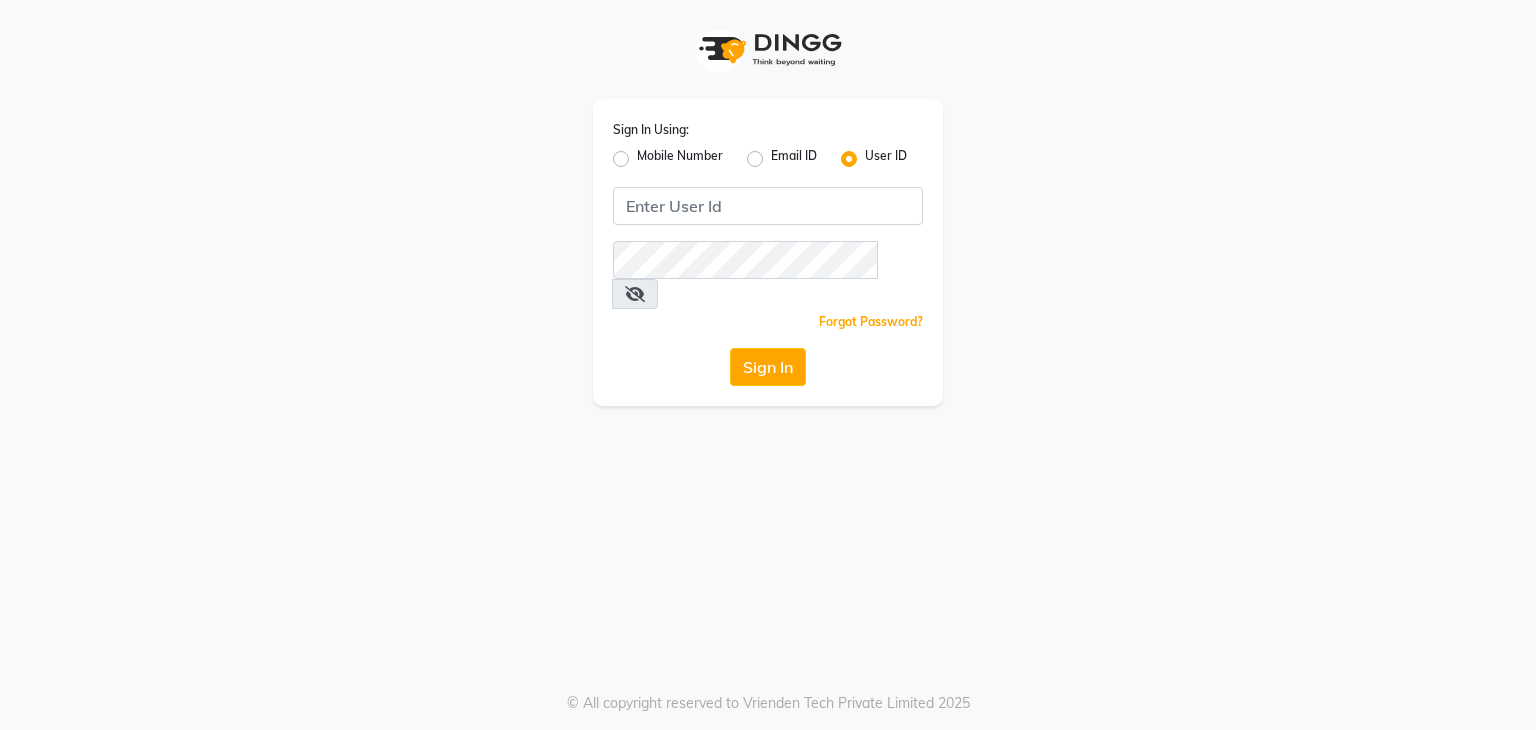 scroll, scrollTop: 0, scrollLeft: 0, axis: both 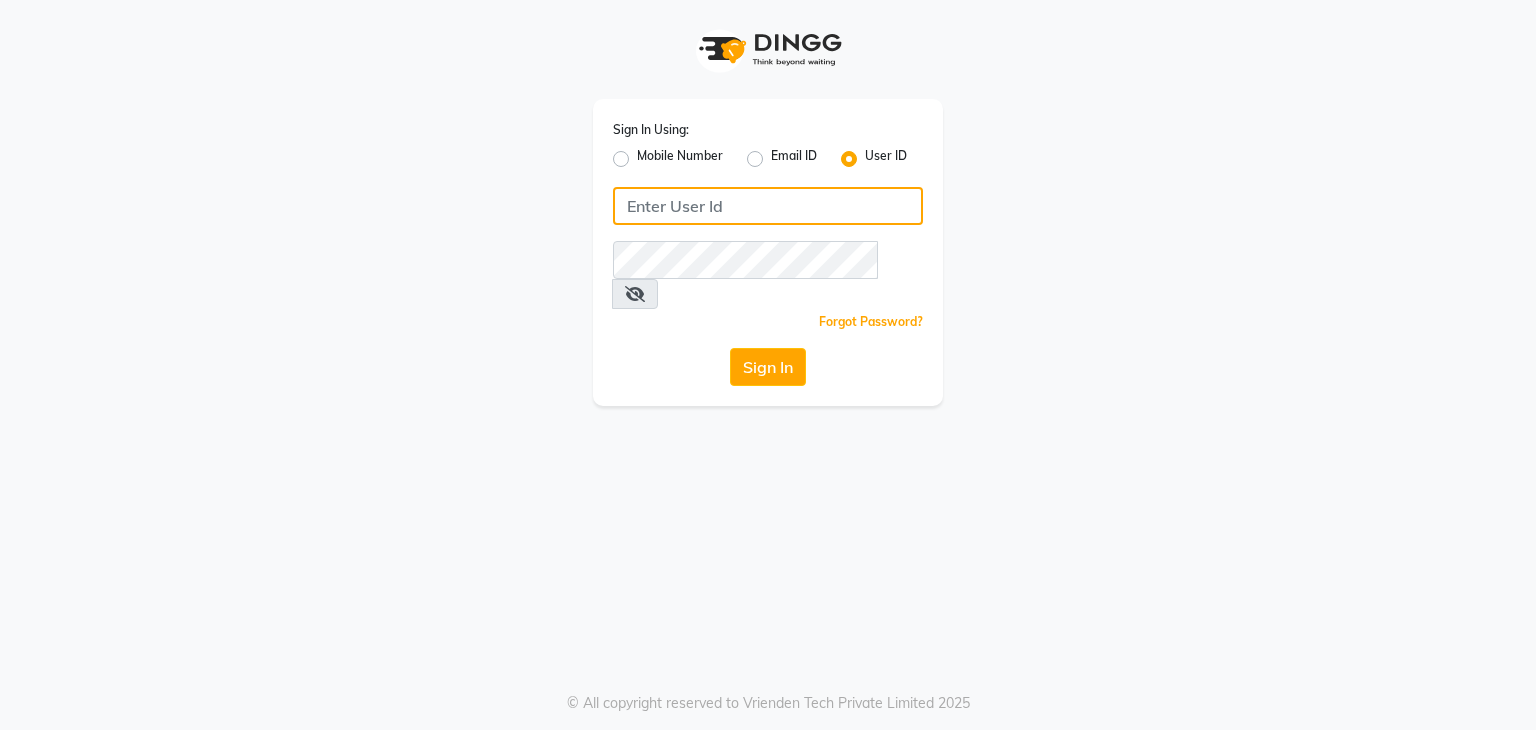 click 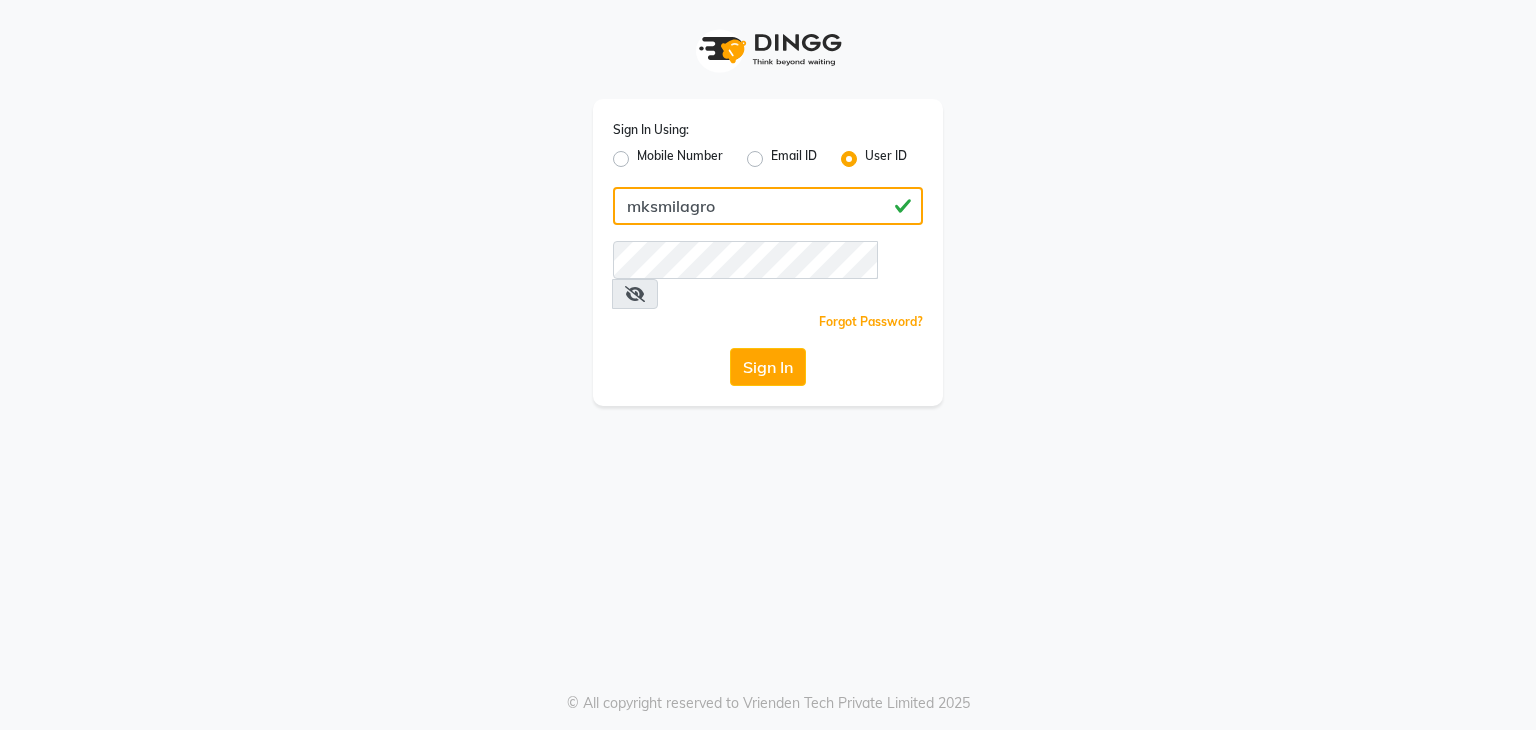 type on "mksmilagro" 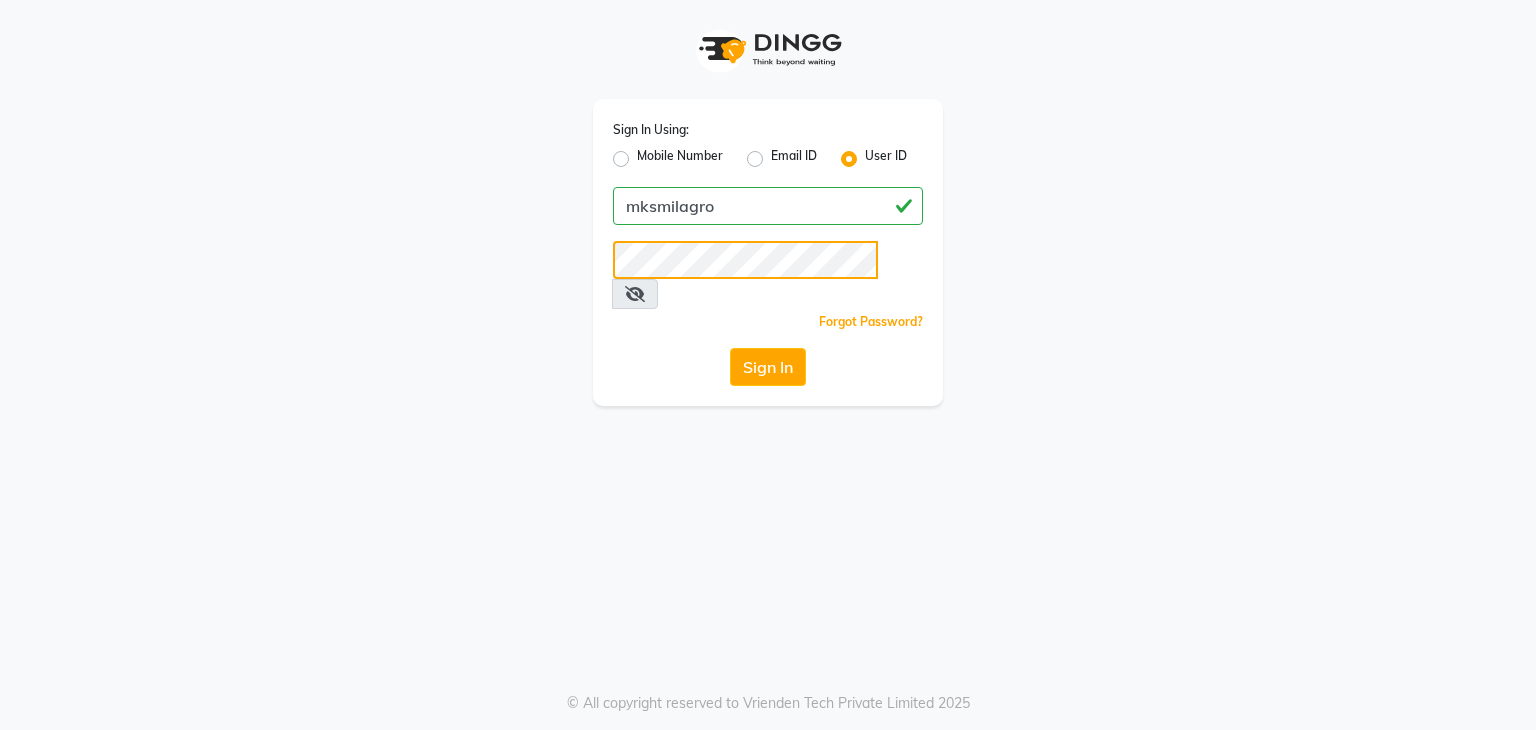 click on "Sign In" 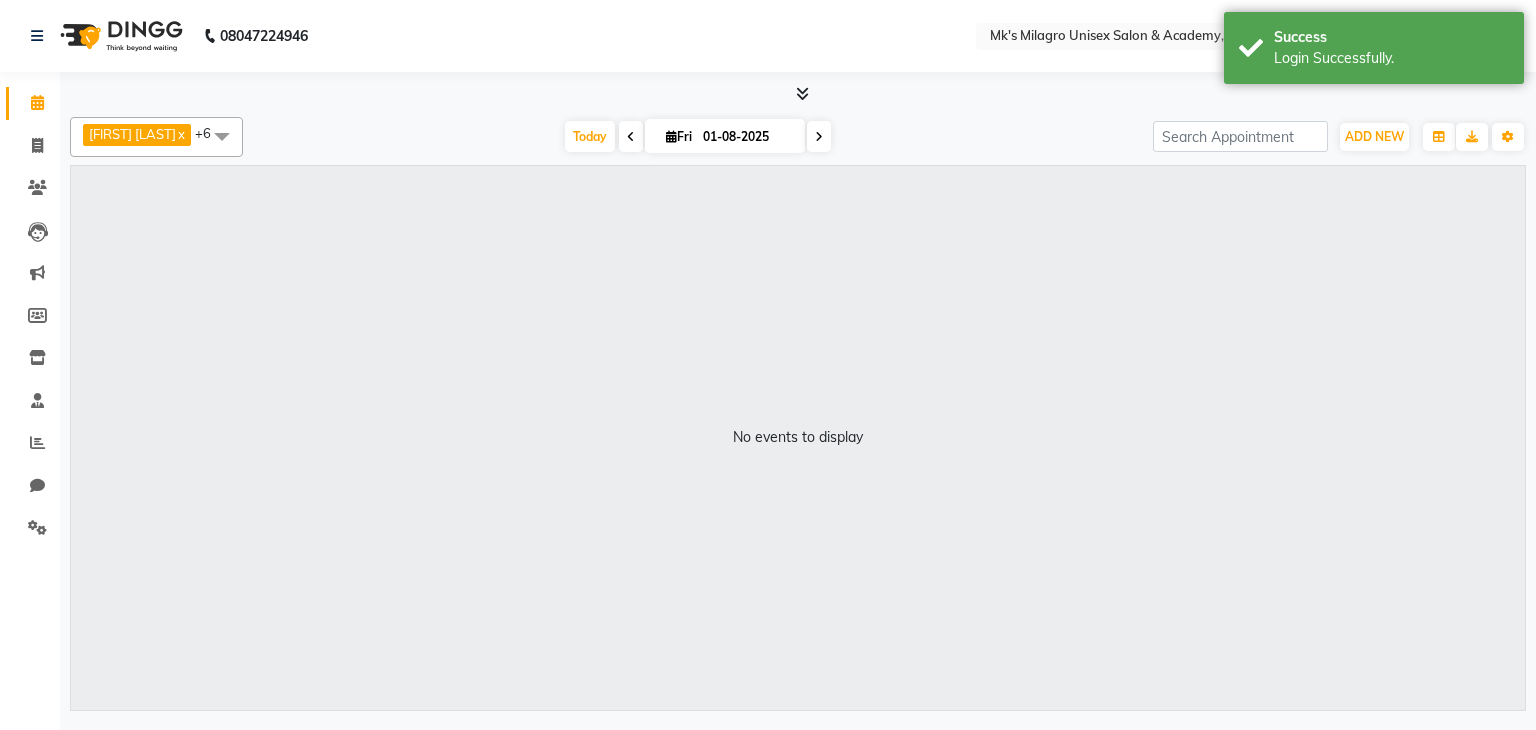 select on "en" 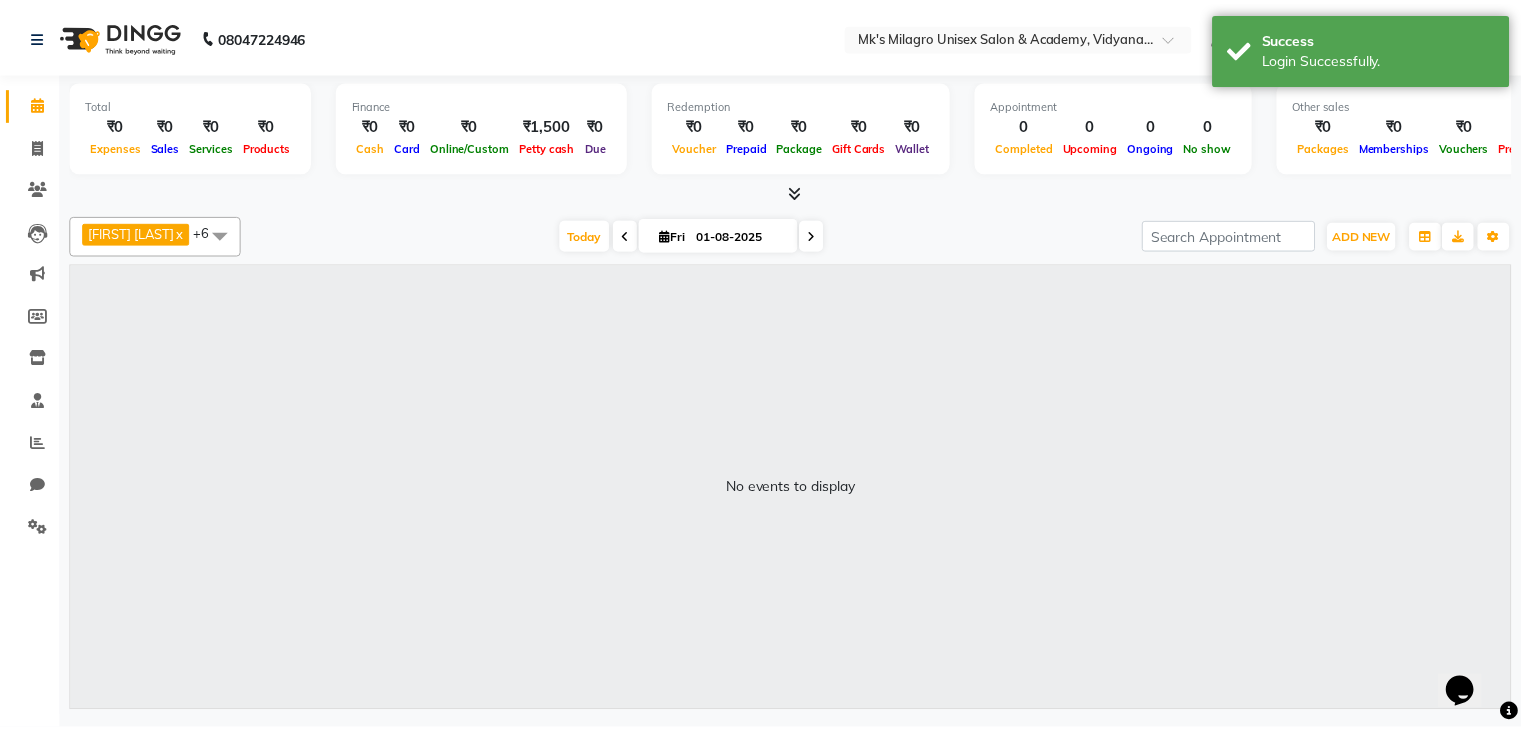 scroll, scrollTop: 0, scrollLeft: 0, axis: both 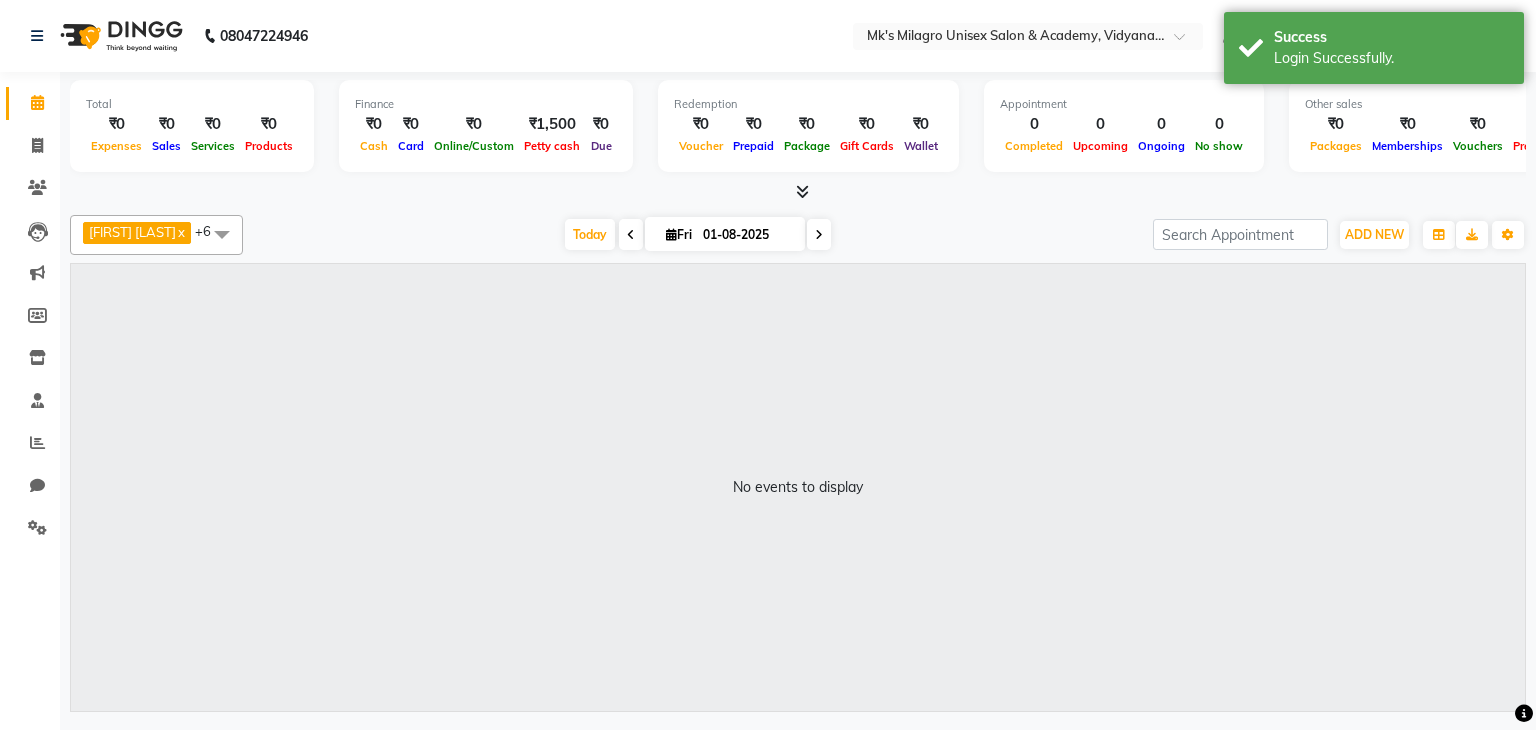 click at bounding box center (798, 192) 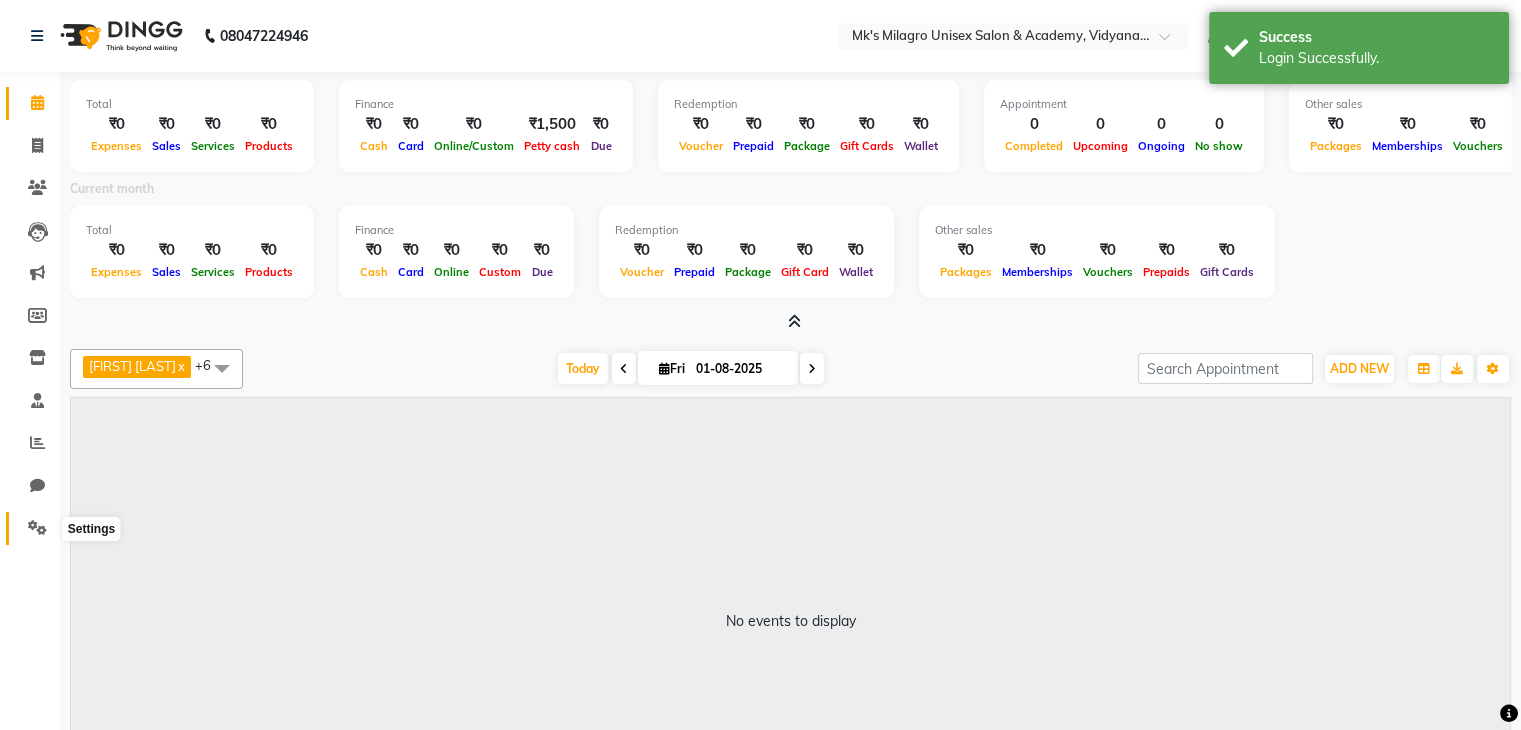 click 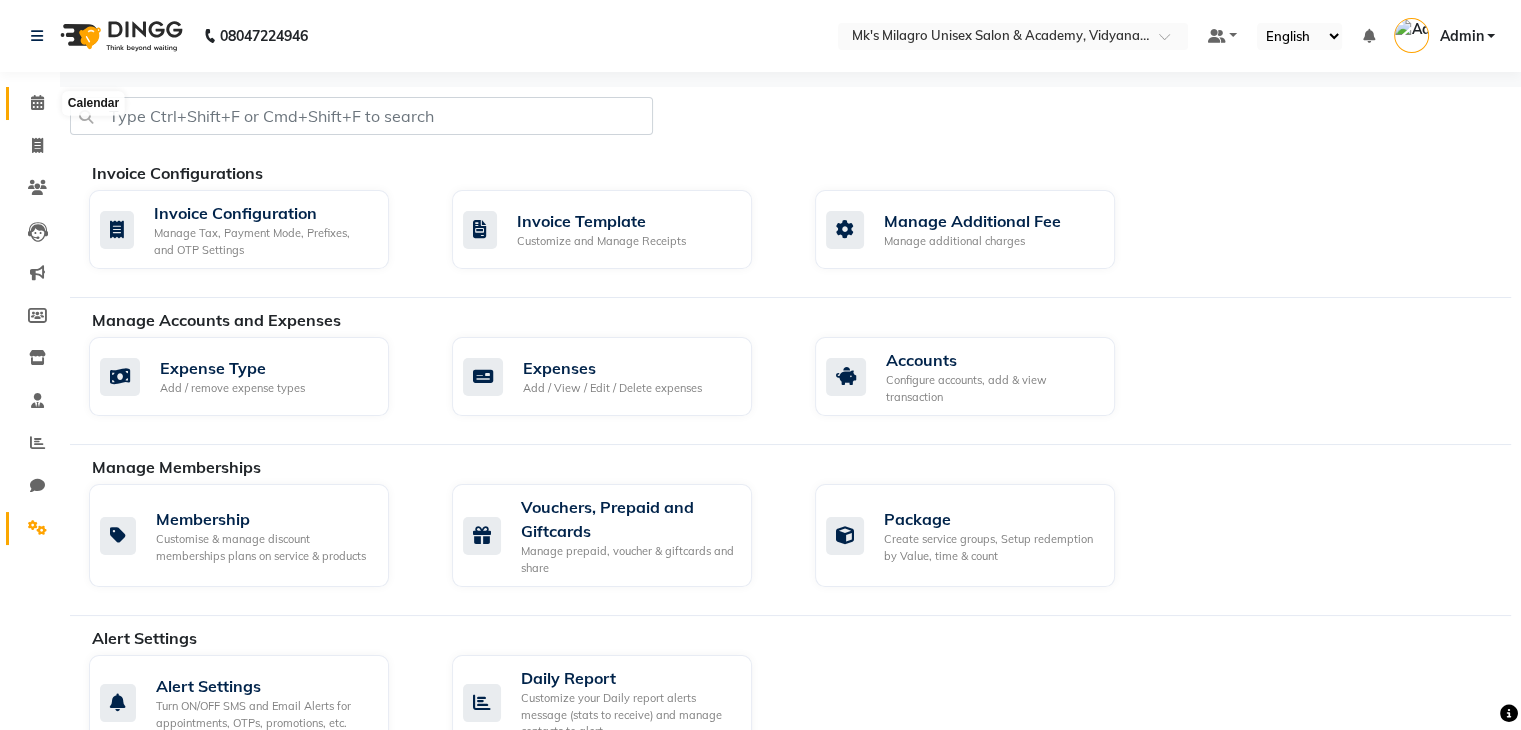 click 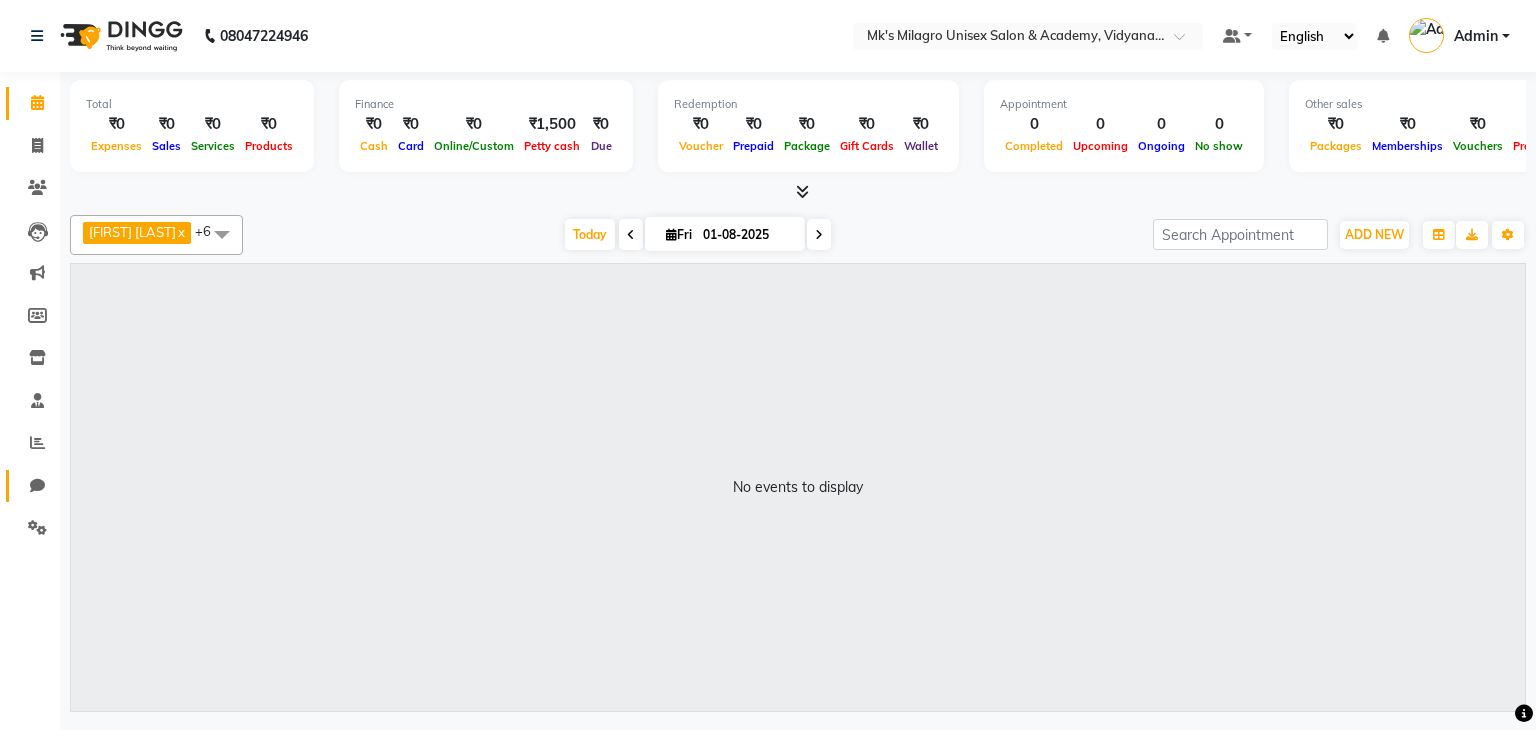 click on "Chat" 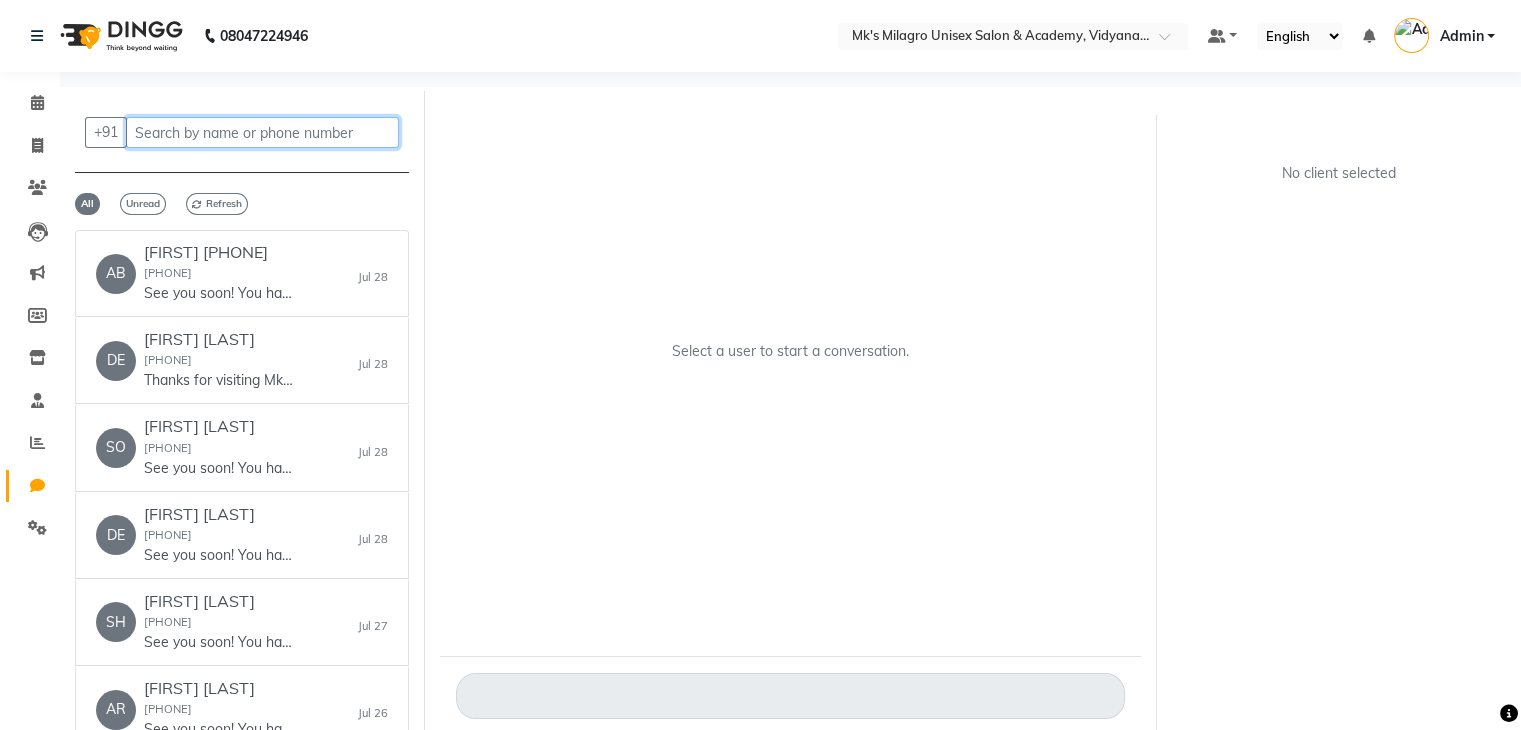 click 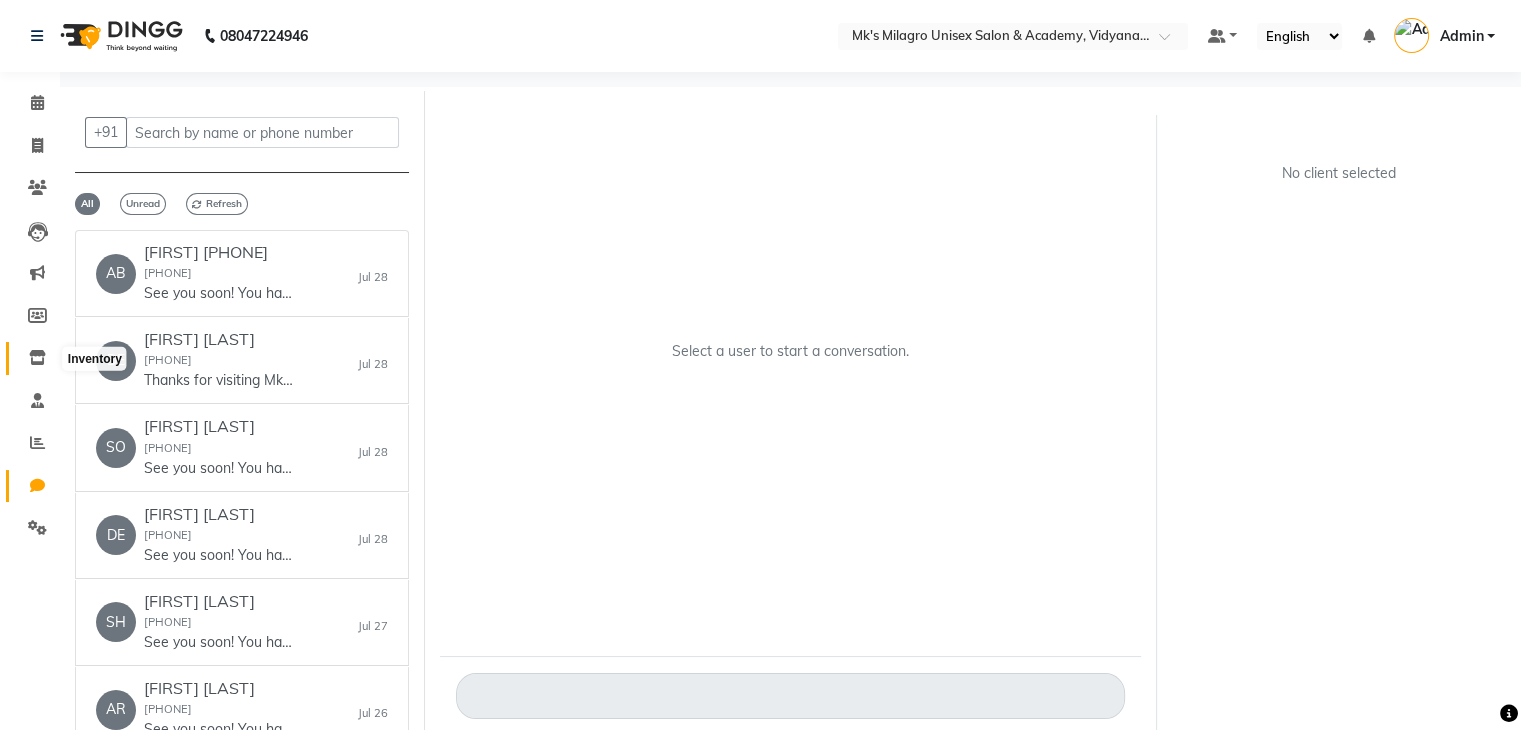 click 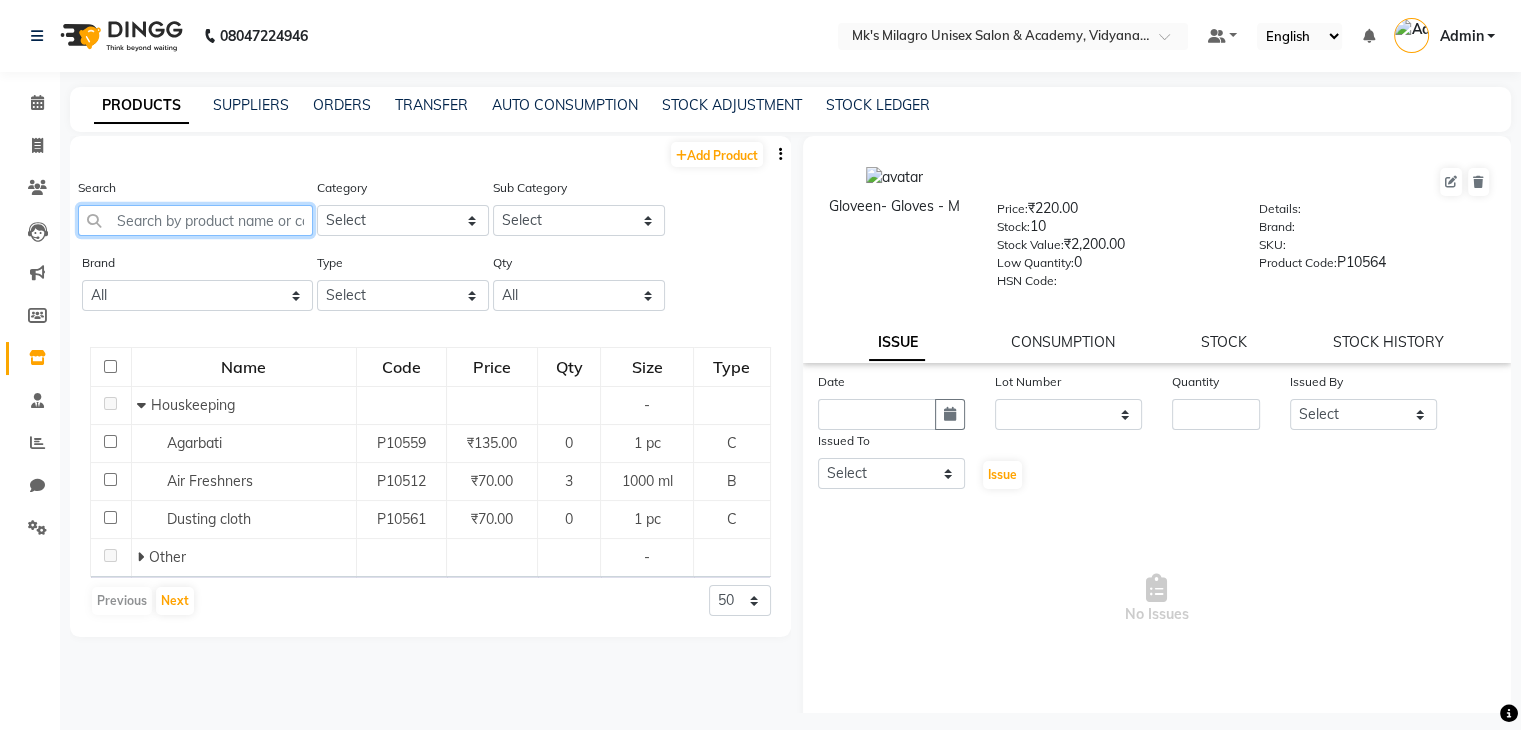 click 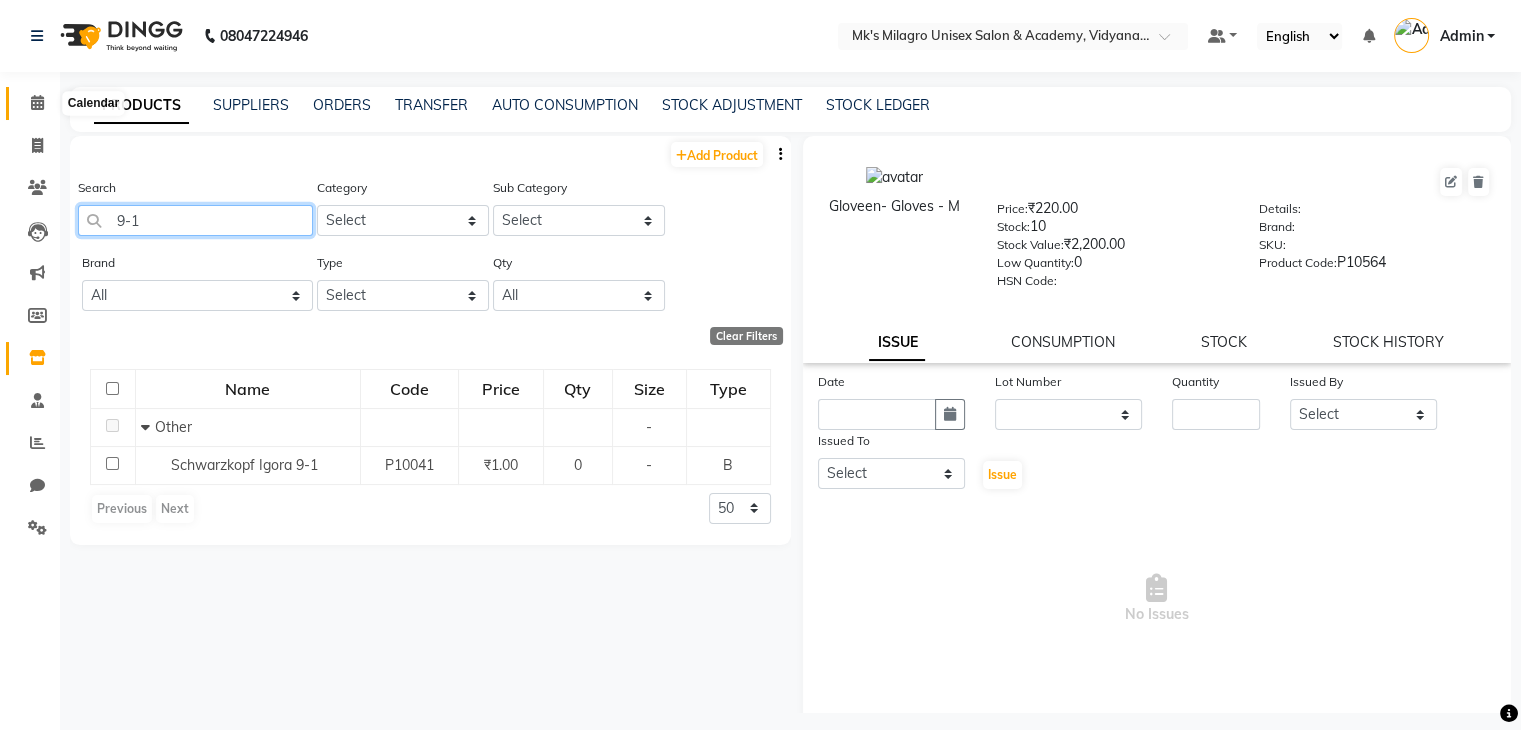 type on "9-1" 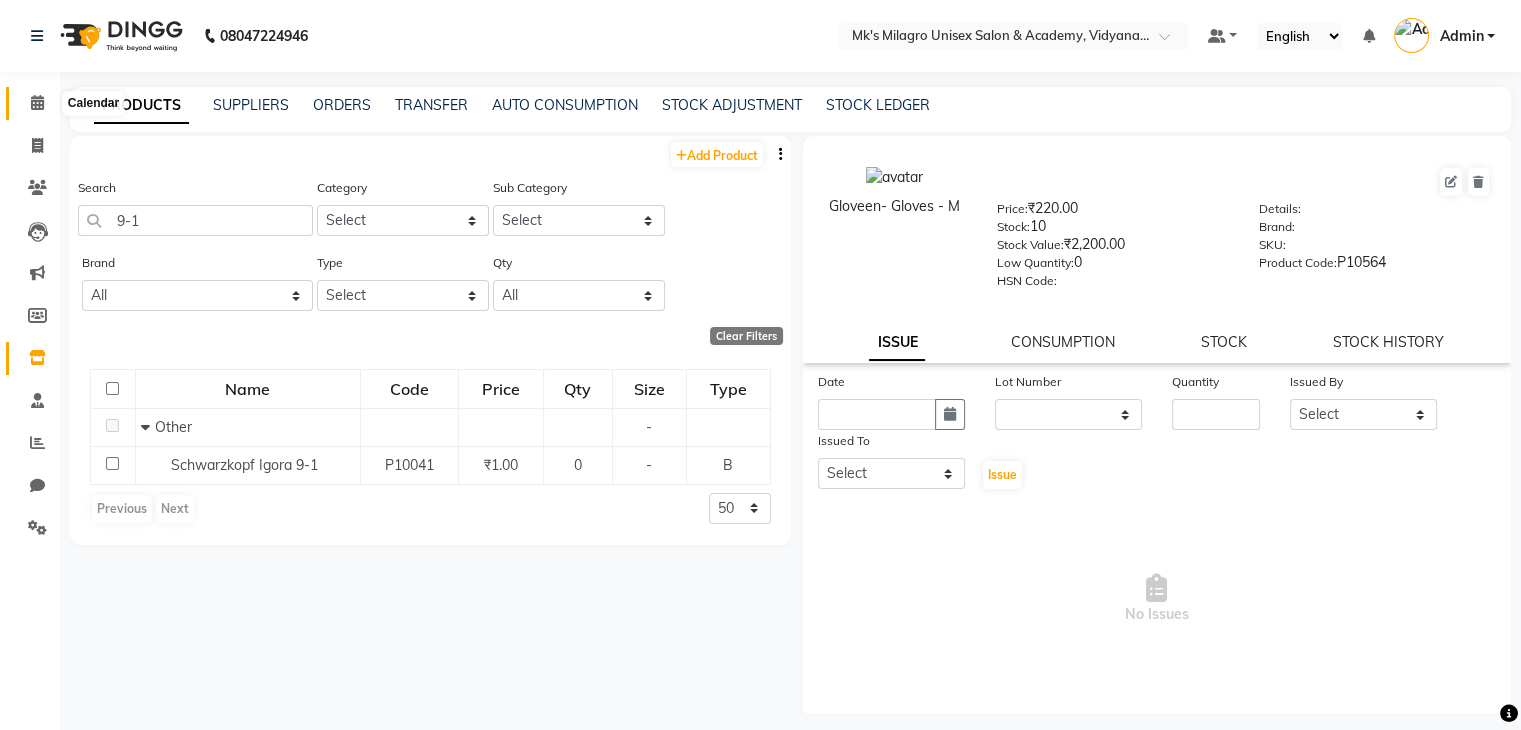 click 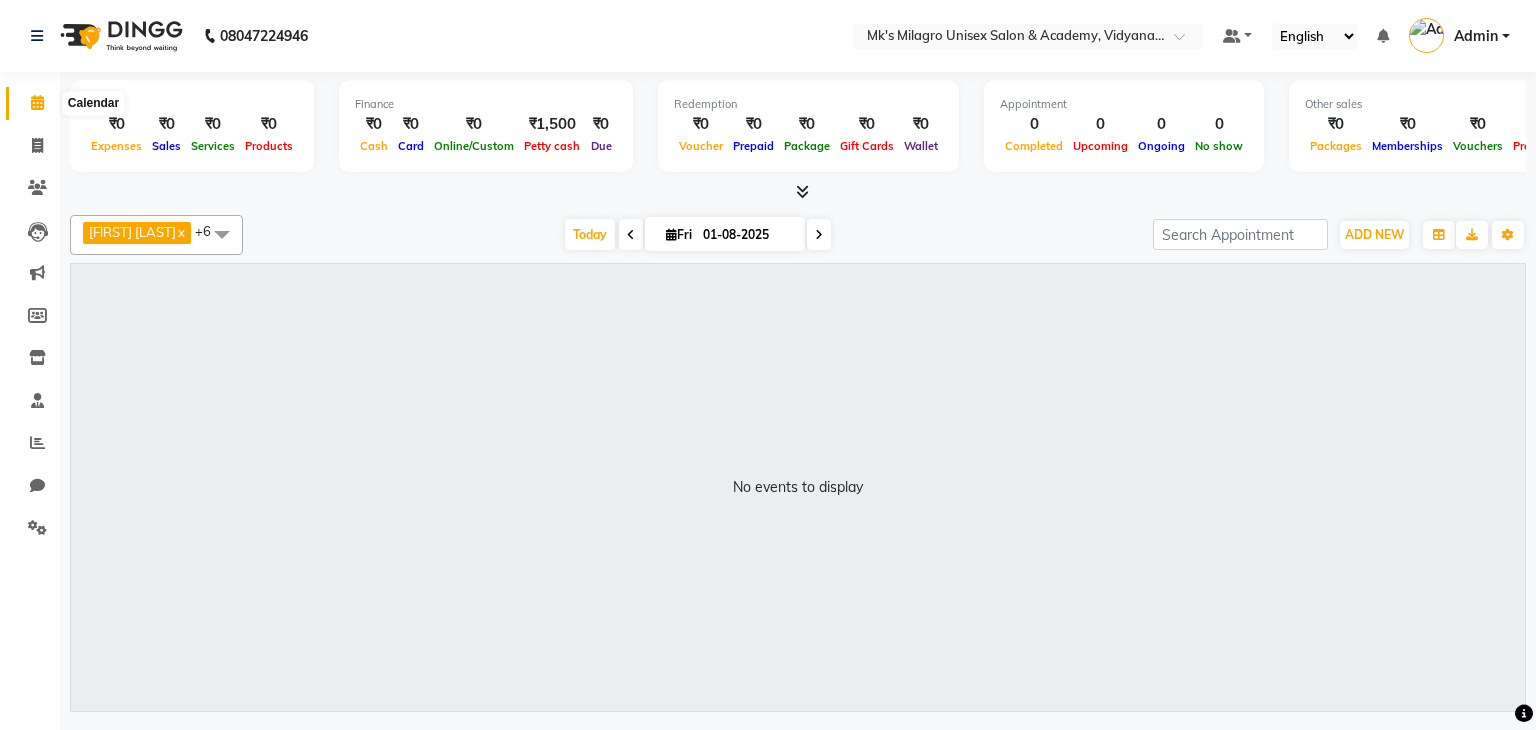 click 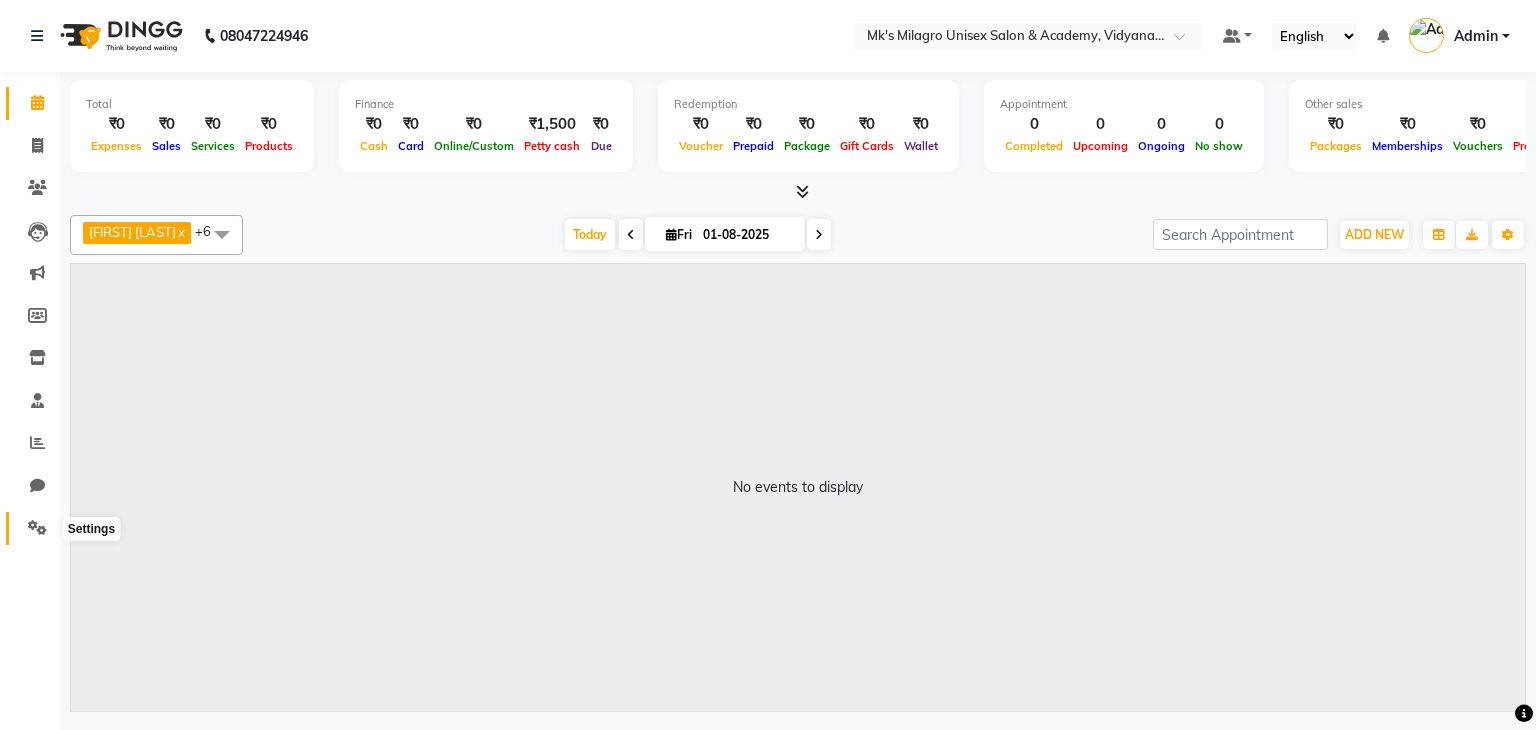 click 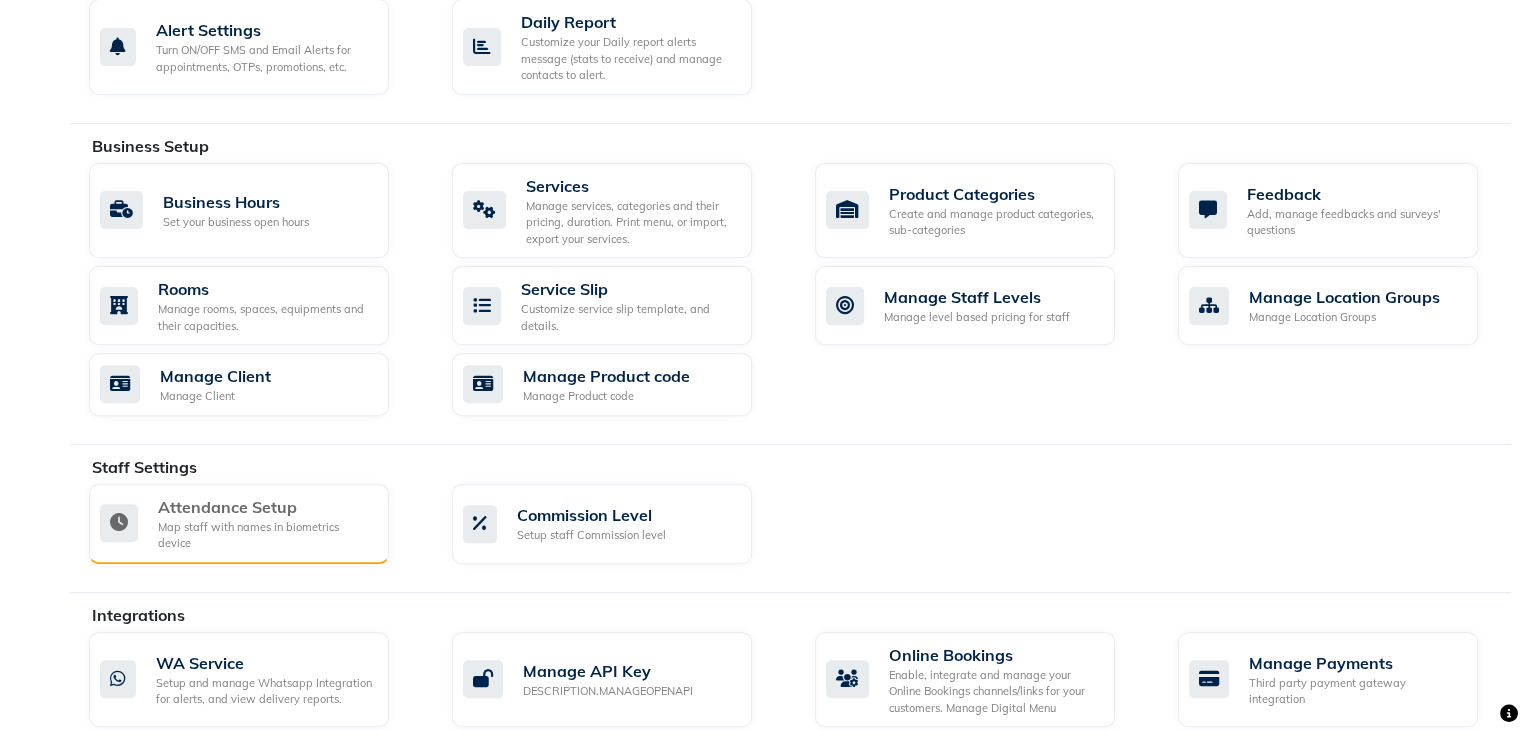 scroll, scrollTop: 680, scrollLeft: 0, axis: vertical 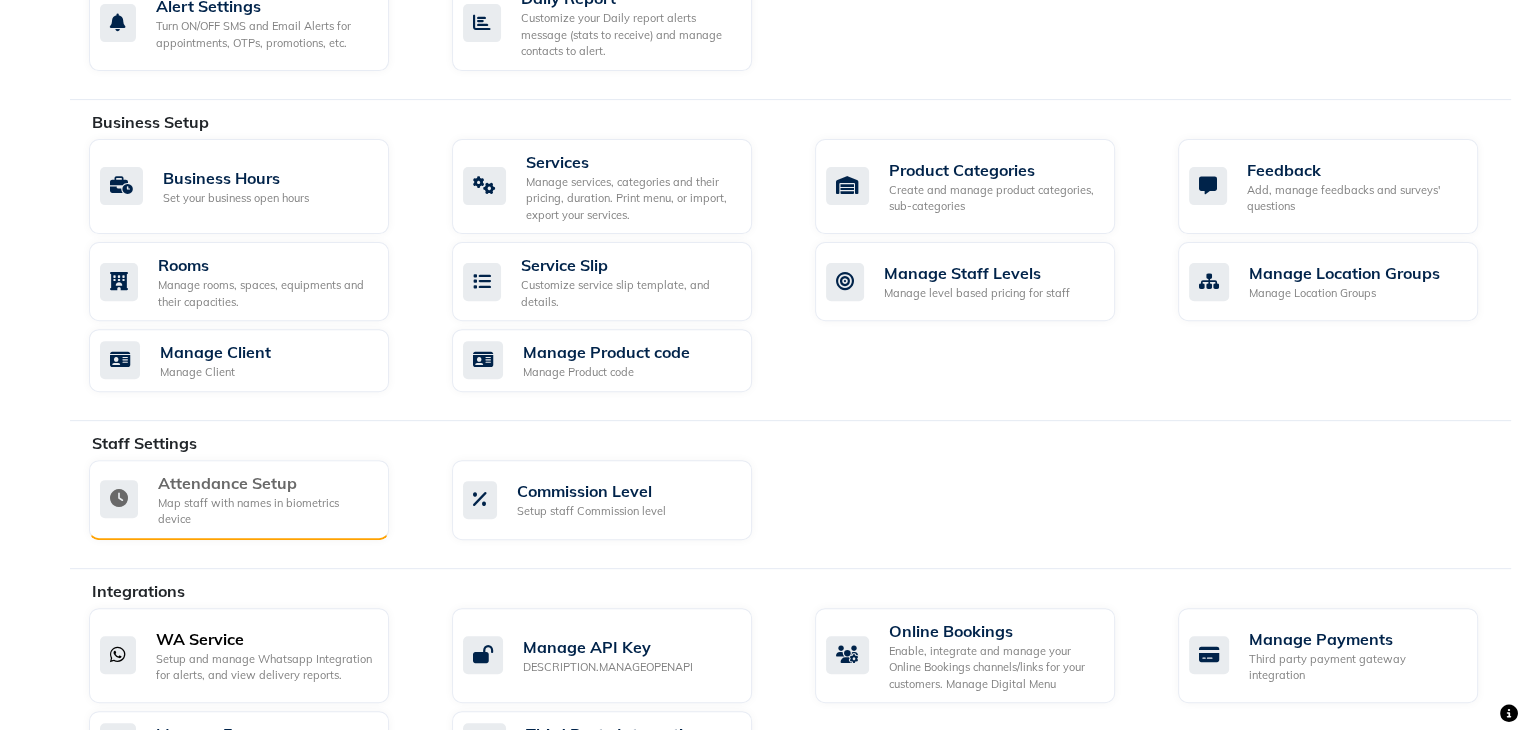 click on "WA Service" 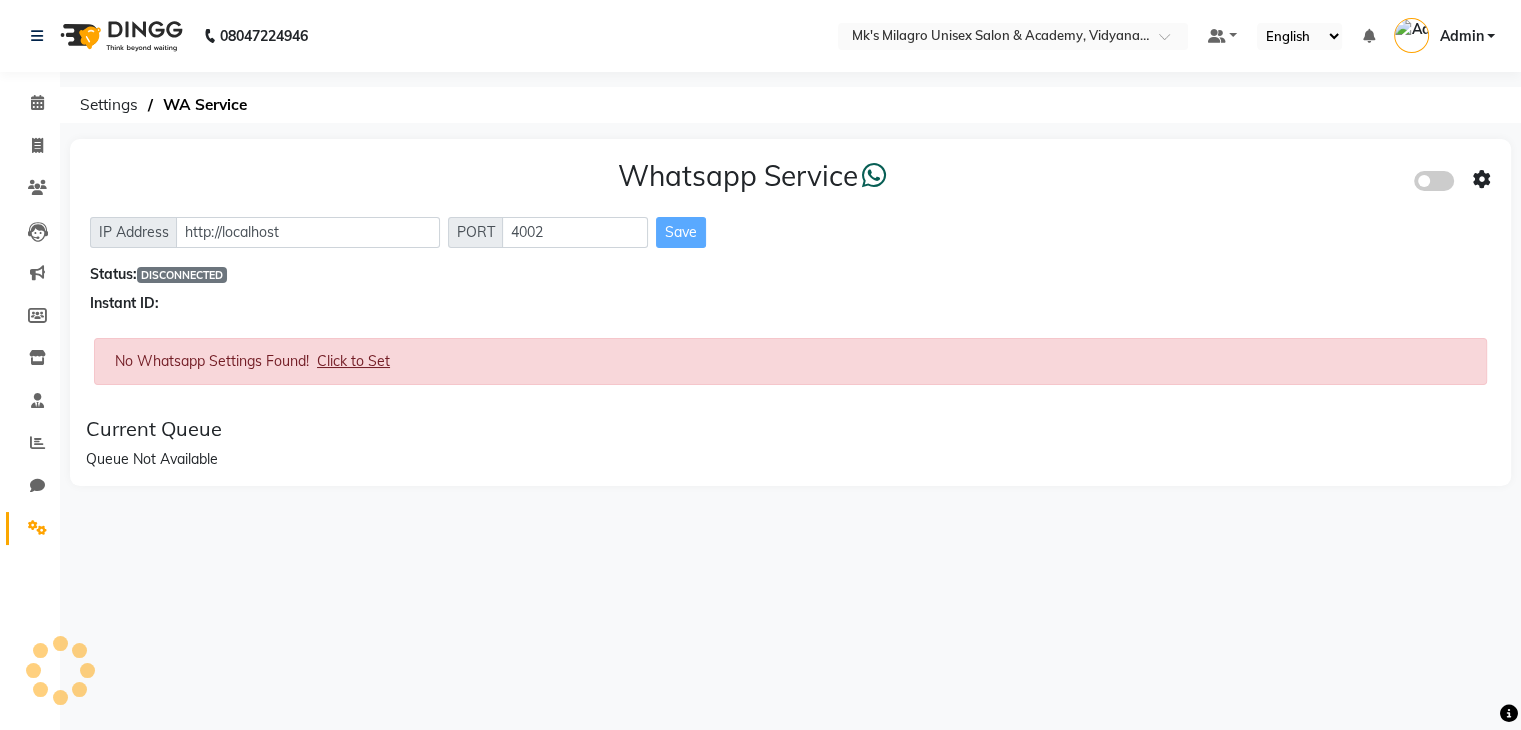scroll, scrollTop: 0, scrollLeft: 0, axis: both 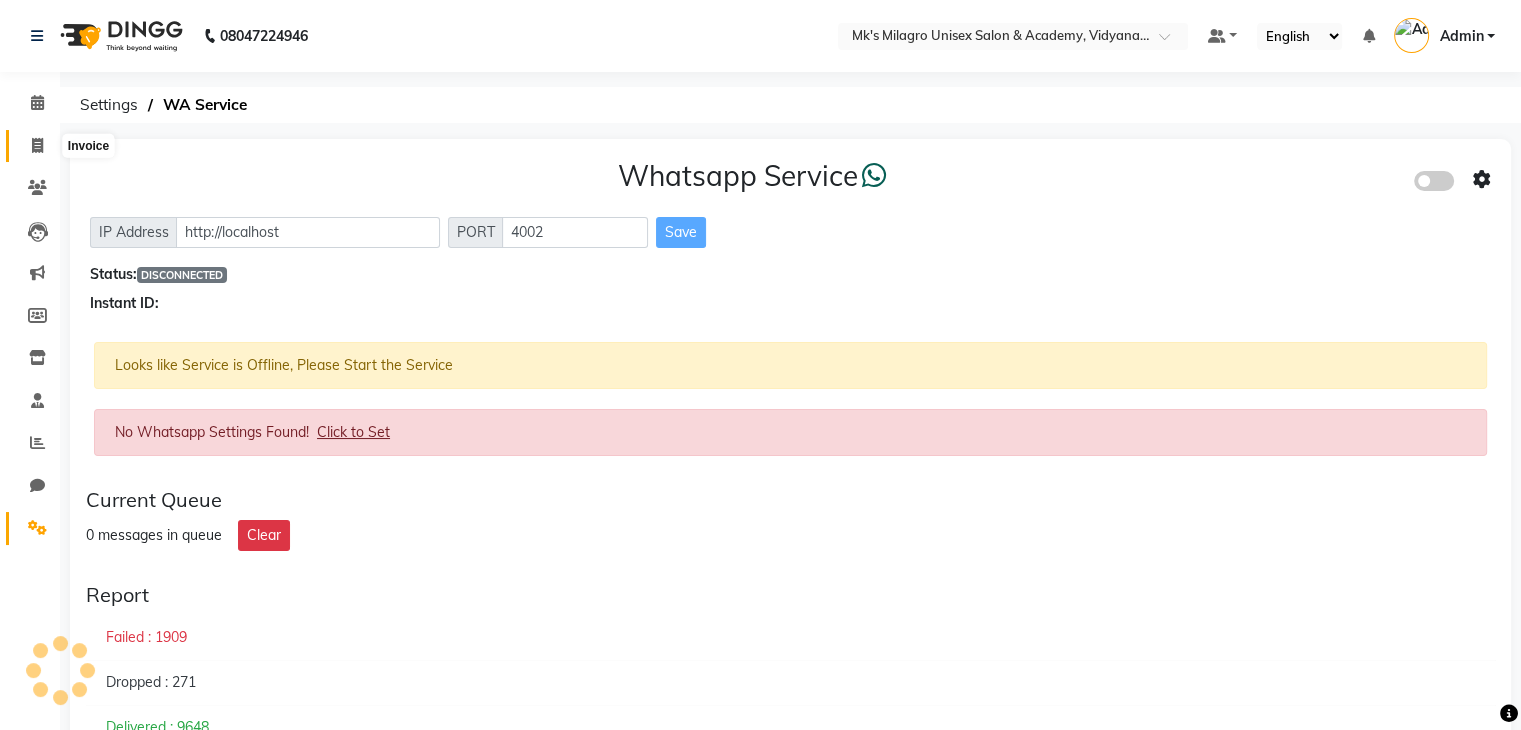 click 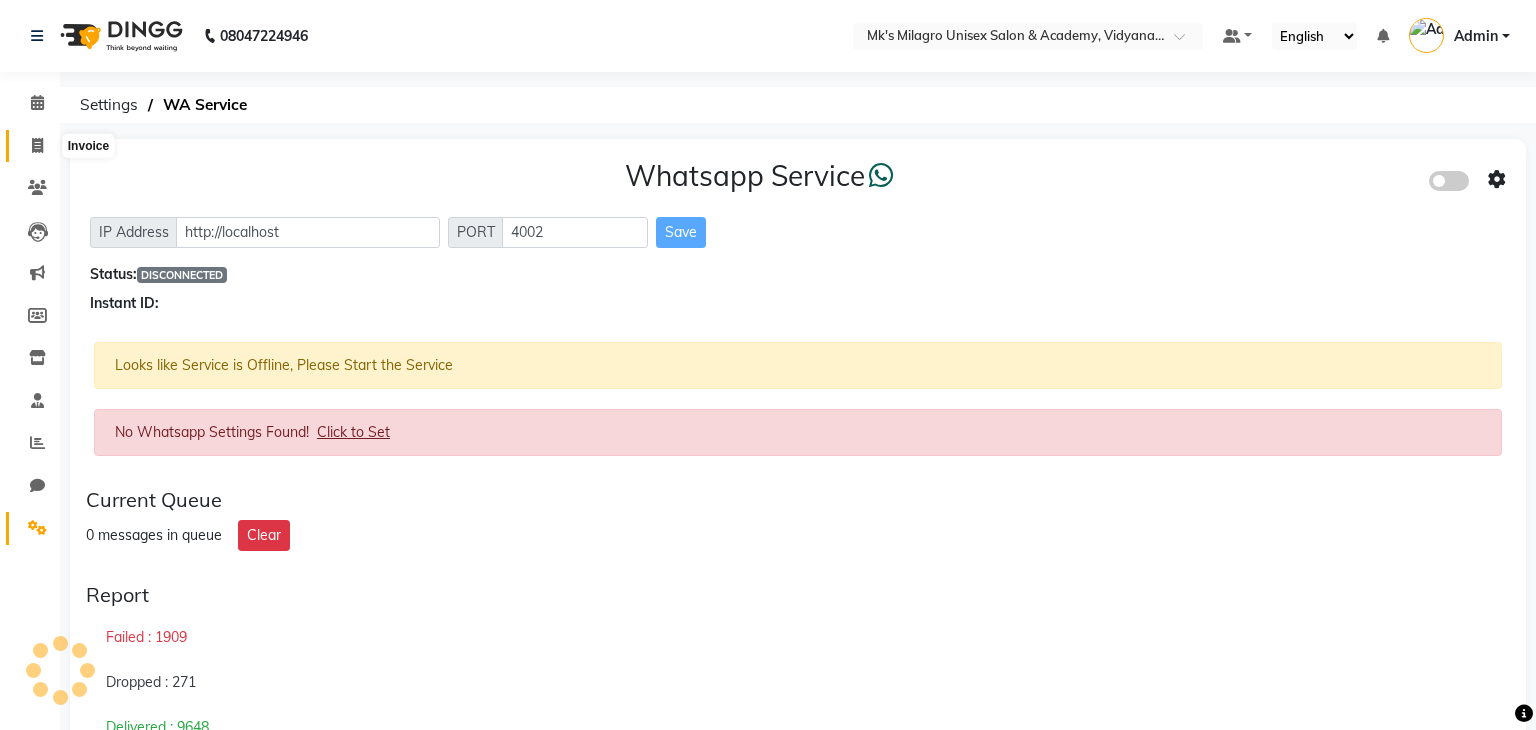 select on "service" 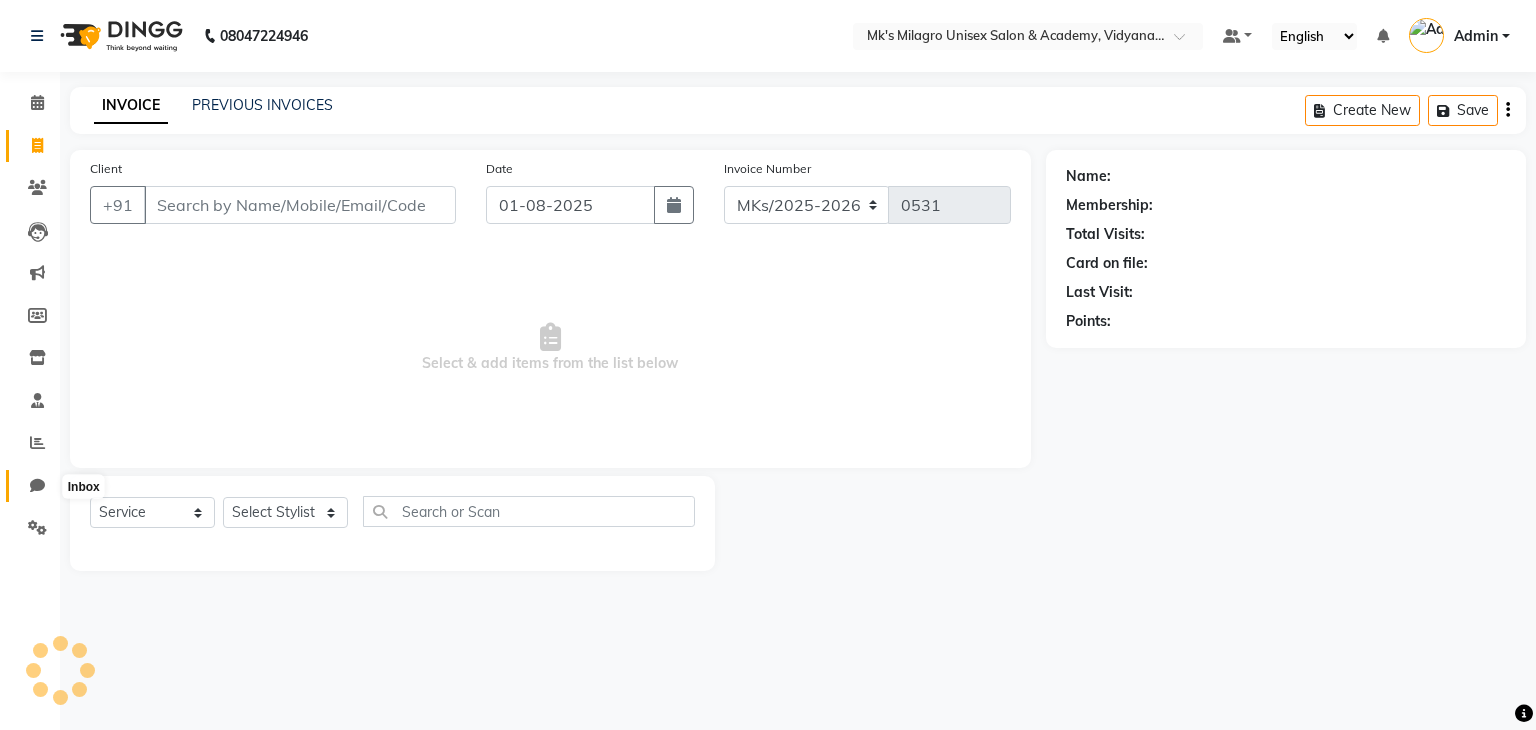 click 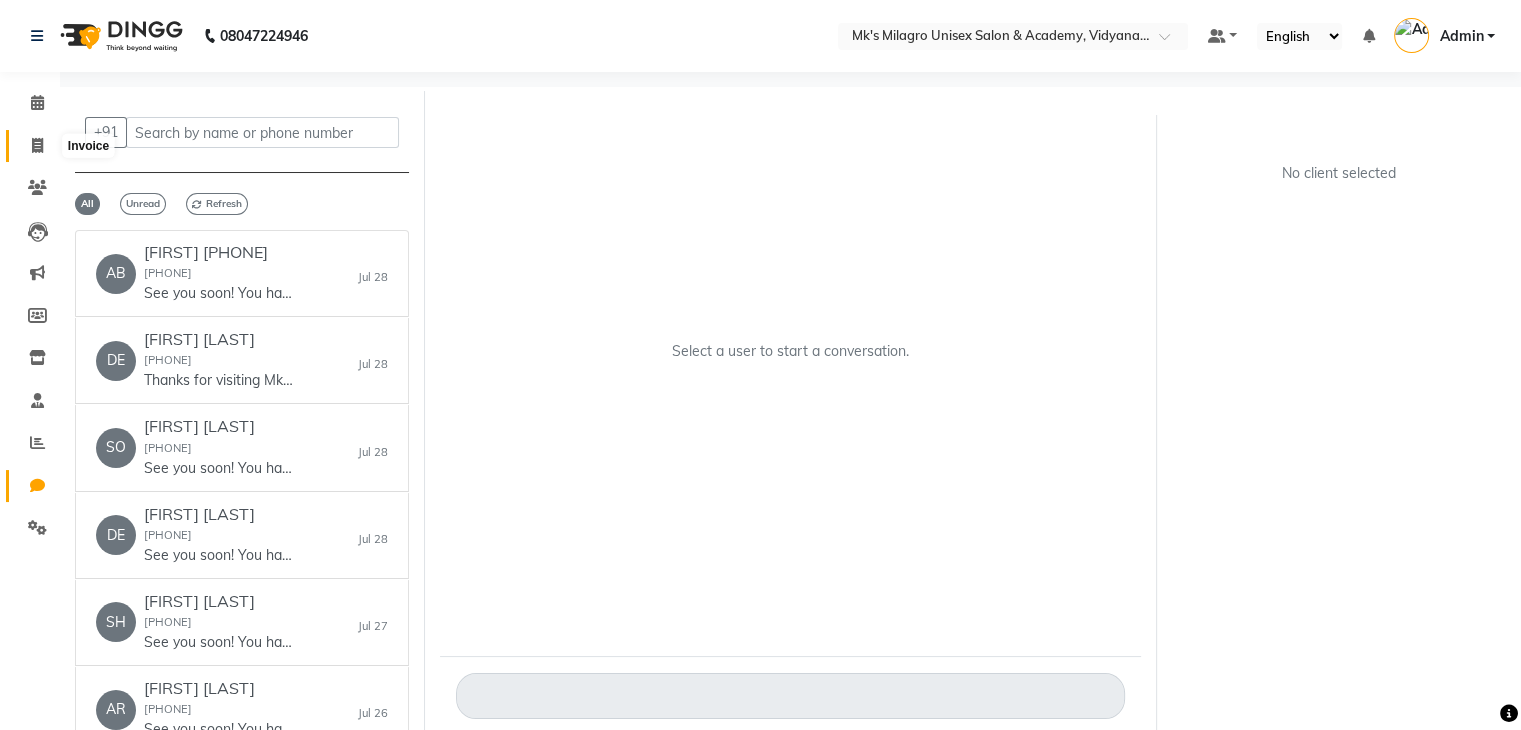 click 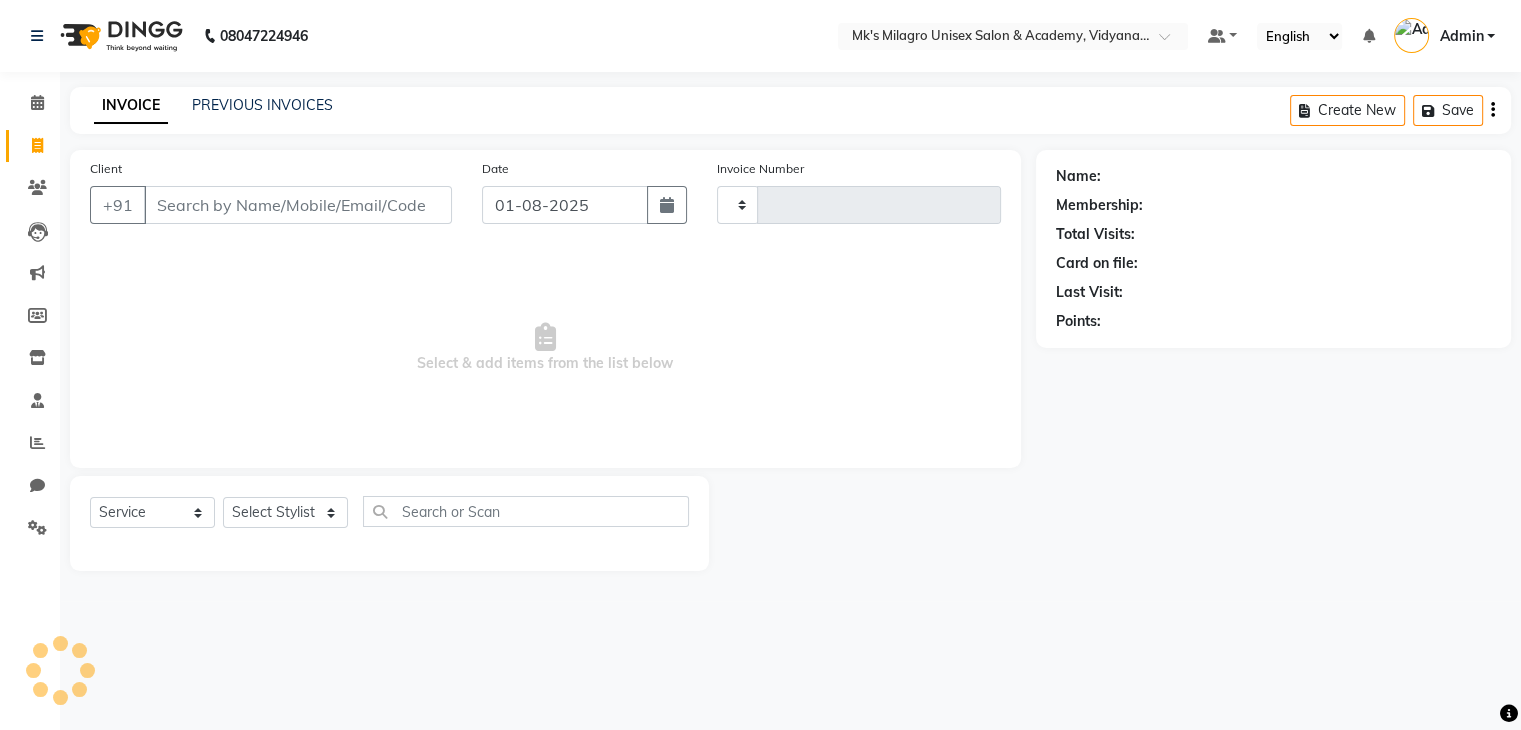 type on "0531" 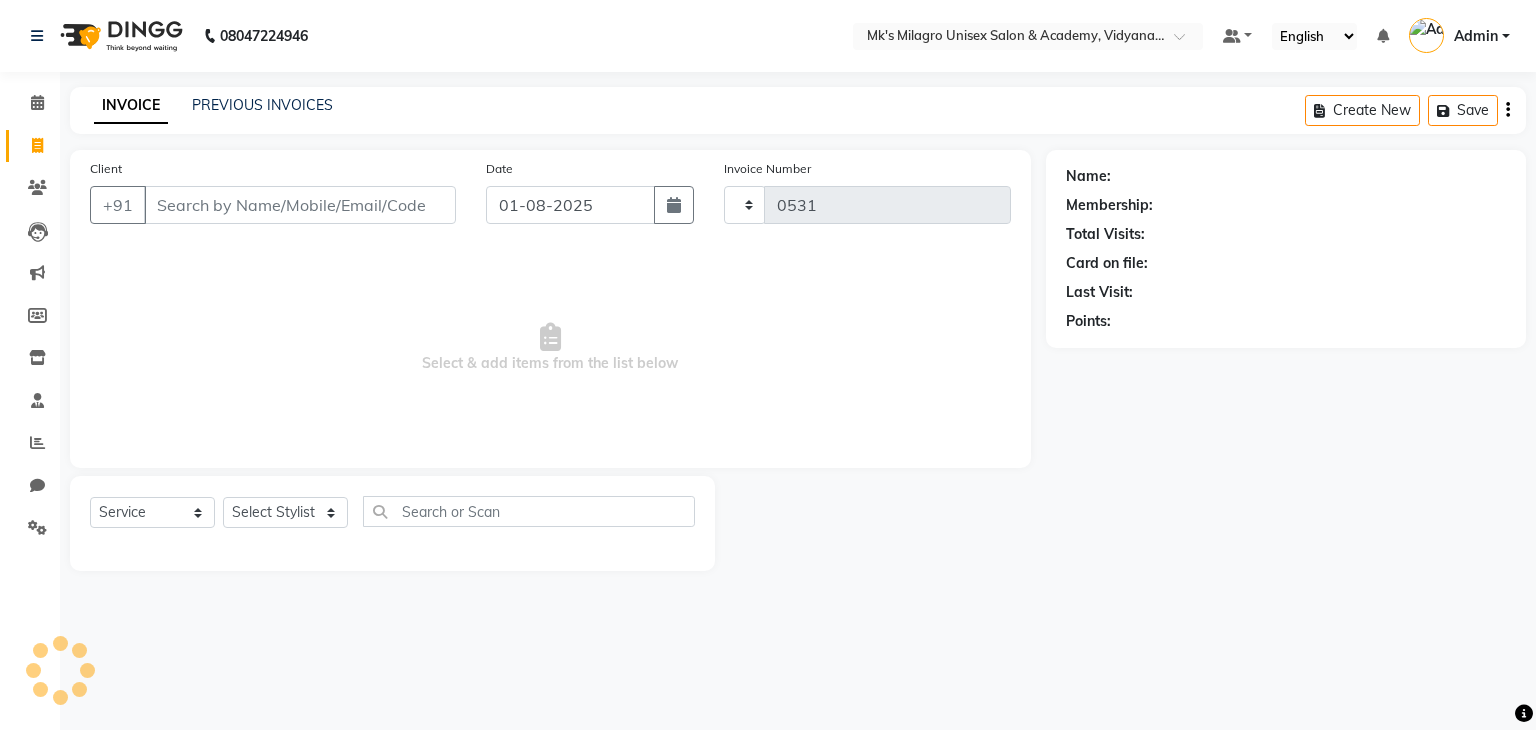 select on "6031" 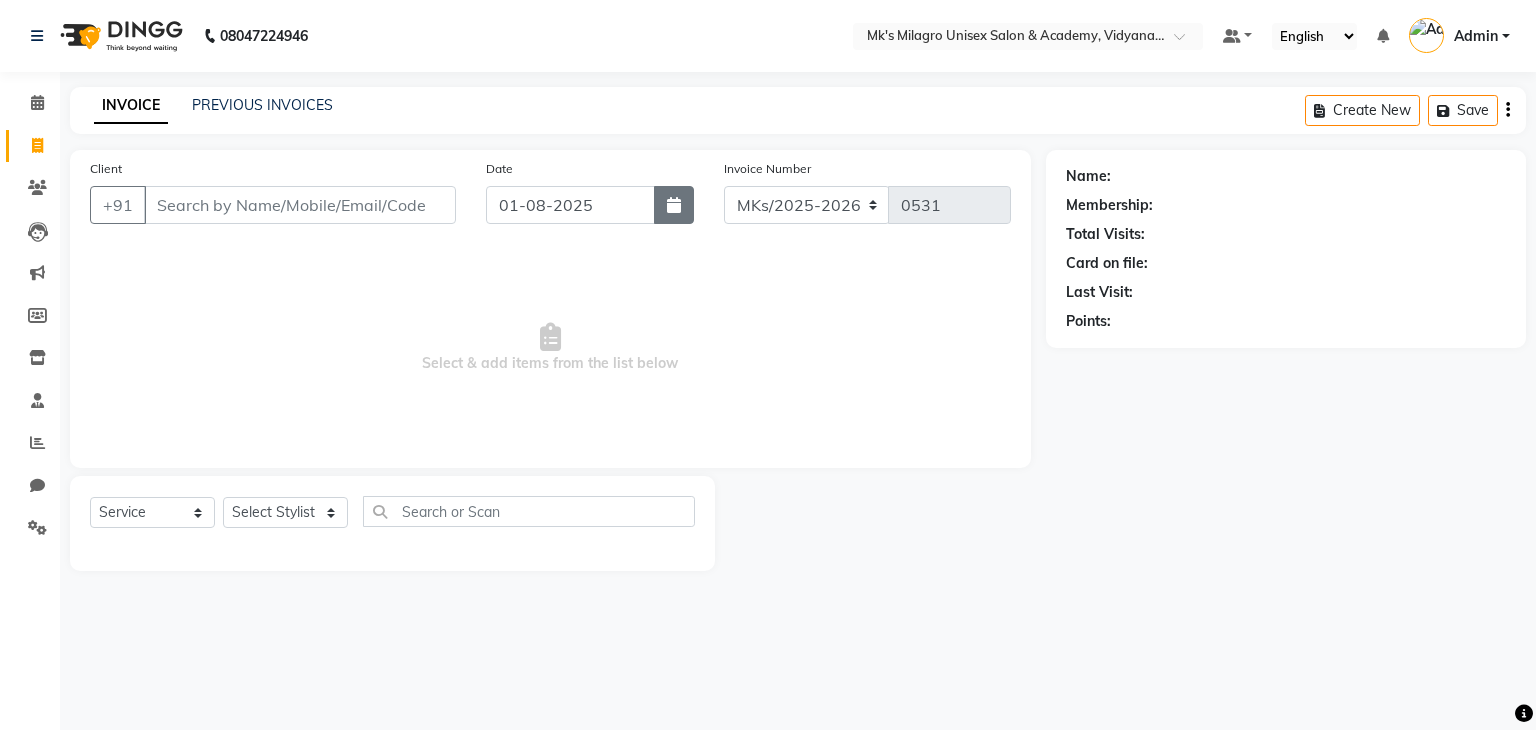 click 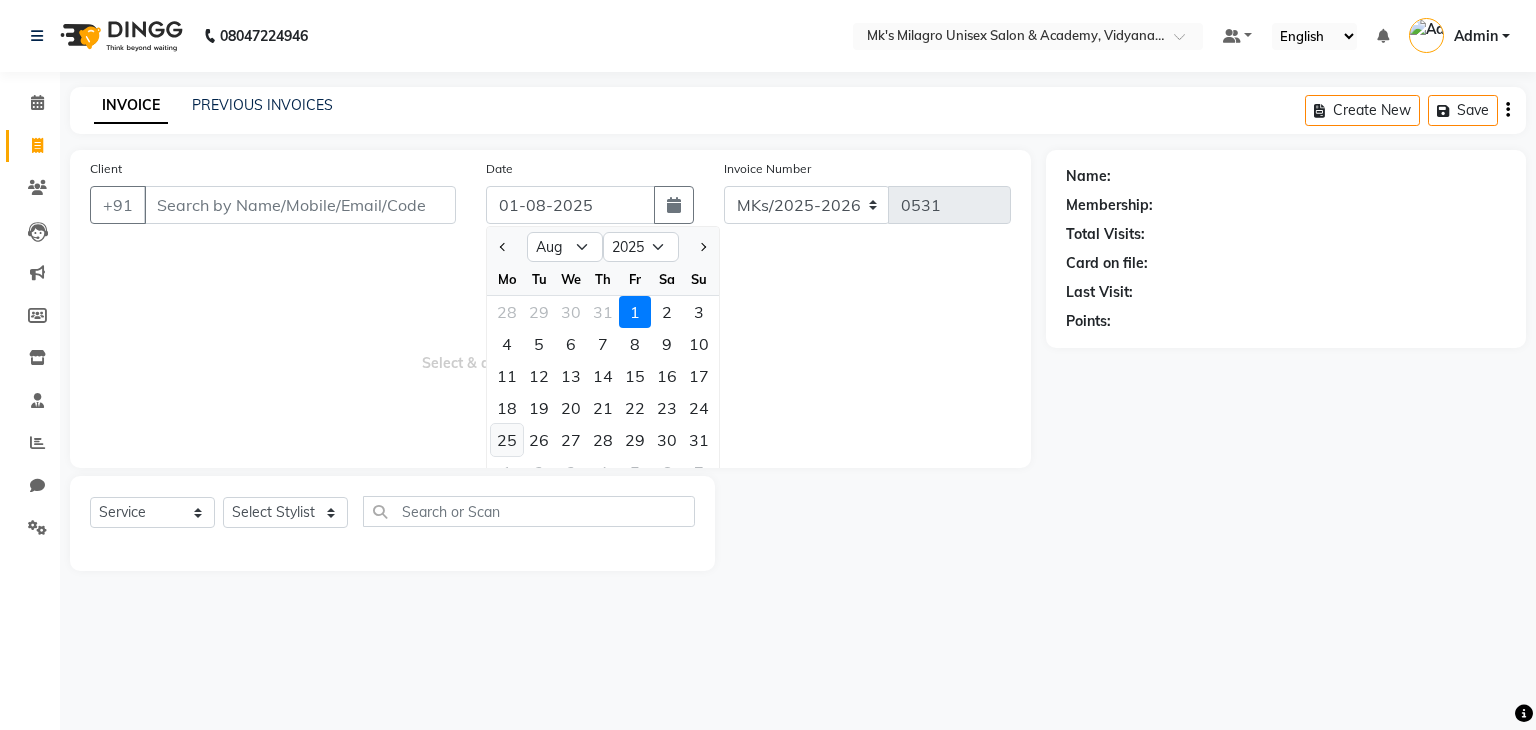 click on "25" 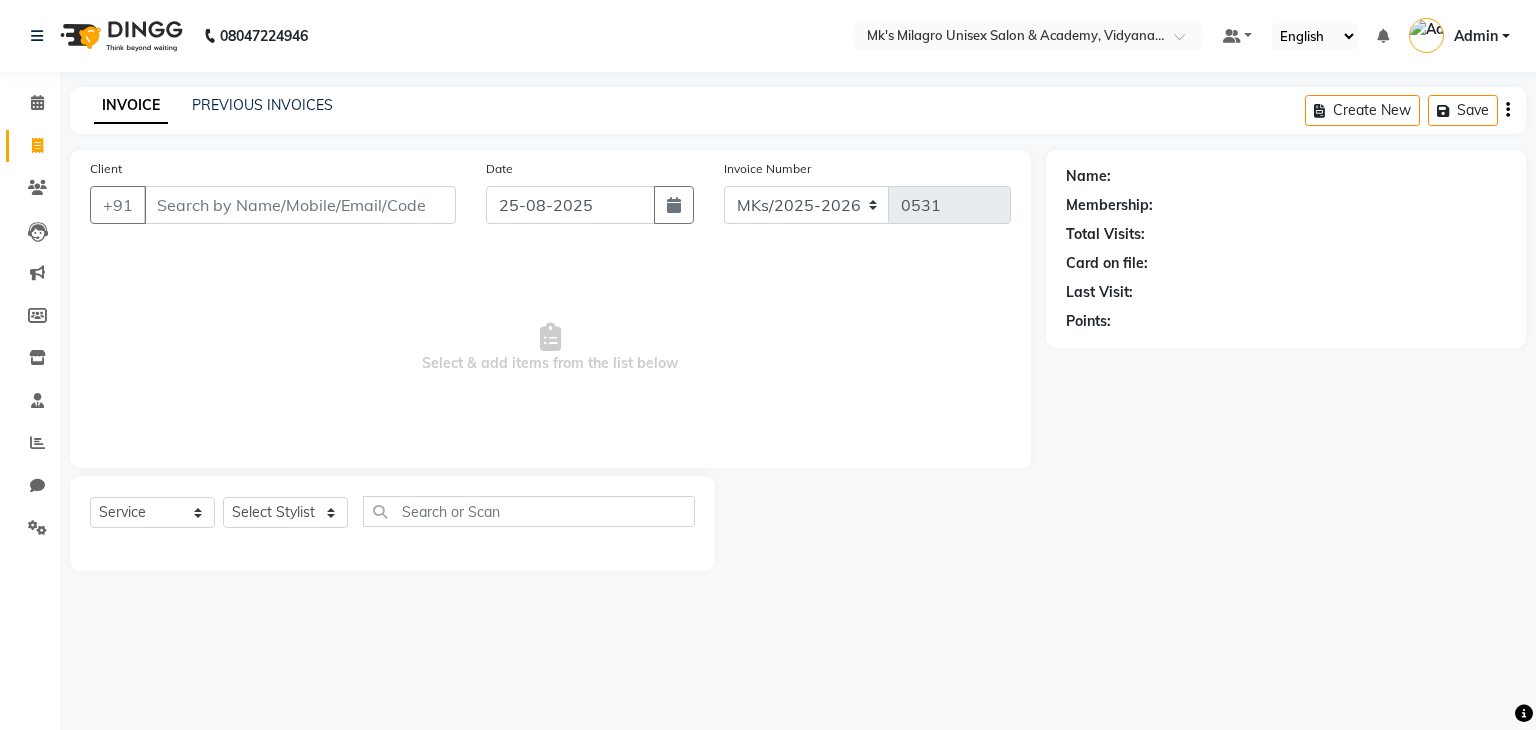 type 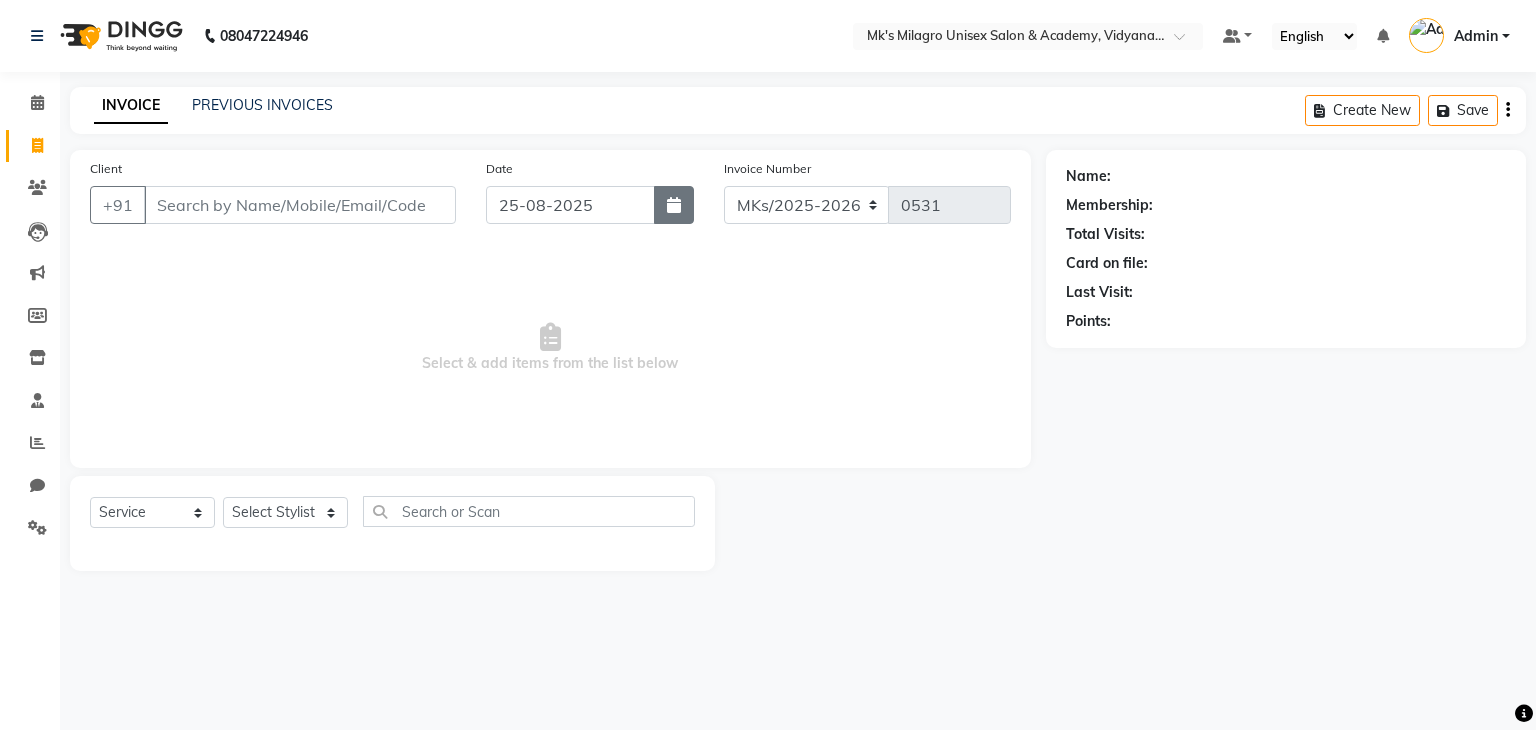 click 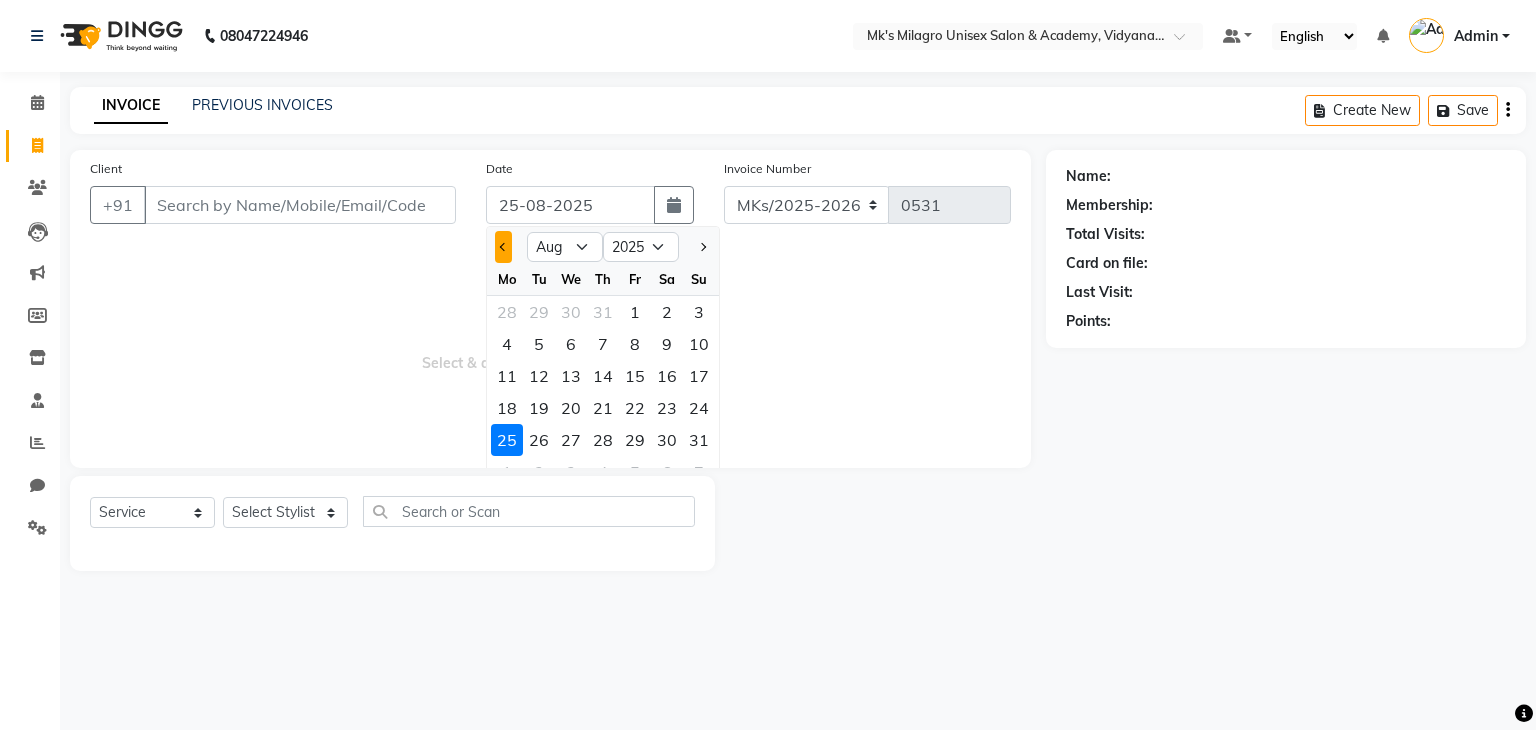 click 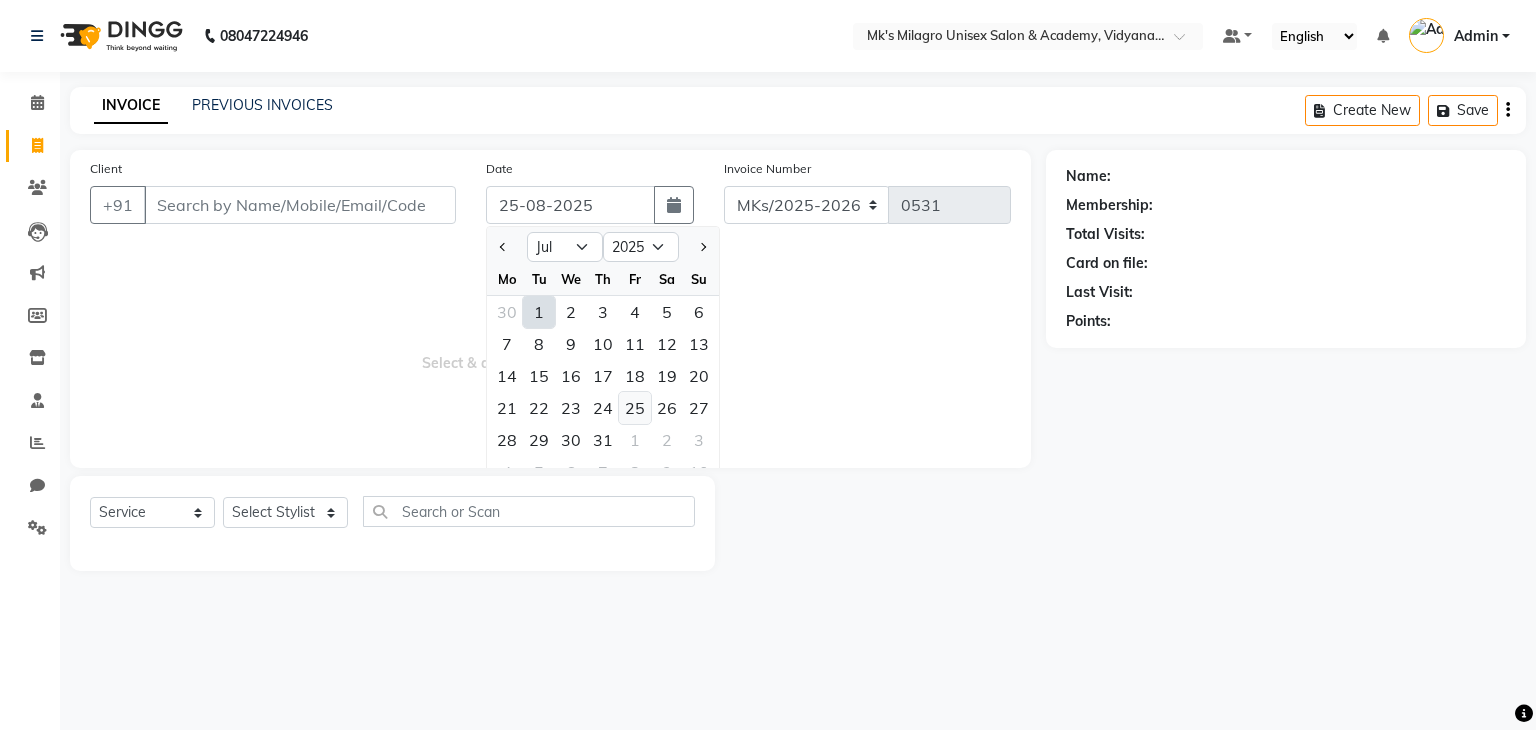 click on "25" 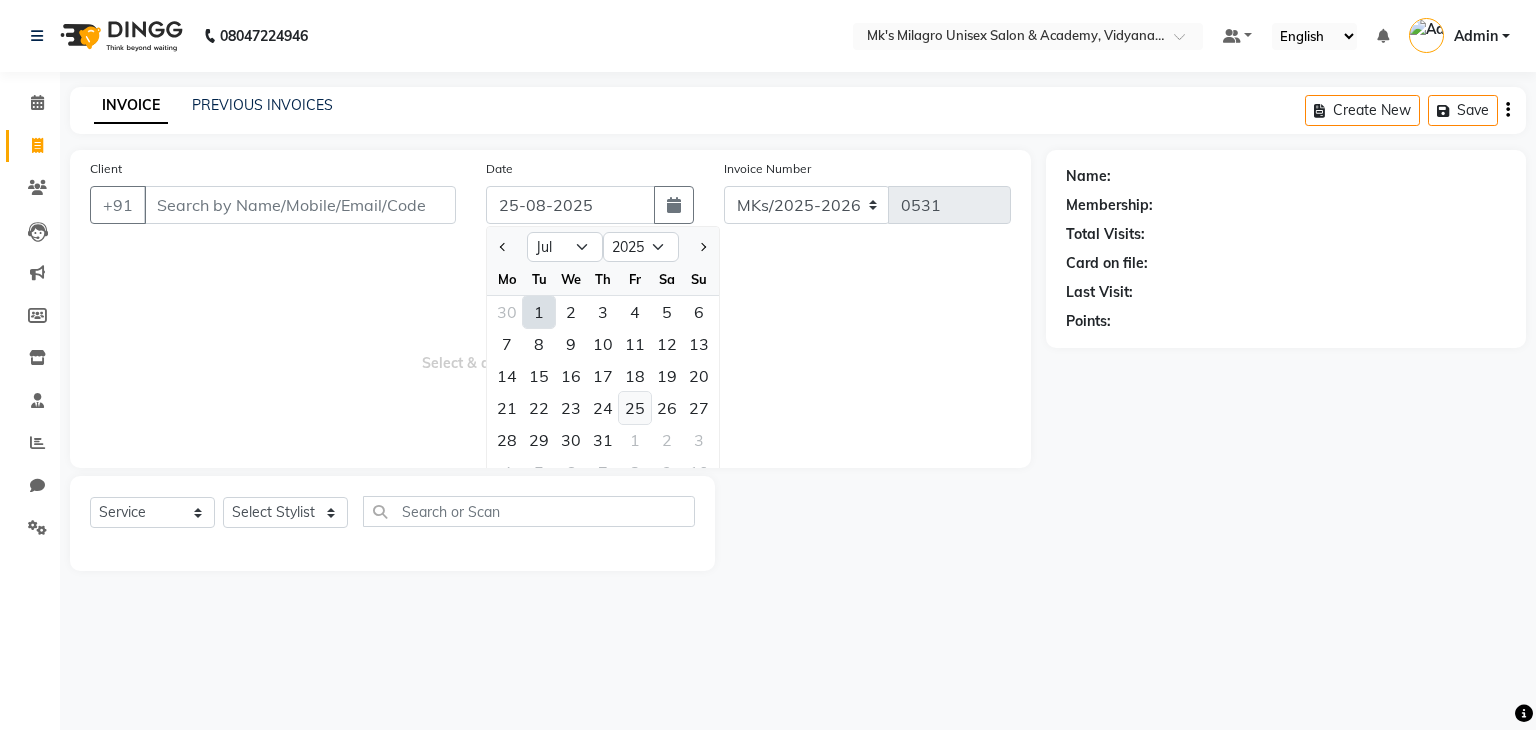 type on "25-07-2025" 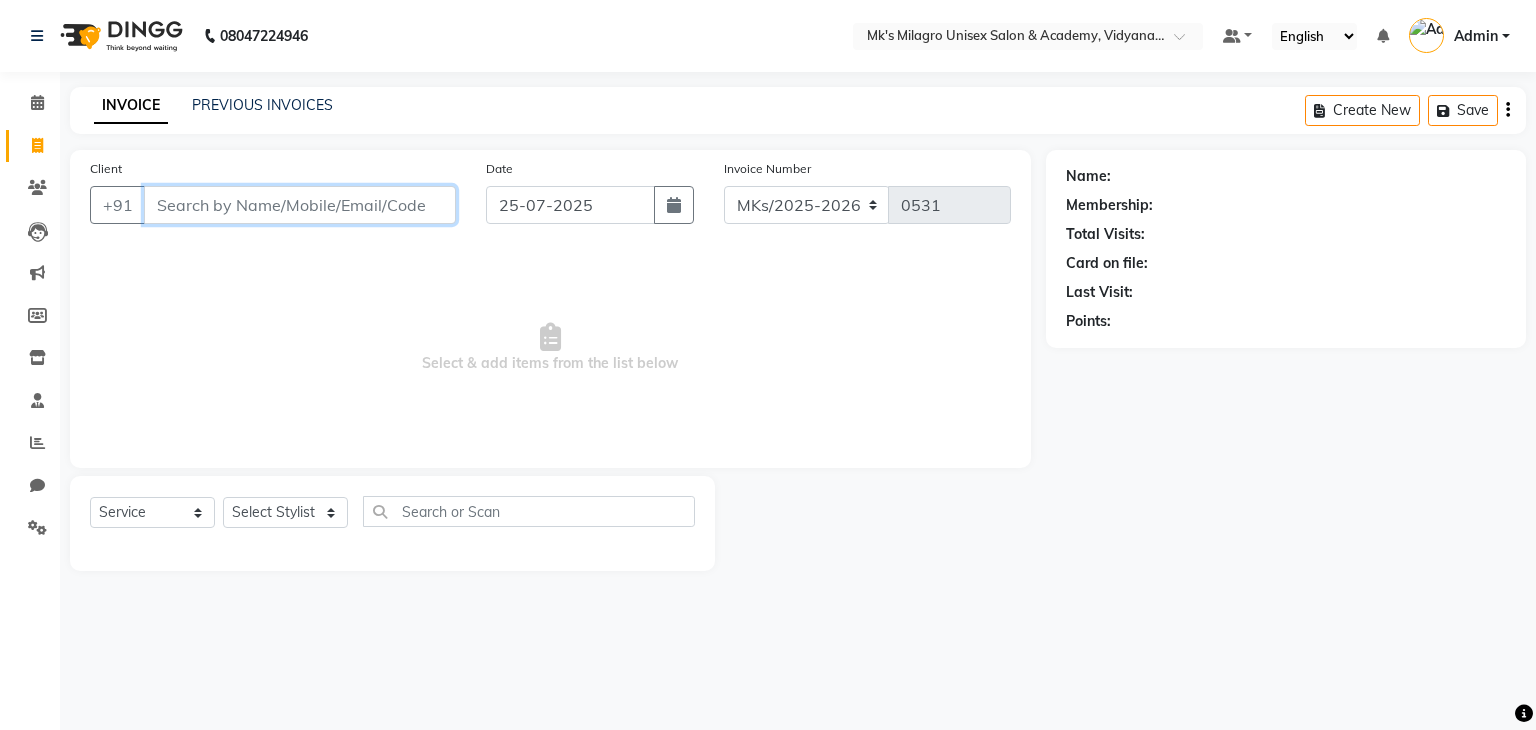 click on "Client" at bounding box center [300, 205] 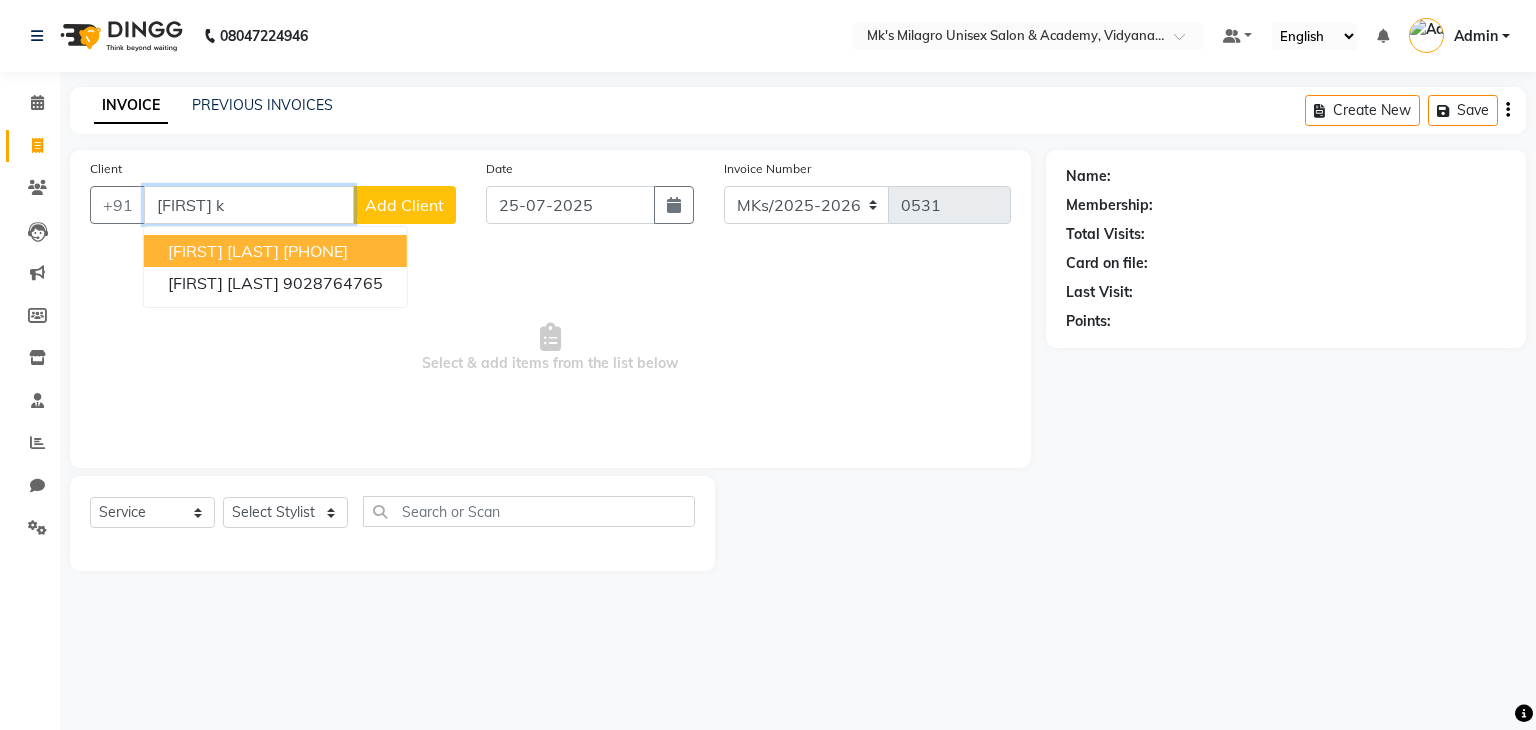 click on "[FIRST] [LAST]" at bounding box center (223, 251) 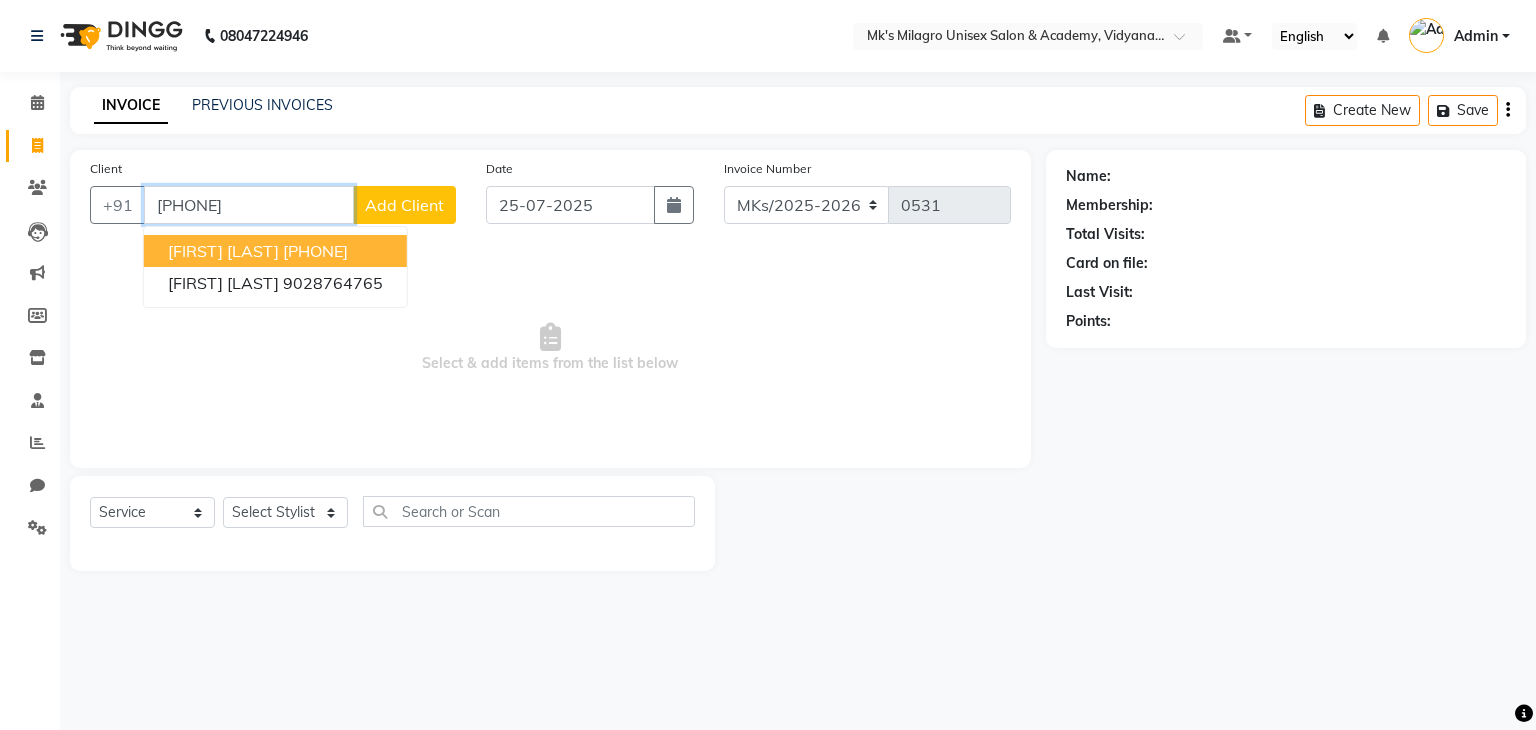 type on "[PHONE]" 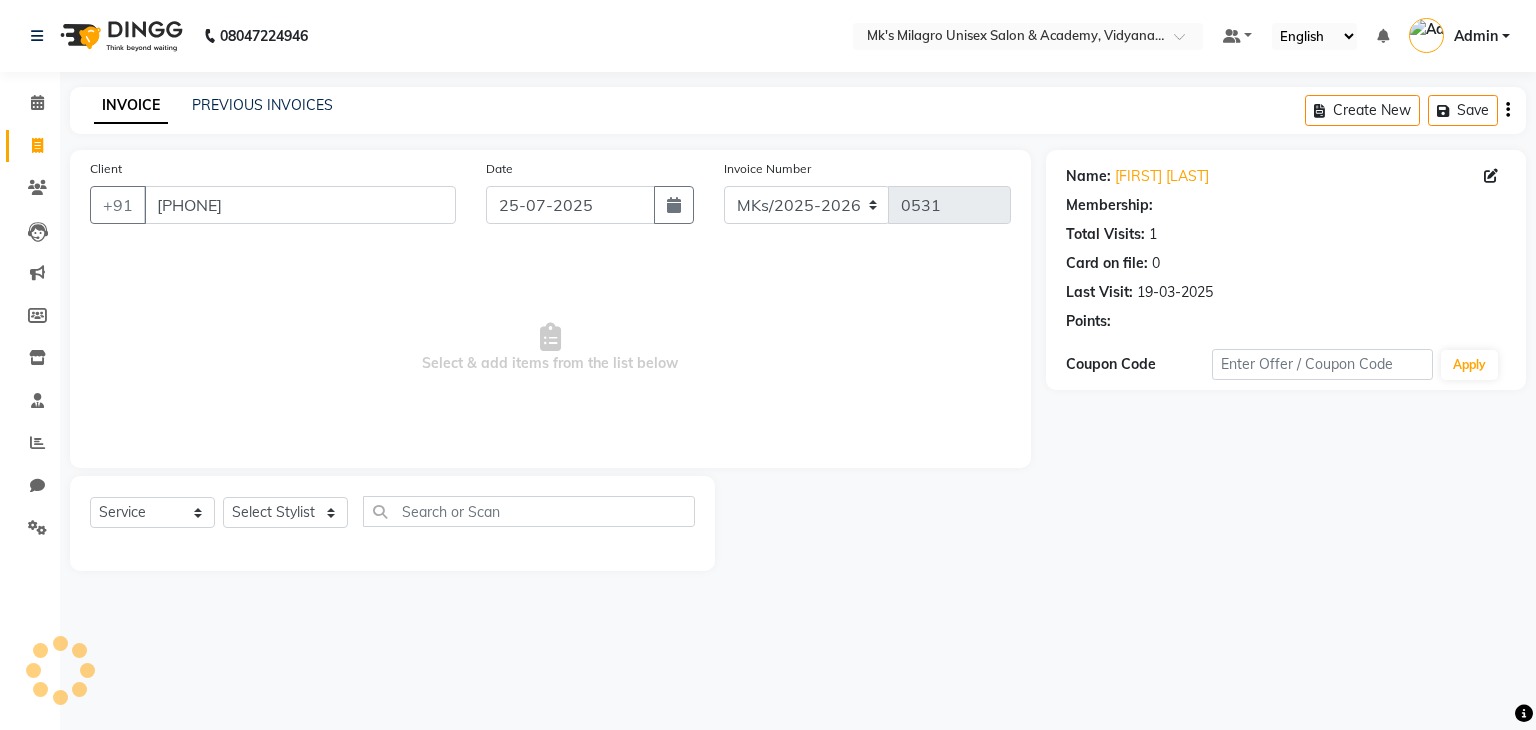 select on "1: Object" 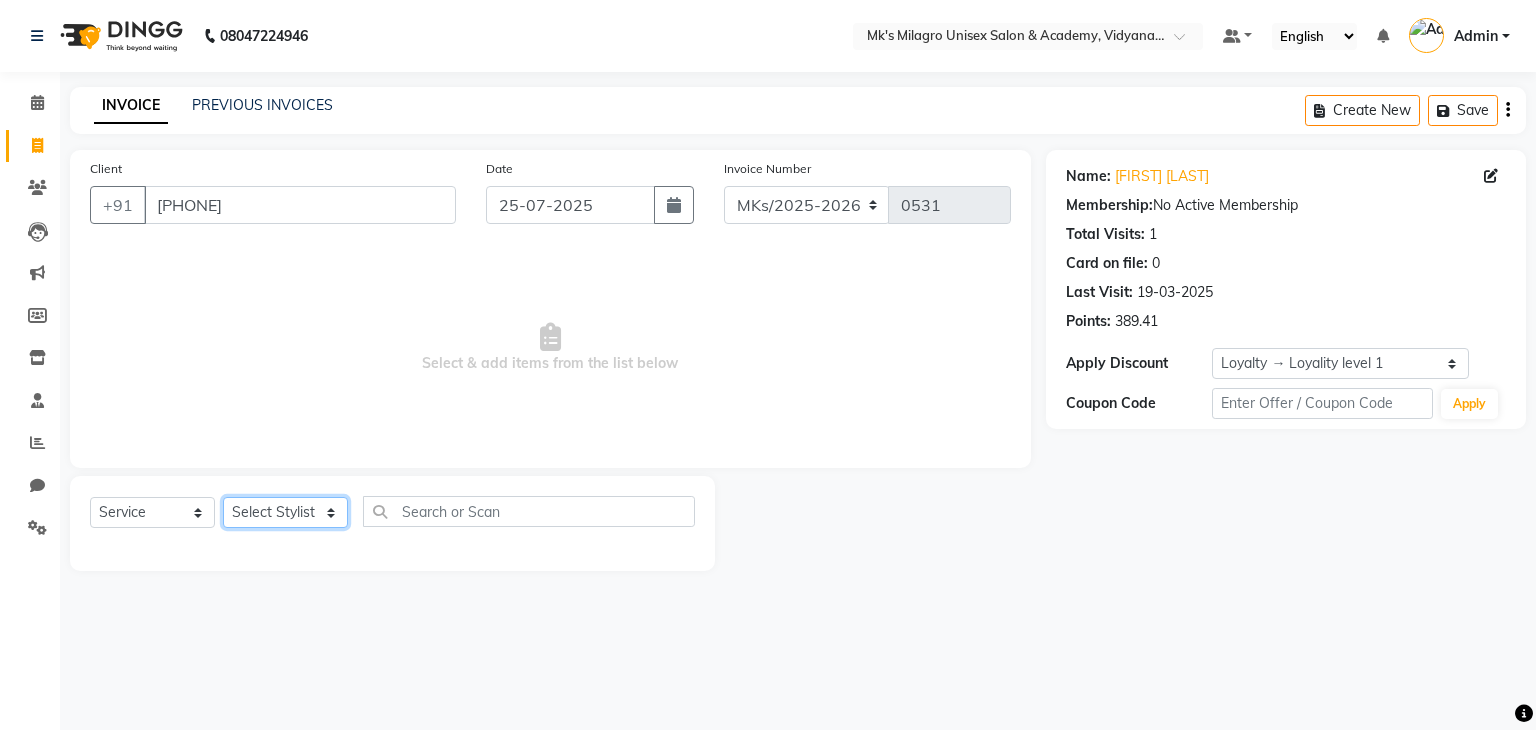 click on "Select Stylist Madhuri Jadhav Minsi Ramesh Renuka Riya Sandhaya Santoshi" 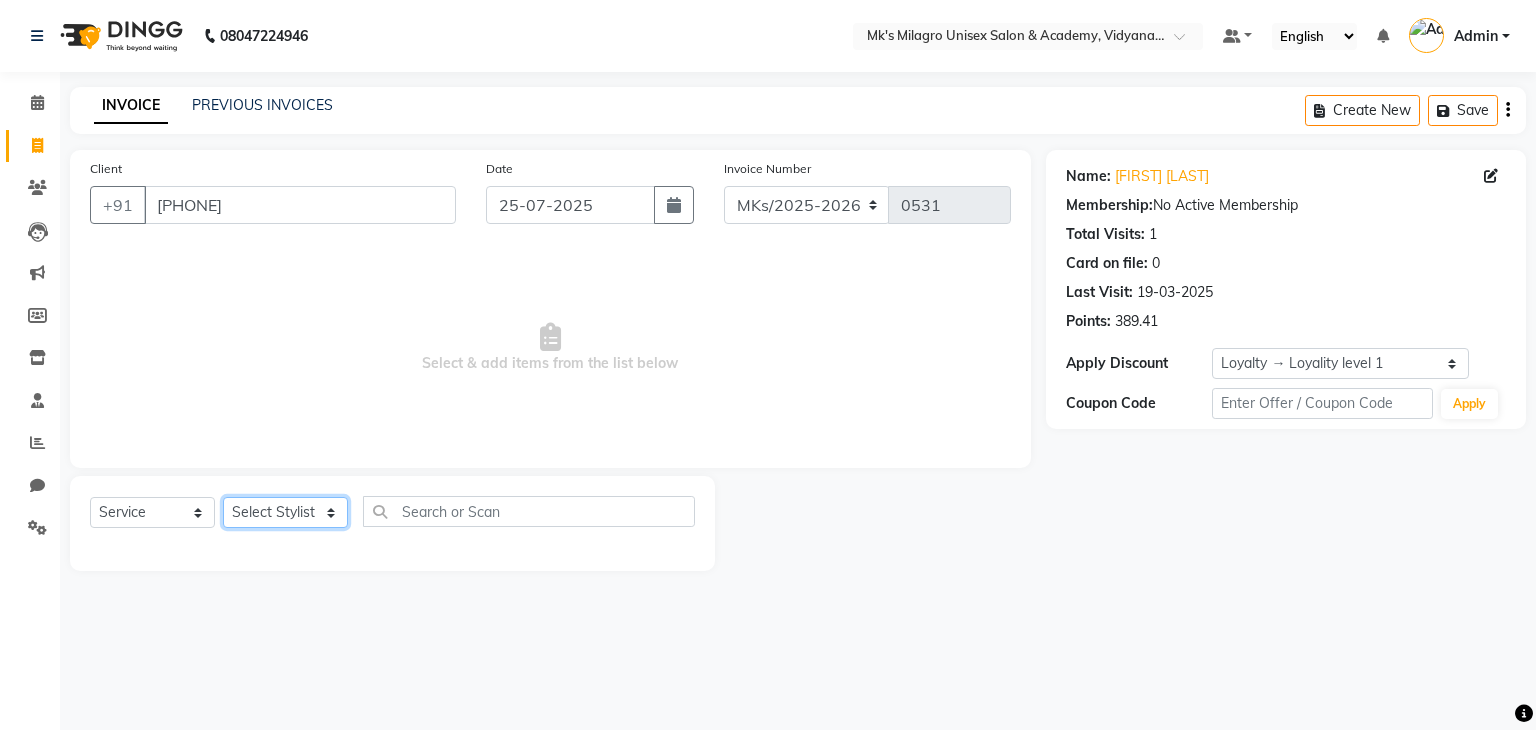 select on "21735" 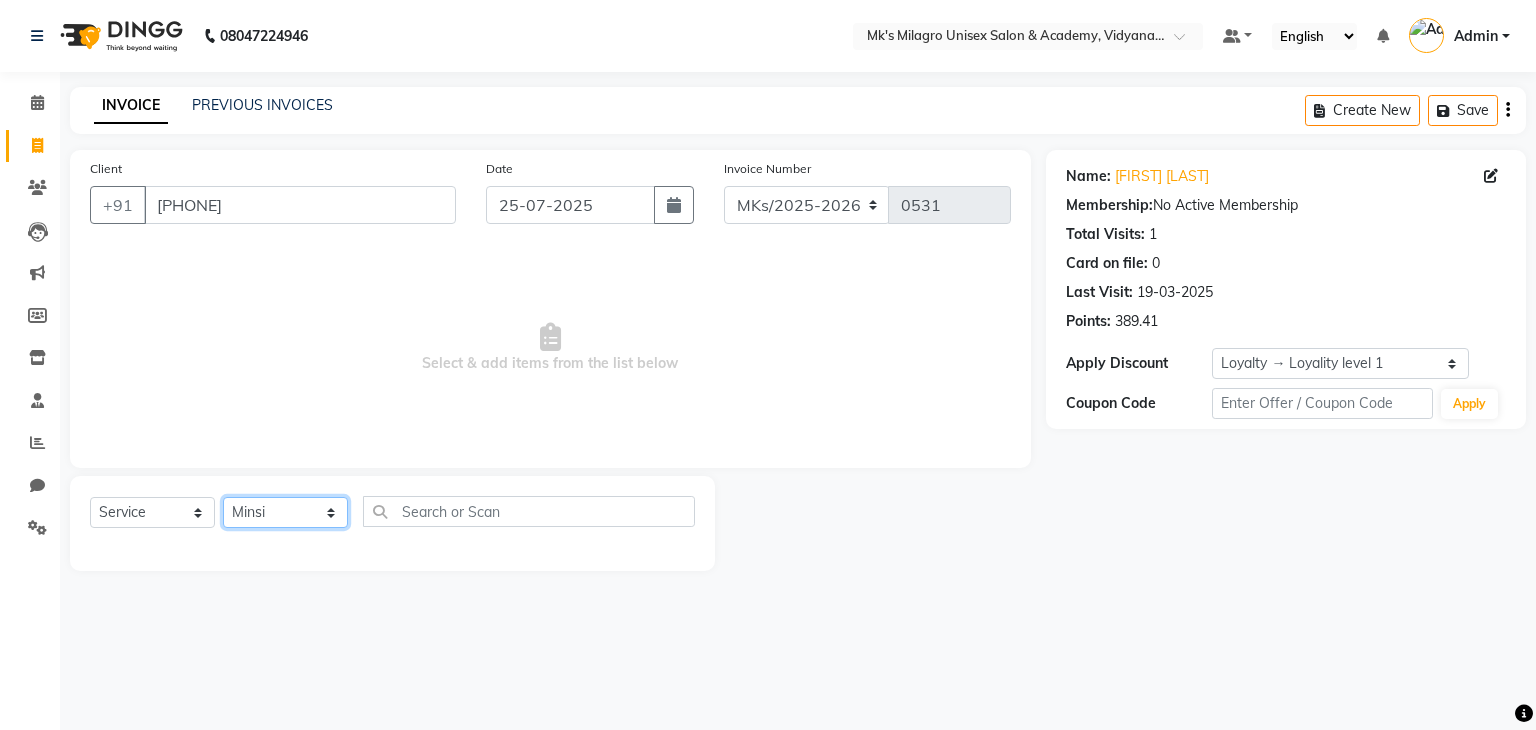 click on "Select Stylist Madhuri Jadhav Minsi Ramesh Renuka Riya Sandhaya Santoshi" 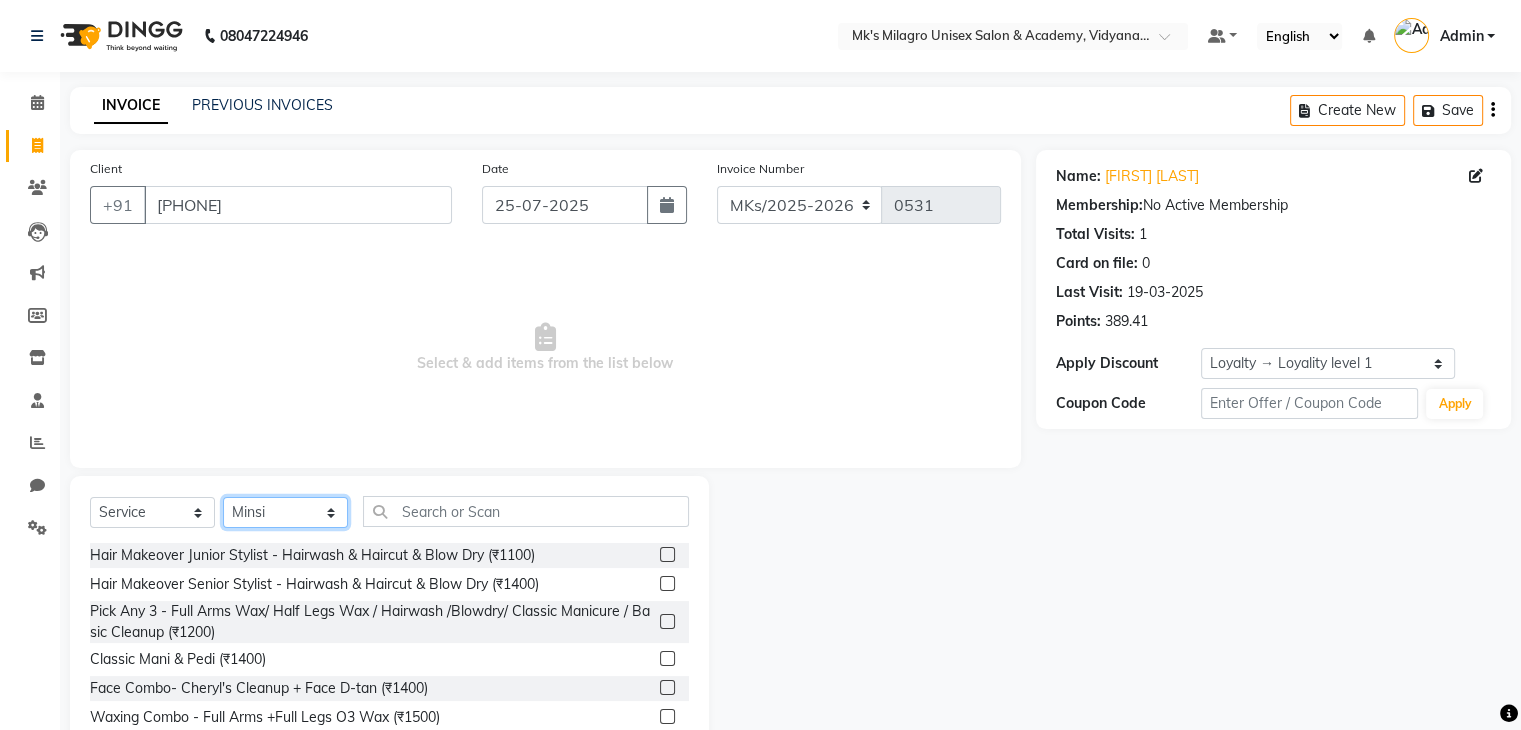 click on "Select Stylist Madhuri Jadhav Minsi Ramesh Renuka Riya Sandhaya Santoshi" 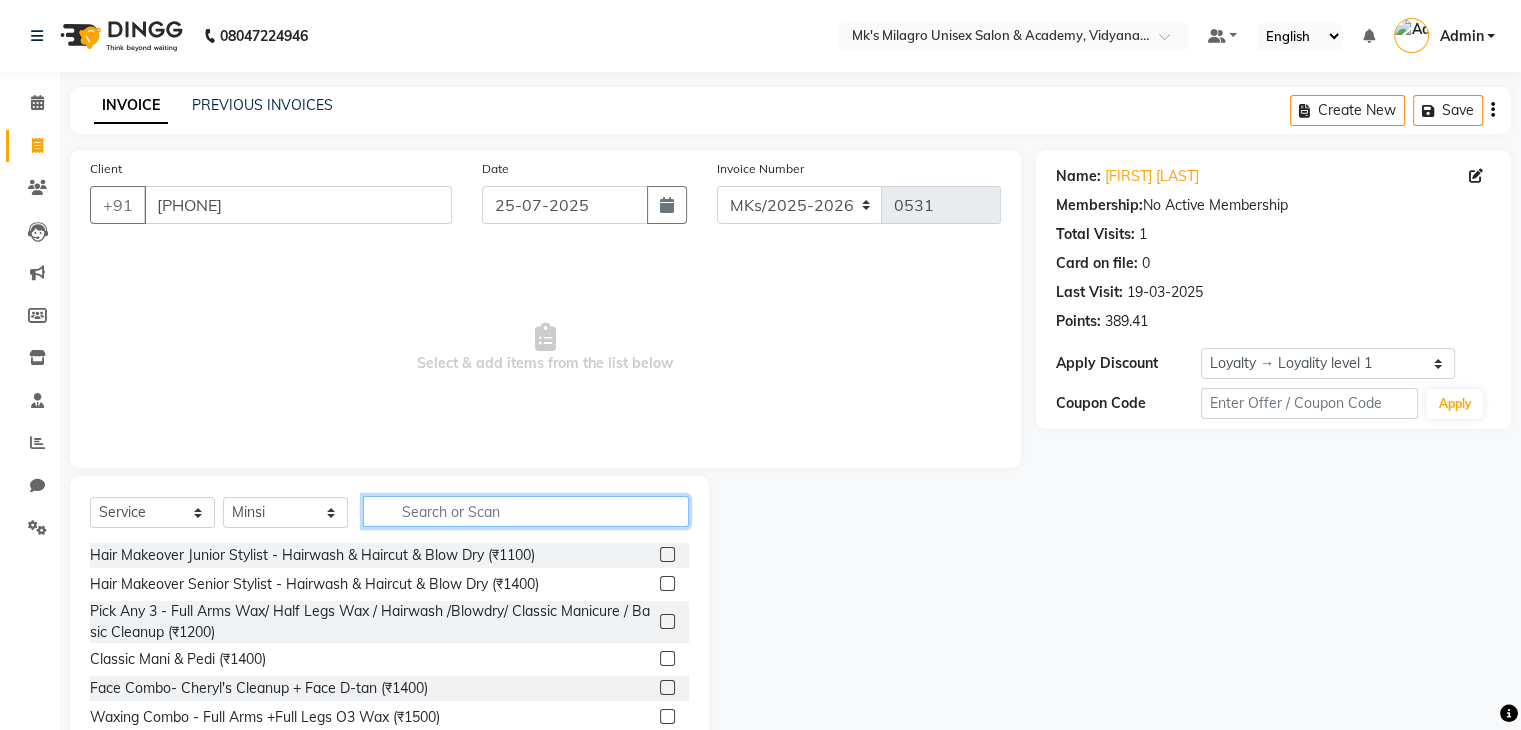 click 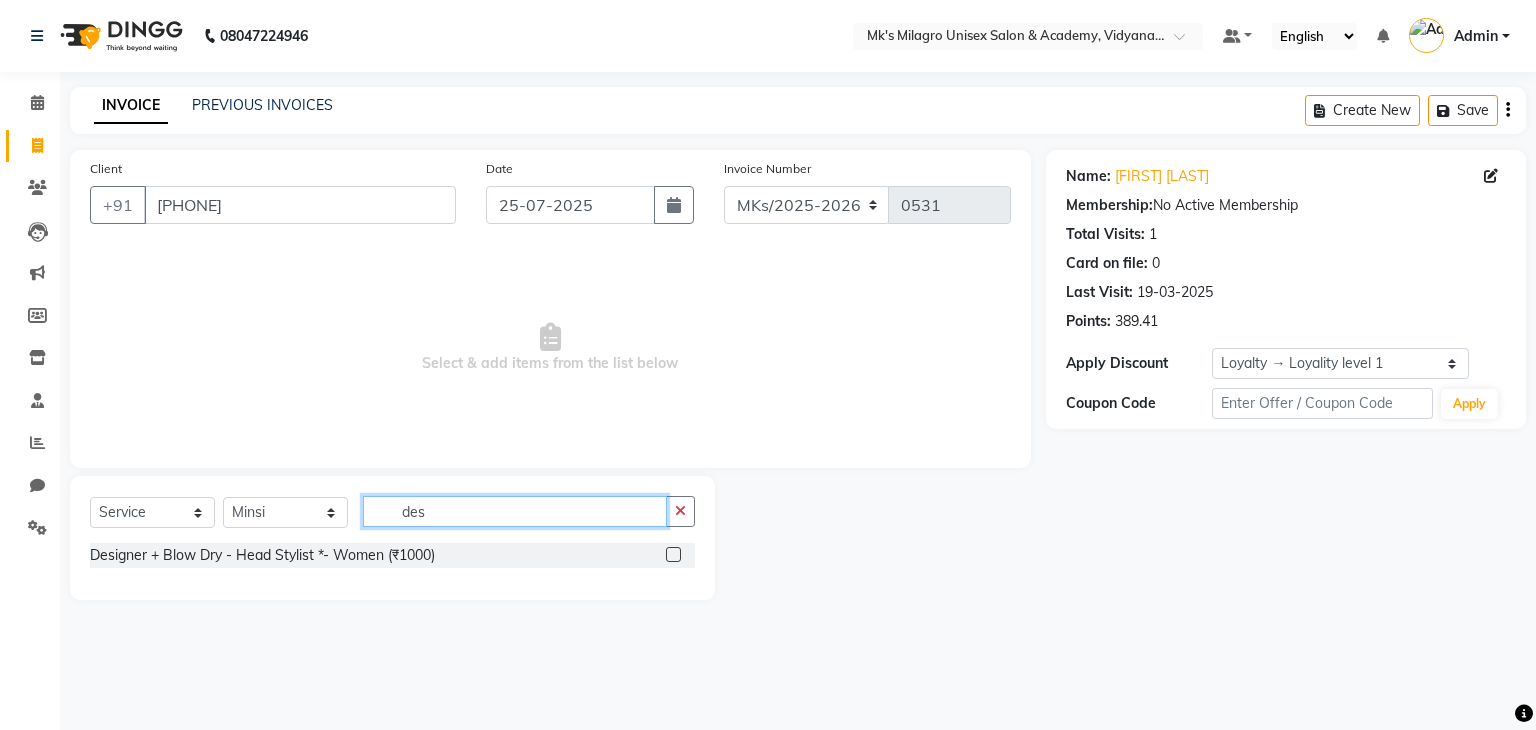 type on "des" 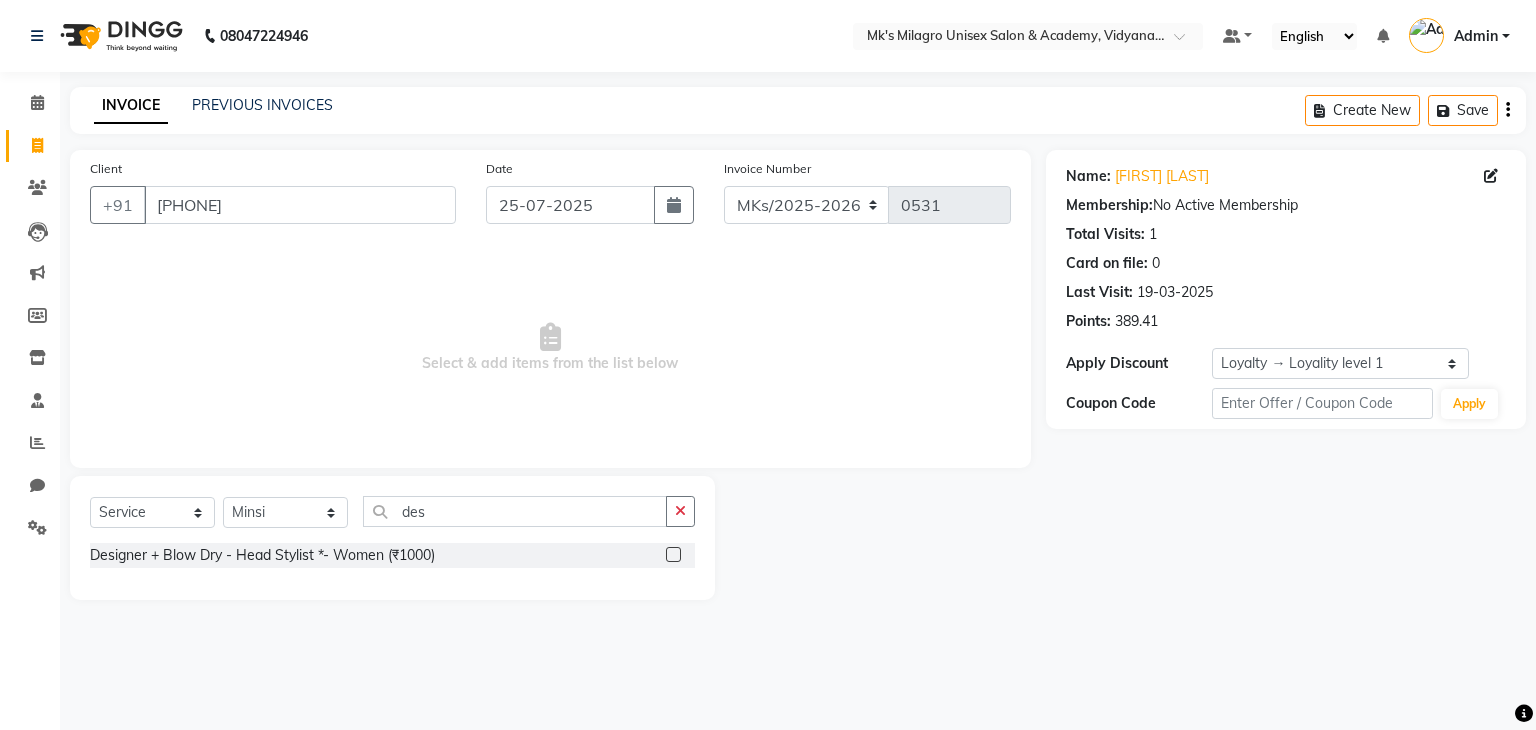 click 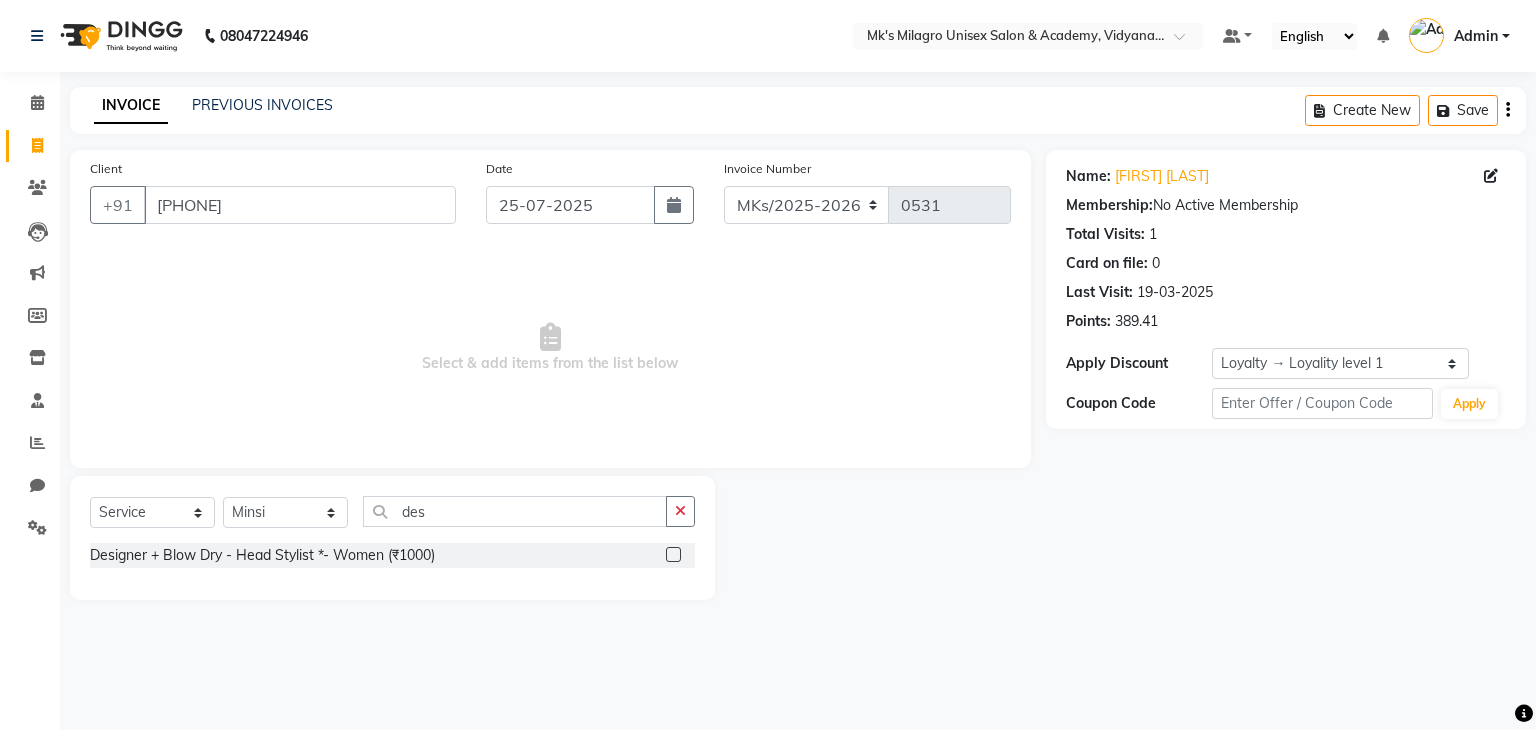 click at bounding box center (672, 555) 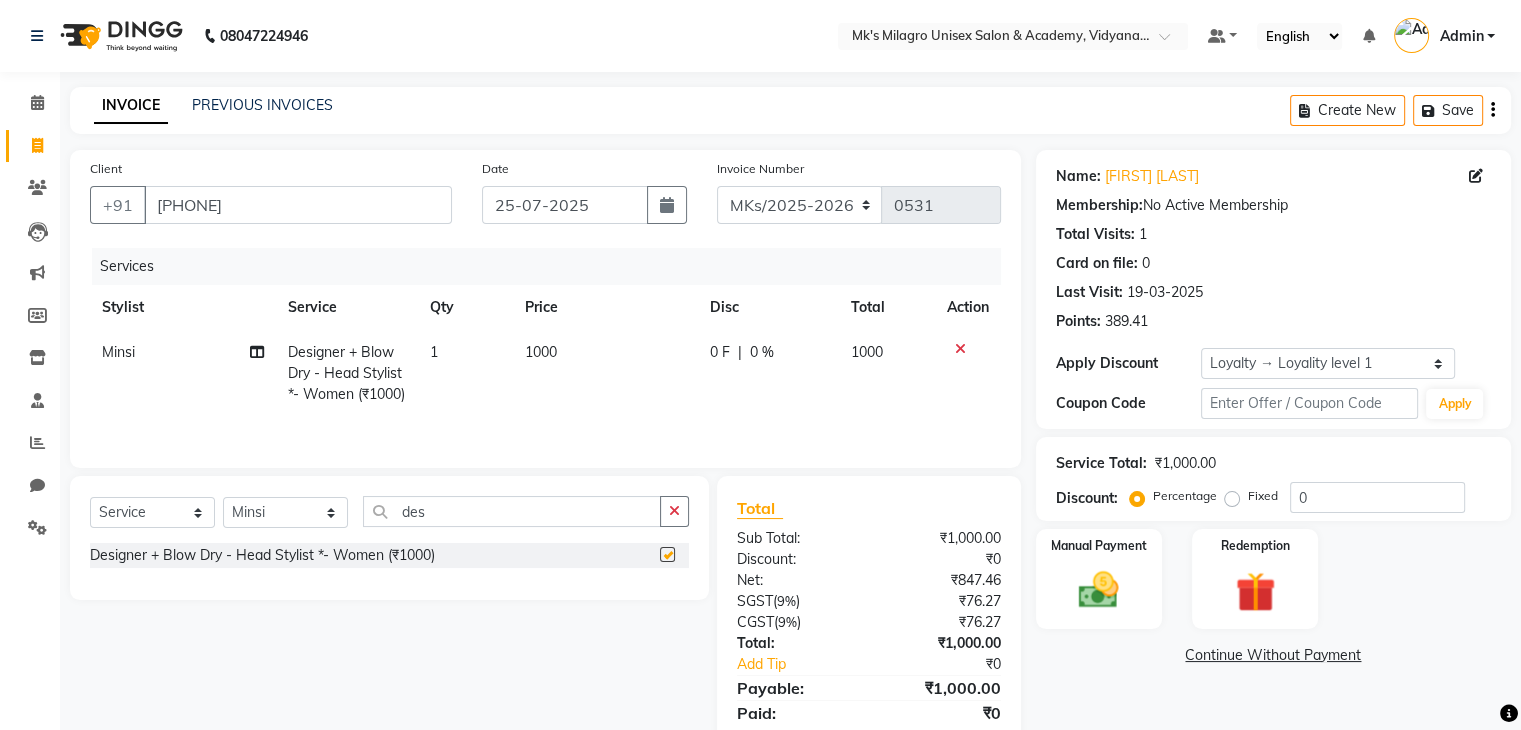 checkbox on "false" 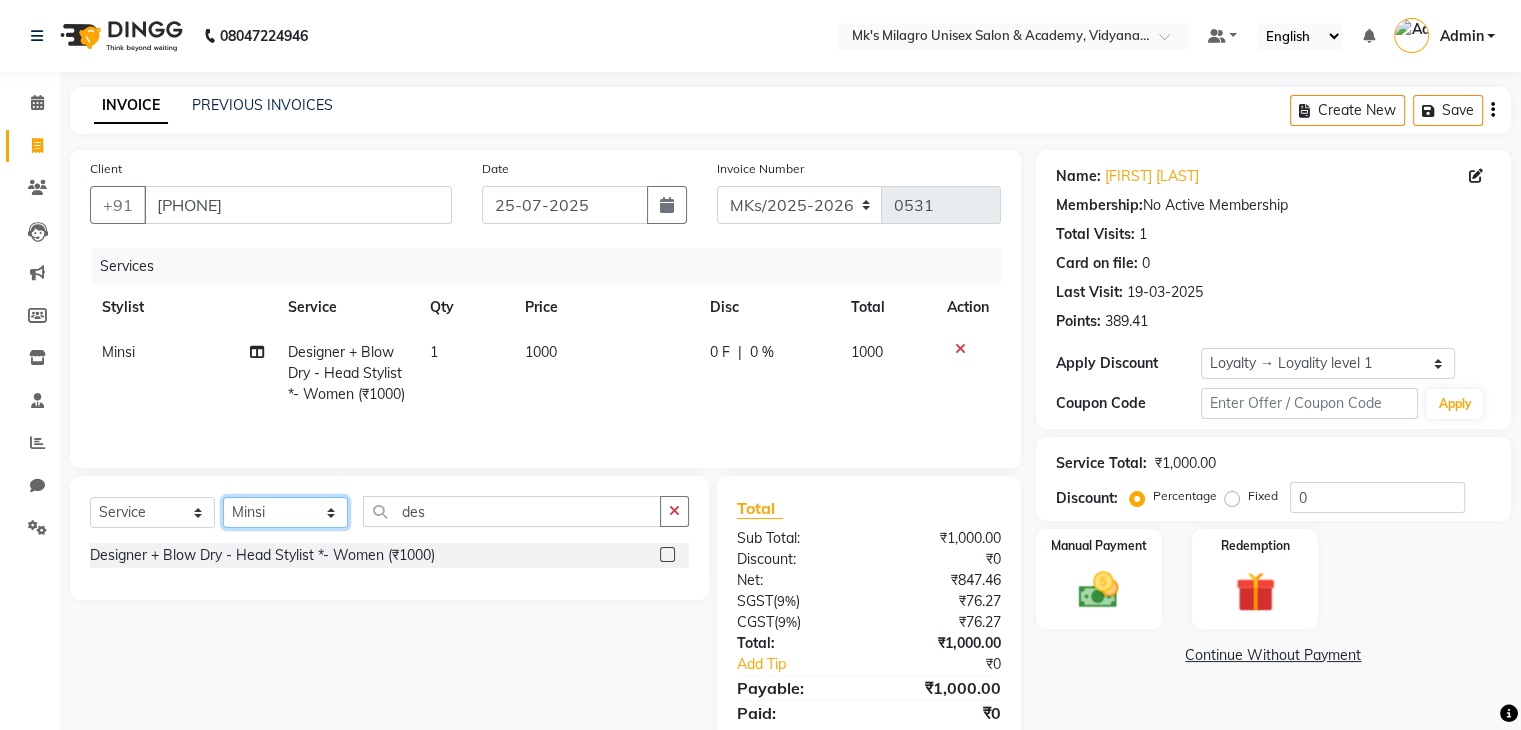 drag, startPoint x: 293, startPoint y: 526, endPoint x: 299, endPoint y: 435, distance: 91.197586 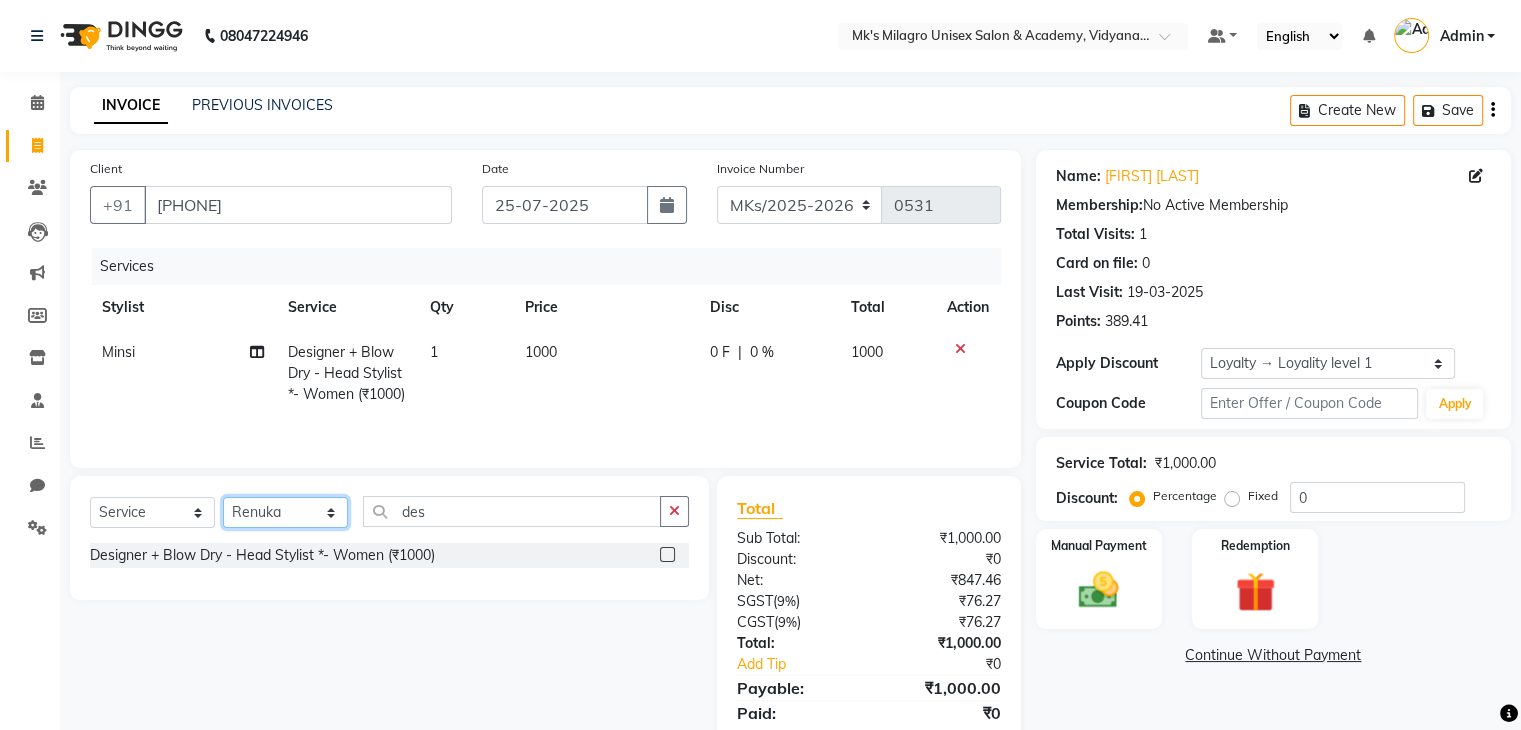 click on "Select Stylist Madhuri Jadhav Minsi Ramesh Renuka Riya Sandhaya Santoshi" 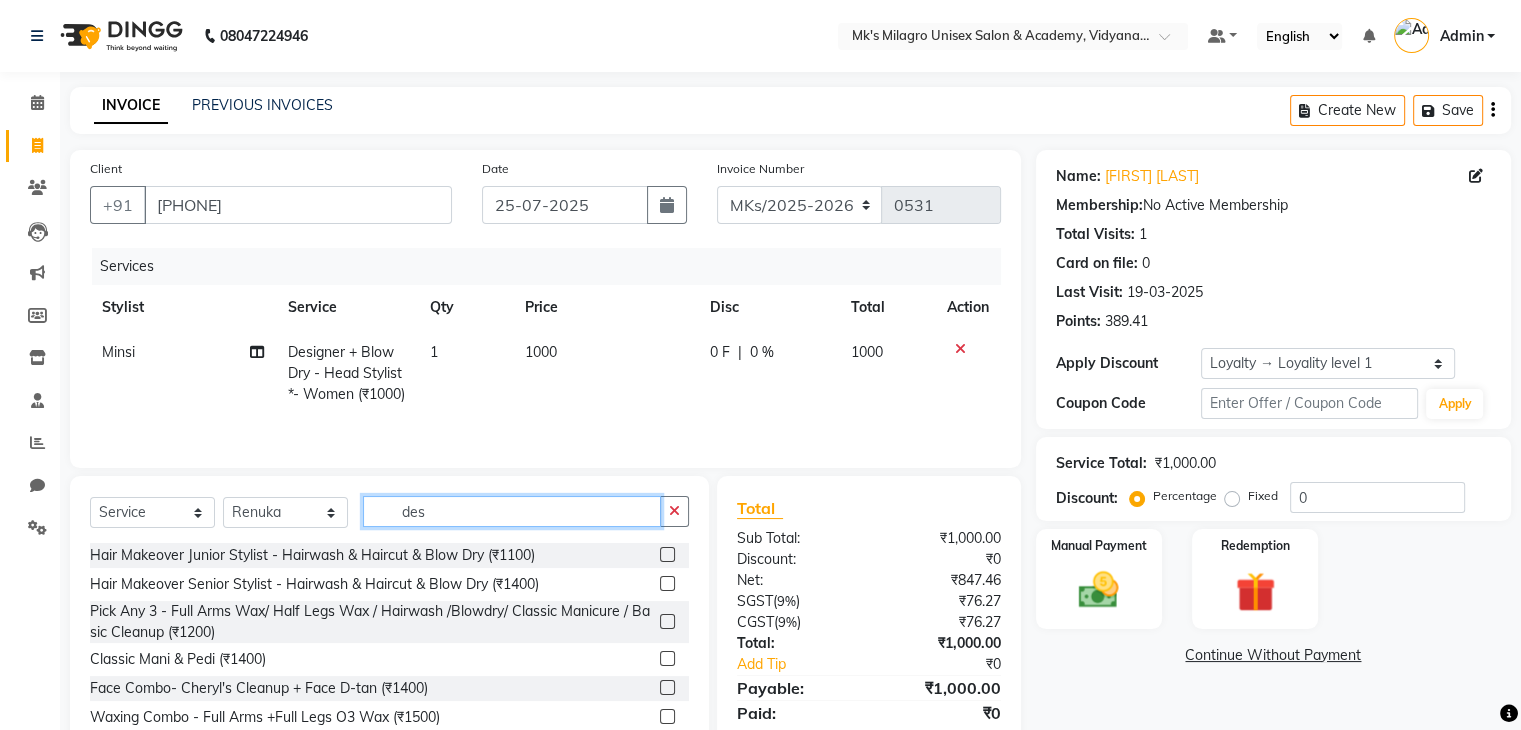 click on "des" 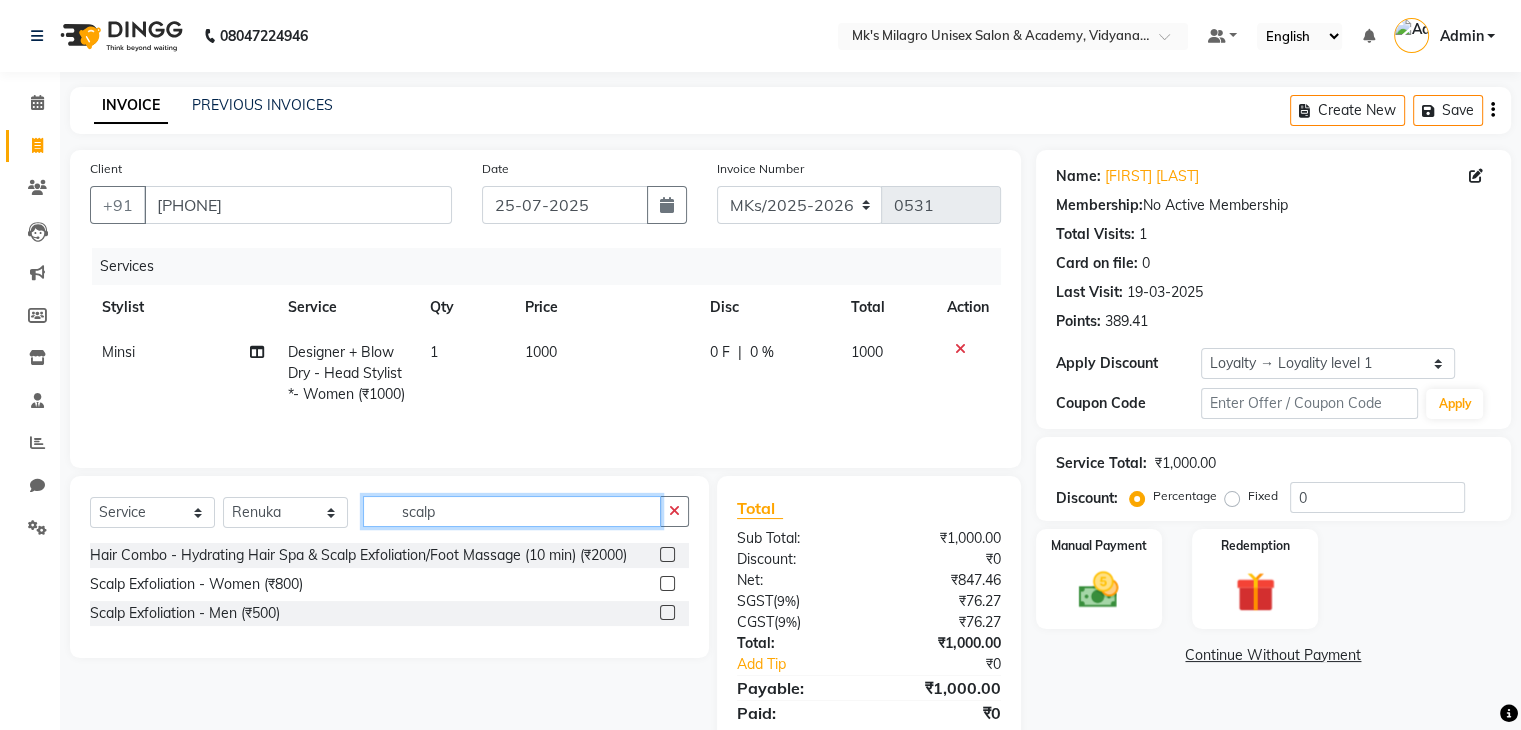 type on "scalp" 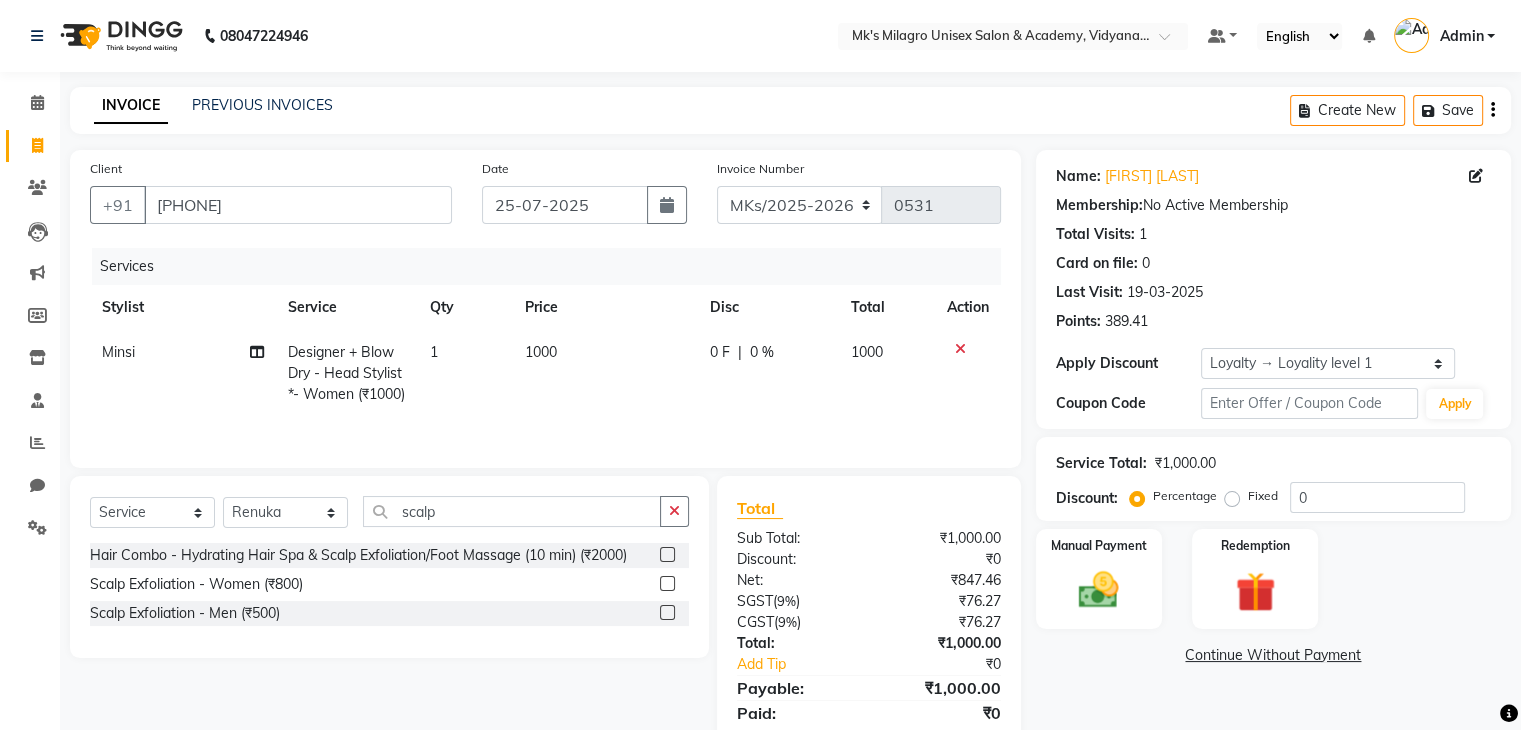 click 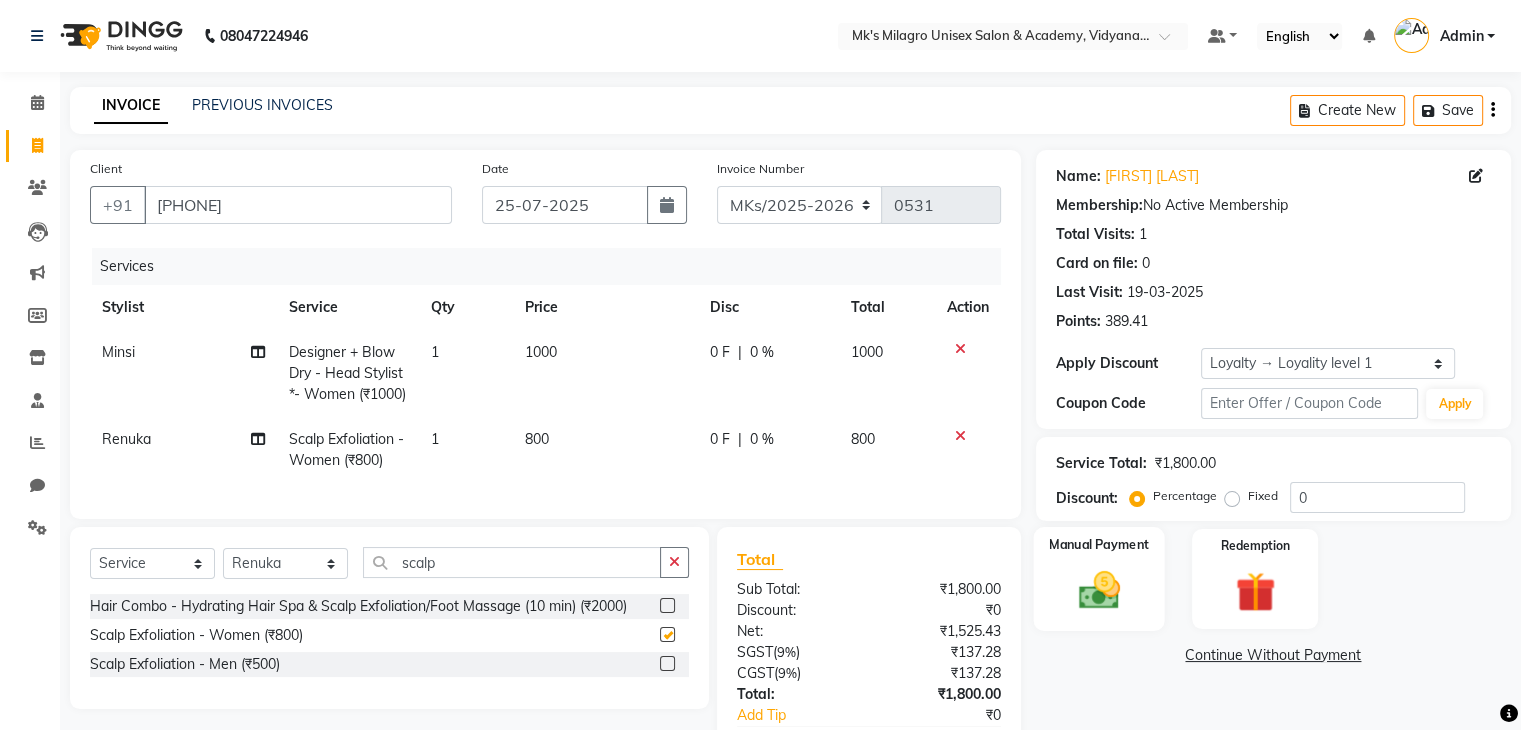 checkbox on "false" 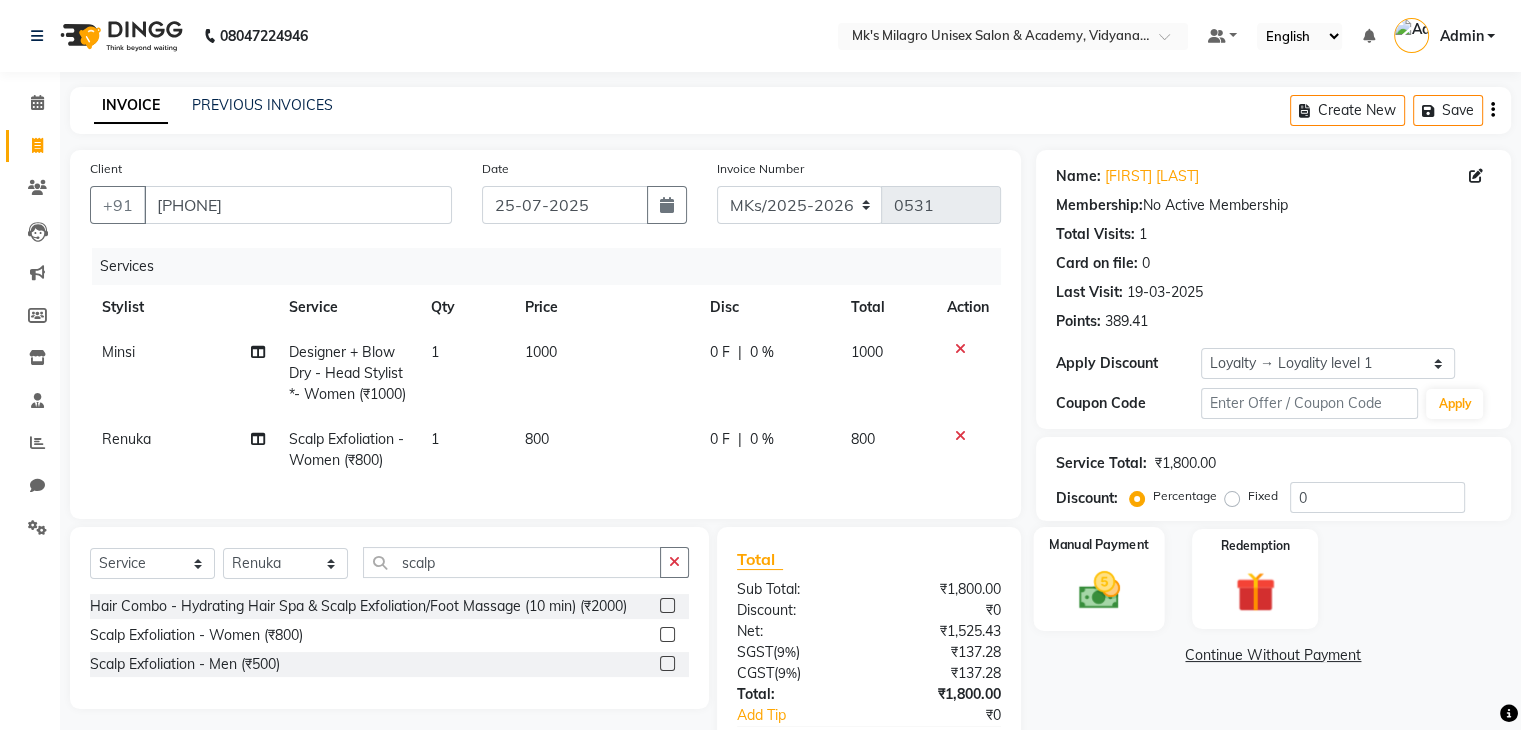 click on "Manual Payment" 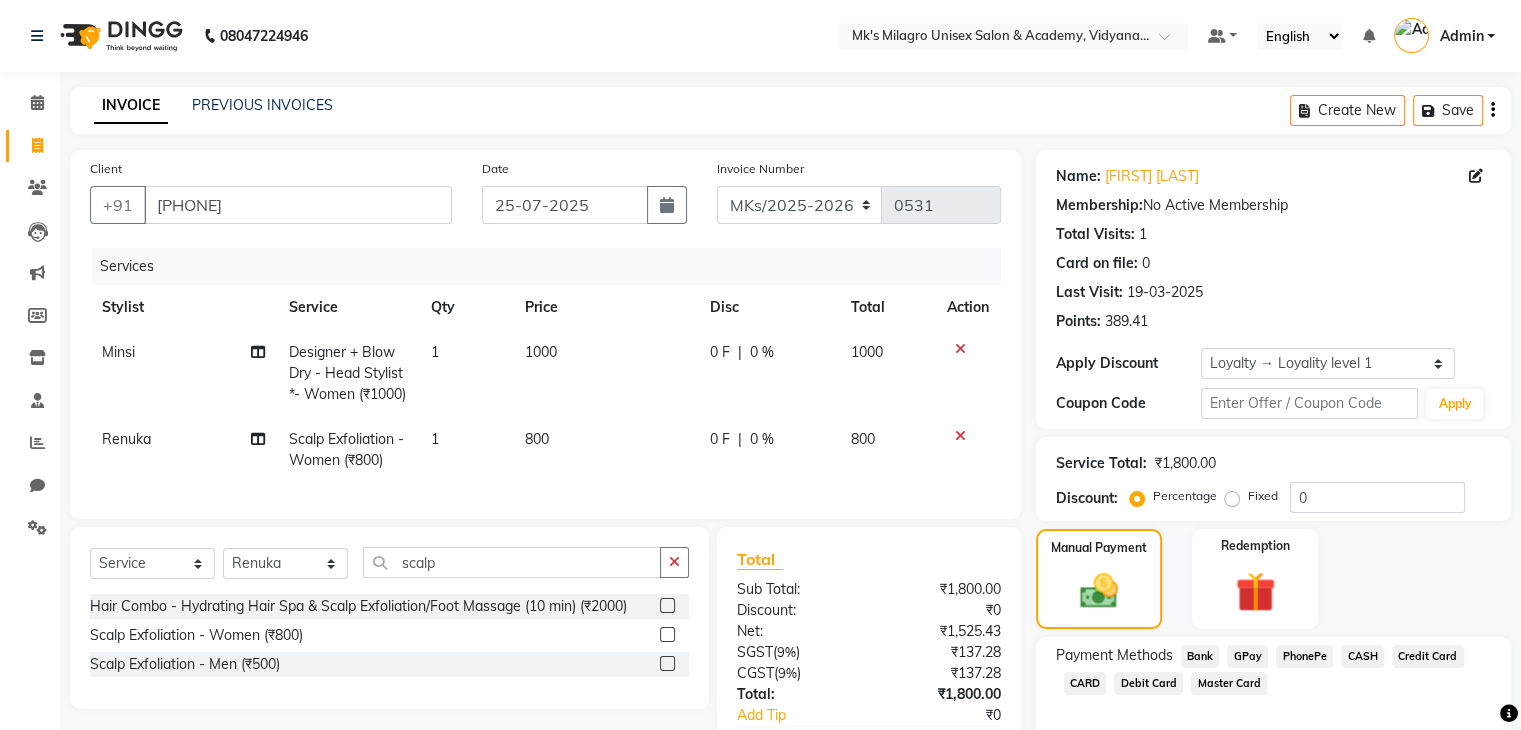 scroll, scrollTop: 158, scrollLeft: 0, axis: vertical 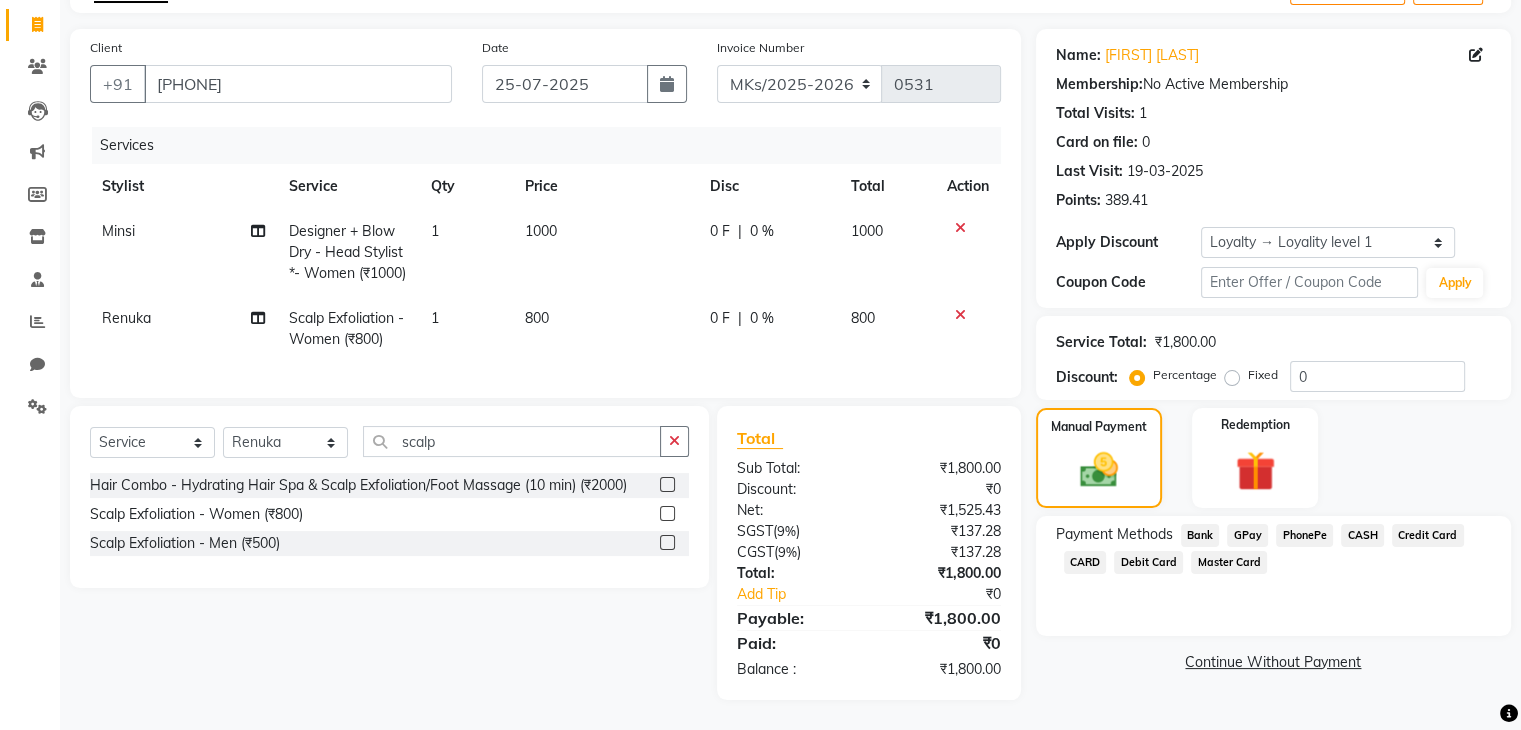 click on "GPay" 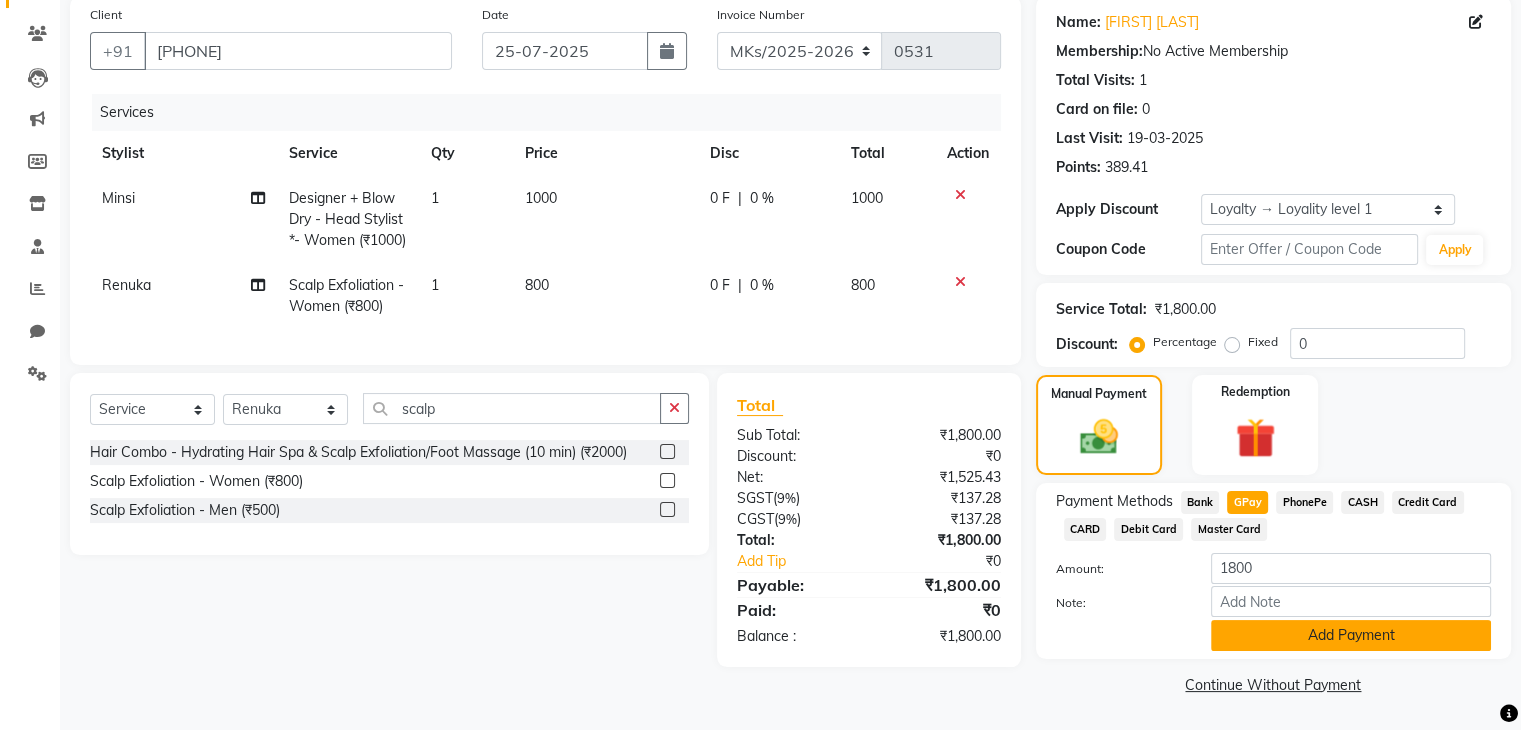 click on "Add Payment" 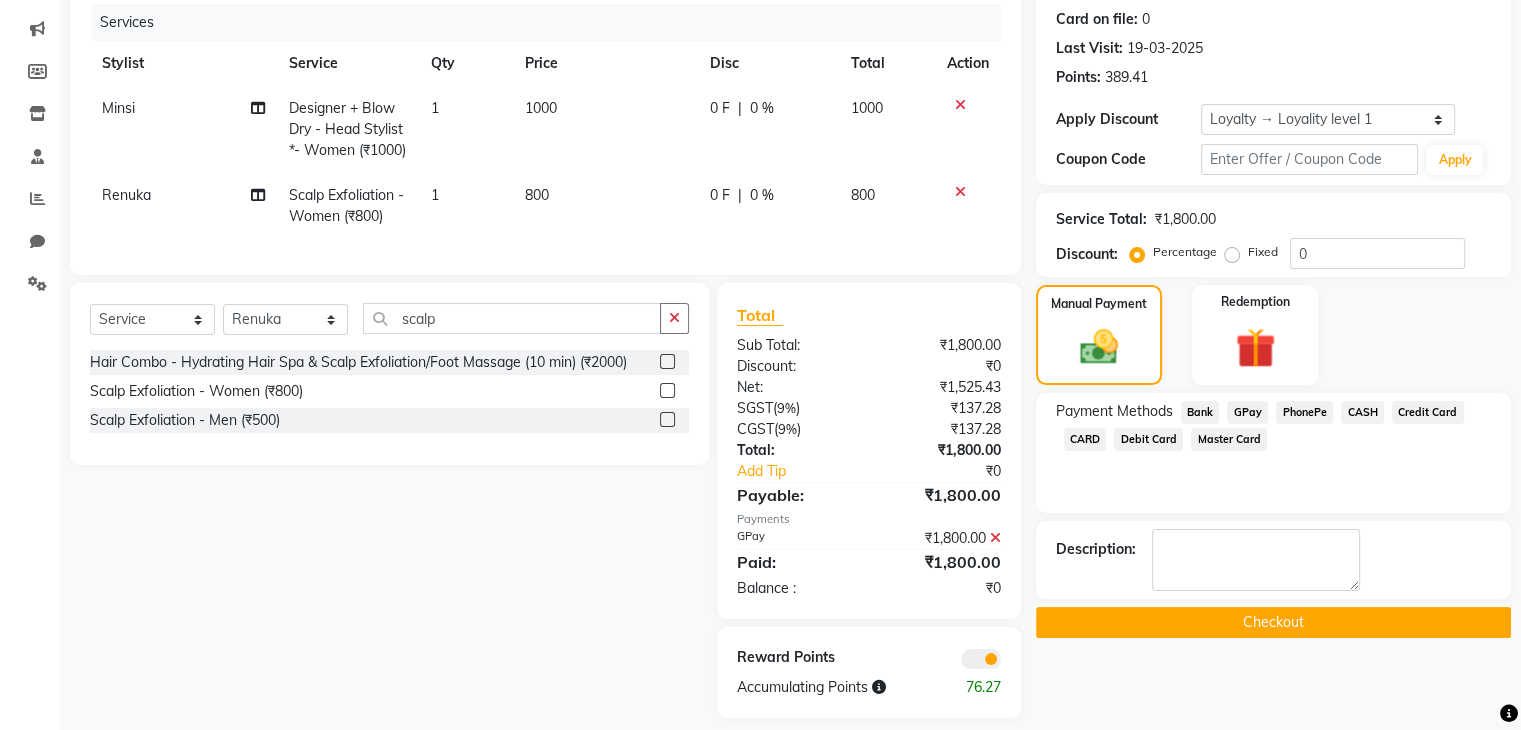 scroll, scrollTop: 300, scrollLeft: 0, axis: vertical 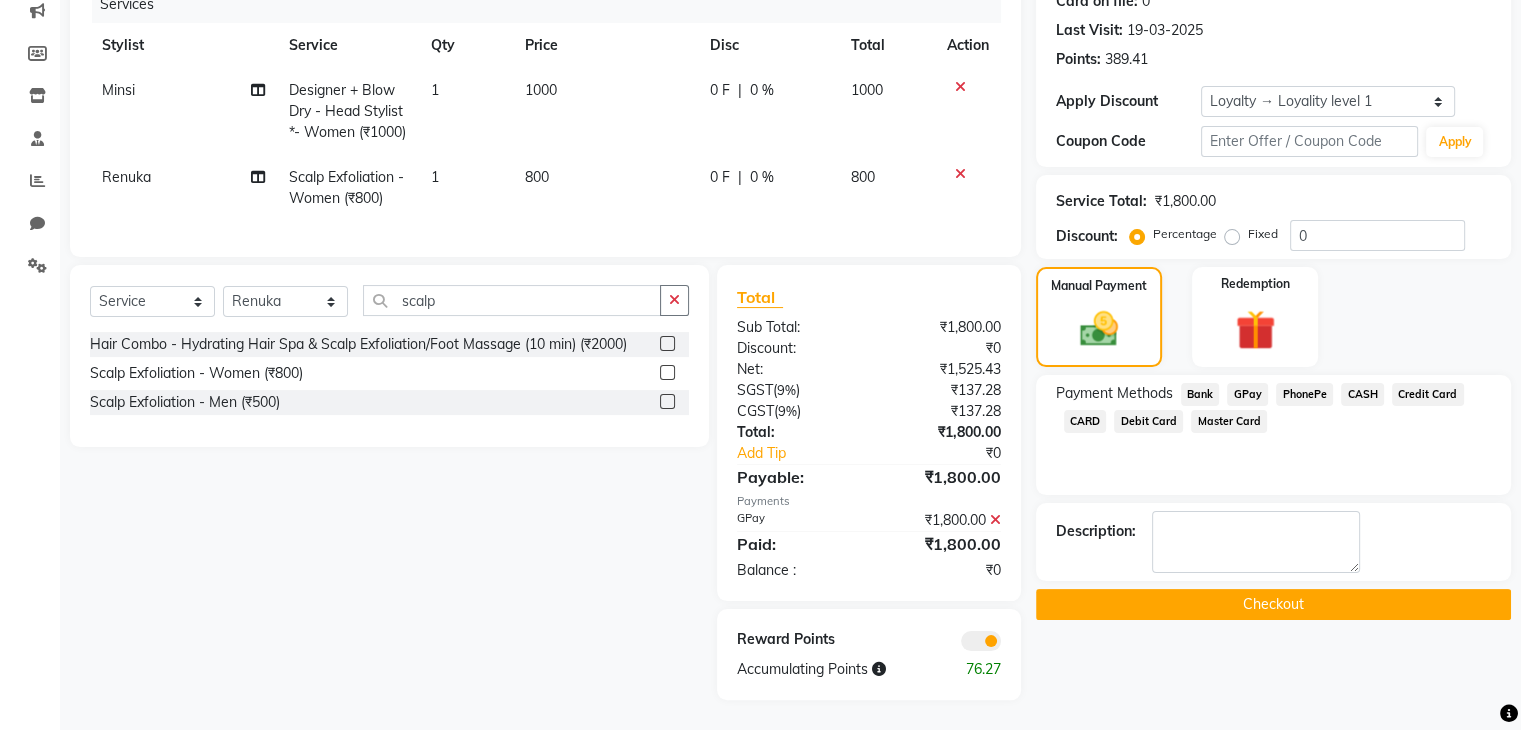 click on "Checkout" 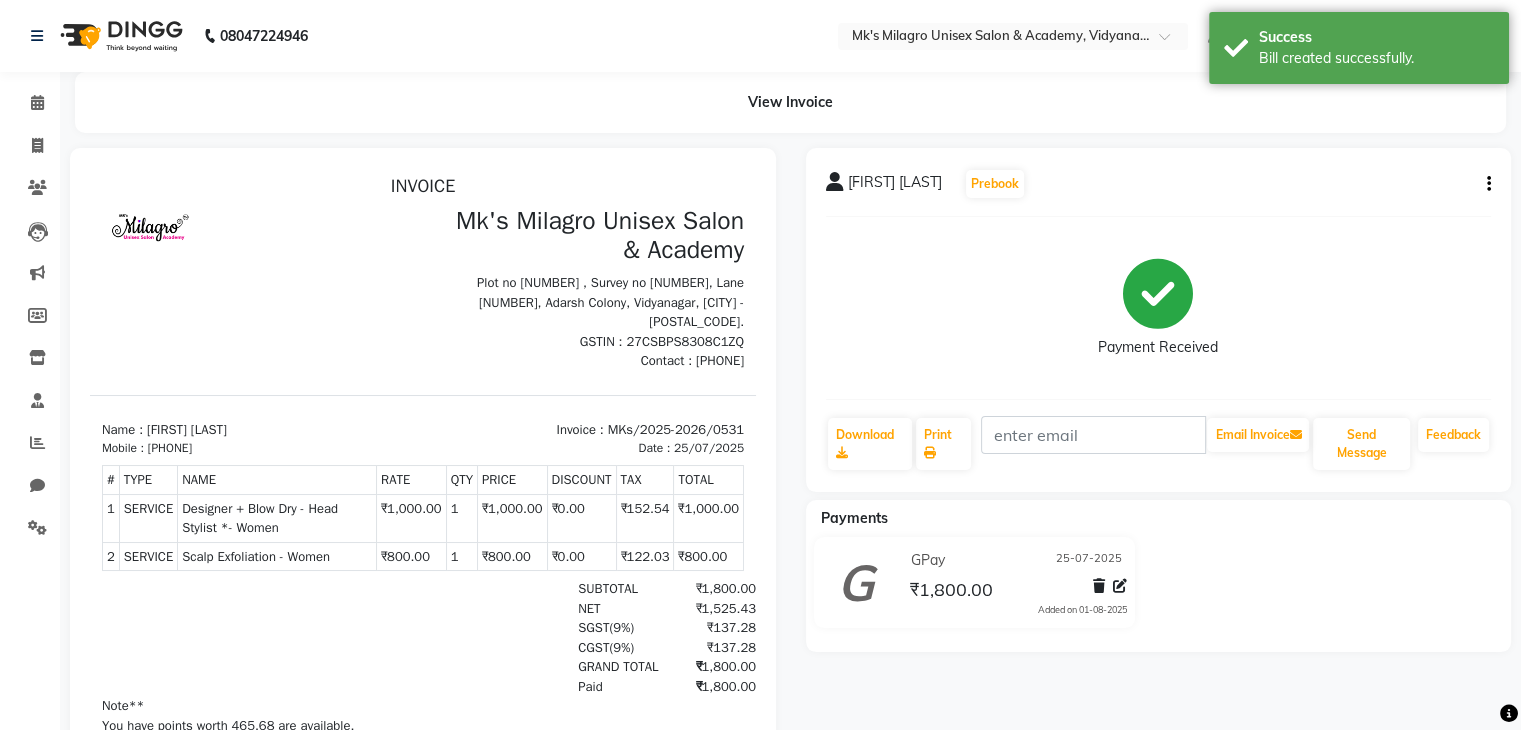 scroll, scrollTop: 0, scrollLeft: 0, axis: both 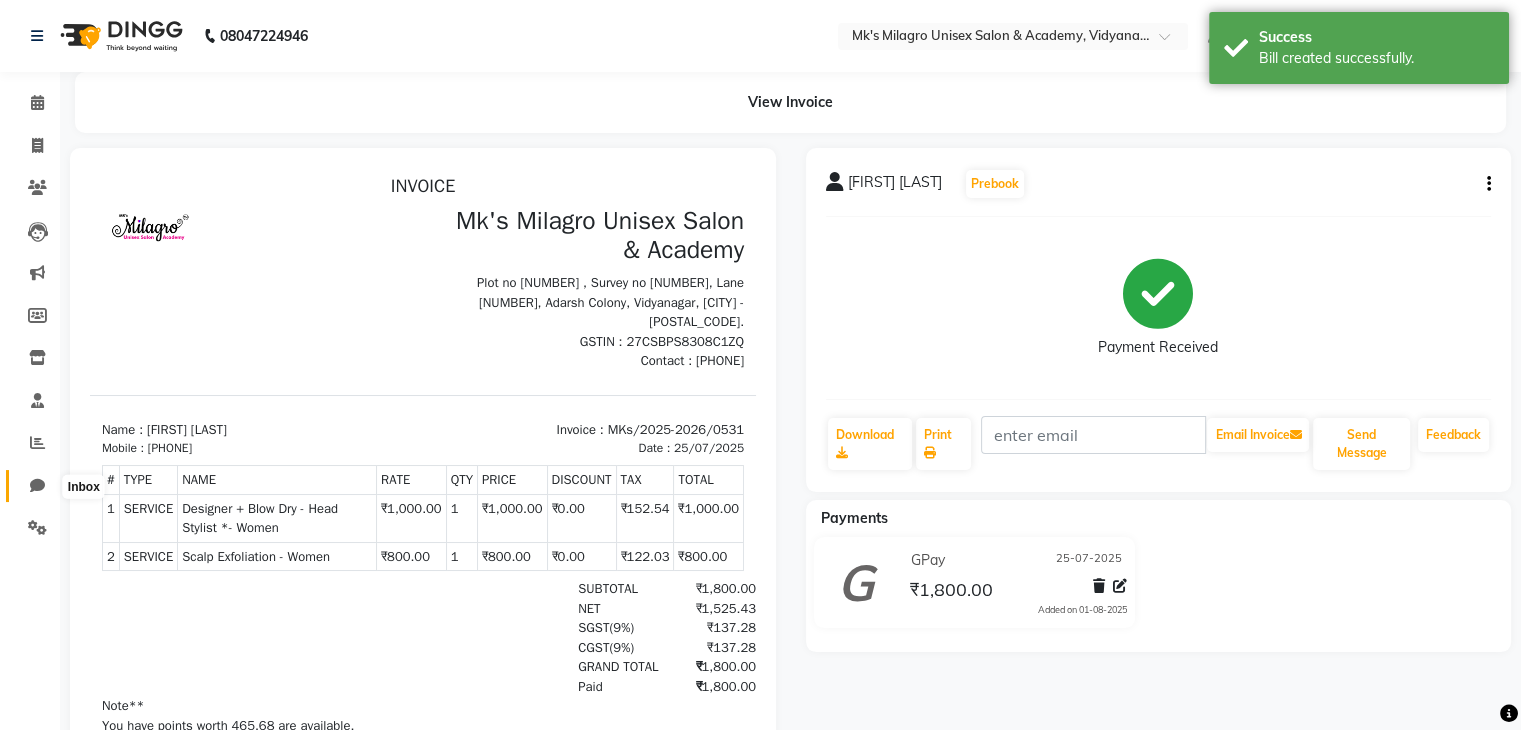click 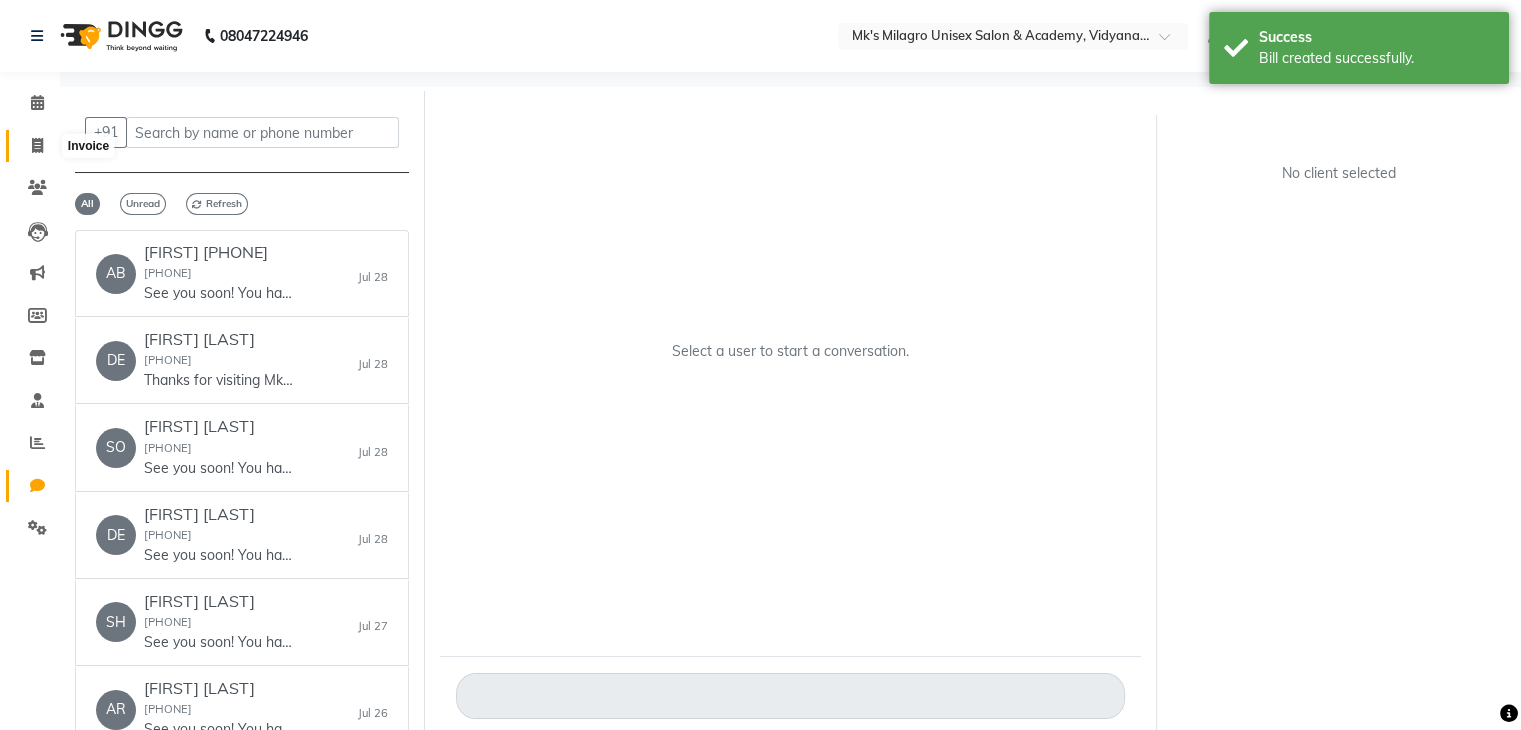 click 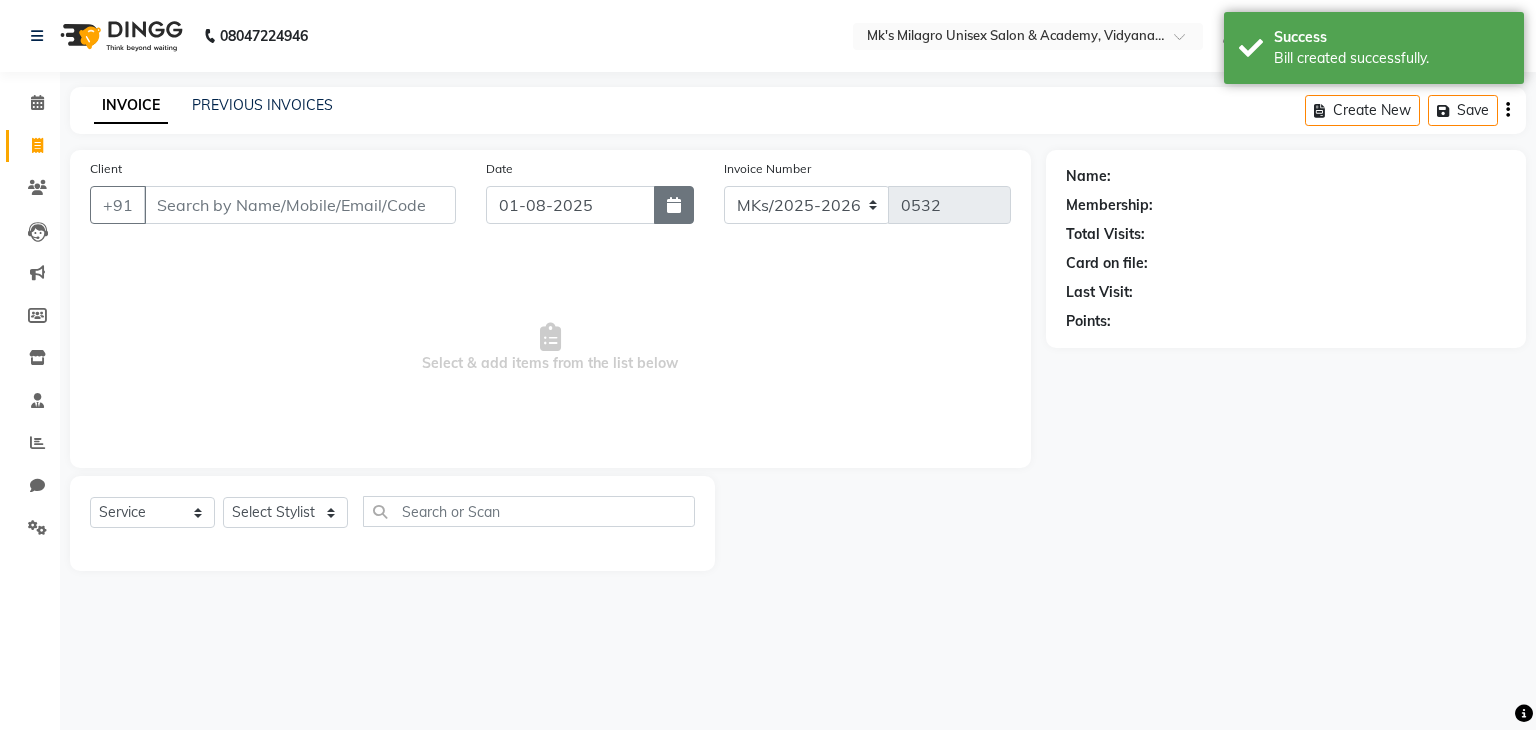 click 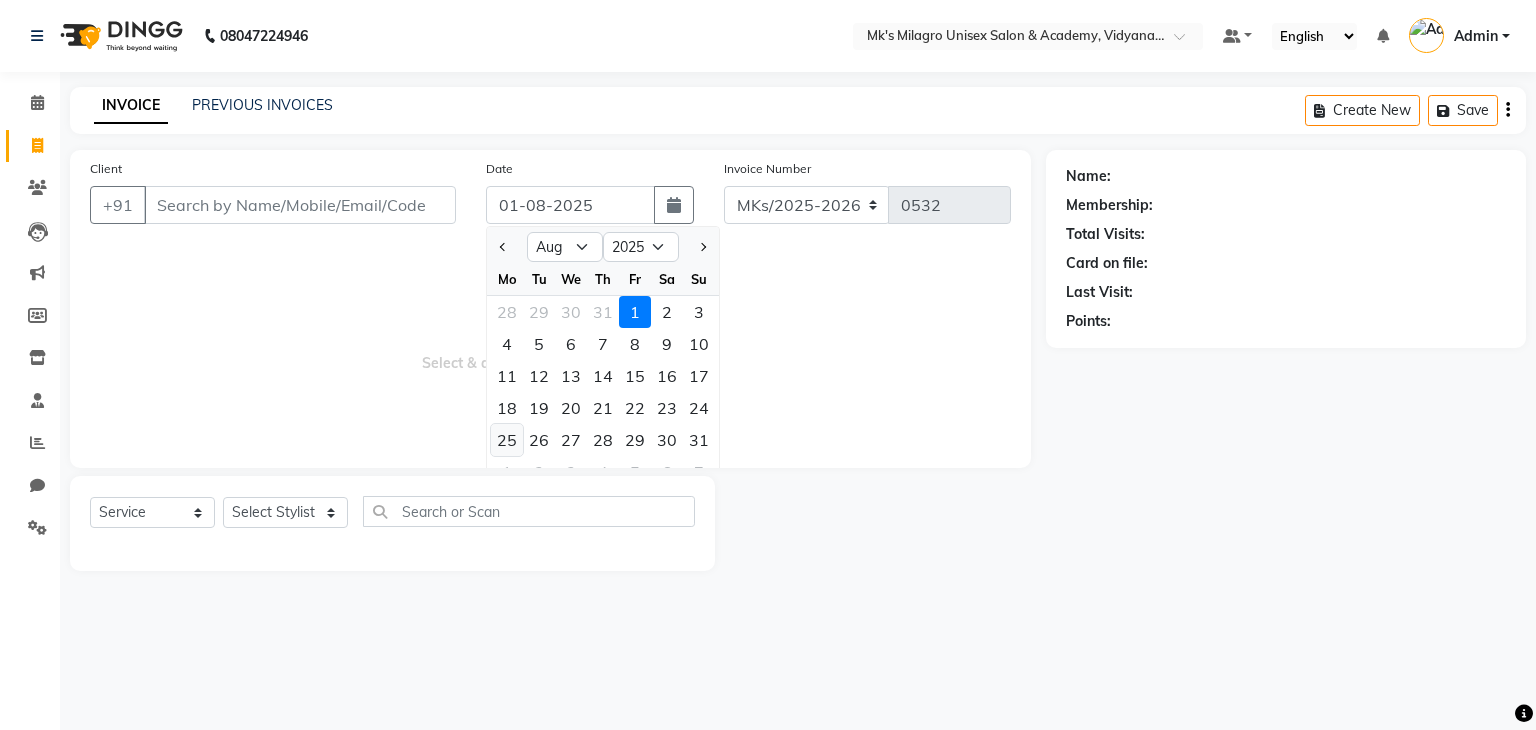 click on "25" 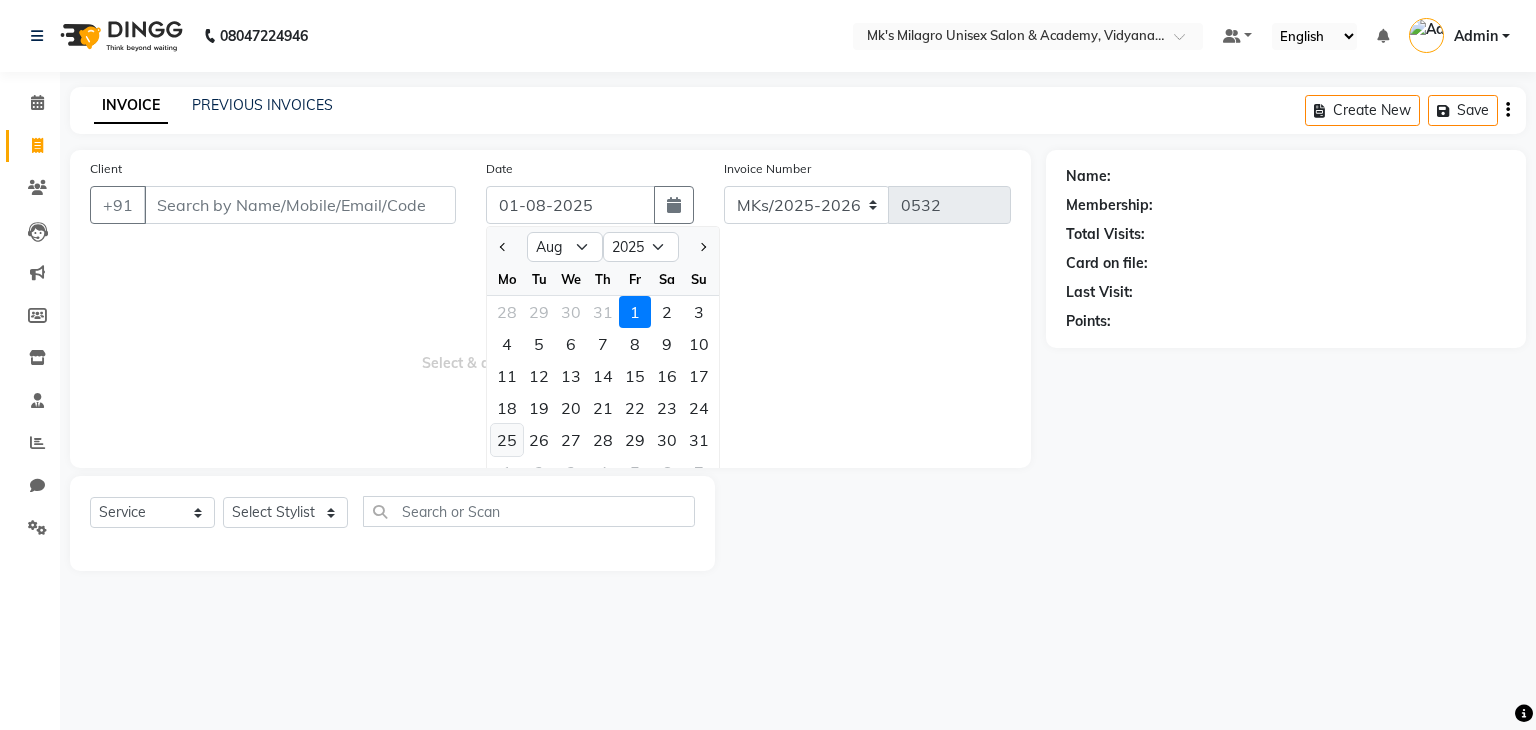 type on "25-08-2025" 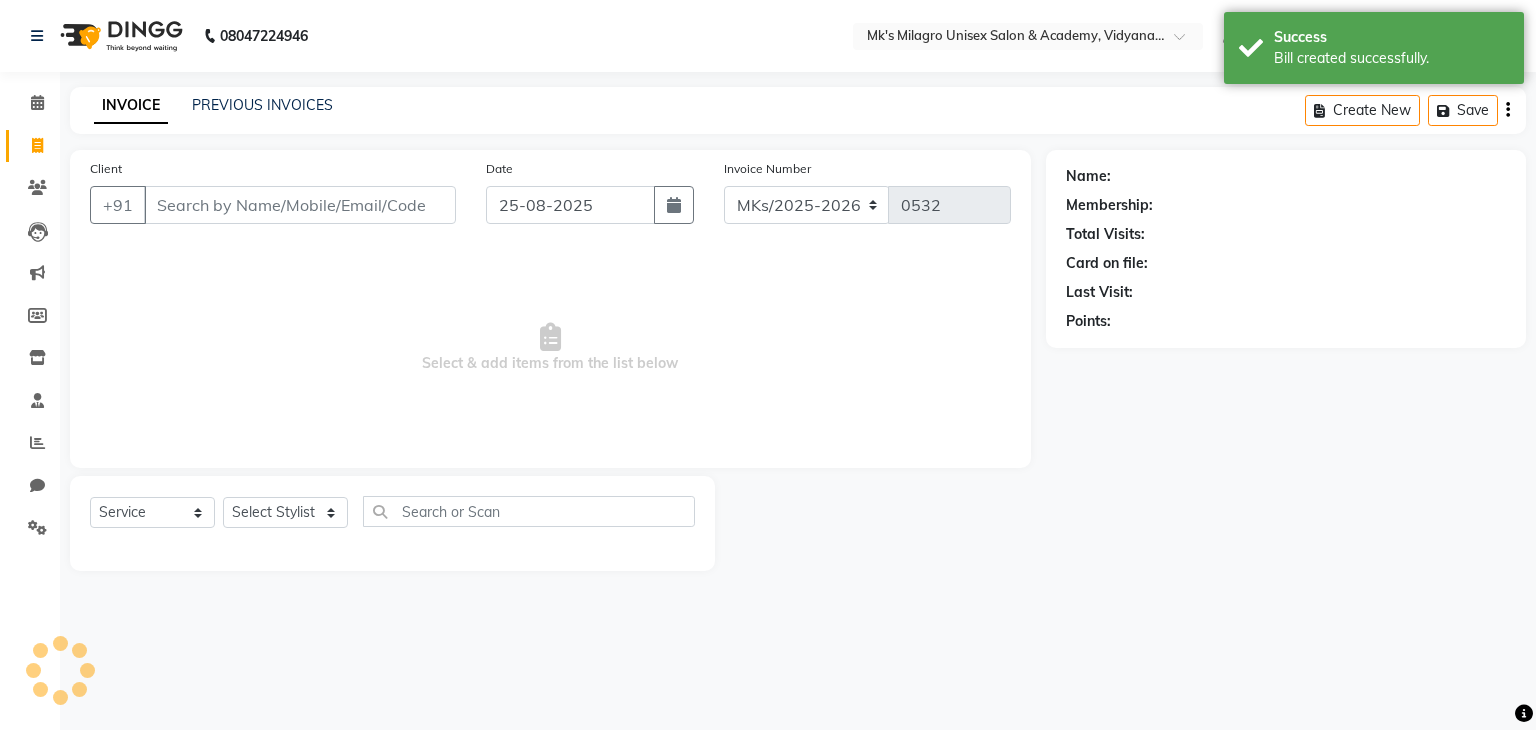 type 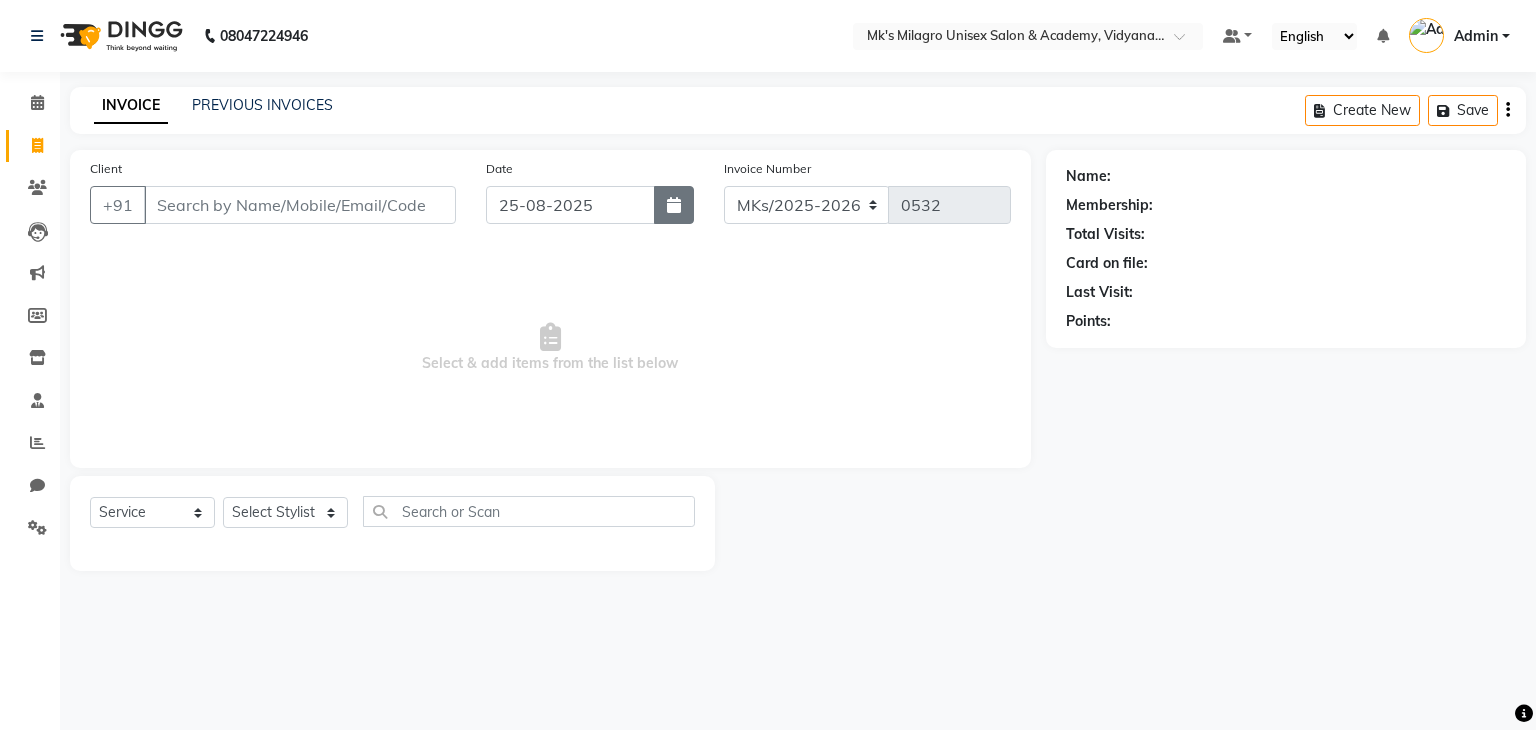 click 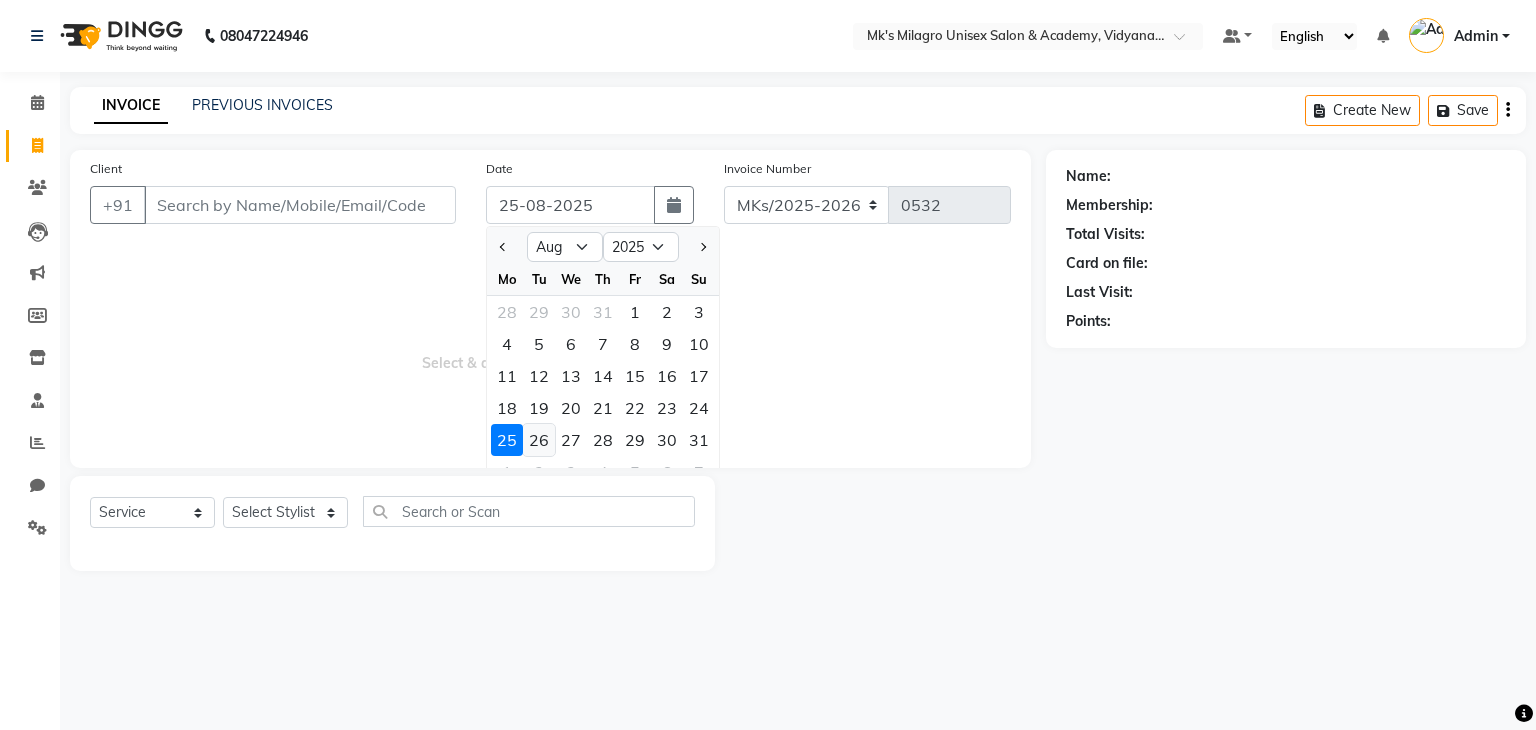 click on "26" 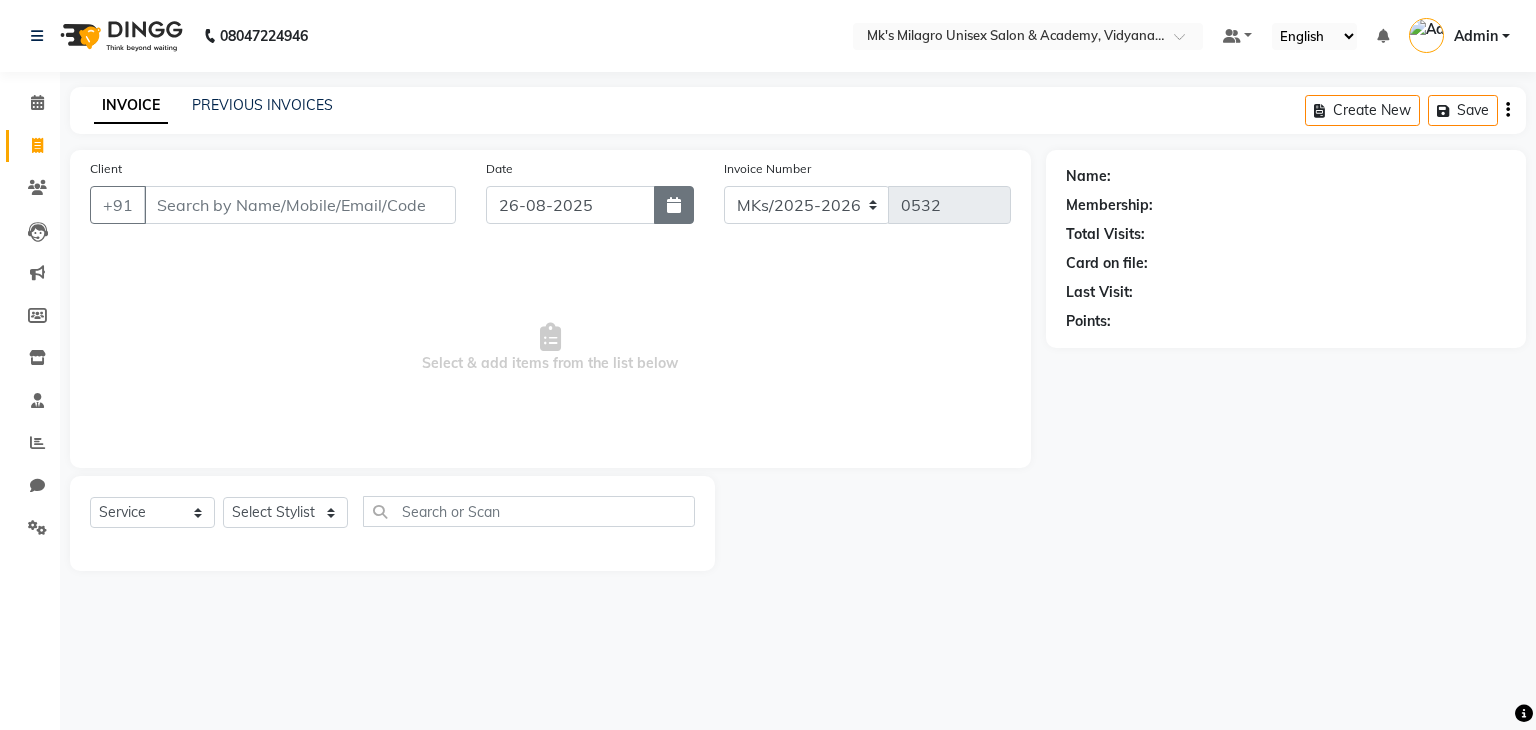 click 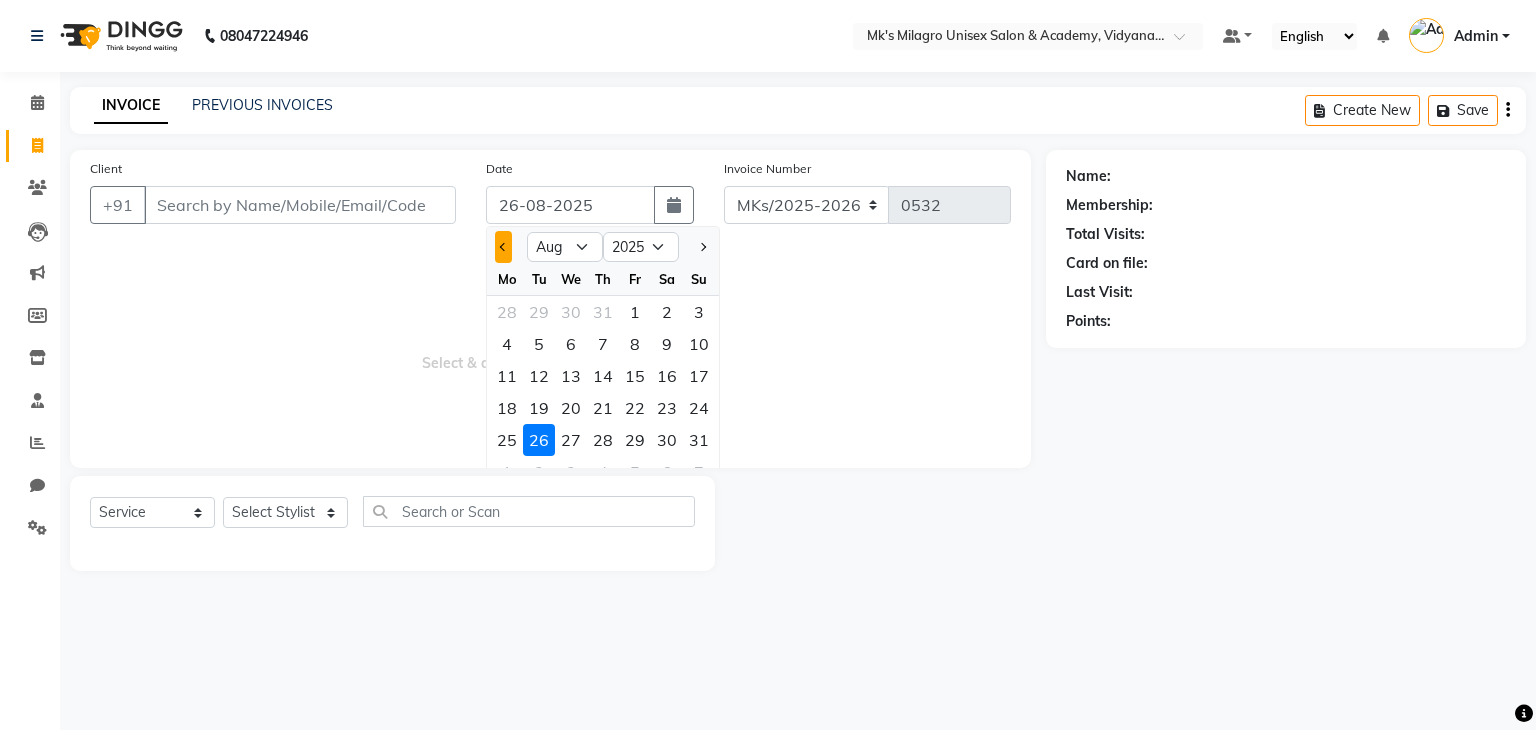click 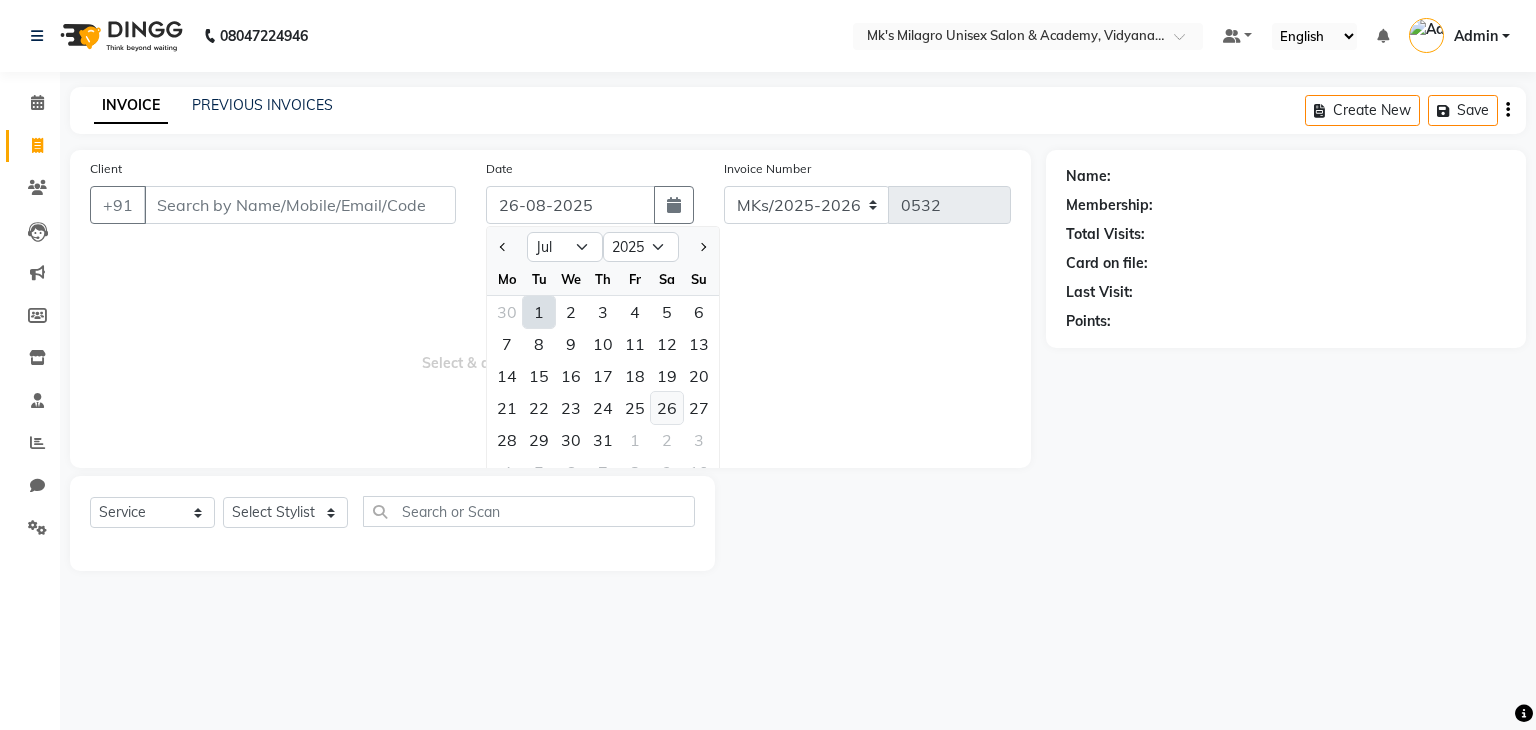click on "26" 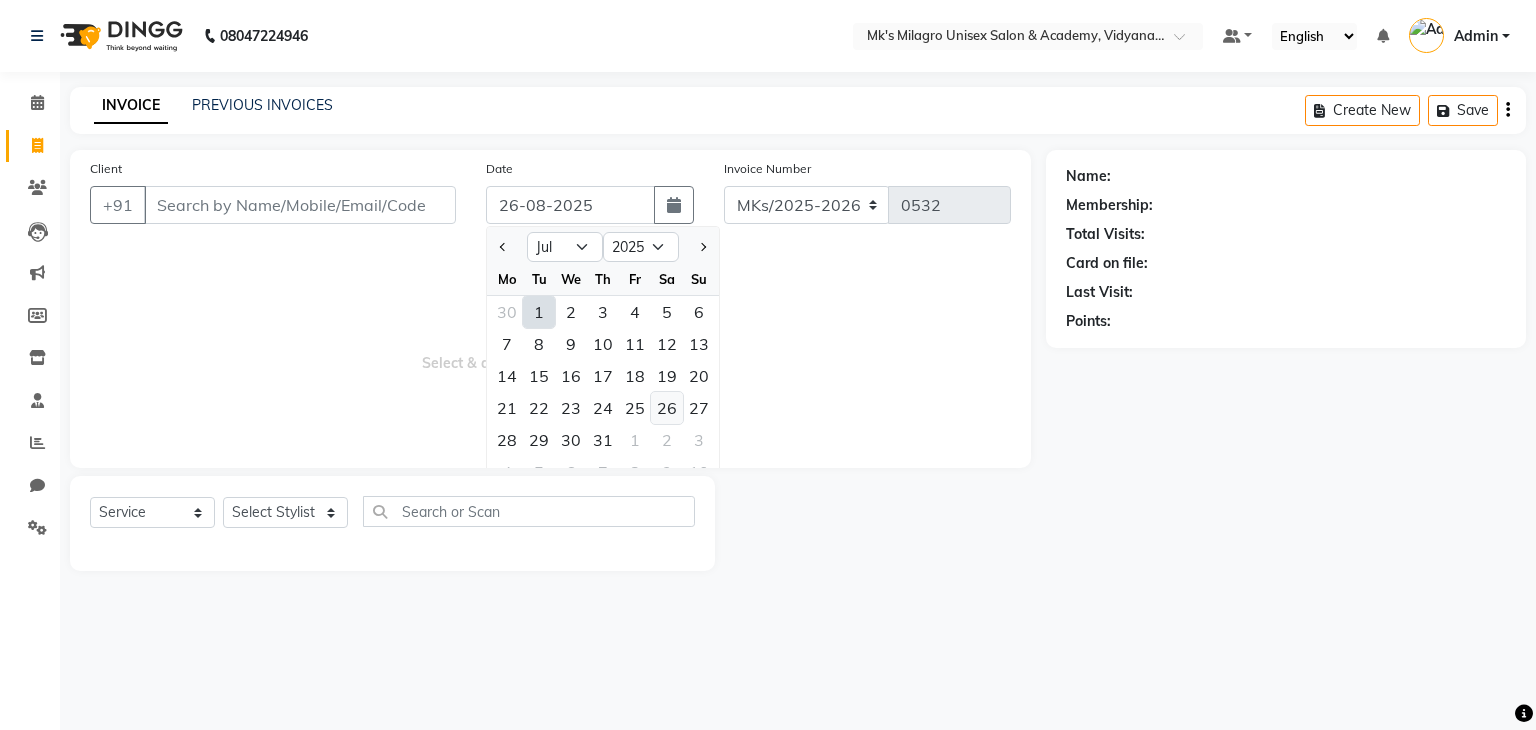 type on "26-07-2025" 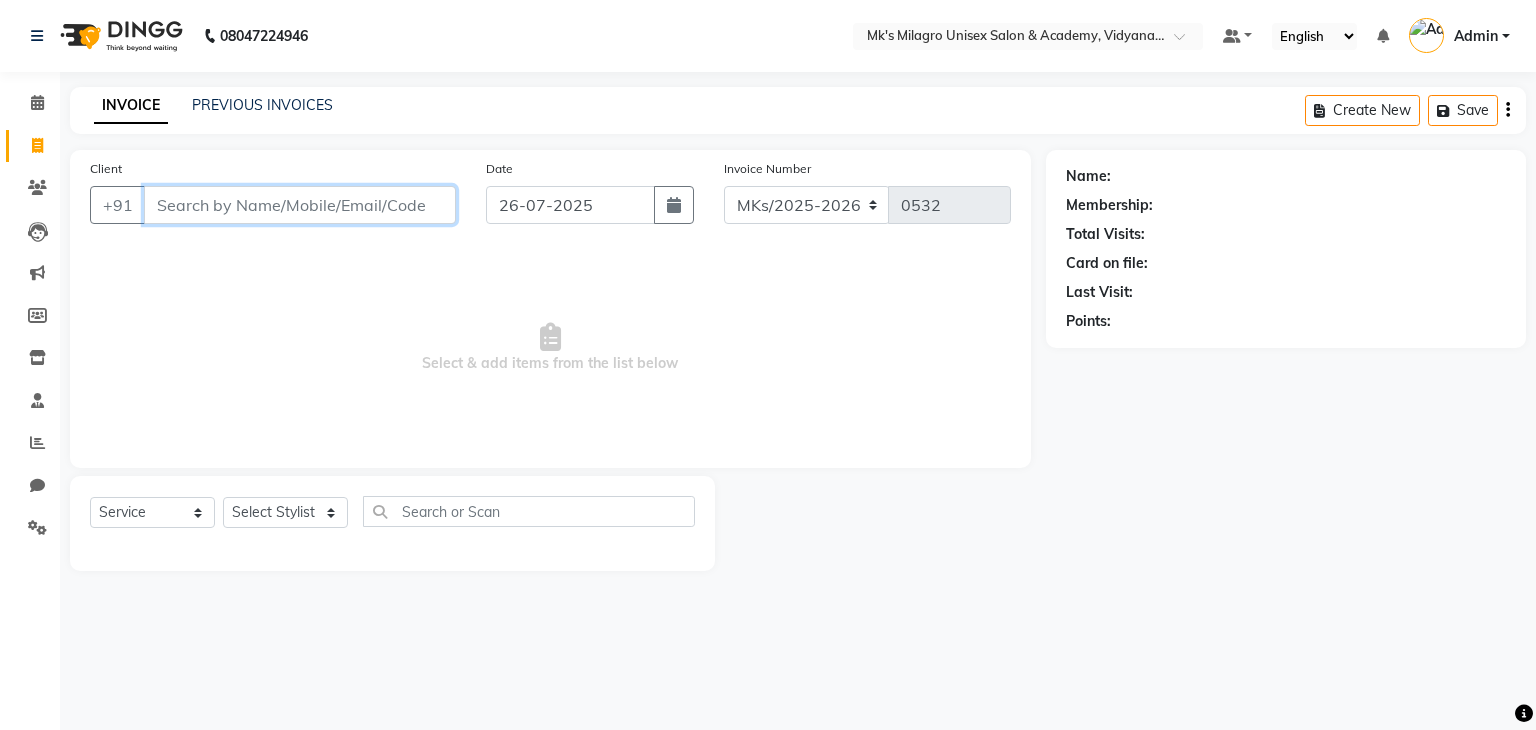 click on "Client" at bounding box center (300, 205) 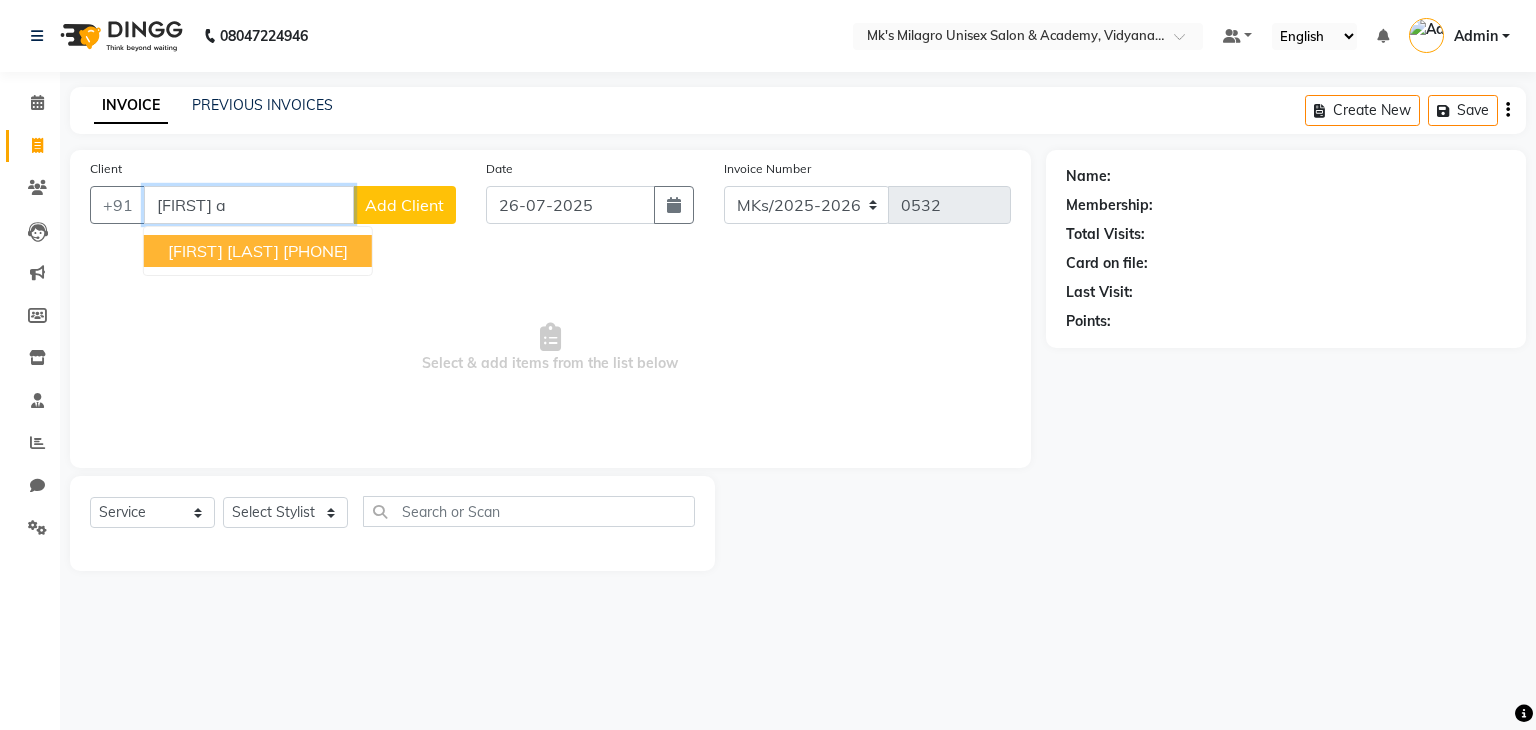 click on "Deepti Arora  9822207156" at bounding box center (258, 251) 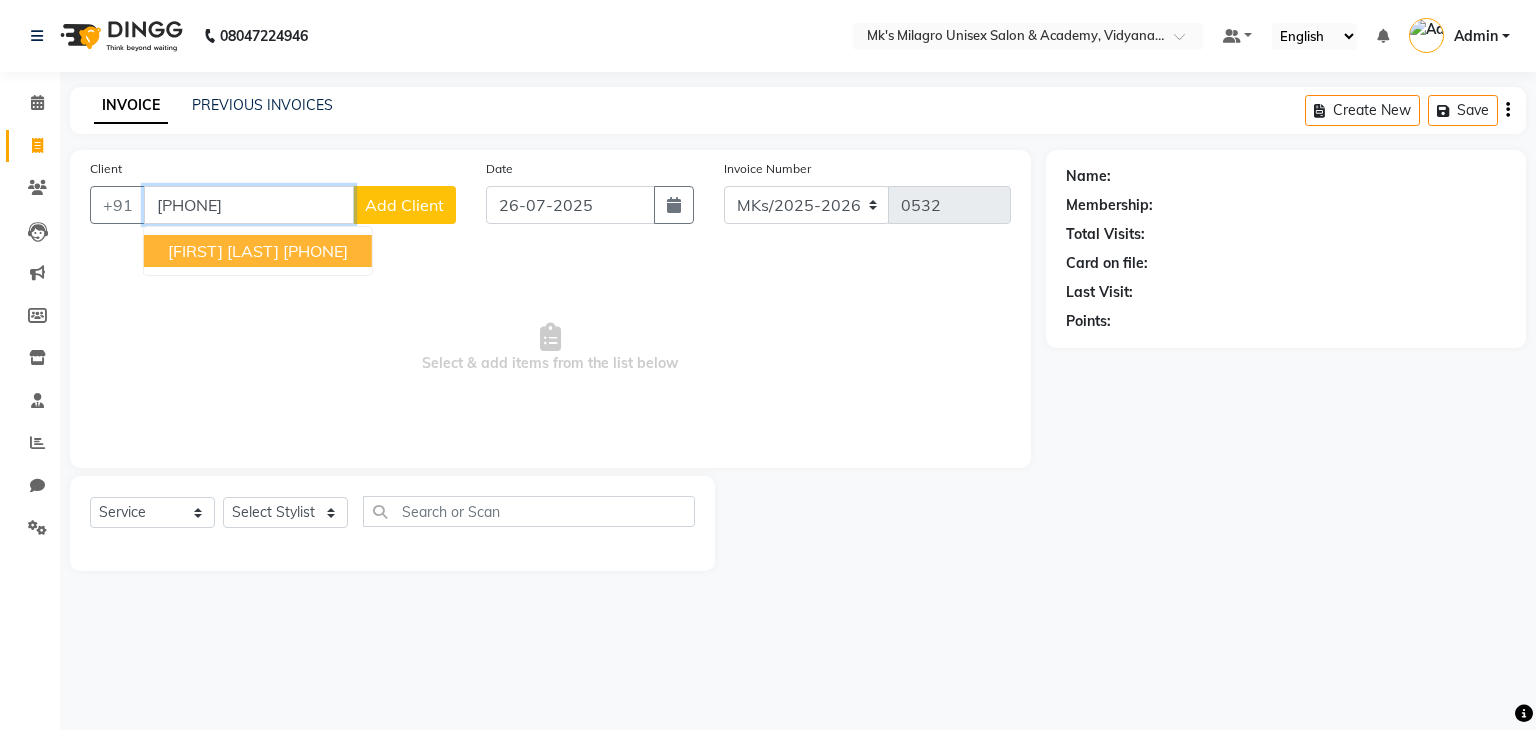 type on "[PHONE]" 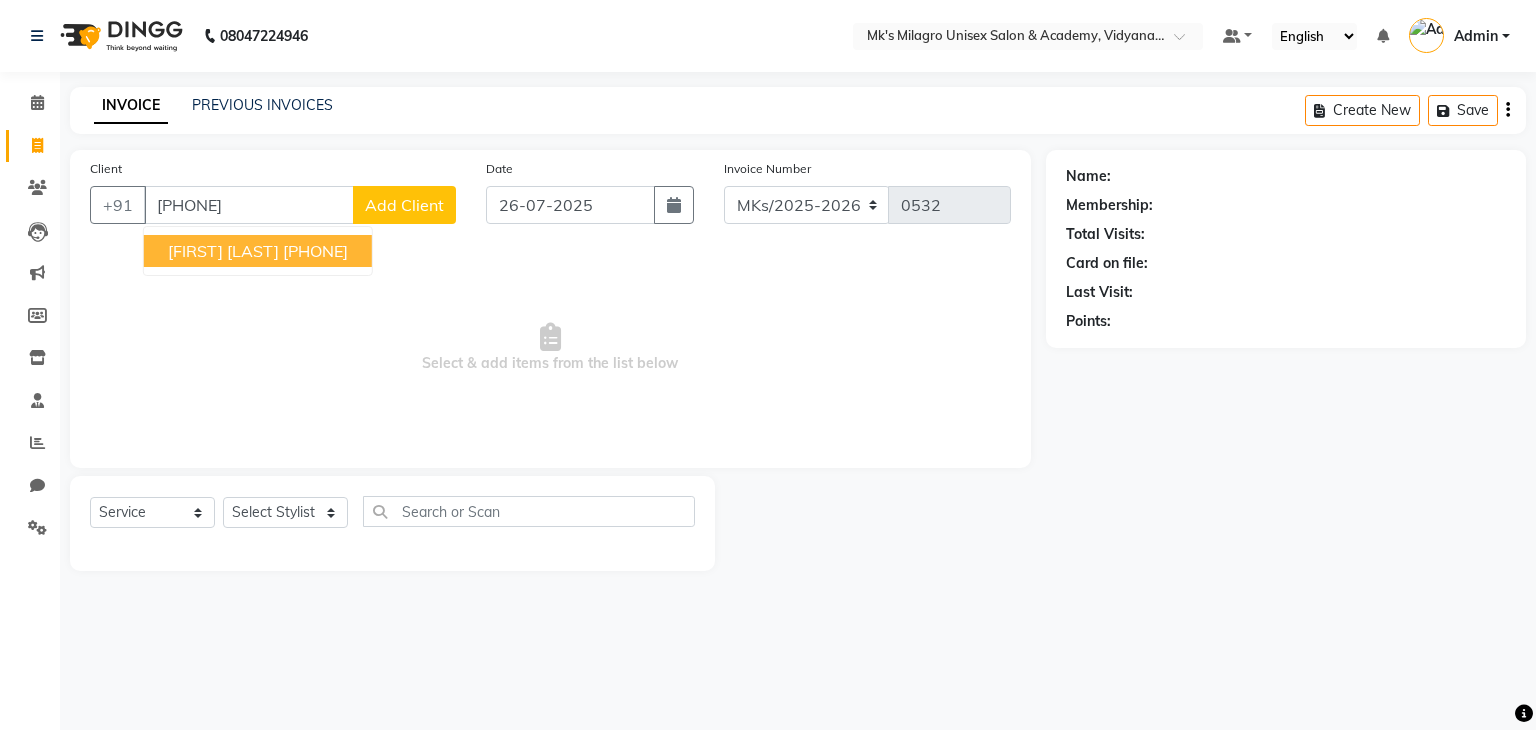 select on "1: Object" 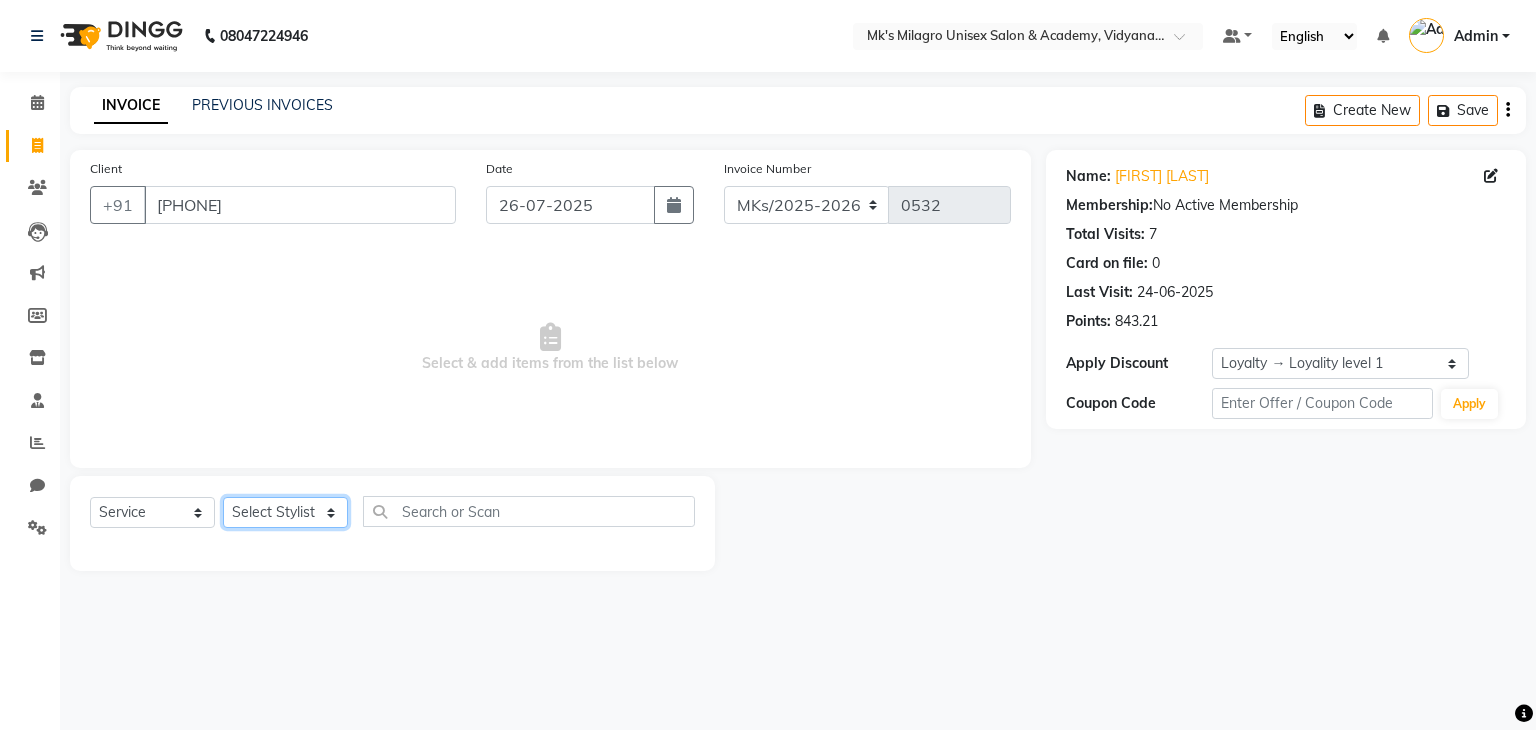click on "Select Stylist Madhuri Jadhav Minsi Ramesh Renuka Riya Sandhaya Santoshi" 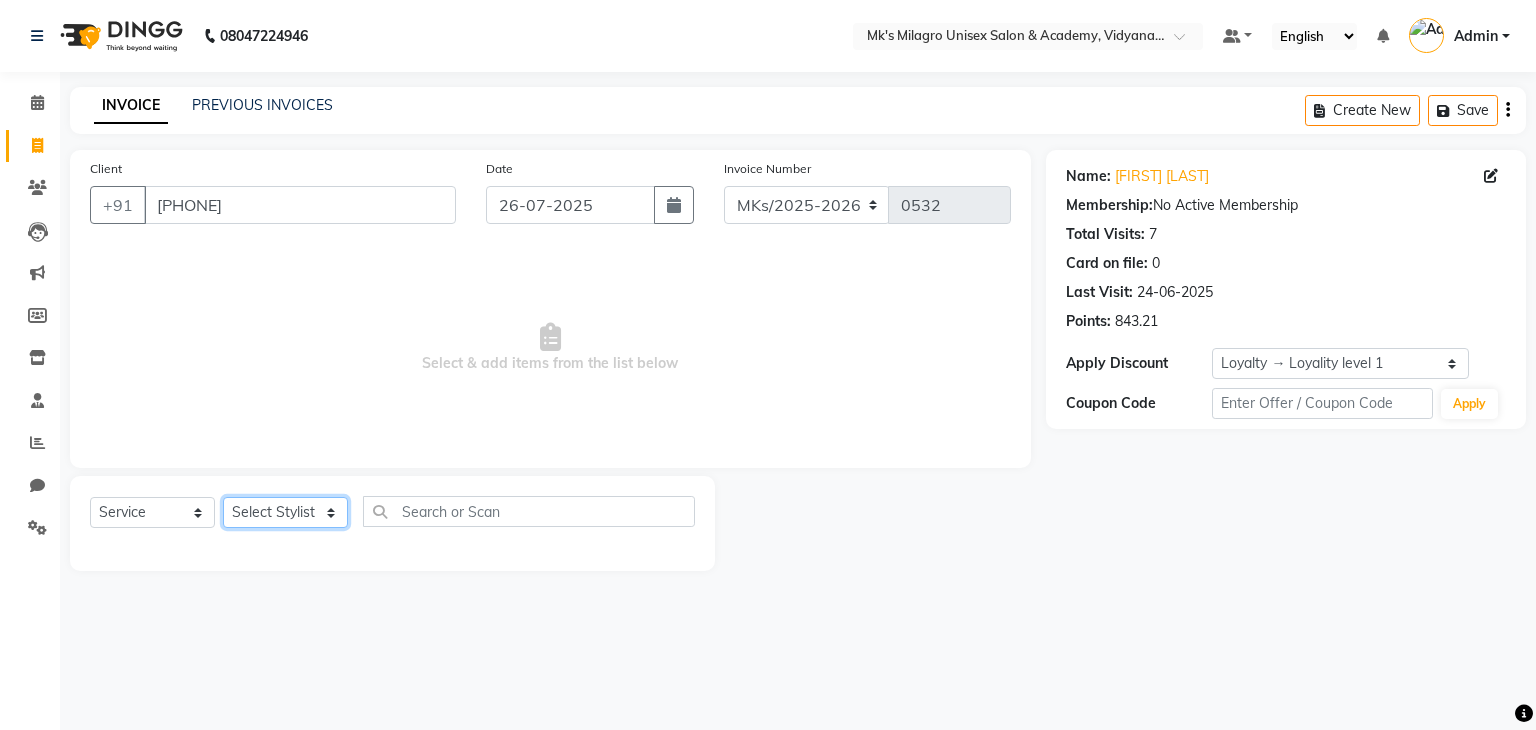 click on "Select Stylist Madhuri Jadhav Minsi Ramesh Renuka Riya Sandhaya Santoshi" 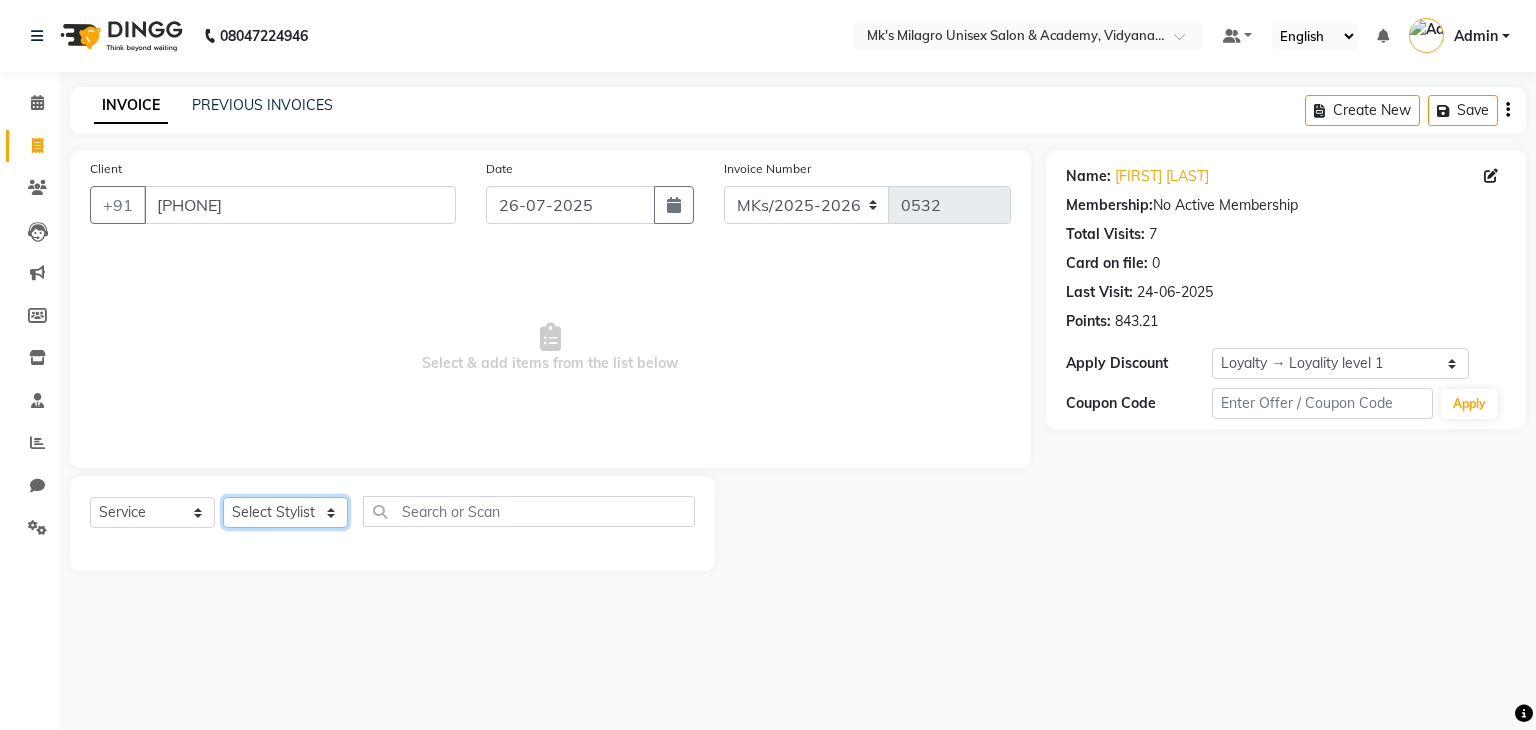 select on "21735" 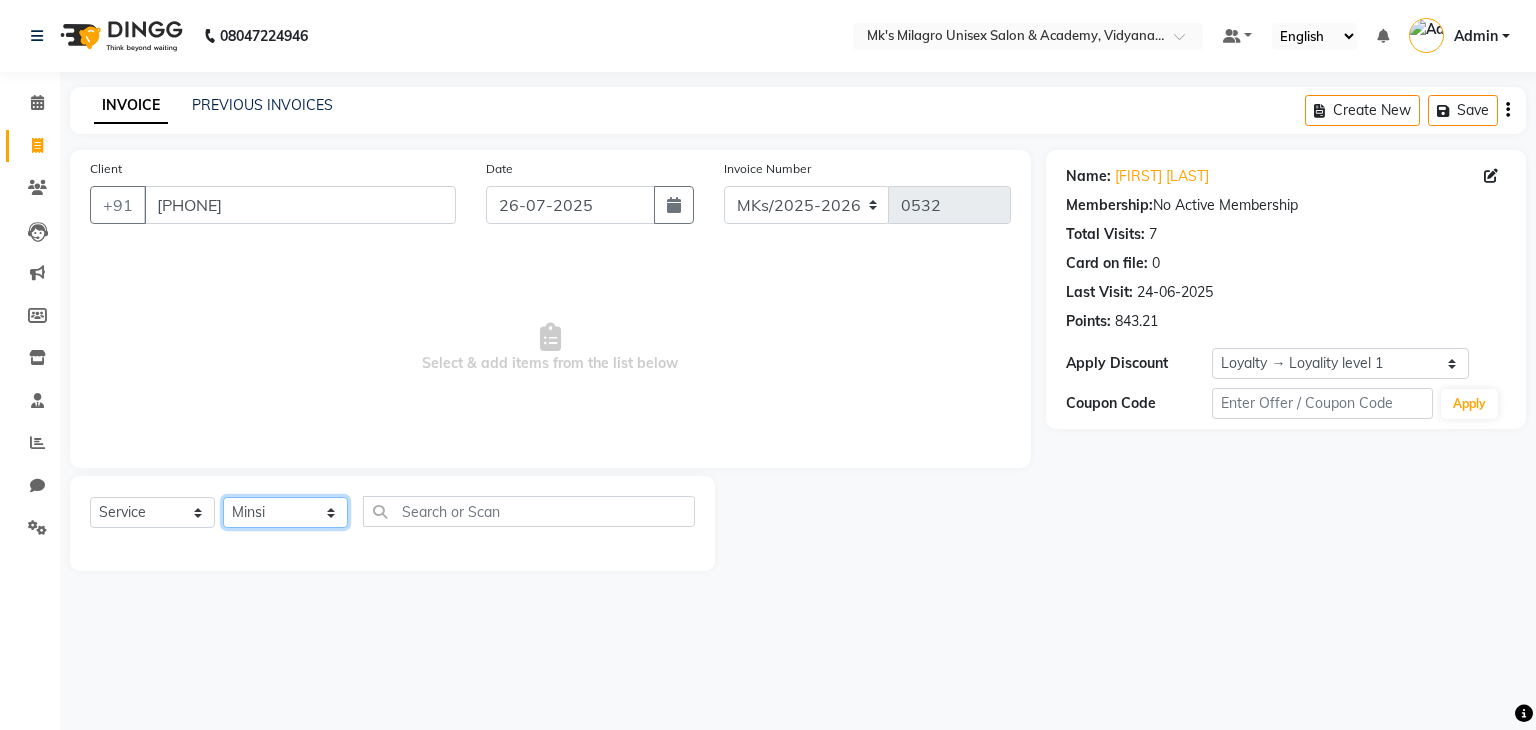 click on "Select Stylist Madhuri Jadhav Minsi Ramesh Renuka Riya Sandhaya Santoshi" 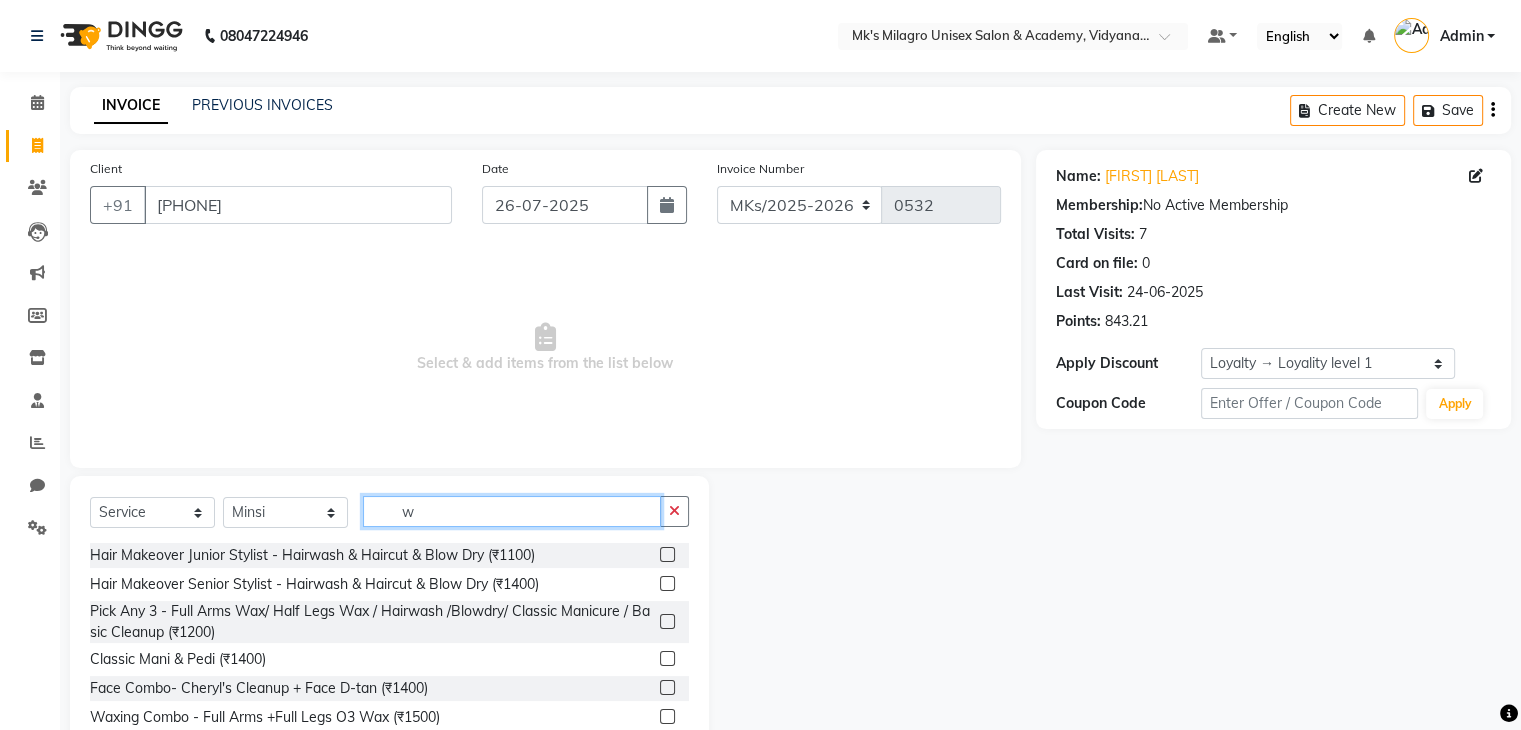 click on "w" 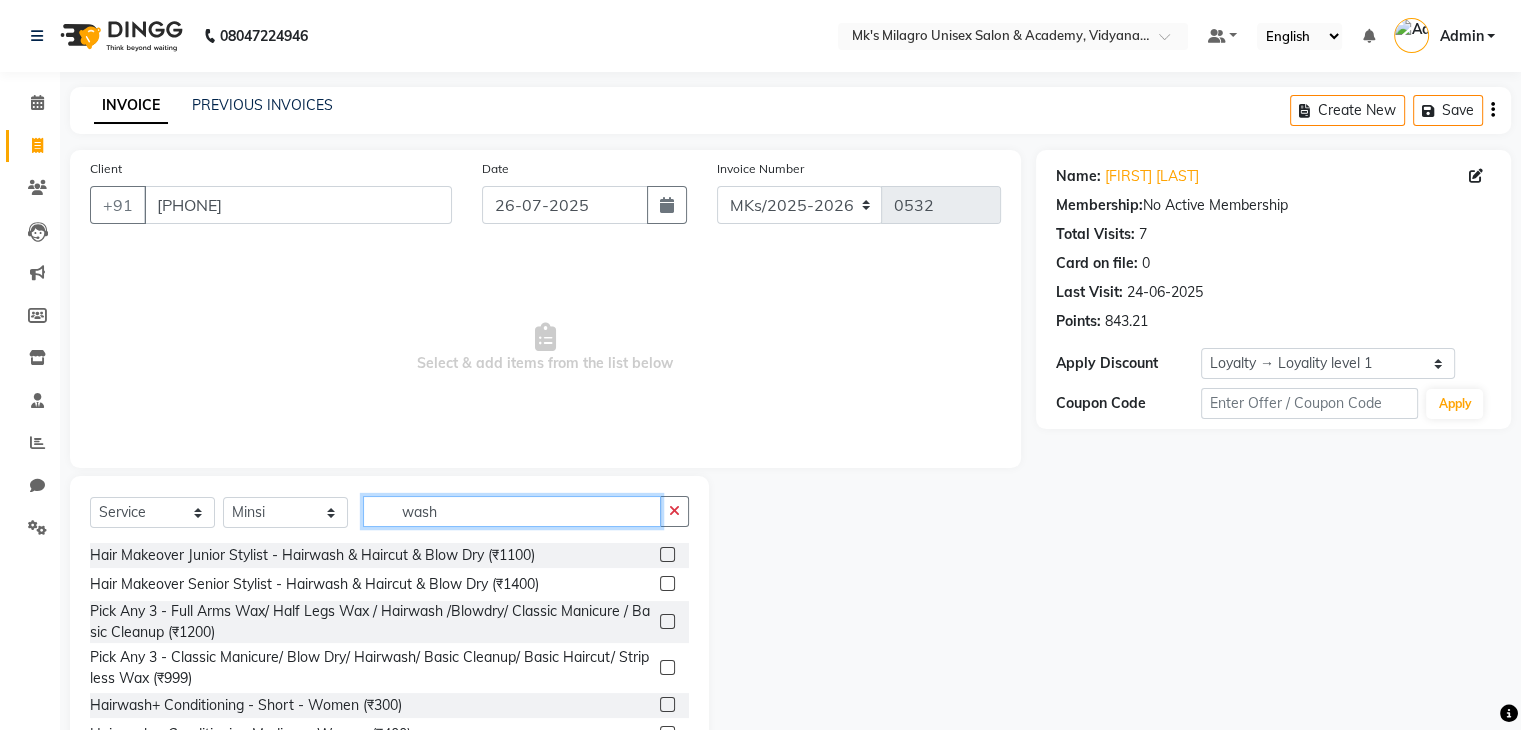 type on "wash" 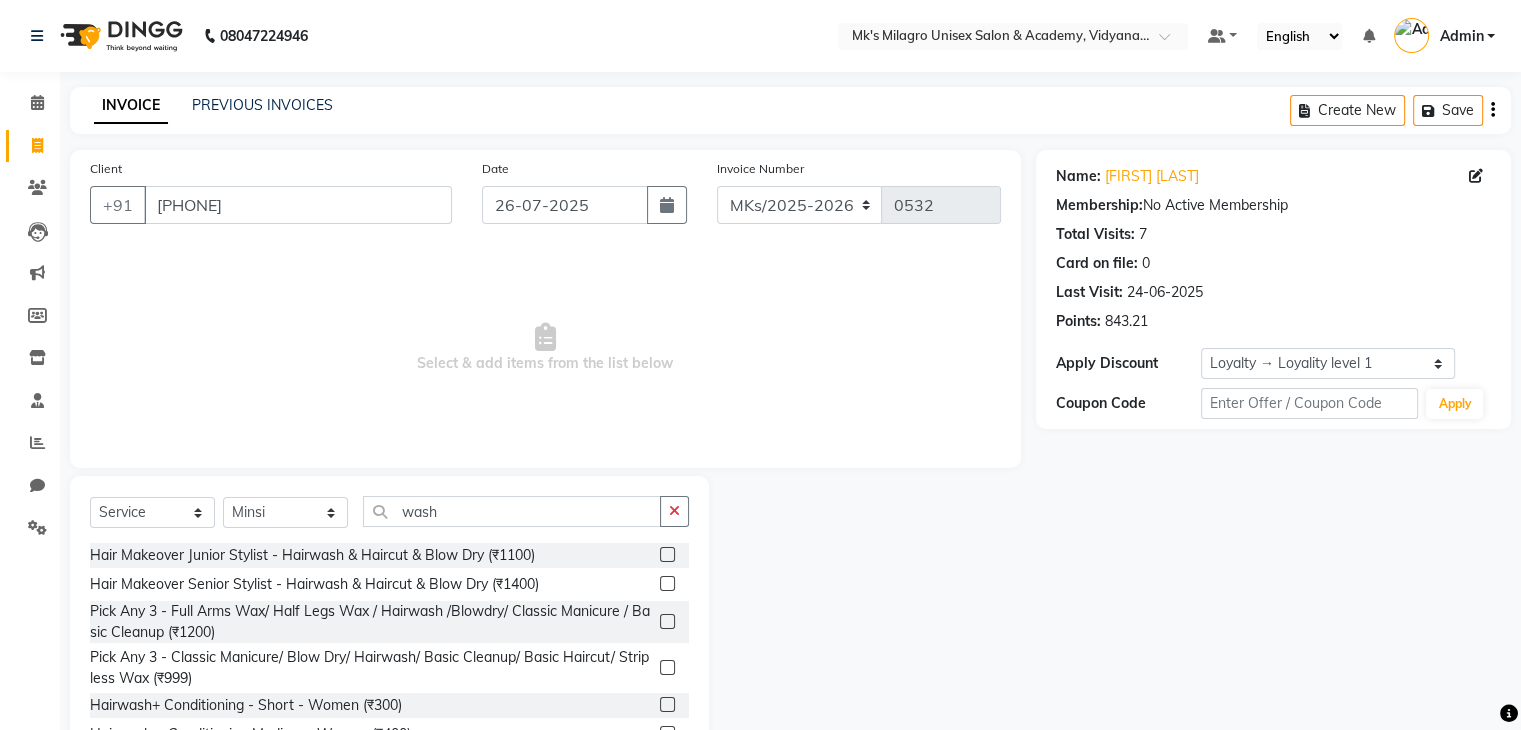 click 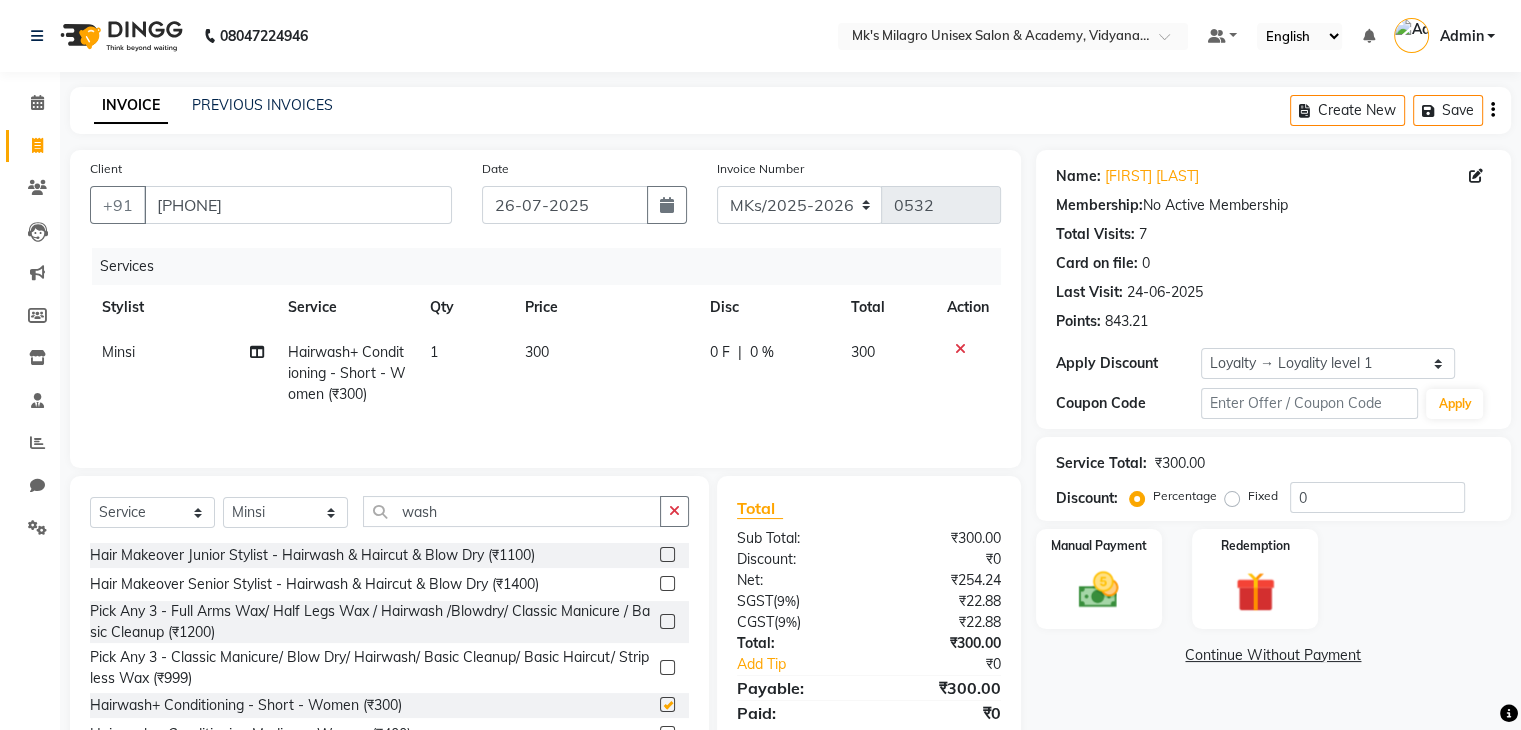 checkbox on "false" 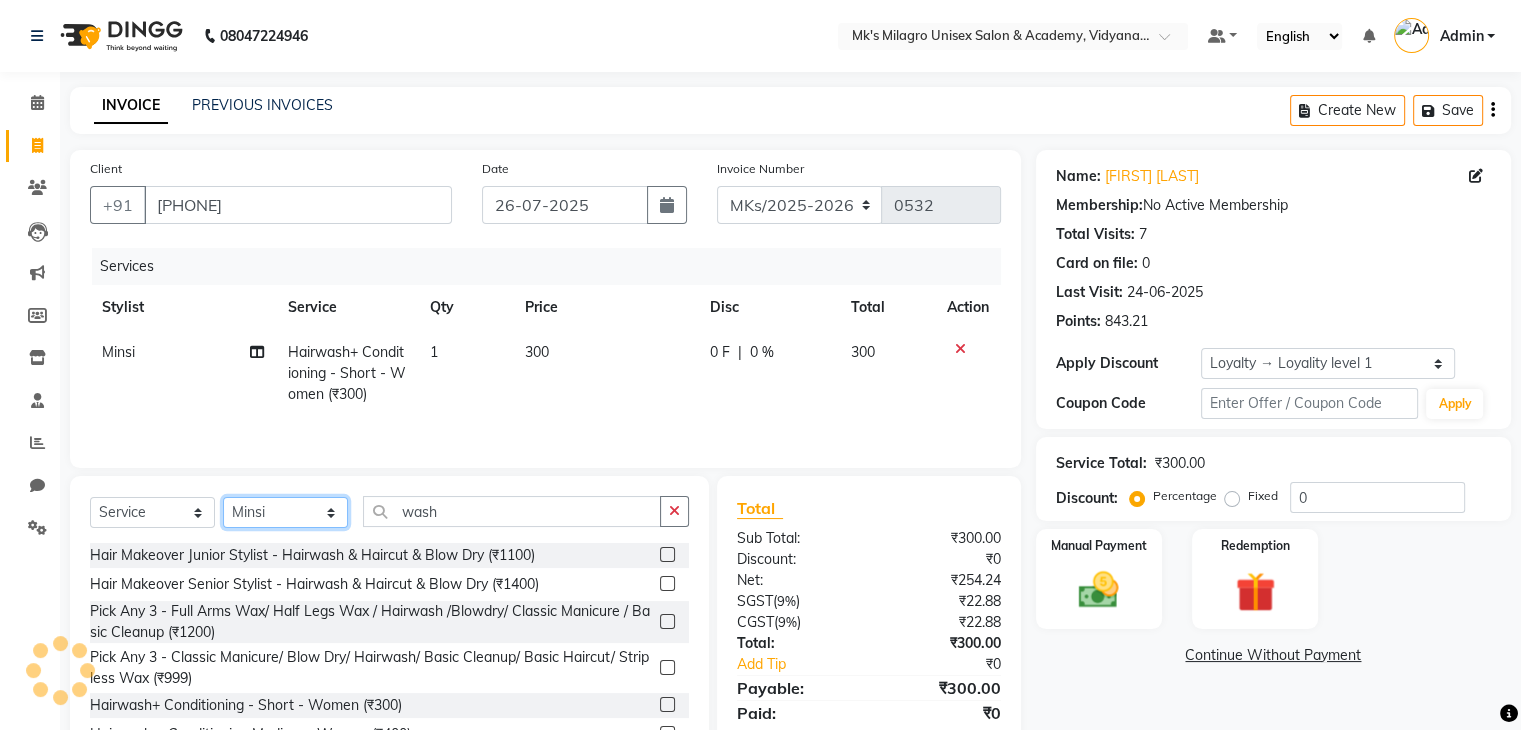 click on "Select Stylist Madhuri Jadhav Minsi Ramesh Renuka Riya Sandhaya Santoshi" 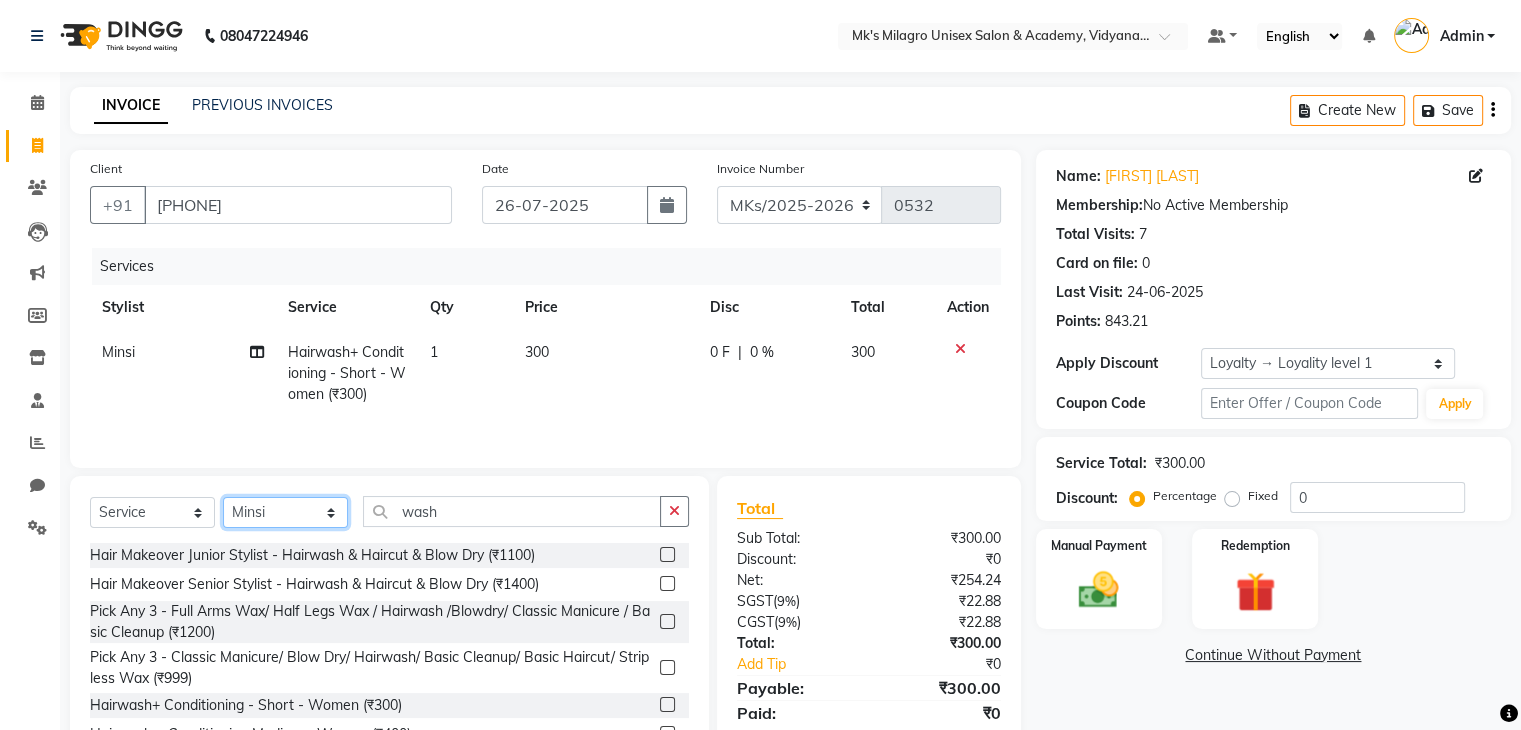 select on "21738" 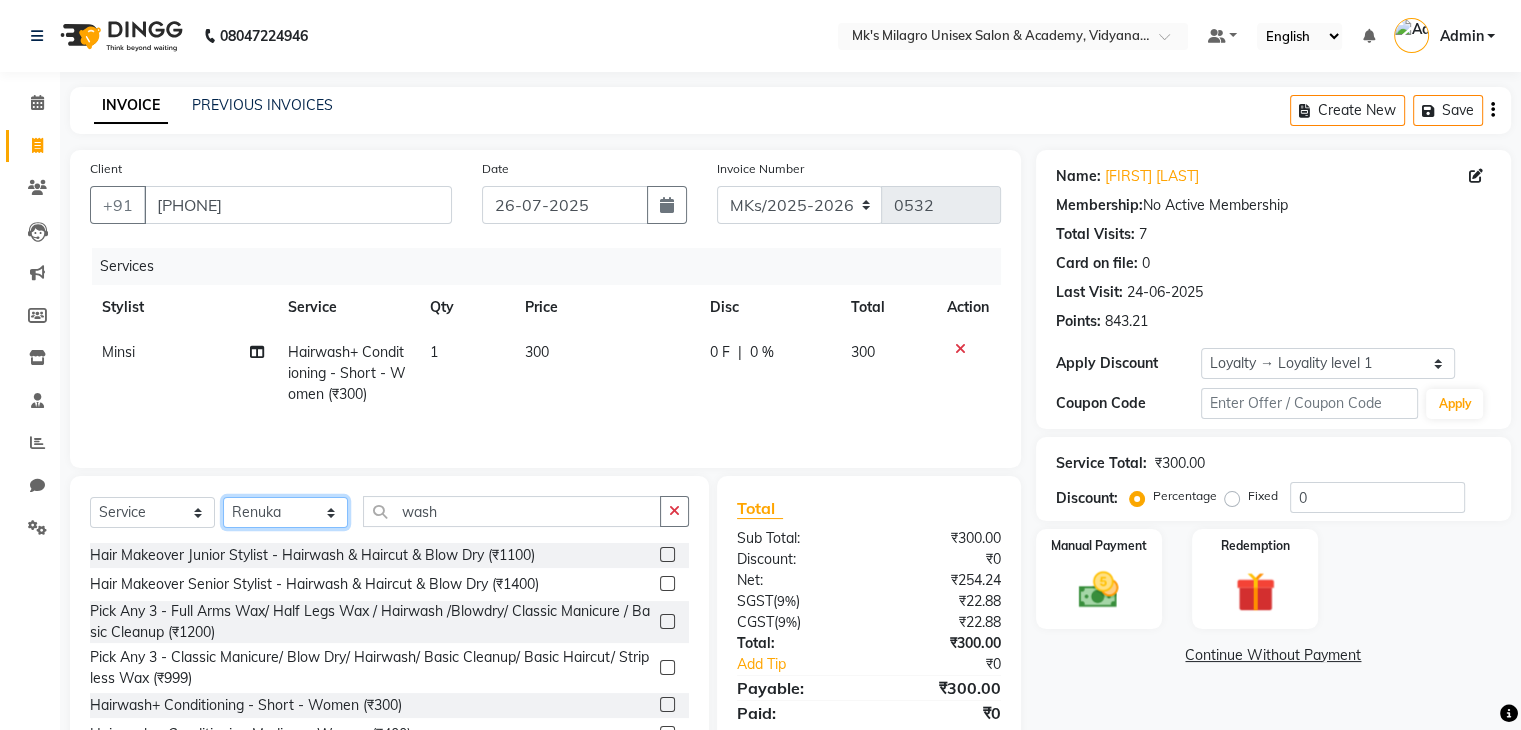 click on "Select Stylist Madhuri Jadhav Minsi Ramesh Renuka Riya Sandhaya Santoshi" 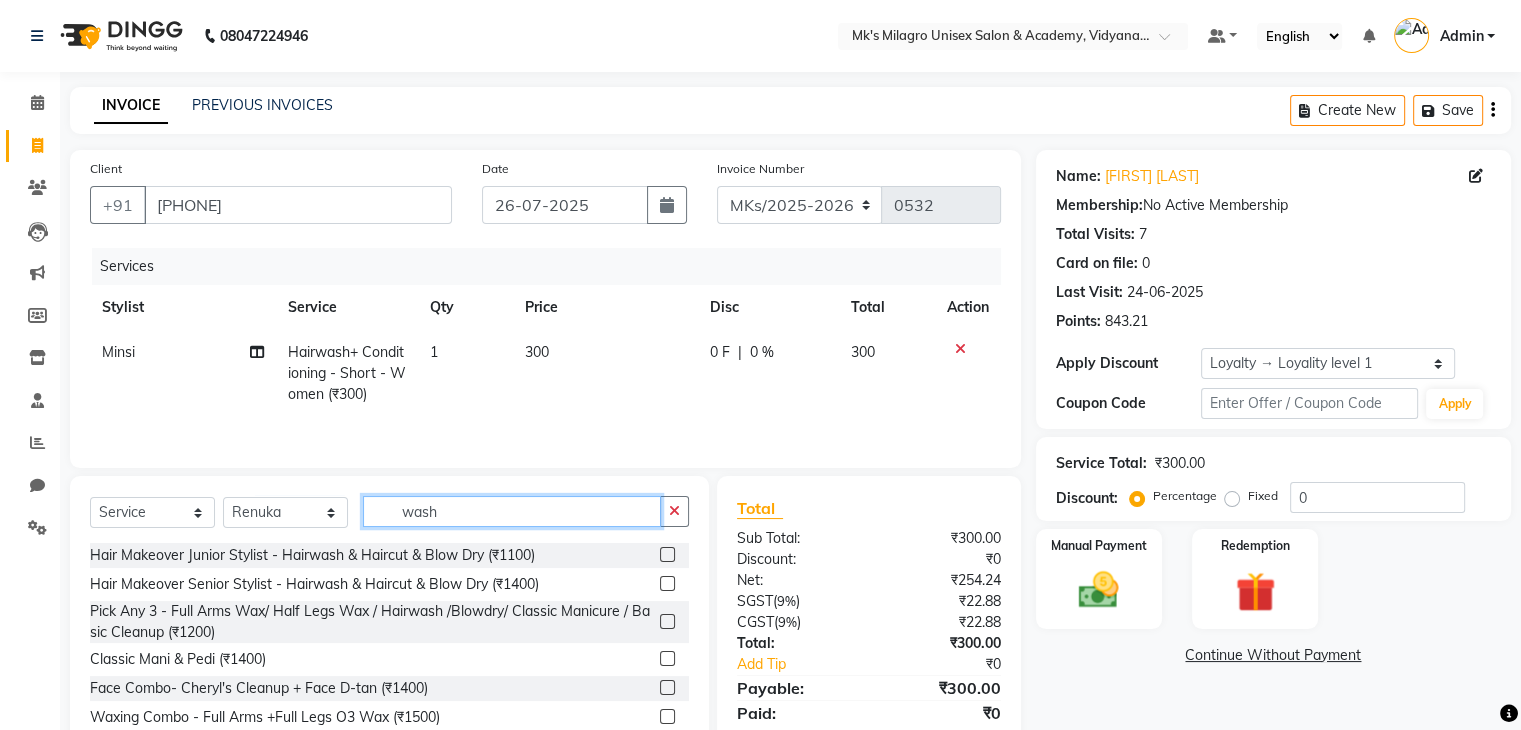click on "wash" 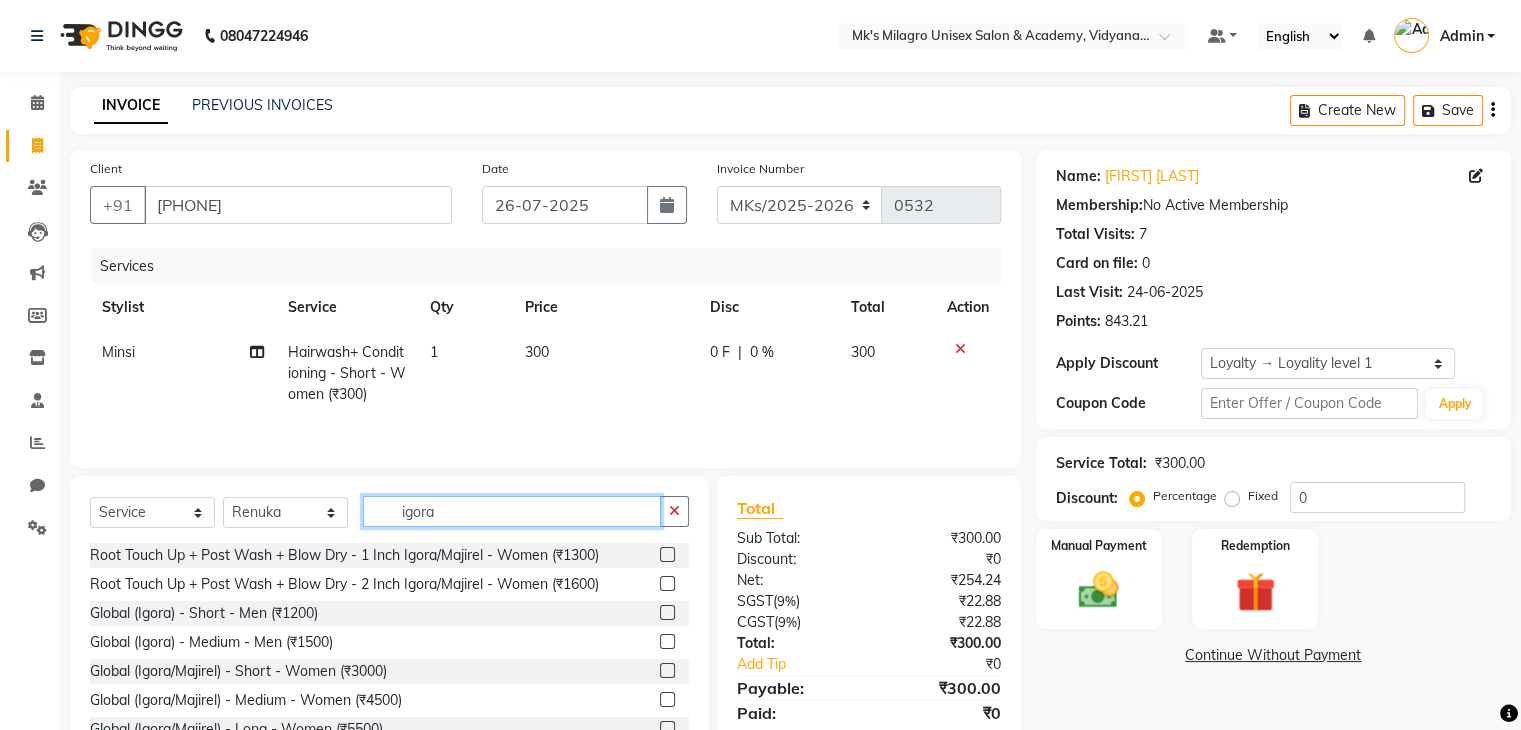 type on "igora" 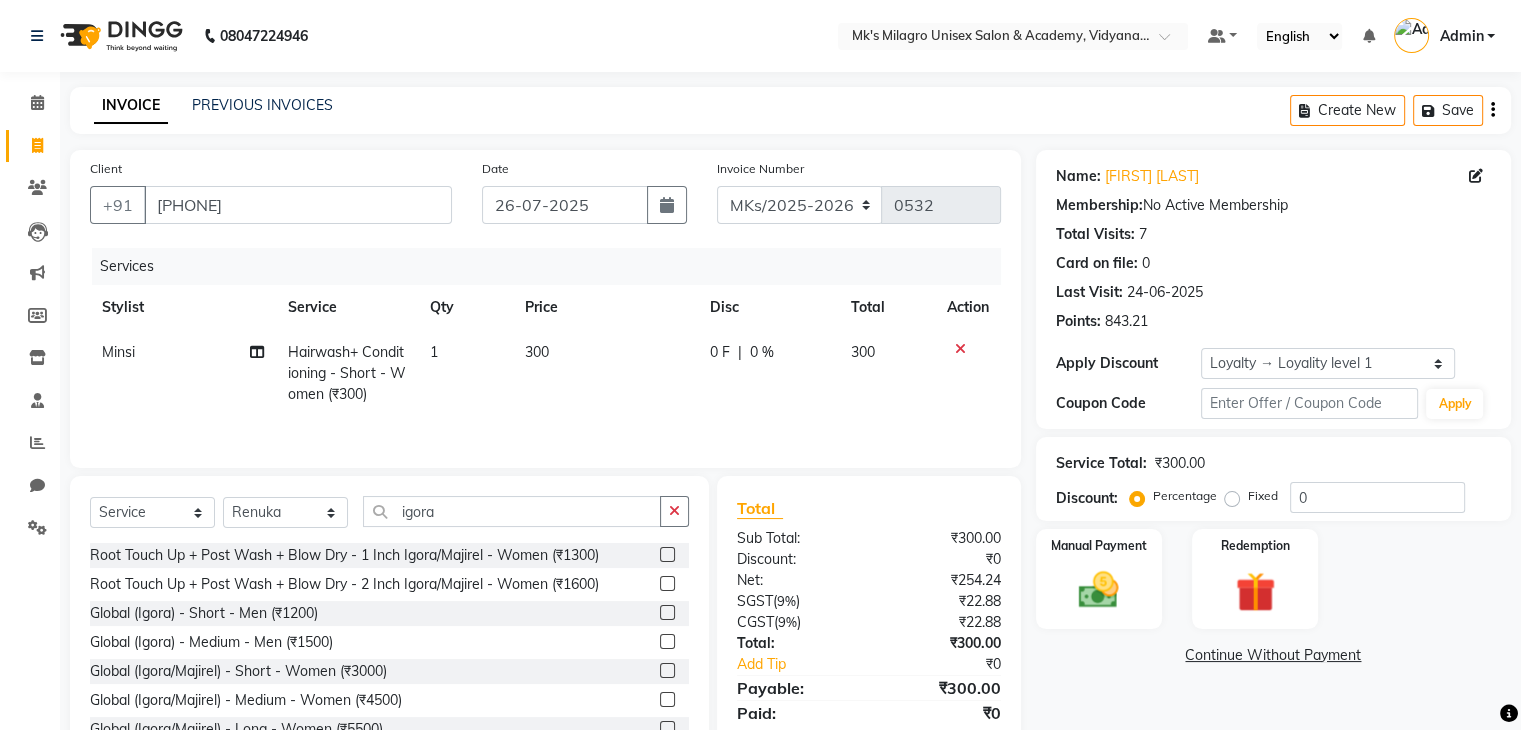 click 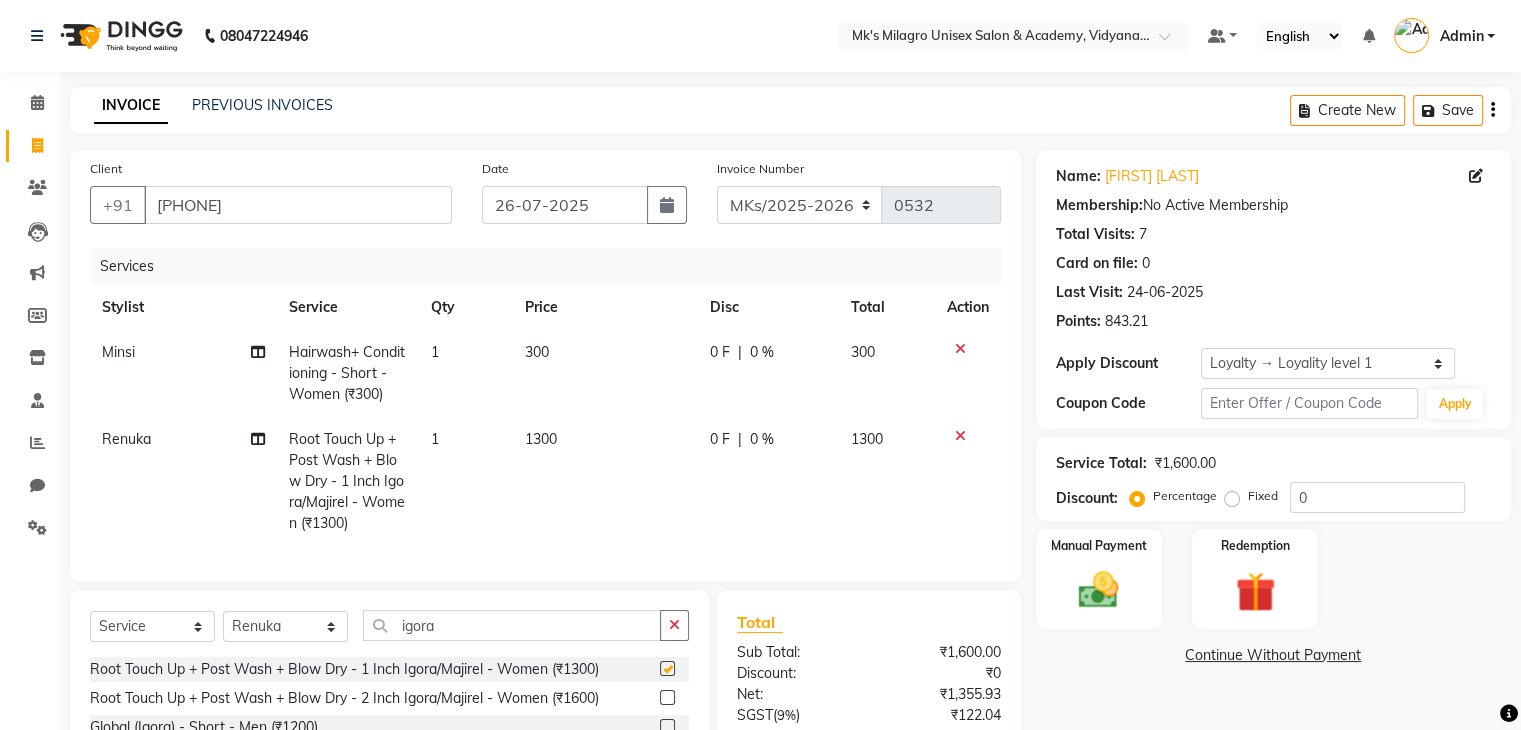 checkbox on "false" 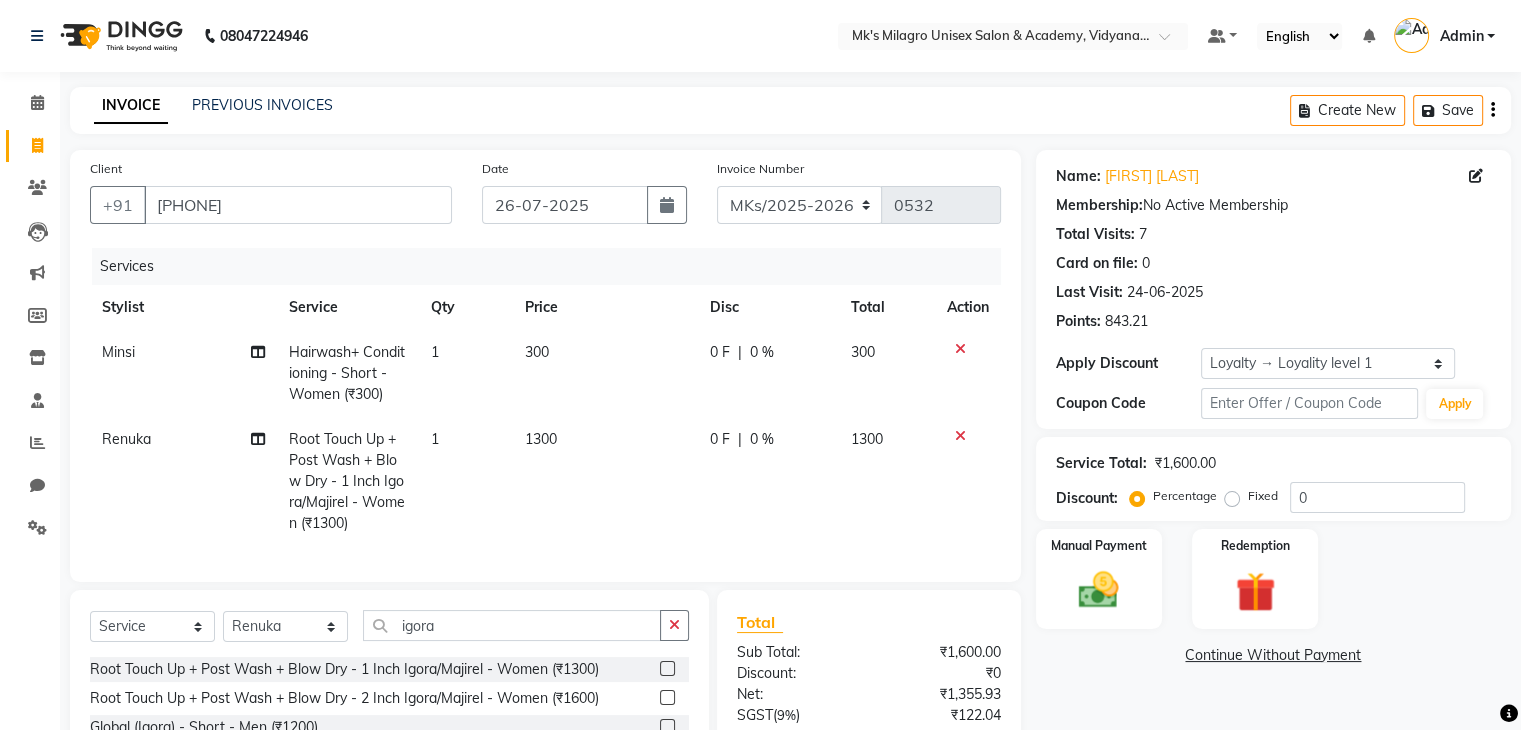 click 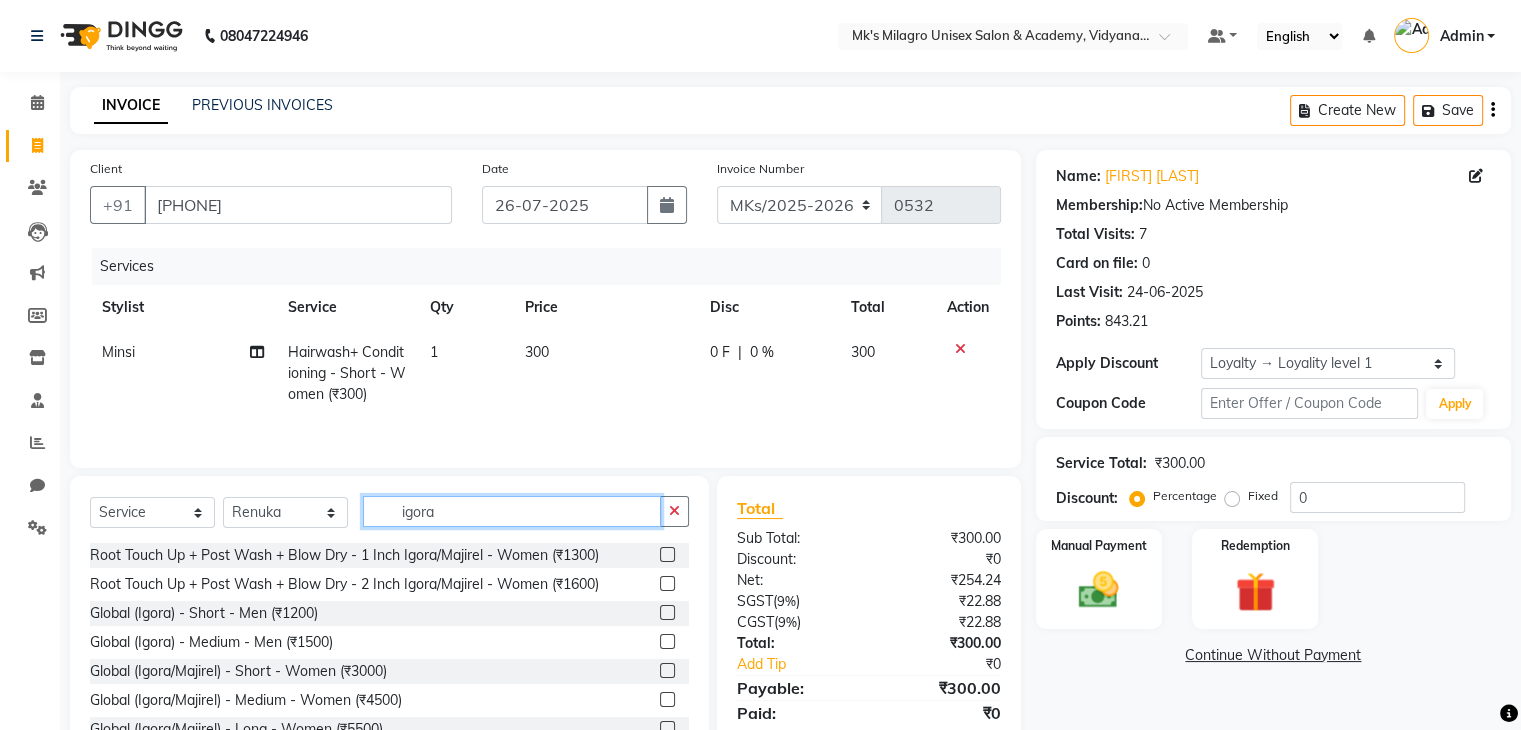 click on "igora" 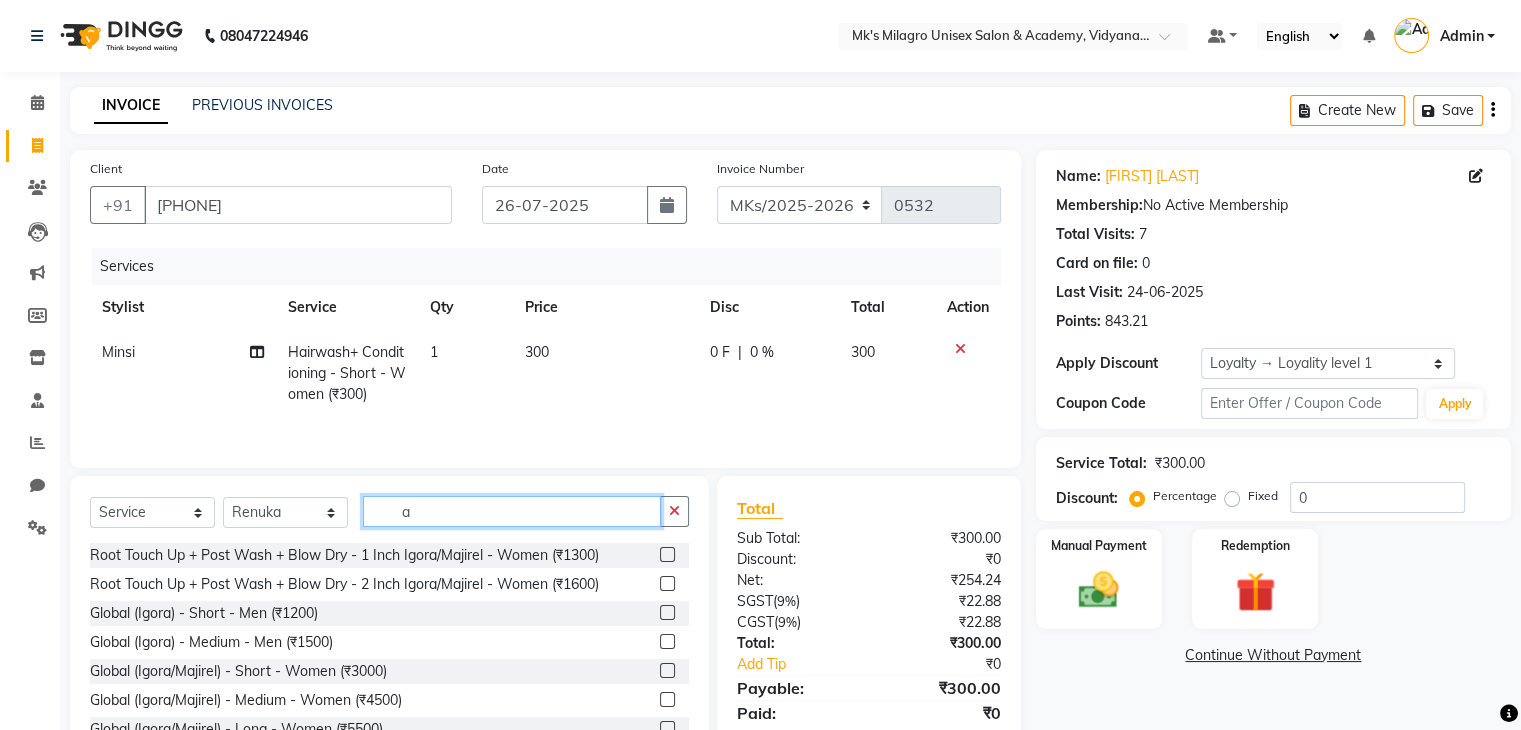 click on "a" 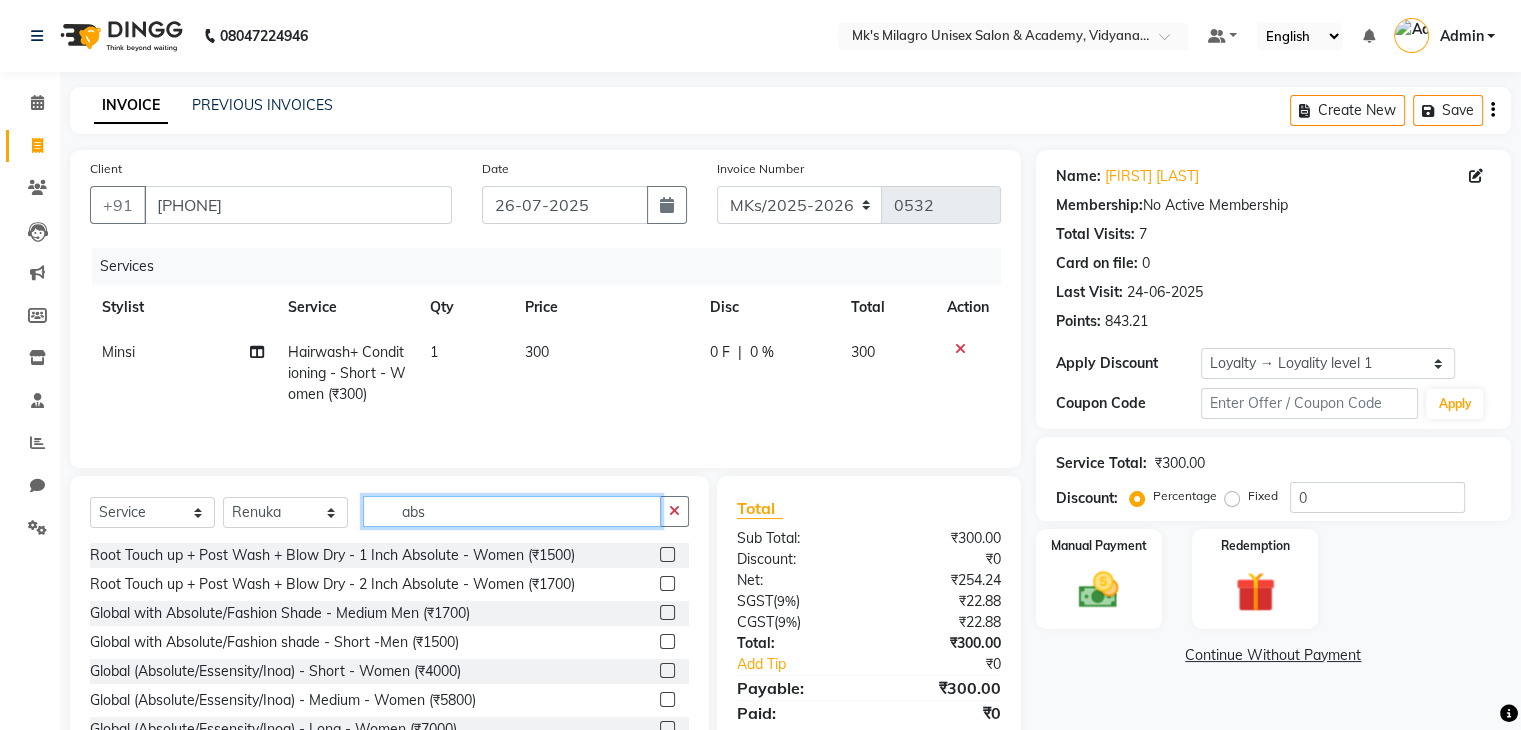 type on "abs" 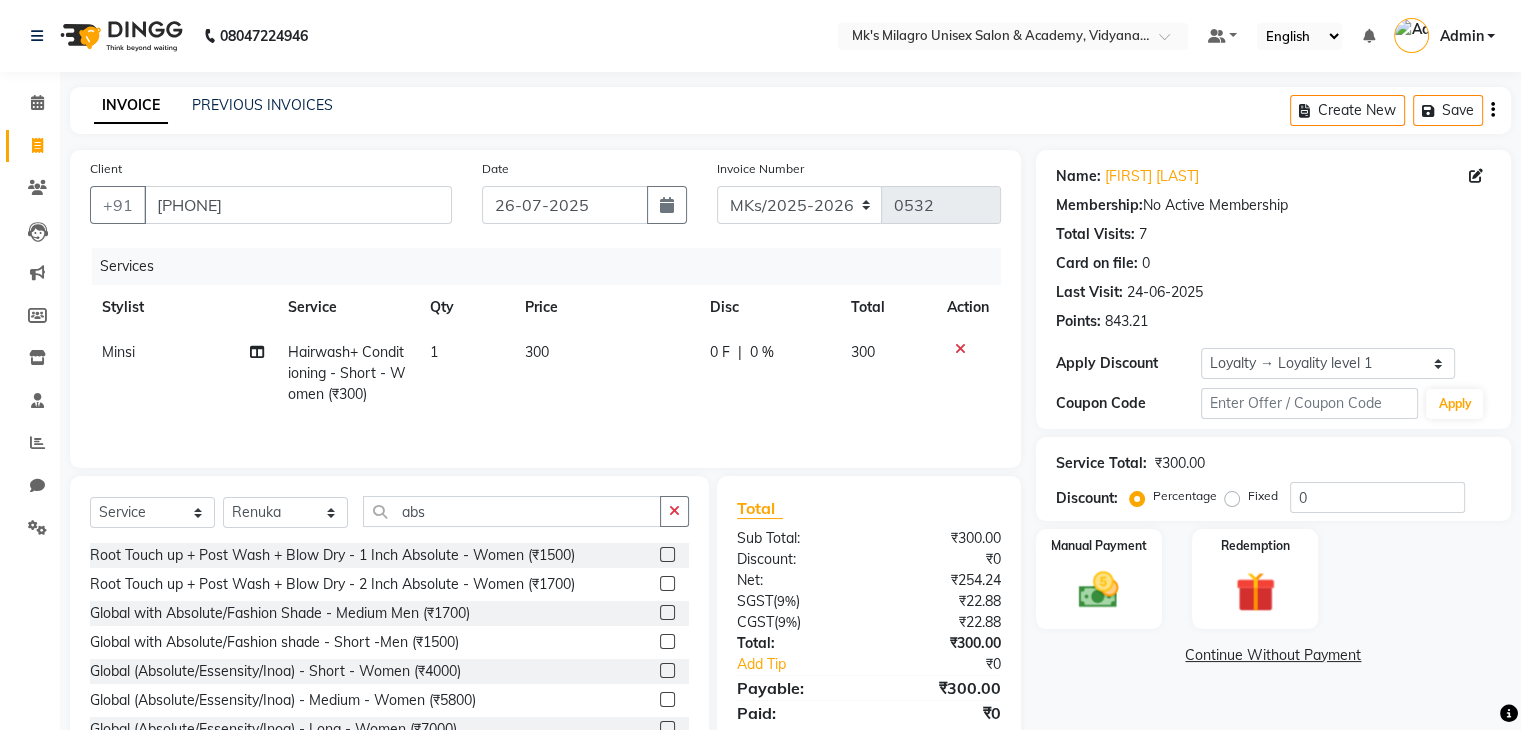 click 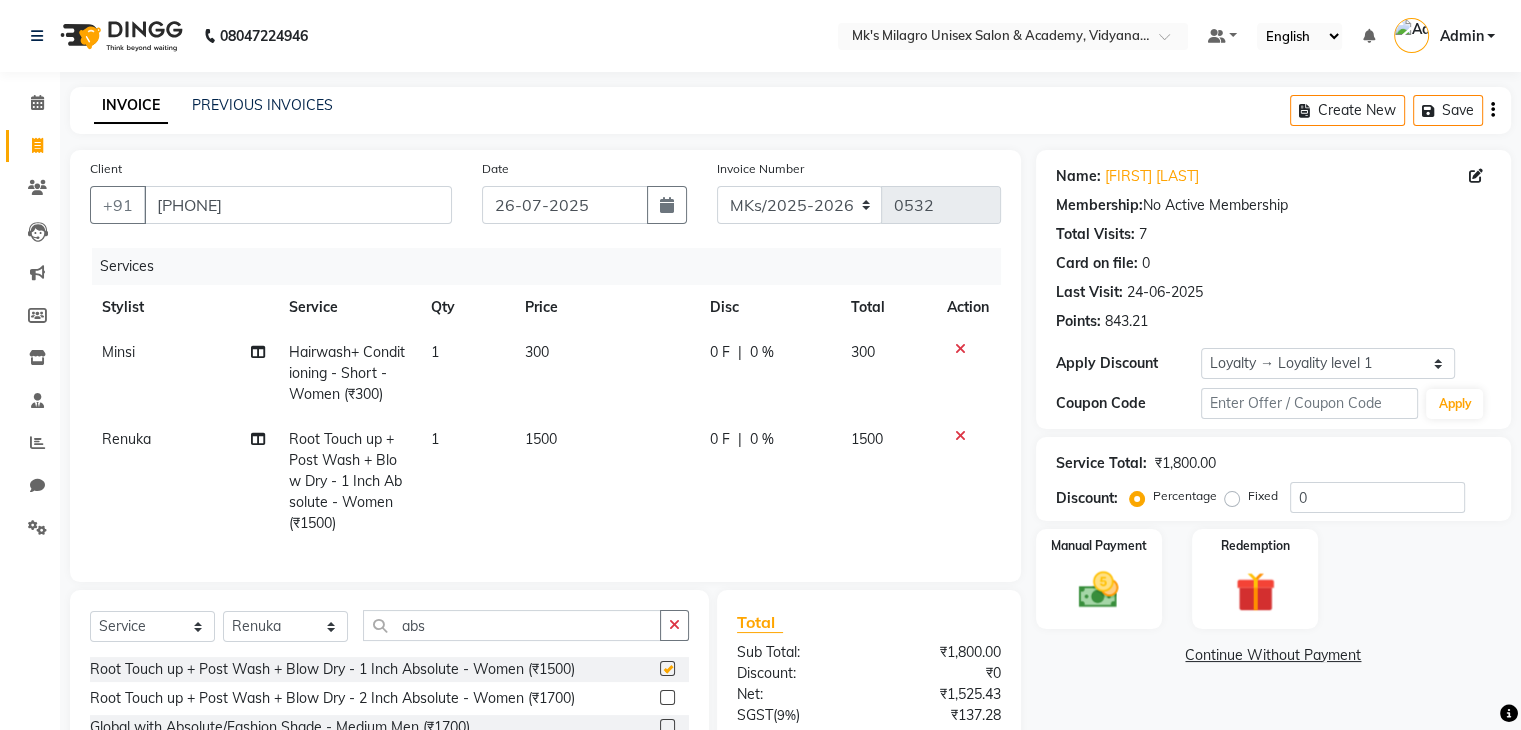 checkbox on "false" 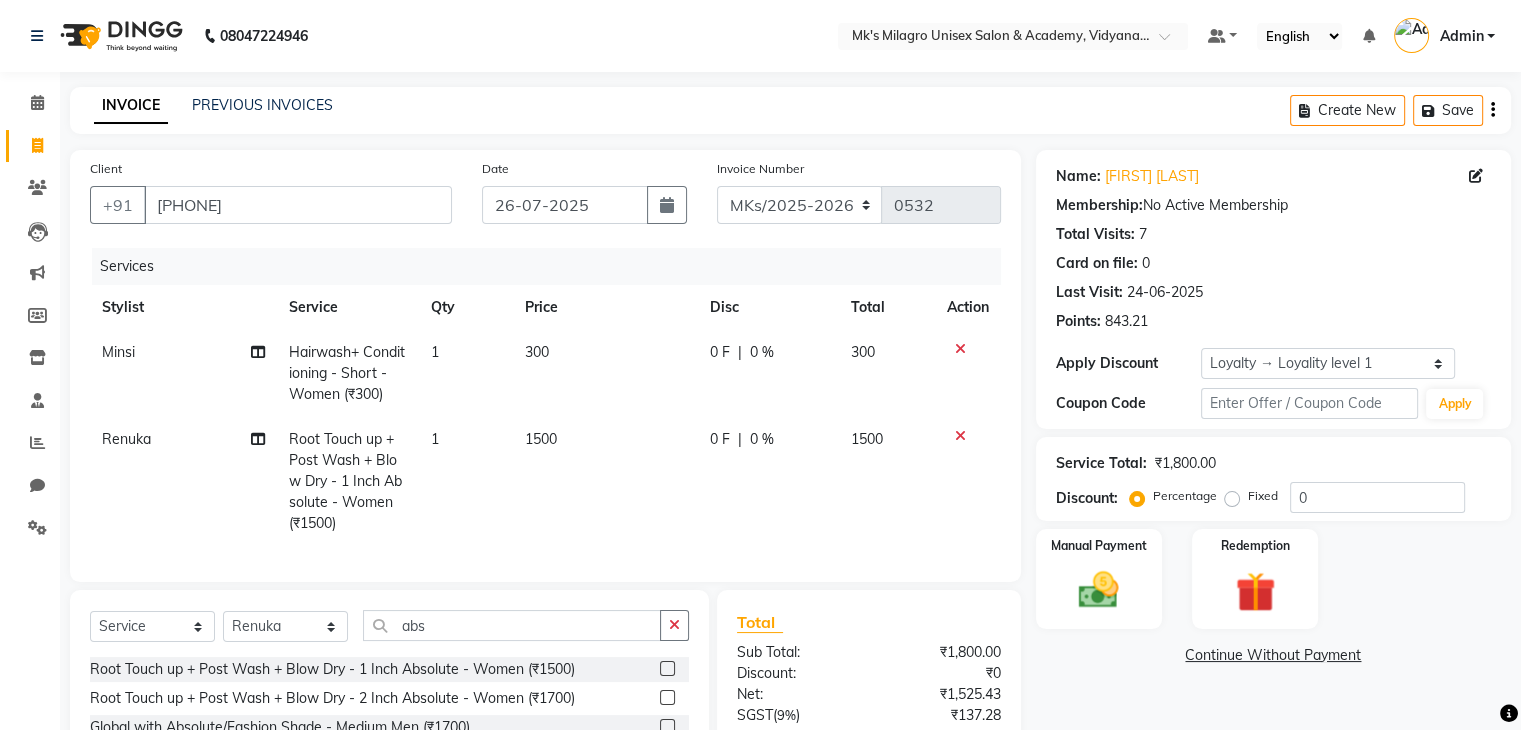click on "1500" 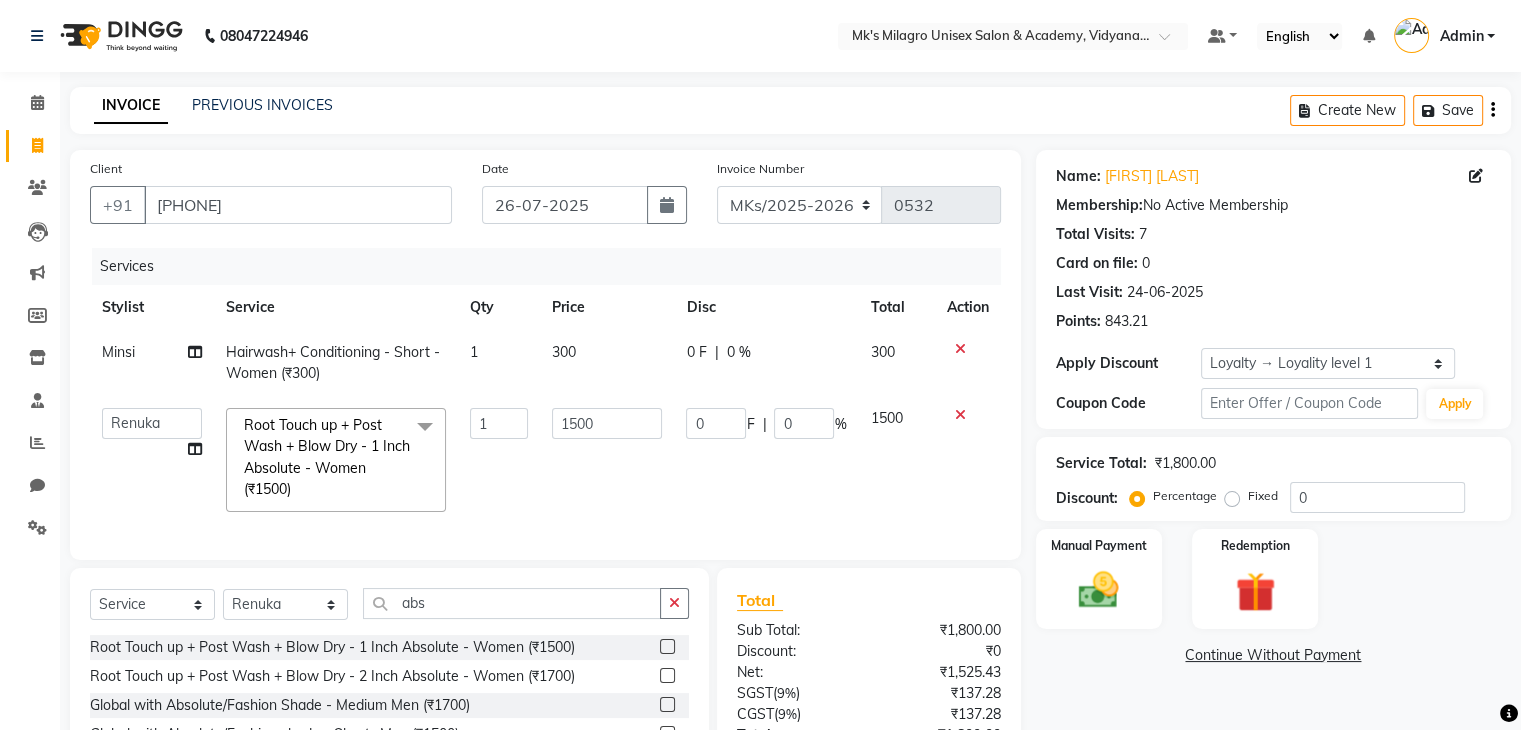 click on "1500" 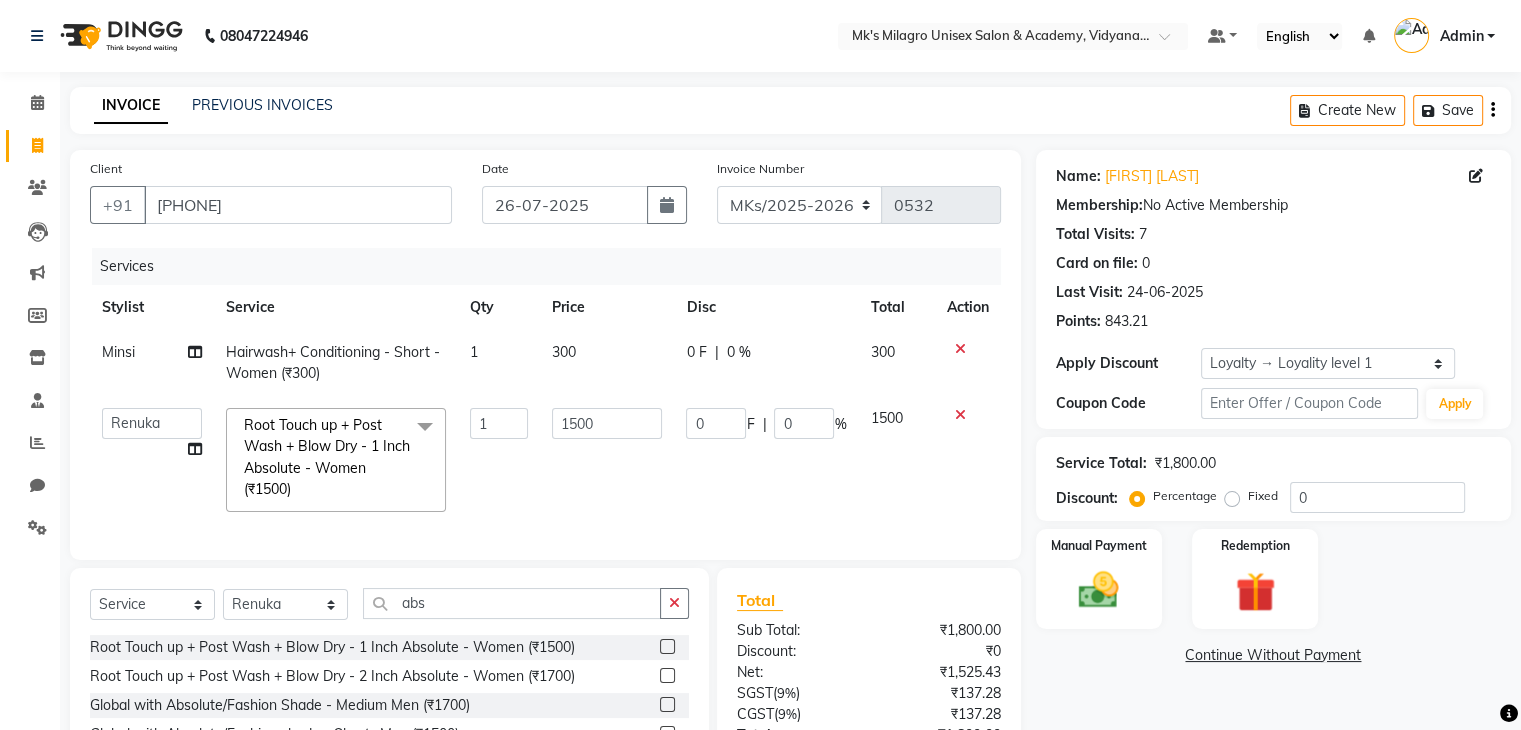 drag, startPoint x: 544, startPoint y: 434, endPoint x: 571, endPoint y: 422, distance: 29.546574 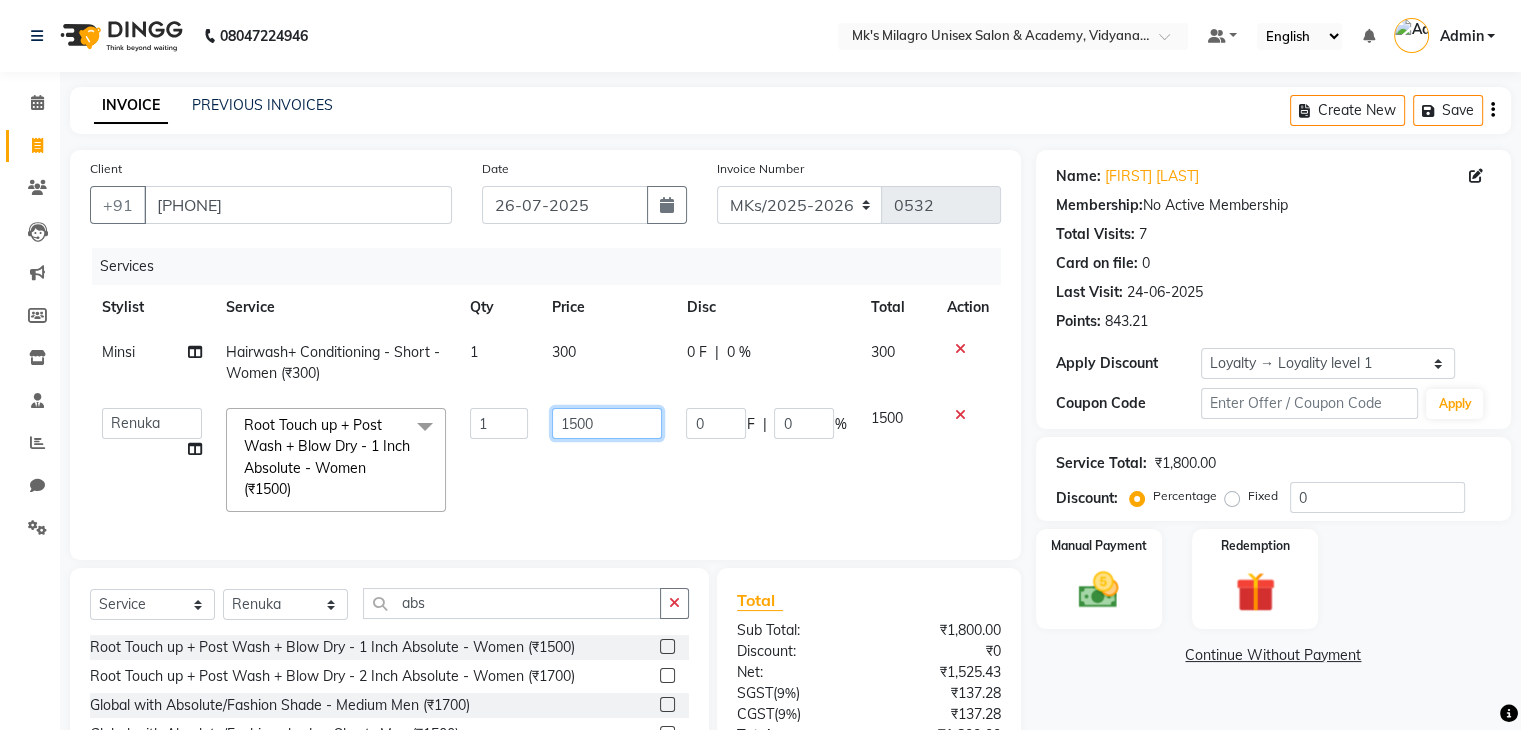 click on "1500" 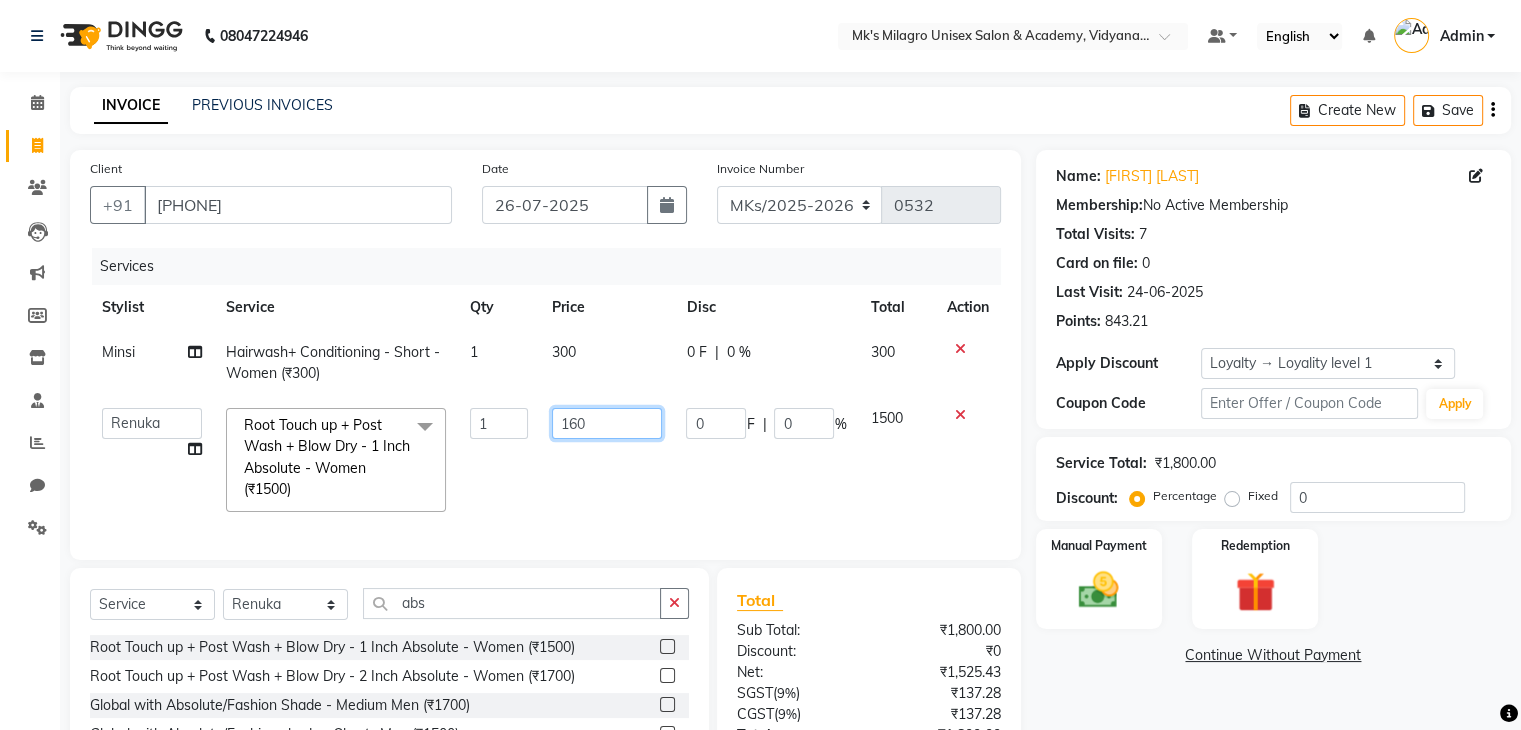 type on "1600" 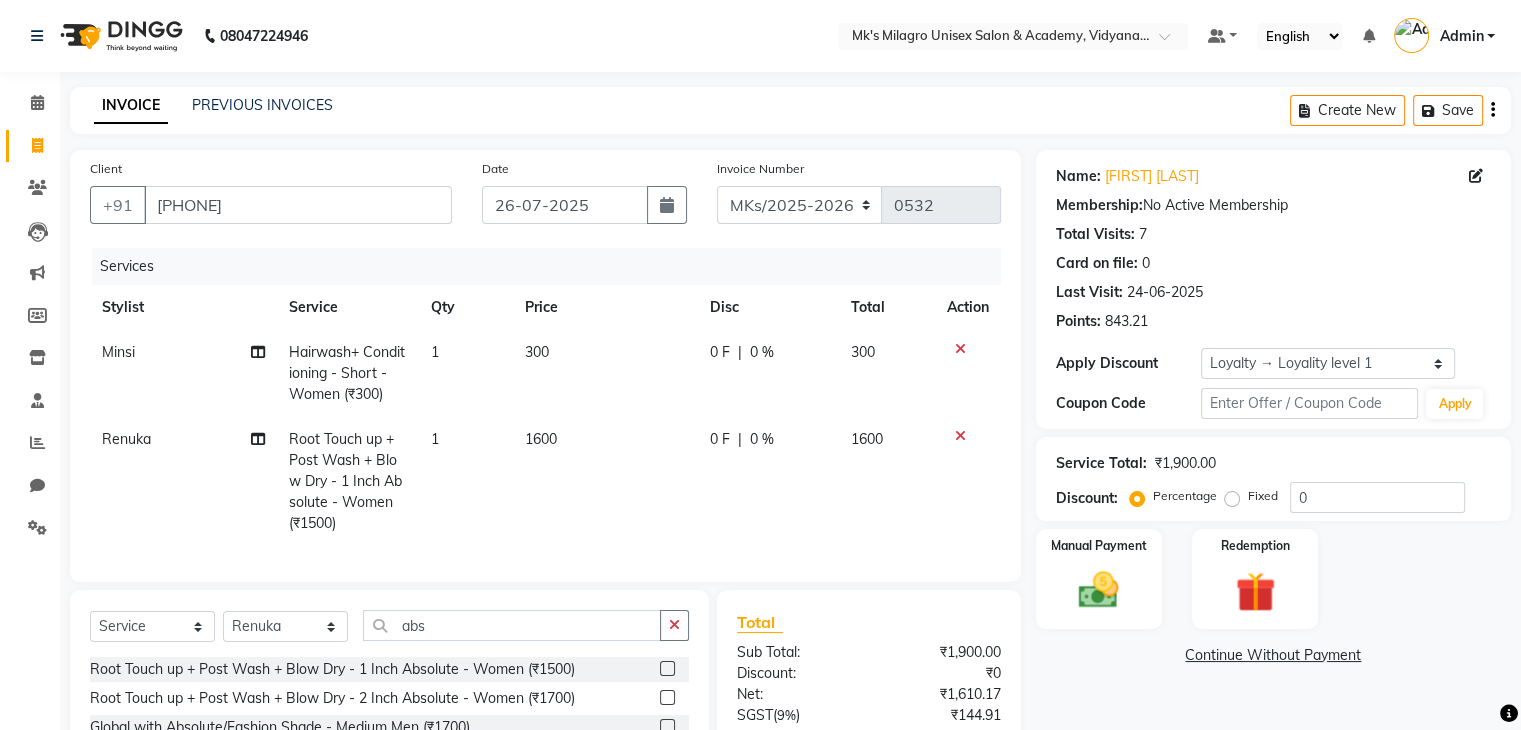 click on "Renuka" 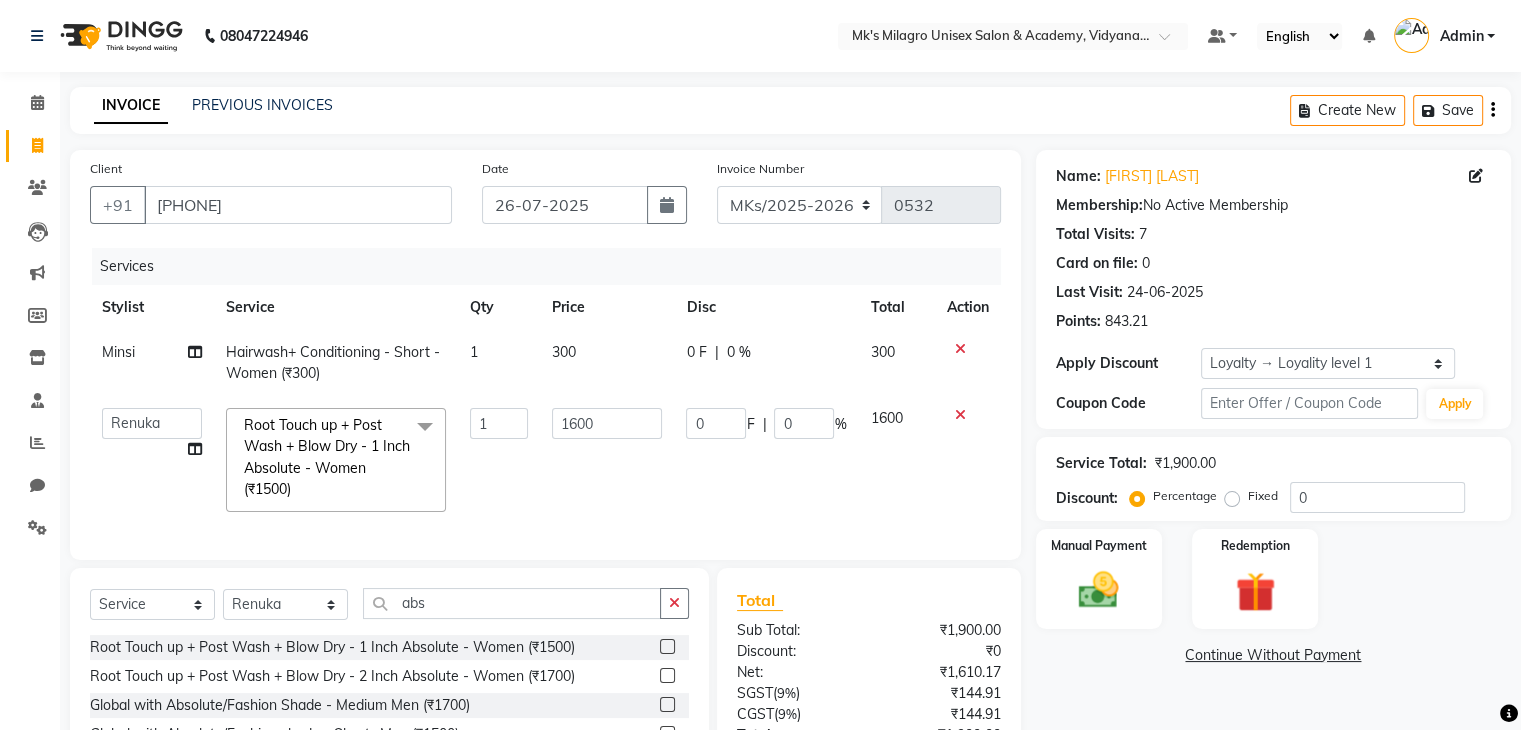 click 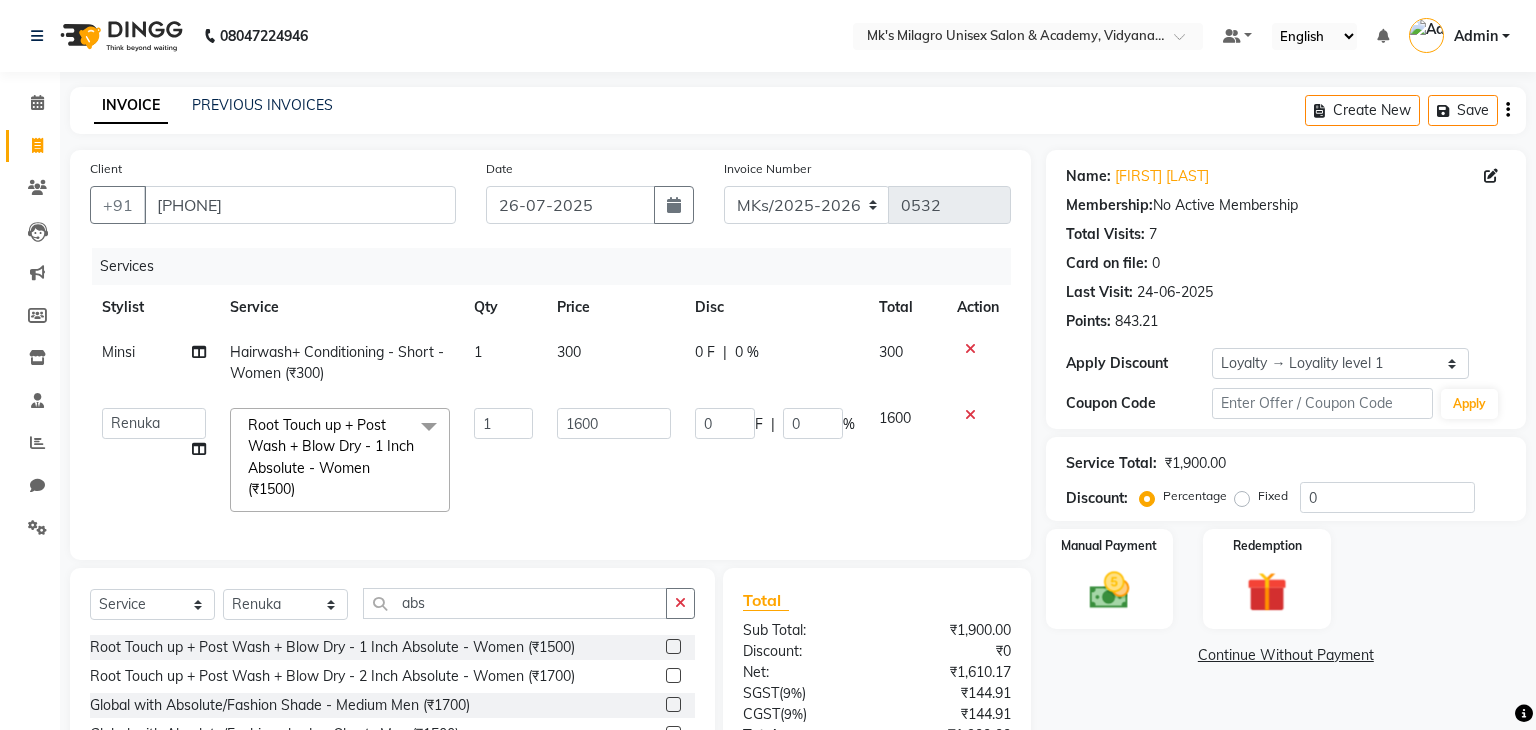 select on "21738" 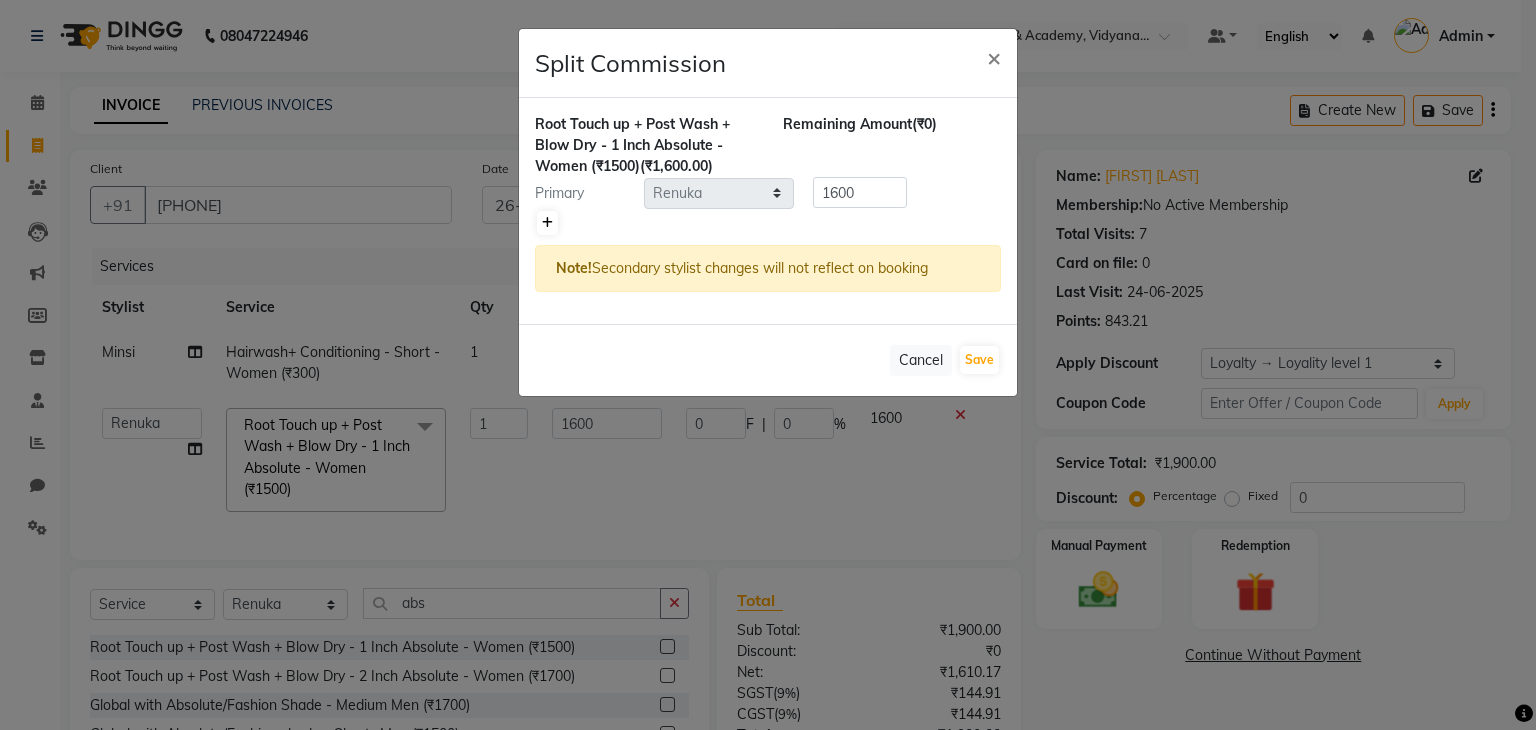 click 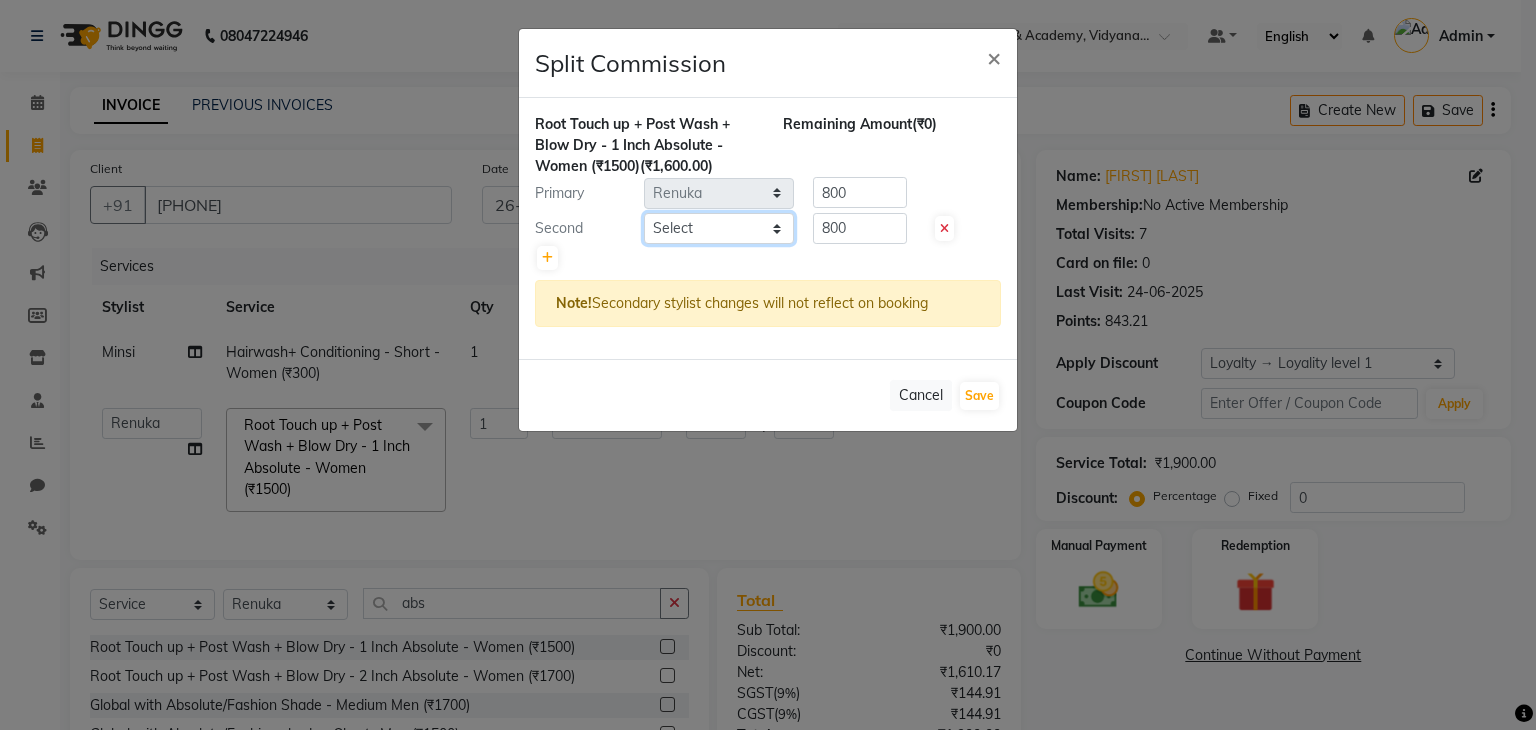 click on "Select  Madhuri Jadhav   Minsi   Ramesh   Renuka   Riya   Sandhaya   Santoshi" 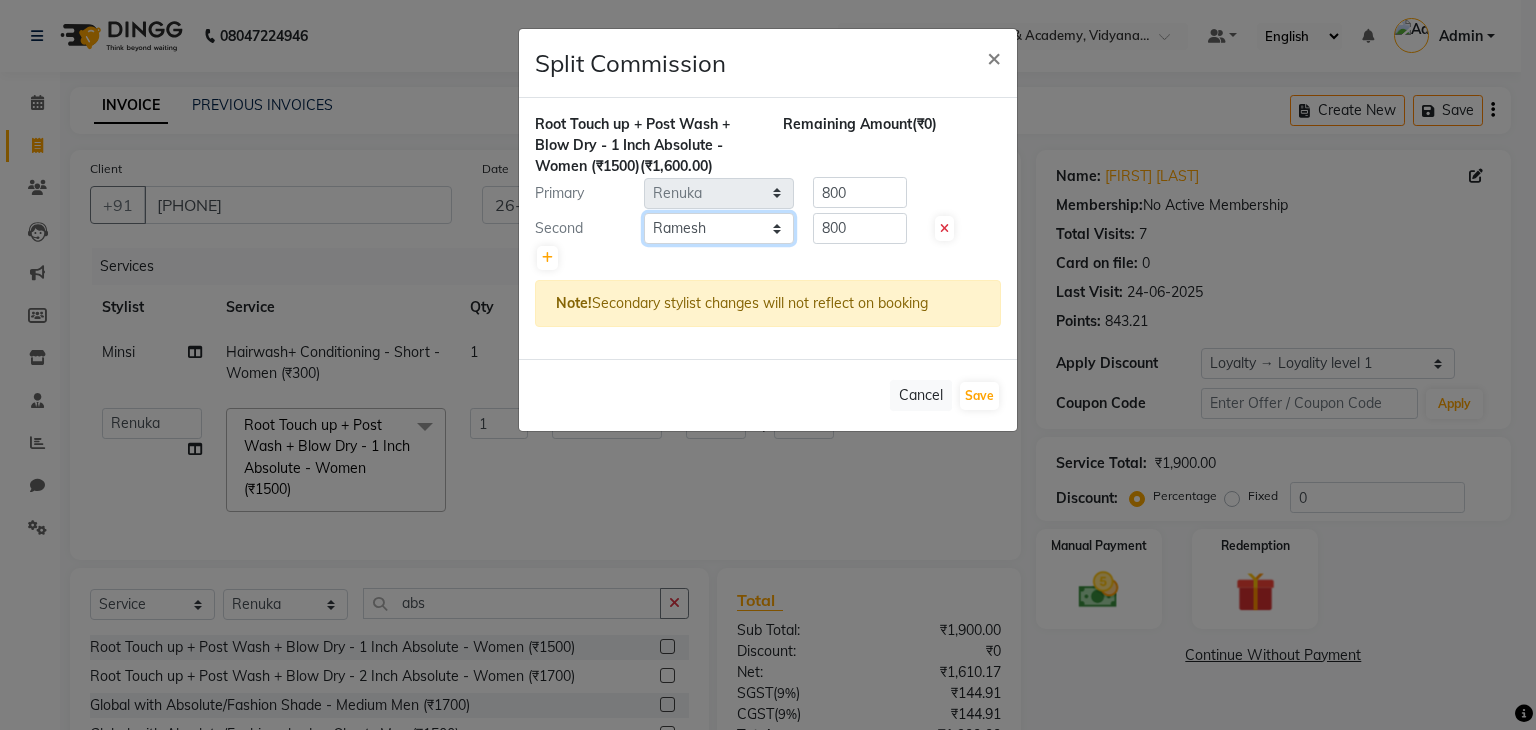 click on "Select  Madhuri Jadhav   Minsi   Ramesh   Renuka   Riya   Sandhaya   Santoshi" 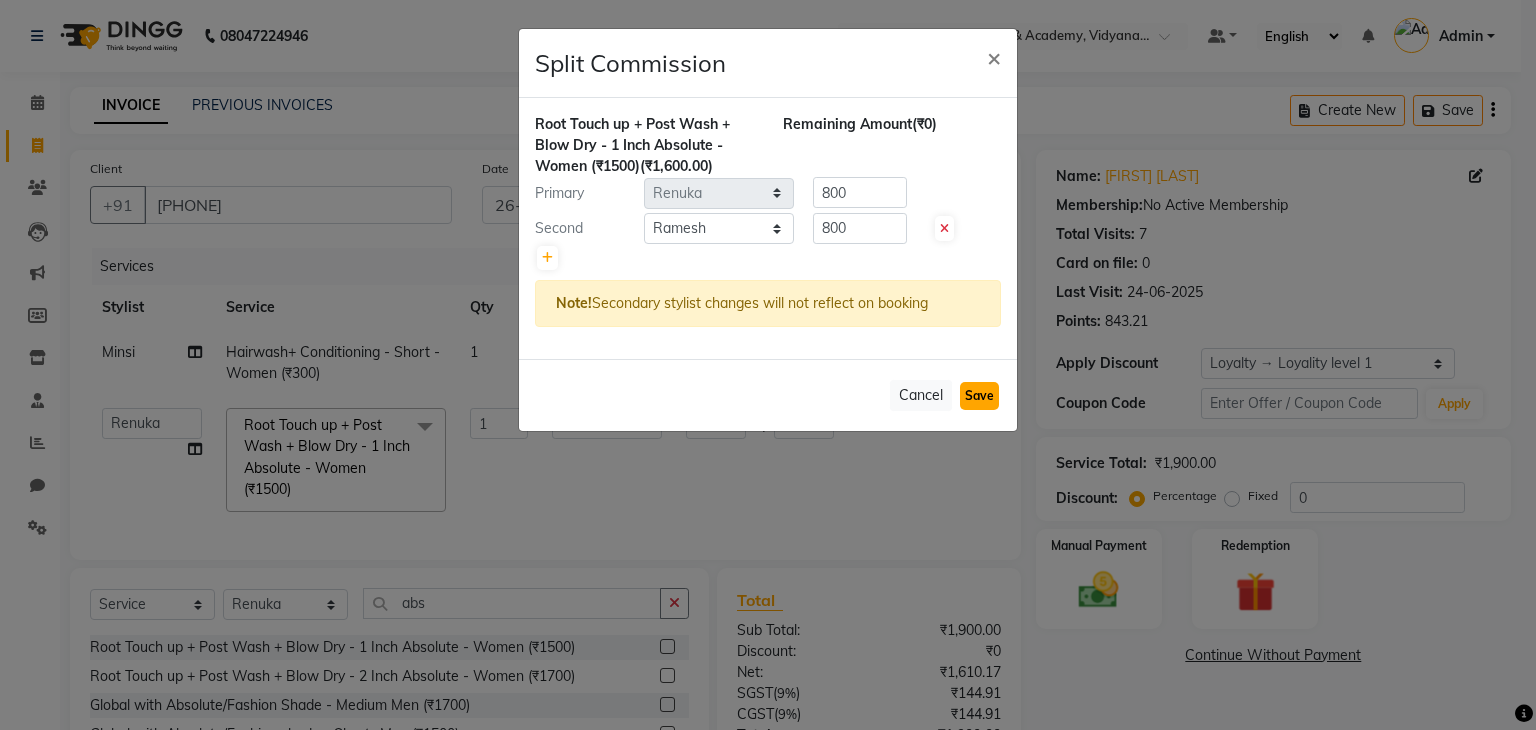 click on "Save" 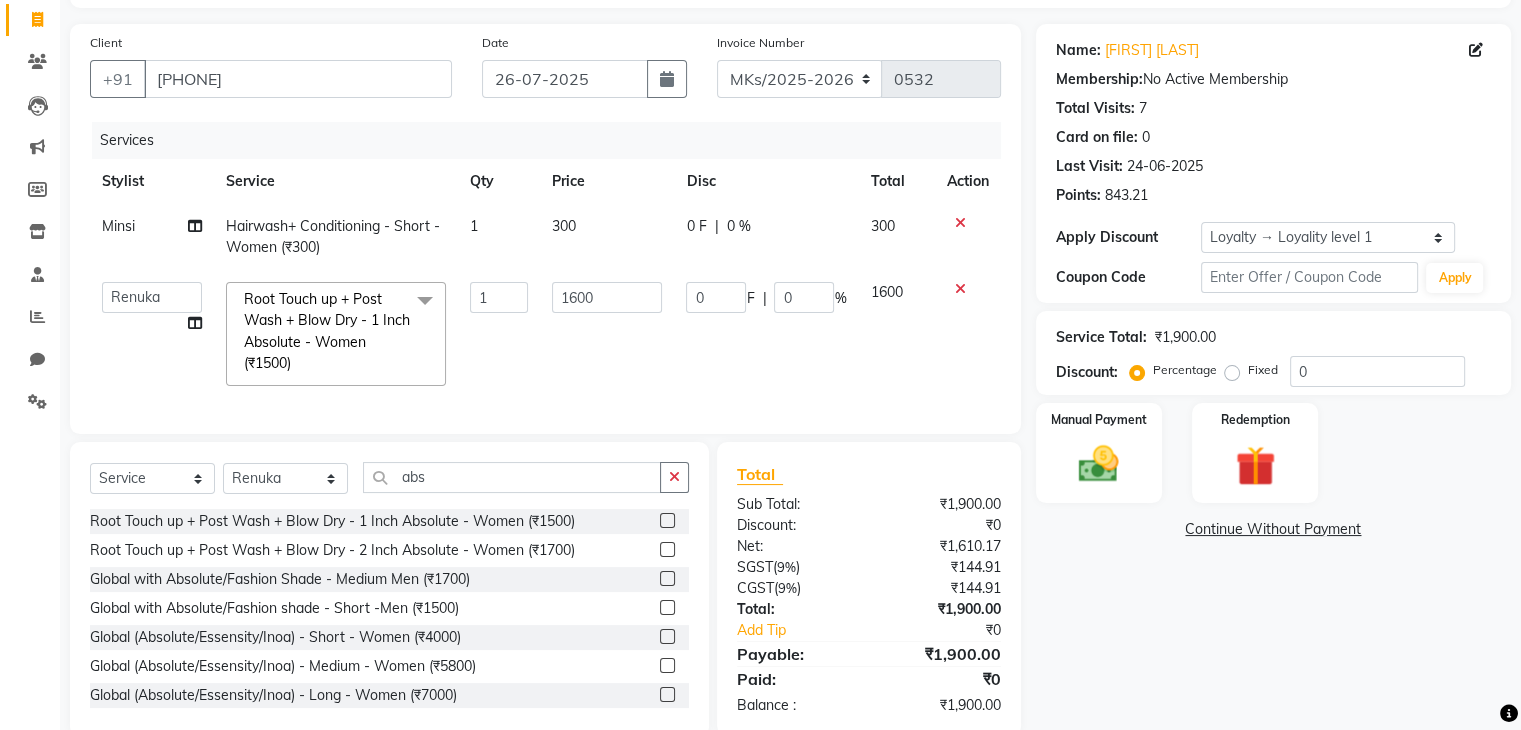 scroll, scrollTop: 178, scrollLeft: 0, axis: vertical 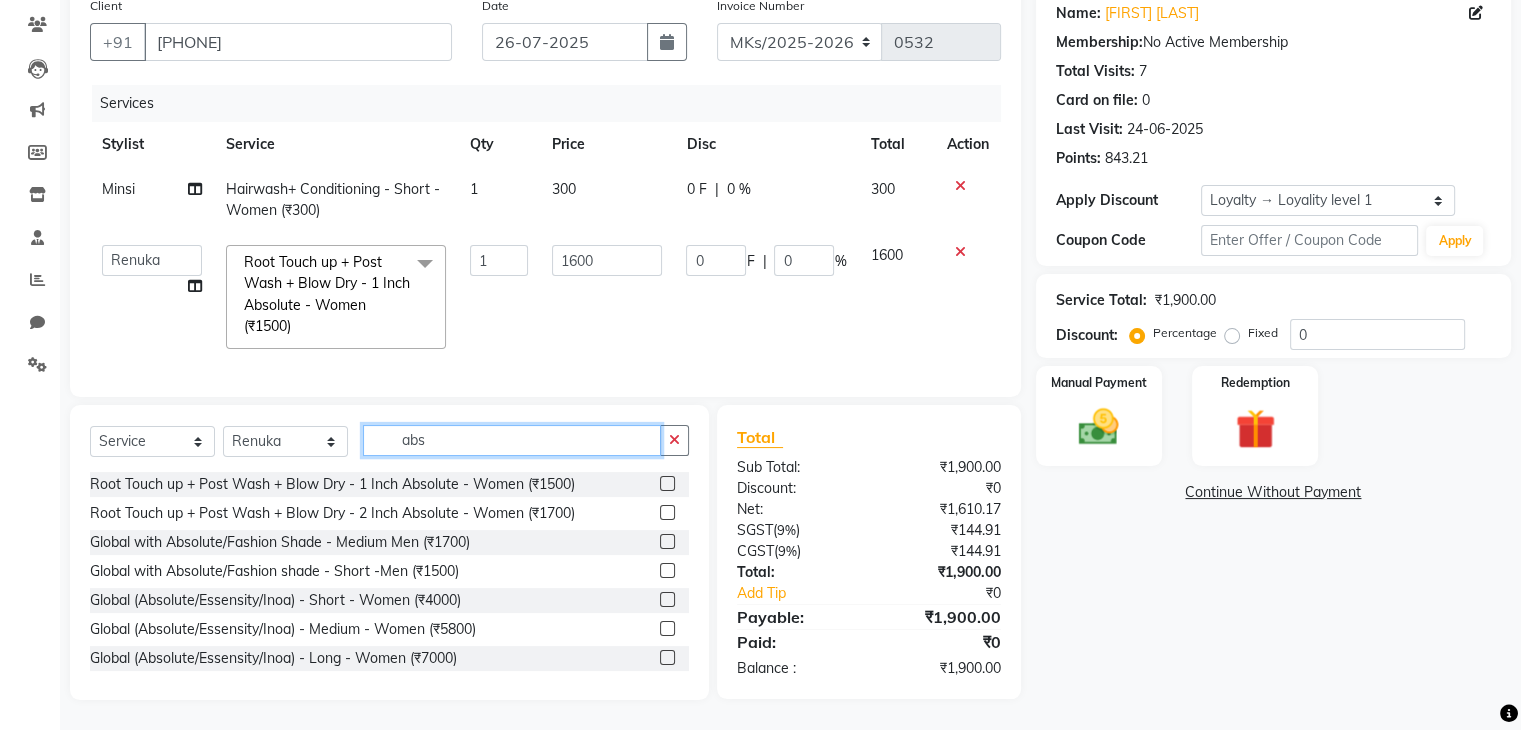 click on "abs" 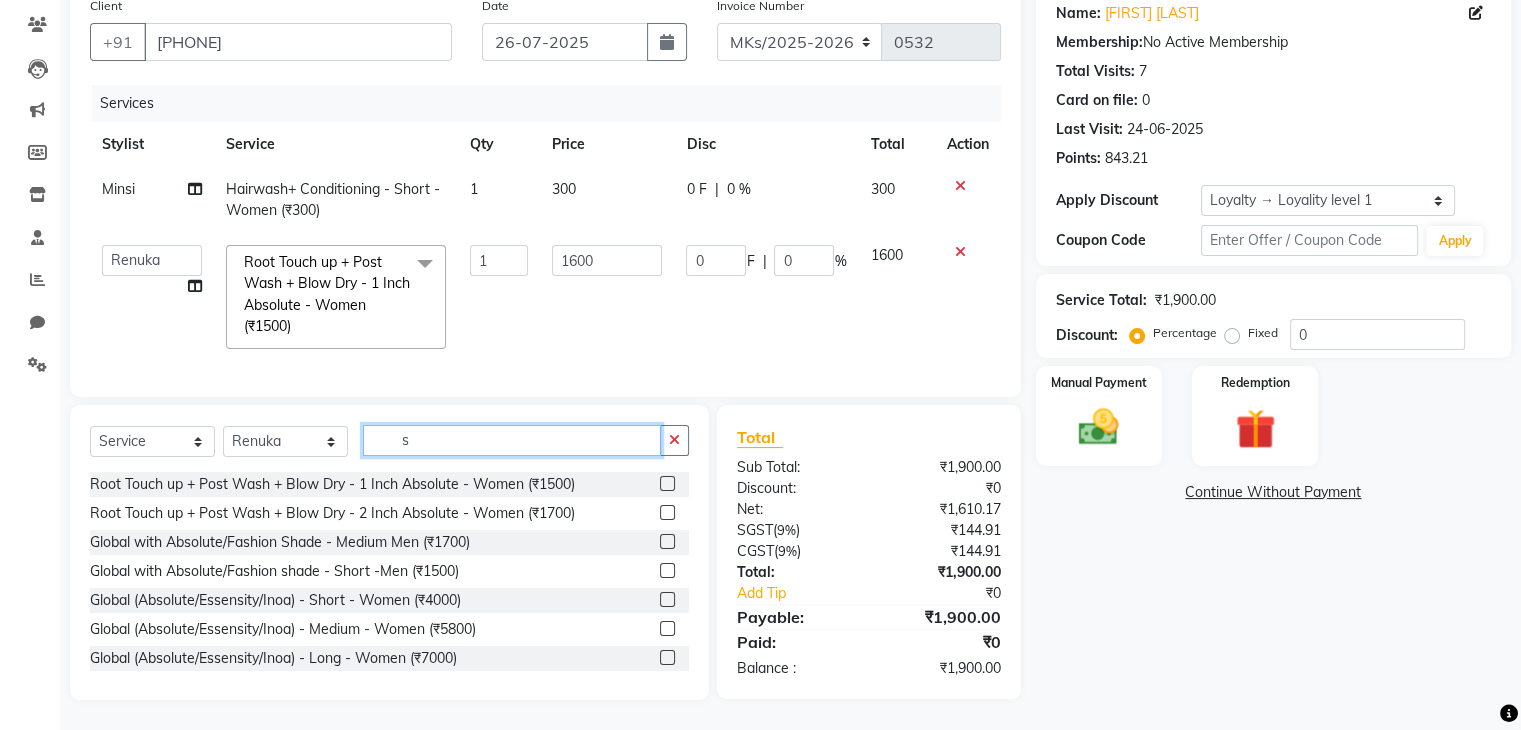 click on "s" 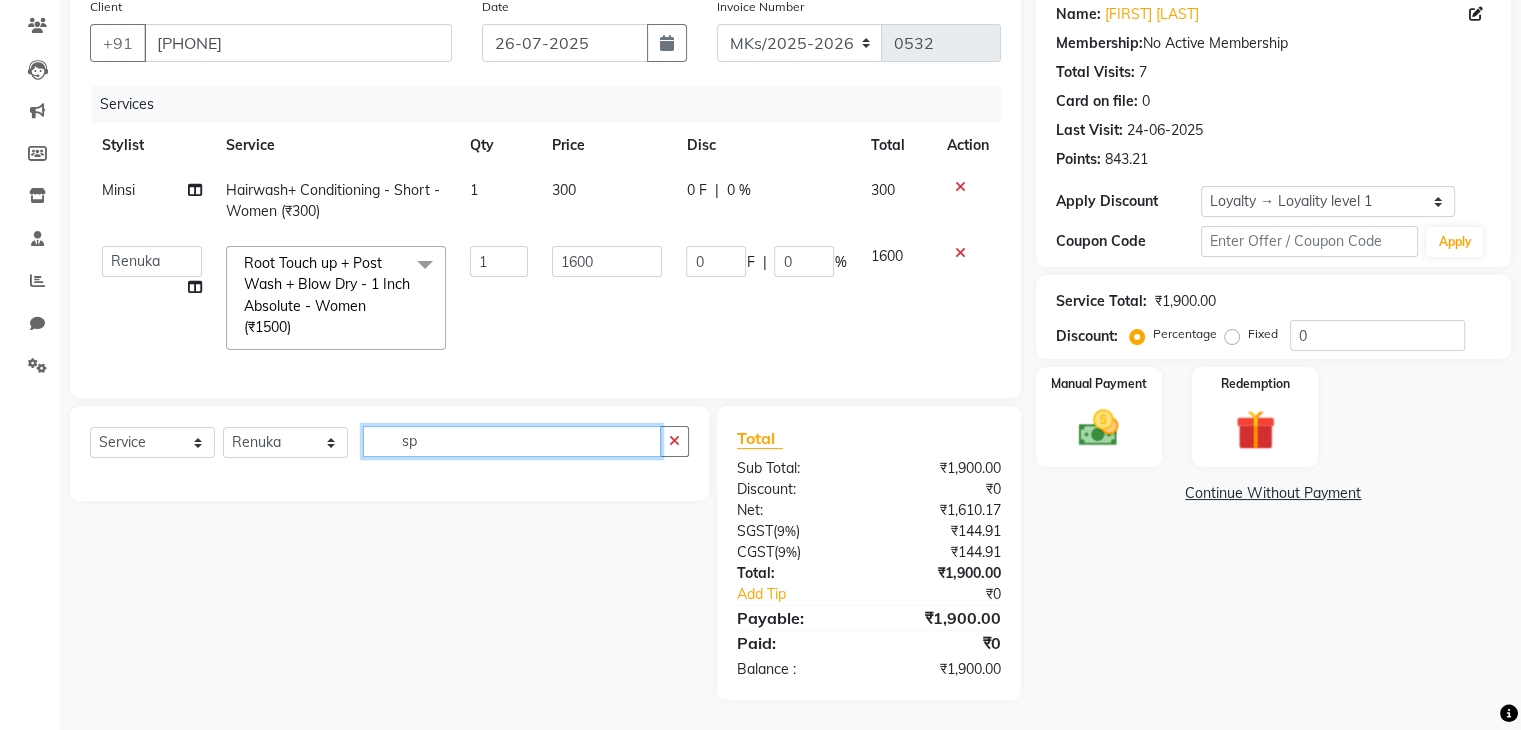 scroll, scrollTop: 178, scrollLeft: 0, axis: vertical 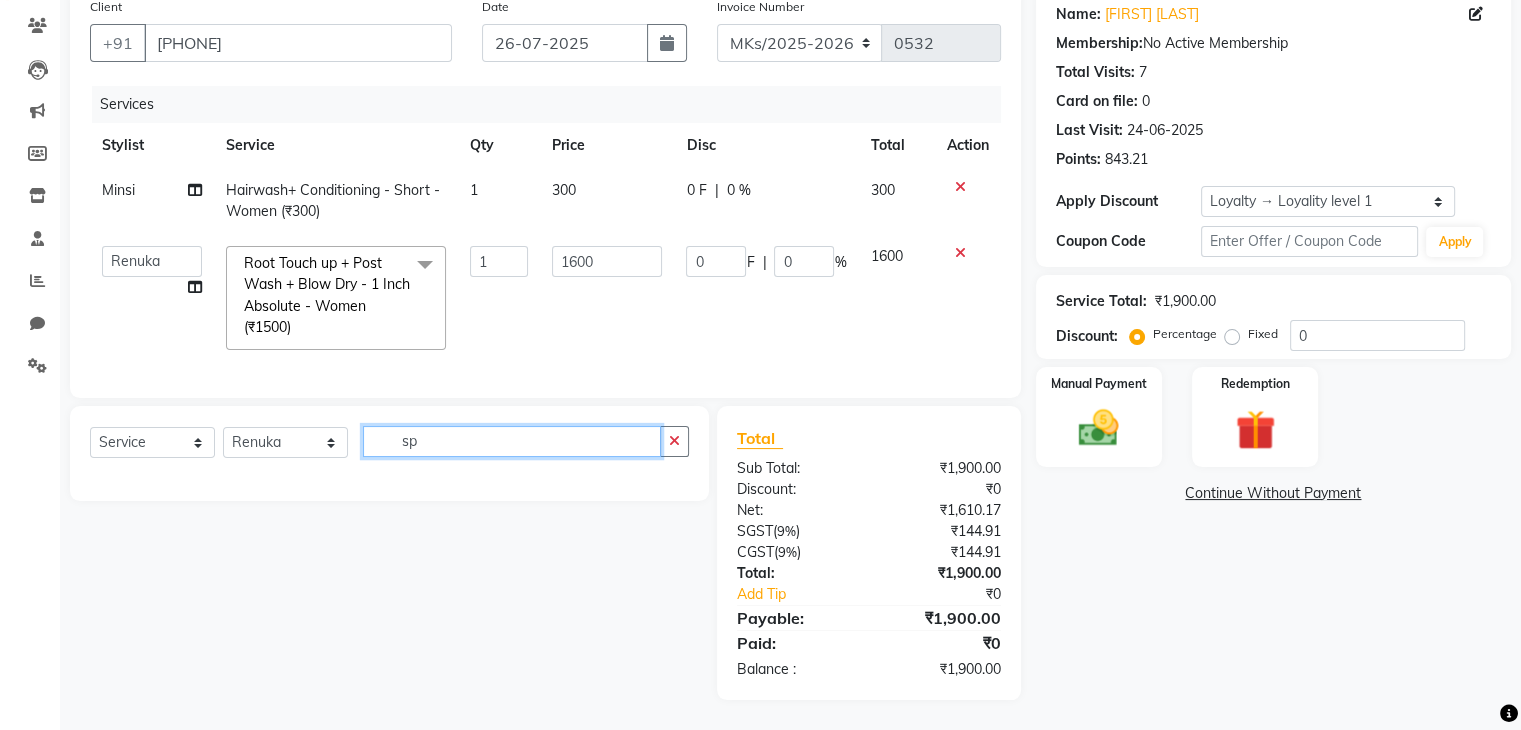 type on "s" 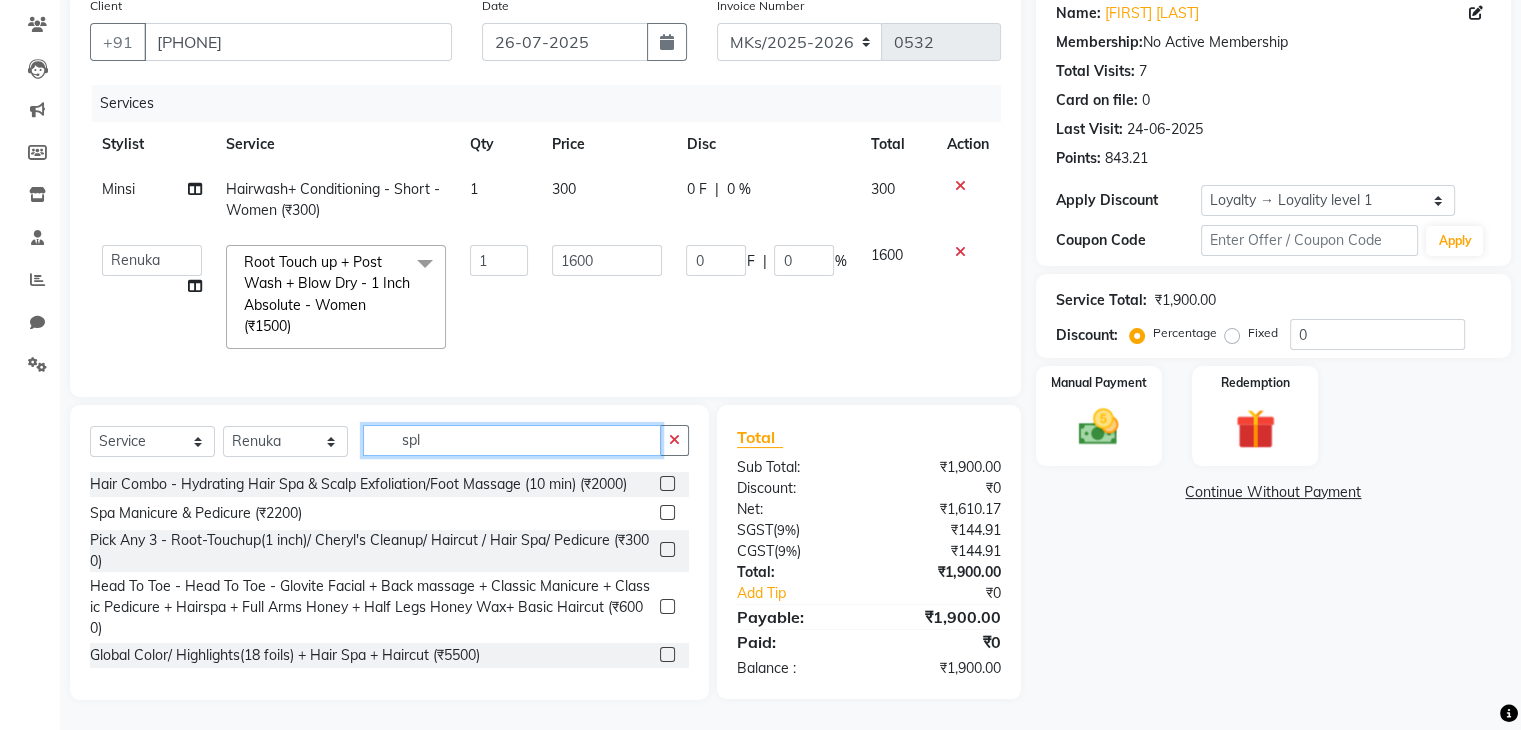 scroll, scrollTop: 177, scrollLeft: 0, axis: vertical 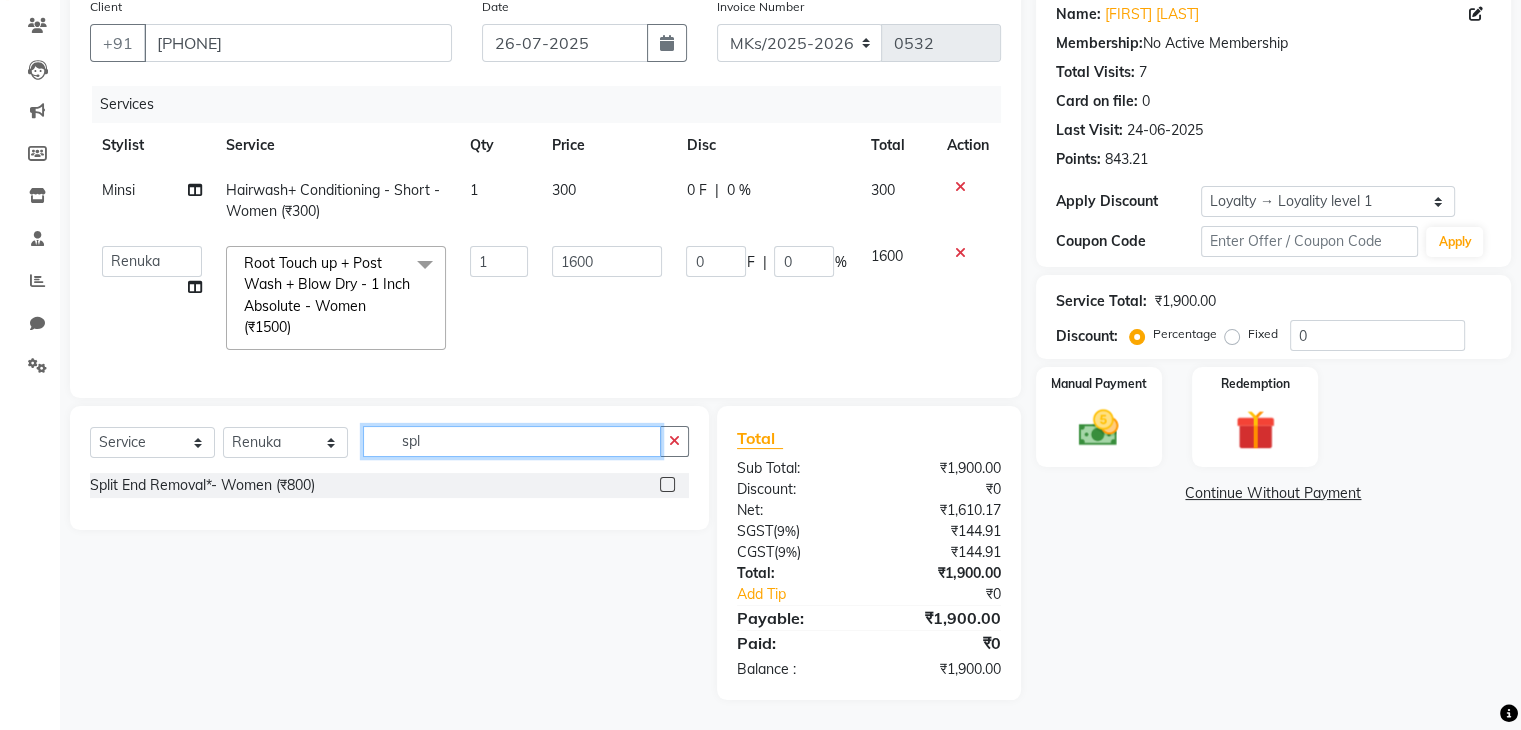 type on "spl" 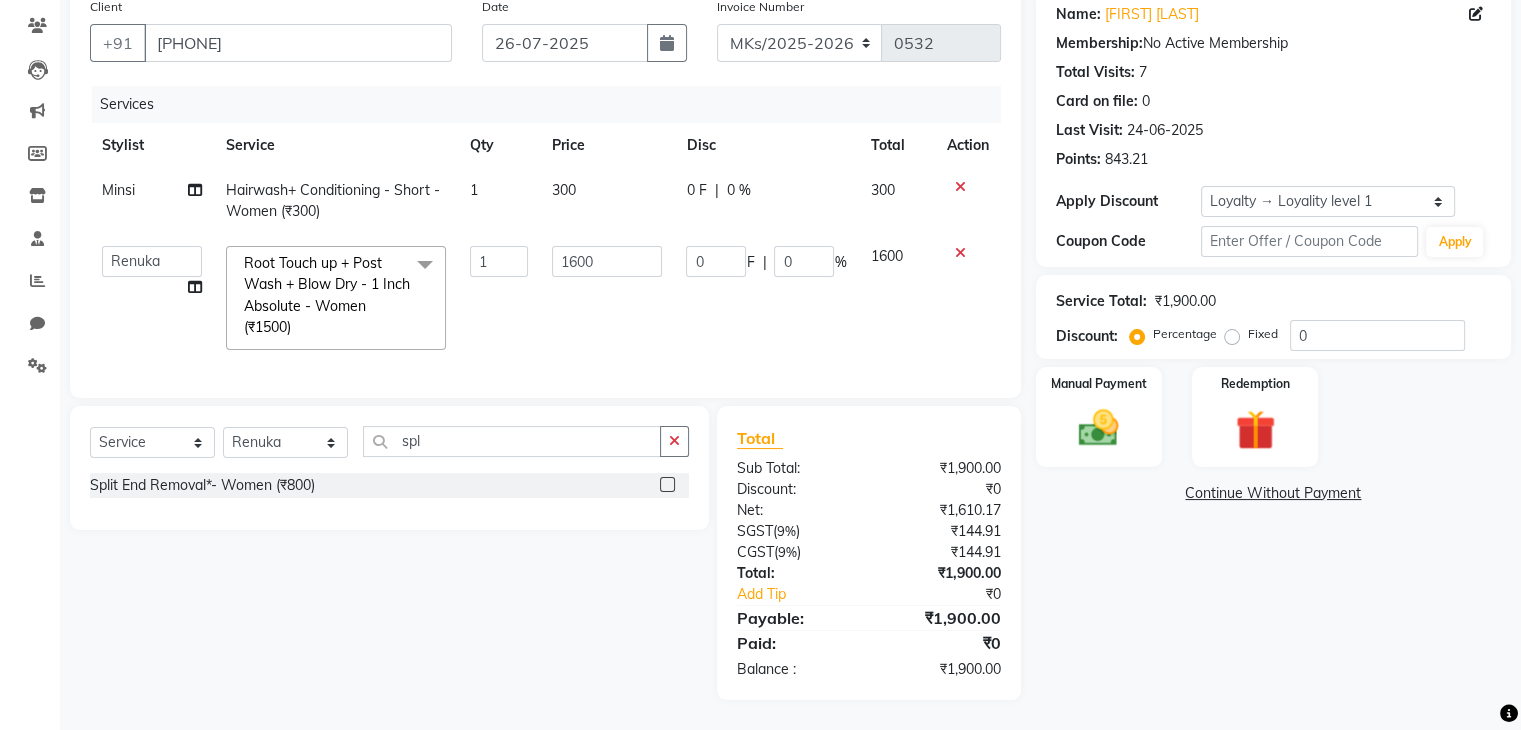 click 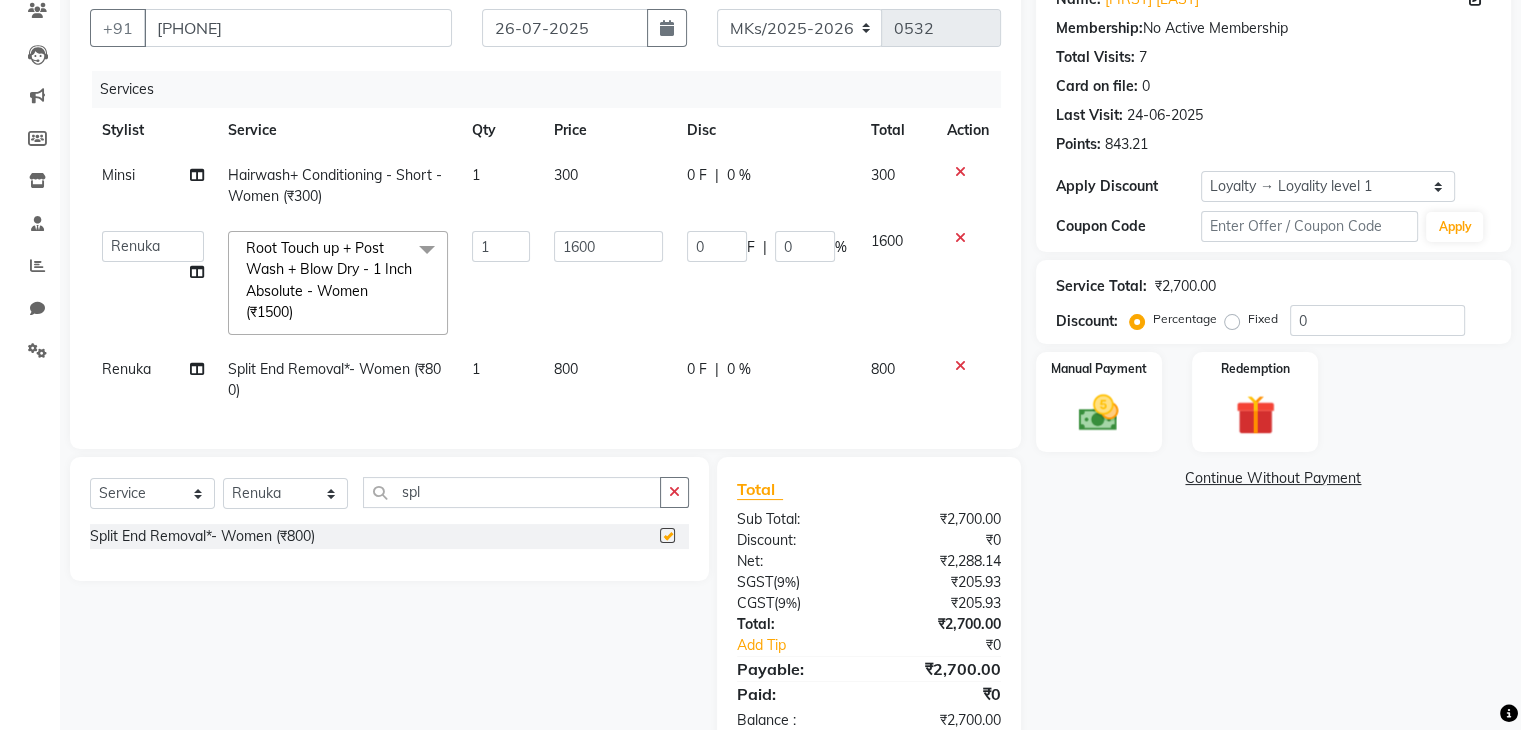 checkbox on "false" 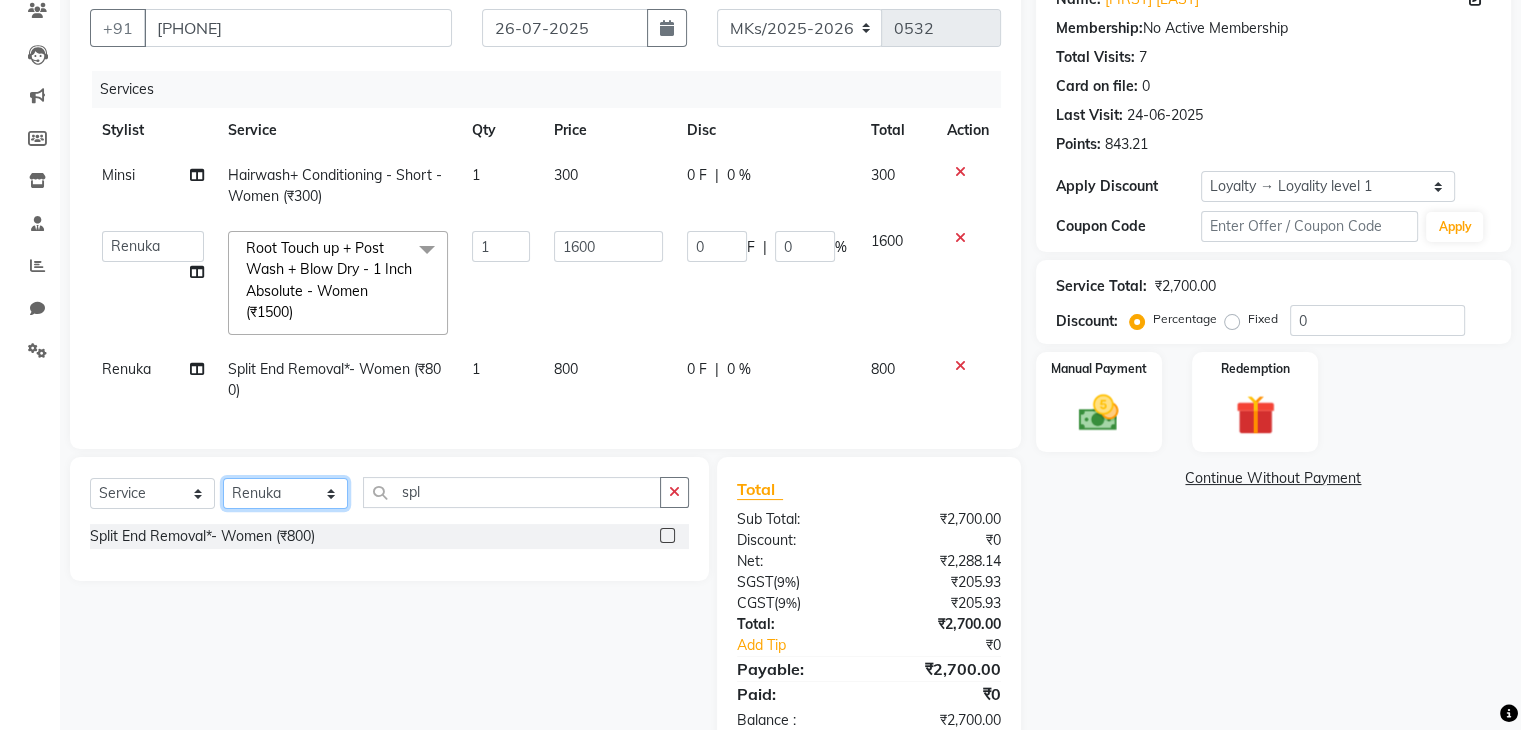 click on "Select Stylist Madhuri Jadhav Minsi Ramesh Renuka Riya Sandhaya Santoshi" 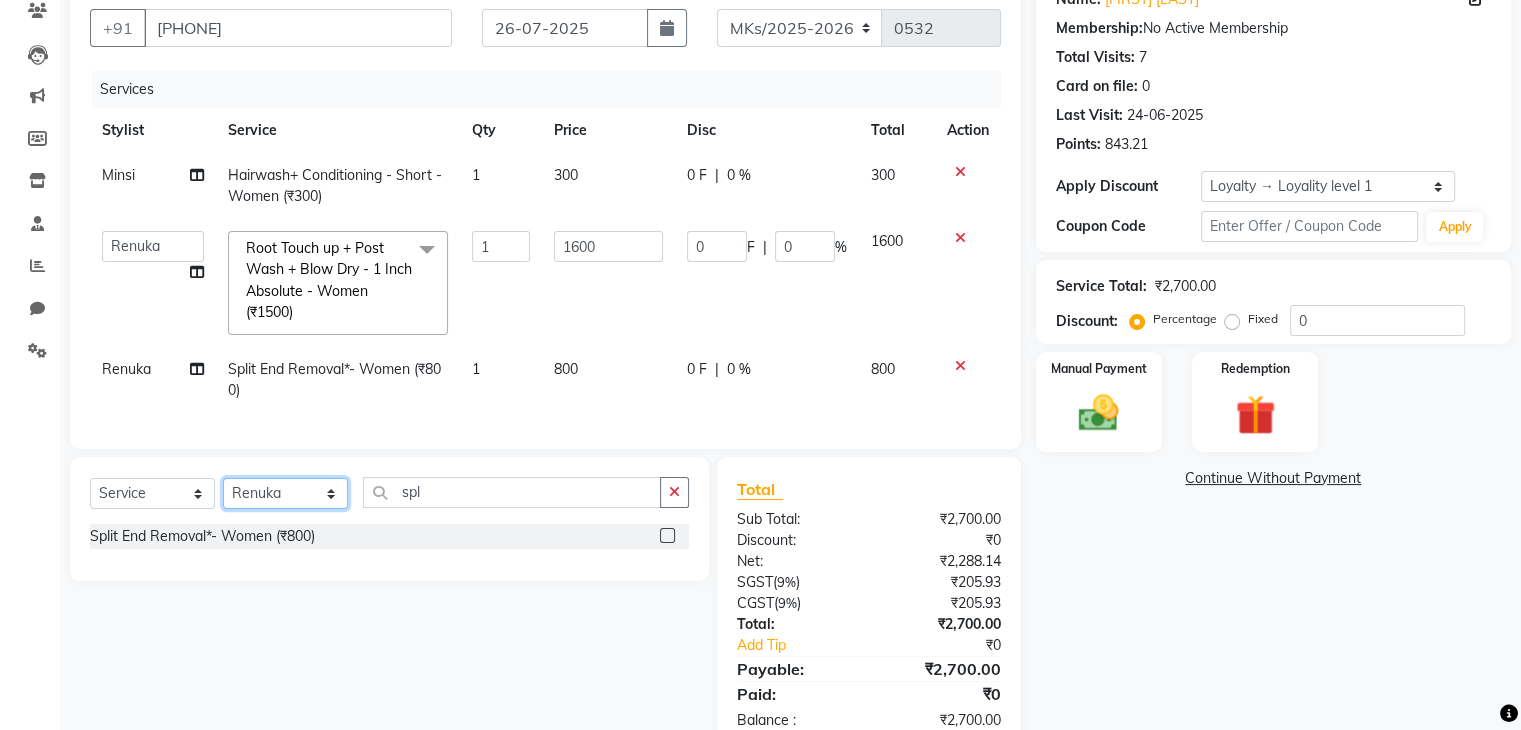 select on "74294" 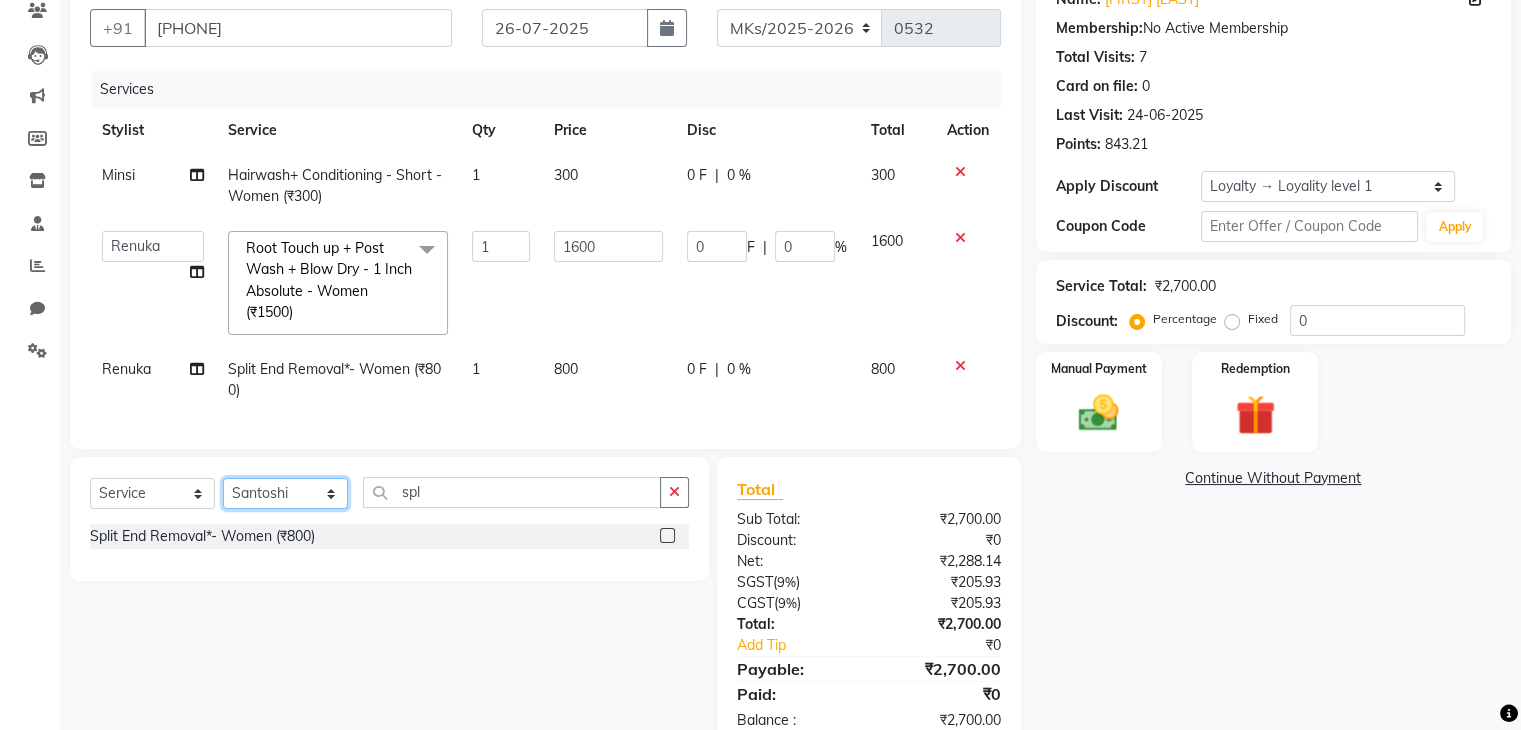 click on "Select Stylist Madhuri Jadhav Minsi Ramesh Renuka Riya Sandhaya Santoshi" 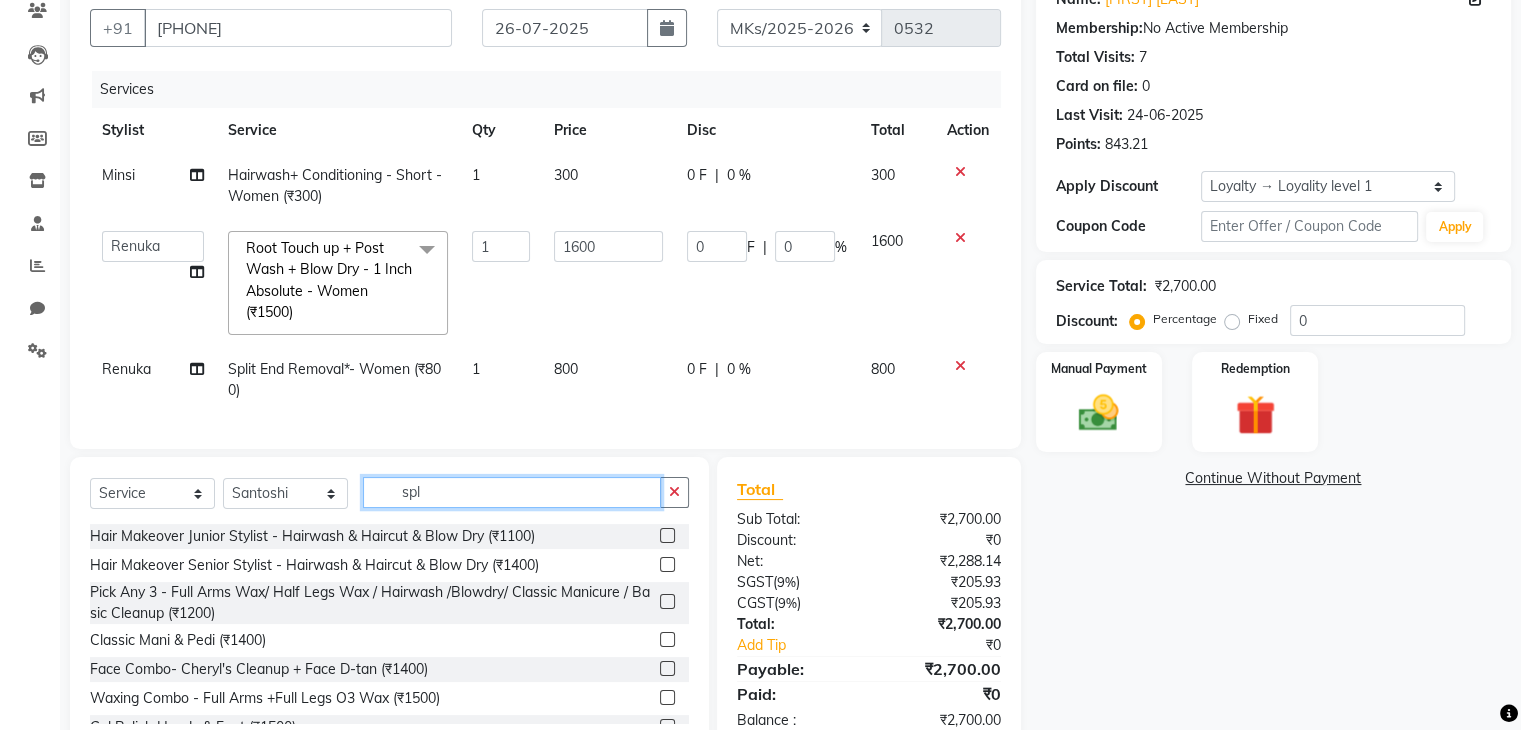 click on "spl" 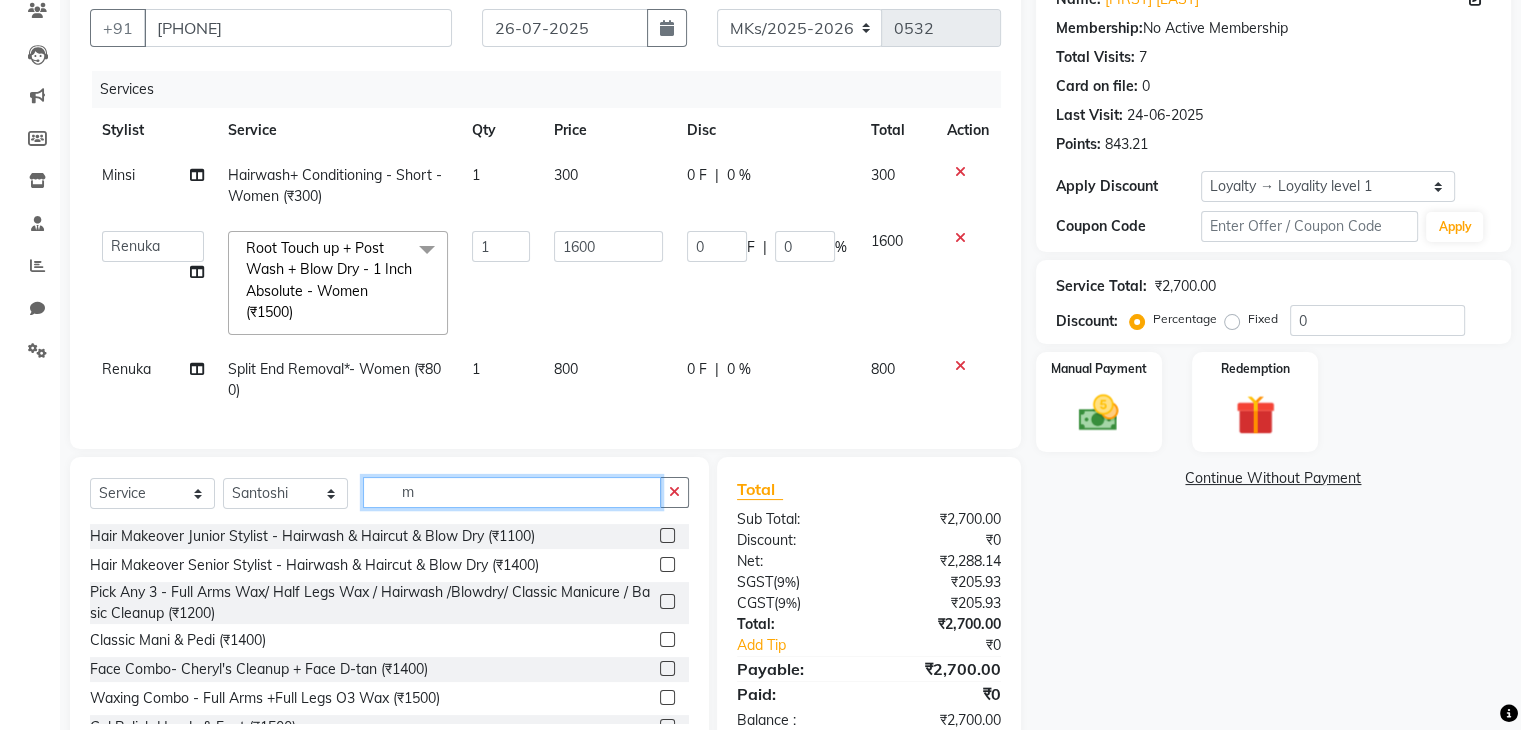 click on "m" 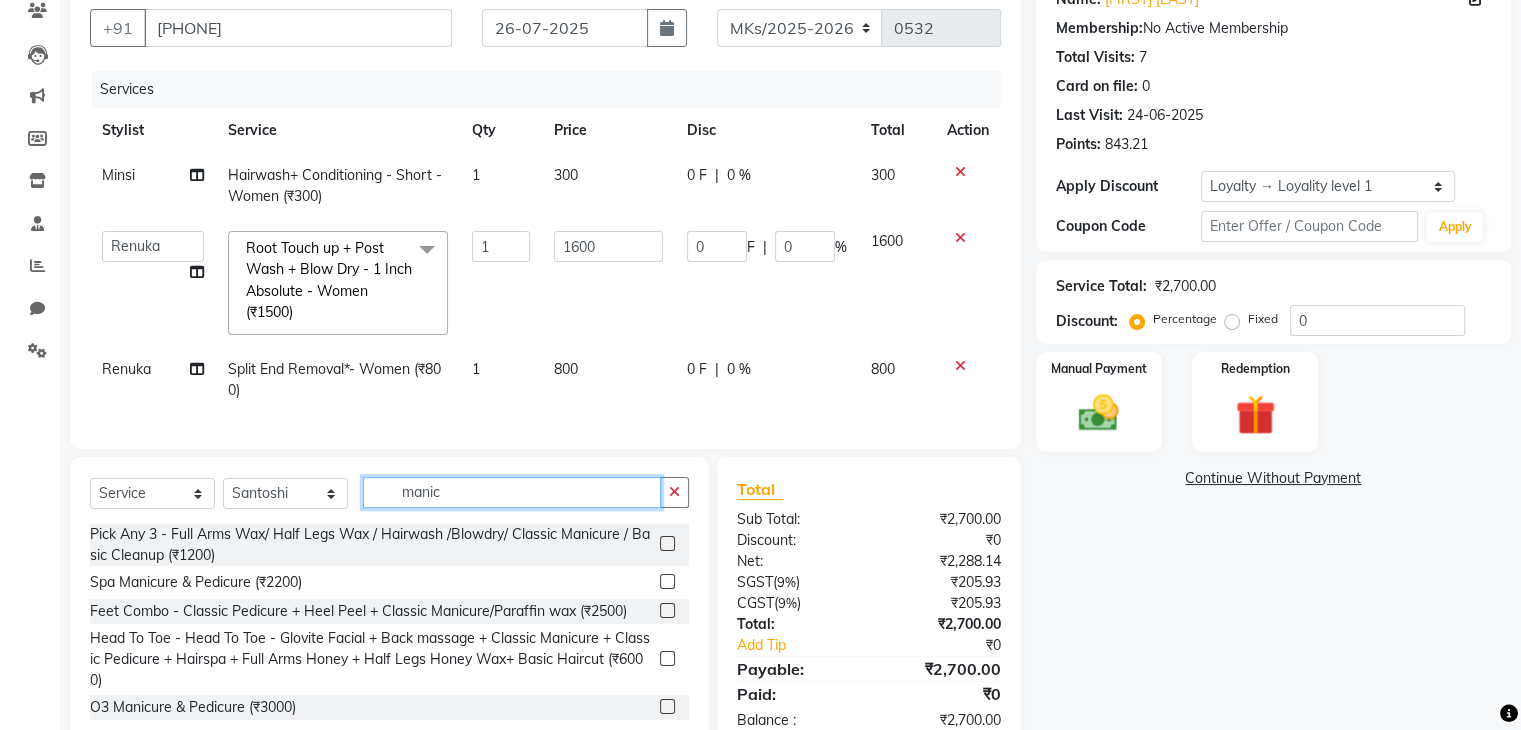 click on "manic" 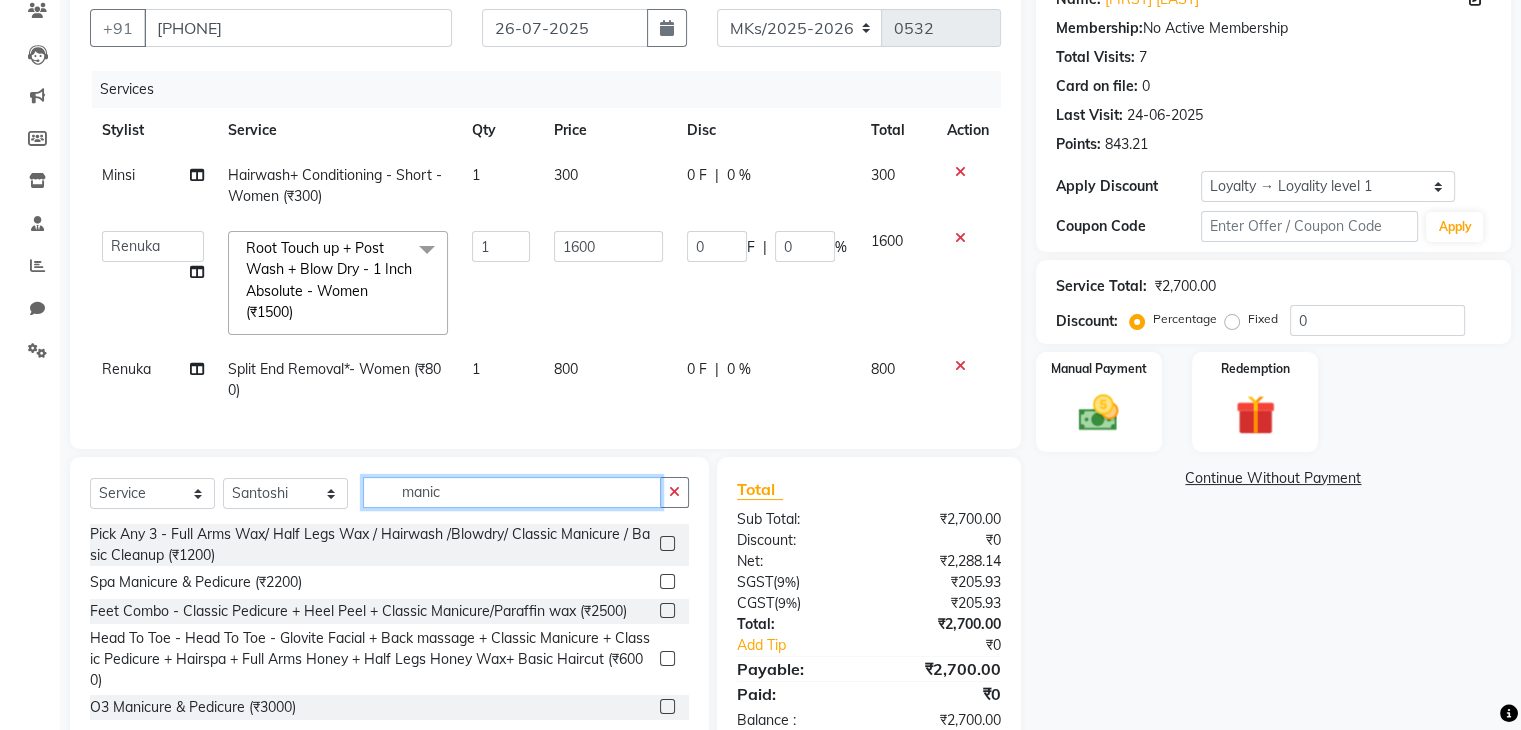 click on "manic" 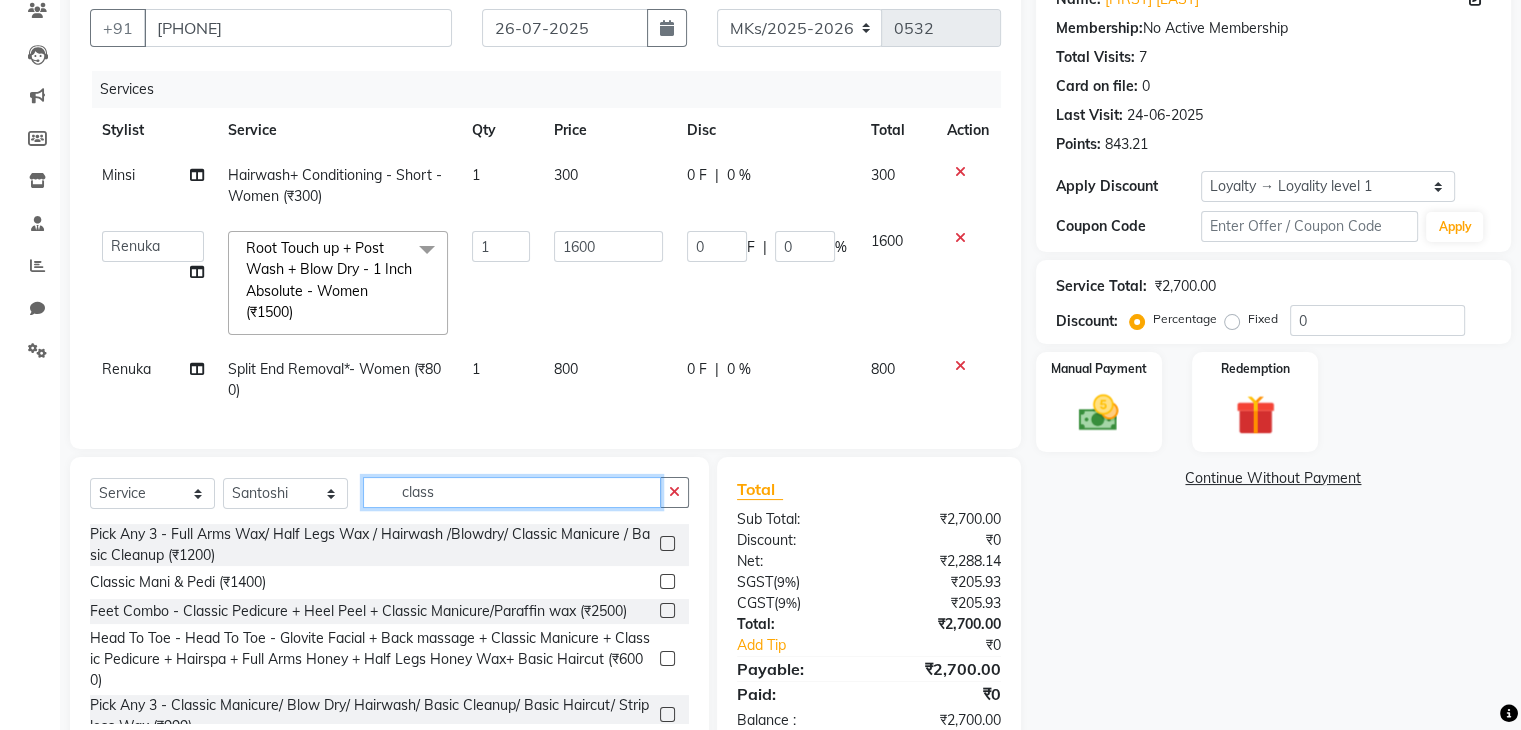 scroll, scrollTop: 75, scrollLeft: 0, axis: vertical 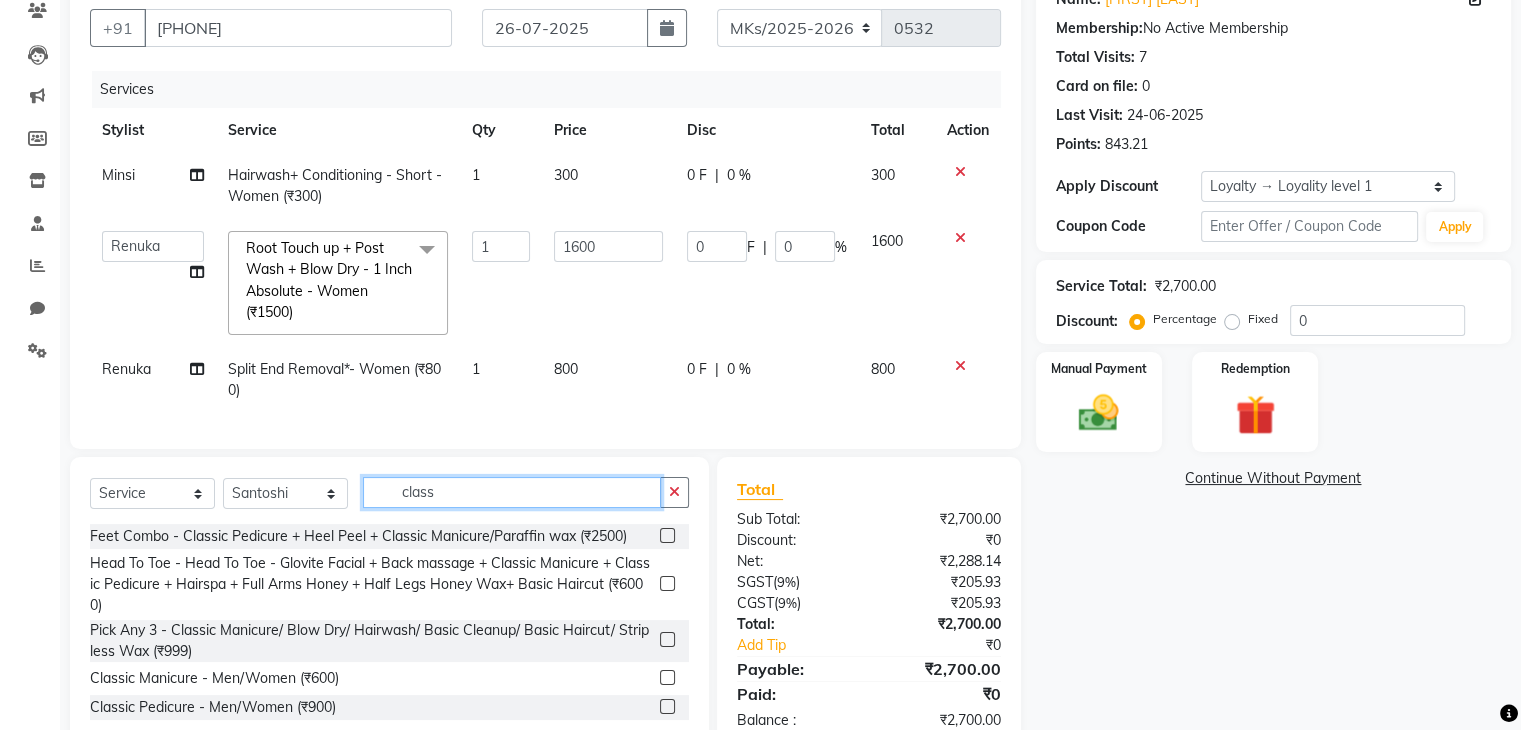 type on "class" 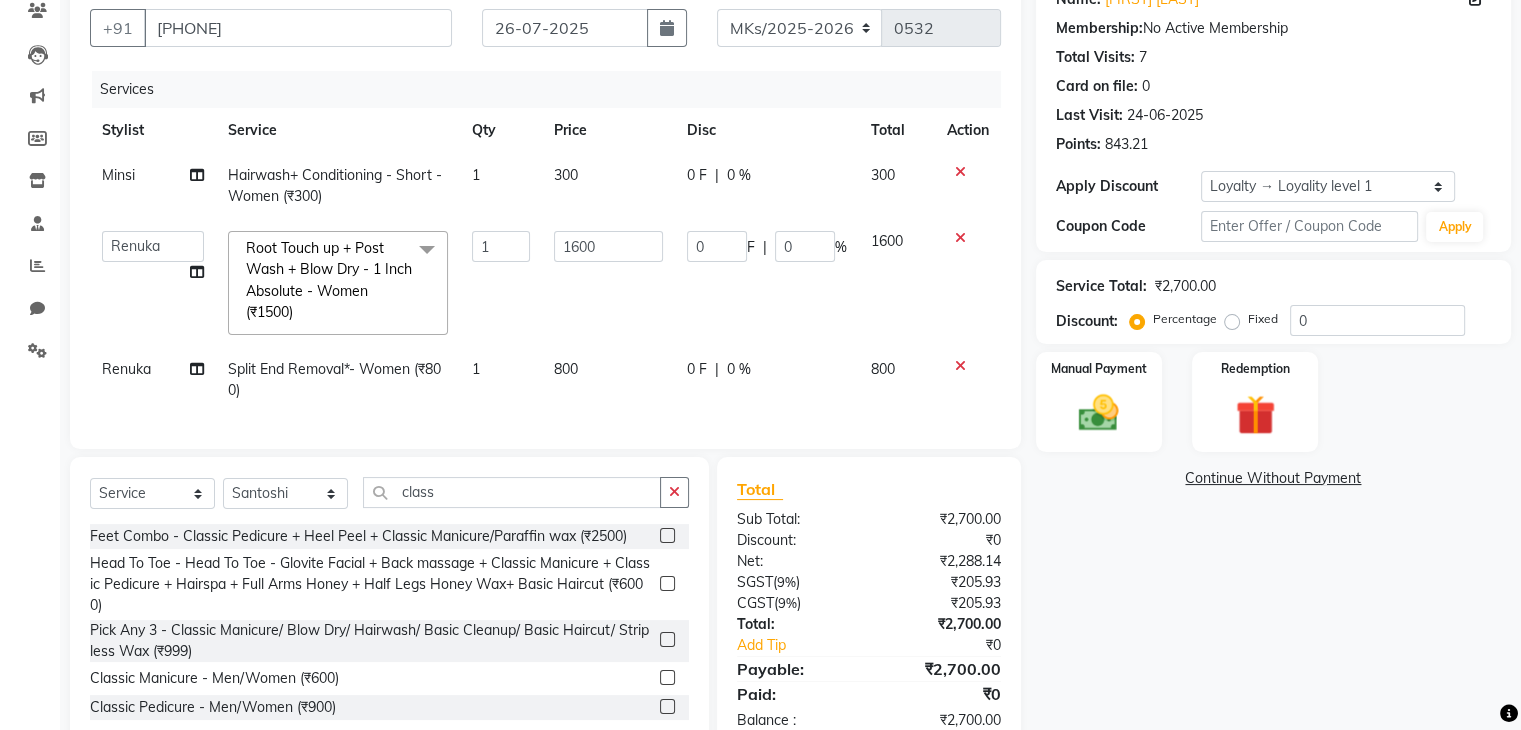 click 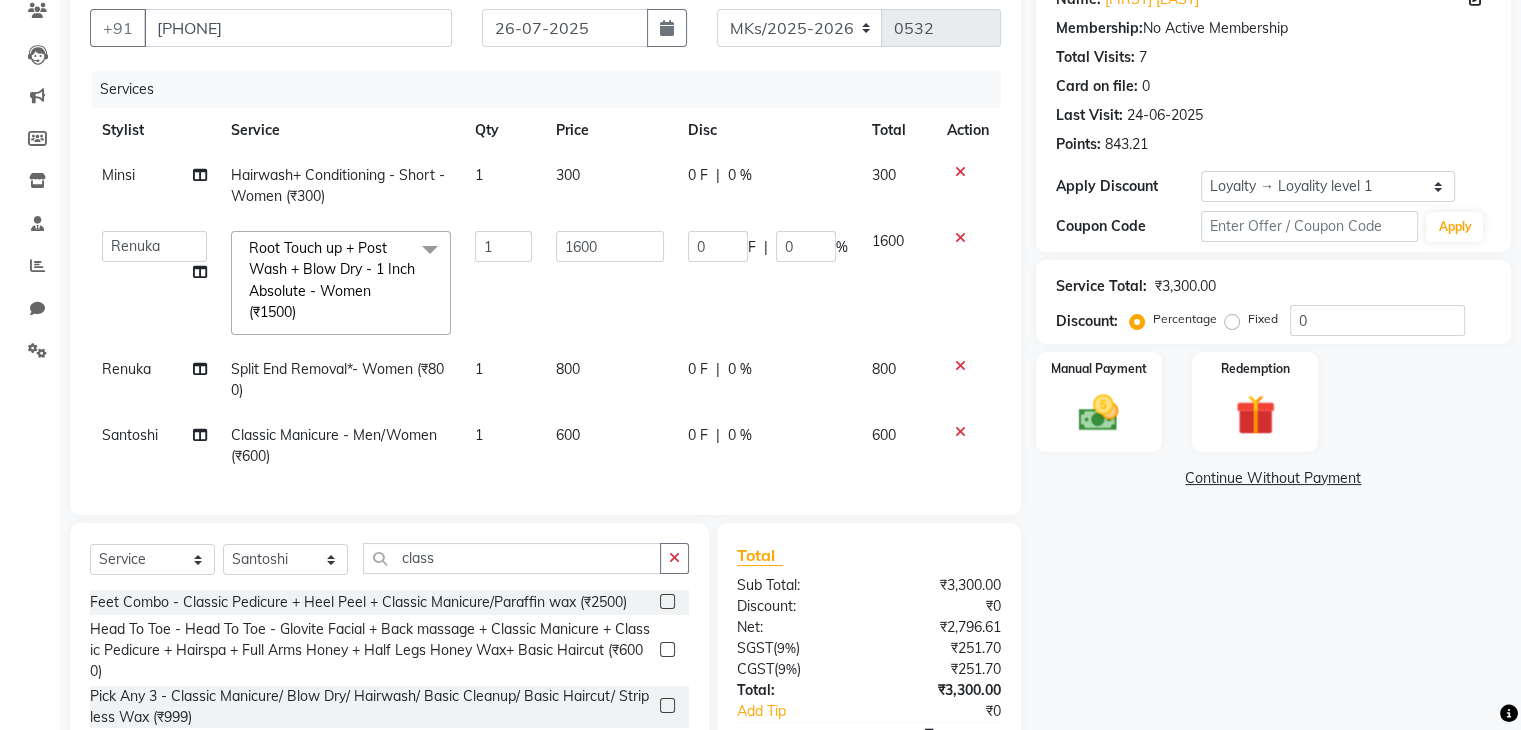 checkbox on "false" 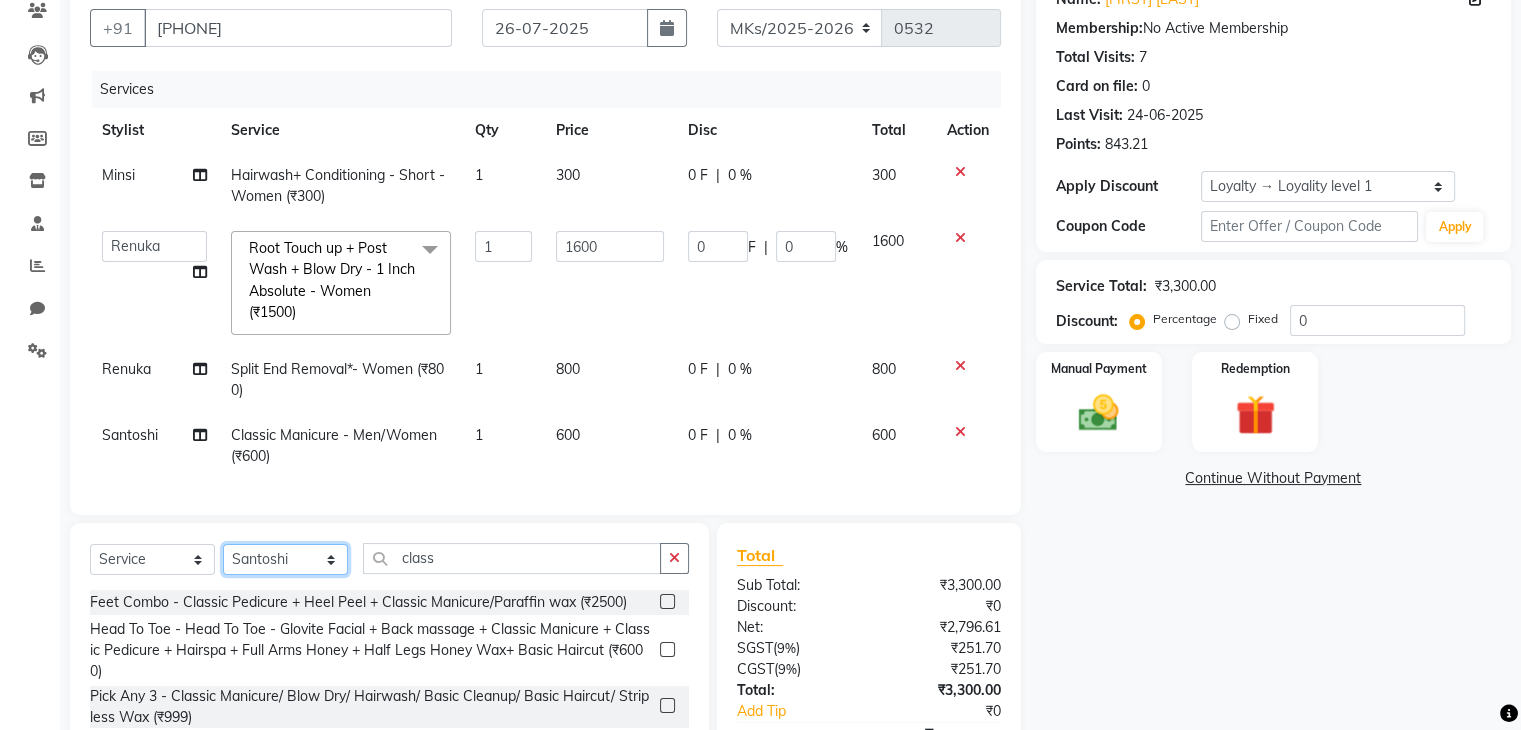 click on "Select Stylist Madhuri Jadhav Minsi Ramesh Renuka Riya Sandhaya Santoshi" 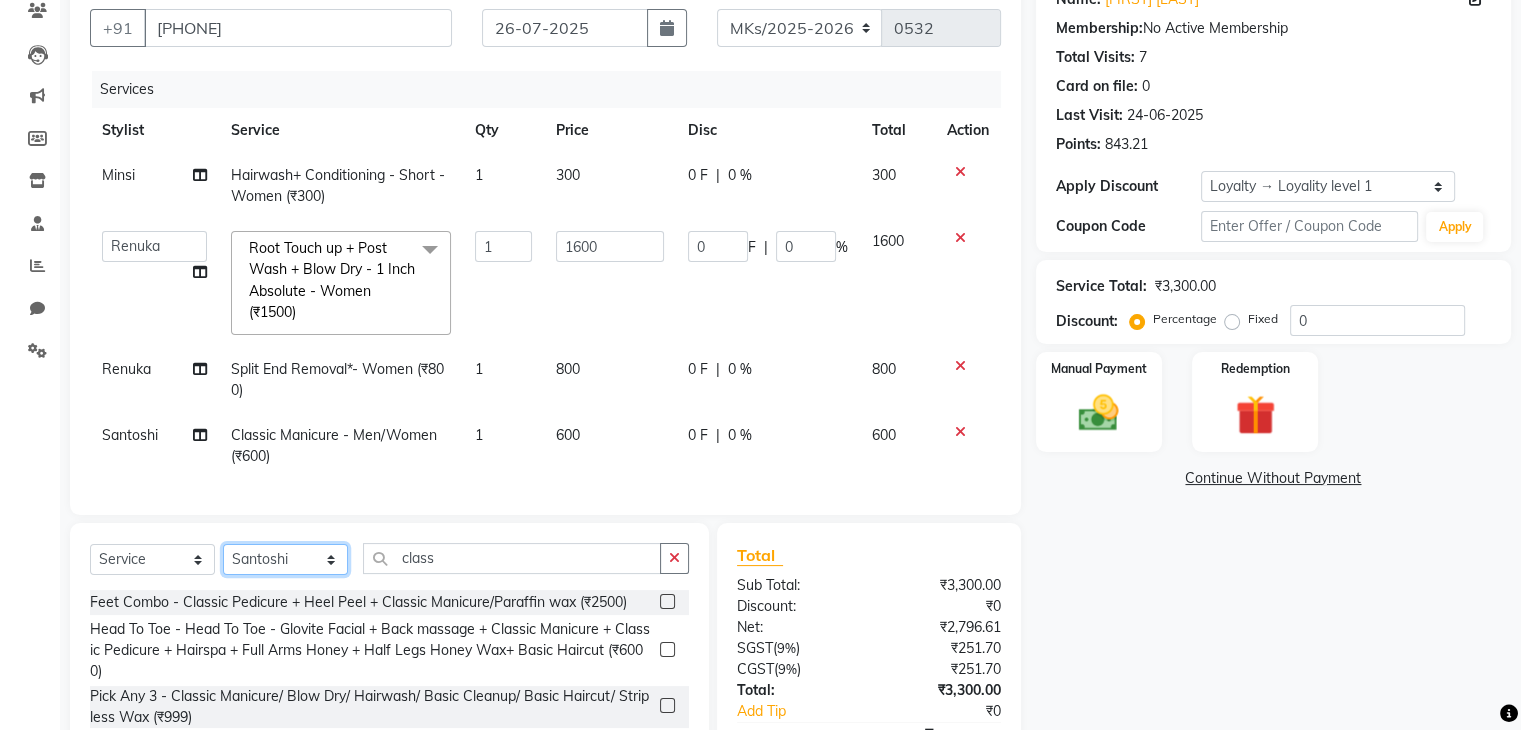 select on "48142" 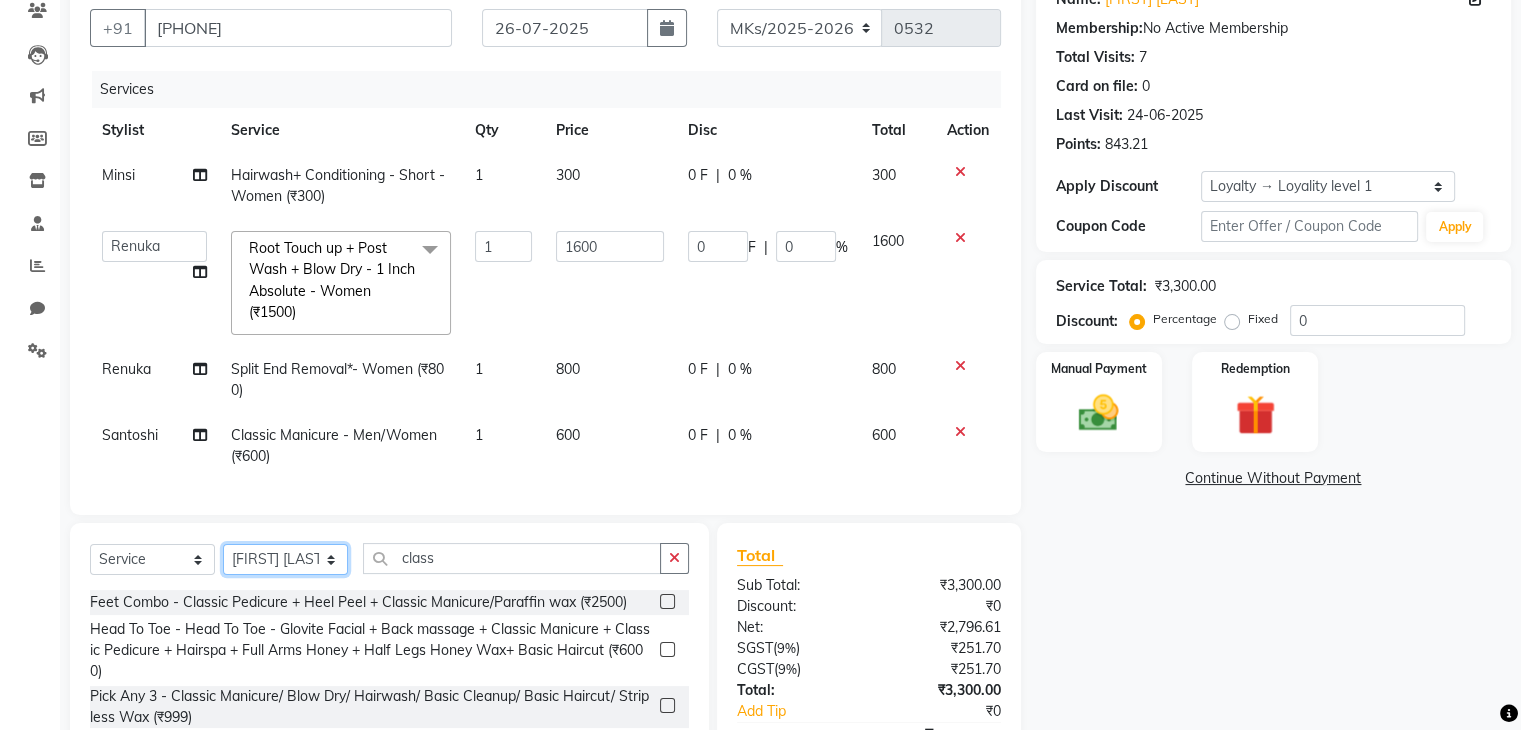 click on "Select Stylist Madhuri Jadhav Minsi Ramesh Renuka Riya Sandhaya Santoshi" 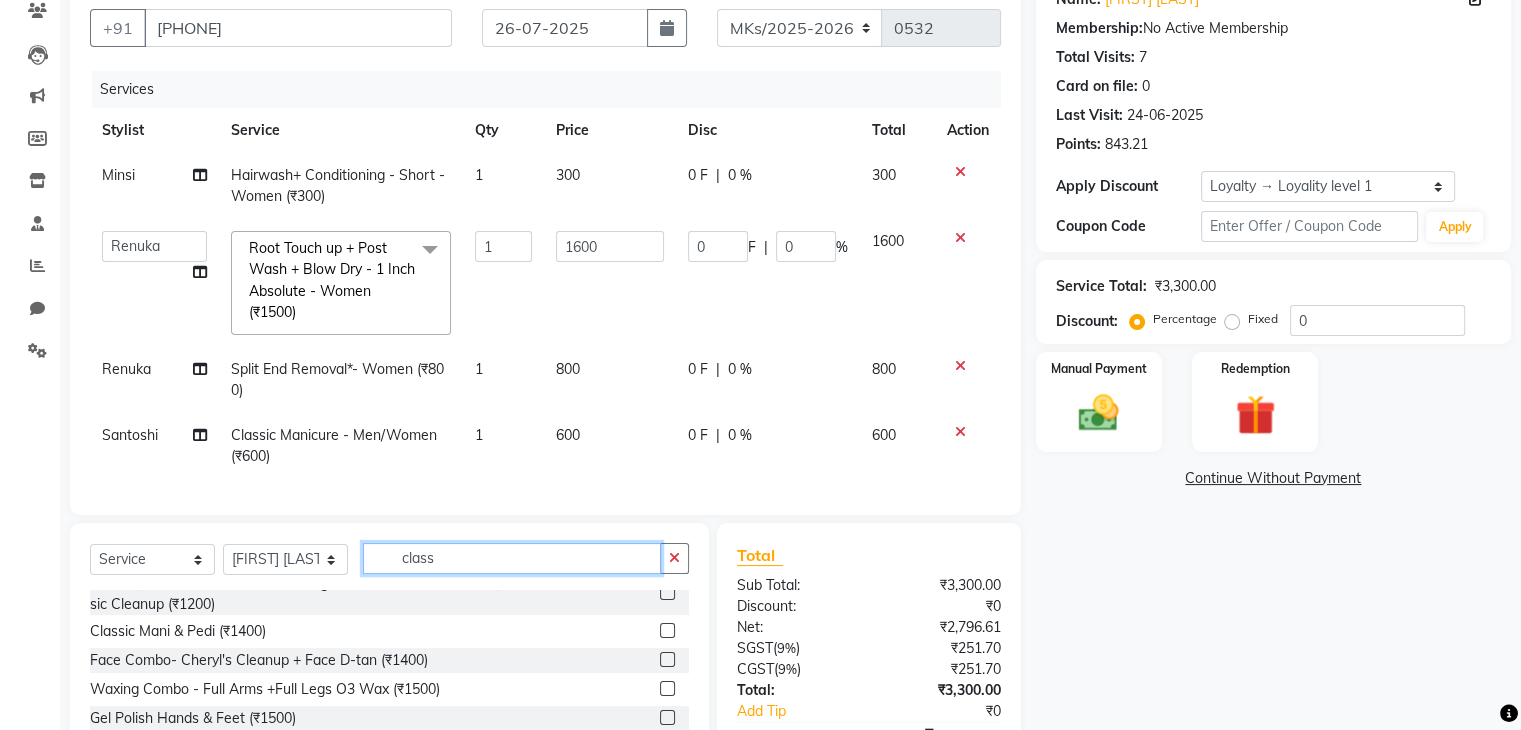 click on "class" 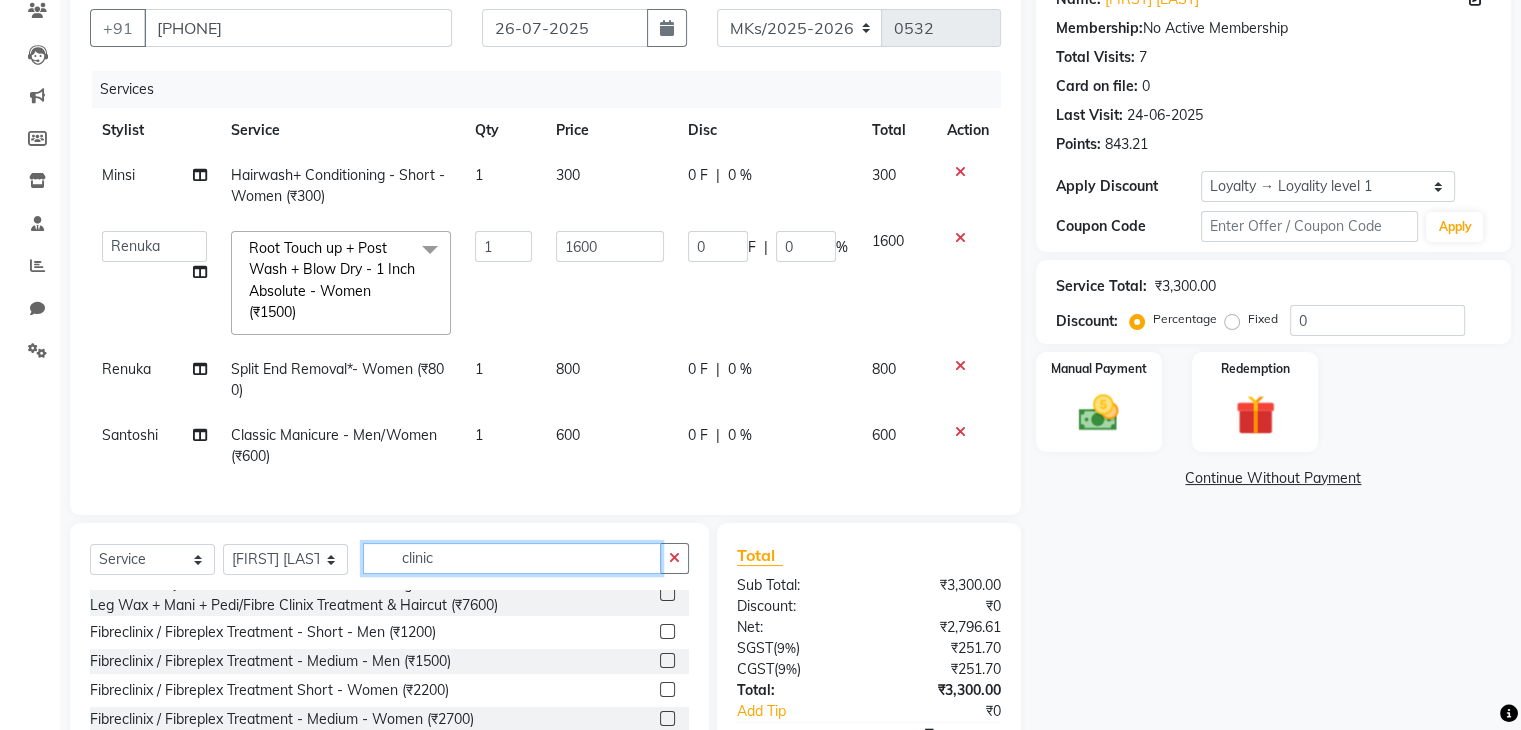 scroll, scrollTop: 0, scrollLeft: 0, axis: both 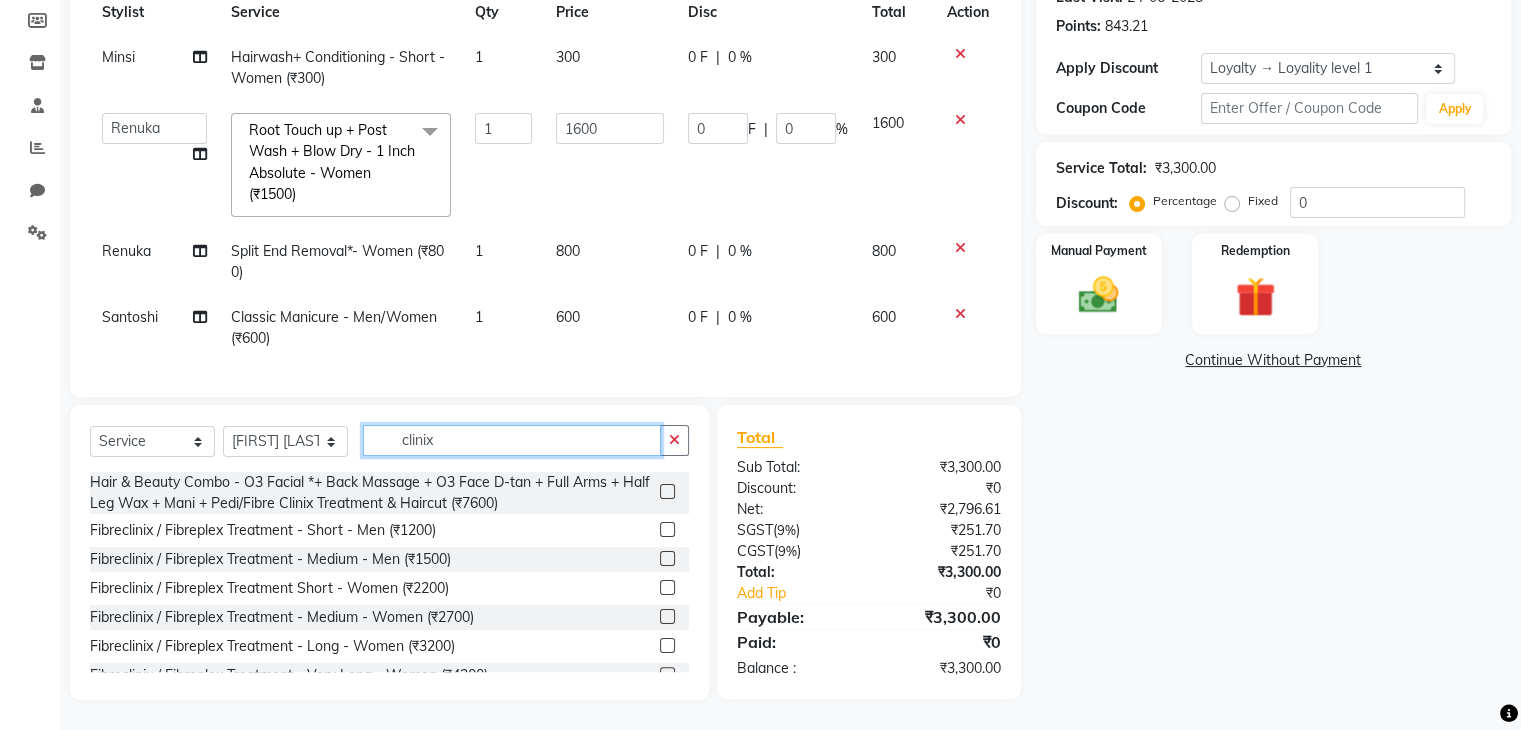 type on "clinix" 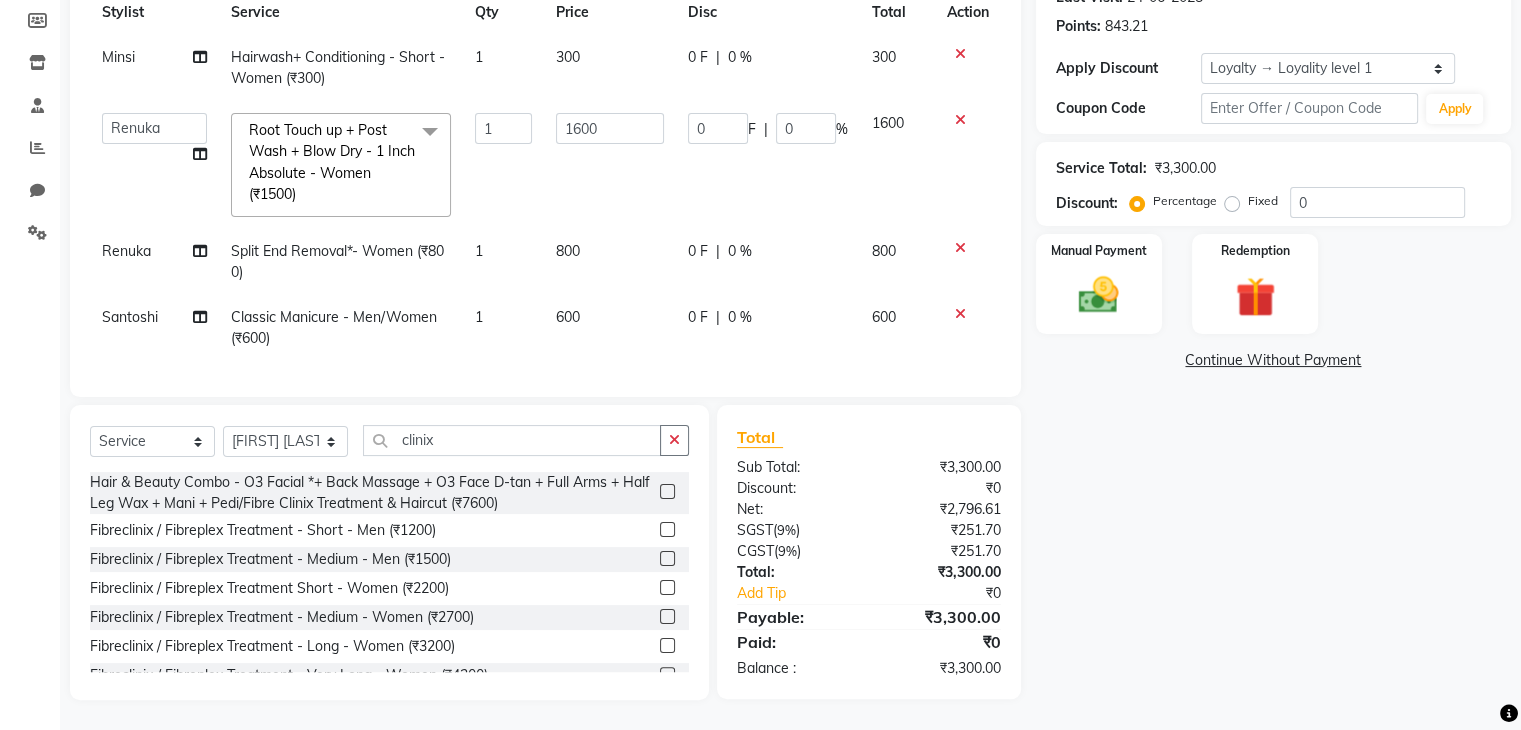 click 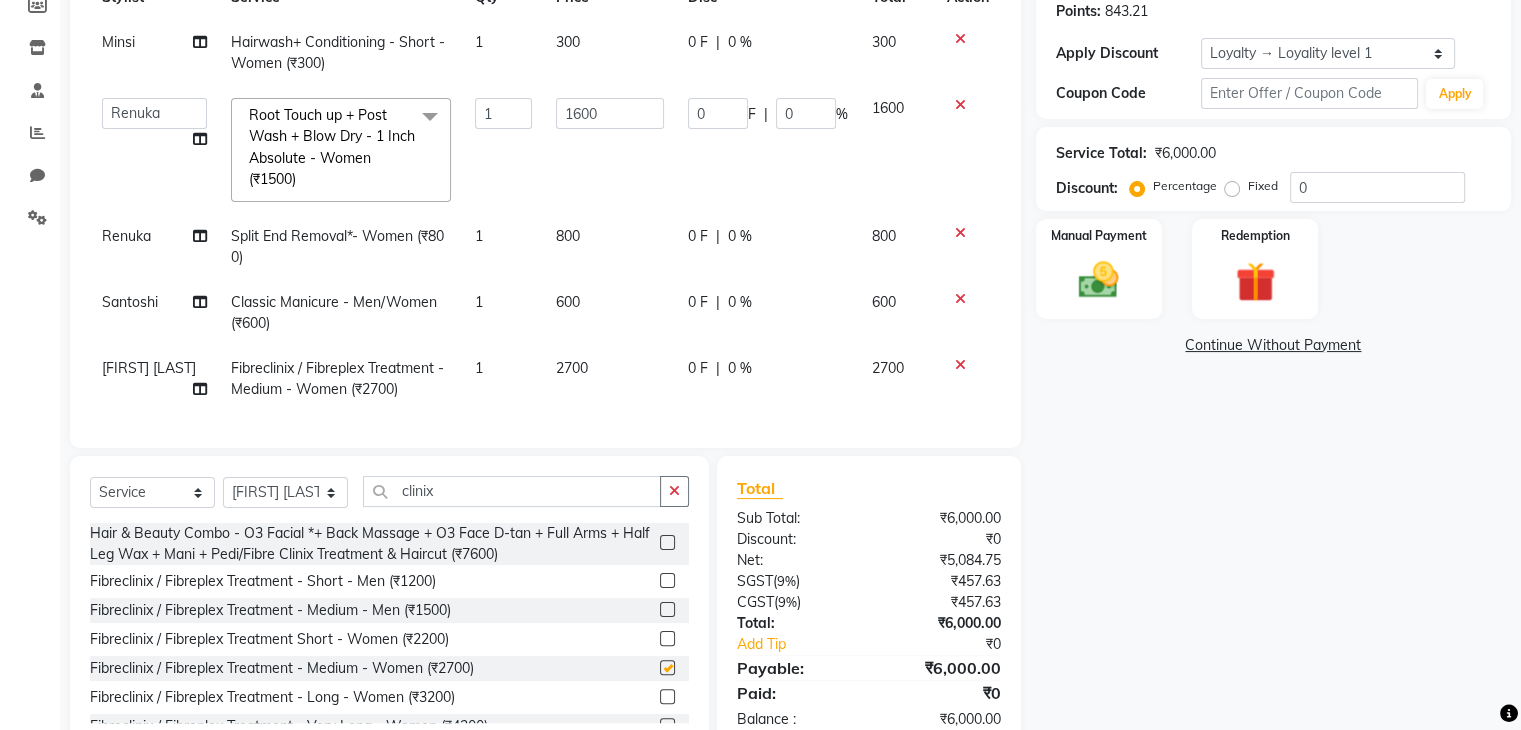 checkbox on "false" 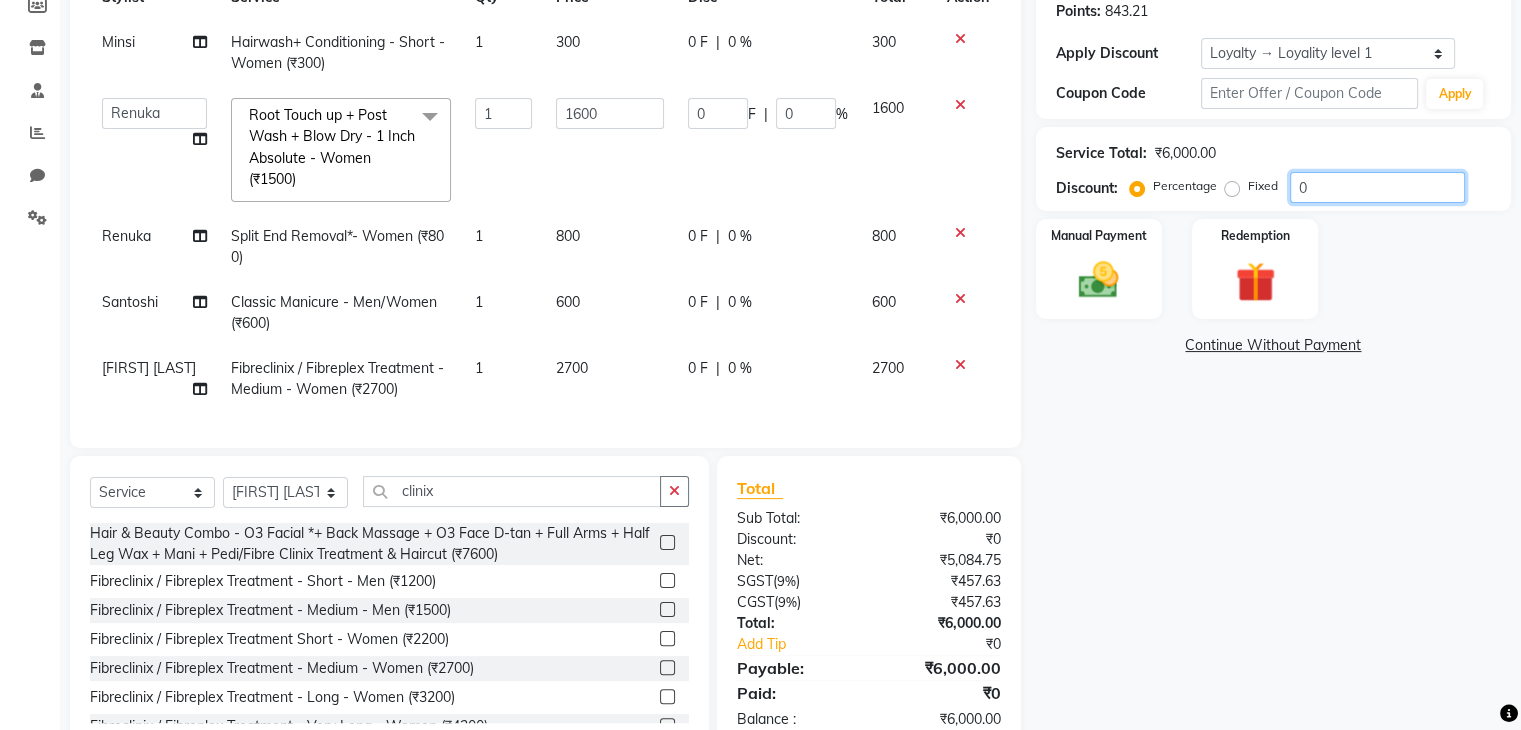 click on "0" 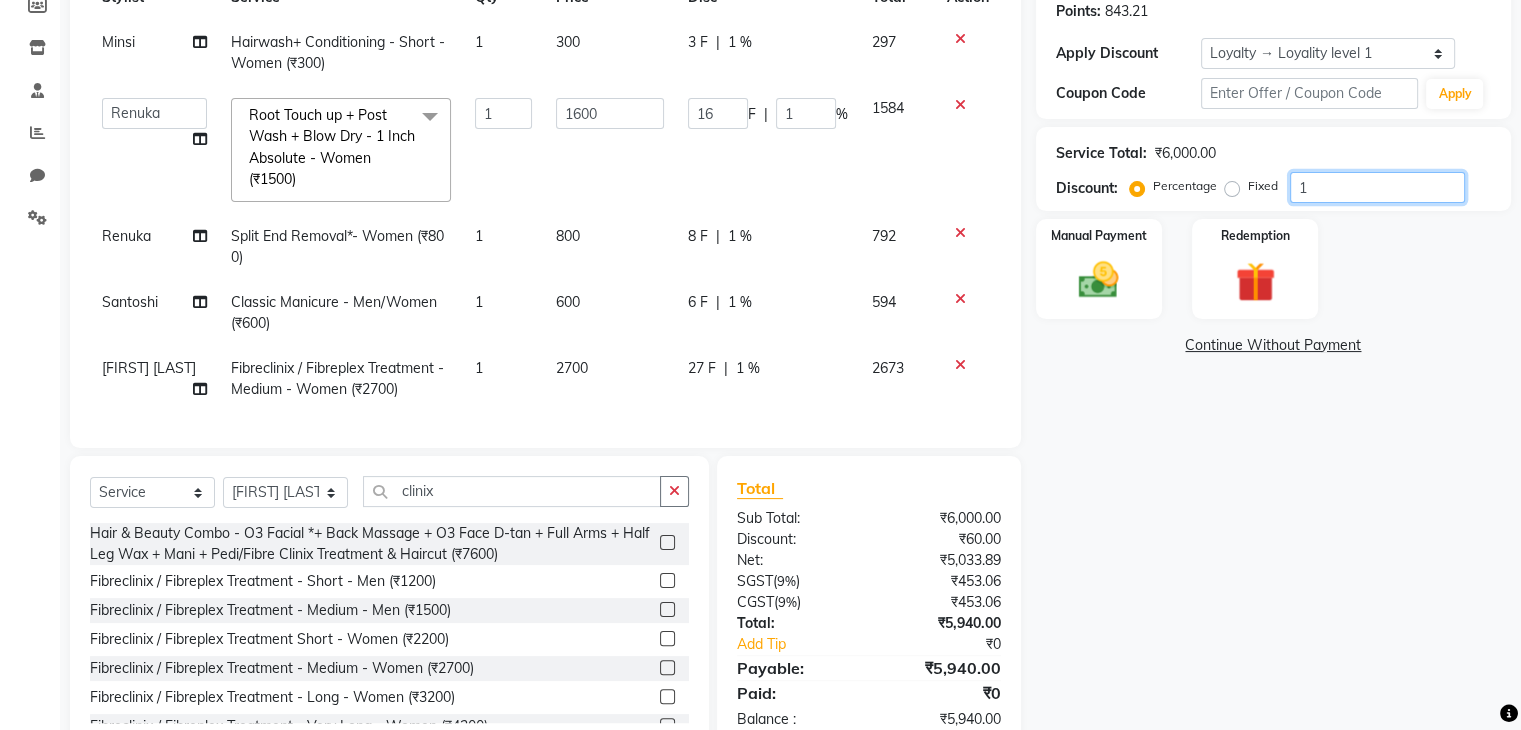 type on "15" 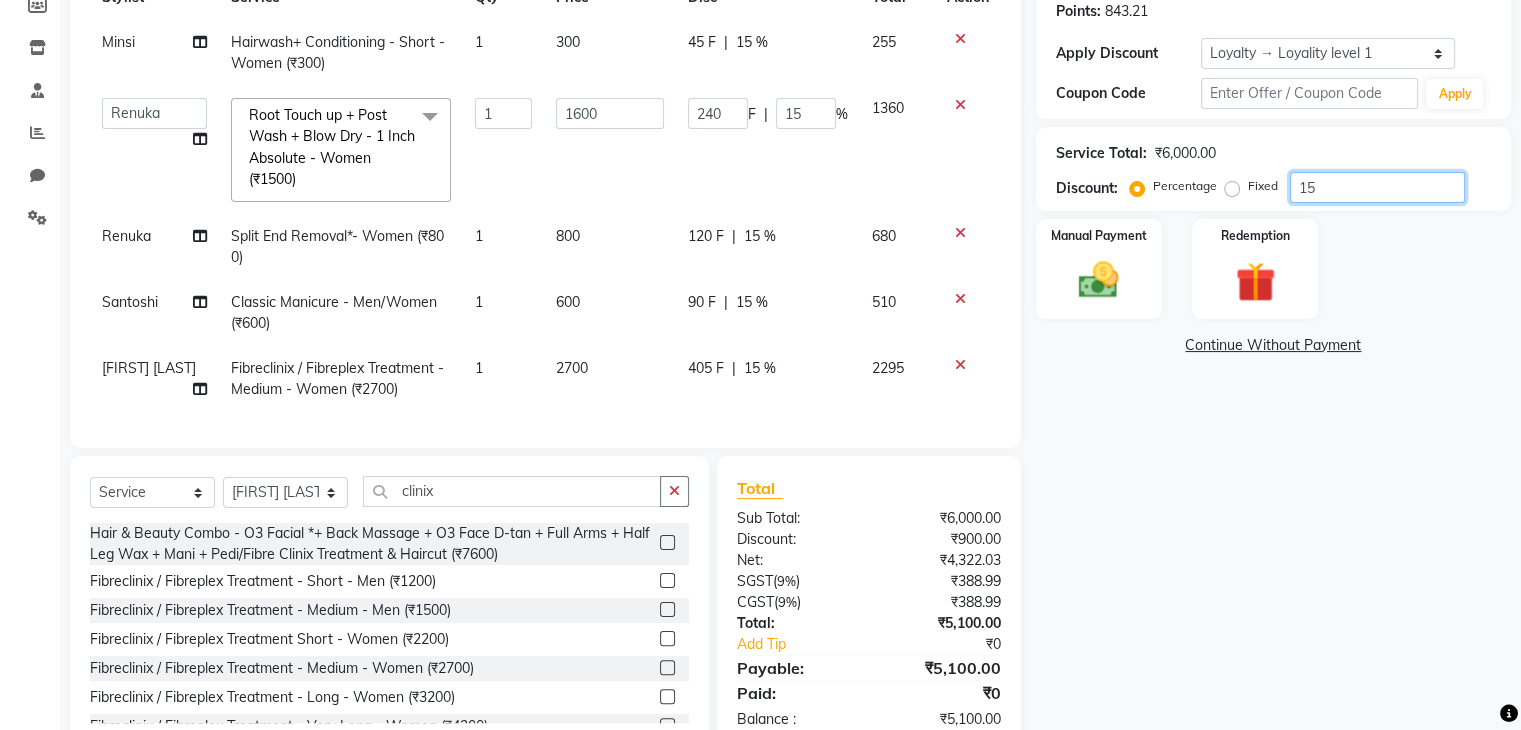 type on "15" 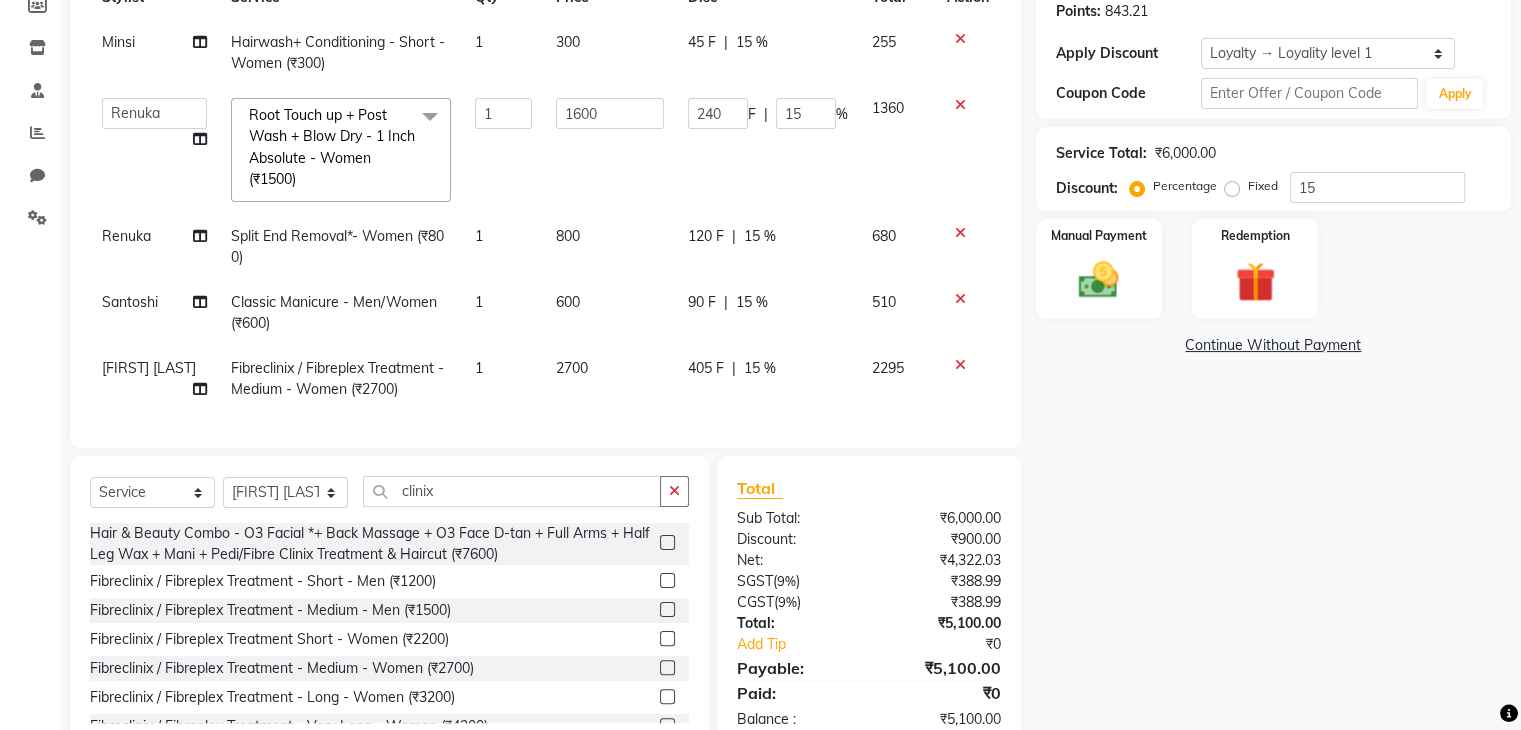 click on "405 F" 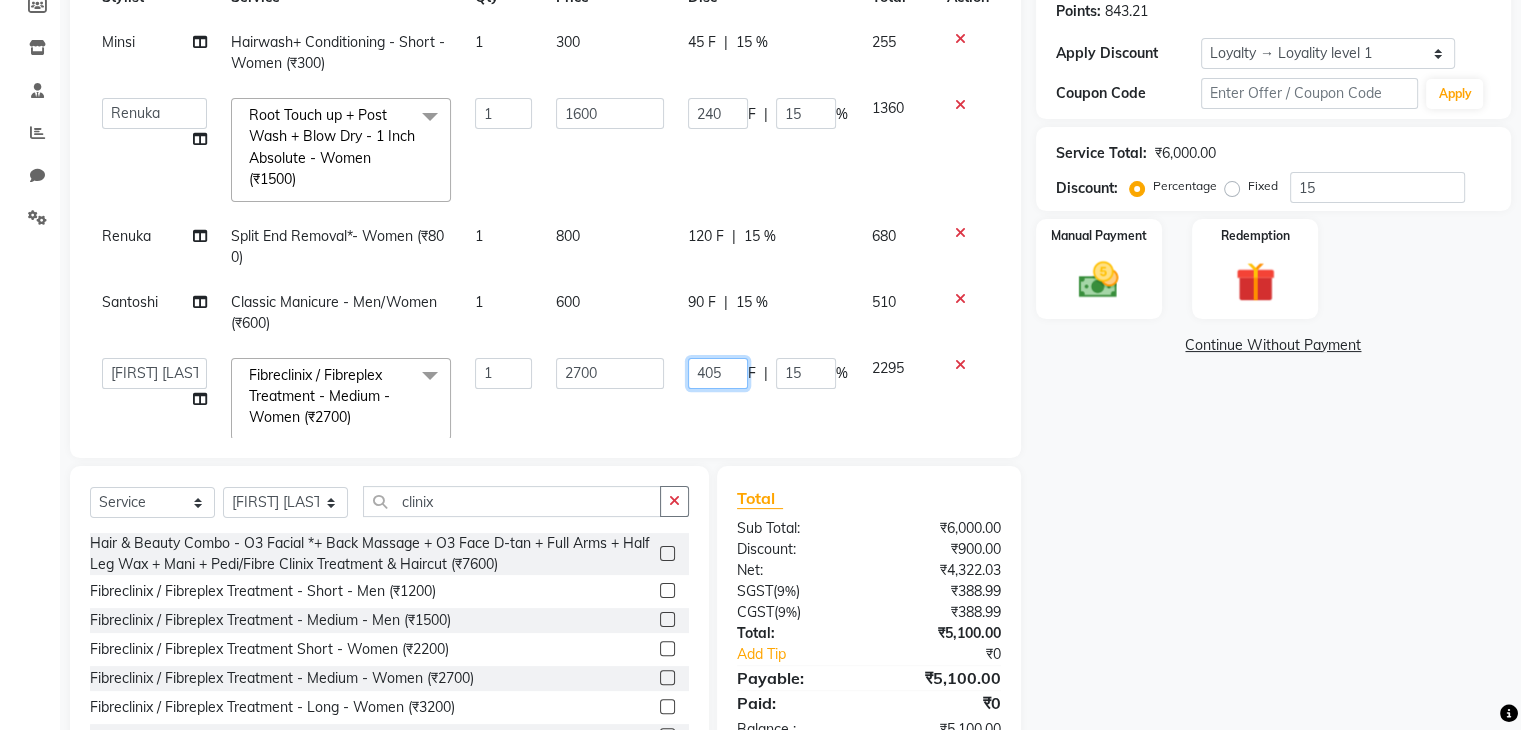 click on "405" 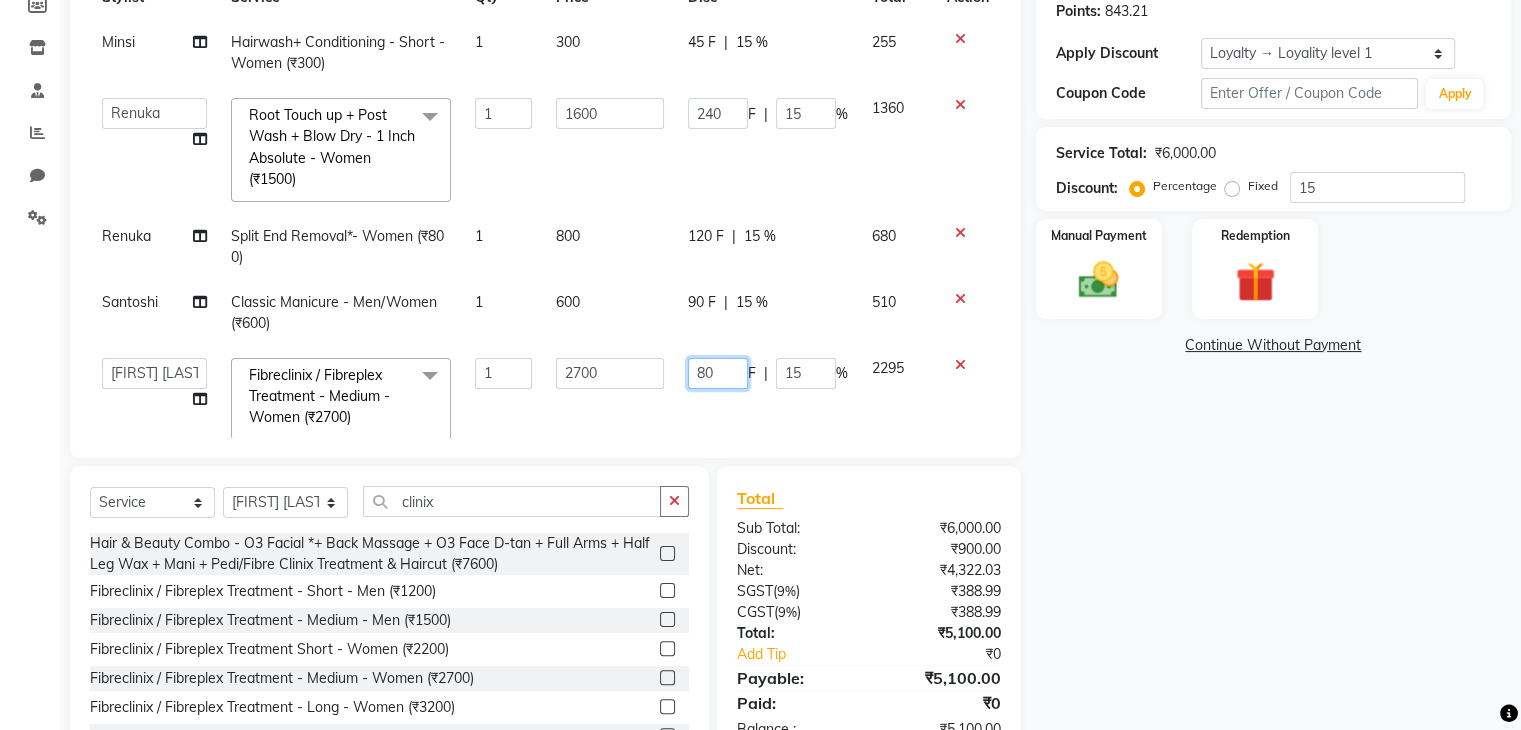 type on "8" 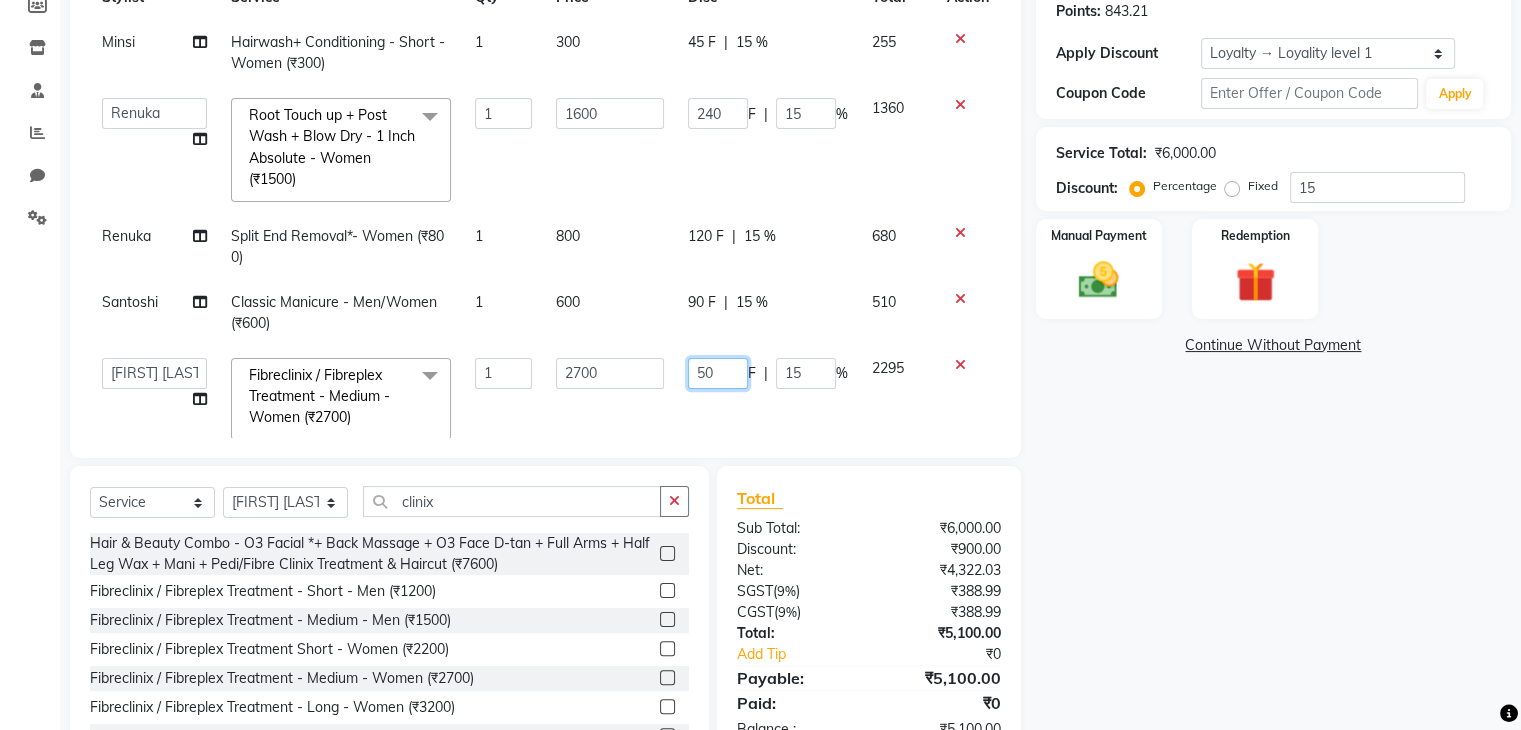 type on "500" 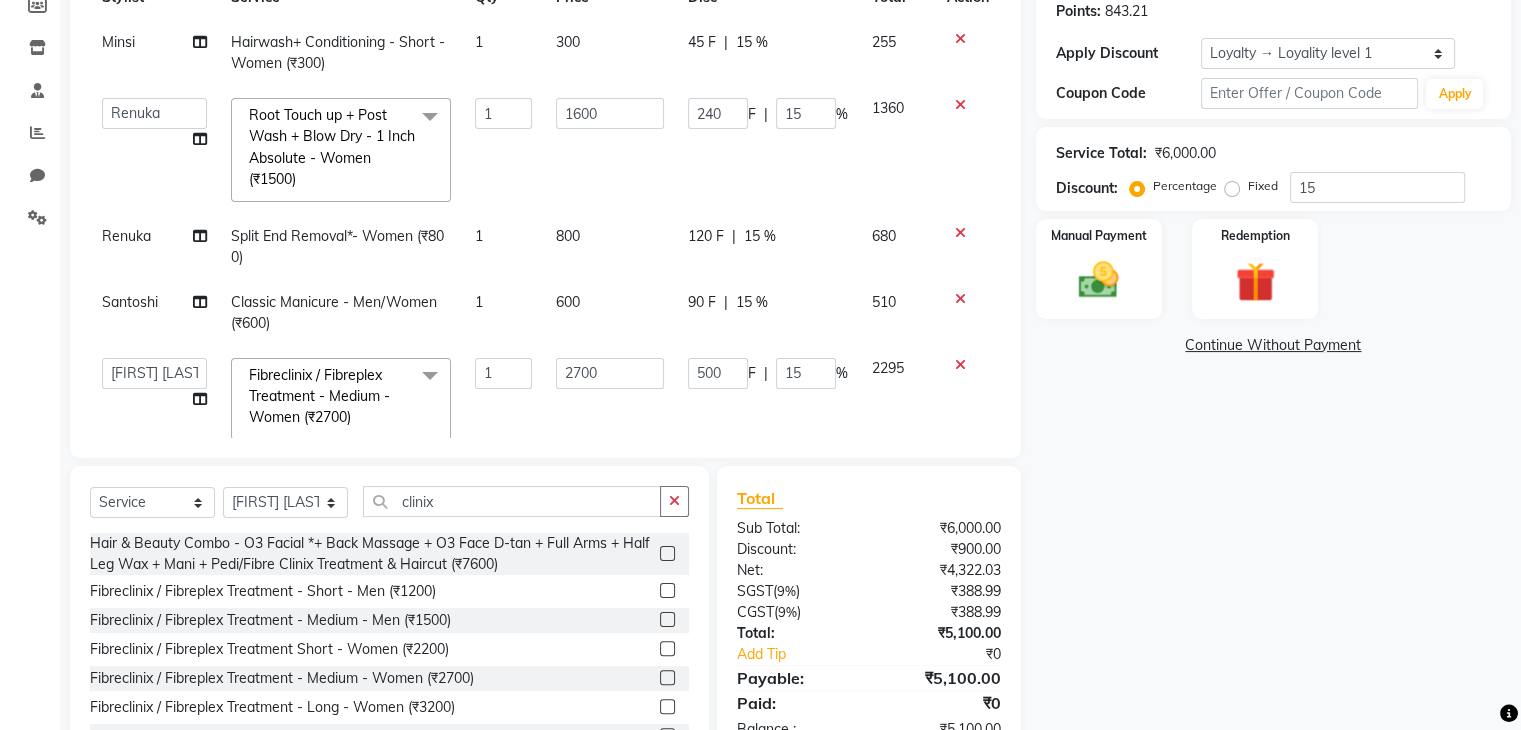 click on "500 F | 15 %" 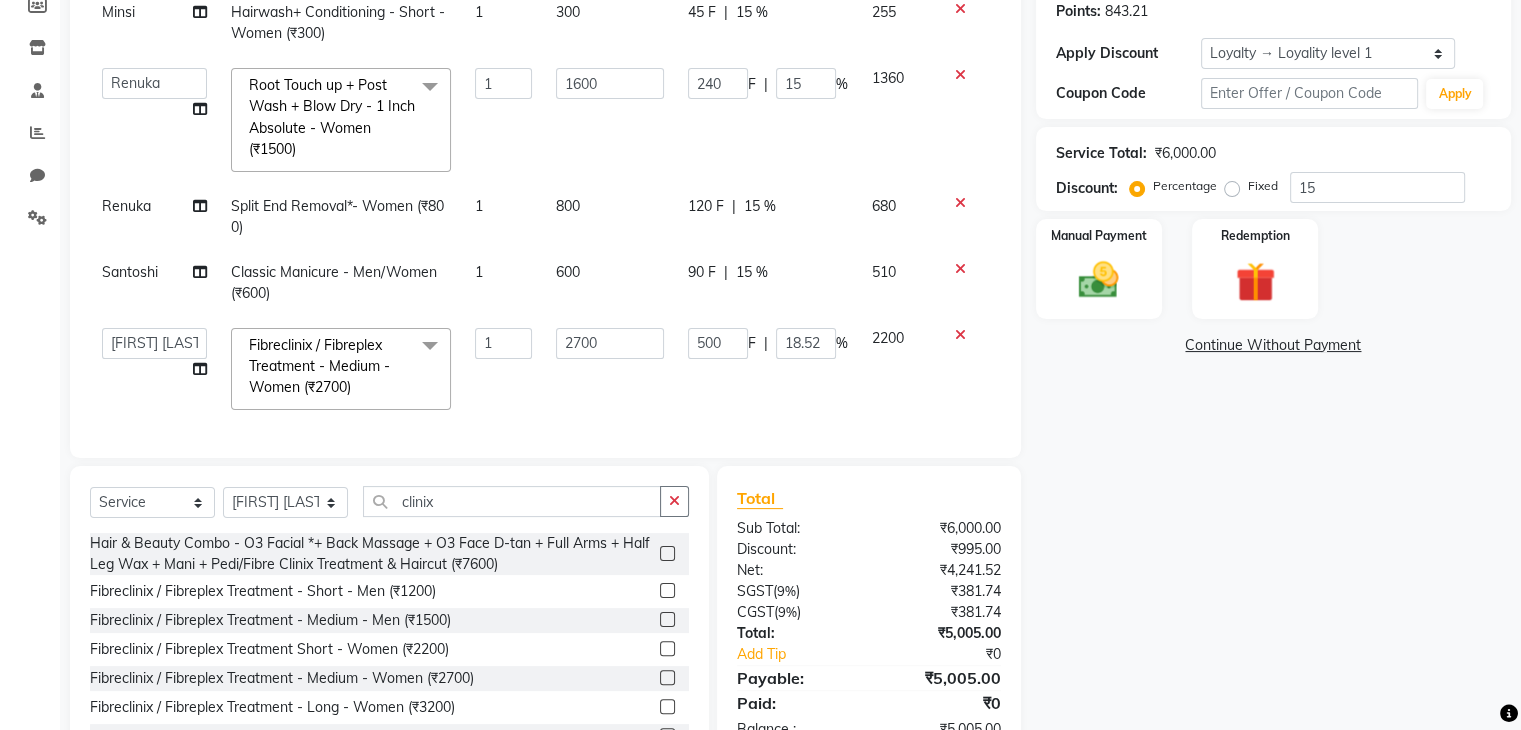 scroll, scrollTop: 0, scrollLeft: 0, axis: both 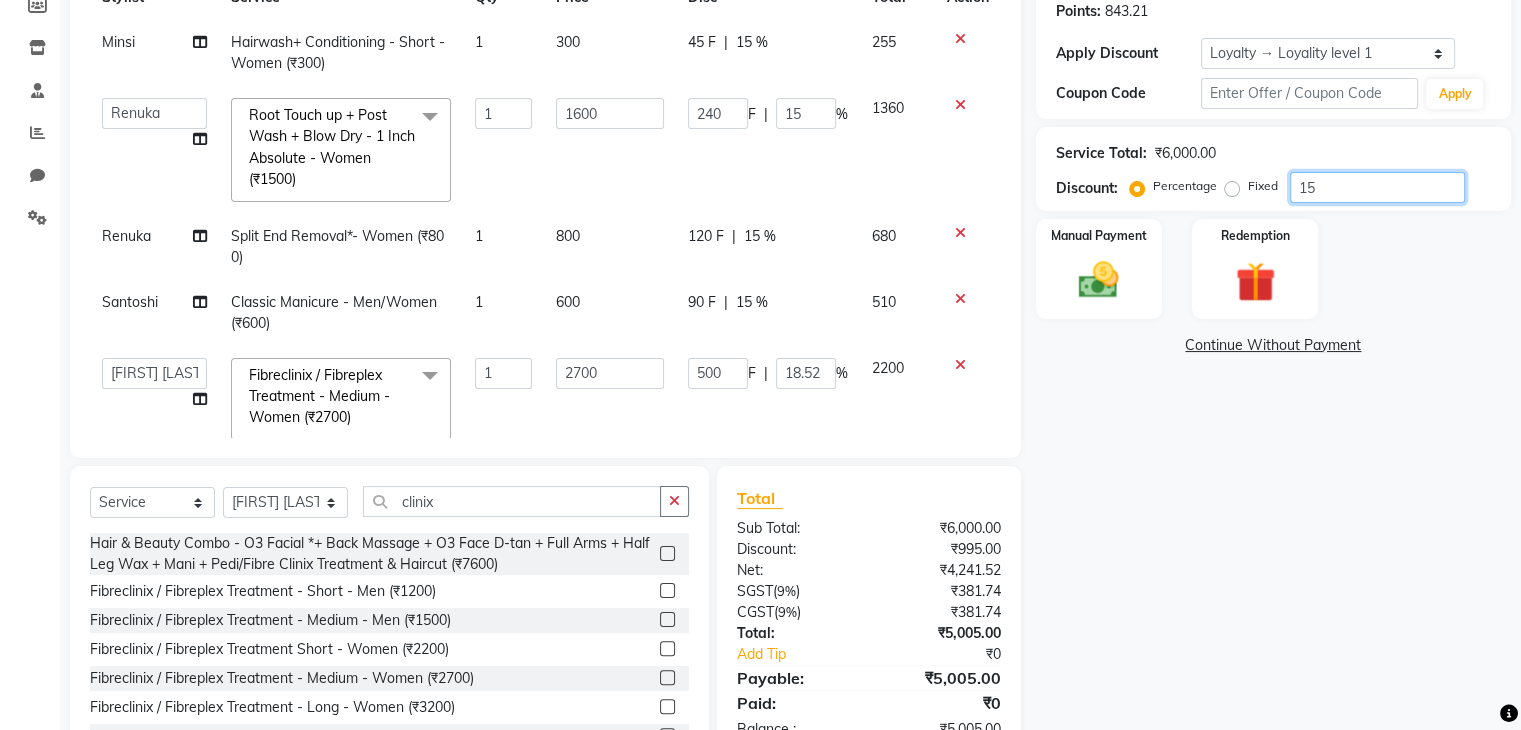 click on "15" 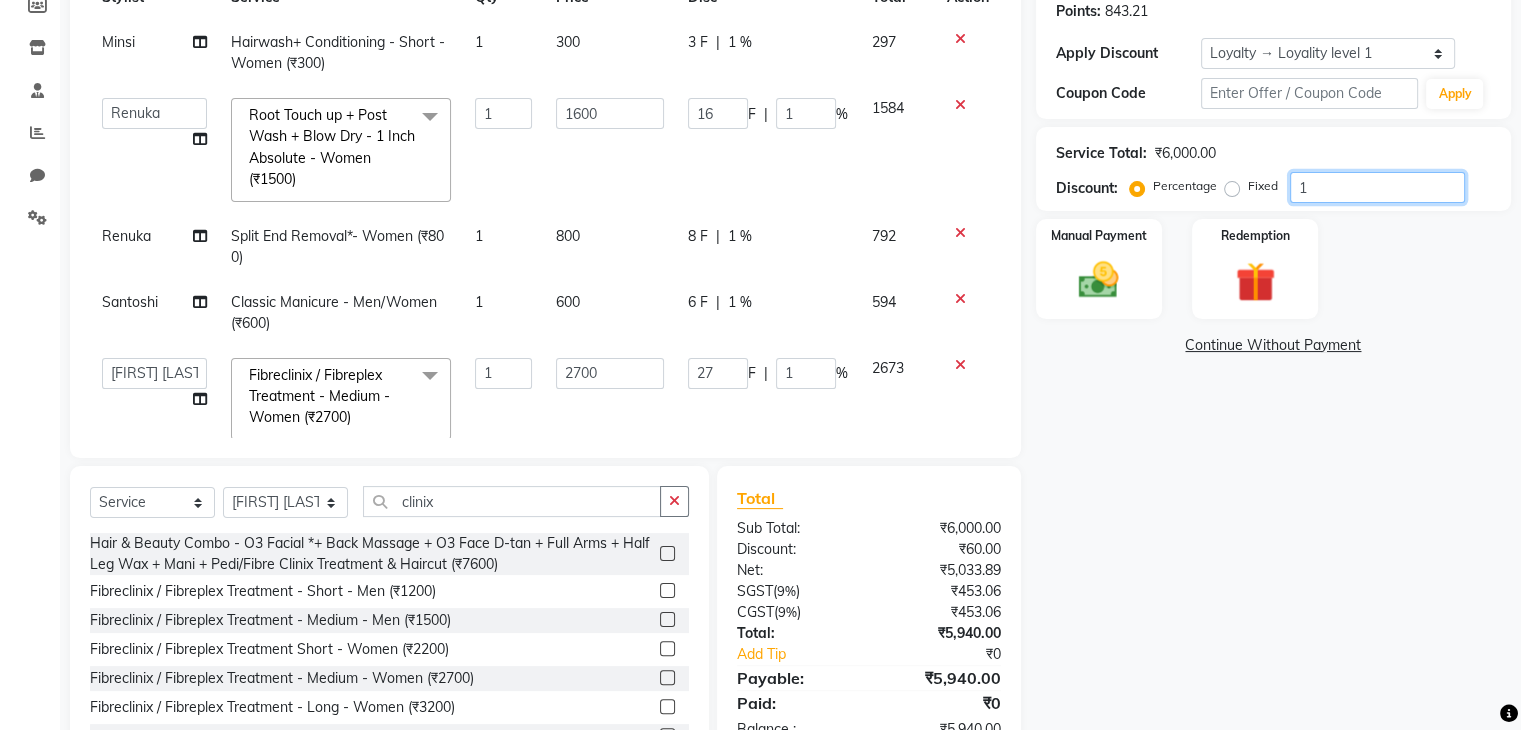 type on "10" 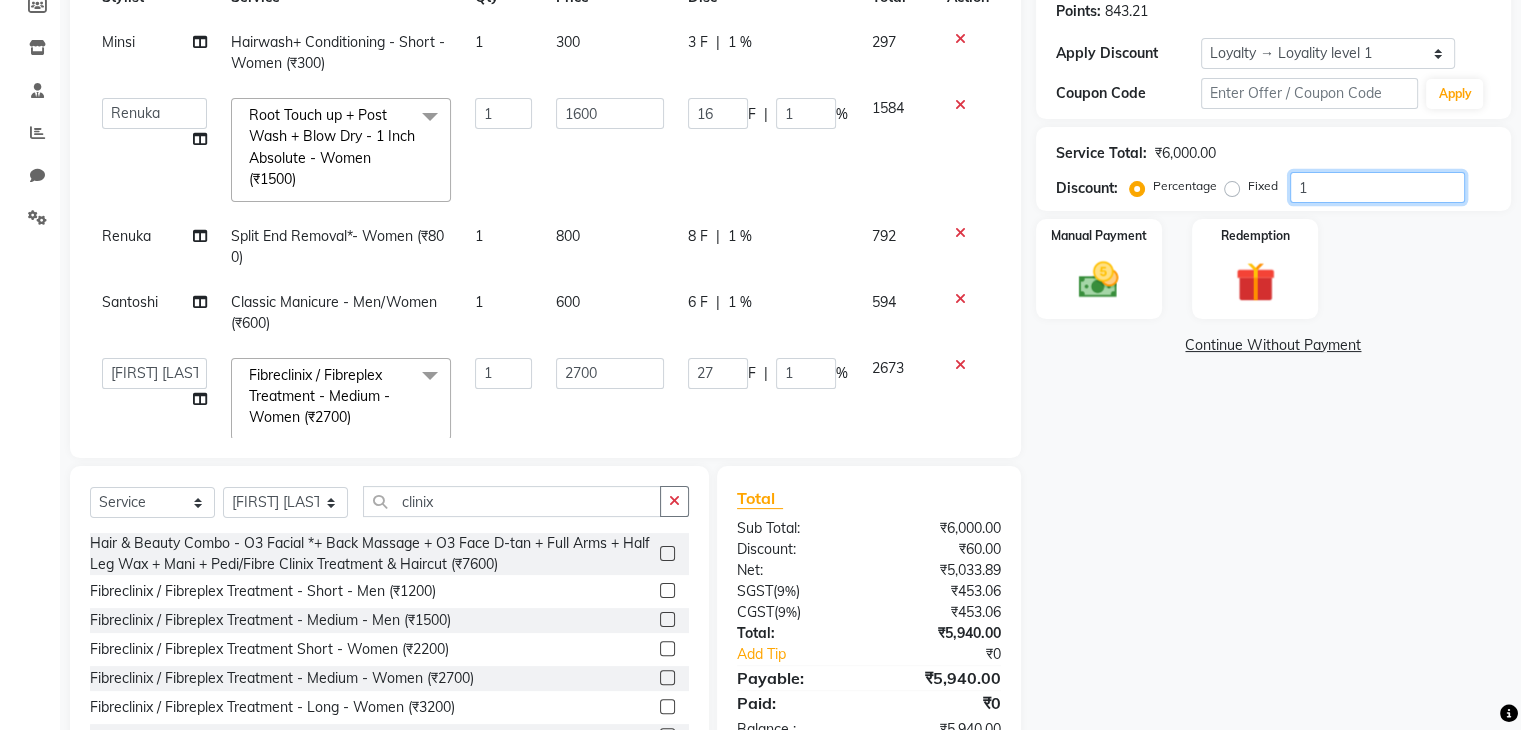 type on "160" 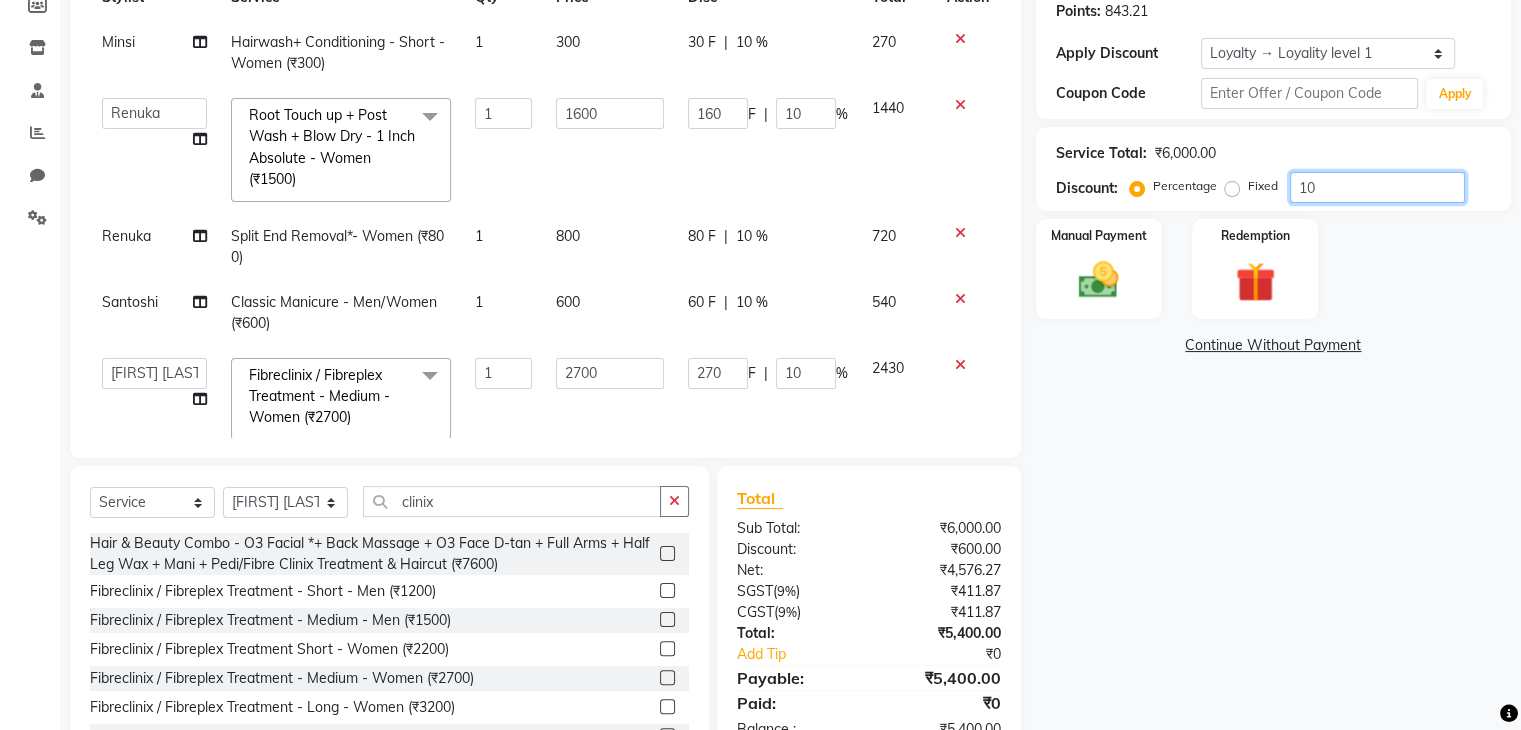 type on "10" 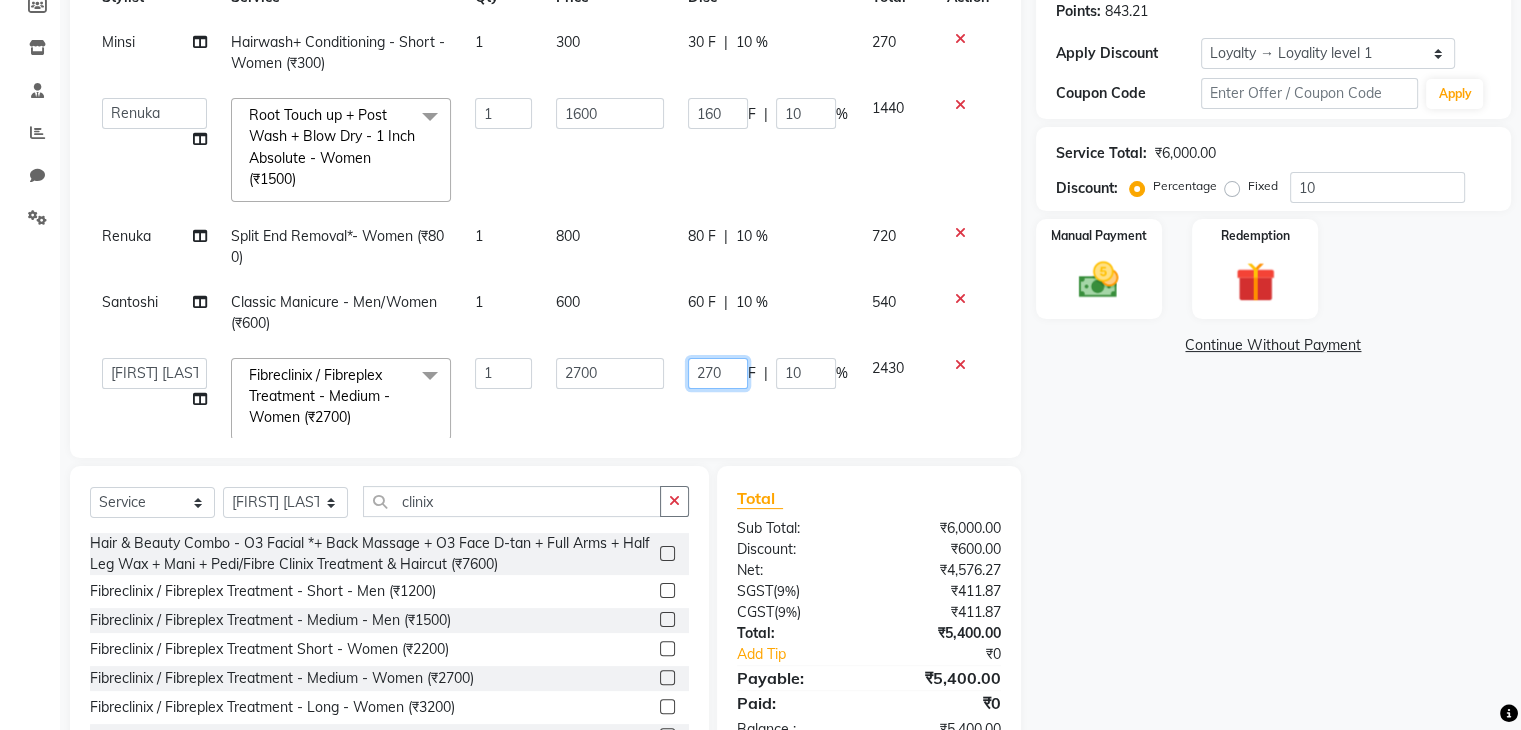 click on "270" 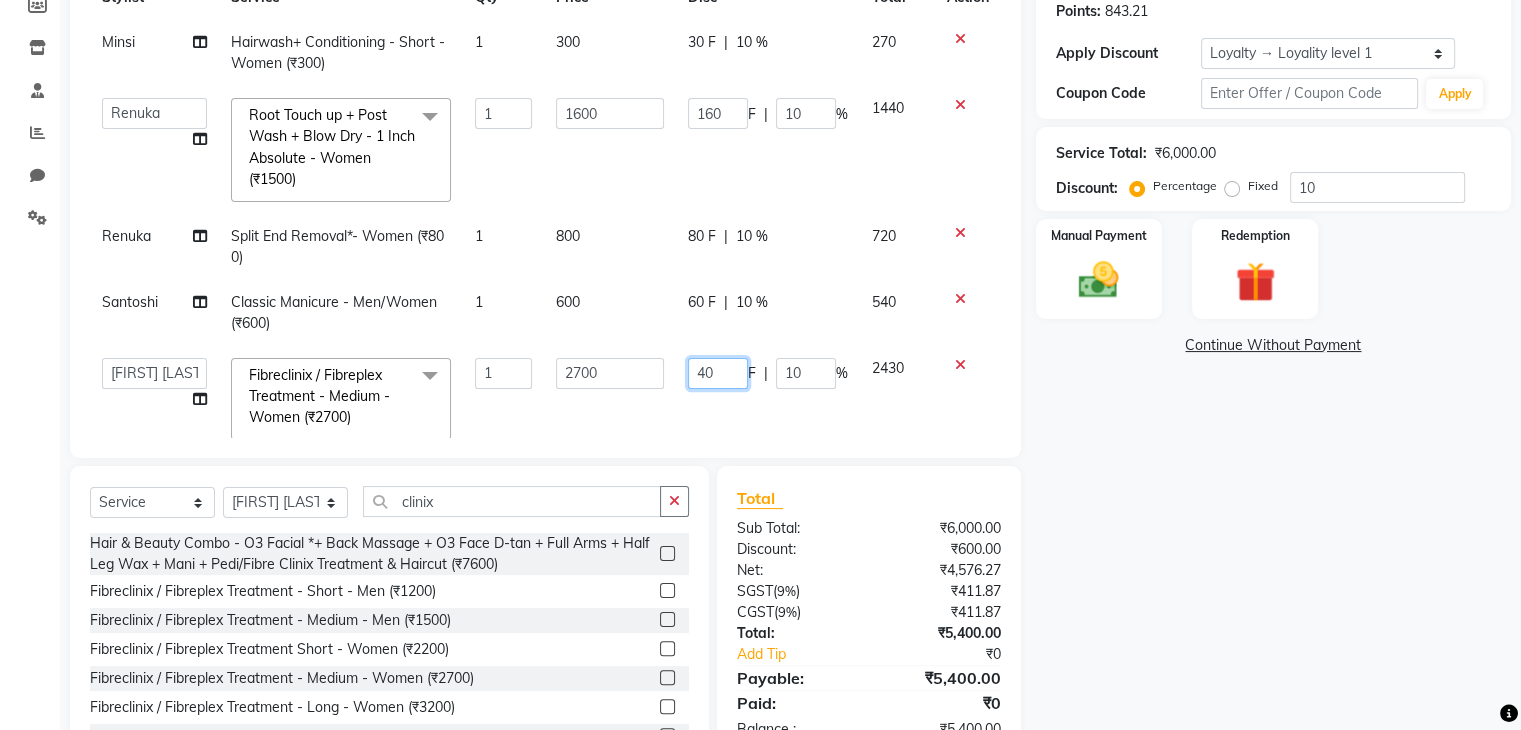 type on "400" 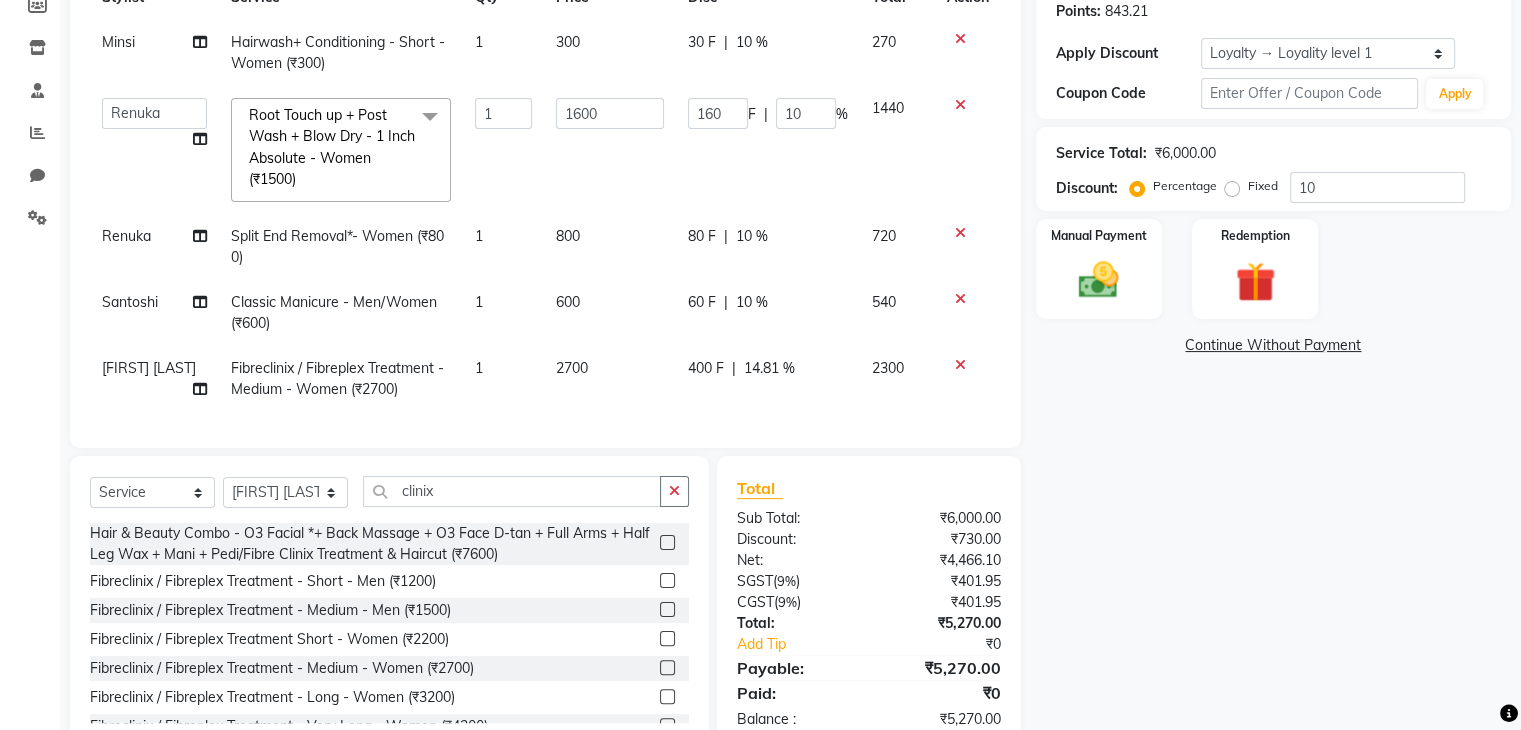click on "400 F | 14.81 %" 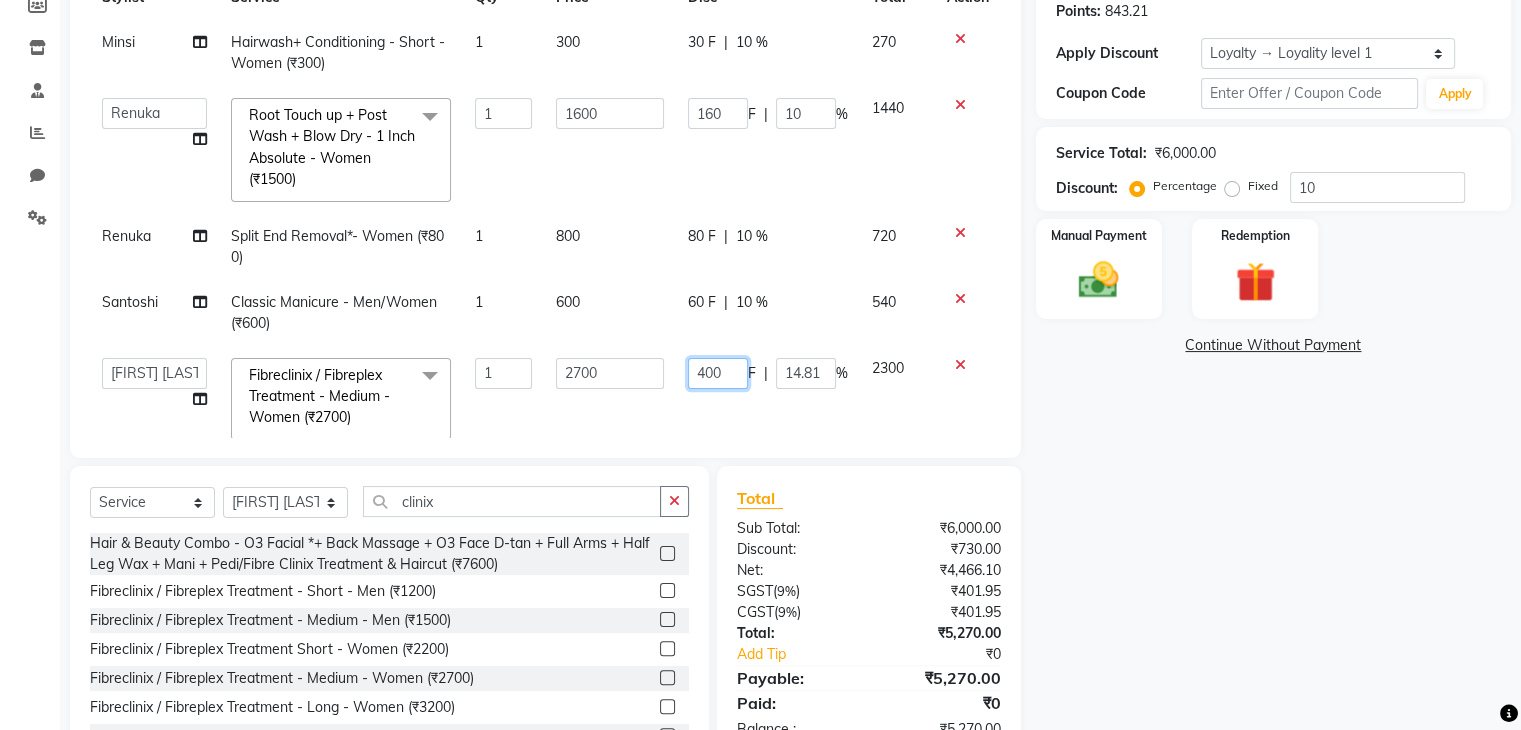 click on "400" 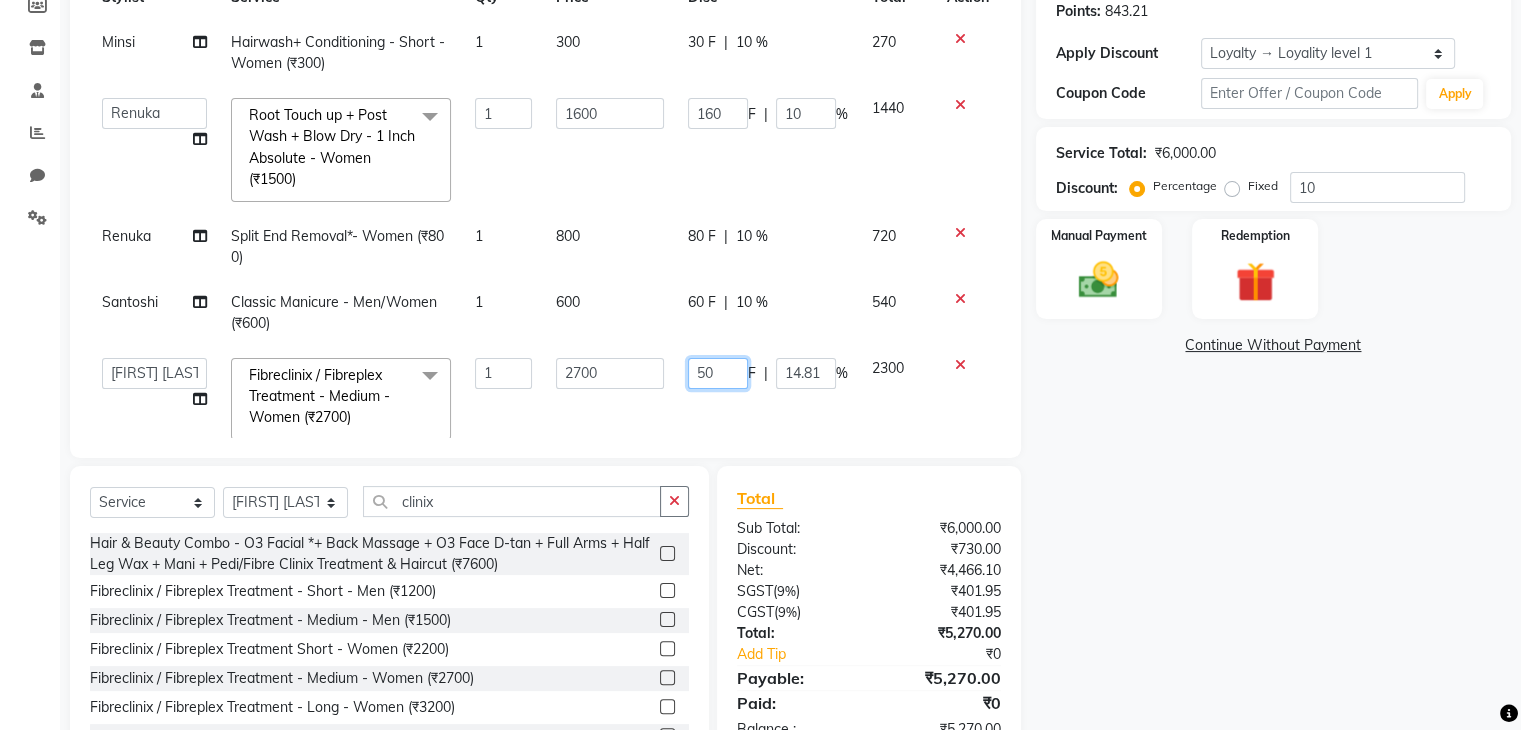 type on "500" 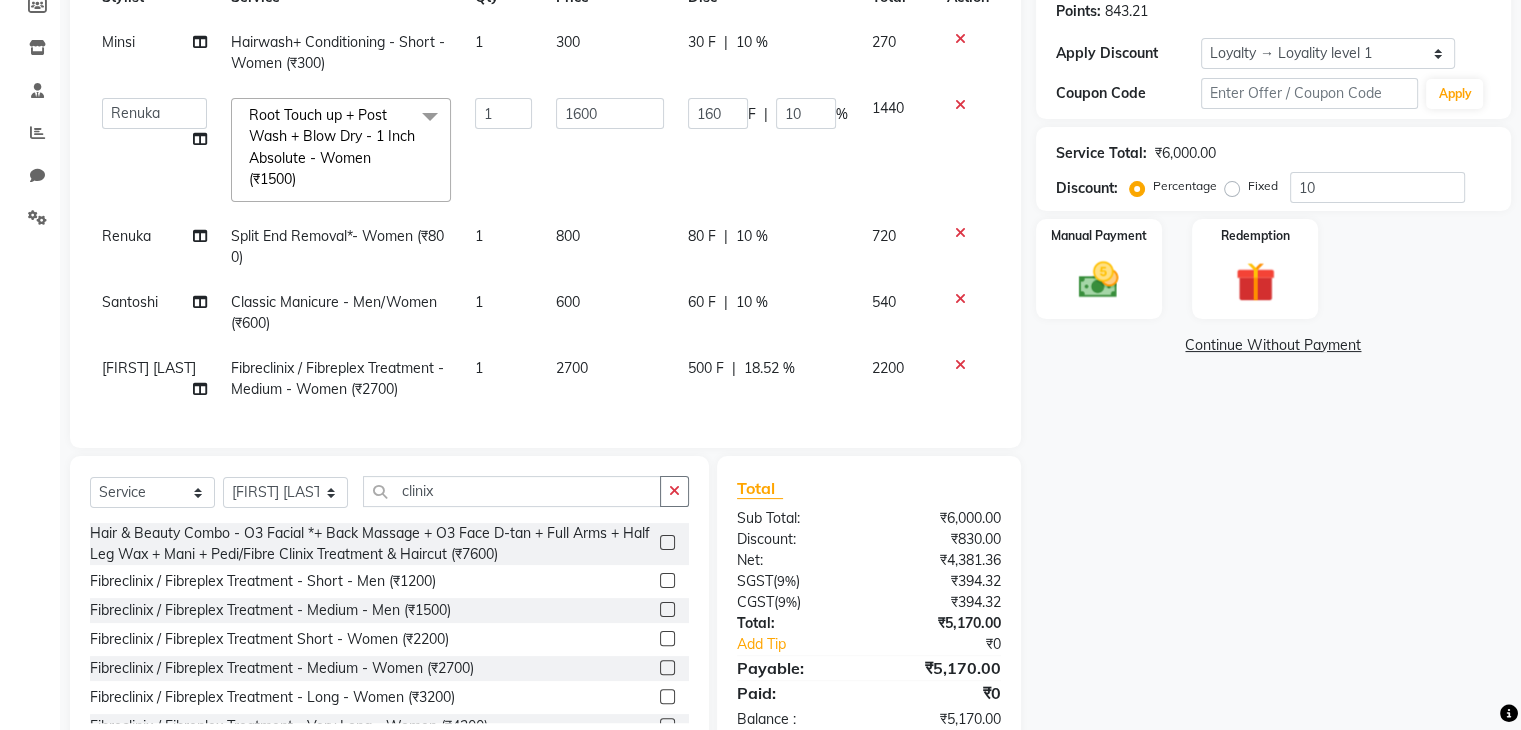 click on "500 F | 18.52 %" 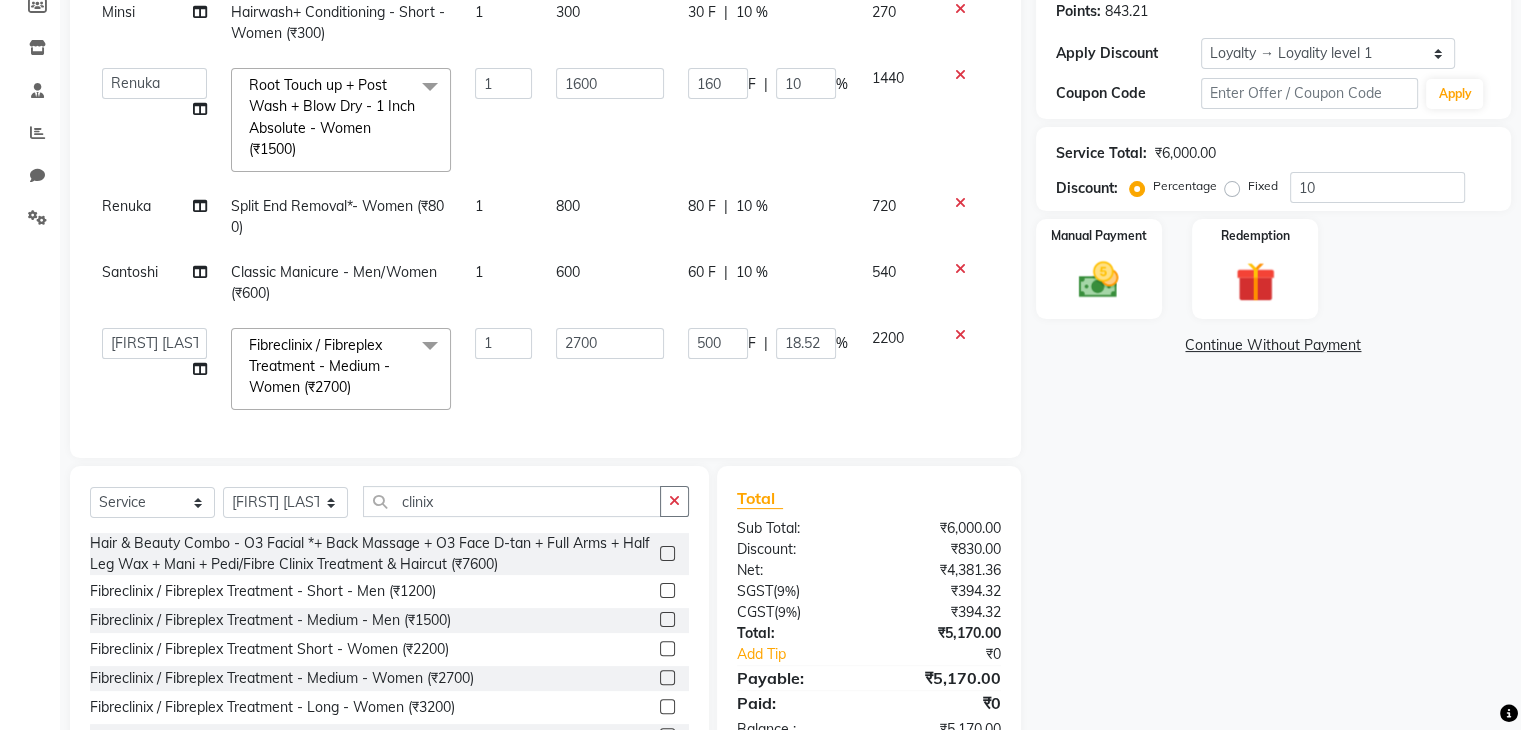 scroll, scrollTop: 0, scrollLeft: 0, axis: both 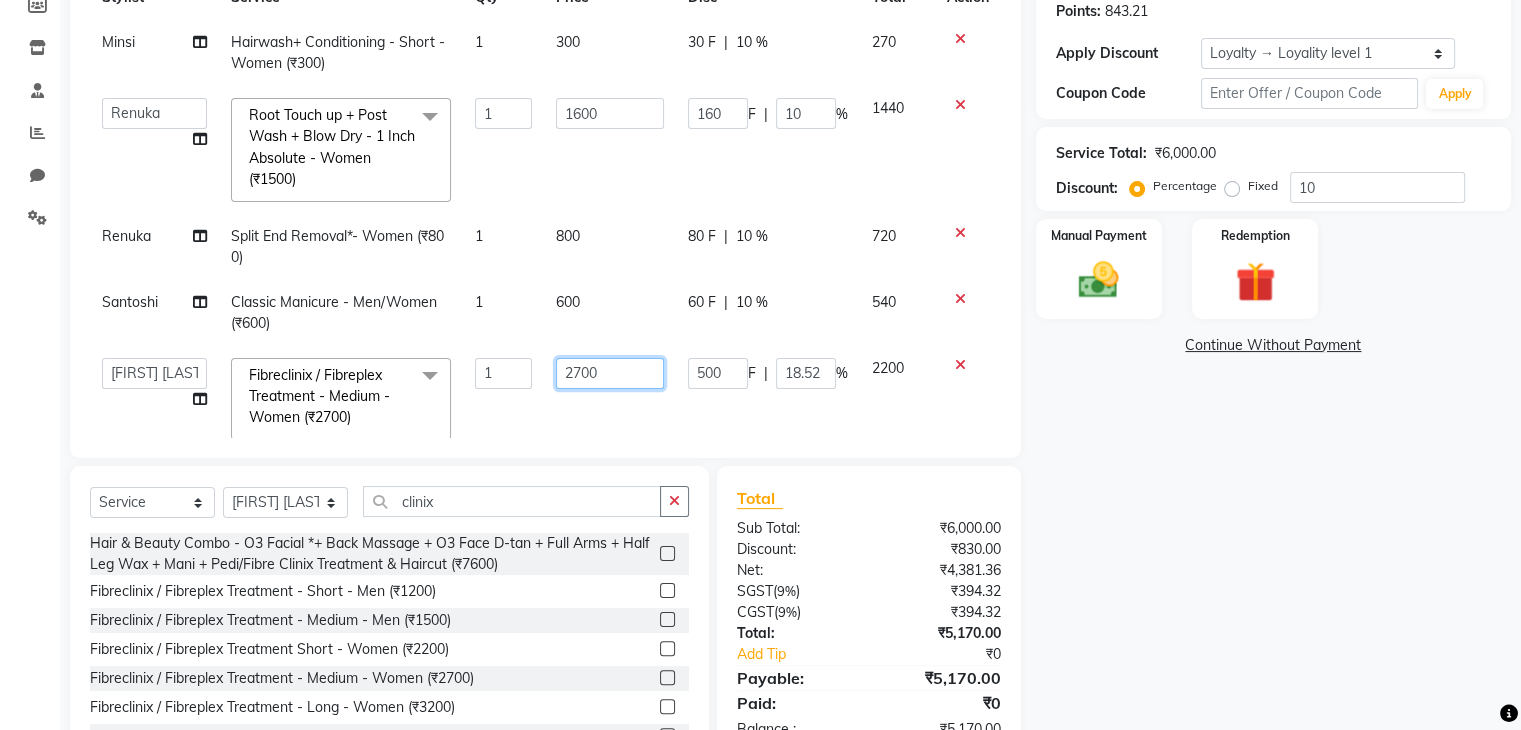 click on "2700" 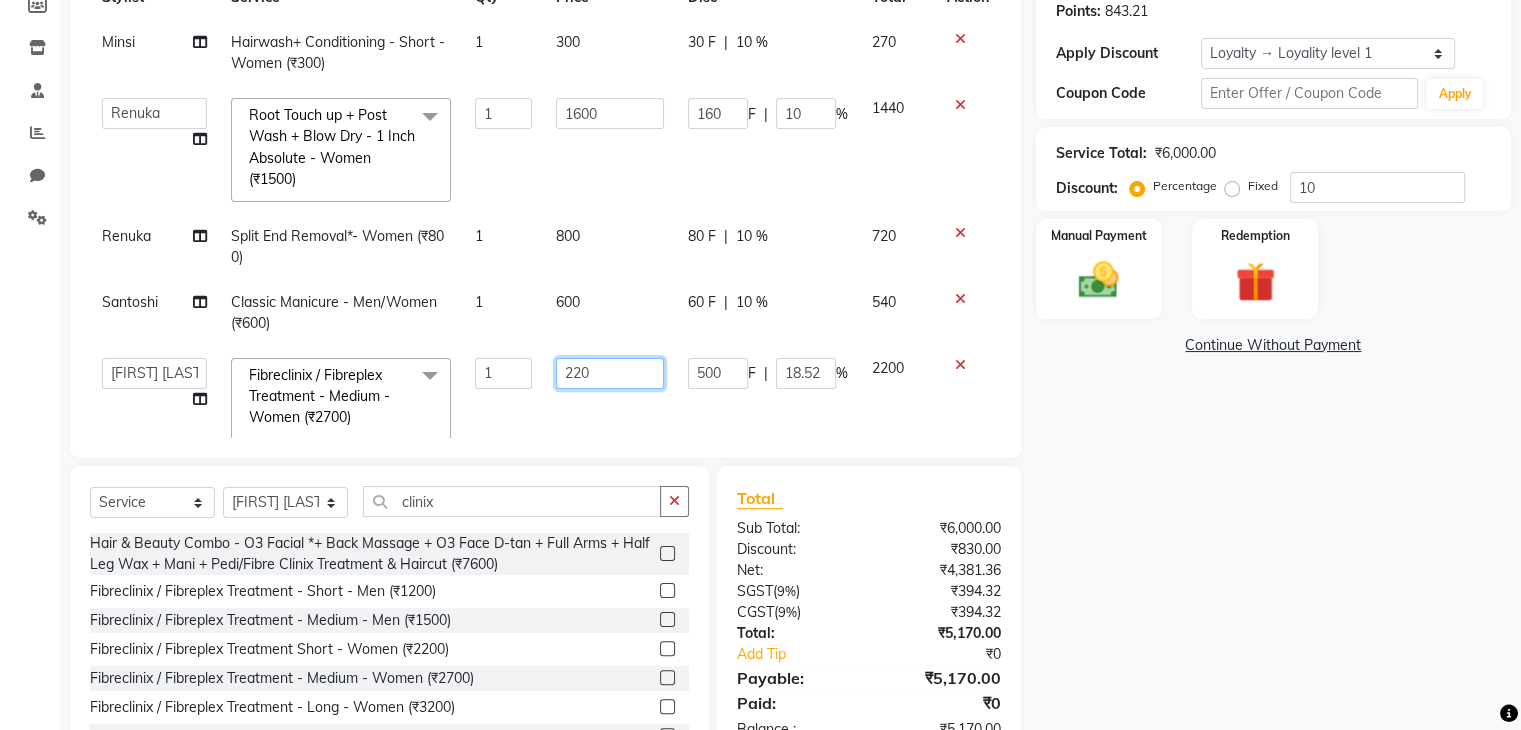 type on "2200" 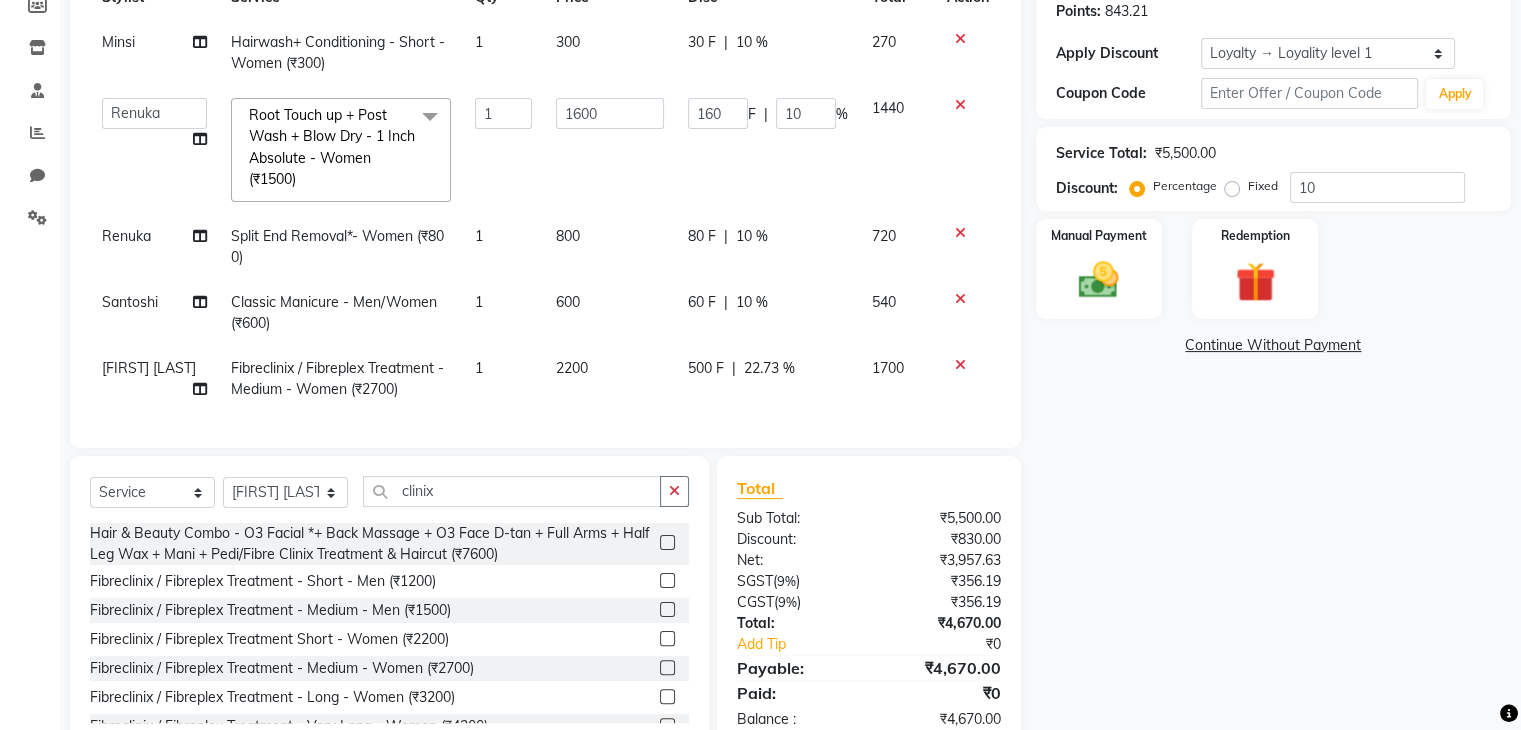 click on "Madhuri Jadhav Fibreclinix / Fibreplex Treatment - Medium - Women (₹2700) 1 2200 500 F | 22.73 % 1700" 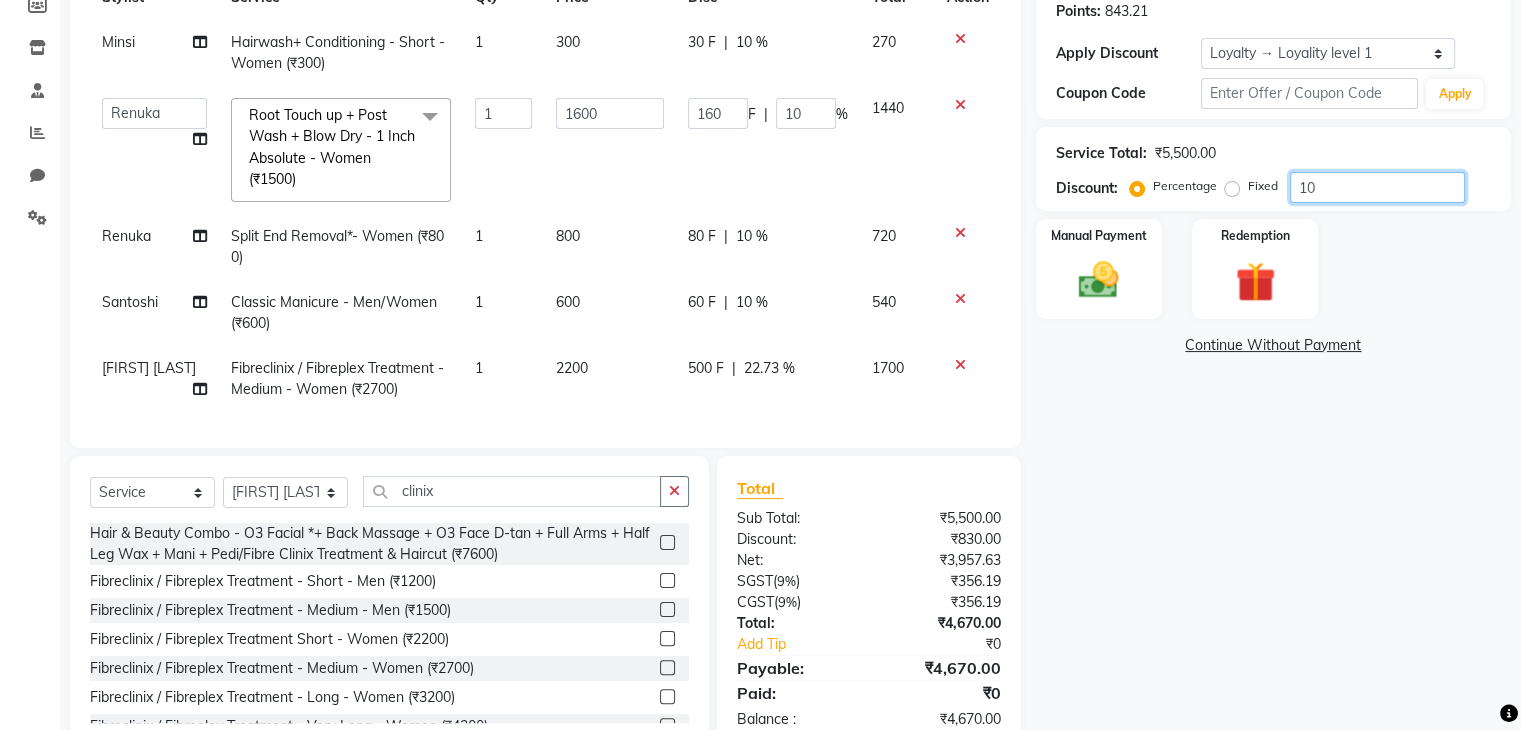 click on "10" 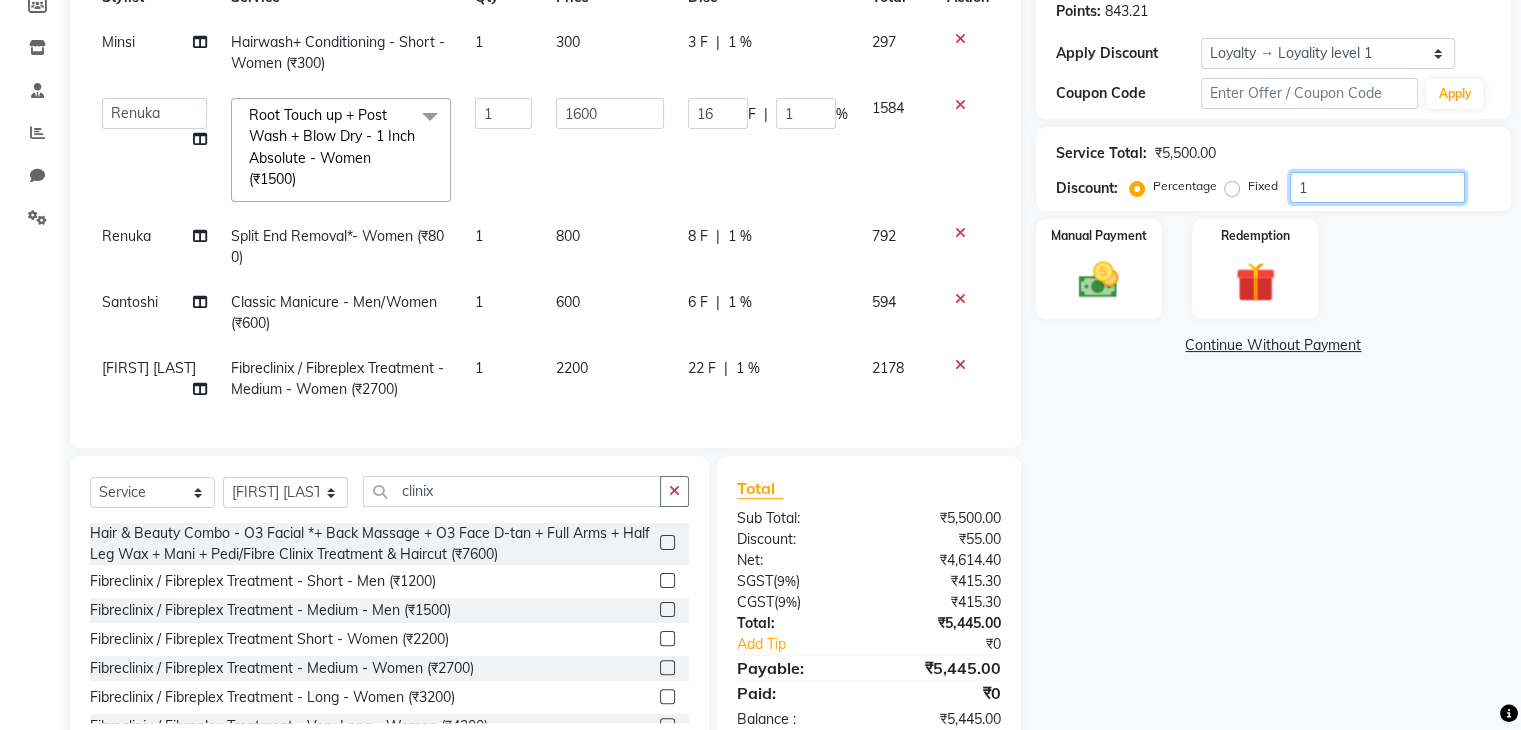 type on "15" 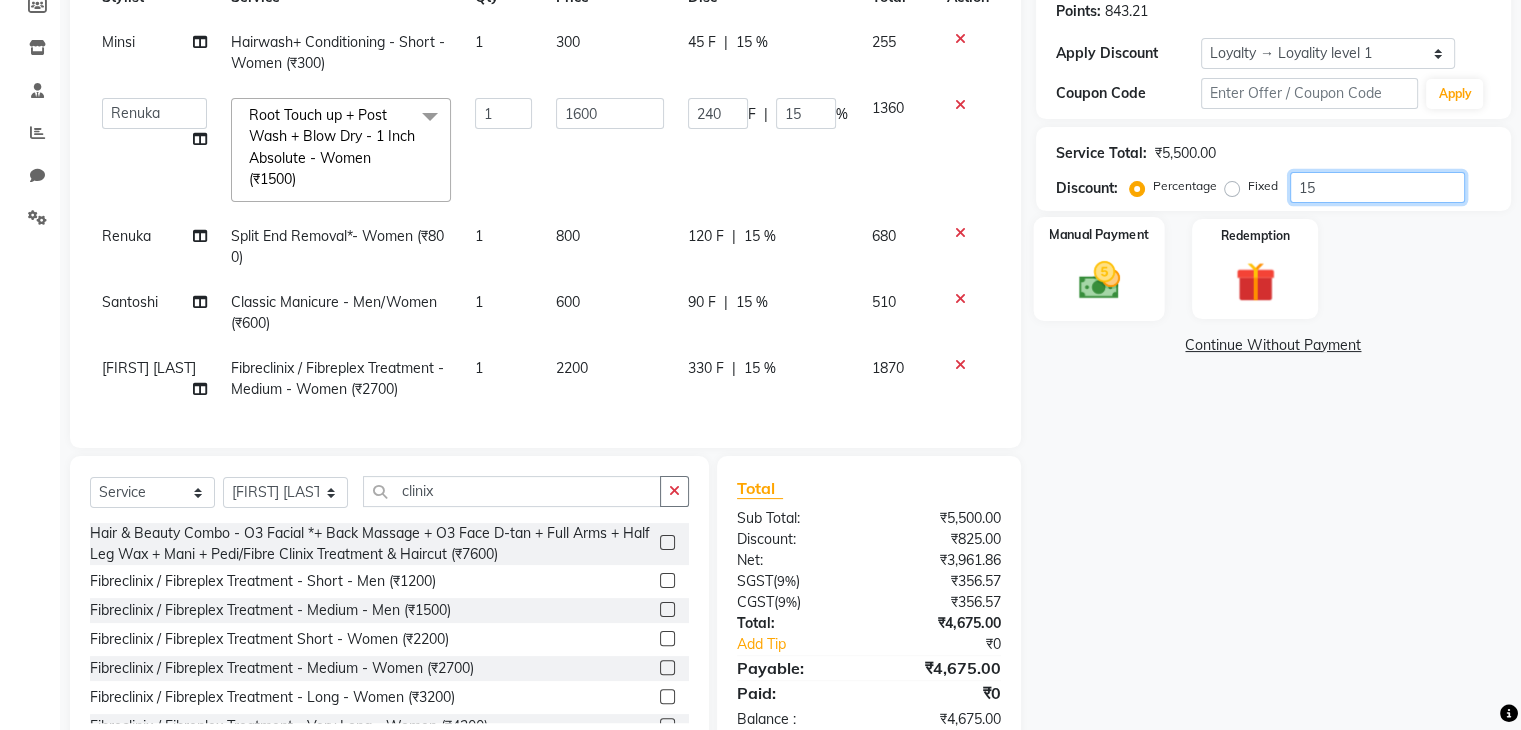 type on "15" 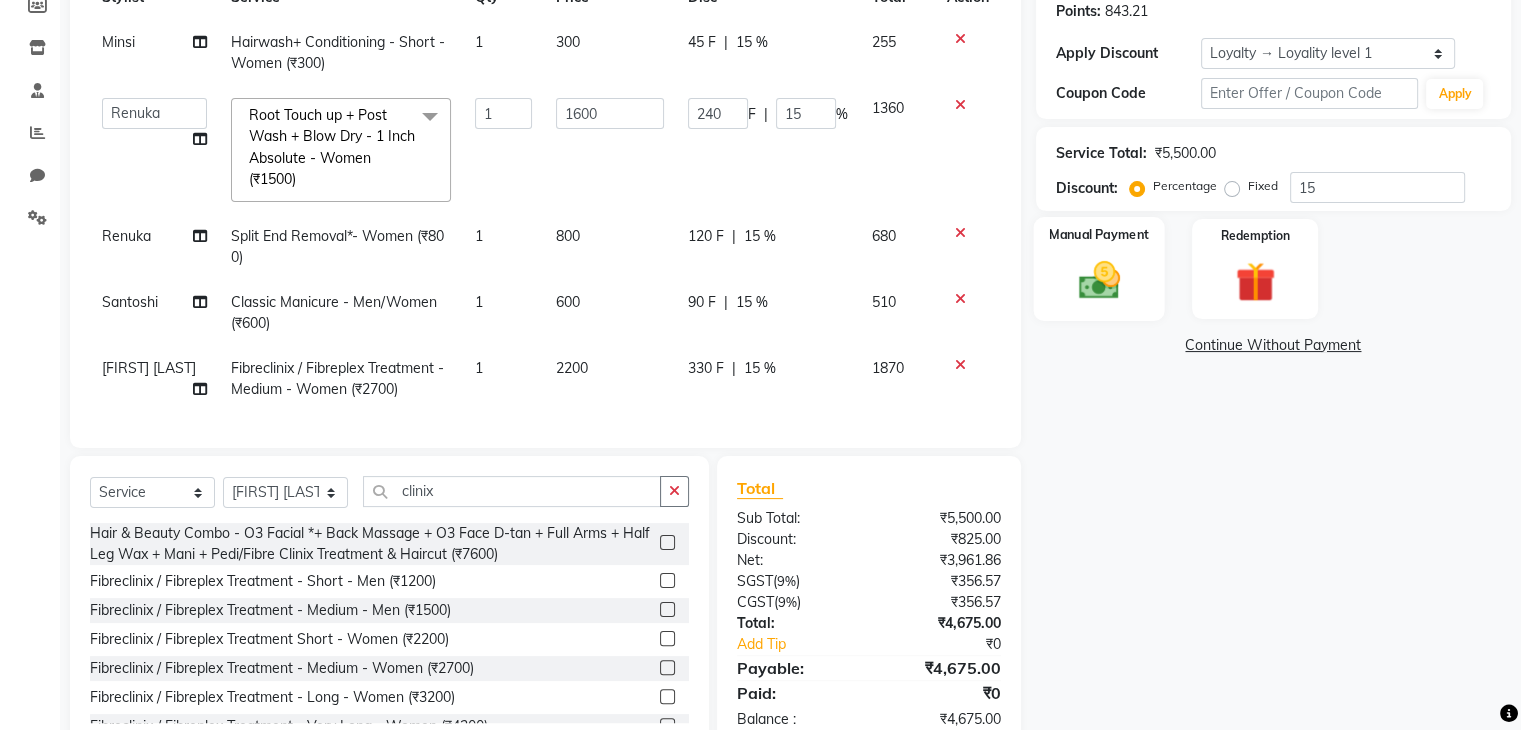 click 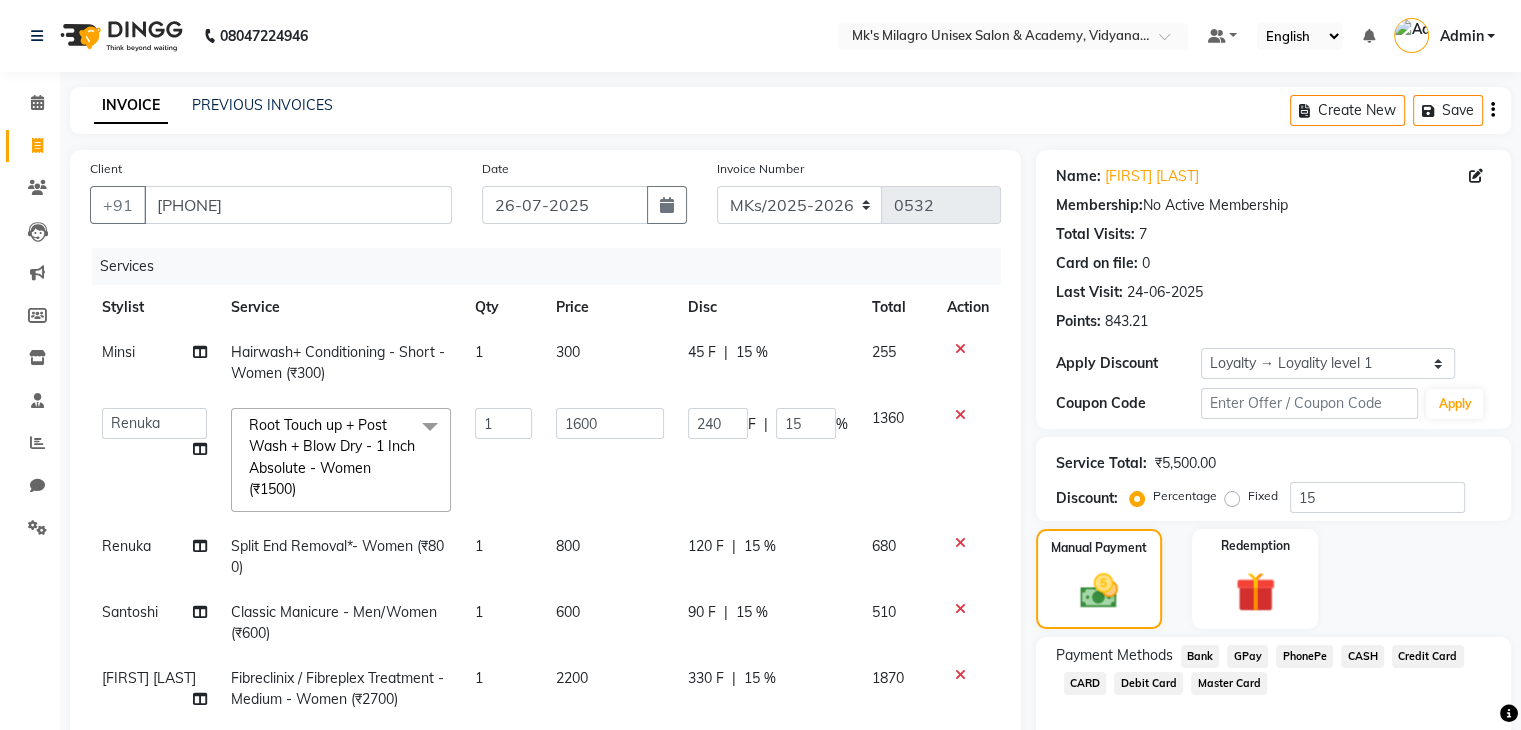 scroll, scrollTop: 372, scrollLeft: 0, axis: vertical 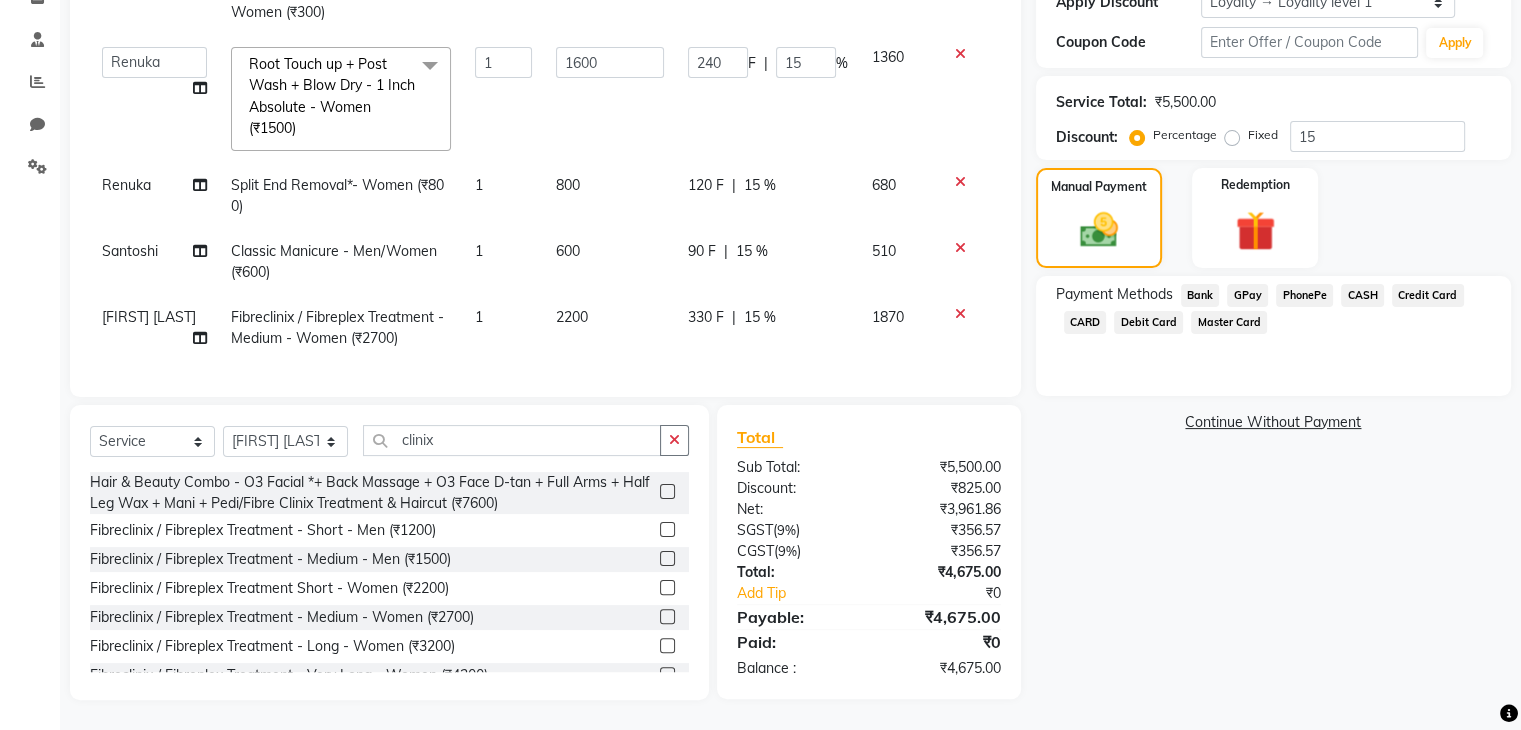 click on "GPay" 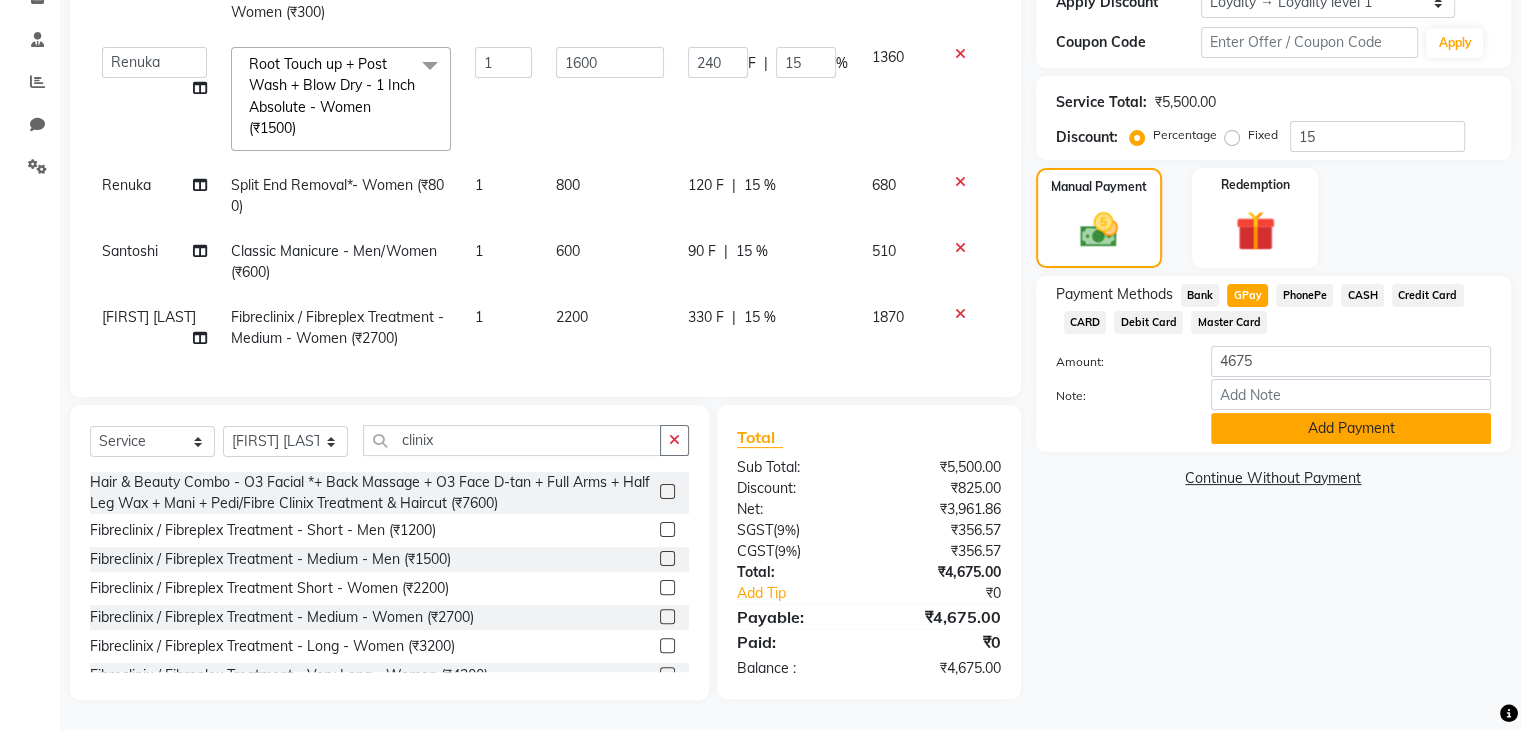 click on "Add Payment" 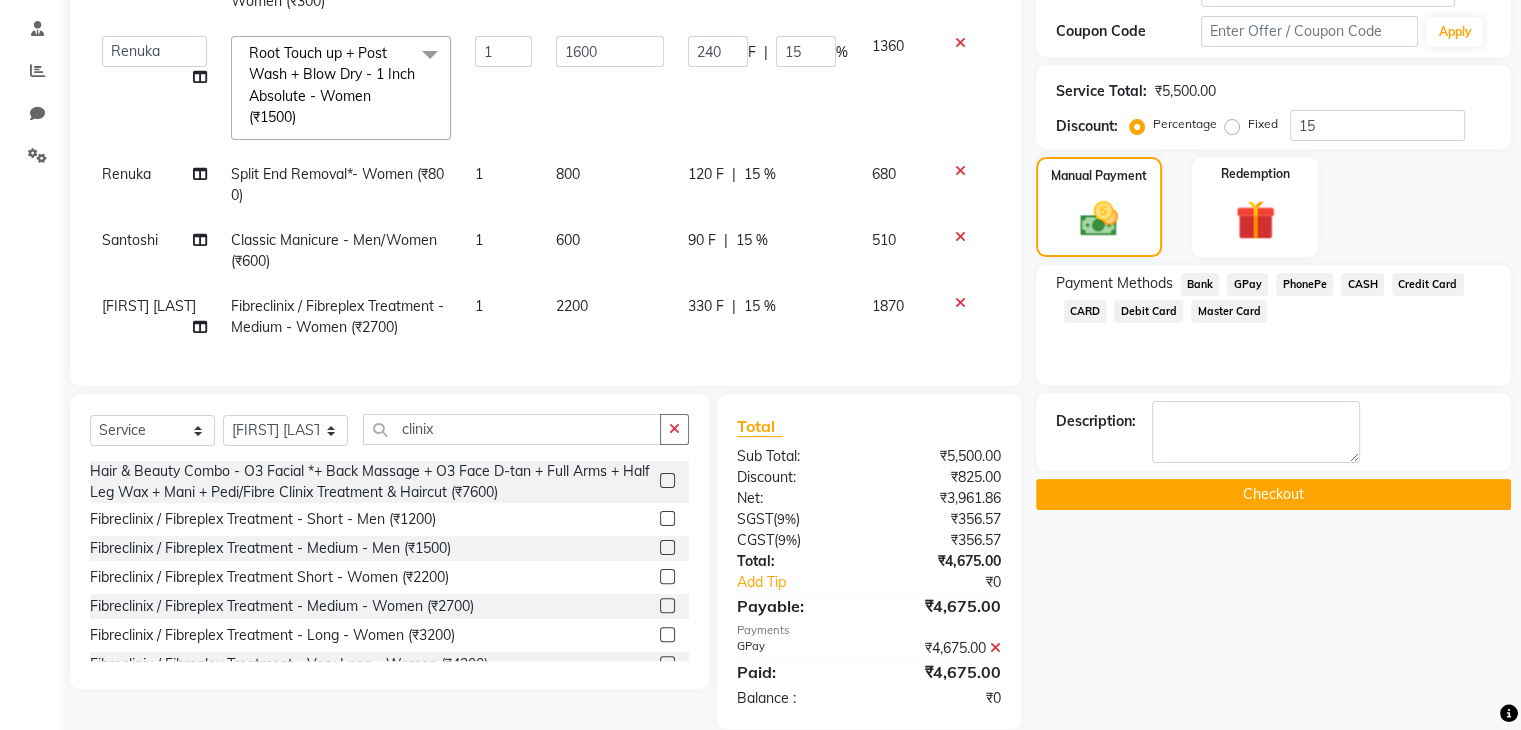 click on "Checkout" 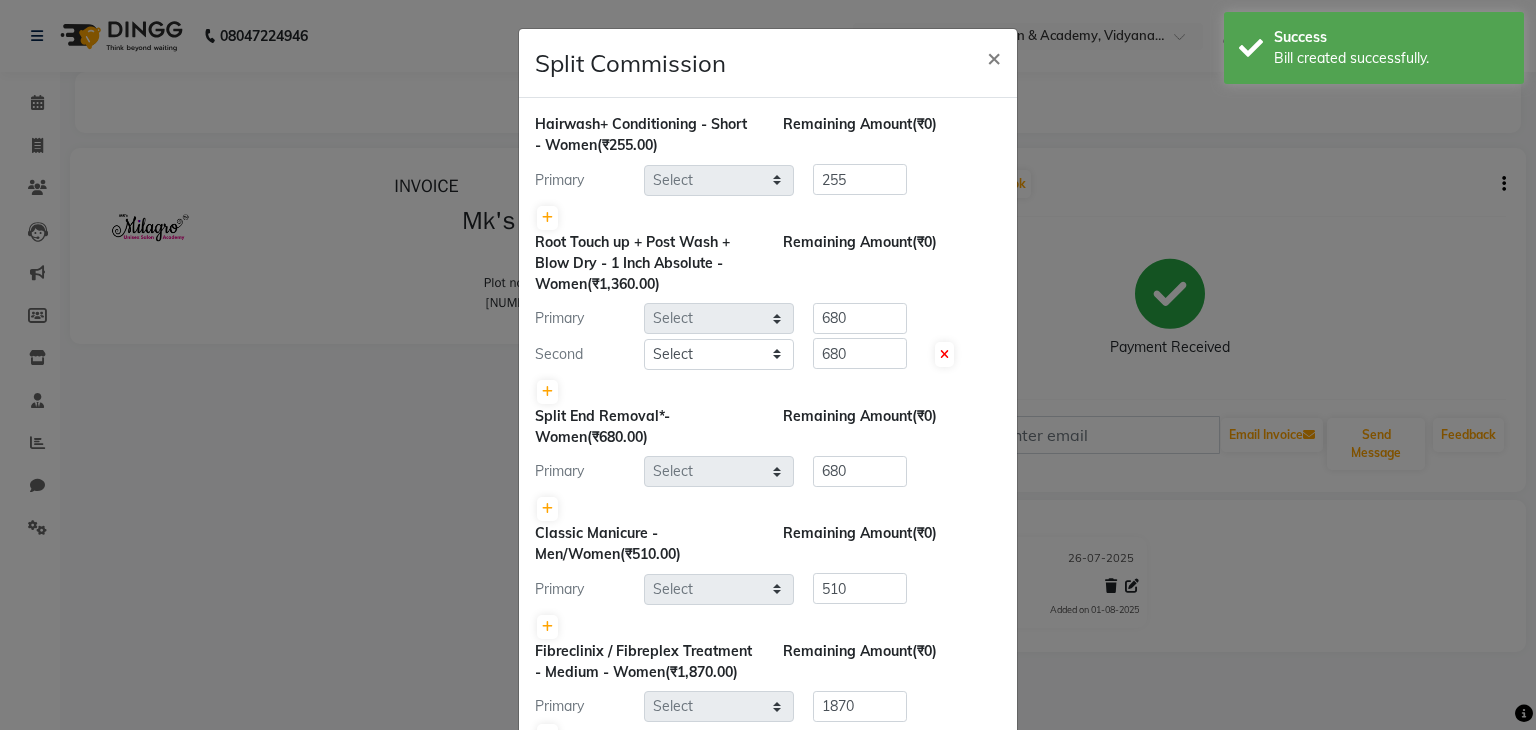 scroll, scrollTop: 0, scrollLeft: 0, axis: both 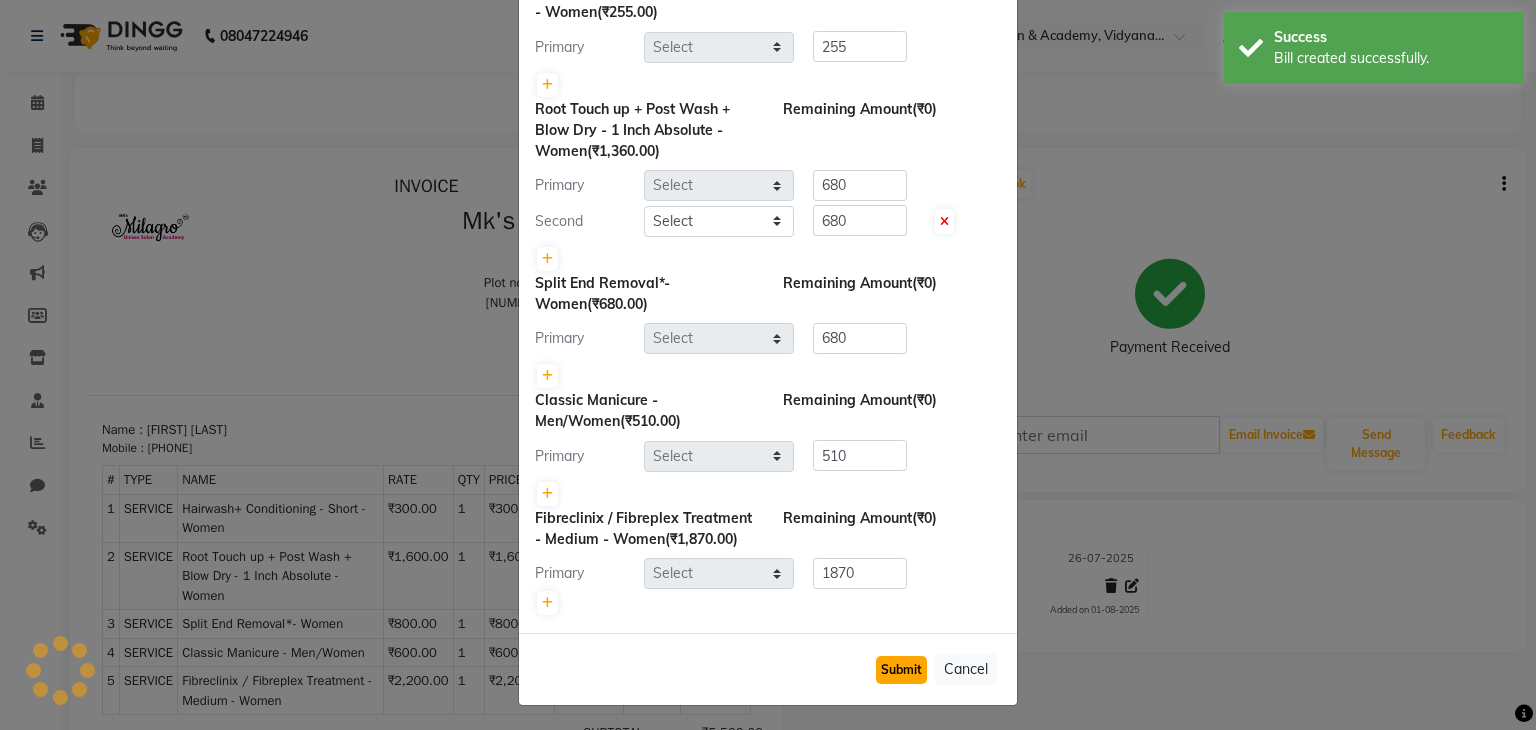click on "Submit" 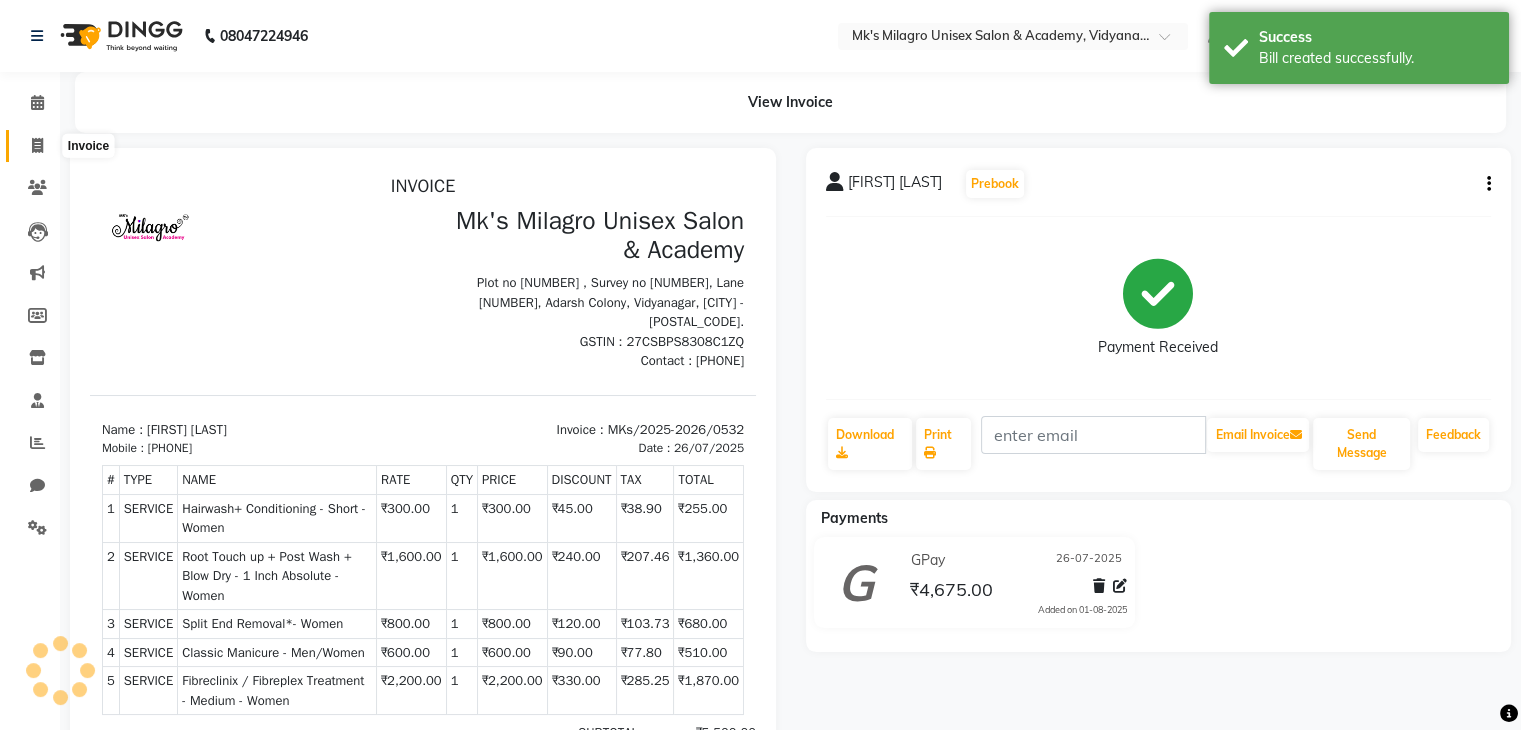 click 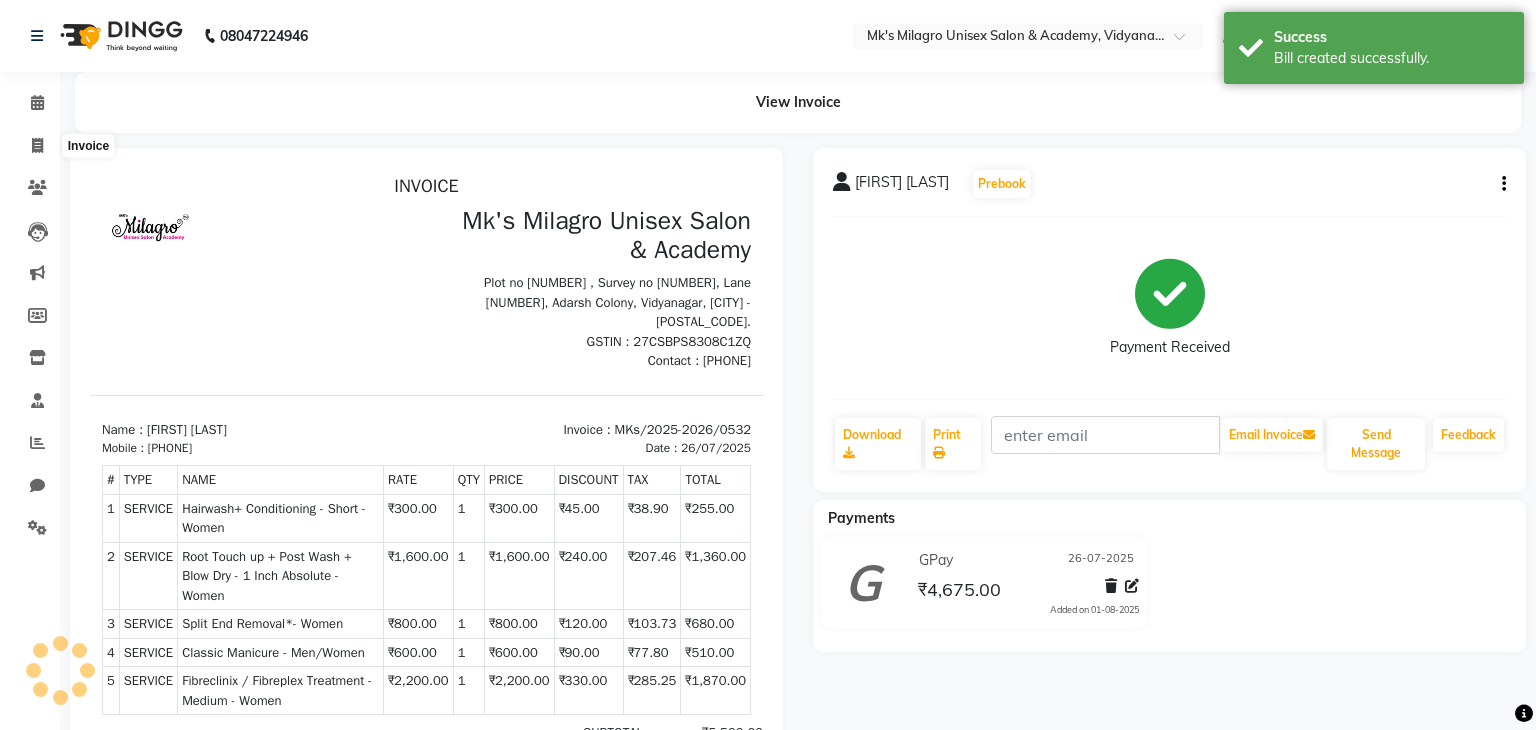 select on "service" 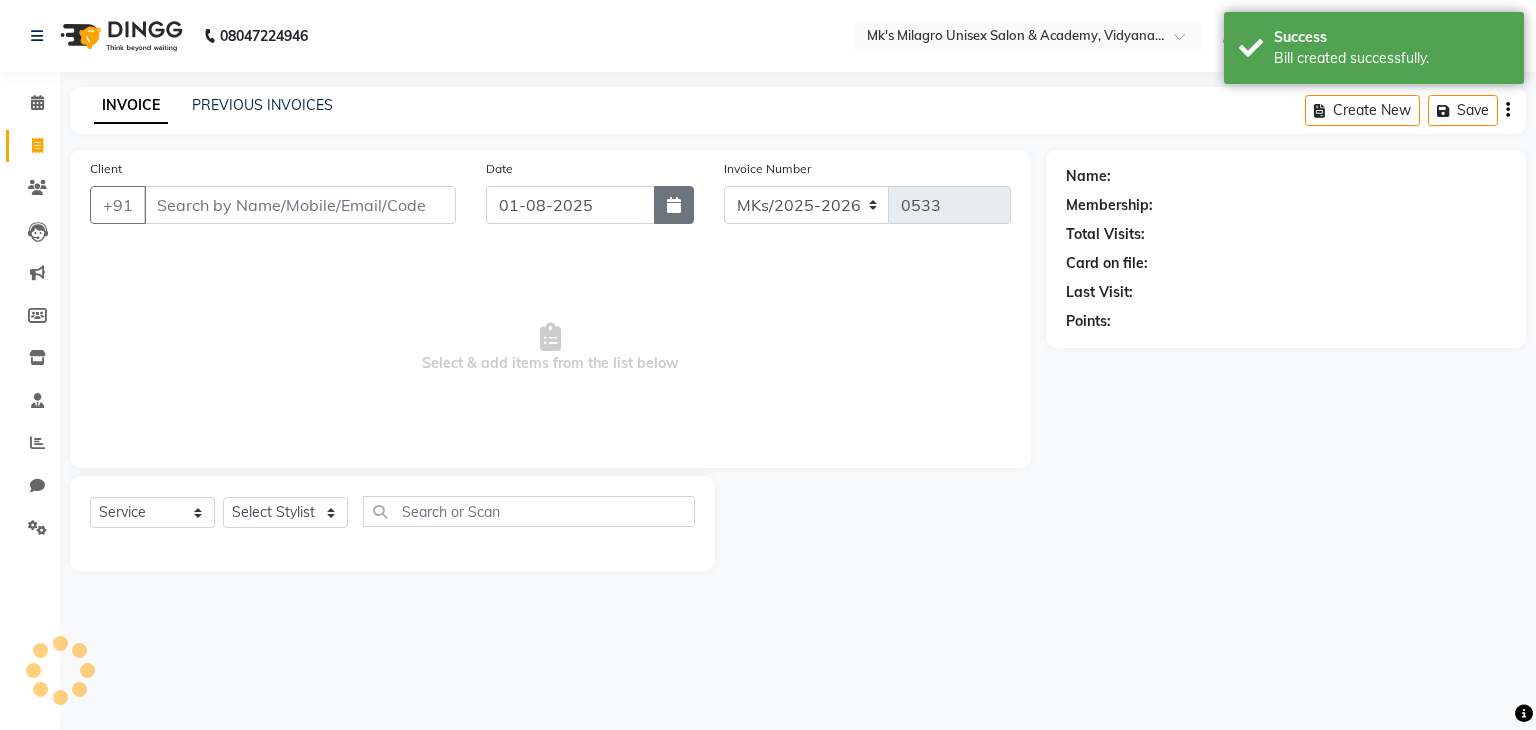 click 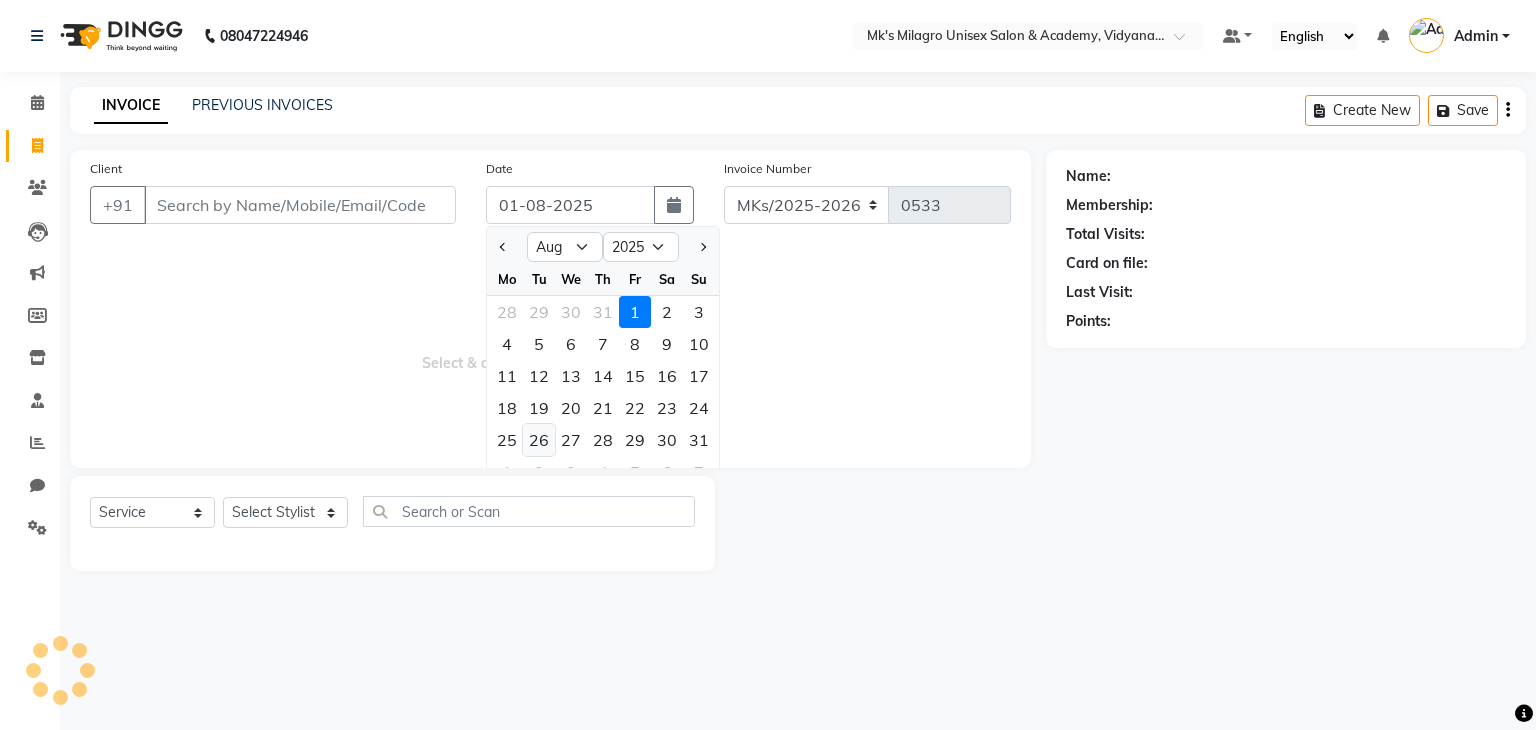 click on "26" 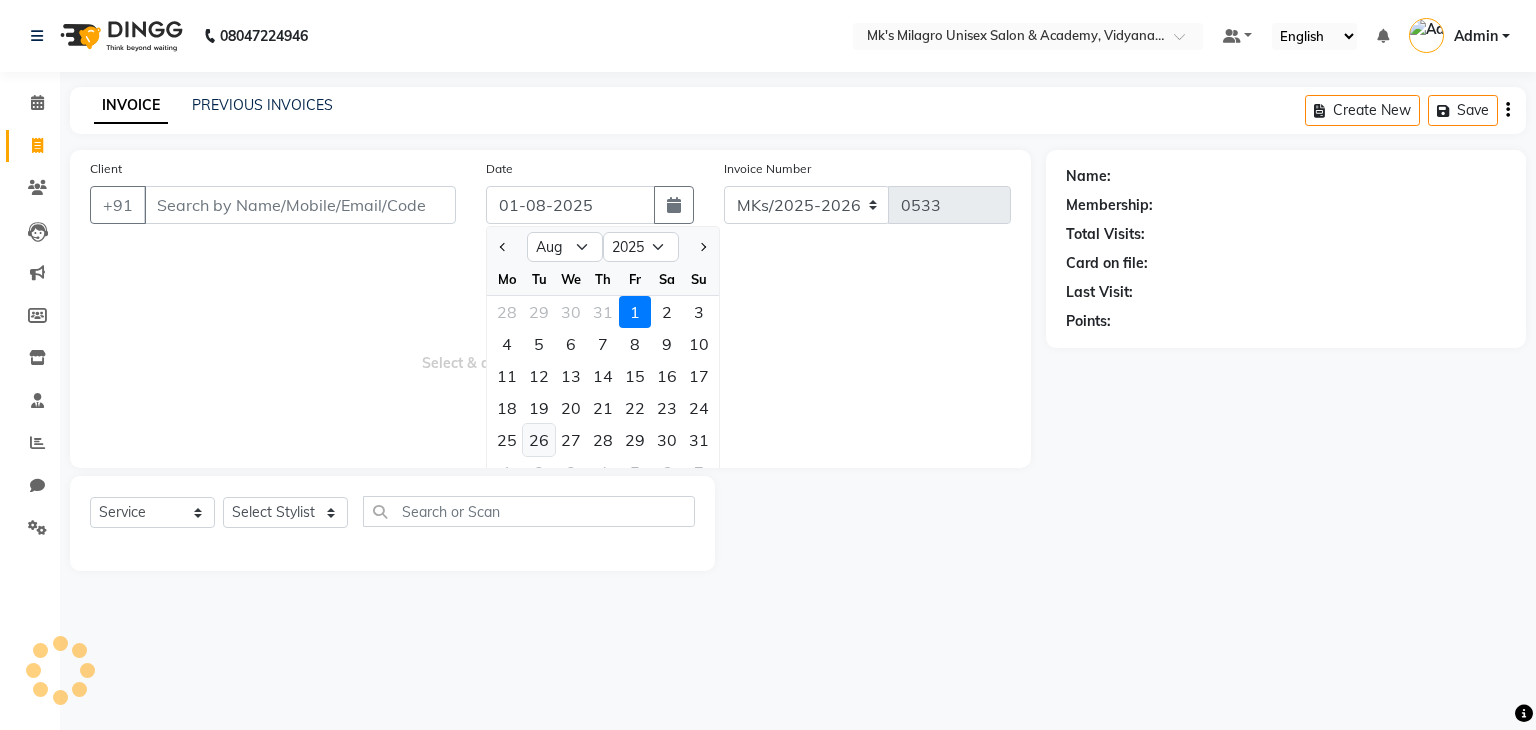 type on "26-08-2025" 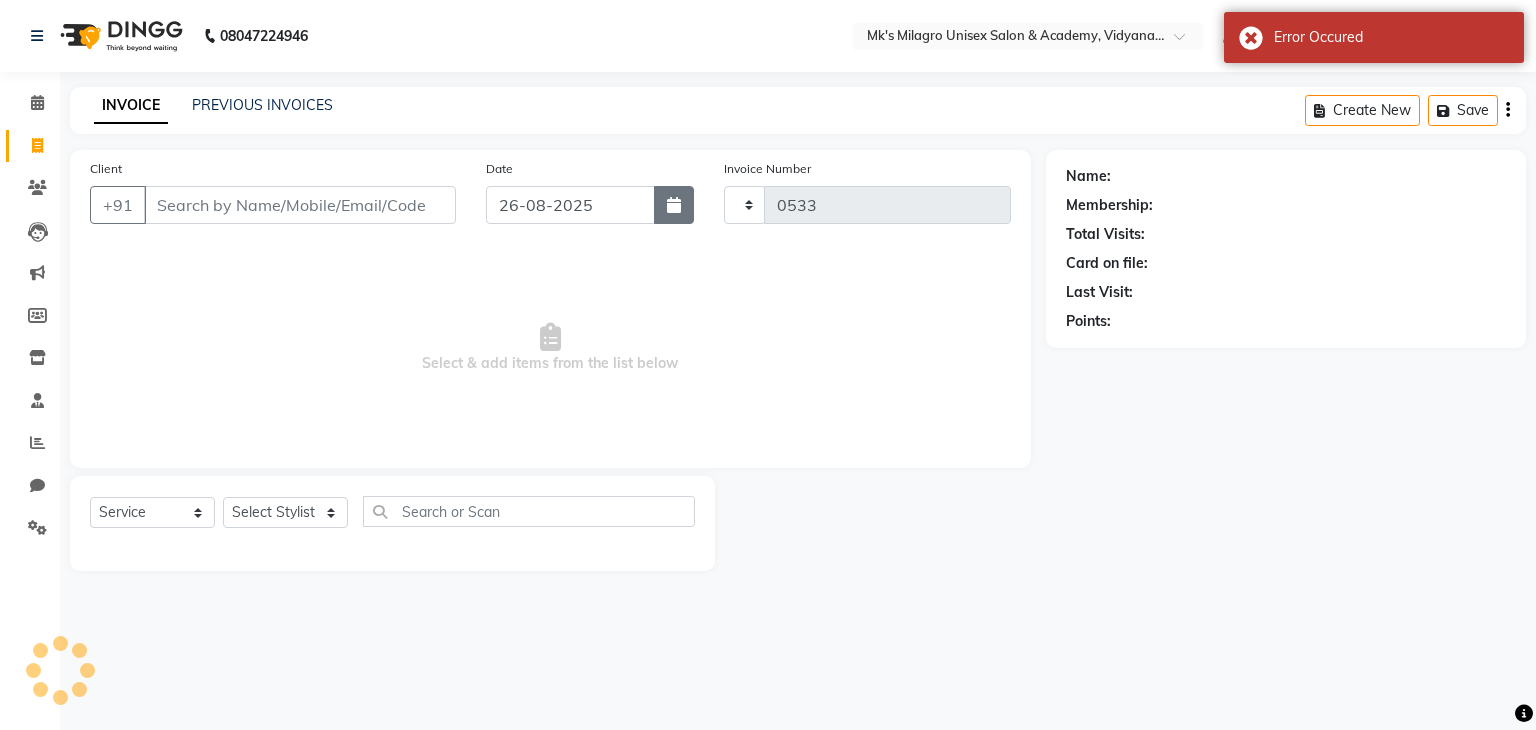 click 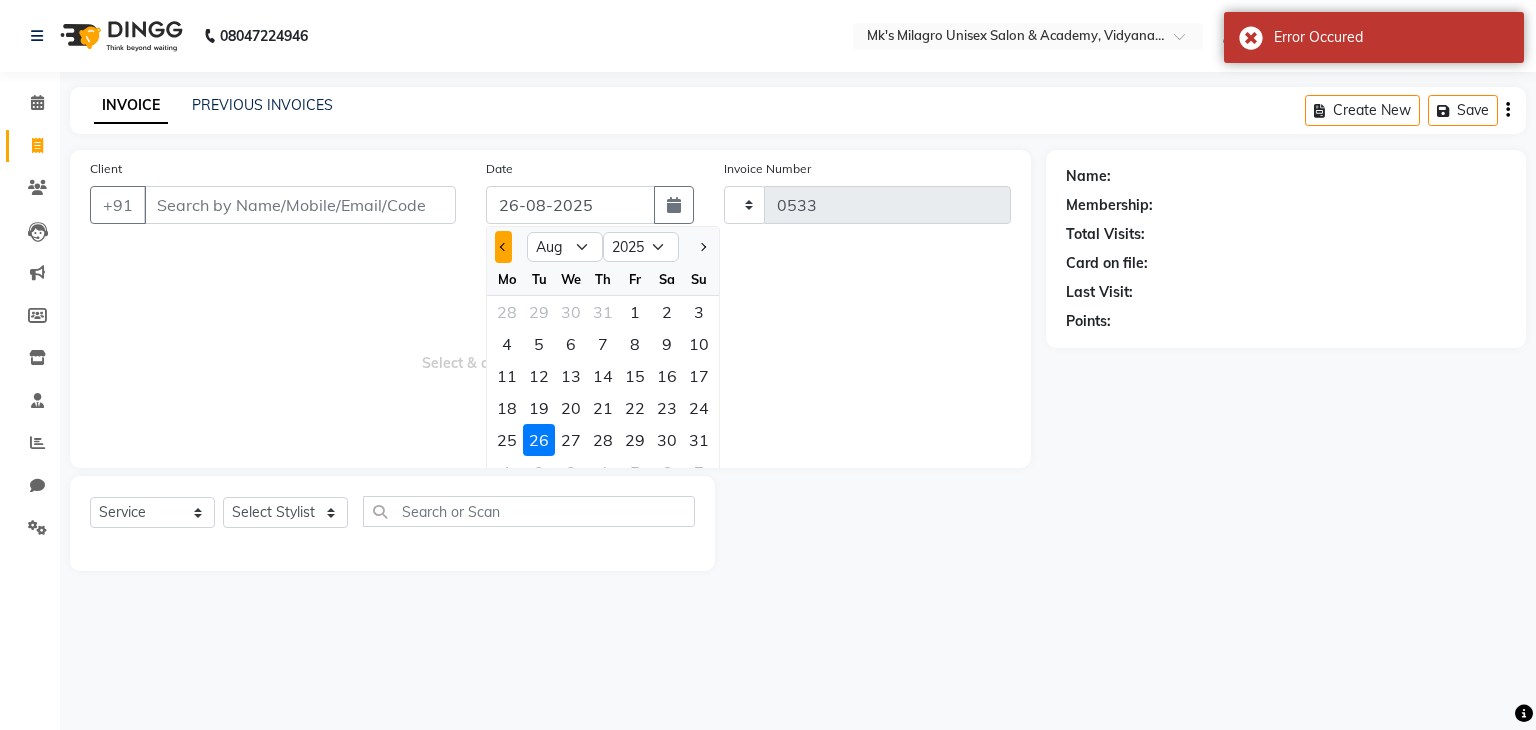 click 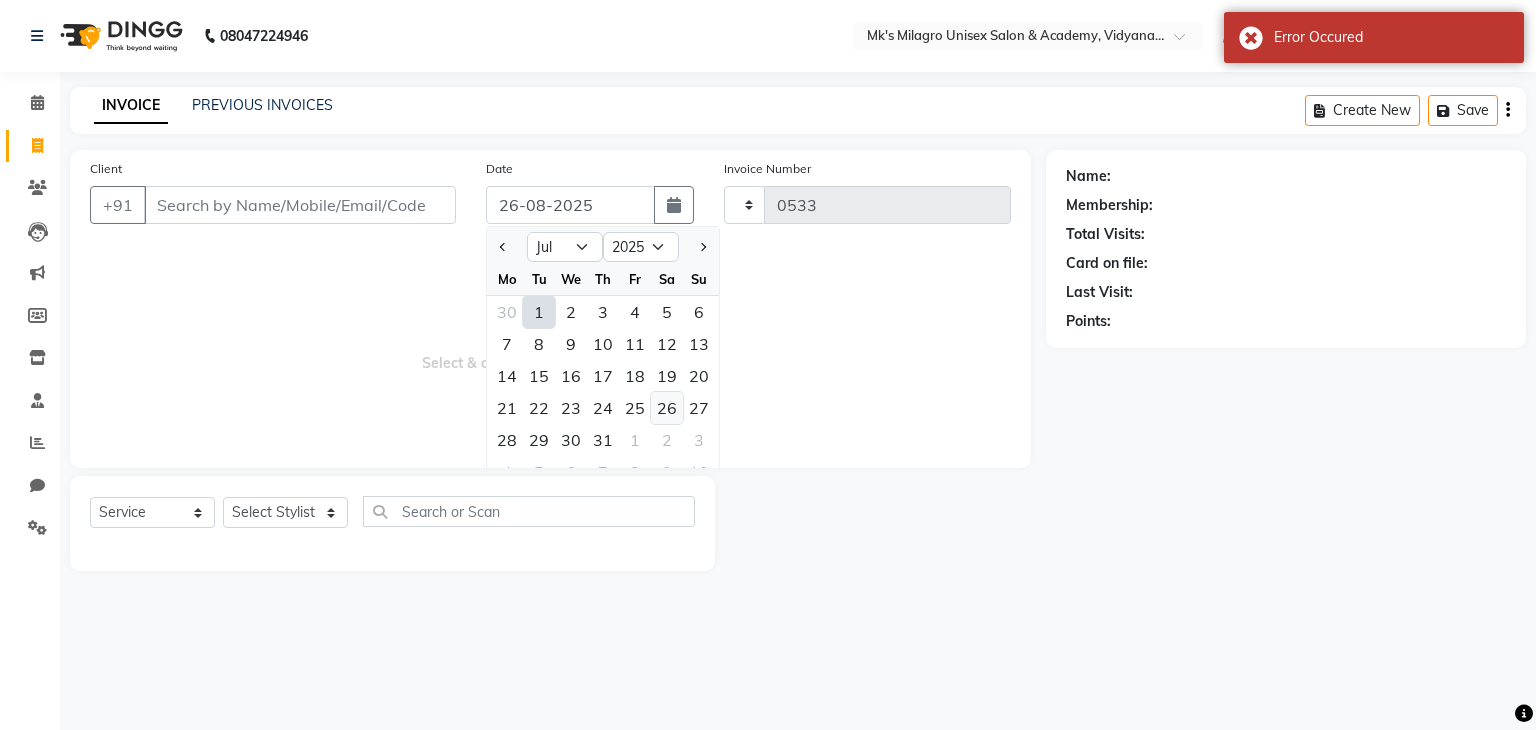 click on "26" 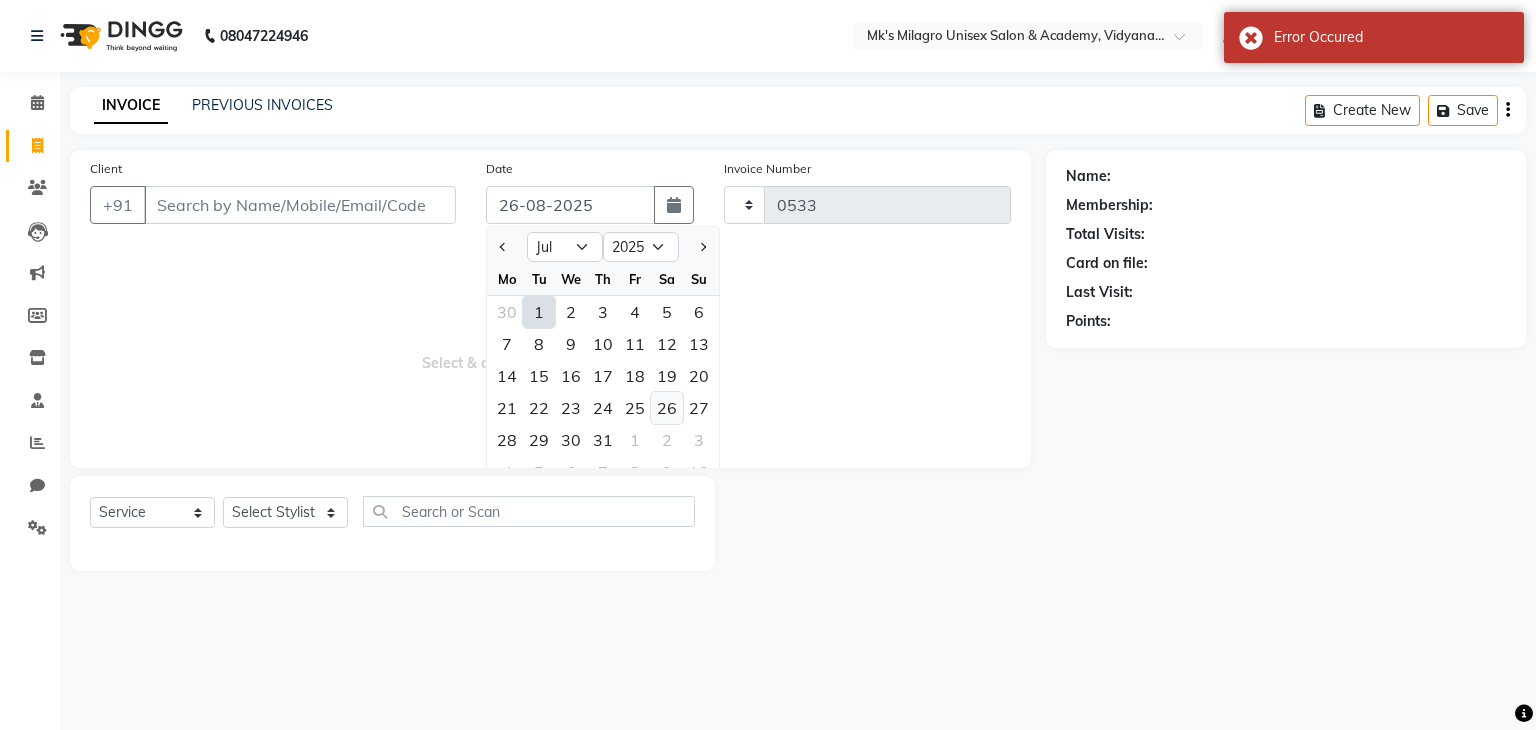 type on "26-07-2025" 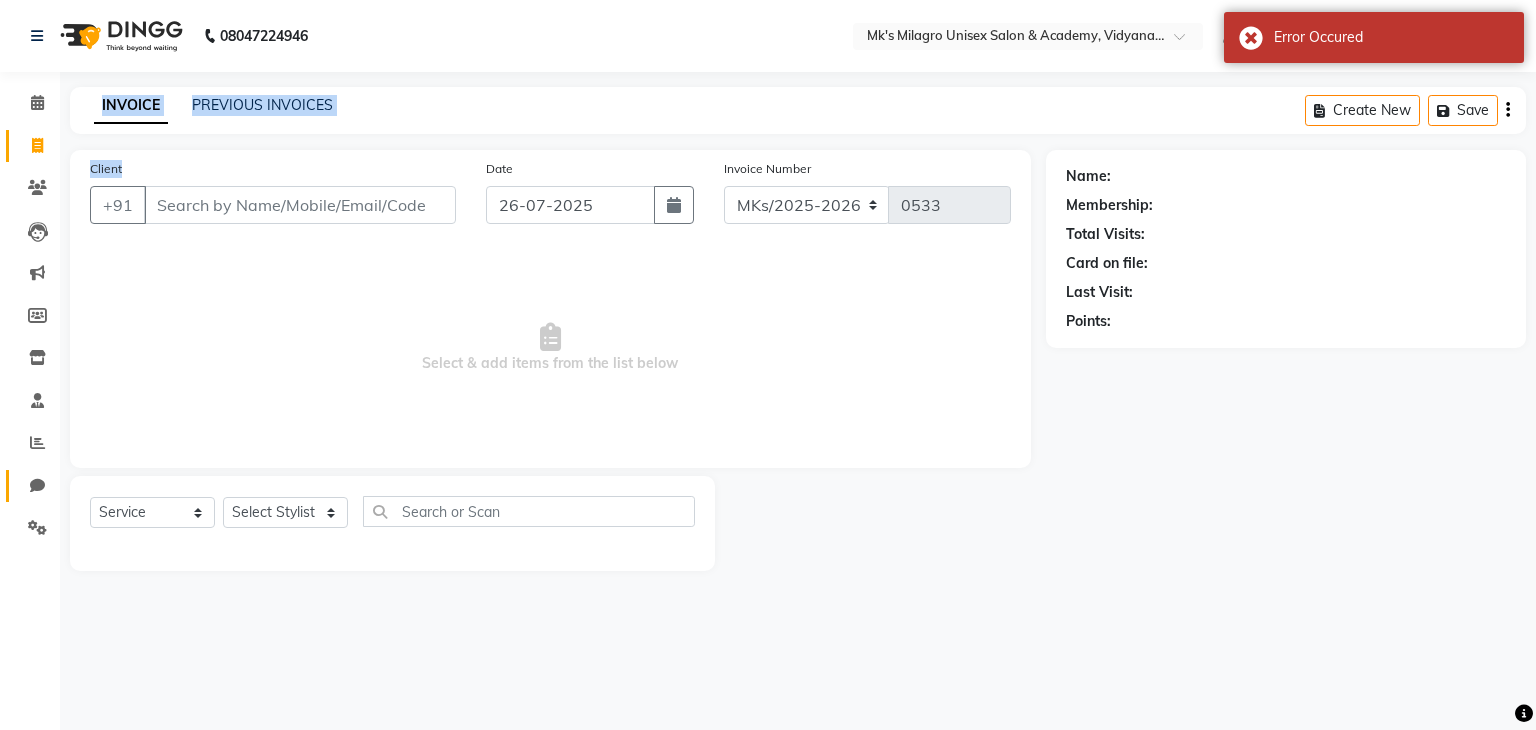 drag, startPoint x: 303, startPoint y: 185, endPoint x: 41, endPoint y: 499, distance: 408.94986 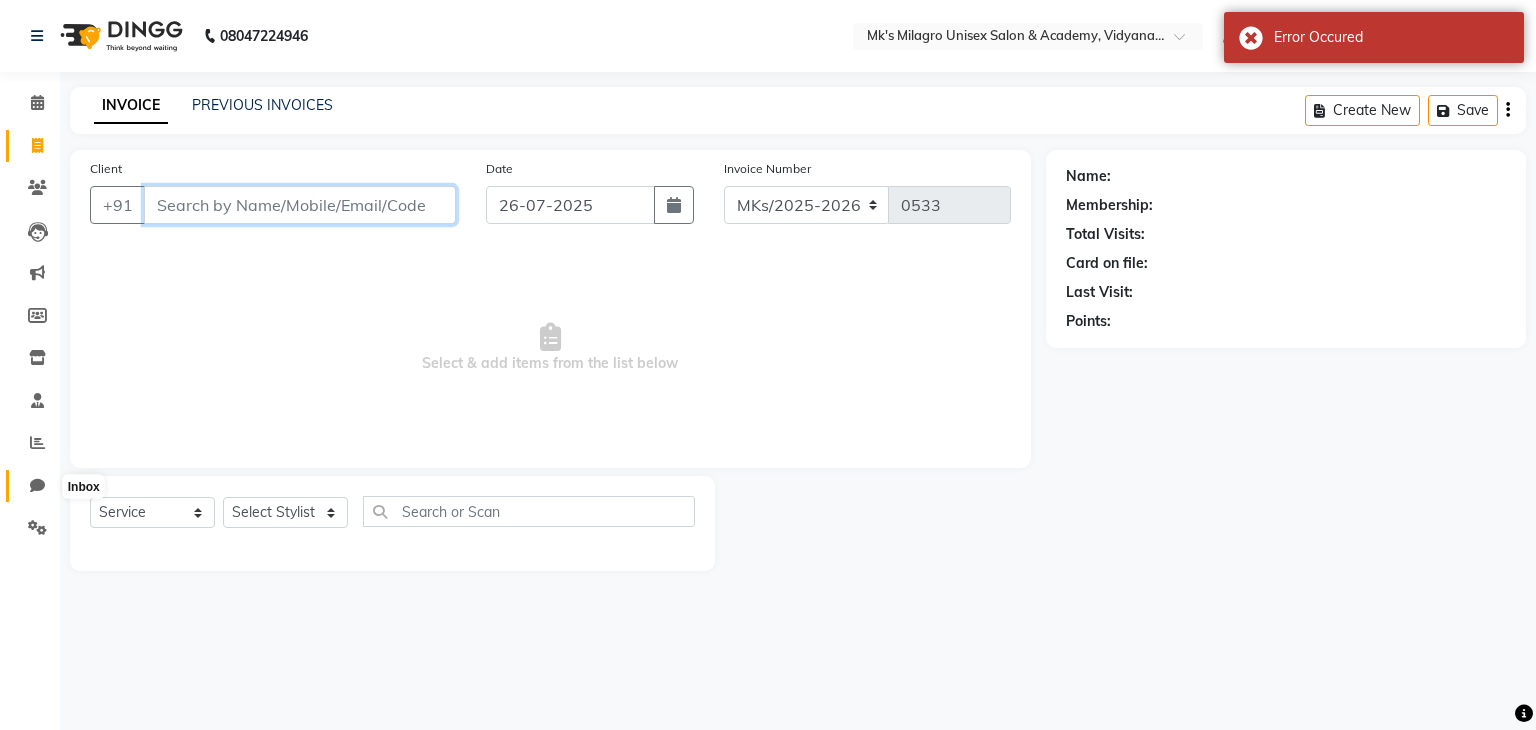 drag, startPoint x: 251, startPoint y: 196, endPoint x: 39, endPoint y: 492, distance: 364.0879 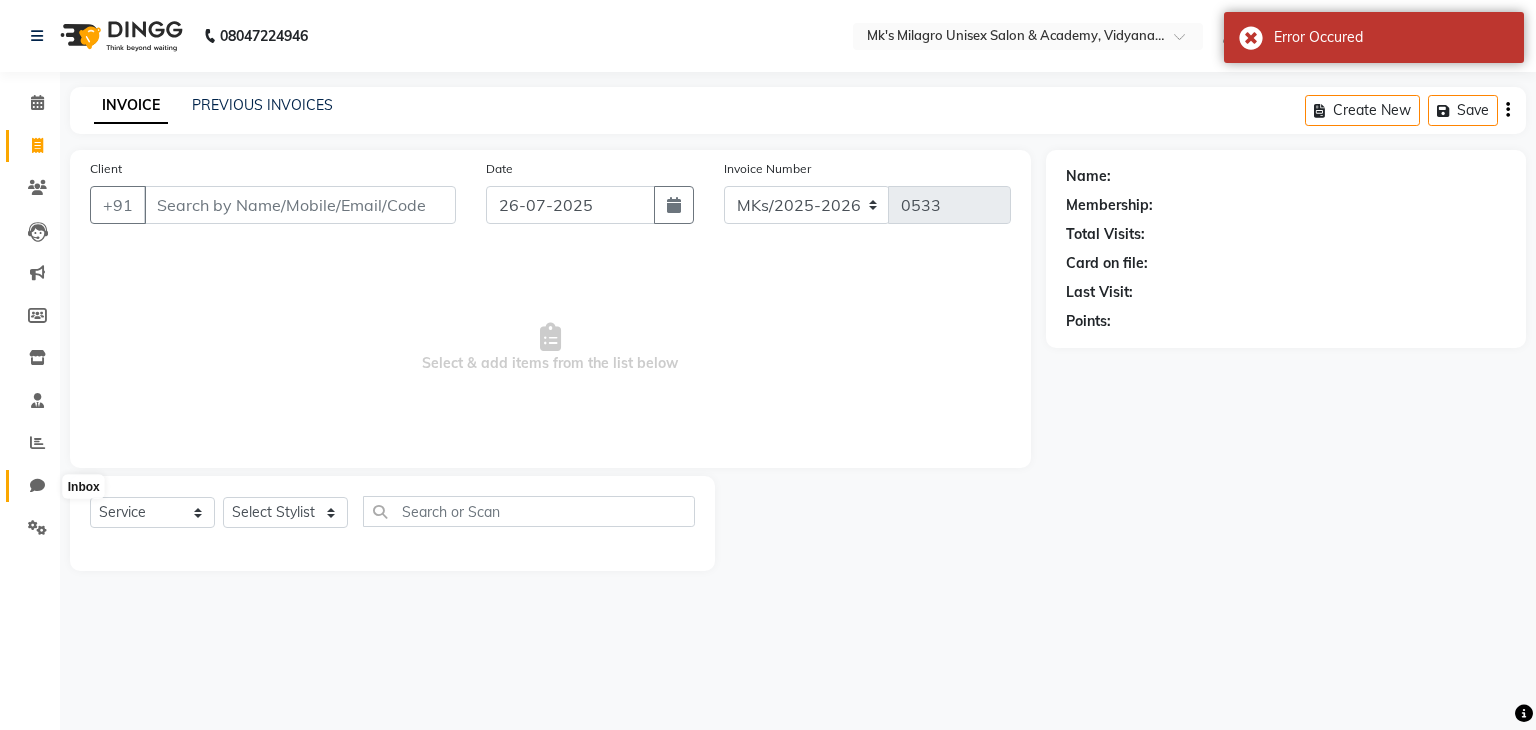 click 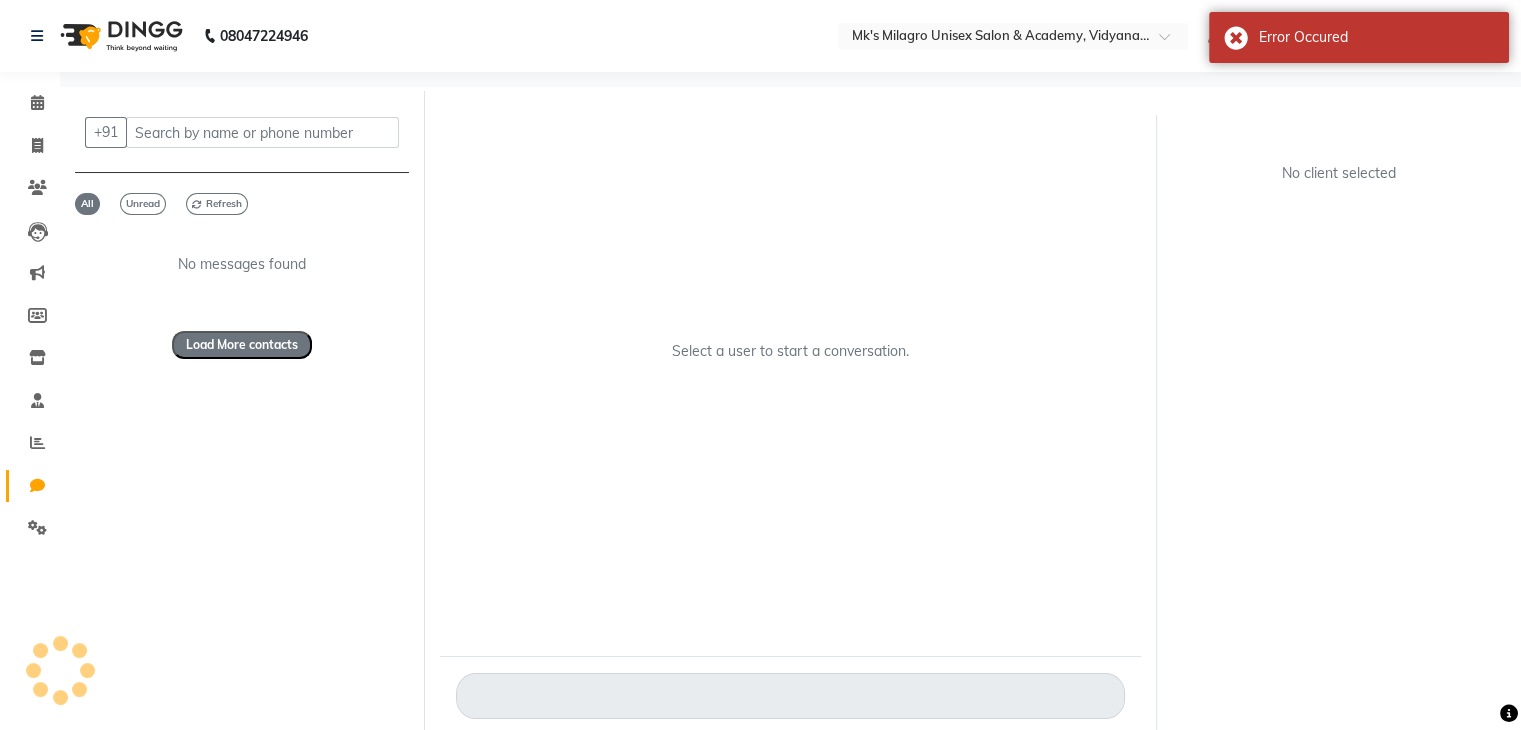 click 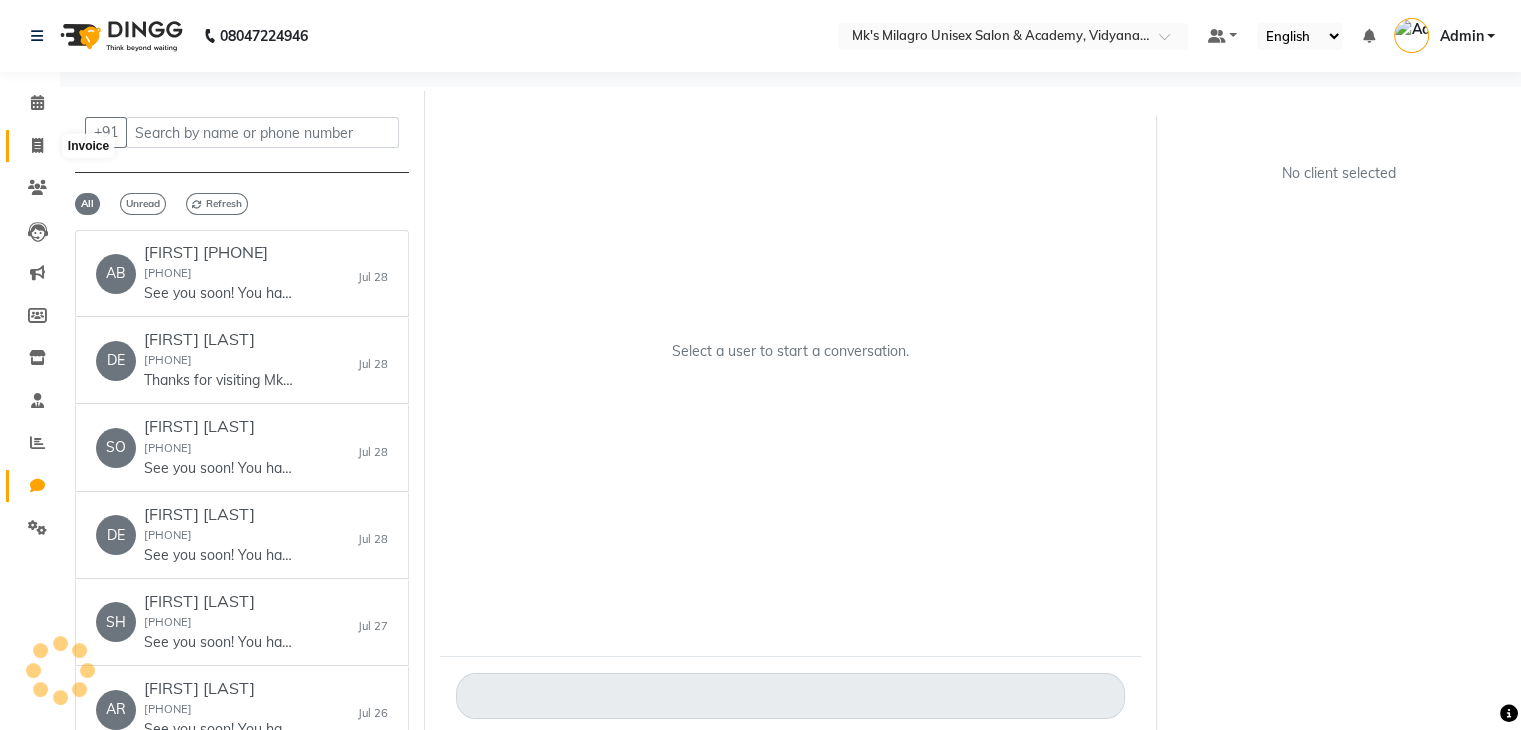 click 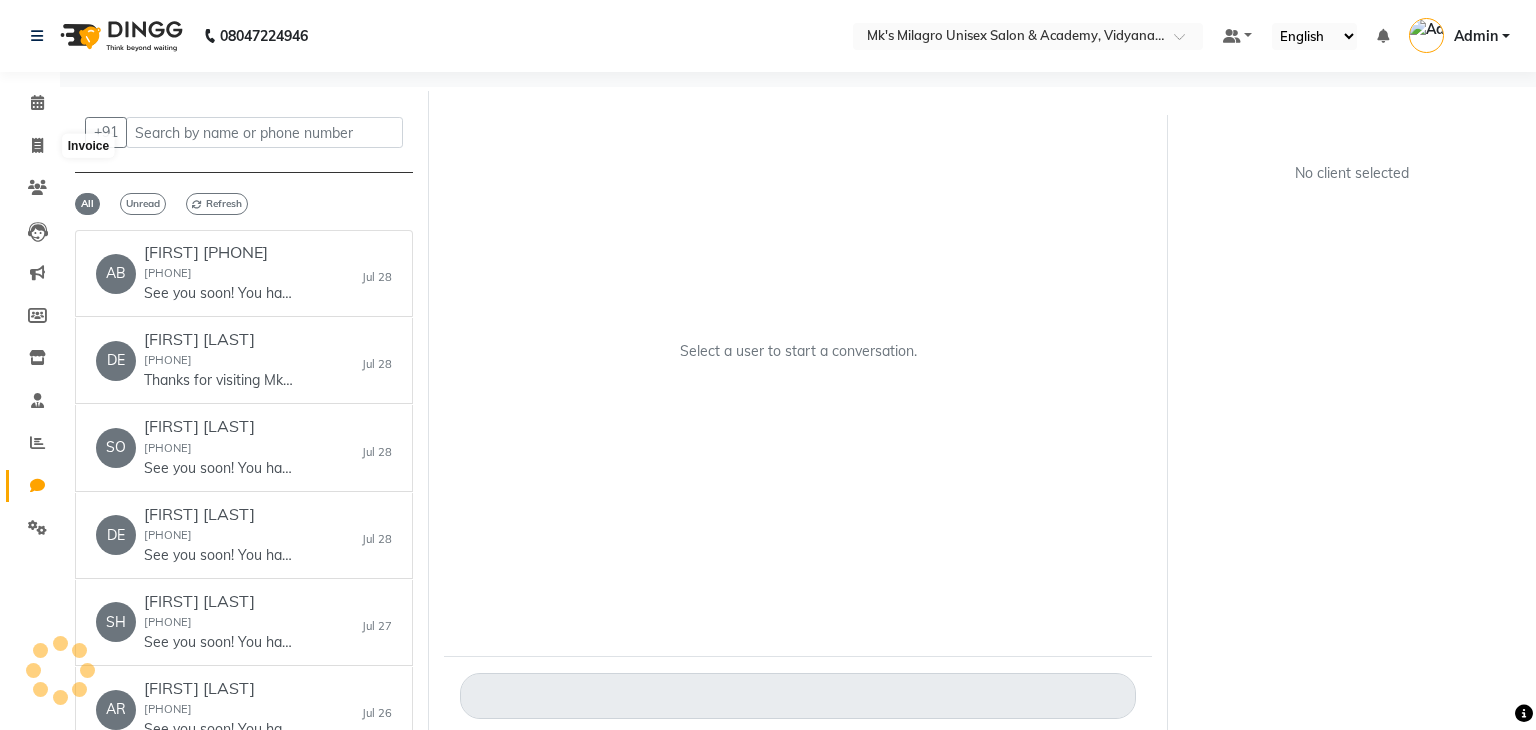 select on "service" 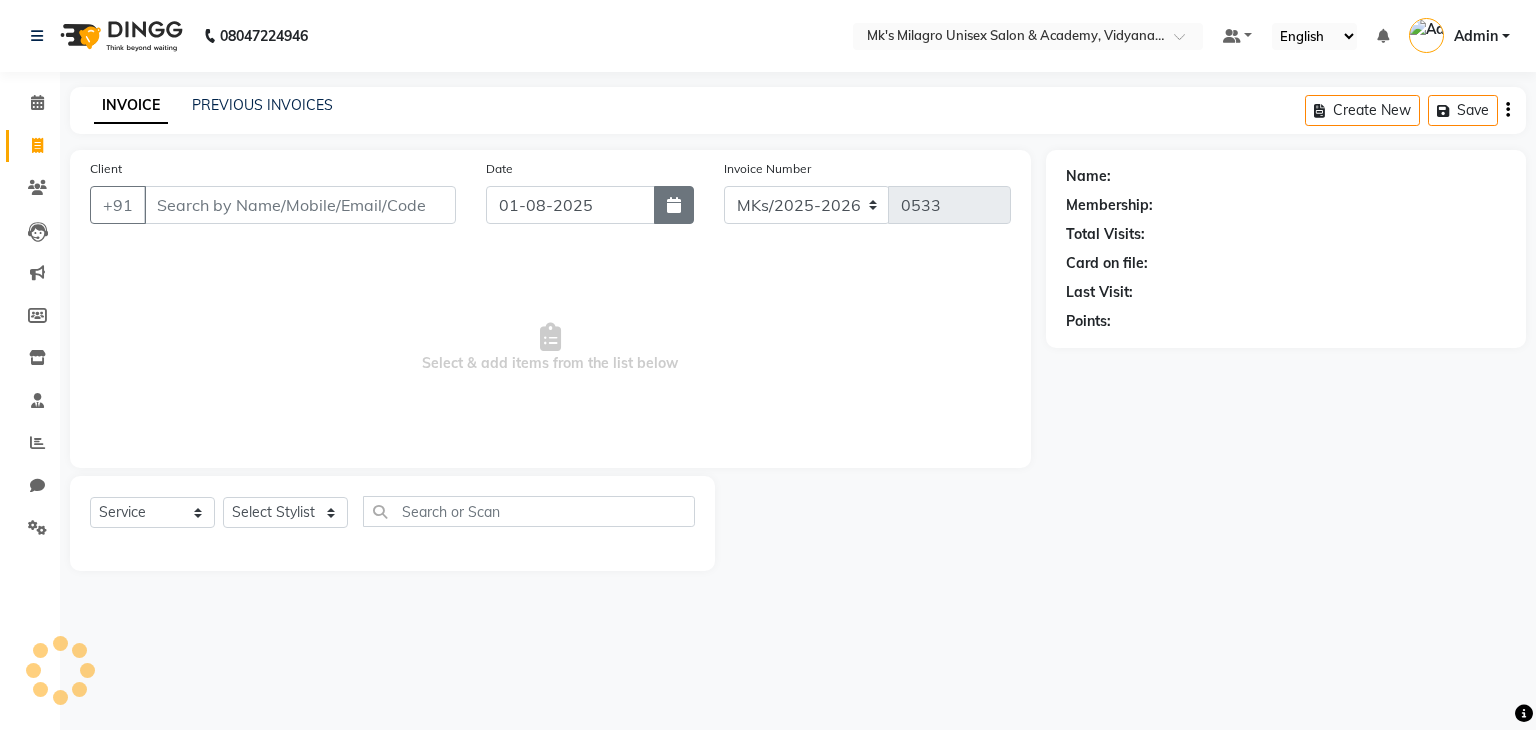 click 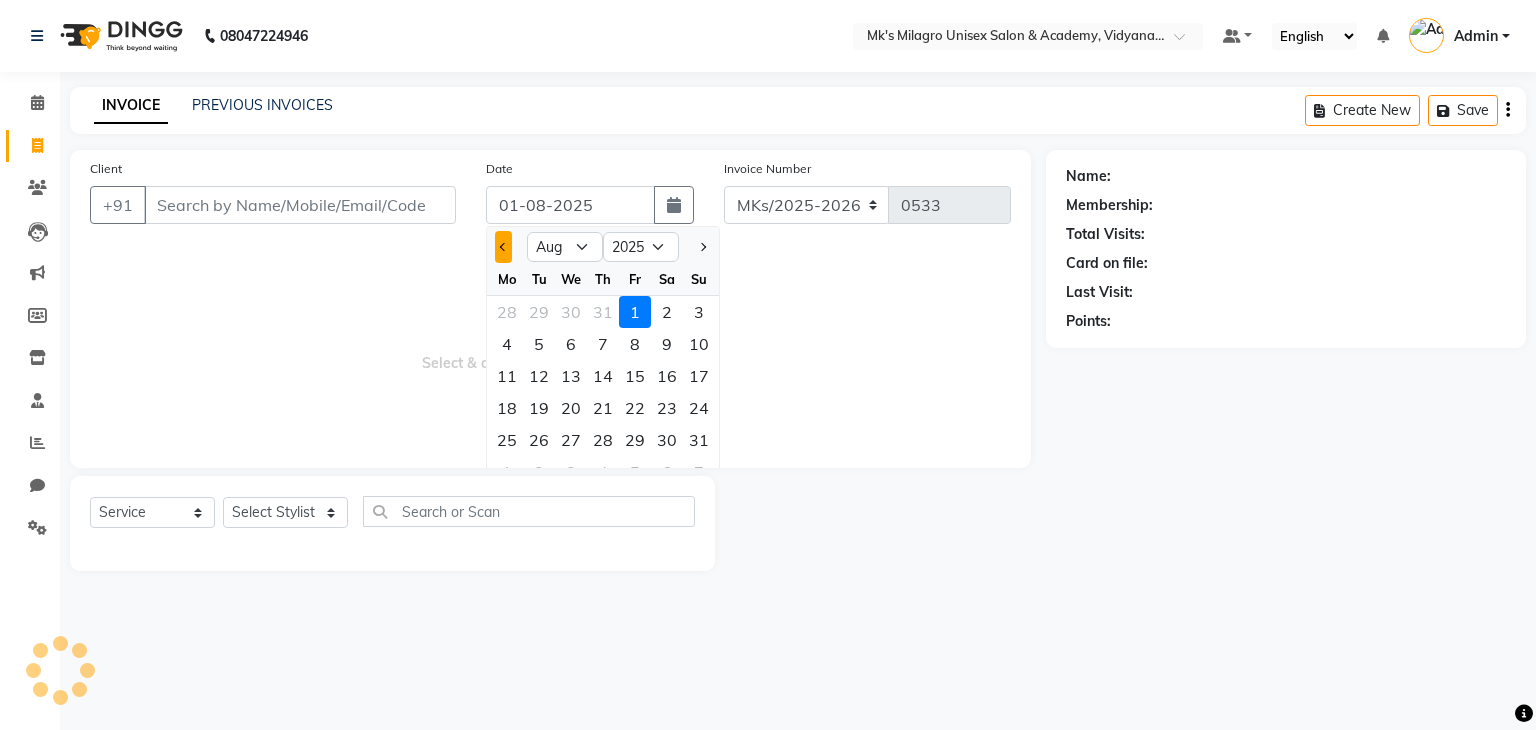 click 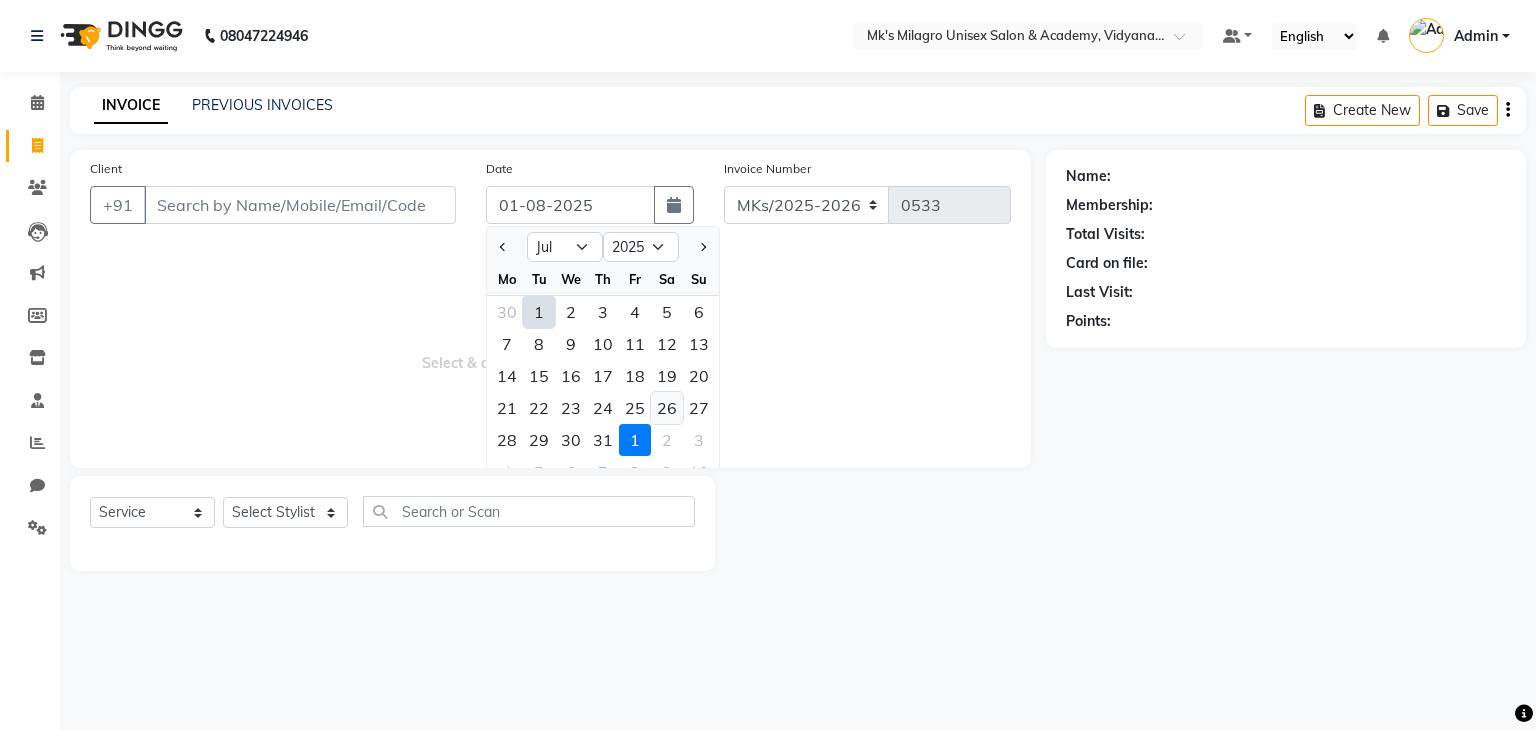 click on "26" 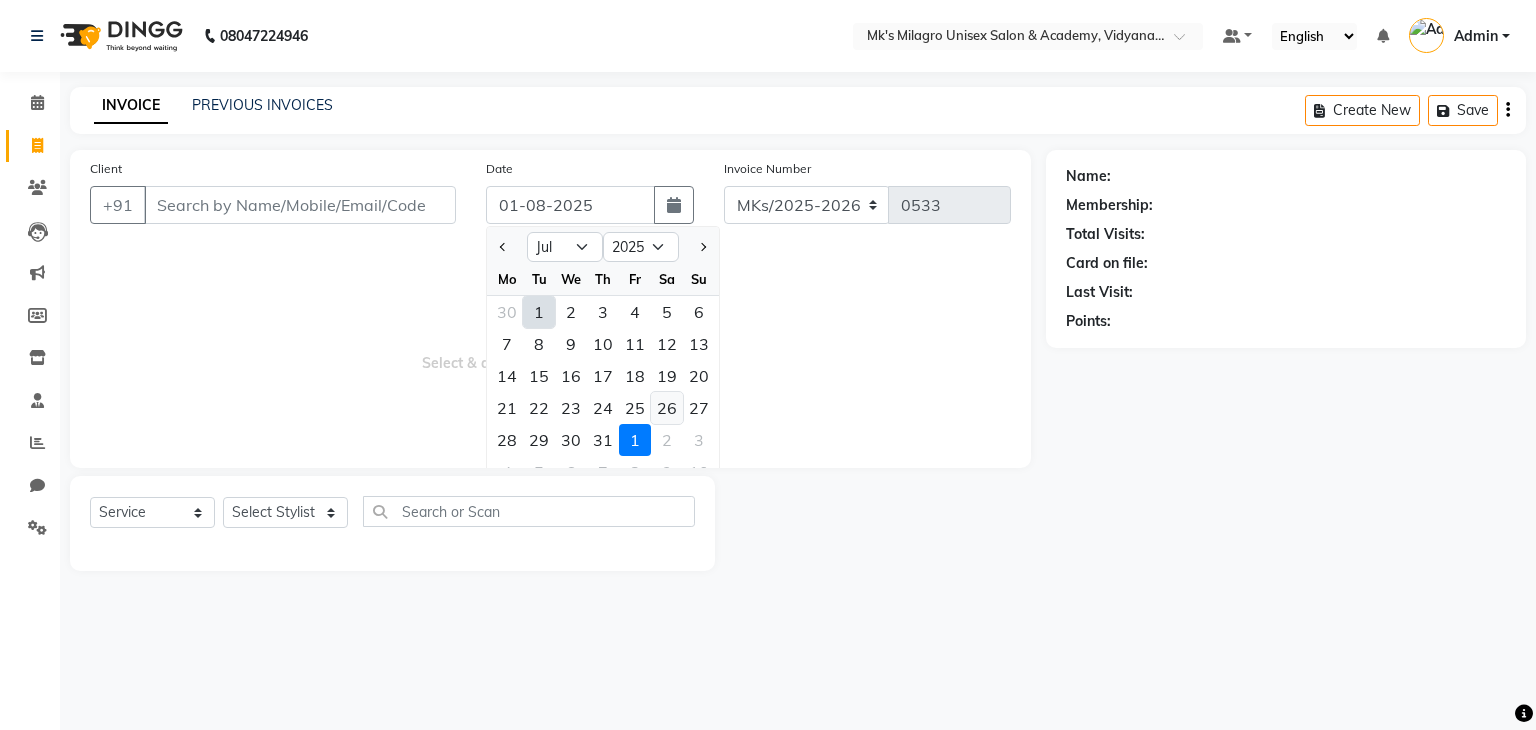 type on "26-07-2025" 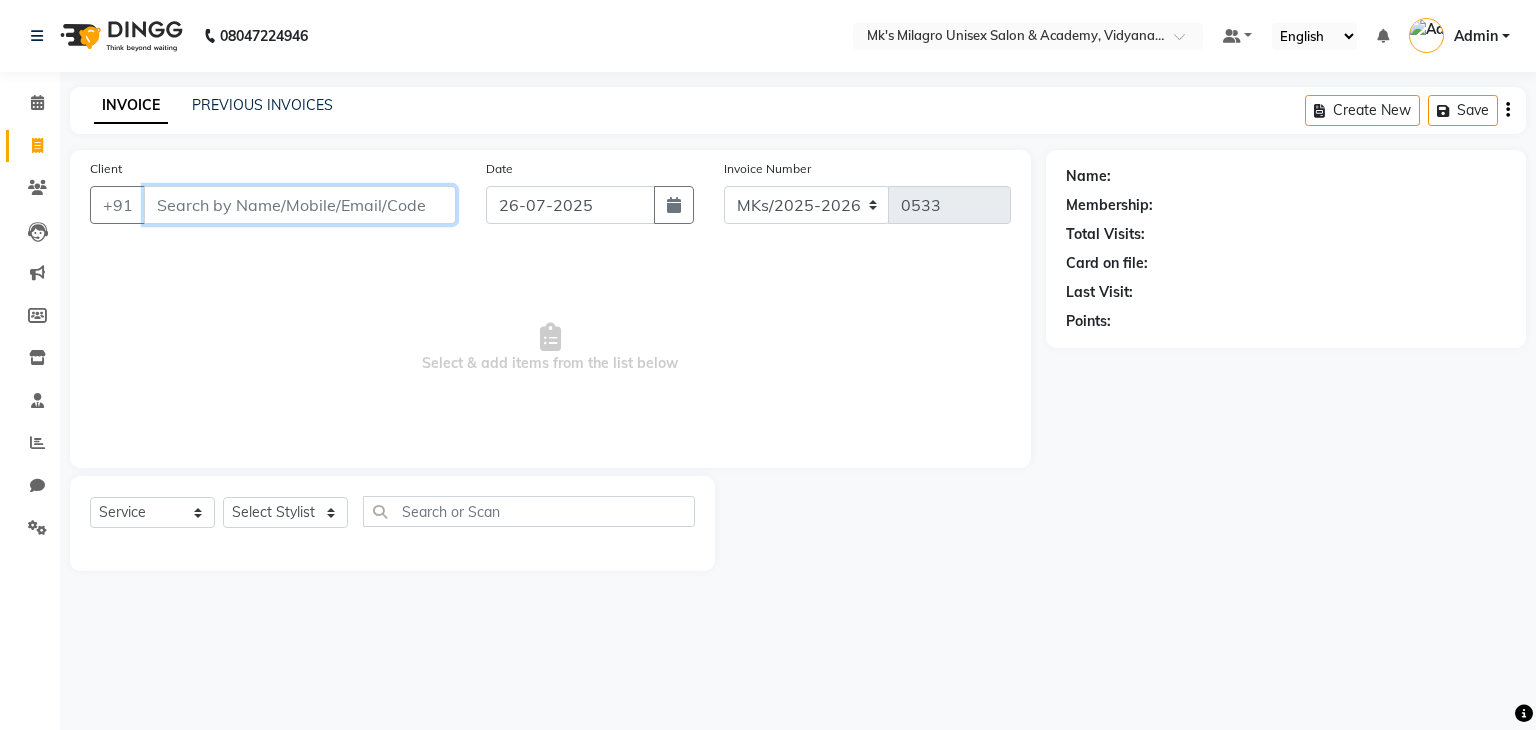 click on "Client" at bounding box center [300, 205] 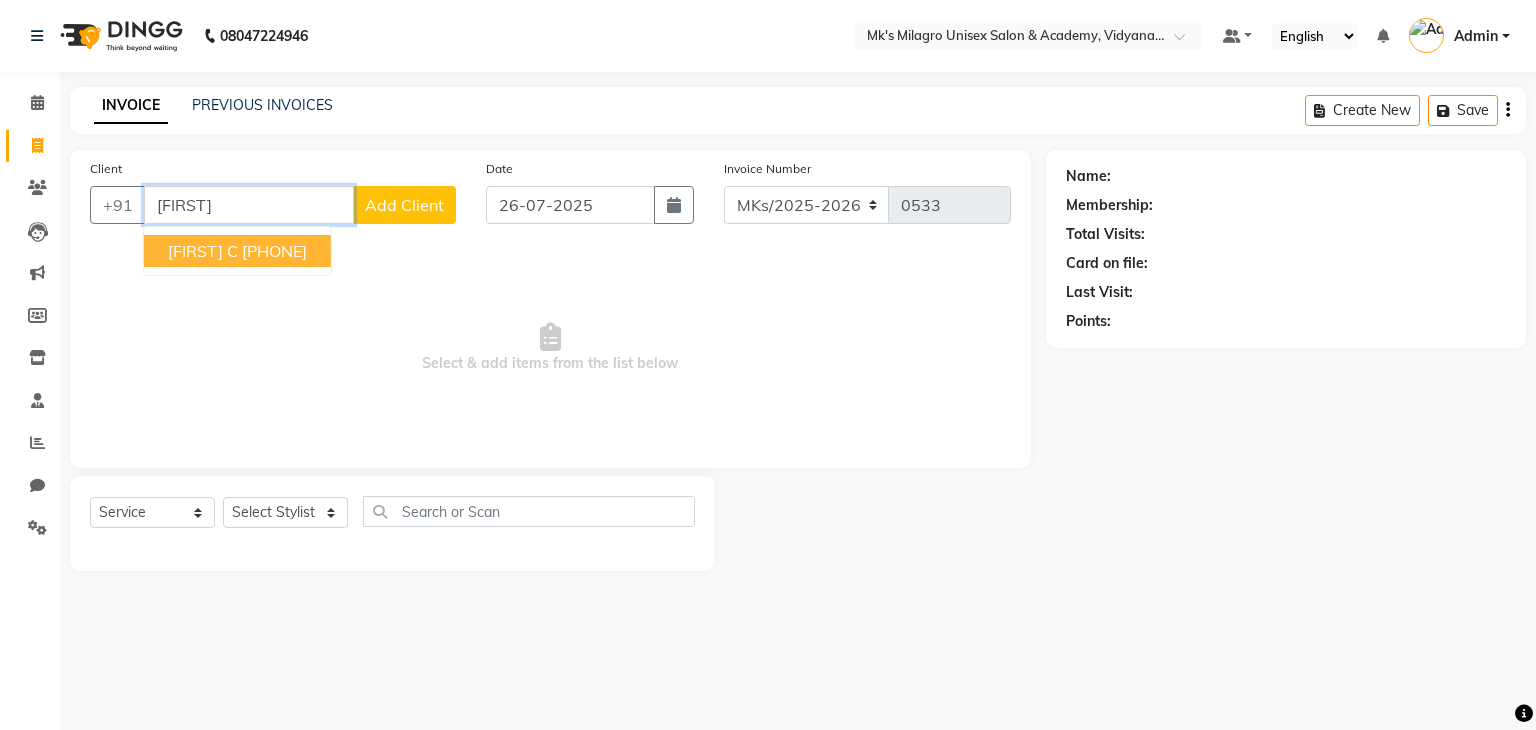 click on "[PHONE]" at bounding box center (274, 251) 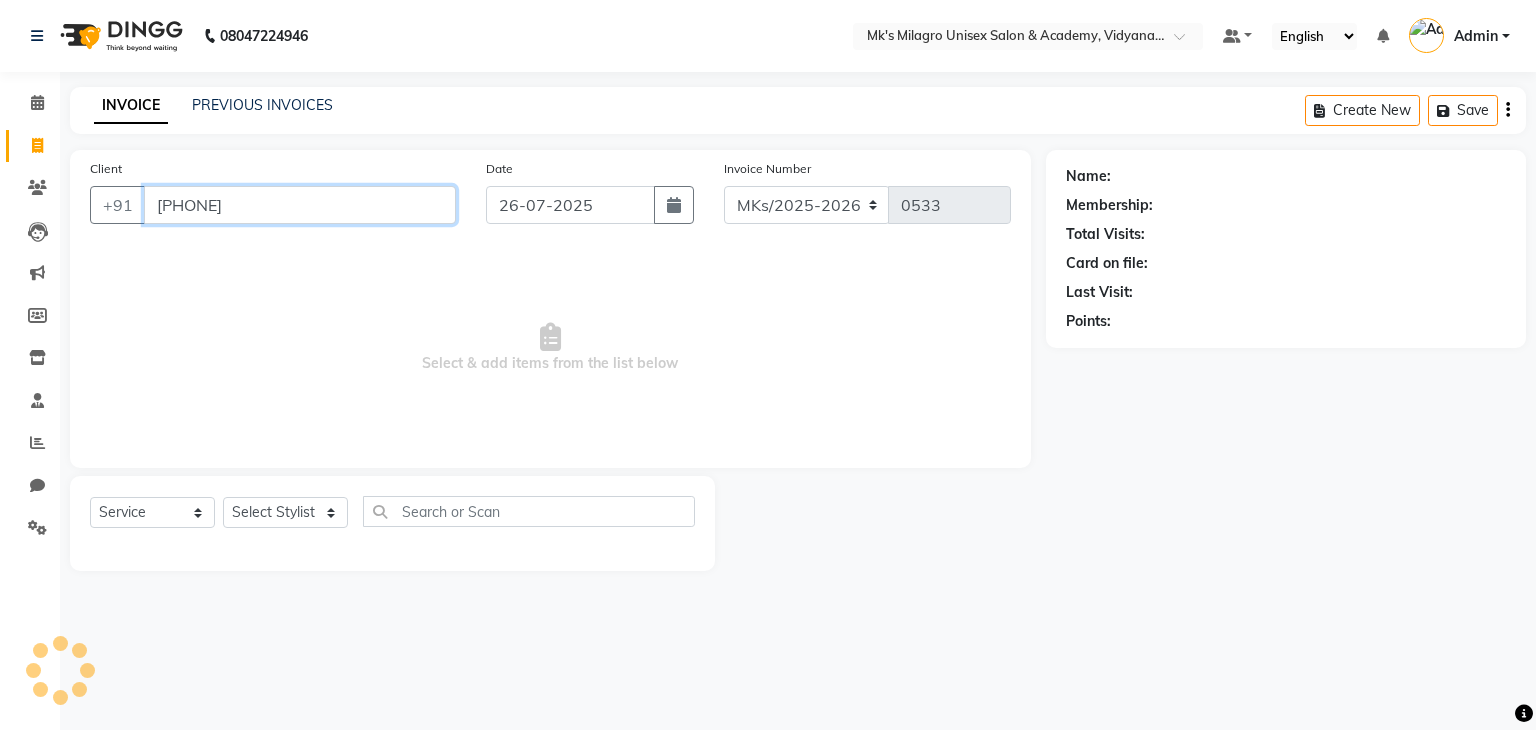 type on "[PHONE]" 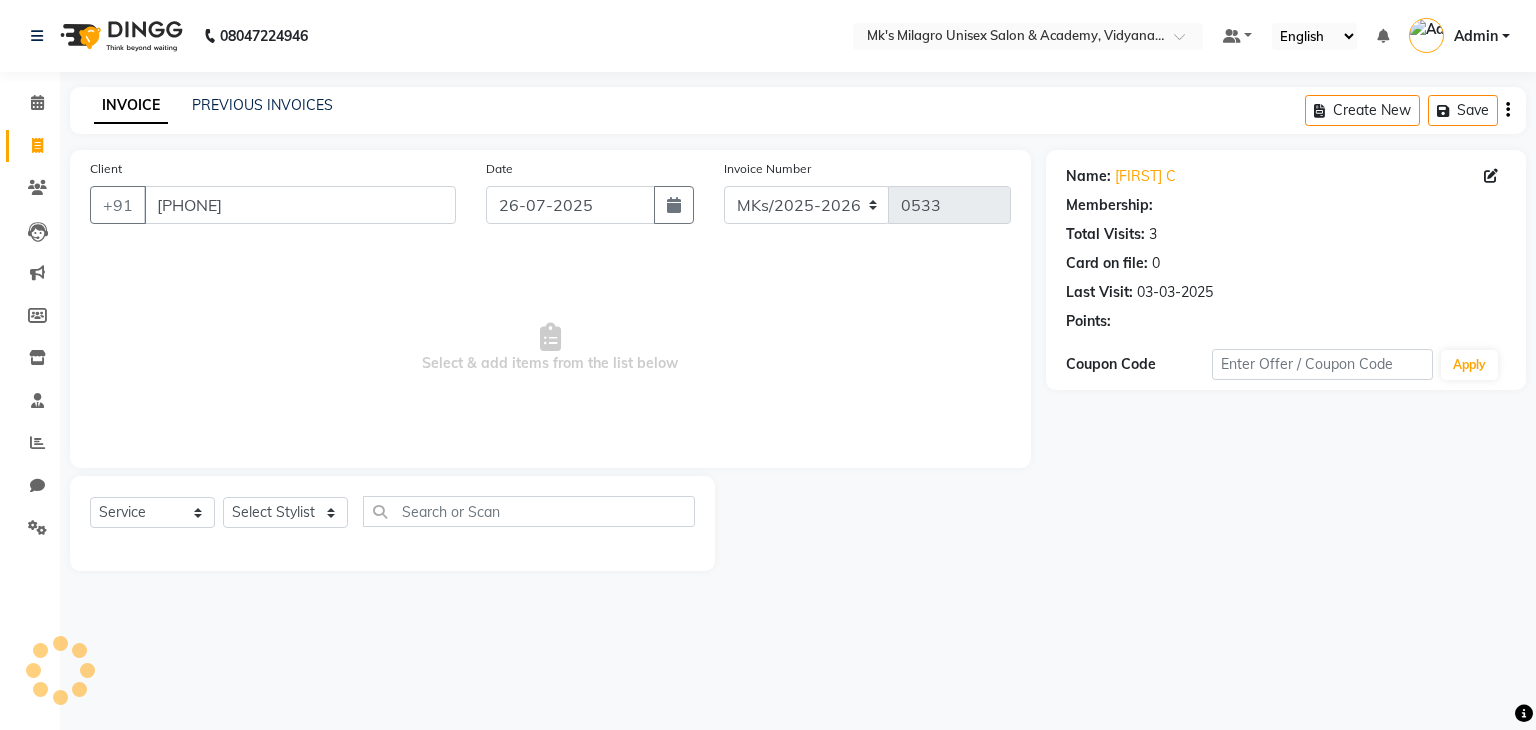 select on "1: Object" 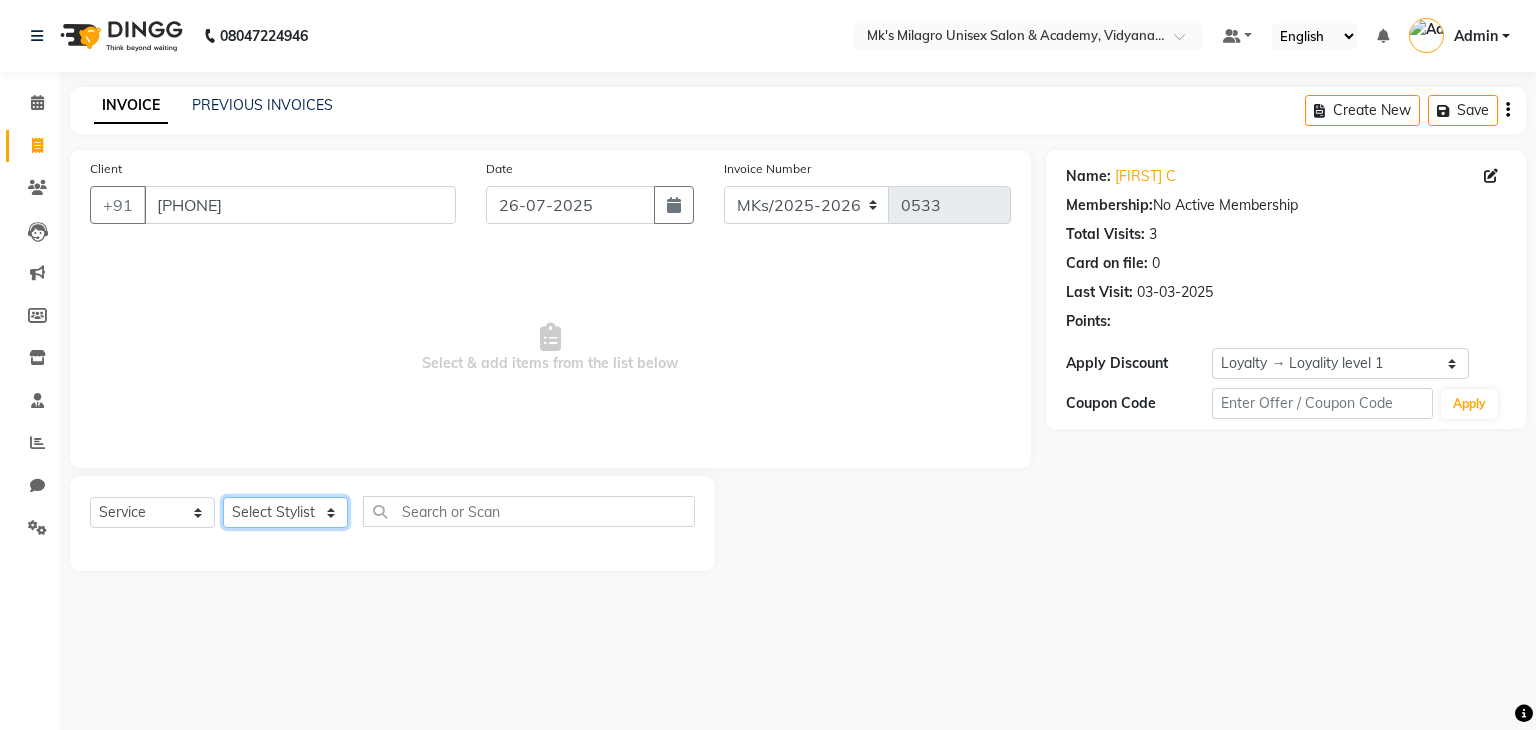 click on "Select Stylist Madhuri Jadhav Minsi Ramesh Renuka Riya Sandhaya Santoshi" 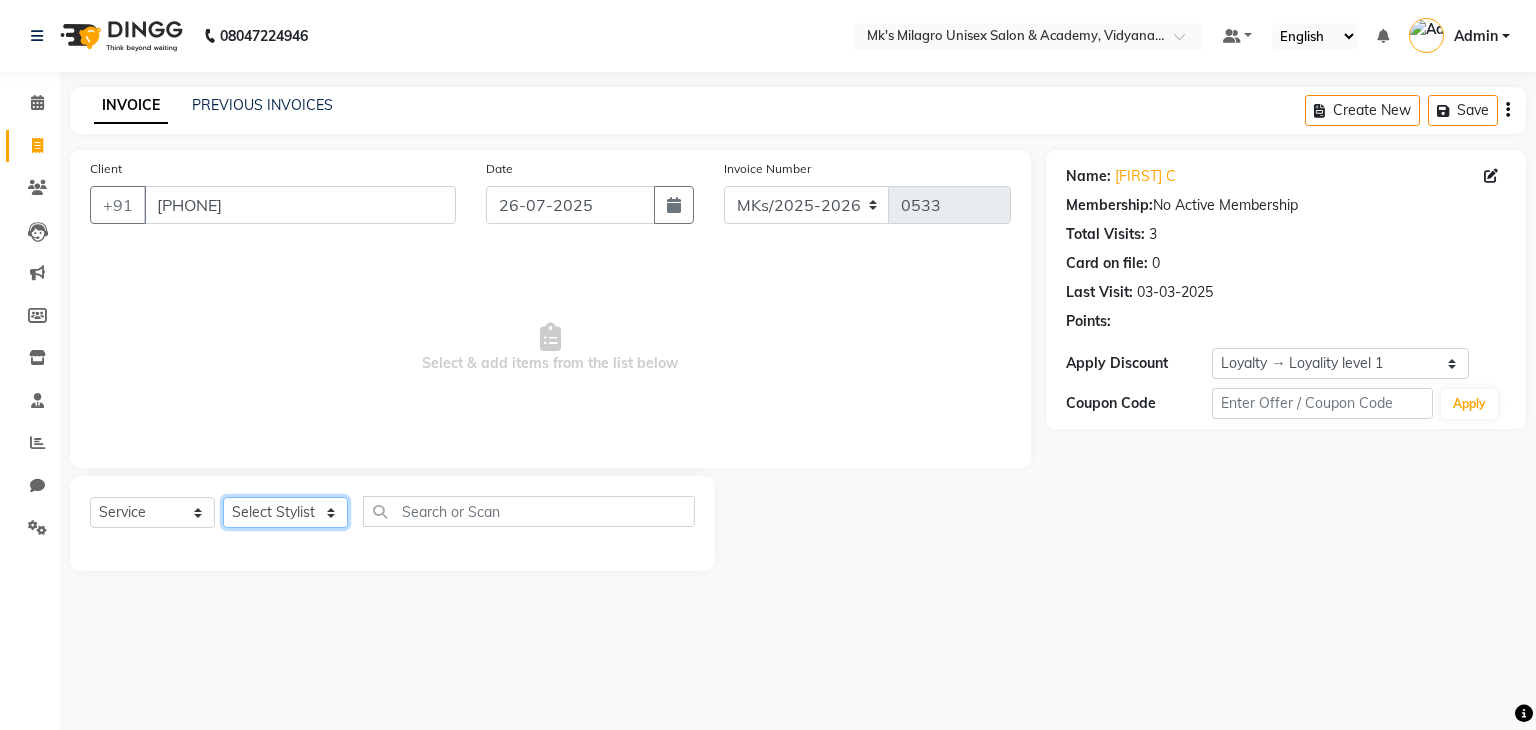 select on "74294" 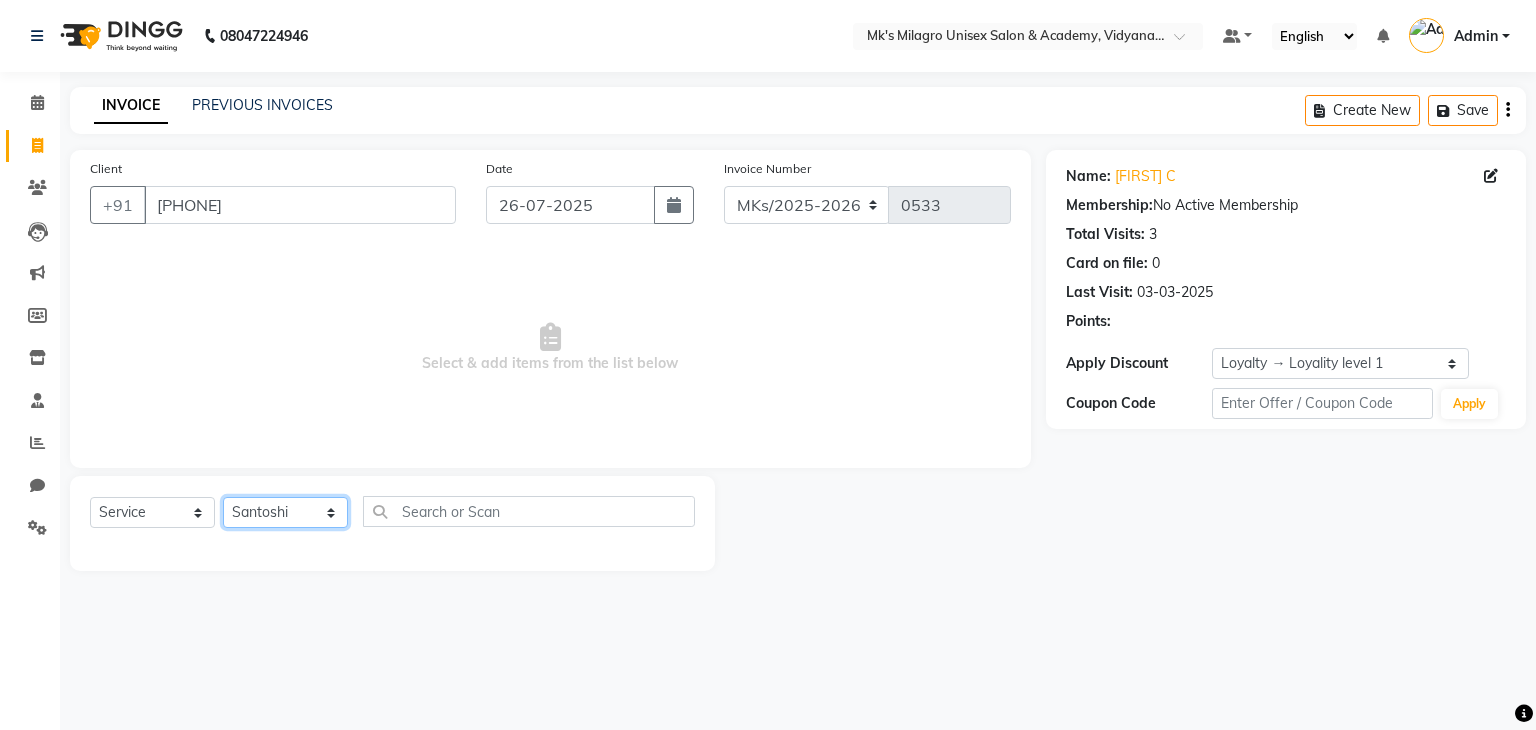 click on "Select Stylist Madhuri Jadhav Minsi Ramesh Renuka Riya Sandhaya Santoshi" 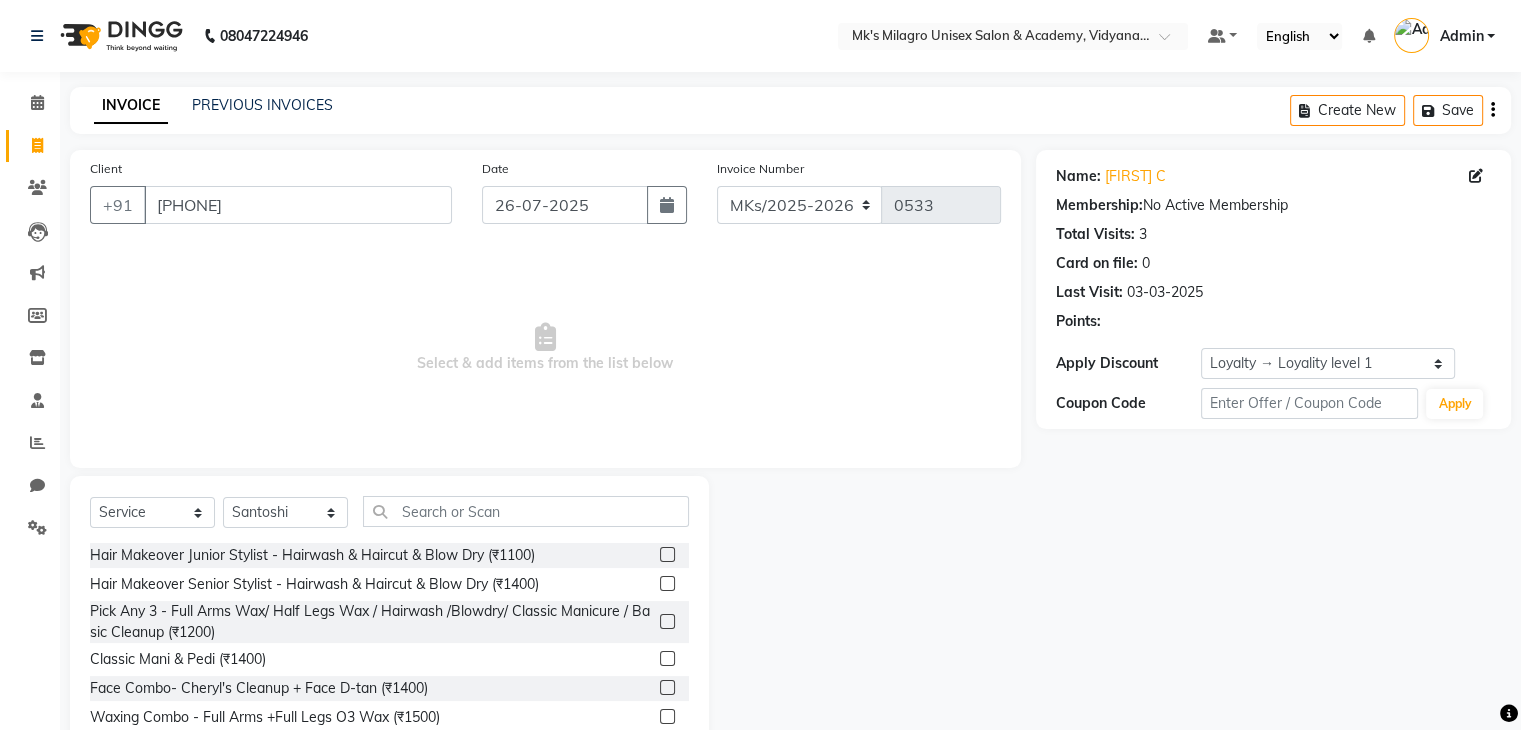 click 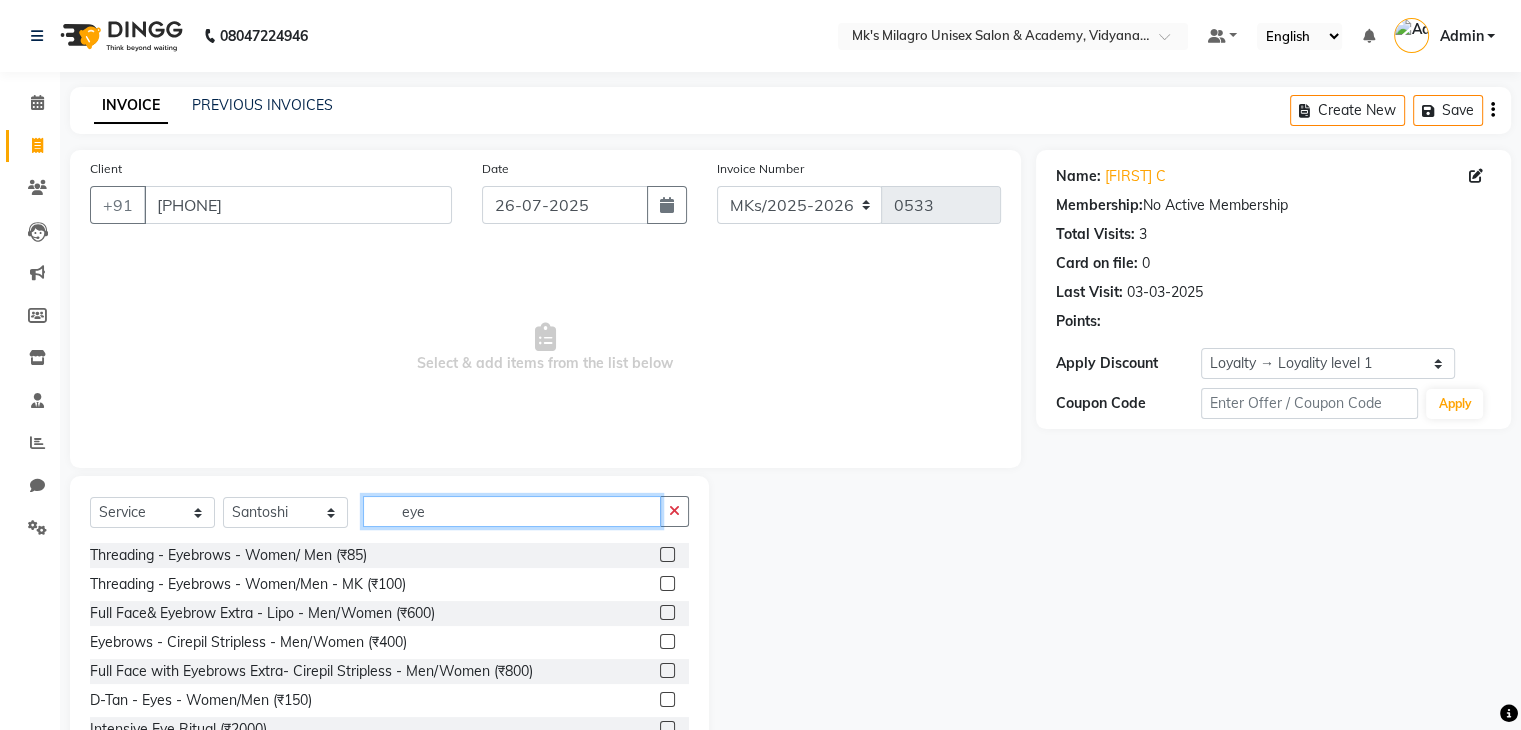 type on "eye" 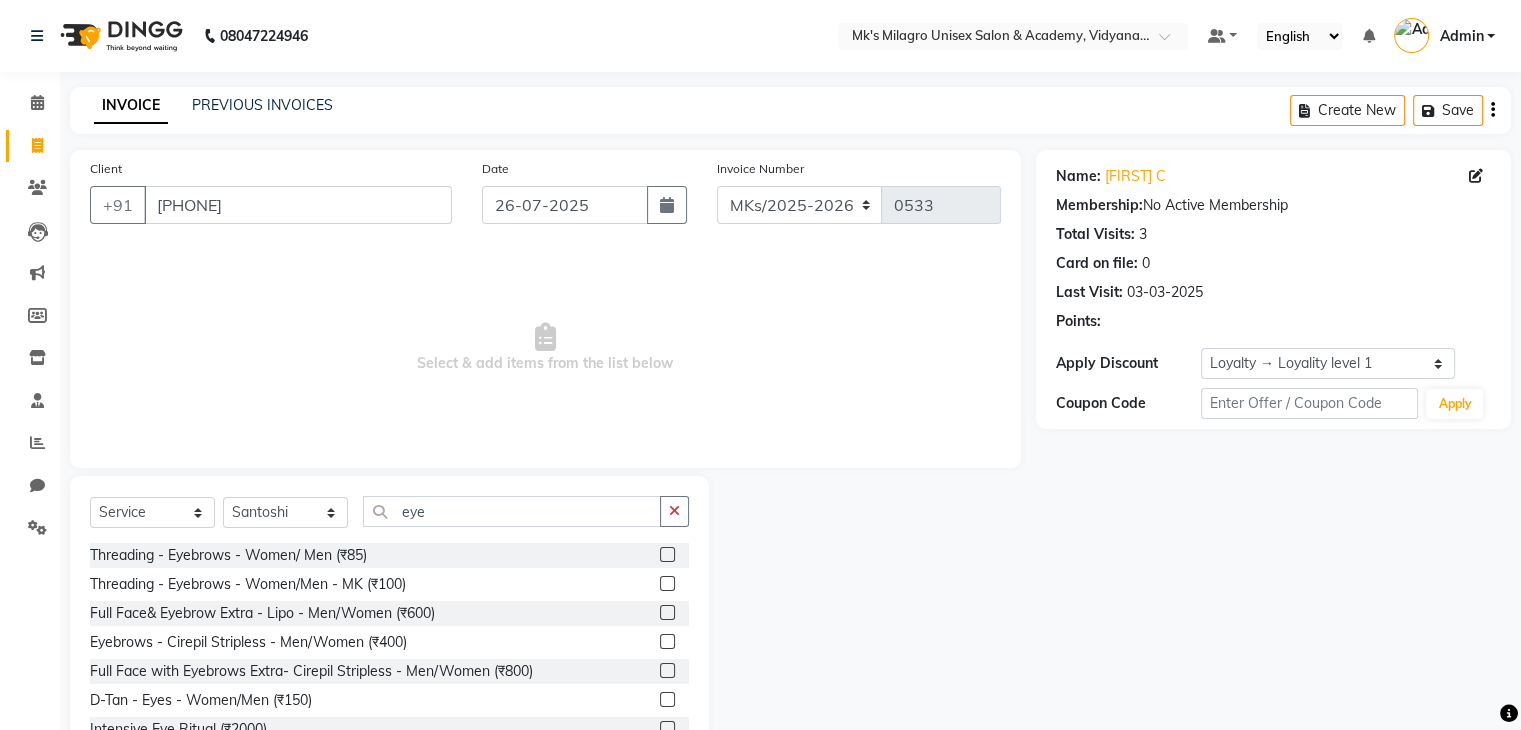 click 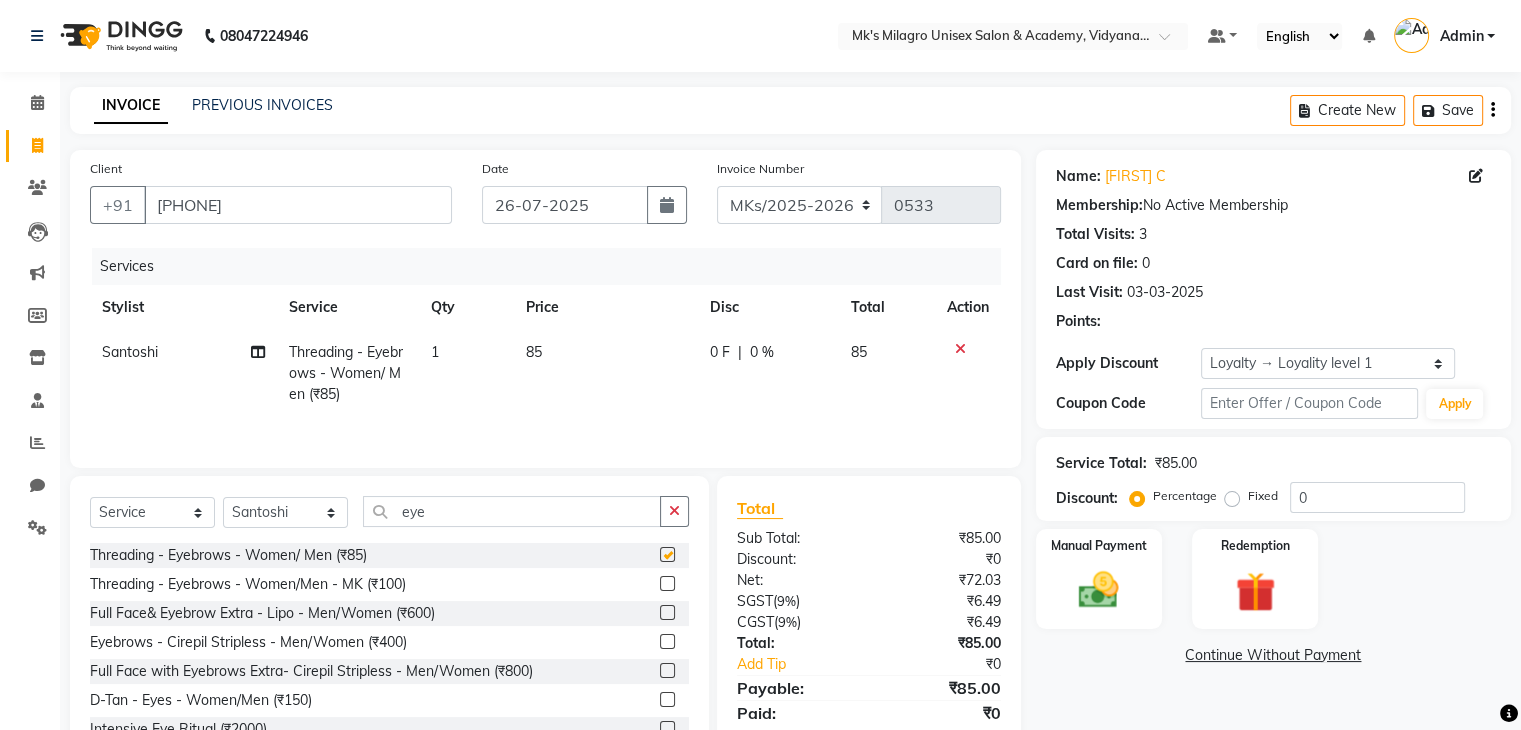 checkbox on "false" 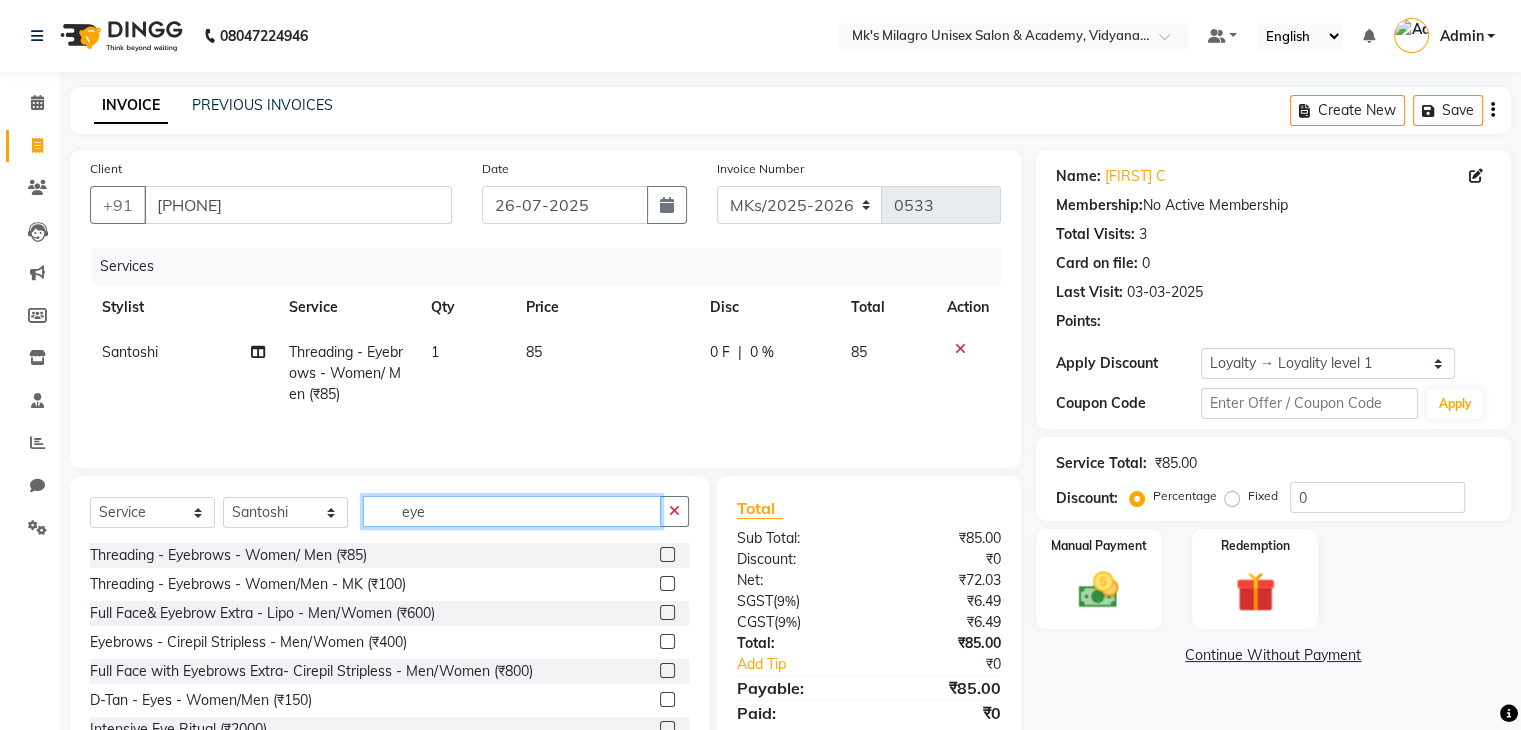 click on "eye" 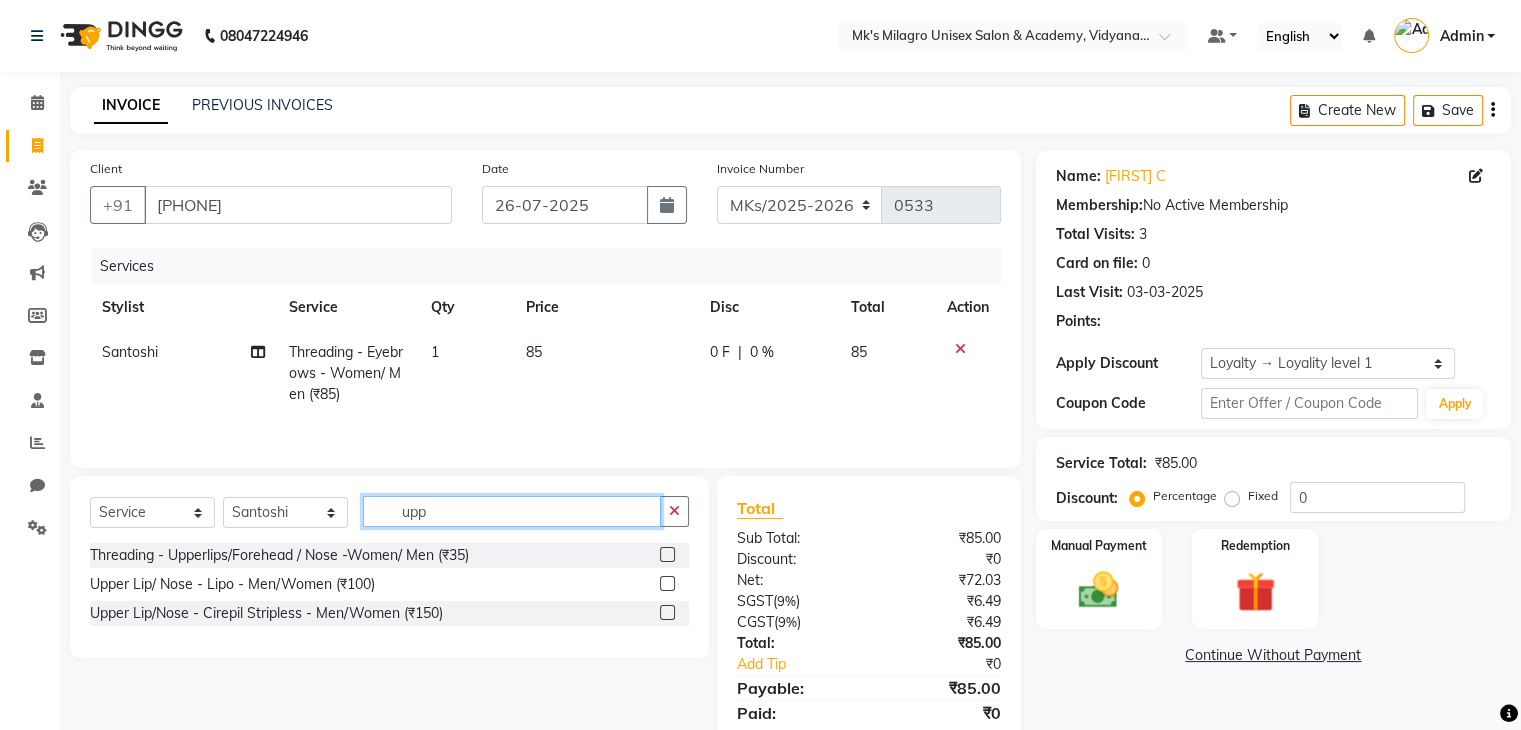 type on "upp" 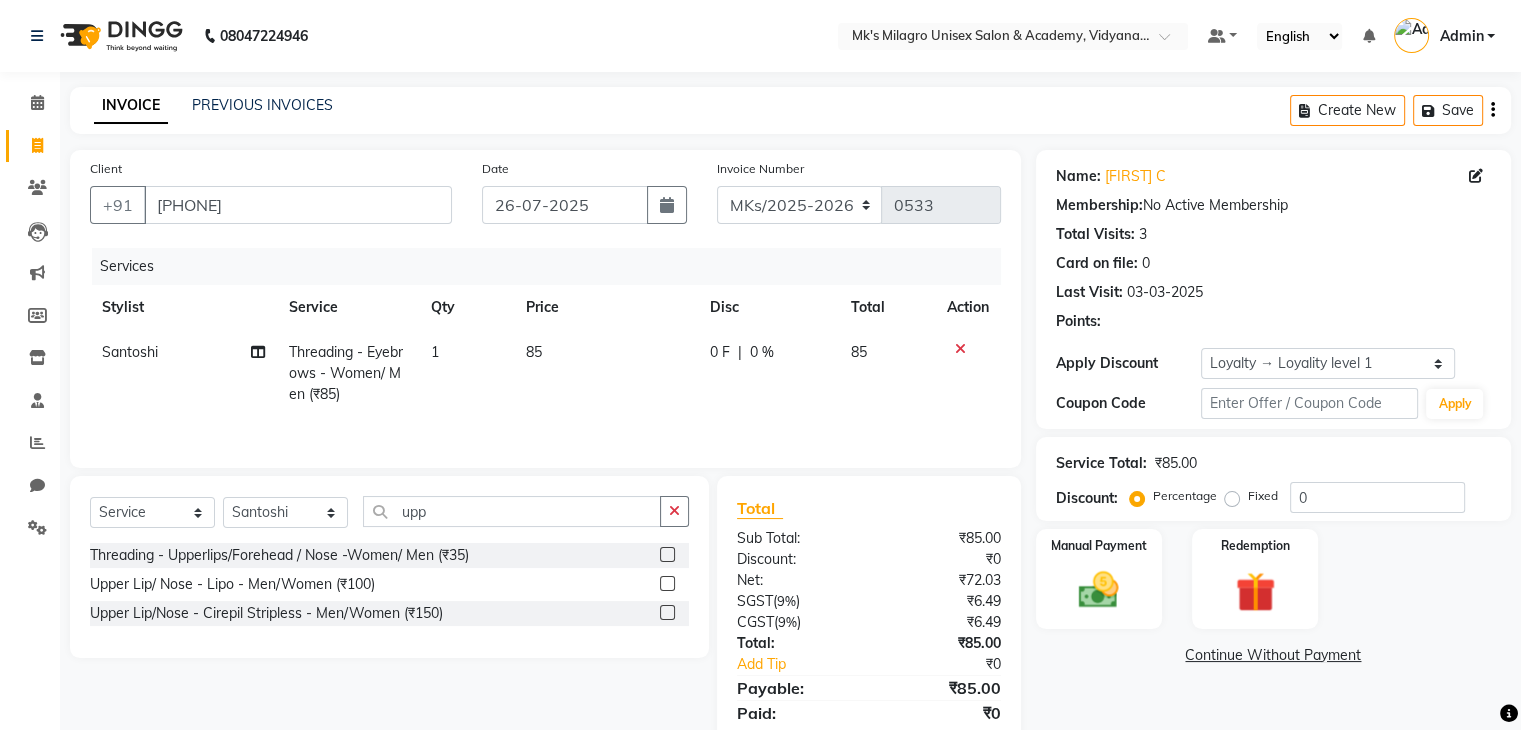 click 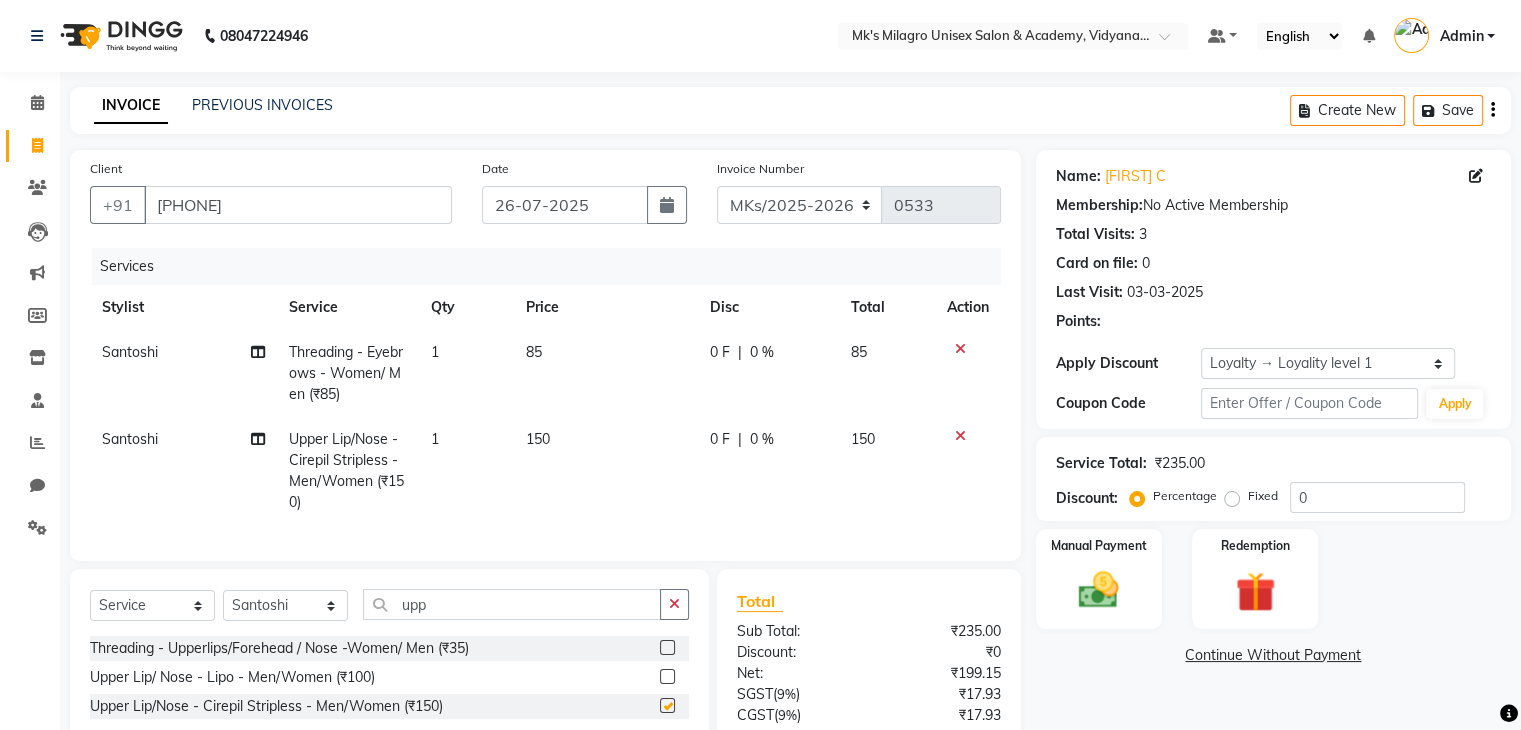 checkbox on "false" 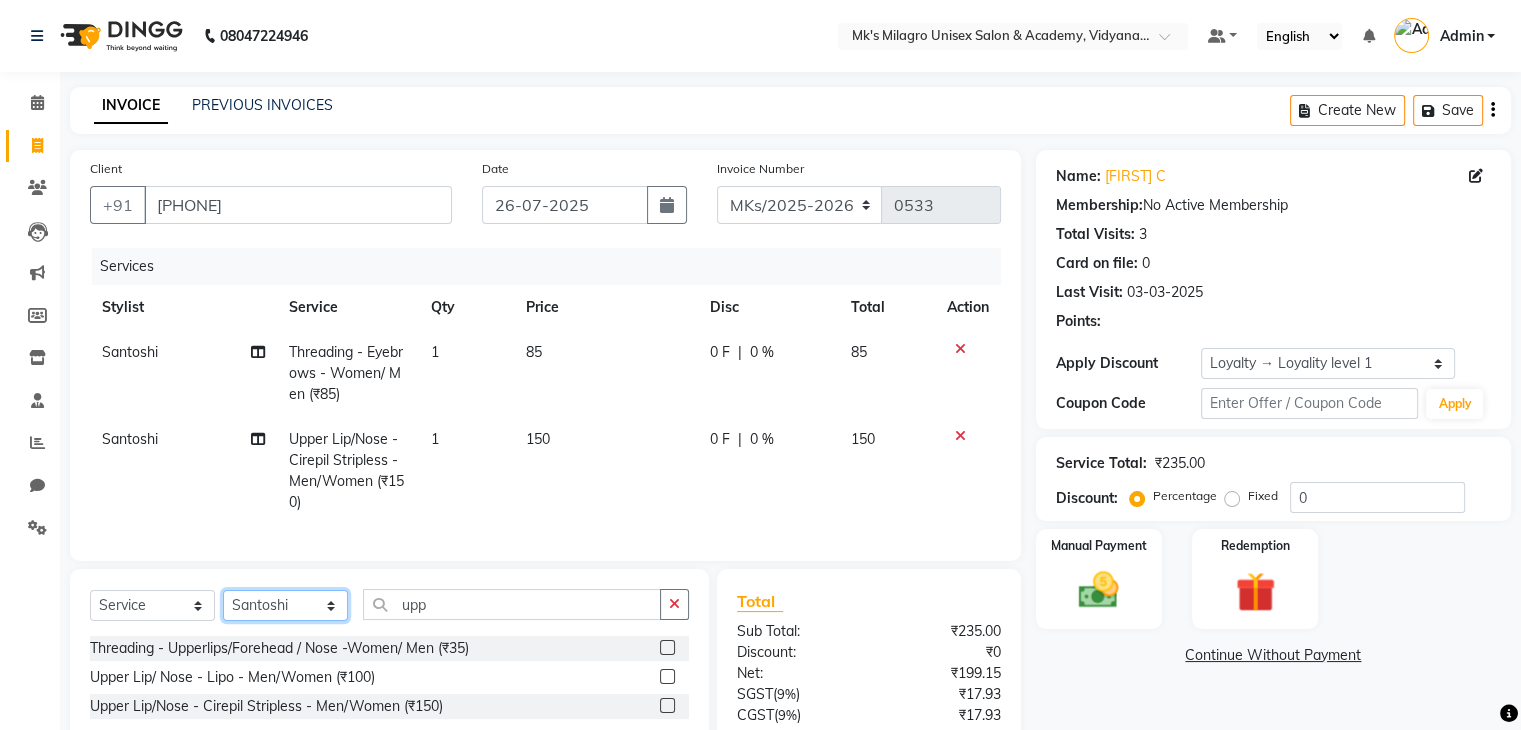 click on "Select Stylist Madhuri Jadhav Minsi Ramesh Renuka Riya Sandhaya Santoshi" 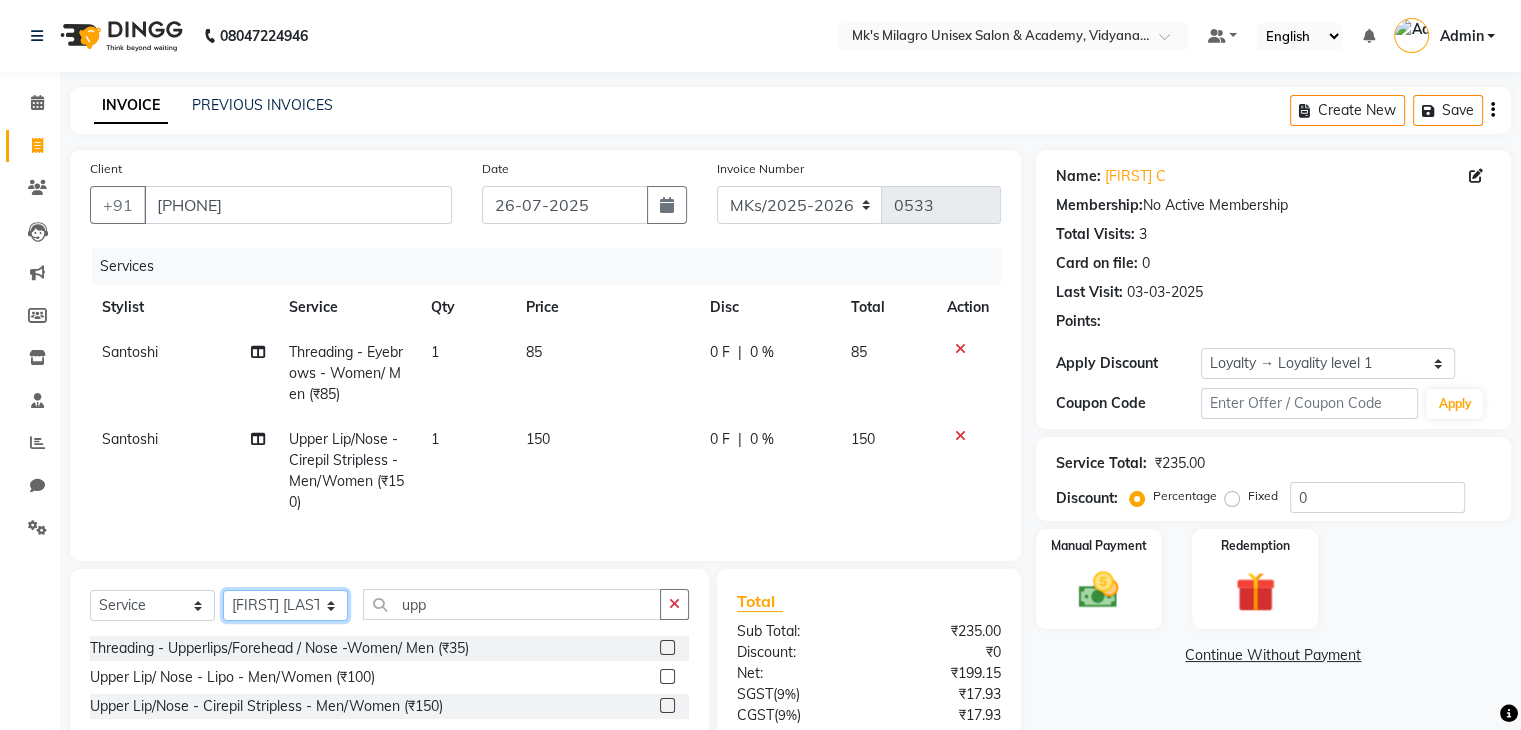click on "Select Stylist Madhuri Jadhav Minsi Ramesh Renuka Riya Sandhaya Santoshi" 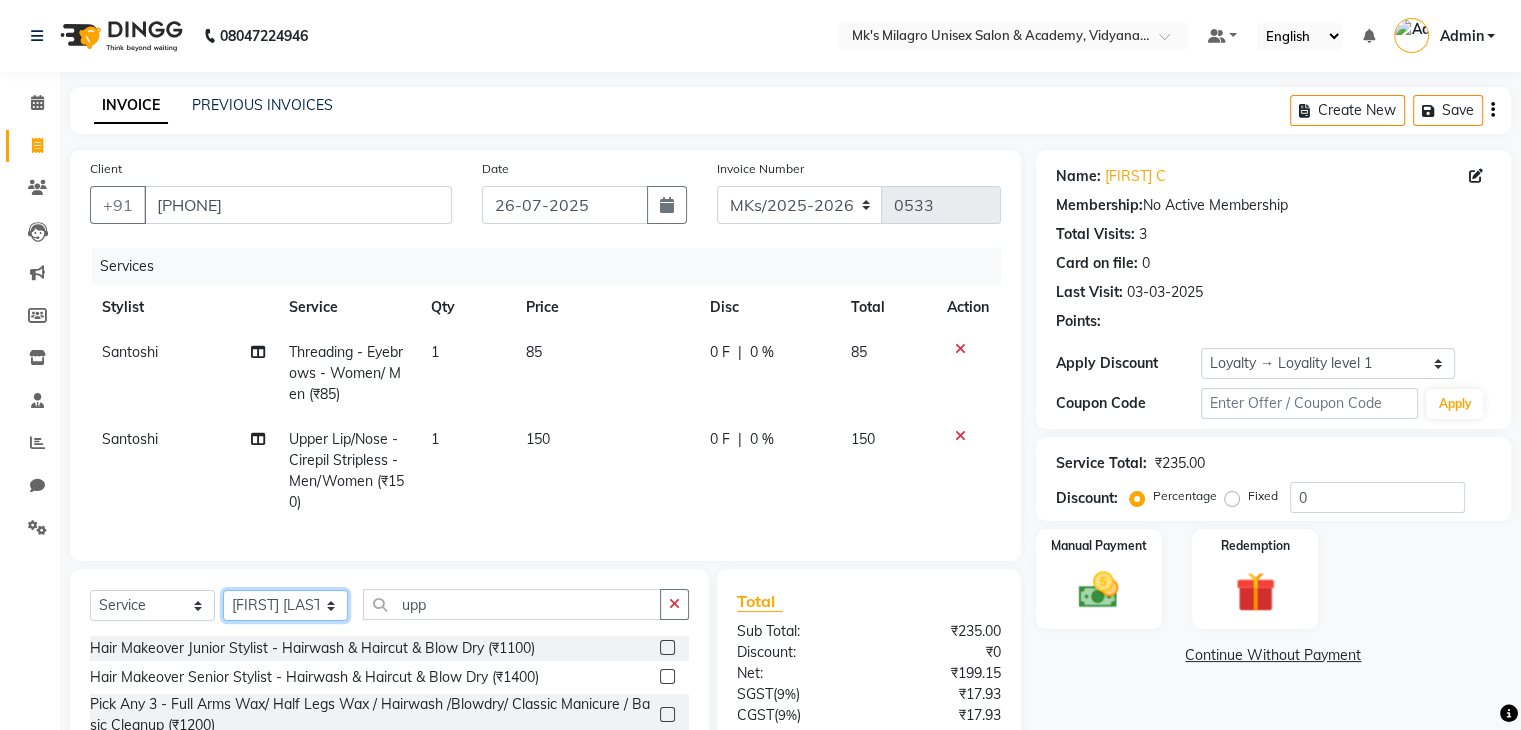 click on "Select Stylist Madhuri Jadhav Minsi Ramesh Renuka Riya Sandhaya Santoshi" 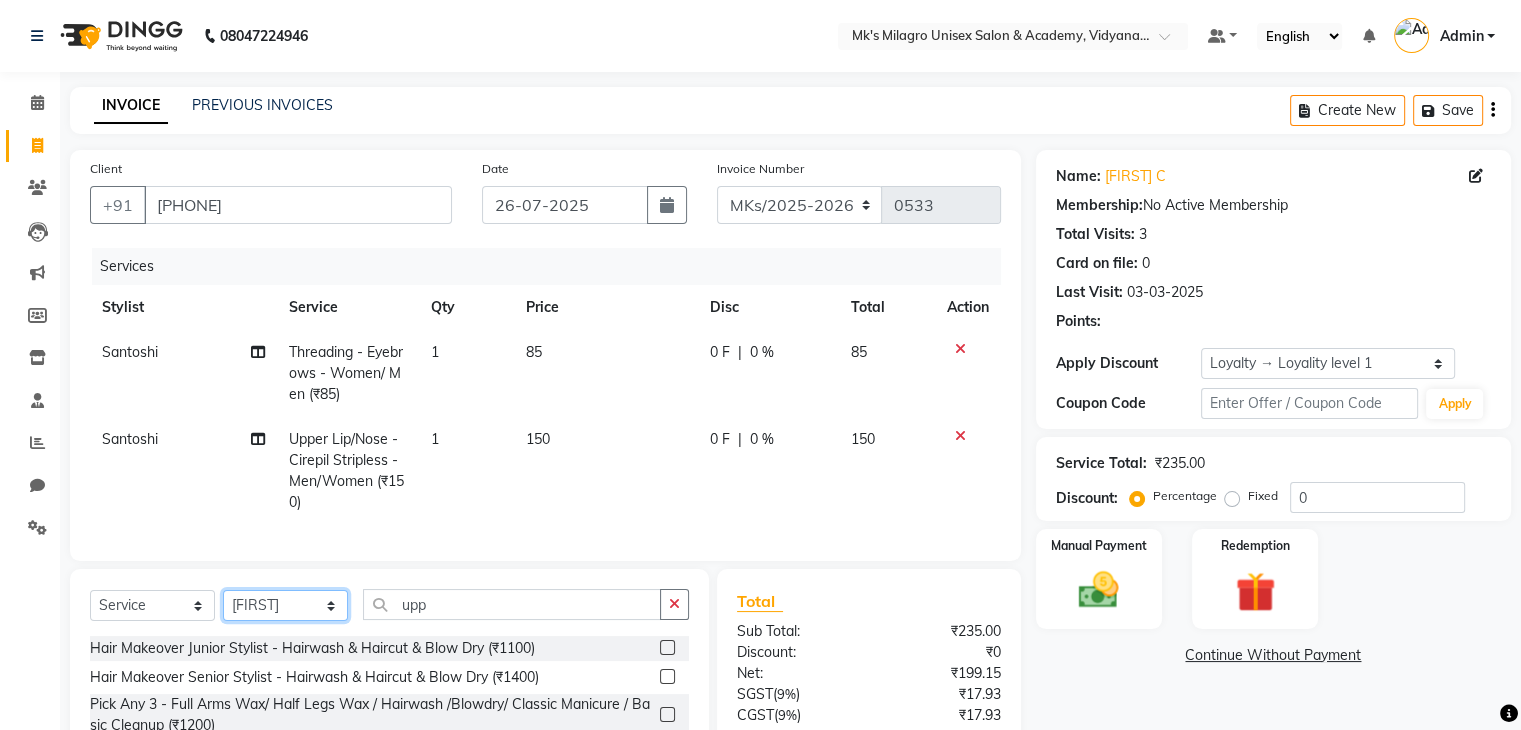 click on "Select Stylist Madhuri Jadhav Minsi Ramesh Renuka Riya Sandhaya Santoshi" 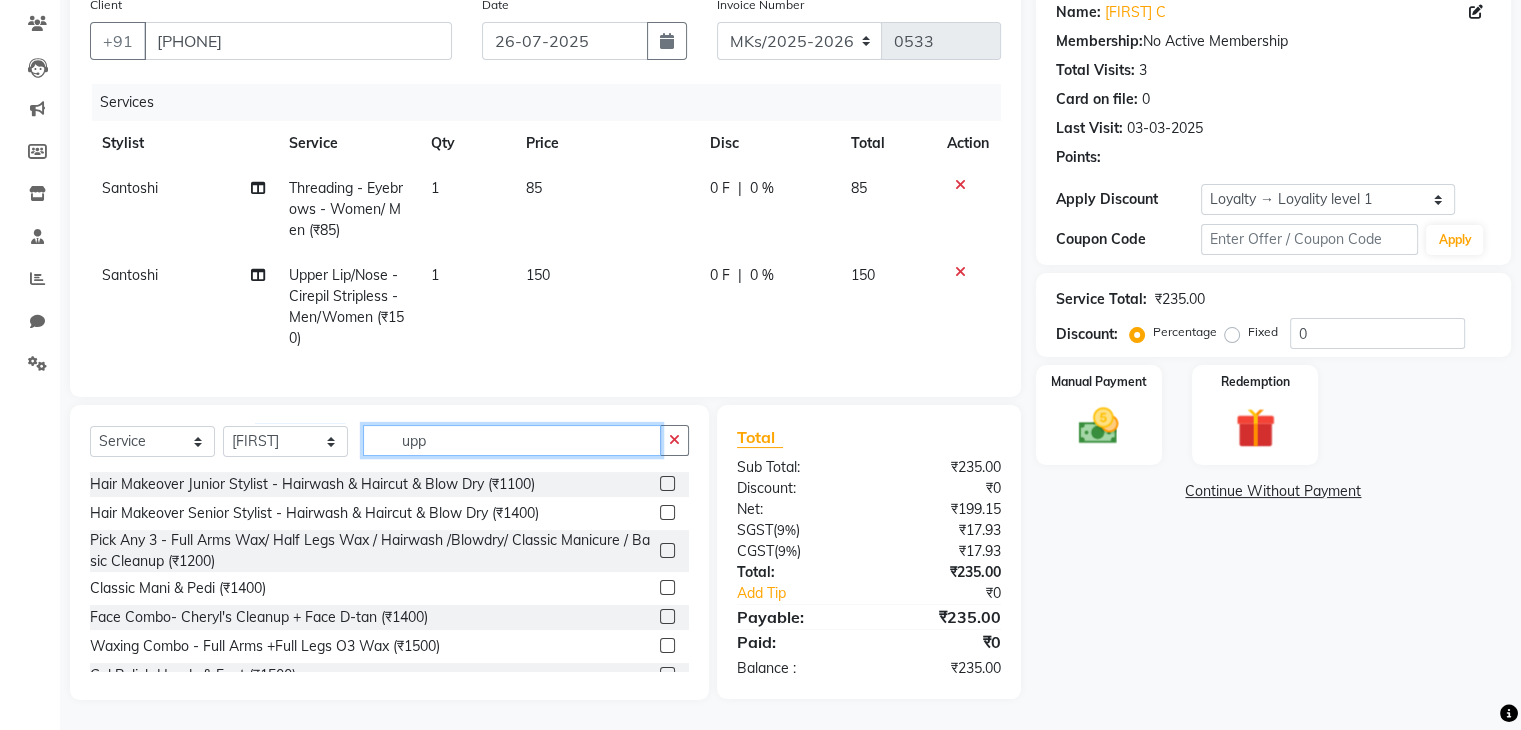 click on "upp" 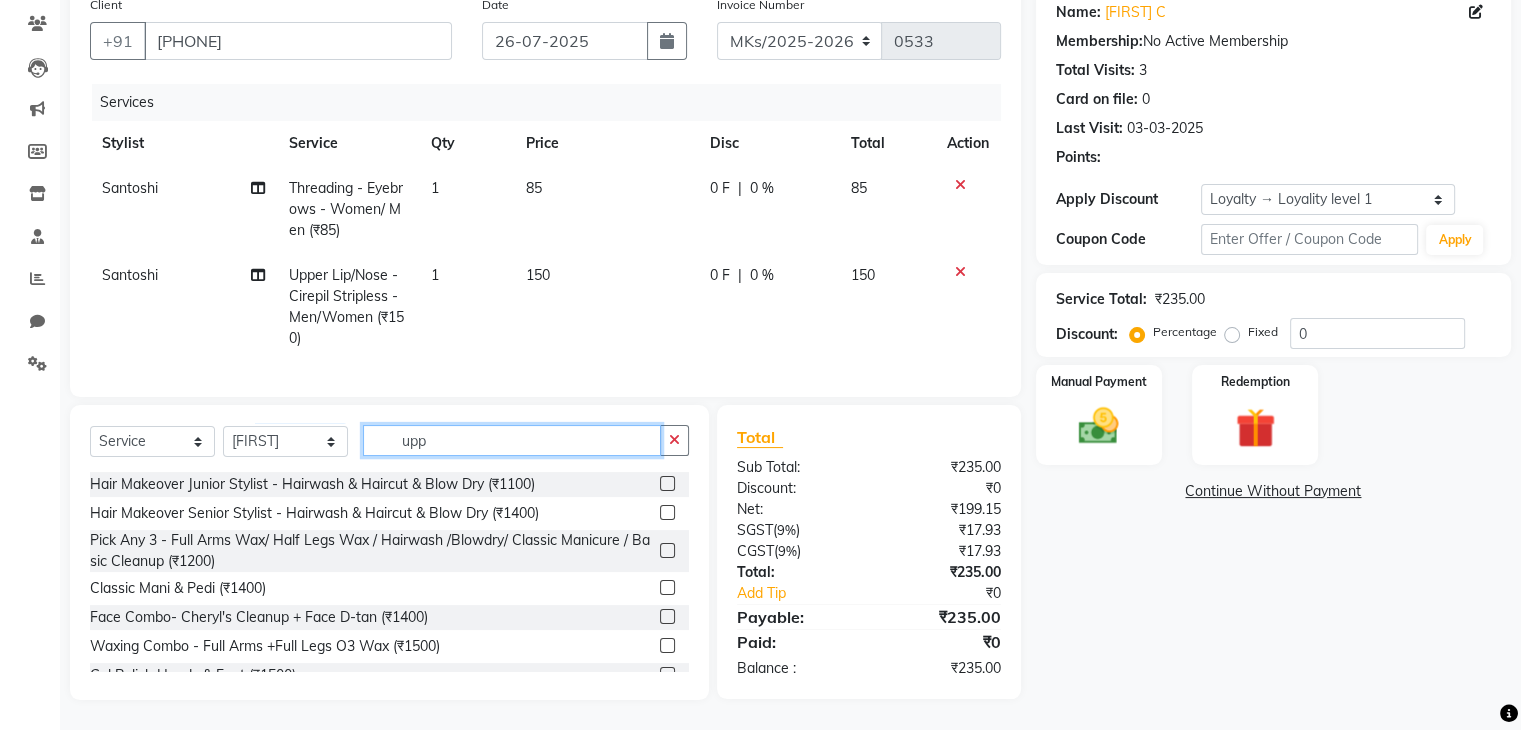 click on "upp" 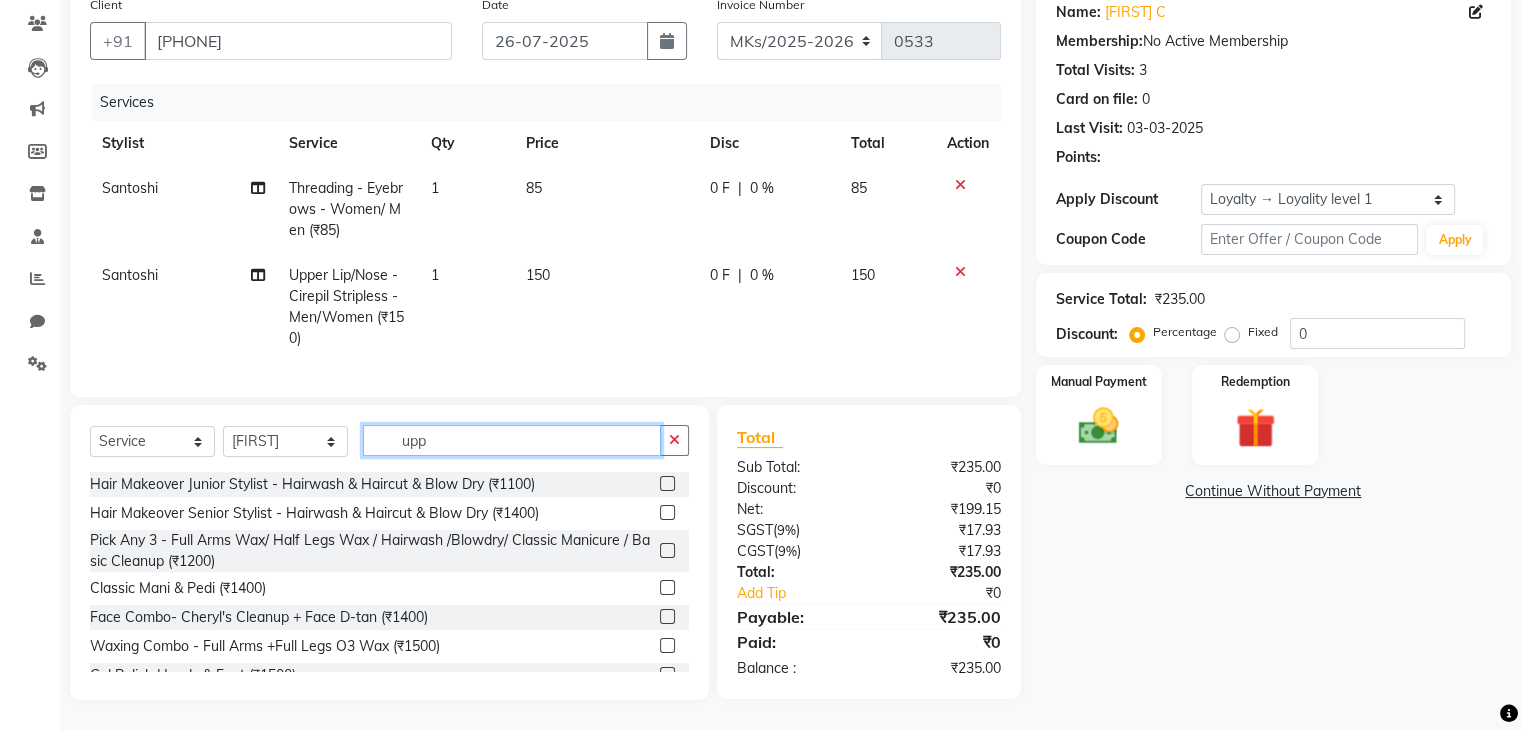 type on "y" 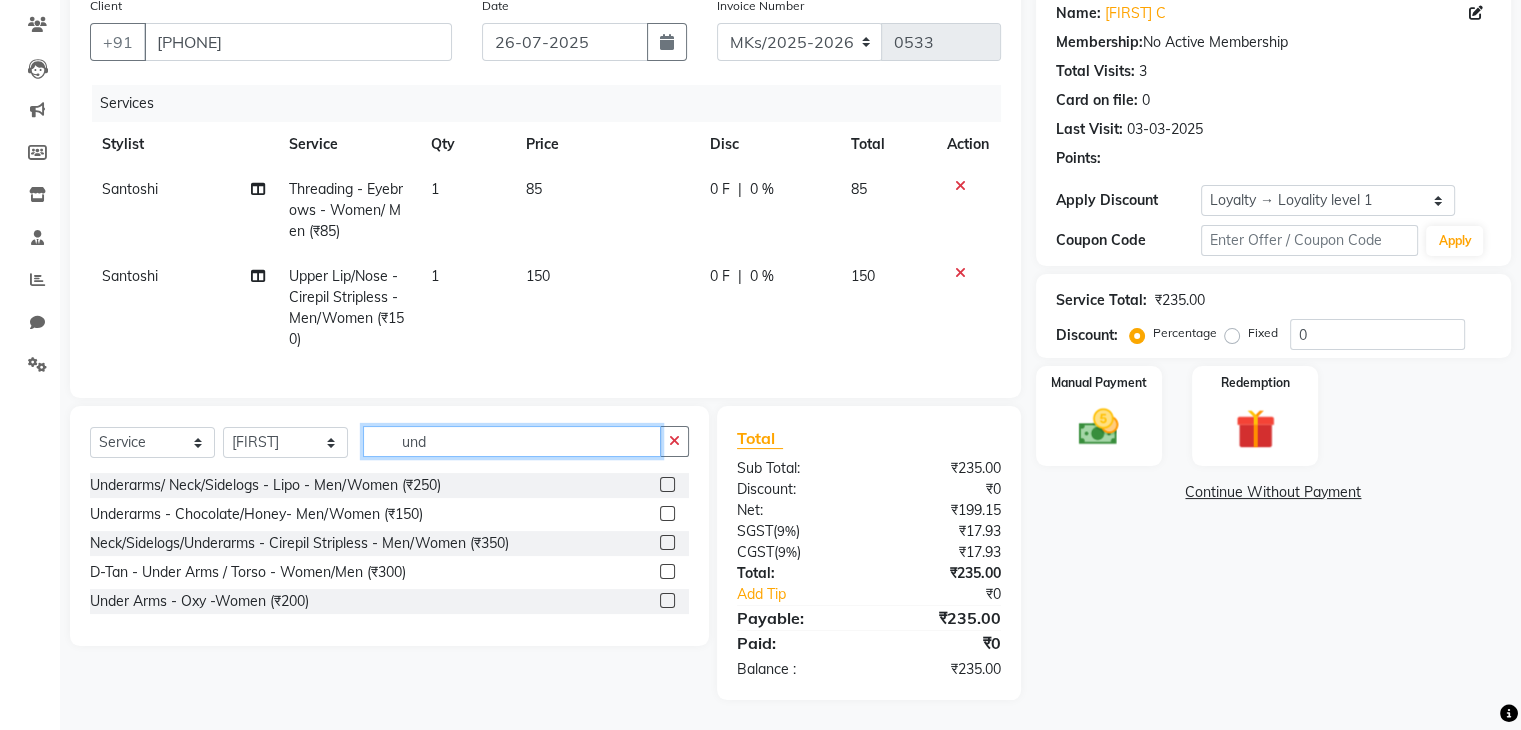 scroll, scrollTop: 179, scrollLeft: 0, axis: vertical 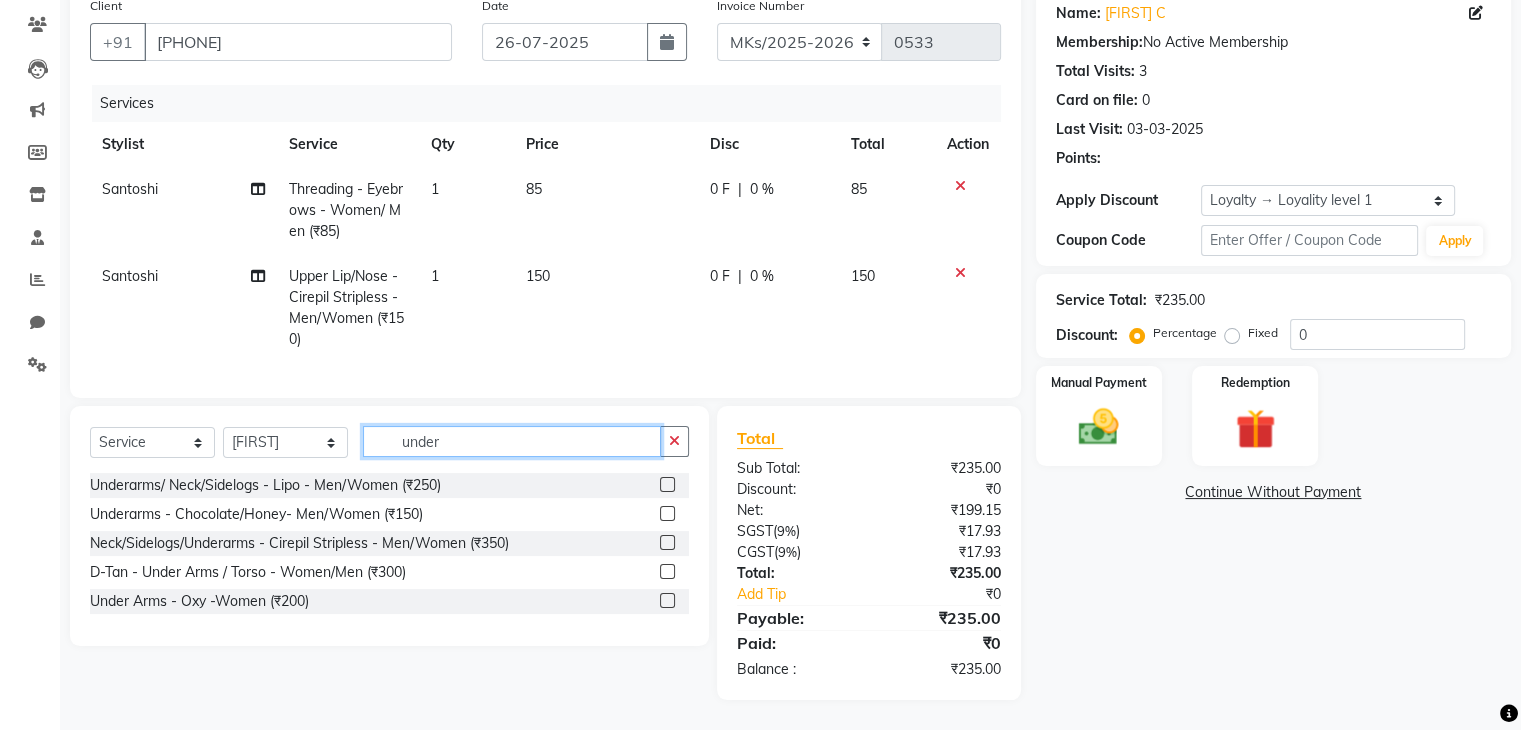 type on "under" 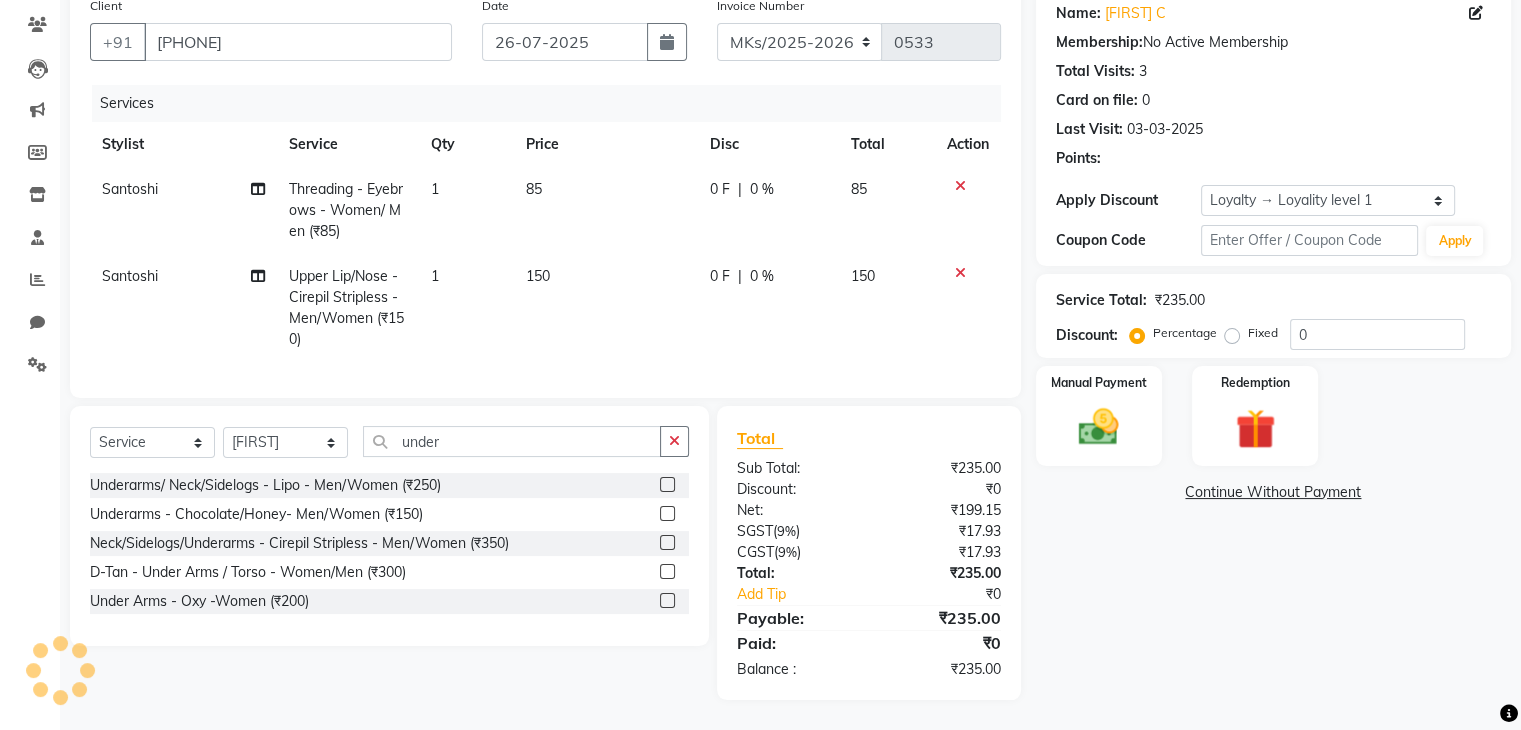 click 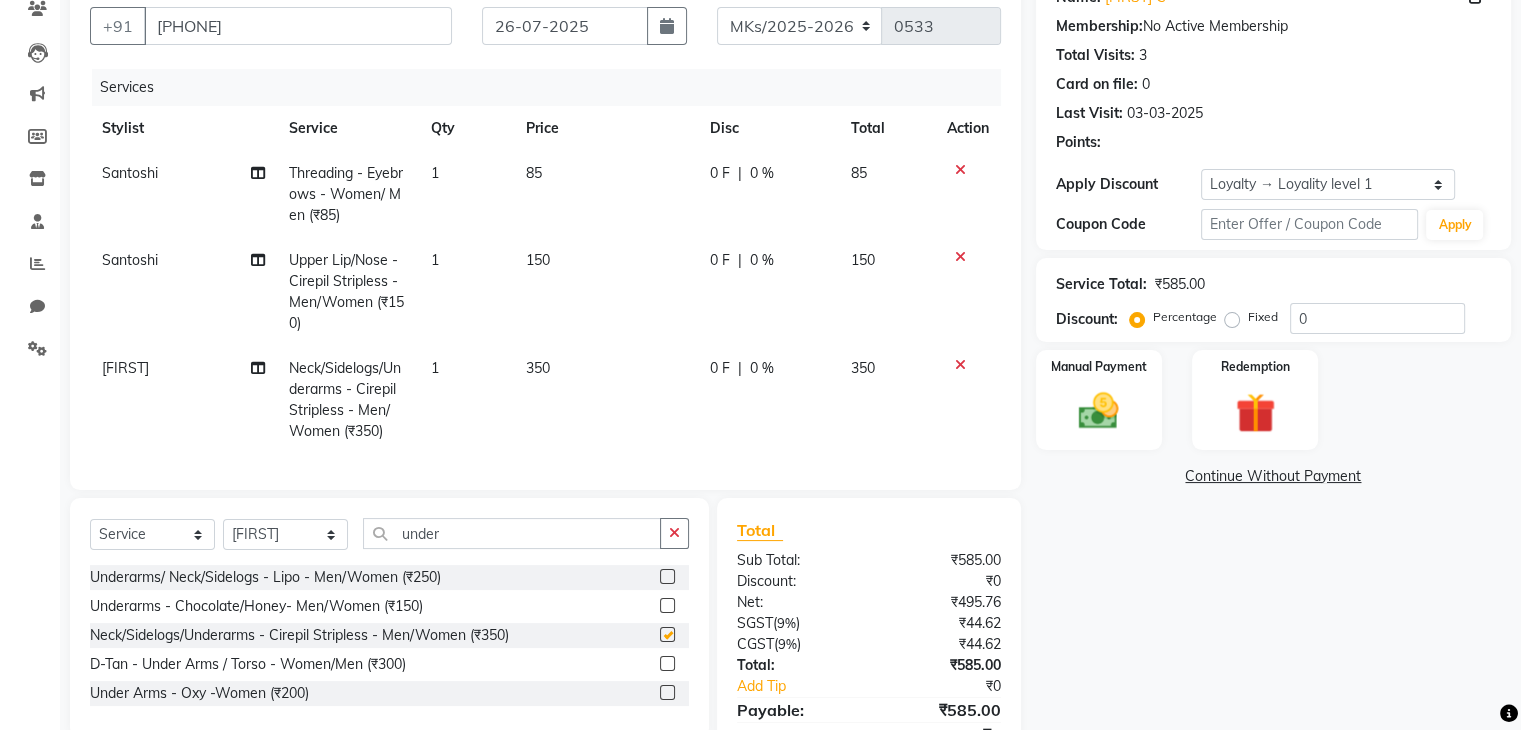 checkbox on "false" 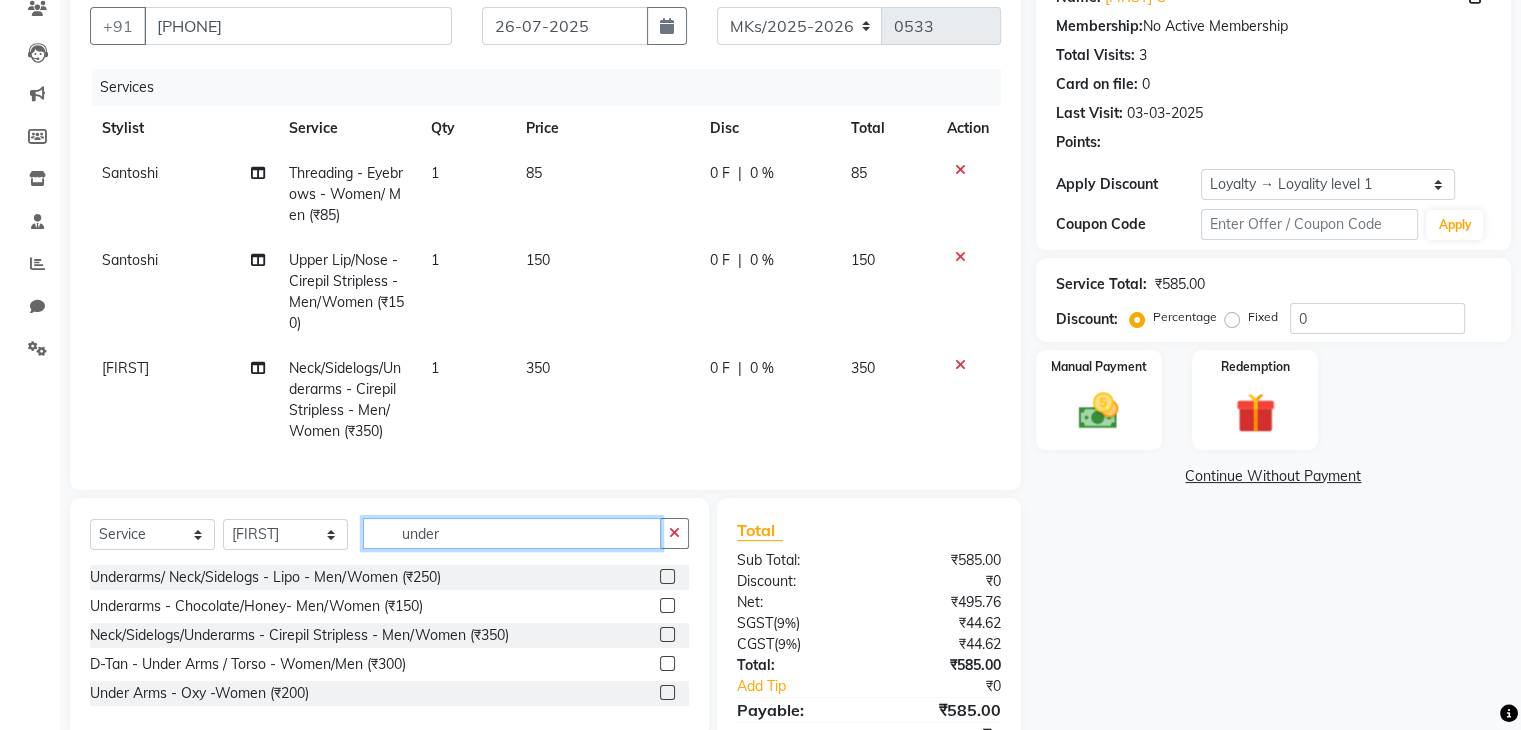 click on "under" 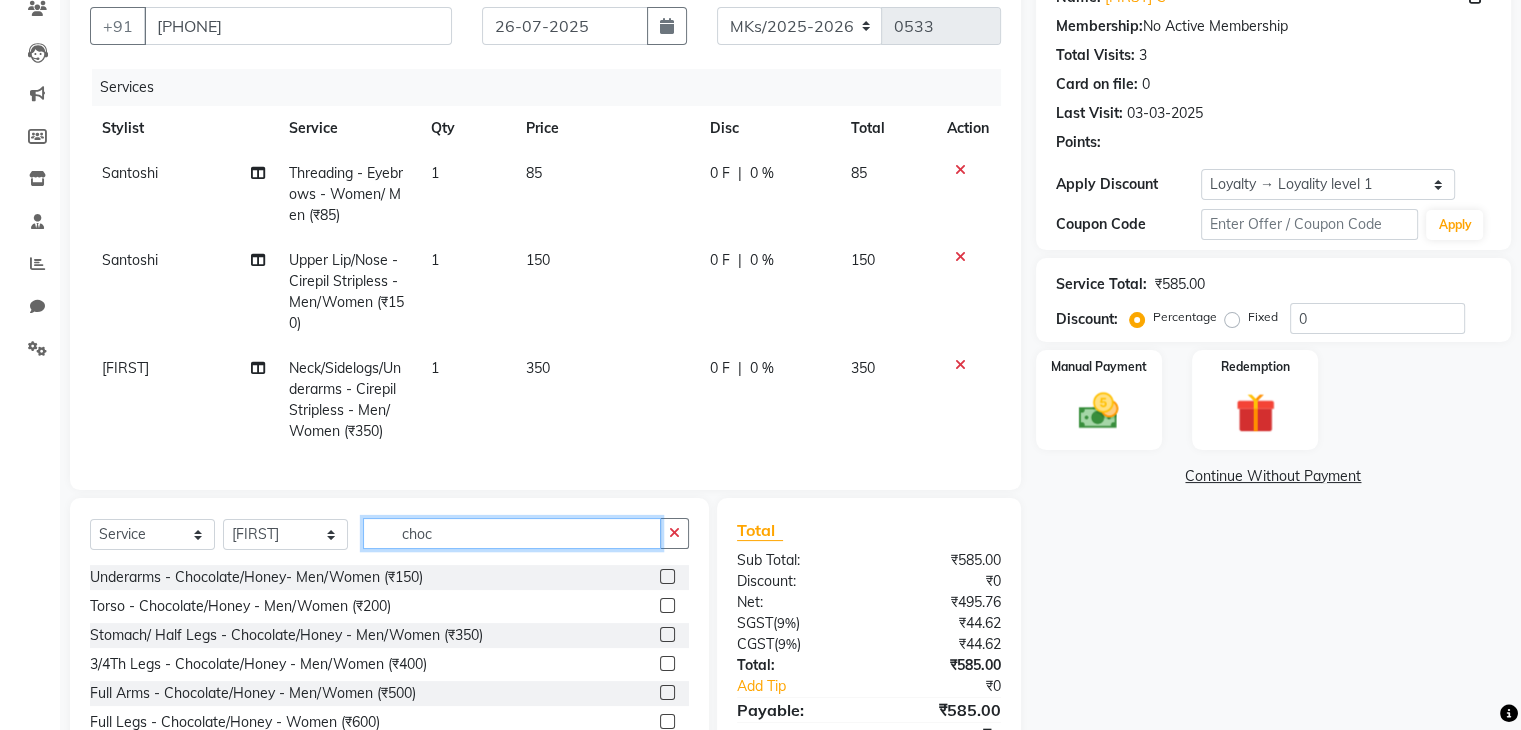 type on "choc" 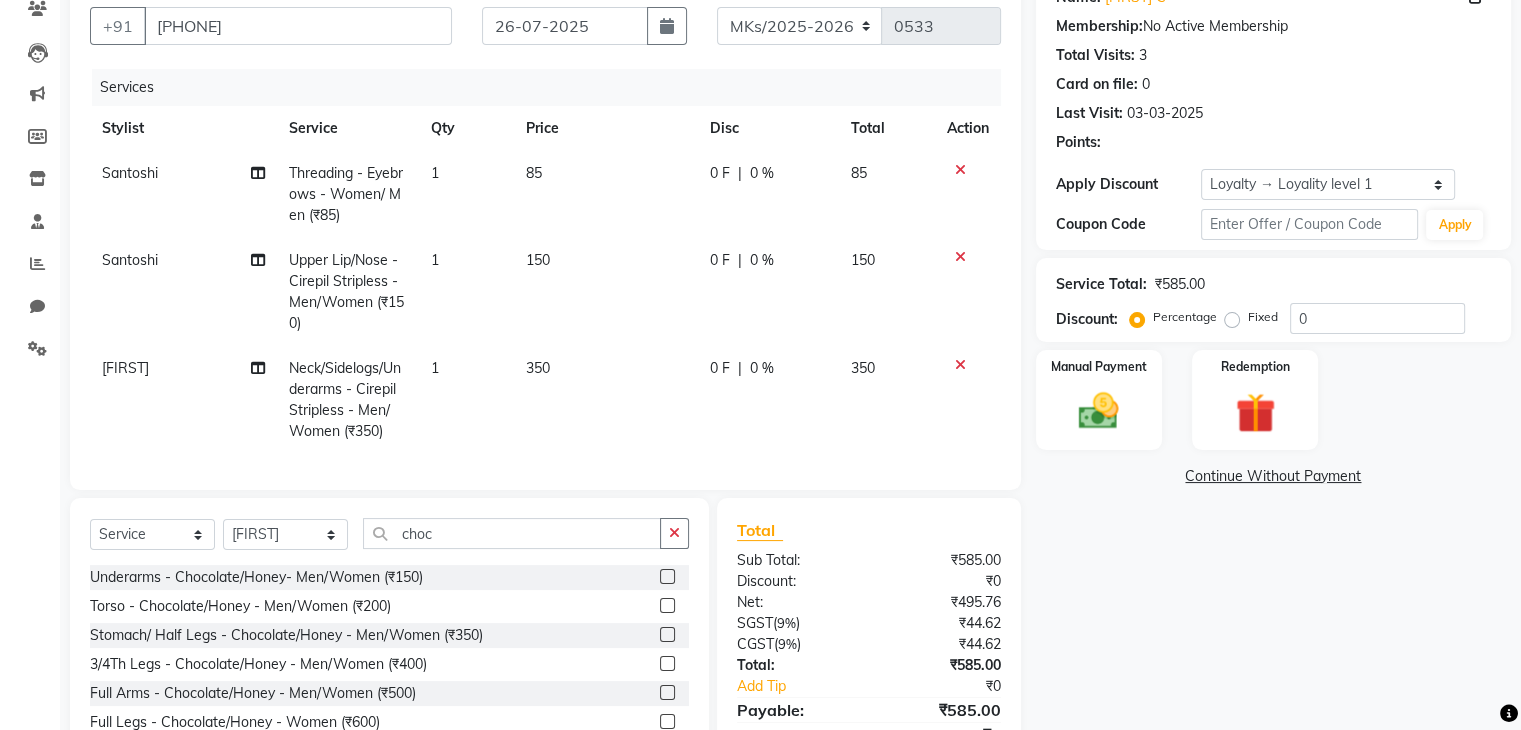 click 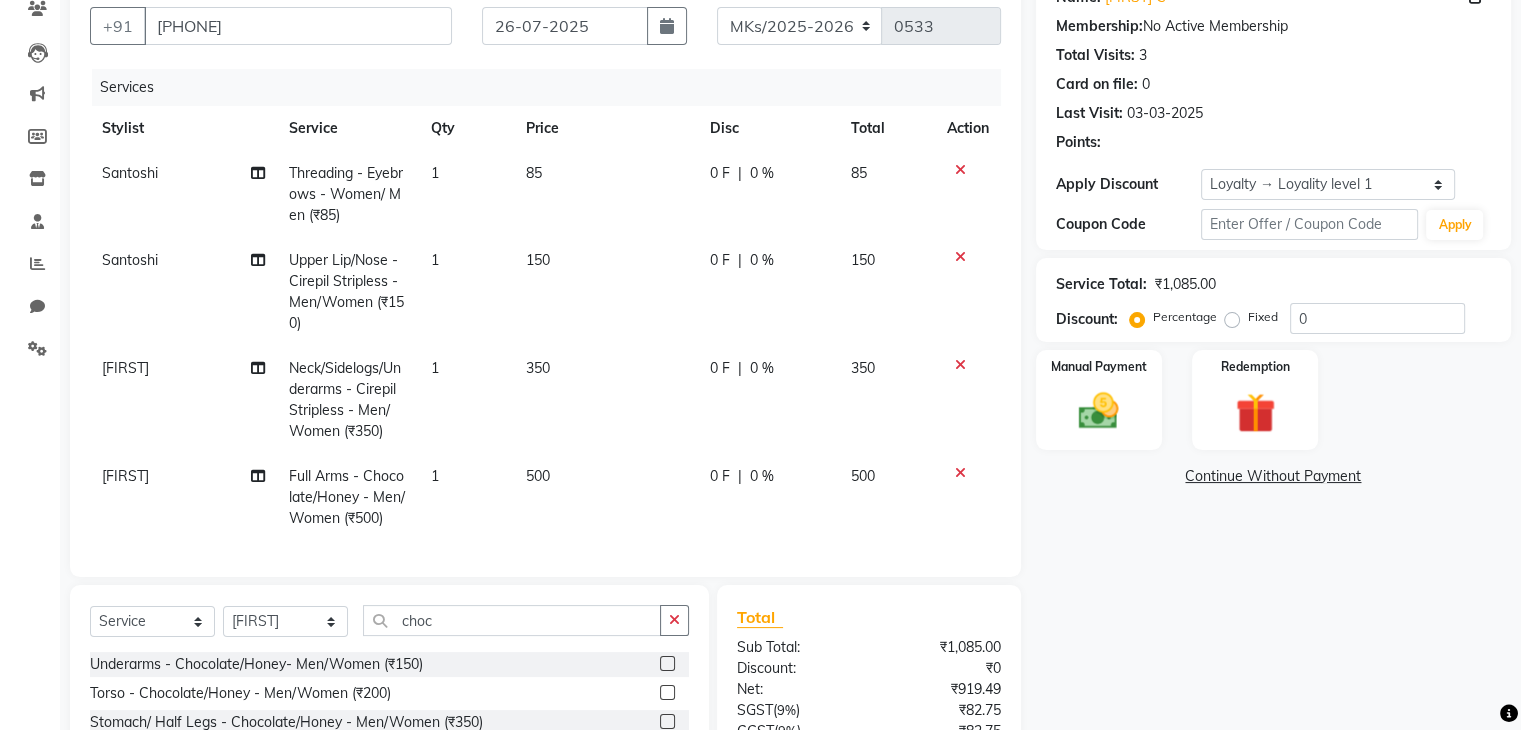 checkbox on "false" 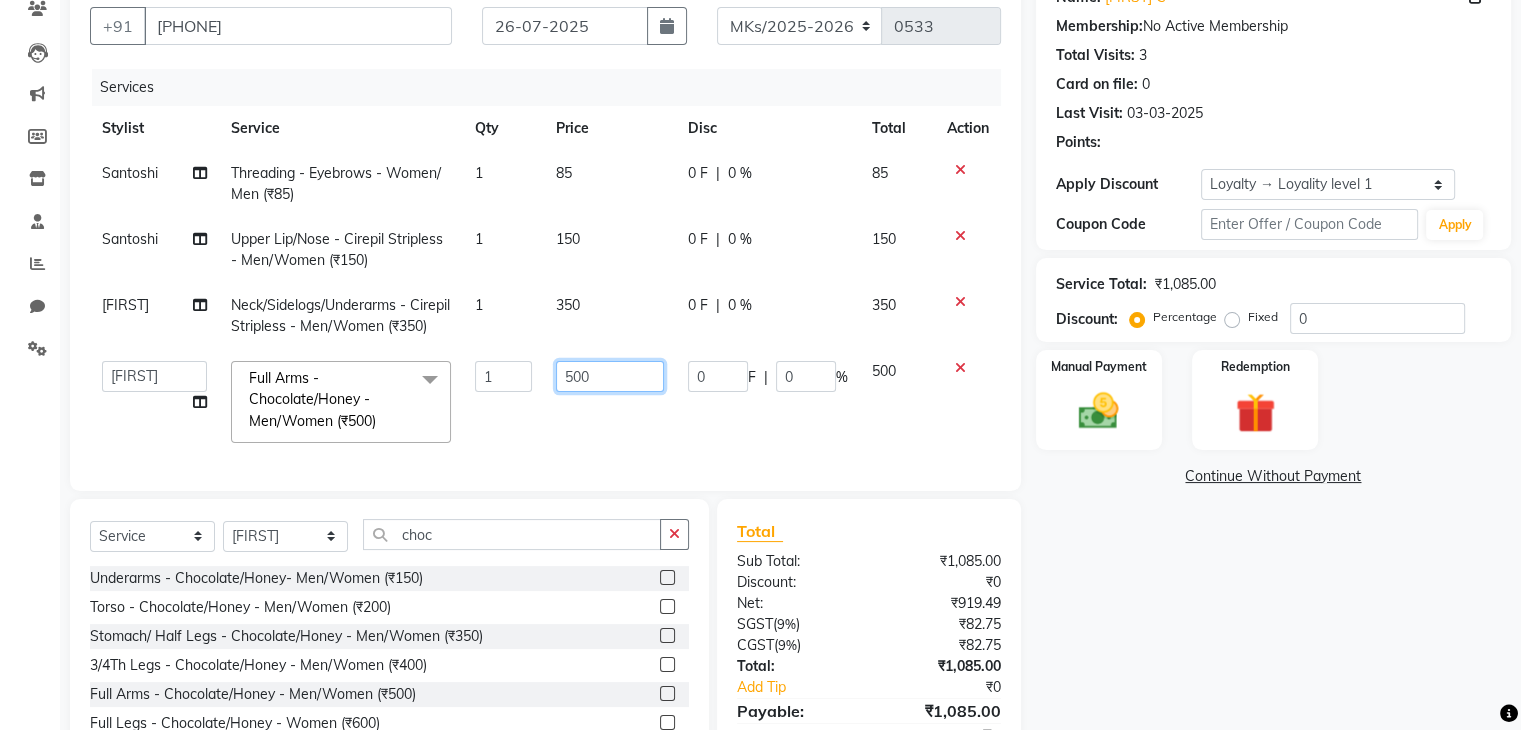 drag, startPoint x: 573, startPoint y: 394, endPoint x: 573, endPoint y: 368, distance: 26 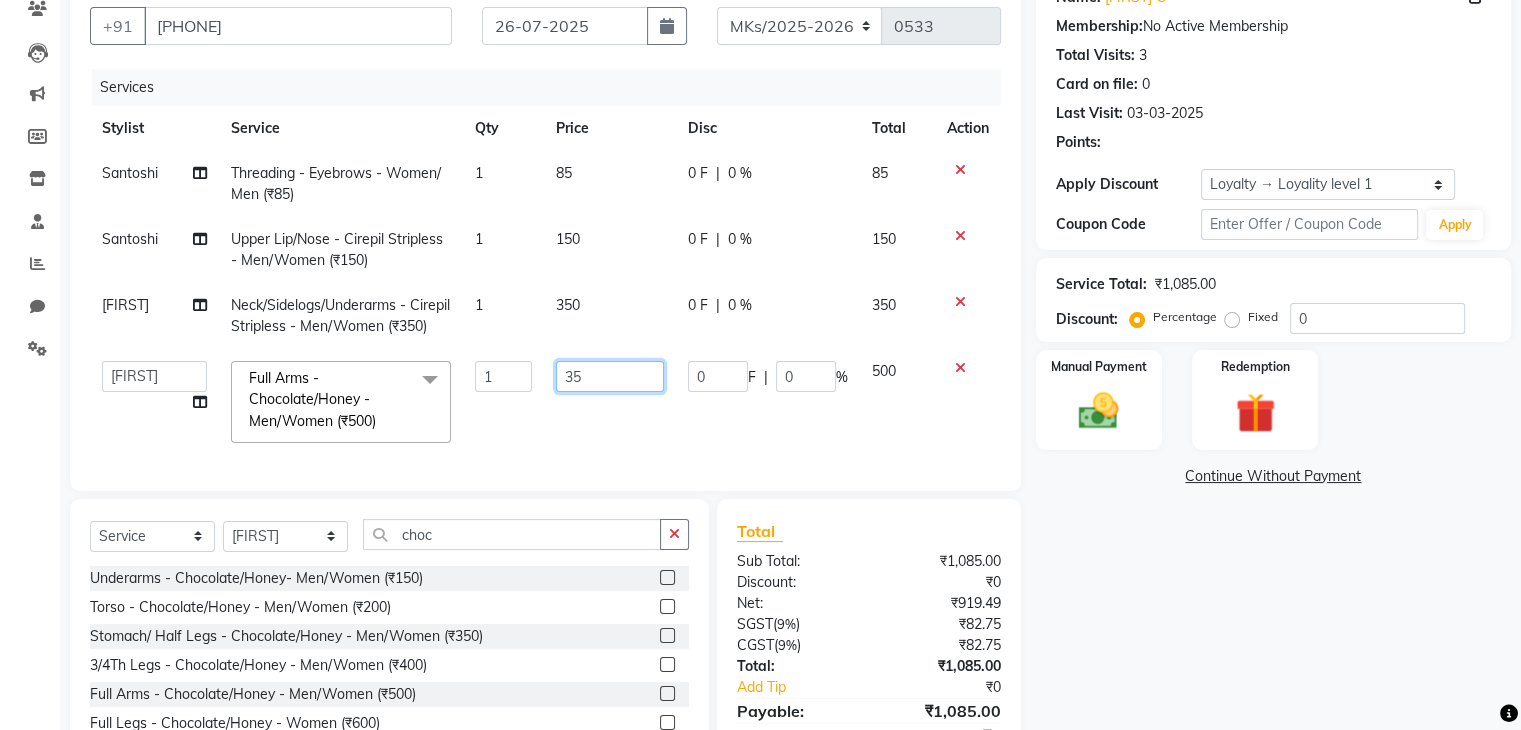 type on "350" 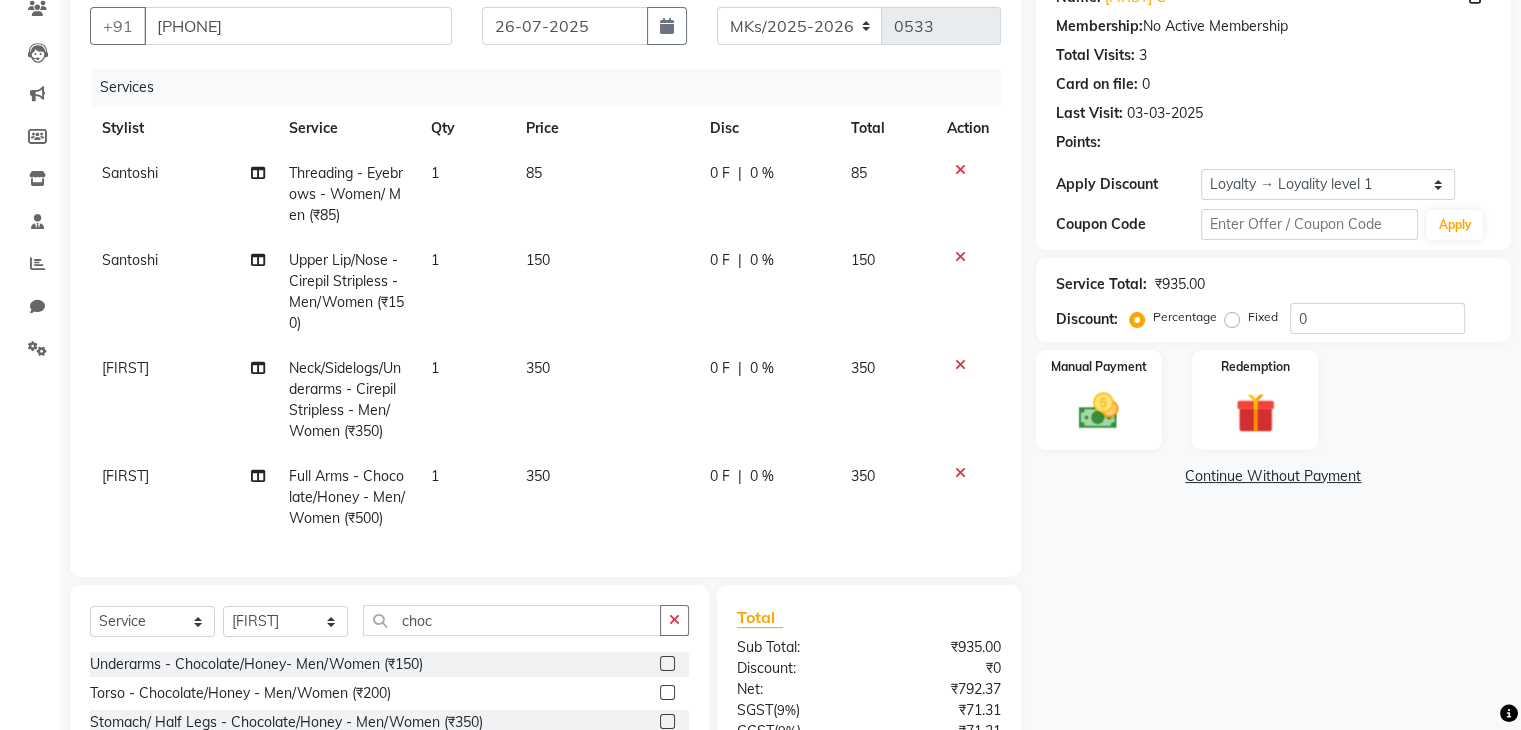 click on "Santoshi Threading - Eyebrows - Women/ Men (₹85) 1 85 0 F | 0 % 85 Santoshi Upper Lip/Nose  - Cirepil Stripless - Men/Women (₹150) 1 150 0 F | 0 % 150 Sandhaya Neck/Sidelogs/Underarms - Cirepil Stripless - Men/Women (₹350) 1 350 0 F | 0 % 350 Sandhaya Full Arms - Chocolate/Honey - Men/Women (₹500) 1 350 0 F | 0 % 350" 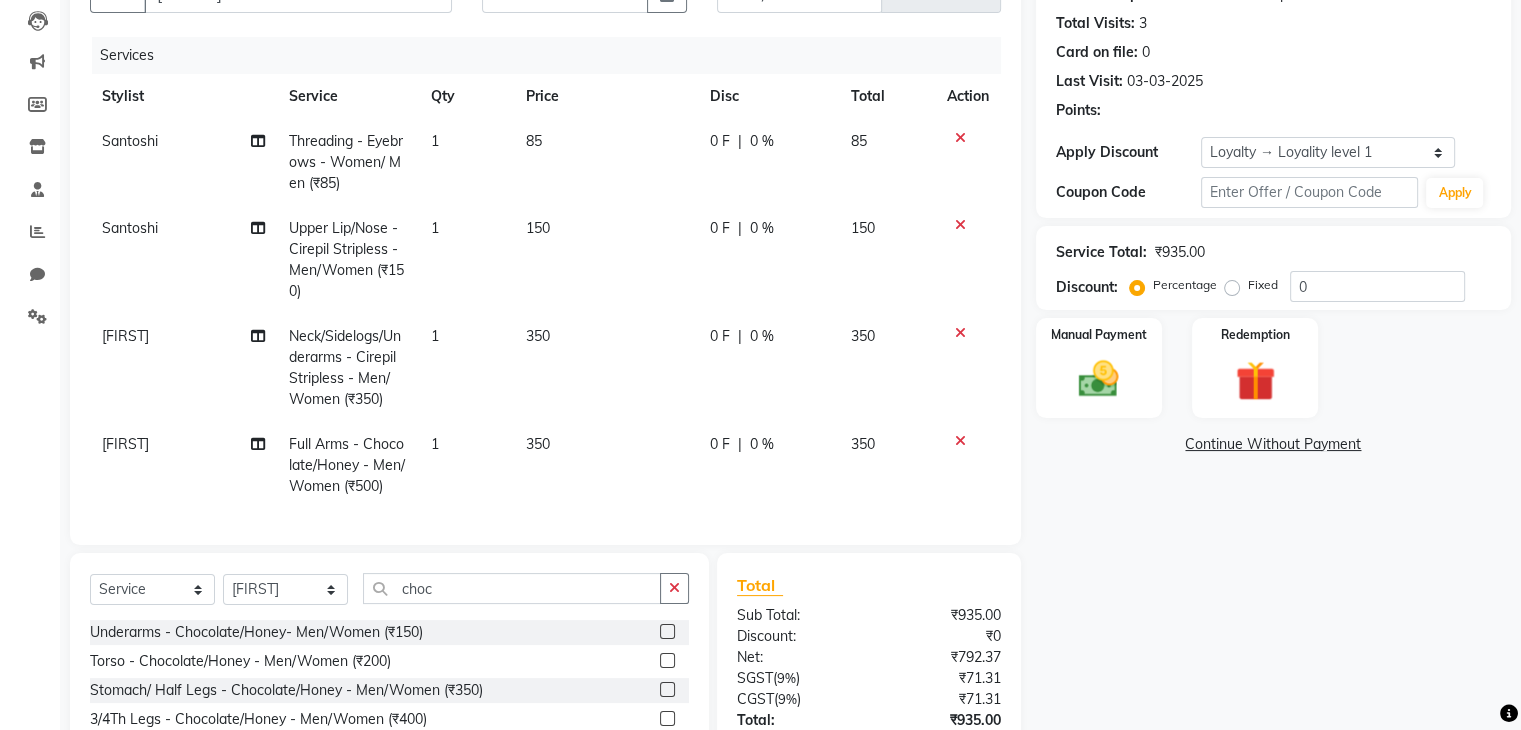 scroll, scrollTop: 194, scrollLeft: 0, axis: vertical 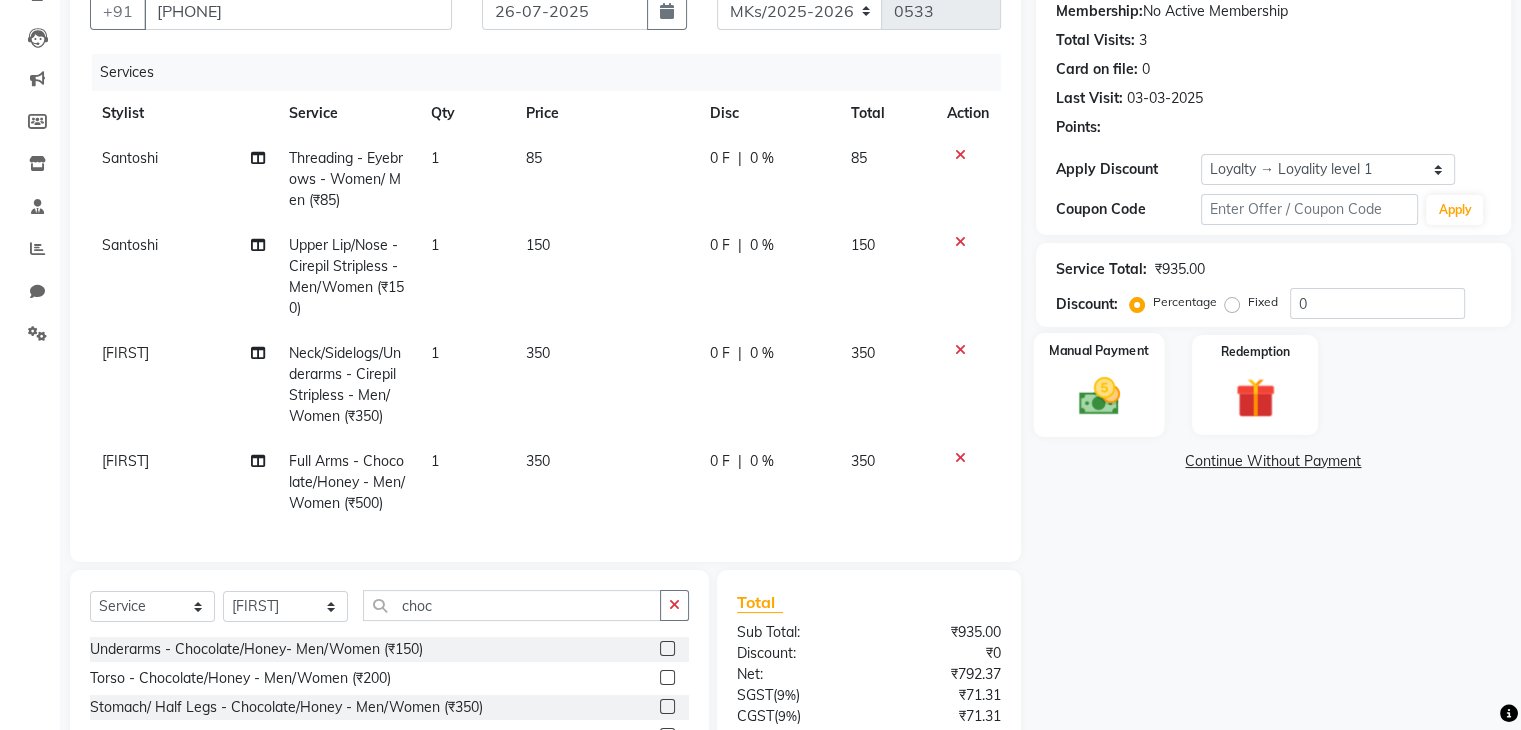 click on "Manual Payment" 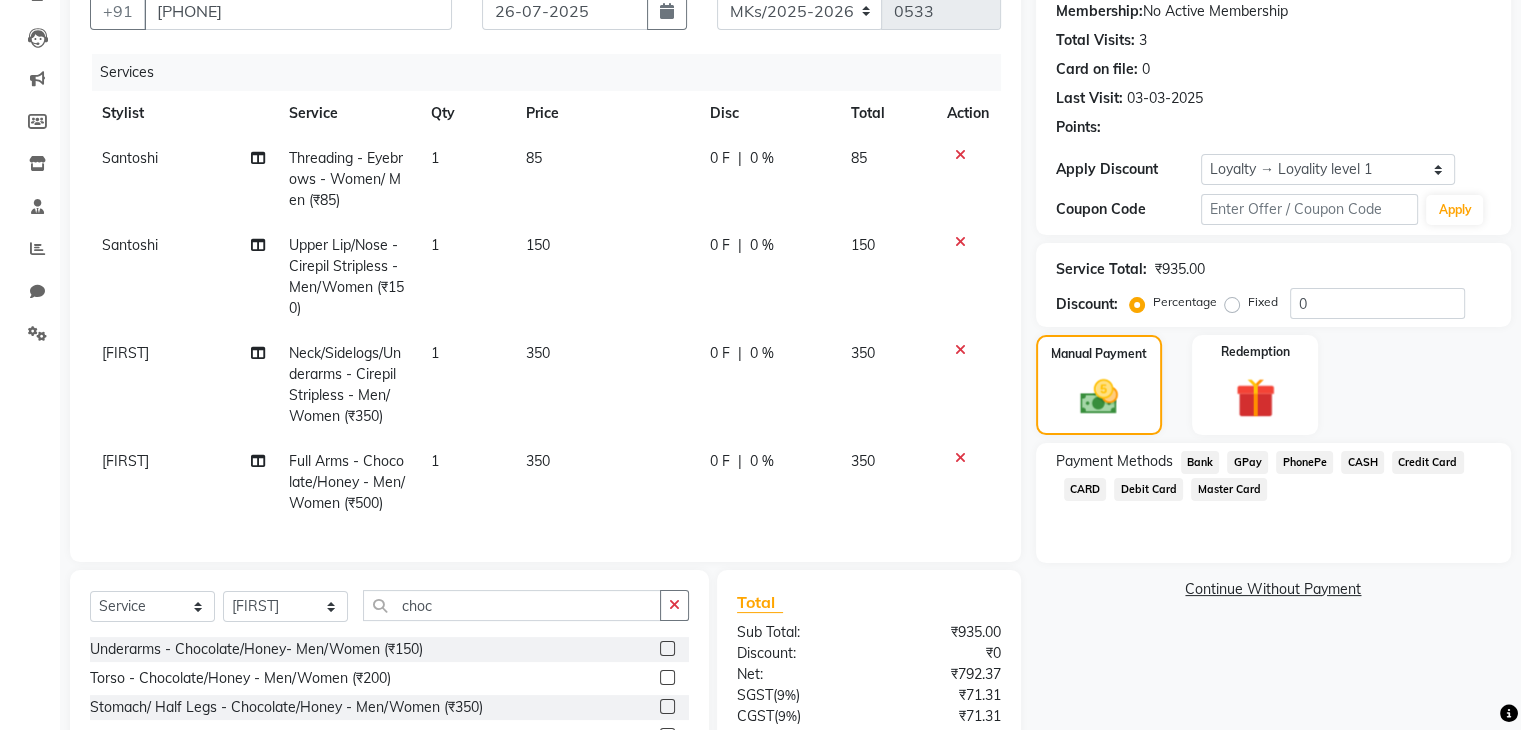 scroll, scrollTop: 372, scrollLeft: 0, axis: vertical 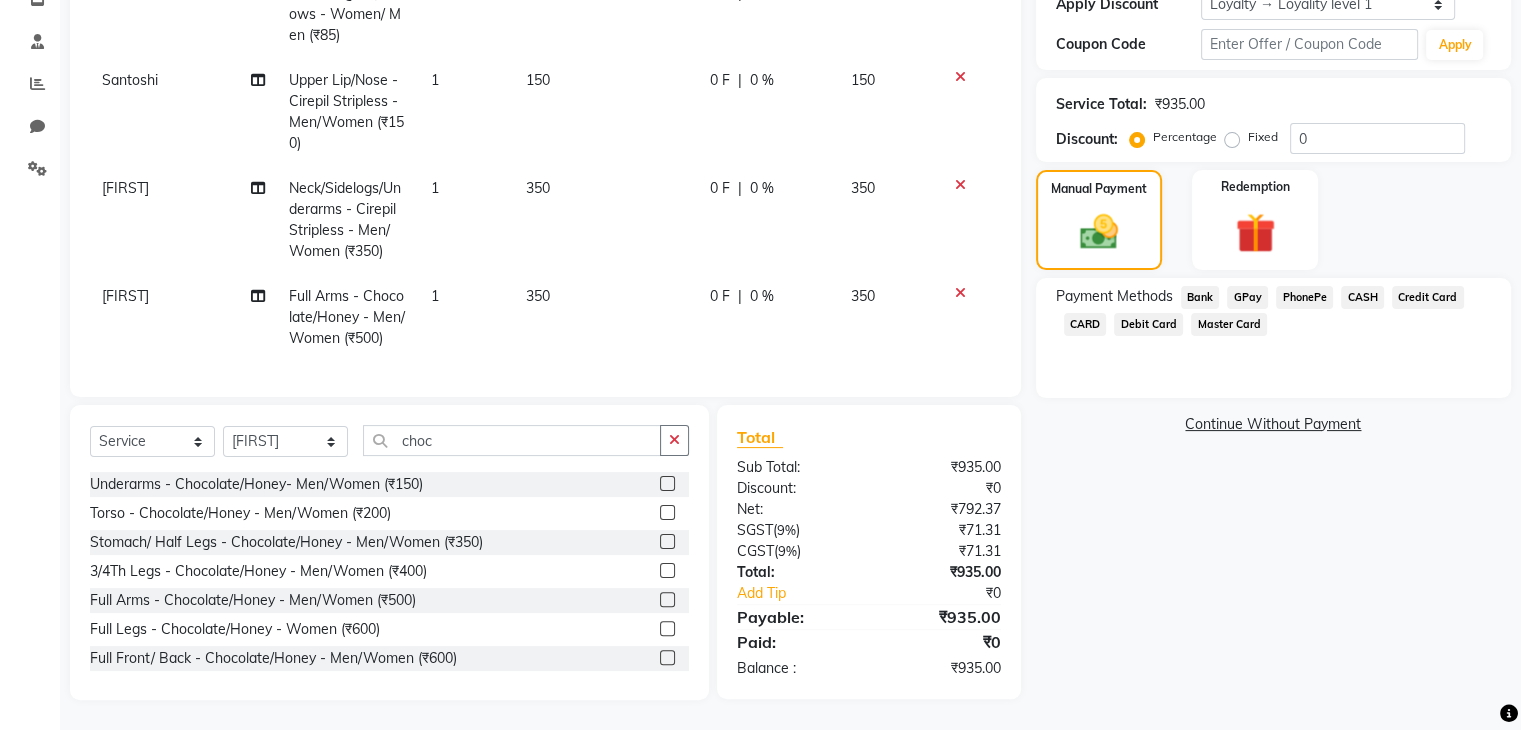 click on "GPay" 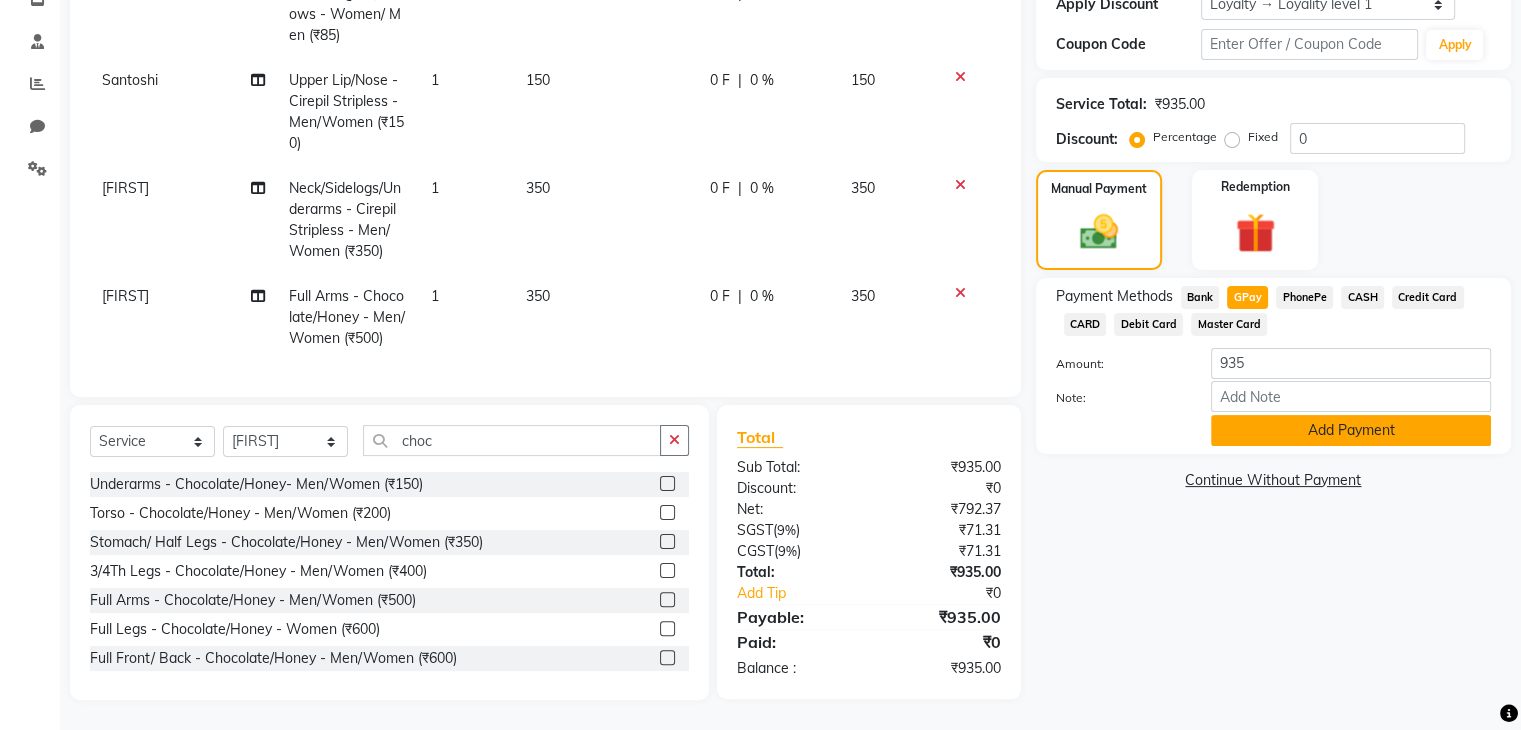 click on "Add Payment" 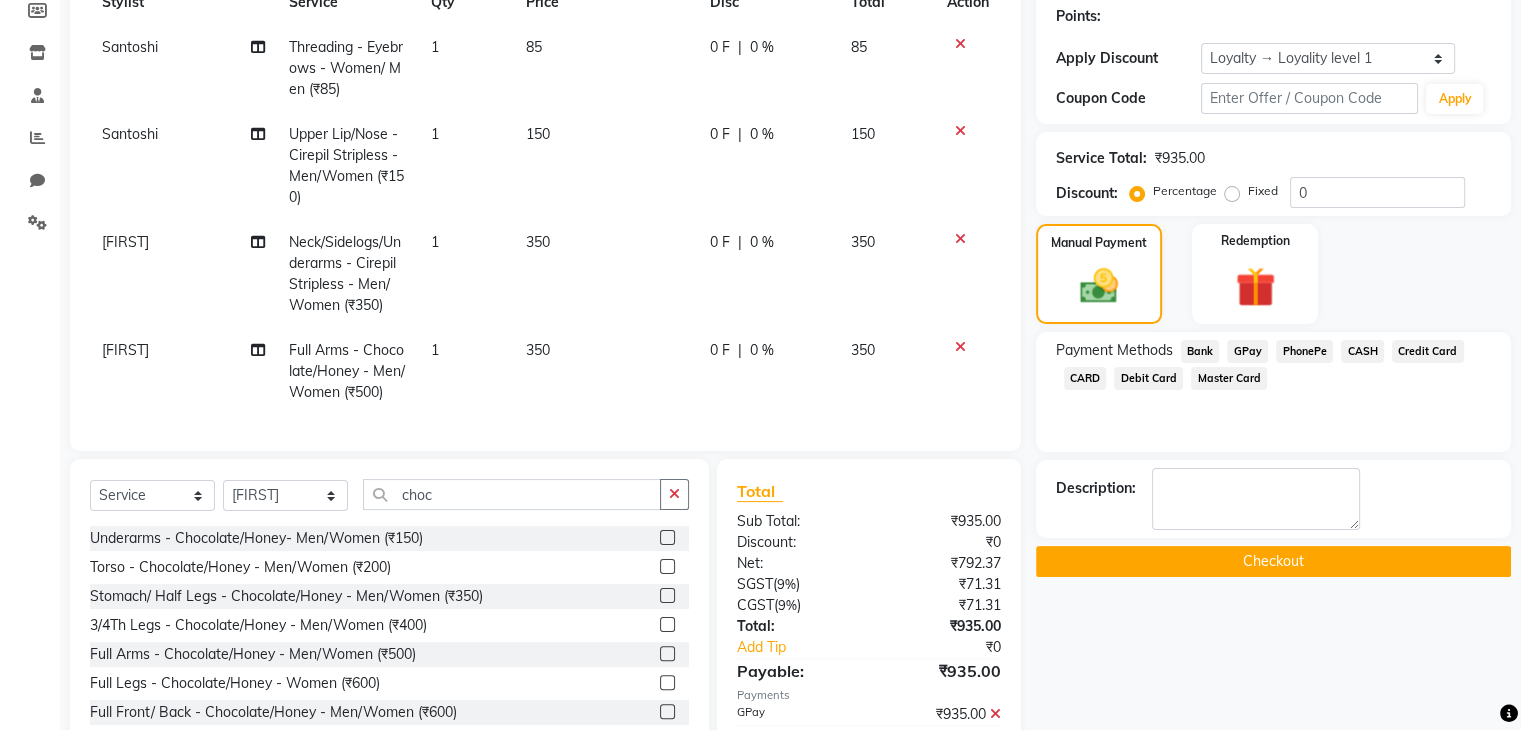 scroll, scrollTop: 512, scrollLeft: 0, axis: vertical 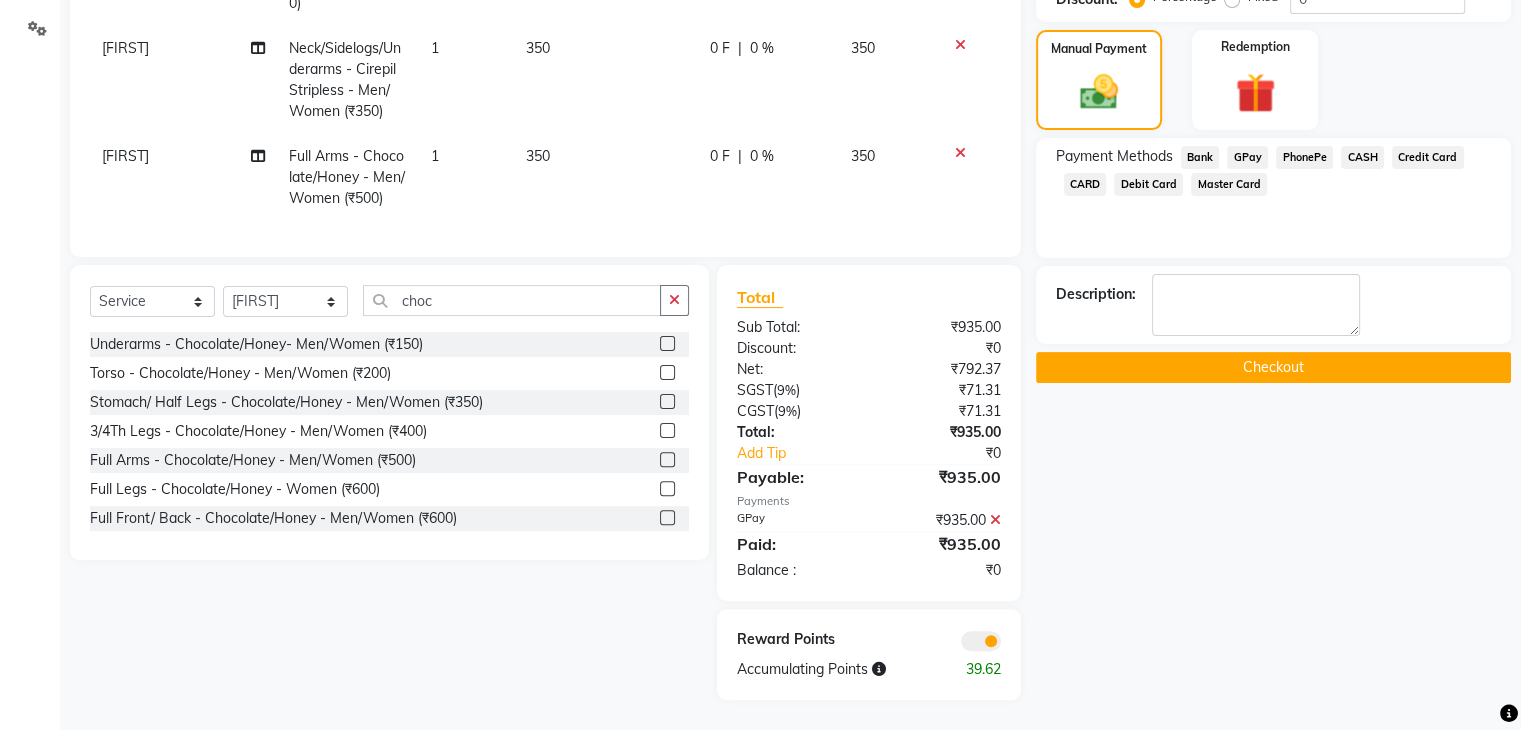 click on "Checkout" 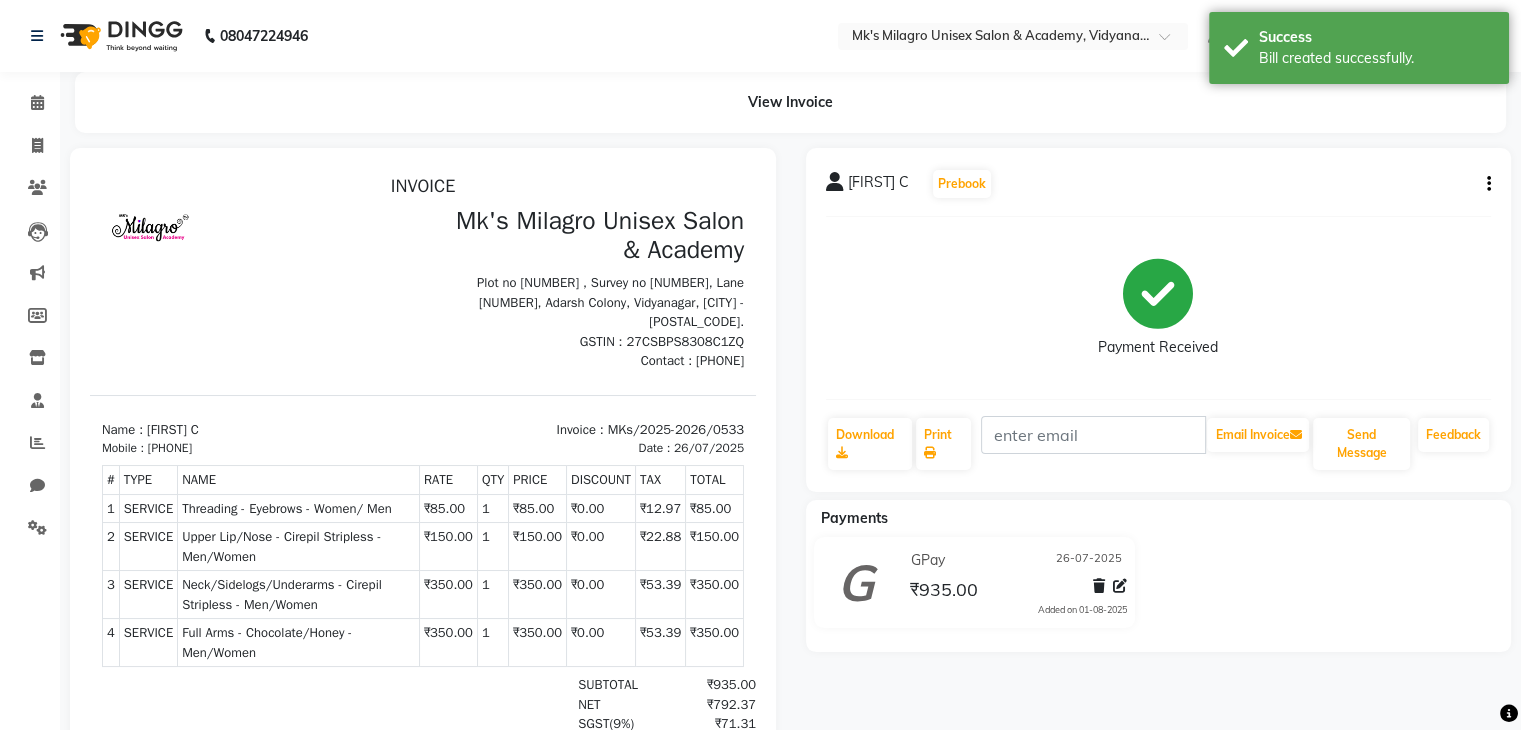 scroll, scrollTop: 0, scrollLeft: 0, axis: both 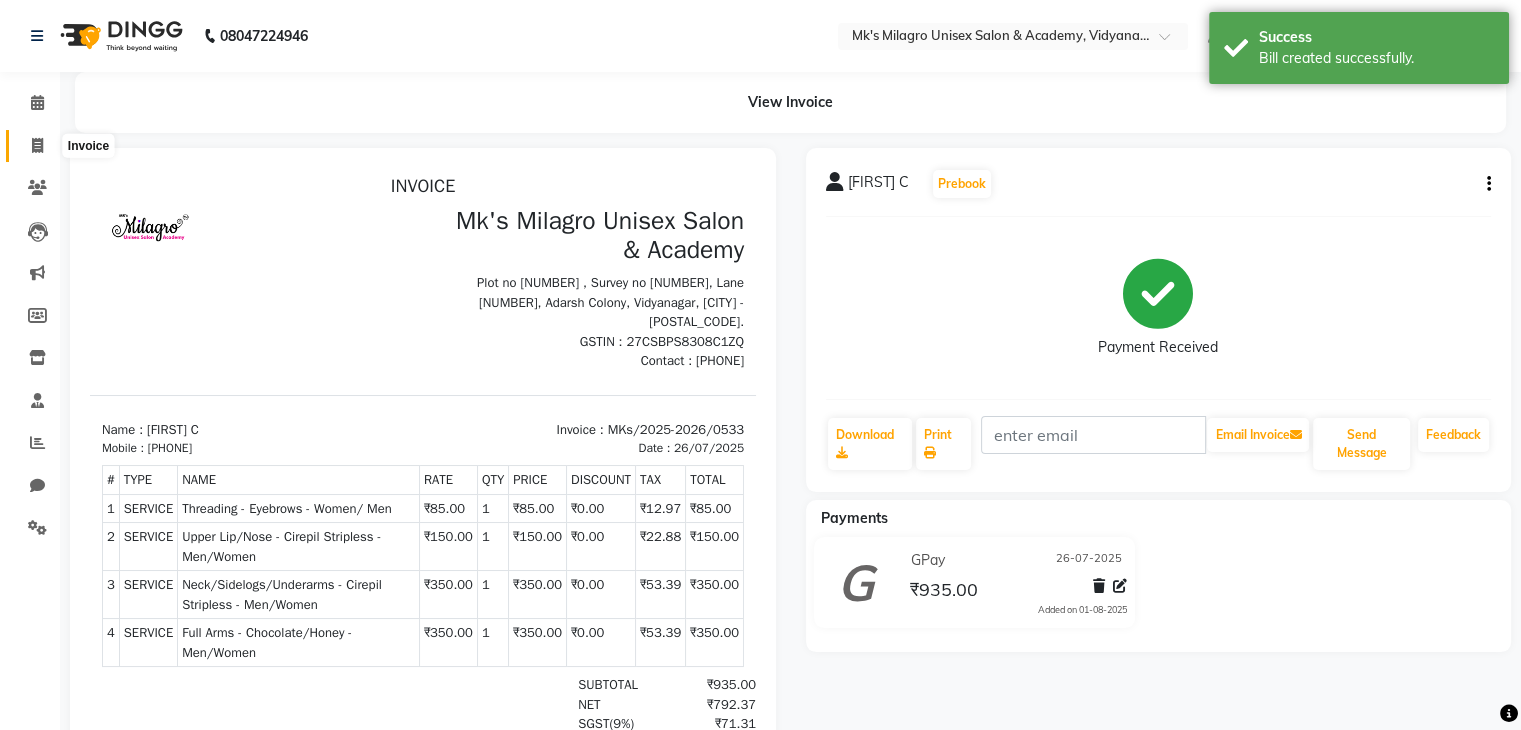 click 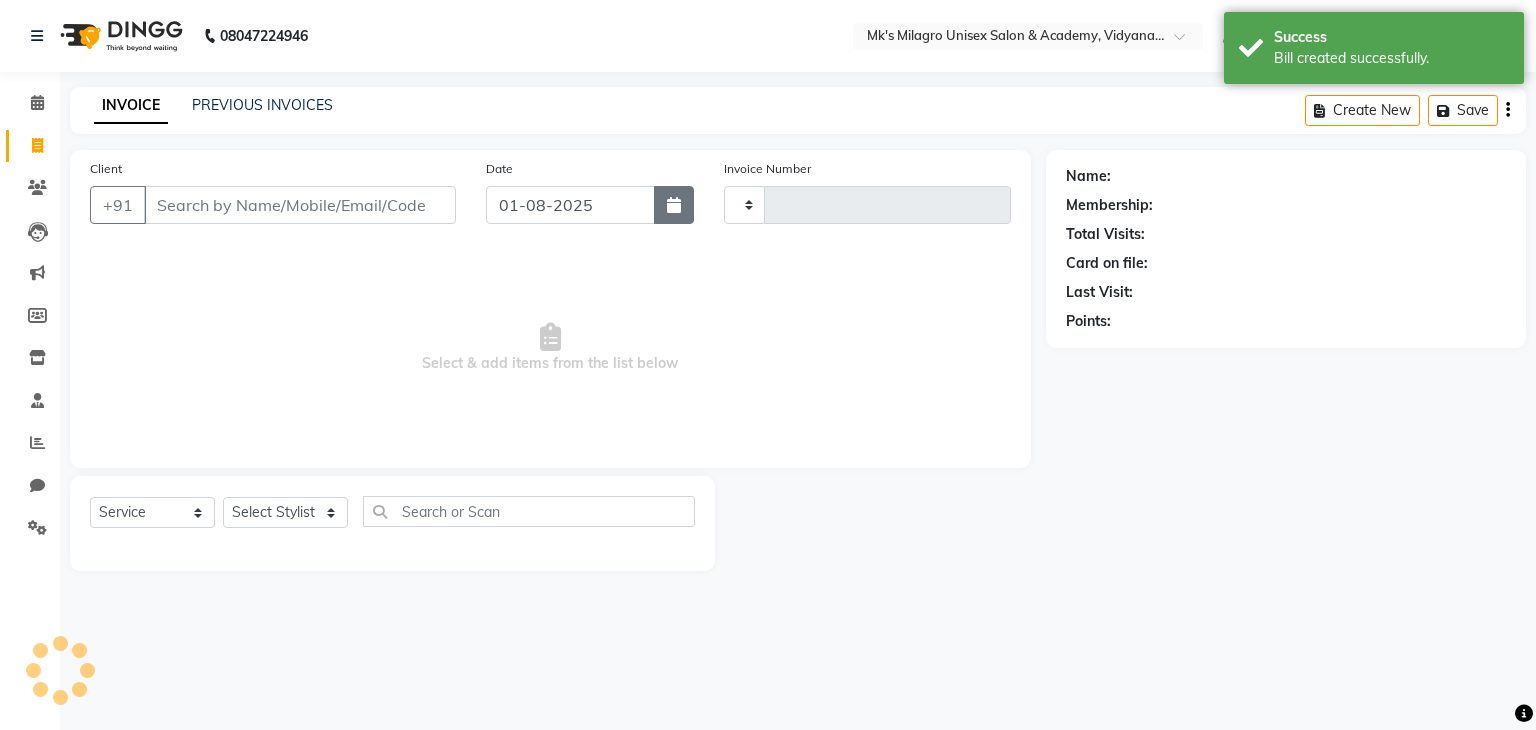 type on "0534" 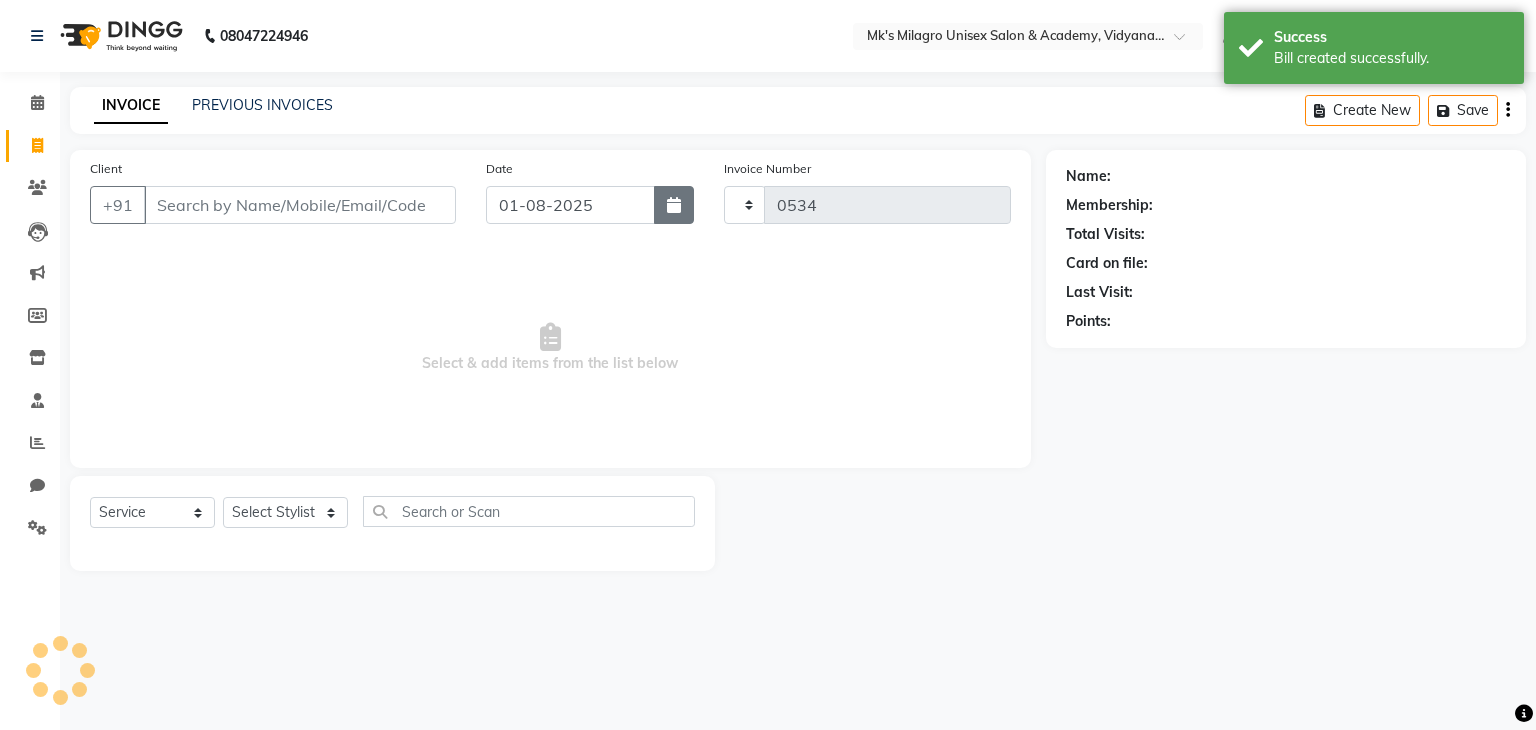 select on "6031" 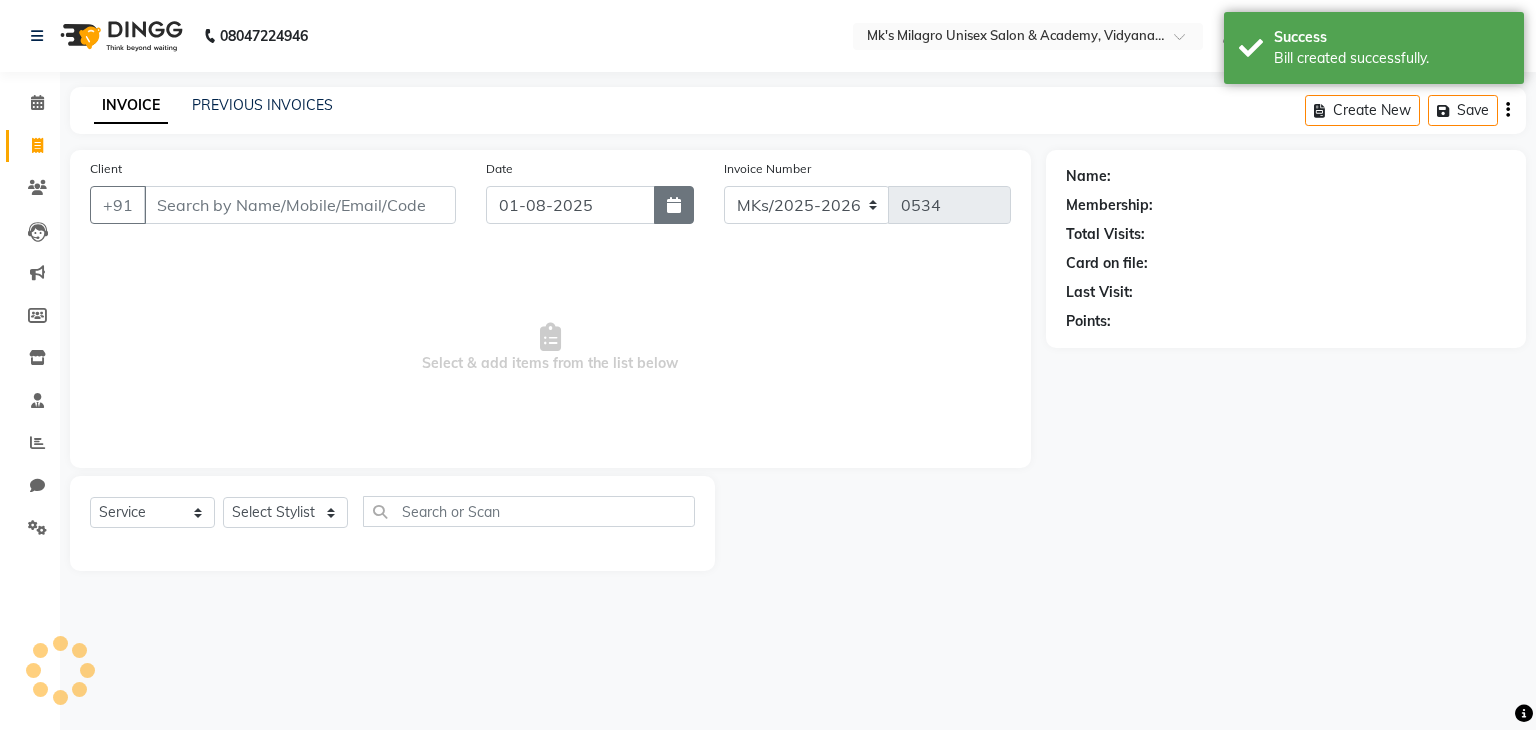click 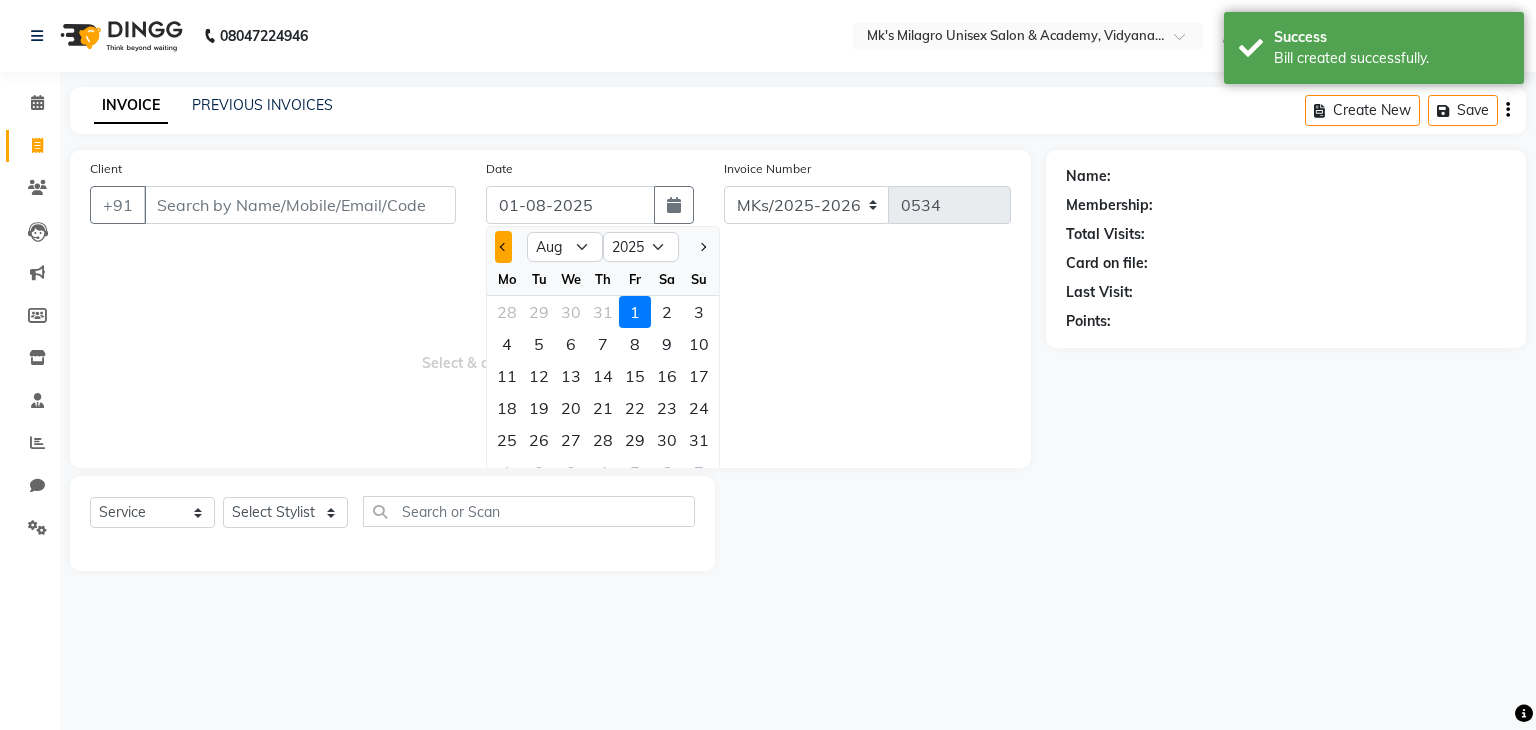 click 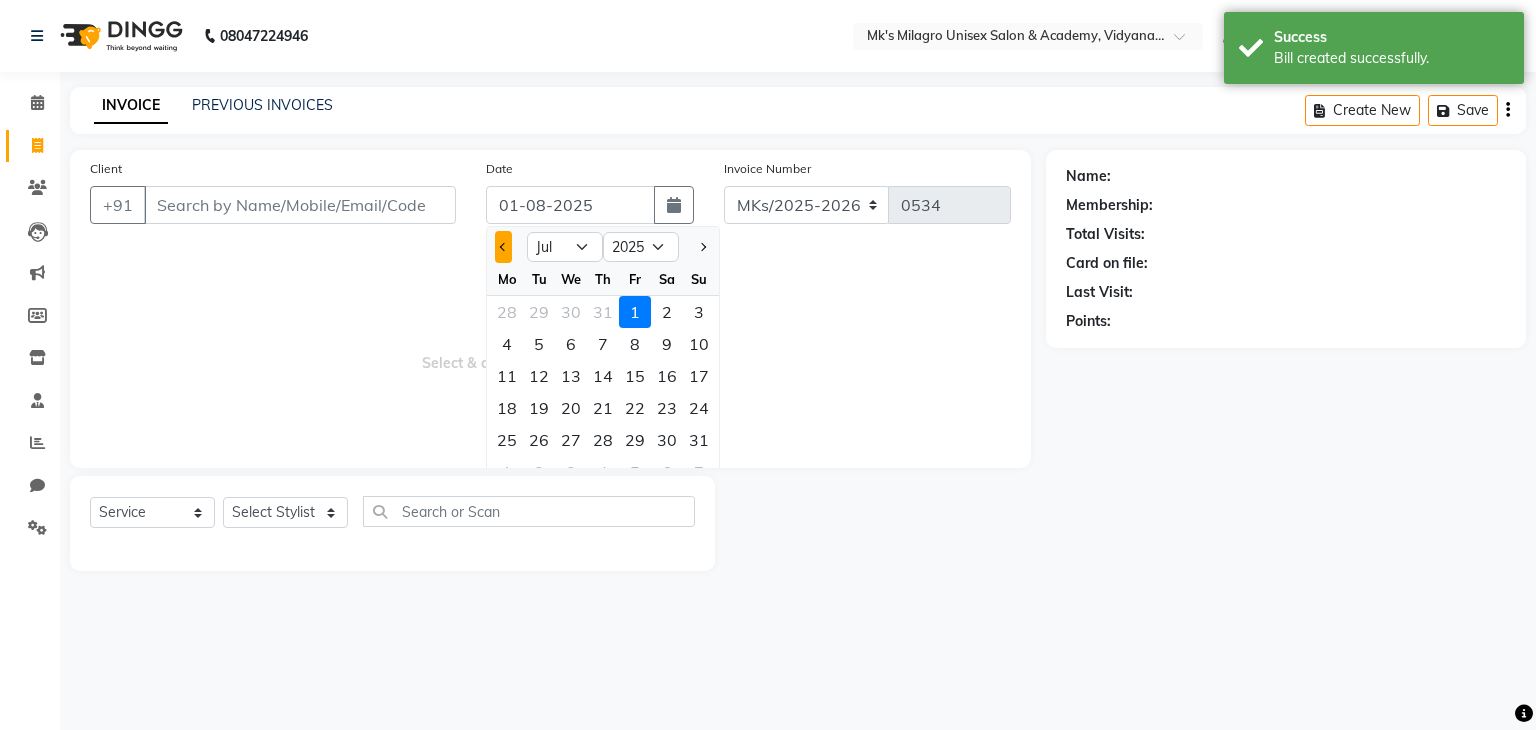 type 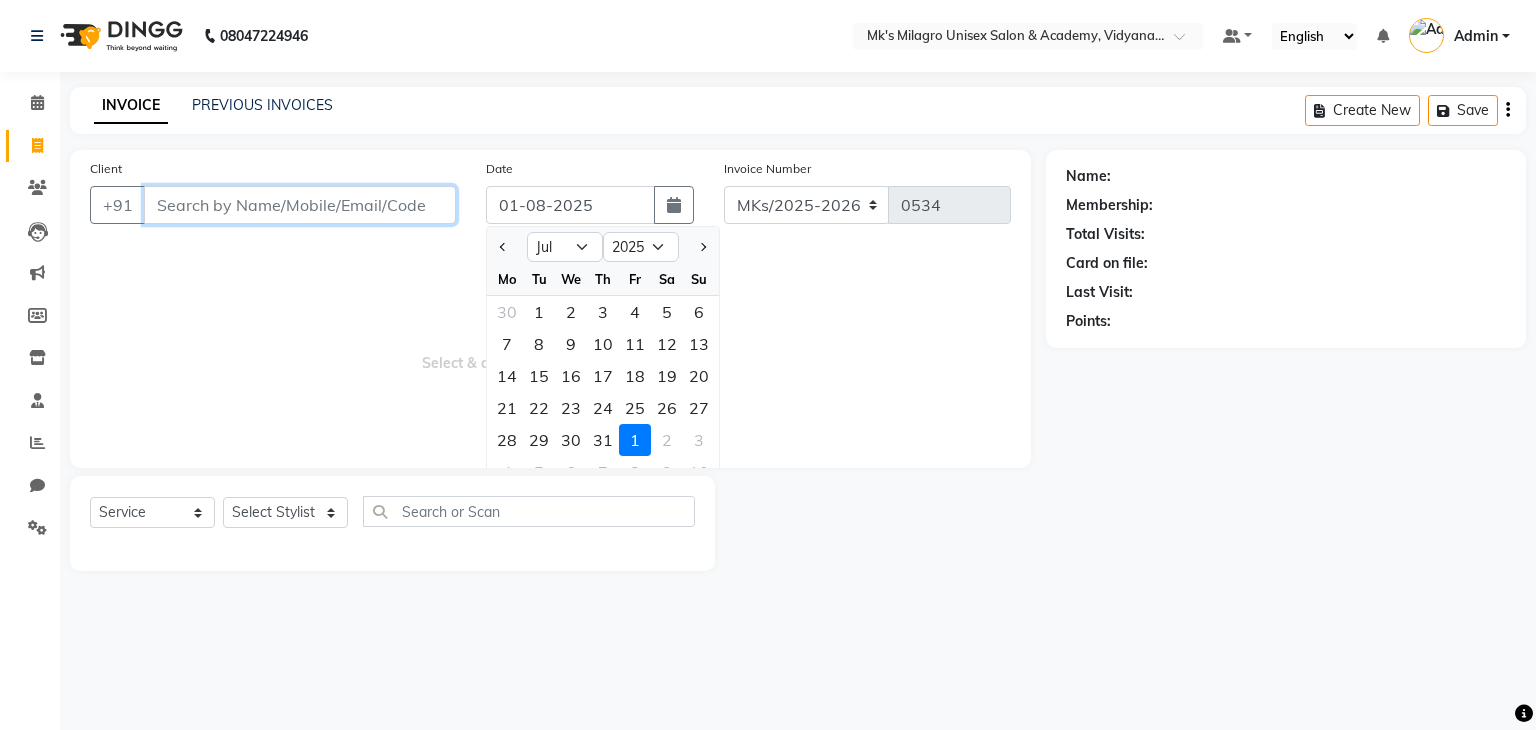 click on "Client" at bounding box center (300, 205) 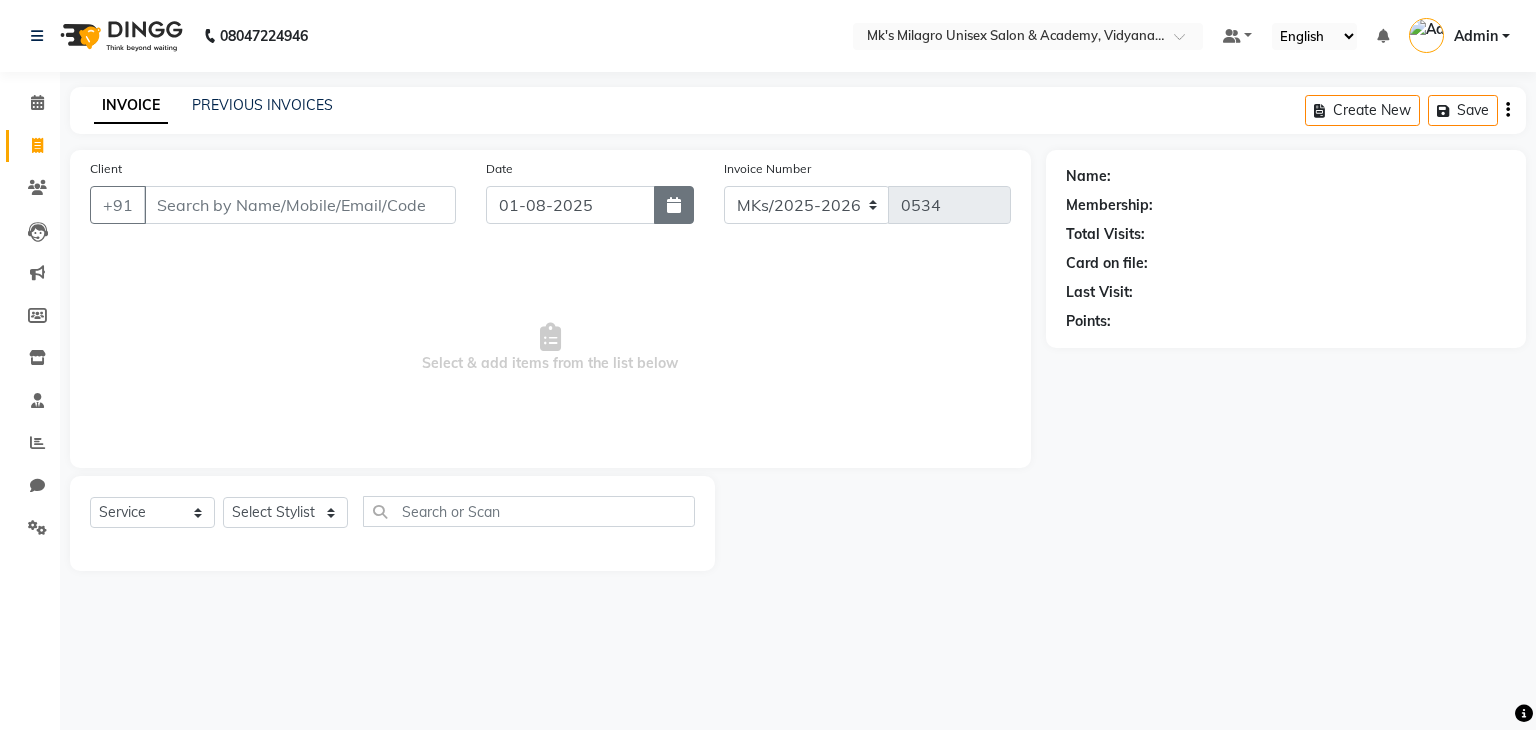 click 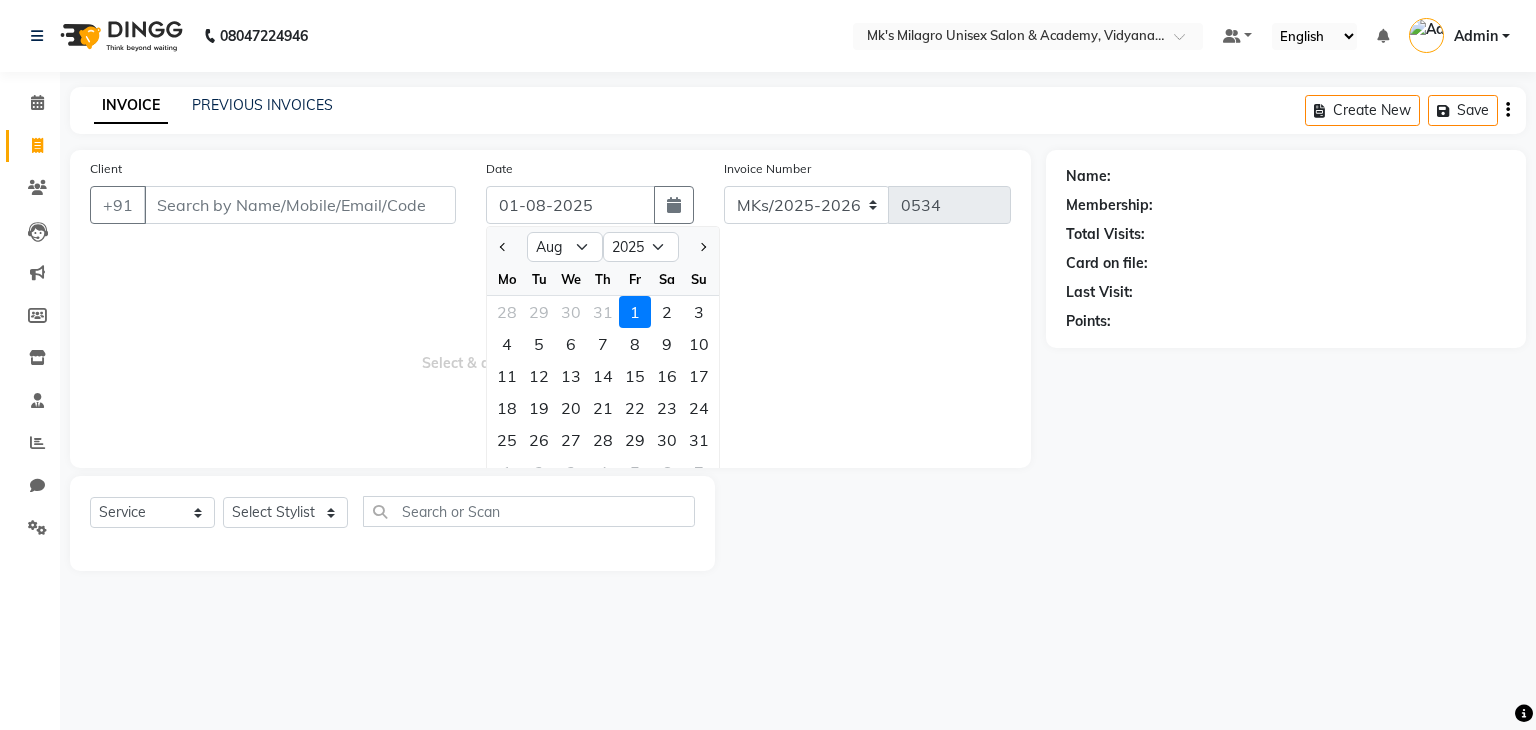 click 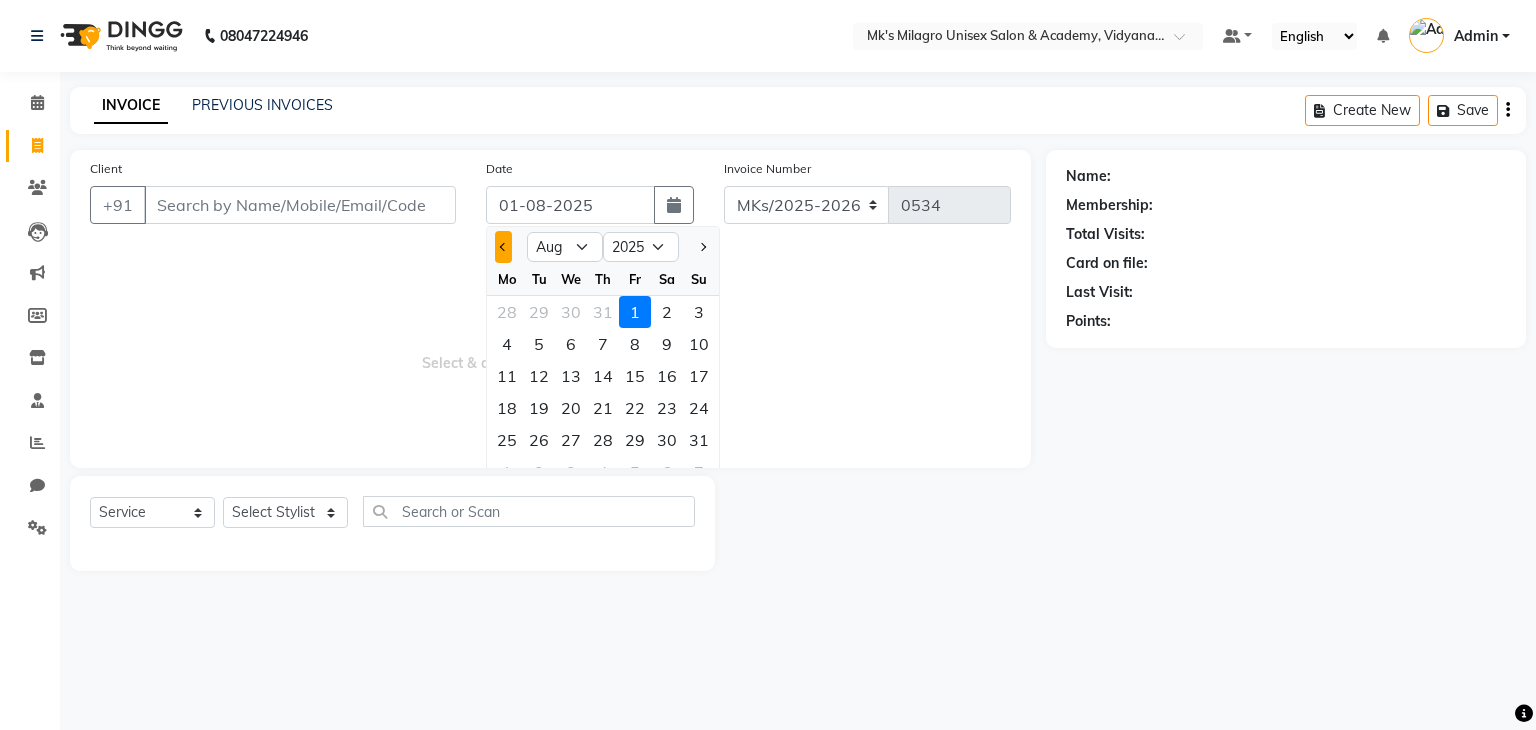 click 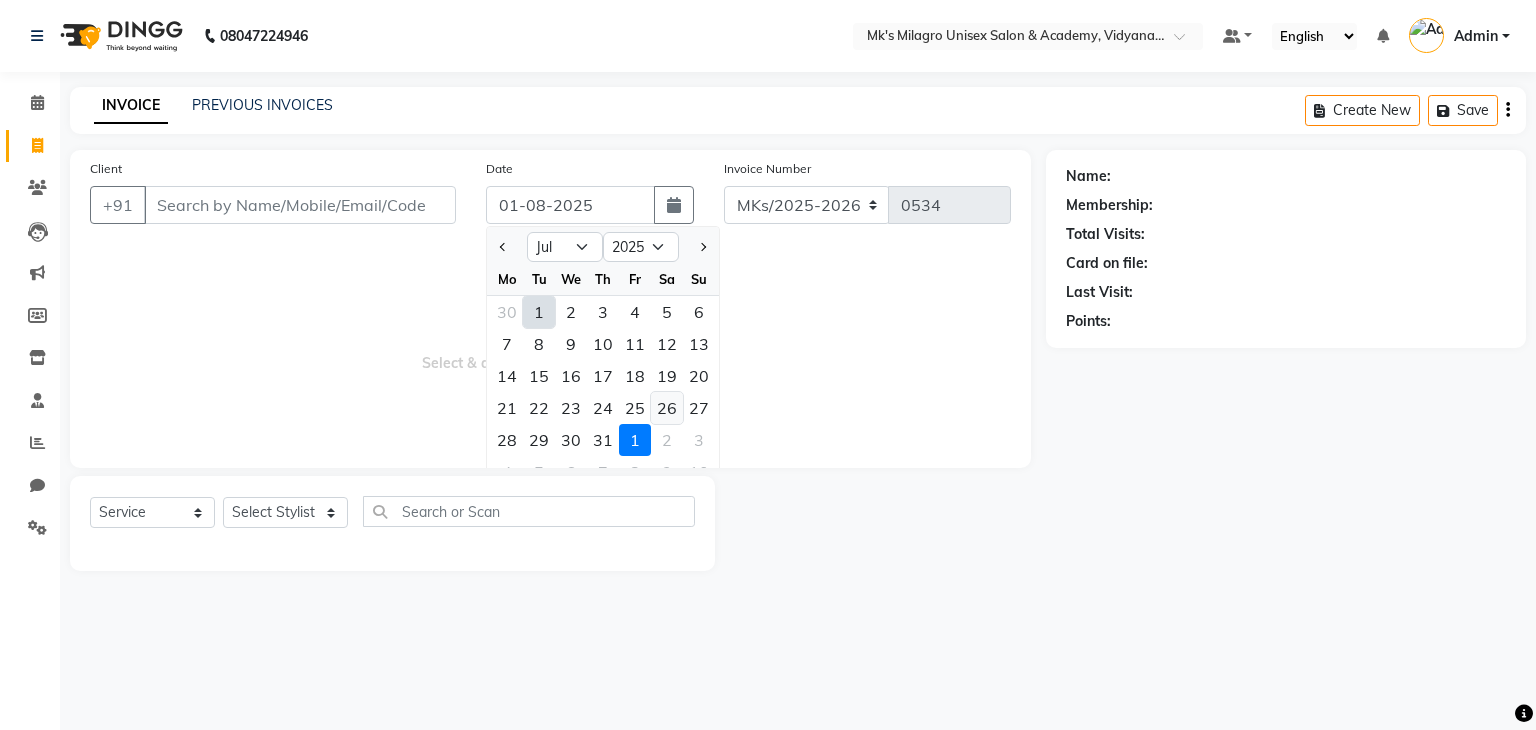 click on "26" 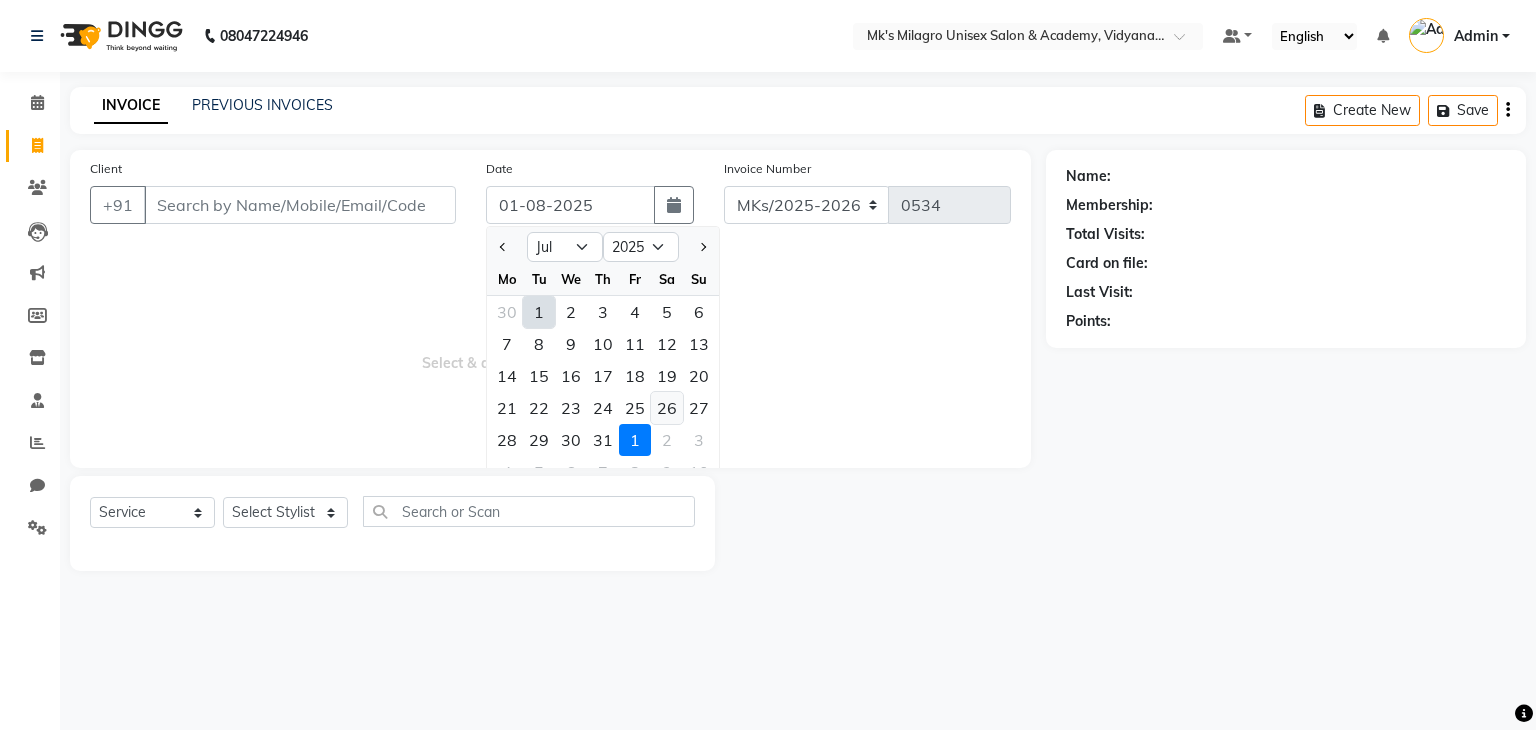 type on "26-07-2025" 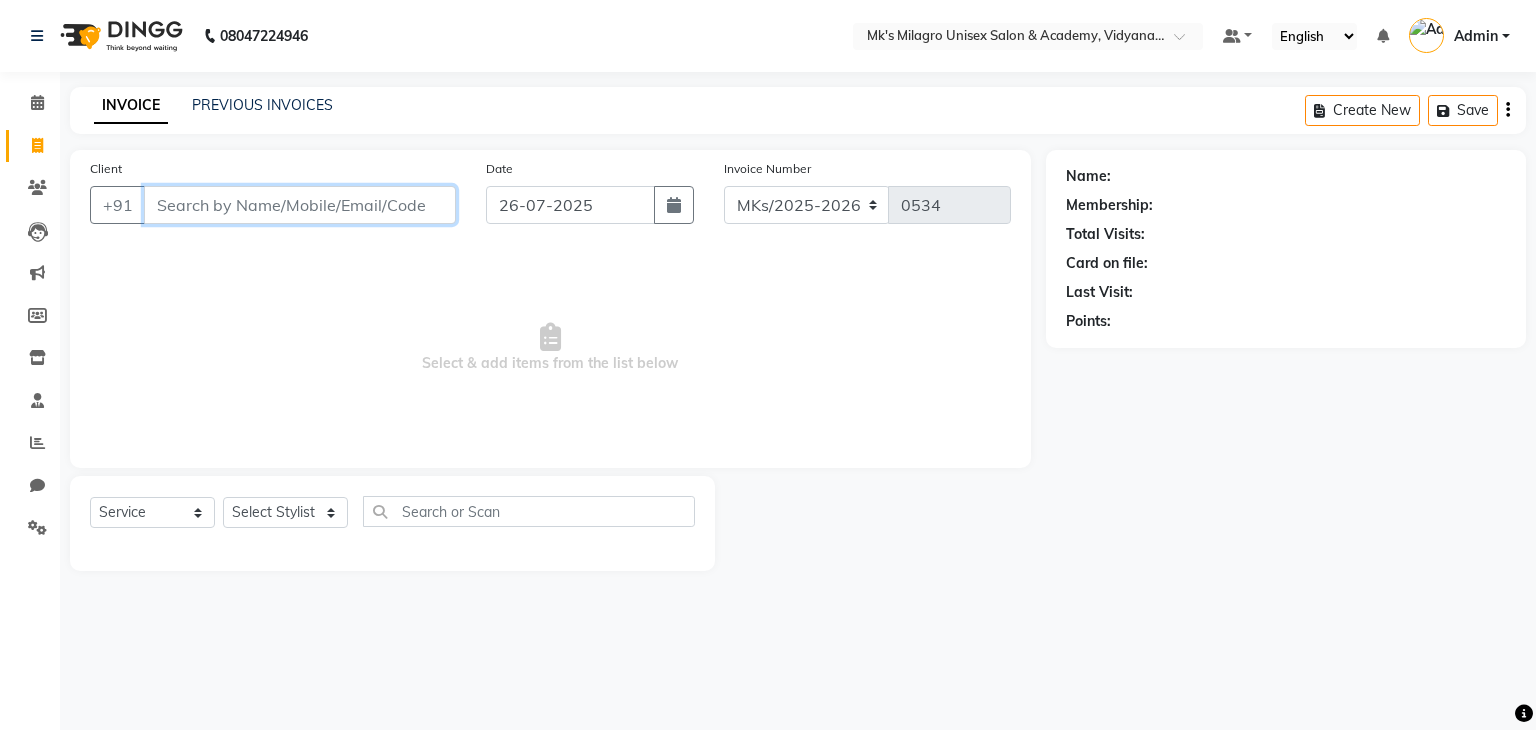 click on "Client" at bounding box center (300, 205) 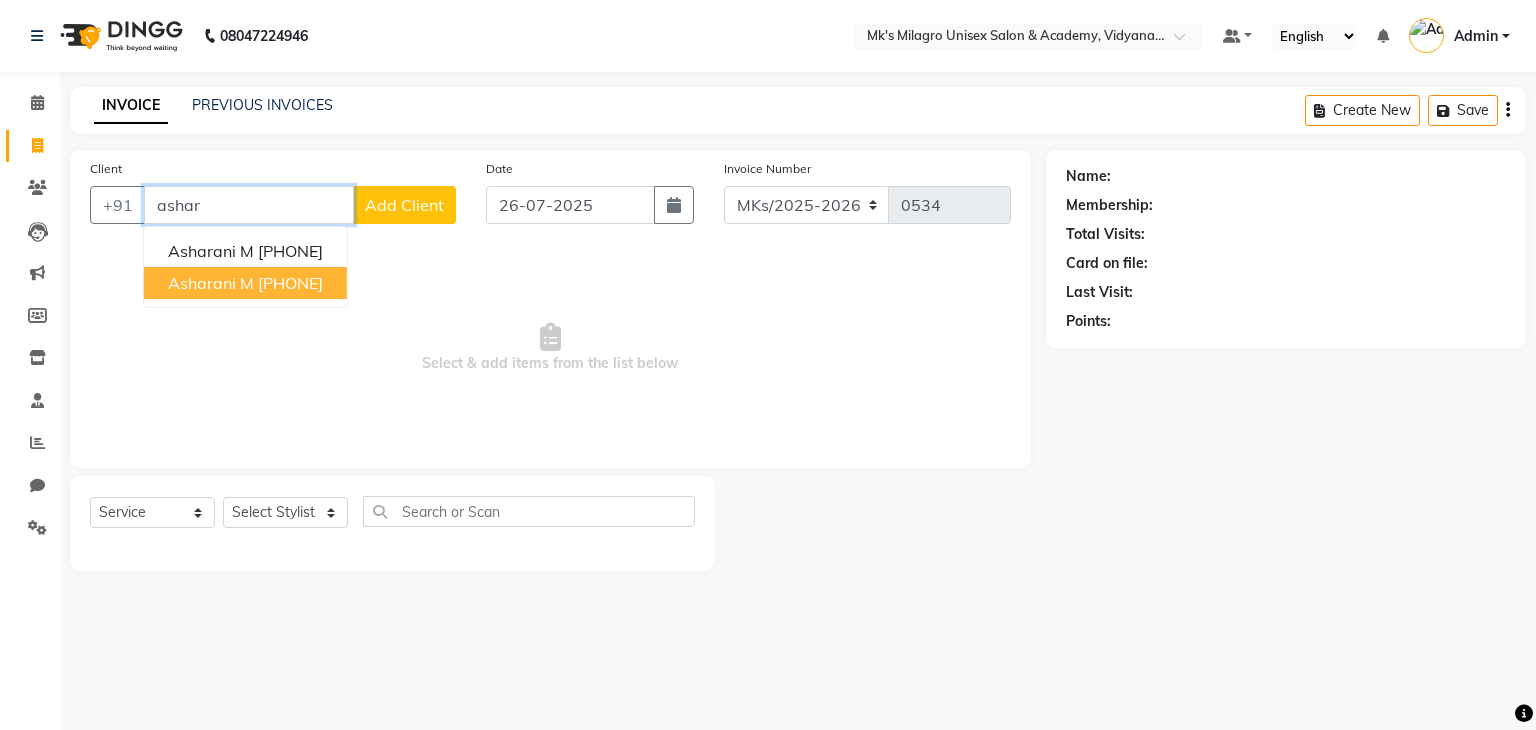 click on "[PHONE]" at bounding box center [290, 283] 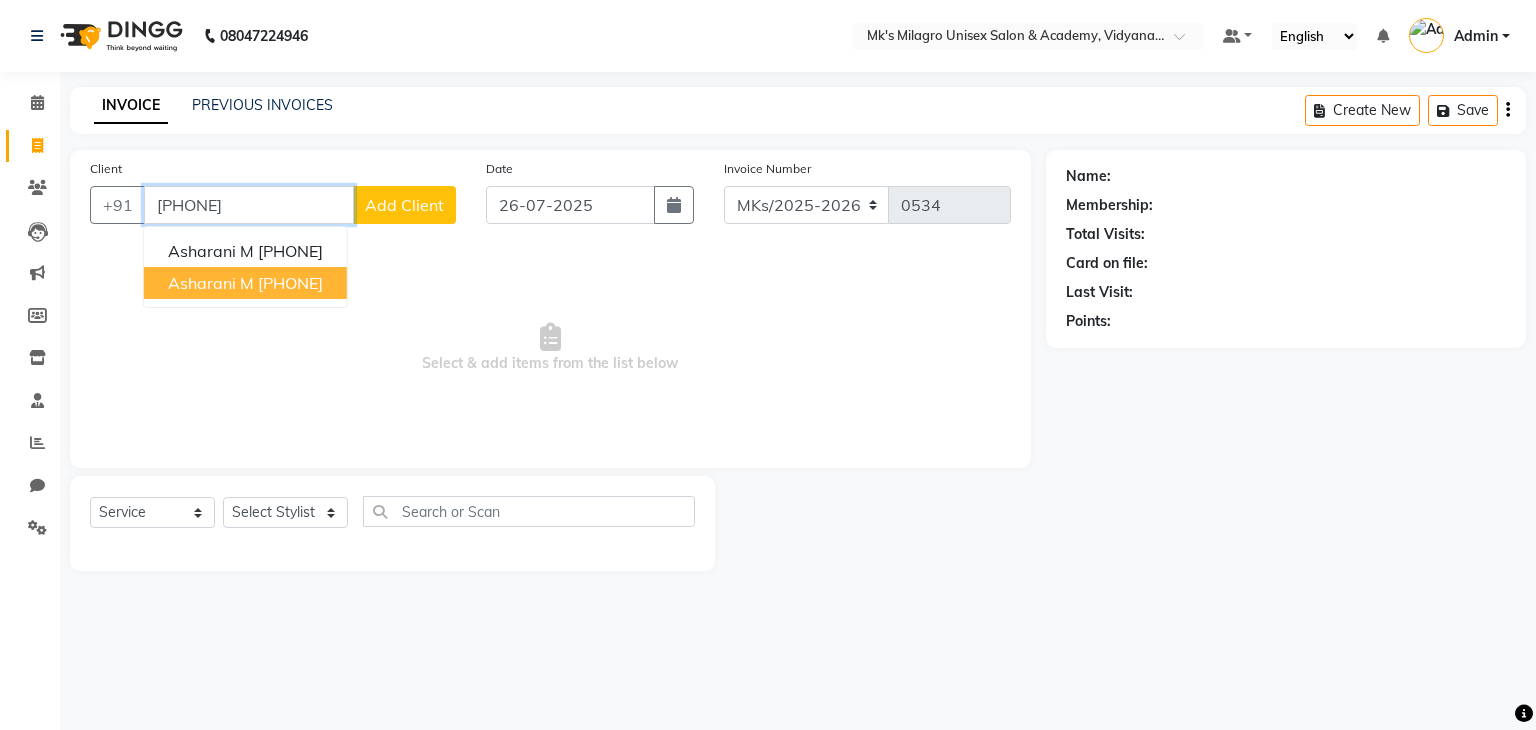type on "[PHONE]" 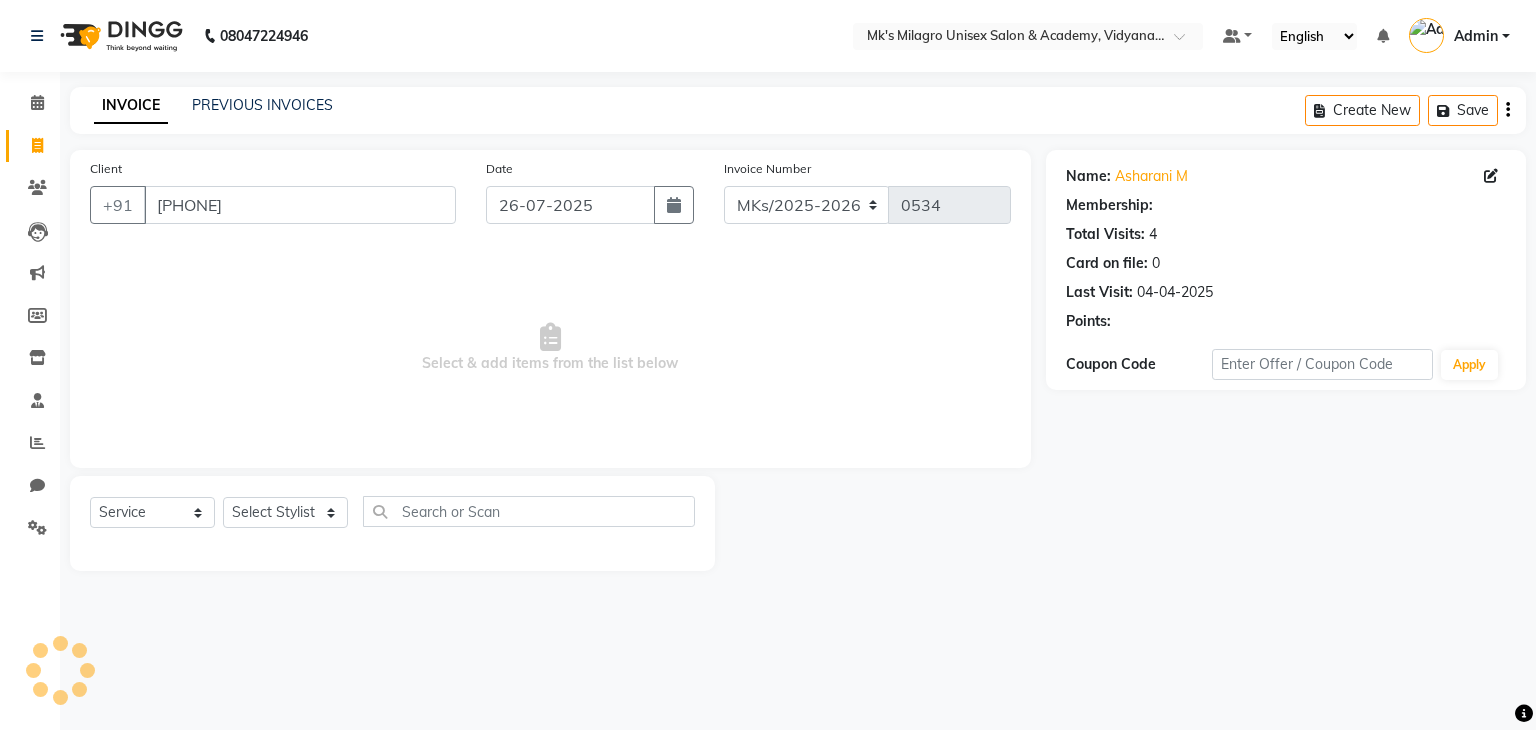 select on "1: Object" 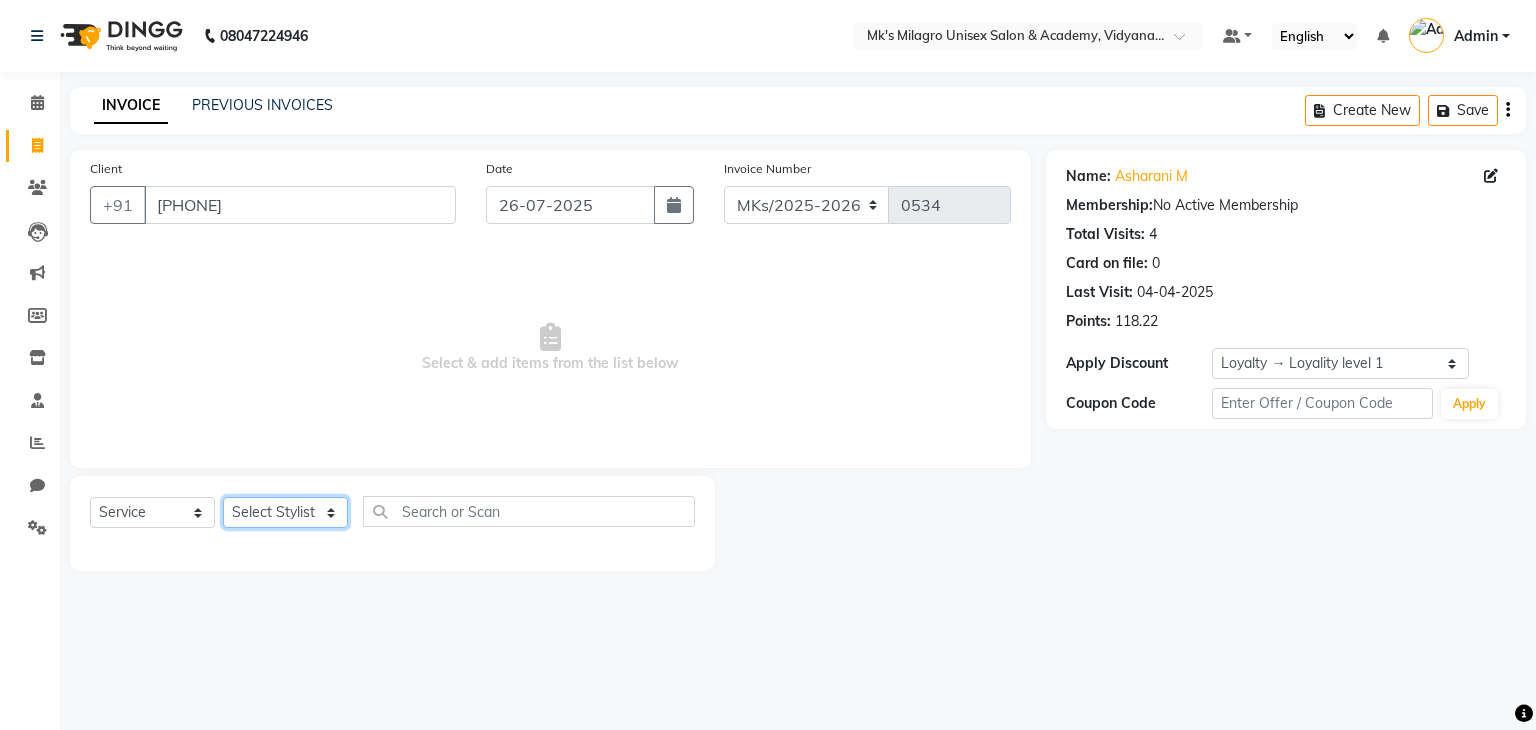 click on "Select Stylist Madhuri Jadhav Minsi Ramesh Renuka Riya Sandhaya Santoshi" 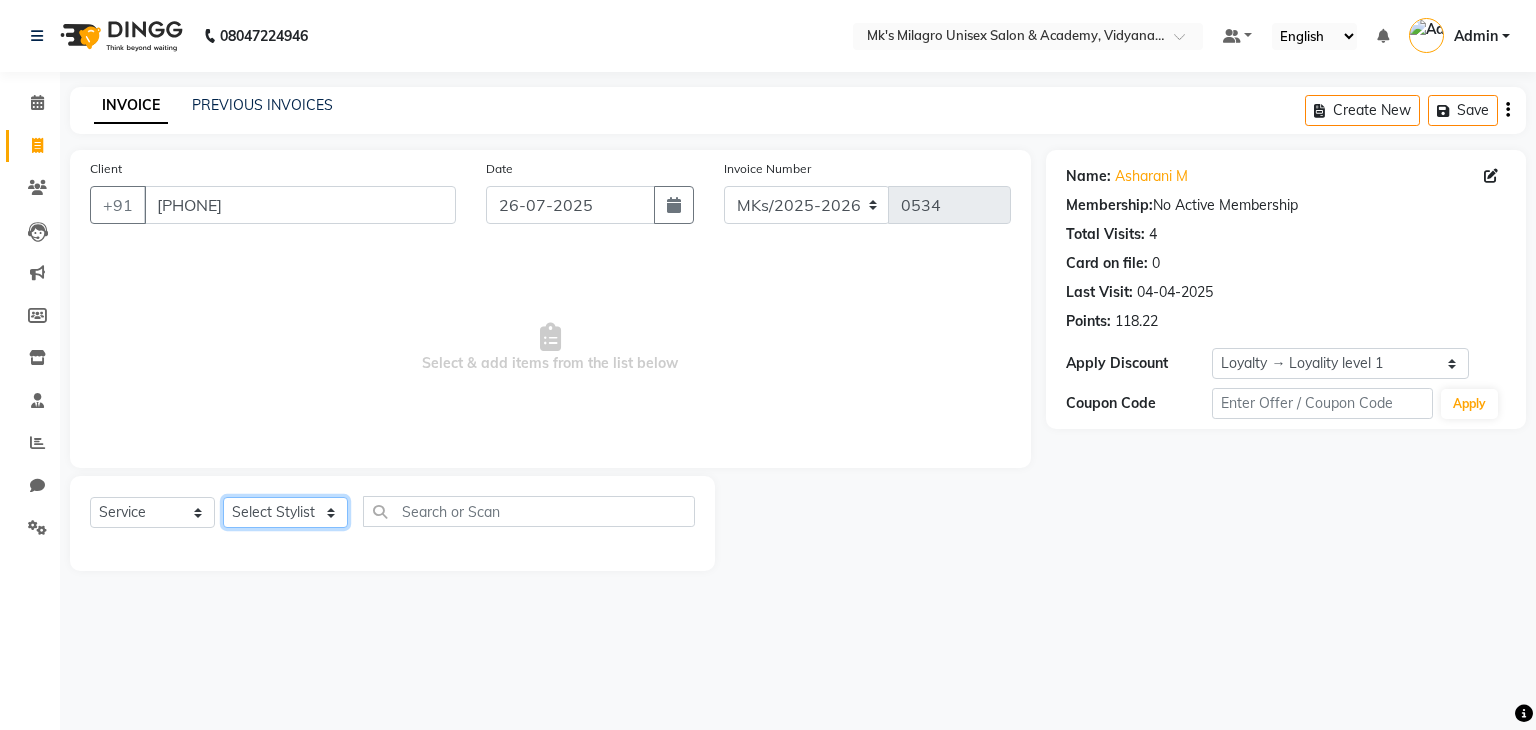 select on "85488" 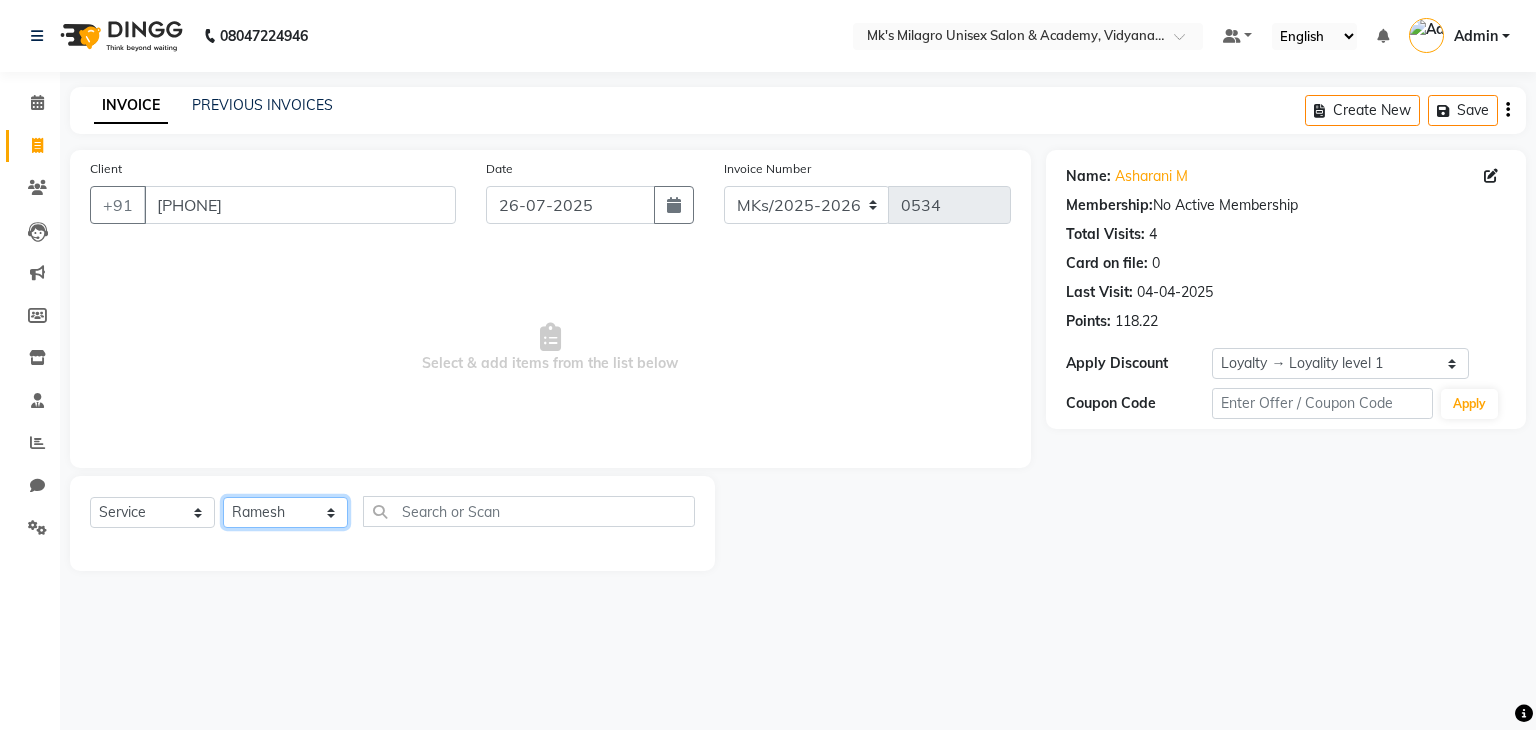 click on "Select Stylist Madhuri Jadhav Minsi Ramesh Renuka Riya Sandhaya Santoshi" 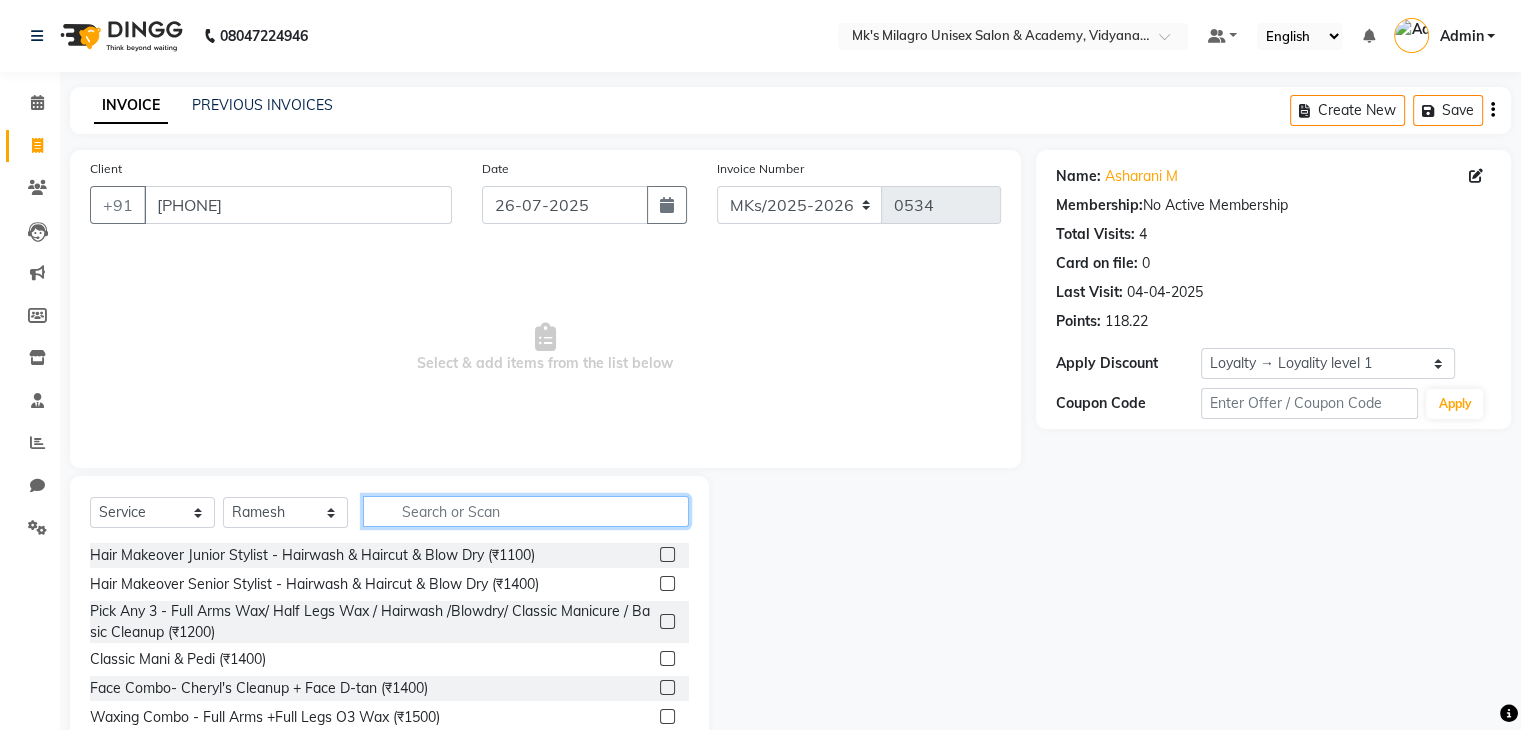click 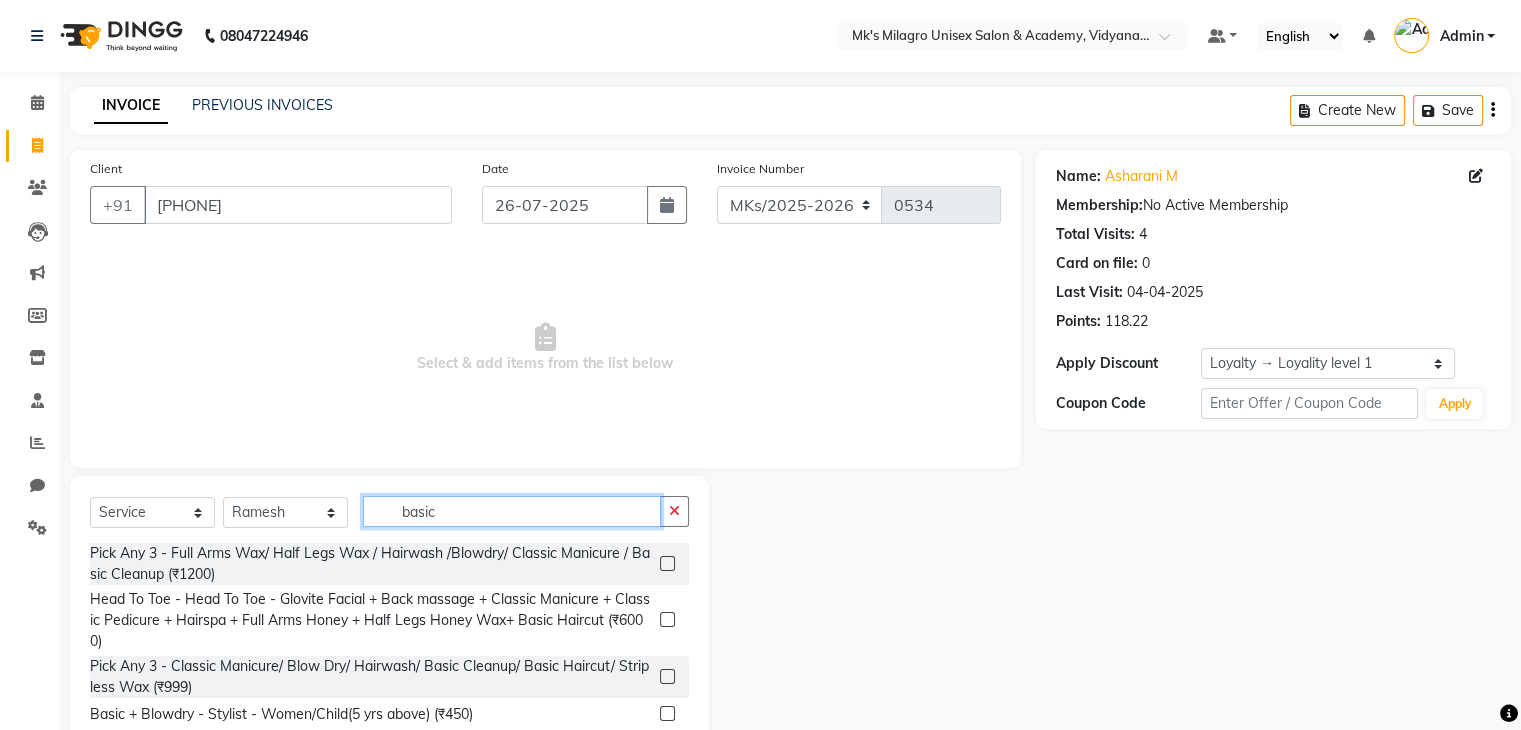 type on "basic" 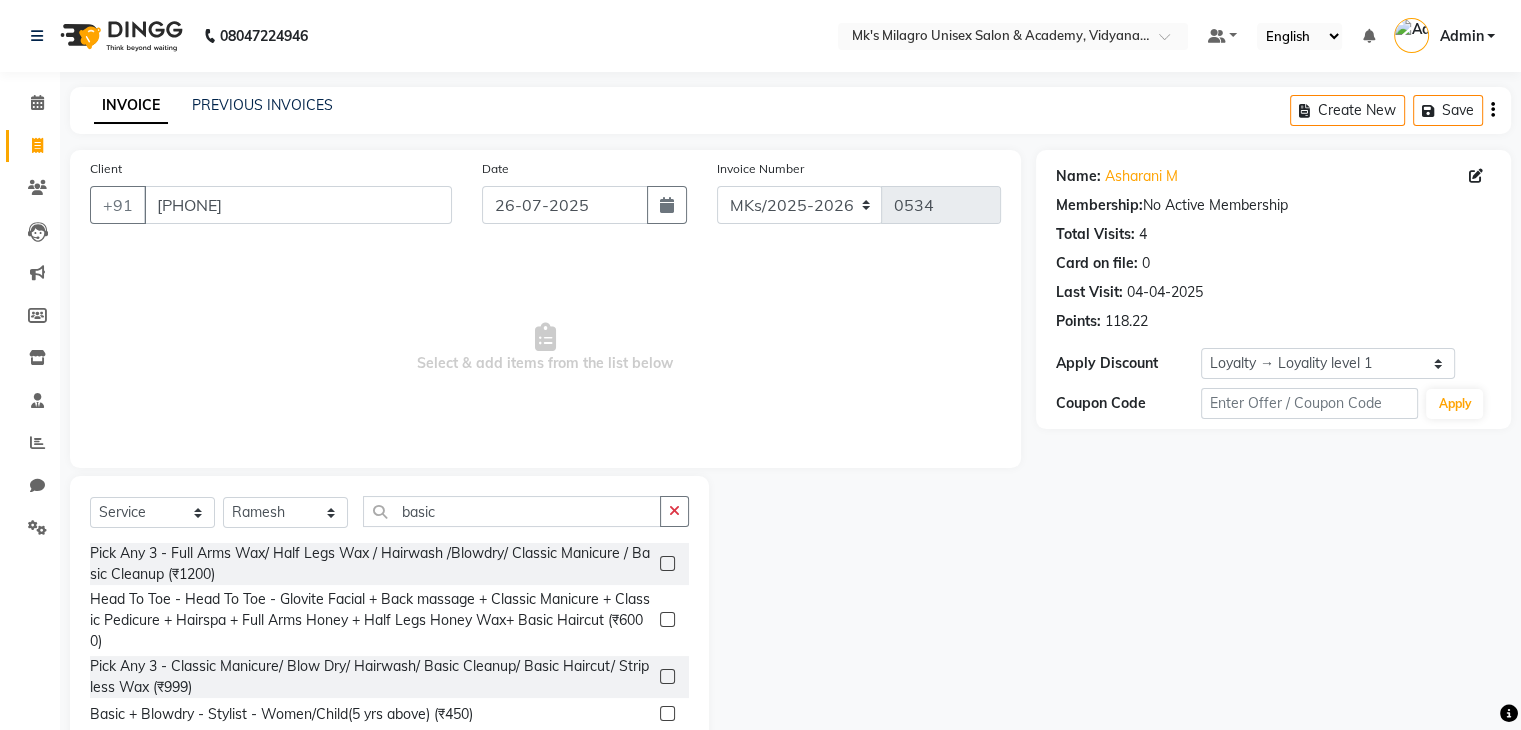 click 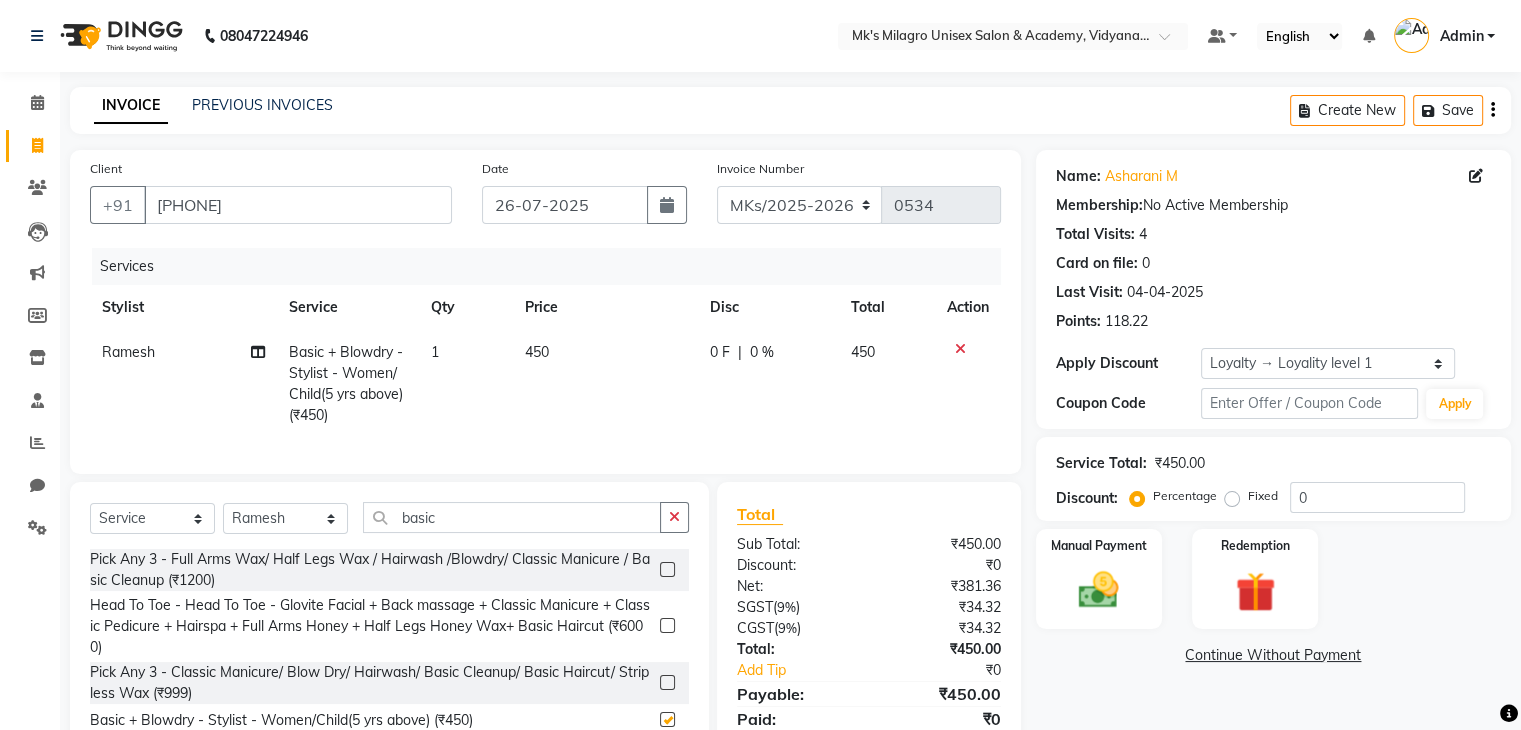 checkbox on "false" 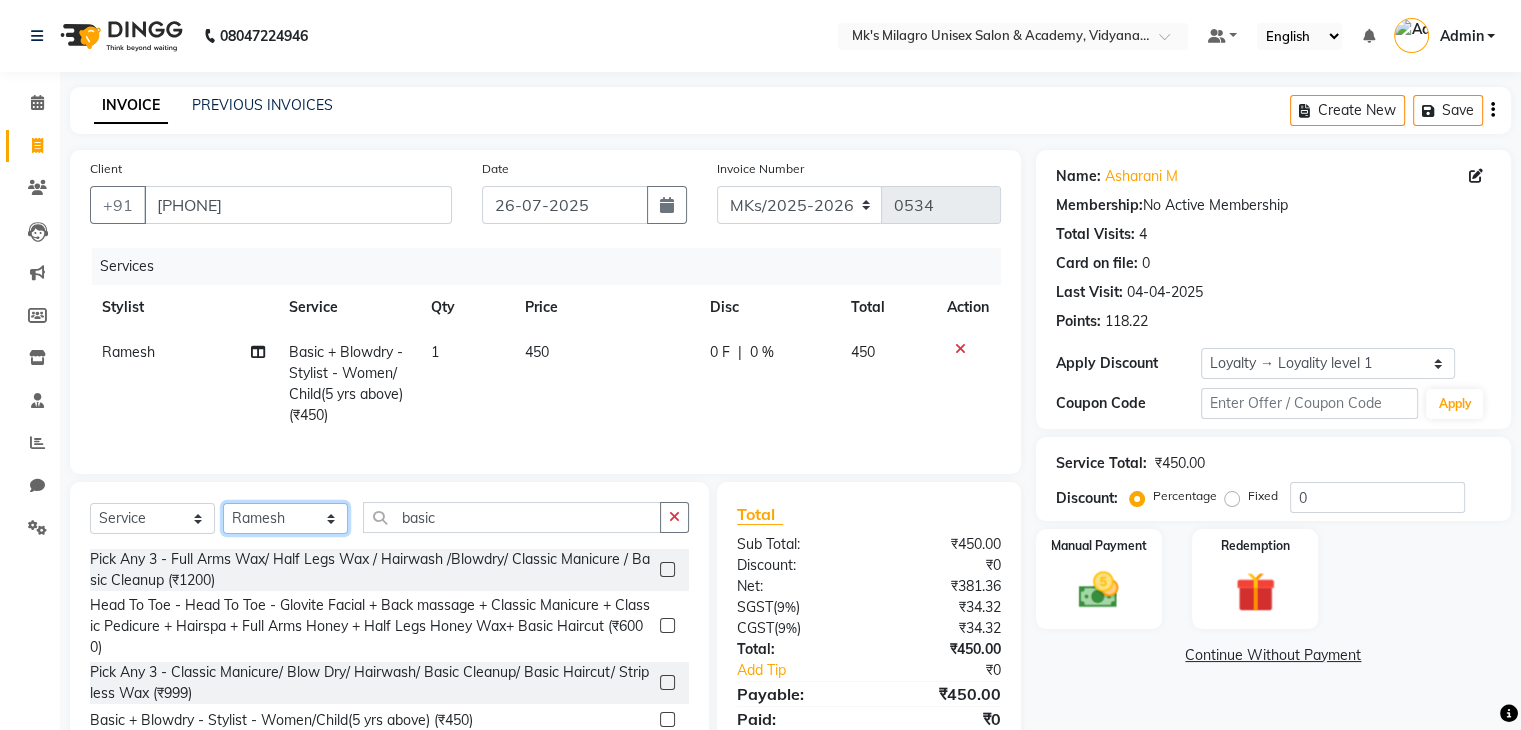 drag, startPoint x: 316, startPoint y: 534, endPoint x: 309, endPoint y: 433, distance: 101.24229 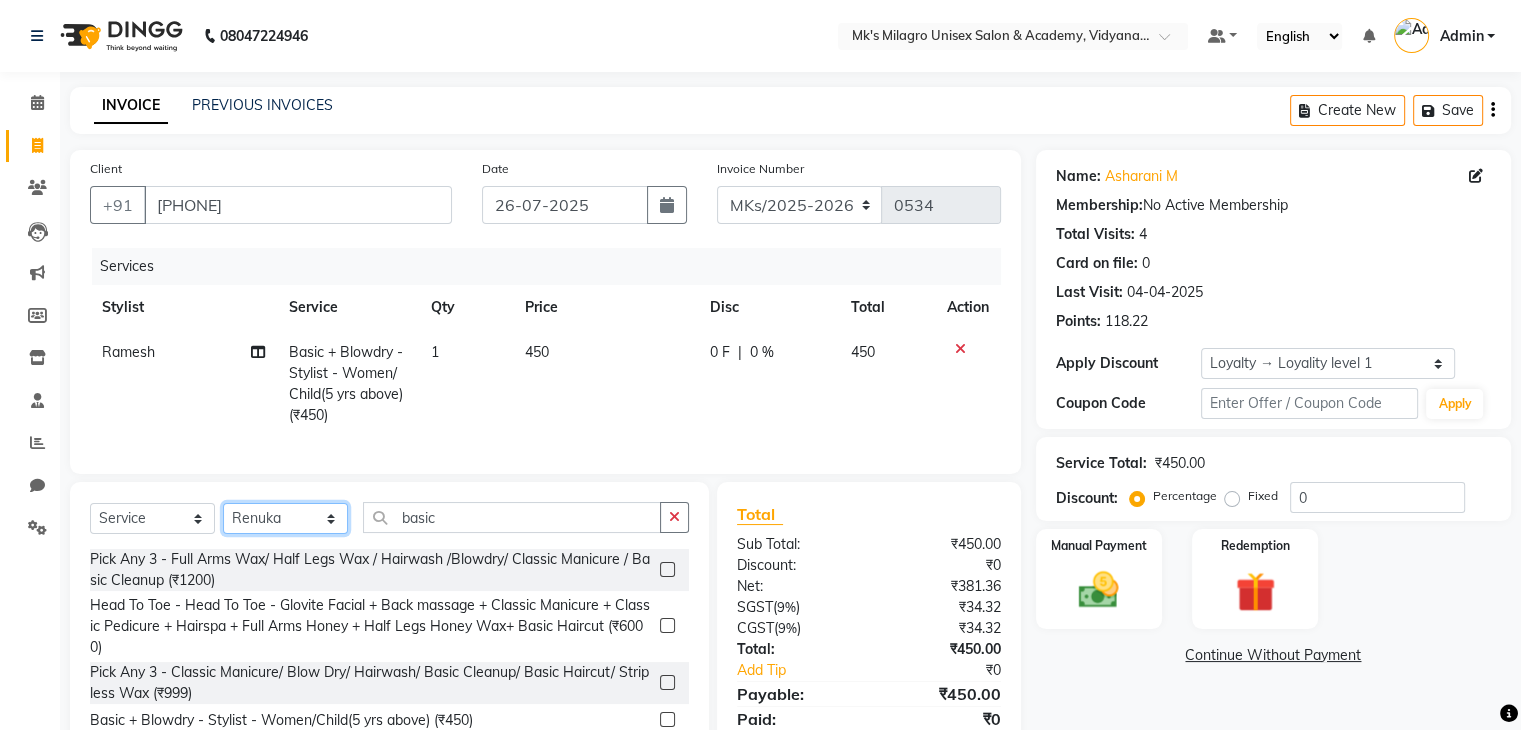 click on "Select Stylist Madhuri Jadhav Minsi Ramesh Renuka Riya Sandhaya Santoshi" 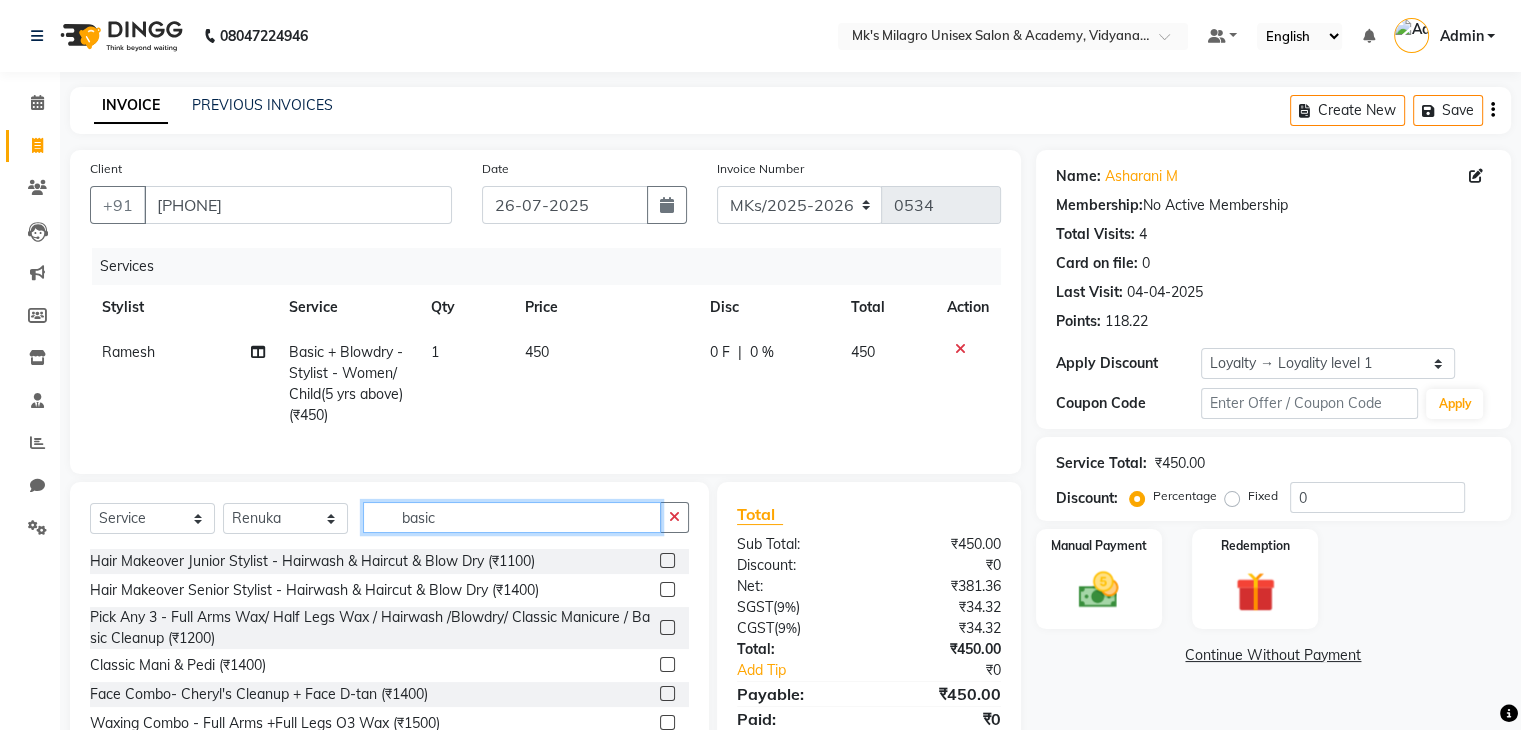 click on "basic" 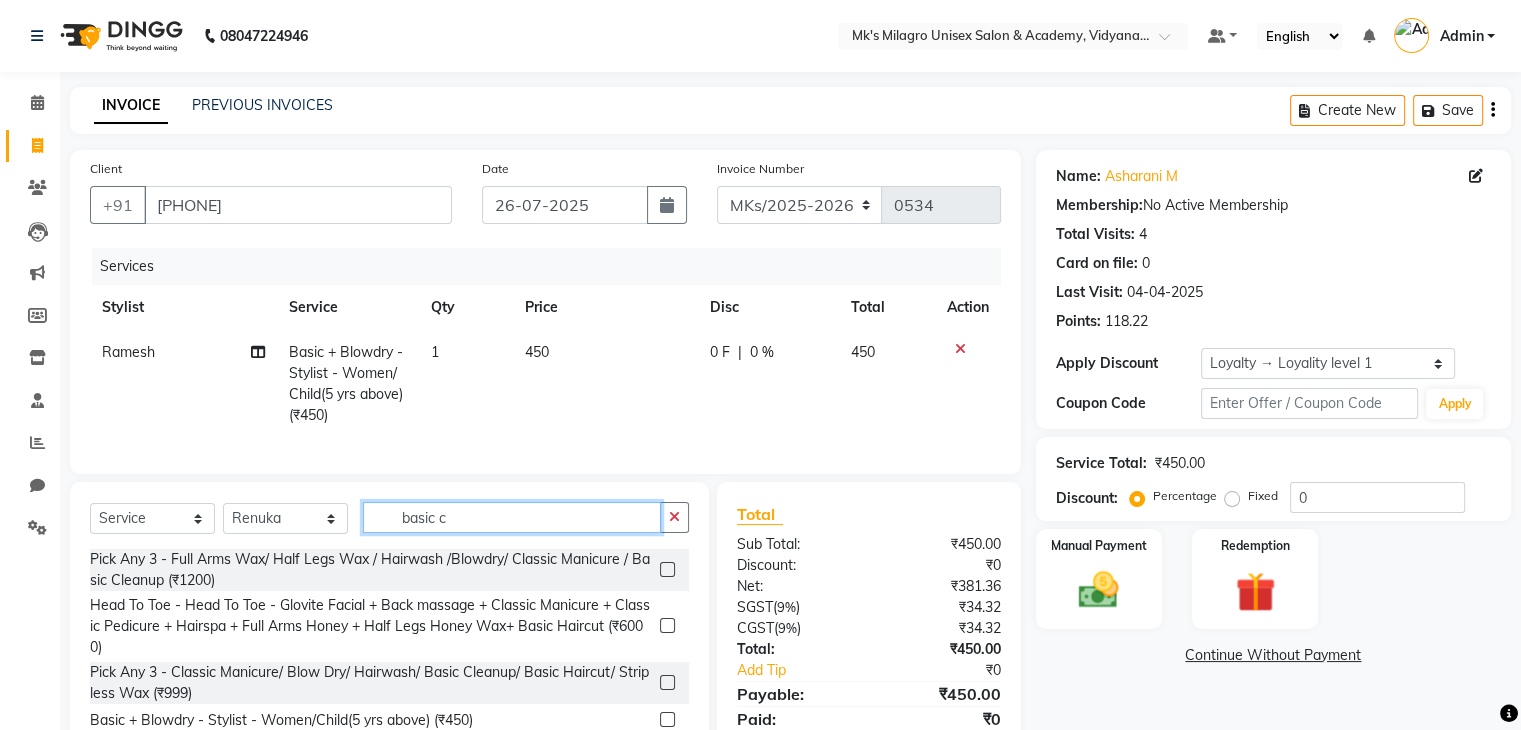 scroll, scrollTop: 93, scrollLeft: 0, axis: vertical 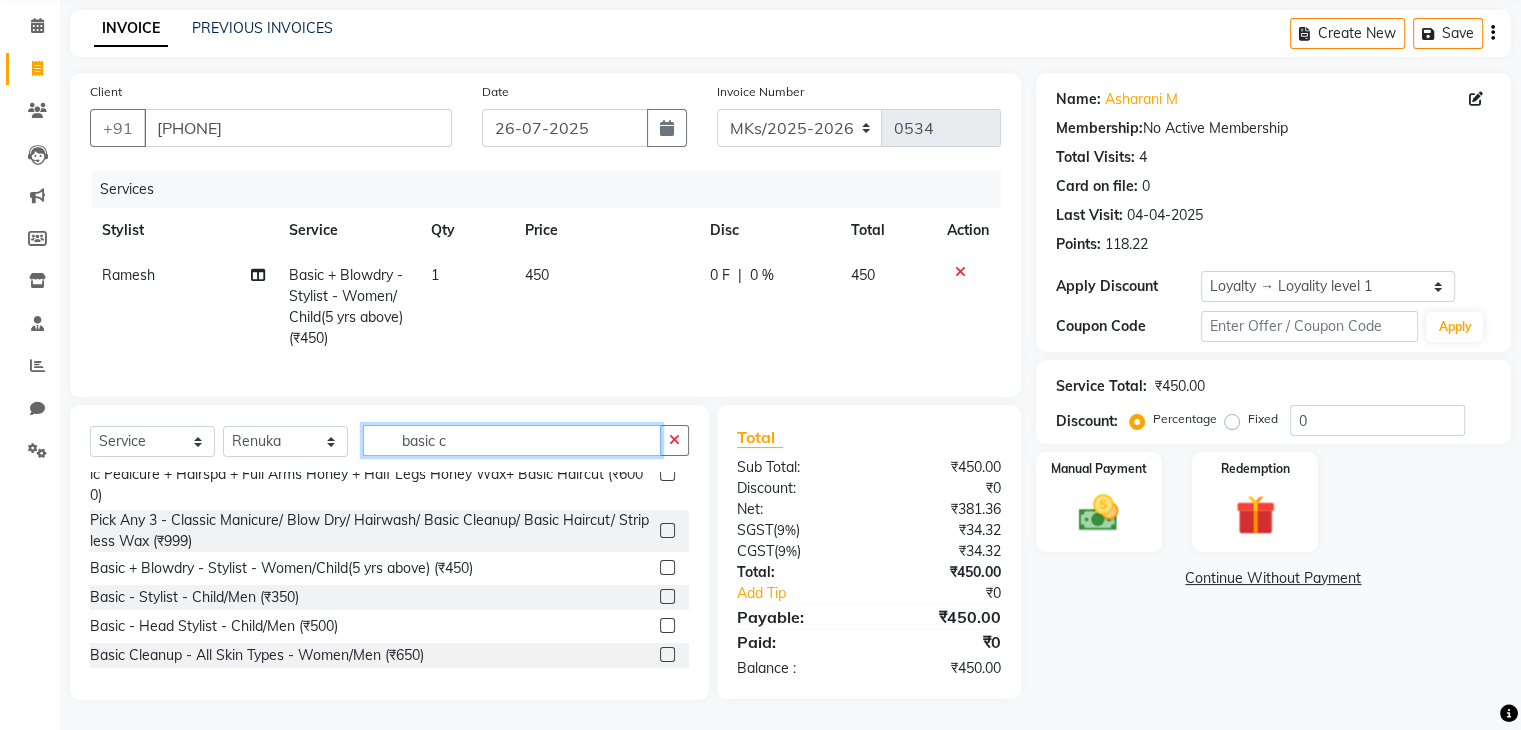 type on "basic c" 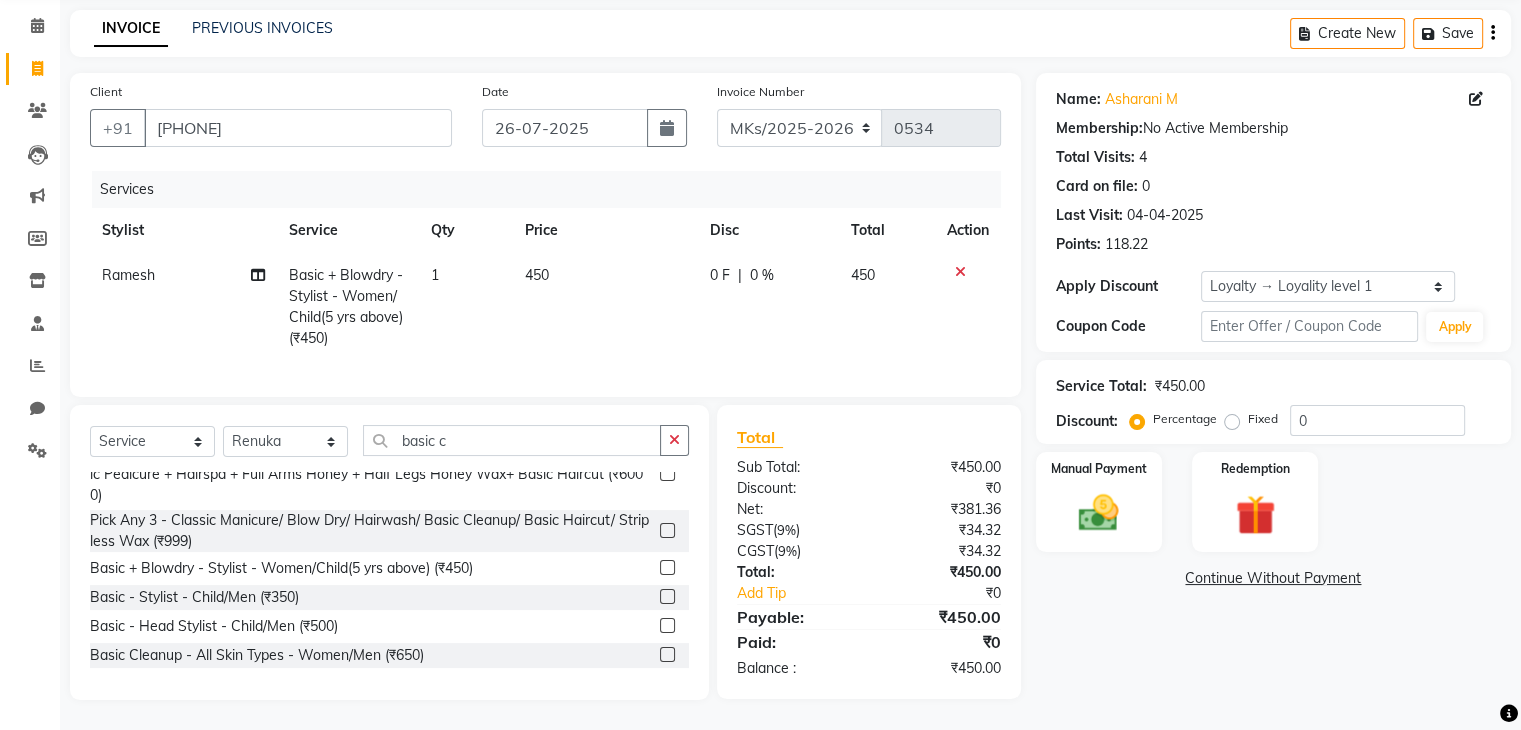 click 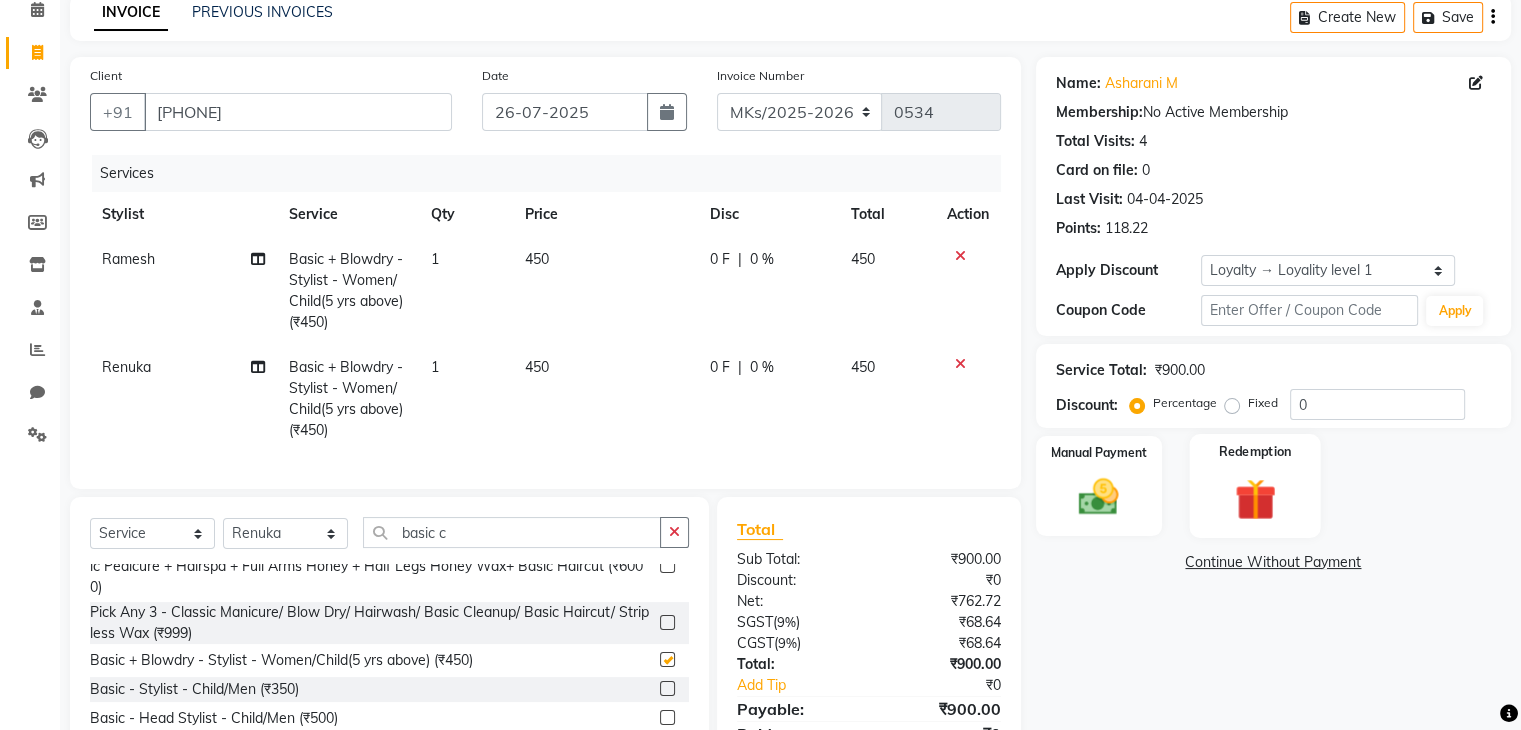checkbox on "false" 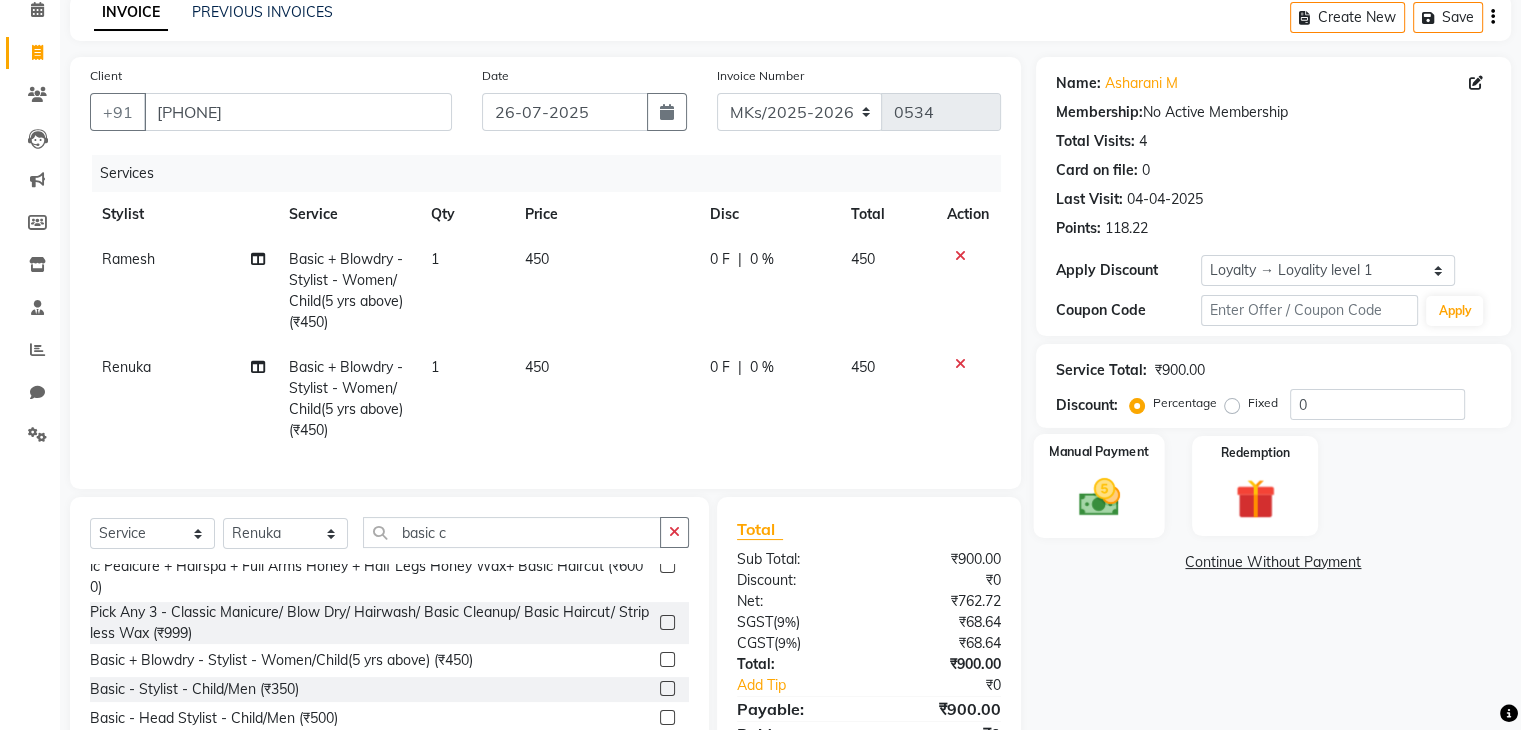 click 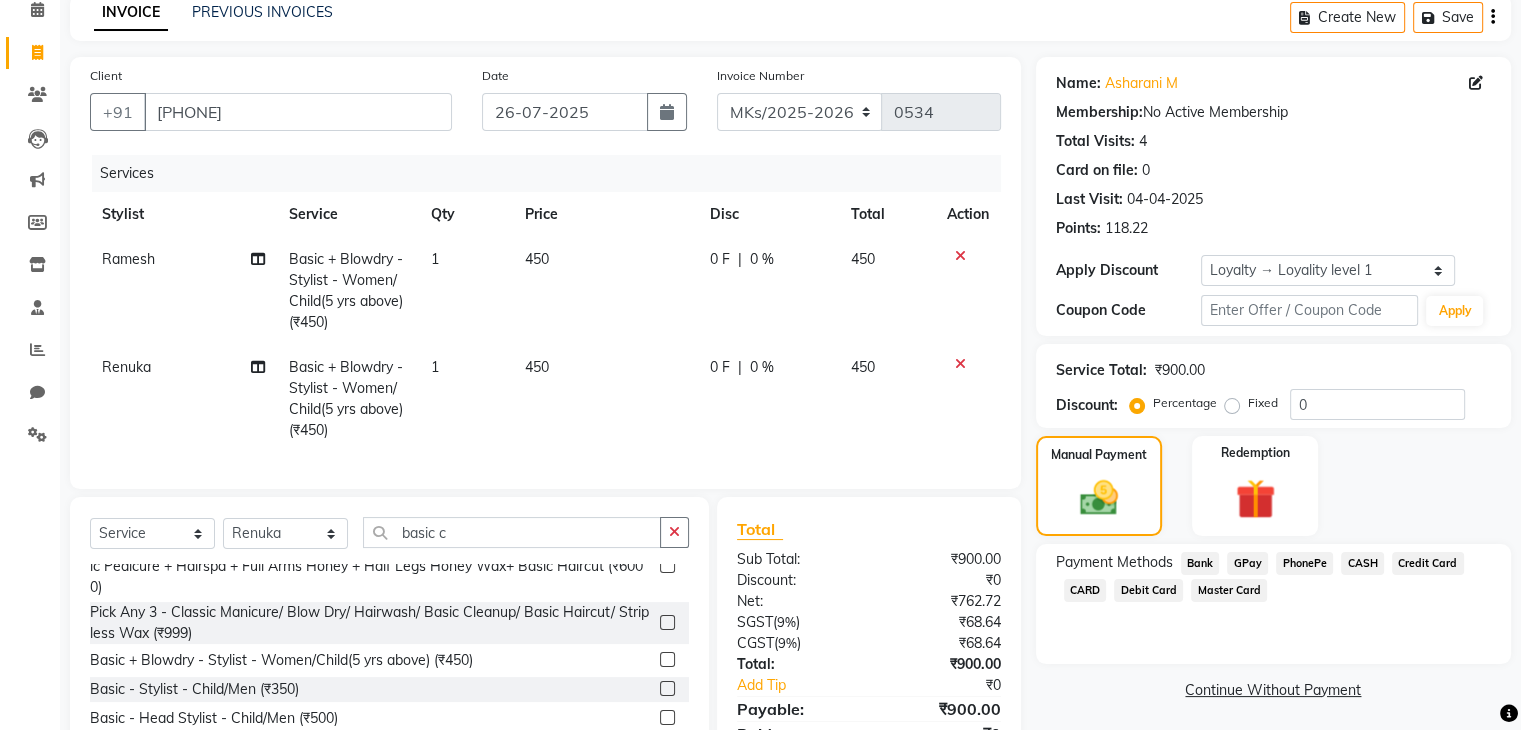 click on "GPay" 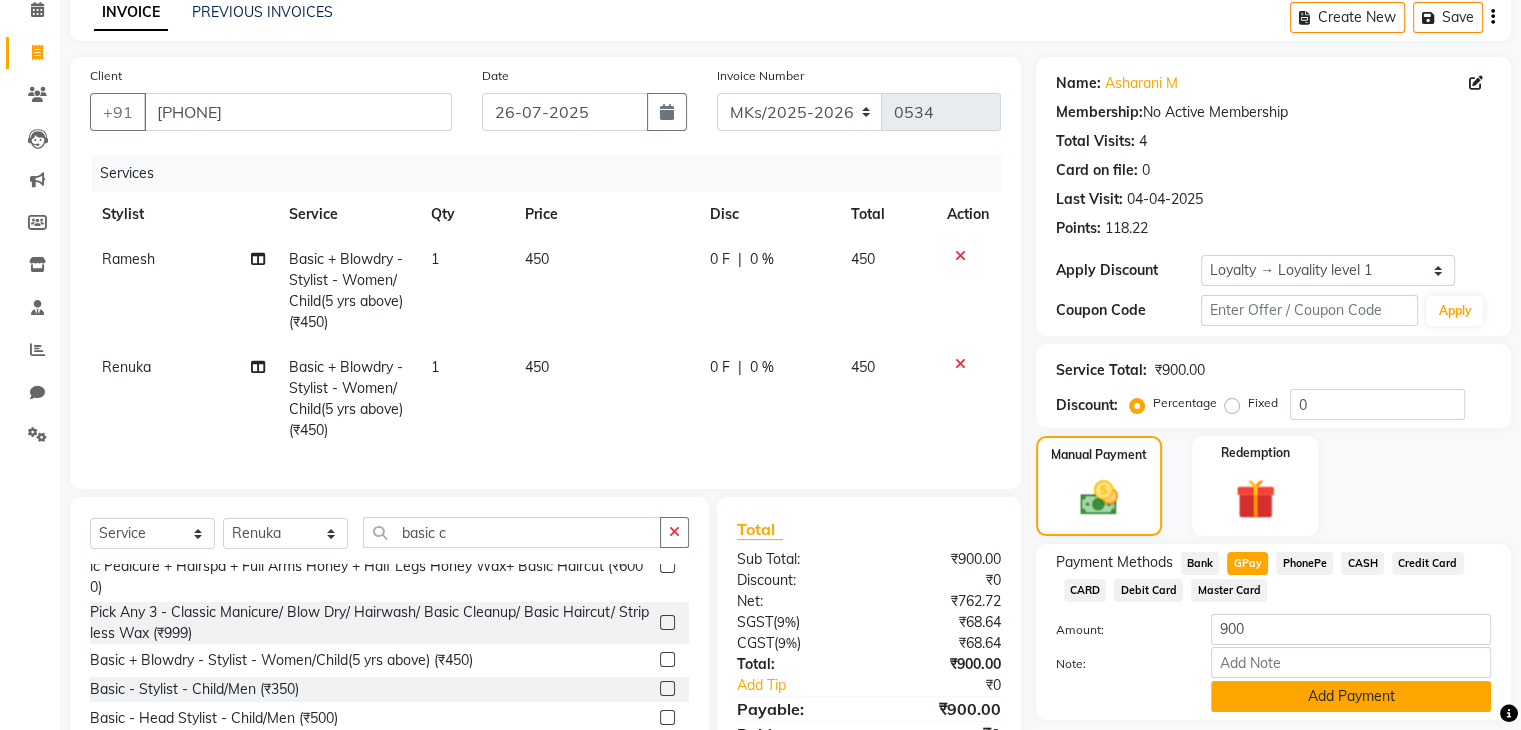 click on "Add Payment" 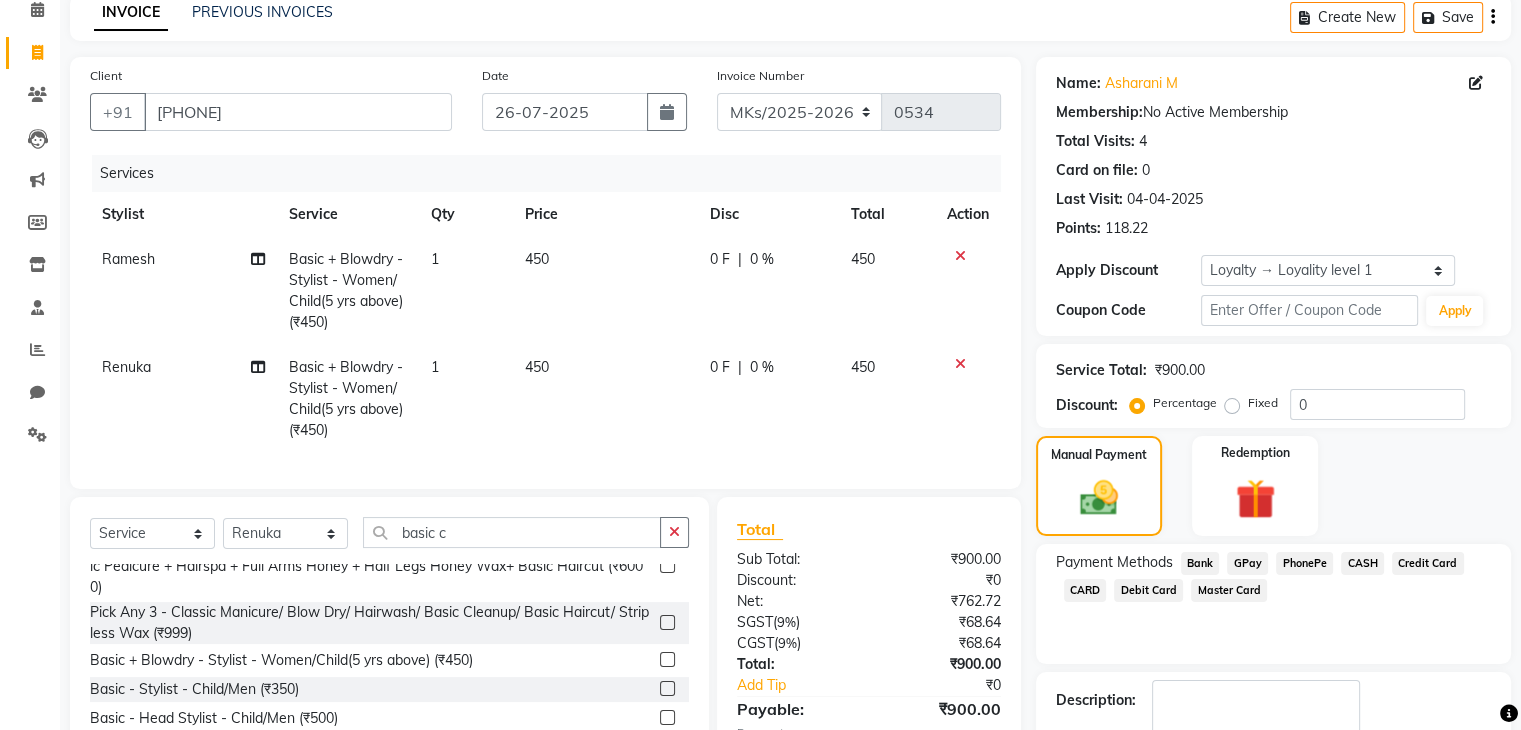 scroll, scrollTop: 342, scrollLeft: 0, axis: vertical 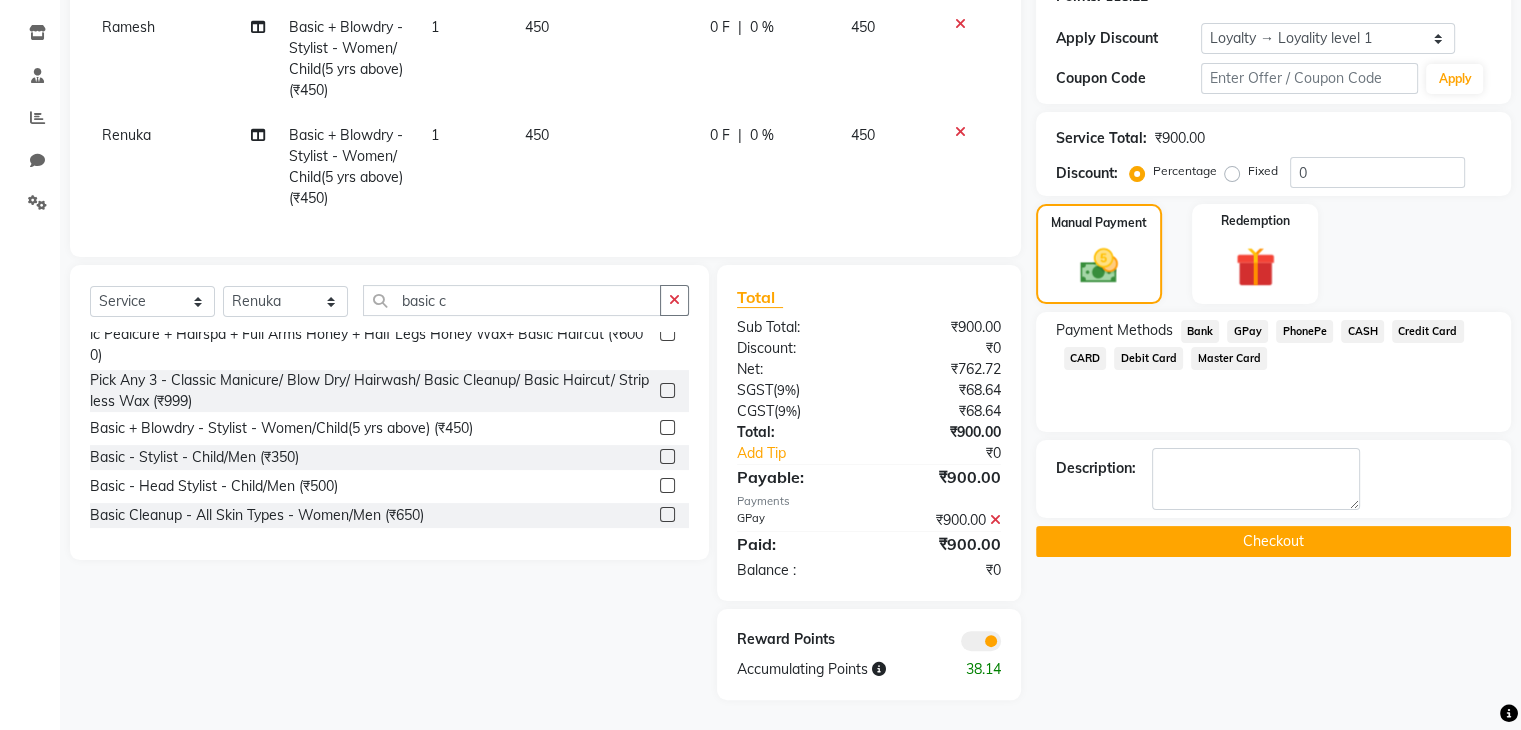 click on "Checkout" 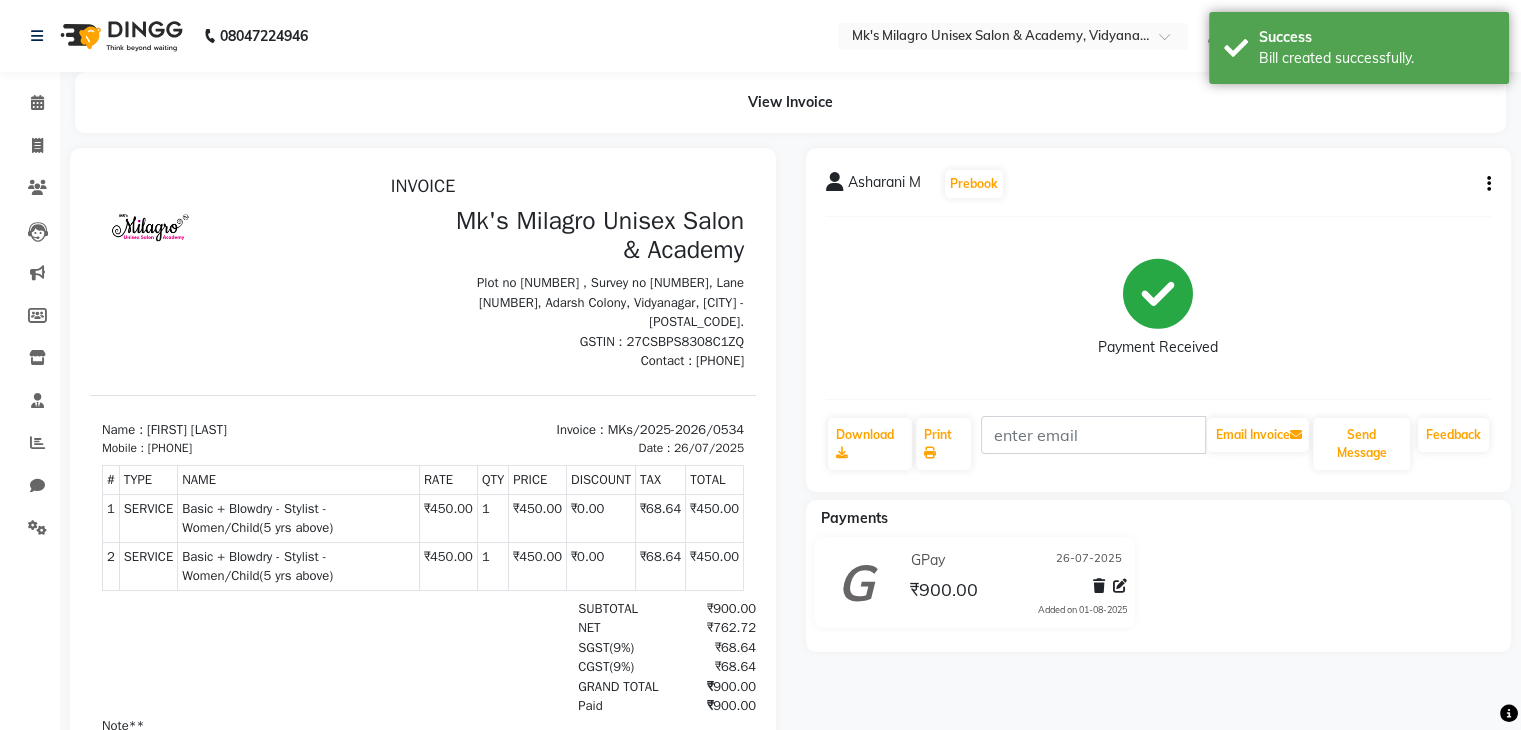 scroll, scrollTop: 0, scrollLeft: 0, axis: both 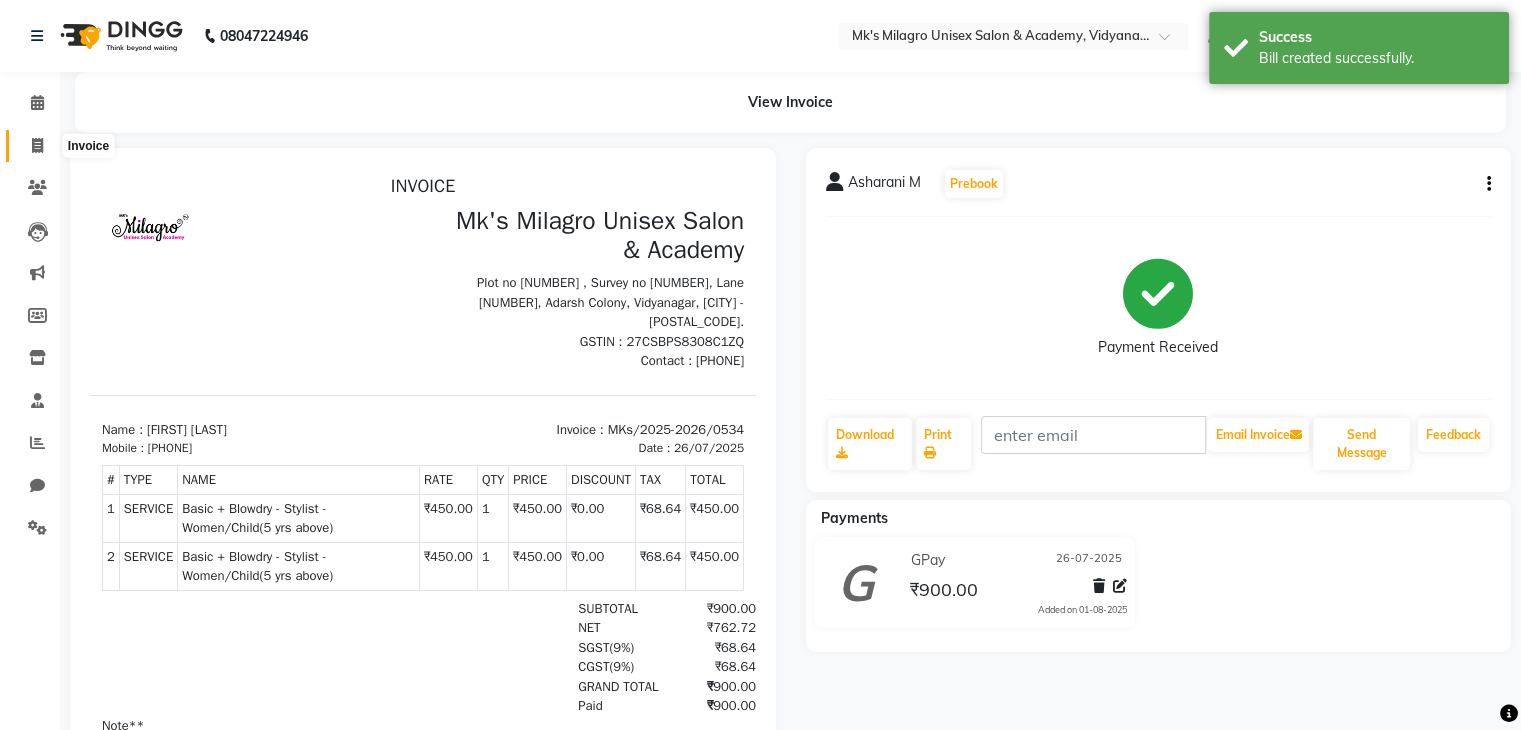 click 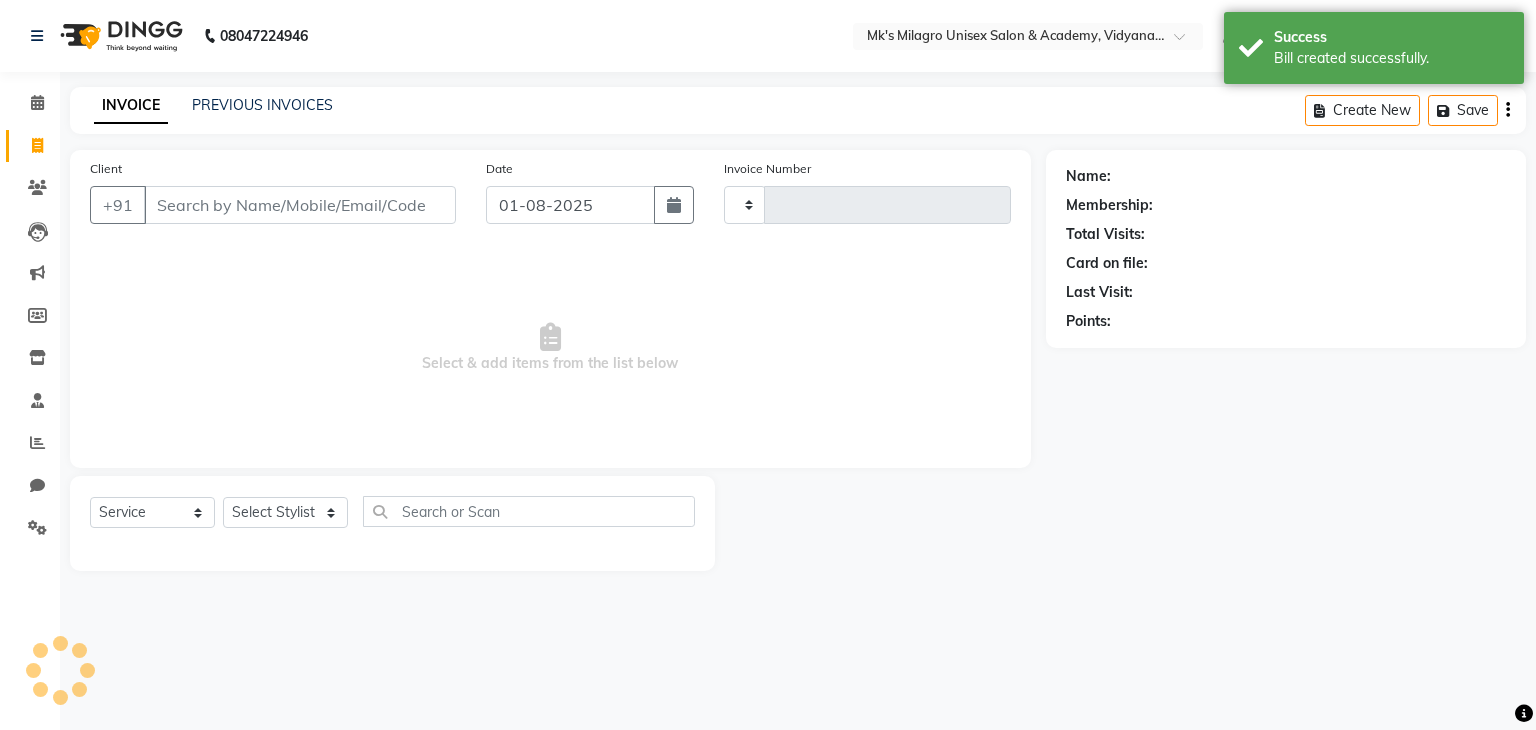 type on "0535" 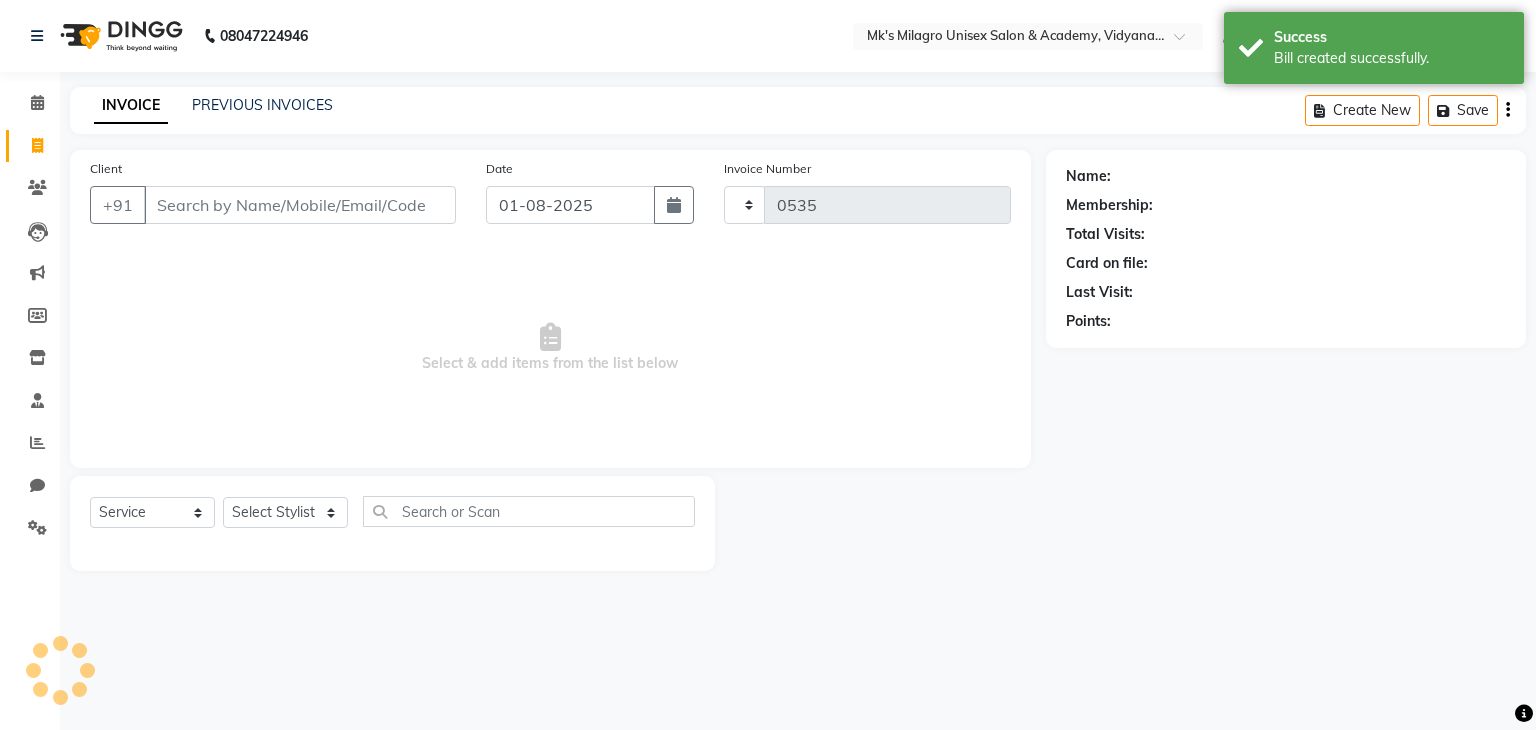 select on "6031" 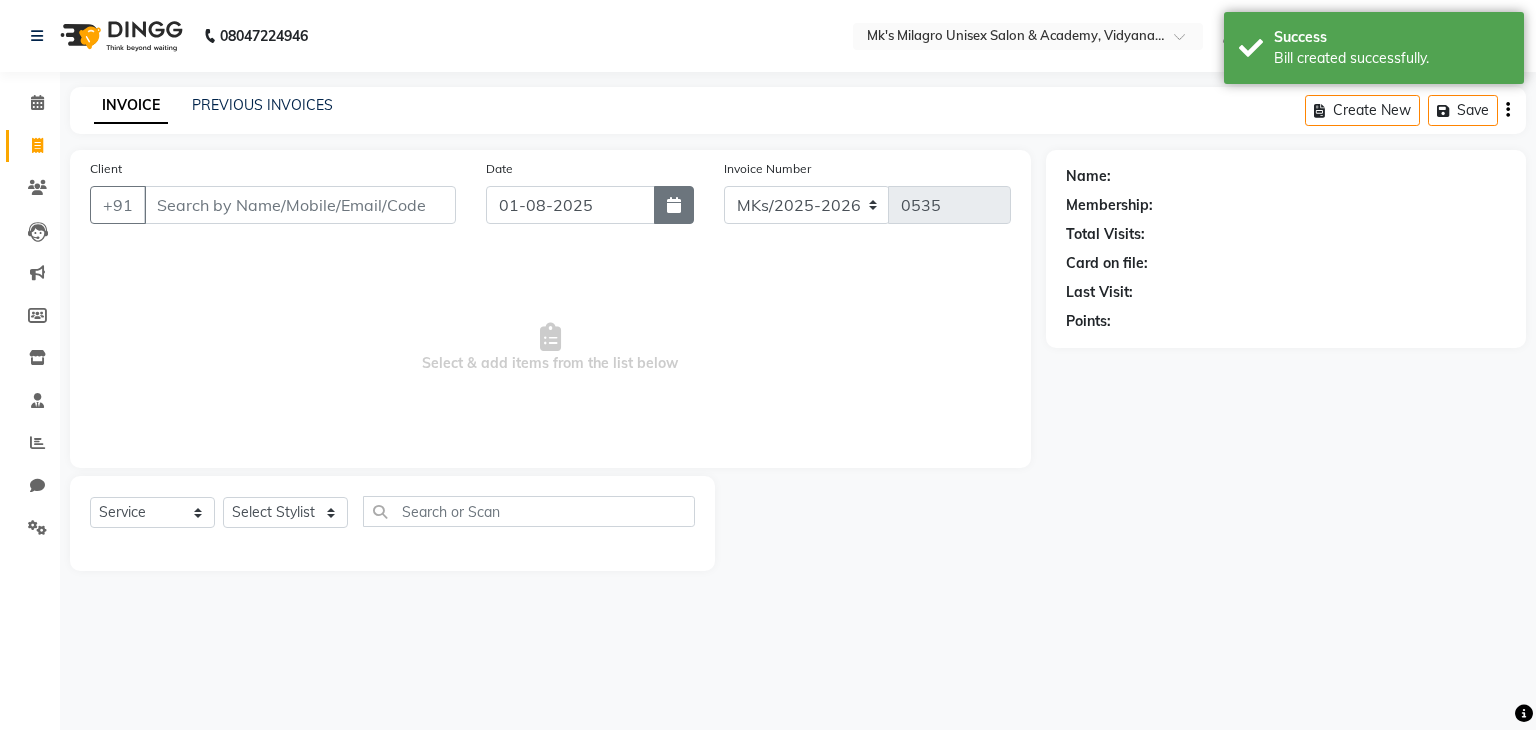 click 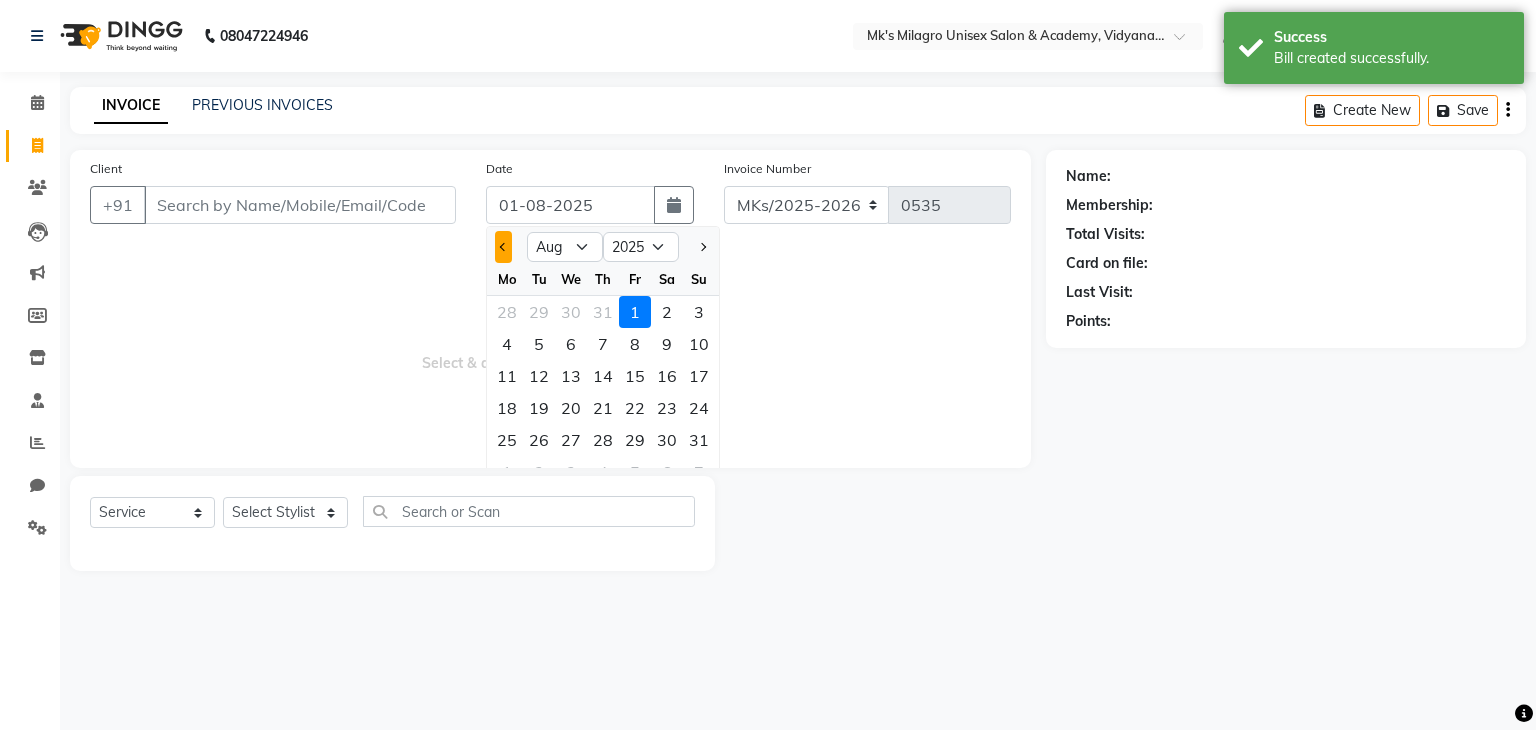 click 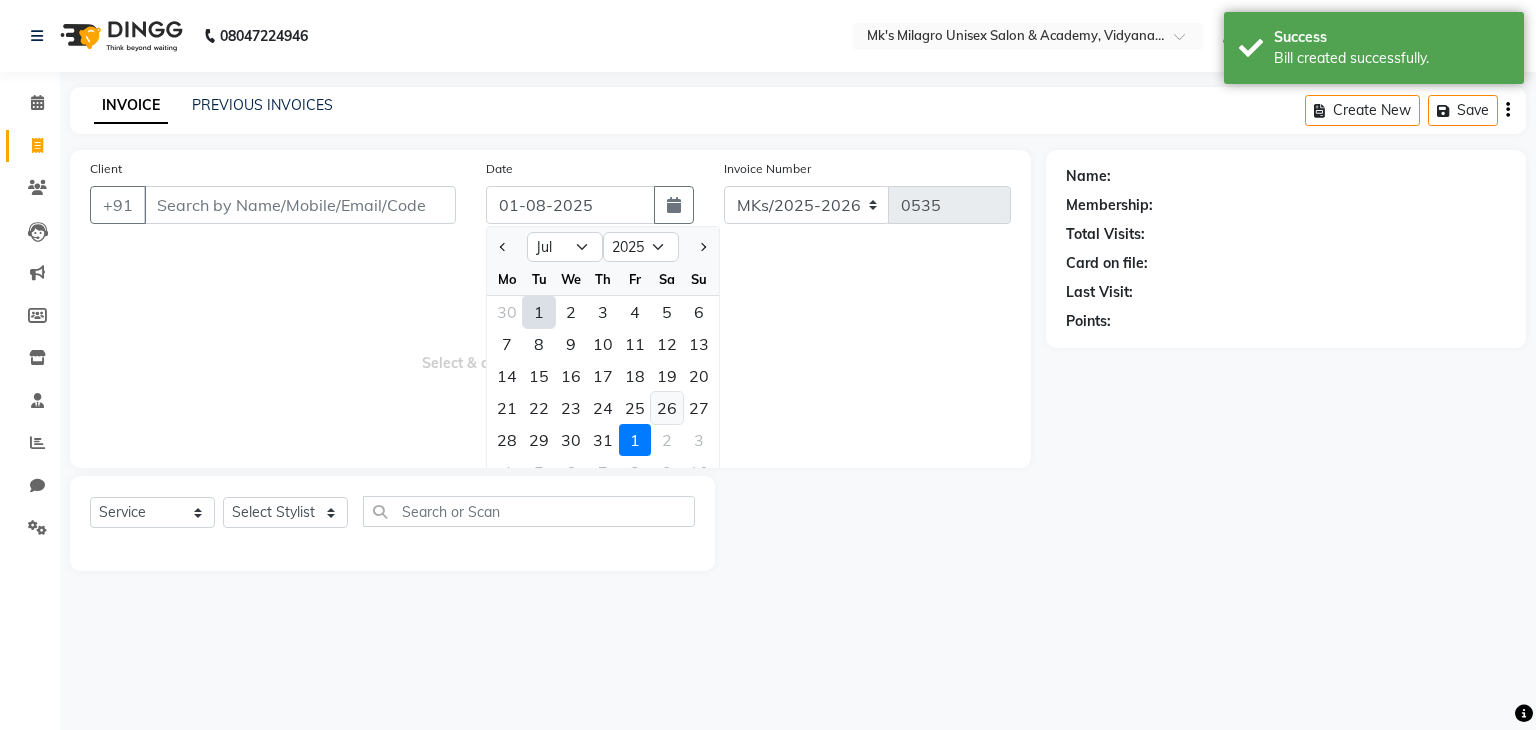 click on "26" 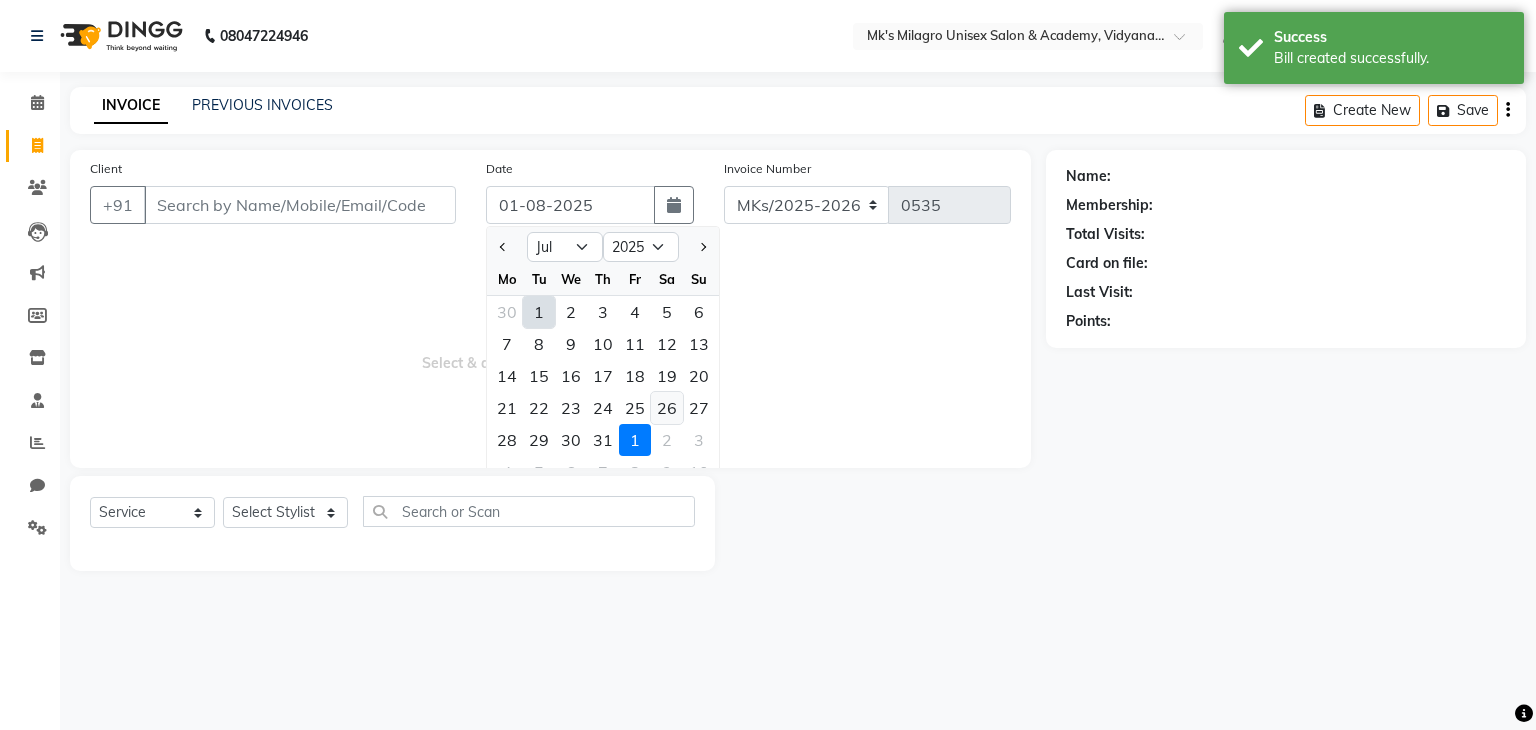 type on "26-07-2025" 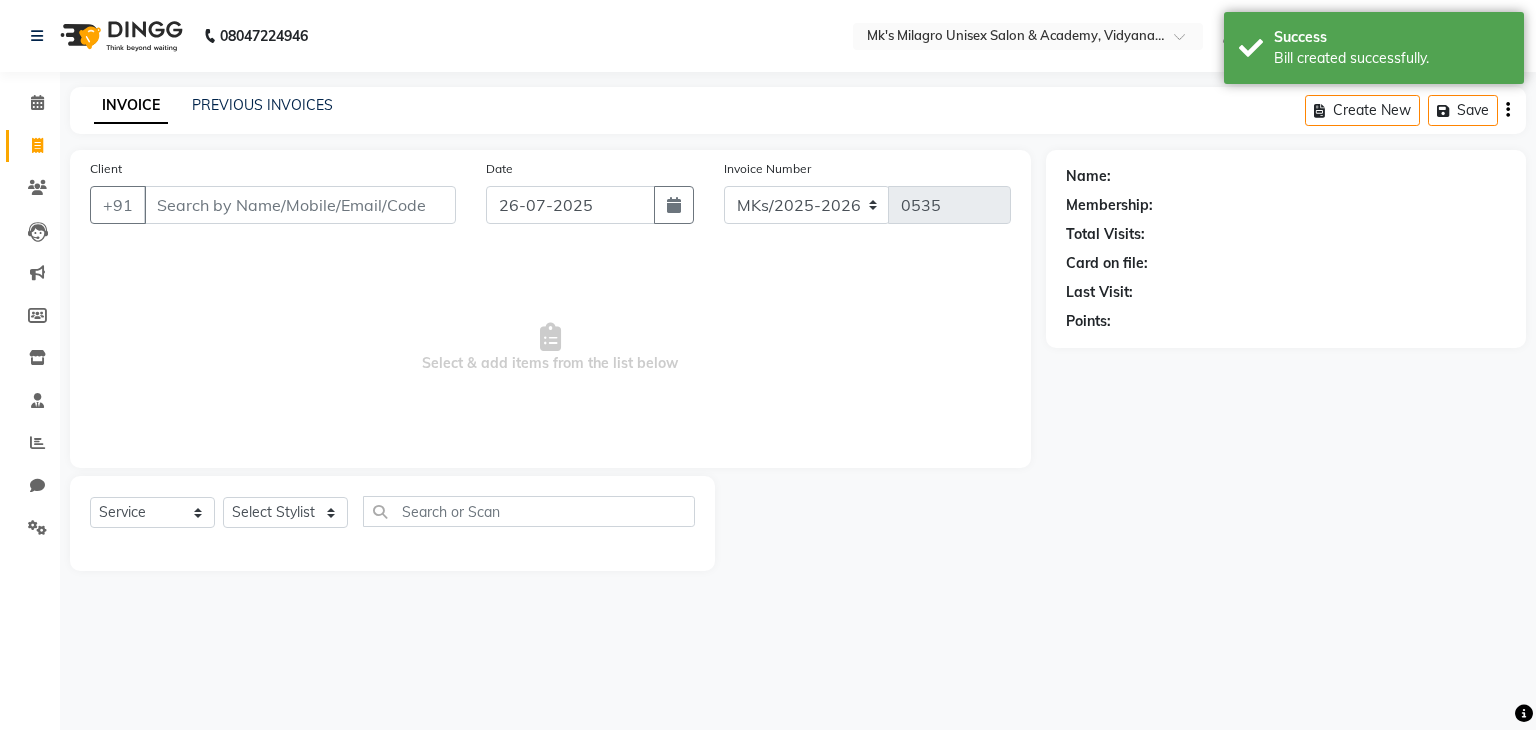type 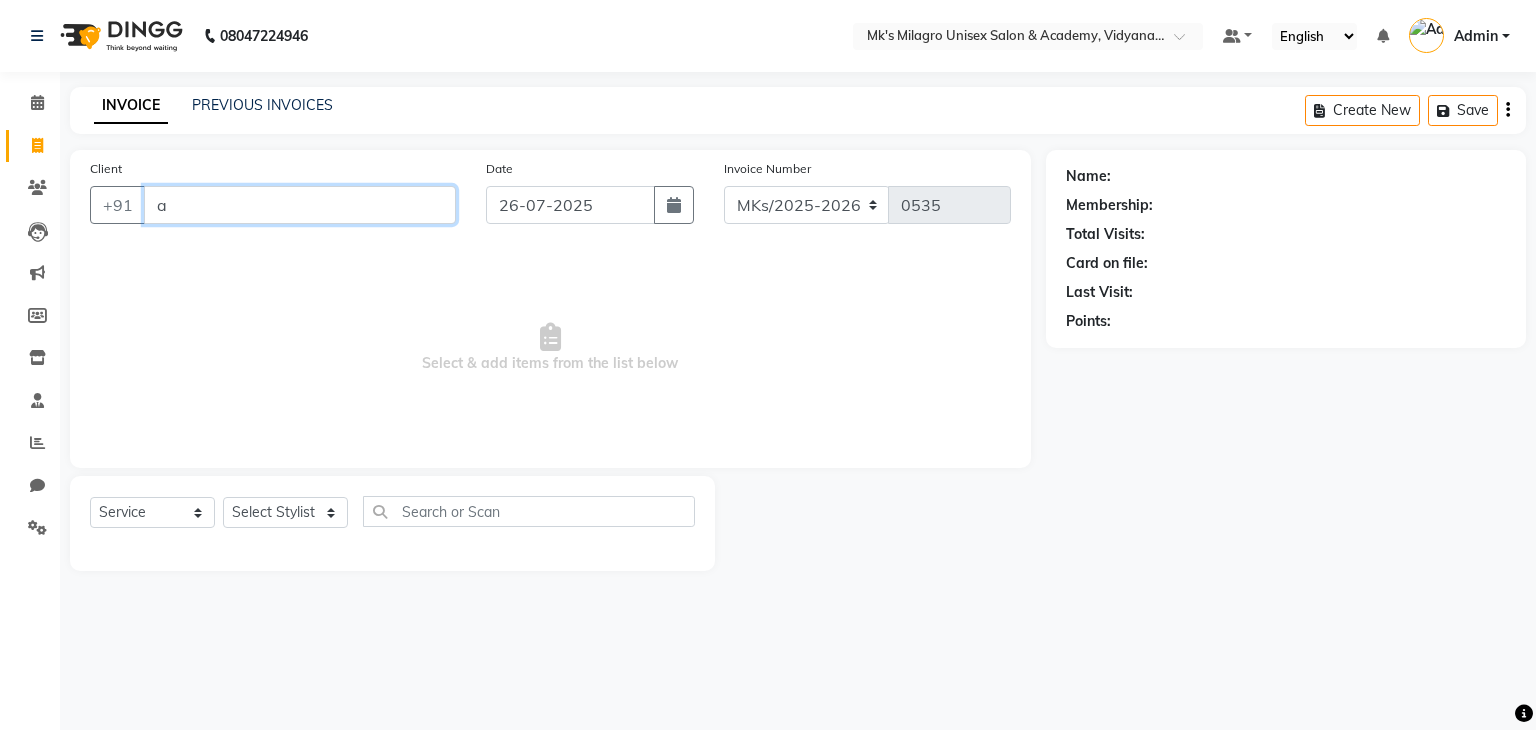 click on "a" at bounding box center [300, 205] 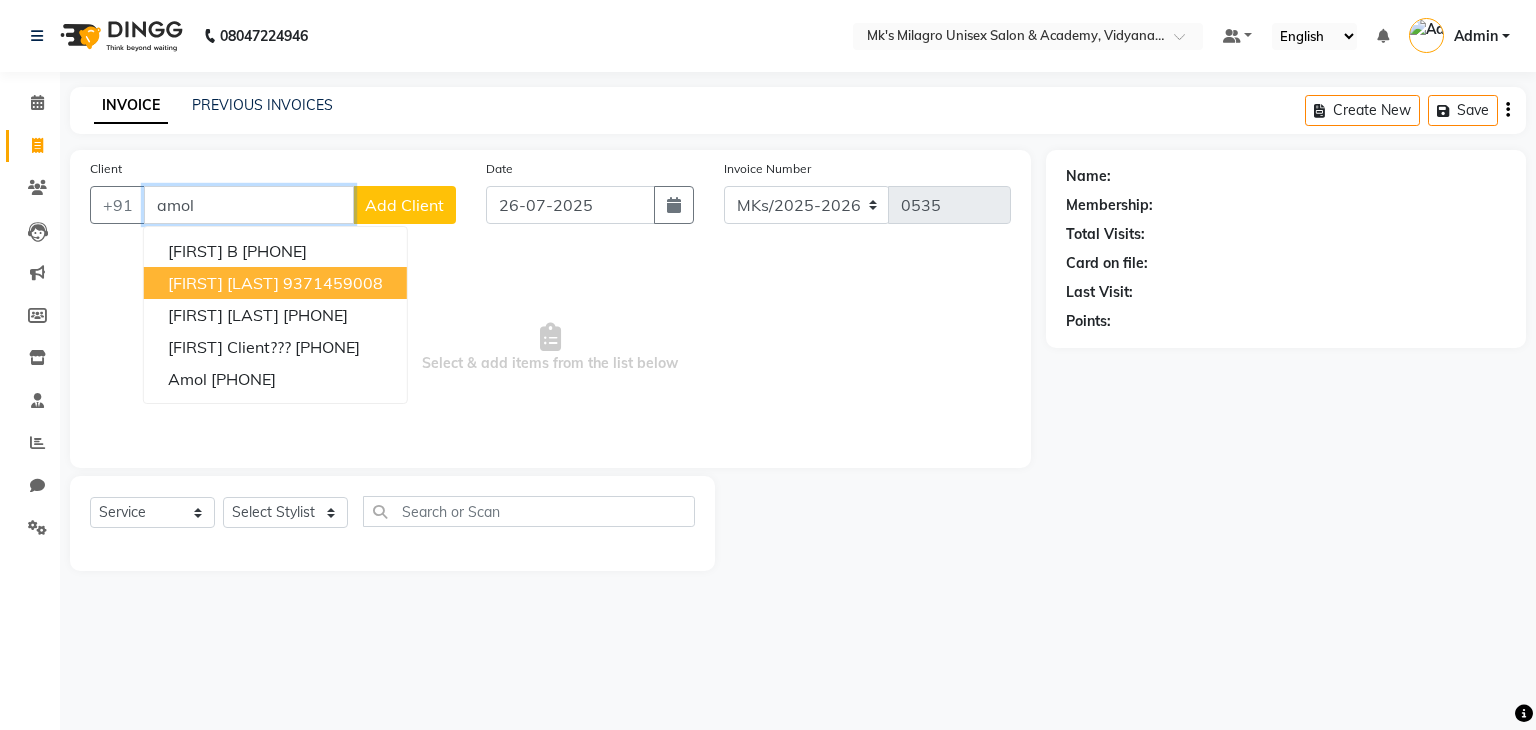 click on "[FIRST] [LAST]" at bounding box center [223, 283] 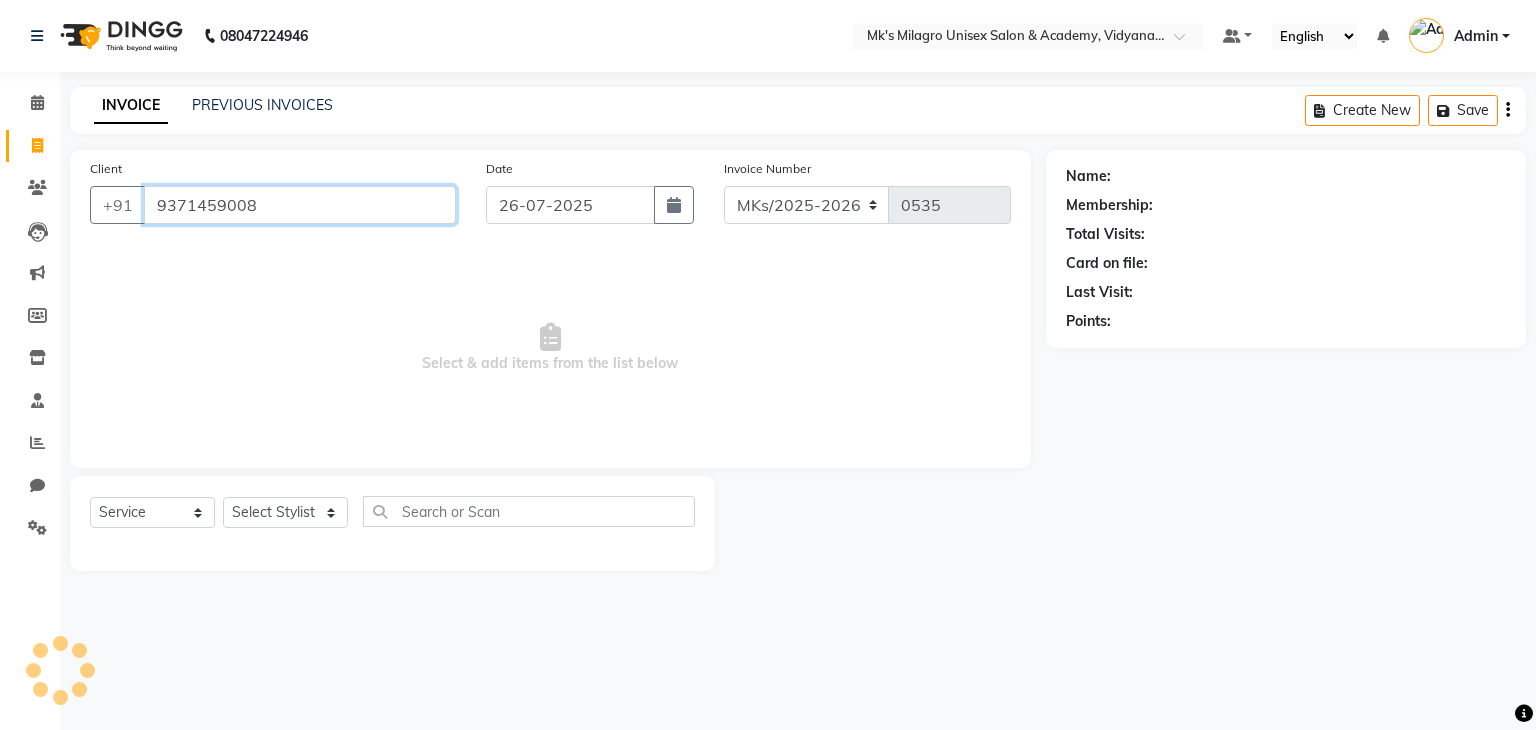 type on "9371459008" 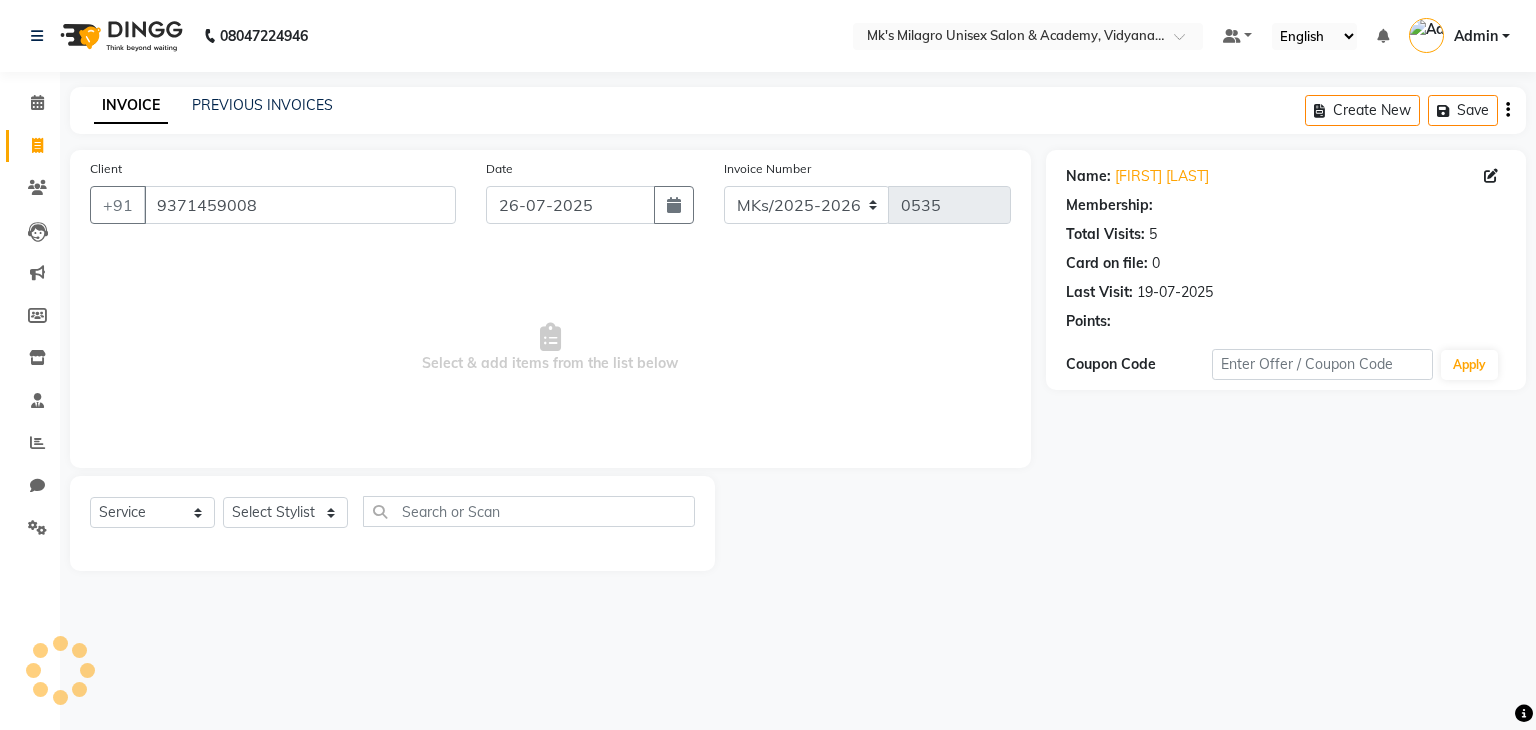 select on "1: Object" 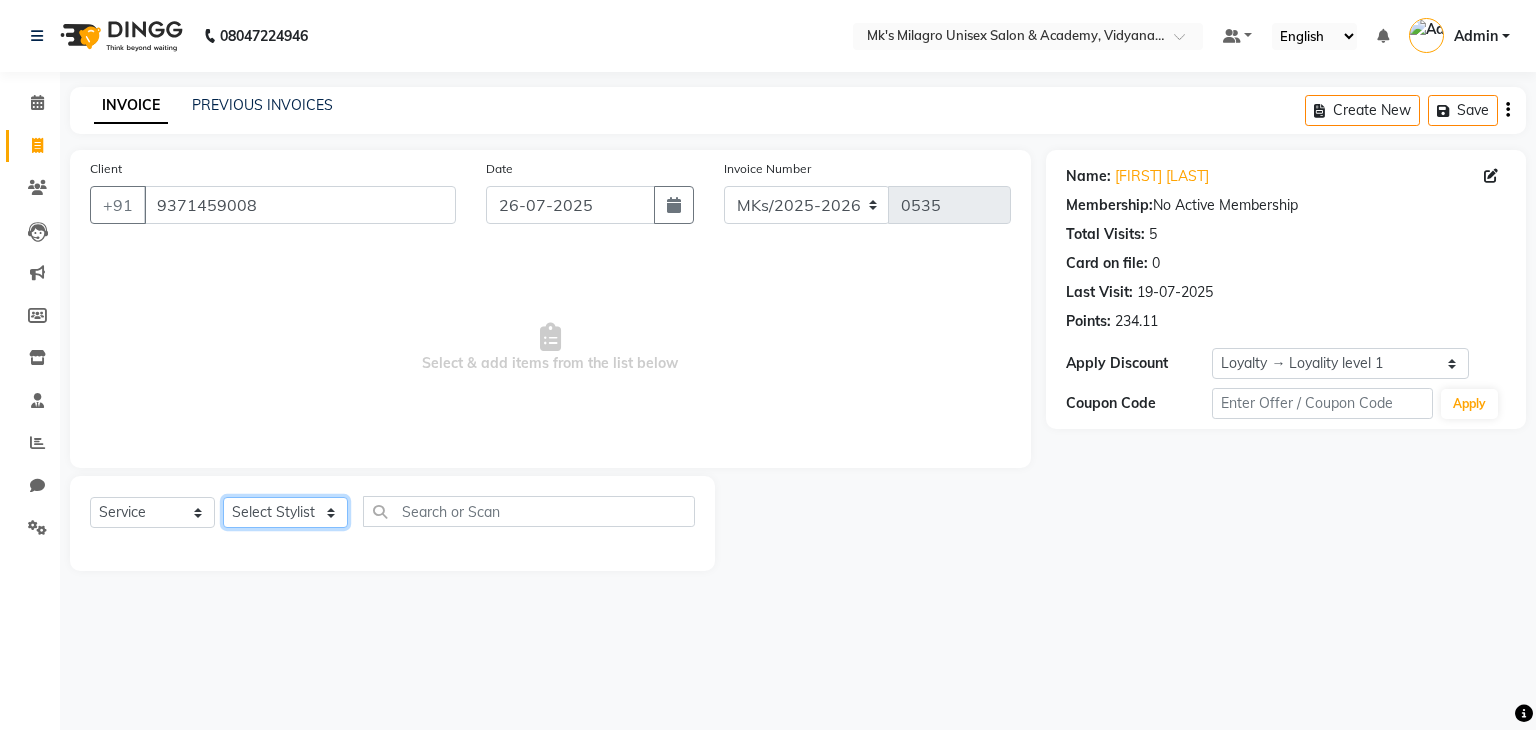 click on "Select Stylist Madhuri Jadhav Minsi Ramesh Renuka Riya Sandhaya Santoshi" 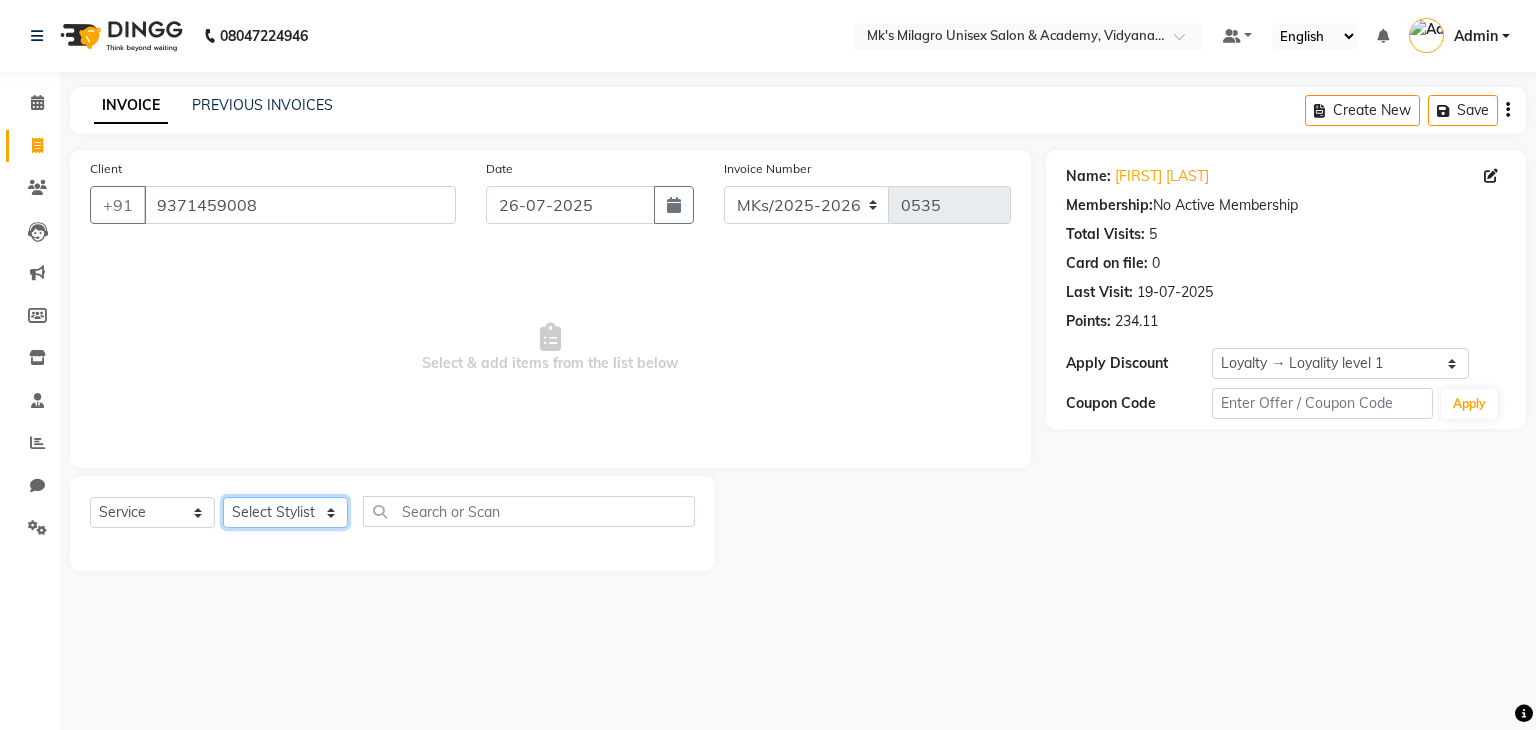 click on "Select Stylist Madhuri Jadhav Minsi Ramesh Renuka Riya Sandhaya Santoshi" 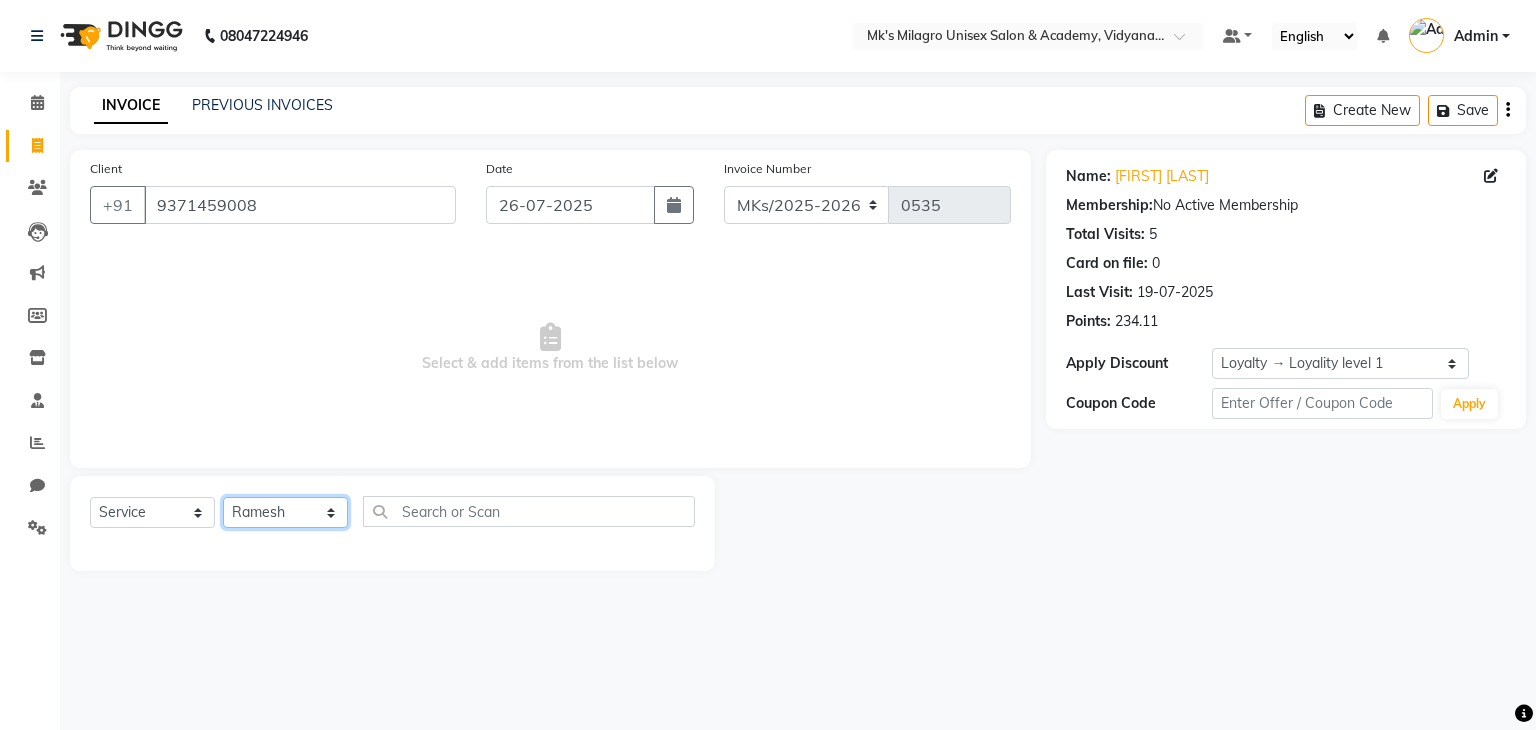 click on "Select Stylist Madhuri Jadhav Minsi Ramesh Renuka Riya Sandhaya Santoshi" 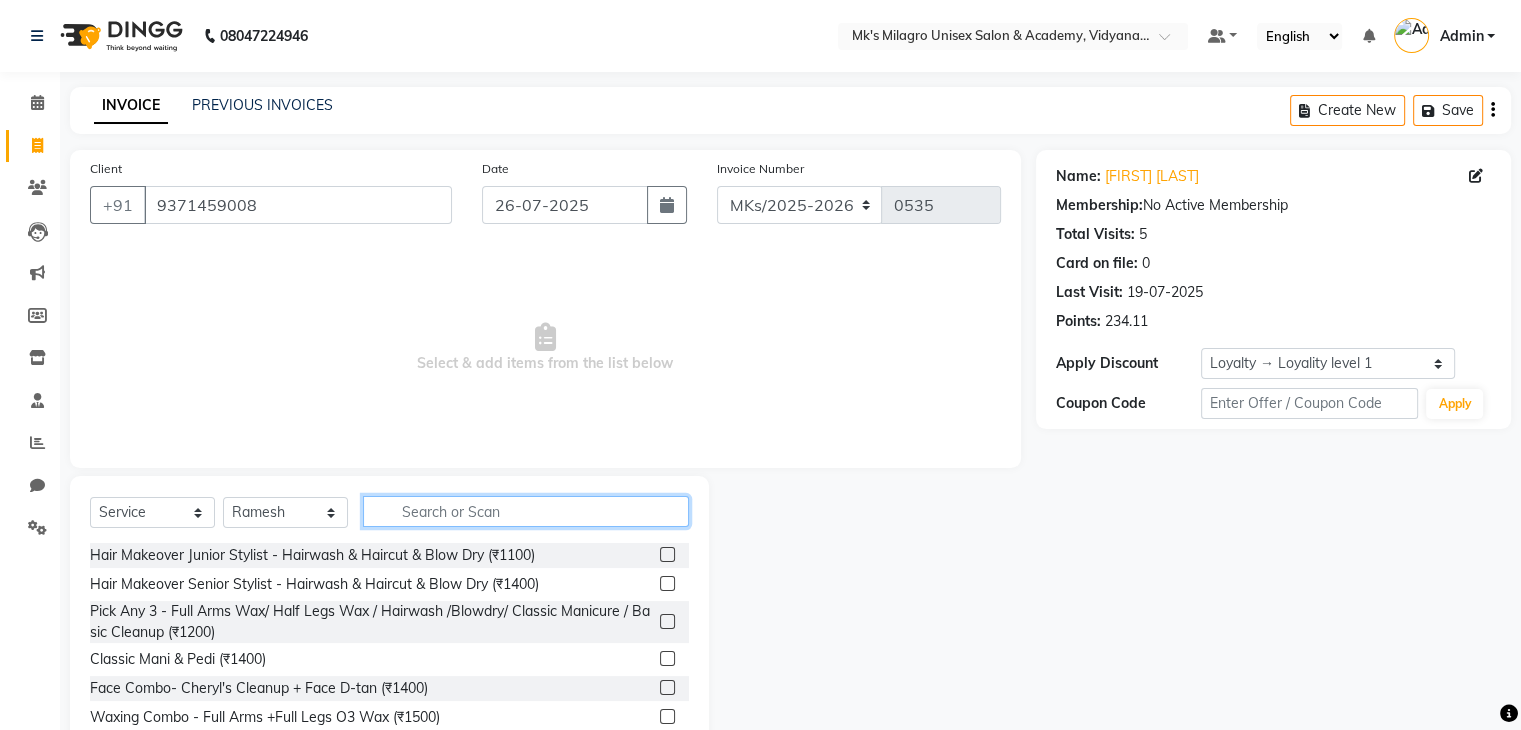 click 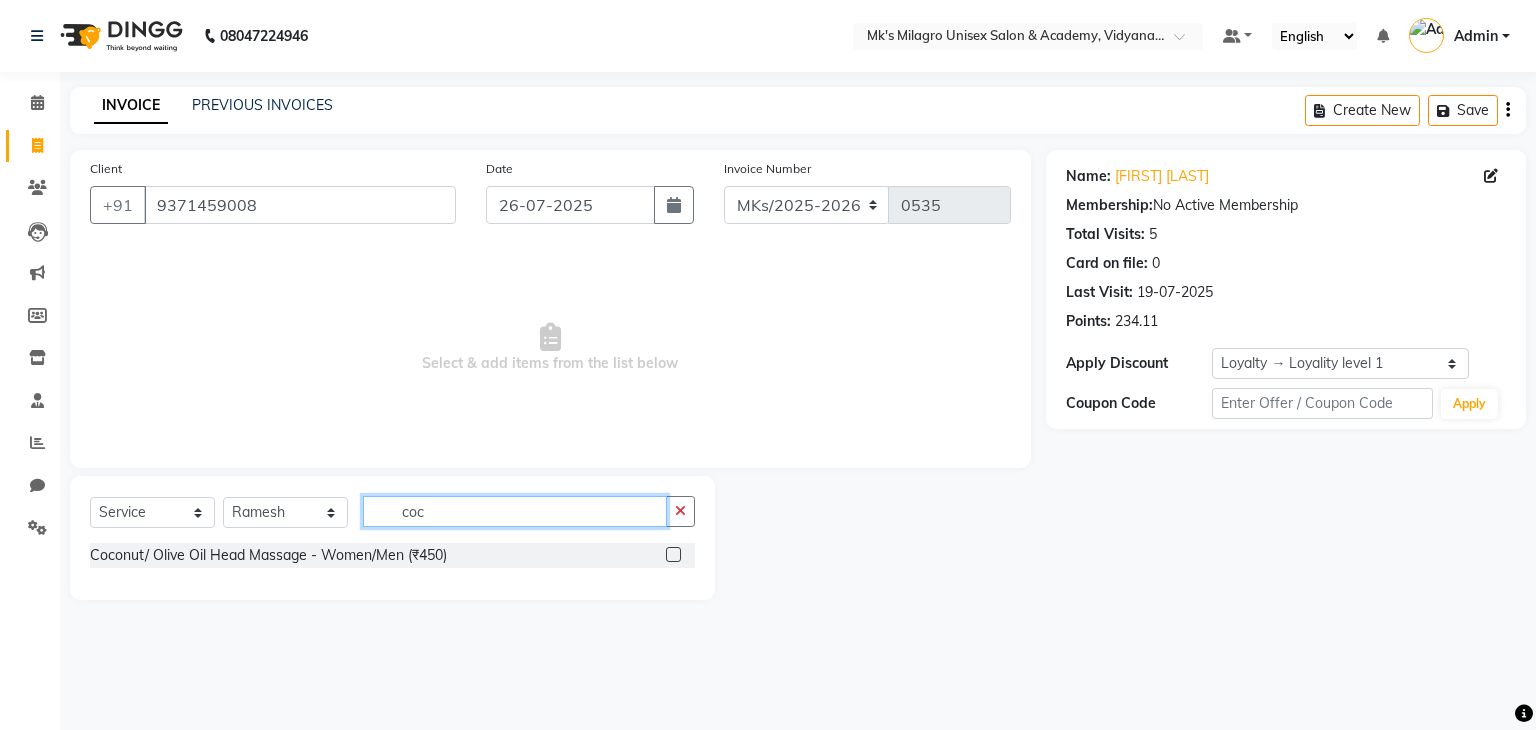 click on "coc" 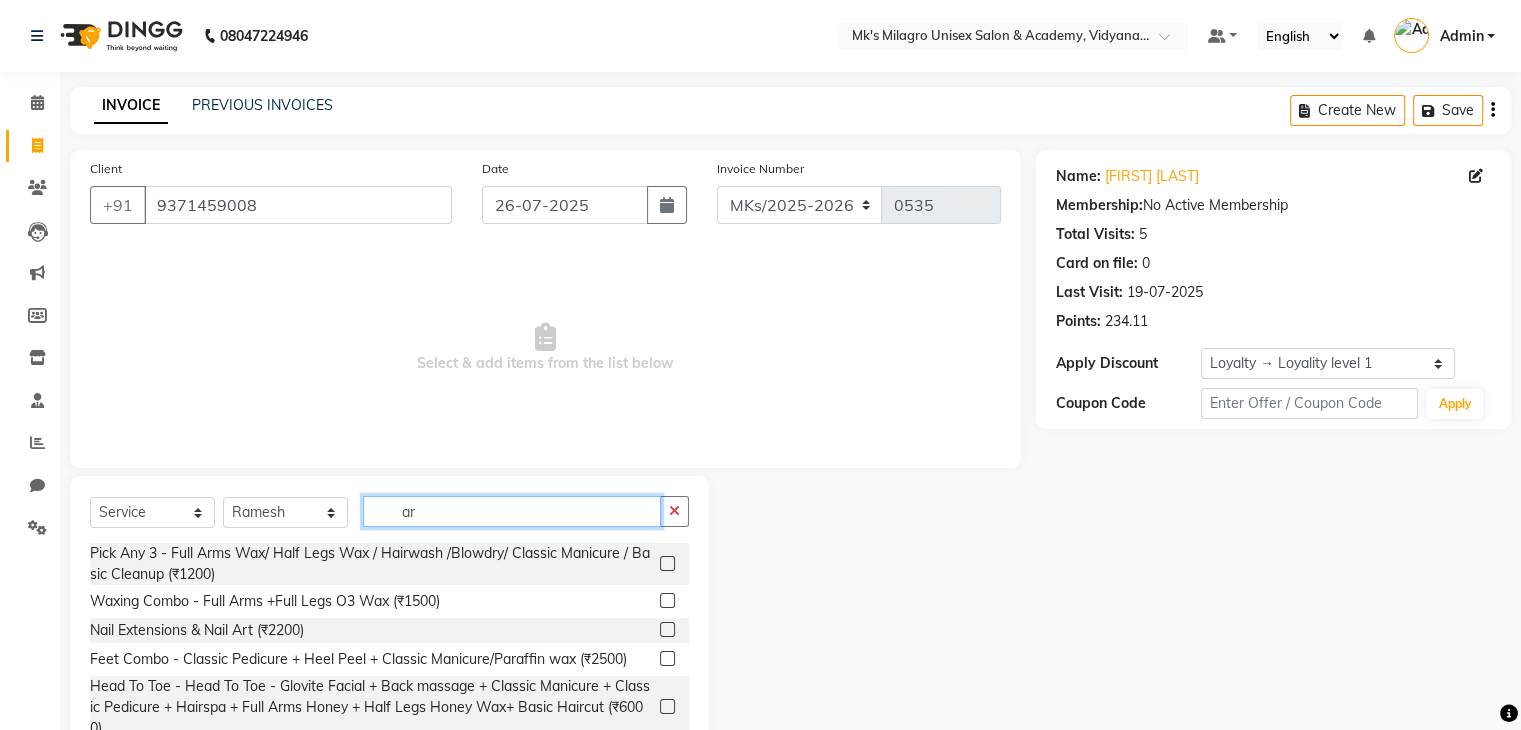 type on "a" 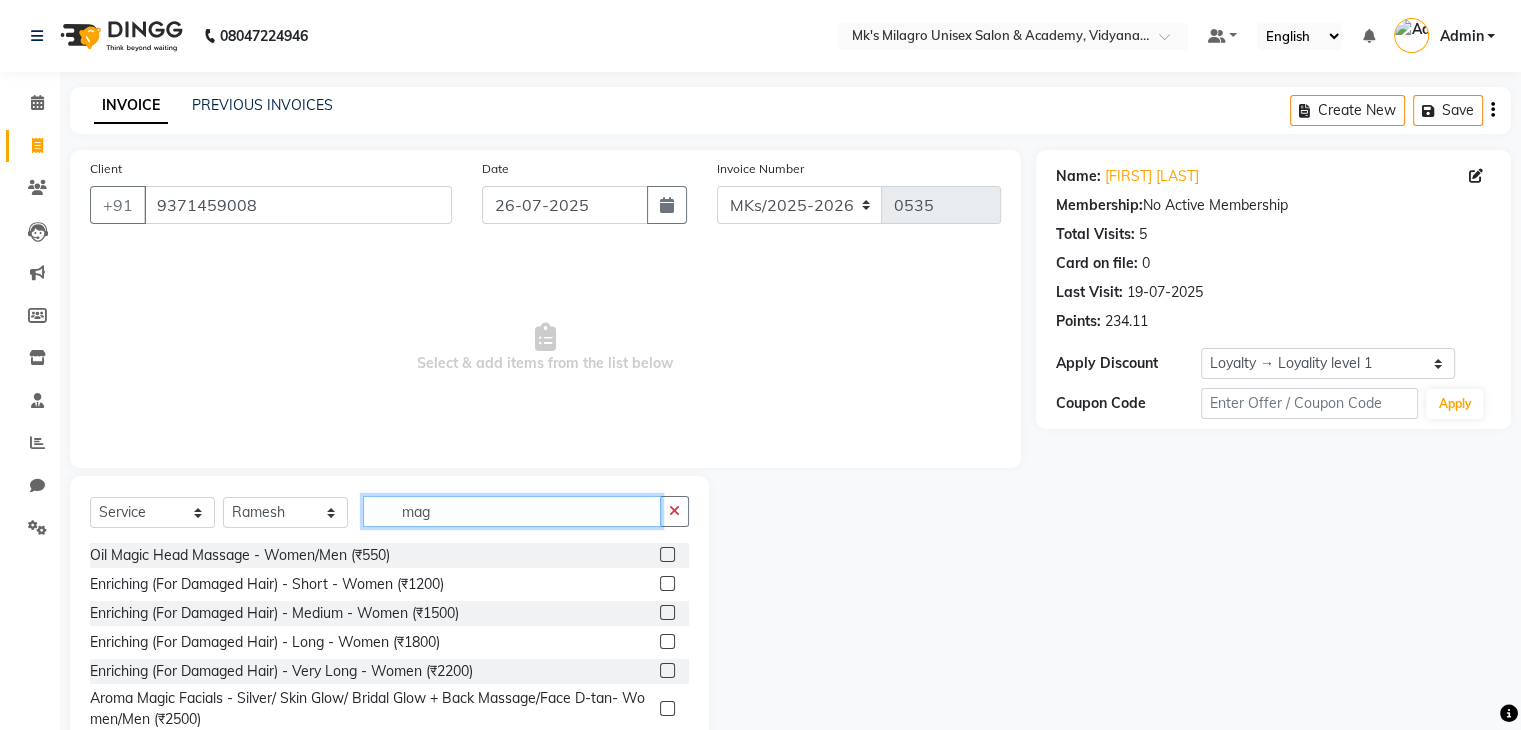 type on "mag" 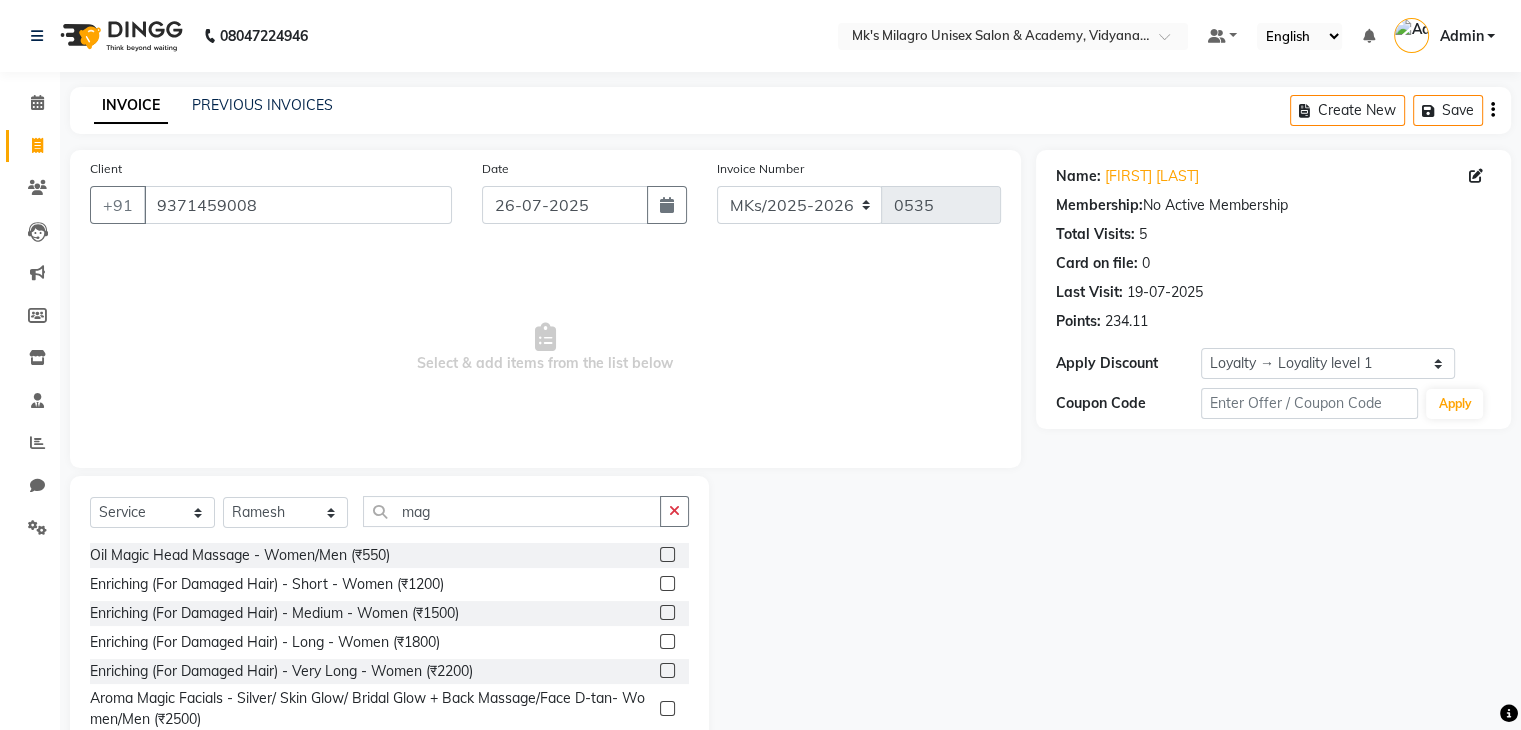 click 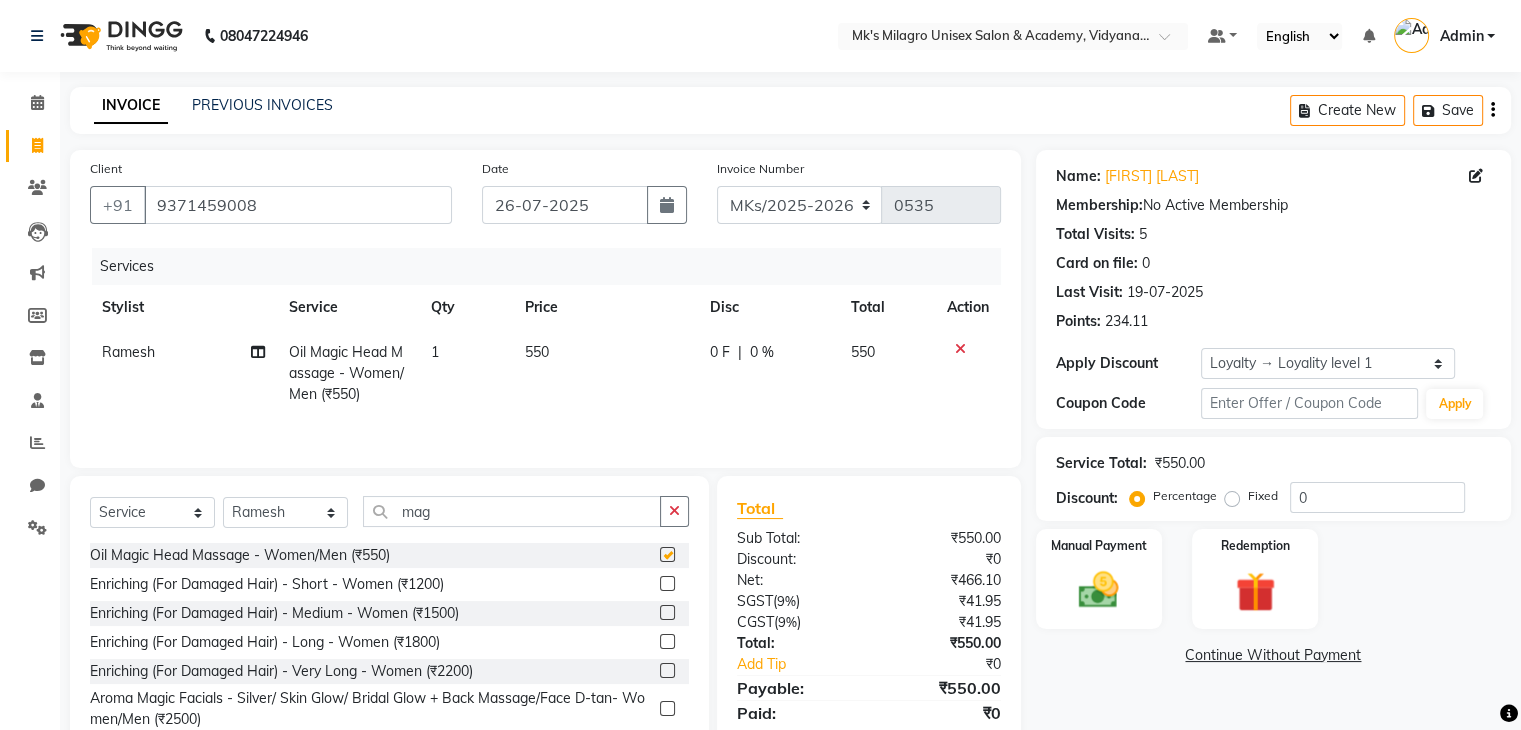 checkbox on "false" 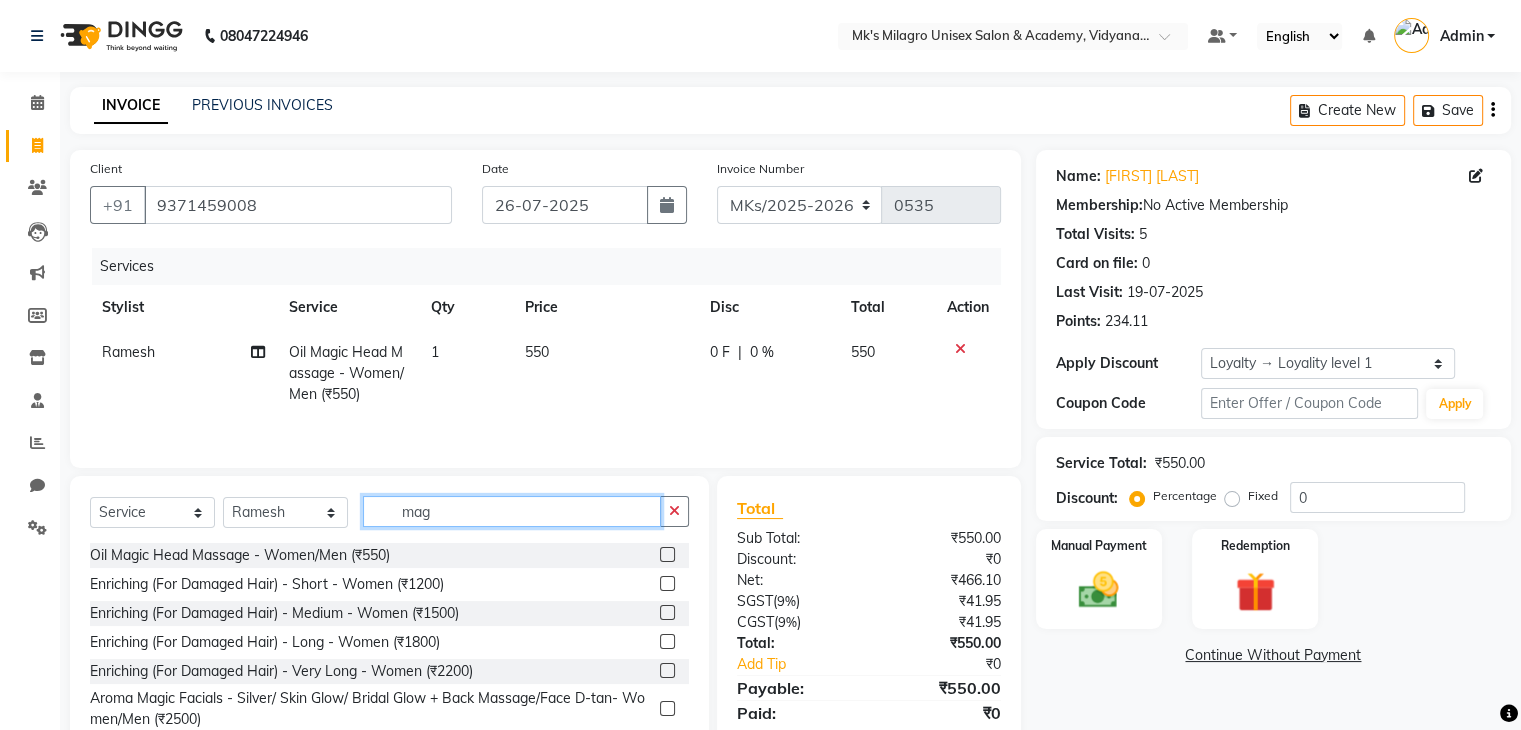 click on "mag" 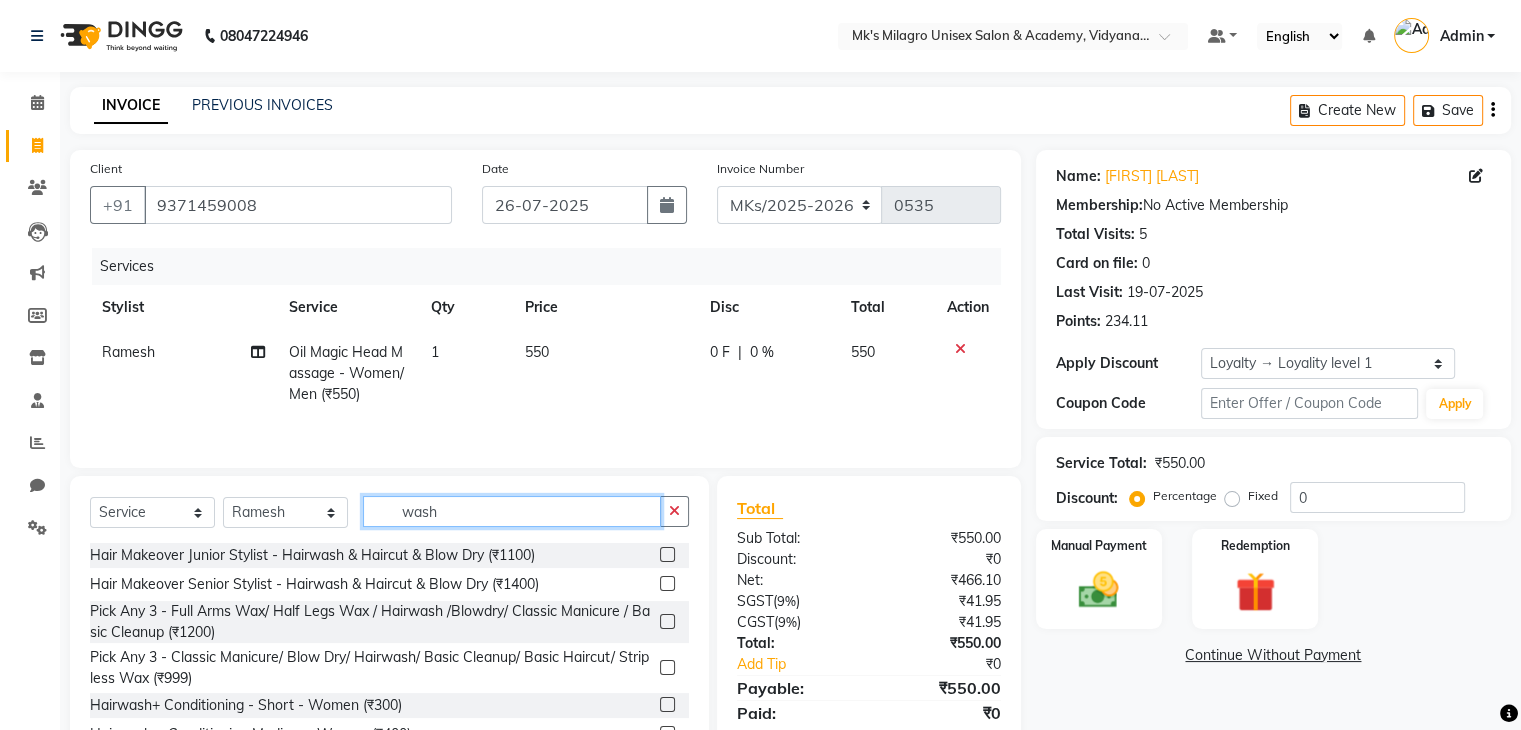 scroll, scrollTop: 72, scrollLeft: 0, axis: vertical 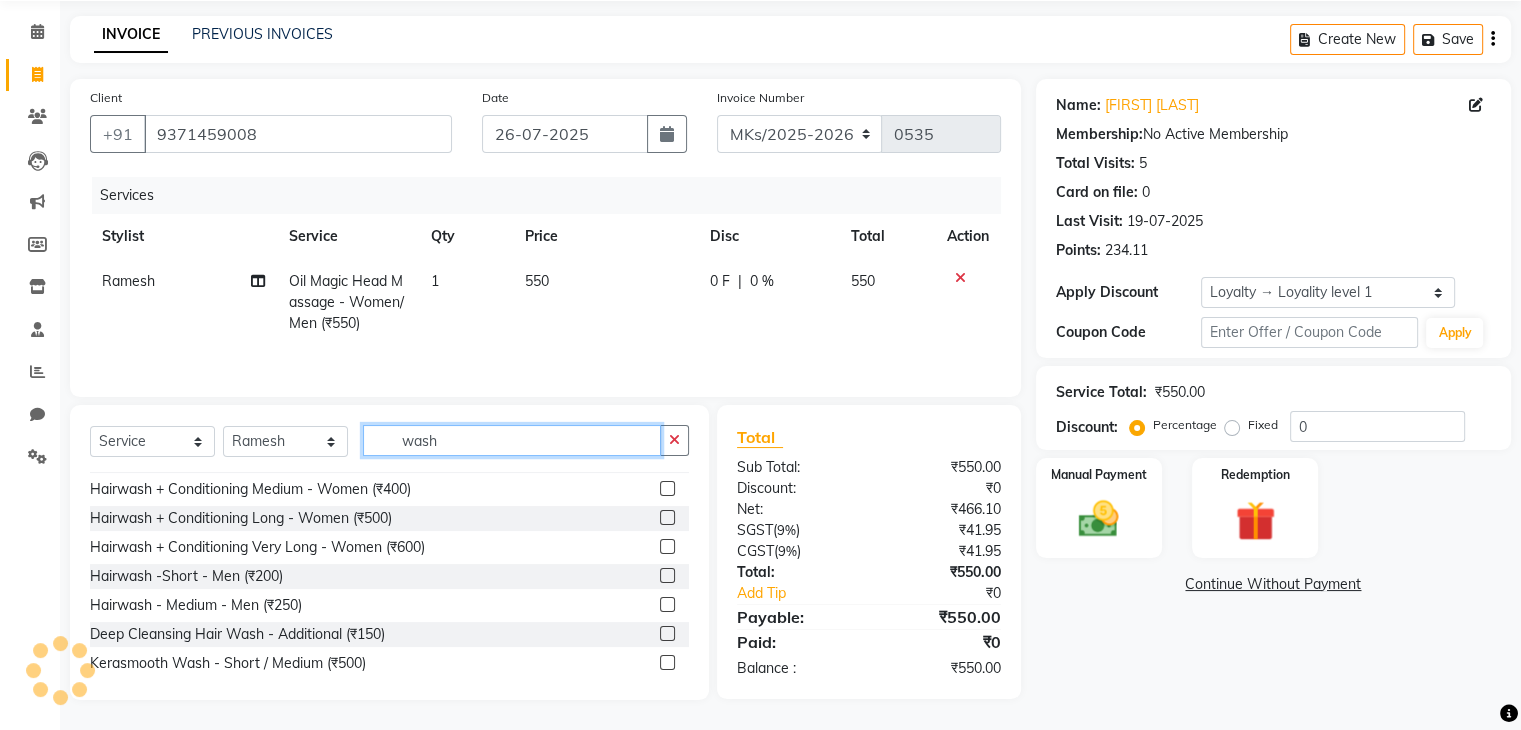type on "wash" 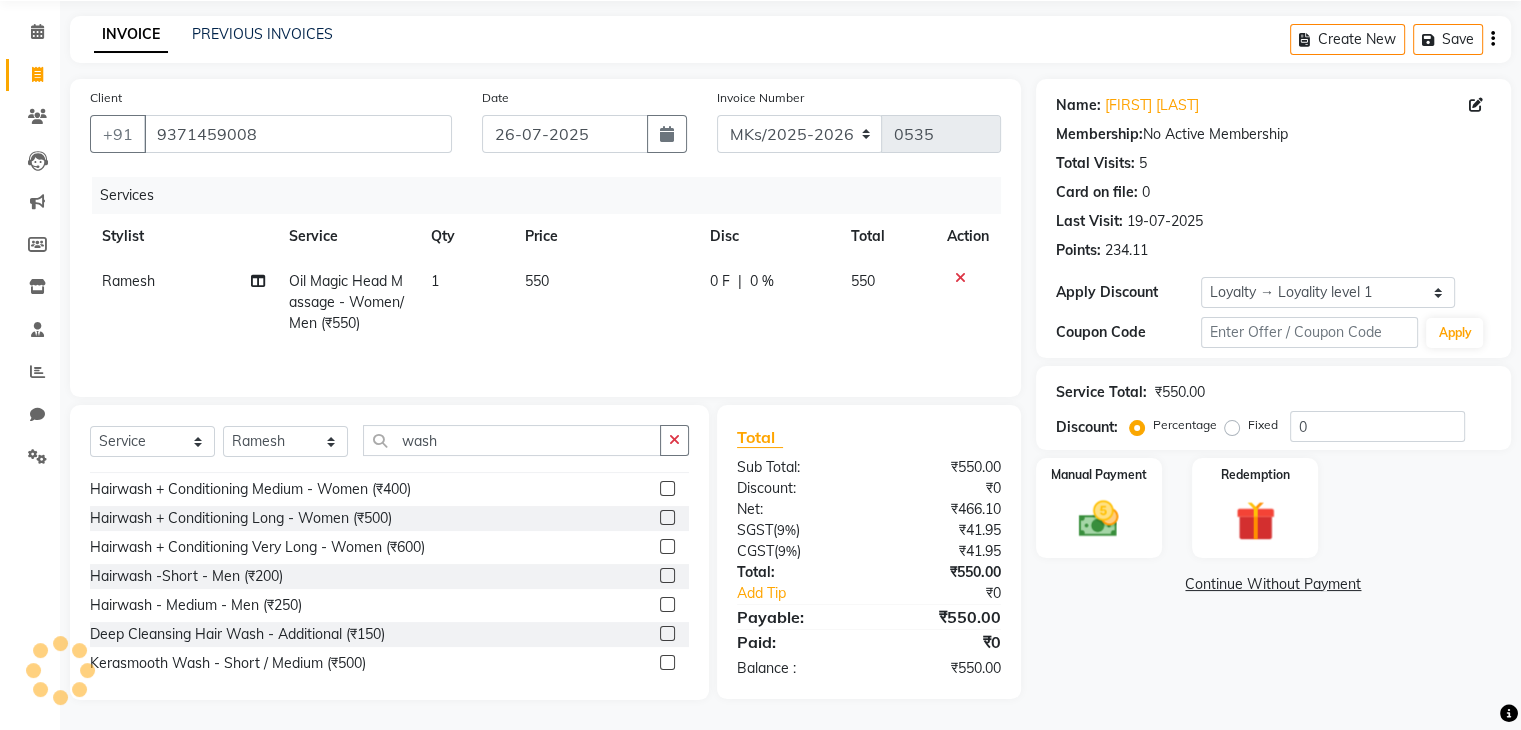 click 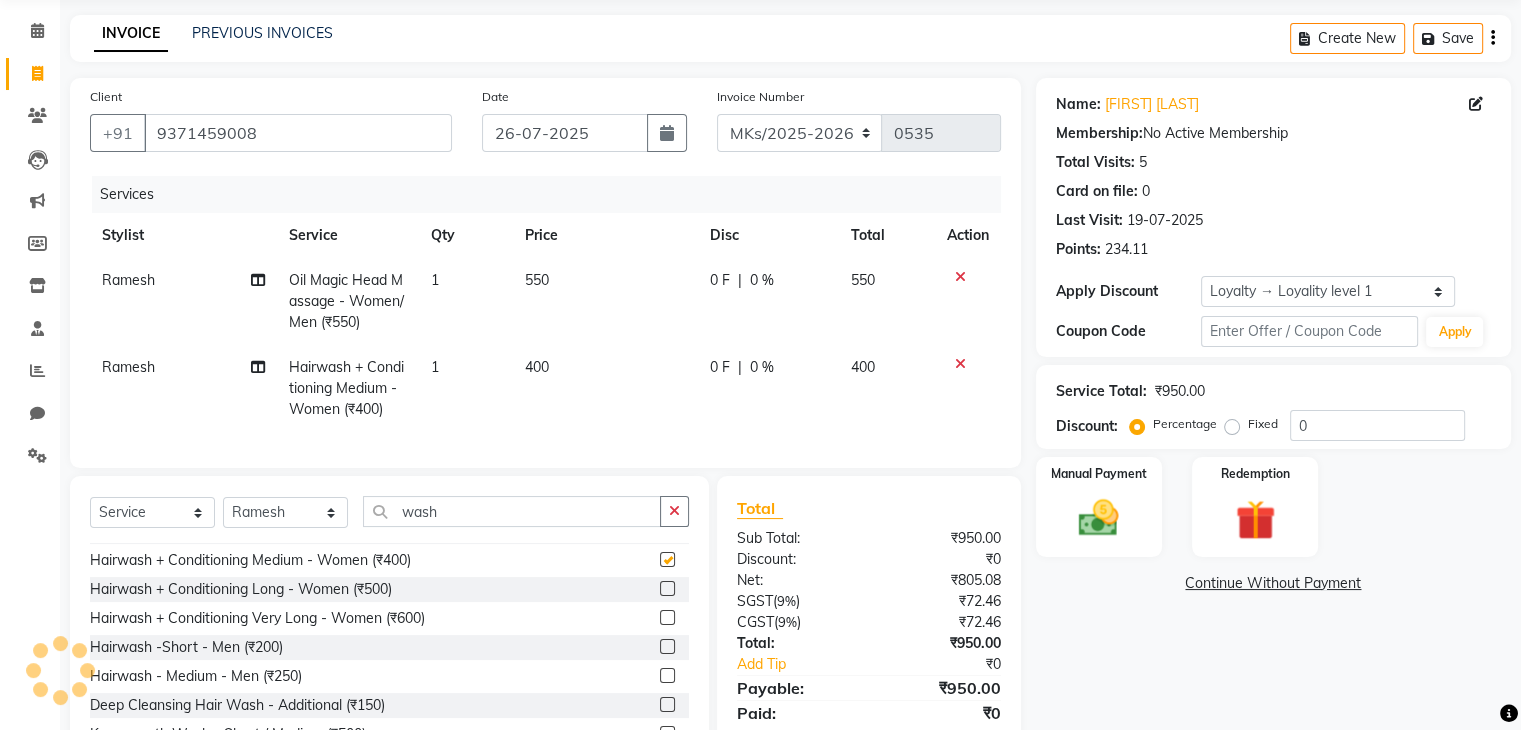 checkbox on "false" 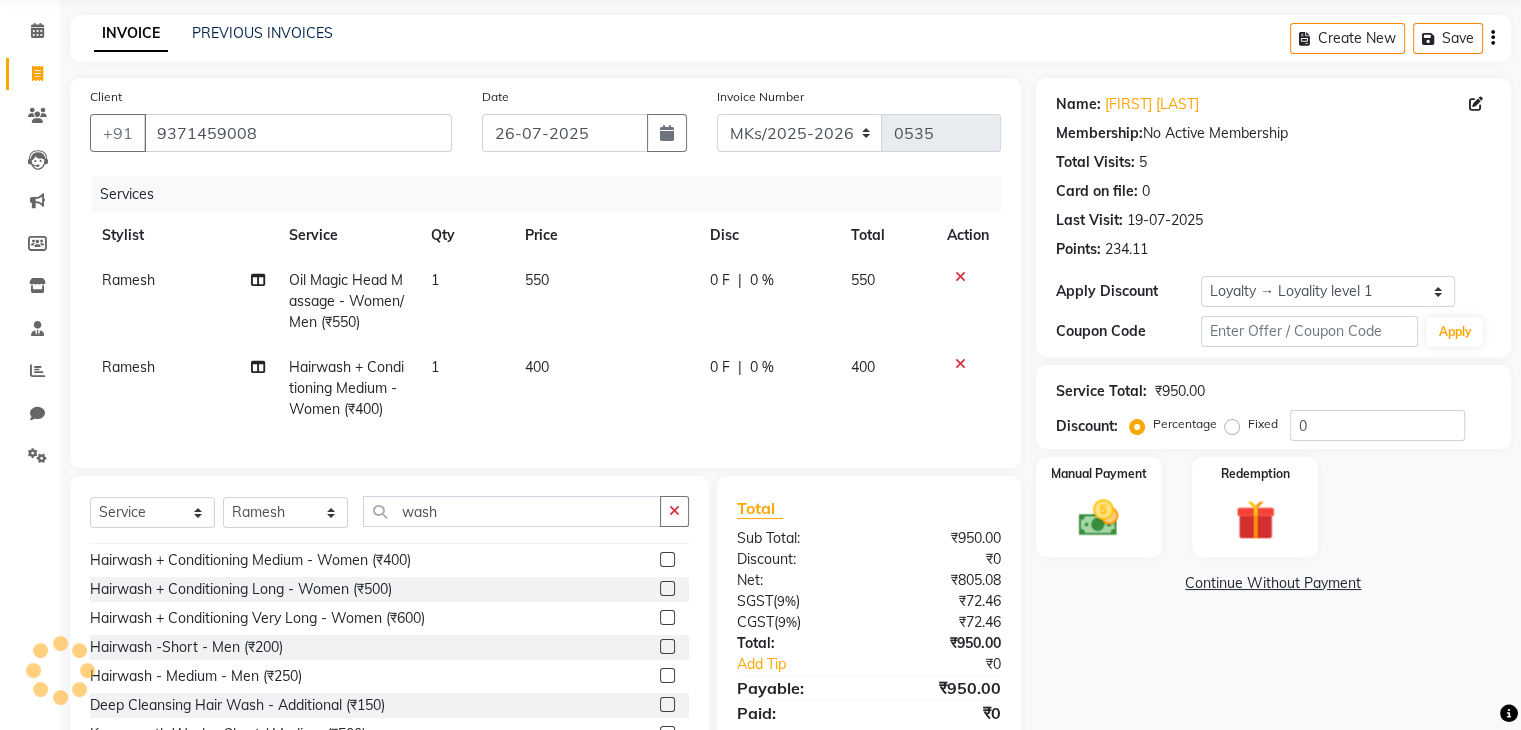 click on "400" 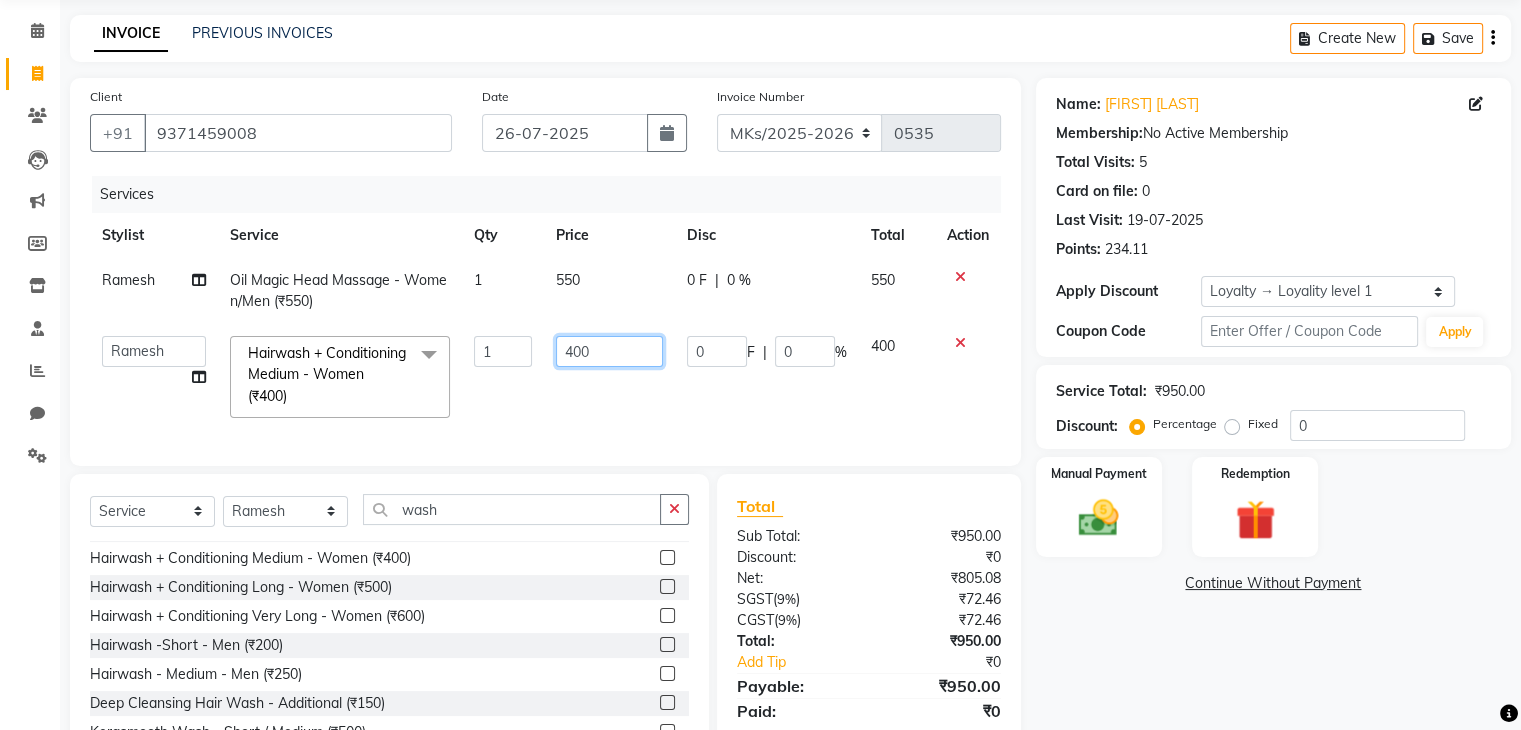 click on "400" 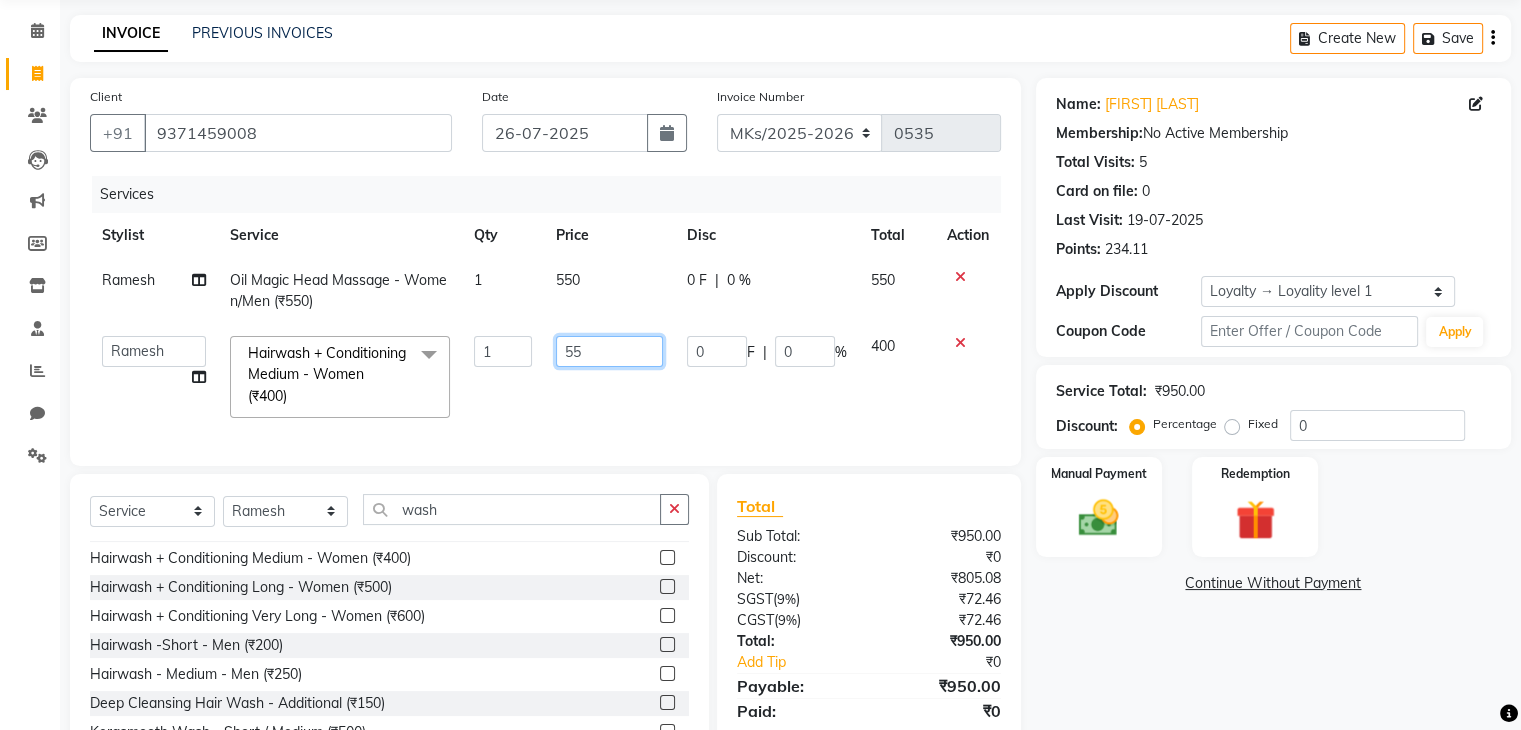 type on "550" 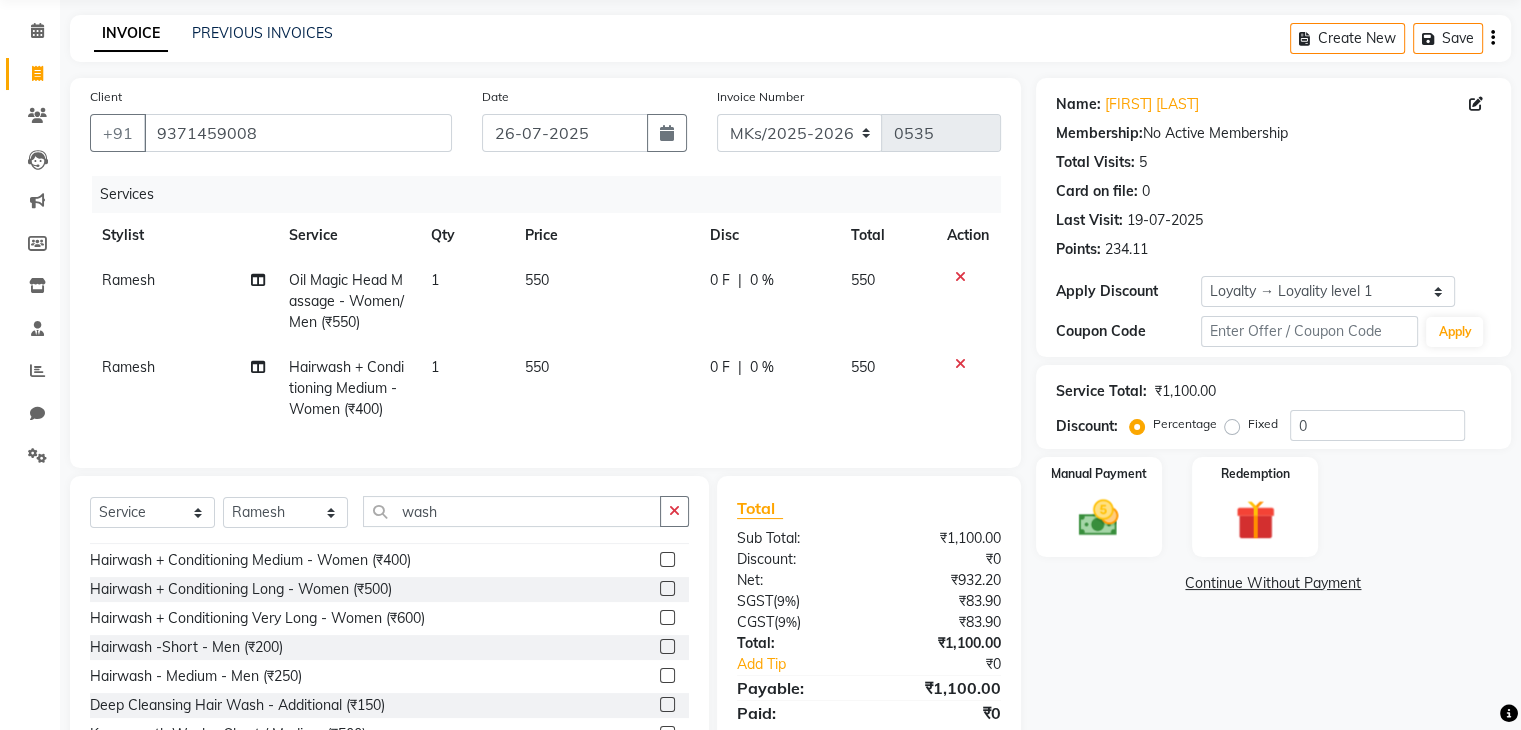 click on "550" 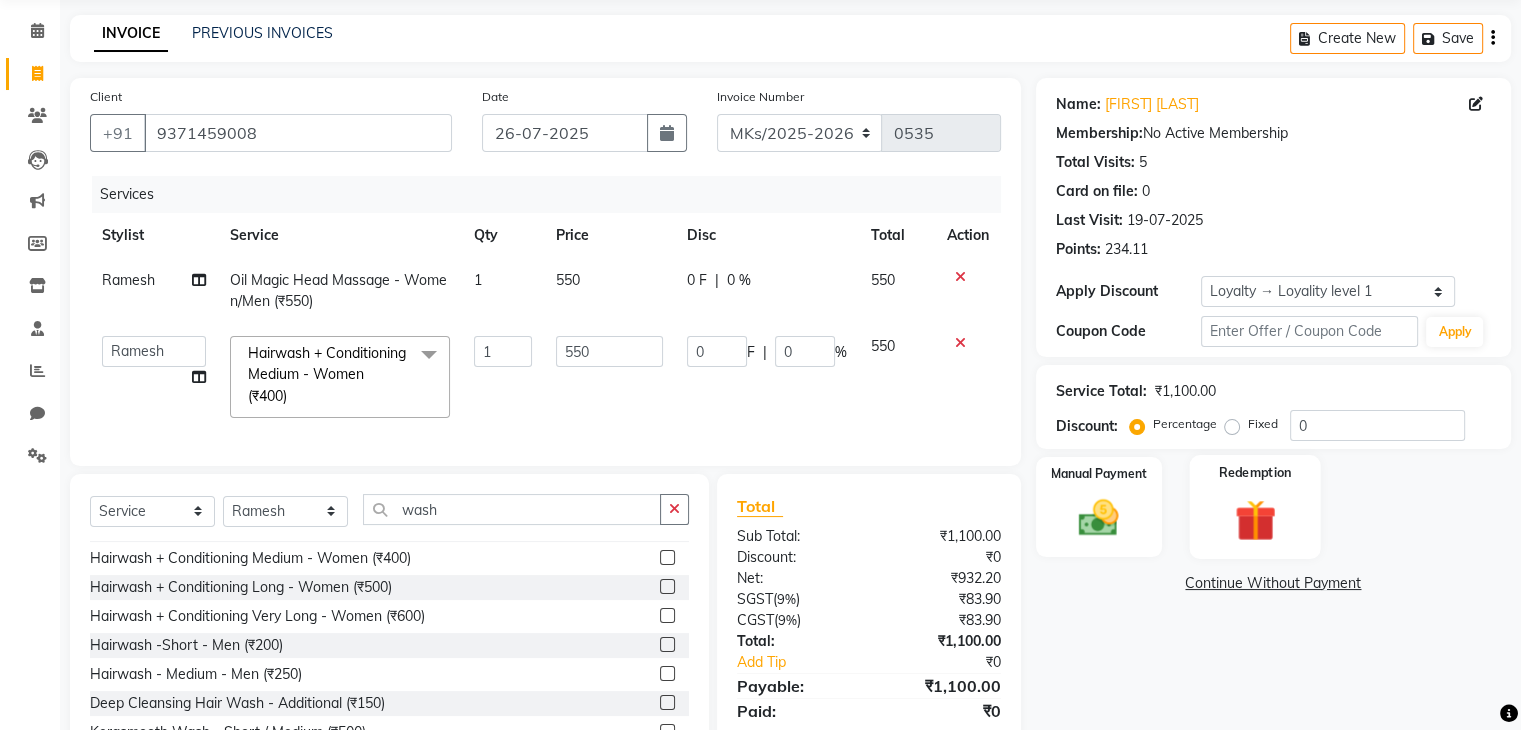 click 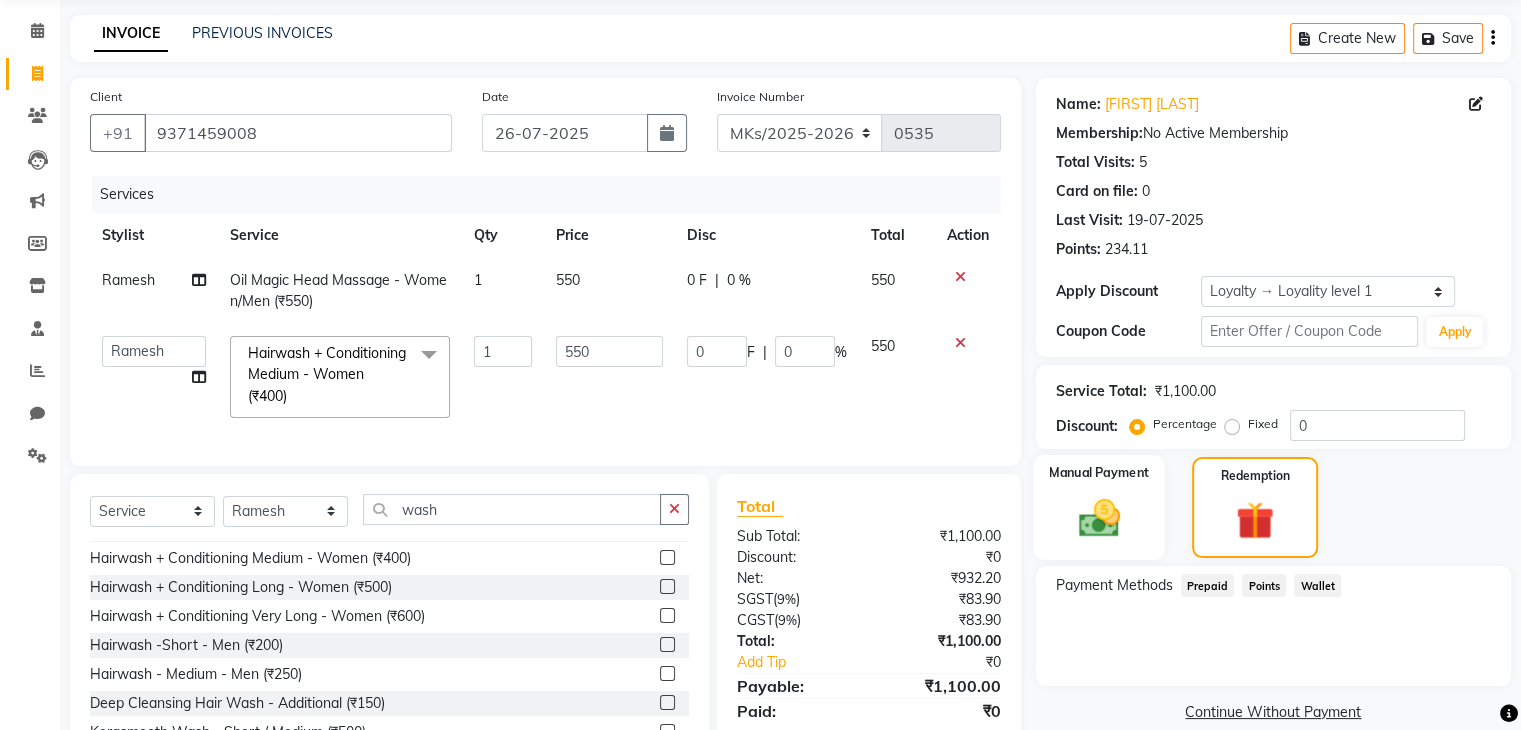 click 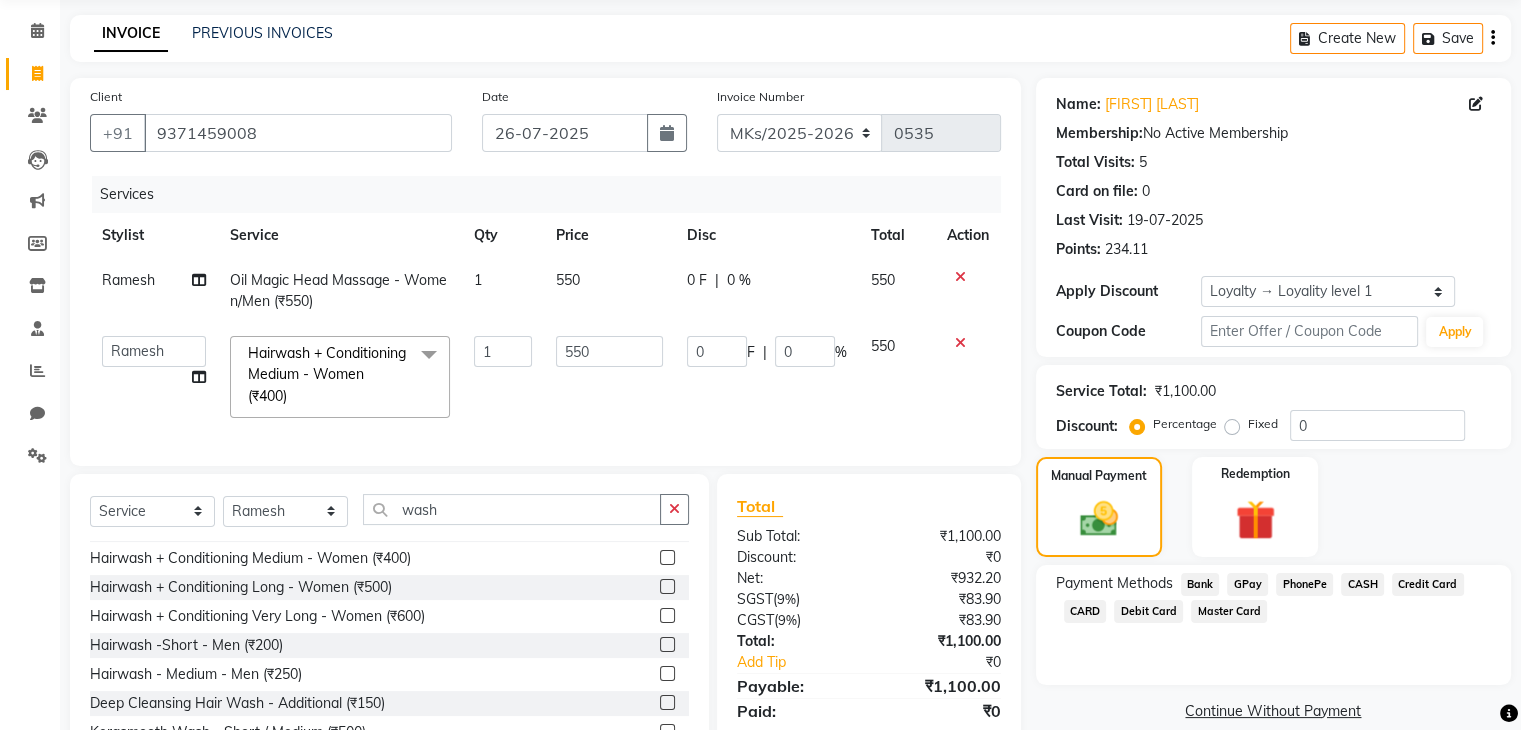 click on "GPay" 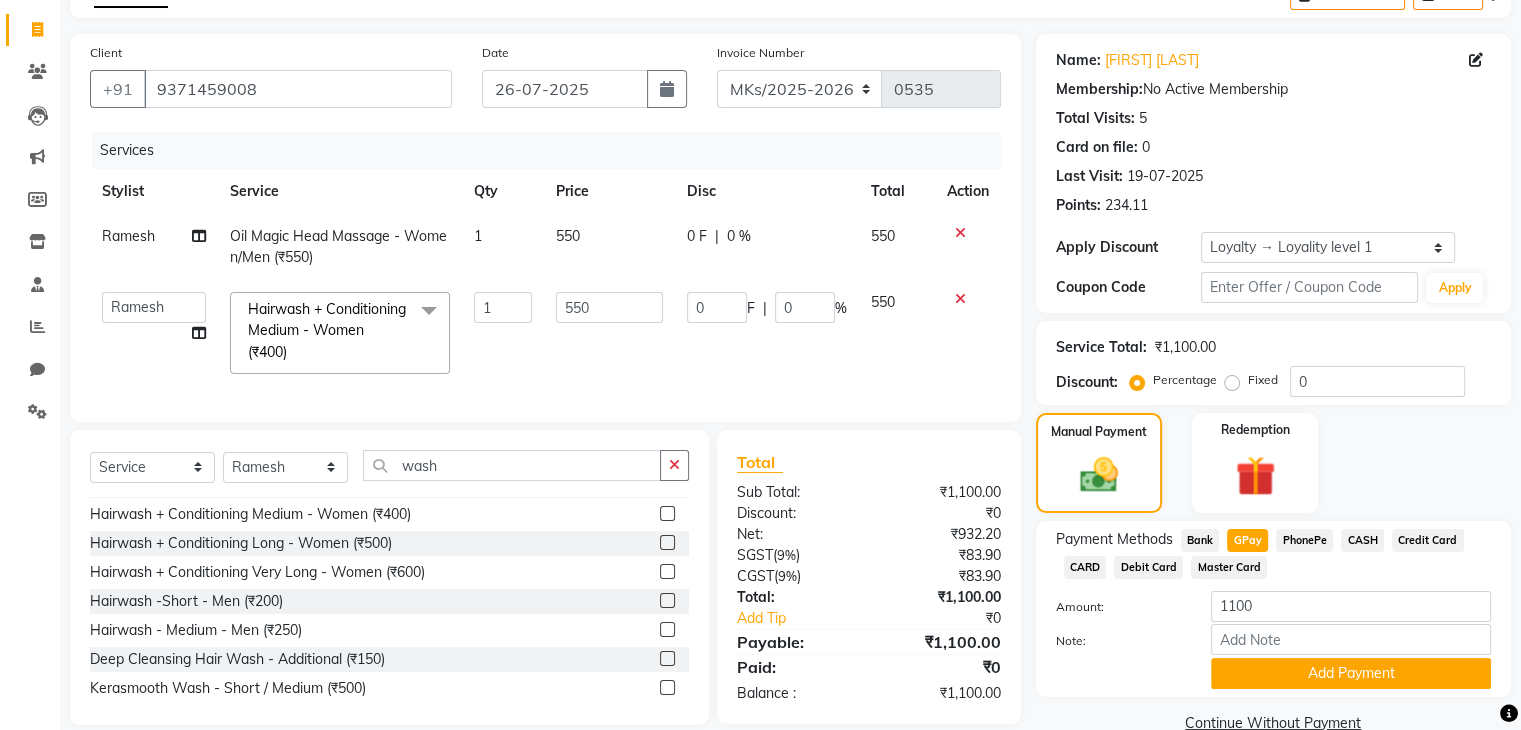 scroll, scrollTop: 157, scrollLeft: 0, axis: vertical 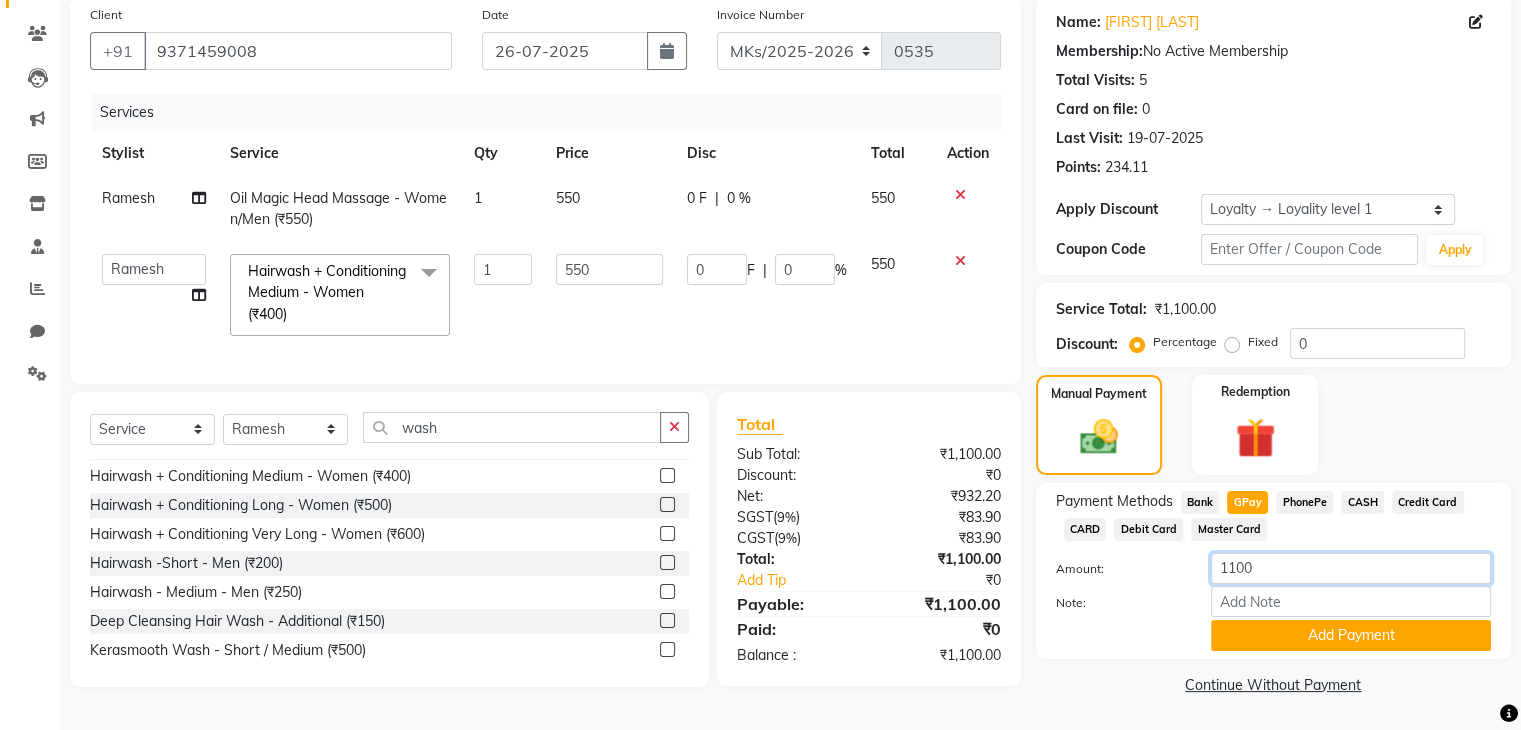 click on "1100" 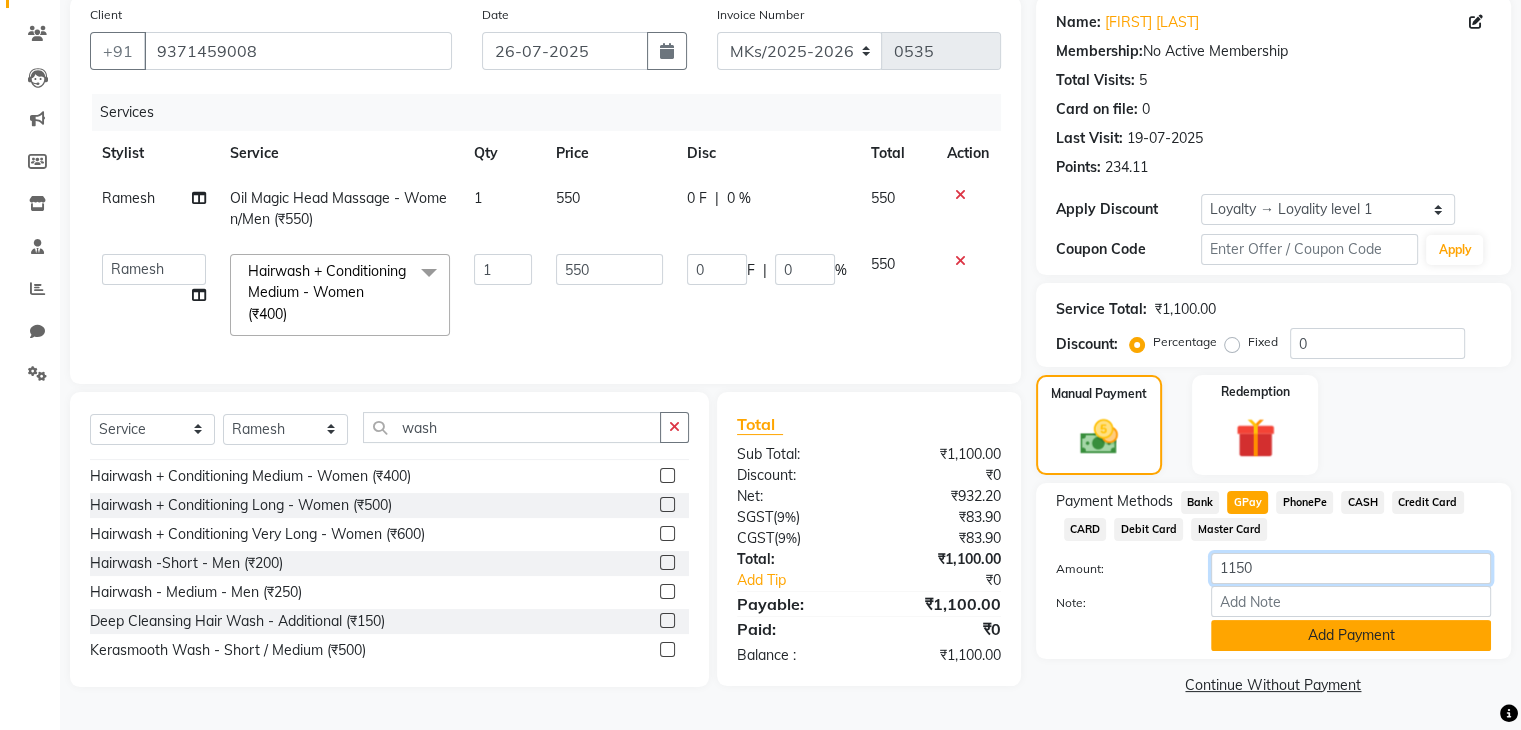 type on "1150" 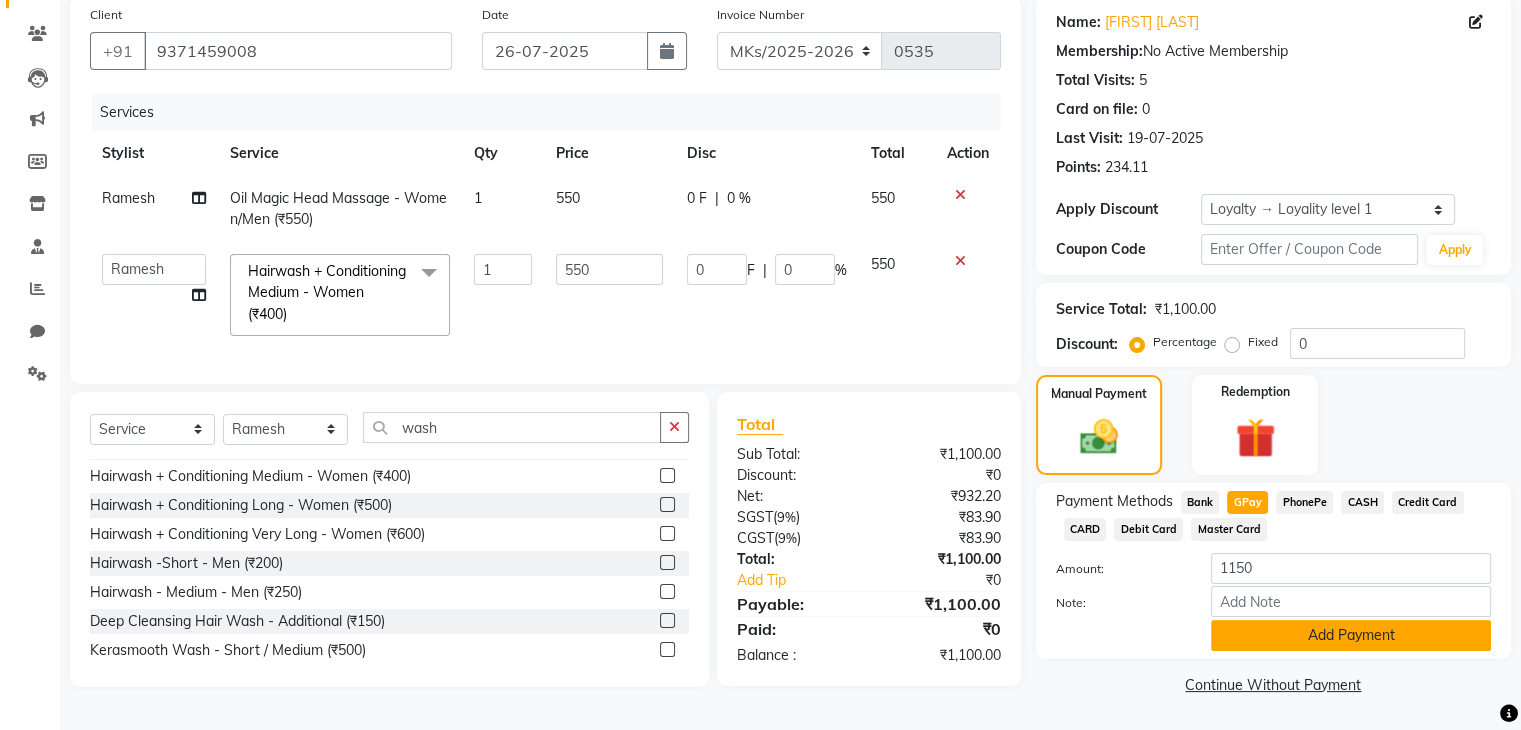 click on "Add Payment" 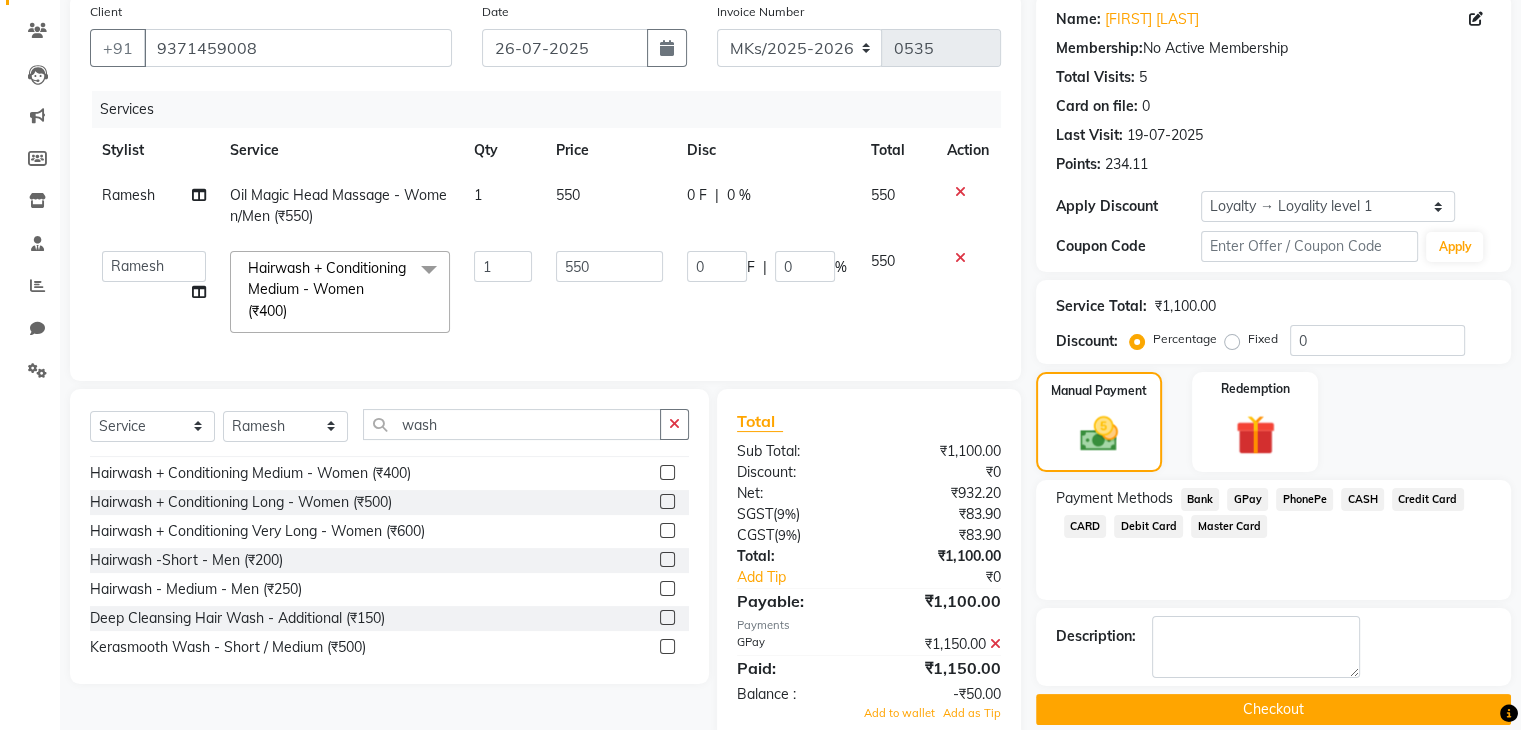 scroll, scrollTop: 315, scrollLeft: 0, axis: vertical 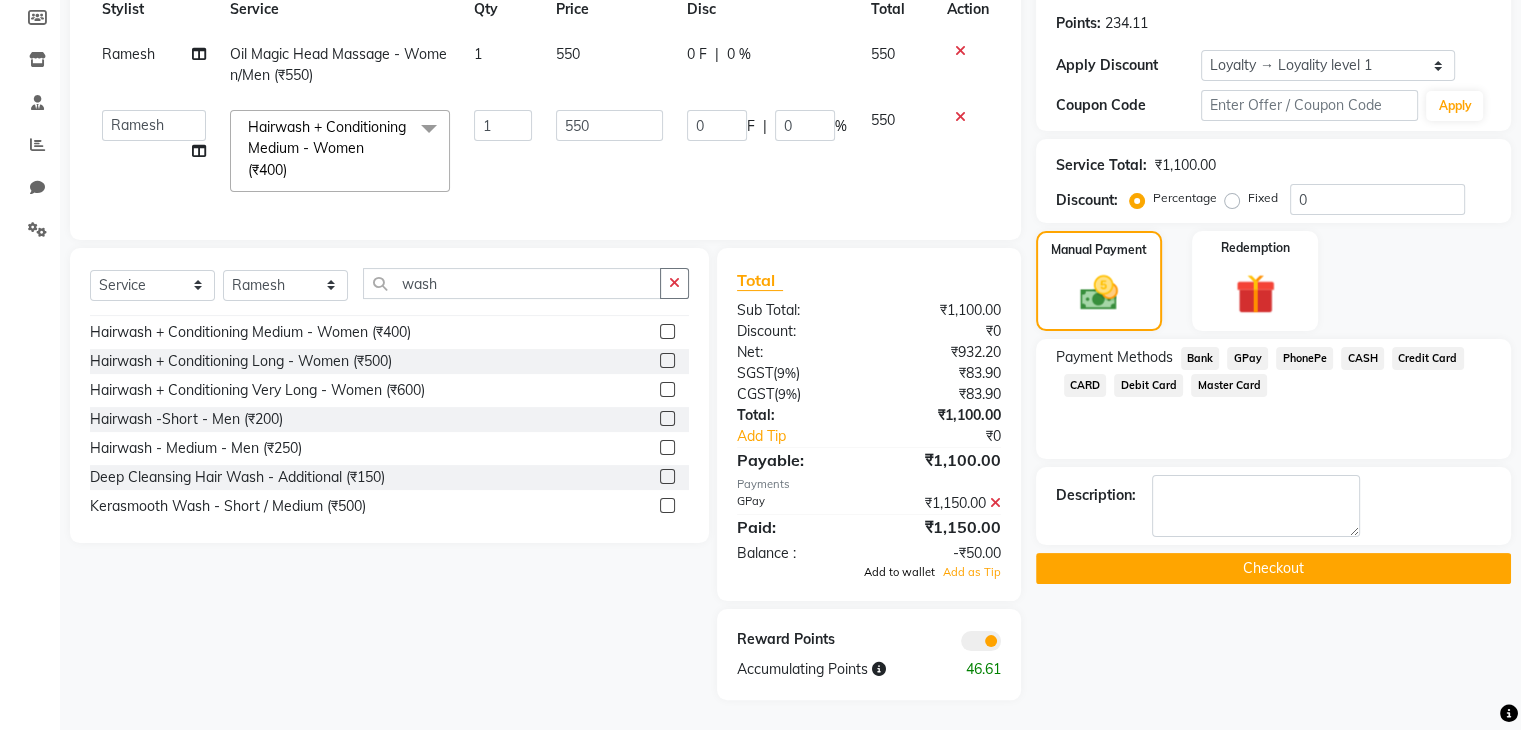 click on "Add to wallet" 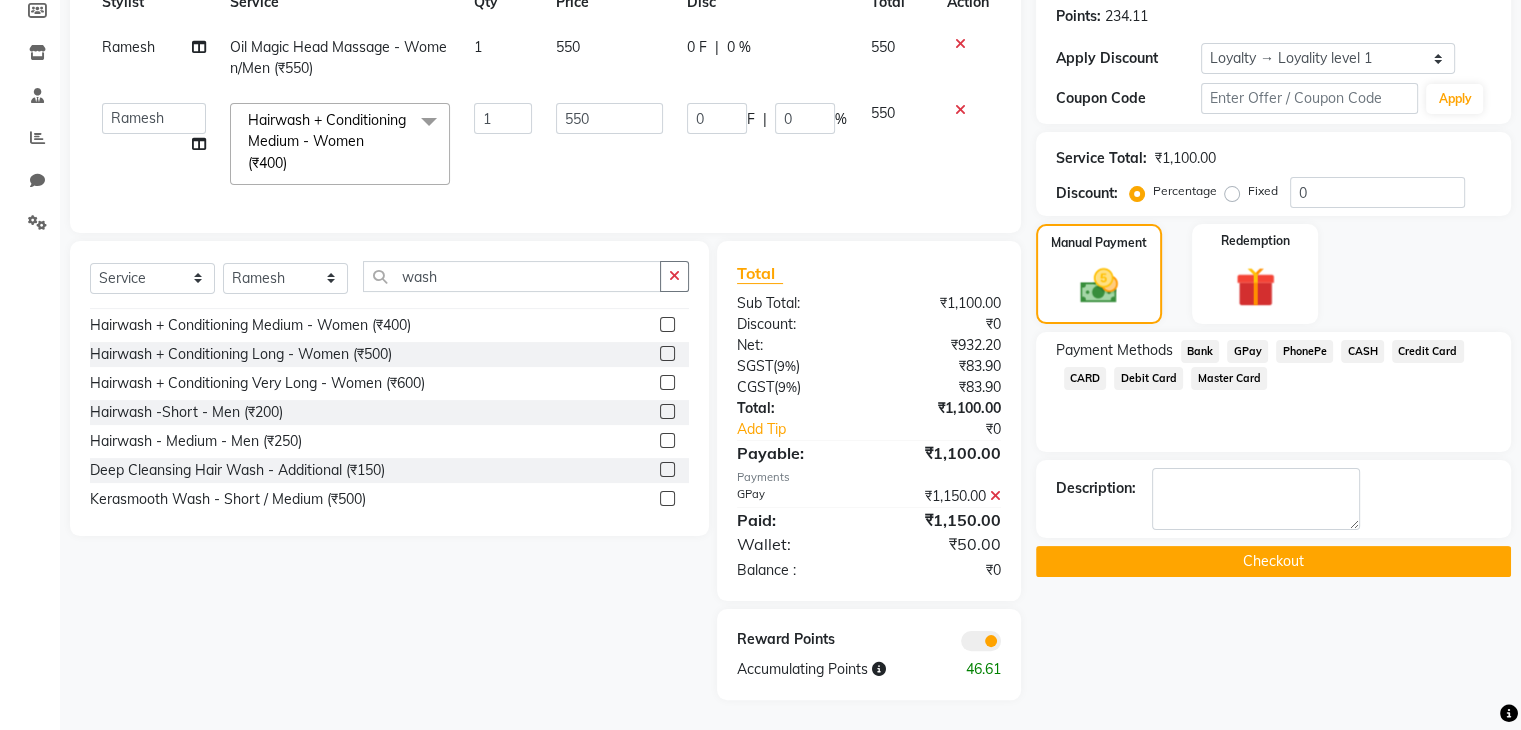 click on "Checkout" 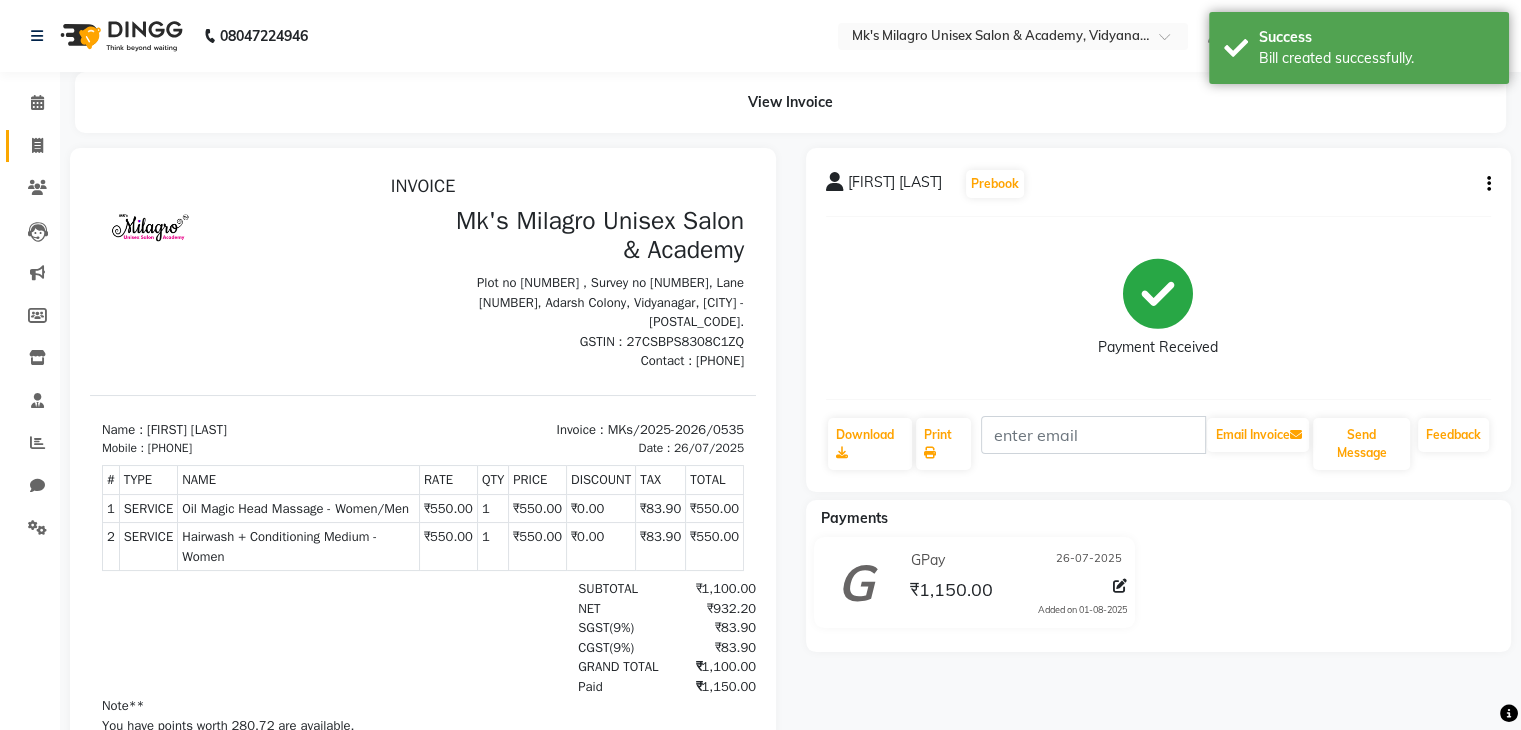 scroll, scrollTop: 0, scrollLeft: 0, axis: both 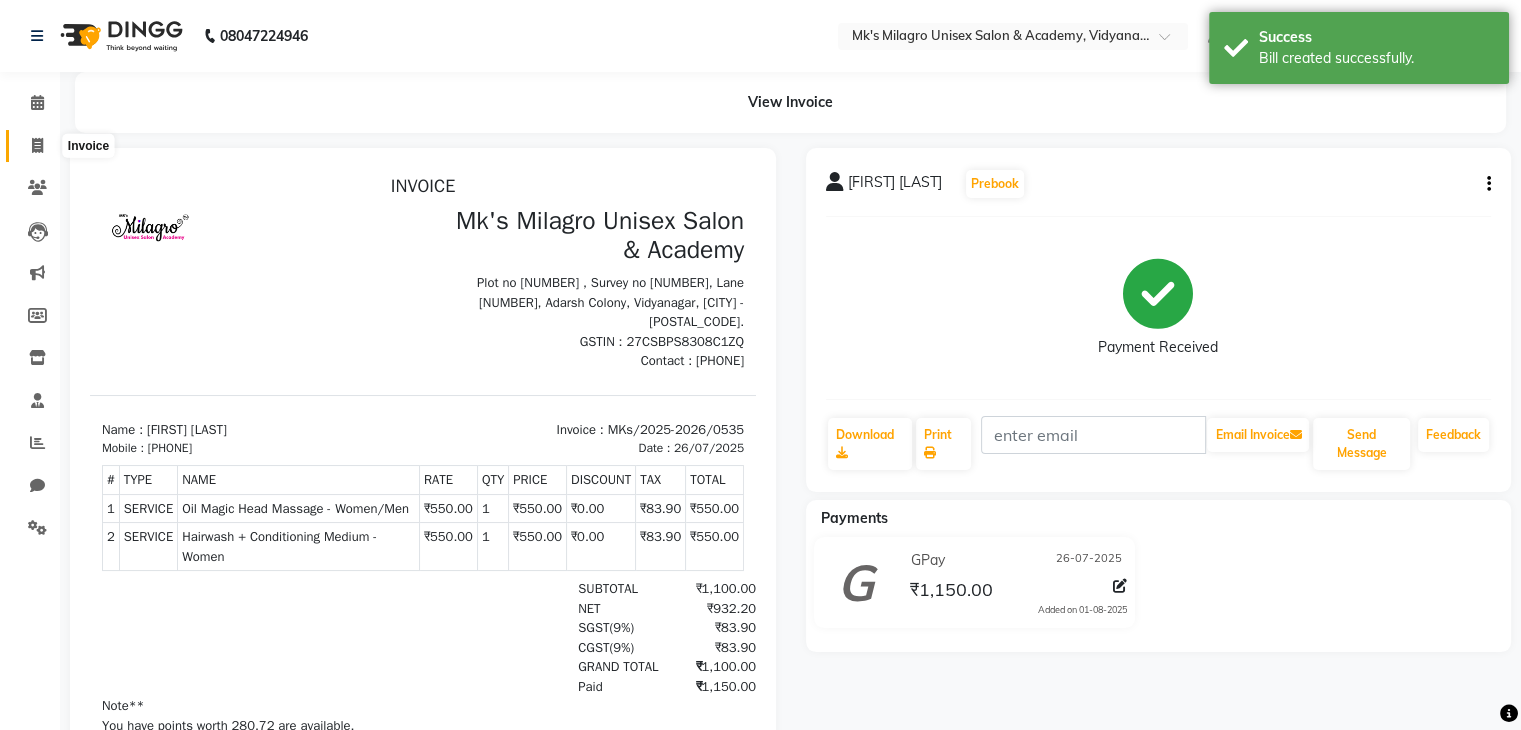 click 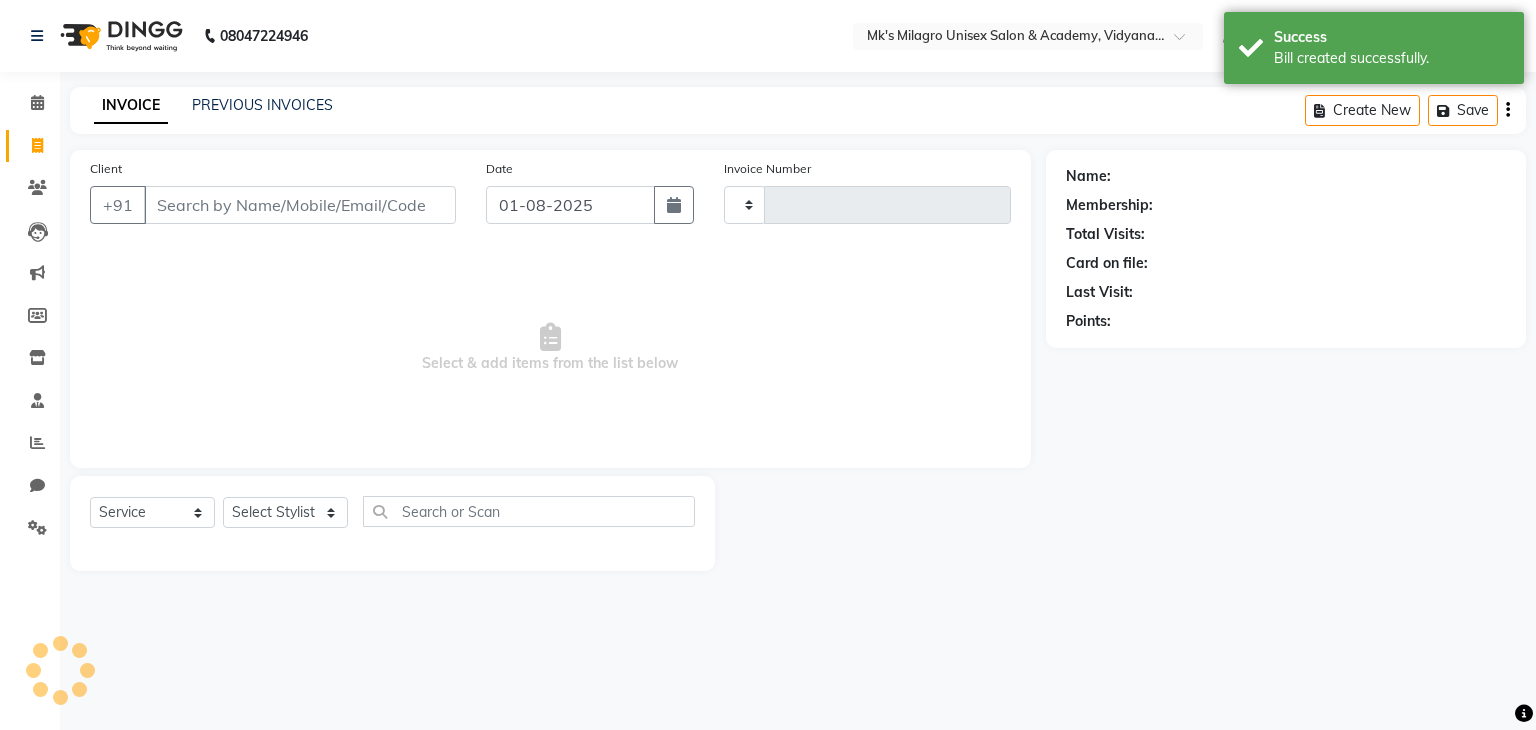 type on "0536" 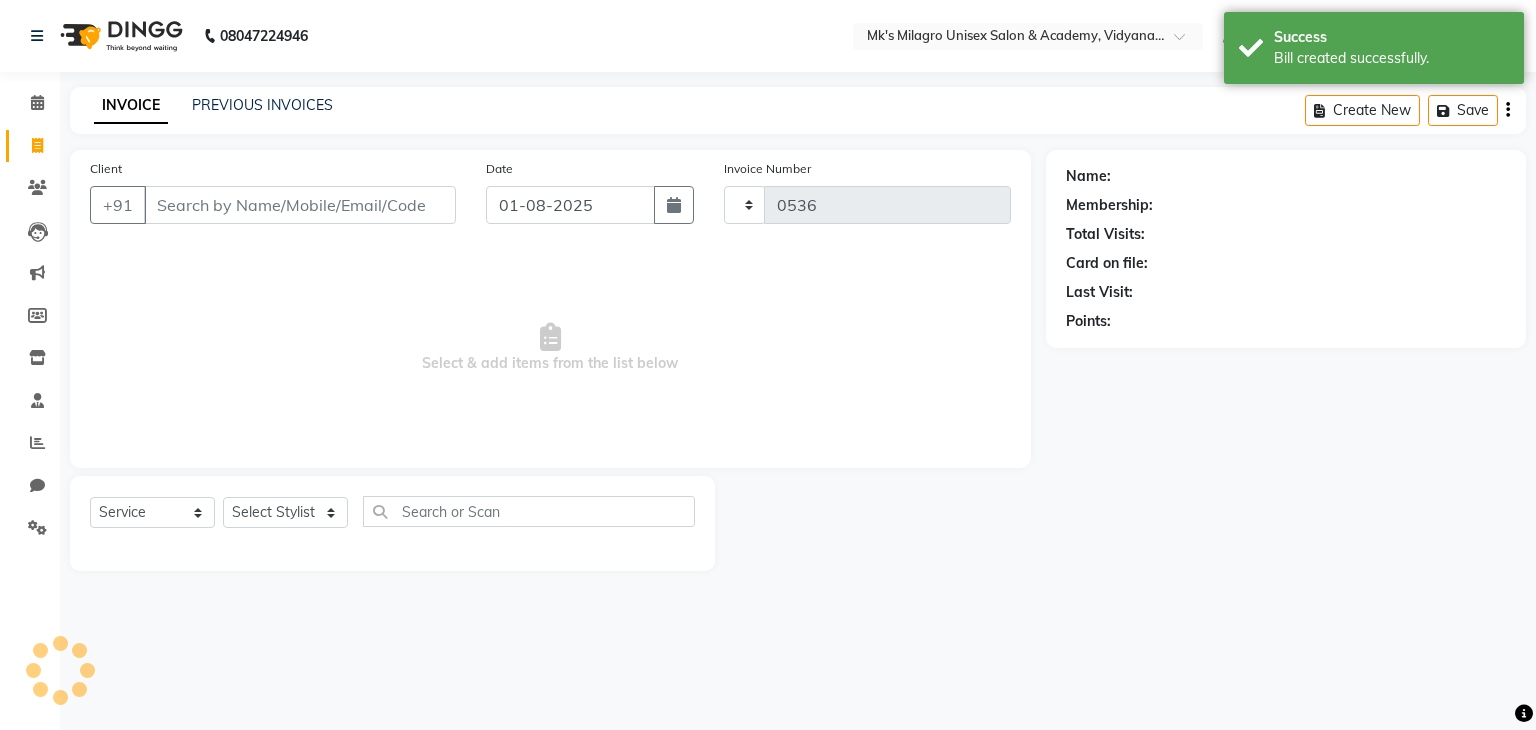 select on "6031" 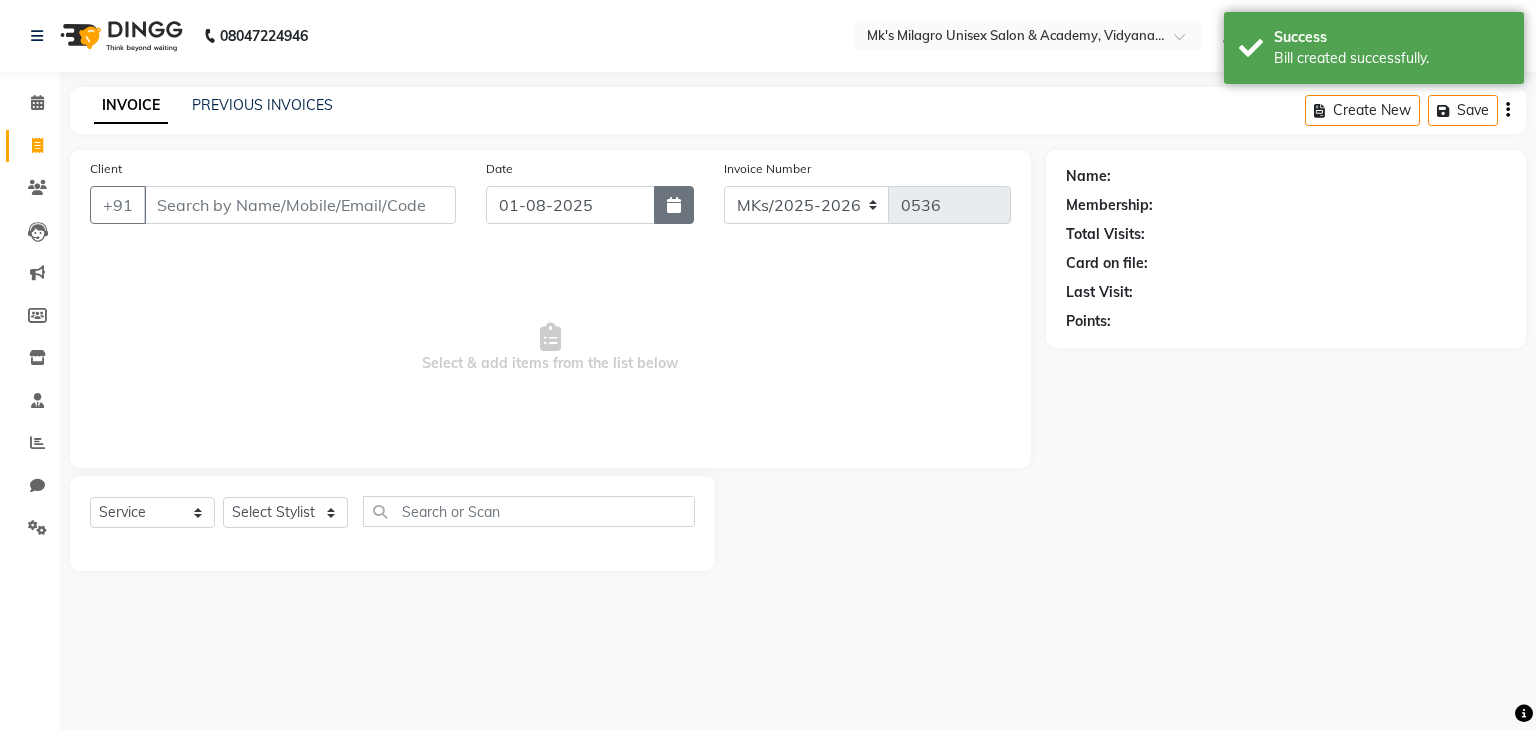 click 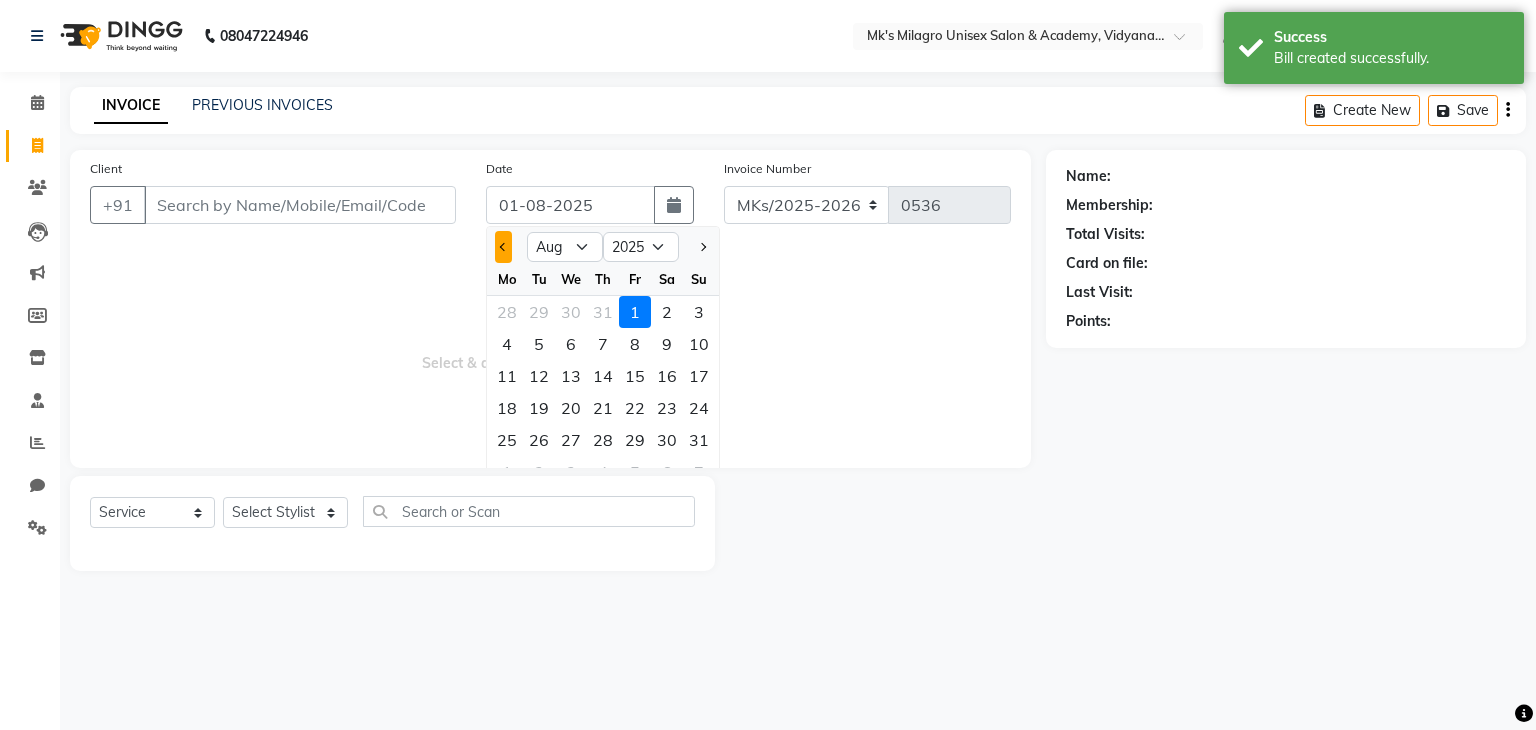 click 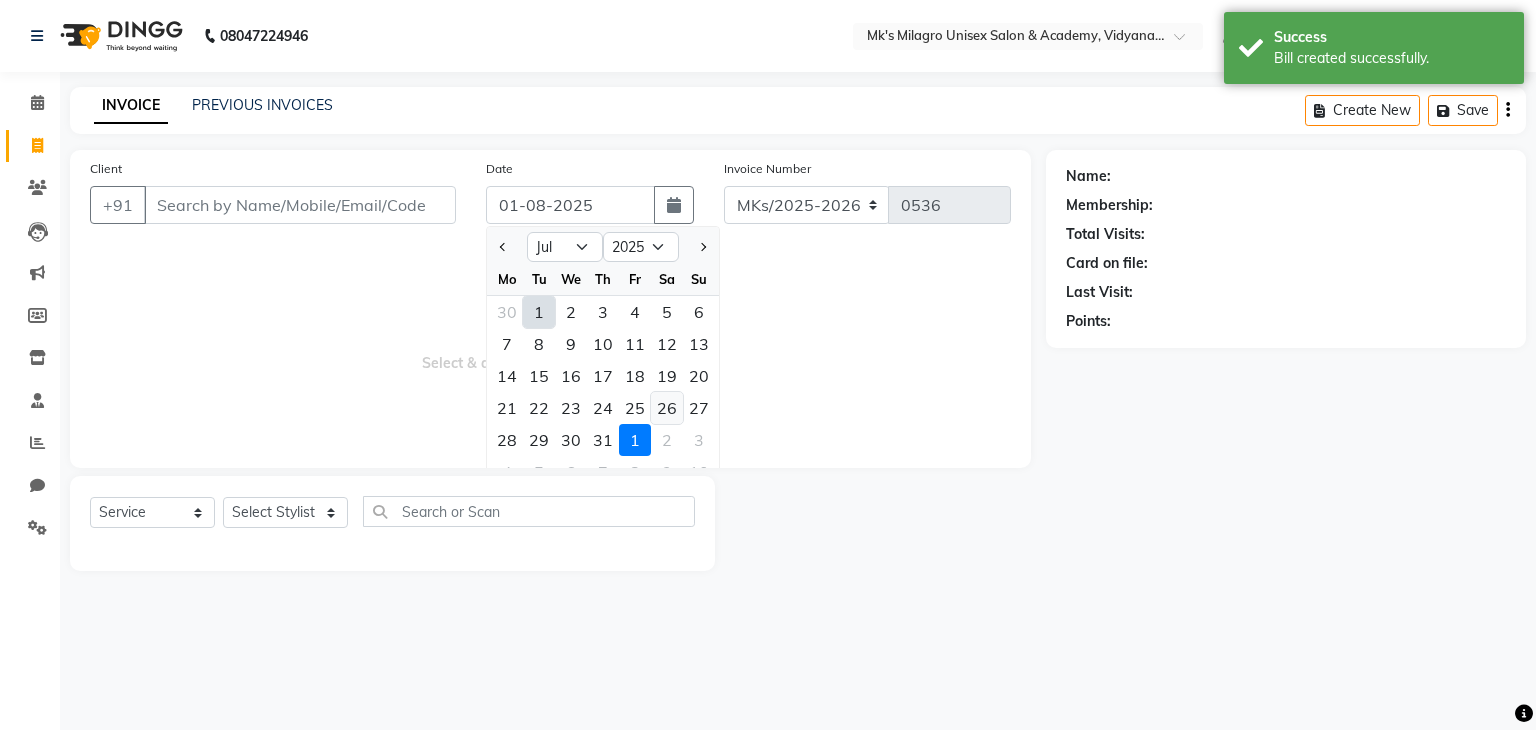 click on "26" 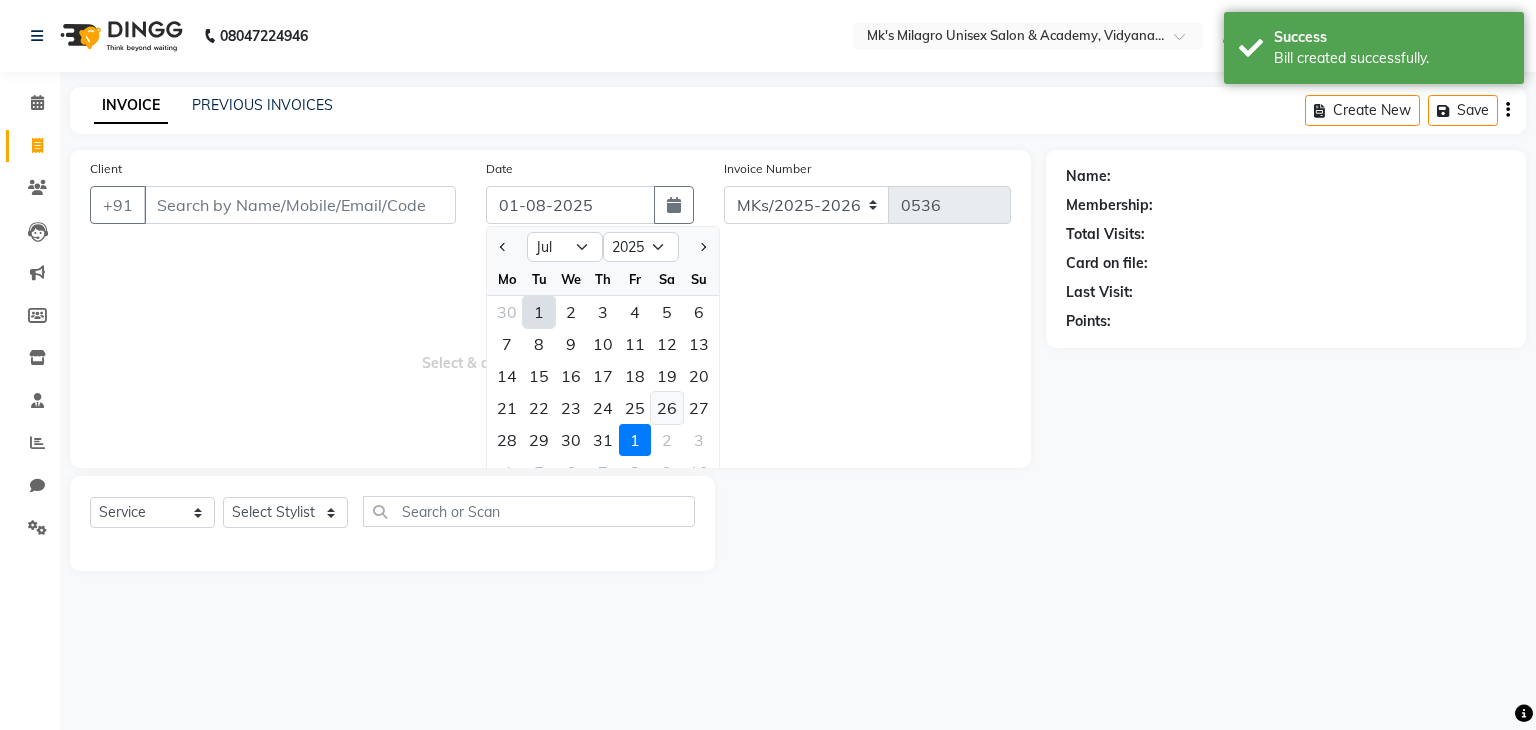 type on "26-07-2025" 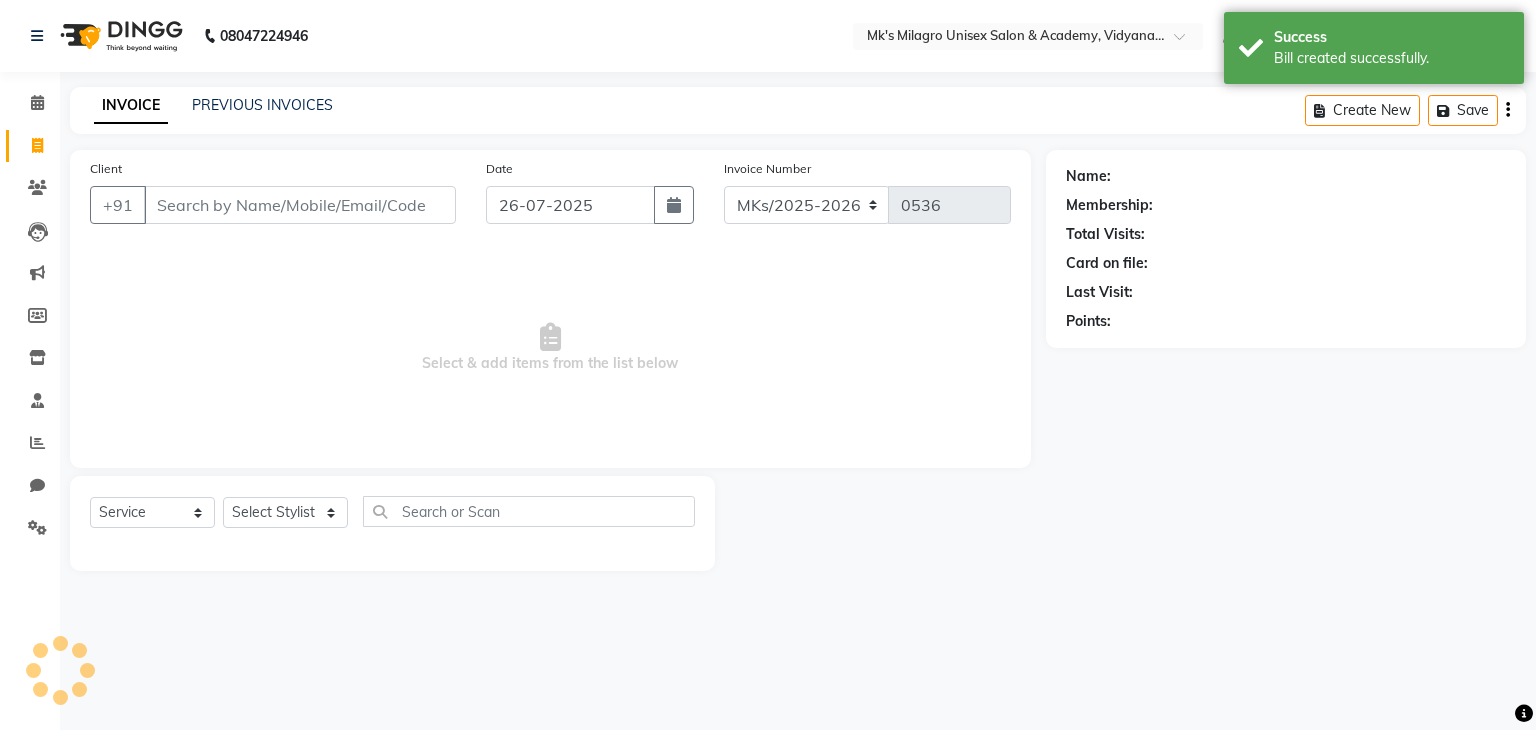type 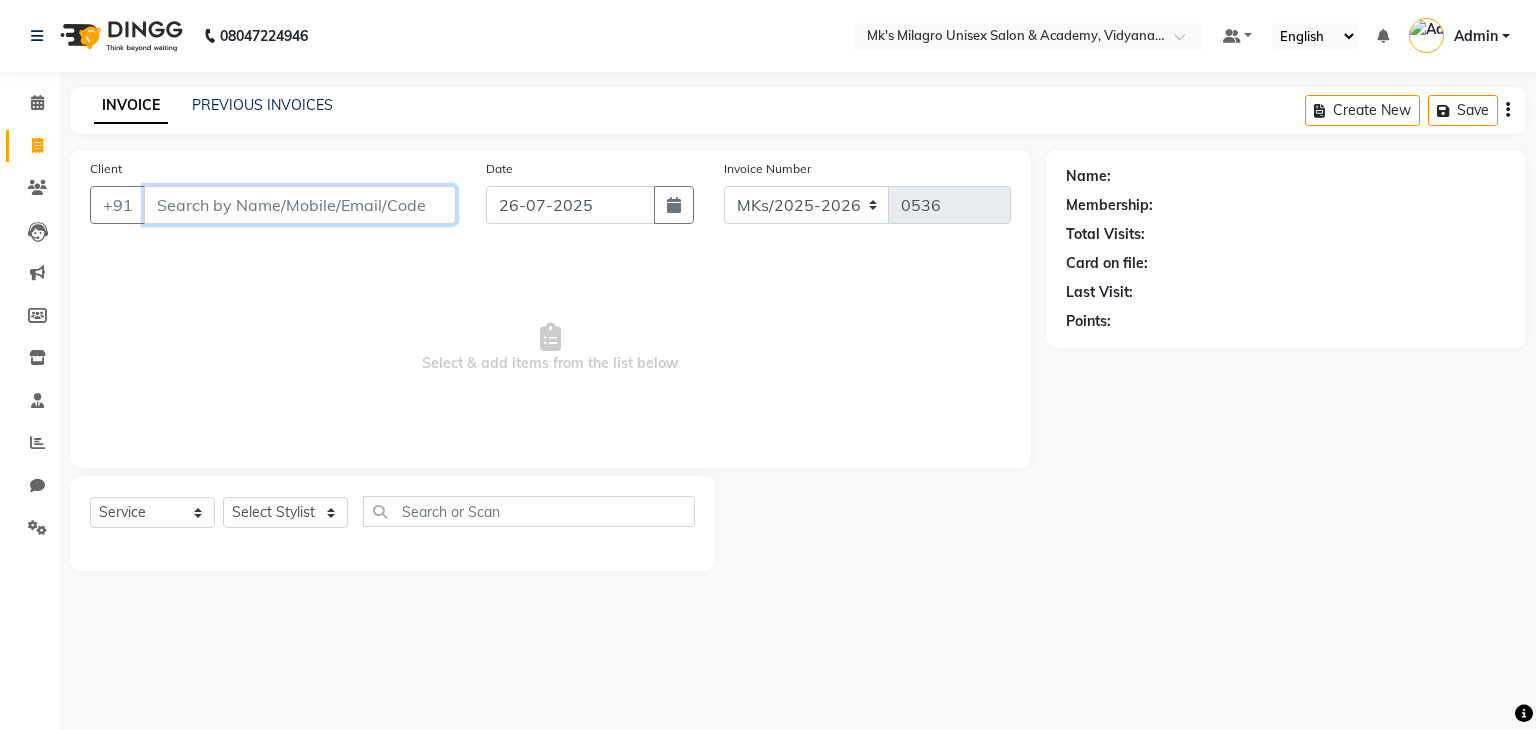 click on "Client" at bounding box center (300, 205) 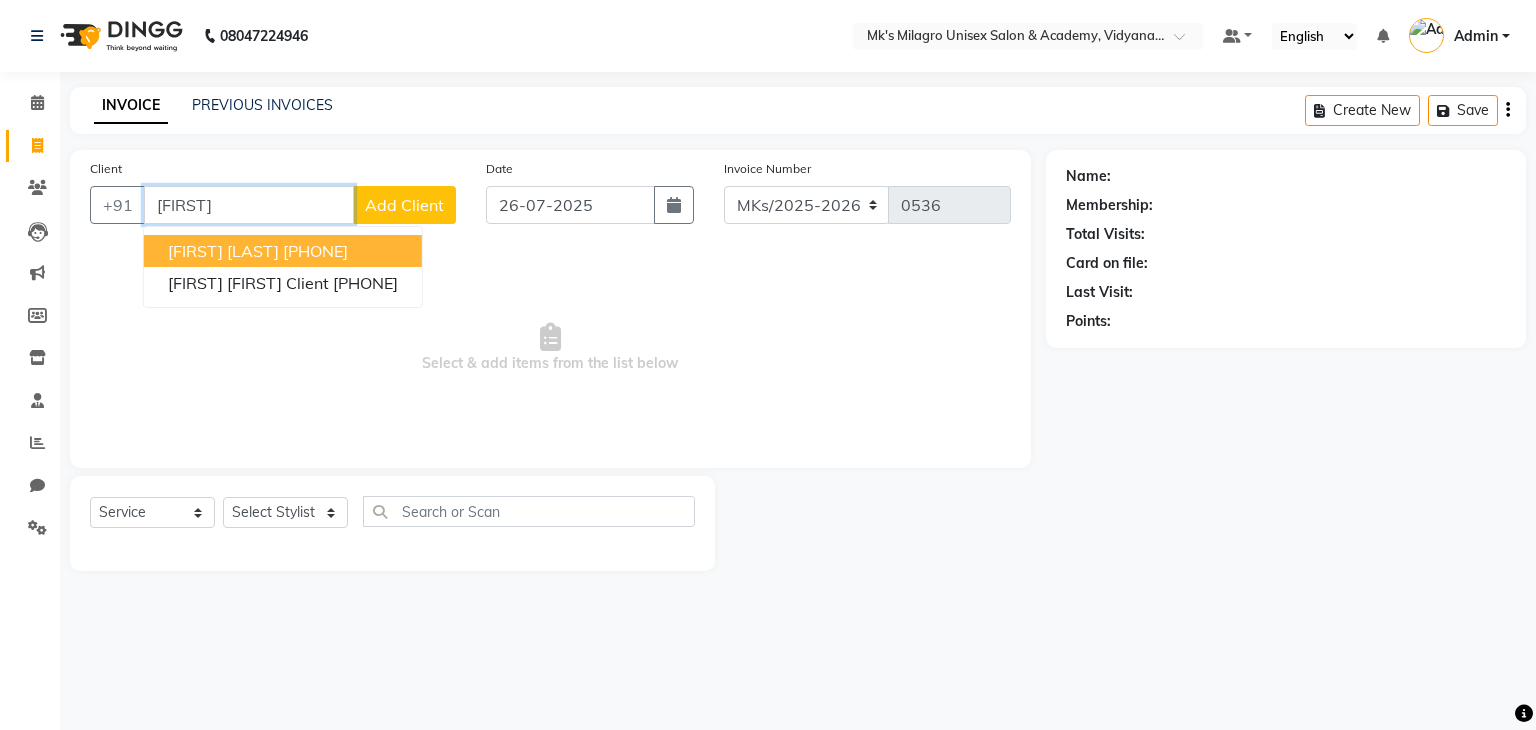 click on "[PHONE]" at bounding box center [315, 251] 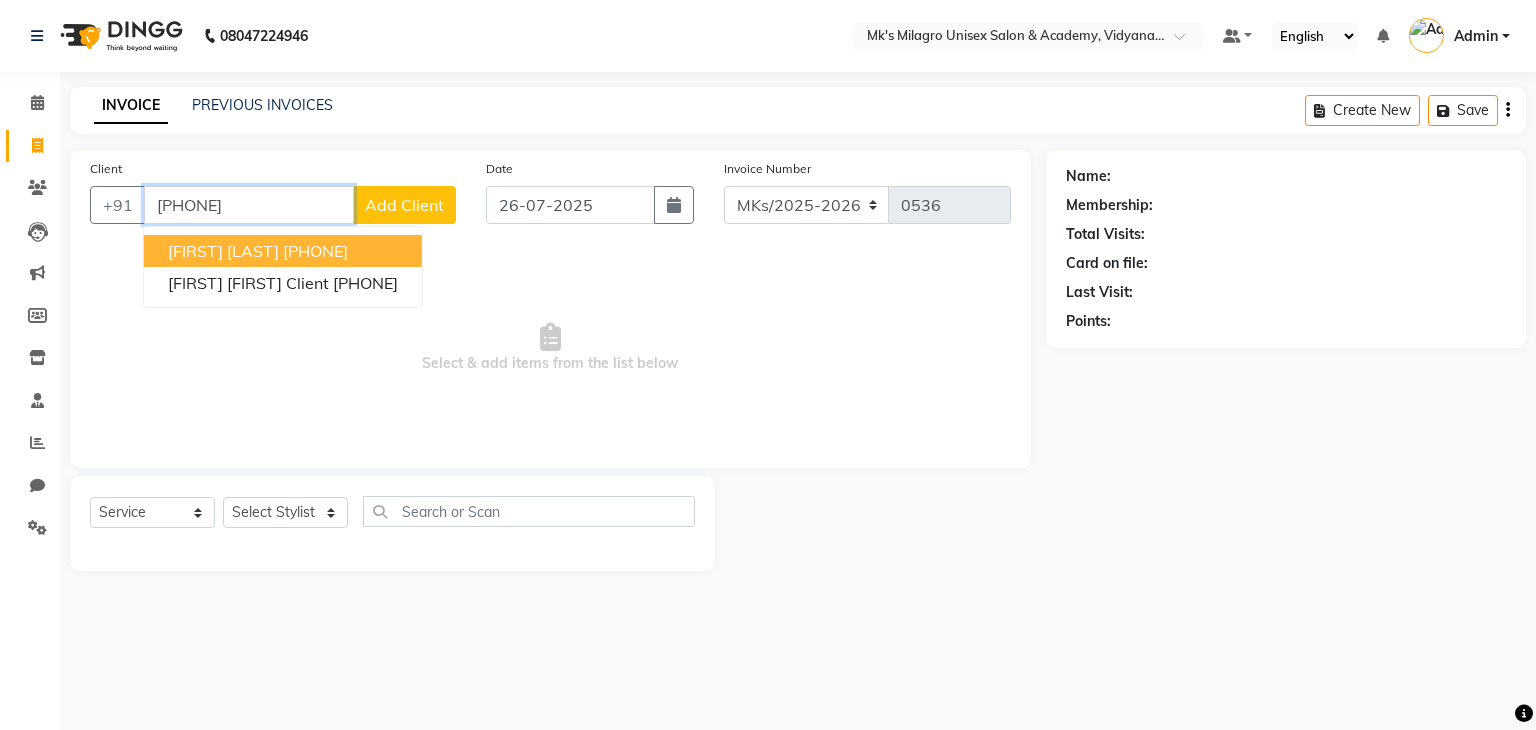 type on "[PHONE]" 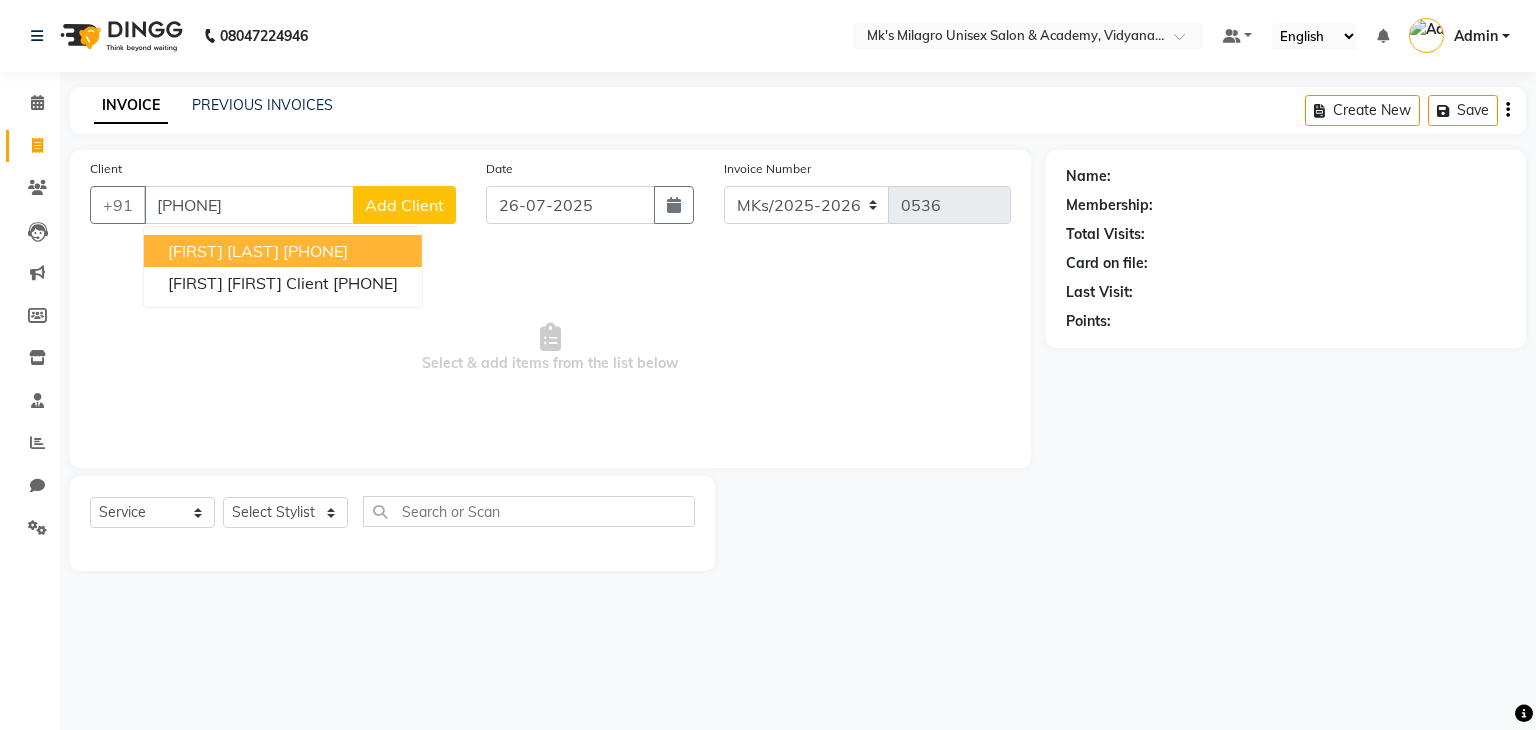 select on "1: Object" 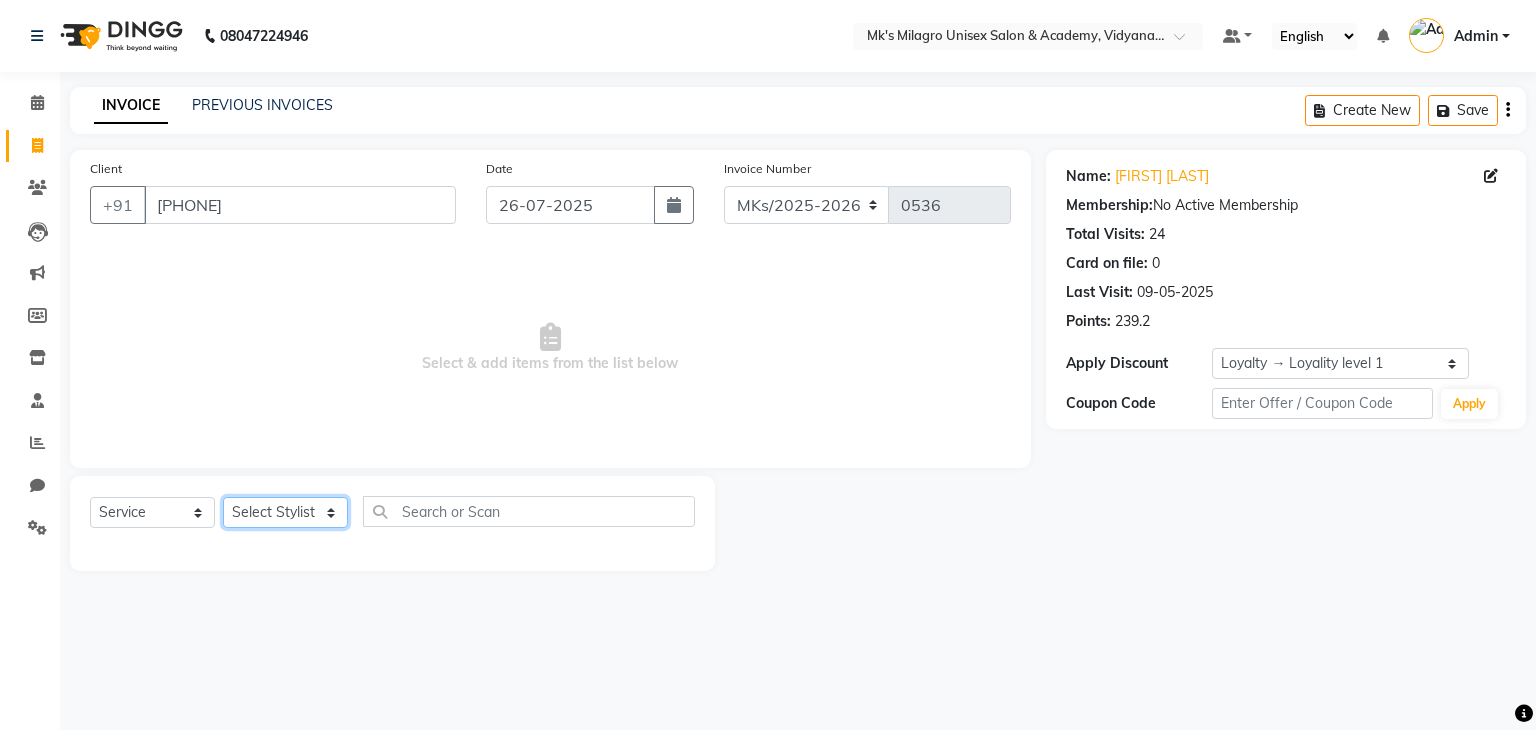 click on "Select Stylist Madhuri Jadhav Minsi Ramesh Renuka Riya Sandhaya Santoshi" 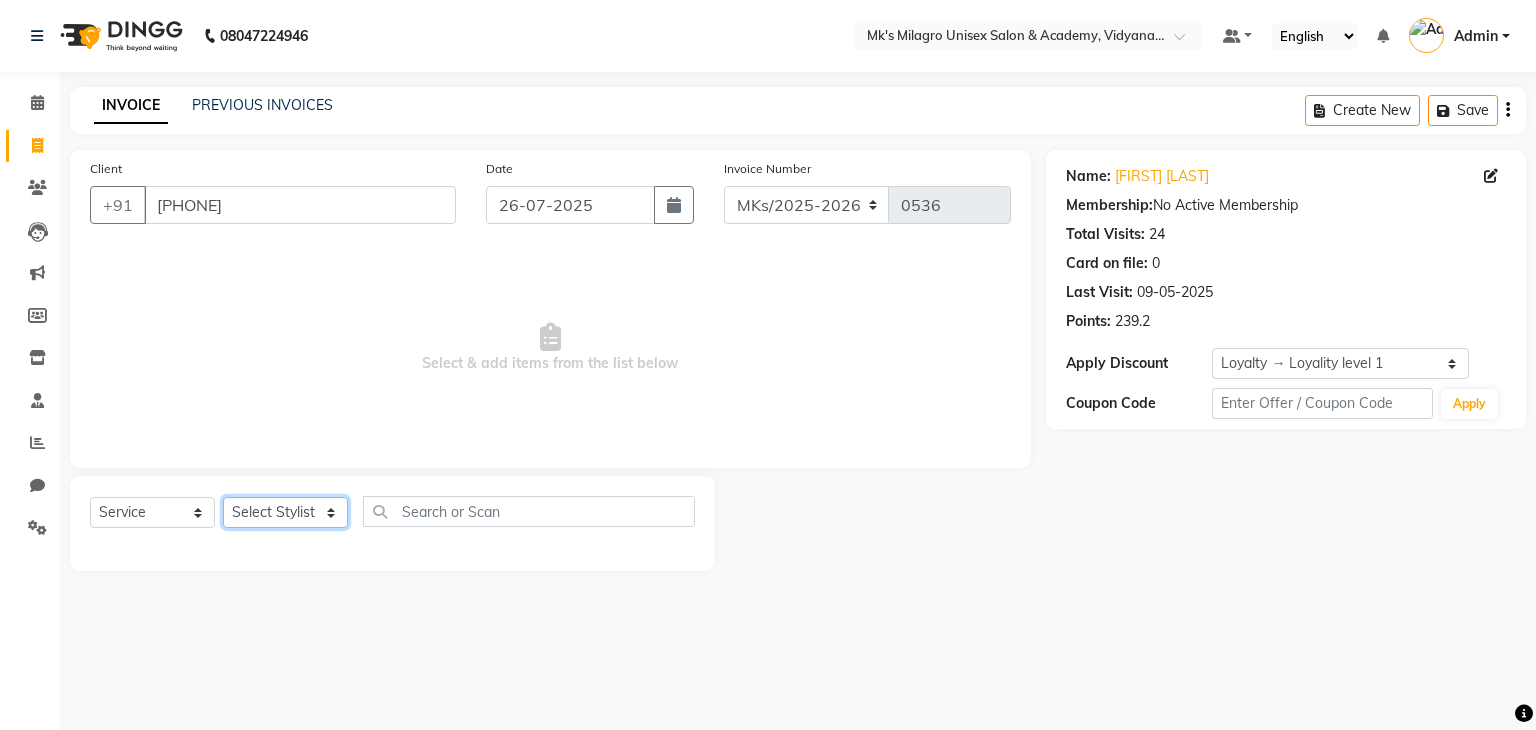 click on "Select Stylist Madhuri Jadhav Minsi Ramesh Renuka Riya Sandhaya Santoshi" 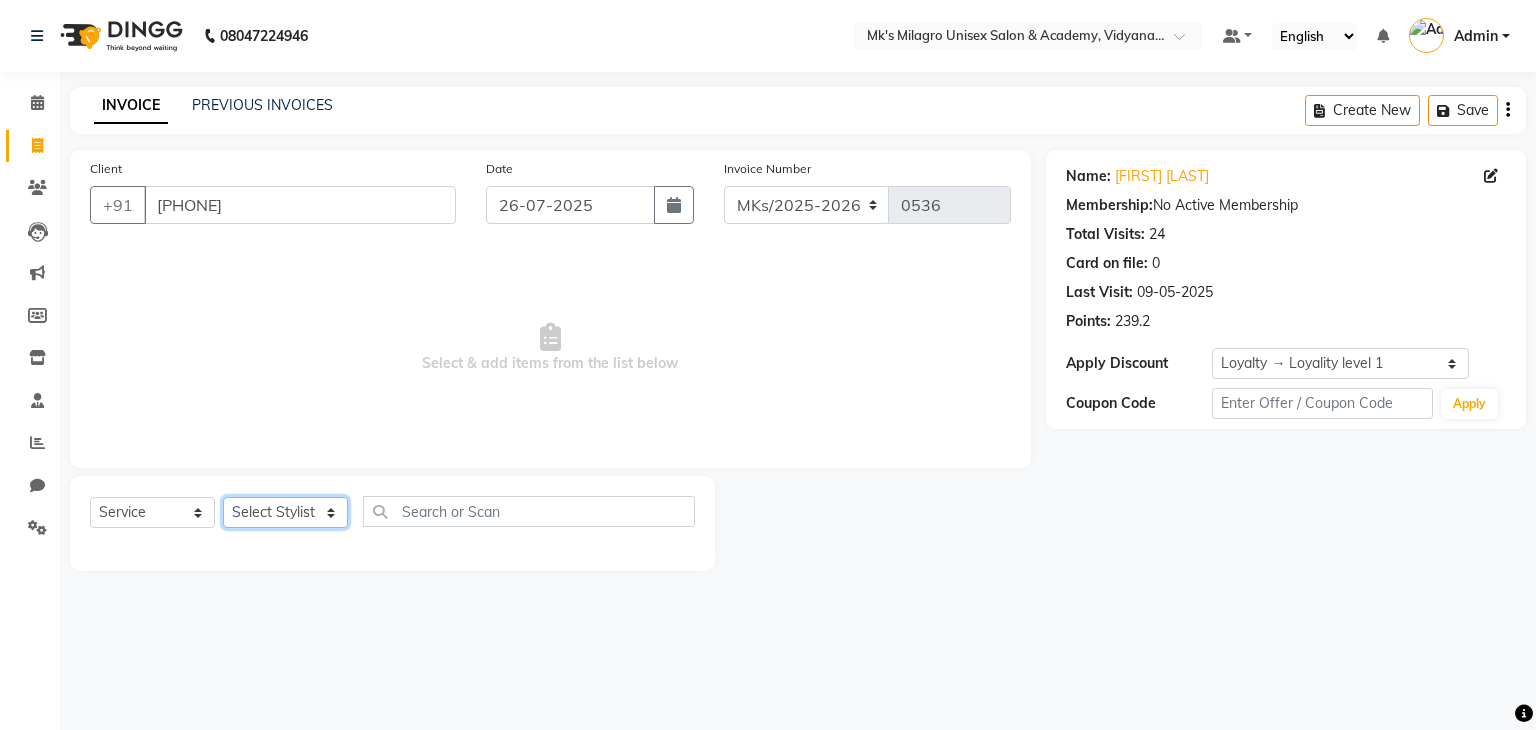 select on "21735" 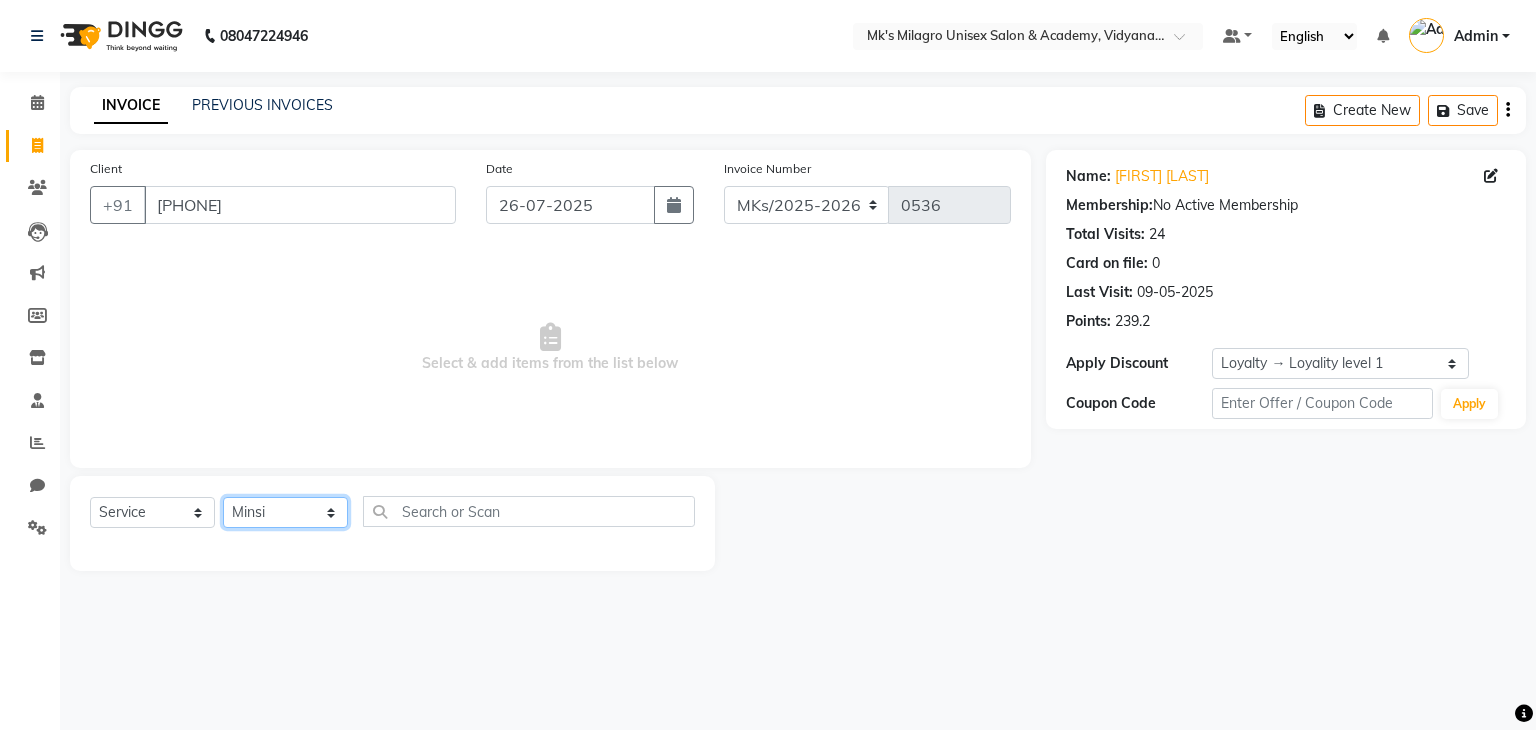click on "Select Stylist Madhuri Jadhav Minsi Ramesh Renuka Riya Sandhaya Santoshi" 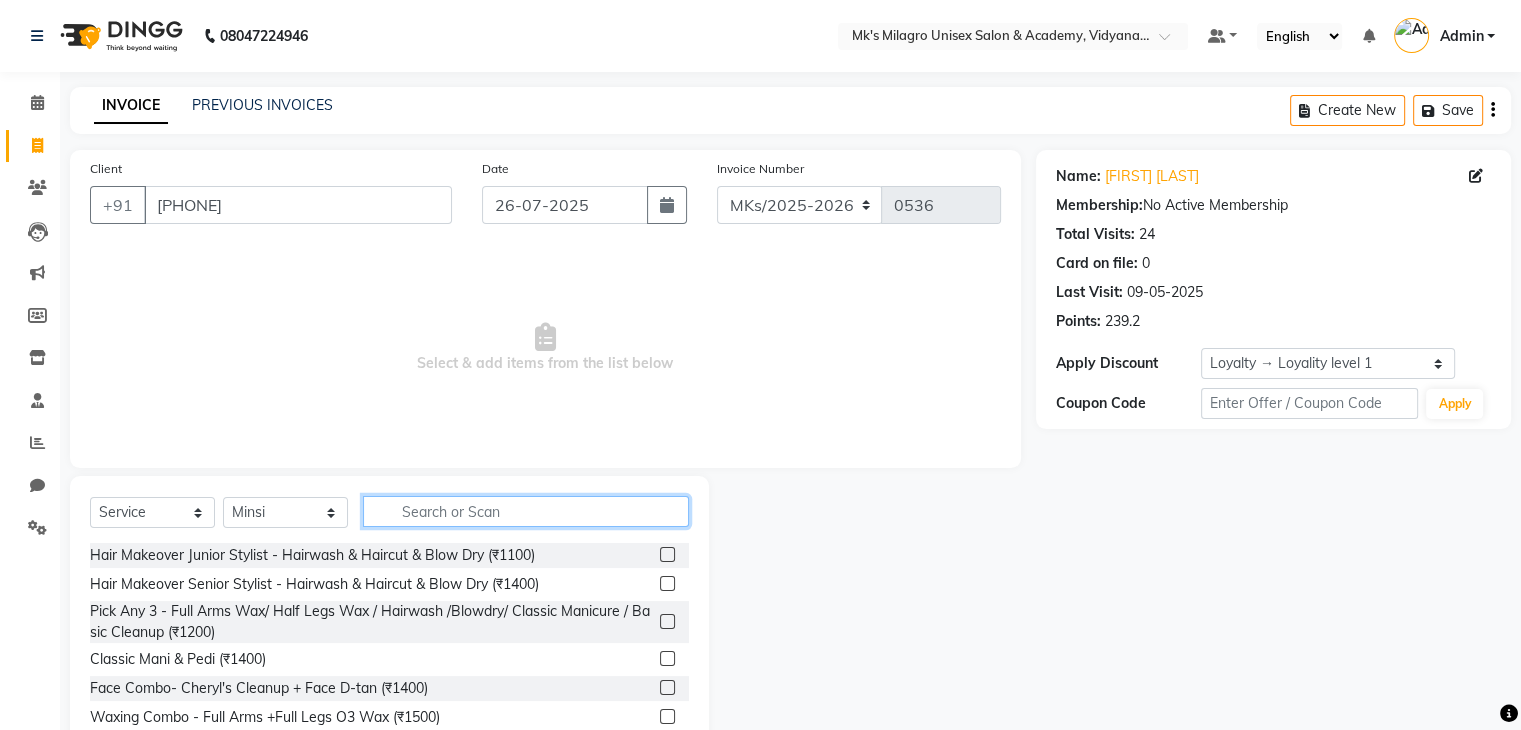 click 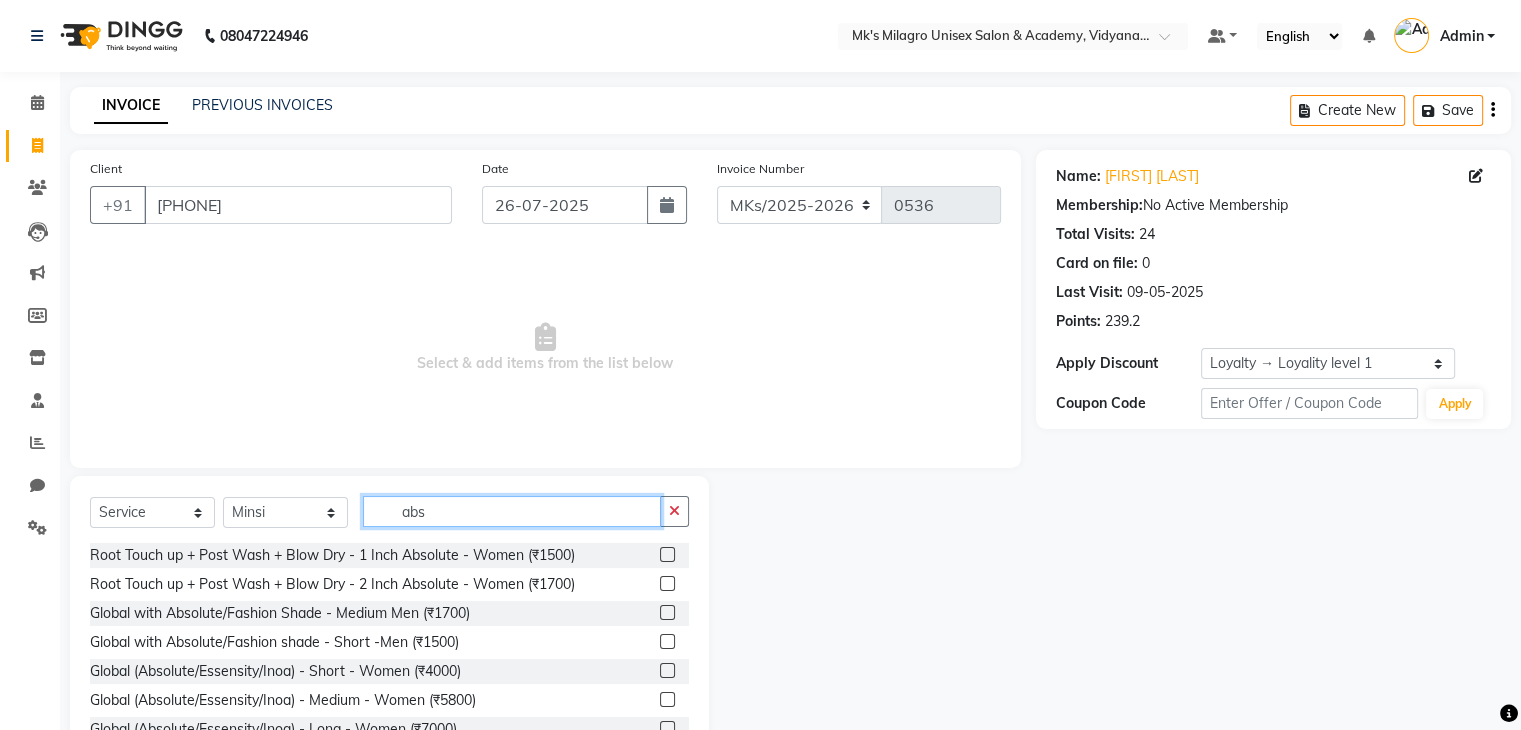 scroll, scrollTop: 32, scrollLeft: 0, axis: vertical 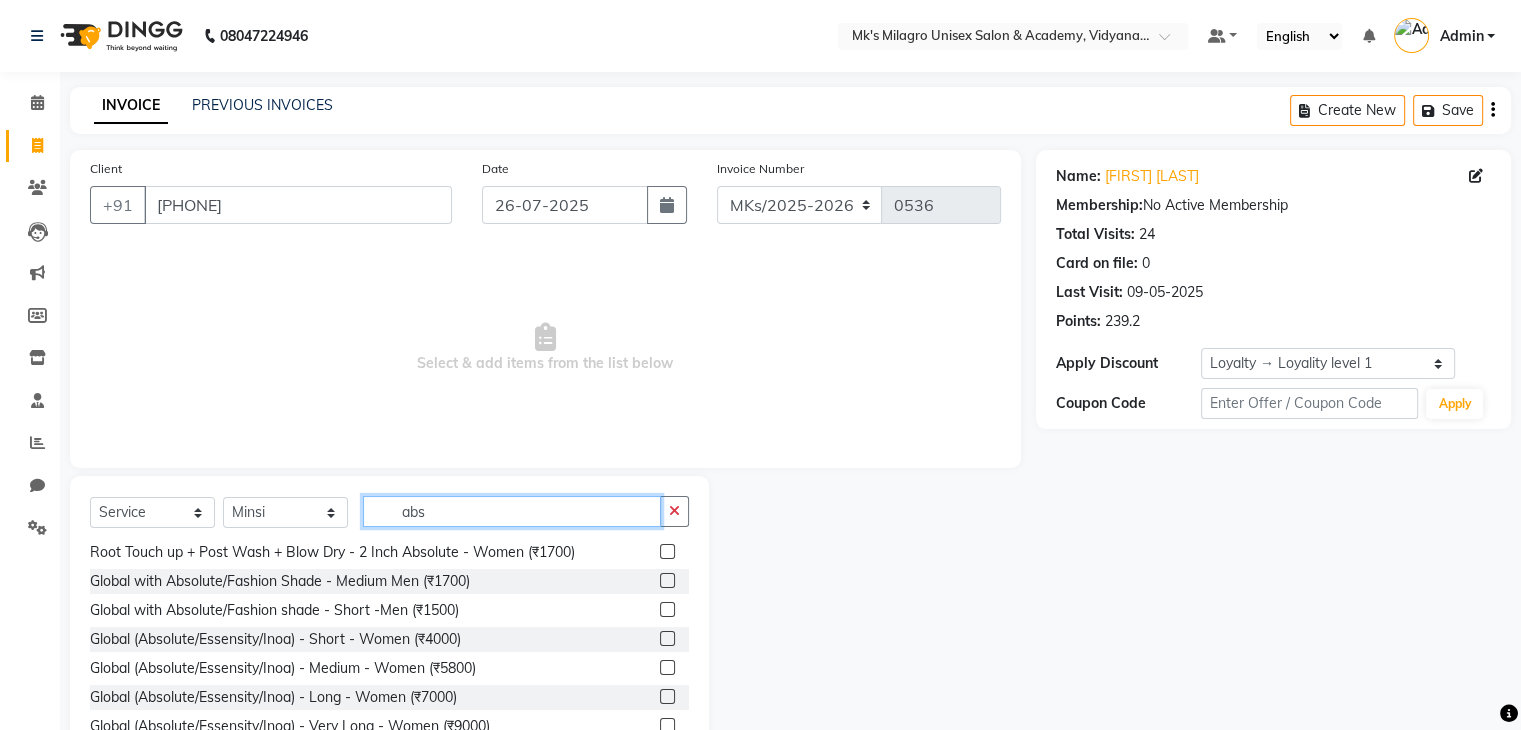 type on "abs" 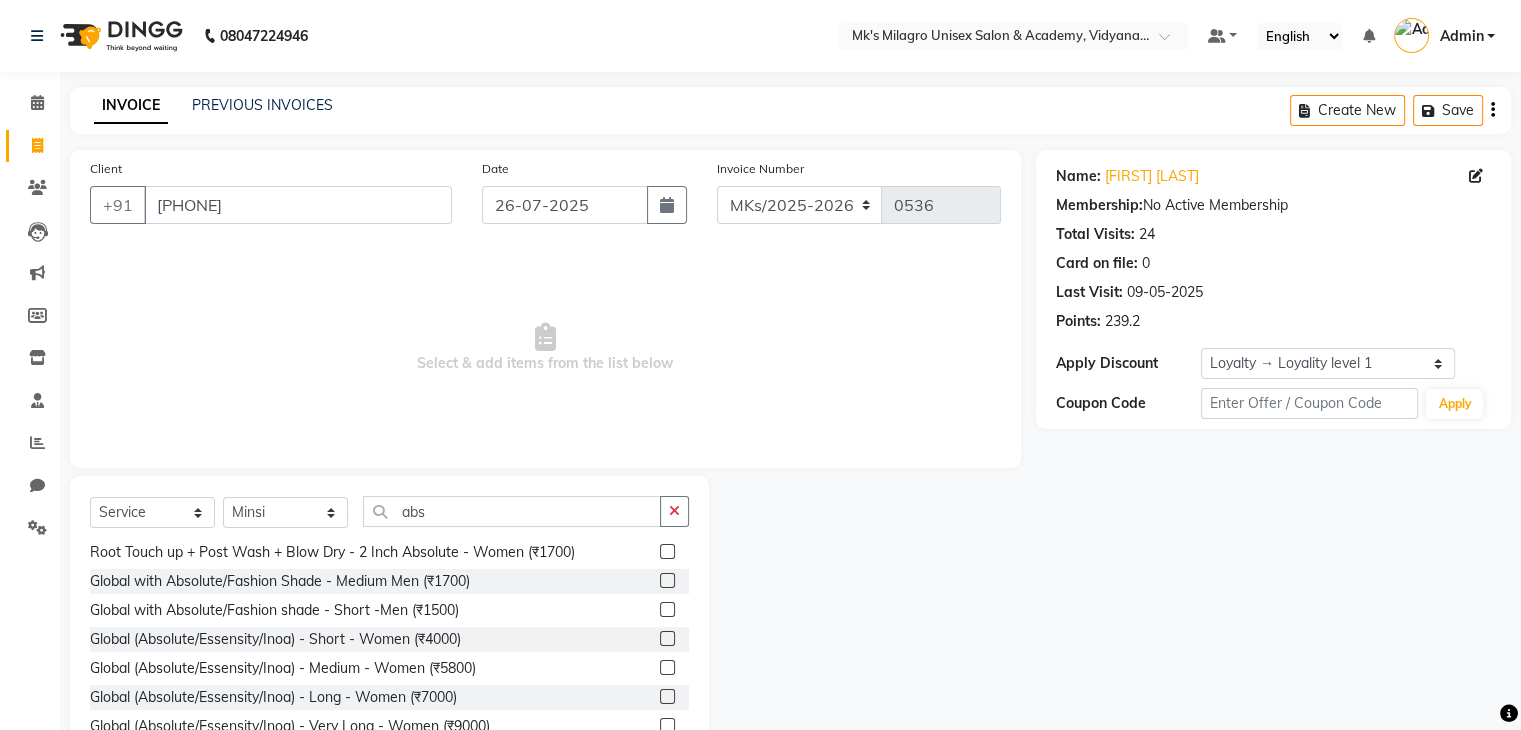 click 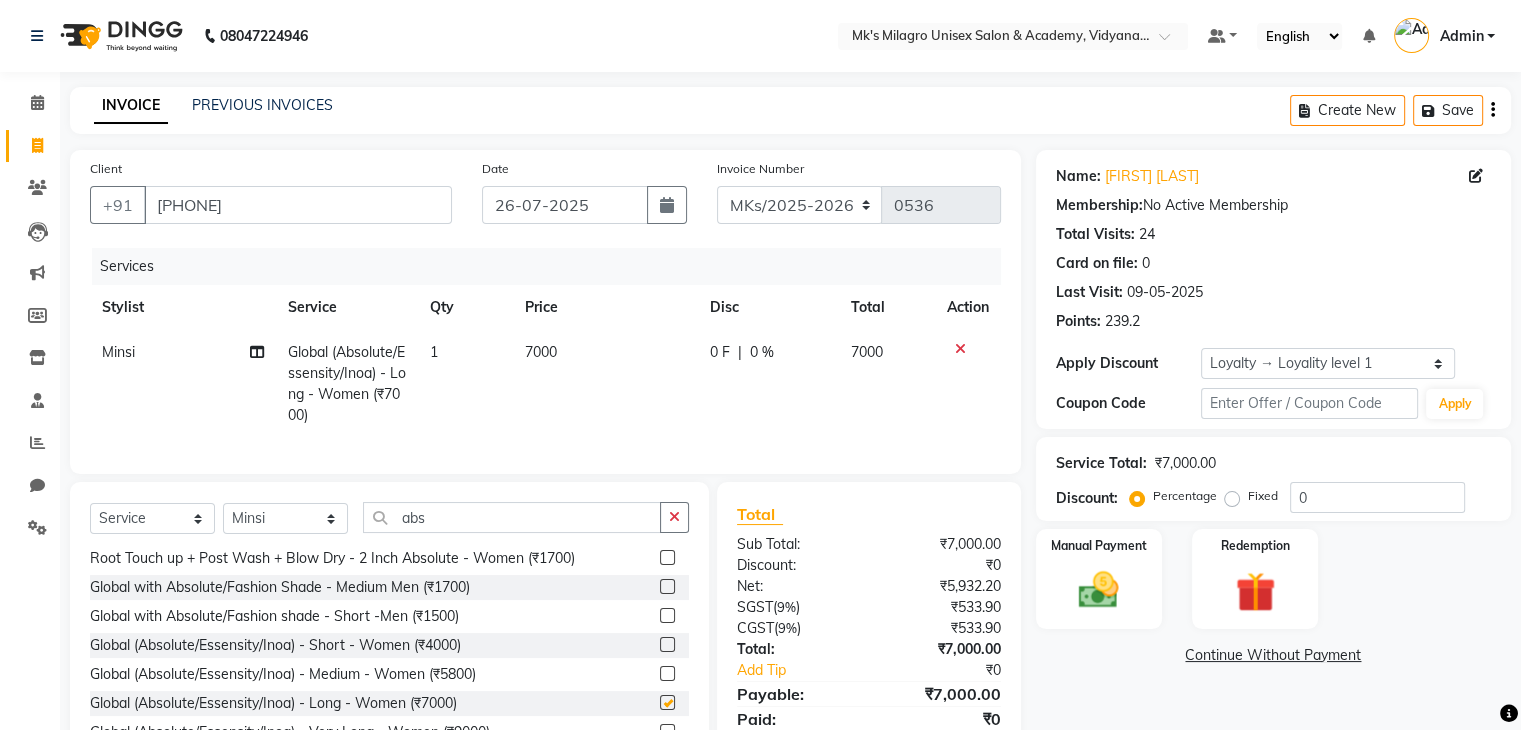 checkbox on "false" 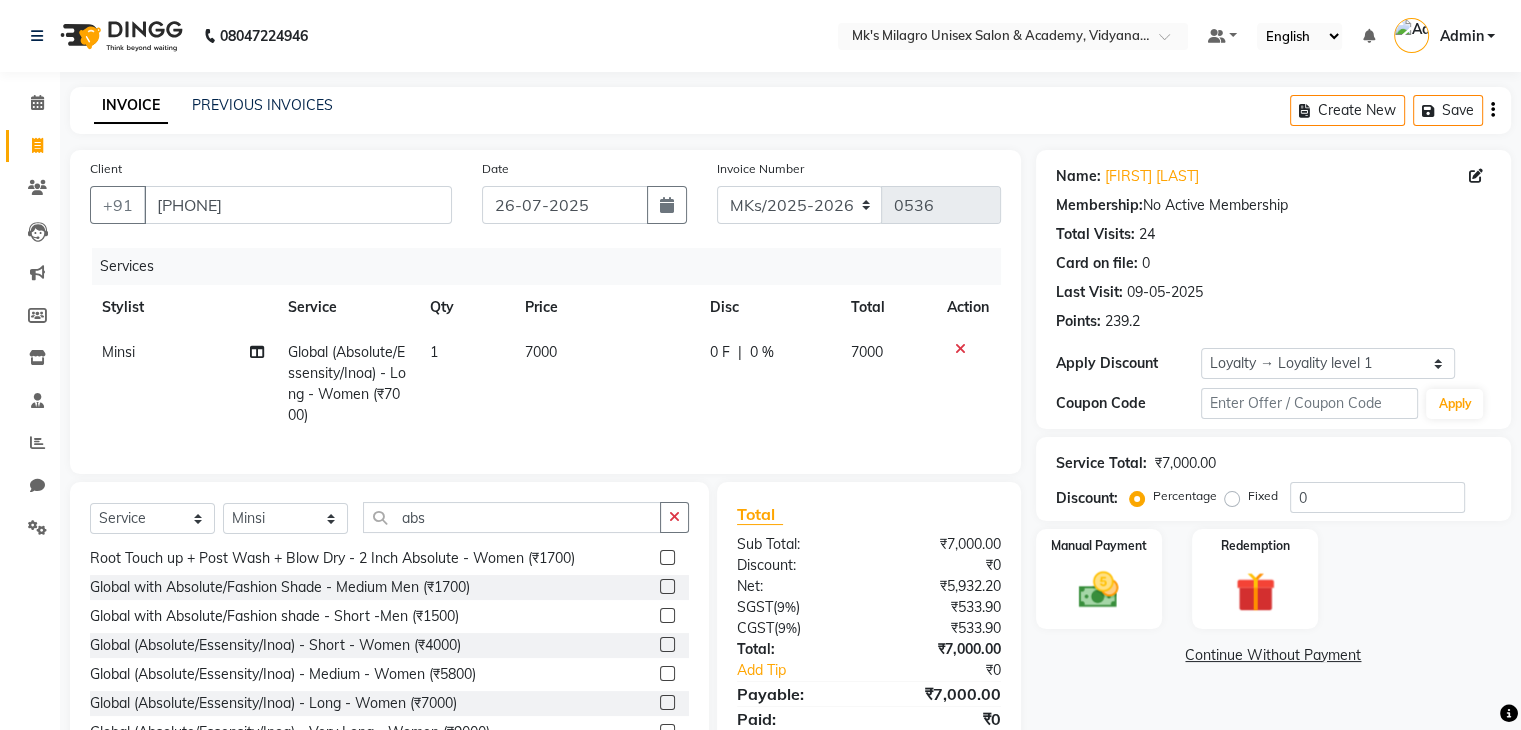 click on "0 F | 0 %" 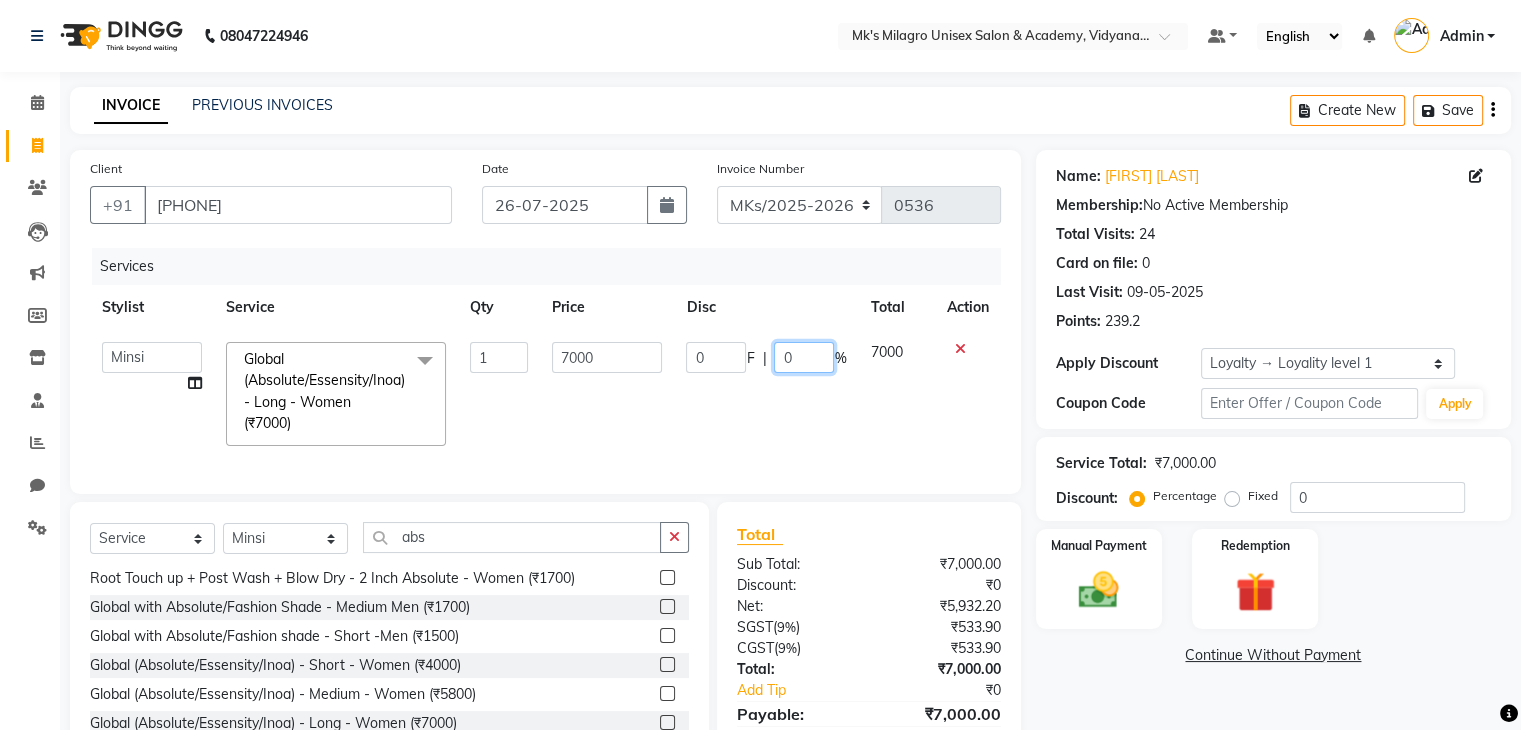 click on "0" 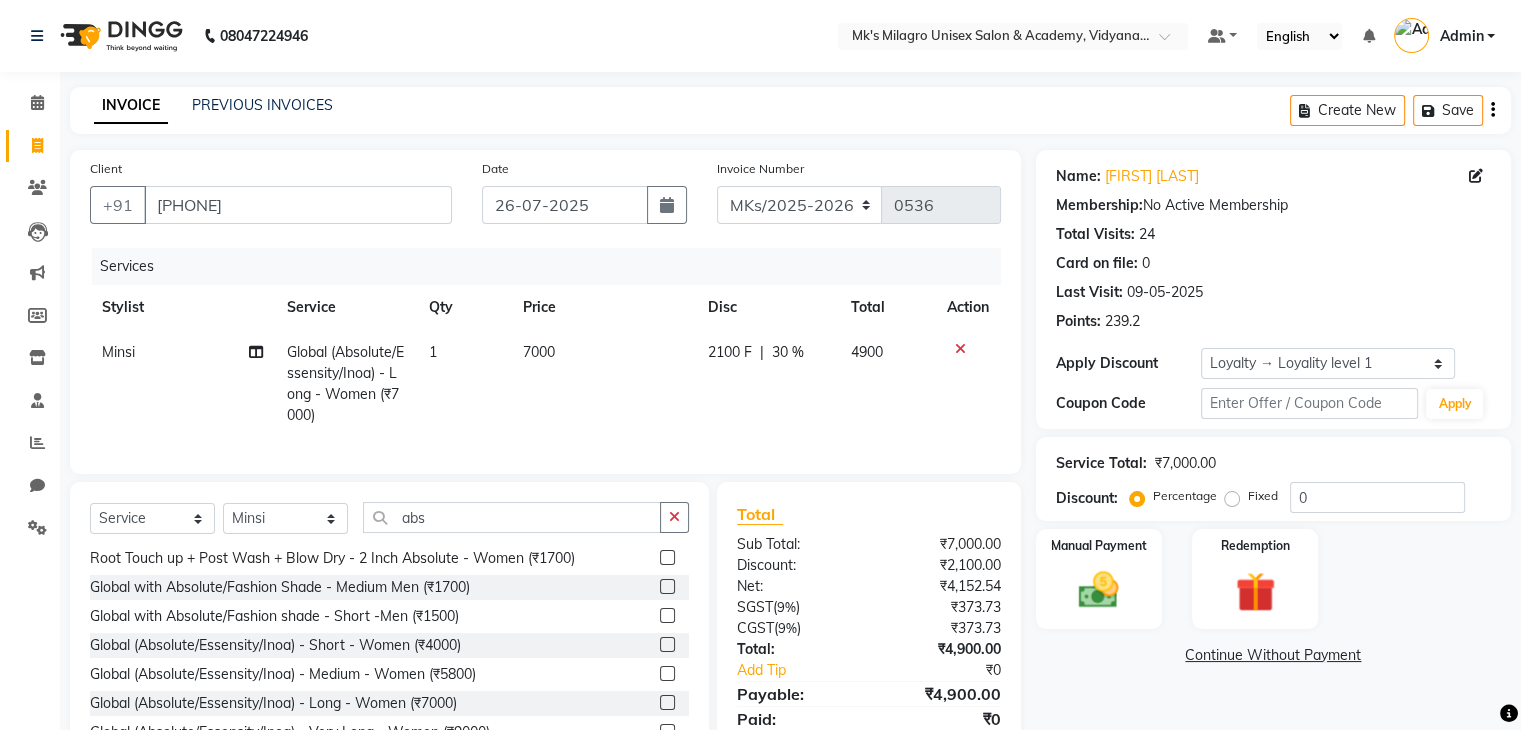 click on "2100 F | 30 %" 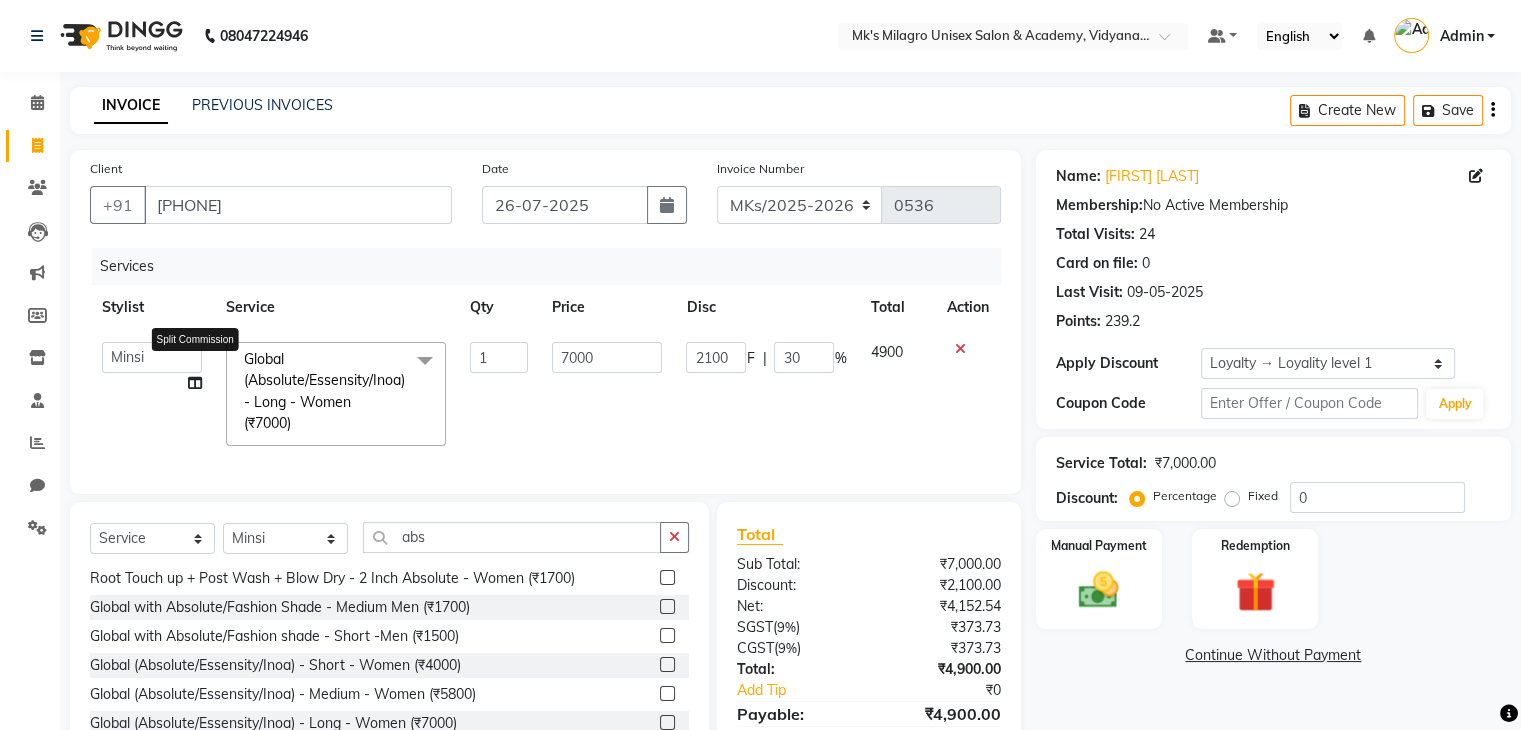 click 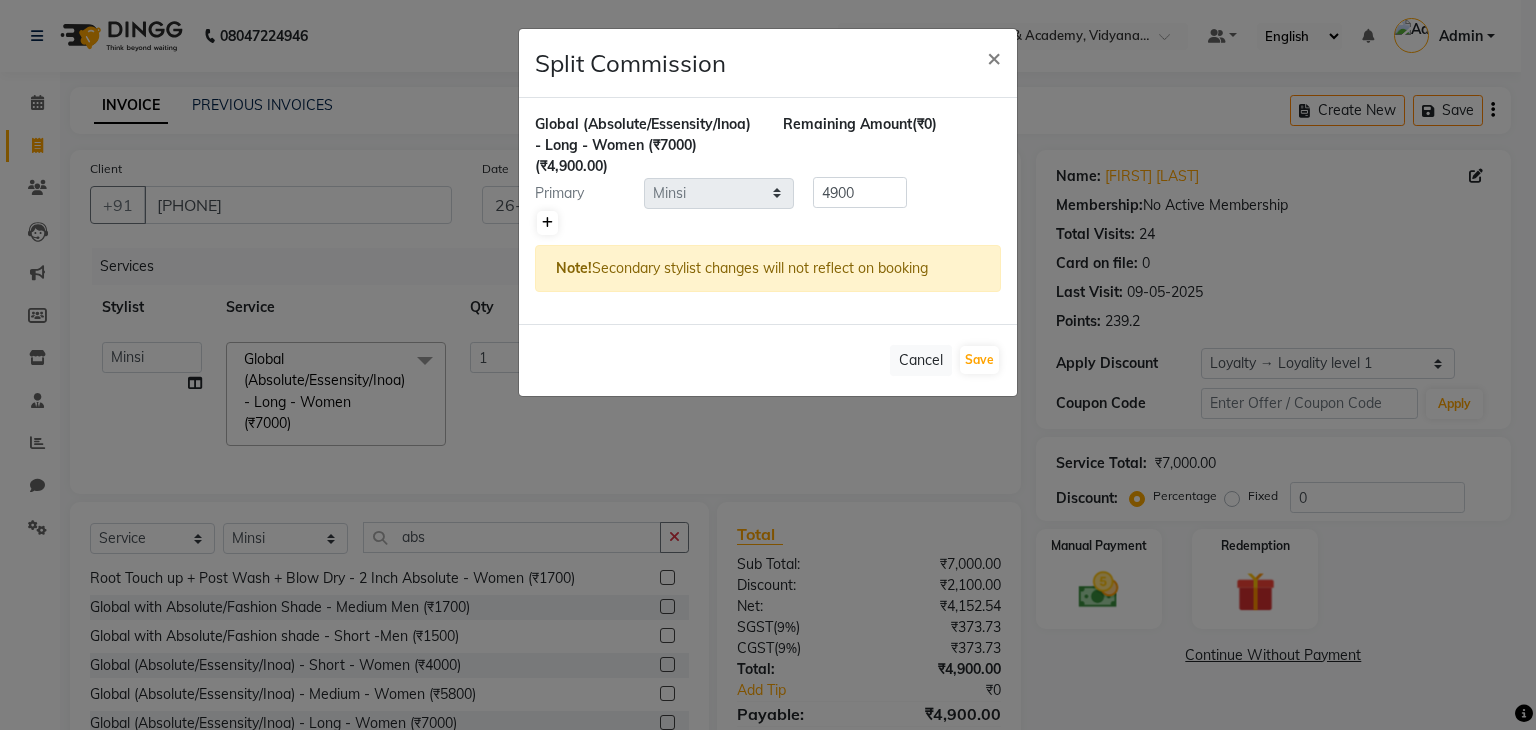click 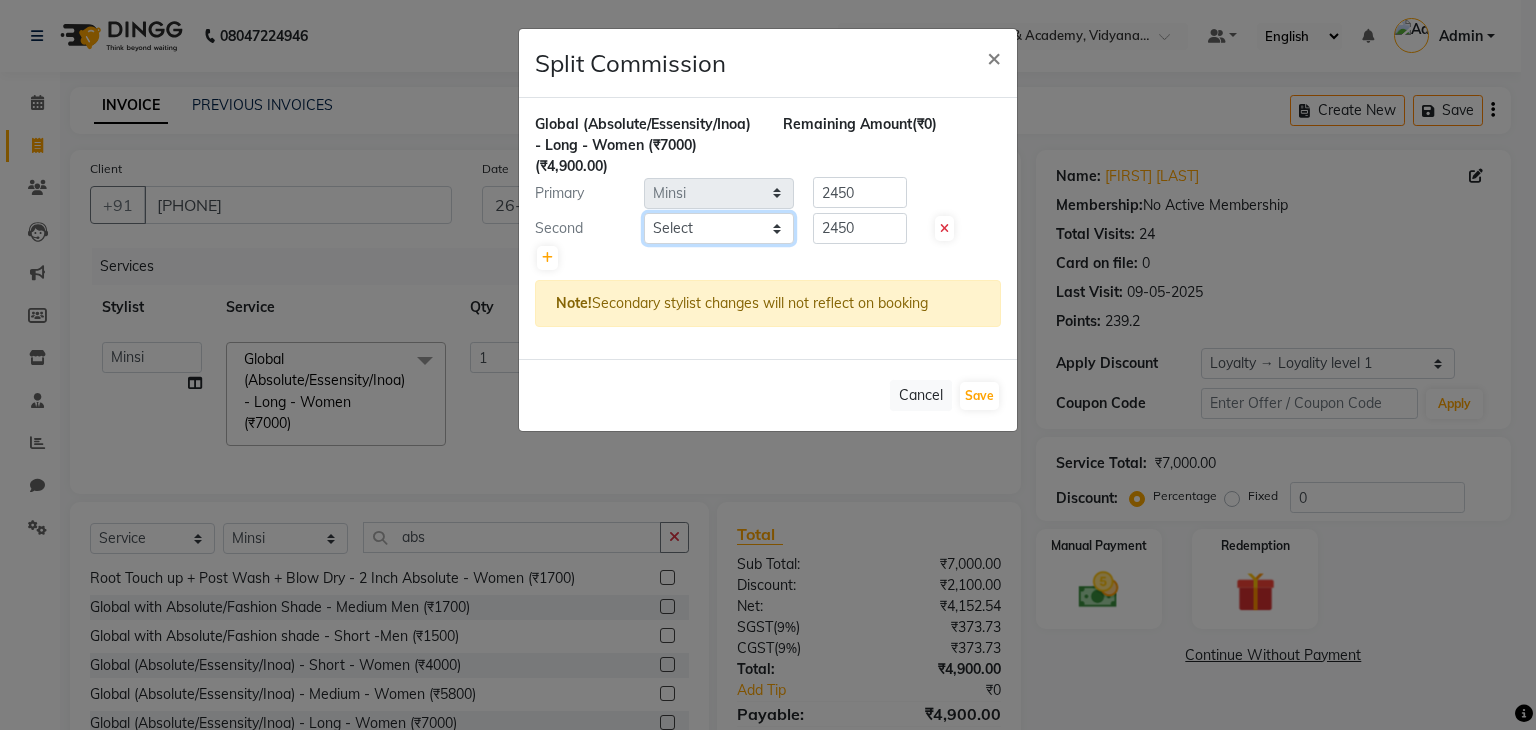 drag, startPoint x: 684, startPoint y: 225, endPoint x: 714, endPoint y: 360, distance: 138.29317 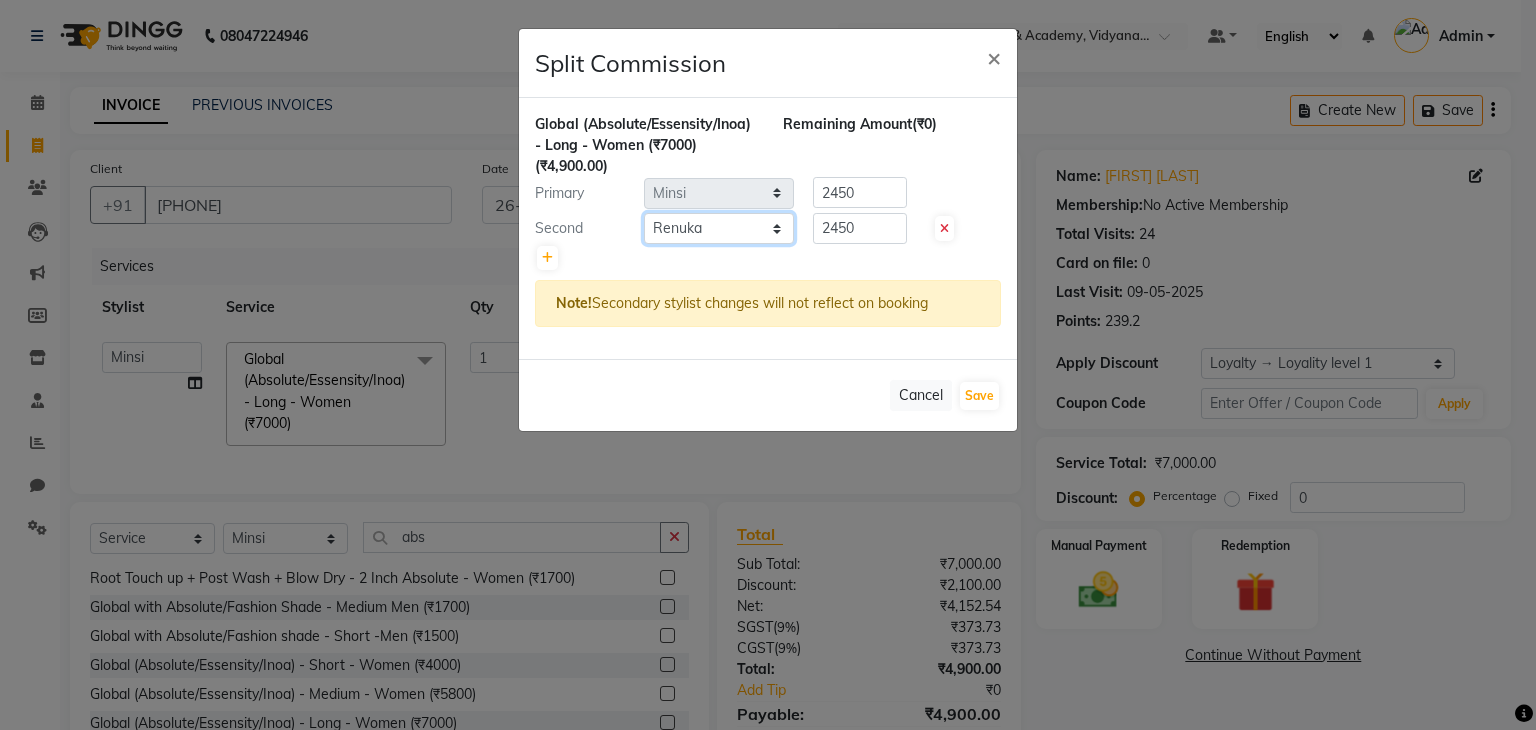 click on "Select  Madhuri Jadhav   Minsi   Ramesh   Renuka   Riya   Sandhaya   Santoshi" 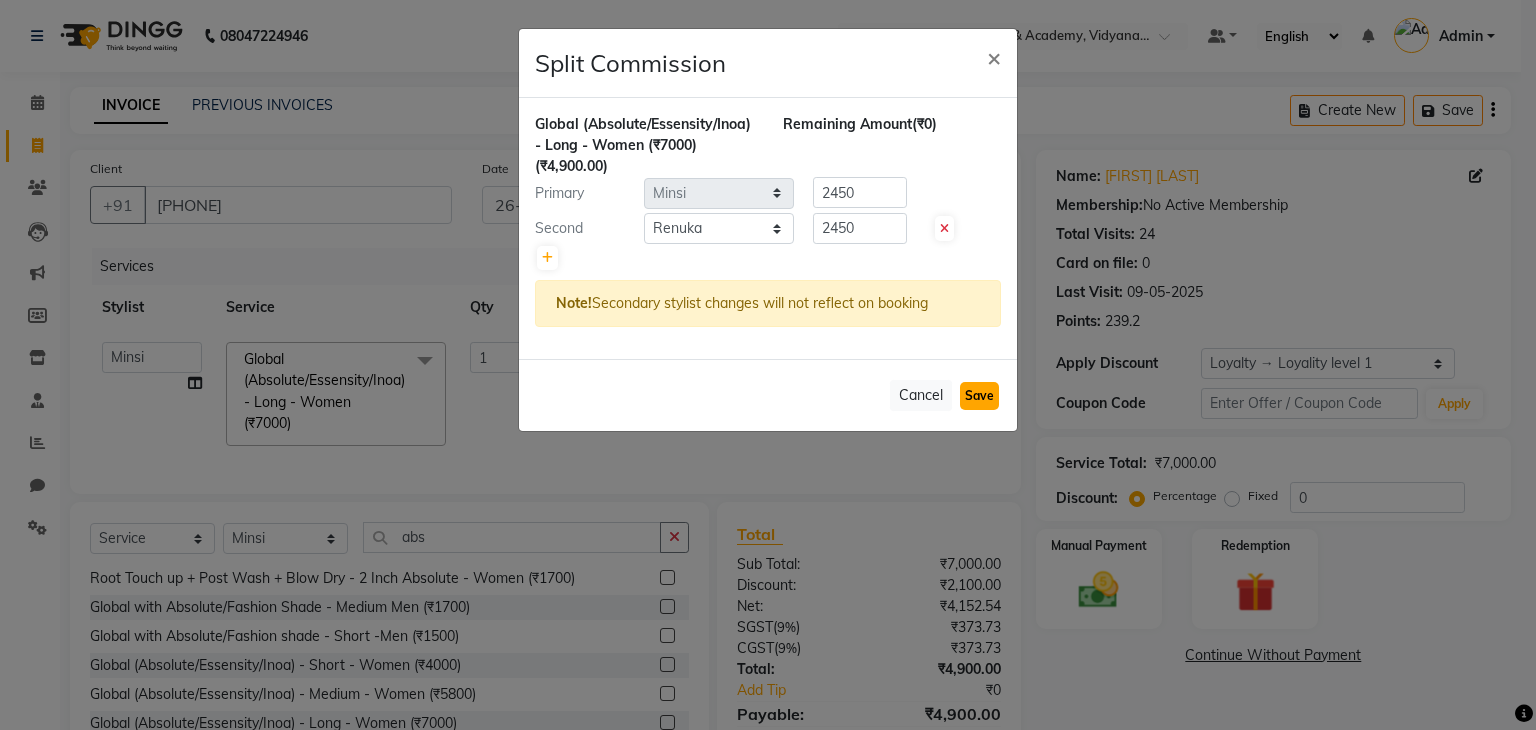 click on "Save" 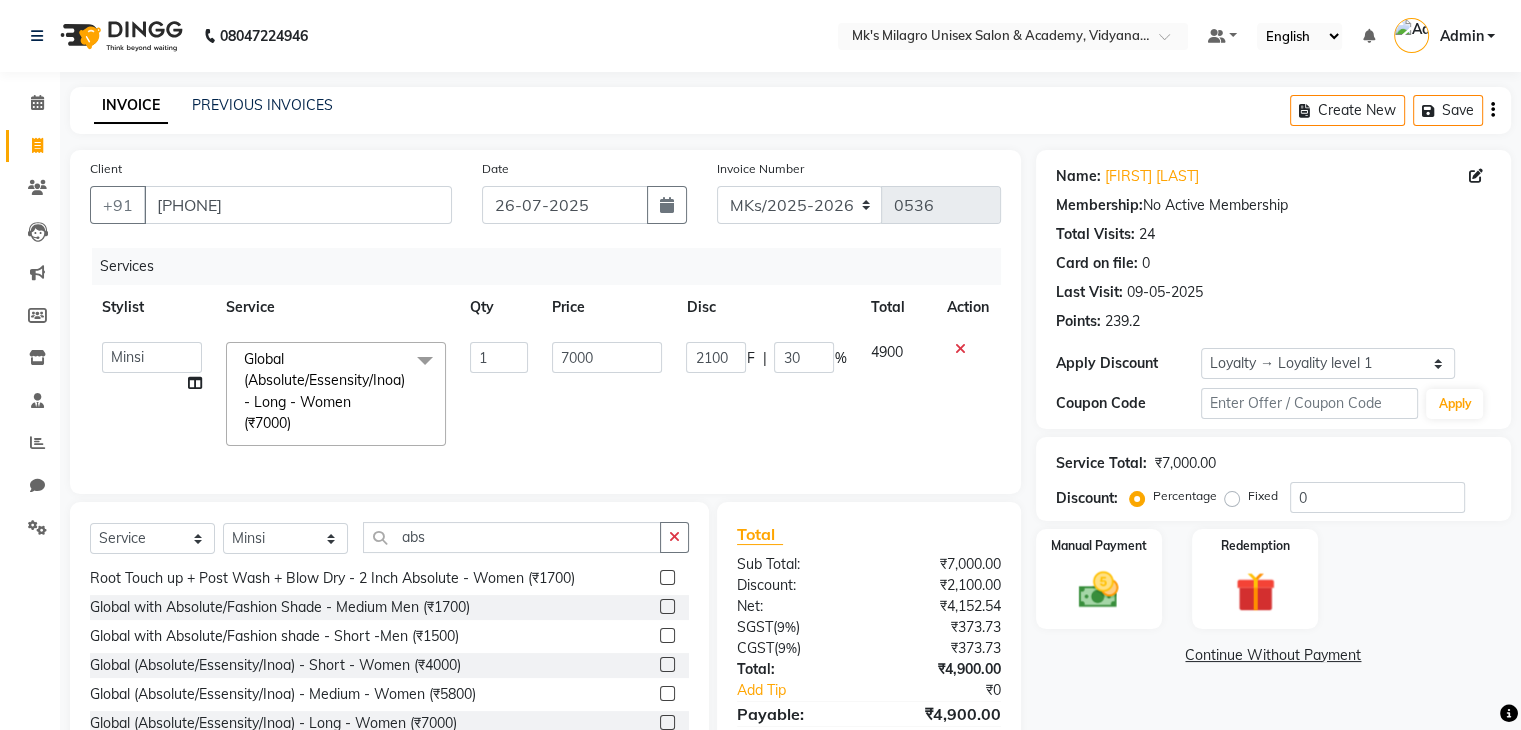 scroll, scrollTop: 112, scrollLeft: 0, axis: vertical 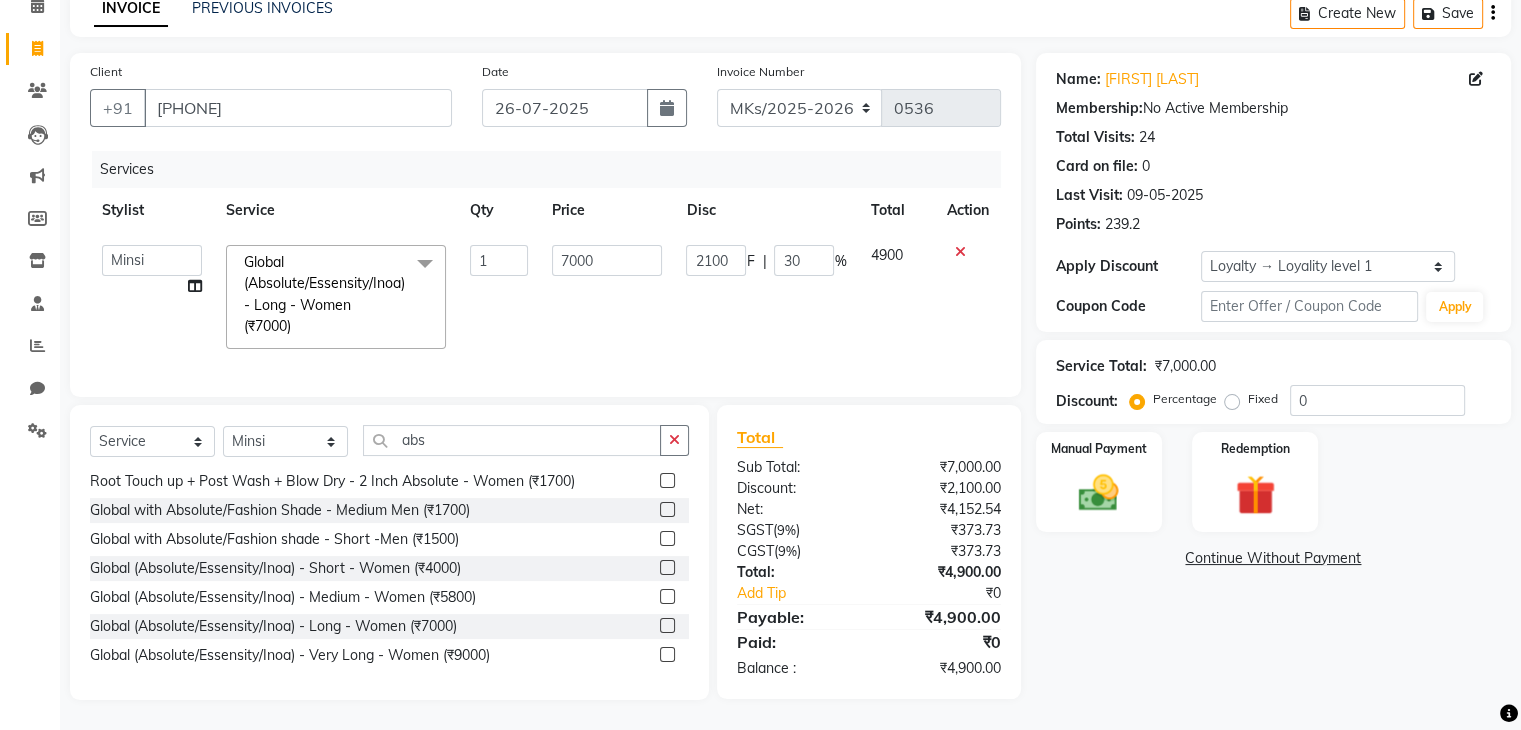 click on "Manual Payment Redemption" 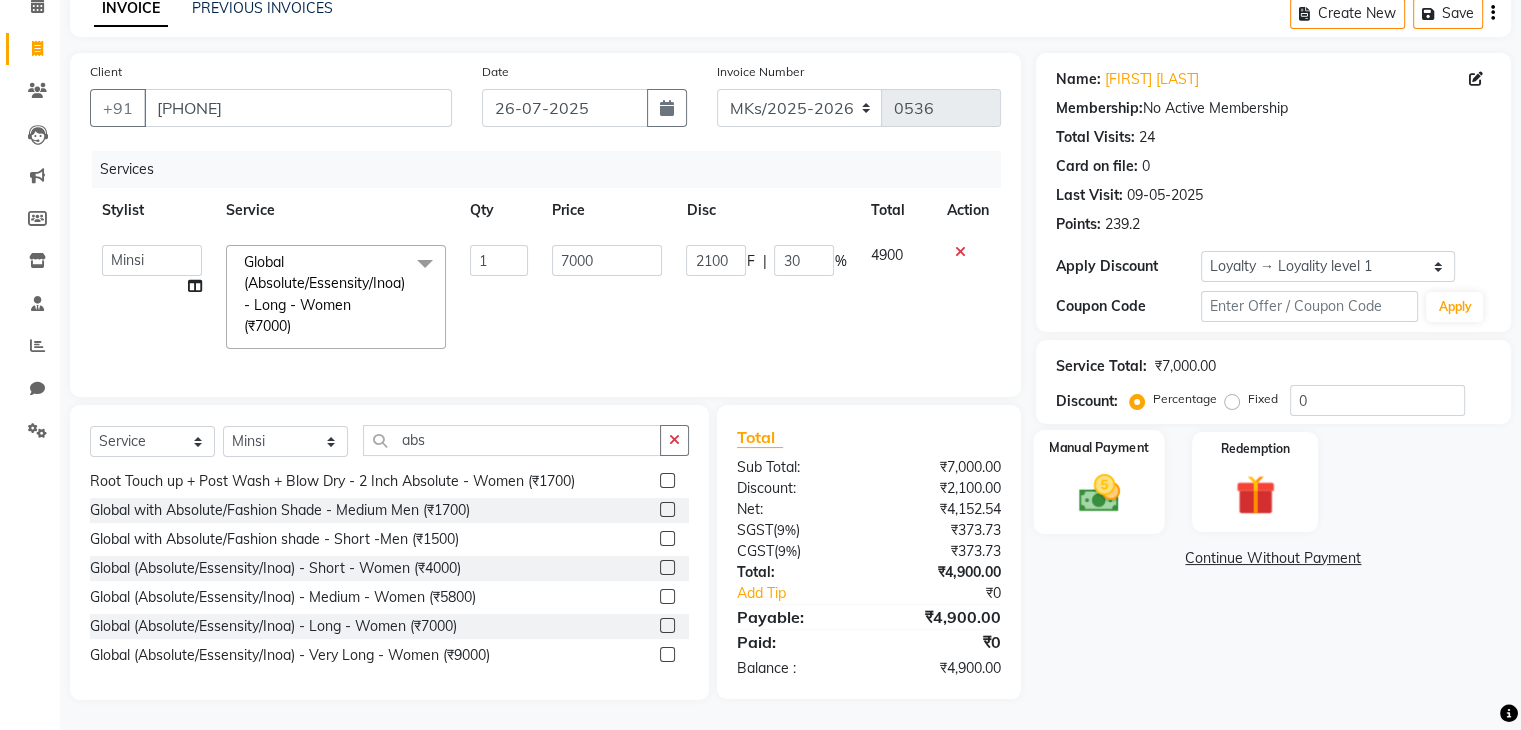 click on "Manual Payment" 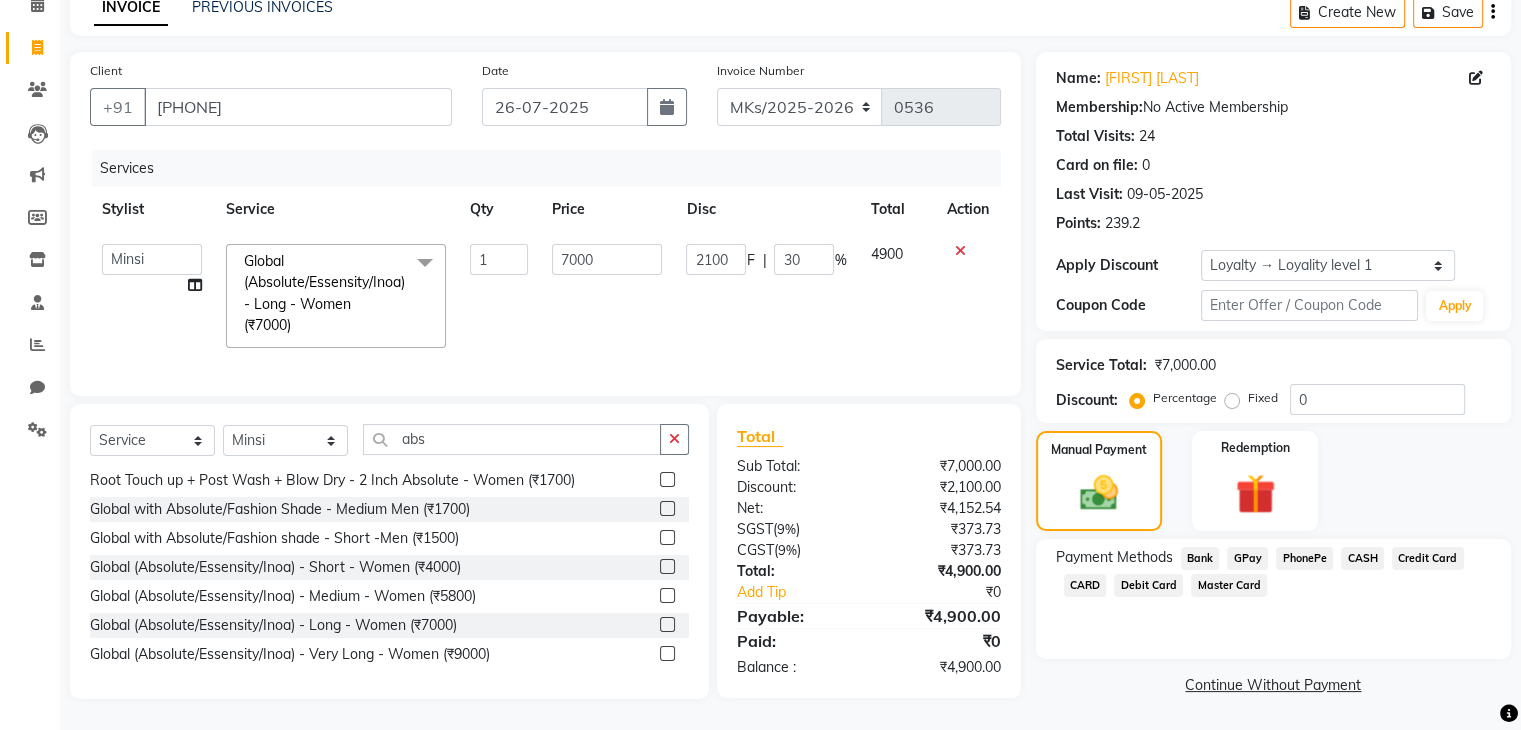 click on "GPay" 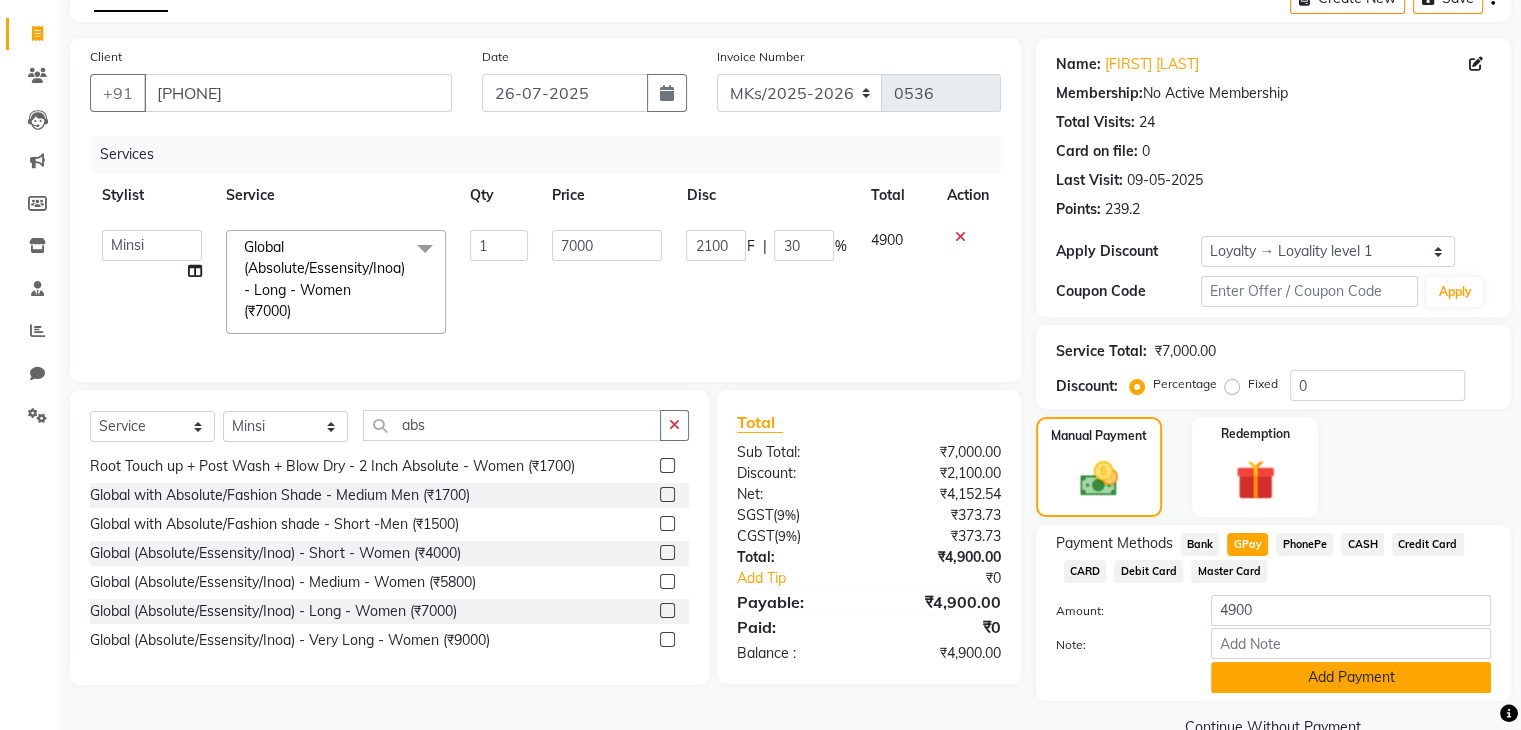 click on "Add Payment" 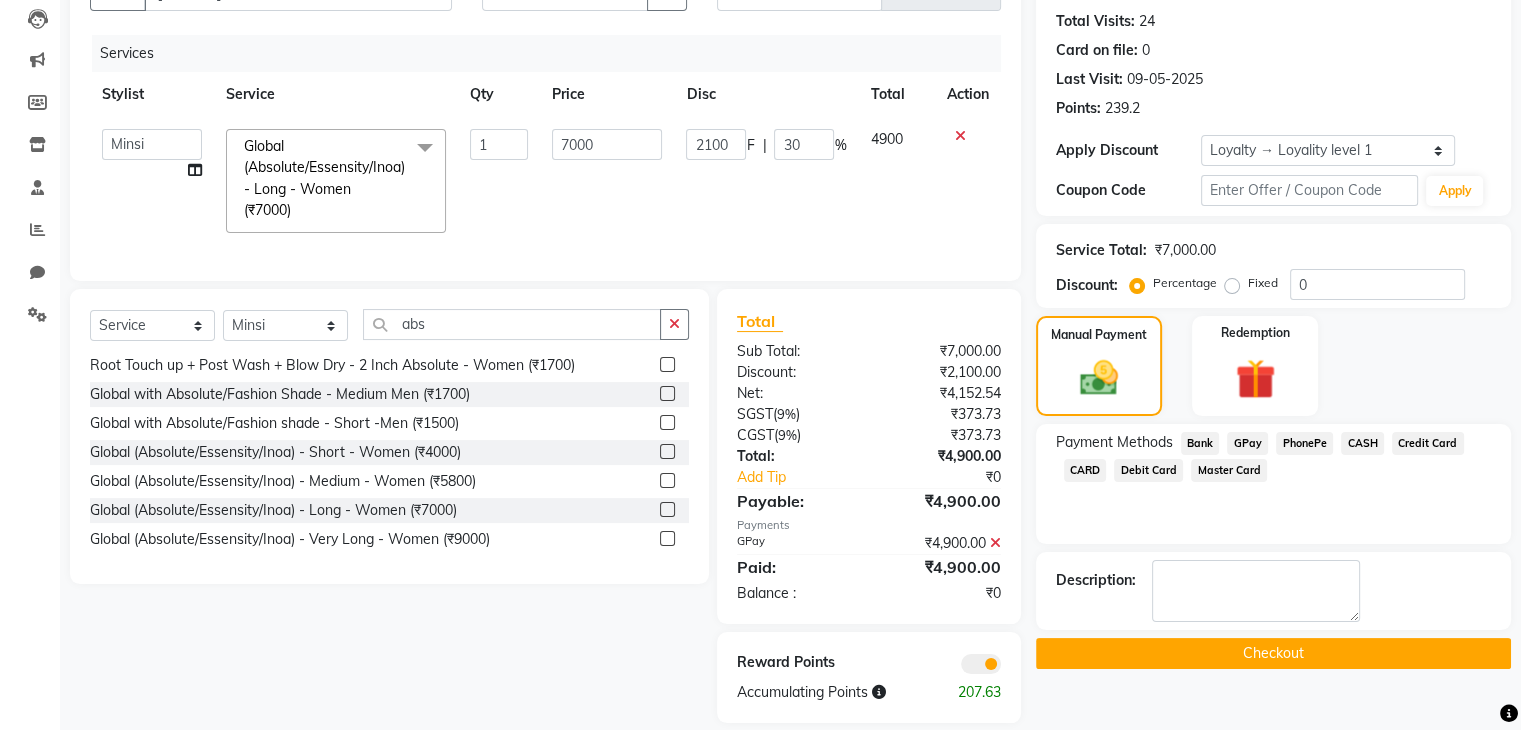 scroll, scrollTop: 274, scrollLeft: 0, axis: vertical 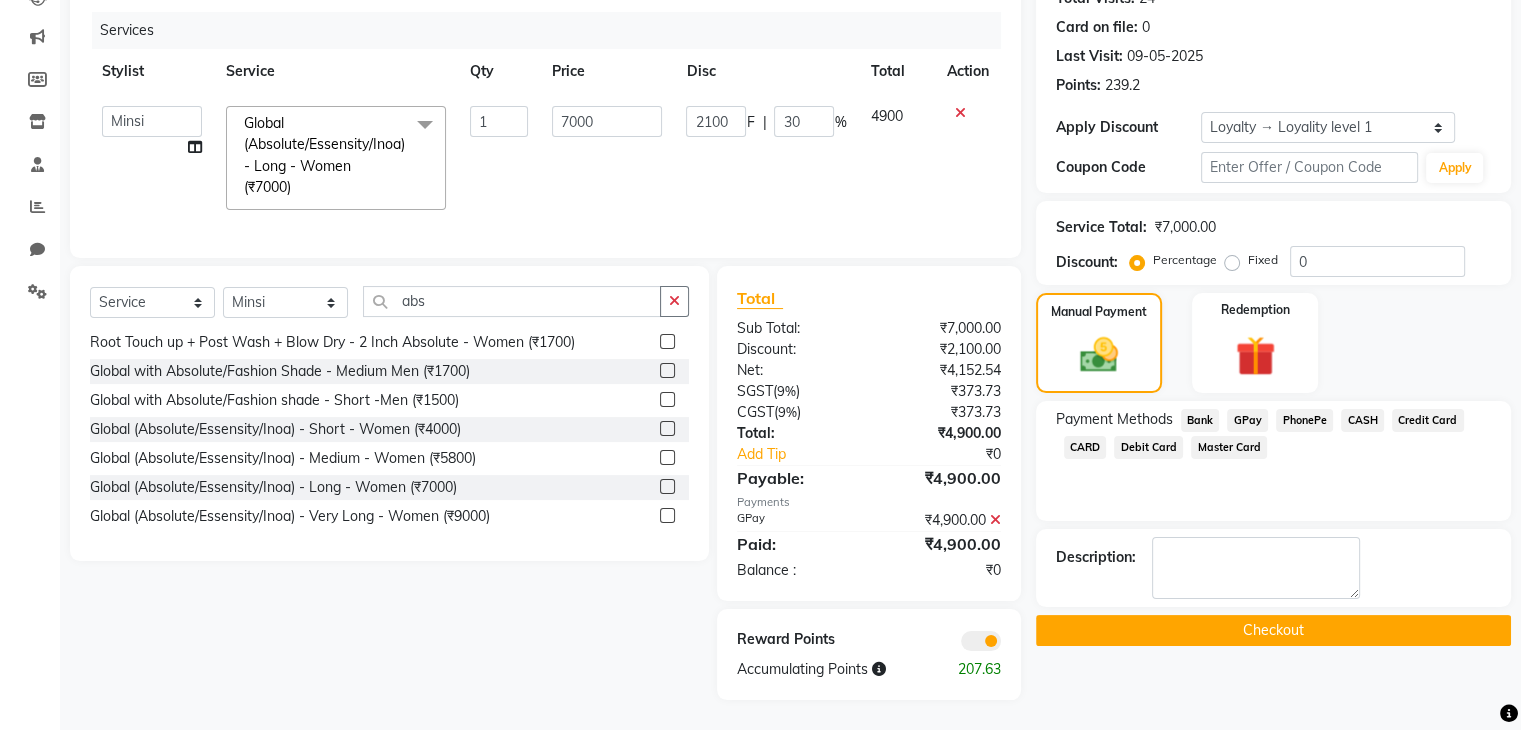click on "Name: Jayoti Das Membership:  No Active Membership  Total Visits:  24 Card on file:  0 Last Visit:   09-05-2025 Points:   239.2  Apply Discount Select  Loyalty → Loyality level 1  Coupon Code Apply Service Total:  ₹7,000.00  Discount:  Percentage   Fixed  0 Manual Payment Redemption Payment Methods  Bank   GPay   PhonePe   CASH   Credit Card   CARD   Debit Card   Master Card  Description:                   Checkout" 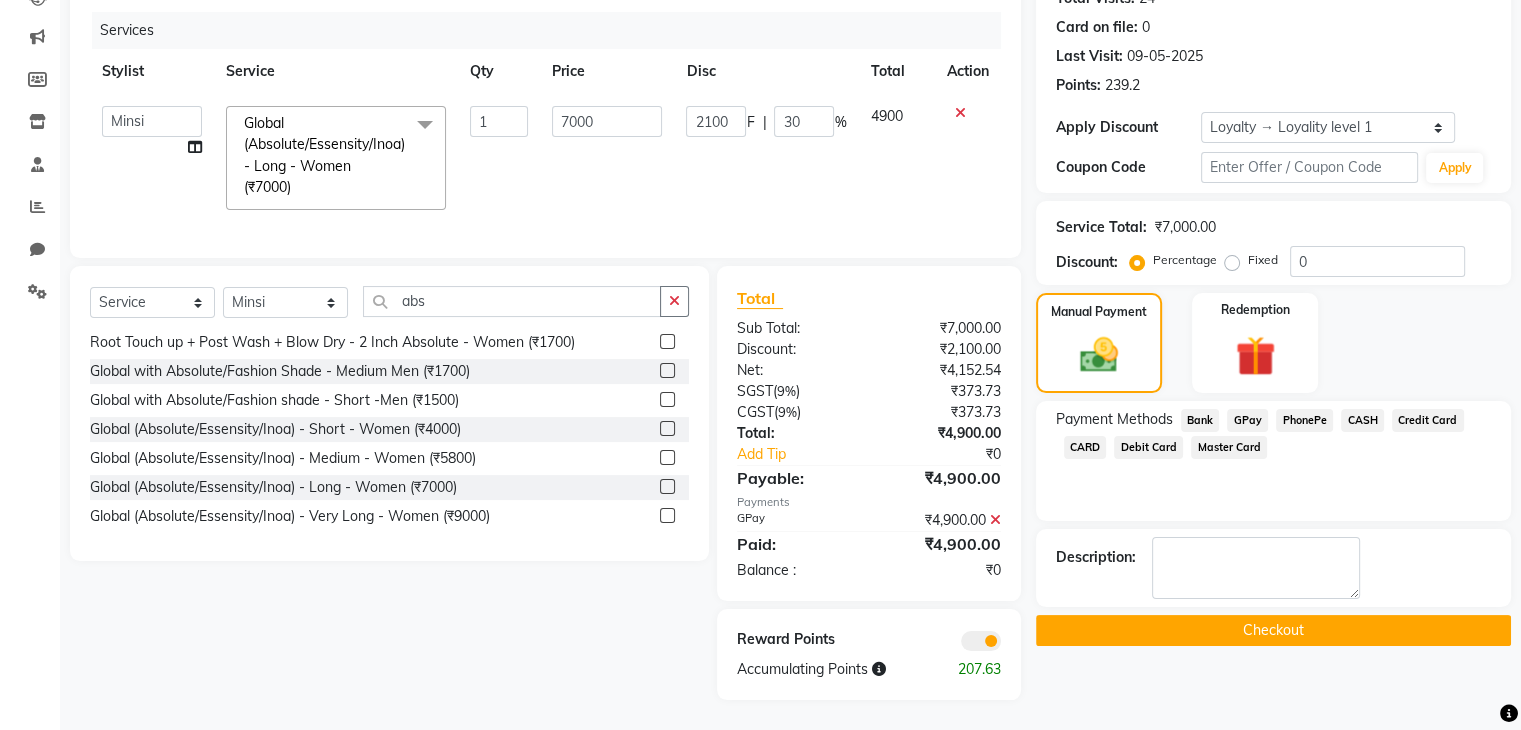 click on "Checkout" 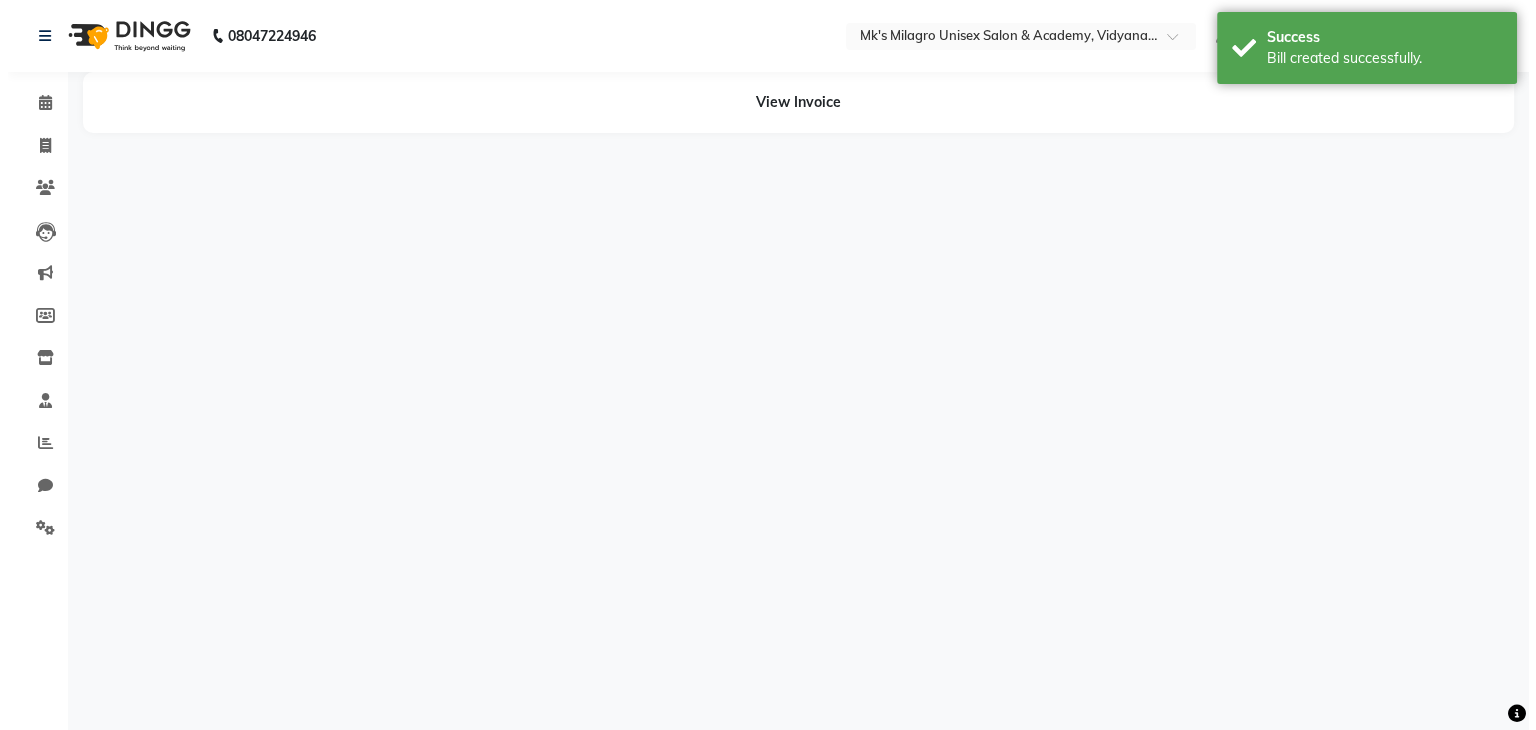 scroll, scrollTop: 0, scrollLeft: 0, axis: both 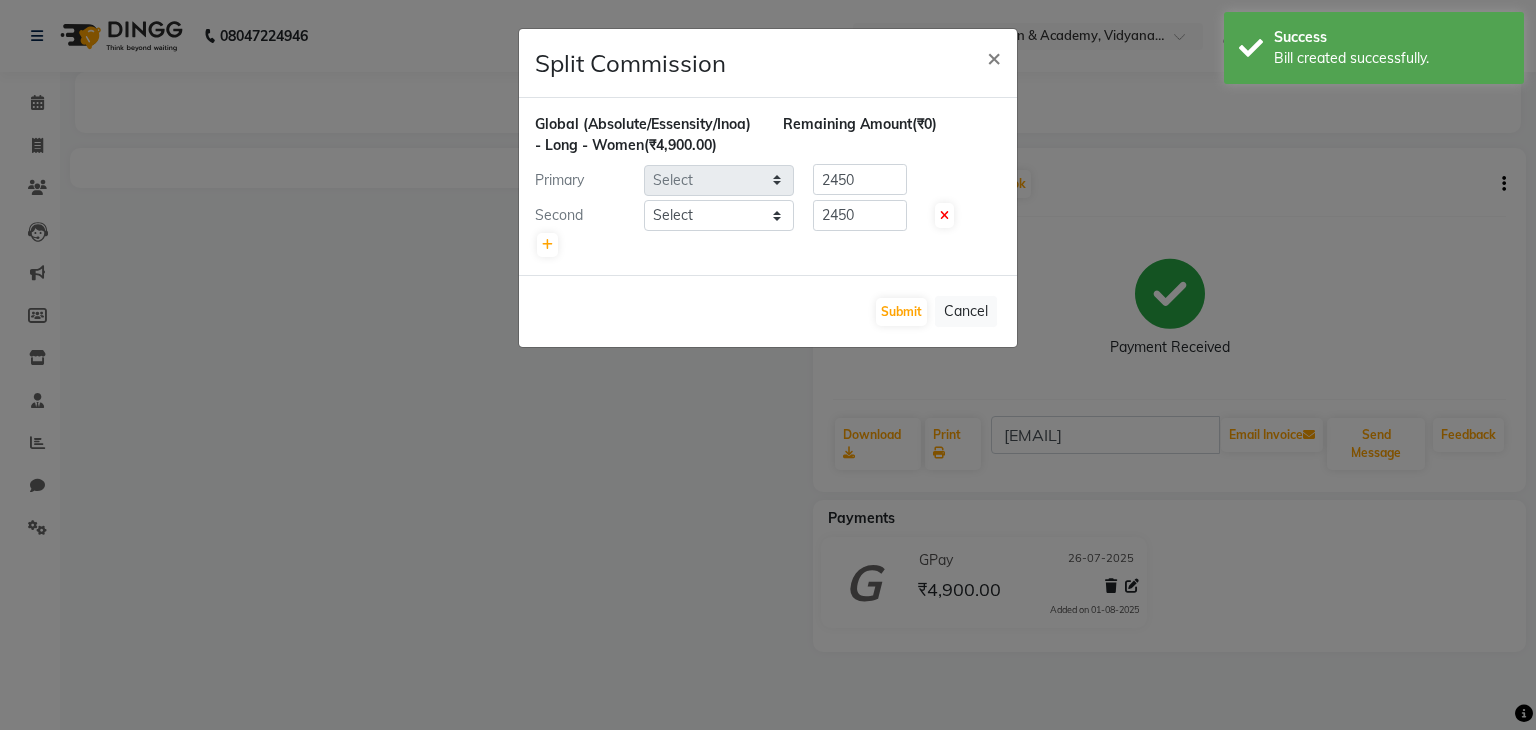 select on "21735" 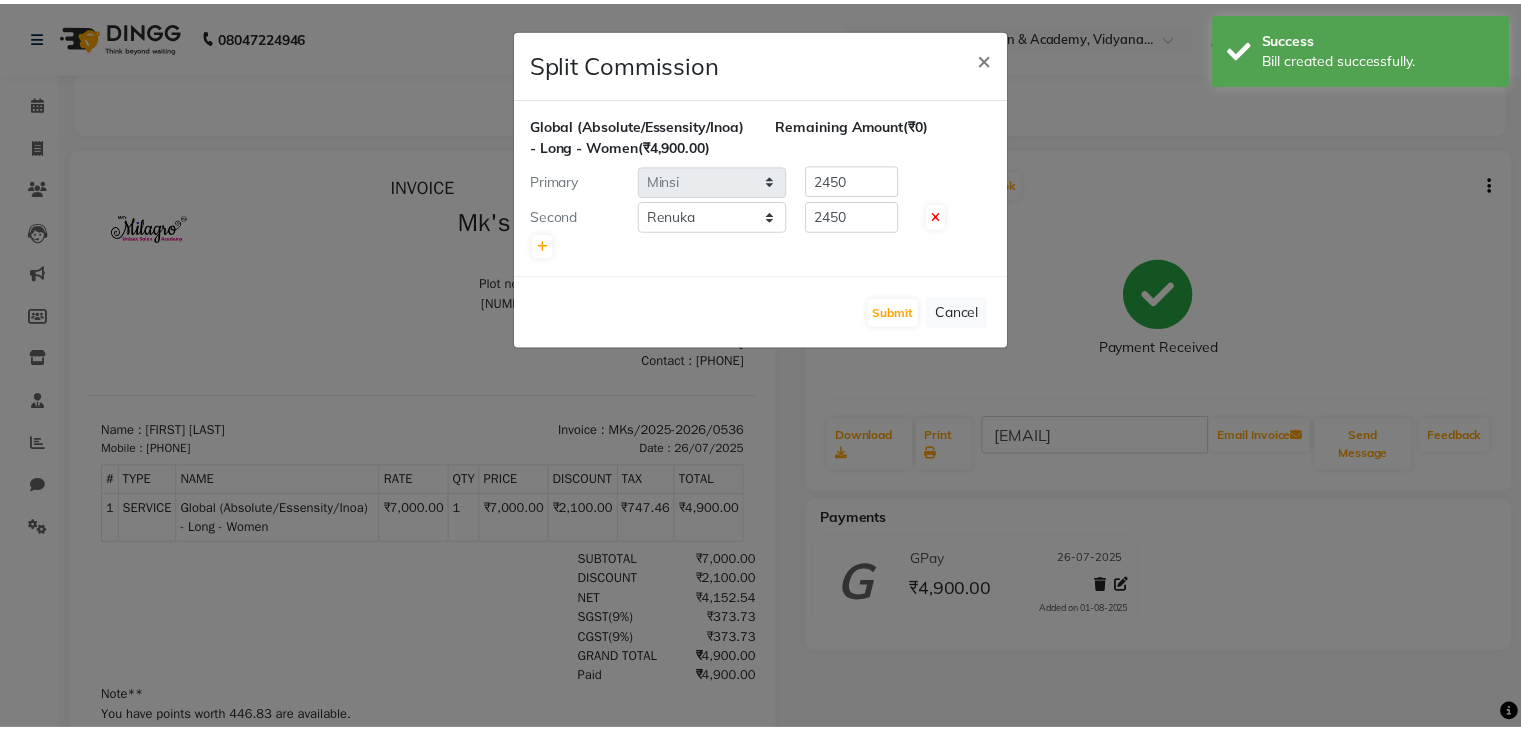 scroll, scrollTop: 0, scrollLeft: 0, axis: both 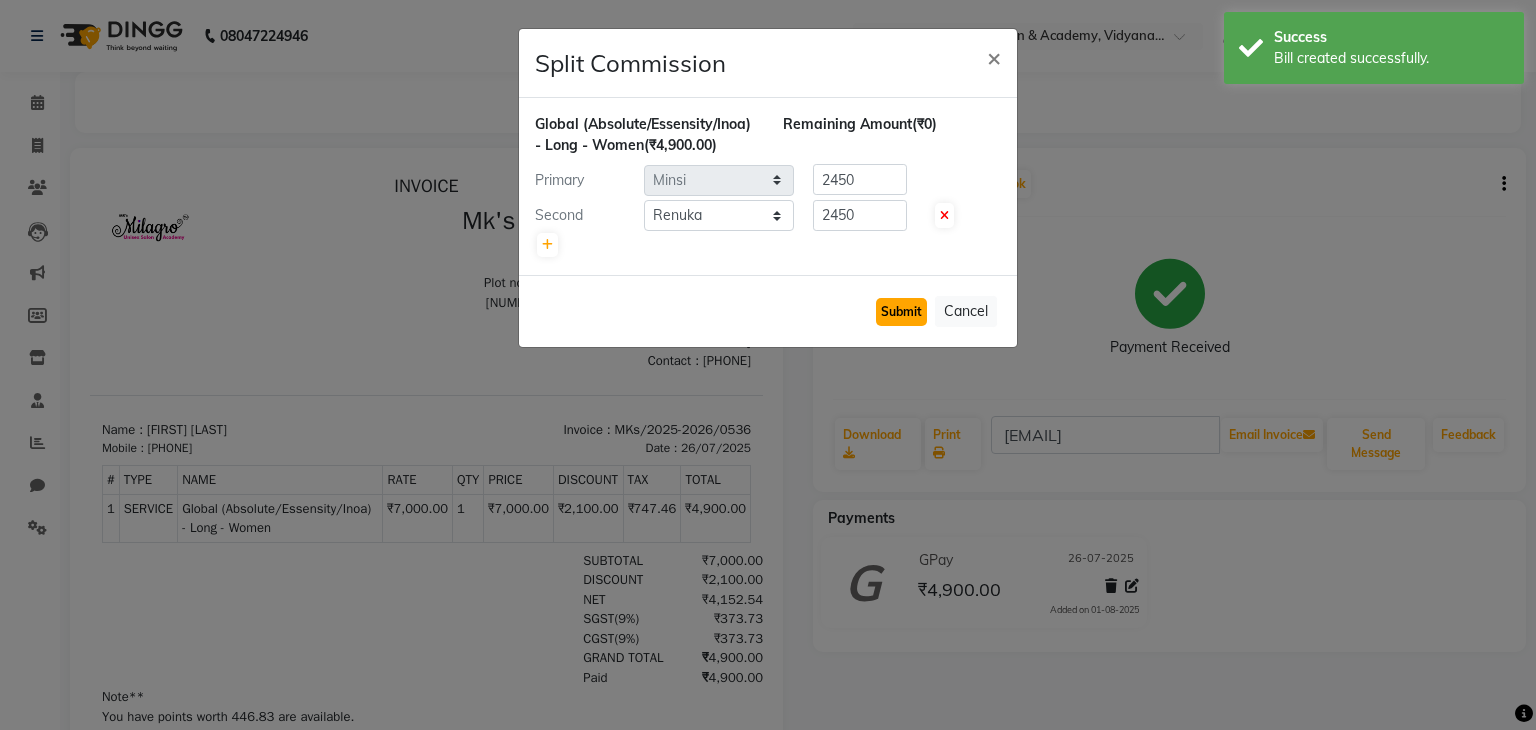 click on "Submit" 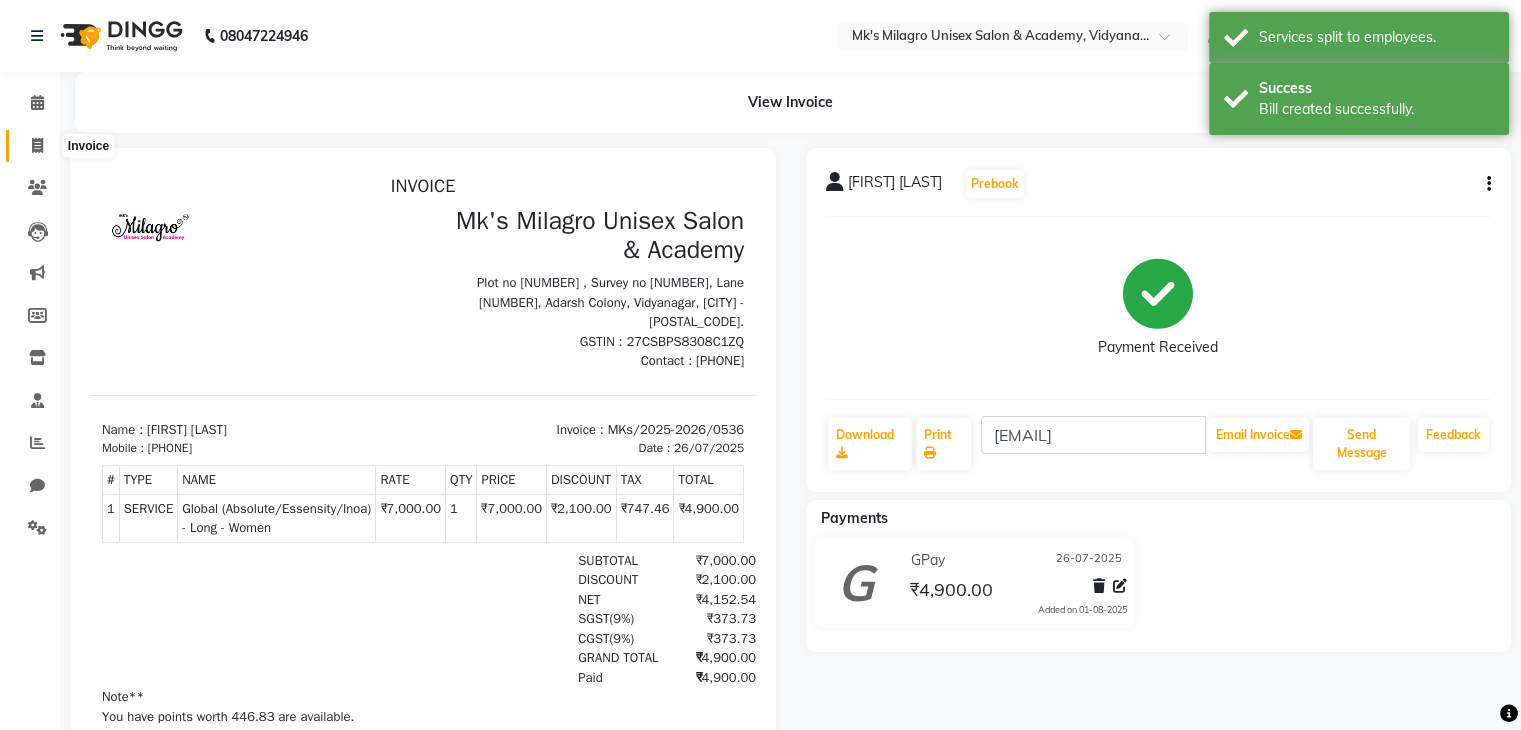click 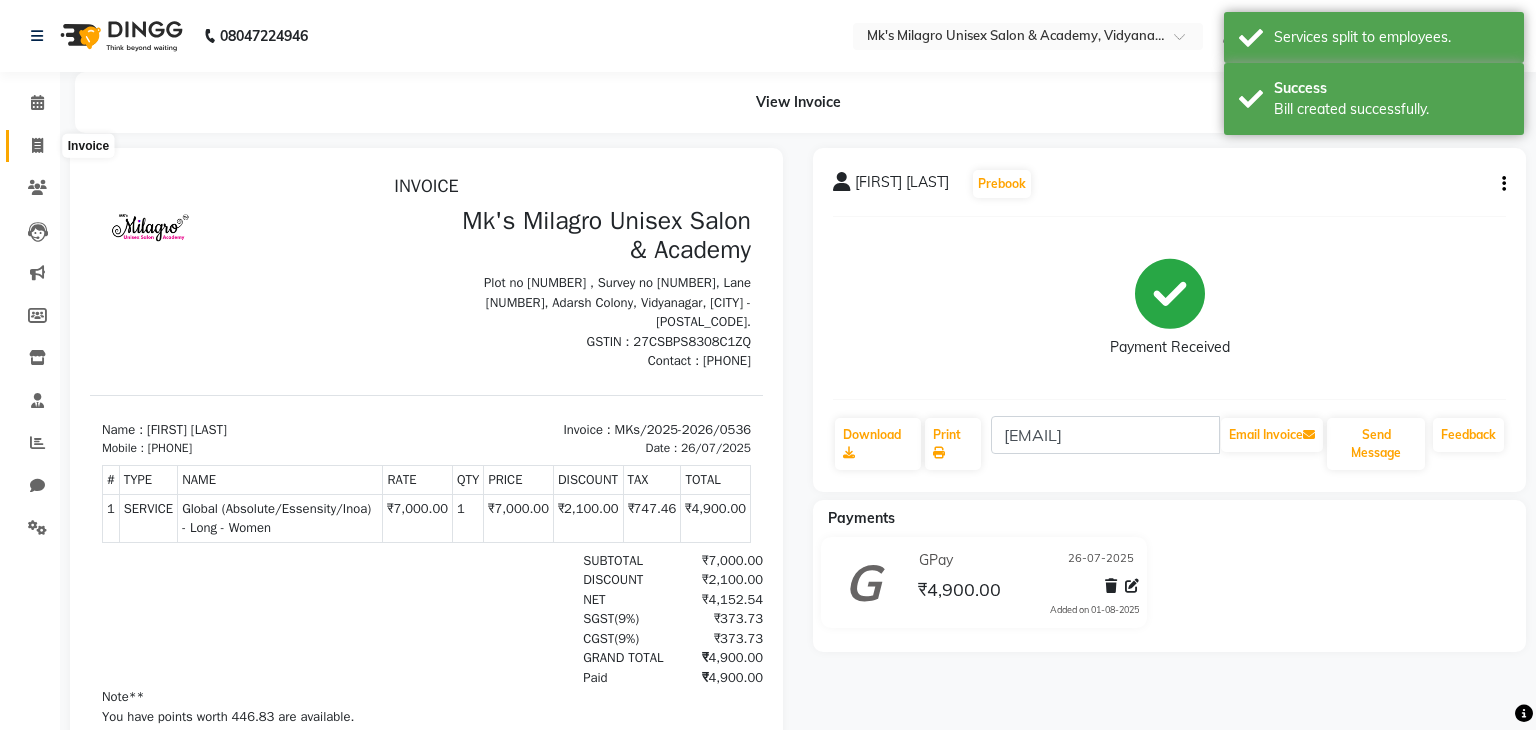 select on "service" 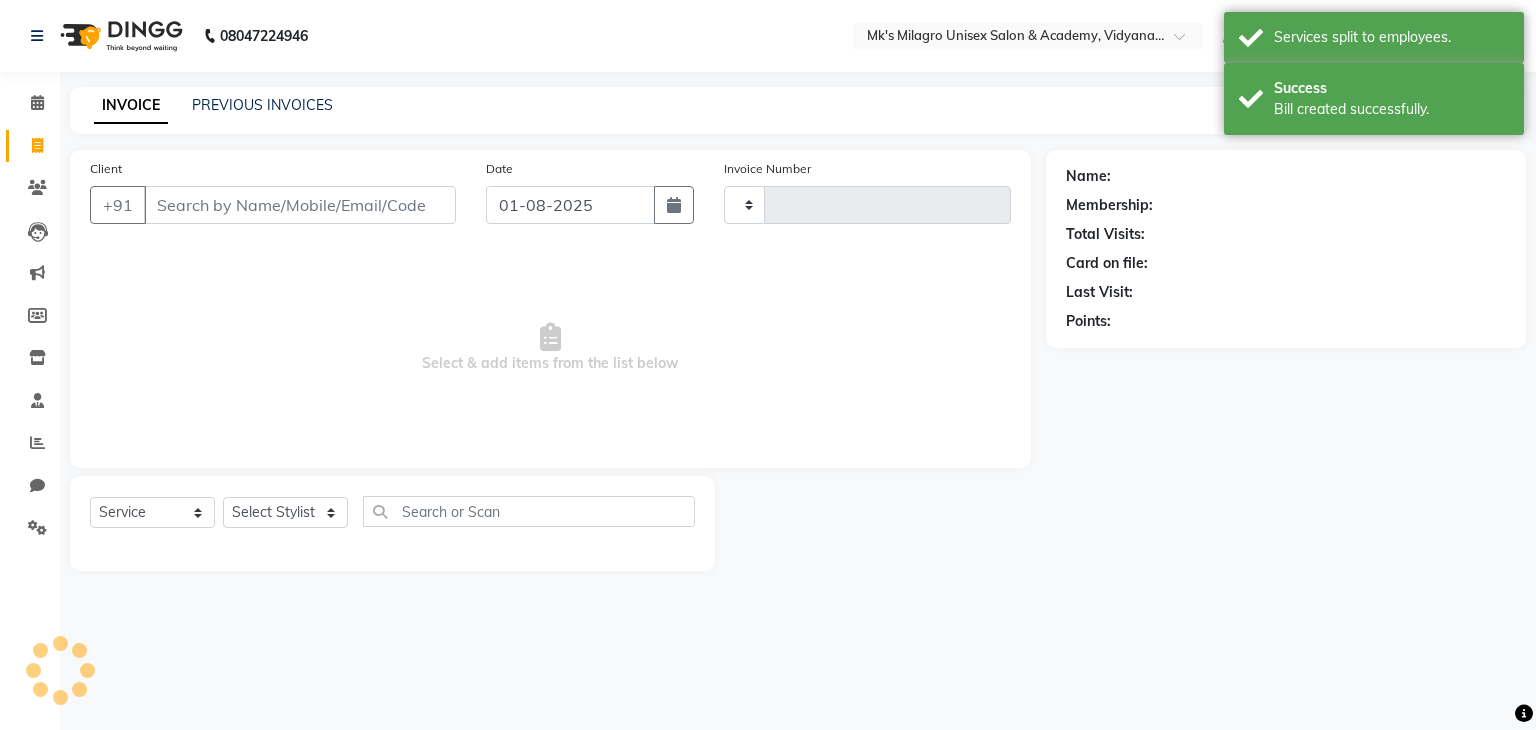 type on "0537" 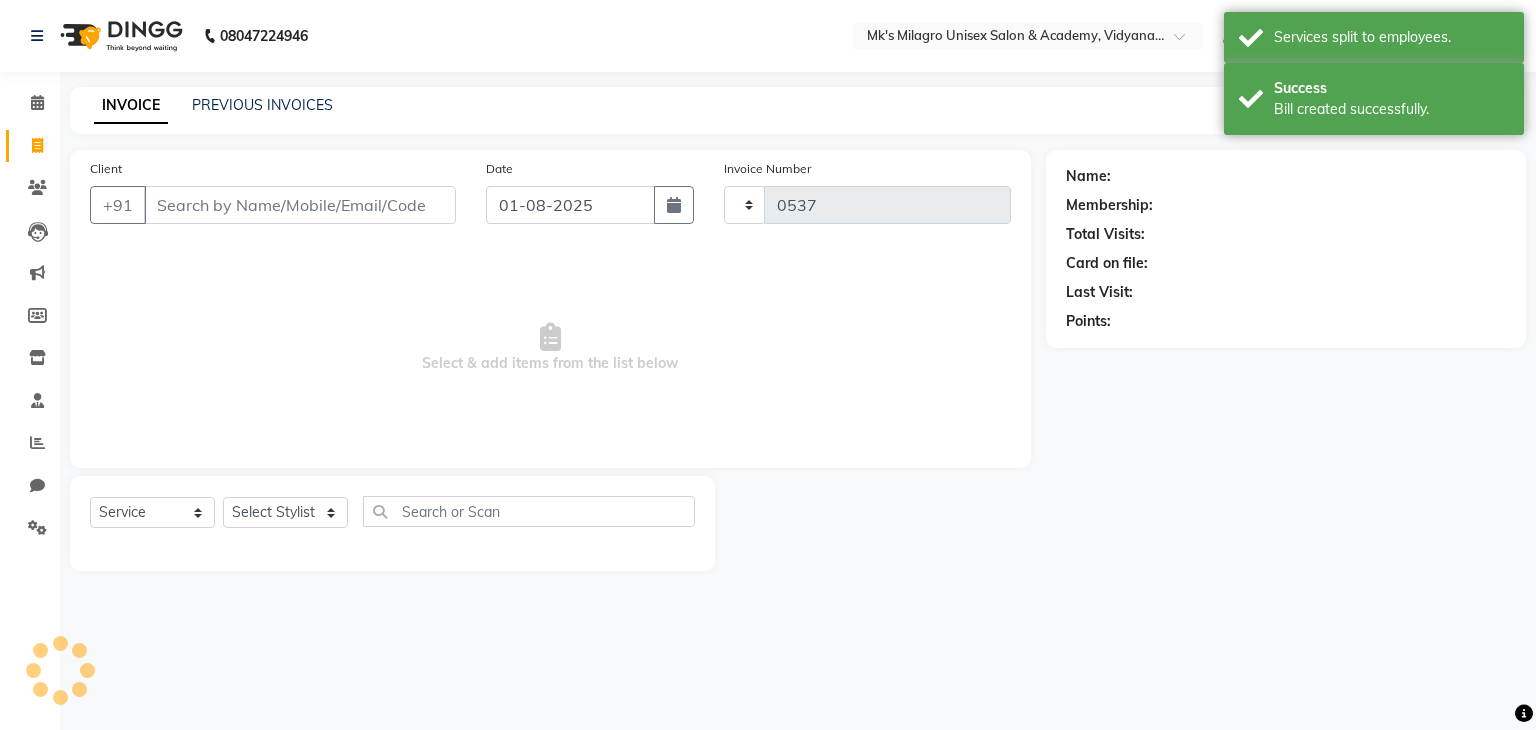select on "6031" 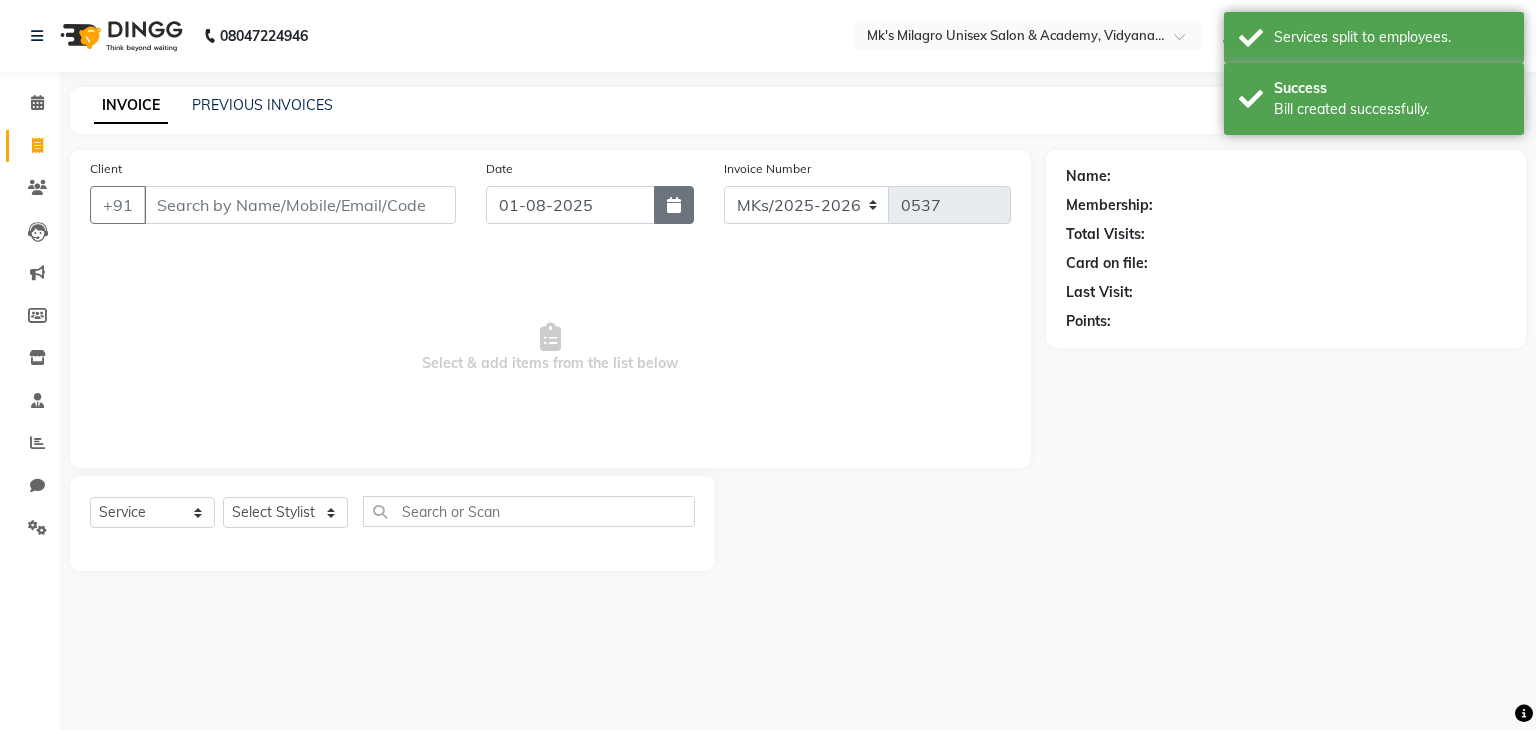 click 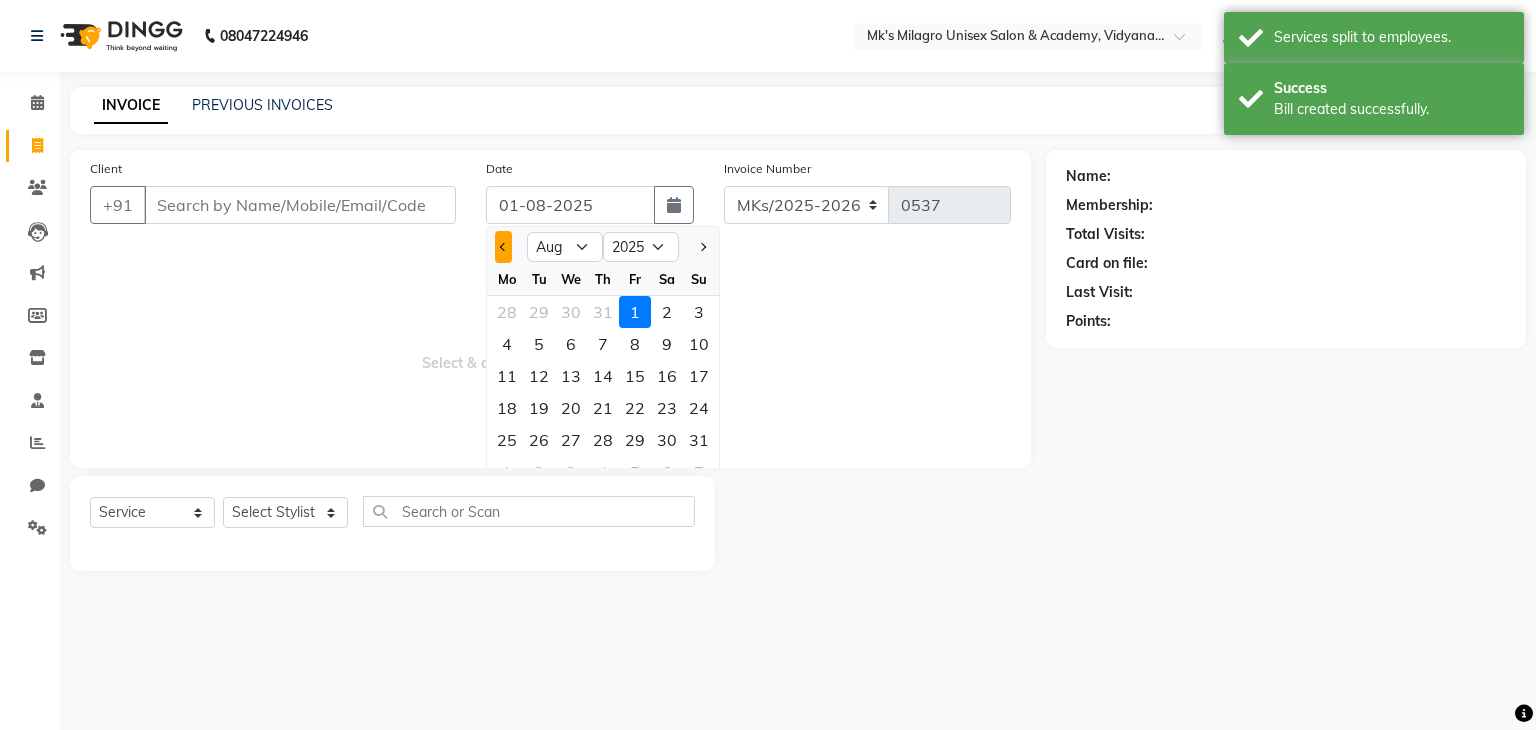 click 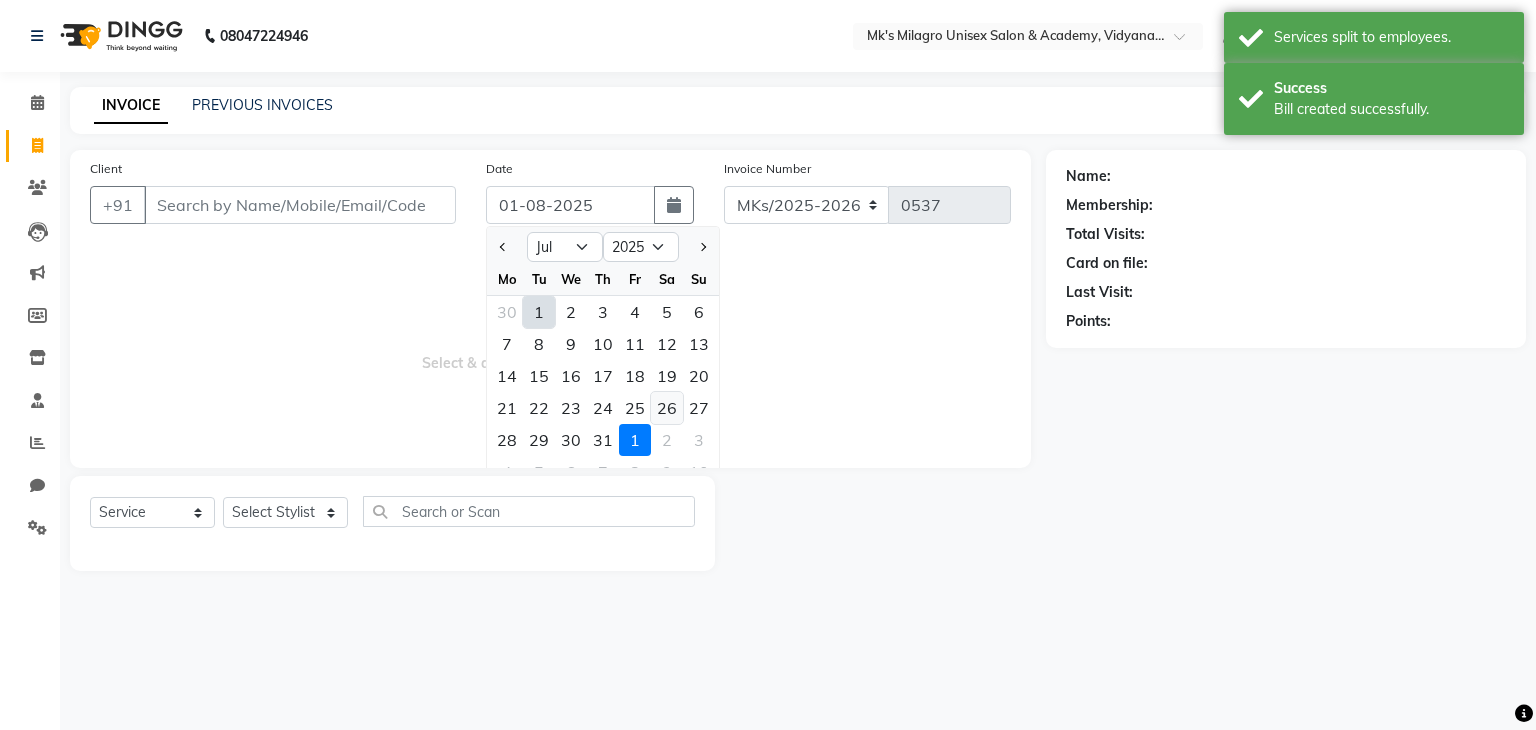 click on "26" 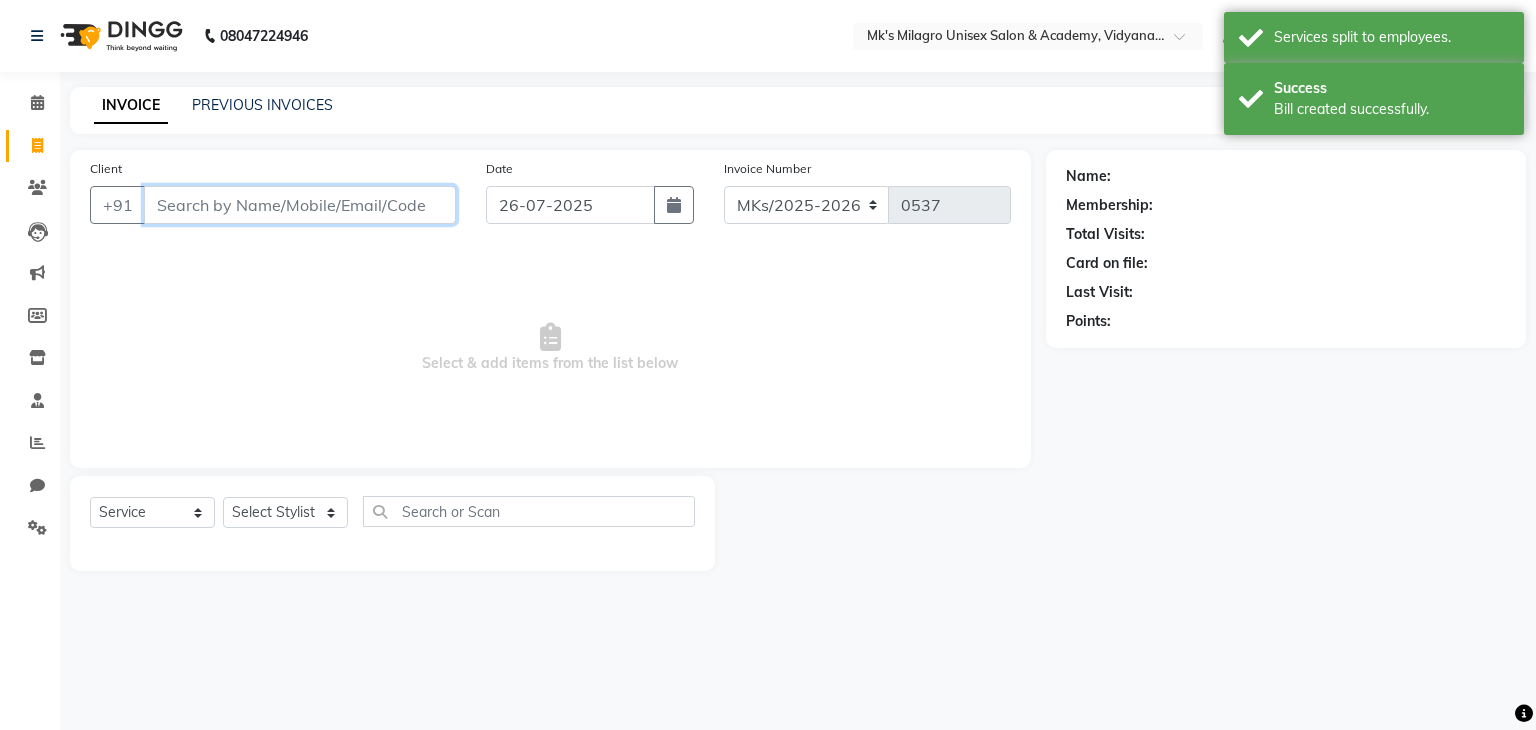 click on "Client" at bounding box center [300, 205] 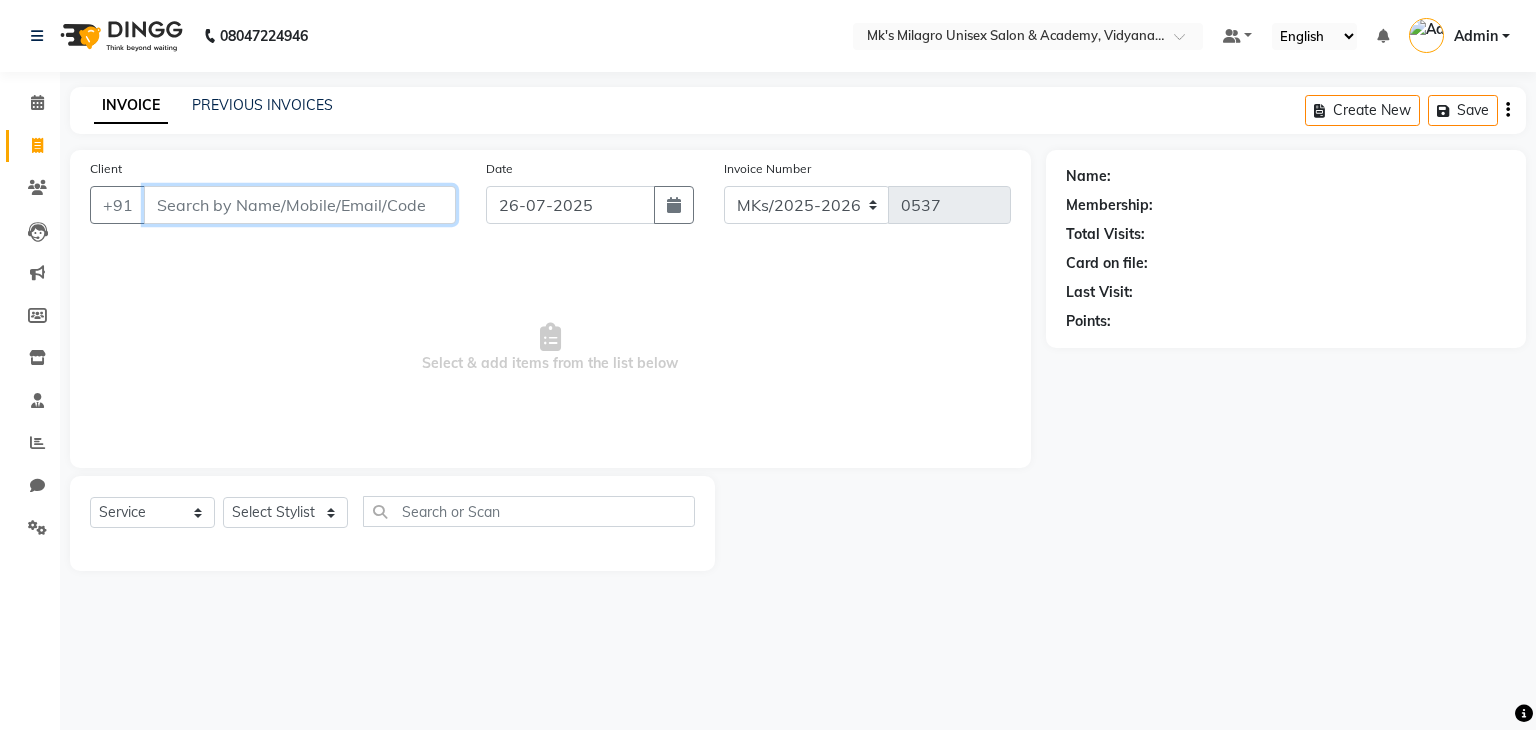 click on "Client" at bounding box center [300, 205] 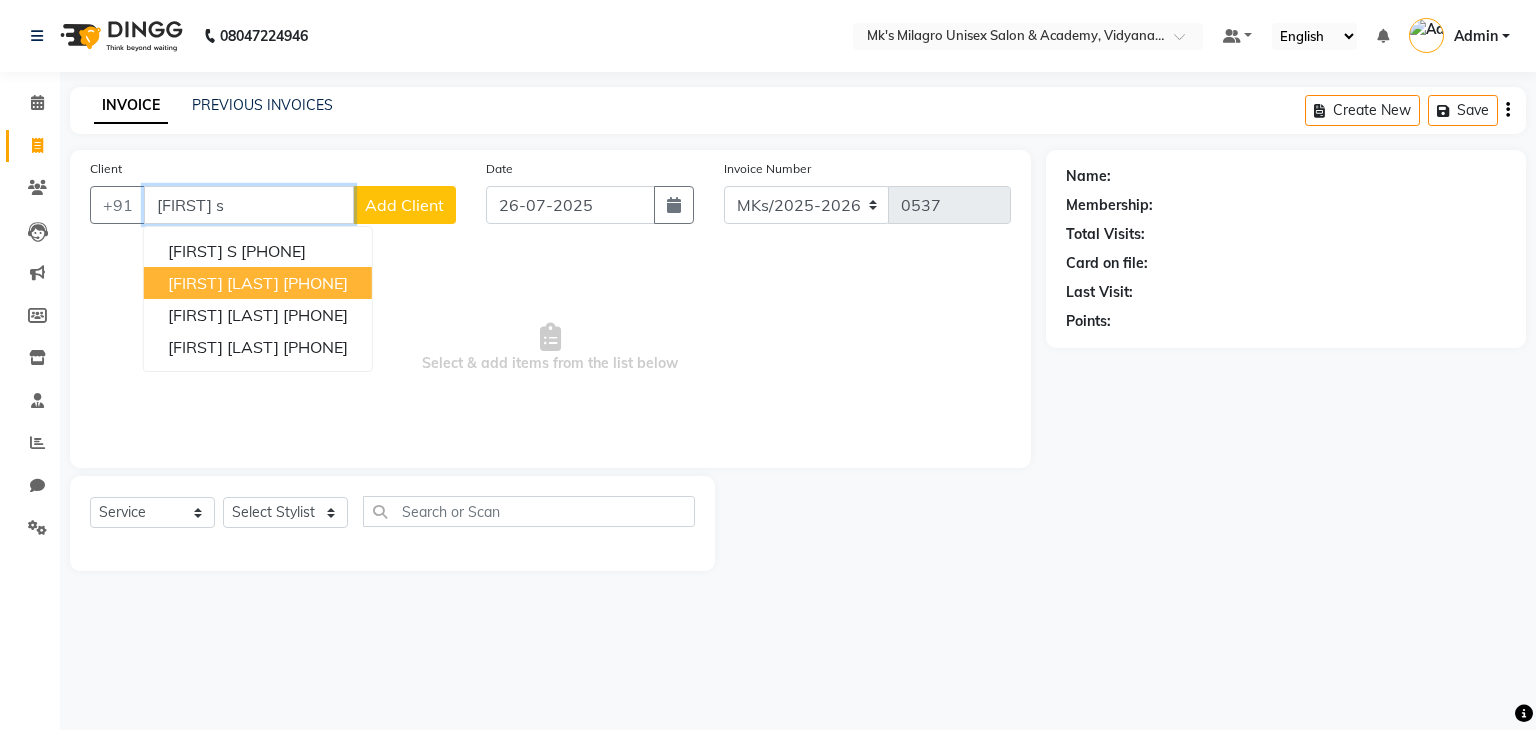 click on "Ankita Shroff  9850024249" at bounding box center (258, 283) 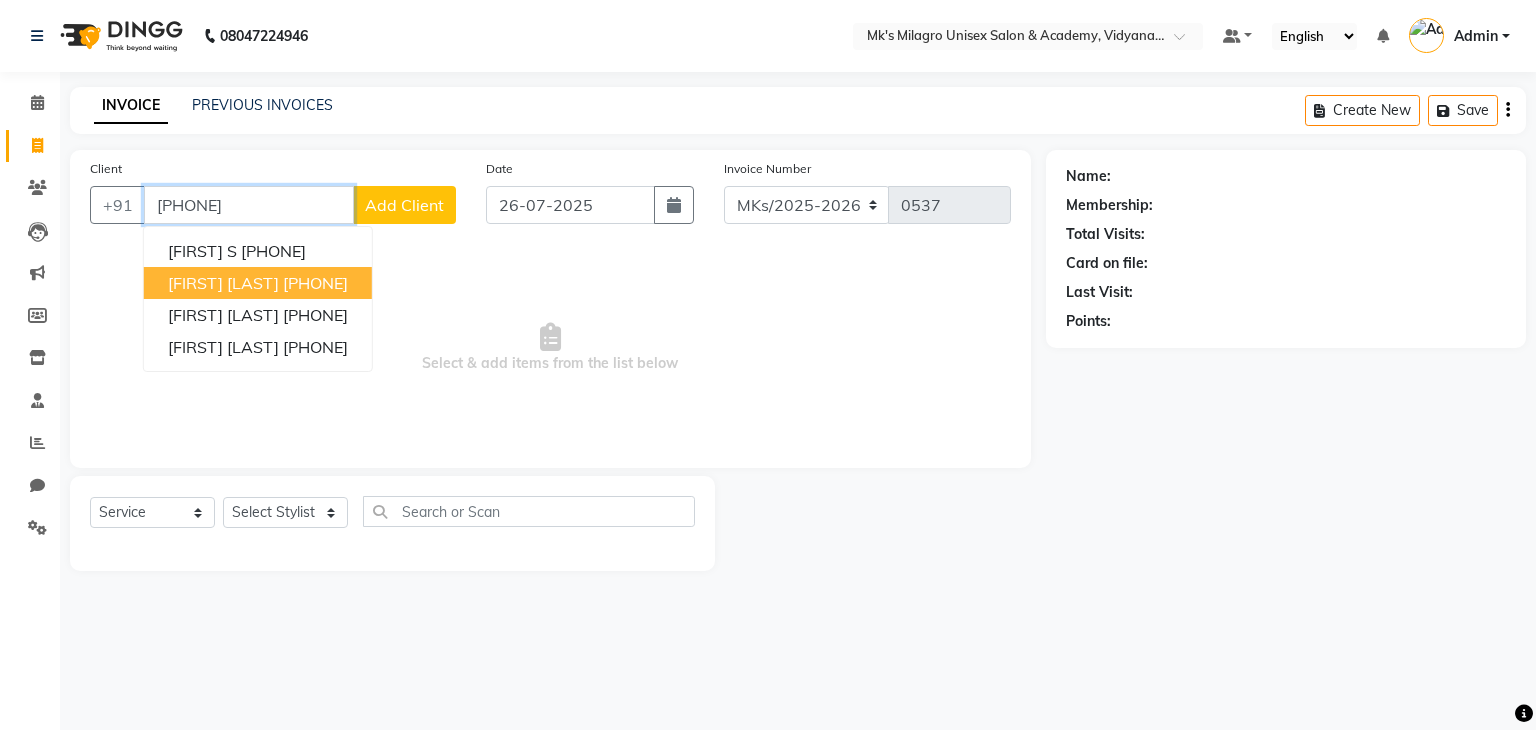 type on "[PHONE]" 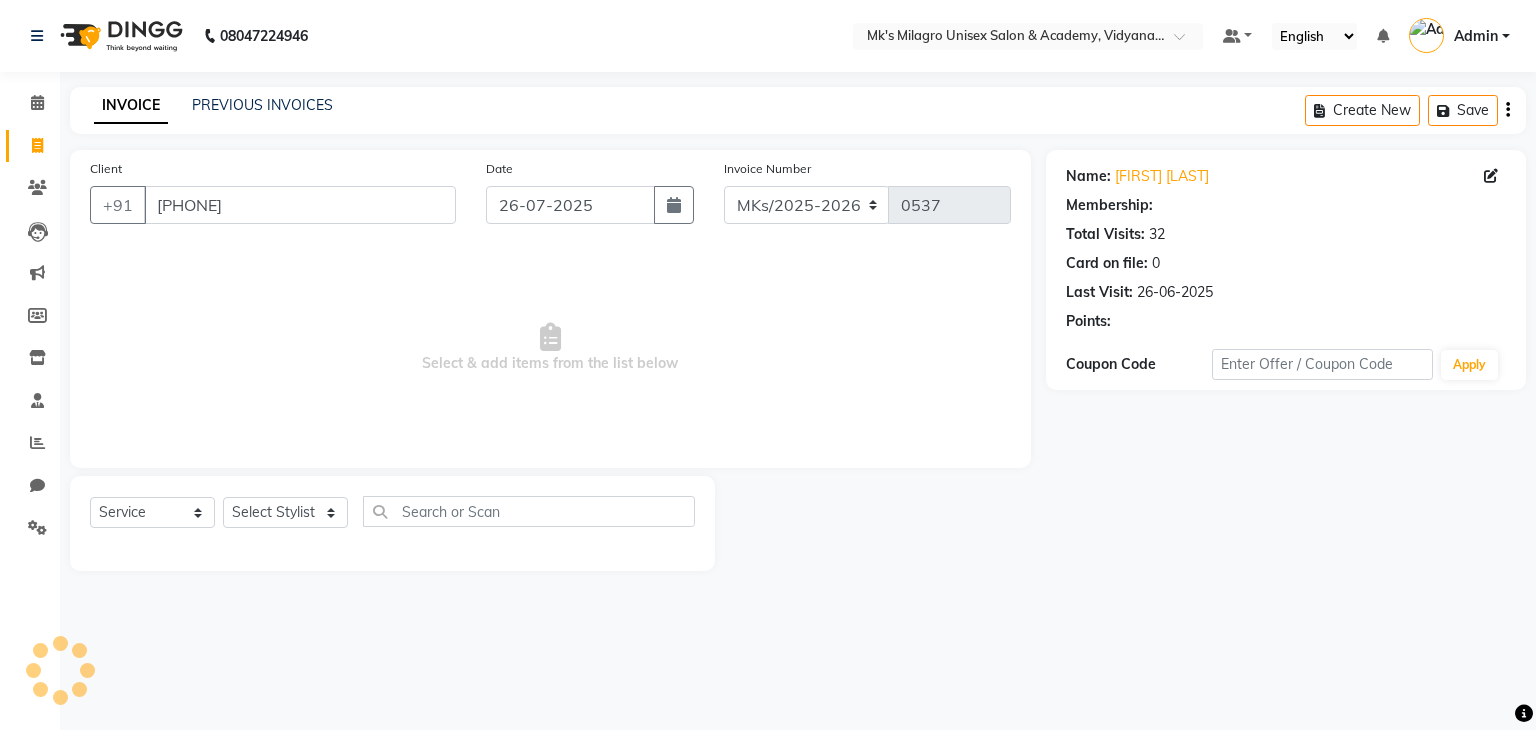 select on "1: Object" 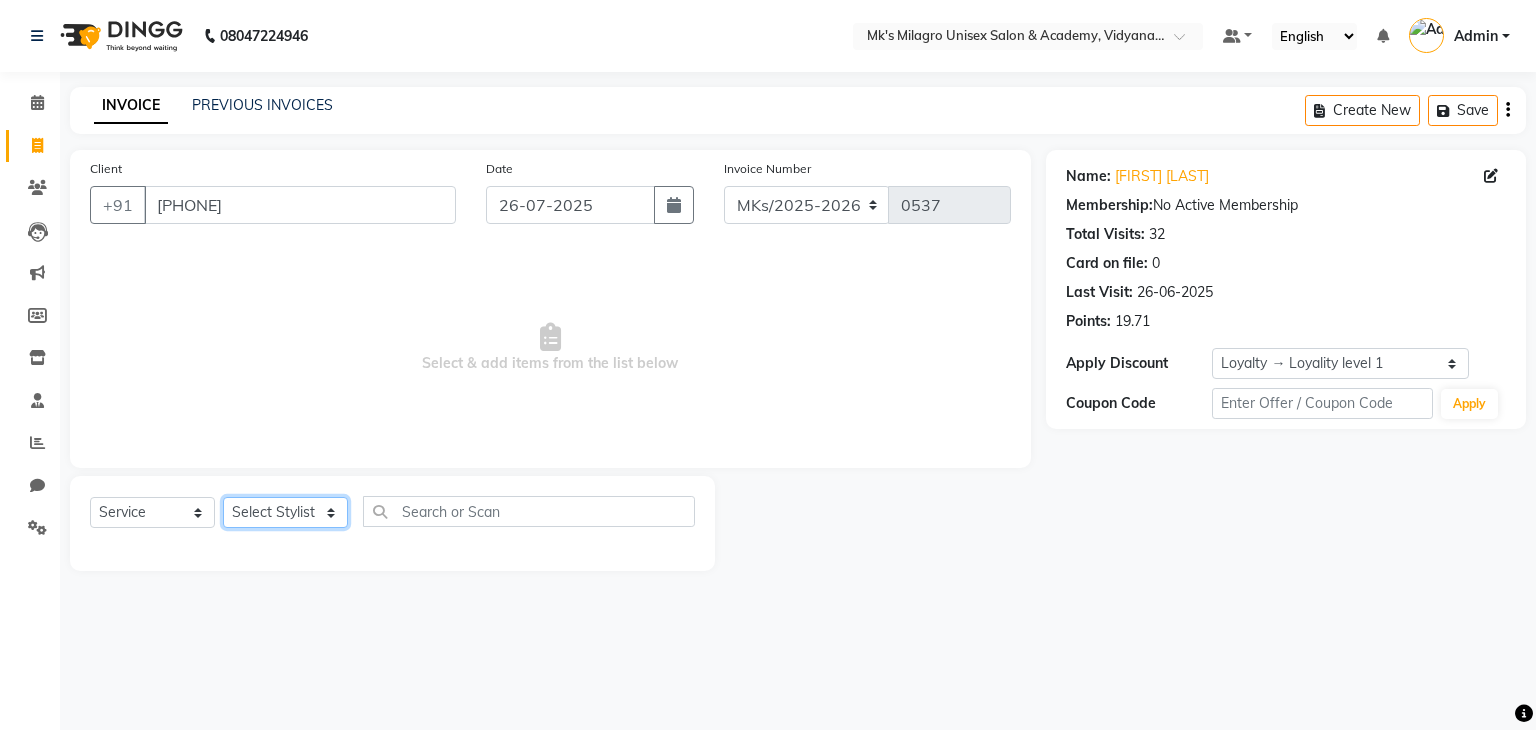 click on "Select Stylist Madhuri Jadhav Minsi Ramesh Renuka Riya Sandhaya Santoshi" 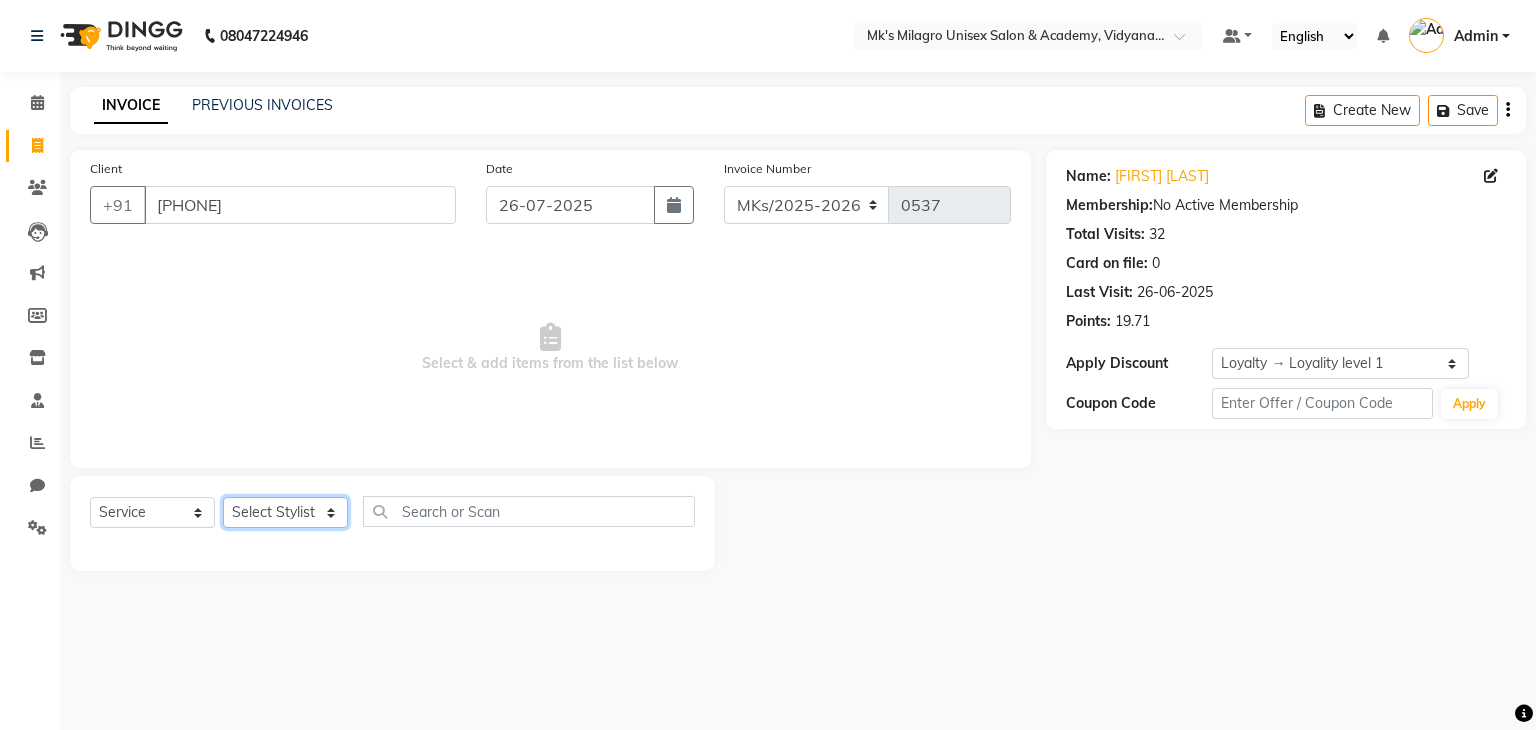 select on "21738" 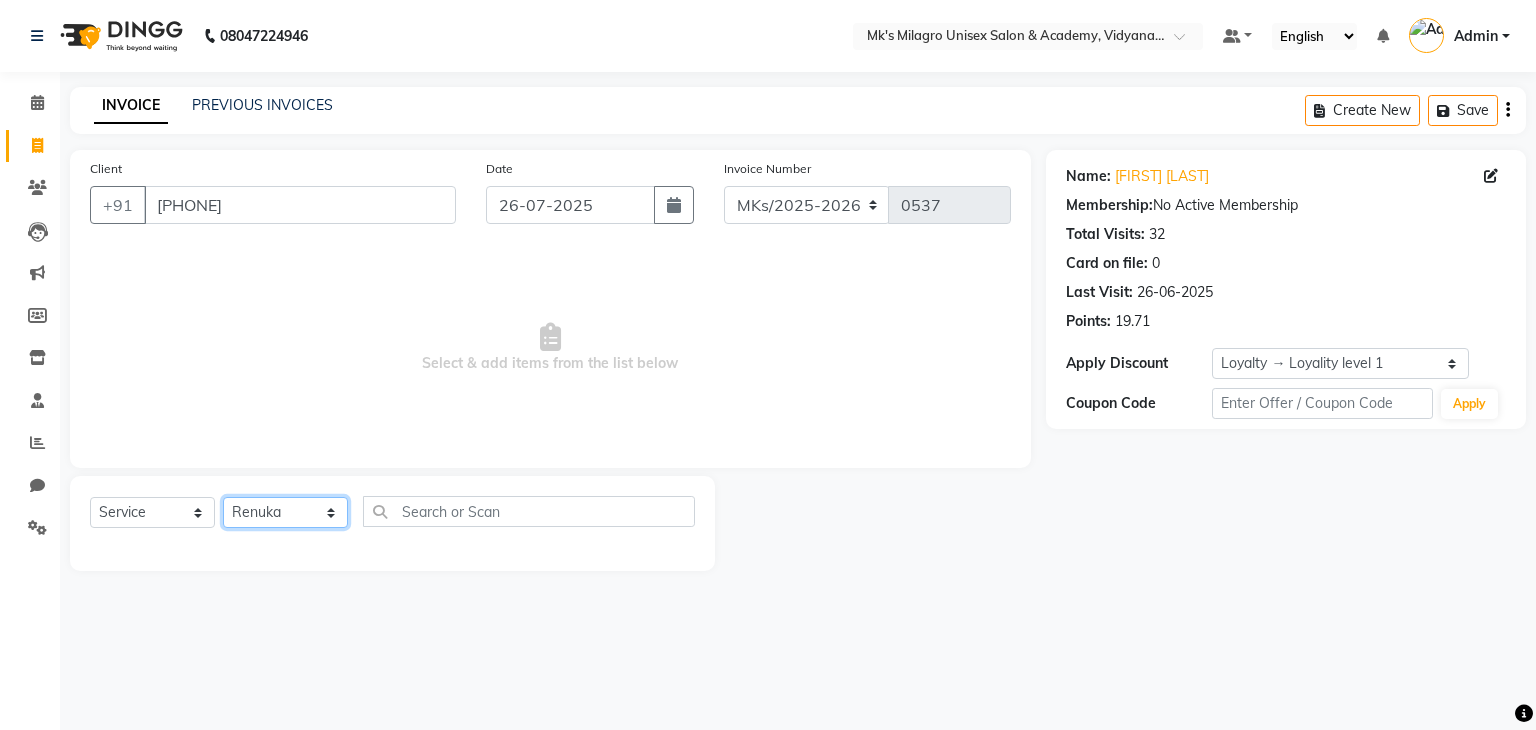 click on "Select Stylist Madhuri Jadhav Minsi Ramesh Renuka Riya Sandhaya Santoshi" 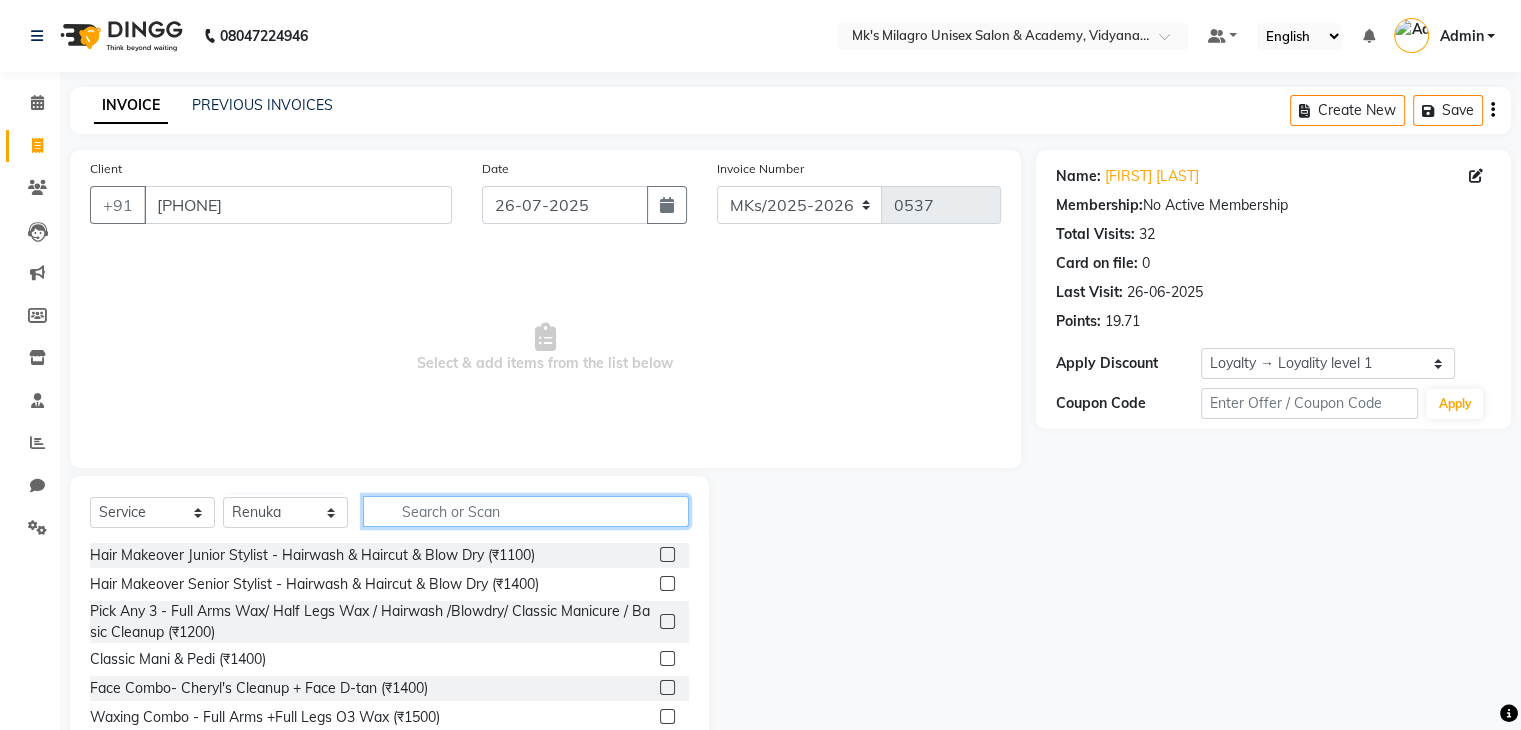 click 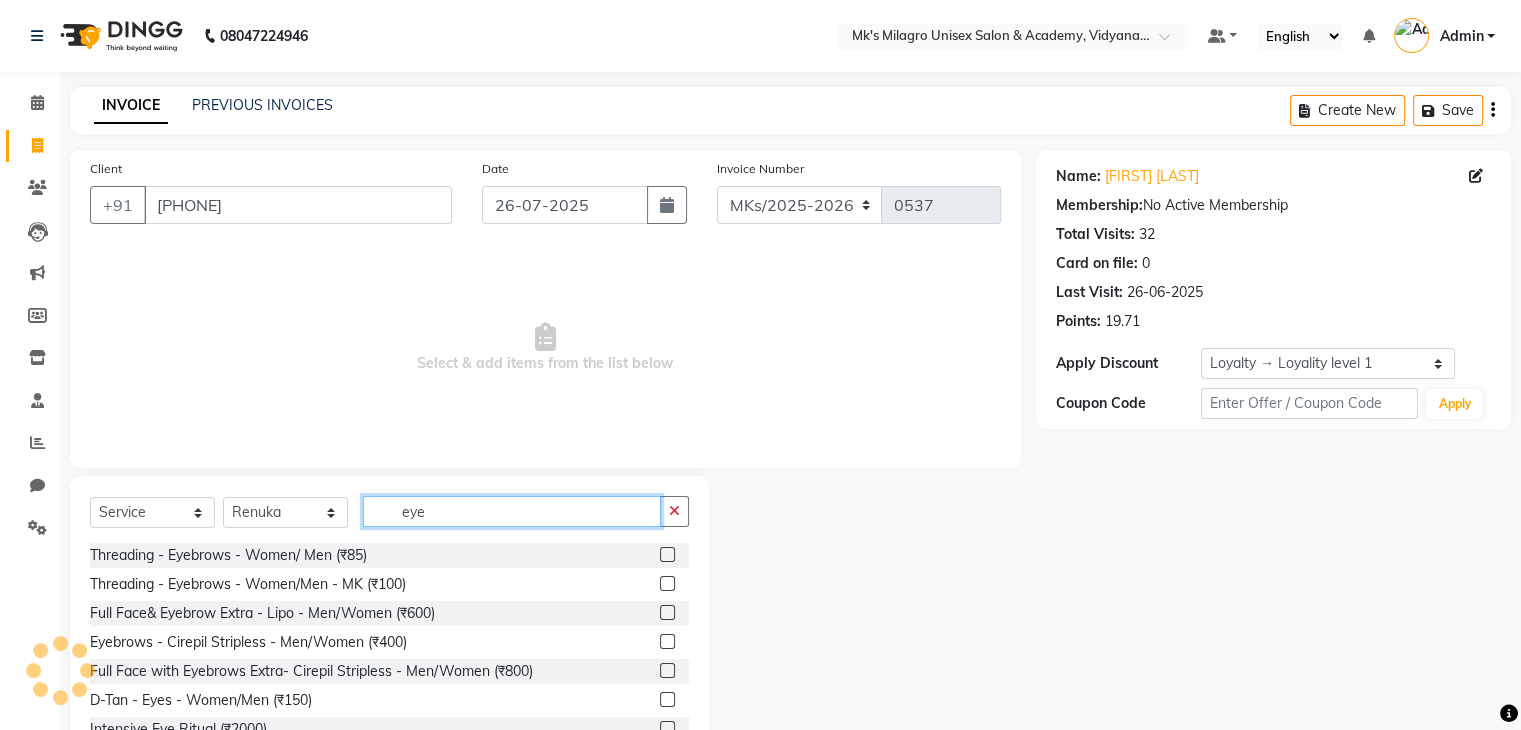 type on "eye" 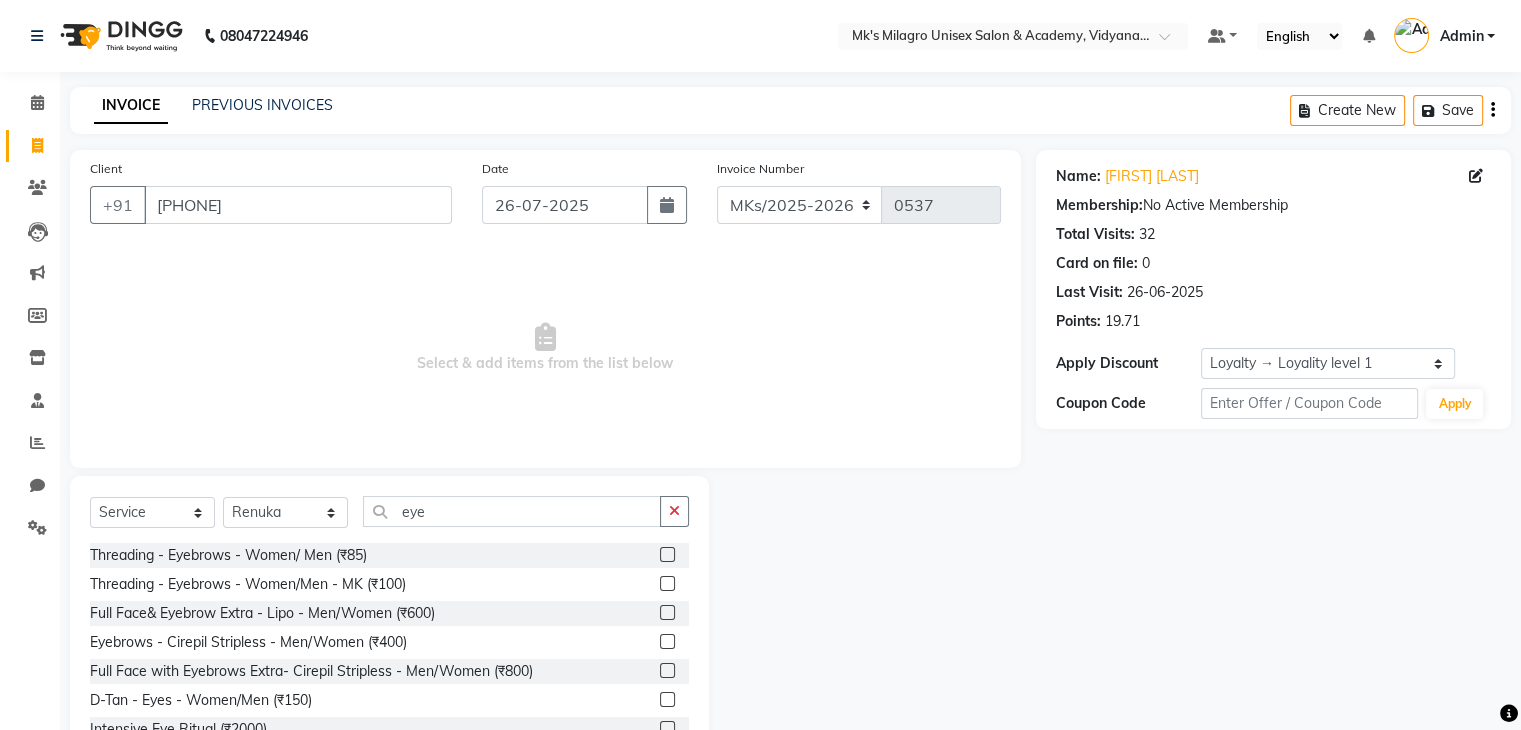 click 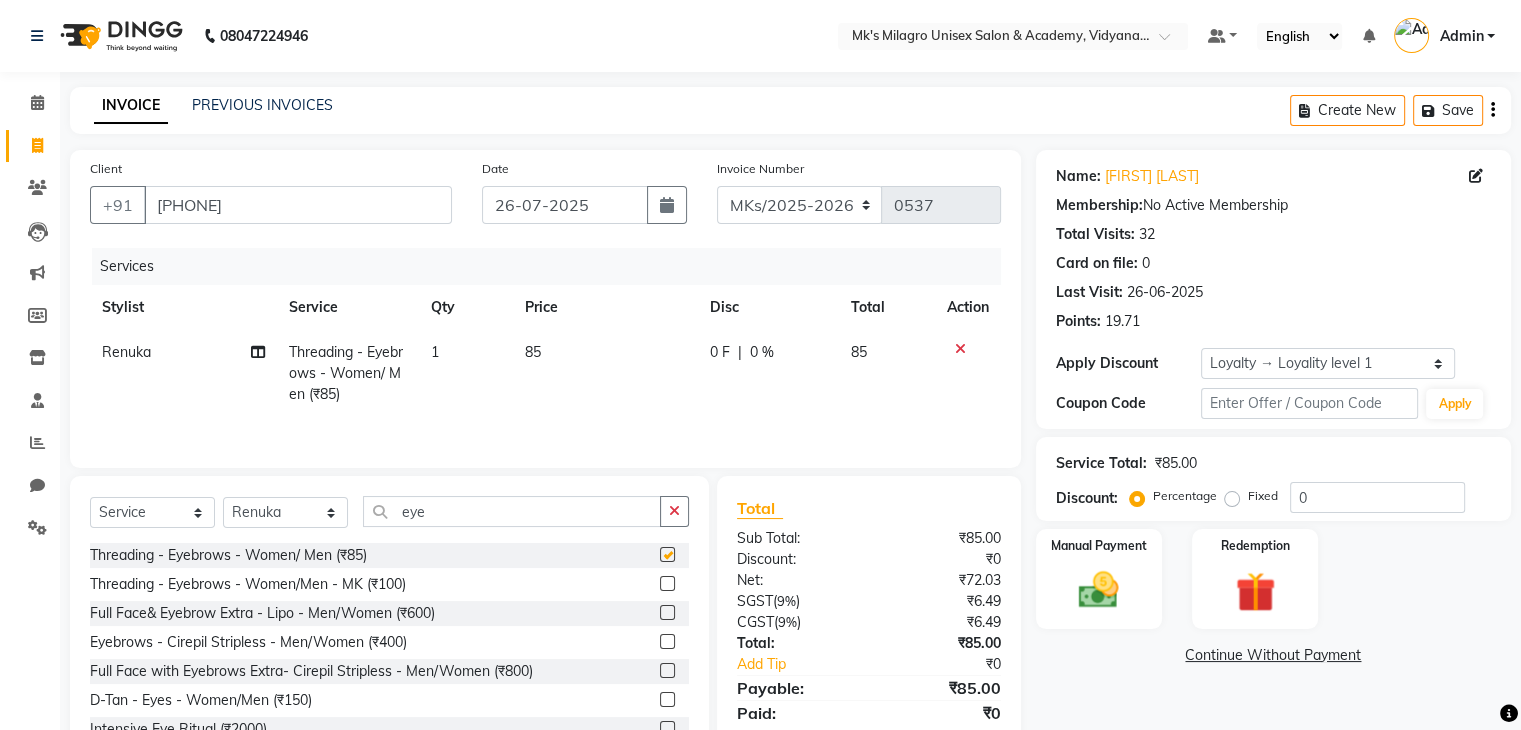 checkbox on "false" 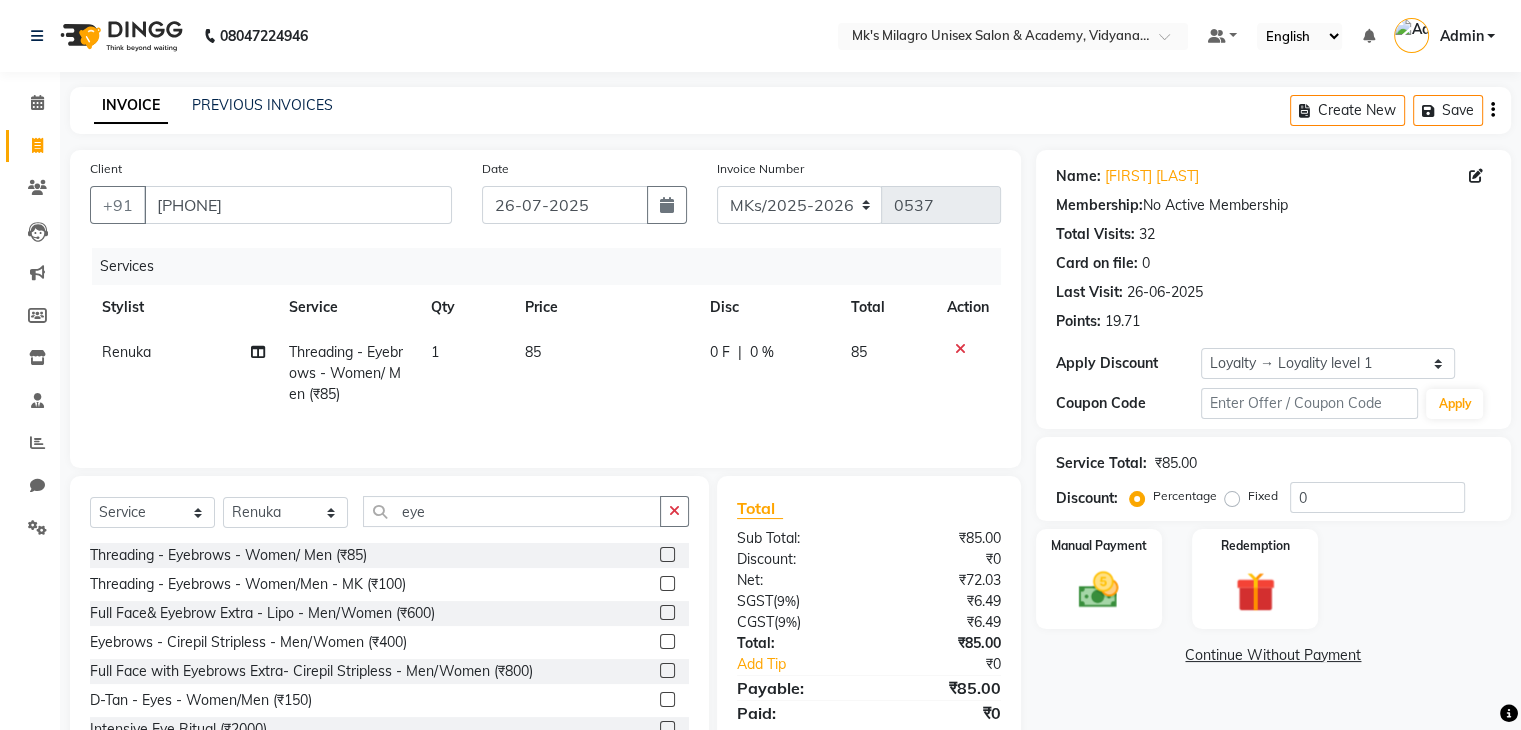 scroll, scrollTop: 72, scrollLeft: 0, axis: vertical 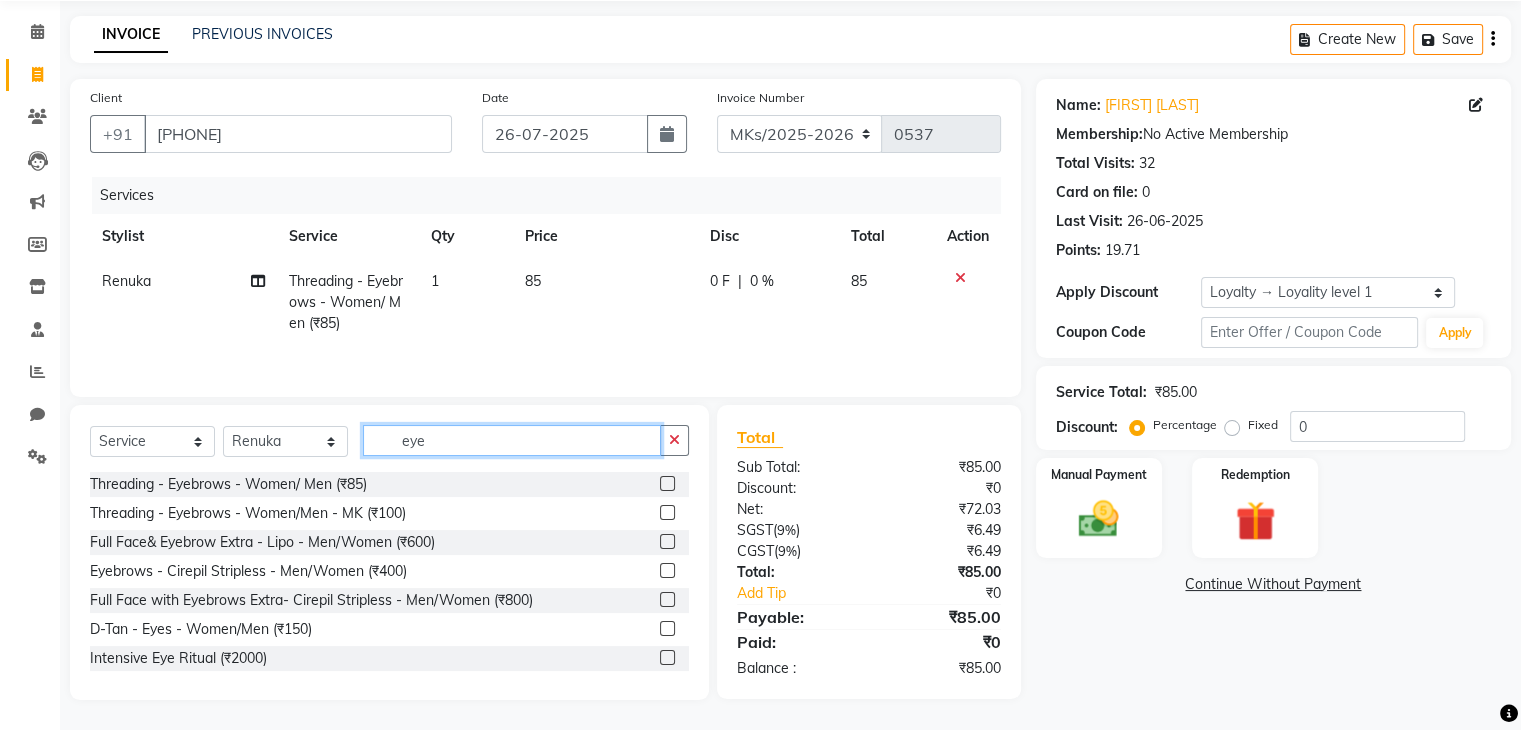 click on "eye" 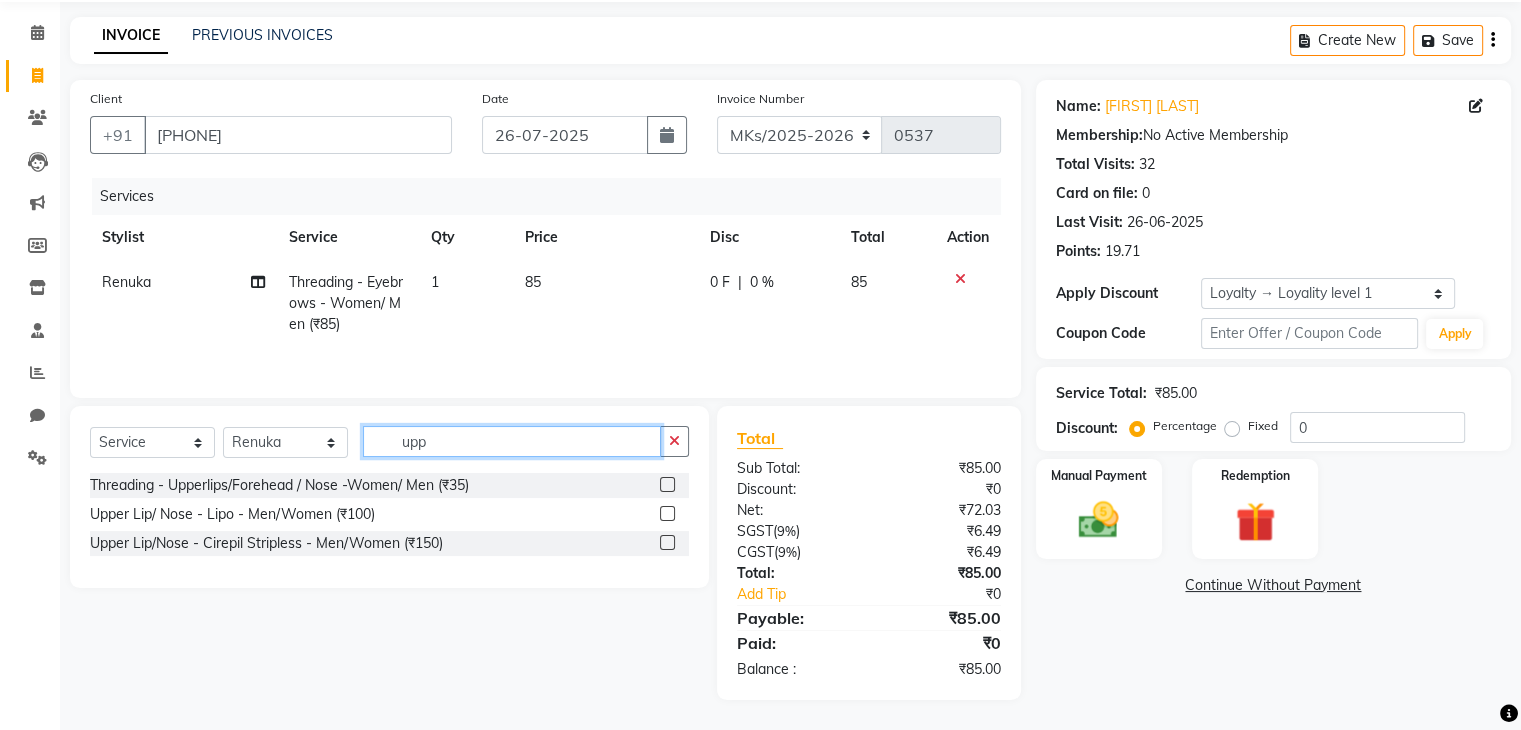 scroll, scrollTop: 71, scrollLeft: 0, axis: vertical 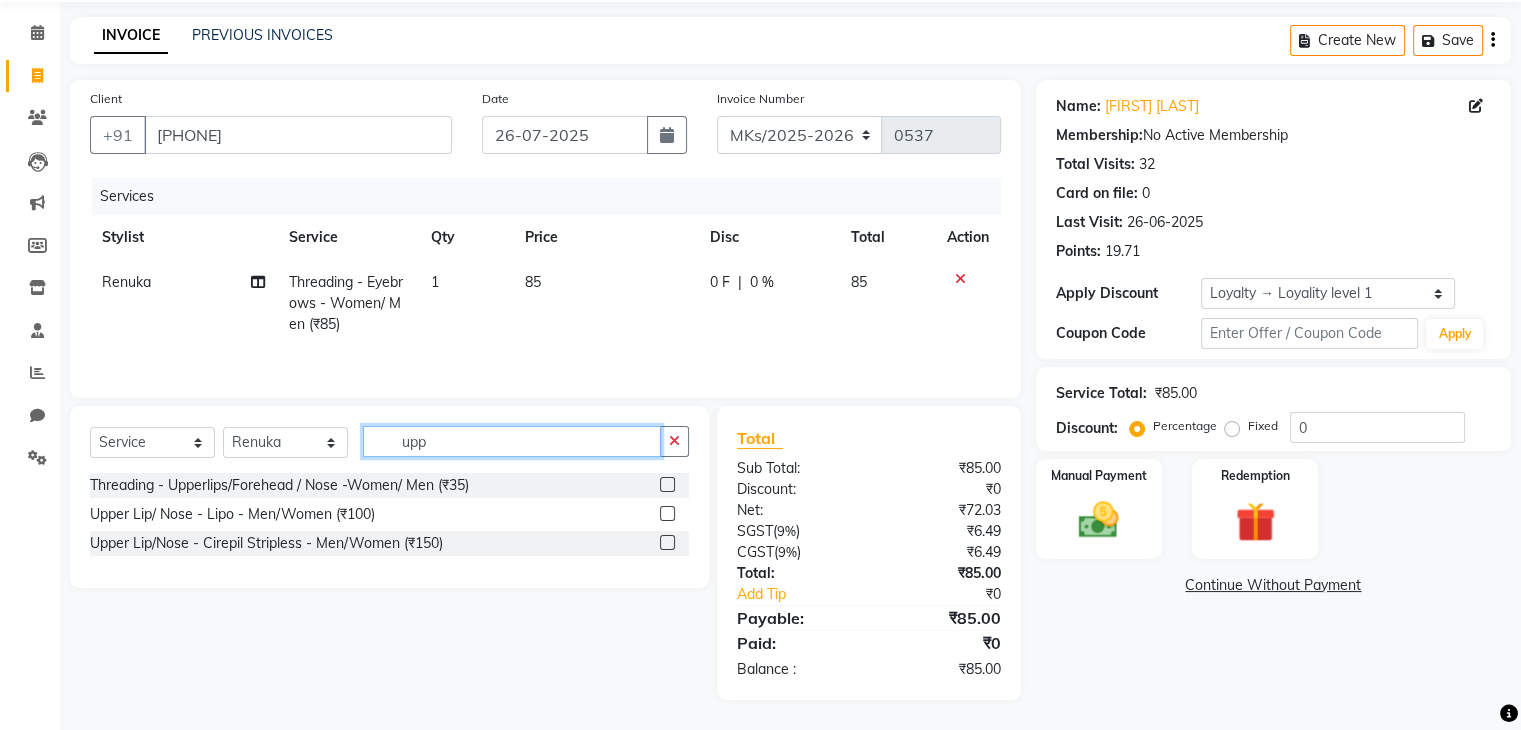 type on "upp" 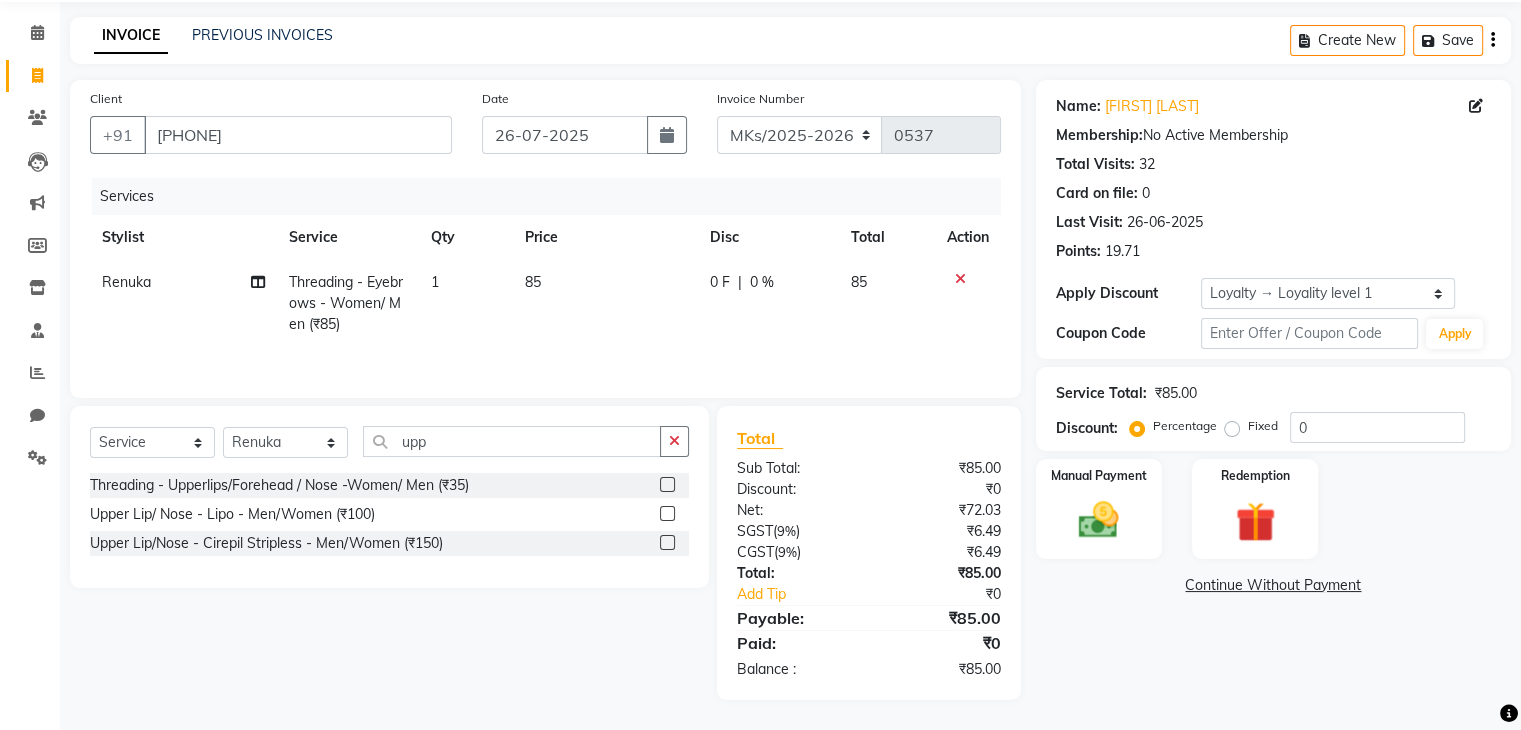 click 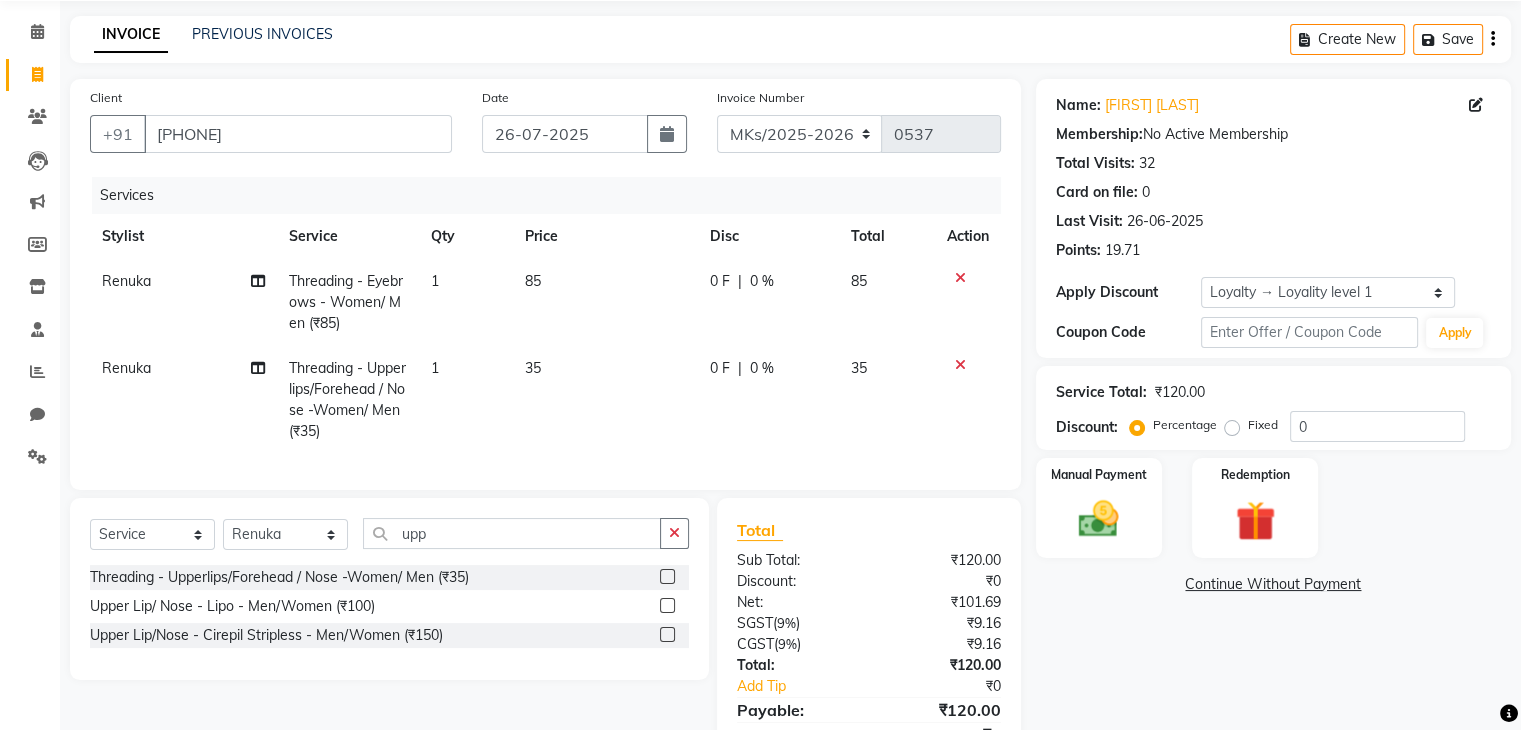 click 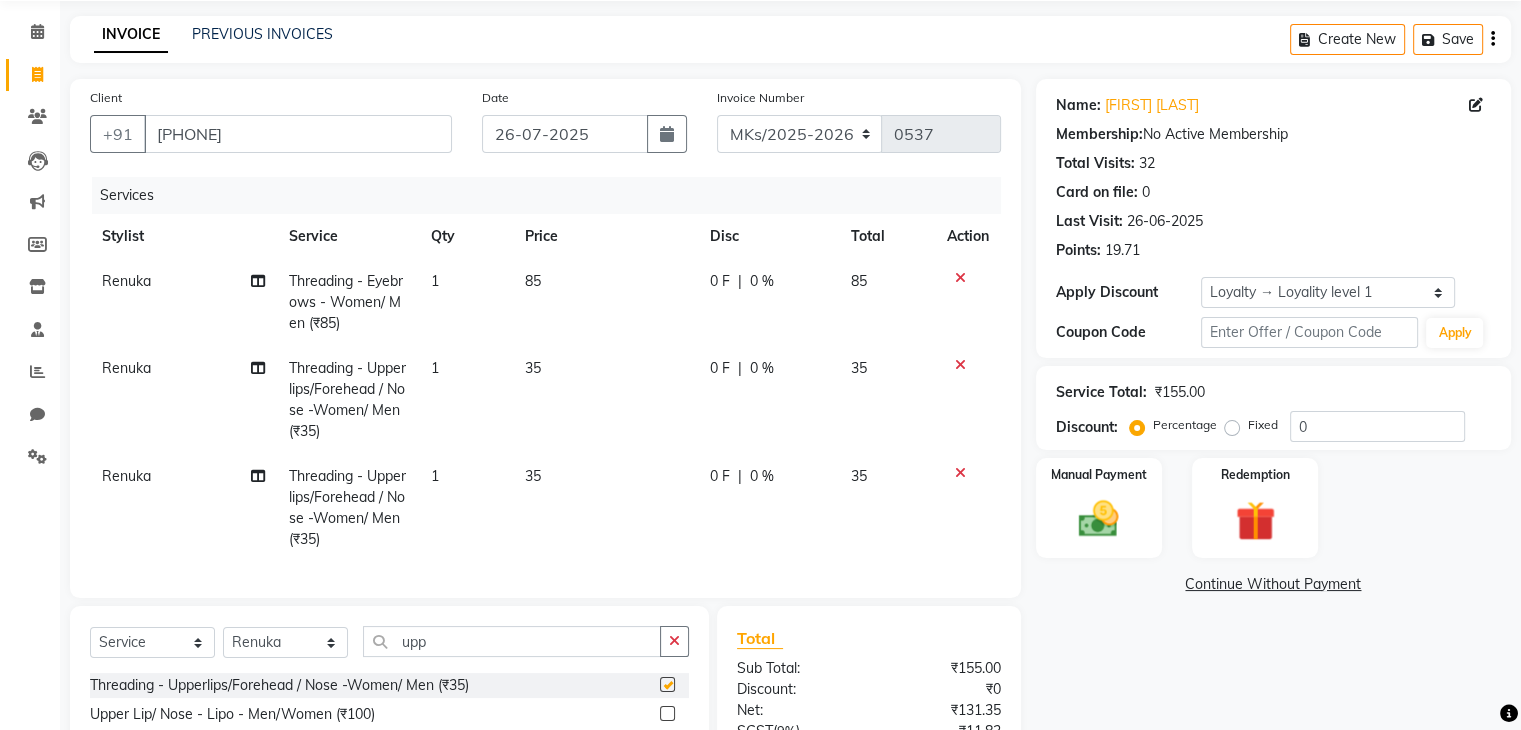 checkbox on "false" 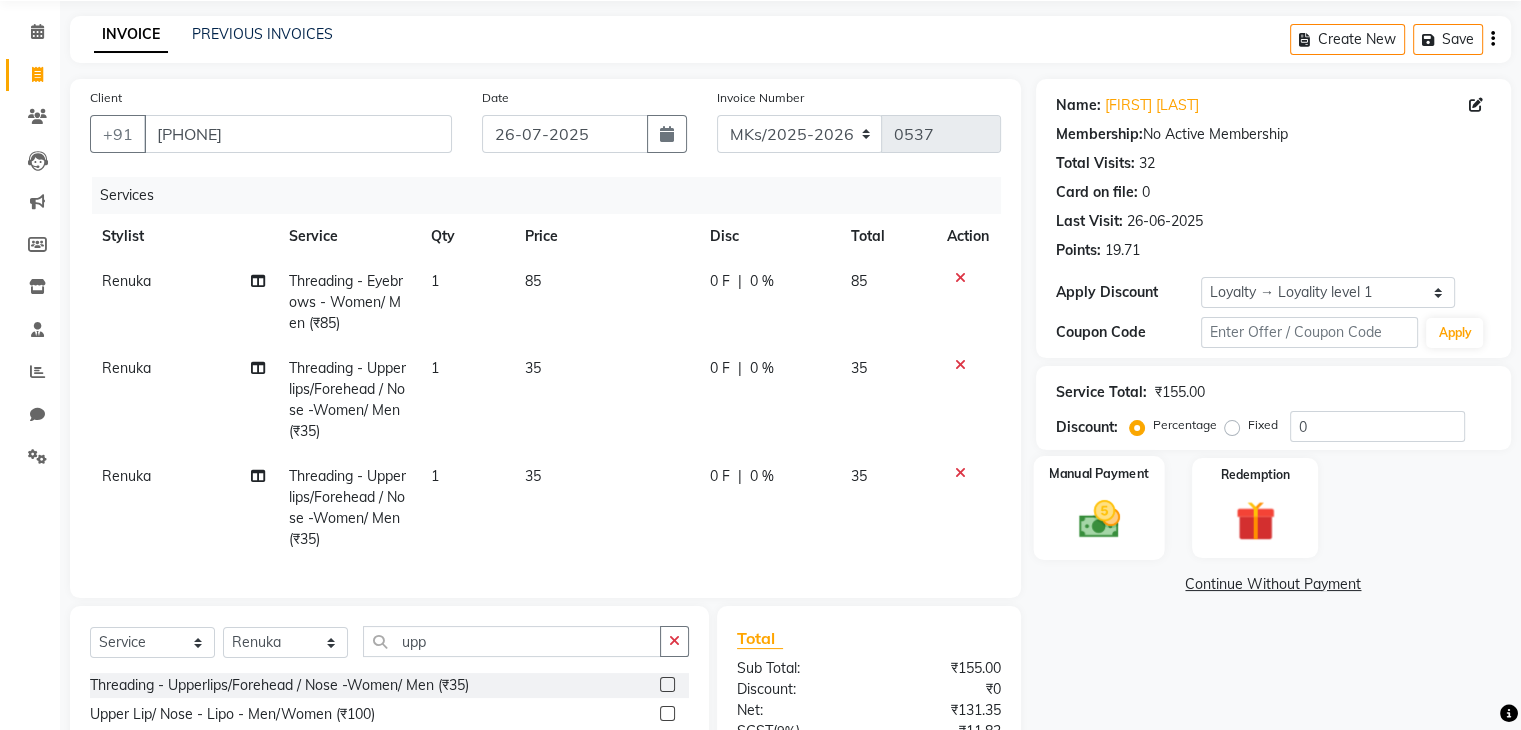 click 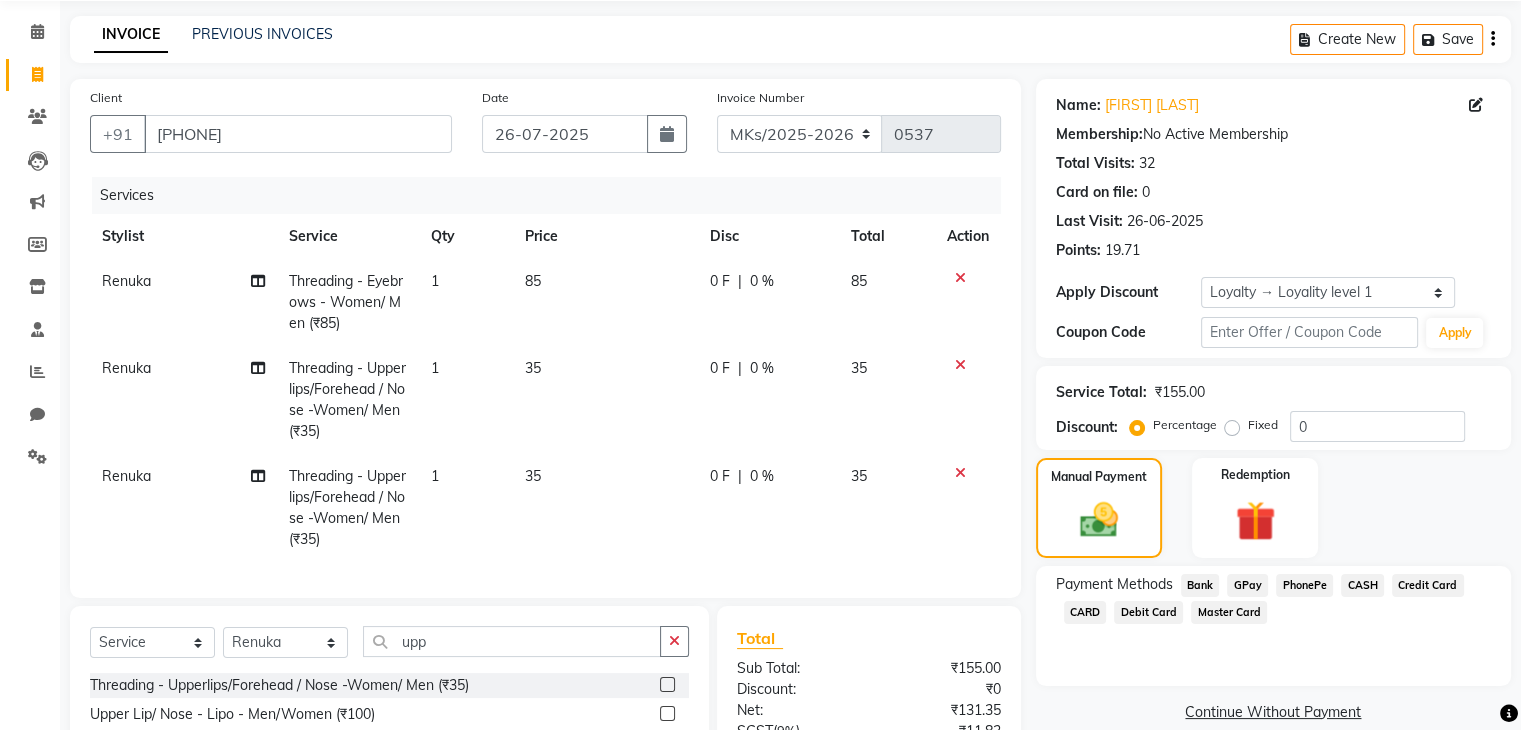 click on "GPay" 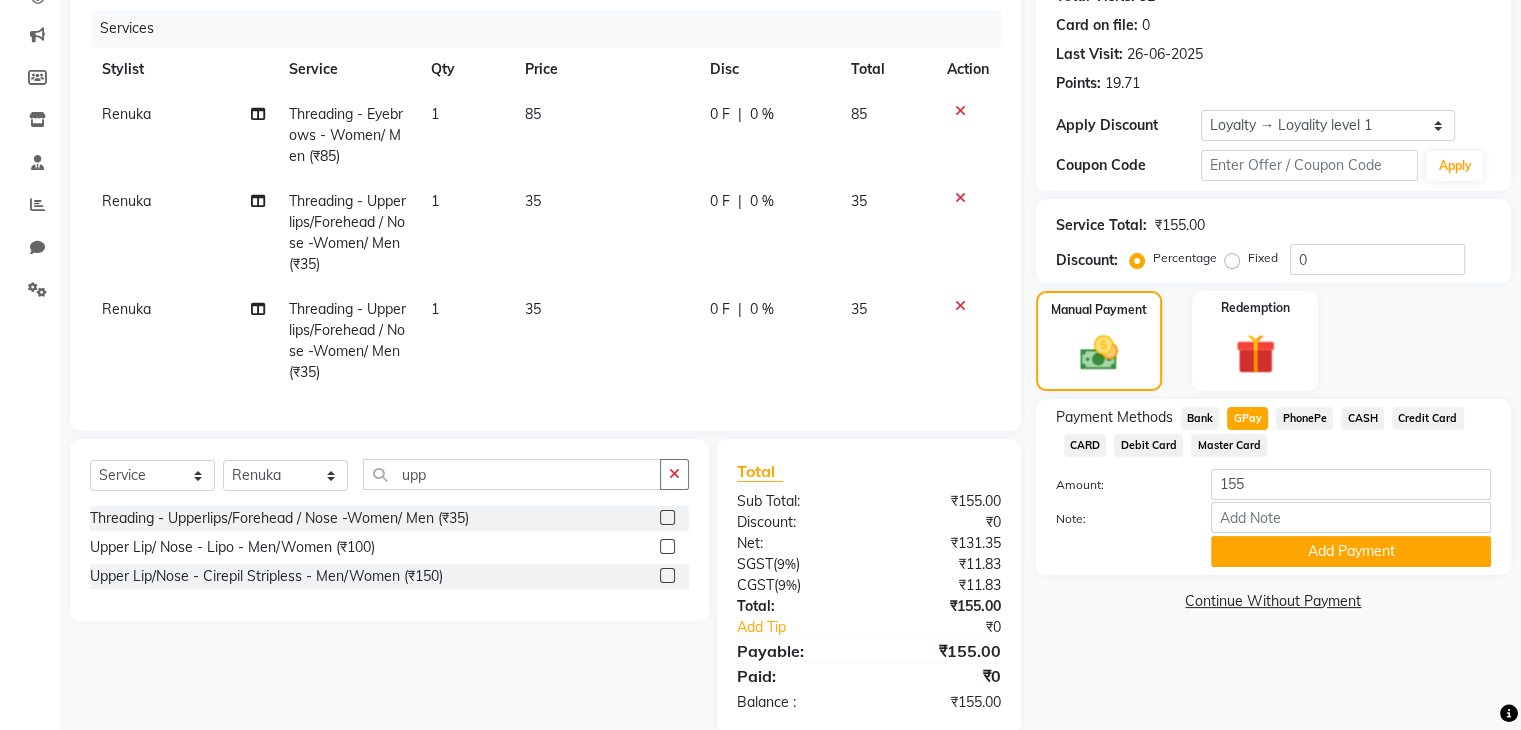 scroll, scrollTop: 287, scrollLeft: 0, axis: vertical 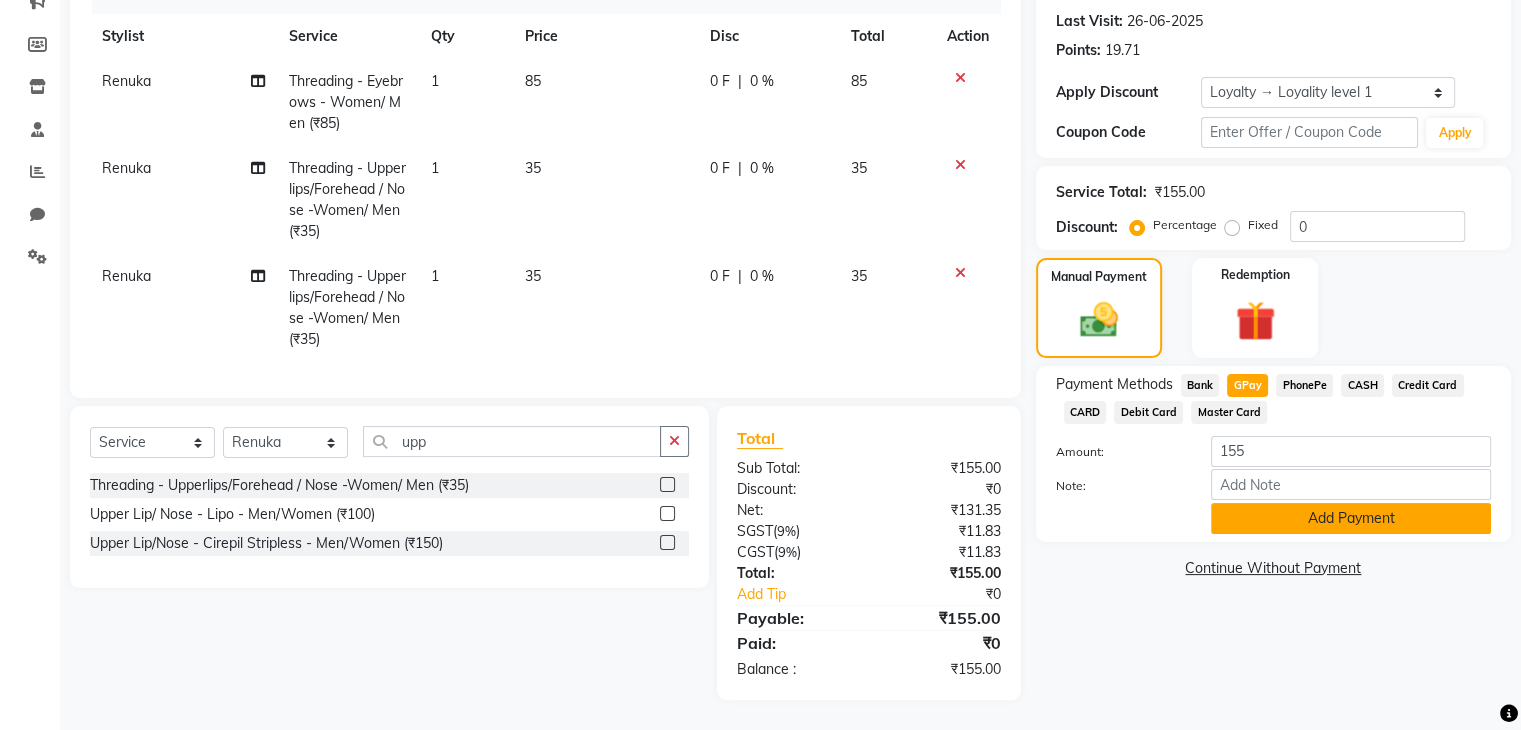 click on "Add Payment" 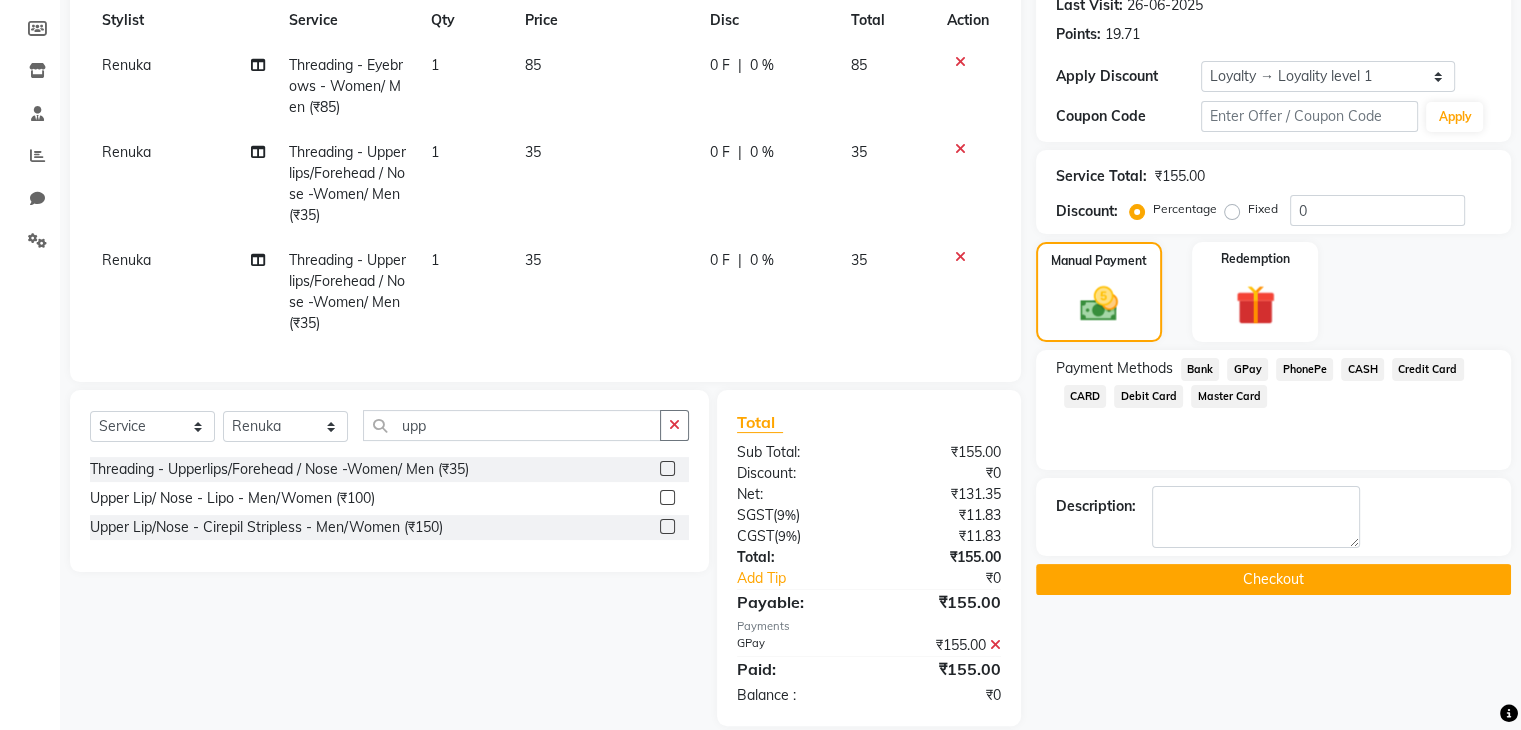 click on "Checkout" 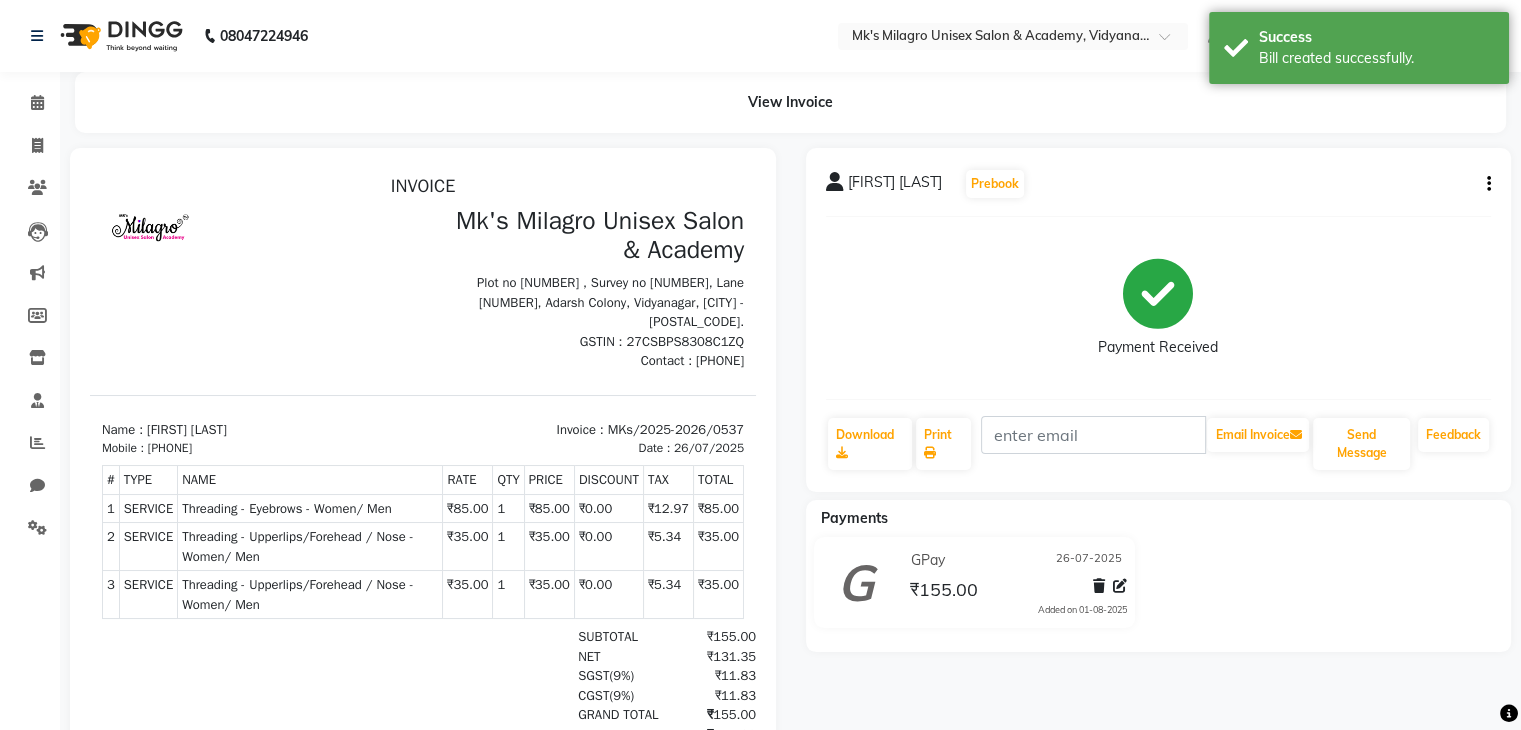 scroll, scrollTop: 0, scrollLeft: 0, axis: both 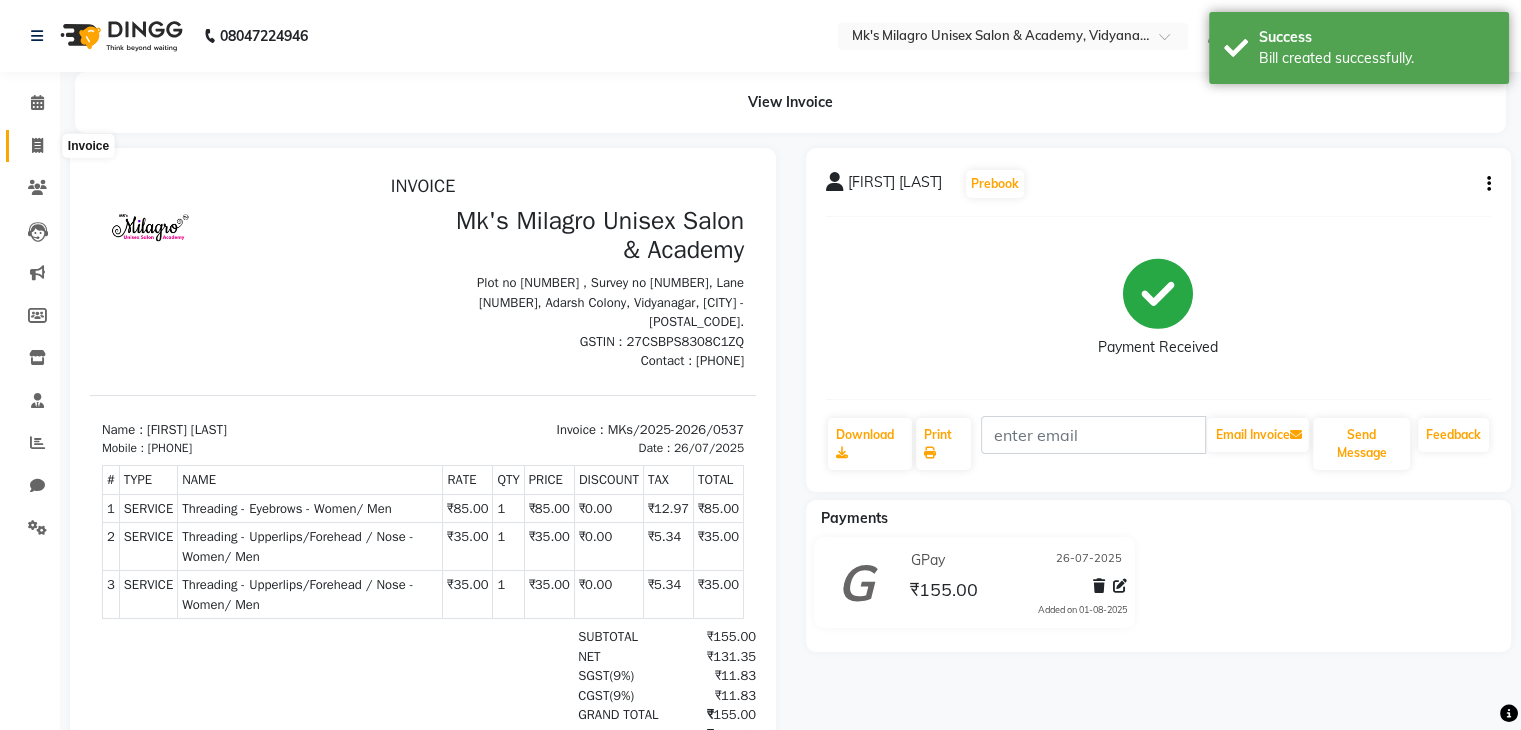 click 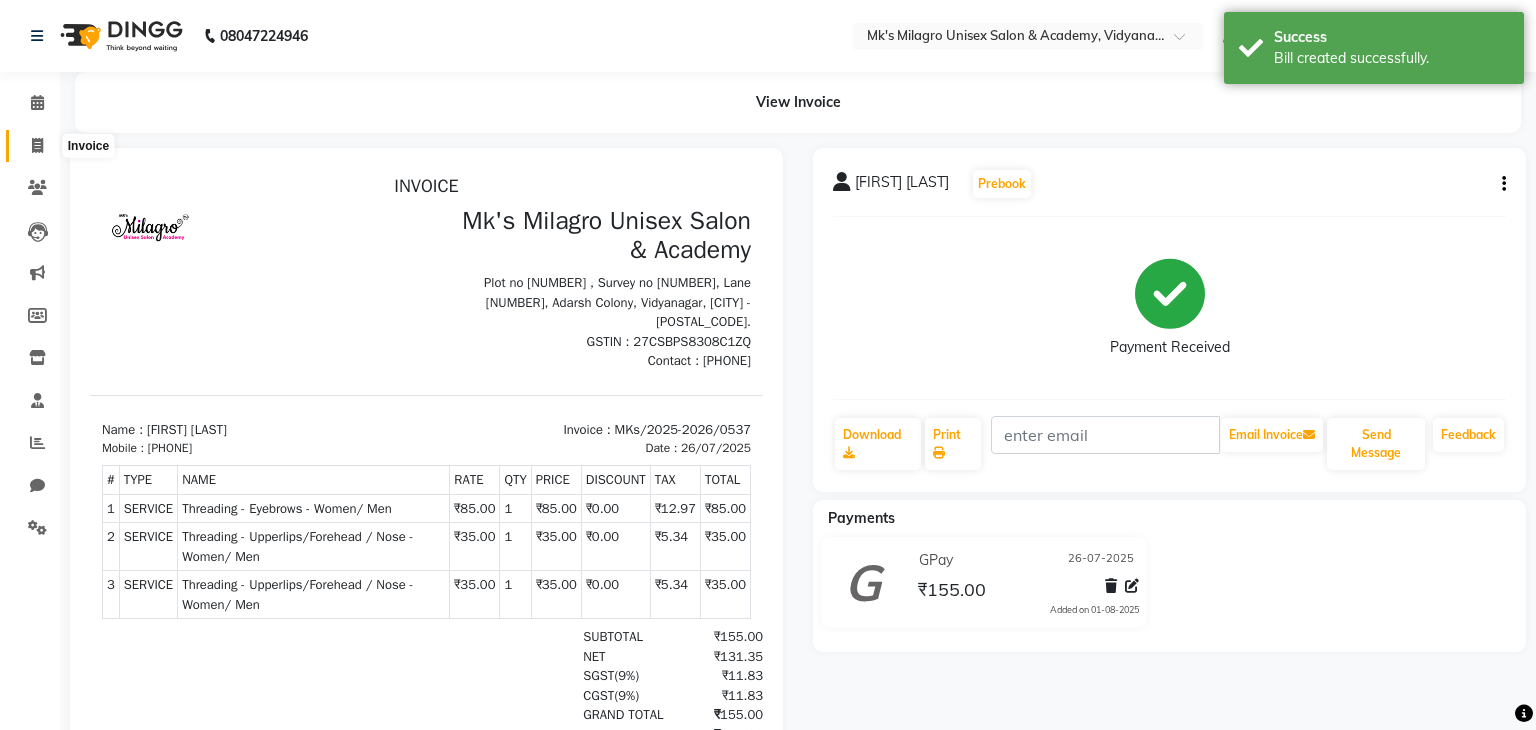 select on "service" 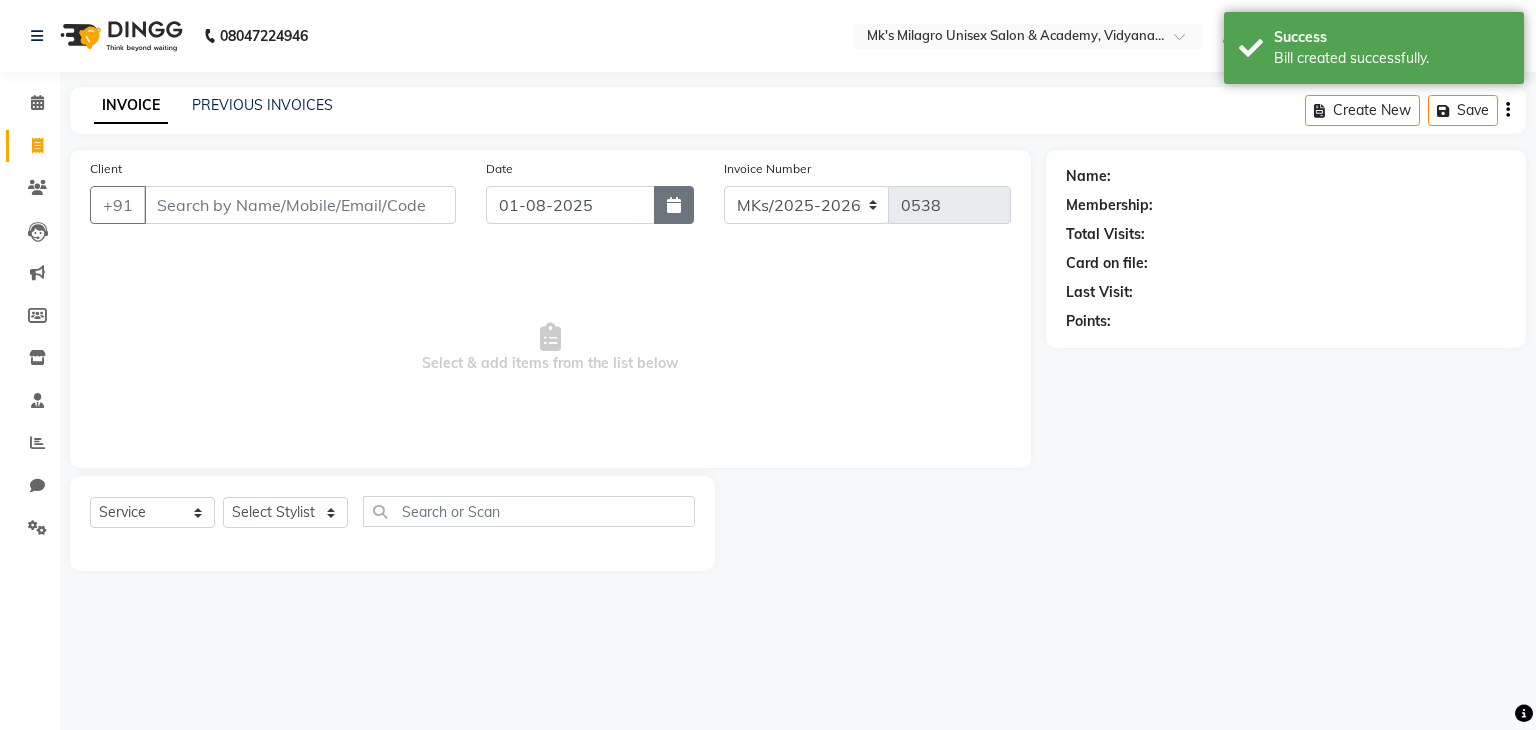 click 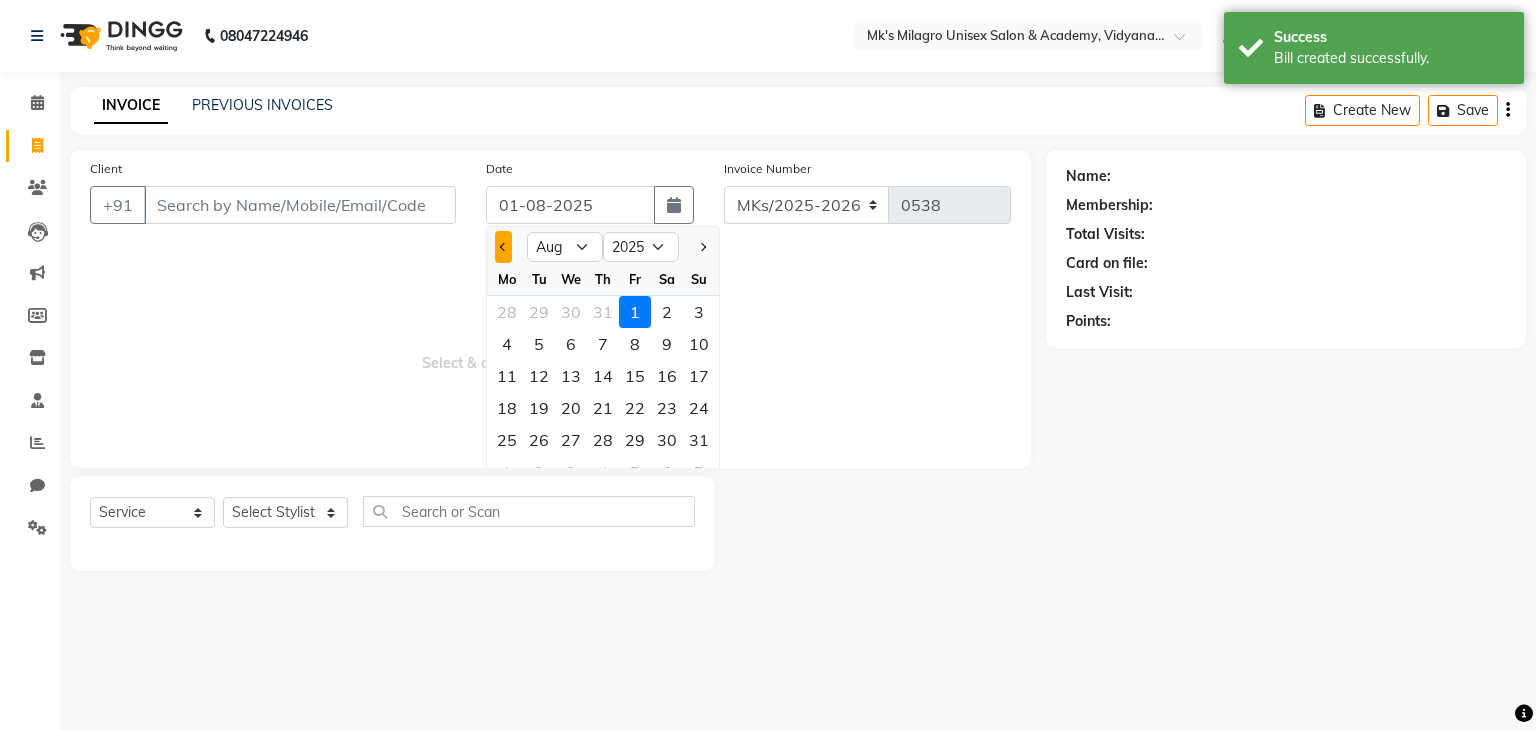 click 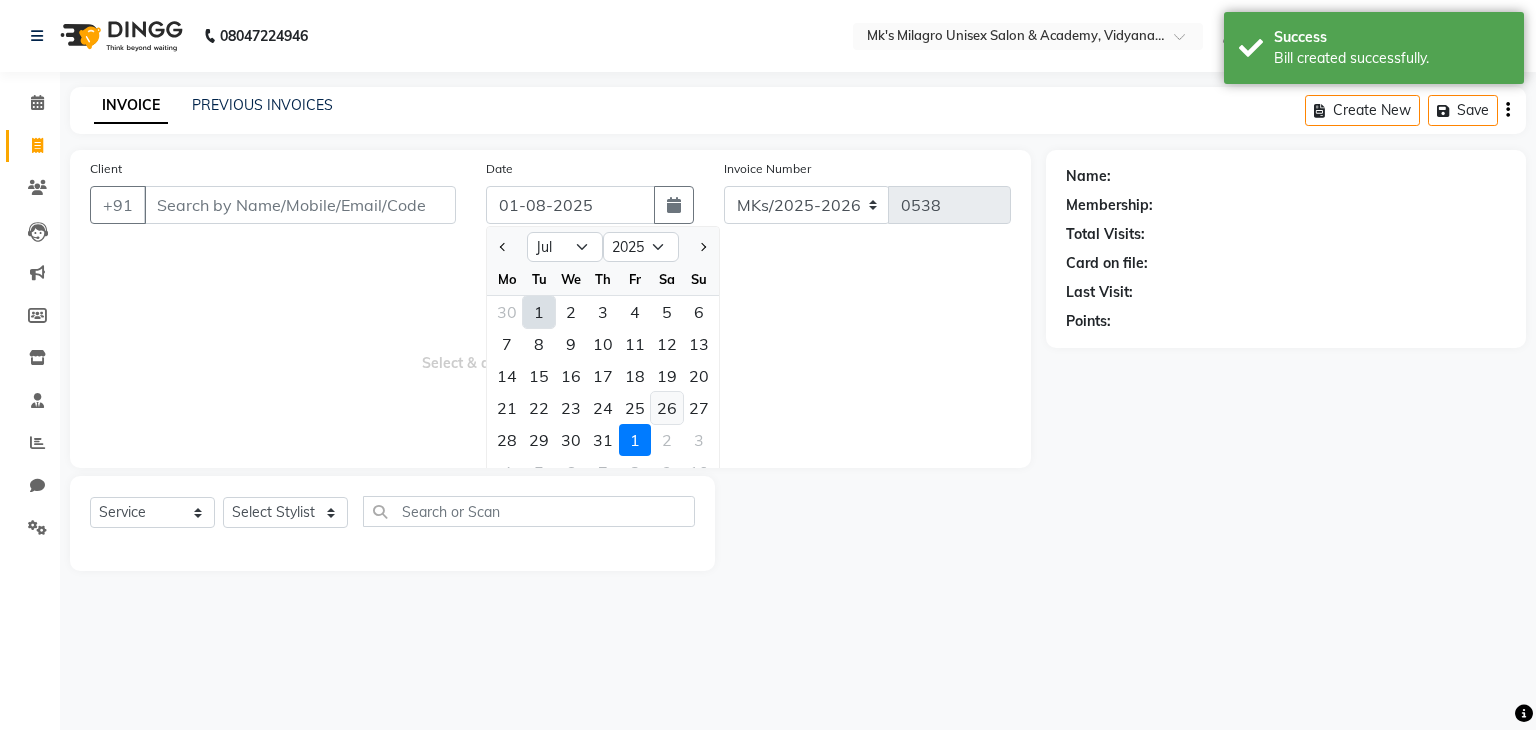 click on "26" 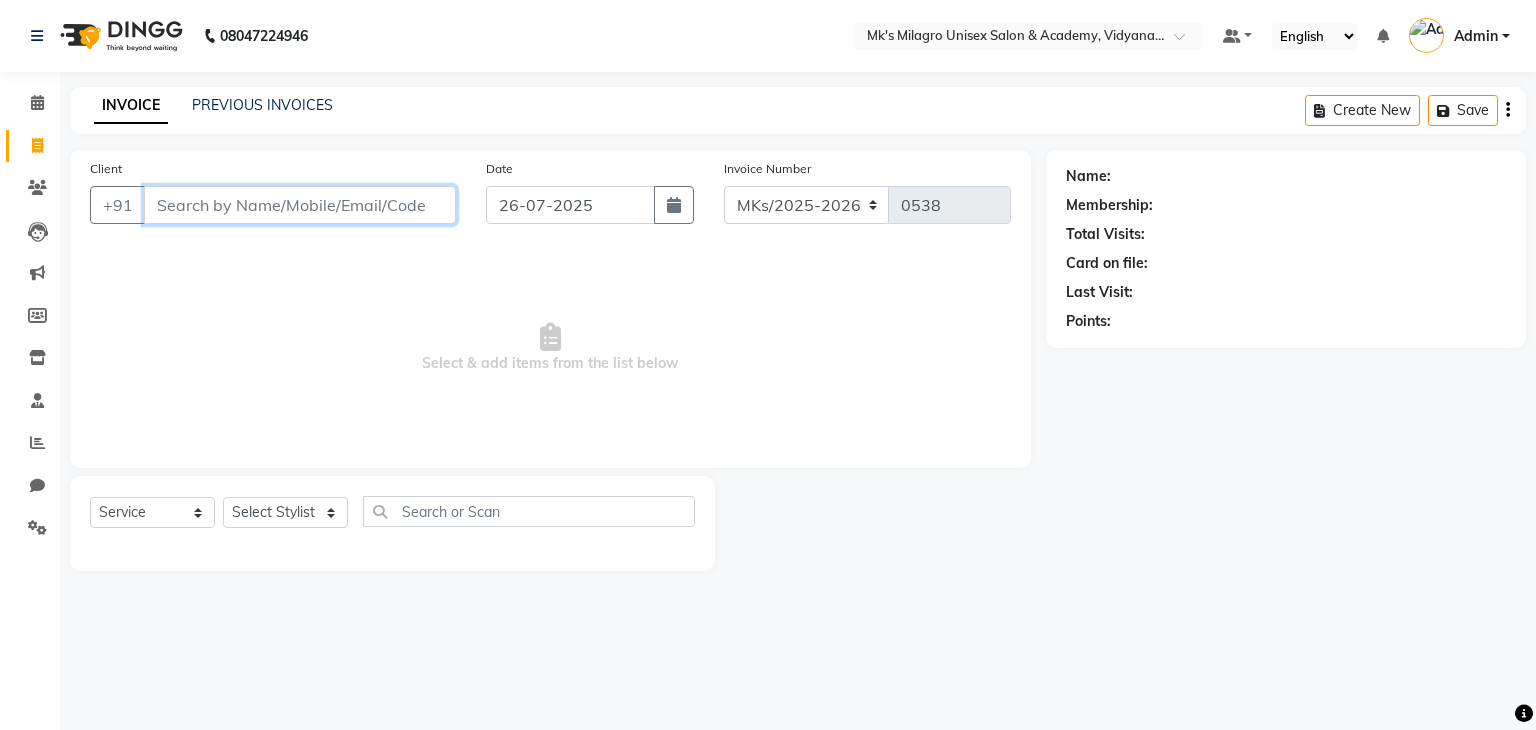 click on "Client" at bounding box center [300, 205] 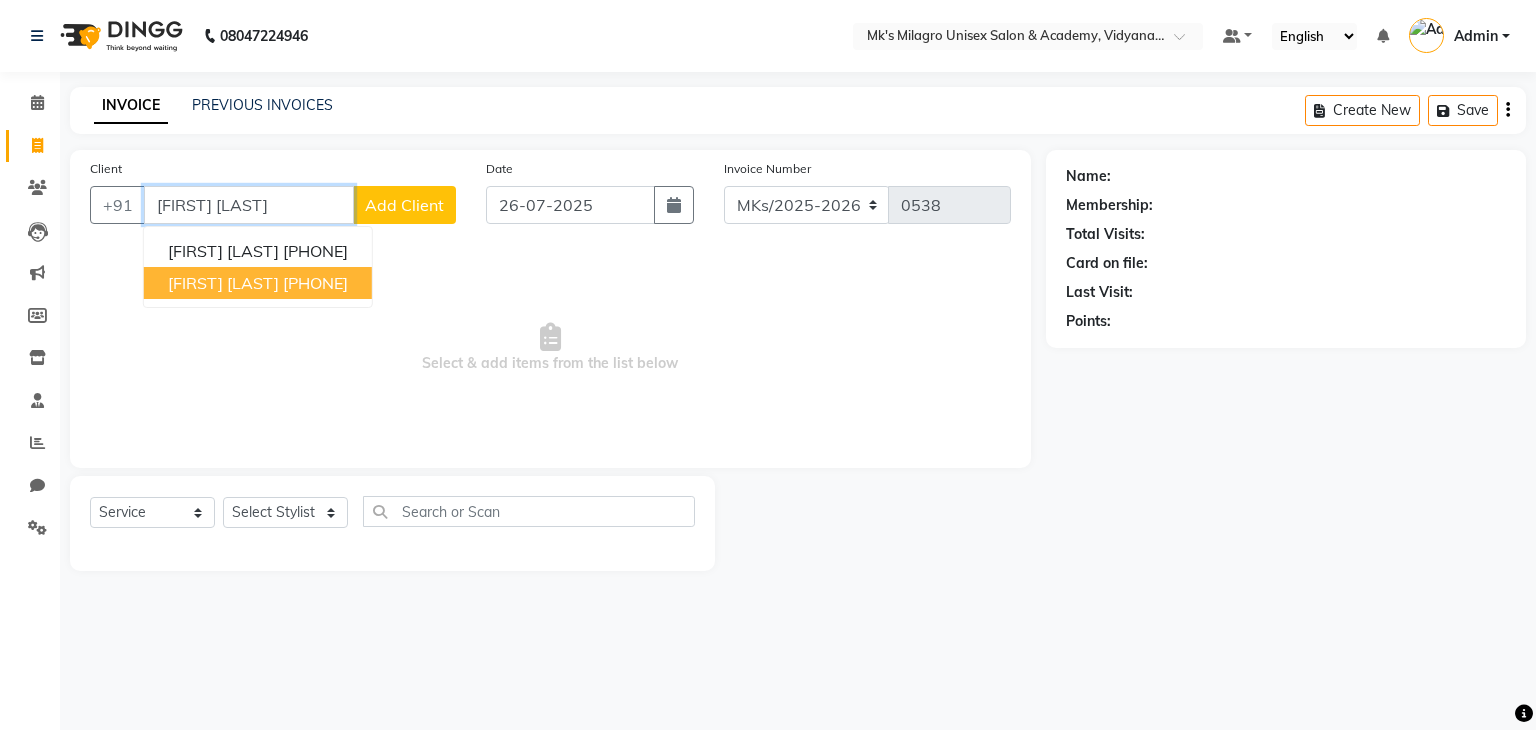 click on "Namrata agarwal" at bounding box center [223, 283] 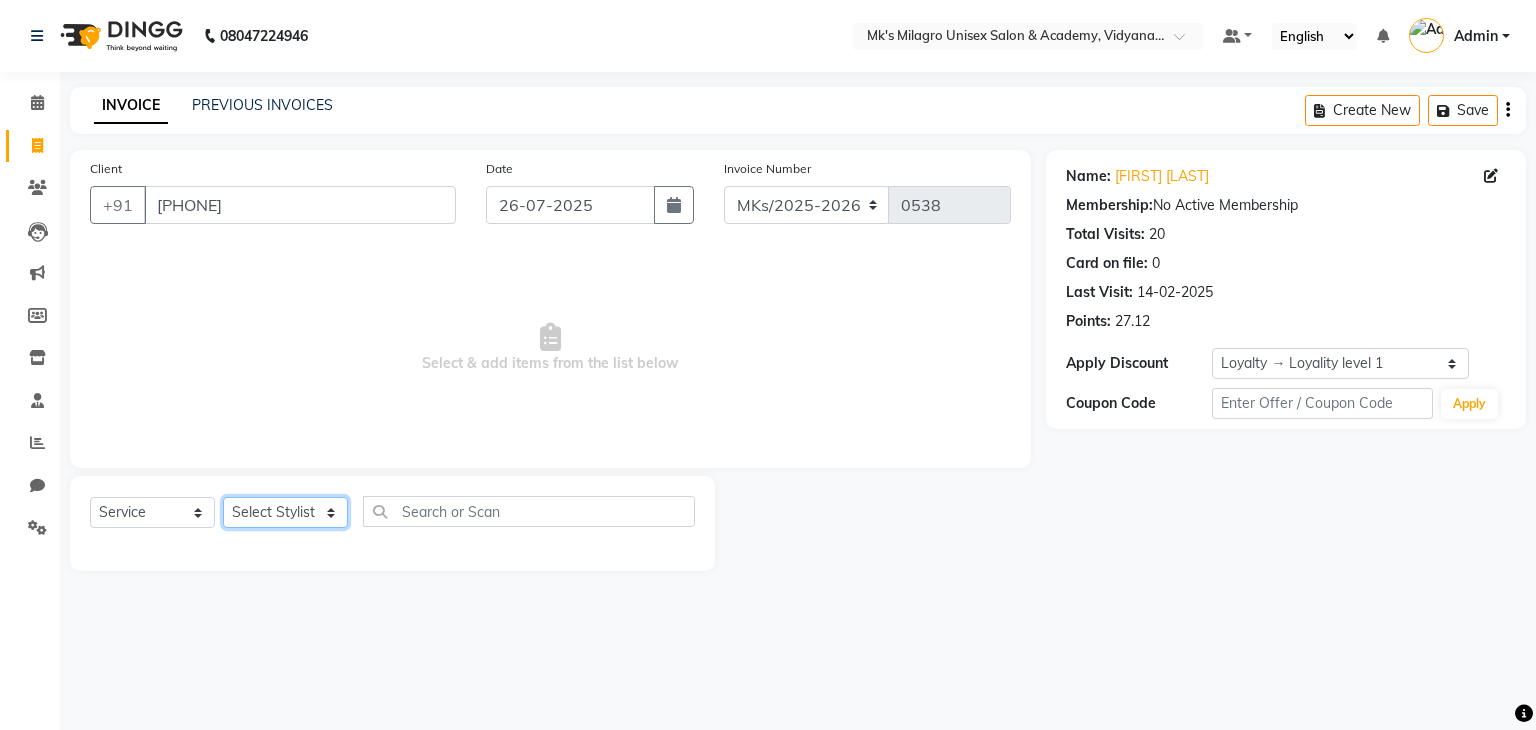 click on "Select Stylist Madhuri Jadhav Minsi Ramesh Renuka Riya Sandhaya Santoshi" 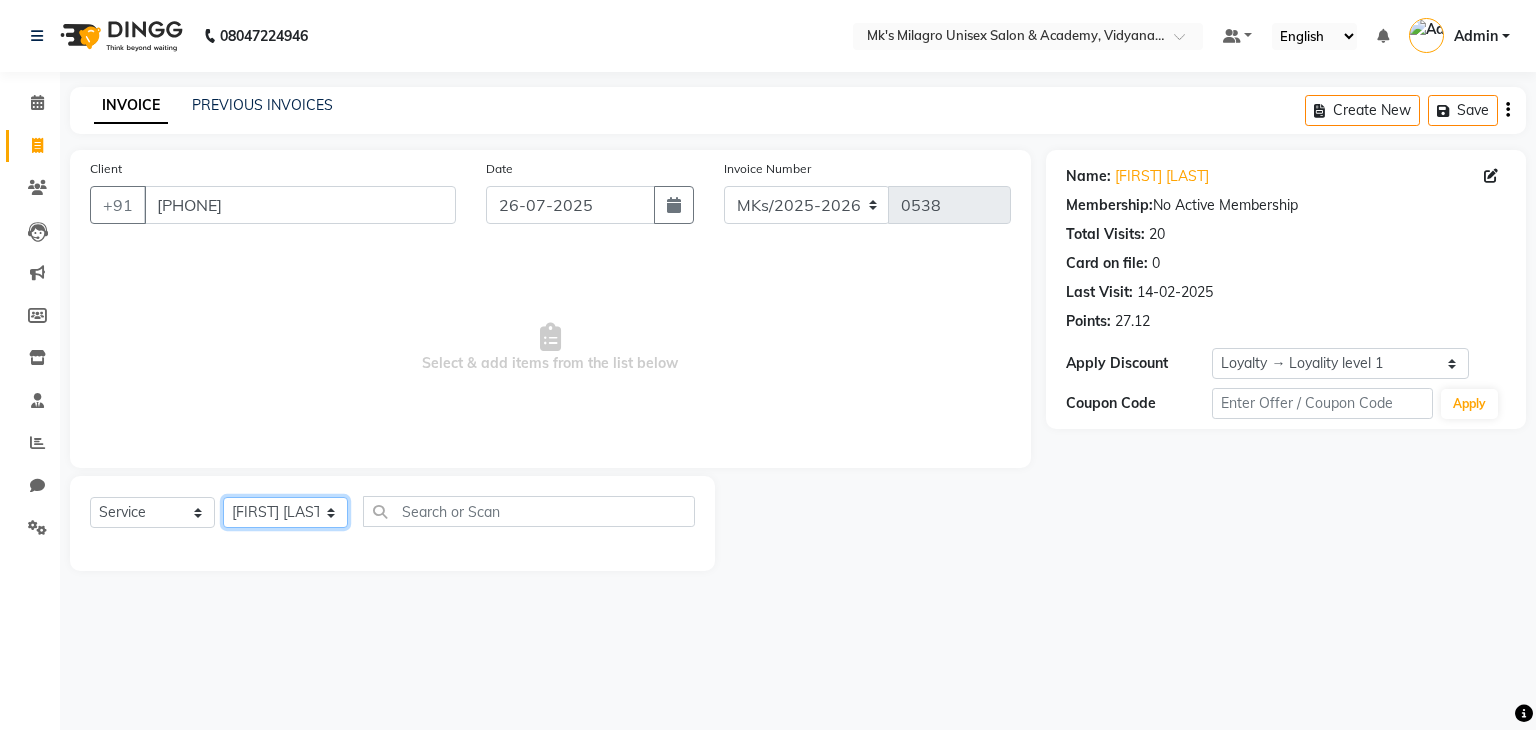 click on "Select Stylist Madhuri Jadhav Minsi Ramesh Renuka Riya Sandhaya Santoshi" 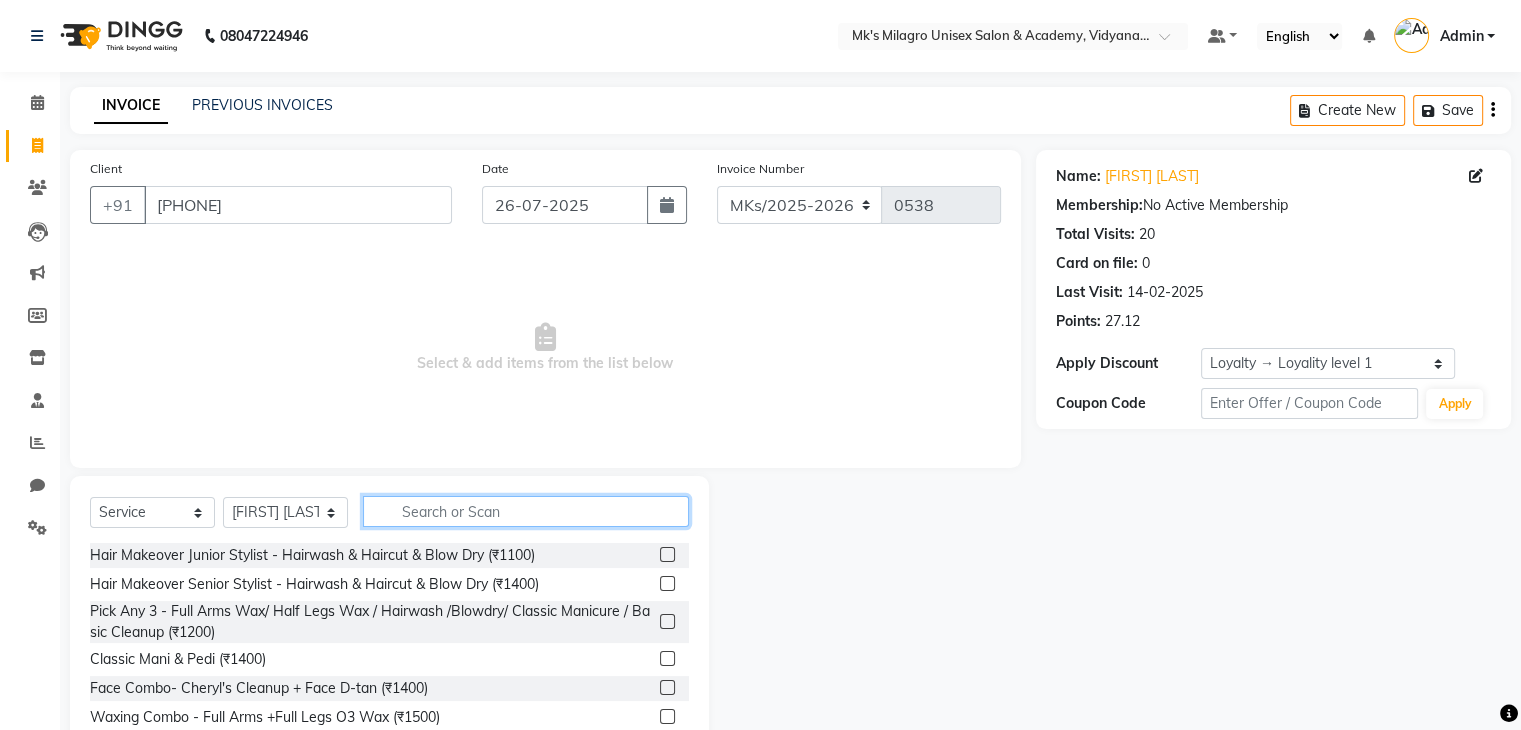 click 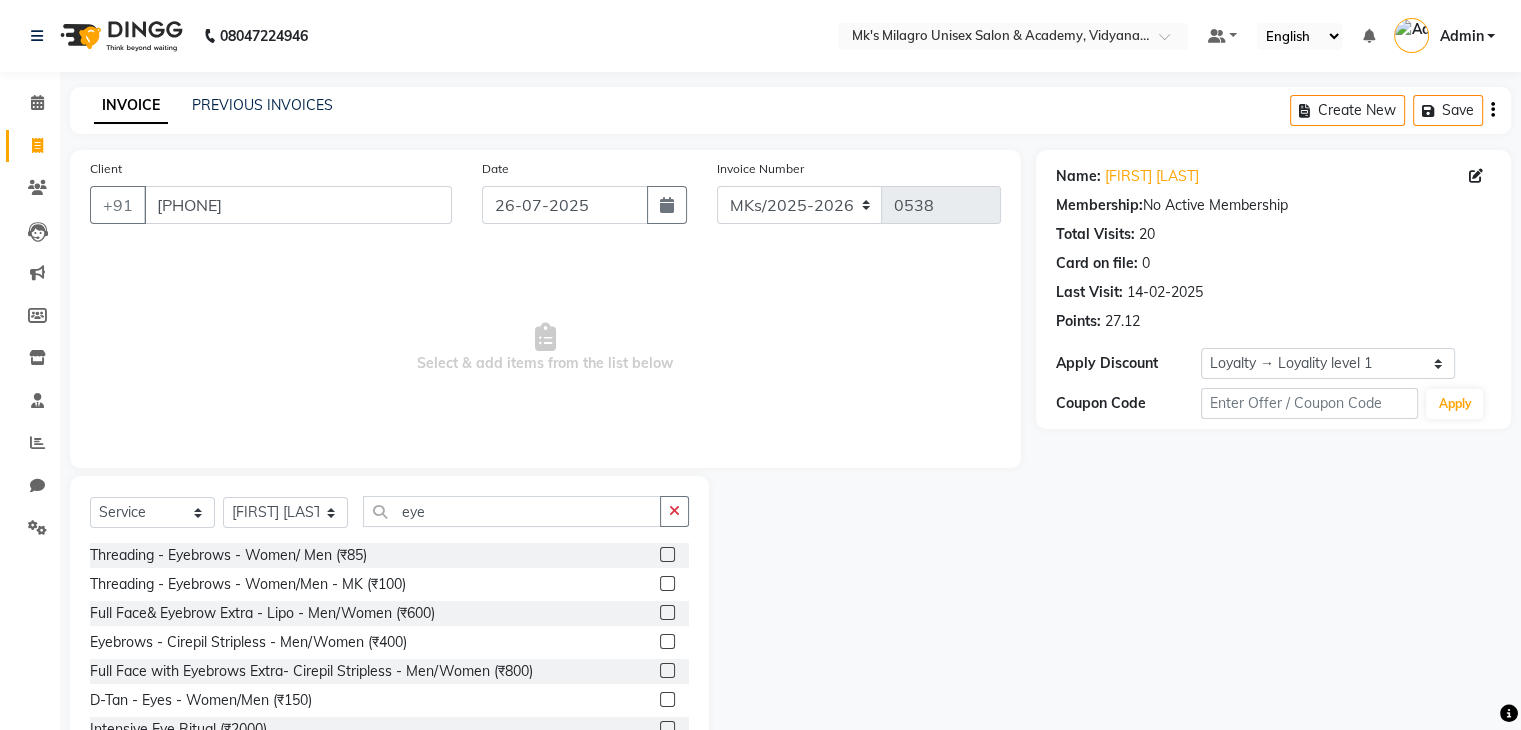 click 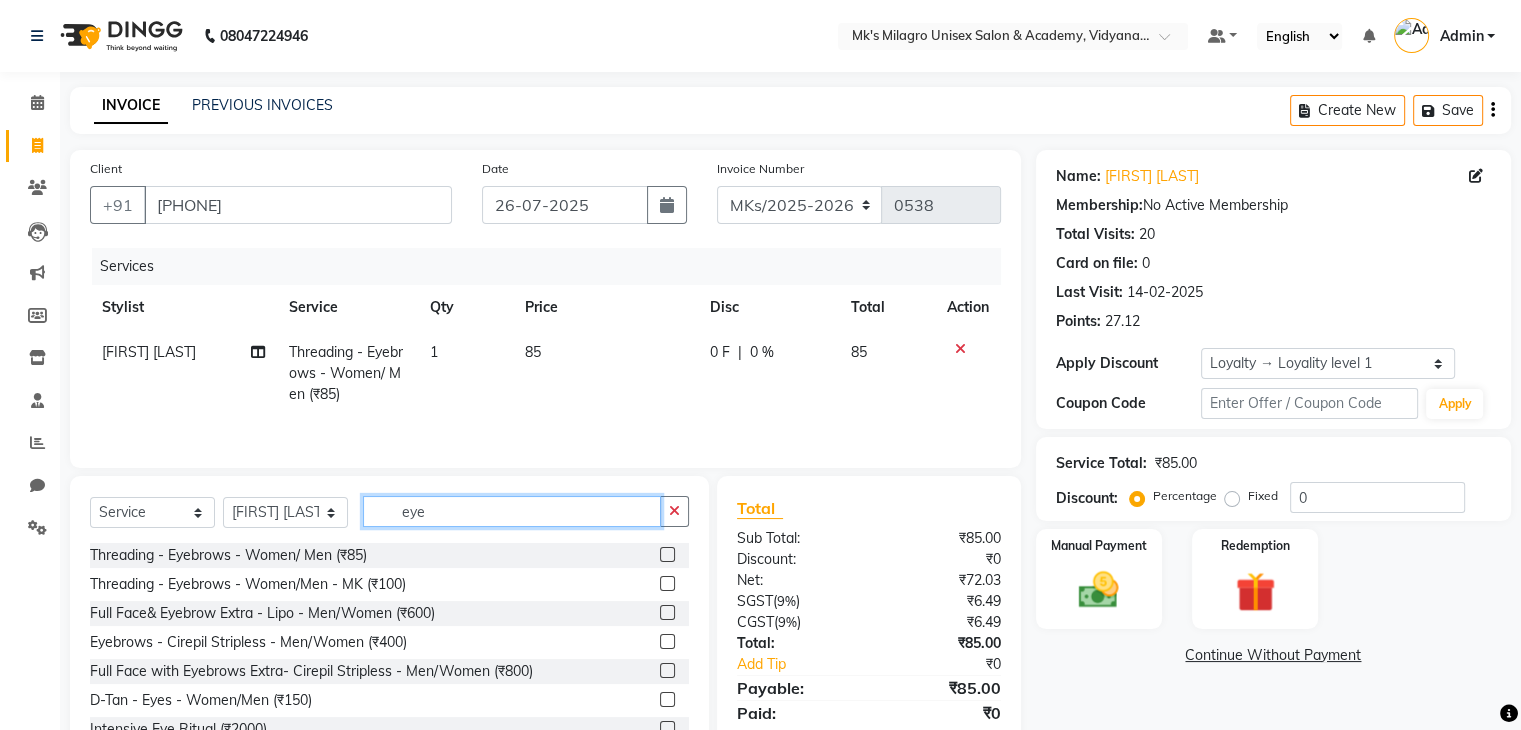 click on "eye" 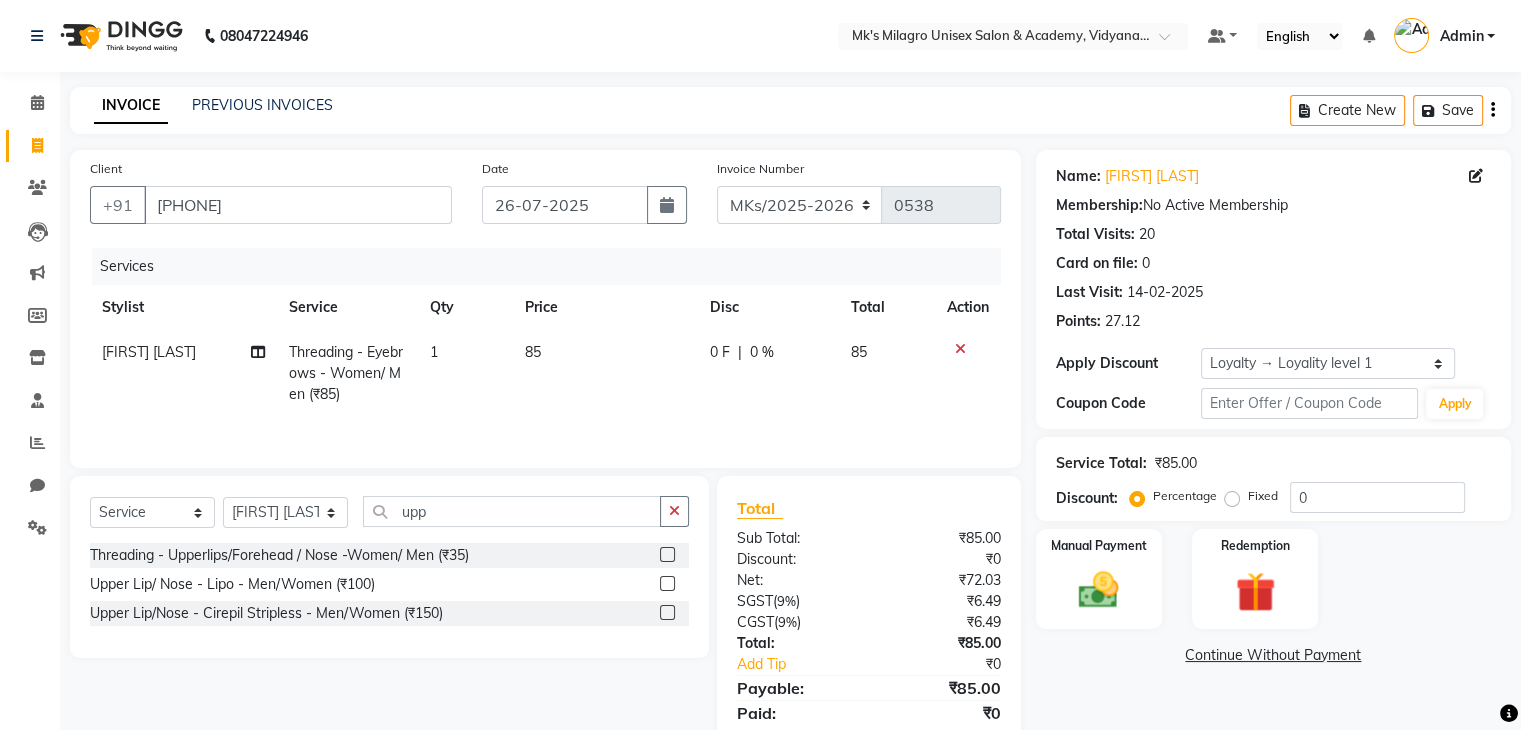 click 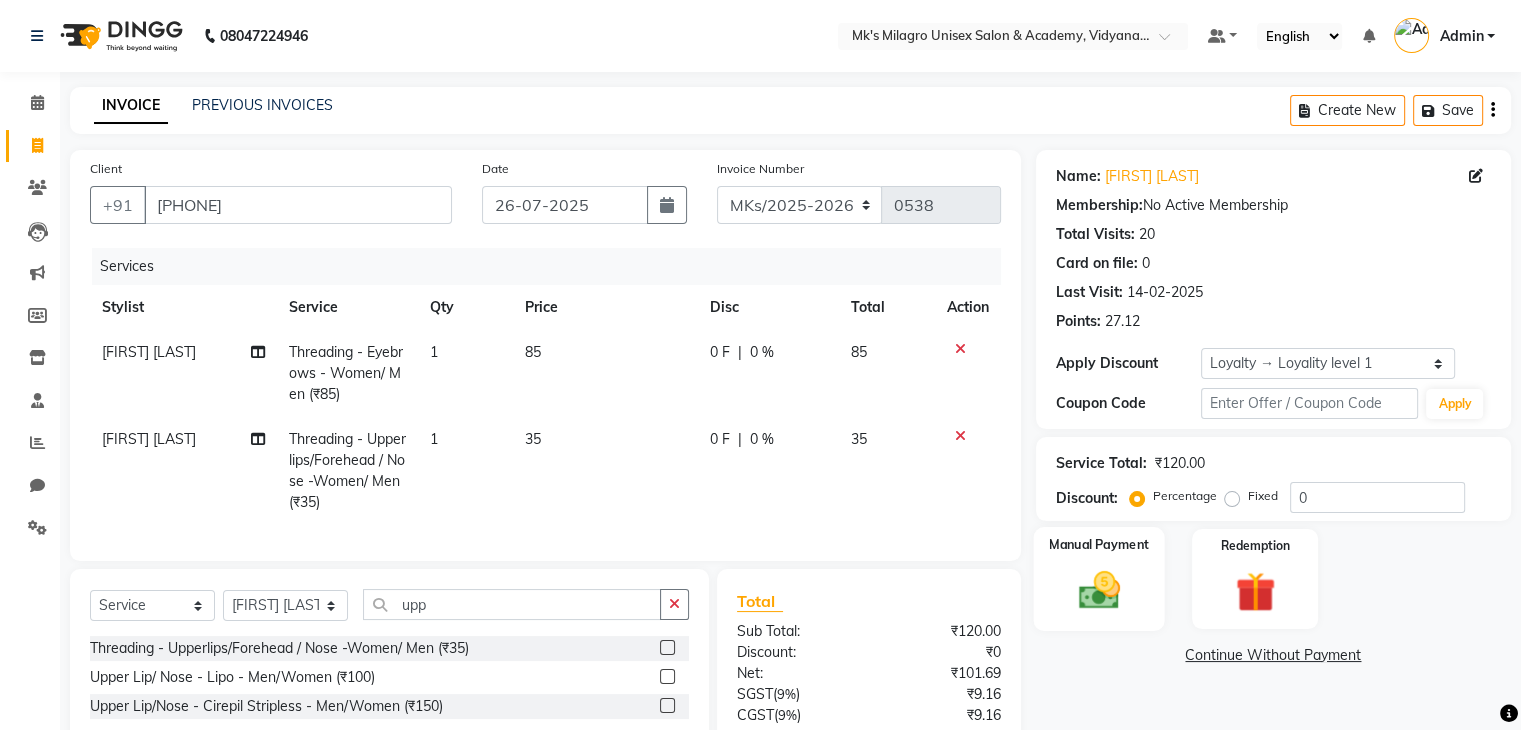 click on "Manual Payment" 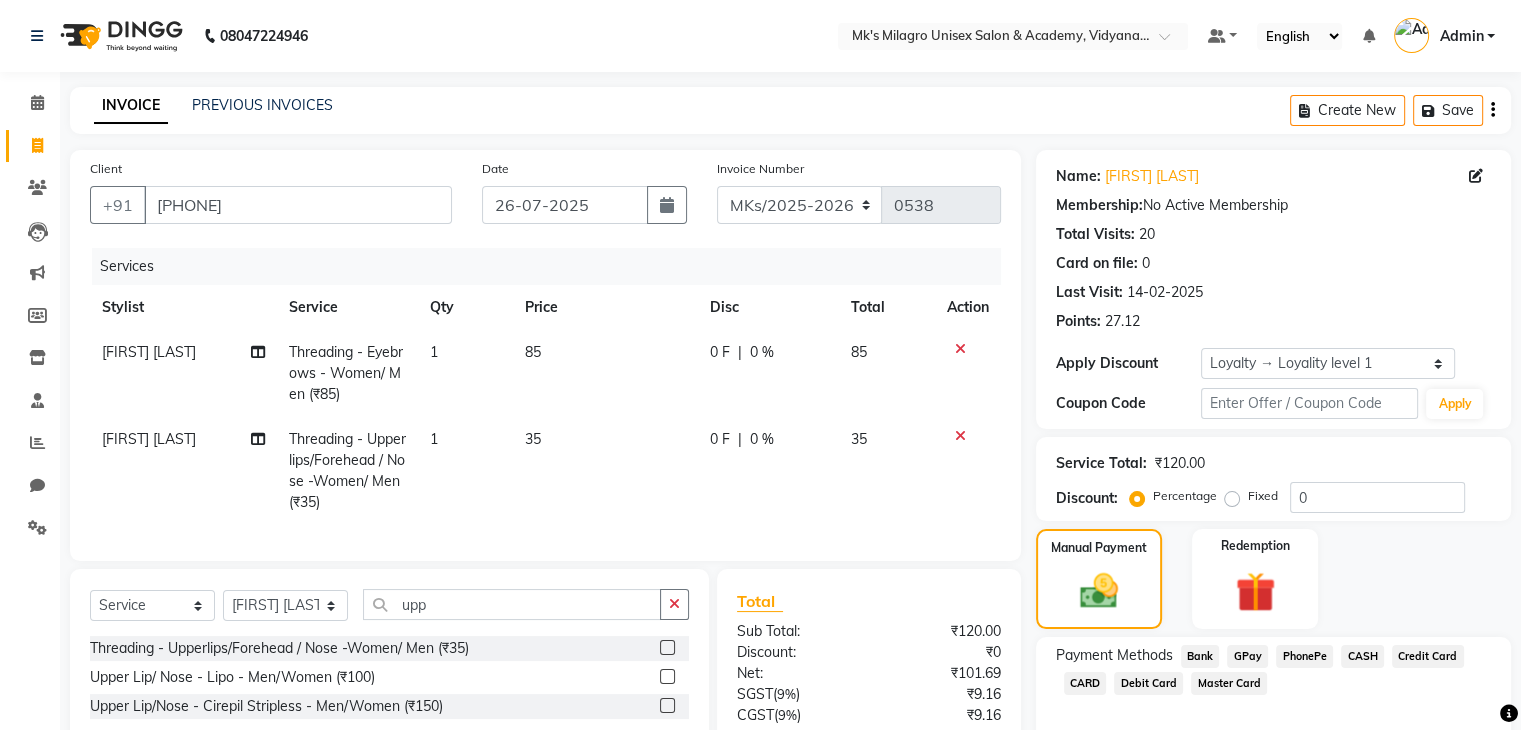 click on "GPay" 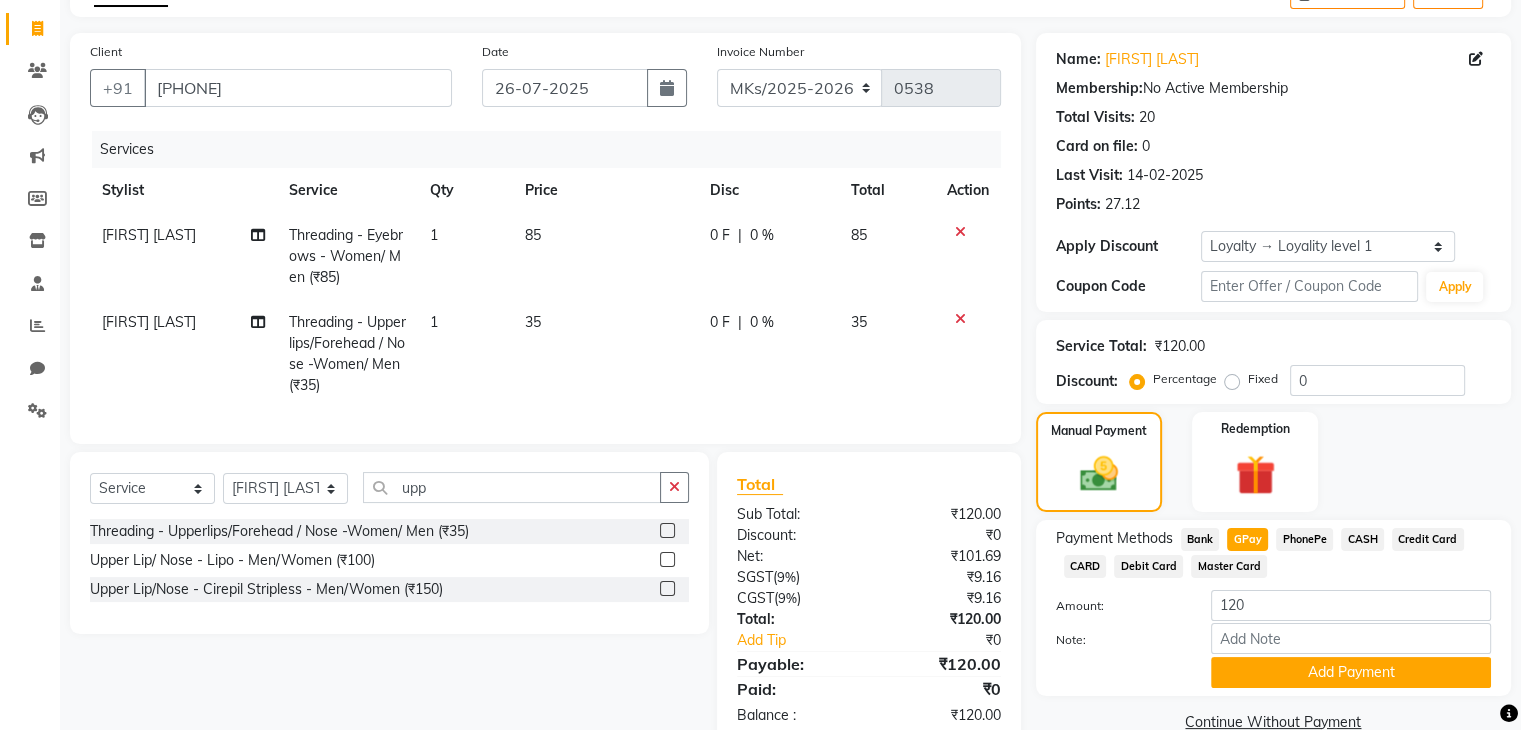 scroll, scrollTop: 179, scrollLeft: 0, axis: vertical 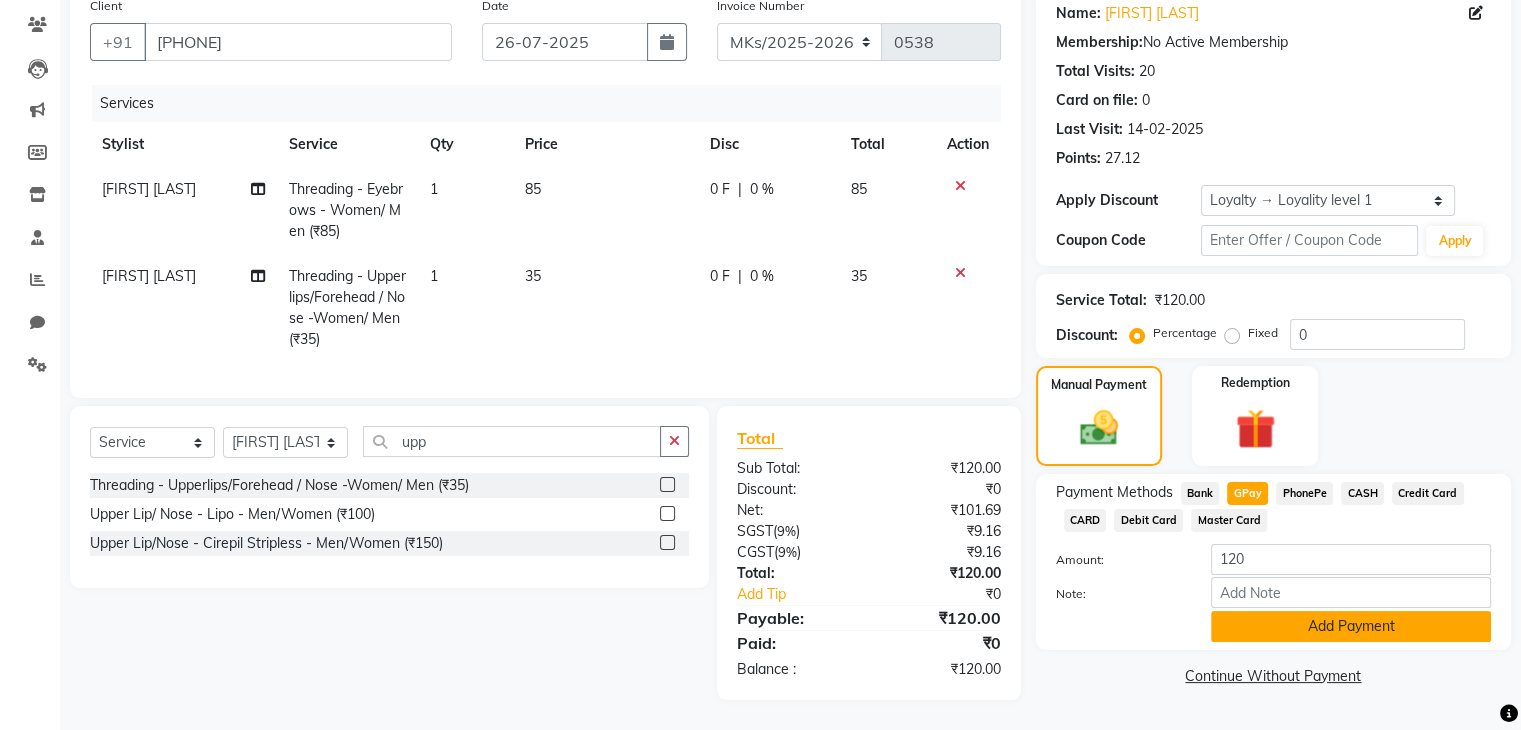 click on "Add Payment" 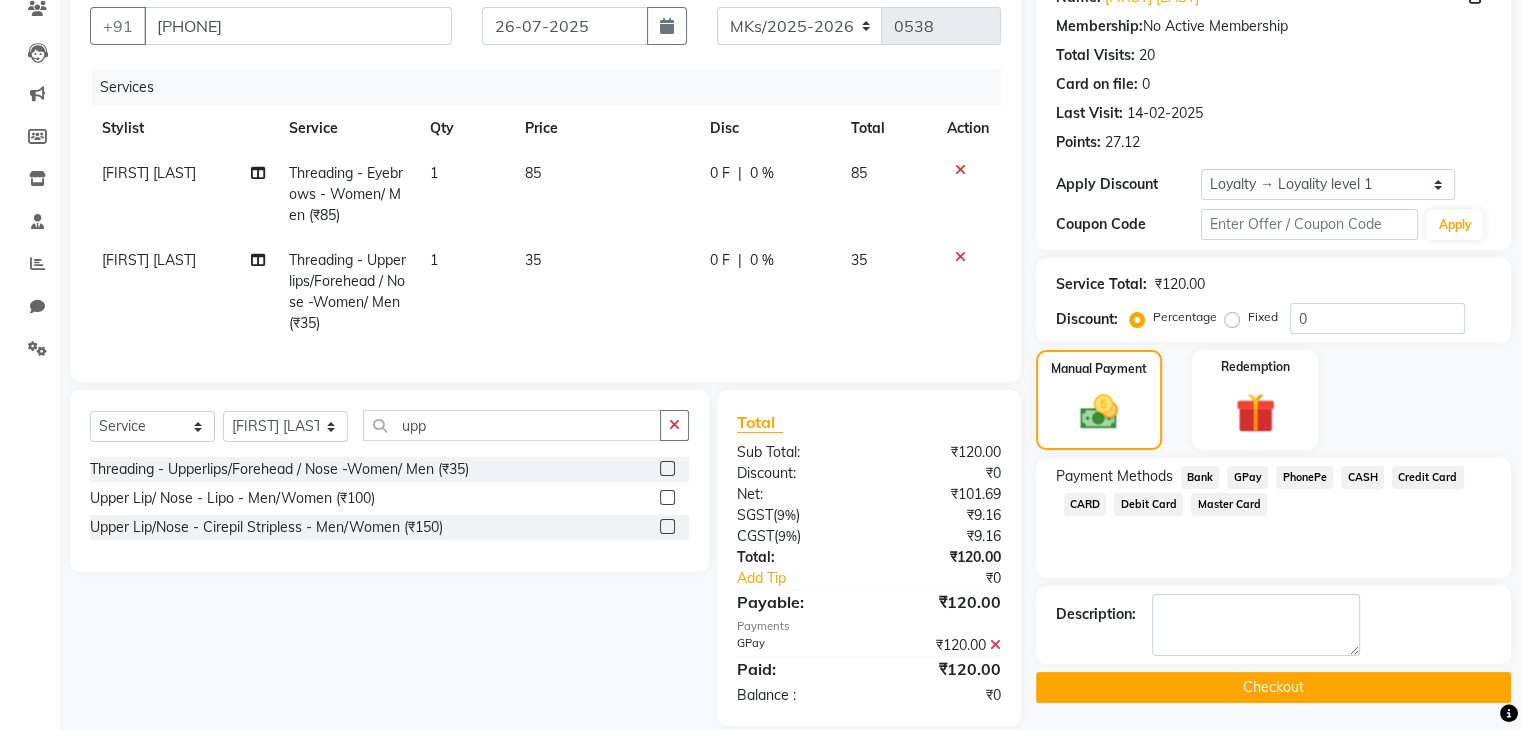 scroll, scrollTop: 321, scrollLeft: 0, axis: vertical 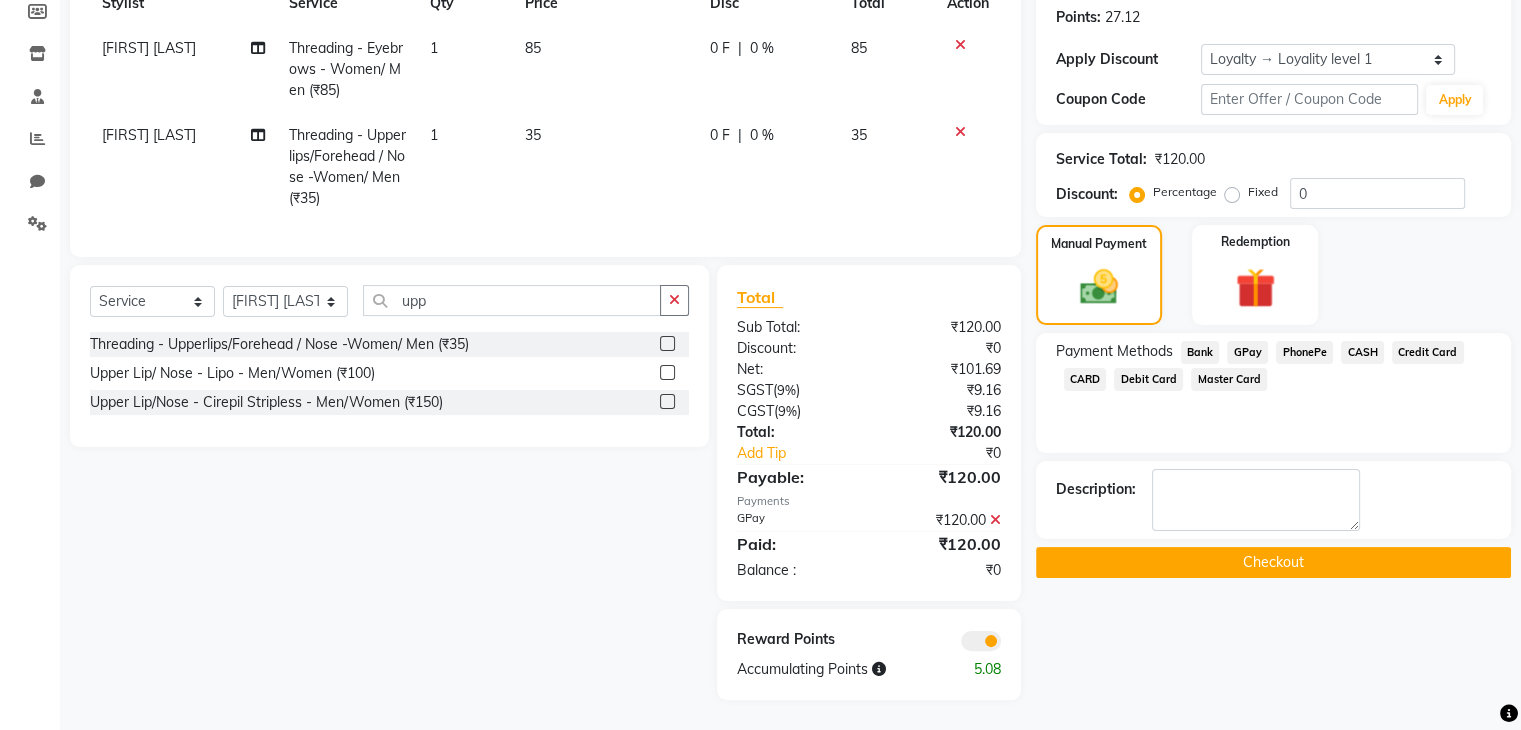 click on "Description:" 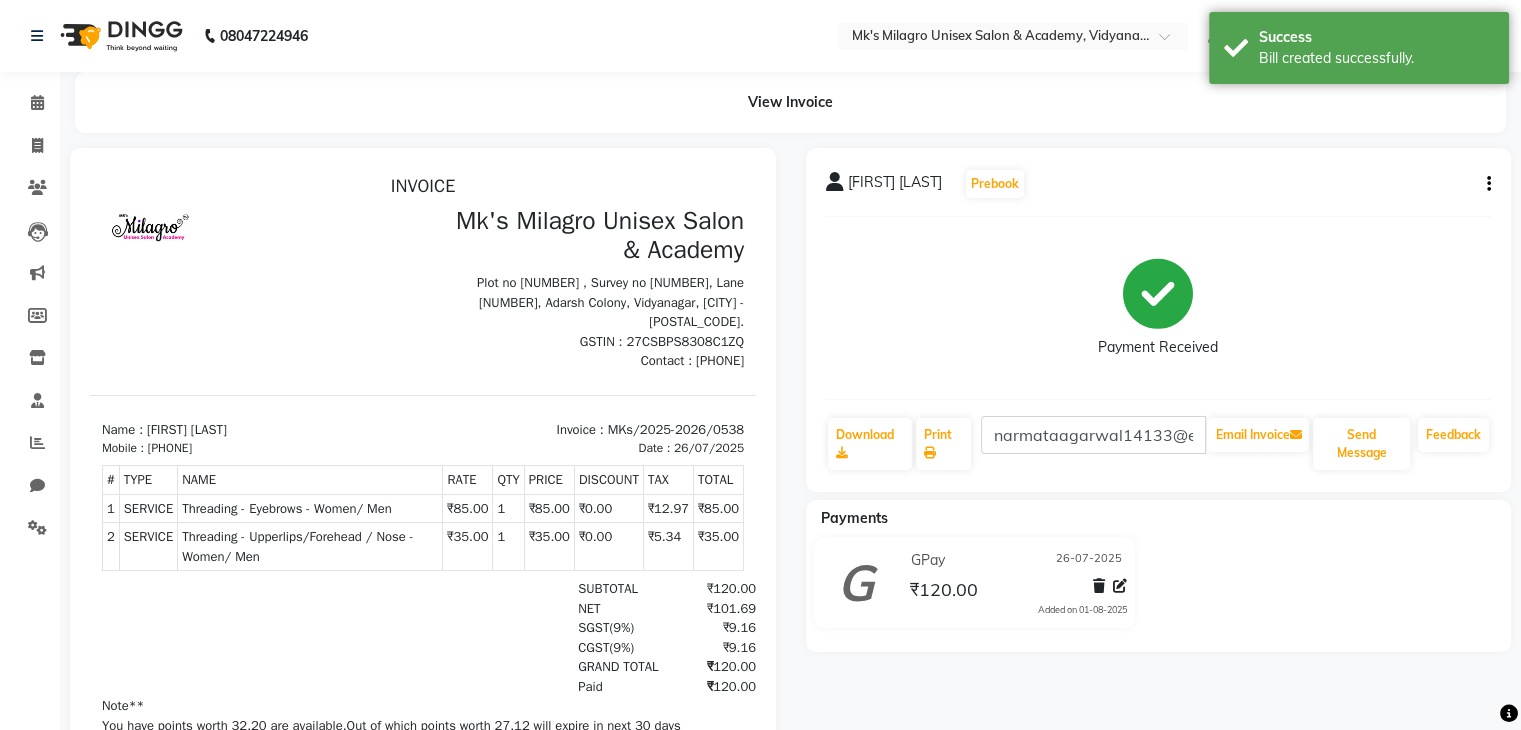 scroll, scrollTop: 0, scrollLeft: 0, axis: both 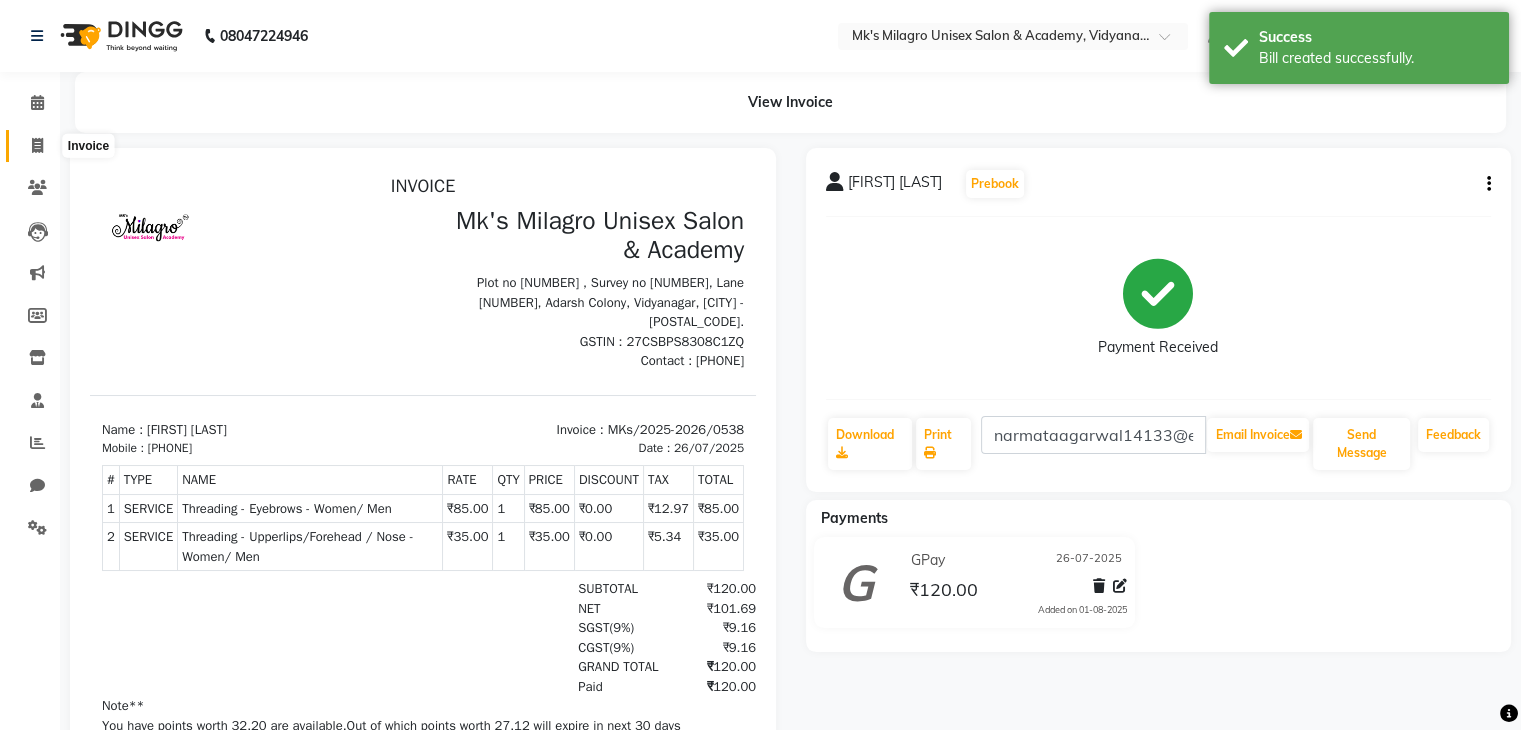click 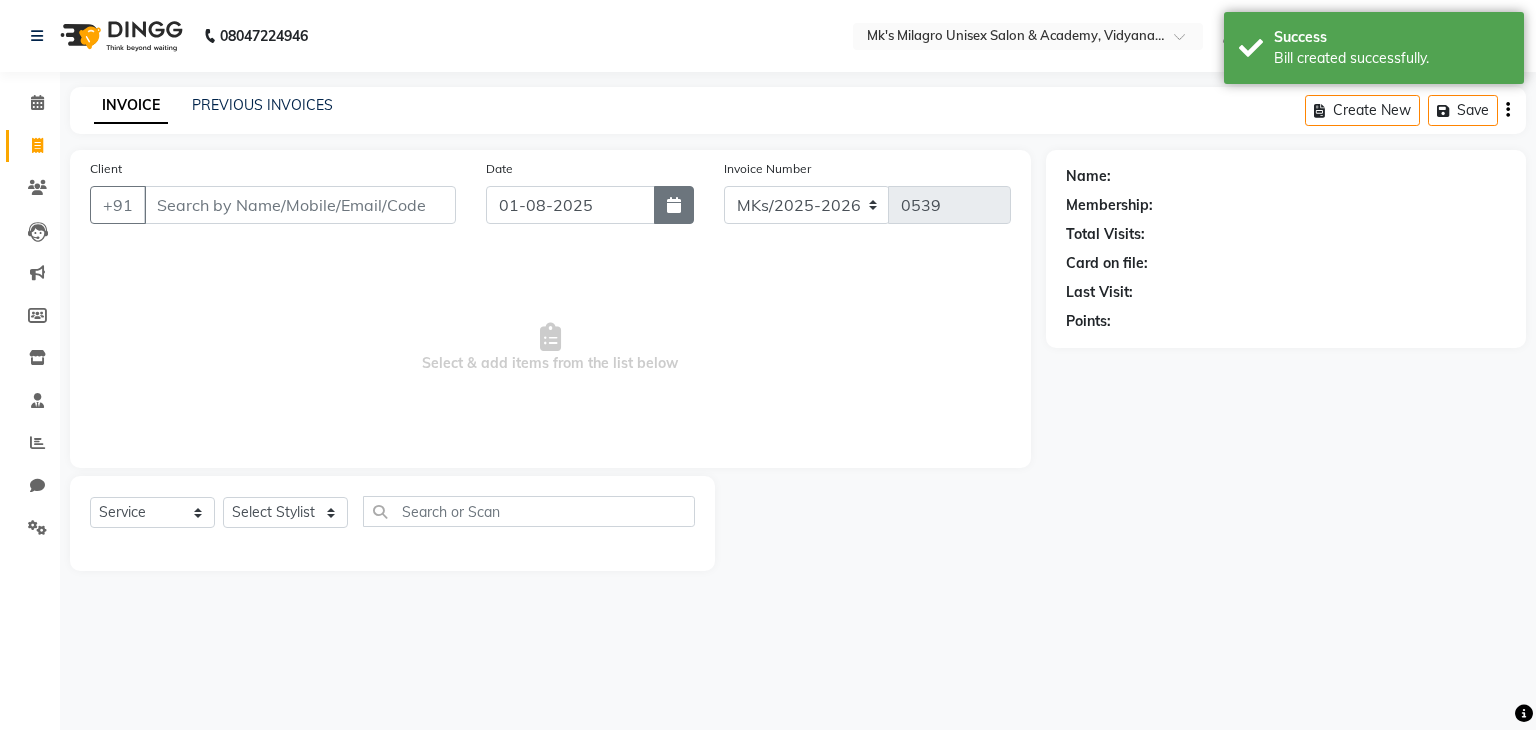 click 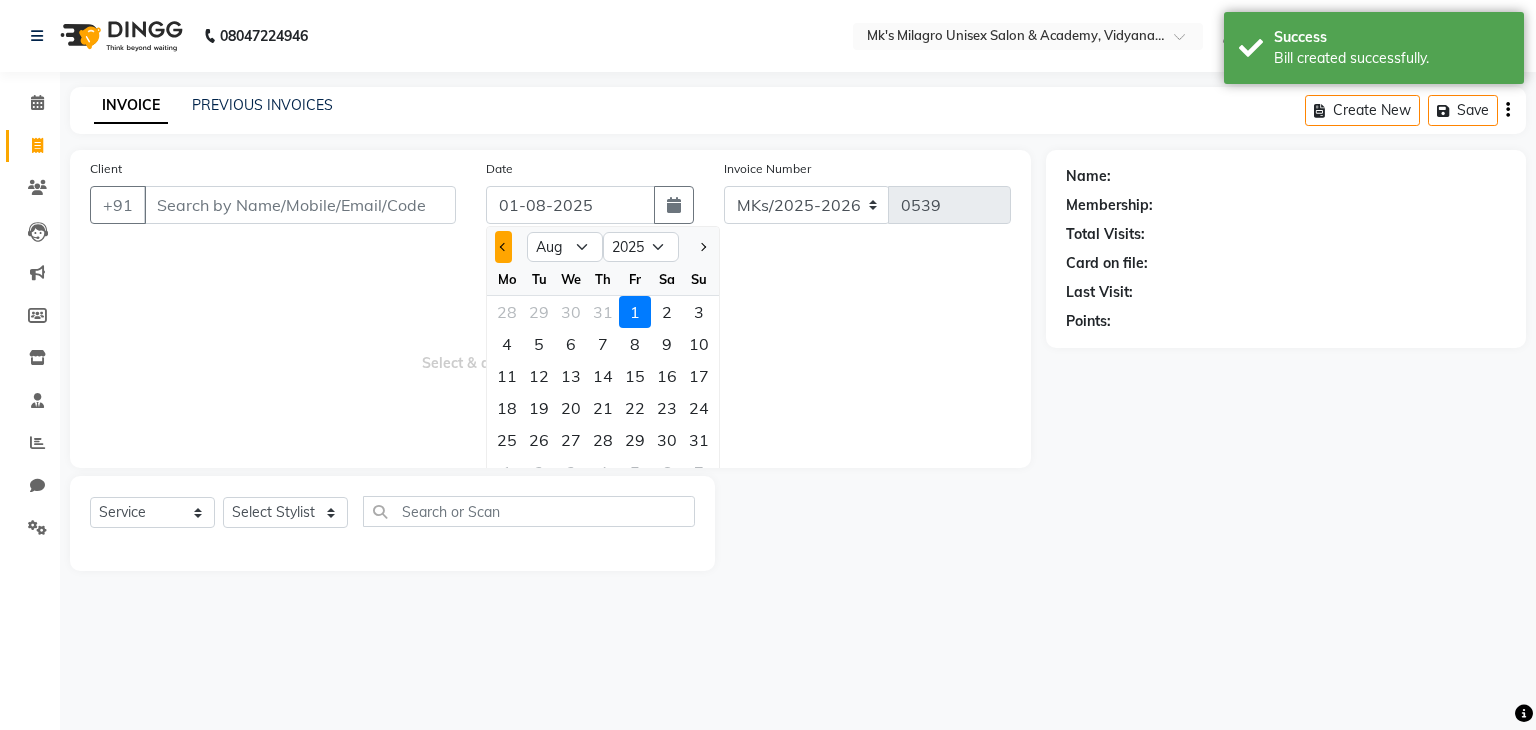 click 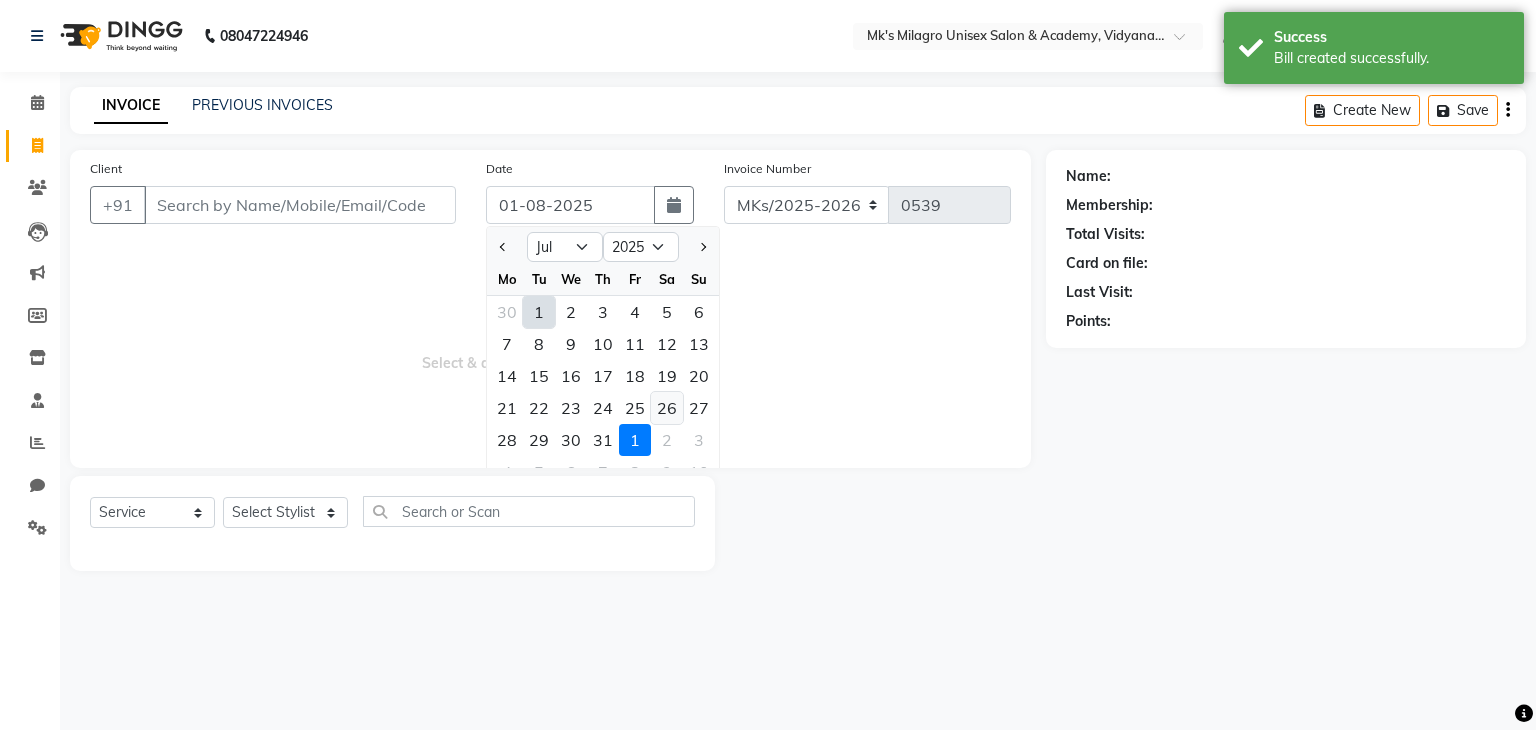 click on "26" 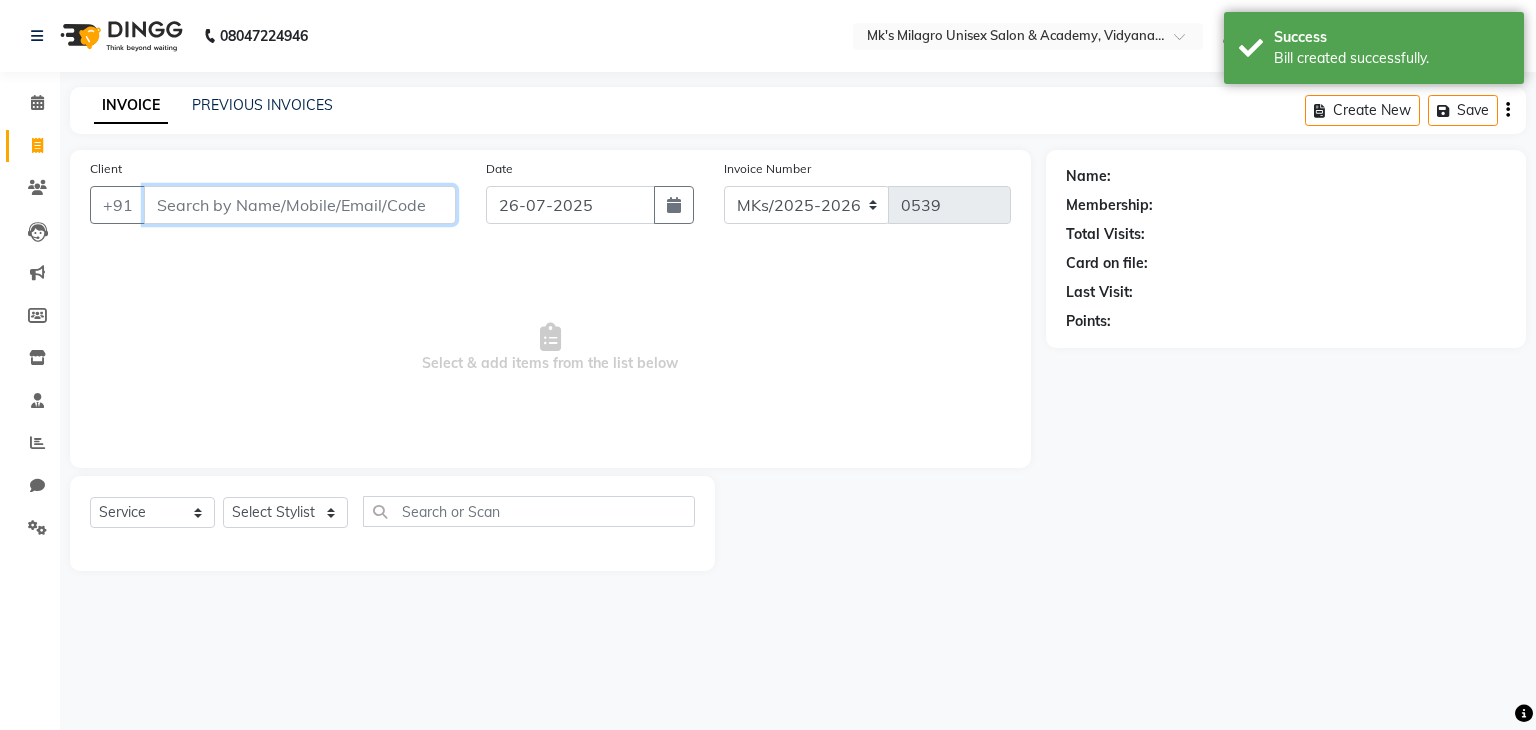 click on "Client" at bounding box center [300, 205] 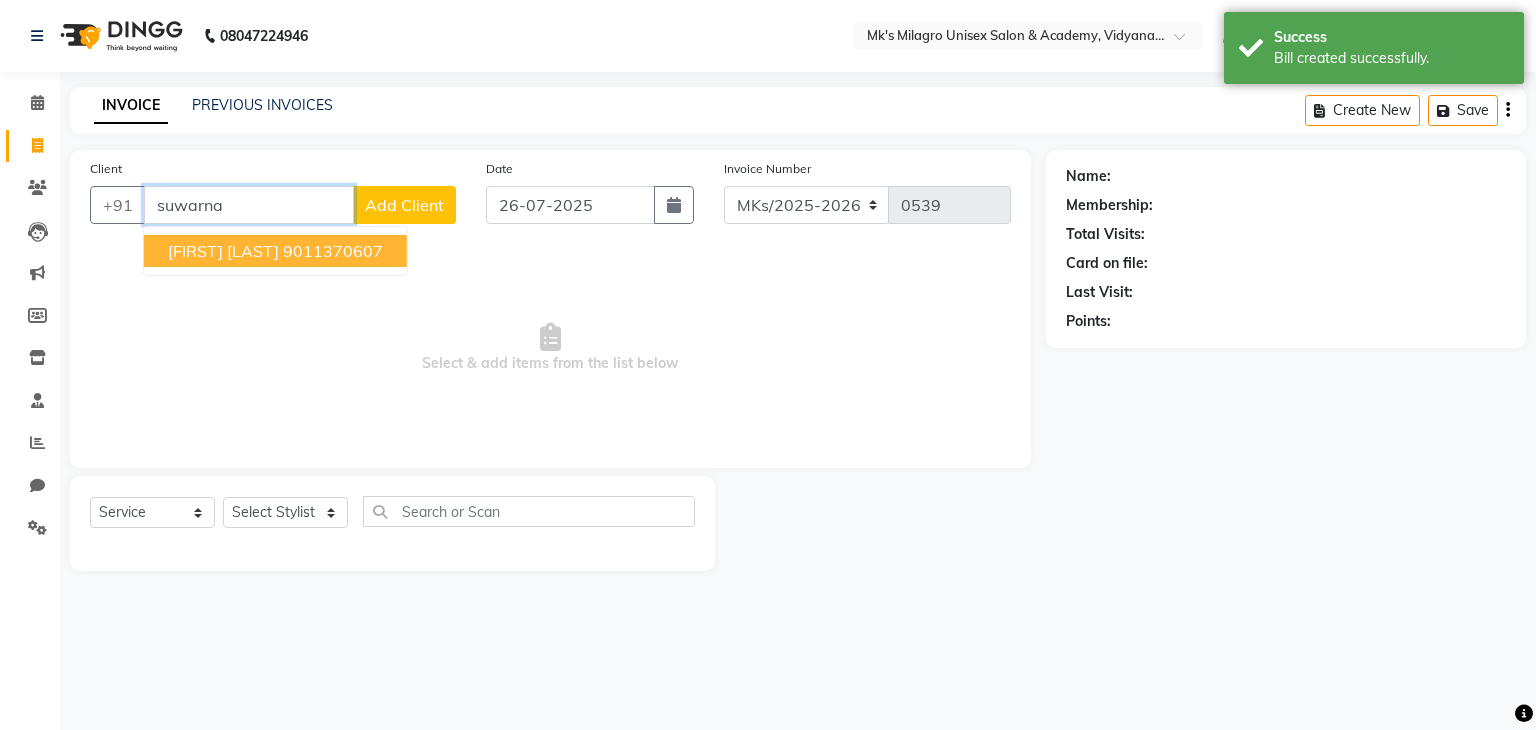 click on "Suwarna Kharose" at bounding box center [223, 251] 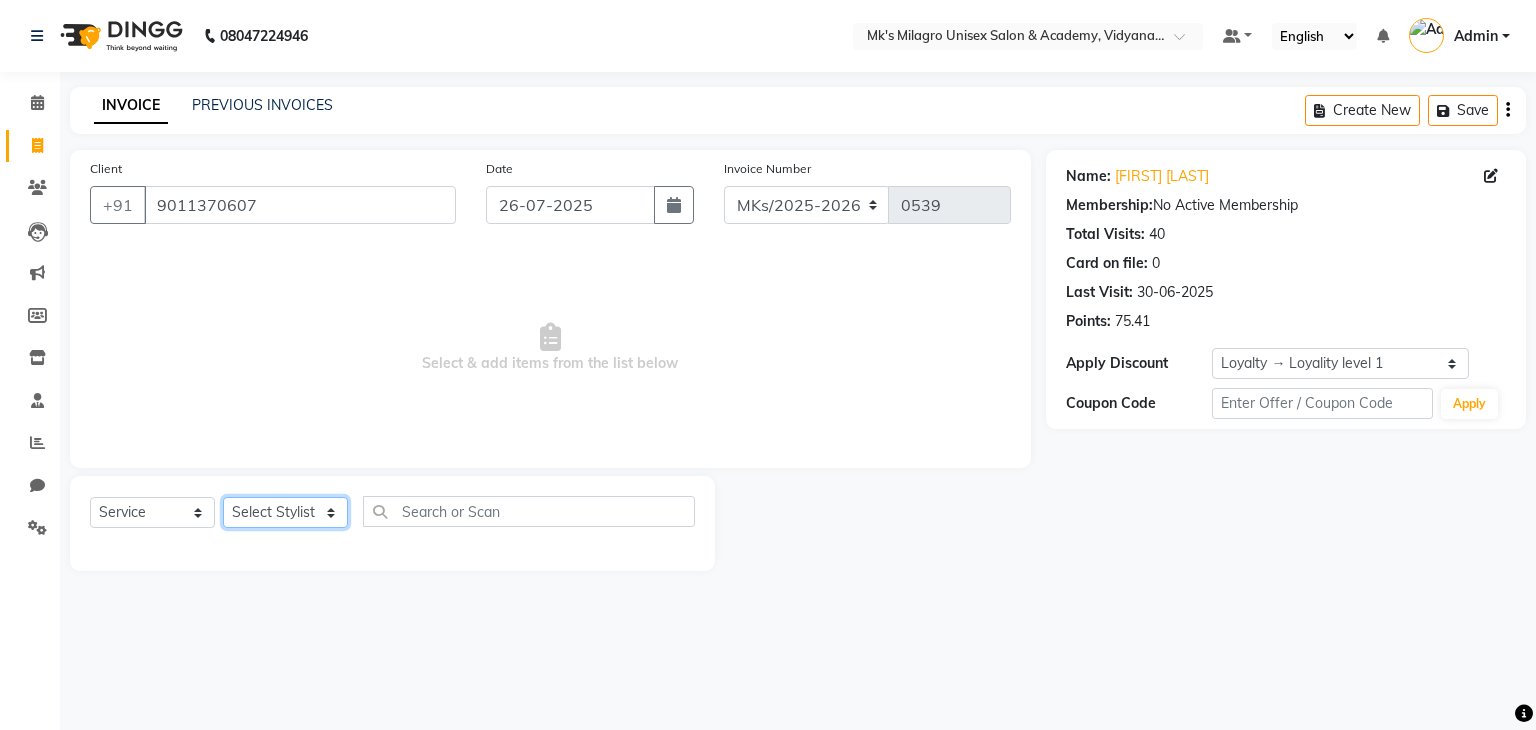 click on "Select Stylist Madhuri Jadhav Minsi Ramesh Renuka Riya Sandhaya Santoshi" 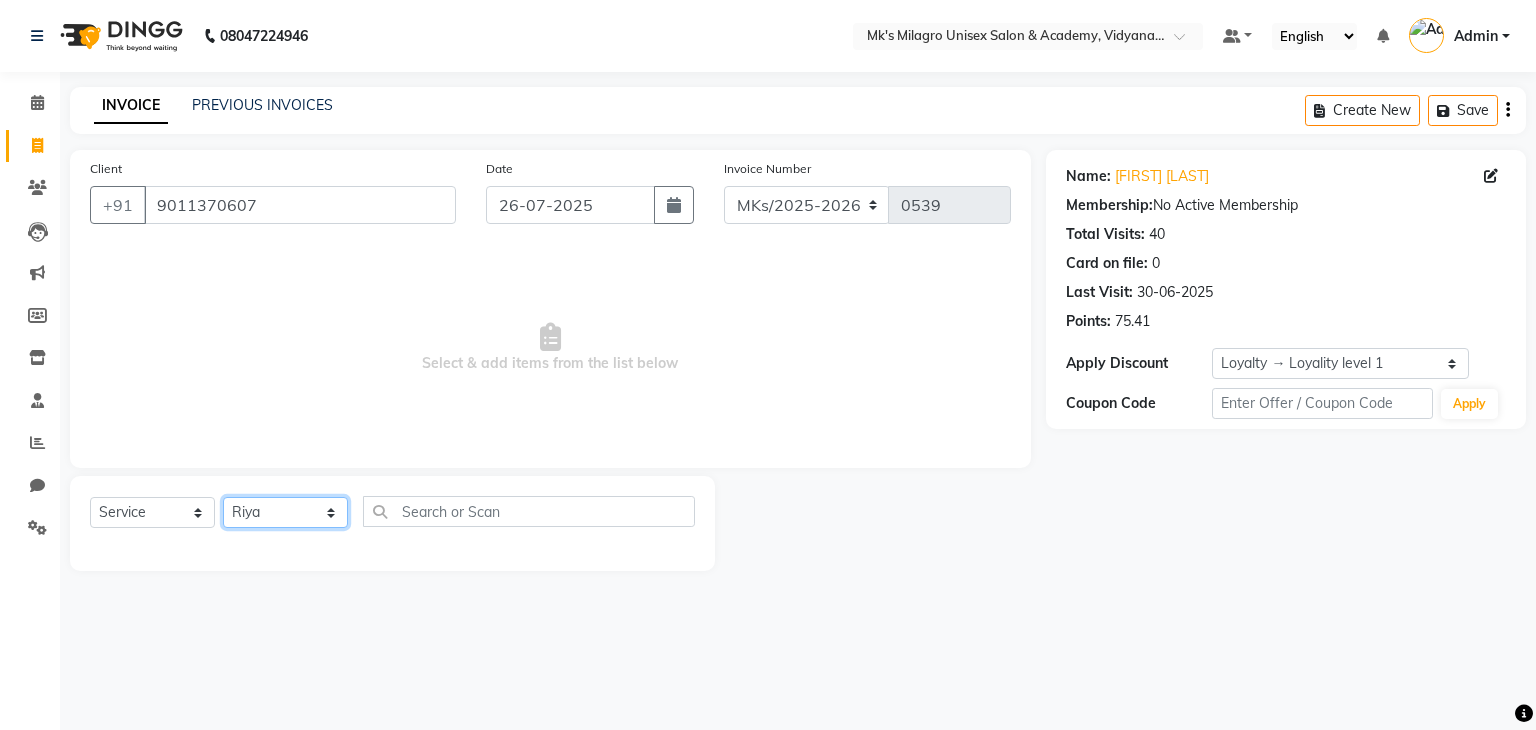 click on "Select Stylist Madhuri Jadhav Minsi Ramesh Renuka Riya Sandhaya Santoshi" 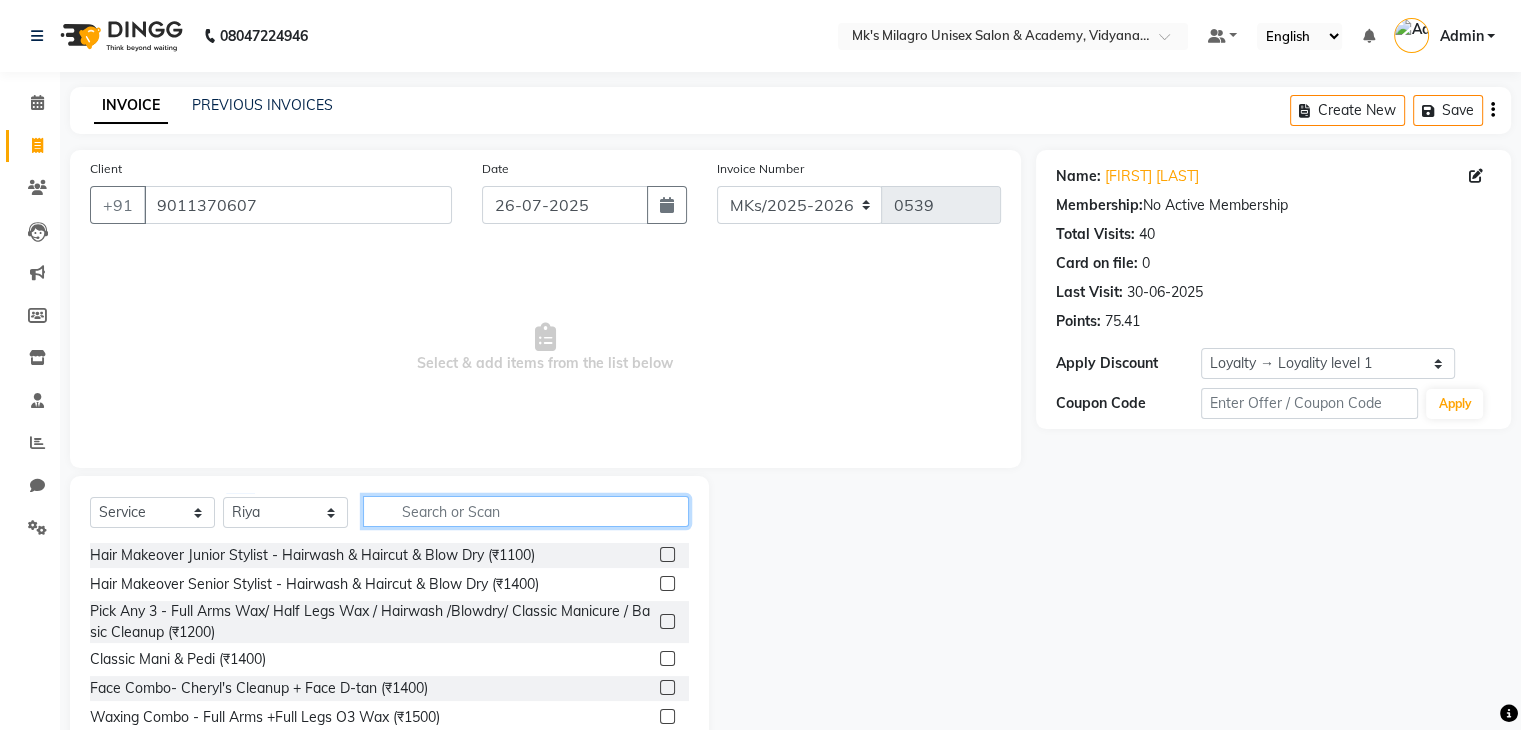 click 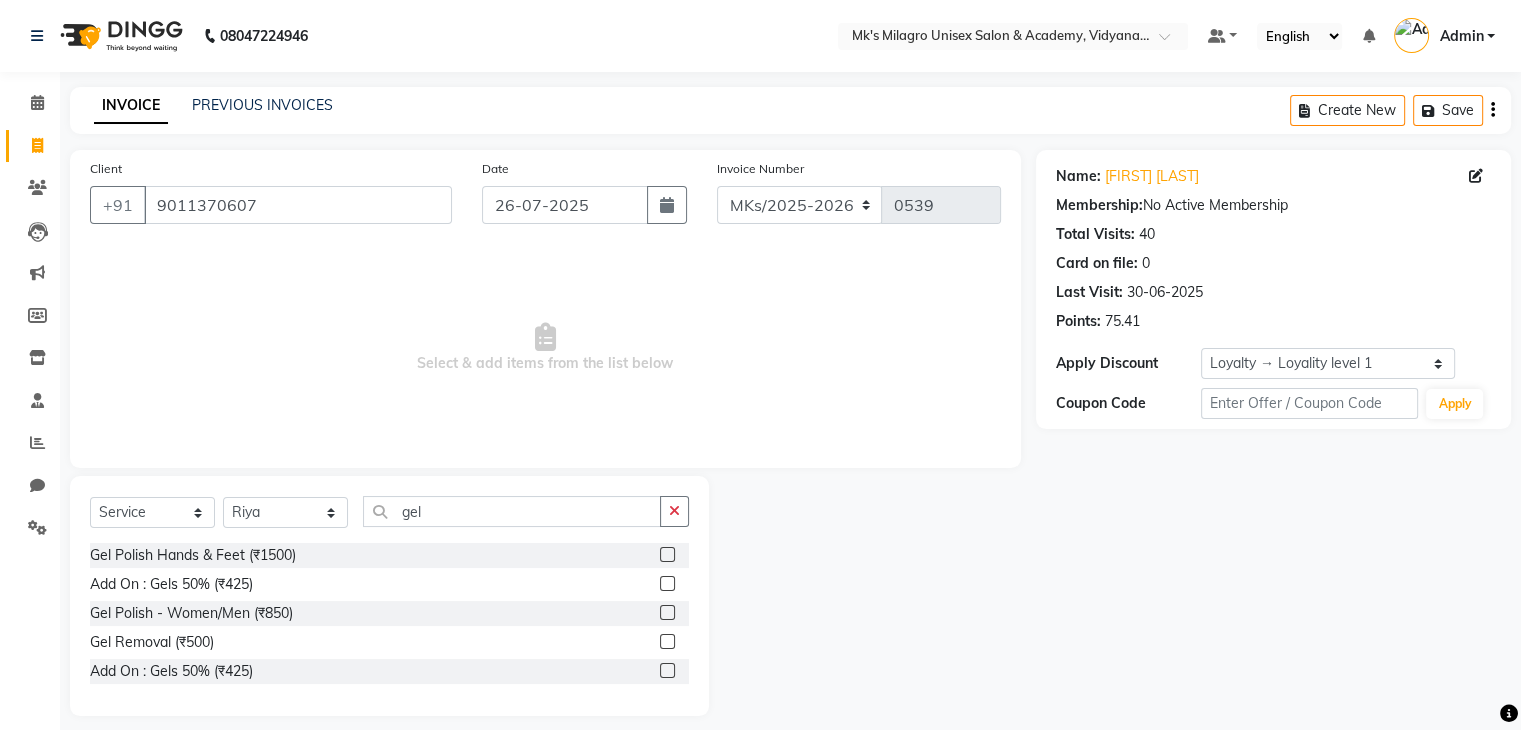 click 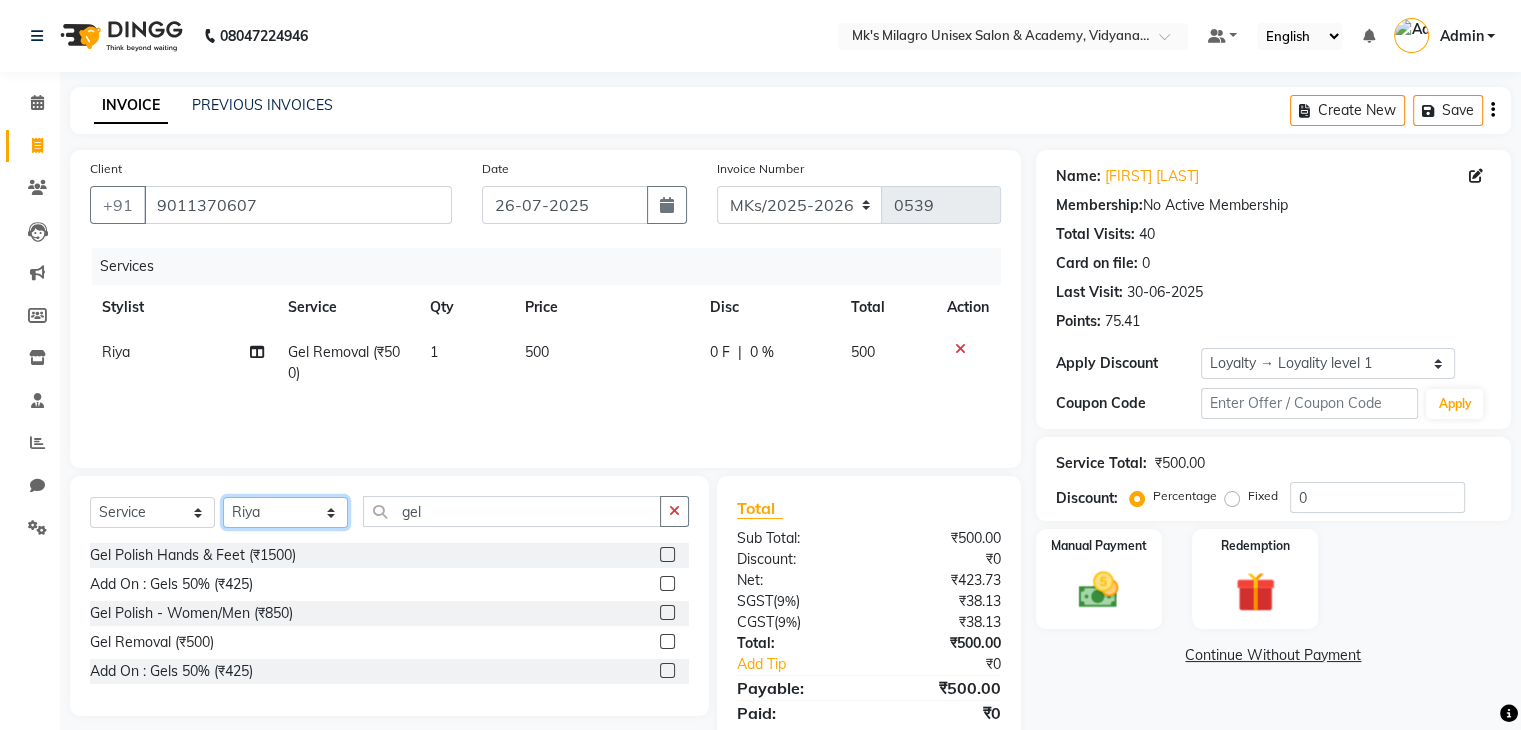 click on "Select Stylist Madhuri Jadhav Minsi Ramesh Renuka Riya Sandhaya Santoshi" 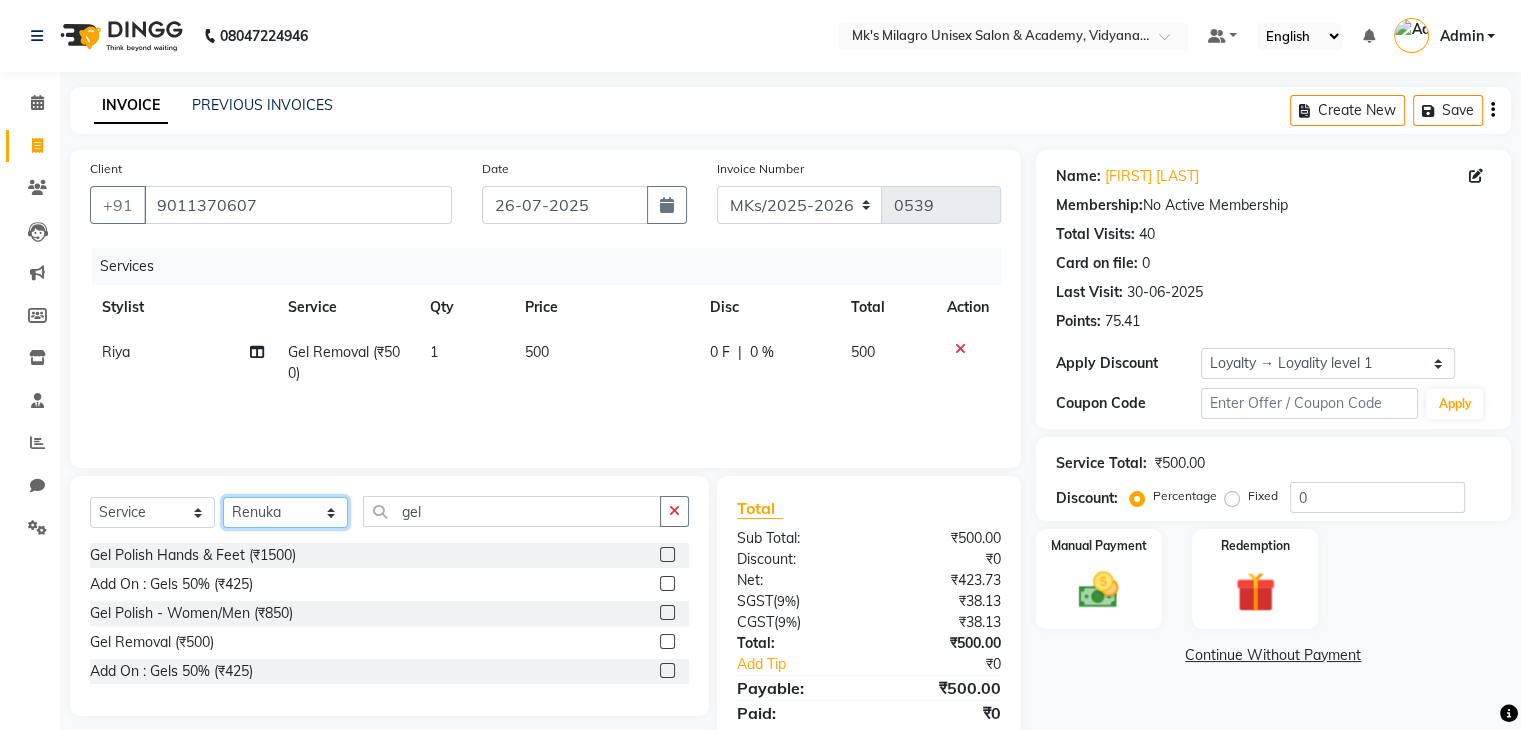 click on "Select Stylist Madhuri Jadhav Minsi Ramesh Renuka Riya Sandhaya Santoshi" 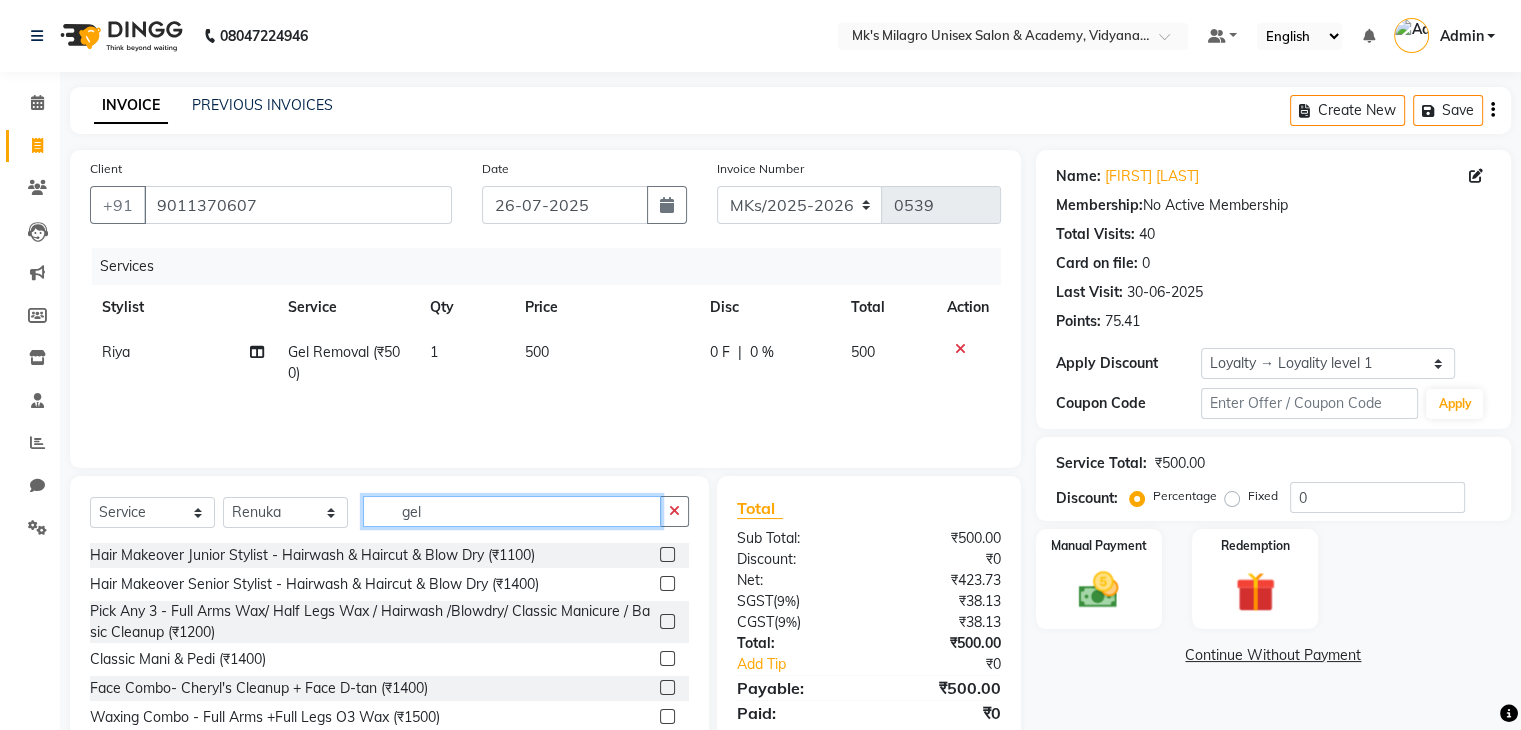 click on "gel" 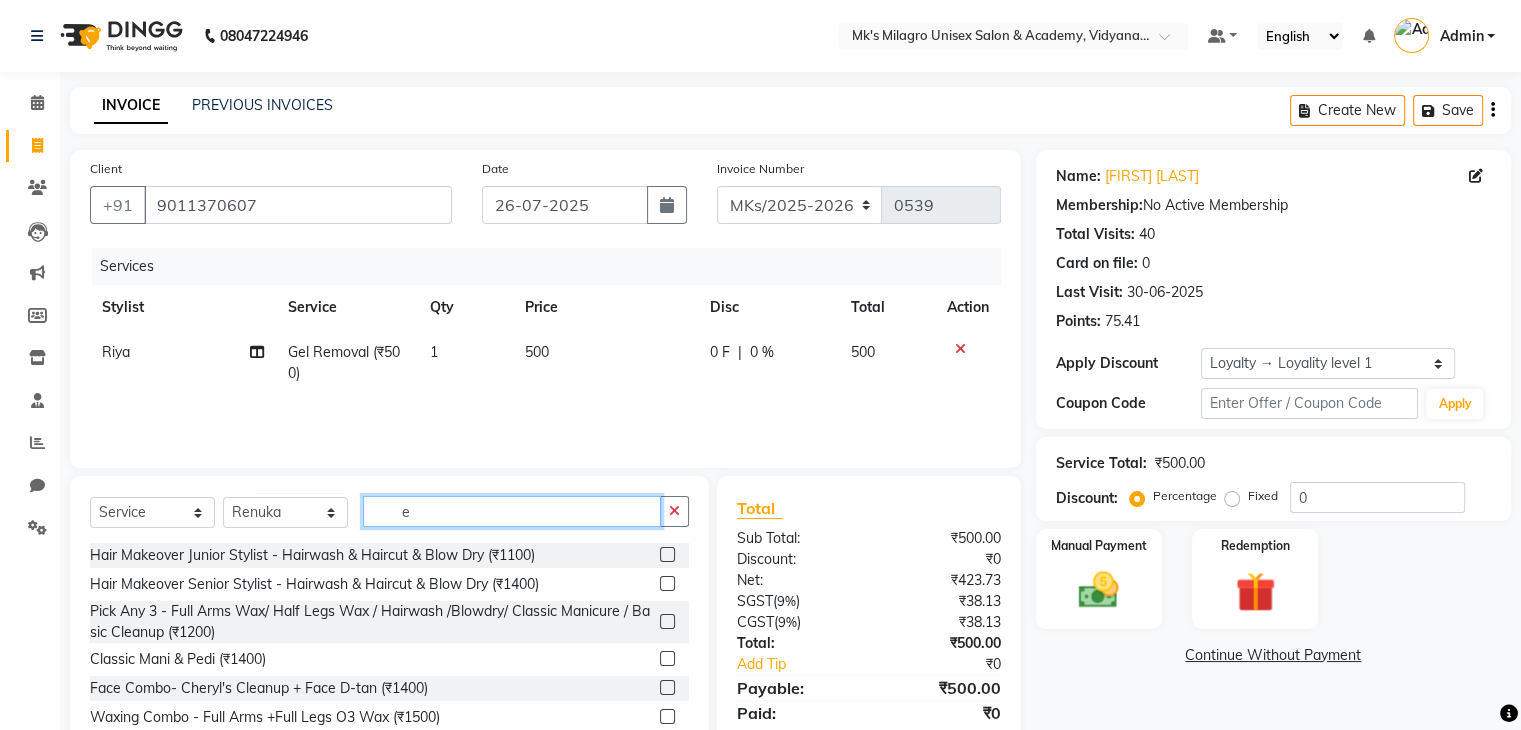 click on "e" 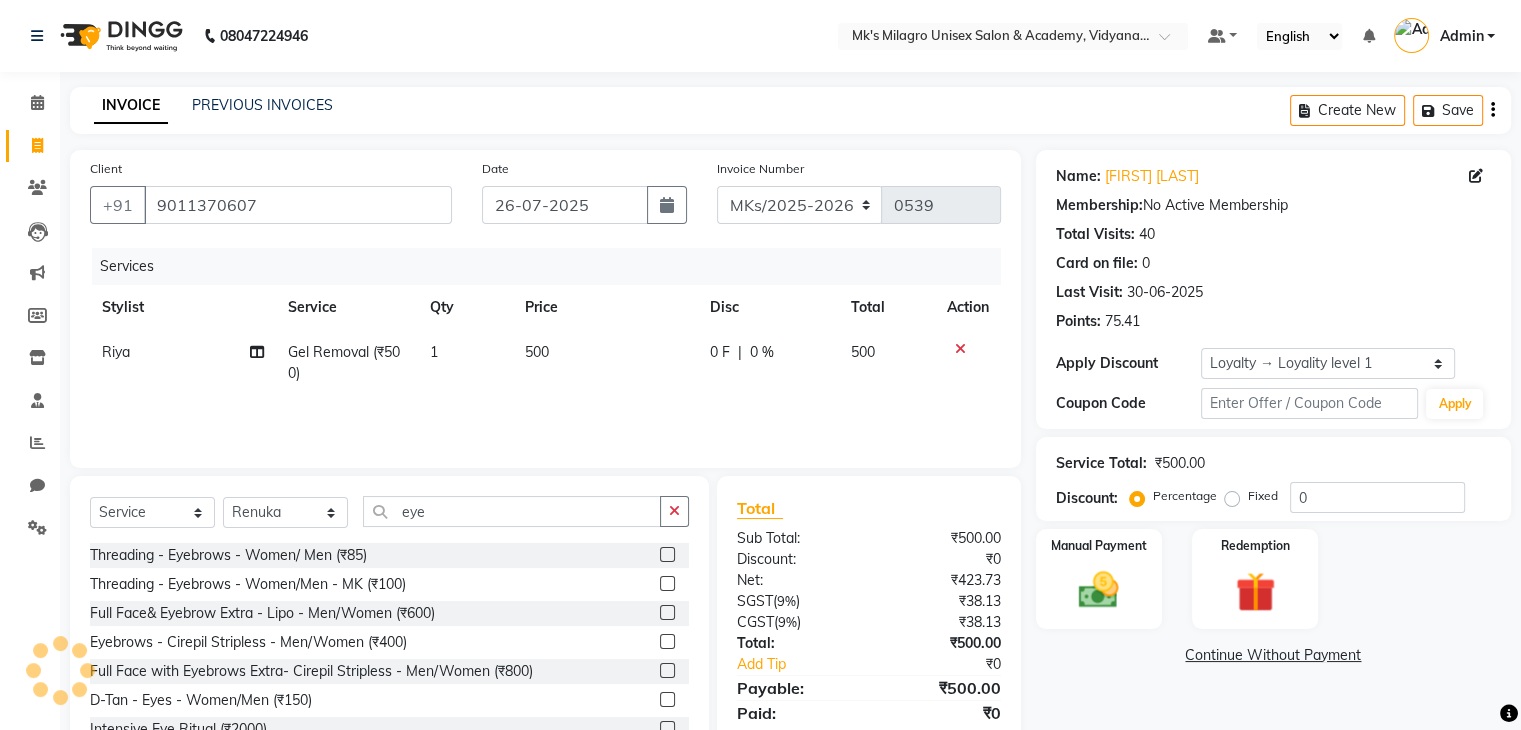 click 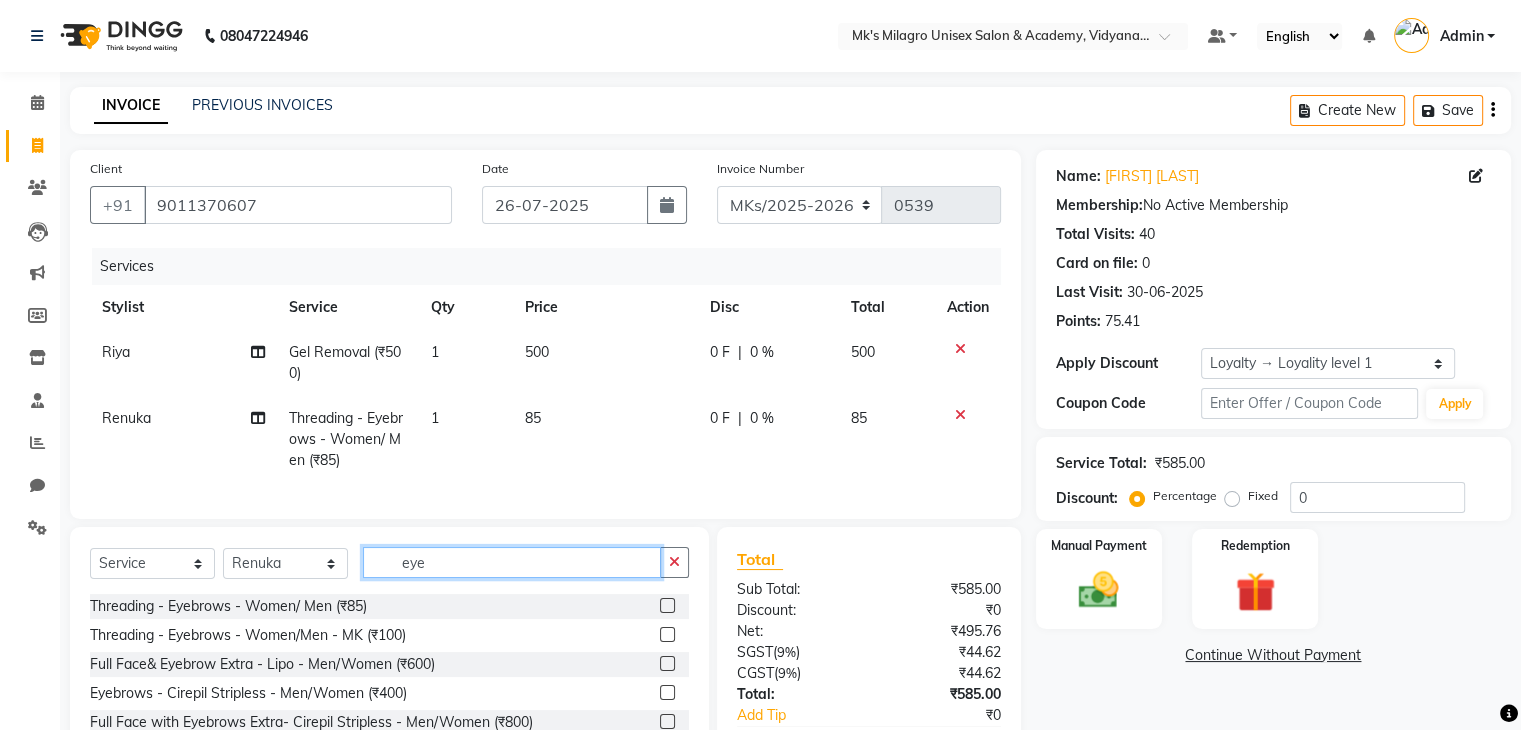 click on "eye" 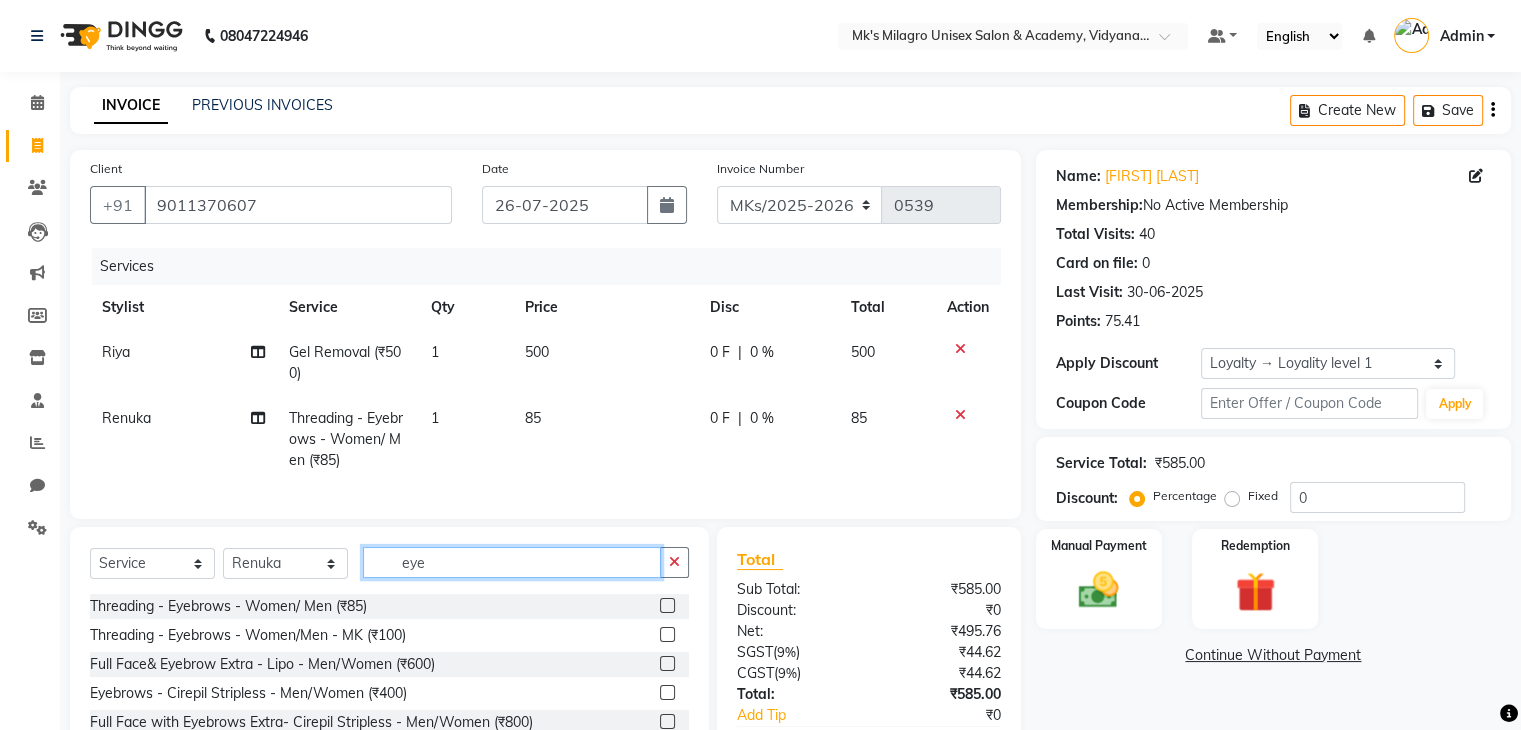 click on "eye" 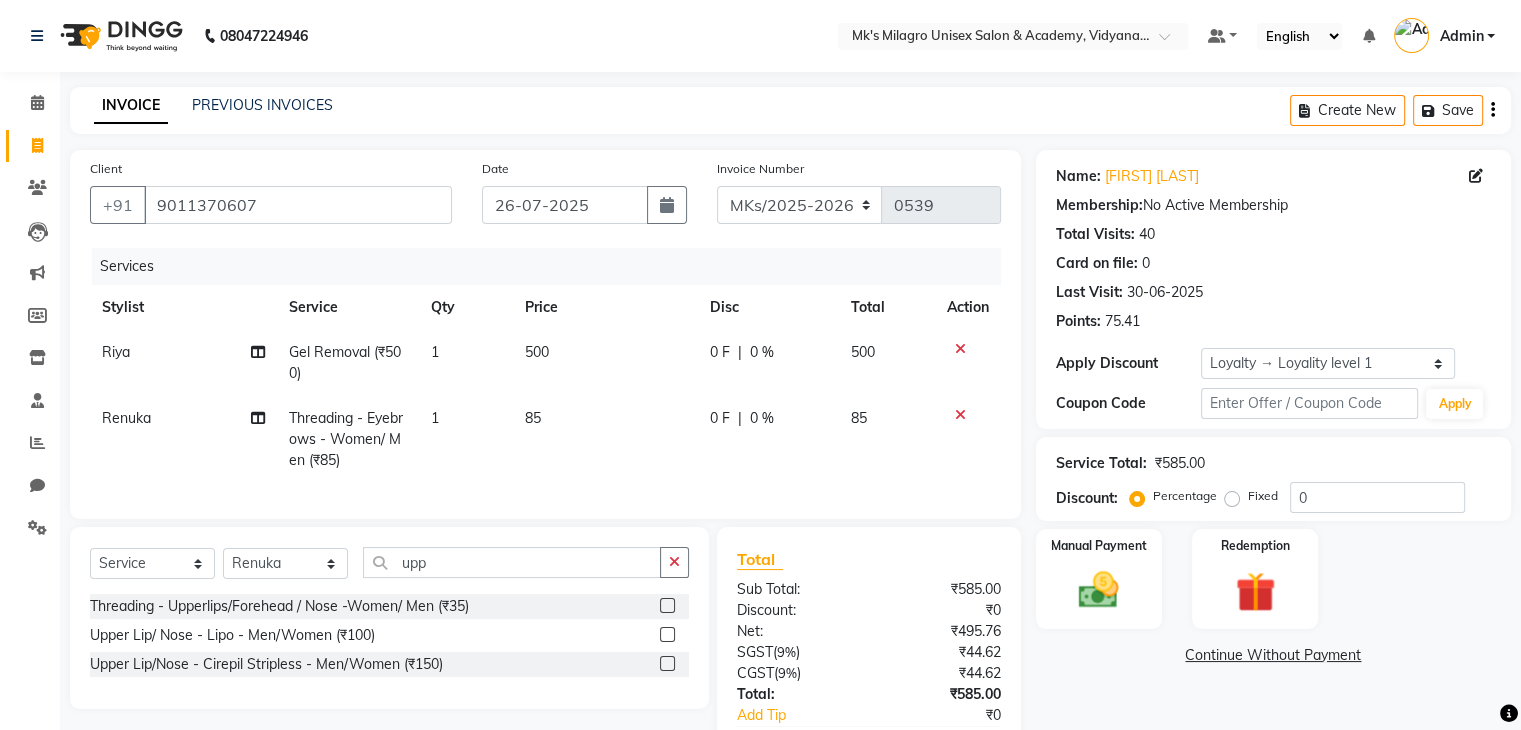 click 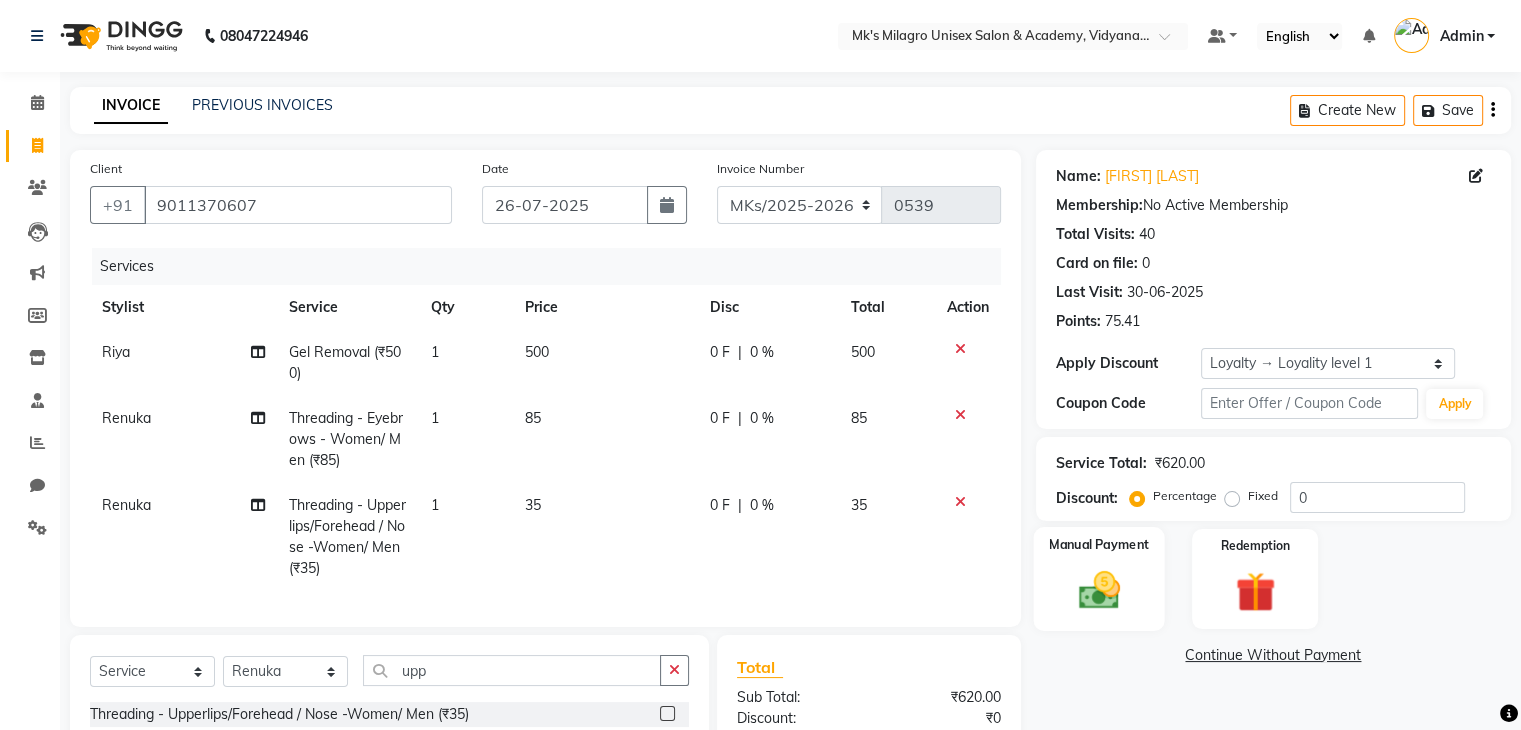 click 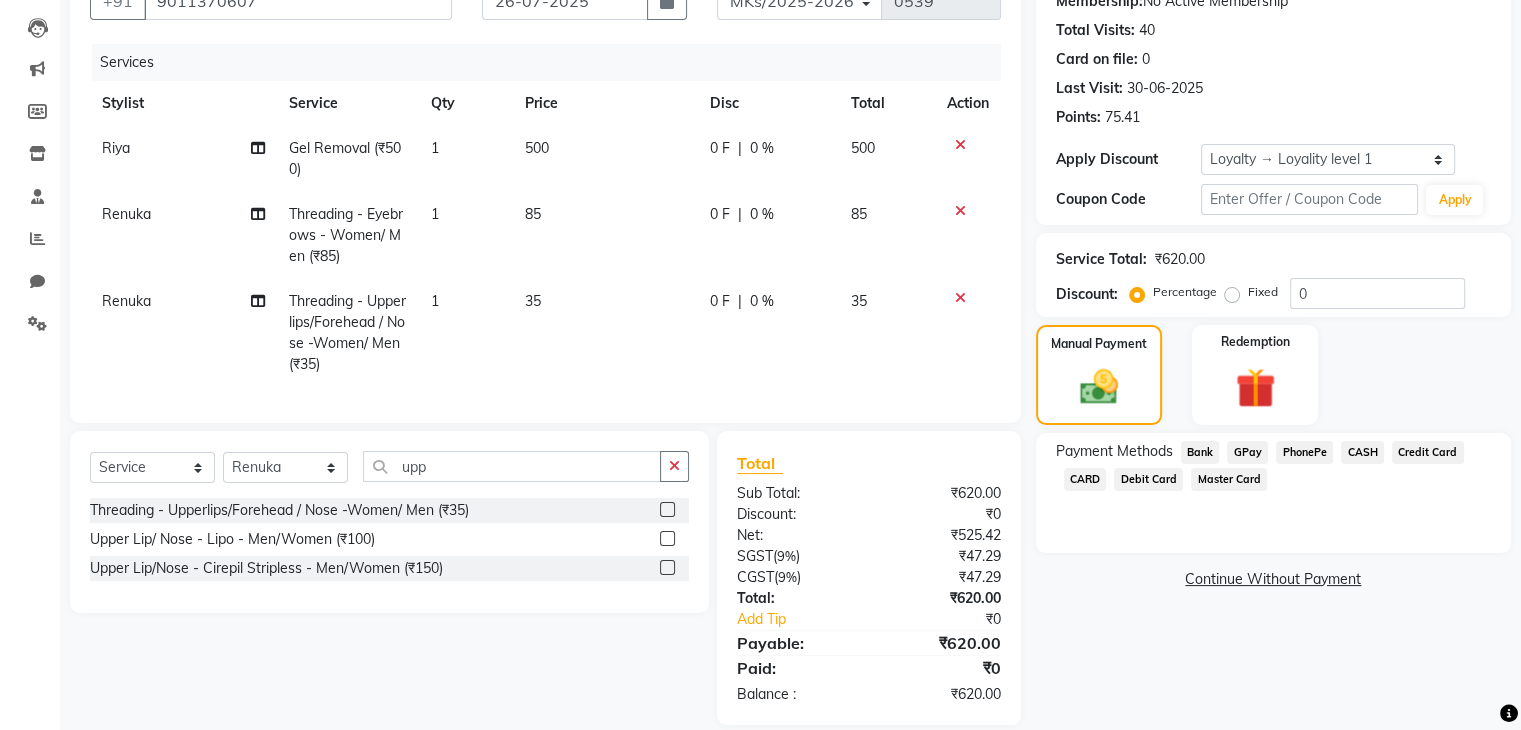 scroll, scrollTop: 245, scrollLeft: 0, axis: vertical 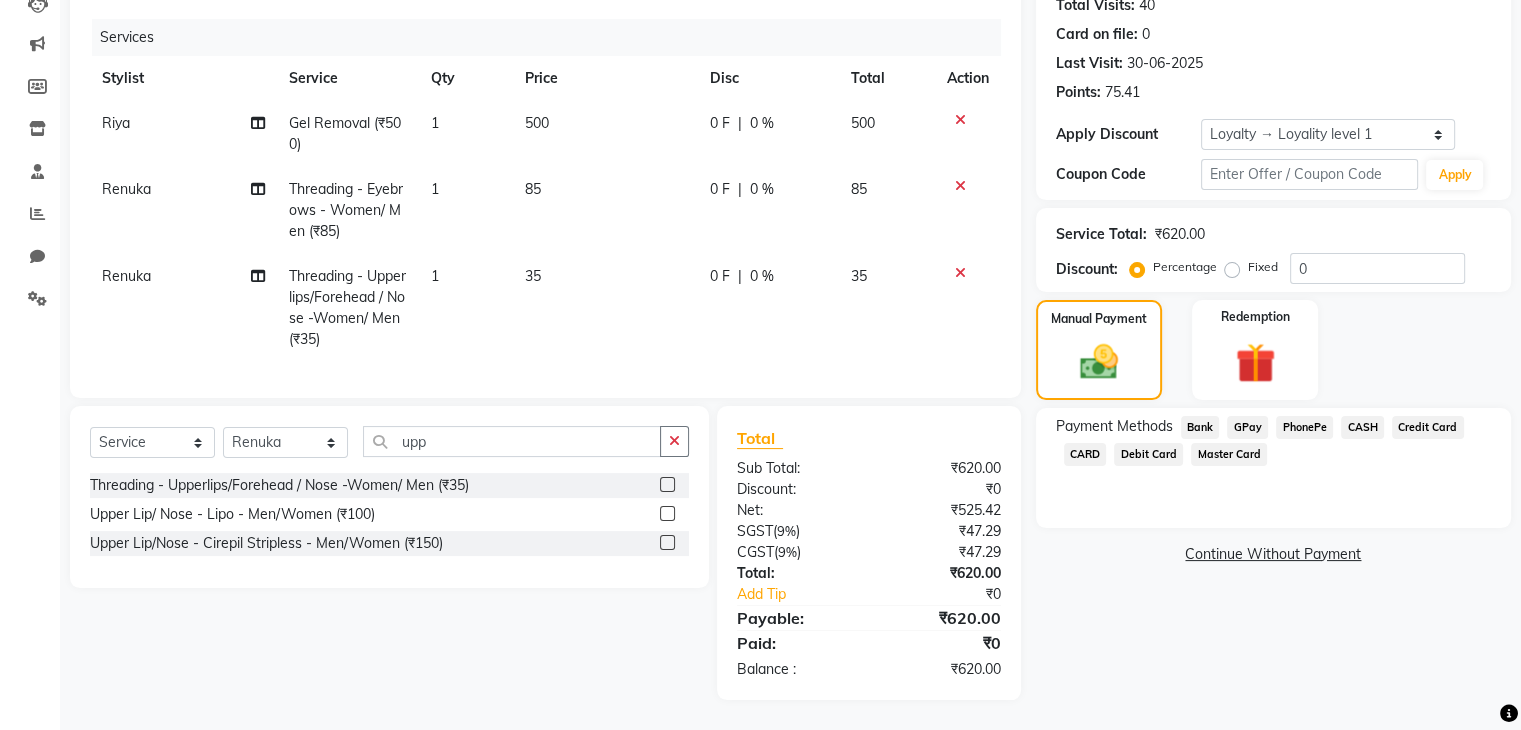 click on "GPay" 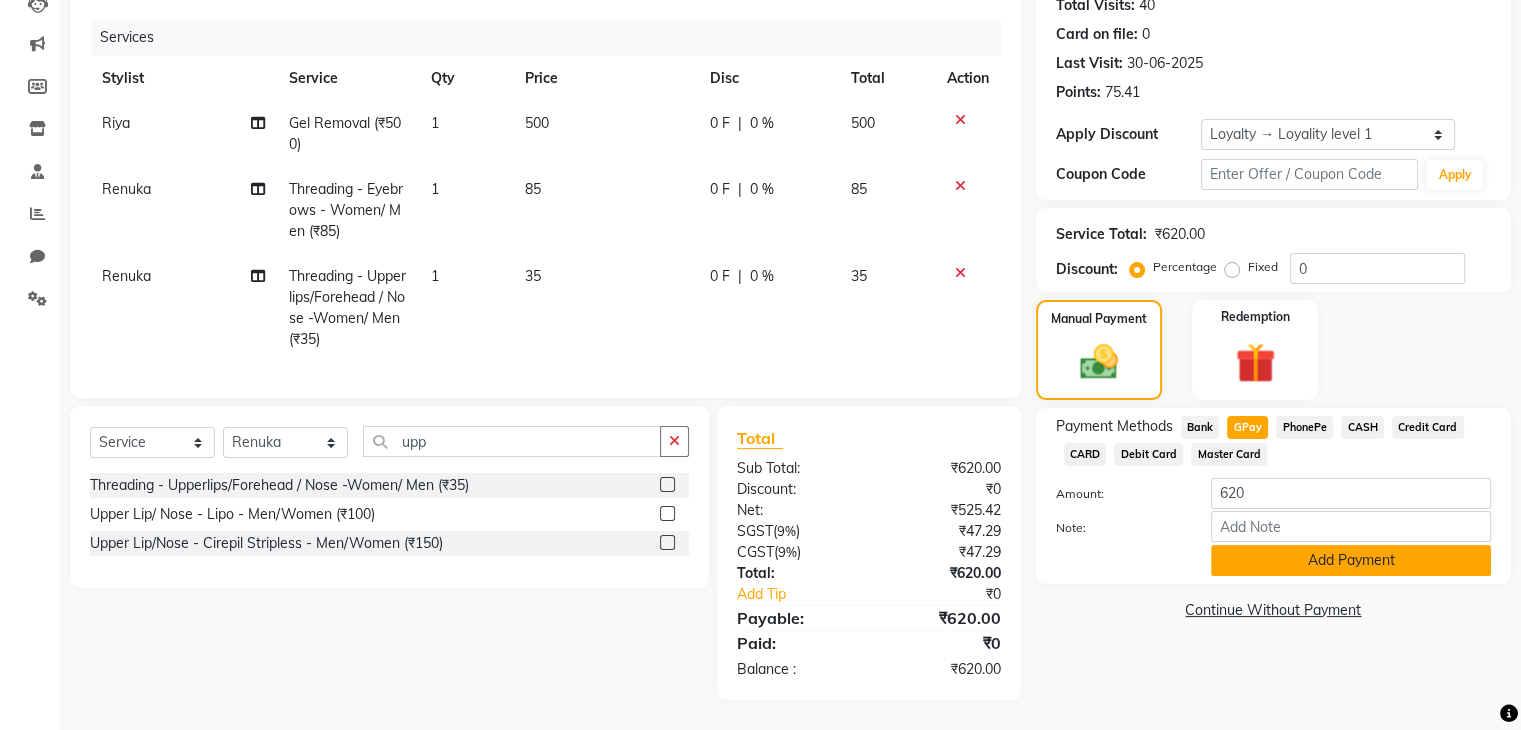 click on "Add Payment" 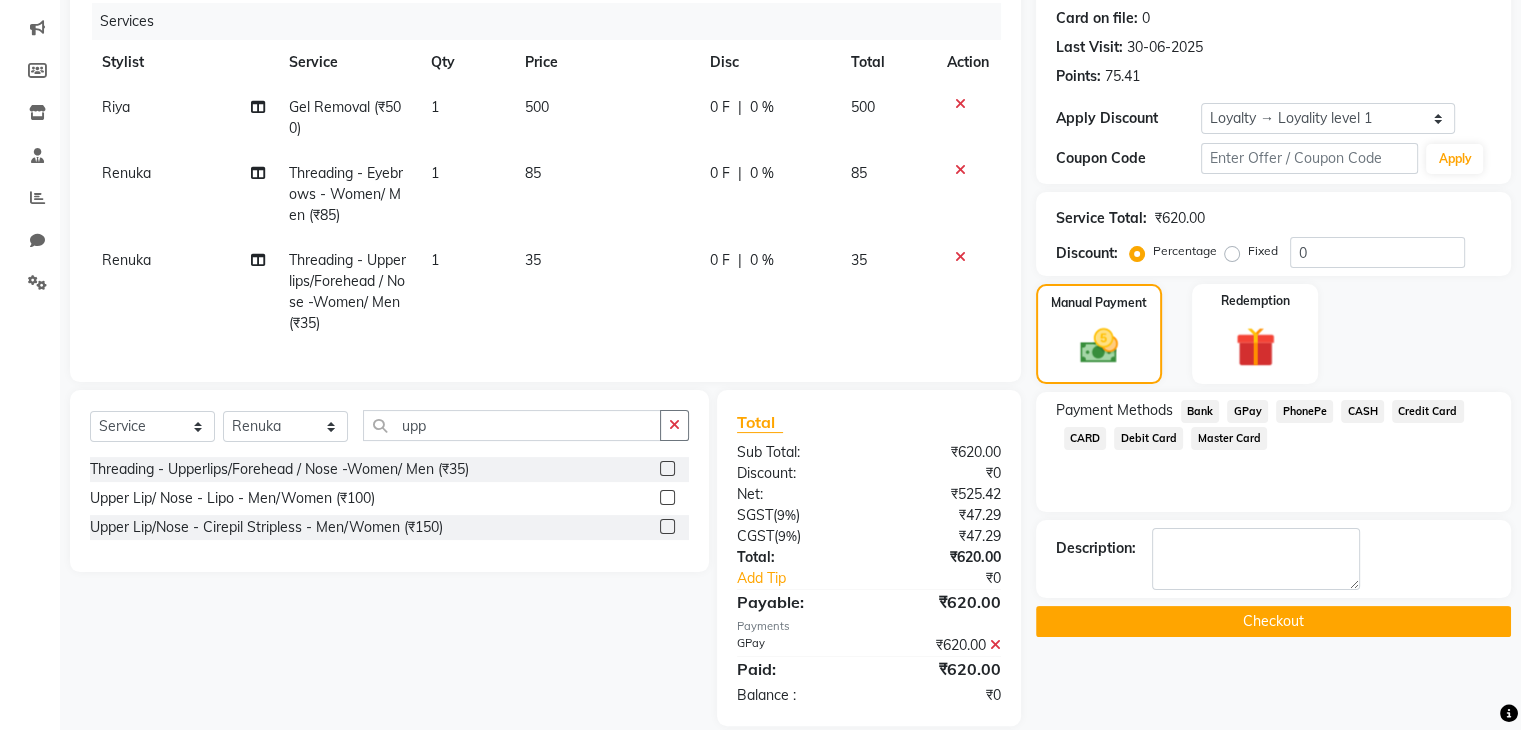 click on "Checkout" 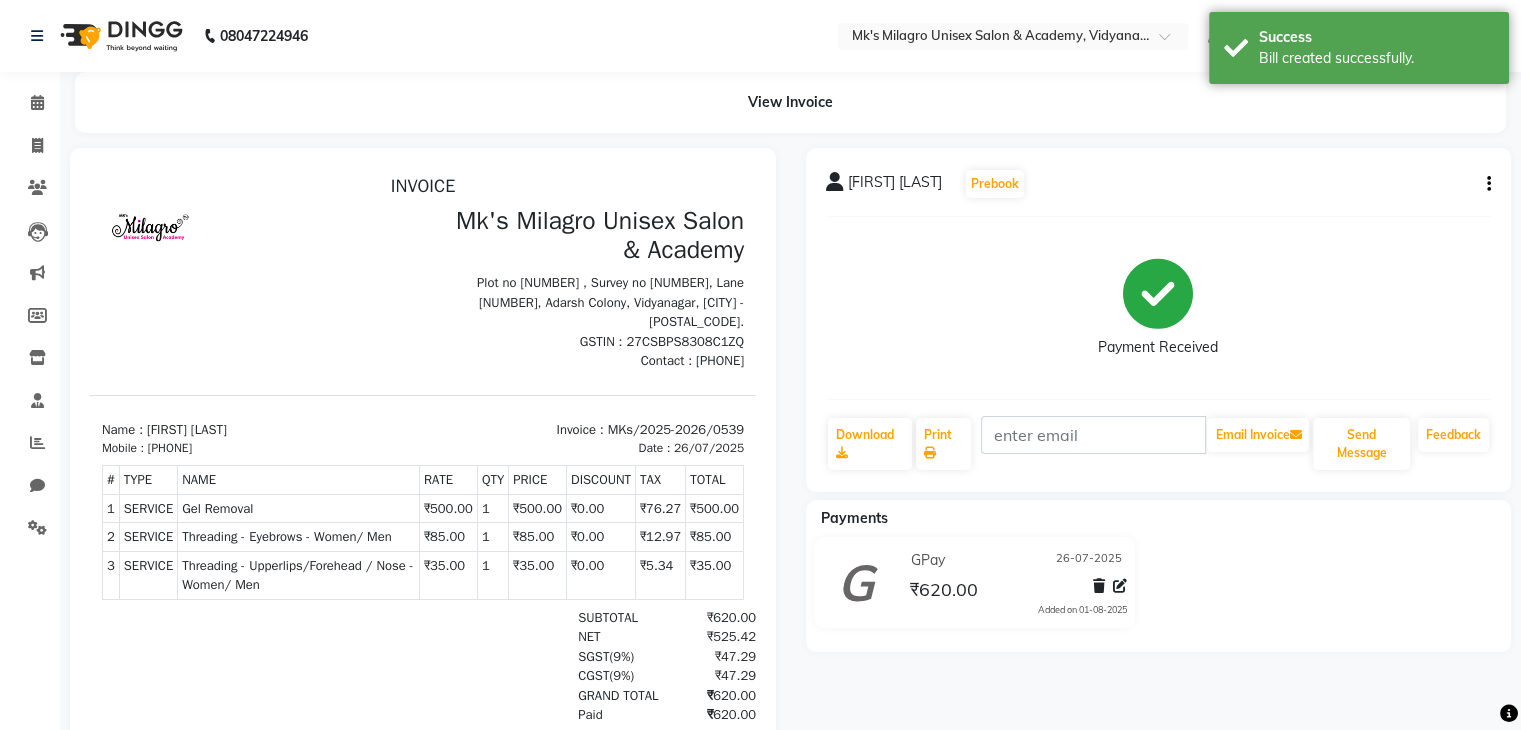 scroll, scrollTop: 0, scrollLeft: 0, axis: both 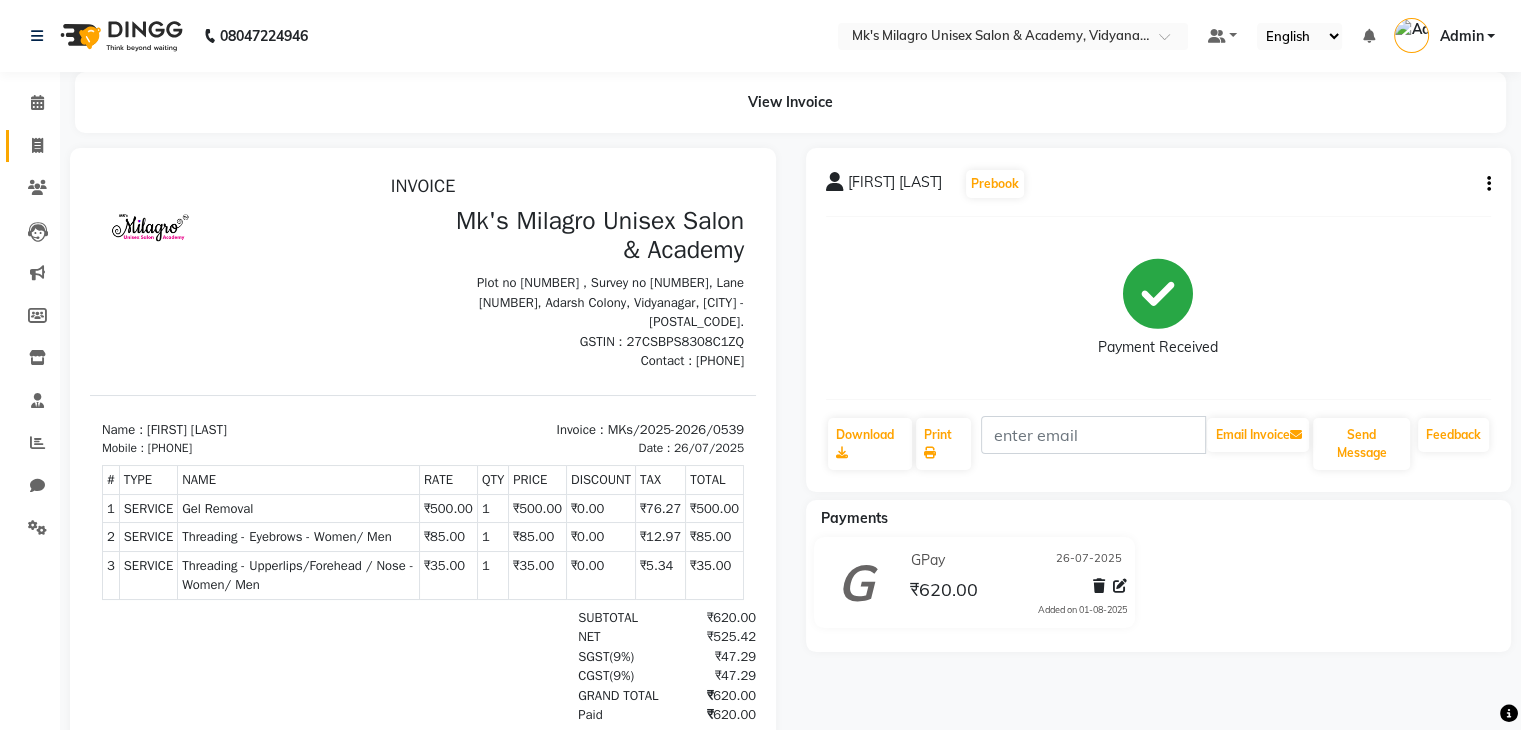 drag, startPoint x: 46, startPoint y: 162, endPoint x: 40, endPoint y: 140, distance: 22.803509 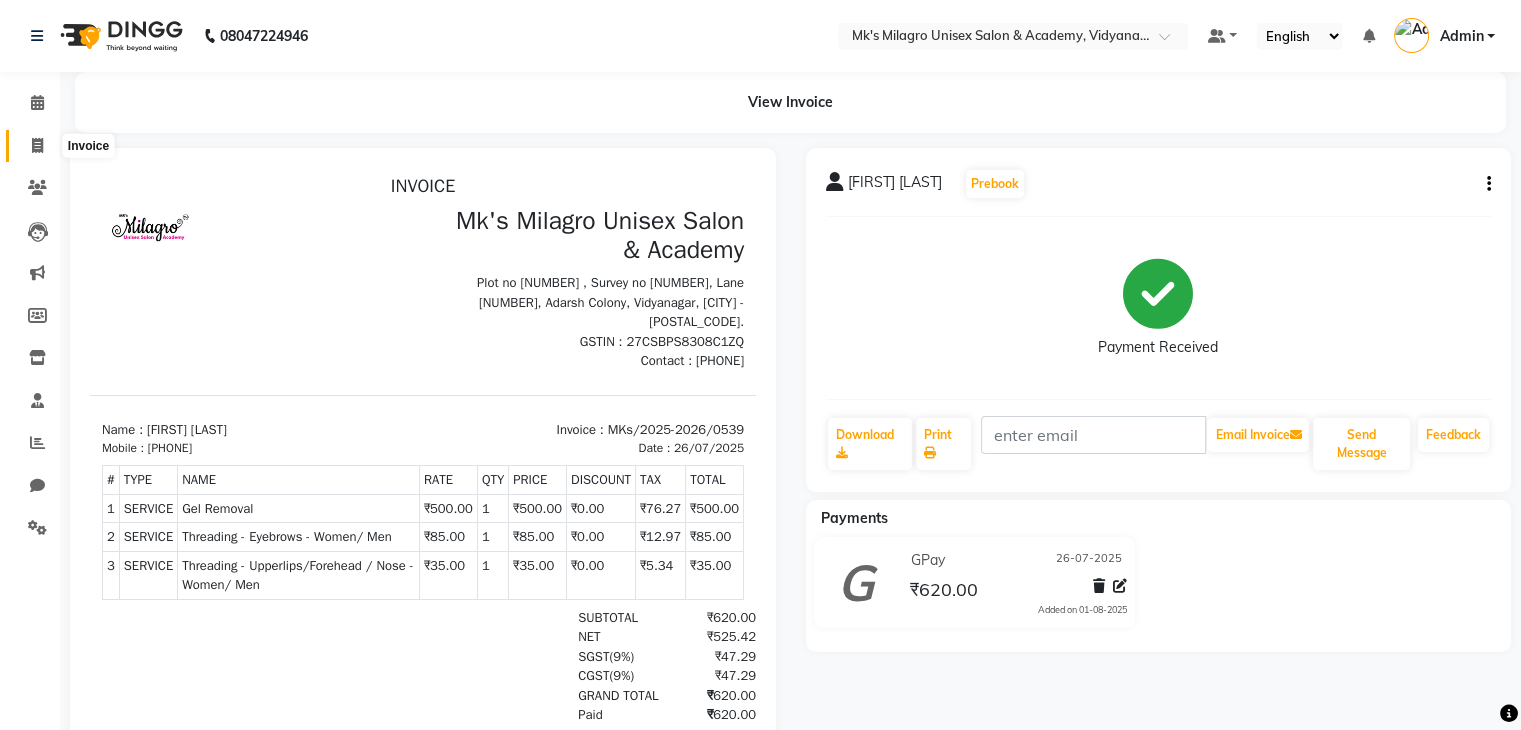 click 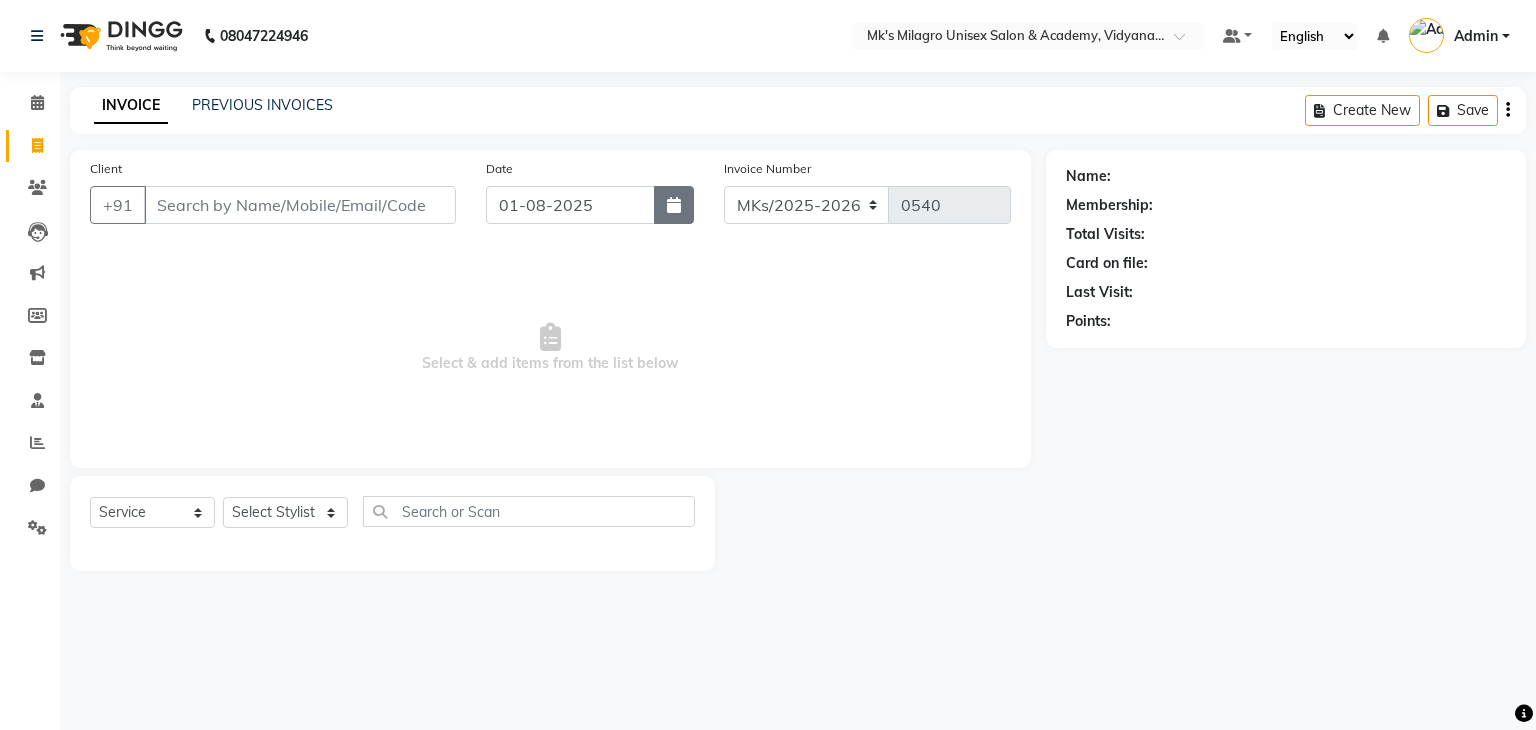 click 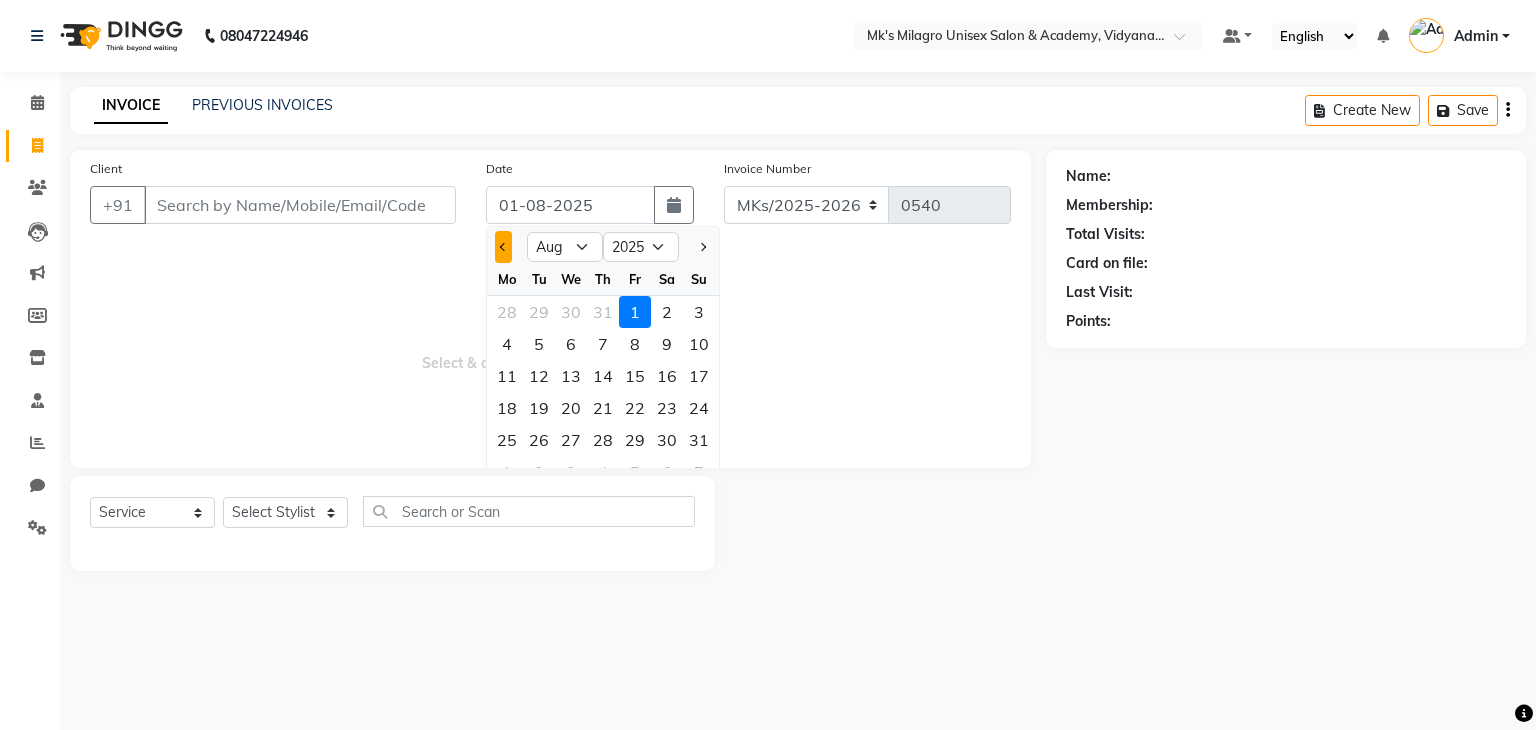 click 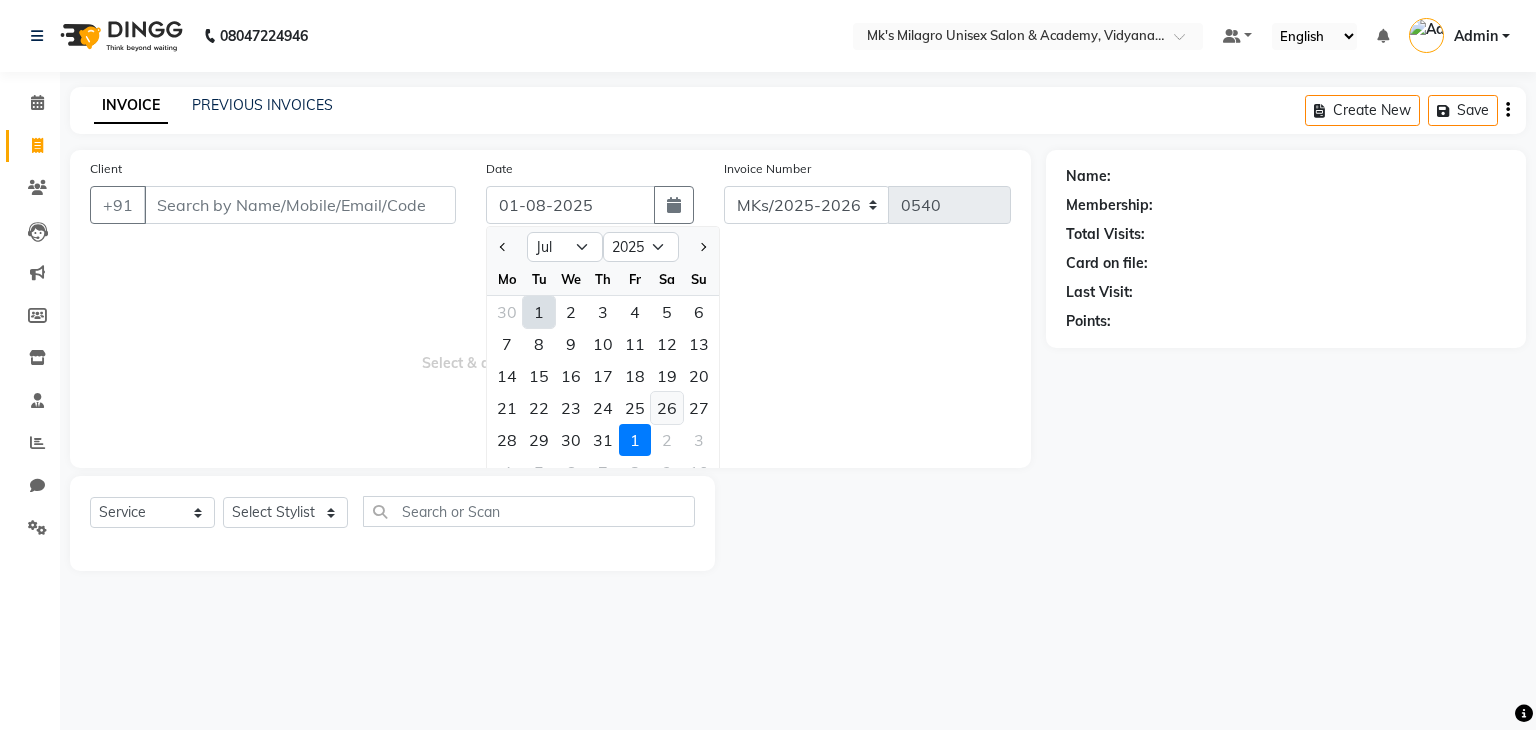 click on "26" 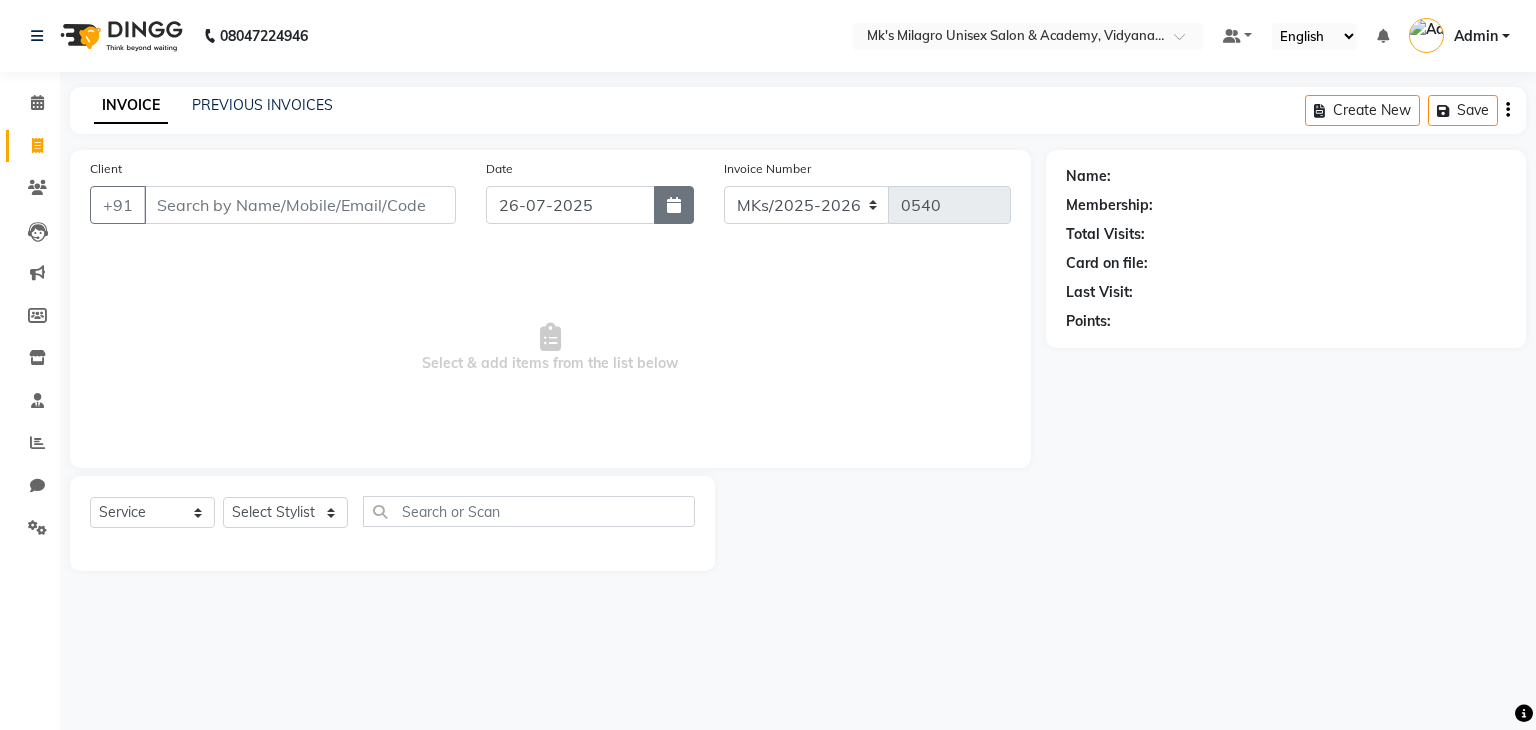 click 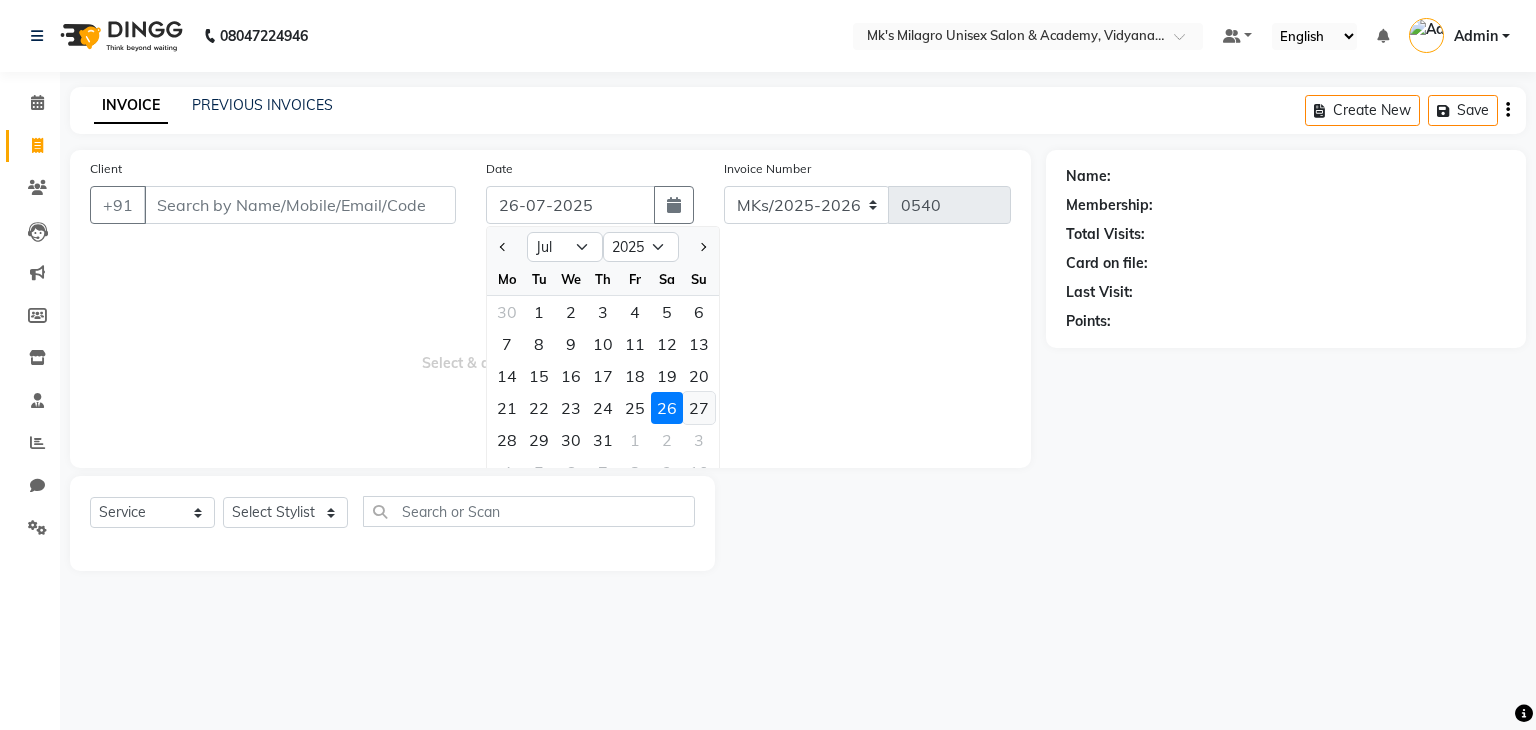 click on "27" 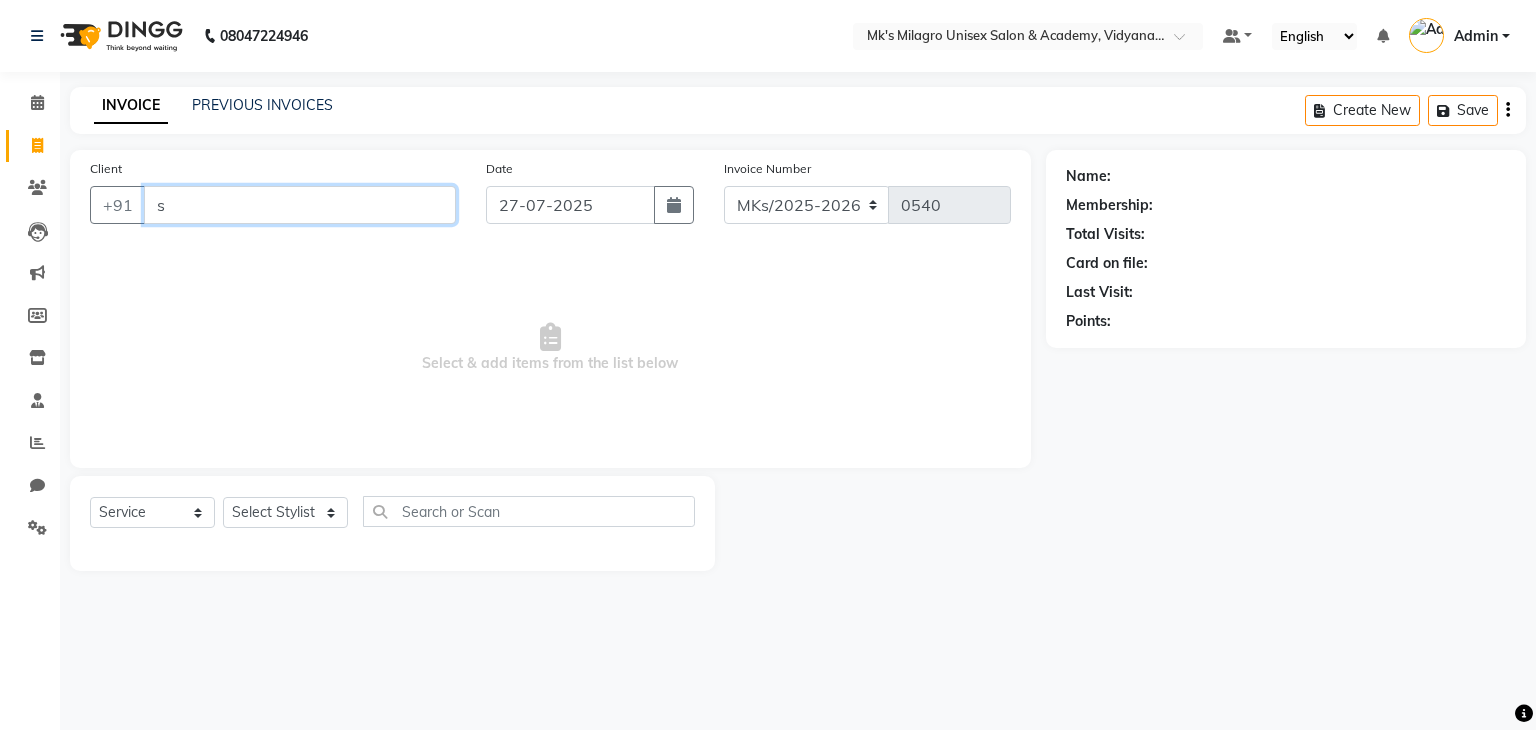 click on "s" at bounding box center [300, 205] 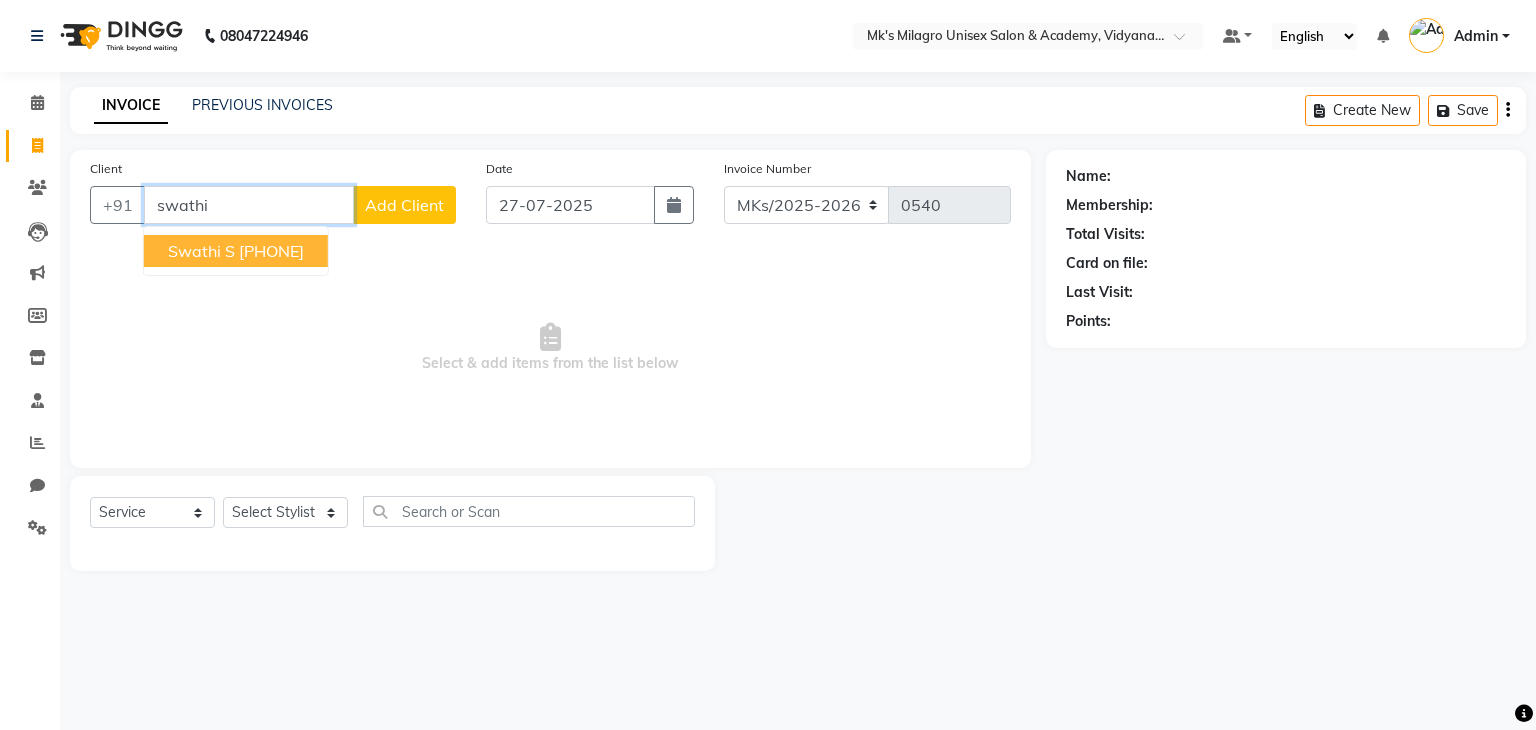 click on "[PHONE]" at bounding box center [271, 251] 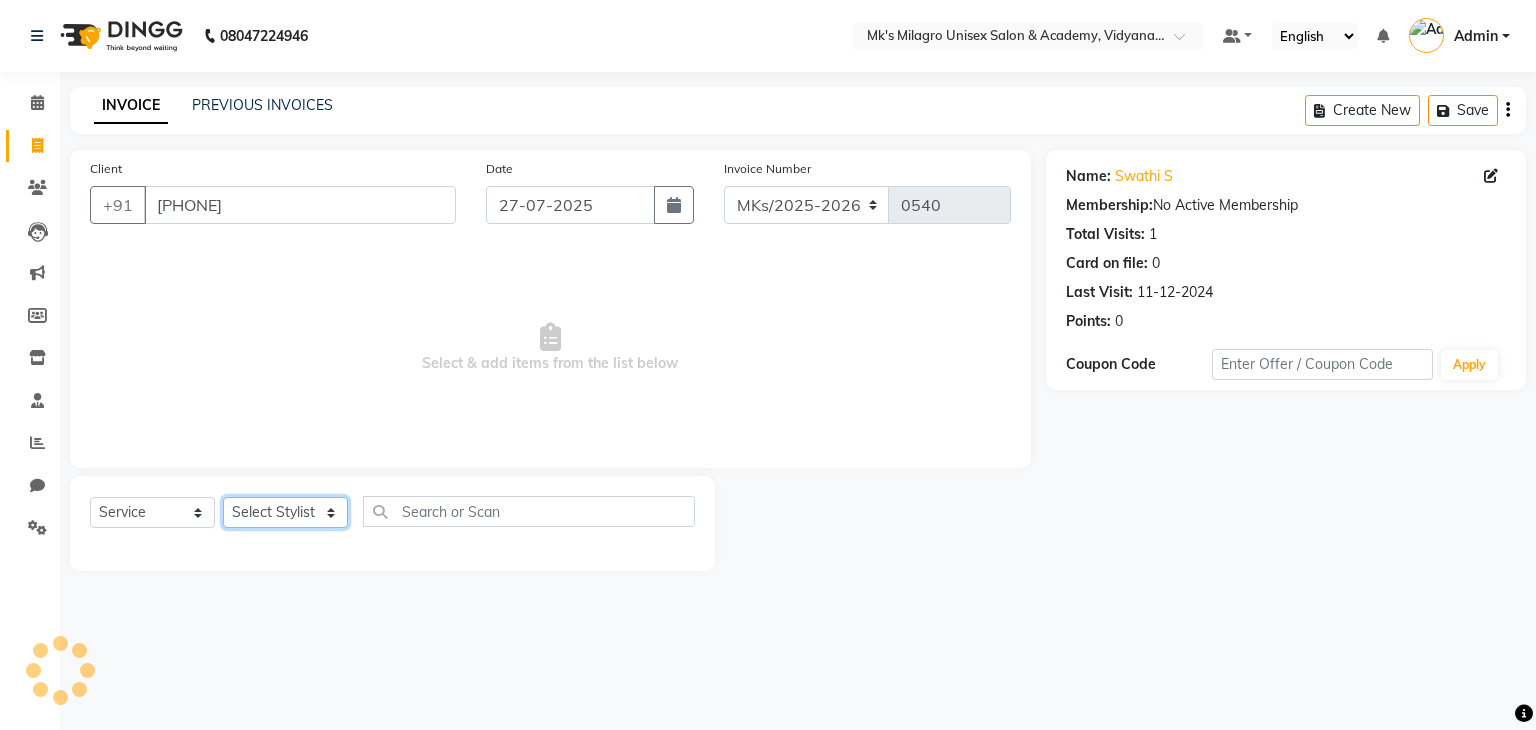 click on "Select Stylist Madhuri Jadhav Minsi Ramesh Renuka Riya Sandhaya Santoshi" 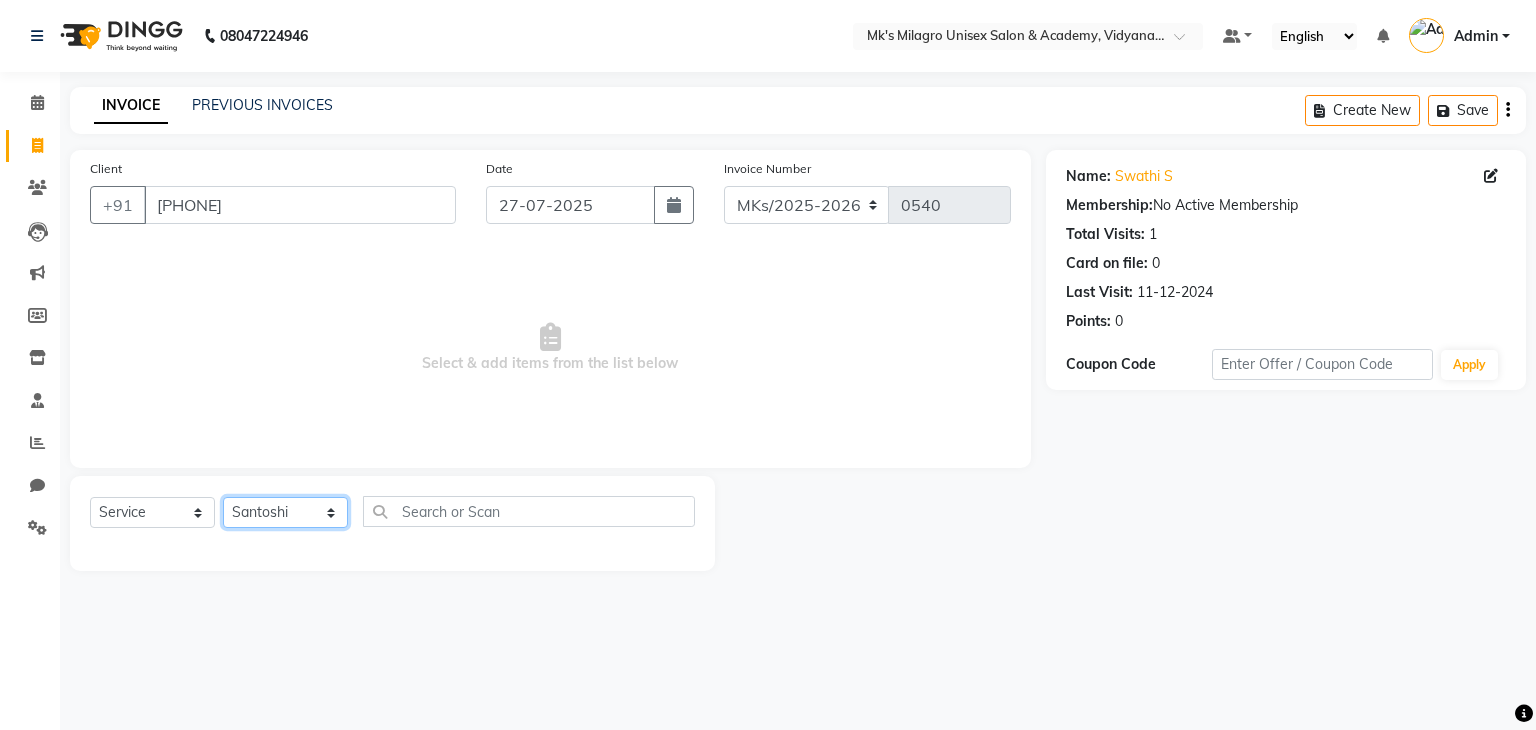 click on "Select Stylist Madhuri Jadhav Minsi Ramesh Renuka Riya Sandhaya Santoshi" 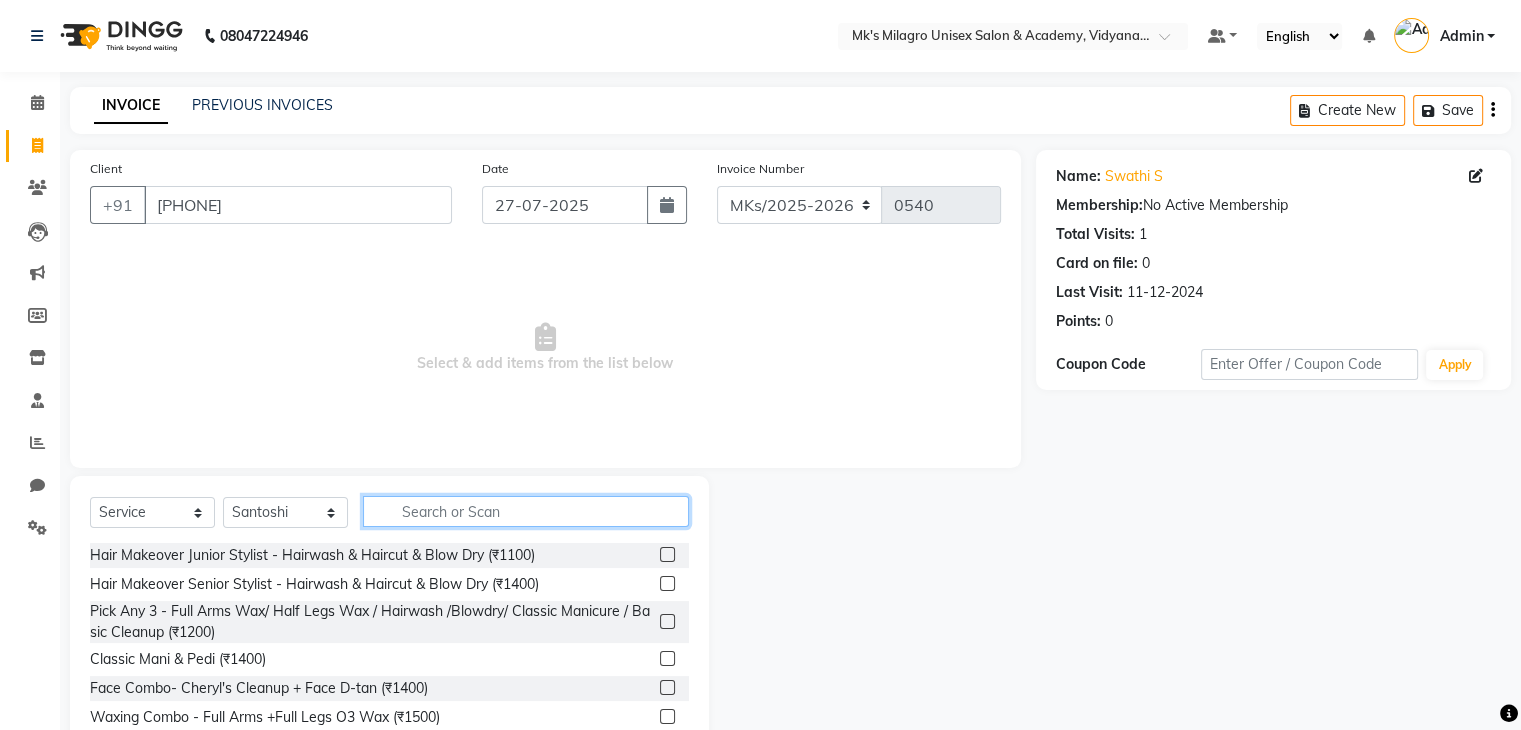 click 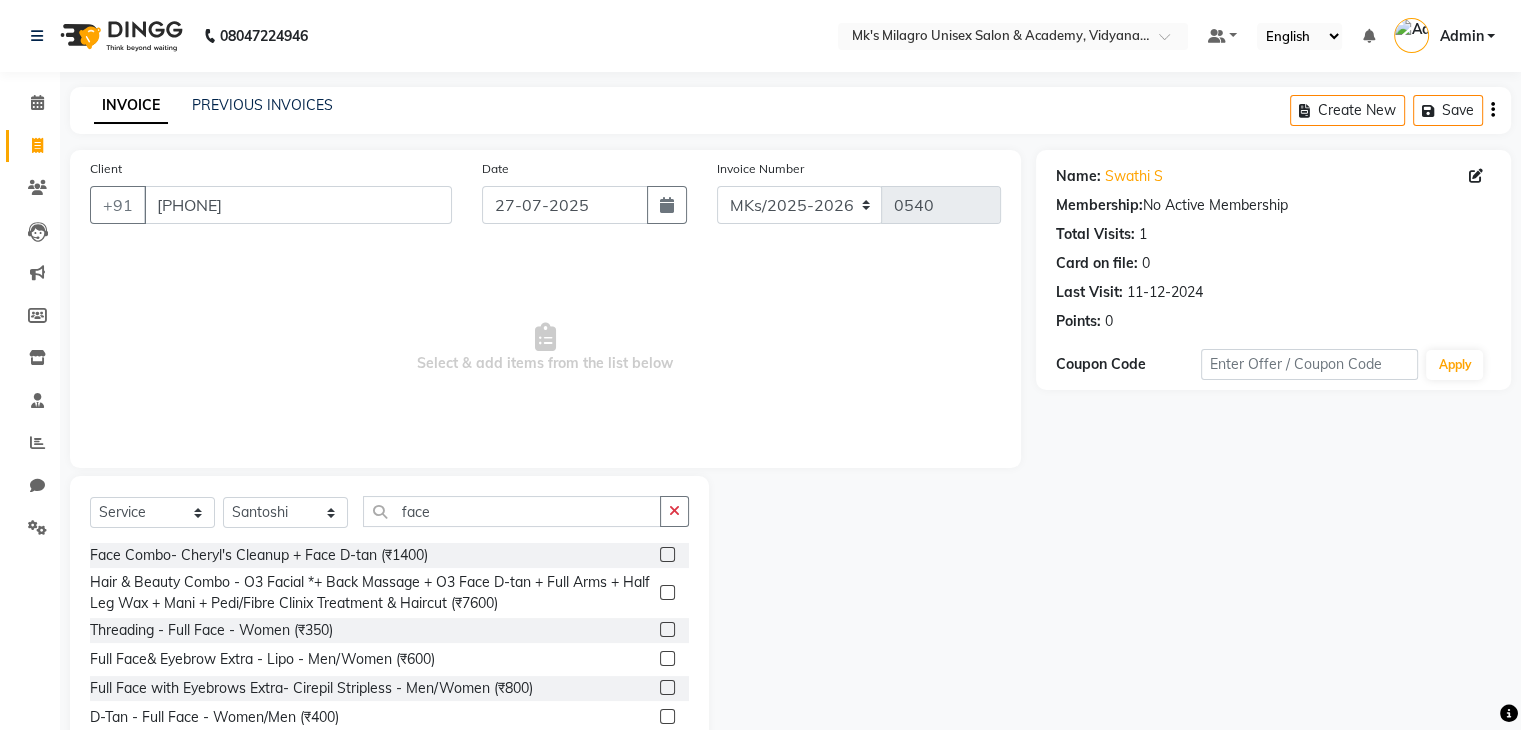click 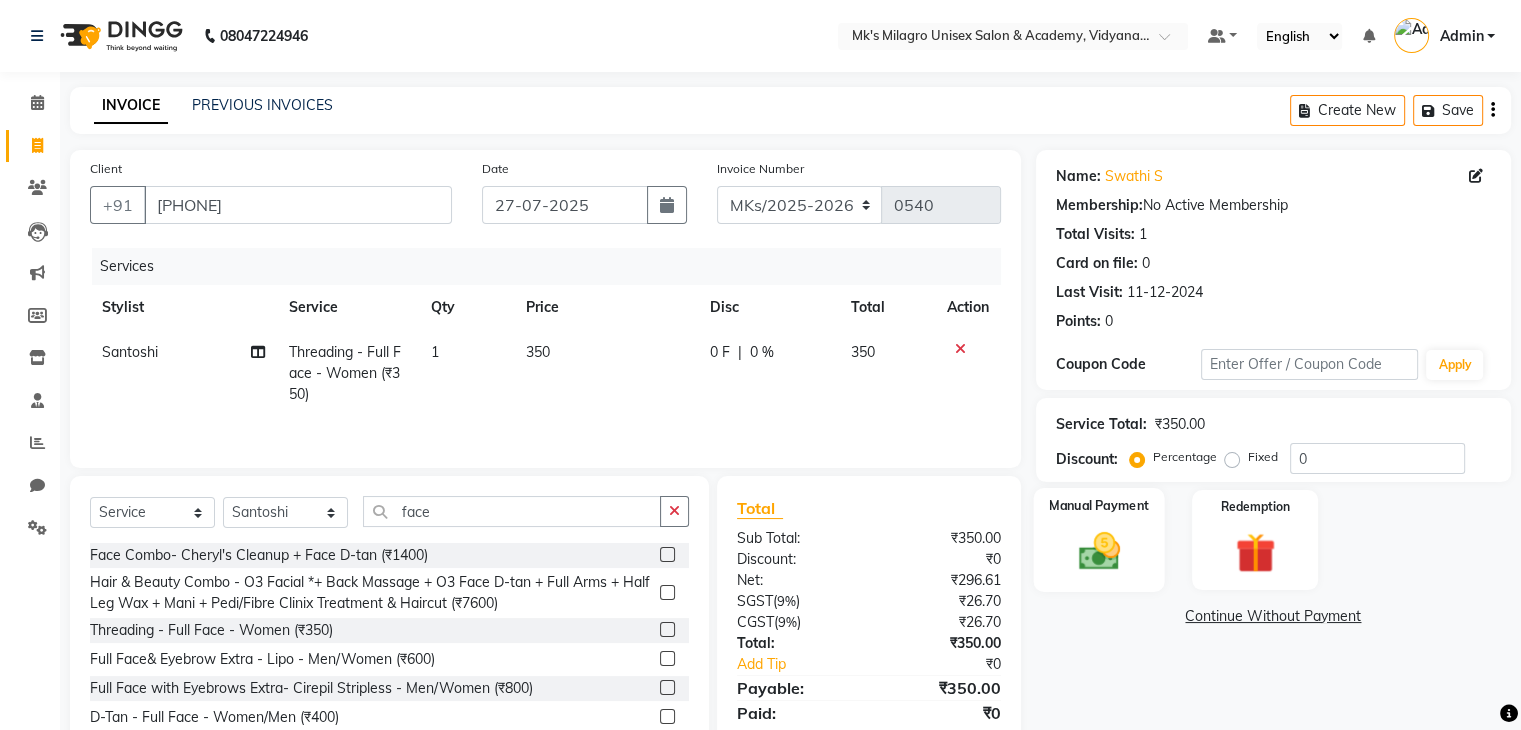 click 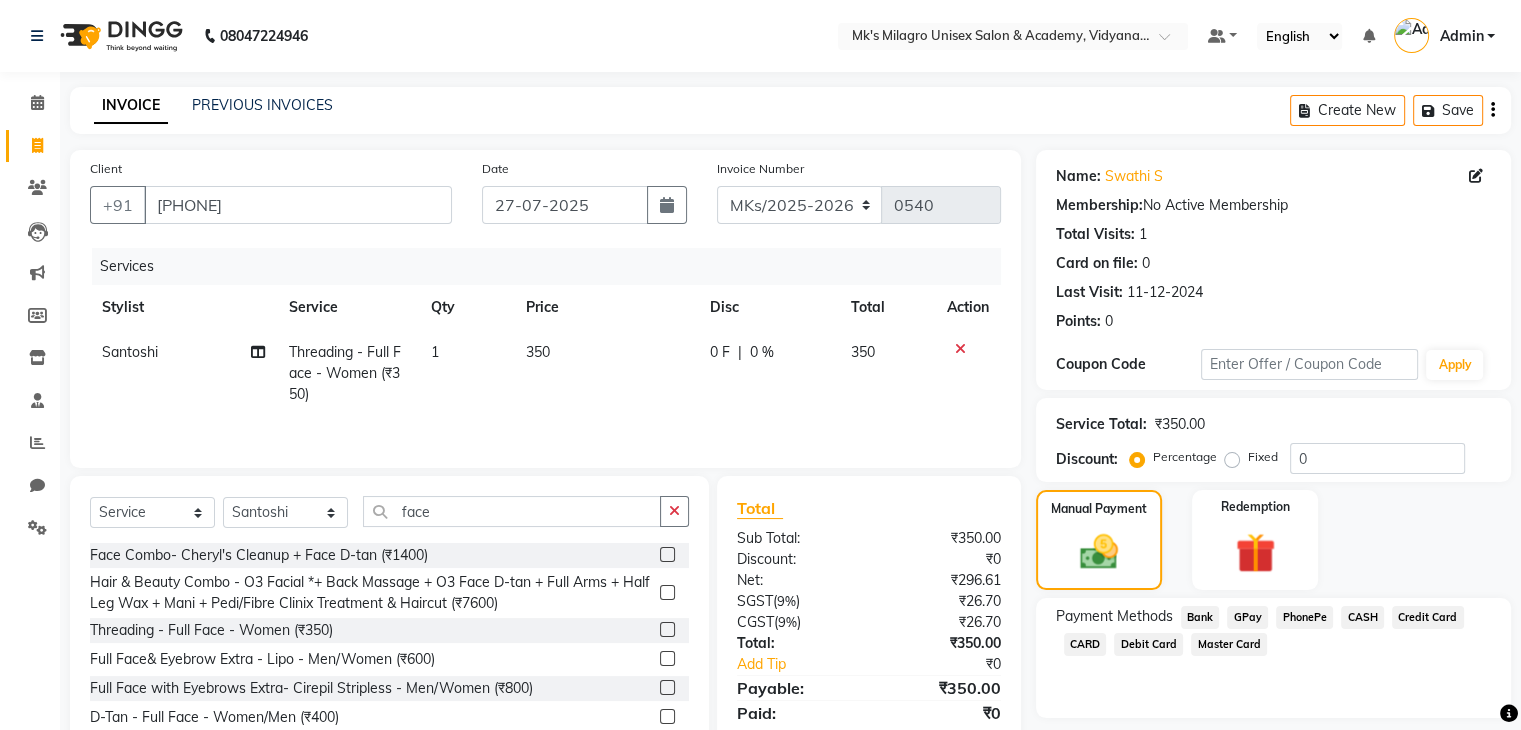 click on "GPay" 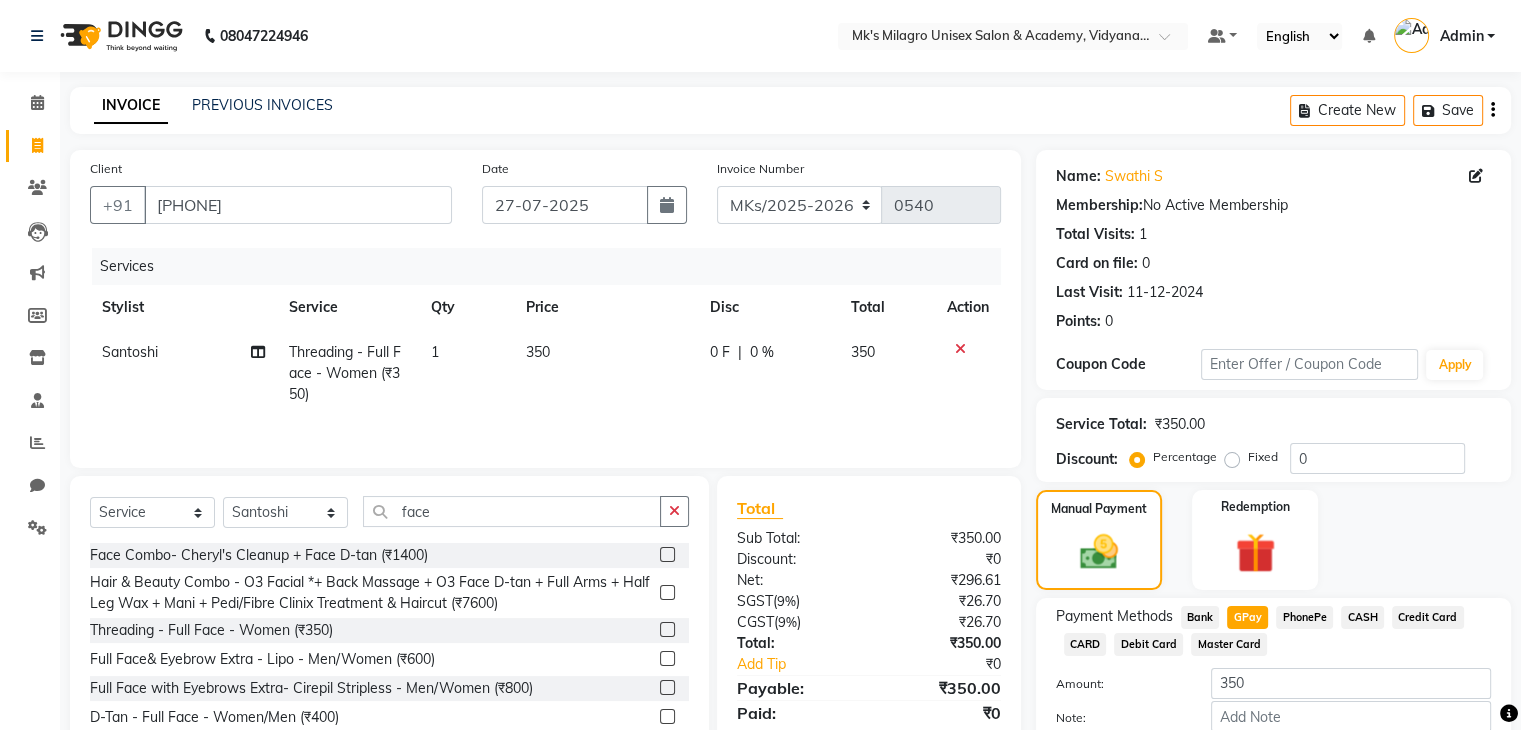 scroll, scrollTop: 117, scrollLeft: 0, axis: vertical 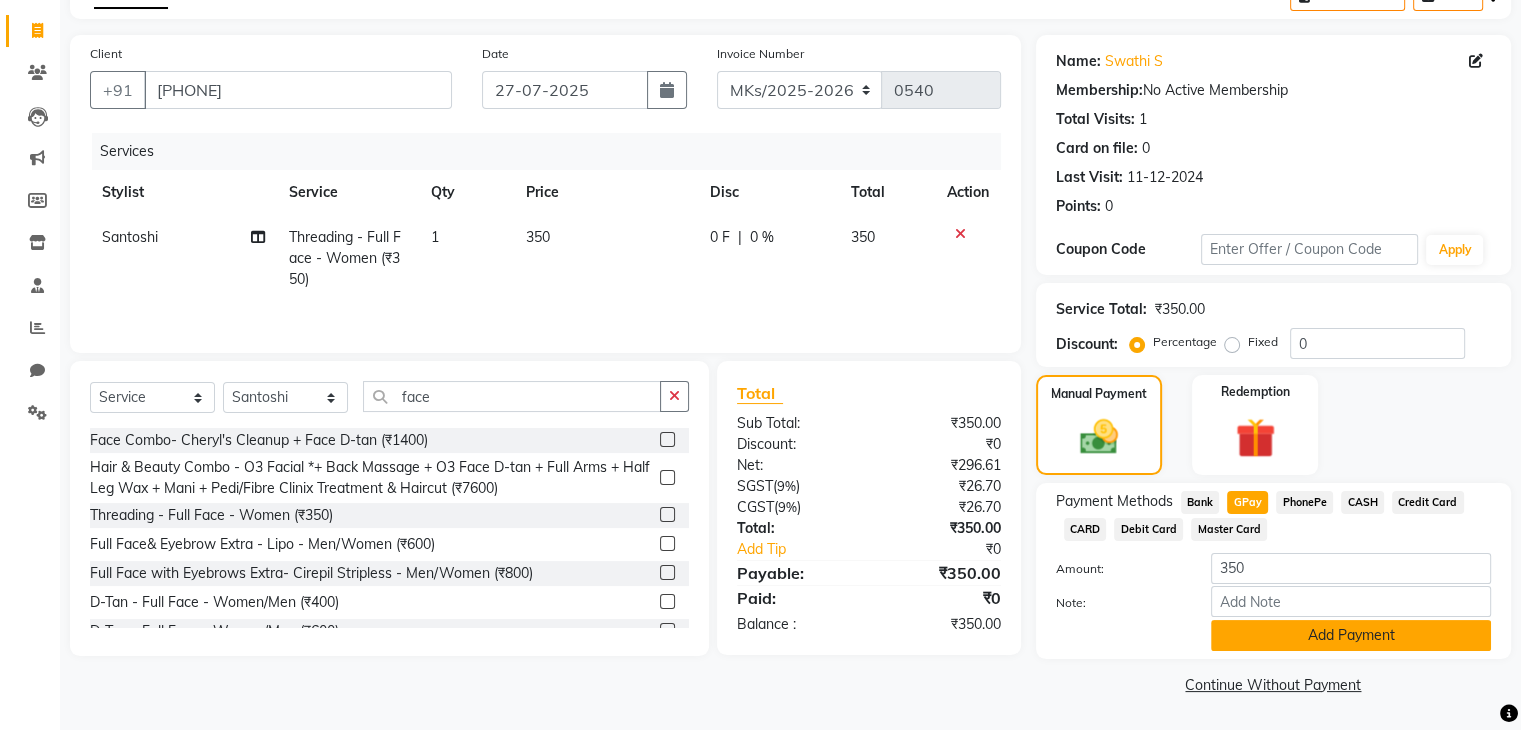 click on "Add Payment" 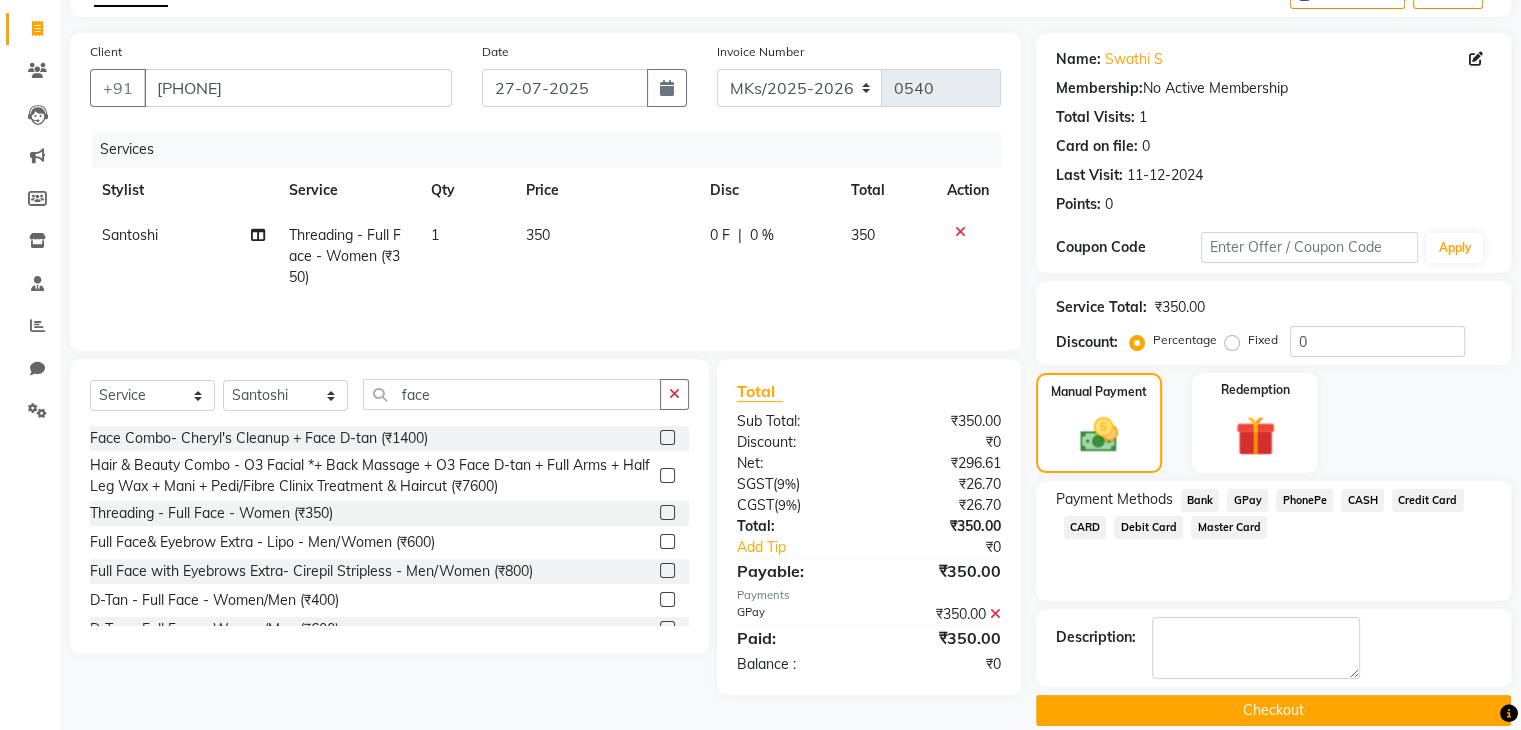 click on "Checkout" 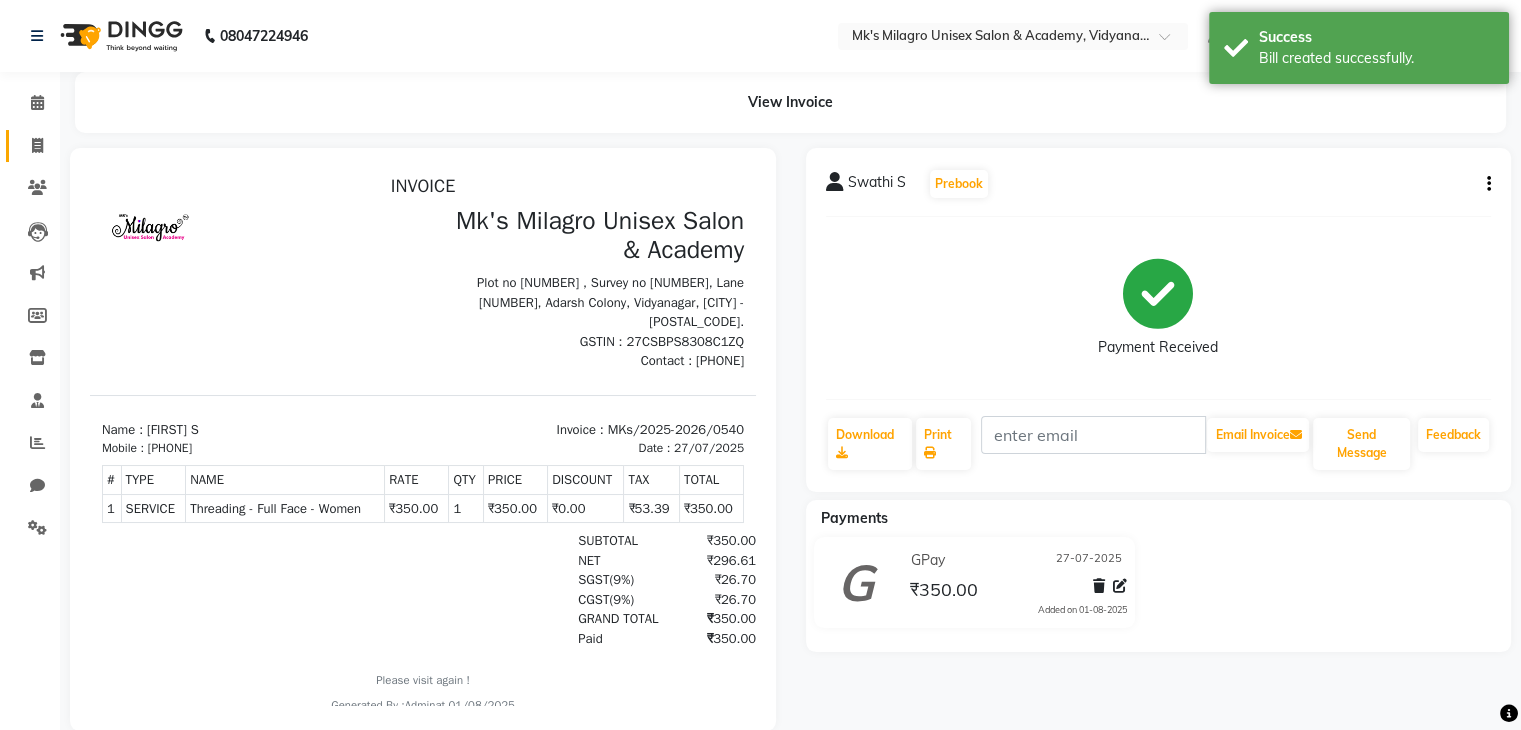 scroll, scrollTop: 0, scrollLeft: 0, axis: both 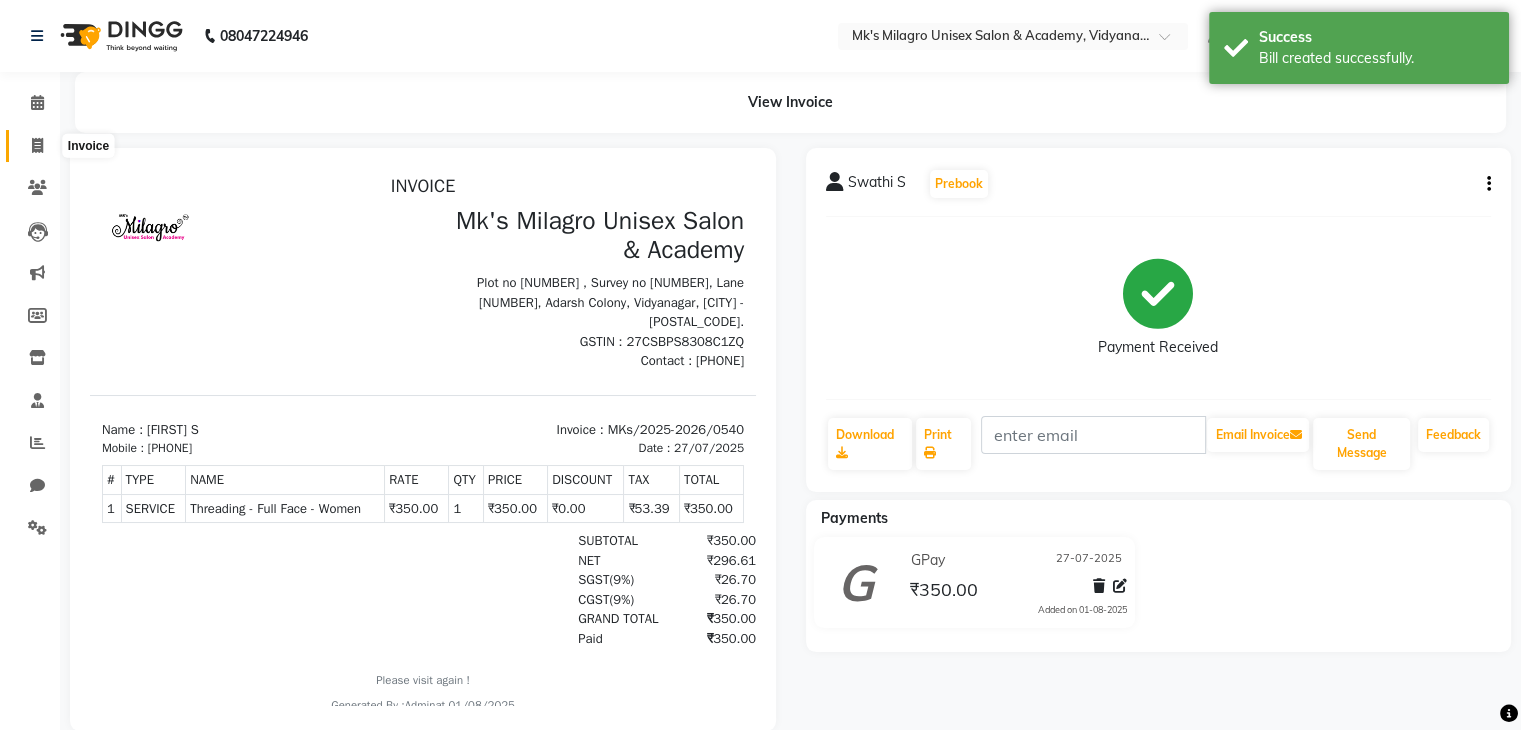click 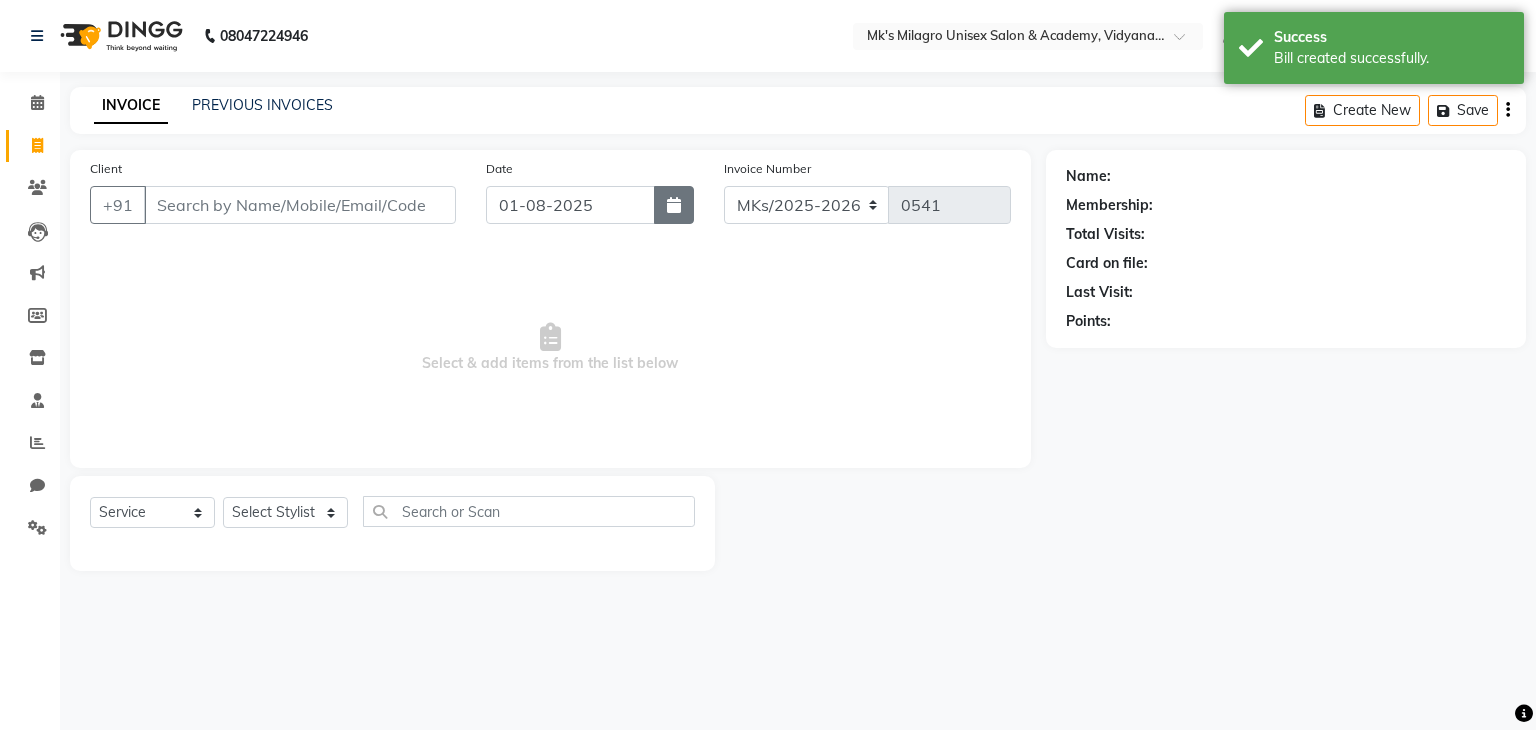 click 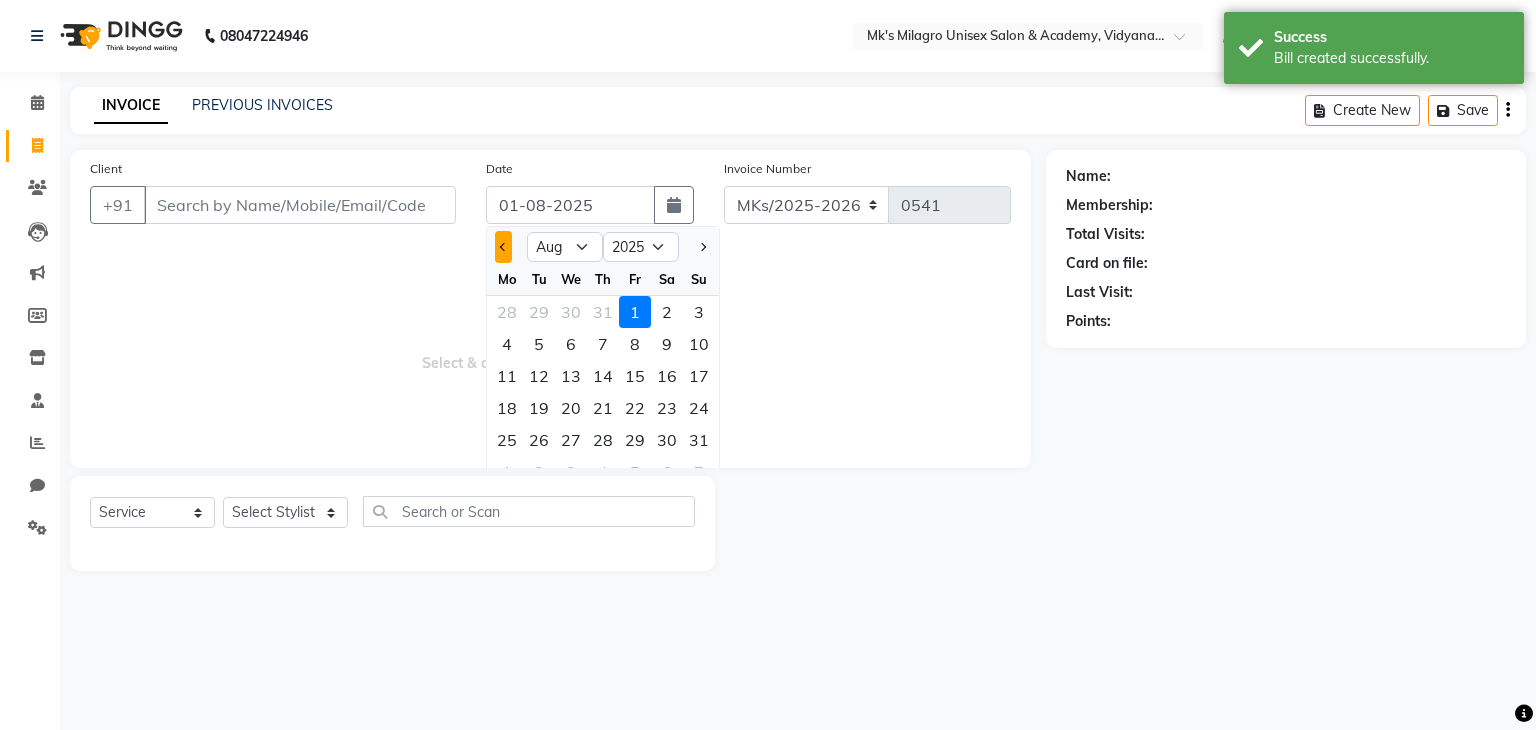 click 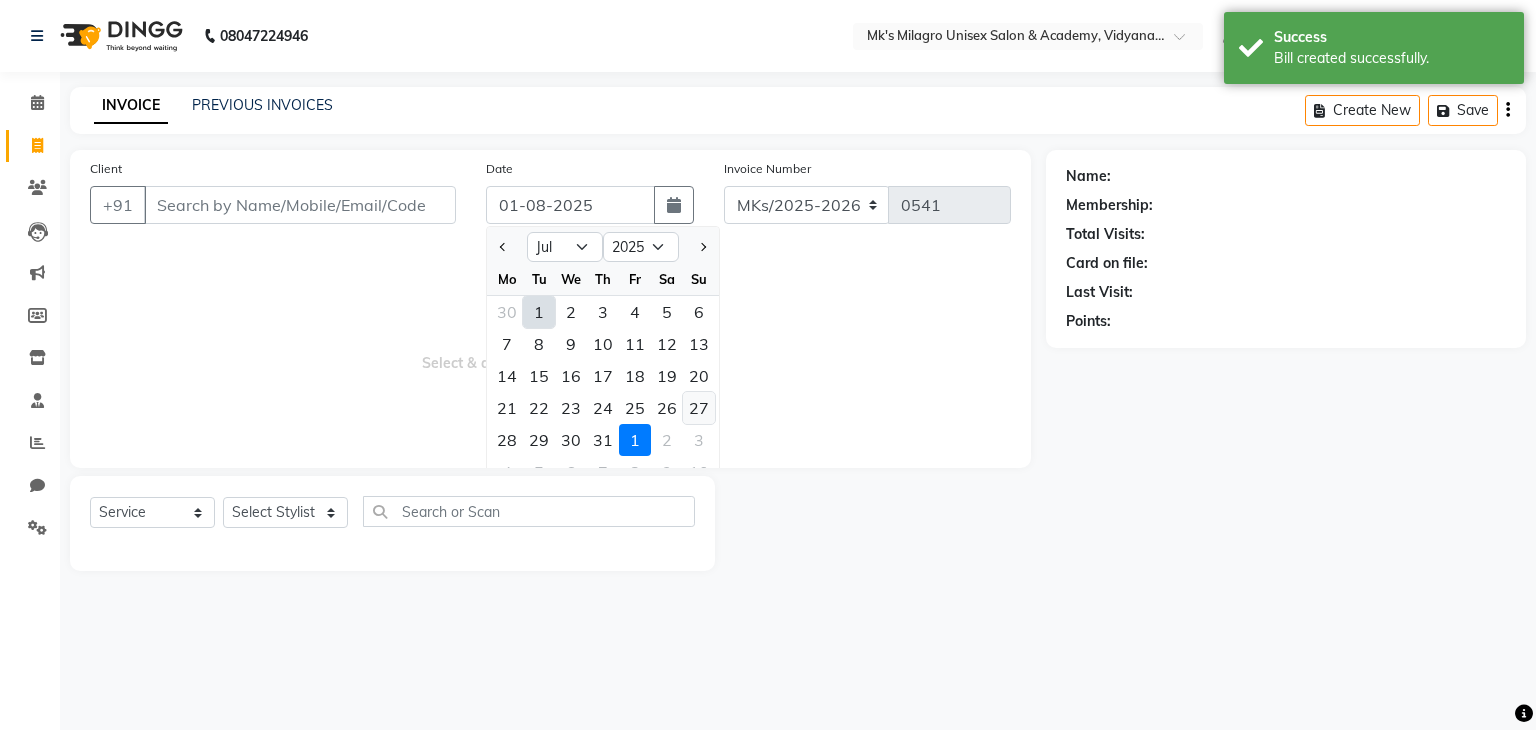 click on "27" 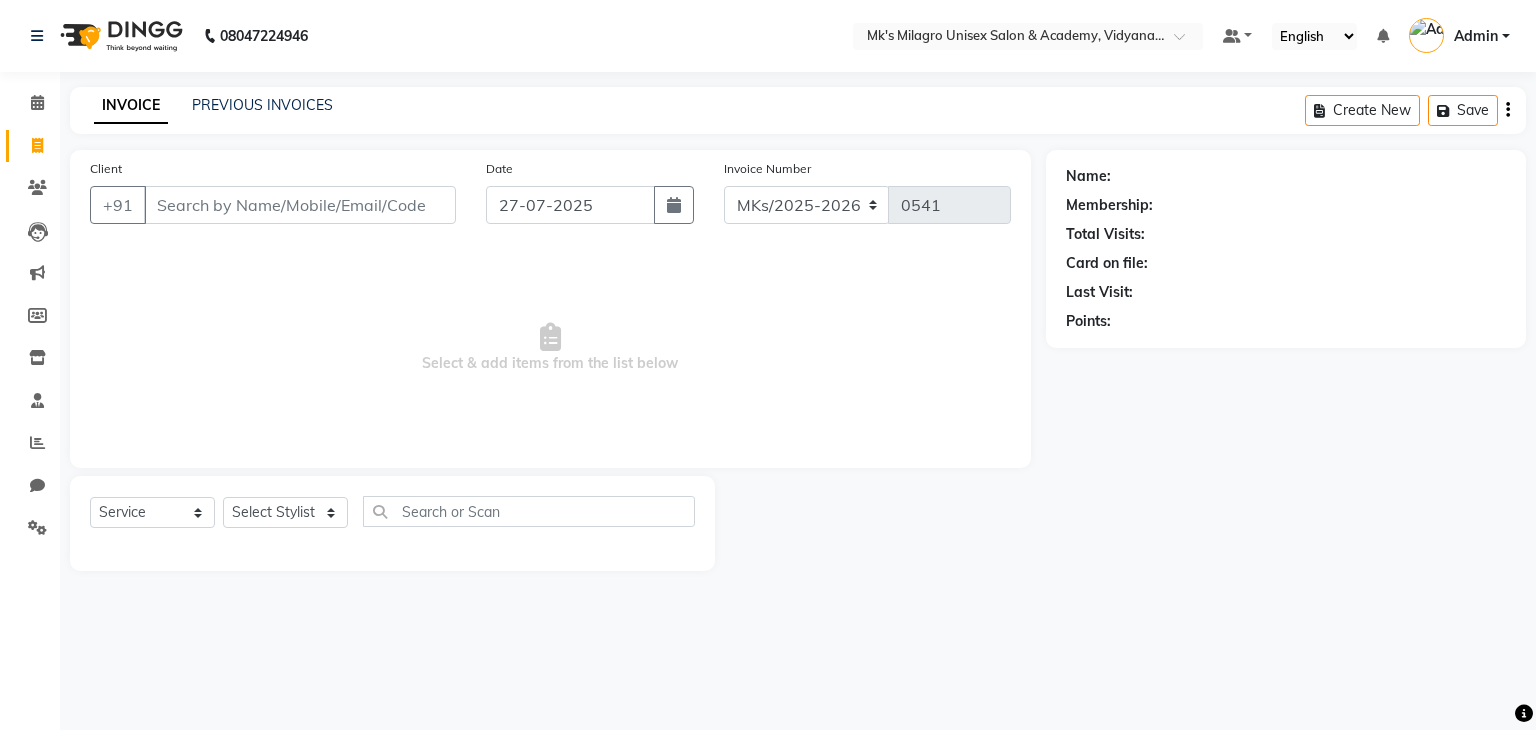 drag, startPoint x: 344, startPoint y: 233, endPoint x: 309, endPoint y: 206, distance: 44.20407 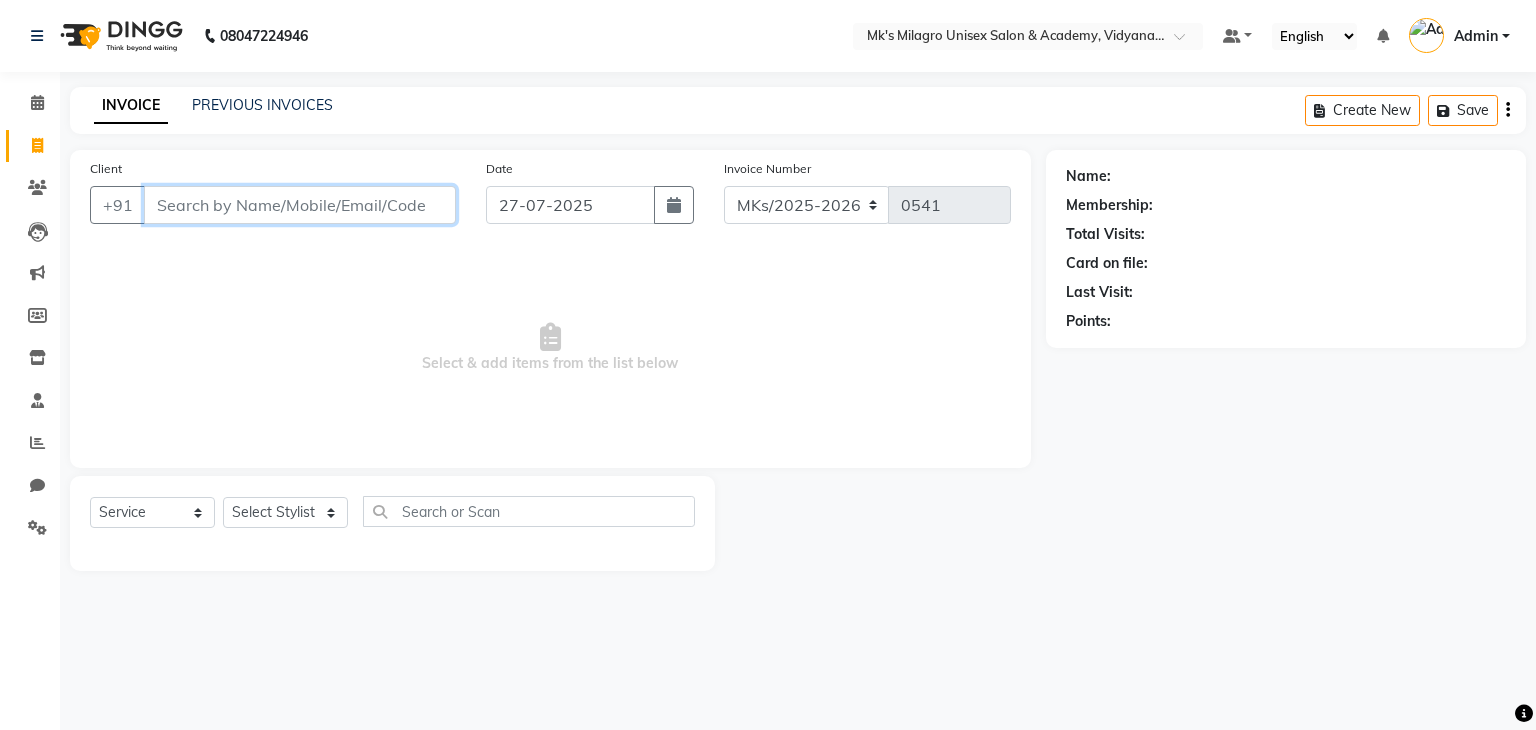 click on "Client" at bounding box center (300, 205) 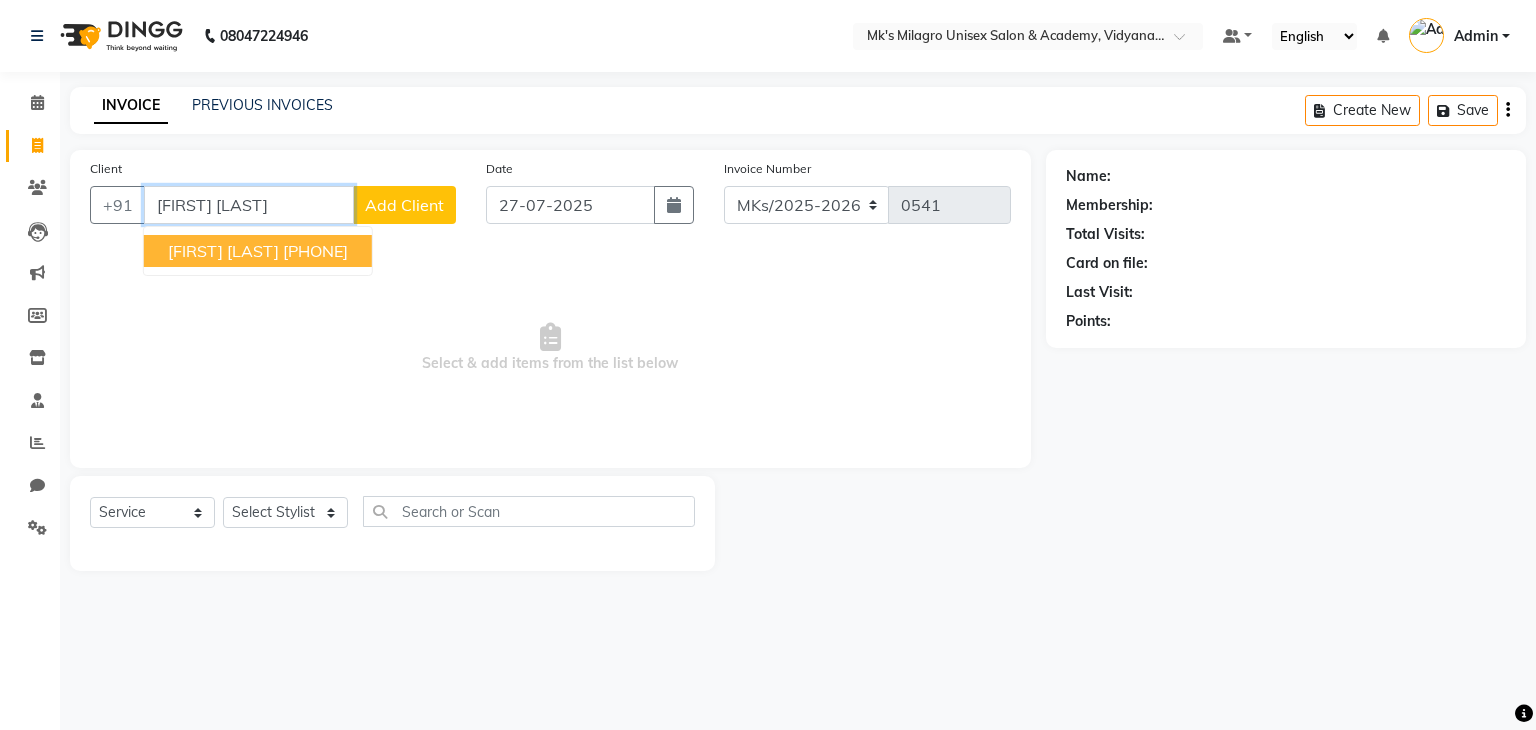 click on "[PHONE]" at bounding box center (315, 251) 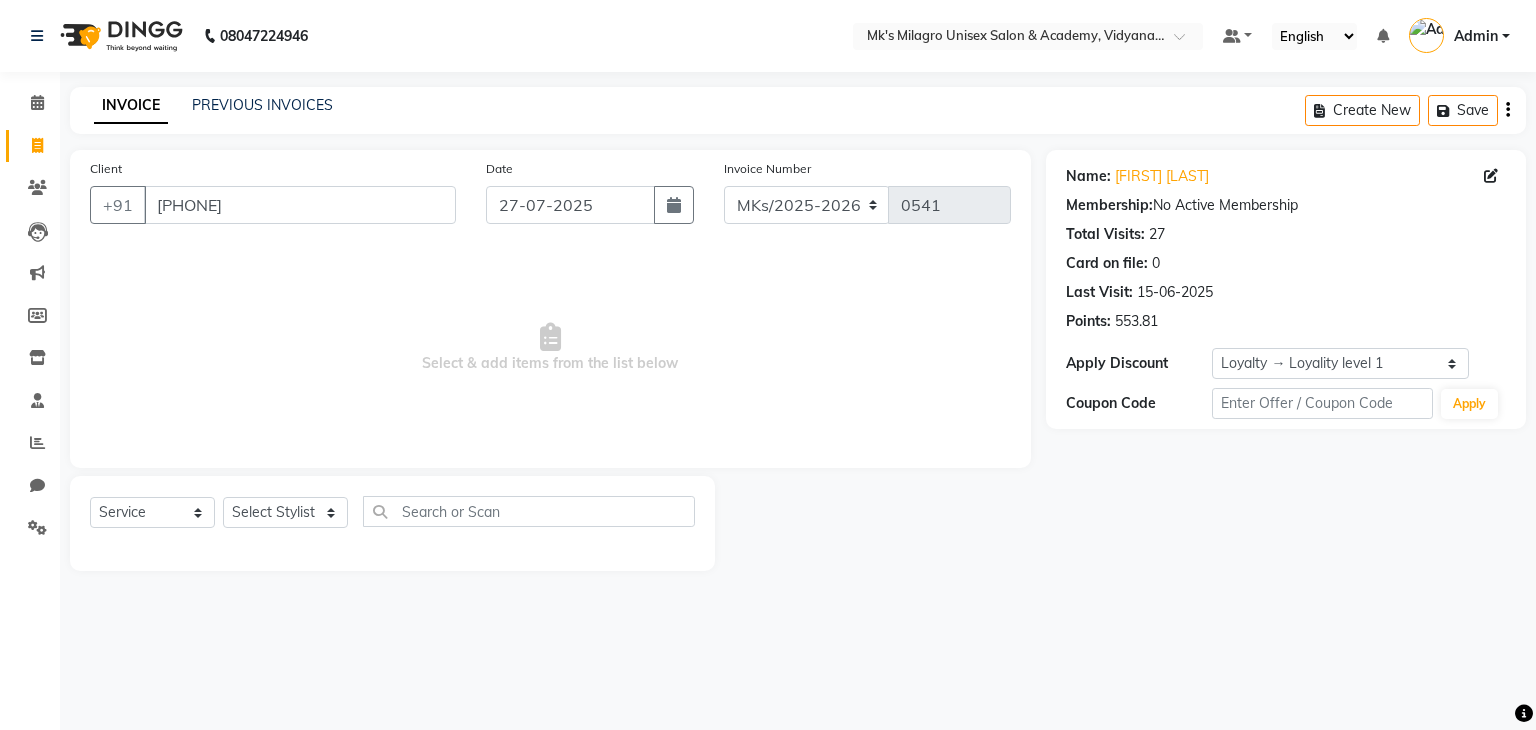 click on "Select & add items from the list below" at bounding box center [550, 348] 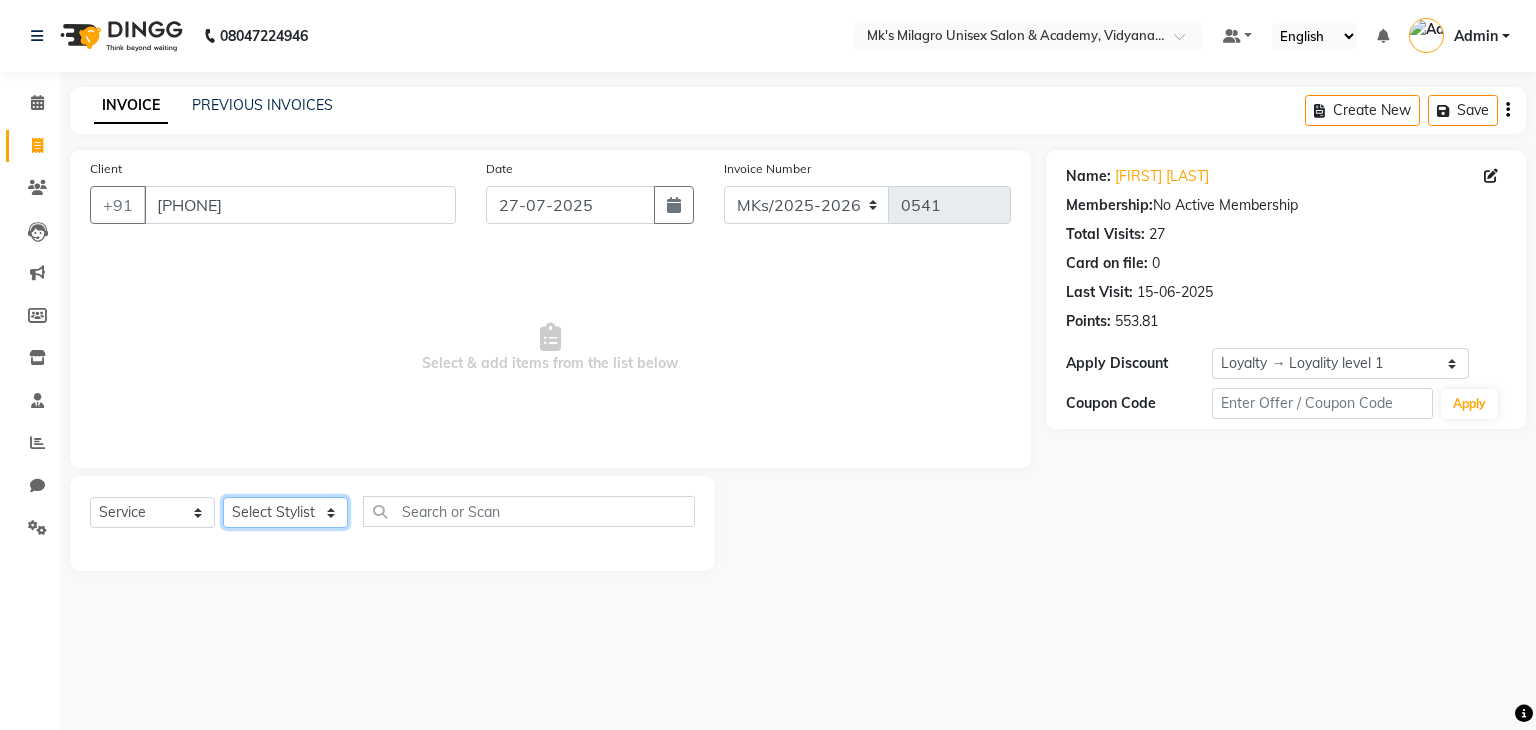 click on "Select Stylist Madhuri Jadhav Minsi Ramesh Renuka Riya Sandhaya Santoshi" 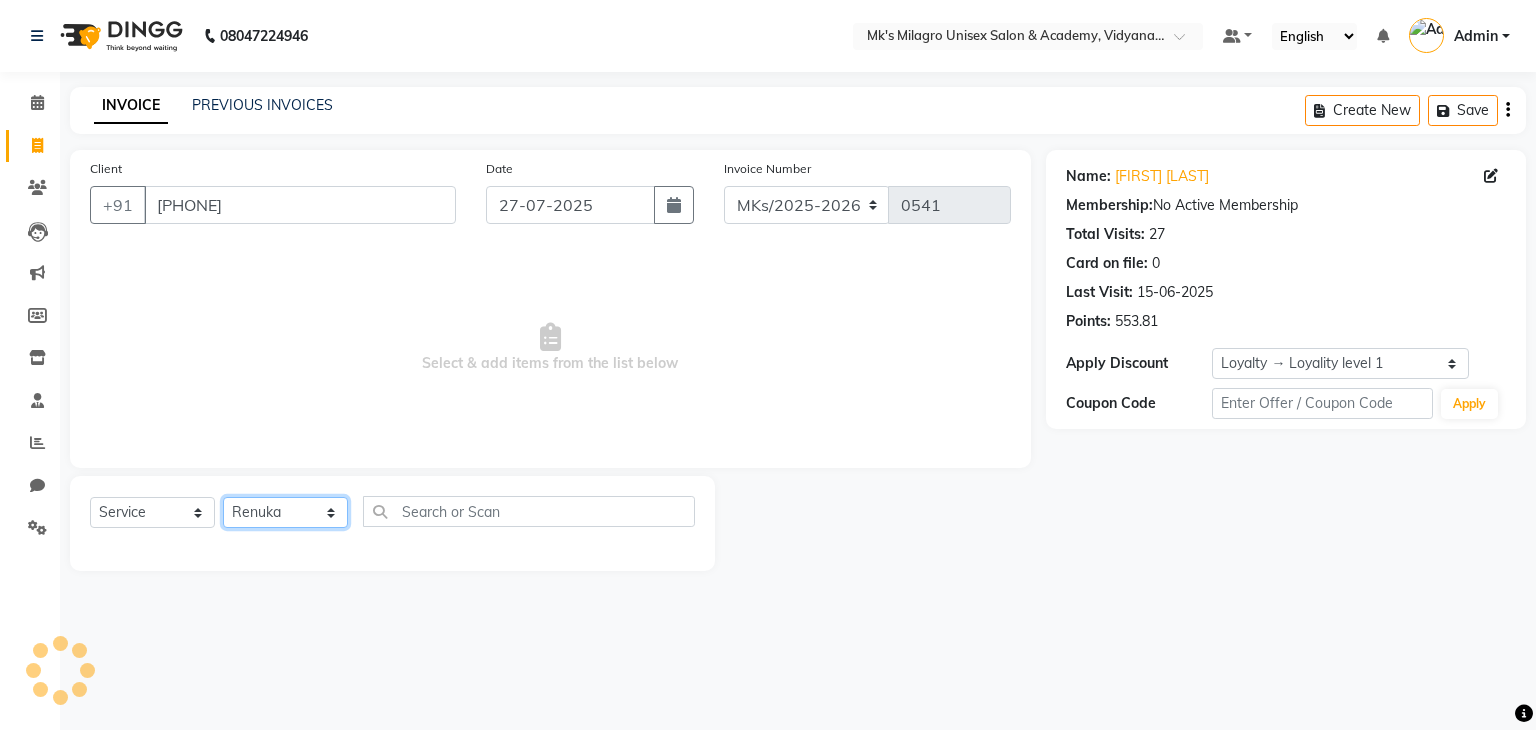 click on "Select Stylist Madhuri Jadhav Minsi Ramesh Renuka Riya Sandhaya Santoshi" 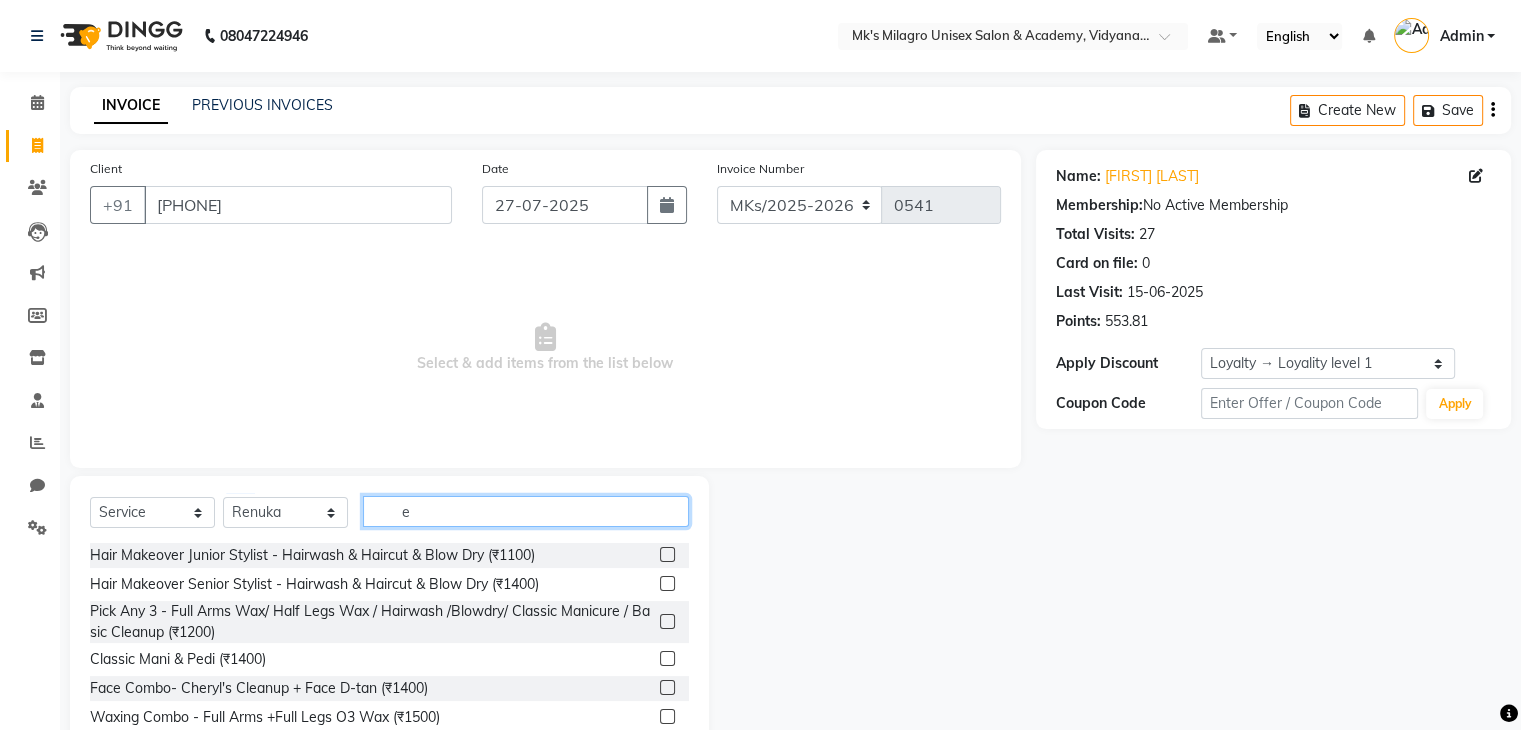 click on "e" 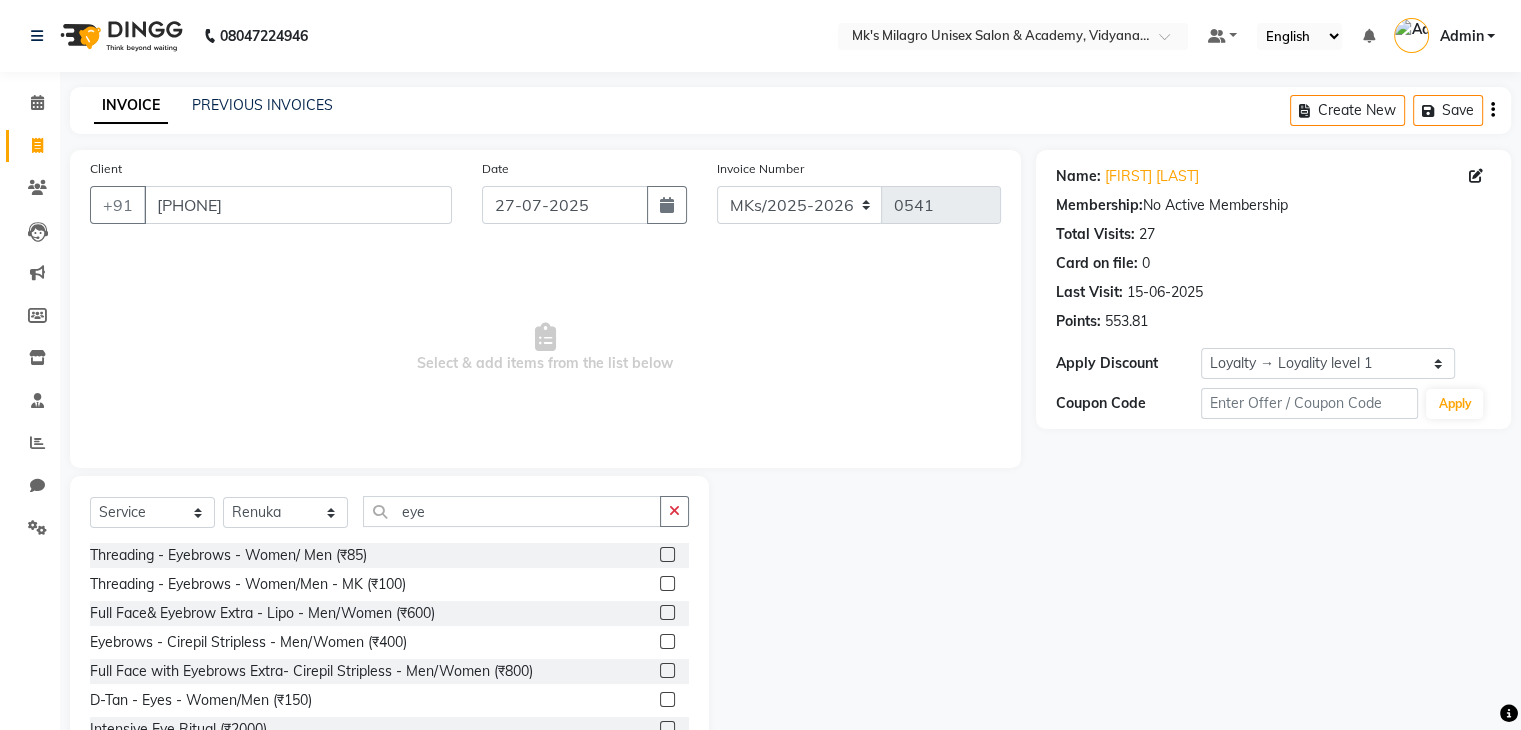 click 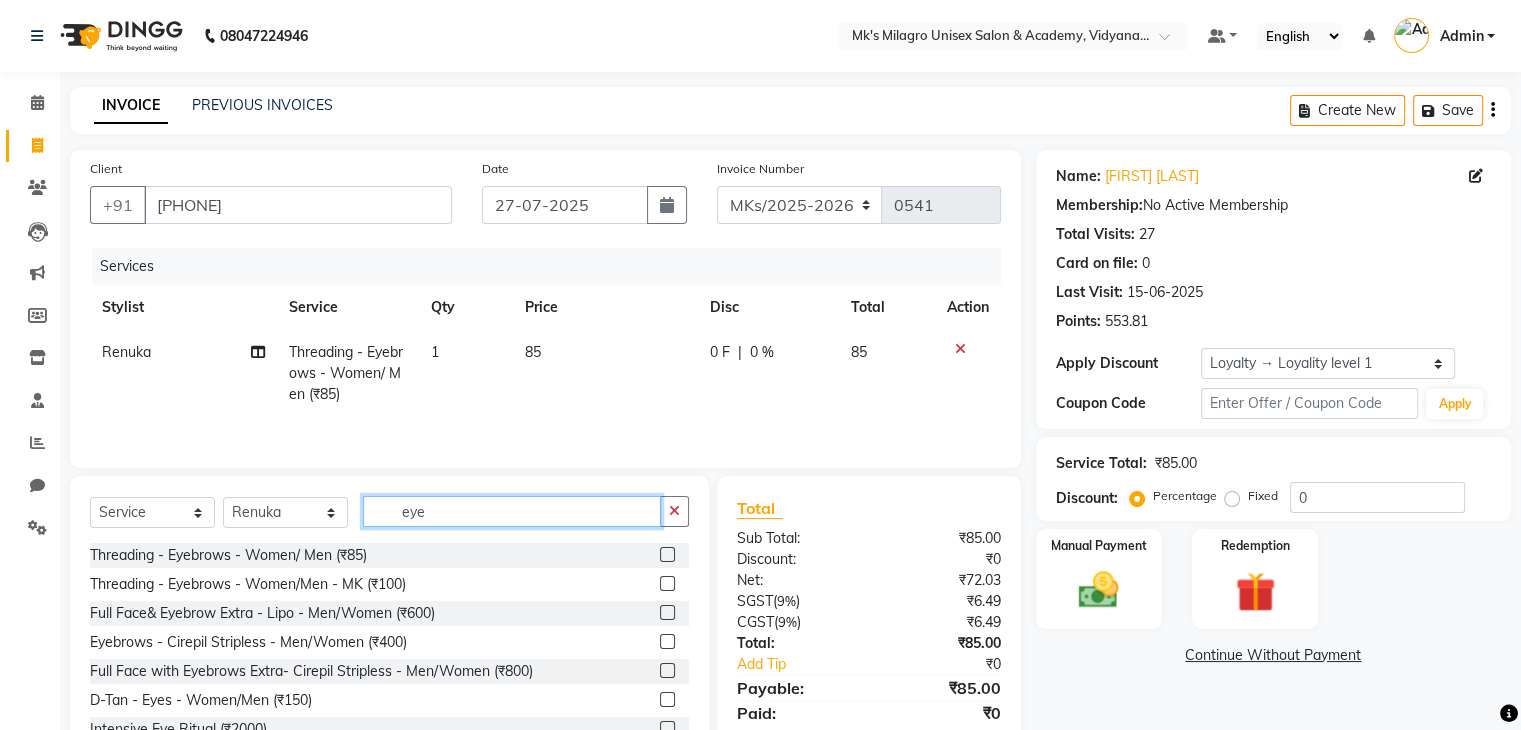 click on "eye" 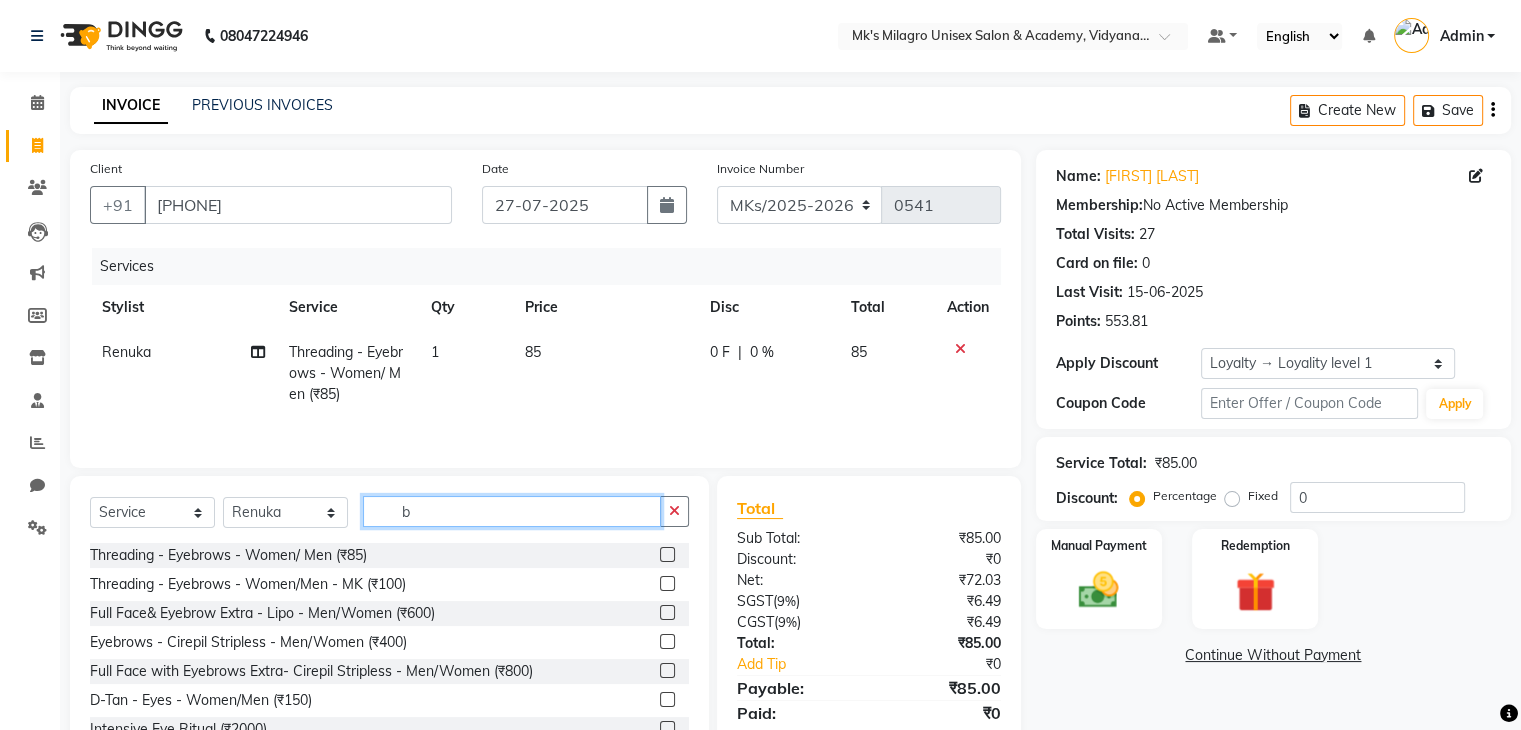 click on "b" 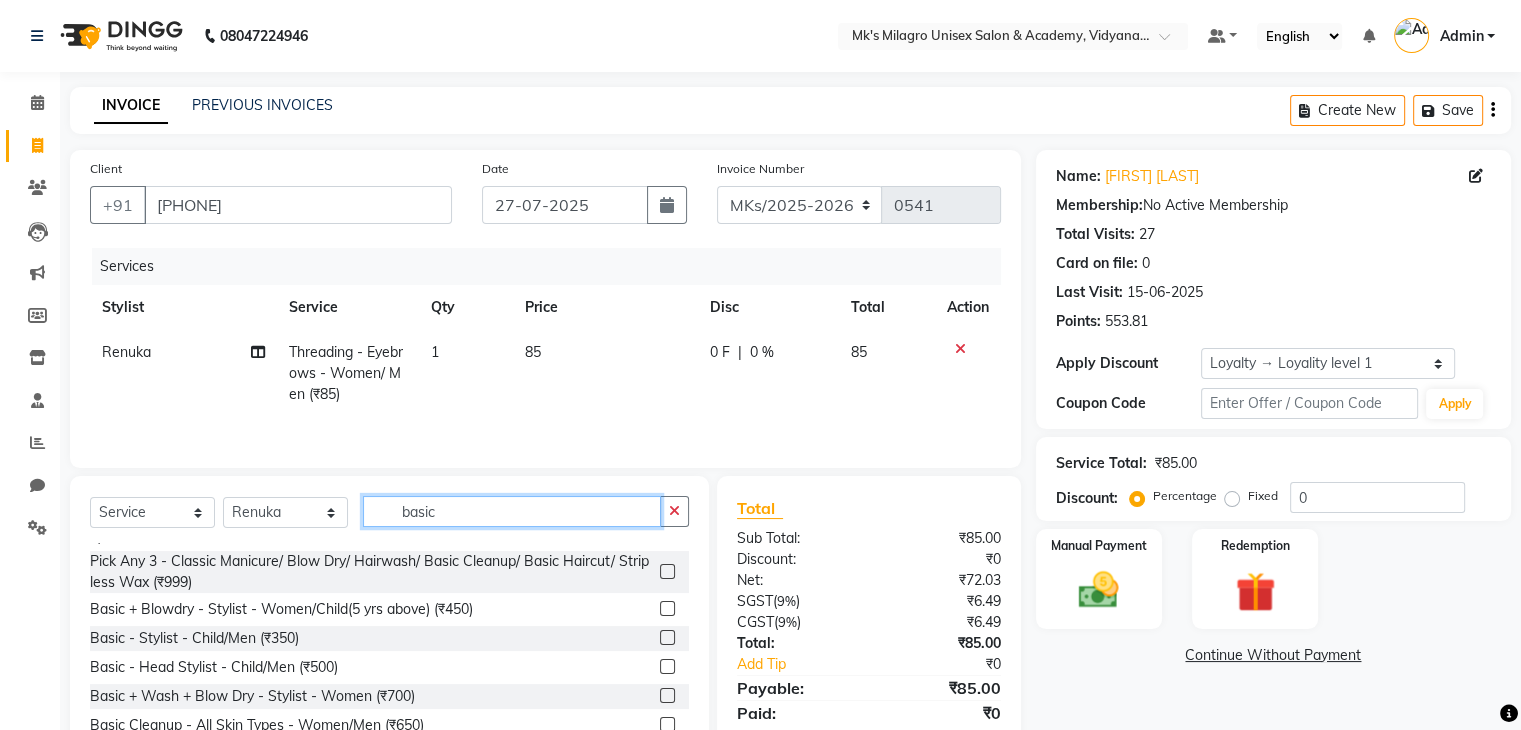 scroll, scrollTop: 162, scrollLeft: 0, axis: vertical 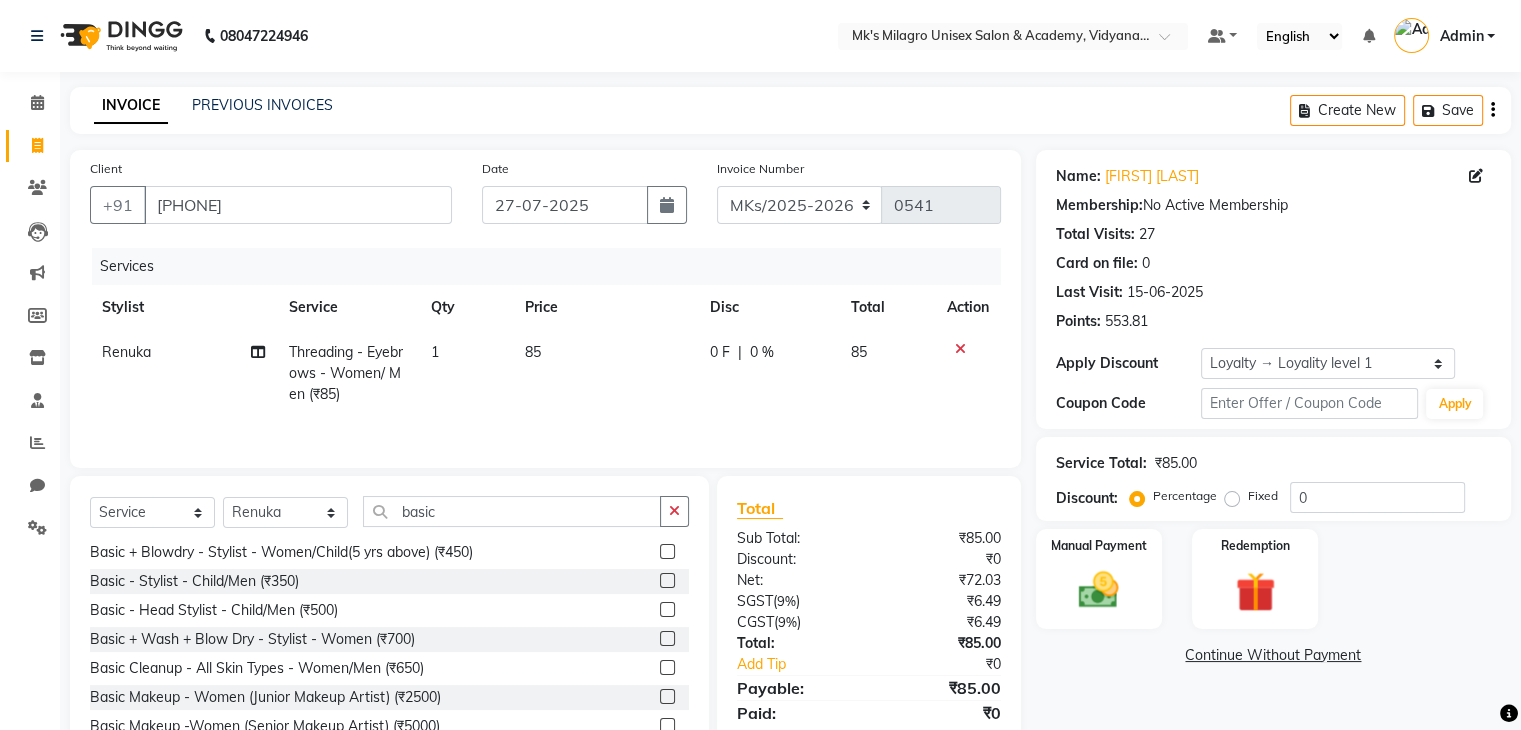 click 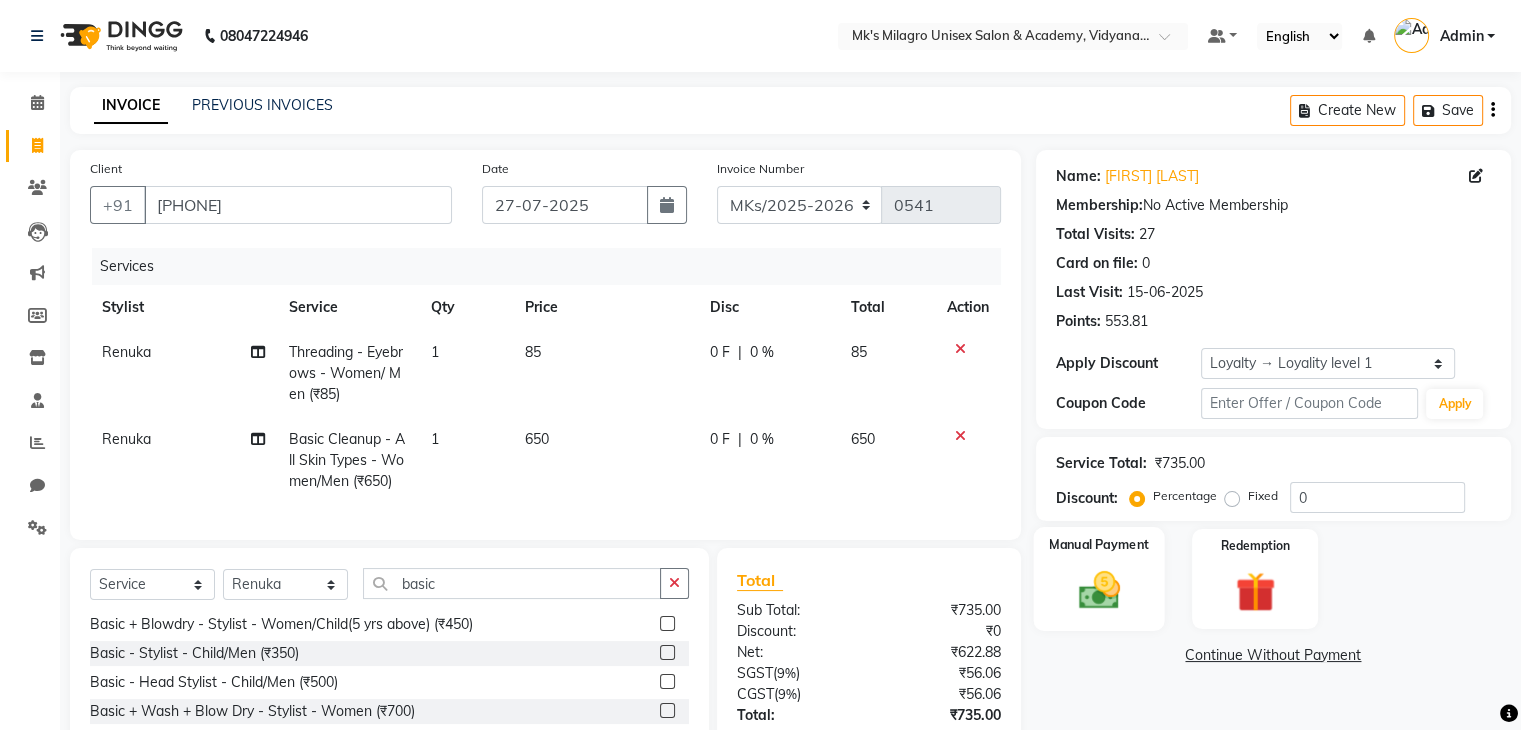 click 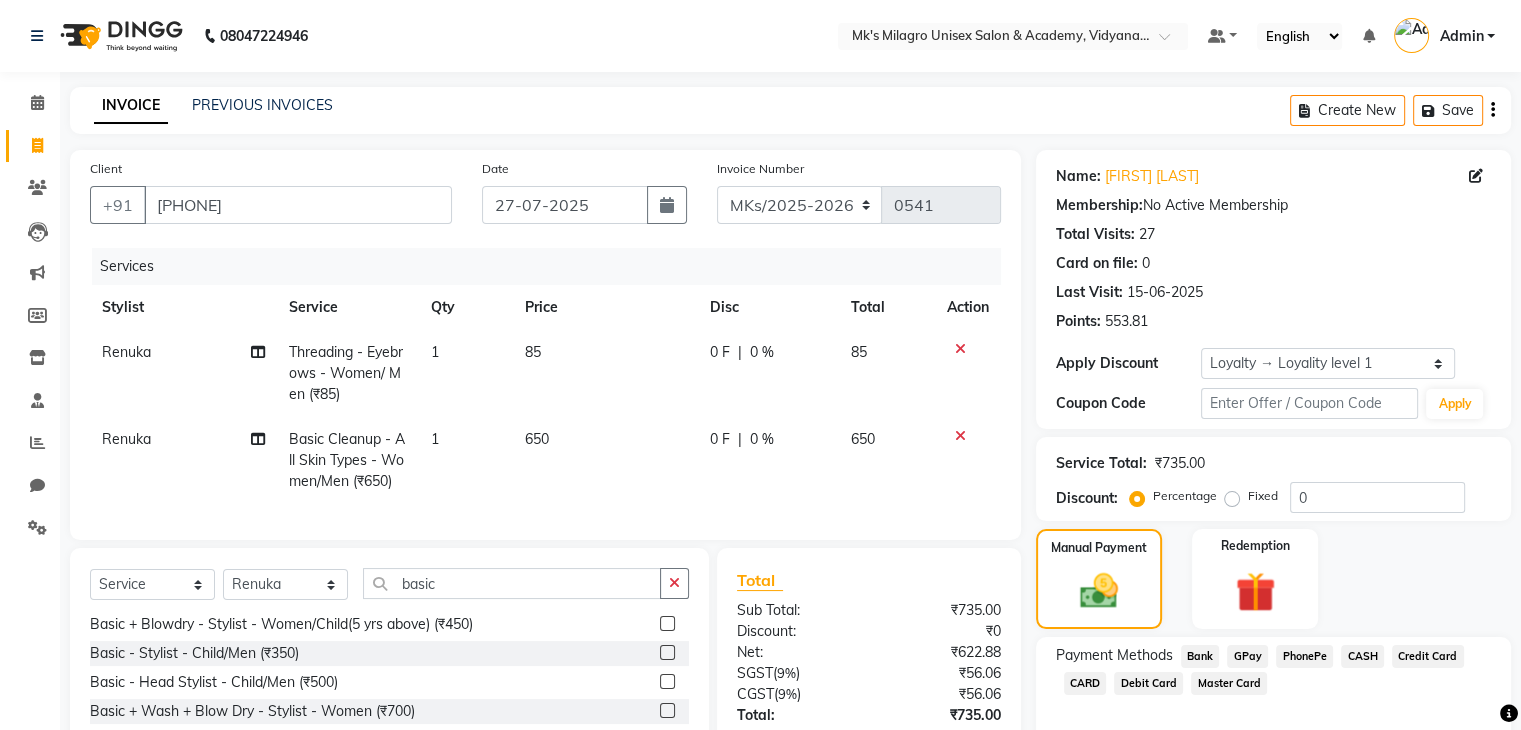 scroll, scrollTop: 159, scrollLeft: 0, axis: vertical 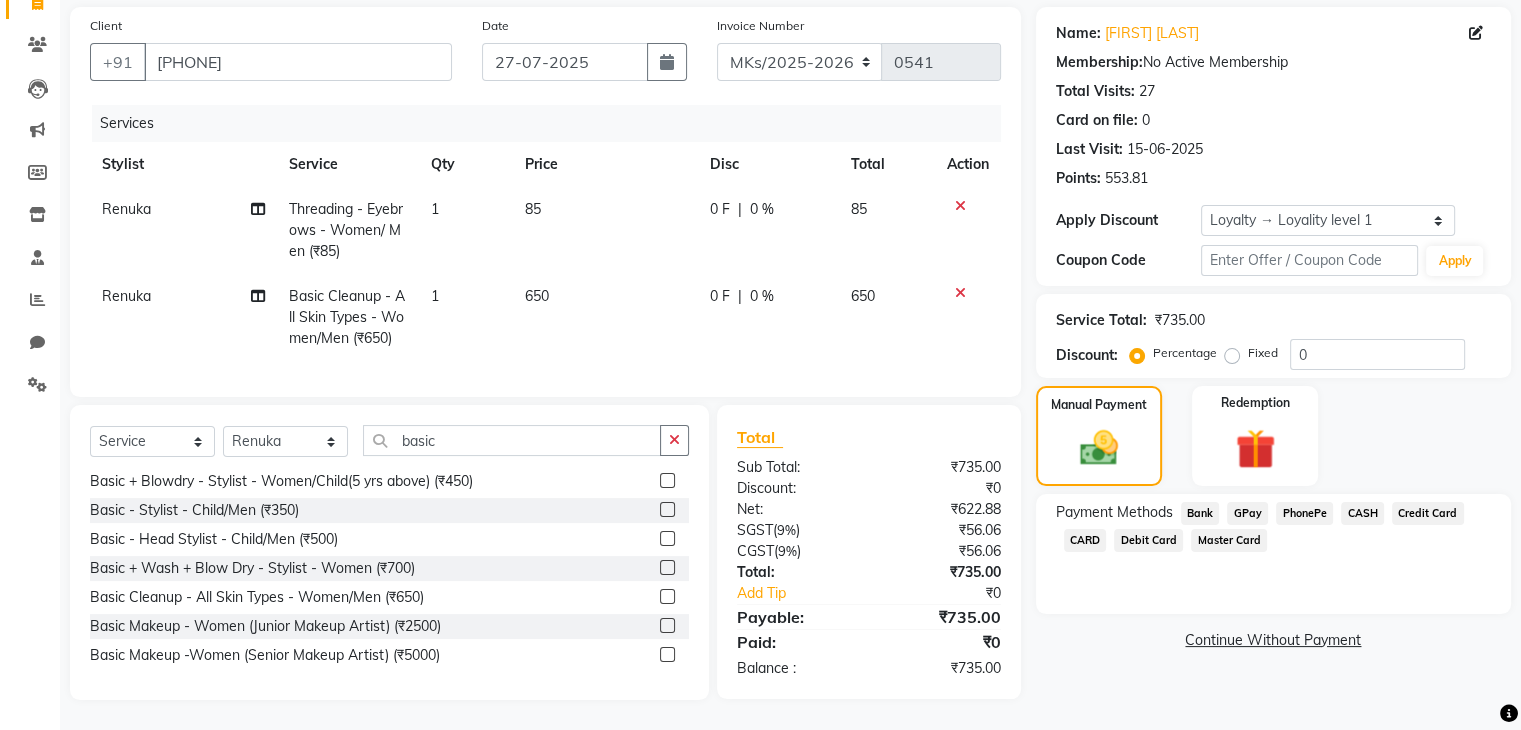 click on "GPay" 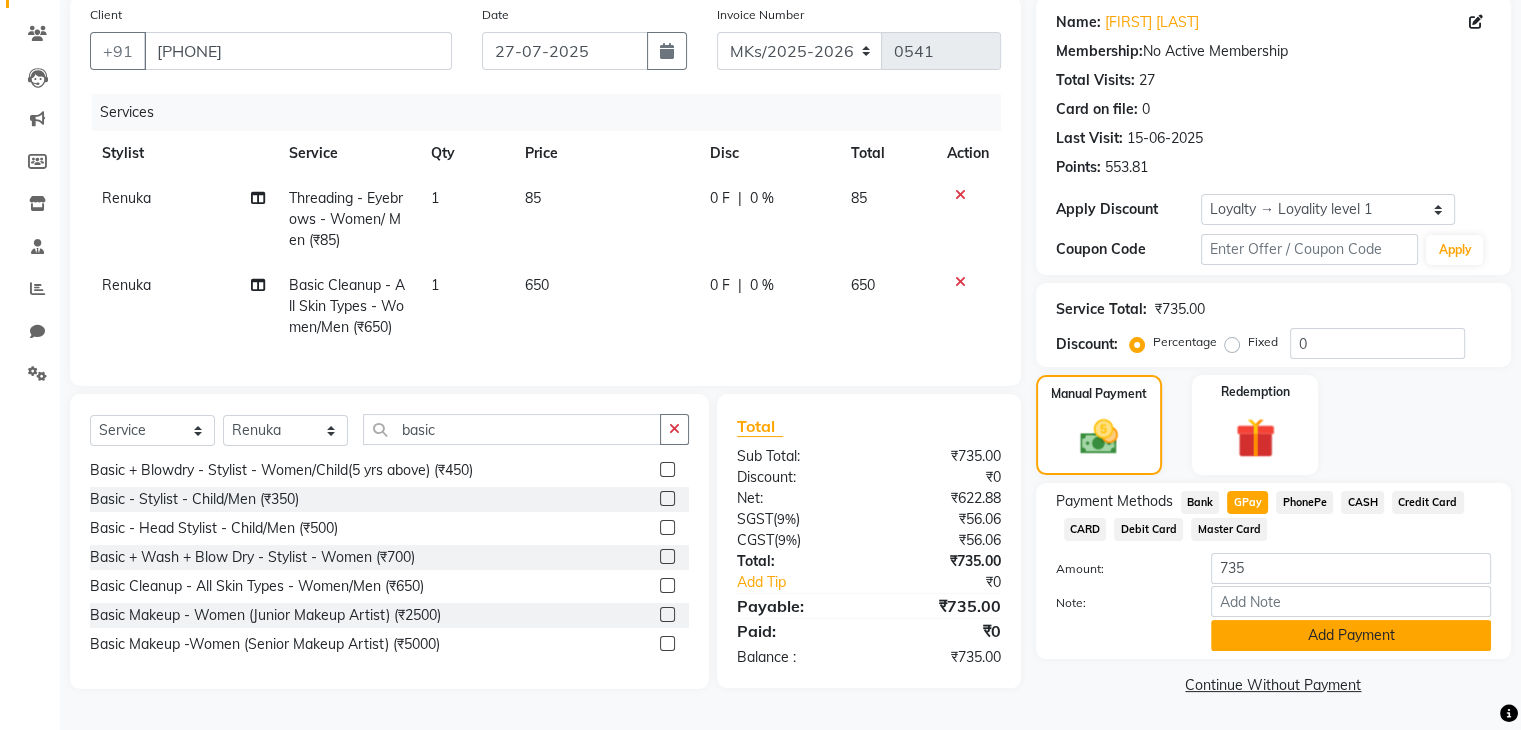 click on "Add Payment" 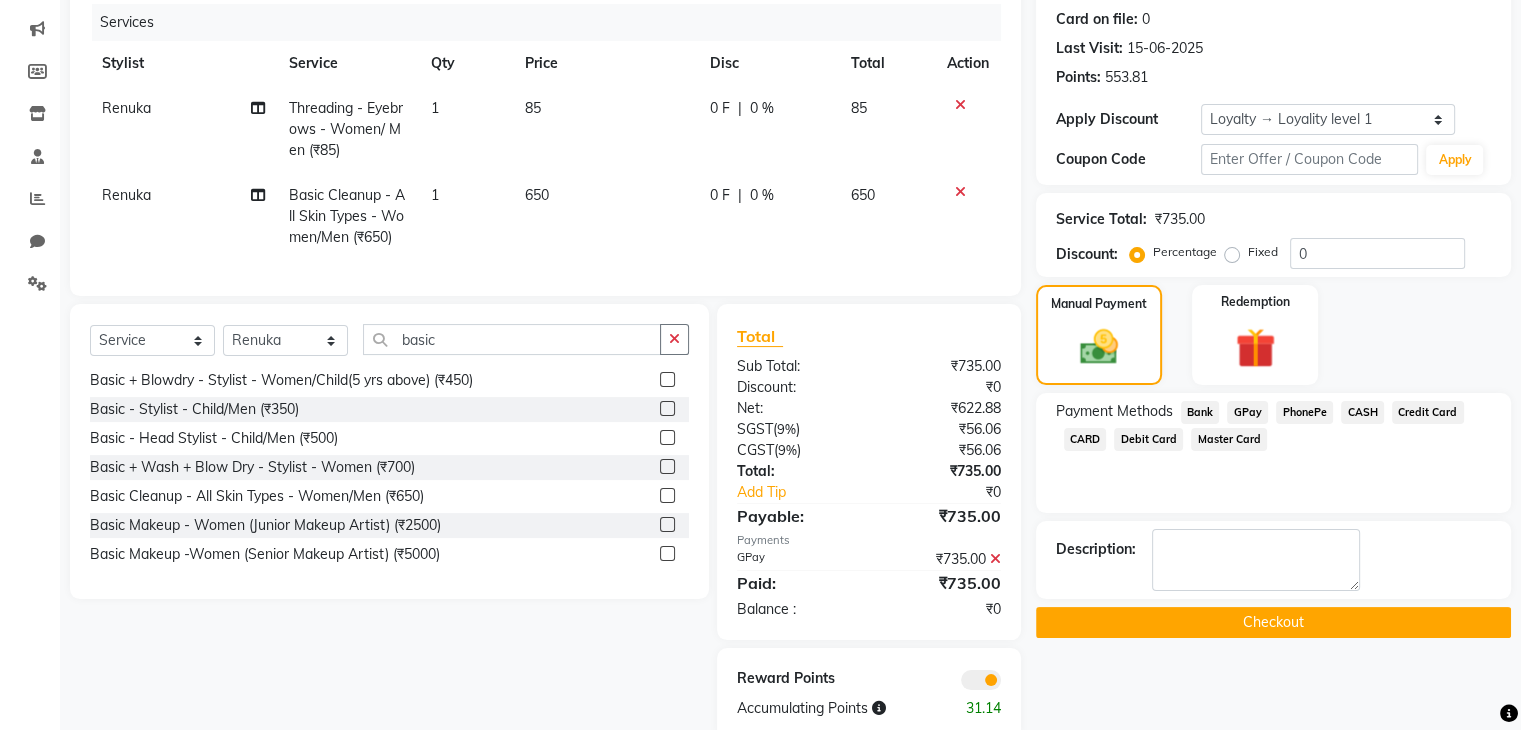 scroll, scrollTop: 300, scrollLeft: 0, axis: vertical 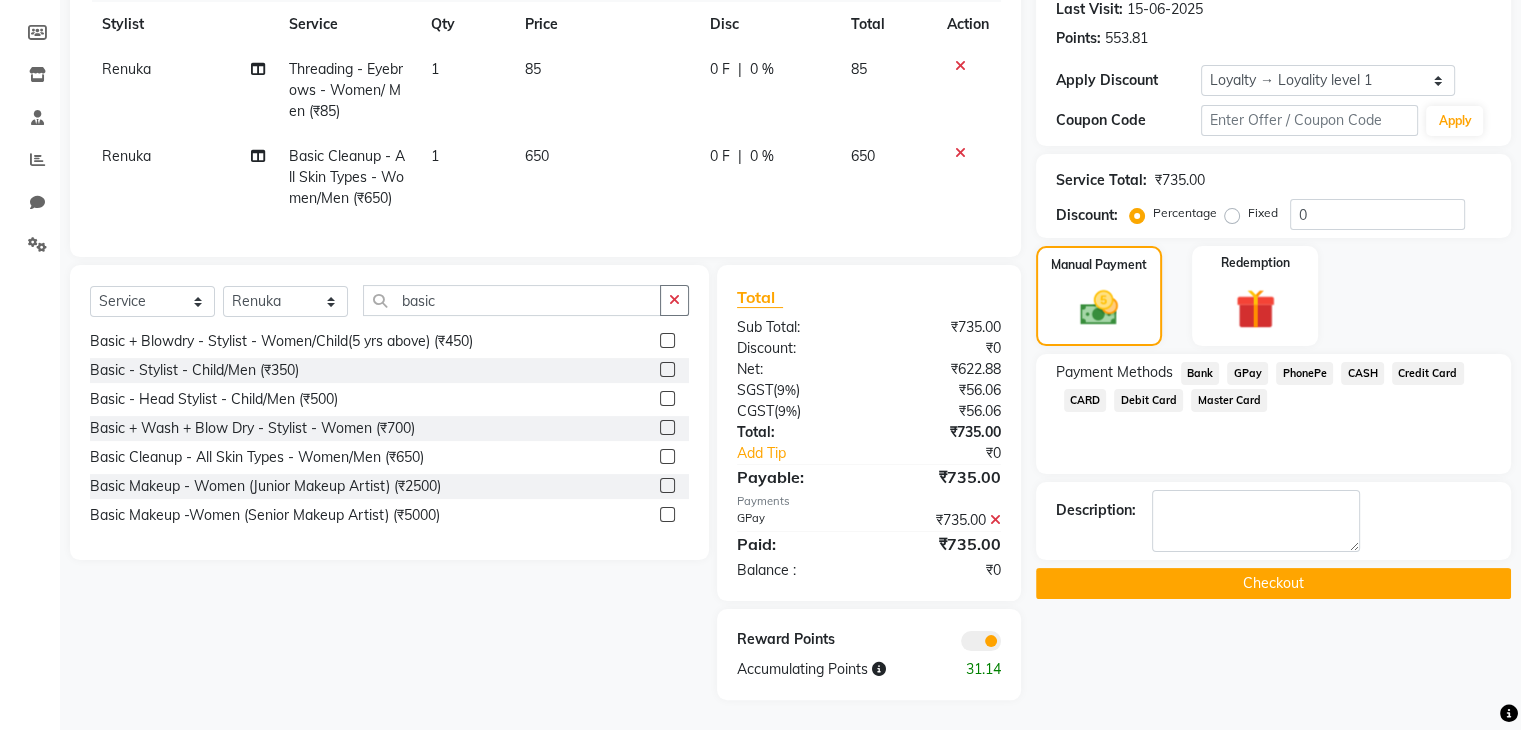 click on "Checkout" 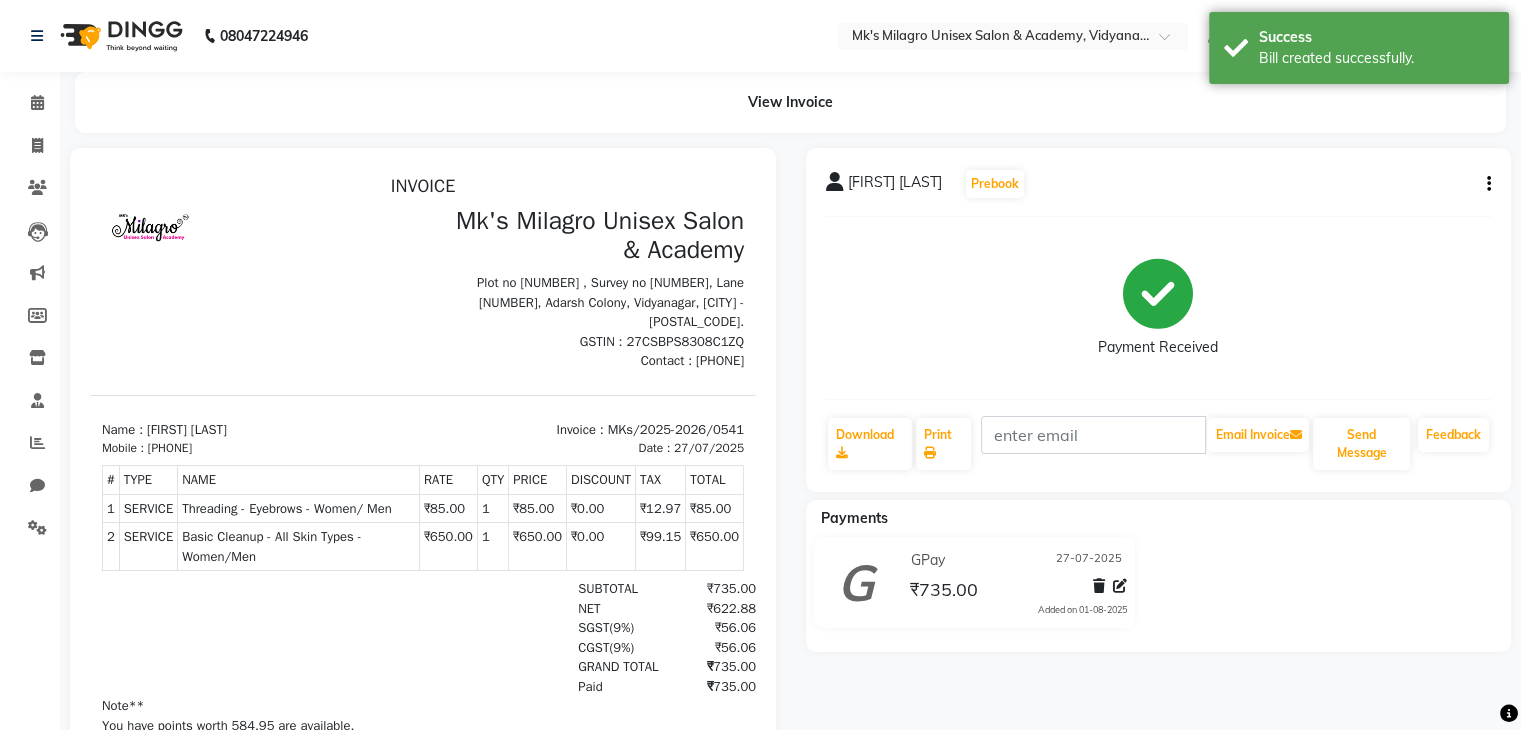 scroll, scrollTop: 0, scrollLeft: 0, axis: both 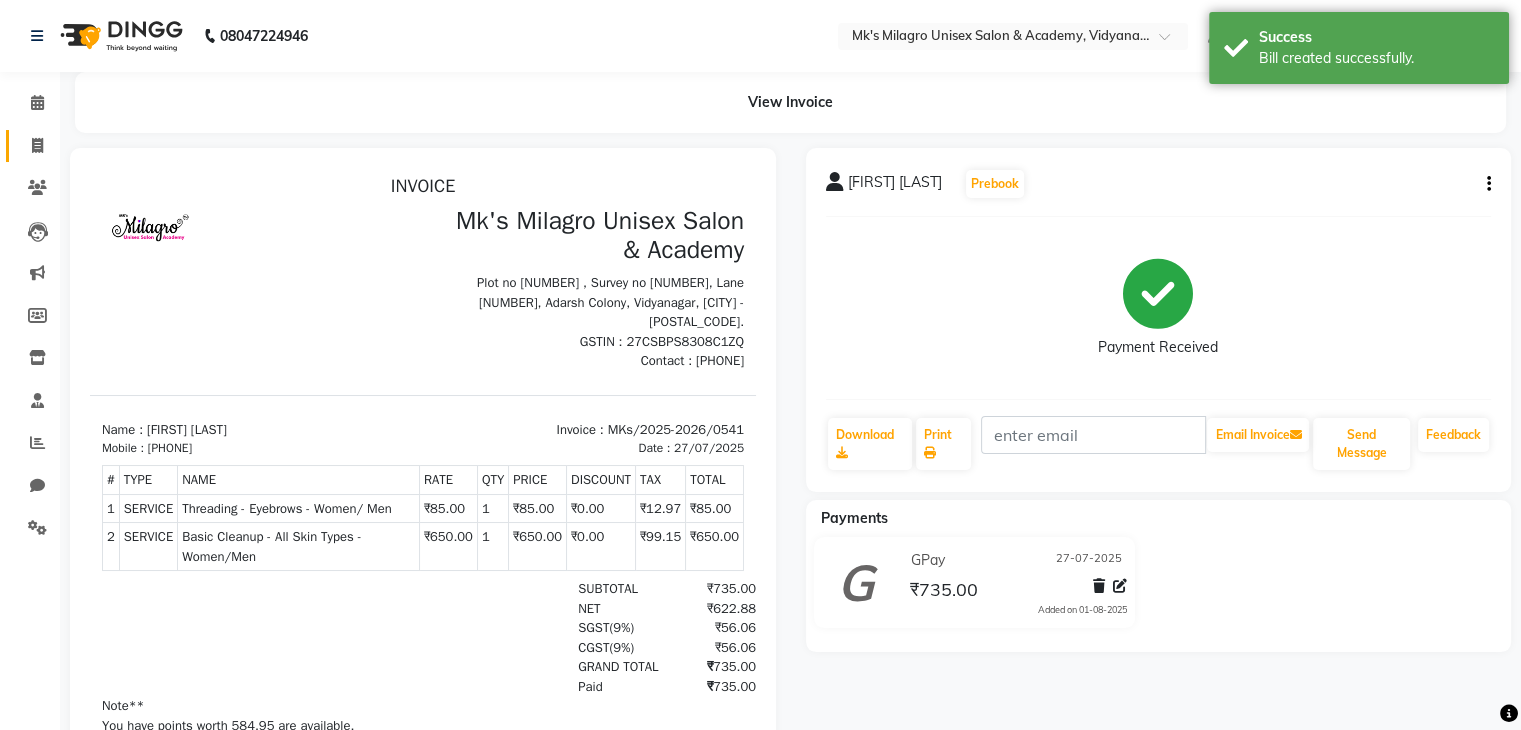 click on "Invoice" 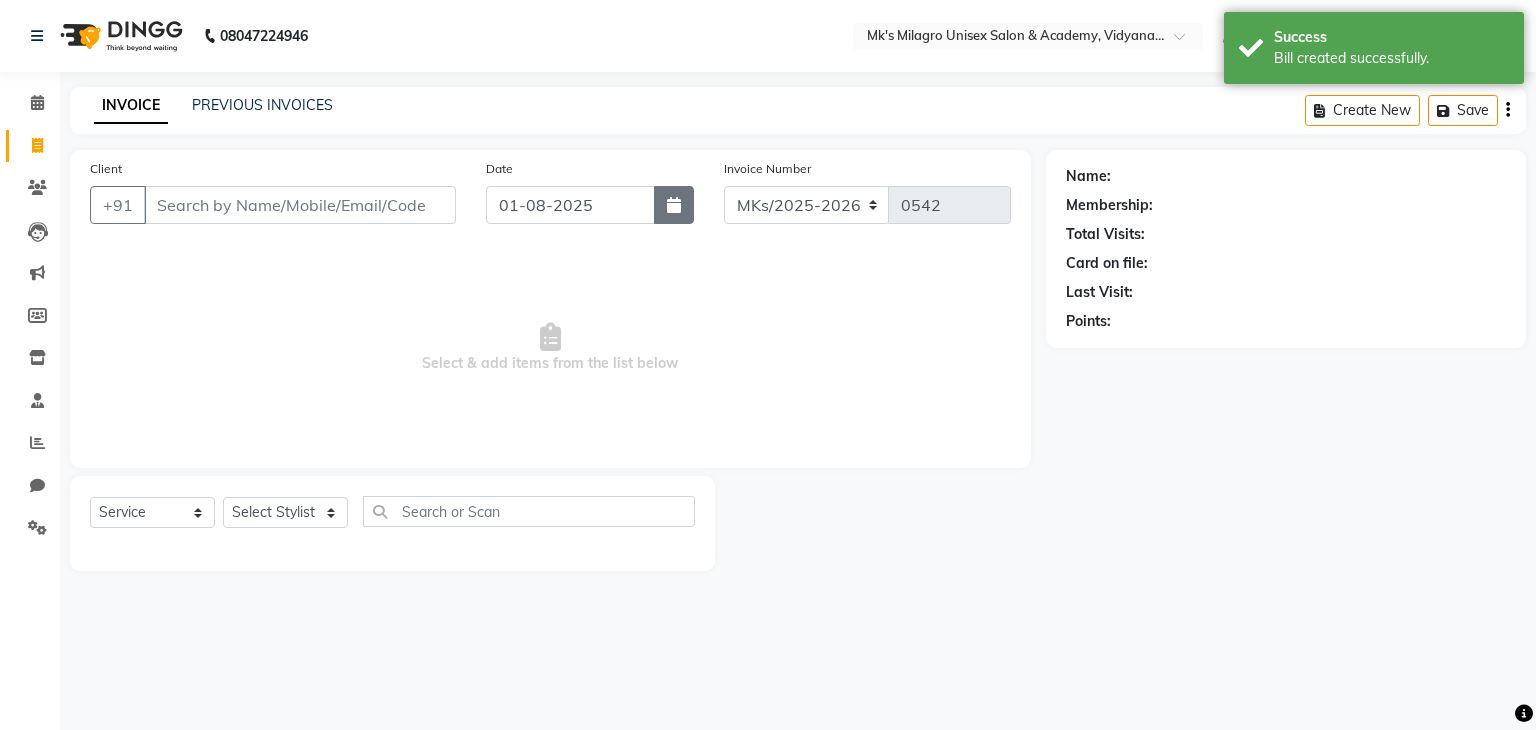 click 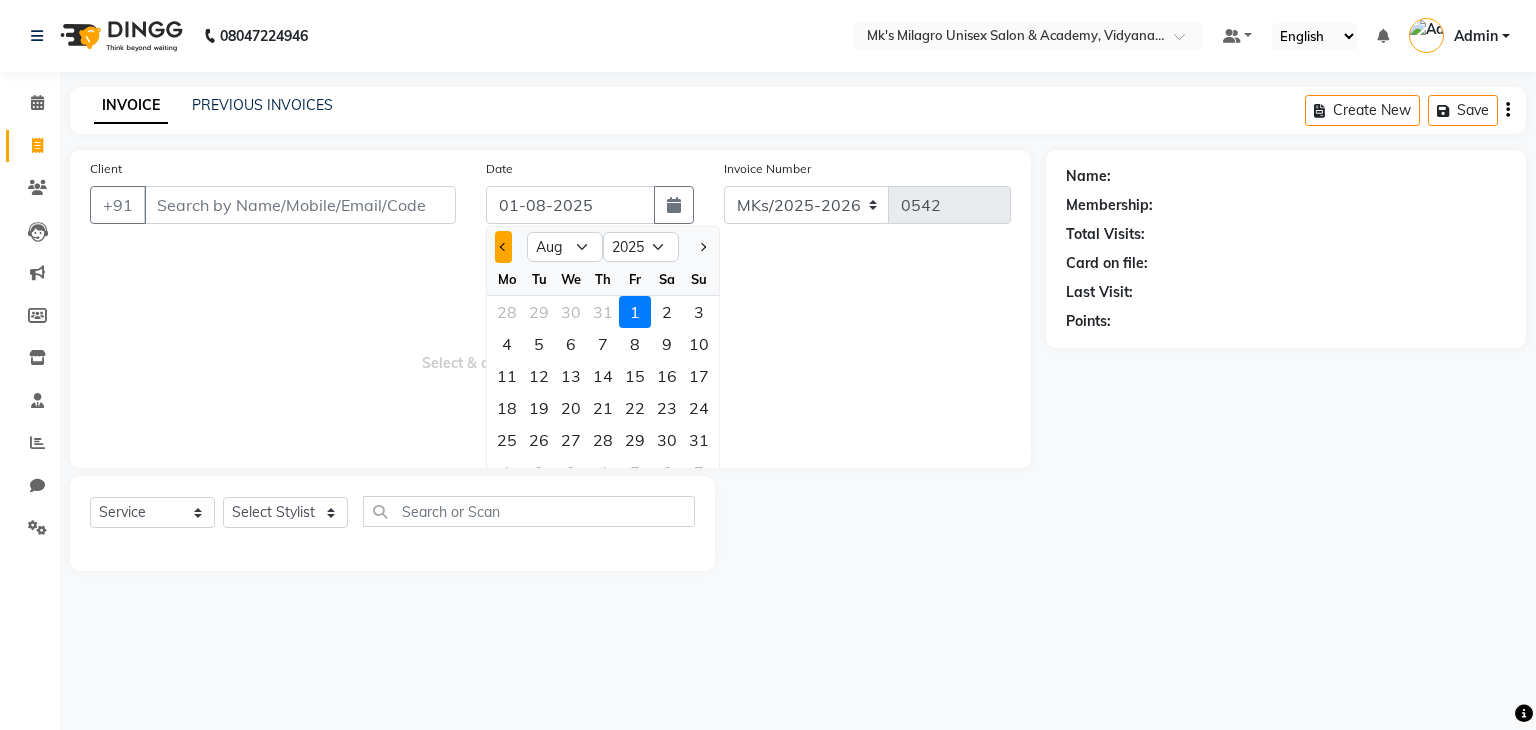 click 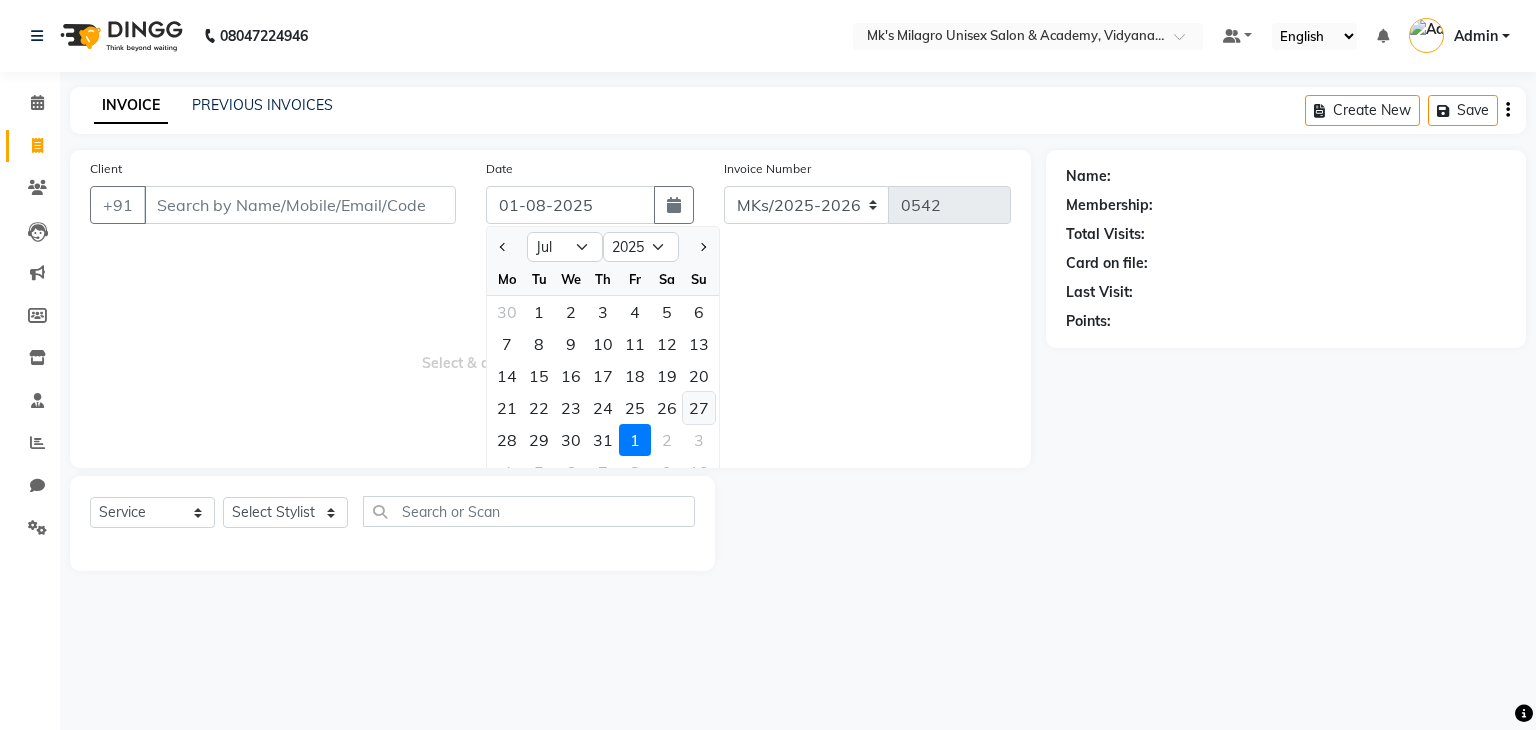 click on "27" 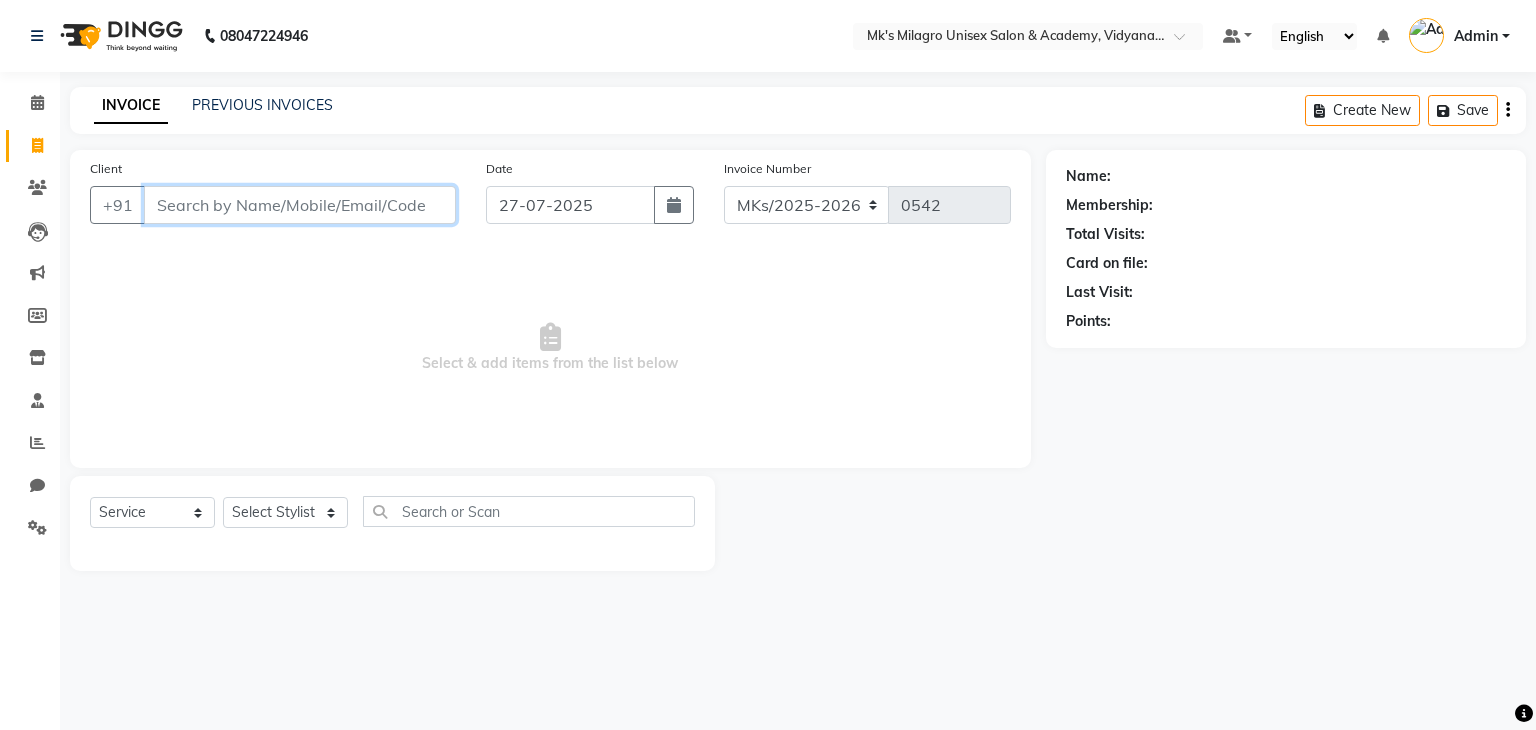 click on "Client" at bounding box center (300, 205) 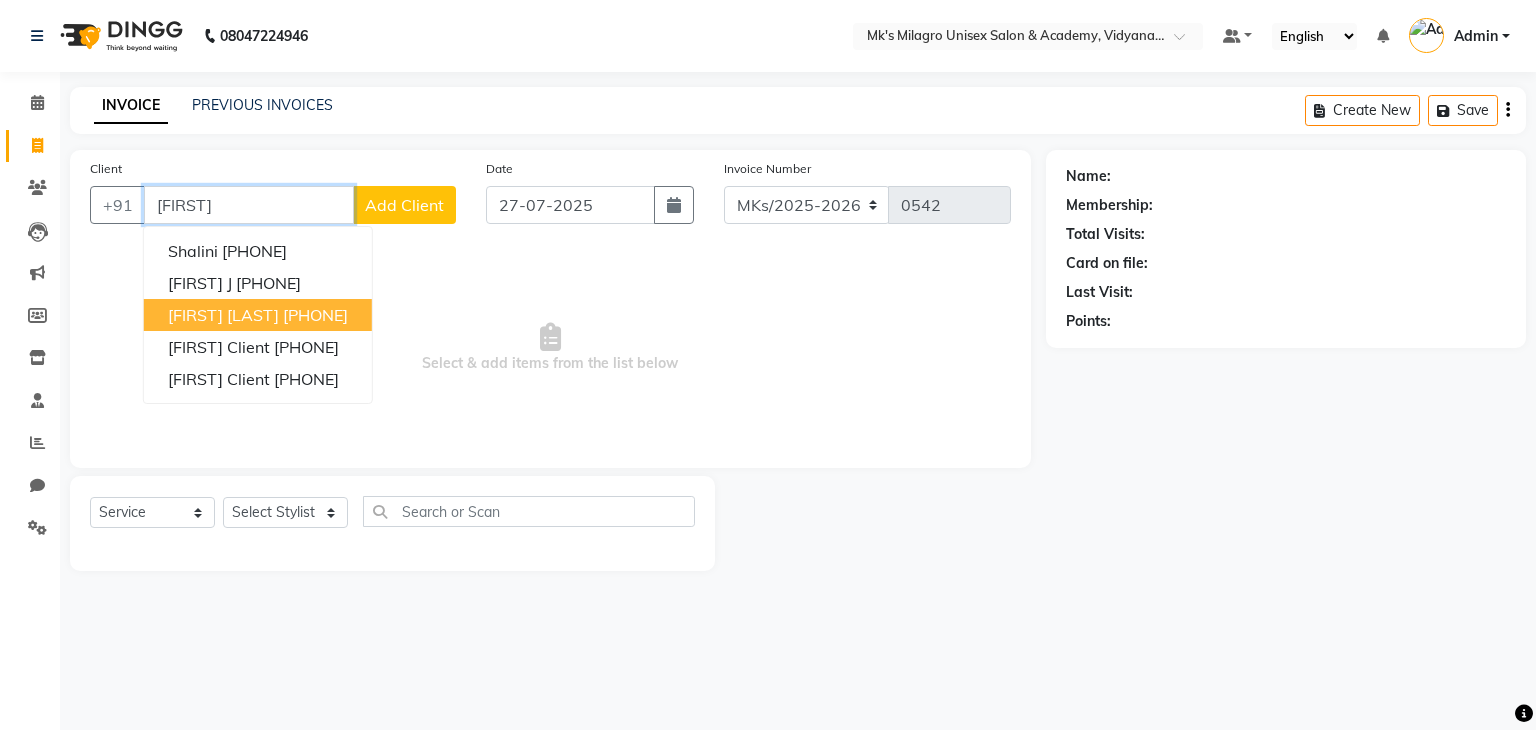 click on "[PHONE]" at bounding box center (315, 315) 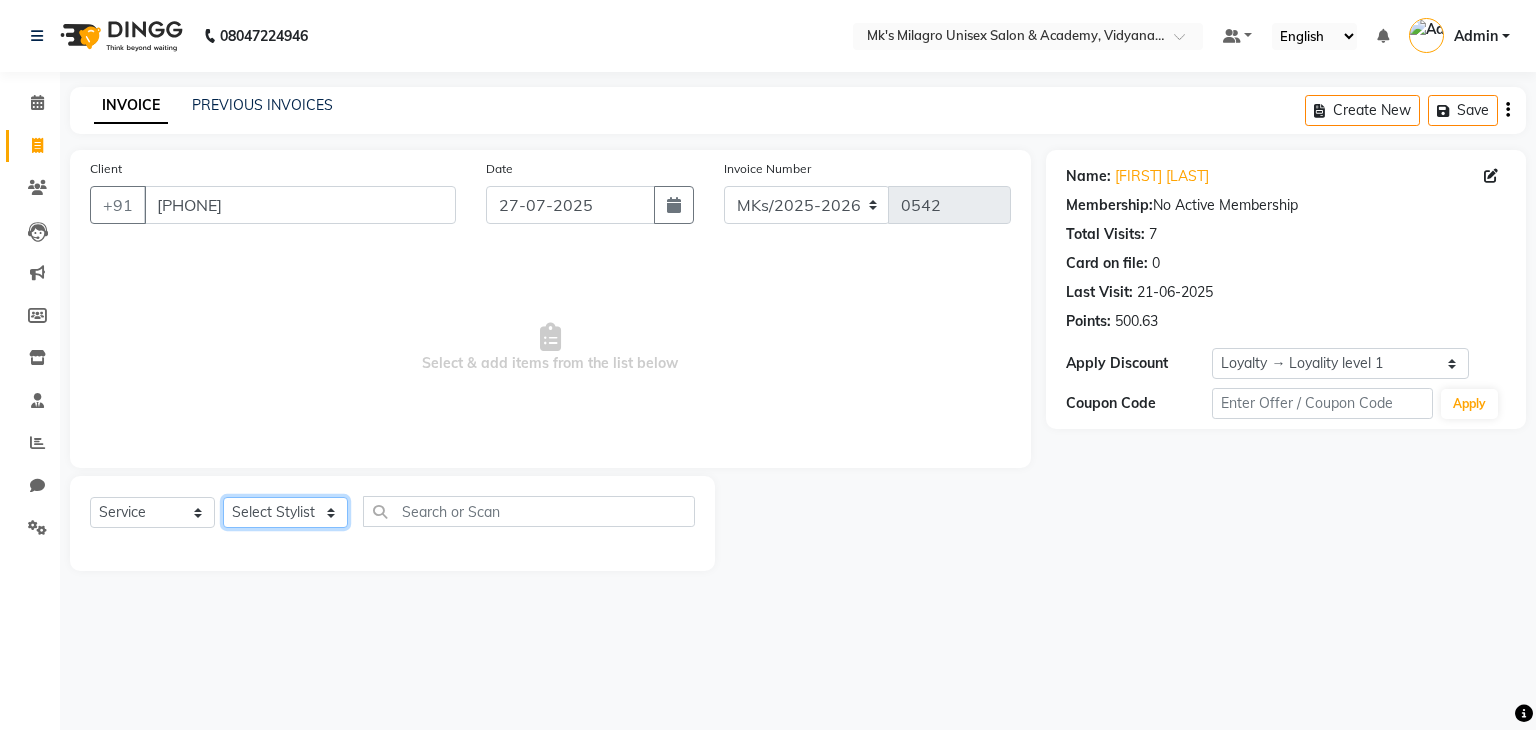 click on "Select Stylist Madhuri Jadhav Minsi Ramesh Renuka Riya Sandhaya Santoshi" 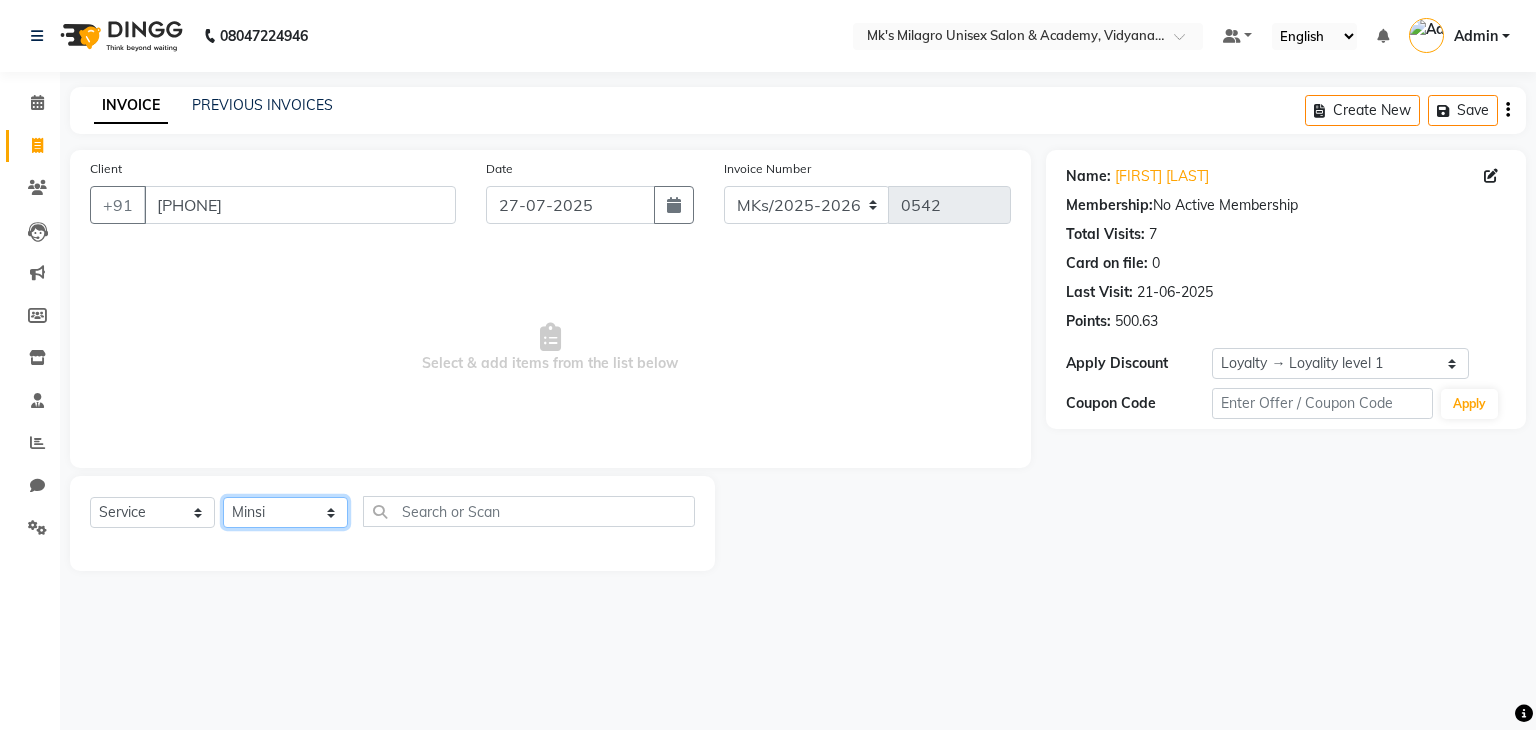 click on "Select Stylist Madhuri Jadhav Minsi Ramesh Renuka Riya Sandhaya Santoshi" 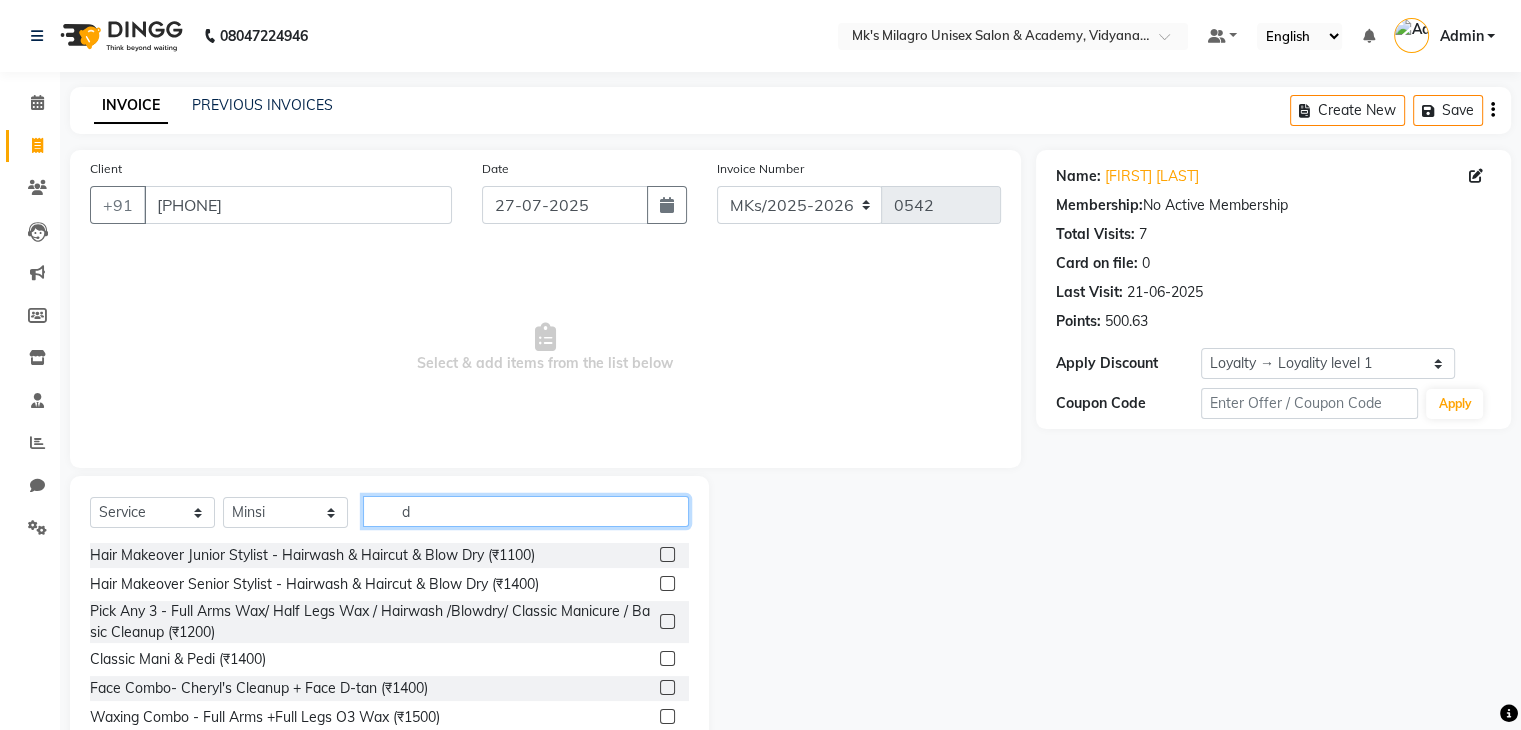 click on "d" 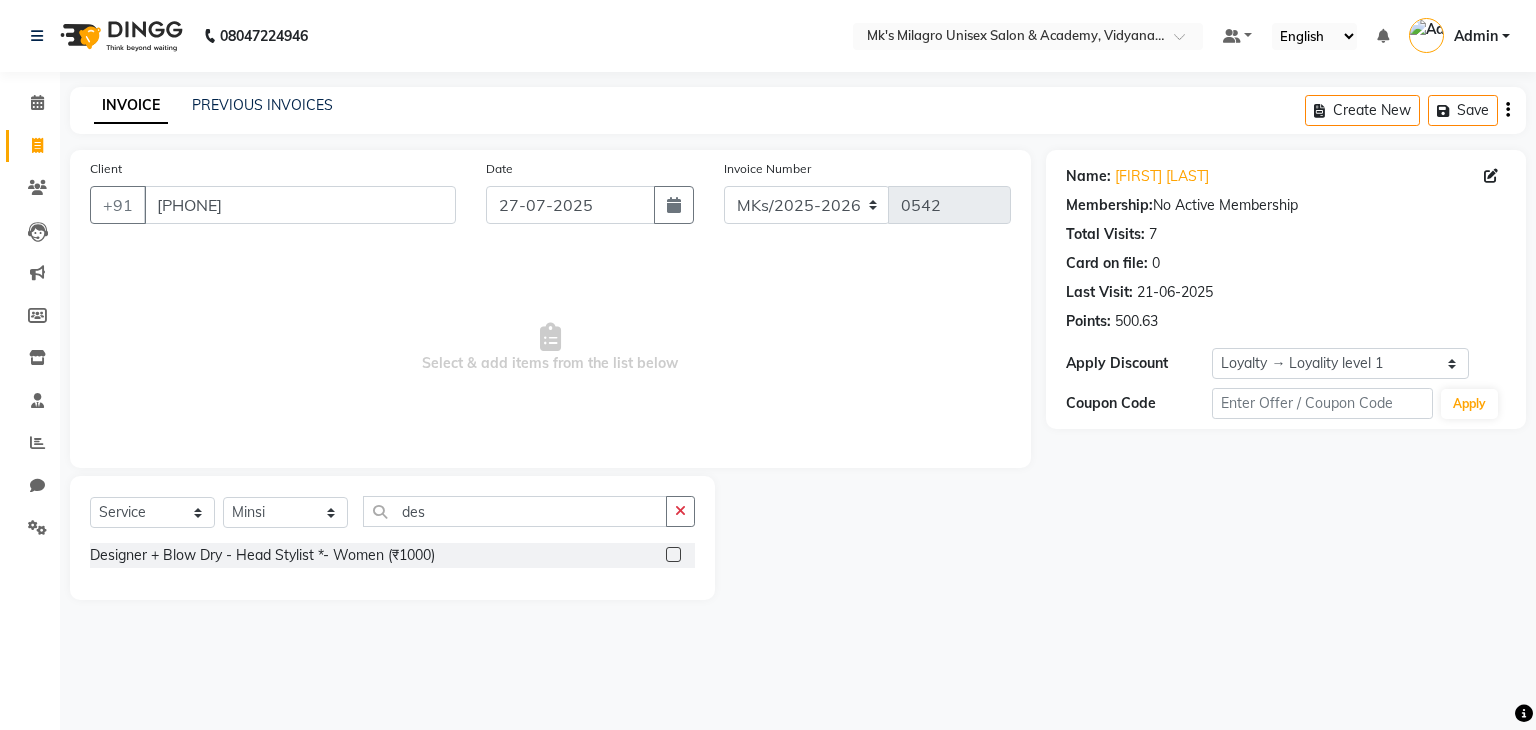 click 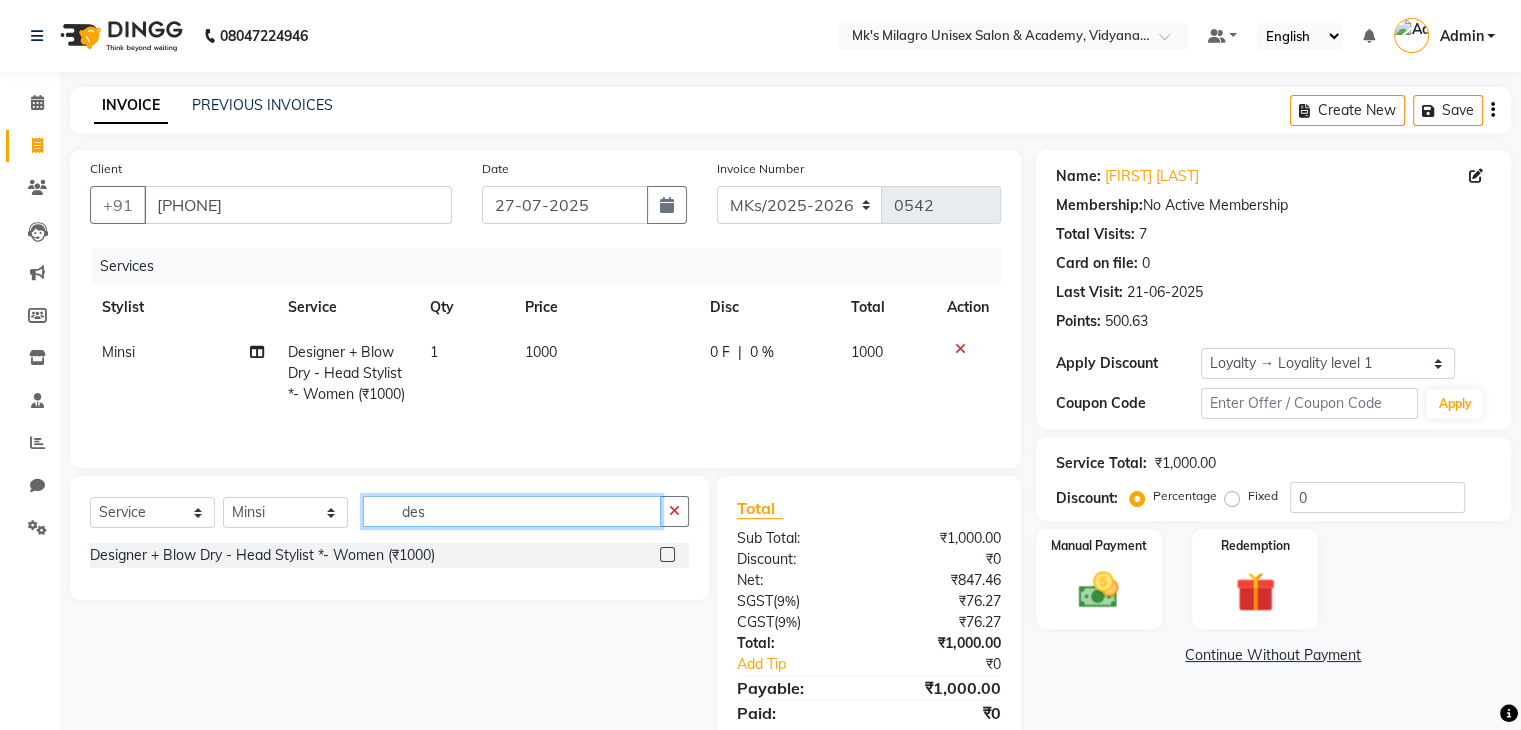 click on "des" 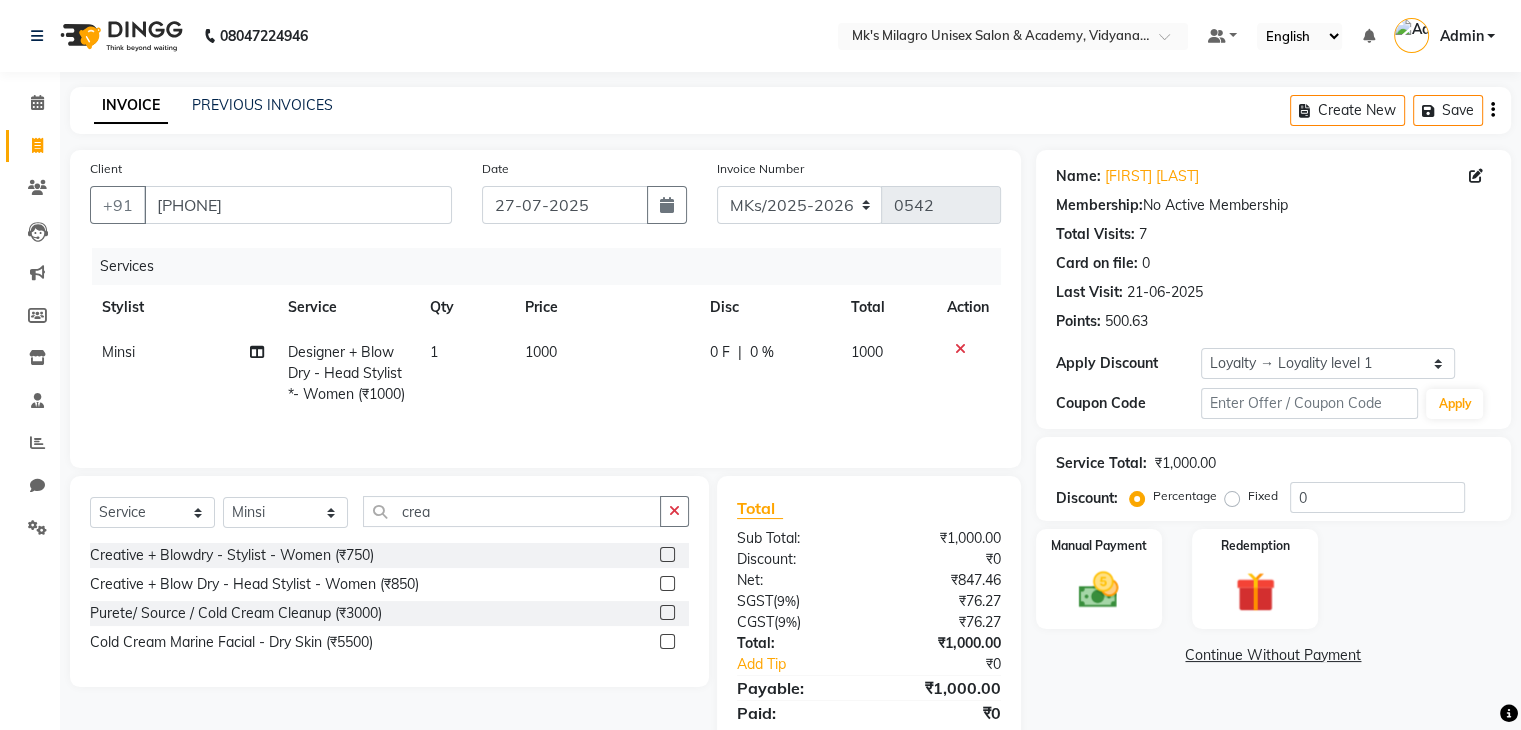 click 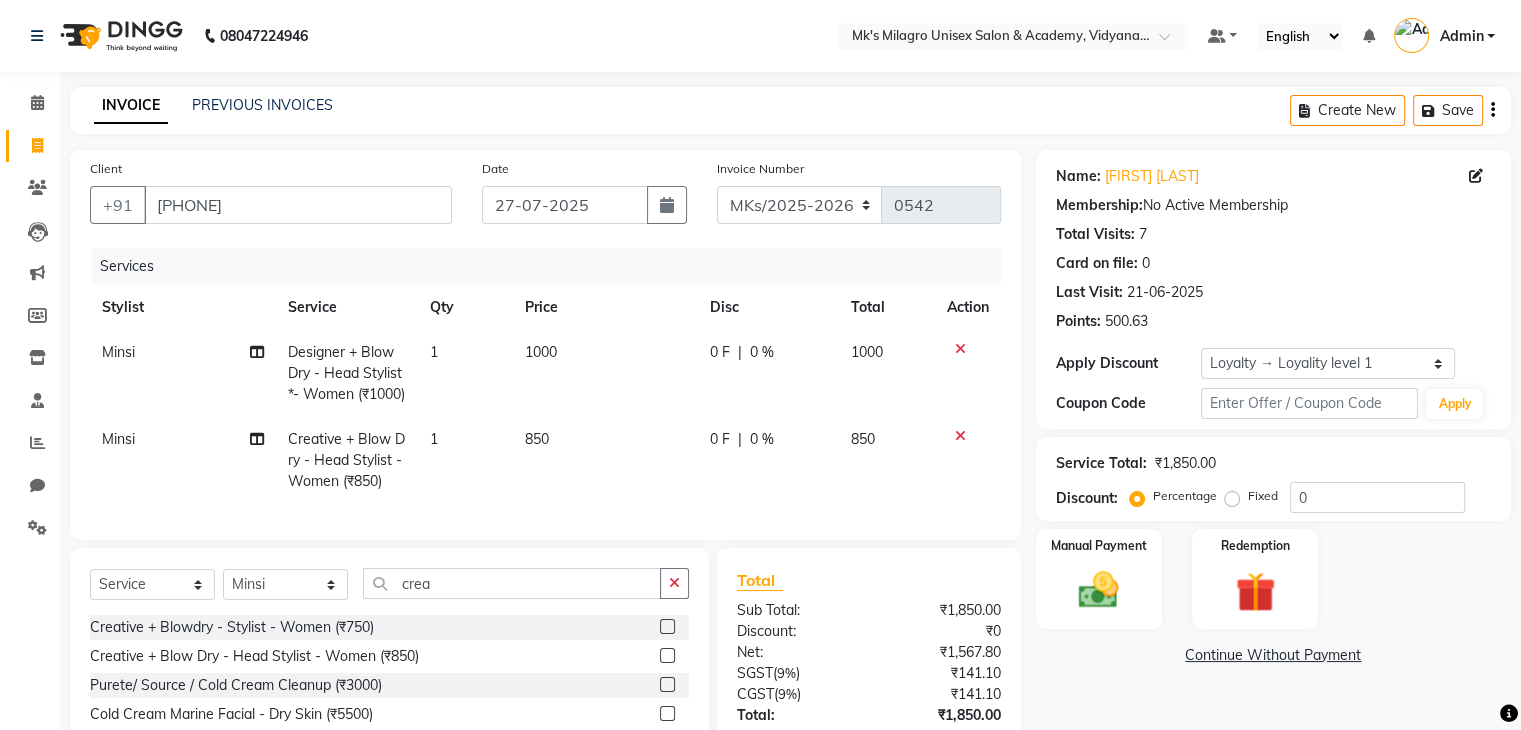 scroll, scrollTop: 179, scrollLeft: 0, axis: vertical 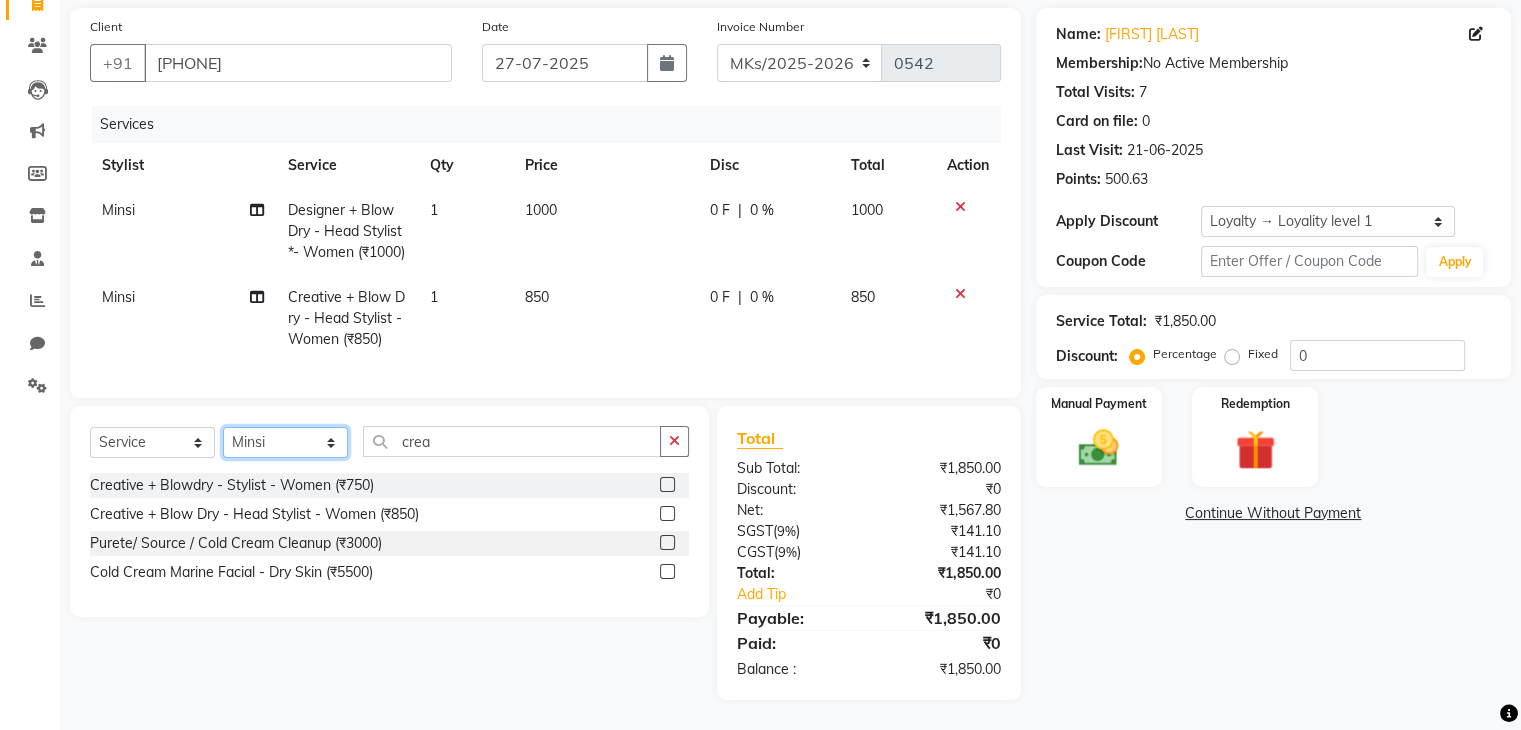 click on "Select Stylist Madhuri Jadhav Minsi Ramesh Renuka Riya Sandhaya Santoshi" 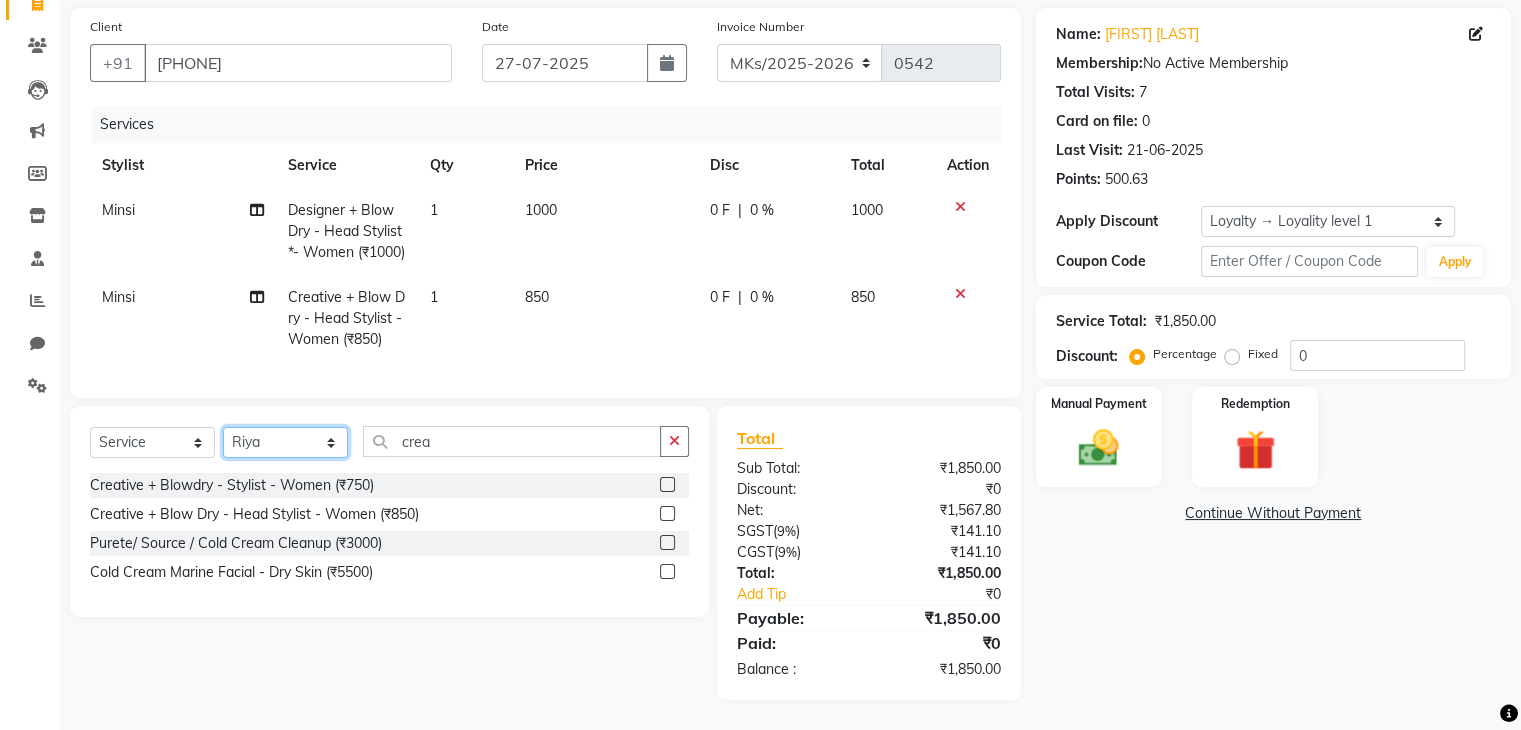 click on "Select Stylist Madhuri Jadhav Minsi Ramesh Renuka Riya Sandhaya Santoshi" 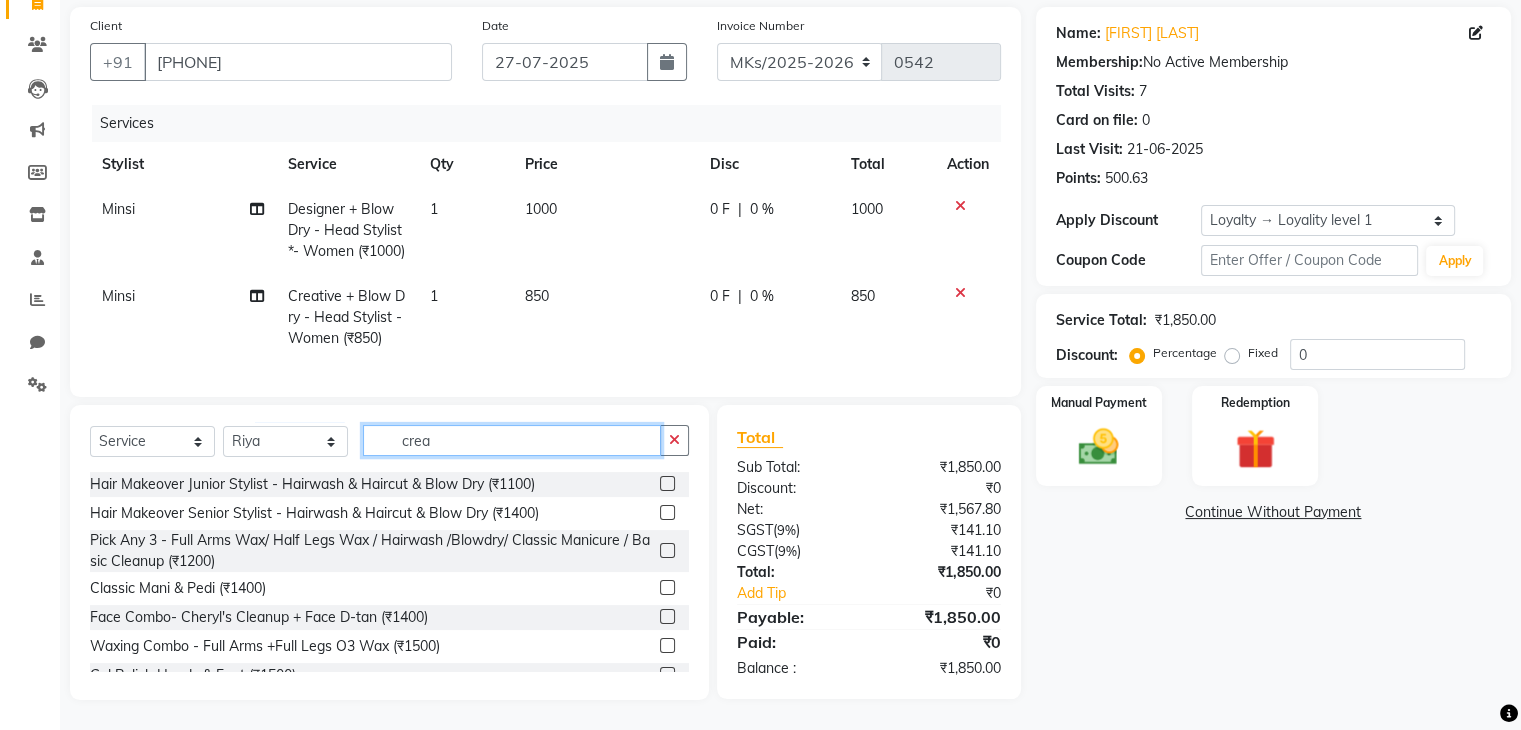 click on "crea" 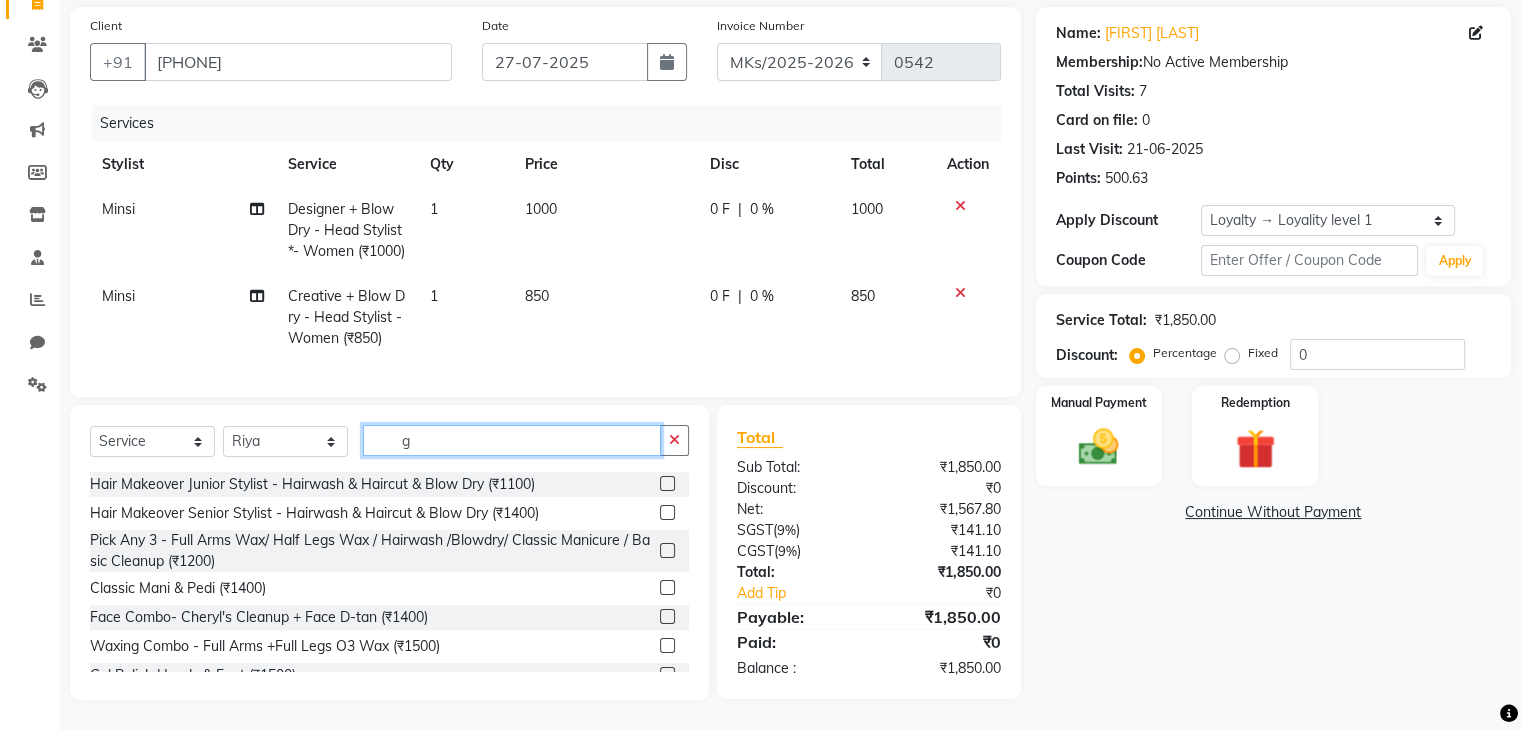 click on "g" 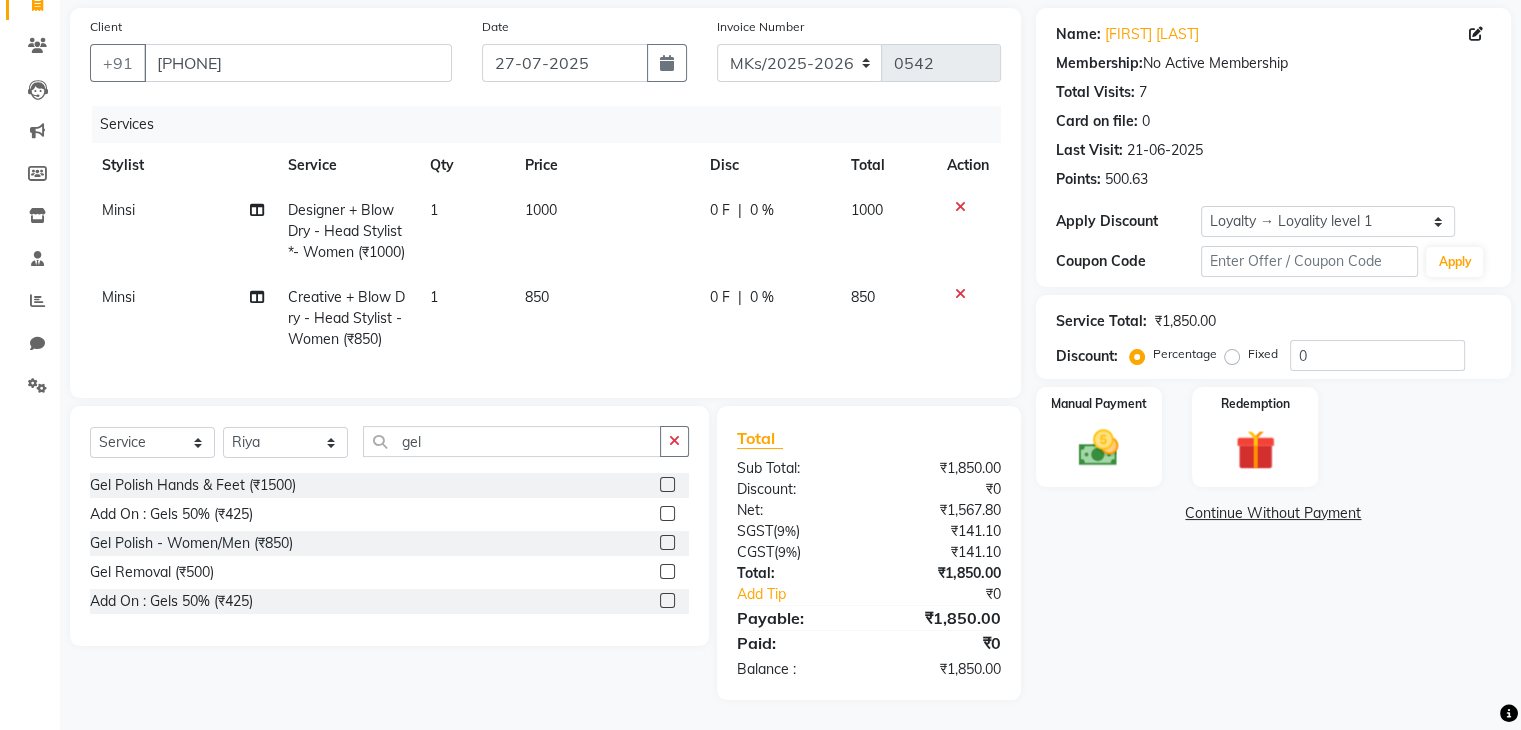 click 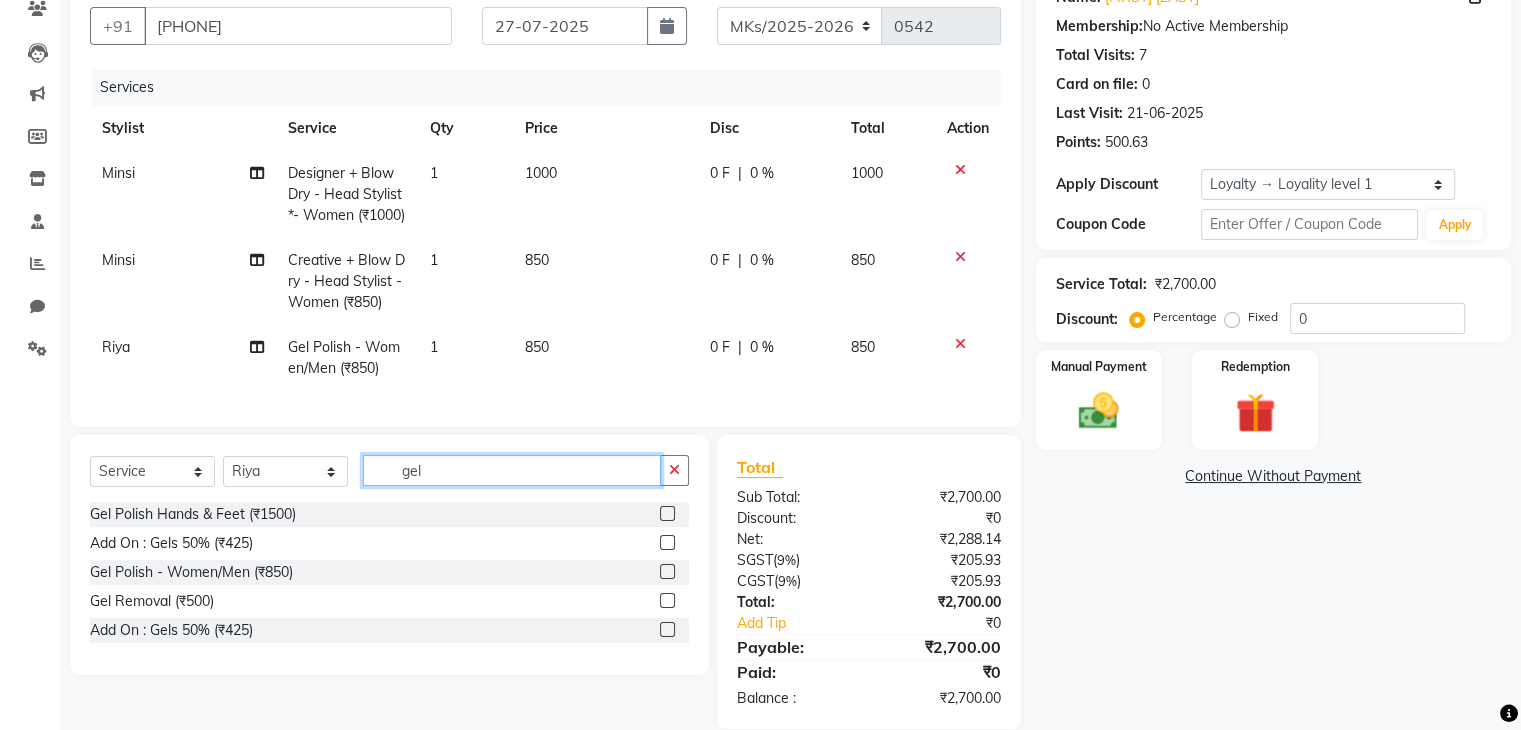 click on "gel" 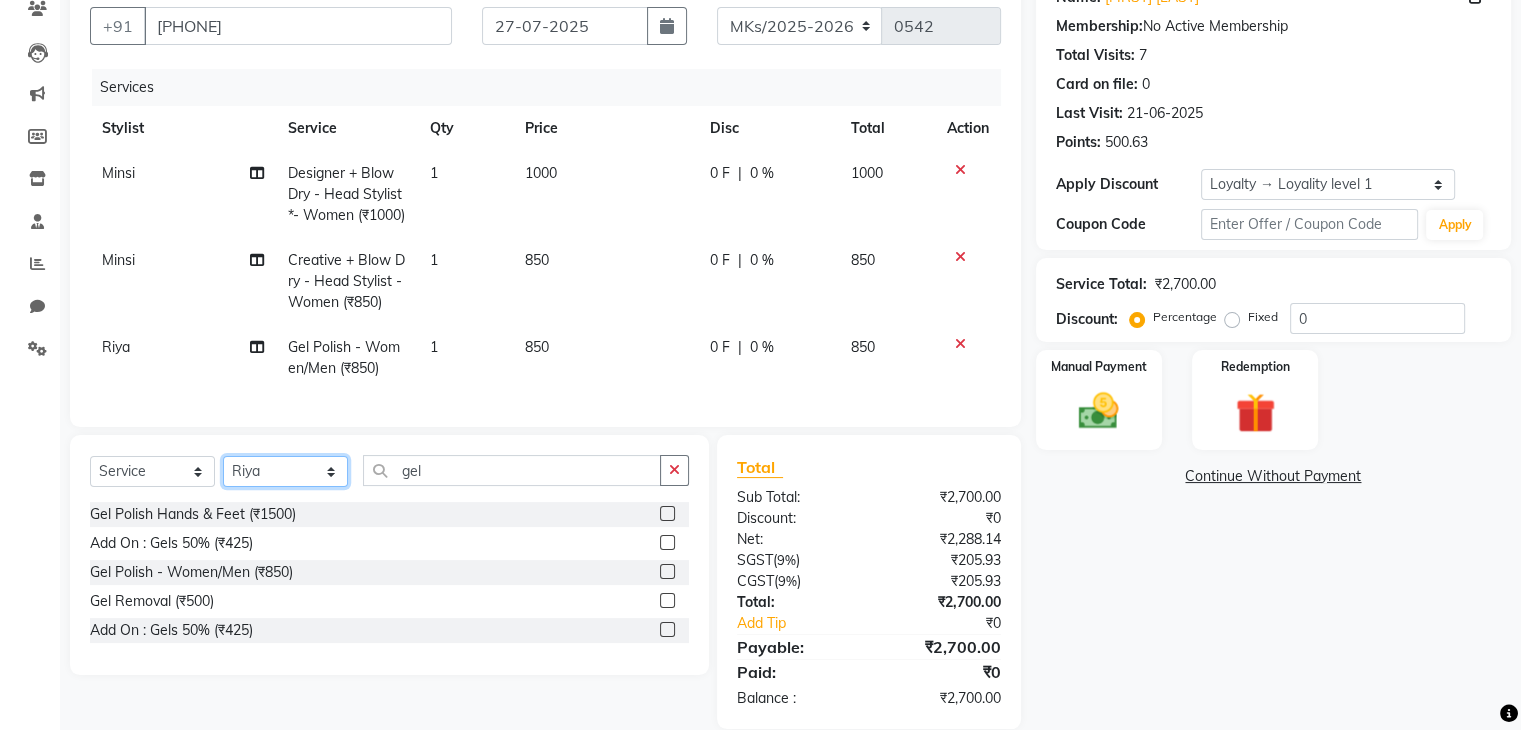 click on "Select Stylist Madhuri Jadhav Minsi Ramesh Renuka Riya Sandhaya Santoshi" 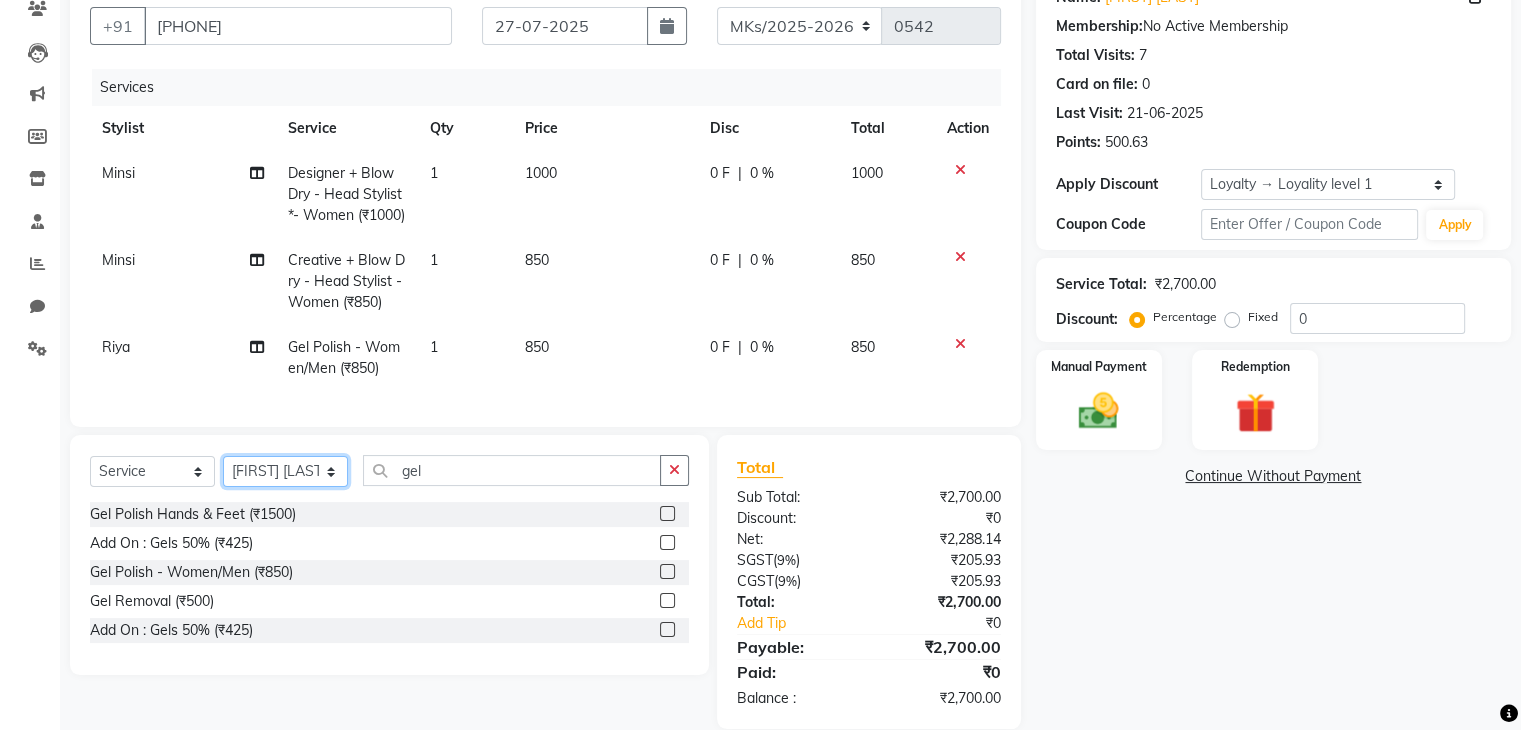 click on "Select Stylist Madhuri Jadhav Minsi Ramesh Renuka Riya Sandhaya Santoshi" 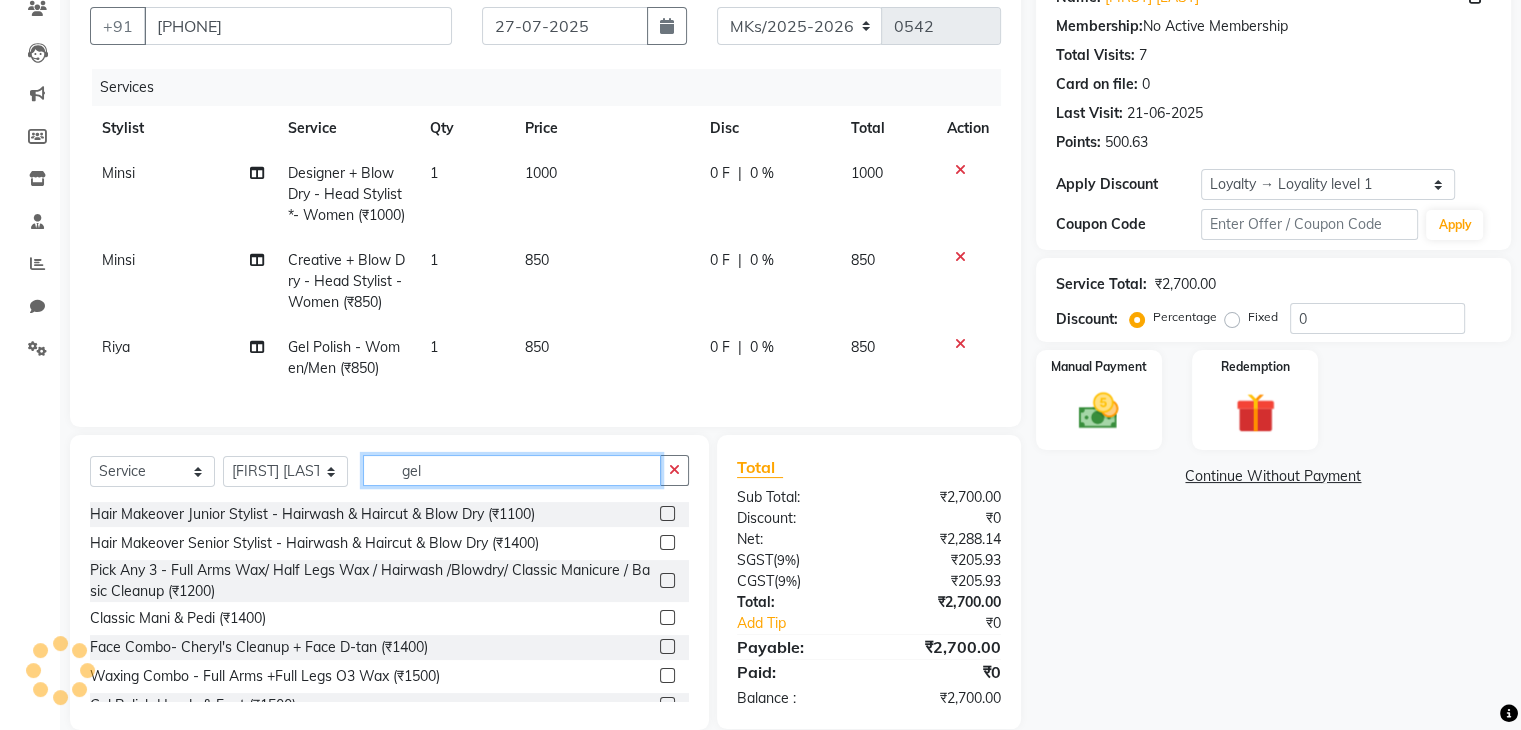 click on "gel" 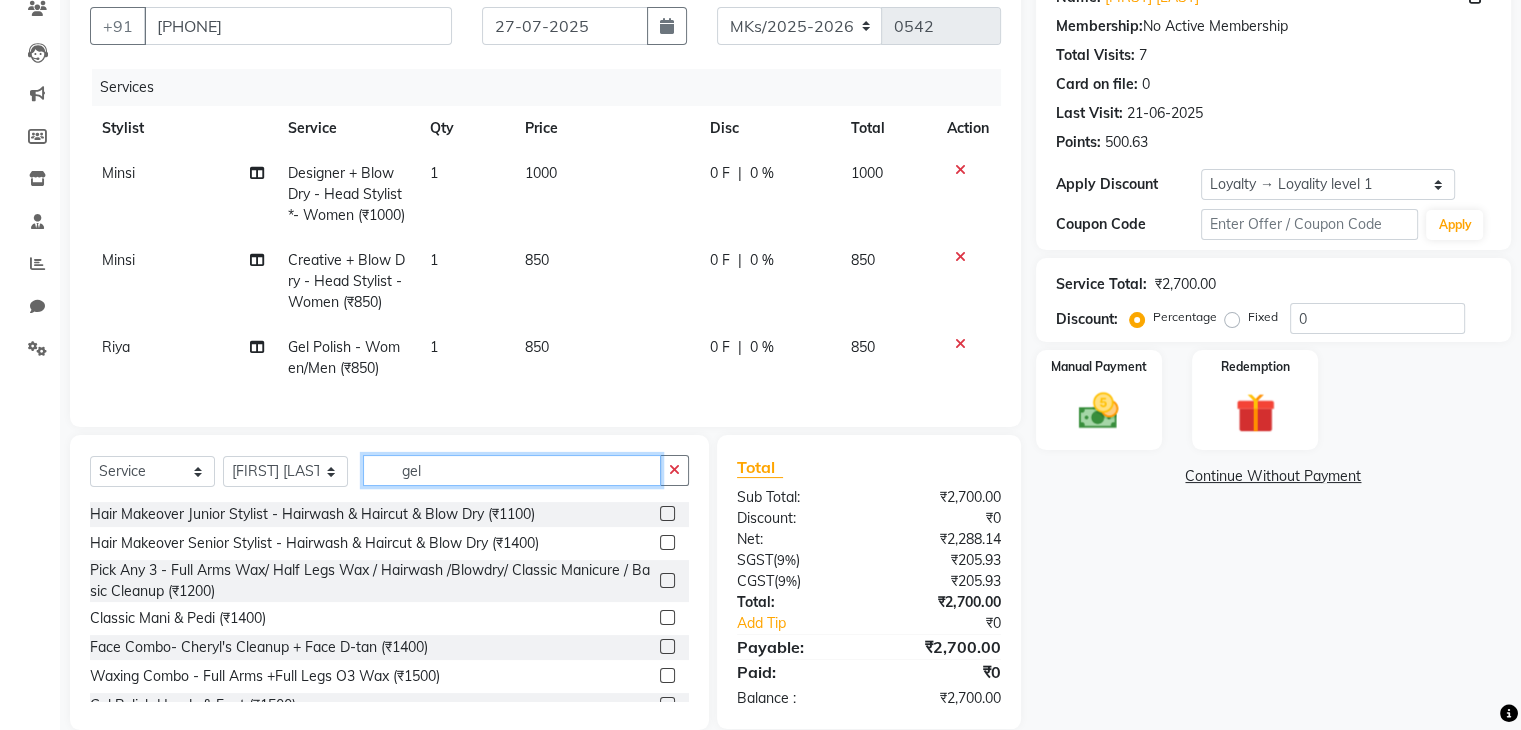 click on "gel" 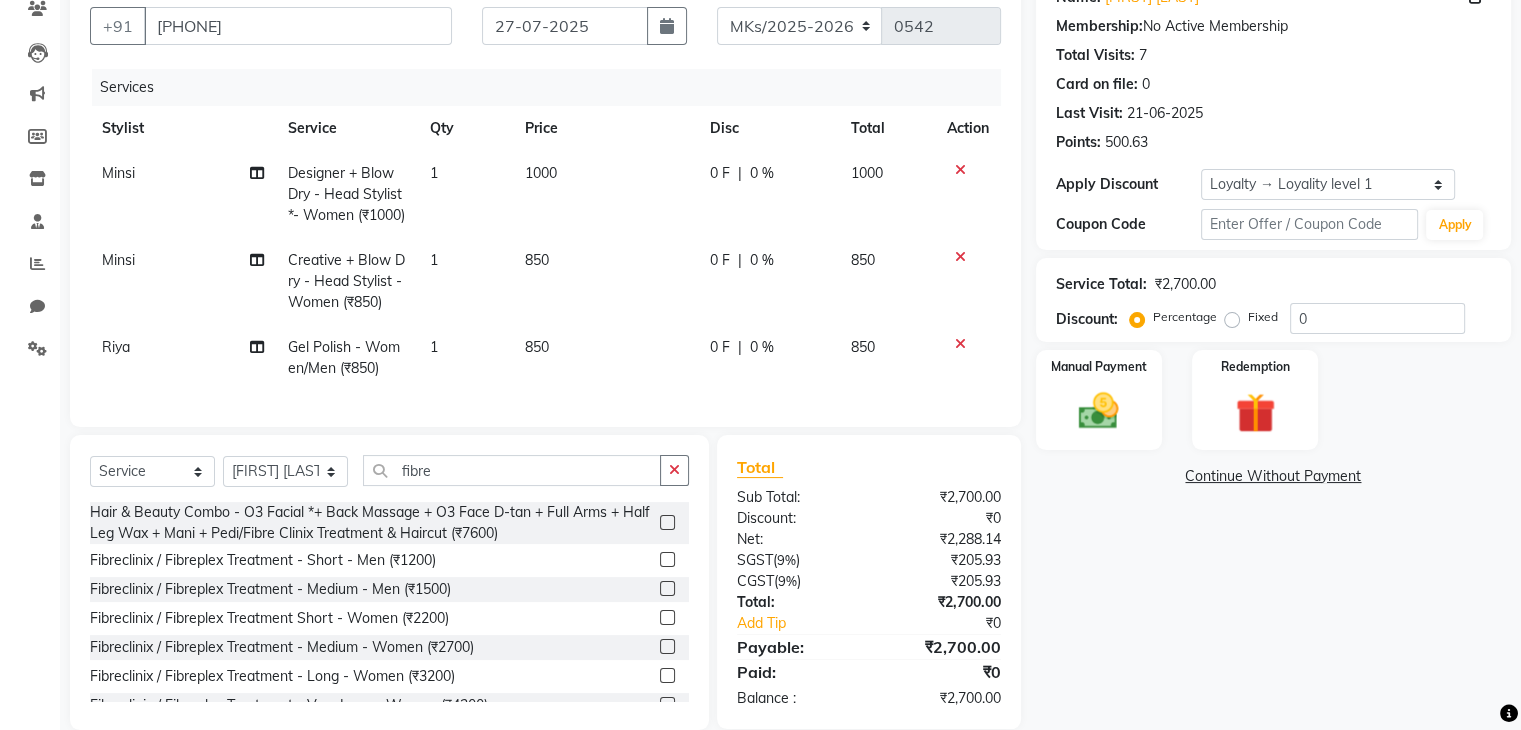 click 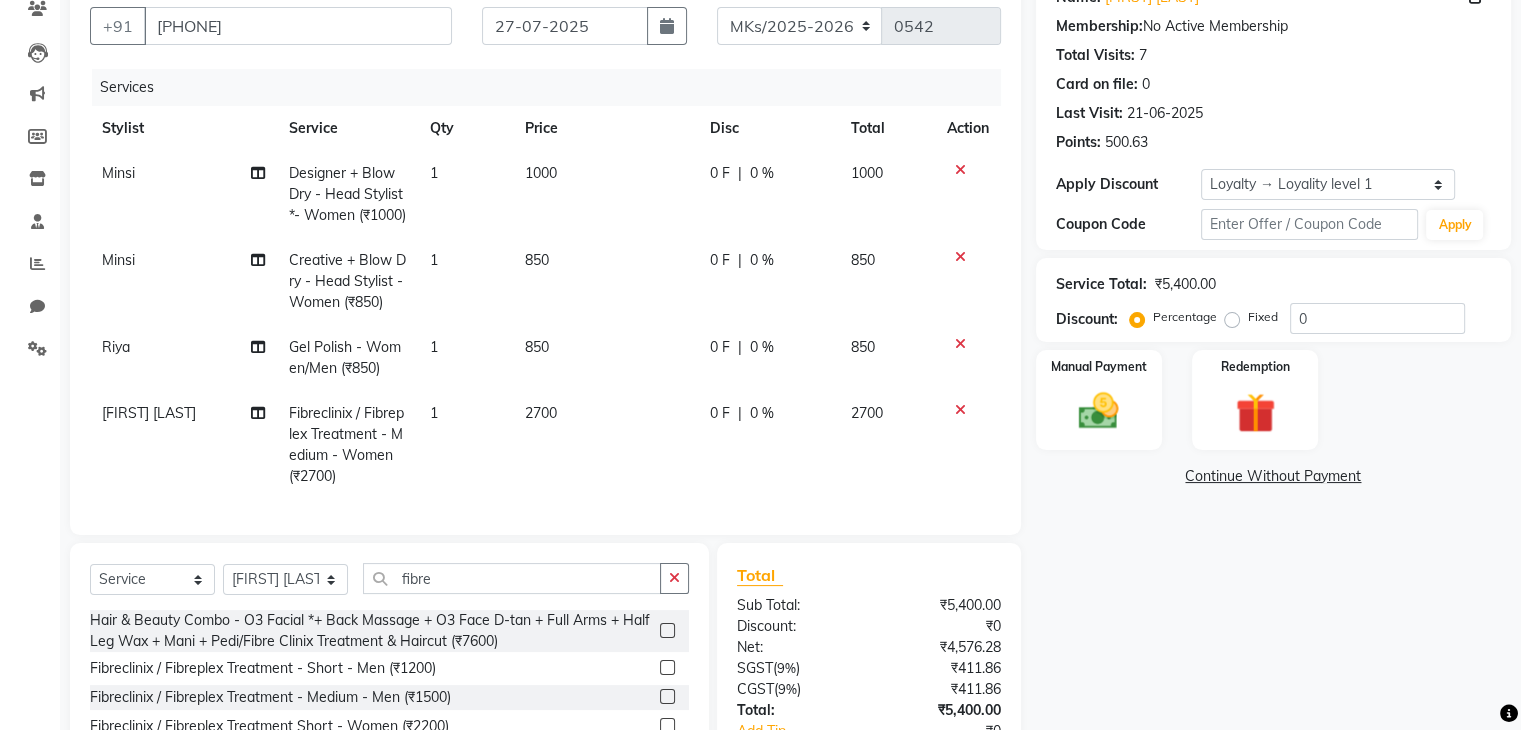 scroll, scrollTop: 354, scrollLeft: 0, axis: vertical 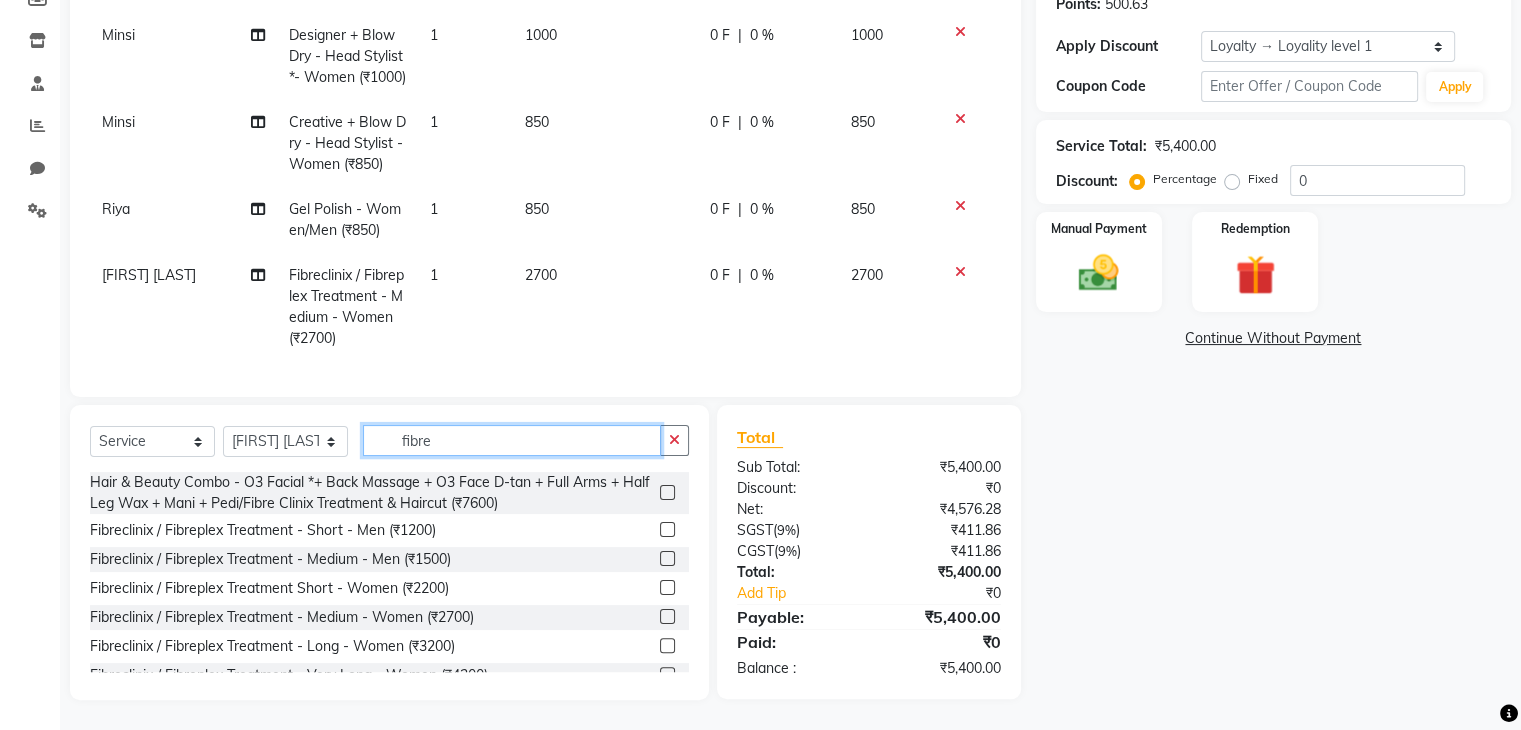 click on "fibre" 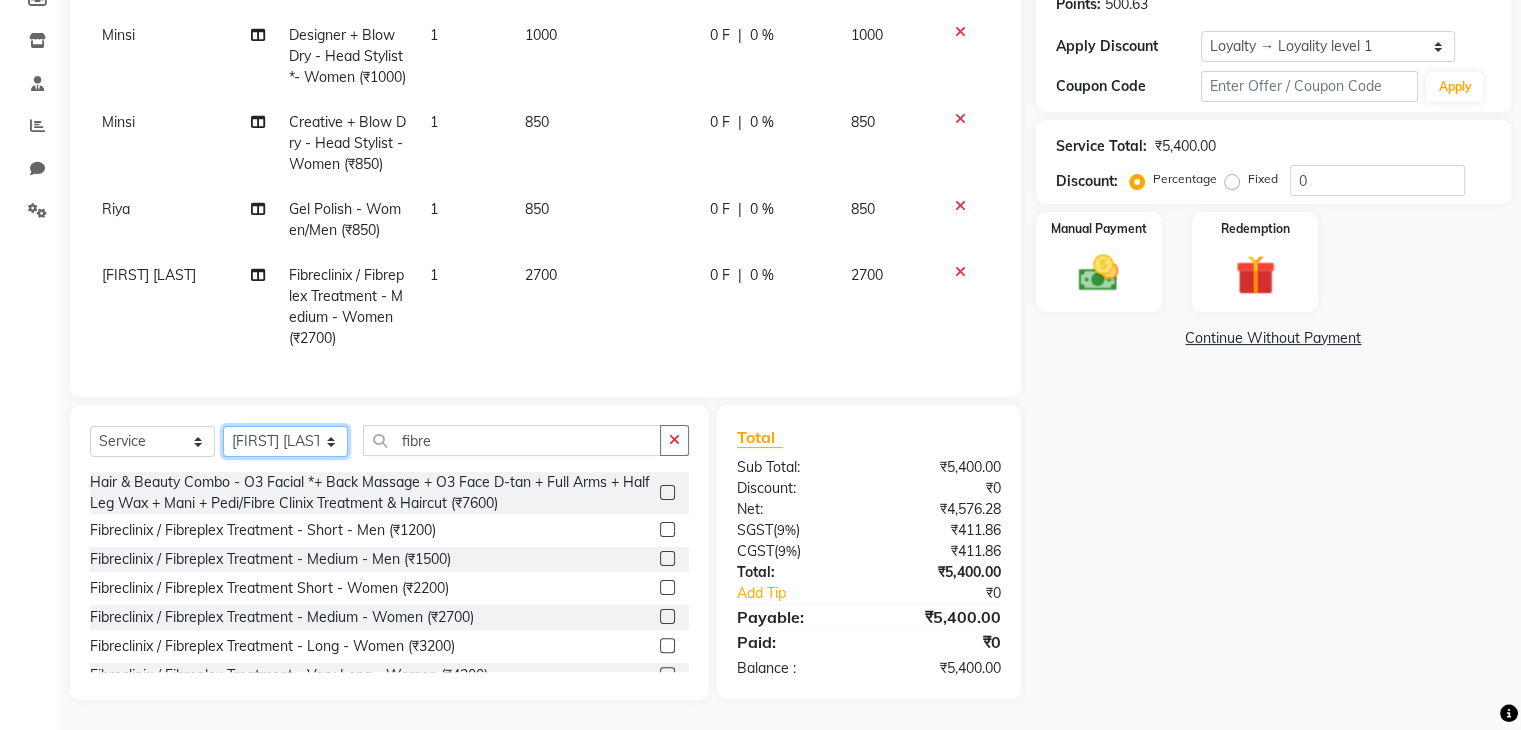 drag, startPoint x: 290, startPoint y: 445, endPoint x: 293, endPoint y: 600, distance: 155.02902 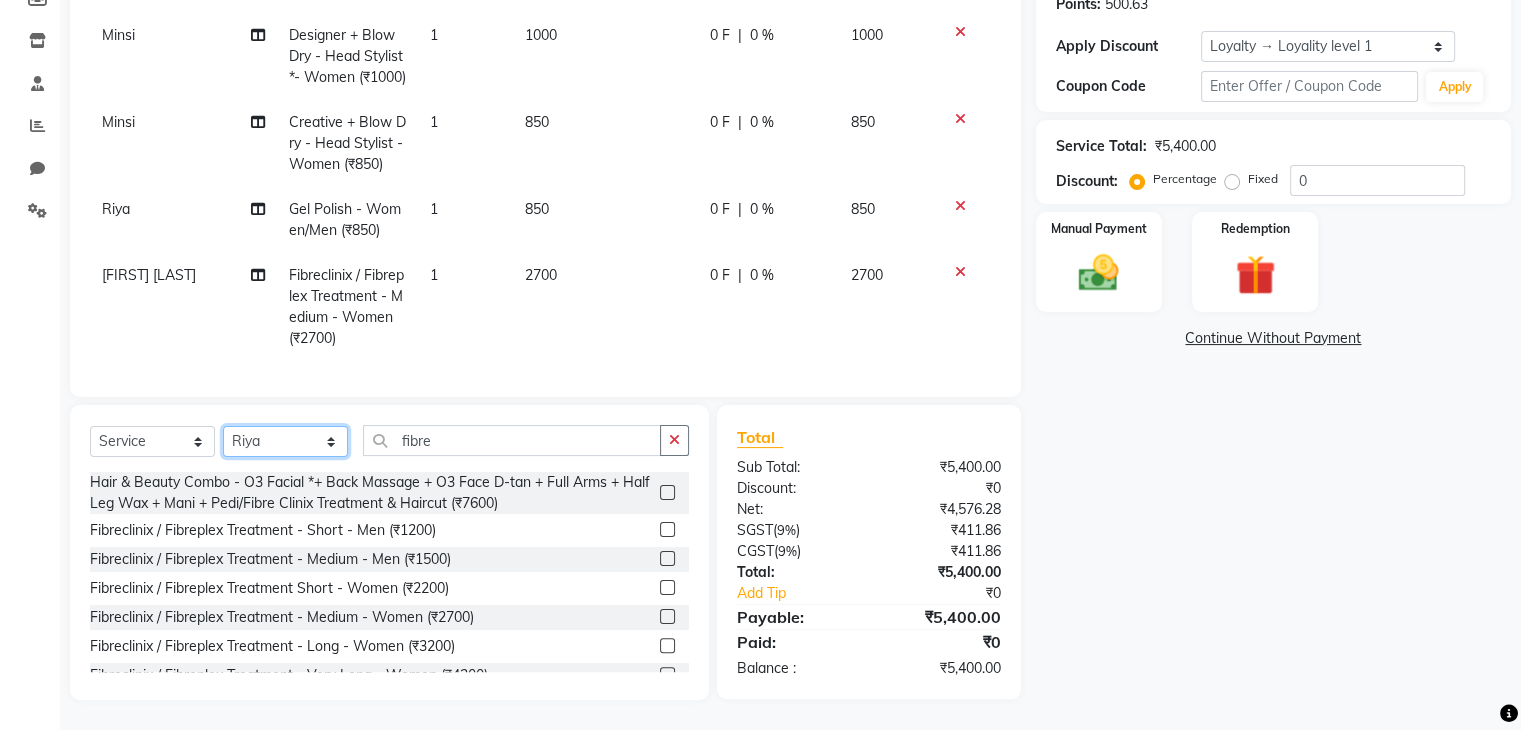 click on "Select Stylist Madhuri Jadhav Minsi Ramesh Renuka Riya Sandhaya Santoshi" 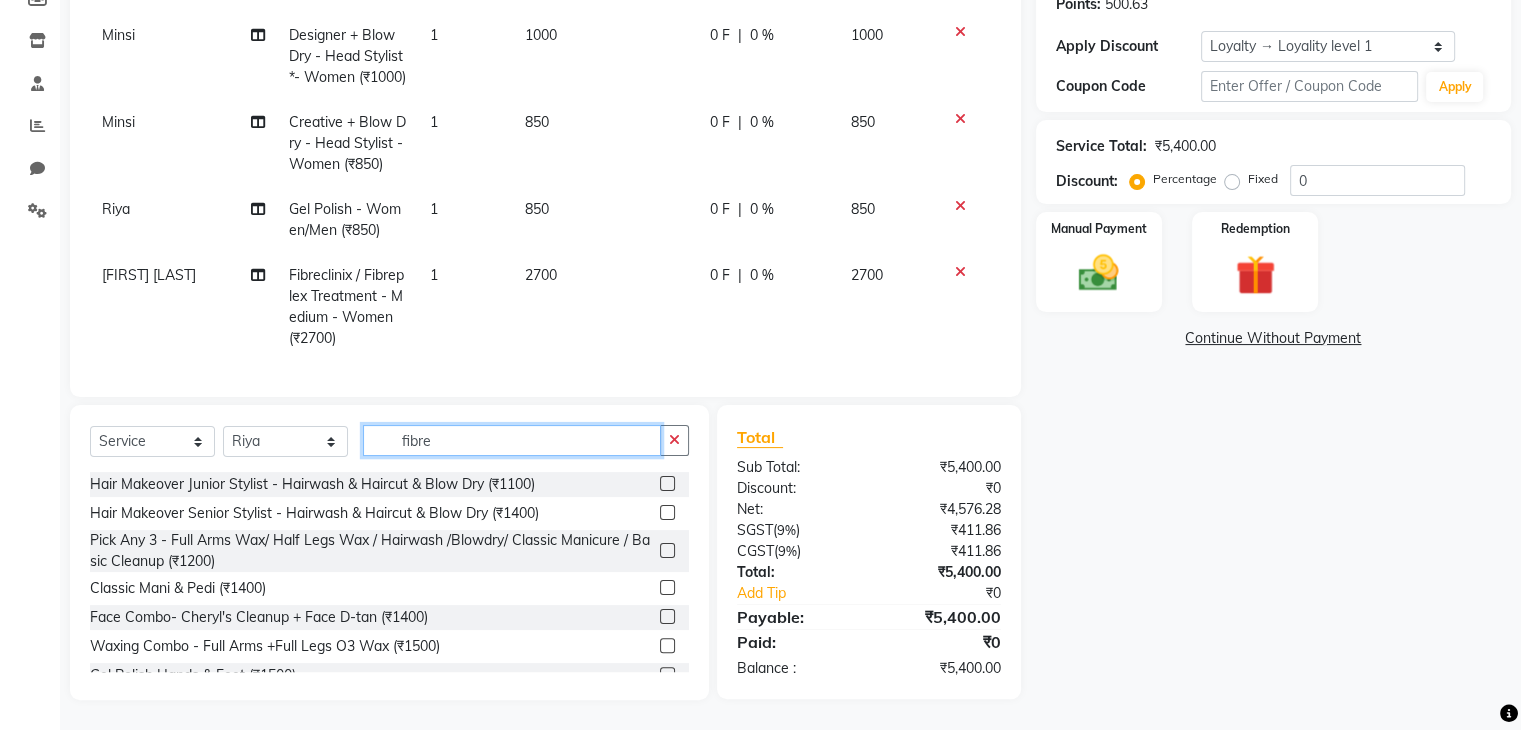 click on "fibre" 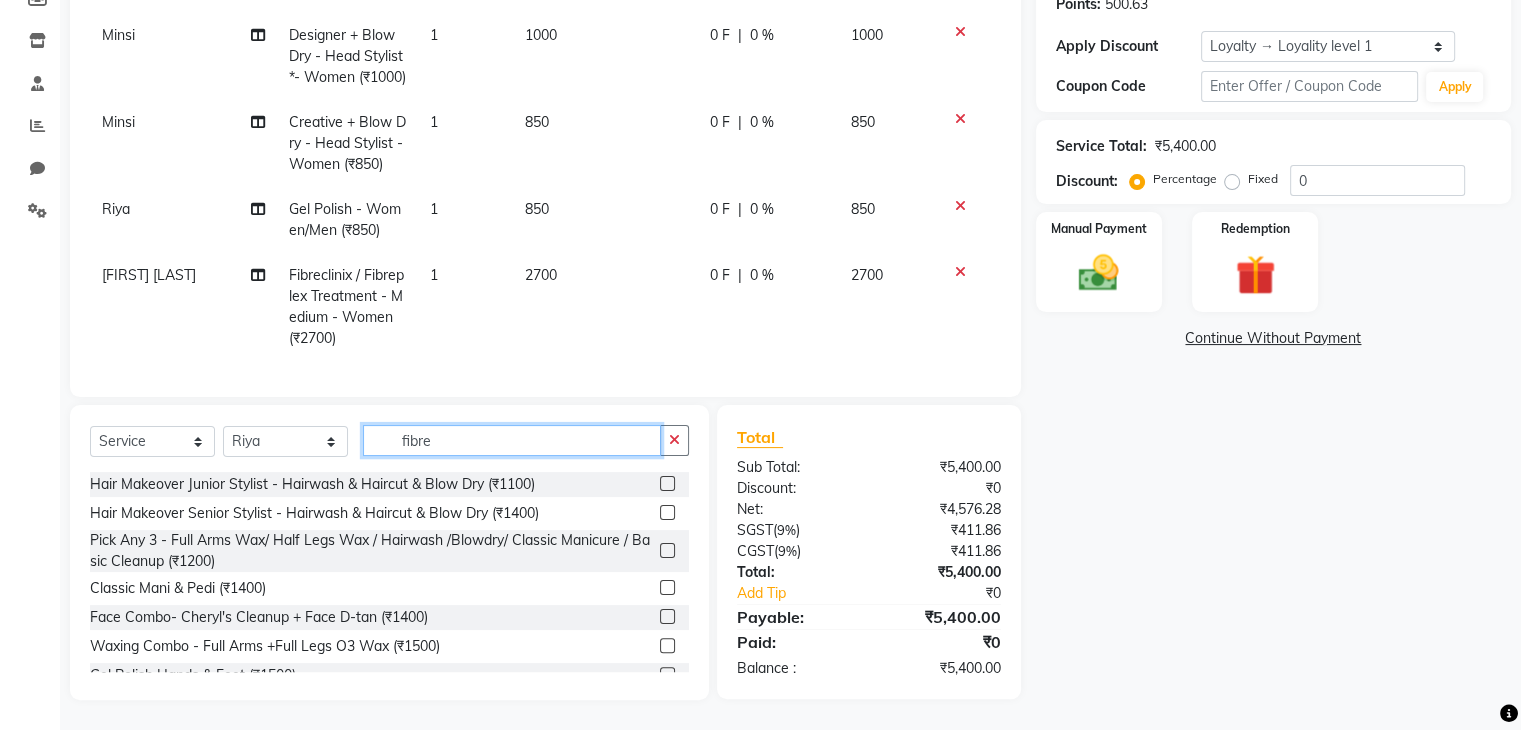 click on "fibre" 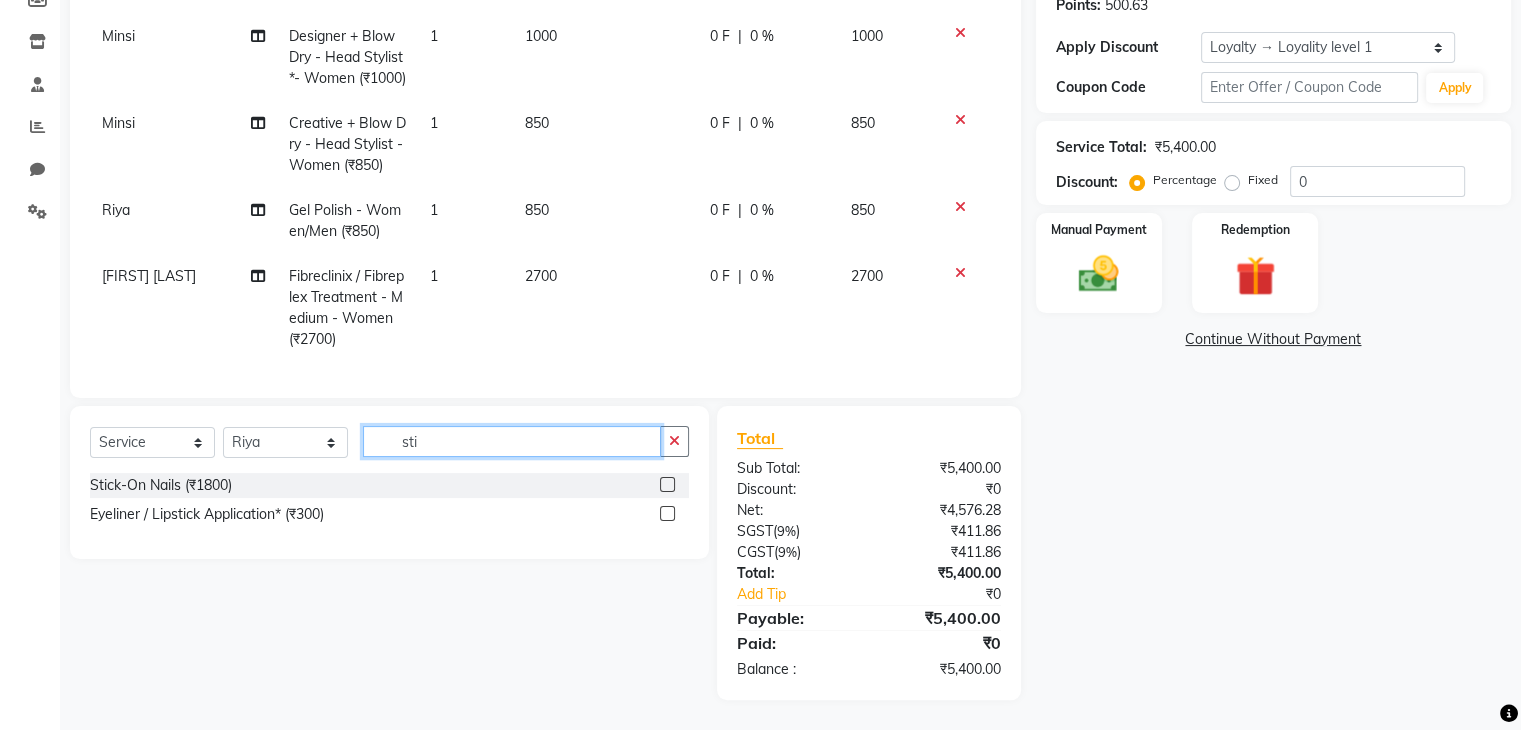scroll, scrollTop: 353, scrollLeft: 0, axis: vertical 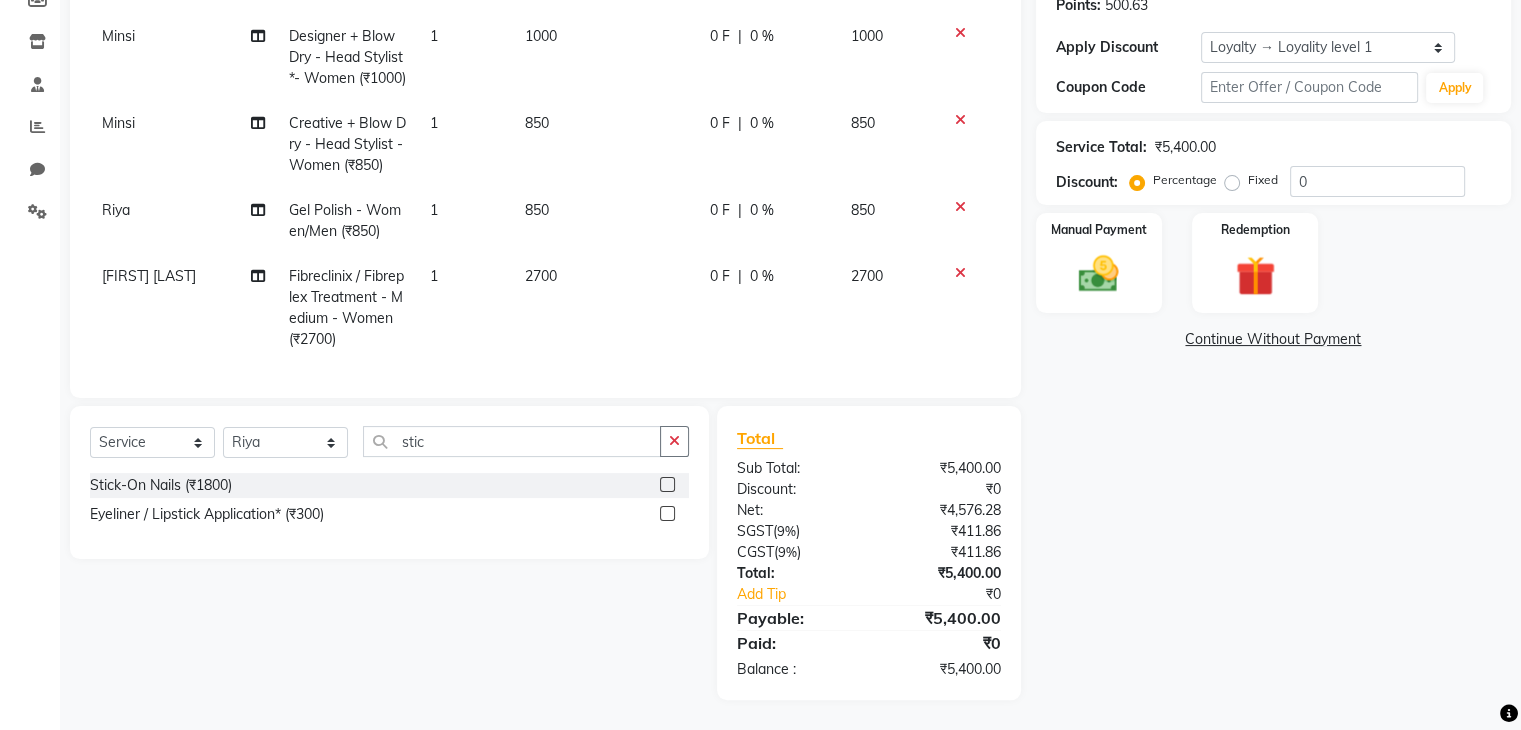 click 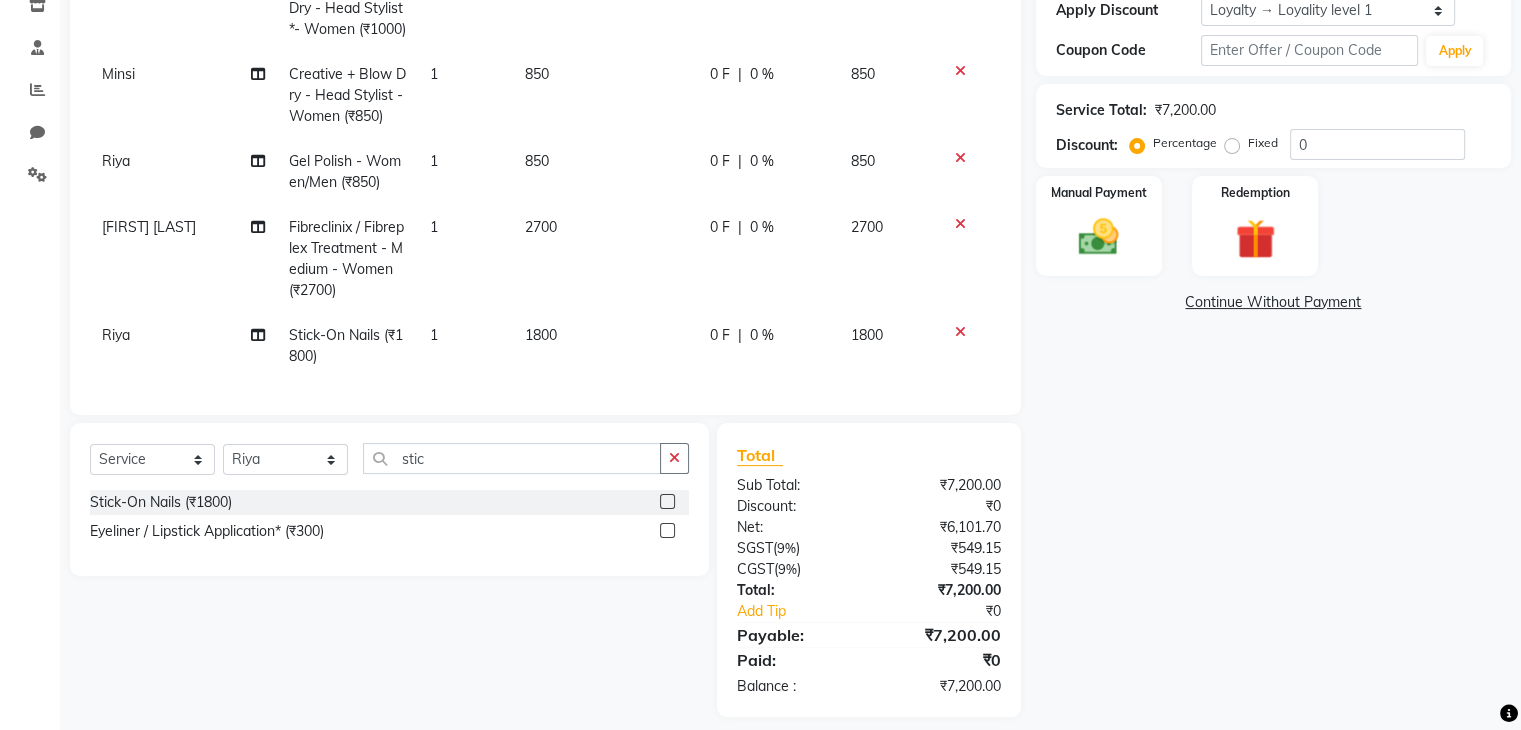 scroll, scrollTop: 48, scrollLeft: 0, axis: vertical 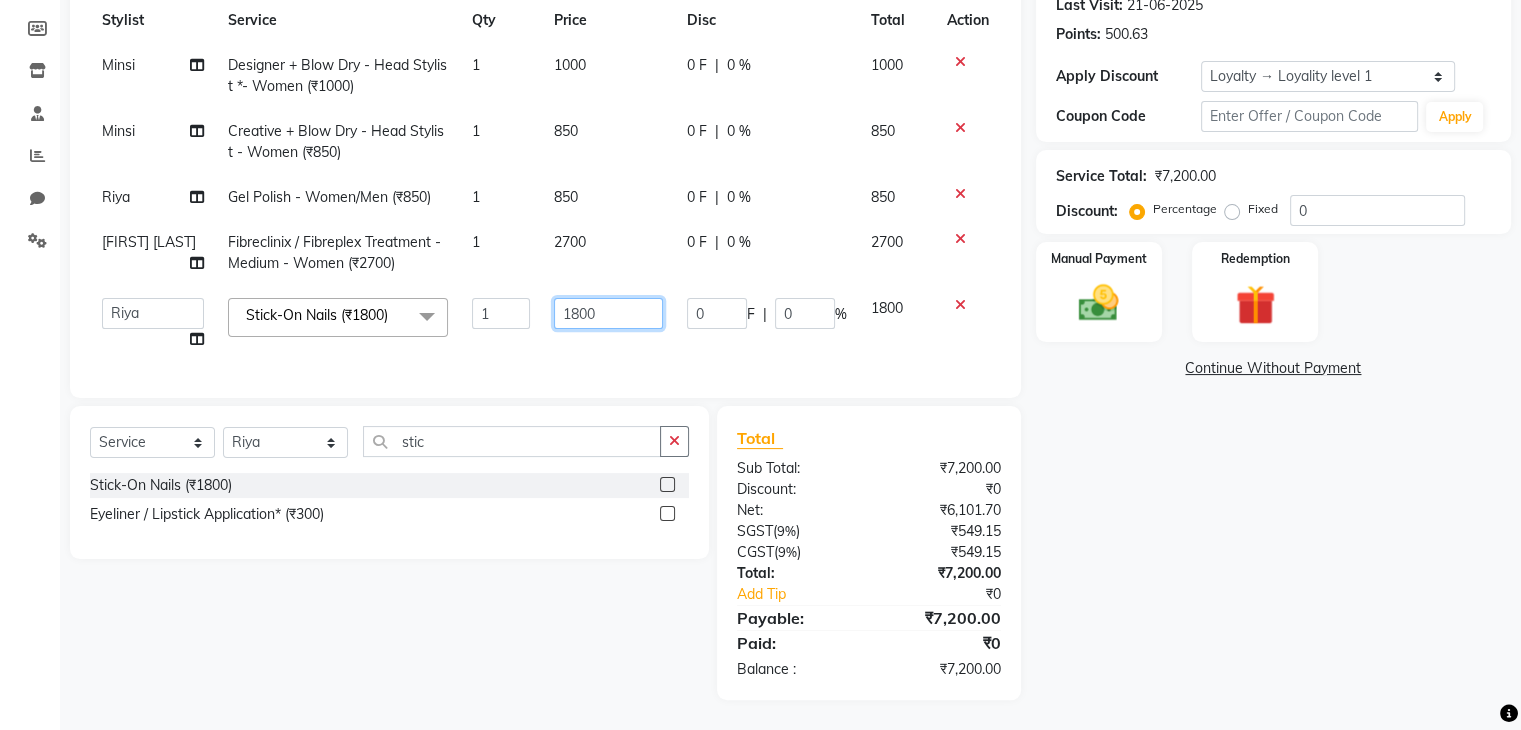 click on "1800" 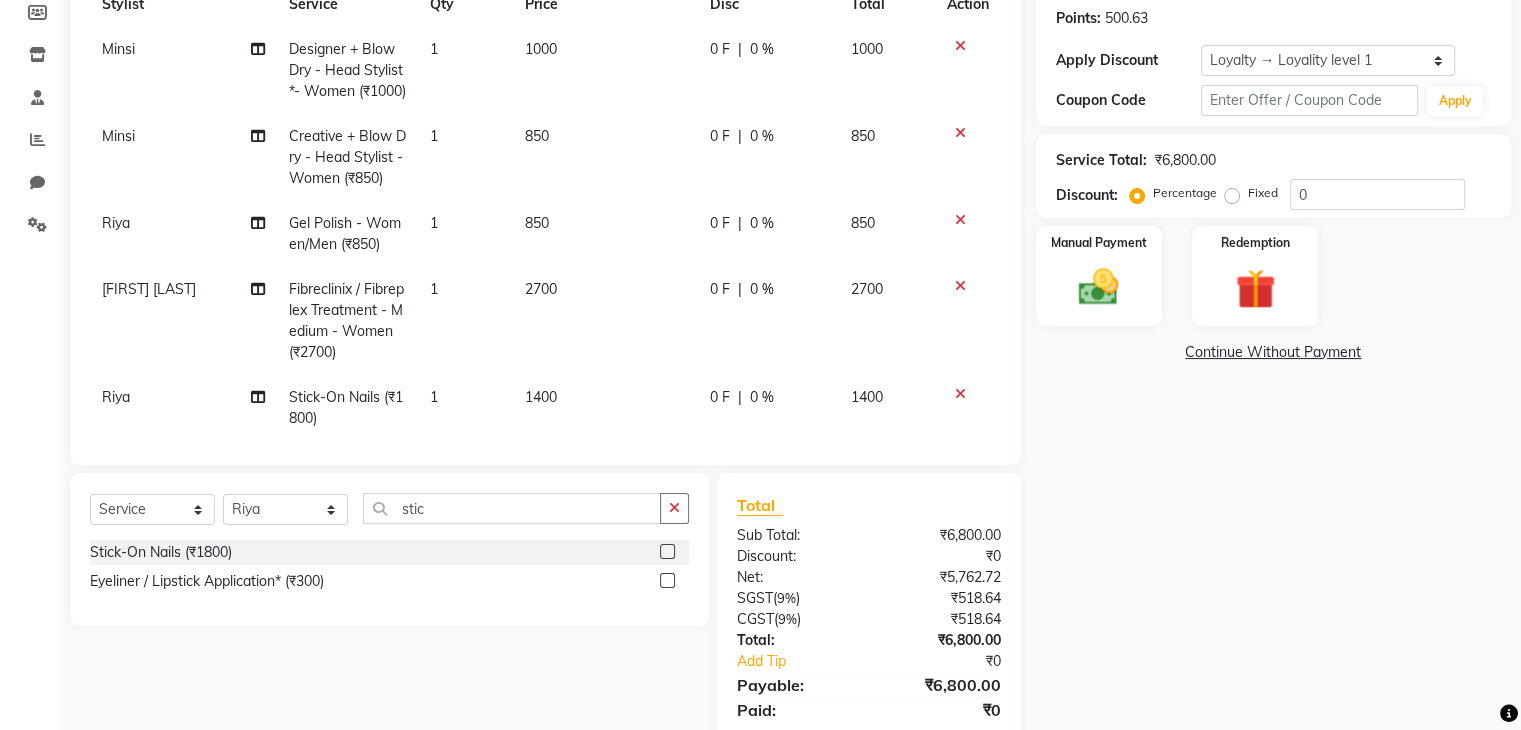 click on "Services Stylist Service Qty Price Disc Total Action Minsi Designer + Blow Dry - Head Stylist *- Women (₹1000) 1 1000 0 F | 0 % 1000 Minsi Creative + Blow Dry - Head Stylist - Women (₹850) 1 850 0 F | 0 % 850 Riya Gel Polish - Women/Men (₹850) 1 850 0 F | 0 % 850 Madhuri Jadhav Fibreclinix / Fibreplex Treatment - Medium - Women (₹2700) 1 2700 0 F | 0 % 2700 Riya Stick-On Nails (₹1800) 1 1400 0 F | 0 % 1400" 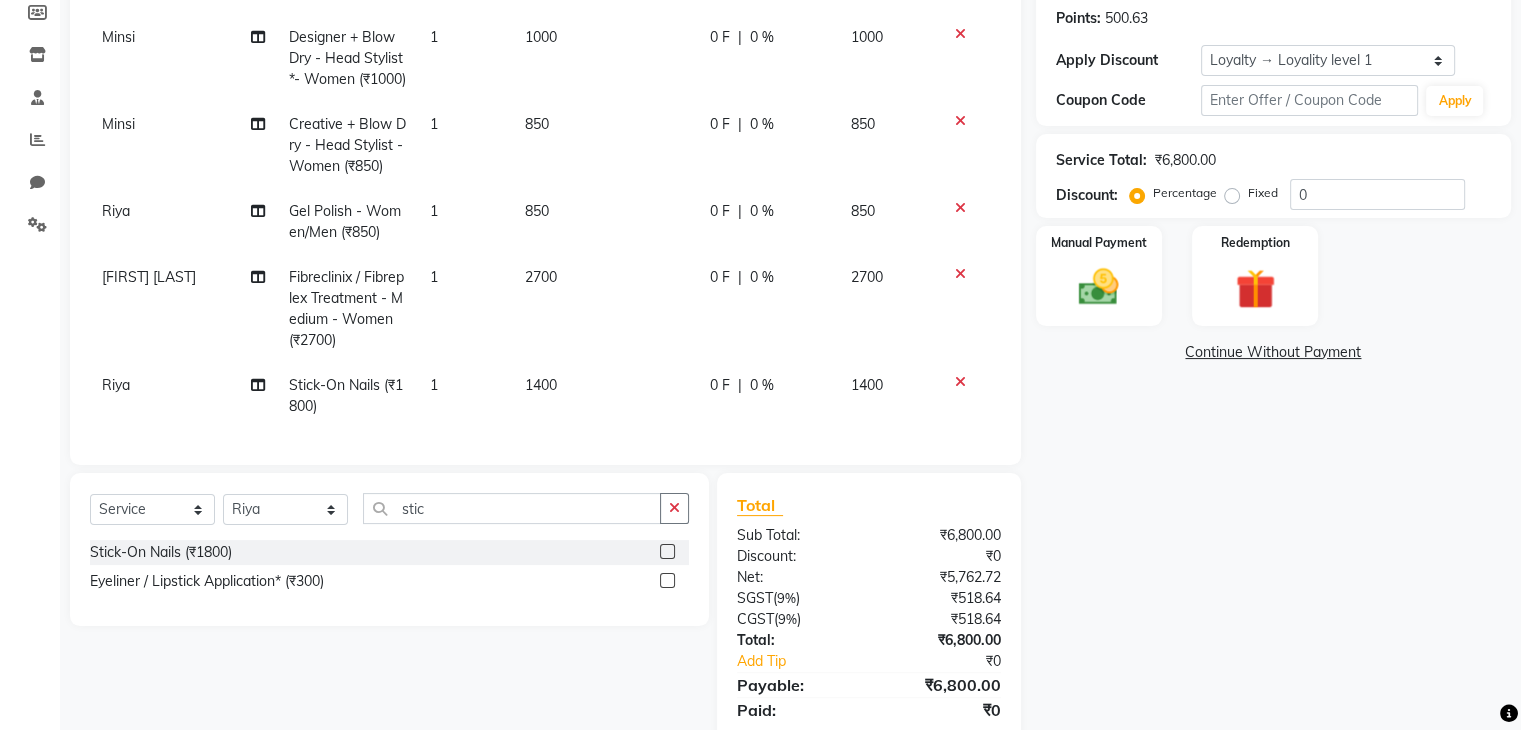 click 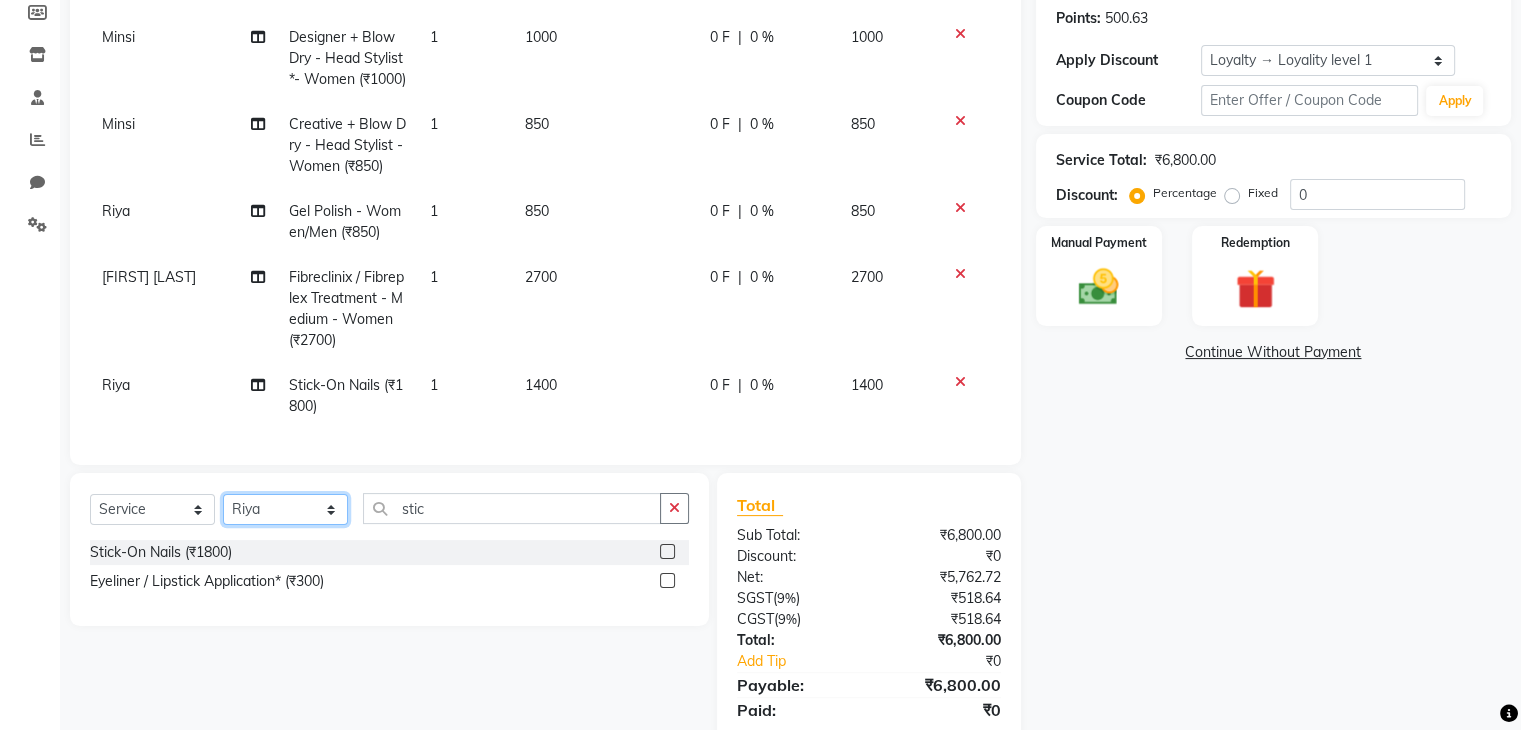 click on "Select Stylist Madhuri Jadhav Minsi Ramesh Renuka Riya Sandhaya Santoshi" 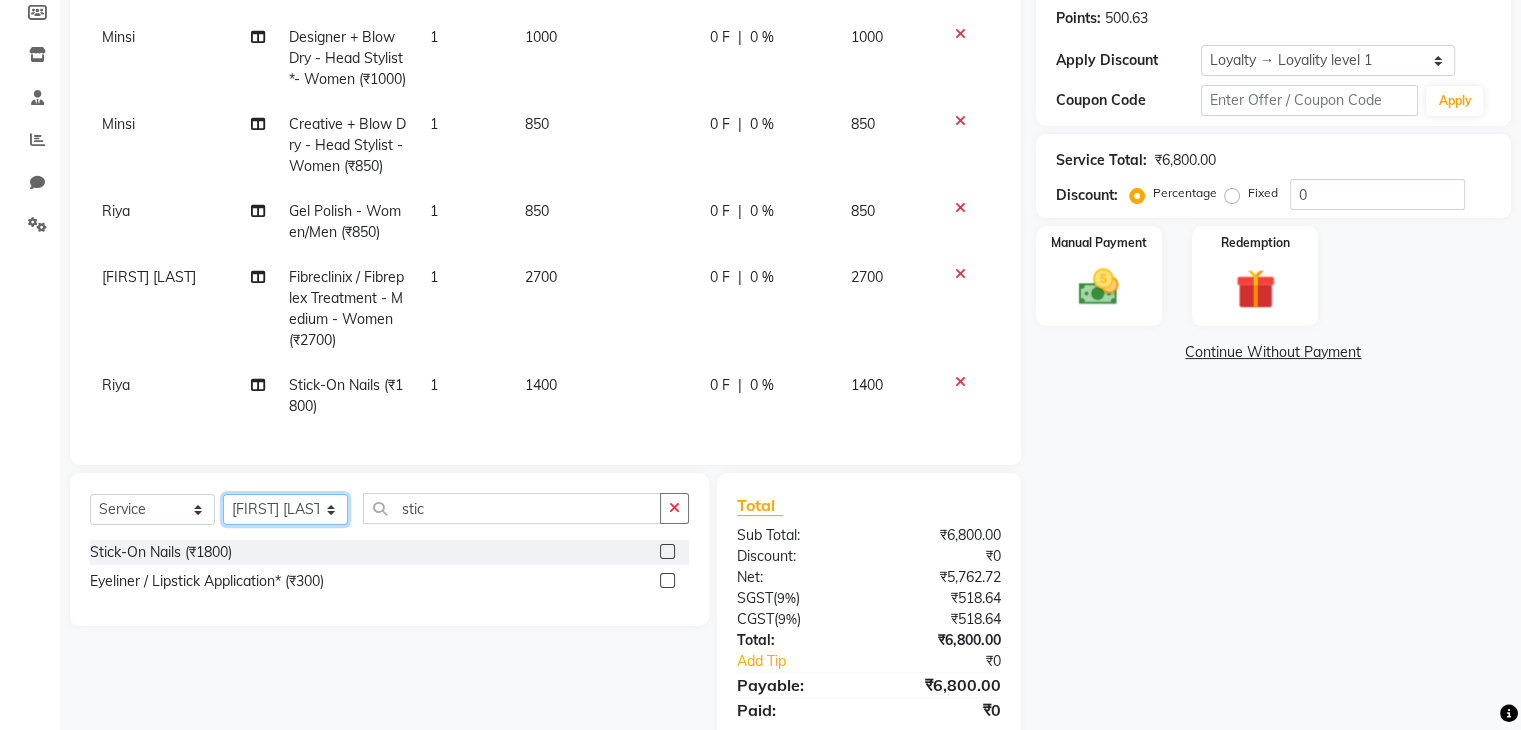 click on "Select Stylist Madhuri Jadhav Minsi Ramesh Renuka Riya Sandhaya Santoshi" 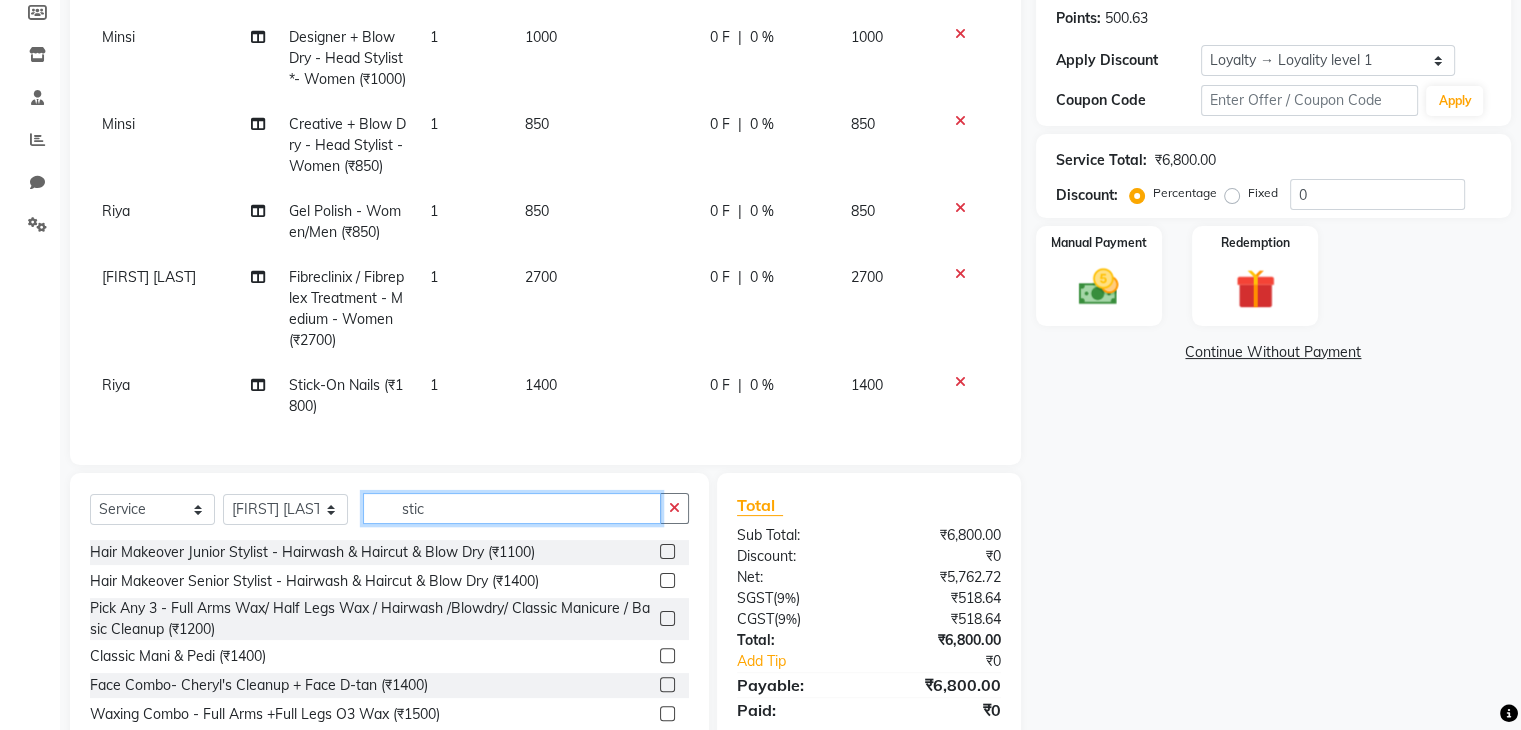 click on "stic" 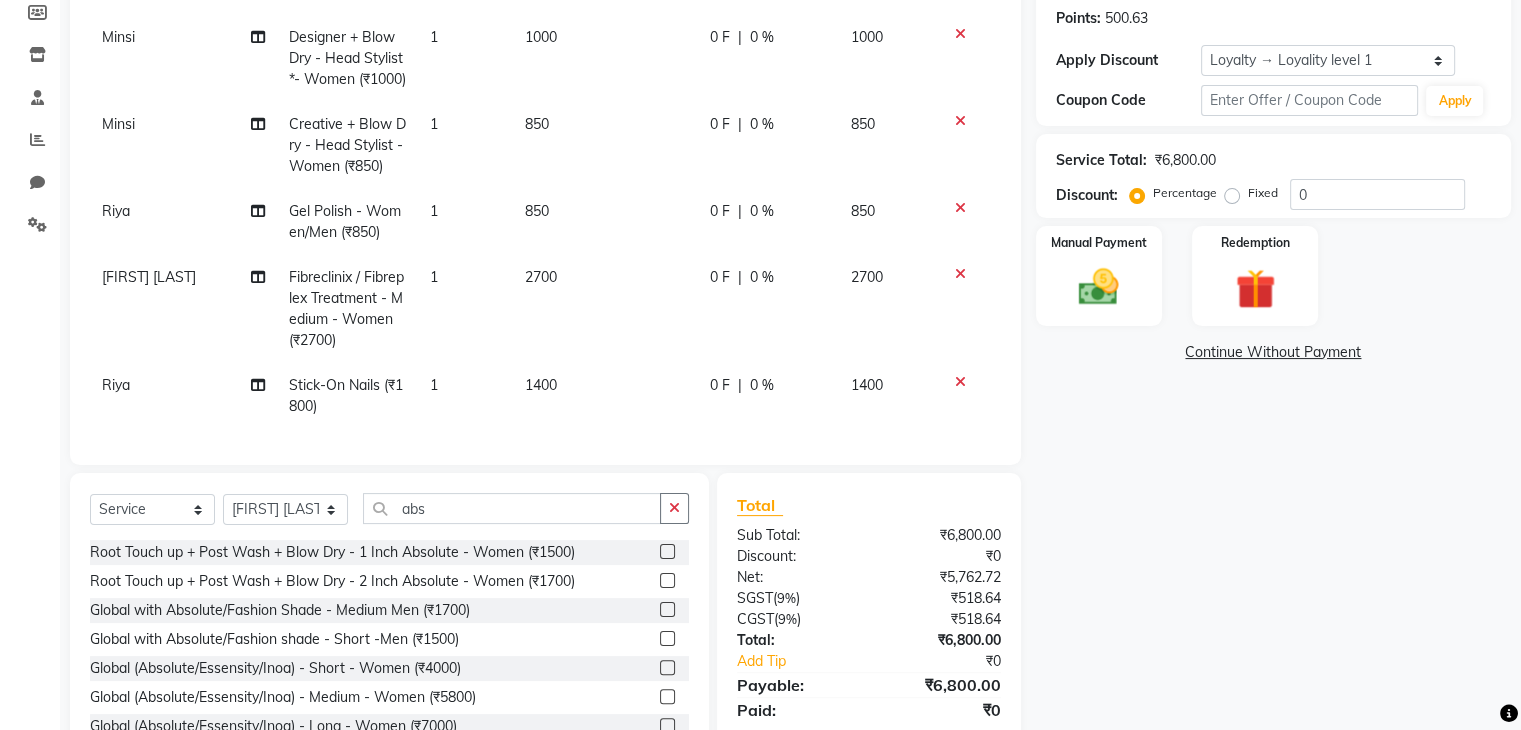click 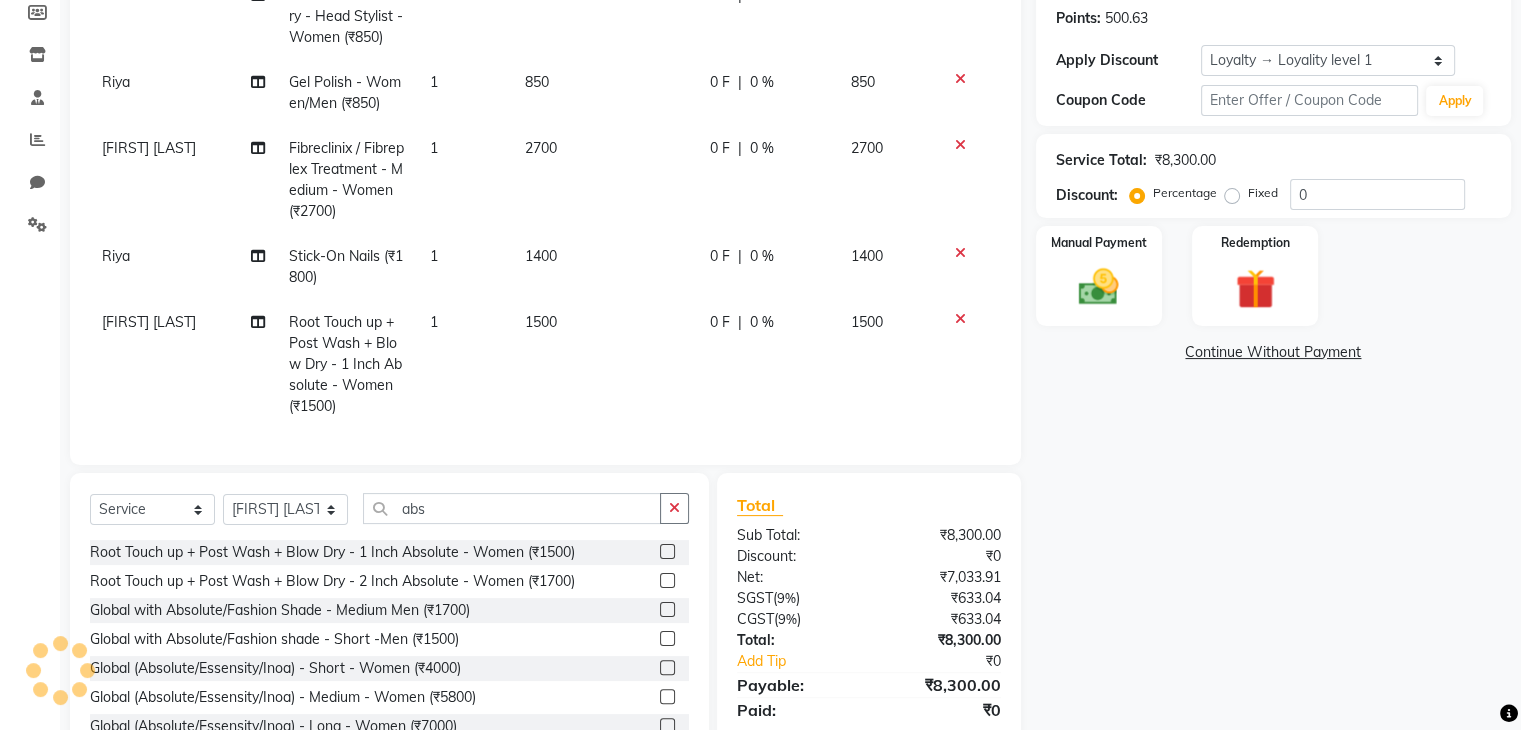 scroll, scrollTop: 177, scrollLeft: 0, axis: vertical 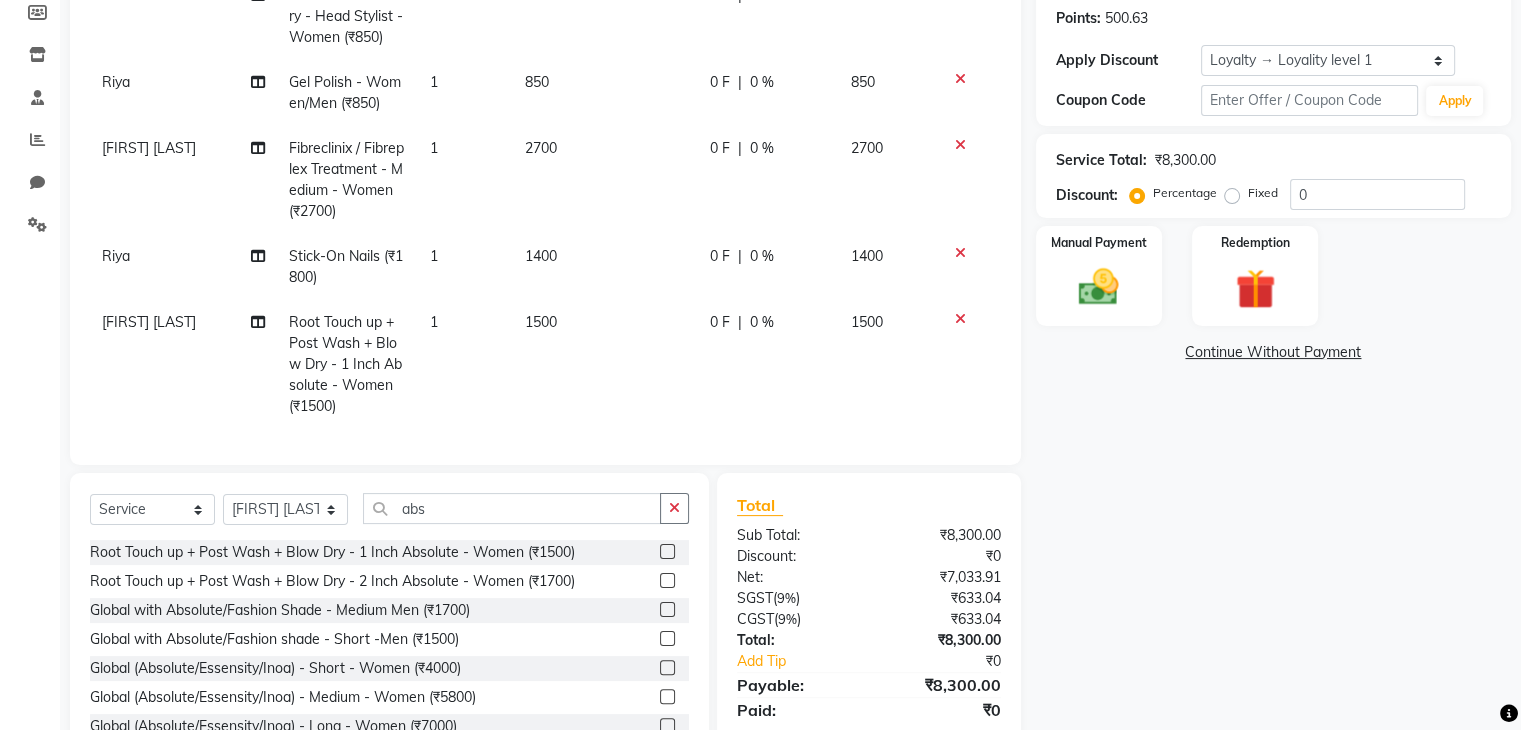 click on "[FIRST] [LAST]" 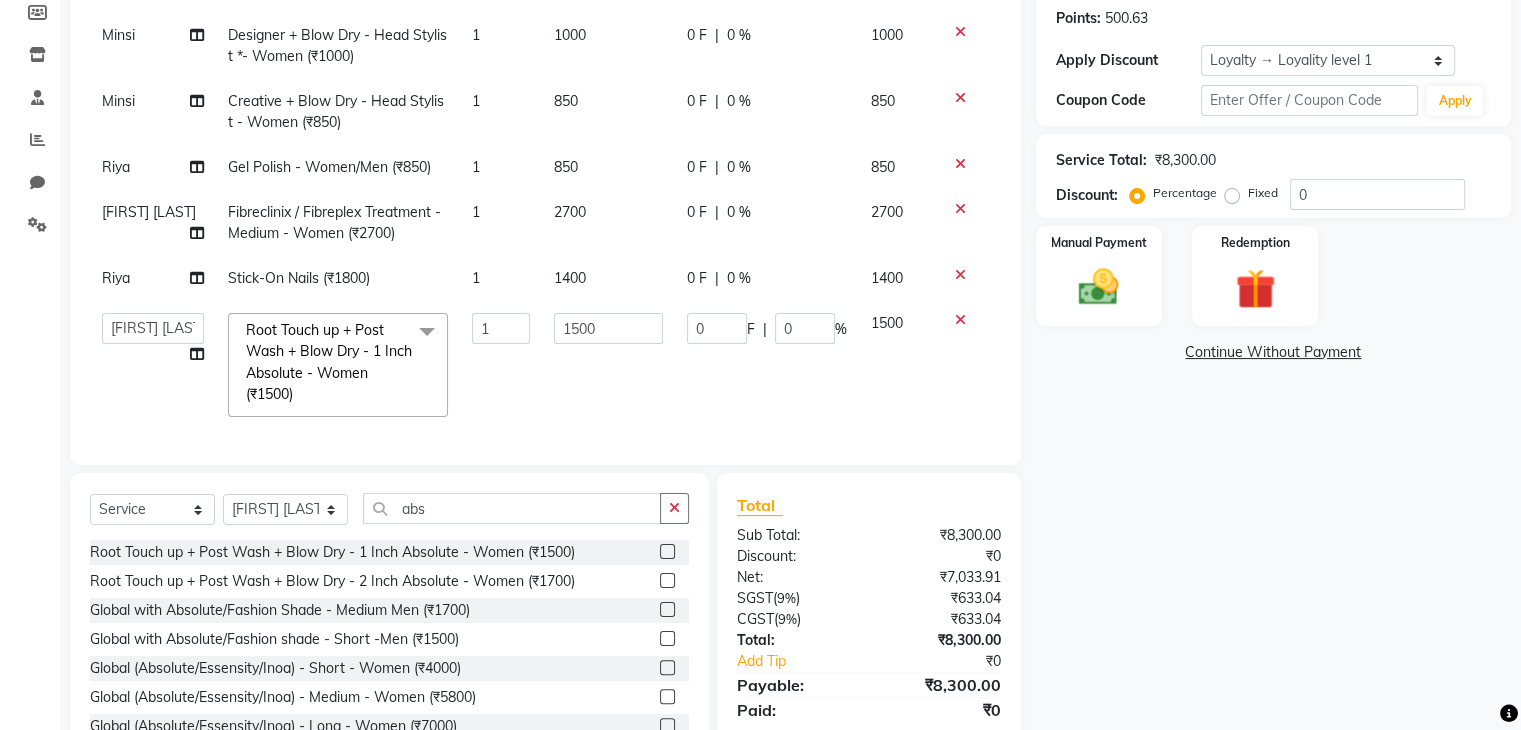 scroll, scrollTop: 28, scrollLeft: 0, axis: vertical 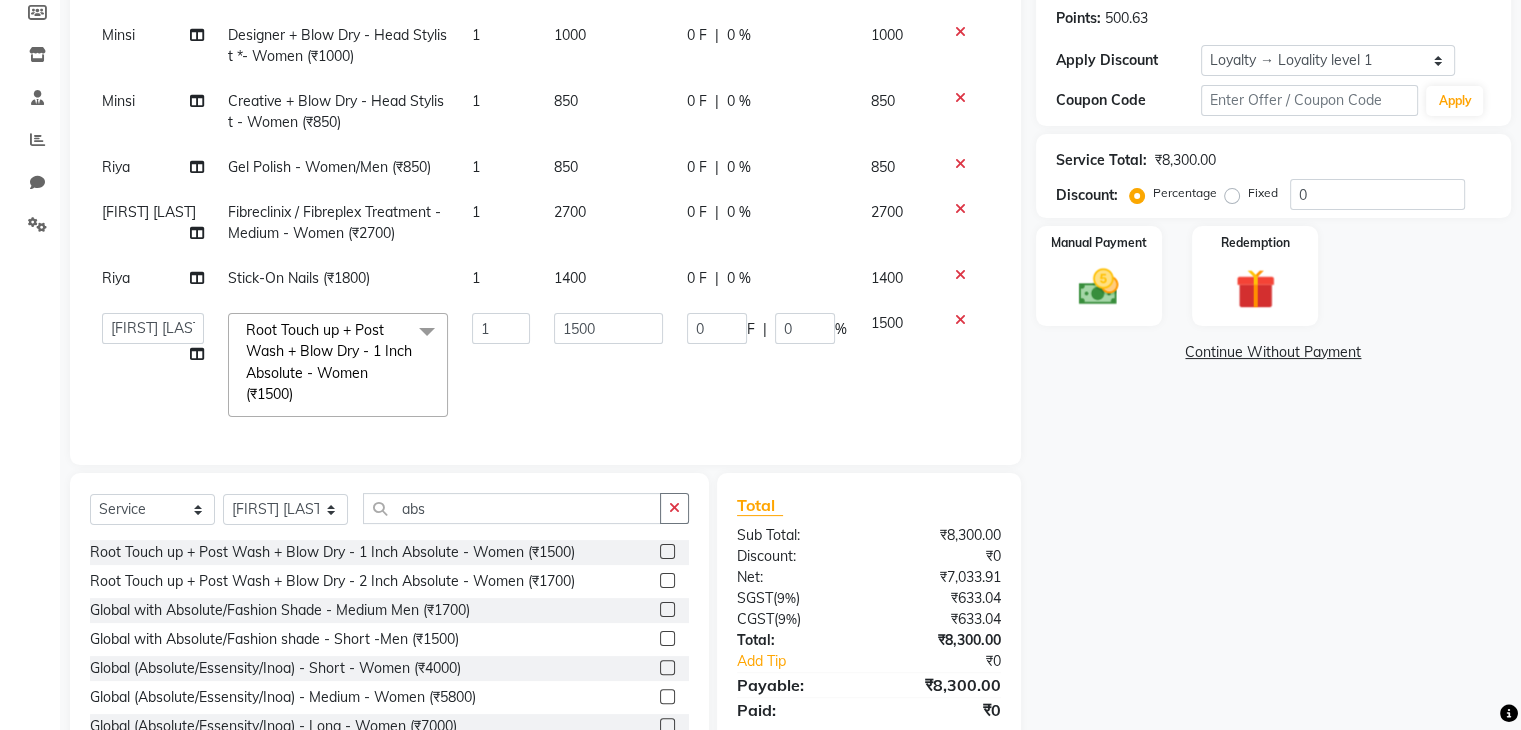 click on "Madhuri Jadhav   Minsi   Ramesh   Renuka   Riya   Sandhaya   Santoshi" 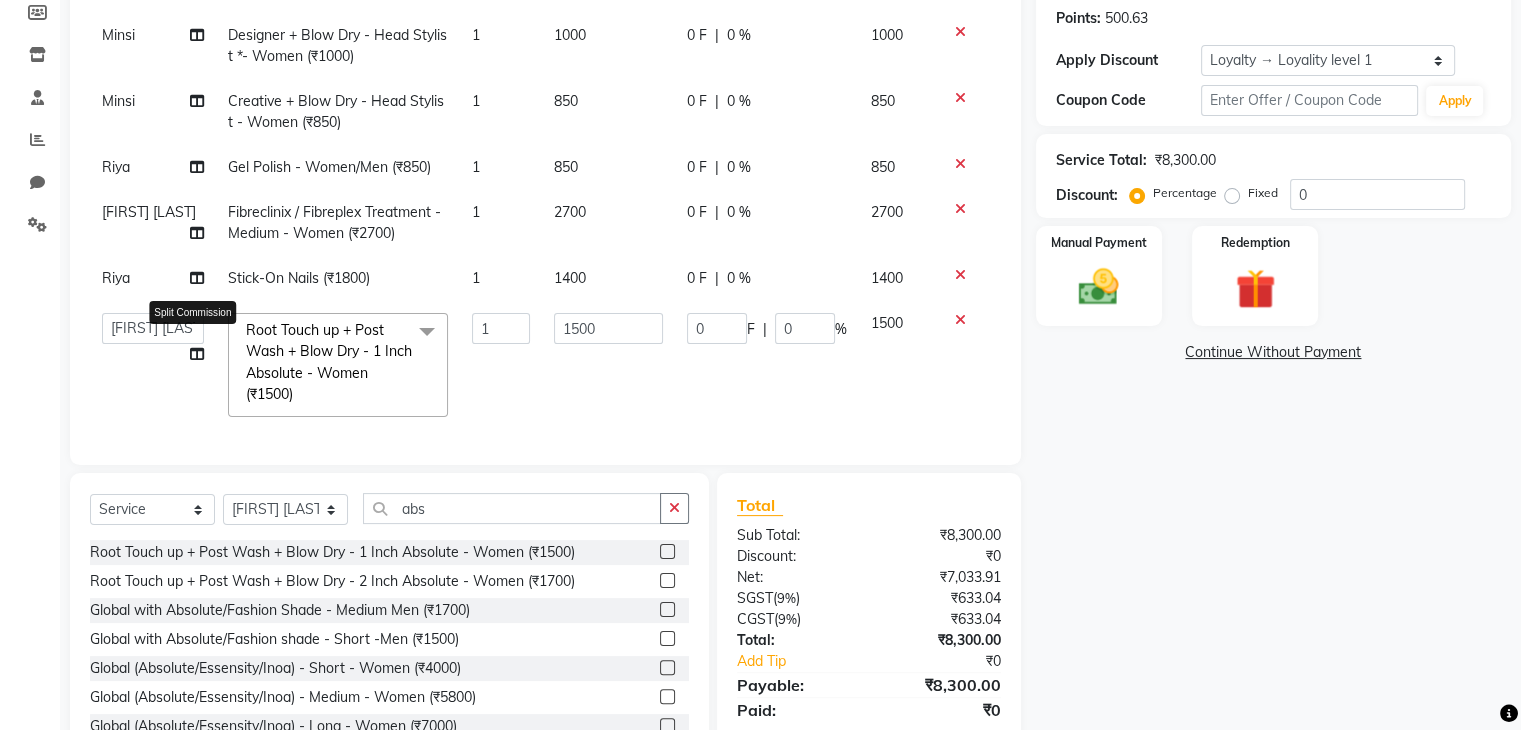 click 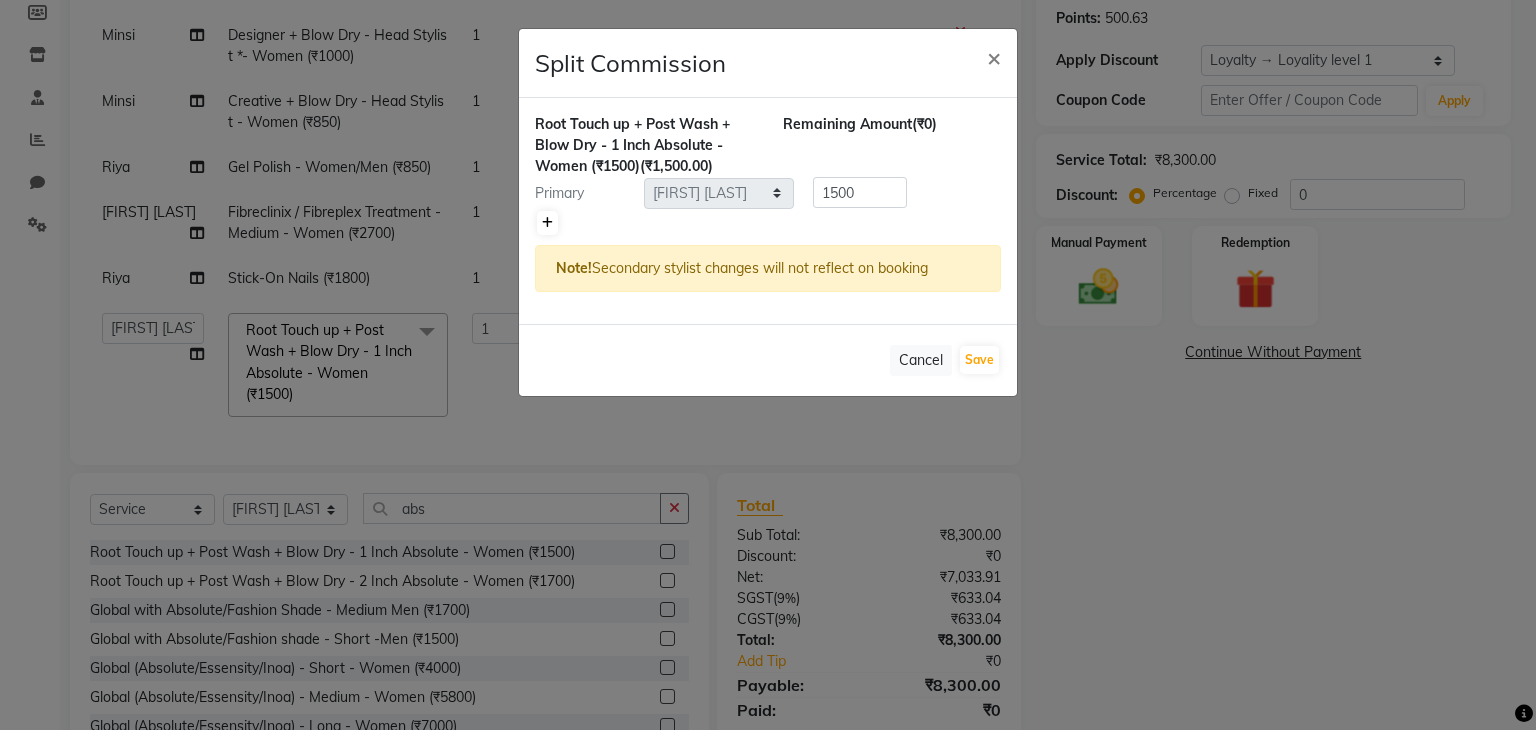 click 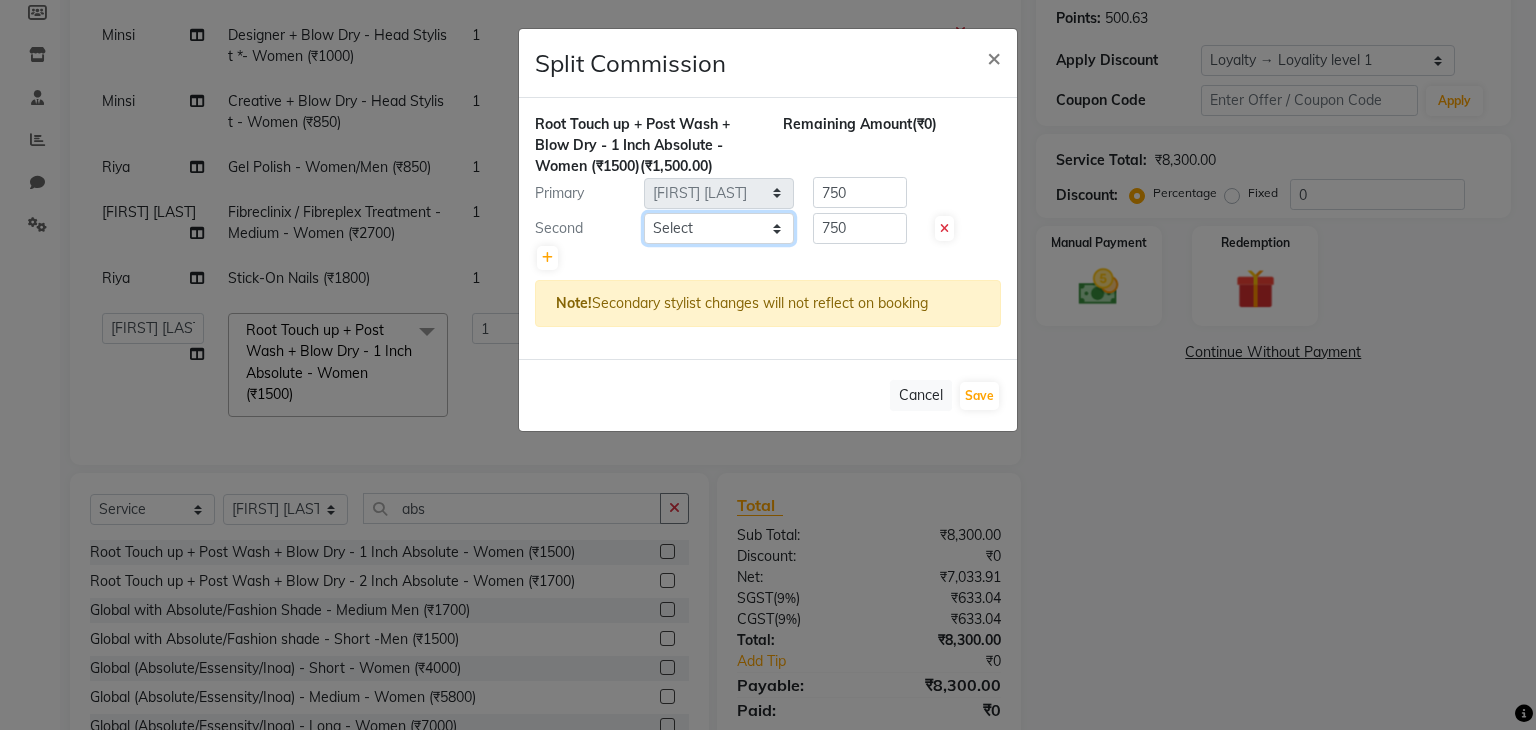 drag, startPoint x: 670, startPoint y: 231, endPoint x: 705, endPoint y: 341, distance: 115.43397 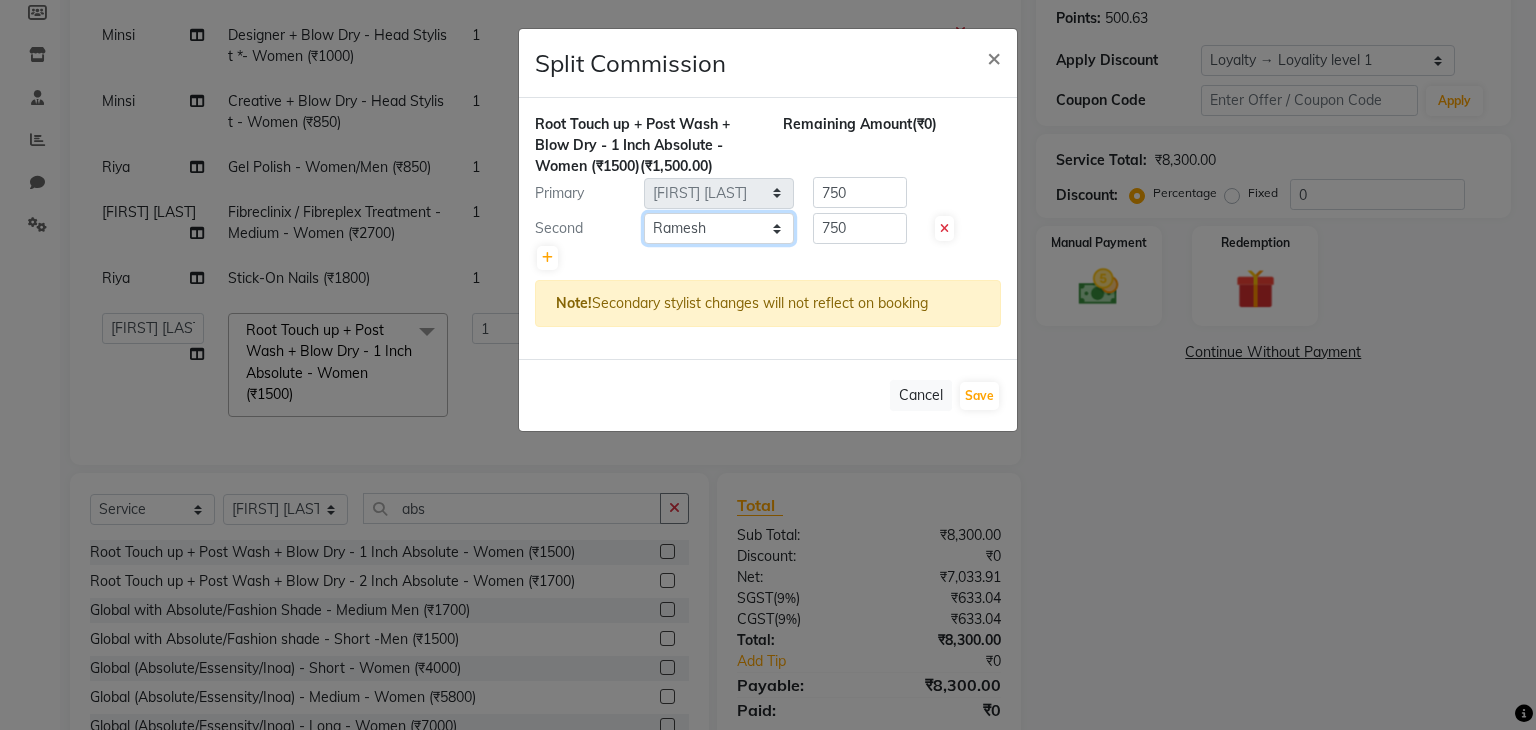 click on "Select  Madhuri Jadhav   Minsi   Ramesh   Renuka   Riya   Sandhaya   Santoshi" 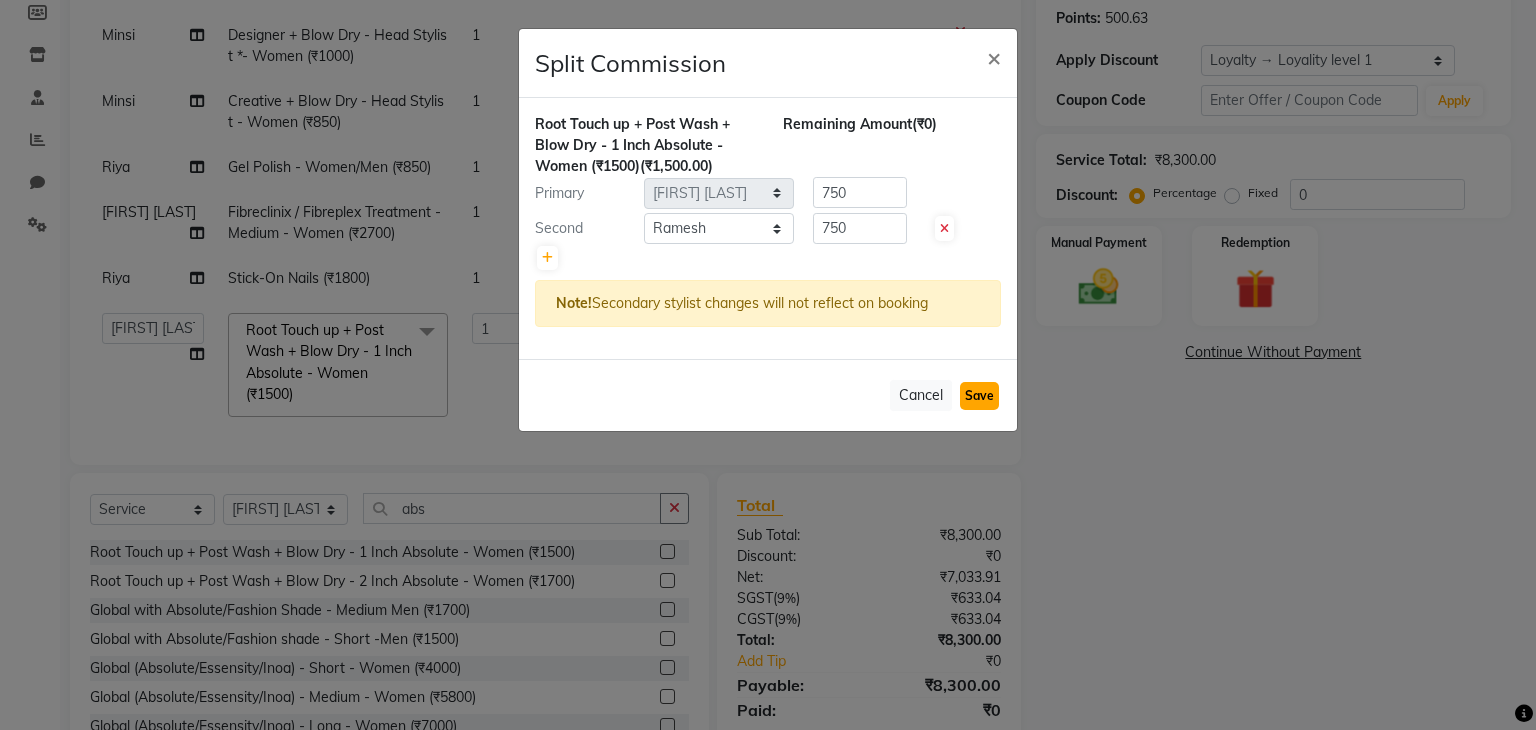 click on "Save" 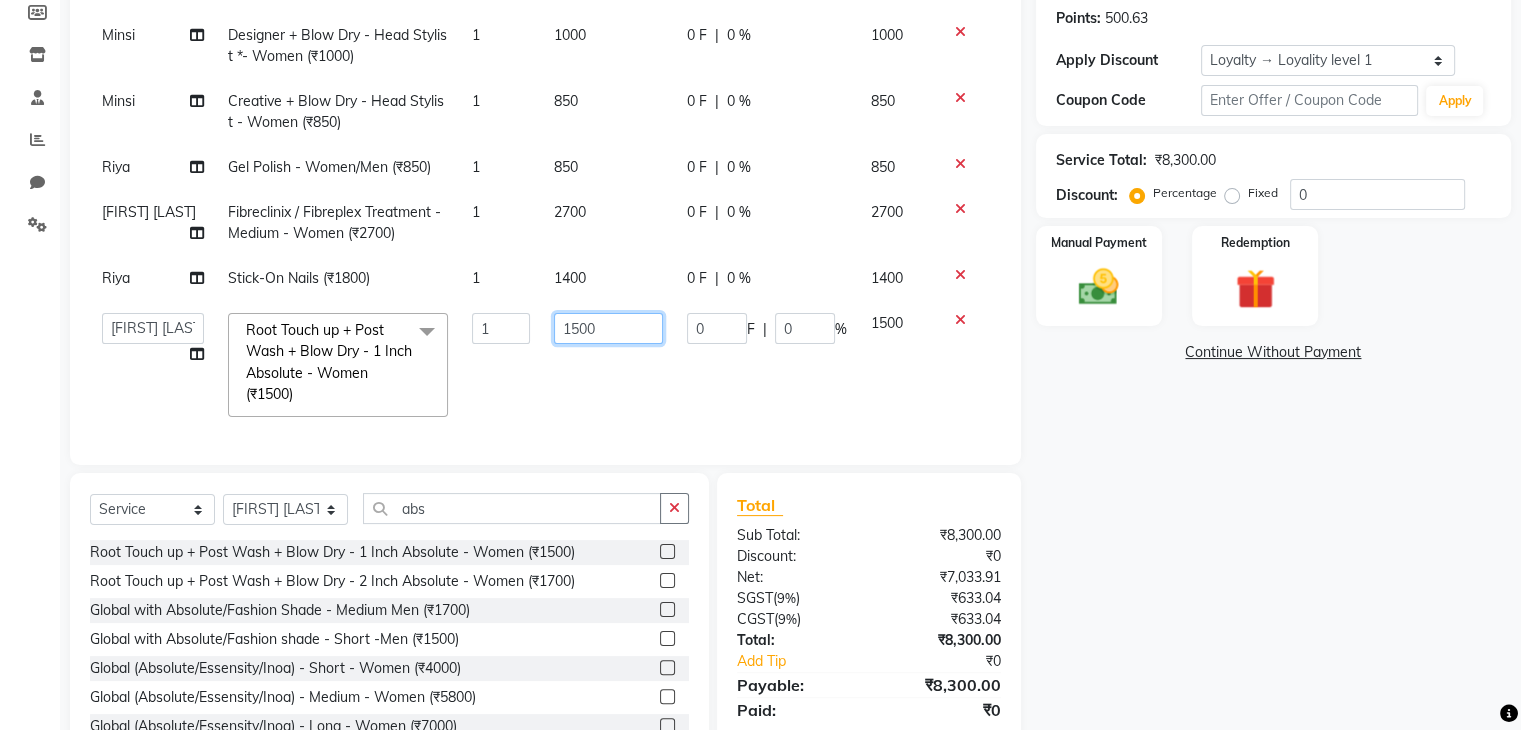click on "1500" 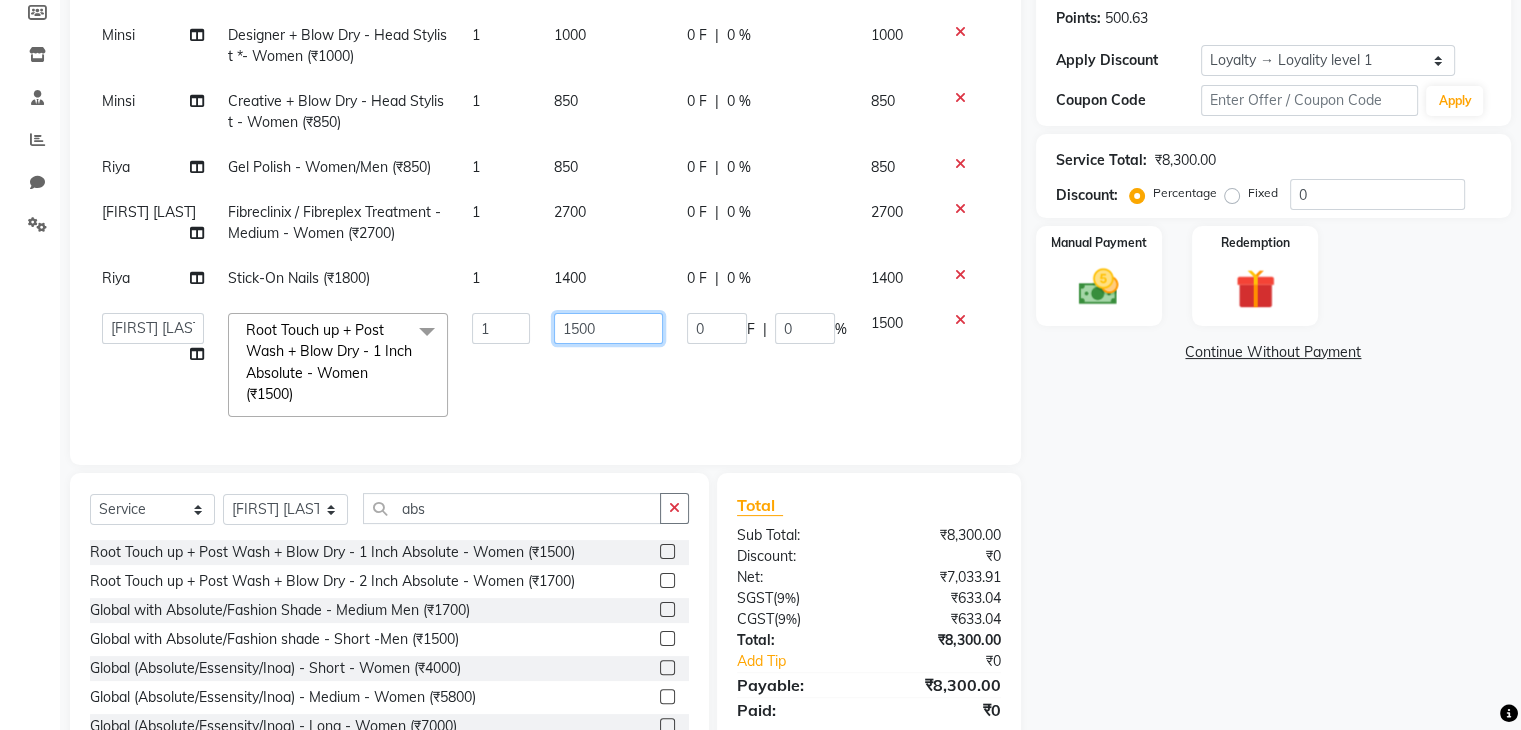 click on "1500" 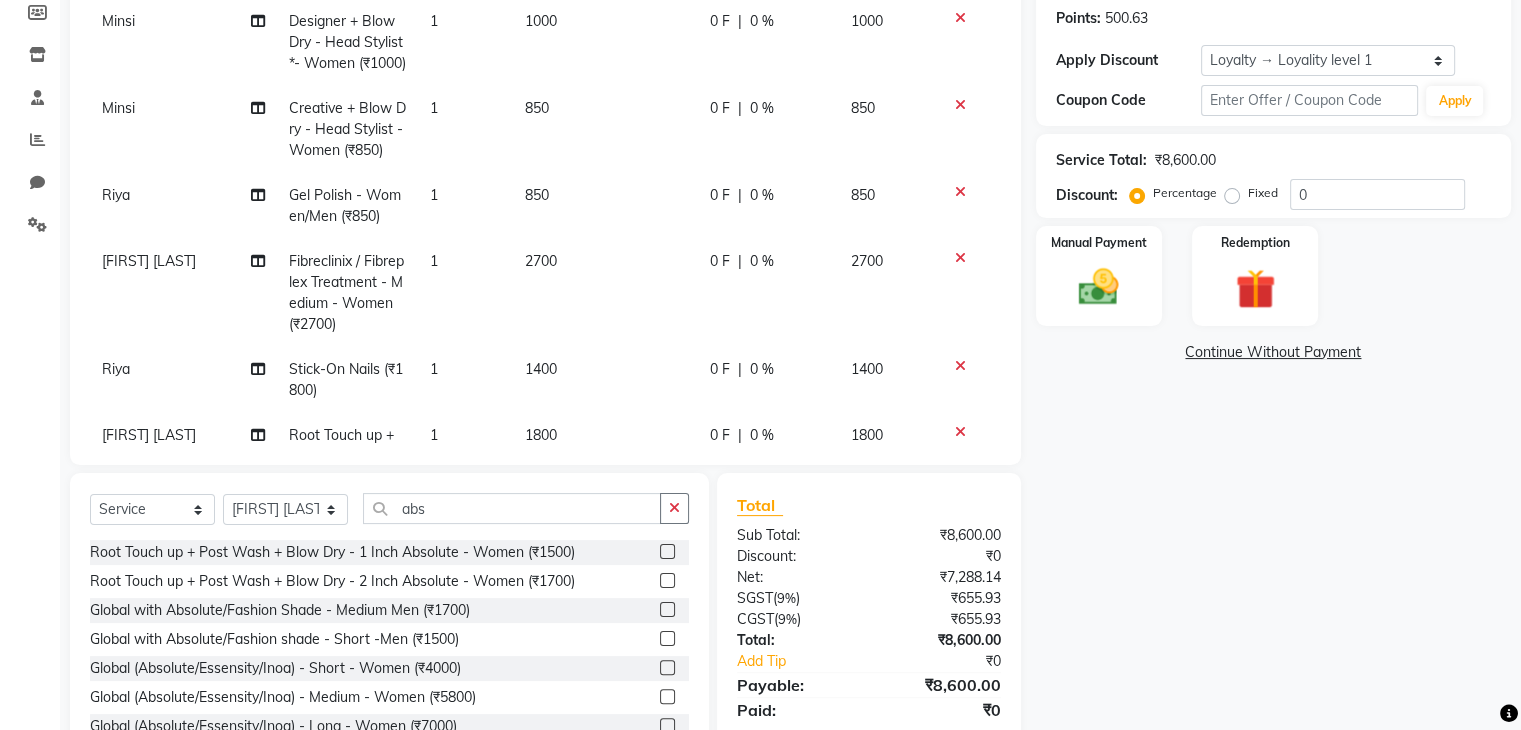 click on "Minsi Designer + Blow Dry - Head Stylist *- Women (₹1000) 1 1000 0 F | 0 % 1000 Minsi Creative + Blow Dry - Head Stylist - Women (₹850) 1 850 0 F | 0 % 850 Riya Gel Polish - Women/Men (₹850) 1 850 0 F | 0 % 850 Madhuri Jadhav Fibreclinix / Fibreplex Treatment - Medium - Women (₹2700) 1 2700 0 F | 0 % 2700 Riya Stick-On Nails (₹1800) 1 1400 0 F | 0 % 1400 Madhuri Jadhav Root Touch up + Post Wash + Blow Dry  - 1 Inch Absolute - Women (₹1500) 1 1800 0 F | 0 % 1800" 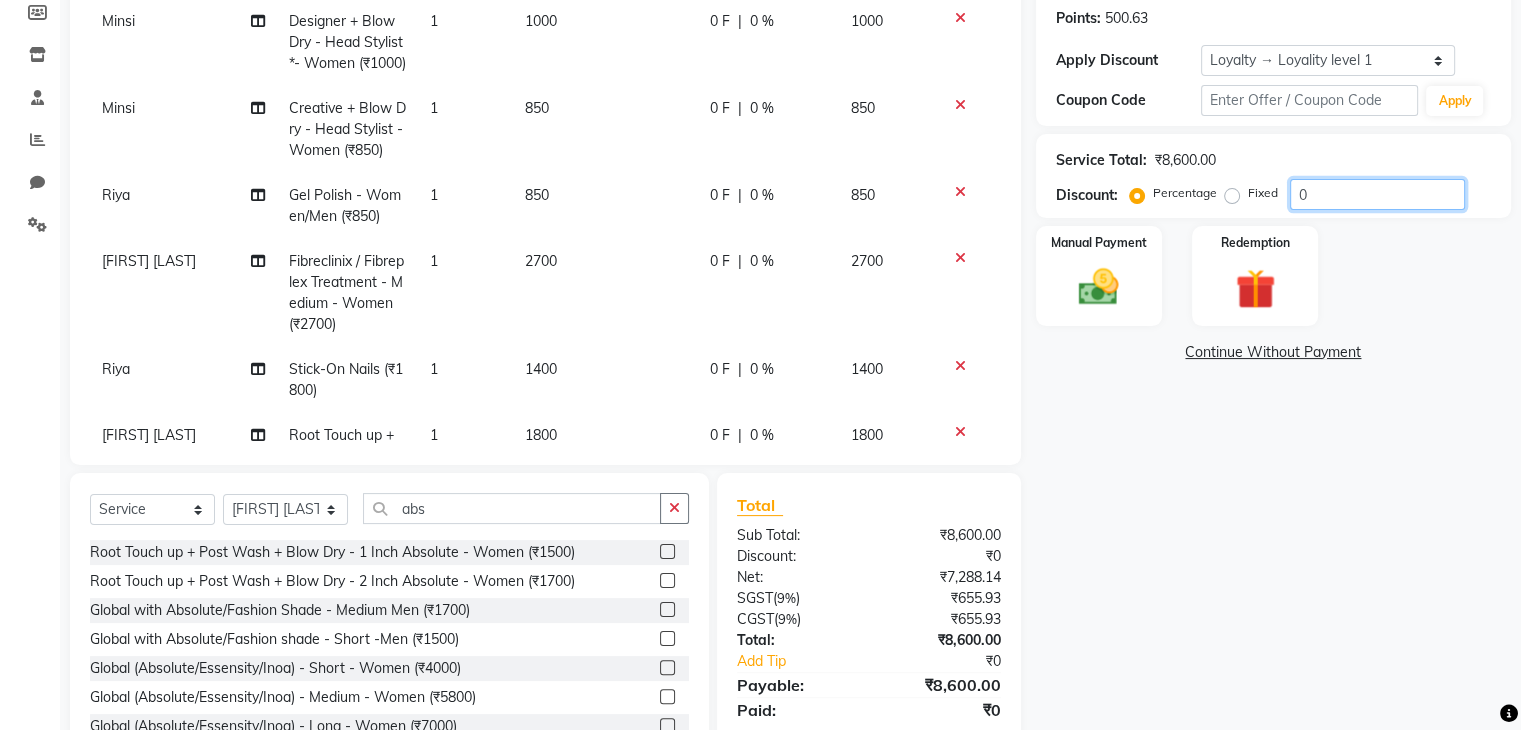 click on "0" 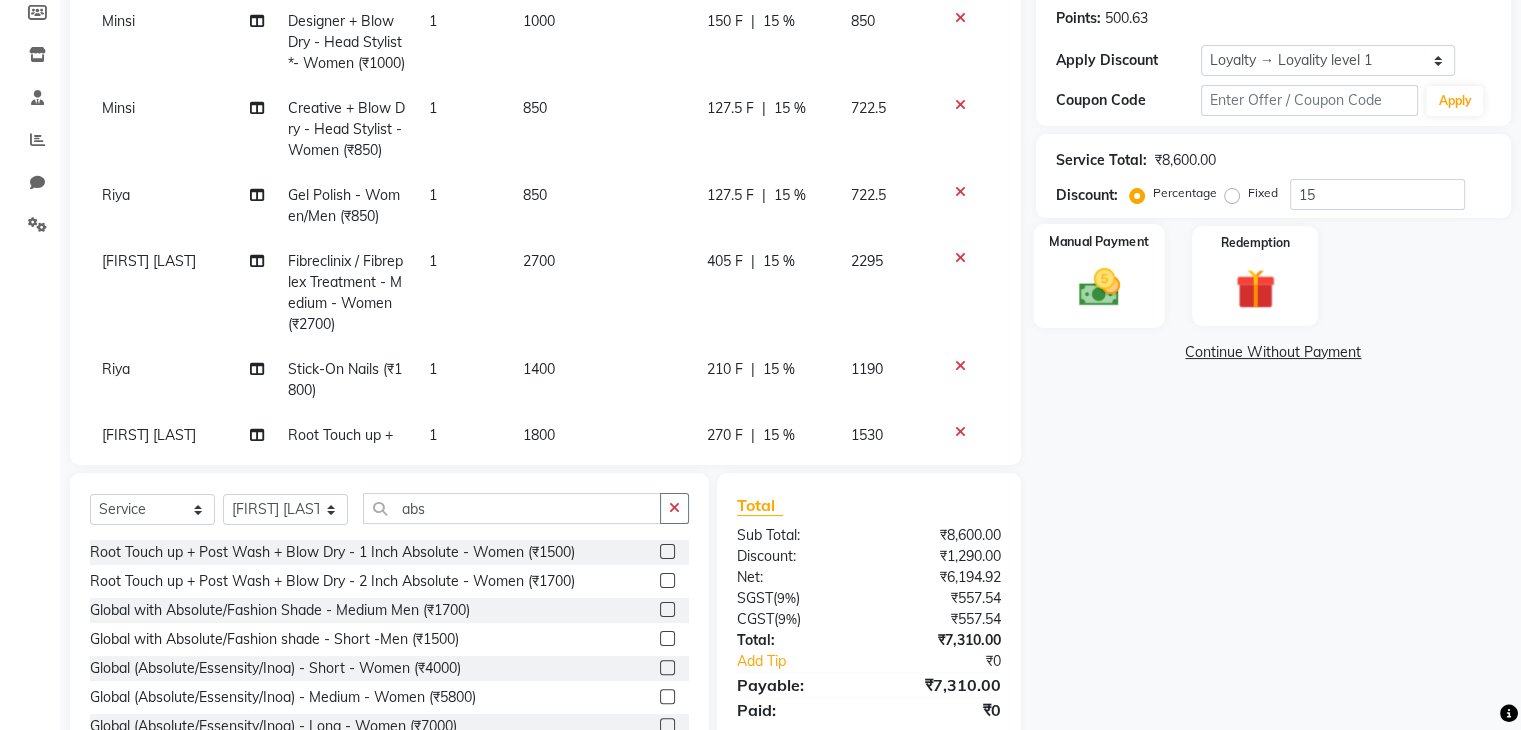 click on "Manual Payment" 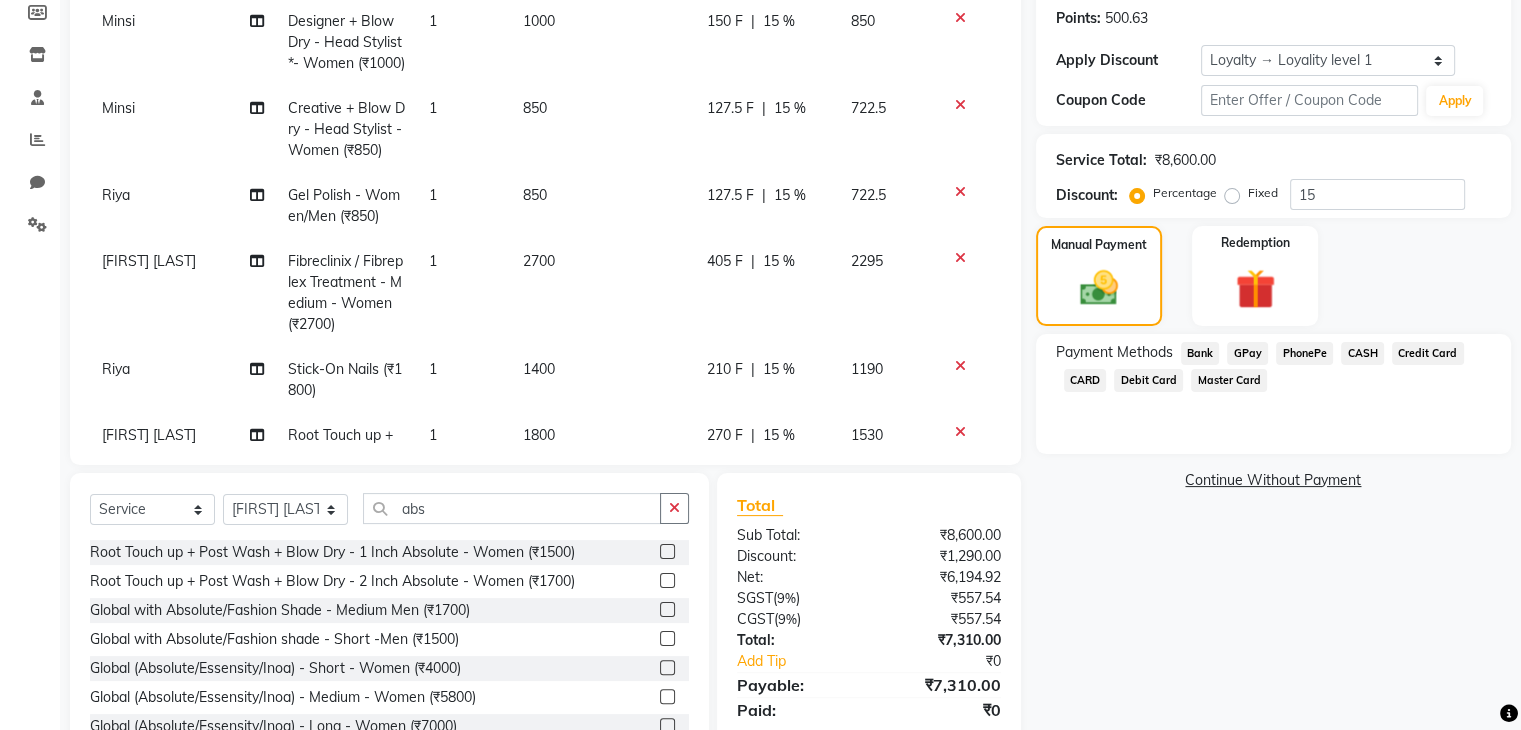 click on "GPay" 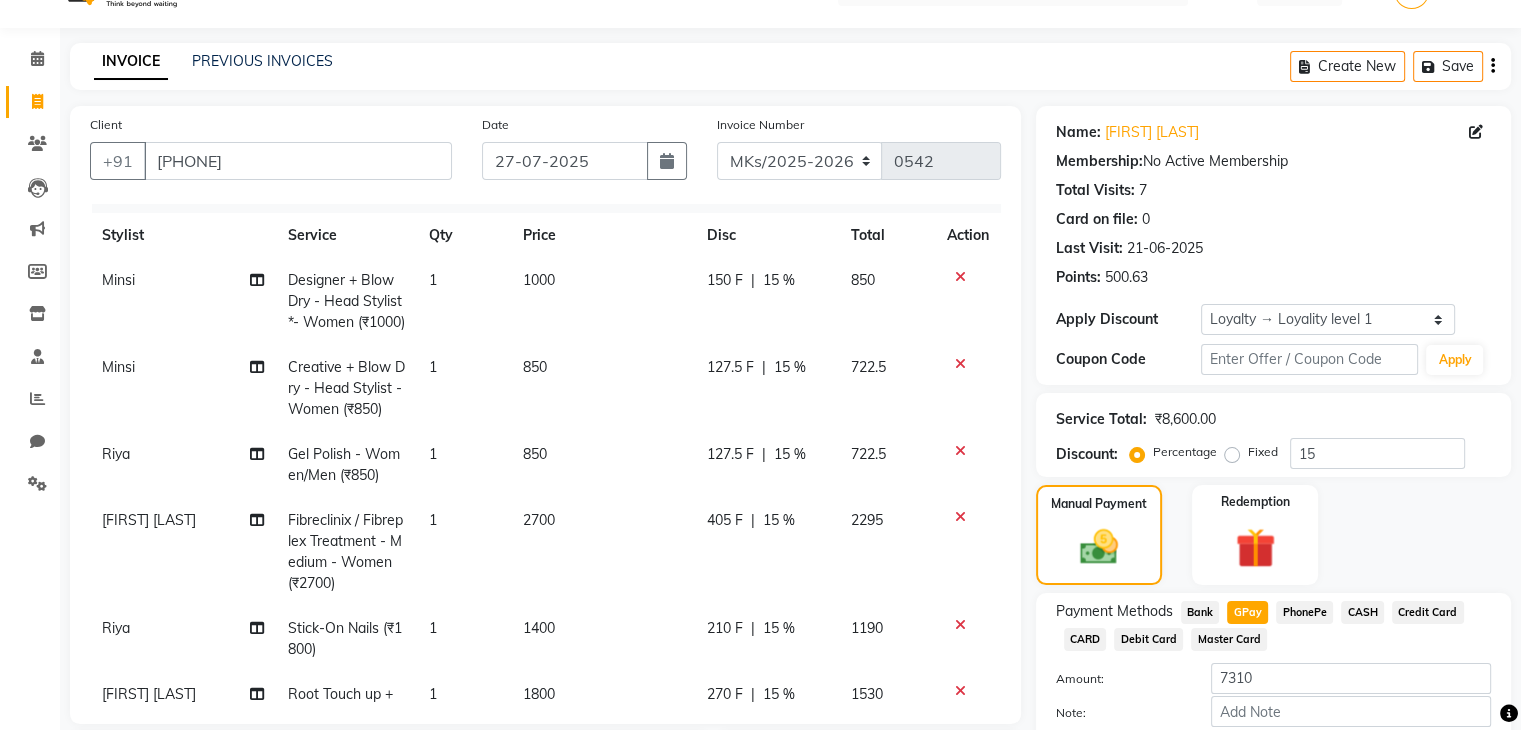 scroll, scrollTop: 372, scrollLeft: 0, axis: vertical 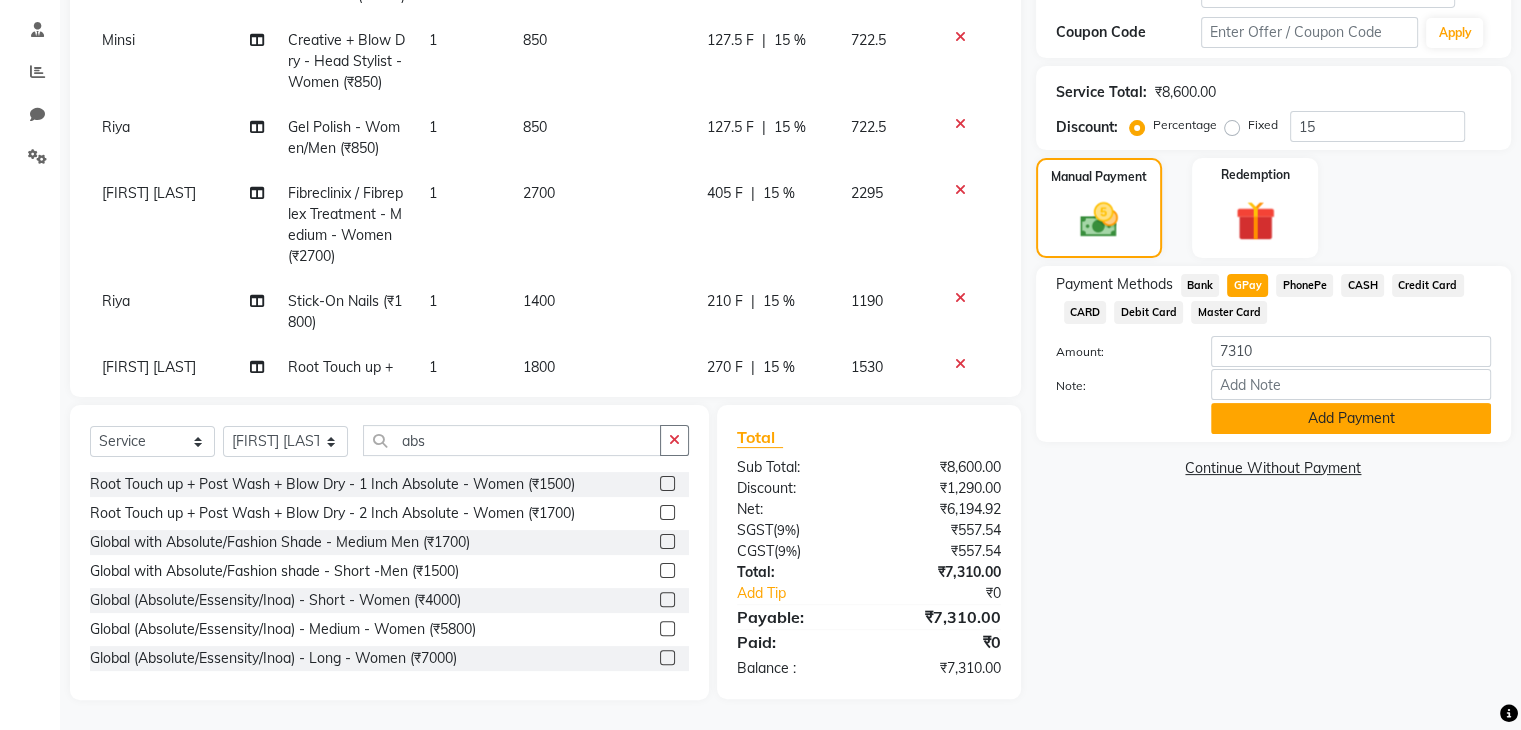 click on "Add Payment" 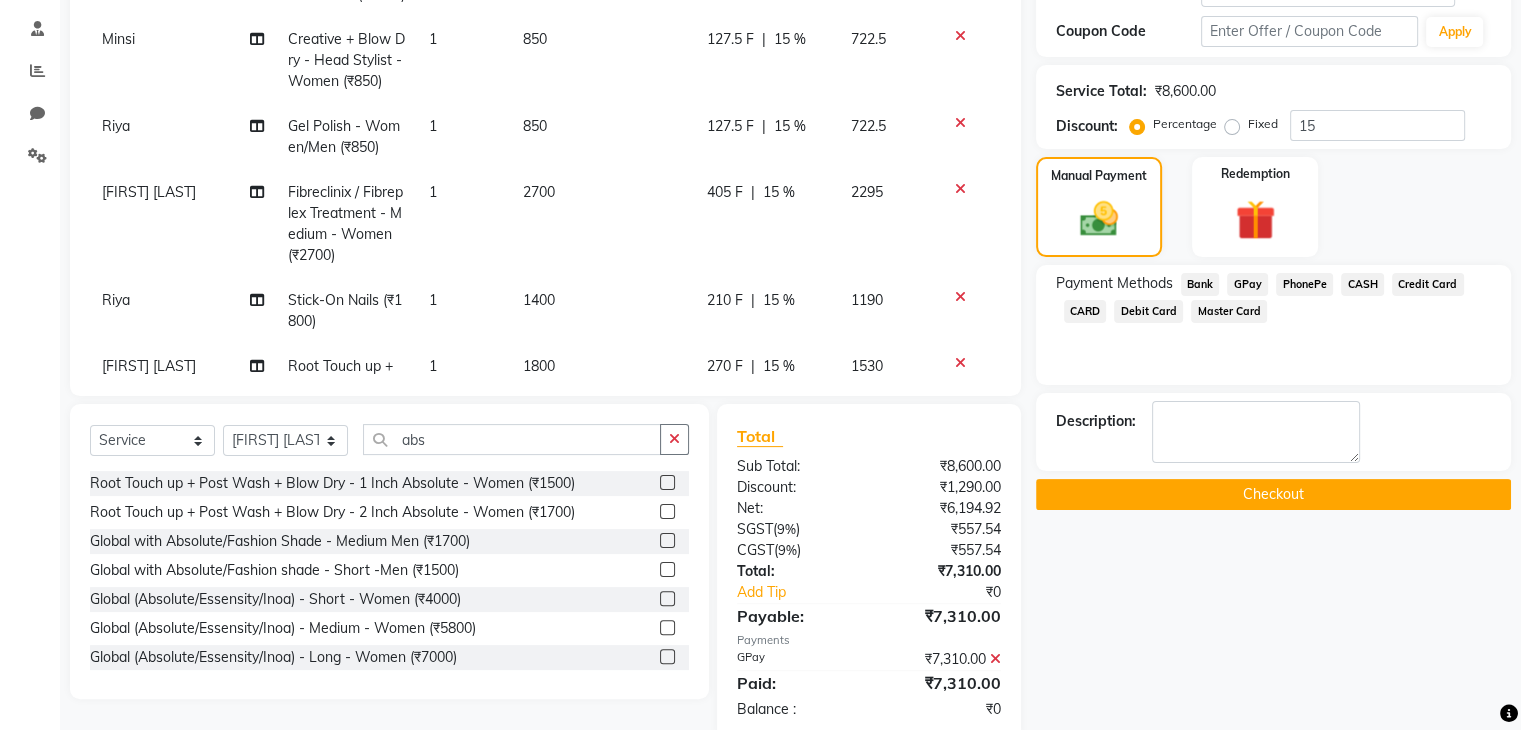click on "Checkout" 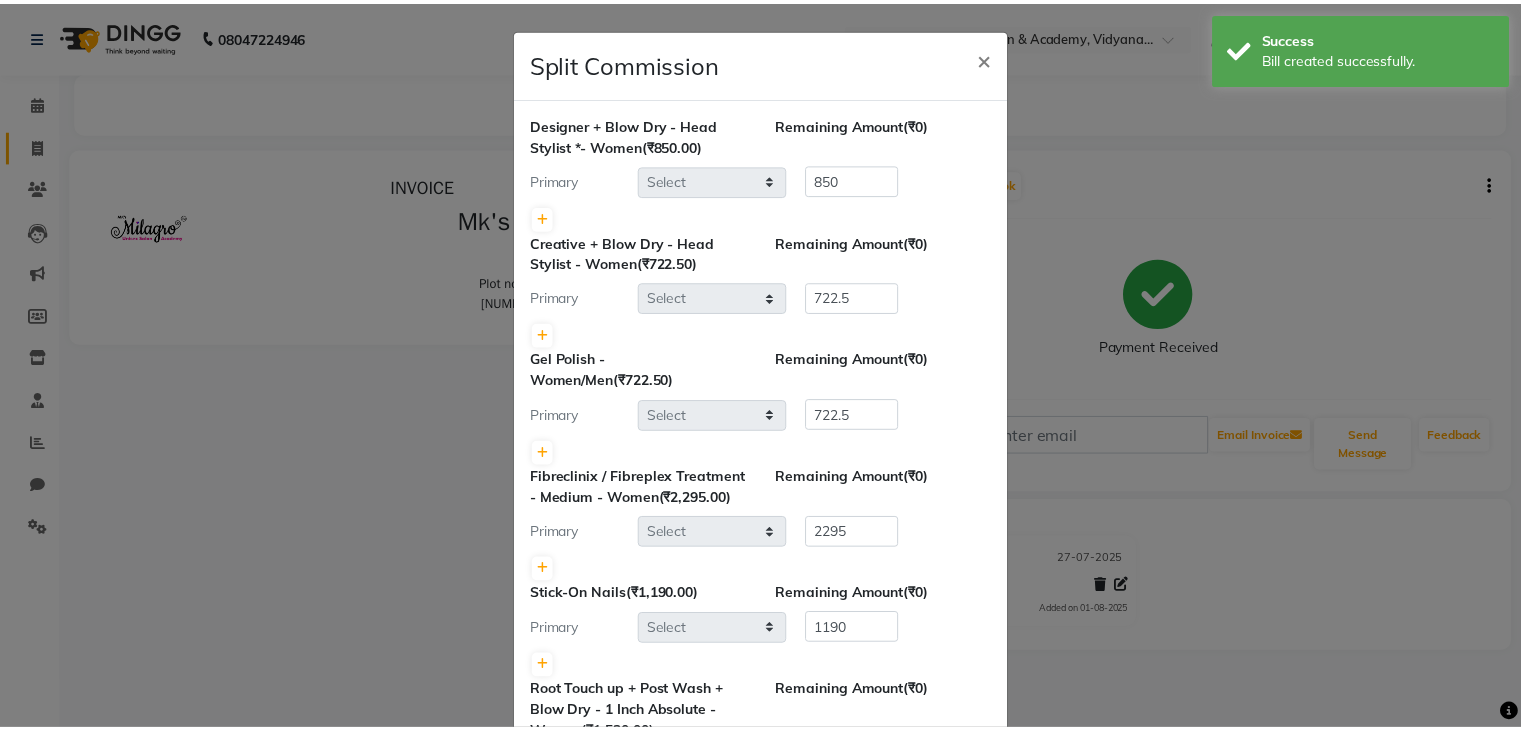 scroll, scrollTop: 0, scrollLeft: 0, axis: both 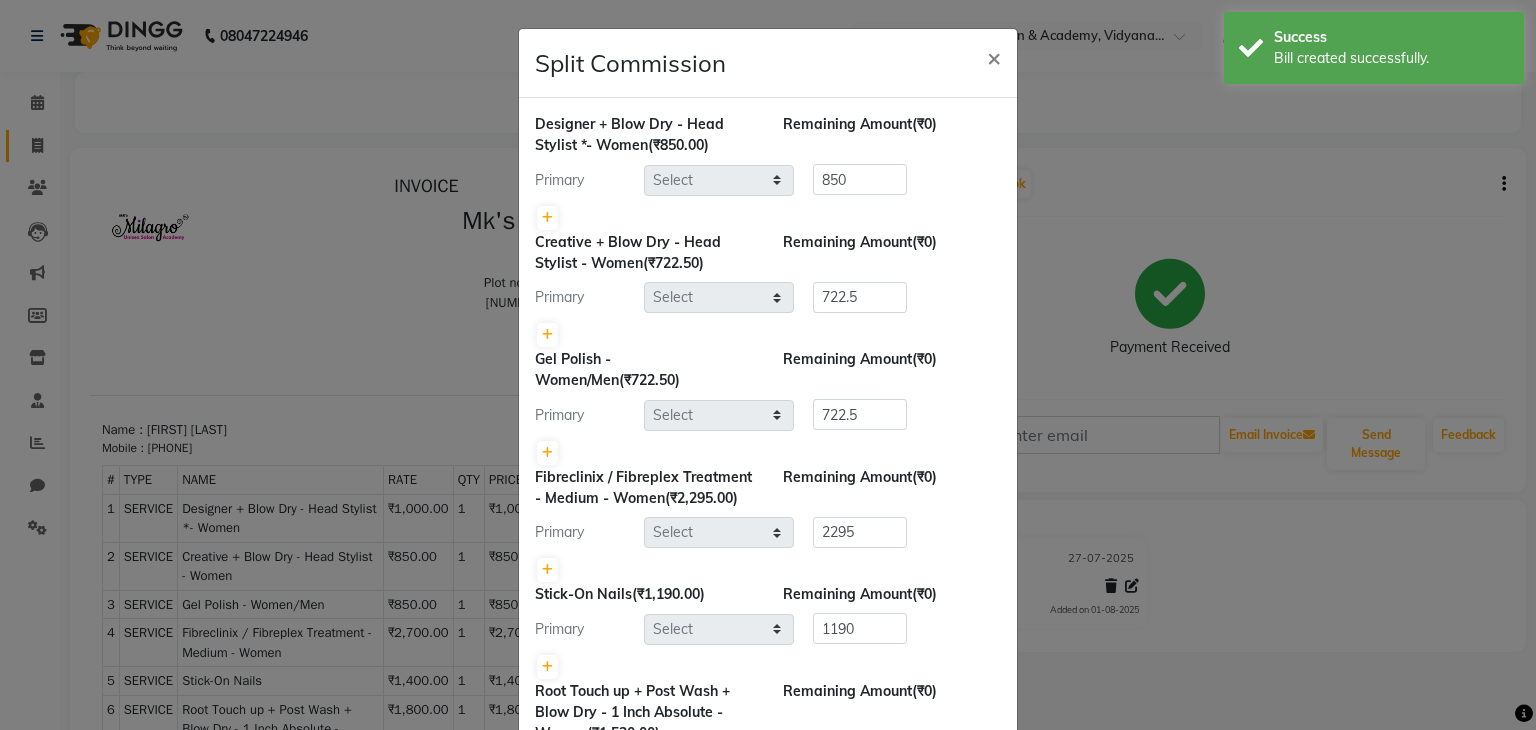 click on "Split Commission × Designer + Blow Dry - Head Stylist *- Women  (₹850.00) Remaining Amount  (₹0) Primary Select 850 Creative + Blow Dry - Head Stylist - Women  (₹722.50) Remaining Amount  (₹0) Primary Select 722.5 Gel Polish - Women/Men  (₹722.50) Remaining Amount  (₹0) Primary Select 722.5 Fibreclinix / Fibreplex Treatment - Medium - Women  (₹2,295.00) Remaining Amount  (₹0) Primary Select 2295 Stick-On Nails  (₹1,190.00) Remaining Amount  (₹0) Primary Select 1190 Root Touch up + Post Wash + Blow Dry  - 1 Inch Absolute - Women  (₹1,530.00) Remaining Amount  (₹0) Primary Select 765 Second Select 765  Submit   Cancel" 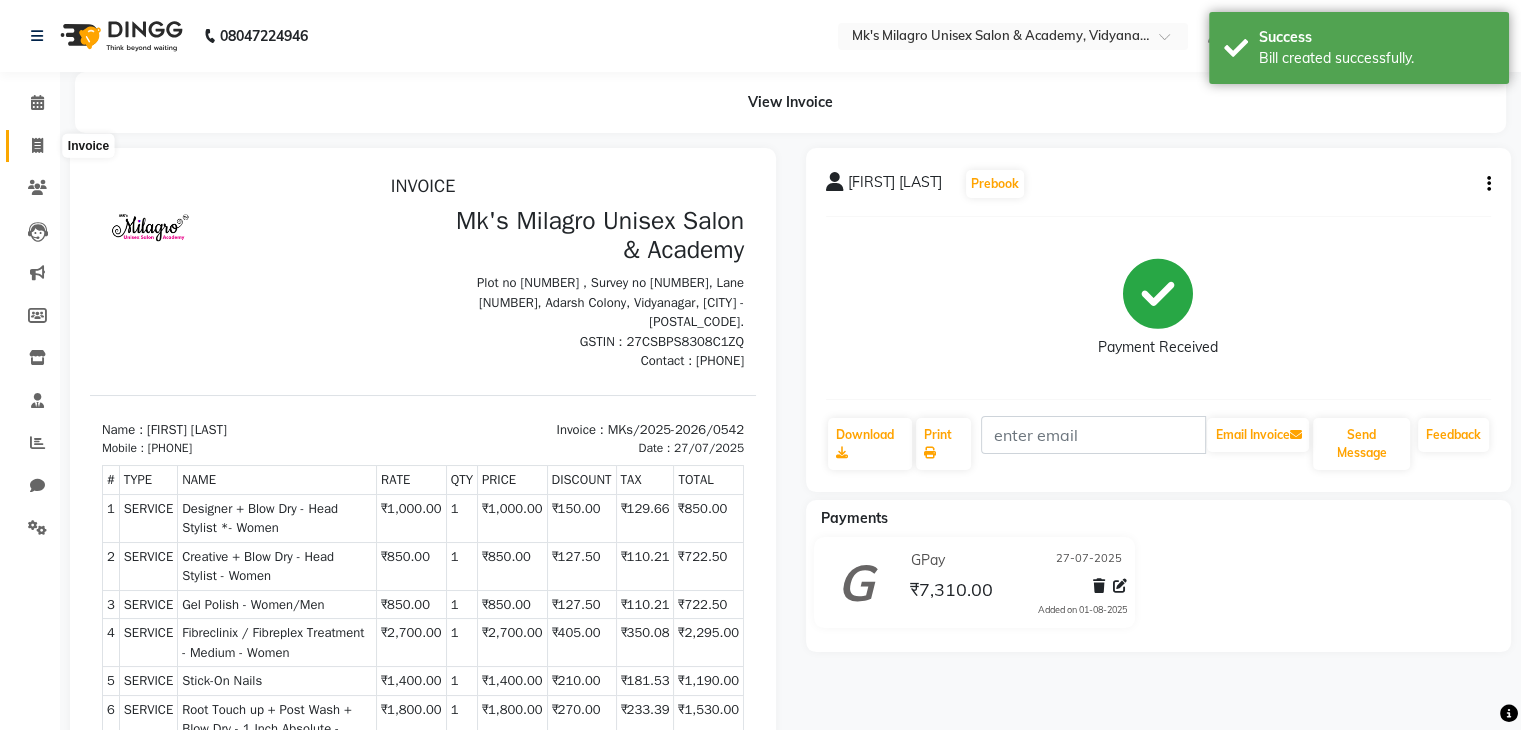 click 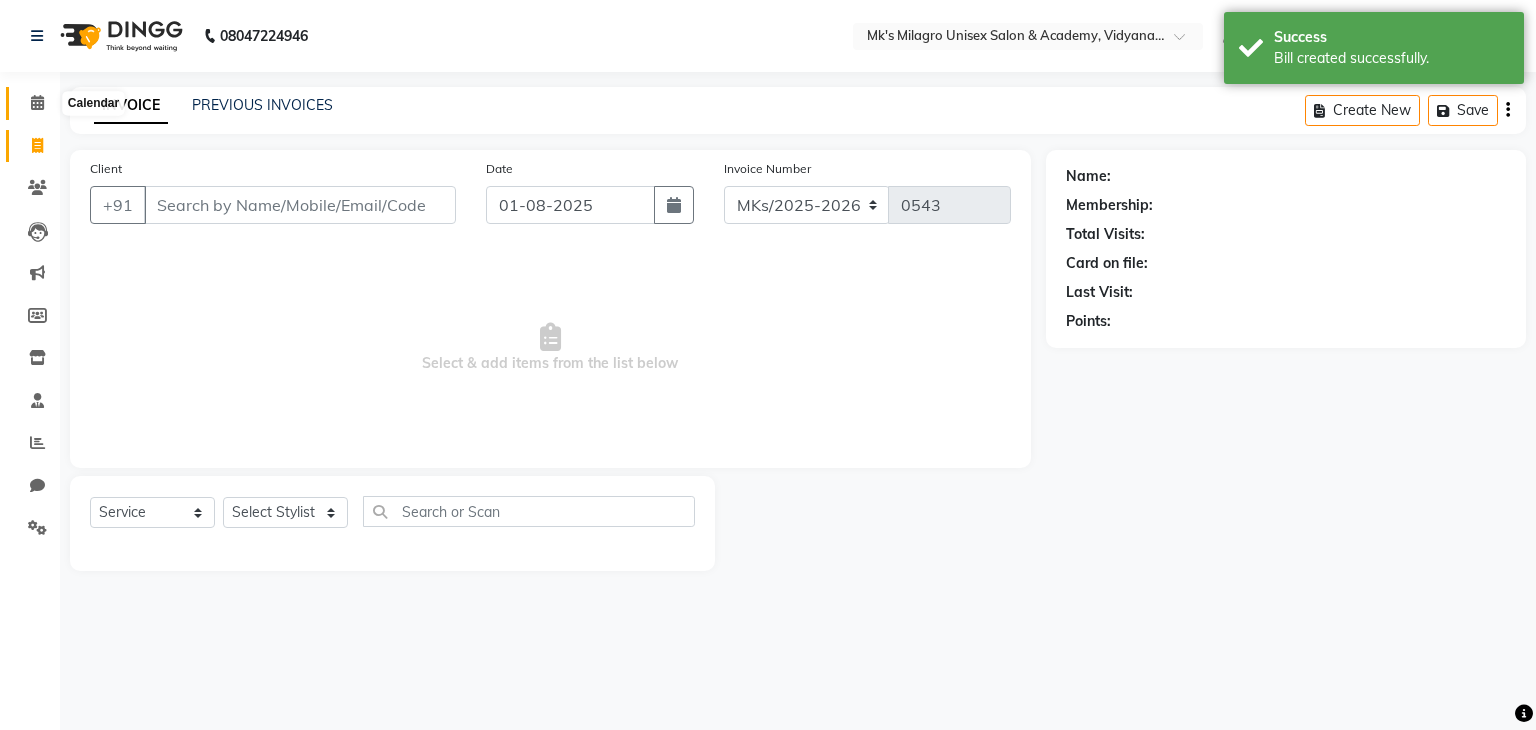 click 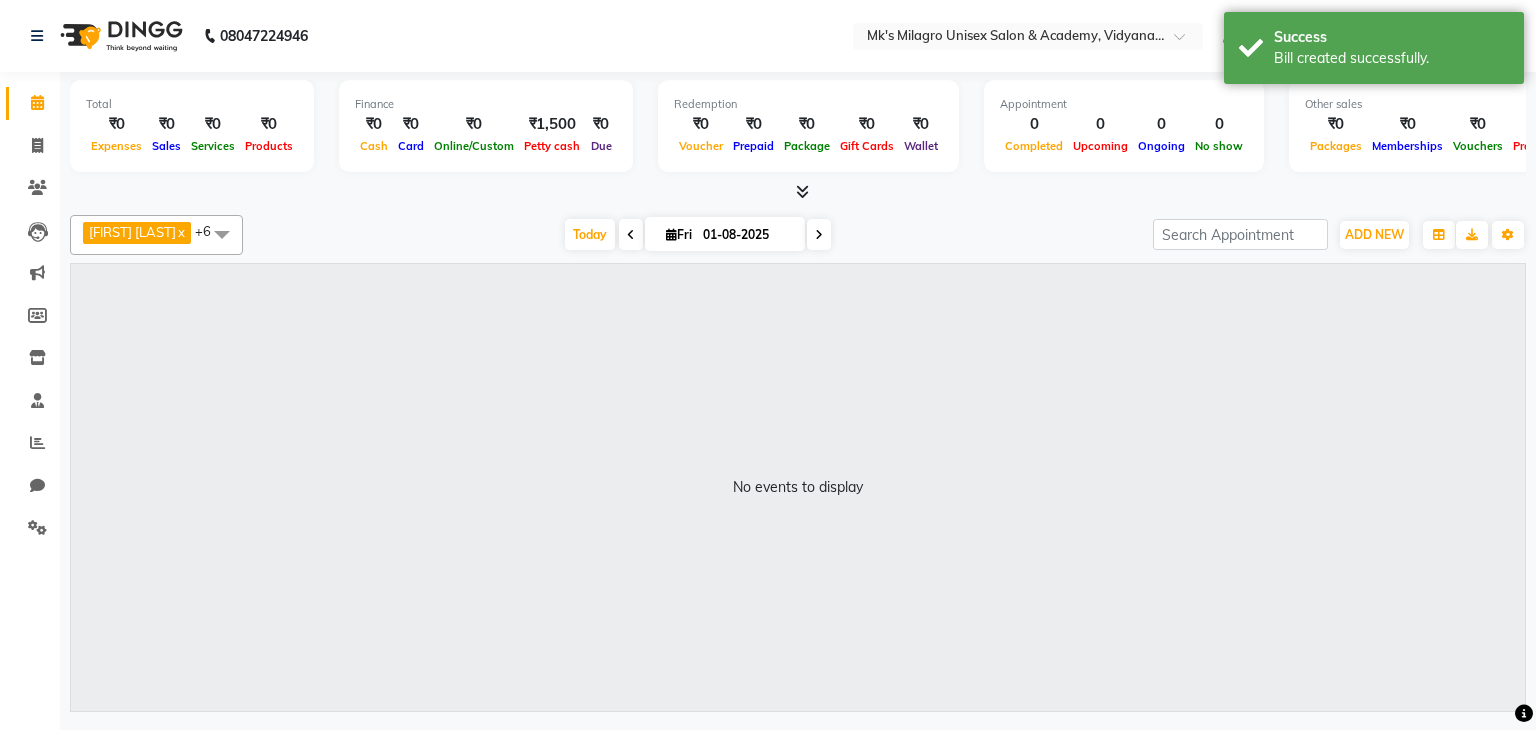 click at bounding box center [798, 192] 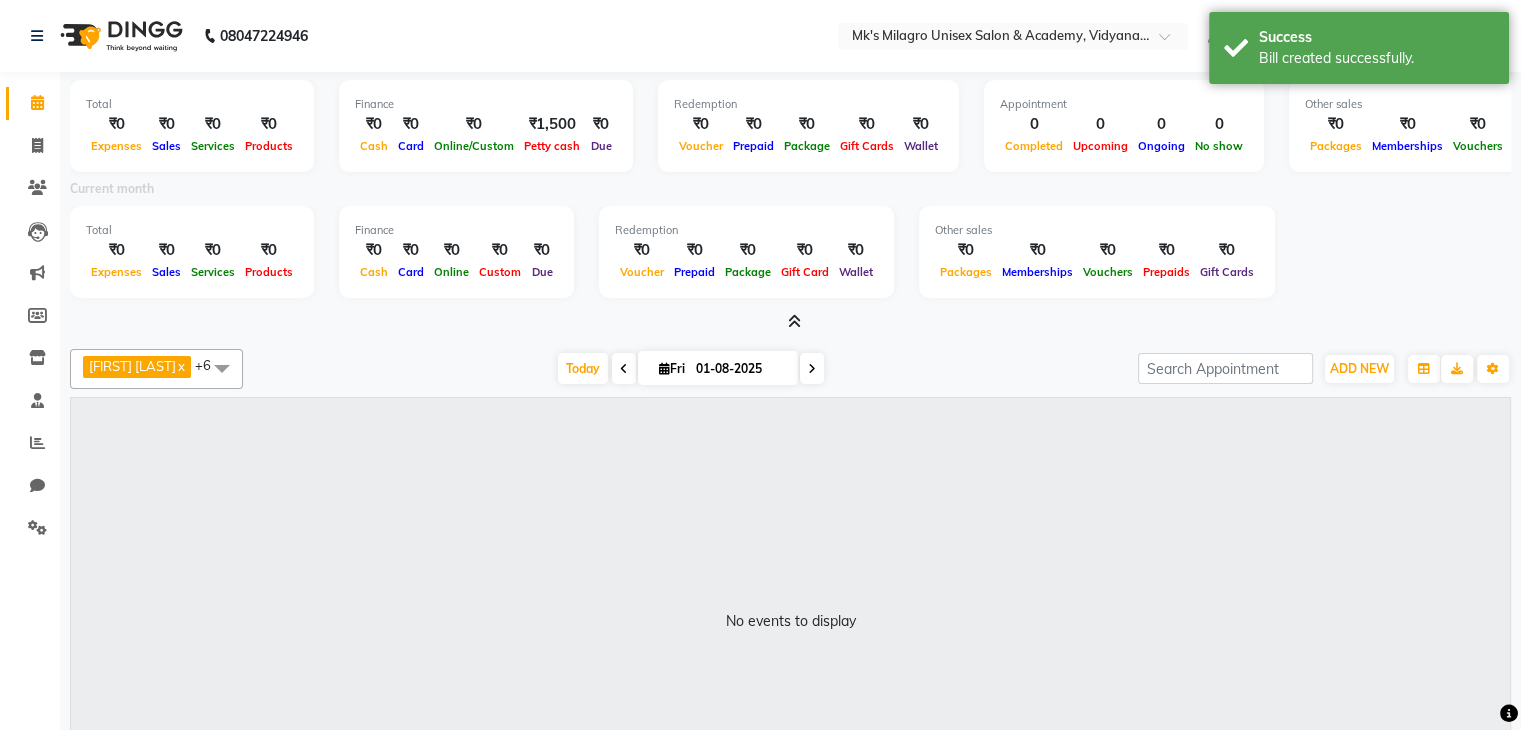 click at bounding box center (624, 368) 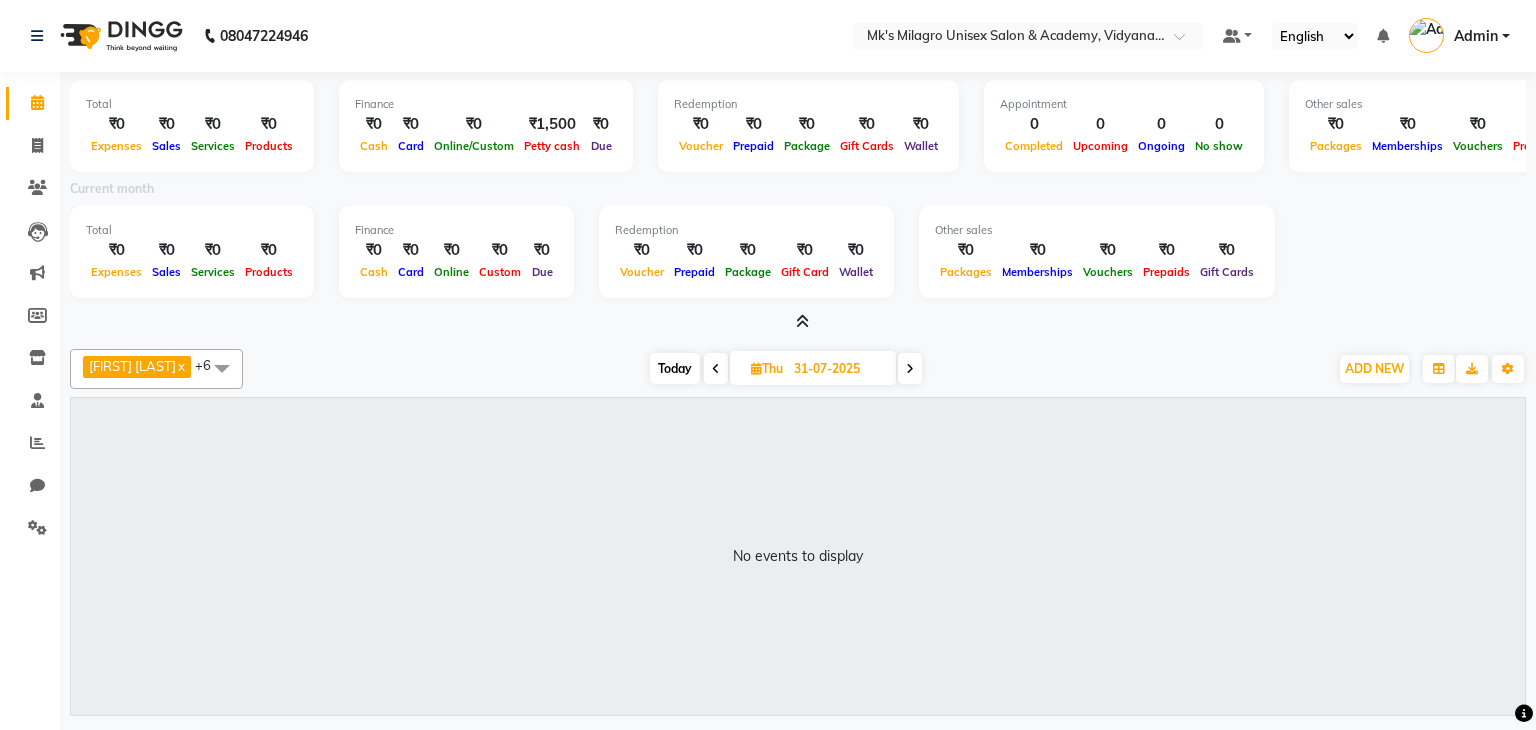 click at bounding box center [910, 369] 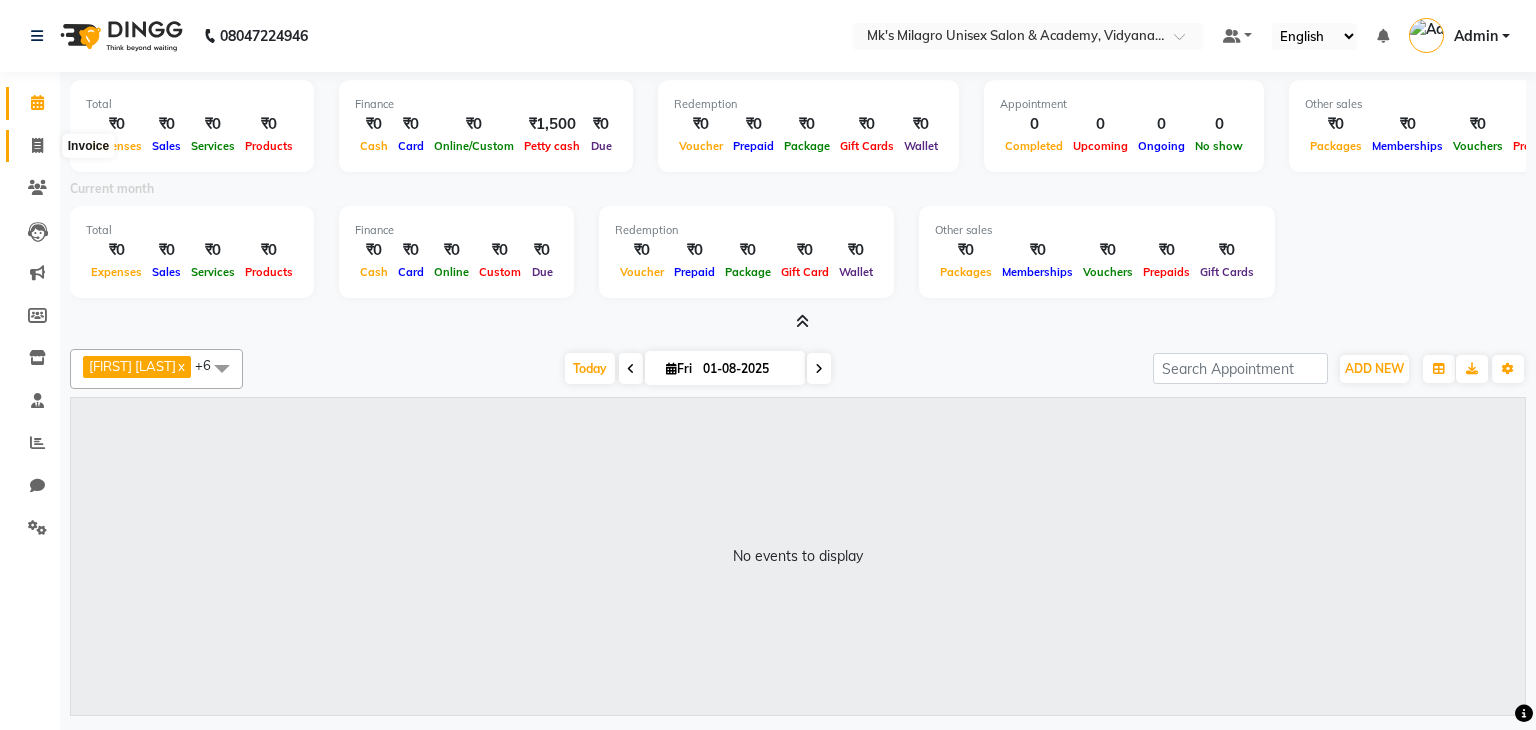 click 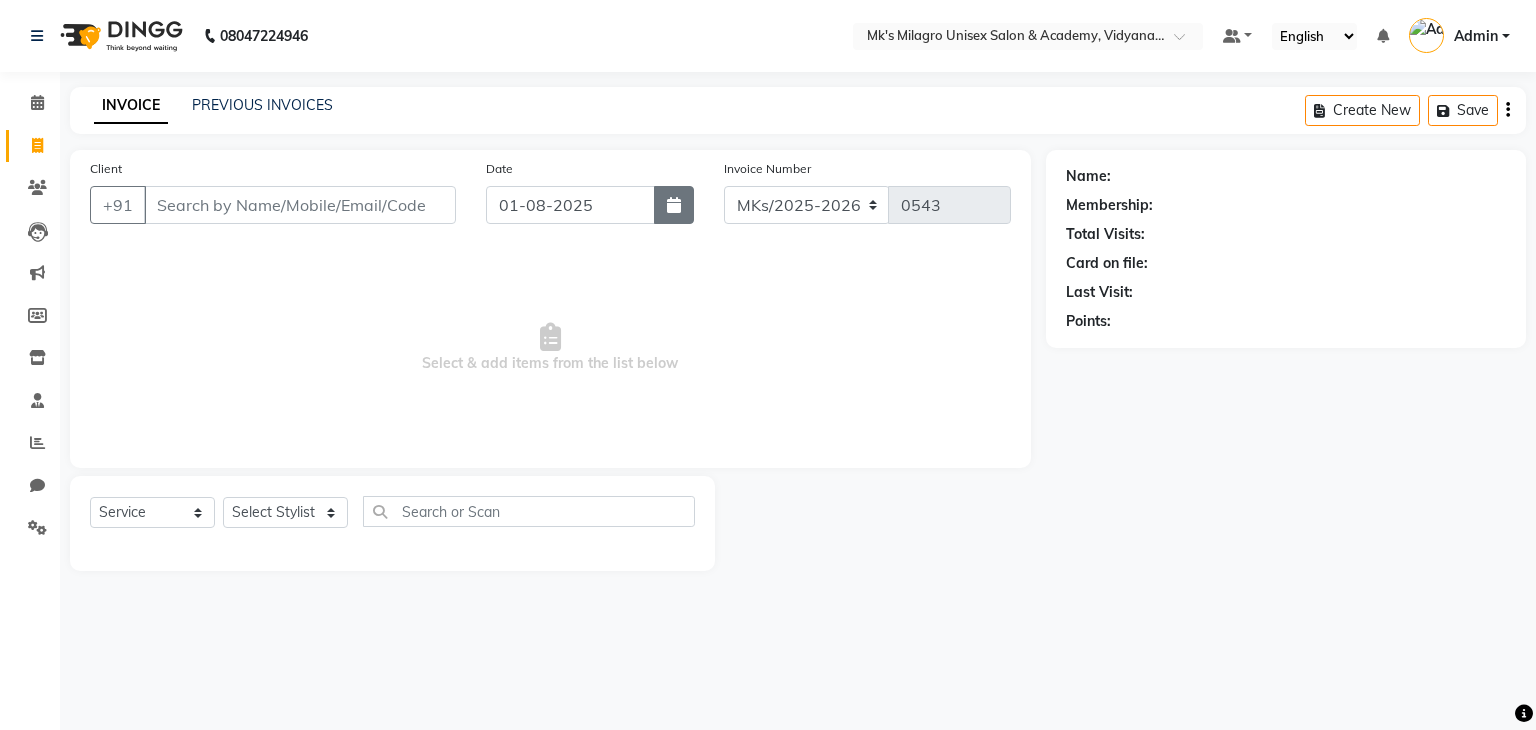 click 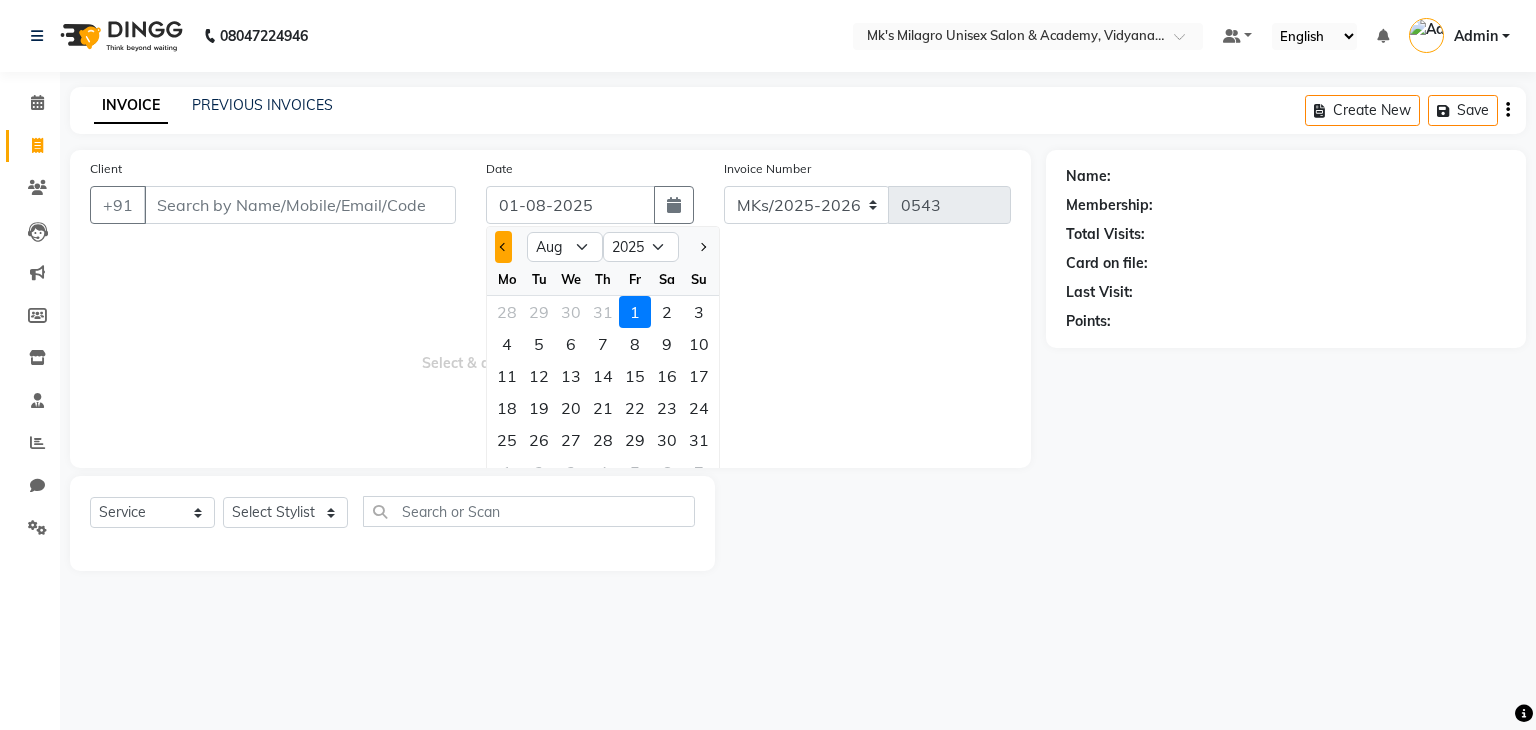 click 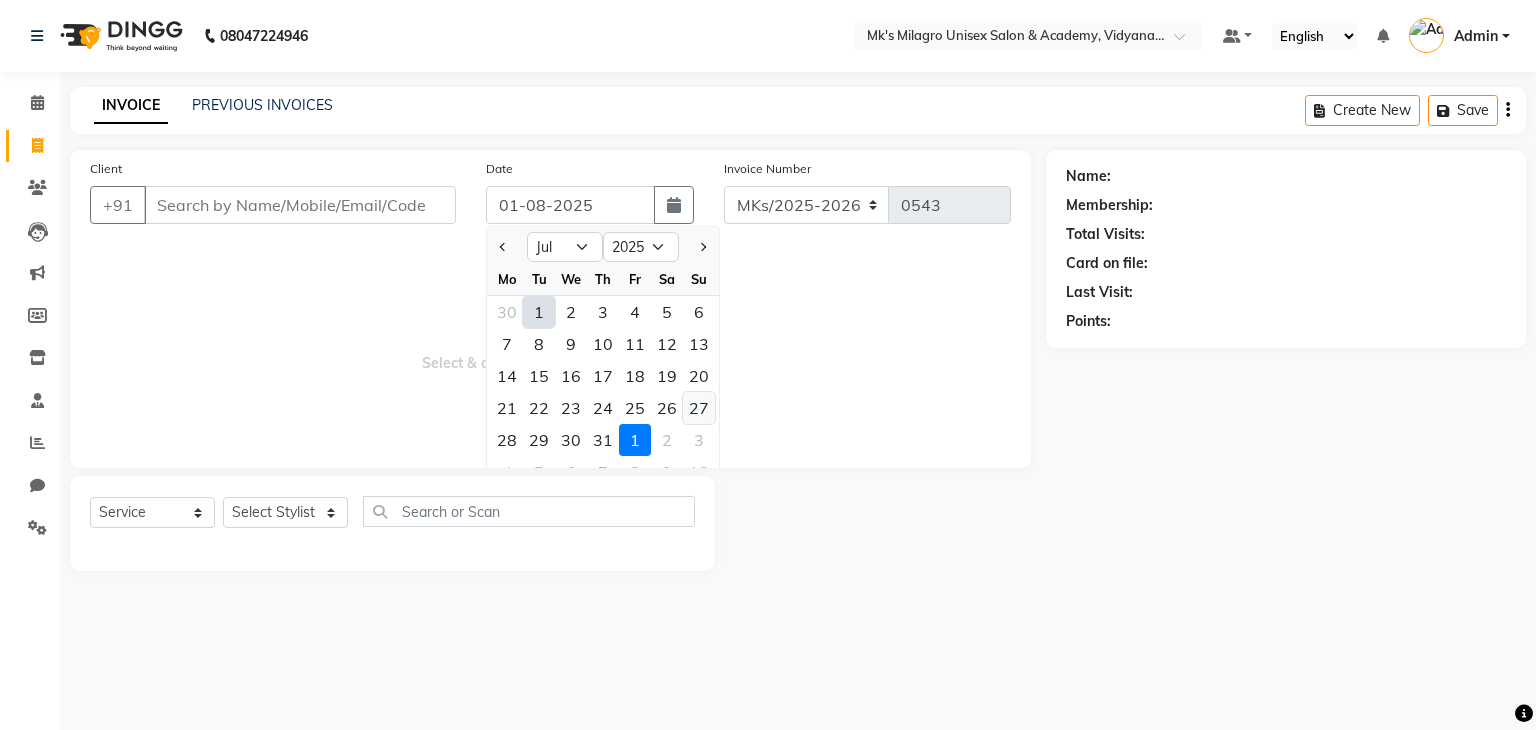 click on "27" 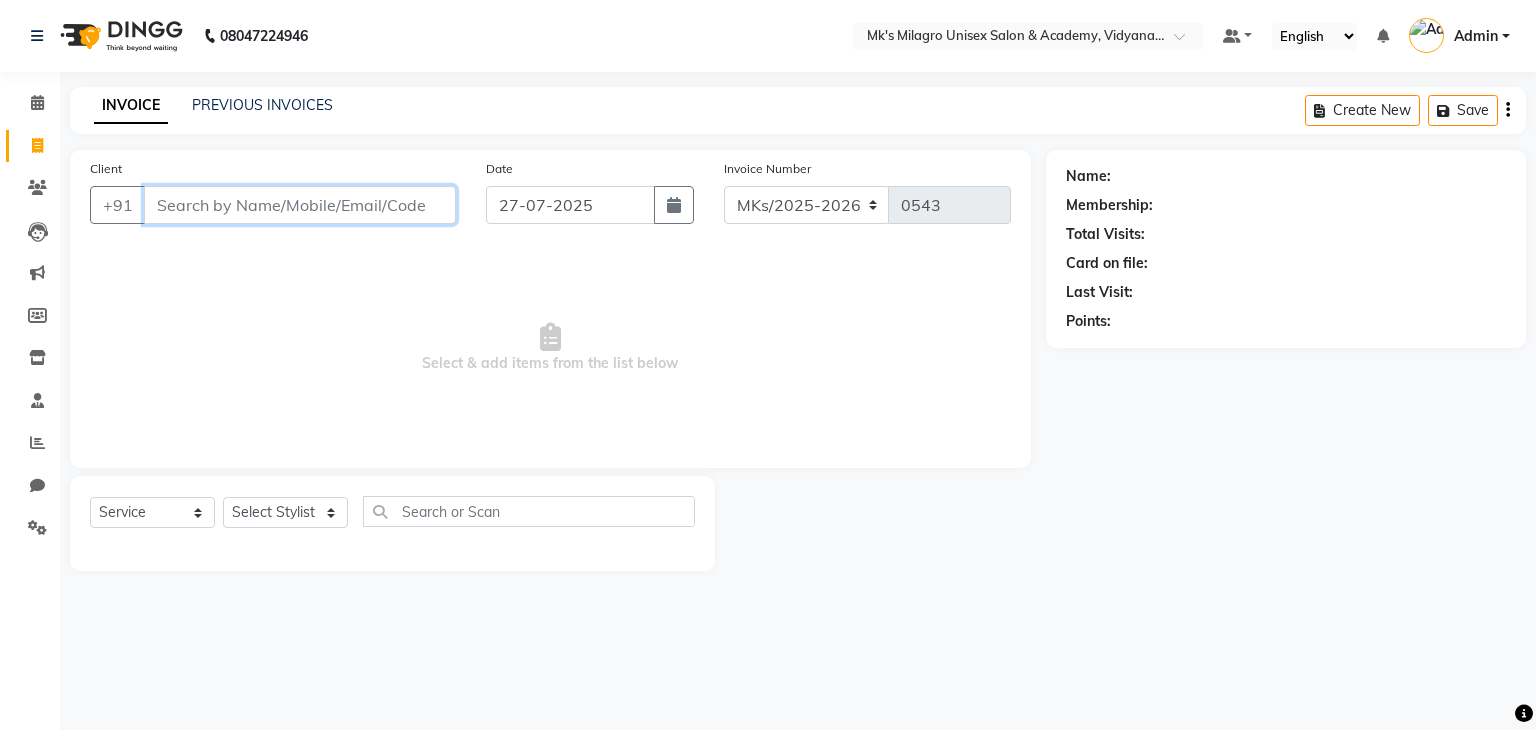 click on "Client" at bounding box center (300, 205) 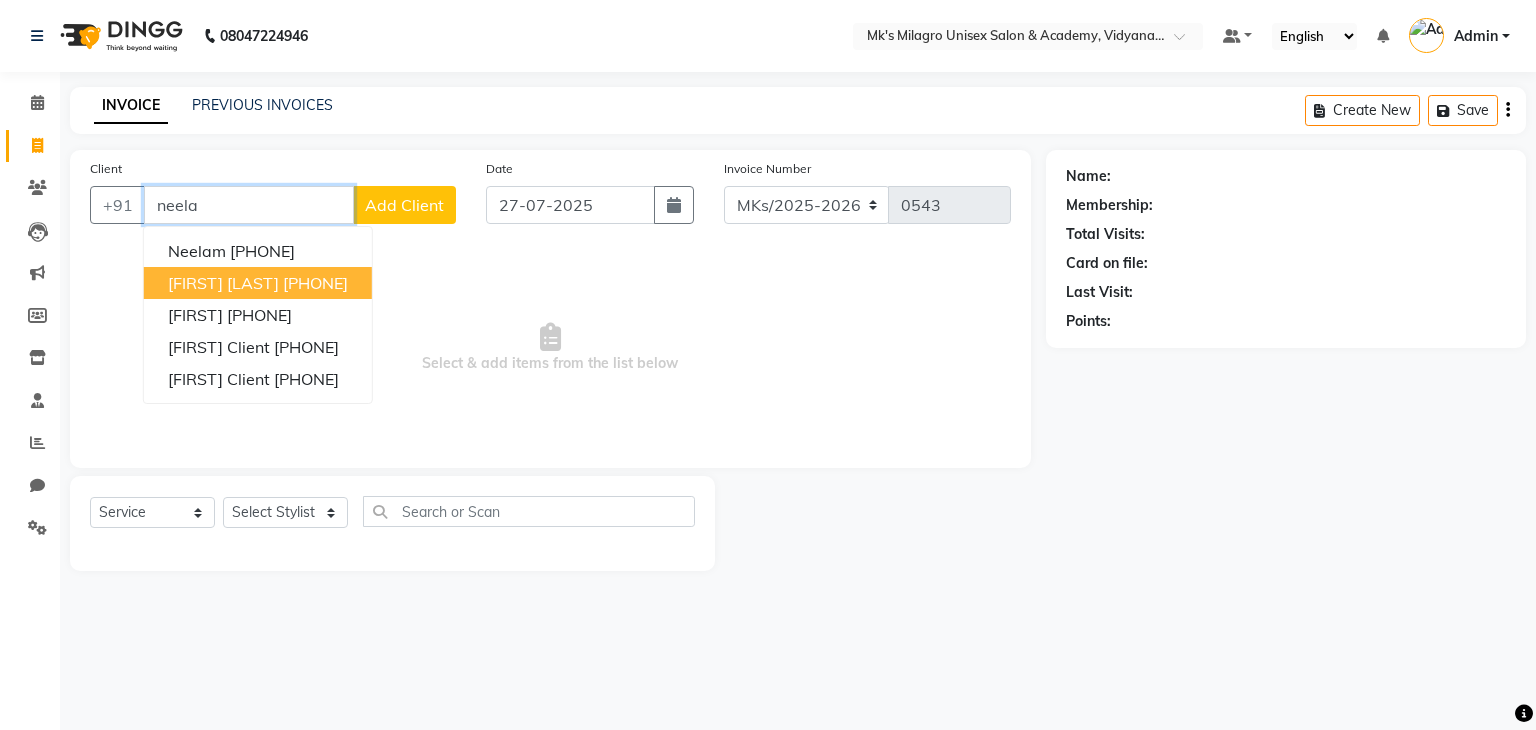 click on "[PHONE]" at bounding box center [315, 283] 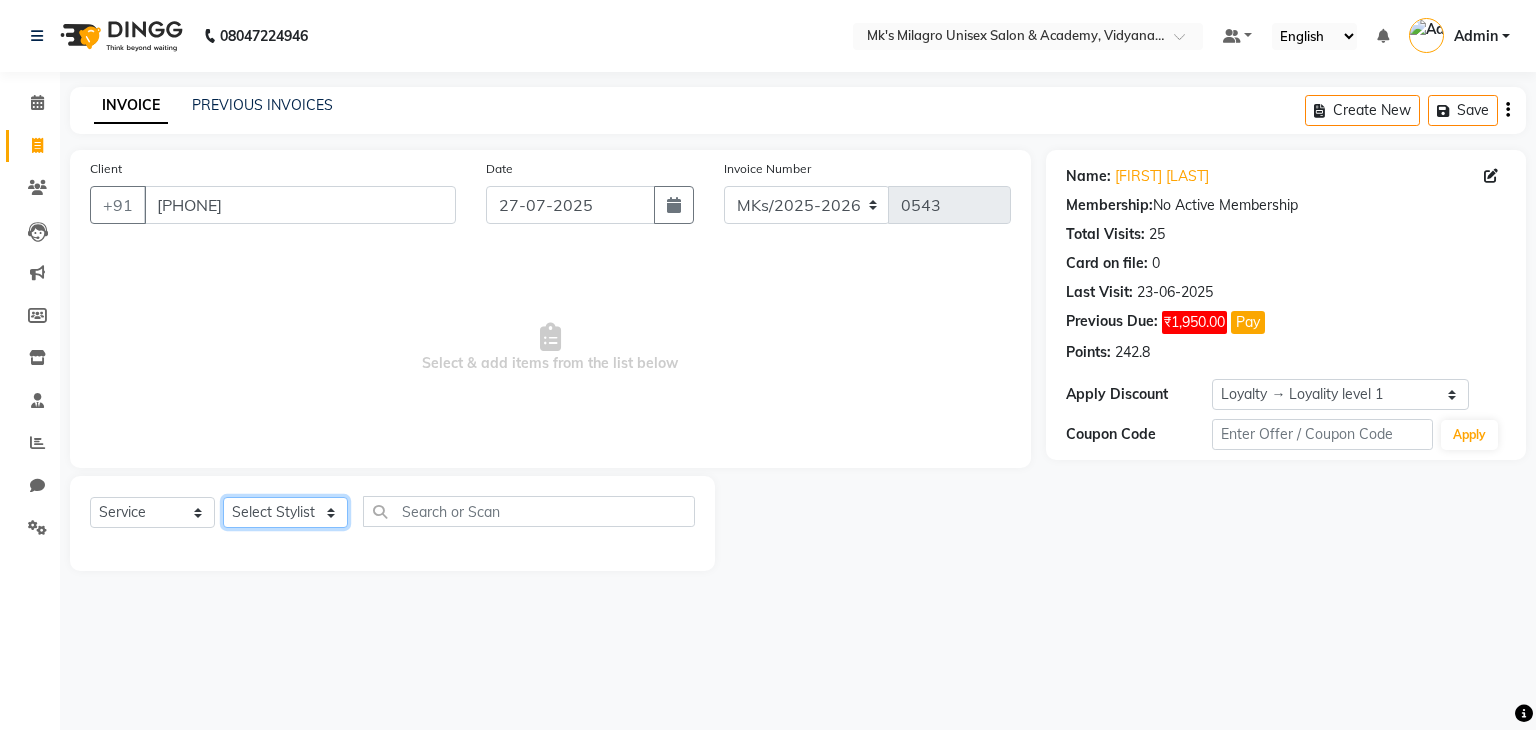 click on "Select Stylist Madhuri Jadhav Minsi Ramesh Renuka Riya Sandhaya Santoshi" 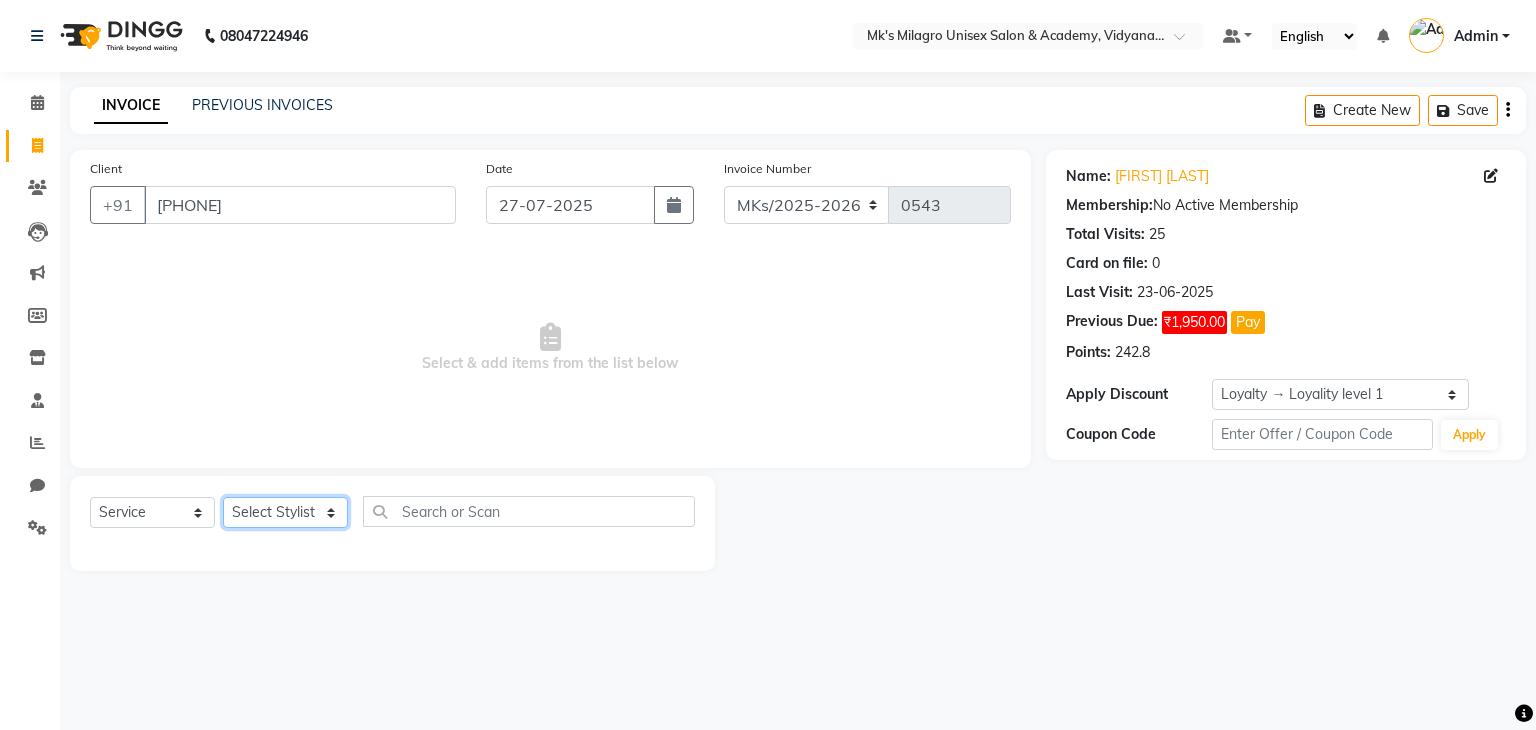 click on "Select Stylist Madhuri Jadhav Minsi Ramesh Renuka Riya Sandhaya Santoshi" 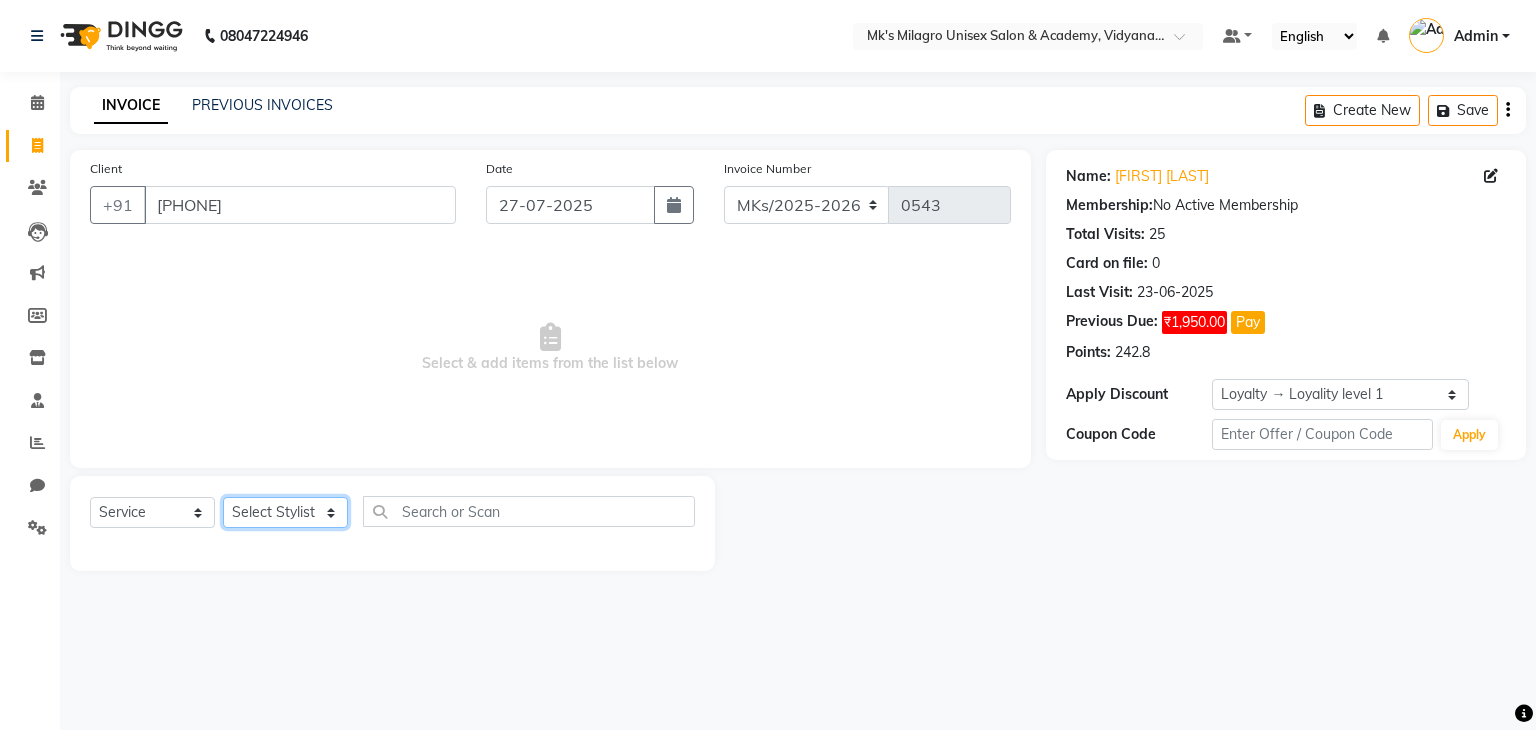 click on "Select Stylist Madhuri Jadhav Minsi Ramesh Renuka Riya Sandhaya Santoshi" 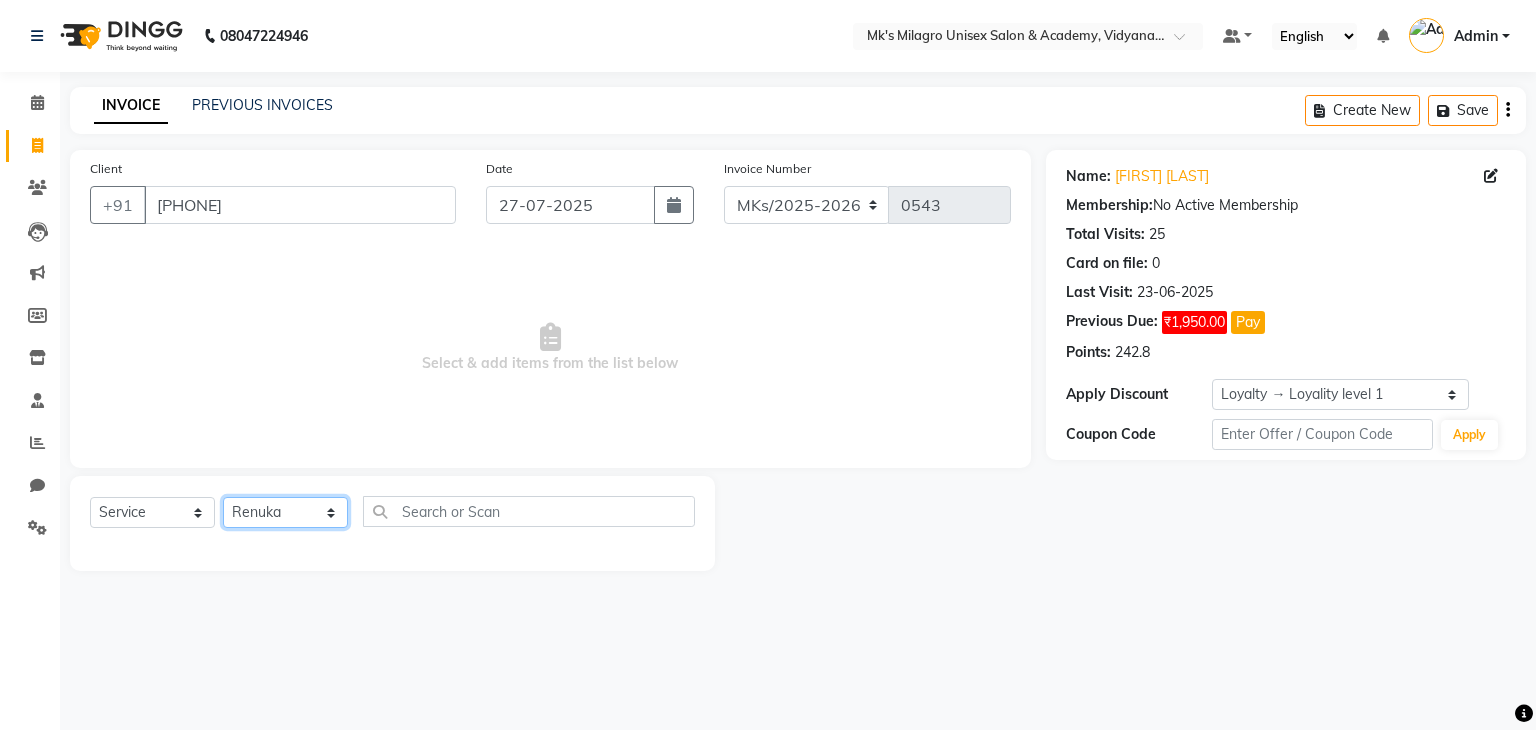 click on "Select Stylist Madhuri Jadhav Minsi Ramesh Renuka Riya Sandhaya Santoshi" 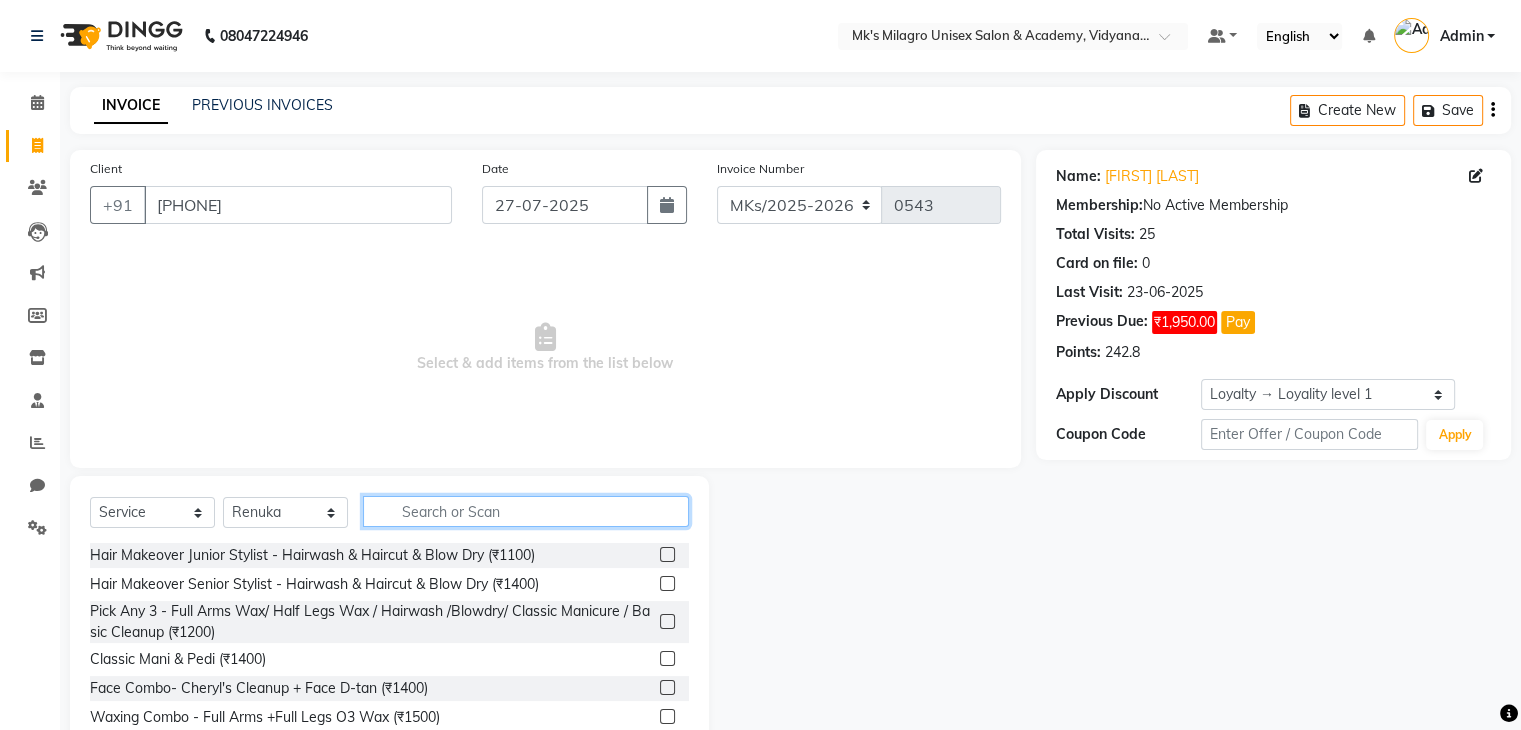 click 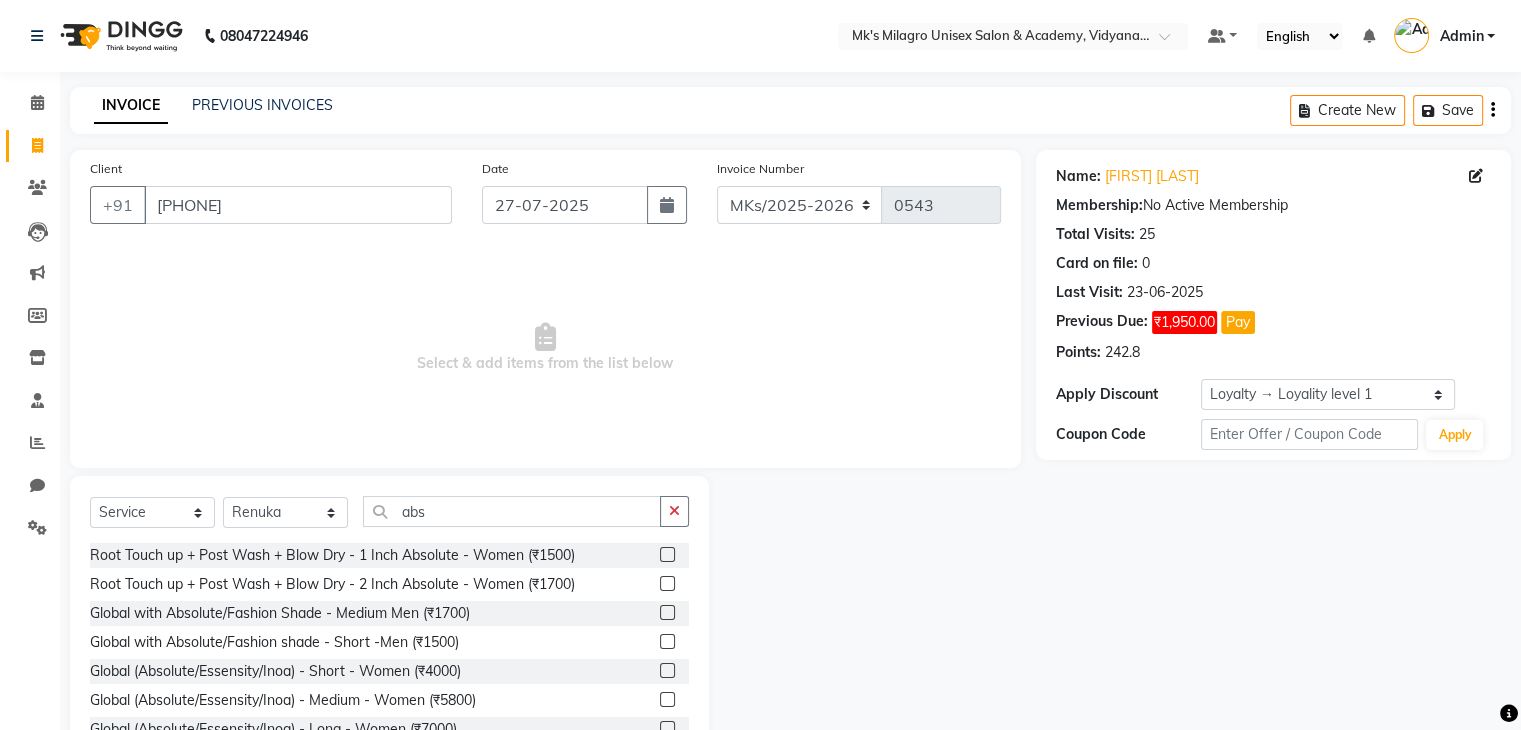 click 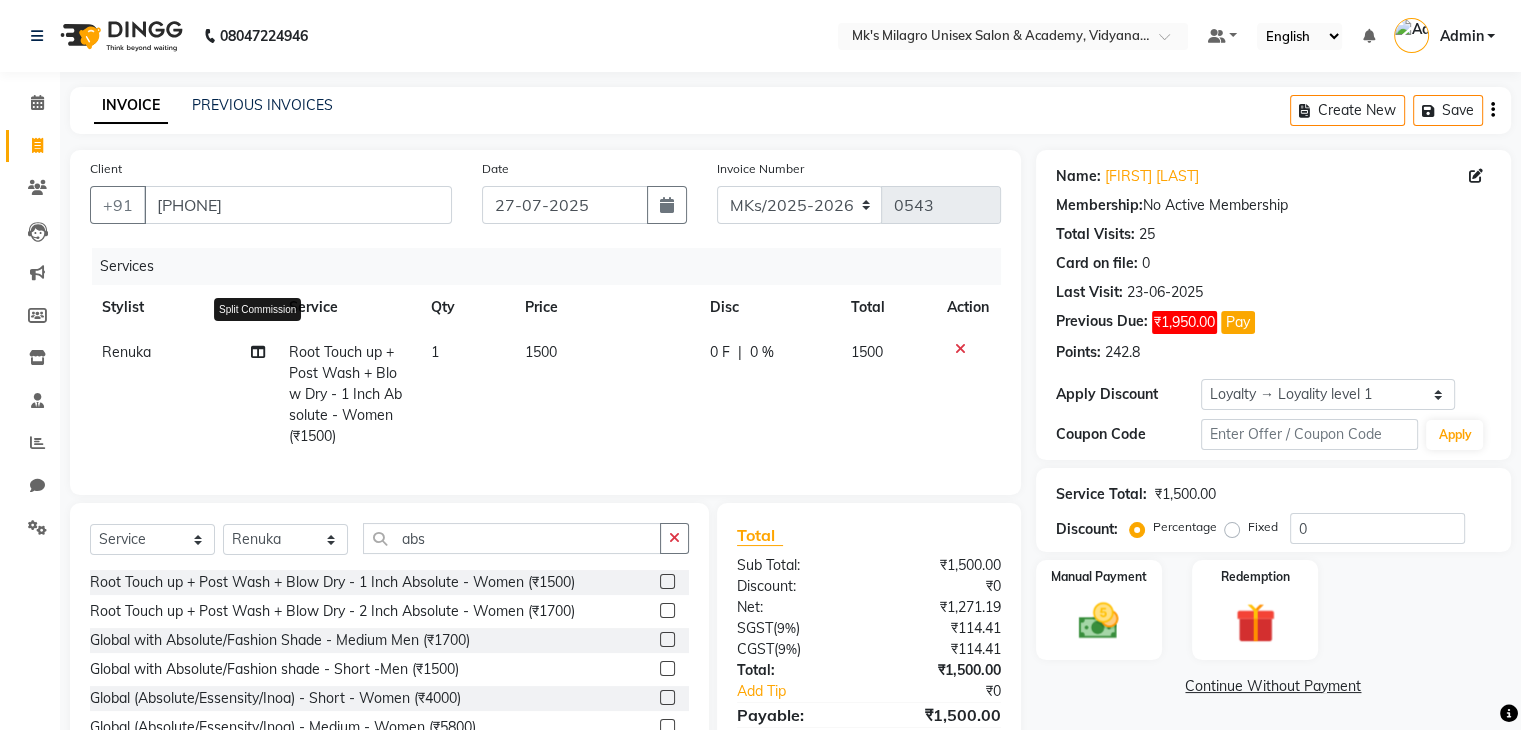 click 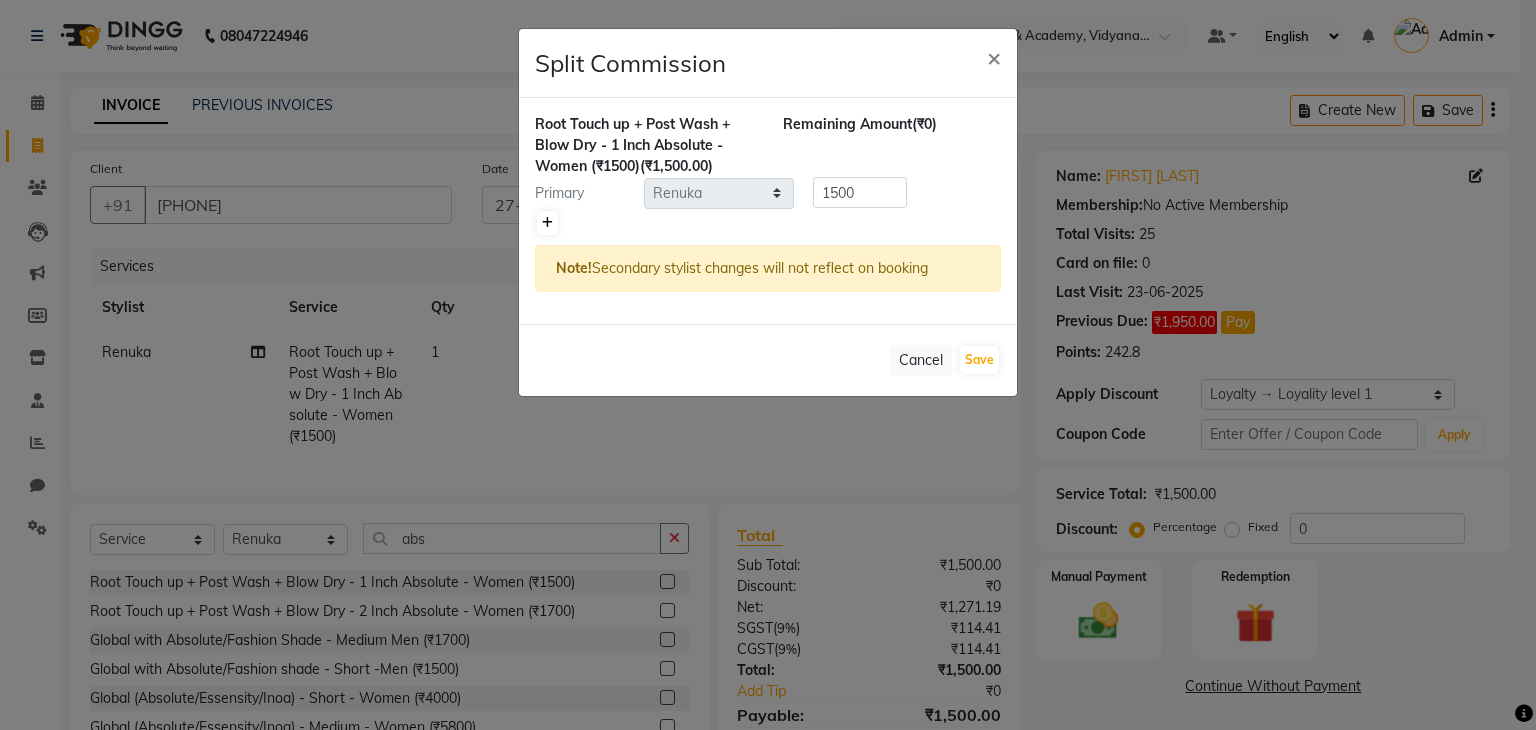 click 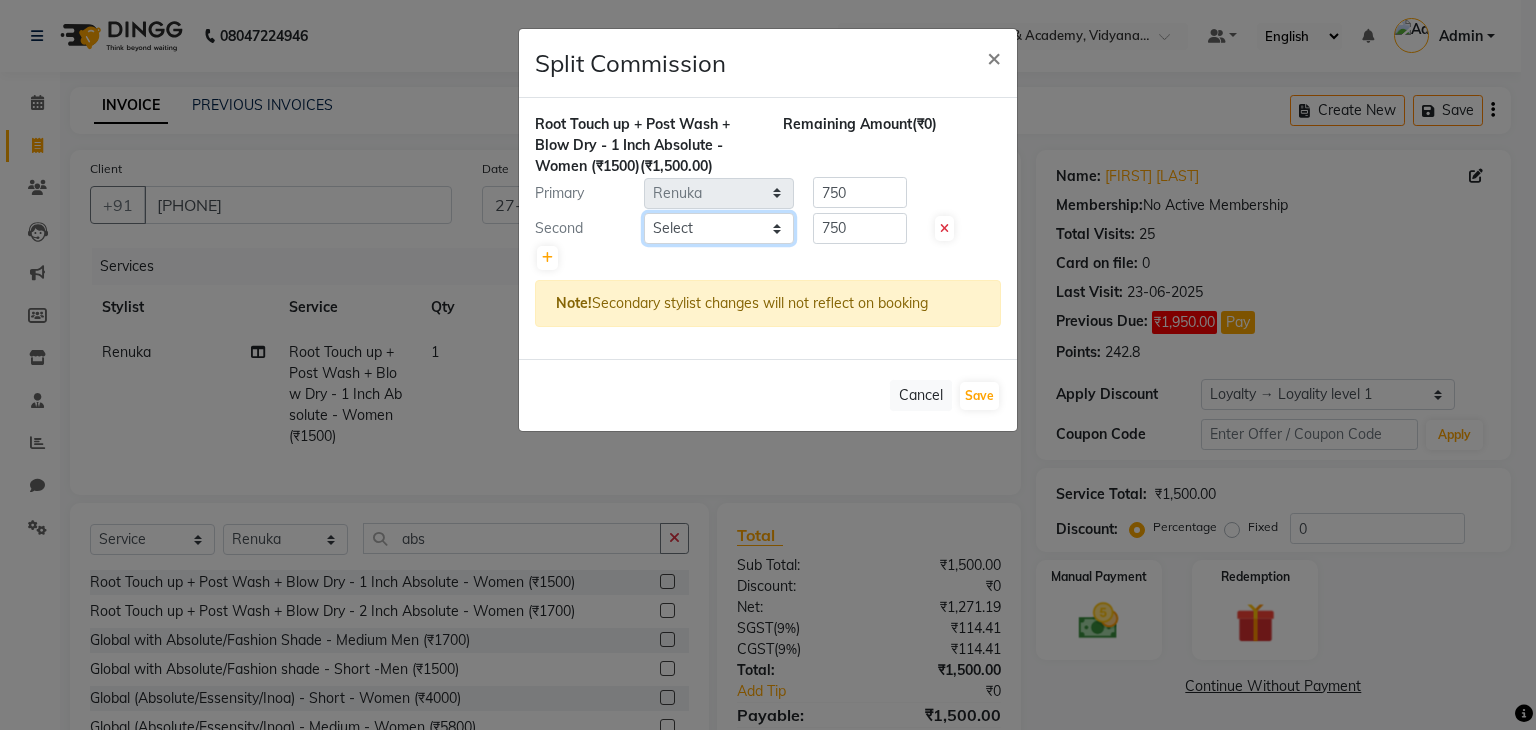 click on "Select  Madhuri Jadhav   Minsi   Ramesh   Renuka   Riya   Sandhaya   Santoshi" 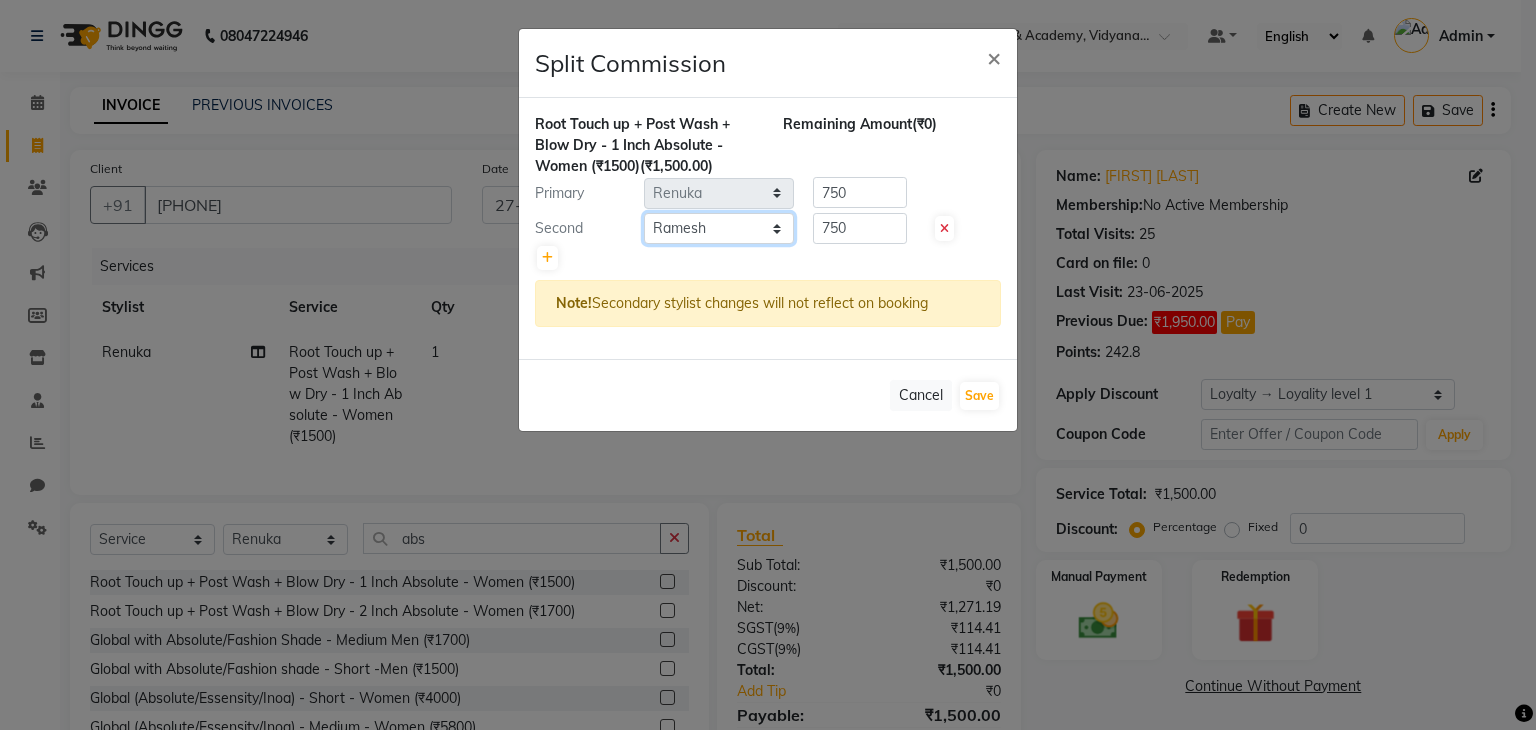 click on "Select  Madhuri Jadhav   Minsi   Ramesh   Renuka   Riya   Sandhaya   Santoshi" 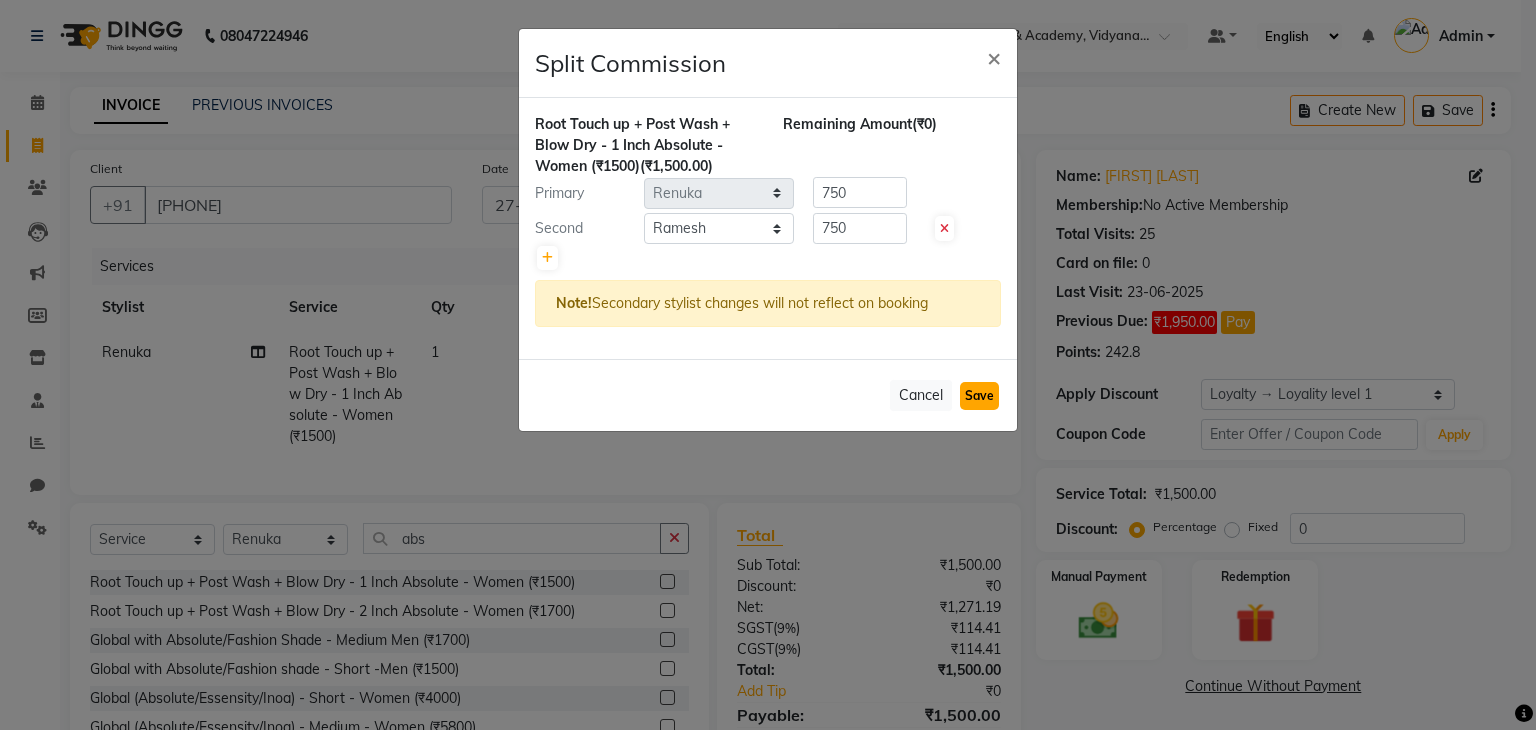 click on "Save" 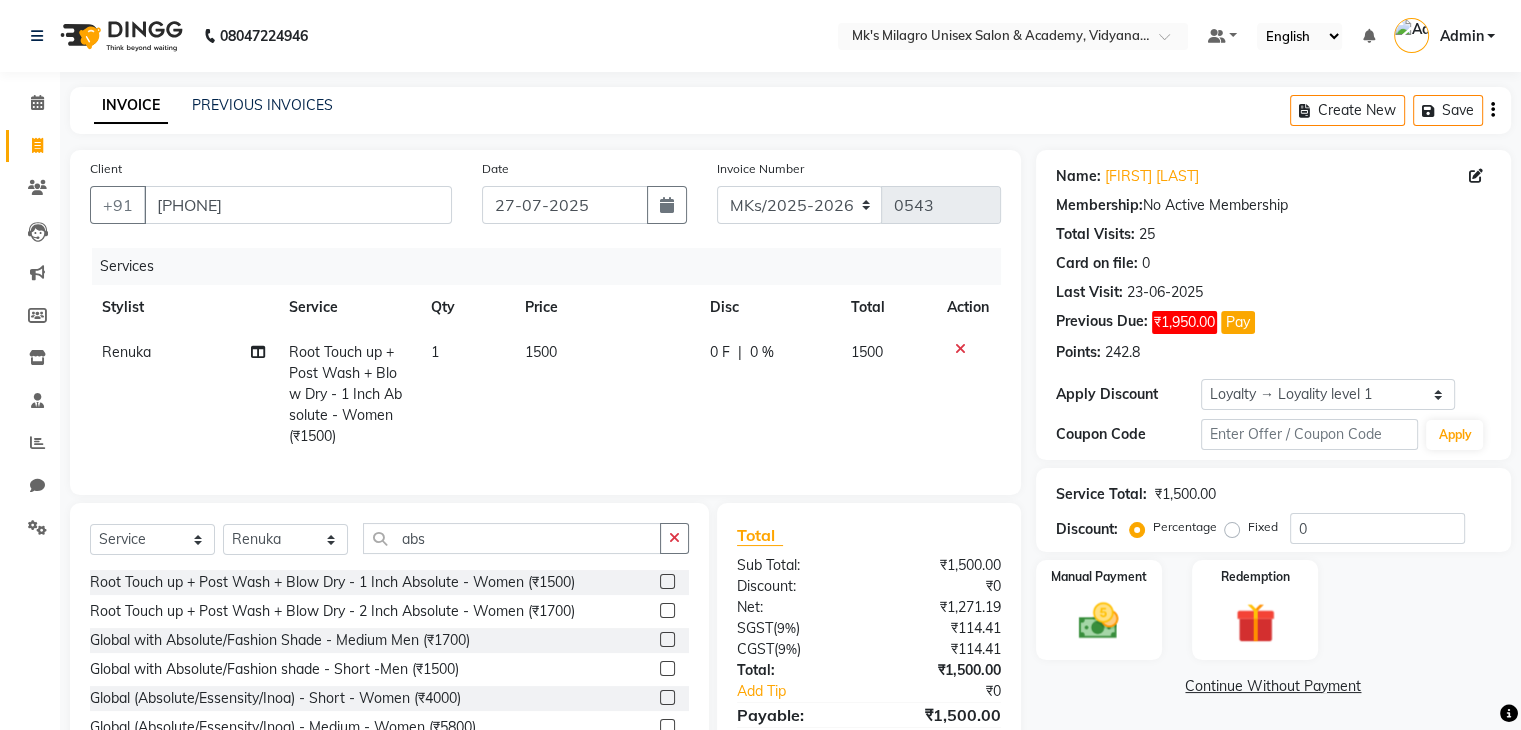 click on "1500" 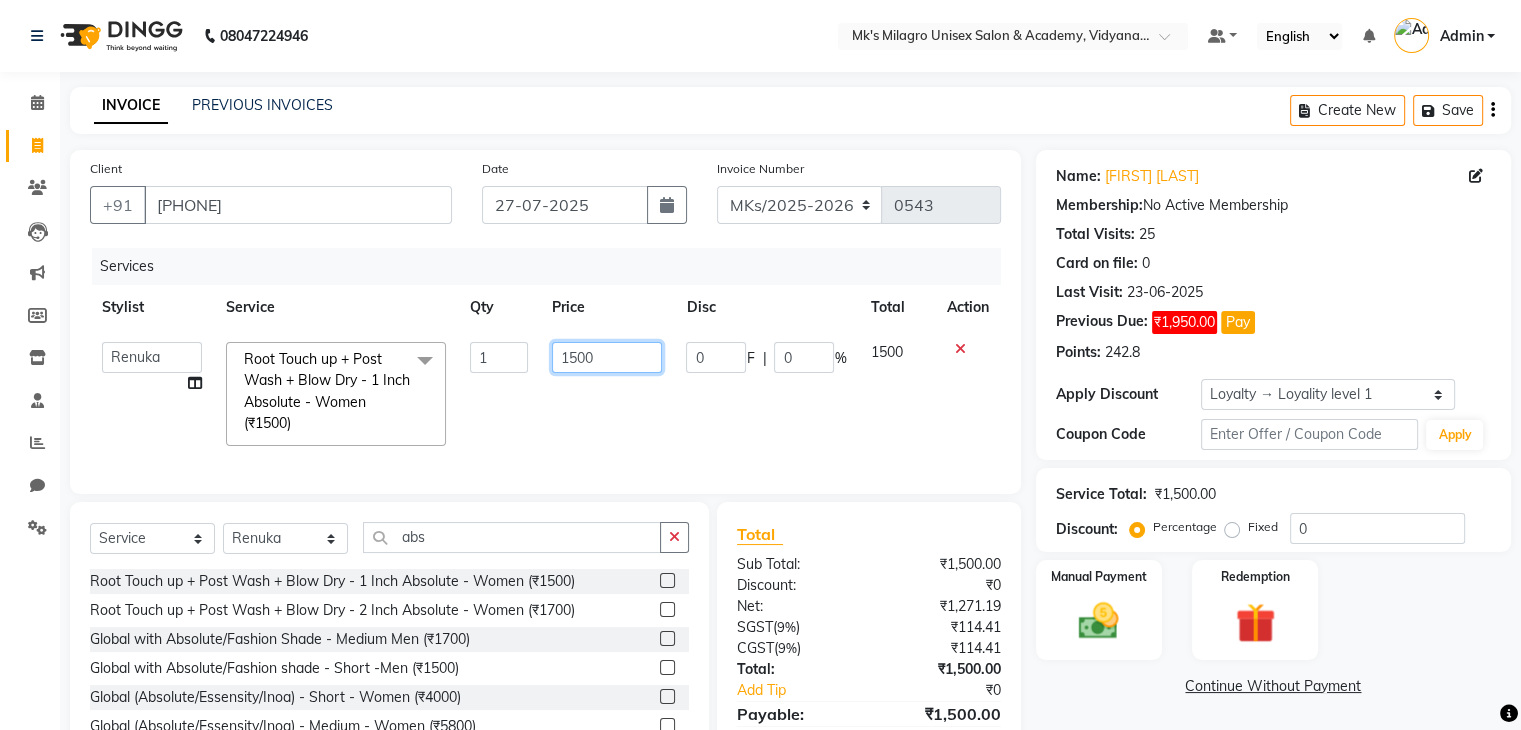 click on "1500" 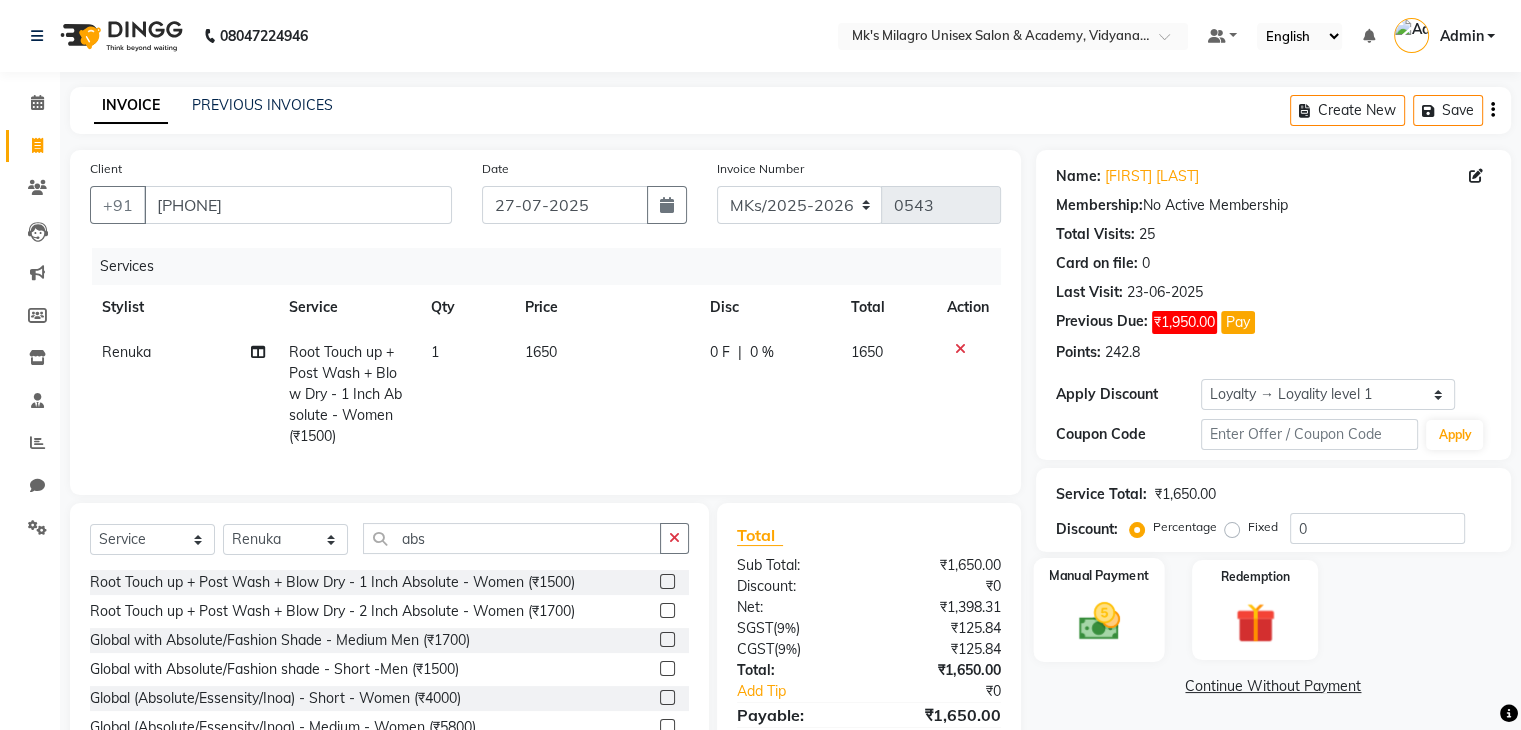 click 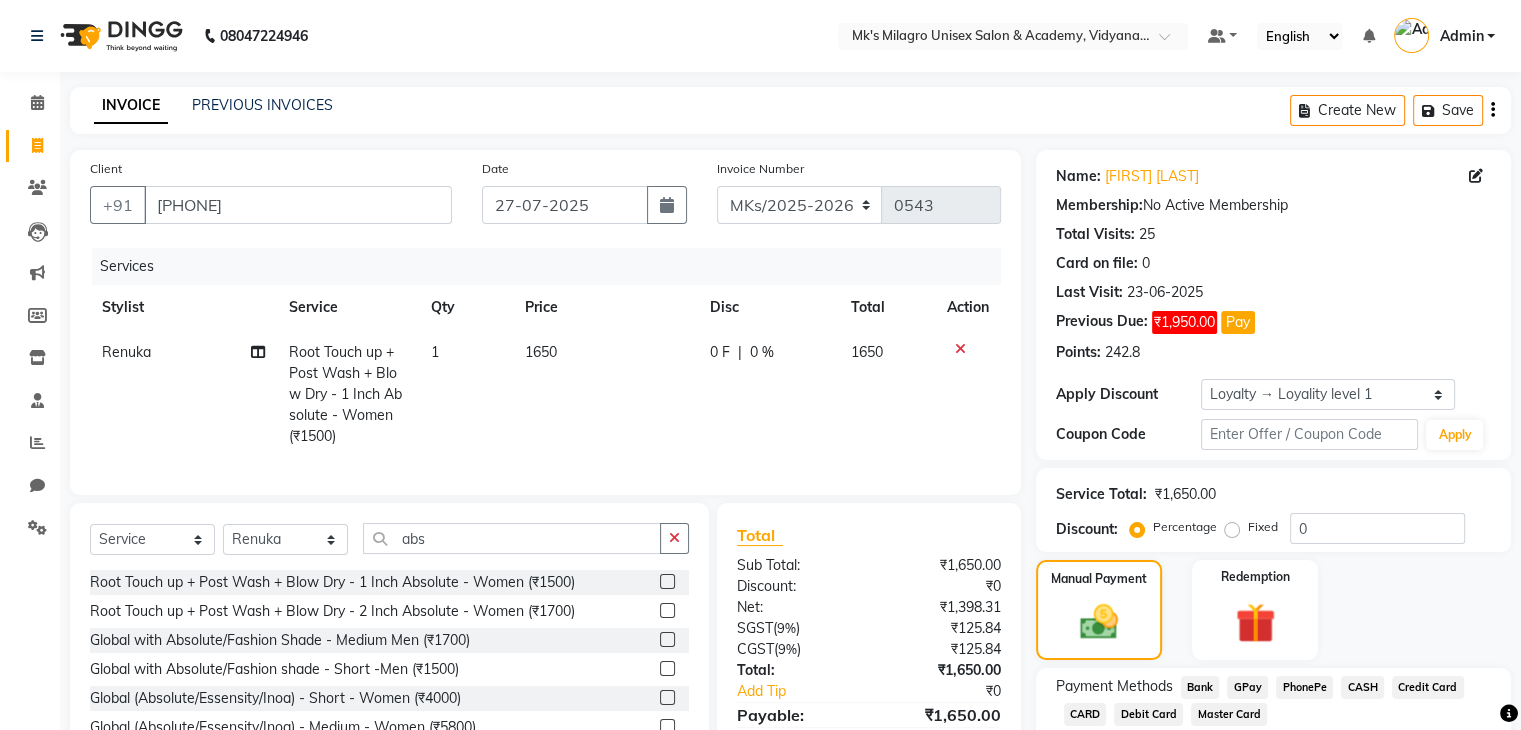 click on "GPay" 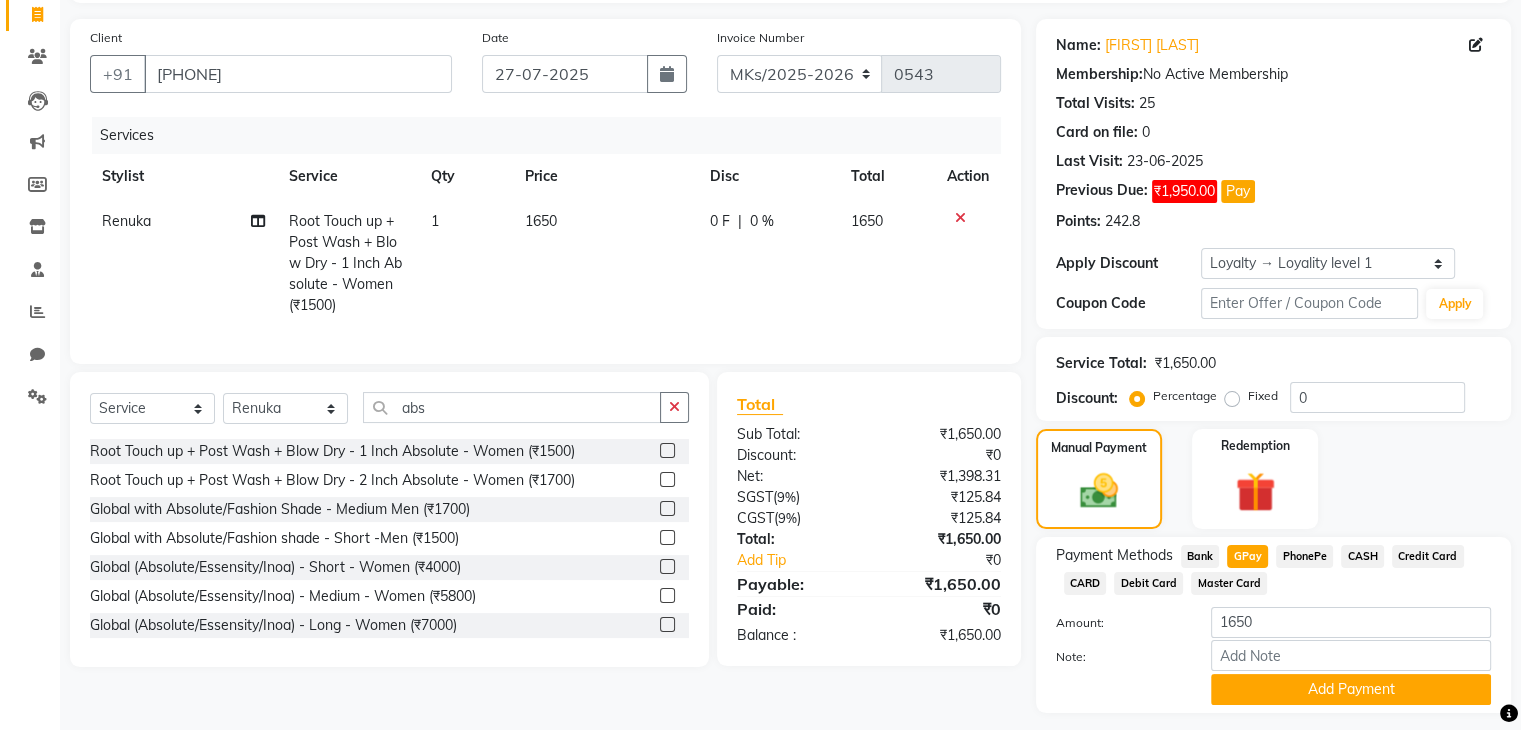 scroll, scrollTop: 187, scrollLeft: 0, axis: vertical 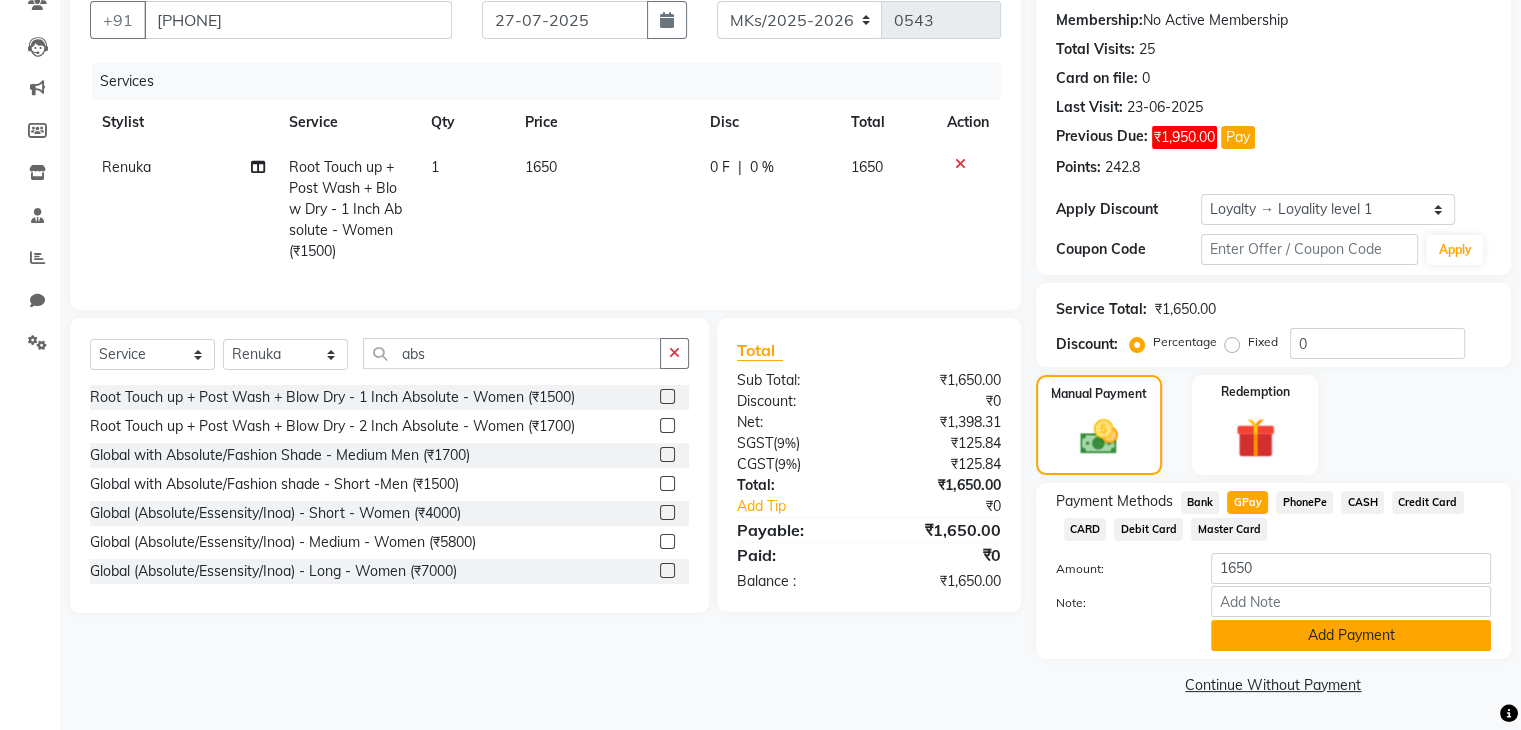 click on "Add Payment" 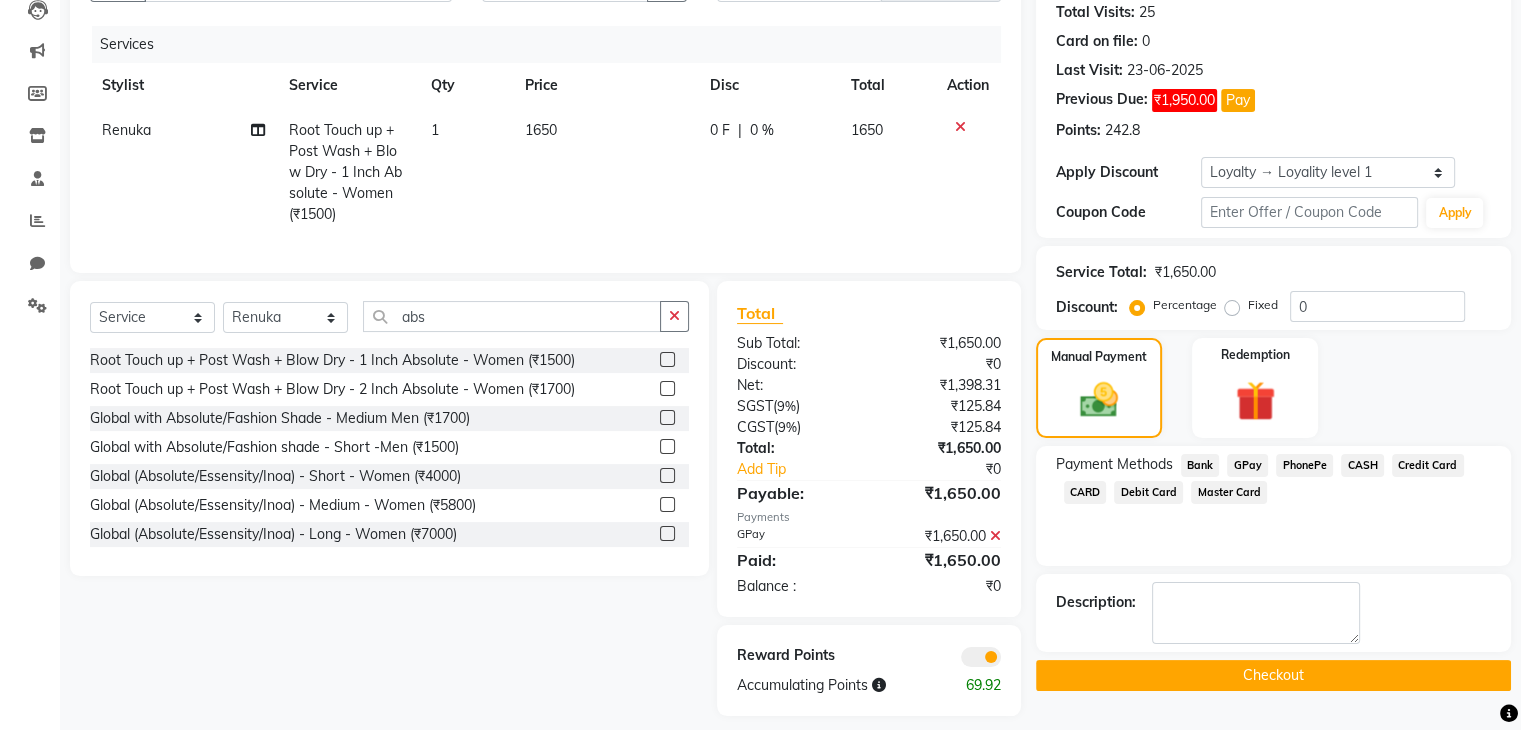 scroll, scrollTop: 255, scrollLeft: 0, axis: vertical 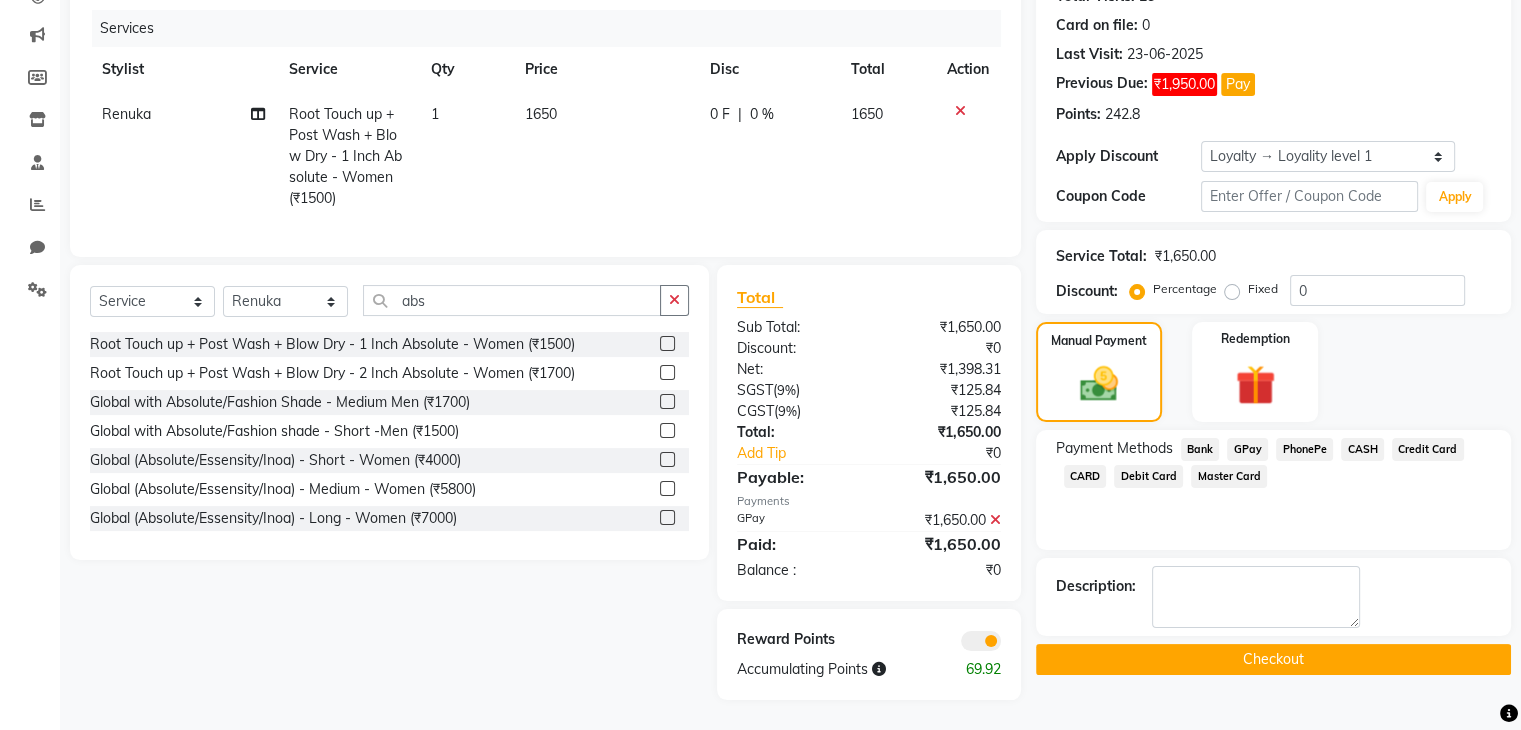 click on "Checkout" 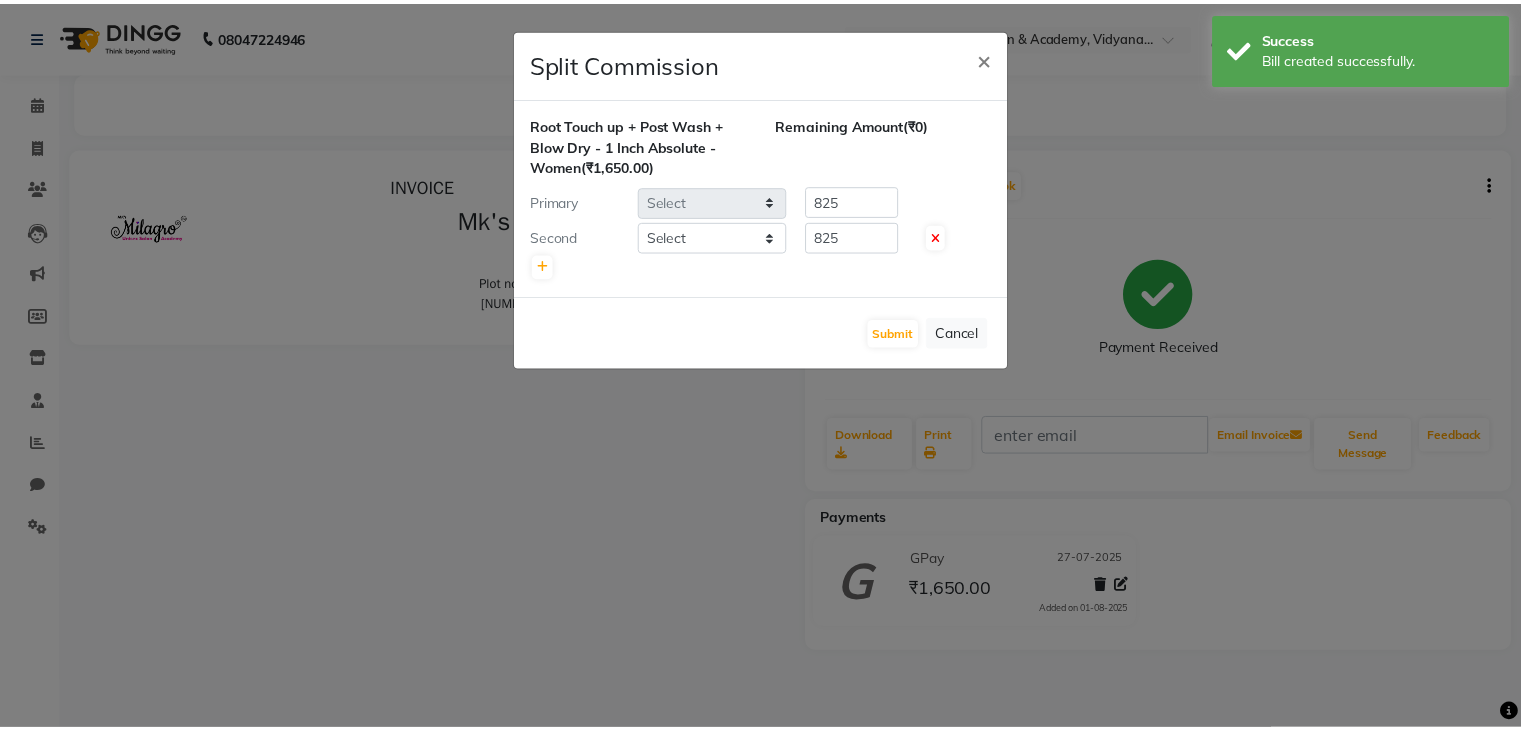 scroll, scrollTop: 0, scrollLeft: 0, axis: both 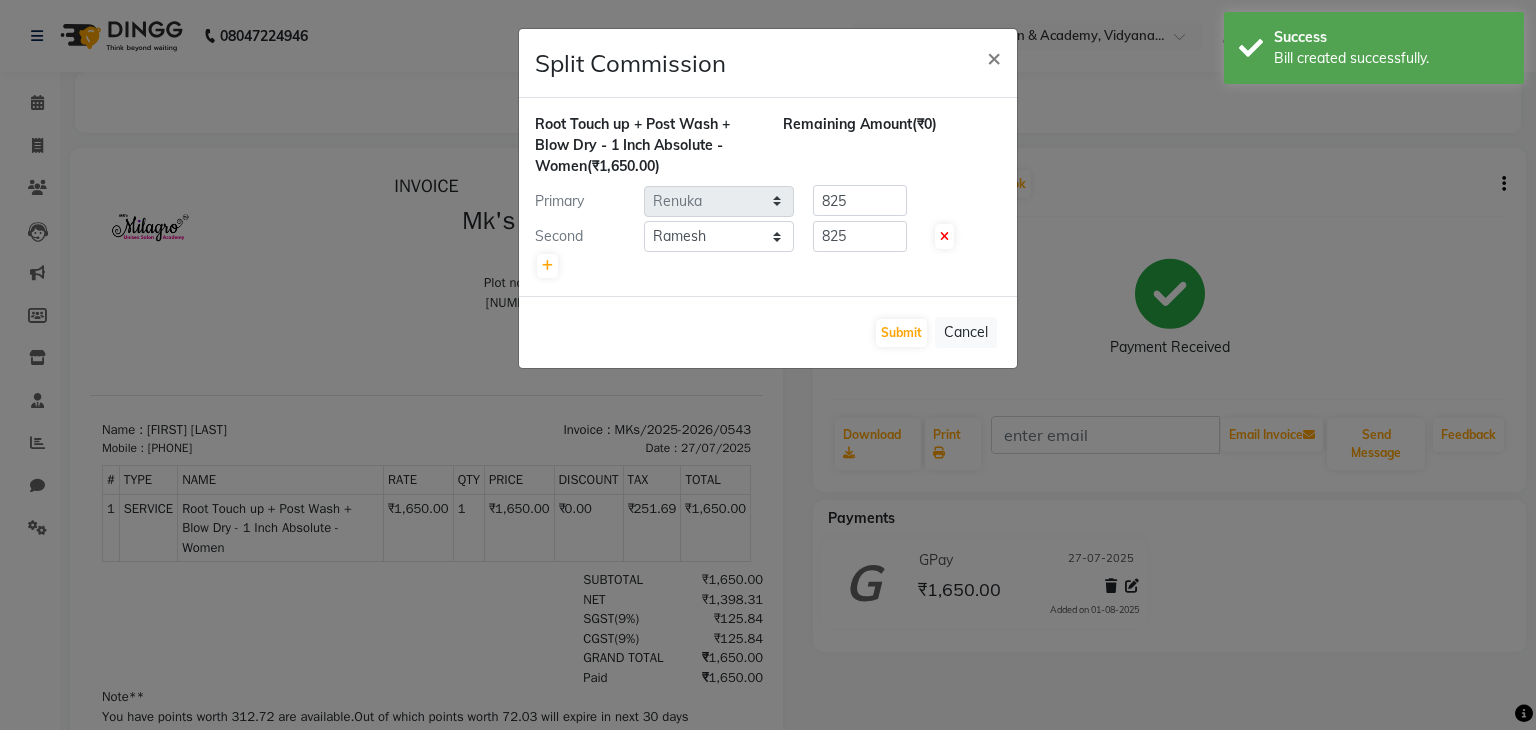 click on "Split Commission × Root Touch up + Post Wash + Blow Dry  - 1 Inch Absolute - Women  (₹1,650.00) Remaining Amount  (₹0) Primary Select  Madhuri Jadhav   Minsi   Ramesh   Renuka   Riya   Sandhaya   Santoshi  825 Second Select  Madhuri Jadhav   Minsi   Ramesh   Renuka   Riya   Sandhaya   Santoshi  825  Submit   Cancel" 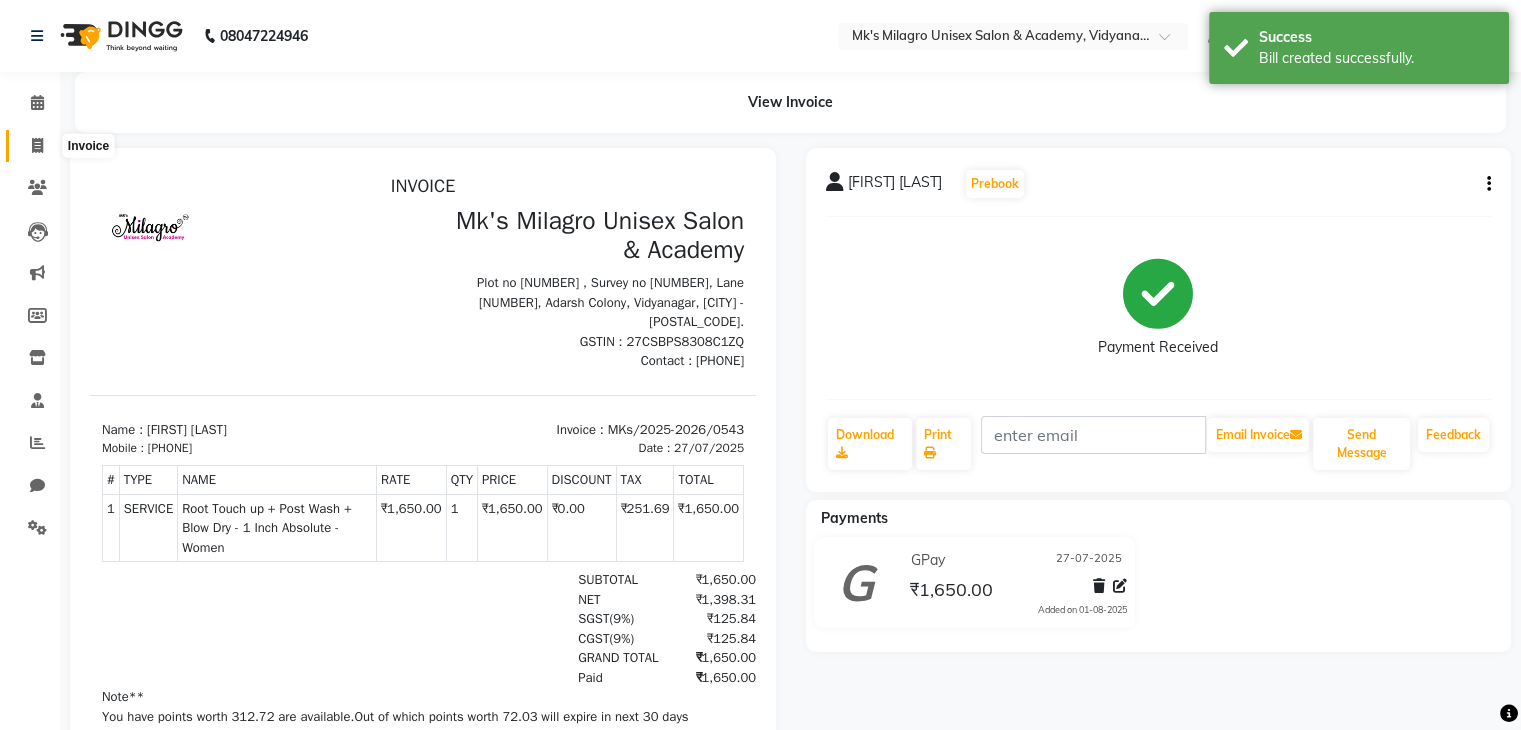 click 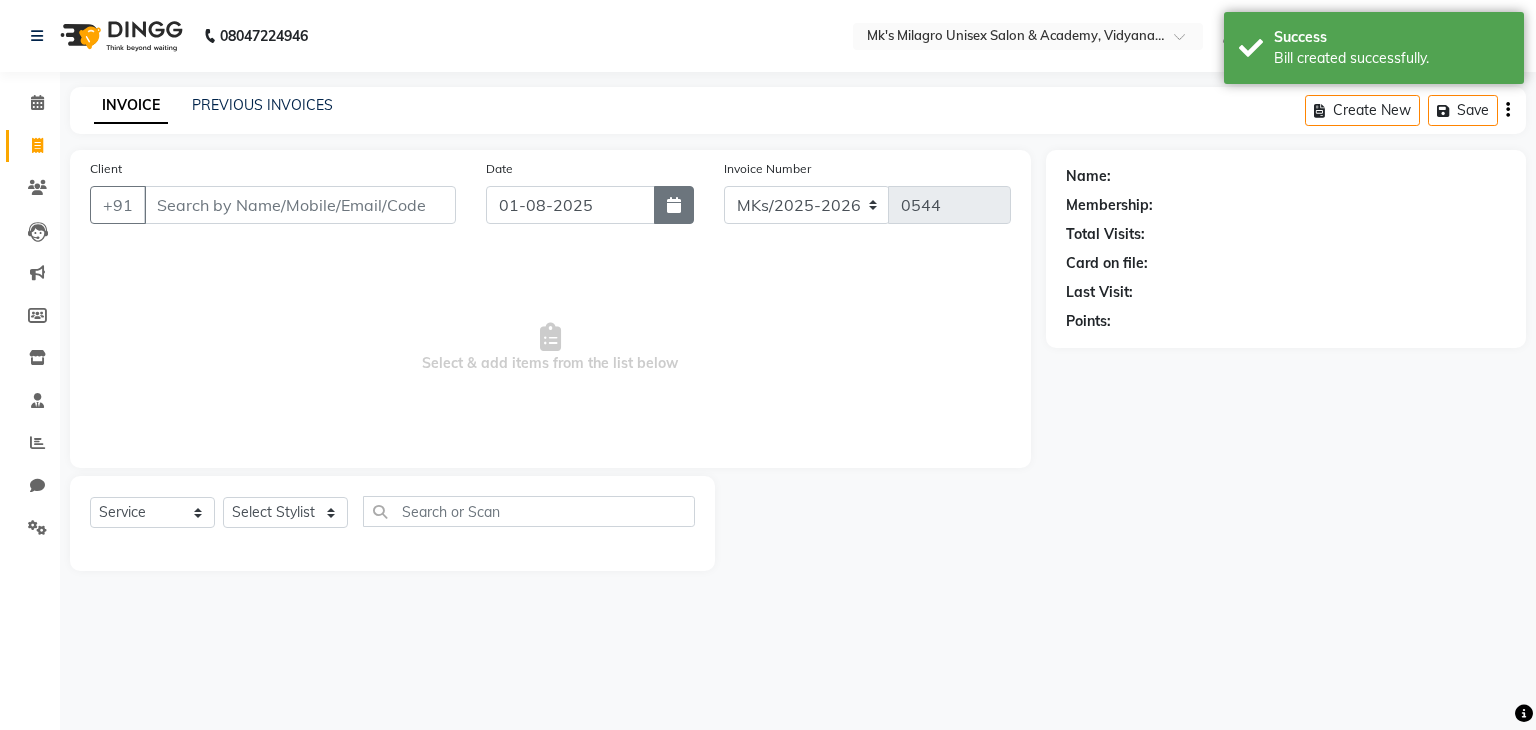 click 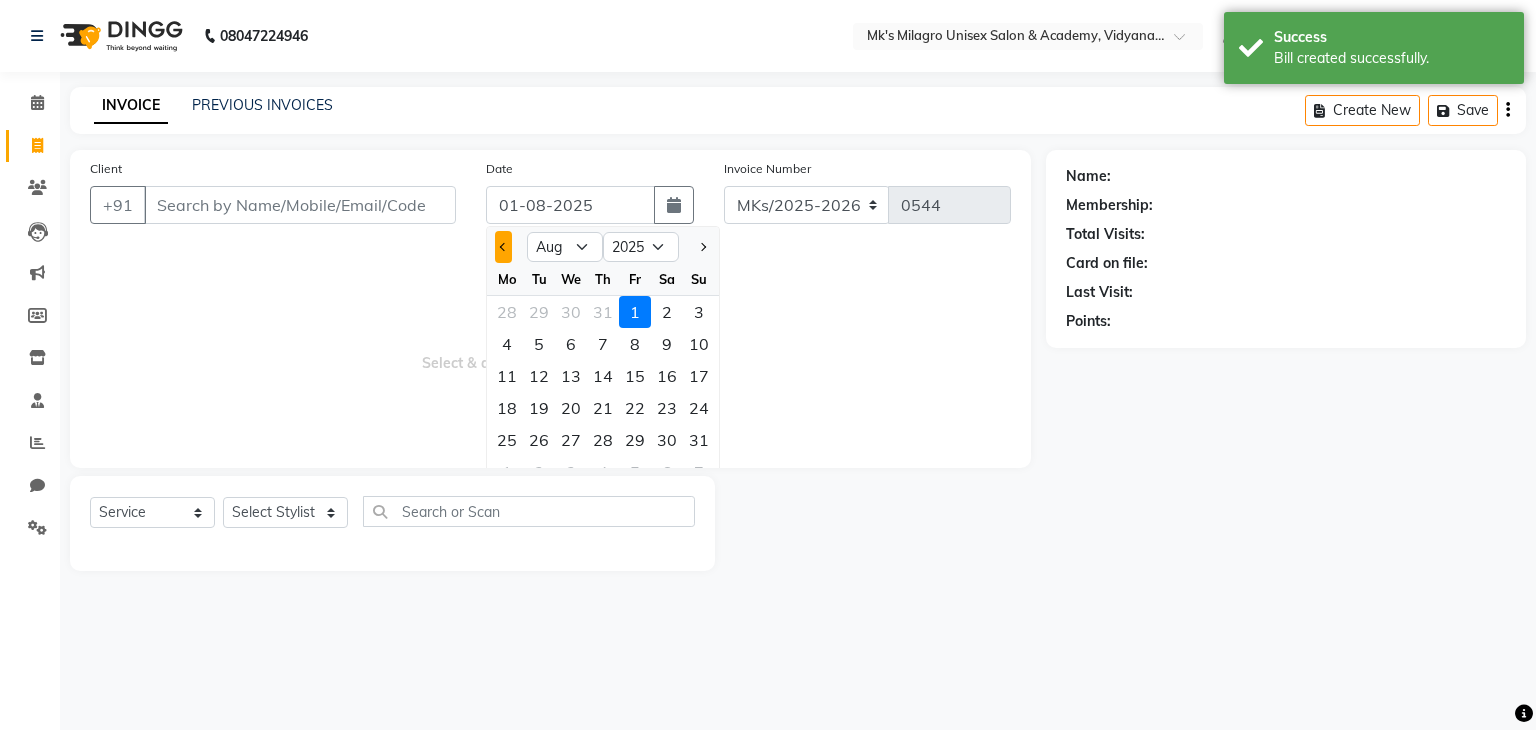 click 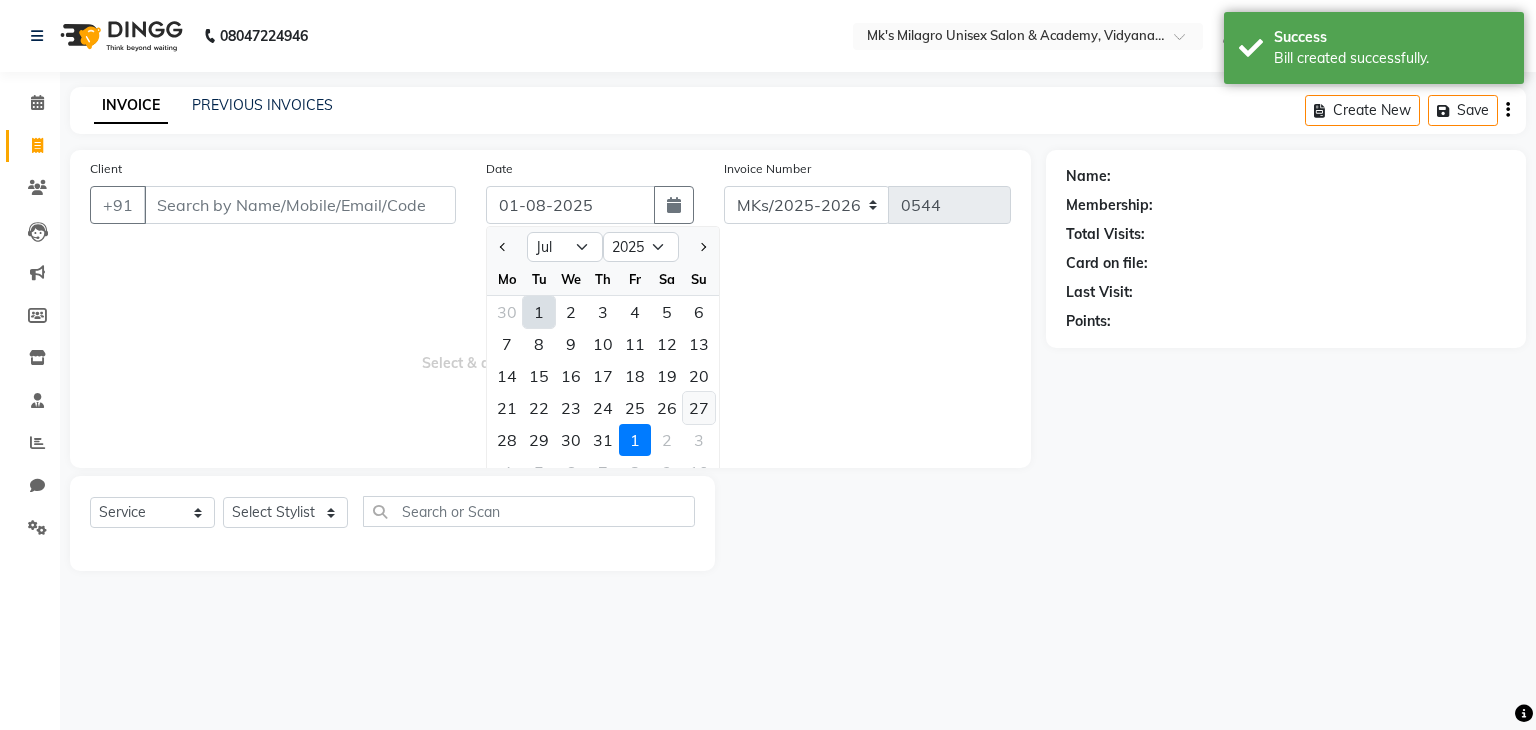 click on "27" 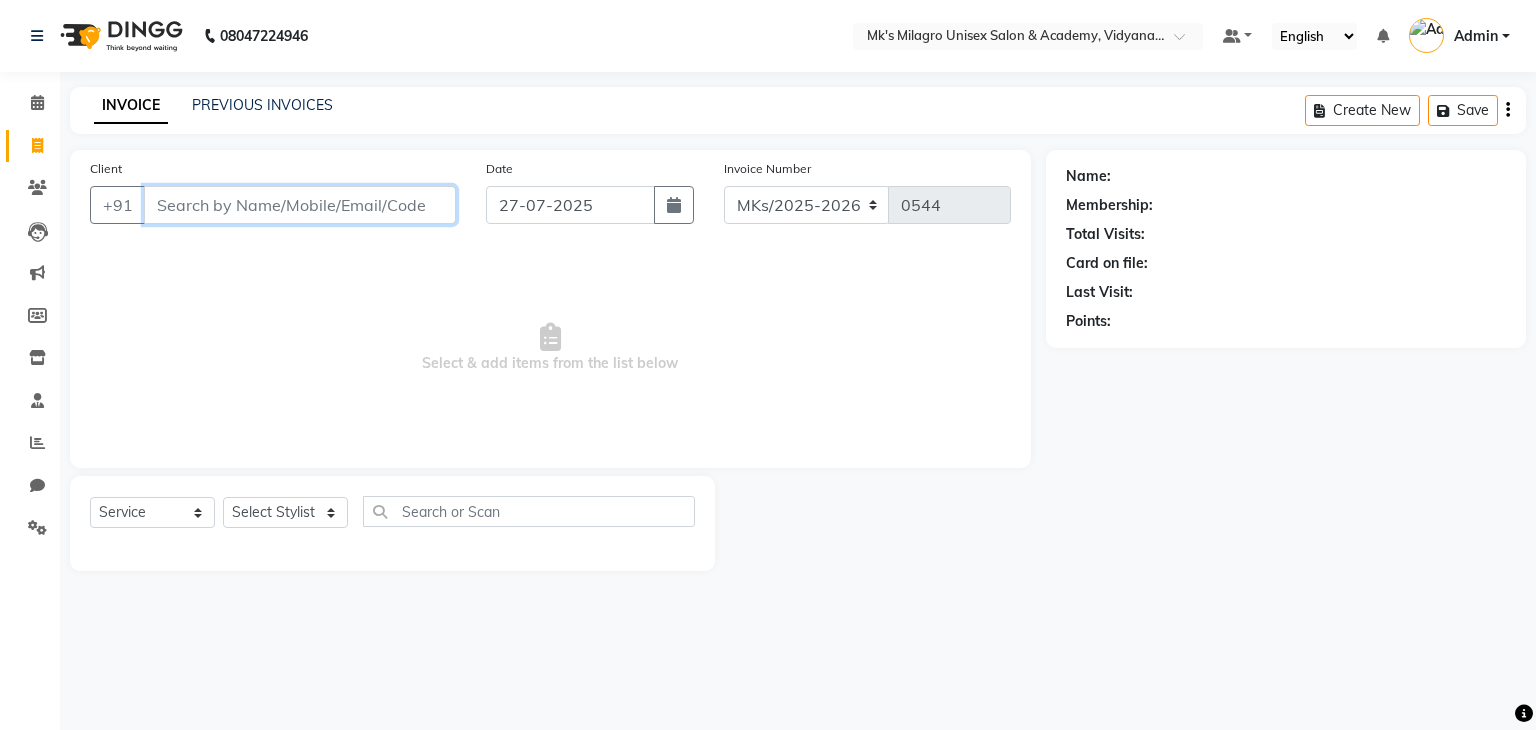click on "Client" at bounding box center [300, 205] 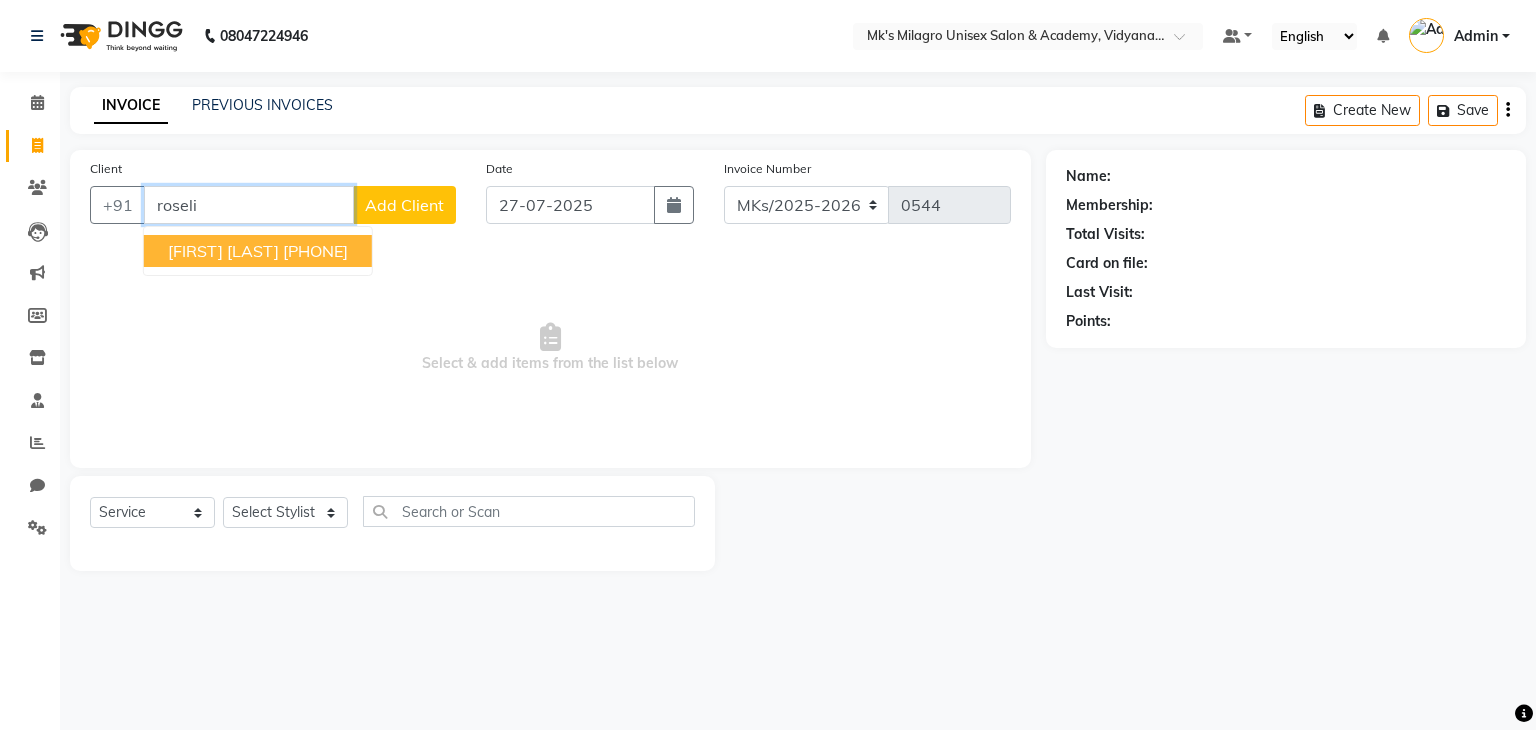 click on "Roselin Marian" at bounding box center (223, 251) 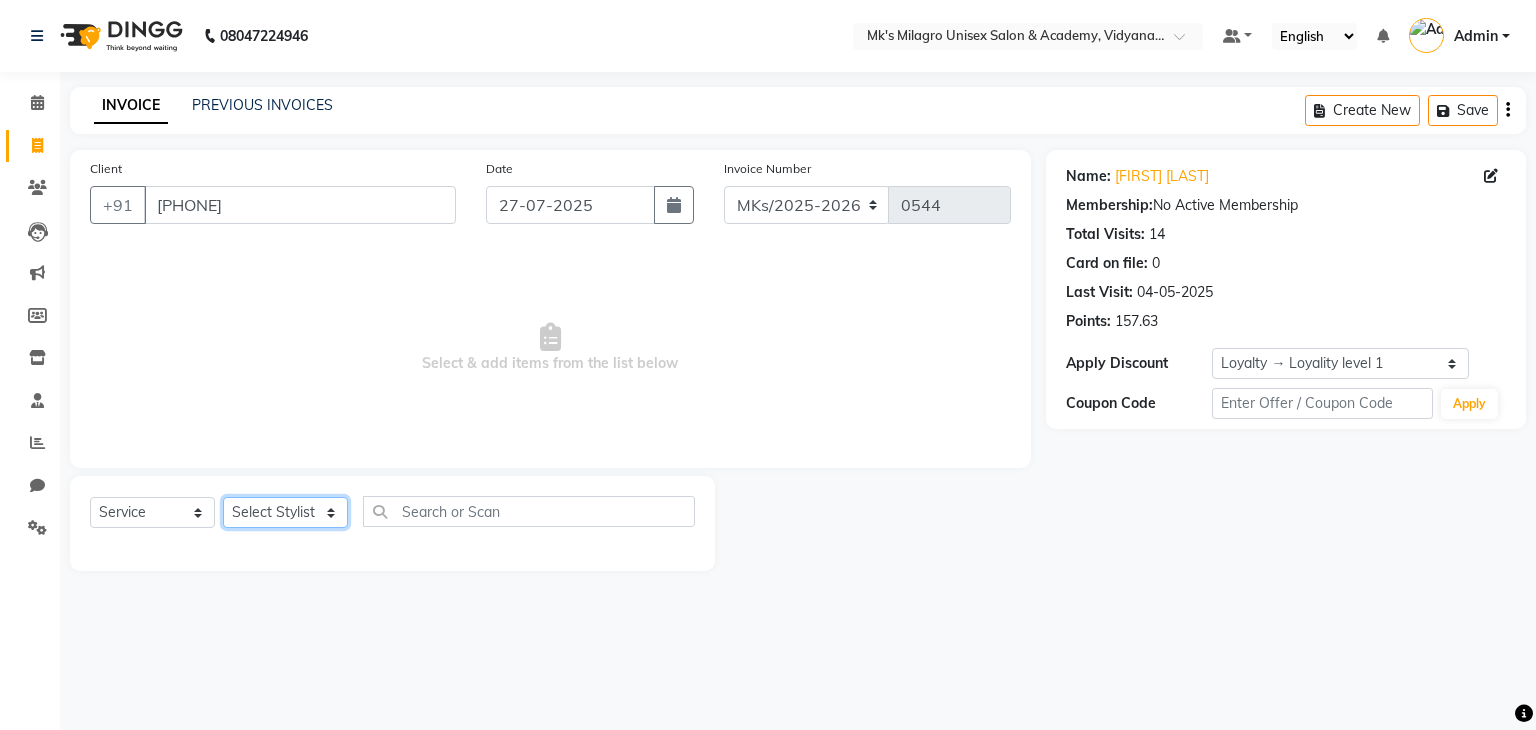 click on "Select Stylist Madhuri Jadhav Minsi Ramesh Renuka Riya Sandhaya Santoshi" 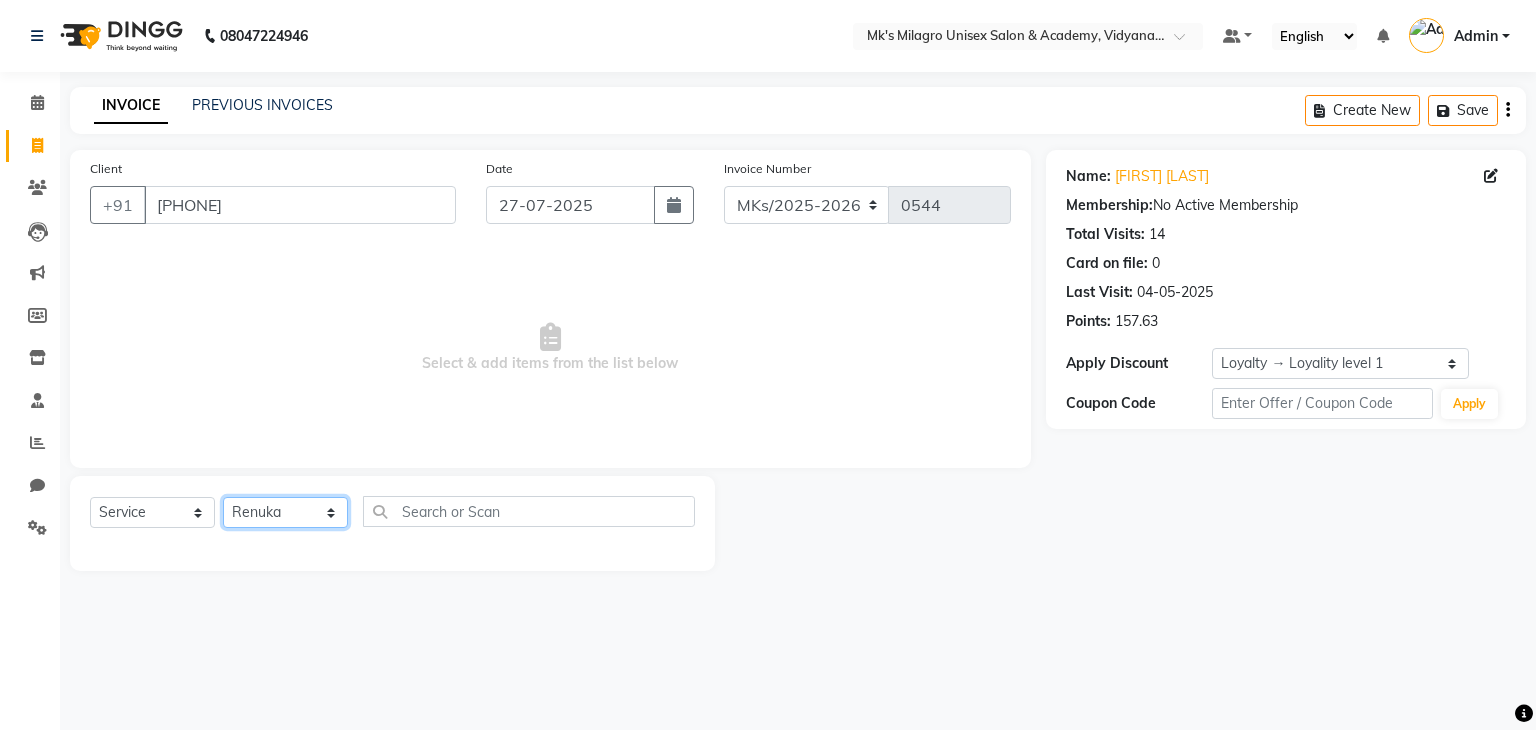 click on "Select Stylist Madhuri Jadhav Minsi Ramesh Renuka Riya Sandhaya Santoshi" 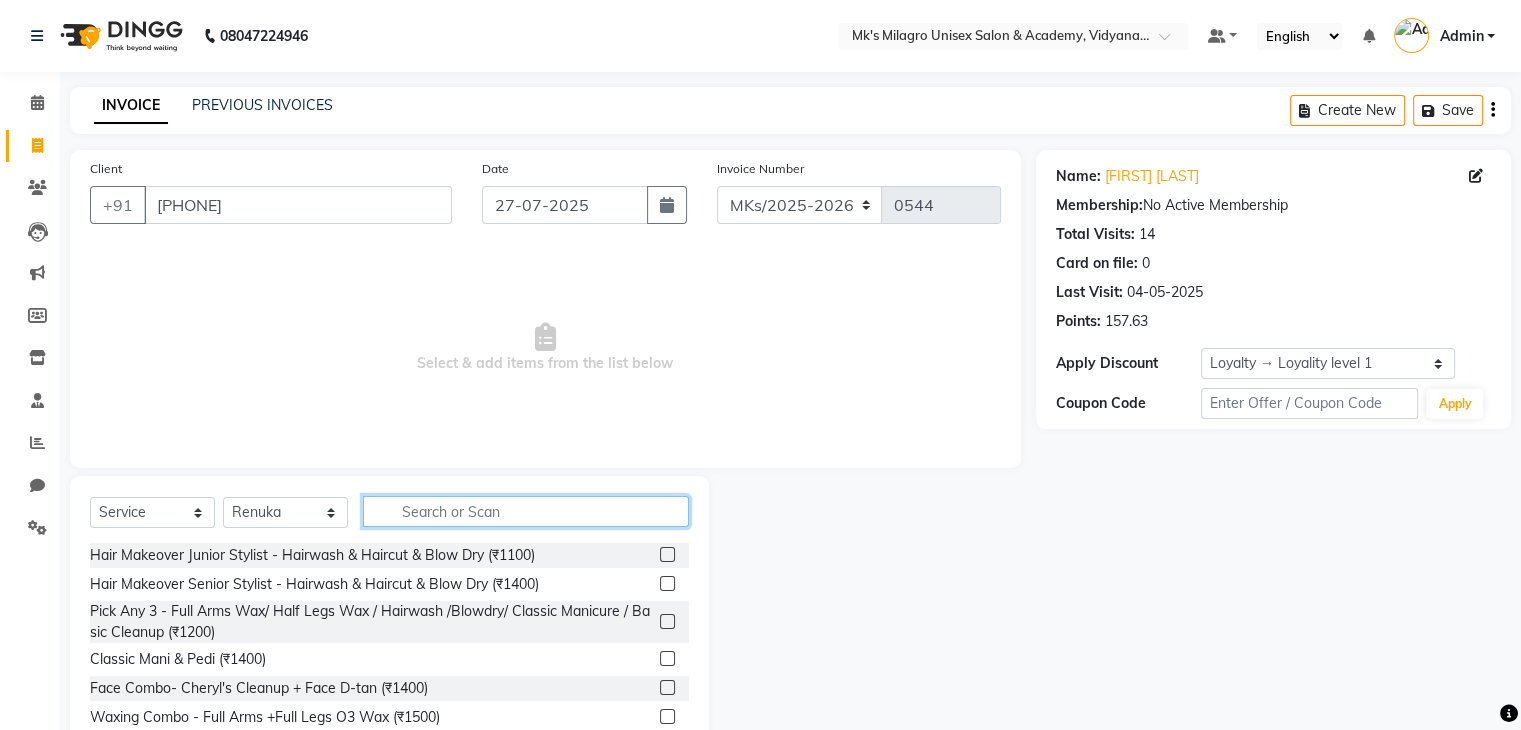click 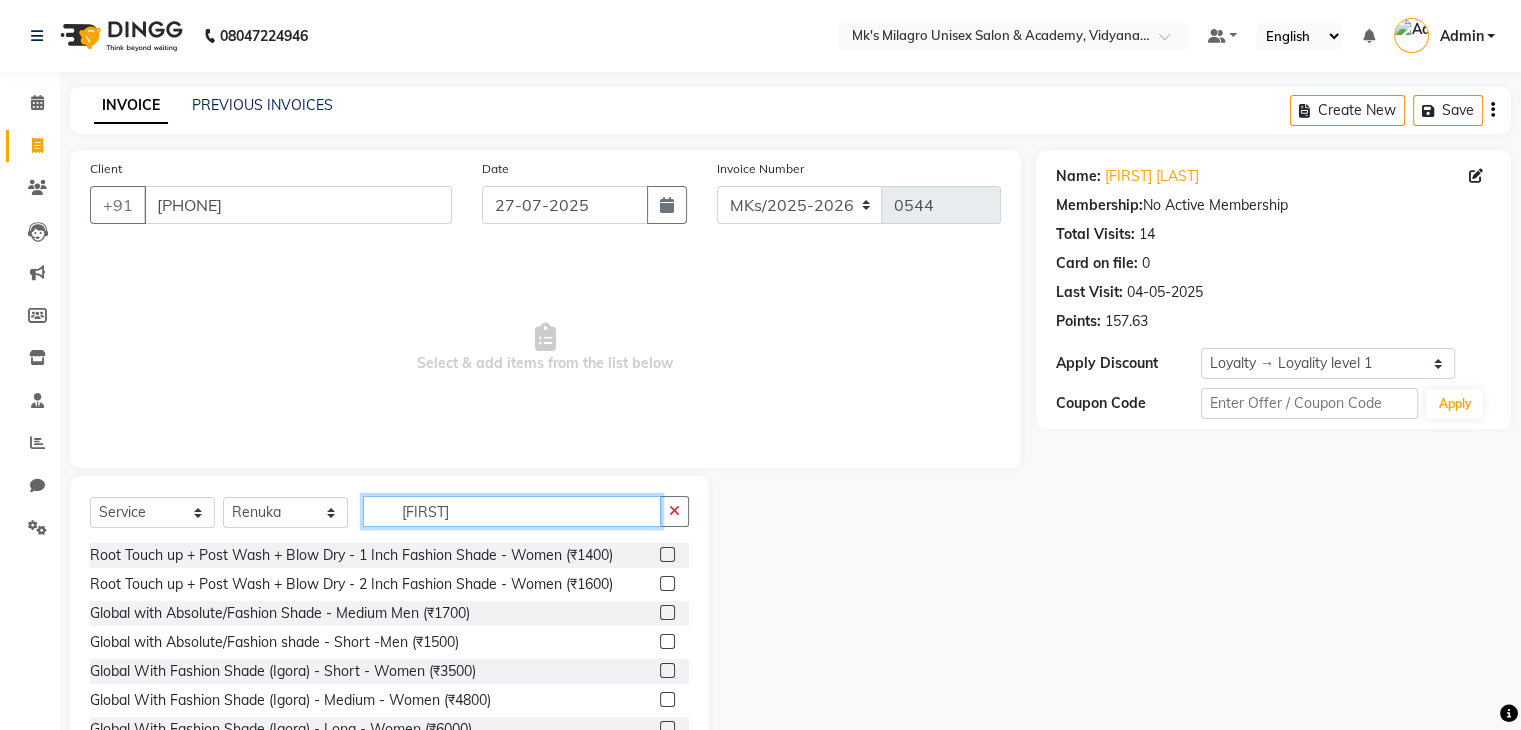 scroll, scrollTop: 32, scrollLeft: 0, axis: vertical 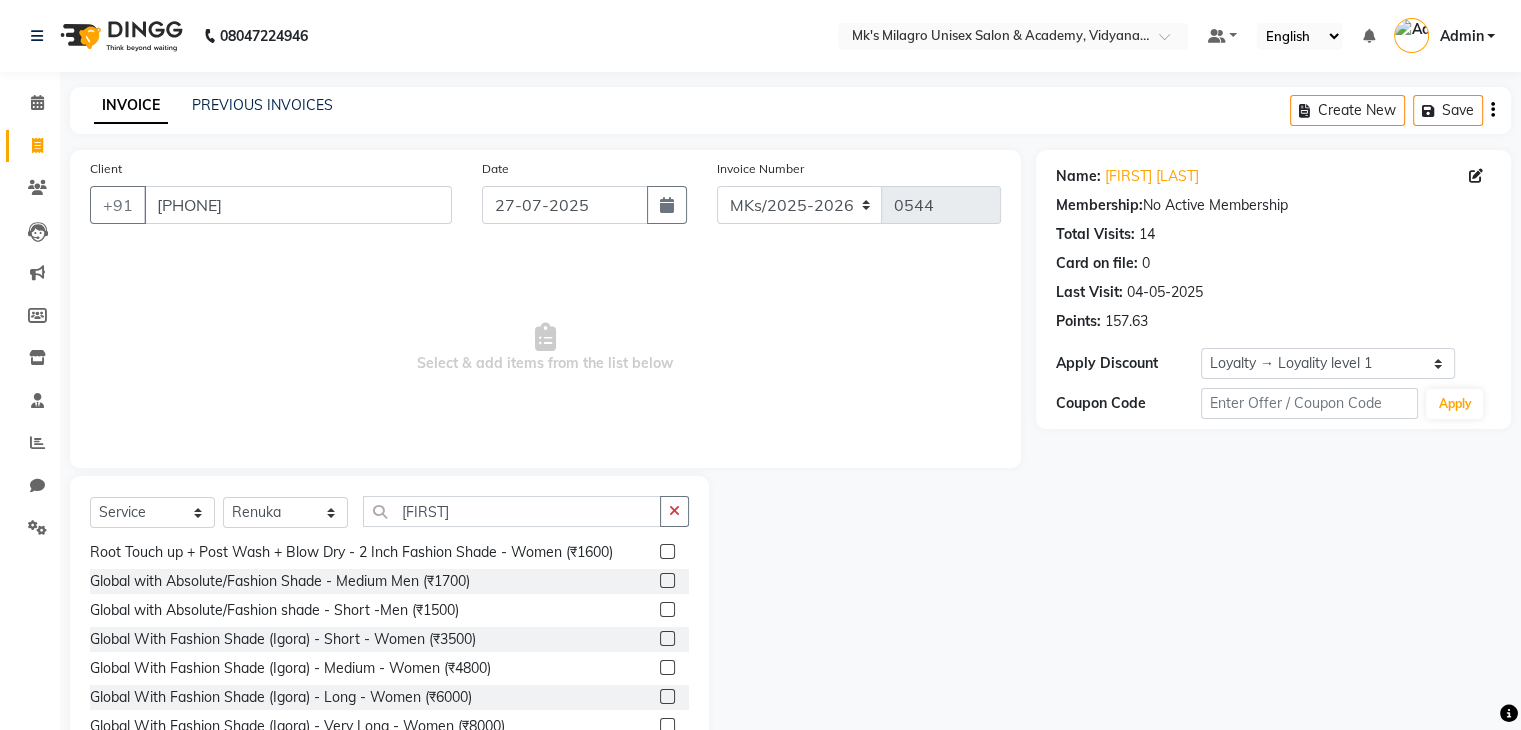 click 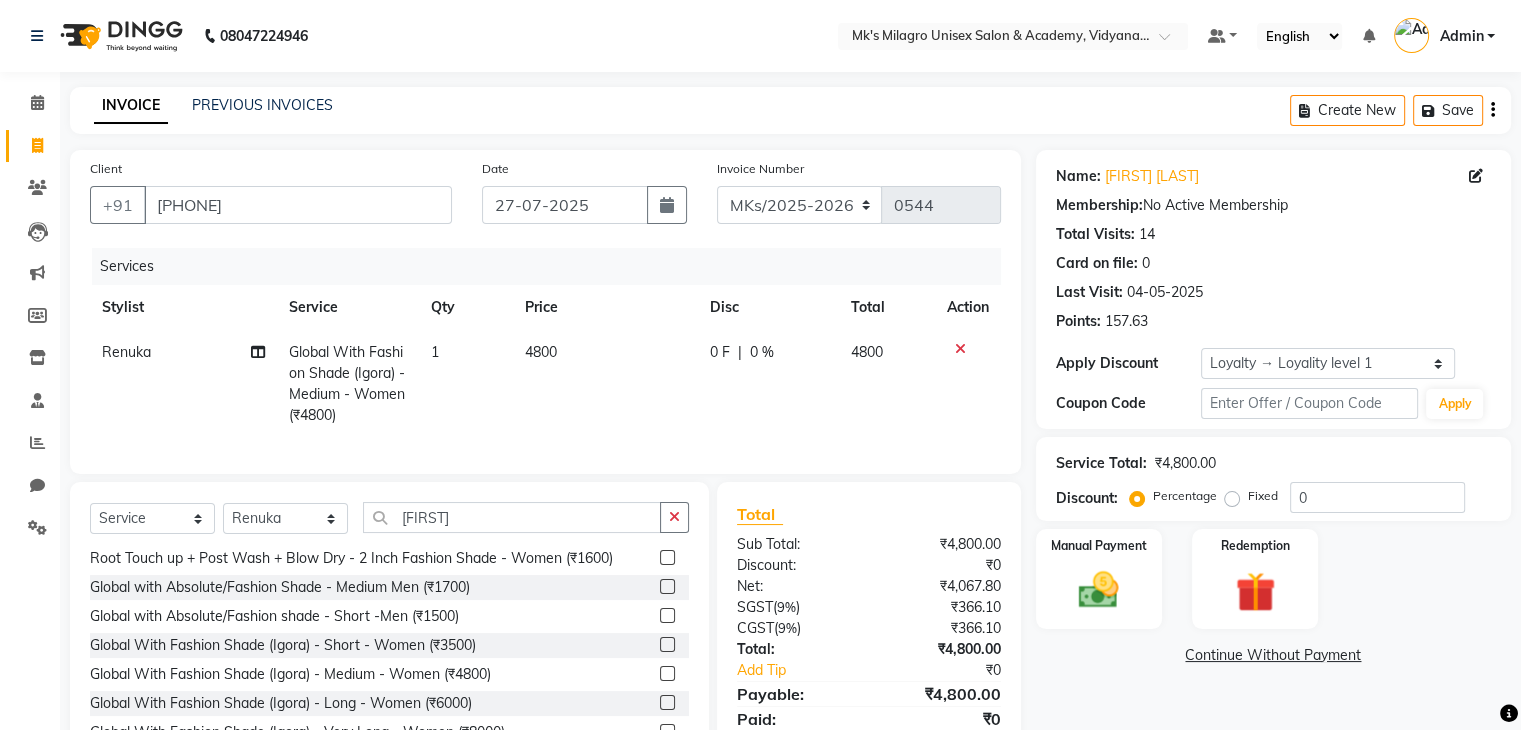 click on "4800" 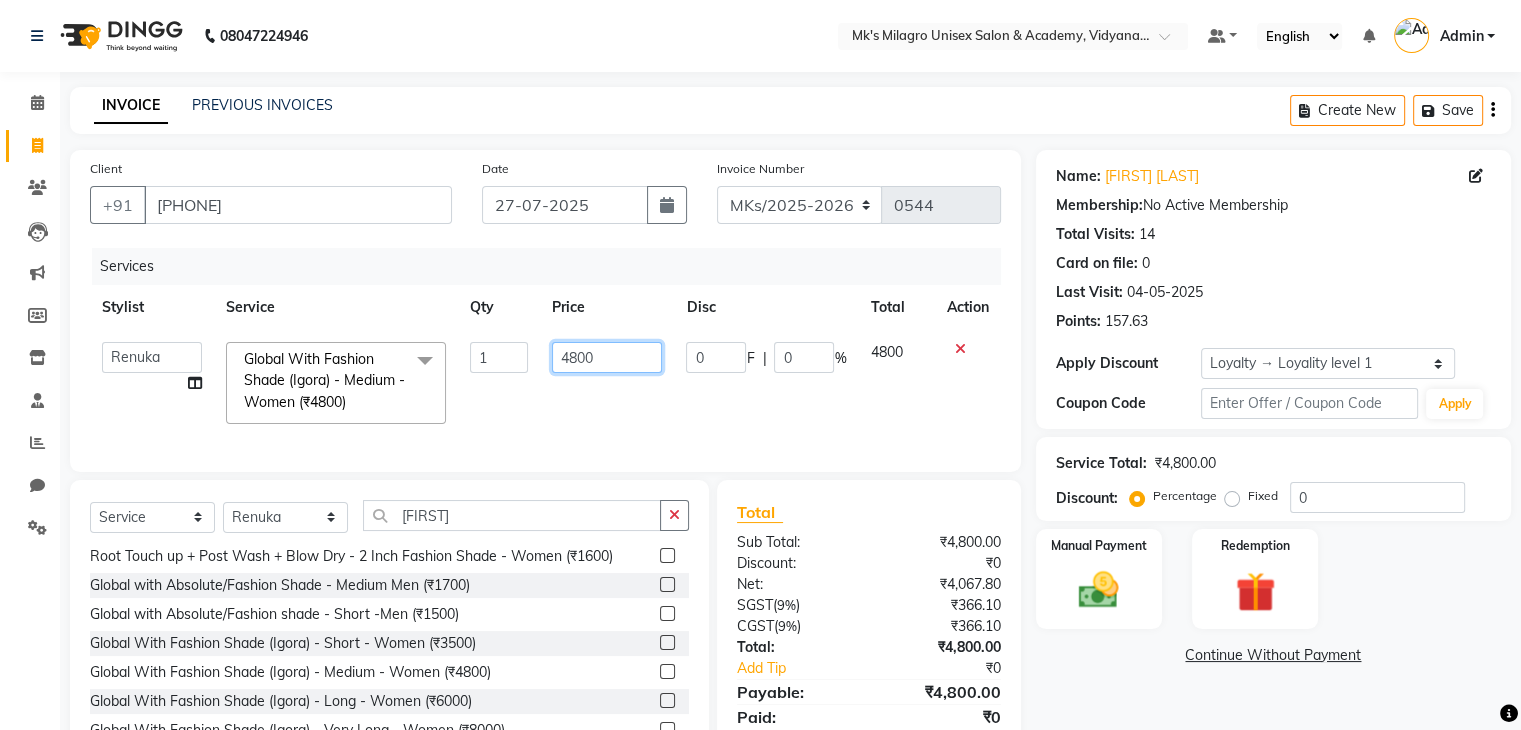 click on "4800" 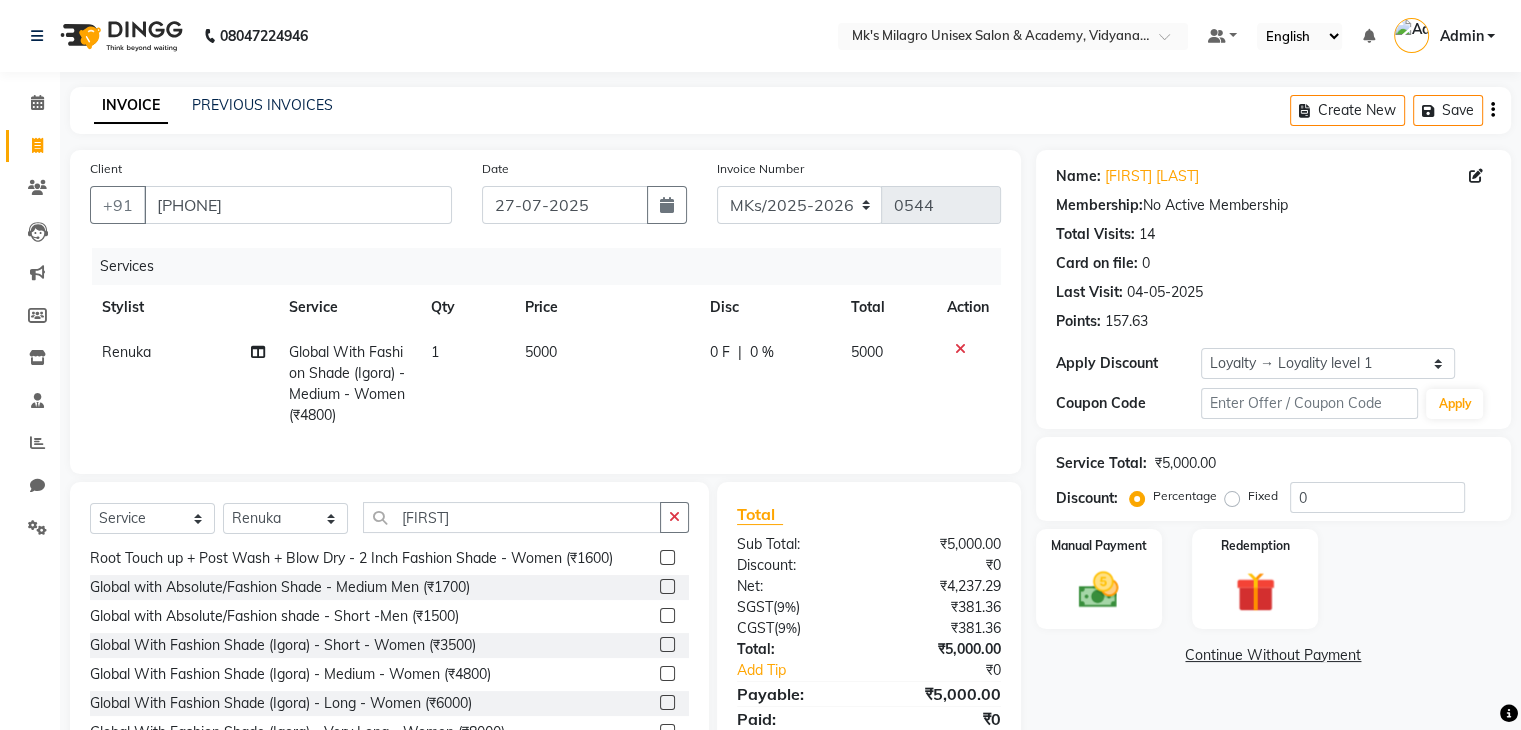 click on "0 F | 0 %" 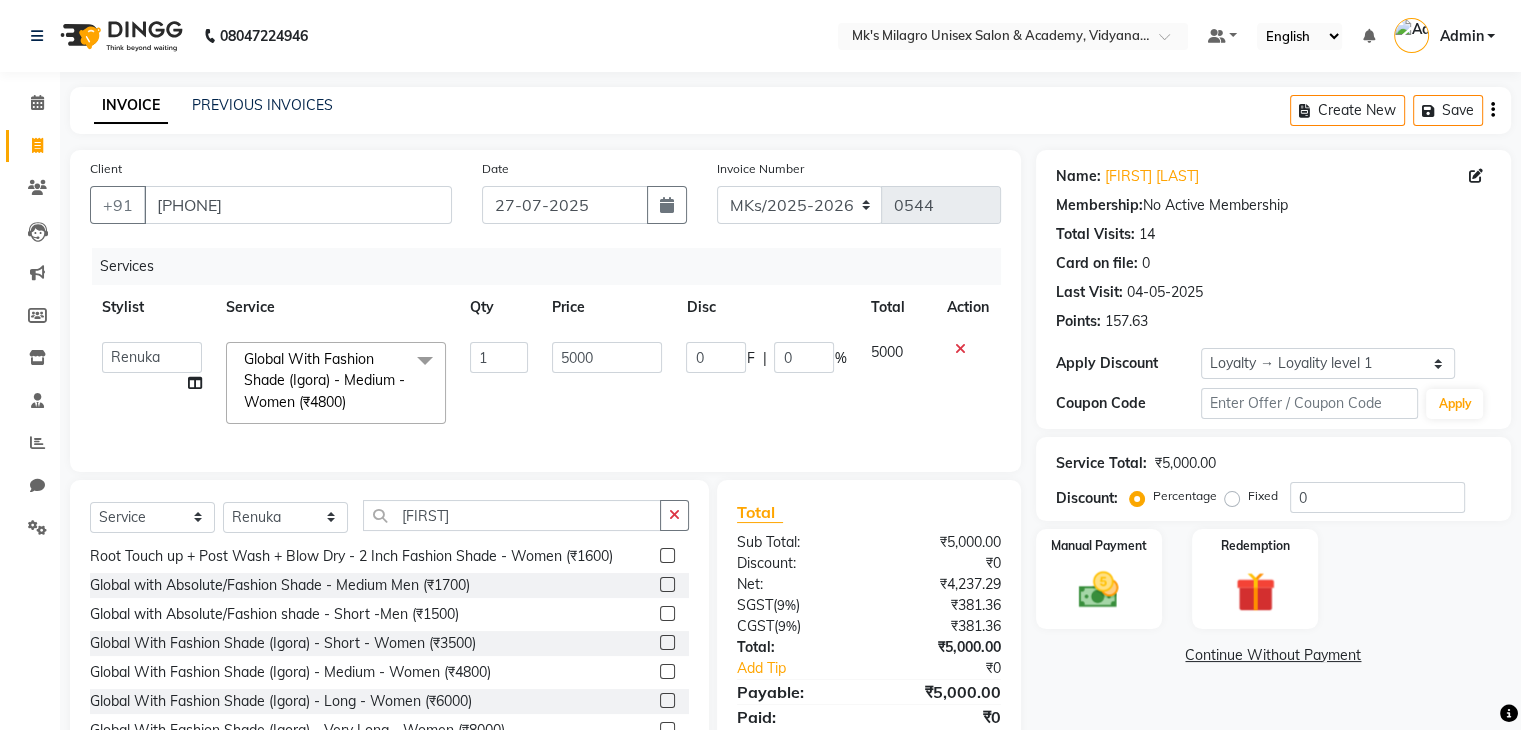 click on "0" 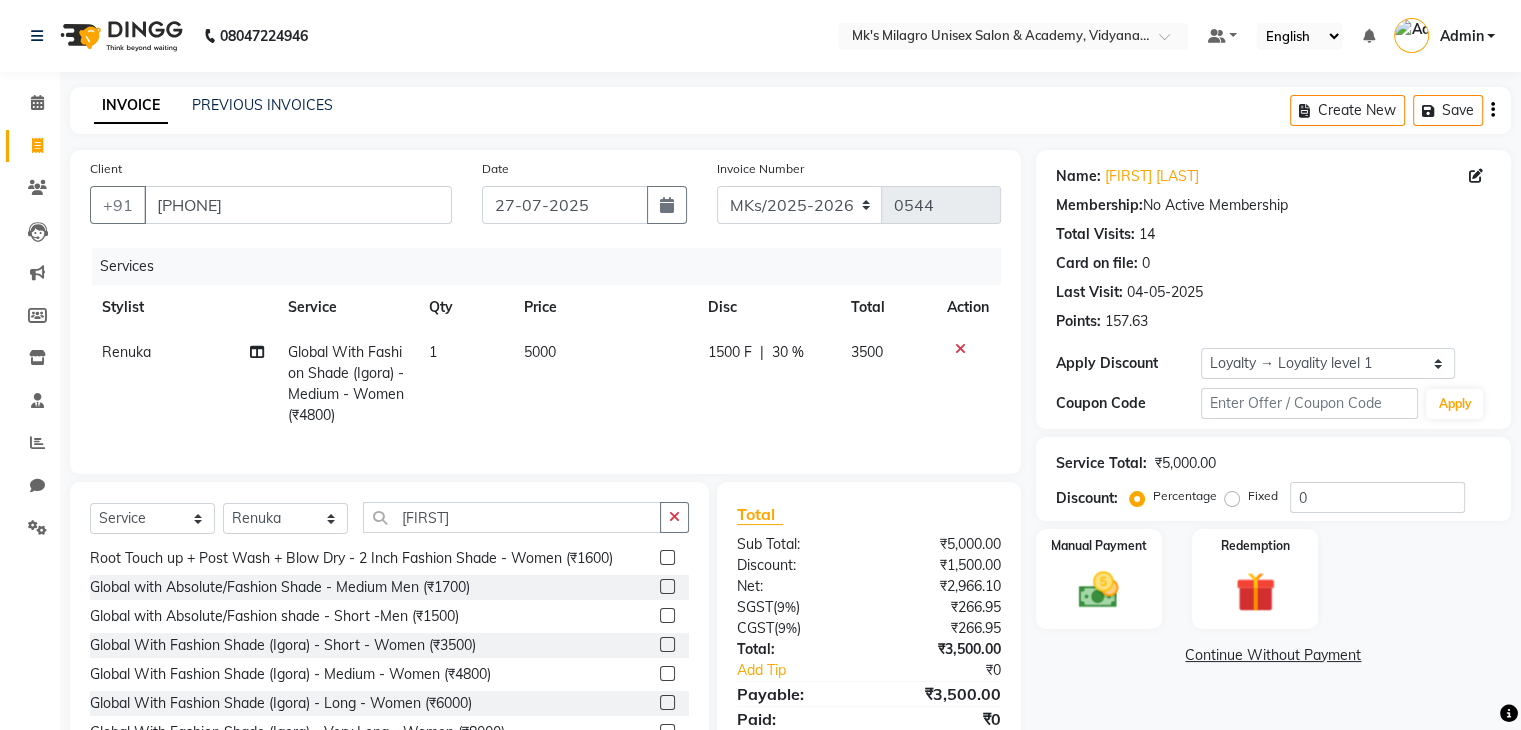 click on "1500 F | 30 %" 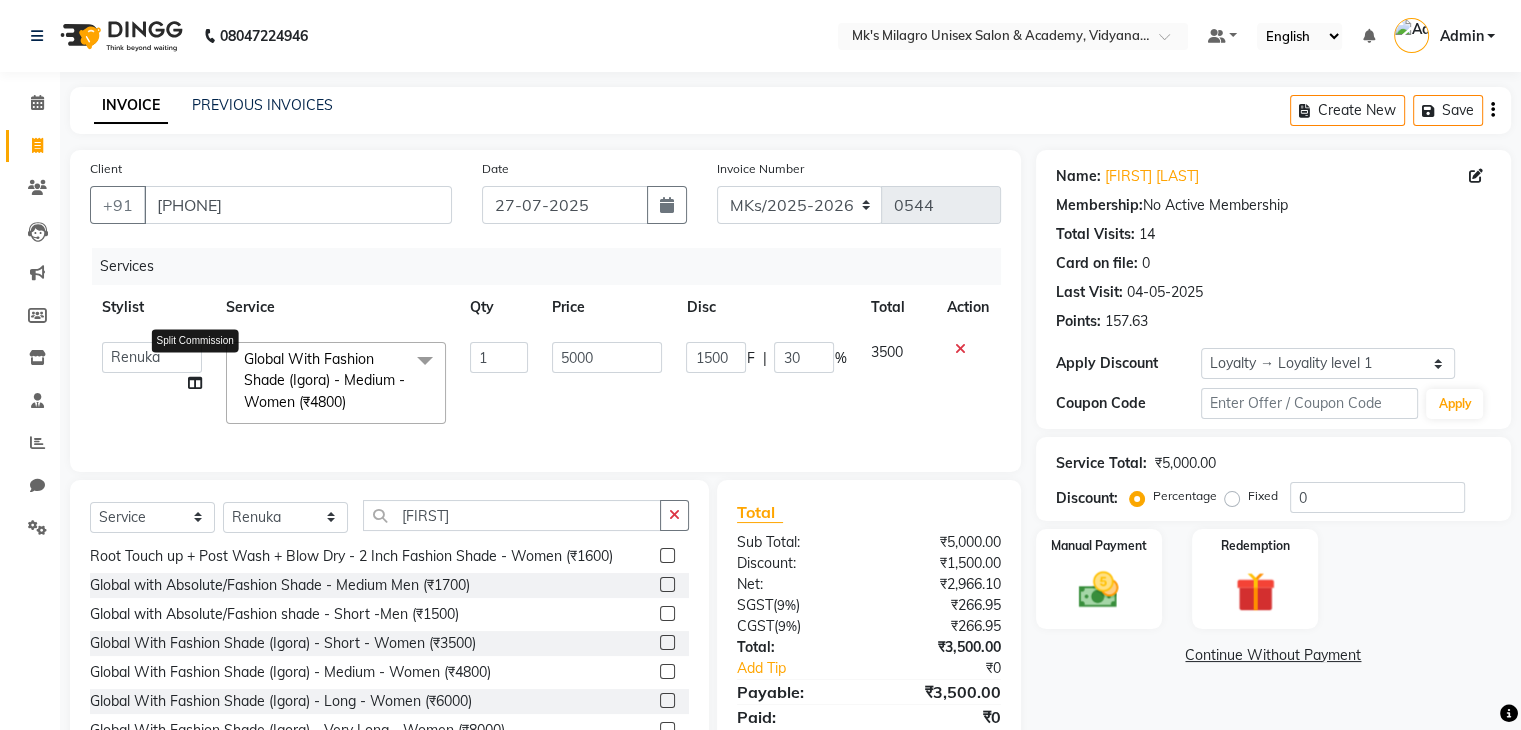 click 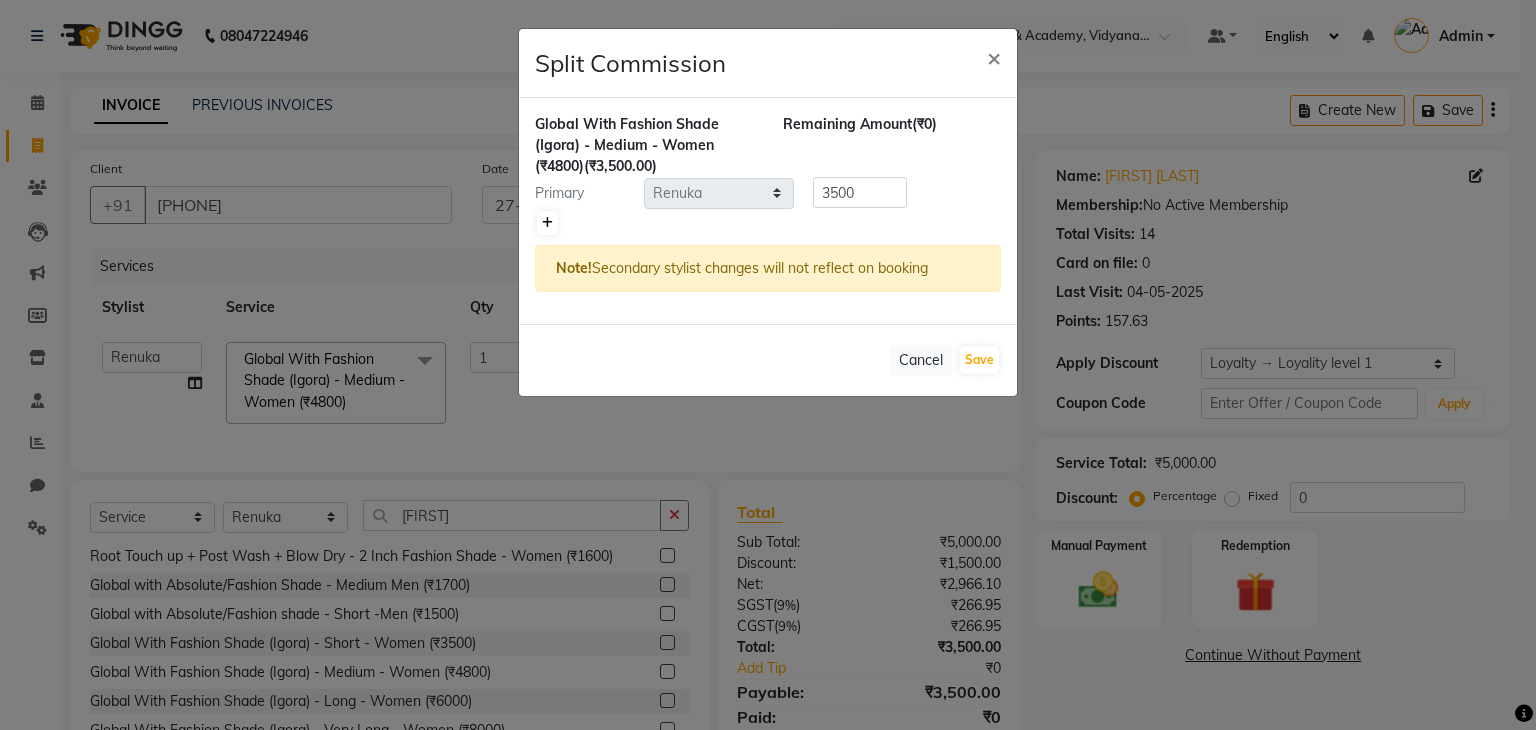 click 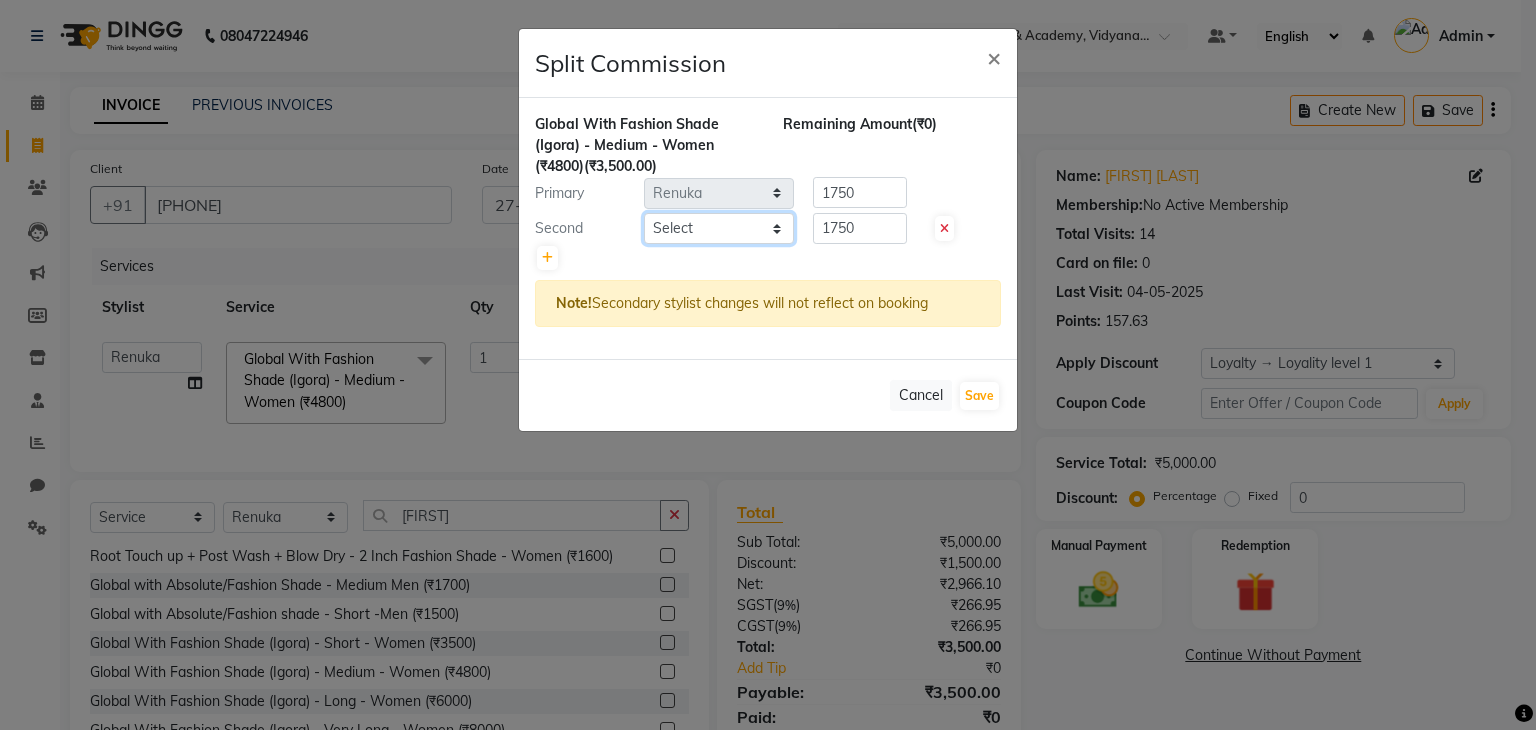 click on "Select  Madhuri Jadhav   Minsi   Ramesh   Renuka   Riya   Sandhaya   Santoshi" 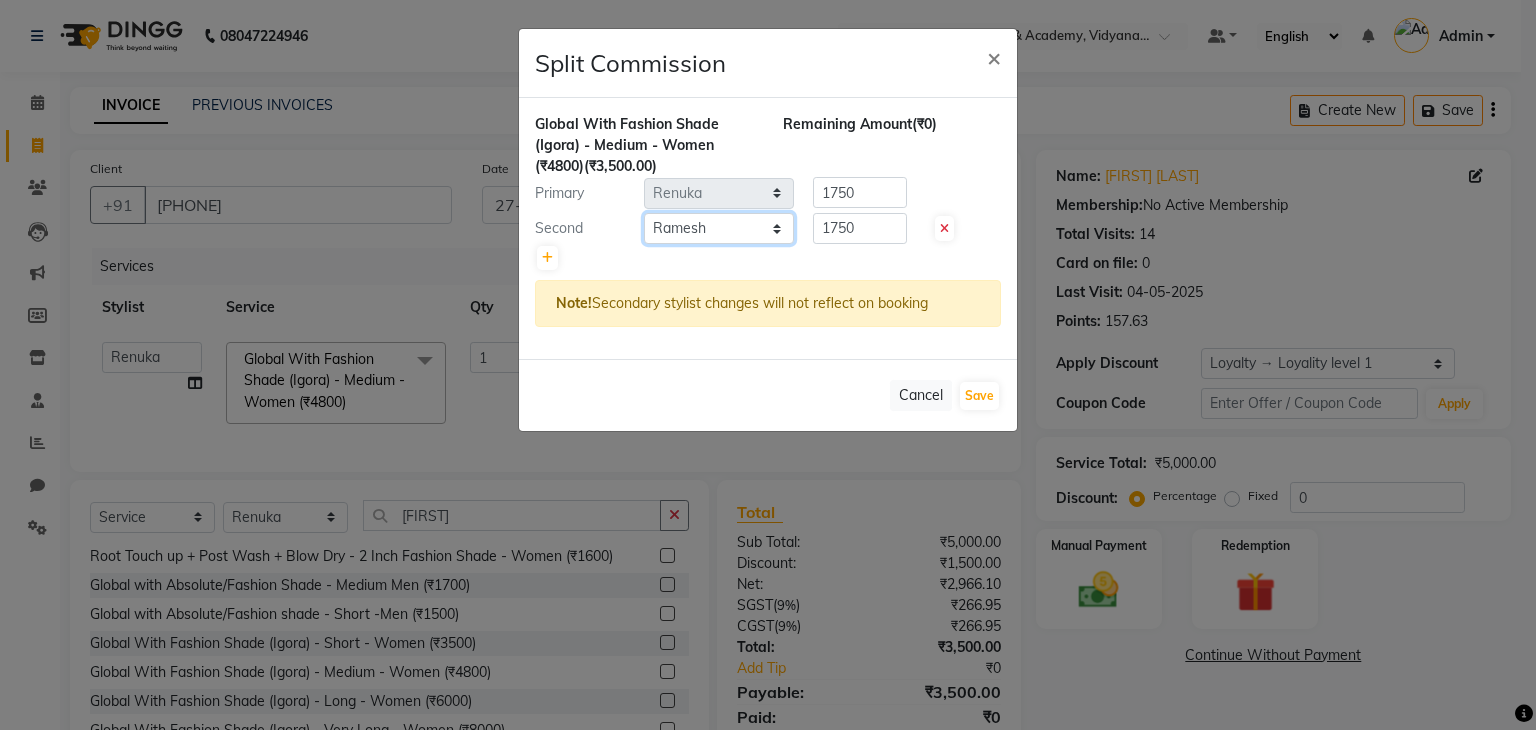click on "Select  Madhuri Jadhav   Minsi   Ramesh   Renuka   Riya   Sandhaya   Santoshi" 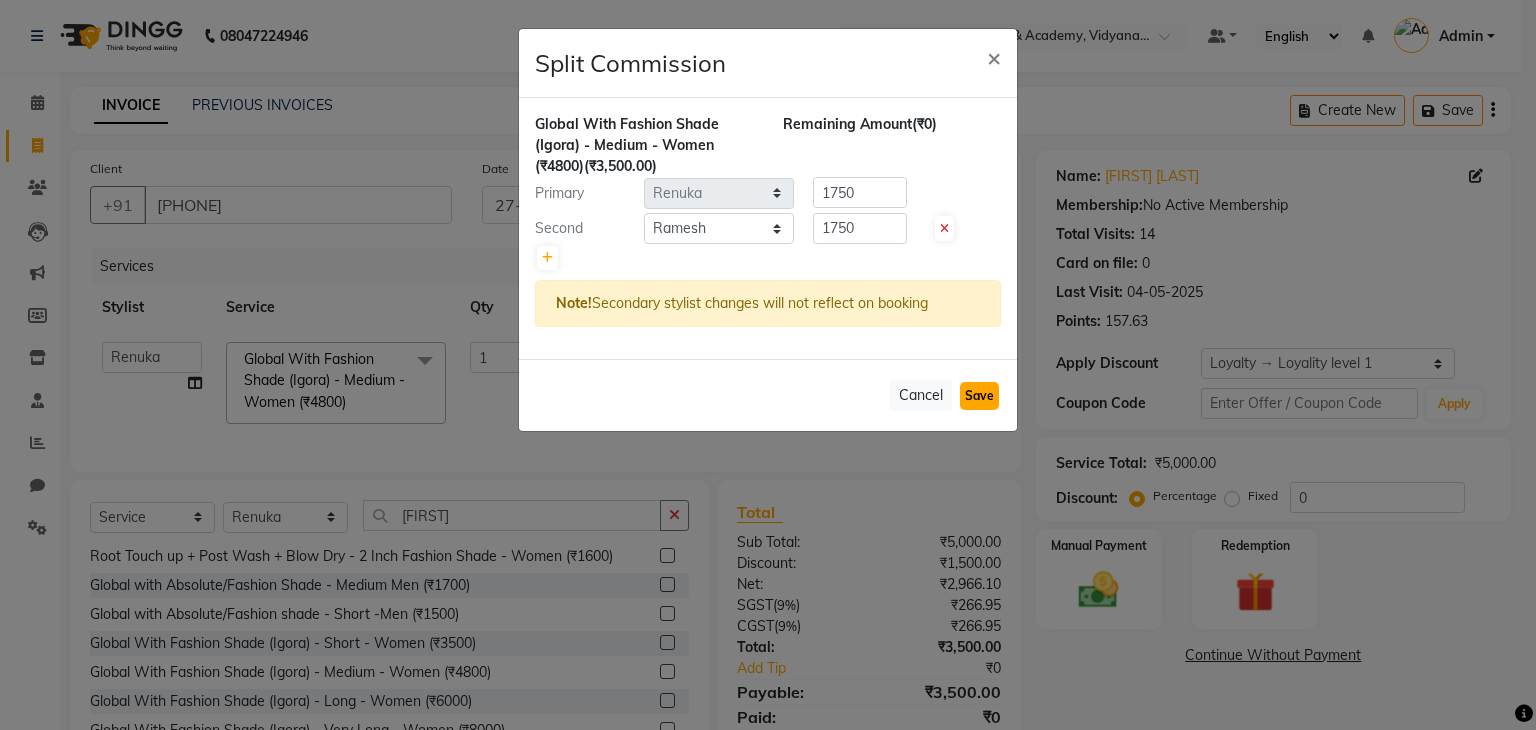 click on "Save" 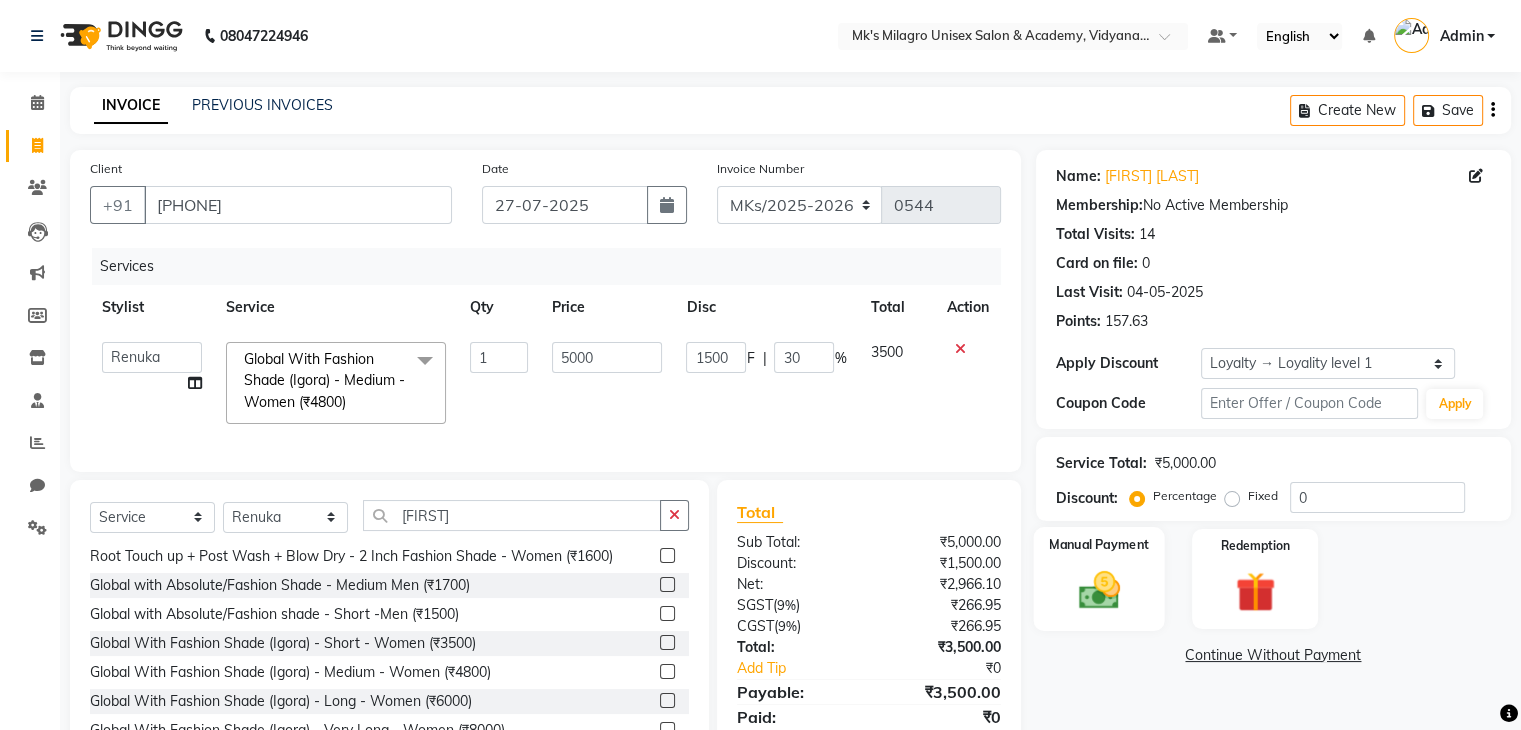 click 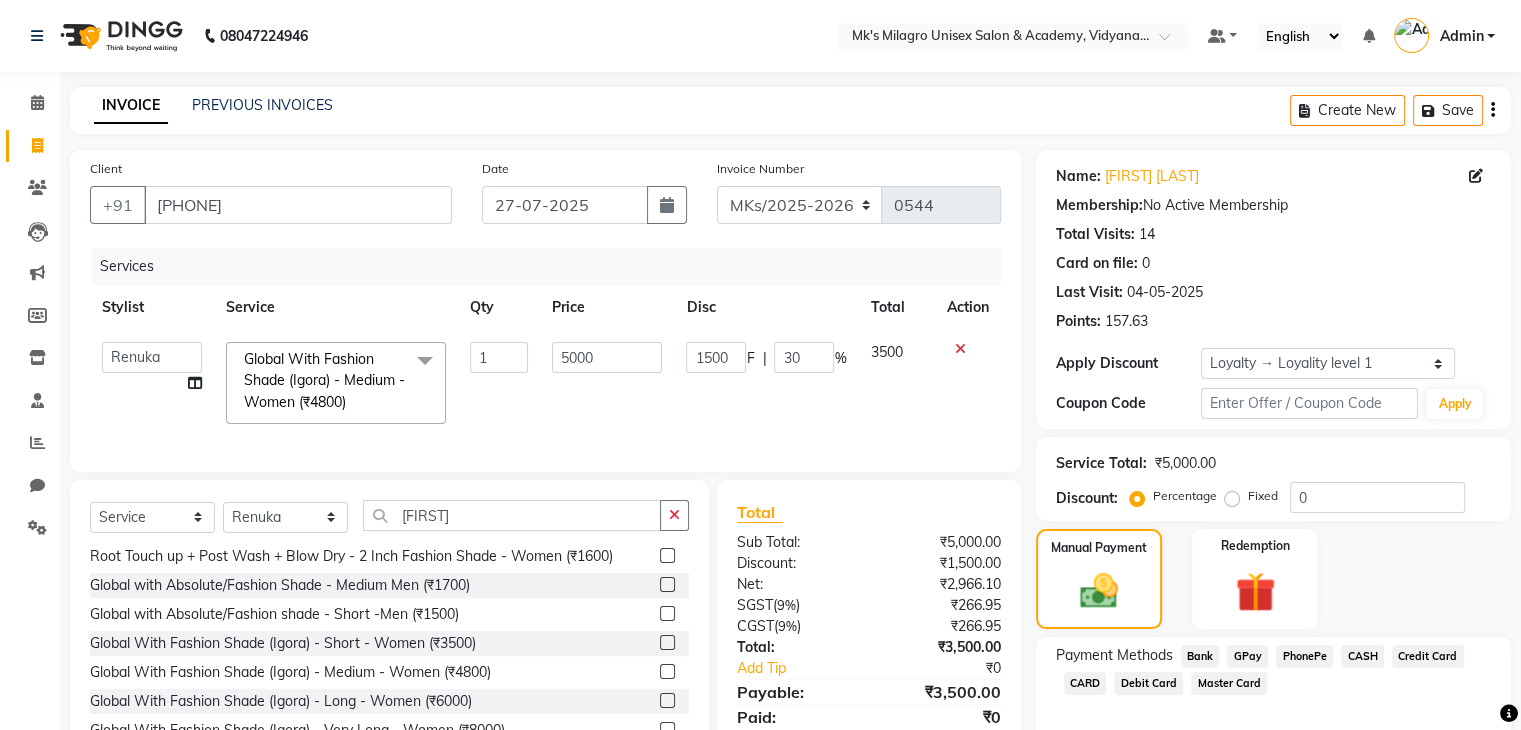 click on "GPay" 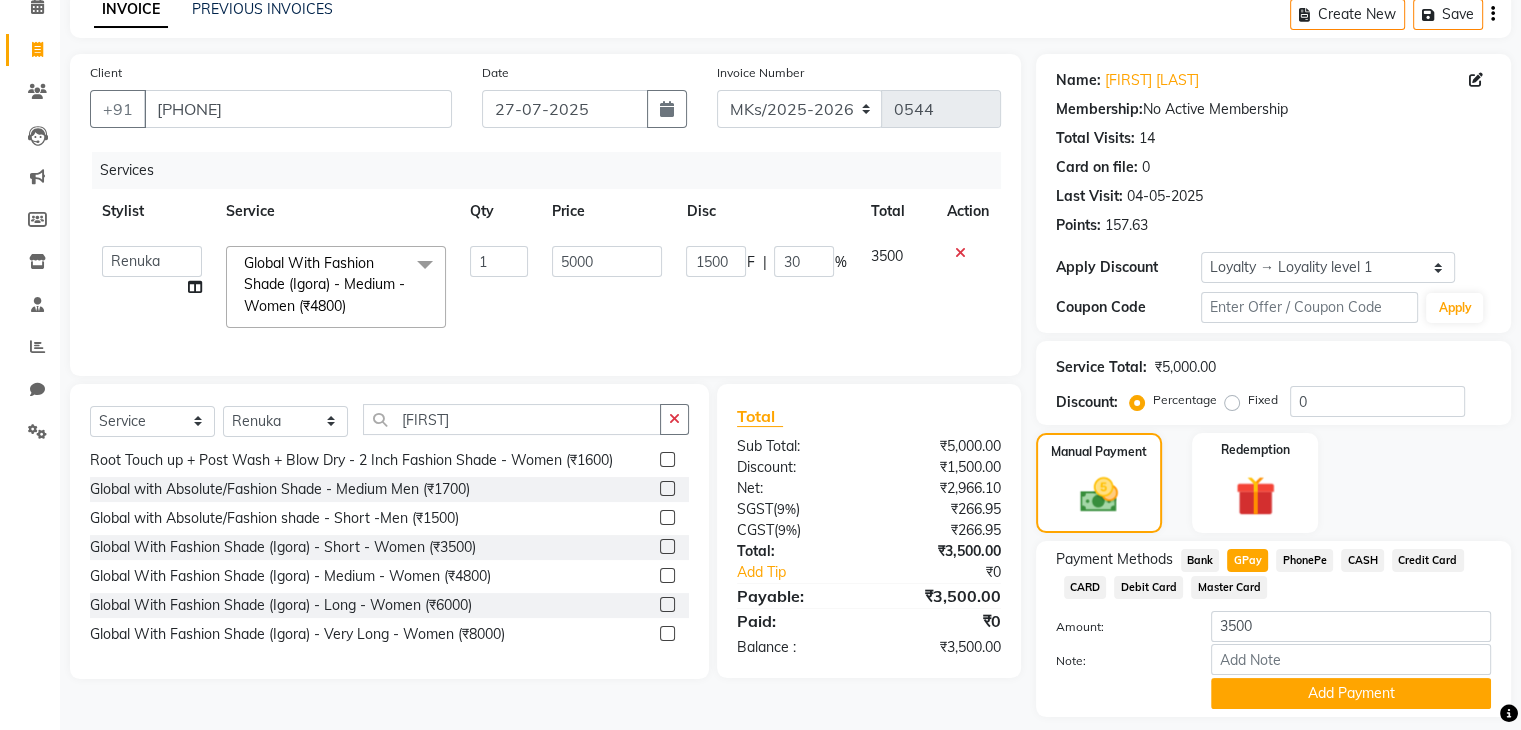 scroll, scrollTop: 156, scrollLeft: 0, axis: vertical 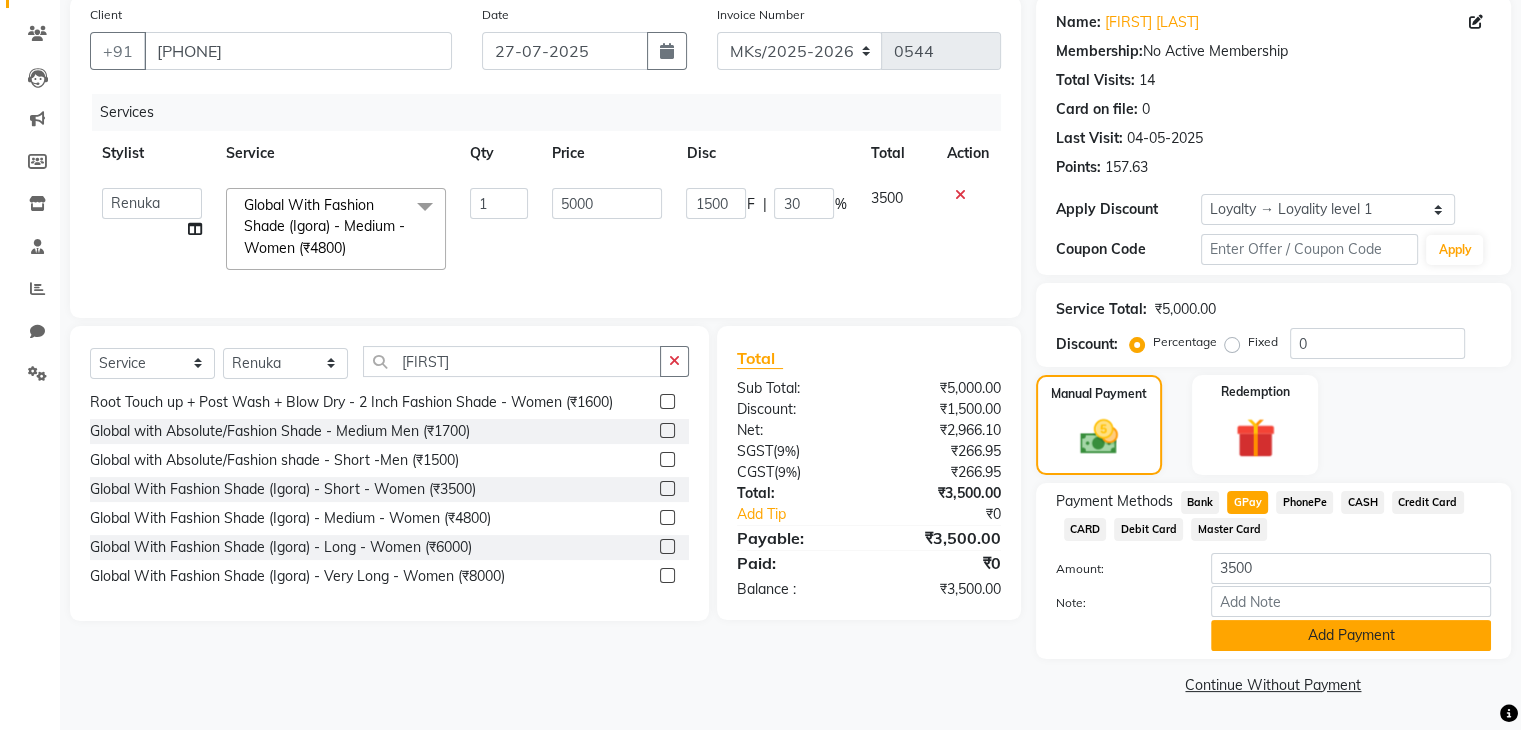 click on "Add Payment" 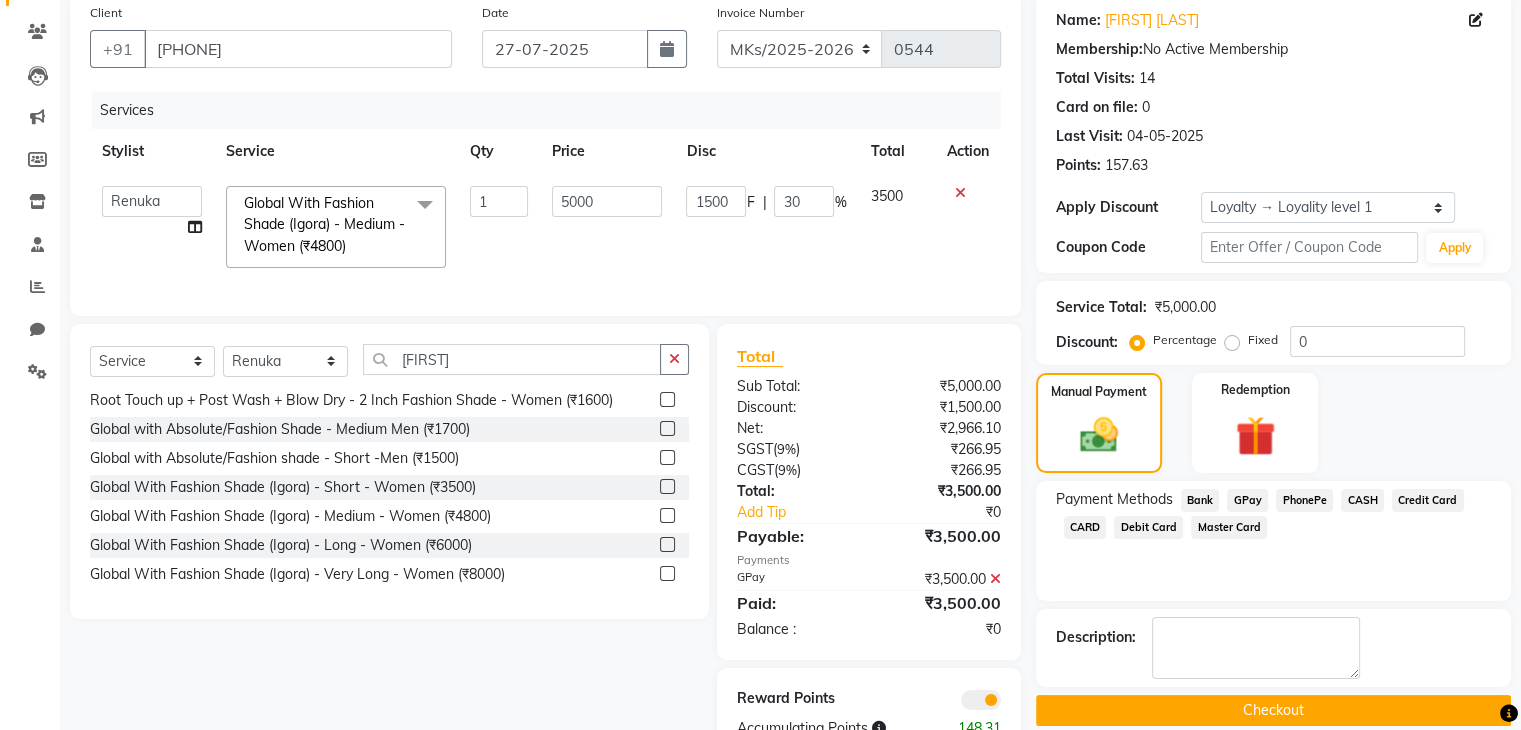 scroll, scrollTop: 252, scrollLeft: 0, axis: vertical 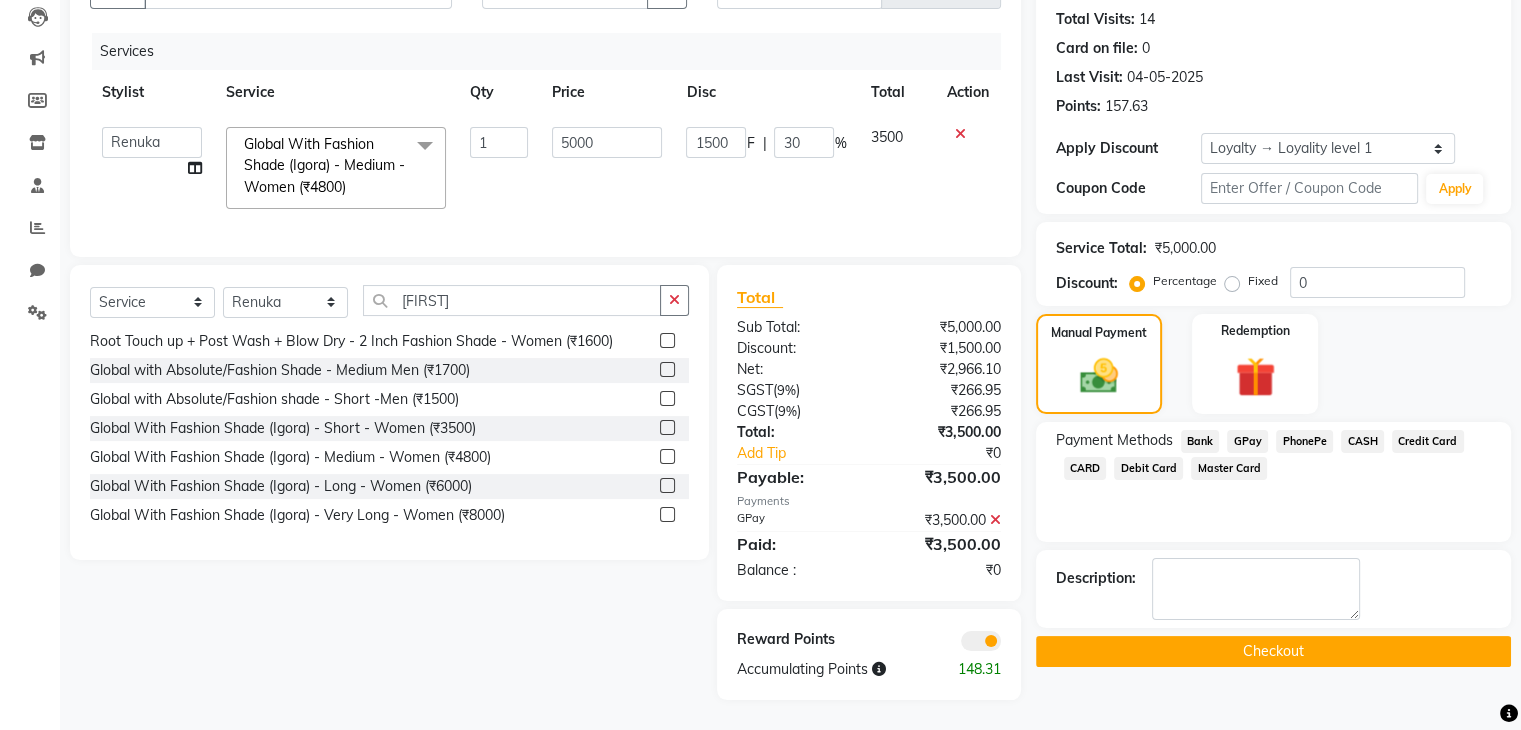 click on "Checkout" 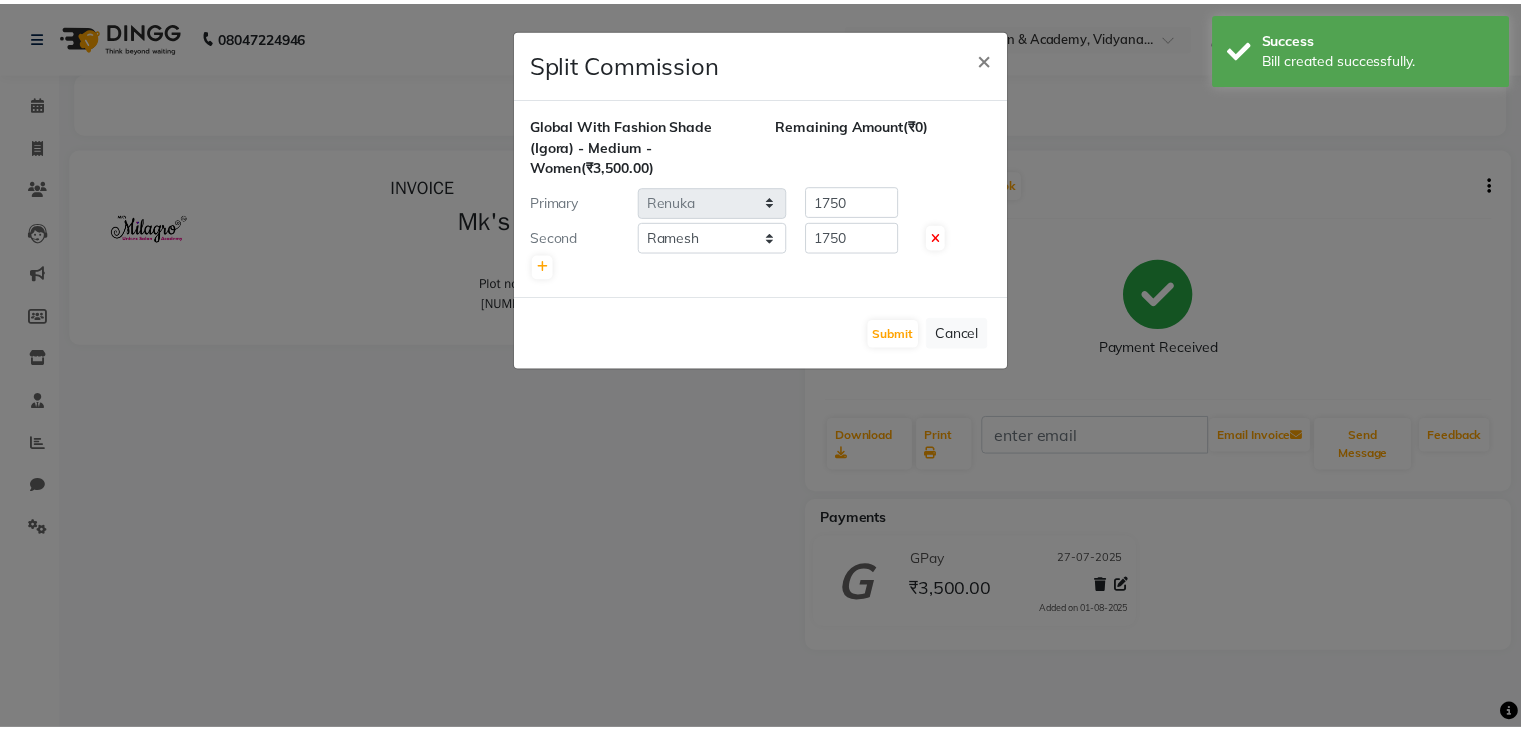scroll, scrollTop: 0, scrollLeft: 0, axis: both 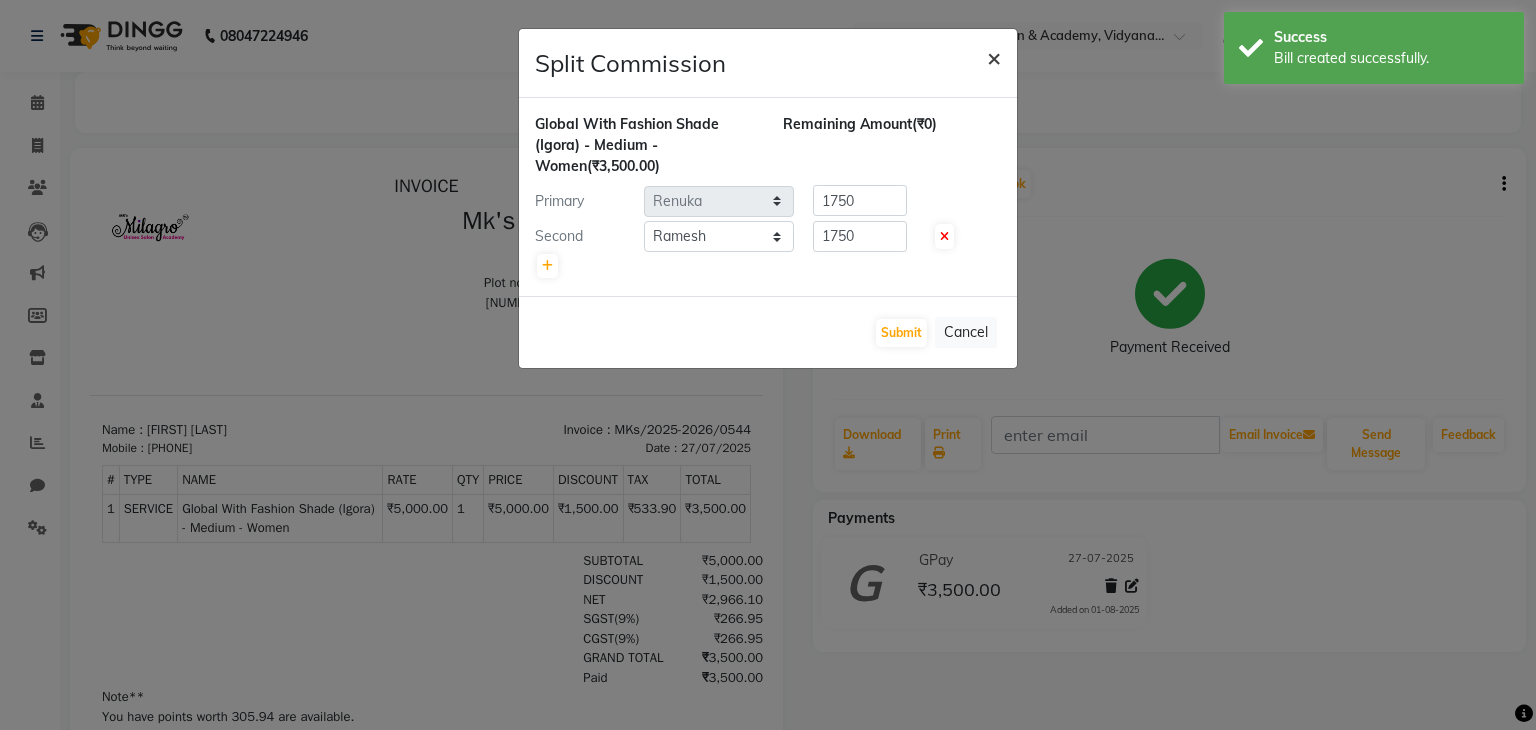 click on "×" 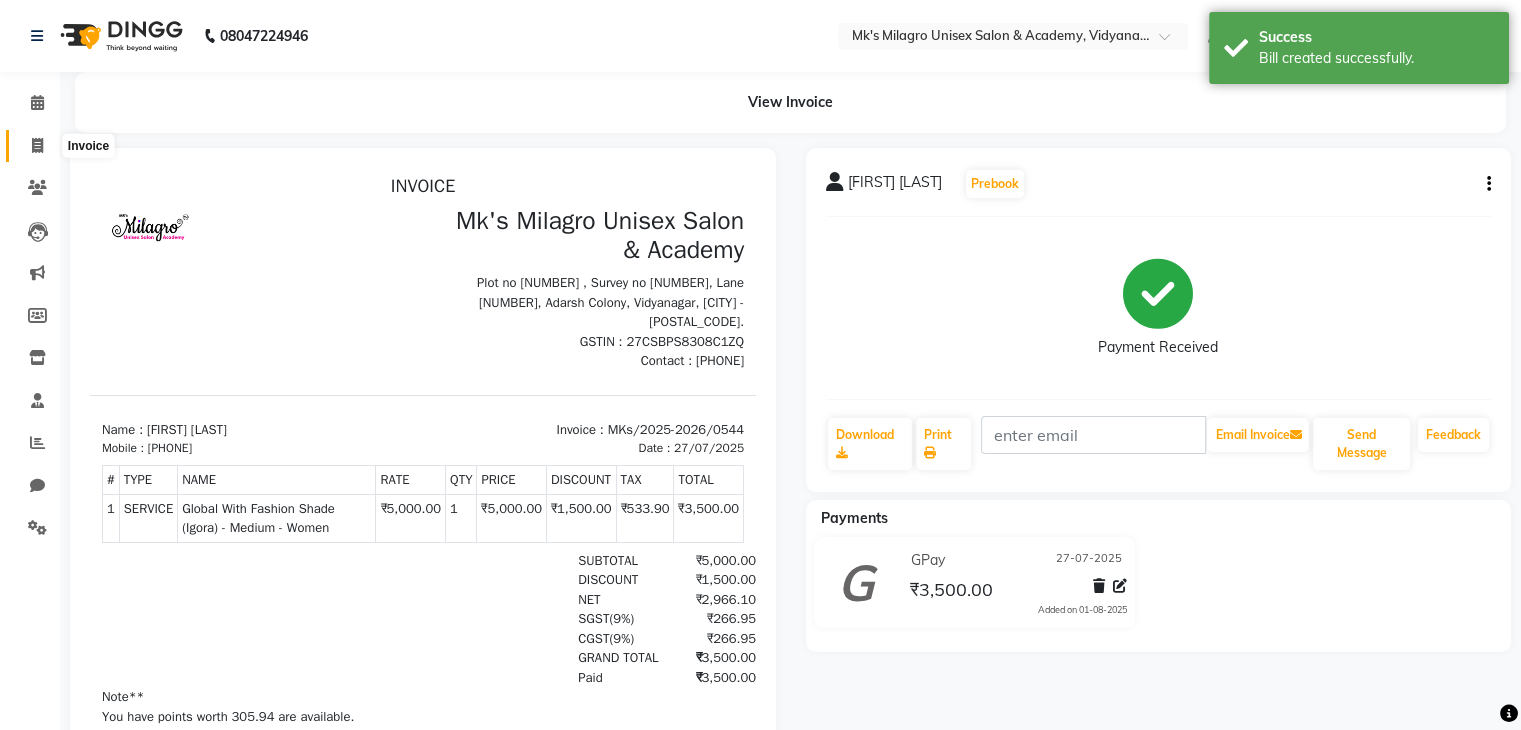 click 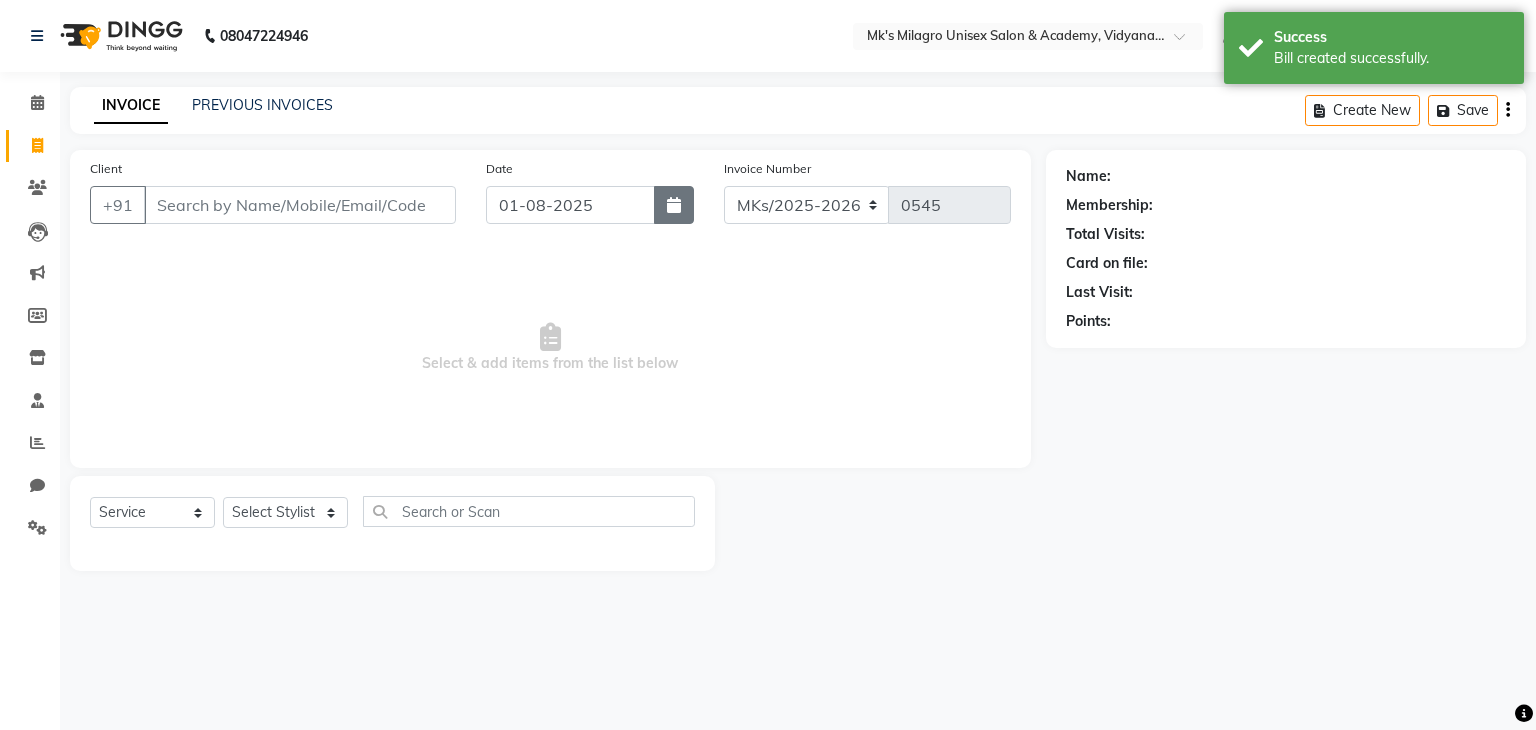 click 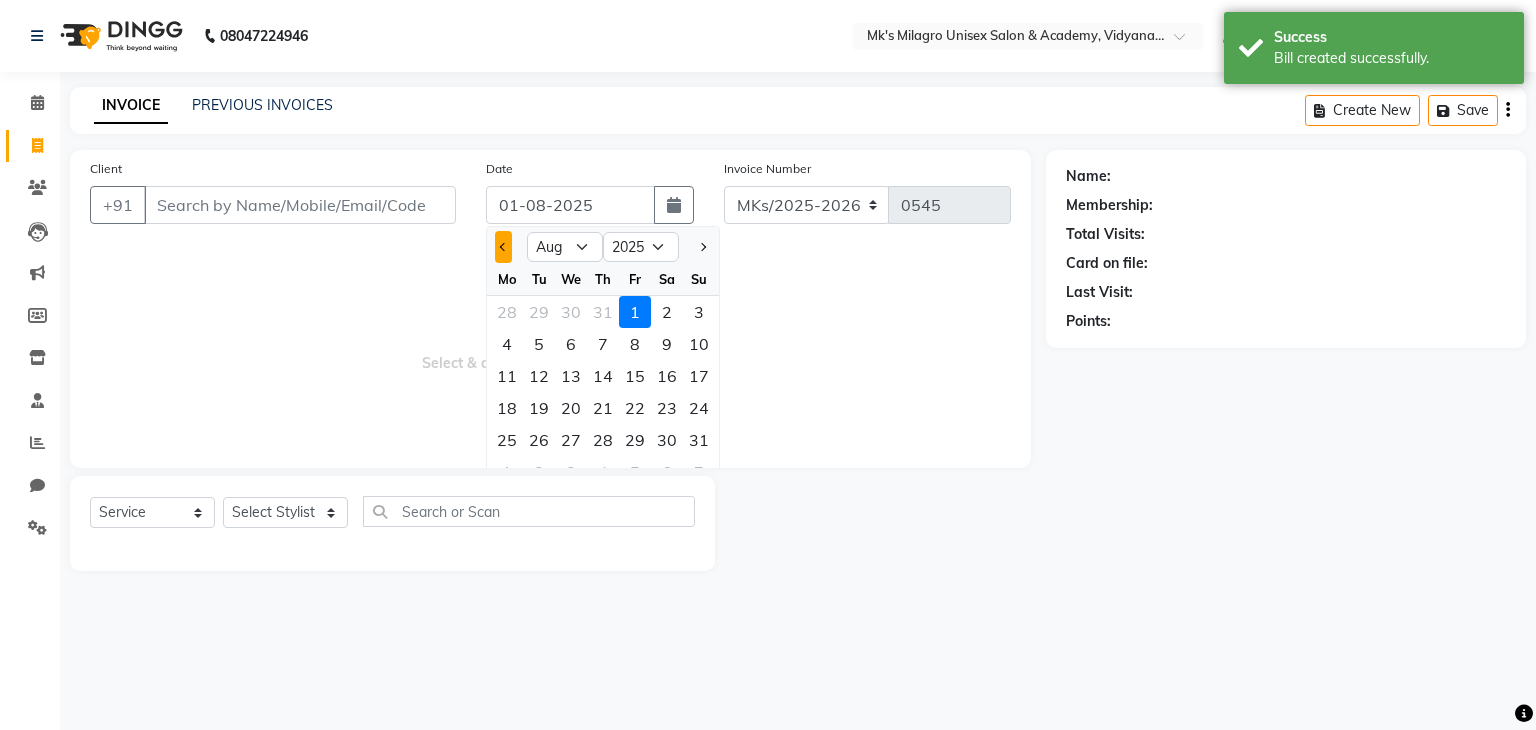 click 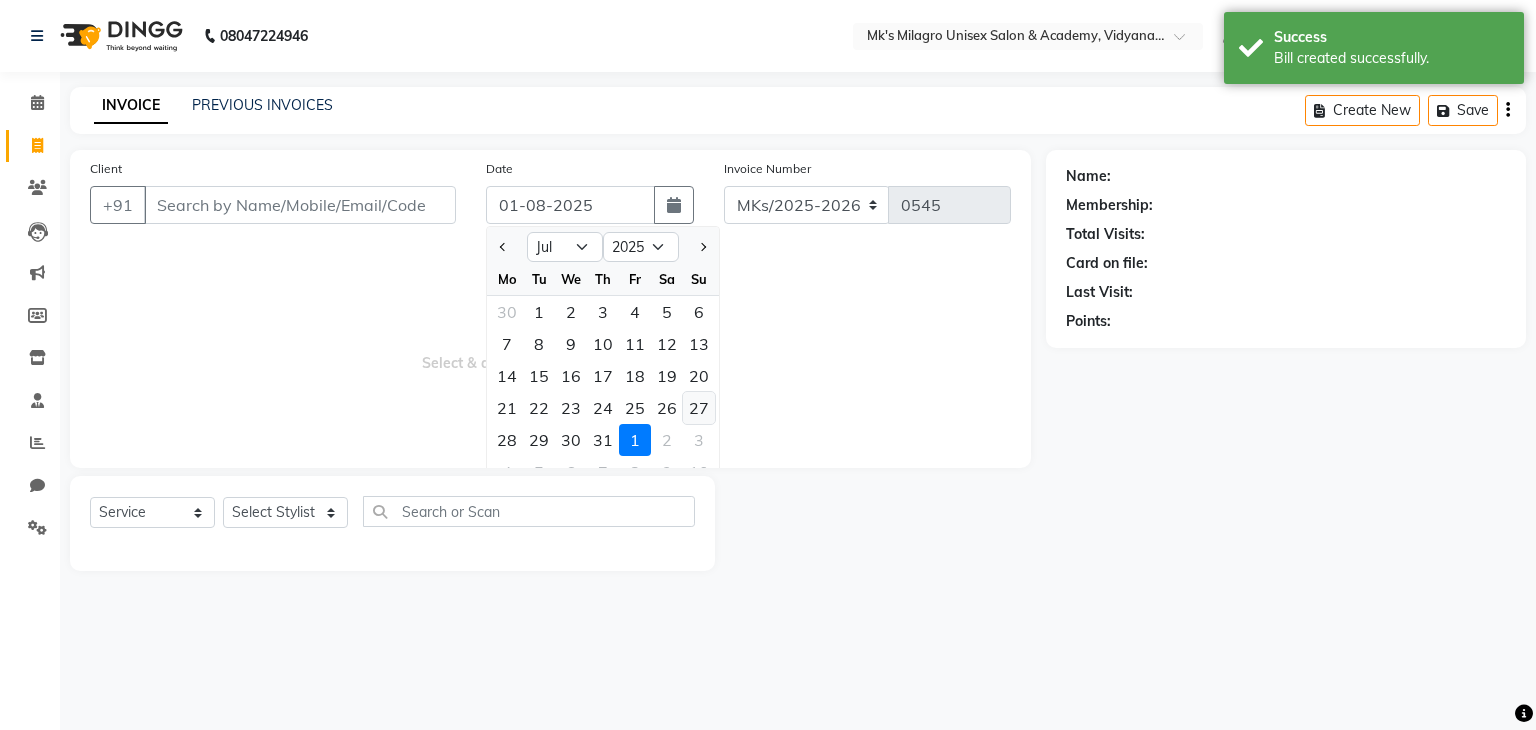 click on "27" 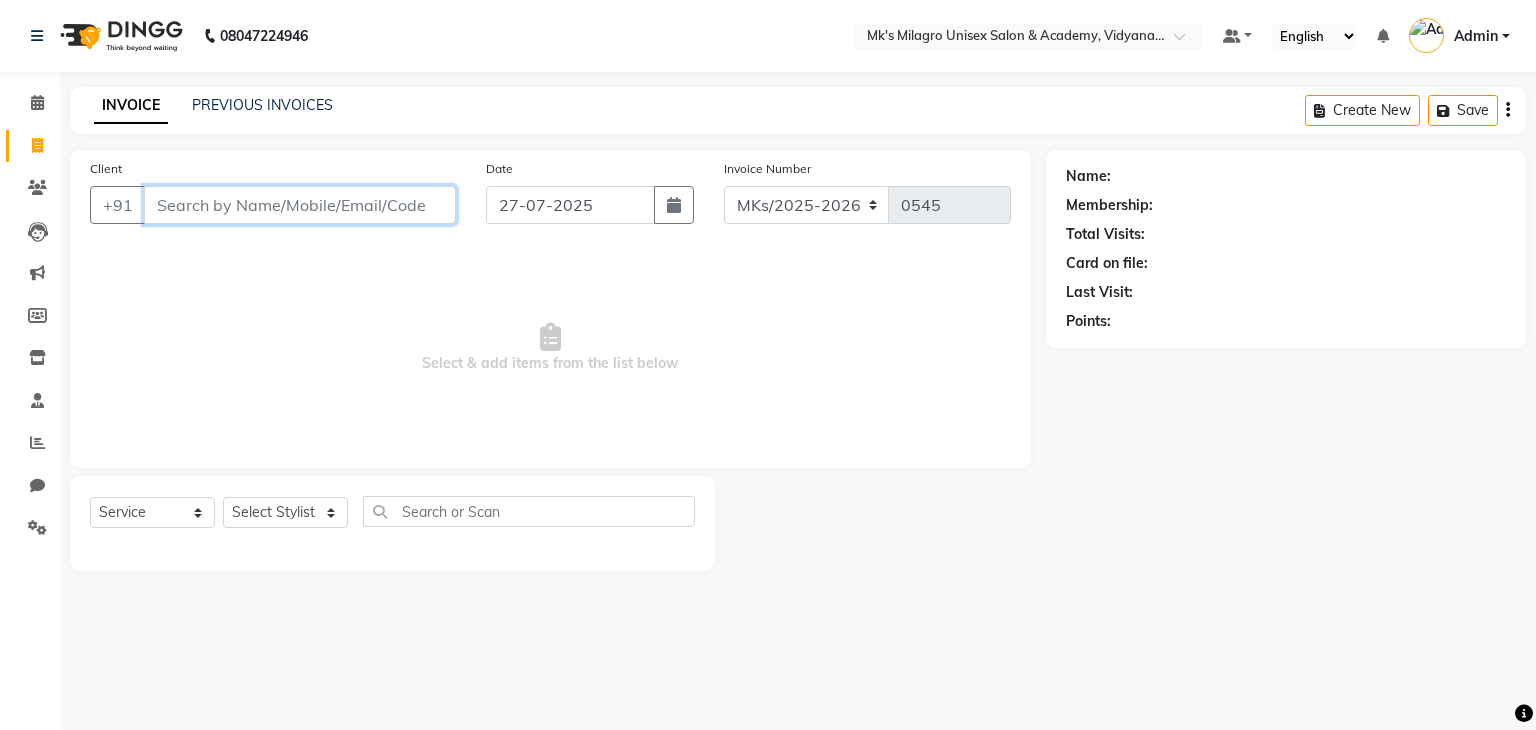 click on "Client" at bounding box center [300, 205] 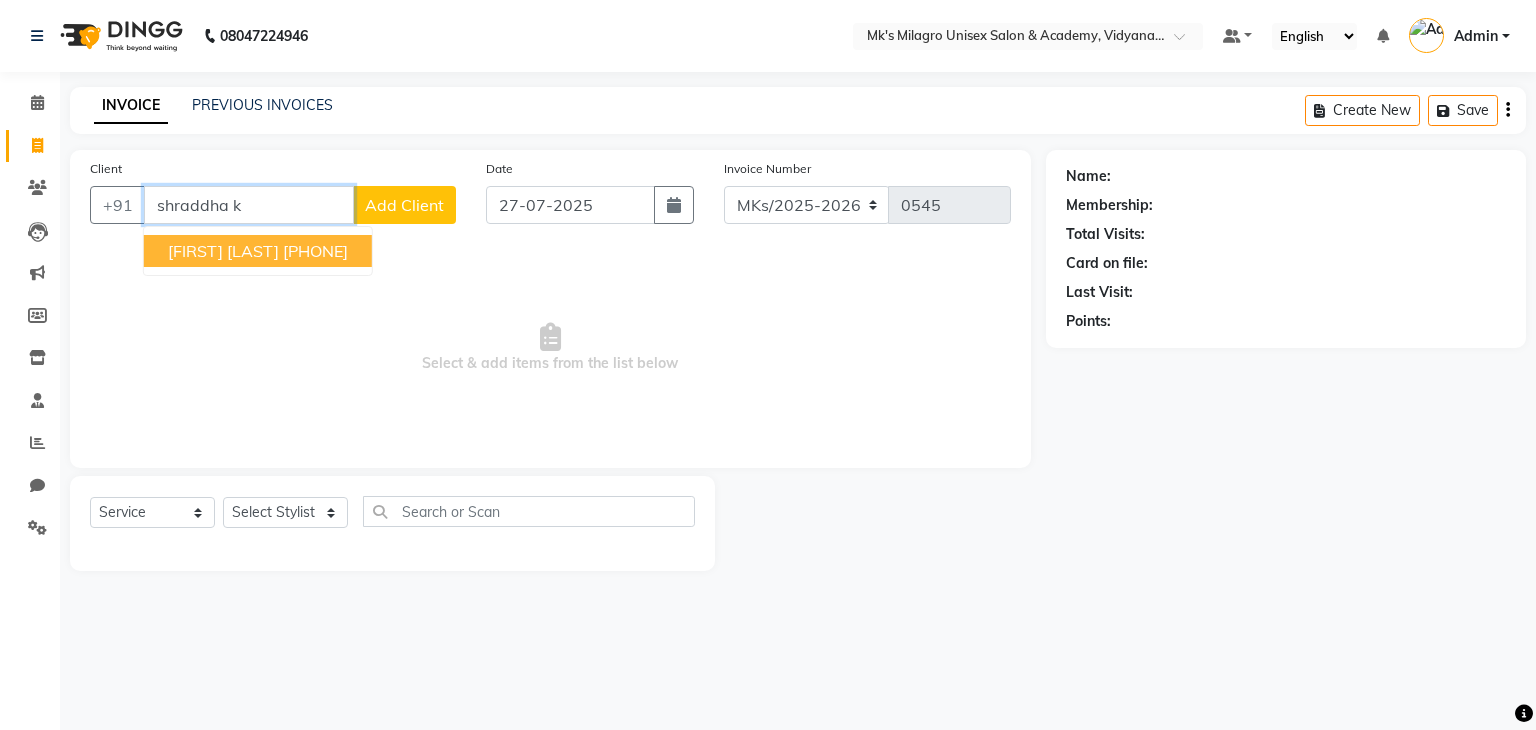 click on "[PHONE]" at bounding box center [315, 251] 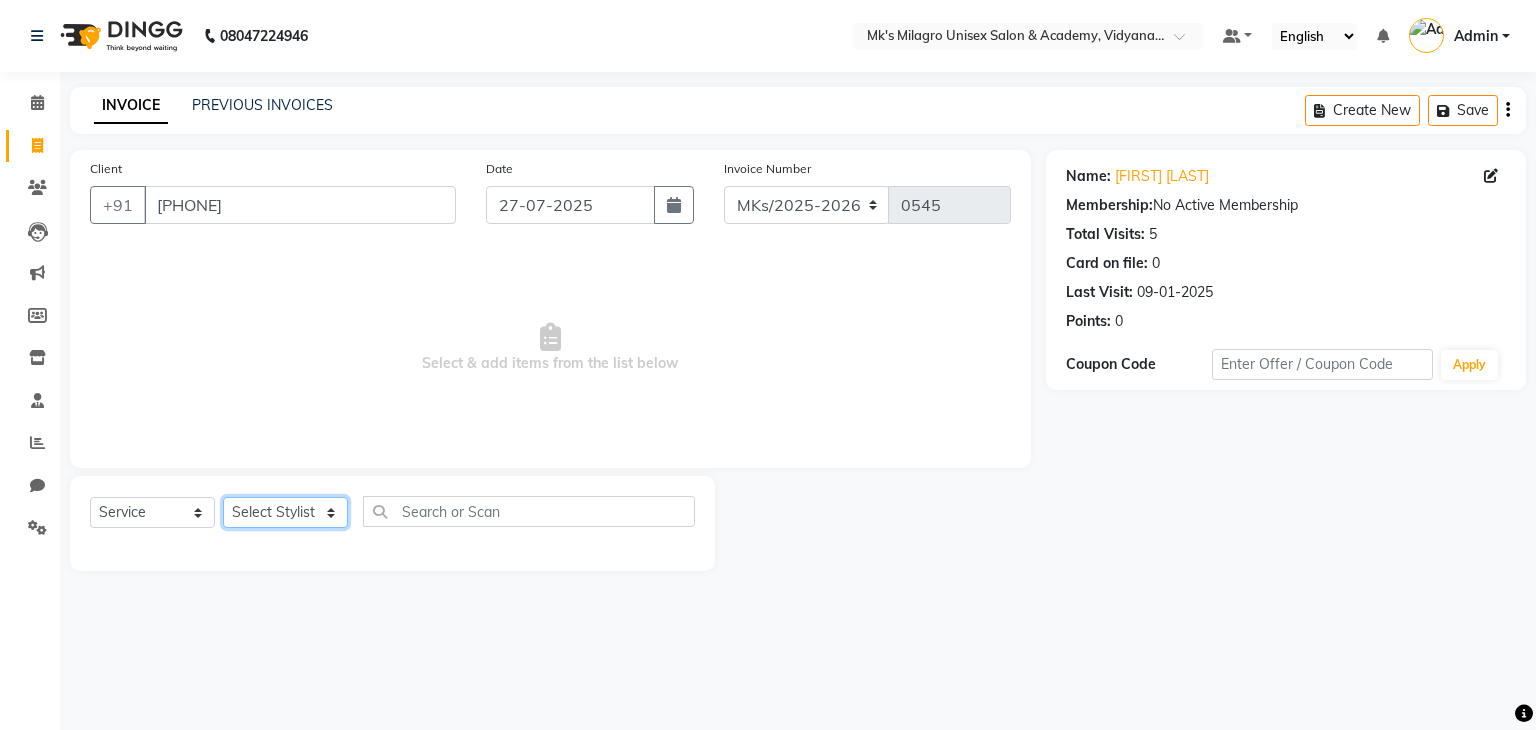 click on "Select Stylist Madhuri Jadhav Minsi Ramesh Renuka Riya Sandhaya Santoshi" 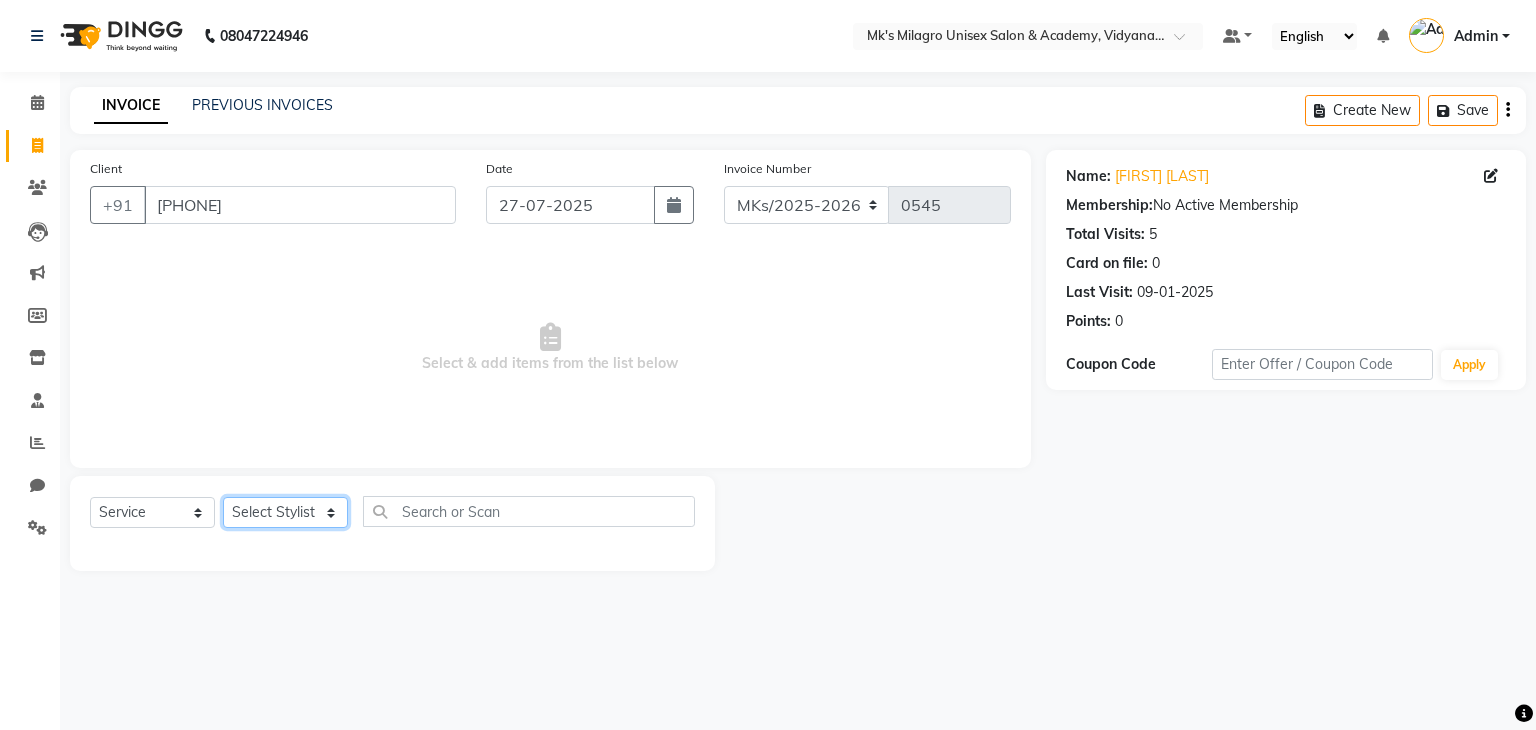 click on "Select Stylist Madhuri Jadhav Minsi Ramesh Renuka Riya Sandhaya Santoshi" 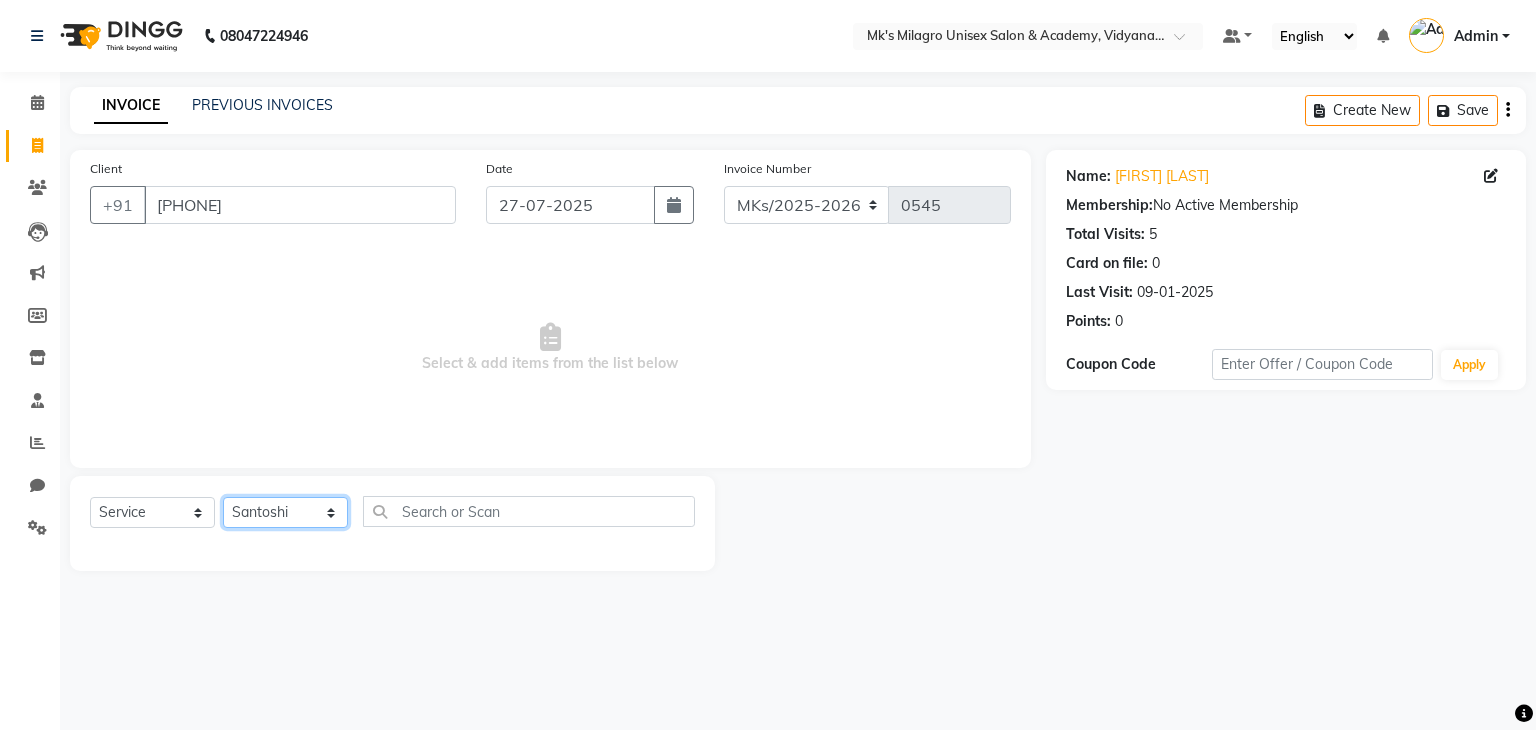 click on "Select Stylist Madhuri Jadhav Minsi Ramesh Renuka Riya Sandhaya Santoshi" 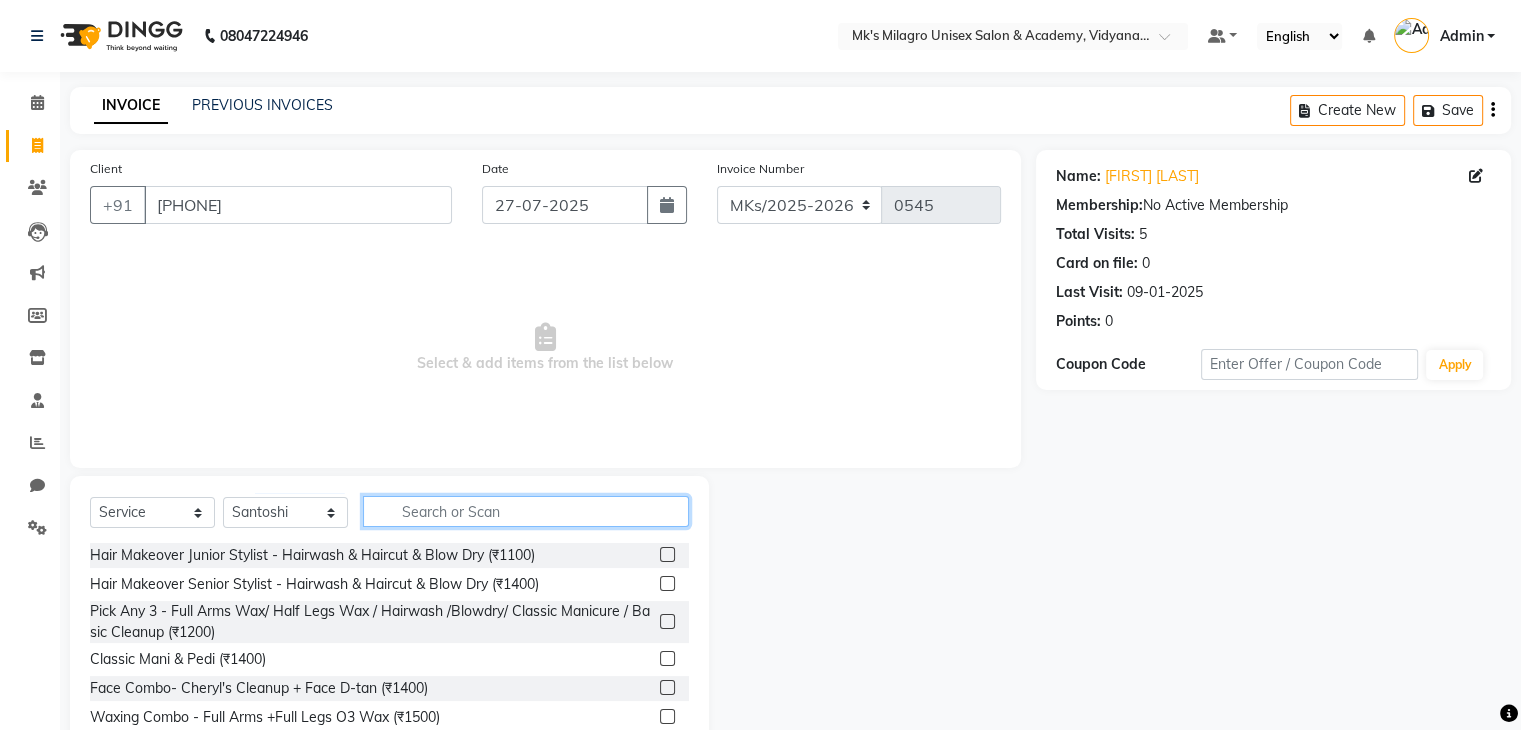 click 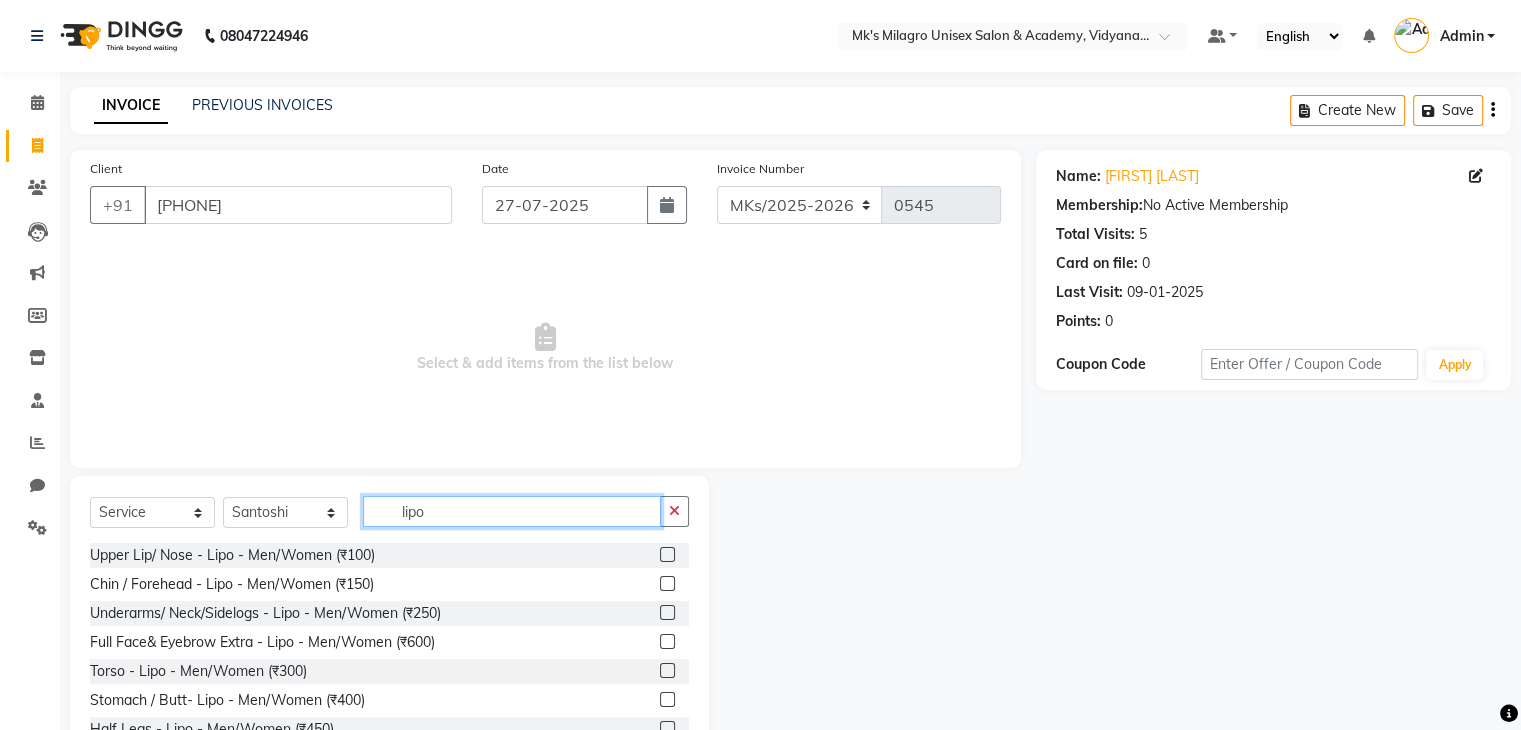 scroll, scrollTop: 148, scrollLeft: 0, axis: vertical 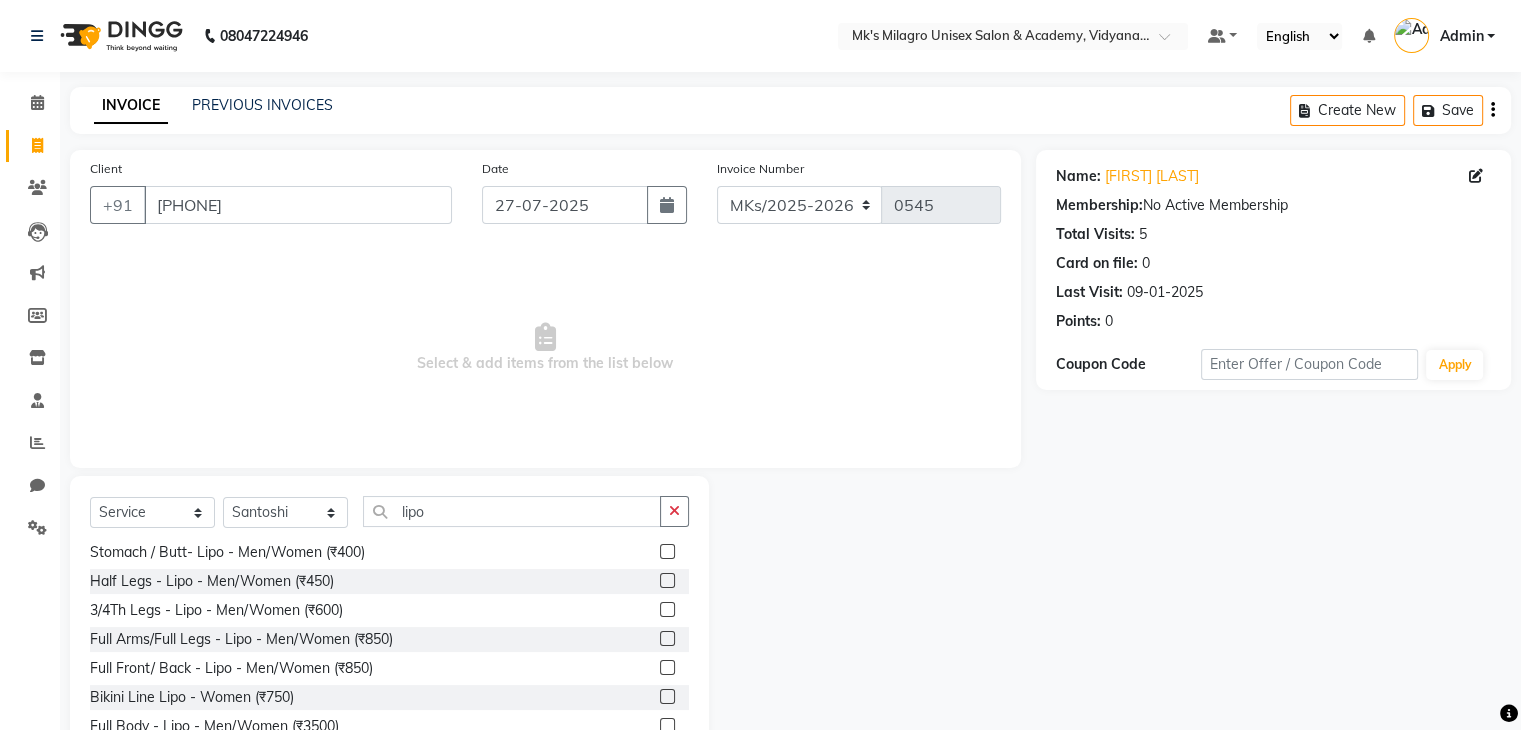 click 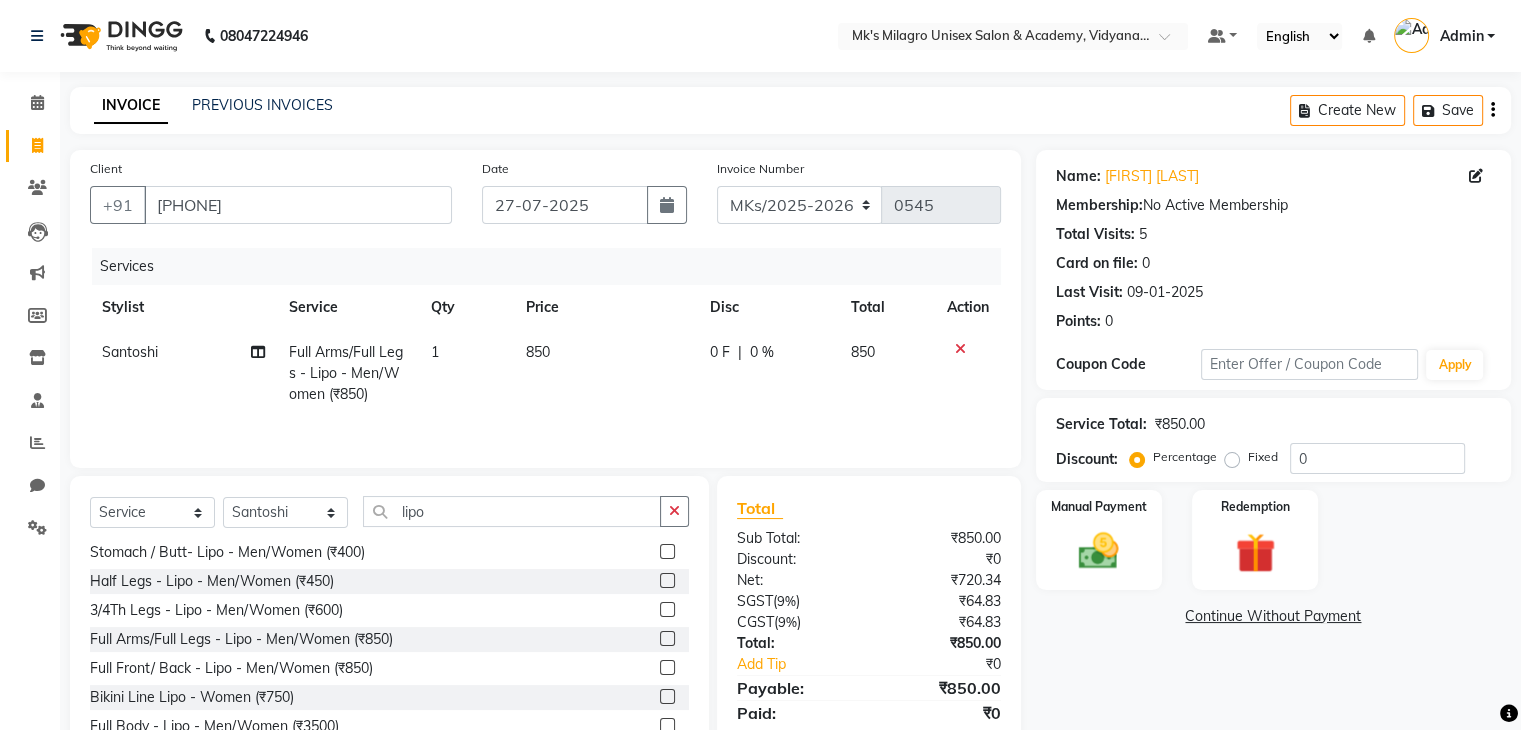 click 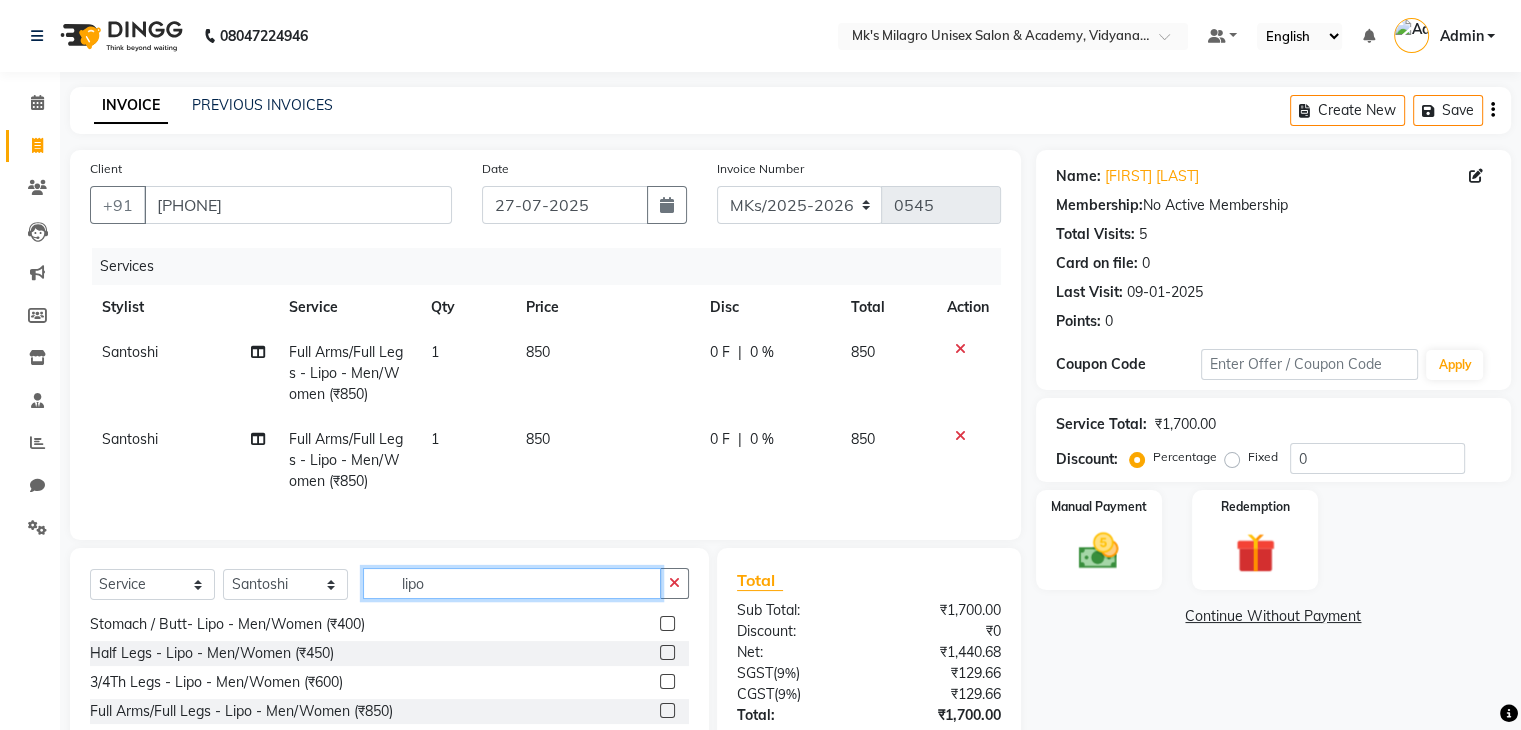 click on "lipo" 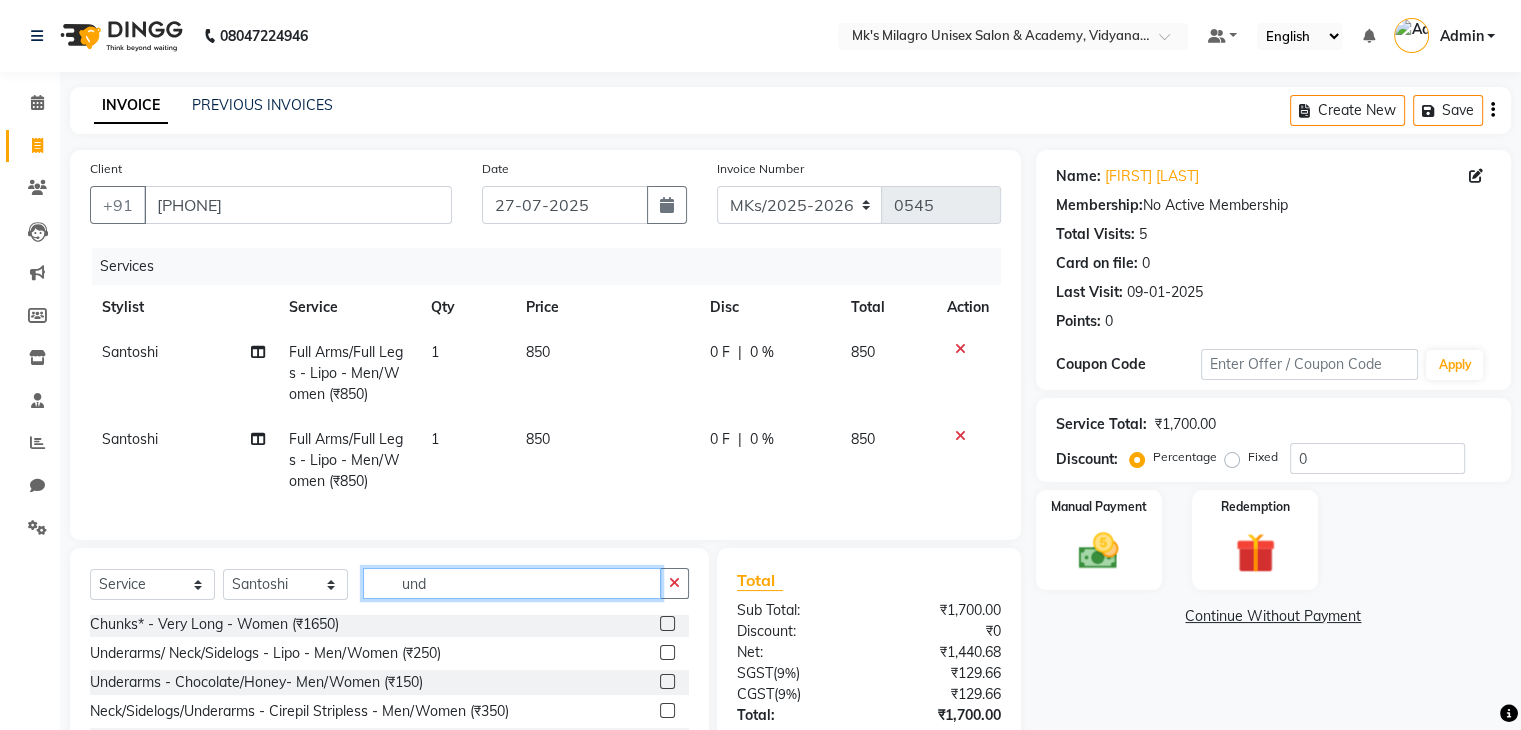 scroll, scrollTop: 0, scrollLeft: 0, axis: both 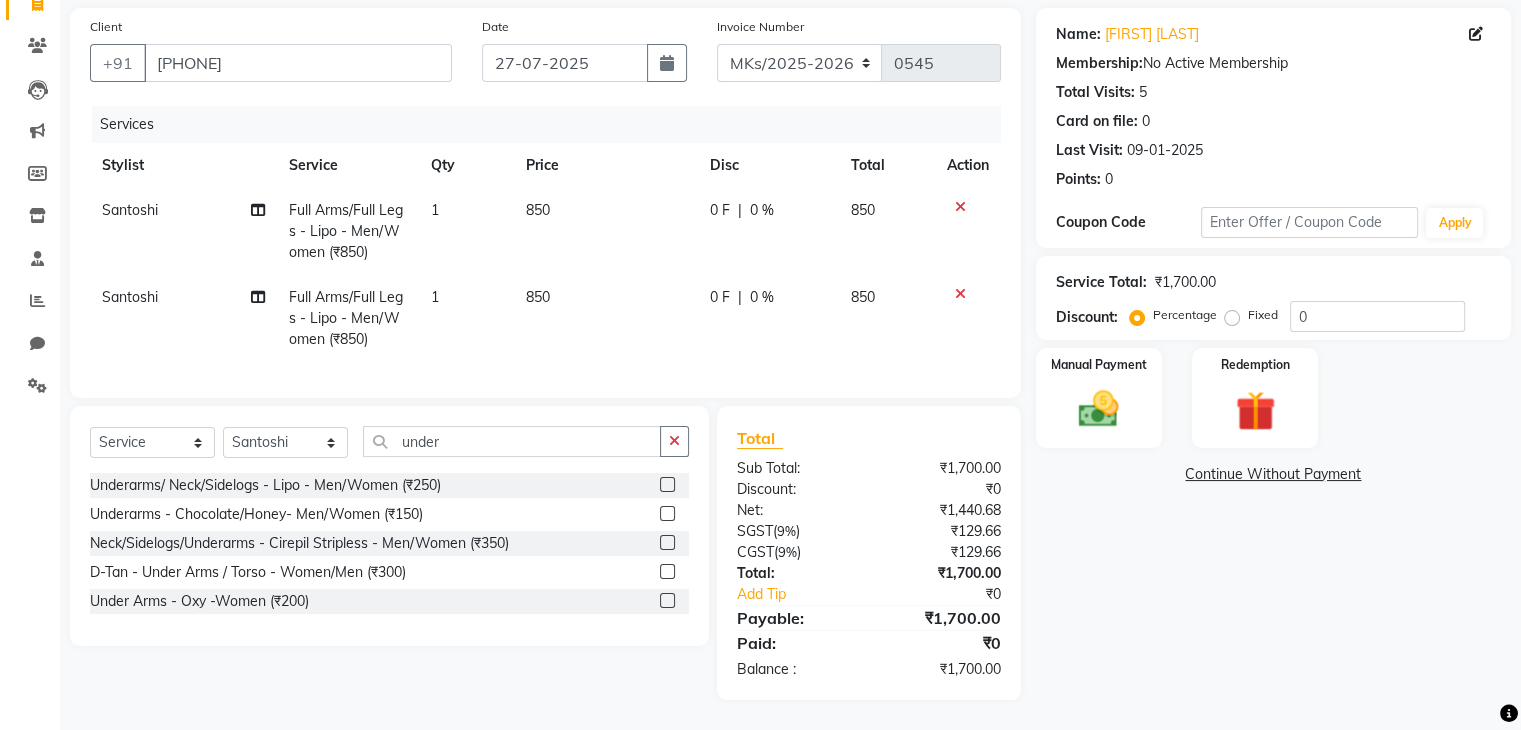 click 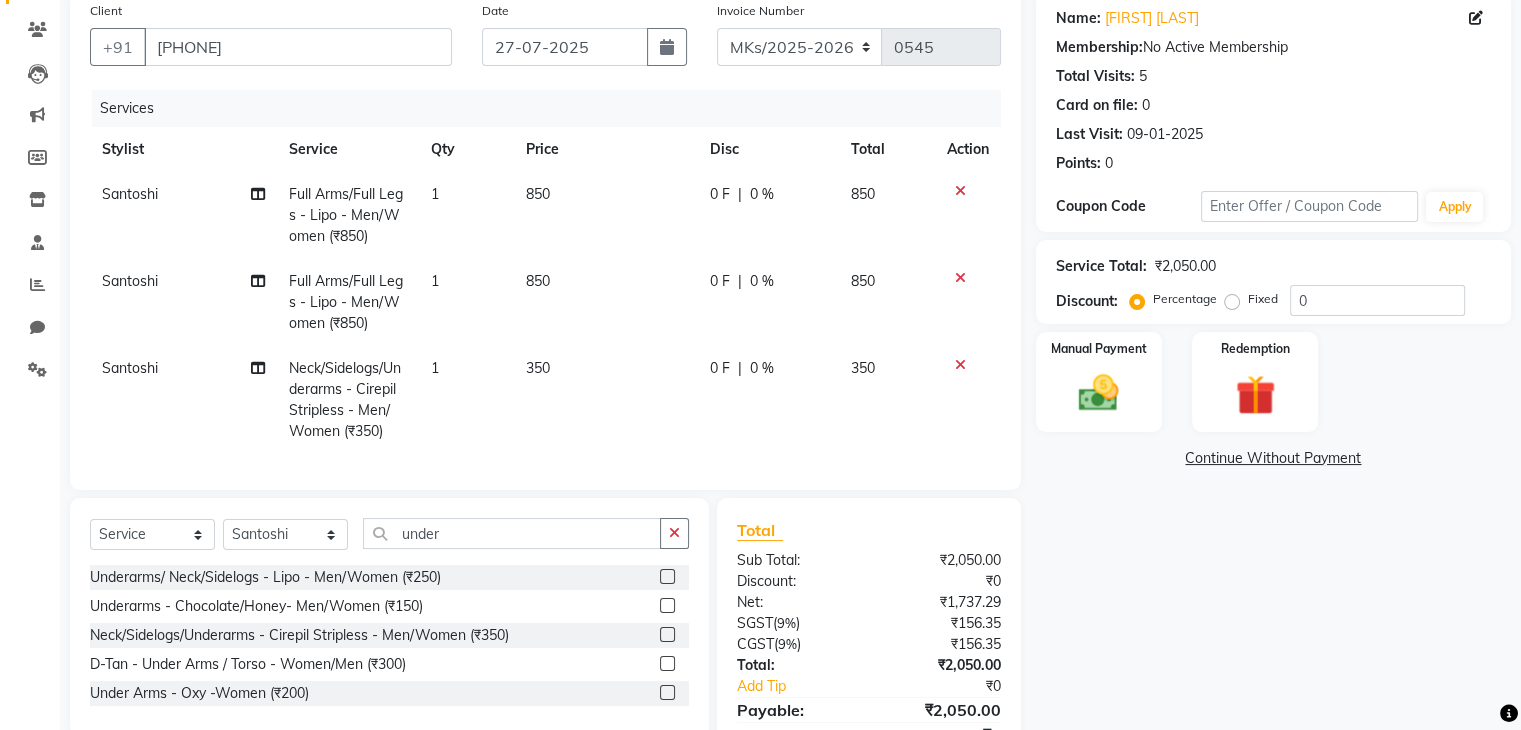 click on "850" 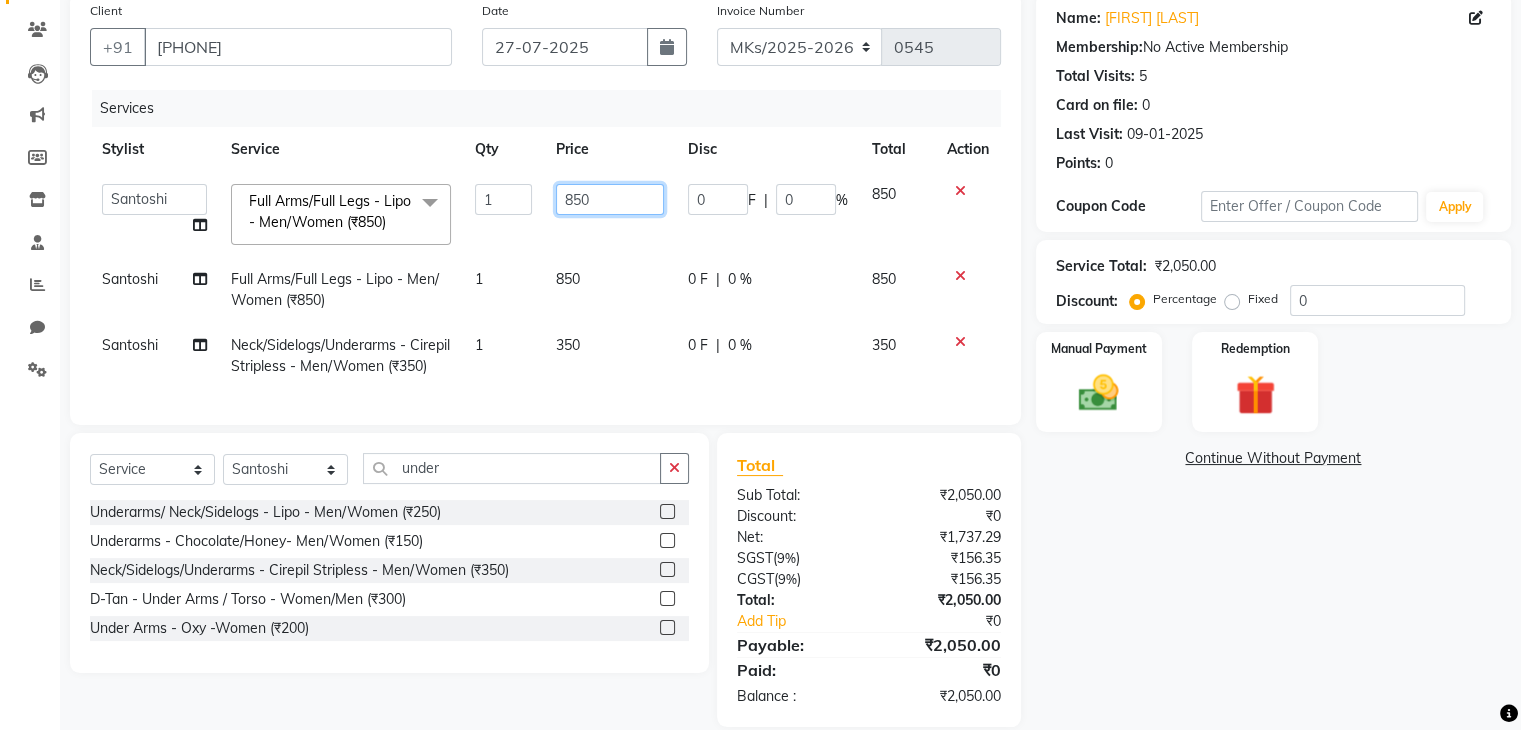 click on "850" 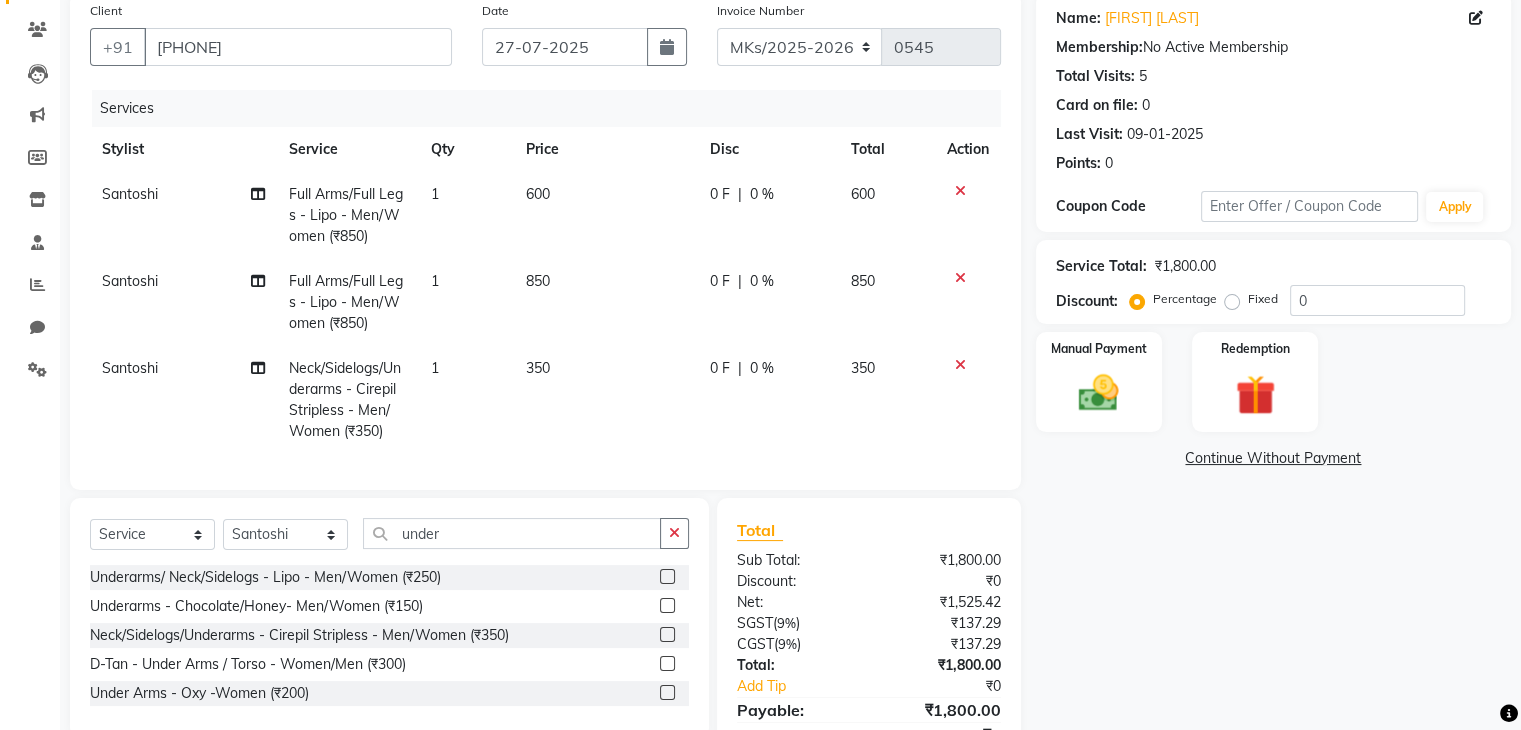 click on "600" 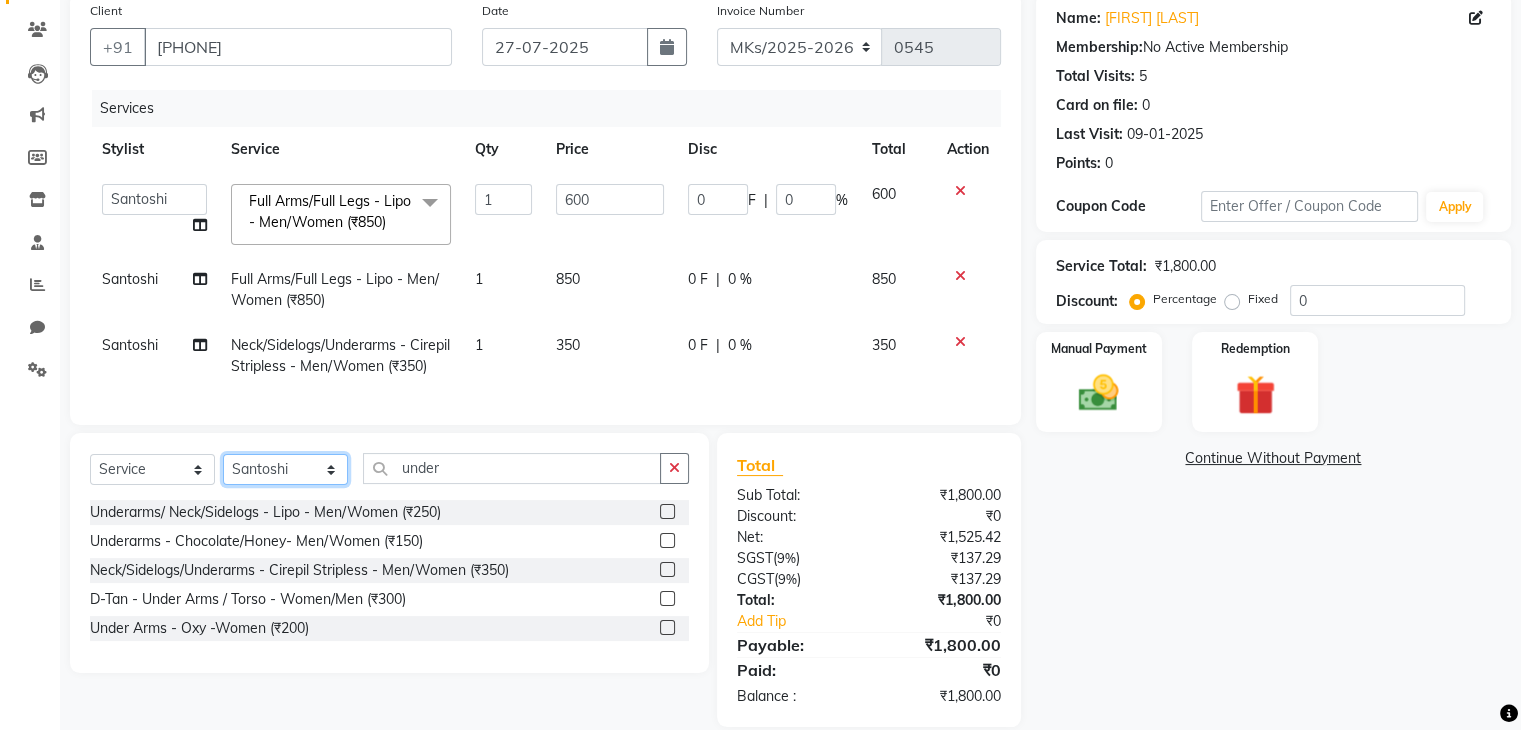 click on "Select Stylist Madhuri Jadhav Minsi Ramesh Renuka Riya Sandhaya Santoshi" 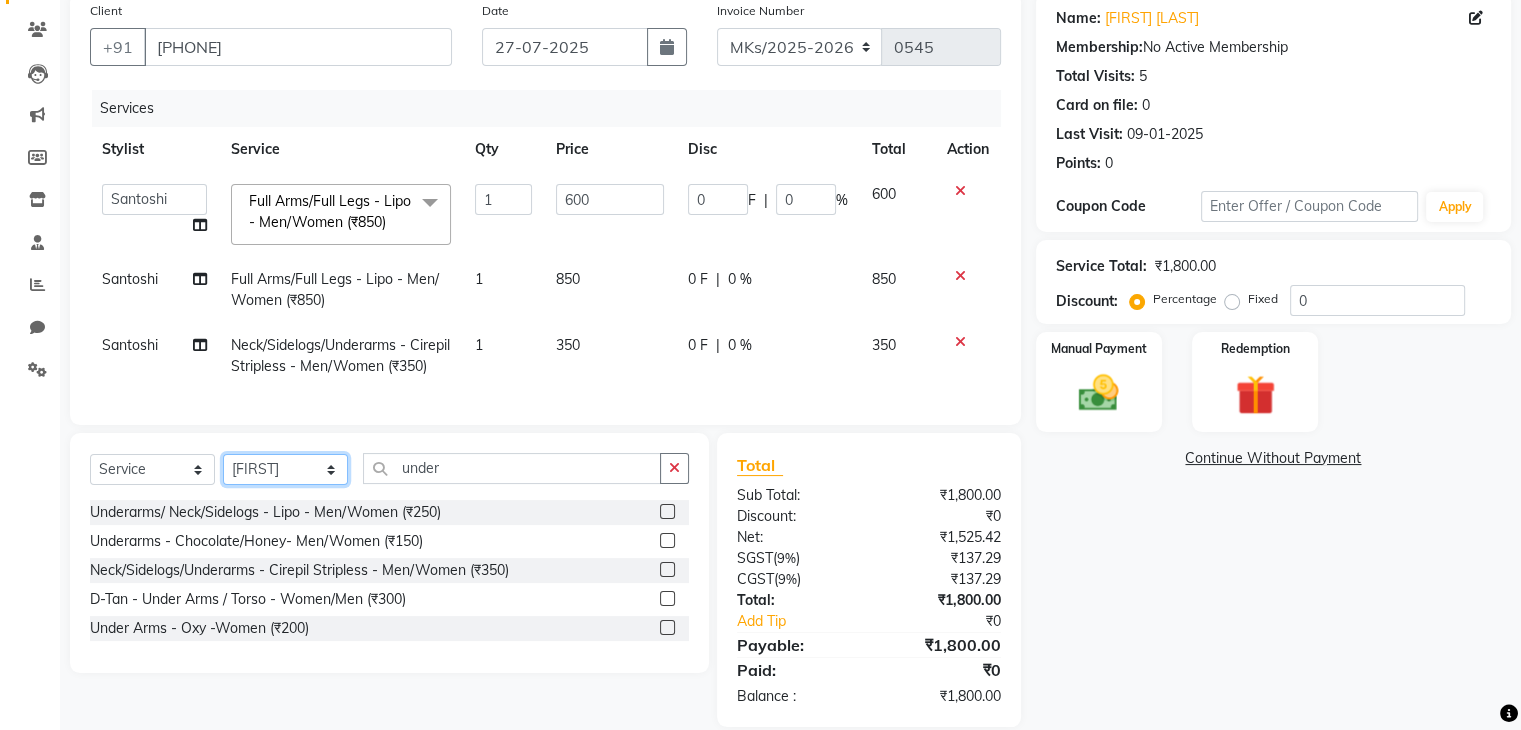 click on "Select Stylist Madhuri Jadhav Minsi Ramesh Renuka Riya Sandhaya Santoshi" 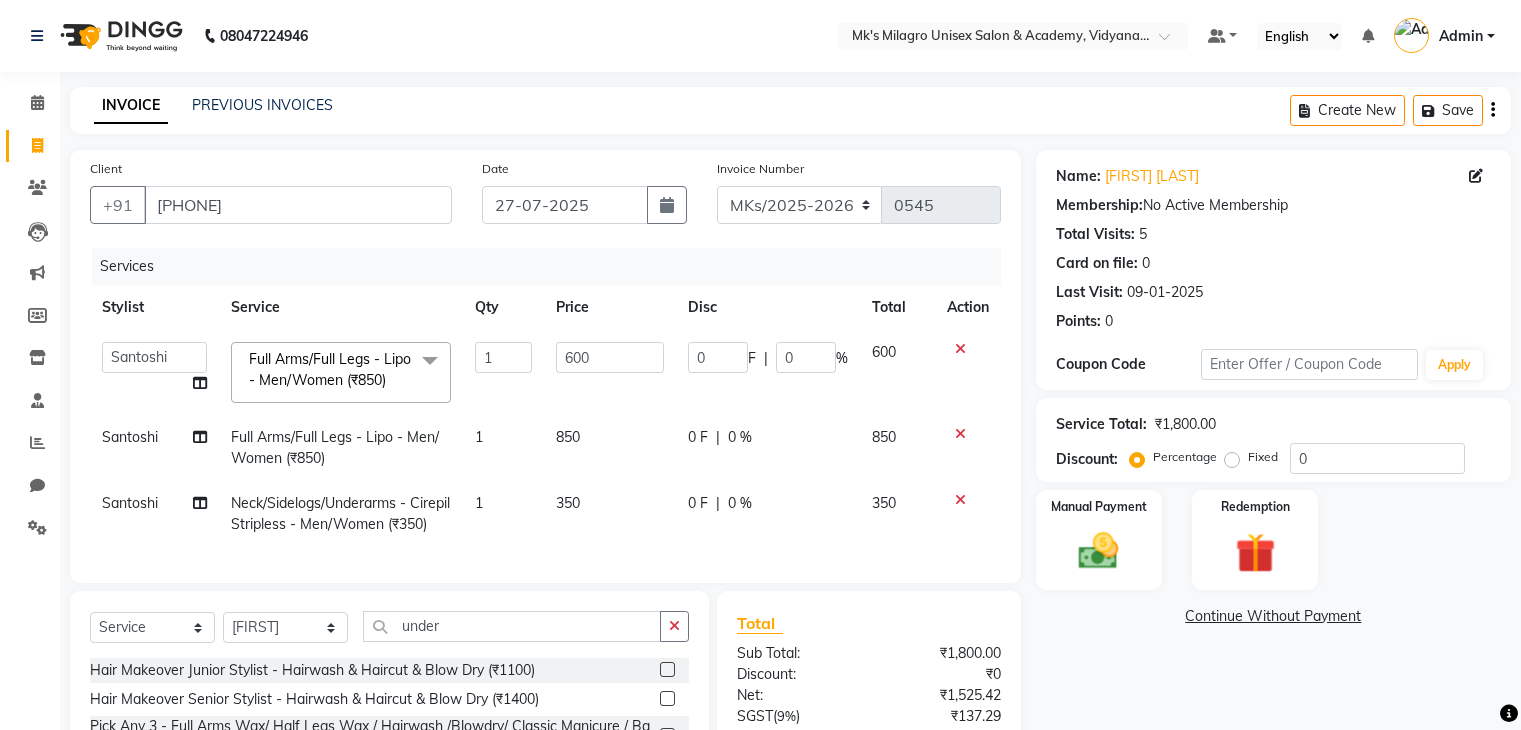 select on "74294" 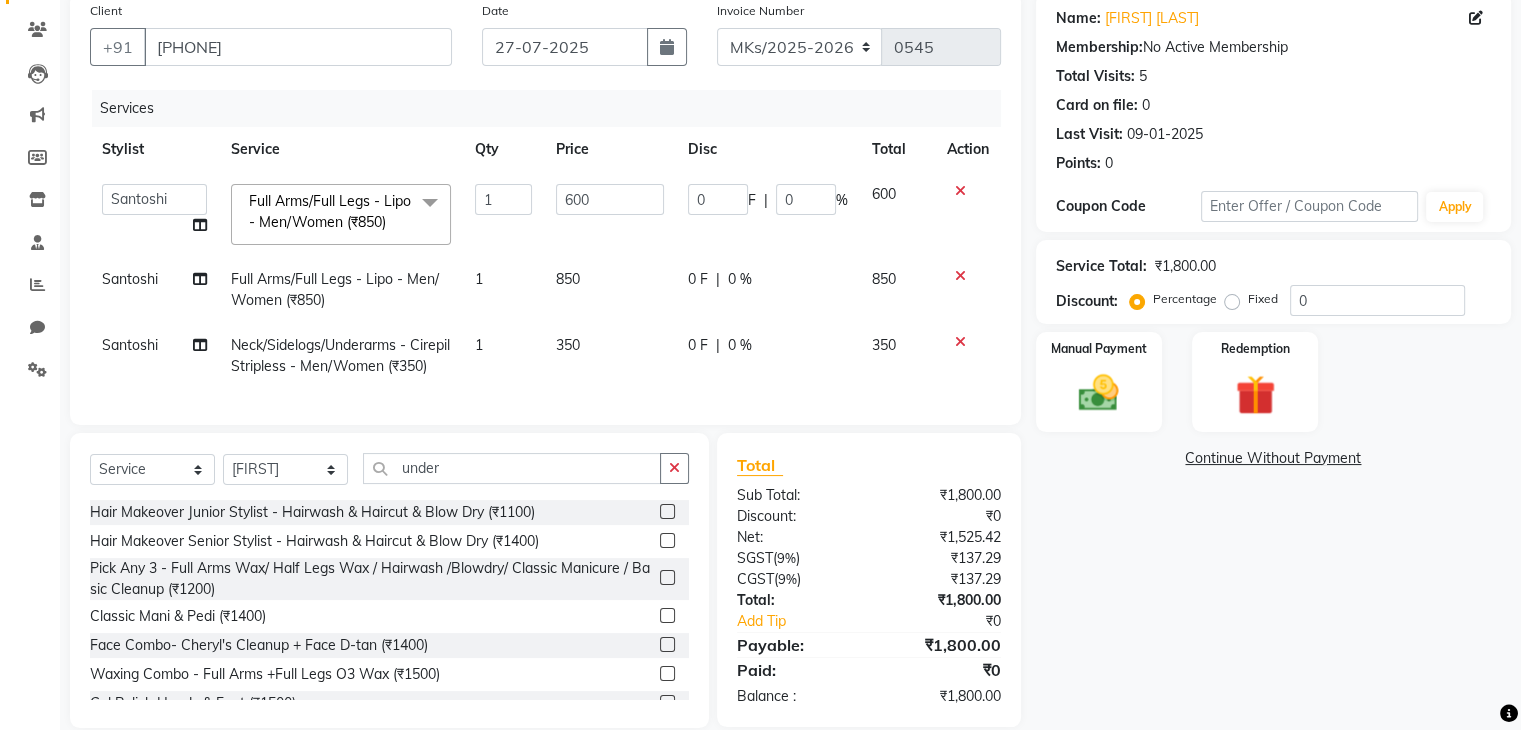scroll, scrollTop: 0, scrollLeft: 0, axis: both 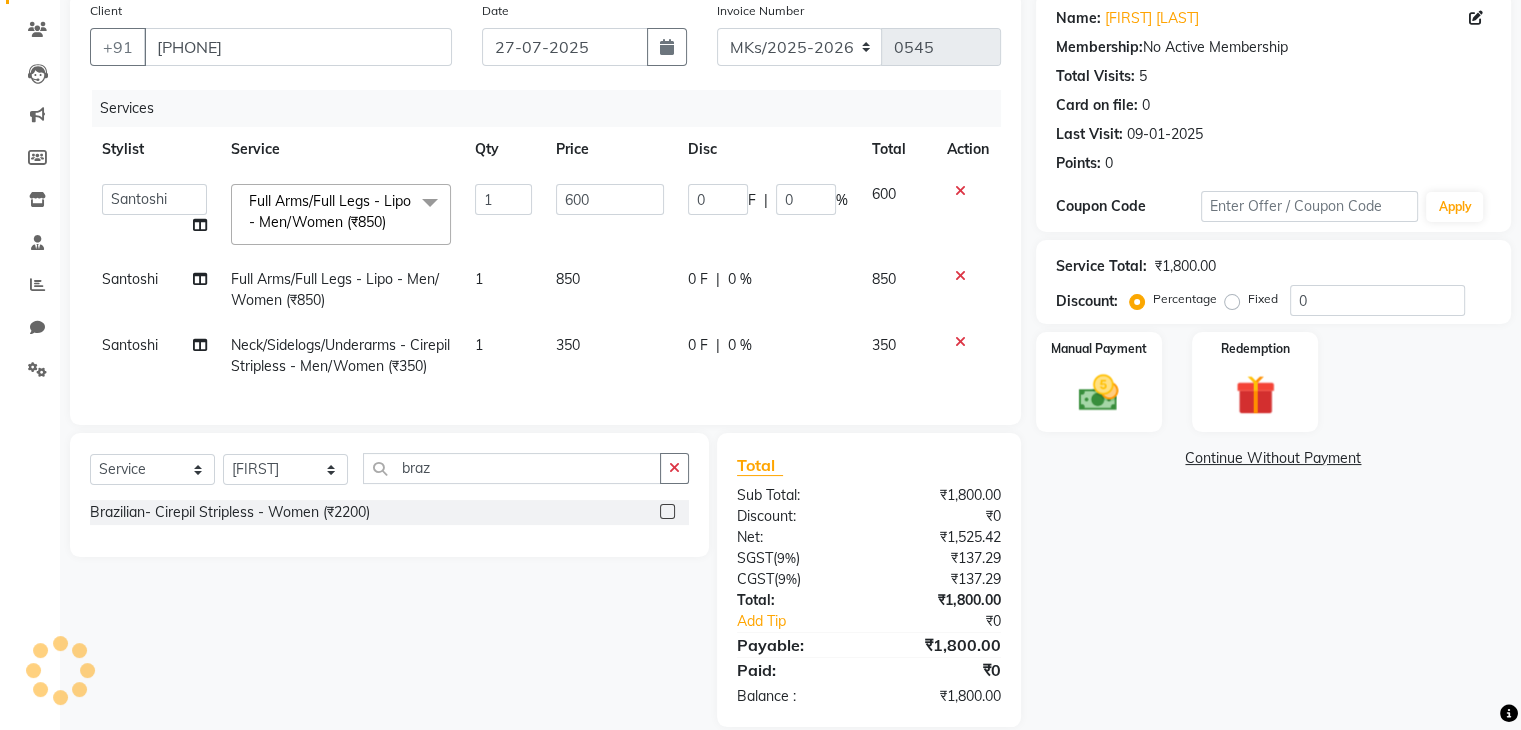 type on "braz" 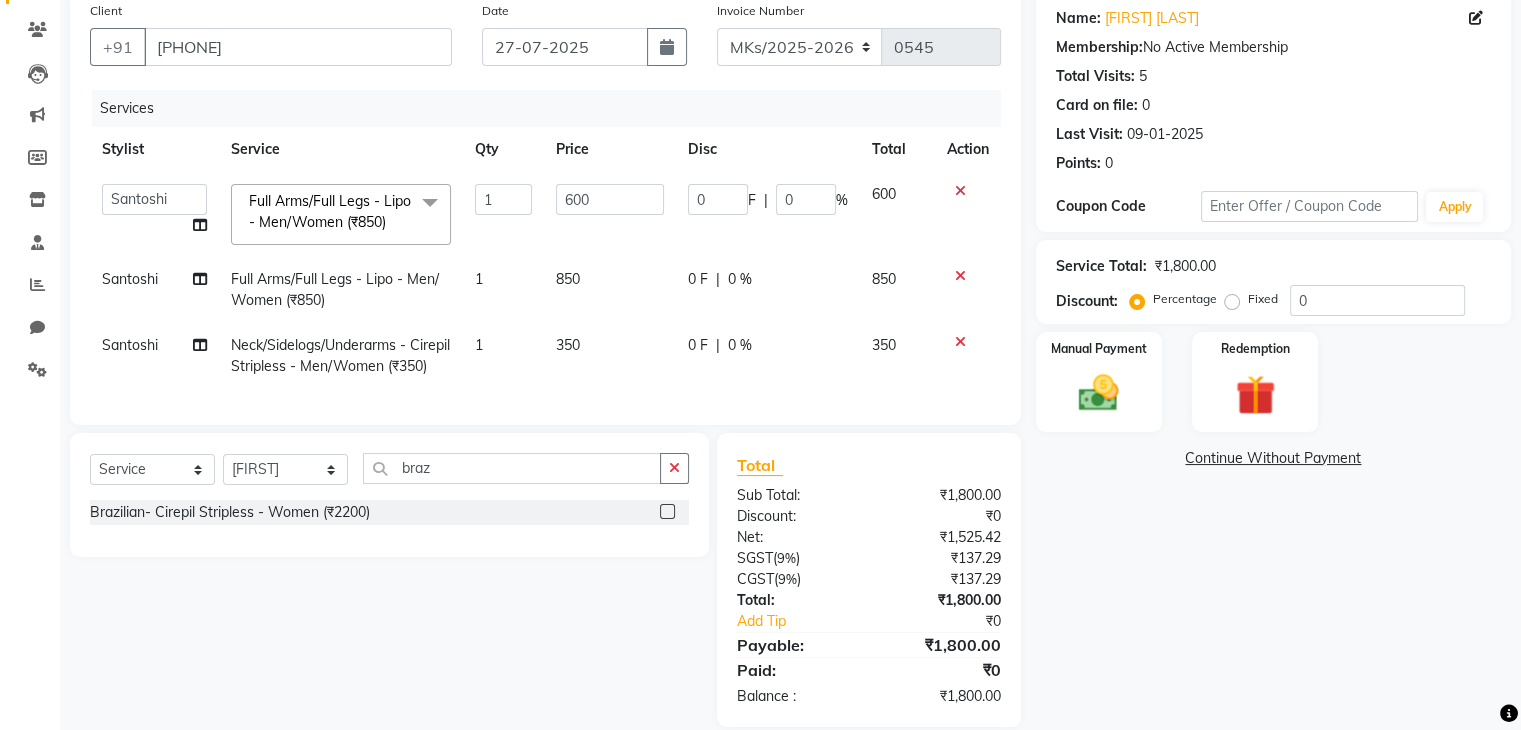 click 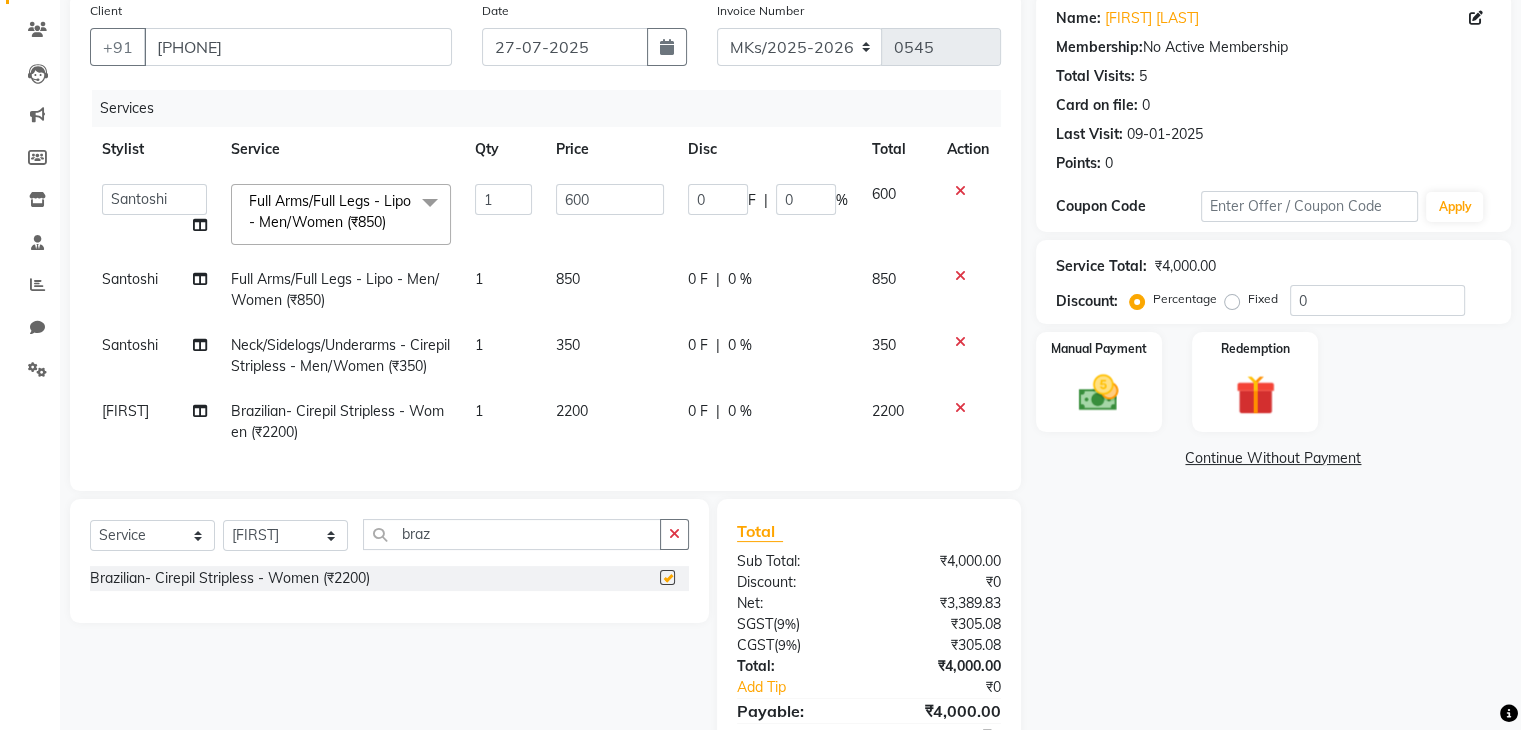 checkbox on "false" 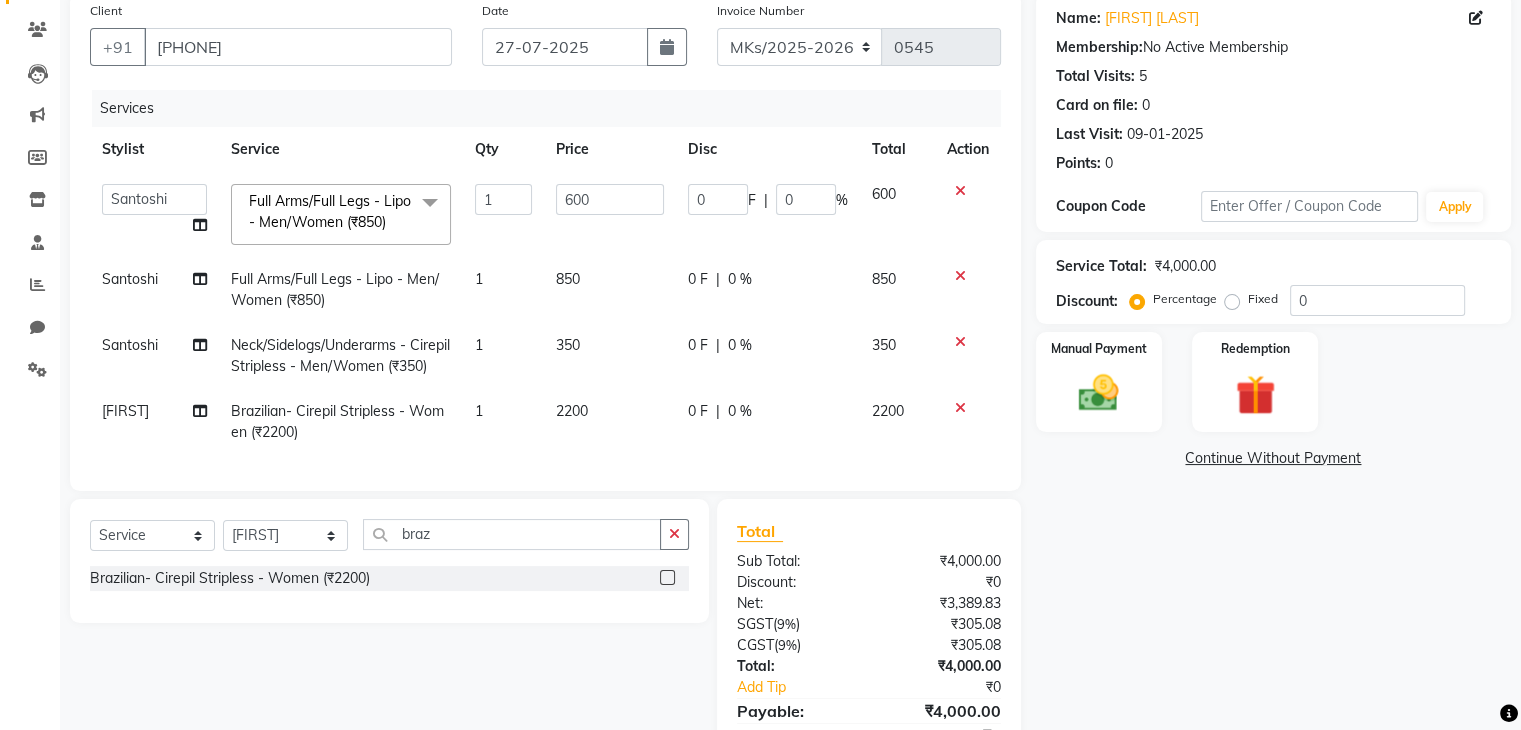 click on "2200" 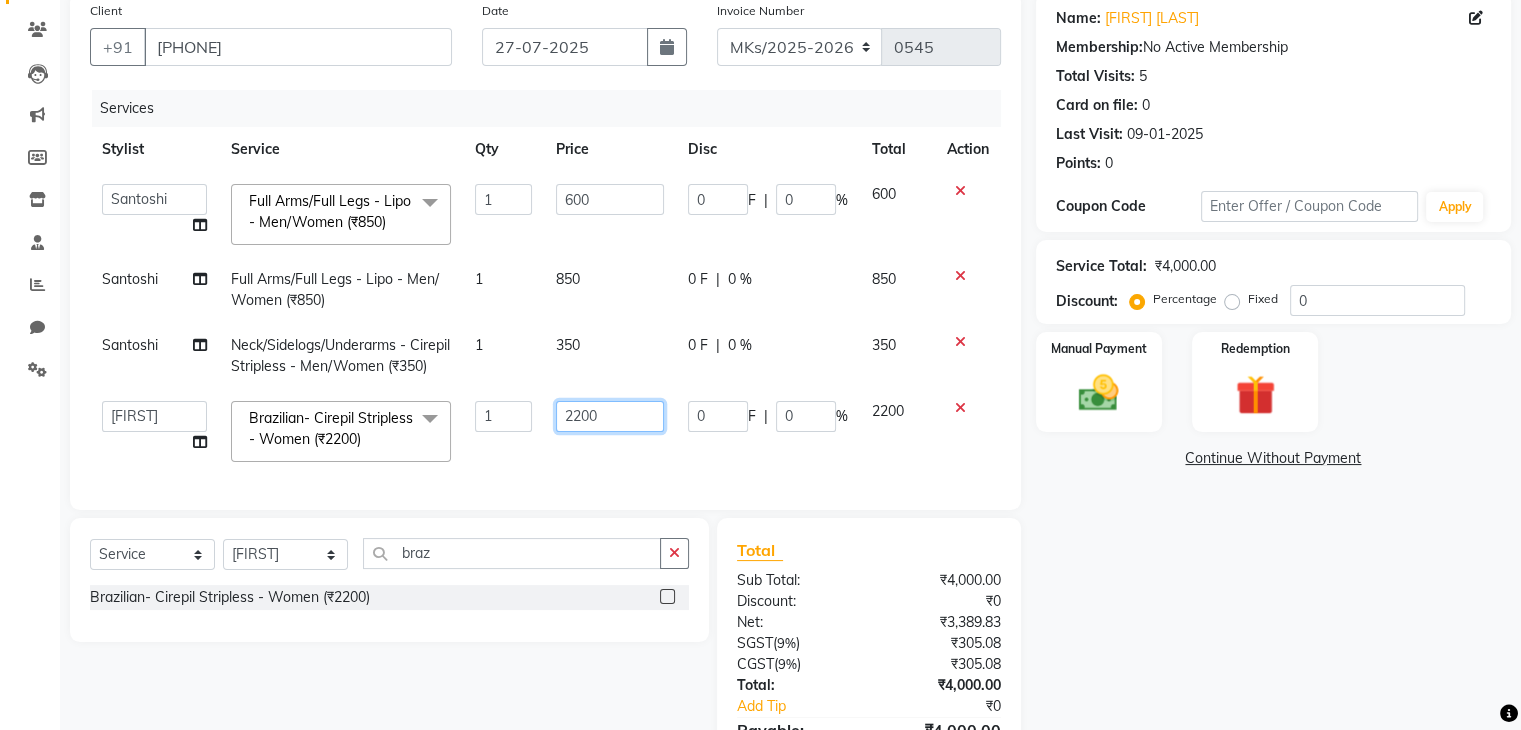 click on "2200" 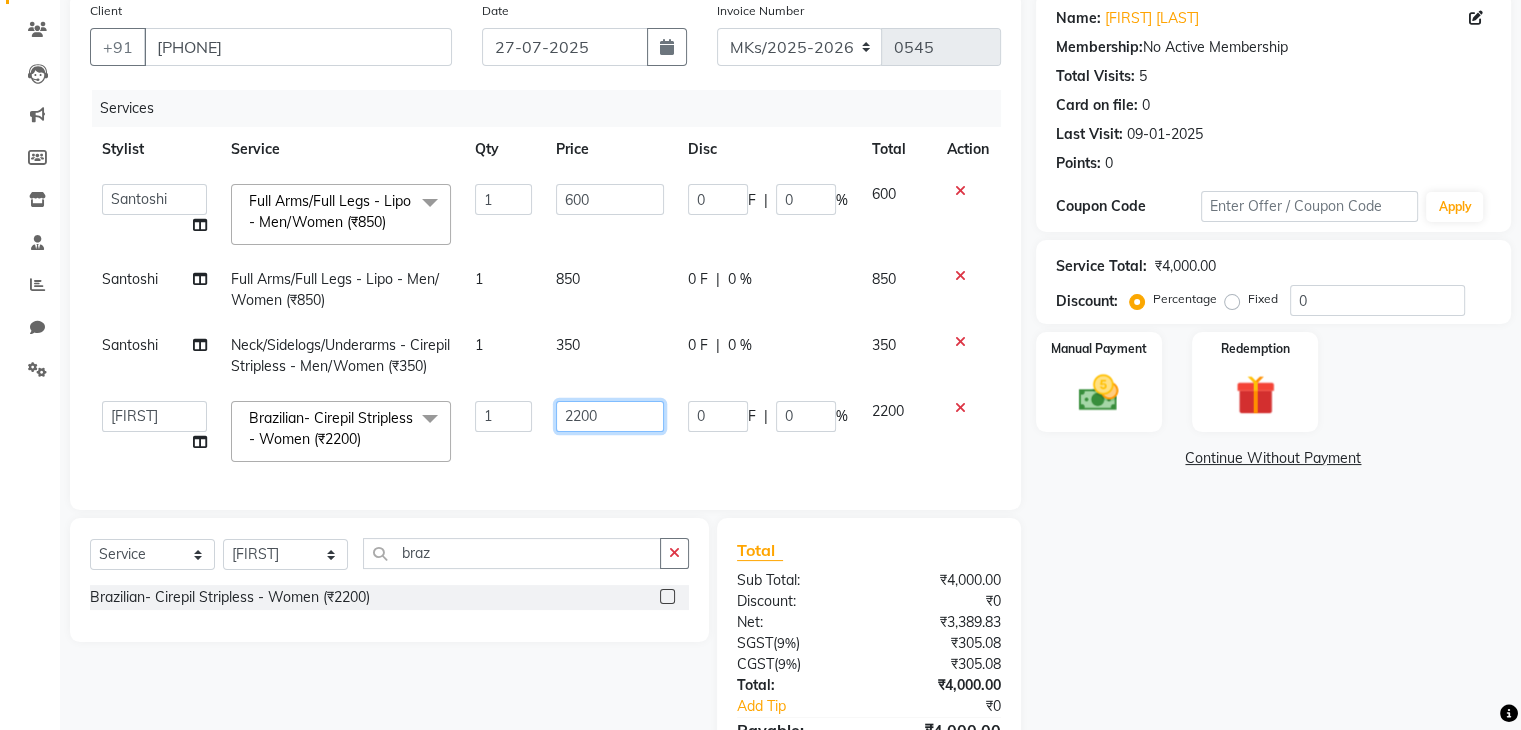 click on "2200" 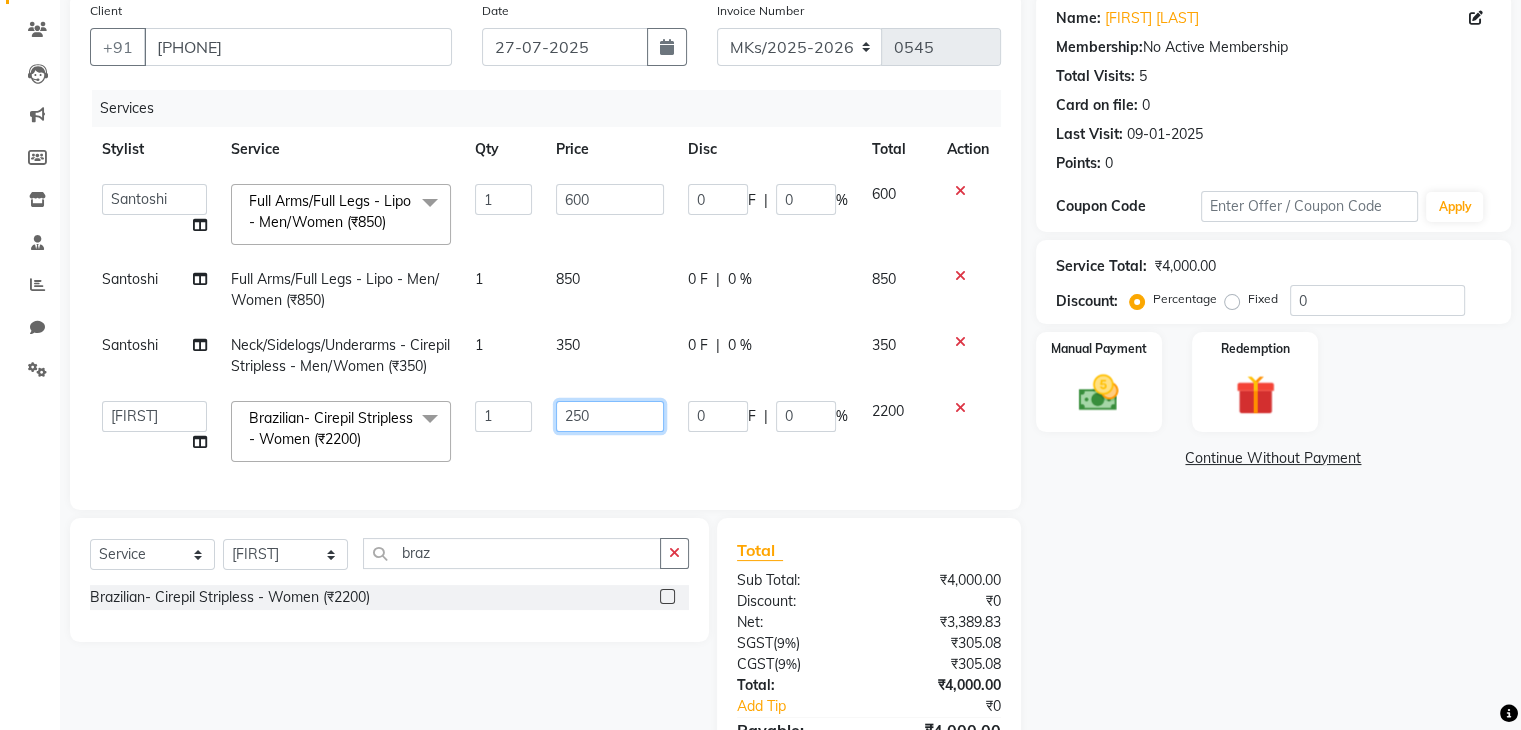 type on "2500" 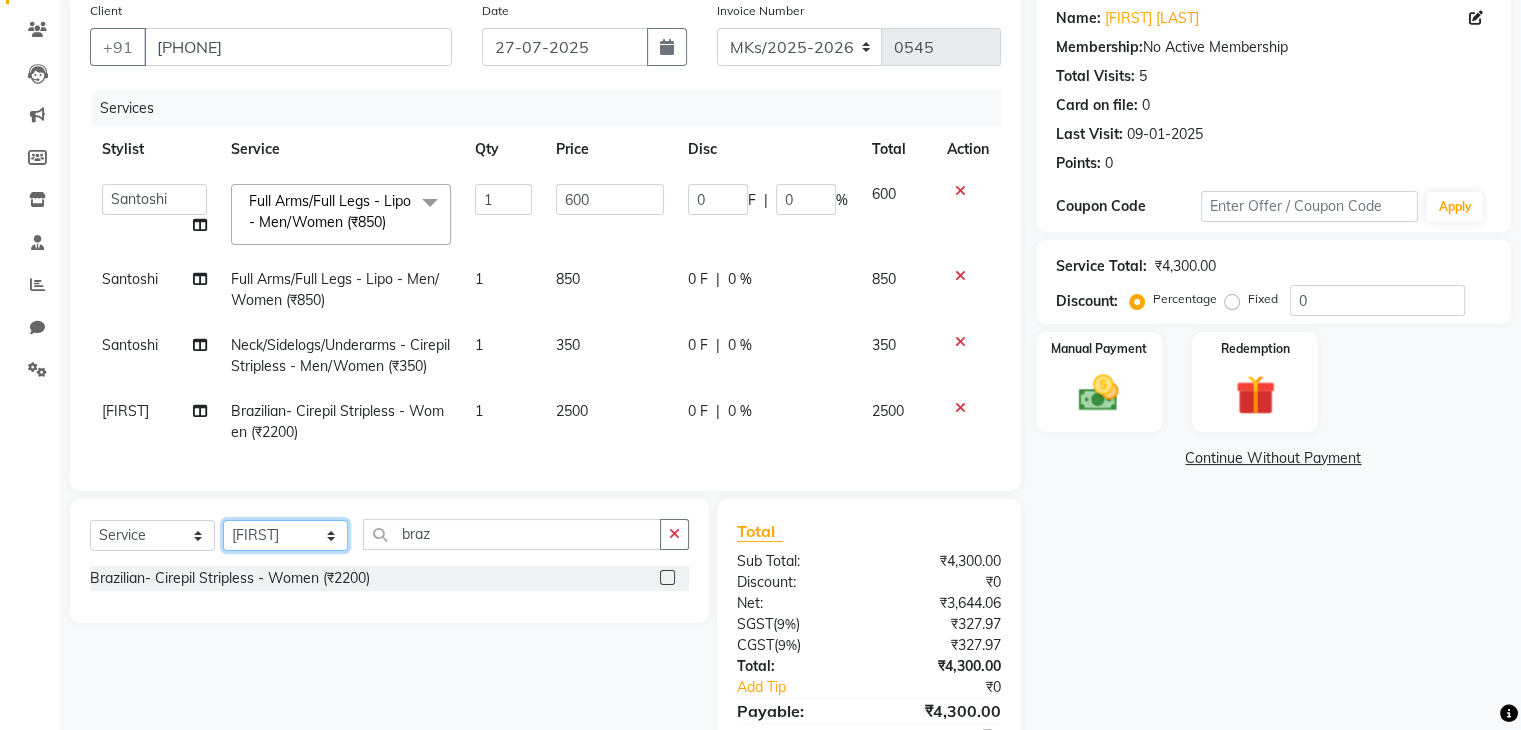 click on "Select Stylist Madhuri Jadhav Minsi Ramesh Renuka Riya Sandhaya Santoshi" 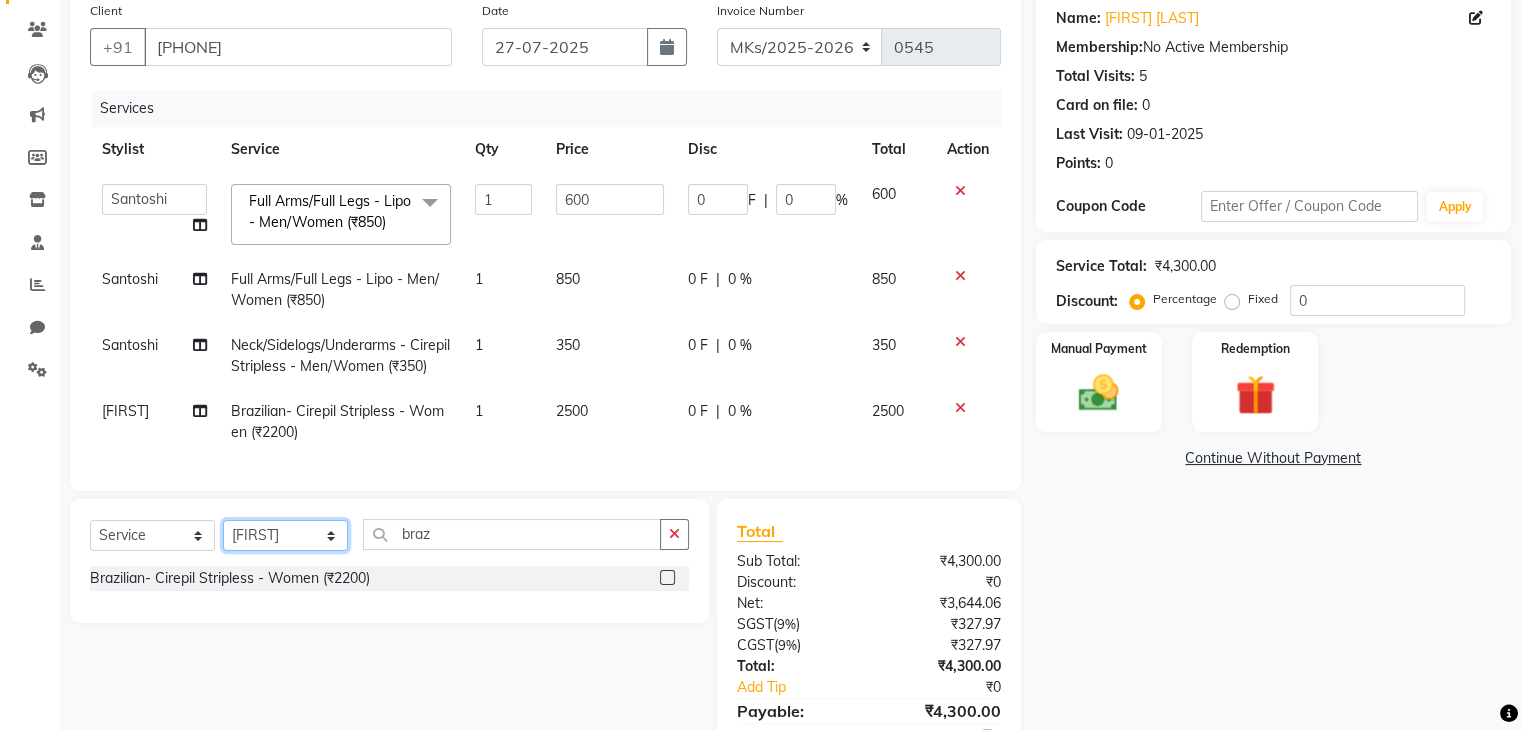 drag, startPoint x: 265, startPoint y: 543, endPoint x: 296, endPoint y: 364, distance: 181.66452 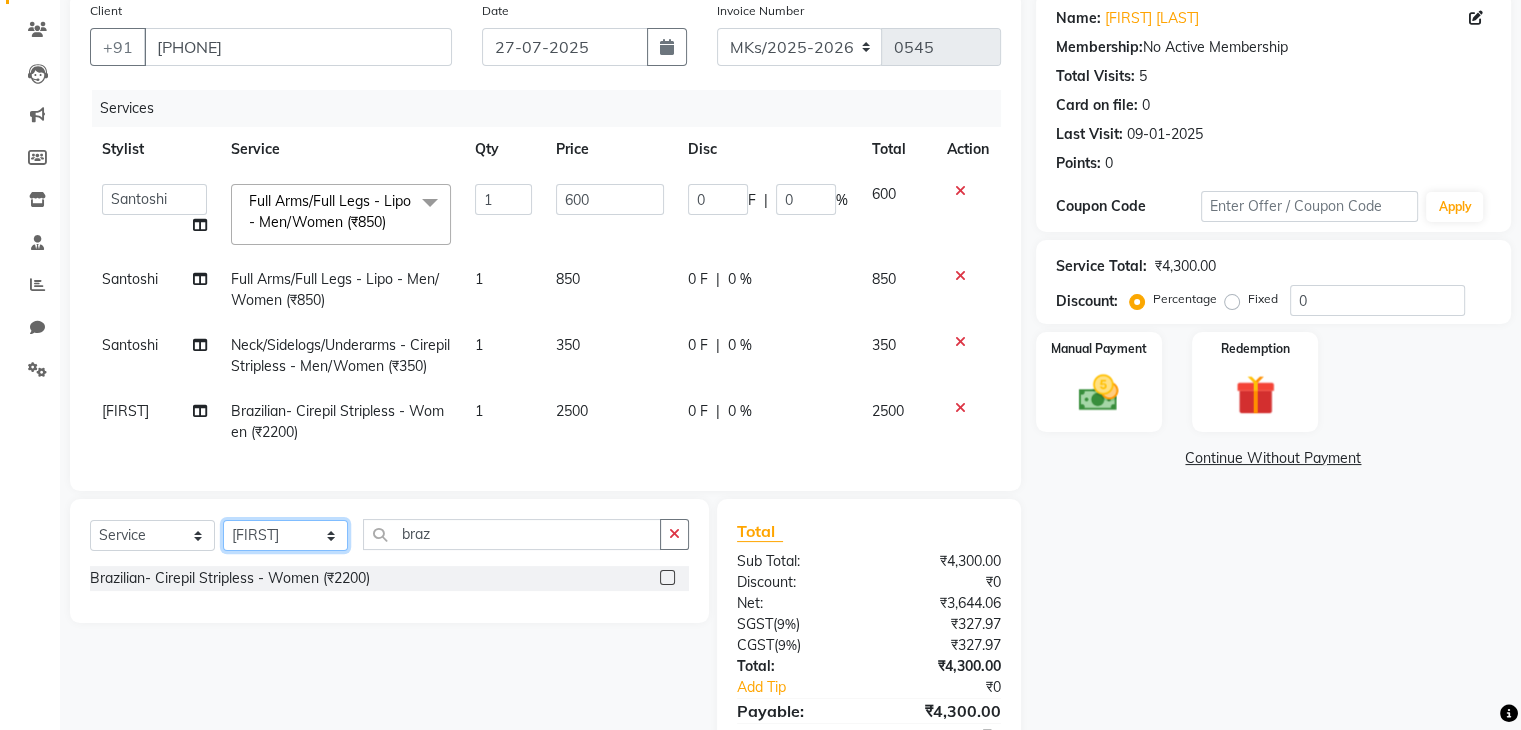 click on "Client +[PHONE] Date [DATE] Invoice Number [INV_NUM] Services Stylist Service Qty Price Disc Total Action Madhuri Jadhav Minsi Ramesh Renuka Riya Sandhaya Santoshi Full Arms/Full Legs - Lipo - Men/Women (₹850) x Hair Makeover Junior Stylist - Hairwash & Haircut & Blow Dry (₹1100) Hair Makeover Senior Stylist - Hairwash & Haircut & Blow Dry (₹1400) Pick Any 3 - Full Arms Wax/ Half Legs Wax / Hairwash /Blowdry/ Classic Manicure / Basic Cleanup (₹1200) Classic Mani & Pedi (₹1400) Face Combo- Cheryl's Cleanup + Face D-tan (₹1400) Waxing Combo - Full Arms +Full Legs O3 Wax (₹1500) Gel Polish Hands & Feet (₹1500) Haircut + Hair Color (Men) (₹1700) Hair Combo - Hydrating Hair Spa & Scalp Exfoliation/Foot Massage (10 min) (₹2000) Spa Manicure & Pedicure (₹2200) Nail Extensions & Nail Art (₹2200) Feet Combo - Classic Pedicure + Heel Peel + Classic Manicure/Paraffin wax (₹2500) O3 Facial + O3 D-tan (₹3800) Base* (₹1000) 1" 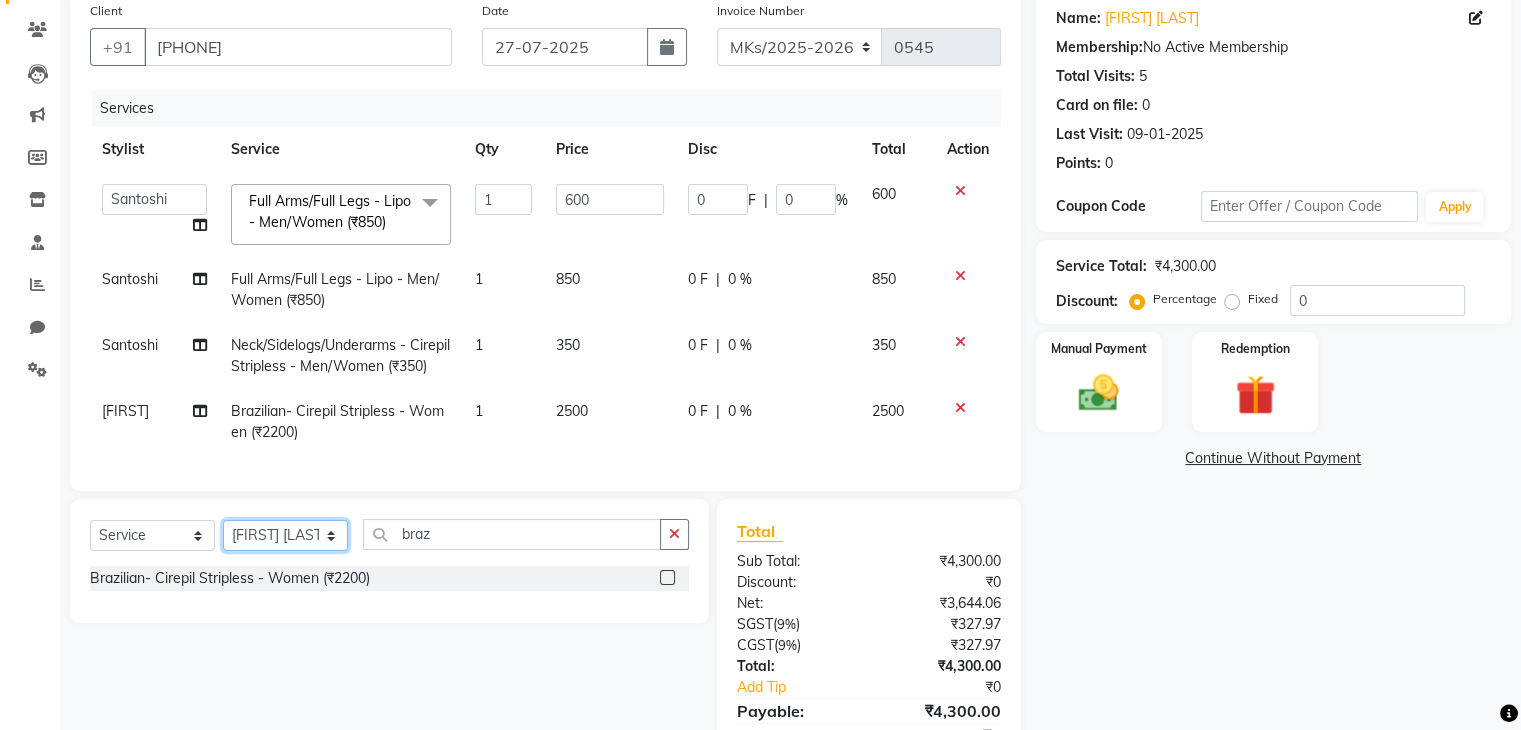 click on "Select Stylist Madhuri Jadhav Minsi Ramesh Renuka Riya Sandhaya Santoshi" 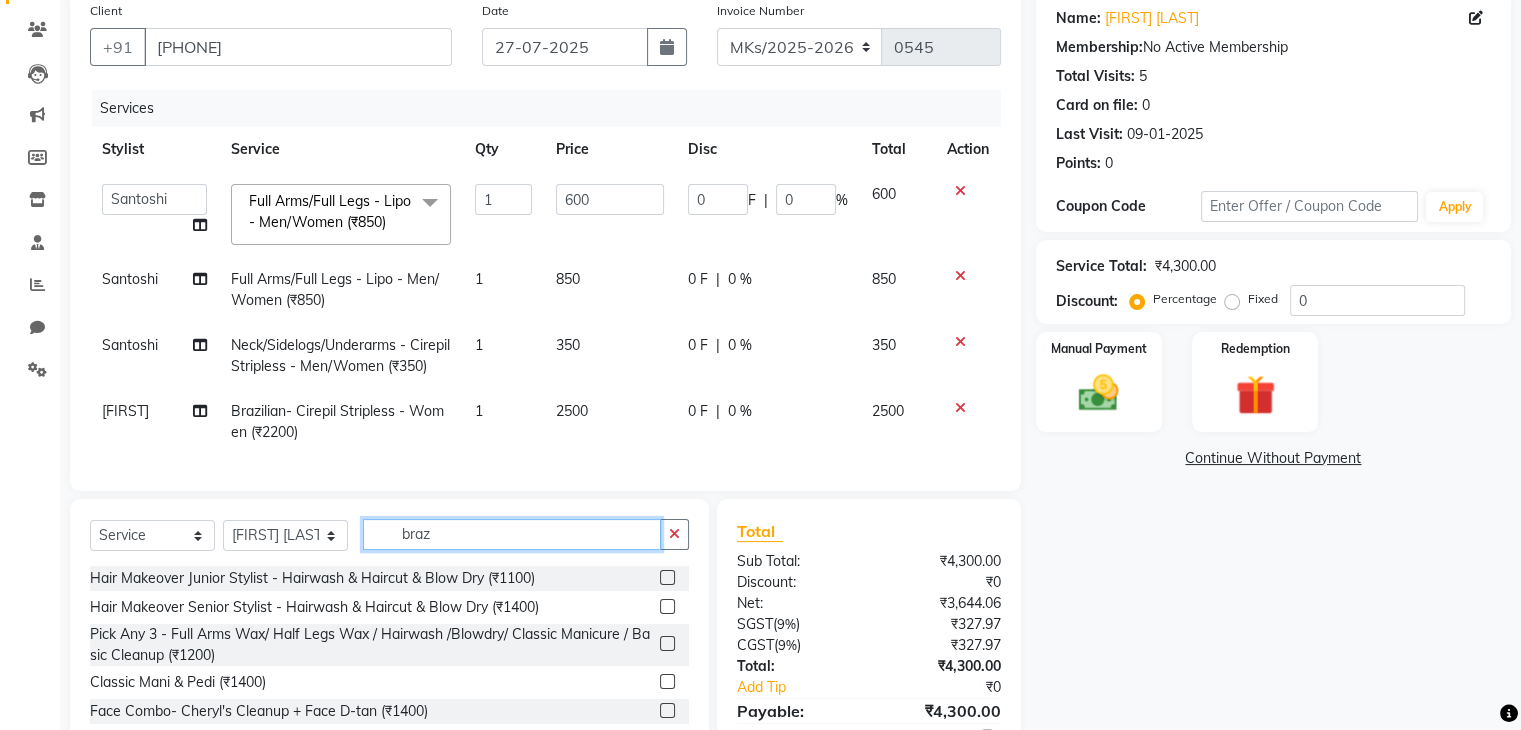 click on "braz" 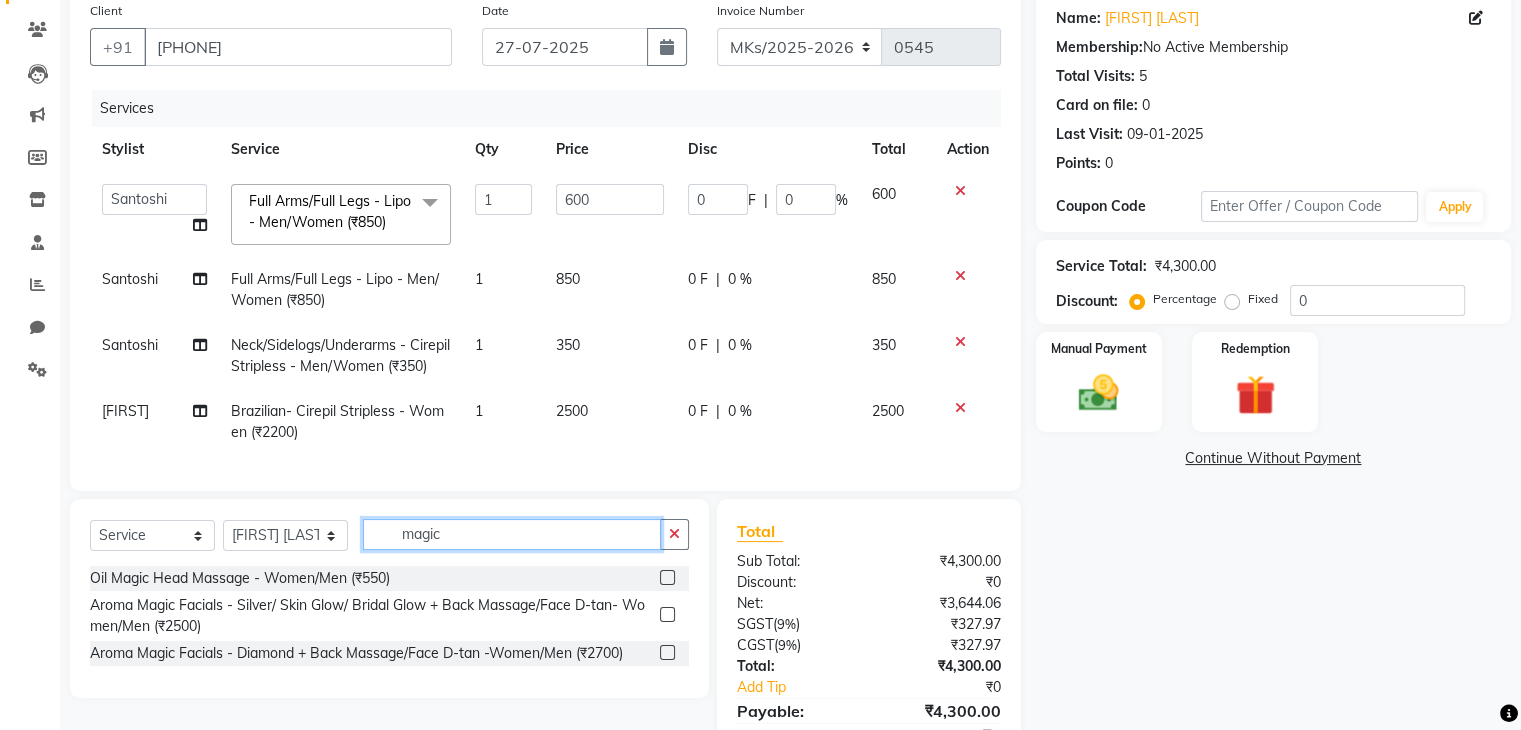type on "magic" 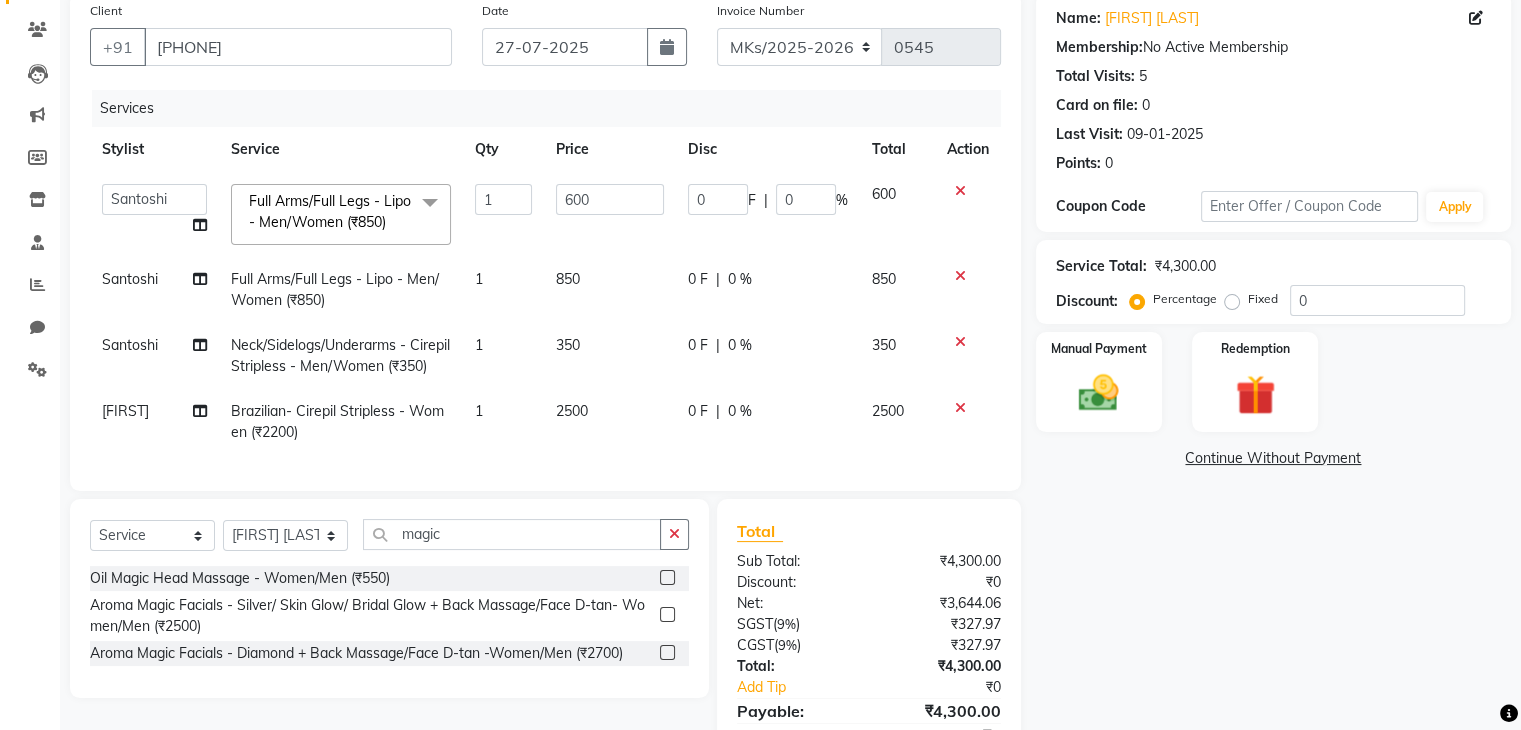 click 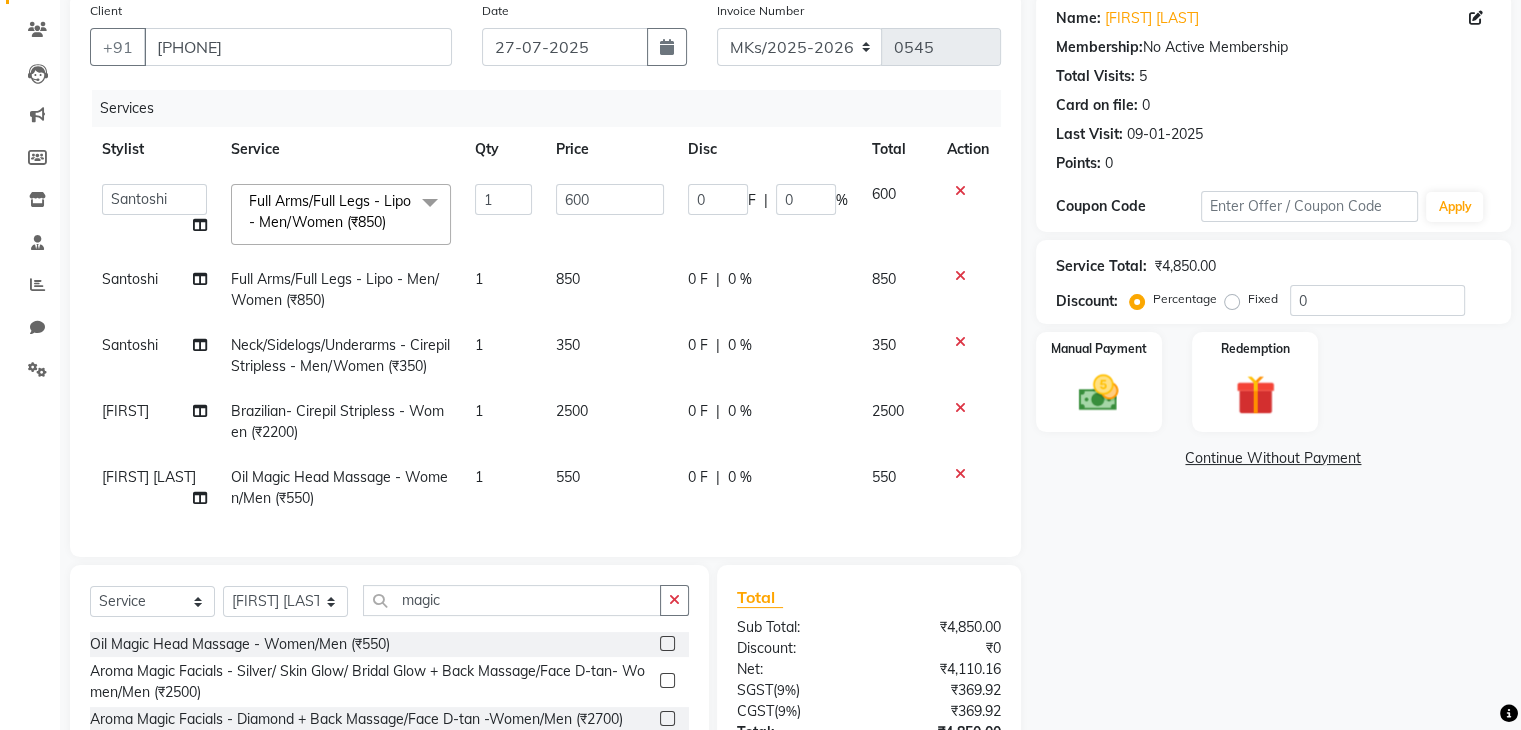 checkbox on "false" 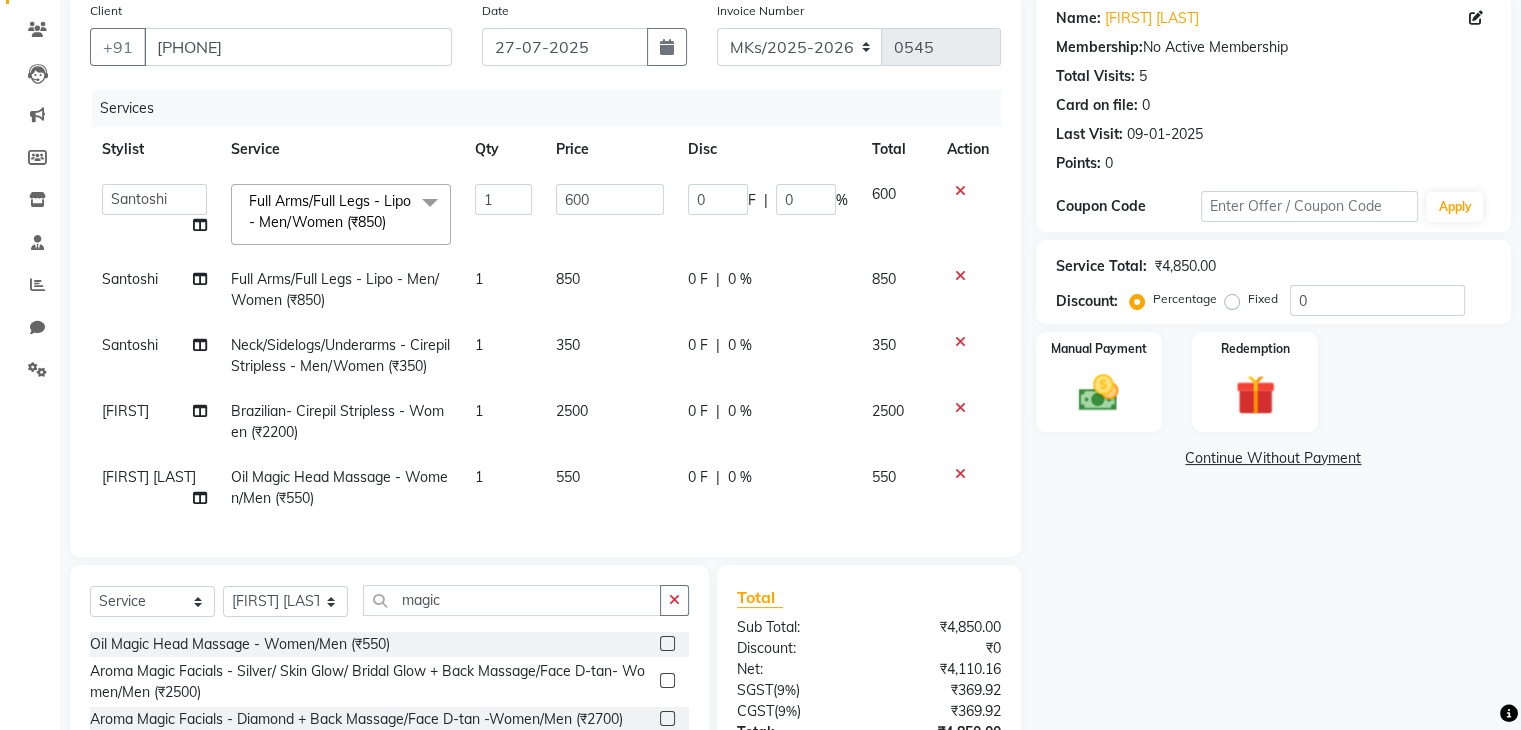 scroll, scrollTop: 332, scrollLeft: 0, axis: vertical 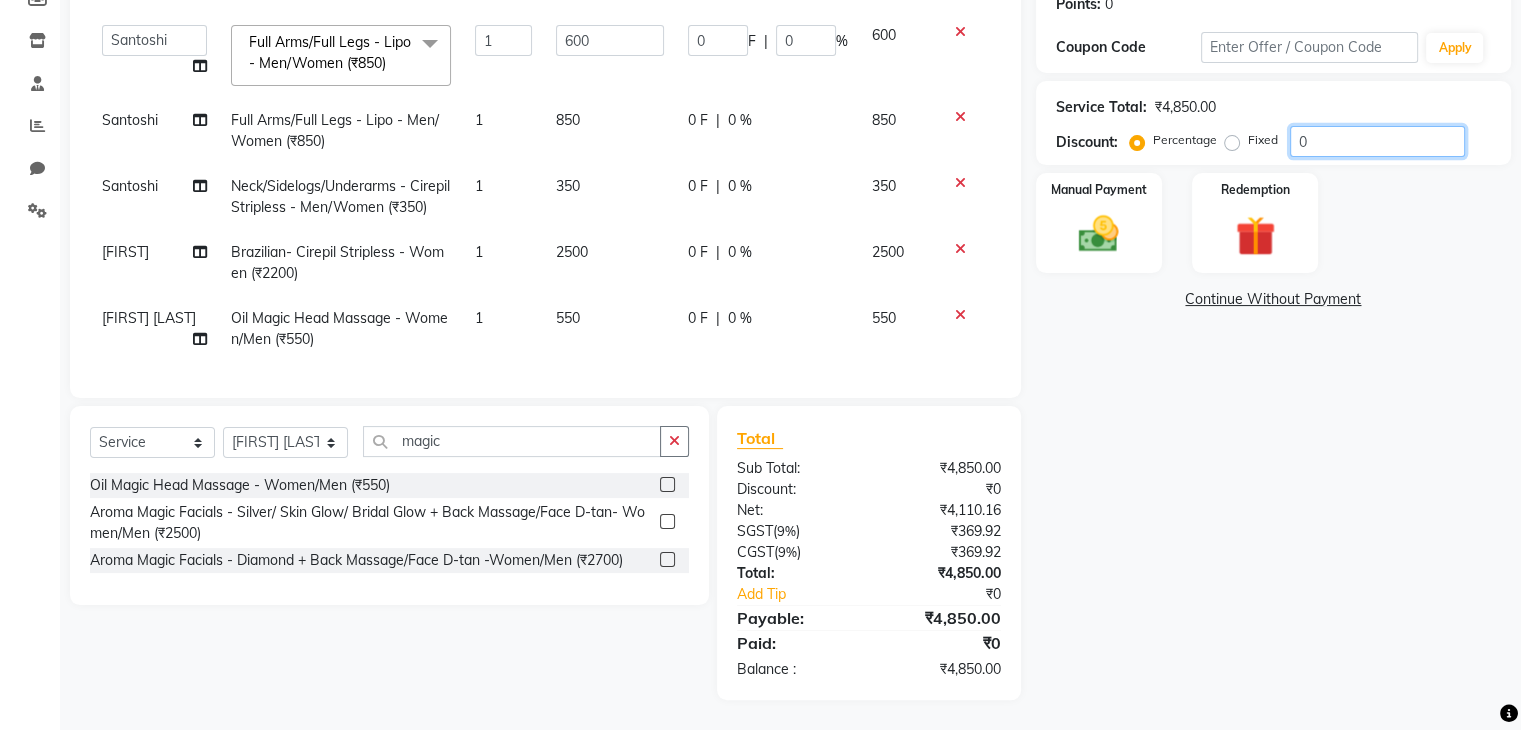 click on "0" 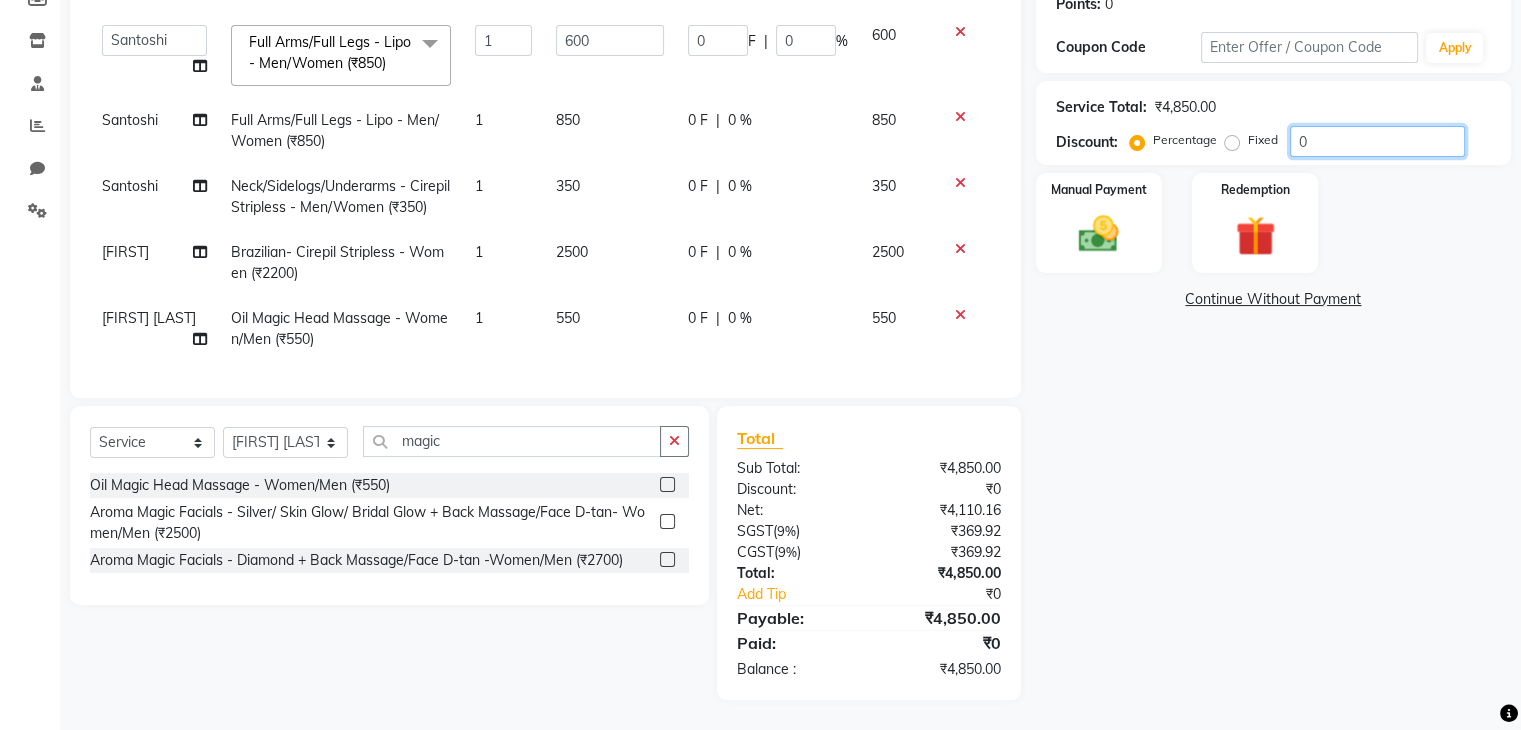 type on "30" 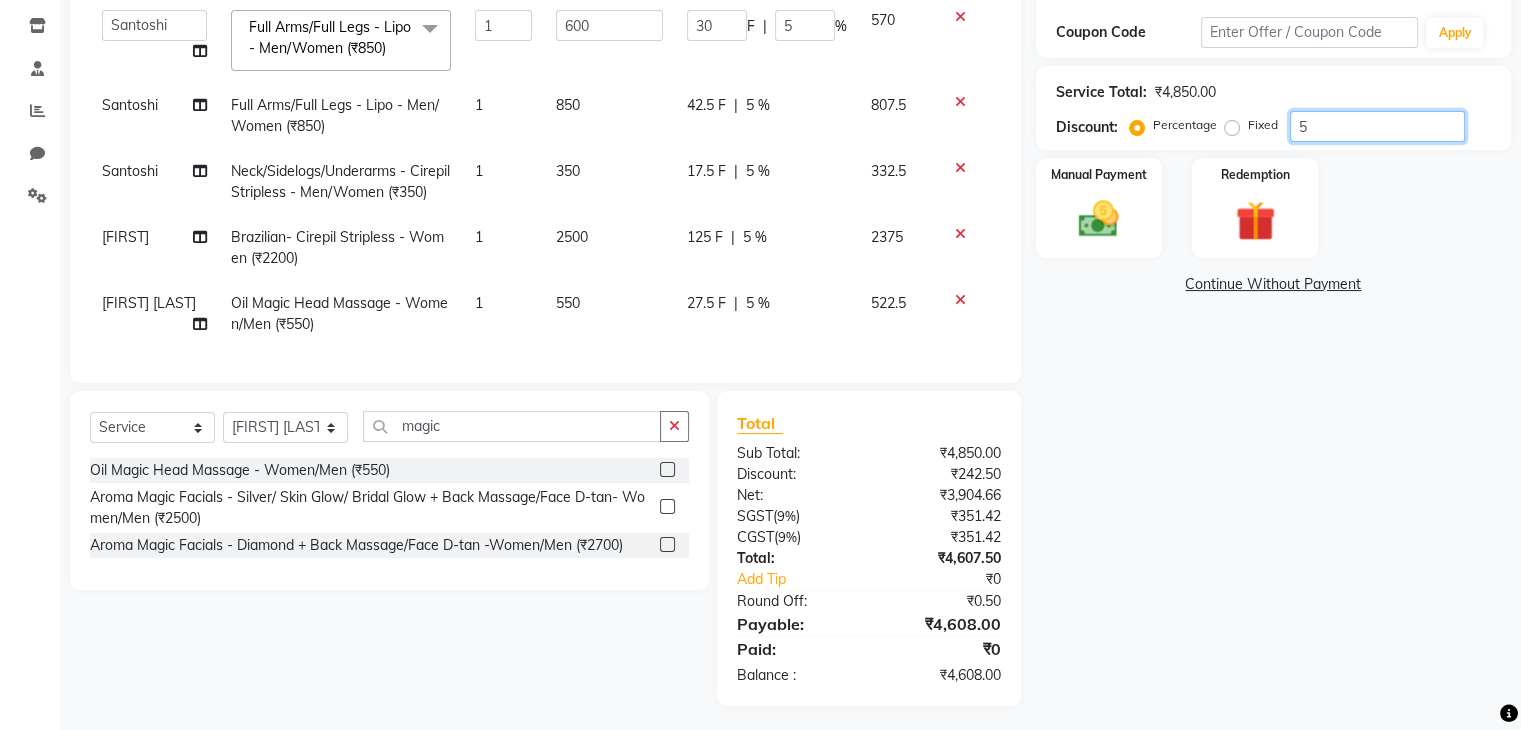 type on "0" 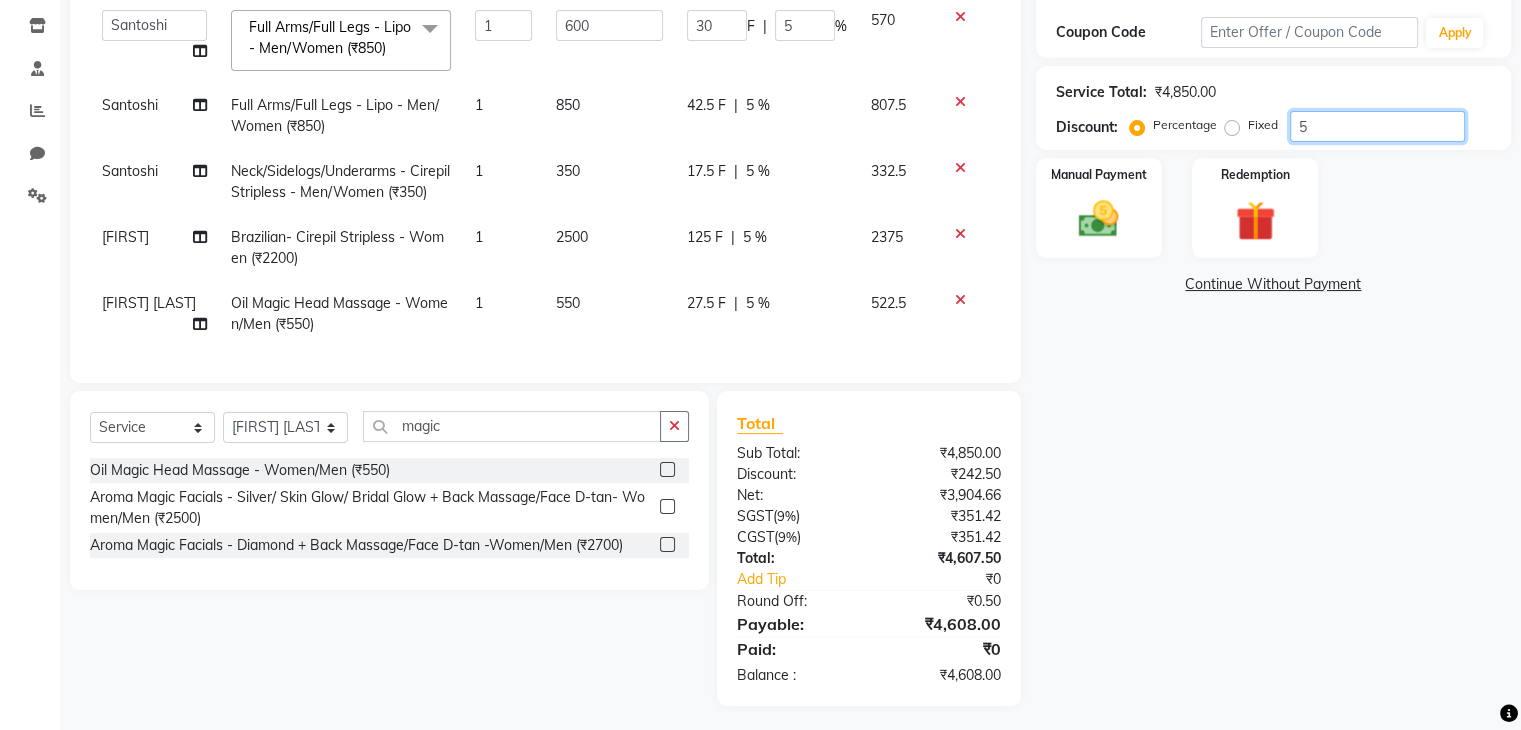 type on "0" 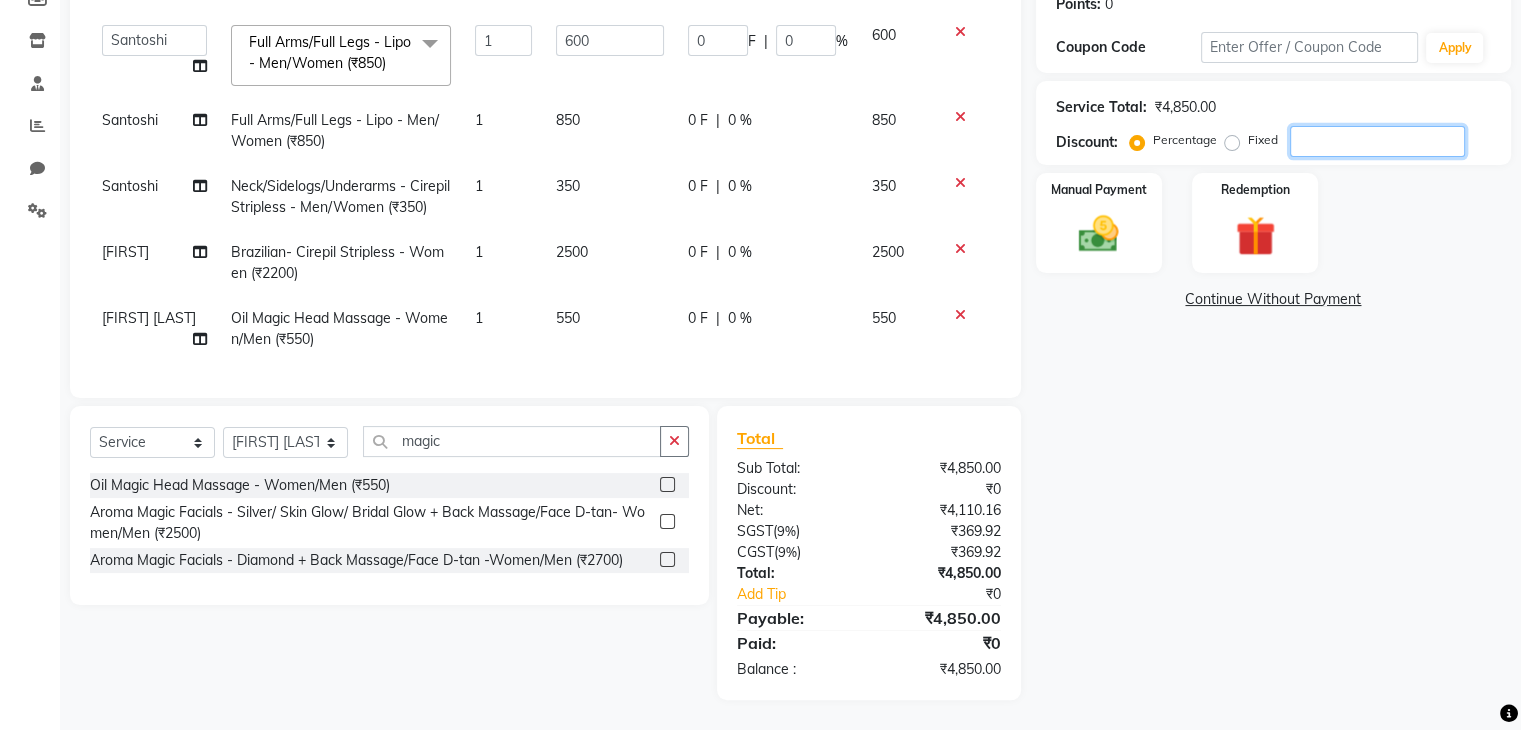 type on "6" 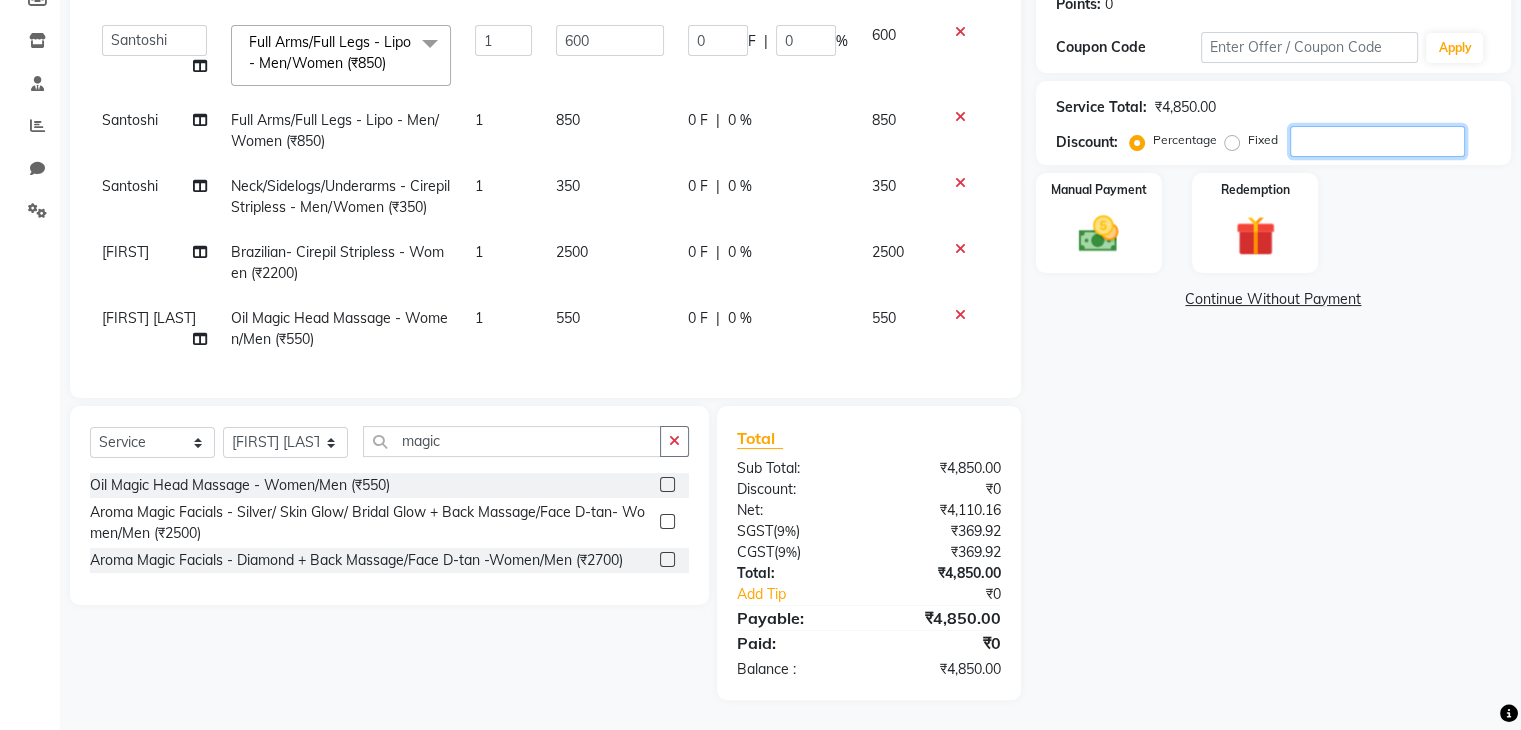 type on "1" 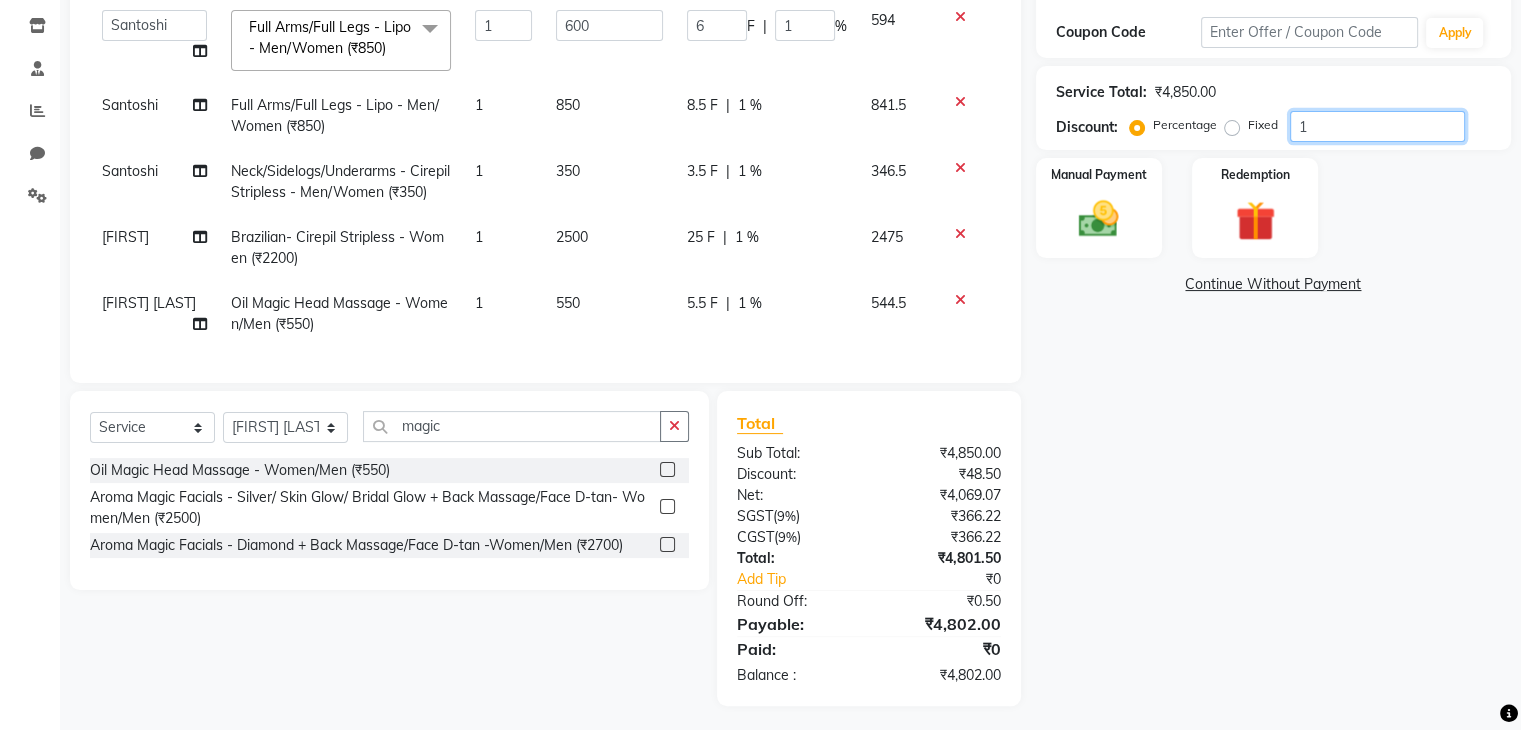 type on "90" 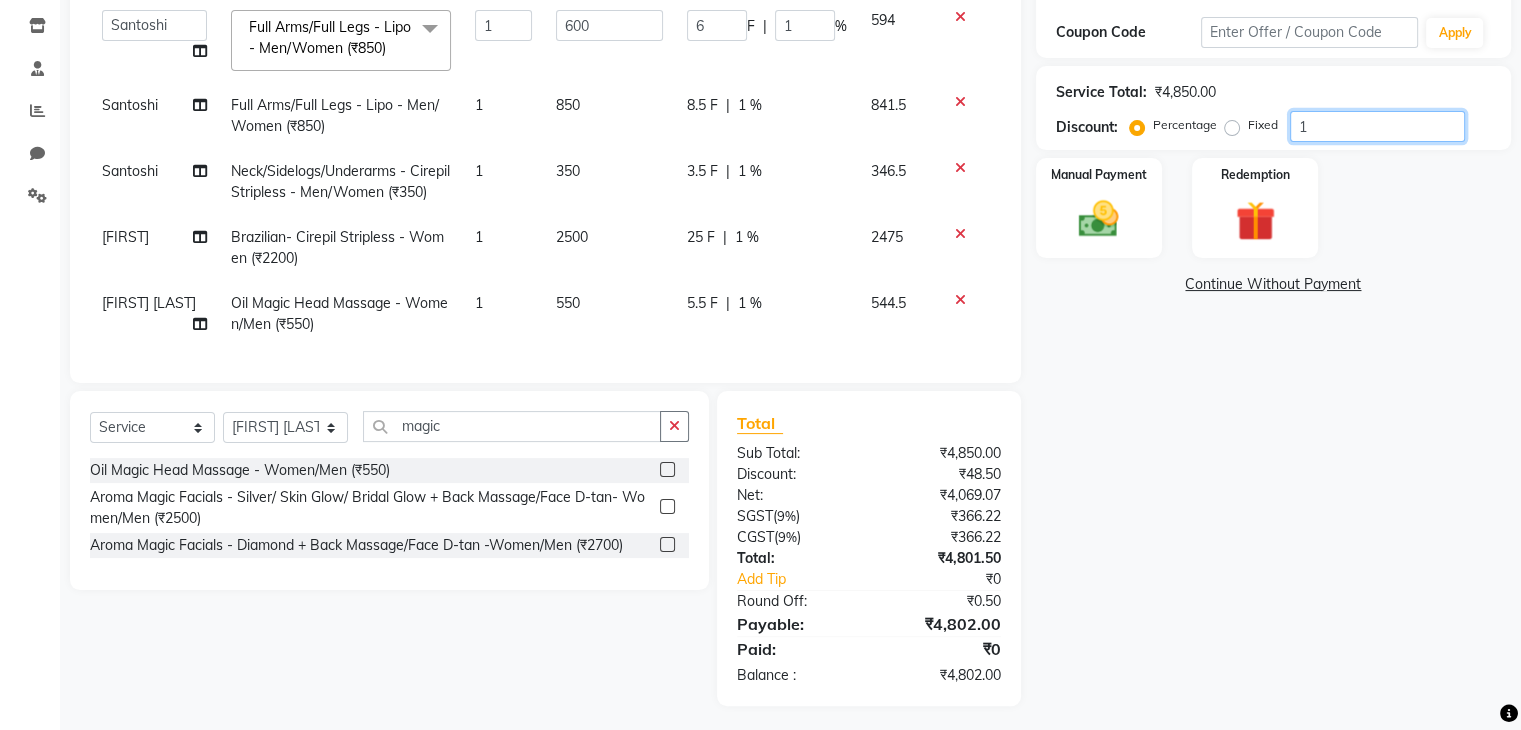 type on "15" 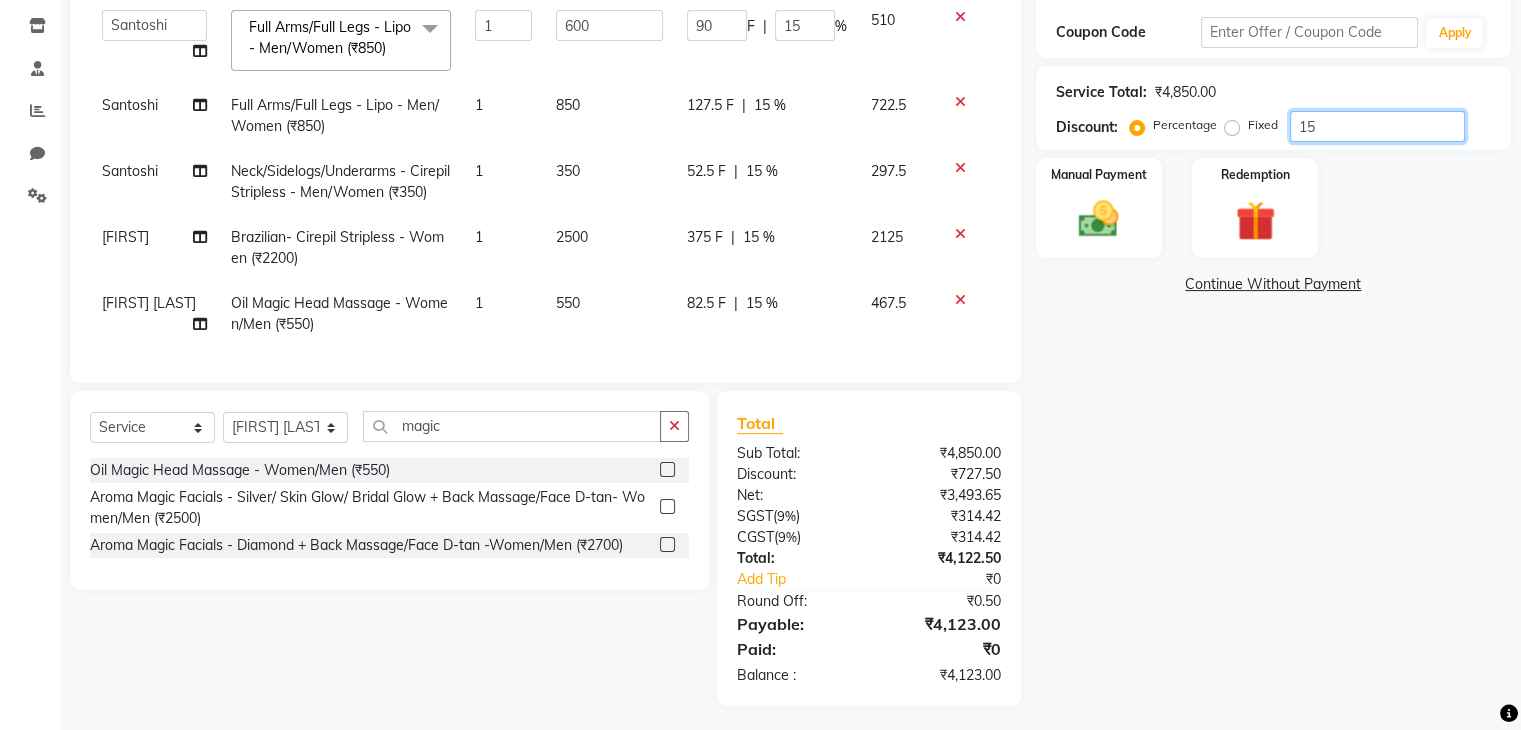 type on "15" 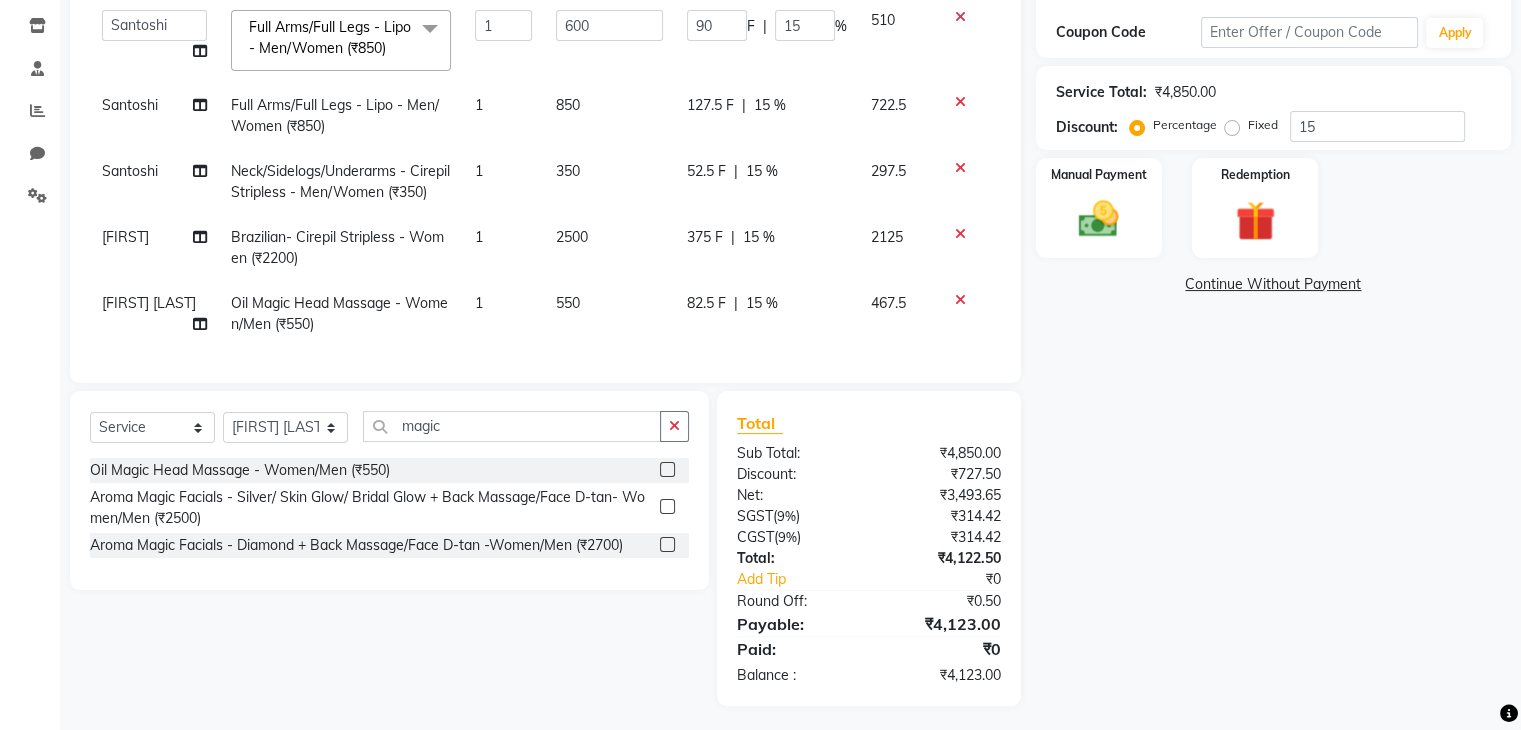 click on "Name: [FIRST] [LAST] Membership:  No Active Membership  Total Visits:  [NUMBER] Card on file:  0 Last Visit:   [DATE] Points:   0  Coupon Code Apply Service Total:  [CURRENCY][AMOUNT]  Discount:  Percentage   Fixed  [NUMBER] Manual Payment Redemption  Continue Without Payment" 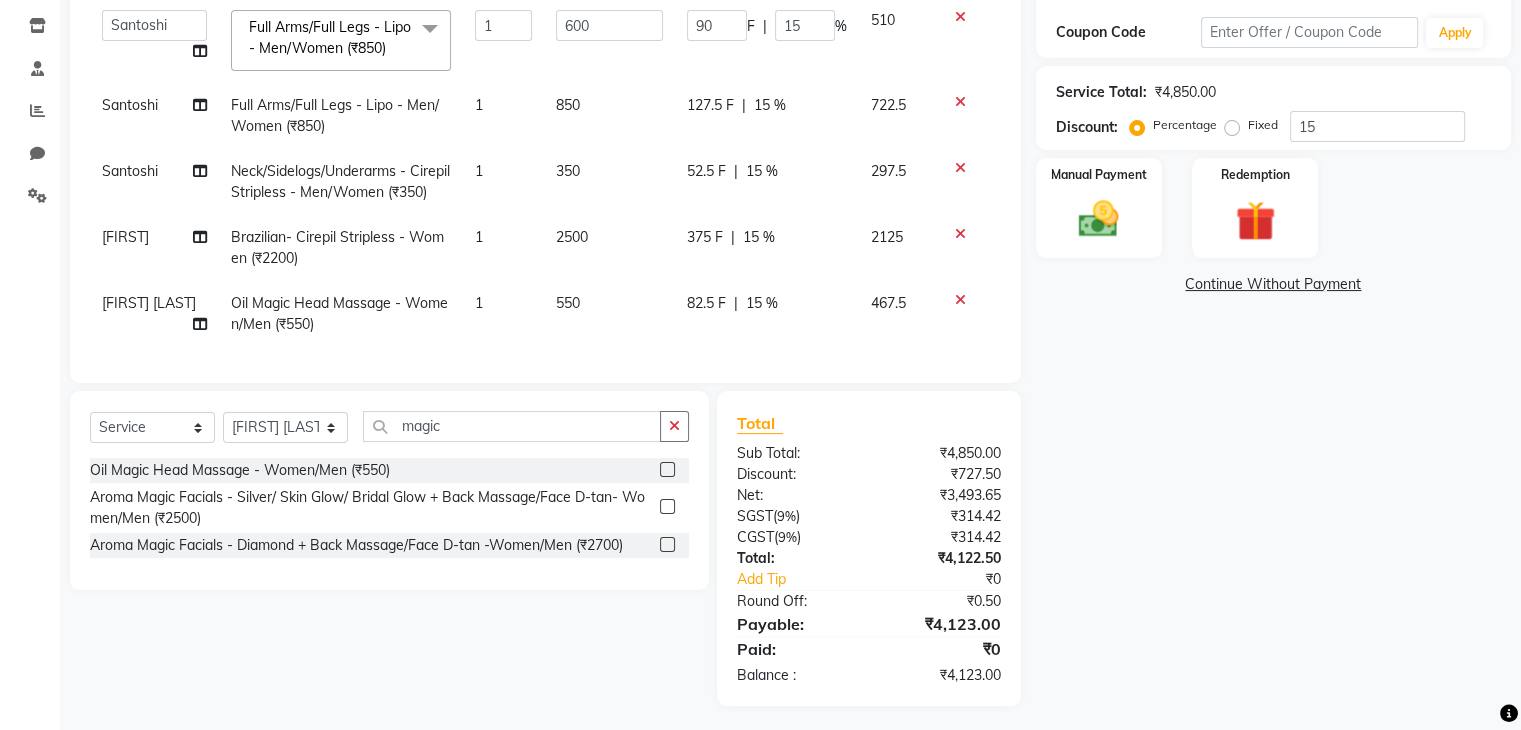 drag, startPoint x: 1518, startPoint y: 241, endPoint x: 1512, endPoint y: 184, distance: 57.31492 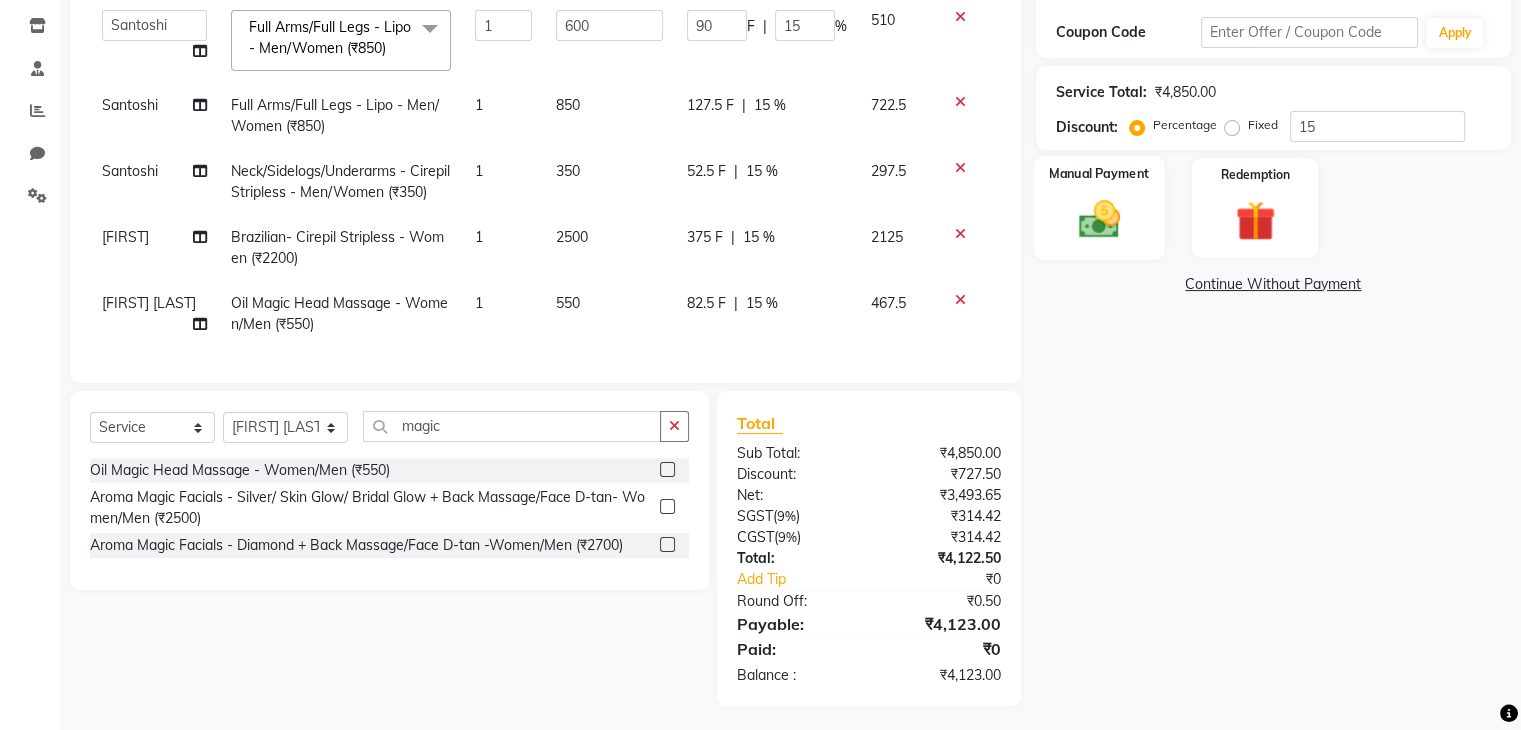 click 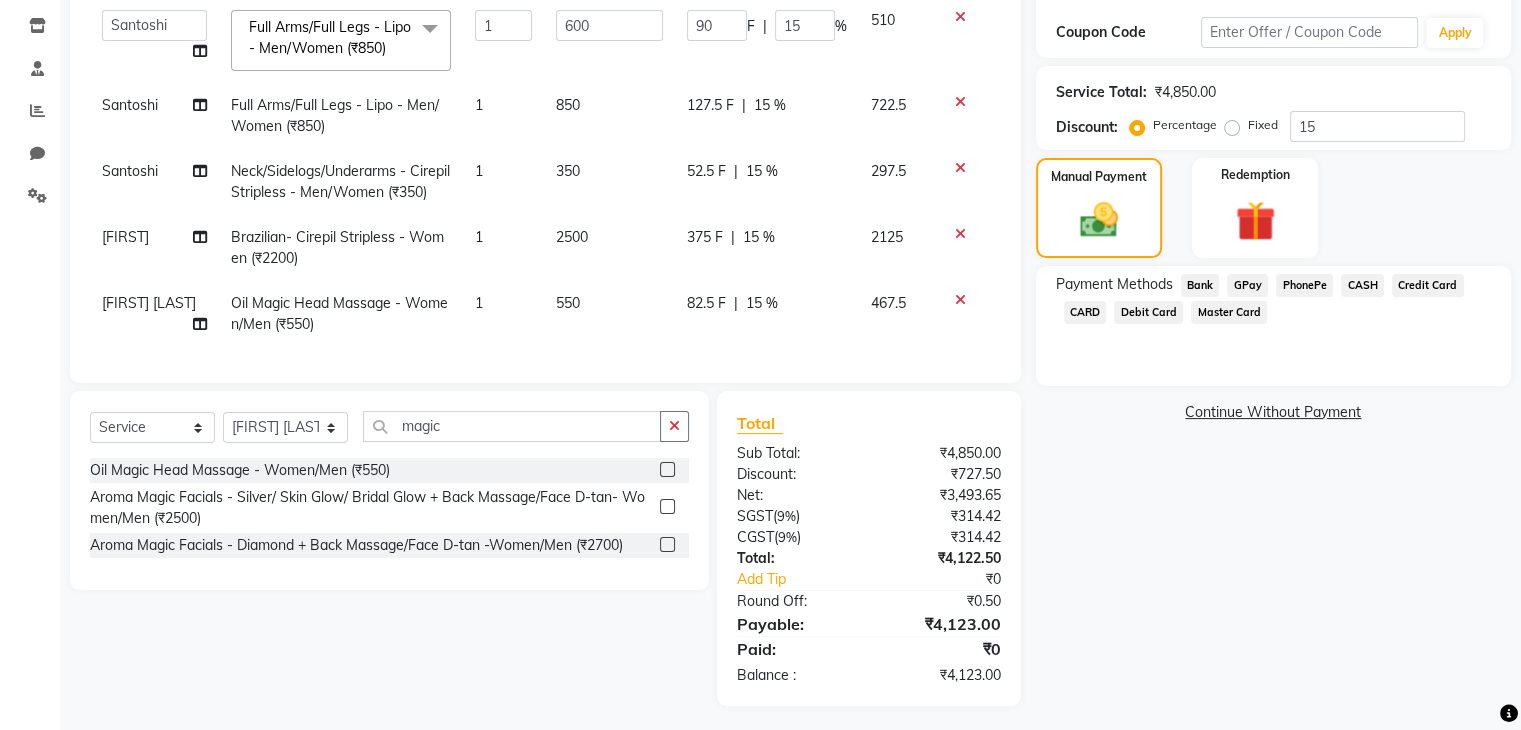 click on "GPay" 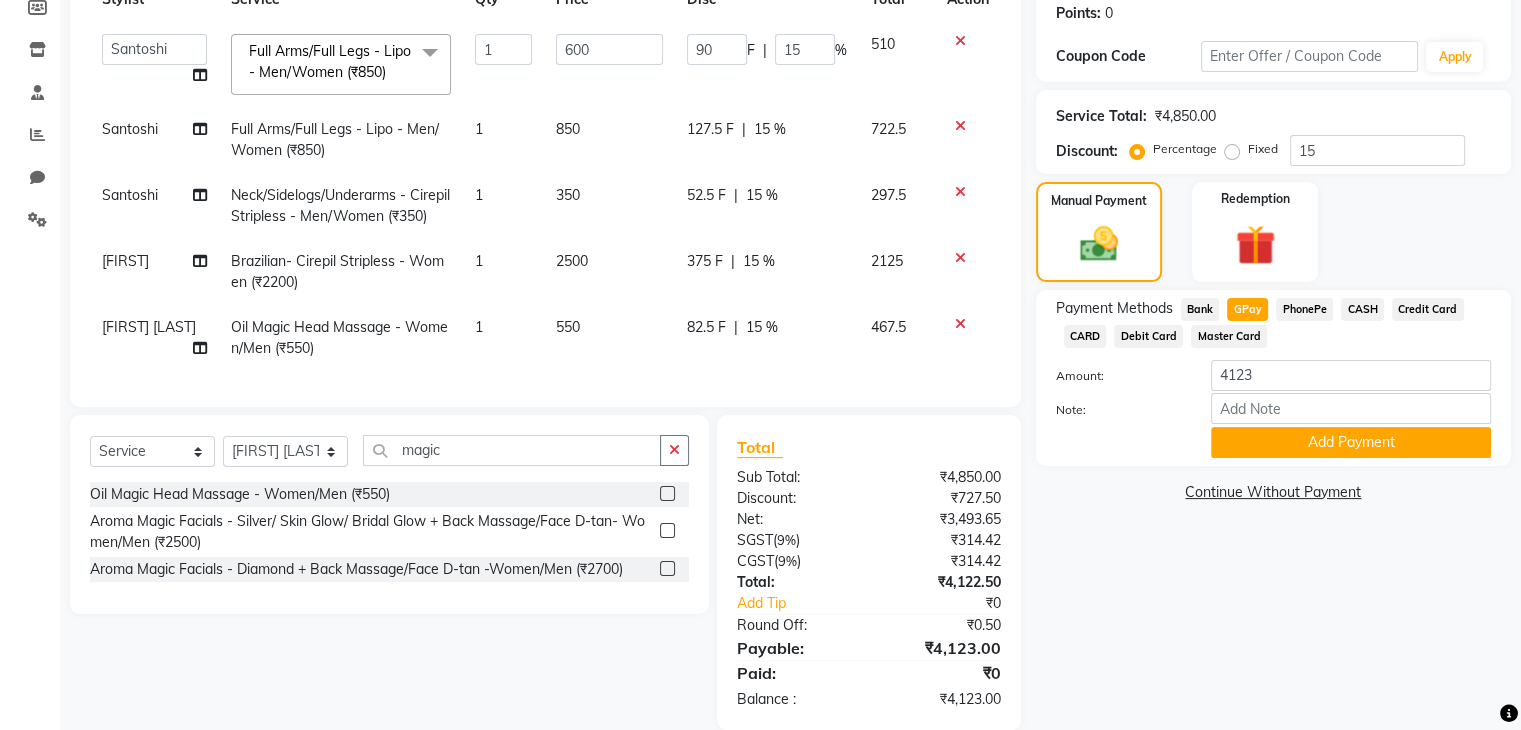 scroll, scrollTop: 313, scrollLeft: 0, axis: vertical 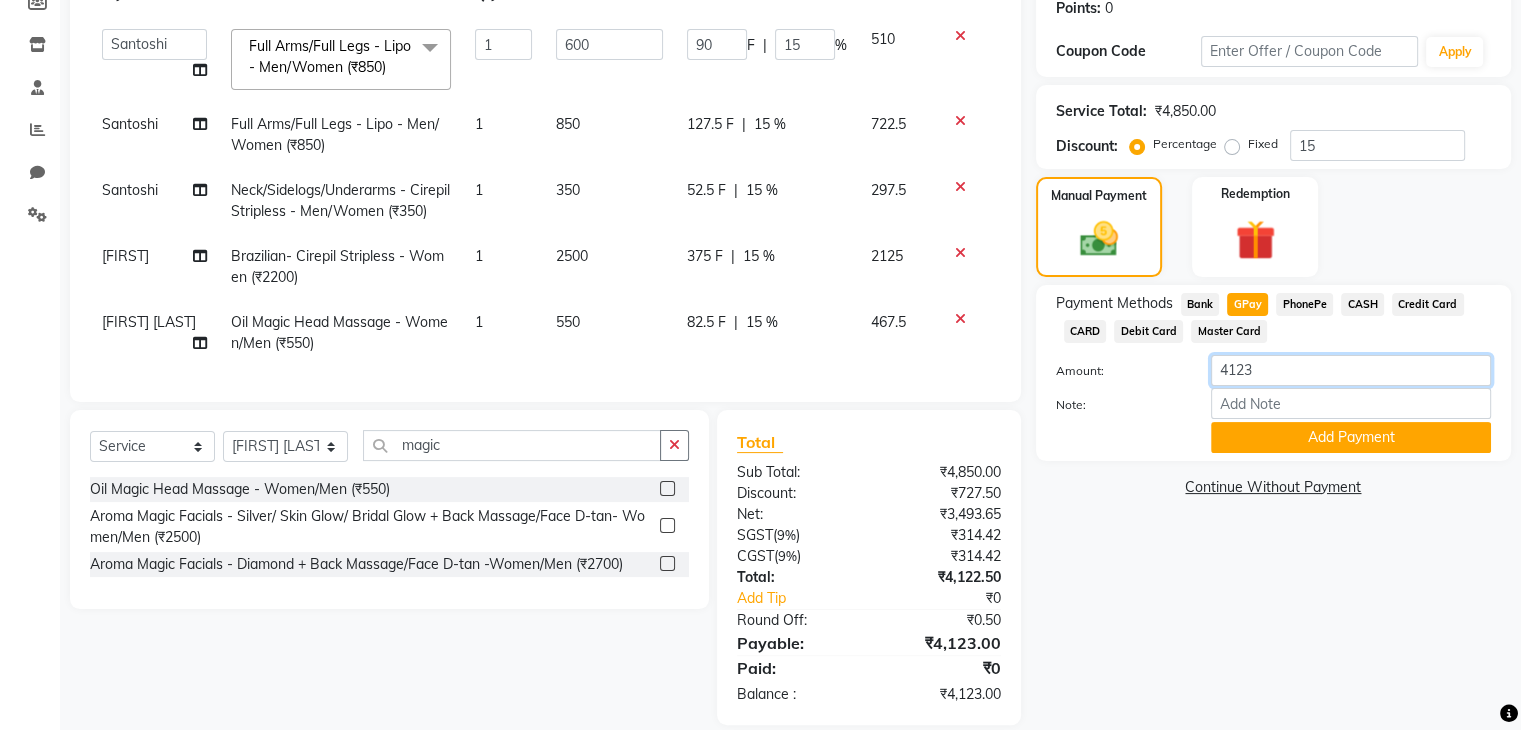 click on "4123" 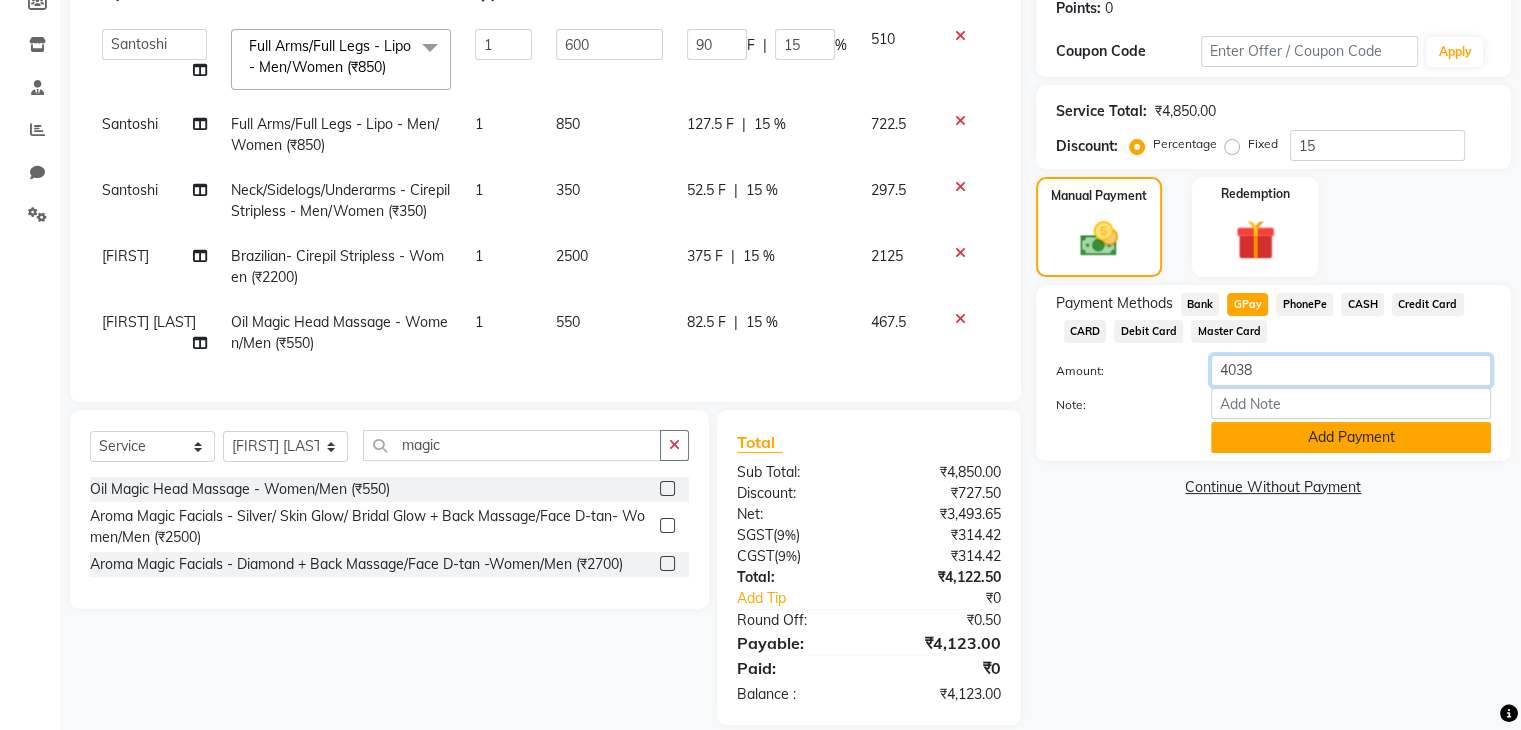 type on "4038" 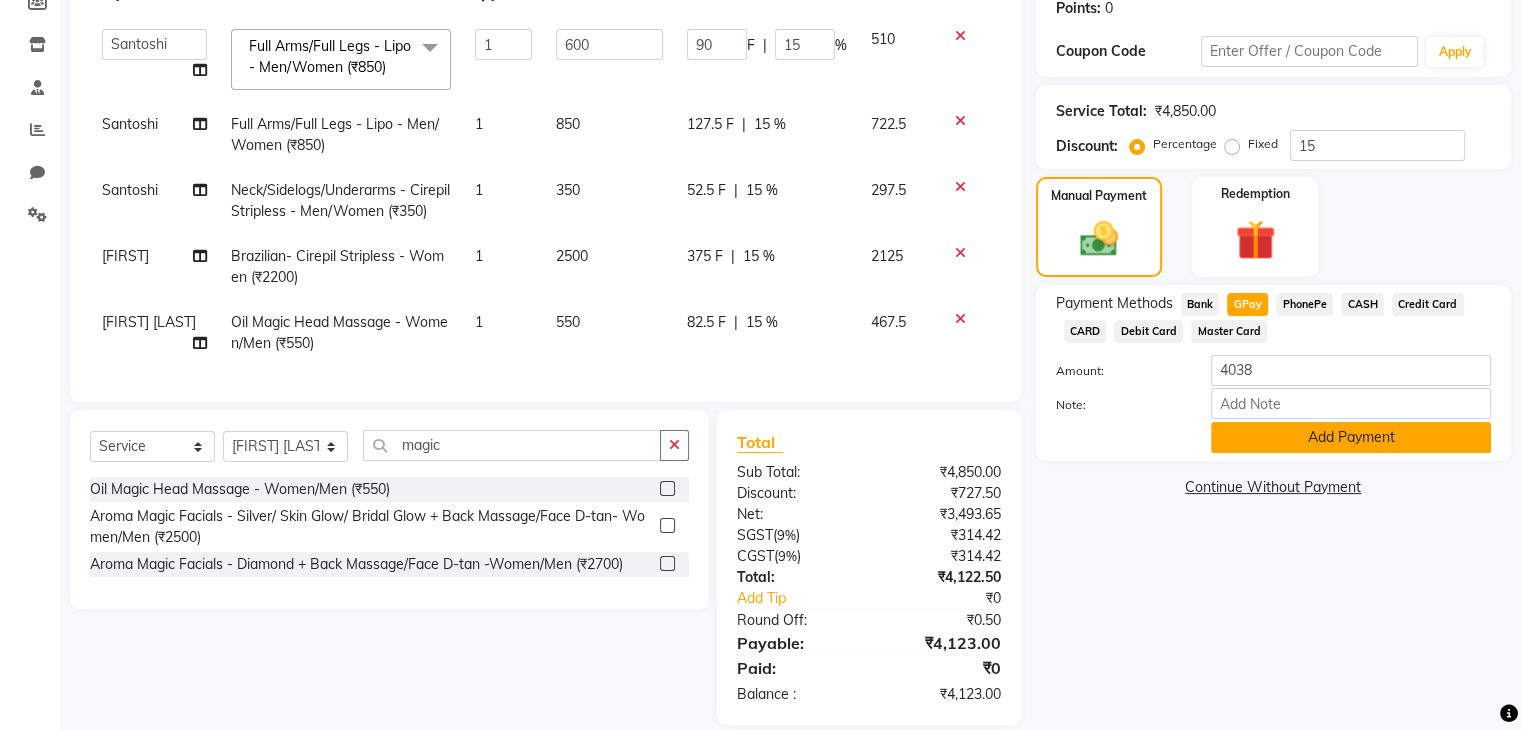 click on "Add Payment" 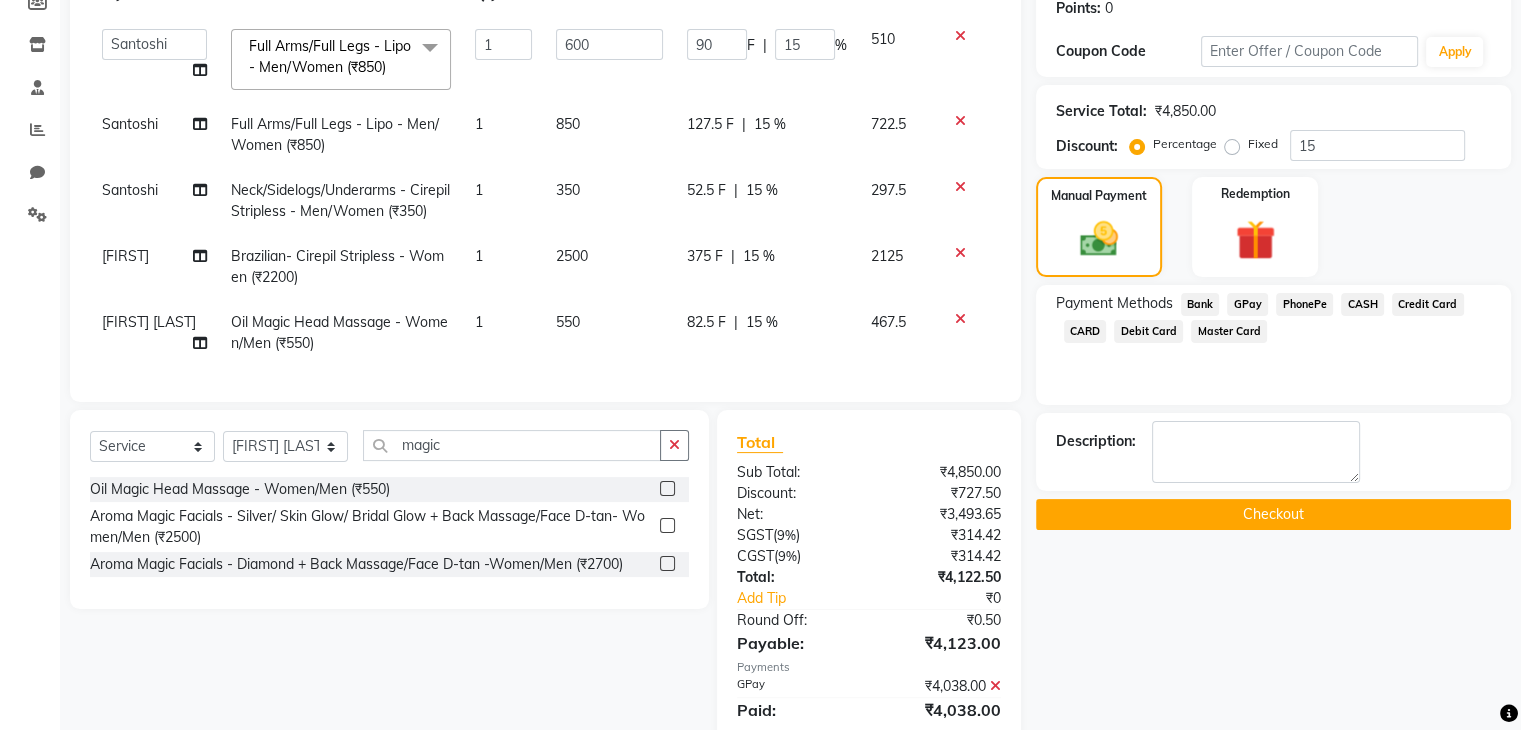scroll, scrollTop: 395, scrollLeft: 0, axis: vertical 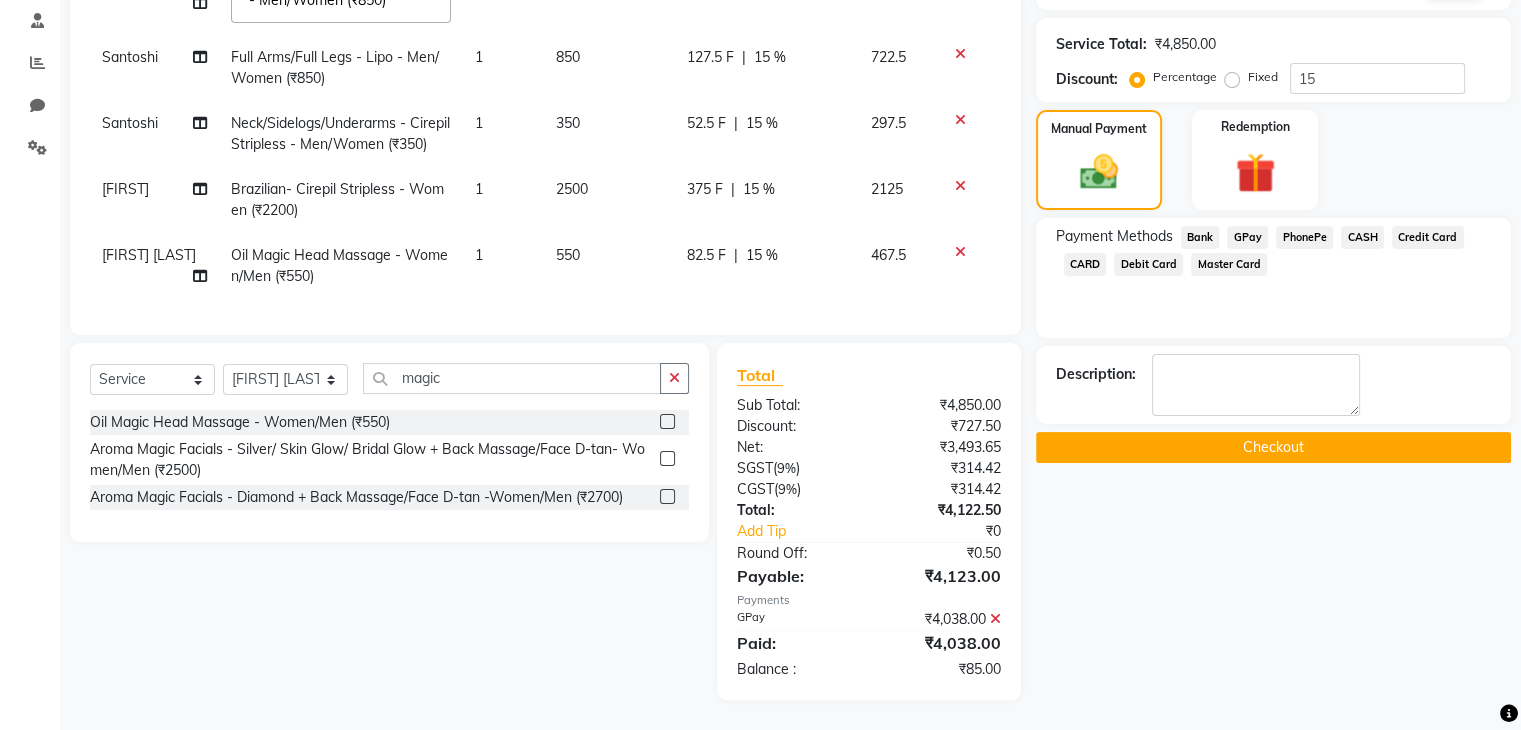 click on "Checkout" 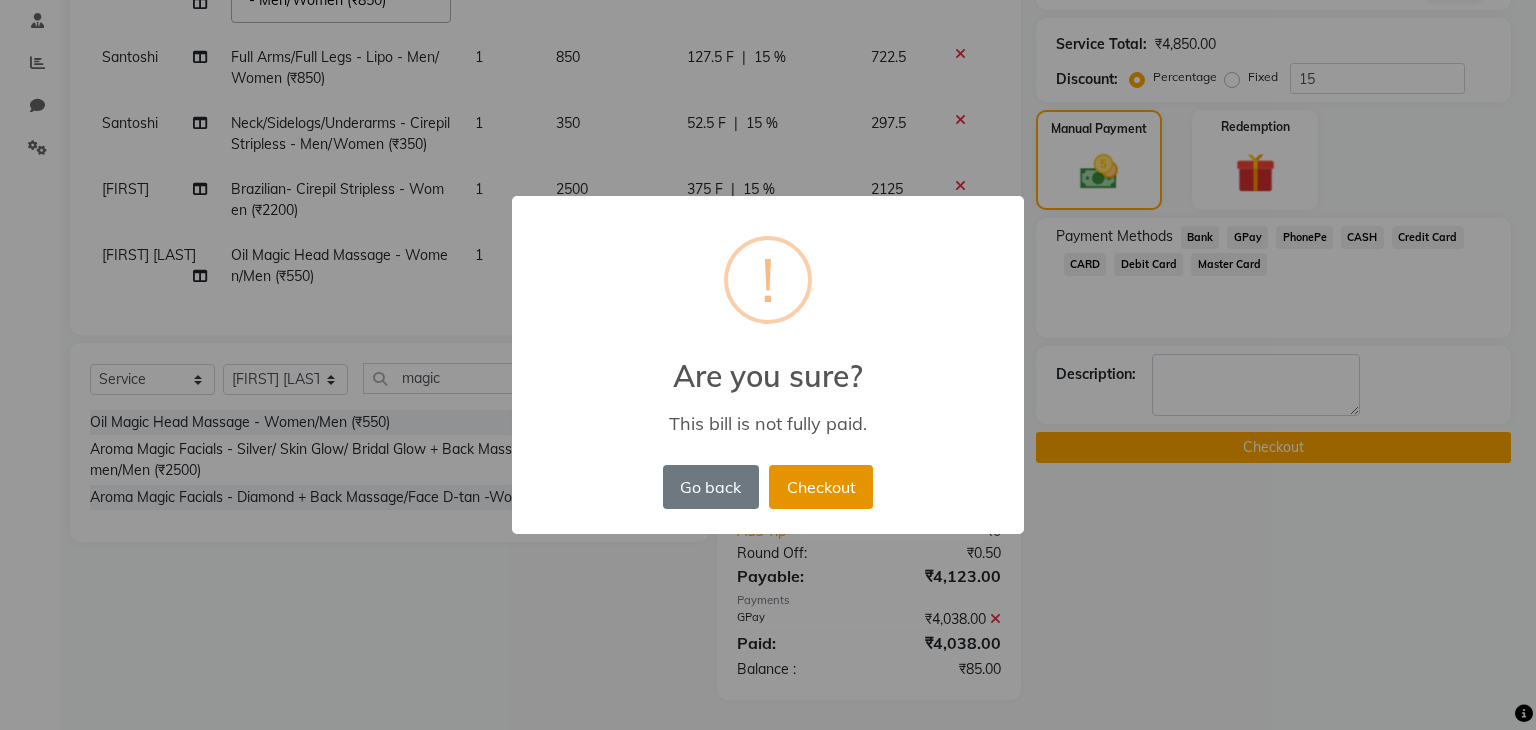 click on "Checkout" at bounding box center (821, 487) 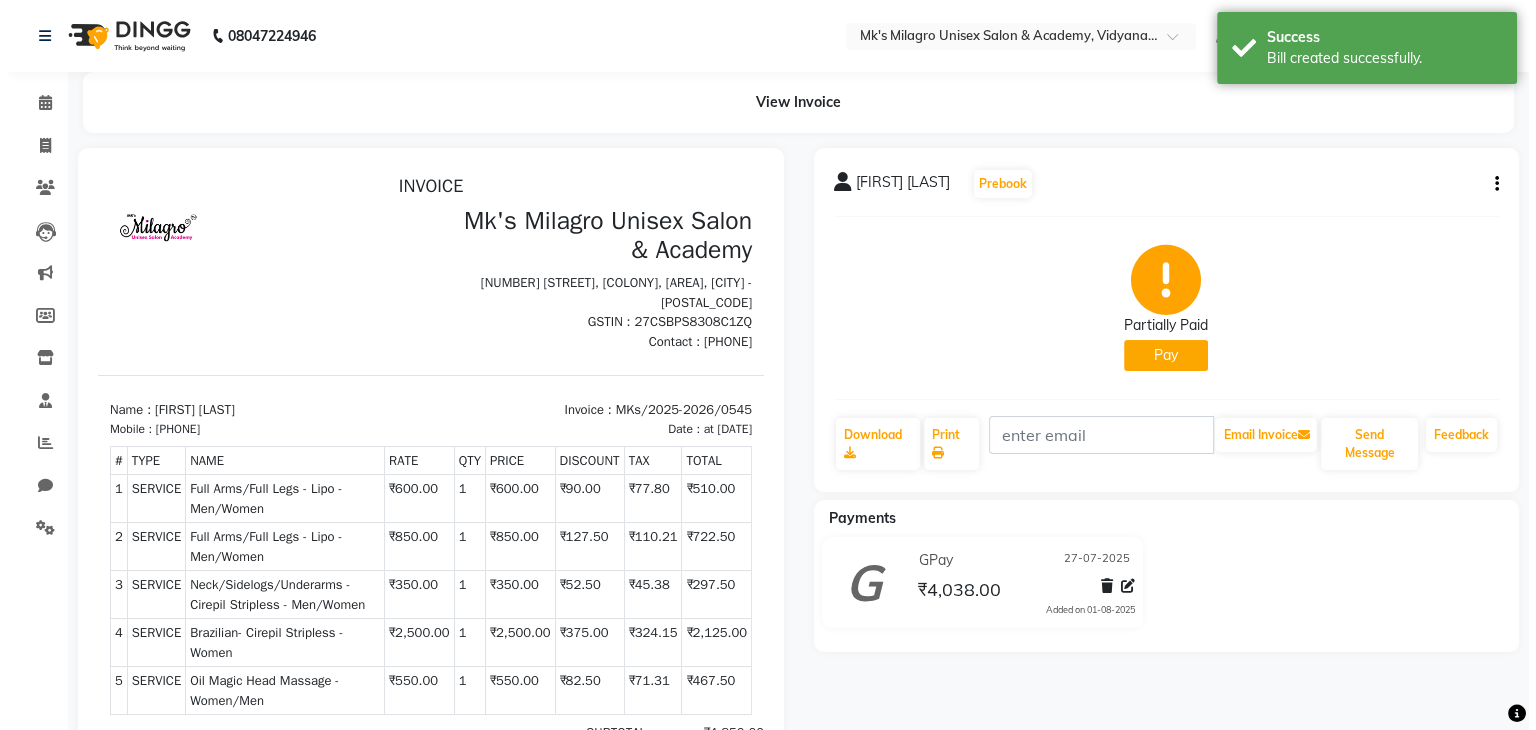 scroll, scrollTop: 0, scrollLeft: 0, axis: both 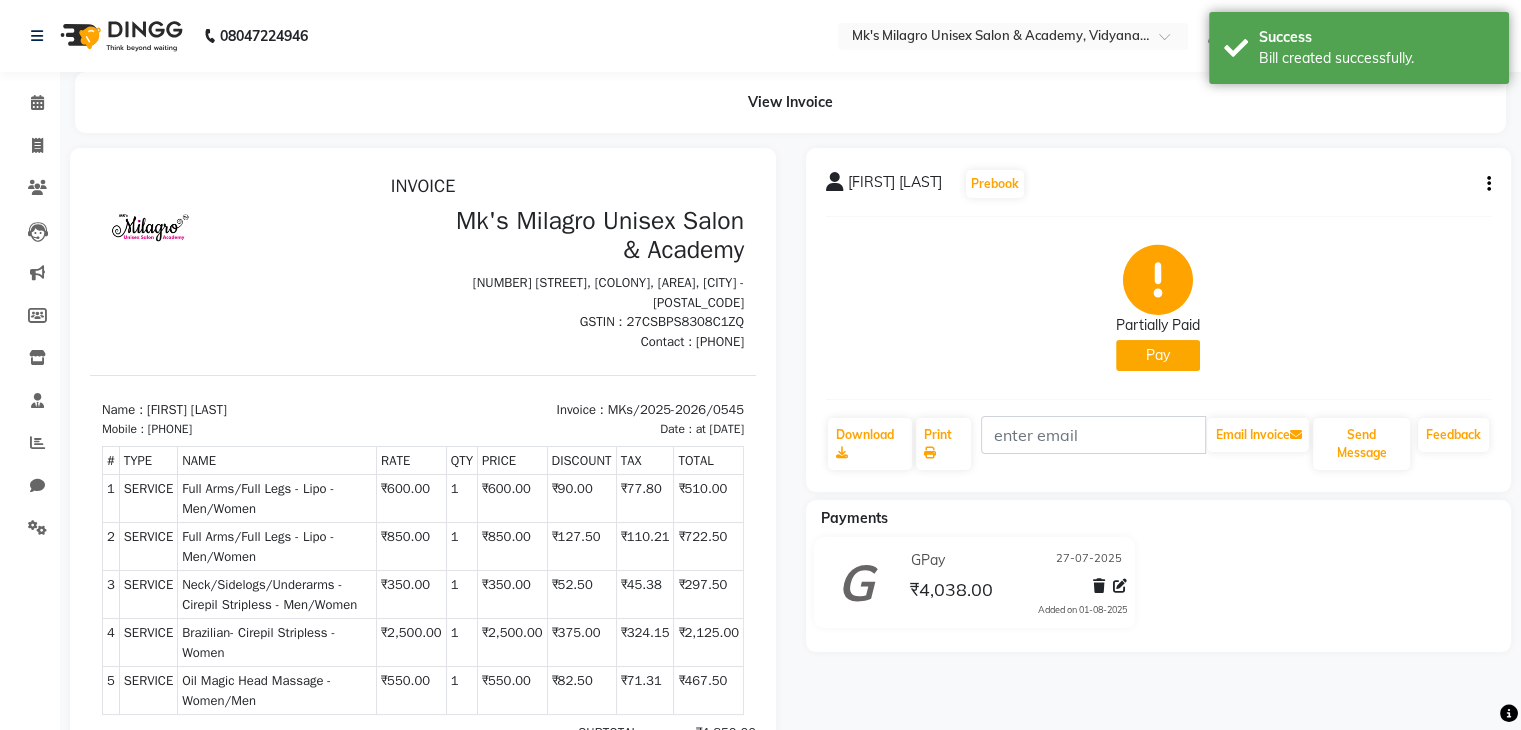 click on "Pay" 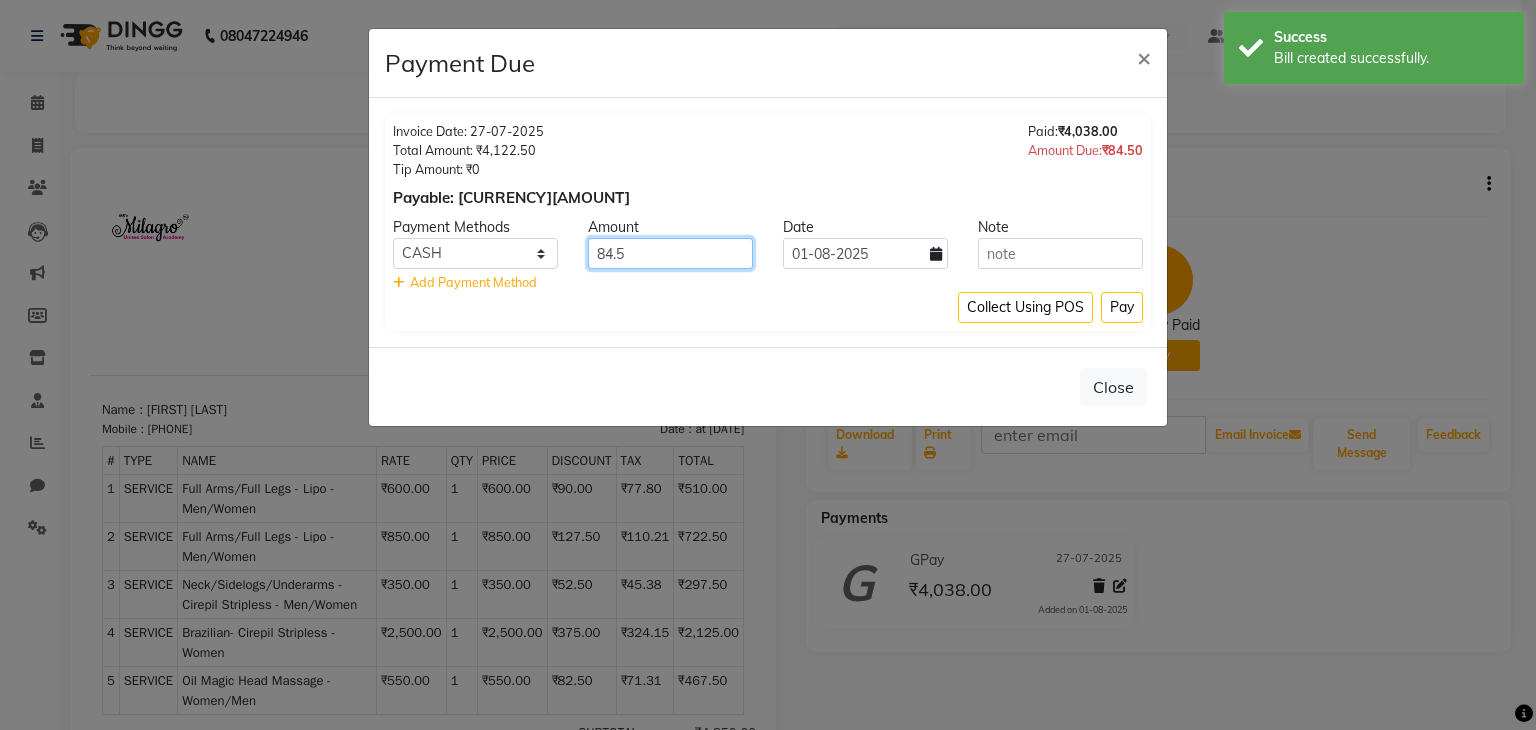 click on "84.5" 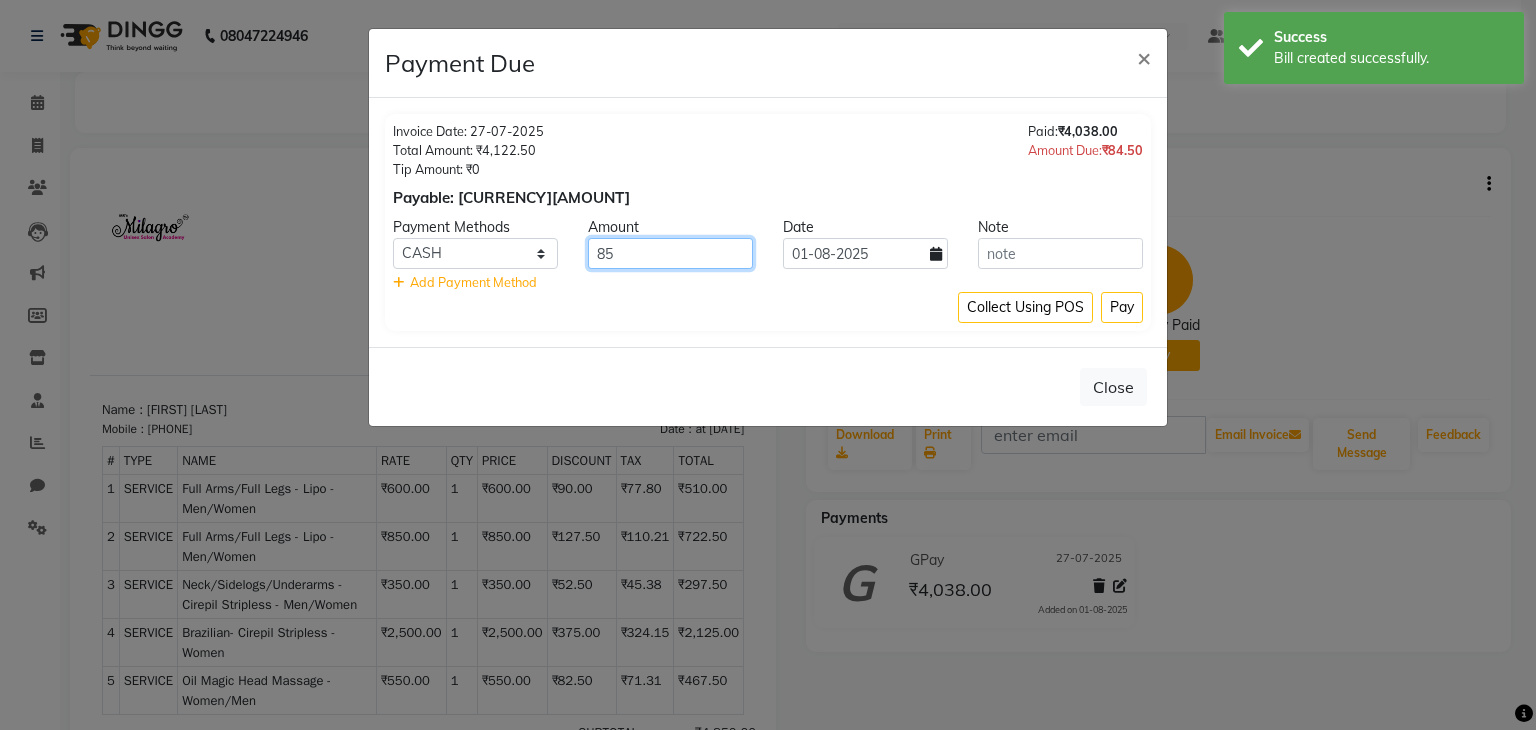type on "85" 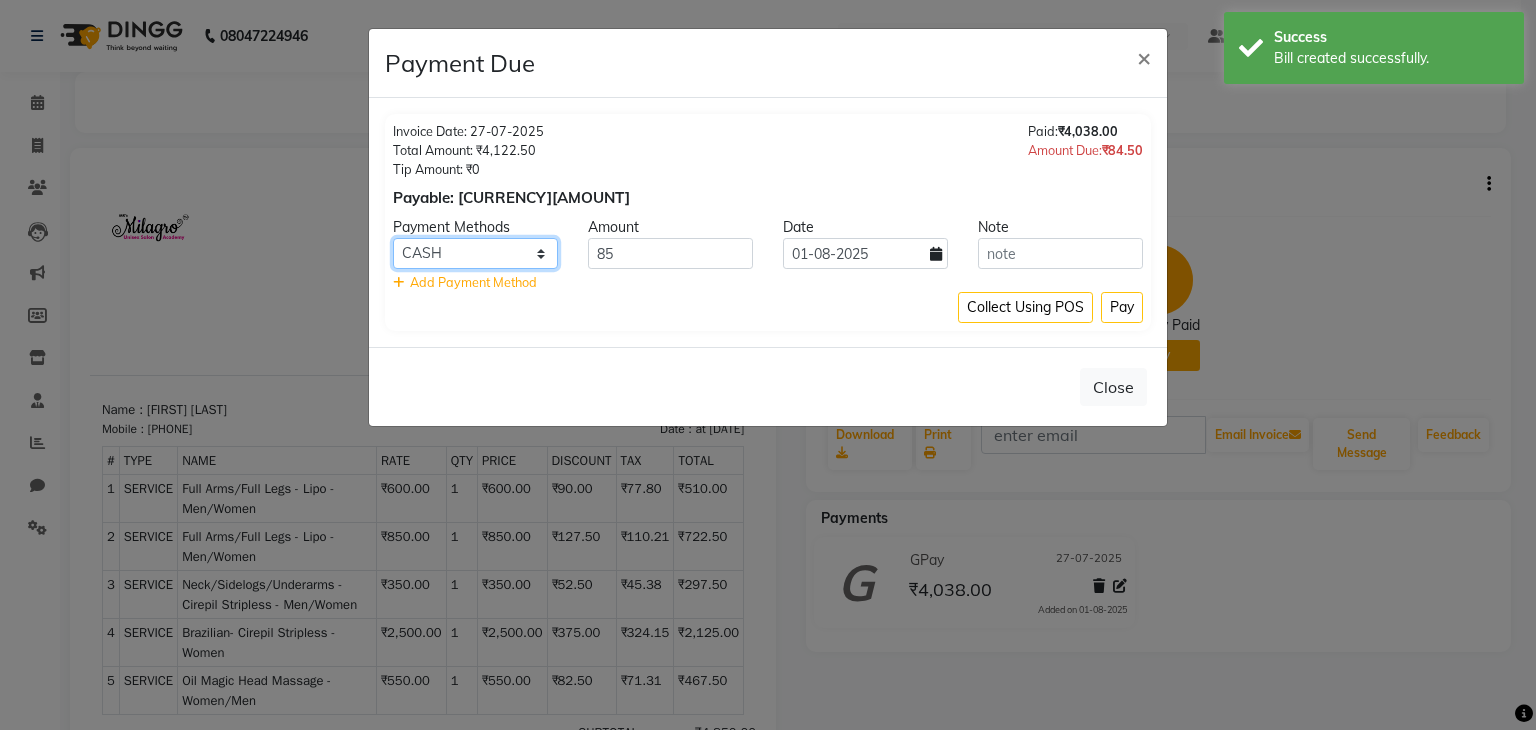click on "Bank GPay PhonePe CASH Credit Card CARD Debit Card Master Card" 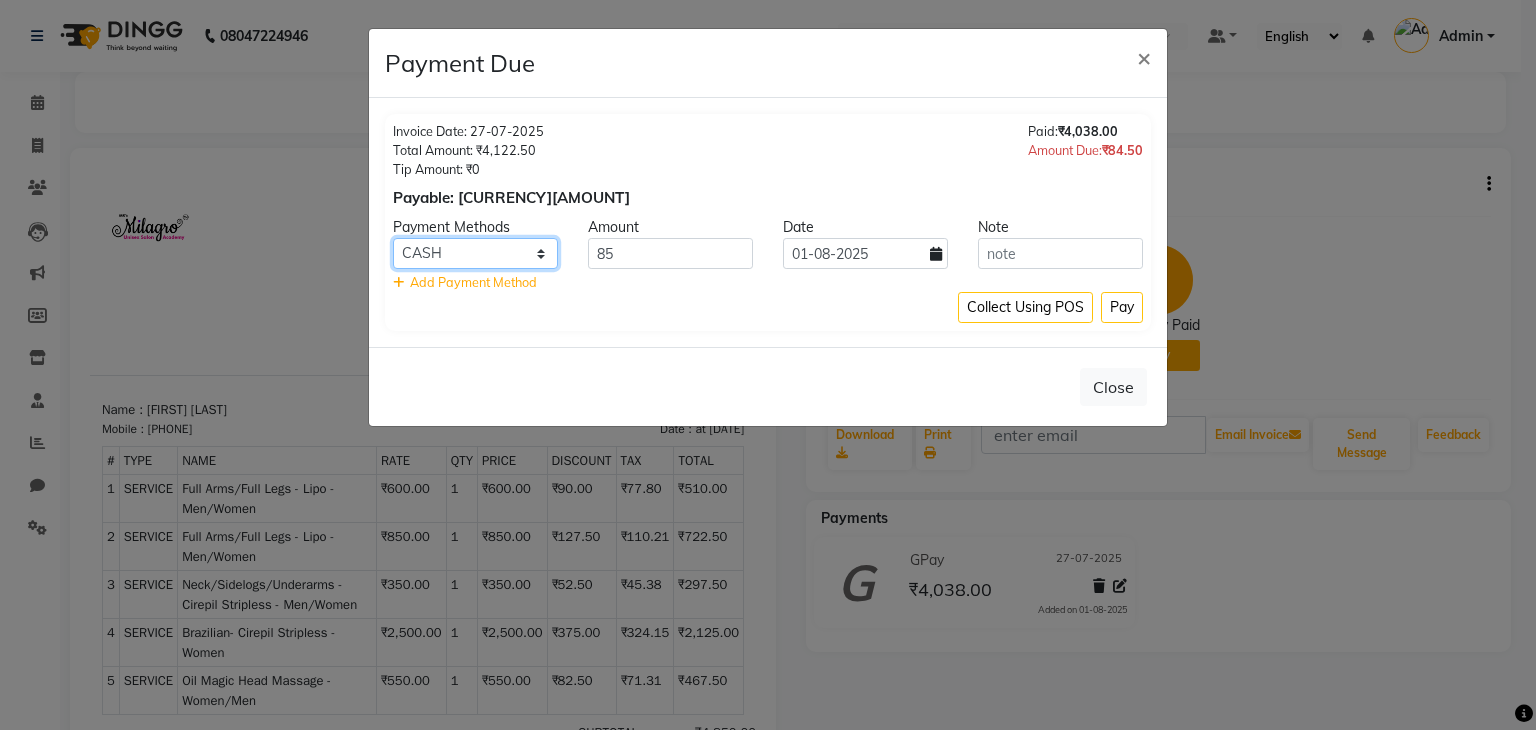 select on "5" 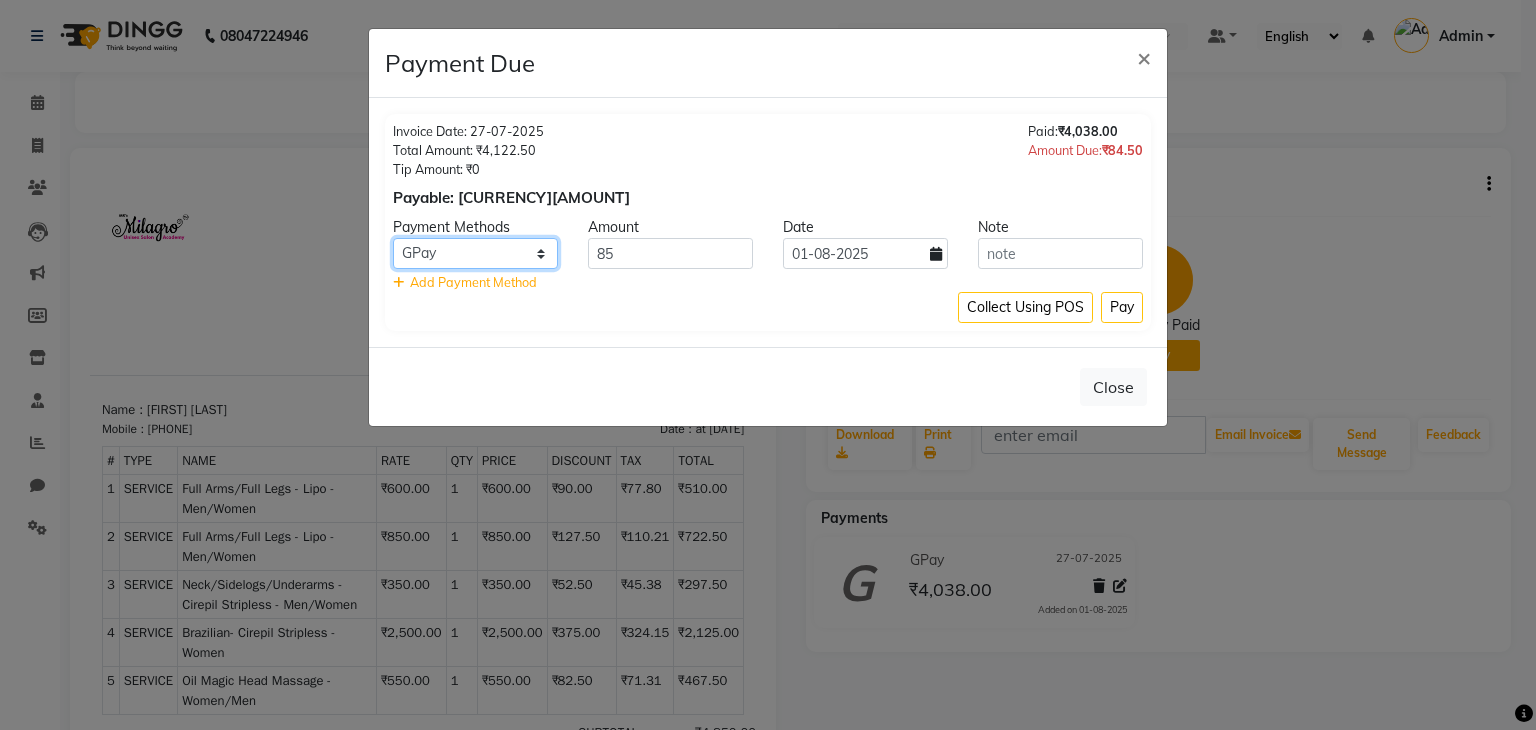 click on "Bank GPay PhonePe CASH Credit Card CARD Debit Card Master Card" 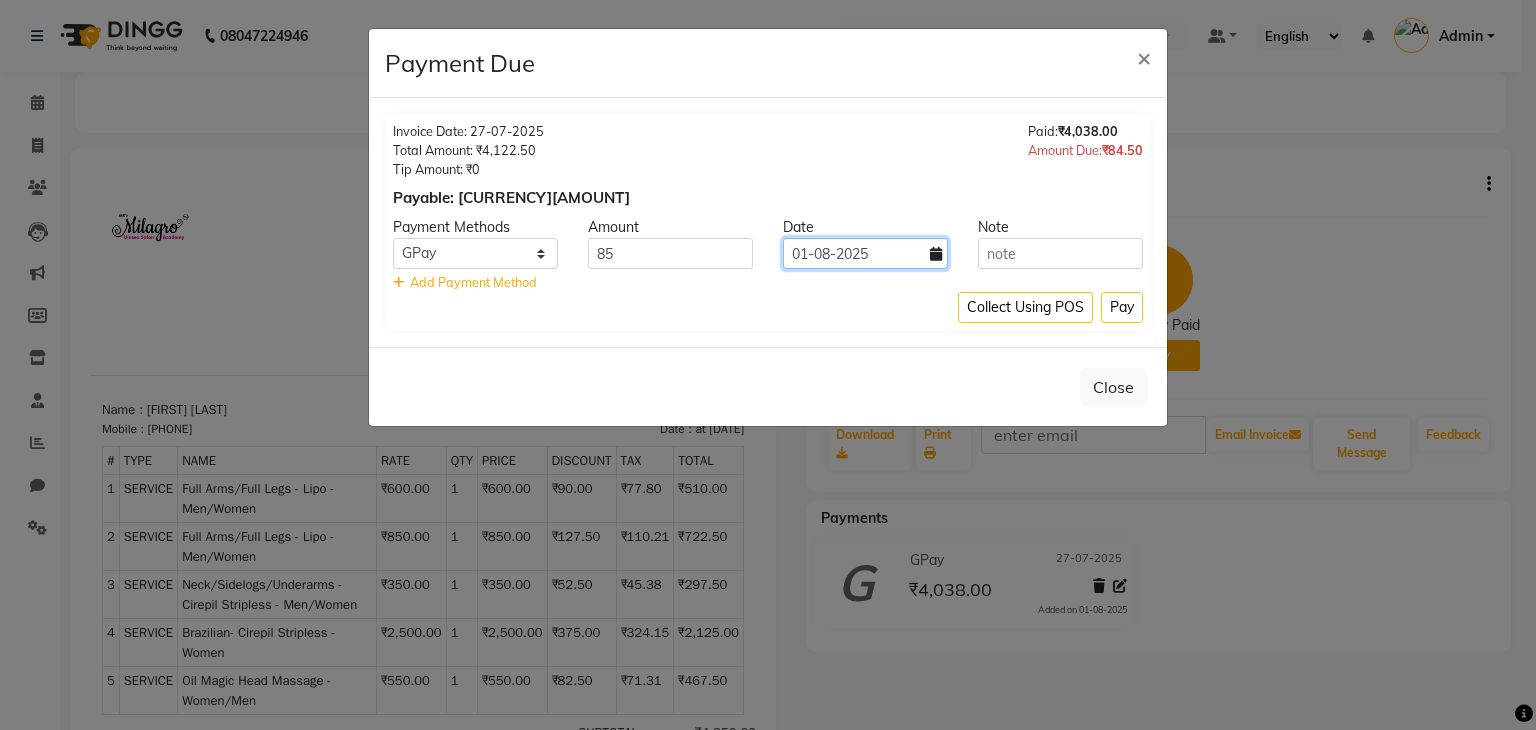 click on "01-08-2025" 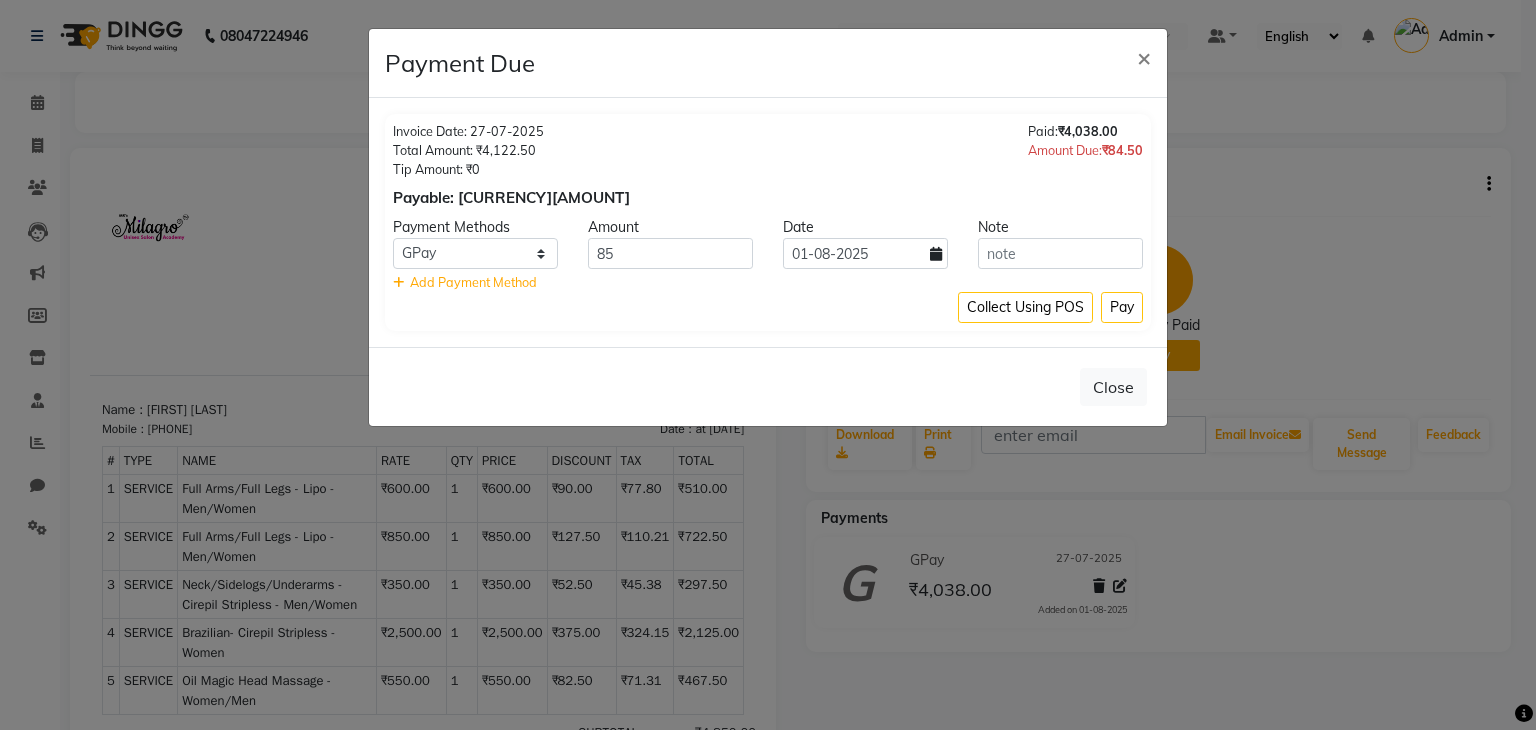 select on "8" 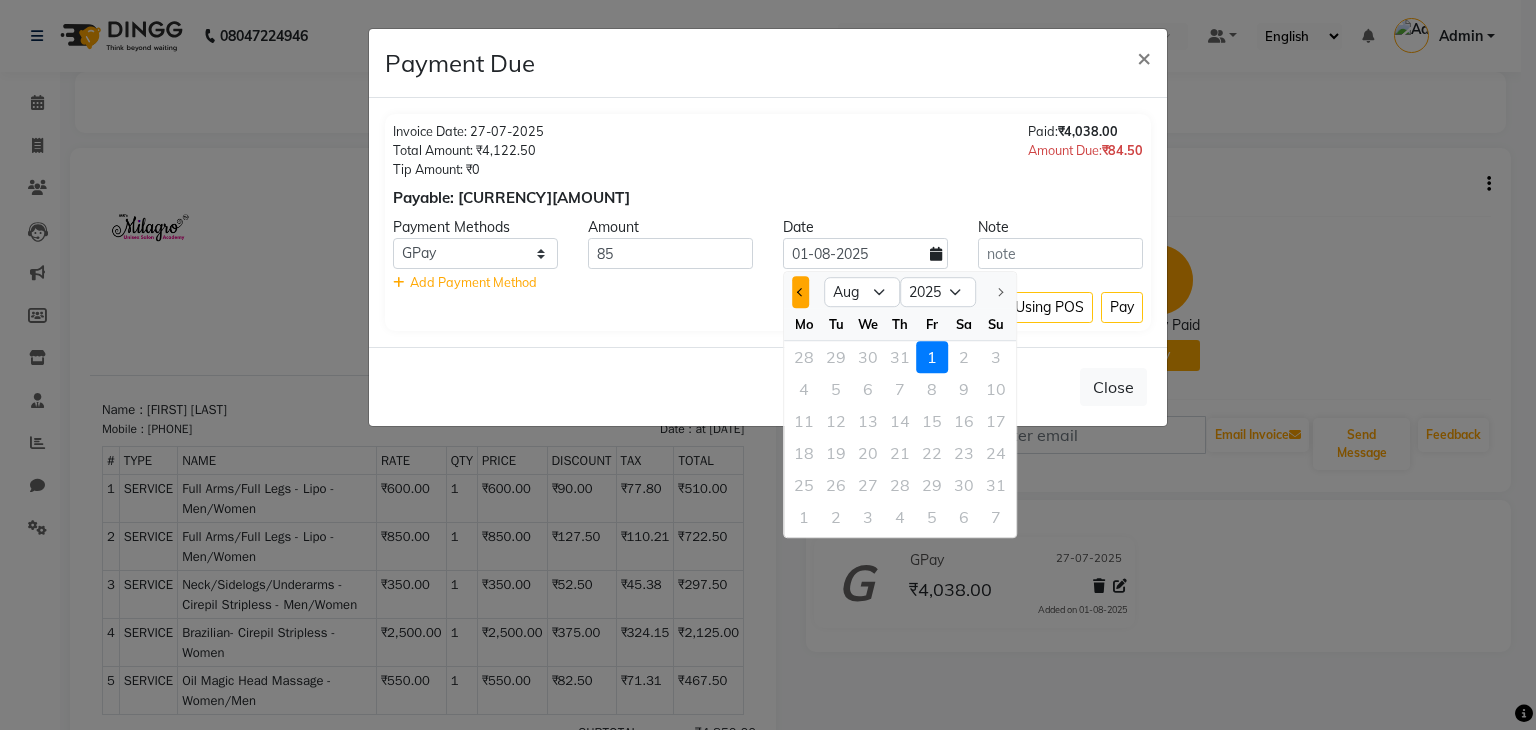 click 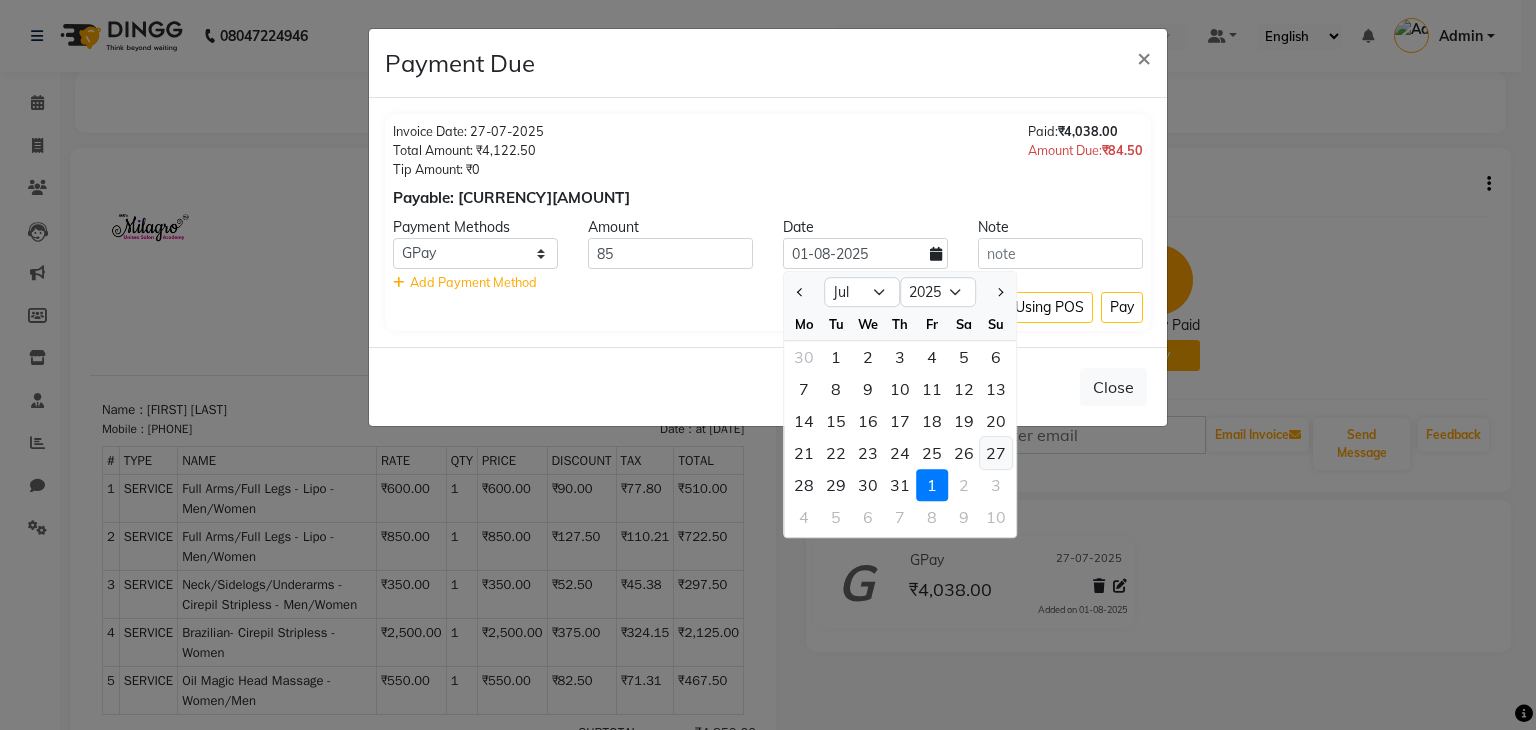 click on "27" 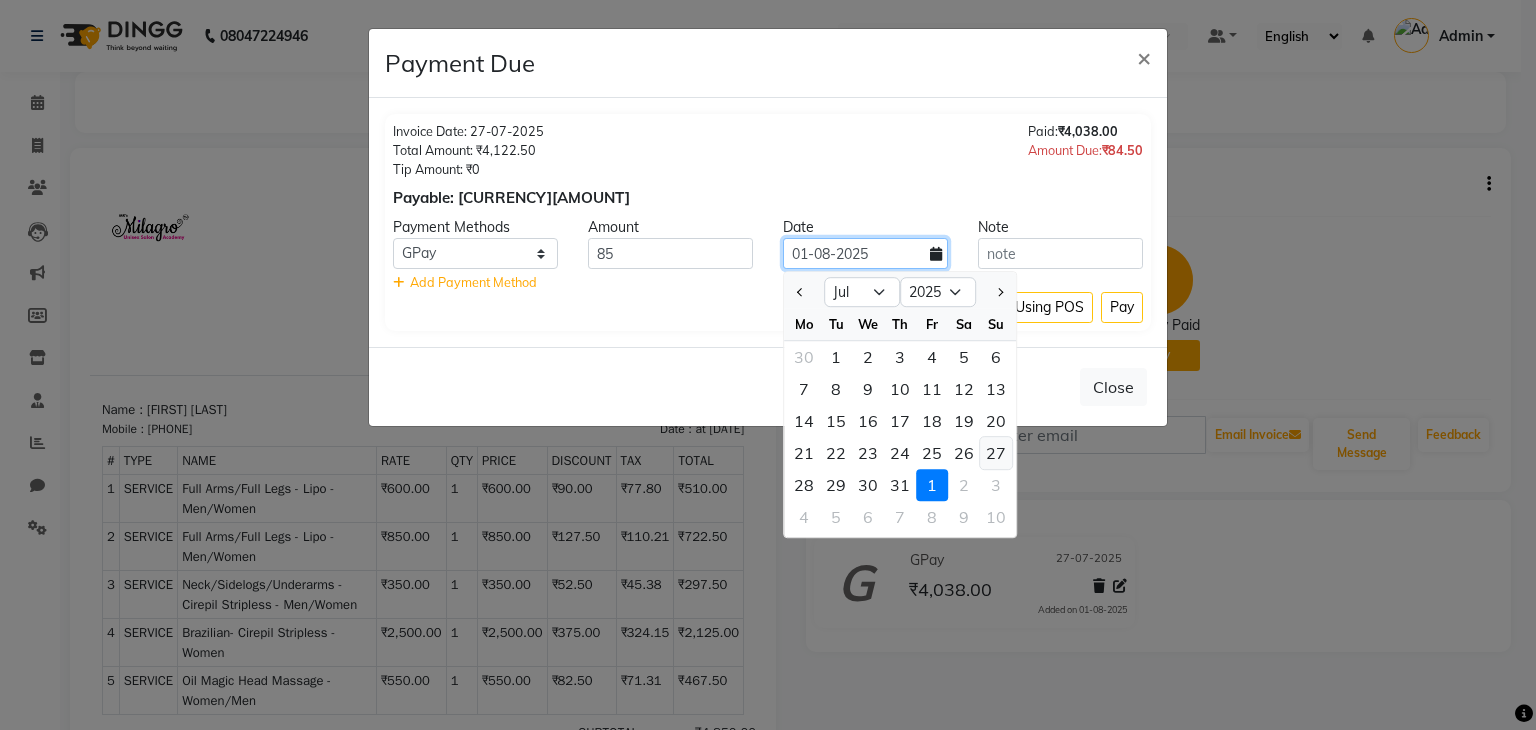 type on "27-07-2025" 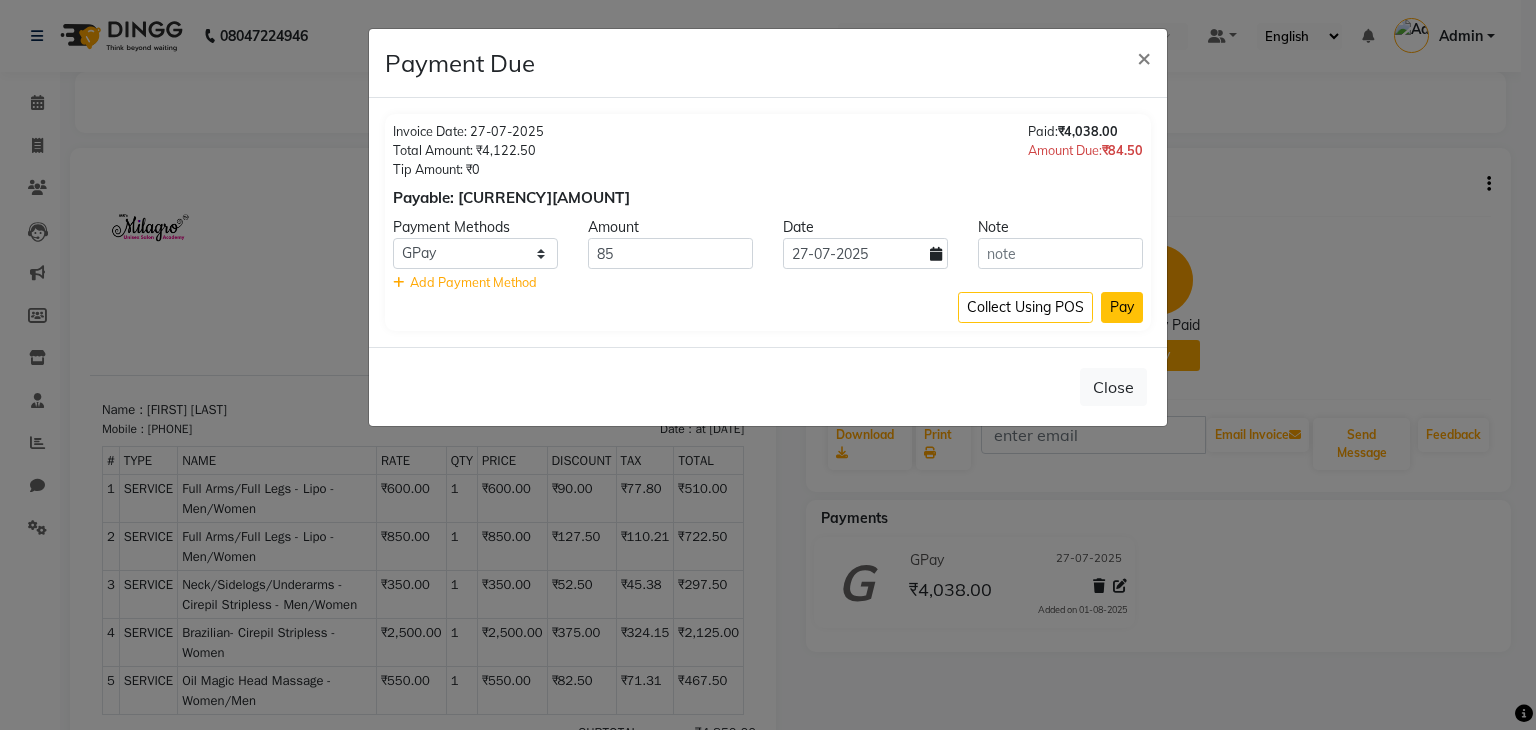 click on "Pay" 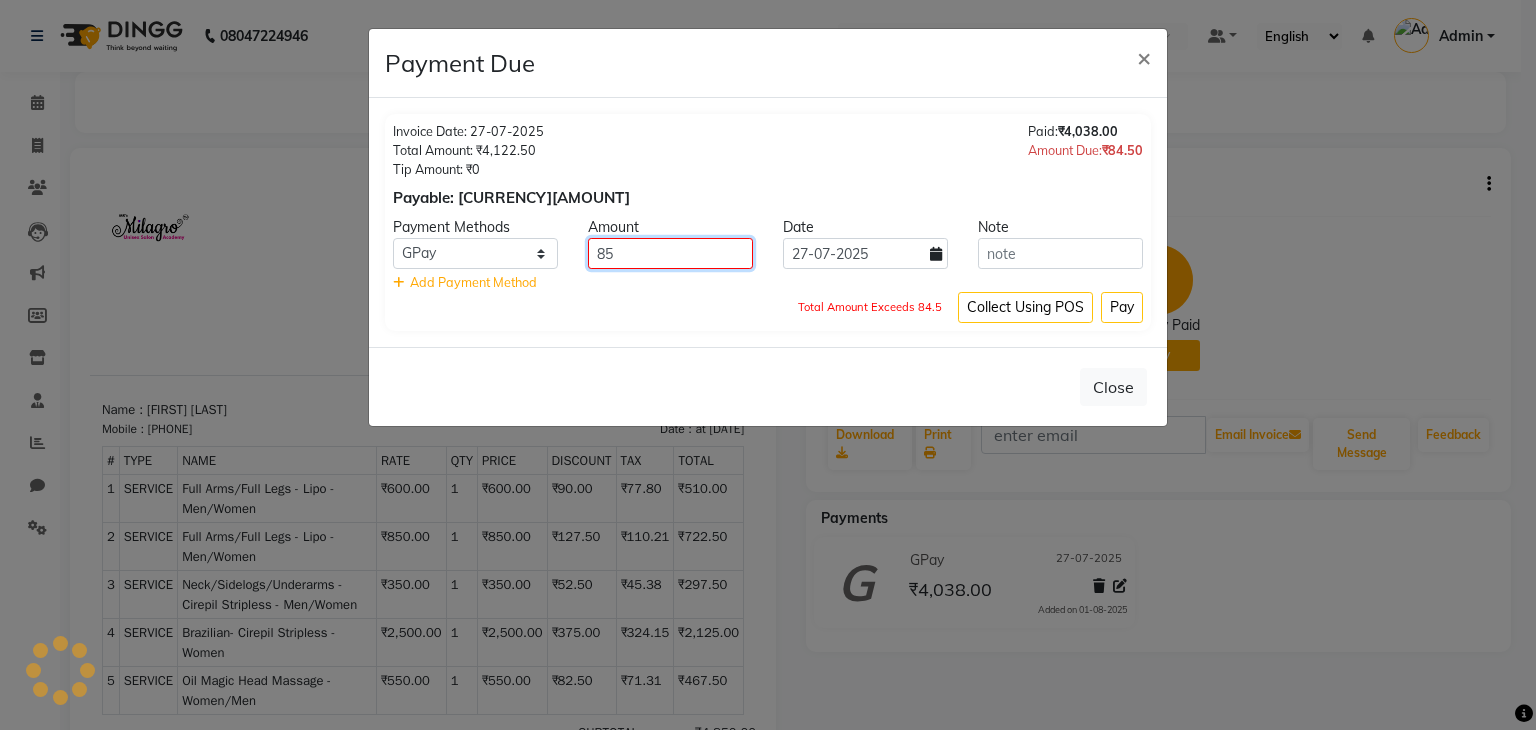 click on "85" 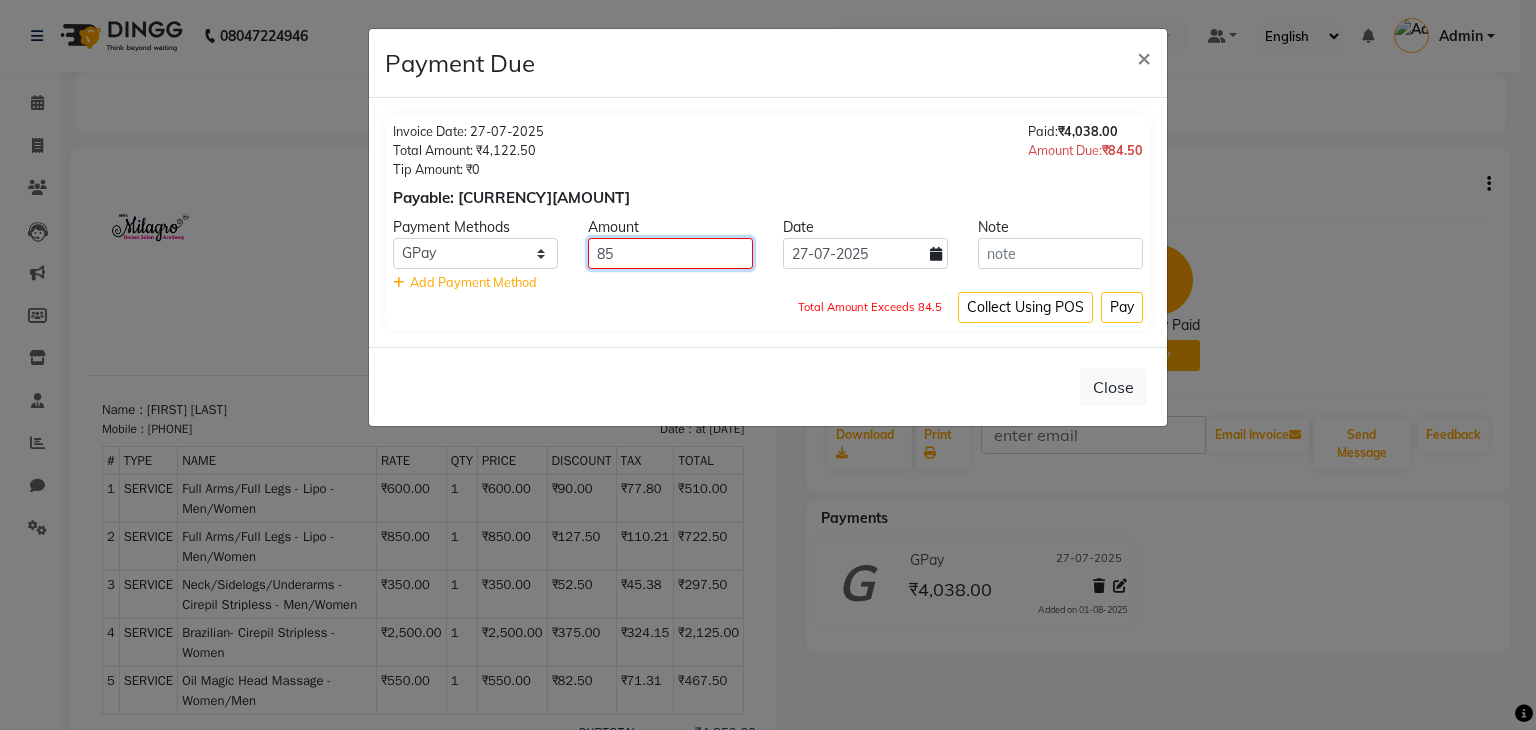 click on "85" 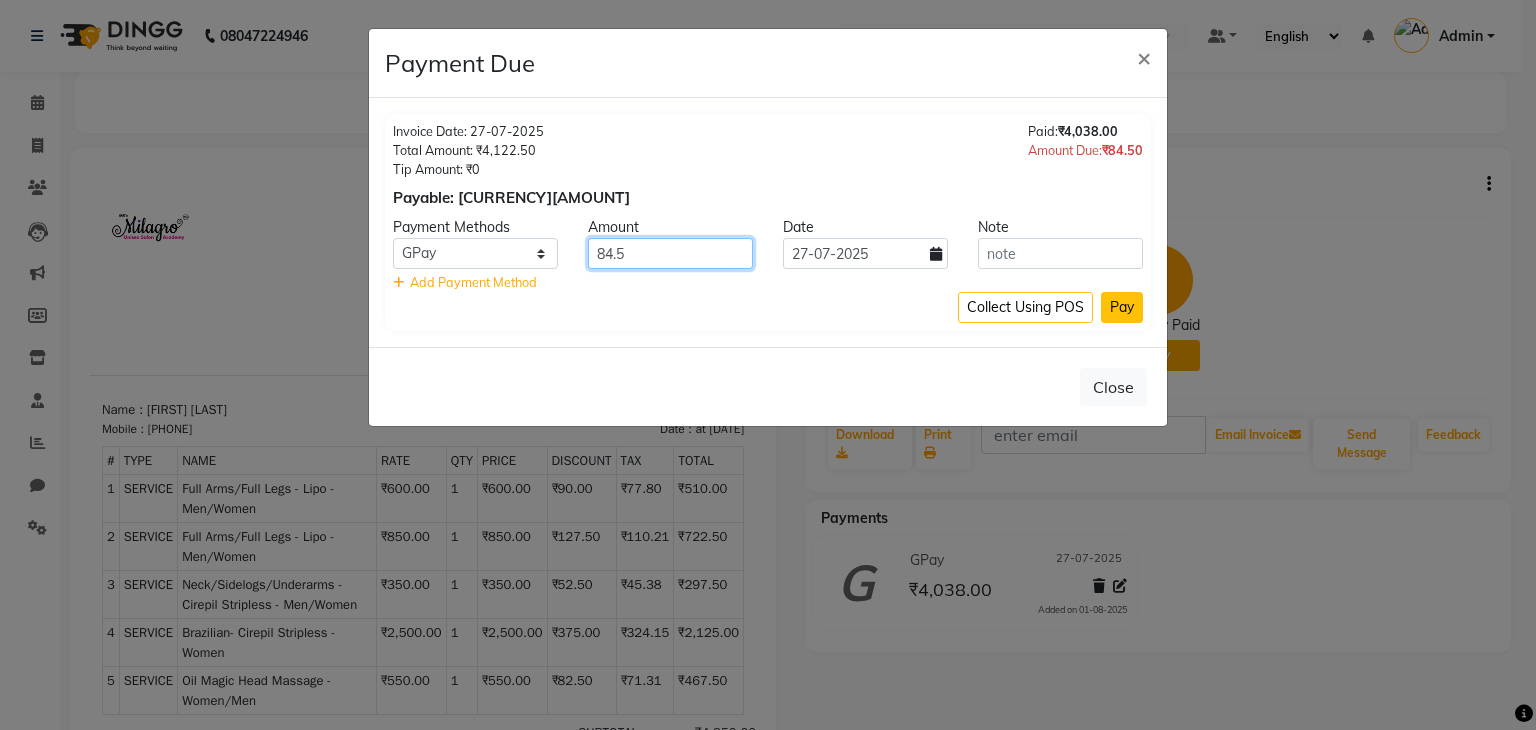 type on "84.5" 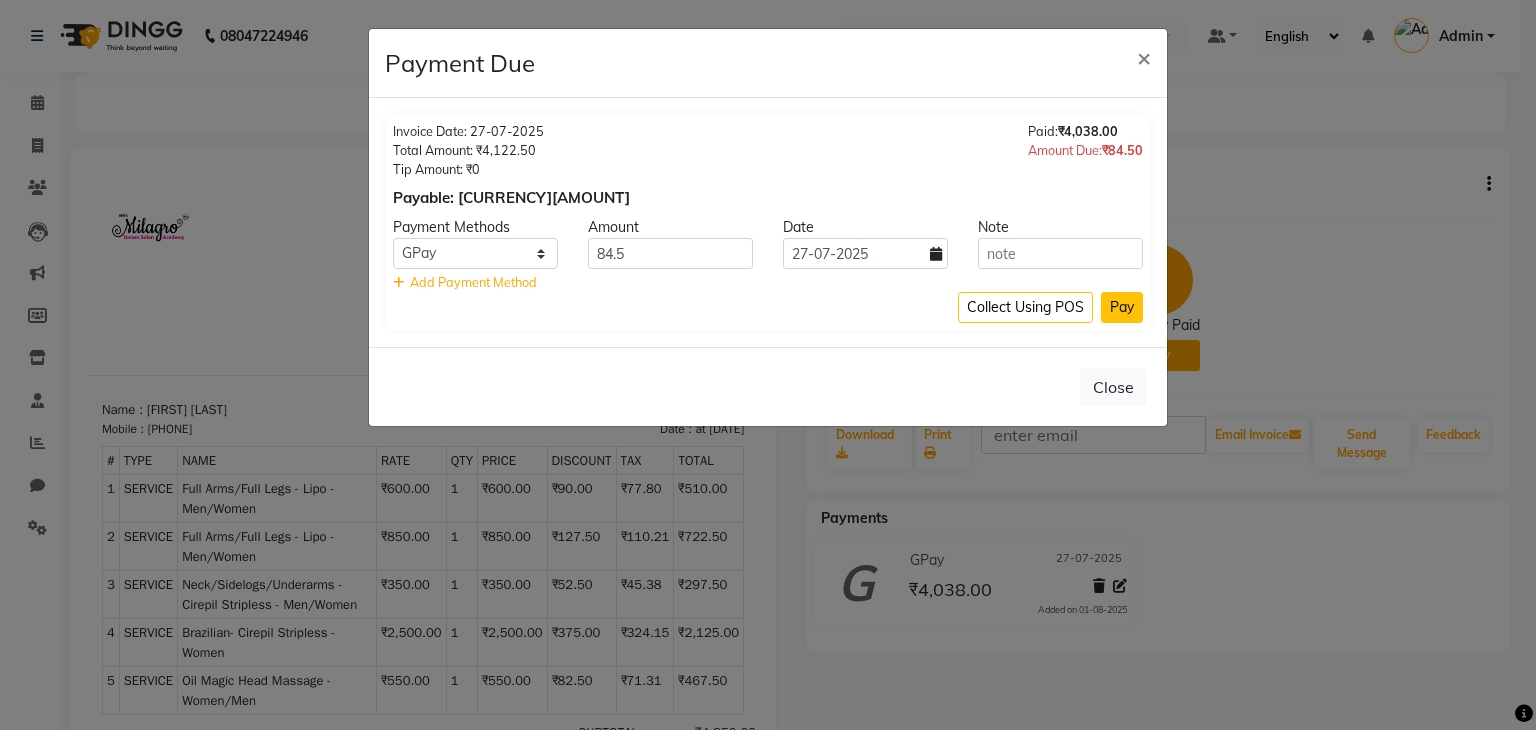click on "Pay" 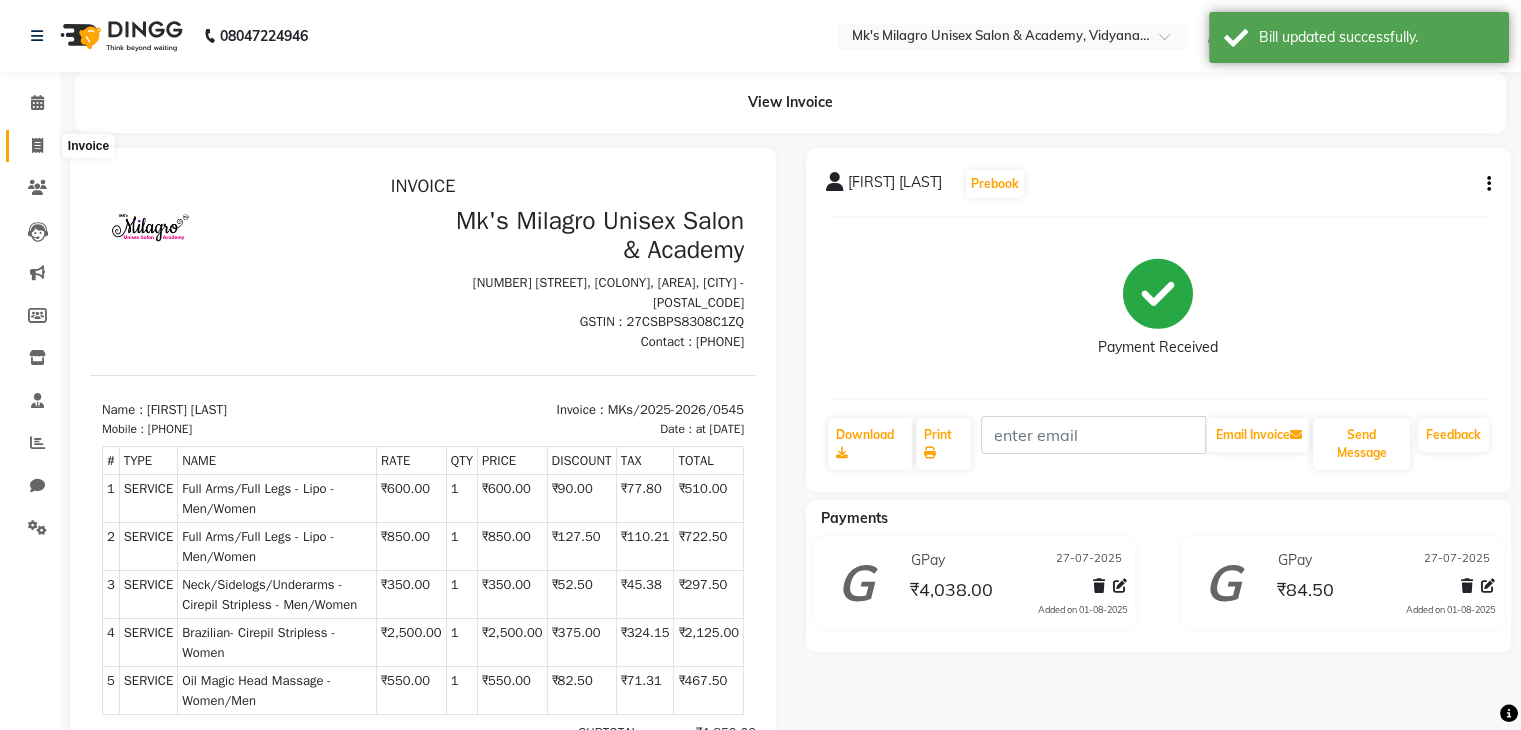click 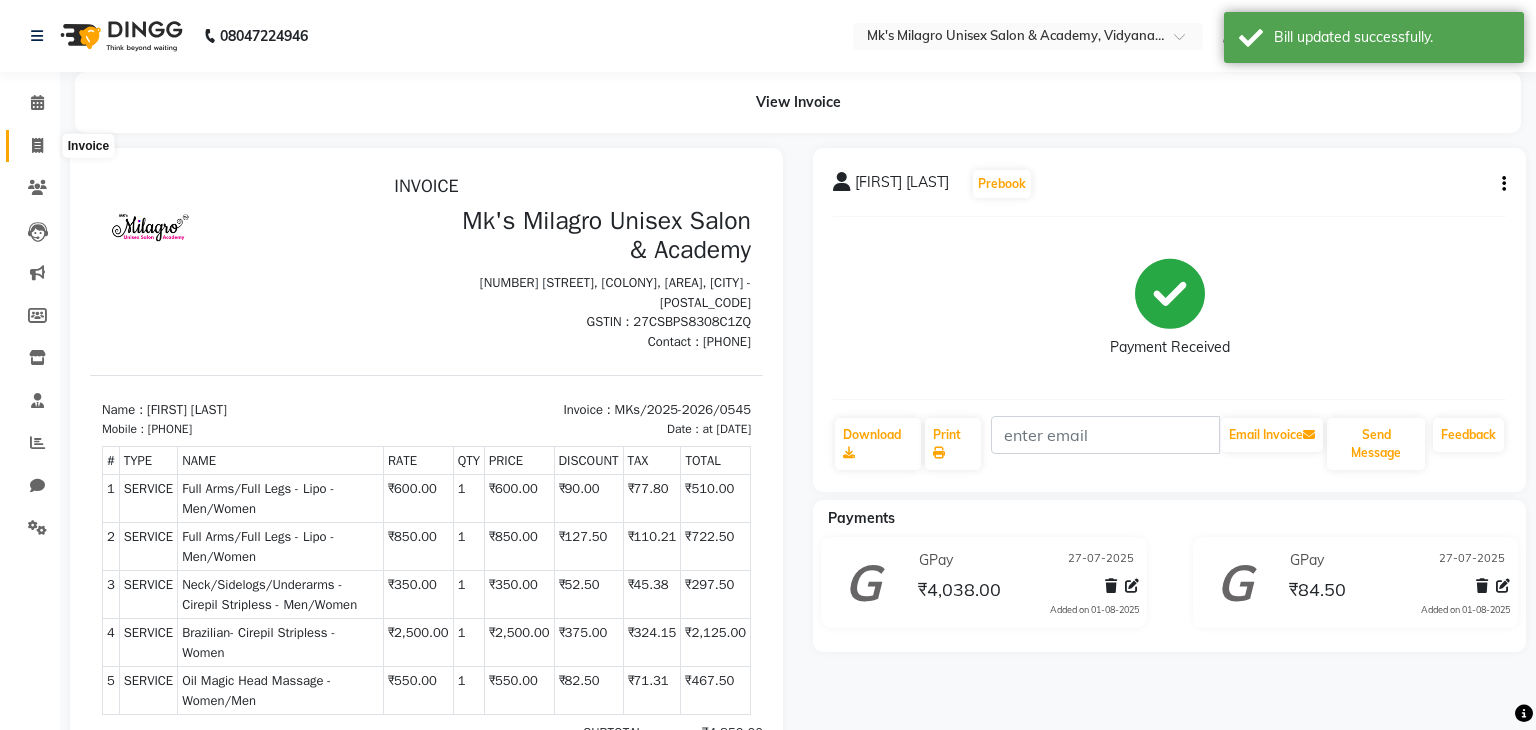 select on "service" 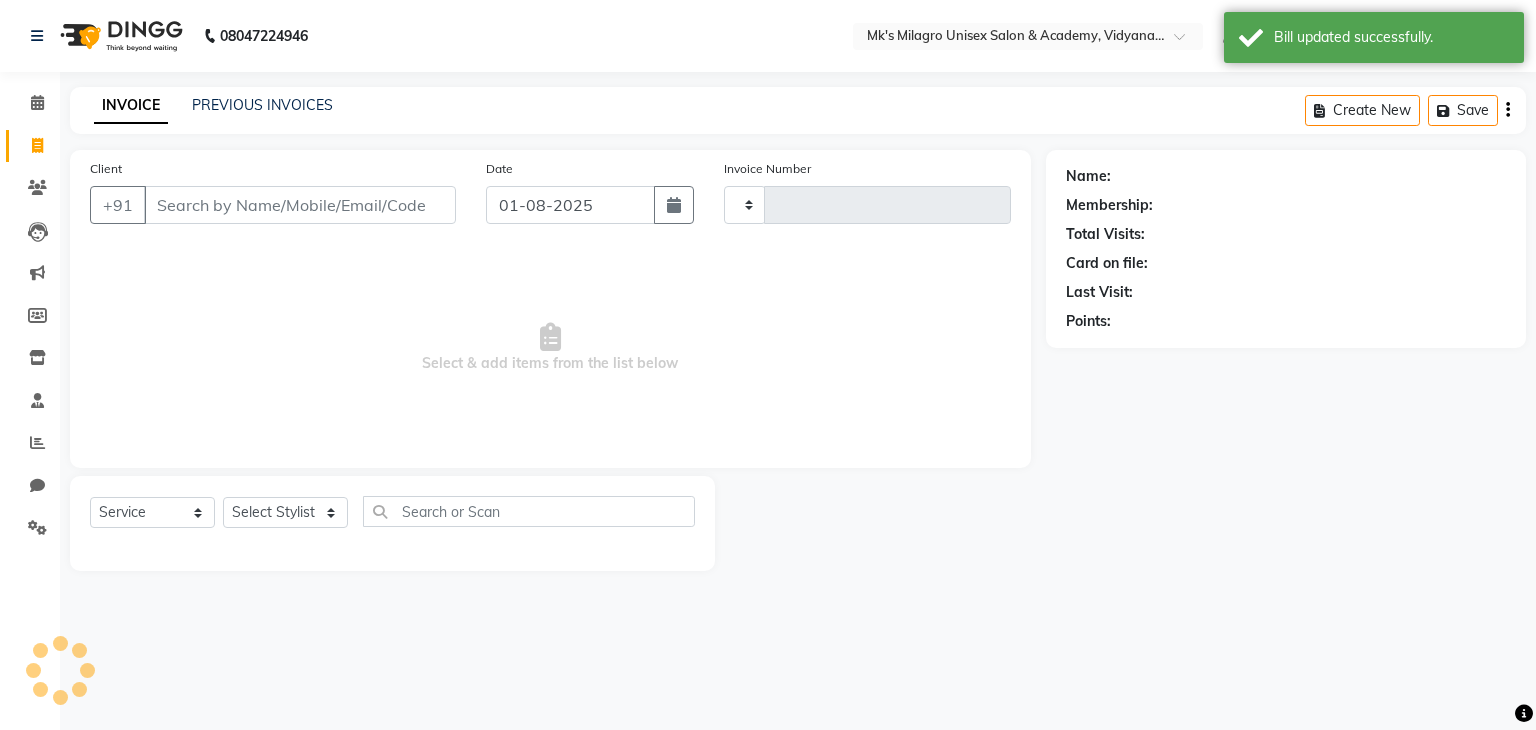 type on "0546" 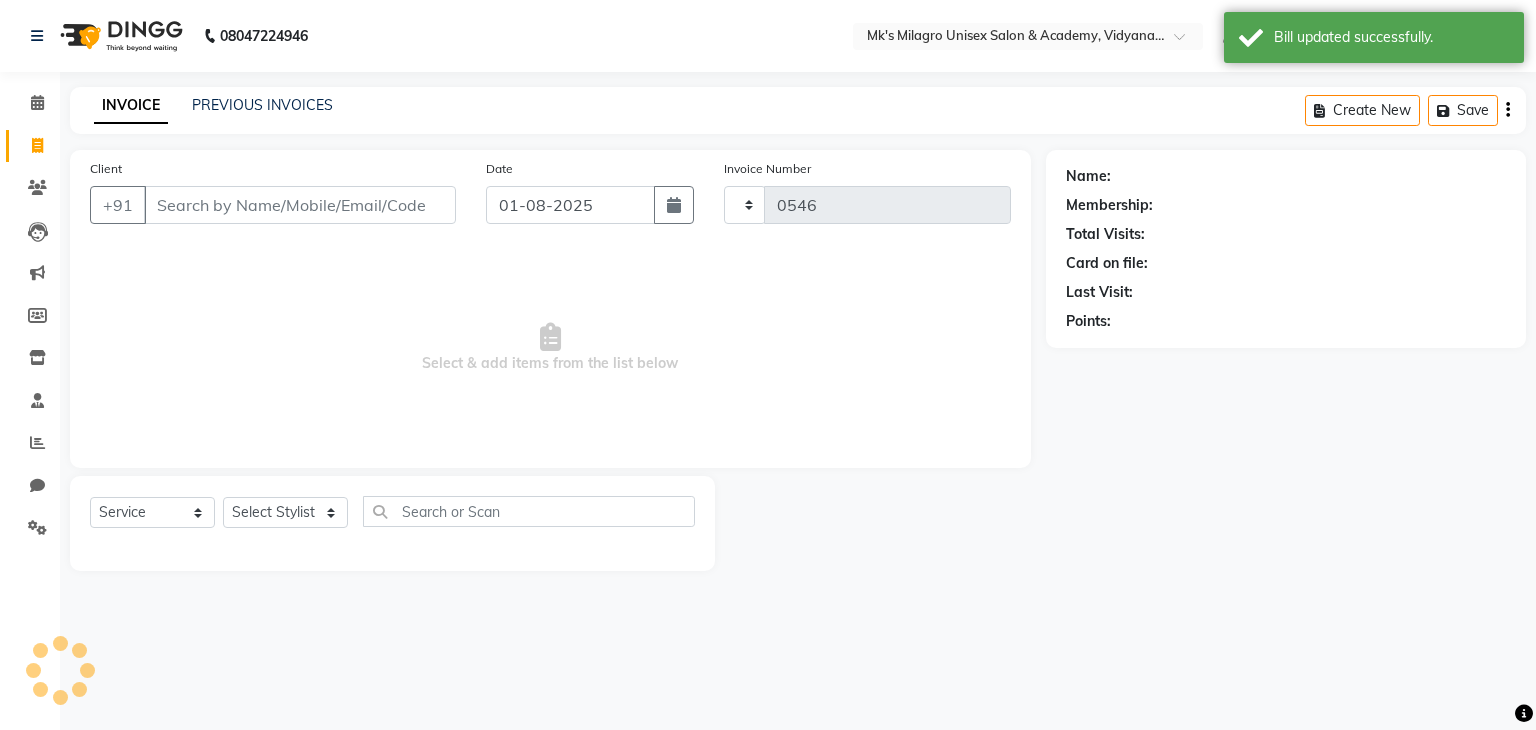 select on "6031" 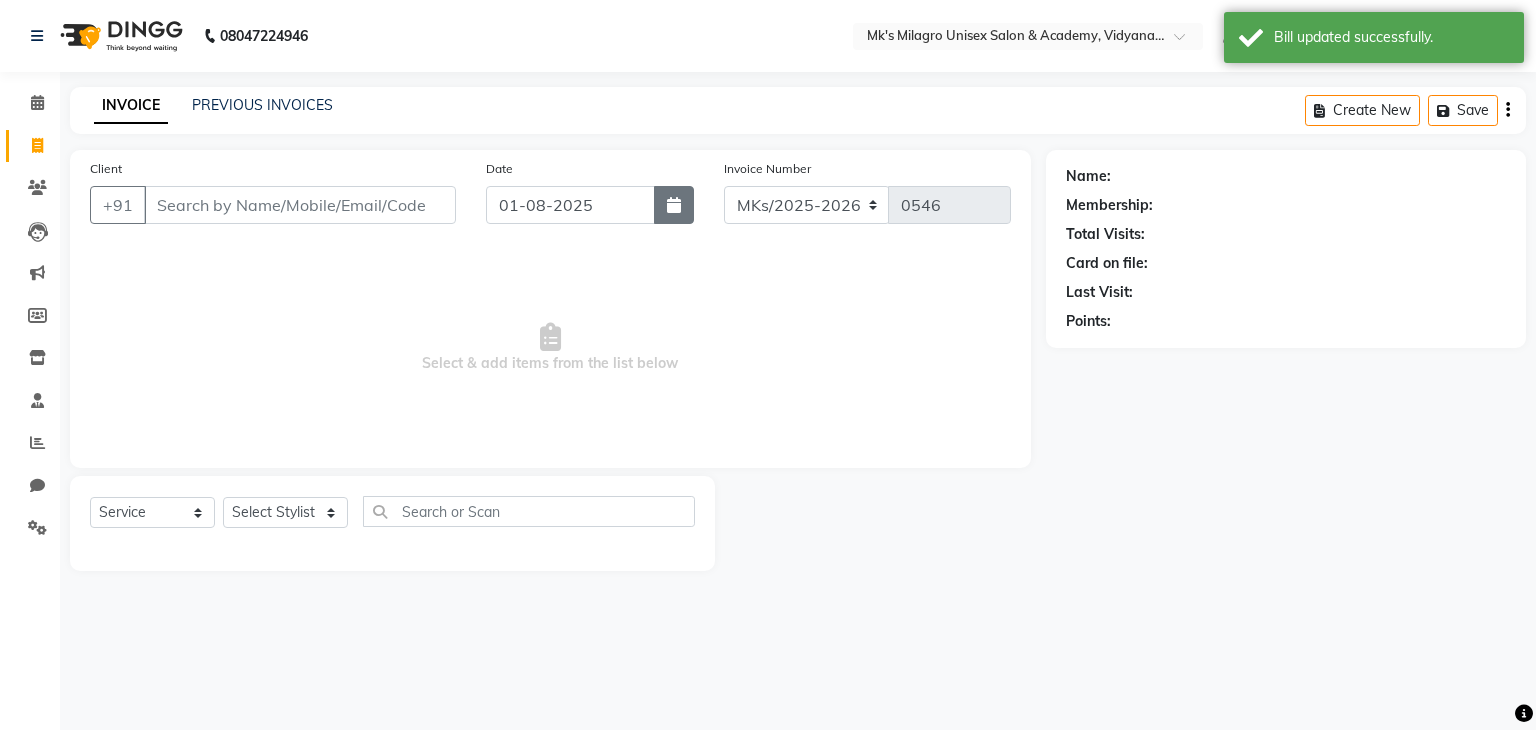 click 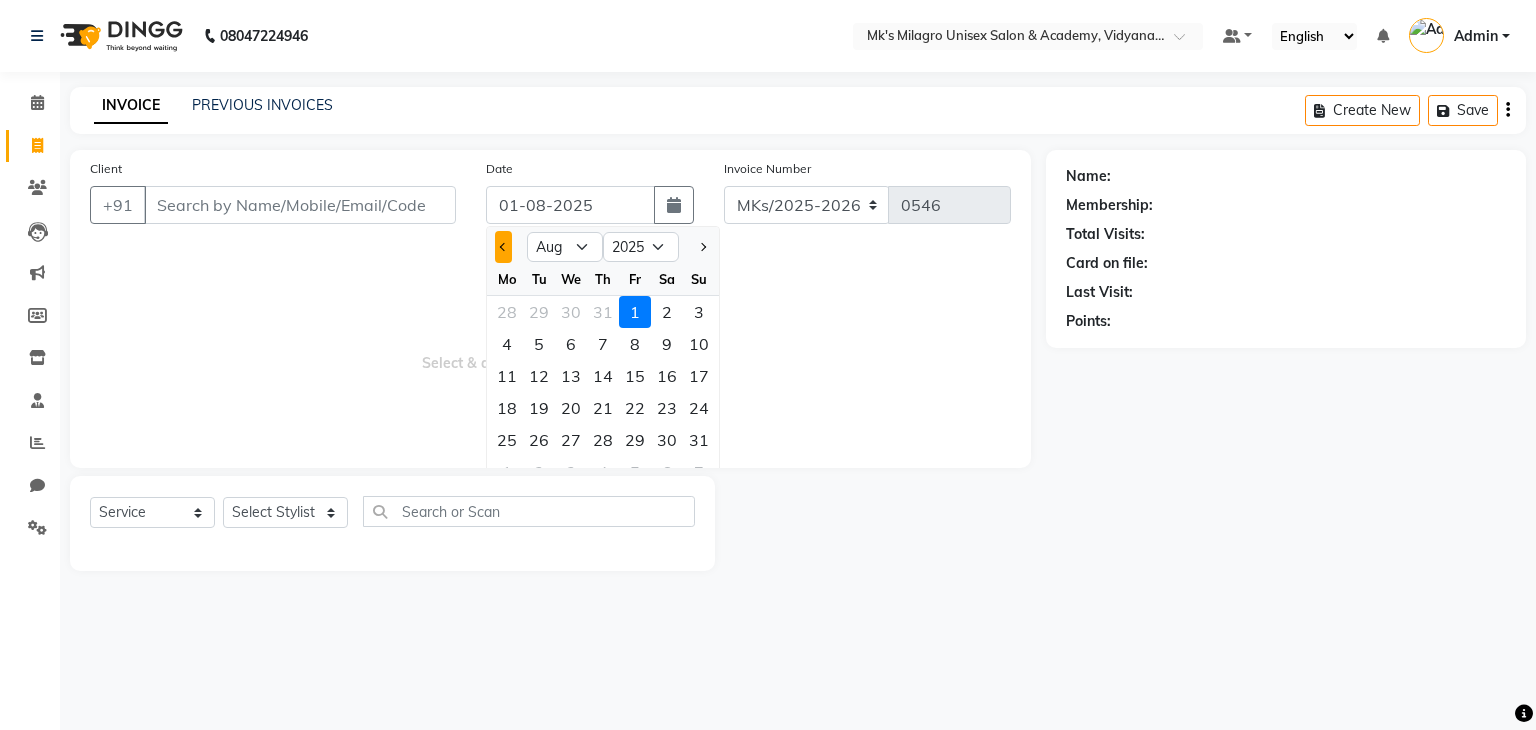 click 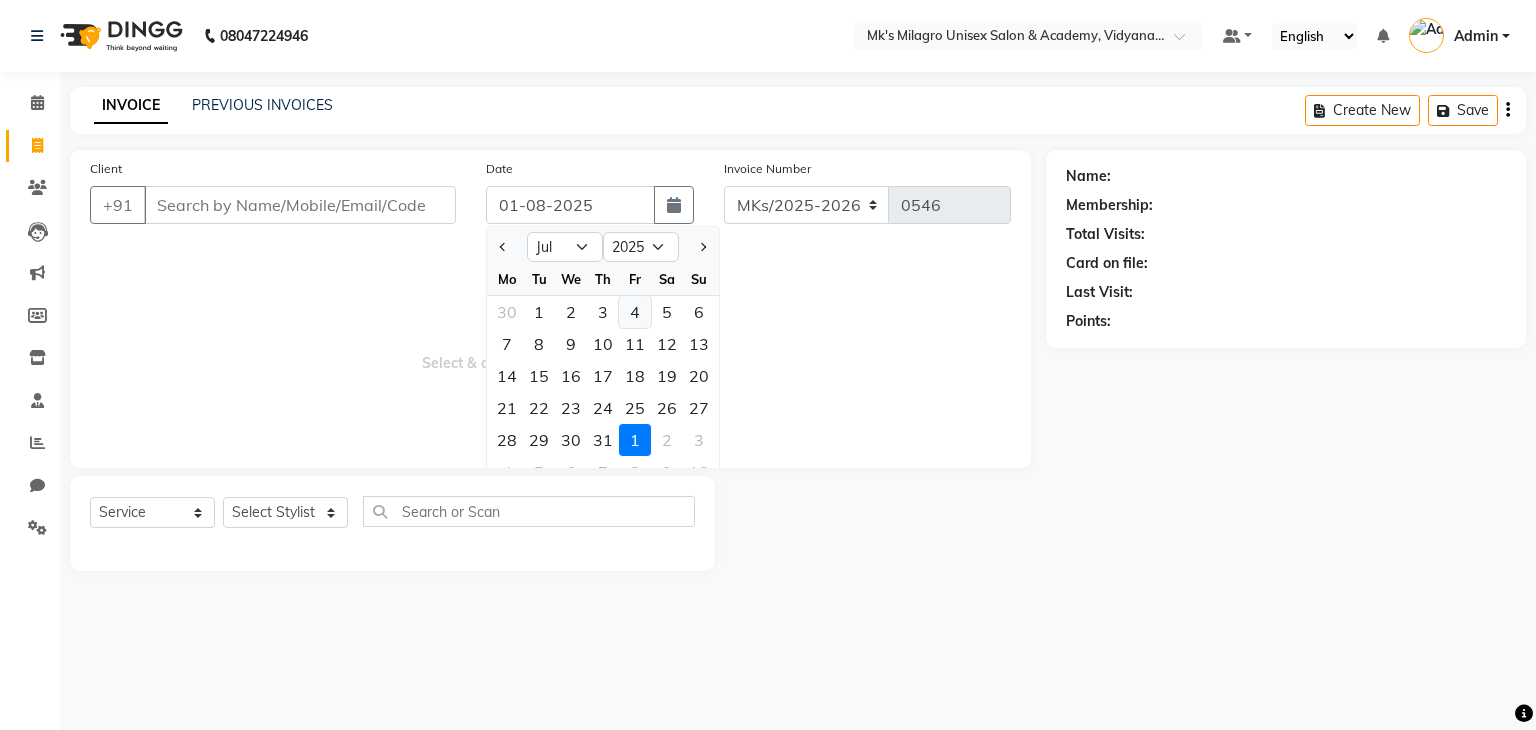type 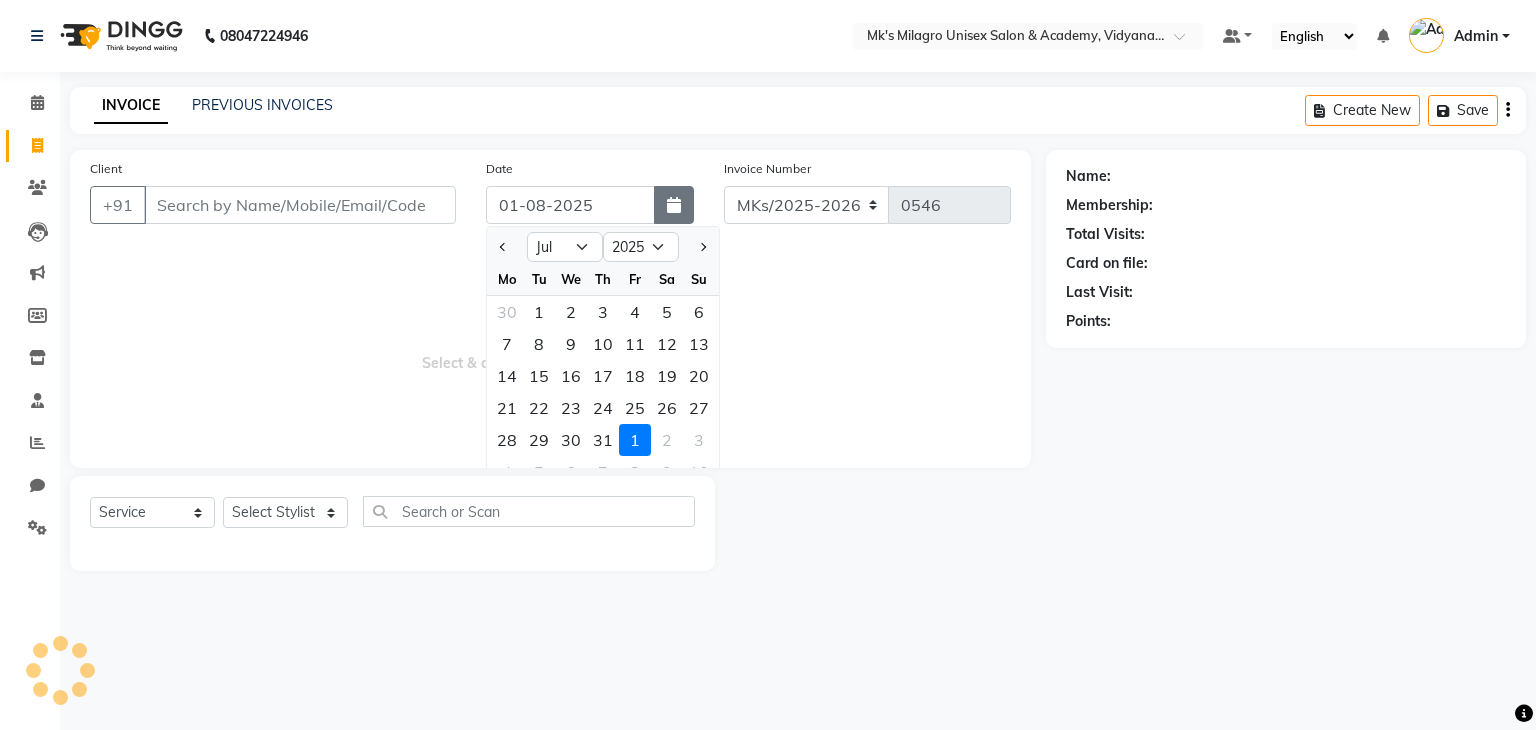 click 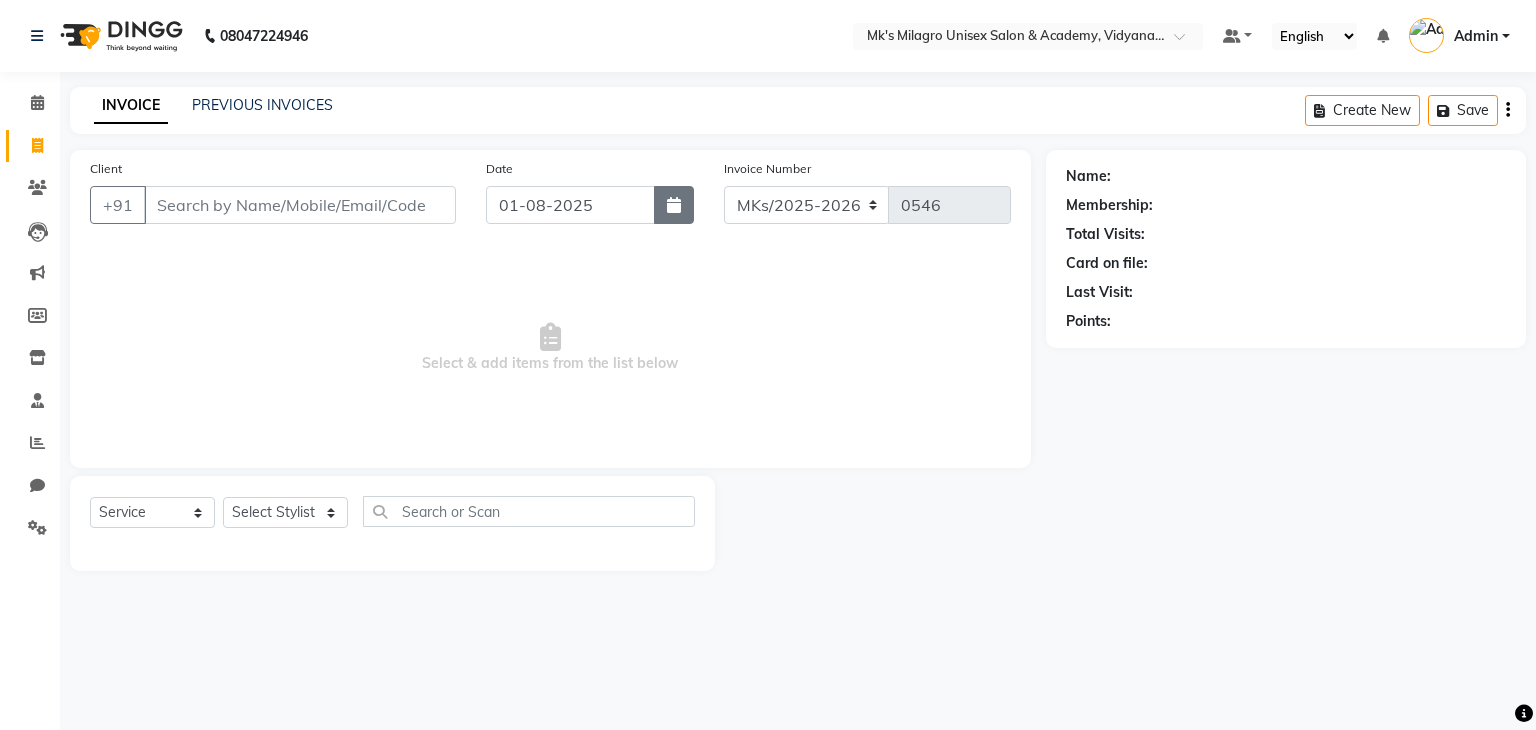 click 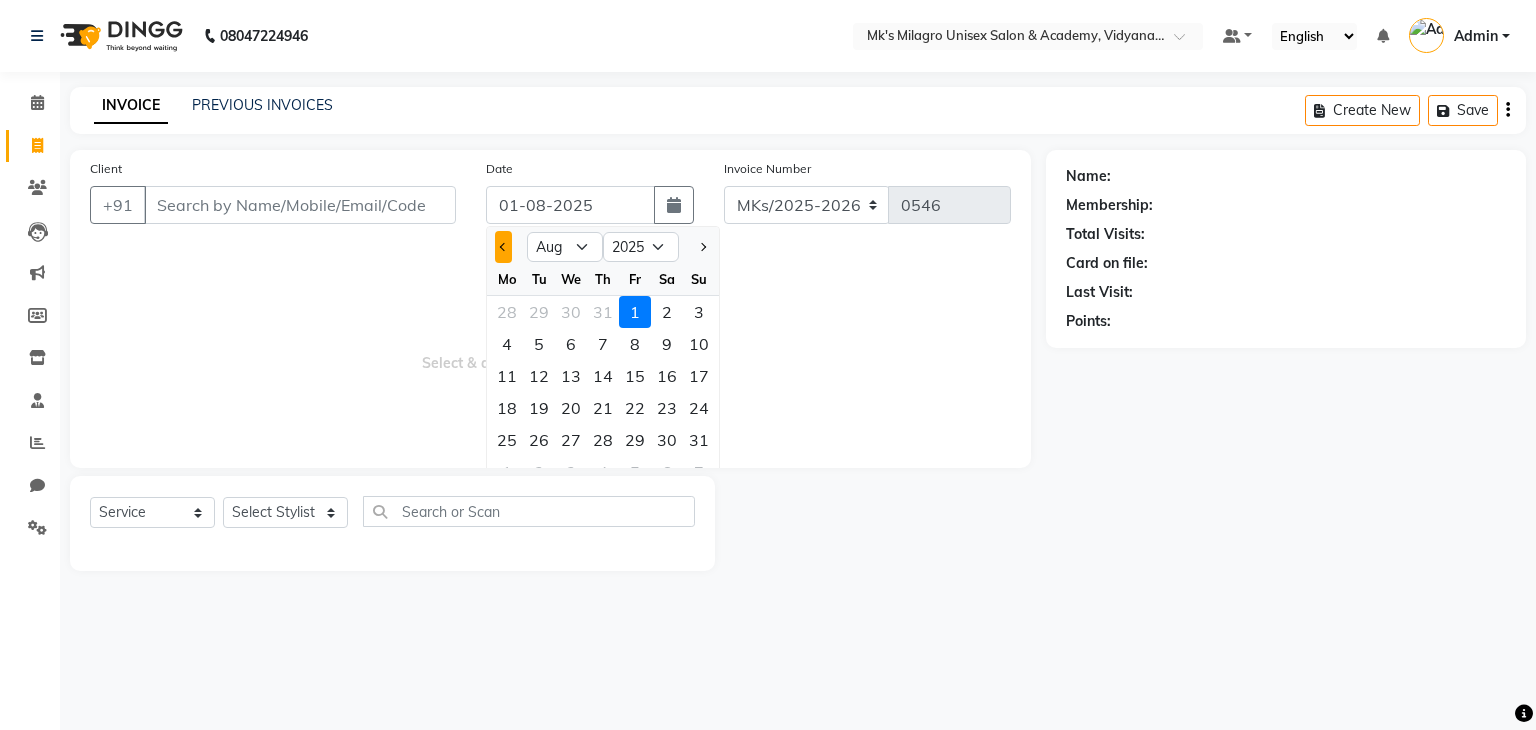 click 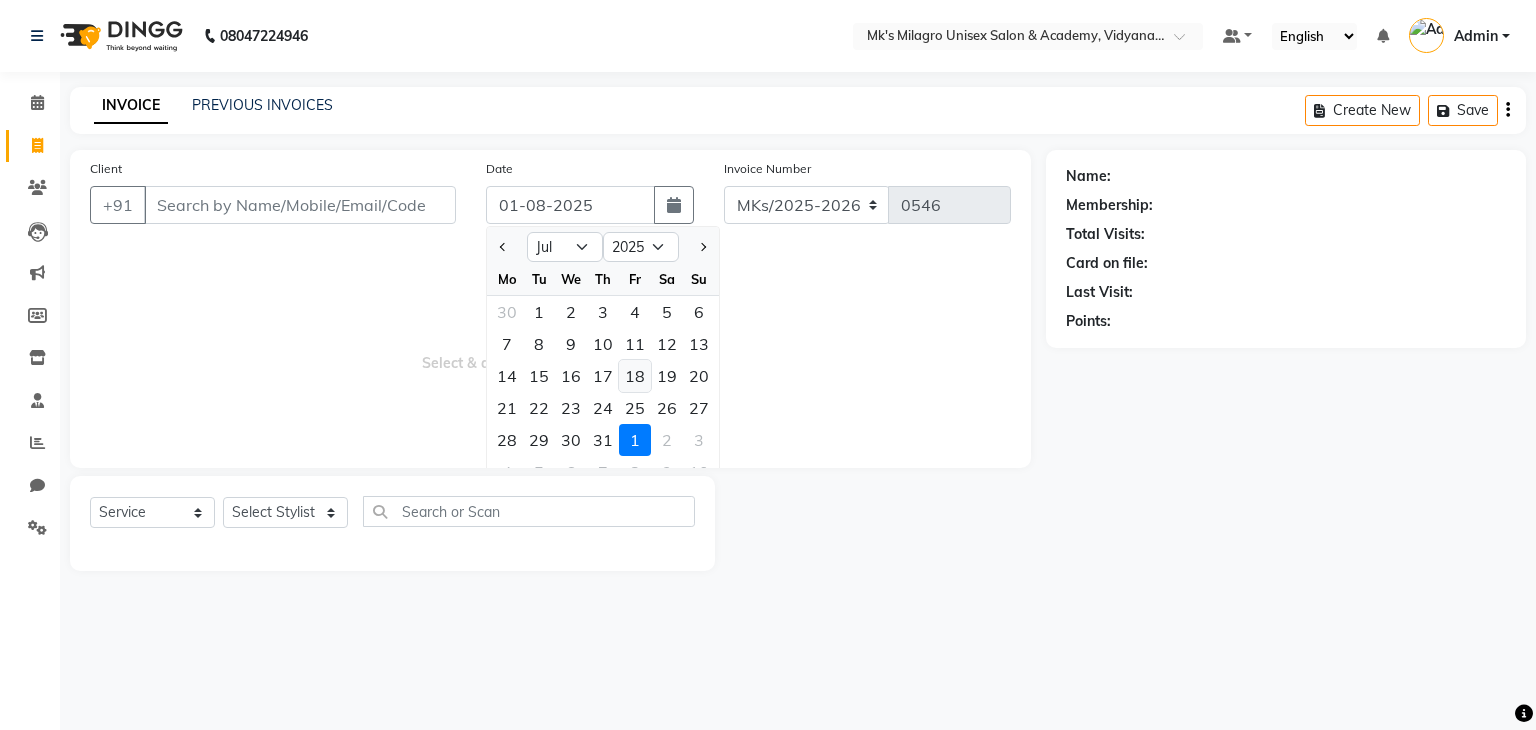 type 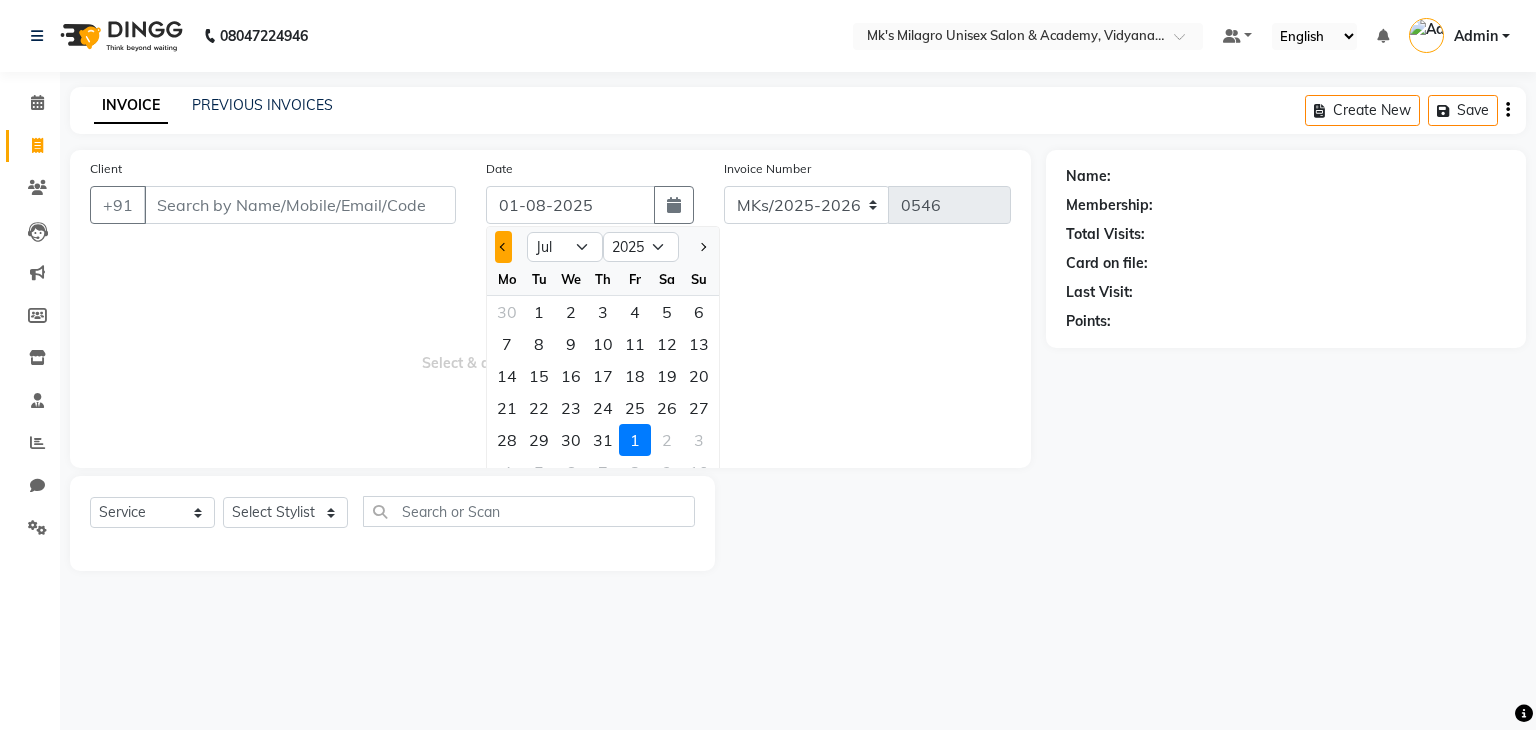 click 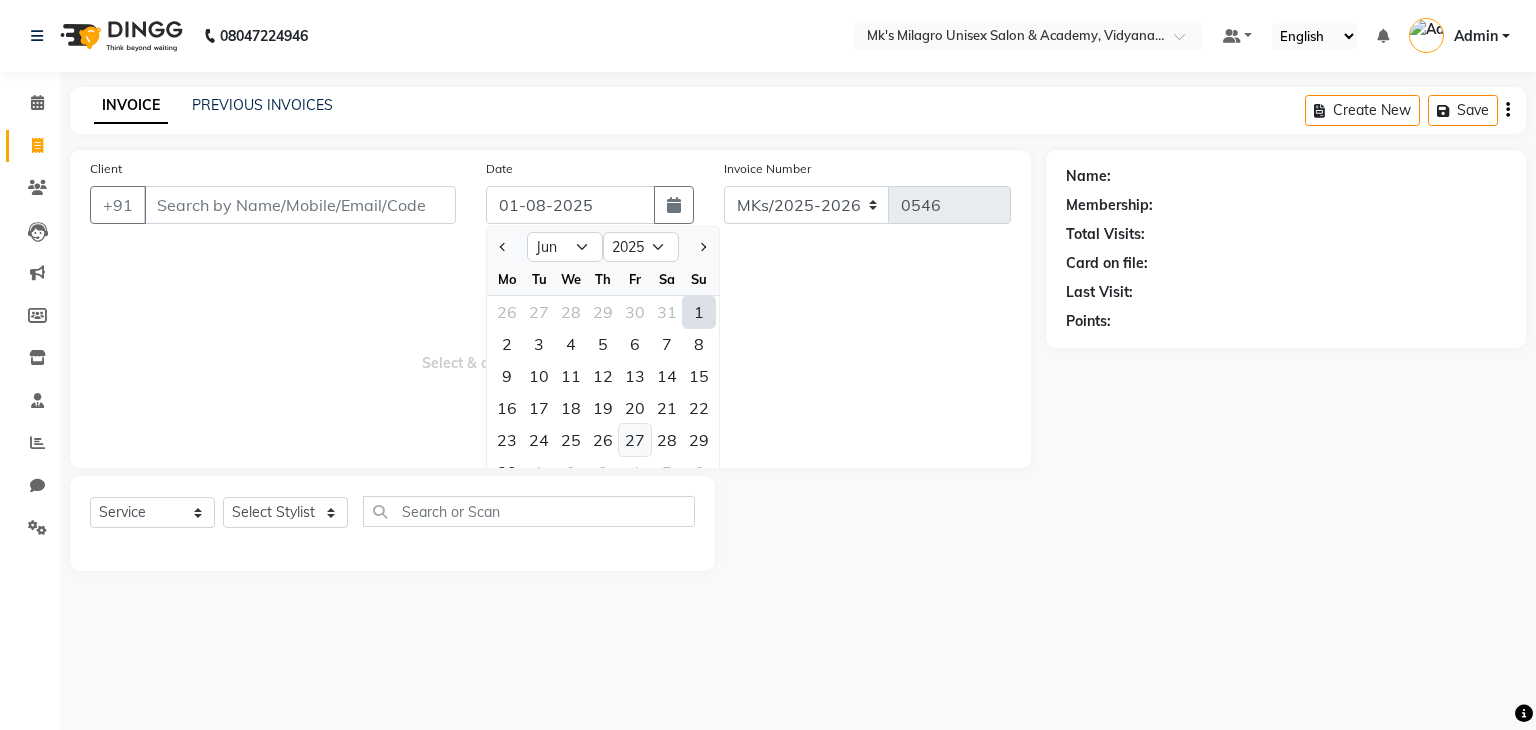 click on "27" 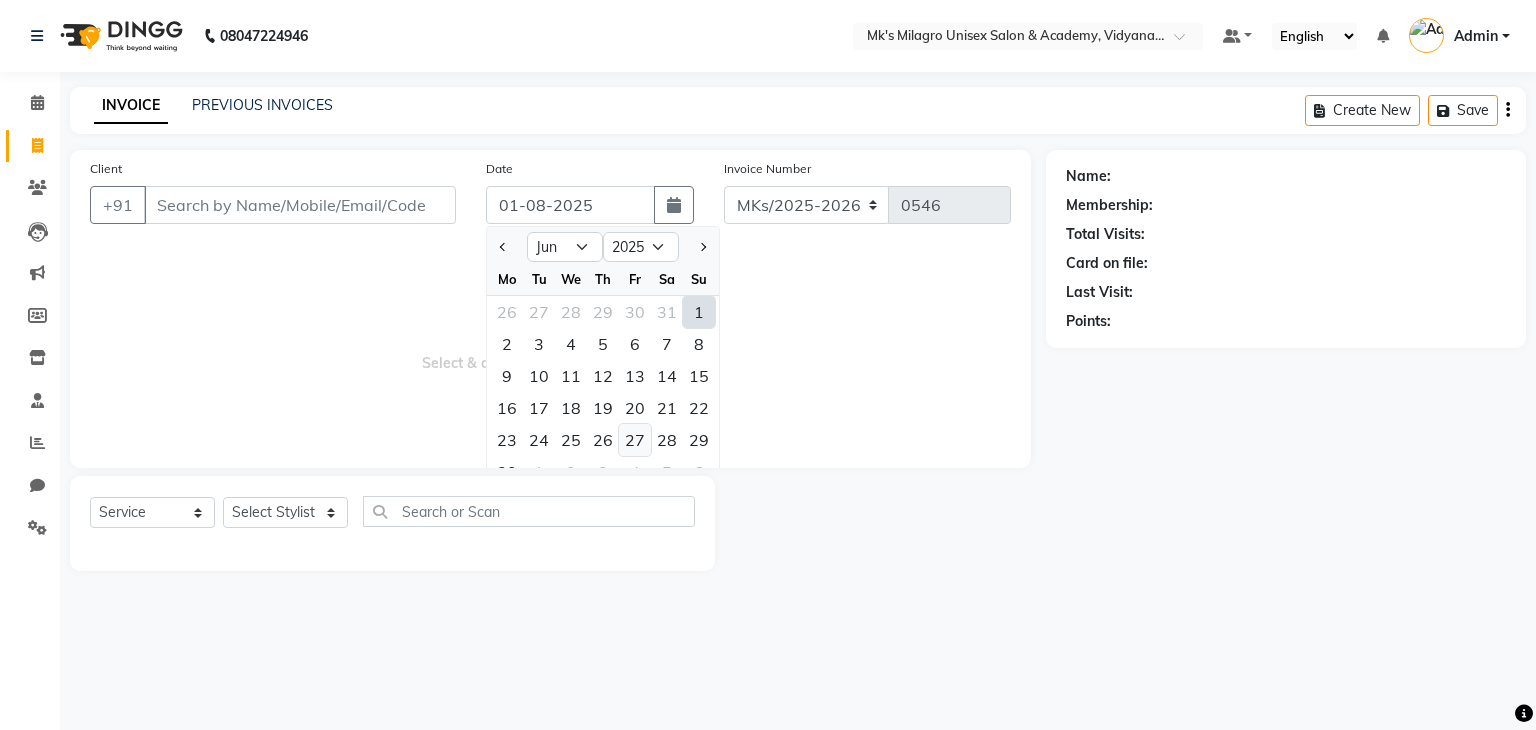 type on "27-06-2025" 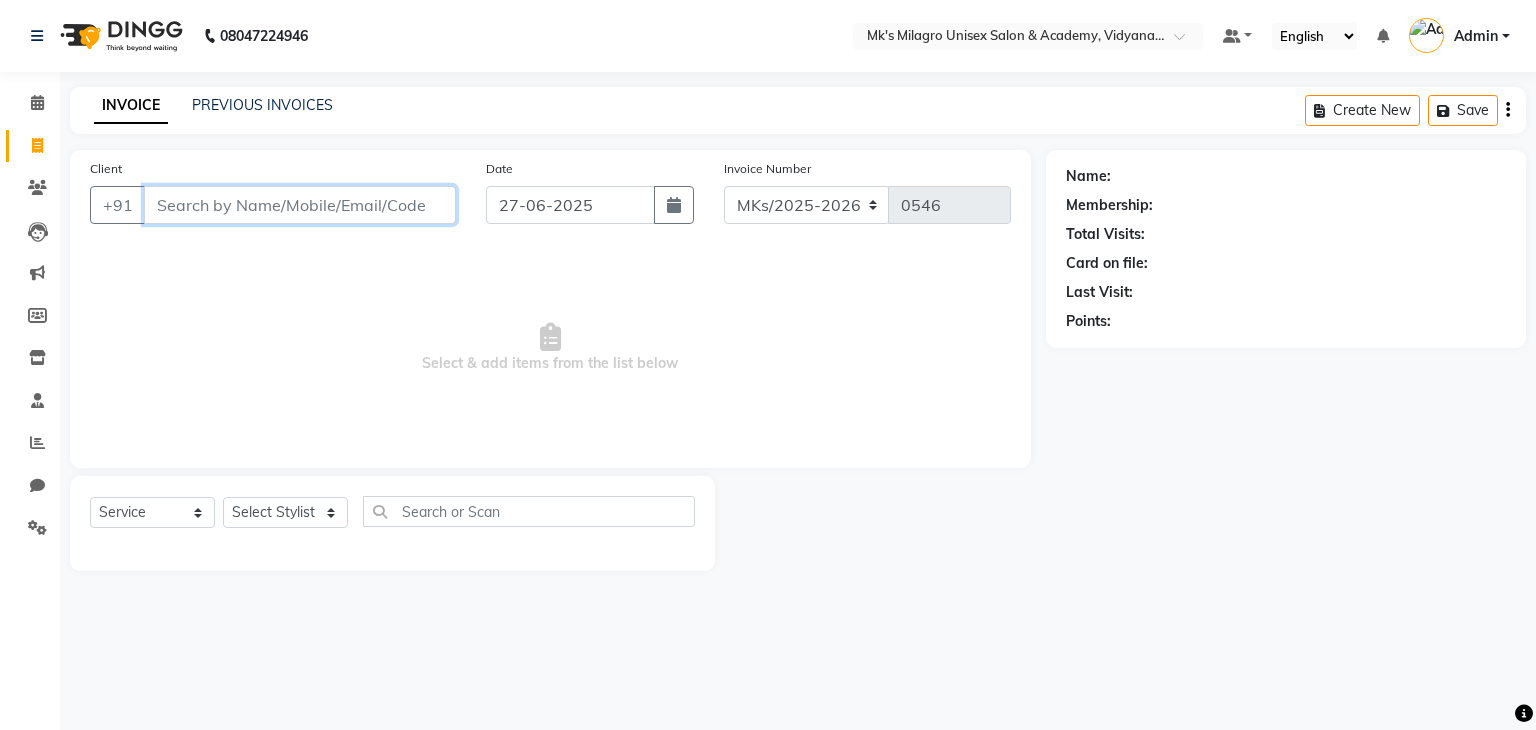 click on "Client" at bounding box center (300, 205) 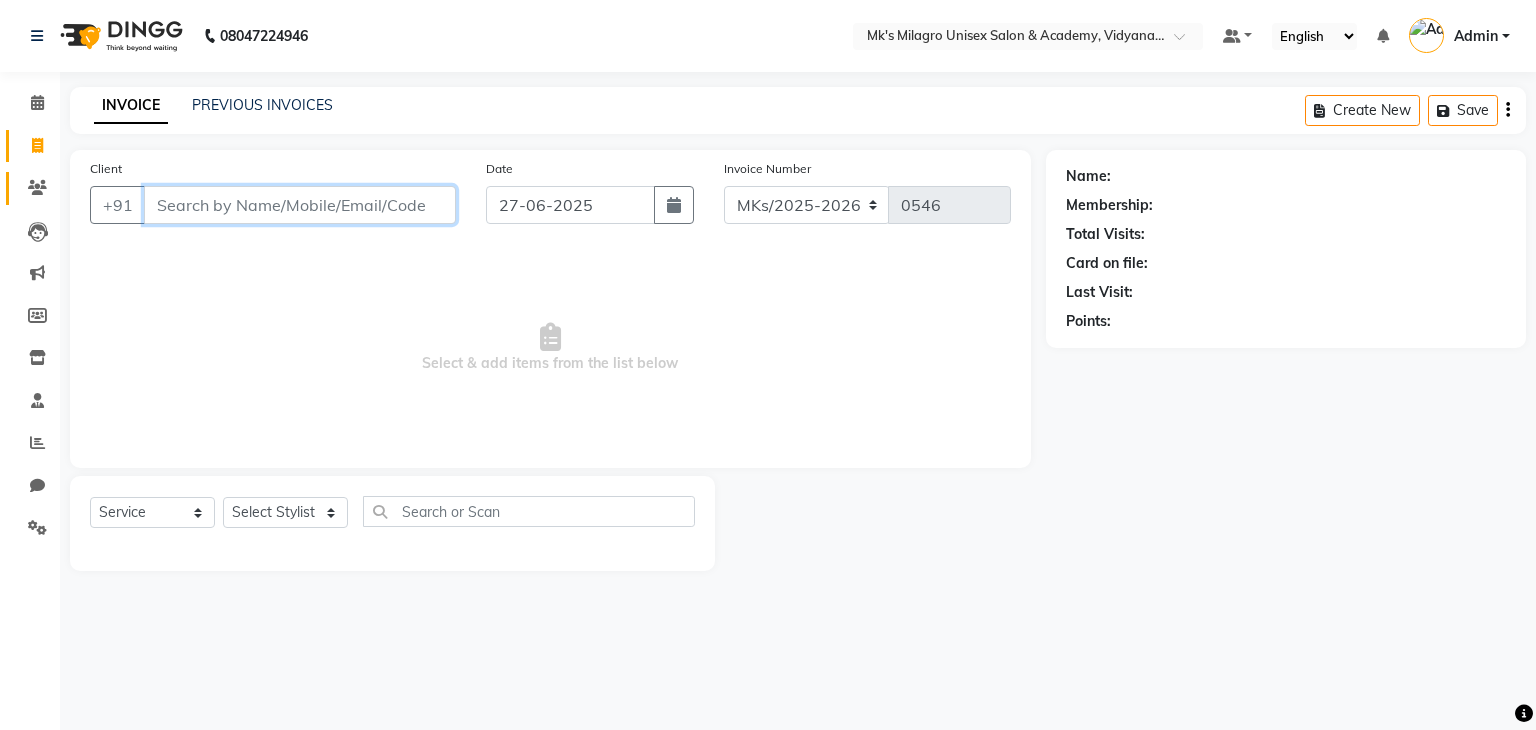 paste on "[PHONE]" 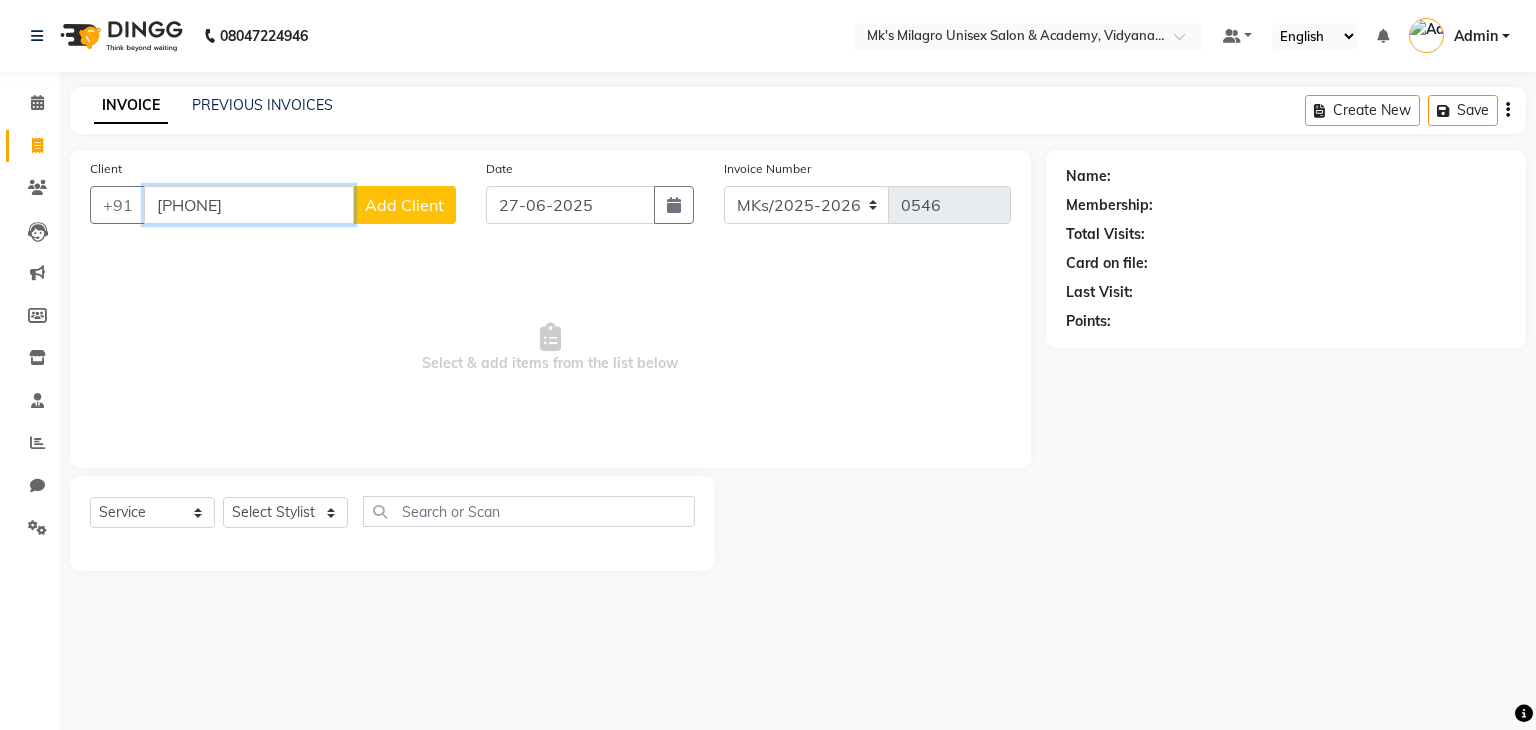 type on "[PHONE]" 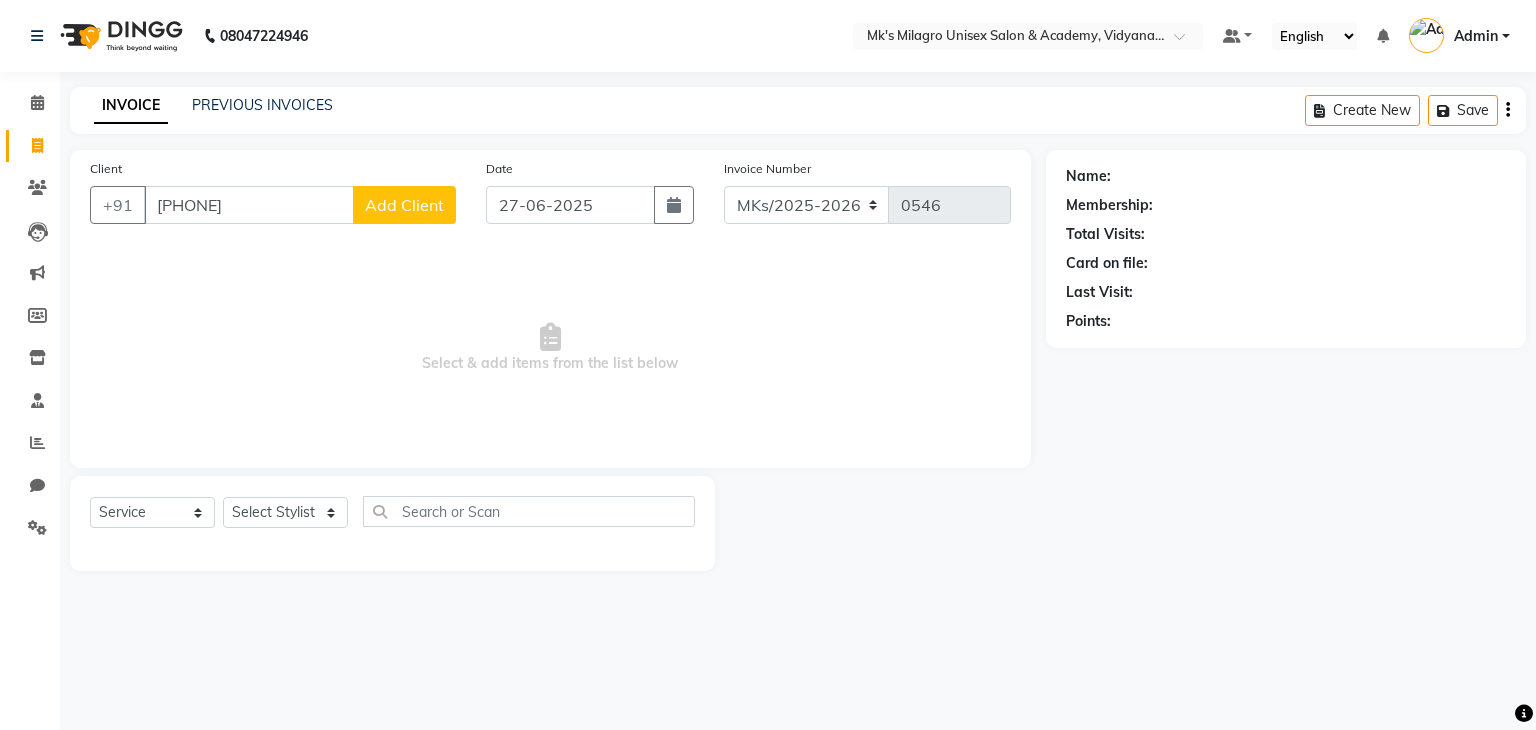 click on "Add Client" 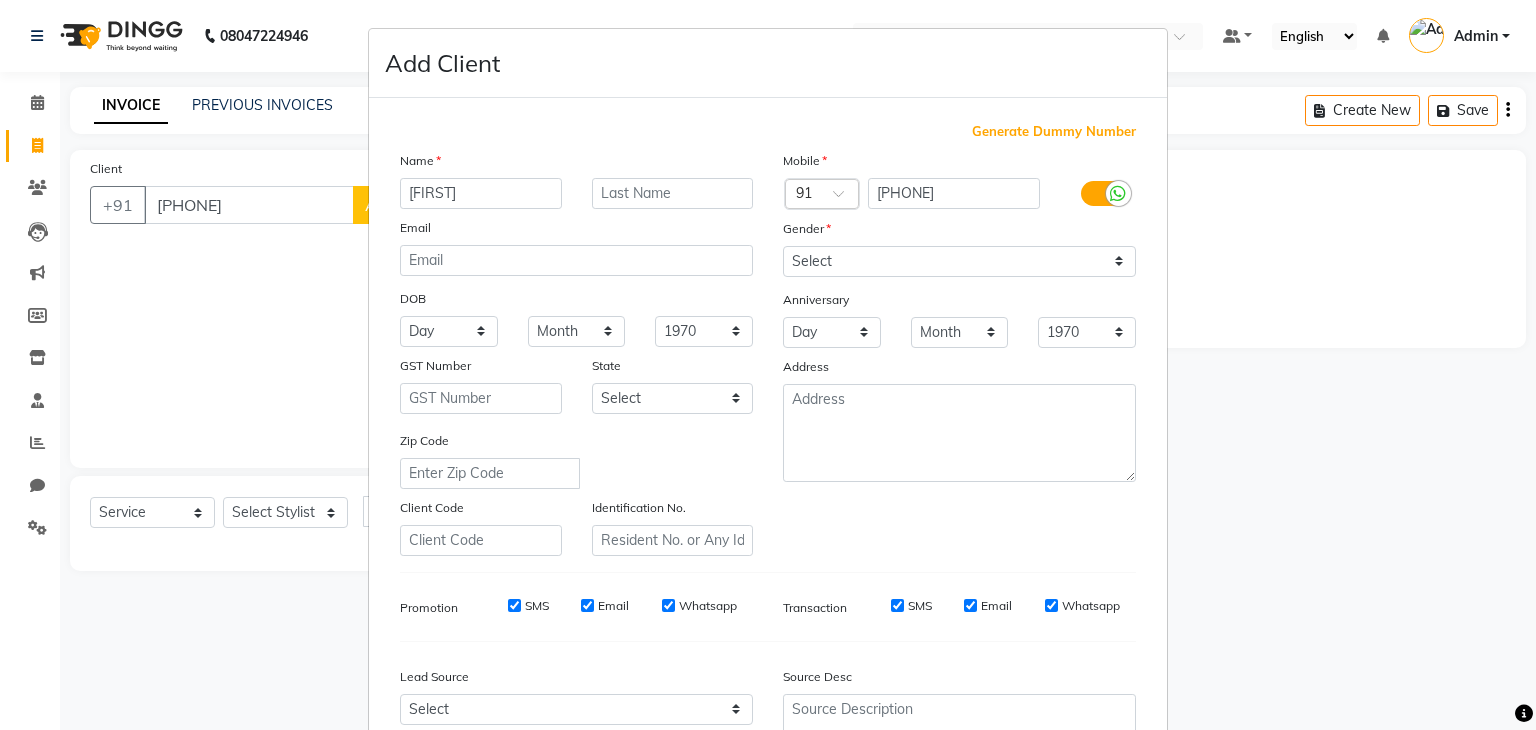 type on "[FIRST]" 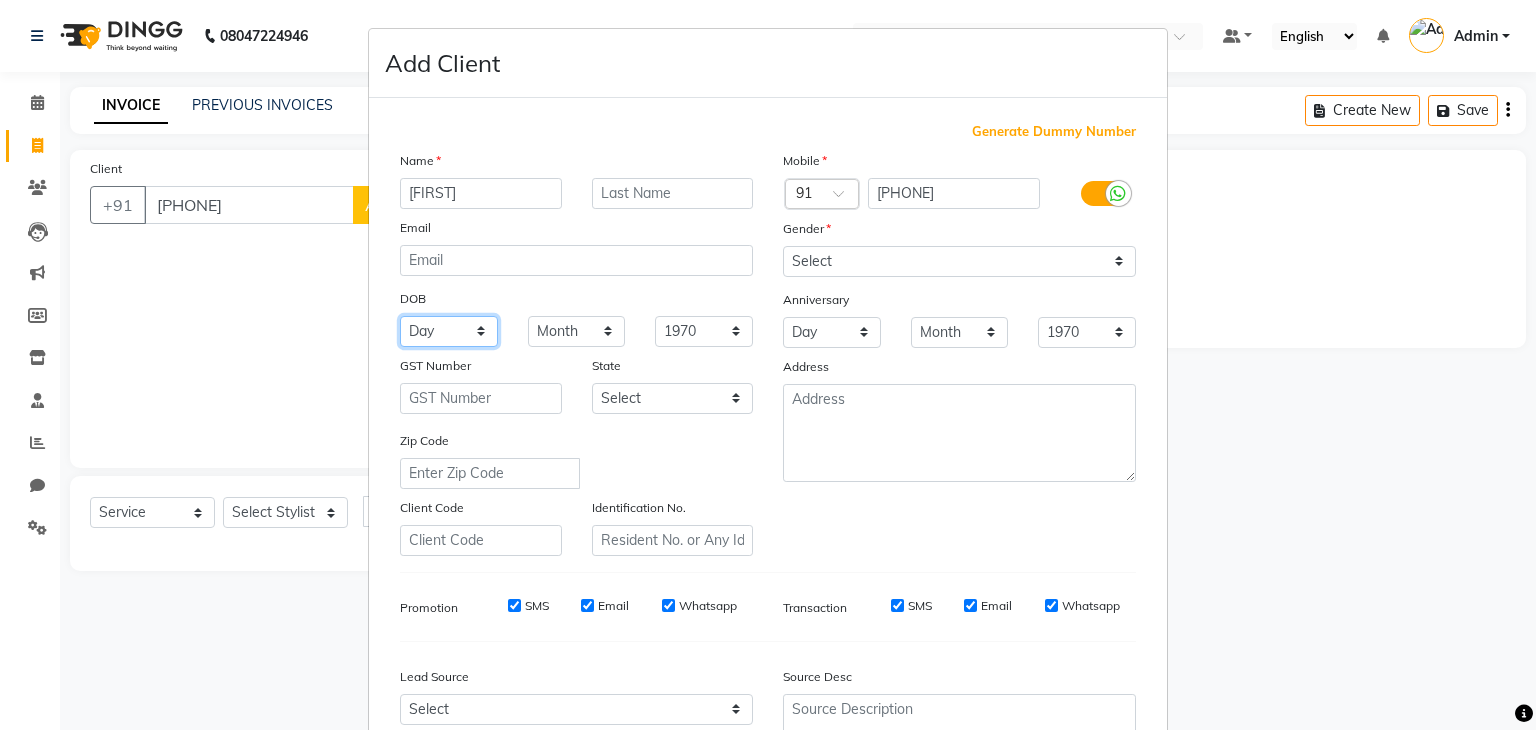 click on "Day 01 02 03 04 05 06 07 08 09 10 11 12 13 14 15 16 17 18 19 20 21 22 23 24 25 26 27 28 29 30 31" at bounding box center (449, 331) 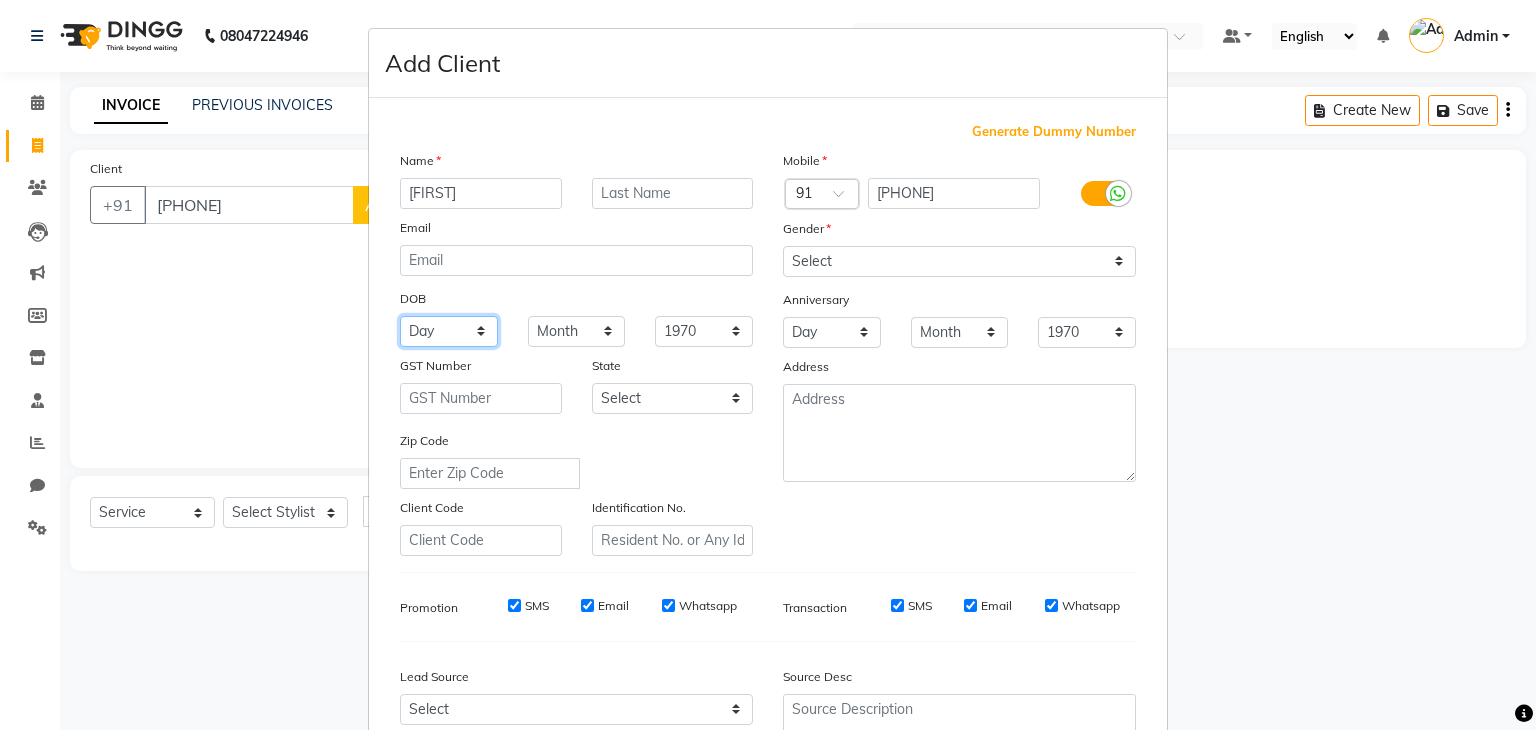 select on "11" 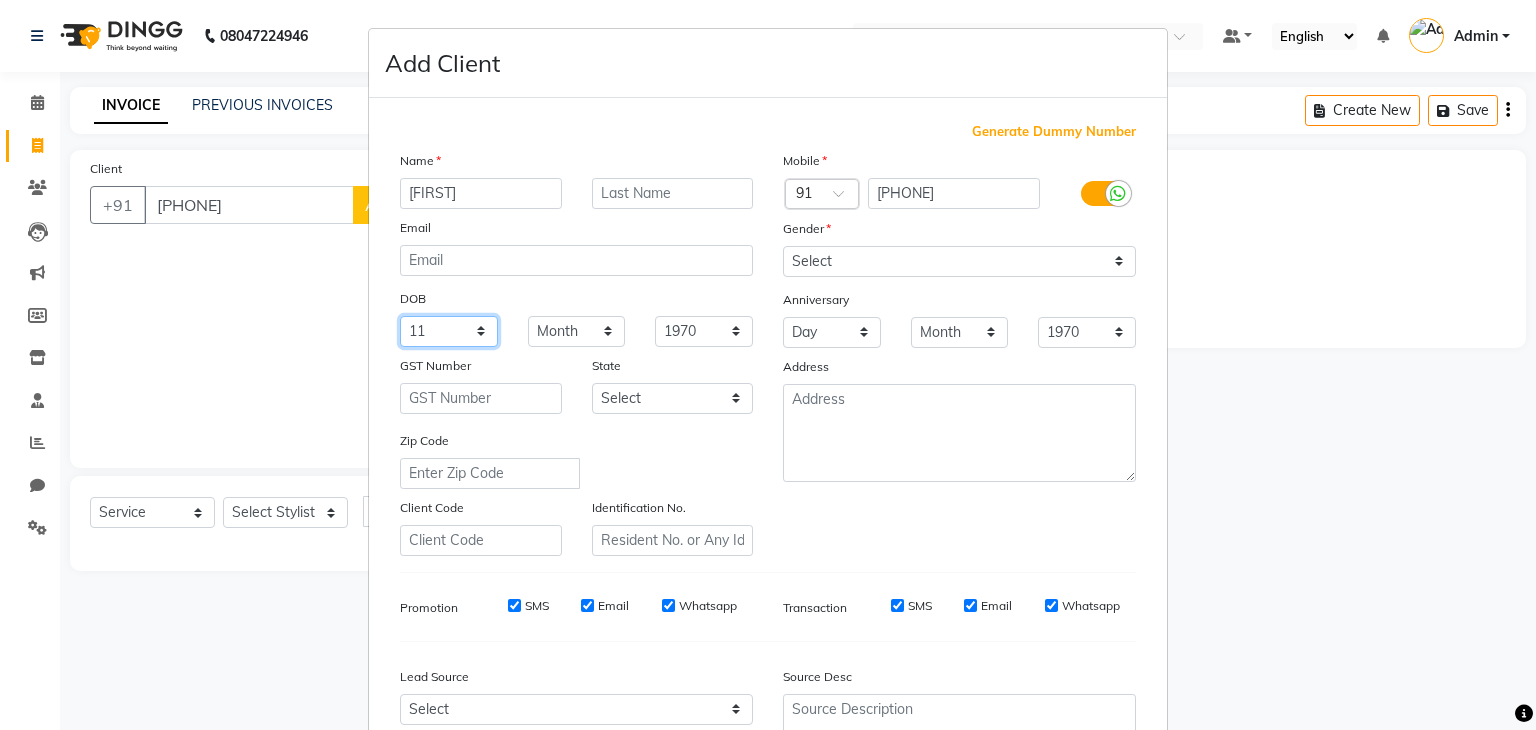 click on "Day 01 02 03 04 05 06 07 08 09 10 11 12 13 14 15 16 17 18 19 20 21 22 23 24 25 26 27 28 29 30 31" at bounding box center (449, 331) 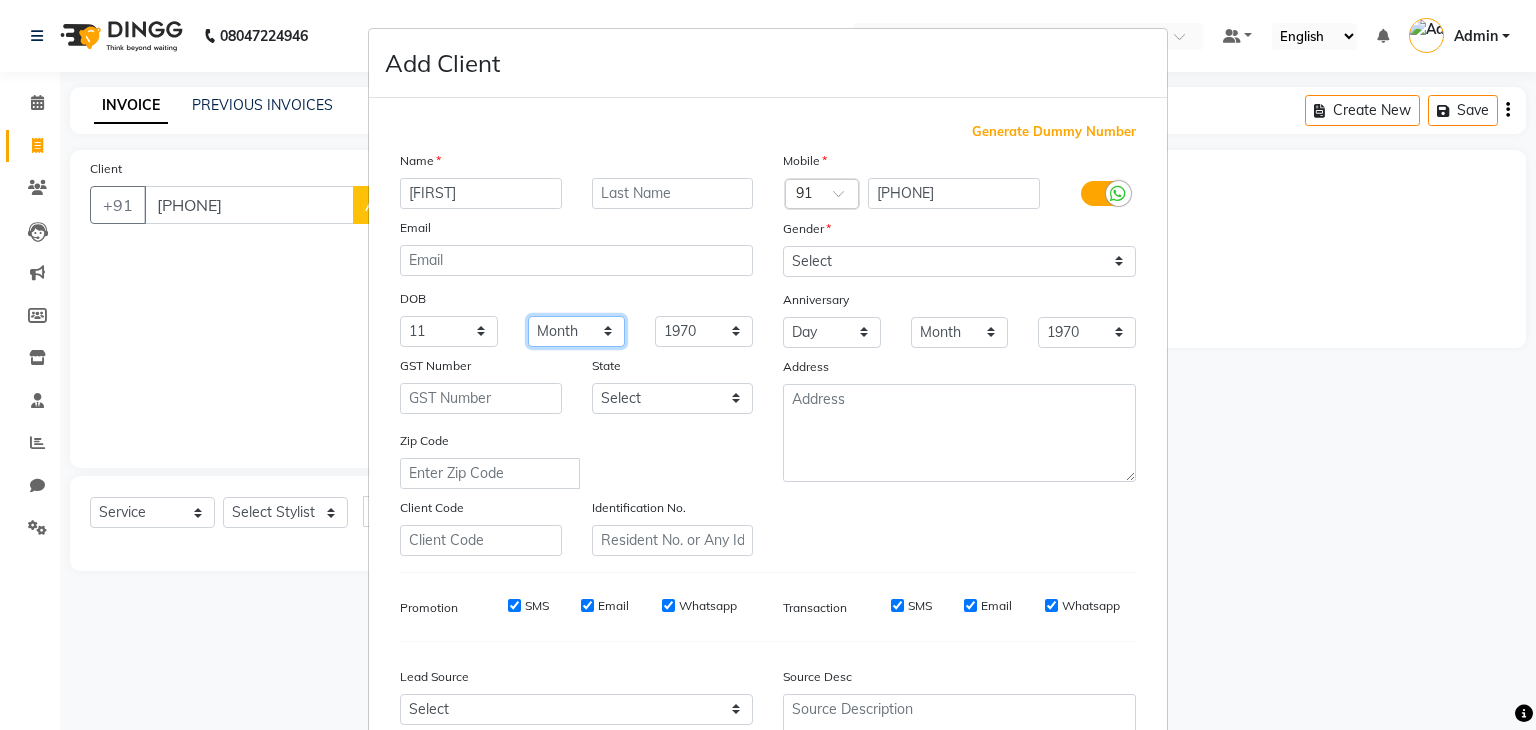 click on "Month January February March April May June July August September October November December" at bounding box center [577, 331] 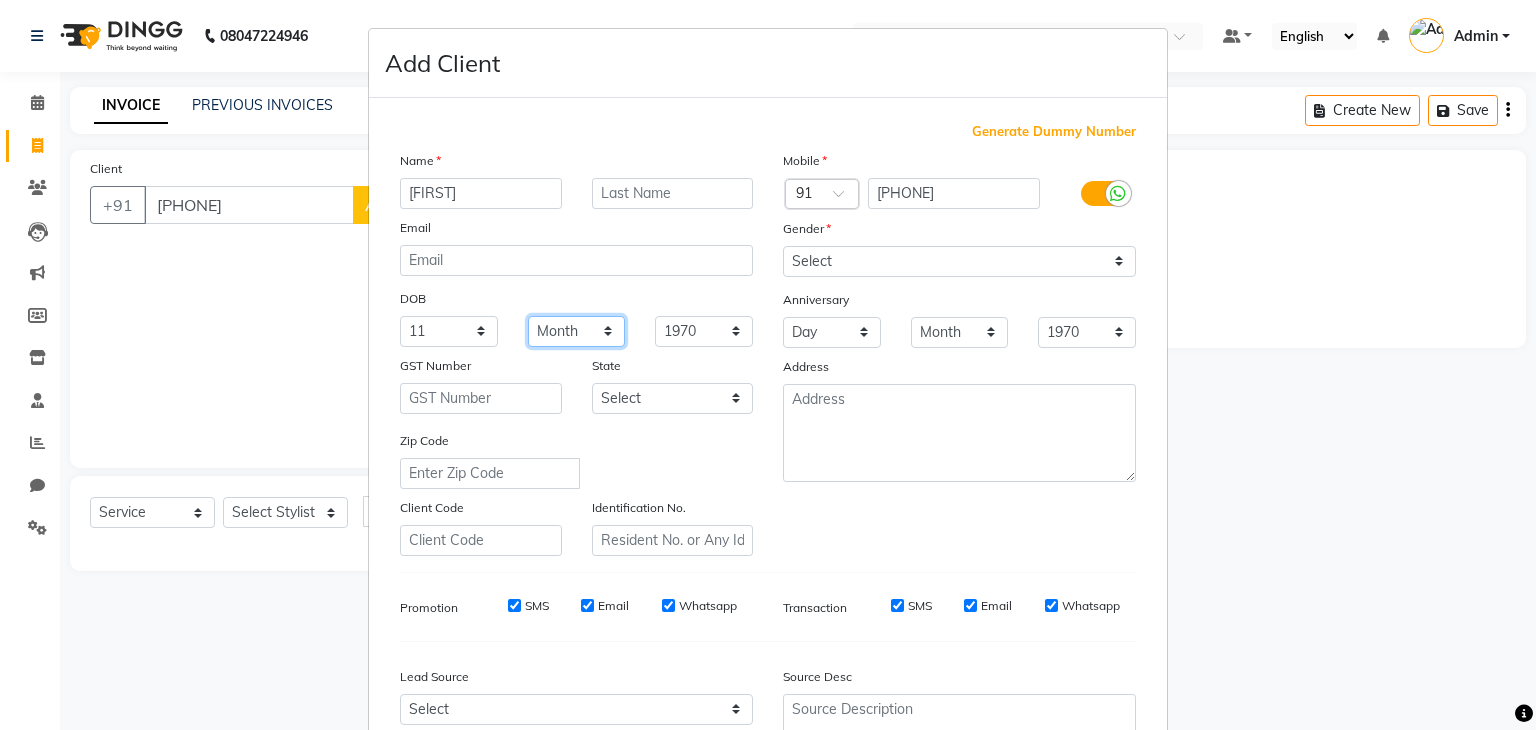 select on "06" 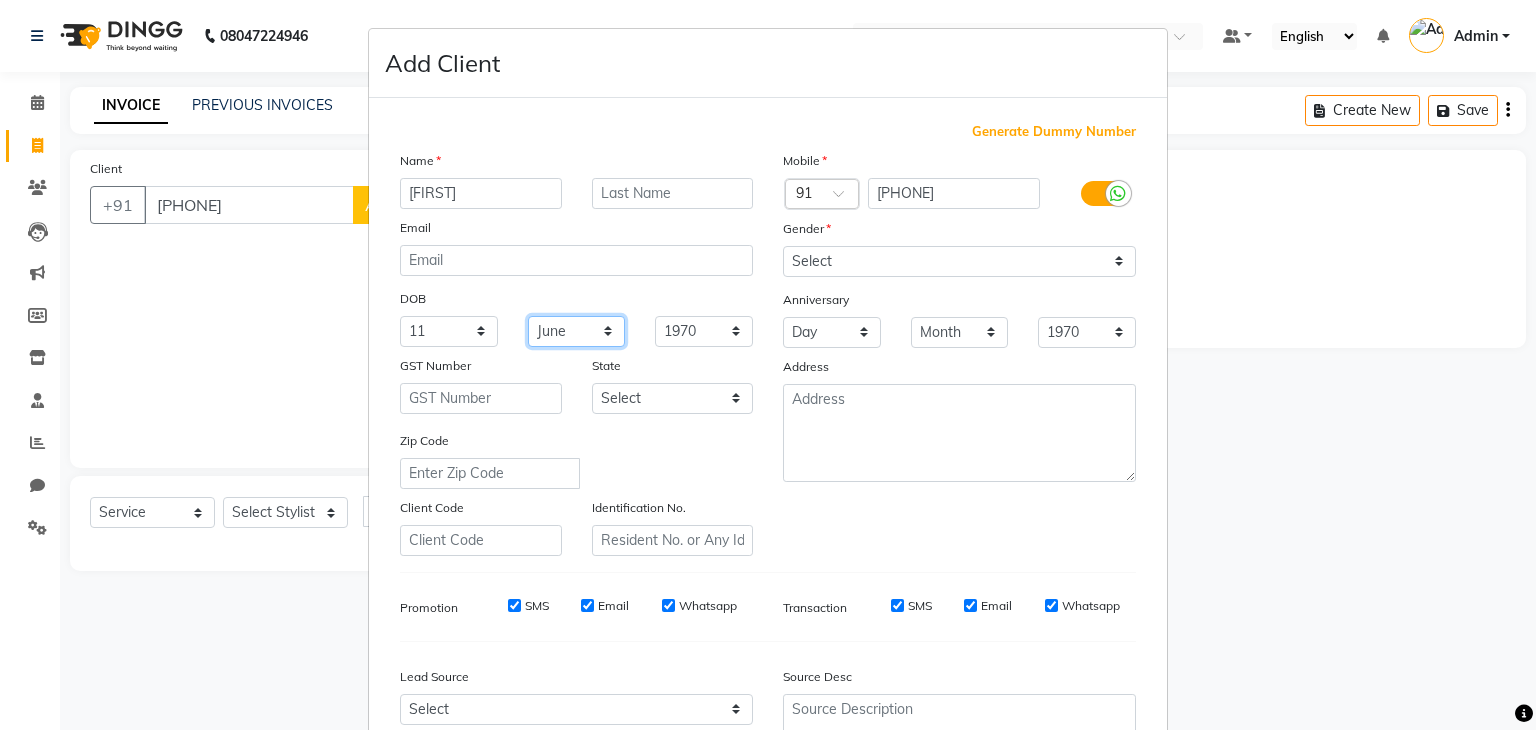 click on "Month January February March April May June July August September October November December" at bounding box center [577, 331] 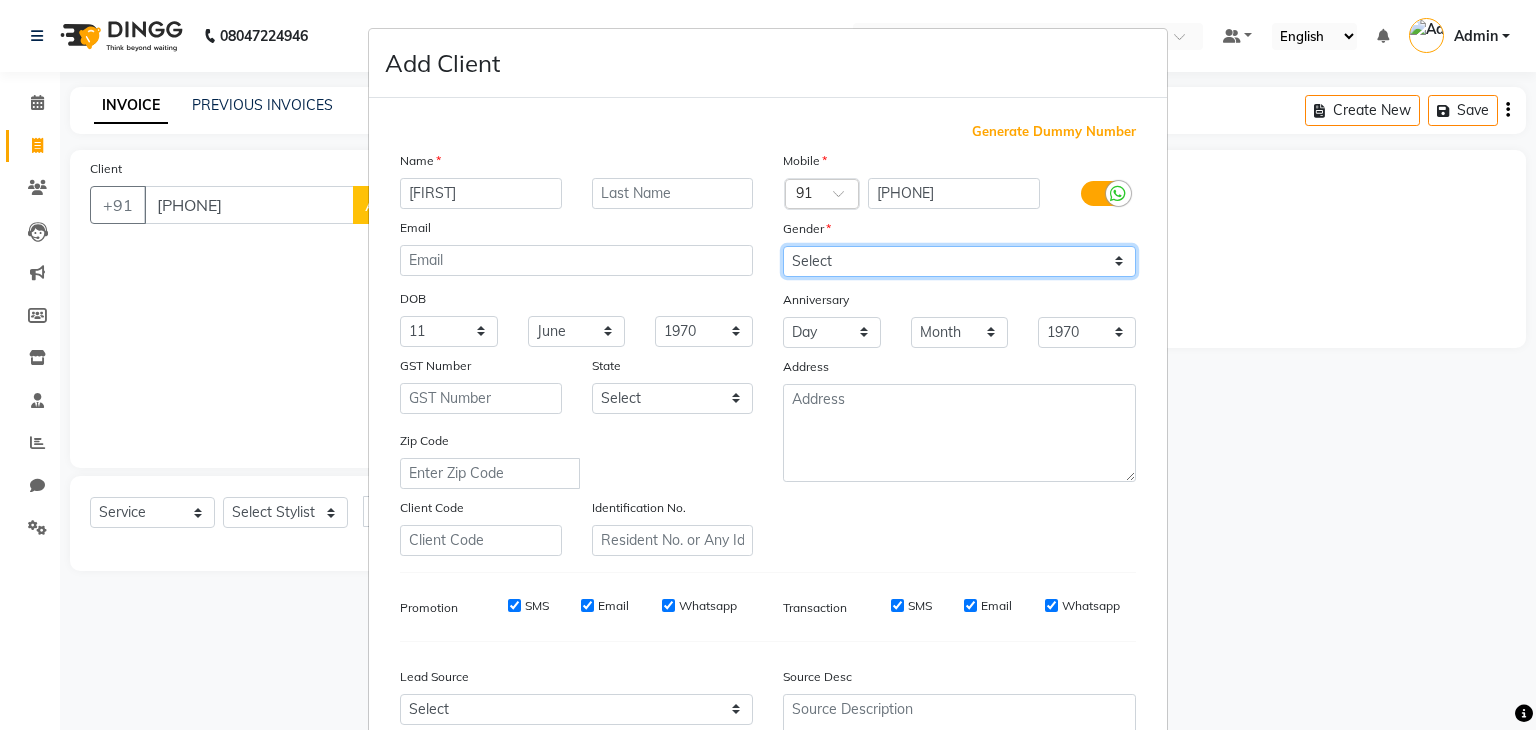click on "Select Male Female Other Prefer Not To Say" at bounding box center (959, 261) 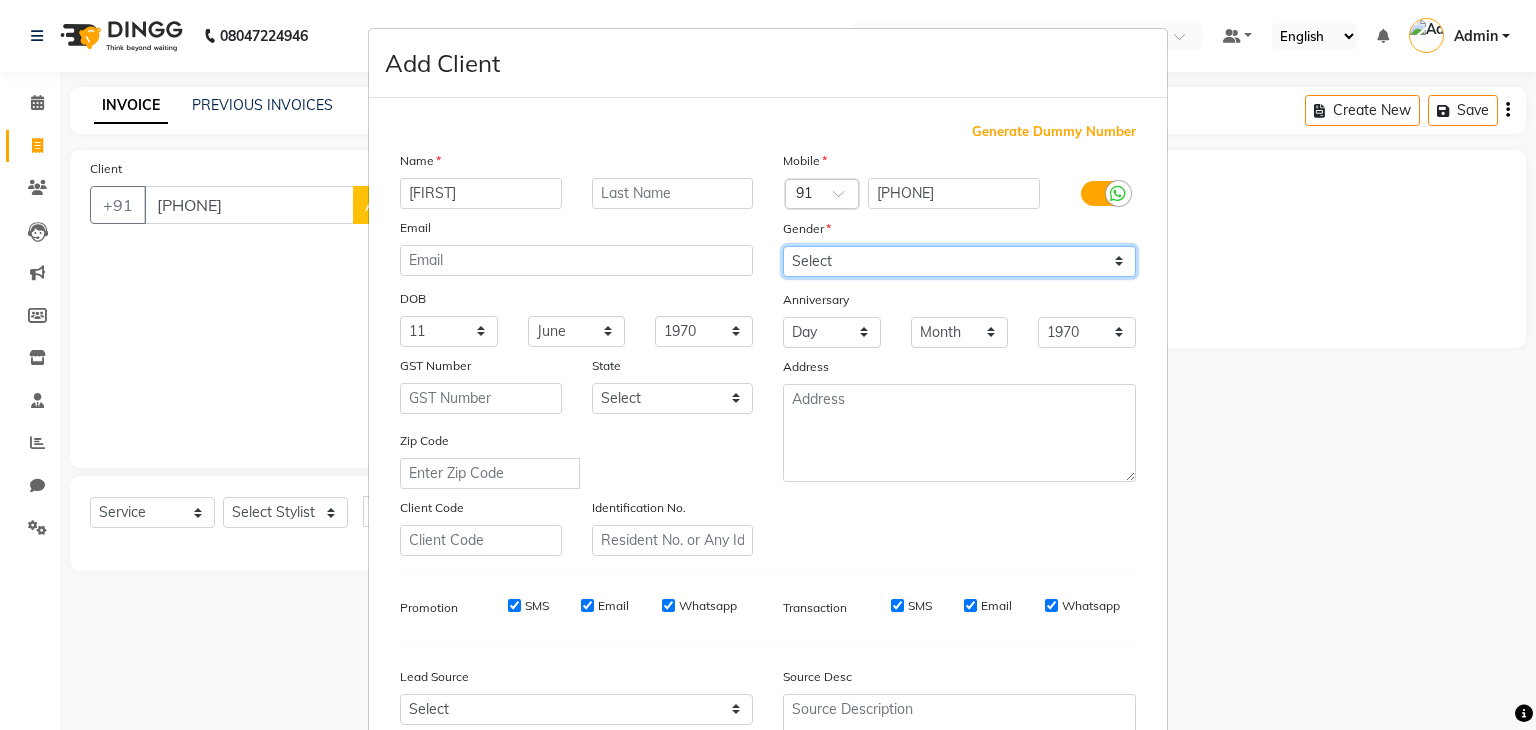 select on "female" 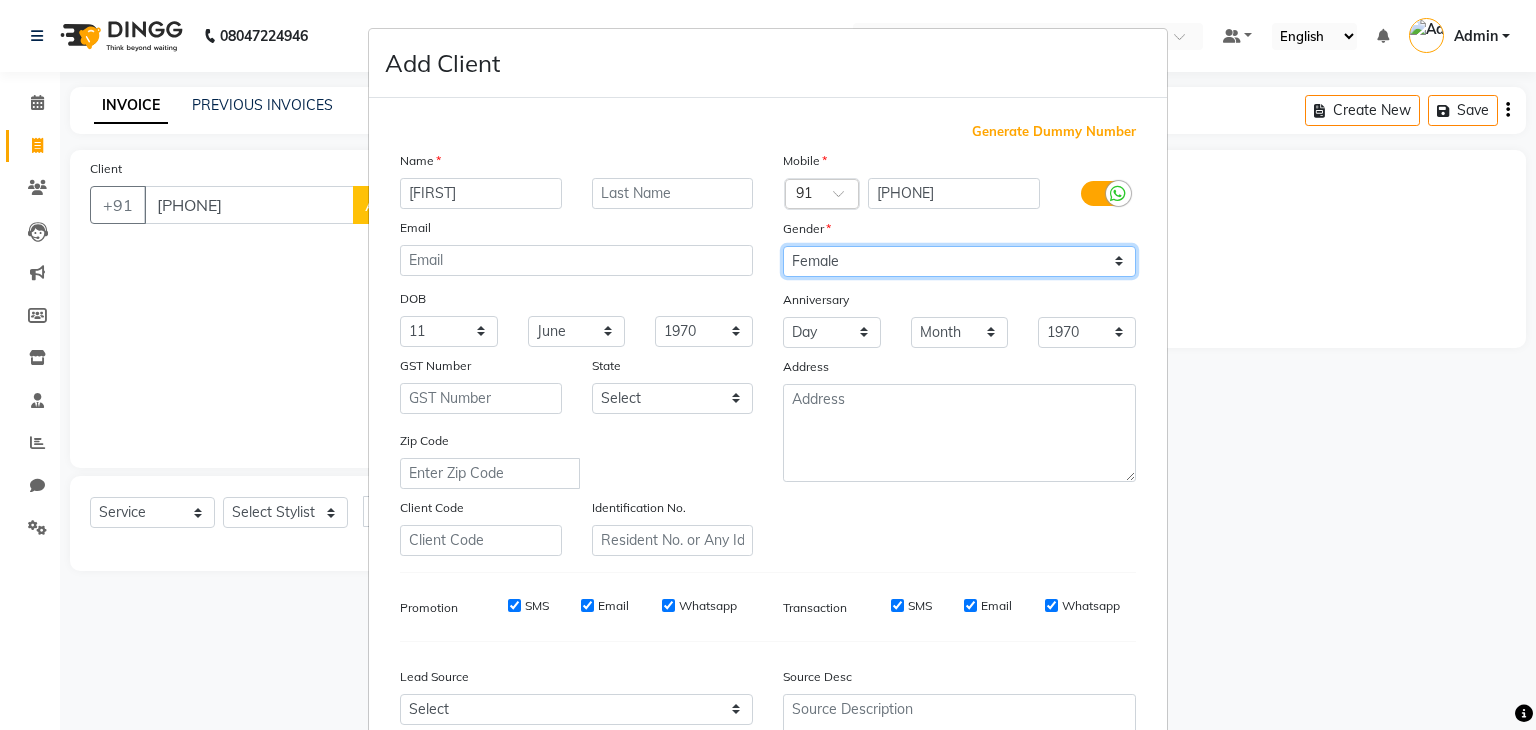 click on "Select Male Female Other Prefer Not To Say" at bounding box center (959, 261) 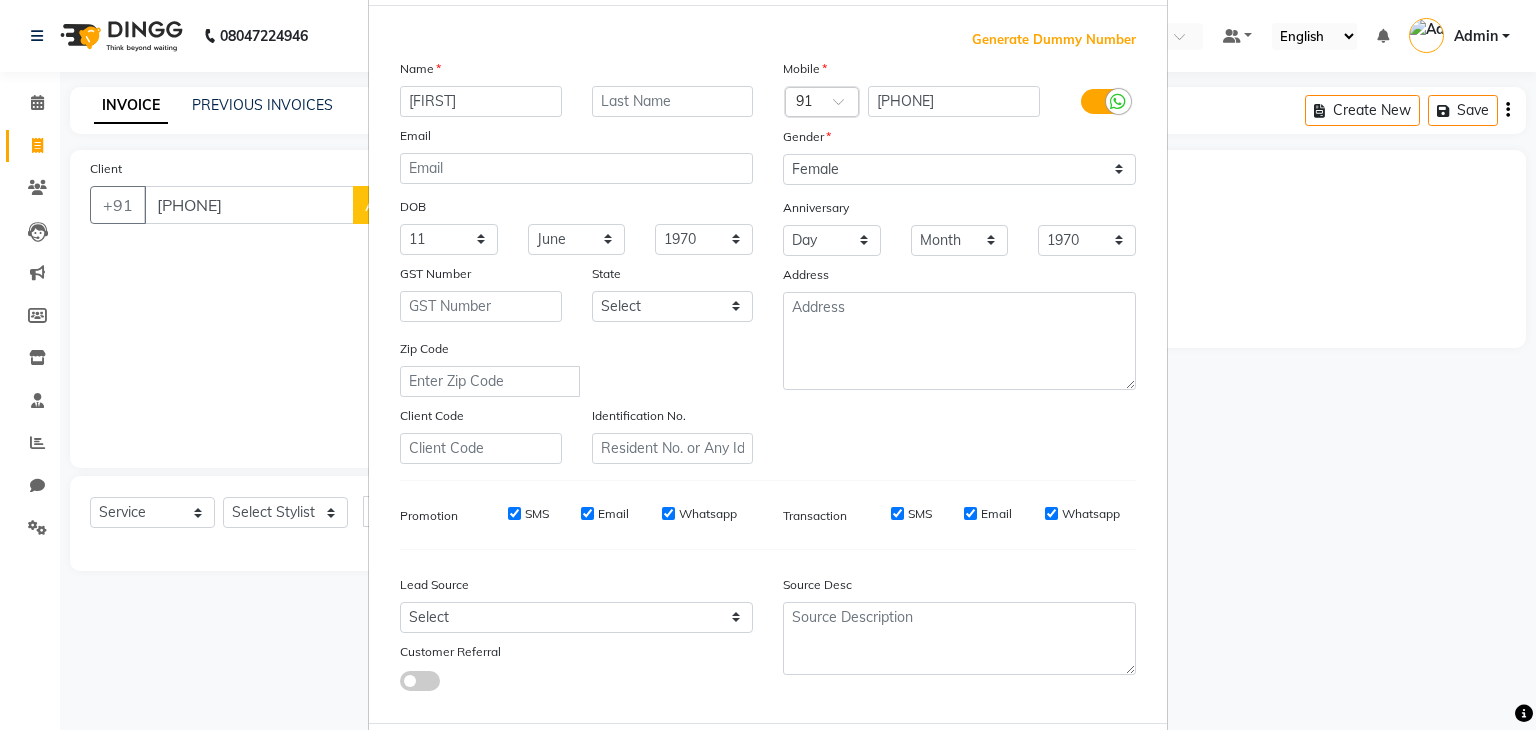 scroll, scrollTop: 101, scrollLeft: 0, axis: vertical 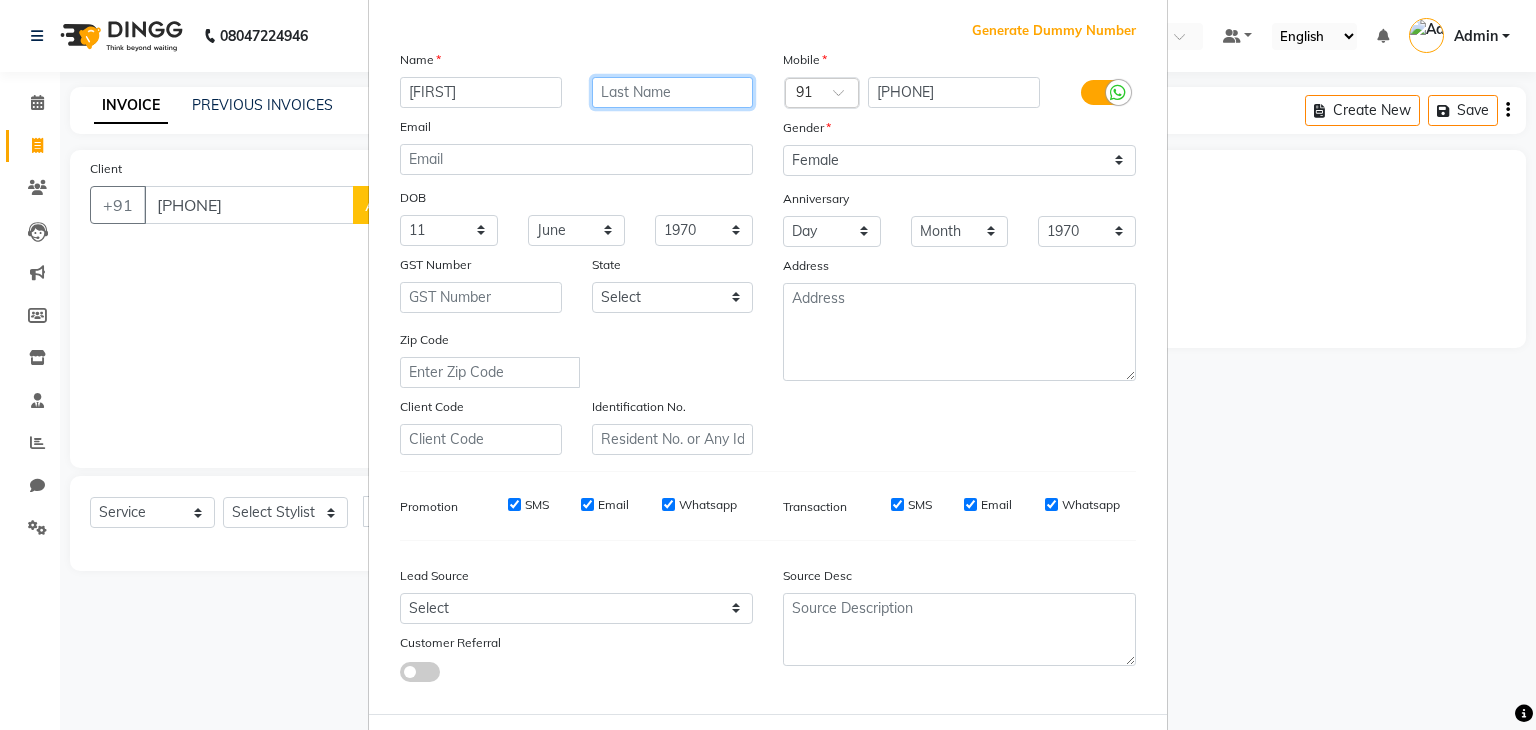 click at bounding box center (673, 92) 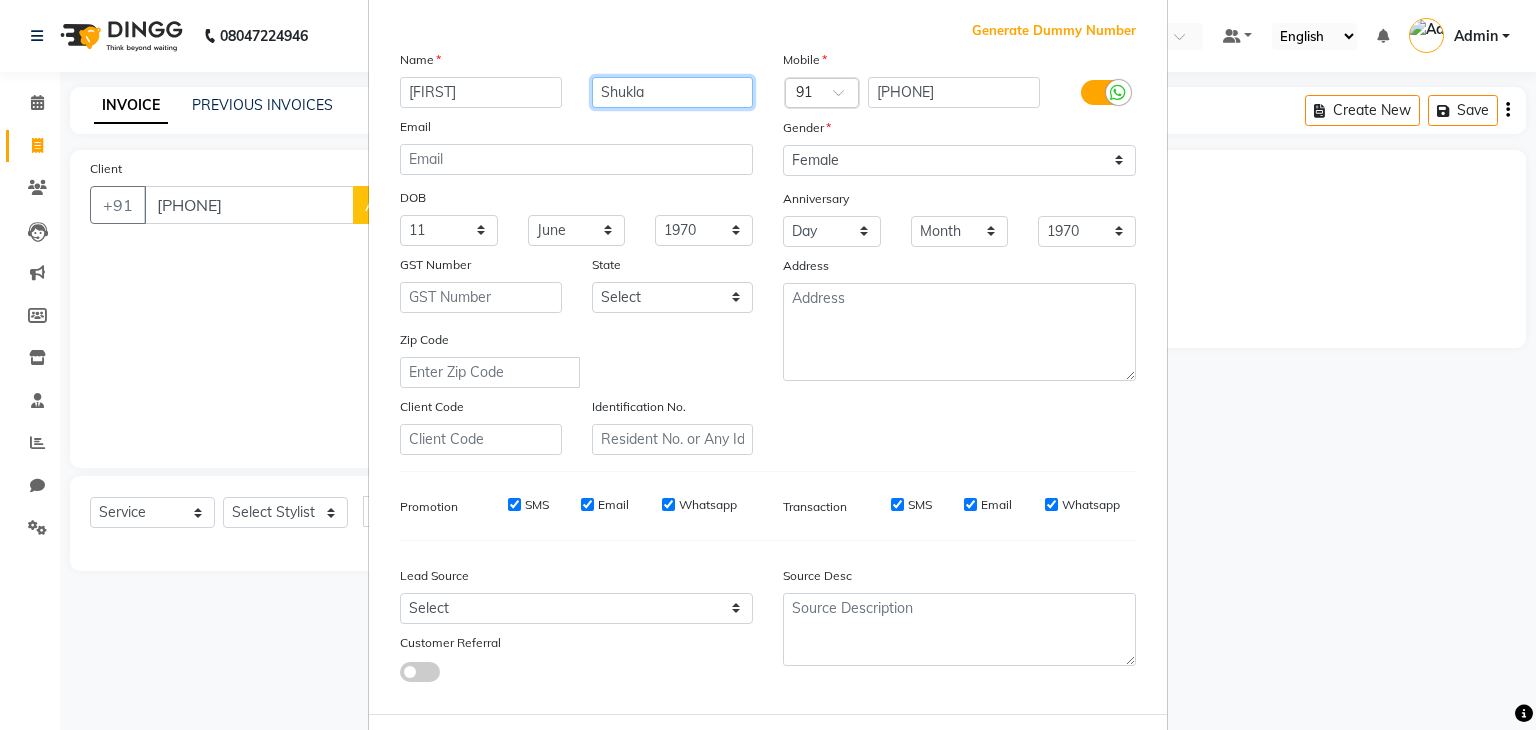 type on "Shukla" 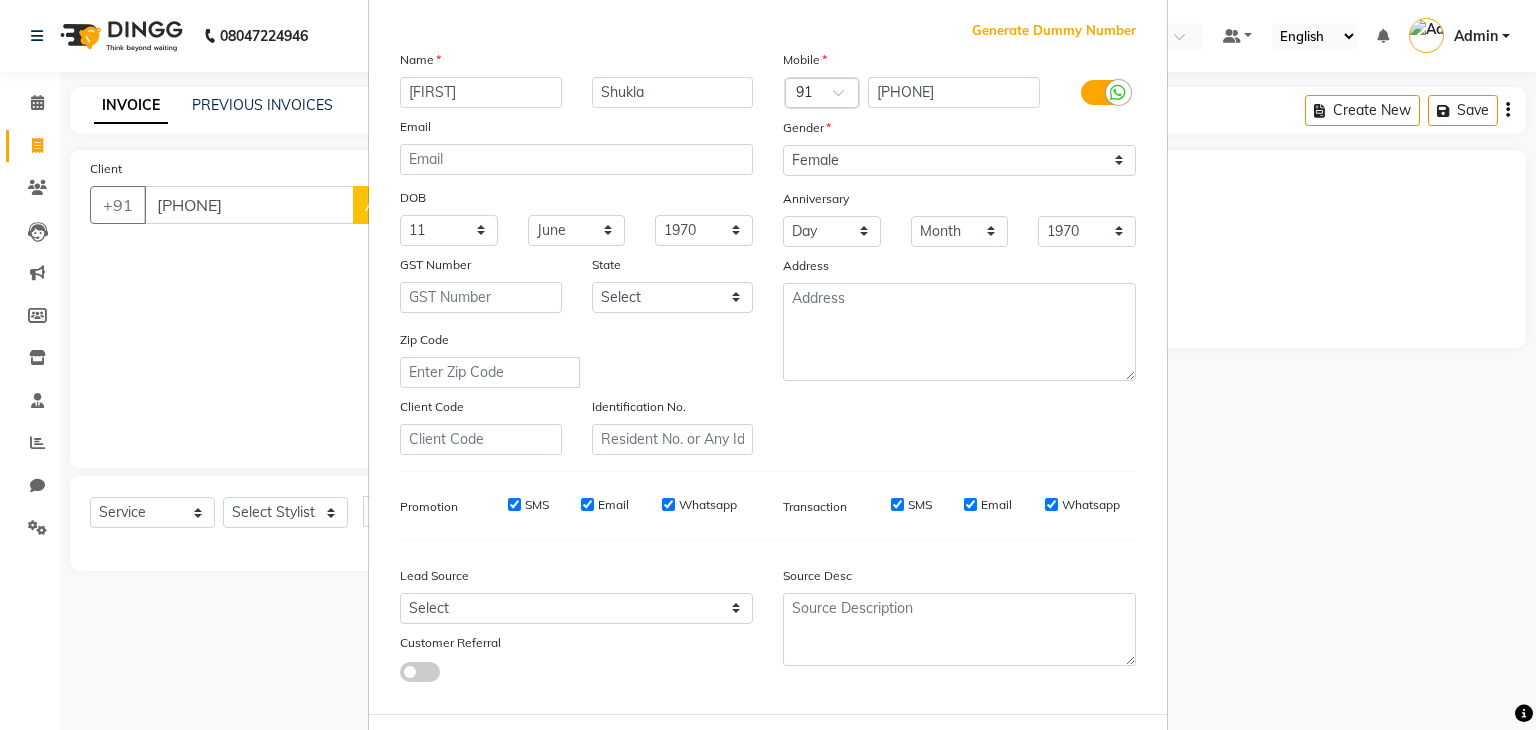 drag, startPoint x: 1176, startPoint y: 45, endPoint x: 1226, endPoint y: 259, distance: 219.7635 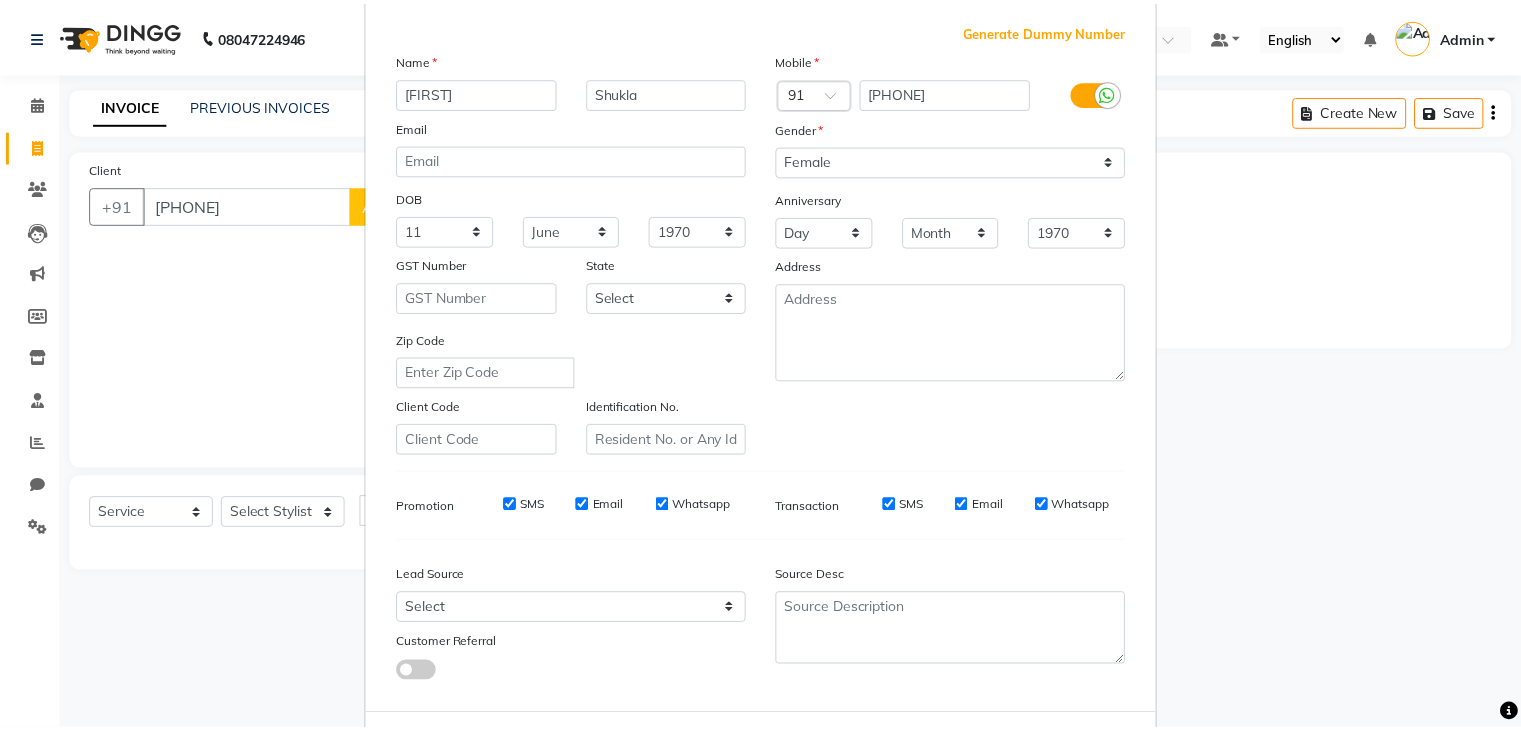 scroll, scrollTop: 203, scrollLeft: 0, axis: vertical 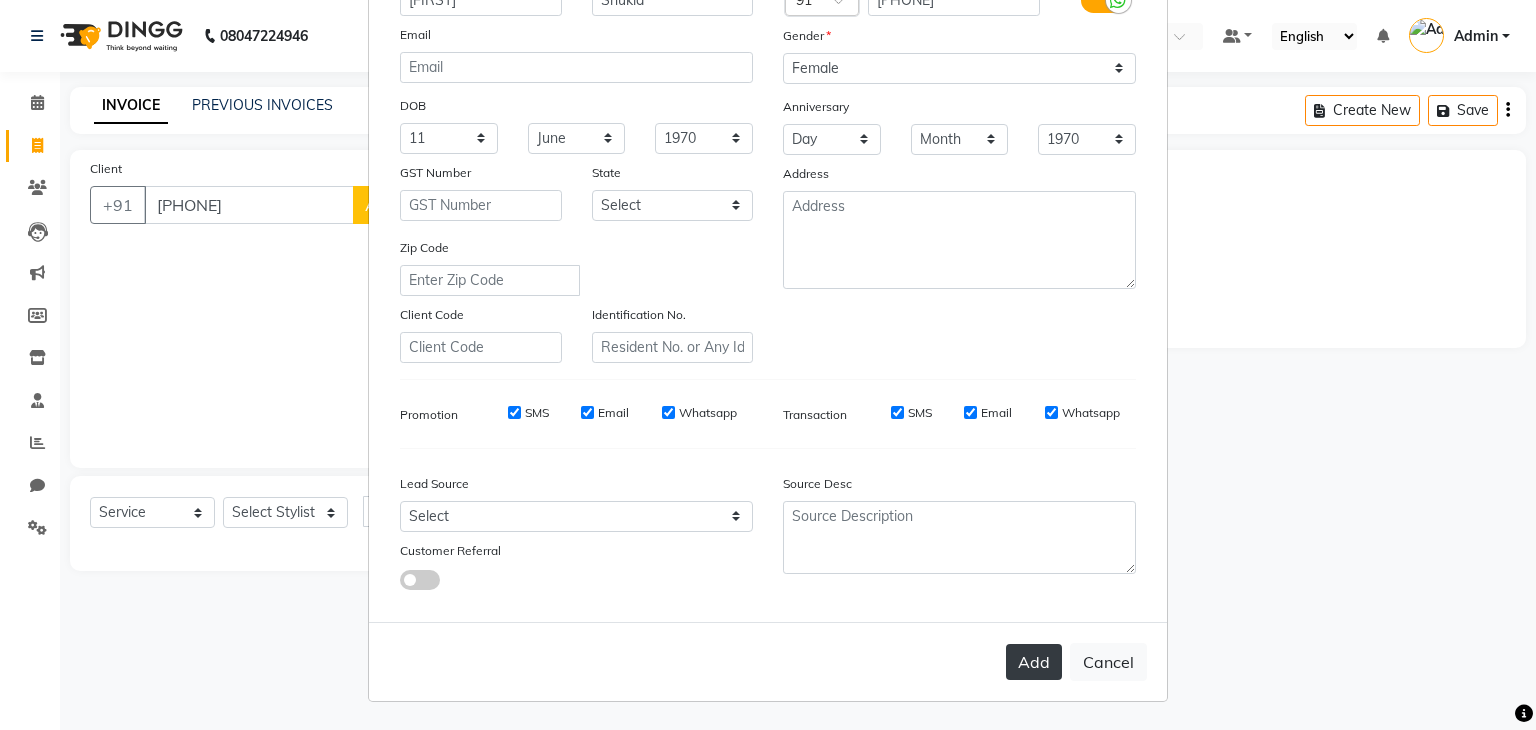 click on "Add" at bounding box center (1034, 662) 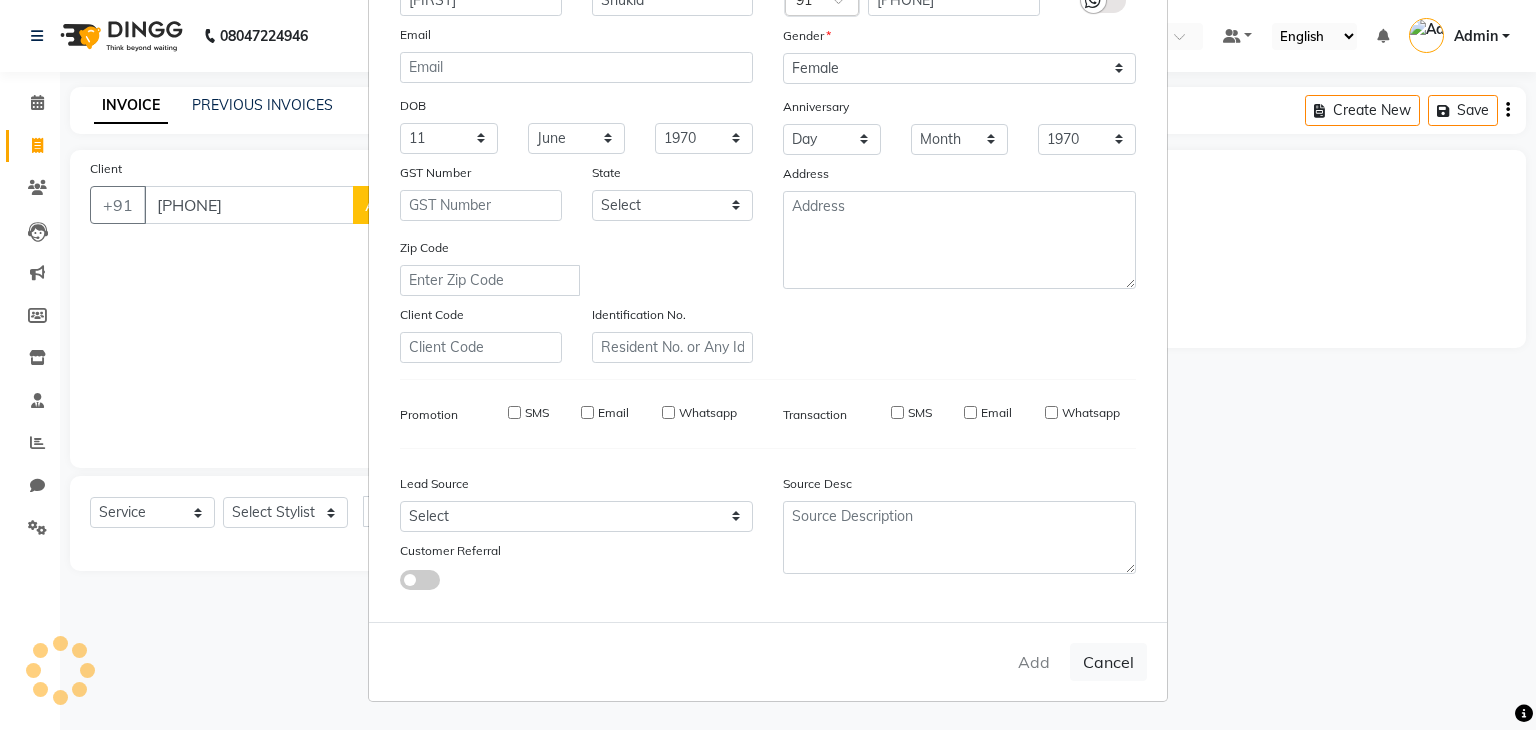 type 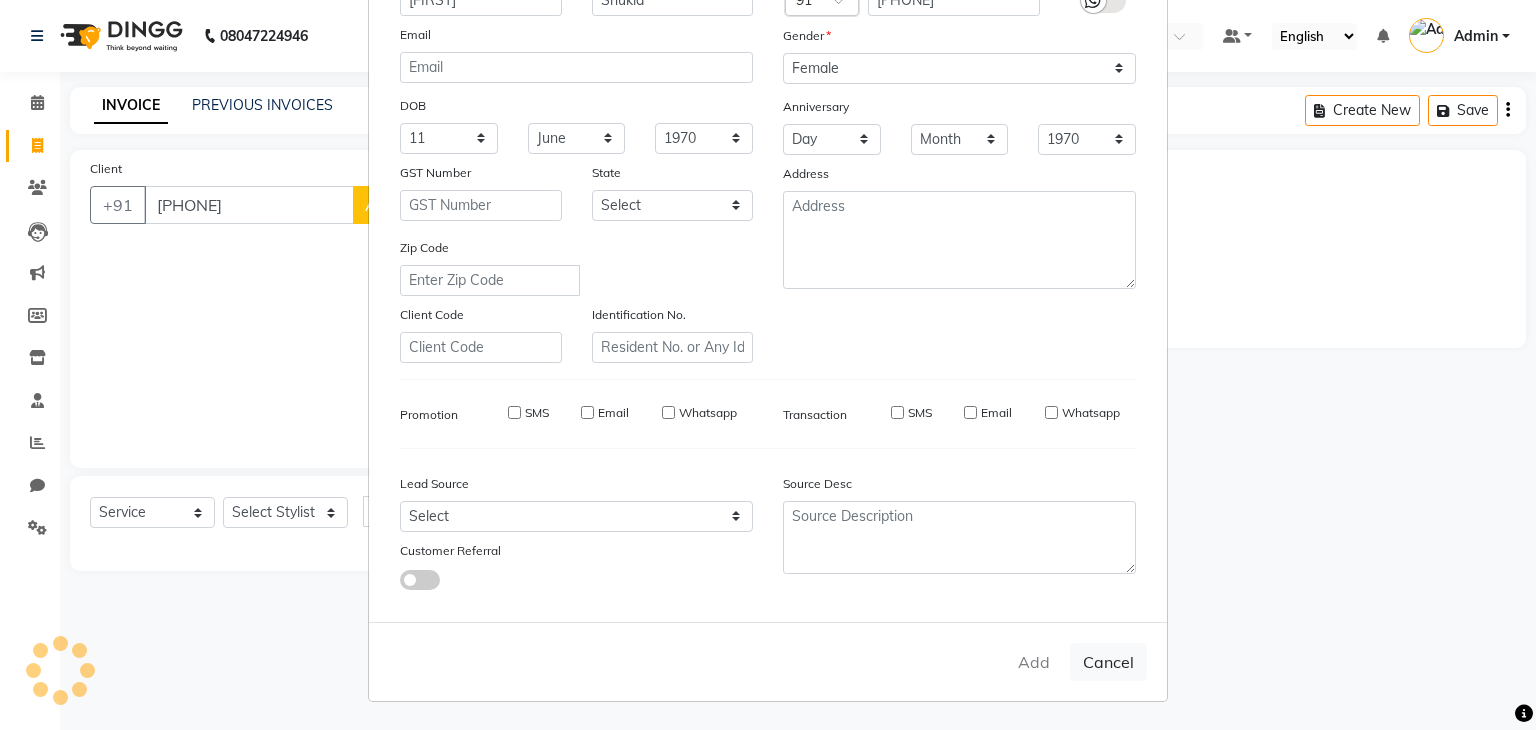 type 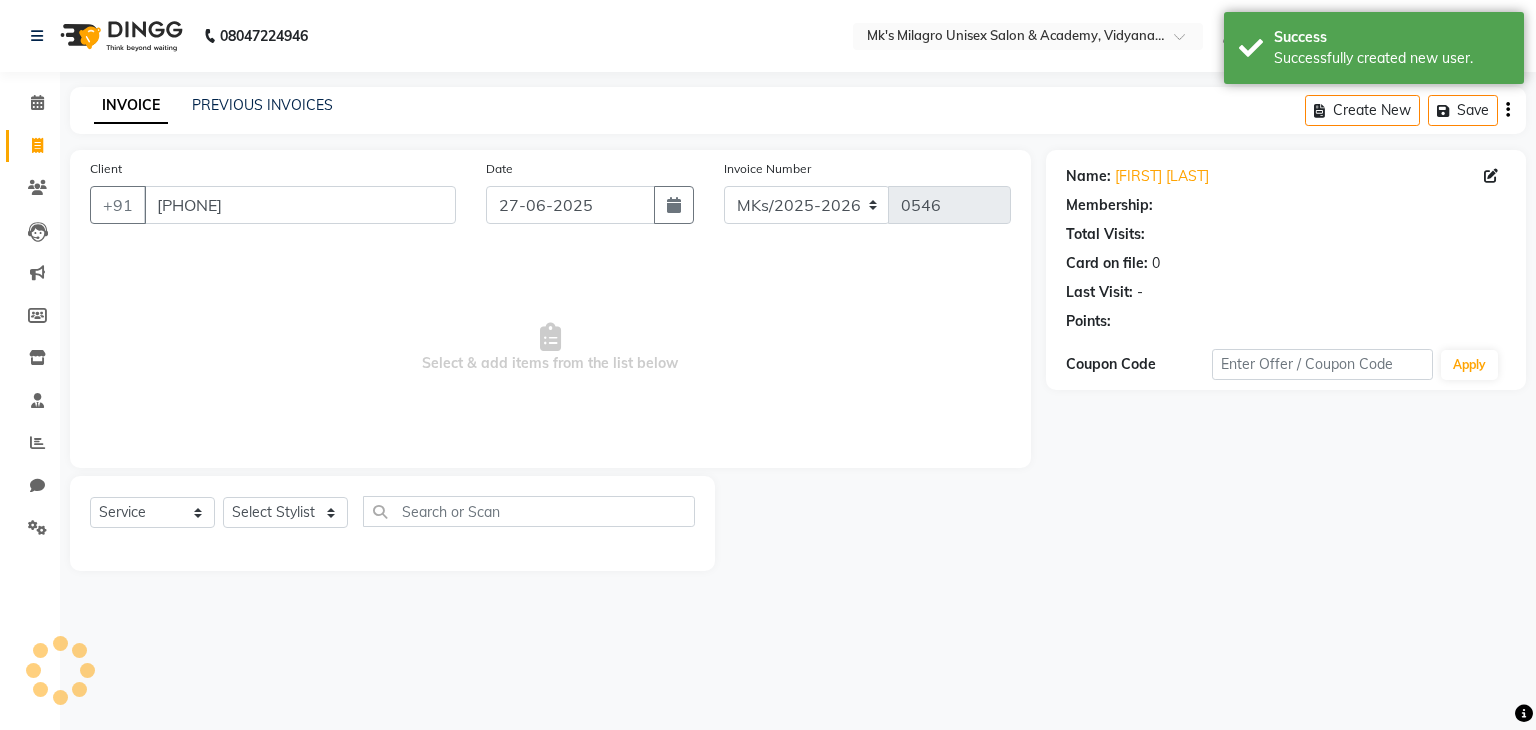 click on "Select  Service  Product  Membership  Package Voucher Prepaid Gift Card  Select Stylist [FIRST] [LAST] [FIRST] [LAST] [FIRST] [LAST] [FIRST] [LAST] [FIRST] [LAST]" 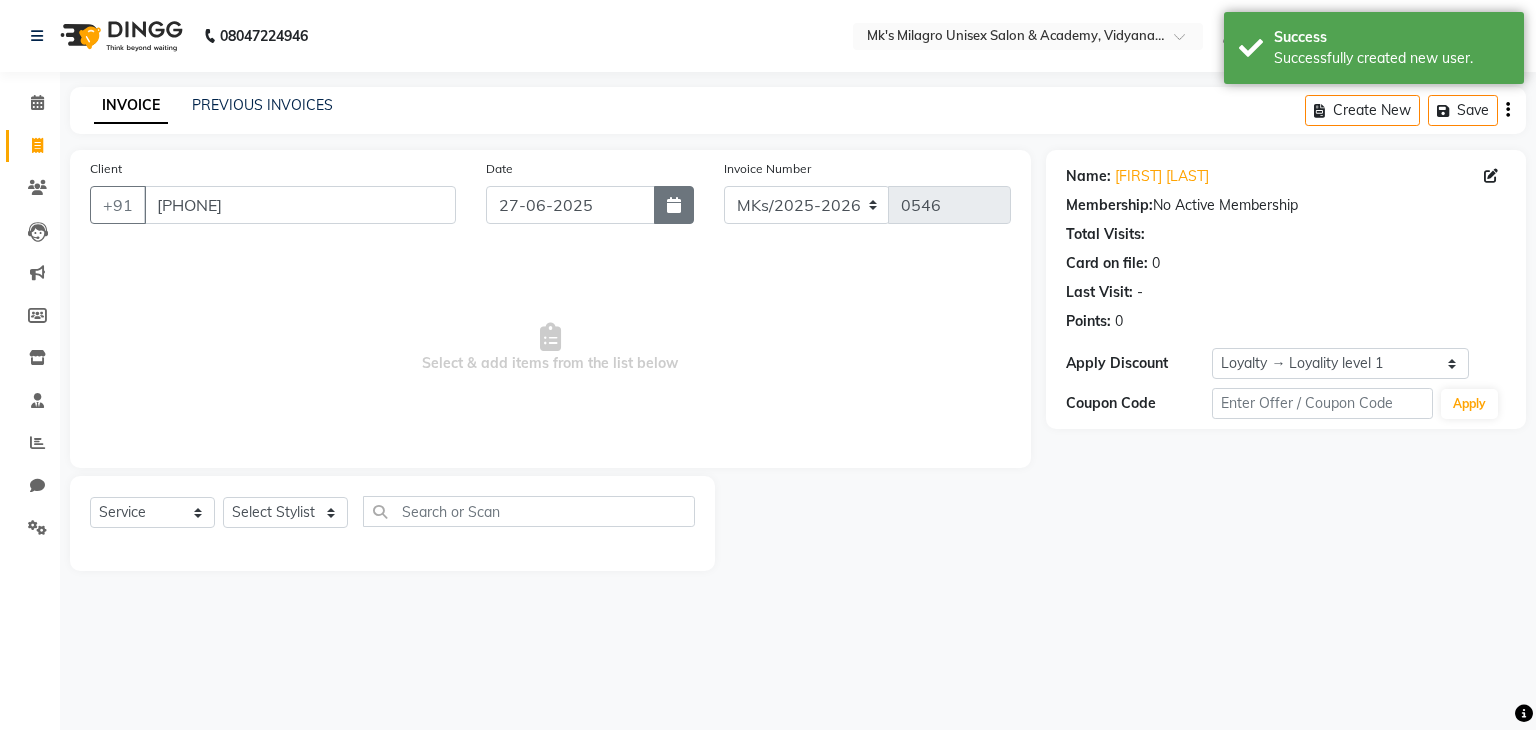 click 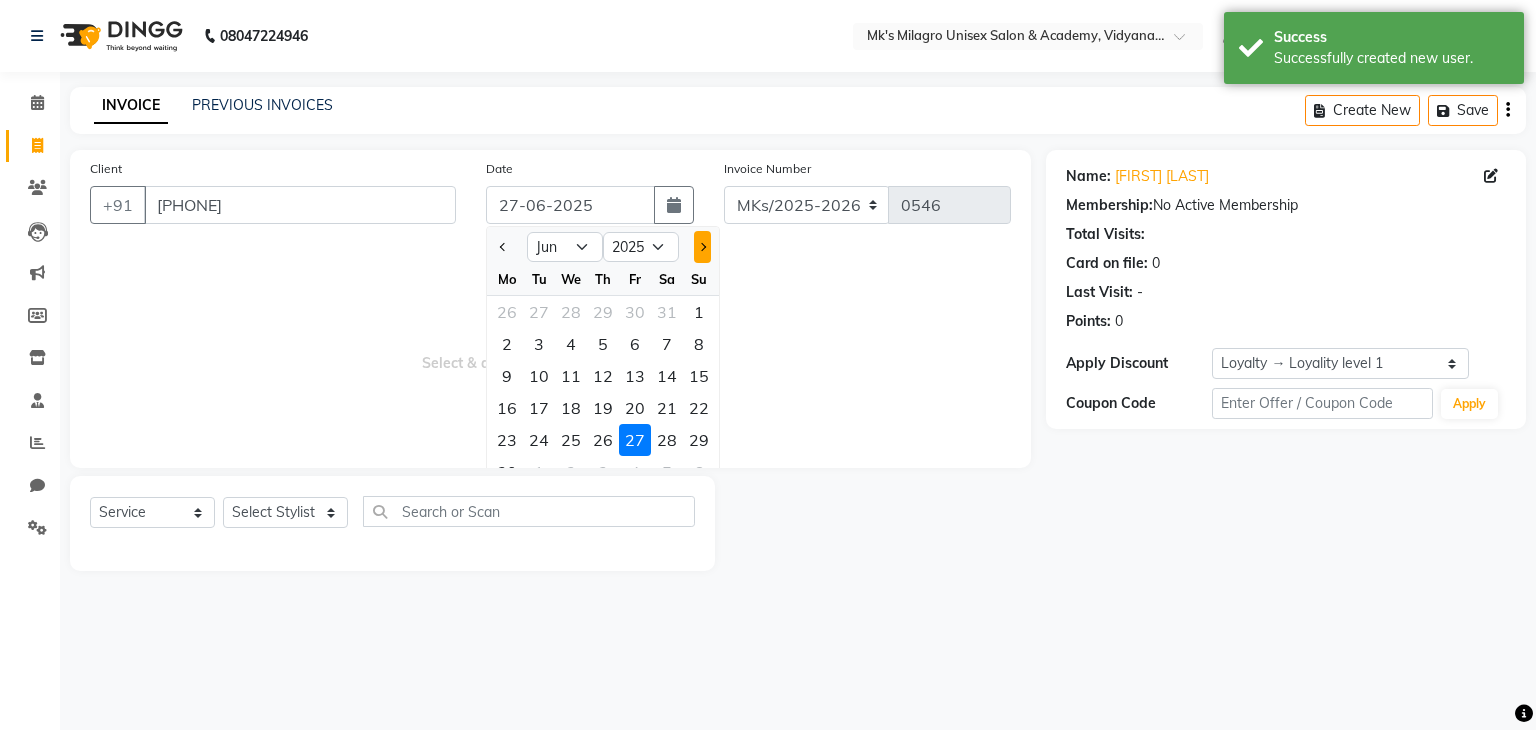 click 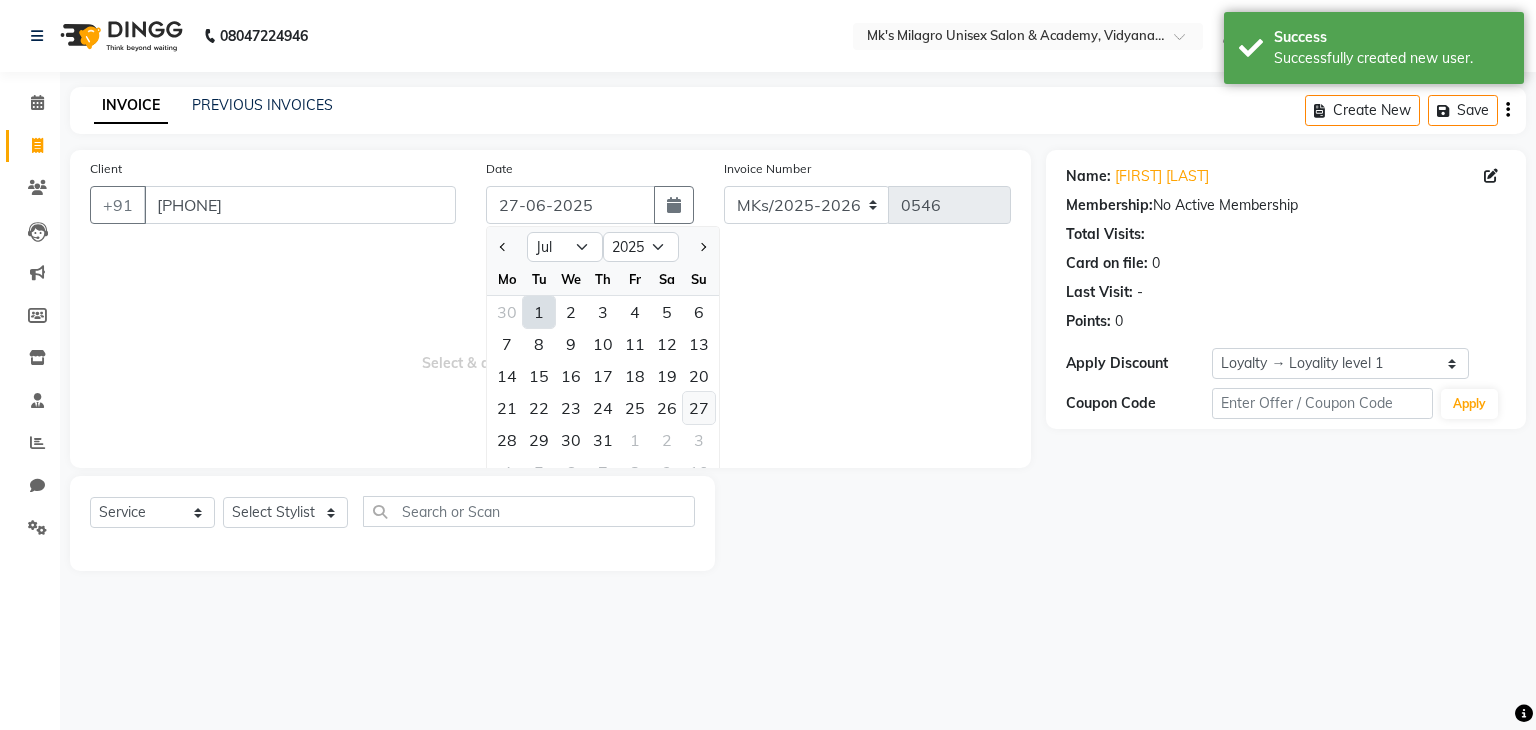 click on "27" 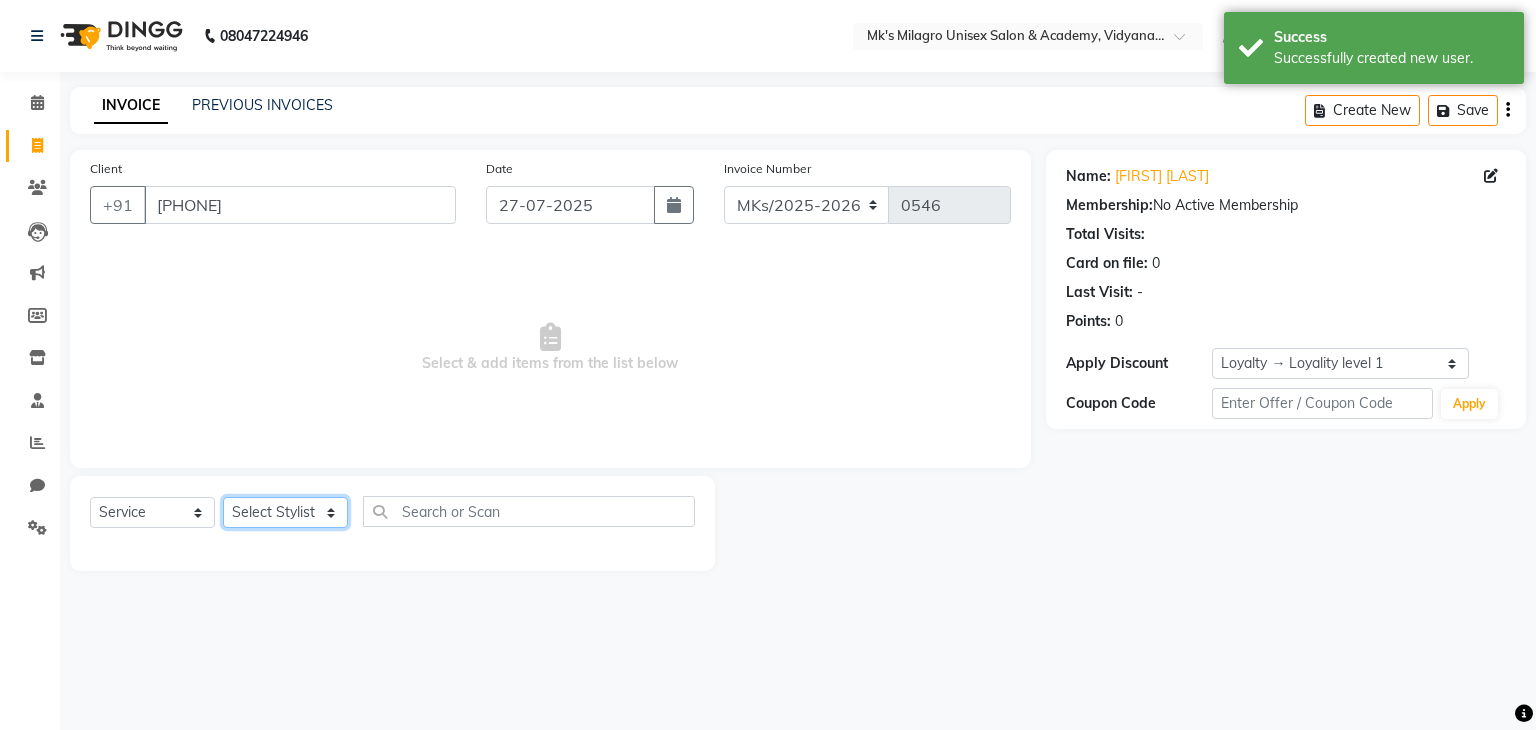 click on "Select Stylist Madhuri Jadhav Minsi Ramesh Renuka Riya Sandhaya Santoshi" 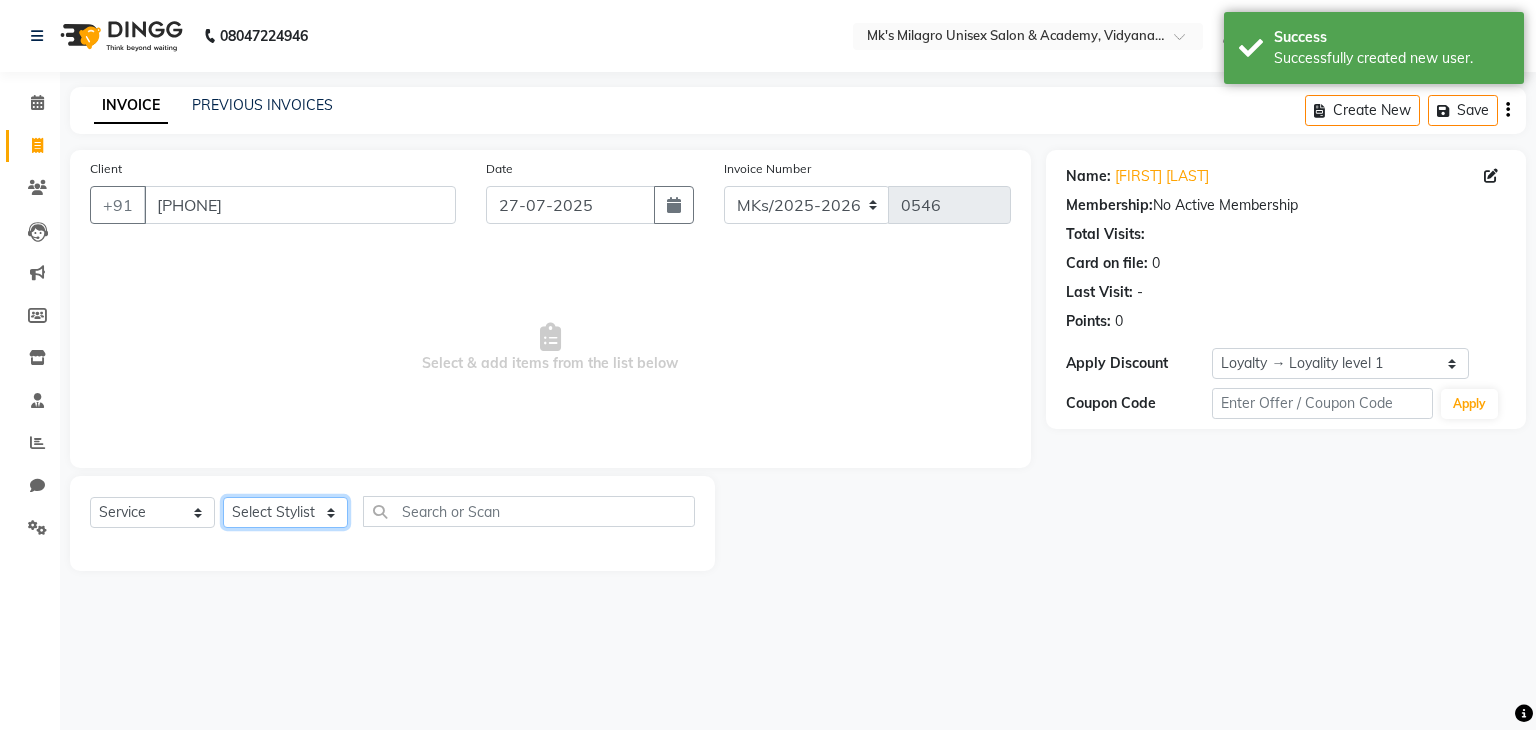 click on "Select Stylist Madhuri Jadhav Minsi Ramesh Renuka Riya Sandhaya Santoshi" 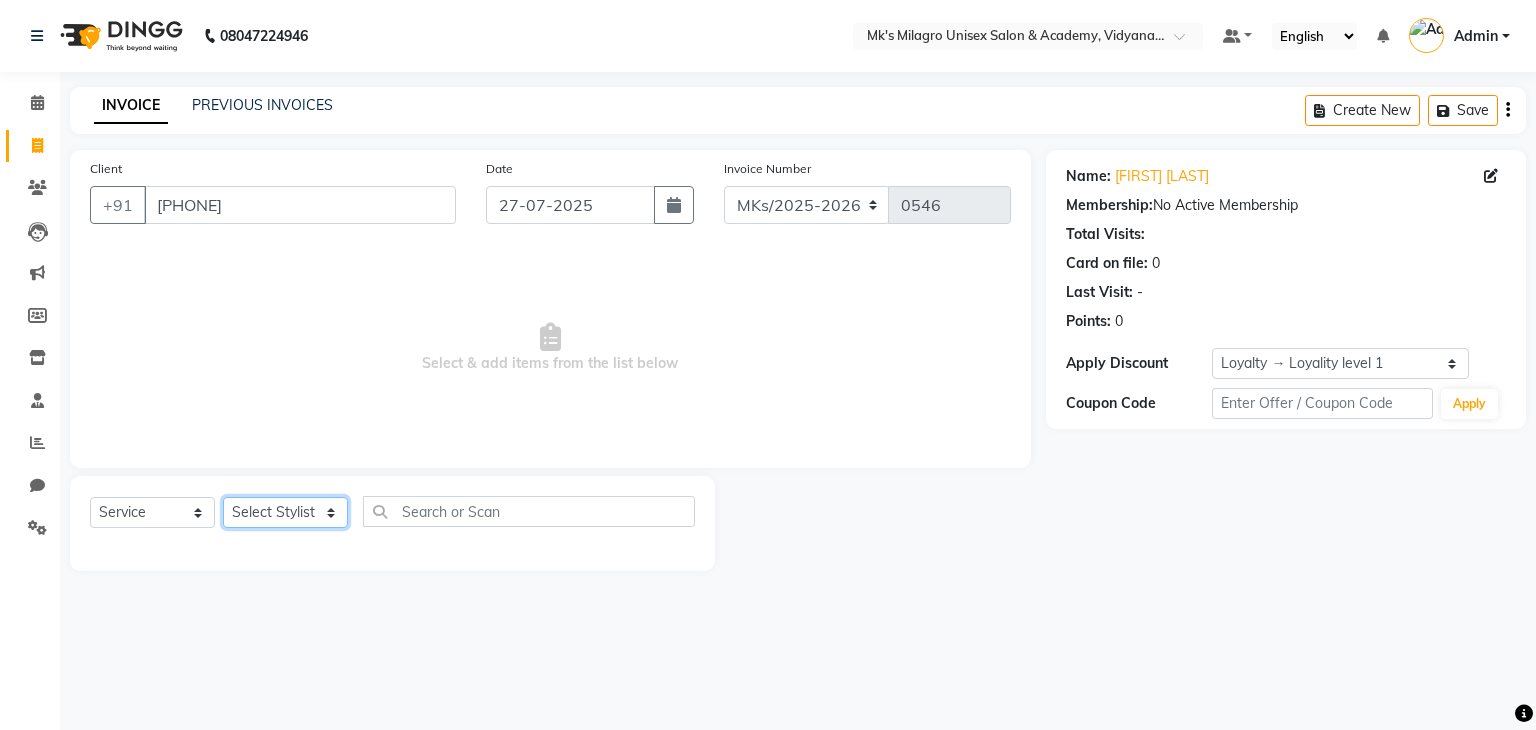 select on "74294" 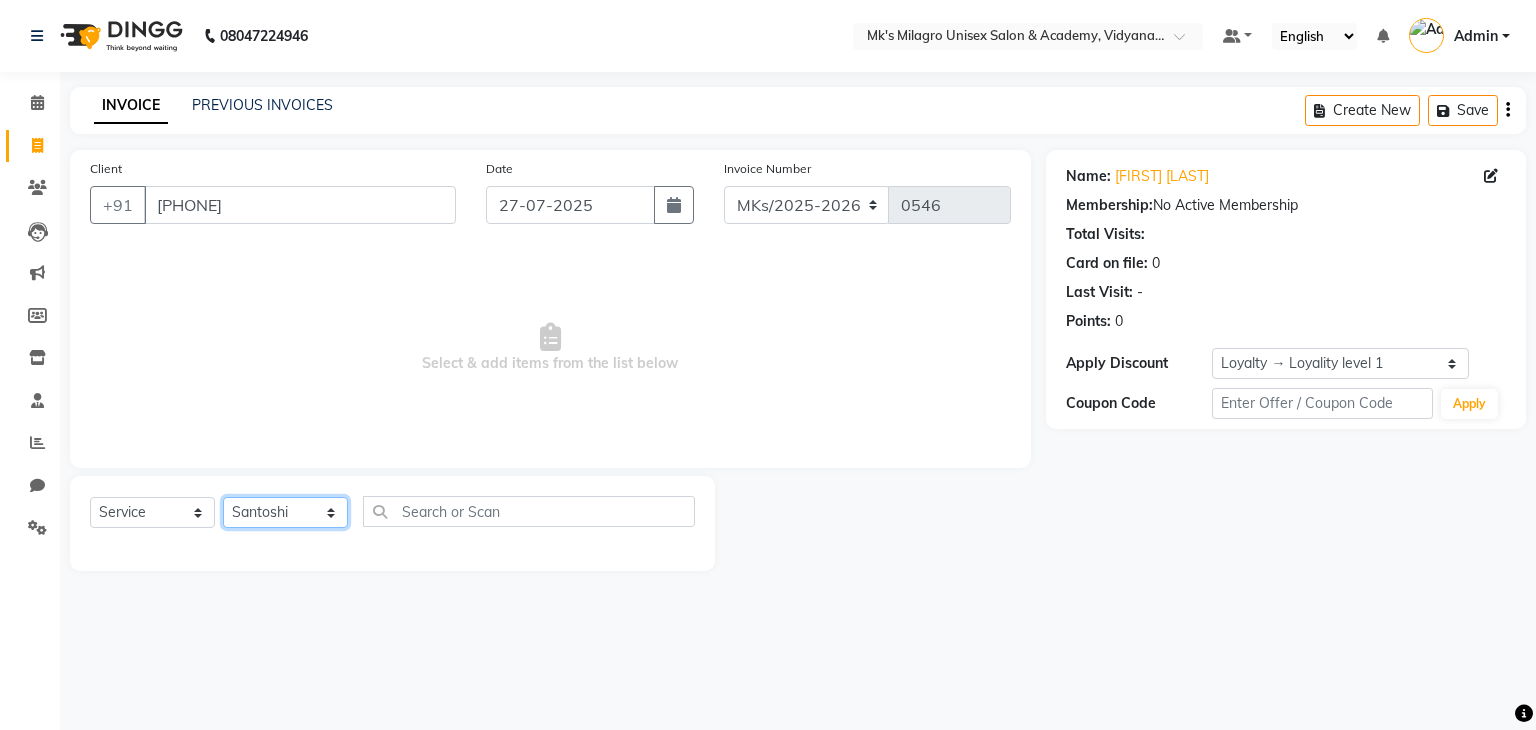 click on "Select Stylist Madhuri Jadhav Minsi Ramesh Renuka Riya Sandhaya Santoshi" 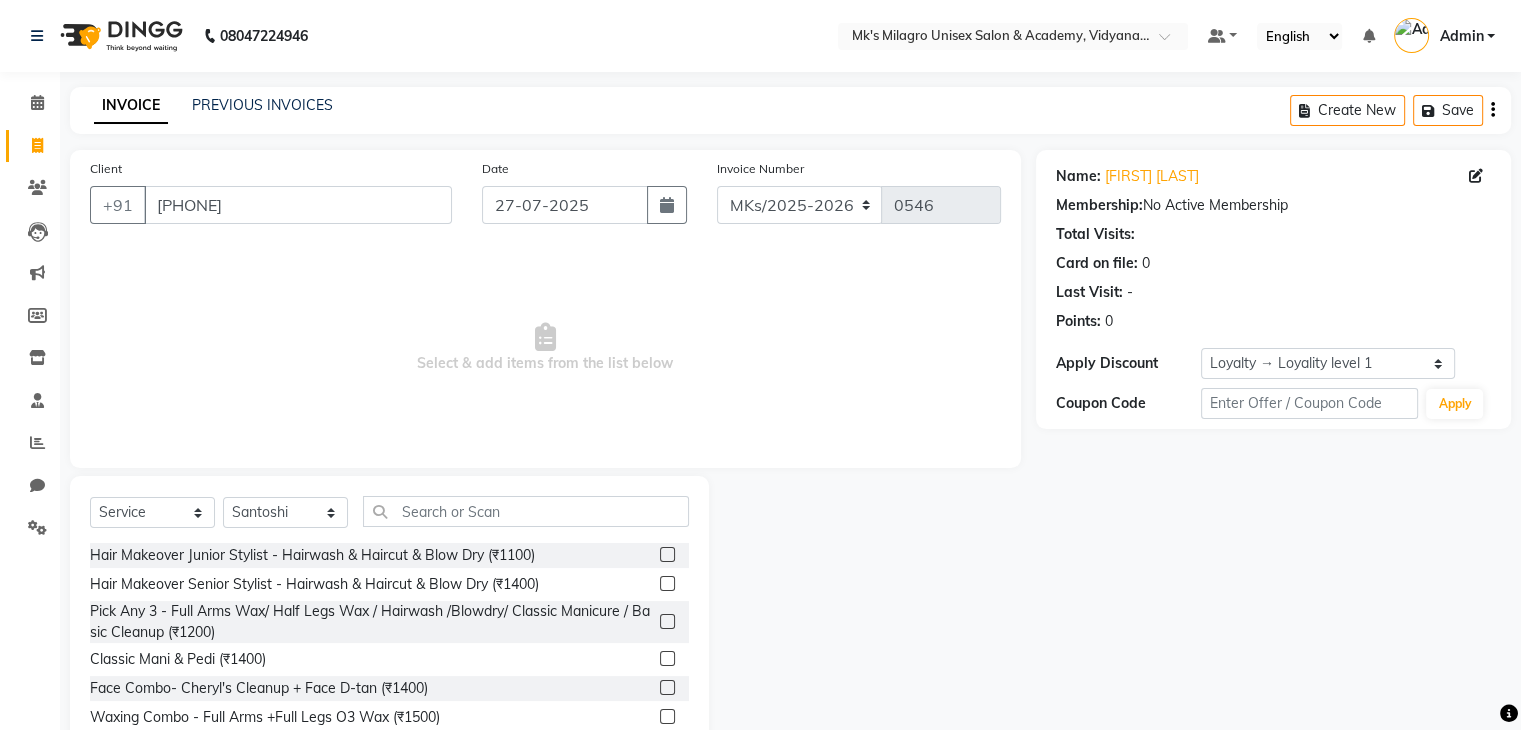 click 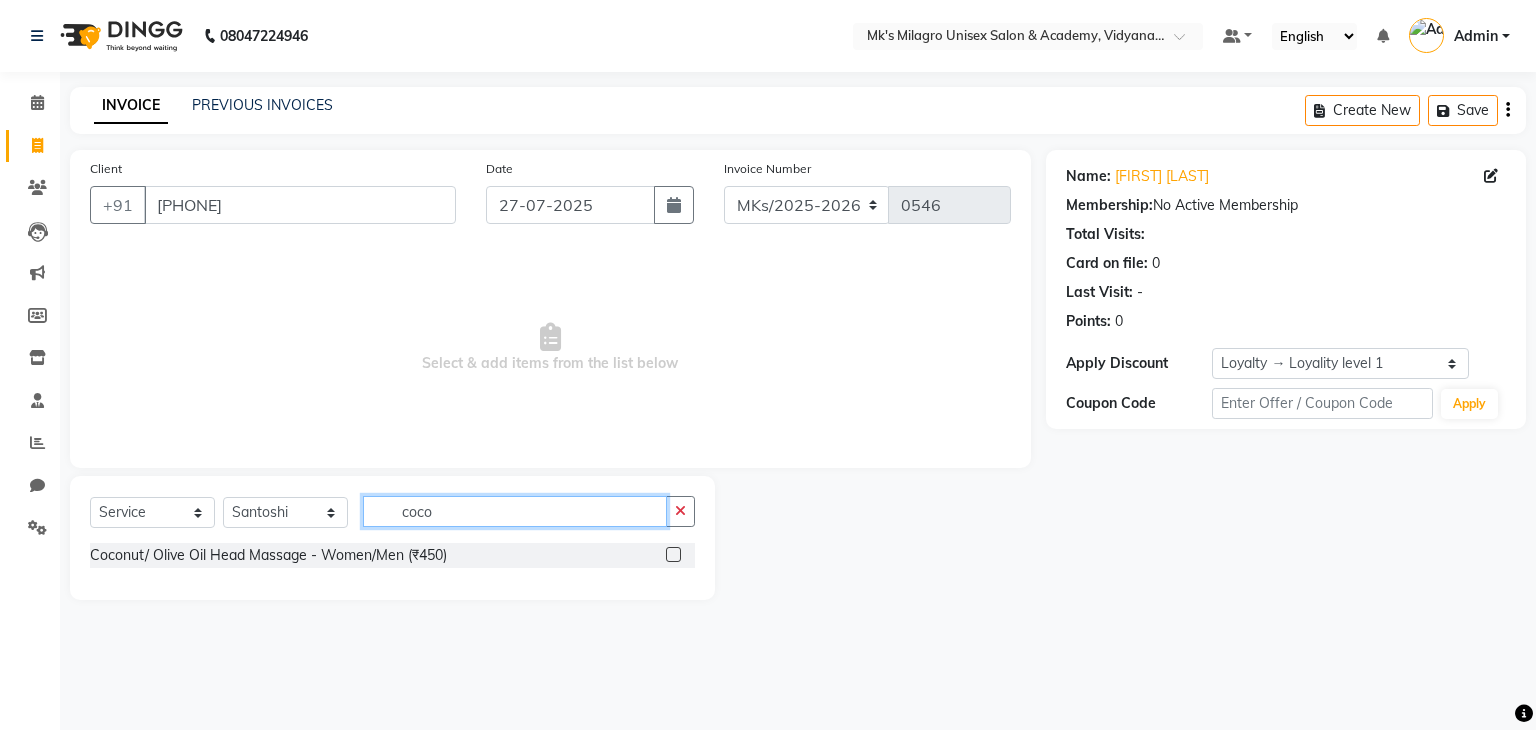 type on "coco" 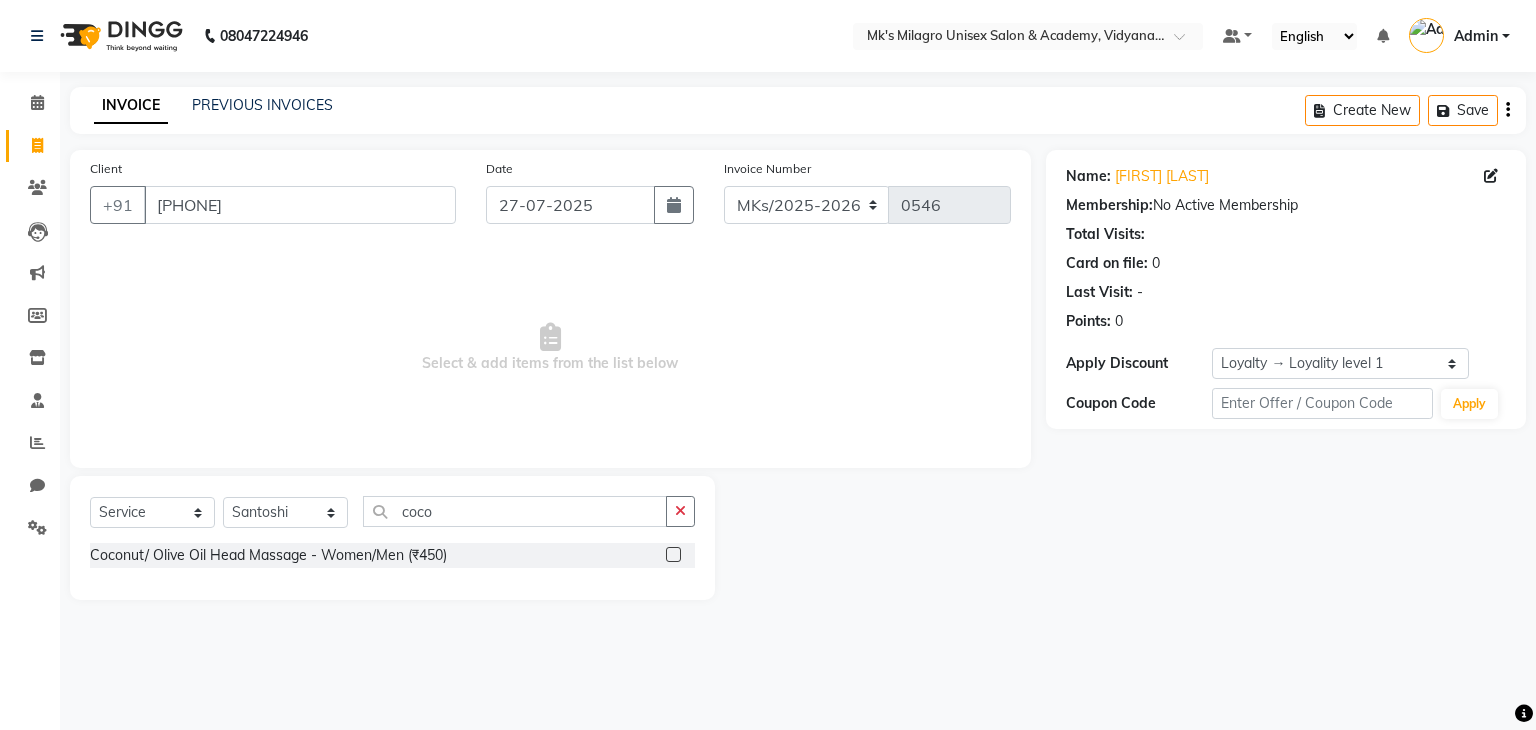 click 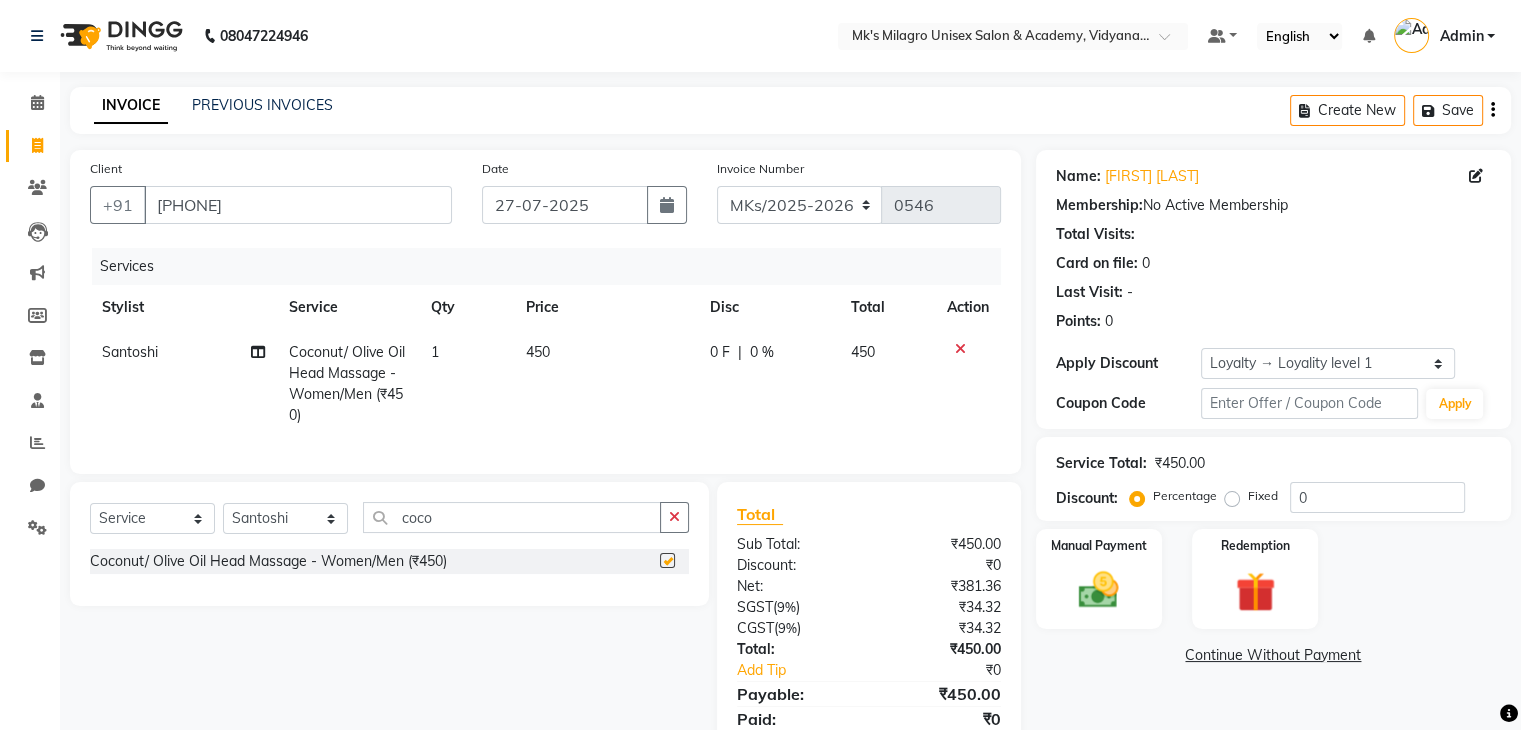 checkbox on "false" 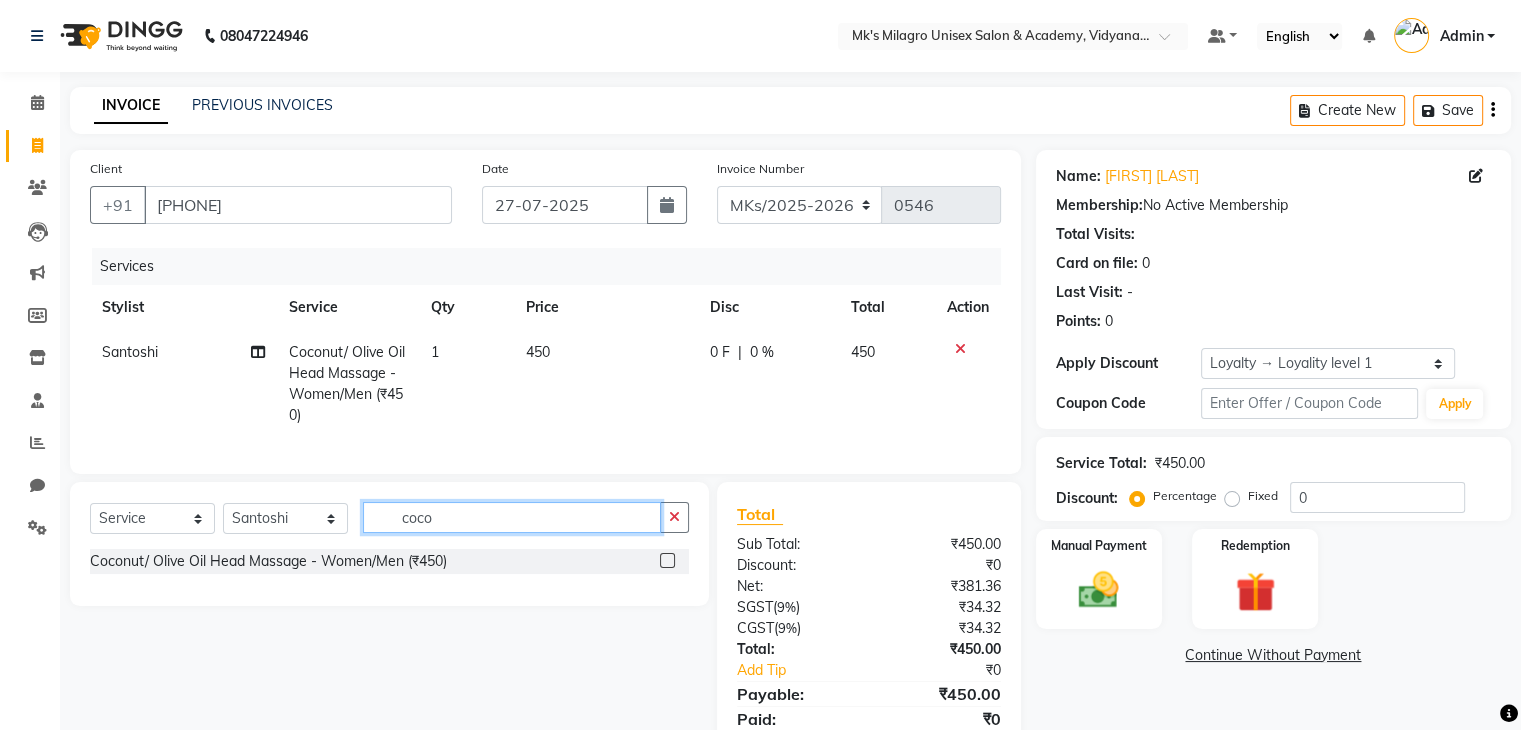 click on "coco" 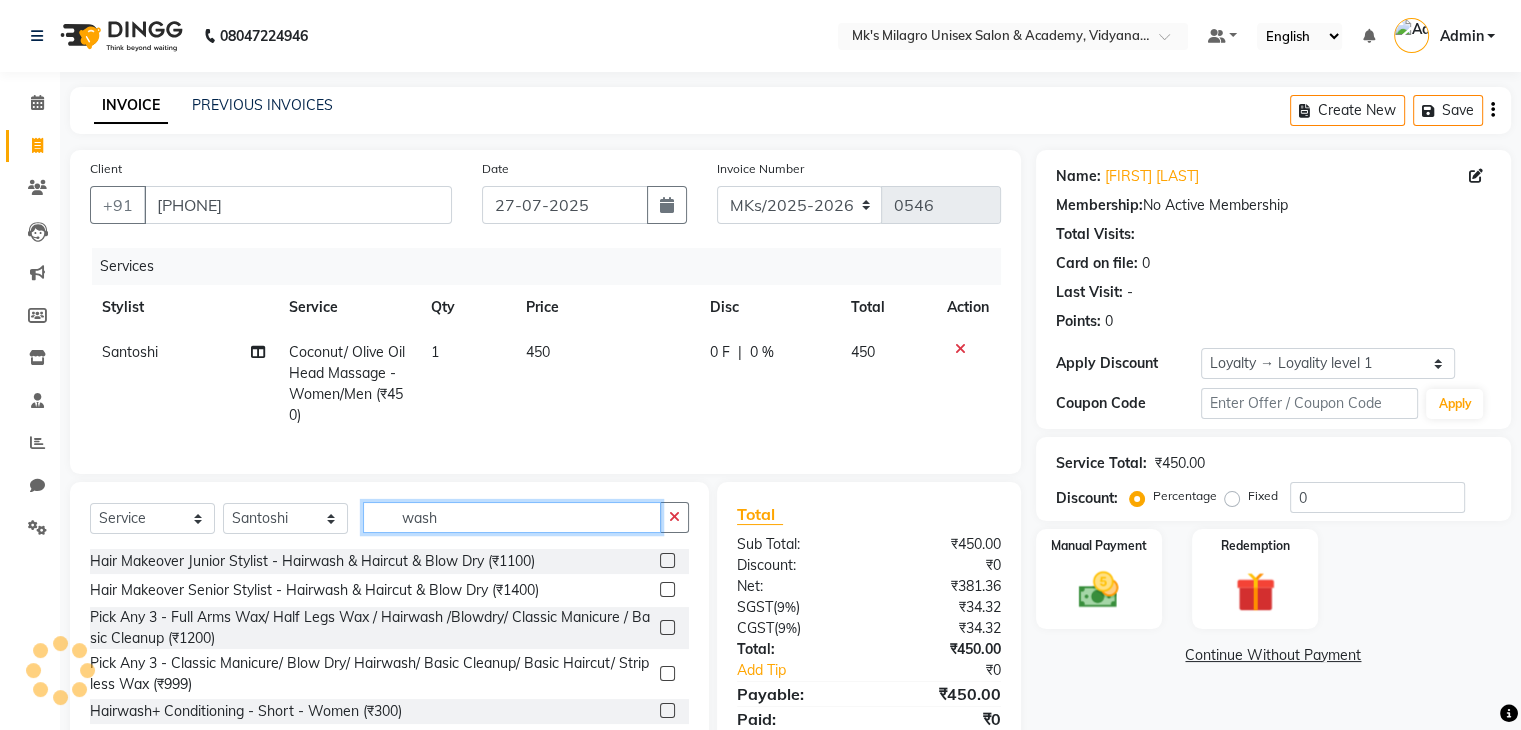 type on "wash" 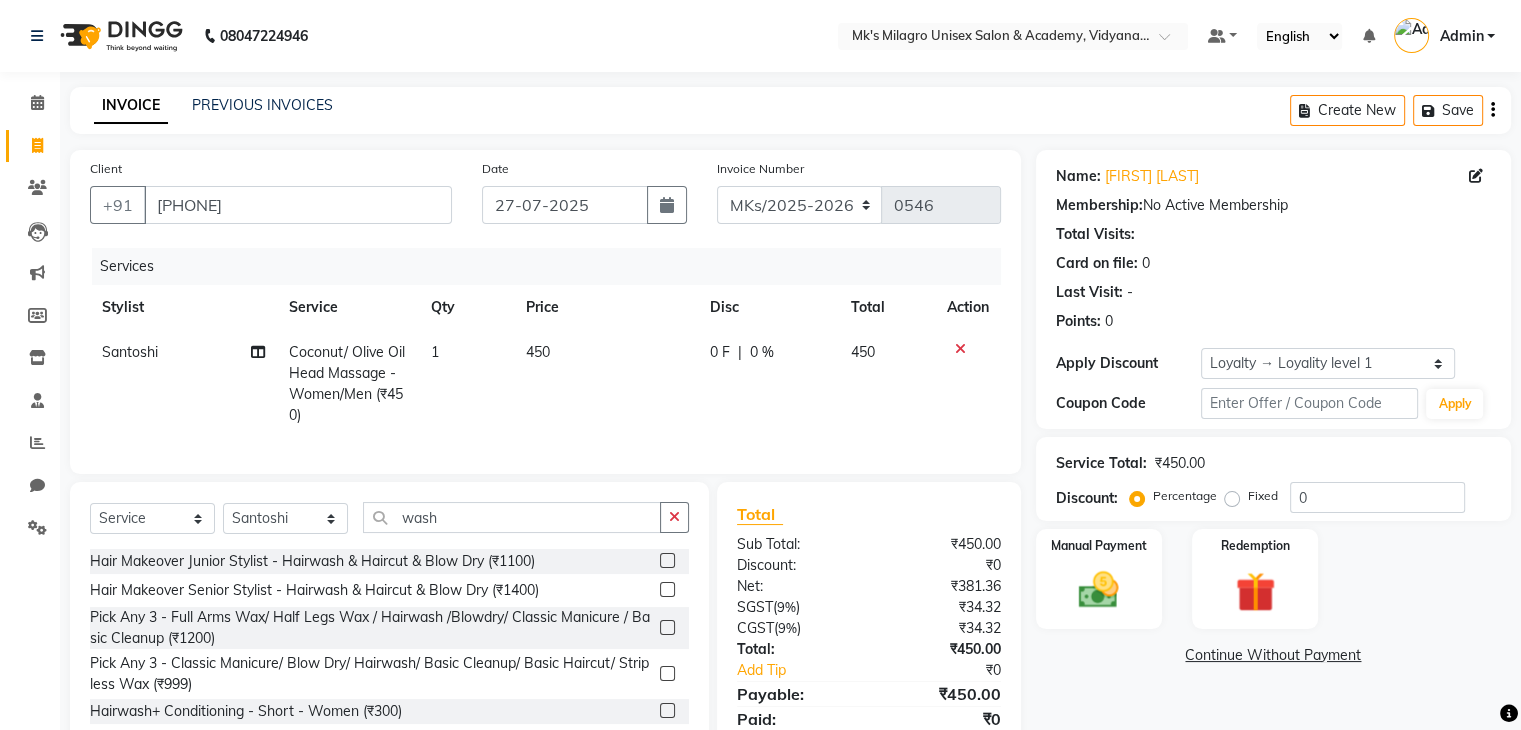 click 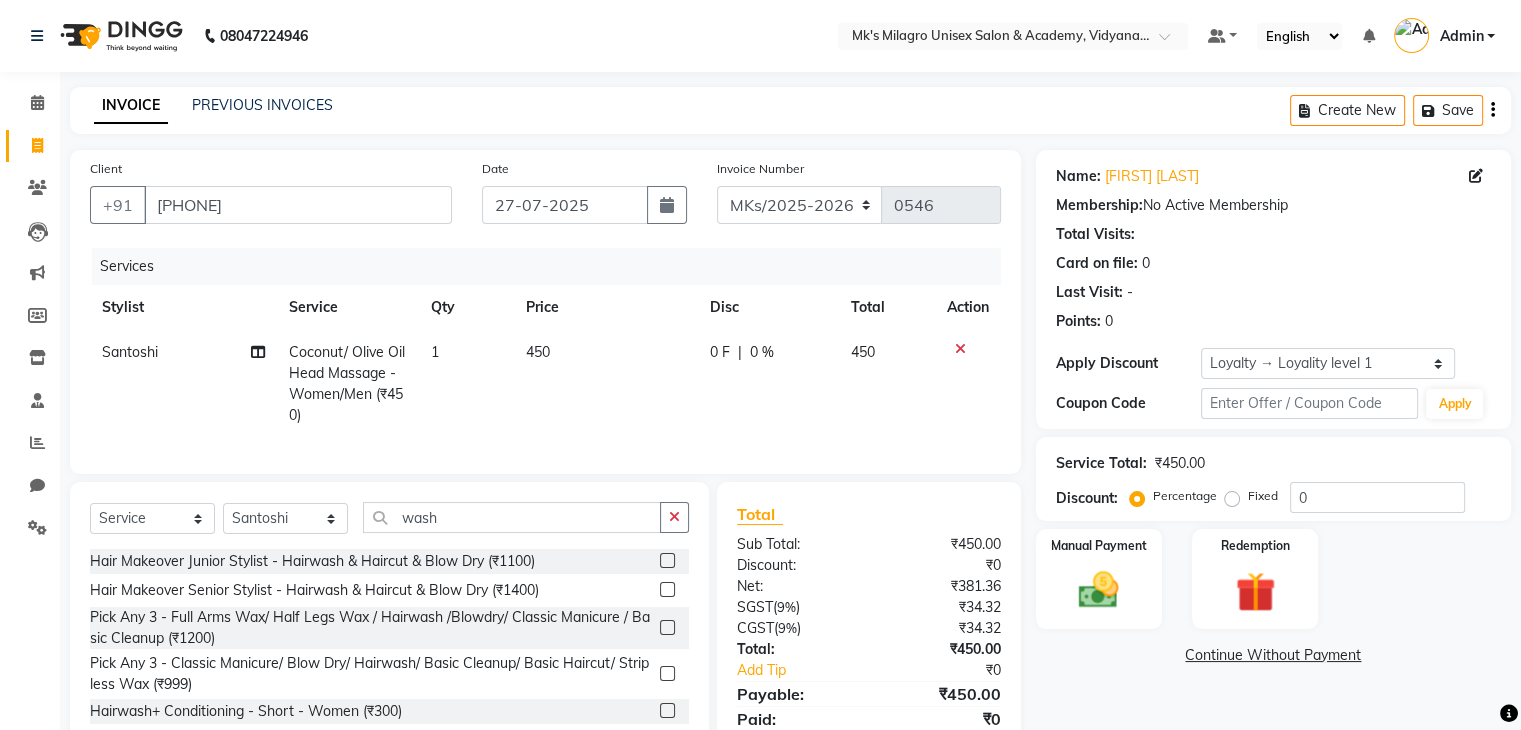 click at bounding box center (666, 561) 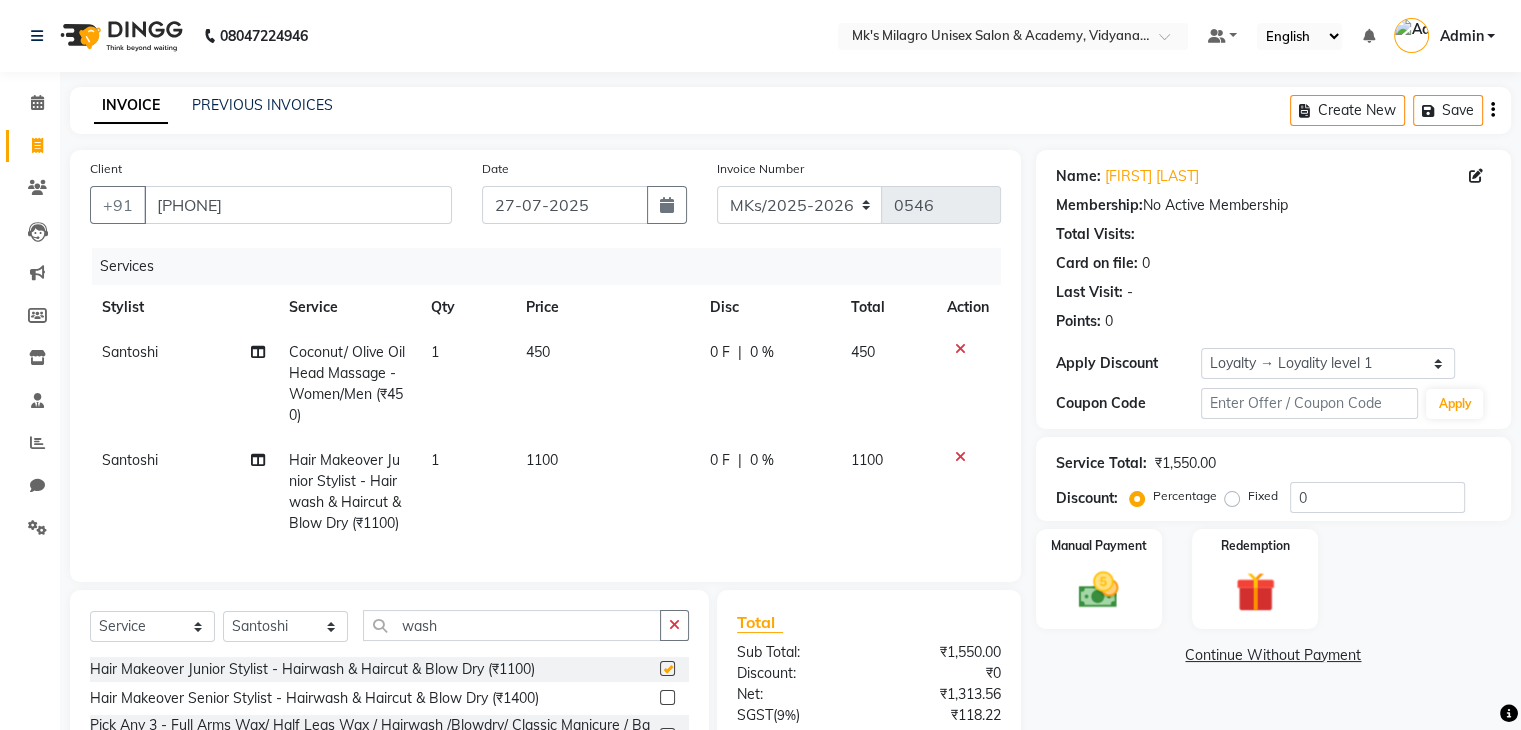 checkbox on "false" 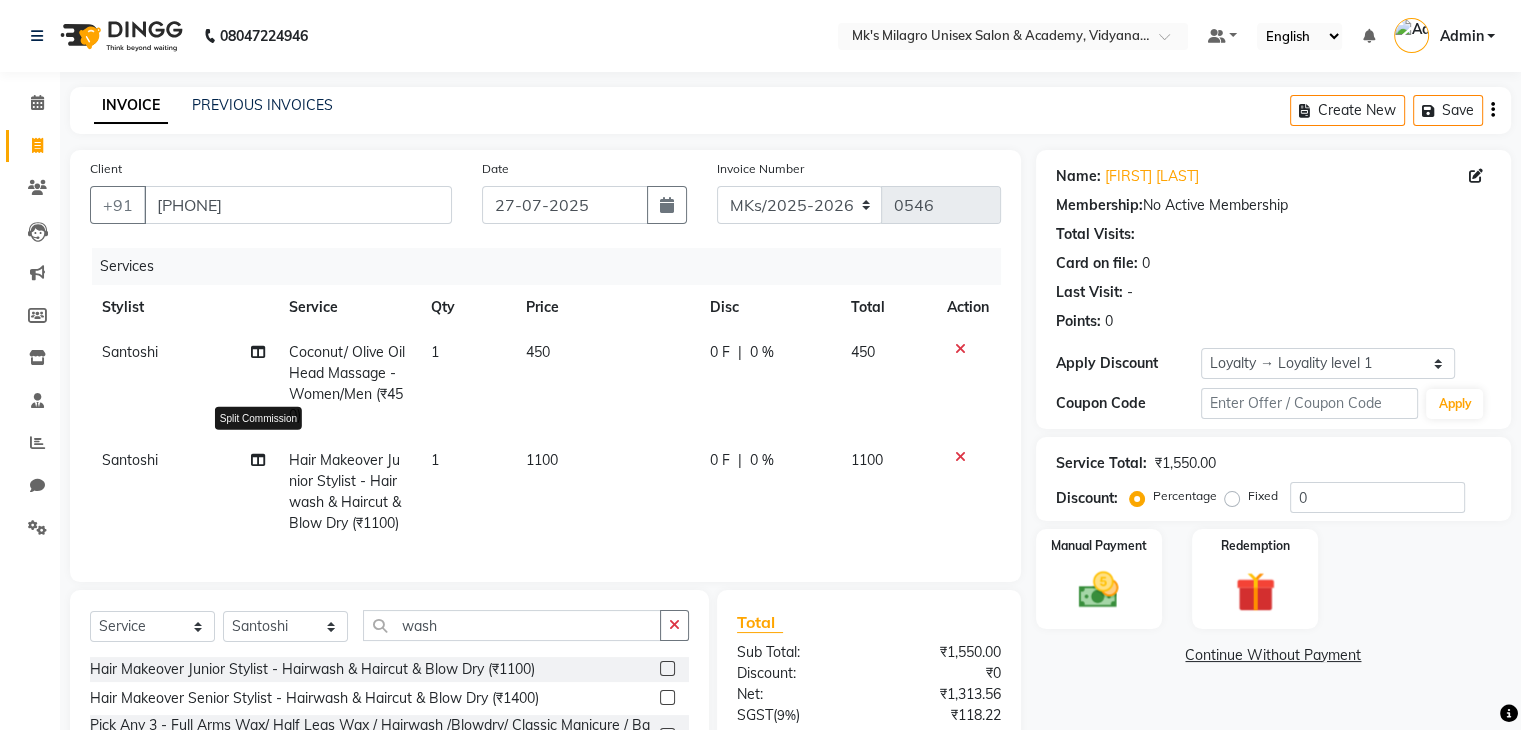 click 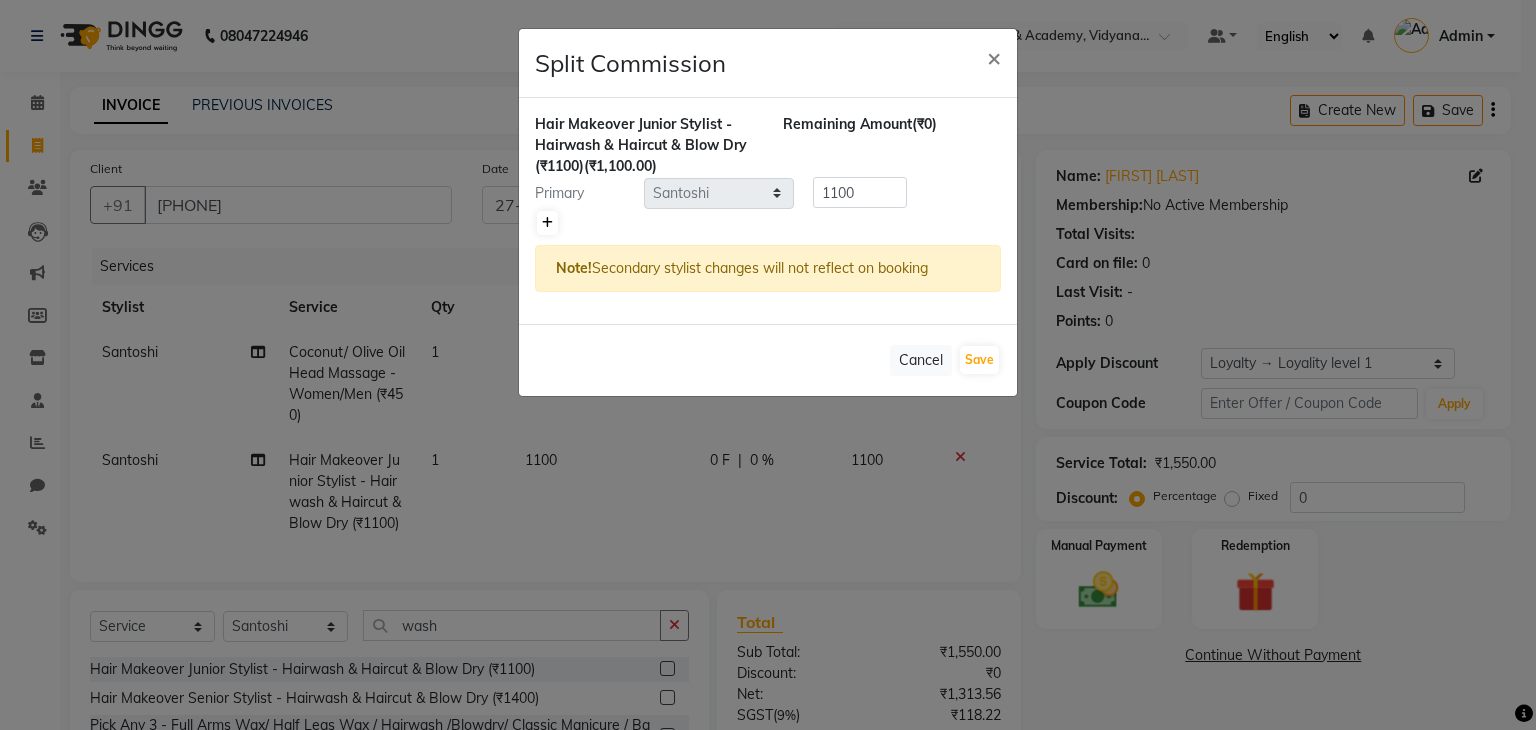 click 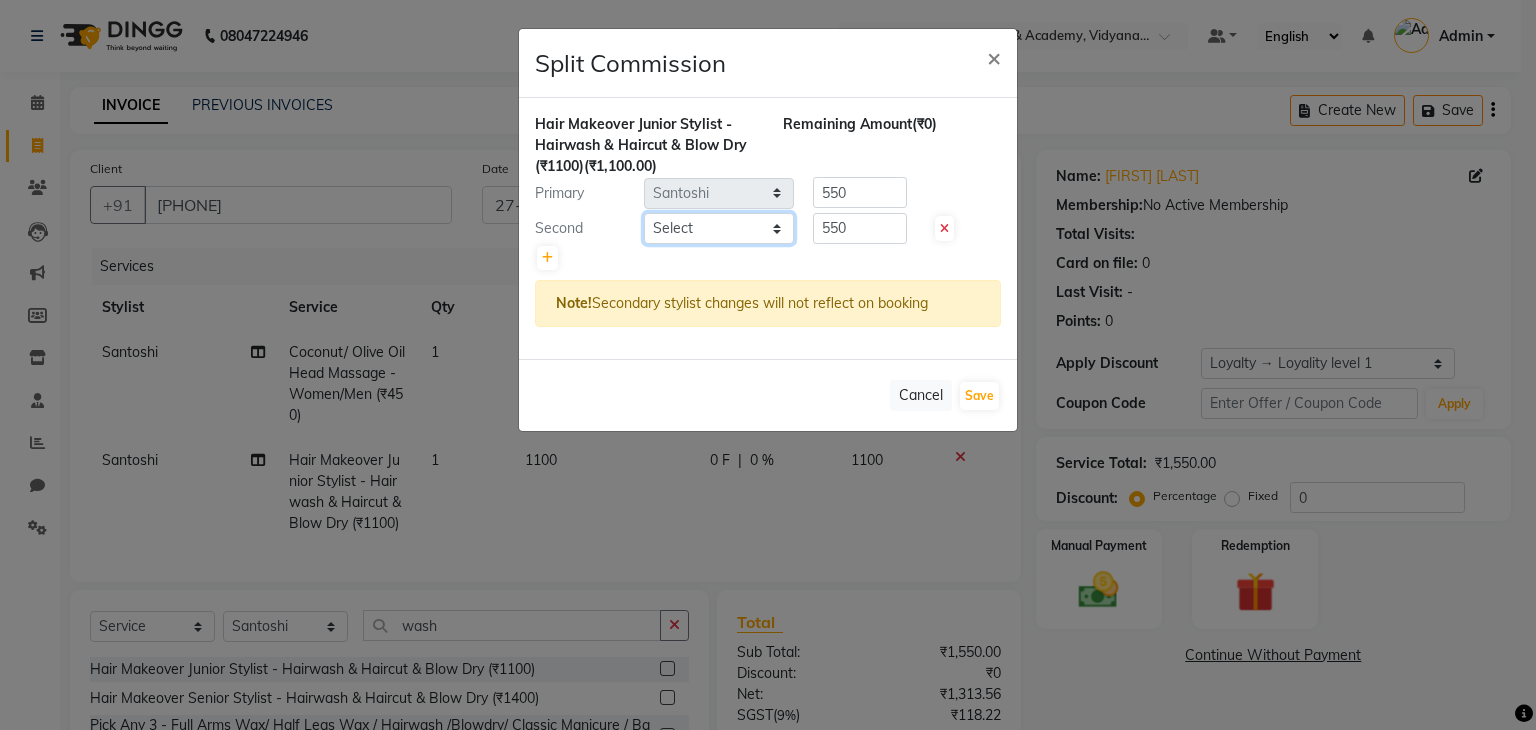click on "Select  Madhuri Jadhav   Minsi   Ramesh   Renuka   Riya   Sandhaya   Santoshi" 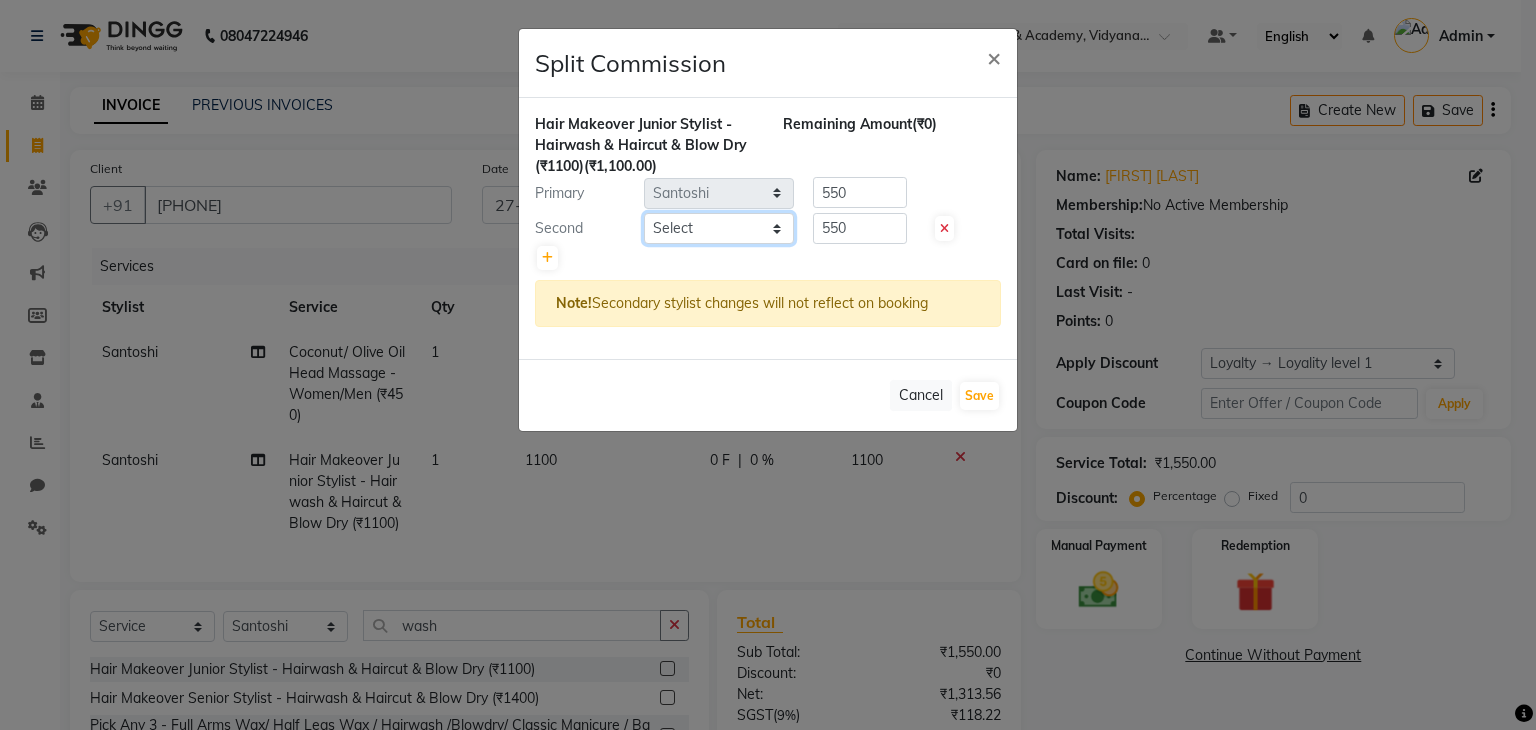 select on "21738" 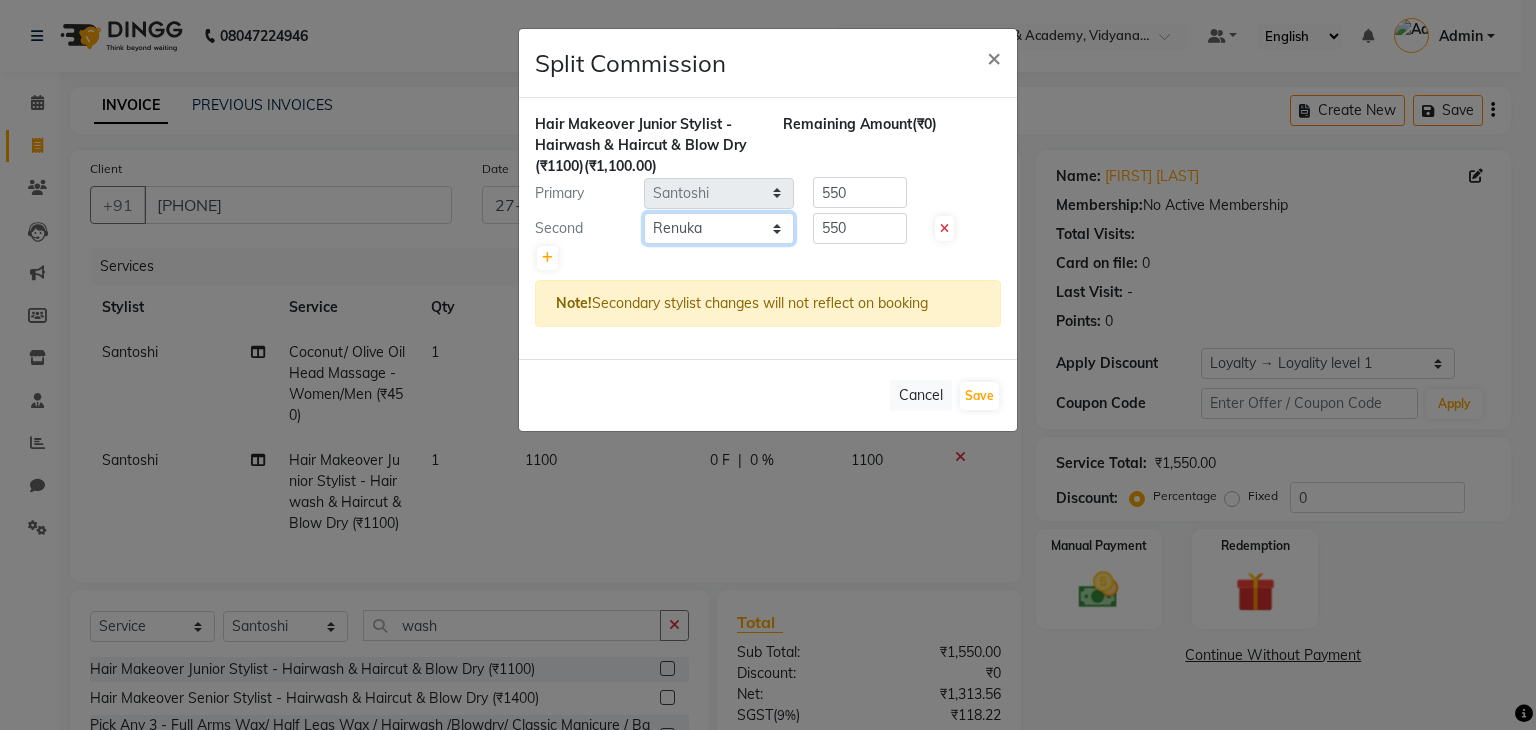 click on "Select  Madhuri Jadhav   Minsi   Ramesh   Renuka   Riya   Sandhaya   Santoshi" 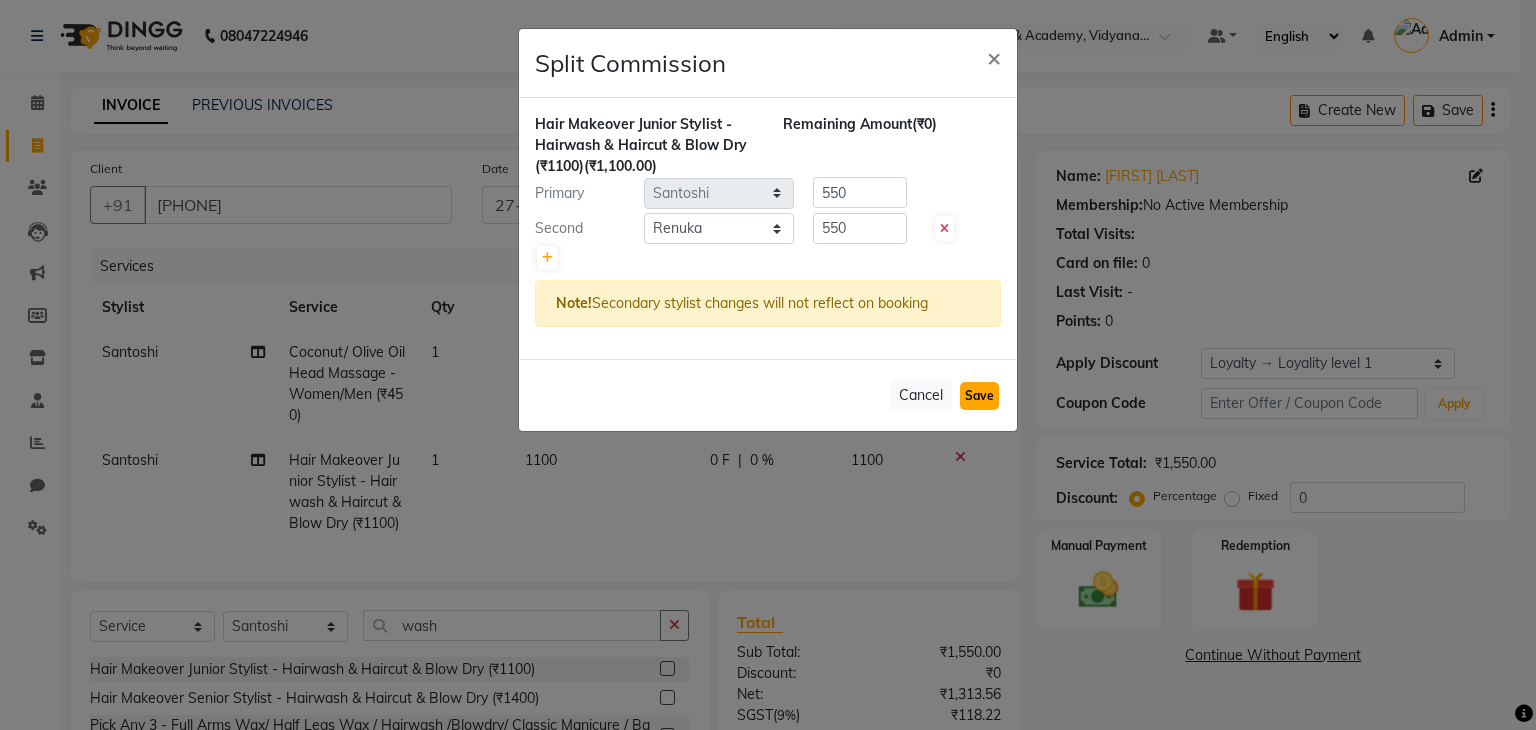 click on "Save" 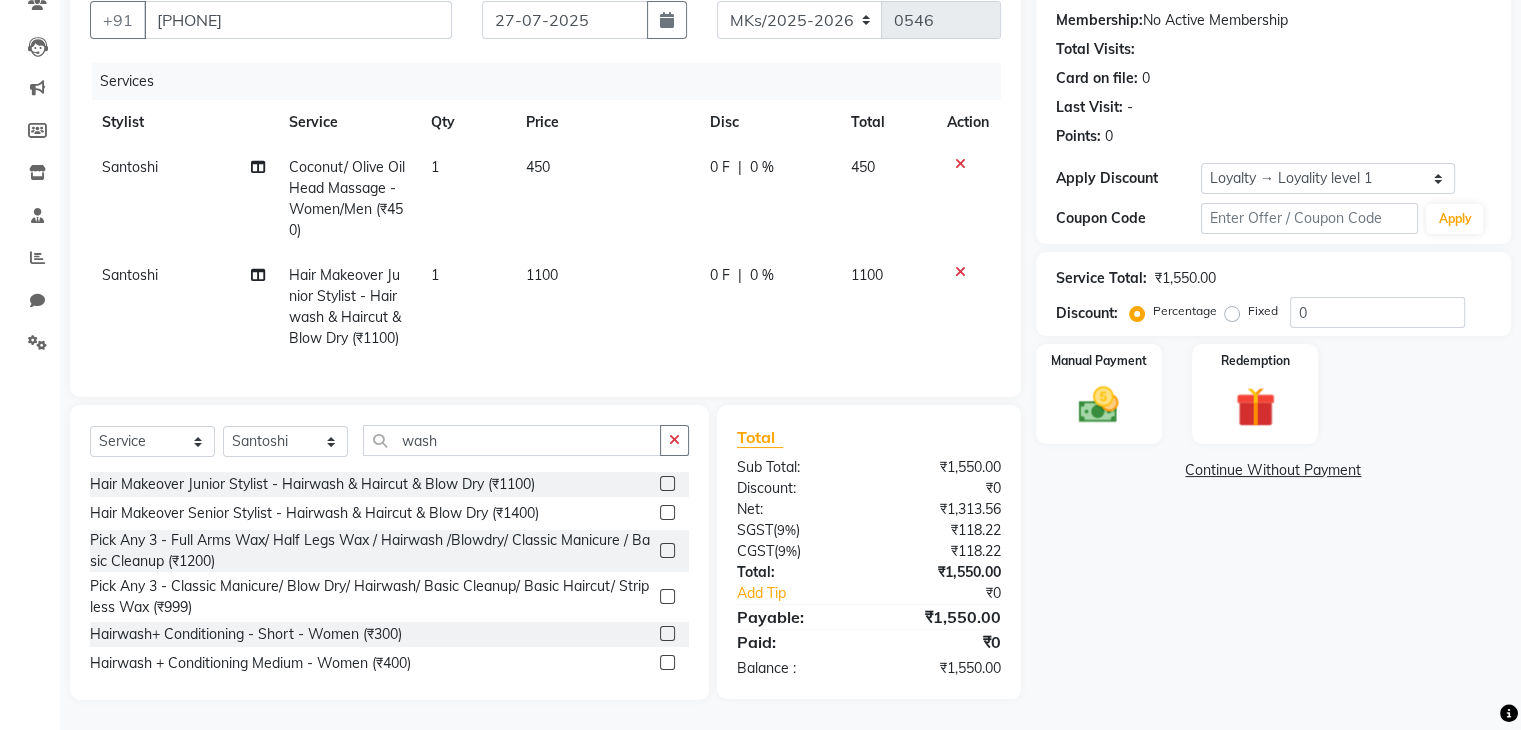 scroll, scrollTop: 201, scrollLeft: 0, axis: vertical 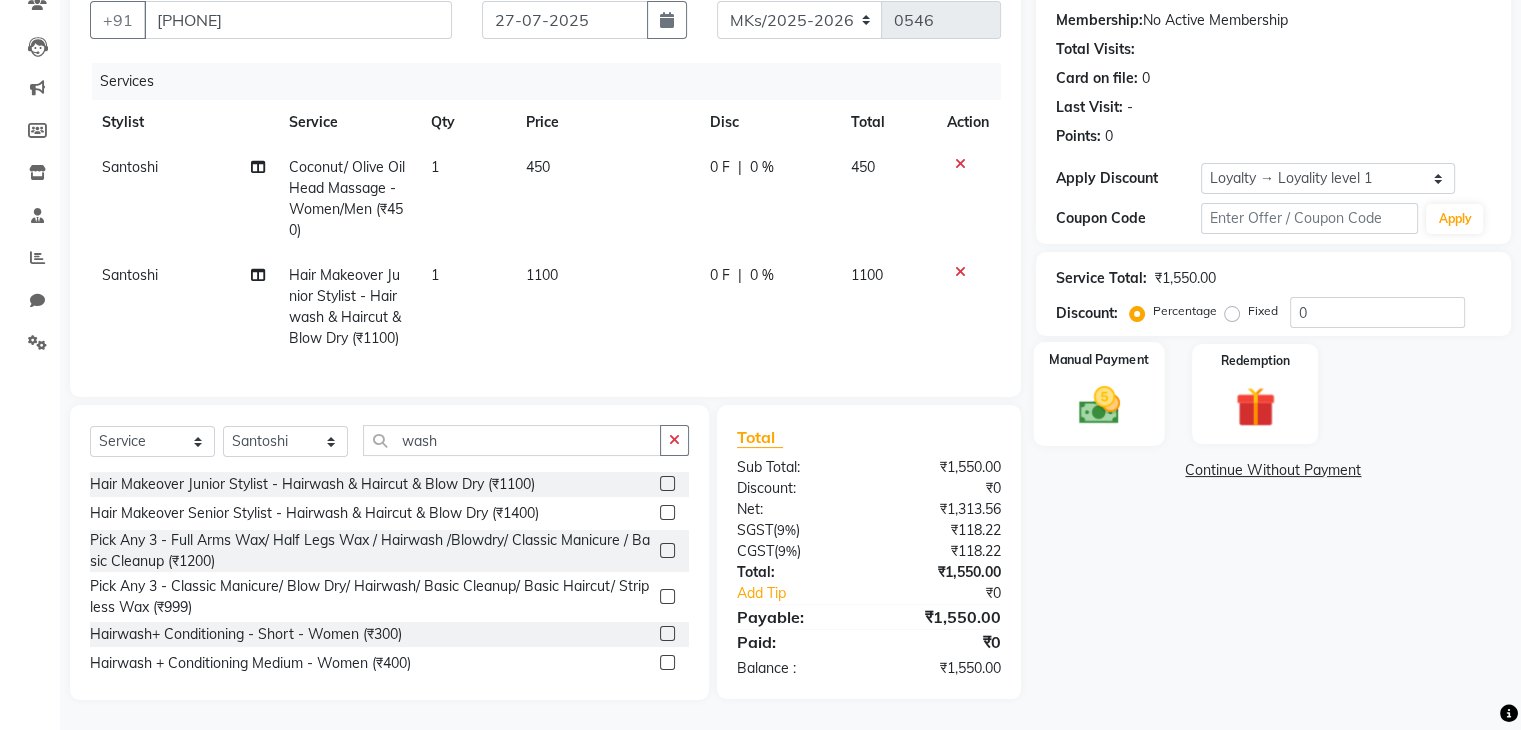 click 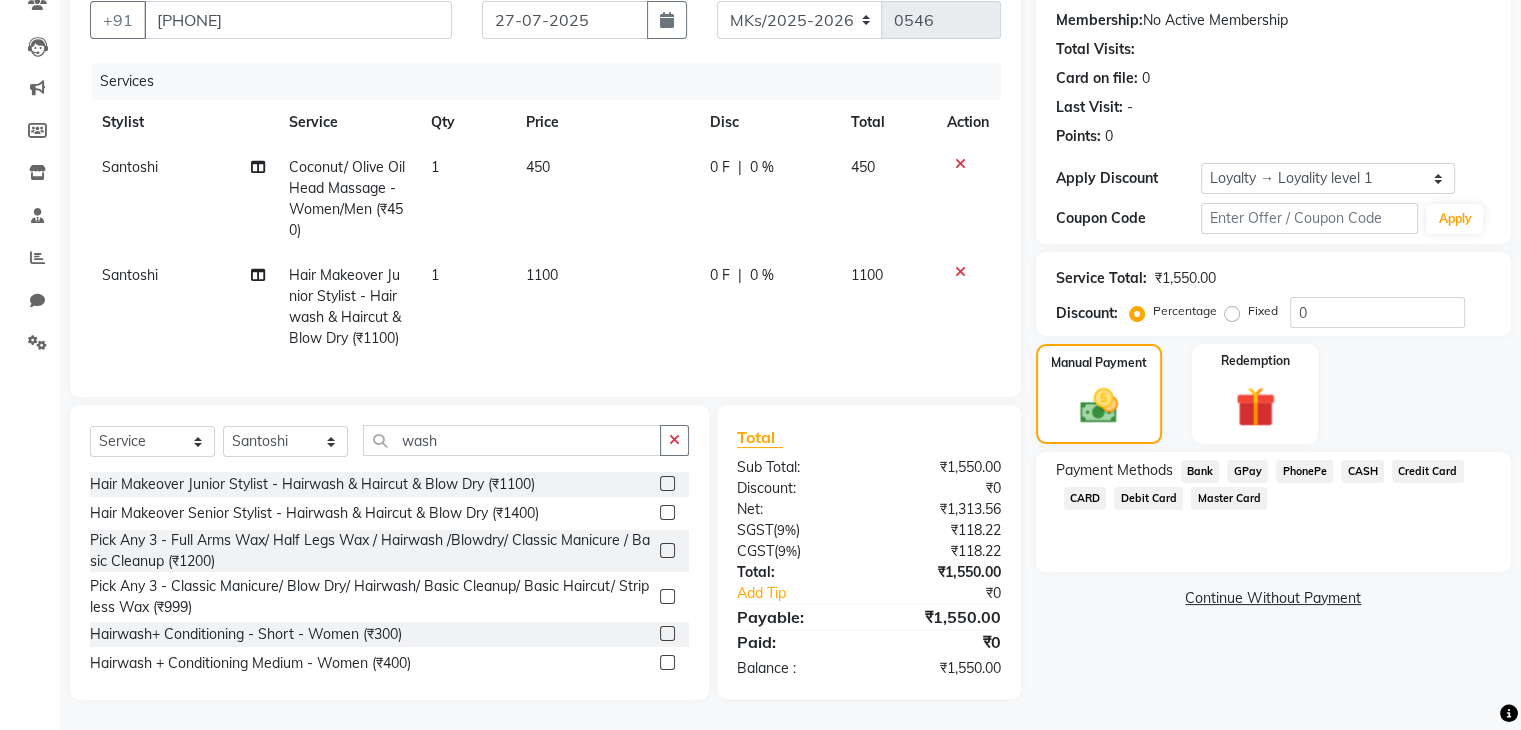 click on "GPay" 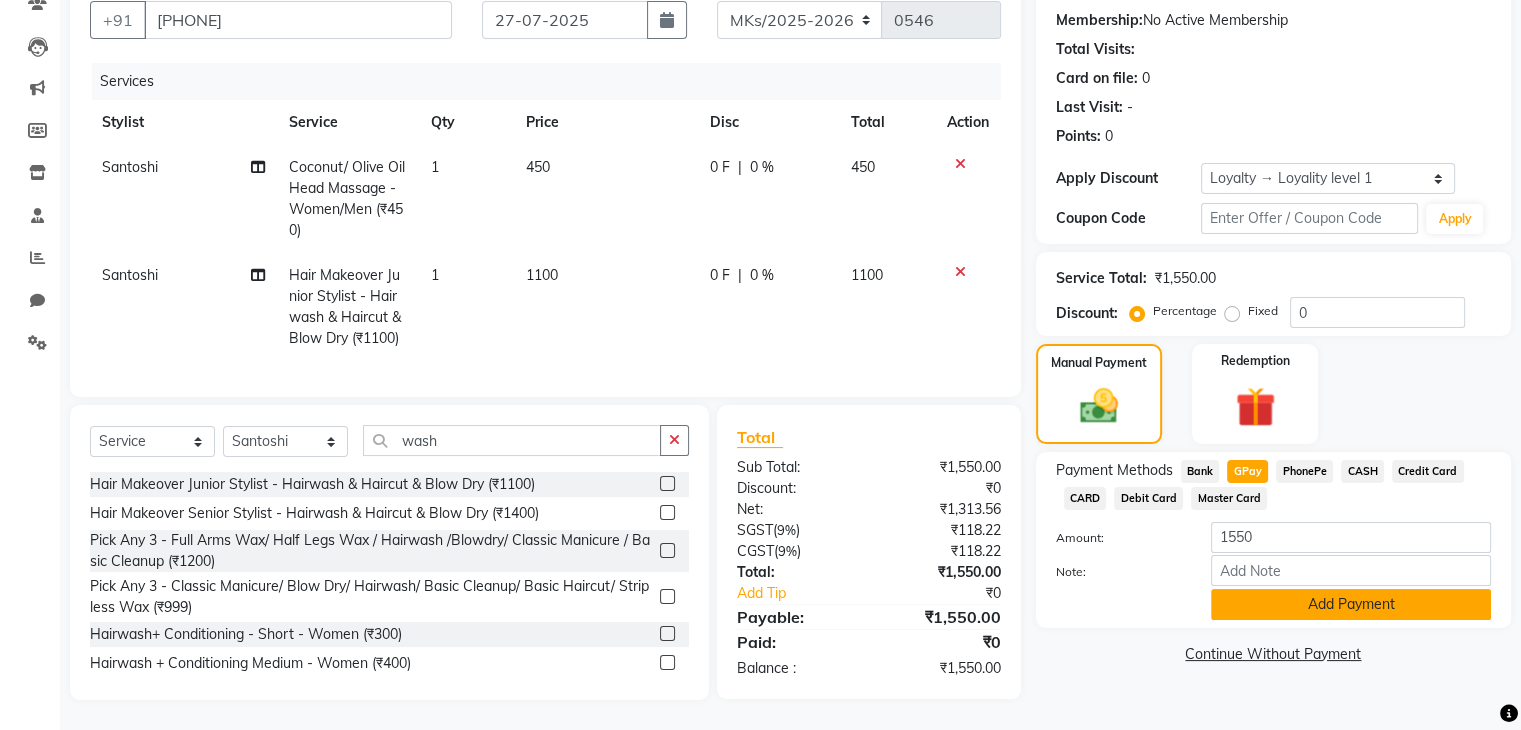 click on "Add Payment" 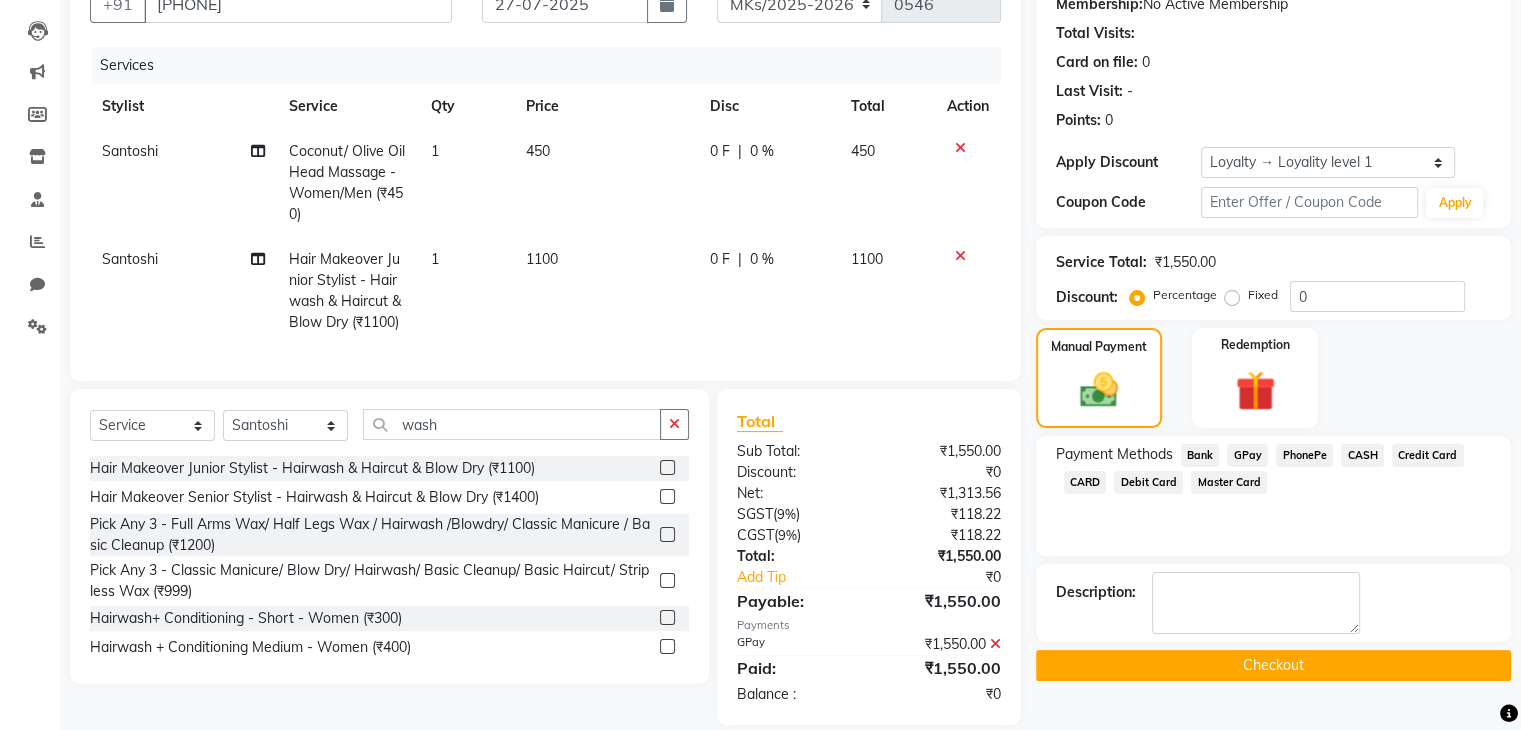 click on "Checkout" 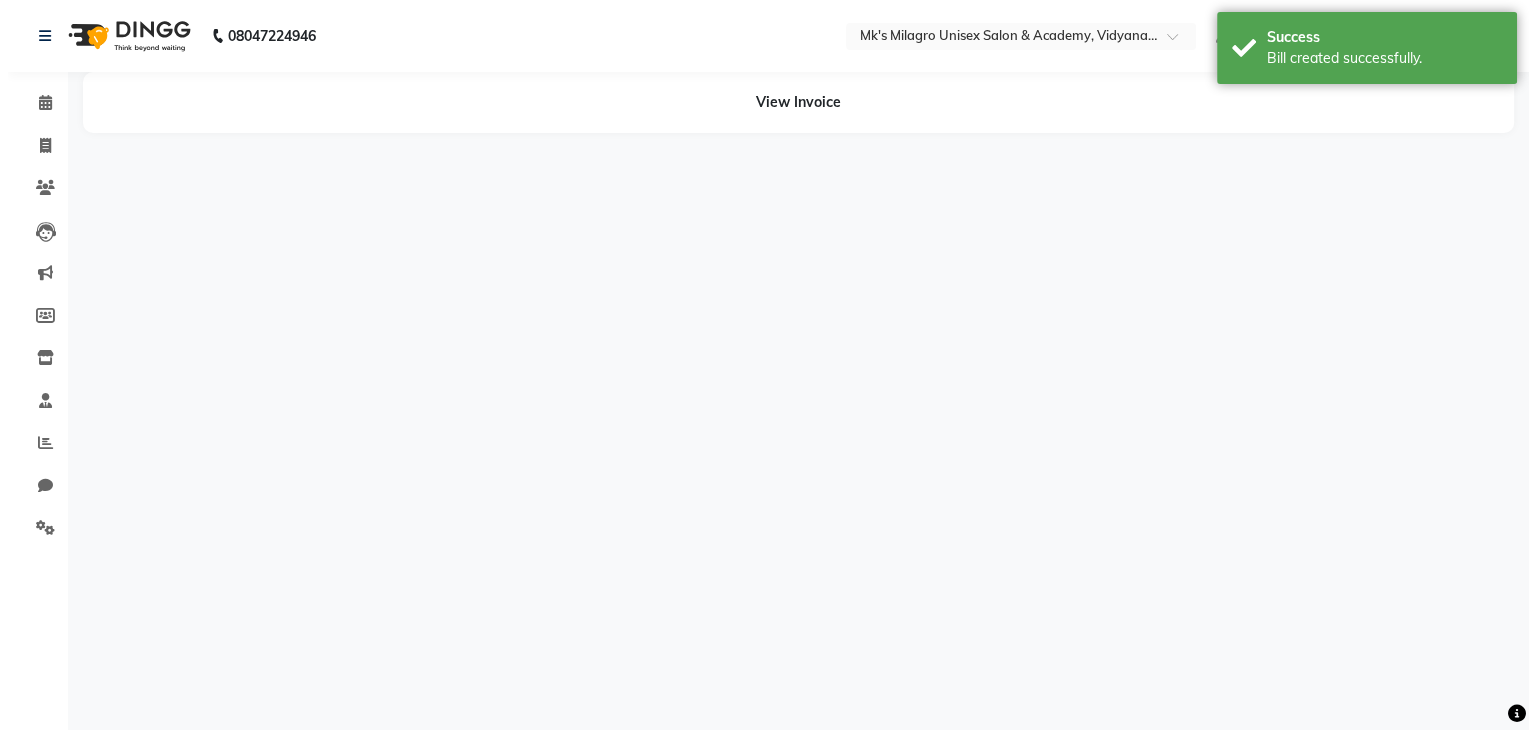 scroll, scrollTop: 0, scrollLeft: 0, axis: both 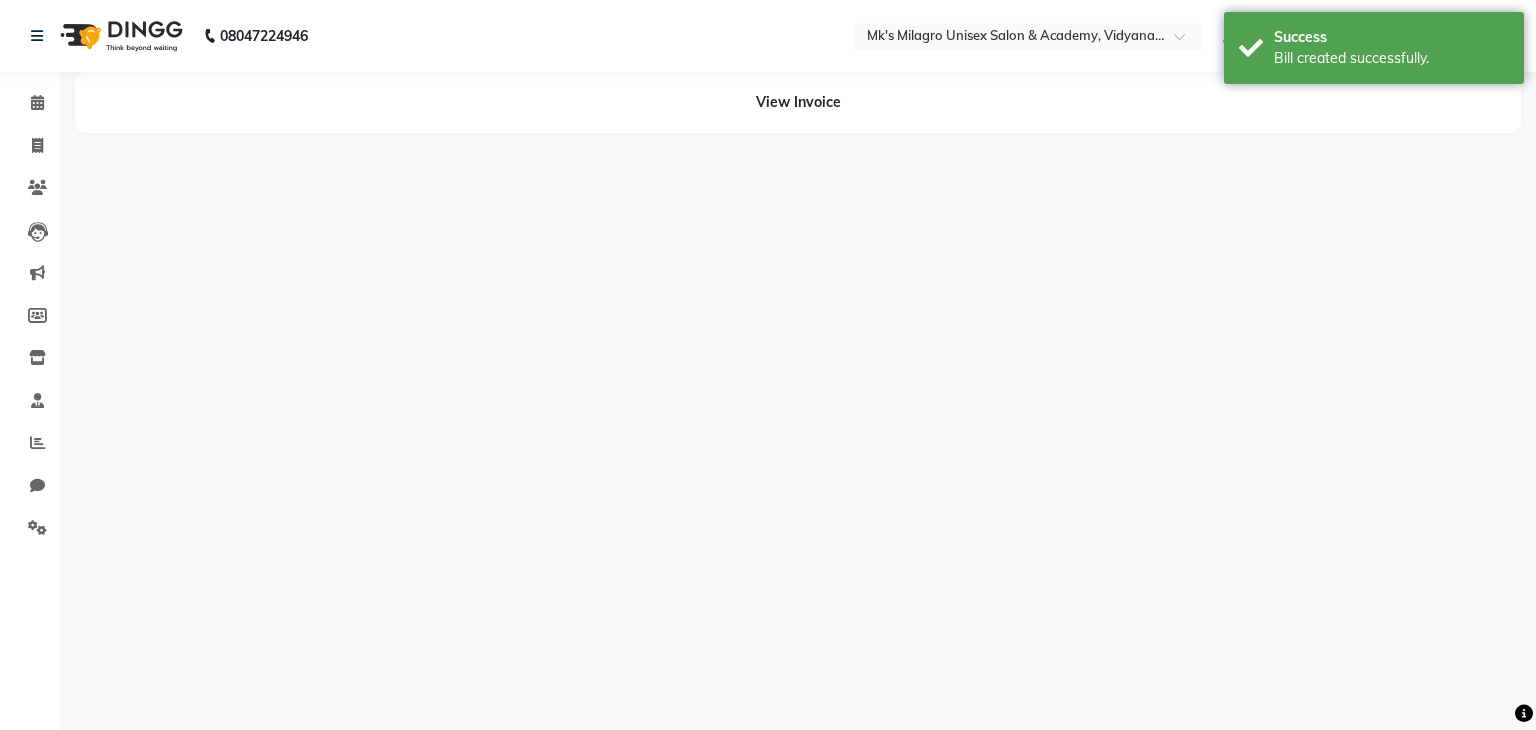 select on "74294" 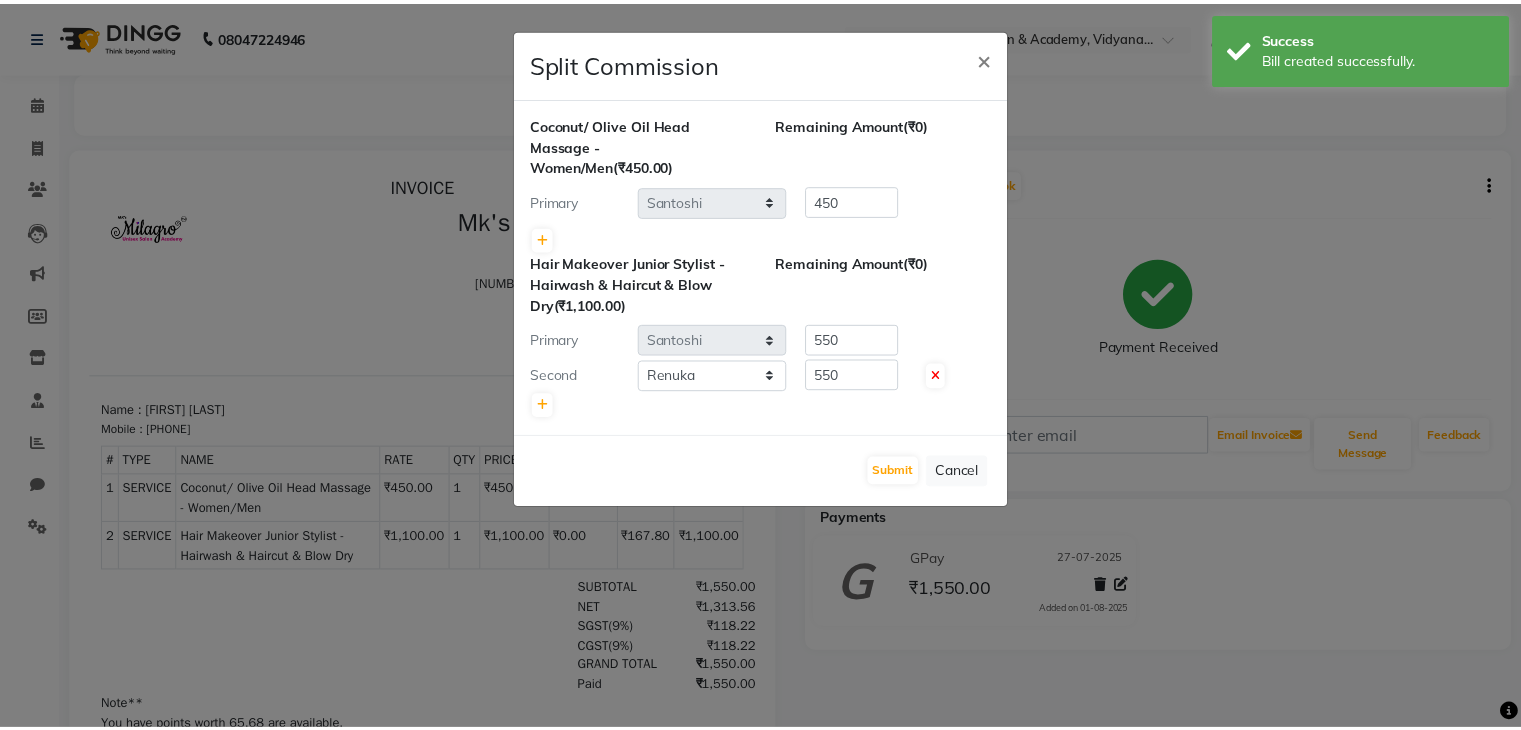scroll, scrollTop: 0, scrollLeft: 0, axis: both 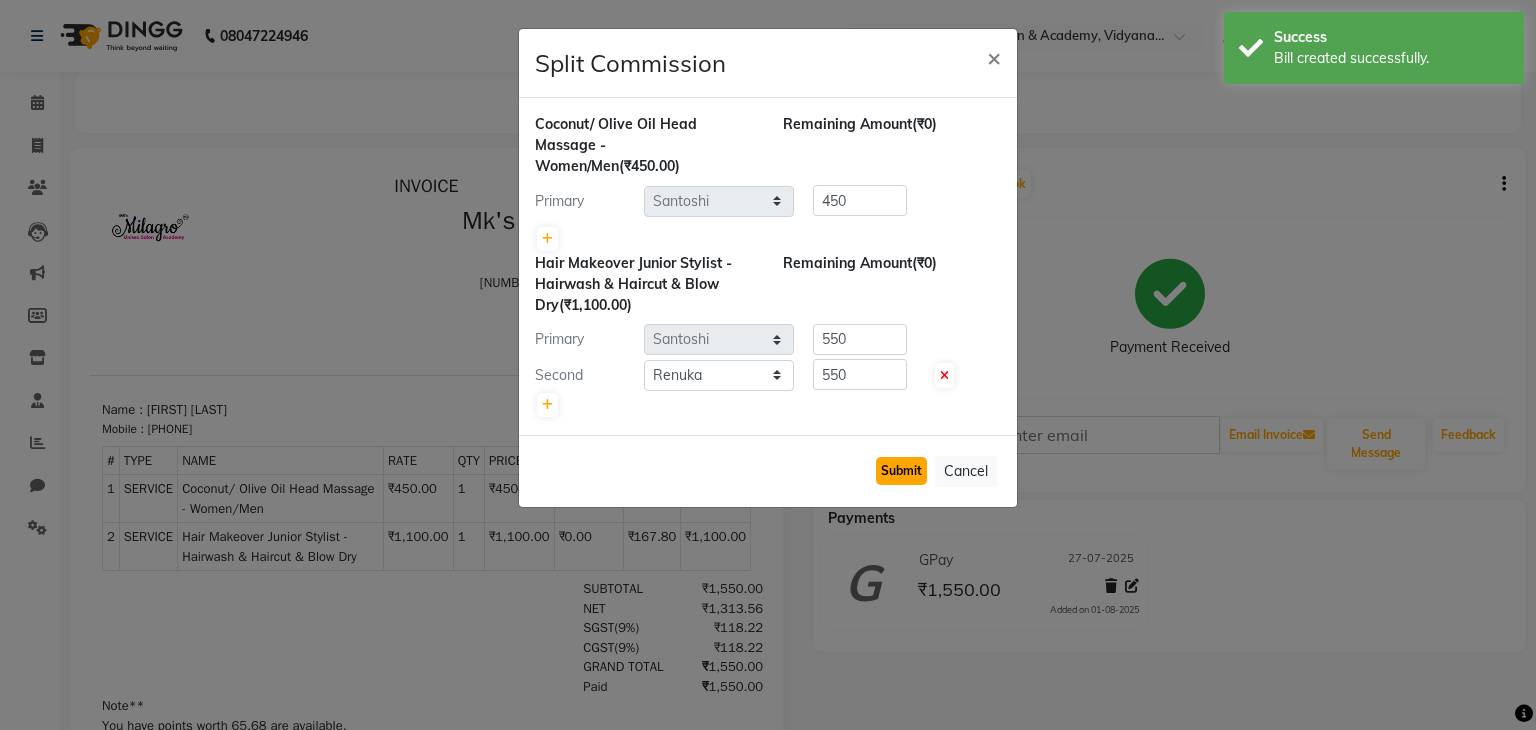 click on "Submit" 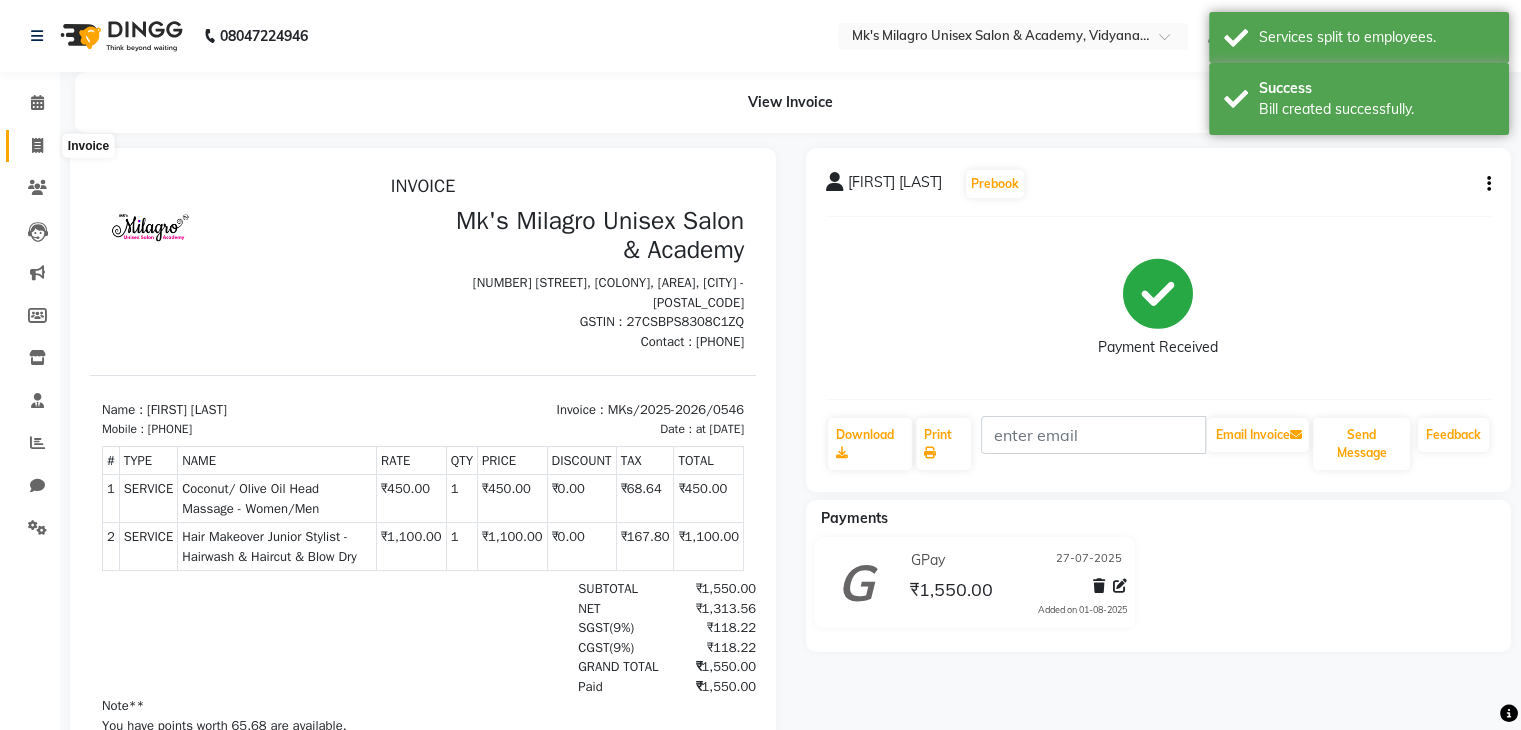 click 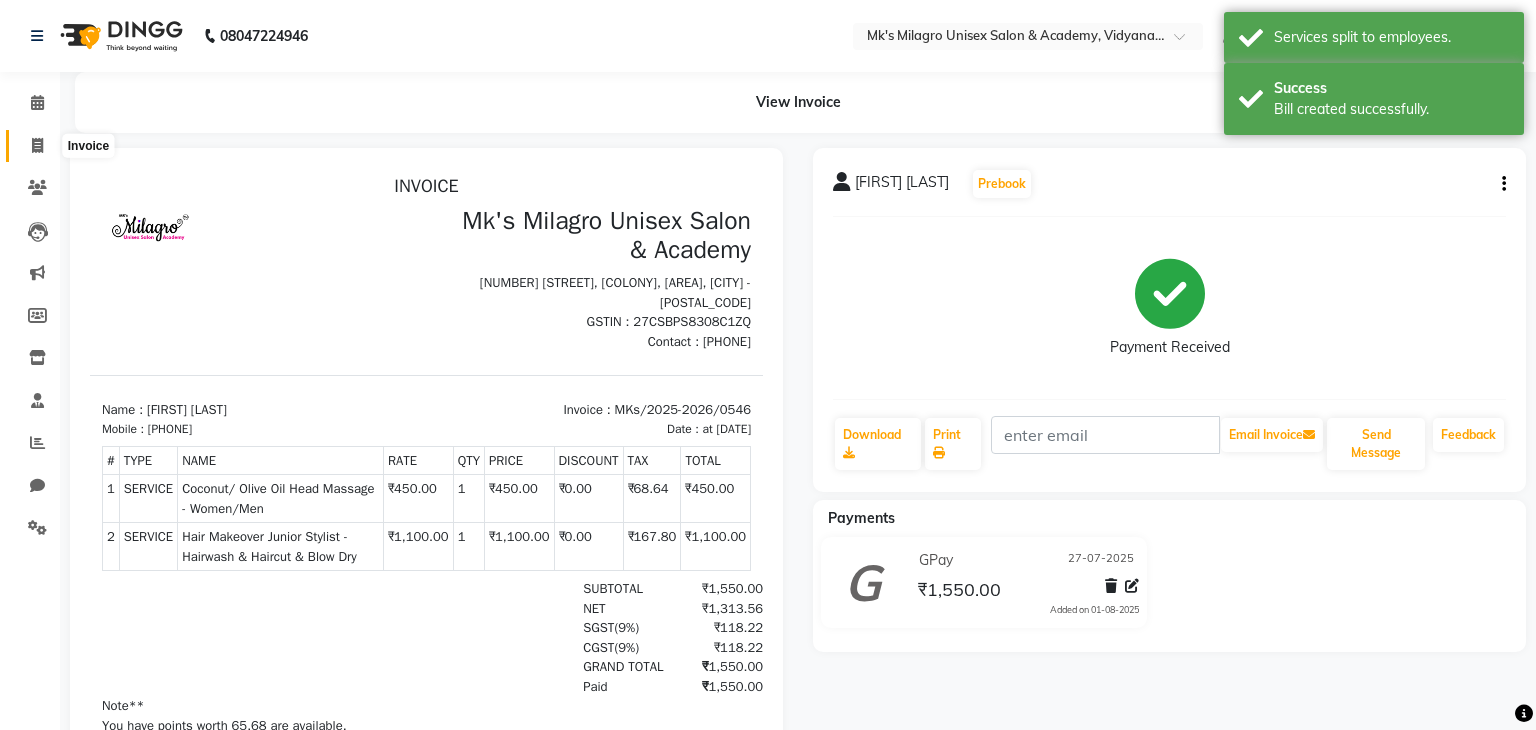 select on "service" 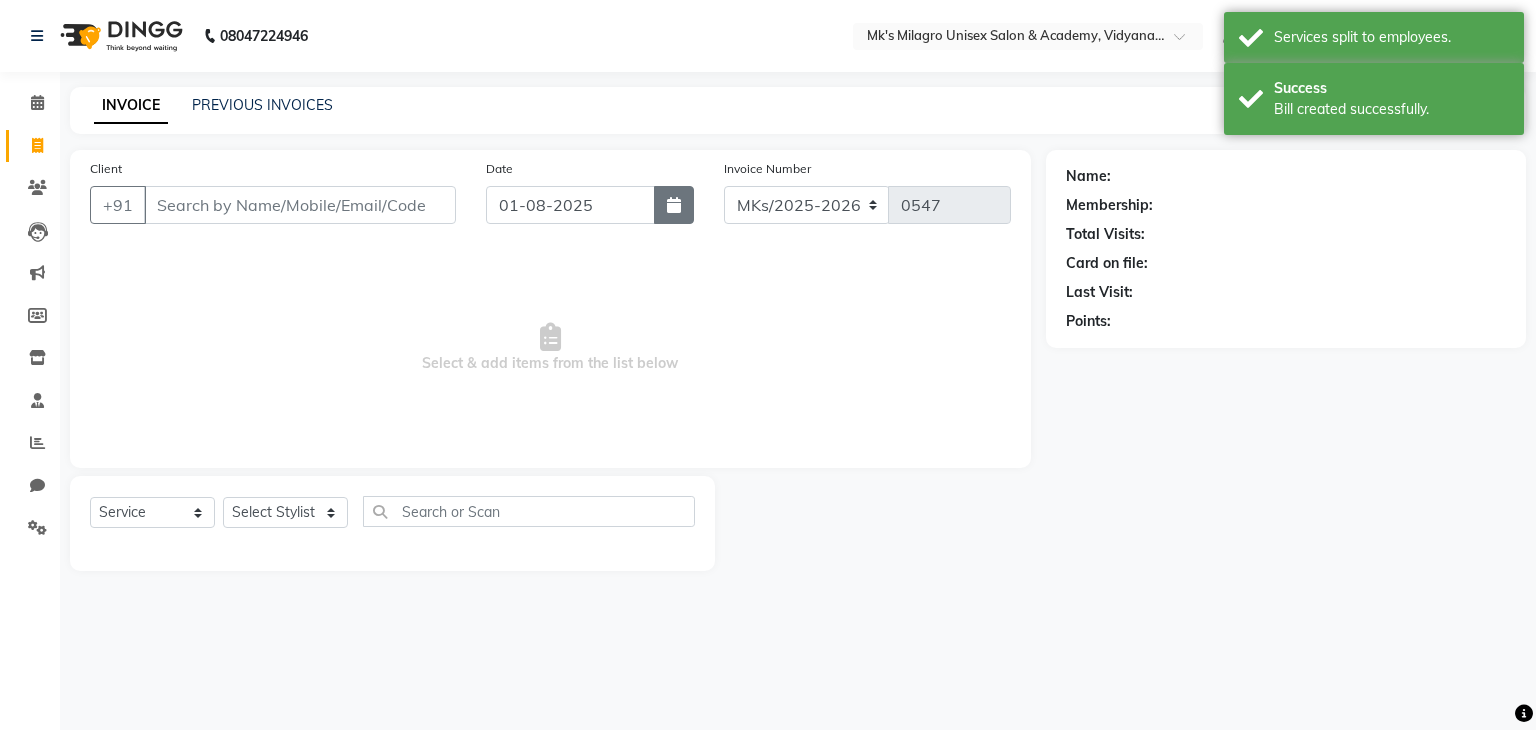 drag, startPoint x: 666, startPoint y: 207, endPoint x: 679, endPoint y: 208, distance: 13.038404 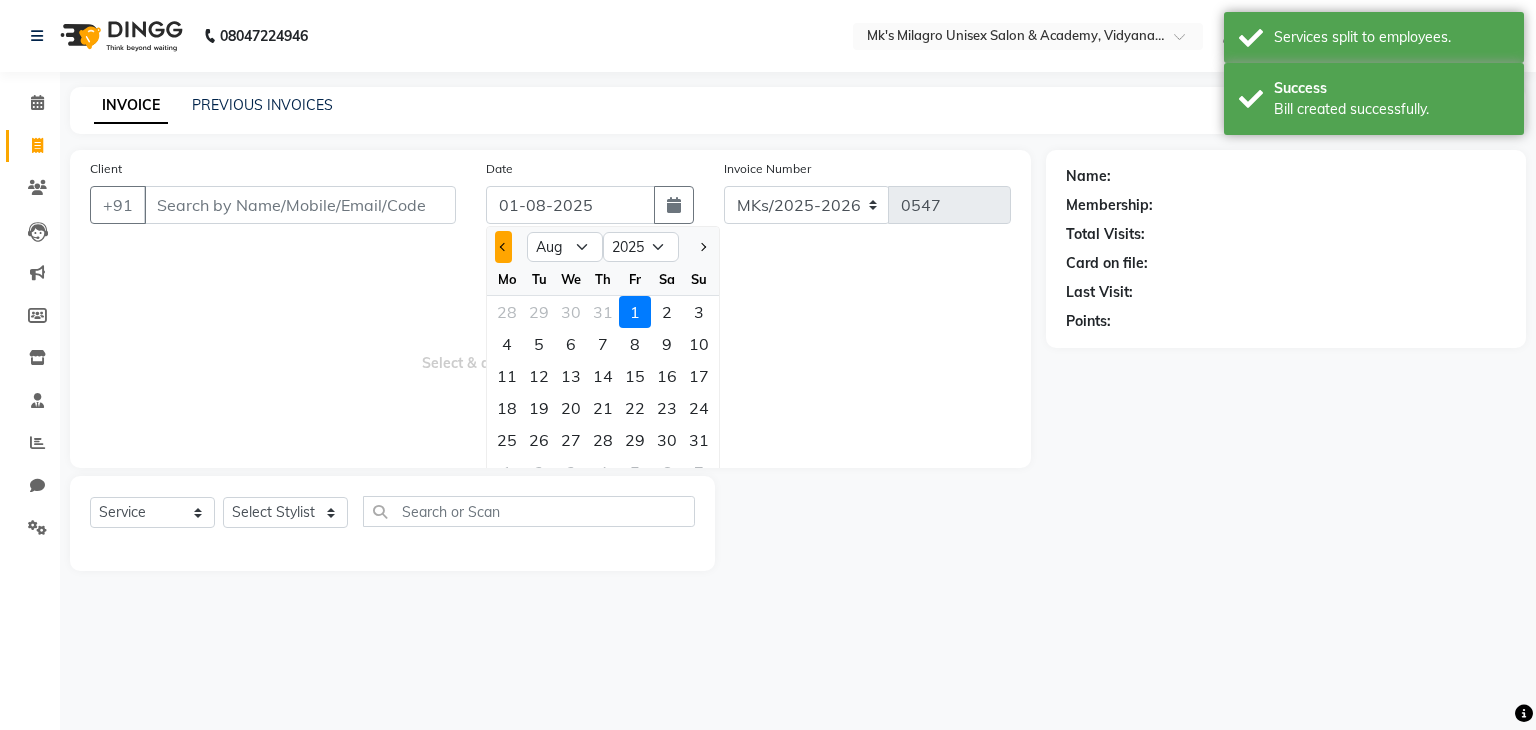 click 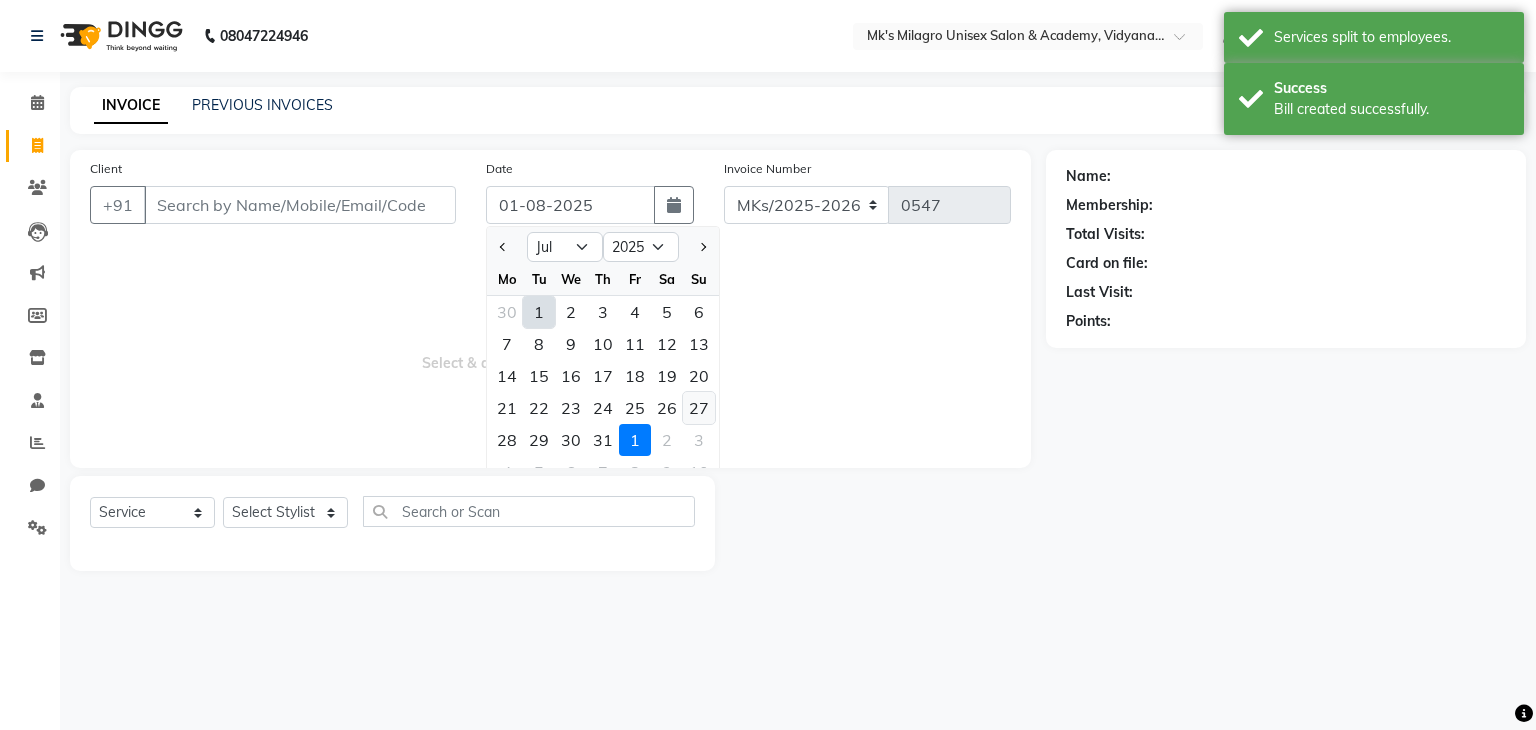 click on "27" 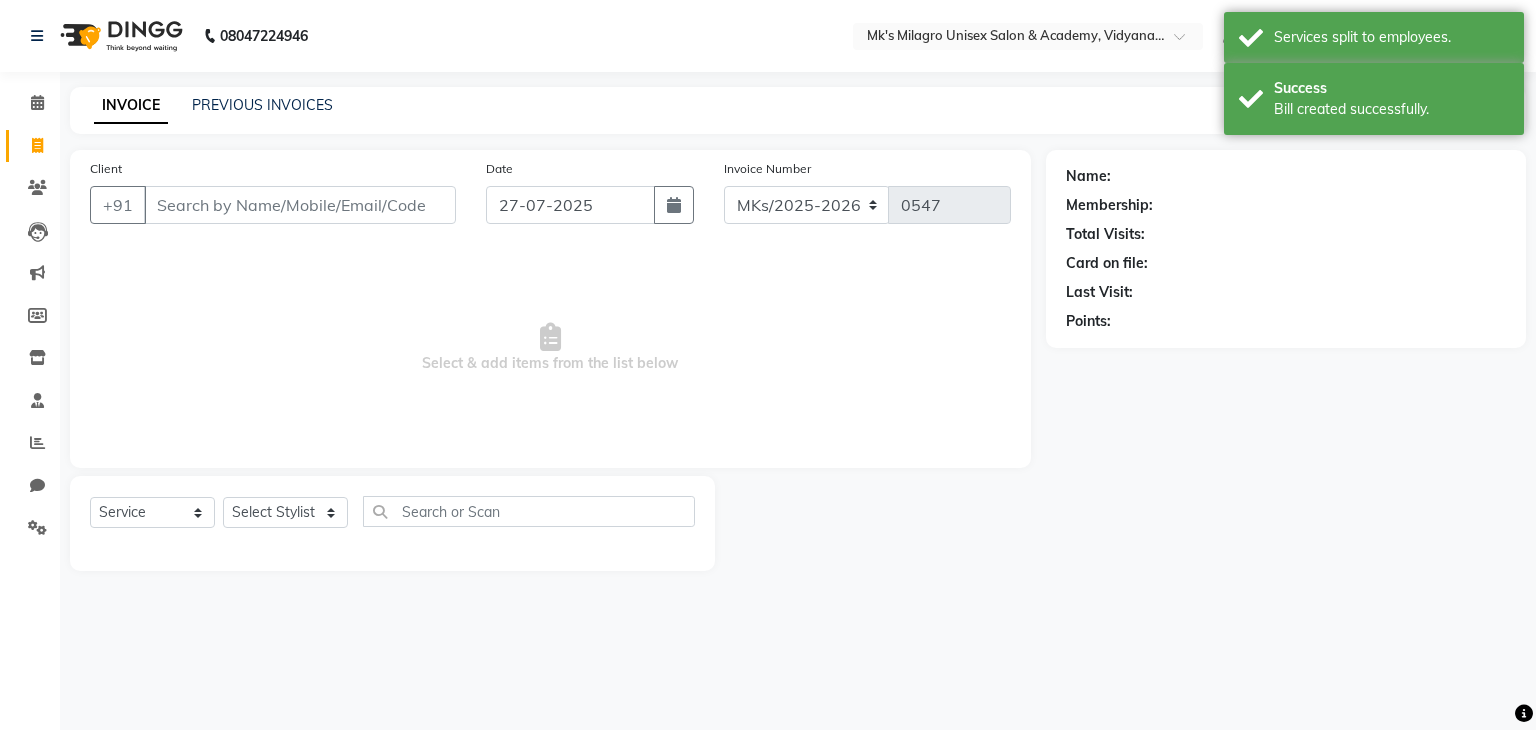 drag, startPoint x: 338, startPoint y: 225, endPoint x: 320, endPoint y: 199, distance: 31.622776 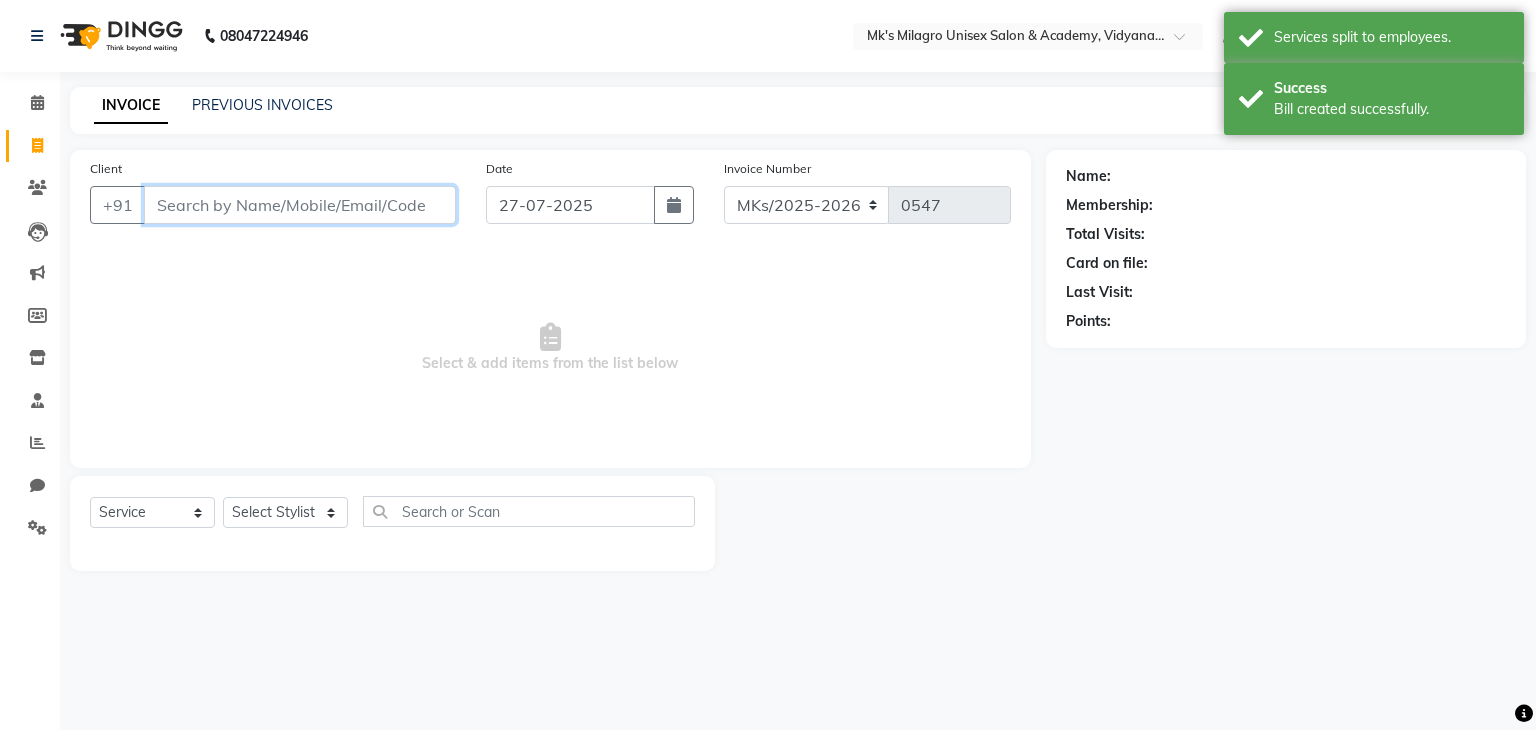 click on "Client" at bounding box center [300, 205] 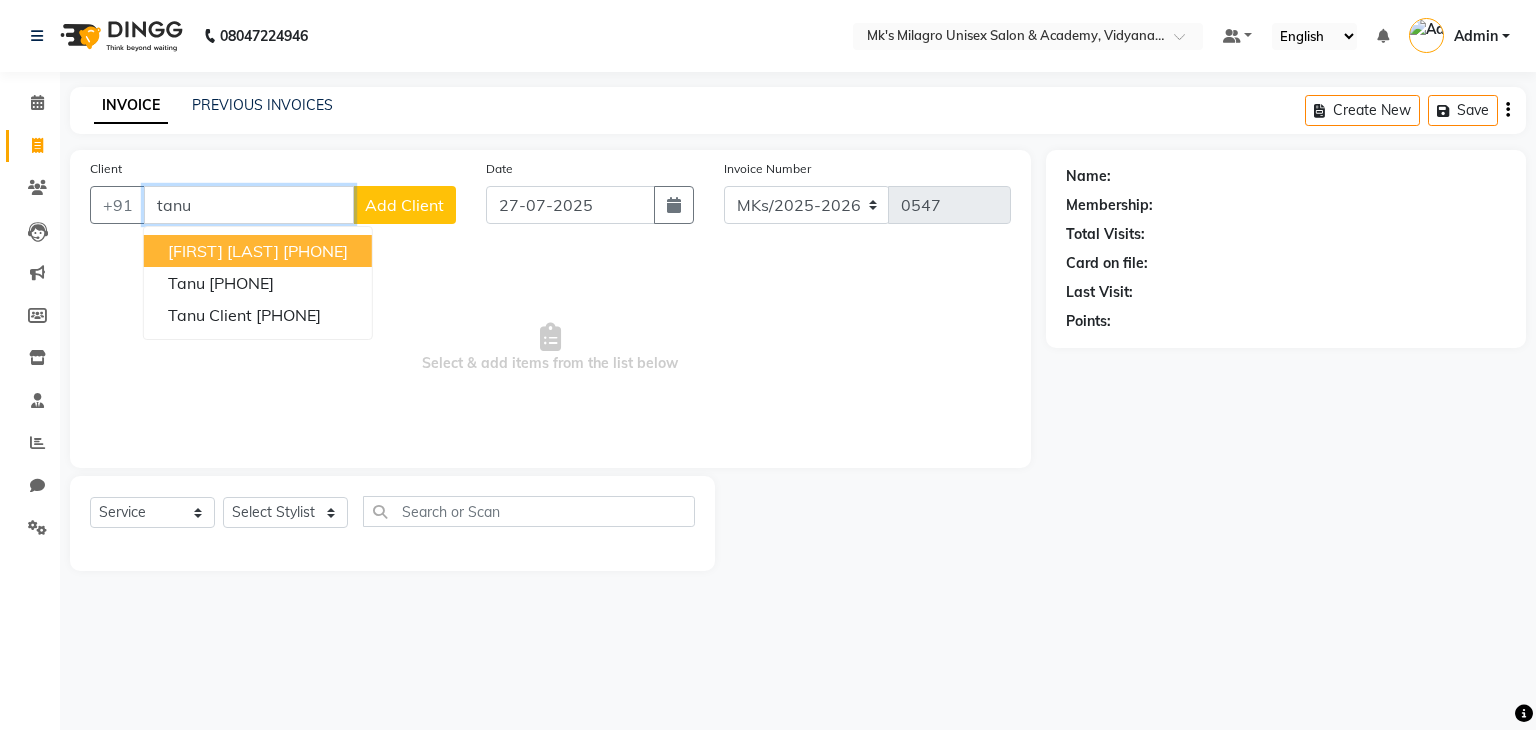 click on "[PHONE]" at bounding box center (315, 251) 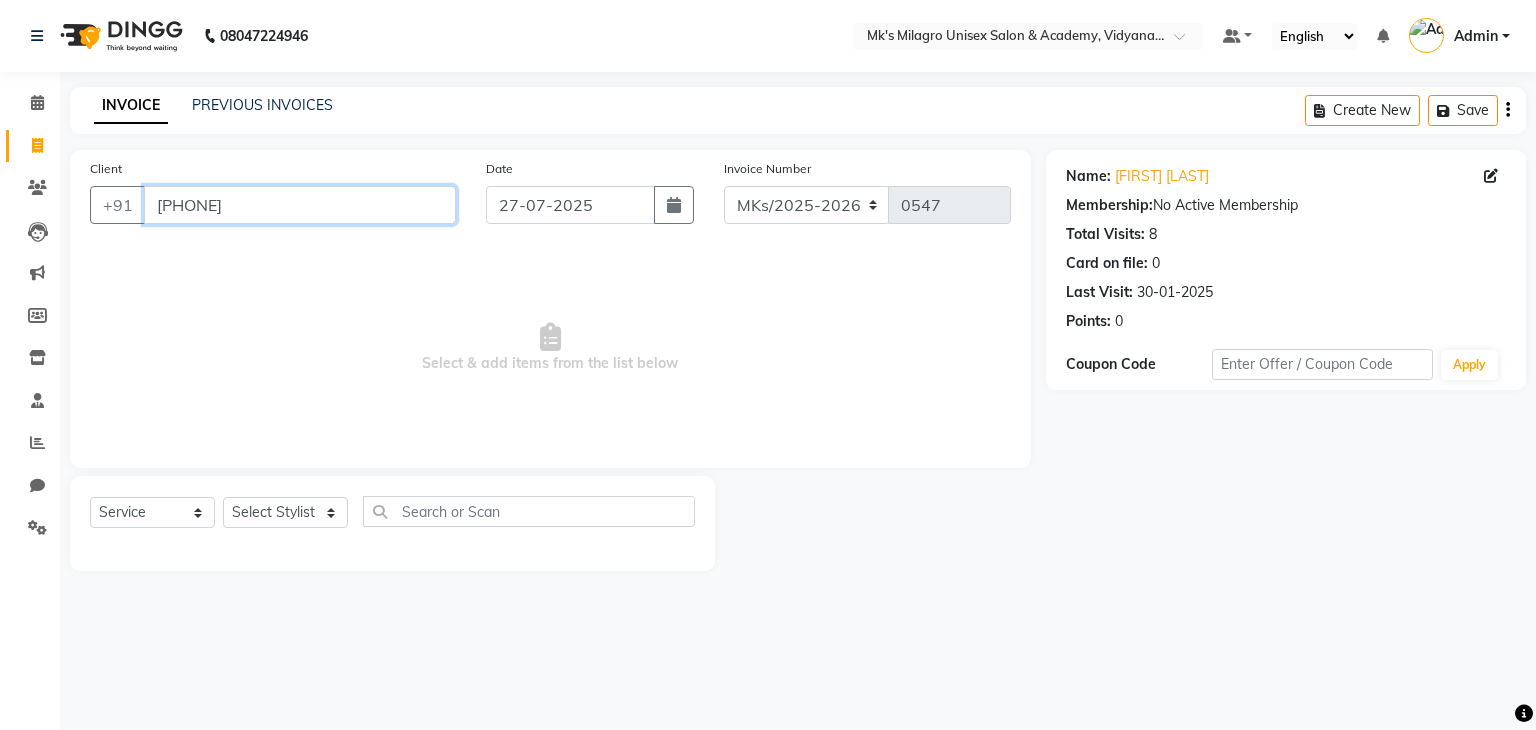 click on "[PHONE]" at bounding box center [300, 205] 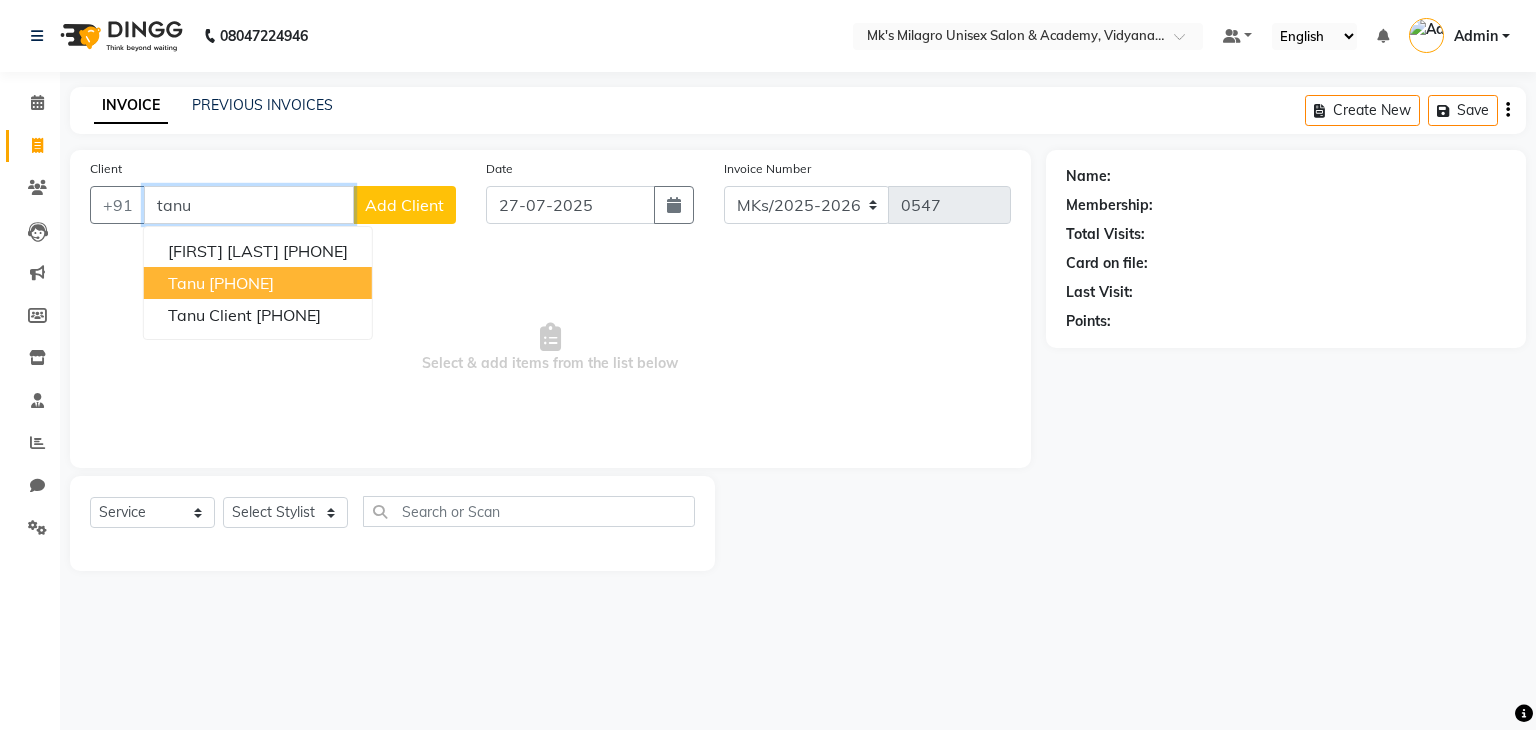 click on "[PHONE]" at bounding box center (241, 283) 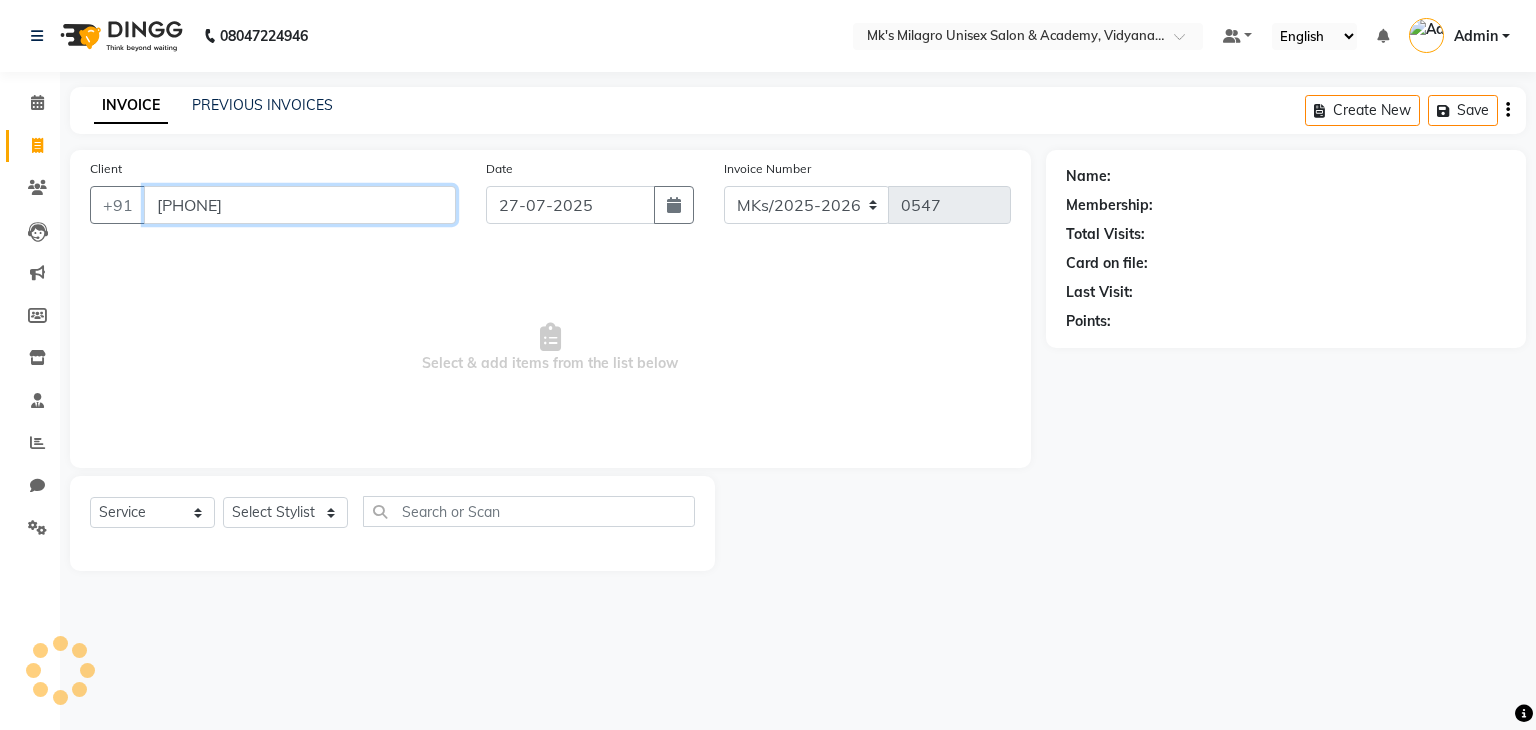 type on "[PHONE]" 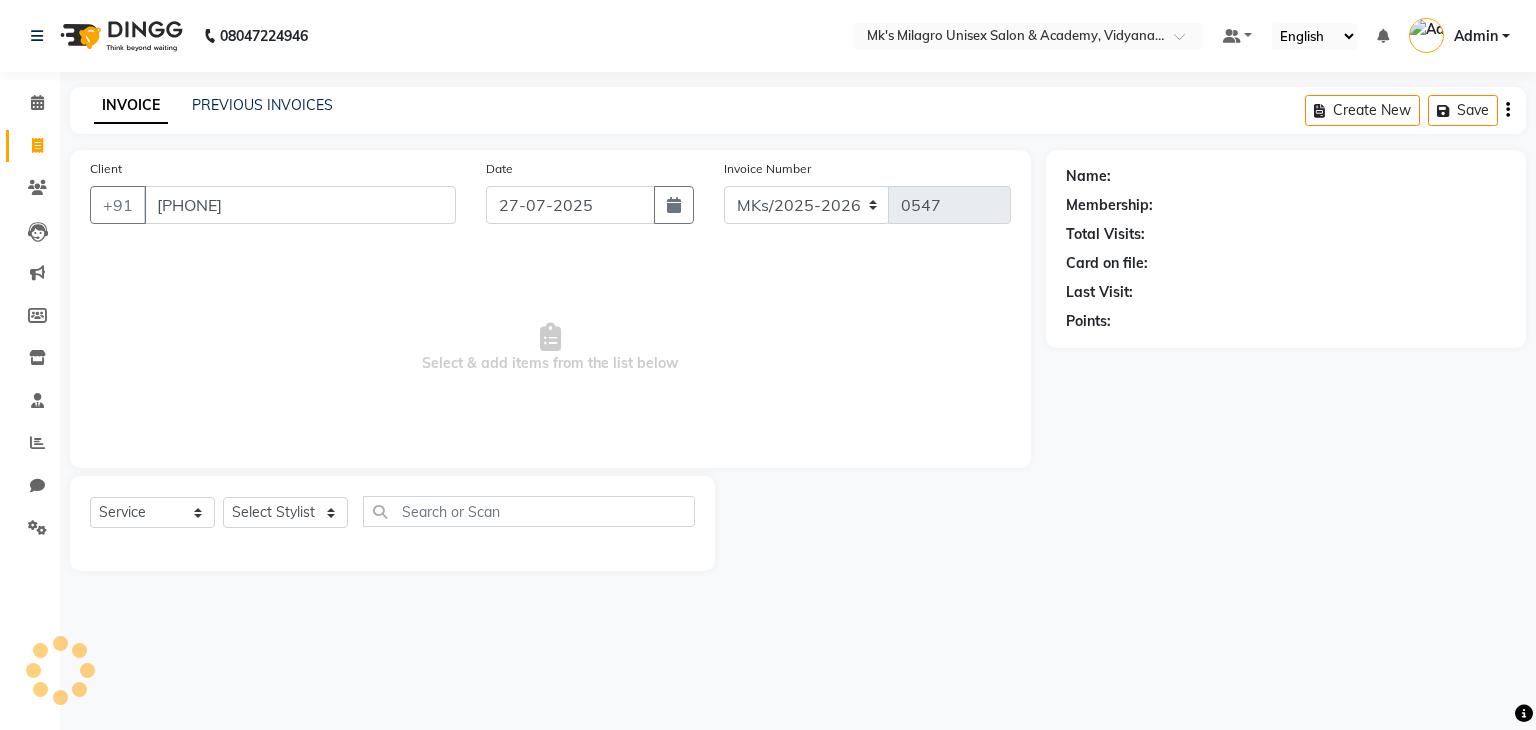 select on "1: Object" 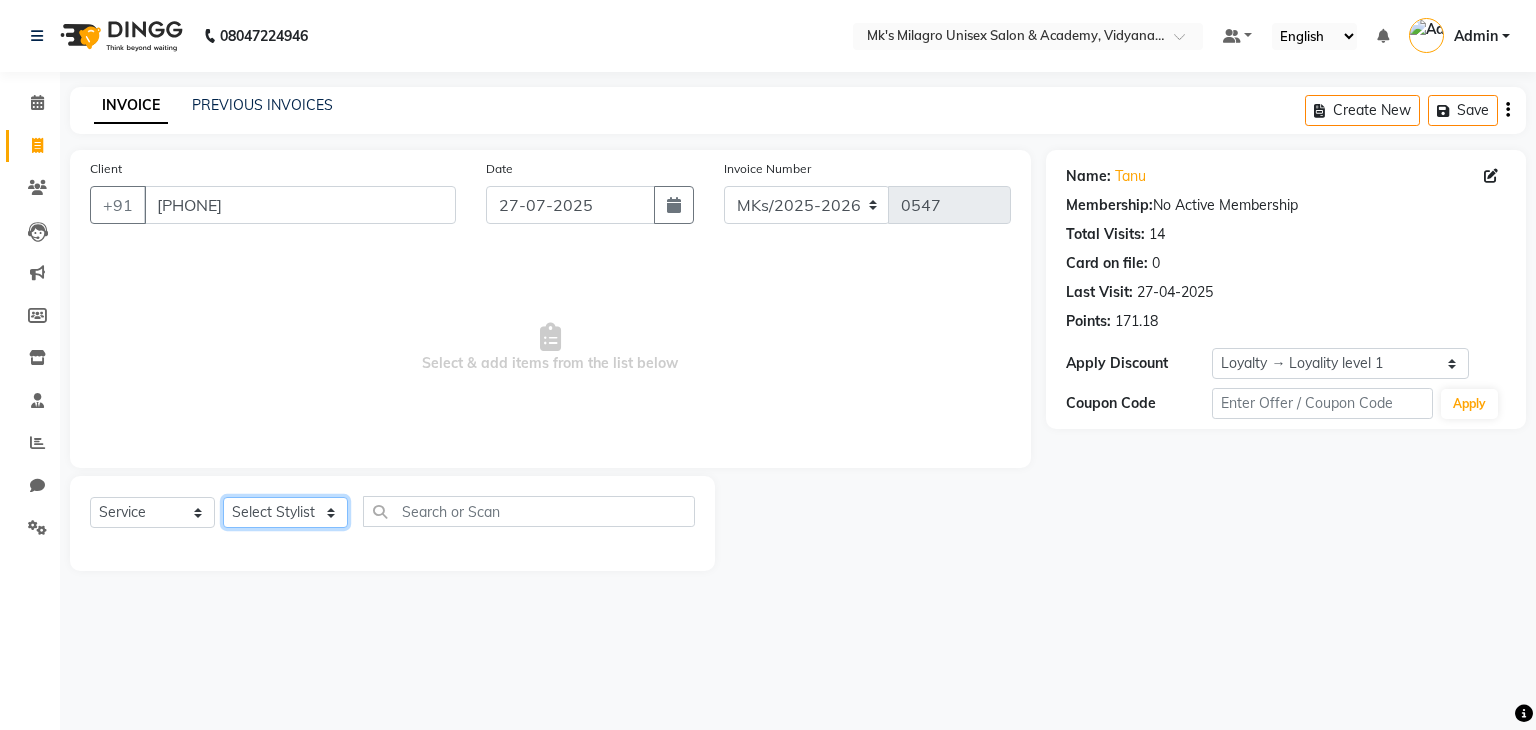 drag, startPoint x: 315, startPoint y: 512, endPoint x: 300, endPoint y: 393, distance: 119.94165 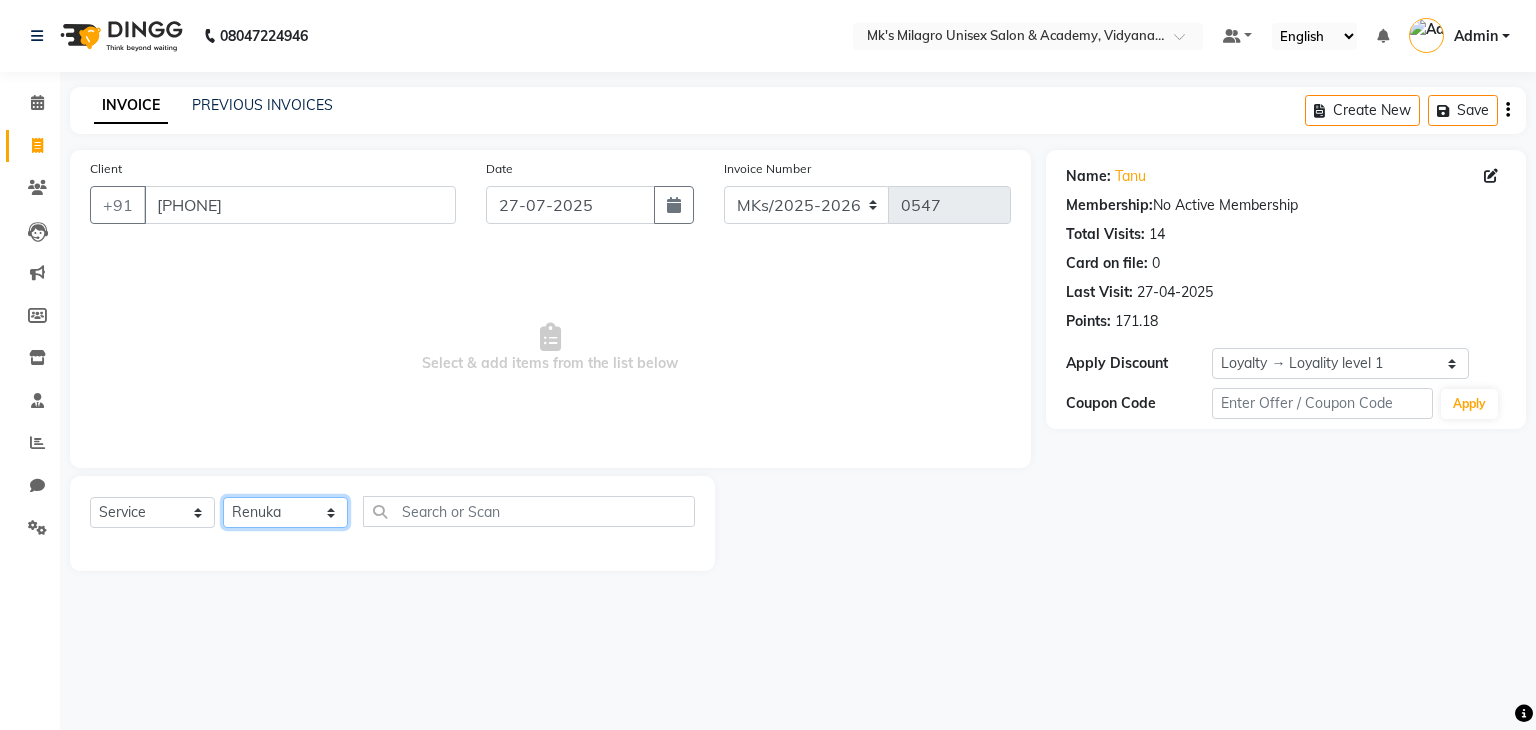 click on "Select Stylist Madhuri Jadhav Minsi Ramesh Renuka Riya Sandhaya Santoshi" 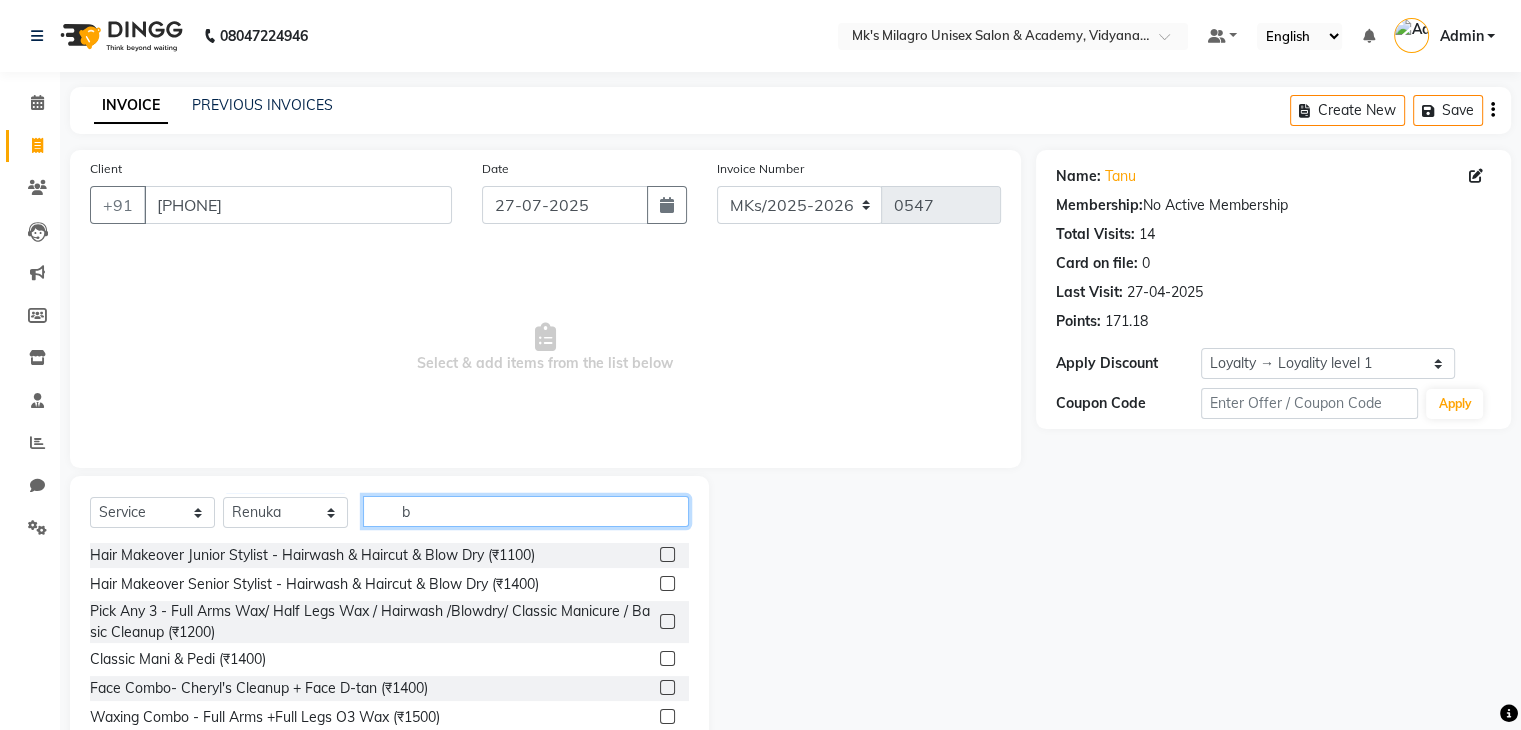 click on "b" 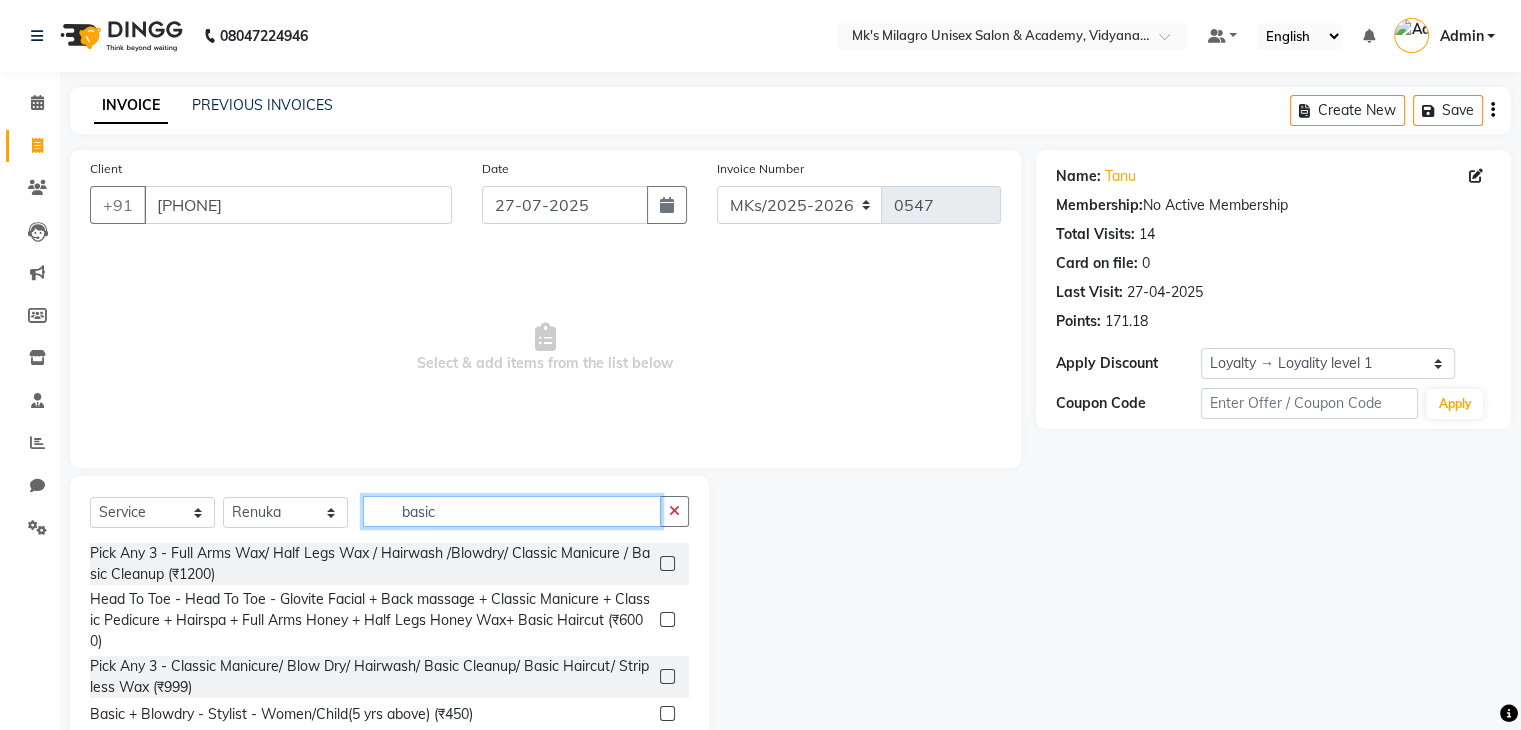 type on "basic" 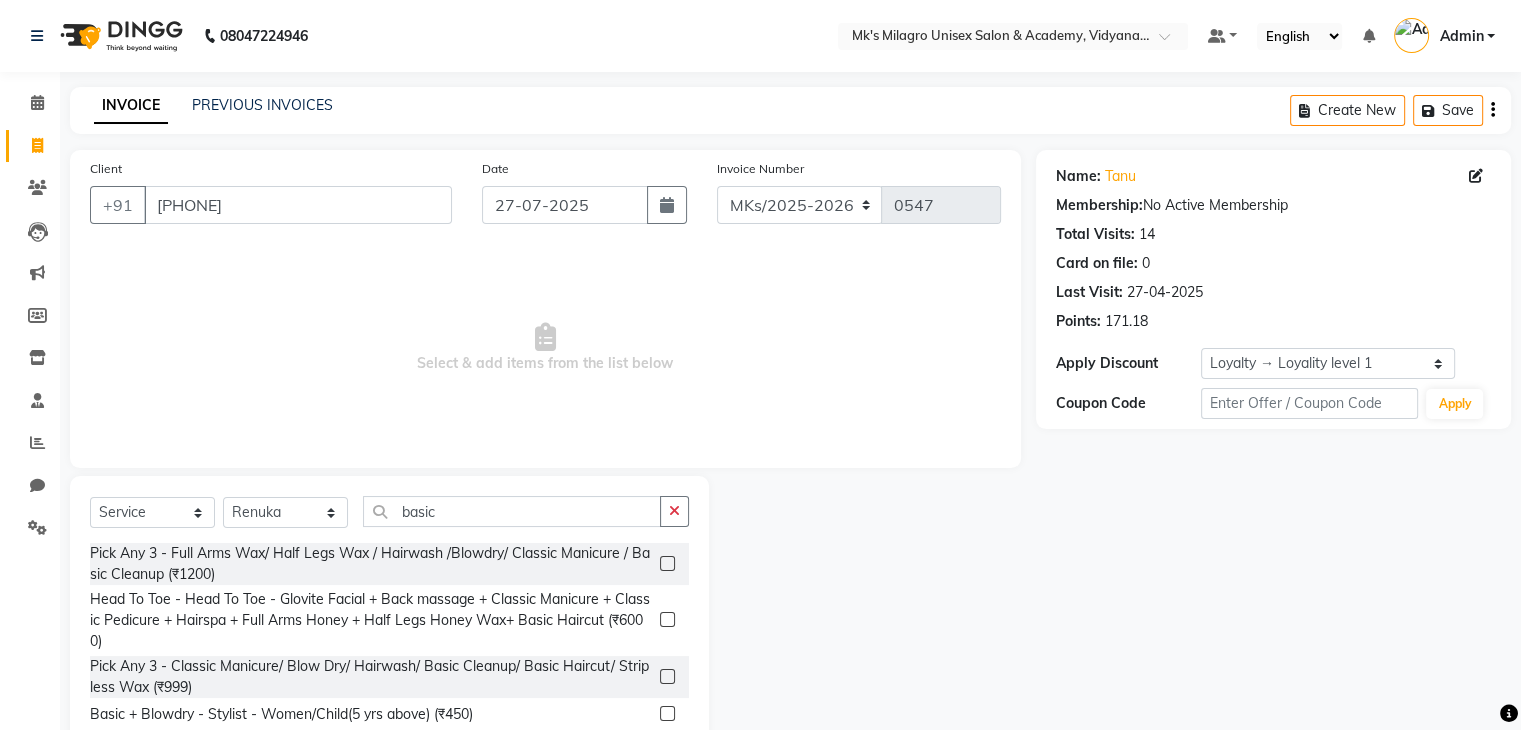 click 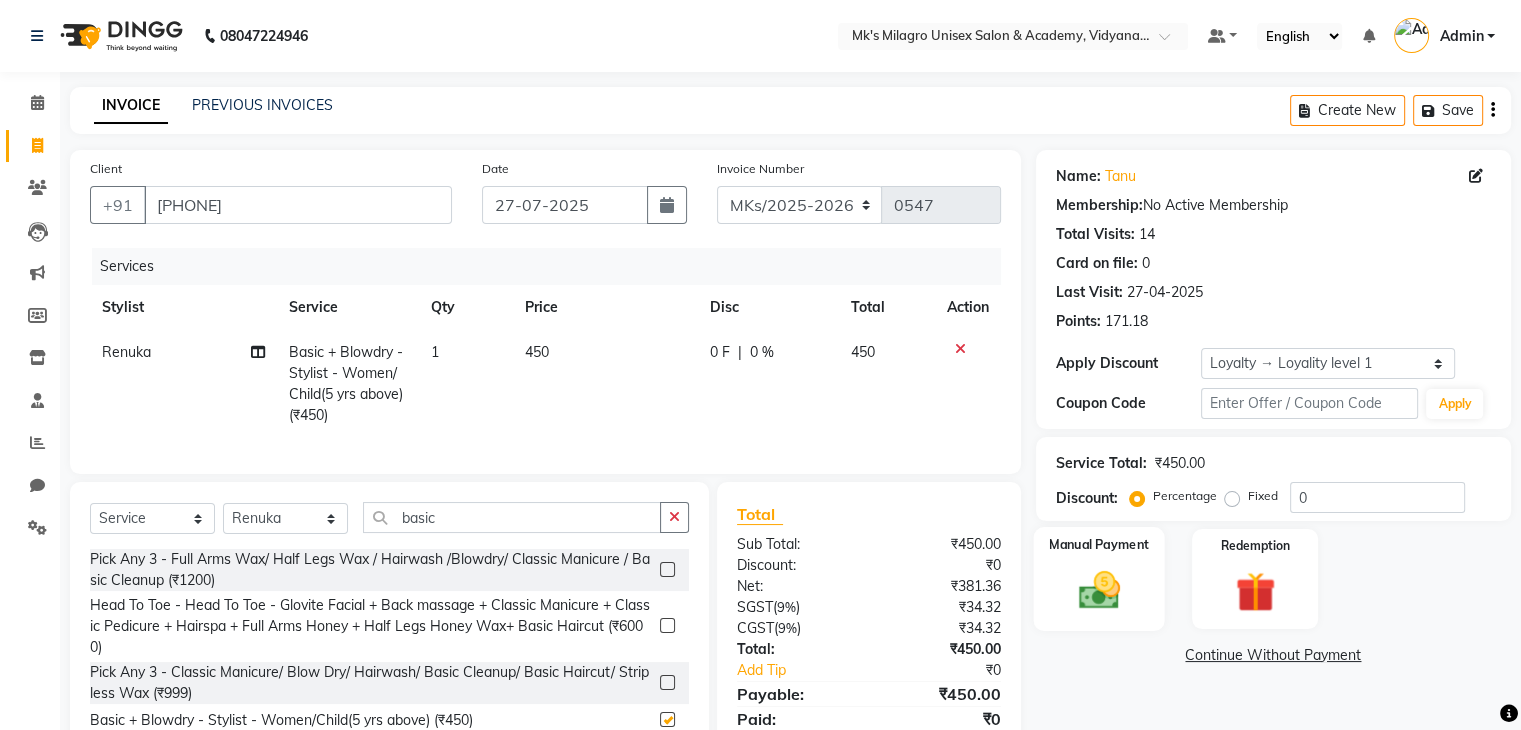 checkbox on "false" 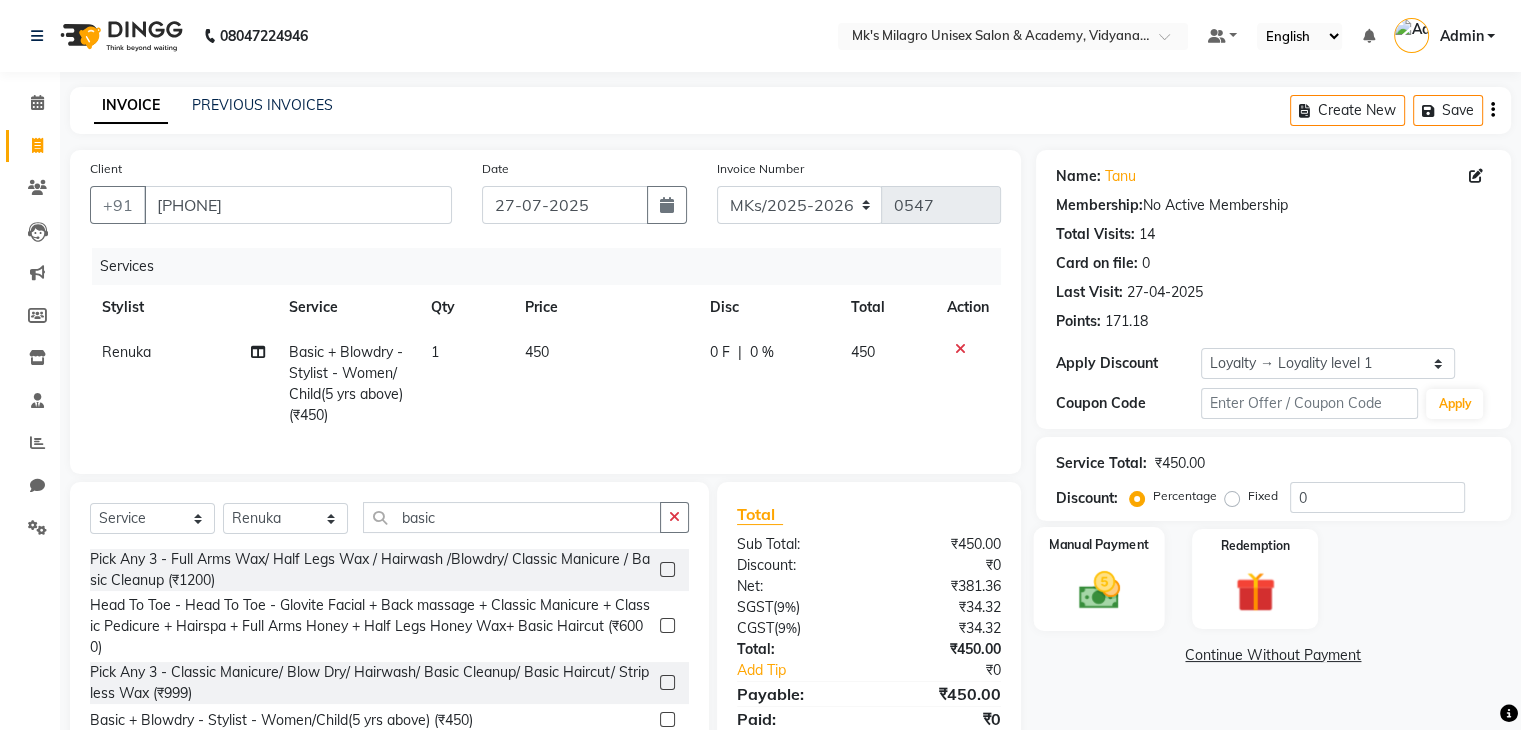 click 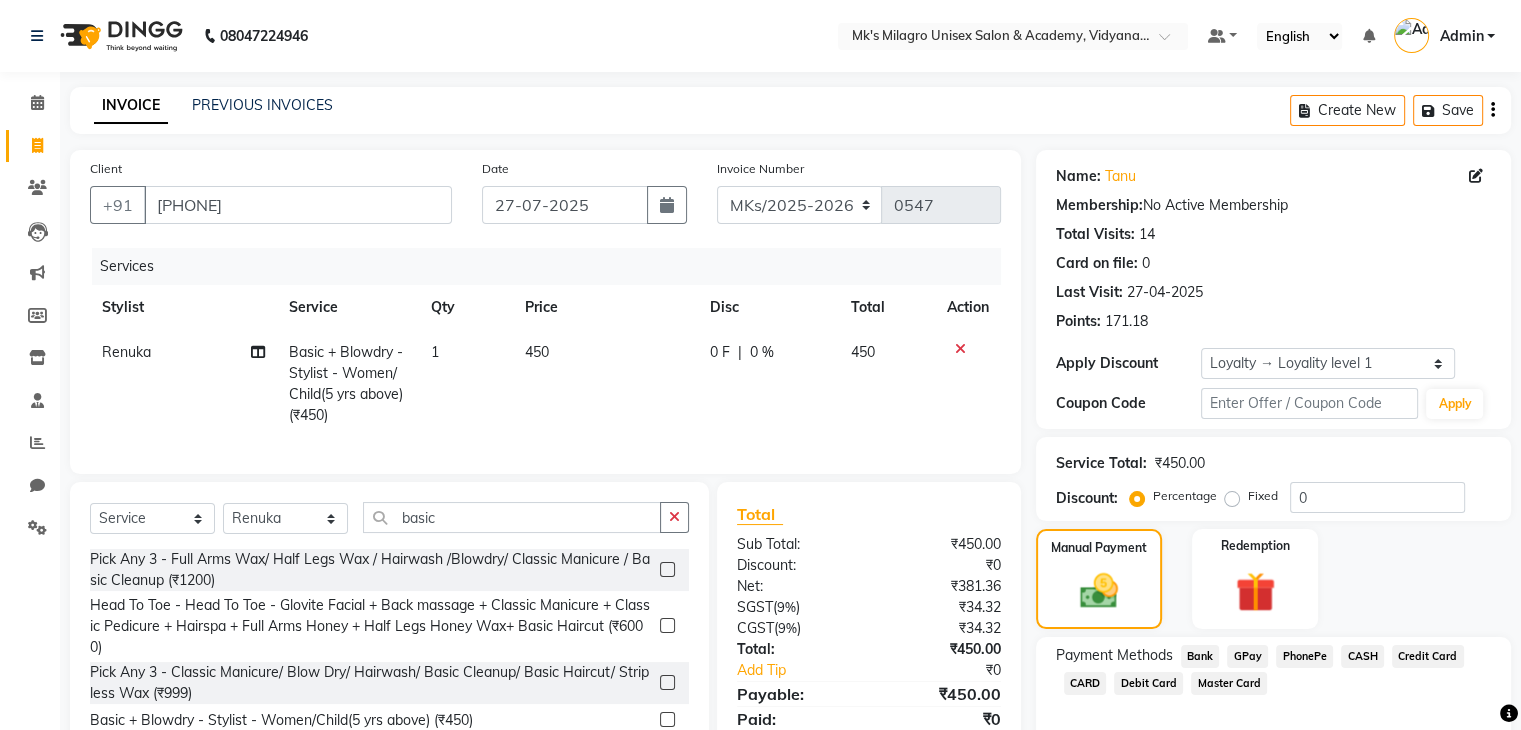 click on "GPay" 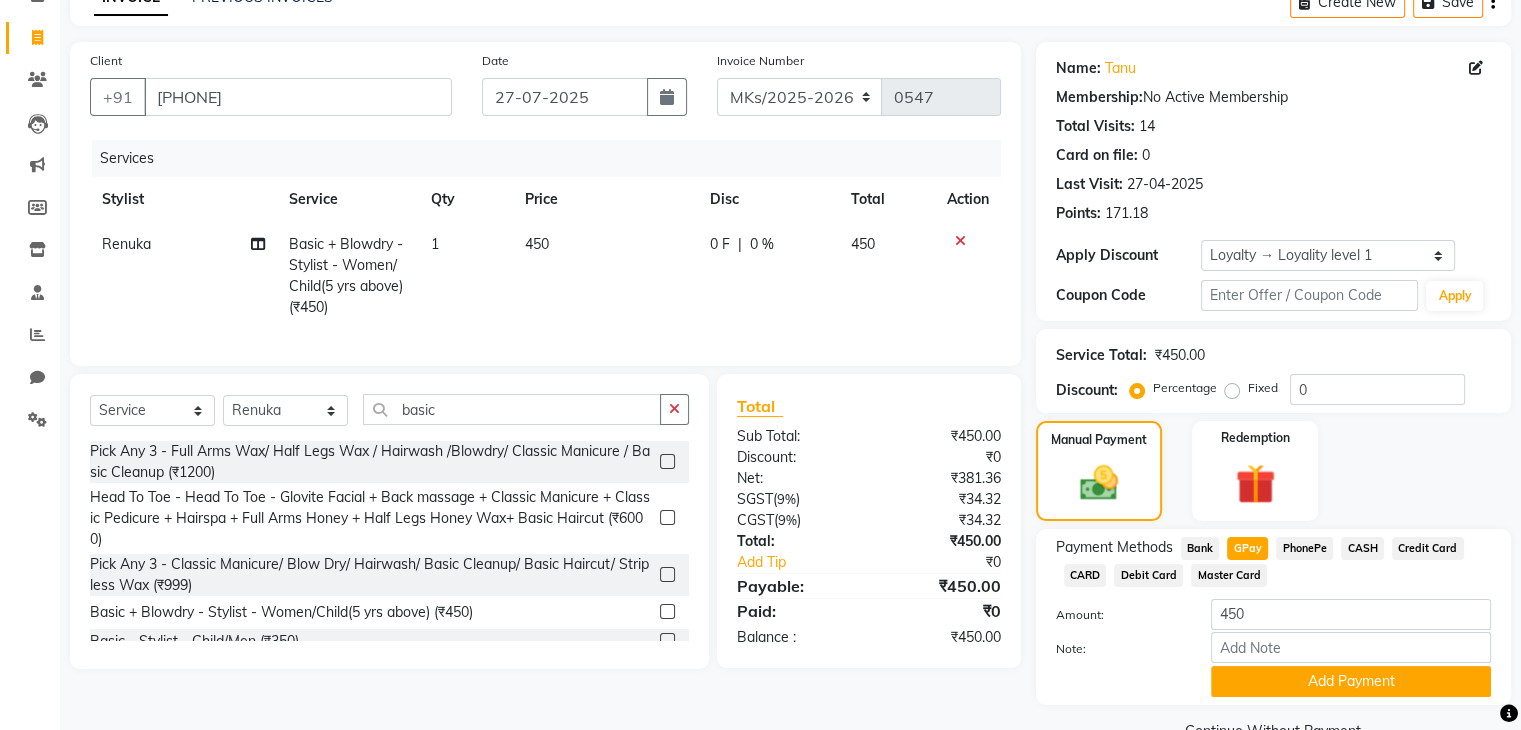 scroll, scrollTop: 156, scrollLeft: 0, axis: vertical 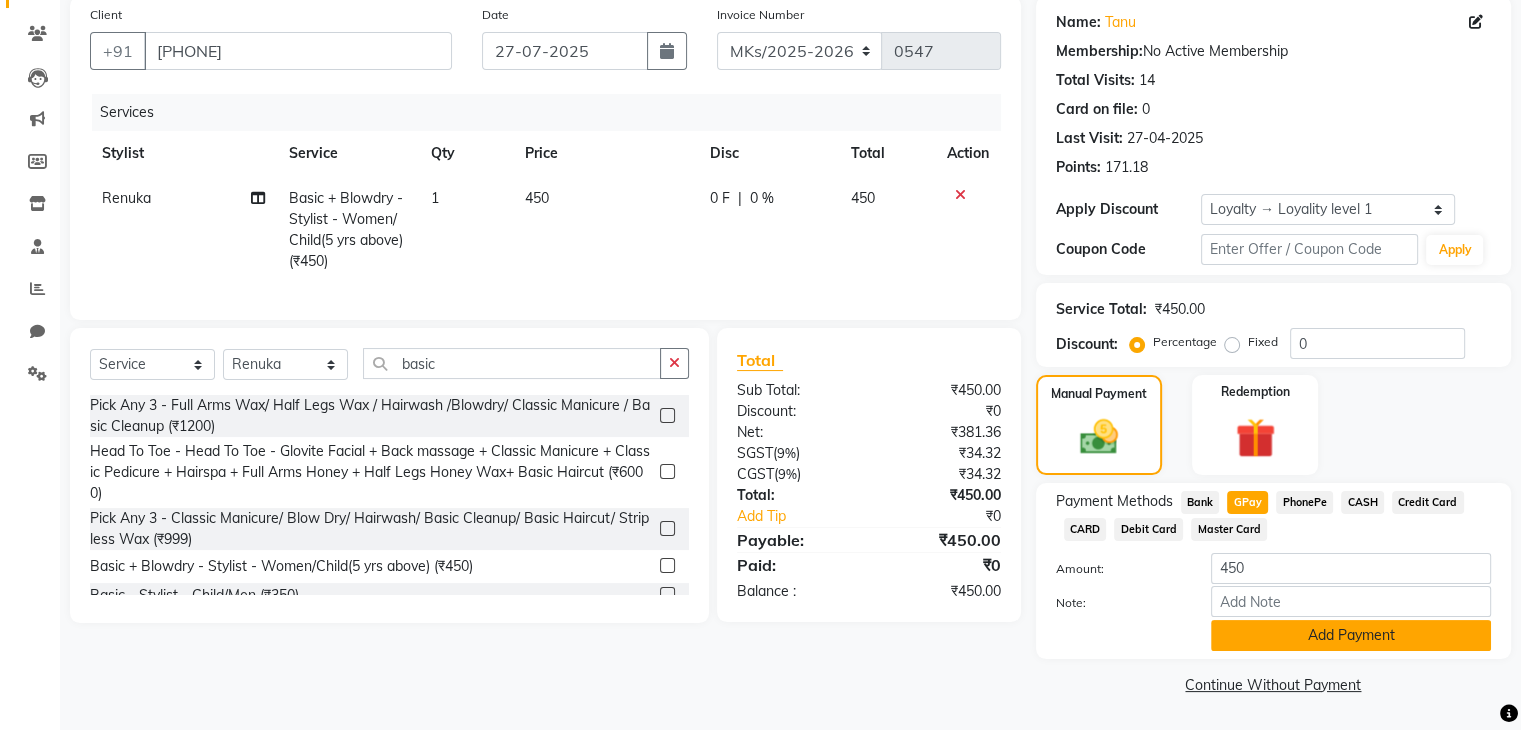 click on "Add Payment" 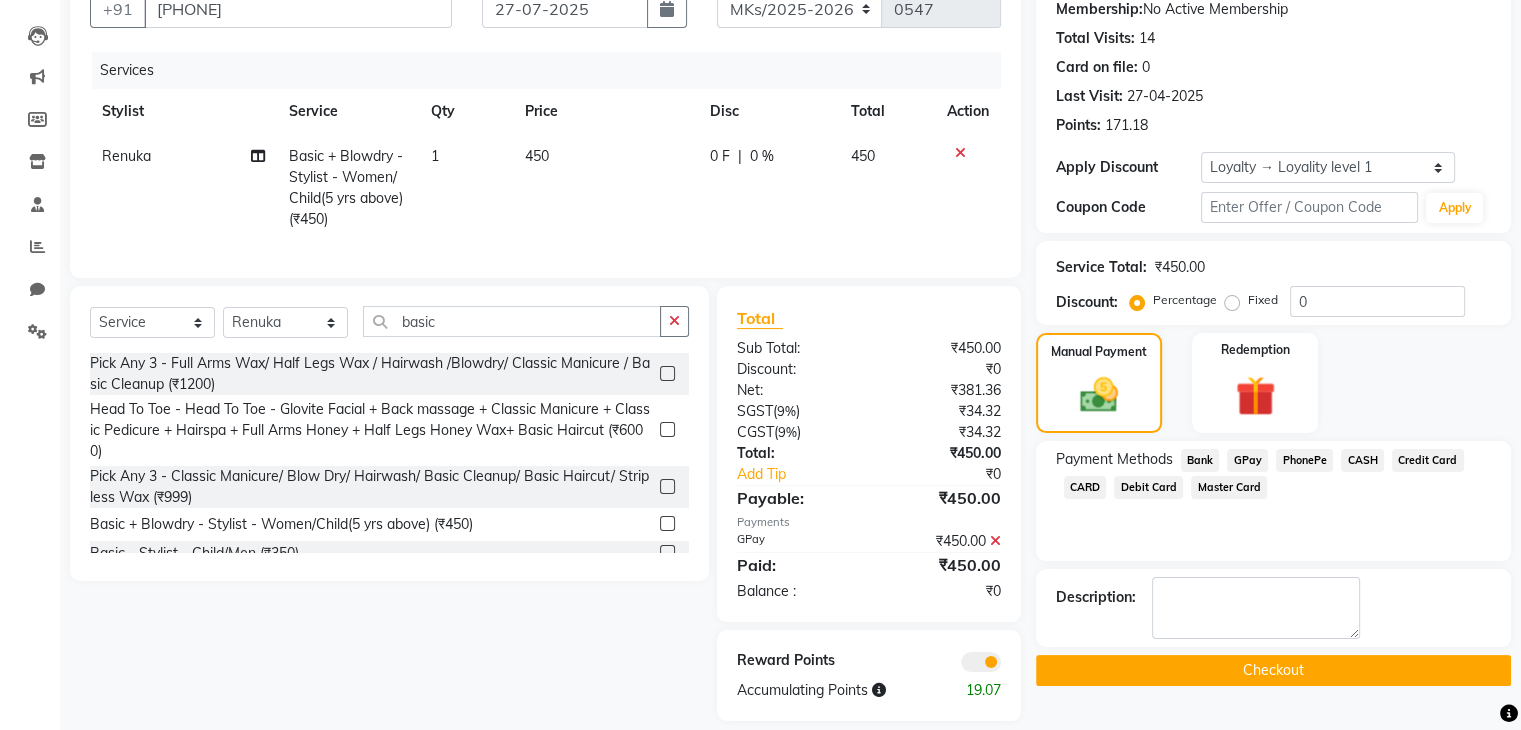 scroll, scrollTop: 234, scrollLeft: 0, axis: vertical 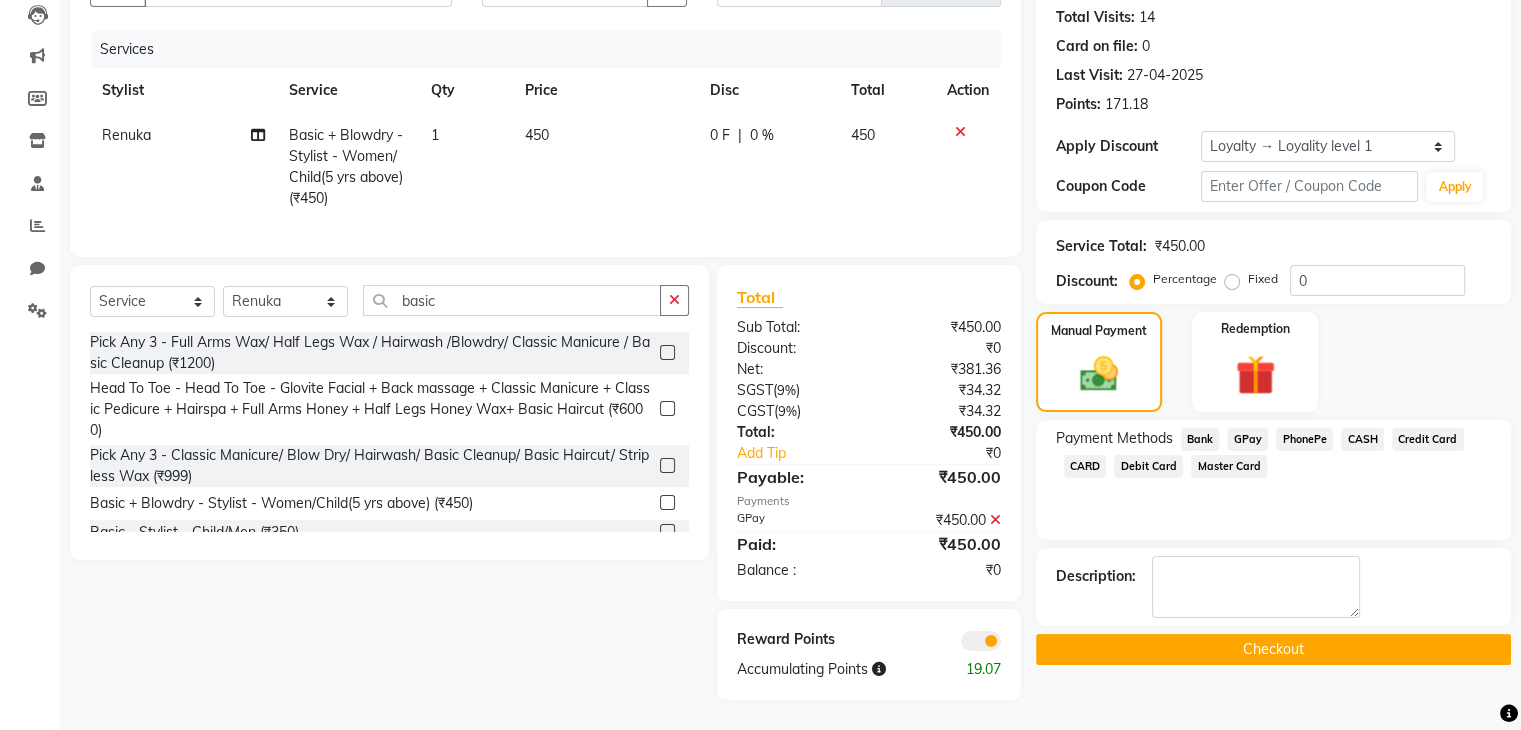 click on "Checkout" 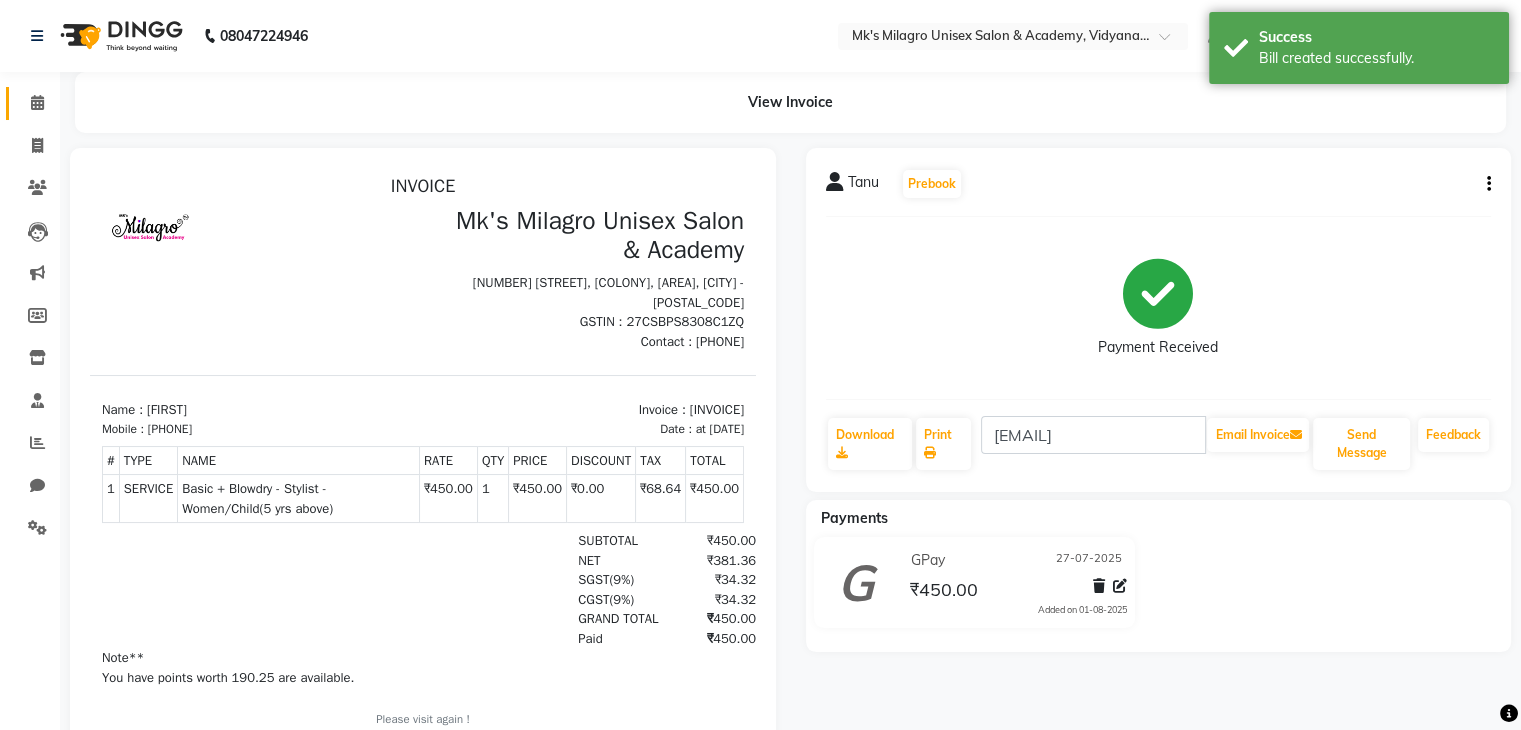 scroll, scrollTop: 0, scrollLeft: 0, axis: both 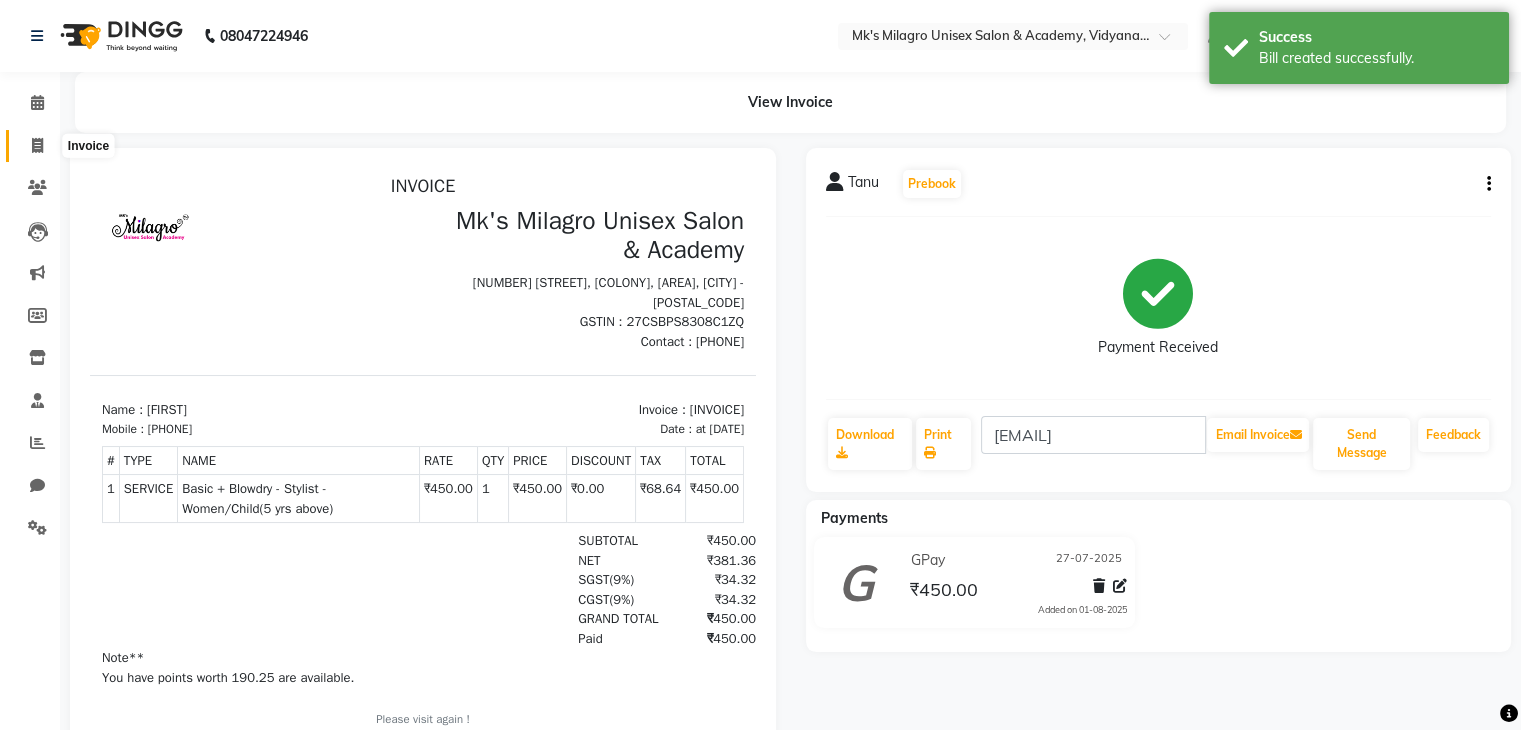 click 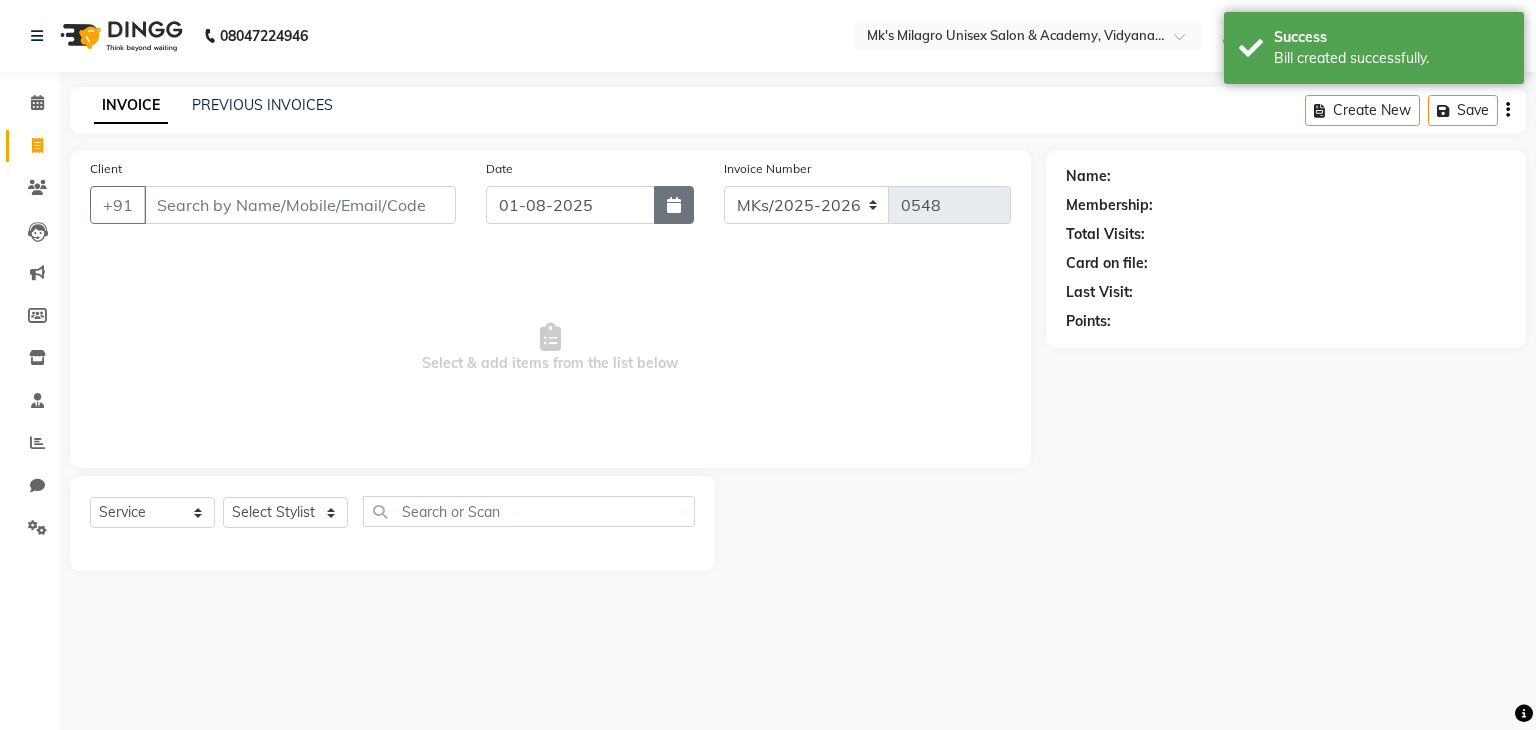 drag, startPoint x: 696, startPoint y: 221, endPoint x: 687, endPoint y: 212, distance: 12.727922 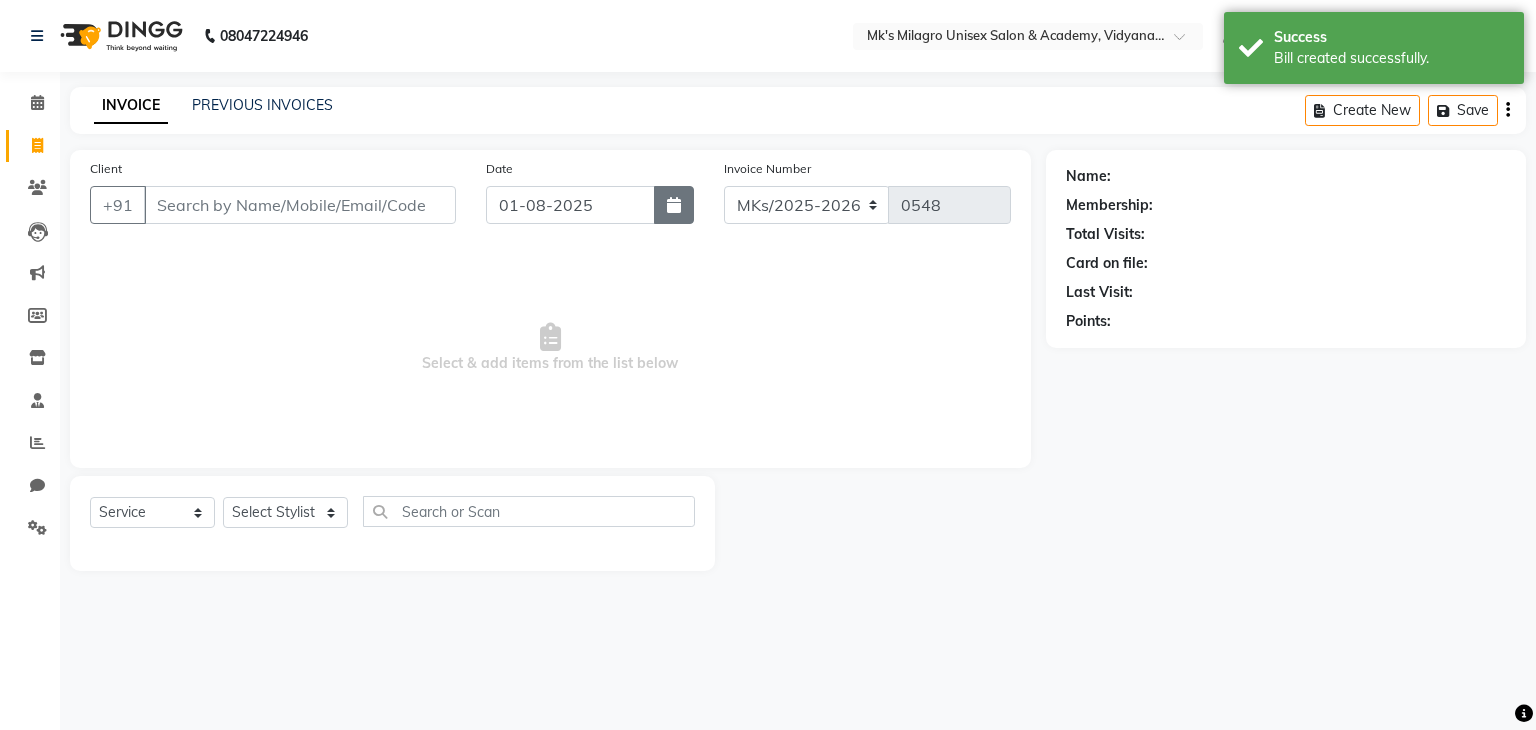 click 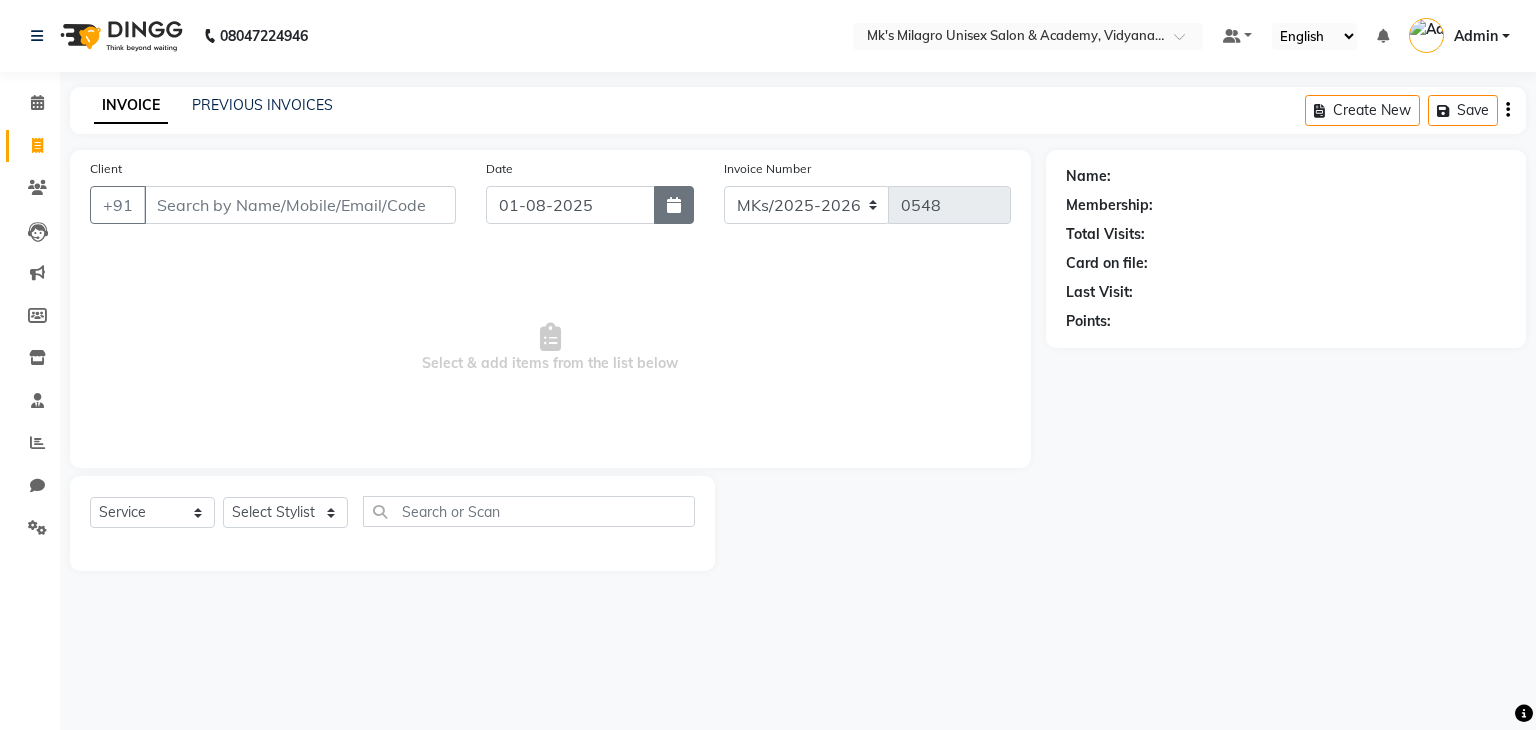 select on "8" 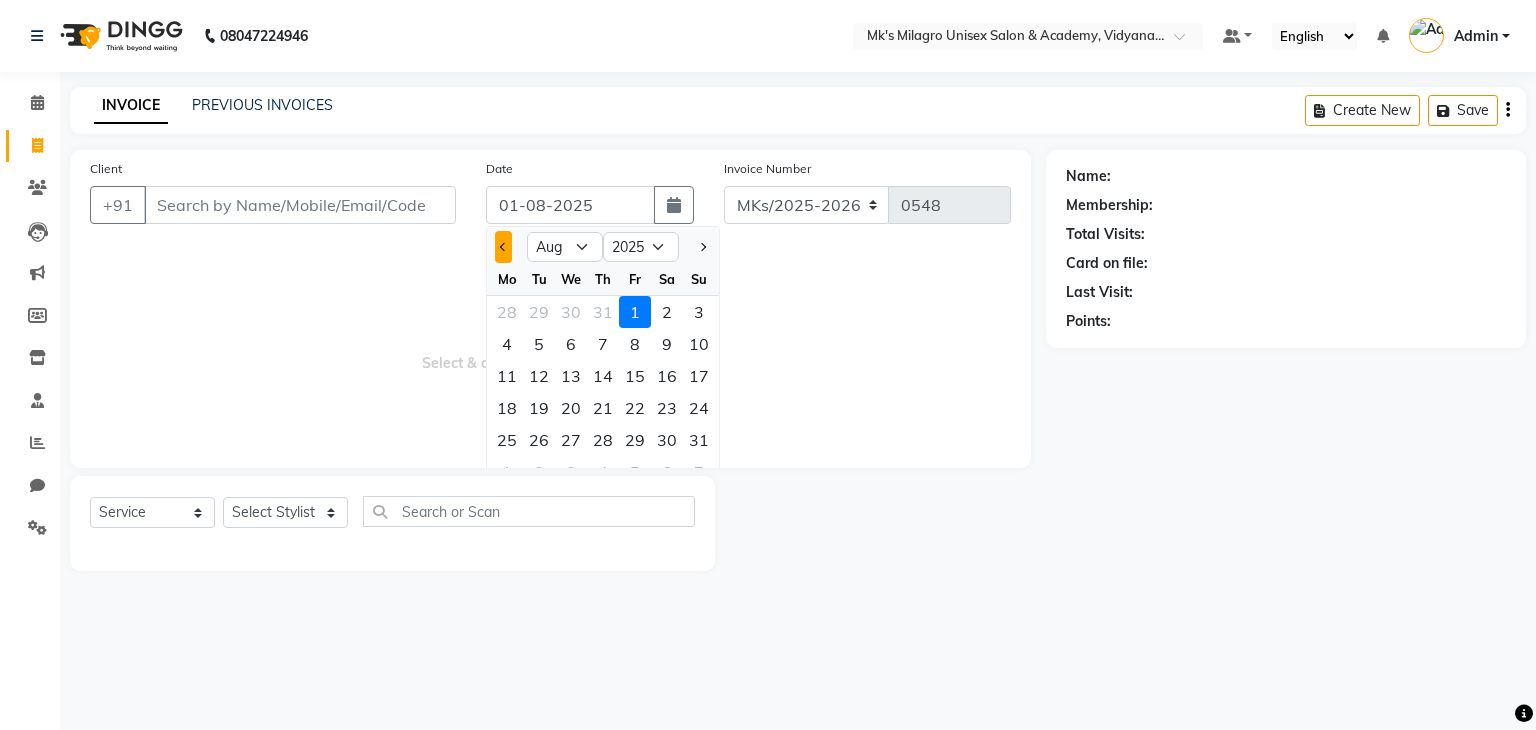click 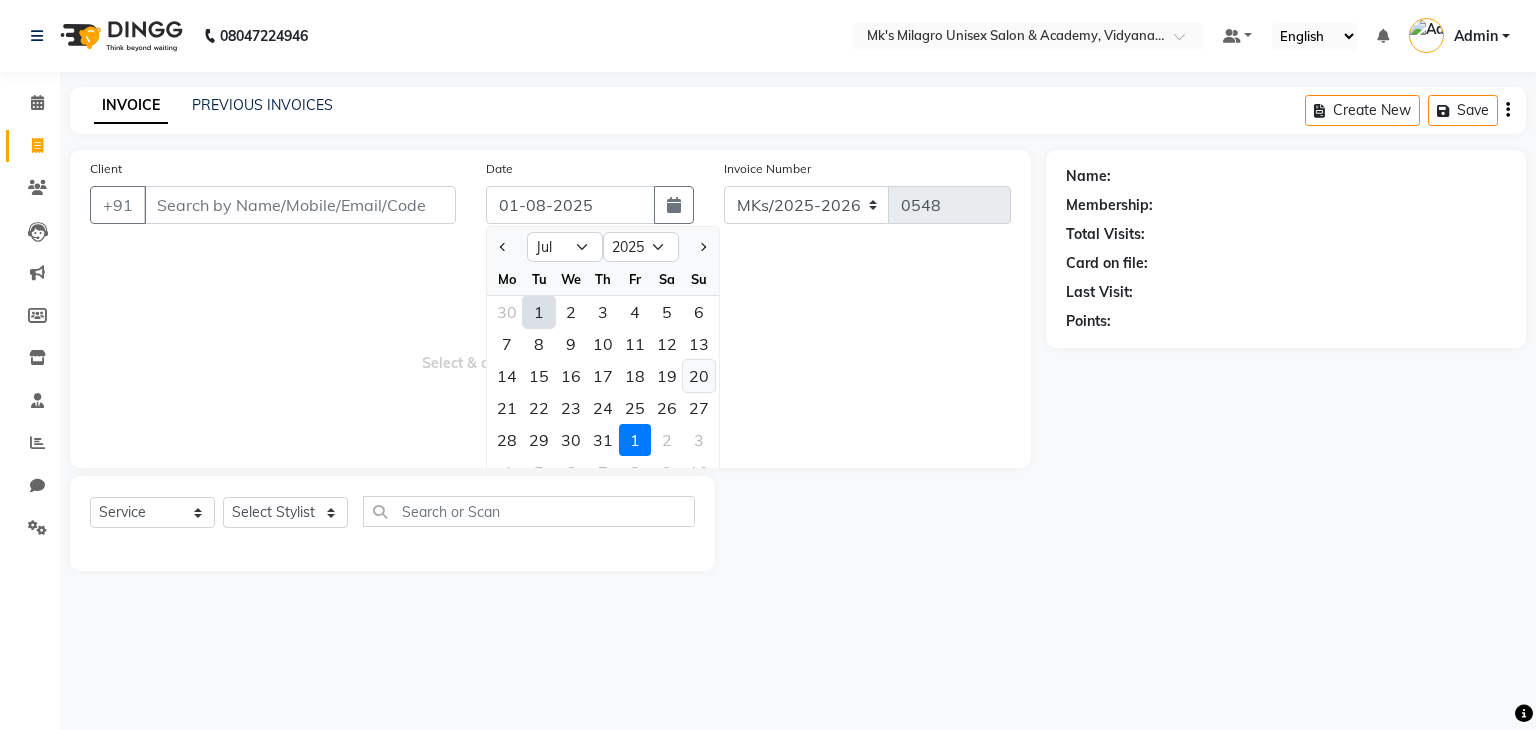 click on "20" 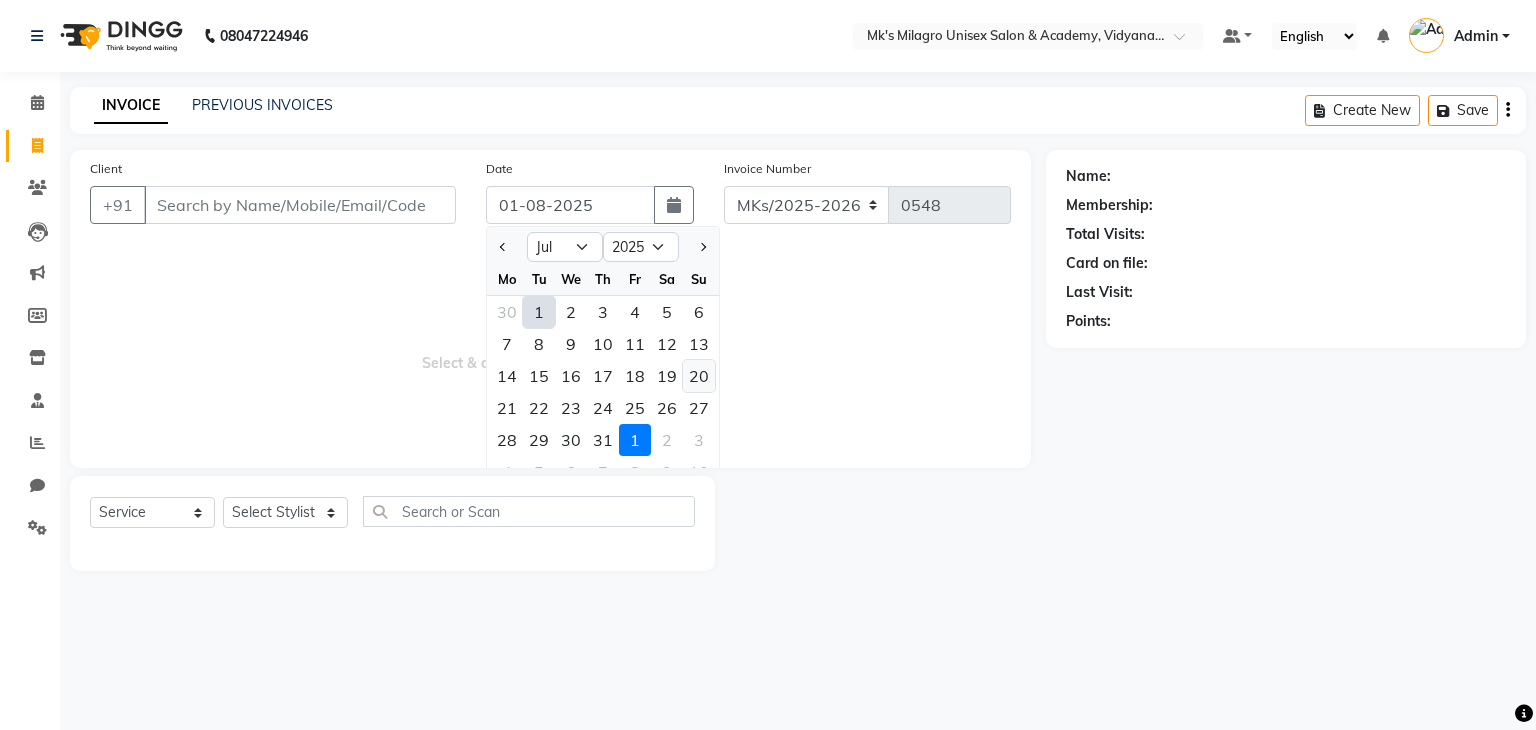 type on "20-07-2025" 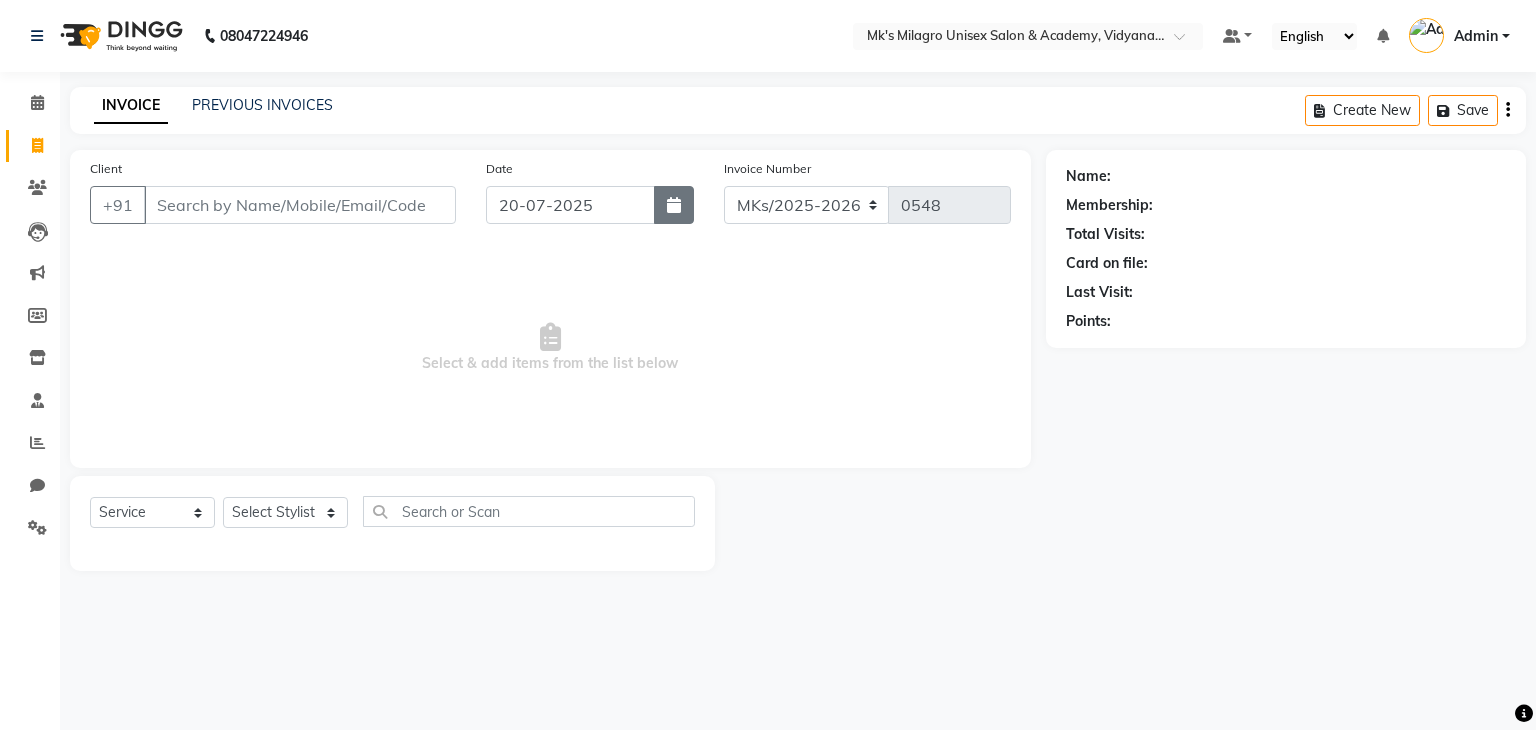 click 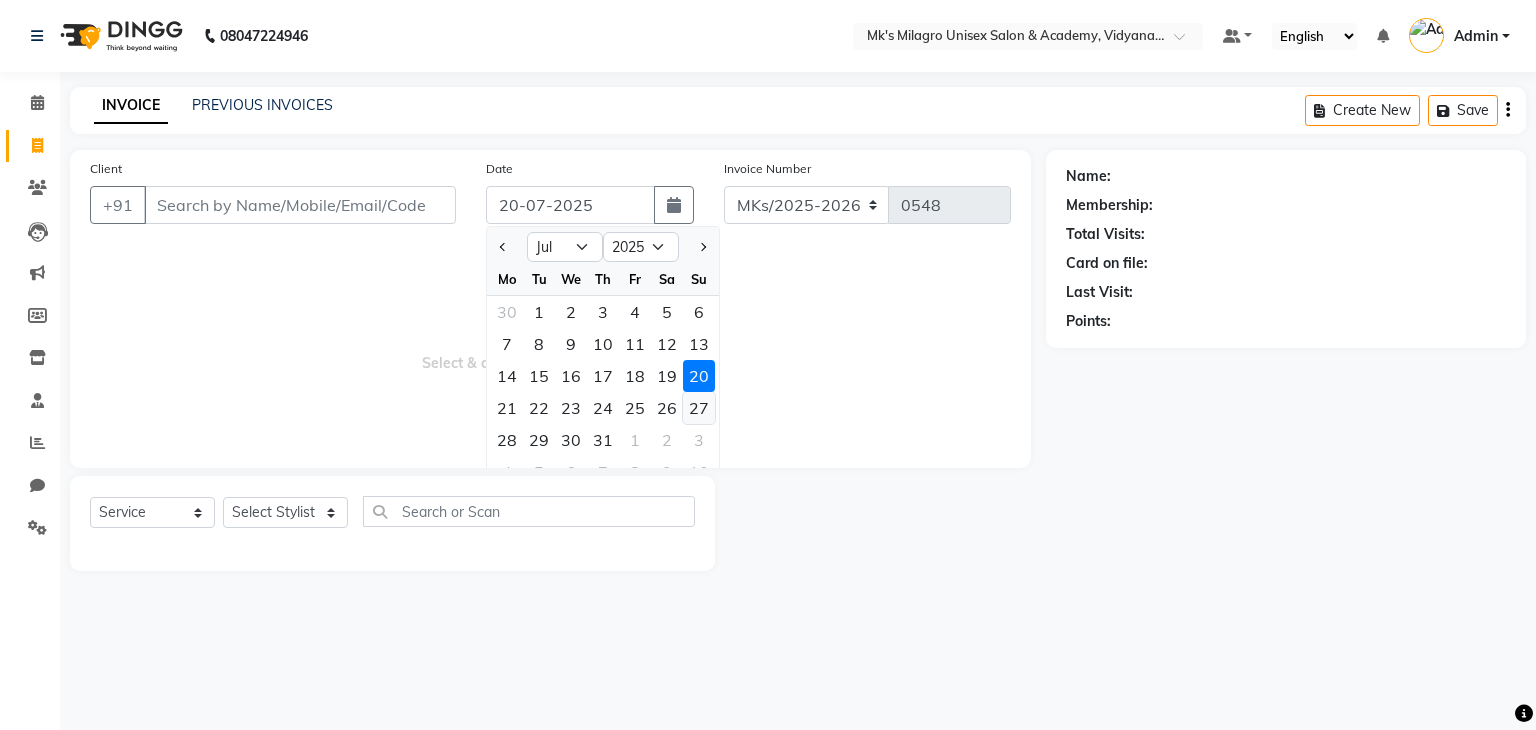 click on "27" 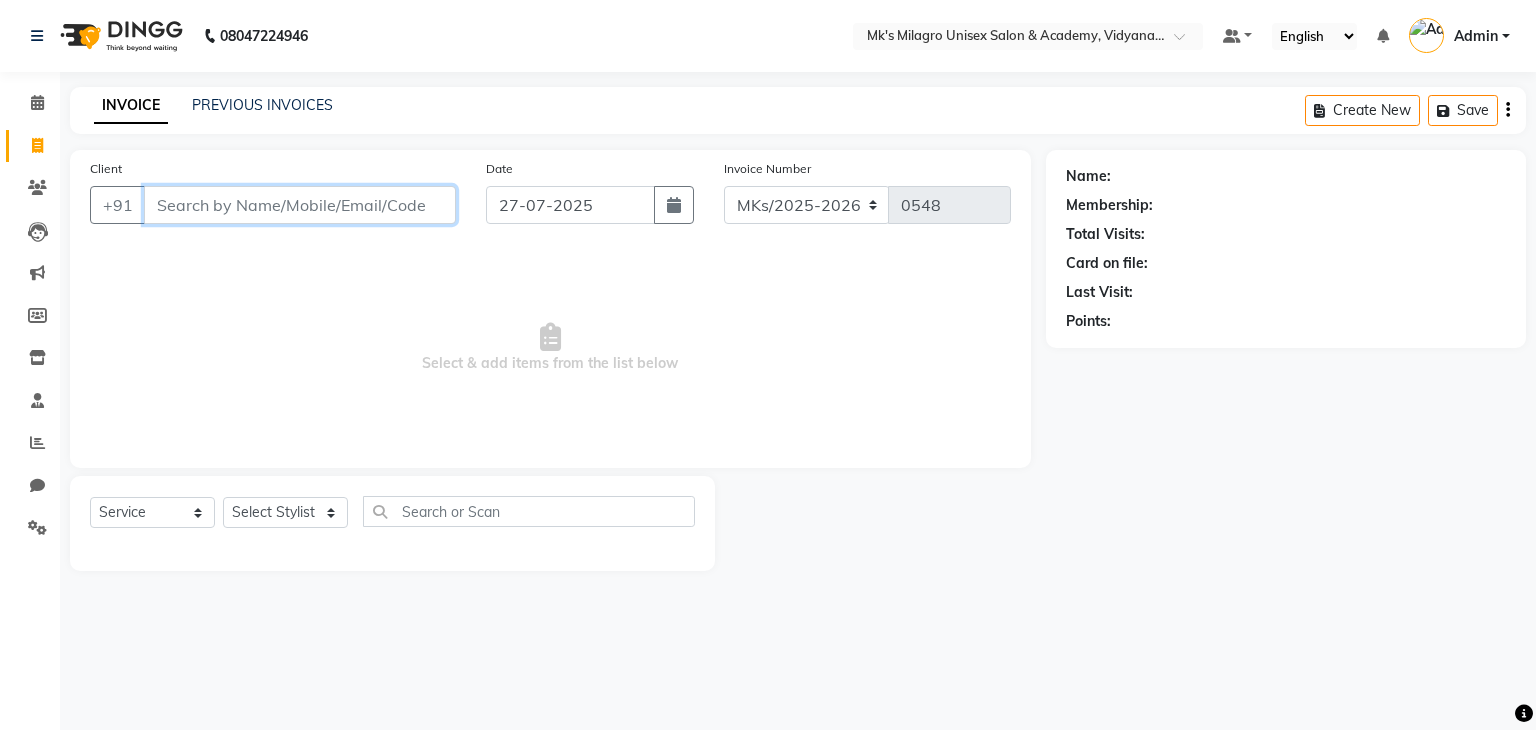 click on "Client" at bounding box center [300, 205] 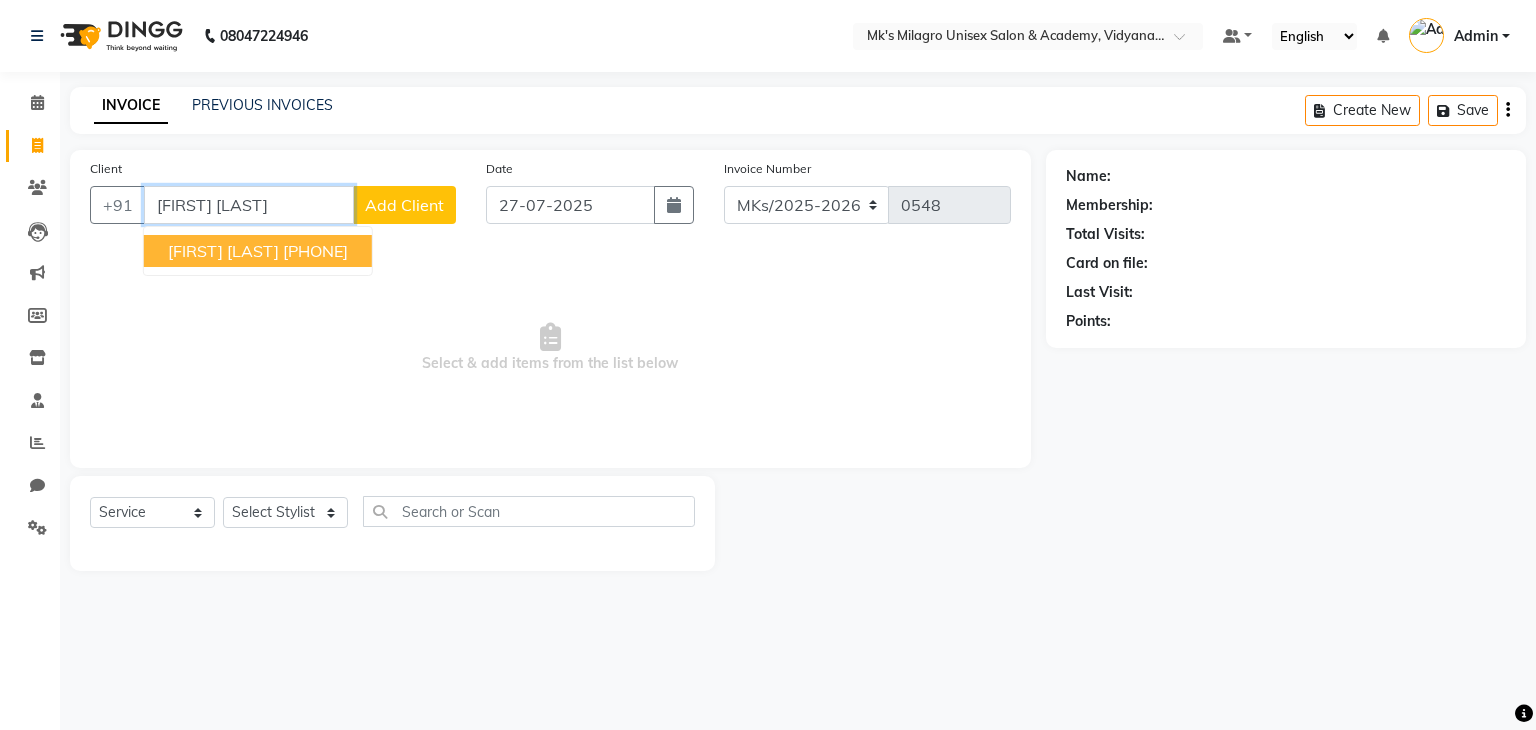click on "[PHONE]" at bounding box center (315, 251) 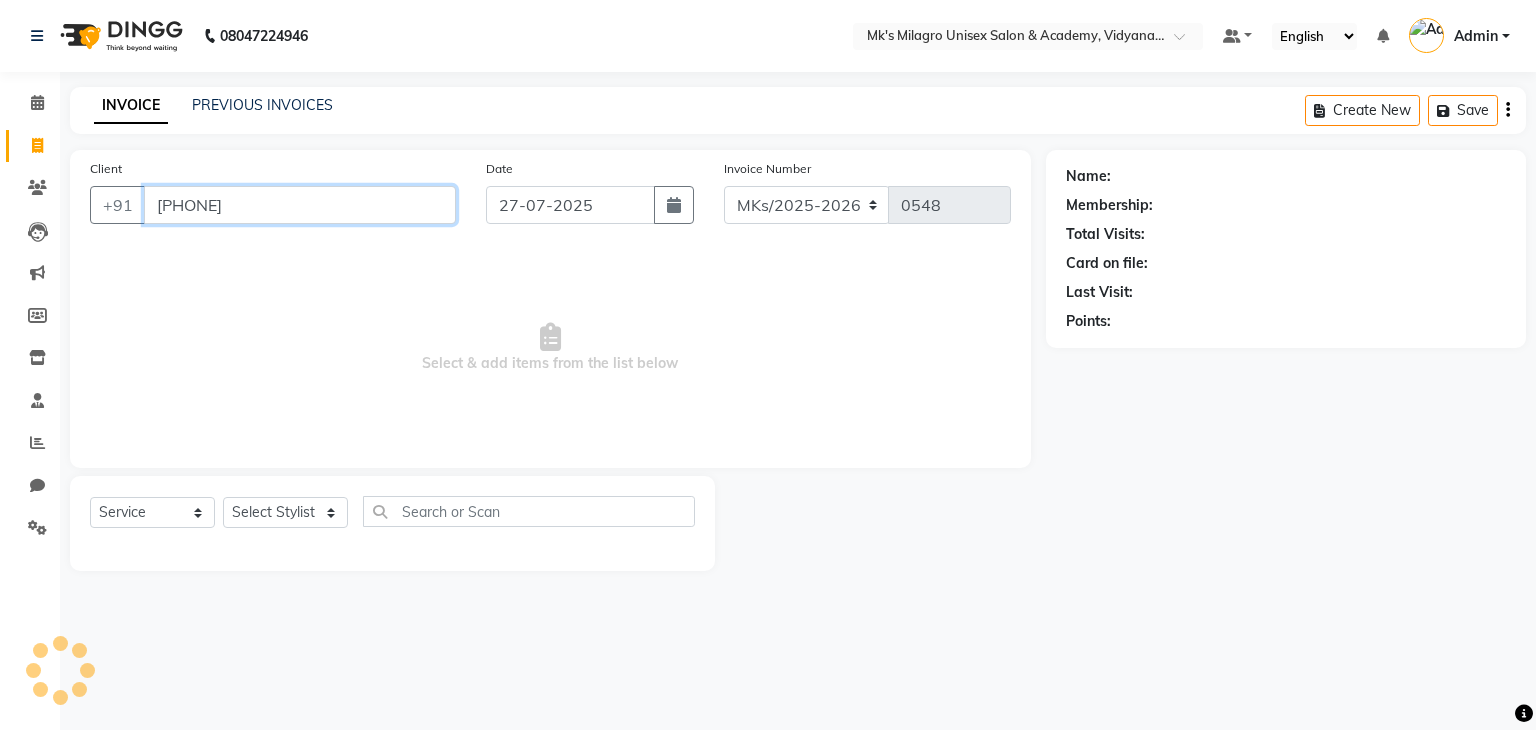 type on "[PHONE]" 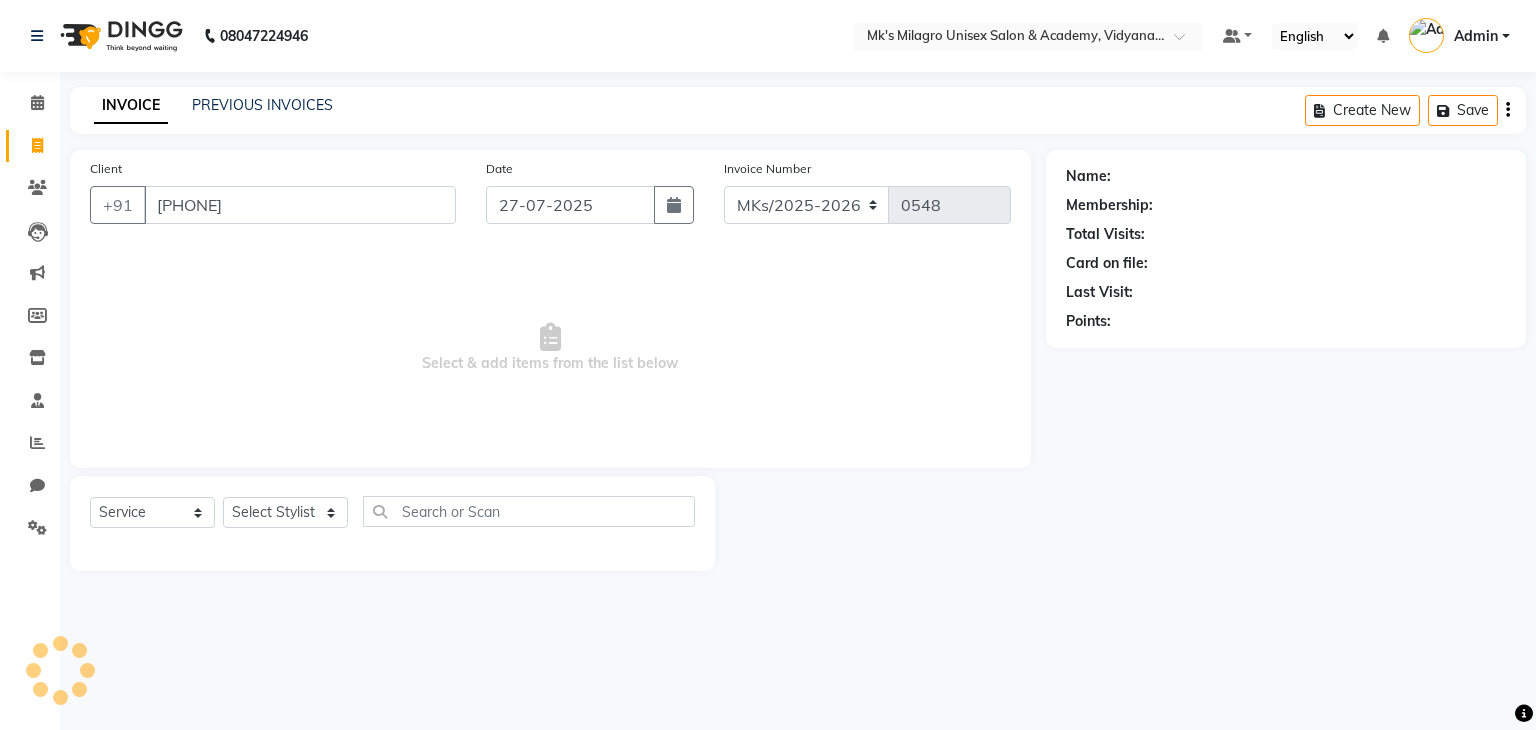 select on "1: Object" 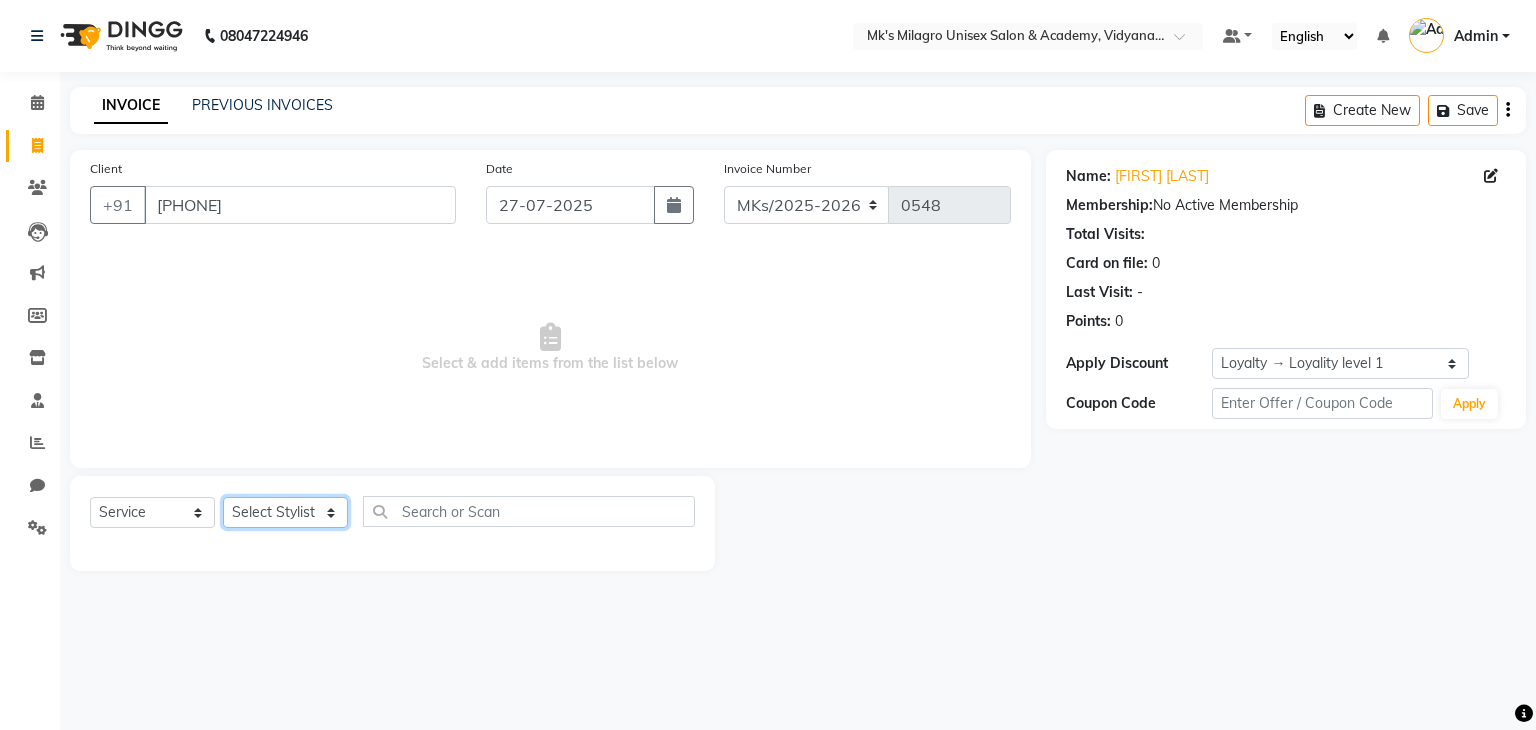 click on "Select Stylist Madhuri Jadhav Minsi Ramesh Renuka Riya Sandhaya Santoshi" 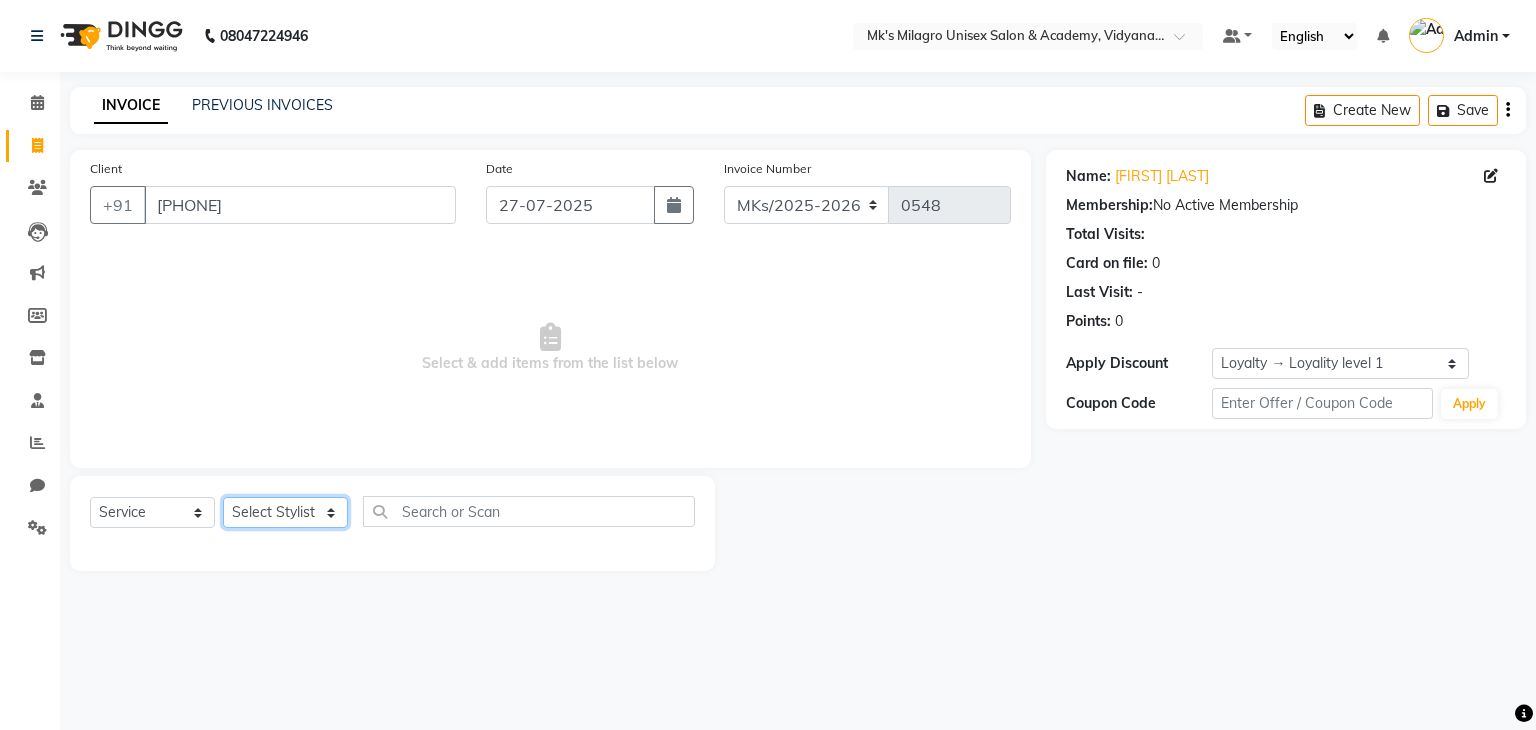 select on "21741" 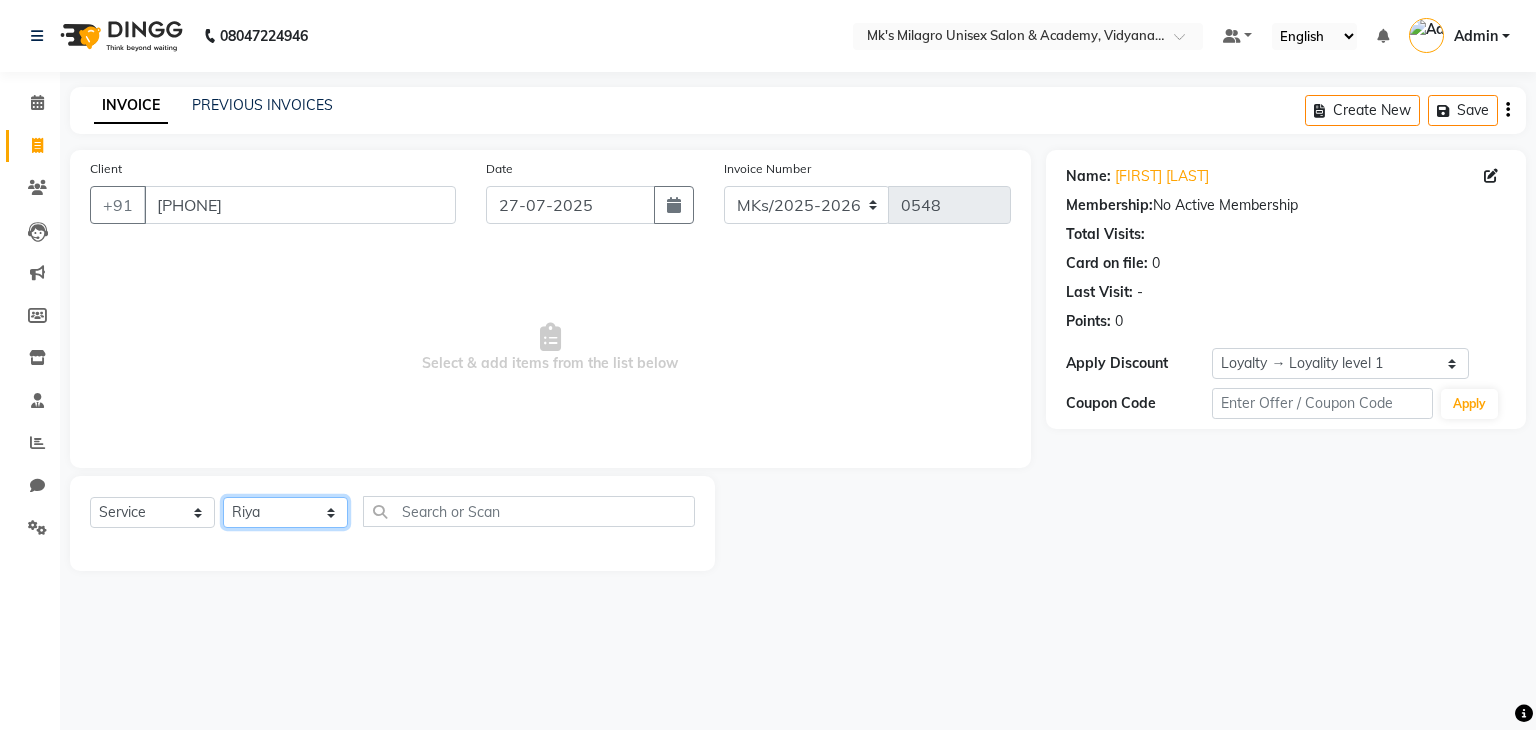 click on "Select Stylist Madhuri Jadhav Minsi Ramesh Renuka Riya Sandhaya Santoshi" 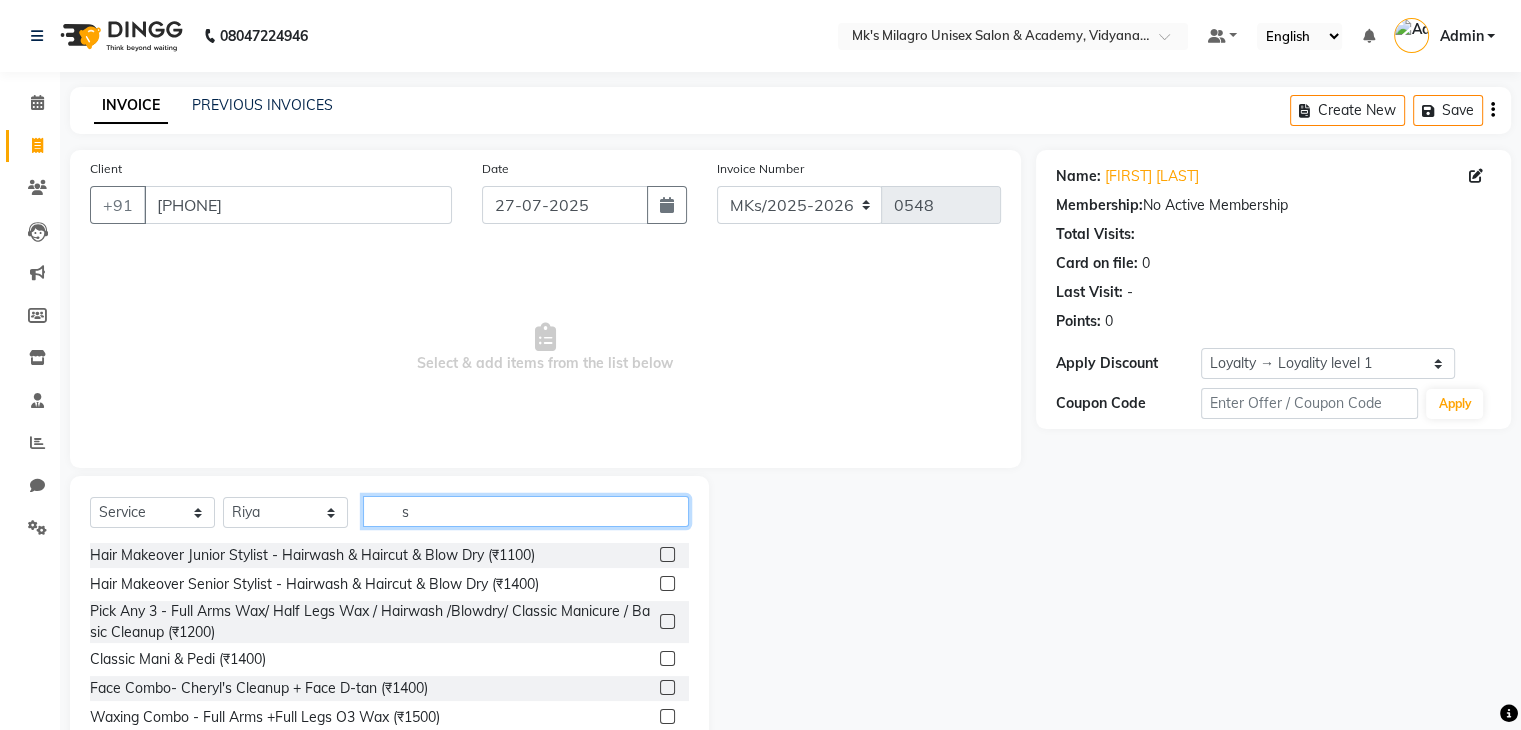 click on "s" 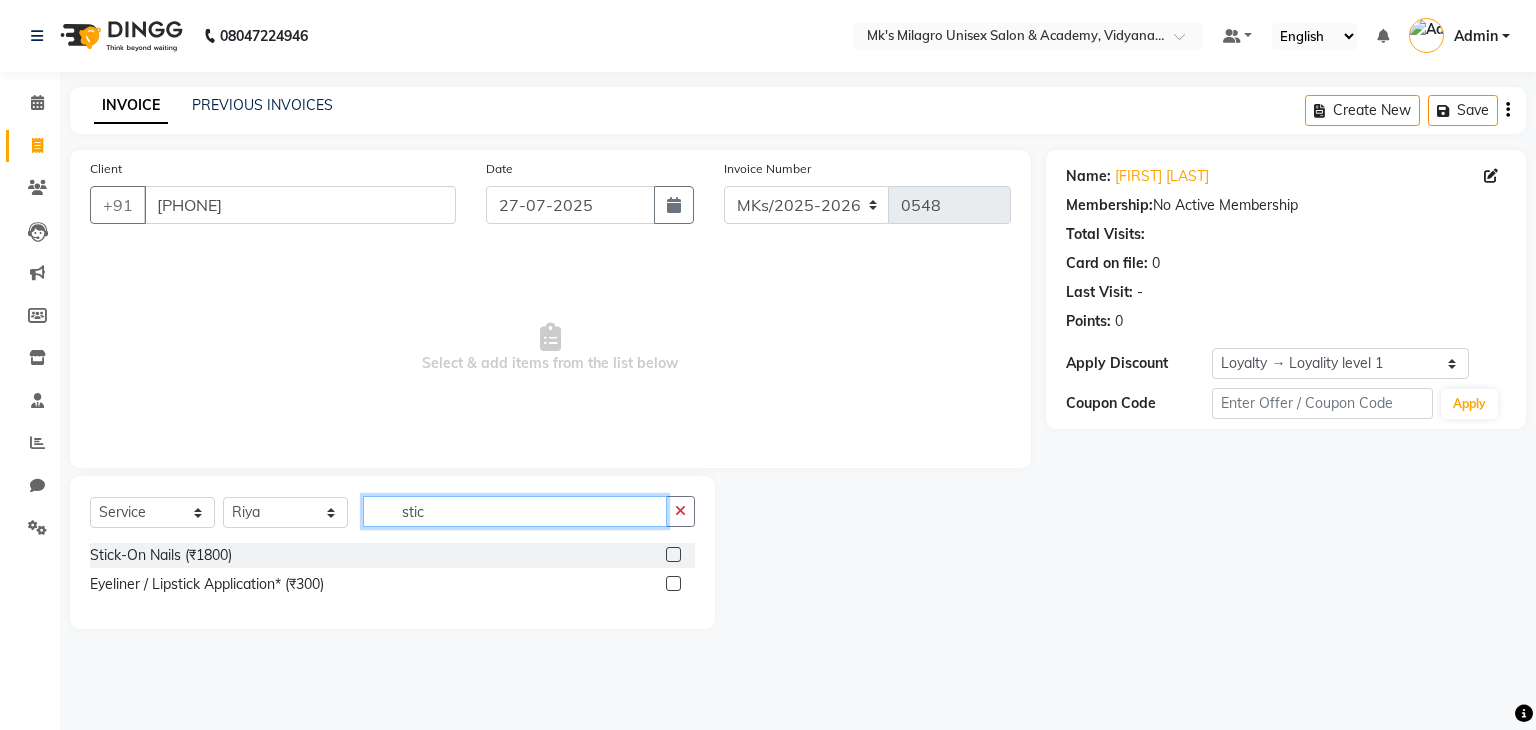 type on "stic" 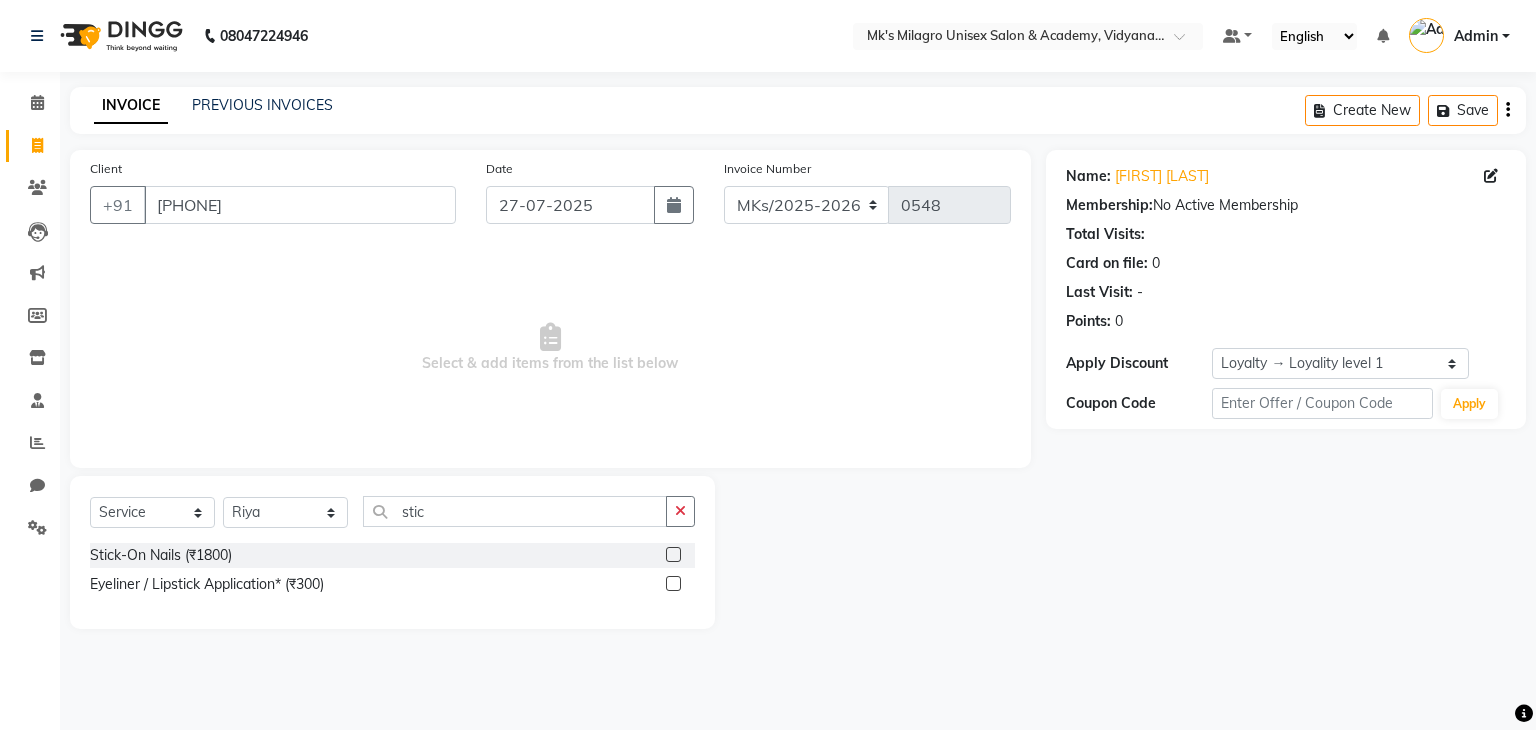 click 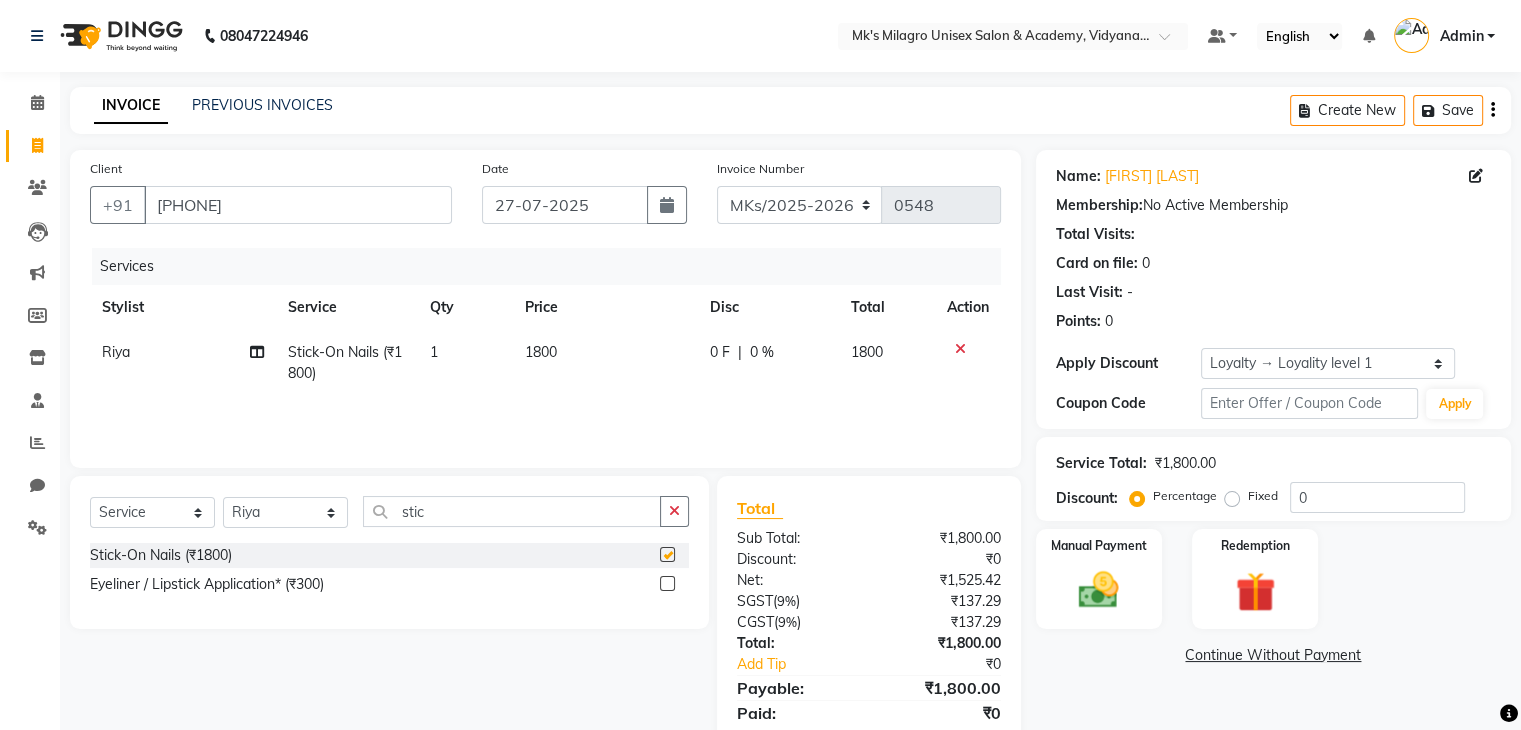 checkbox on "false" 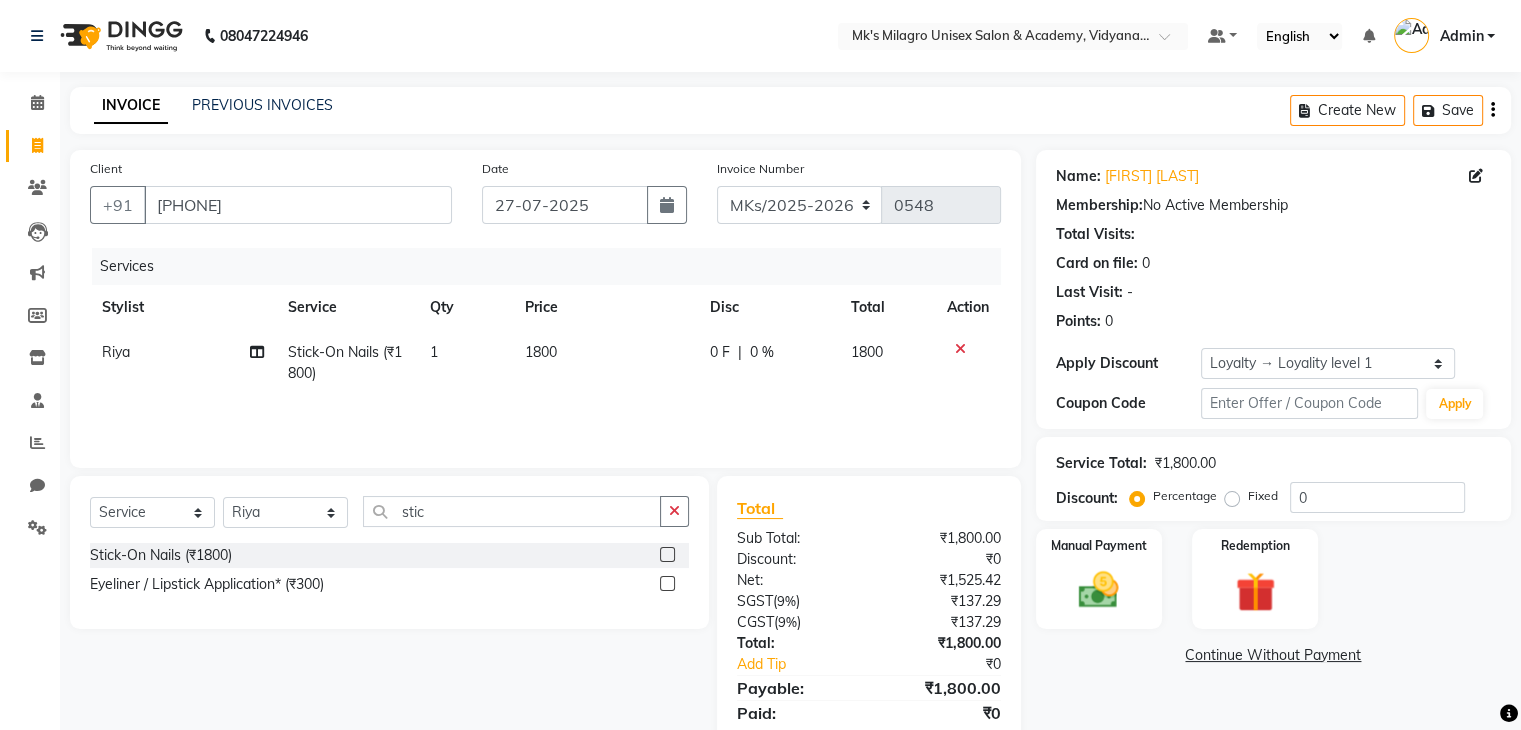click on "0 %" 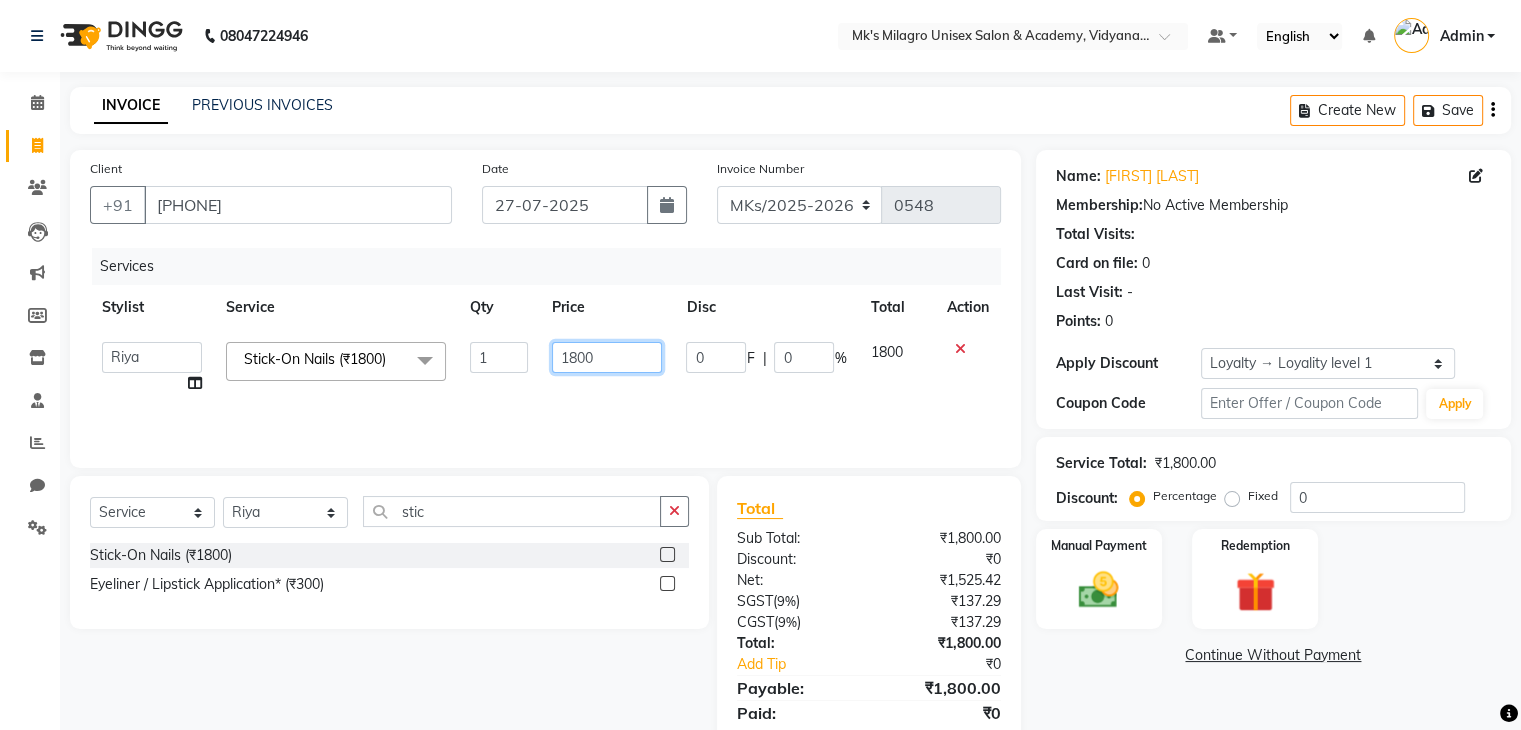 click on "1800" 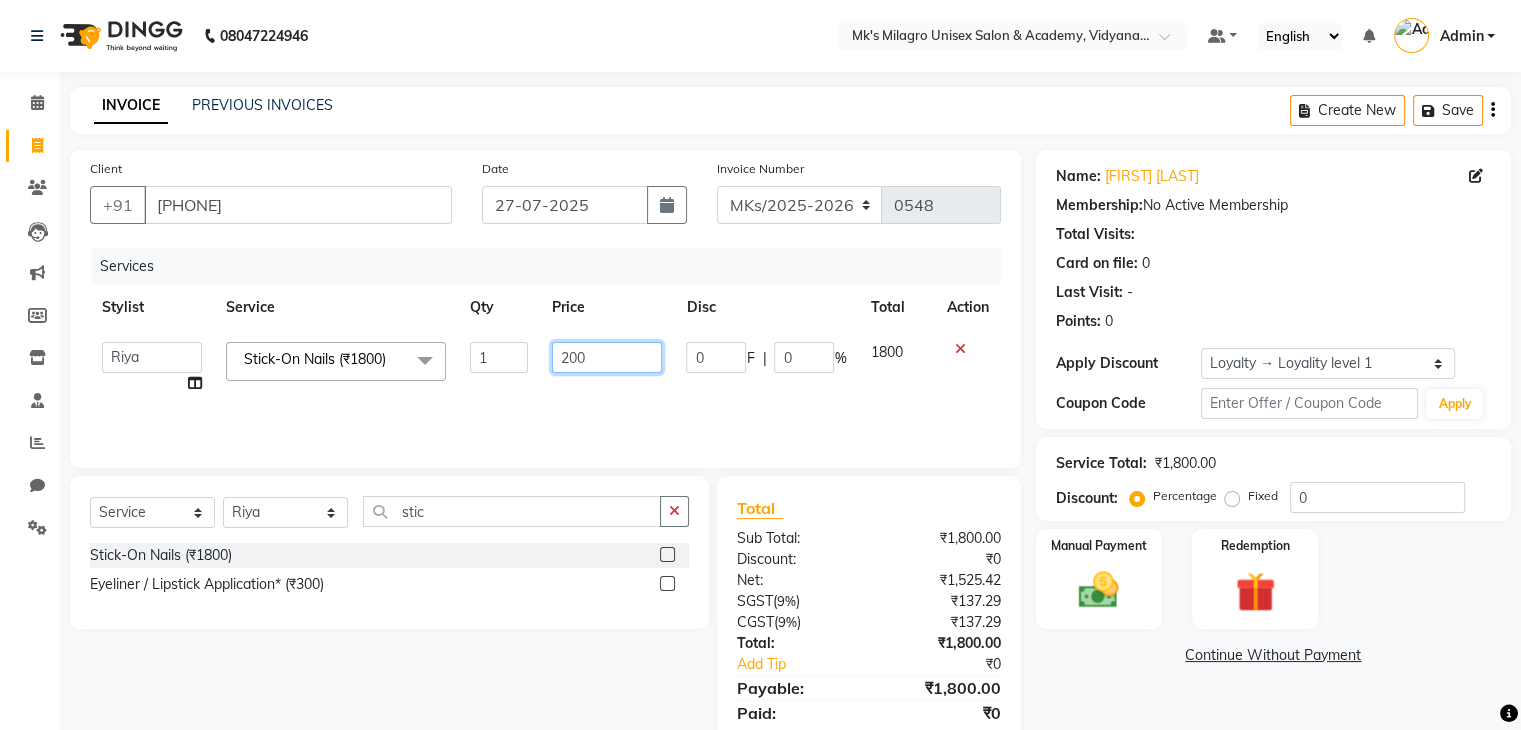 type on "2000" 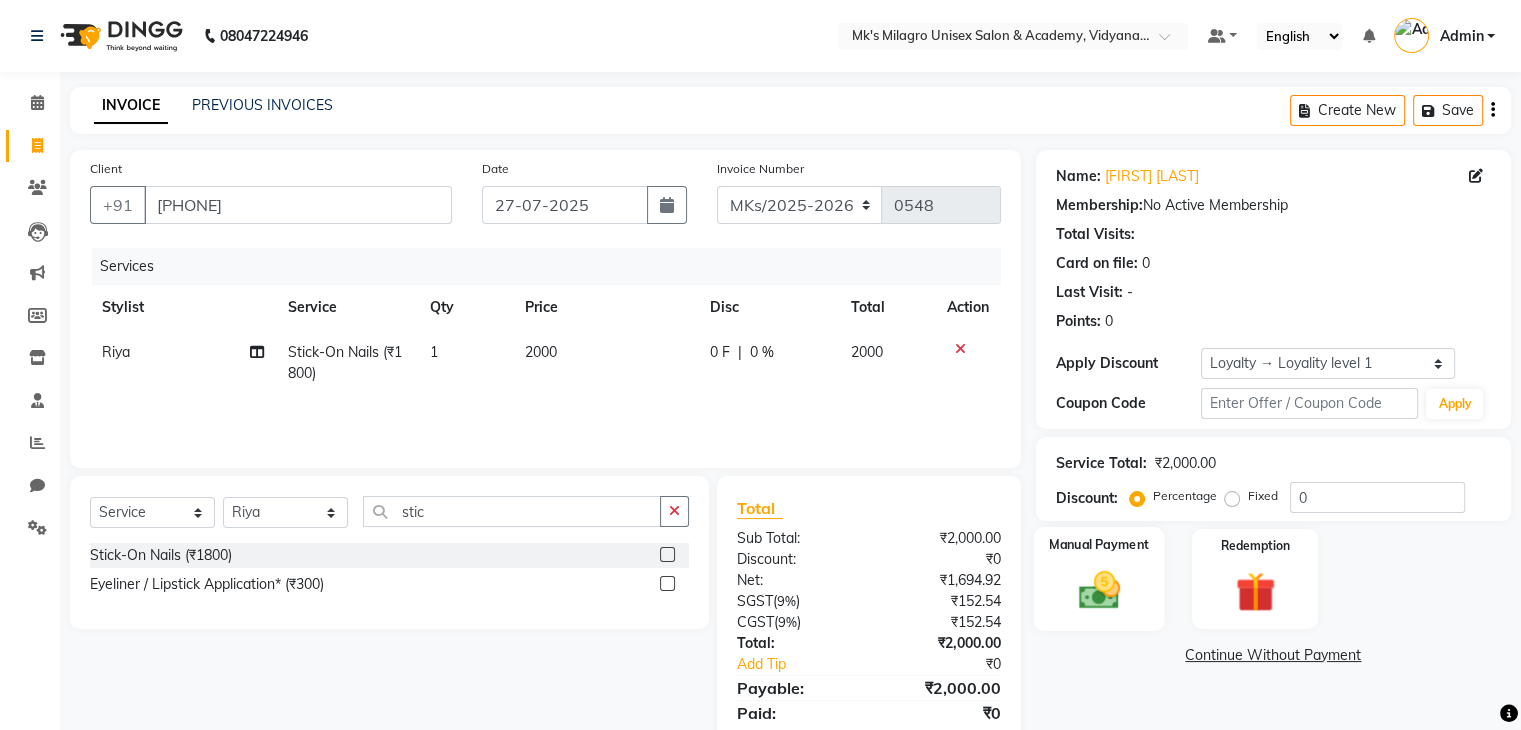 click 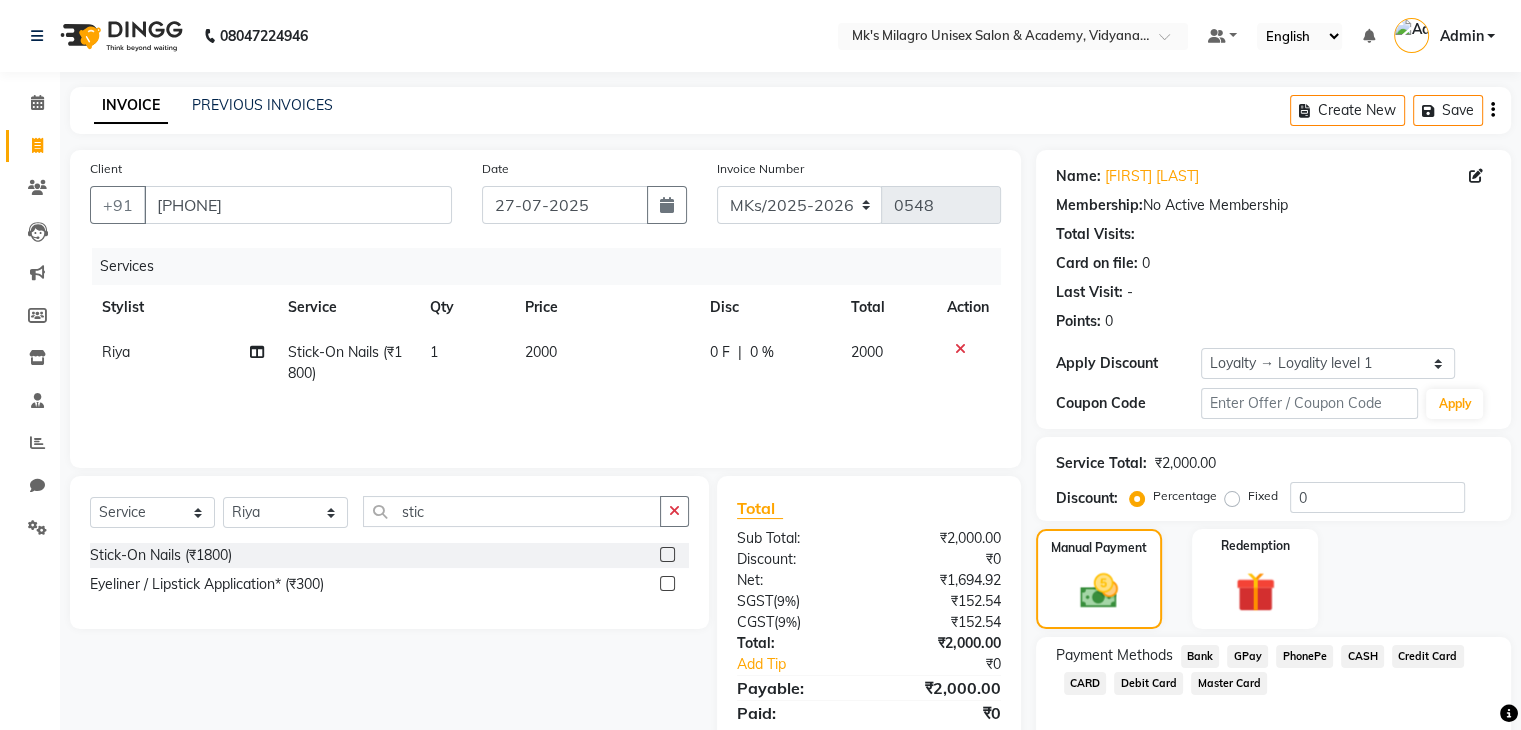 click on "GPay" 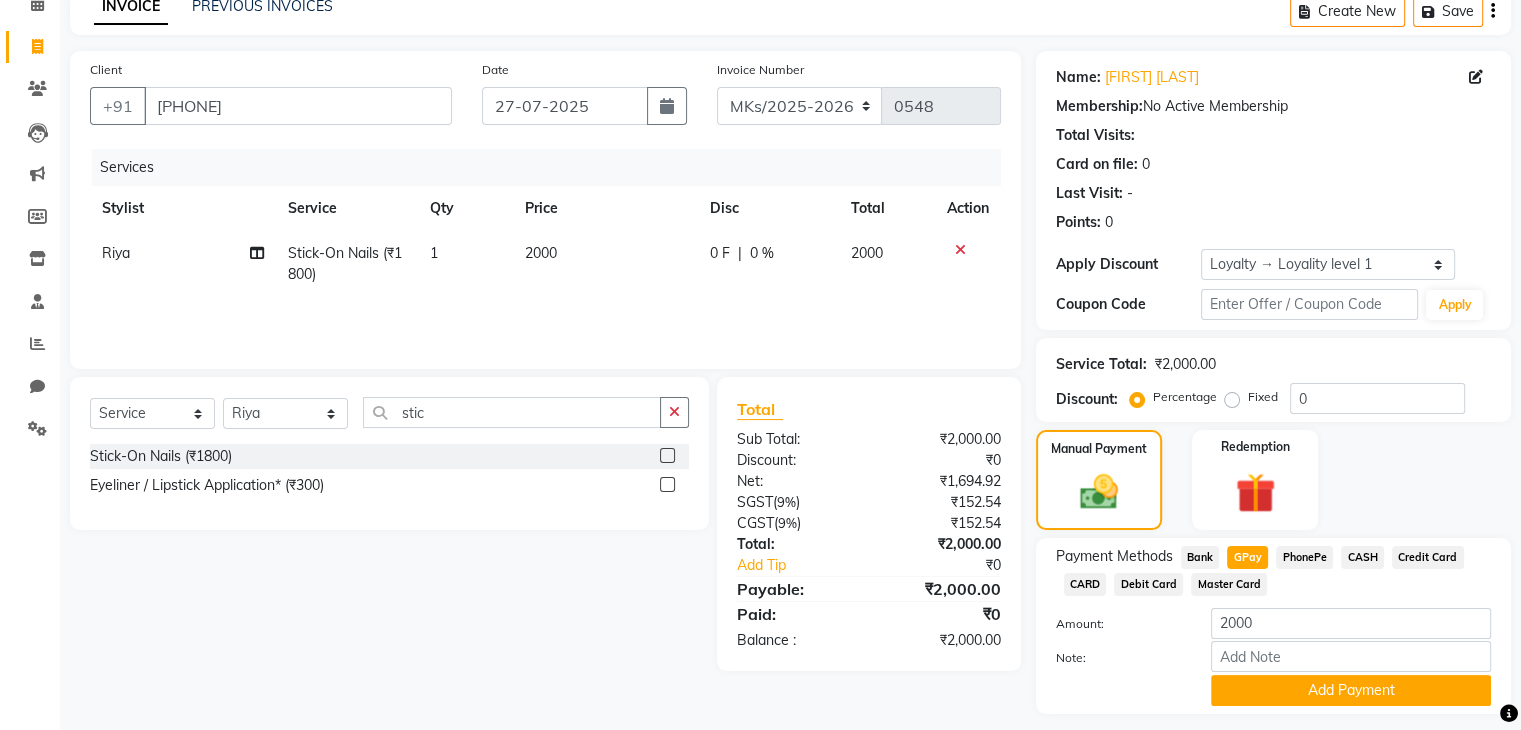 scroll, scrollTop: 156, scrollLeft: 0, axis: vertical 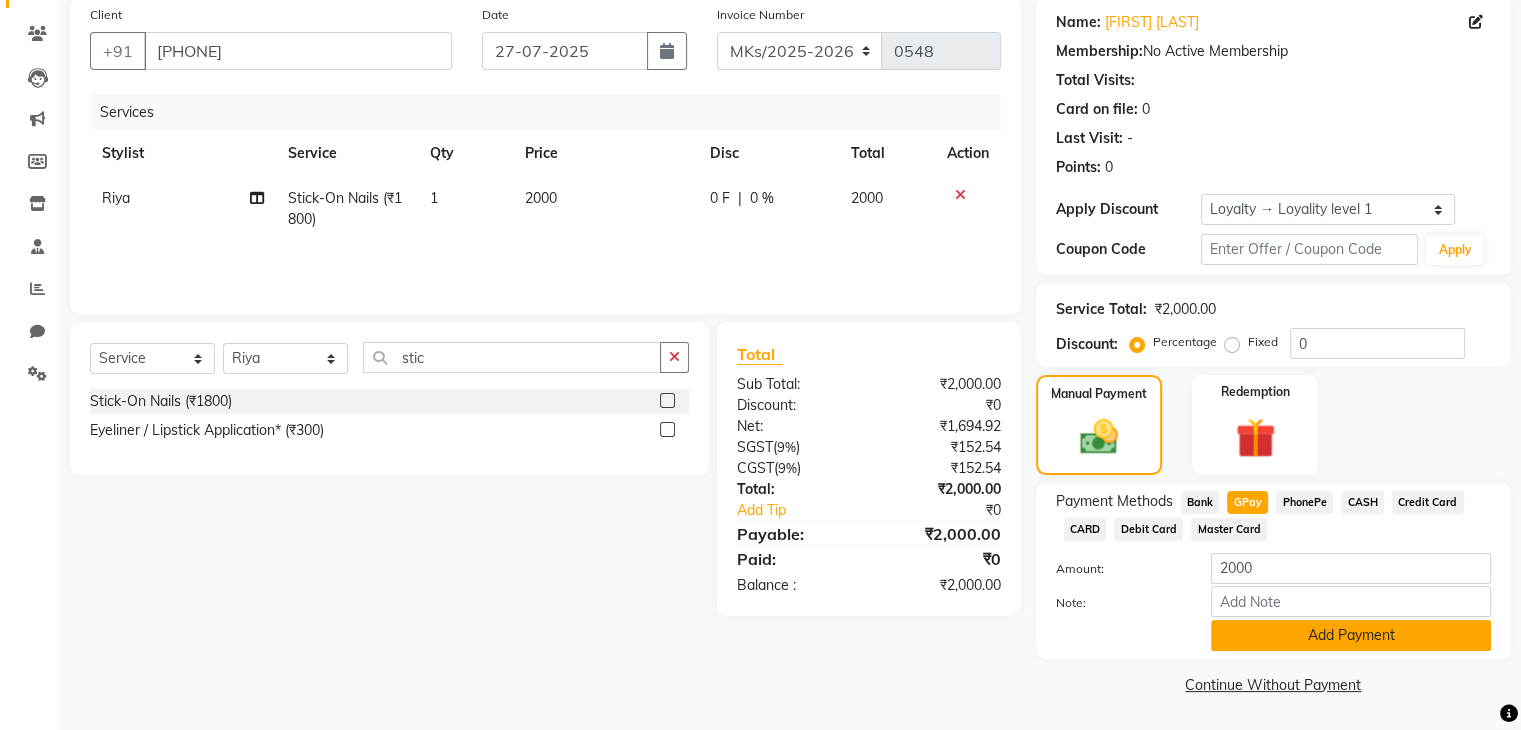 click on "Add Payment" 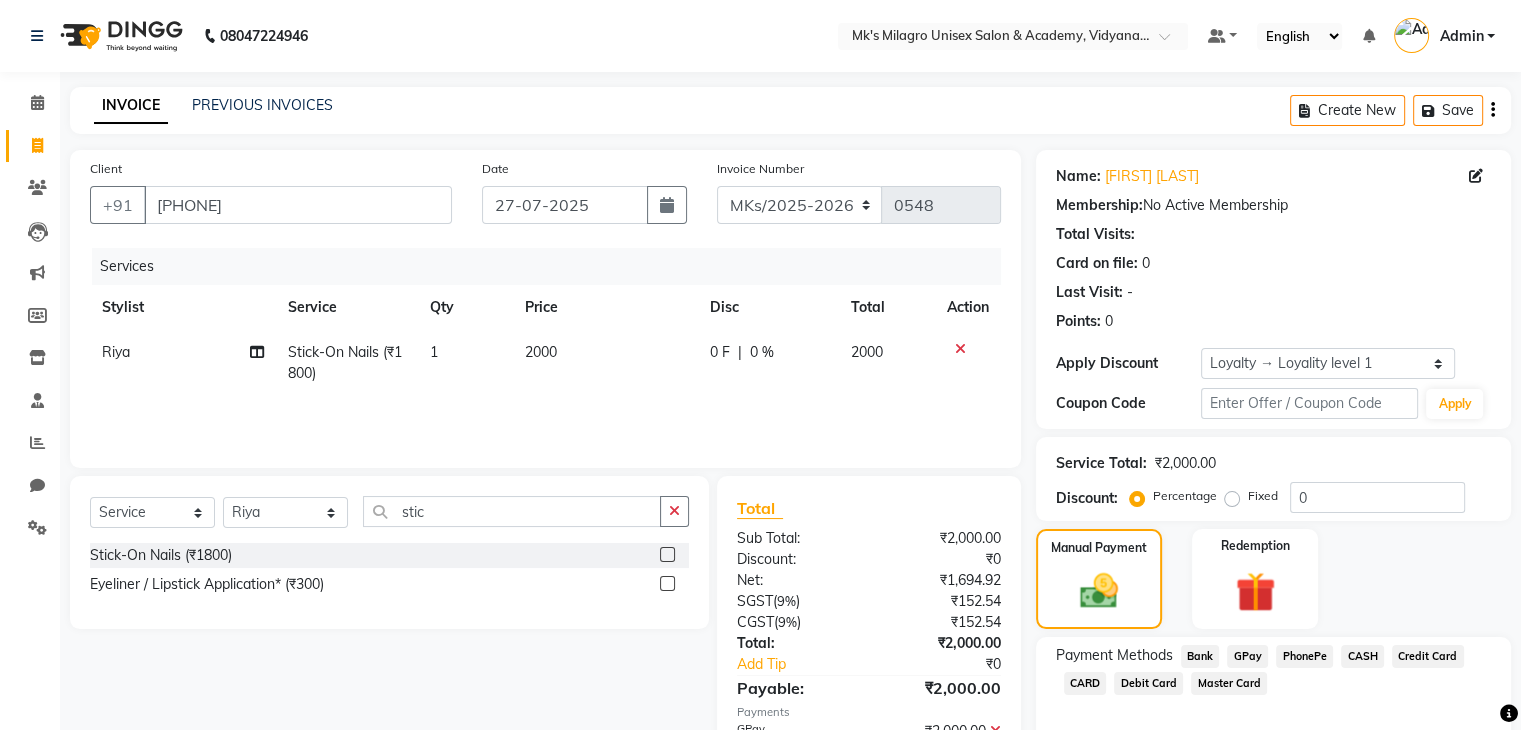 scroll, scrollTop: 212, scrollLeft: 0, axis: vertical 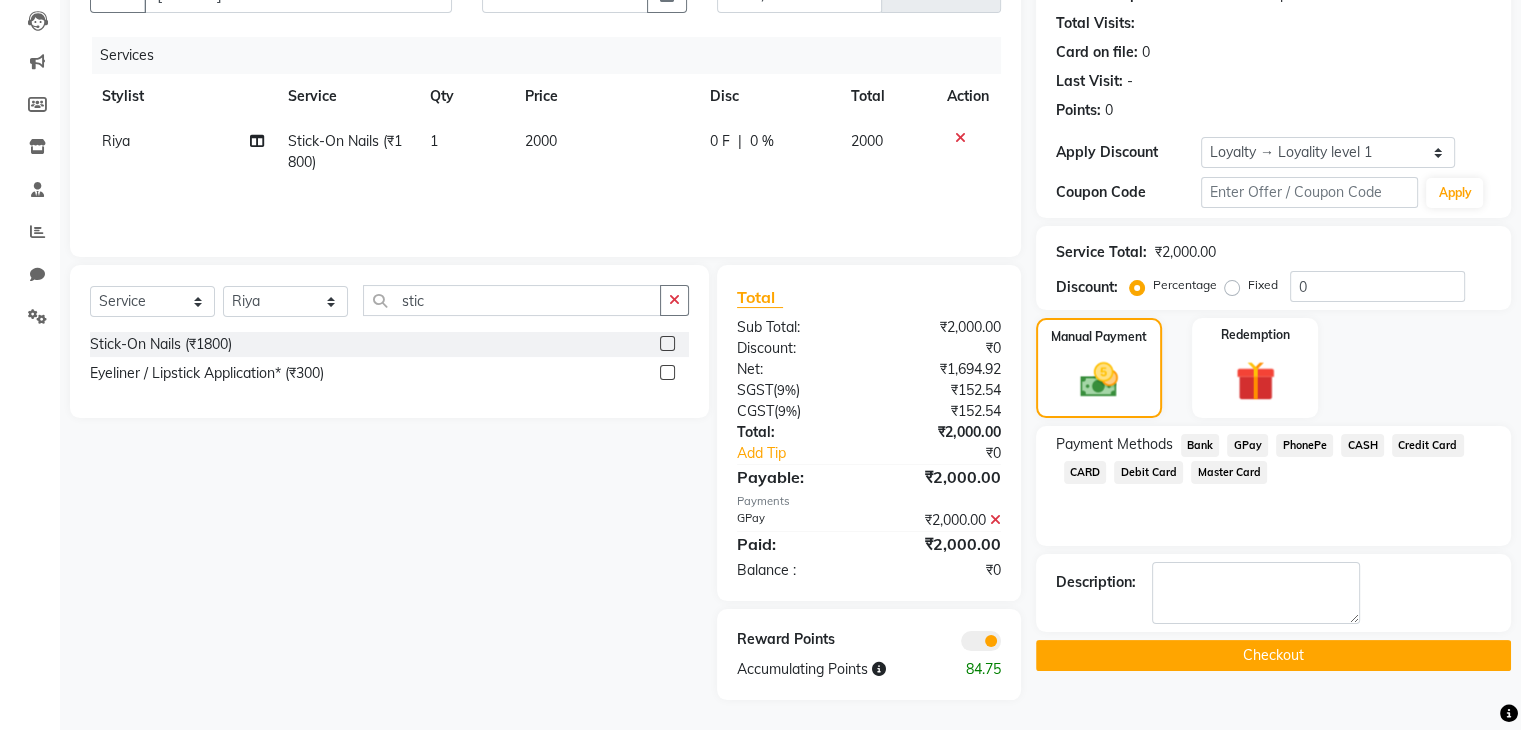 click on "Checkout" 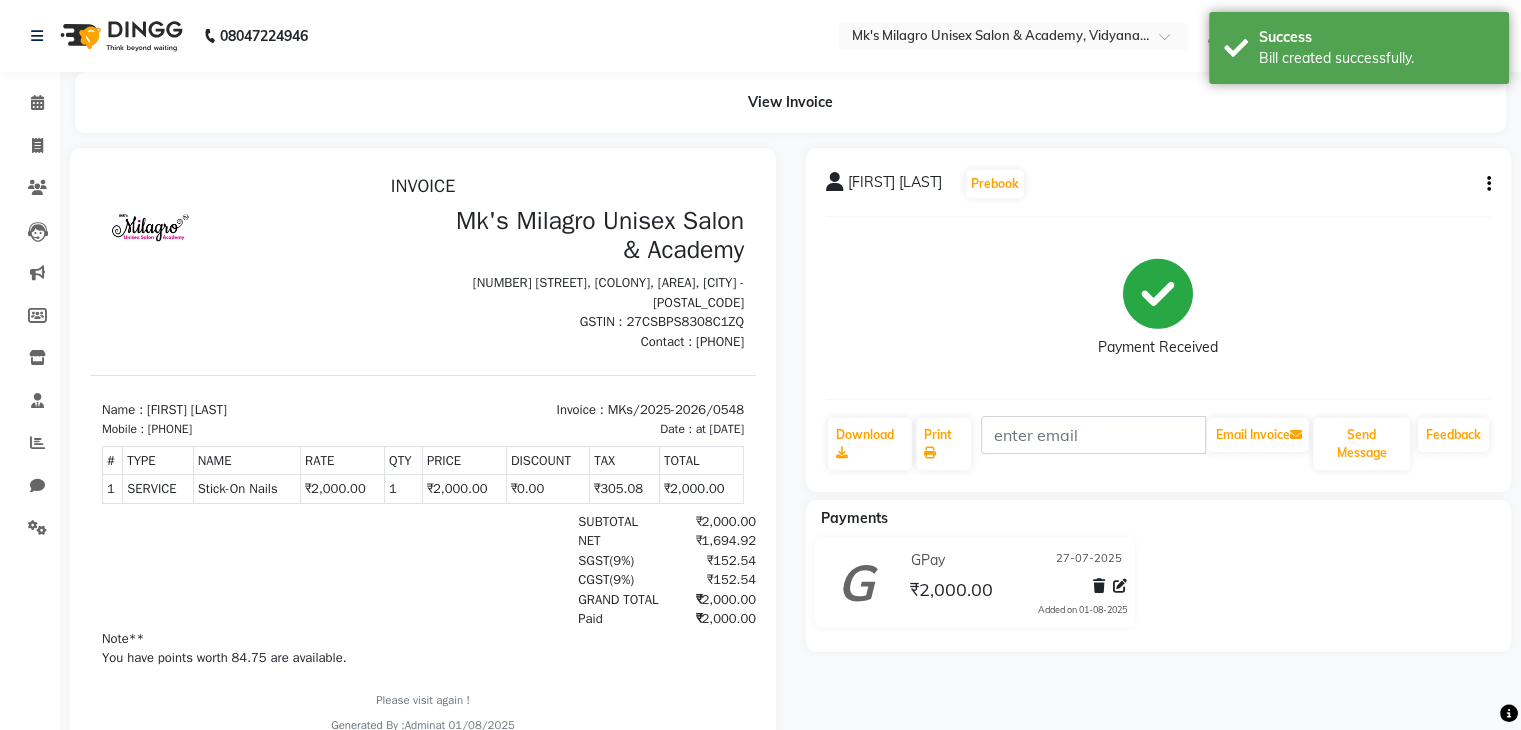 scroll, scrollTop: 0, scrollLeft: 0, axis: both 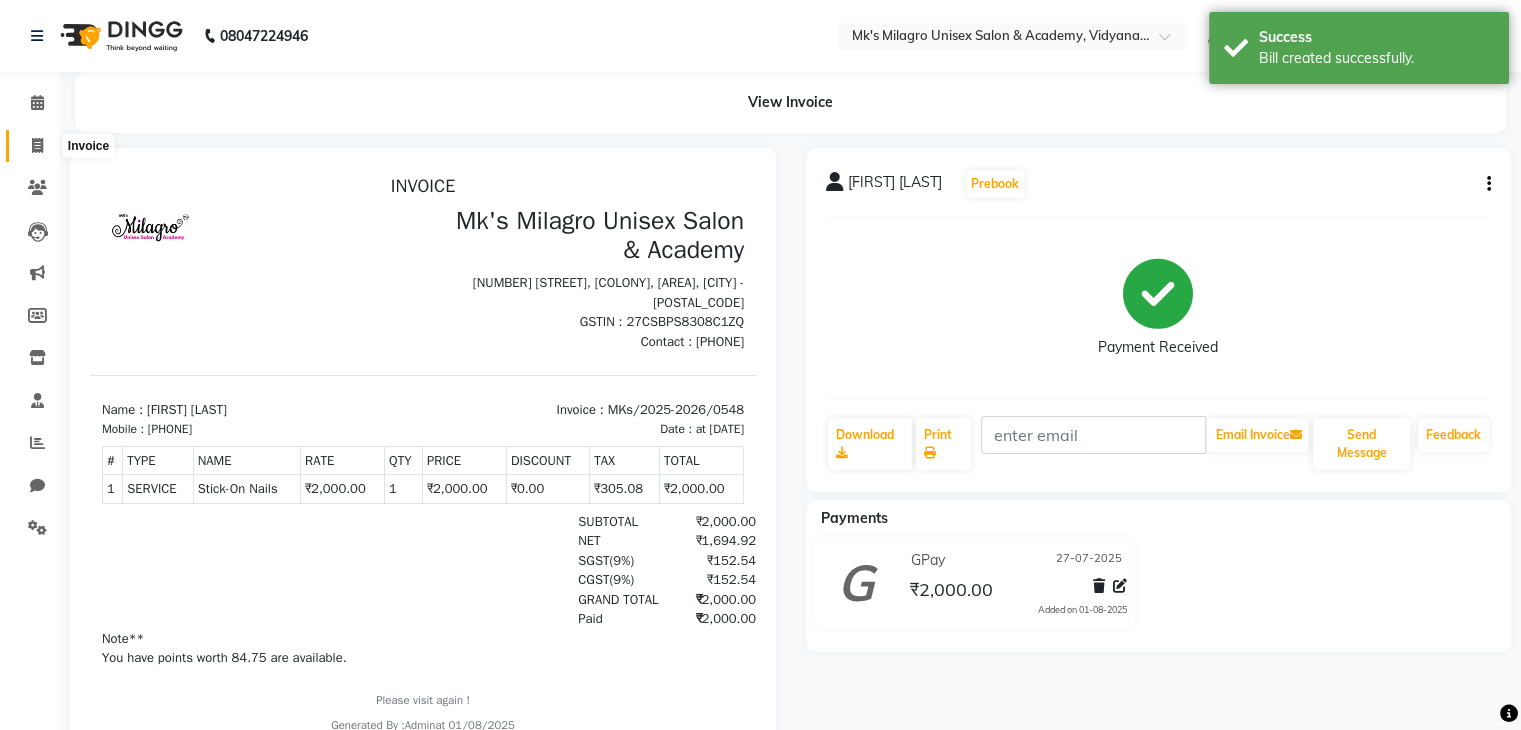click 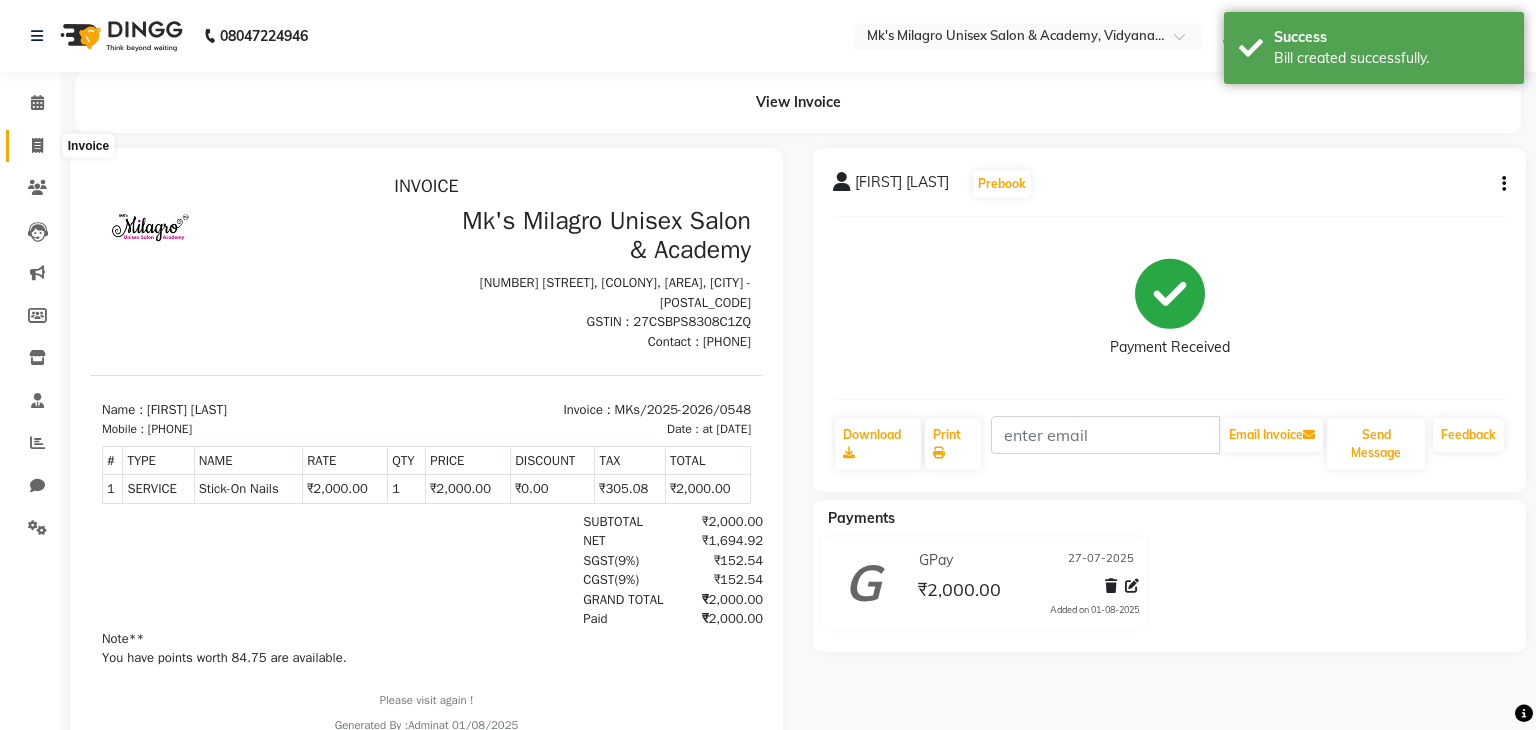 select on "service" 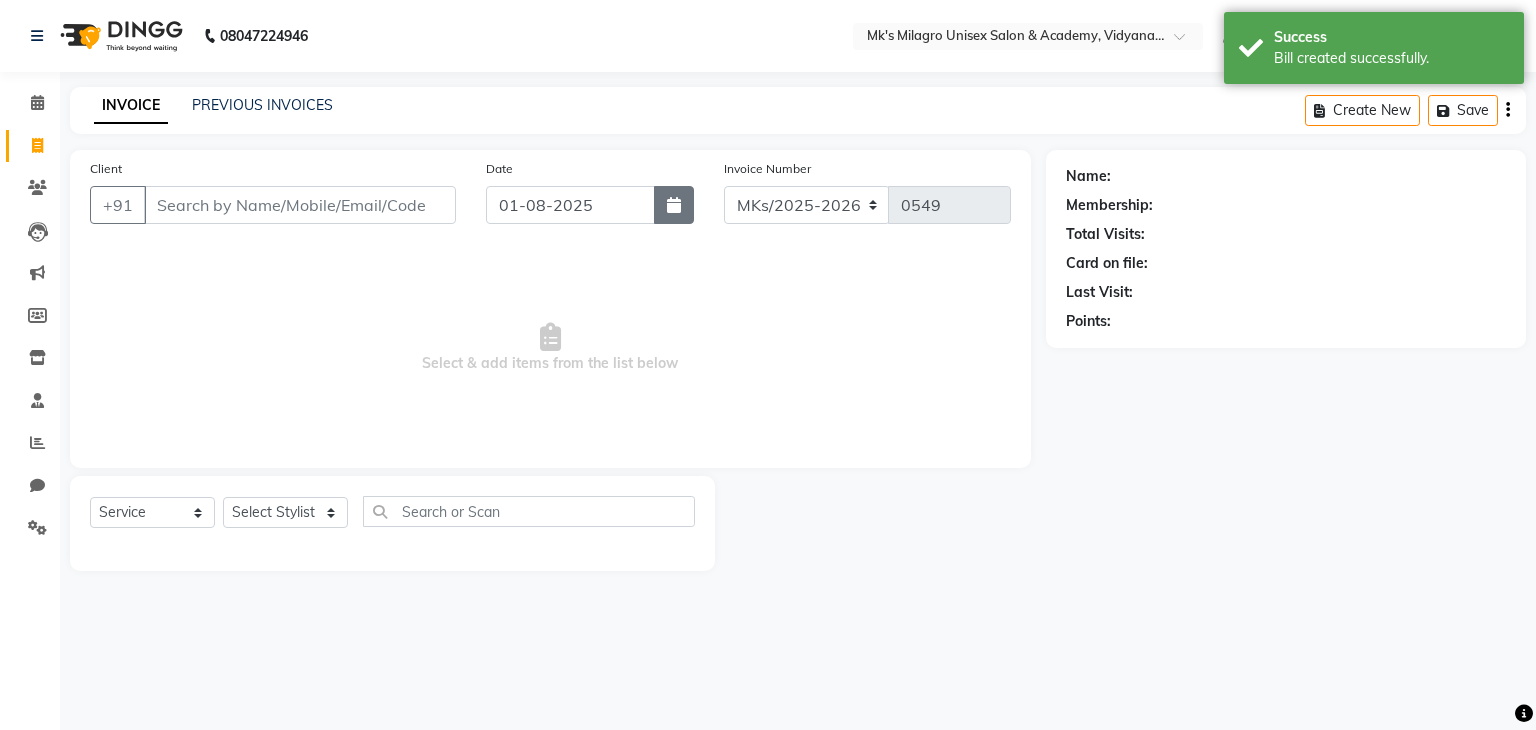 click 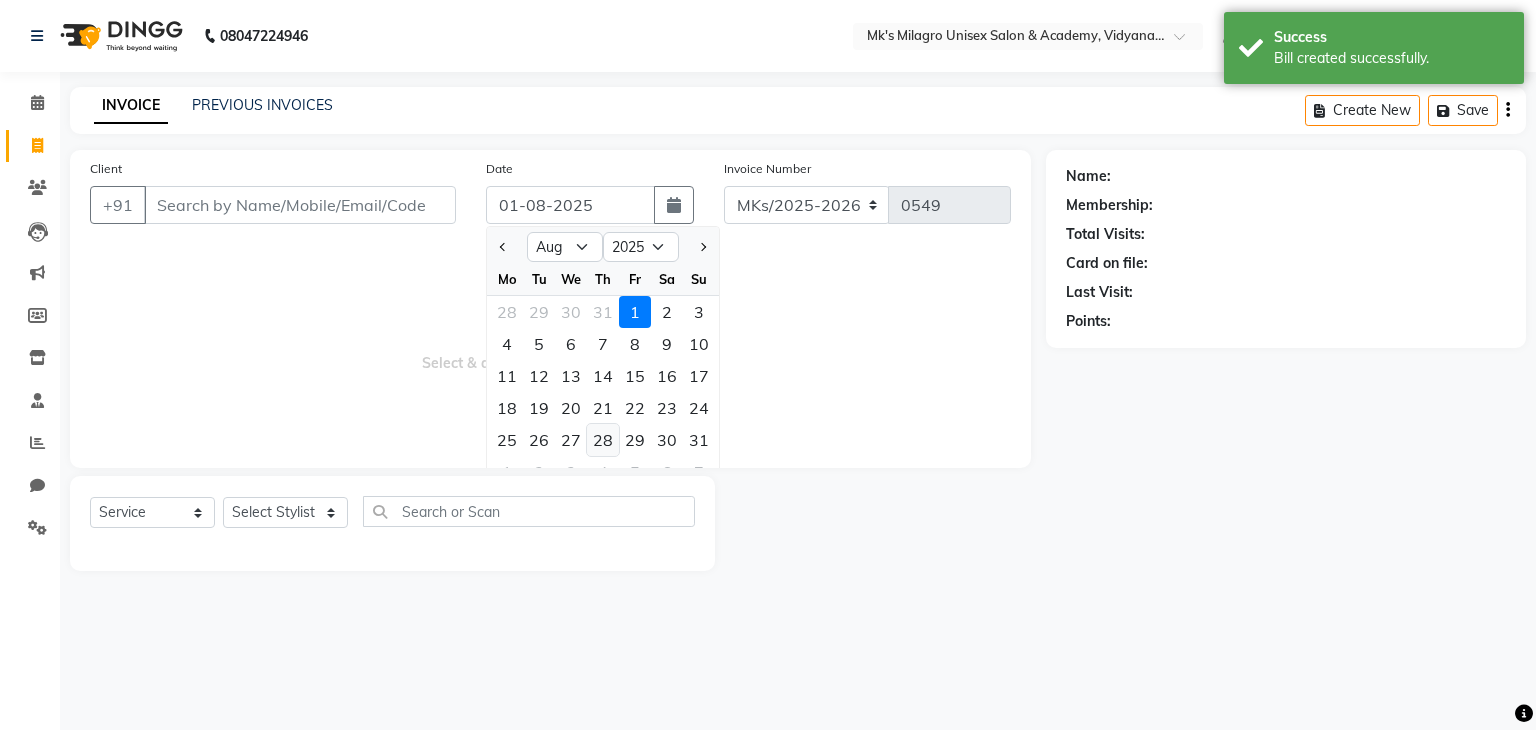 click on "28" 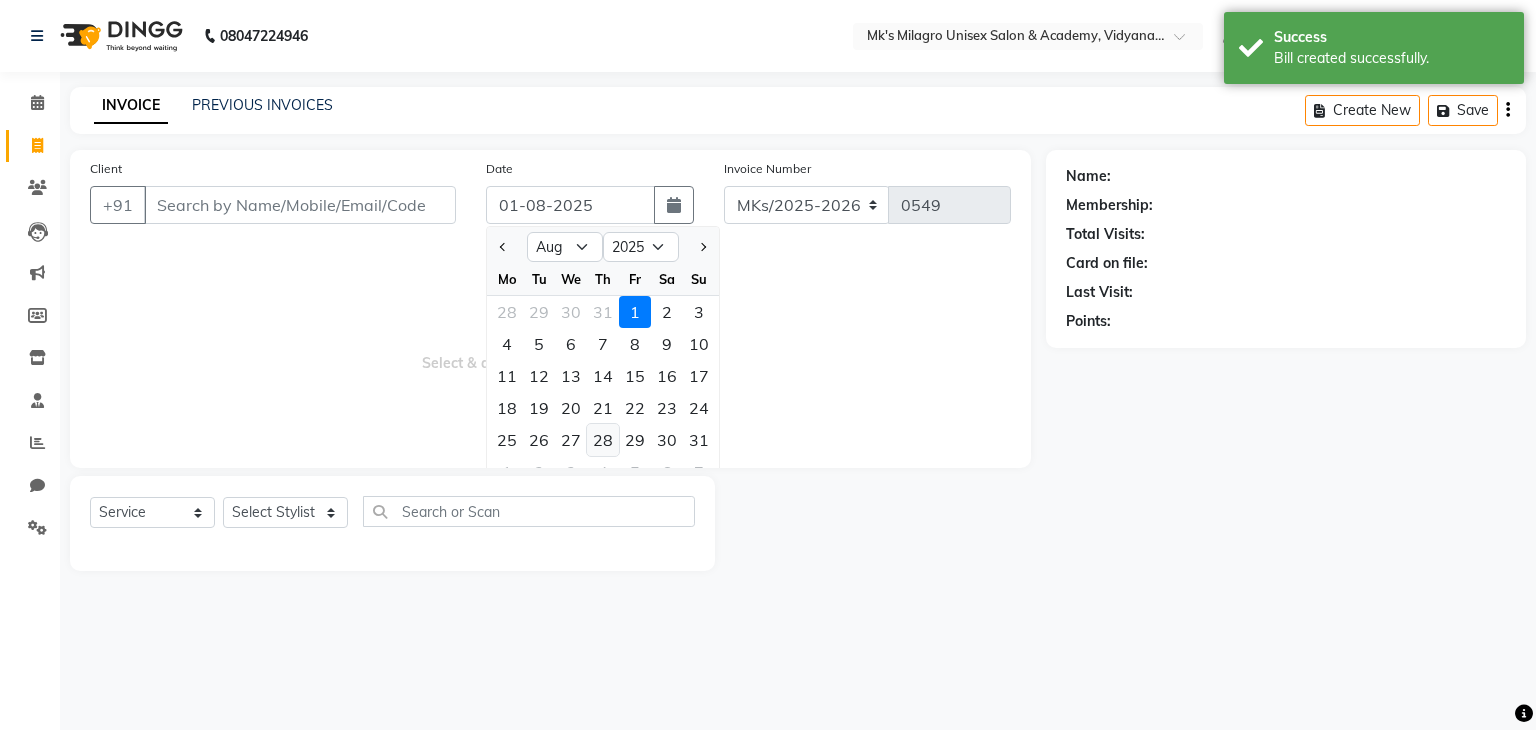 type on "28-08-2025" 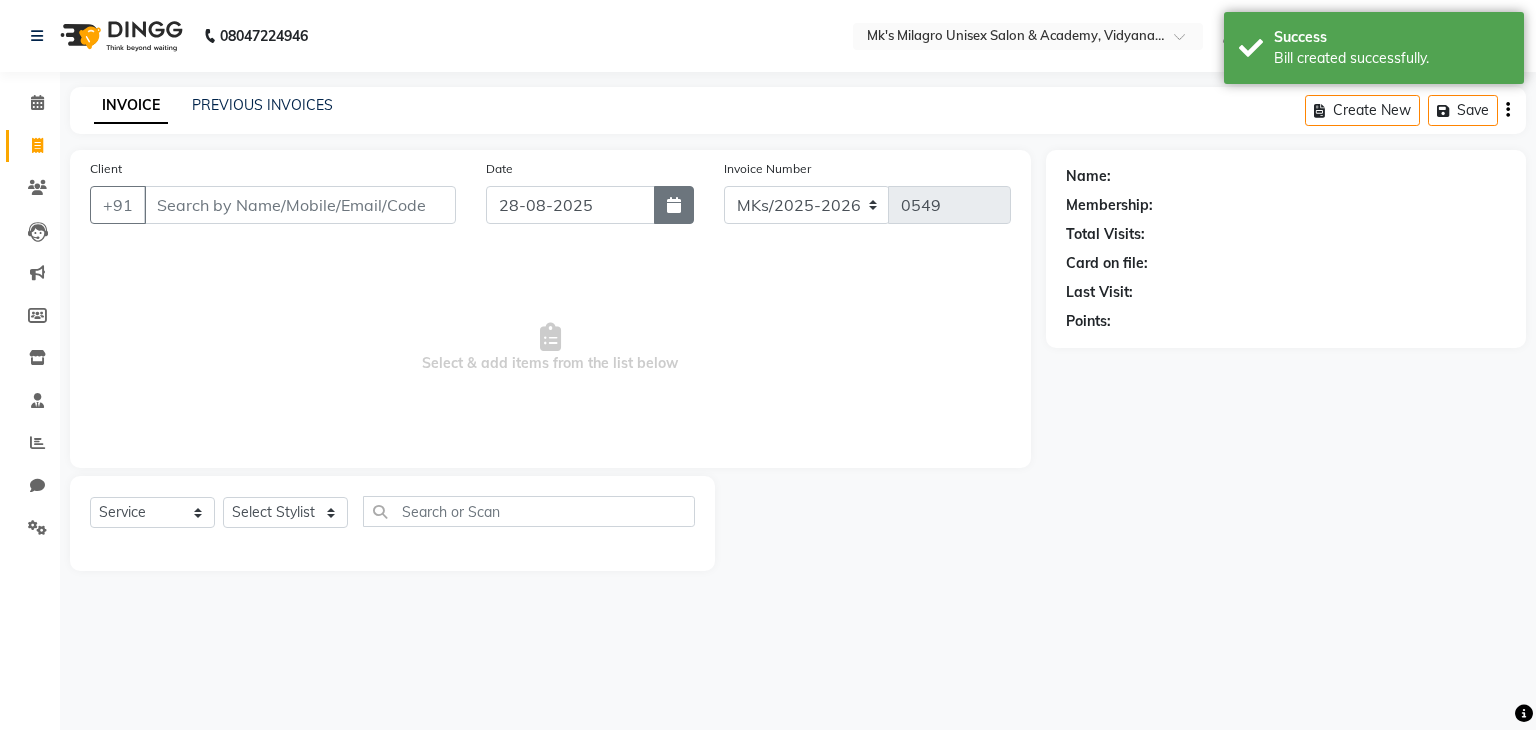 click 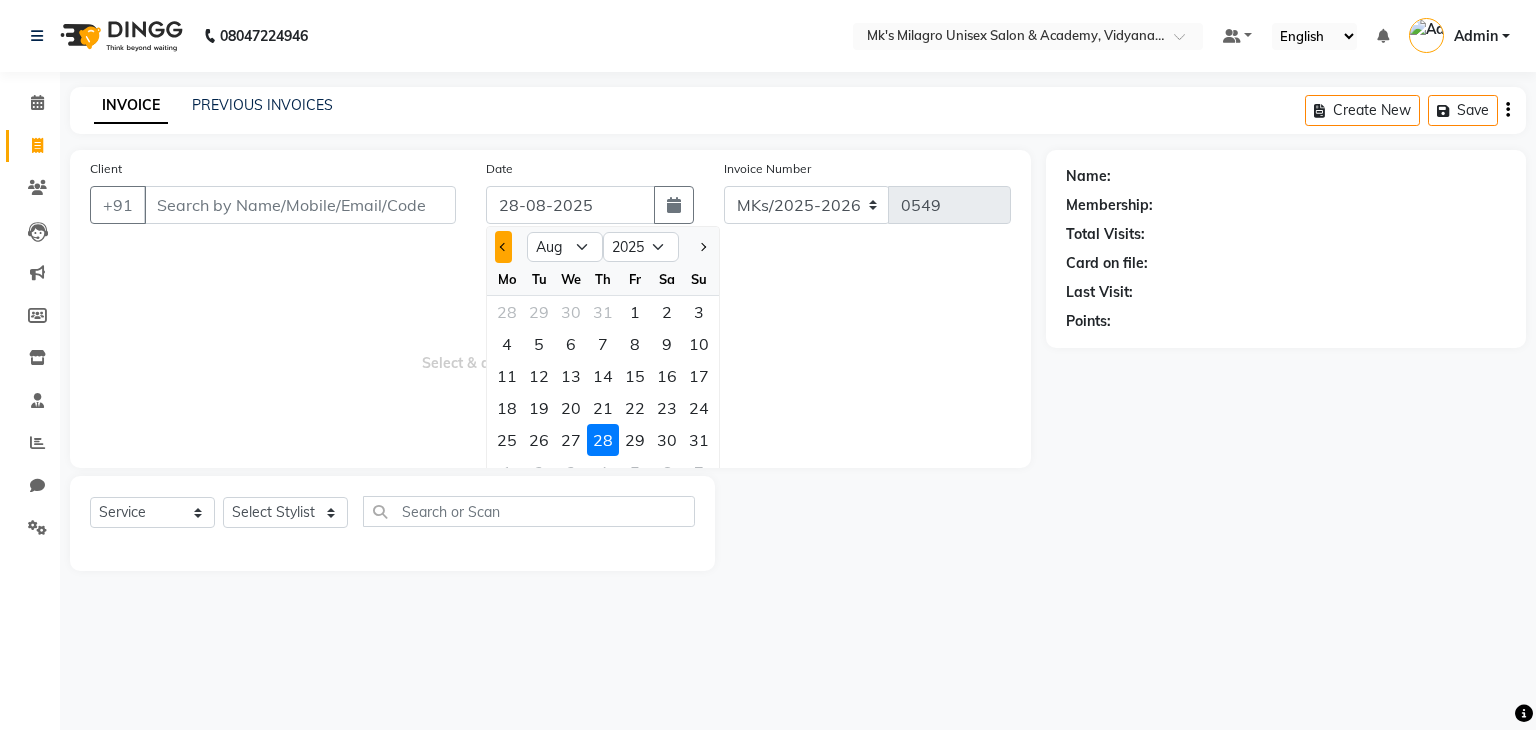 click 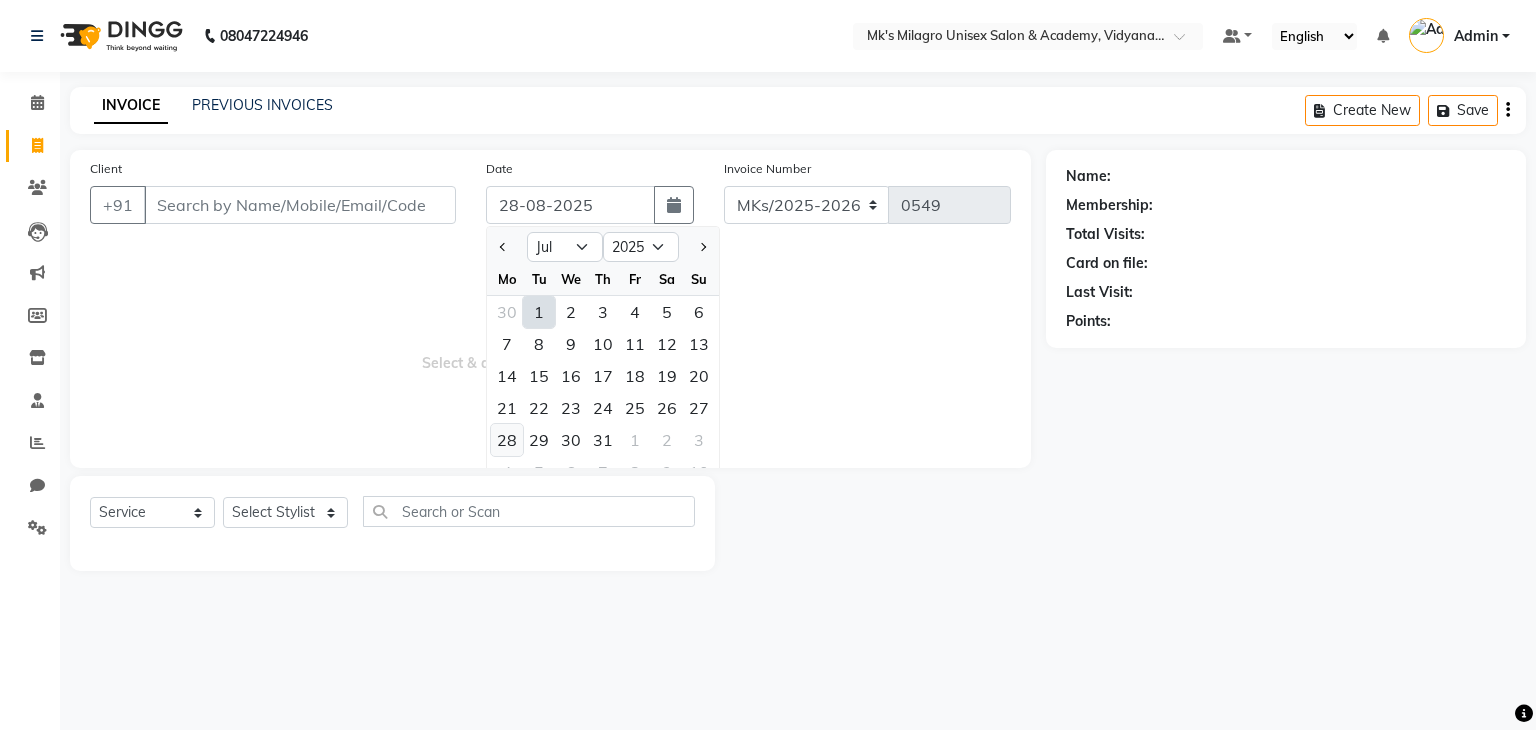 click on "28" 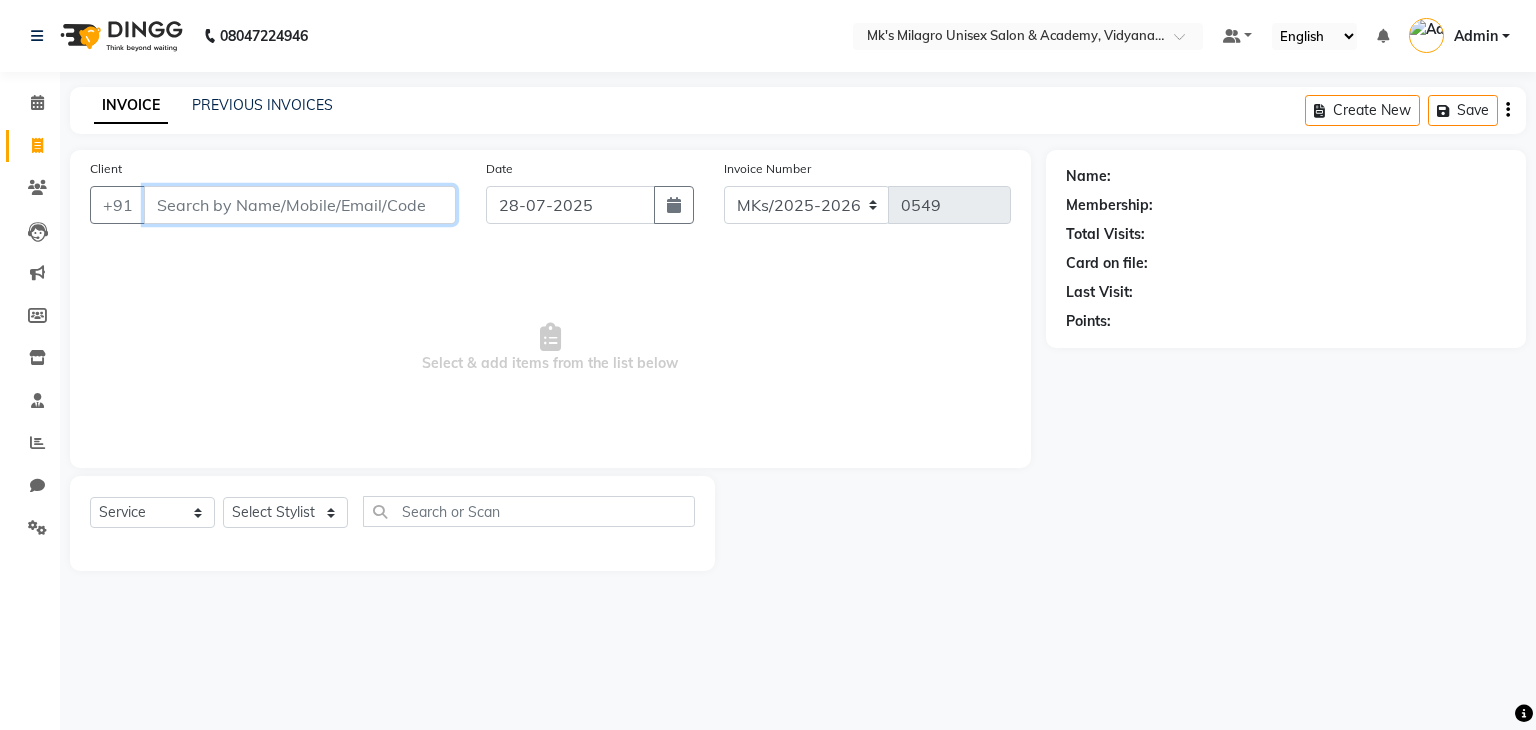 click on "Client" at bounding box center (300, 205) 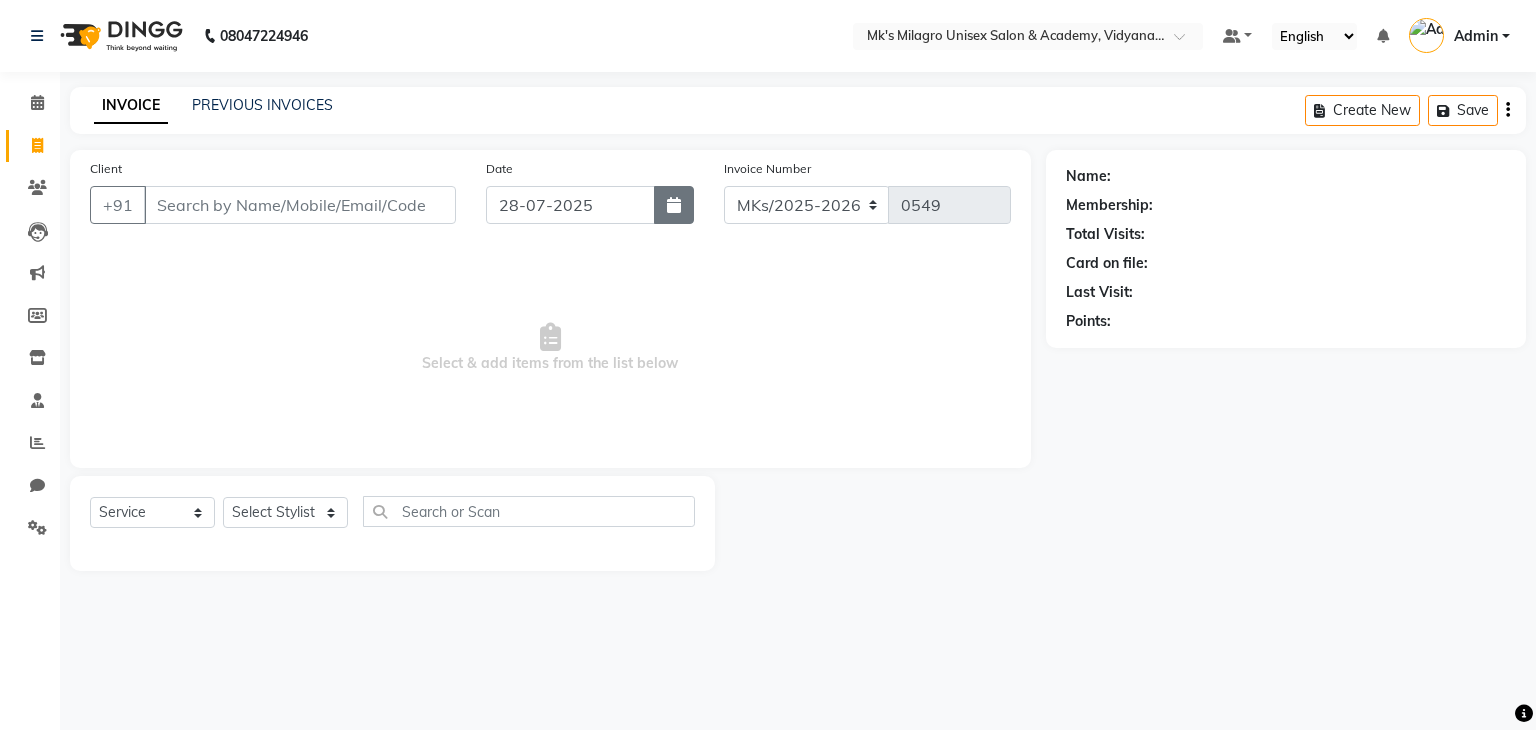 click 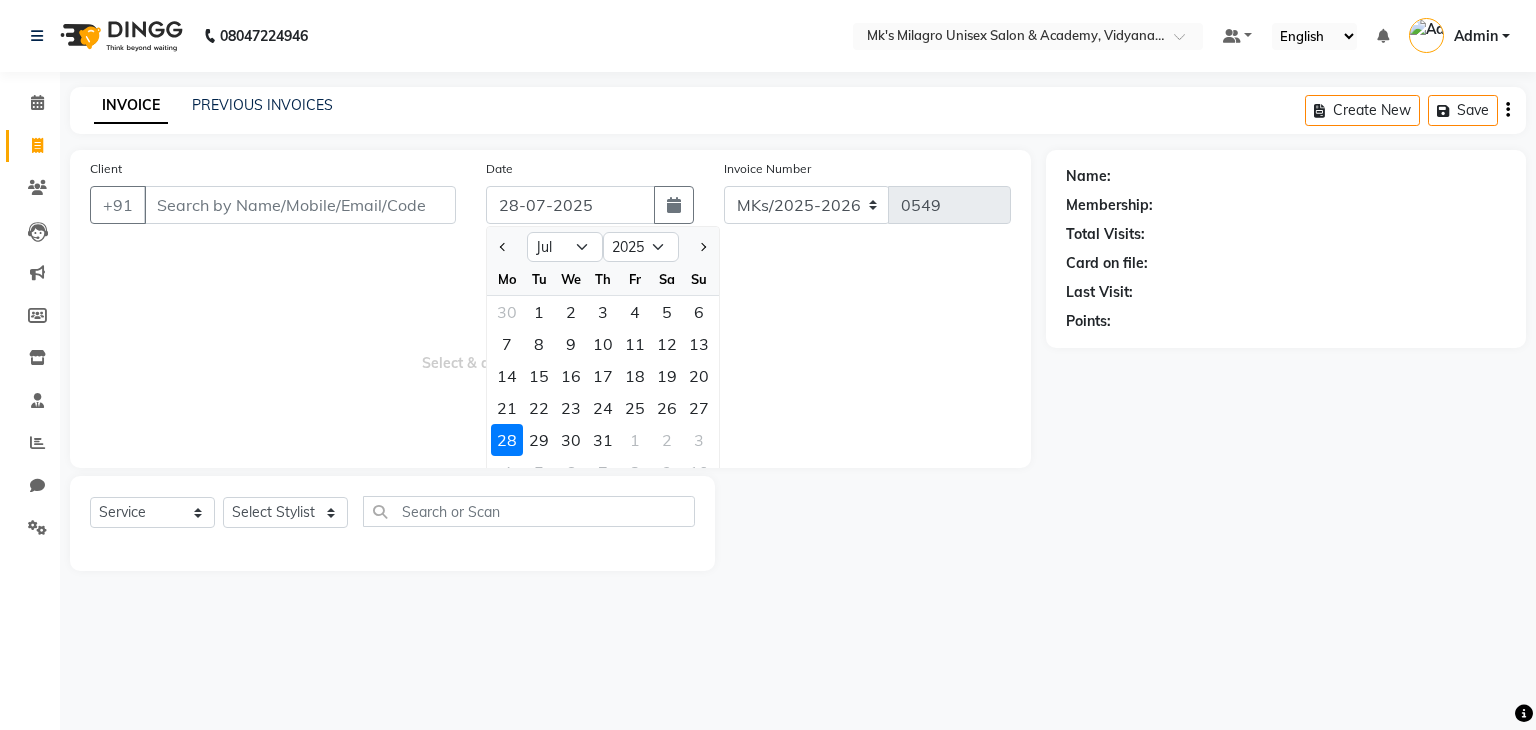 click on "Select & add items from the list below" at bounding box center (550, 348) 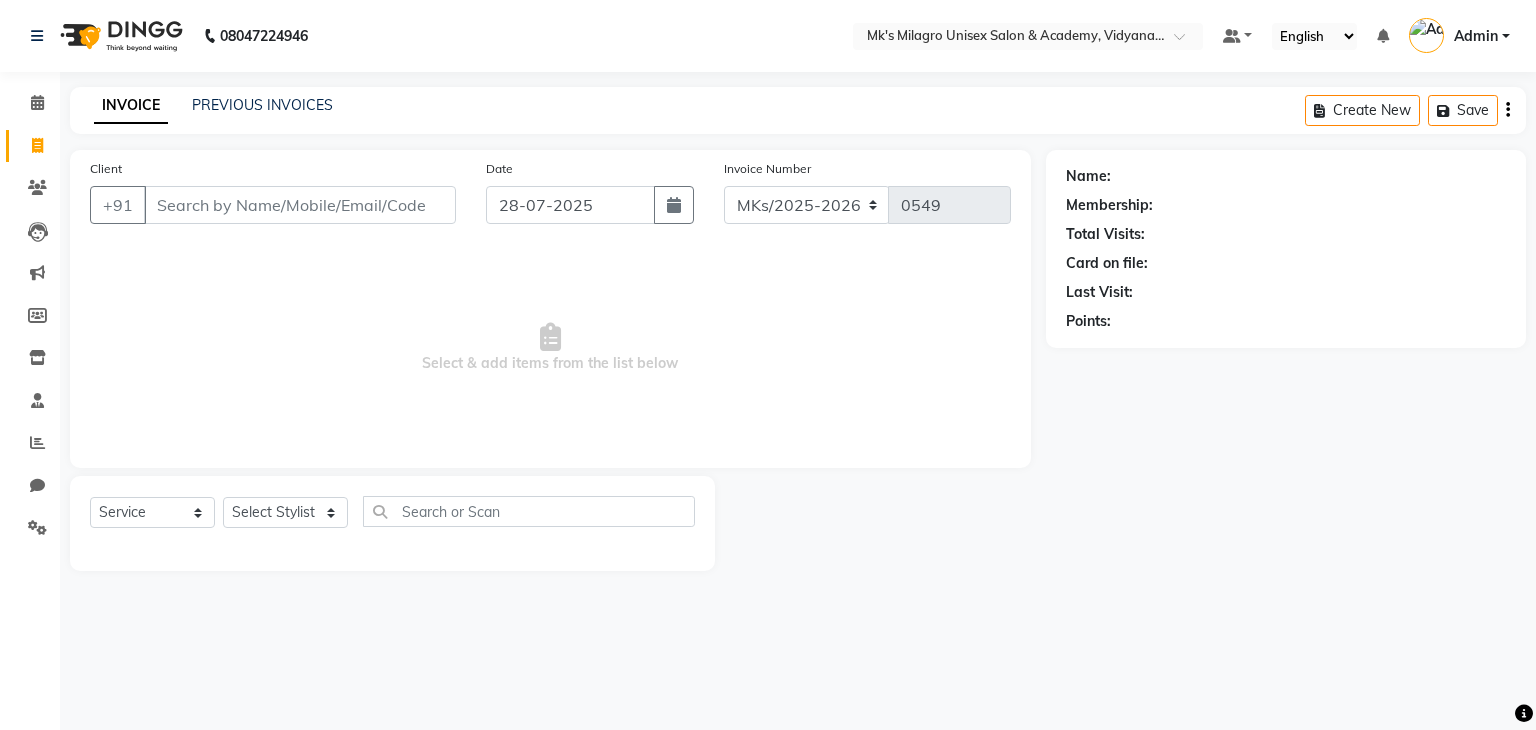 type 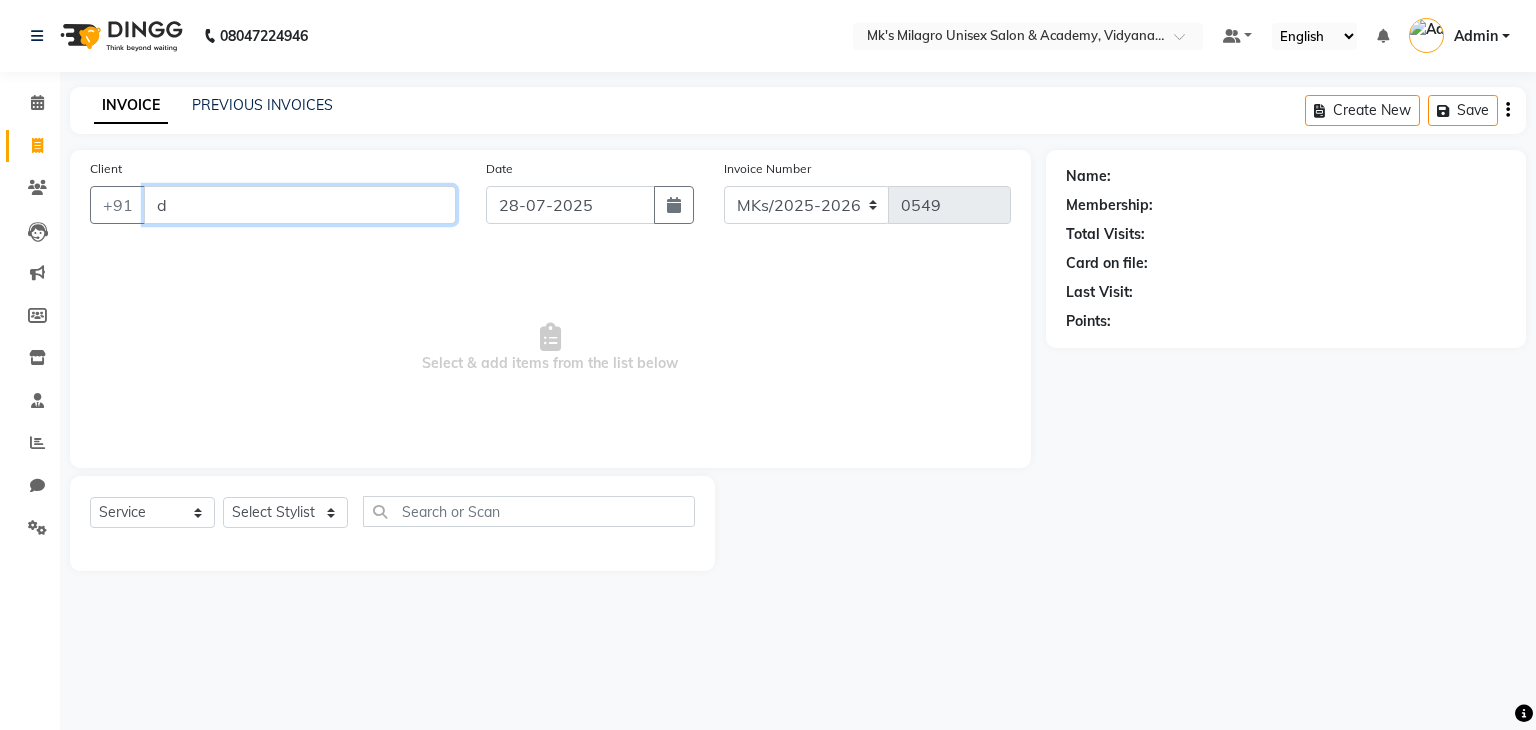 click on "d" at bounding box center [300, 205] 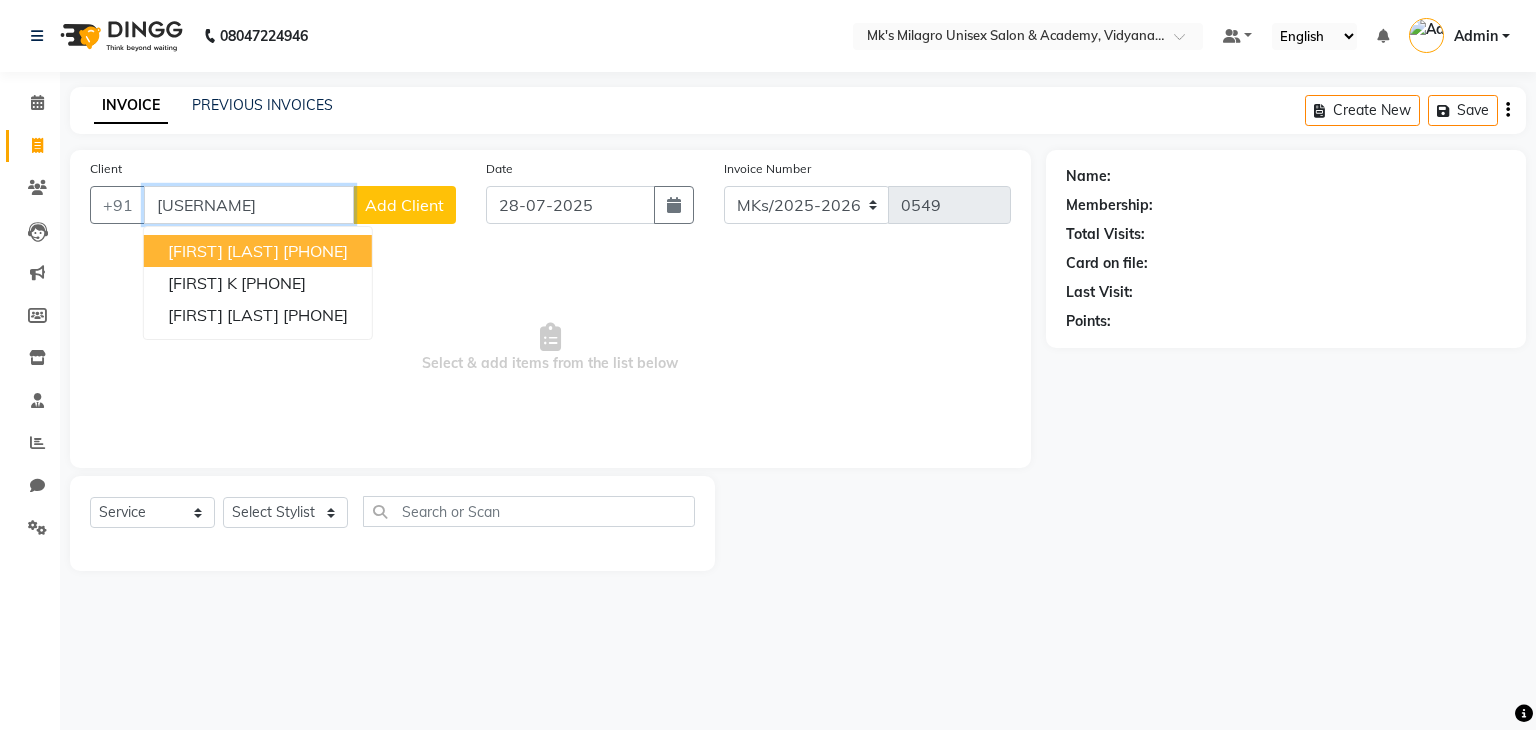 click on "[FIRST] [LAST]" at bounding box center (223, 251) 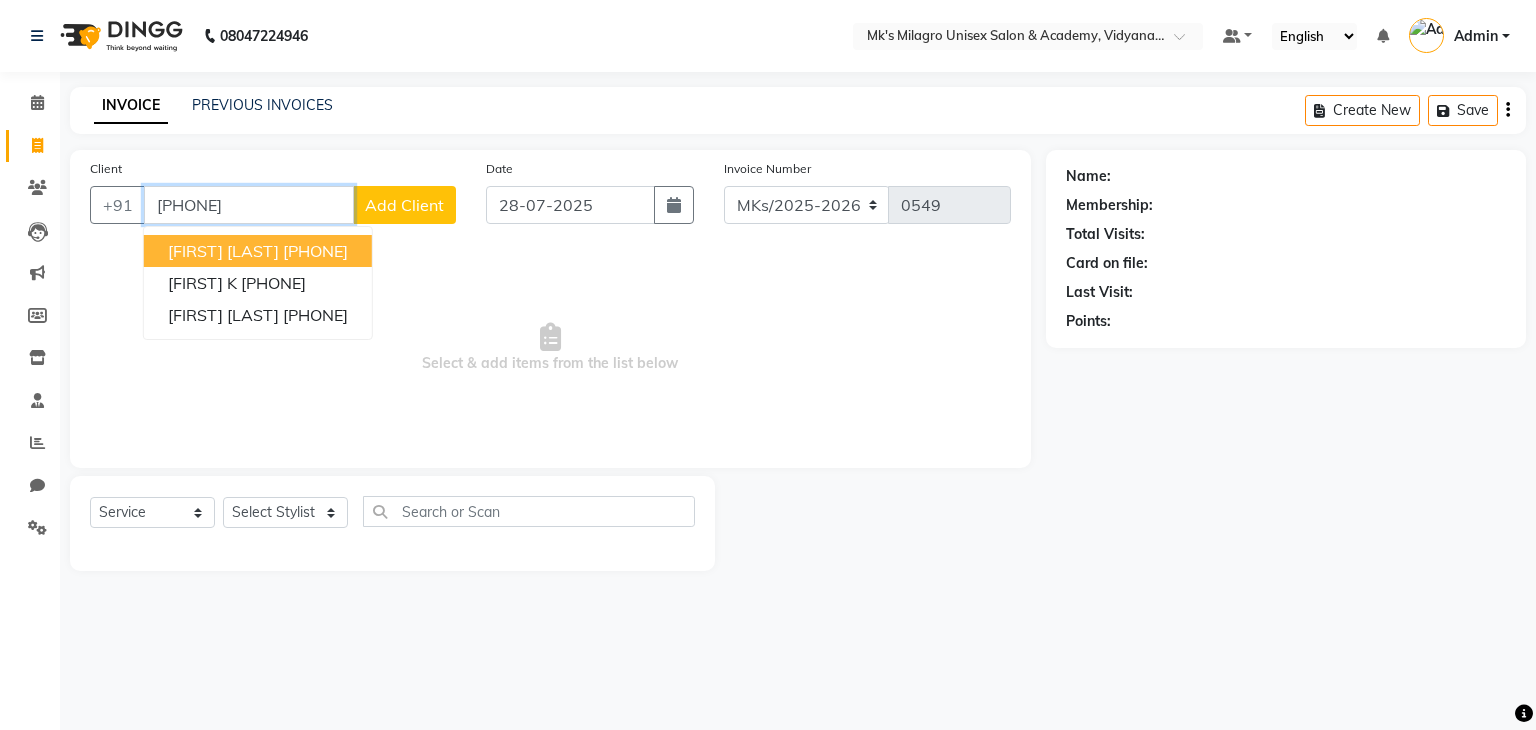 type on "[PHONE]" 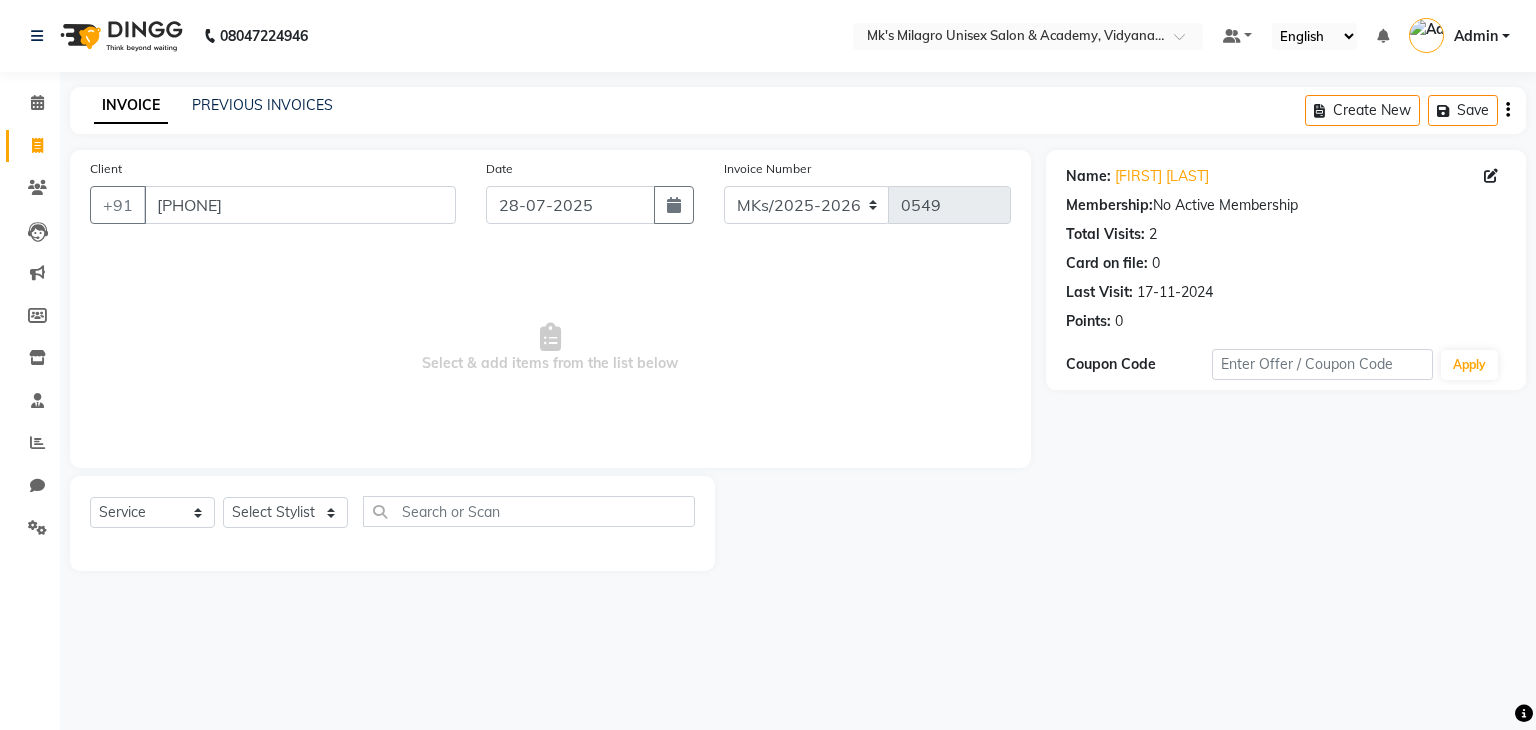 click on "Select  Service  Product  Membership  Package Voucher Prepaid Gift Card  Select Stylist [FIRST] [LAST] [FIRST] [LAST] [FIRST] [LAST] [FIRST] [LAST] [FIRST] [LAST]" 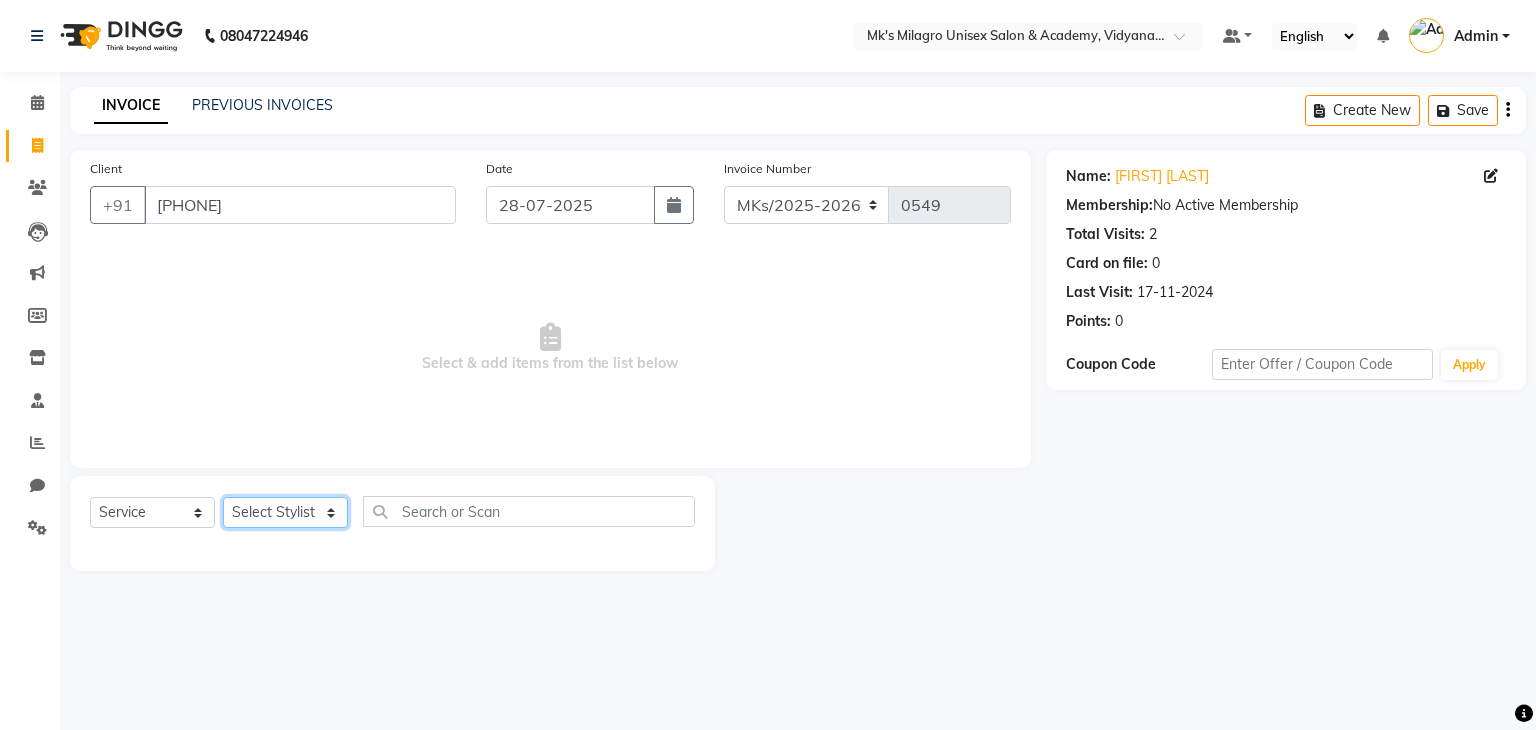 click on "Select Stylist Madhuri Jadhav Minsi Ramesh Renuka Riya Sandhaya Santoshi" 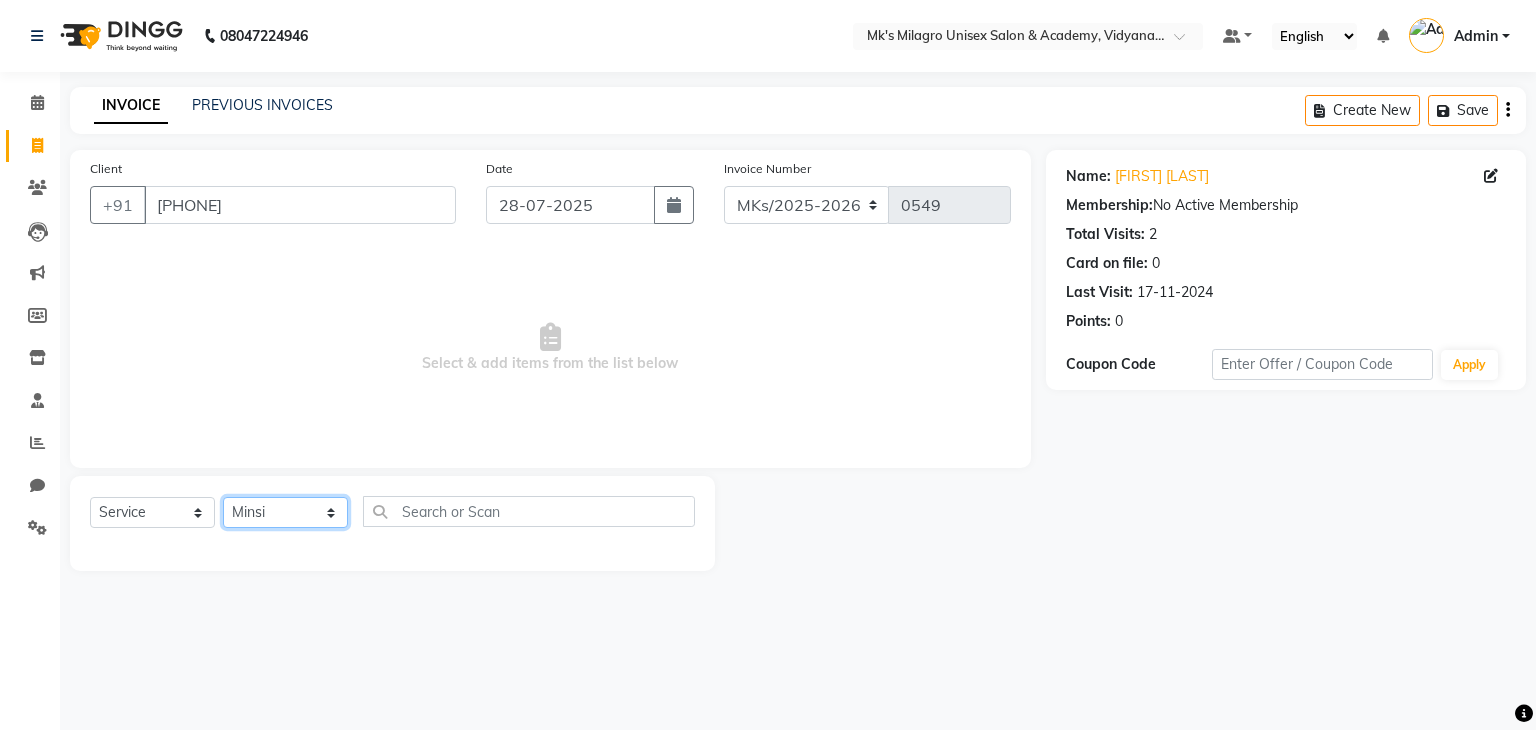 click on "Select Stylist Madhuri Jadhav Minsi Ramesh Renuka Riya Sandhaya Santoshi" 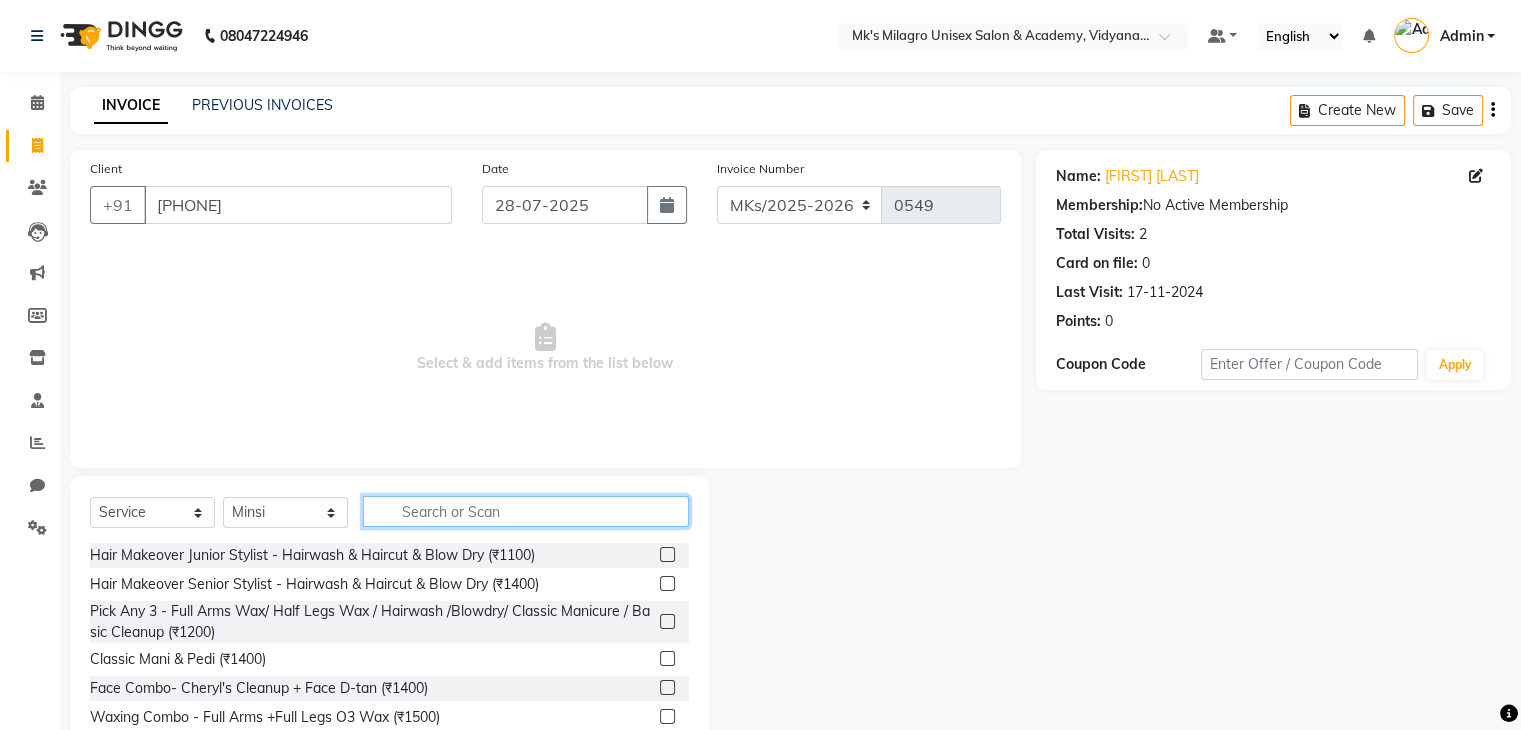click 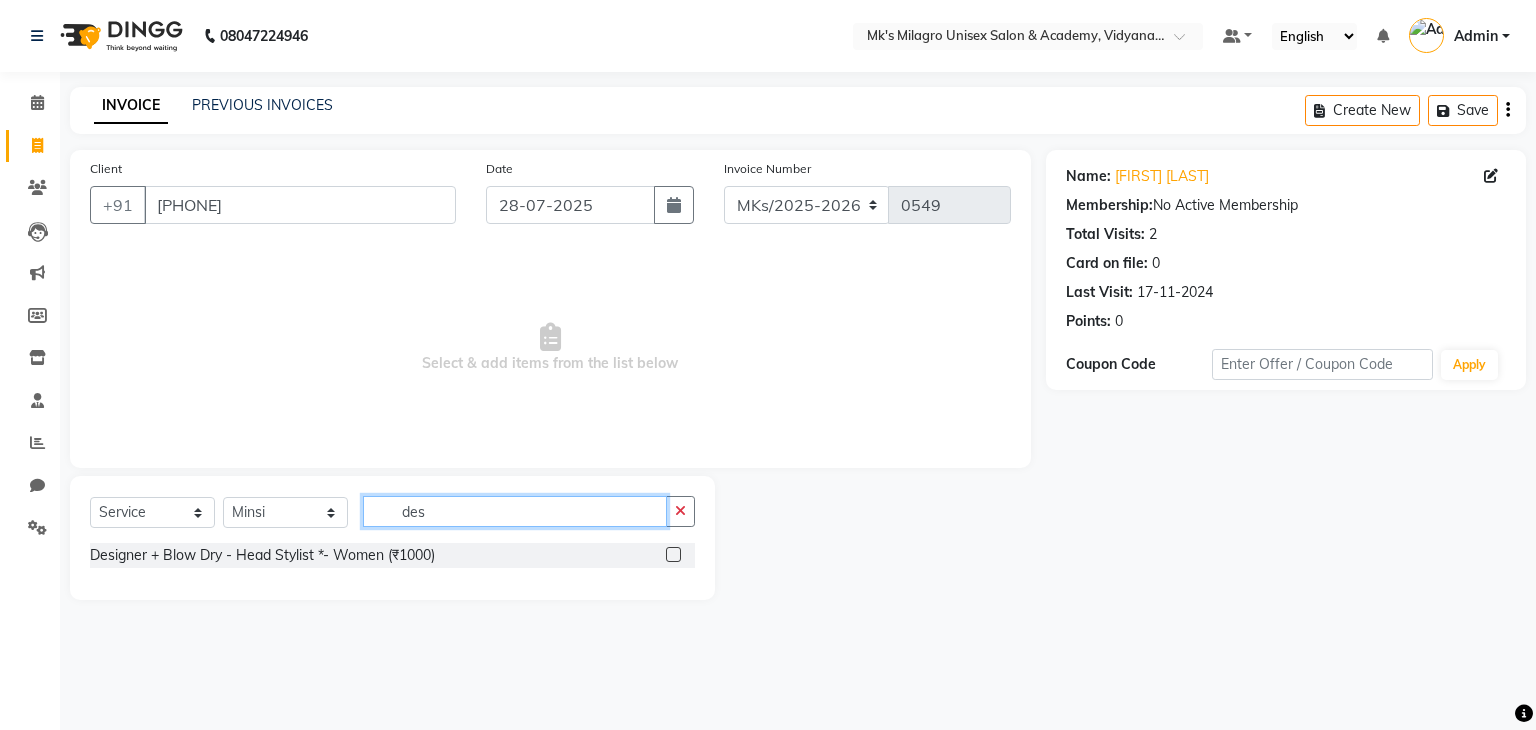 type on "des" 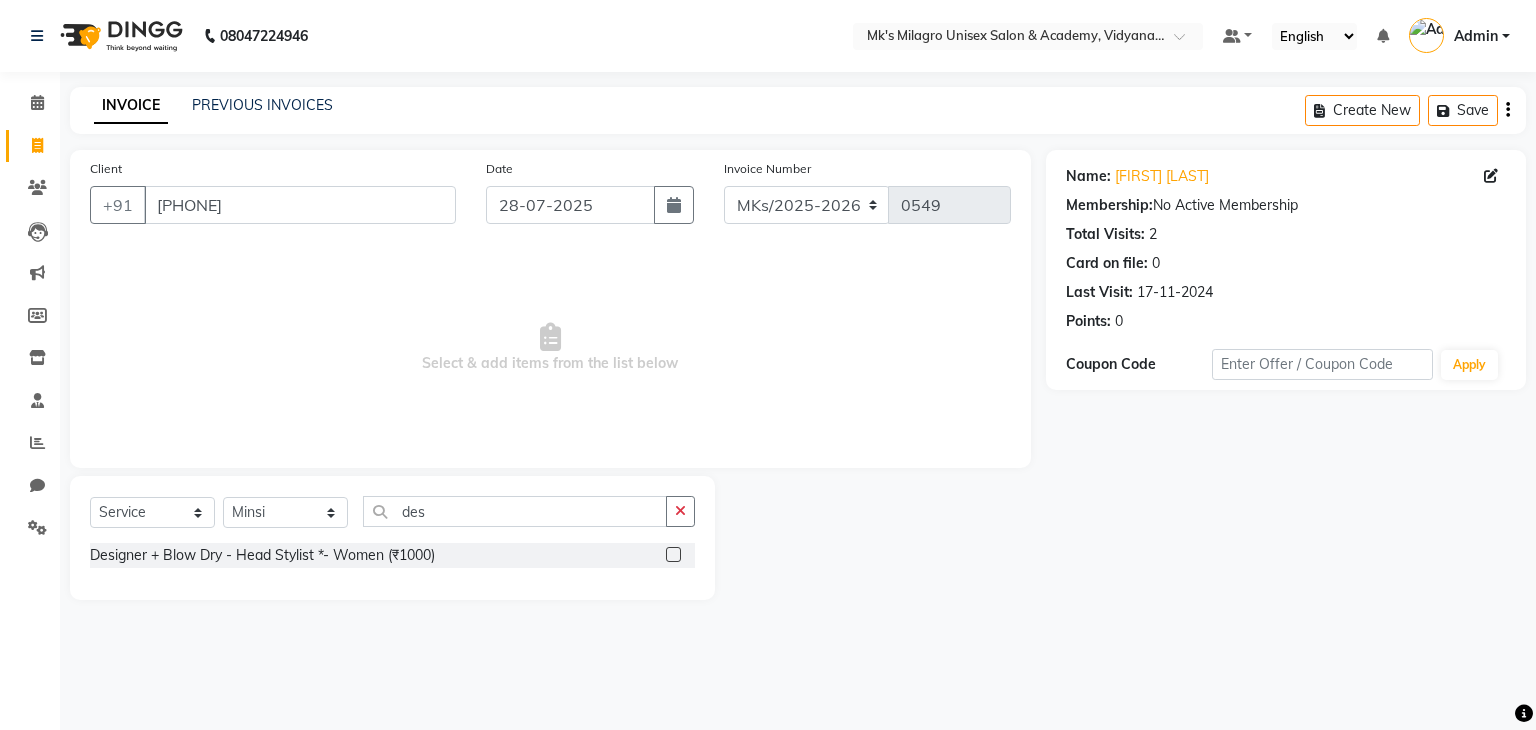 click 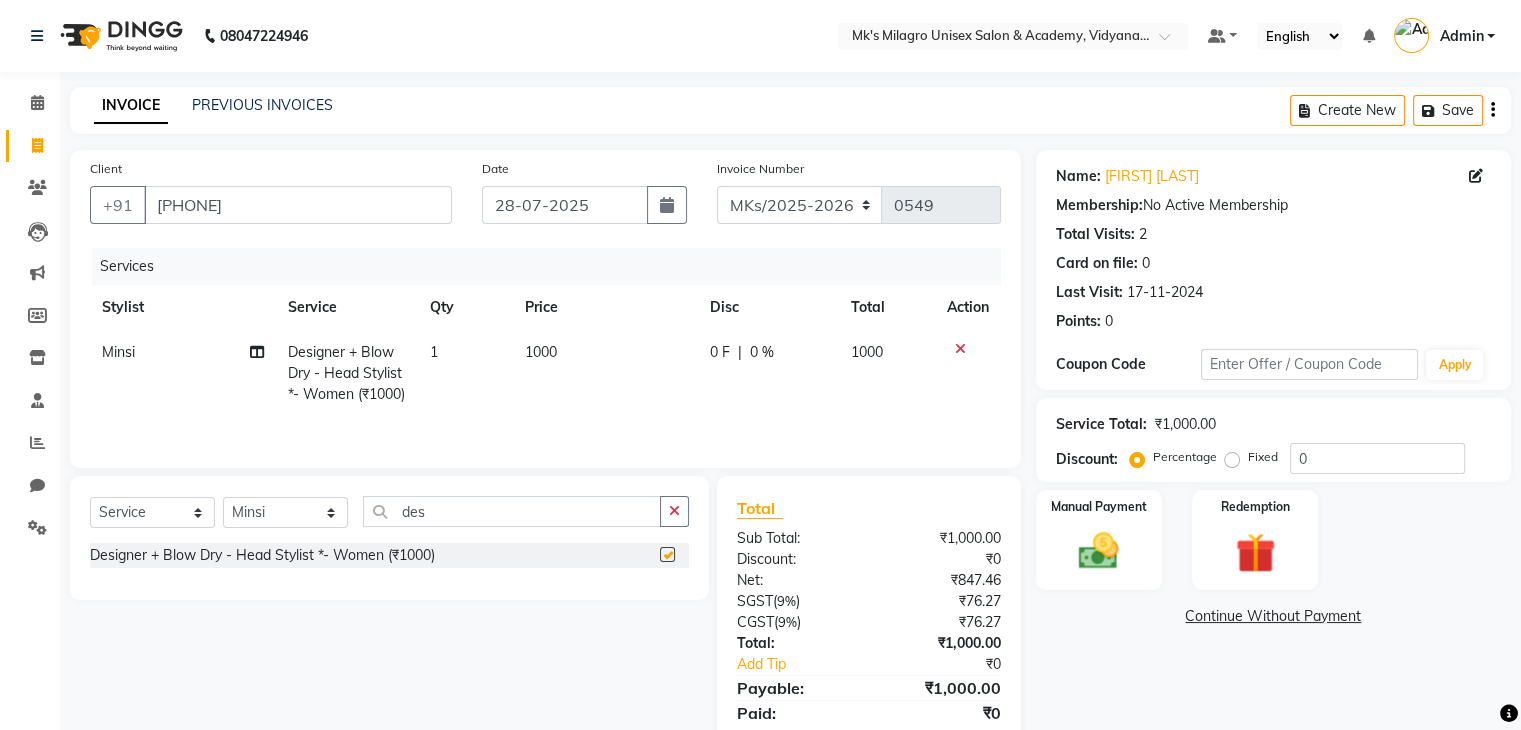 checkbox on "false" 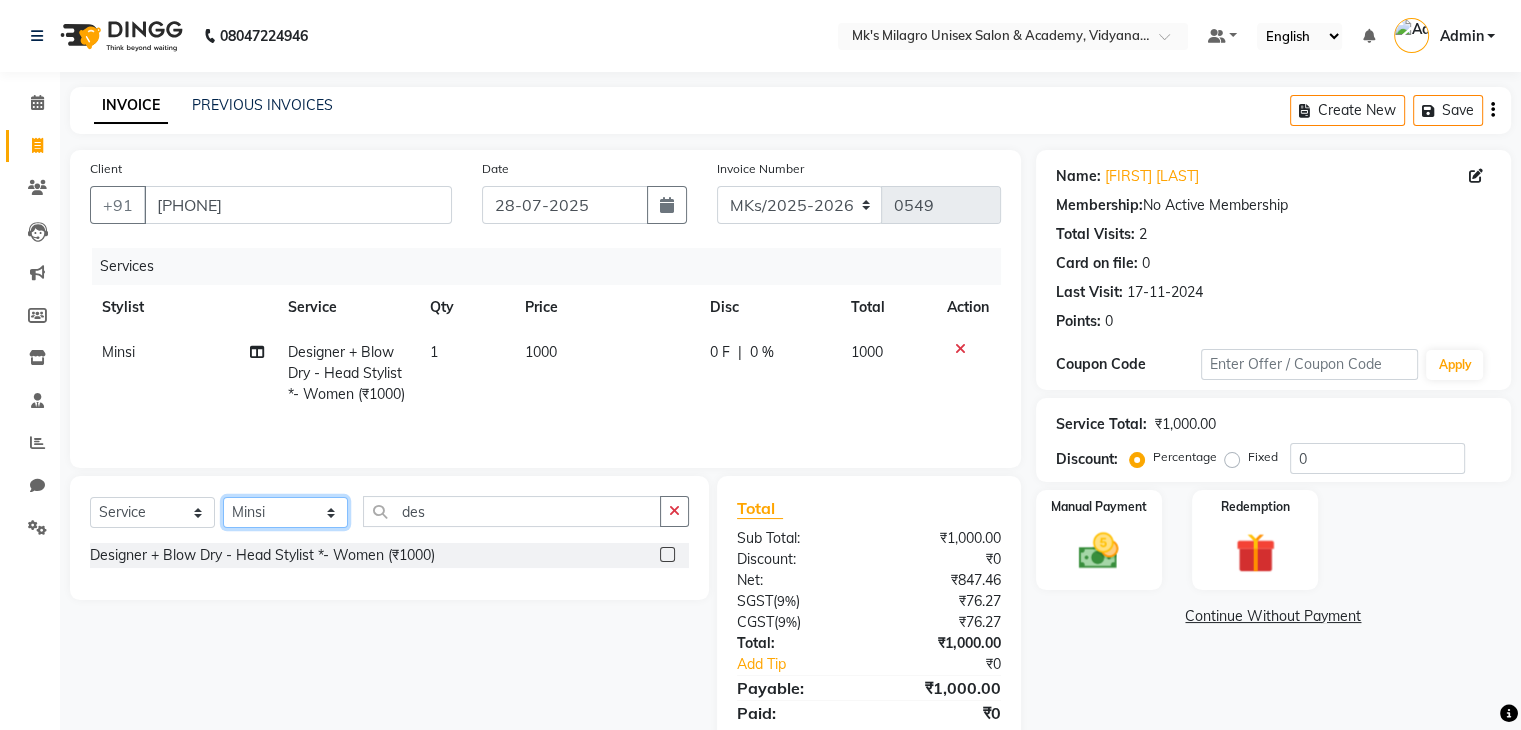 click on "Select Stylist Madhuri Jadhav Minsi Ramesh Renuka Riya Sandhaya Santoshi" 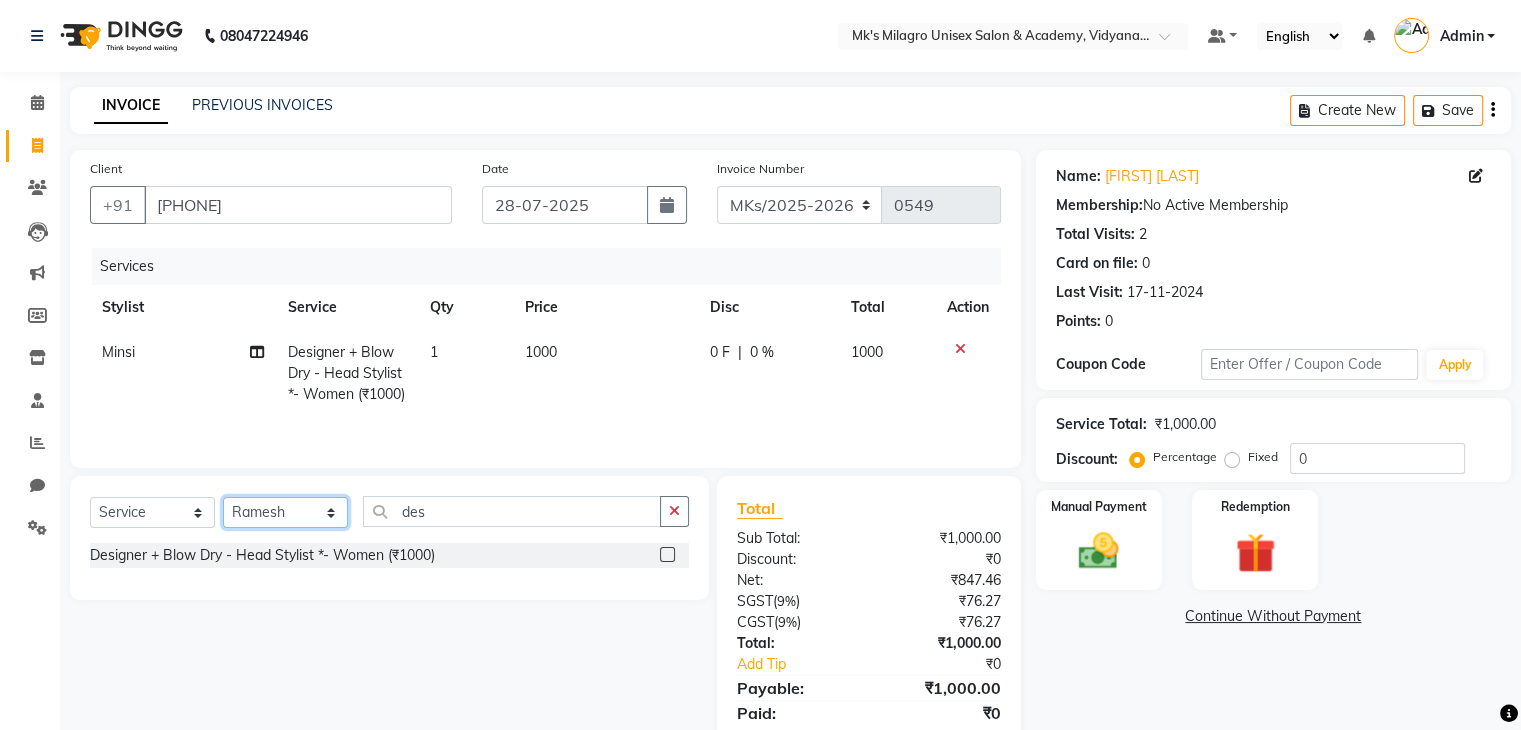 click on "Select Stylist Madhuri Jadhav Minsi Ramesh Renuka Riya Sandhaya Santoshi" 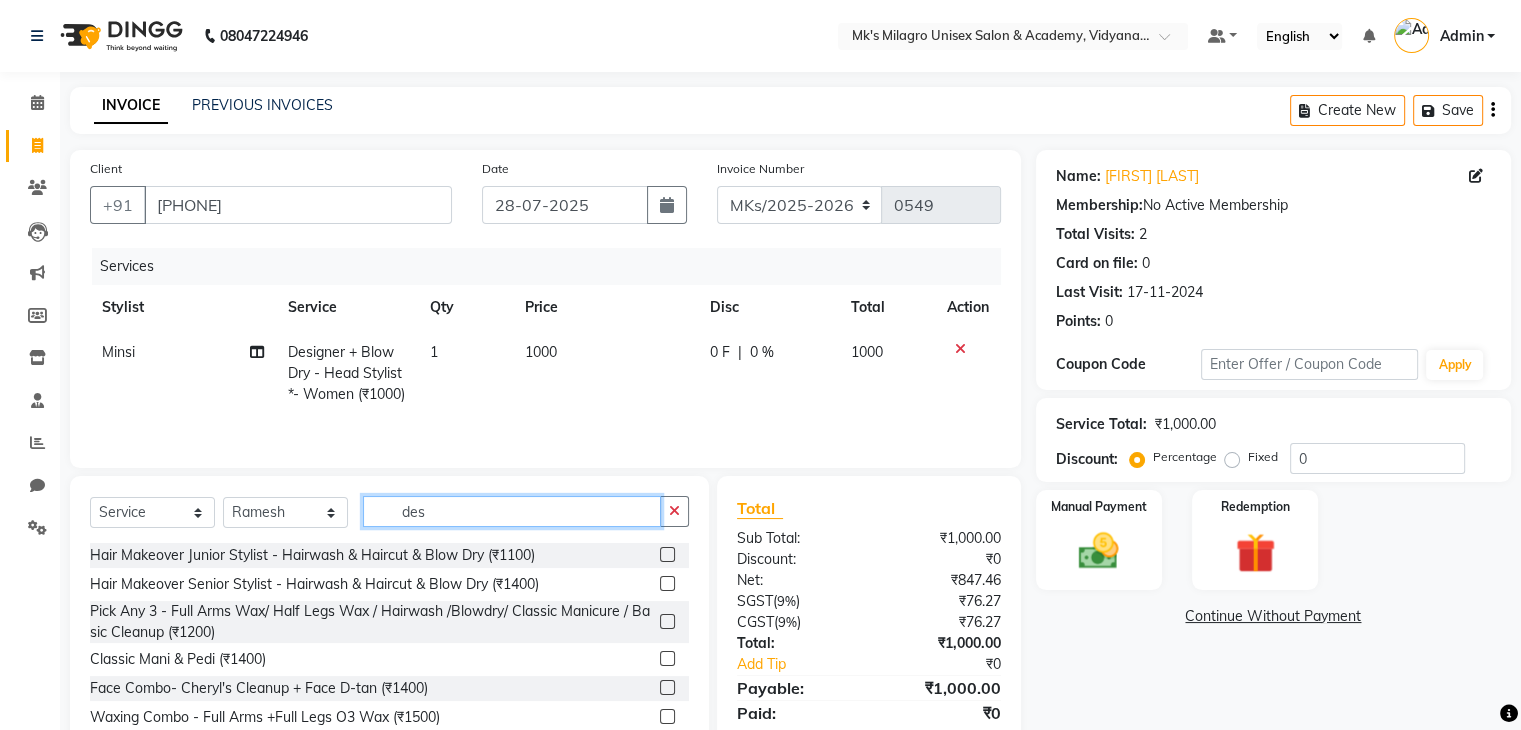 click on "des" 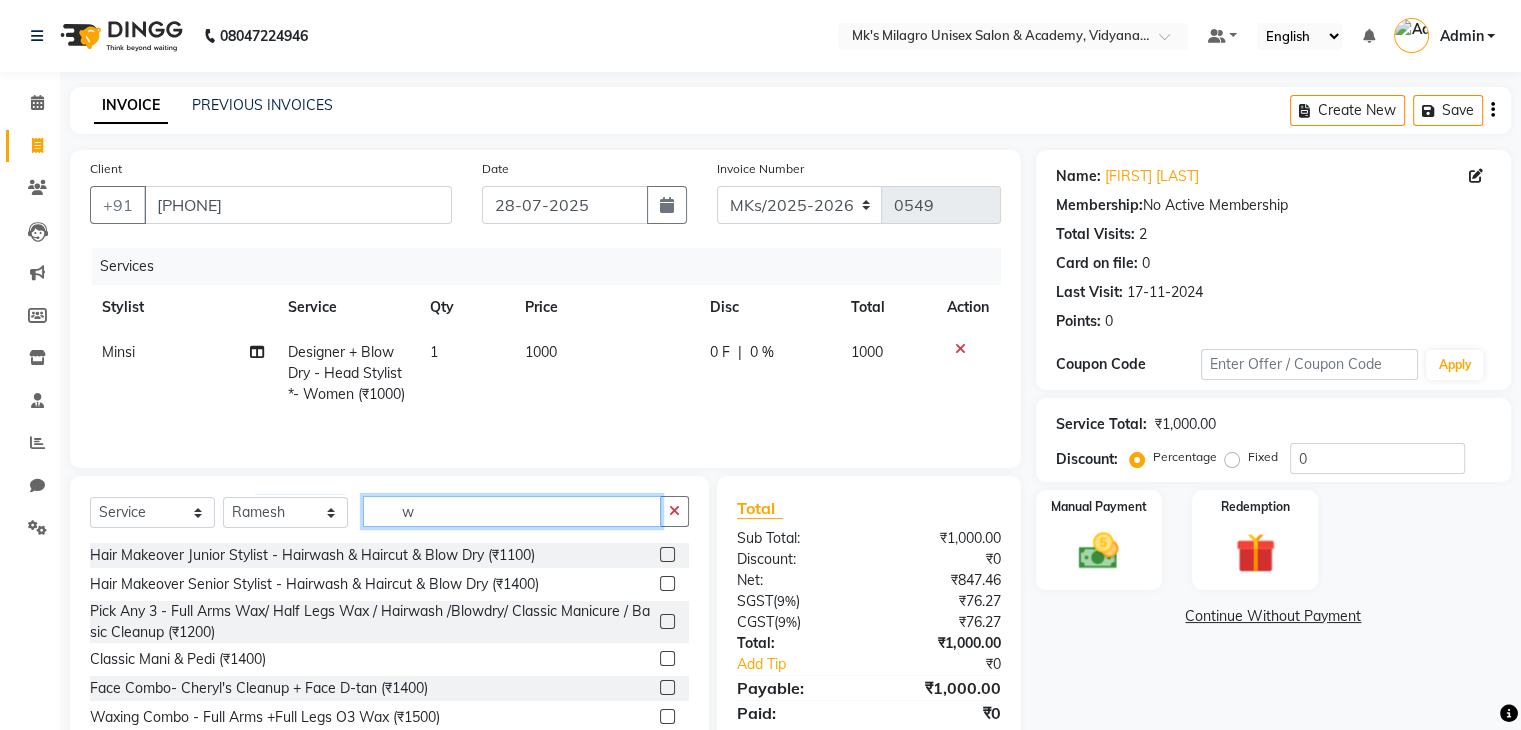 click on "w" 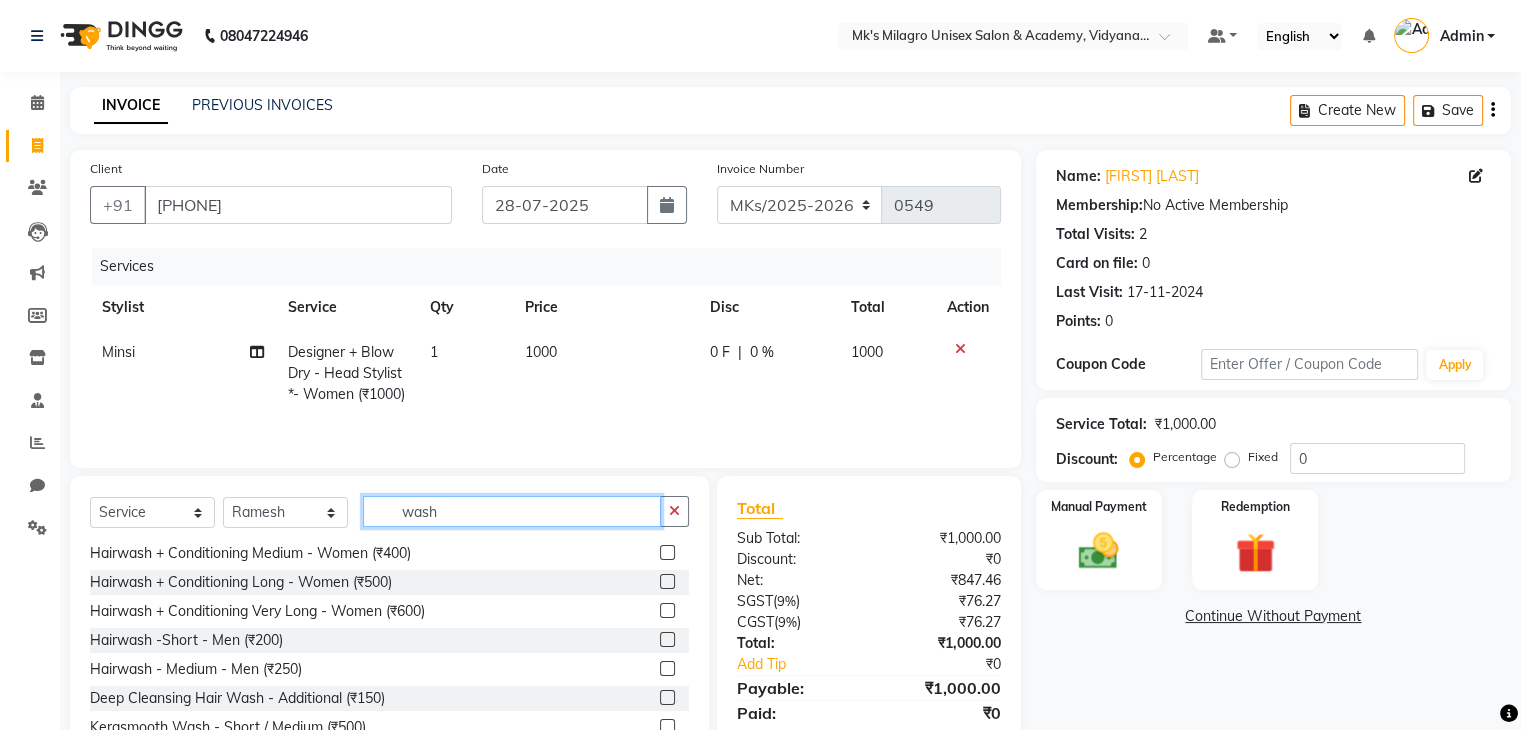 scroll, scrollTop: 188, scrollLeft: 0, axis: vertical 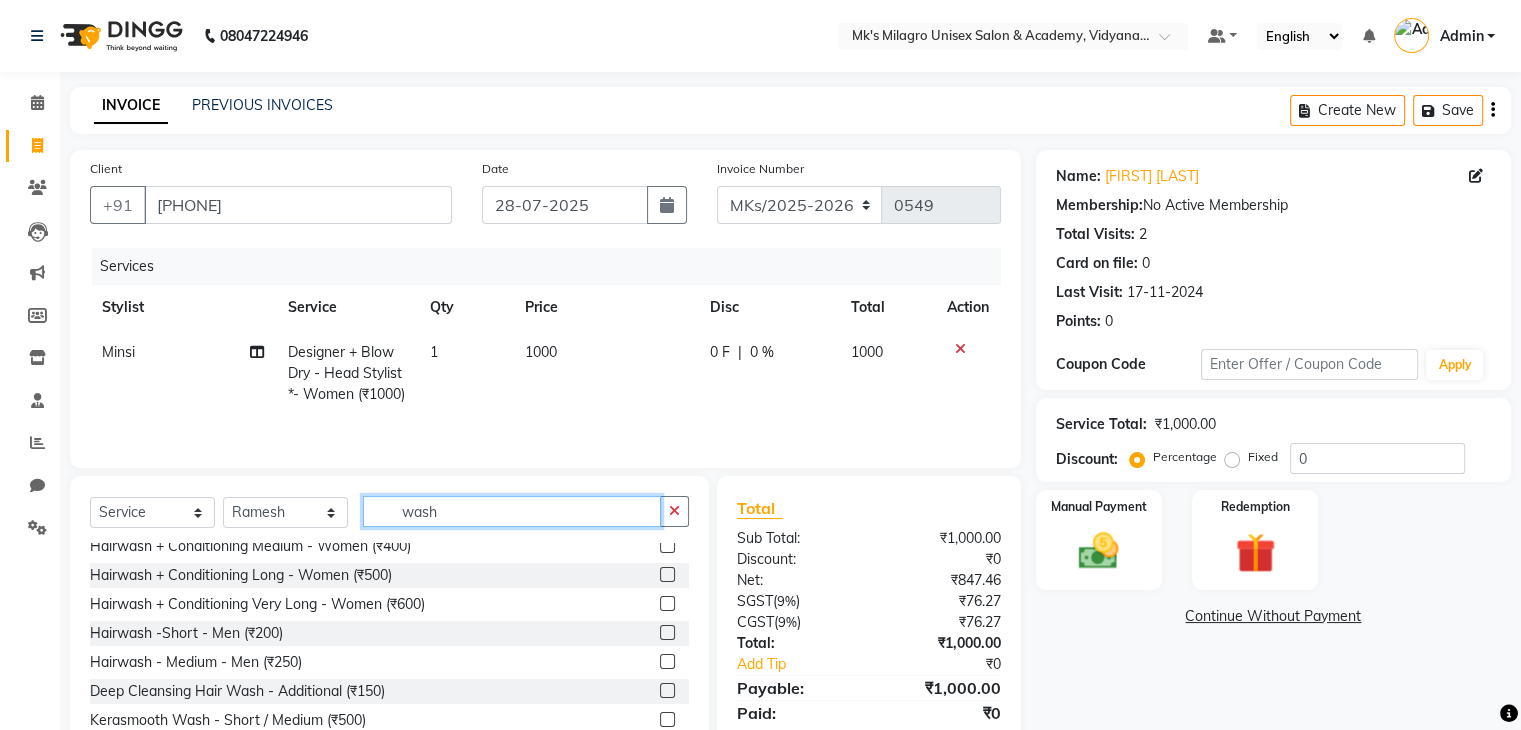 type on "wash" 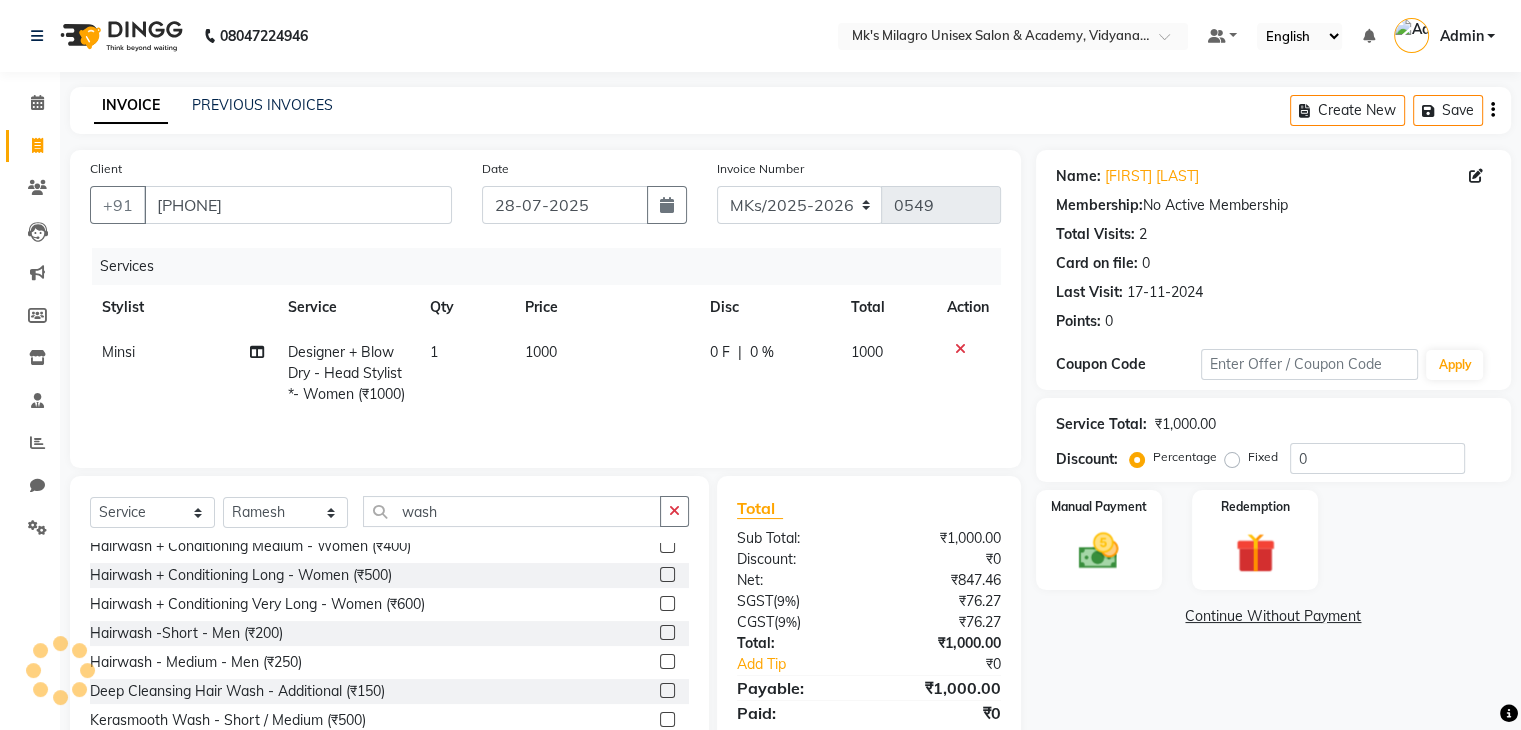 click 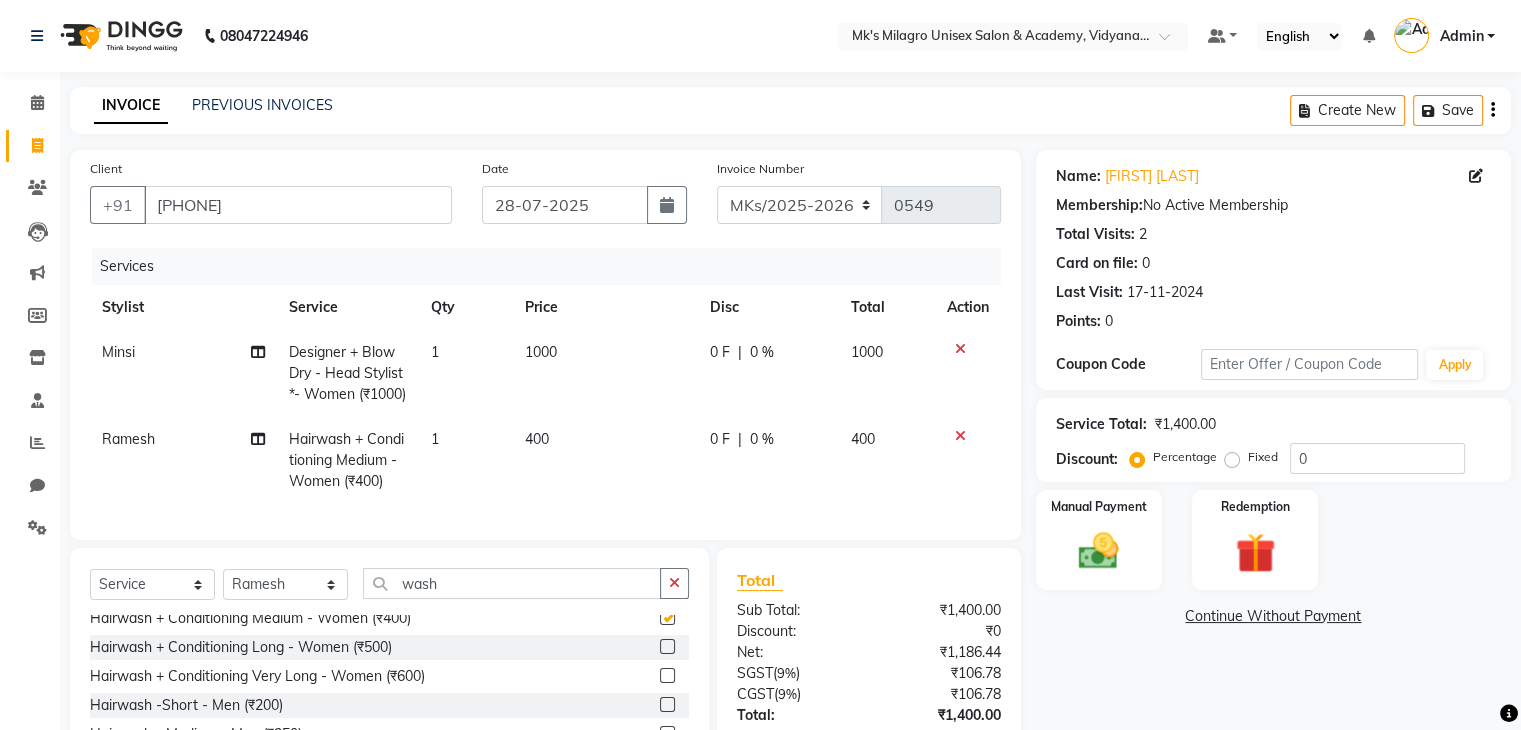 checkbox on "false" 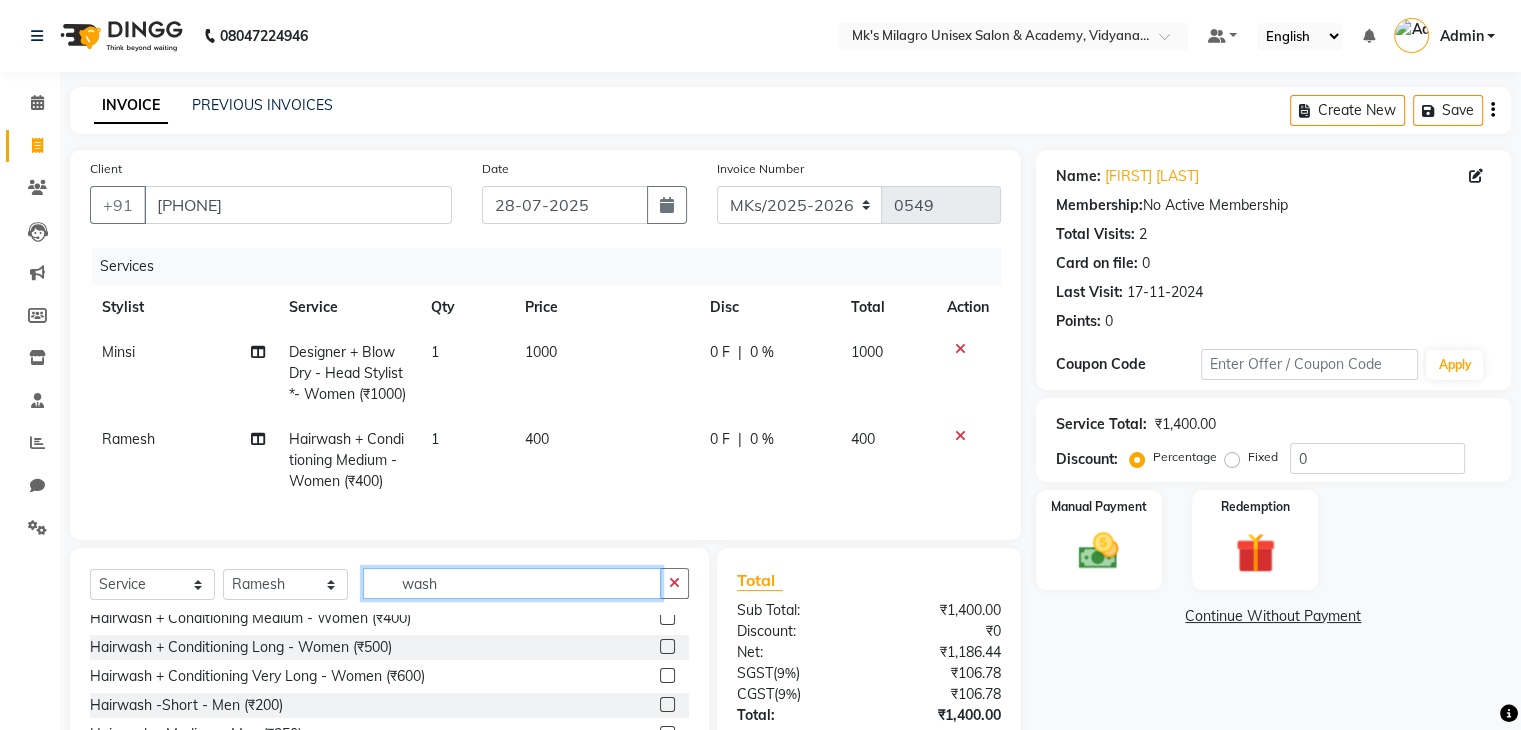 click on "wash" 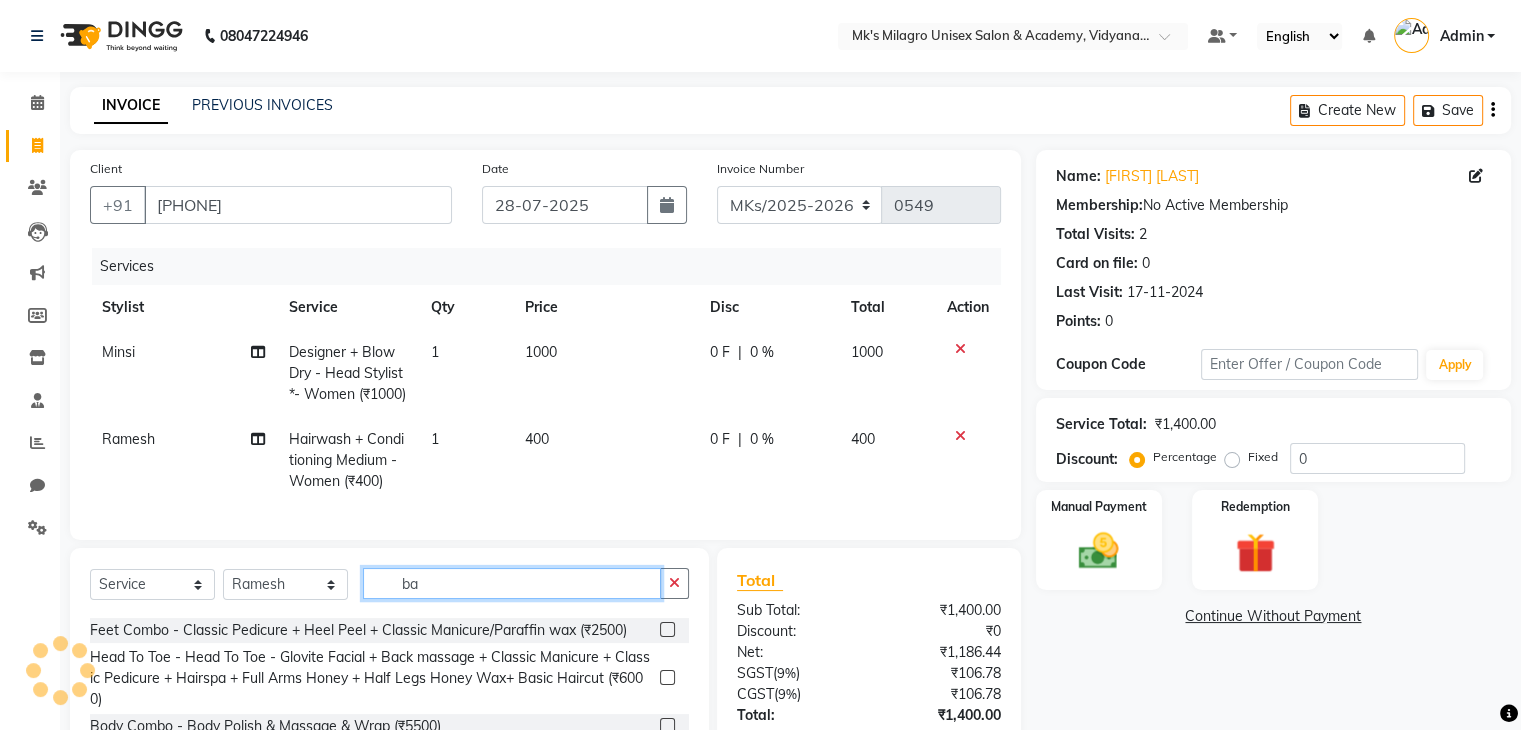 scroll, scrollTop: 15, scrollLeft: 0, axis: vertical 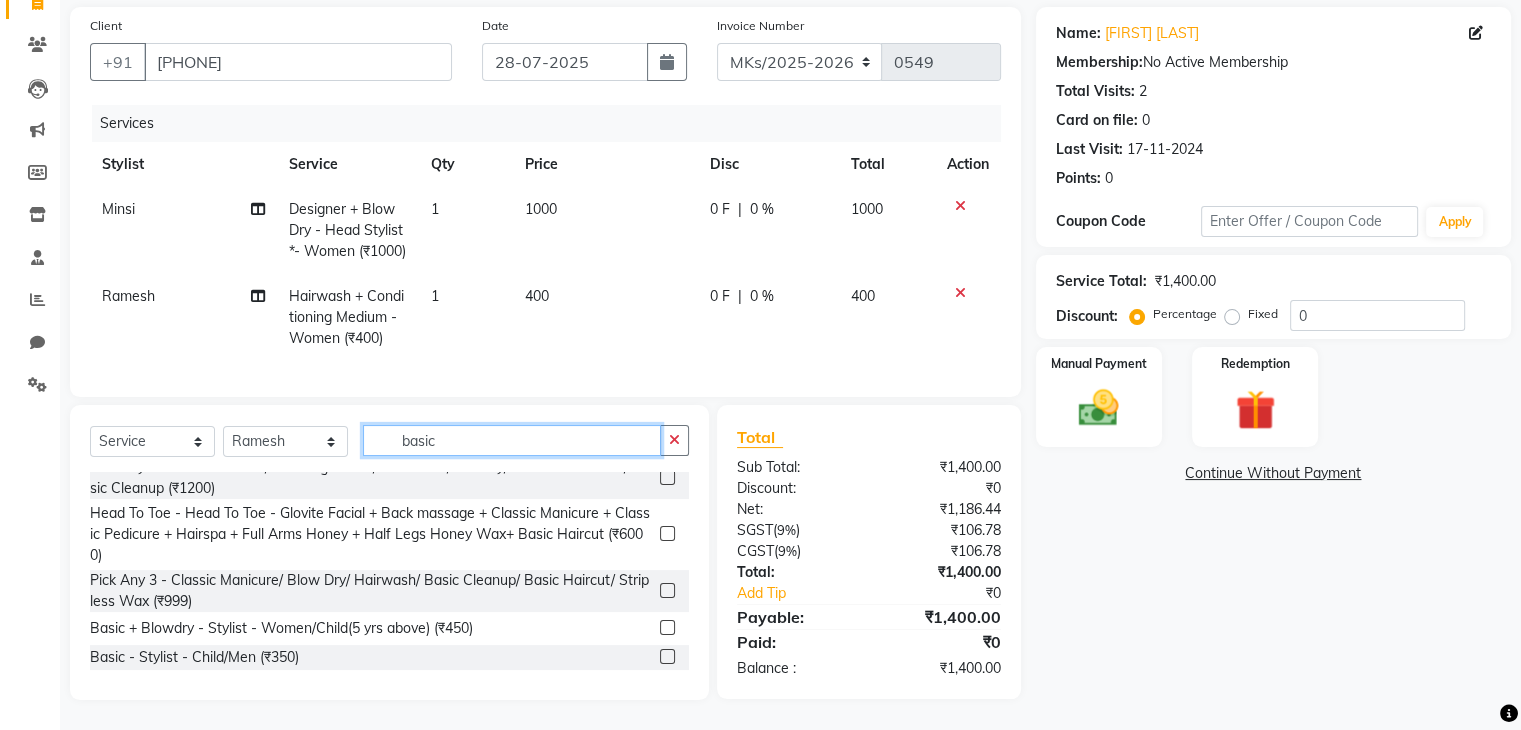 type on "basic" 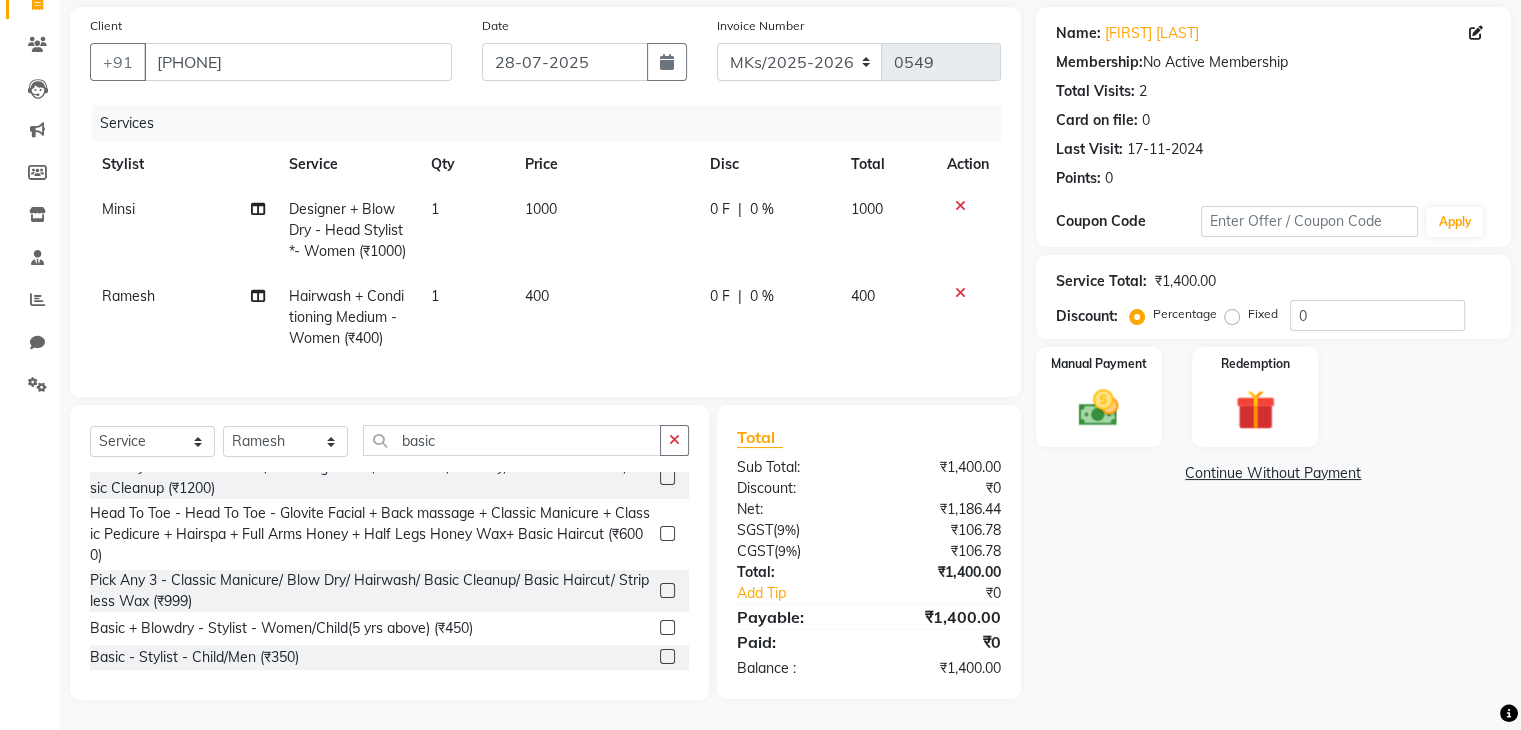 click 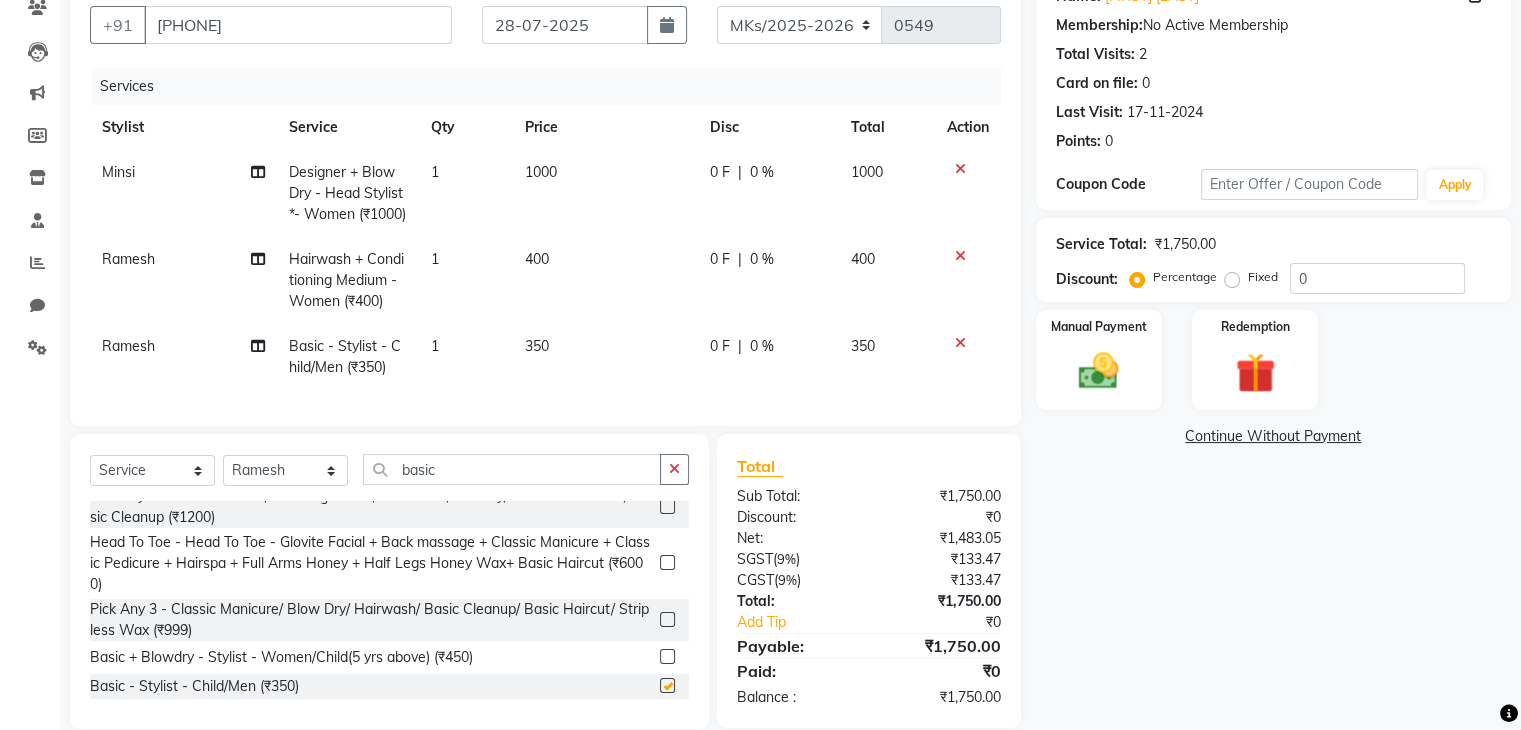 checkbox on "false" 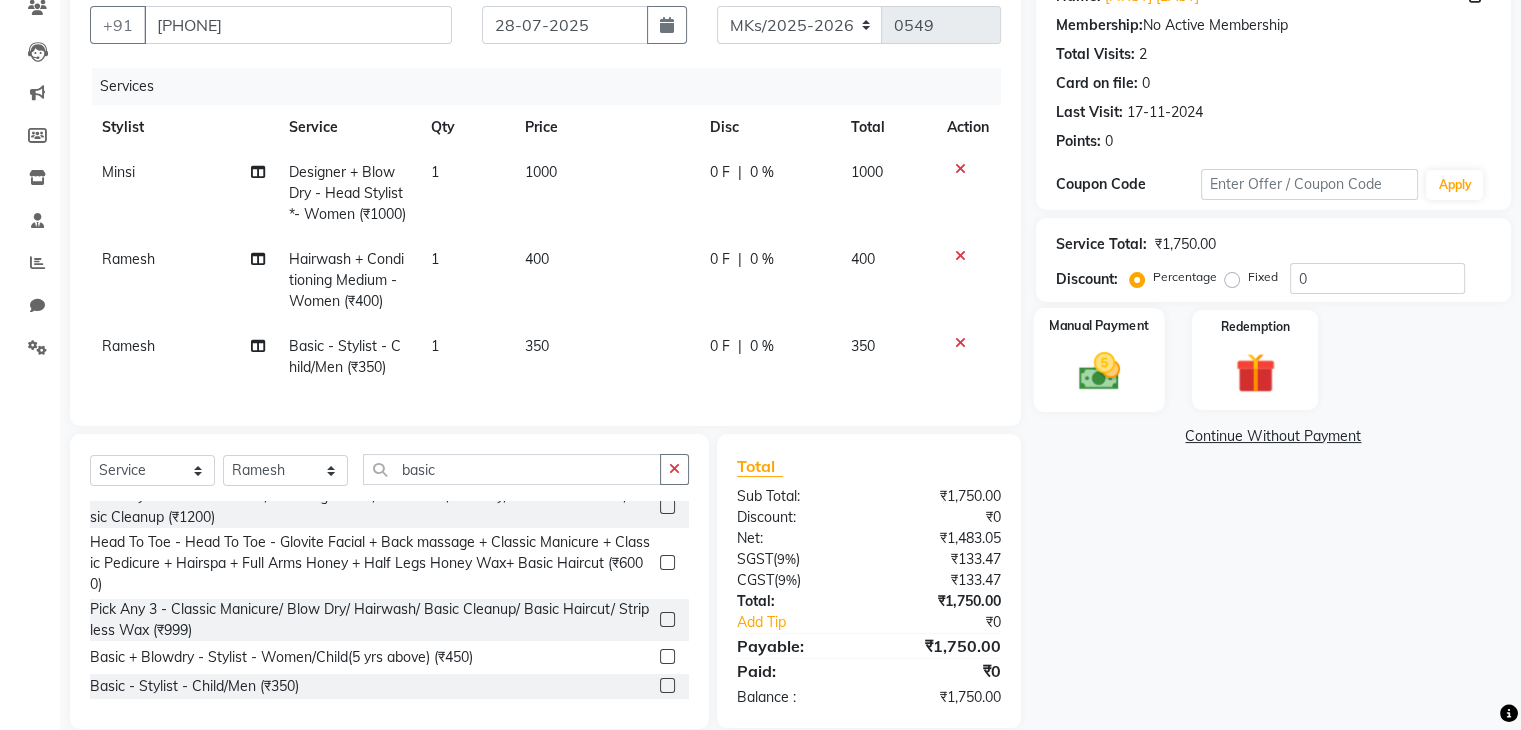 click 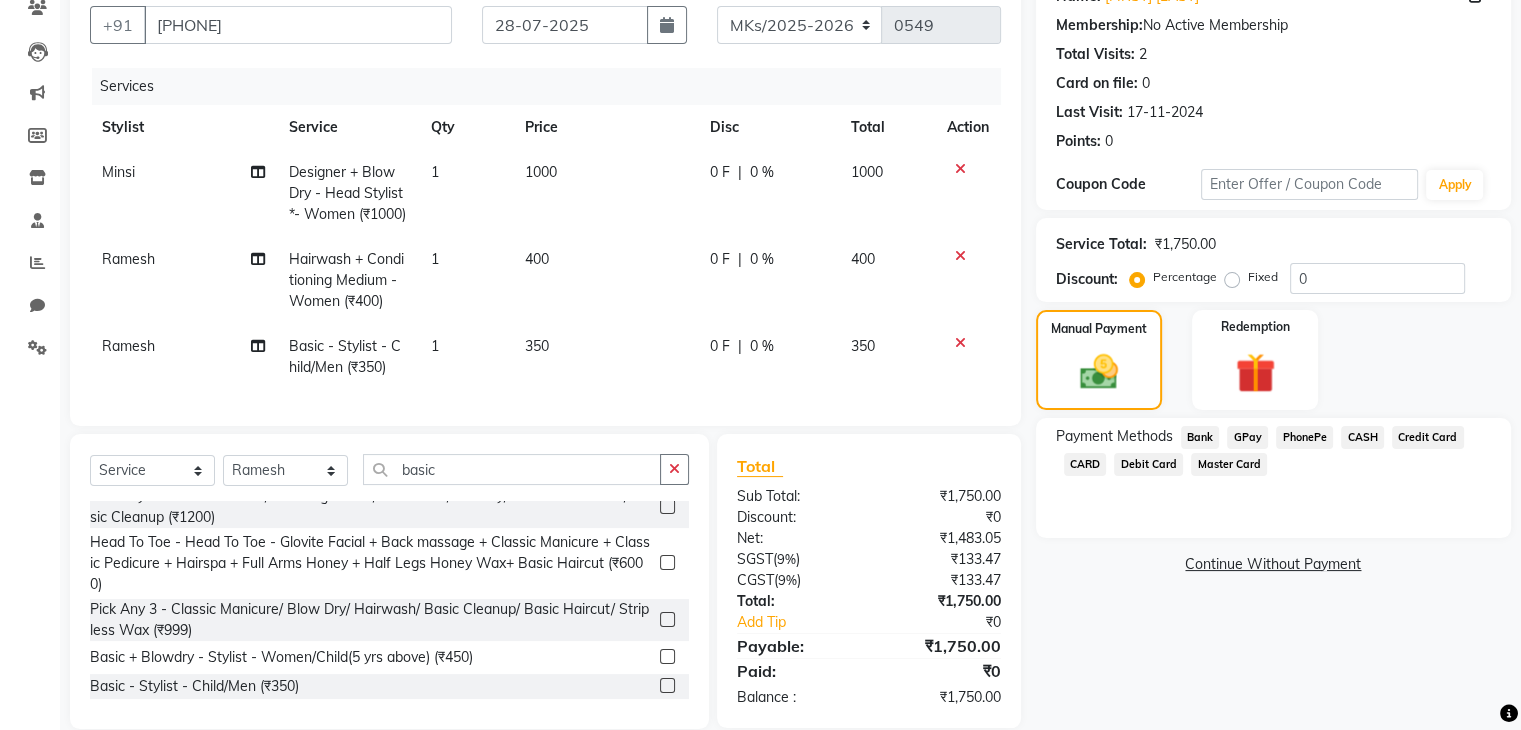 click on "GPay" 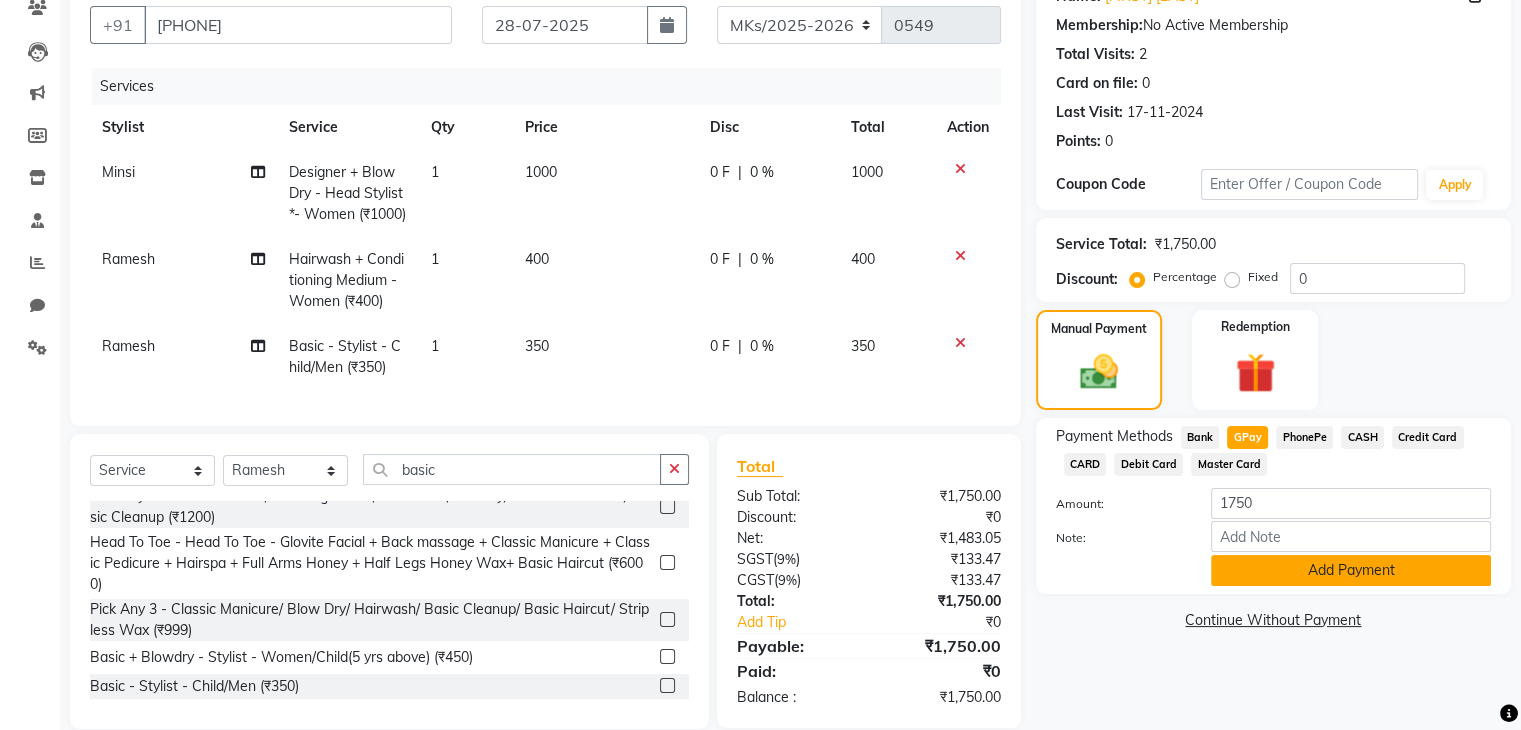 click on "Add Payment" 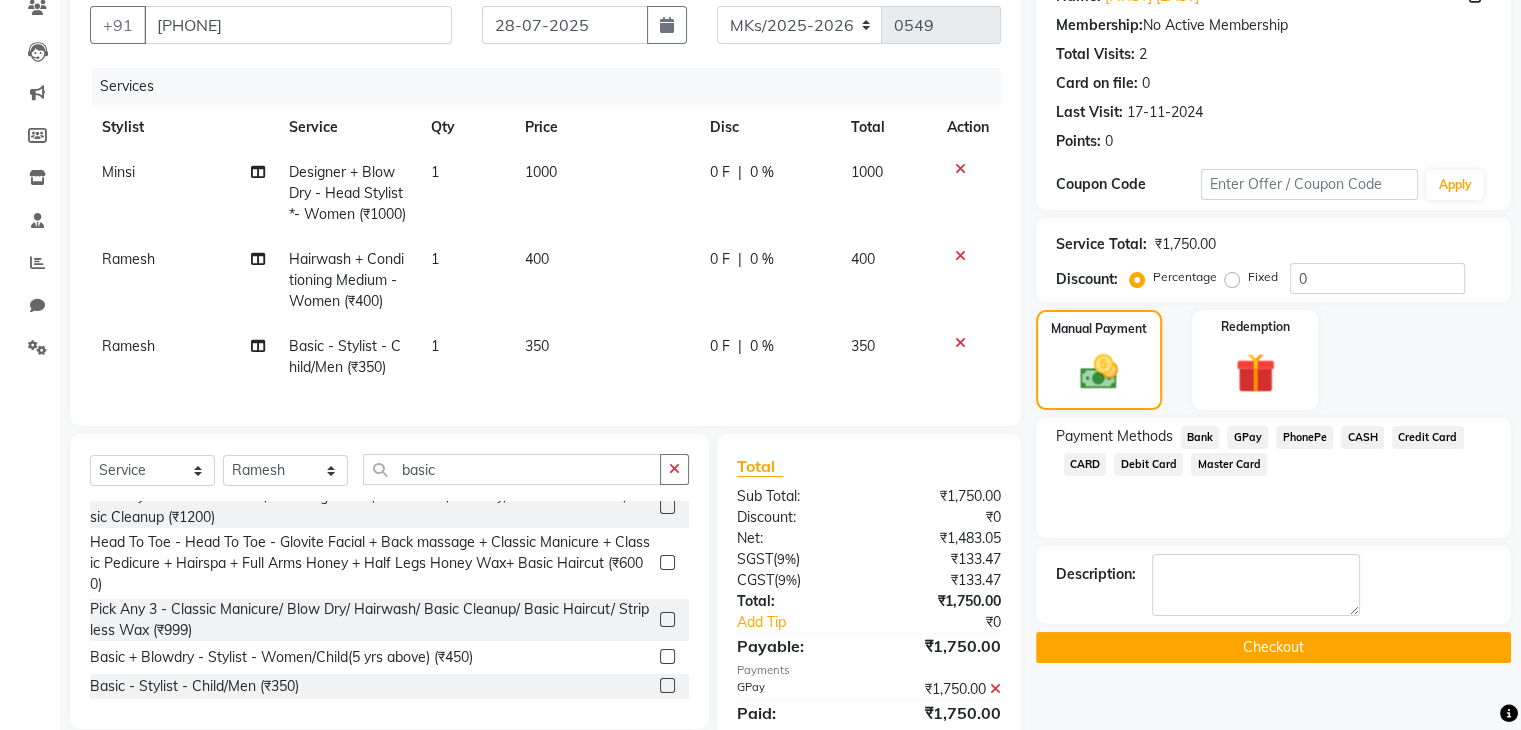 click on "Checkout" 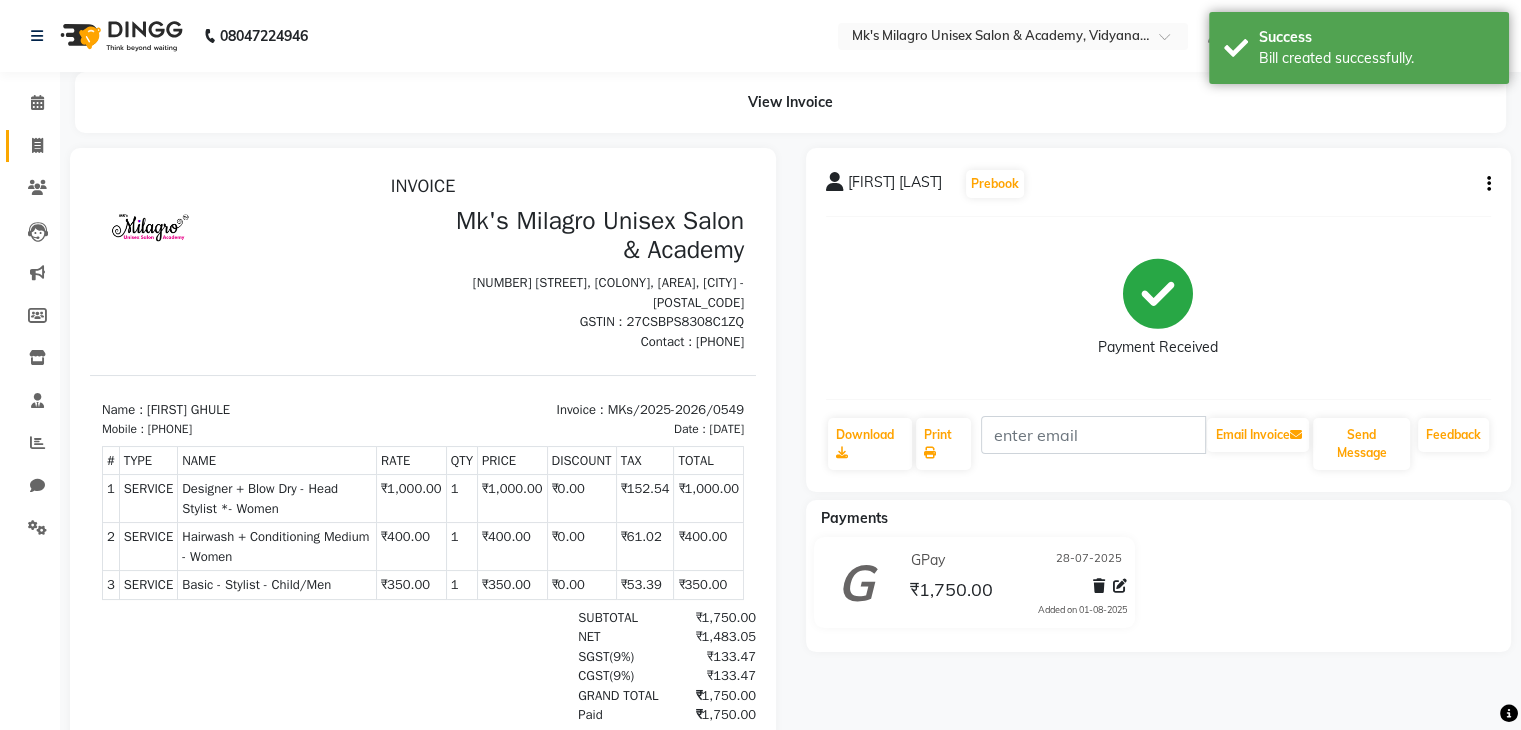 scroll, scrollTop: 0, scrollLeft: 0, axis: both 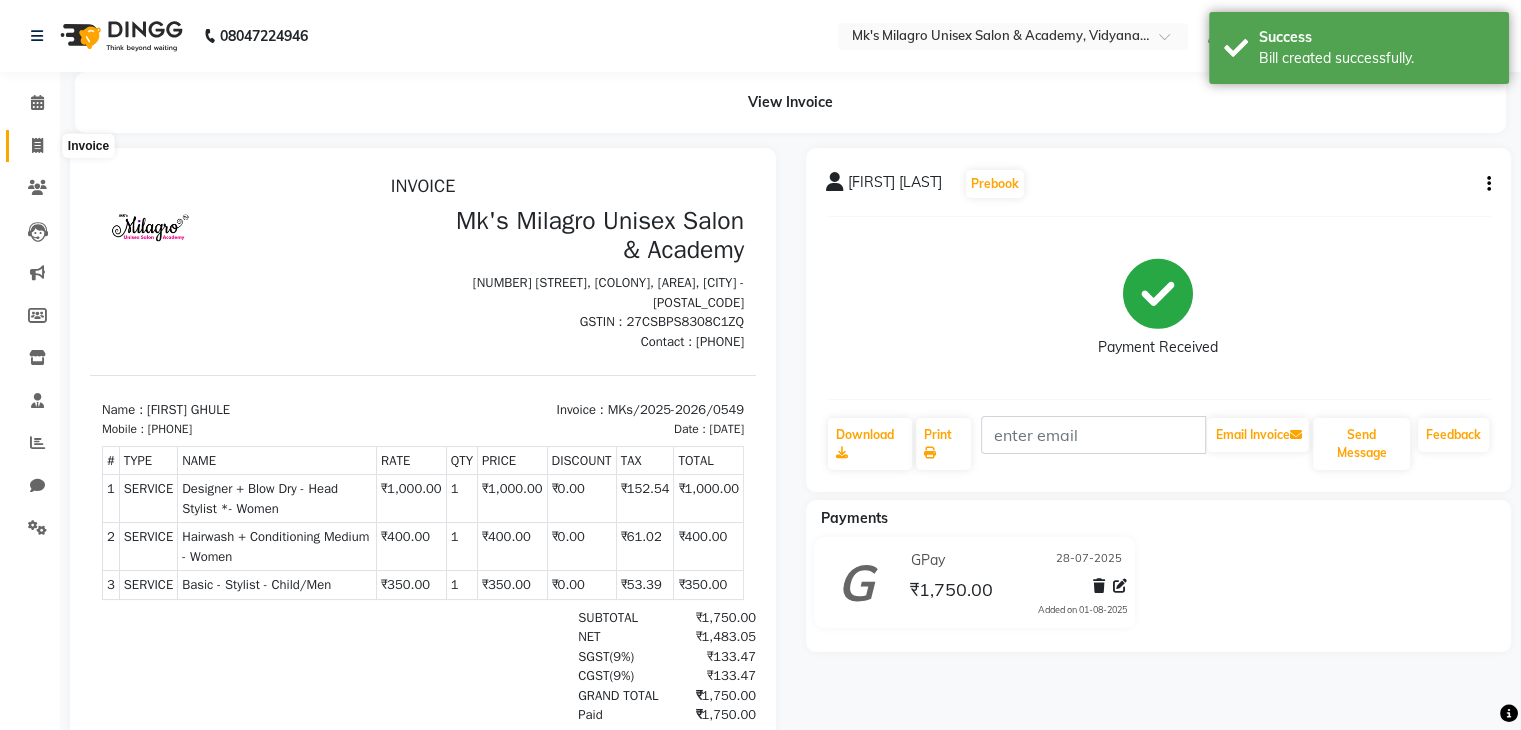 click 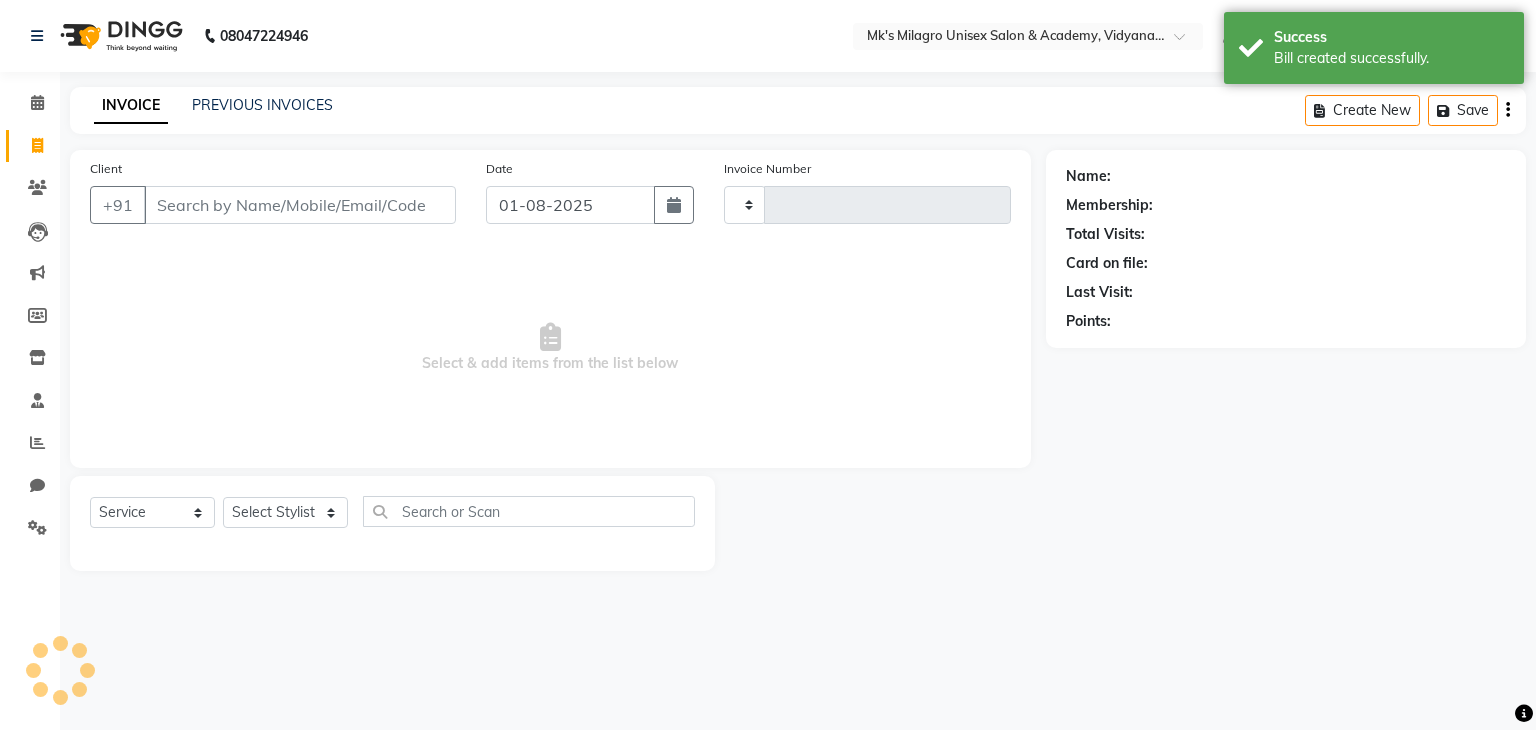 type on "0550" 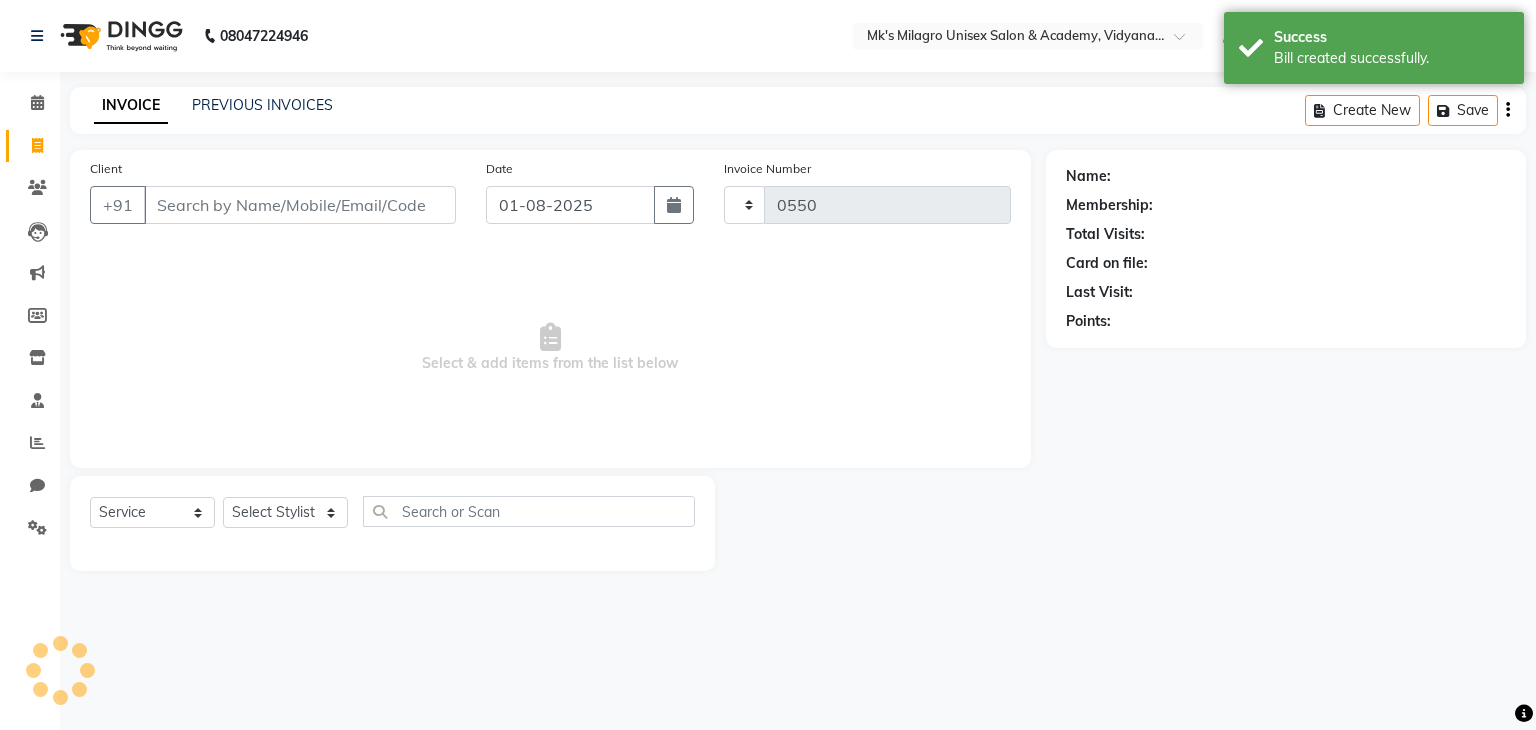 select on "6031" 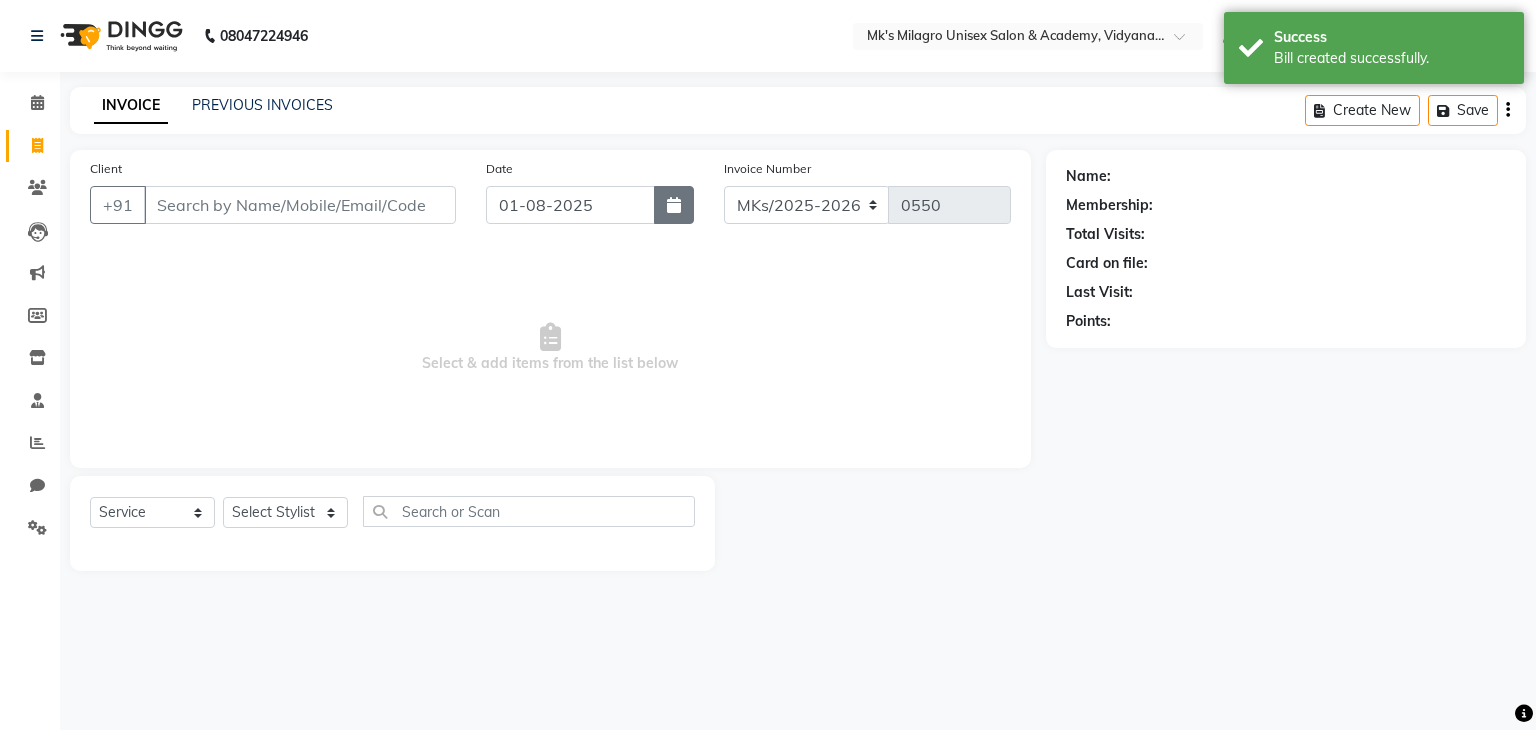 click 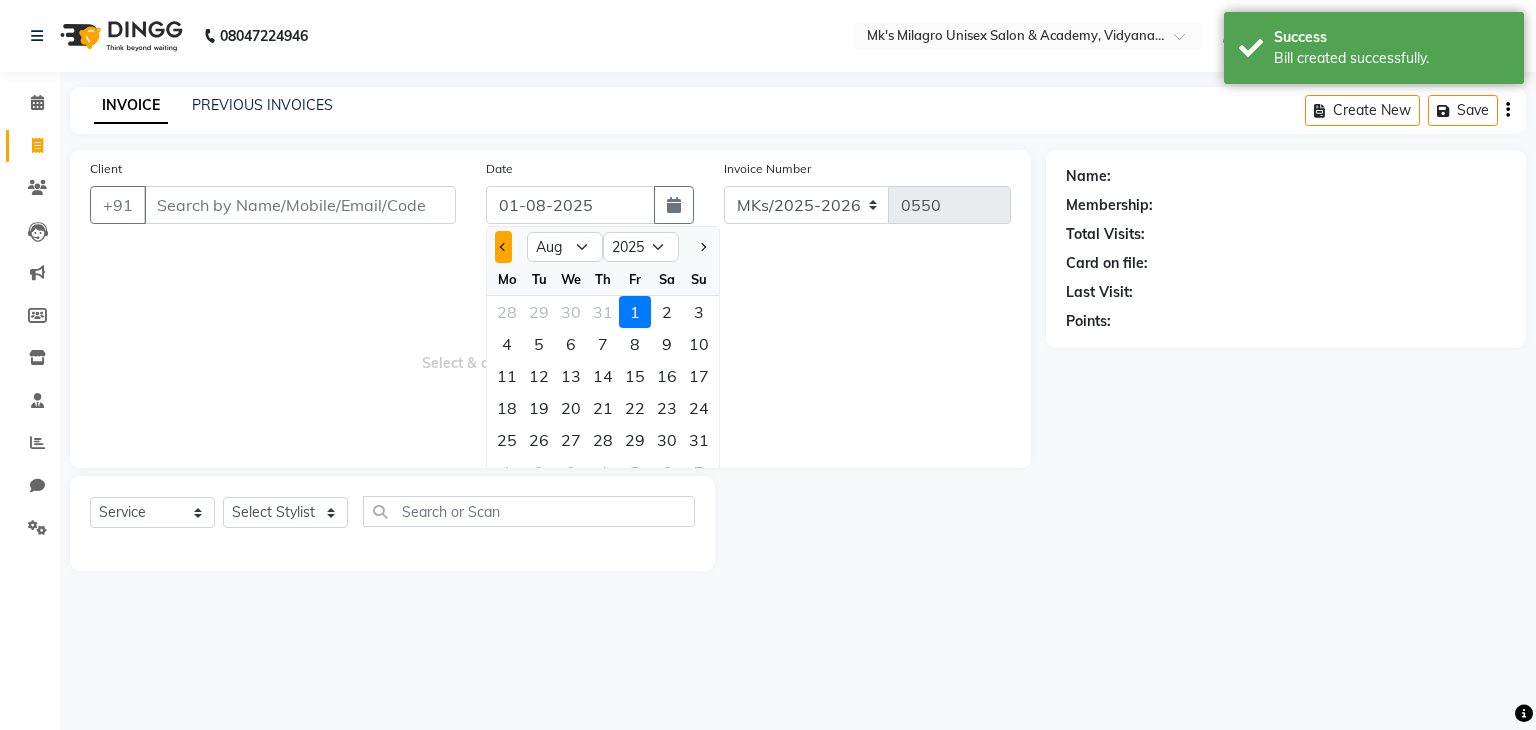 click 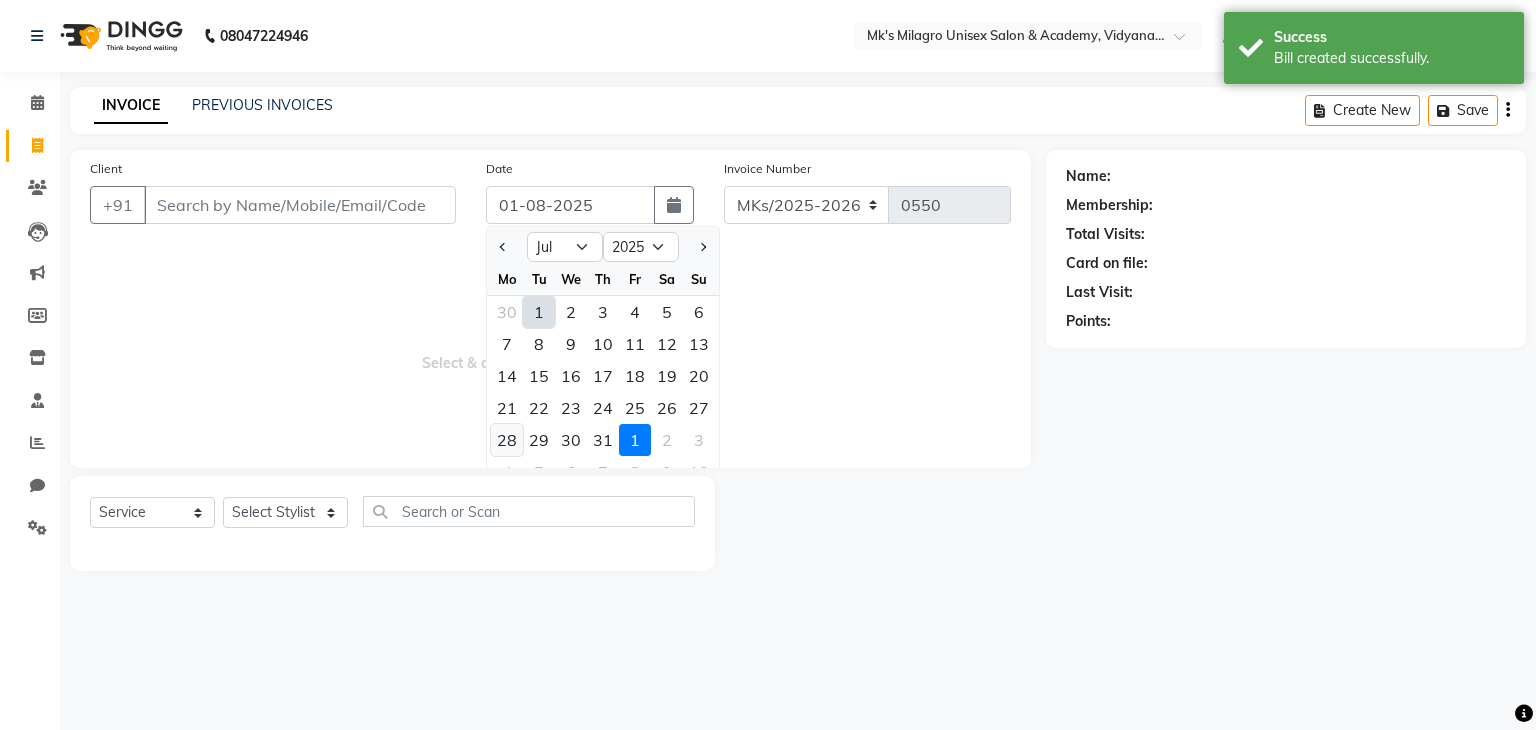 click on "28" 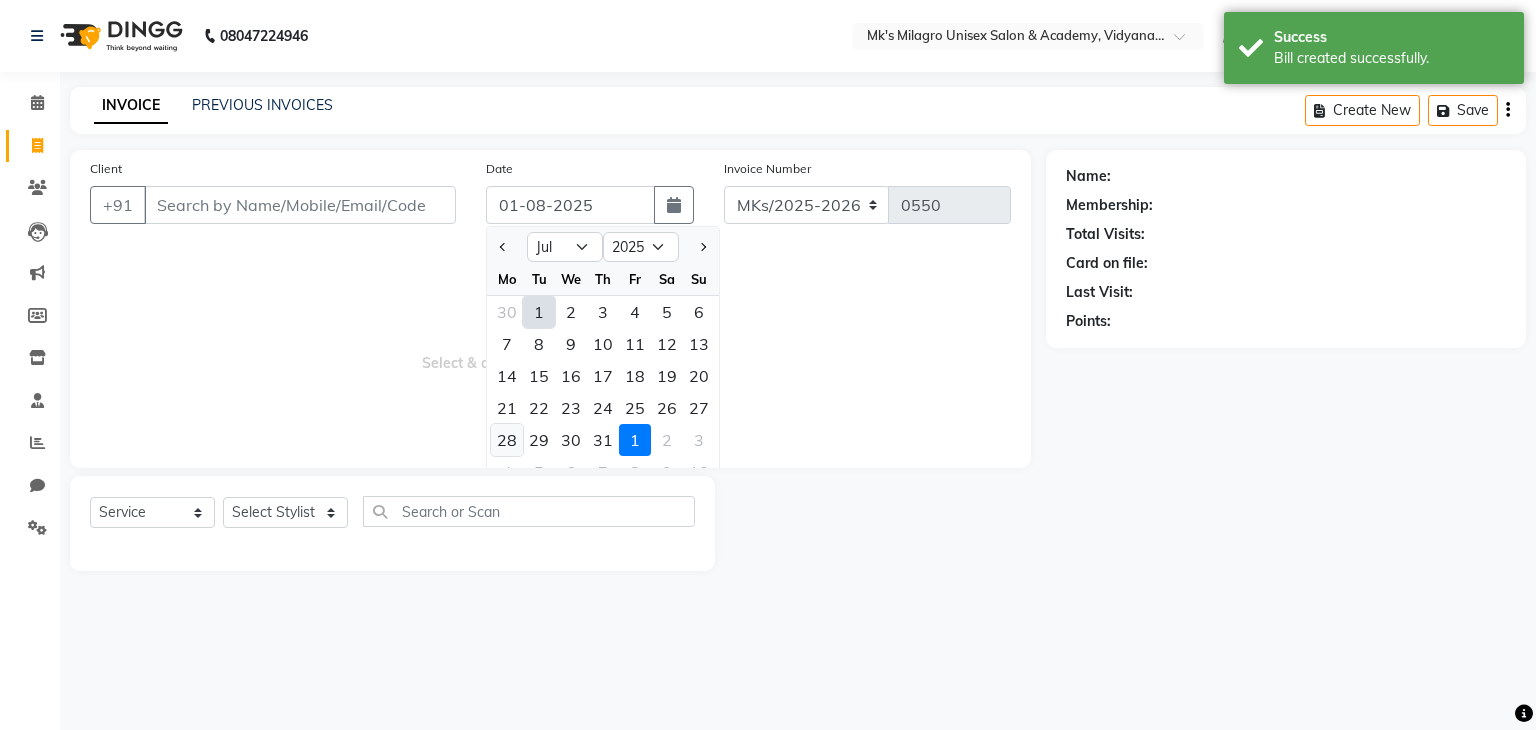 type on "28-07-2025" 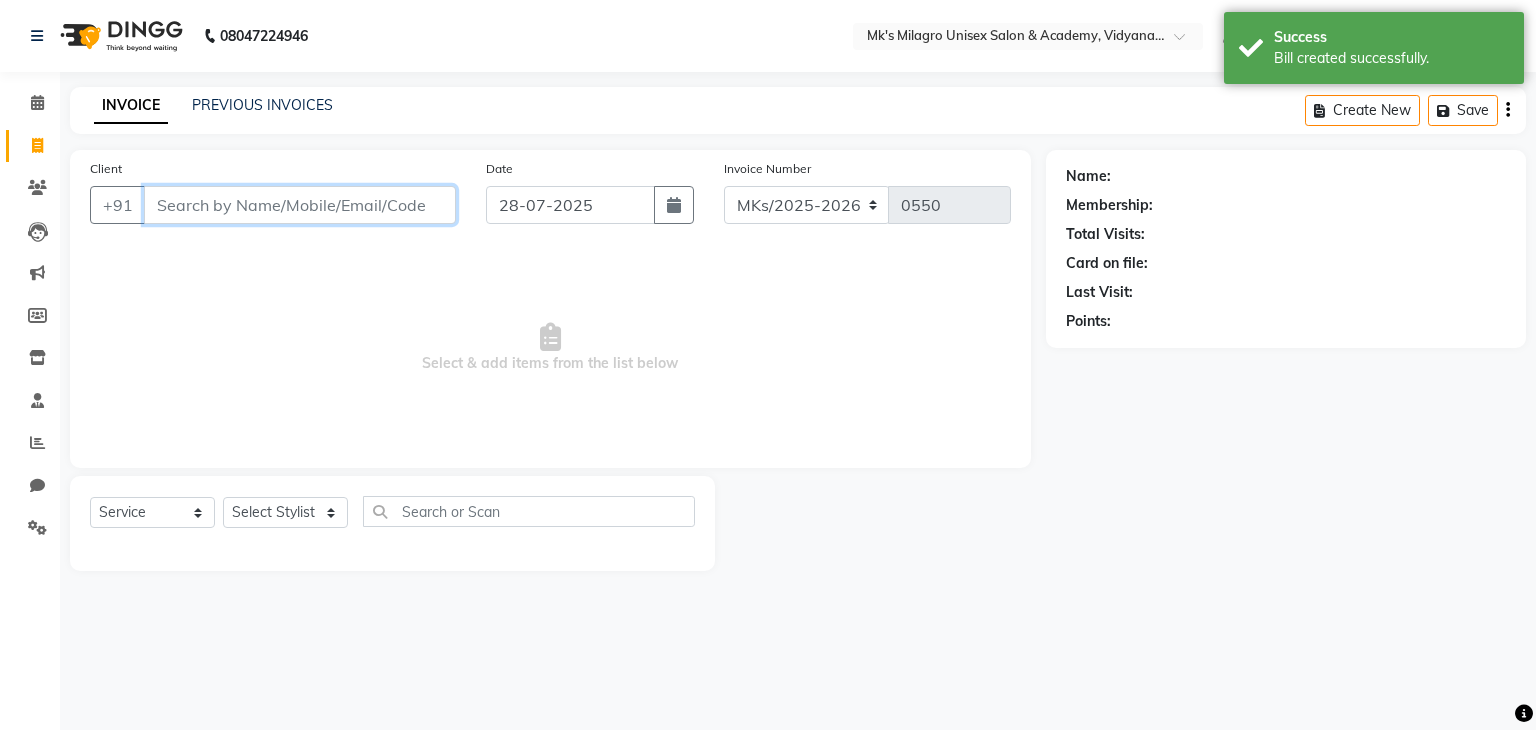 click on "Client" at bounding box center [300, 205] 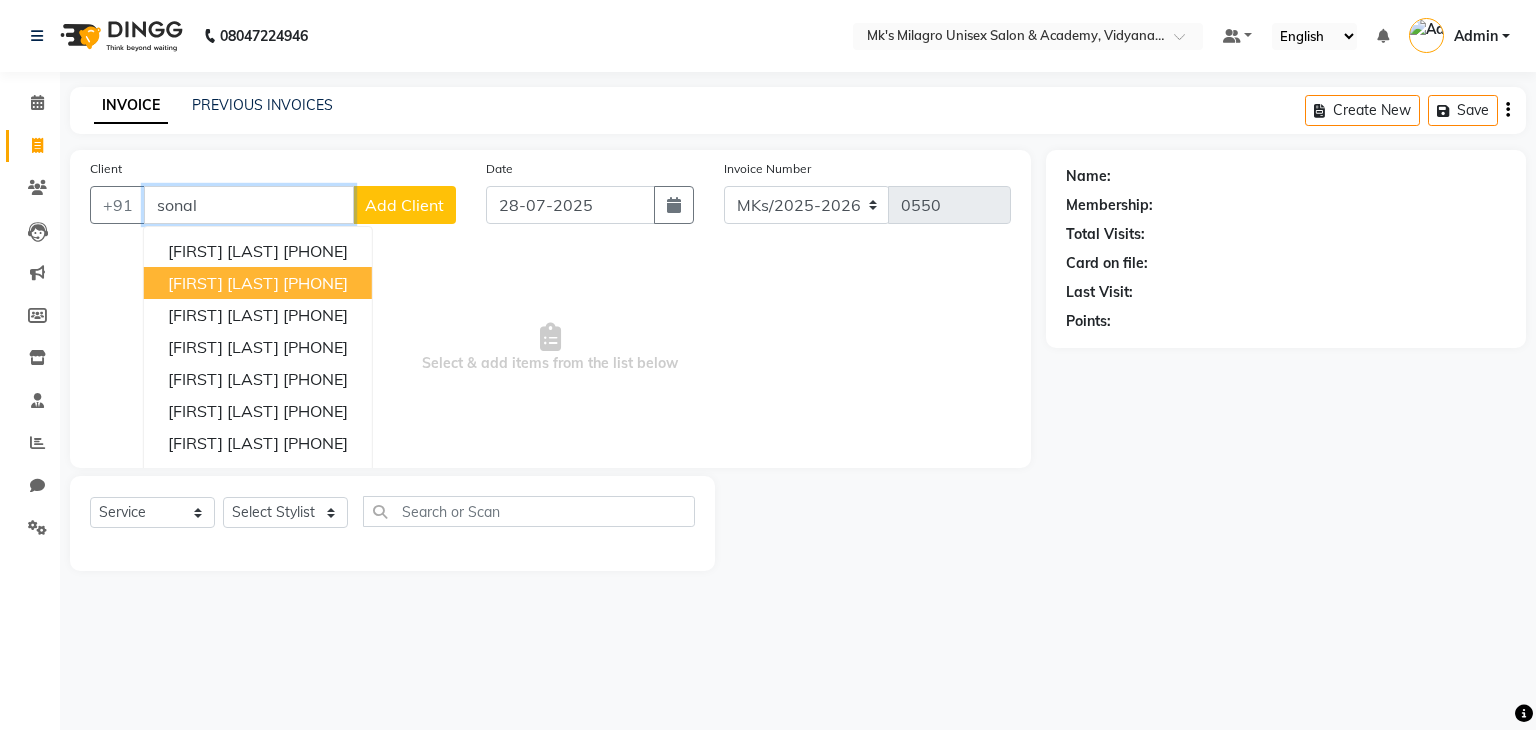 click on "[FIRST] [LAST]" at bounding box center (223, 283) 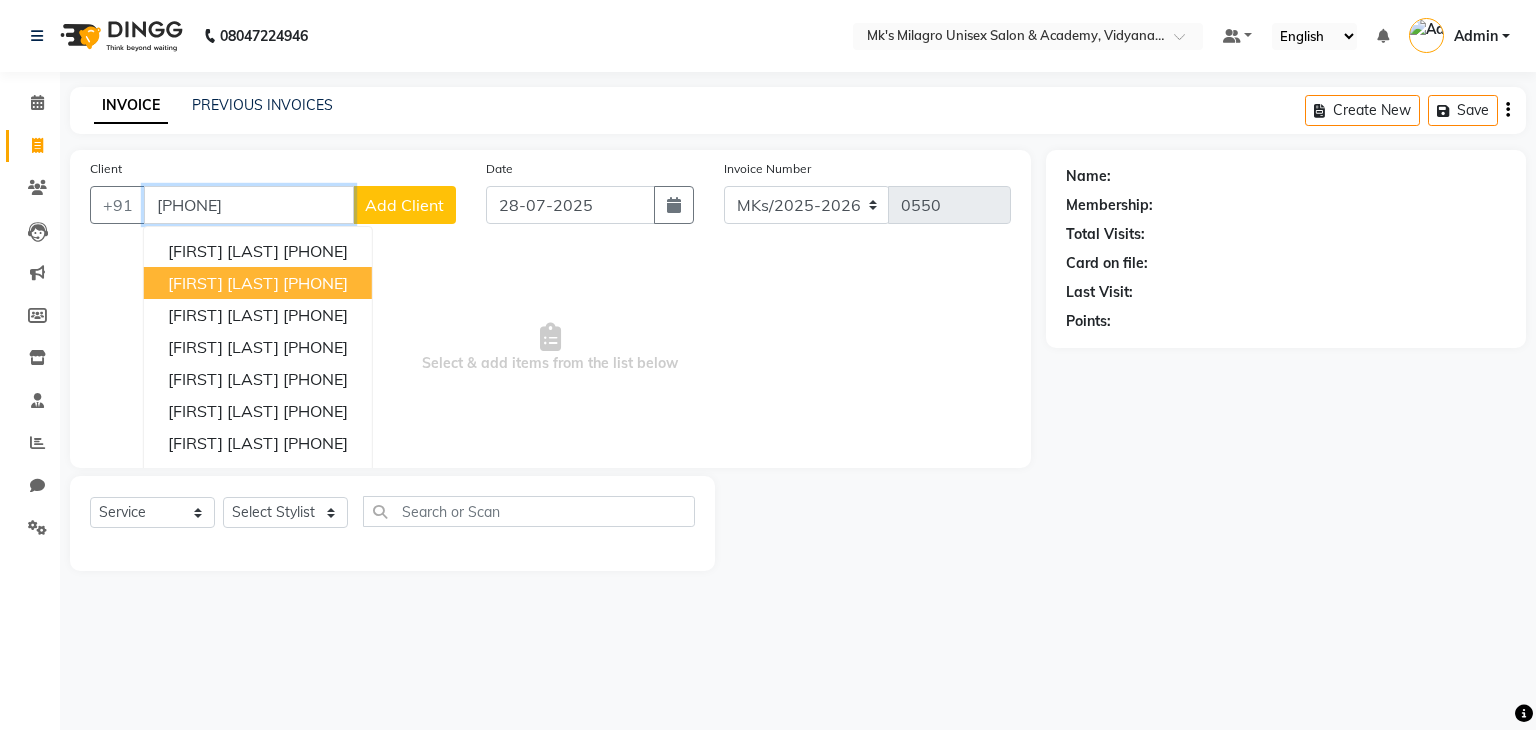 type on "[PHONE]" 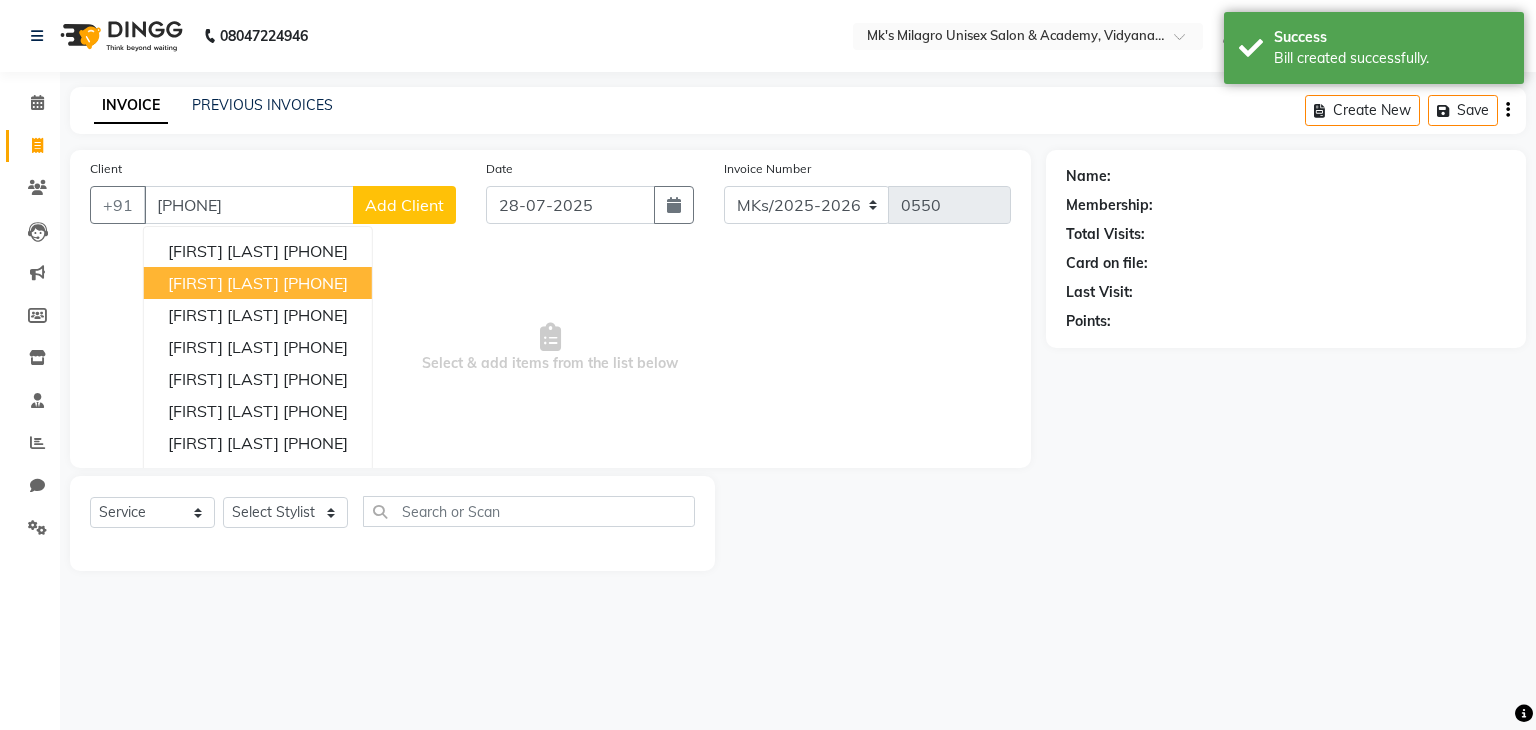 select on "1: Object" 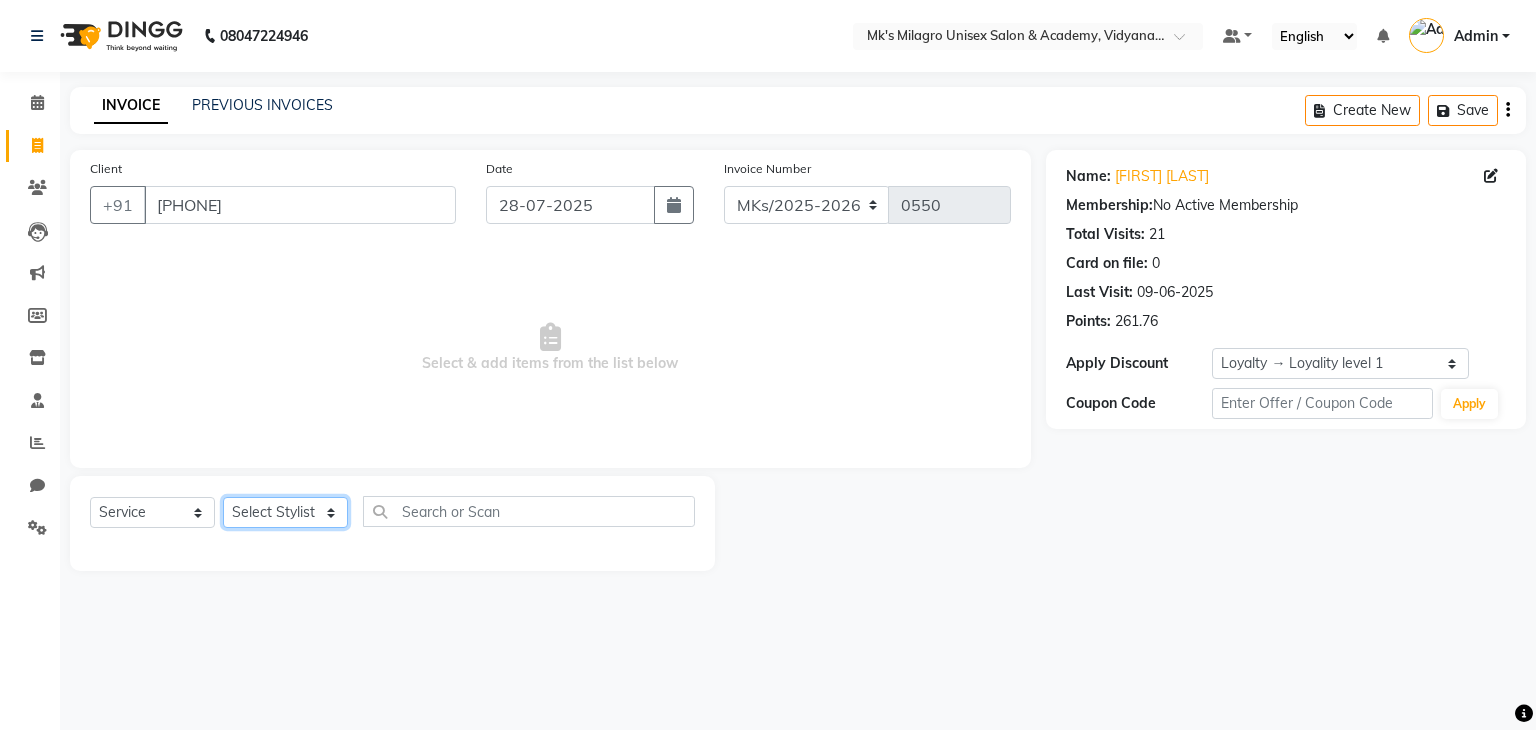 click on "Select Stylist Madhuri Jadhav Minsi Ramesh Renuka Riya Sandhaya Santoshi" 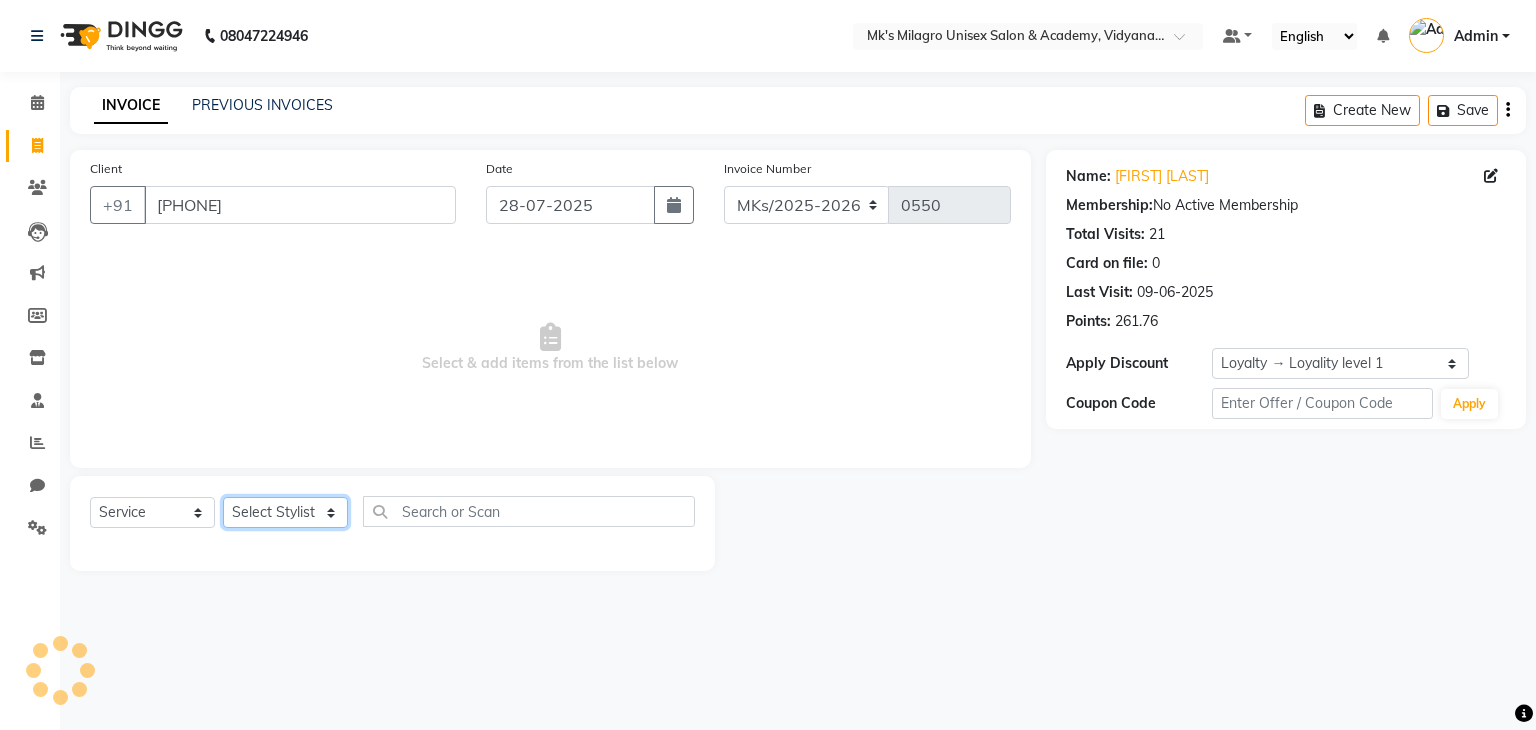click on "Select Stylist Madhuri Jadhav Minsi Ramesh Renuka Riya Sandhaya Santoshi" 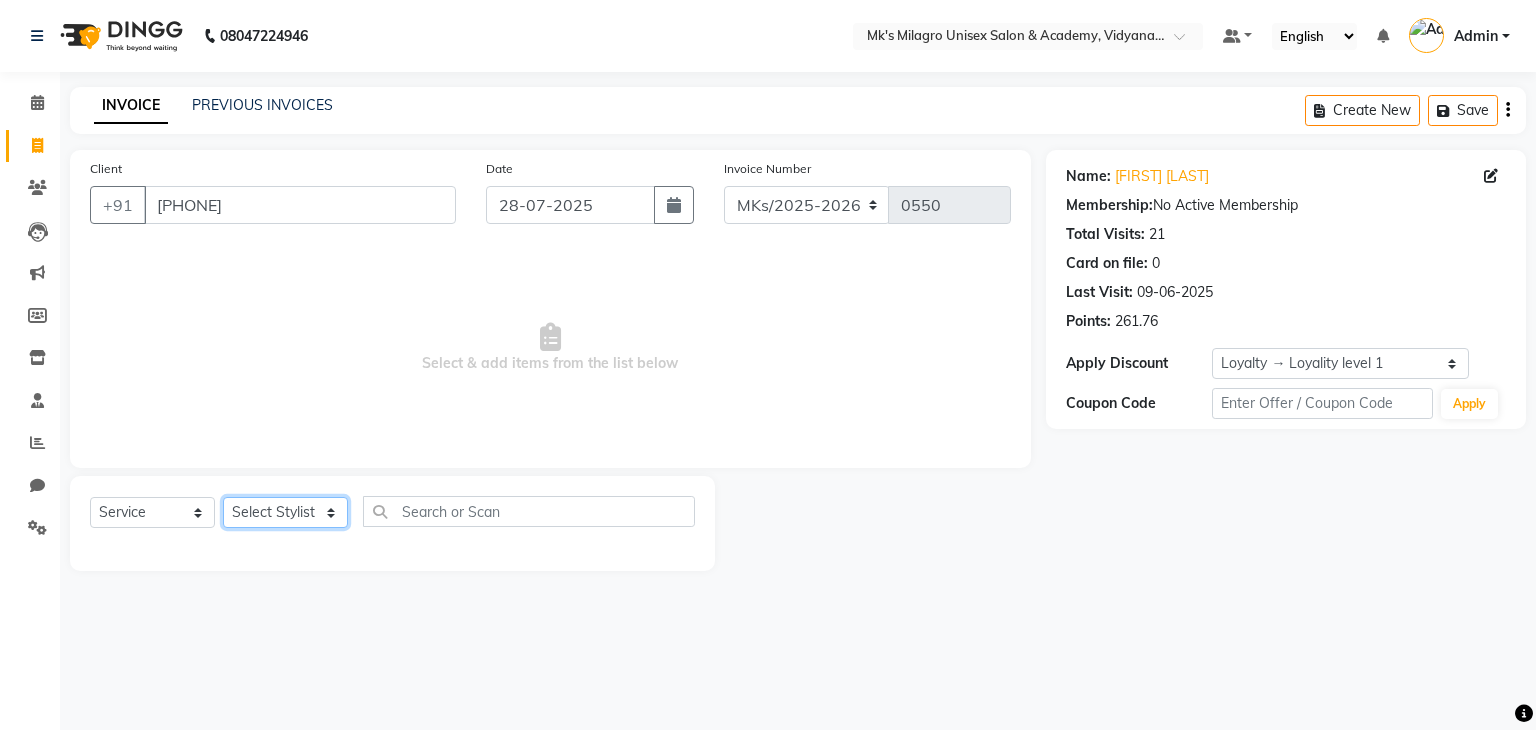 select on "21738" 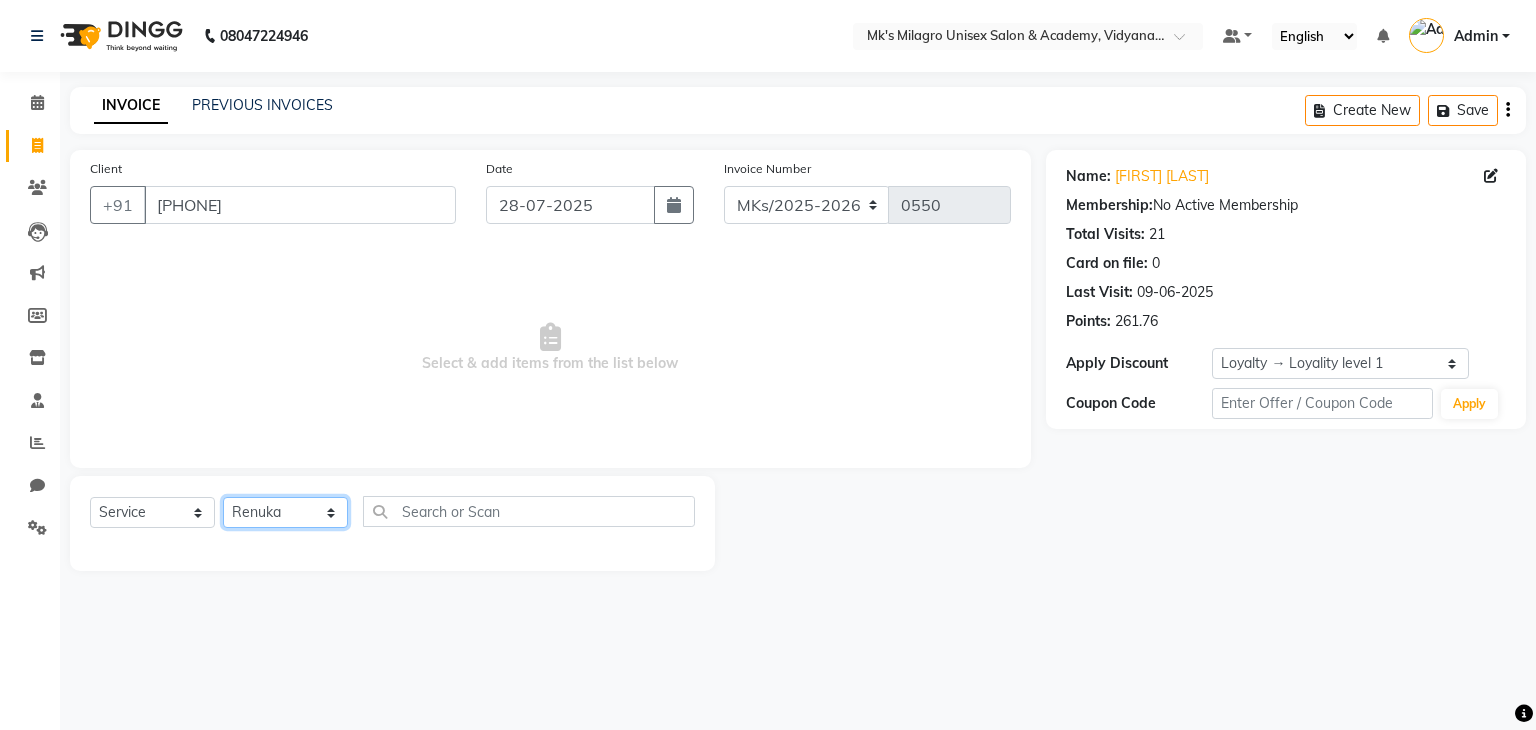 click on "Select Stylist Madhuri Jadhav Minsi Ramesh Renuka Riya Sandhaya Santoshi" 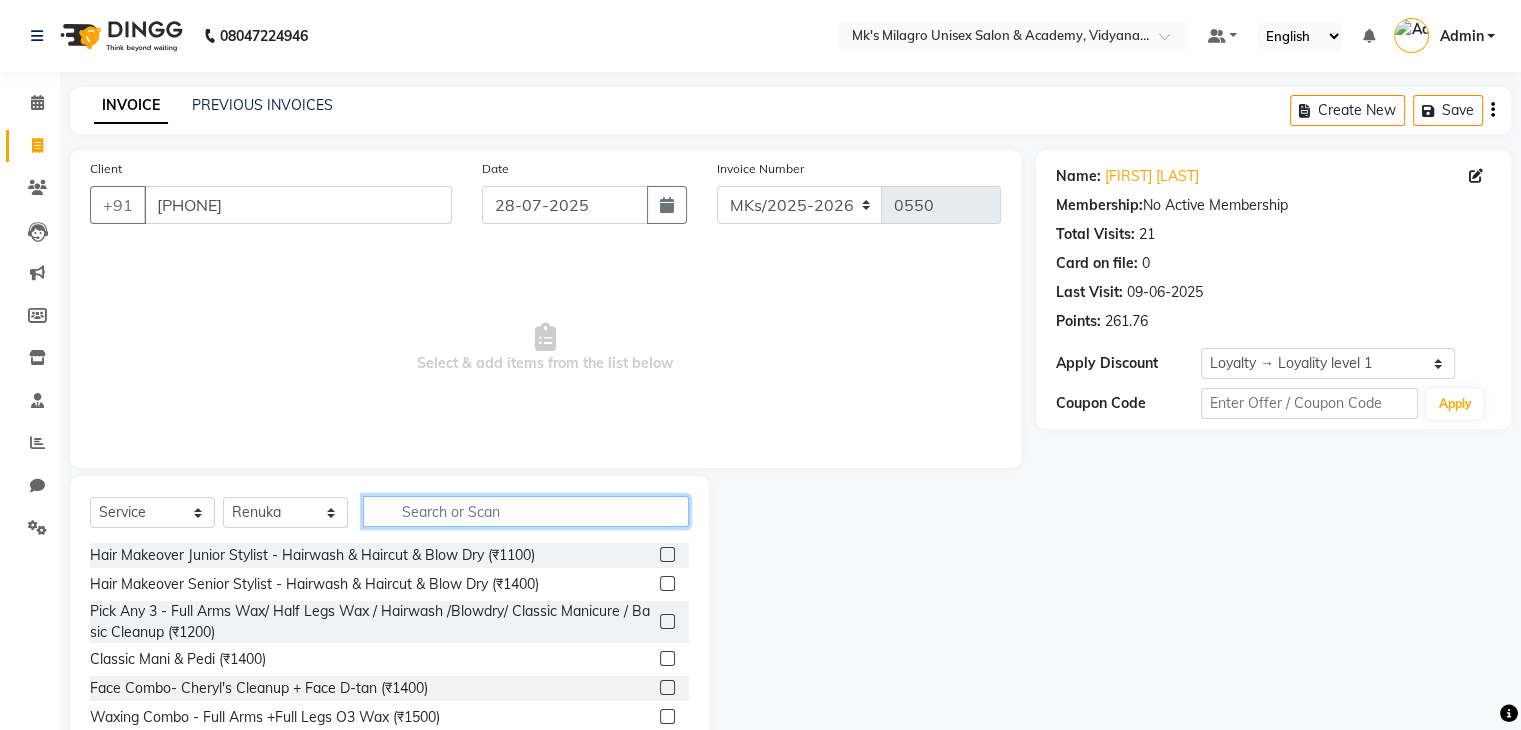 click 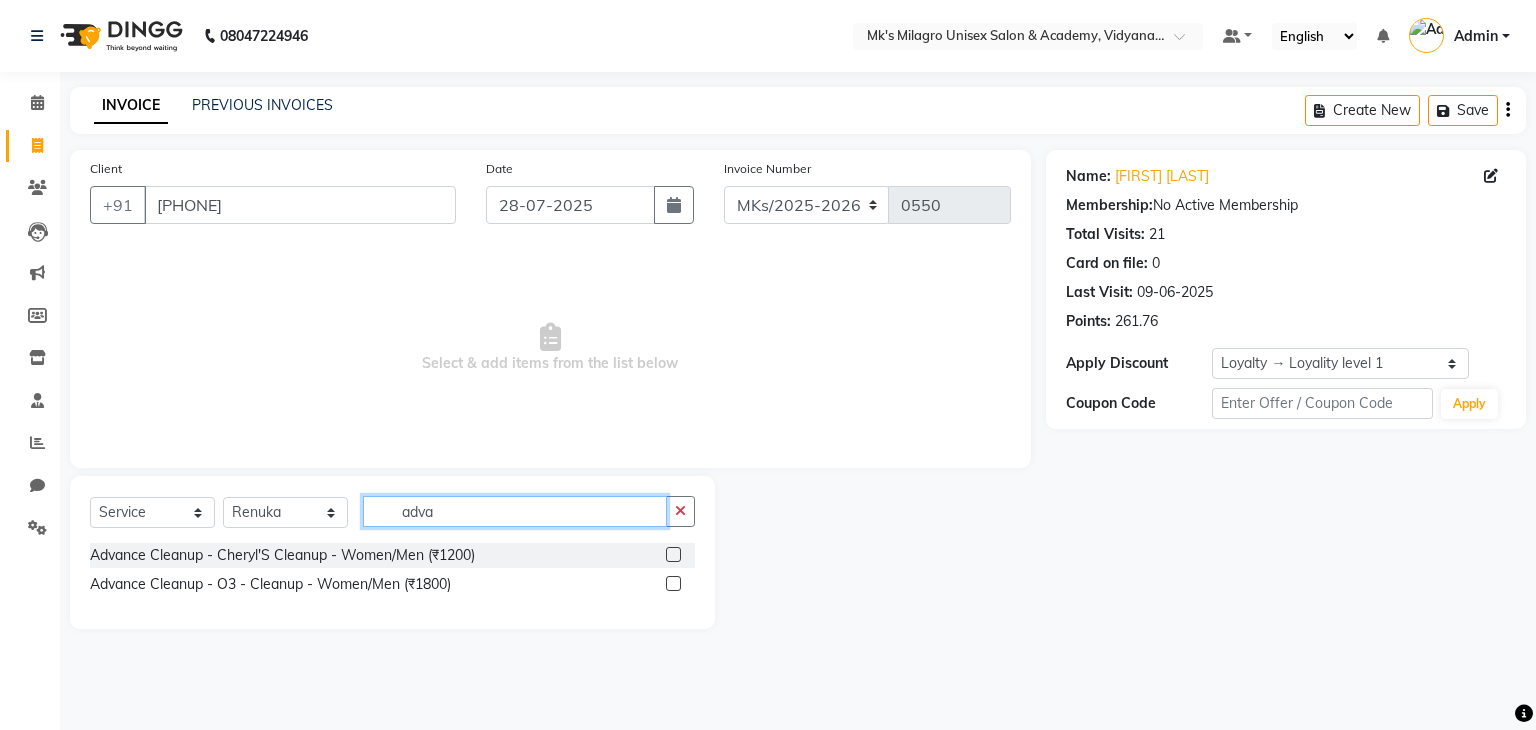 type on "adva" 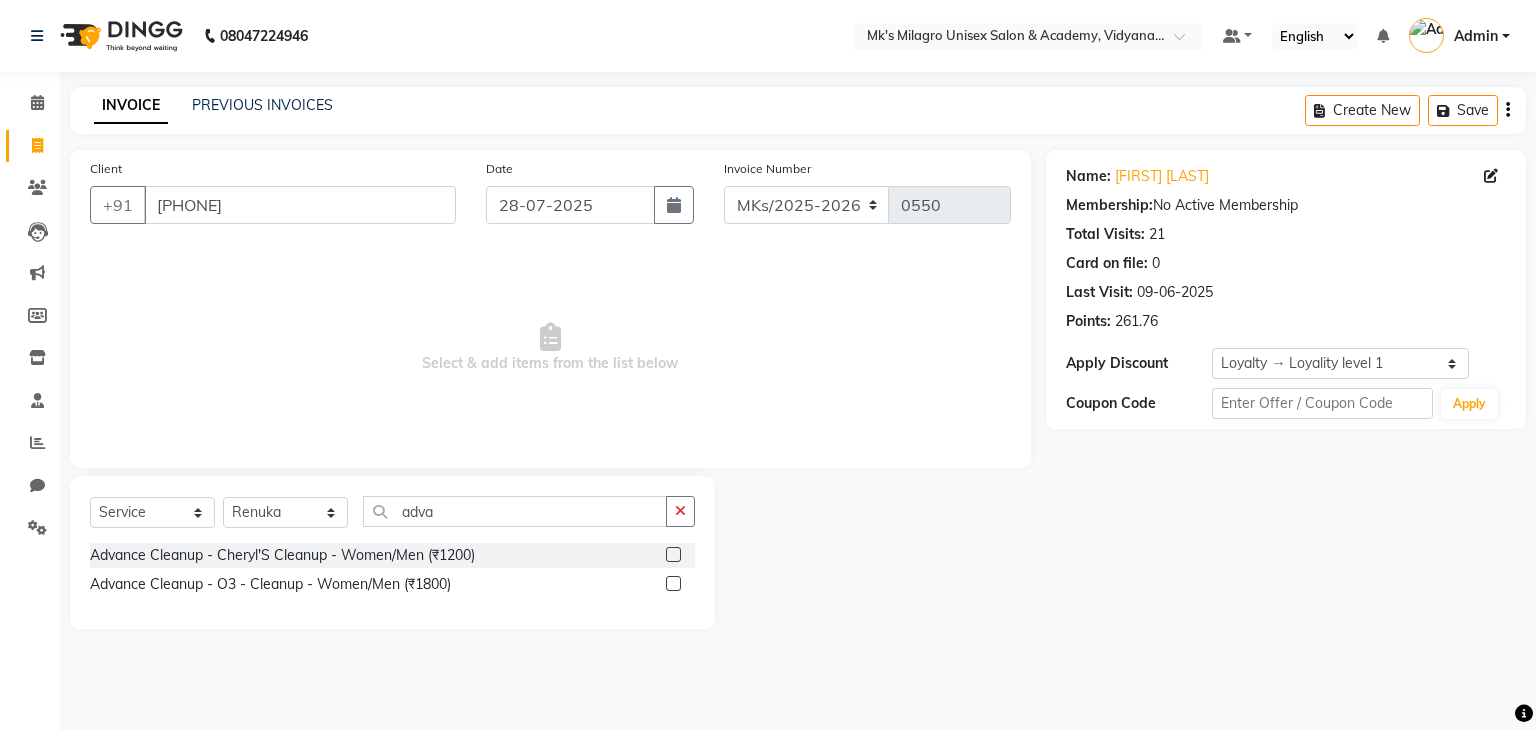 click 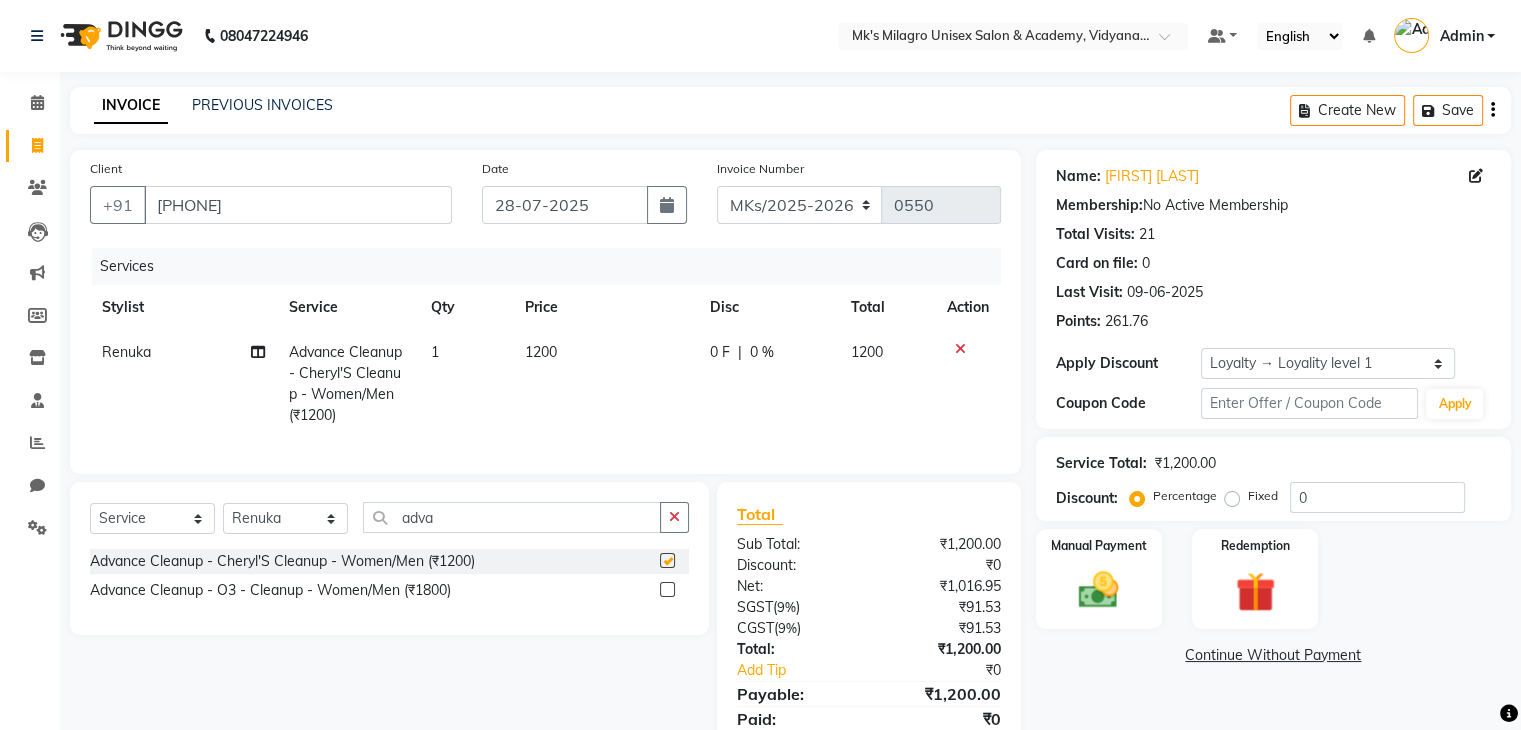 checkbox on "false" 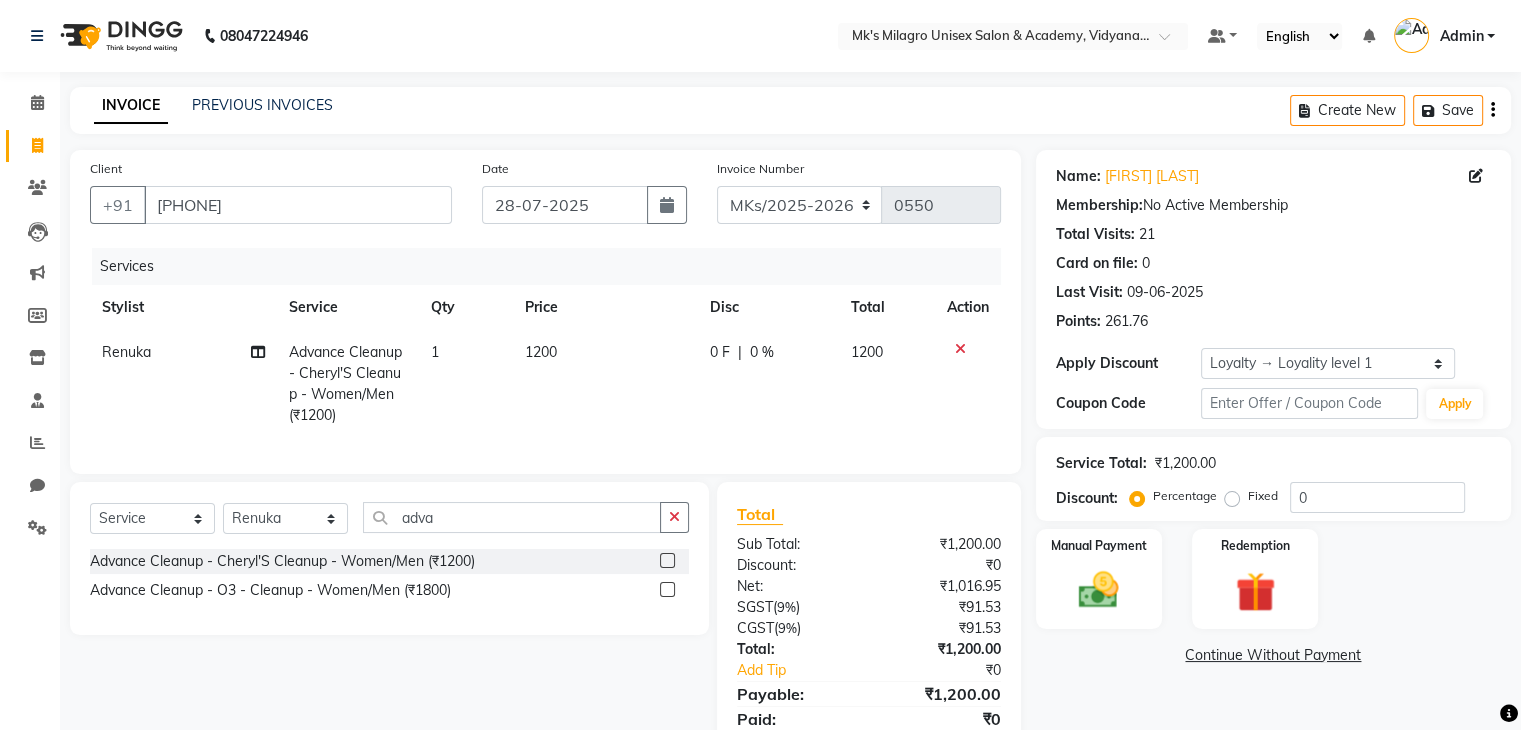 click on "1200" 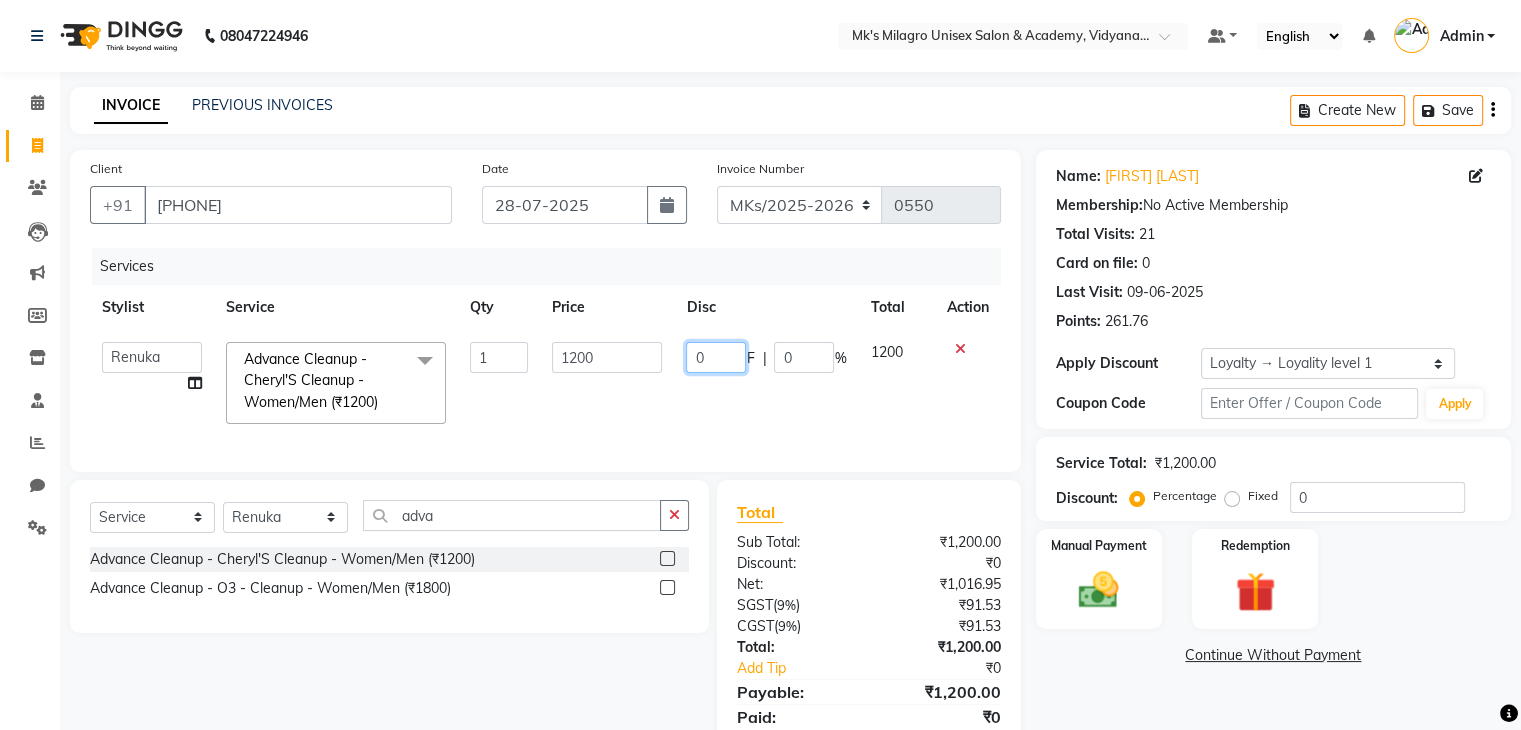 click on "0" 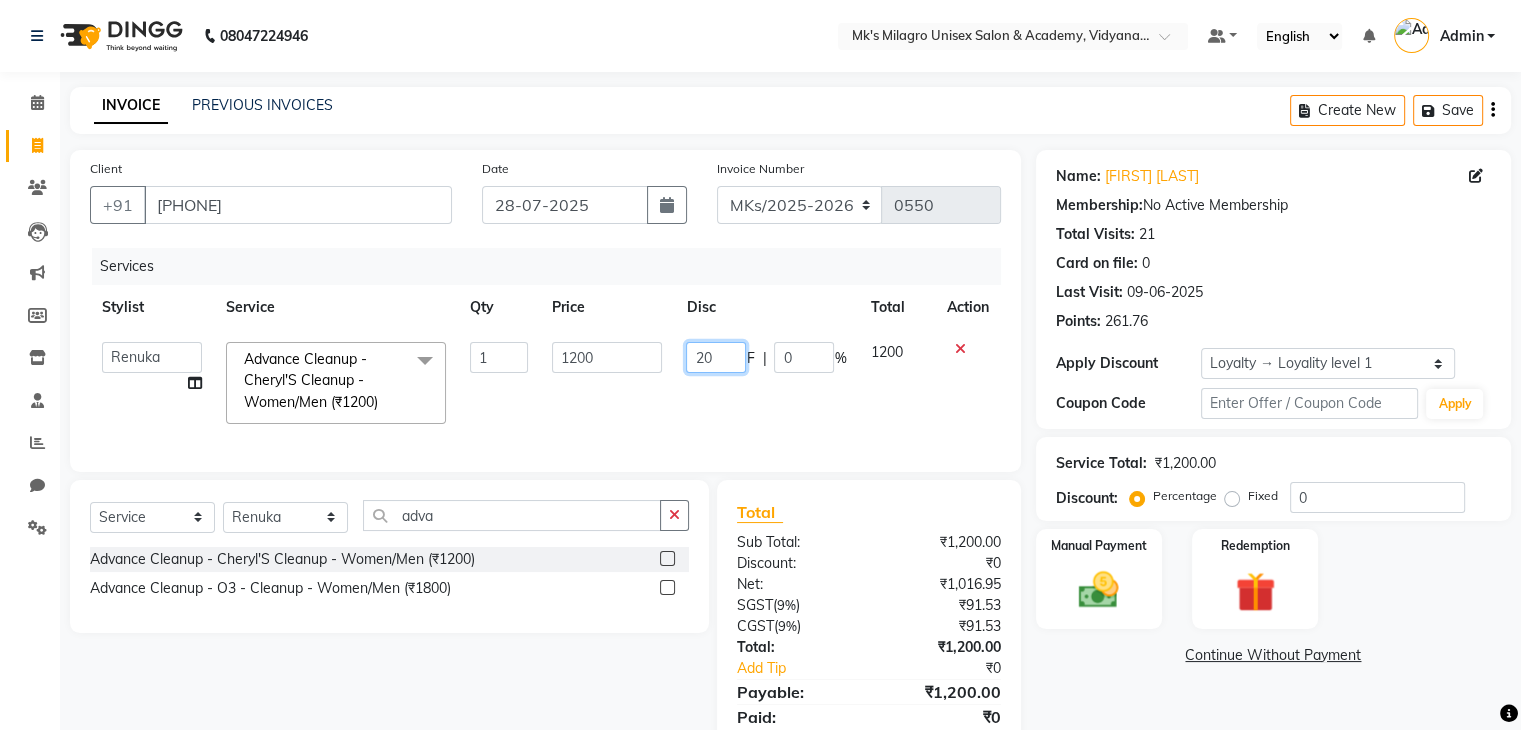 type on "200" 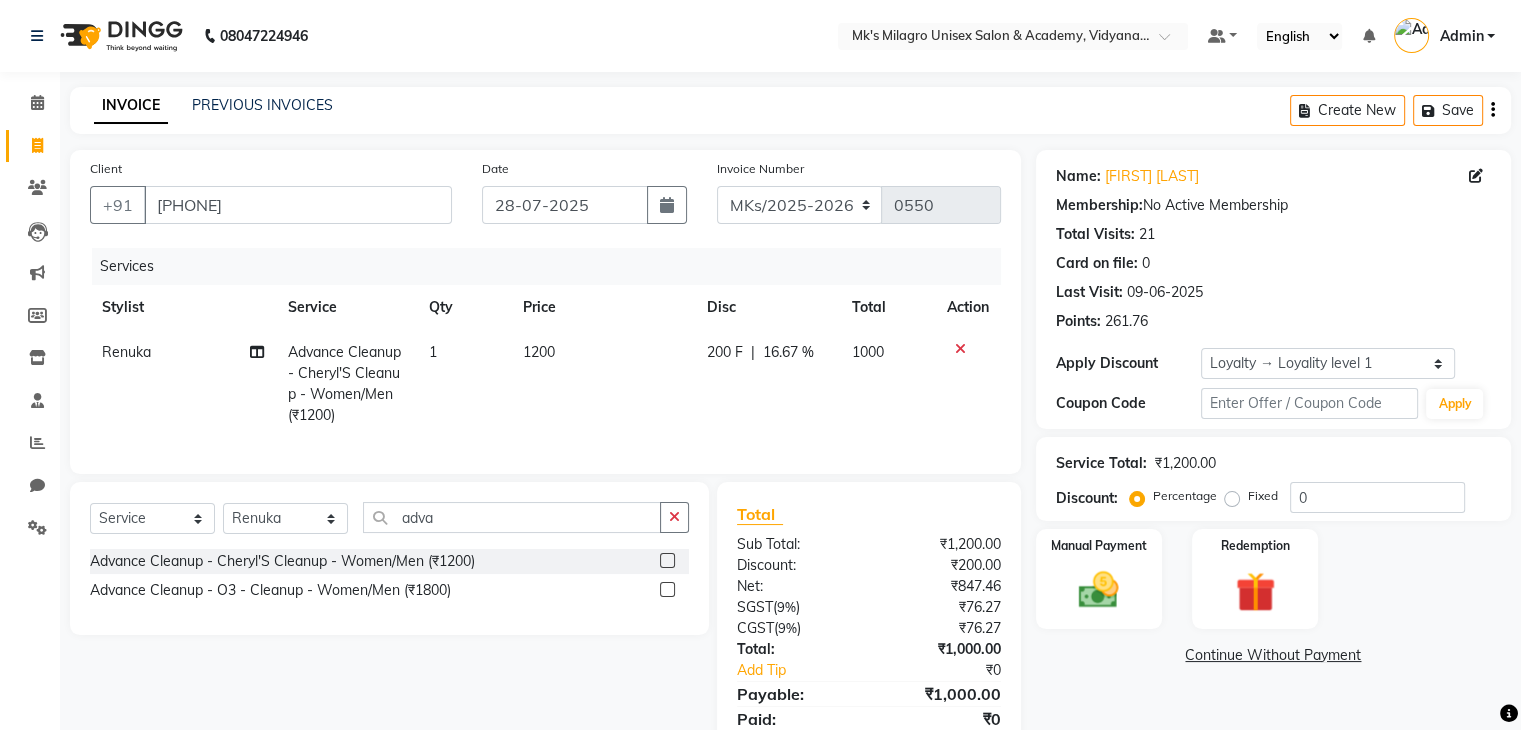click on "200 F | 16.67 %" 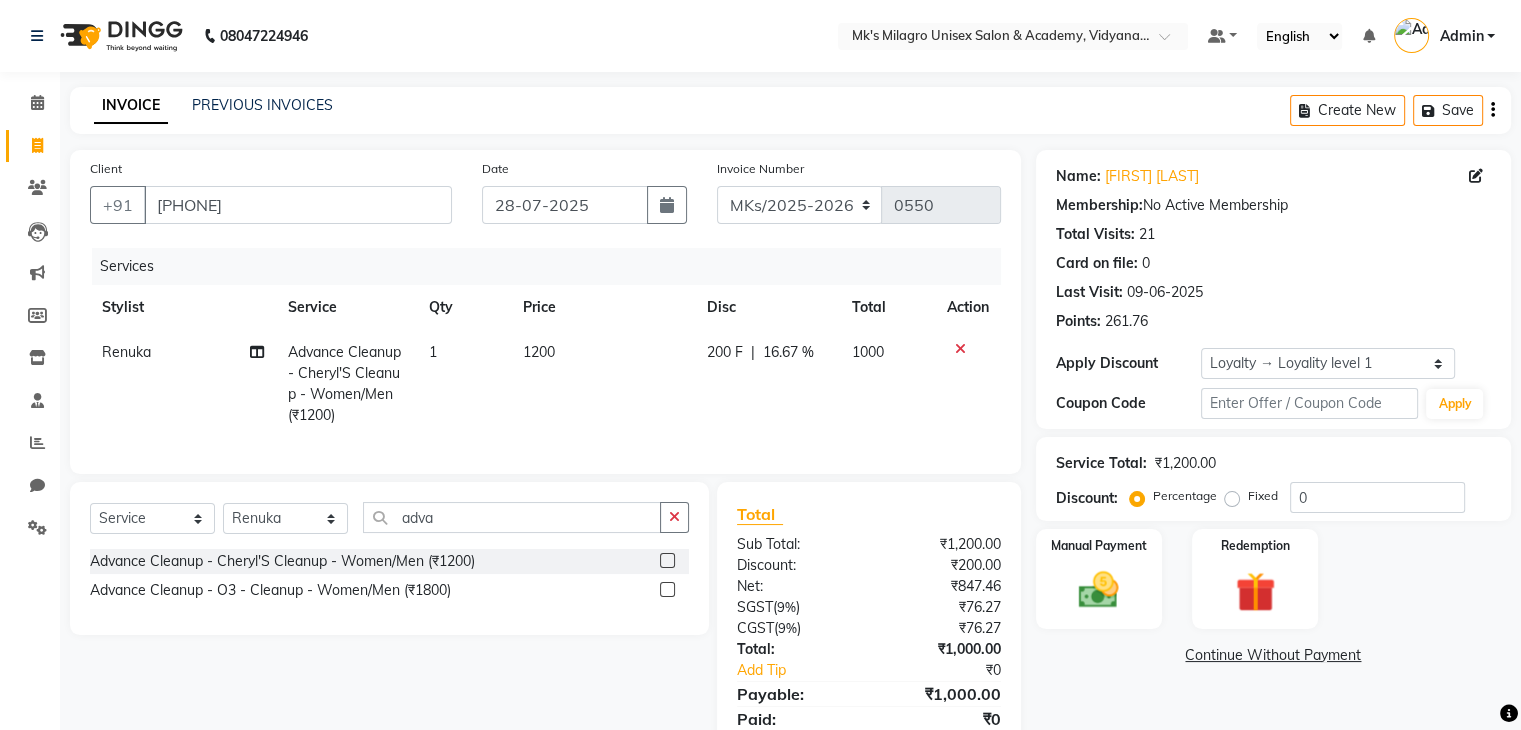 select on "21738" 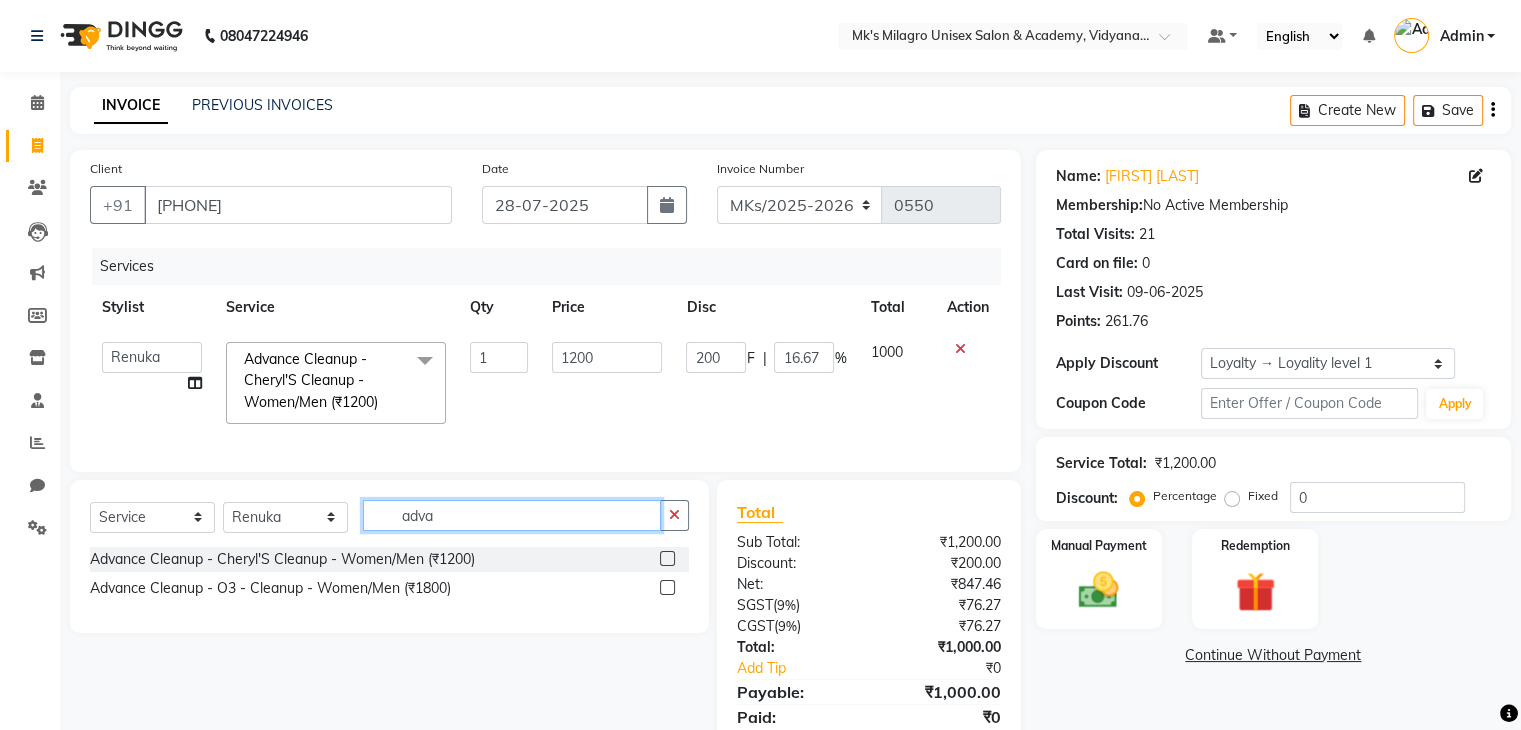 click on "adva" 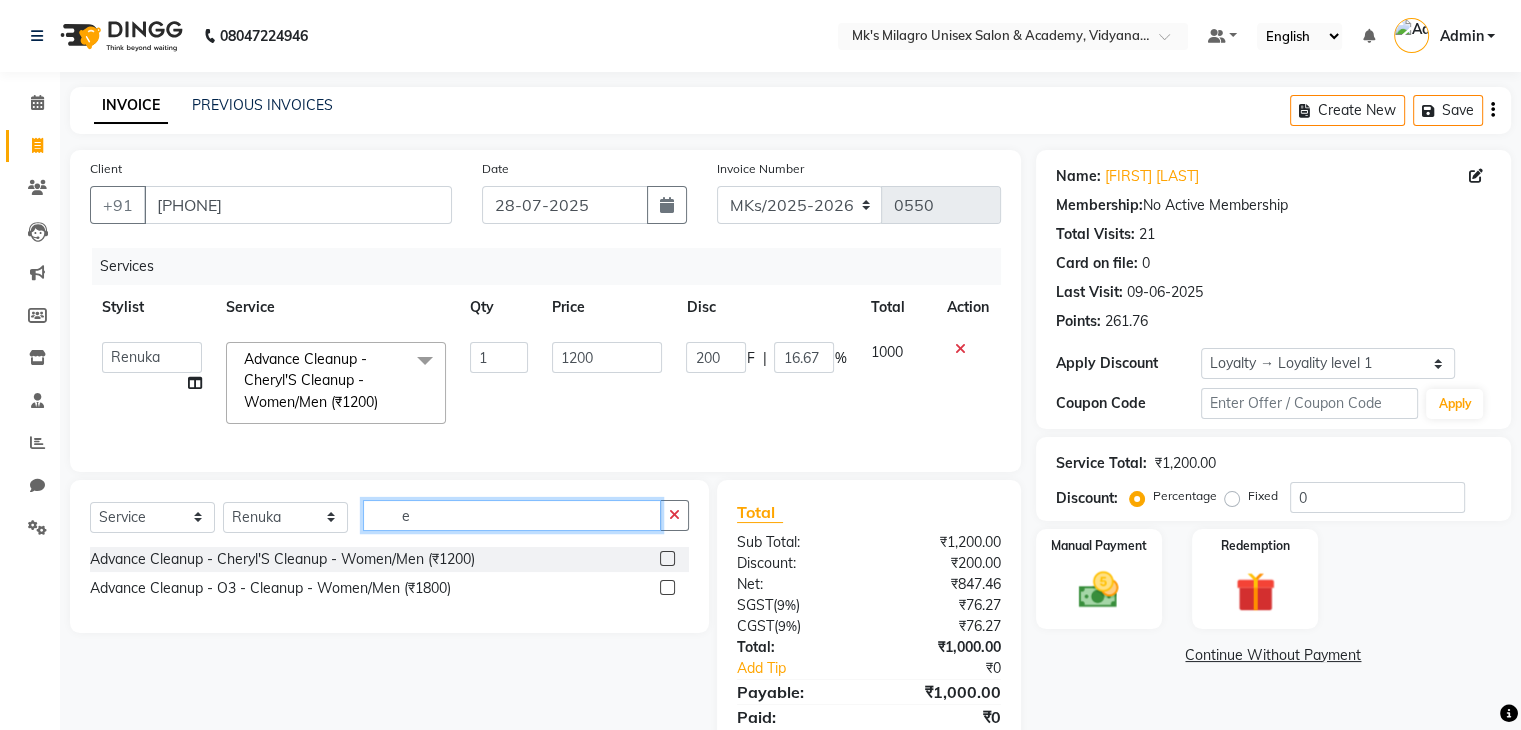 click on "e" 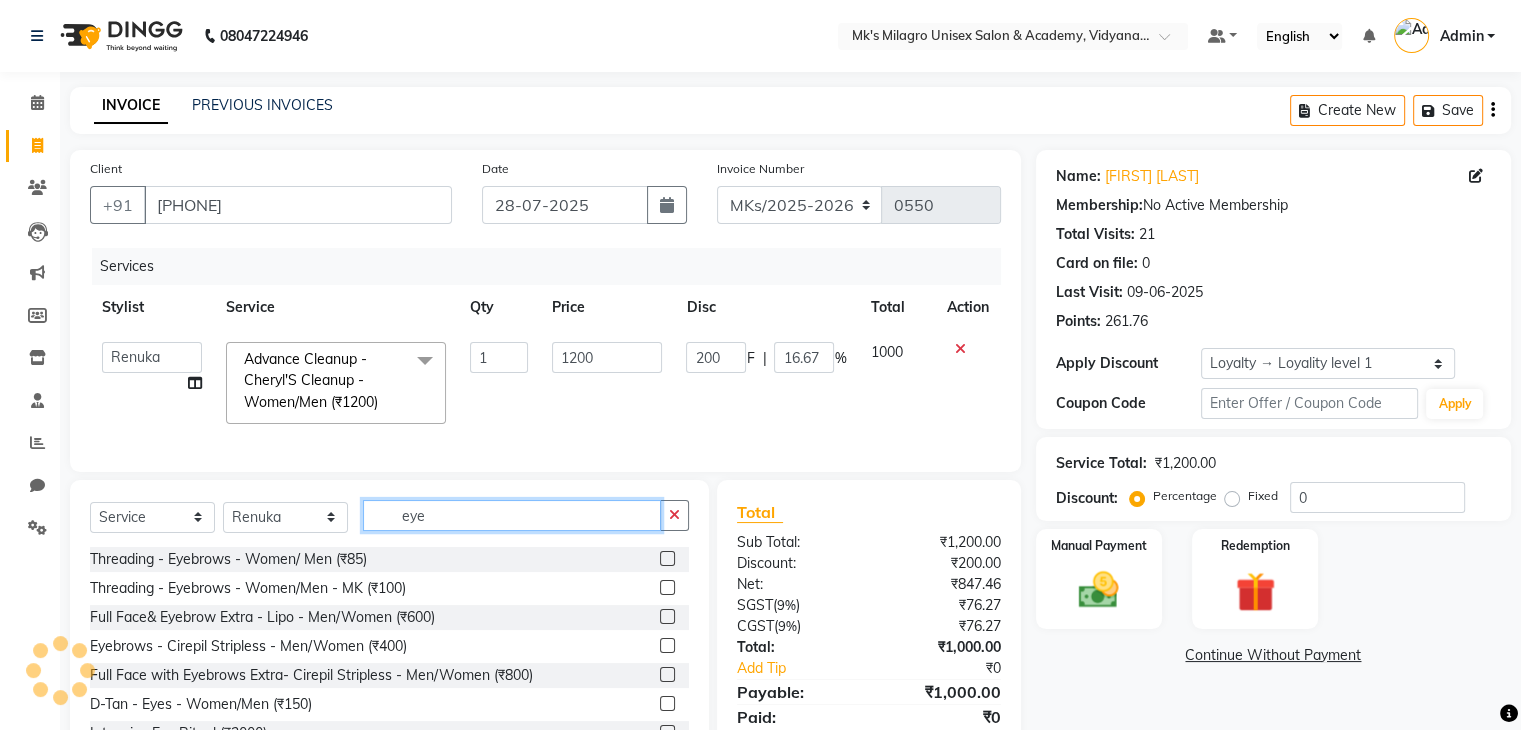 type on "eye" 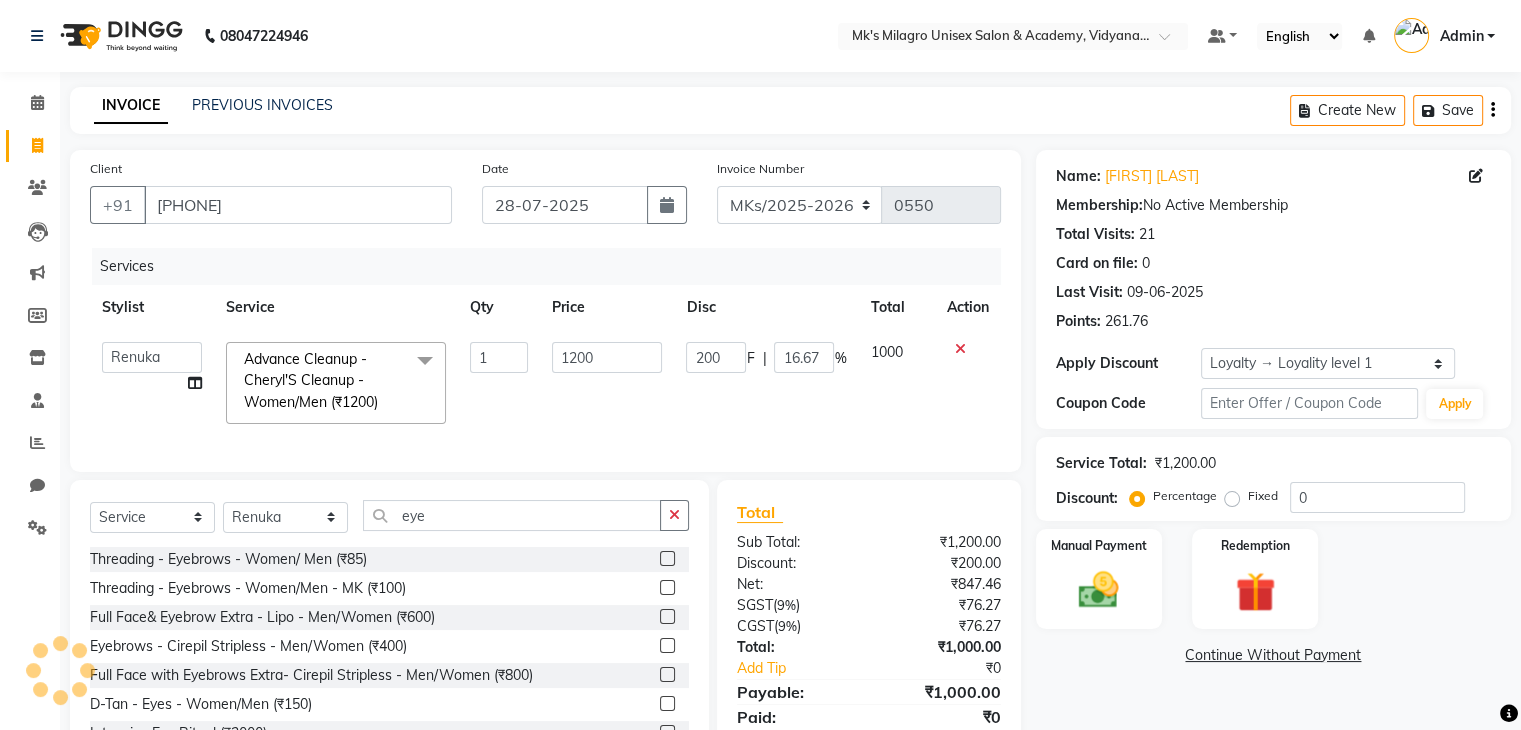 click 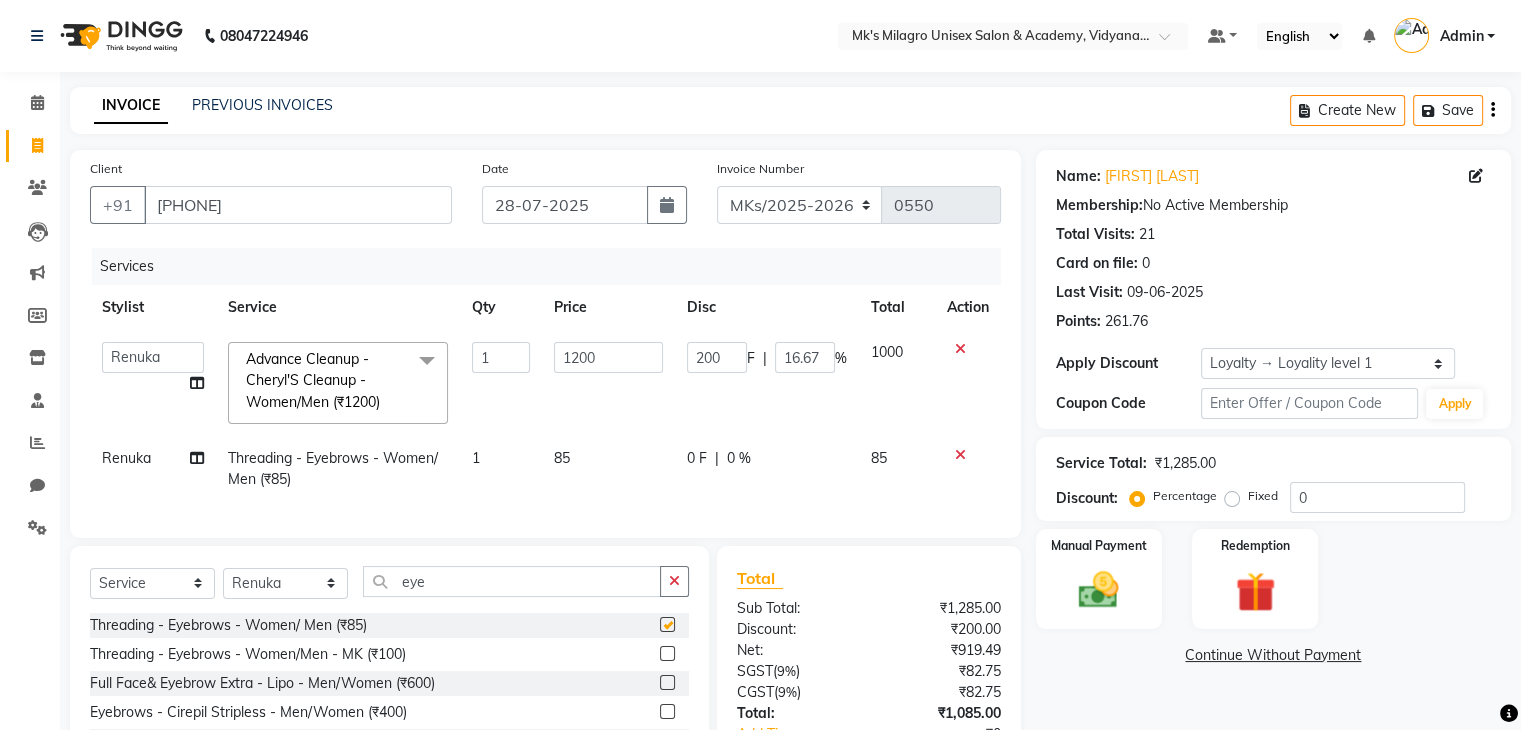 checkbox on "false" 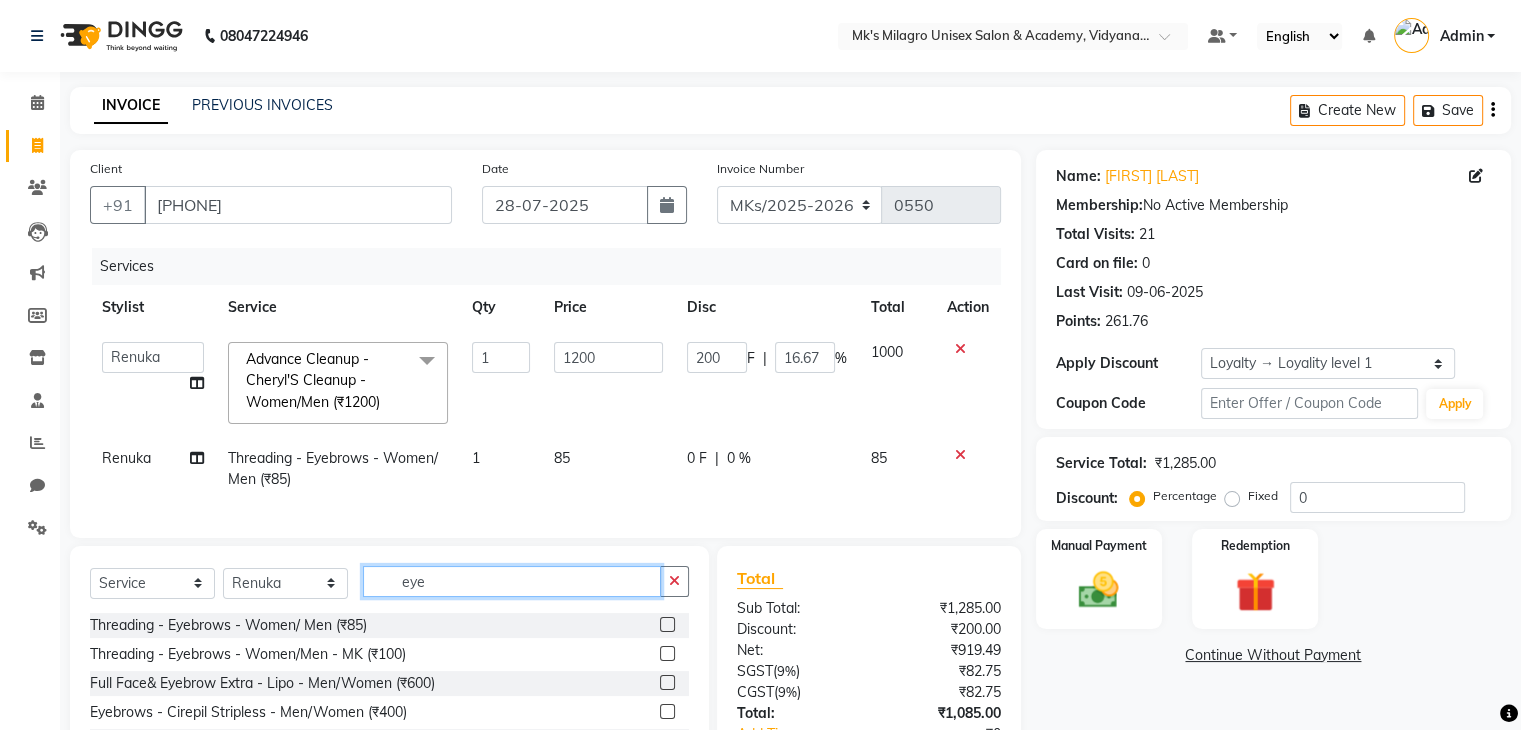 click on "eye" 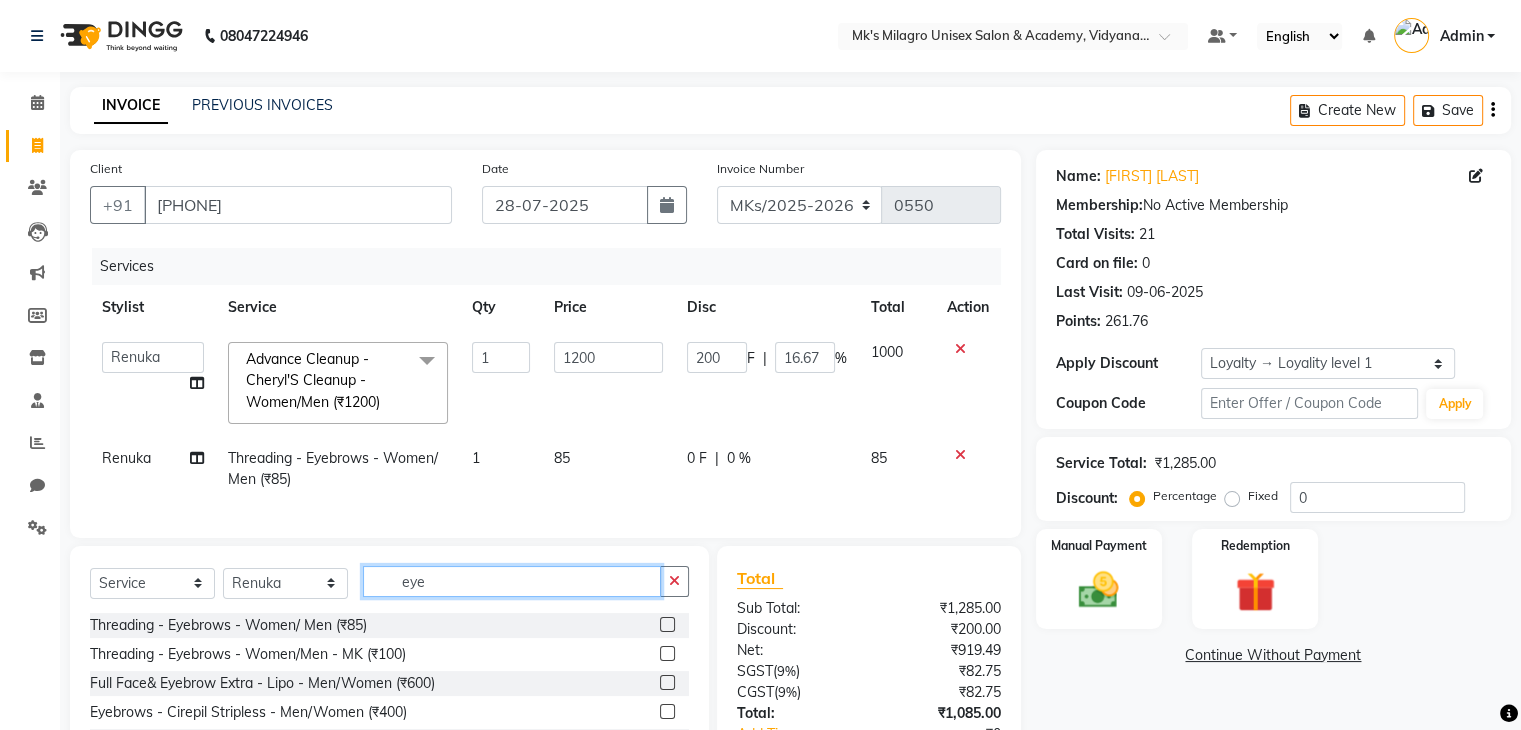 click on "eye" 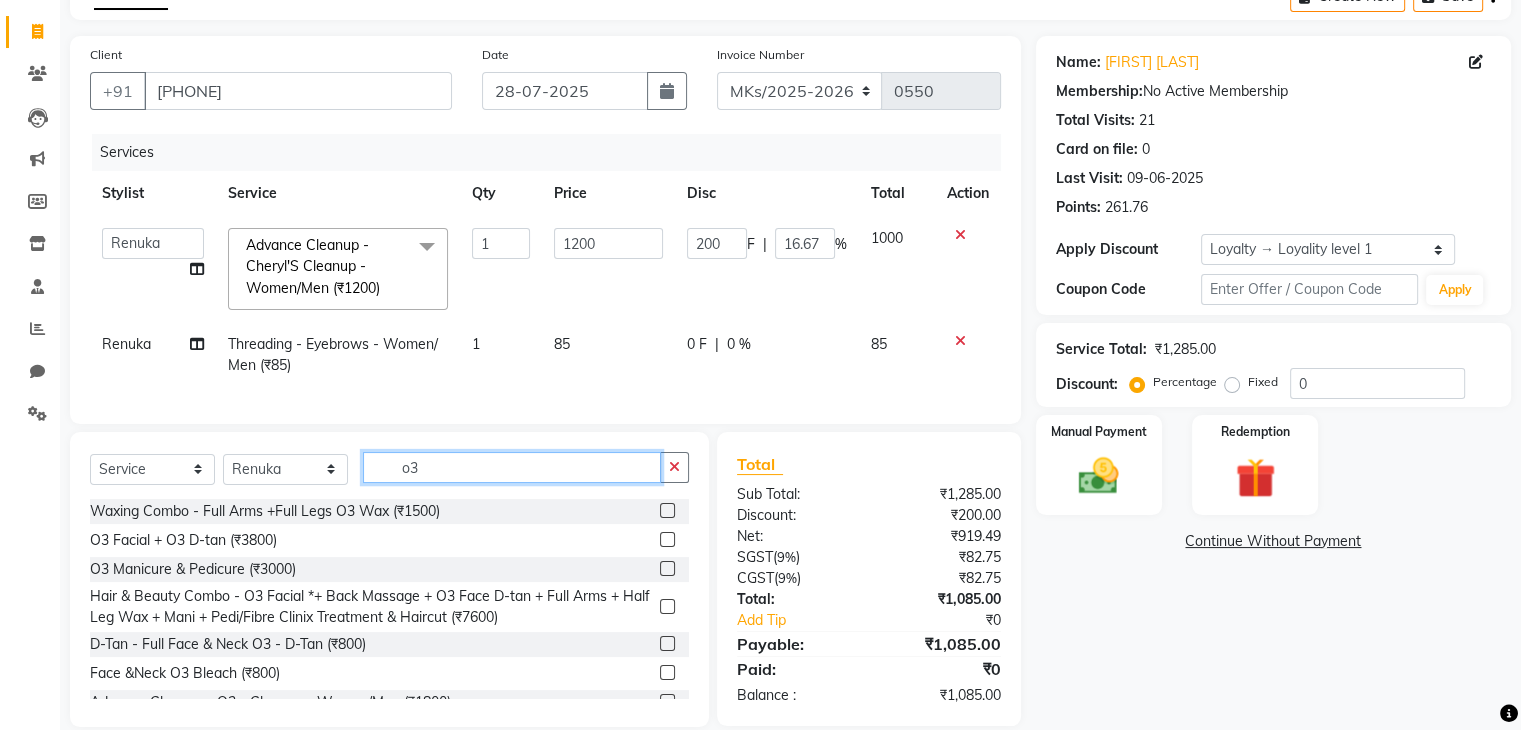 scroll, scrollTop: 157, scrollLeft: 0, axis: vertical 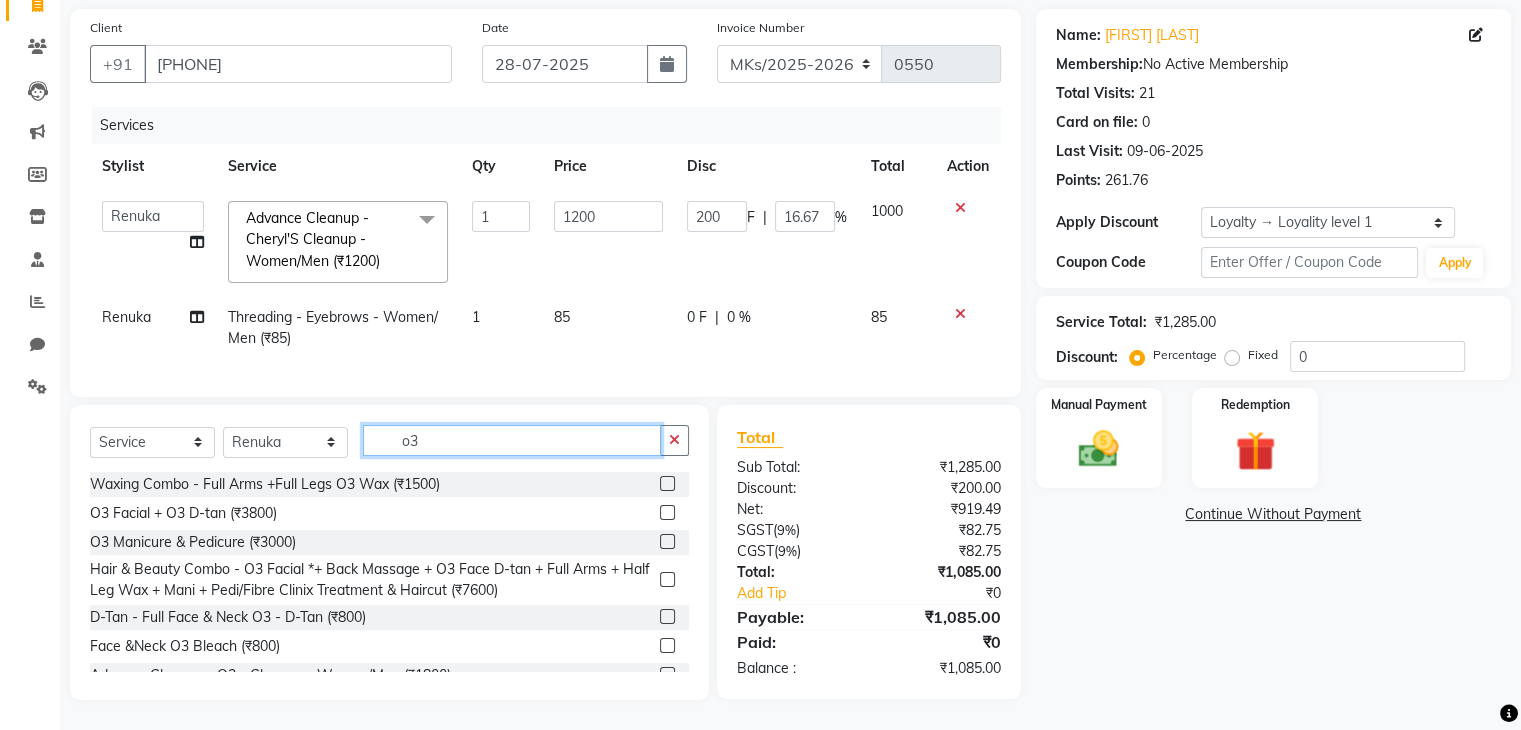 click on "o3" 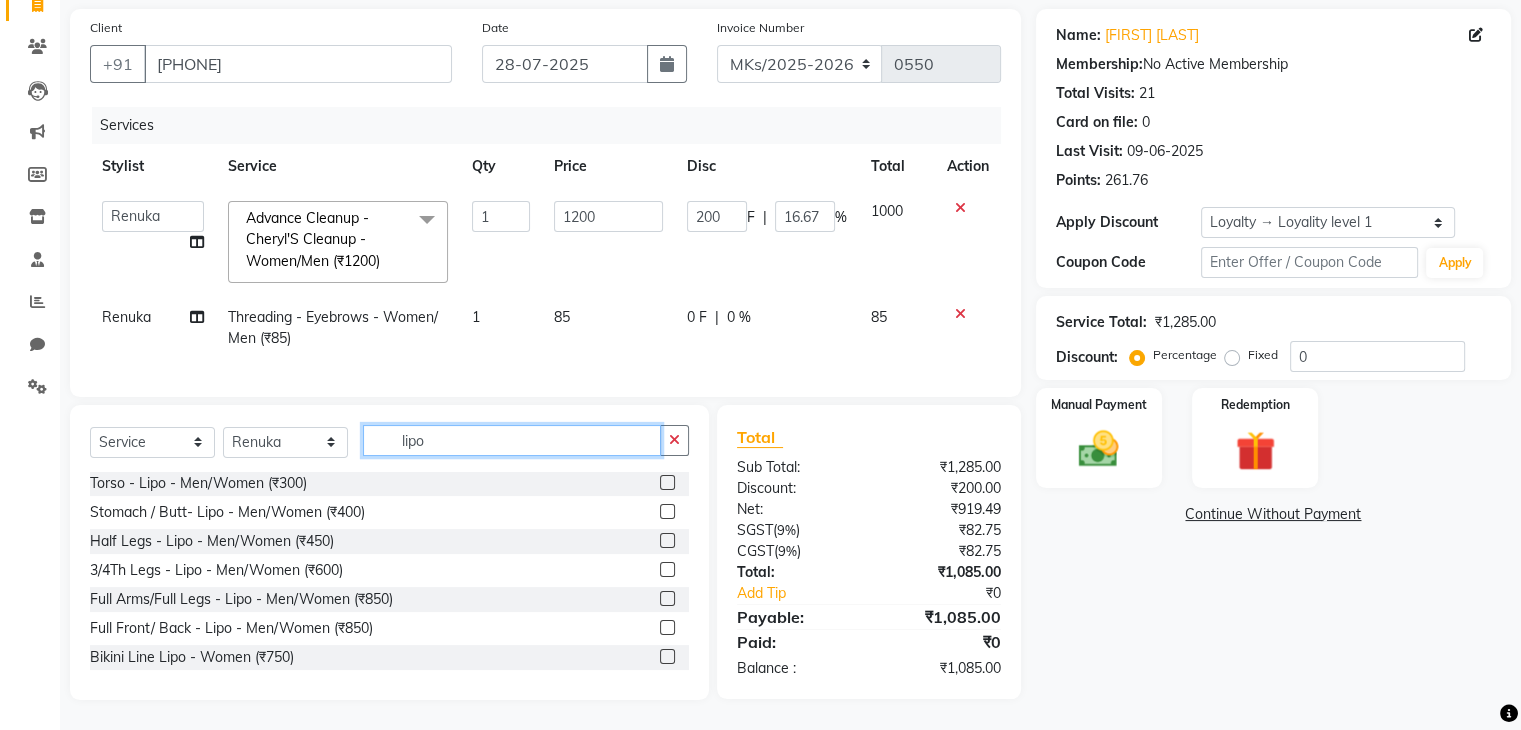 scroll, scrollTop: 120, scrollLeft: 0, axis: vertical 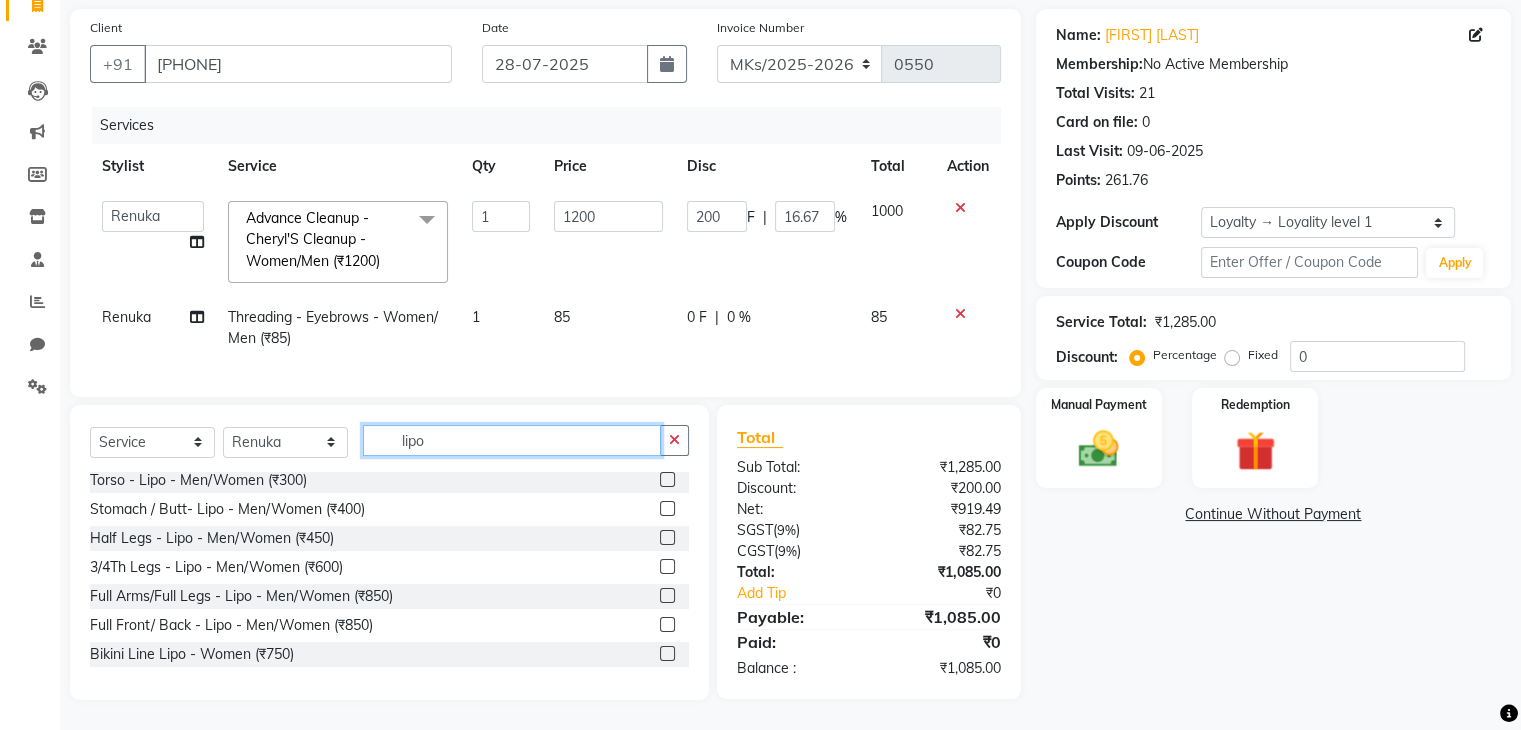 type on "lipo" 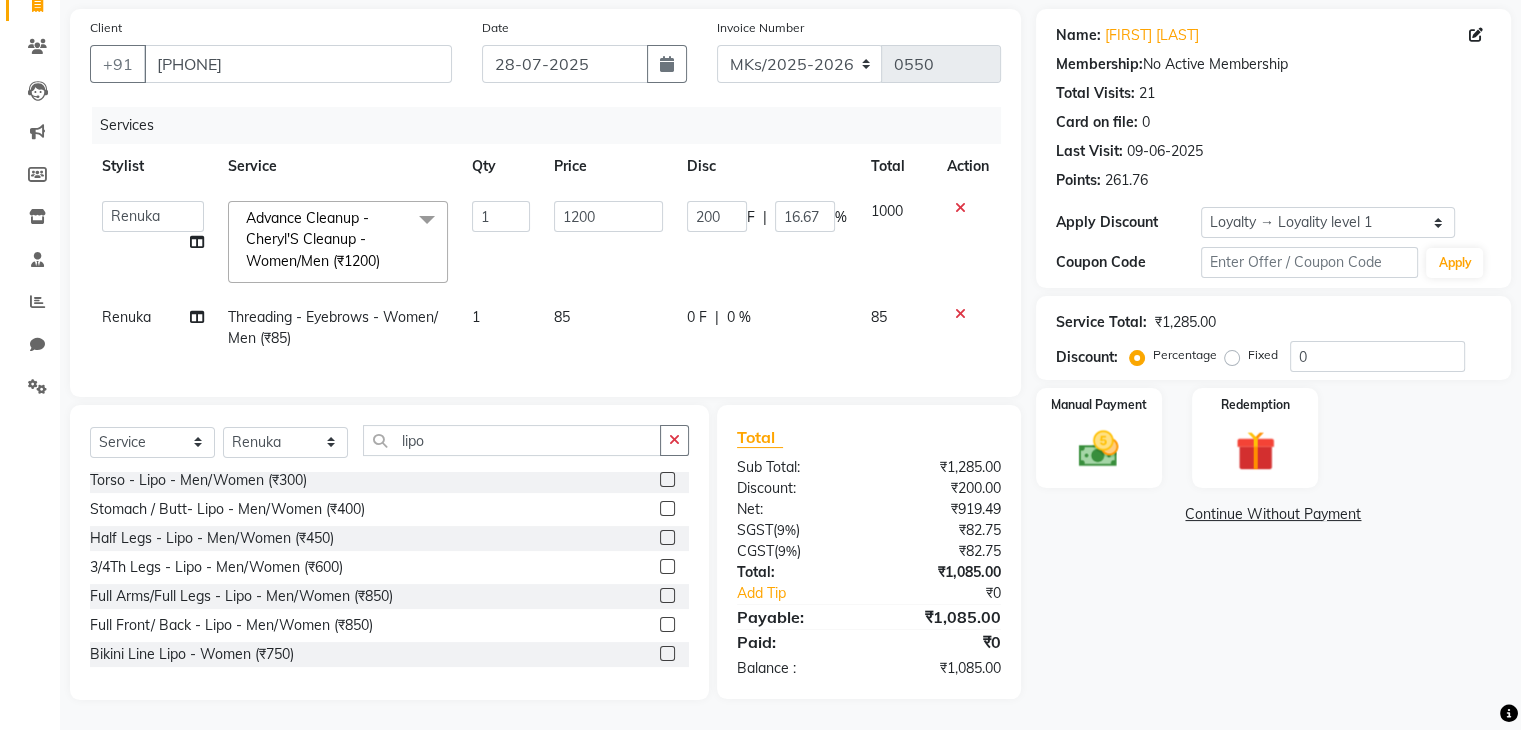 click 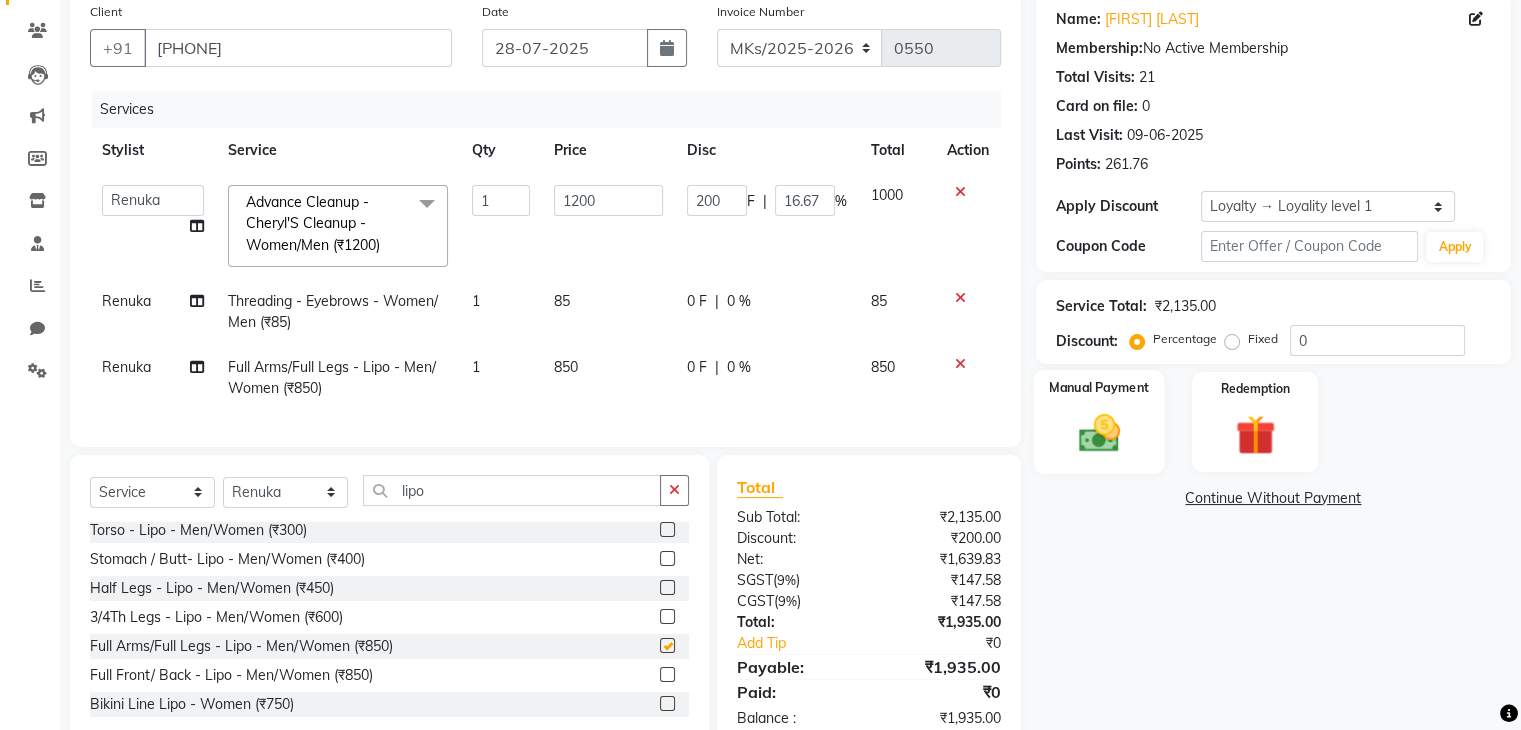 checkbox on "false" 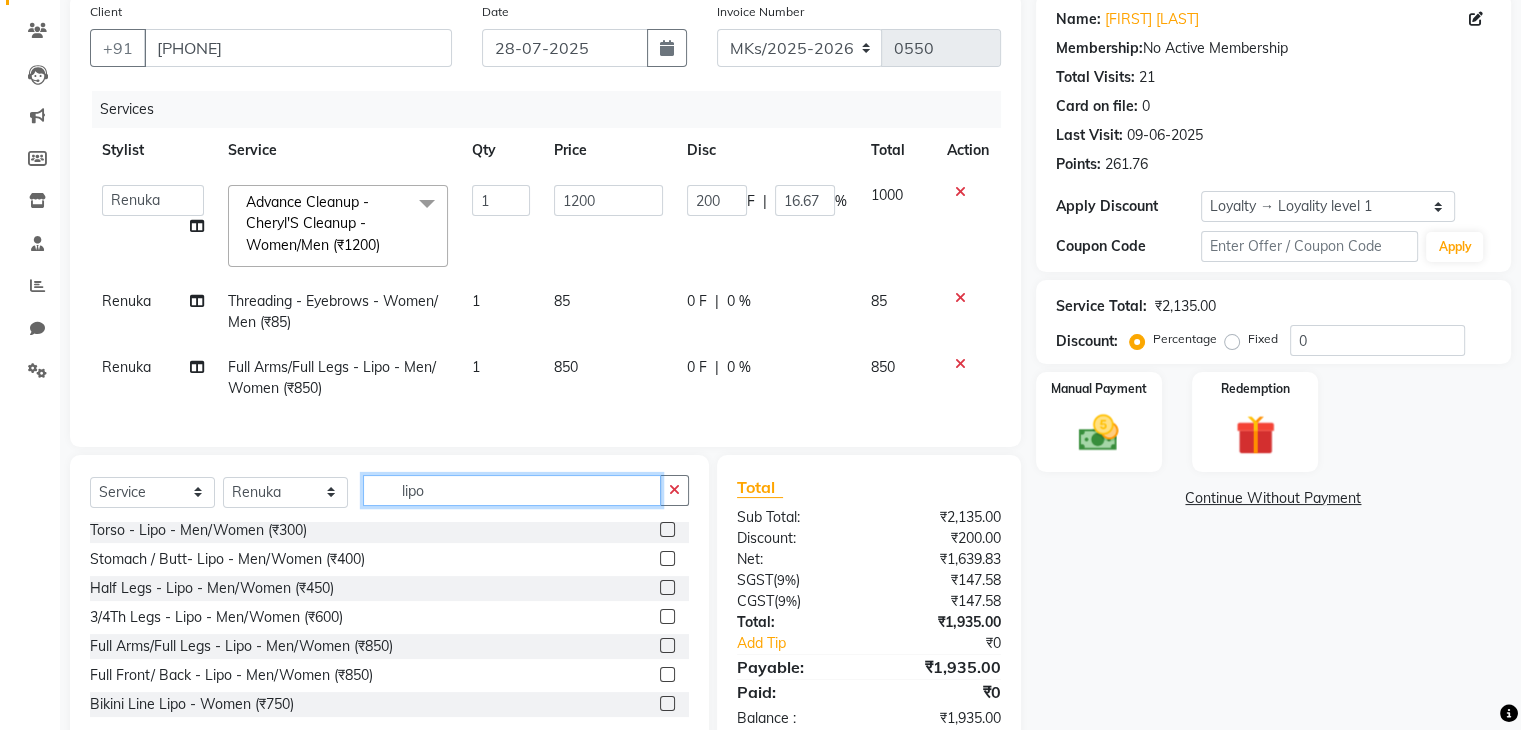 click on "lipo" 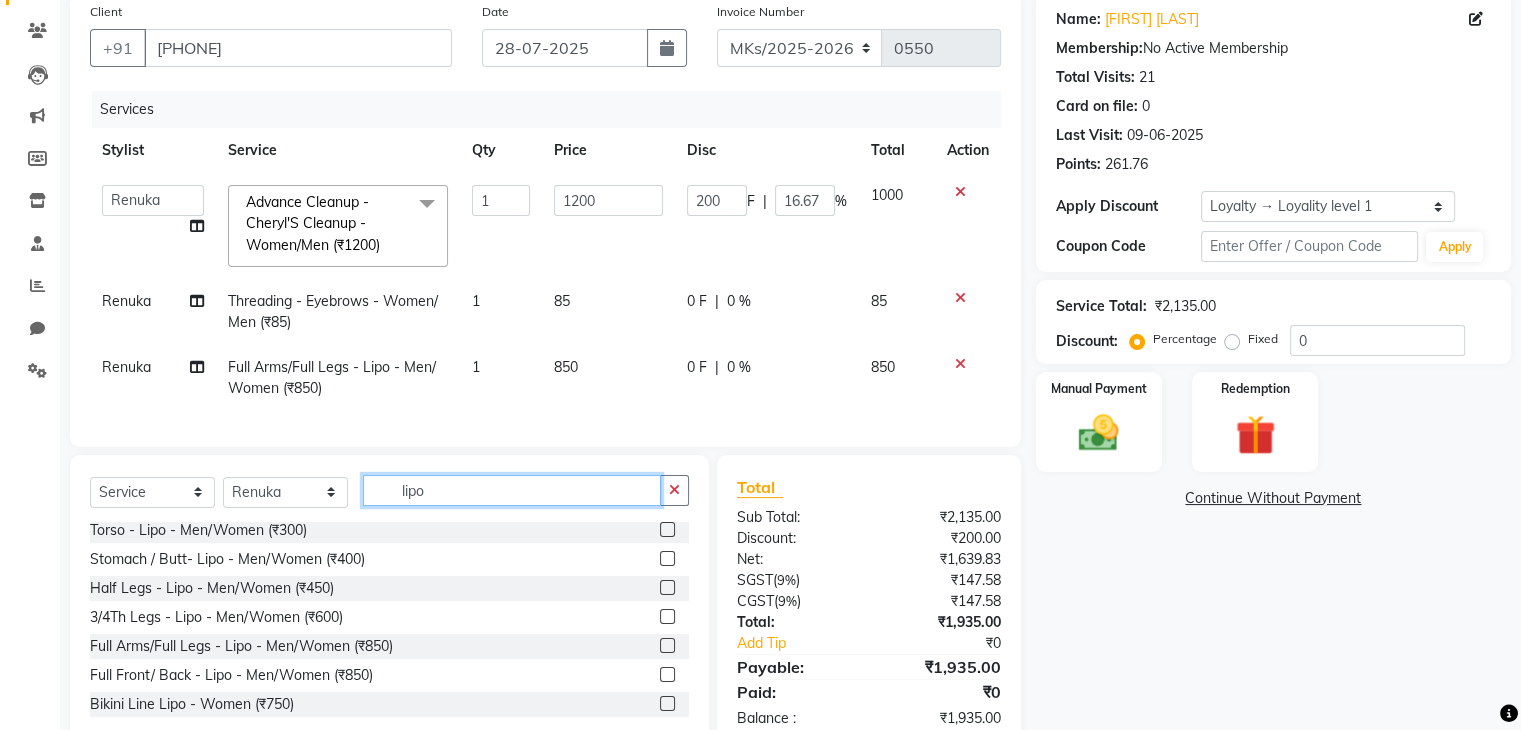 click on "lipo" 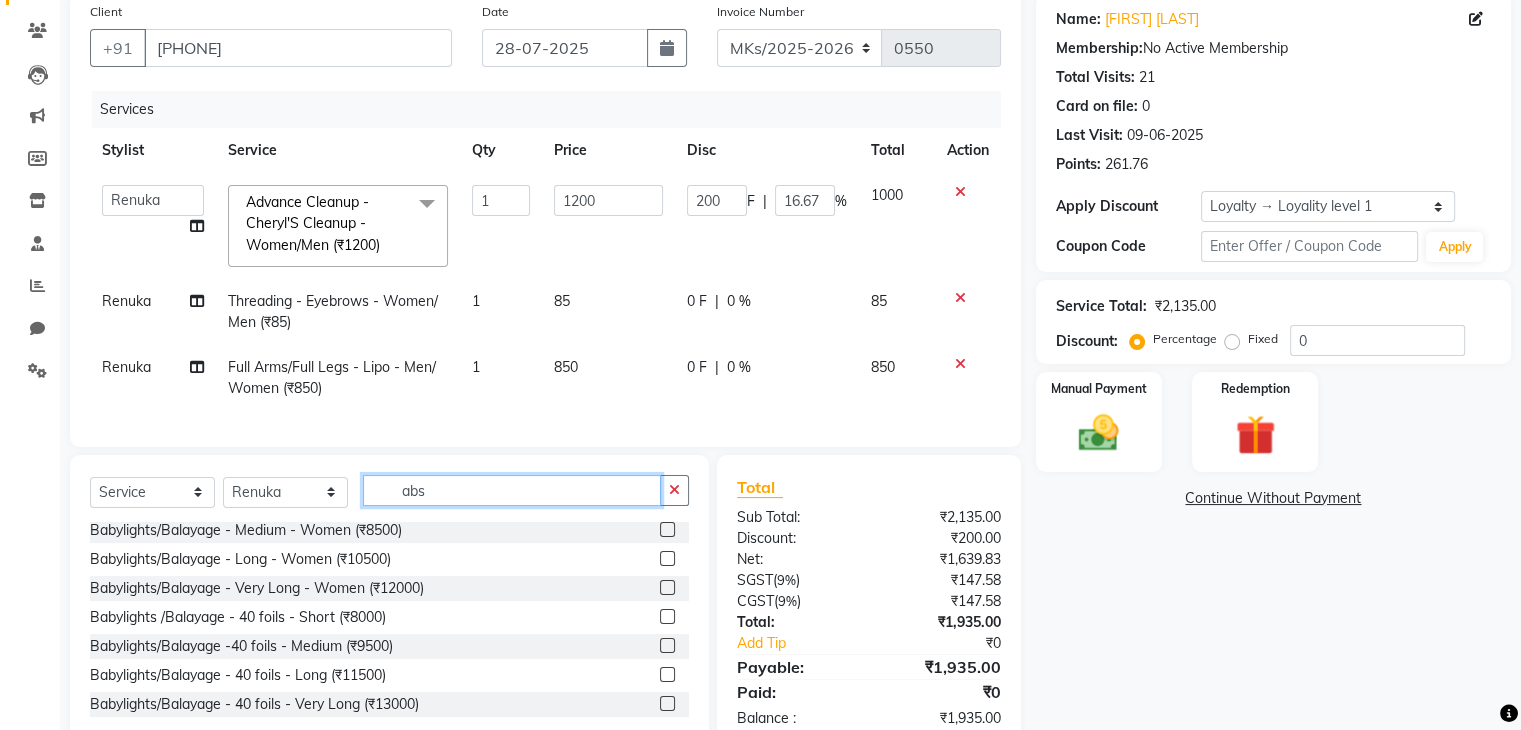 scroll, scrollTop: 0, scrollLeft: 0, axis: both 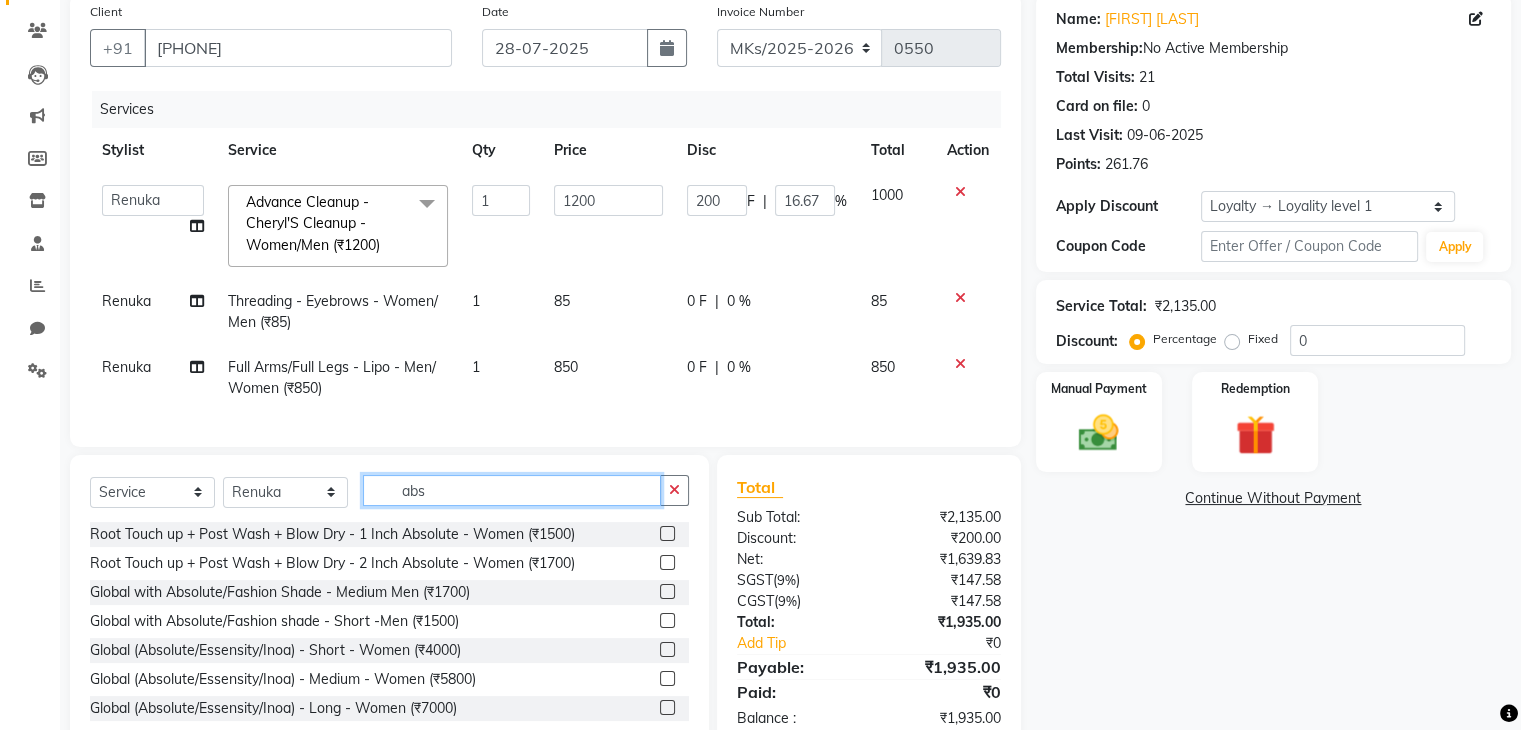 type on "abs" 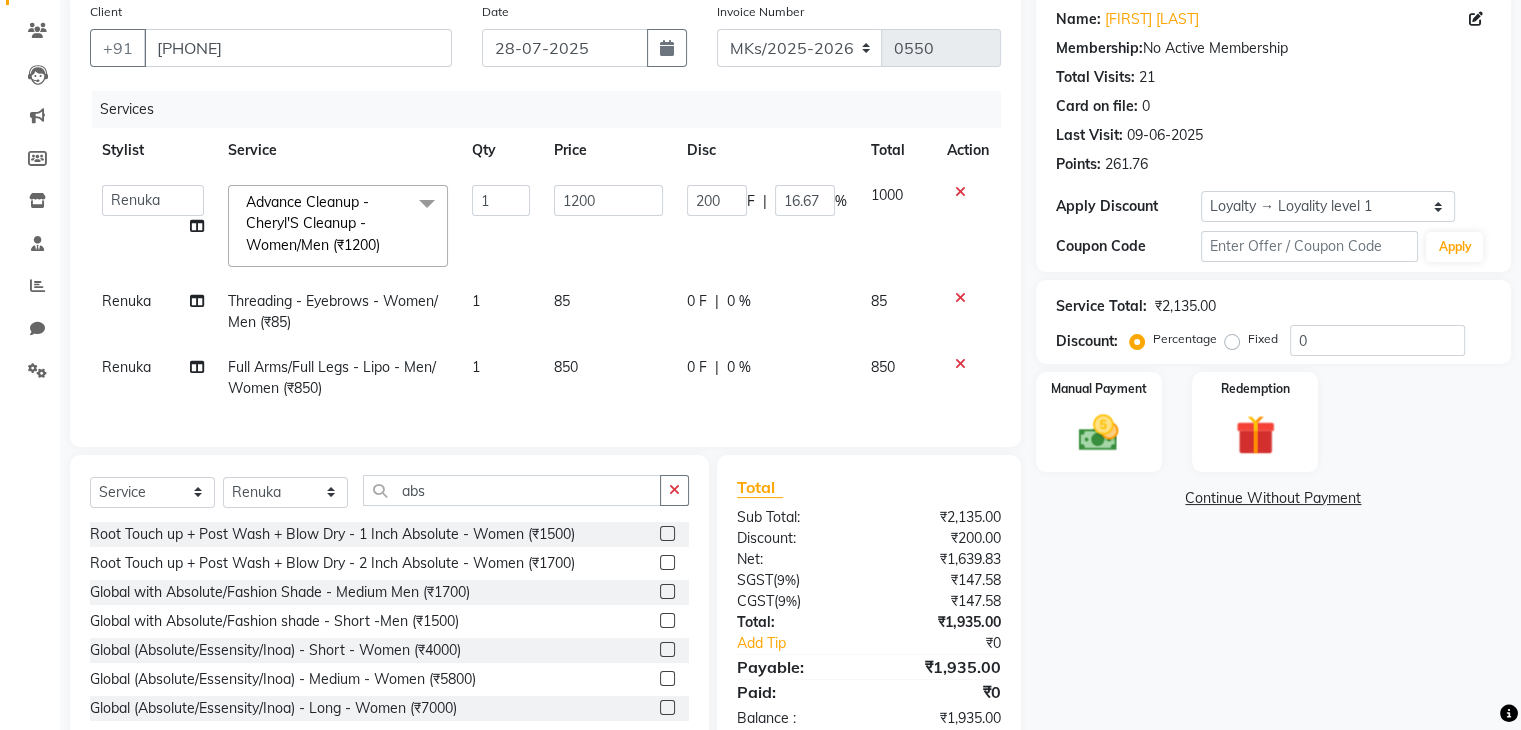 click 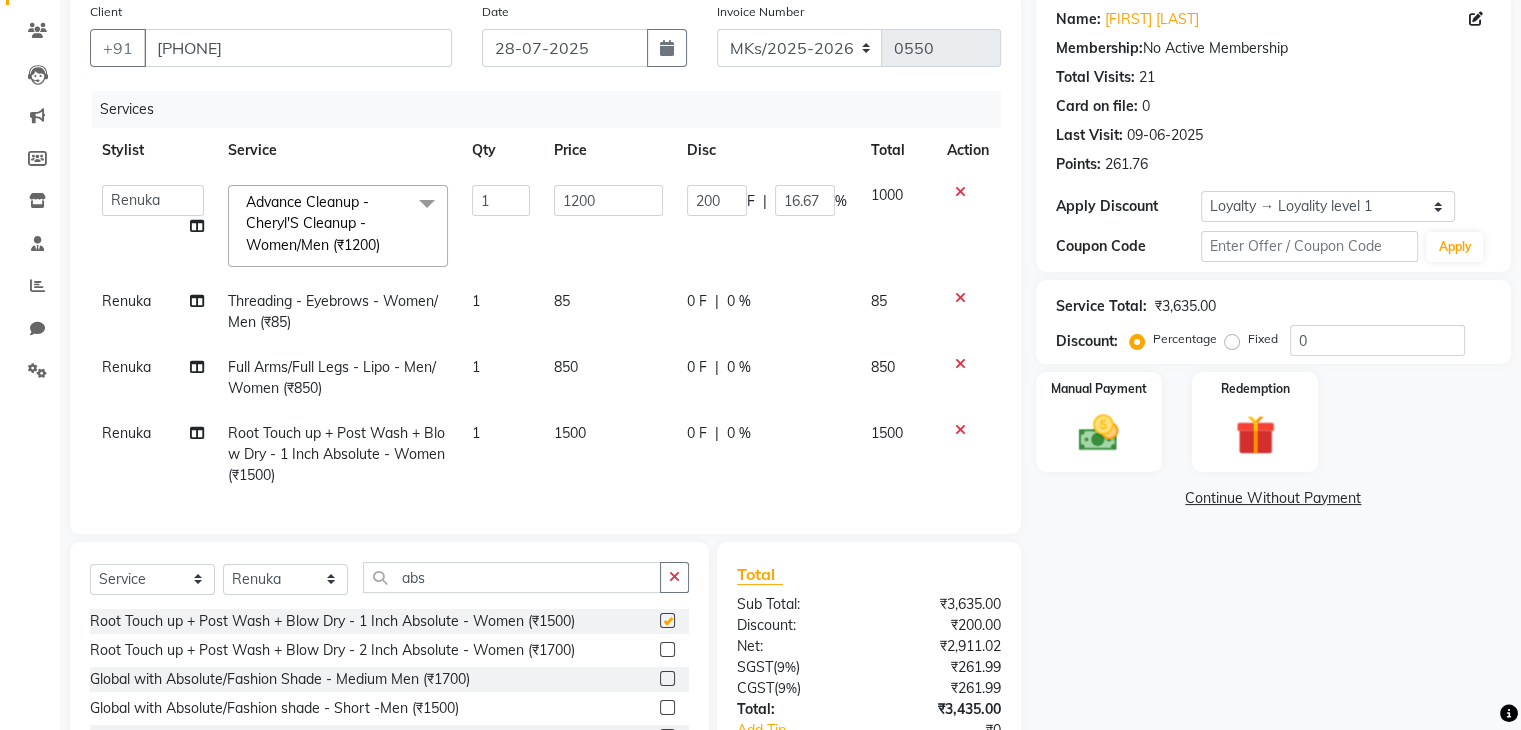 checkbox on "false" 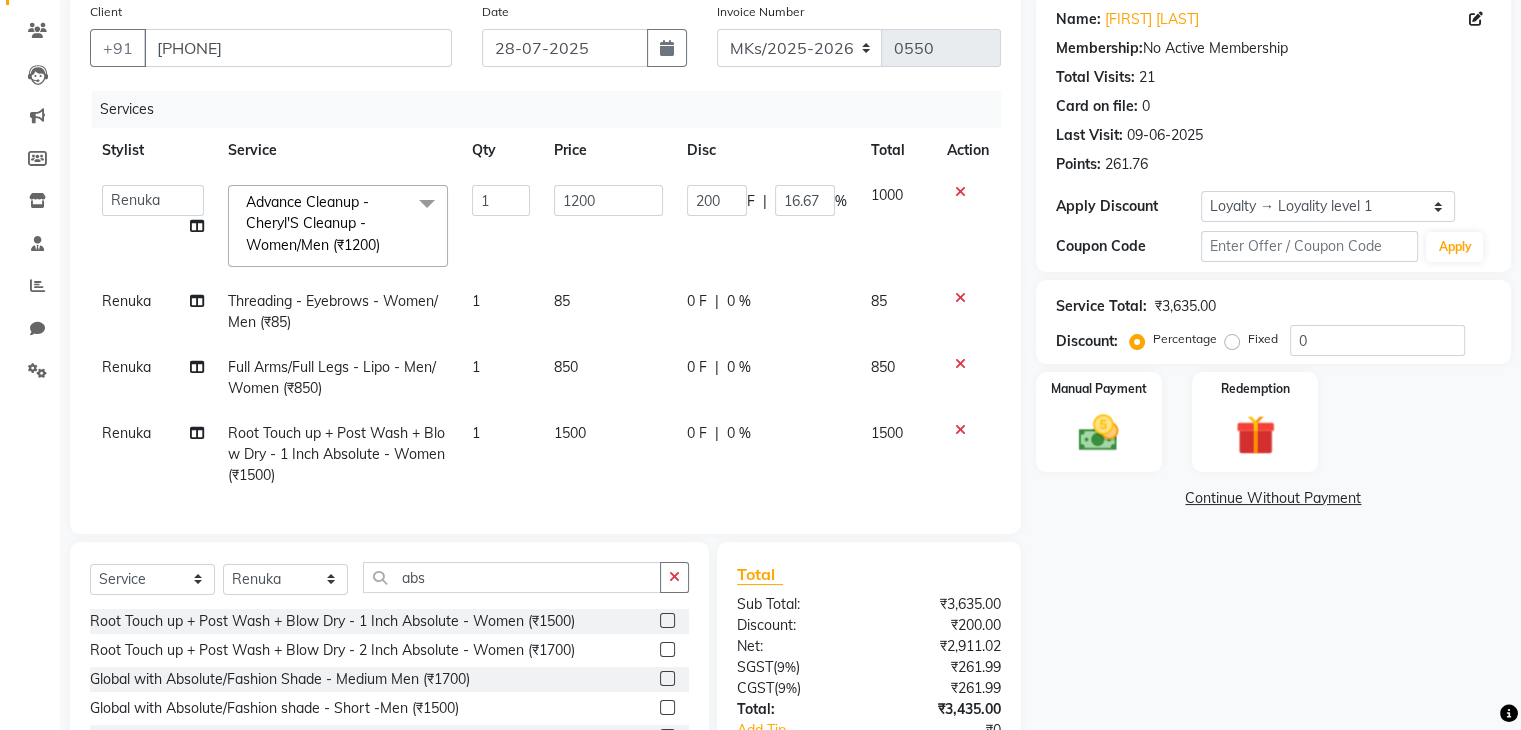 click on "1500" 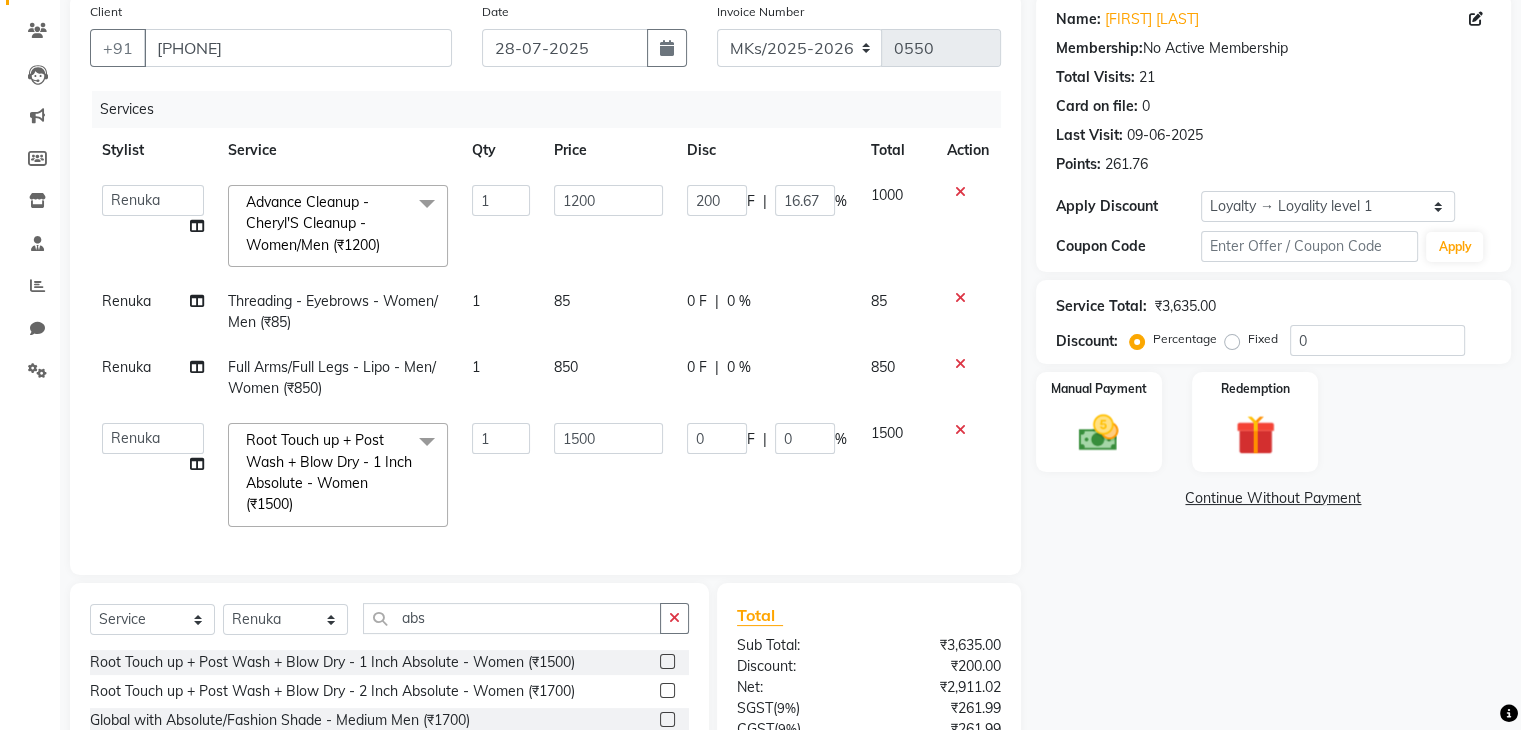 click on "1500" 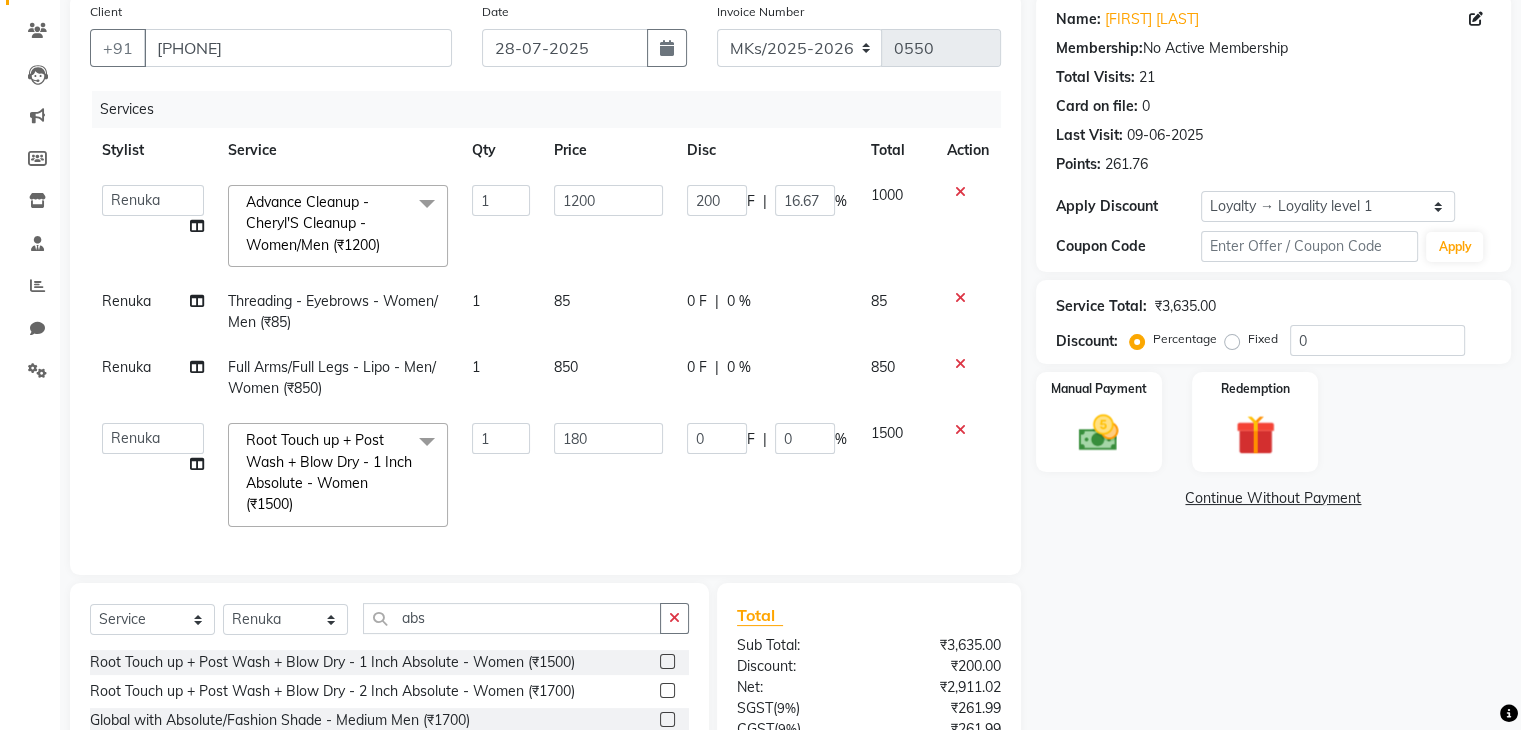 type on "1800" 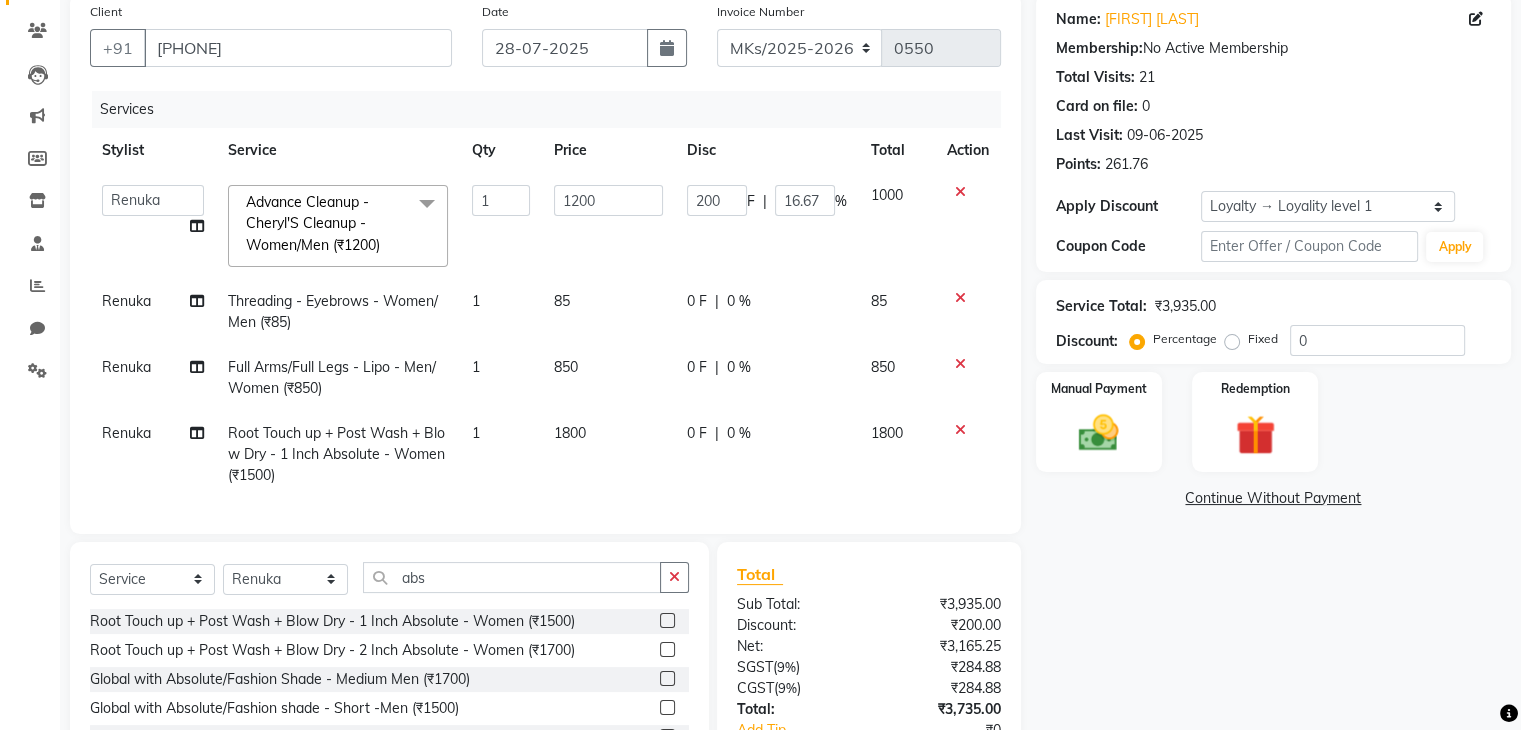 click on "1800" 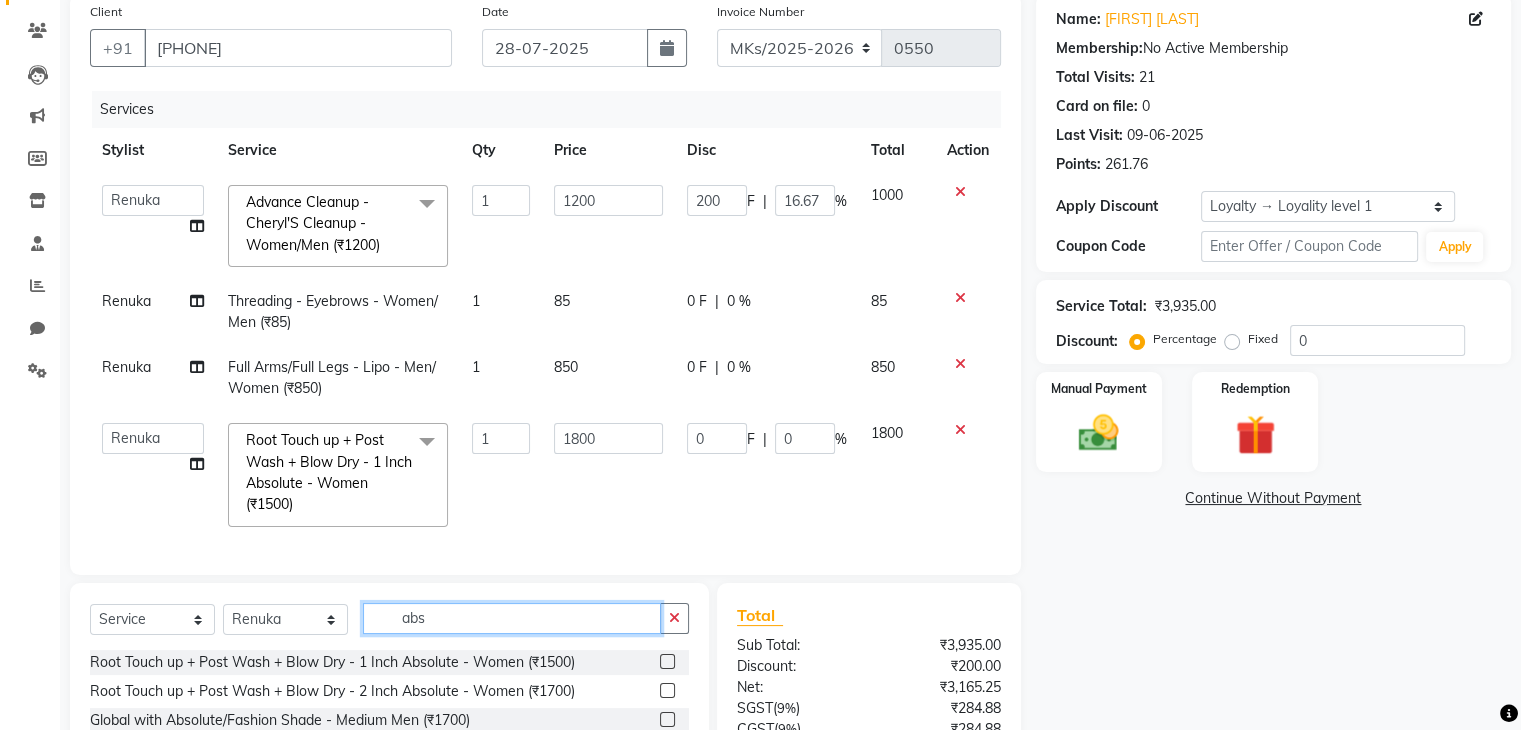 click on "abs" 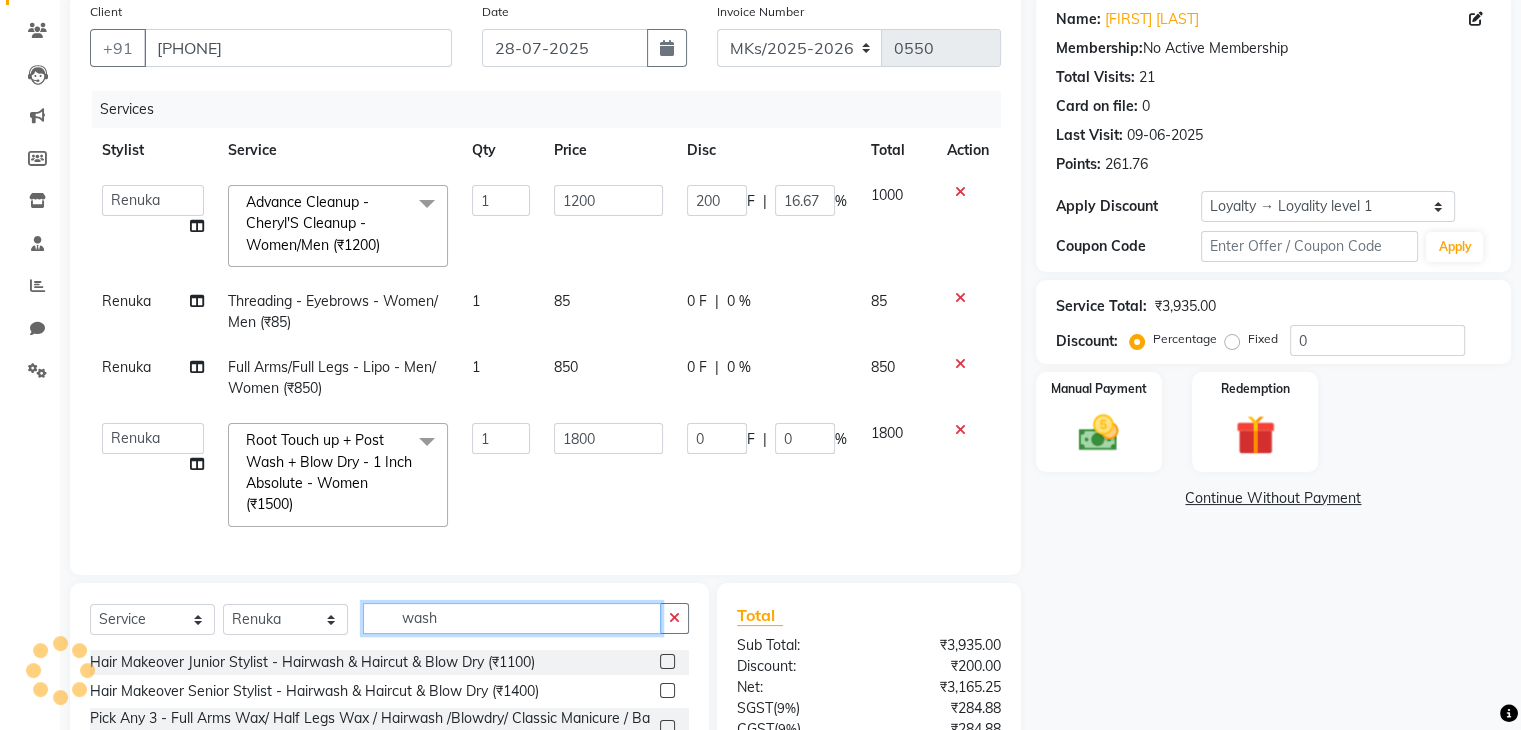 type on "wash" 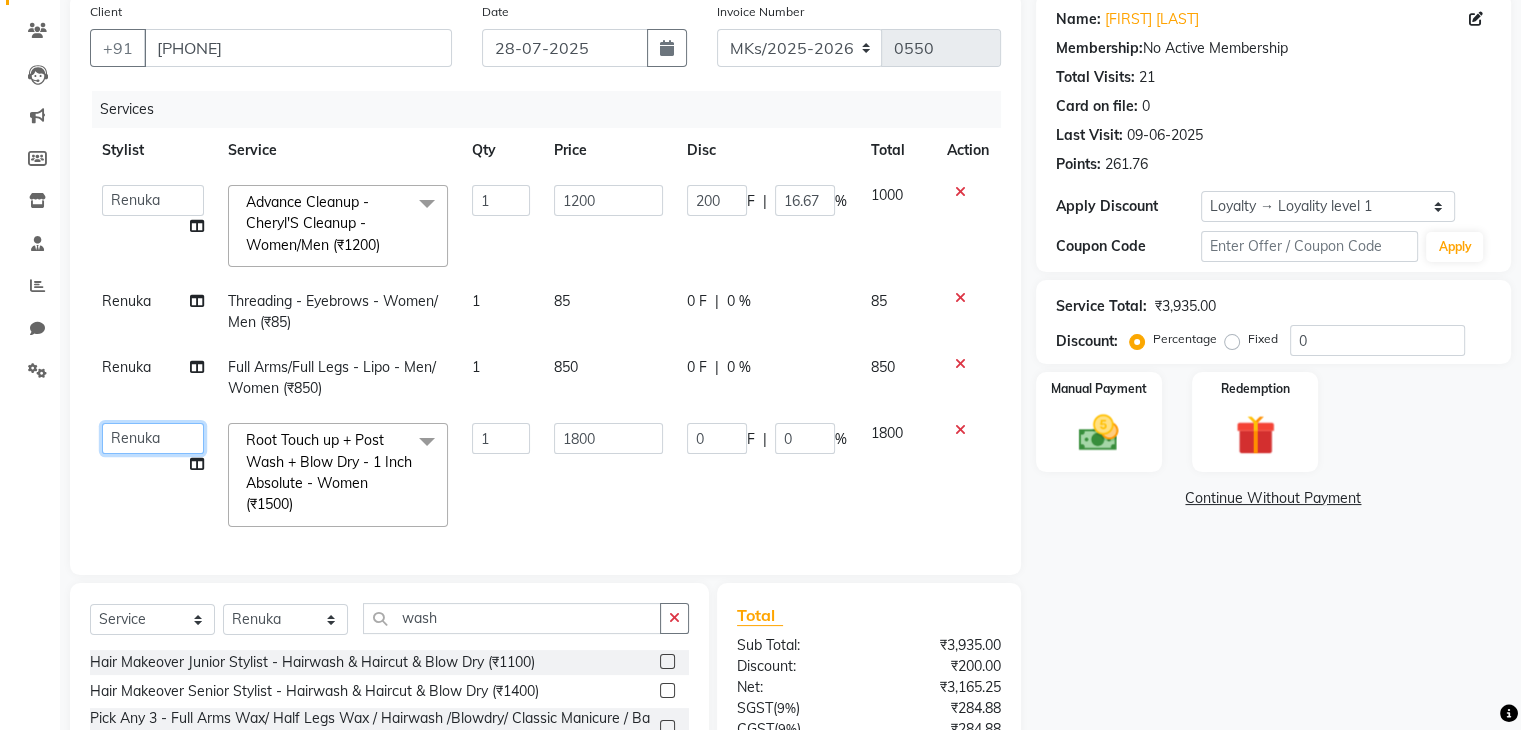 click on "Madhuri Jadhav   Minsi   Ramesh   Renuka   Riya   Sandhaya   Santoshi" 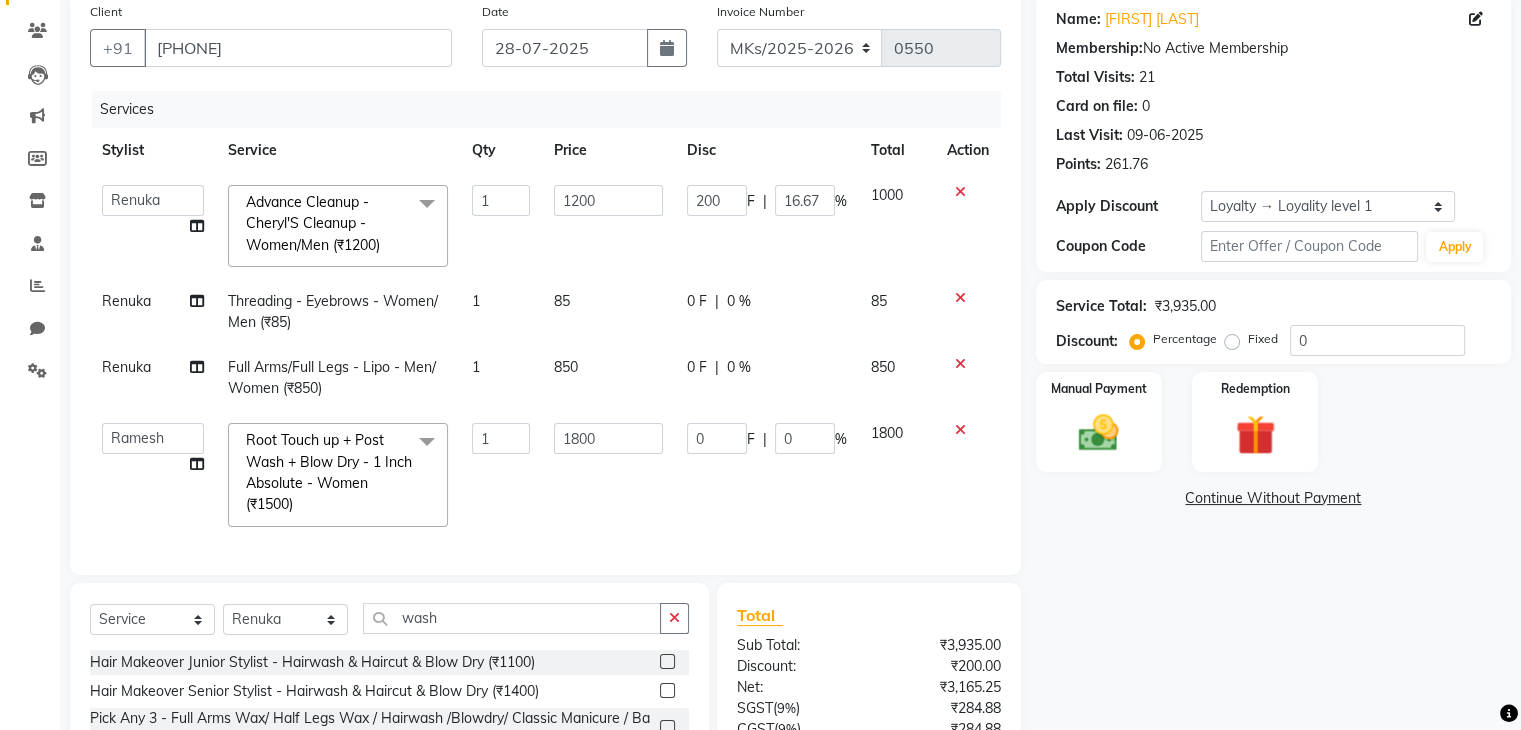 select on "85488" 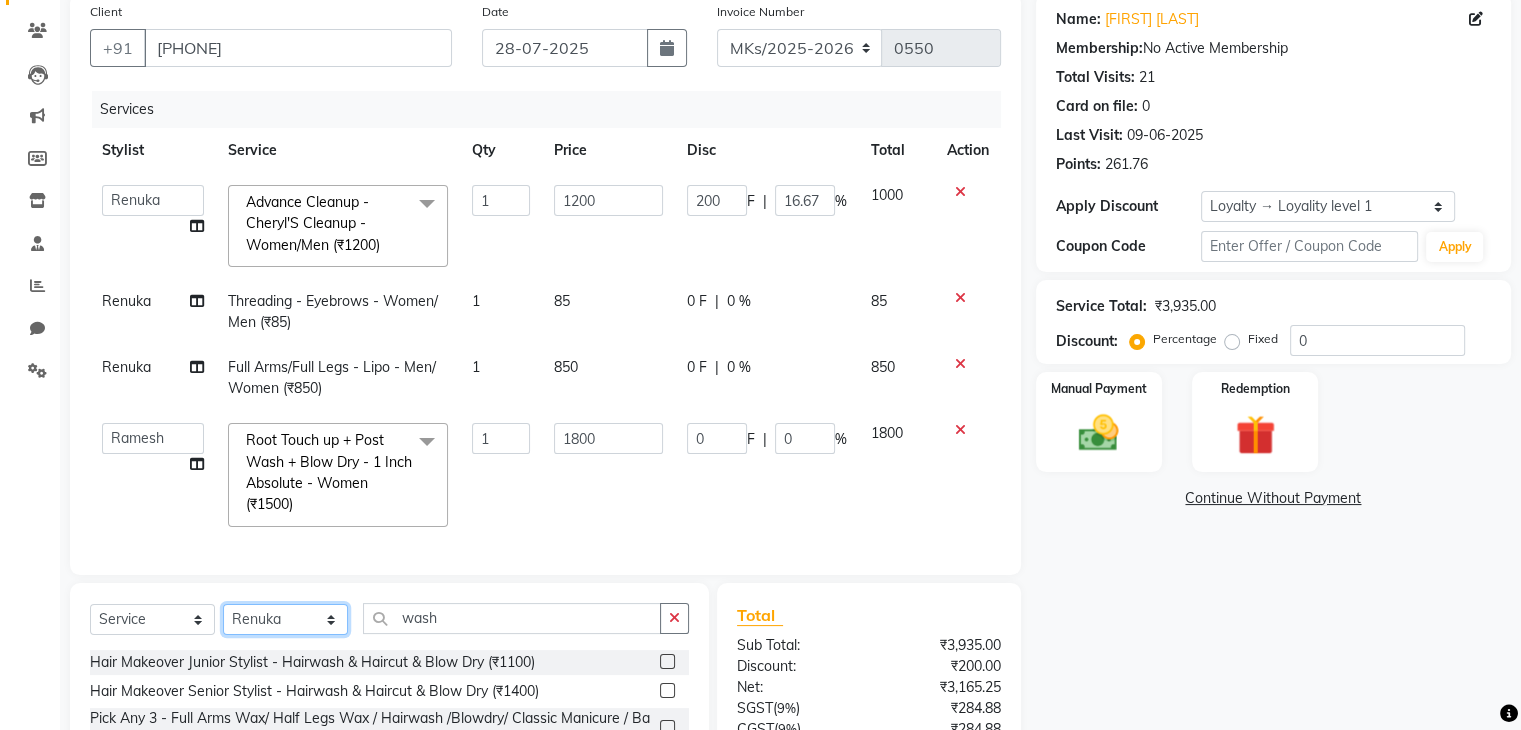 drag, startPoint x: 294, startPoint y: 643, endPoint x: 293, endPoint y: 497, distance: 146.00342 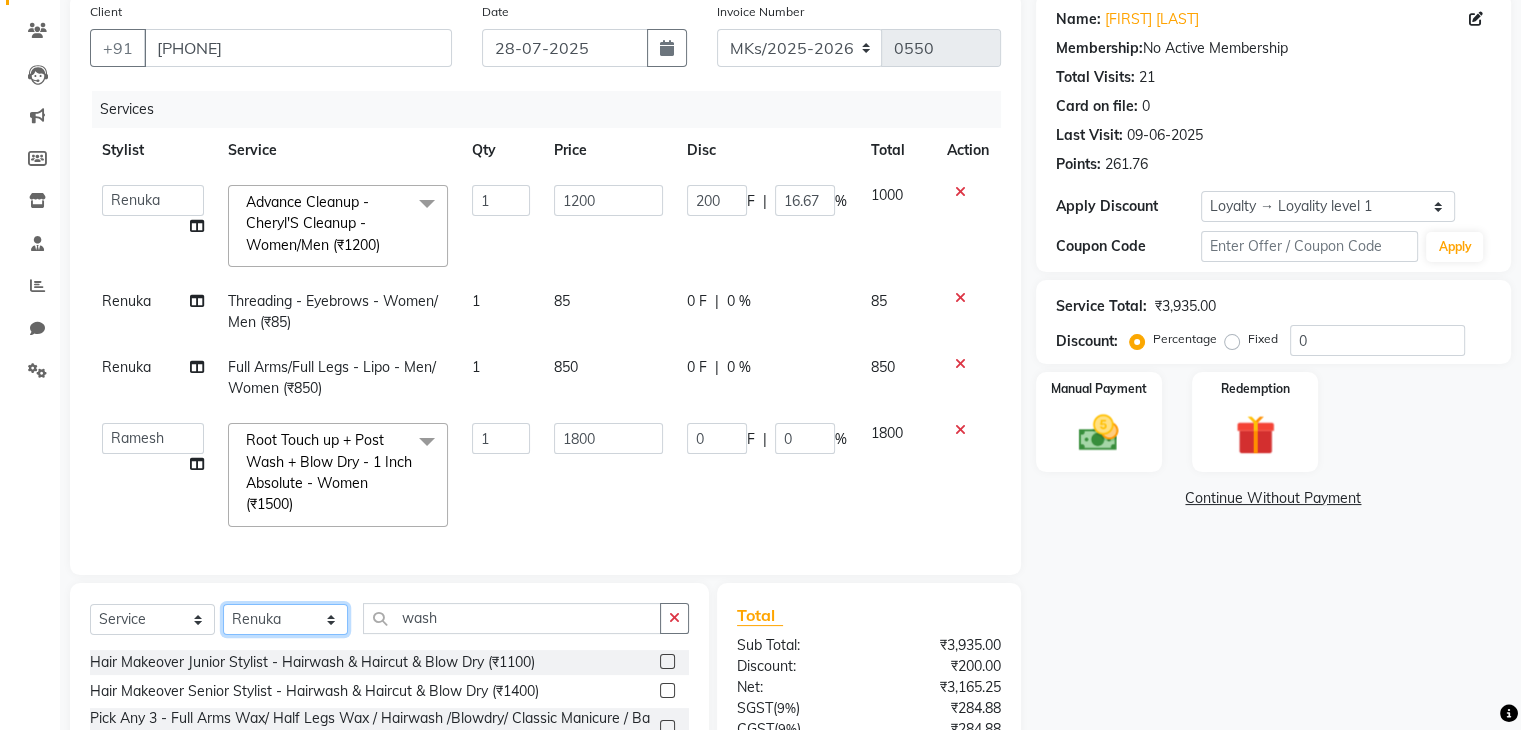 click on "Client +[COUNTRY CODE] [PHONE] Date [DATE] Invoice Number [INVOICE] Services Stylist Service Qty Price Disc Total Action  Madhuri Jadhav   Minsi   Ramesh   Renuka   Riya   Sandhaya   Santoshi  Advance Cleanup - Cheryl's Cleanup - Women/Men (₹1200)  x Hair Makeover  Junior Stylist - Hairwash & Haircut & Blow Dry (₹1100) Hair Makeover  Senior Stylist - Hairwash & Haircut & Blow Dry (₹1400) Pick Any 3 - Full Arms Wax/ Half Legs Wax /  Hairwash /Blowdry/ Classic Manicure / Basic Cleanup (₹1200) Classic Mani & Pedi (₹1400) Face Combo- Cheryl's Cleanup + Face D-tan (₹1400) Waxing Combo - Full Arms +Full Legs O3 Wax (₹1500) Gel Polish Hands & Feet (₹1500) Haircut + Hair Color (Men) (₹1700) Hair Combo - Hydrating Hair Spa & Scalp Exfoliation/Foot Massage (10 min) (₹2000) Spa Manicure & Pedicure (₹2200) Nail Extensions & Nail Art (₹2200) Feet Combo - Classic Pedicure + Heel Peel + Classic  Manicure/Paraffin wax  (₹2500) O3 Facial + O3 D-tan (₹3800) O3 Manicure & Pedicure  (₹3000) 1 1200 F" 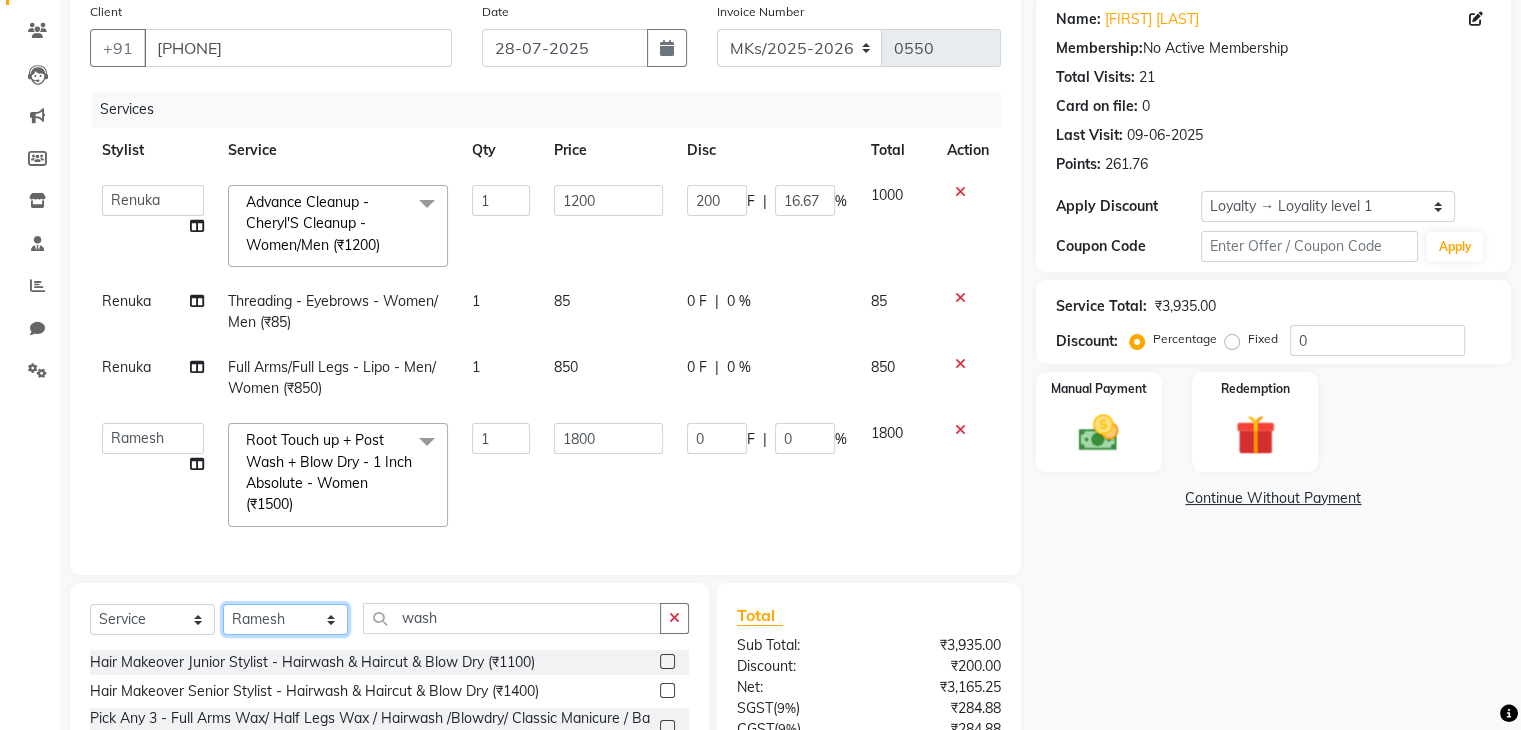 click on "Select Stylist Madhuri Jadhav Minsi Ramesh Renuka Riya Sandhaya Santoshi" 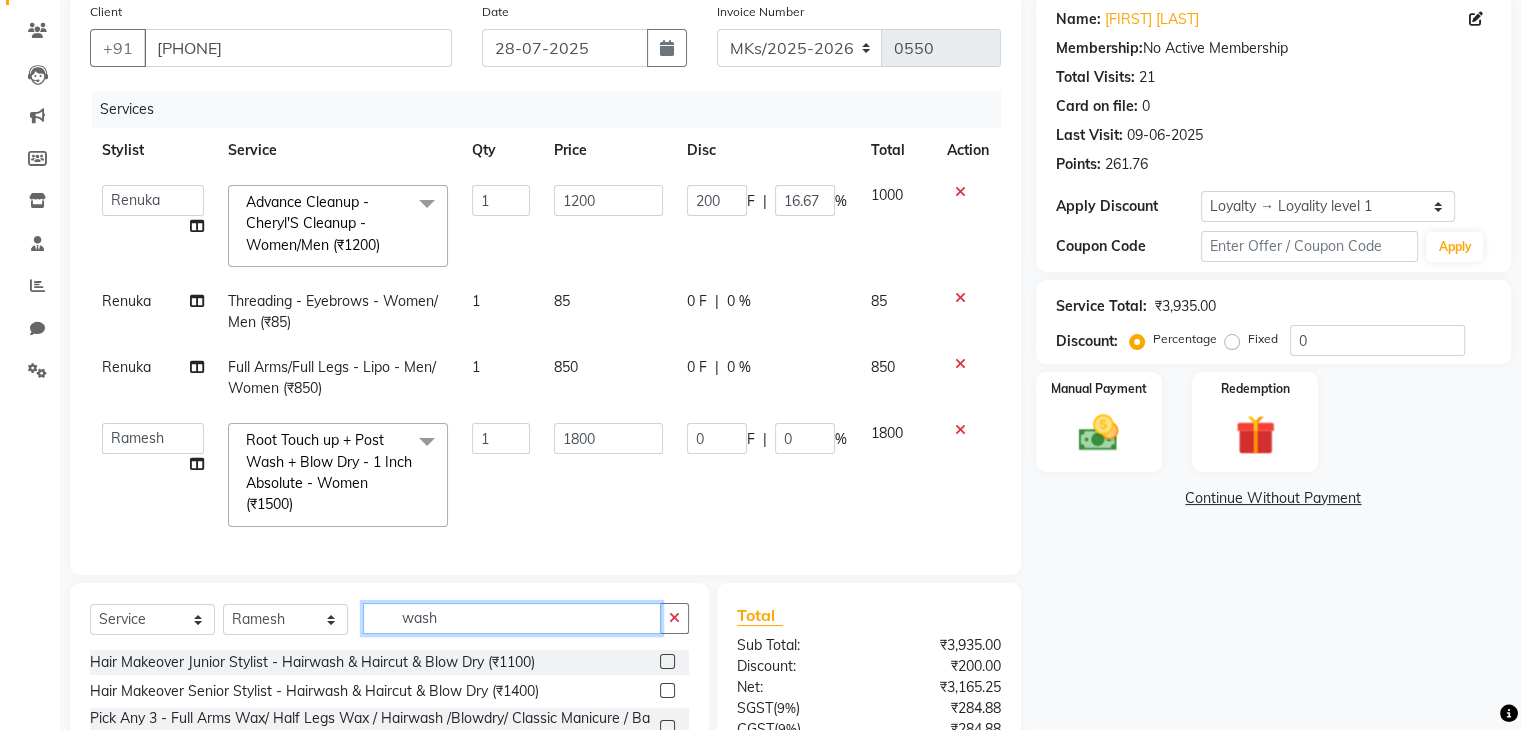 click on "wash" 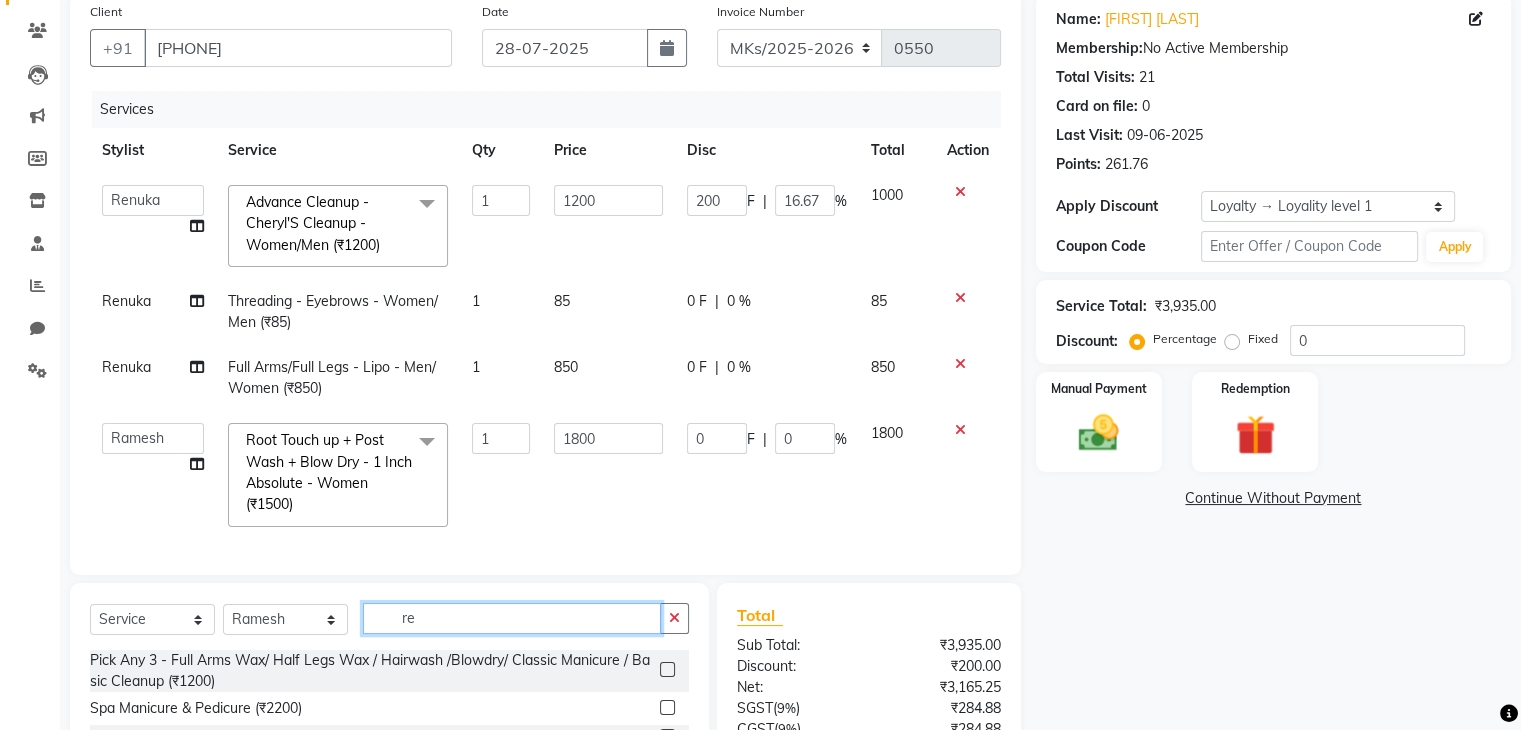 type on "r" 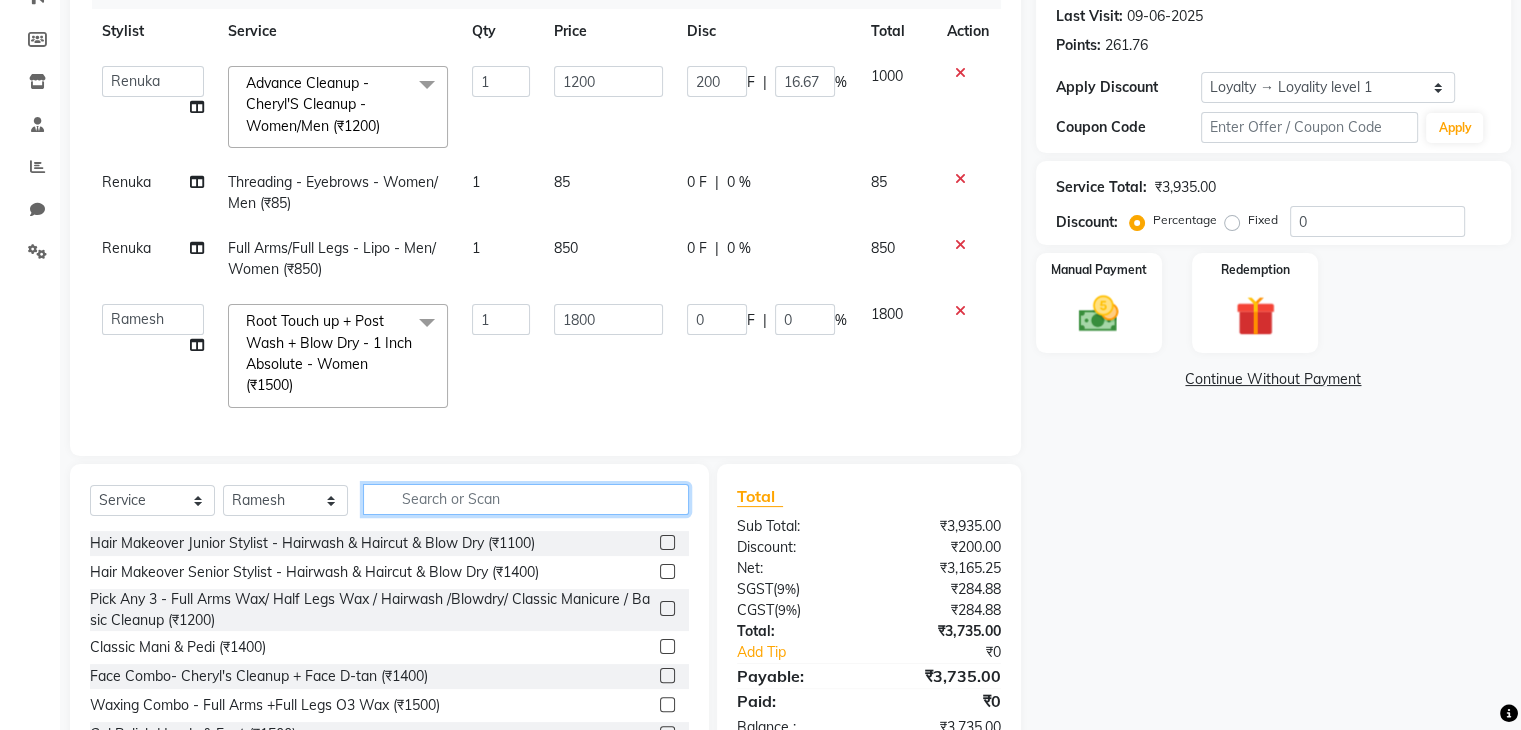 scroll, scrollTop: 279, scrollLeft: 0, axis: vertical 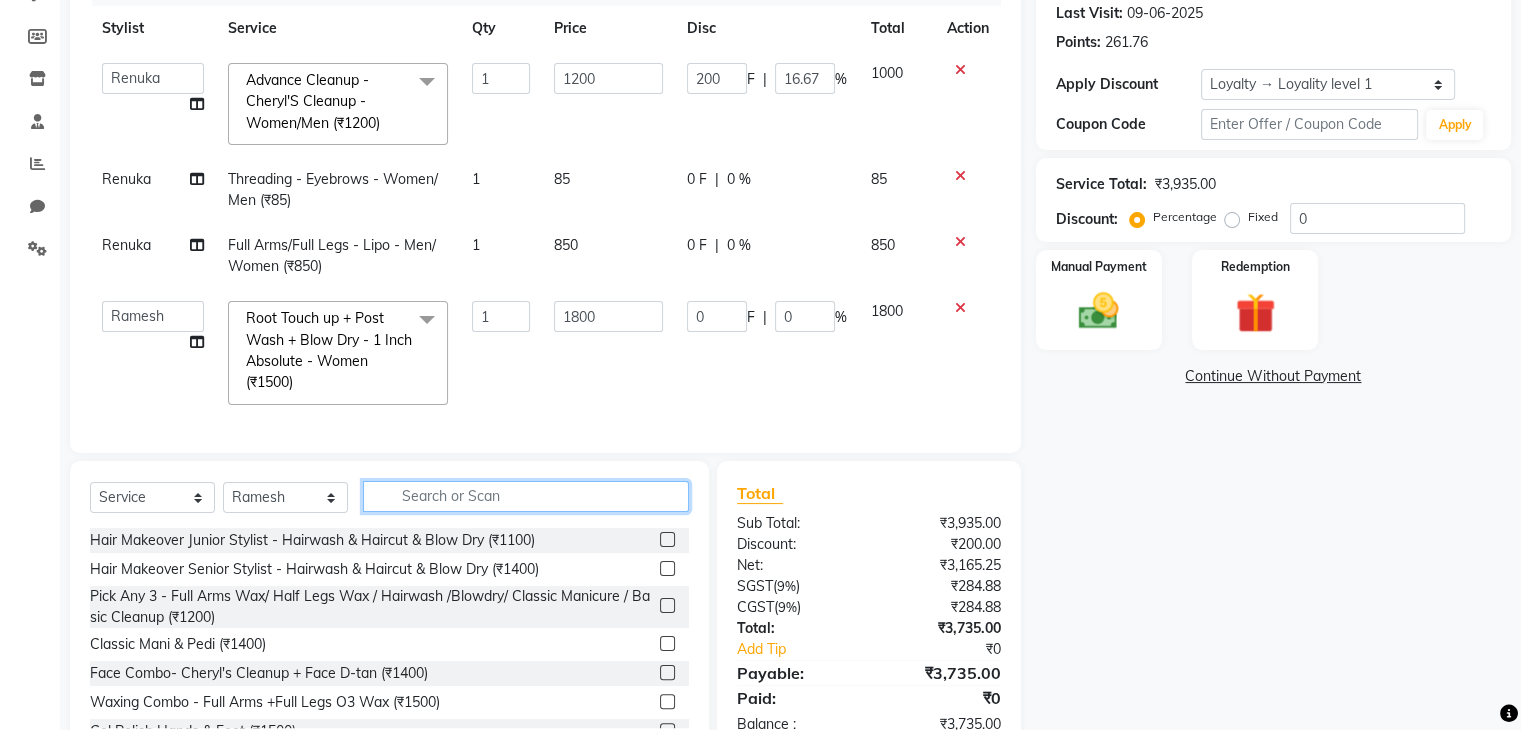 click 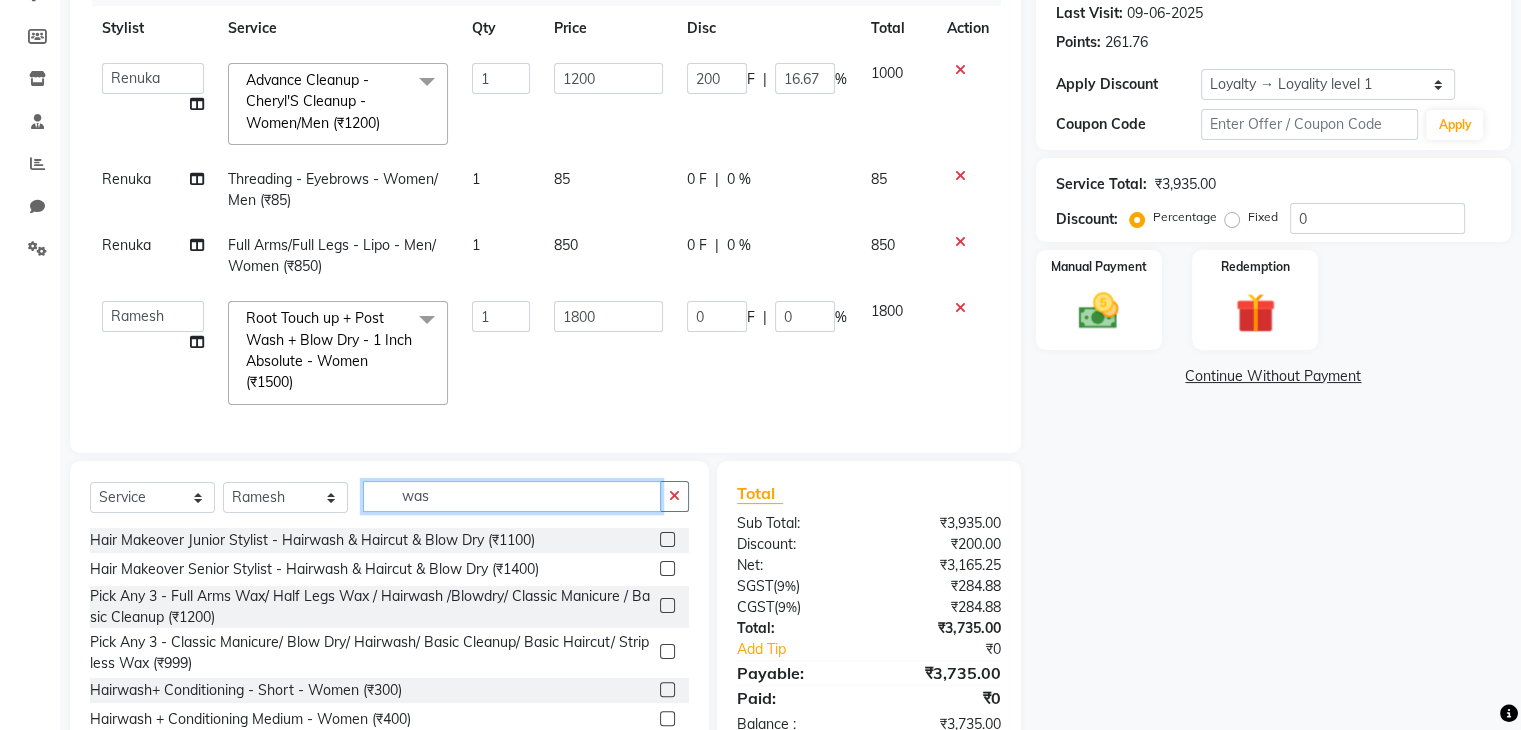 type on "was" 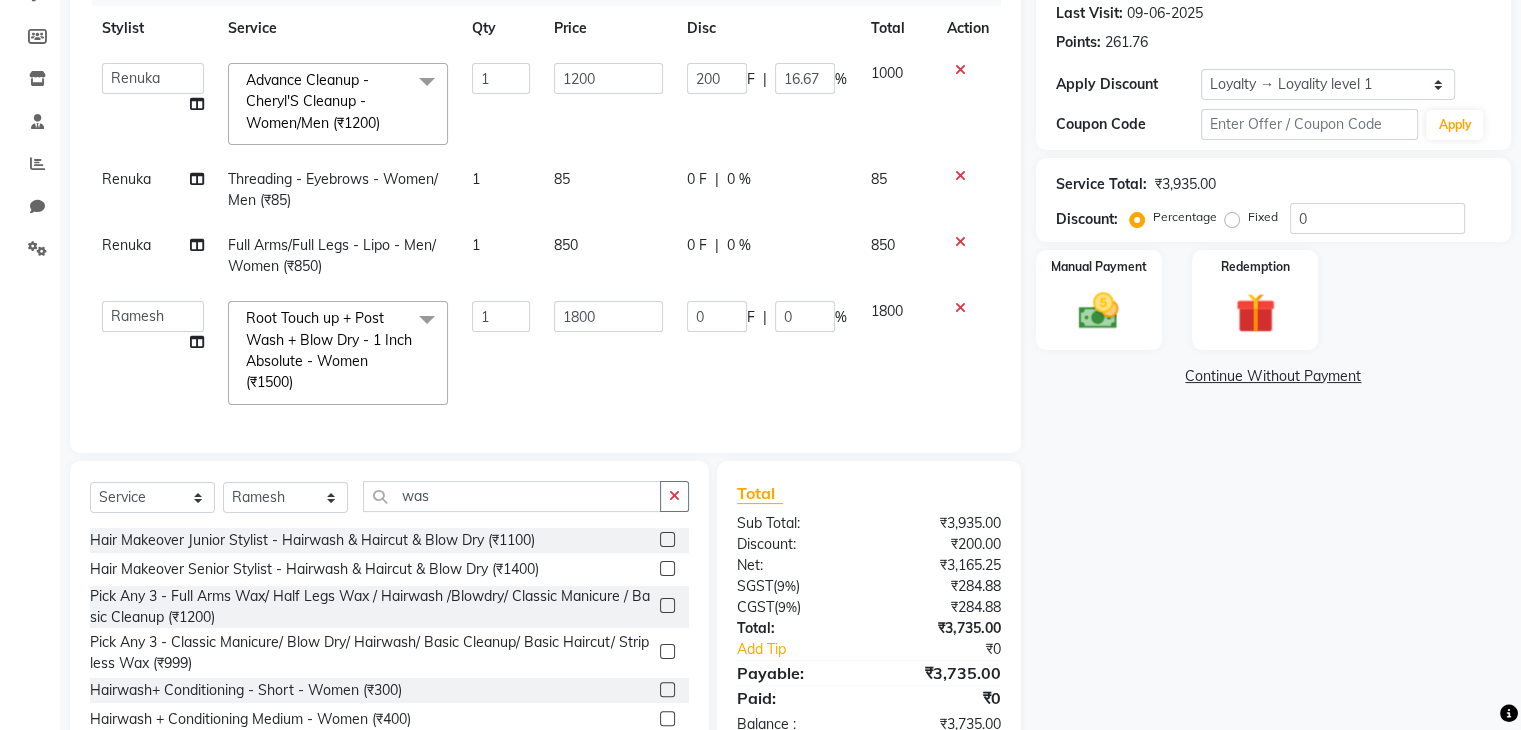 click 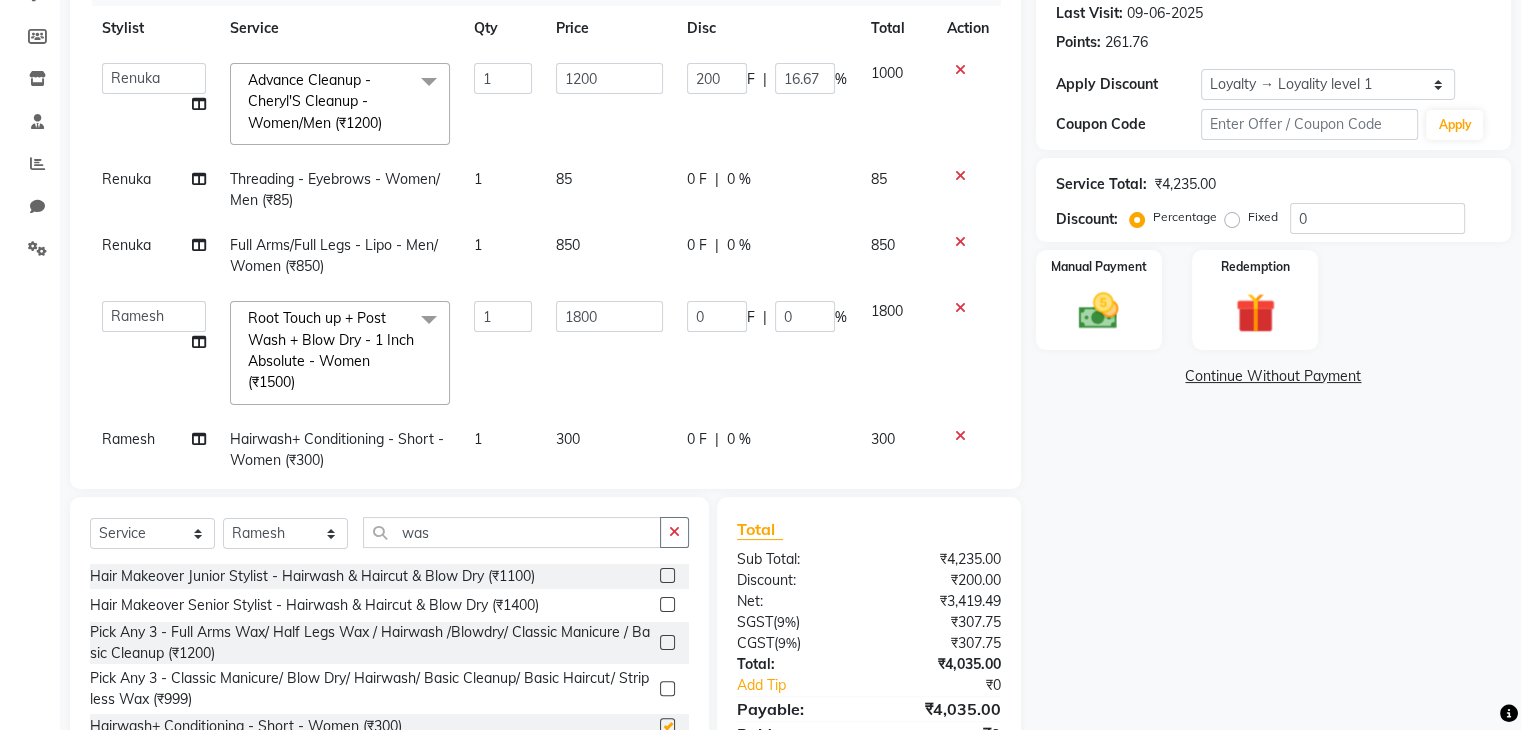 checkbox on "false" 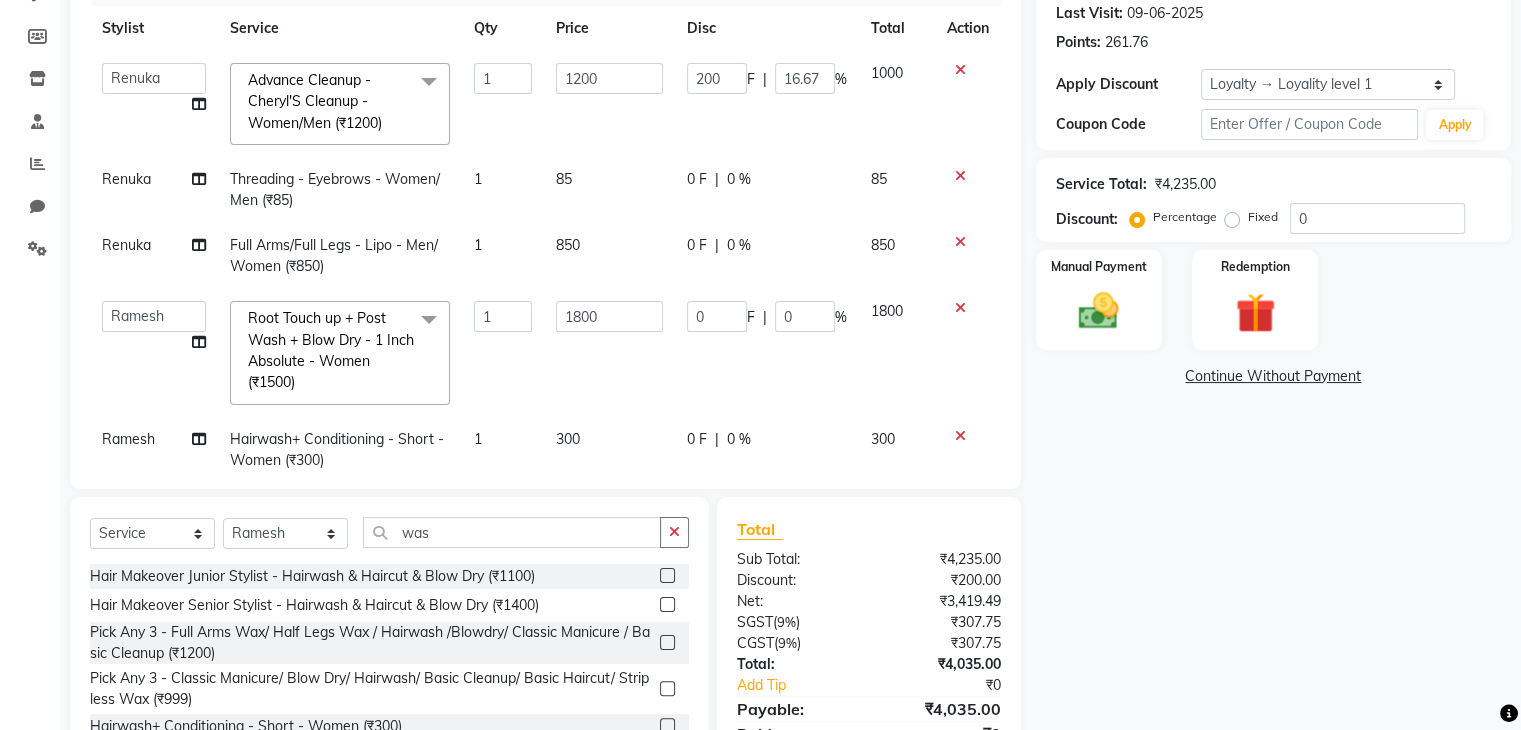 click on "0 F | 0 %" 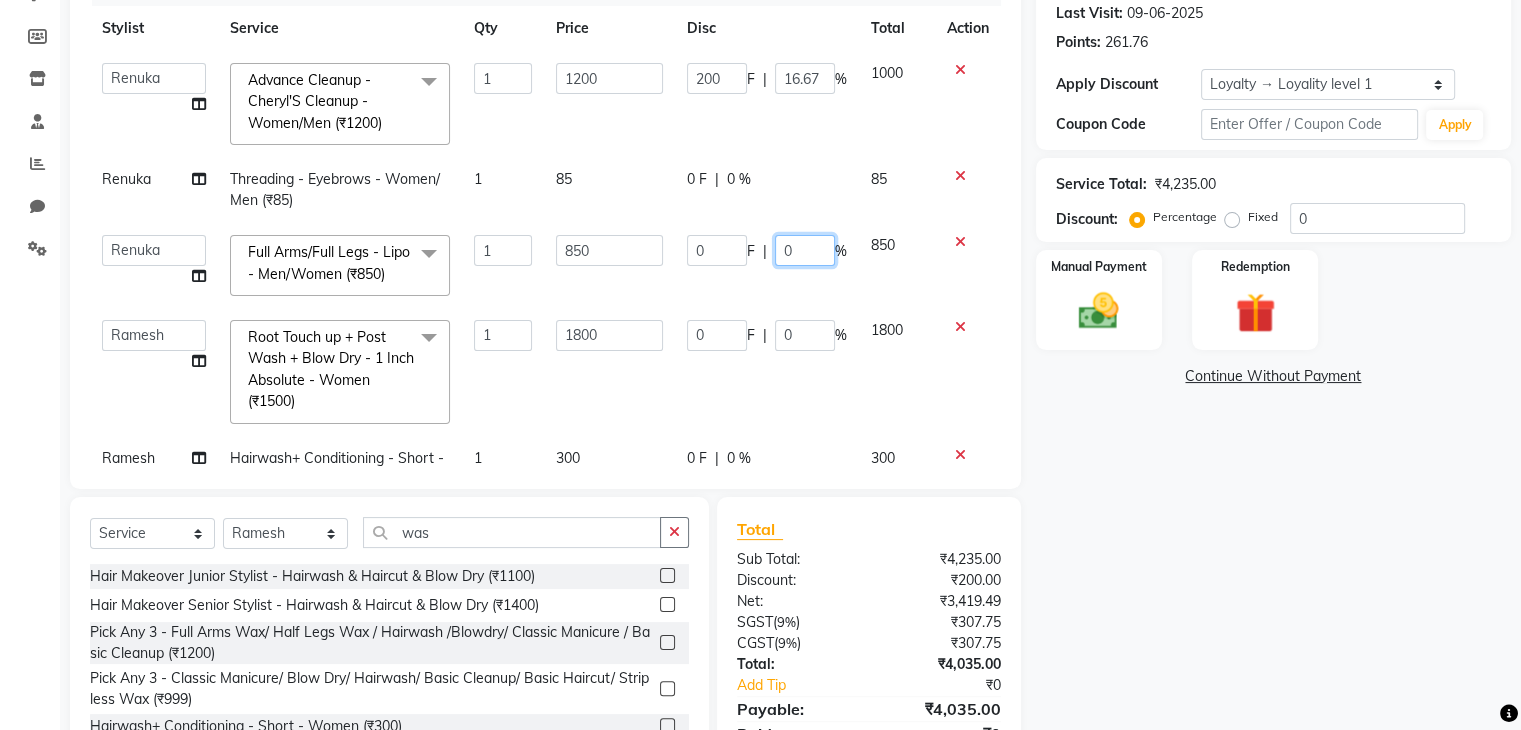 click on "0" 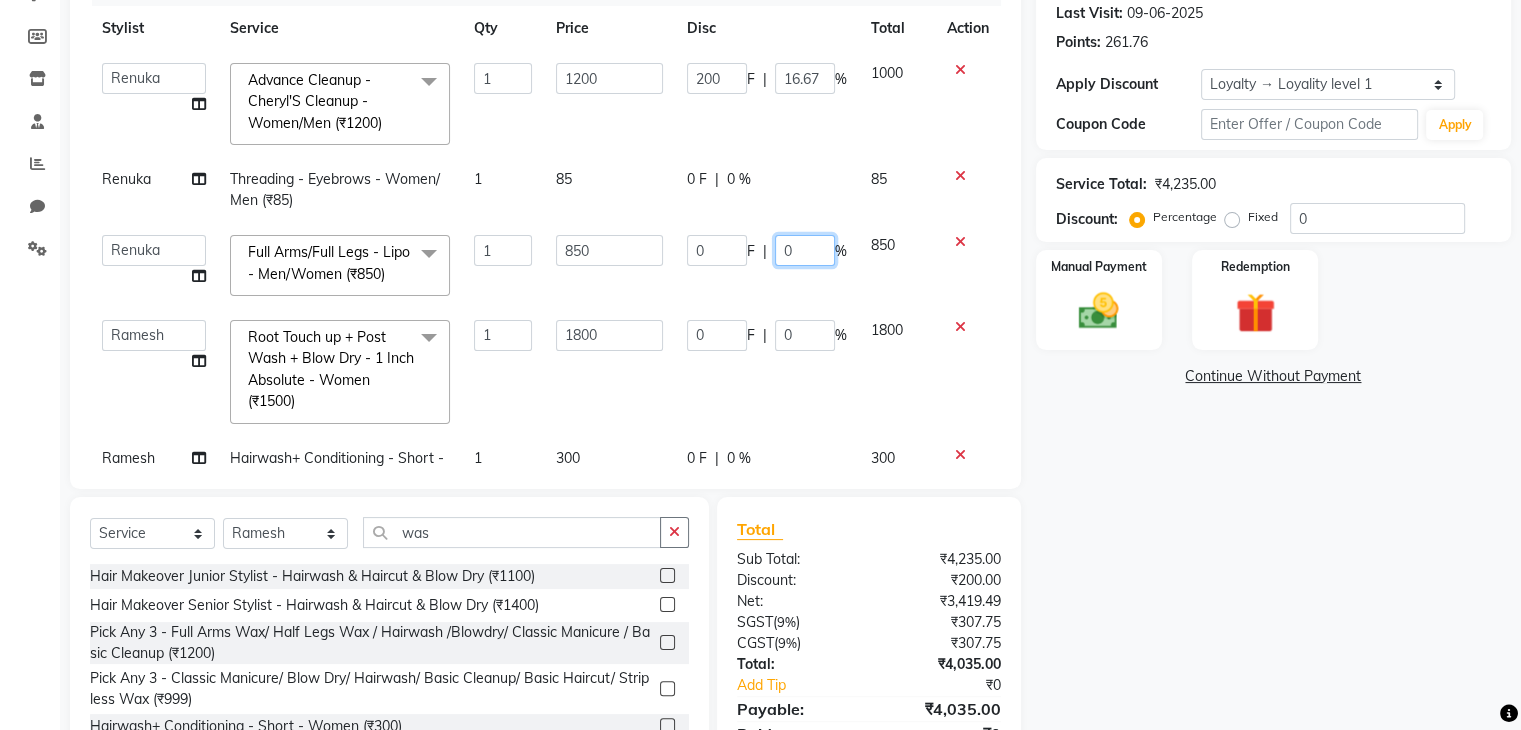 type on "10" 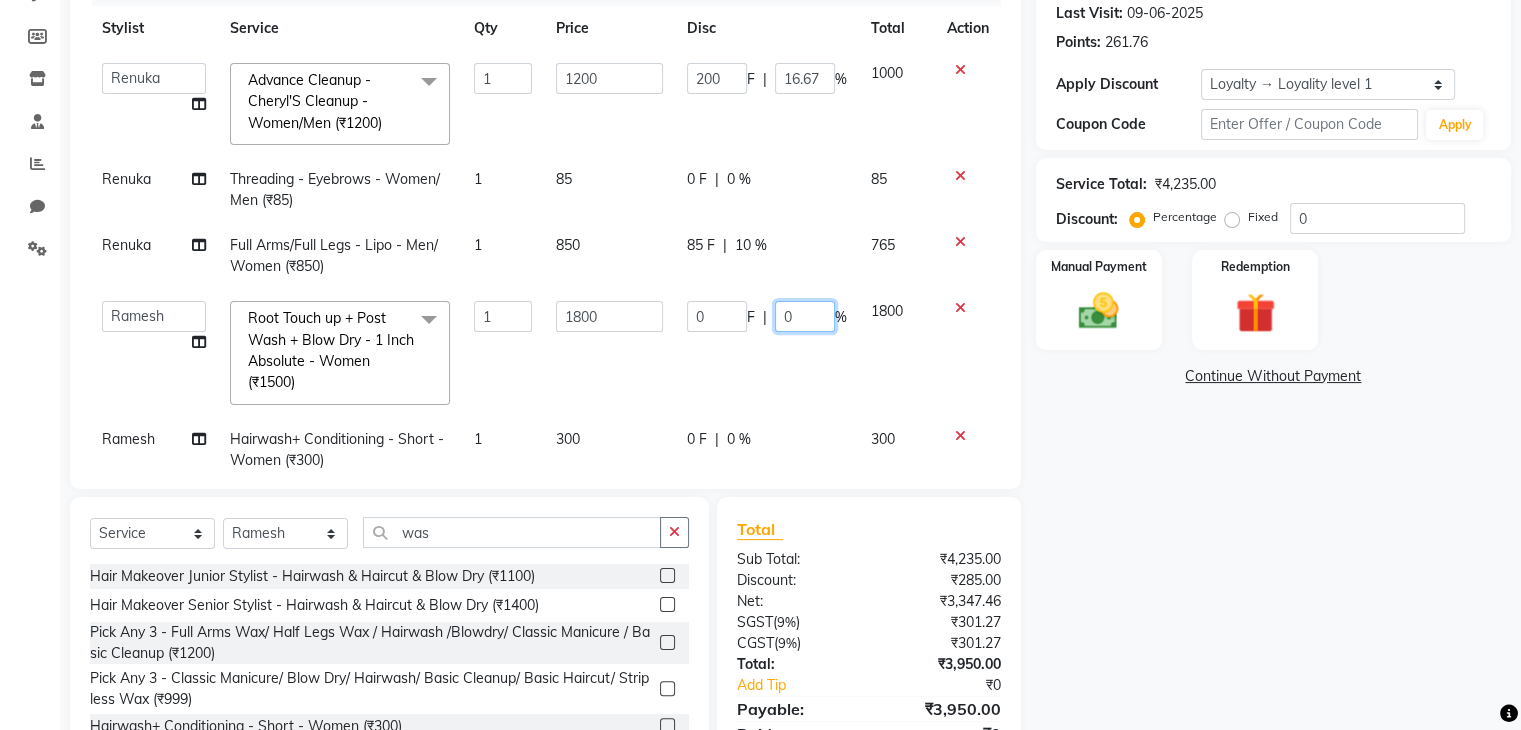click on "0" 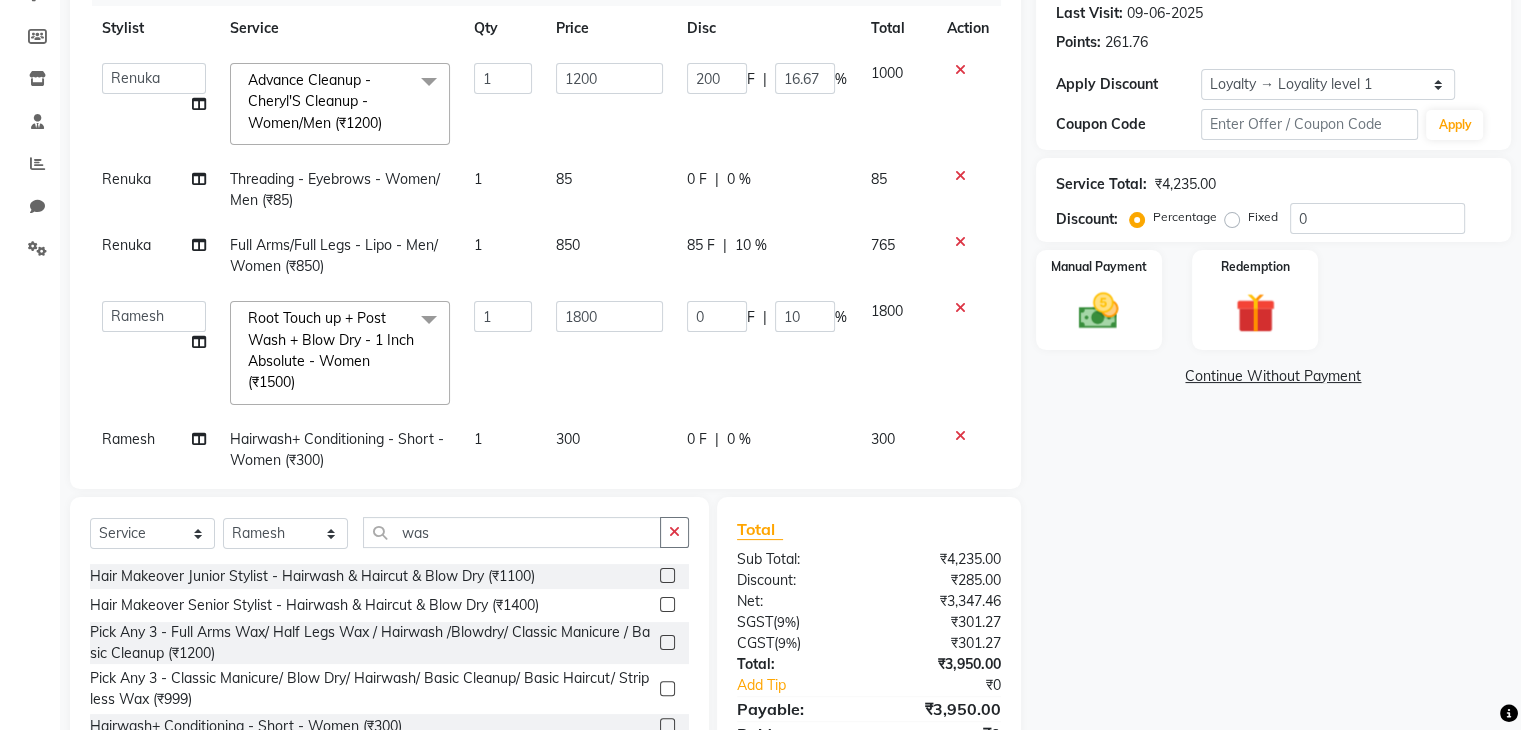 click on "[FIRST] [LAST]   Minsi   Ramesh   Renuka   Riya   Sandhaya   Santoshi  Advance Cleanup - Cheryl'S Cleanup - Women/Men (₹1200)  x Hair Makeover  Junior Stylist - Hairwash & Haircut & Blow Dry (₹1100) Hair Makeover  Senior Stylist - Hairwash & Haircut & Blow Dry (₹1400) Pick Any 3 - Full Arms Wax/ Half Legs Wax /  Hairwash /Blowdry/ Classic Manicure / Basic Cleanup (₹1200) Classic Mani & Pedi (₹1400) Face Combo- Cheryl's Cleanup + Face D-tan (₹1400) Waxing Combo - Full Arms +Full Legs O3 Wax (₹1500) Gel Polish Hands & Feet (₹1500) Haircut + Hair Color (Men) (₹1700) Hair Combo - Hydrating Hair Spa & Scalp Exfoliation/Foot Massage (10 min) (₹2000) Spa Manicure & Pedicure (₹2200) Nail Extensions & Nail Art (₹2200) Feet Combo - Classic Pedicure + Heel Peel + Classic  Manicure/Paraffin wax  (₹2500) Pick Any 3 - Root-Touchup(1 inch)/ Cheryl's Cleanup/ Haircut / Hair Spa/  Pedicure (₹3000) O3 Facial + O3 D-tan (₹3800) O3 Manicure & Pedicure  (₹3000) De-coat  Shampoo* (₹650) 1 1200 F" 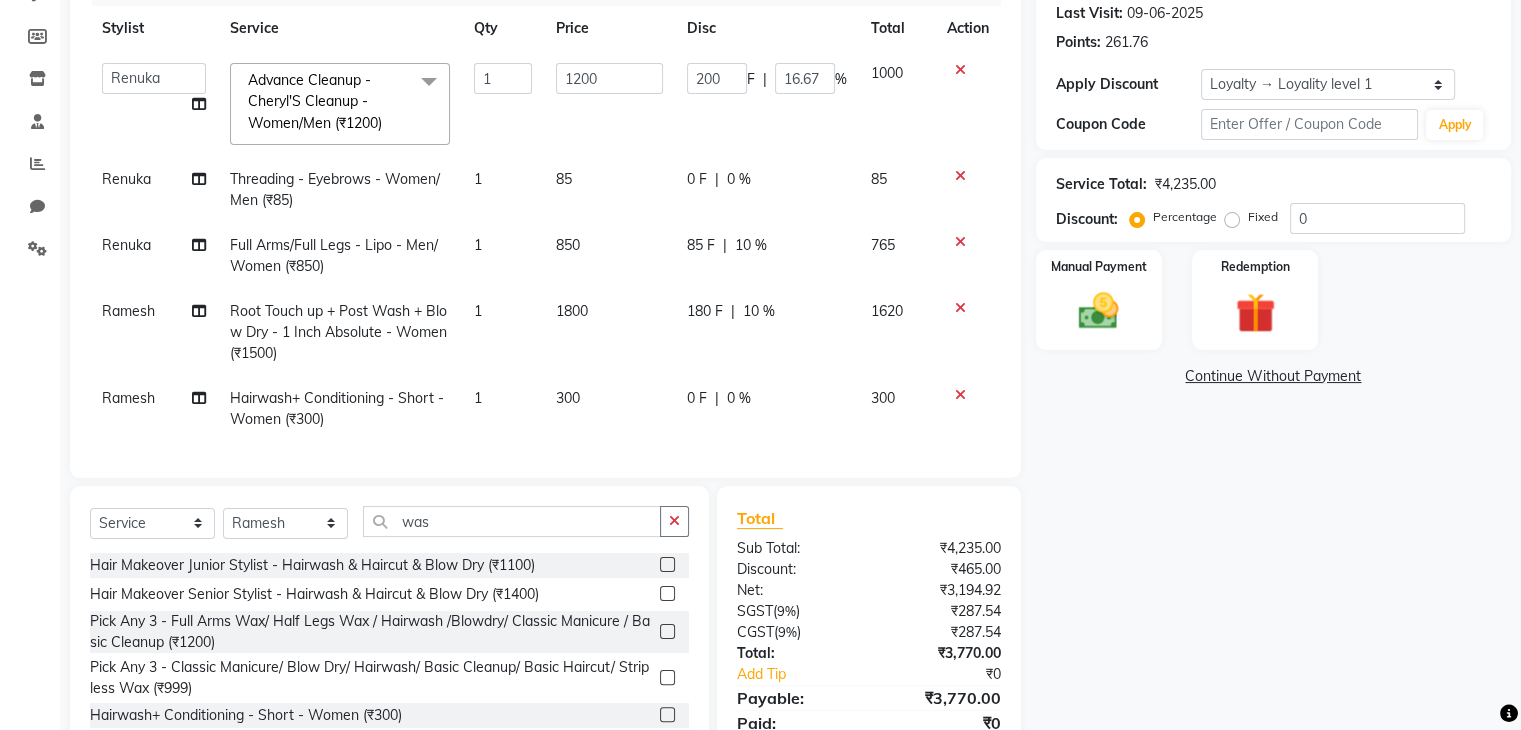 click on "0 F | 0 %" 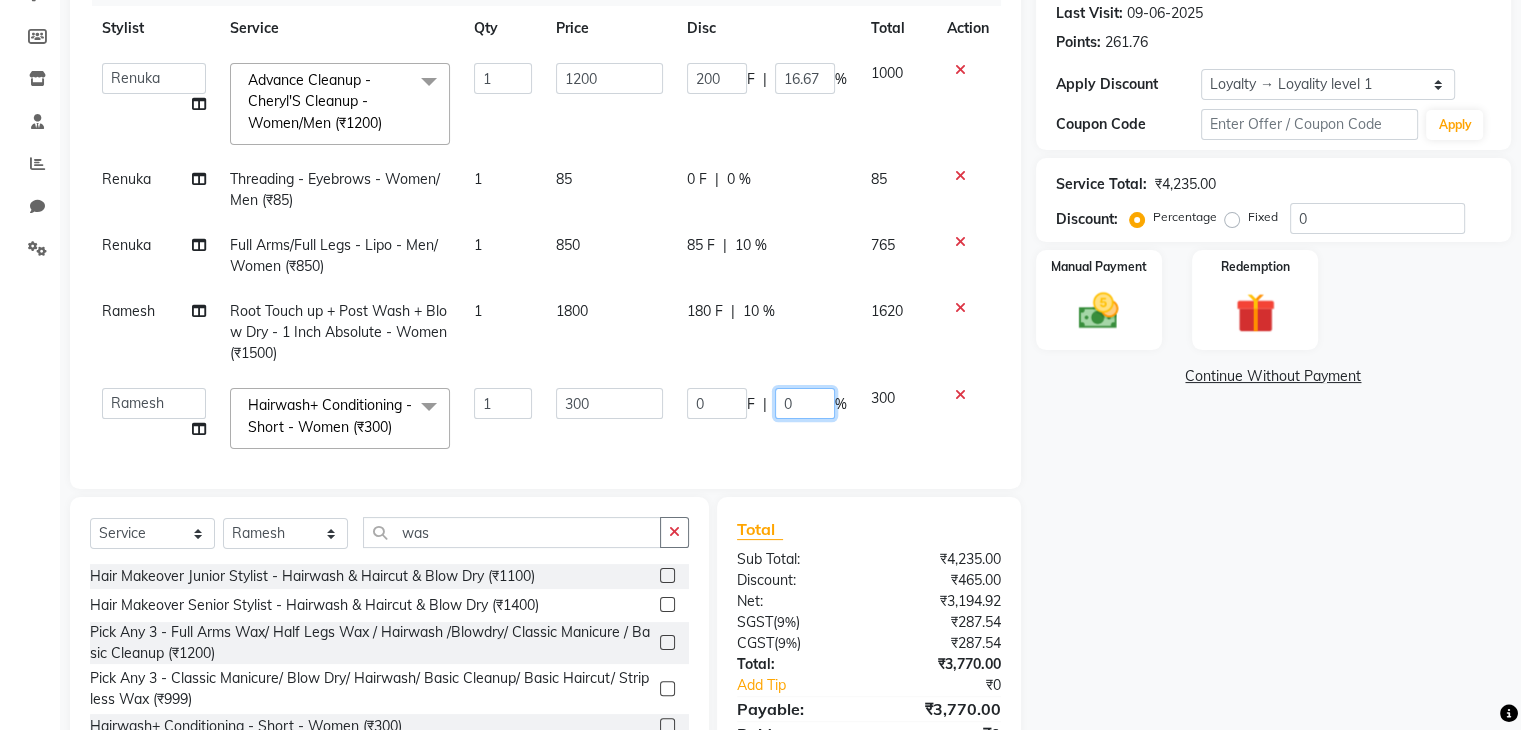 click on "0" 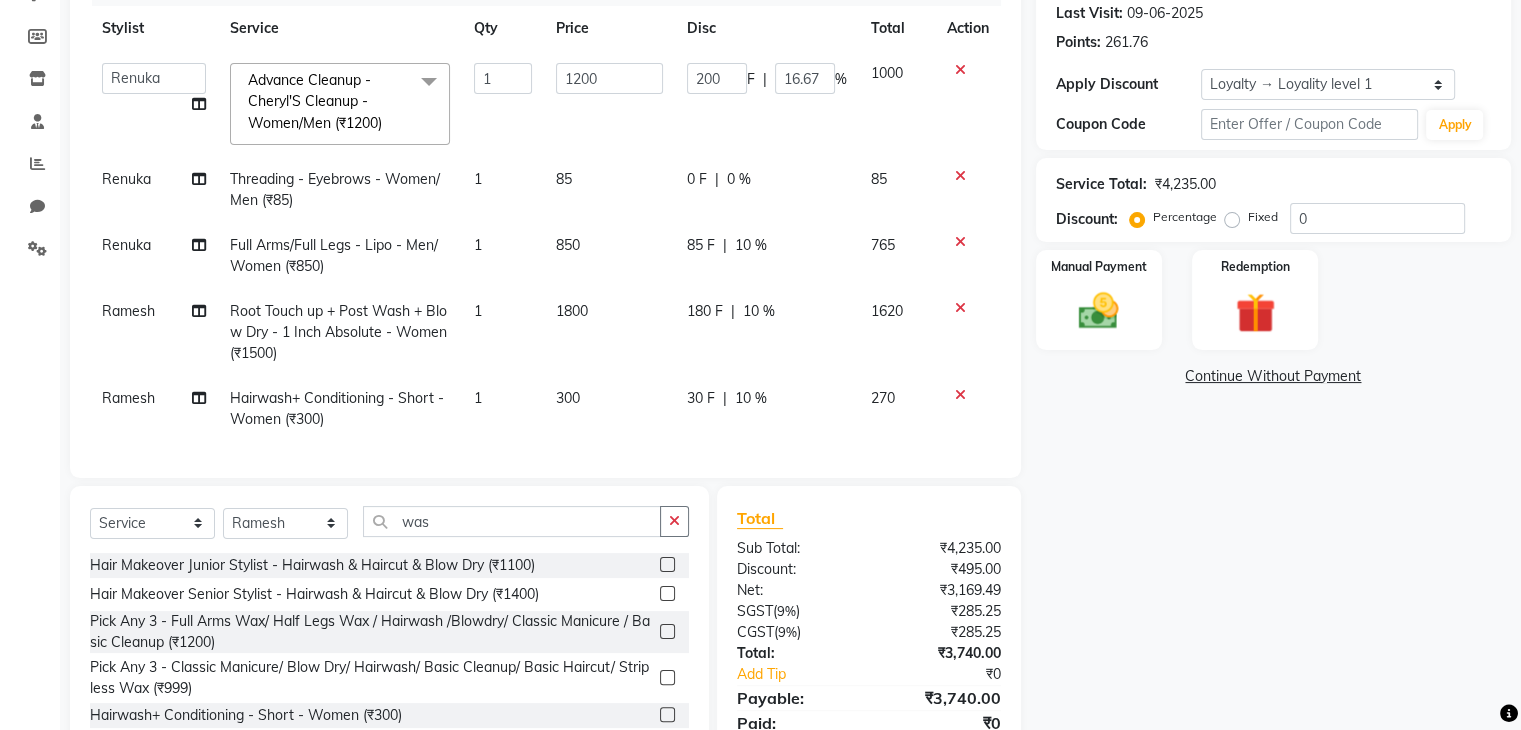 click on "270" 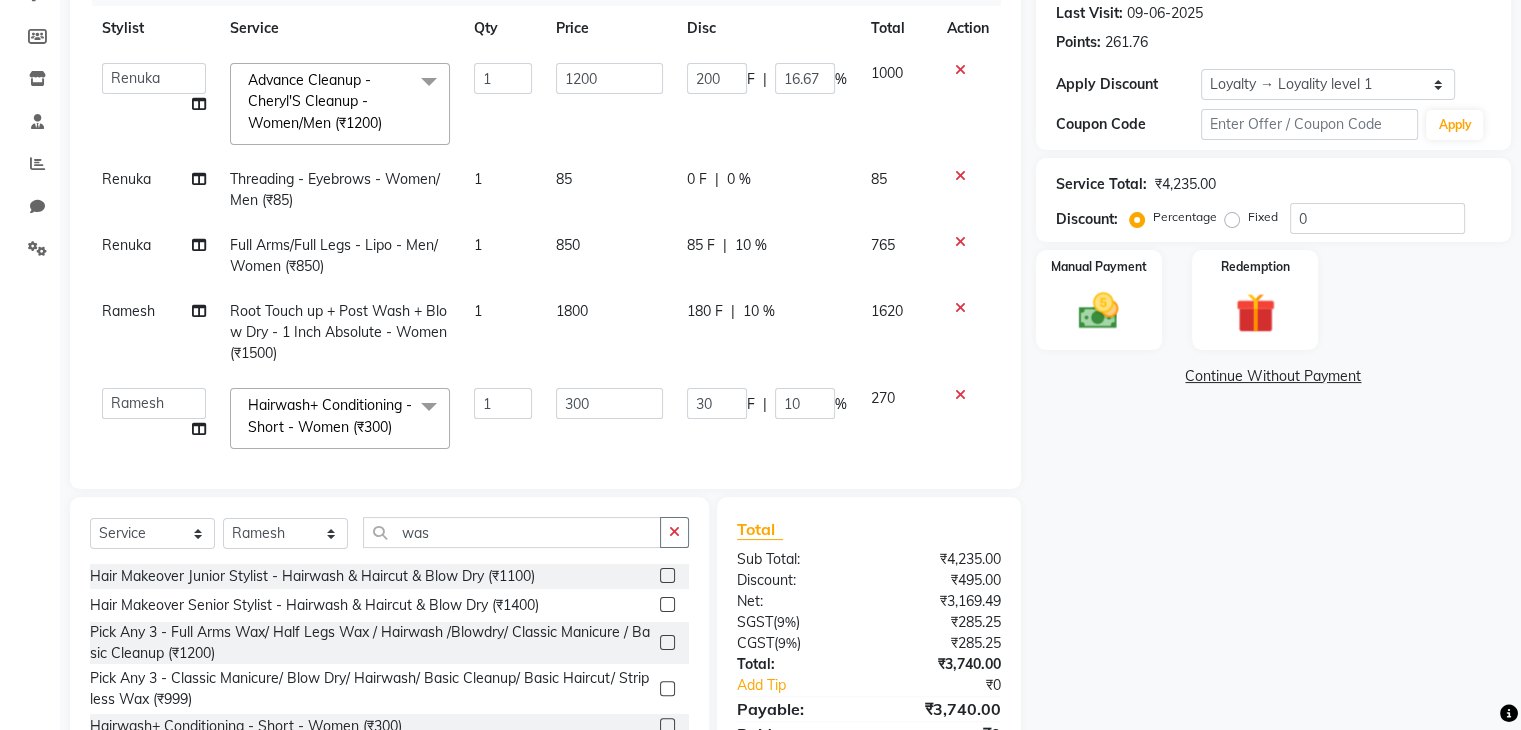 scroll, scrollTop: 372, scrollLeft: 0, axis: vertical 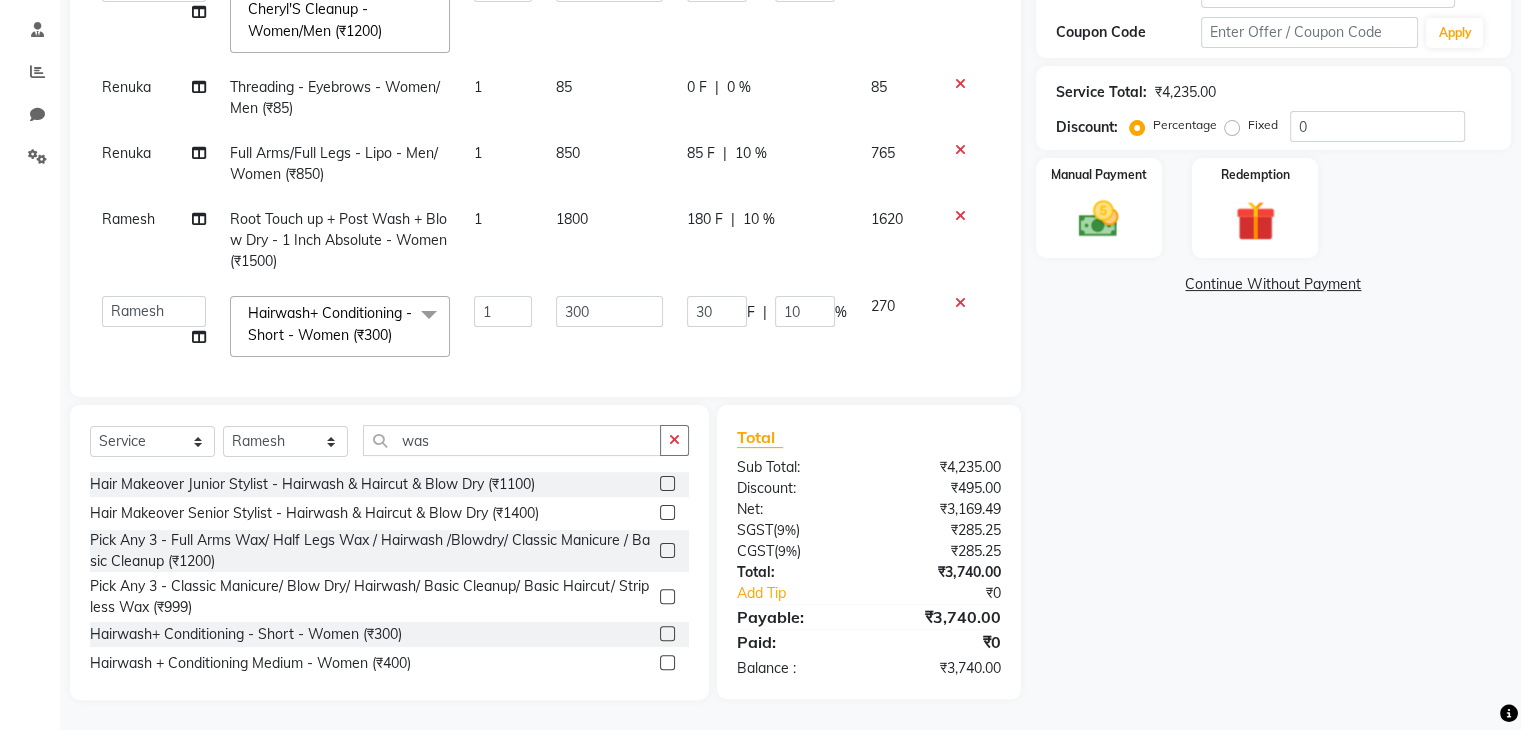 click on "Name: [FIRST] Membership:  No Active Membership  Total Visits:  [NUMBER] Card on file:  0 Last Visit:   [DATE] Points:   [AMOUNT]  Apply Discount Select  Loyalty → Loyality level 1  Coupon Code Apply Service Total:  [CURRENCY][AMOUNT]  Discount:  Percentage   Fixed  0 Manual Payment Redemption  Continue Without Payment" 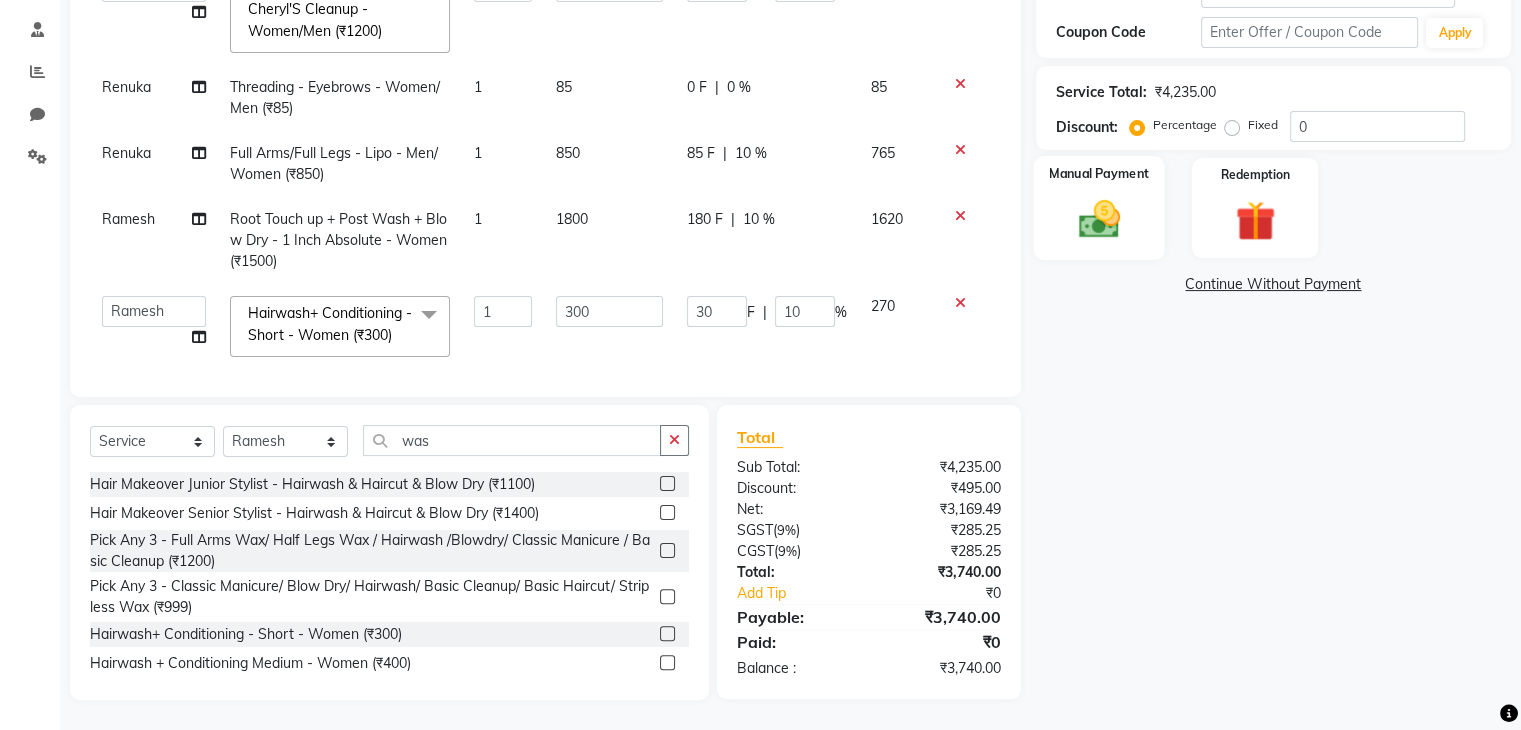 click 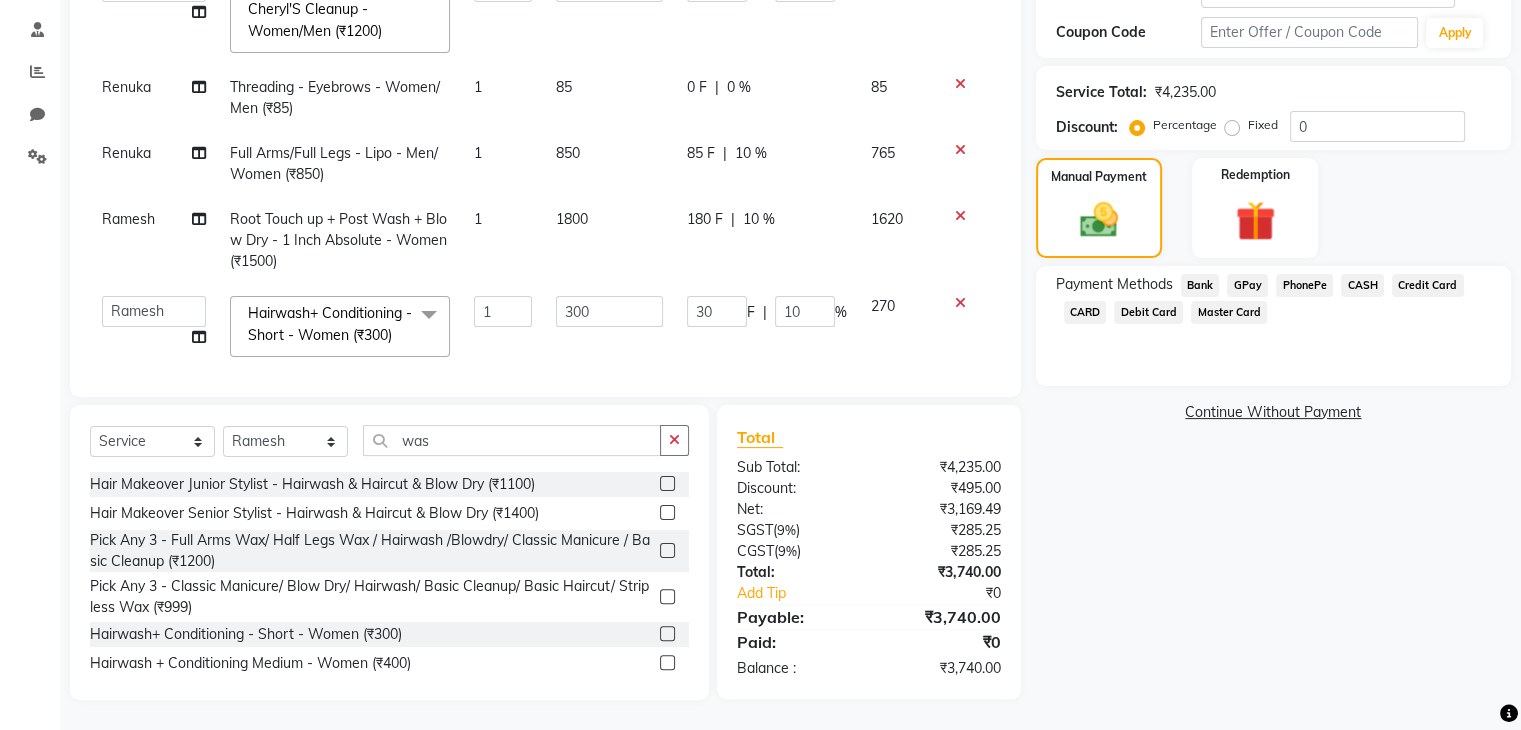 click on "GPay" 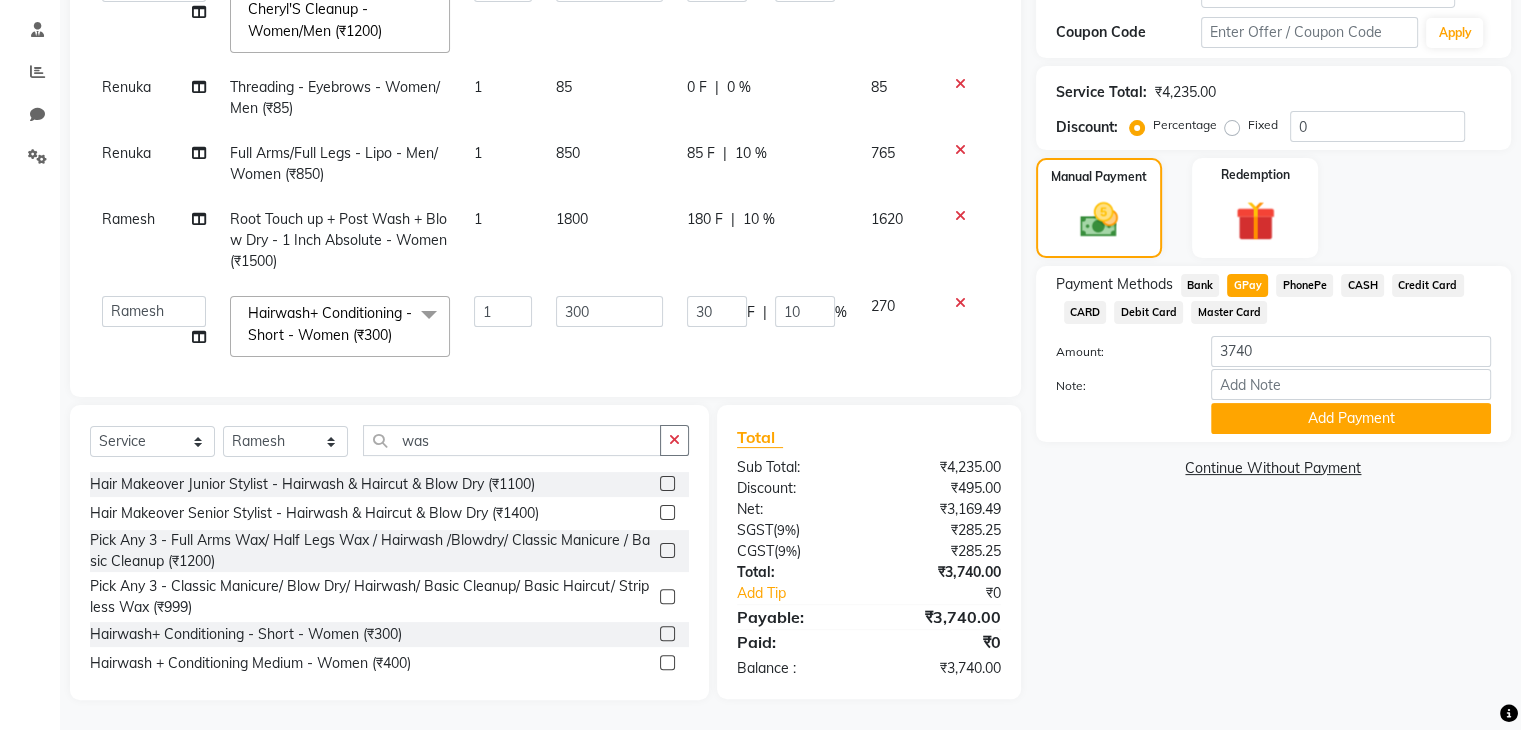 scroll, scrollTop: 0, scrollLeft: 0, axis: both 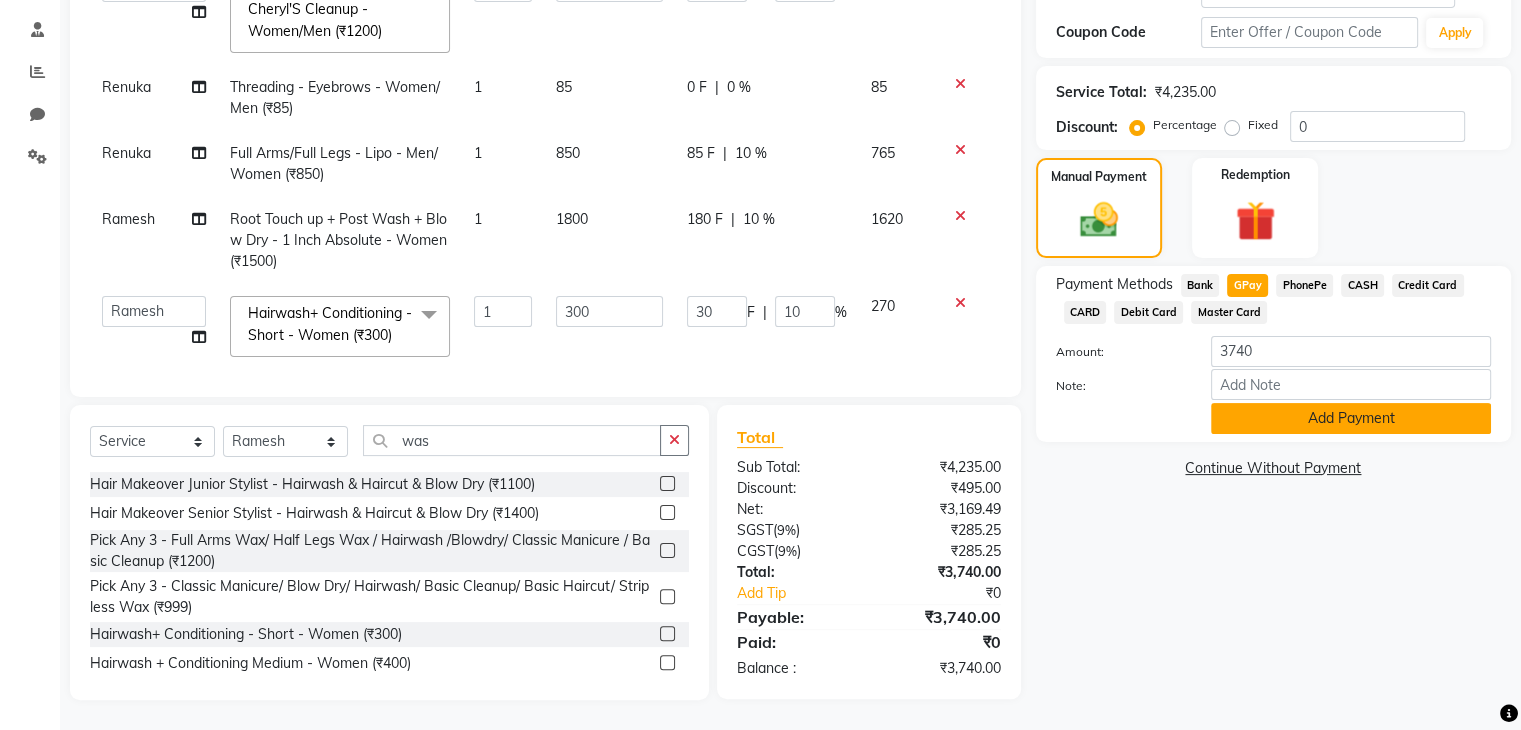 click on "Add Payment" 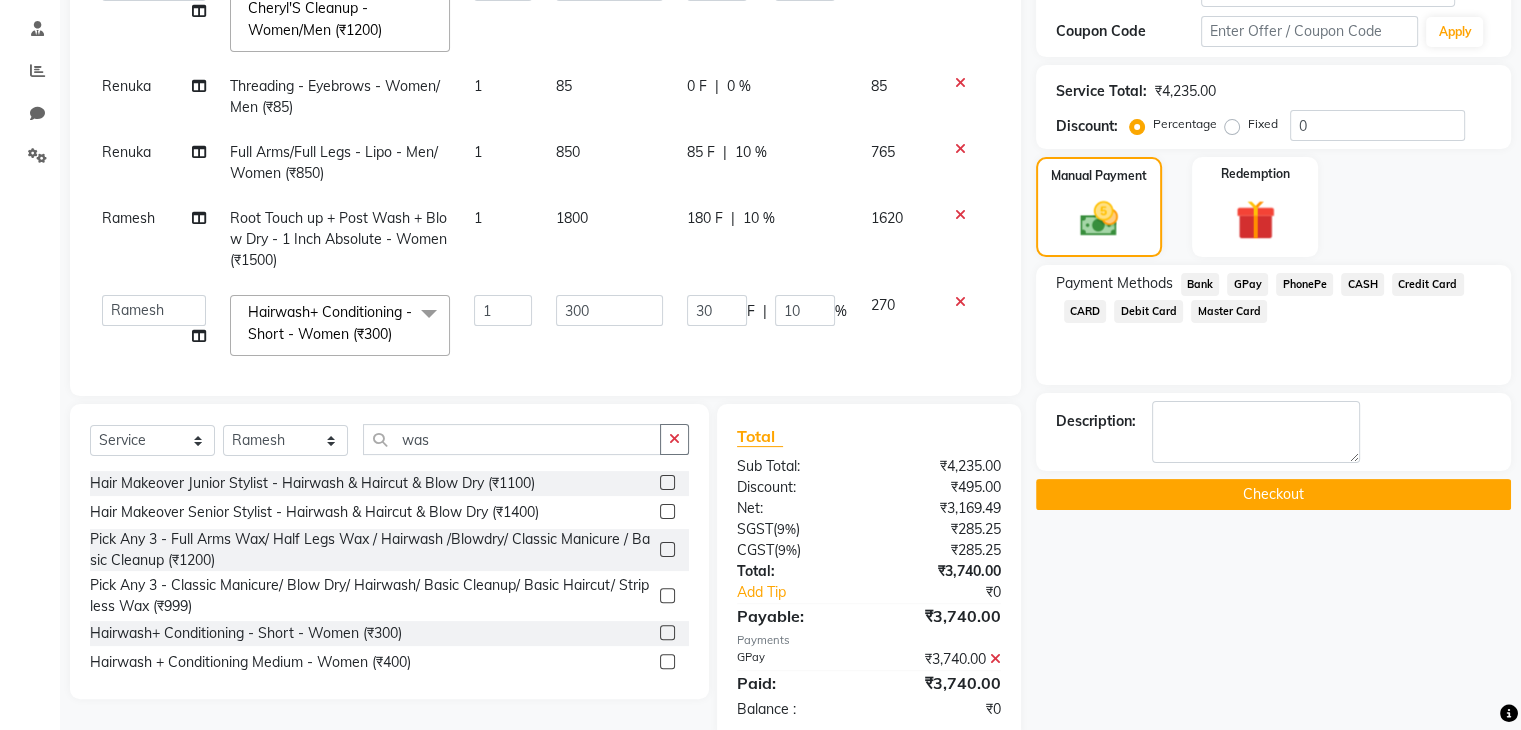 click on "Checkout" 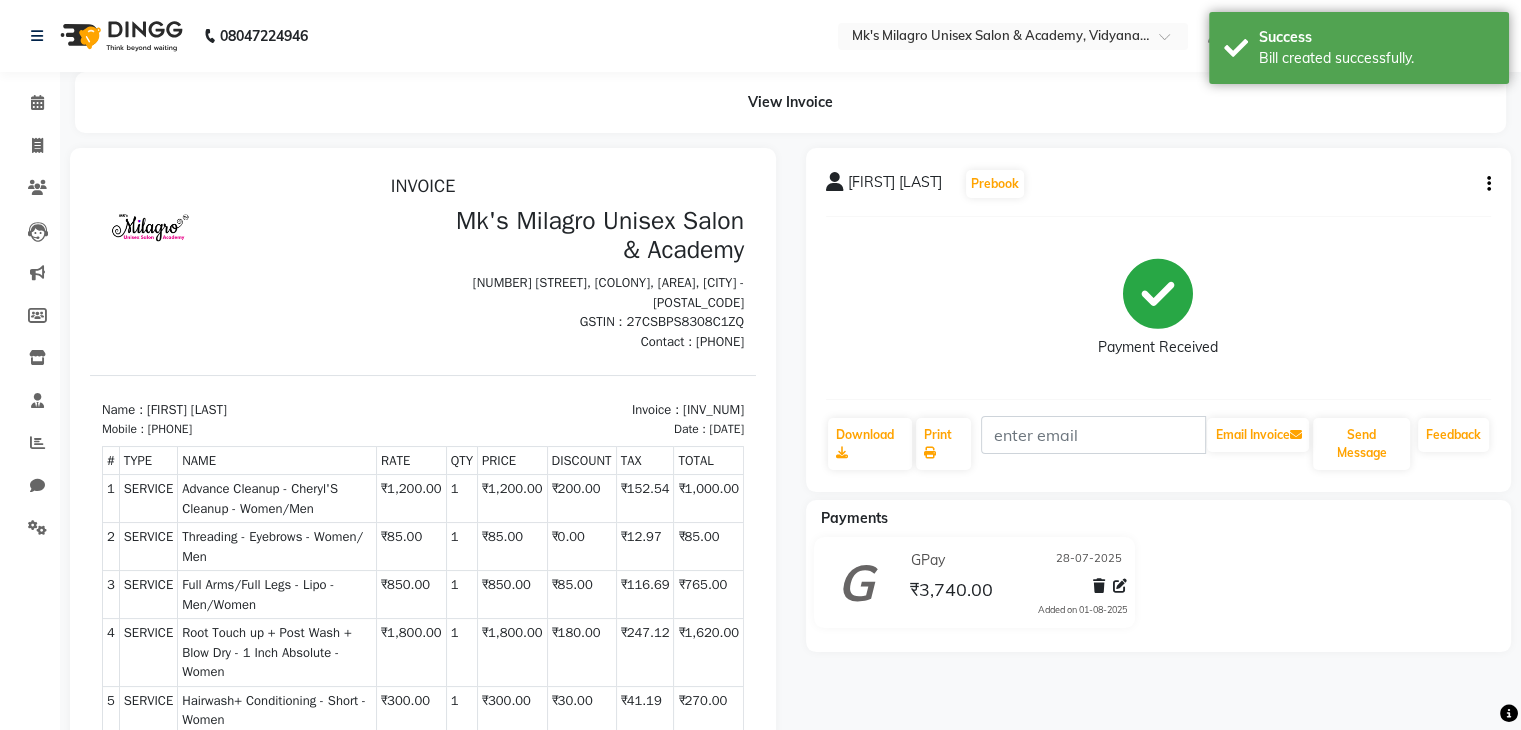scroll, scrollTop: 0, scrollLeft: 0, axis: both 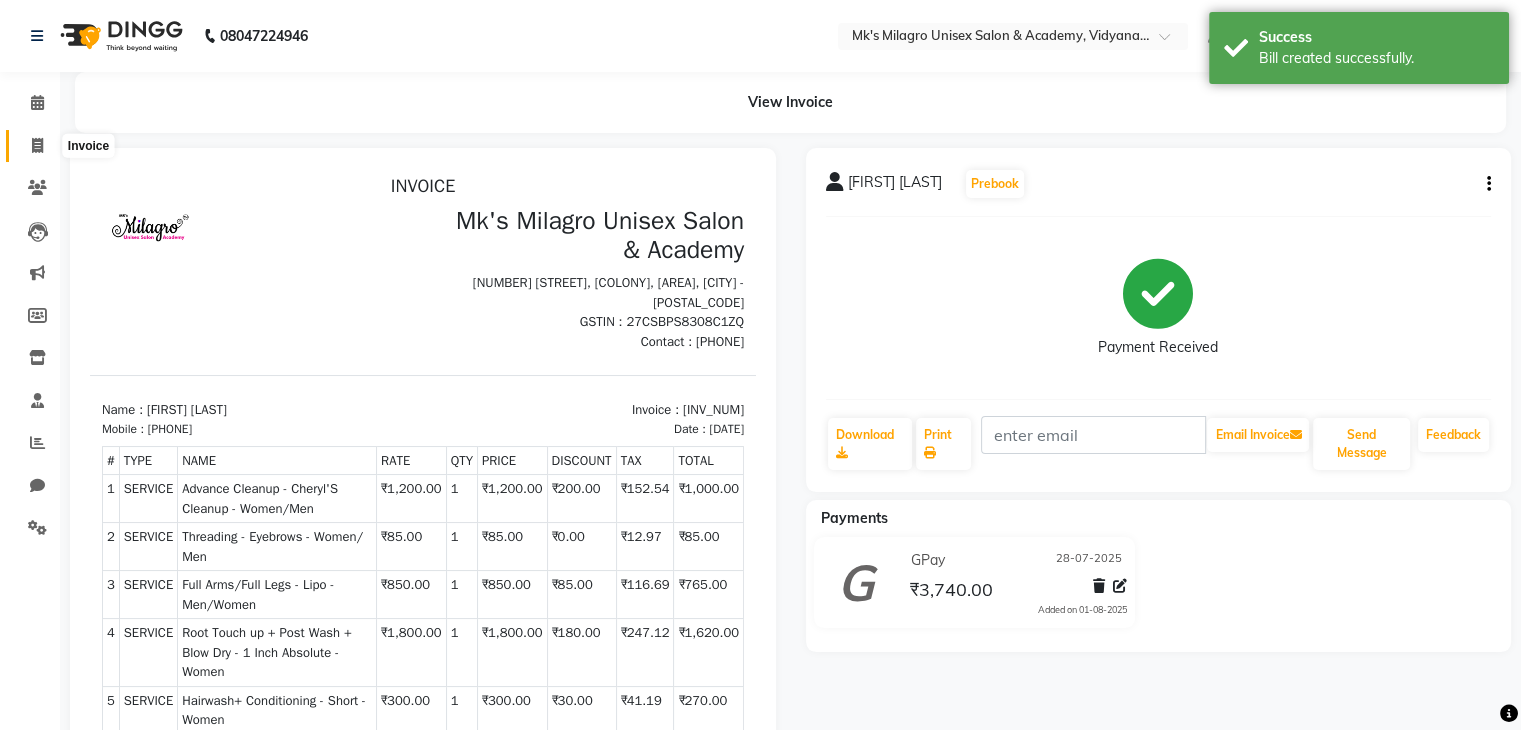 click 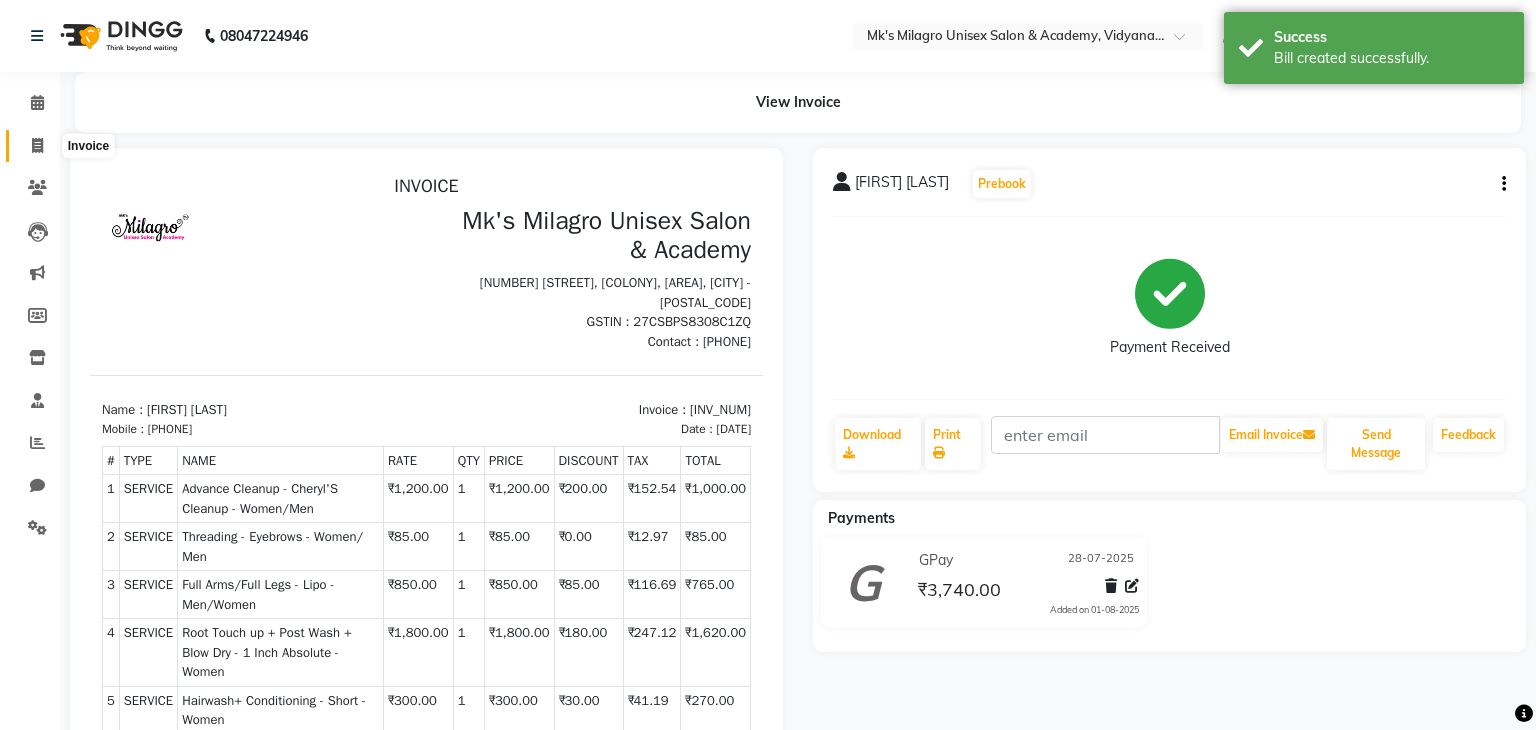 select on "service" 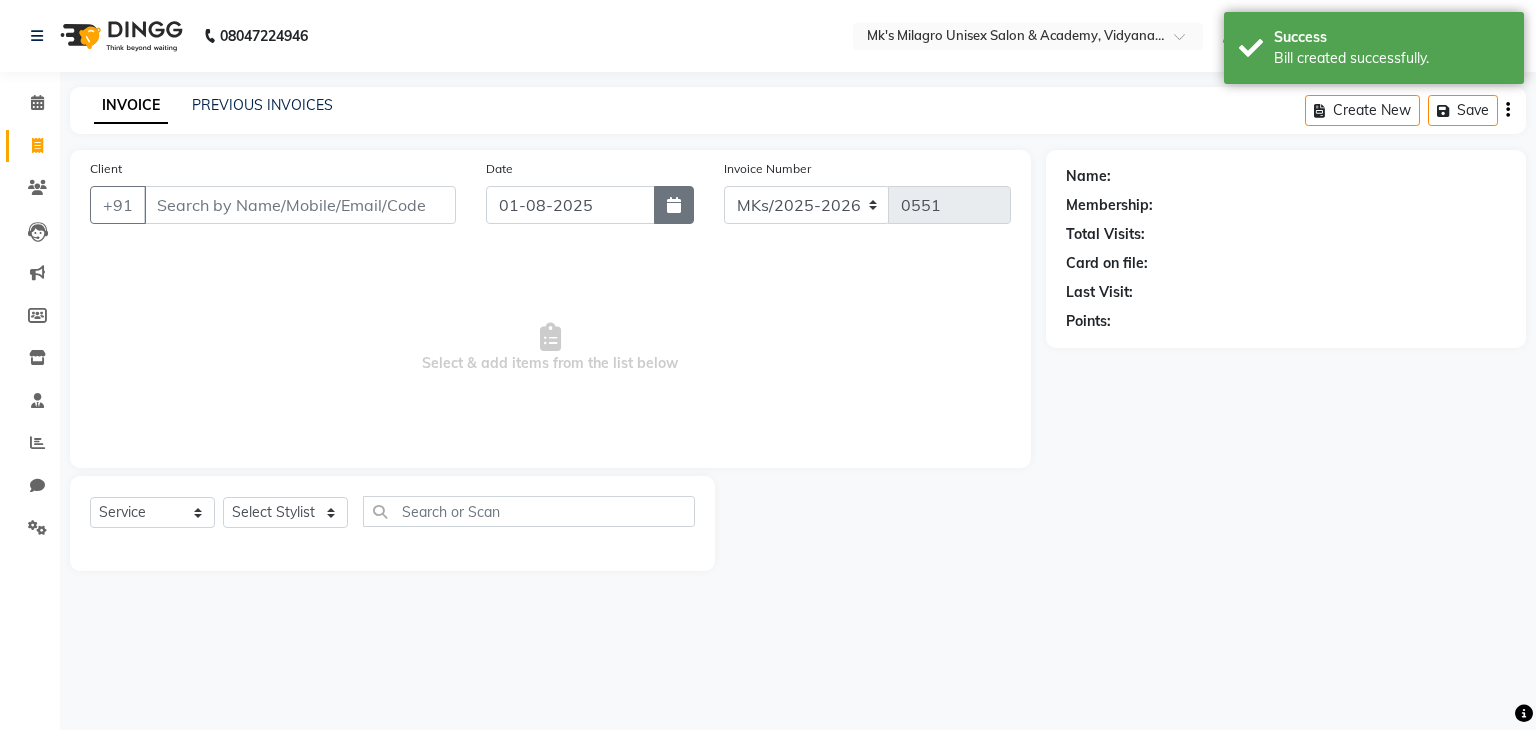click 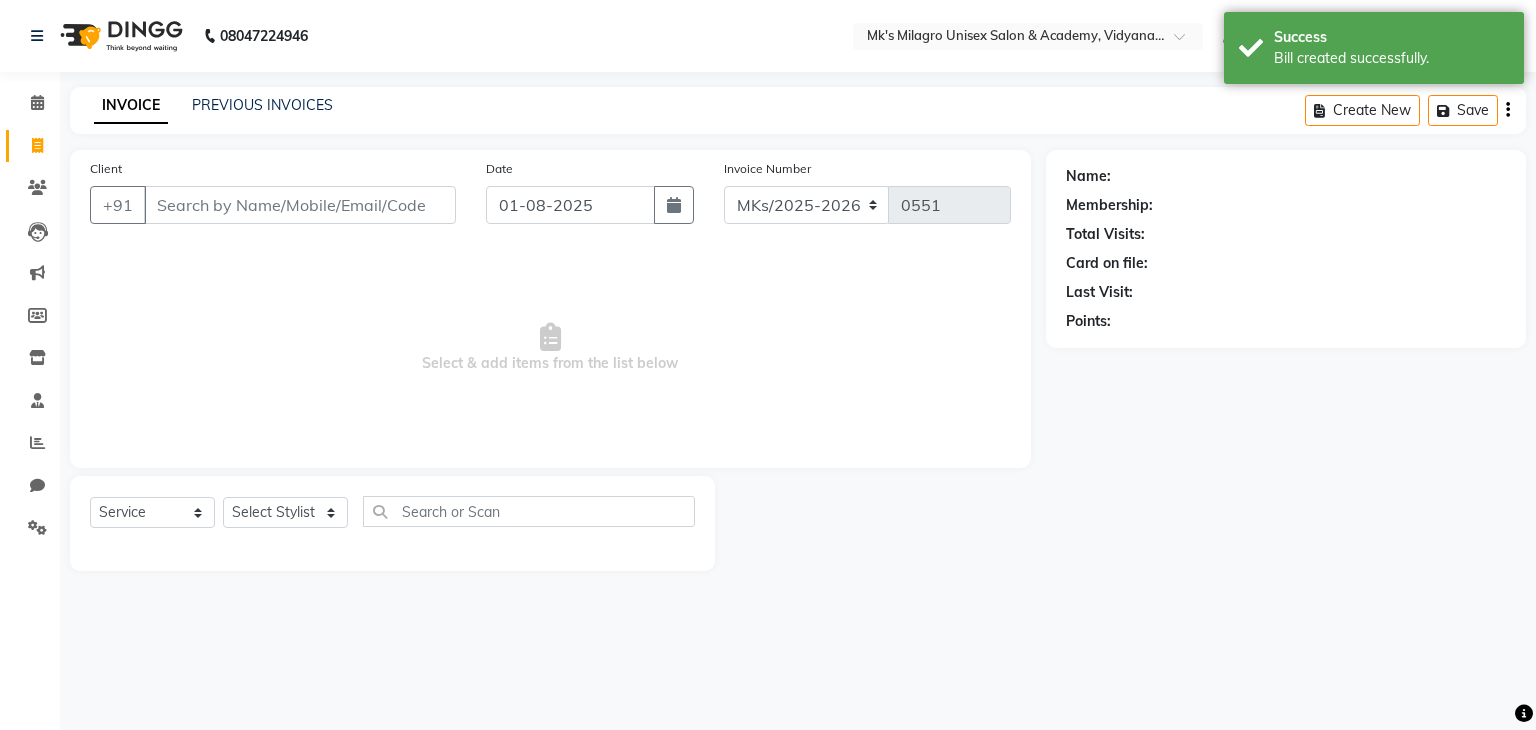 select on "8" 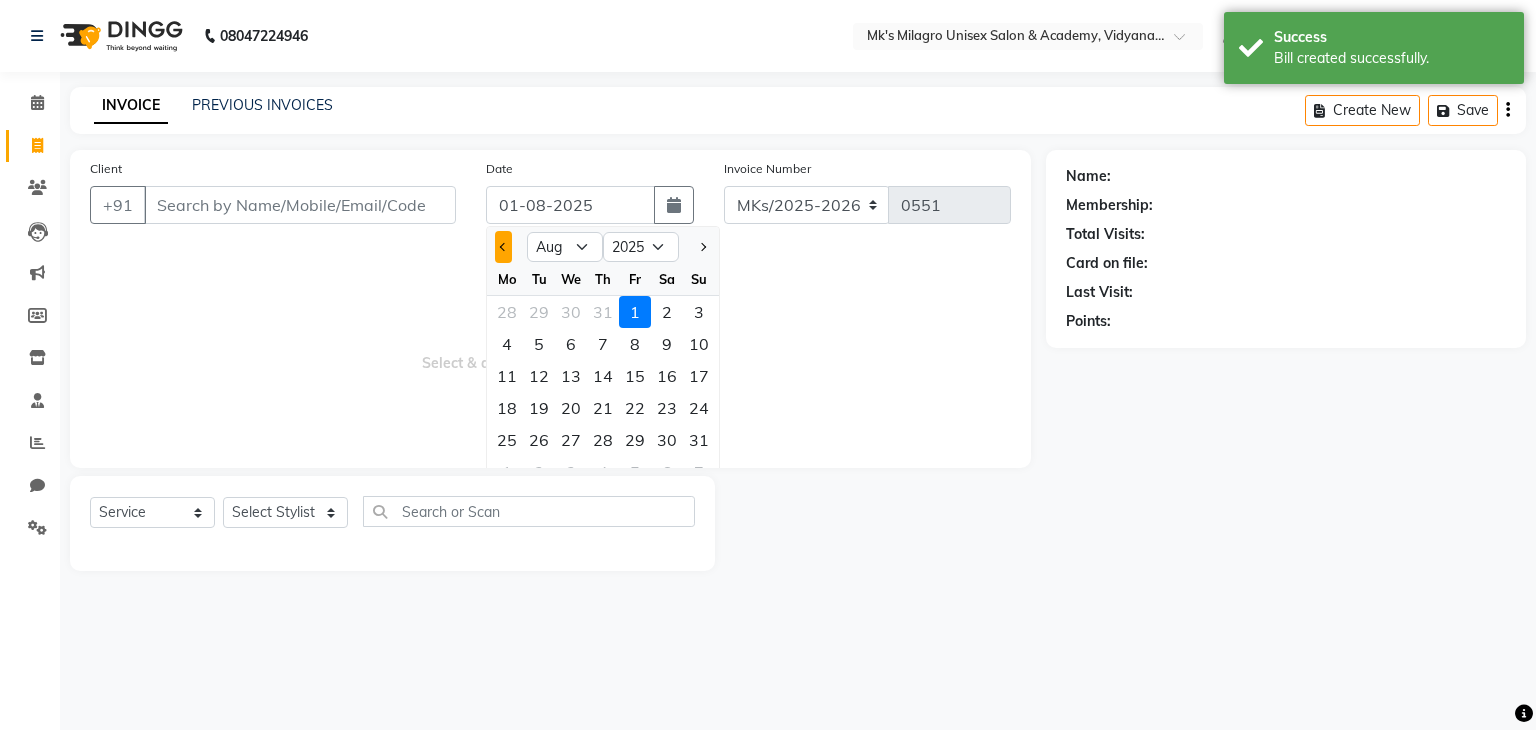 click 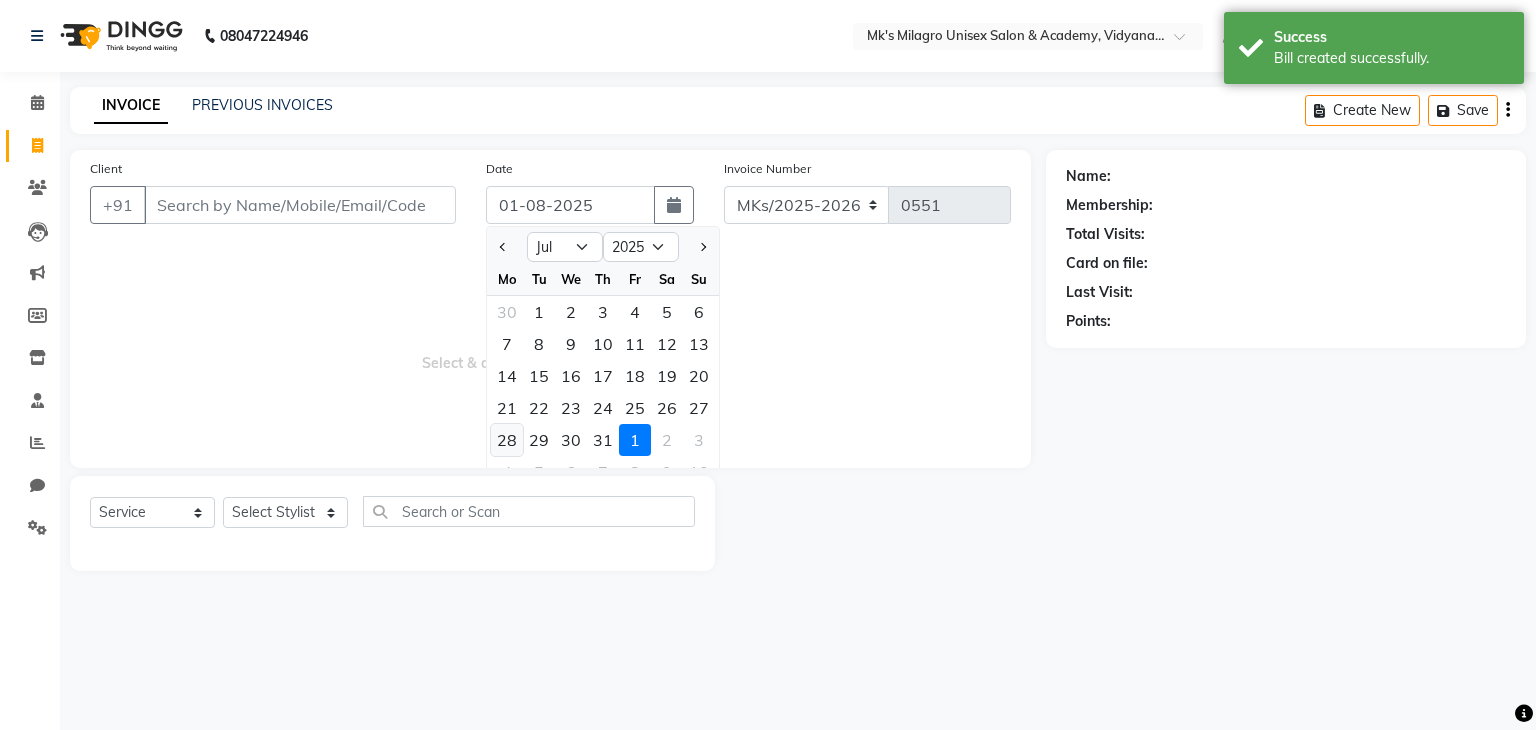 click on "28" 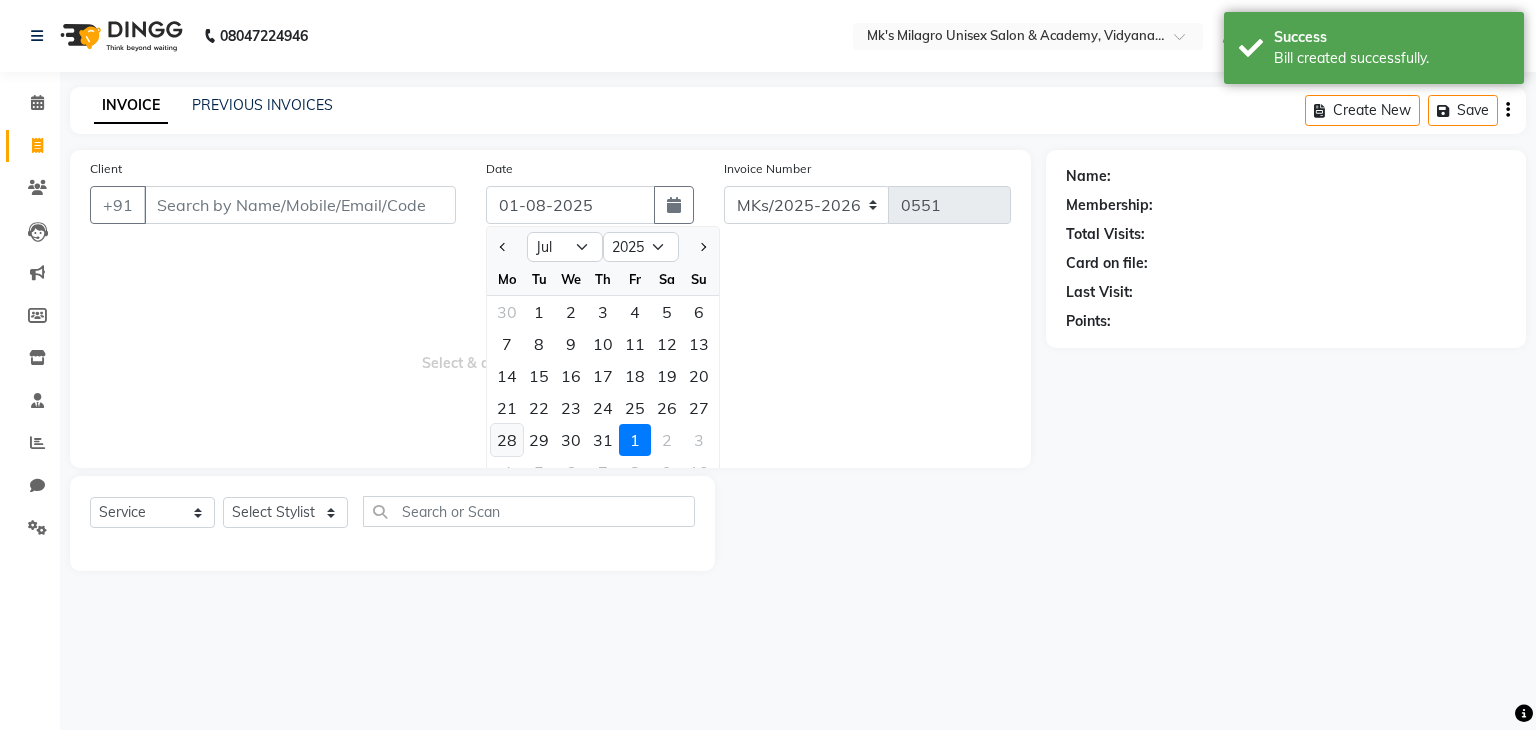 type on "28-07-2025" 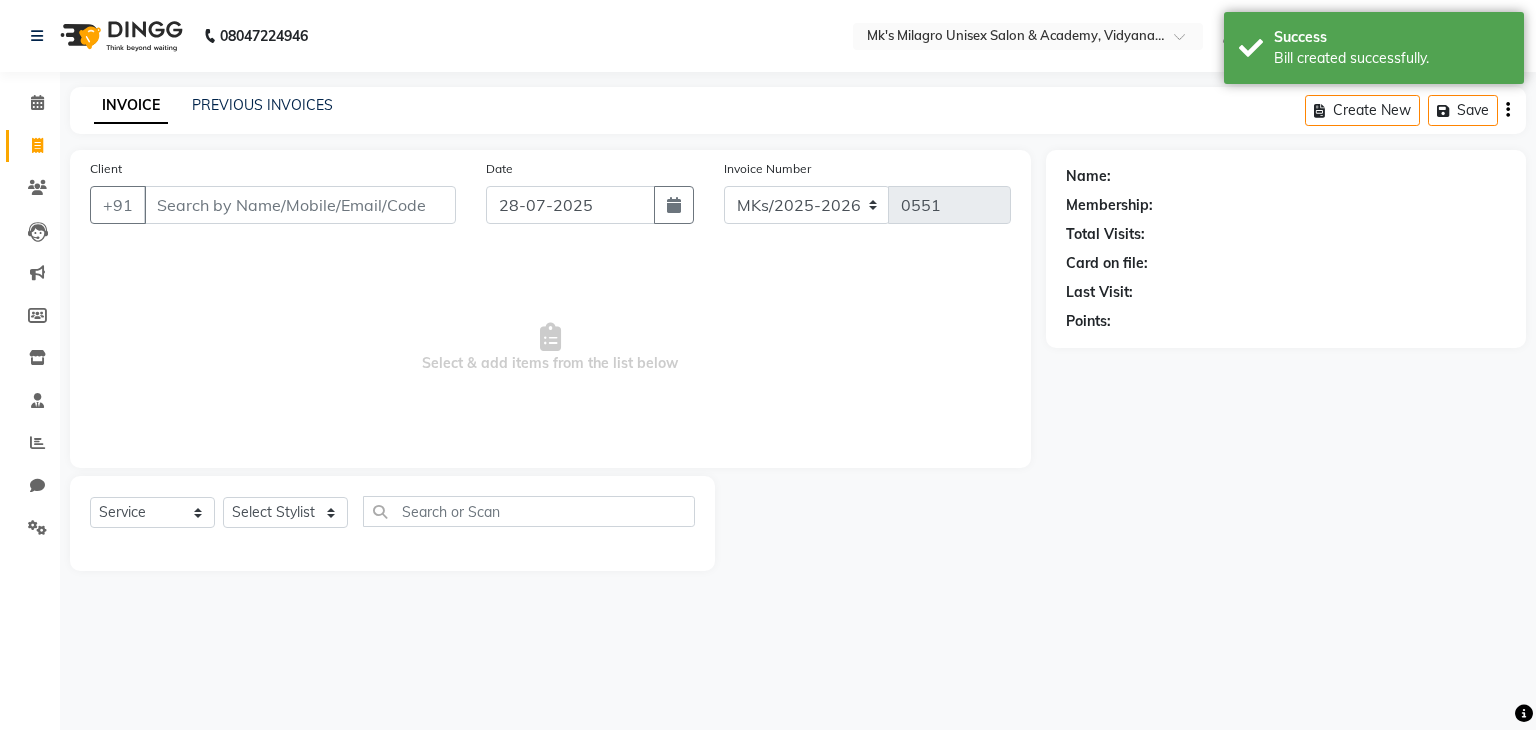 type 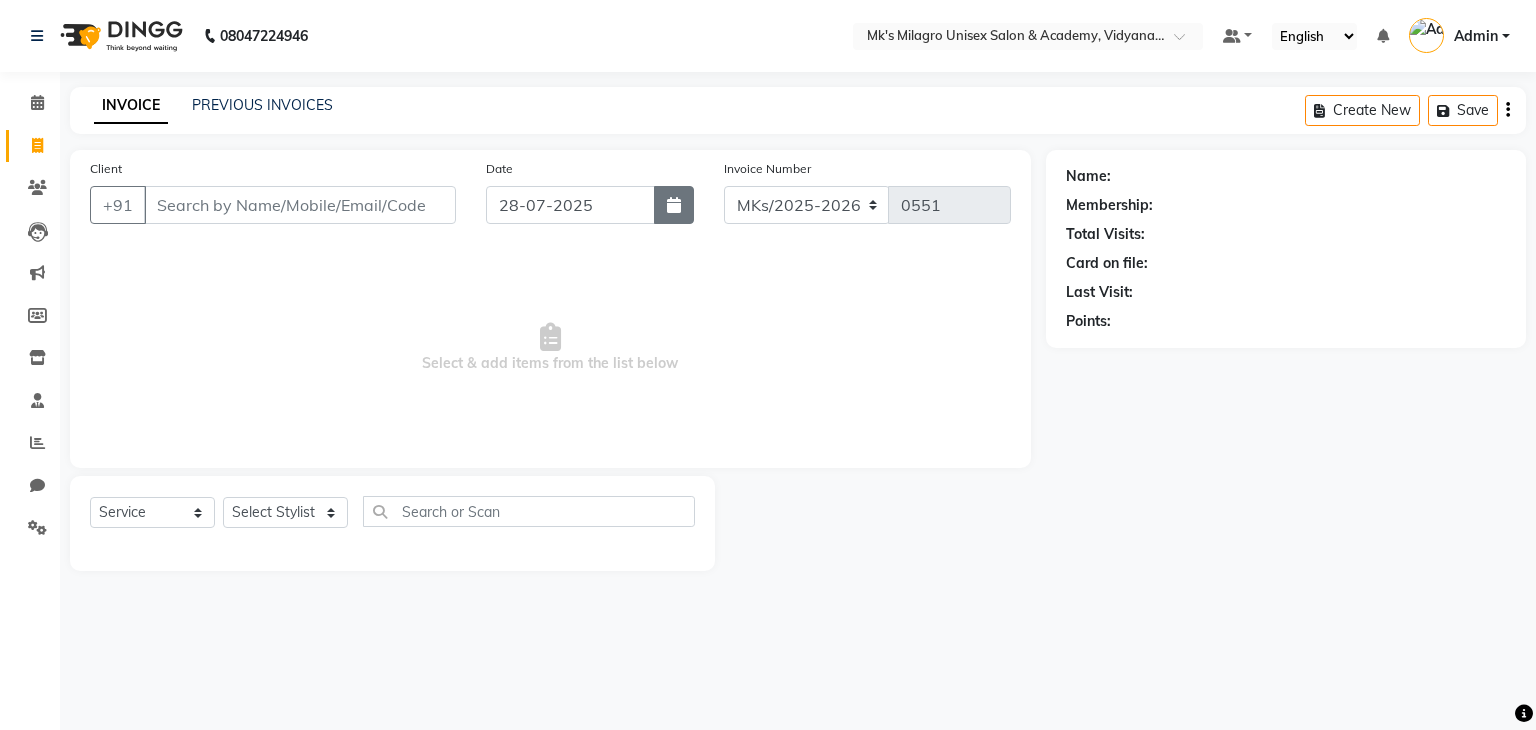 click 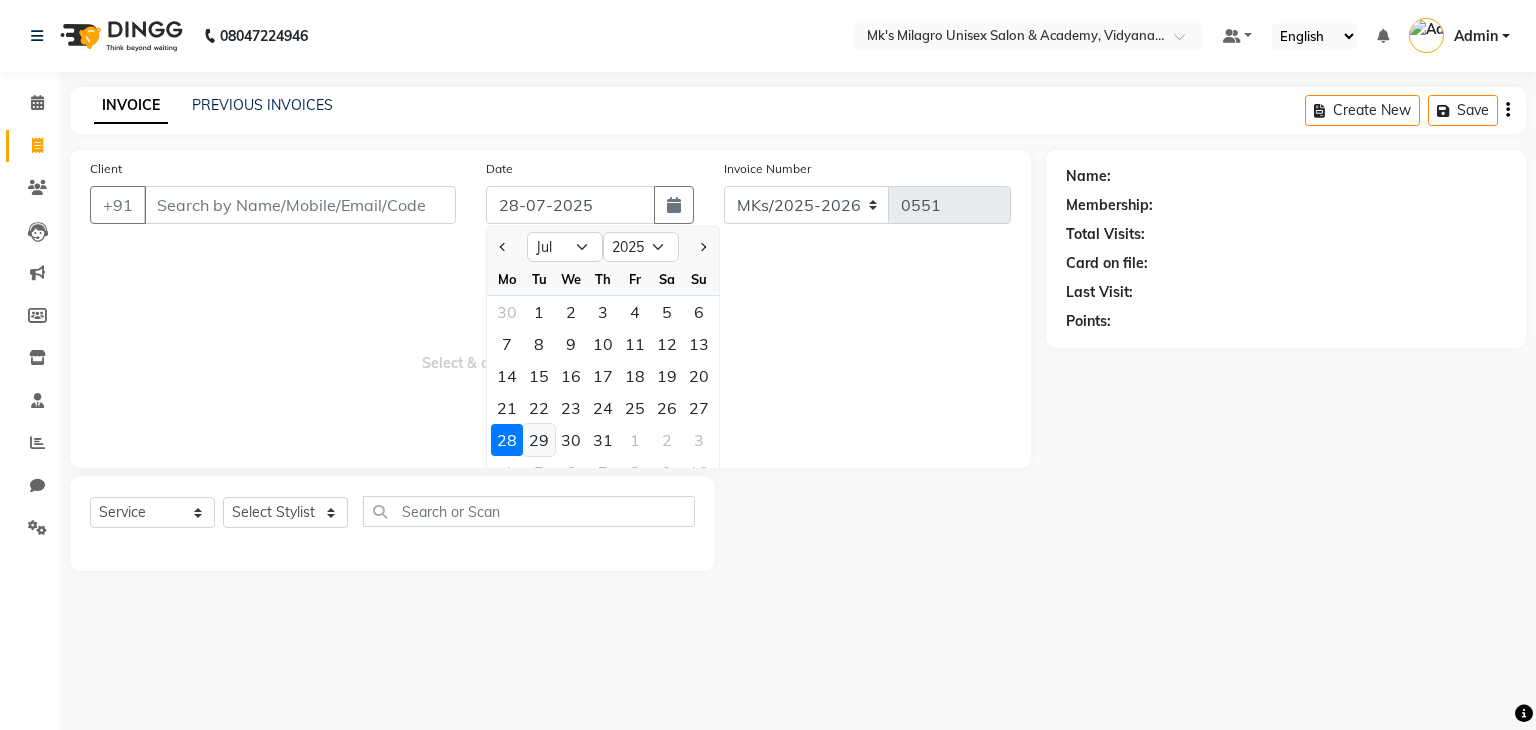 click on "29" 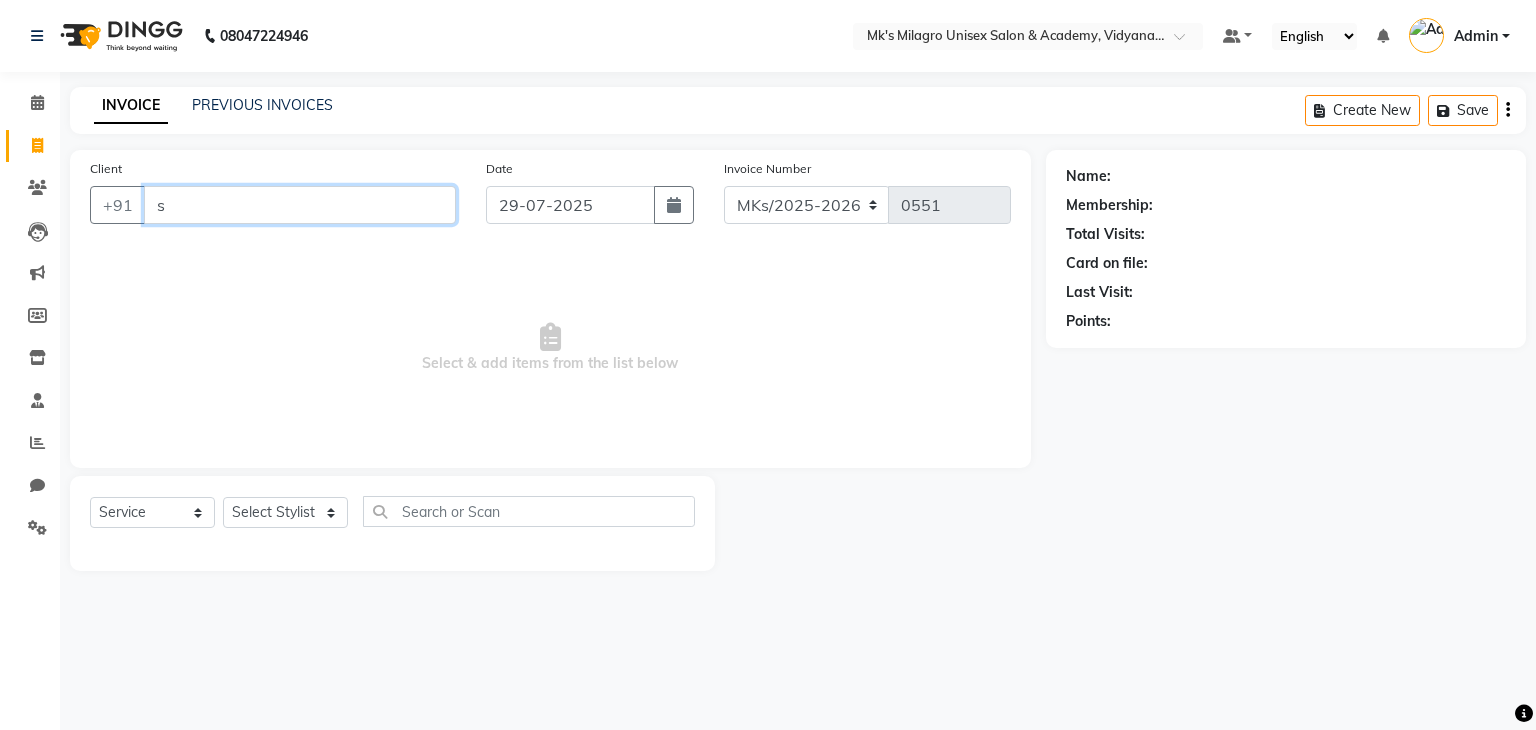 click on "s" at bounding box center (300, 205) 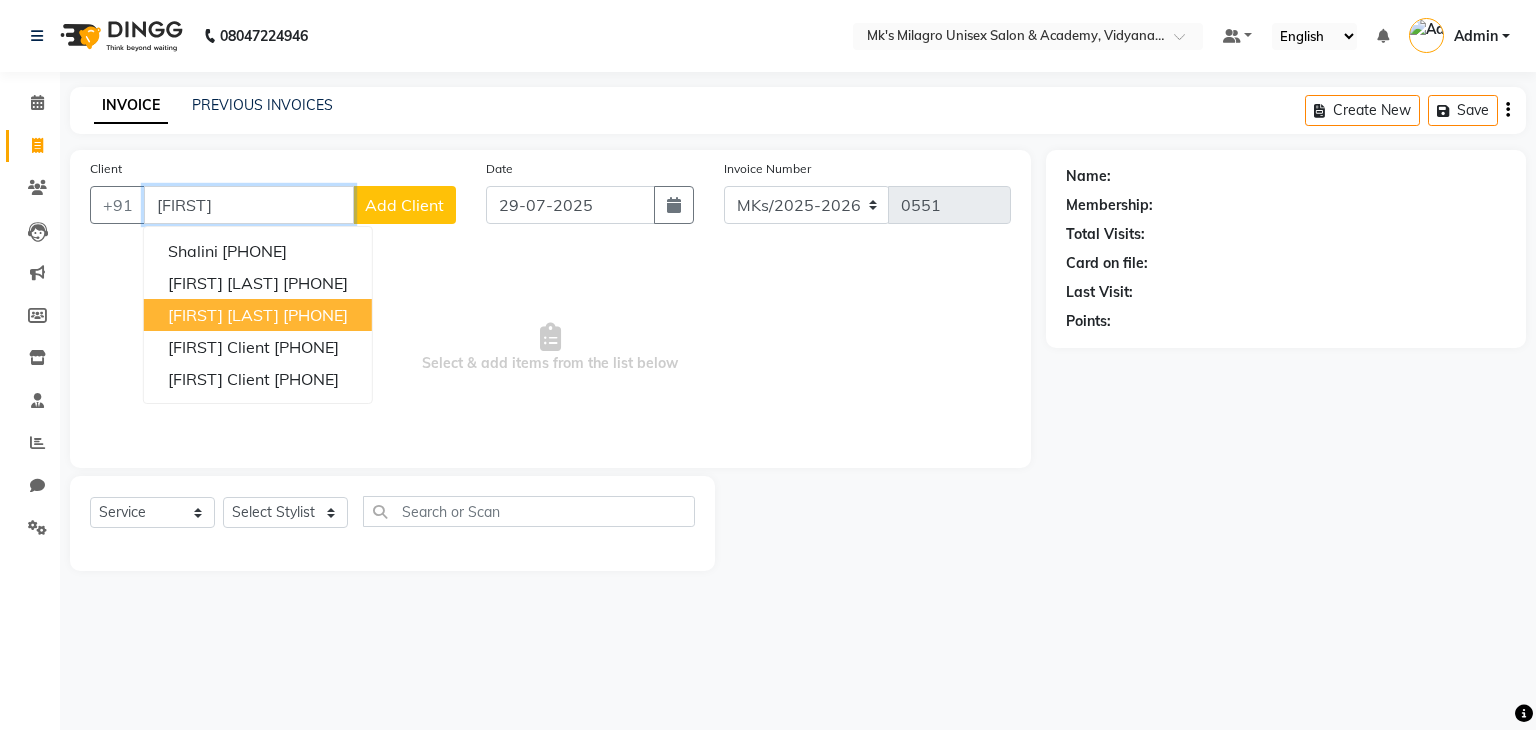 click on "[FIRST] [LAST] [PHONE]" at bounding box center (258, 315) 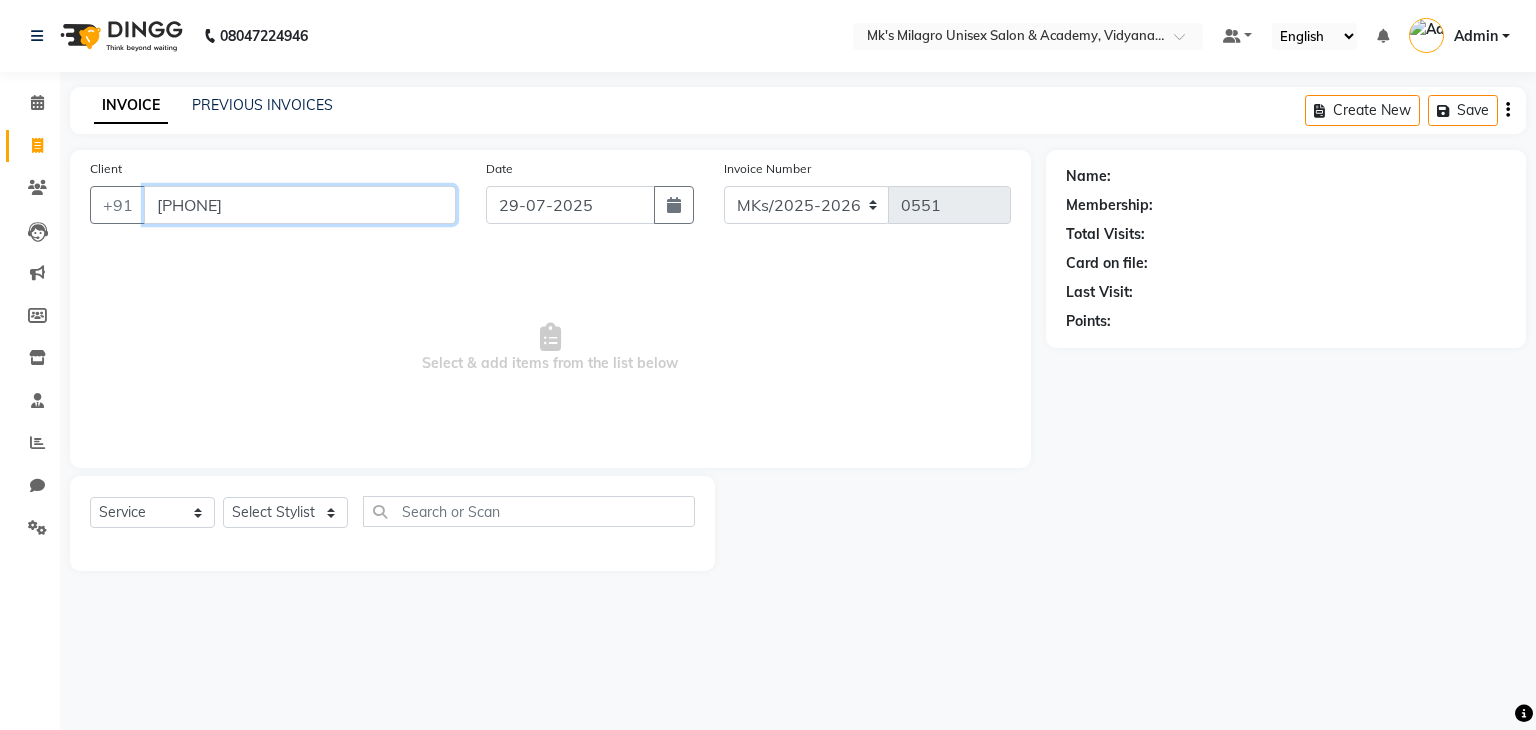 type on "[PHONE]" 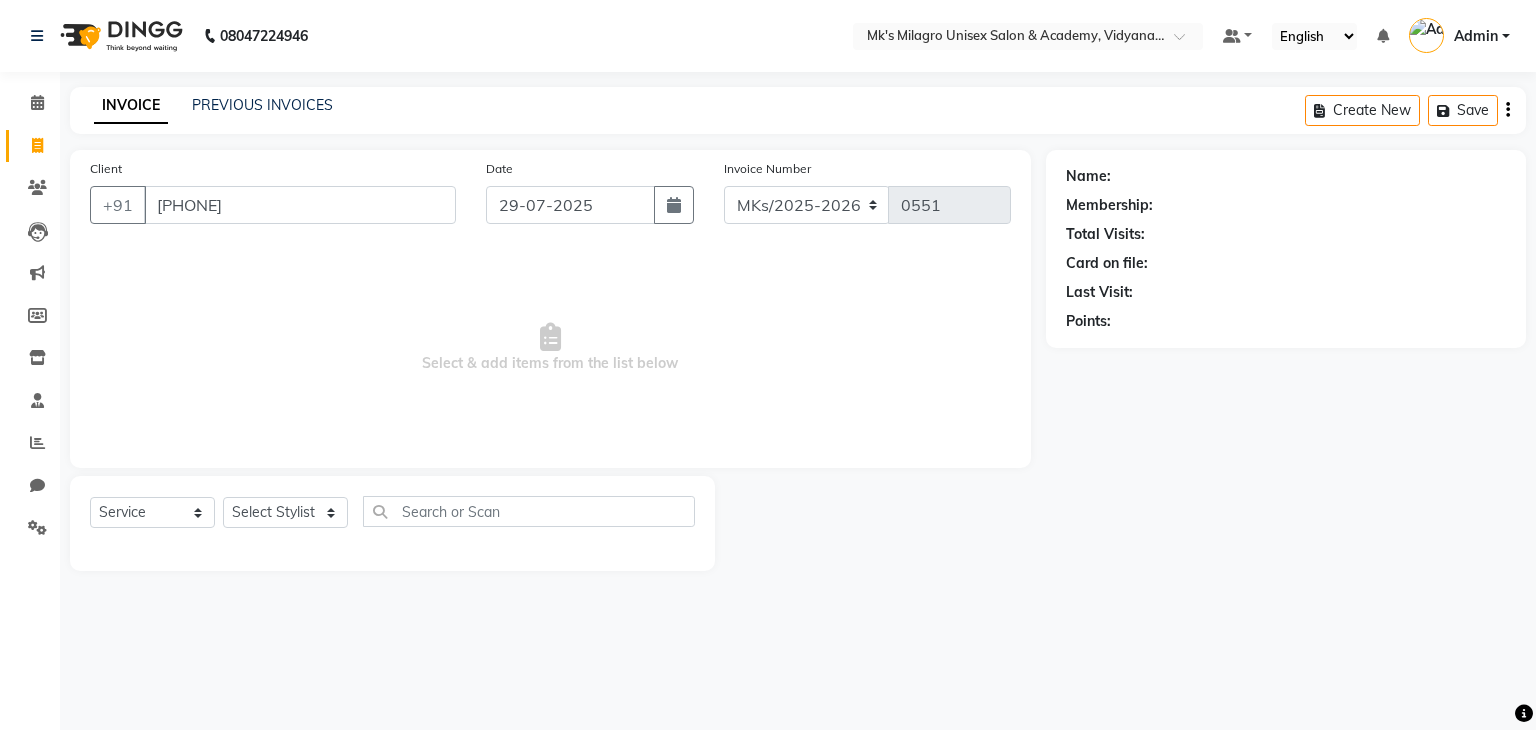 select on "1: Object" 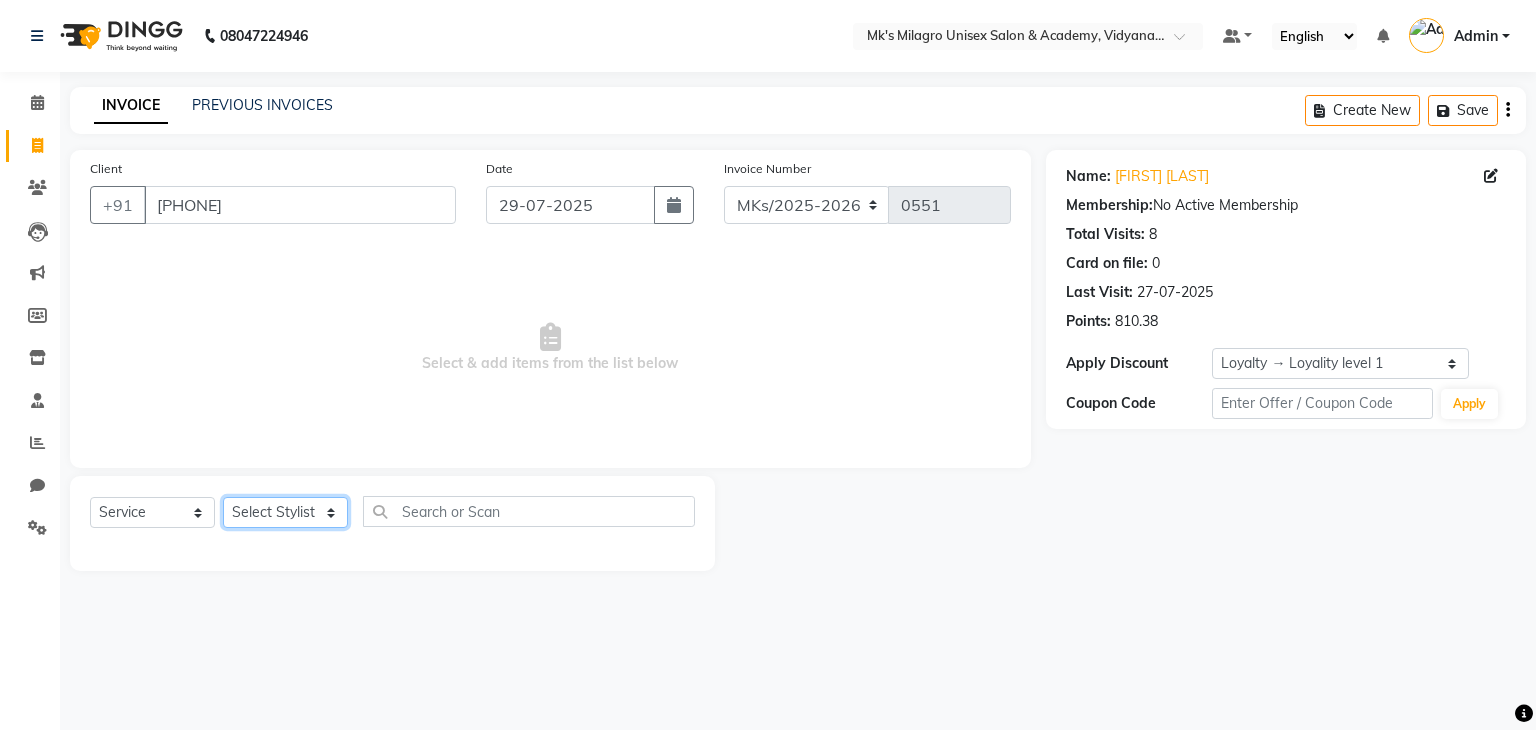 click on "Select Stylist Madhuri Jadhav Minsi Ramesh Renuka Riya Sandhaya Santoshi" 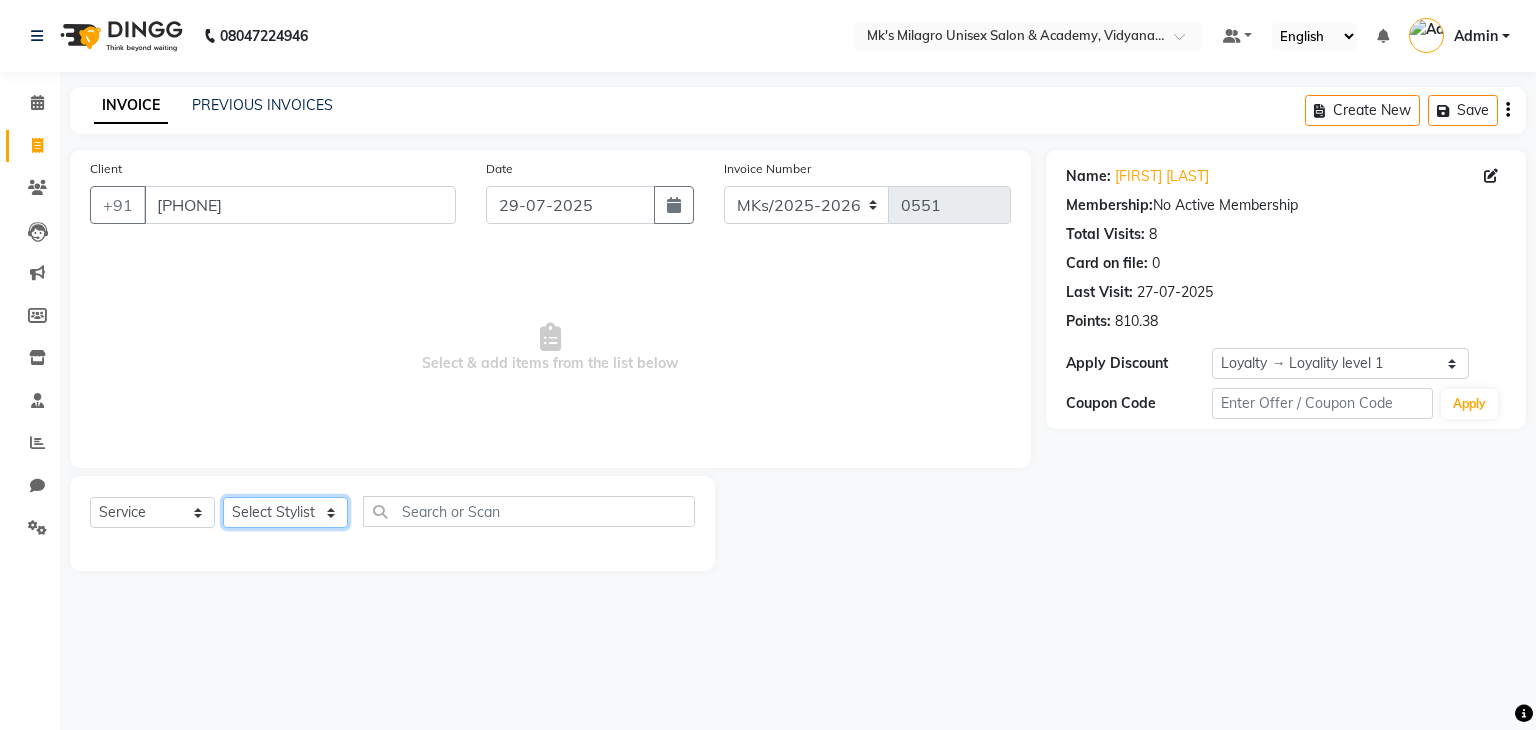 select on "74294" 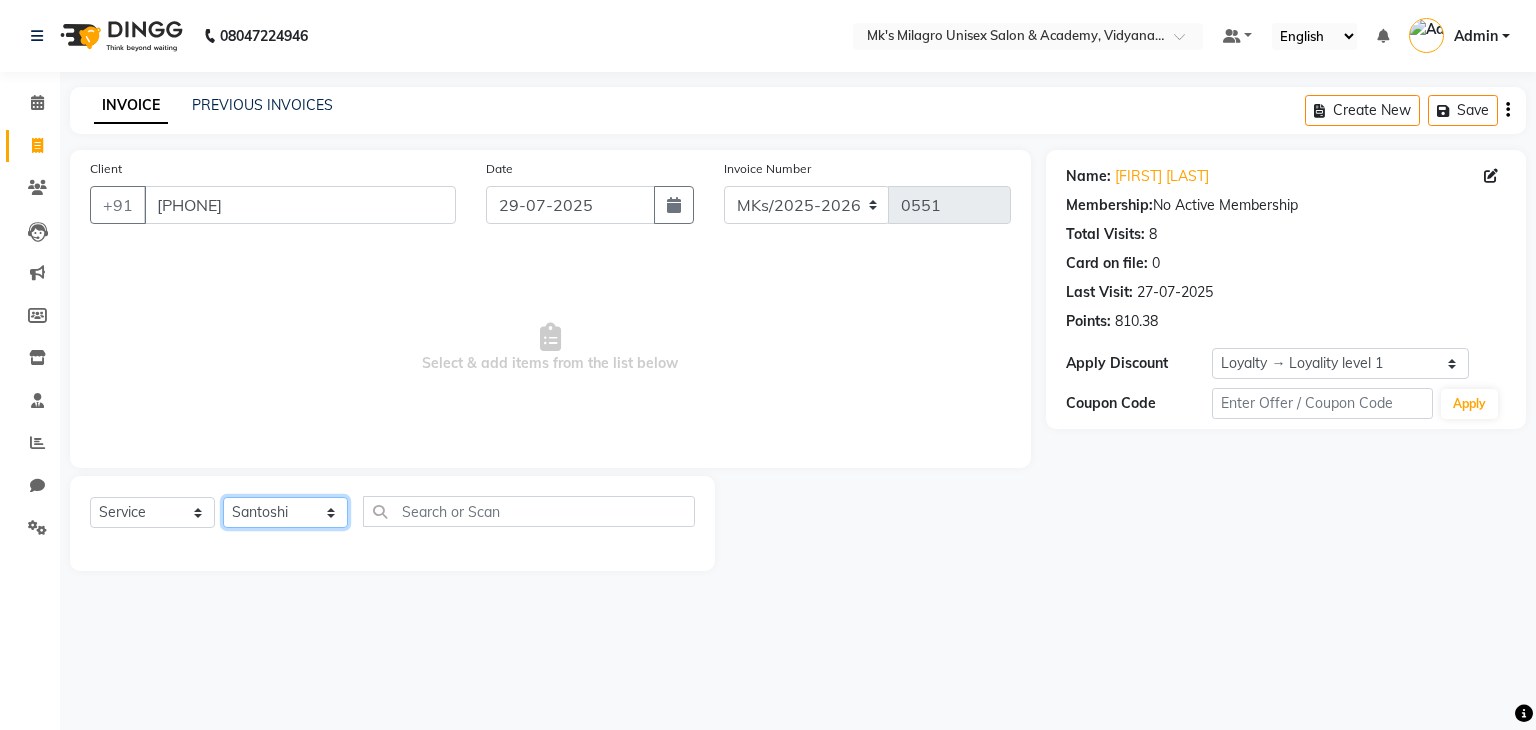 click on "Select Stylist Madhuri Jadhav Minsi Ramesh Renuka Riya Sandhaya Santoshi" 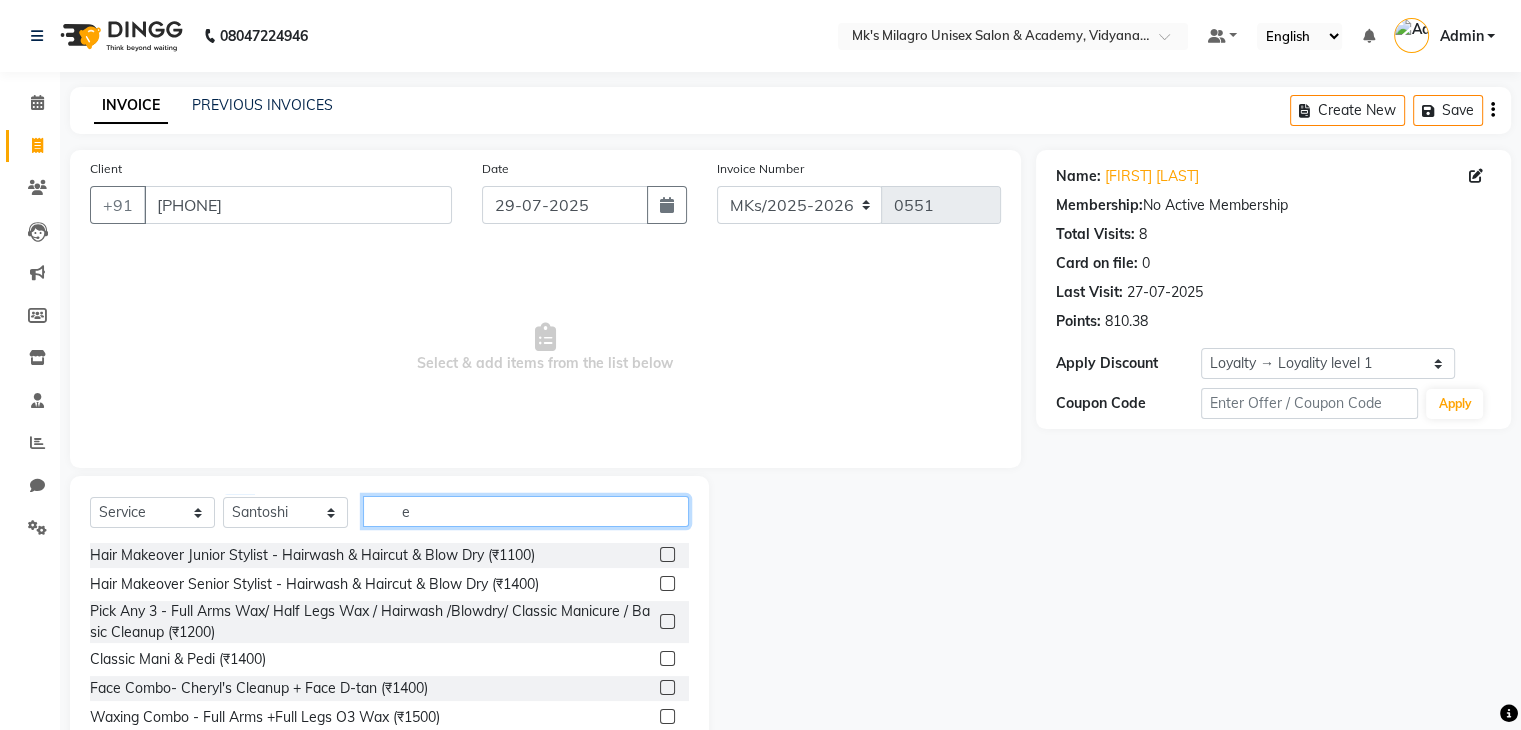 click on "e" 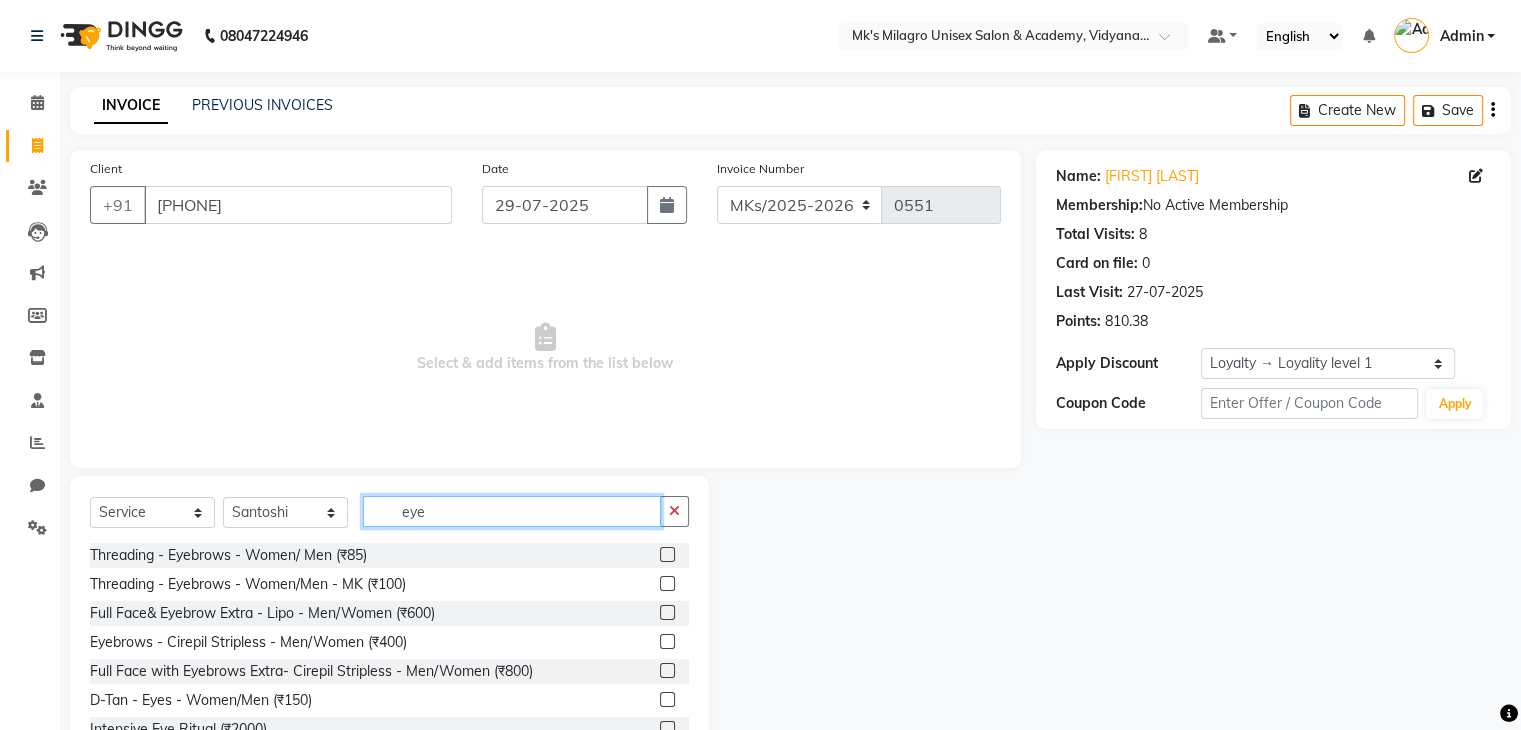 type on "eye" 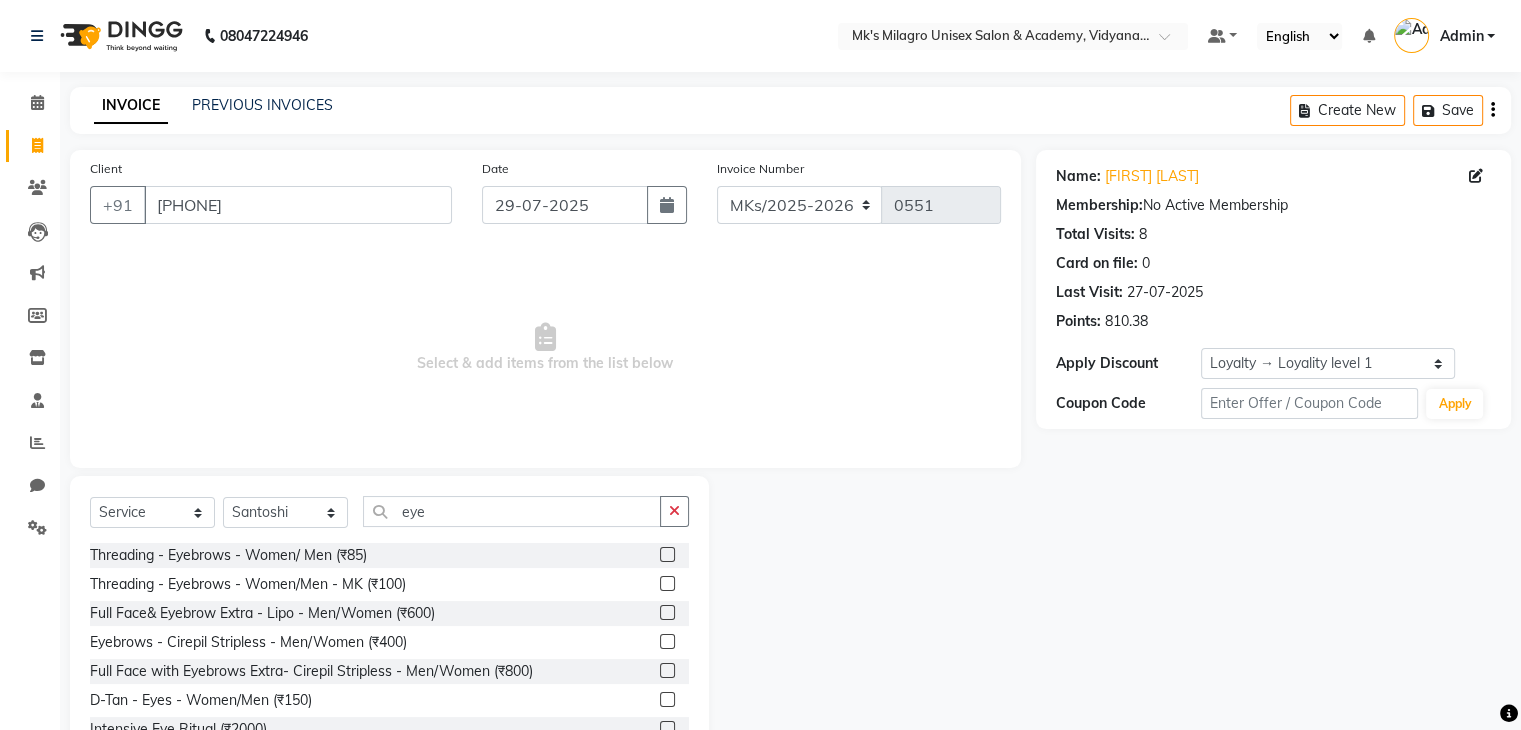 click 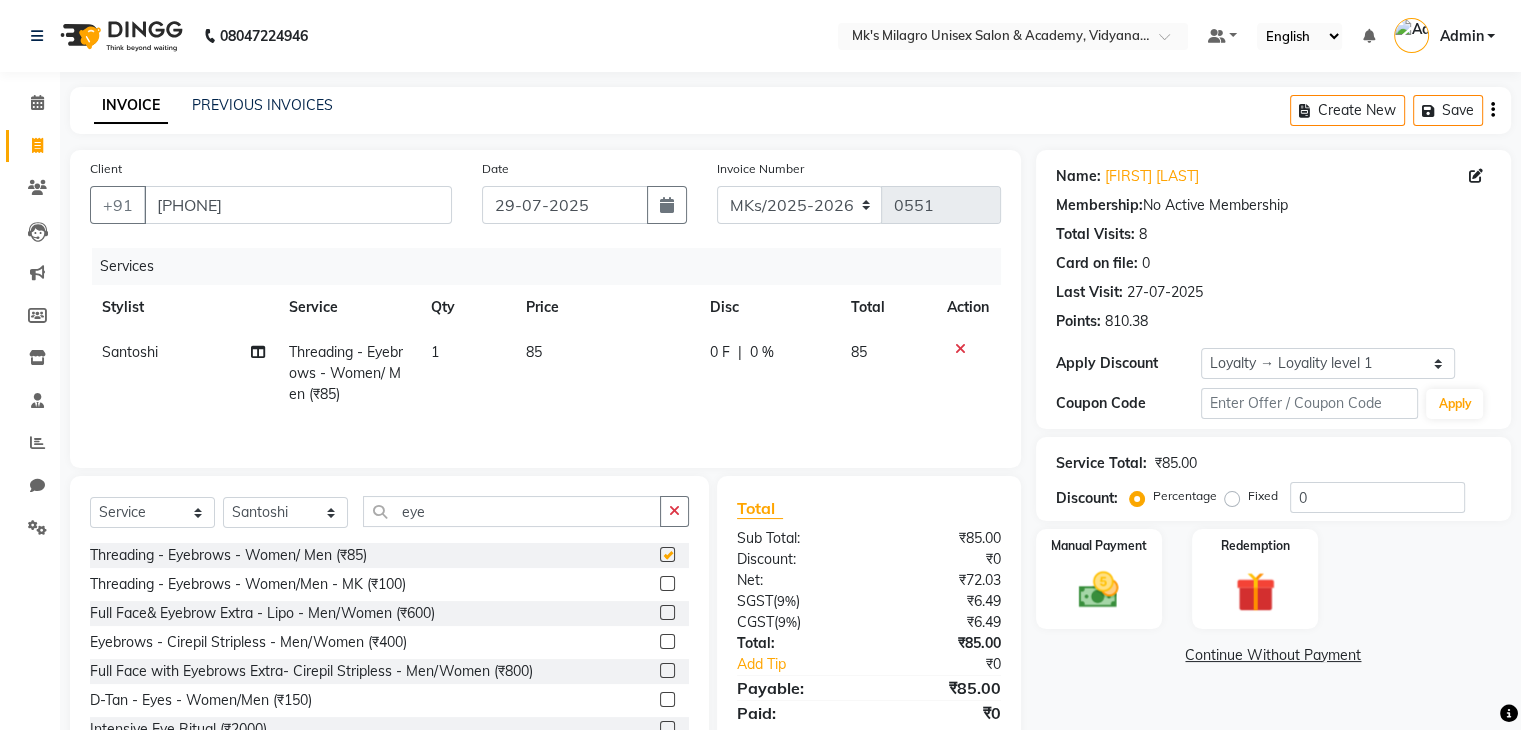 checkbox on "false" 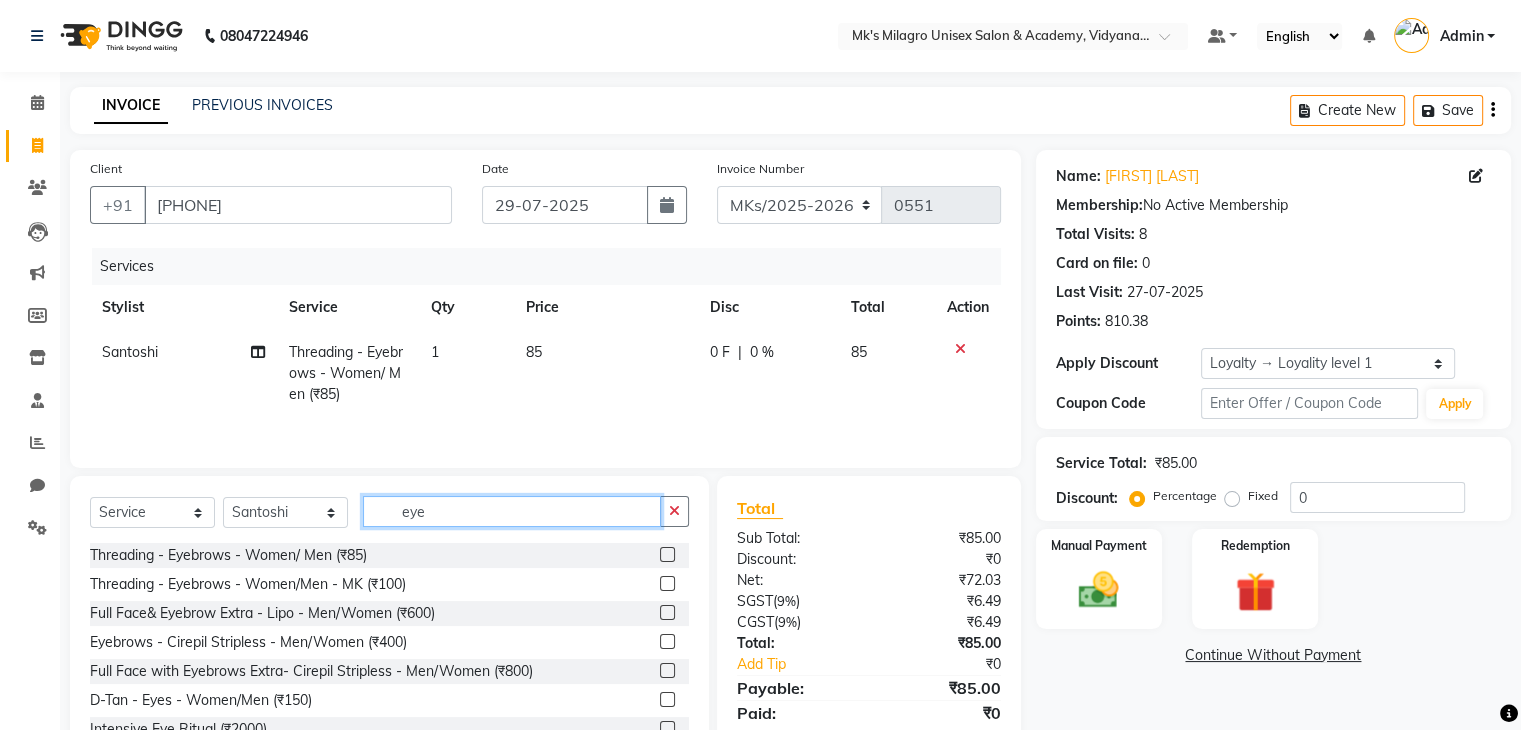 click on "eye" 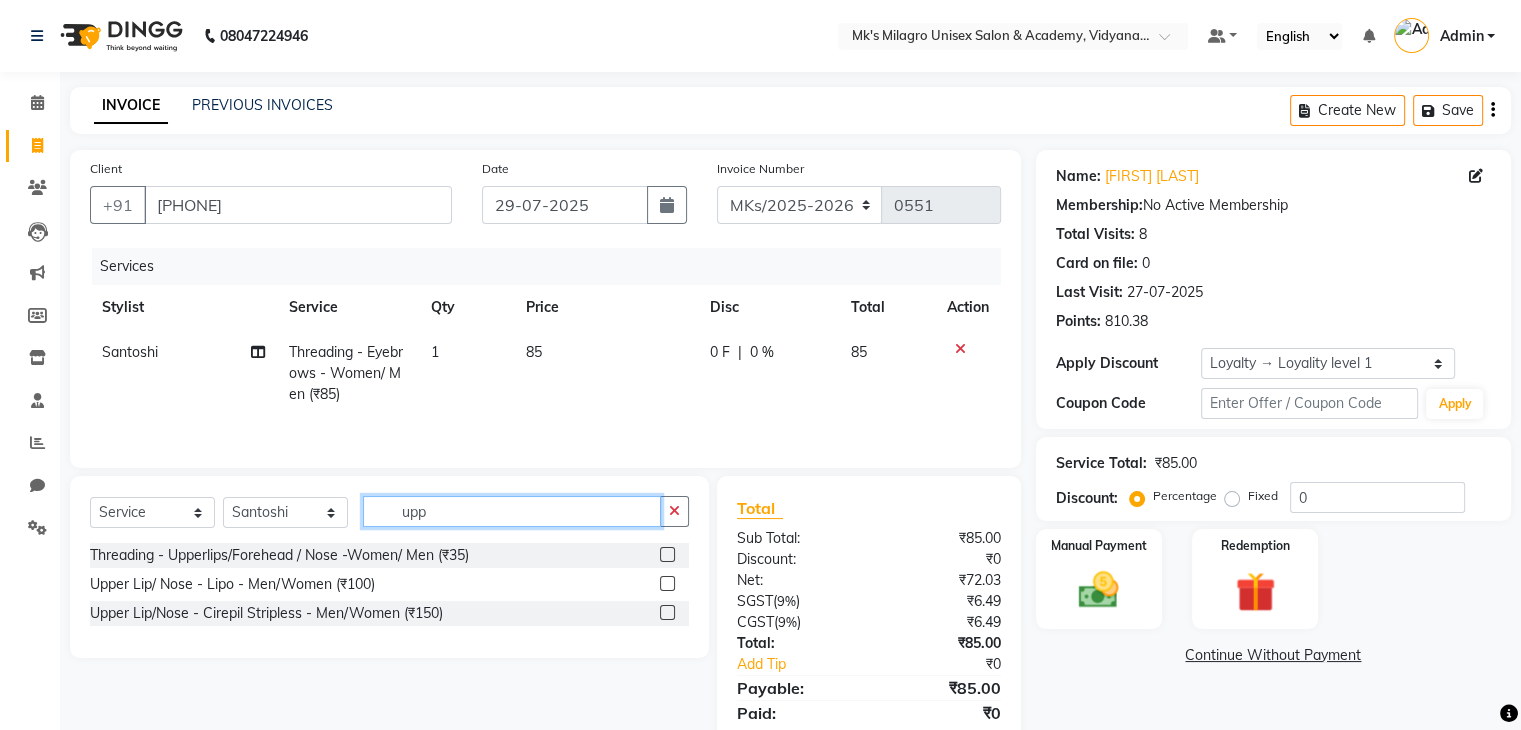 type on "upp" 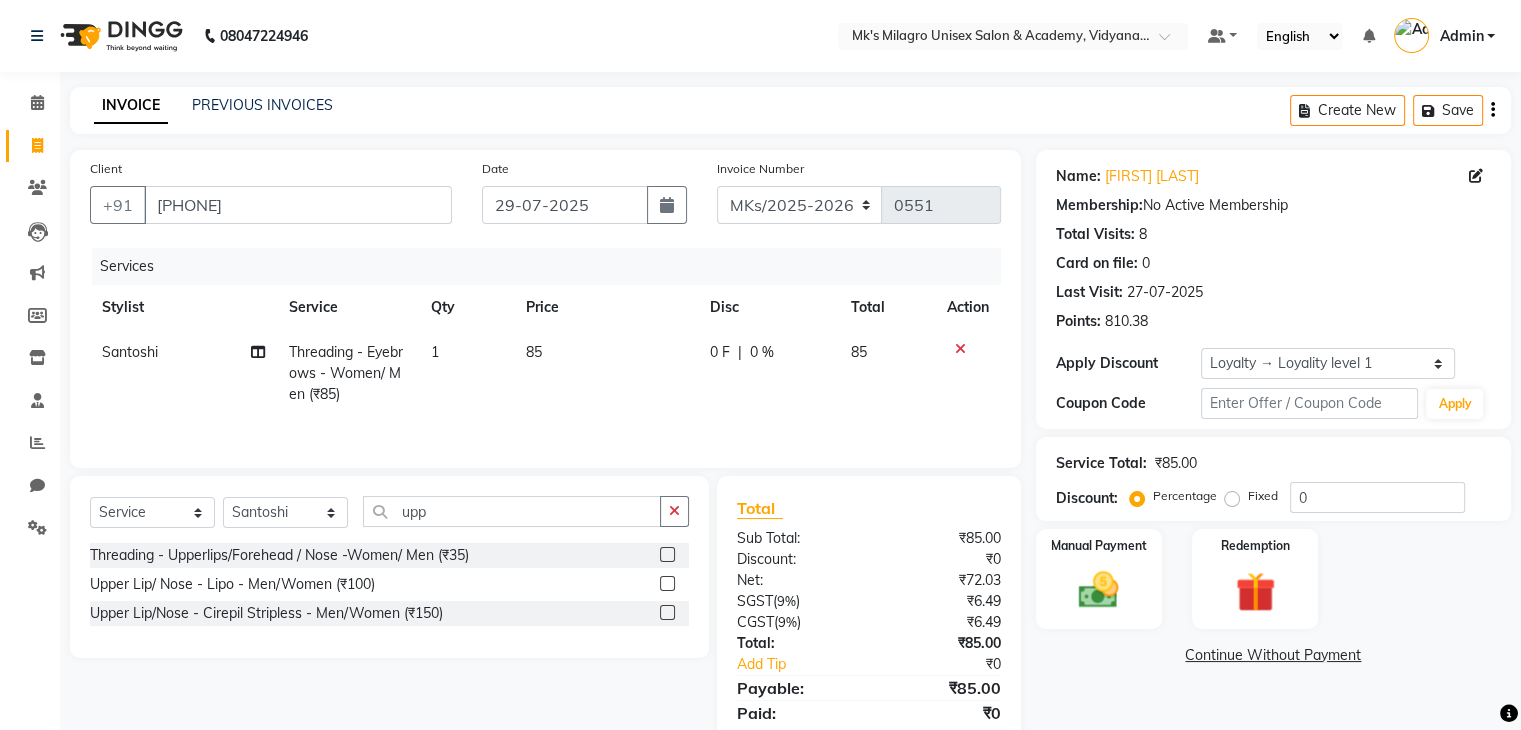 click 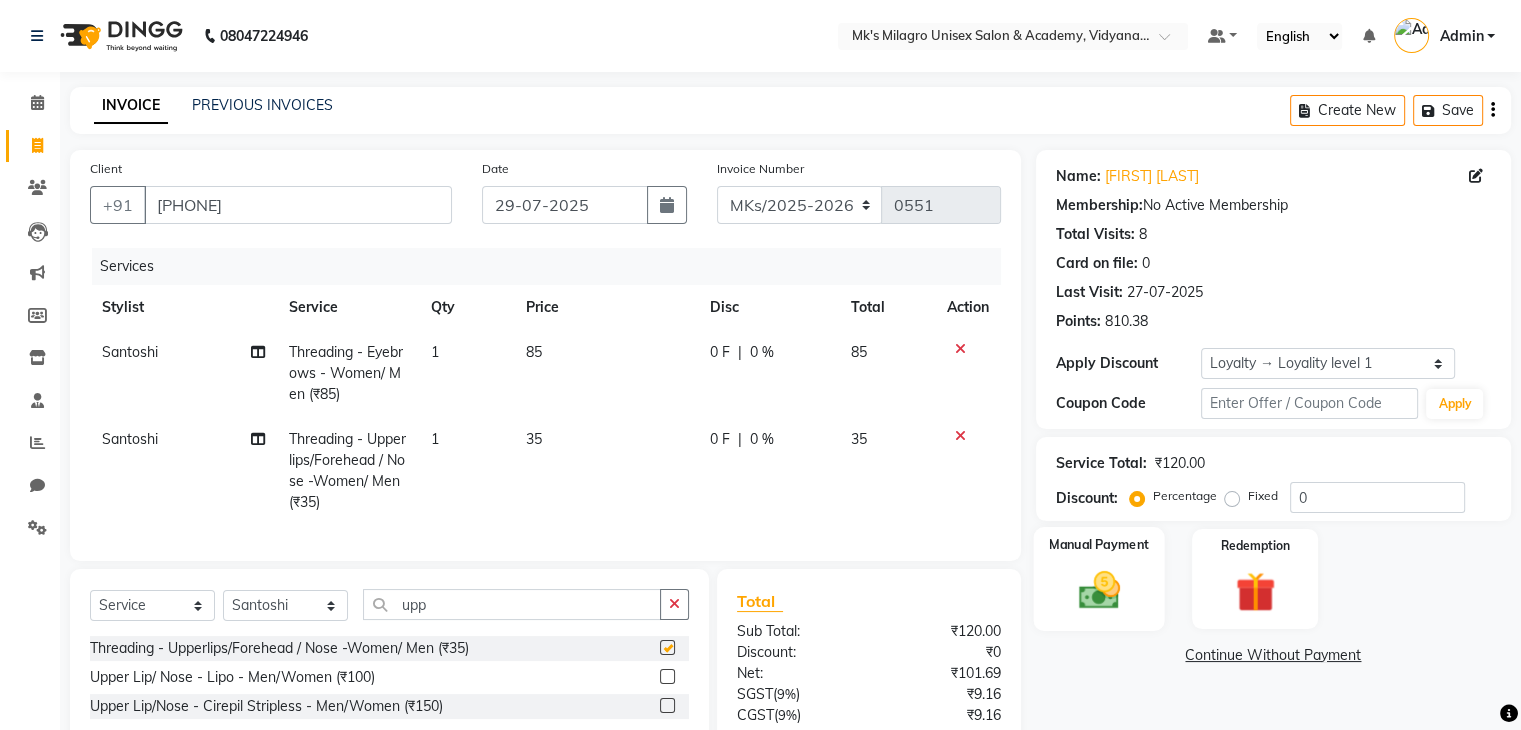 checkbox on "false" 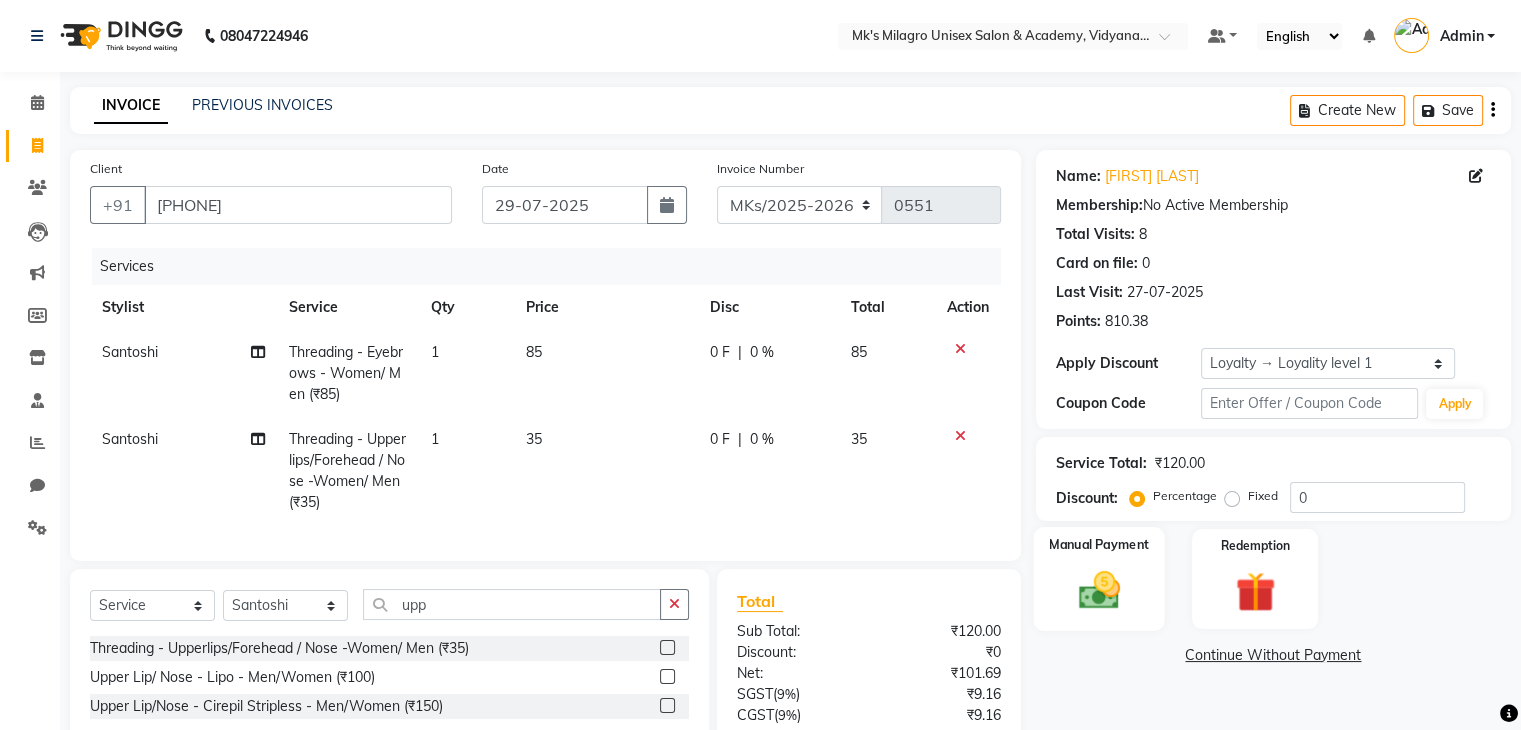 click on "Manual Payment" 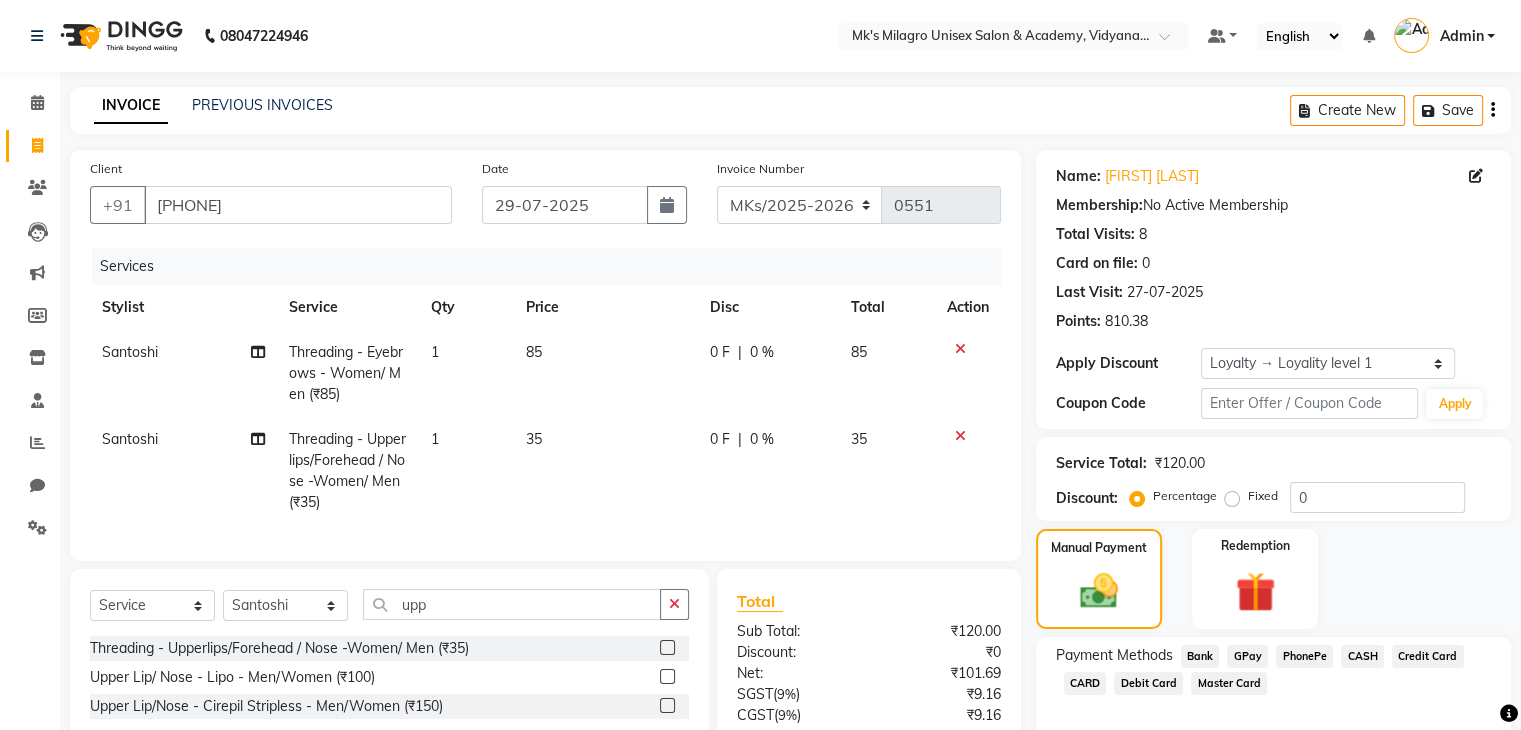 click on "Payment Methods  Bank   GPay   PhonePe   CASH   Credit Card   CARD   Debit Card   Master Card" 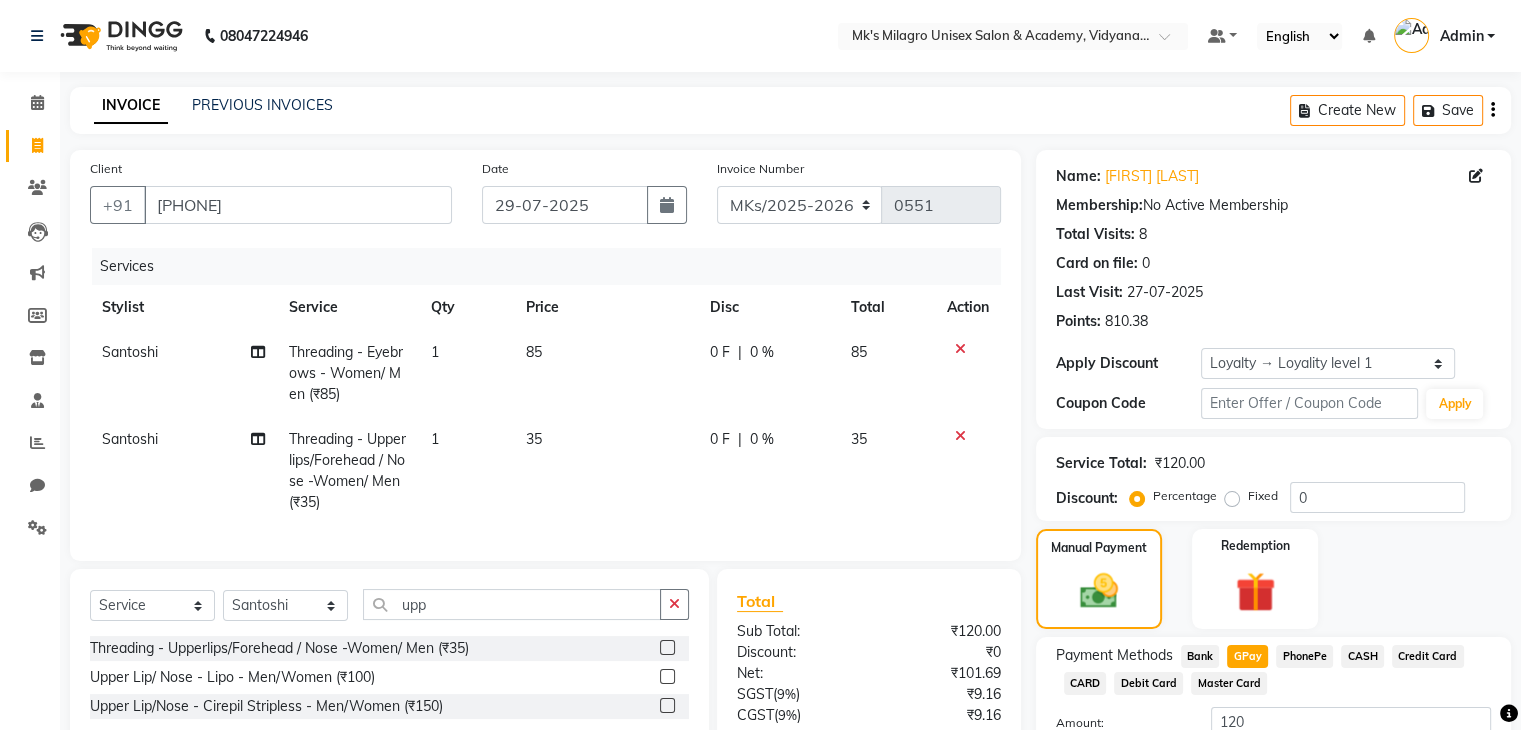 scroll, scrollTop: 179, scrollLeft: 0, axis: vertical 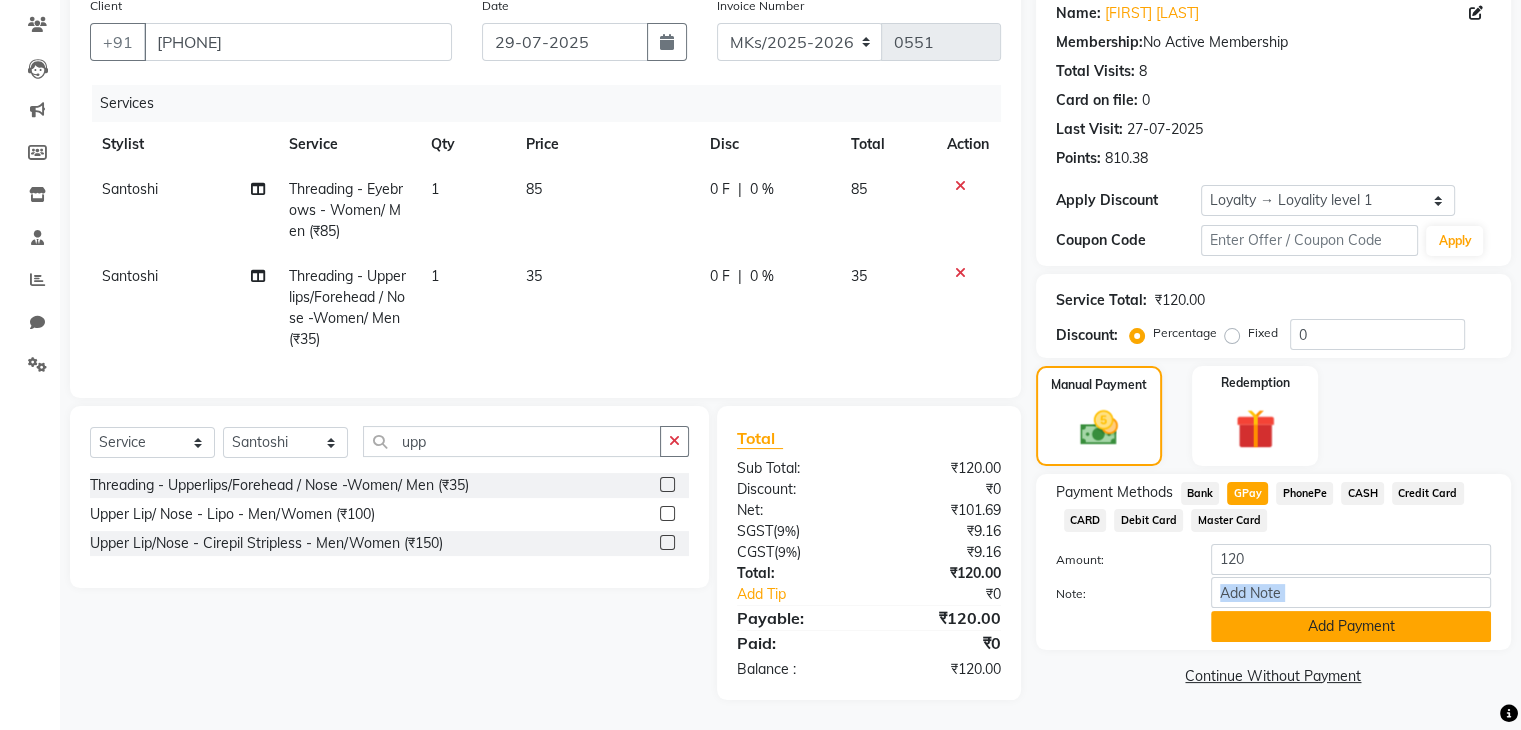 drag, startPoint x: 1334, startPoint y: 594, endPoint x: 1334, endPoint y: 611, distance: 17 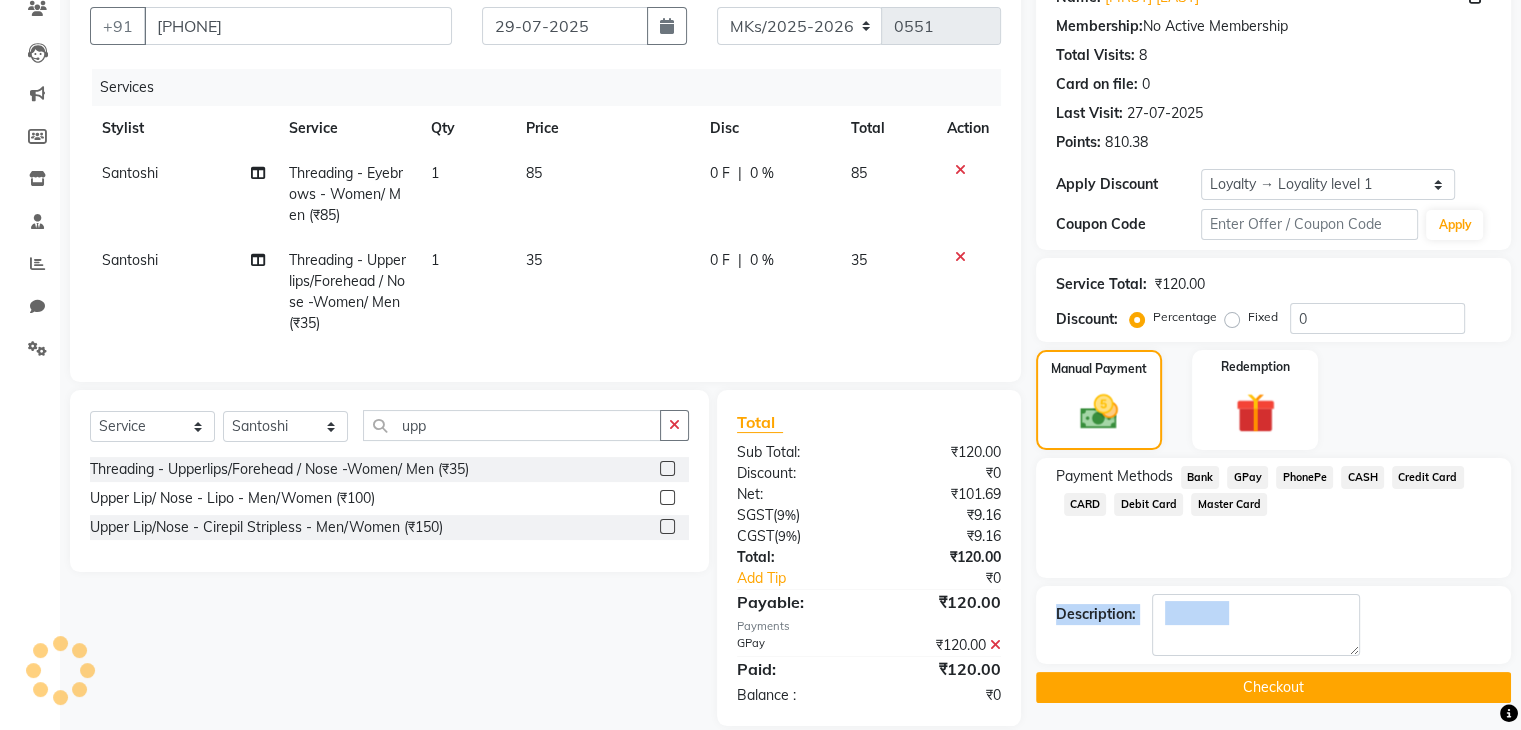 click on "Checkout" 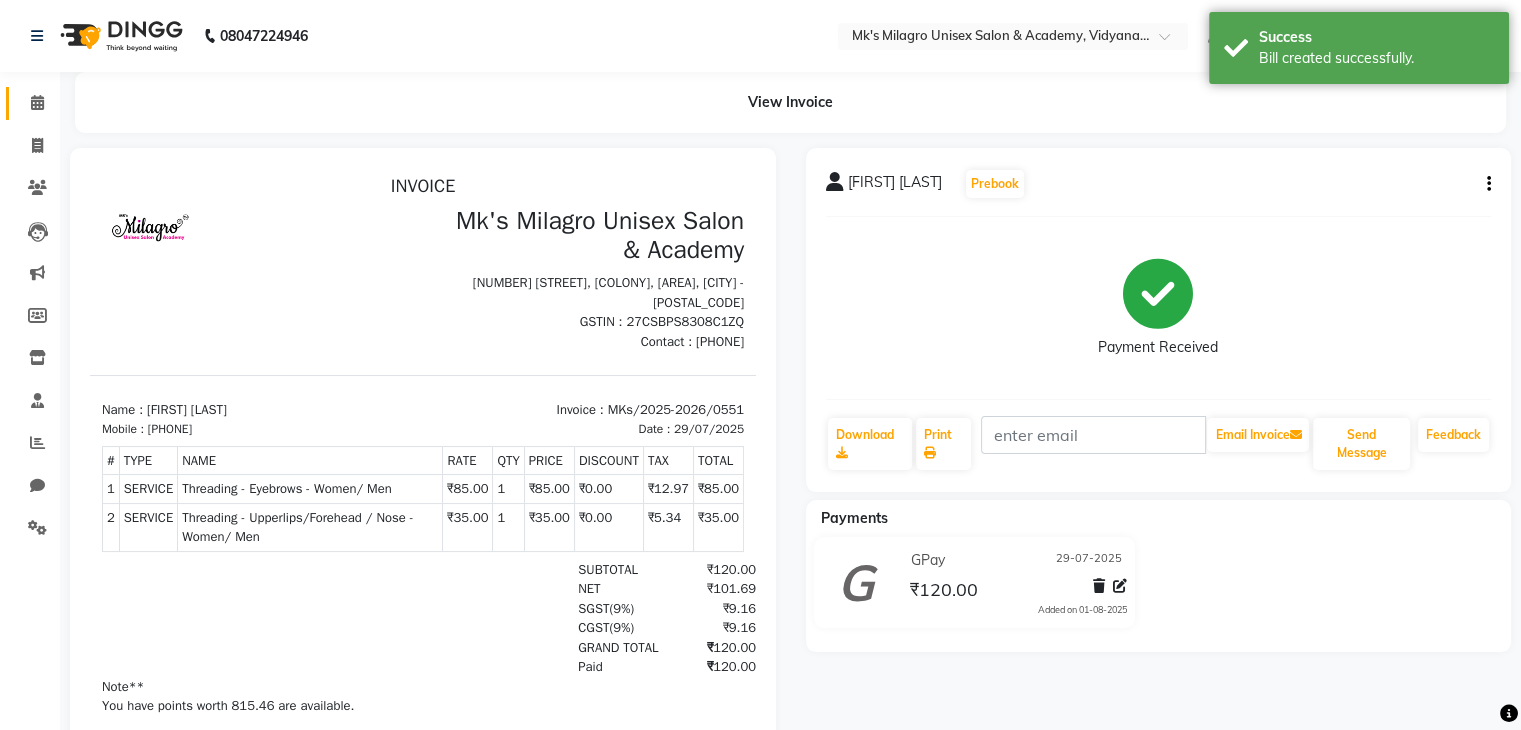 scroll, scrollTop: 0, scrollLeft: 0, axis: both 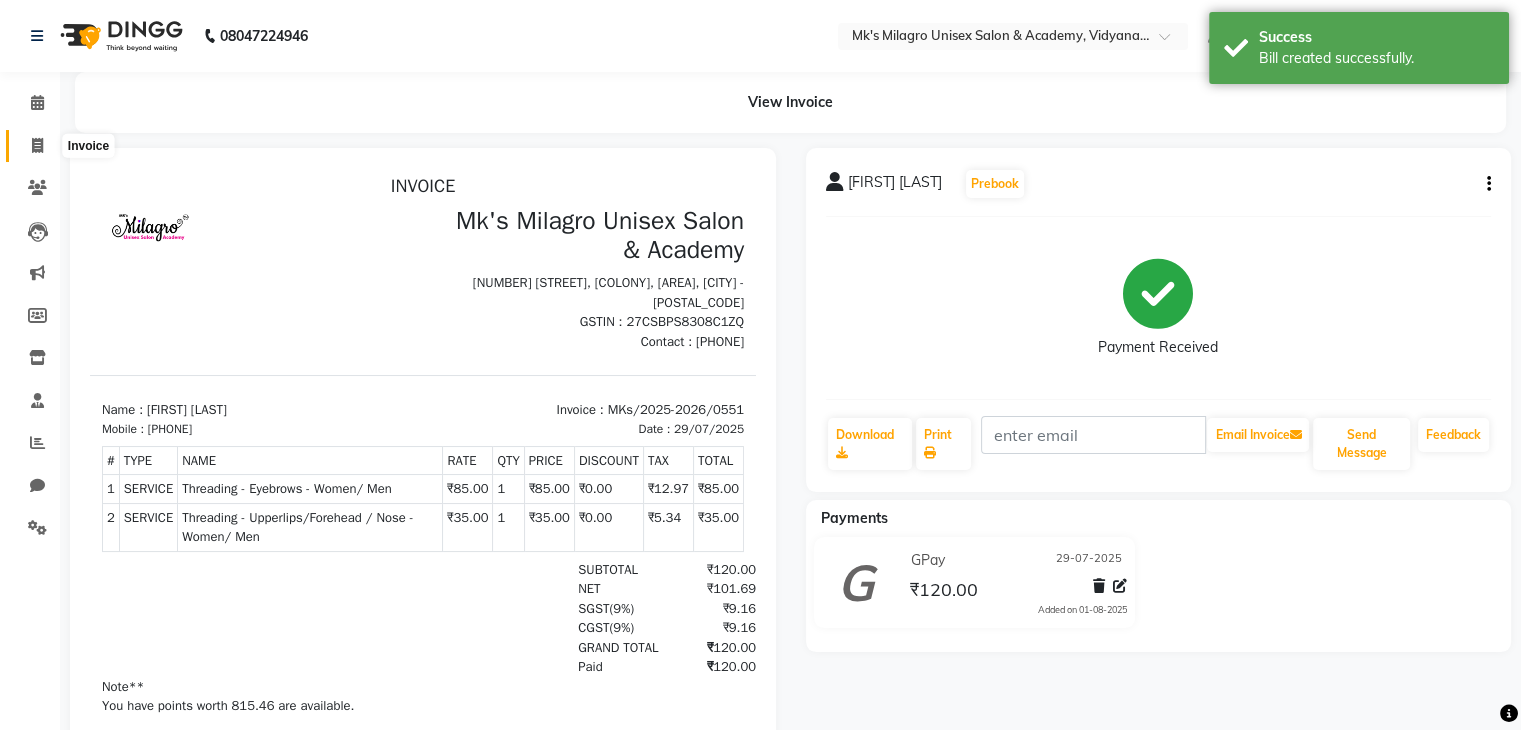 click 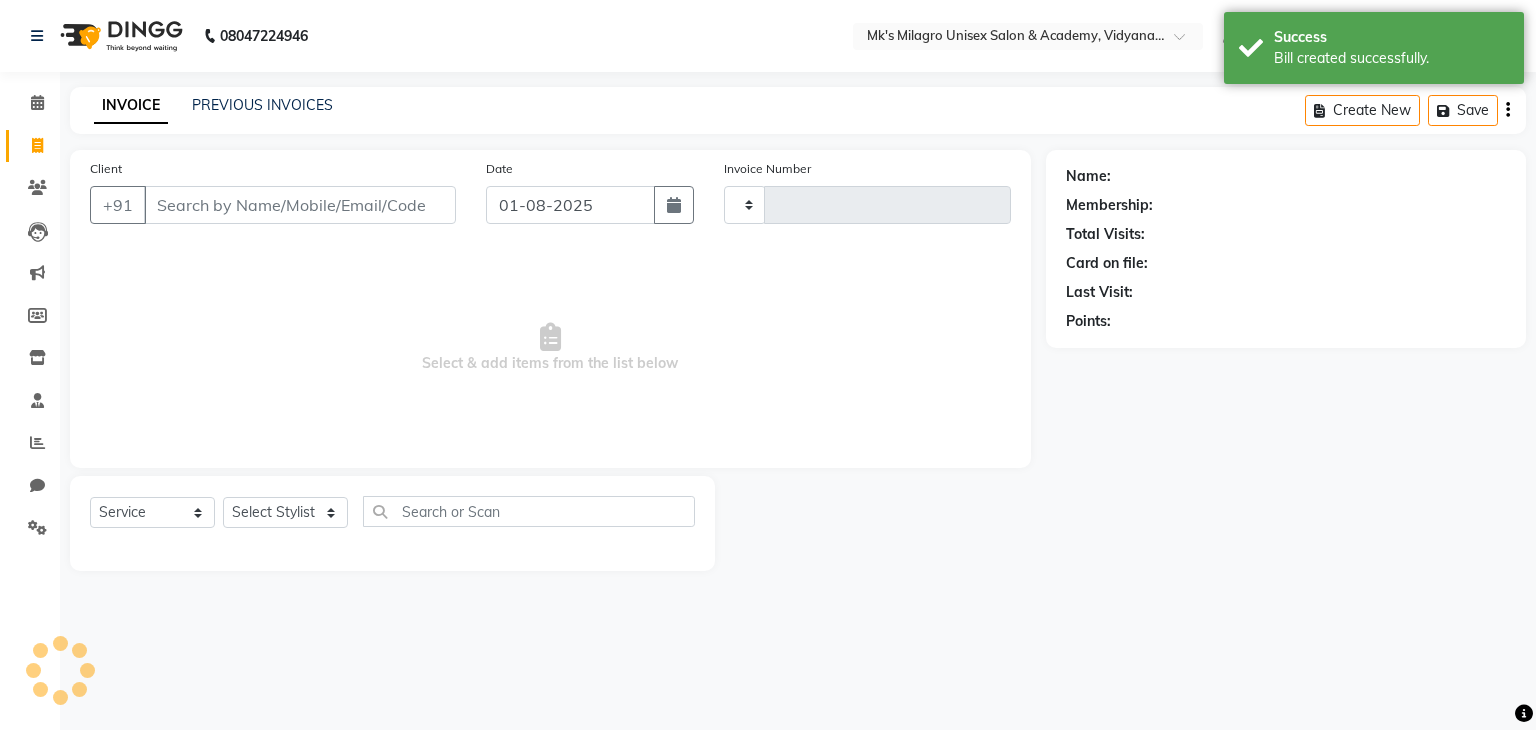 type on "0552" 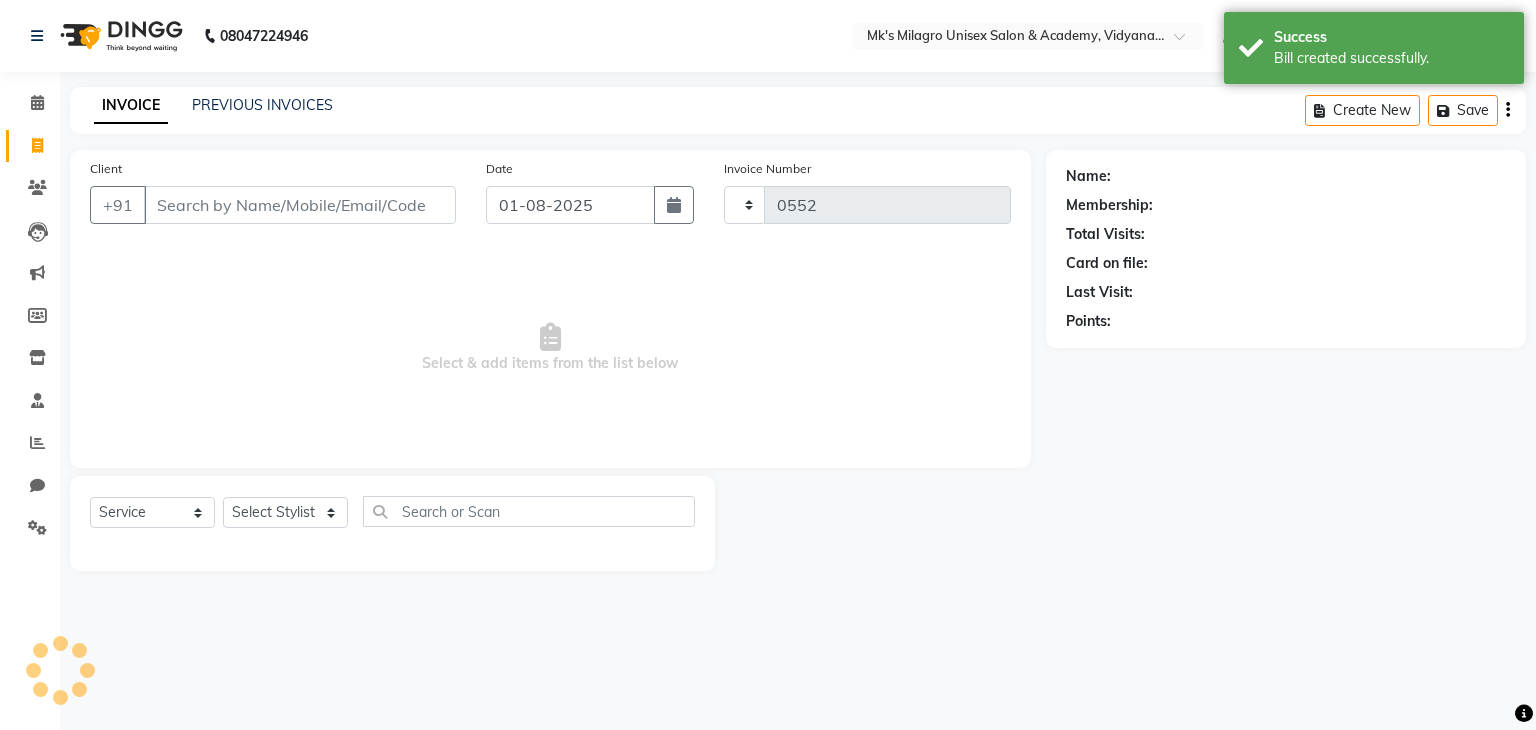 select on "6031" 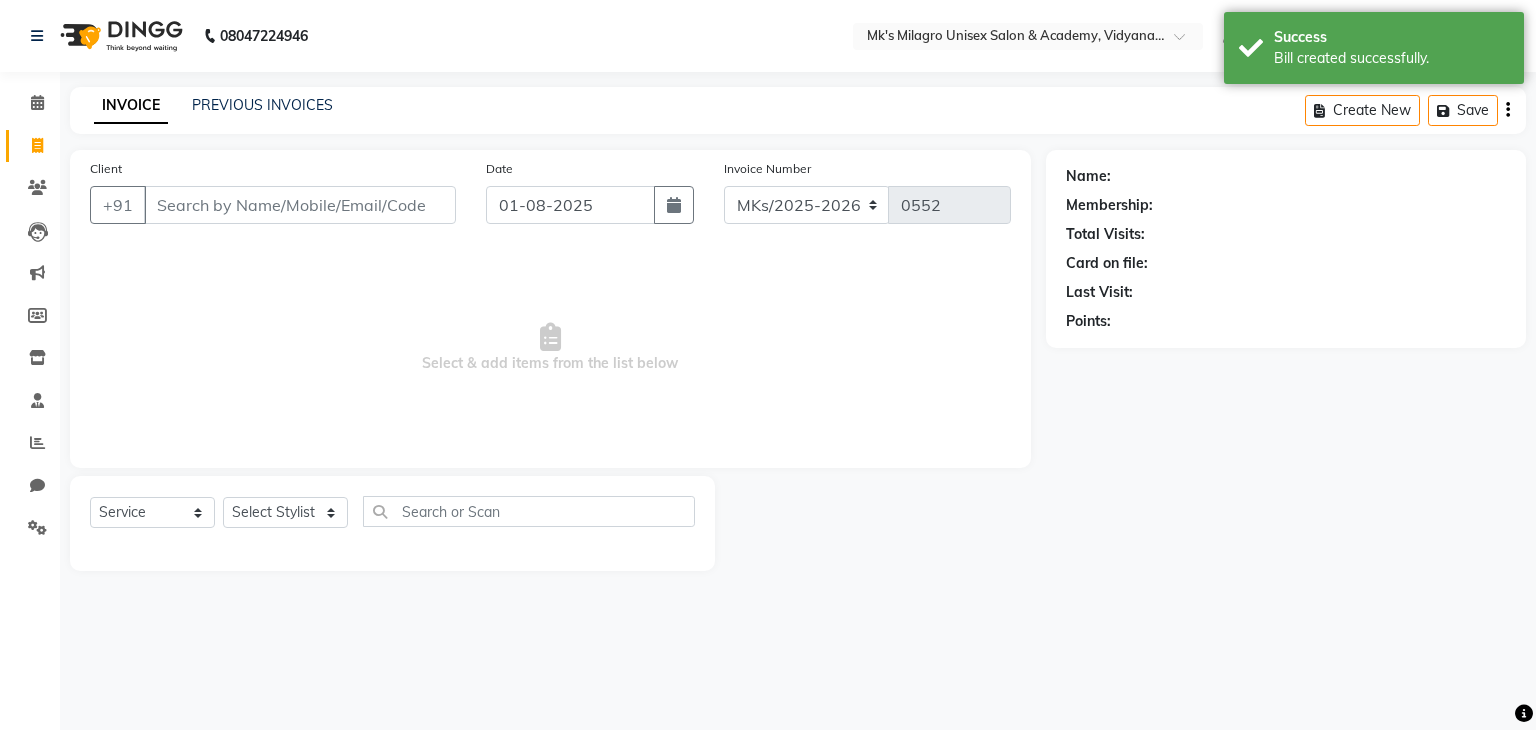 click on "Date 01-08-2025" 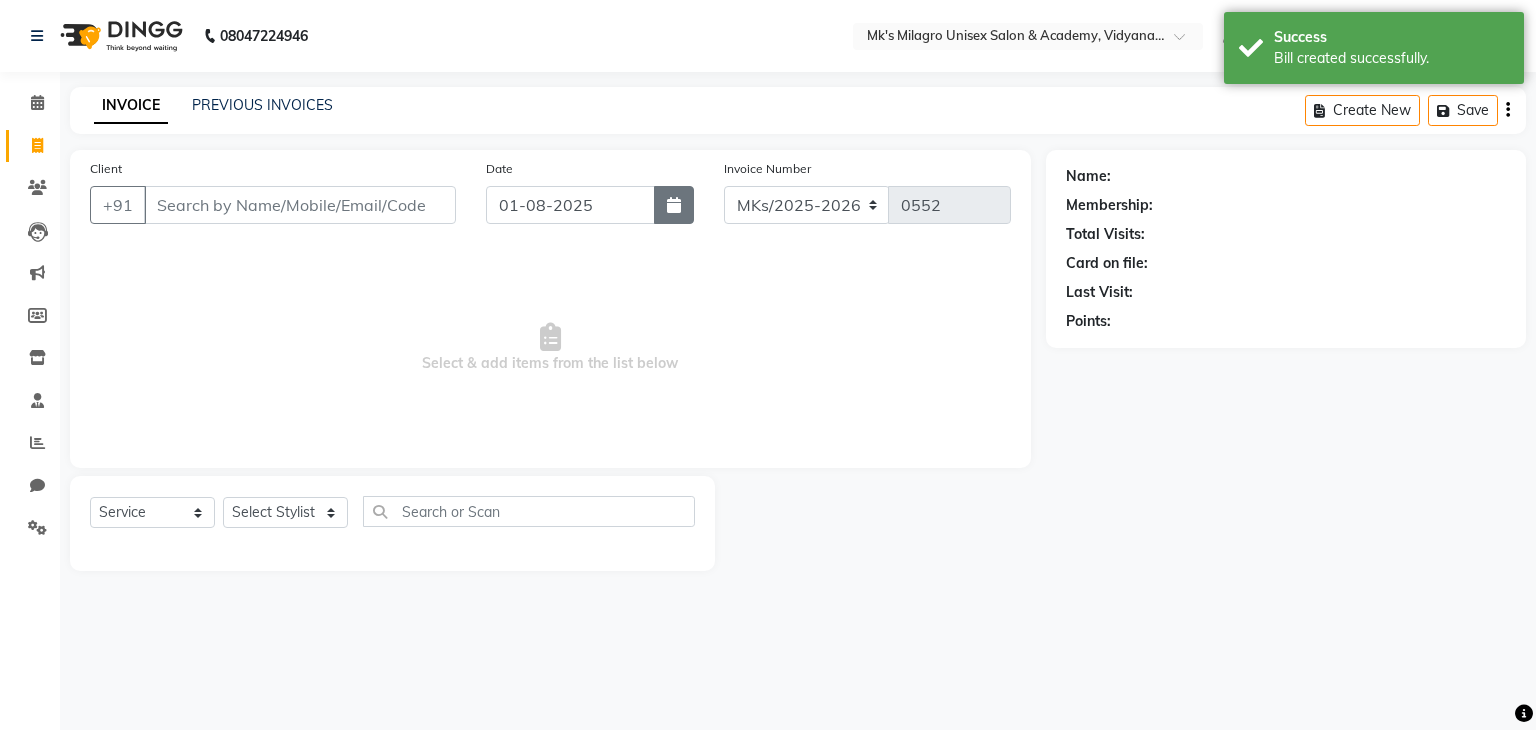 click 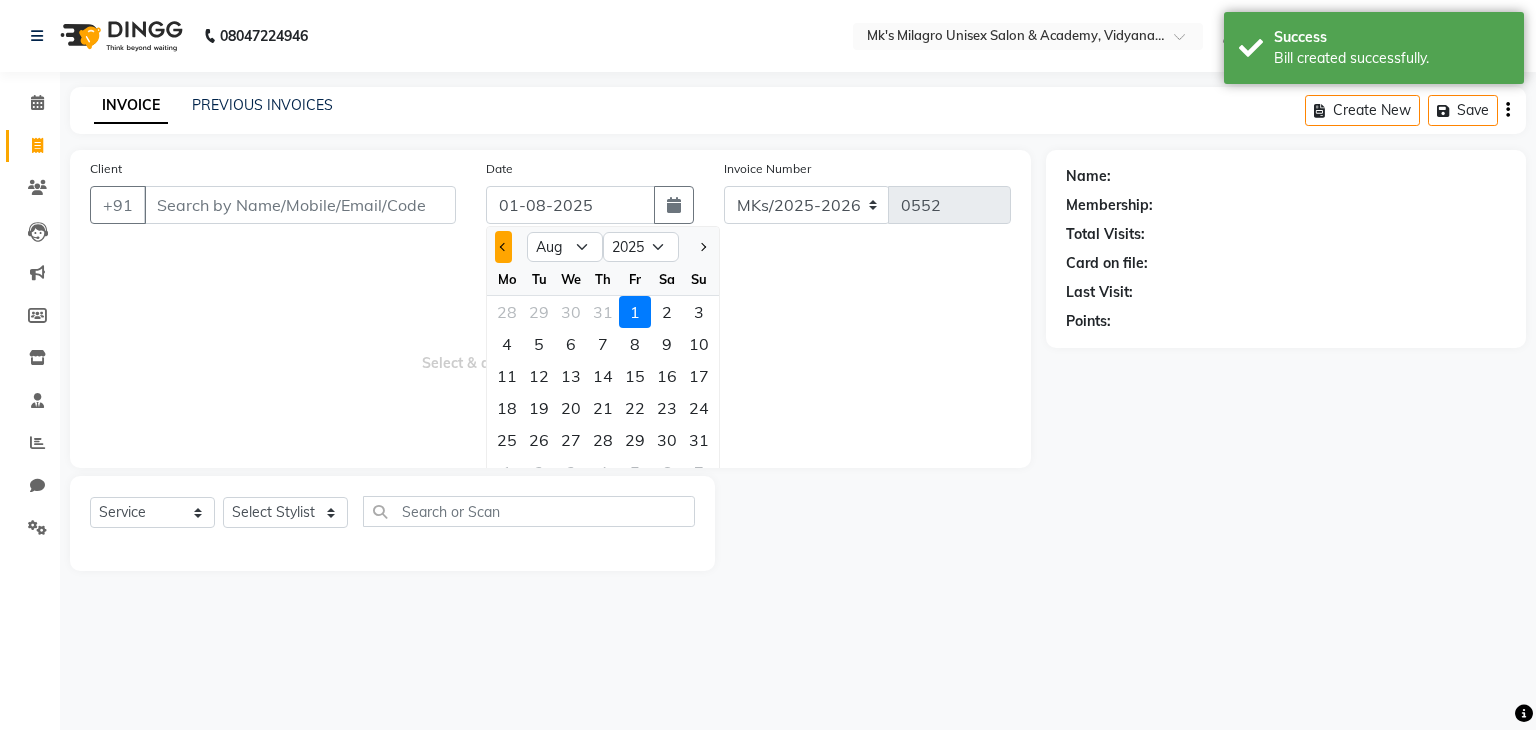 click 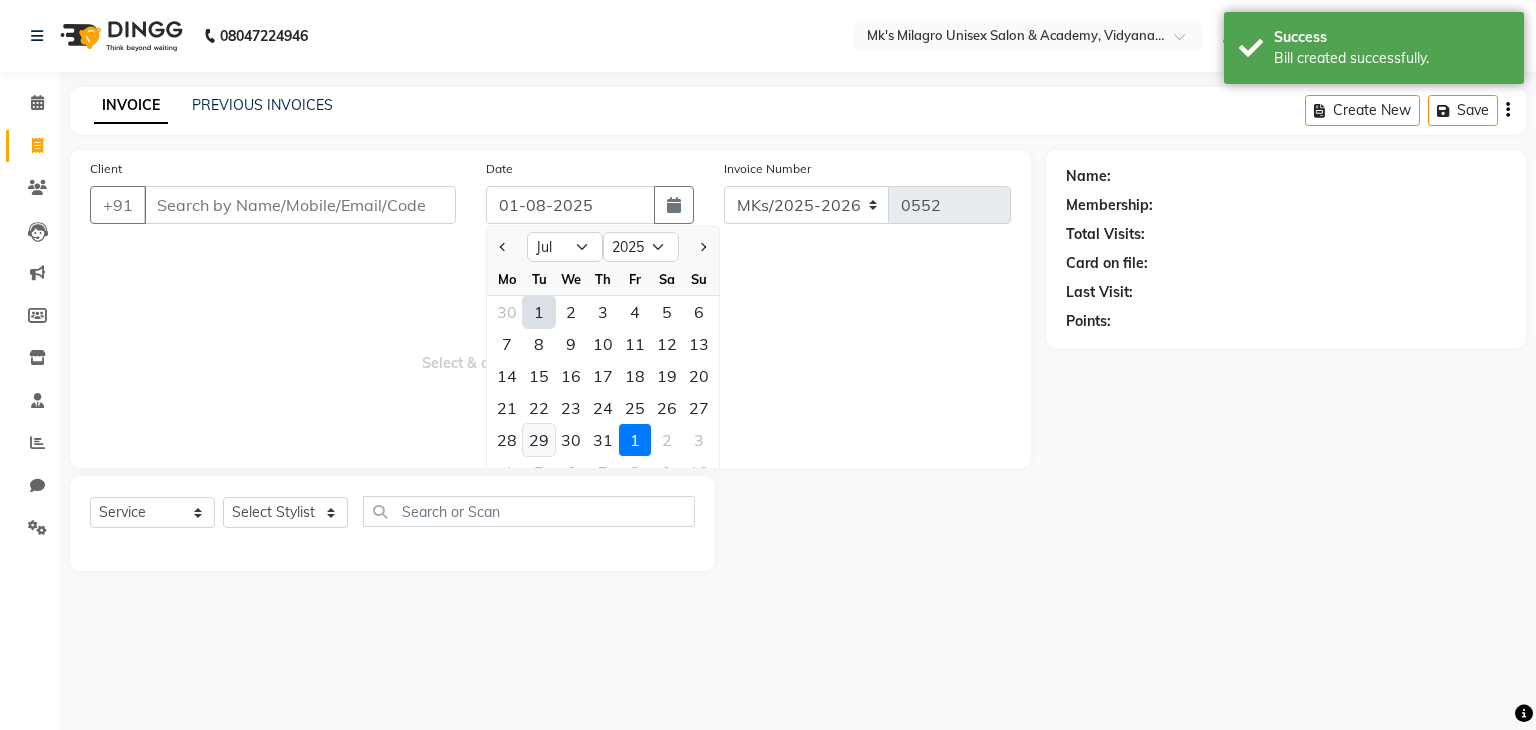 click on "29" 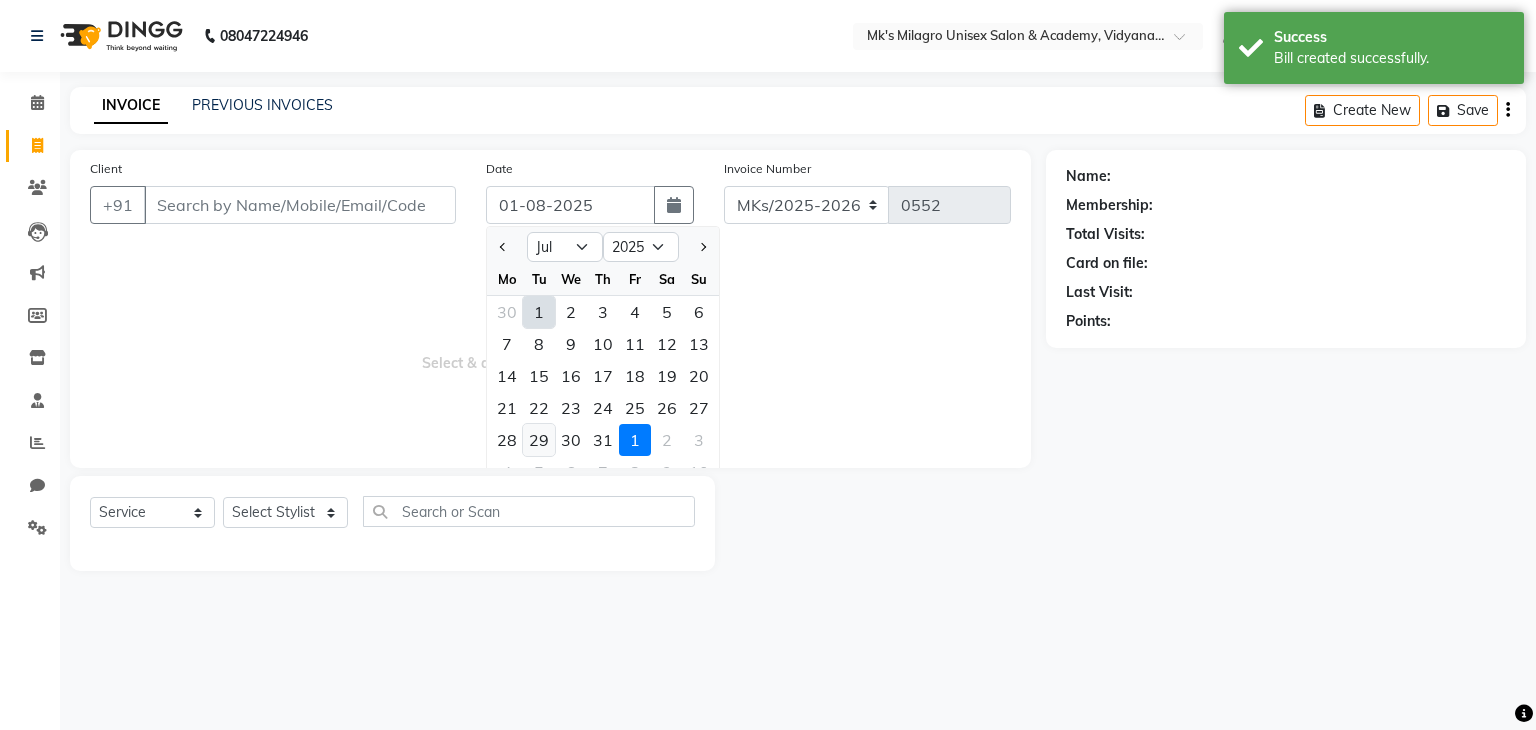 type on "29-07-2025" 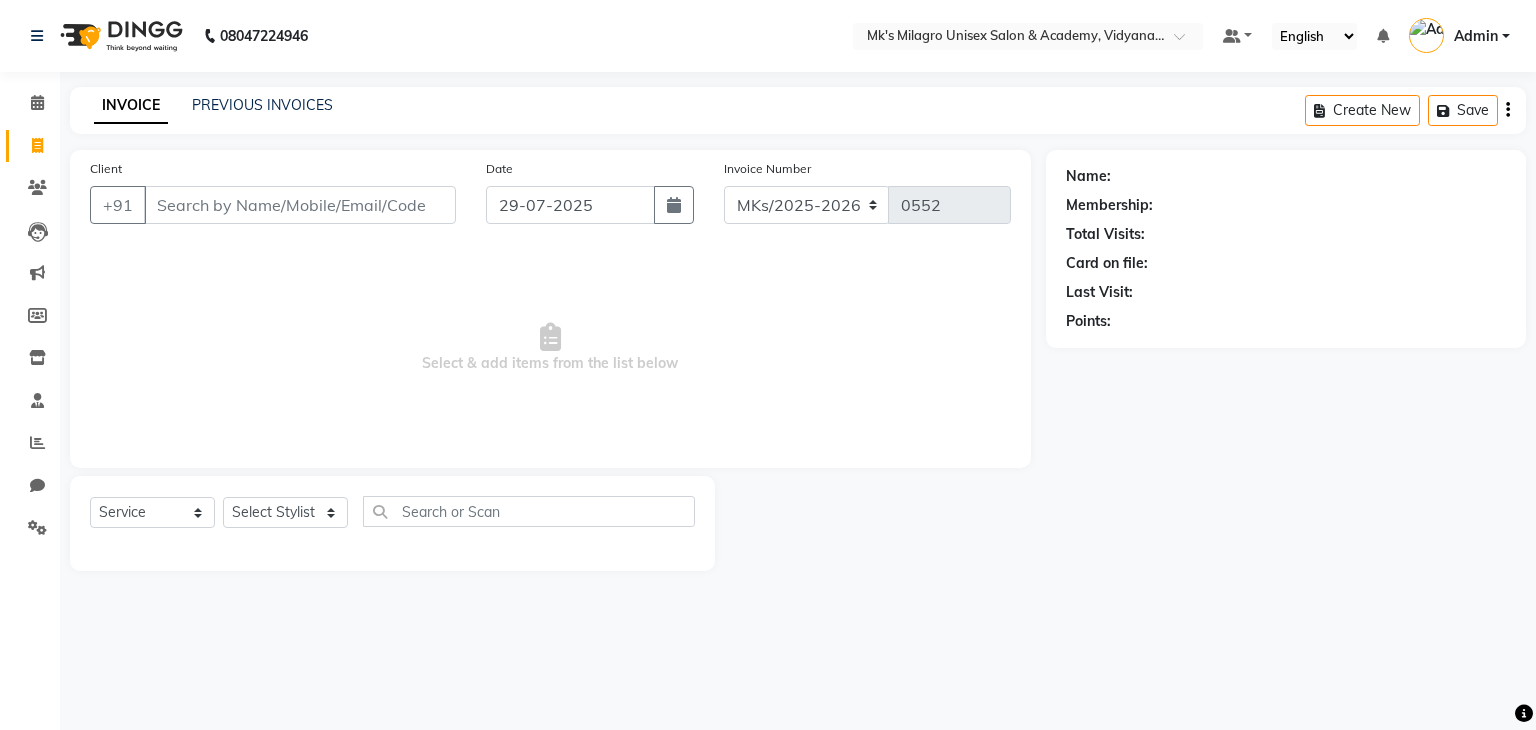 type 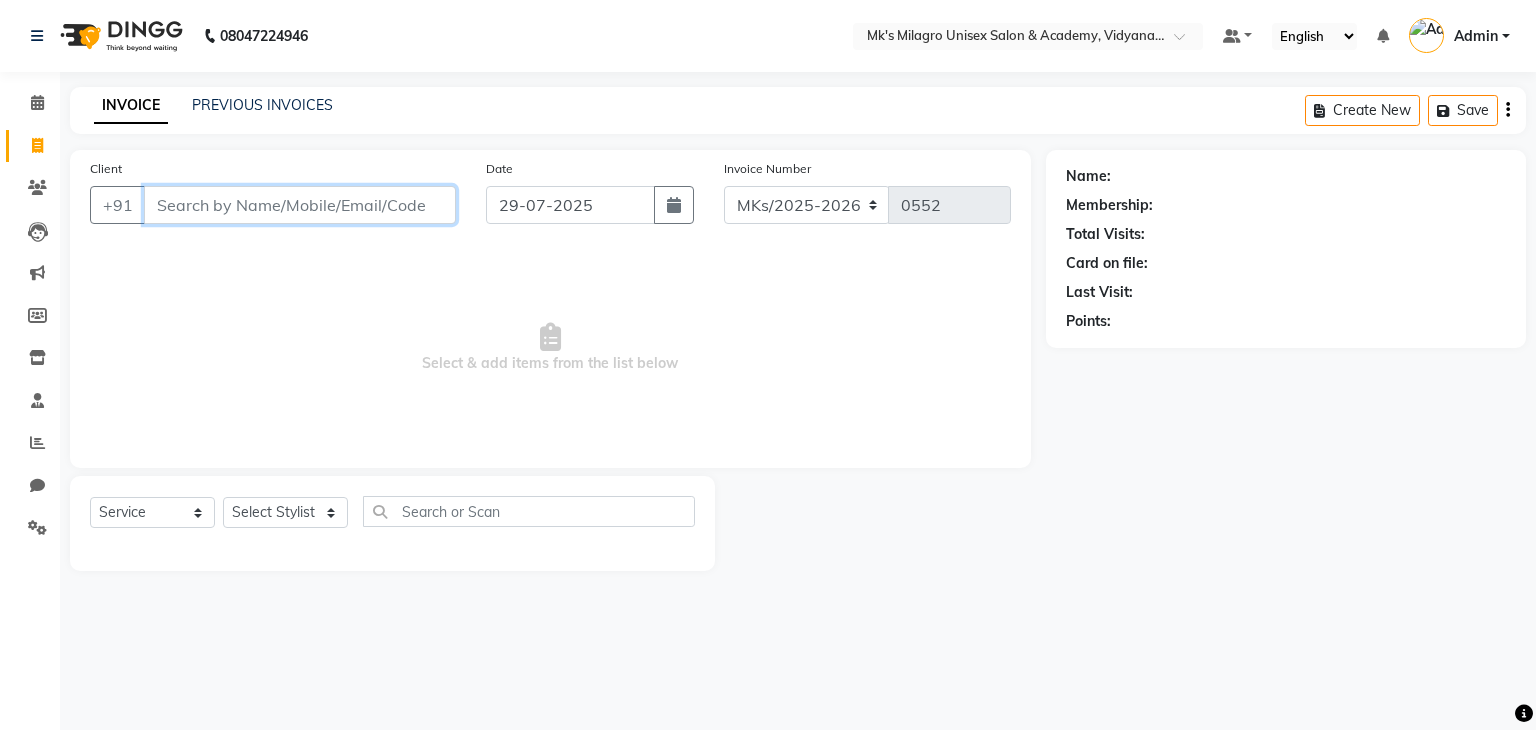 click on "Client" at bounding box center (300, 205) 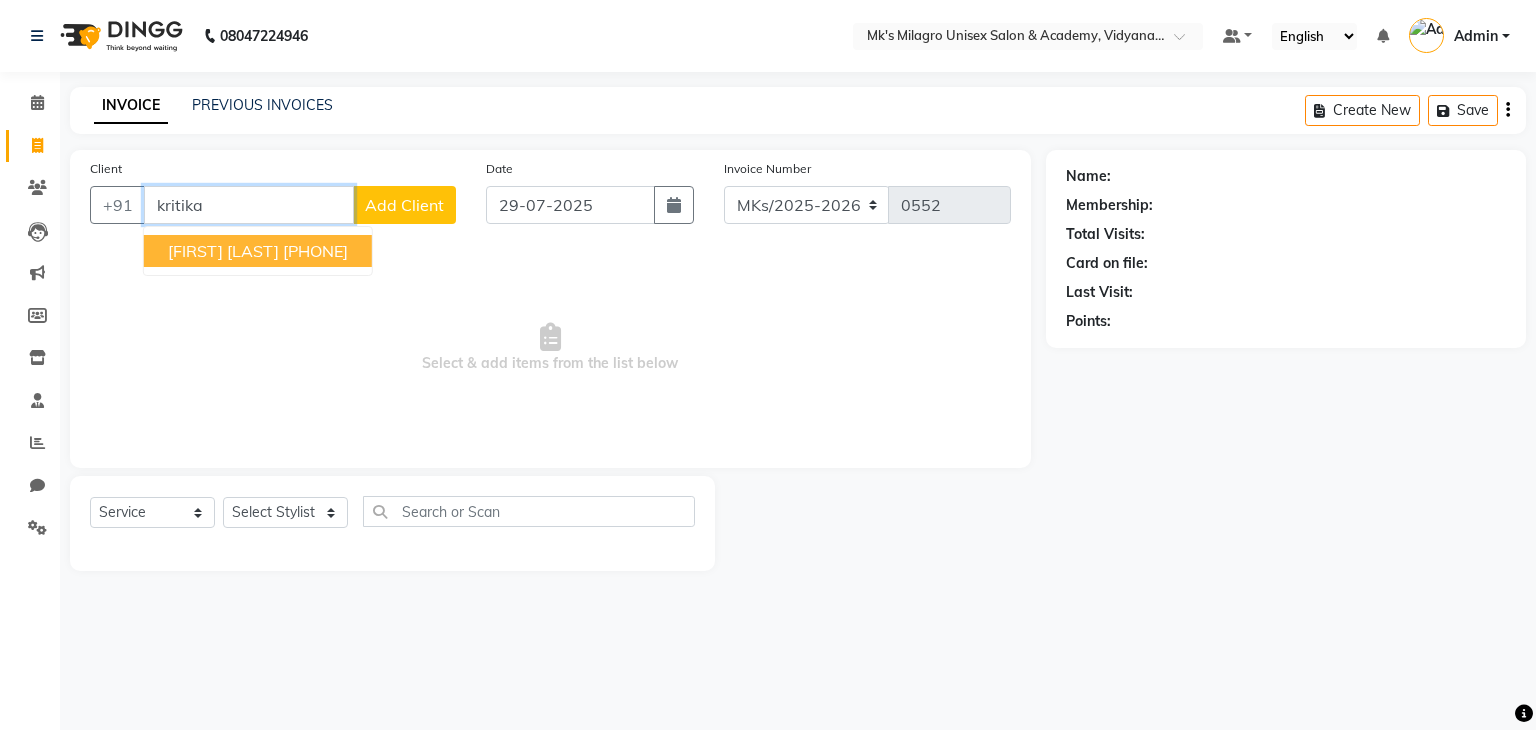 click on "[PHONE]" at bounding box center [315, 251] 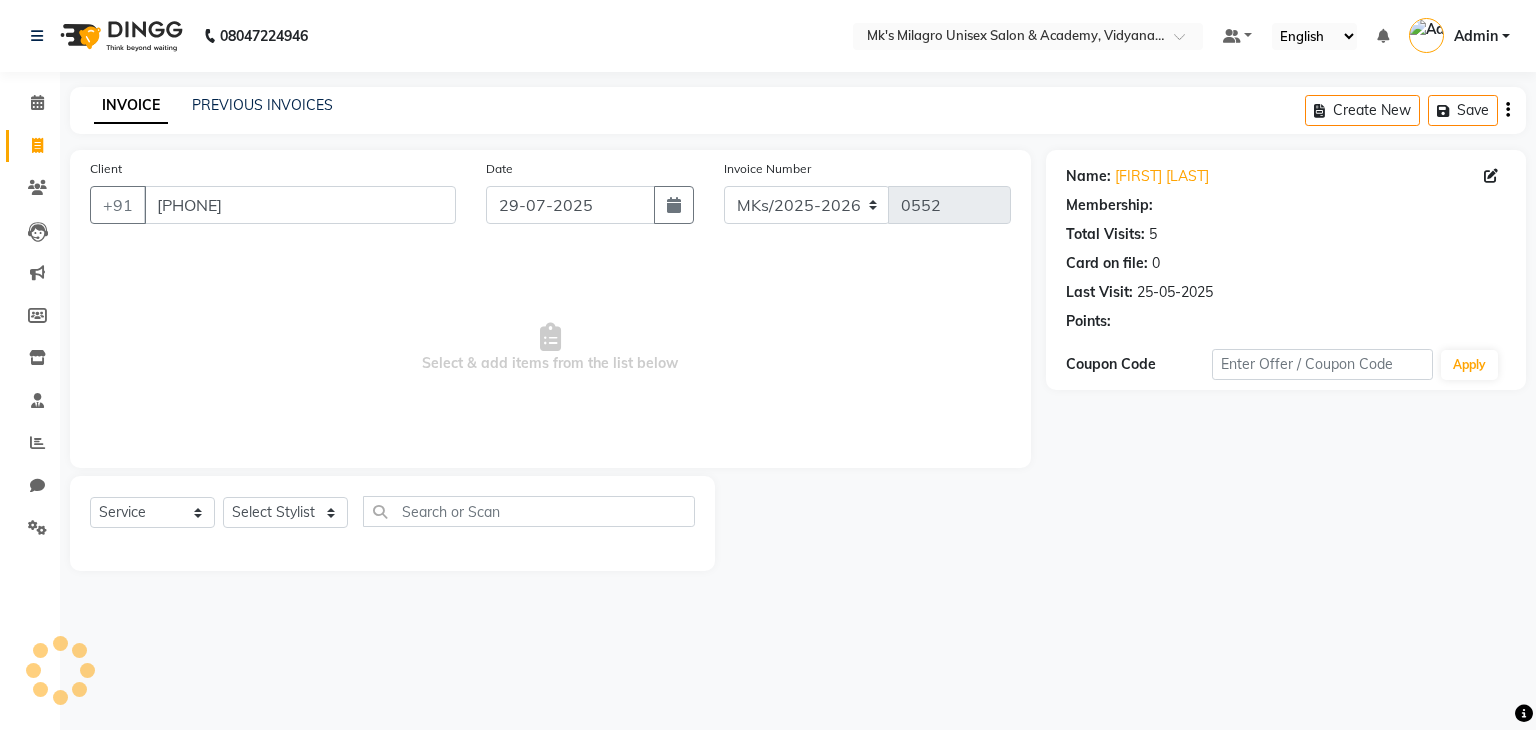 select on "1: Object" 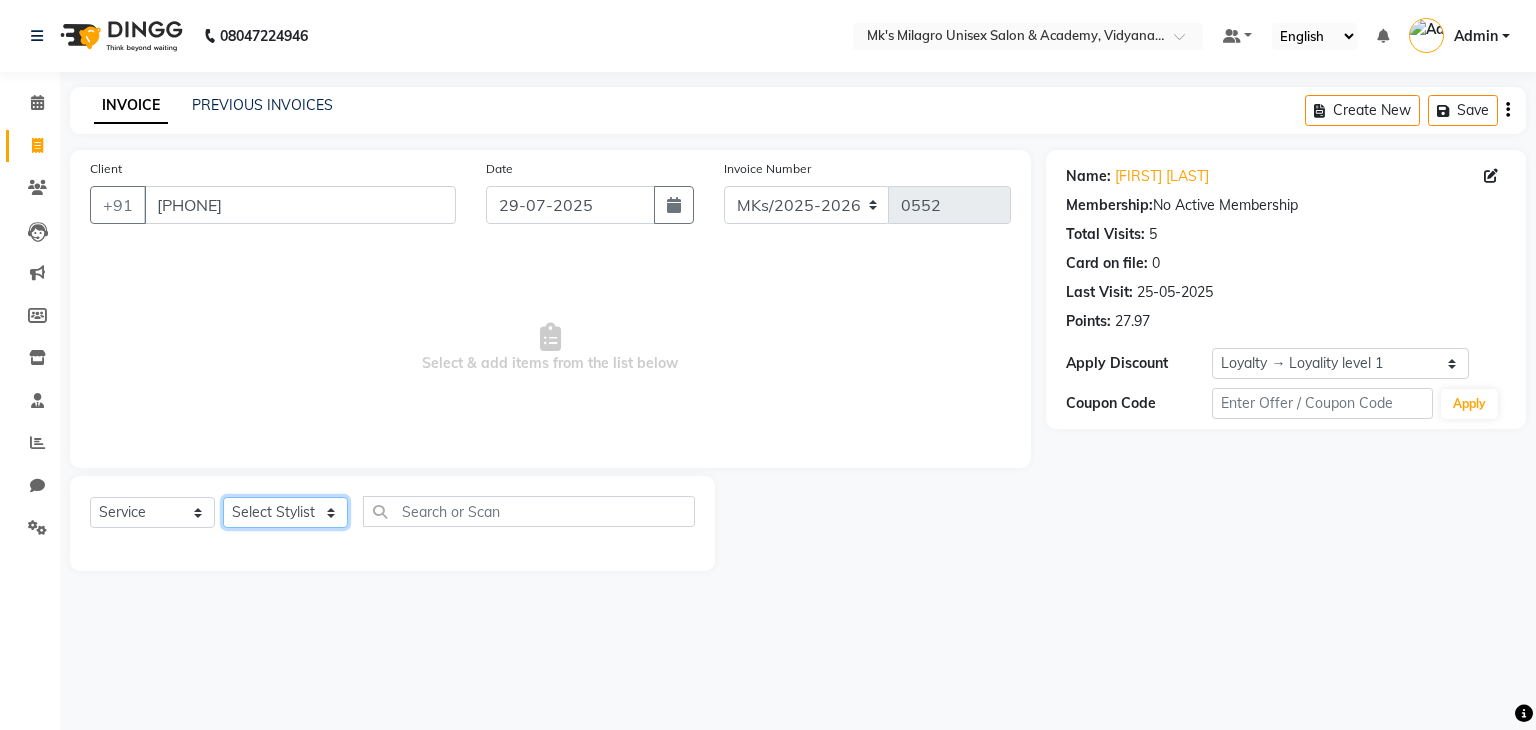 click on "Select Stylist Madhuri Jadhav Minsi Ramesh Renuka Riya Sandhaya Santoshi" 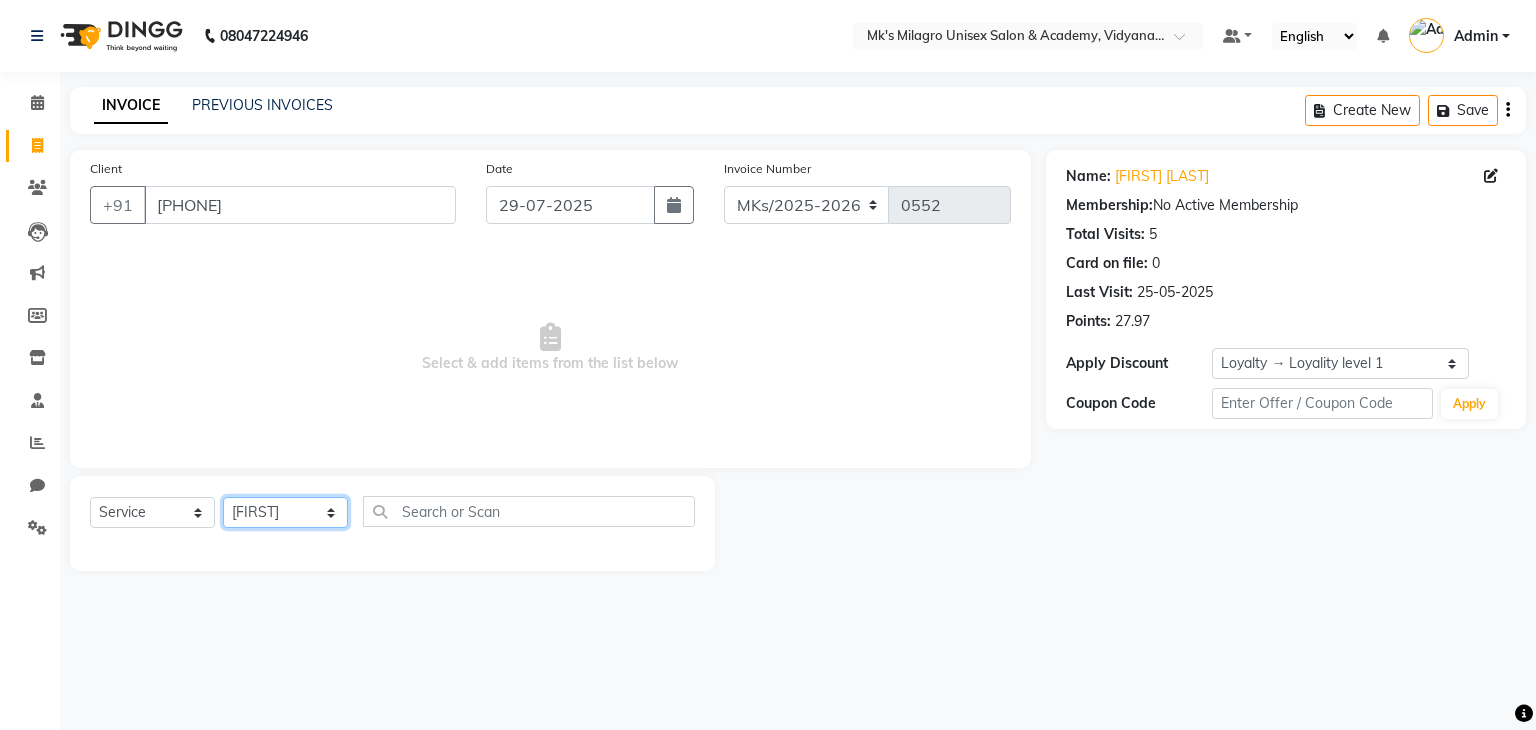 click on "Select Stylist Madhuri Jadhav Minsi Ramesh Renuka Riya Sandhaya Santoshi" 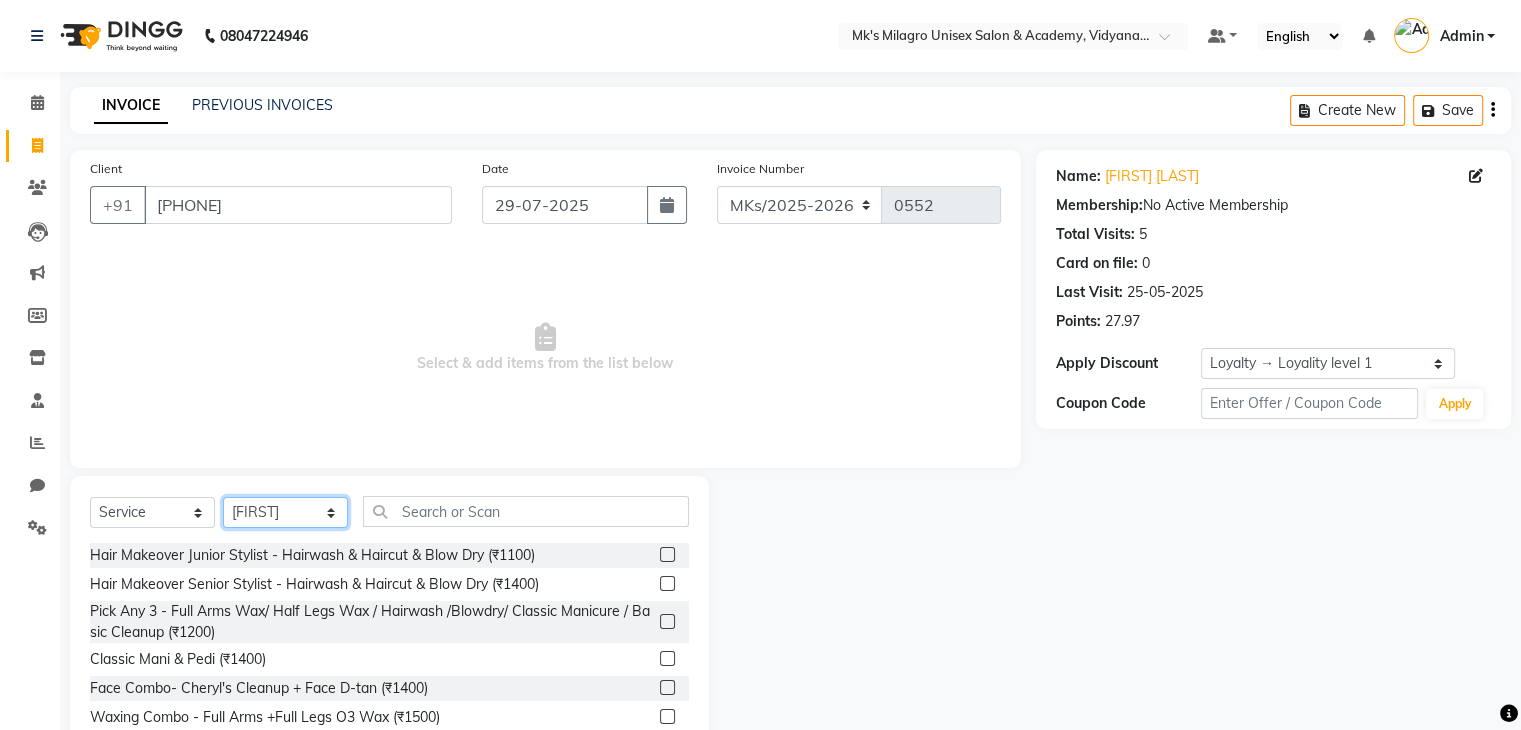 drag, startPoint x: 284, startPoint y: 502, endPoint x: 285, endPoint y: 485, distance: 17.029387 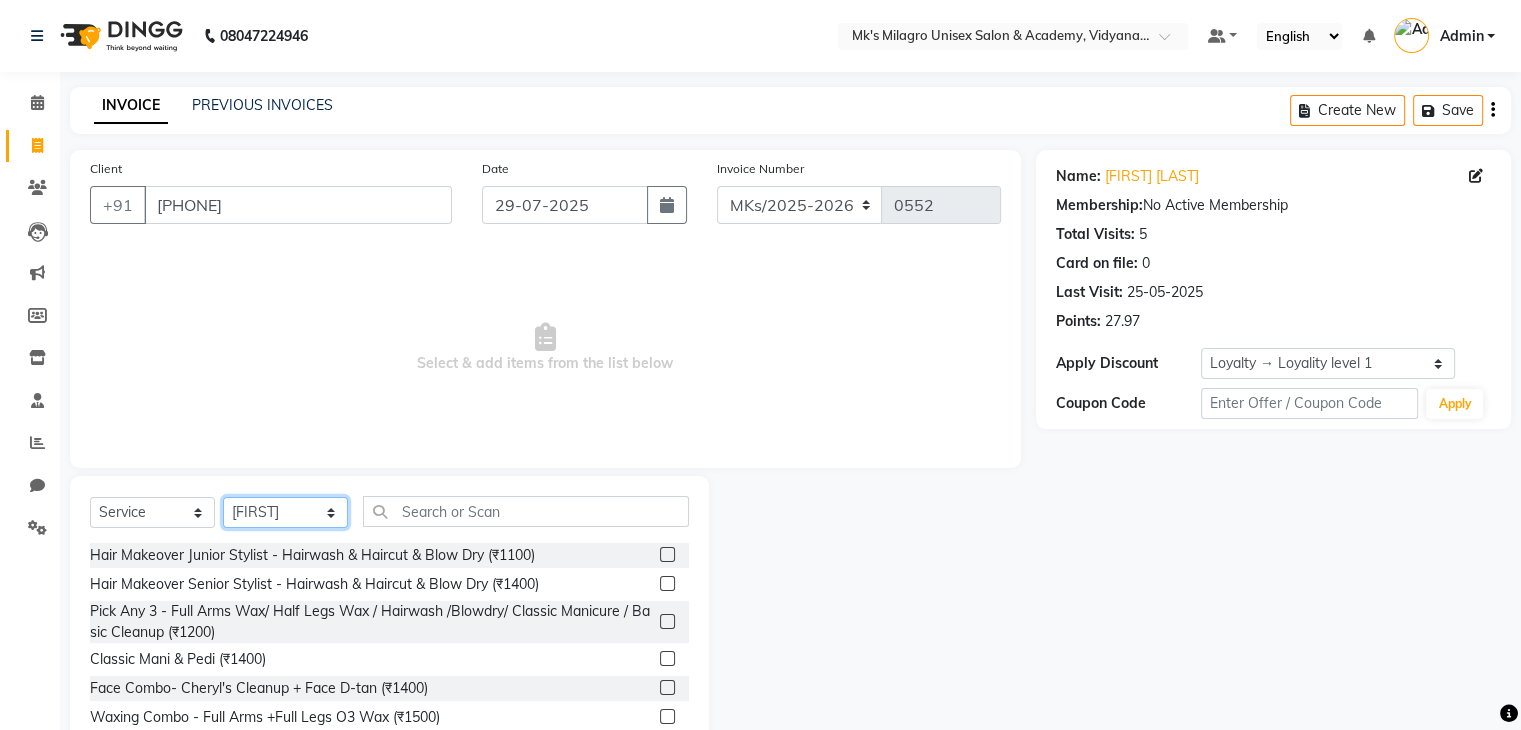 click on "Select  Service  Product  Membership  Package Voucher Prepaid Gift Card  Select Stylist Madhuri Jadhav Minsi Ramesh Renuka Riya Sandhaya Santoshi Hair Makeover  Junior Stylist - Hairwash & Haircut & Blow Dry (₹1100)  Hair Makeover  Senior Stylist - Hairwash & Haircut & Blow Dry (₹1400)  Pick Any 3 - Full Arms Wax/ Half Legs Wax /  Hairwash /Blowdry/ Classic Manicure / Basic Cleanup (₹1200)  Classic Mani & Pedi (₹1400)  Face Combo- Cheryl's Cleanup + Face D-tan (₹1400)  Waxing Combo - Full Arms +Full Legs O3 Wax (₹1500)  Gel Polish Hands & Feet (₹1500)  Haircut + Hair Color (Men) (₹1700)  Hair Combo - Hydrating Hair Spa & Scalp Exfoliation/Foot Massage (10 min) (₹2000)  Spa Manicure & Pedicure (₹2200)  Nail Extensions & Nail Art (₹2200)  Feet Combo - Classic Pedicure + Heel Peel + Classic  Manicure/Paraffin wax  (₹2500)  Pick Any 3 - Root-Touchup(1 inch)/ Cheryl's Cleanup/ Haircut / Hair Spa/  Pedicure (₹3000)  O3 Facial + O3 D-tan (₹3800)  O3 Manicure & Pedicure  (₹3000)" 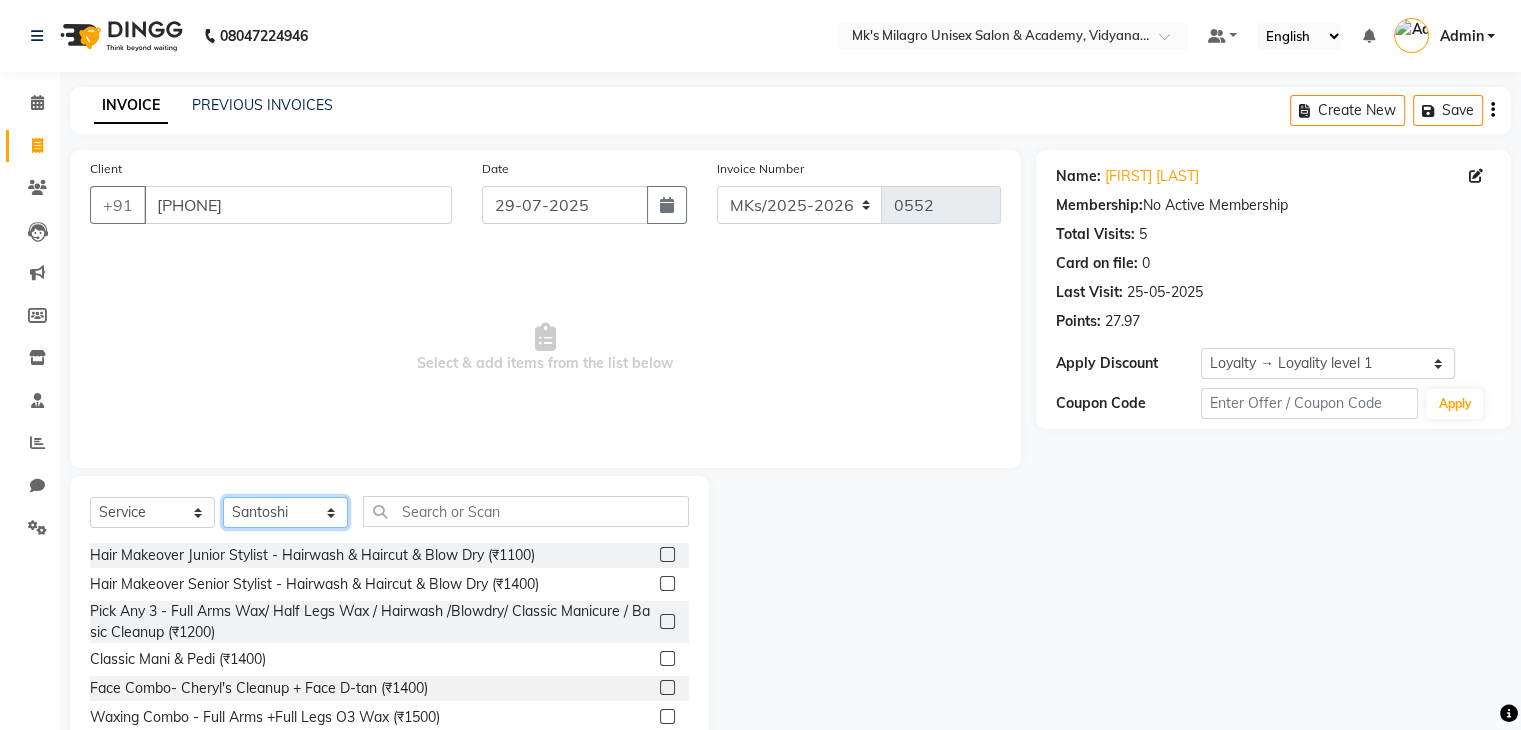 click on "Select Stylist Madhuri Jadhav Minsi Ramesh Renuka Riya Sandhaya Santoshi" 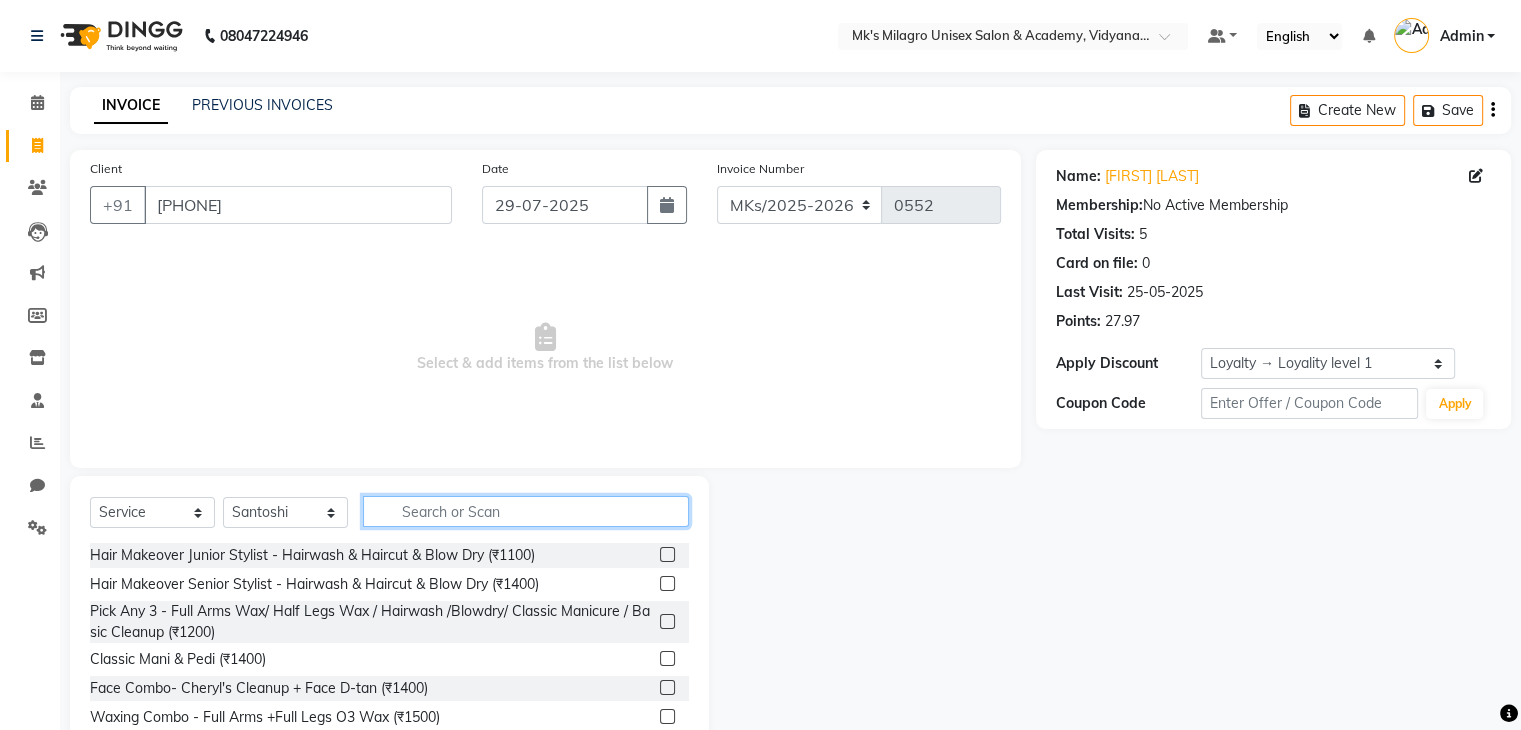 click 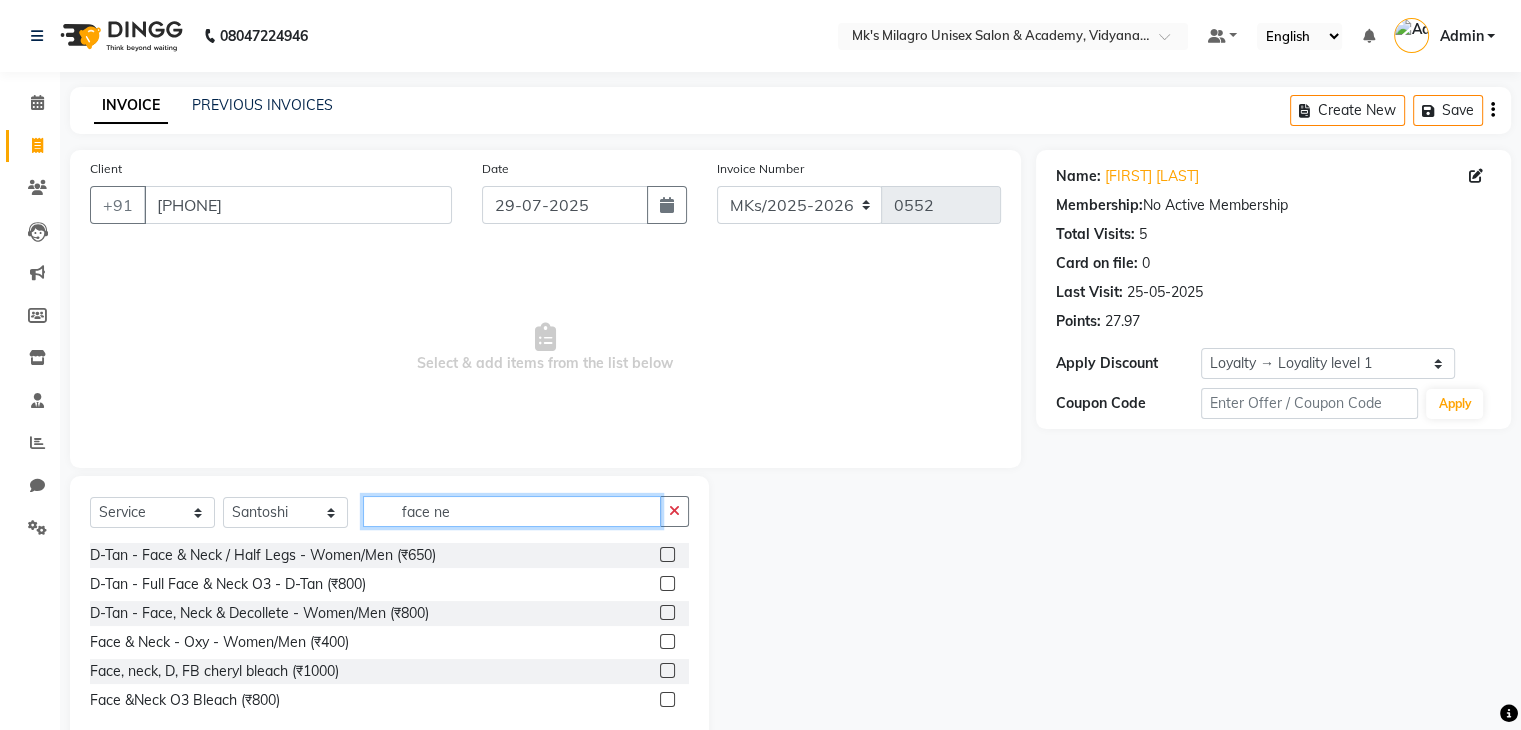 type on "face ne" 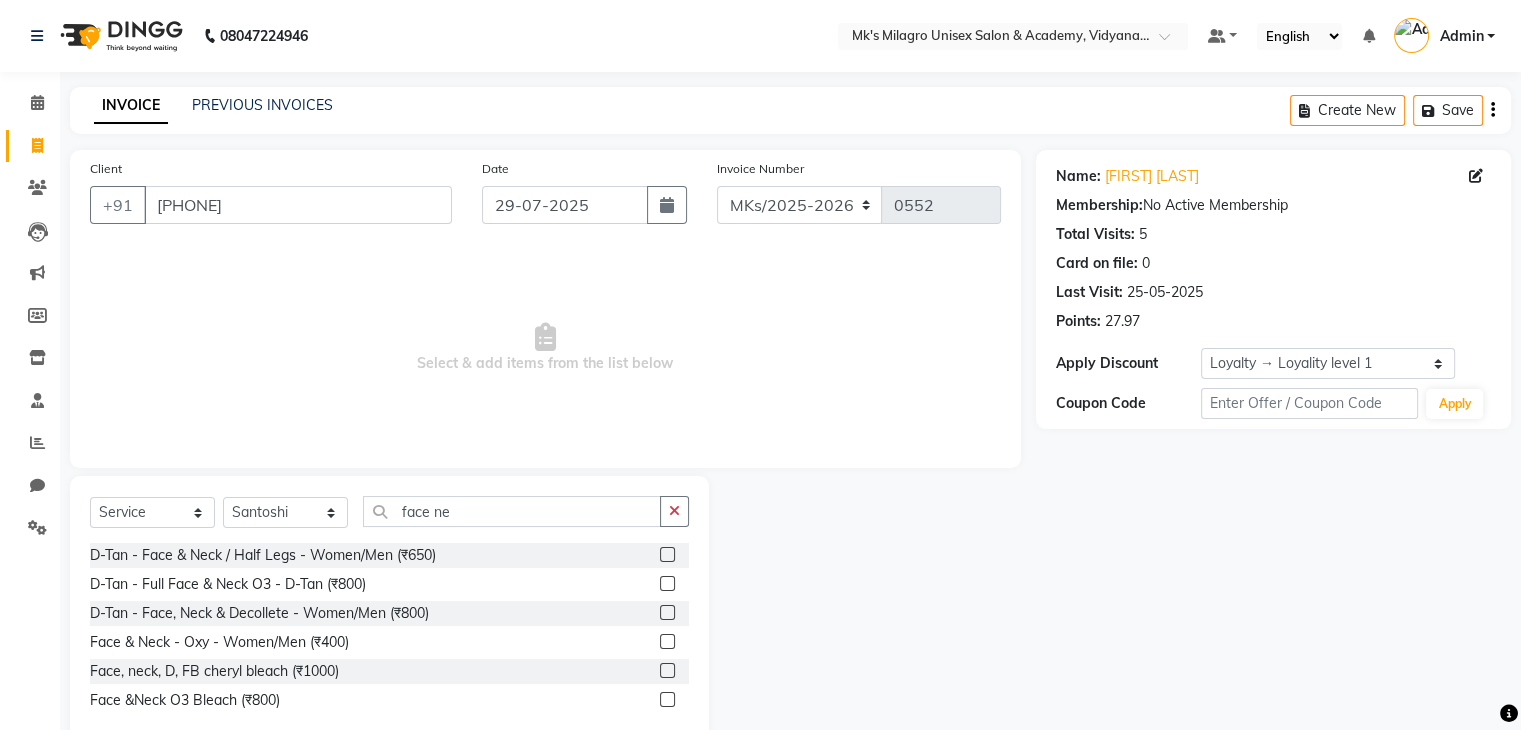 click 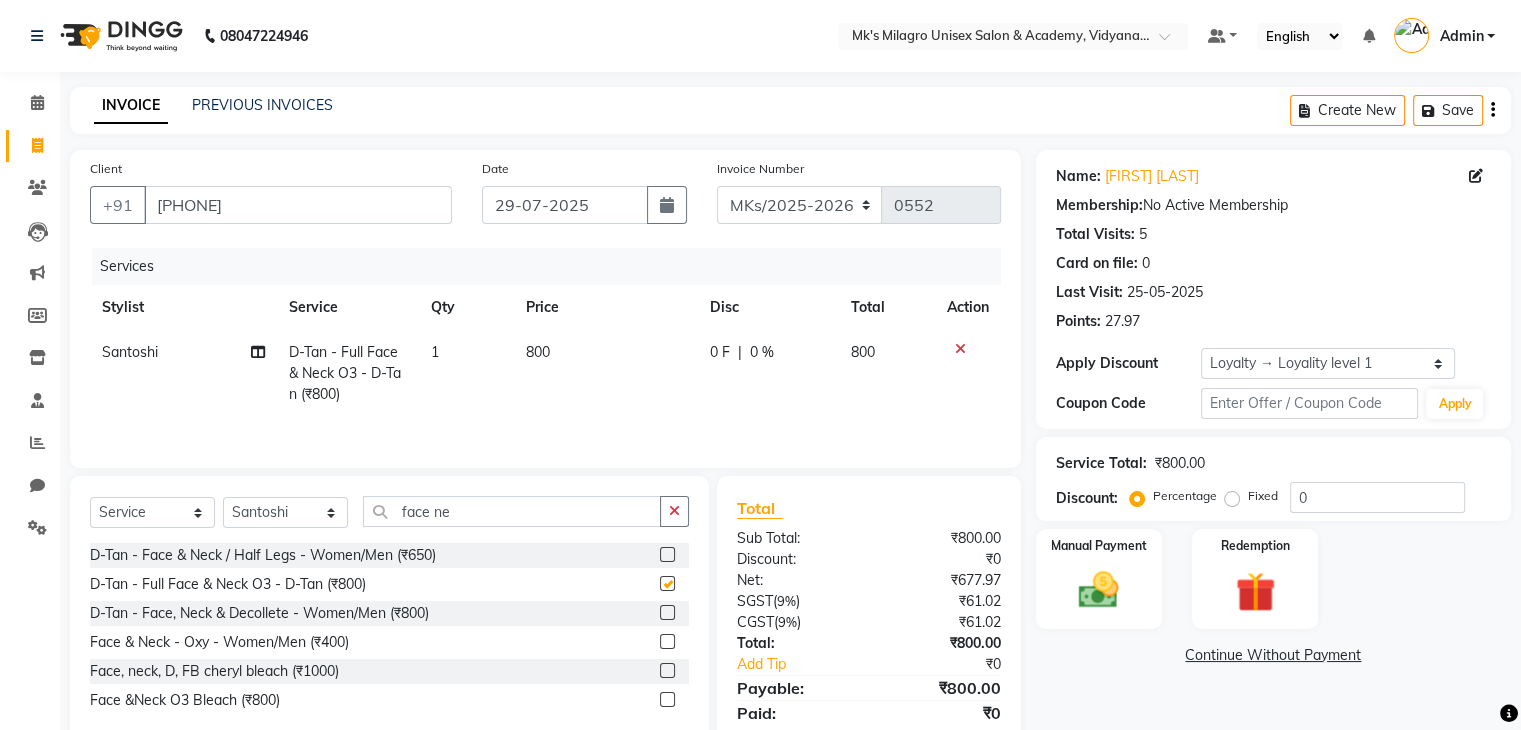 checkbox on "false" 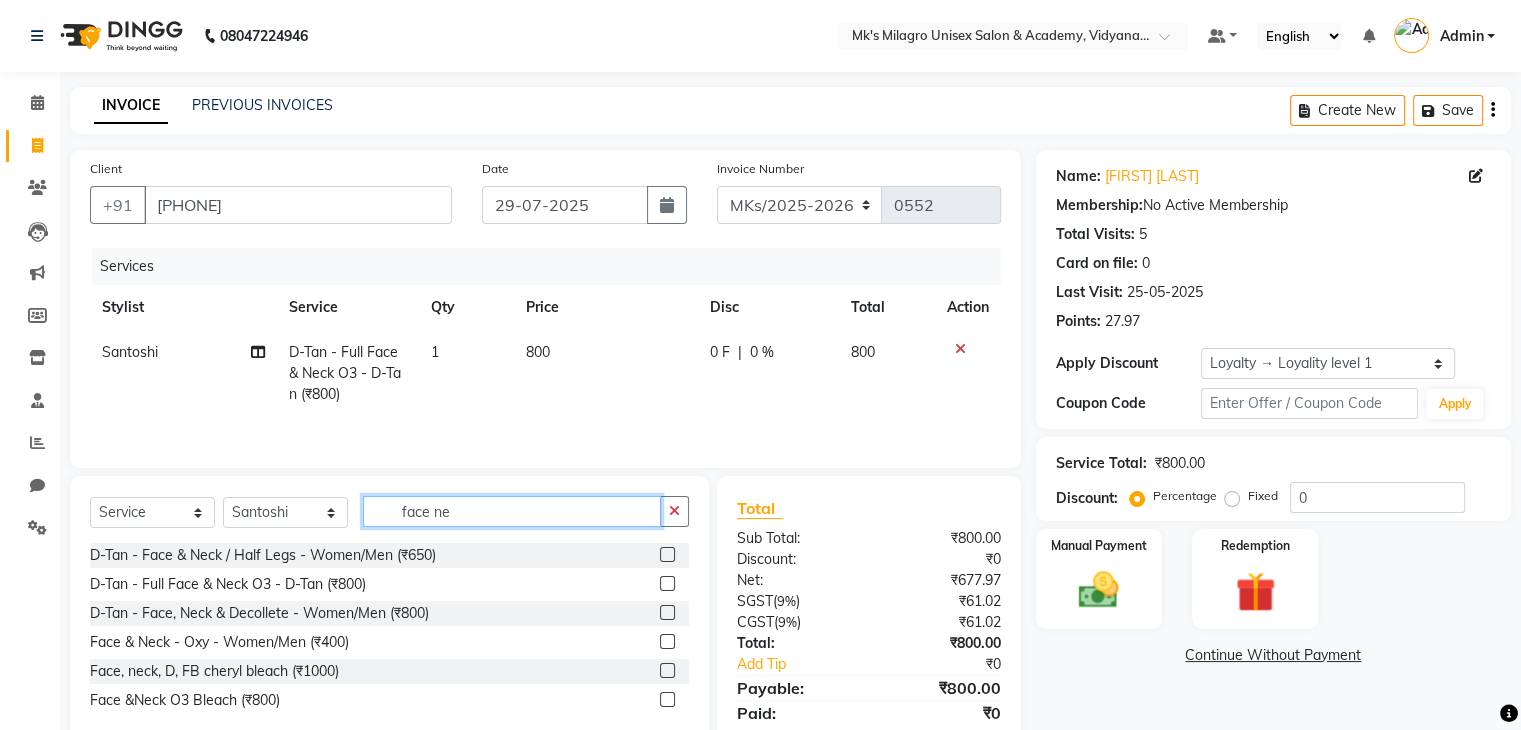 drag, startPoint x: 462, startPoint y: 518, endPoint x: 326, endPoint y: 514, distance: 136.0588 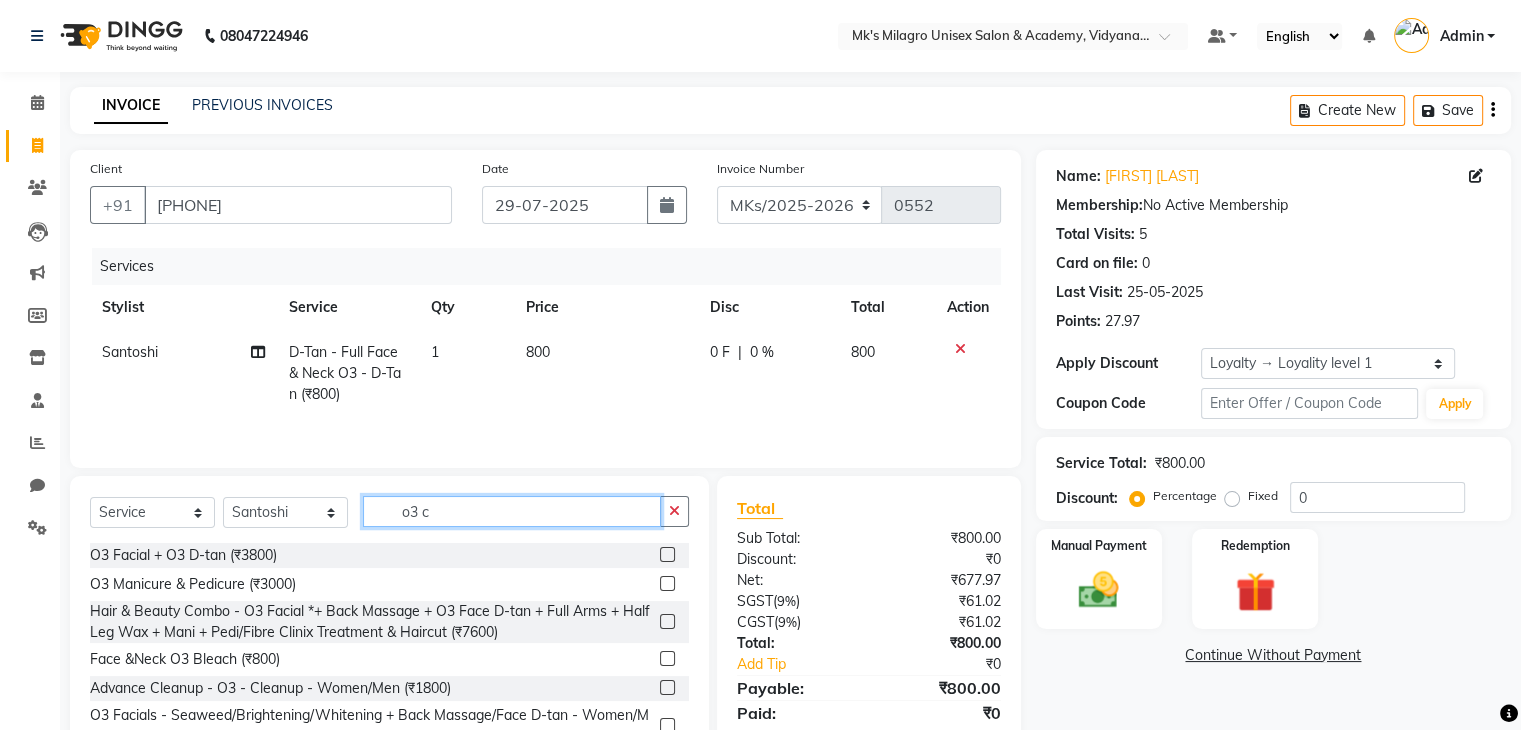 scroll, scrollTop: 72, scrollLeft: 0, axis: vertical 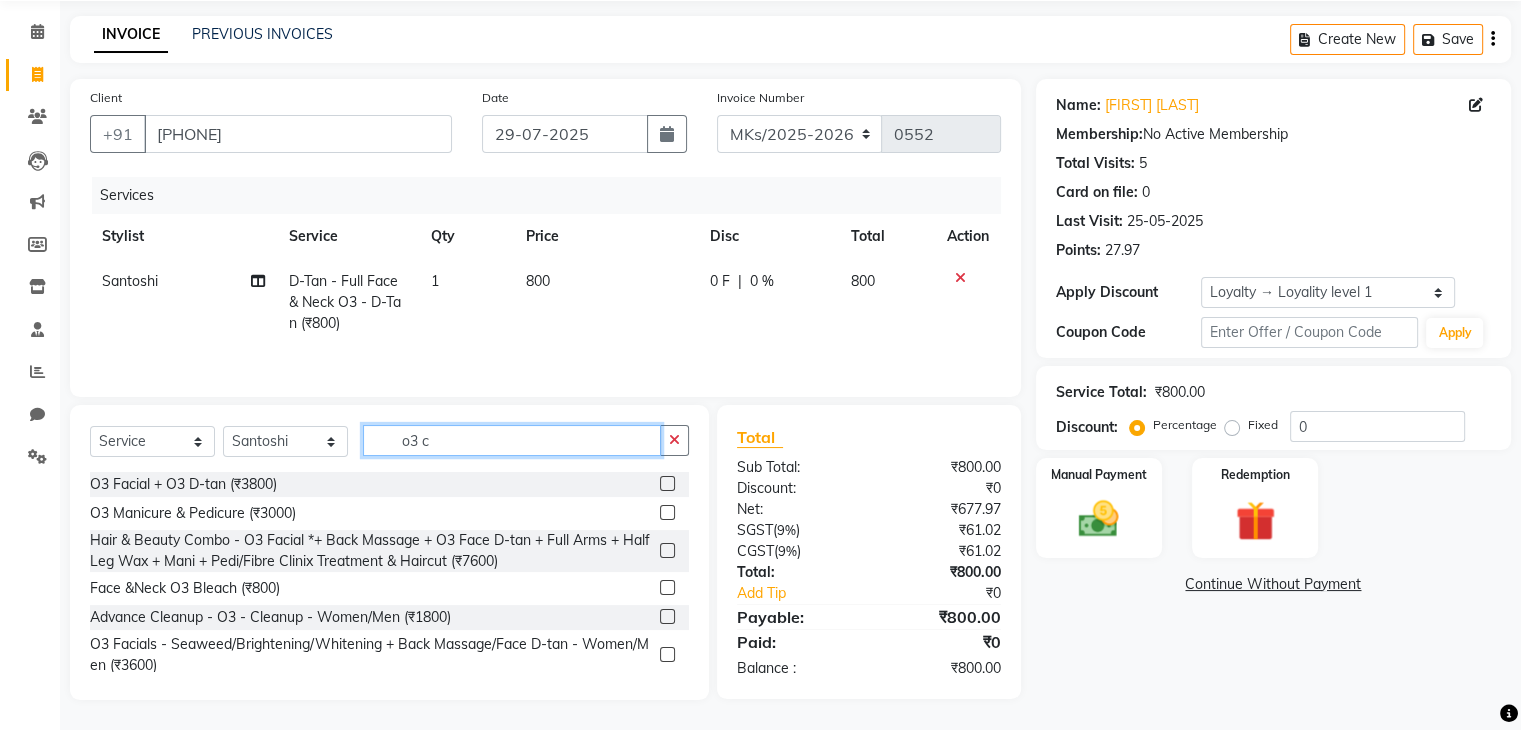 type on "o3 c" 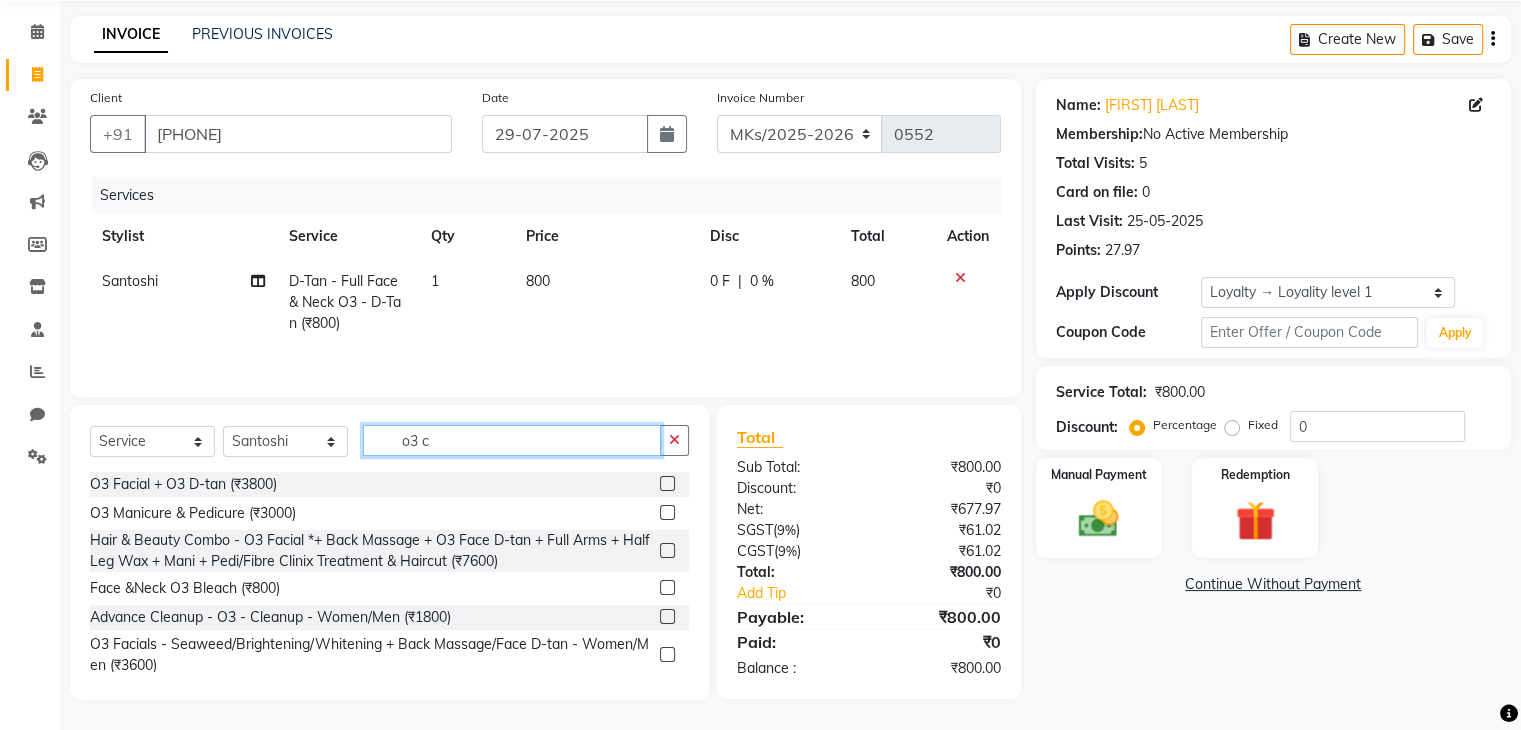 scroll, scrollTop: 112, scrollLeft: 0, axis: vertical 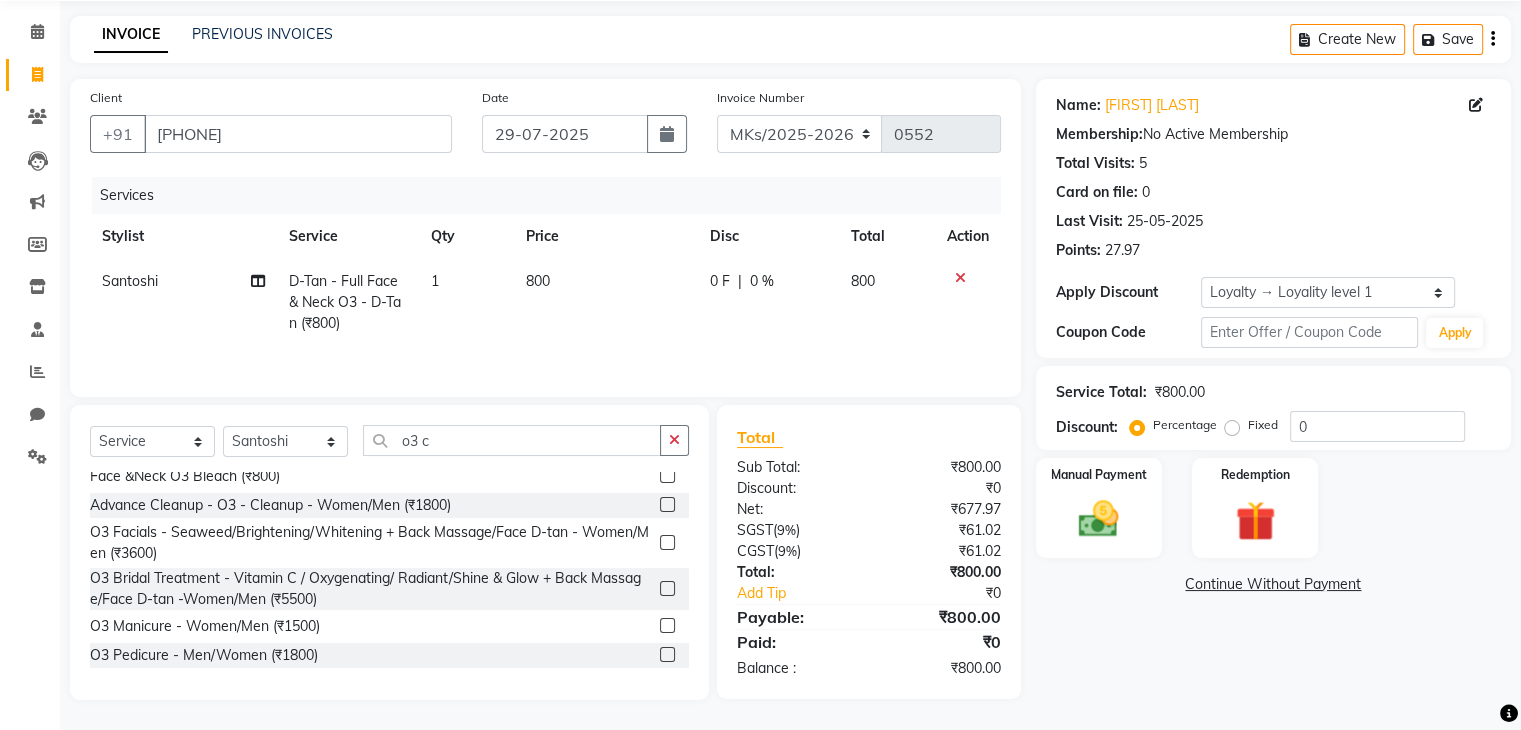 click 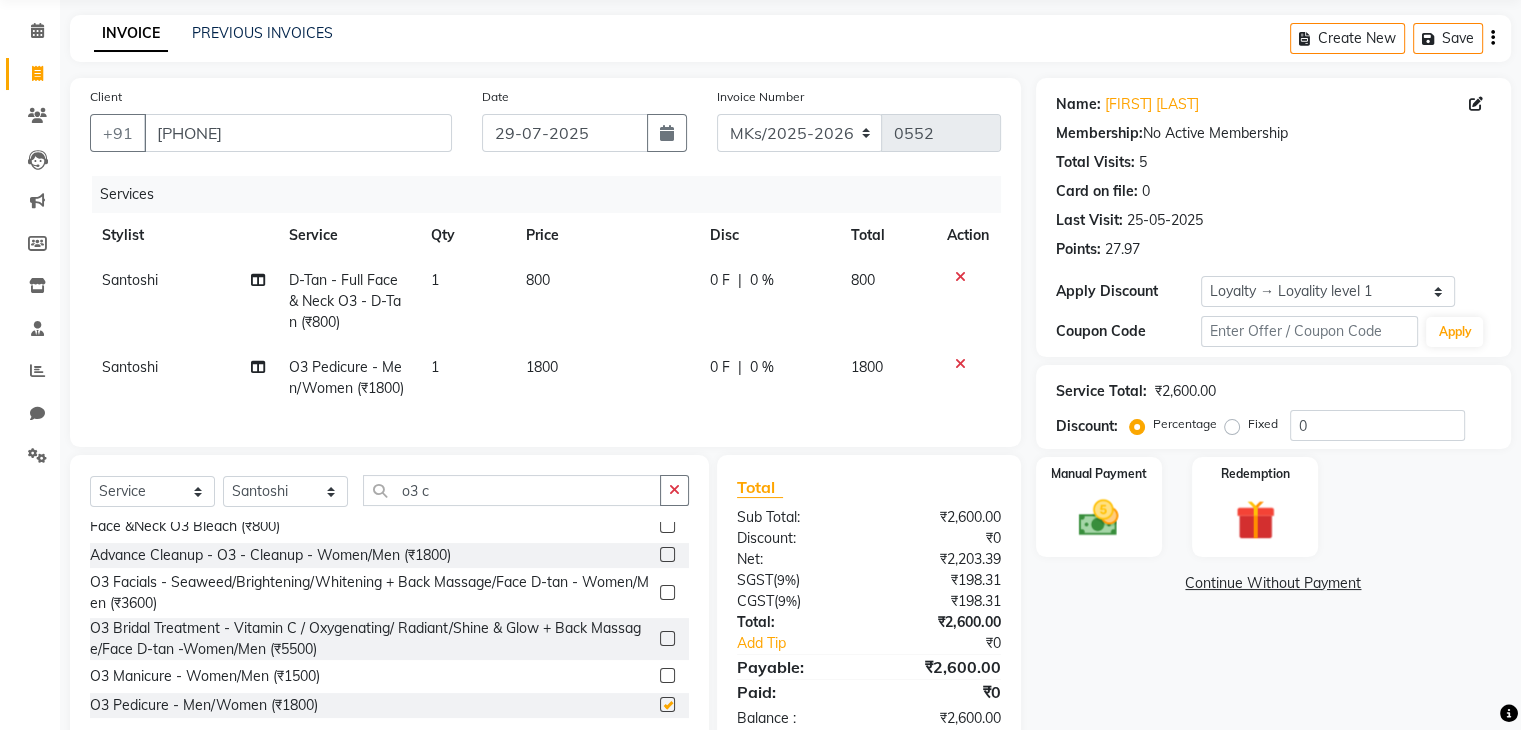 checkbox on "false" 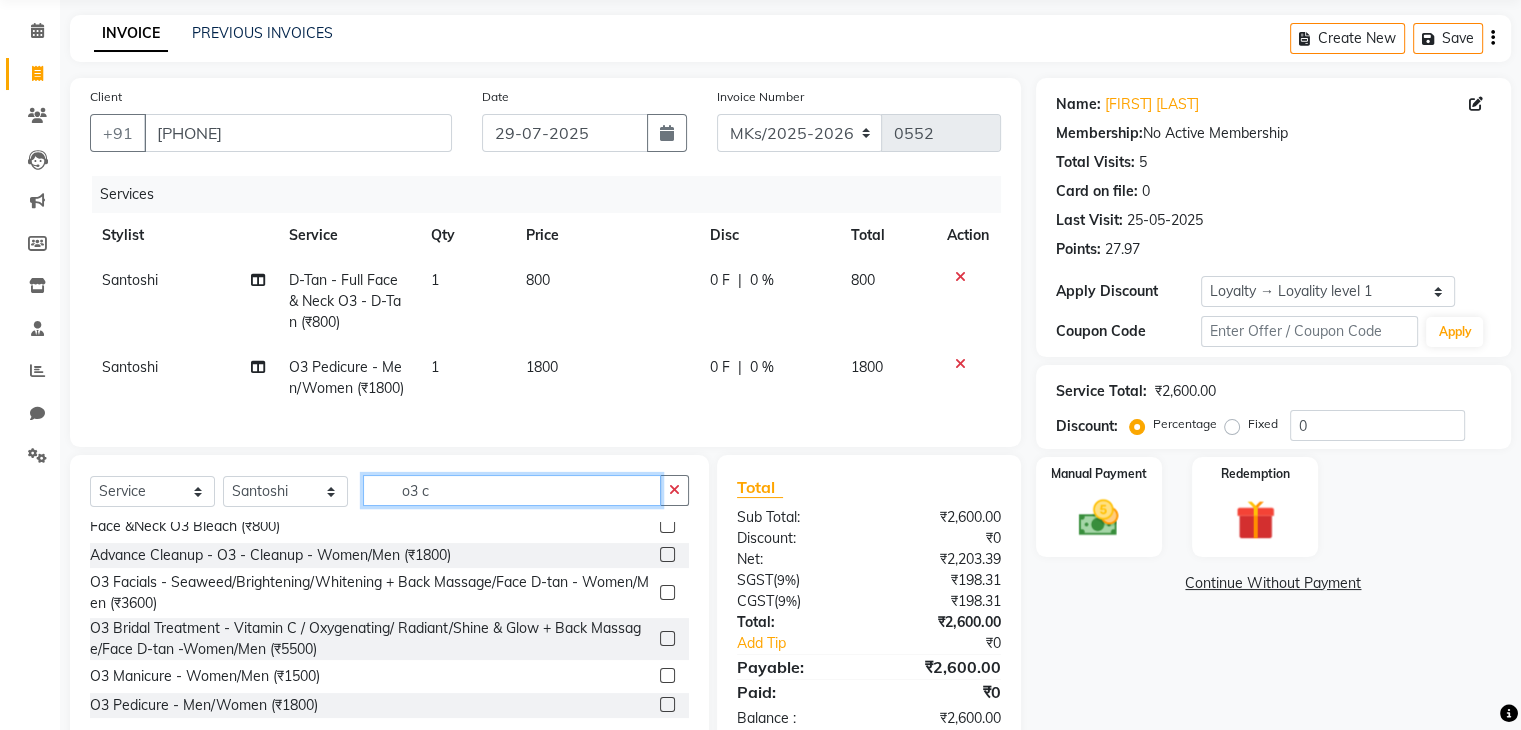 click on "o3 c" 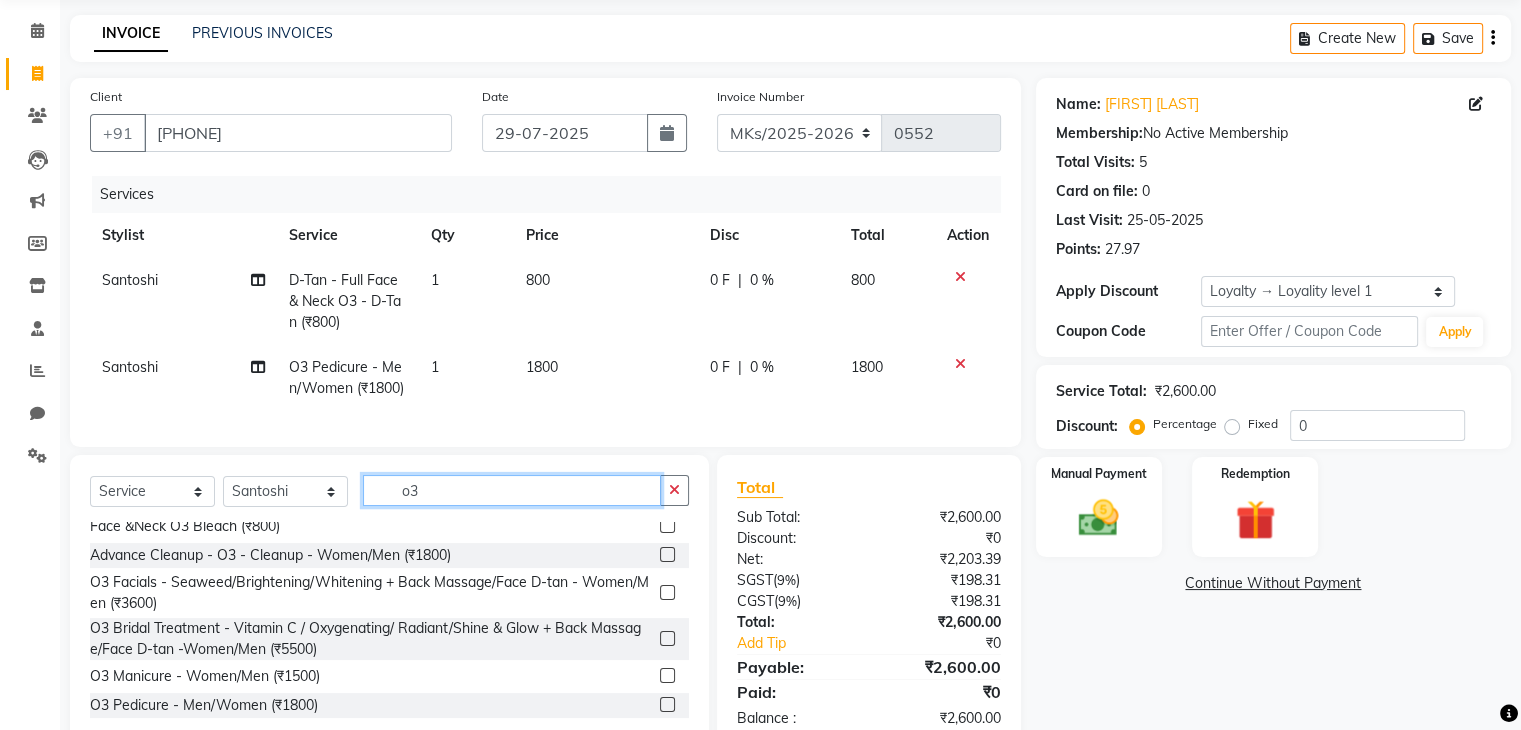 type on "o" 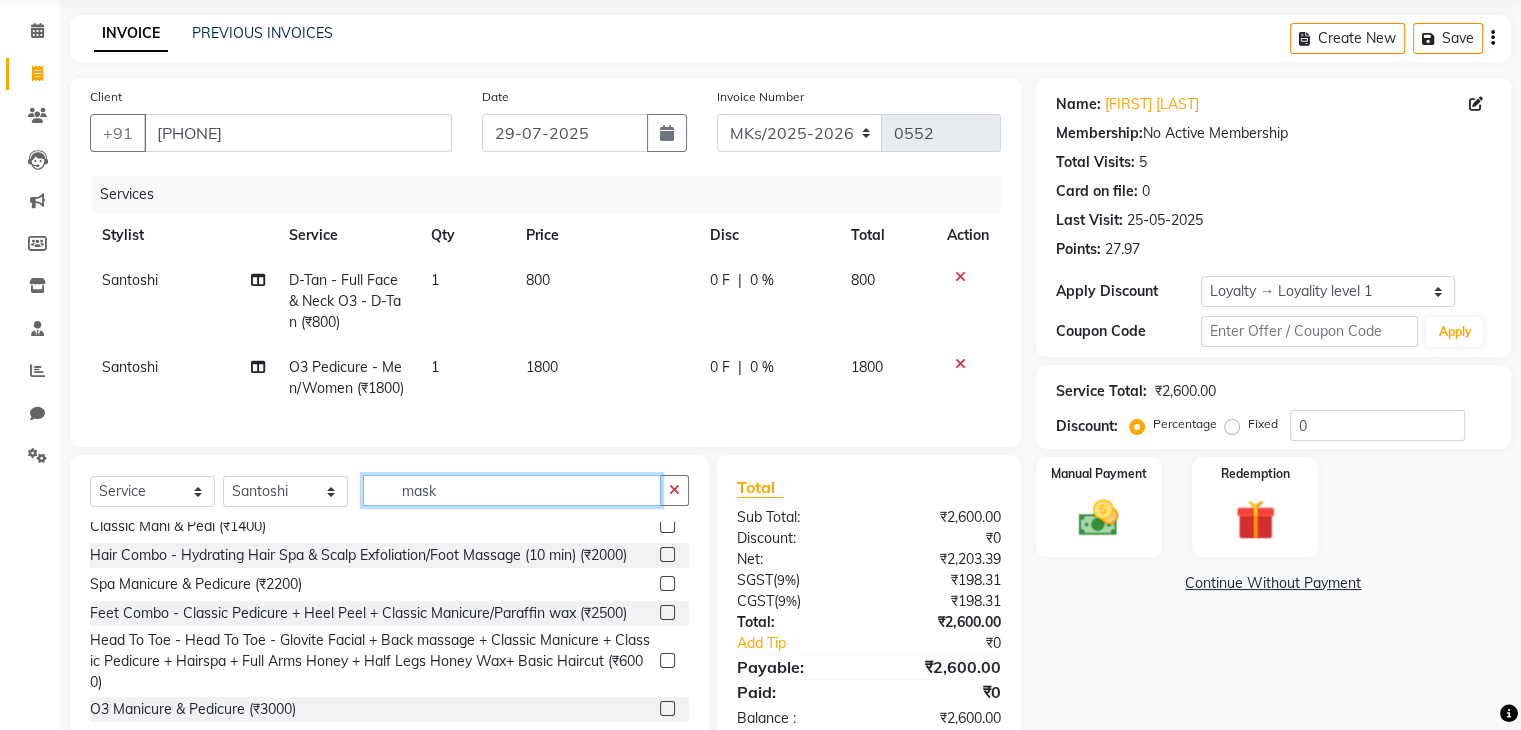 scroll, scrollTop: 0, scrollLeft: 0, axis: both 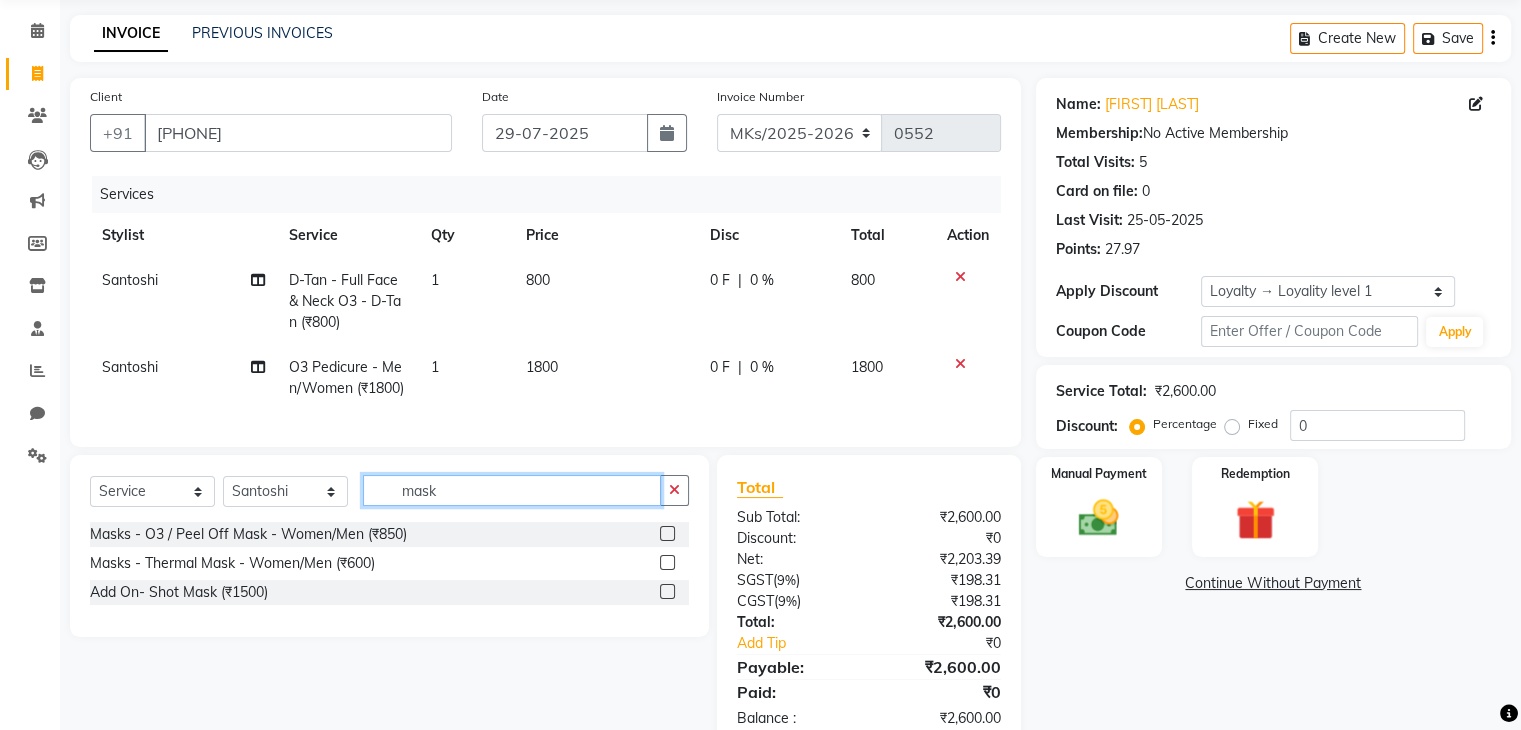 type on "mask" 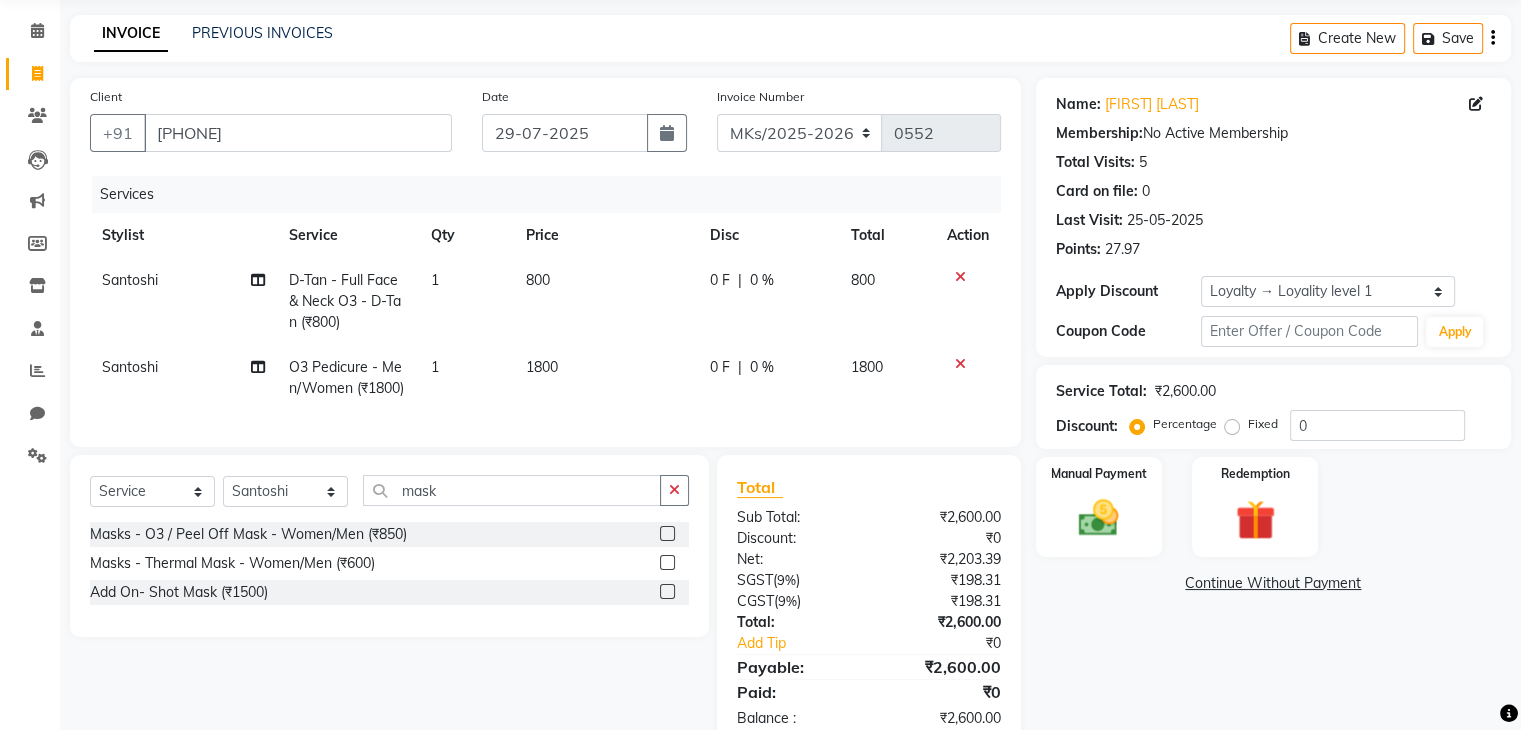 click 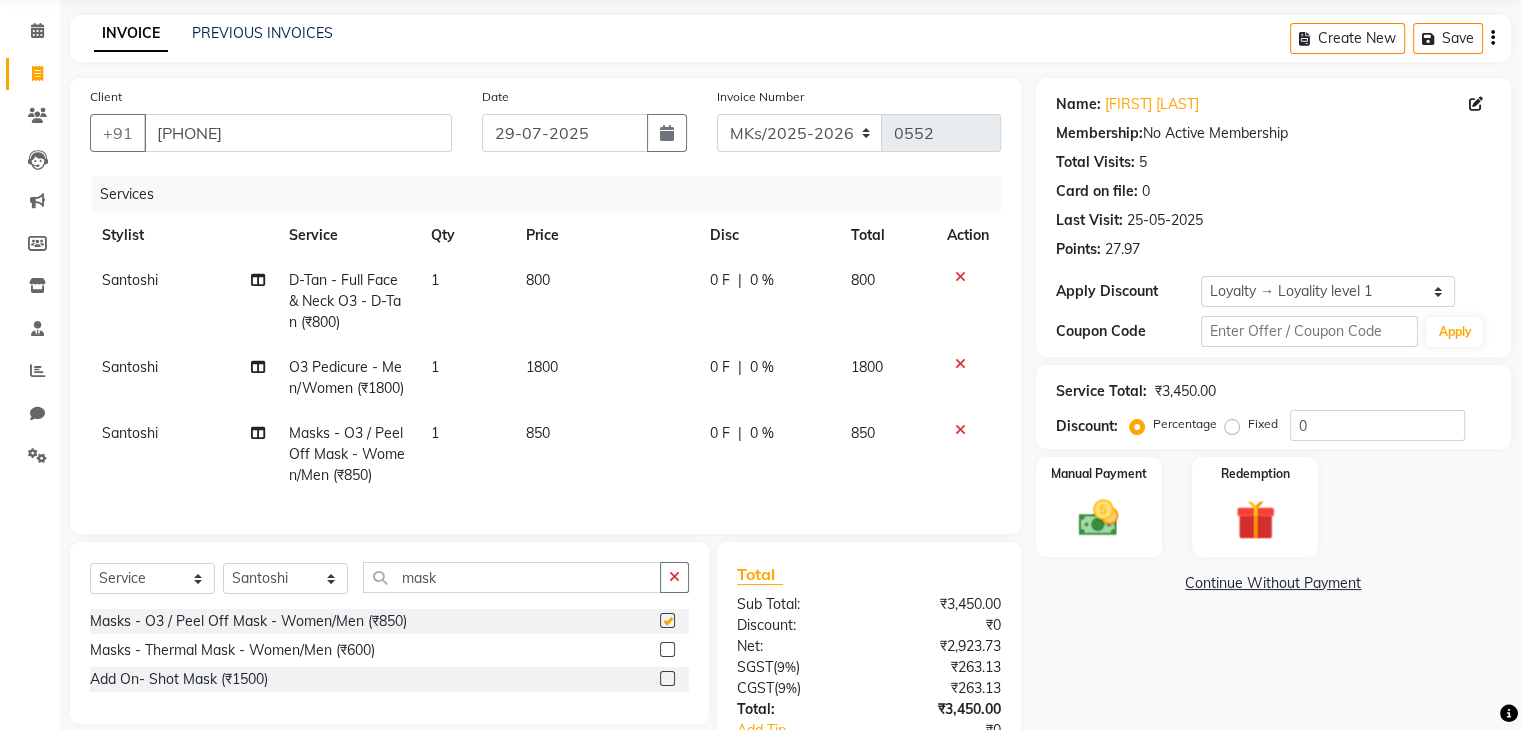 checkbox on "false" 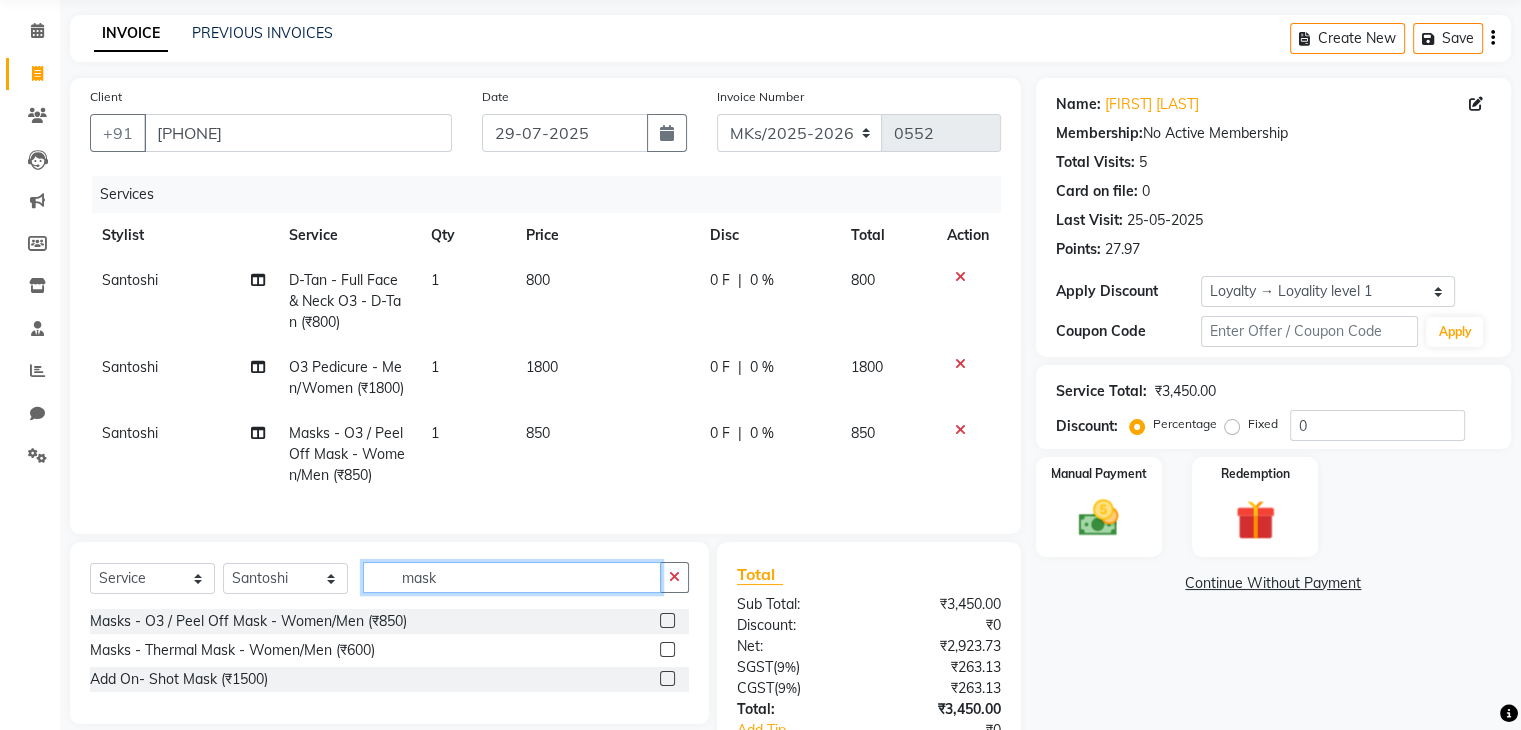 click on "mask" 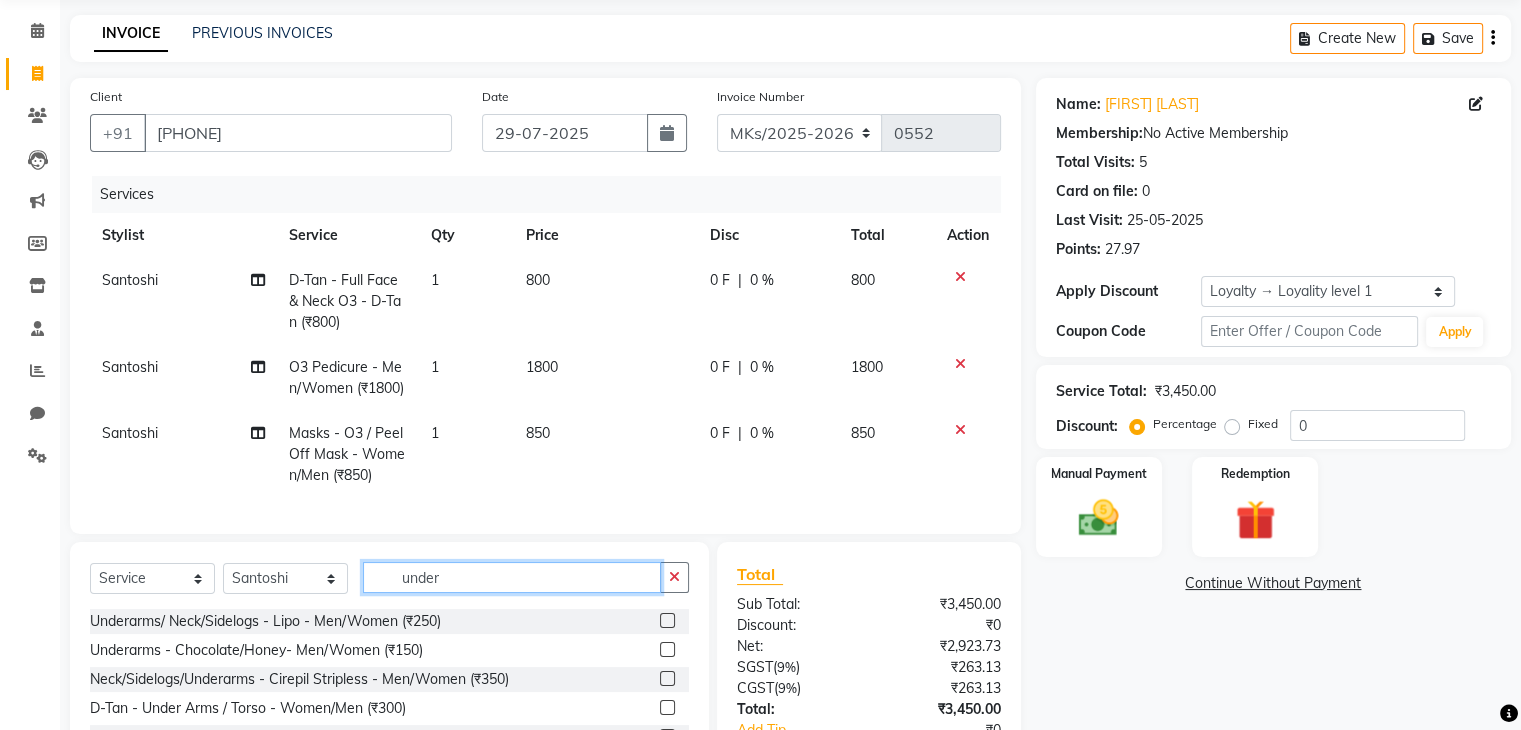 type on "under" 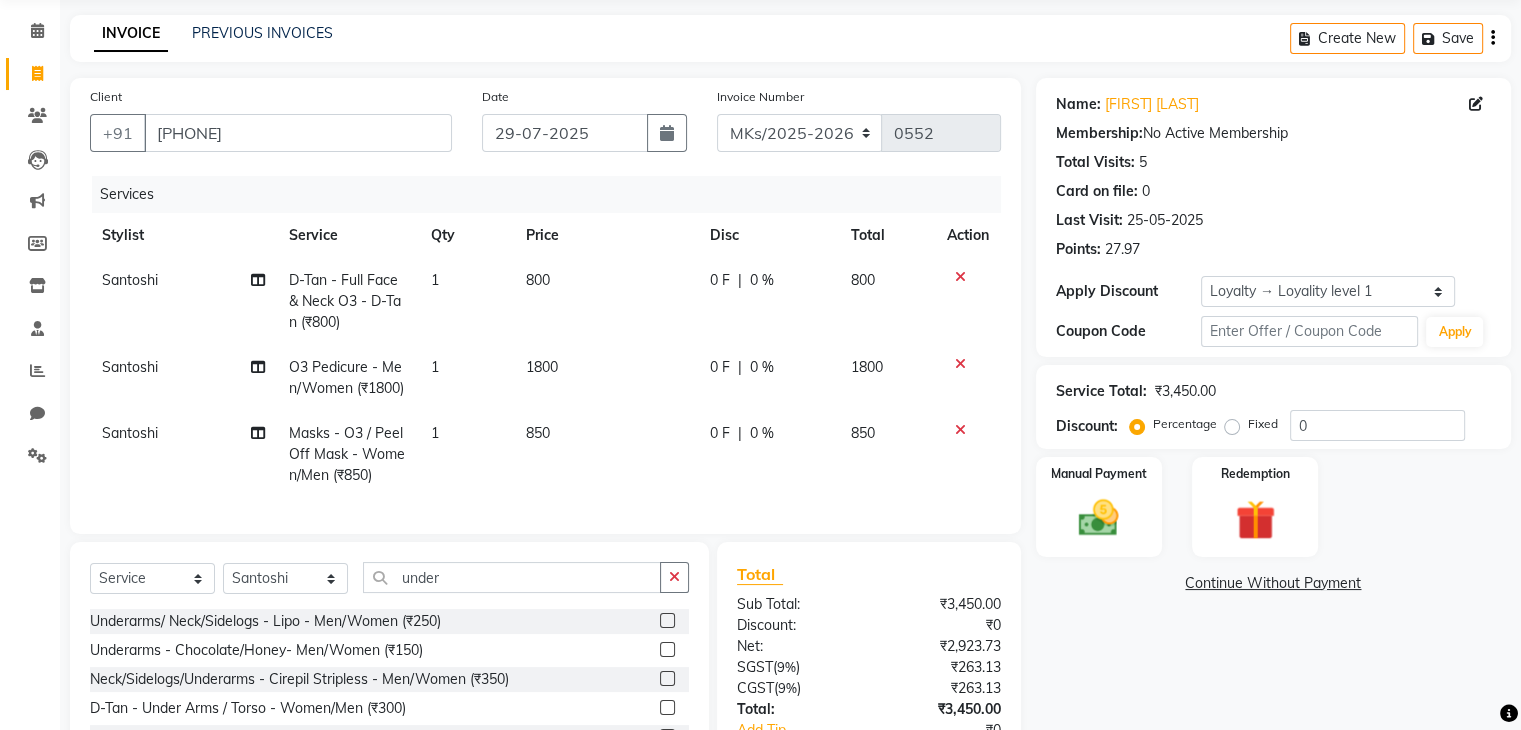 click 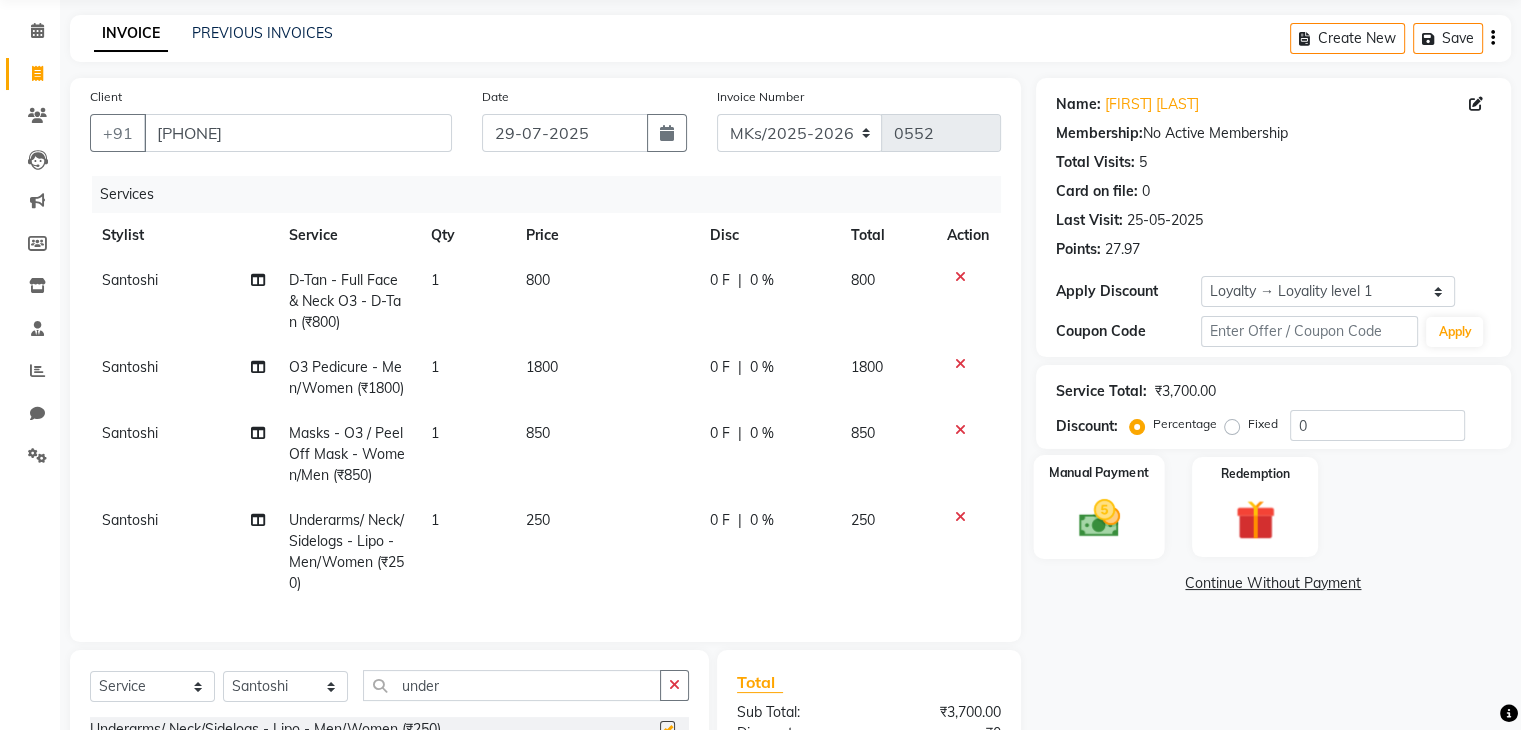 checkbox on "false" 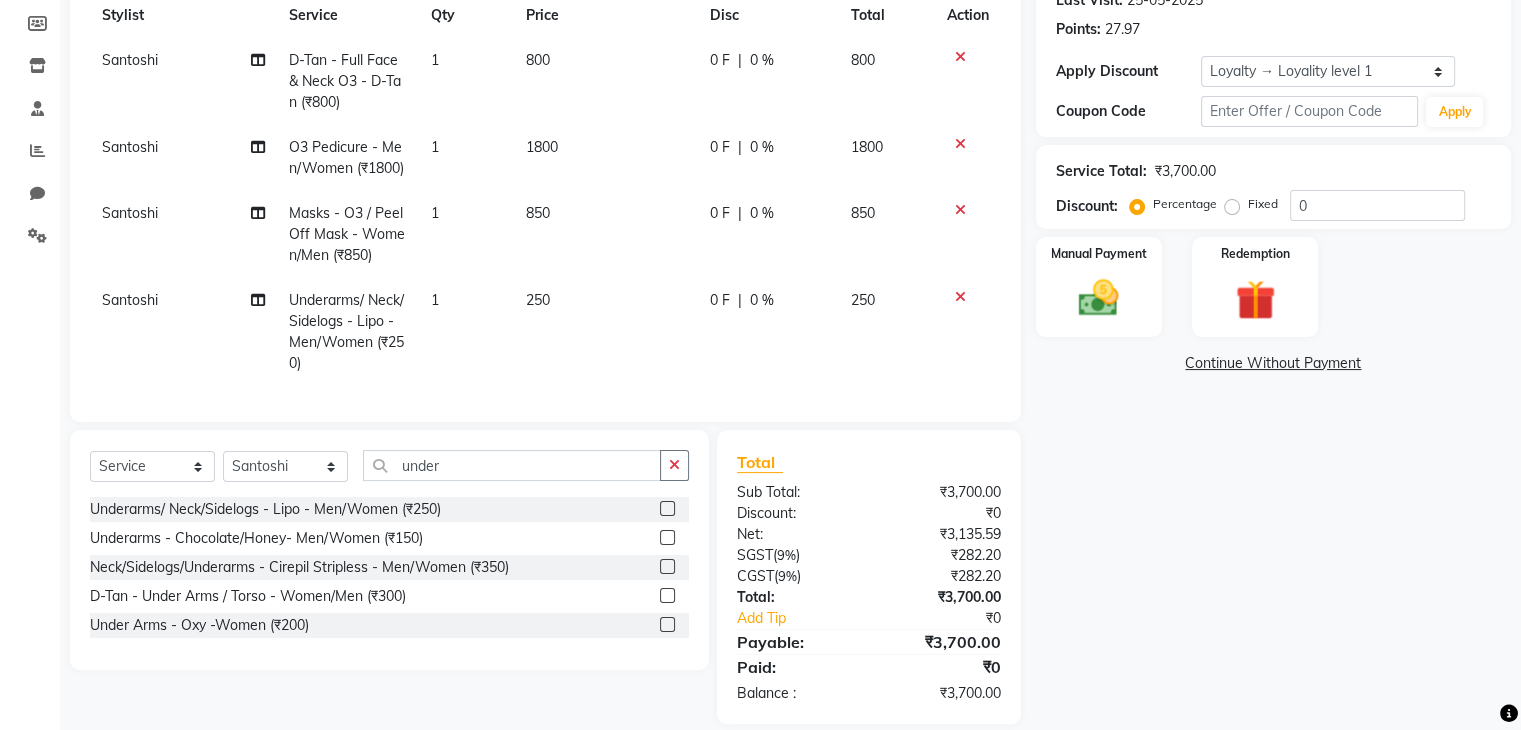 scroll, scrollTop: 324, scrollLeft: 0, axis: vertical 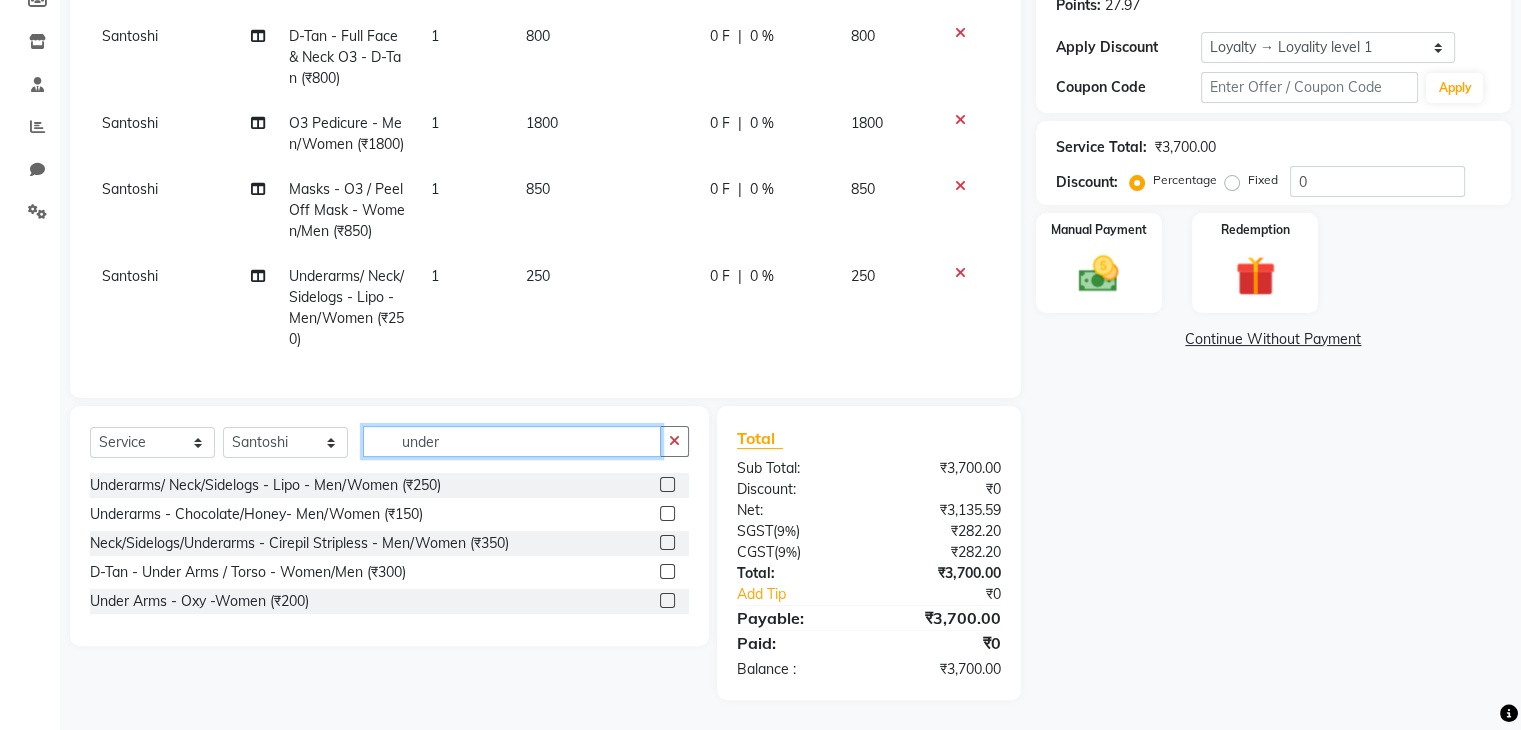 click on "under" 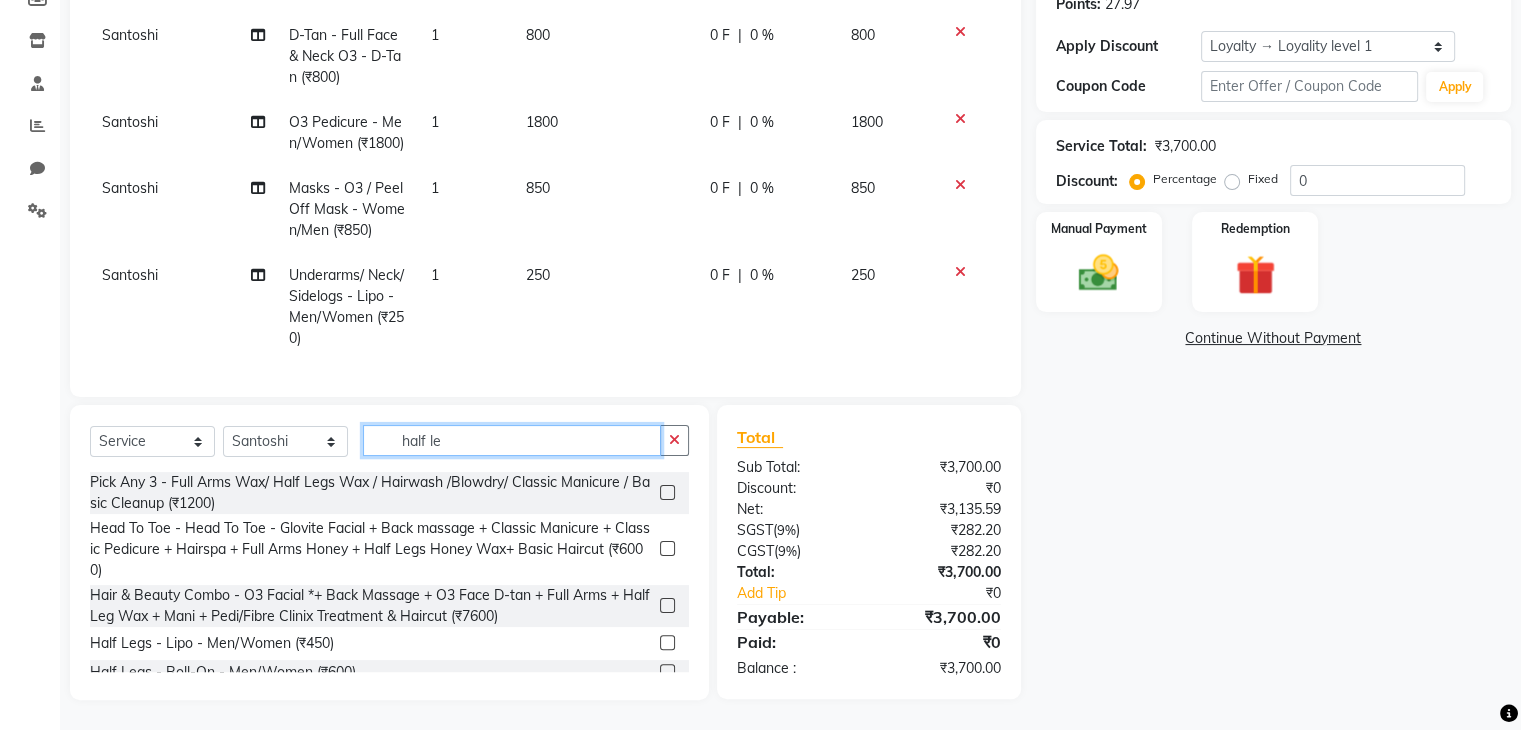 type on "half le" 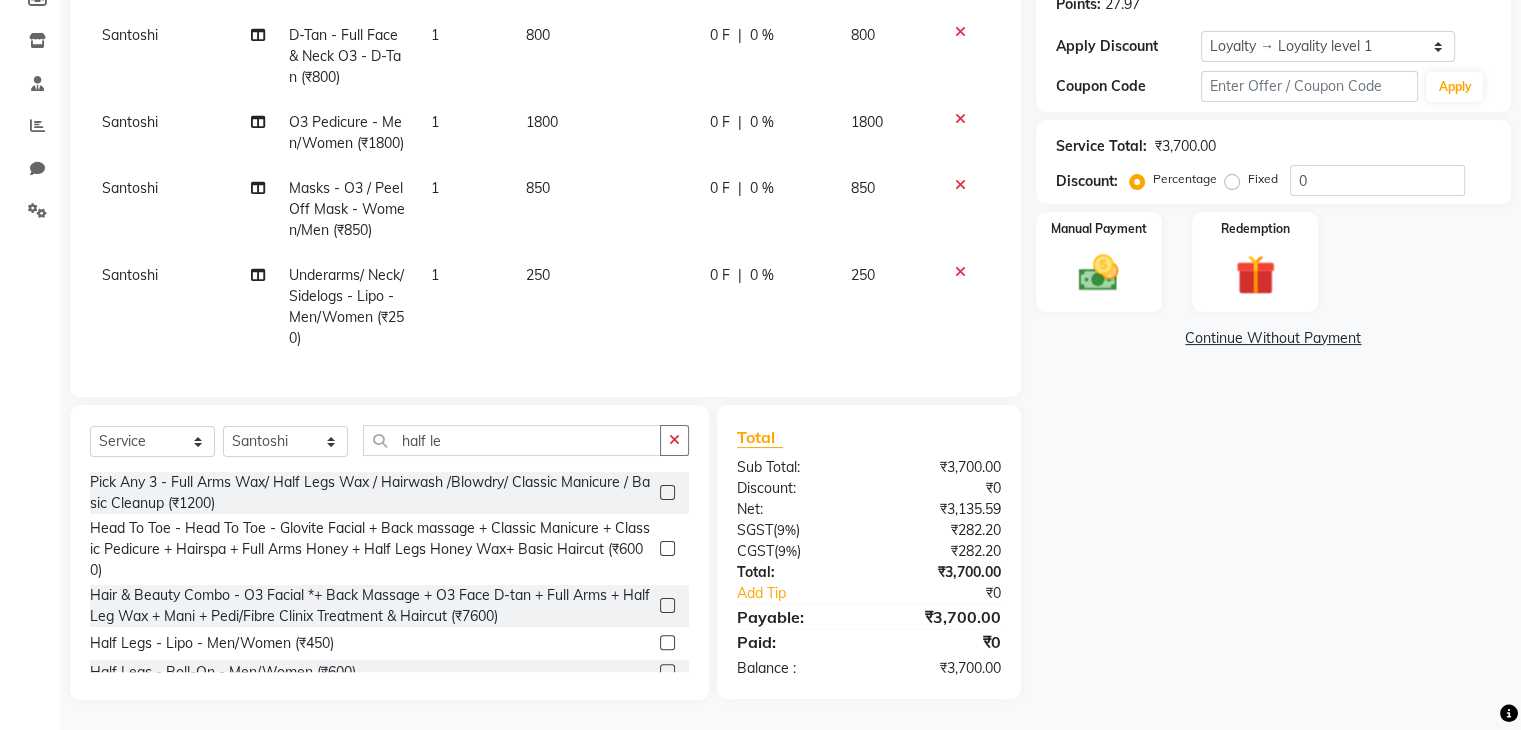 click on "Half Legs - Lipo - Men/Women (₹450)" 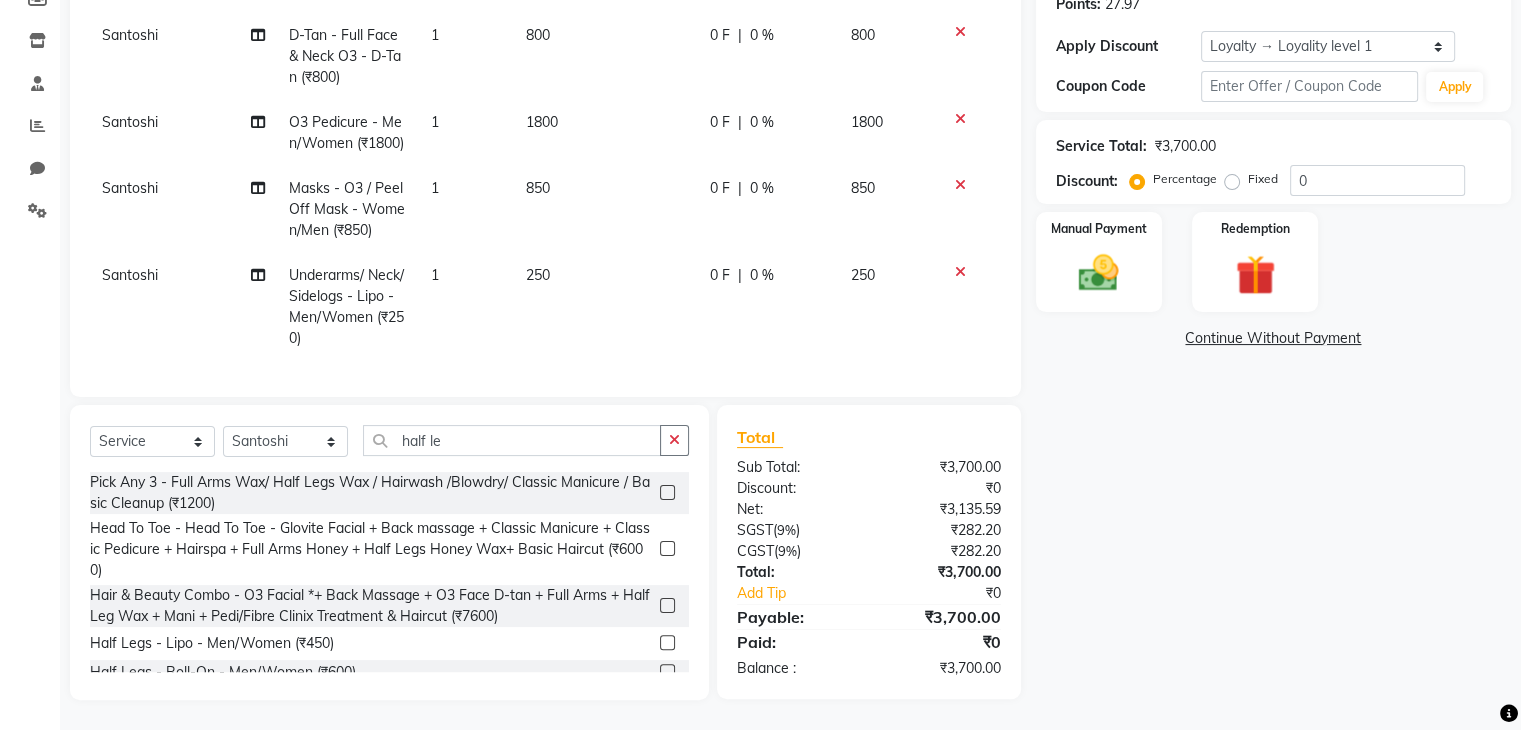 click 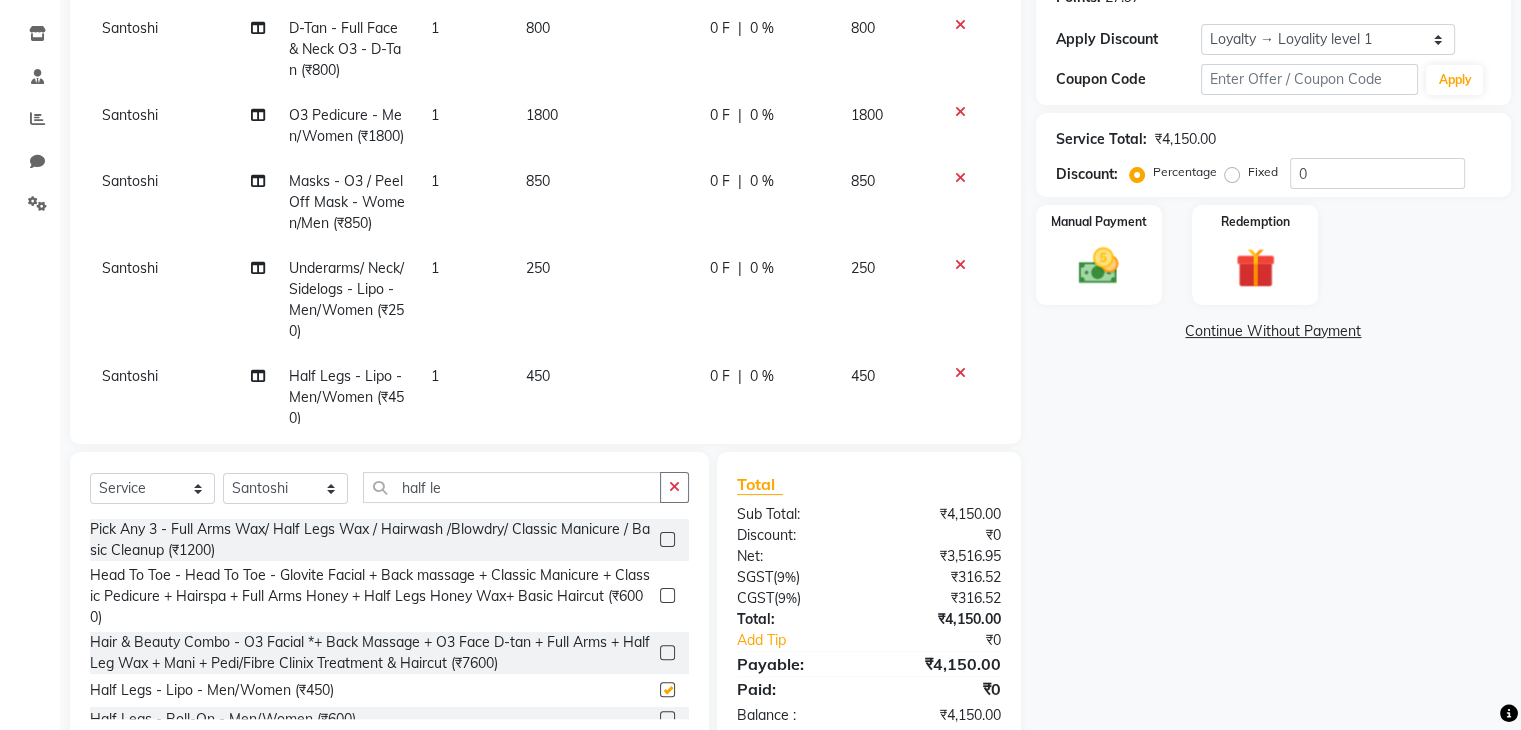 type 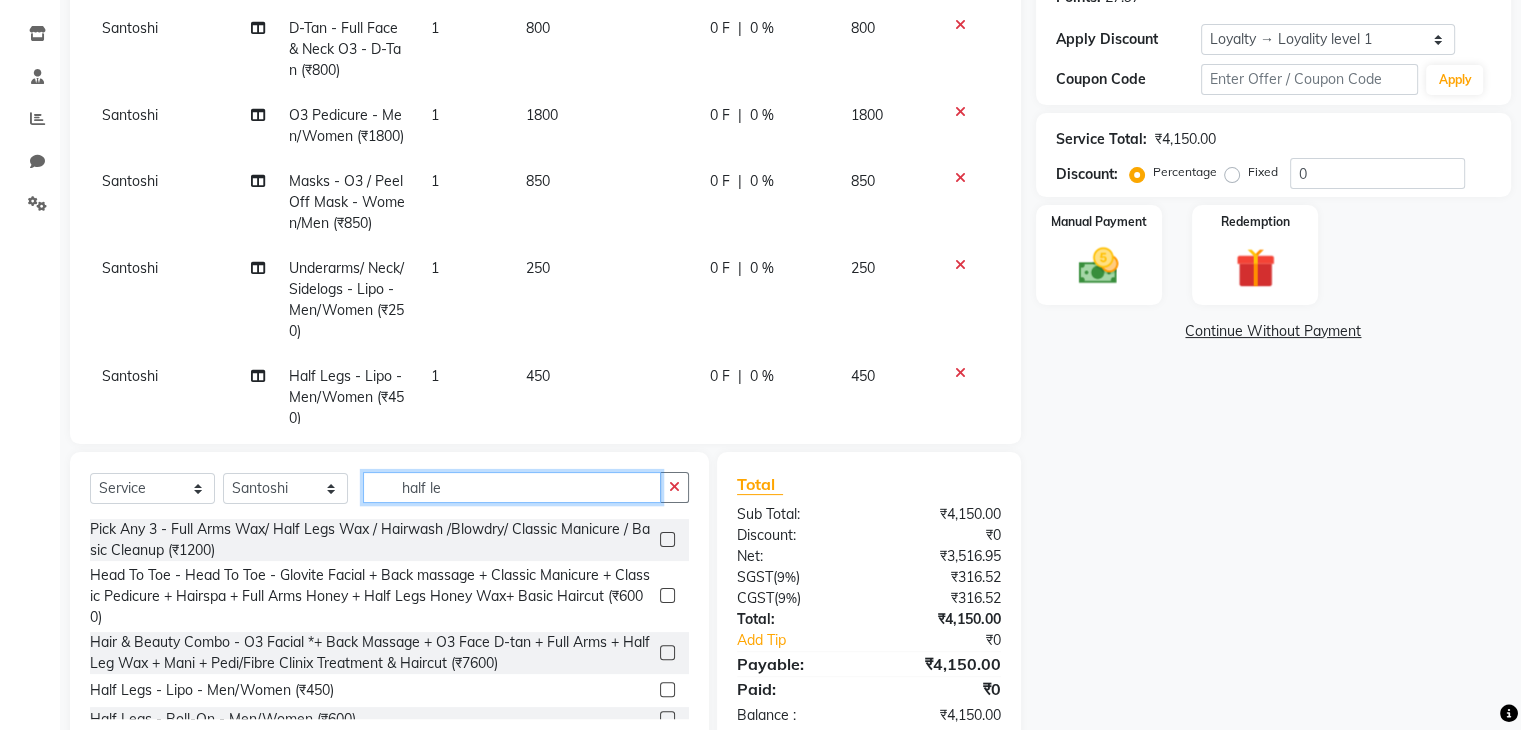drag, startPoint x: 467, startPoint y: 484, endPoint x: 318, endPoint y: 494, distance: 149.33519 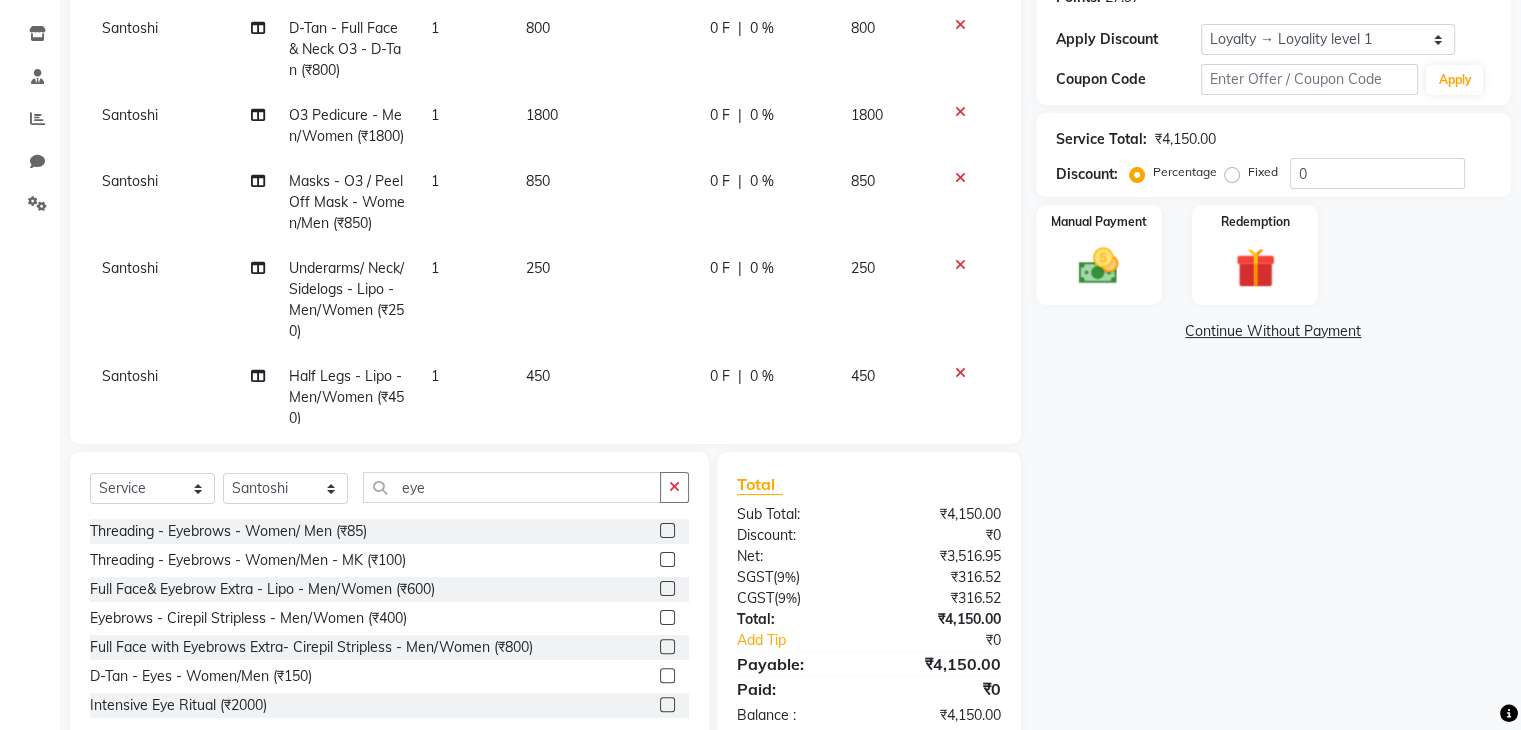 click 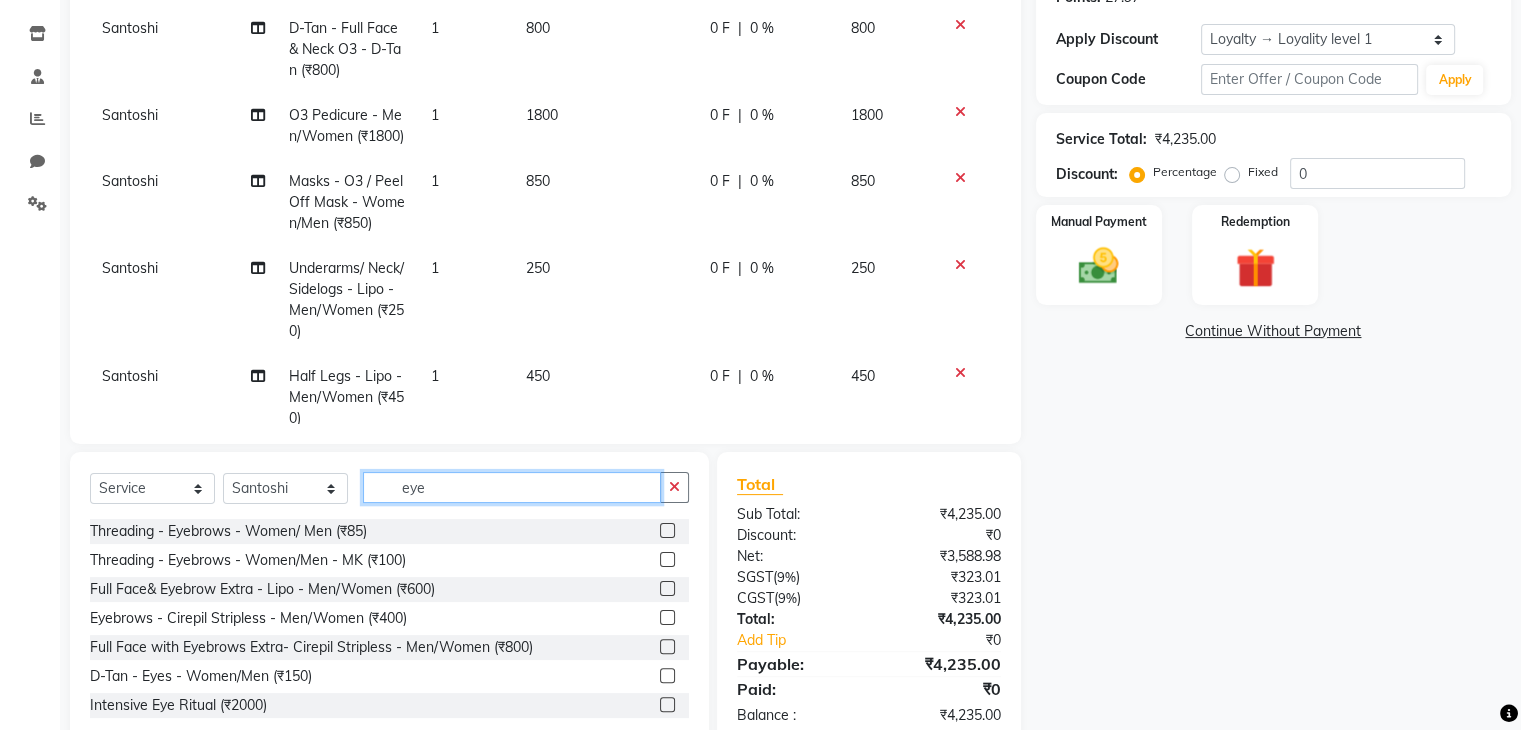 click on "eye" 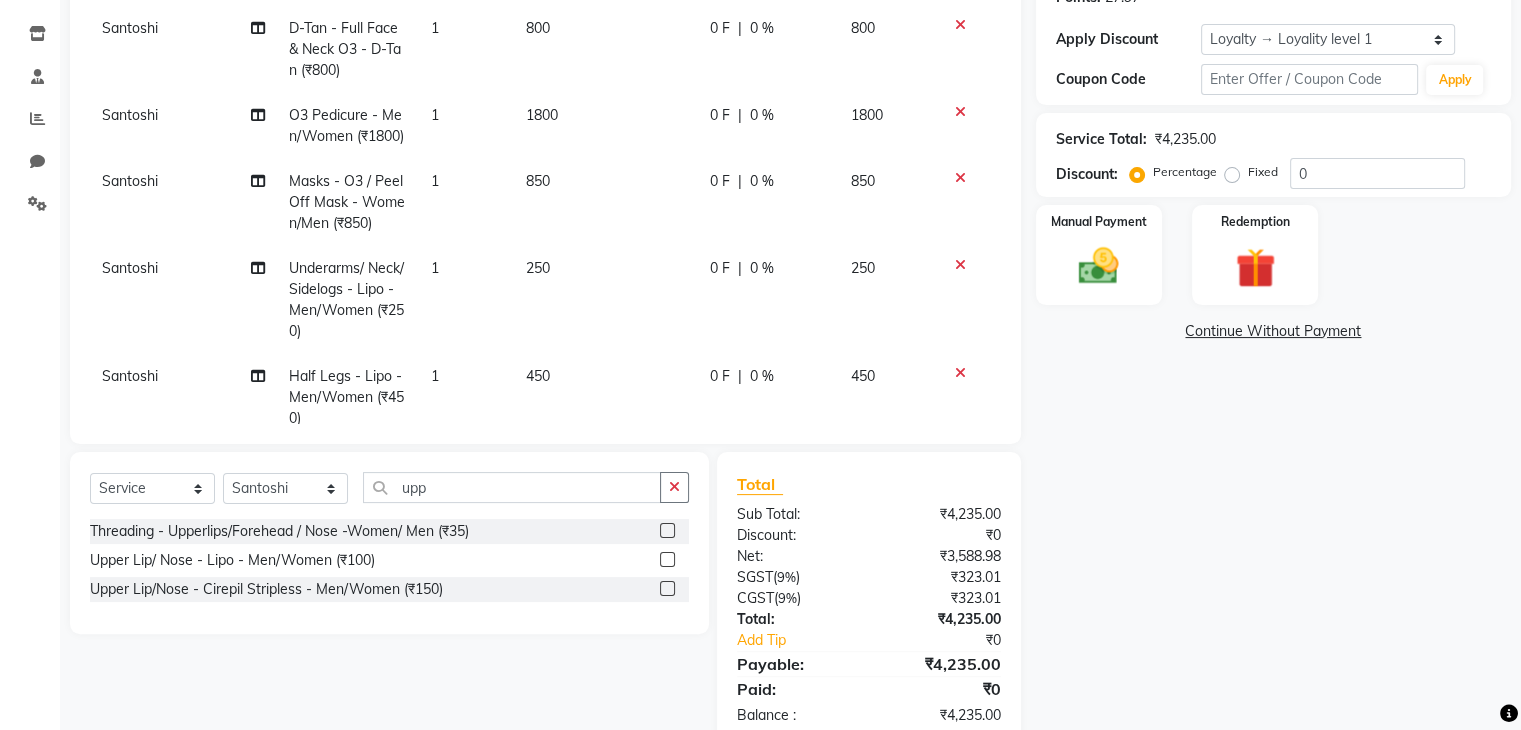 click 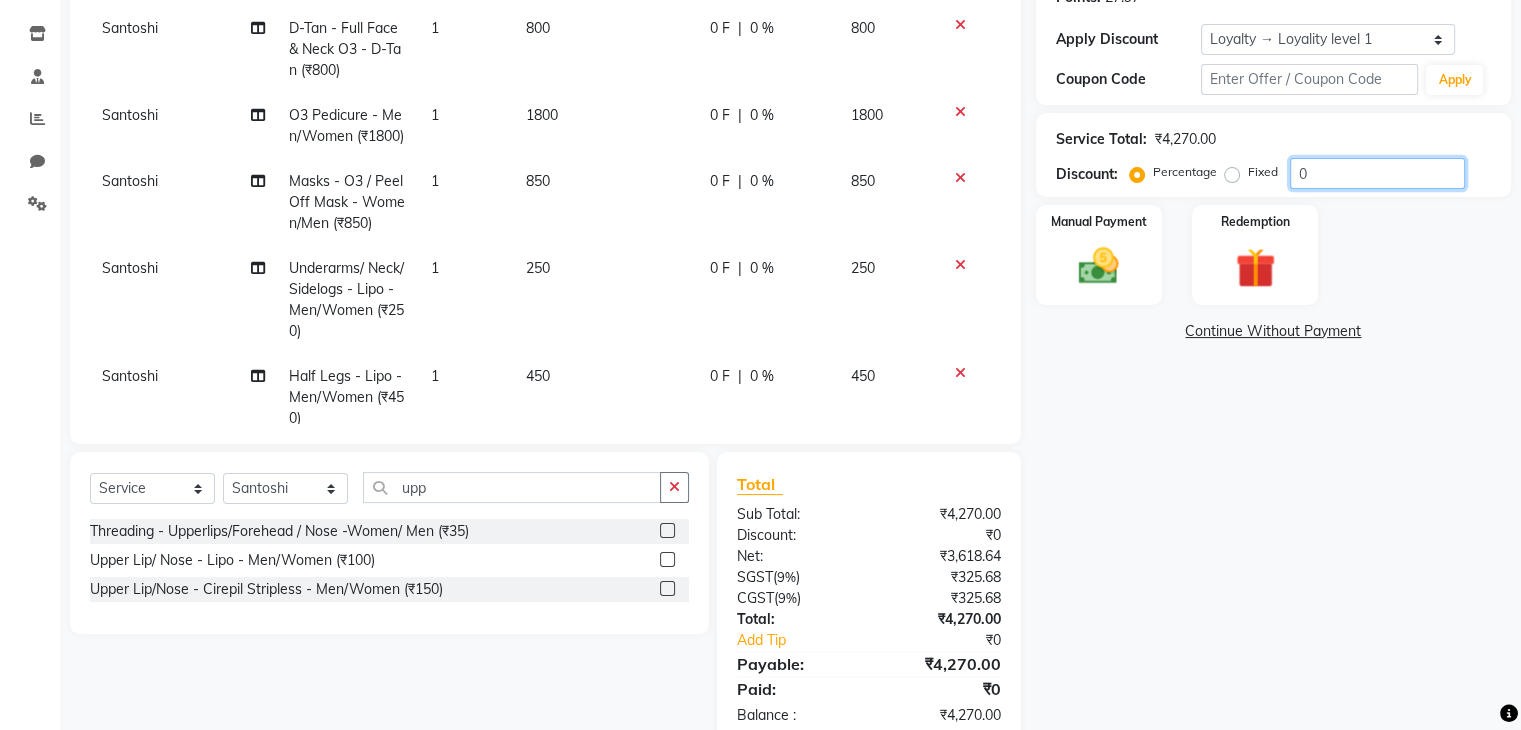 click on "0" 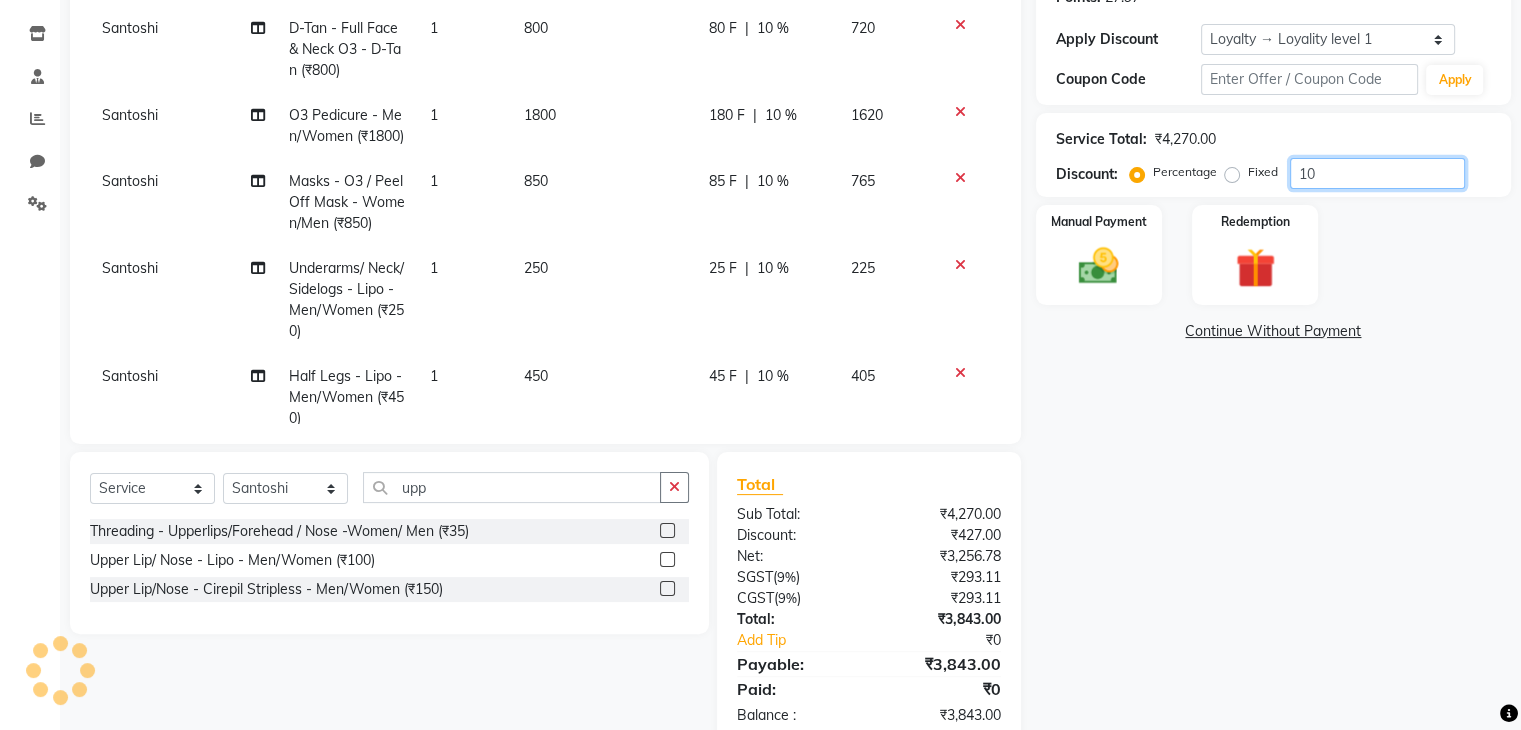 scroll, scrollTop: 264, scrollLeft: 0, axis: vertical 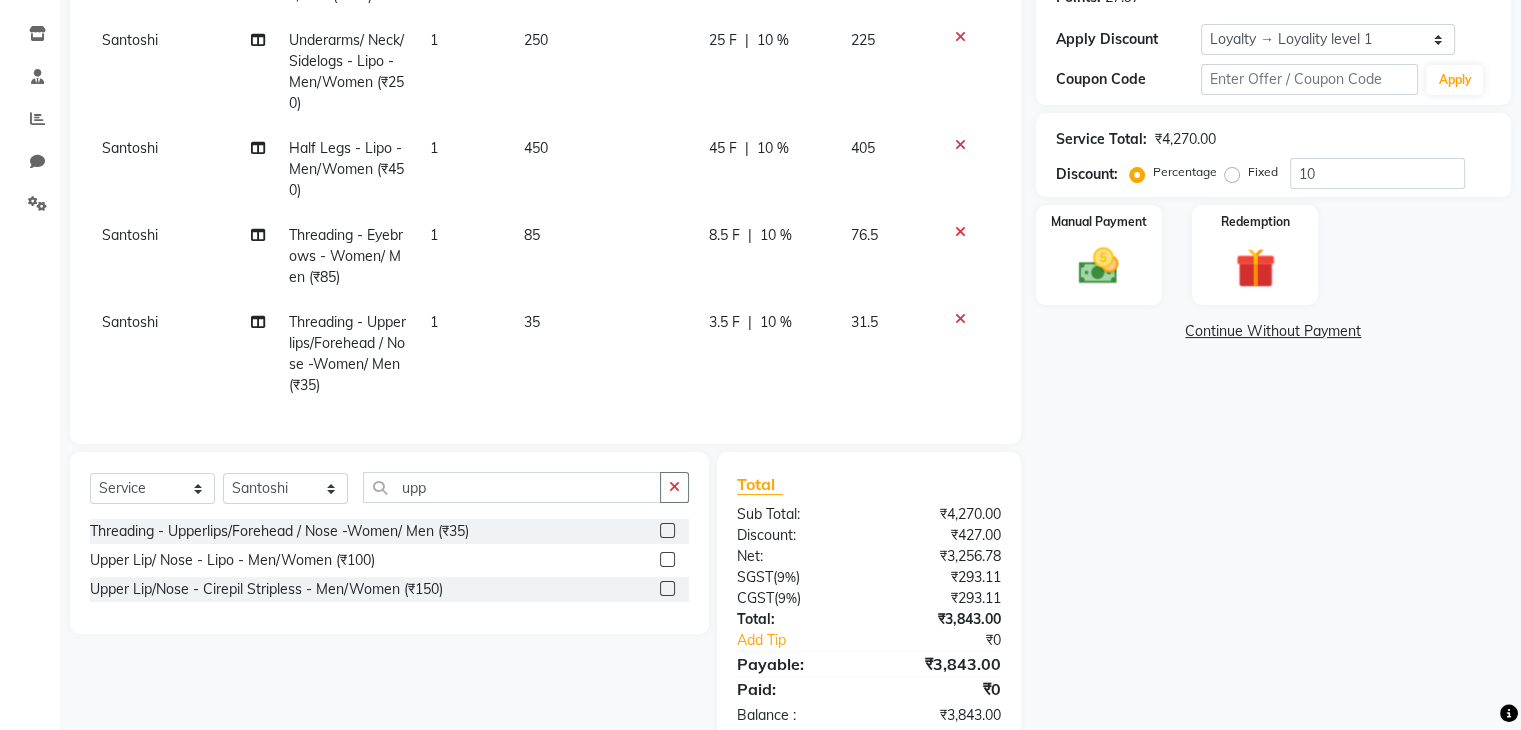 click on "|" 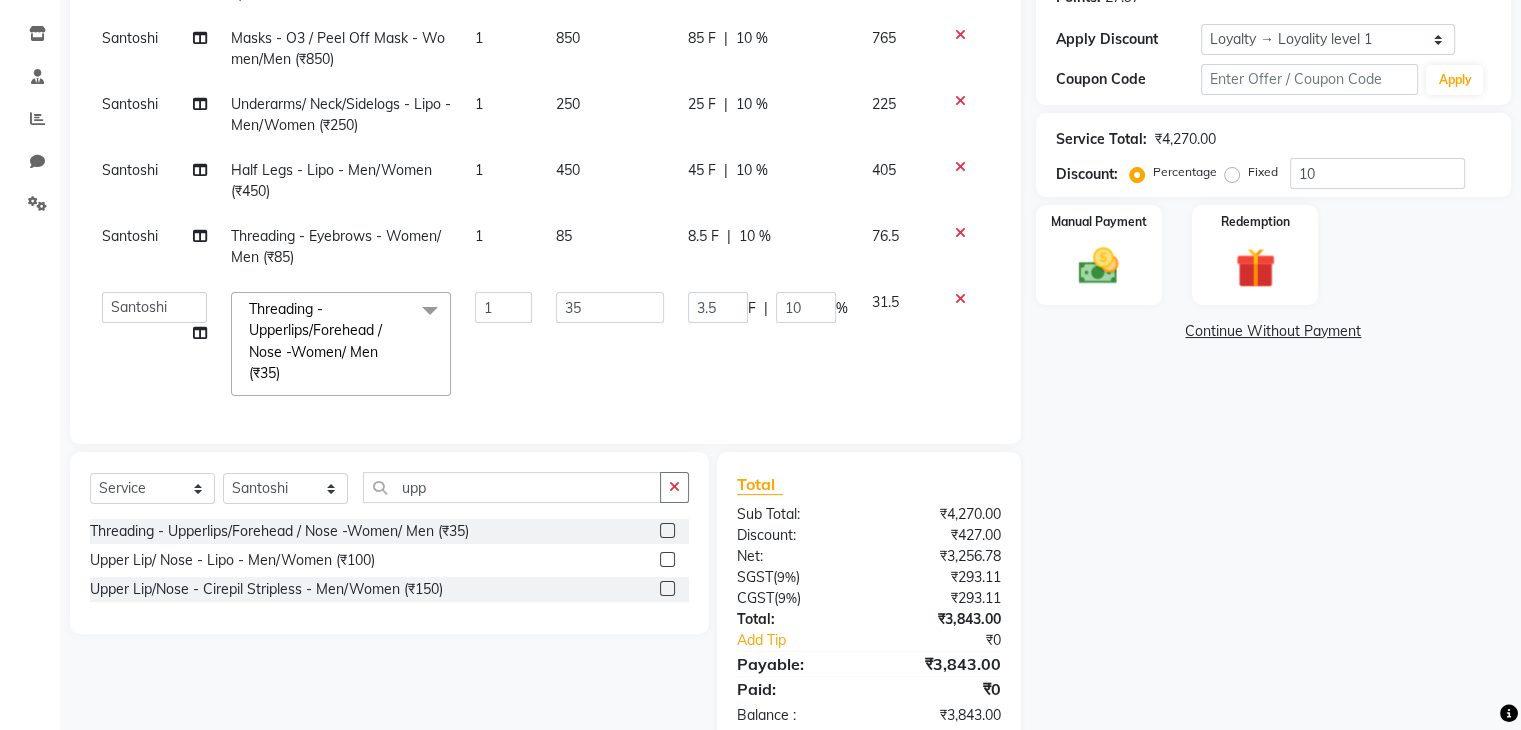 scroll, scrollTop: 136, scrollLeft: 0, axis: vertical 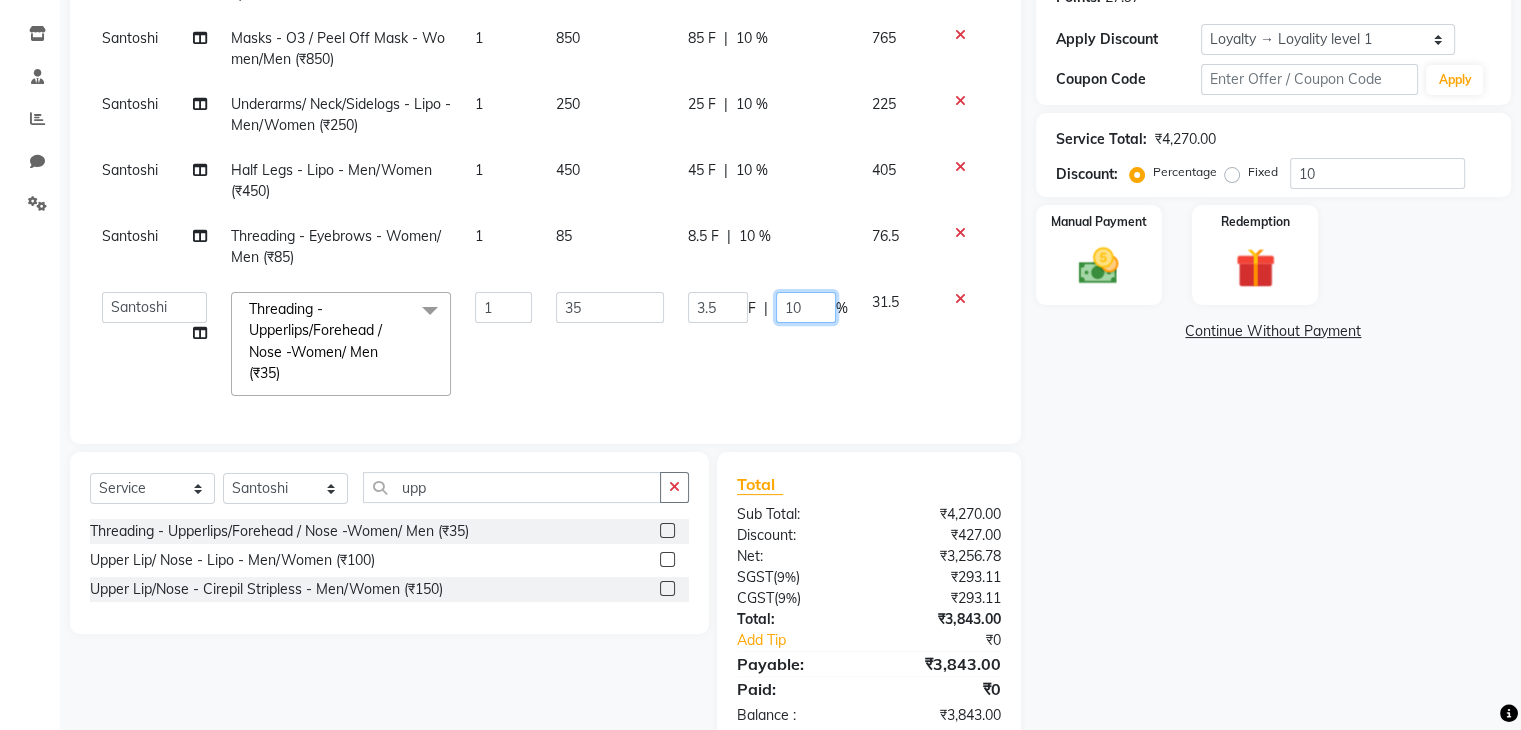click on "10" 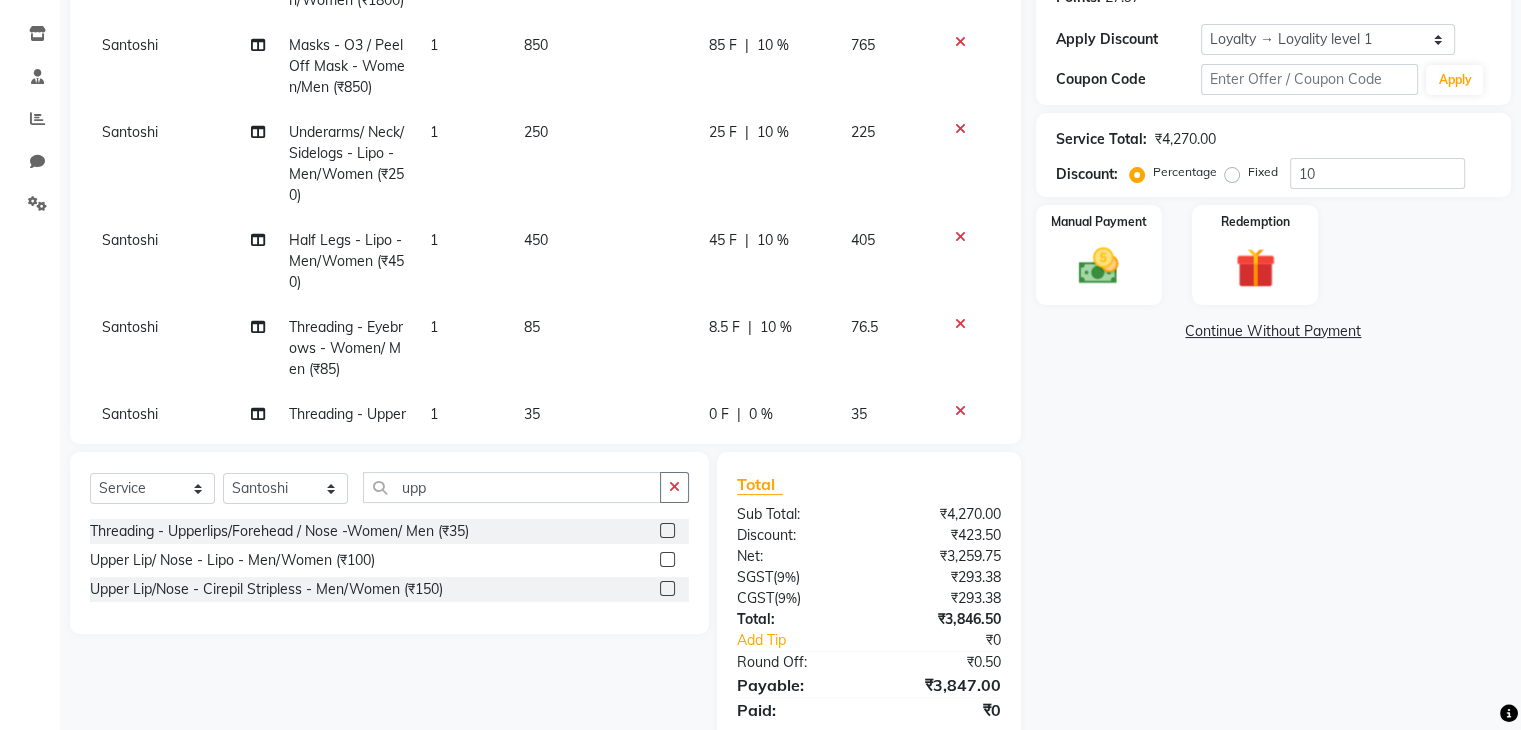 click on "Santoshi D-Tan - Full Face & Neck O3 - D-Tan (₹800) 1 800 80 F | 10 % 720 Santoshi O3 Pedicure - Men/Women (₹1800) 1 1800 180 F | 10 % 1620 Santoshi Masks - O3 / Peel Off Mask - Women/Men (₹850) 1 850 85 F | 10 % 765 Santoshi Underarms/ Neck/Sidelogs - Lipo - Men/Women (₹250) 1 250 25 F | 10 % 225 Santoshi Half Legs - Lipo - Men/Women (₹450) 1 450 45 F | 10 % 405 Santoshi Threading - Eyebrows - Women/ Men (₹85) 1 85 8.5 F | 10 % 76.5 Santoshi Threading - Upperlips/Forehead / Nose -Women/ Men (₹35) 1 35 0 F | 0 % 35" 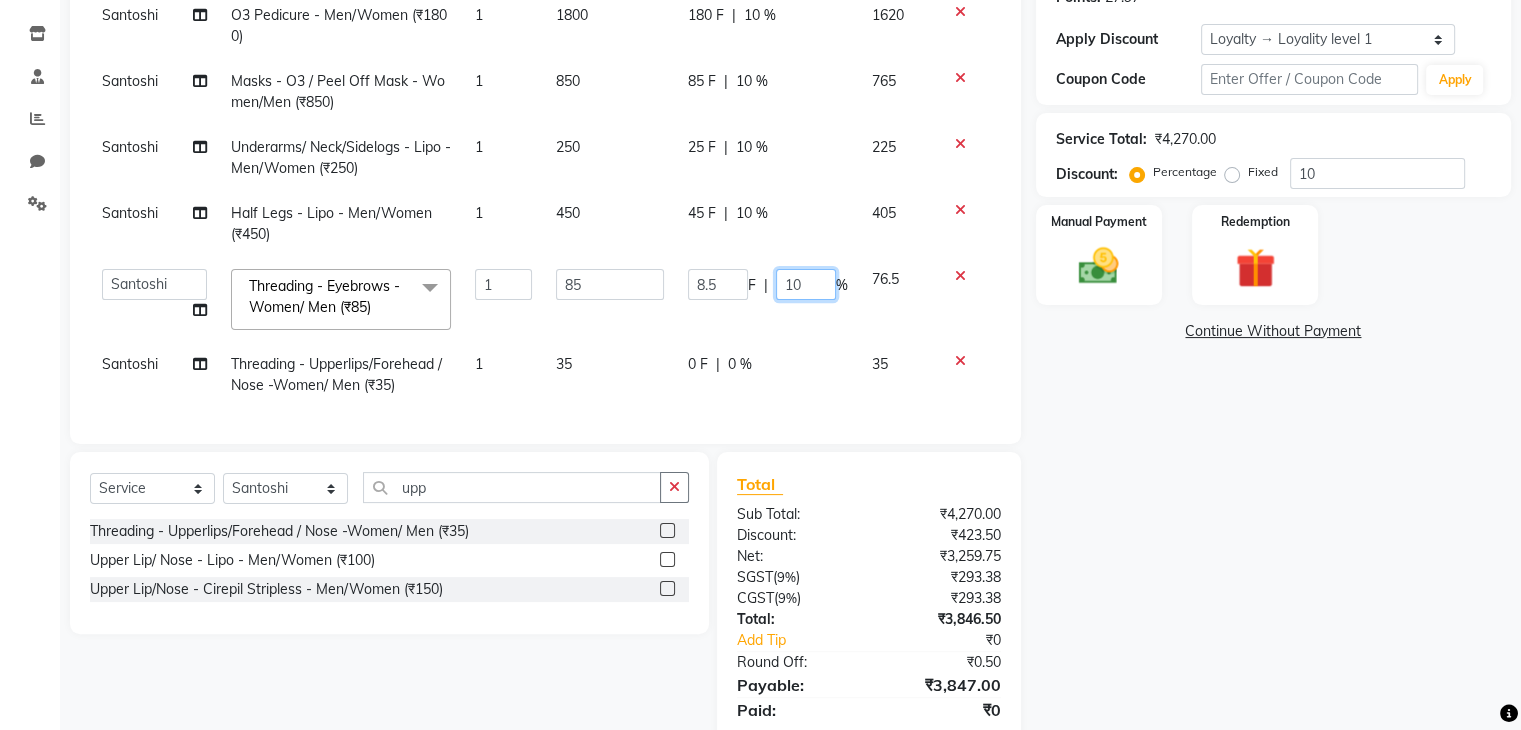 click on "10" 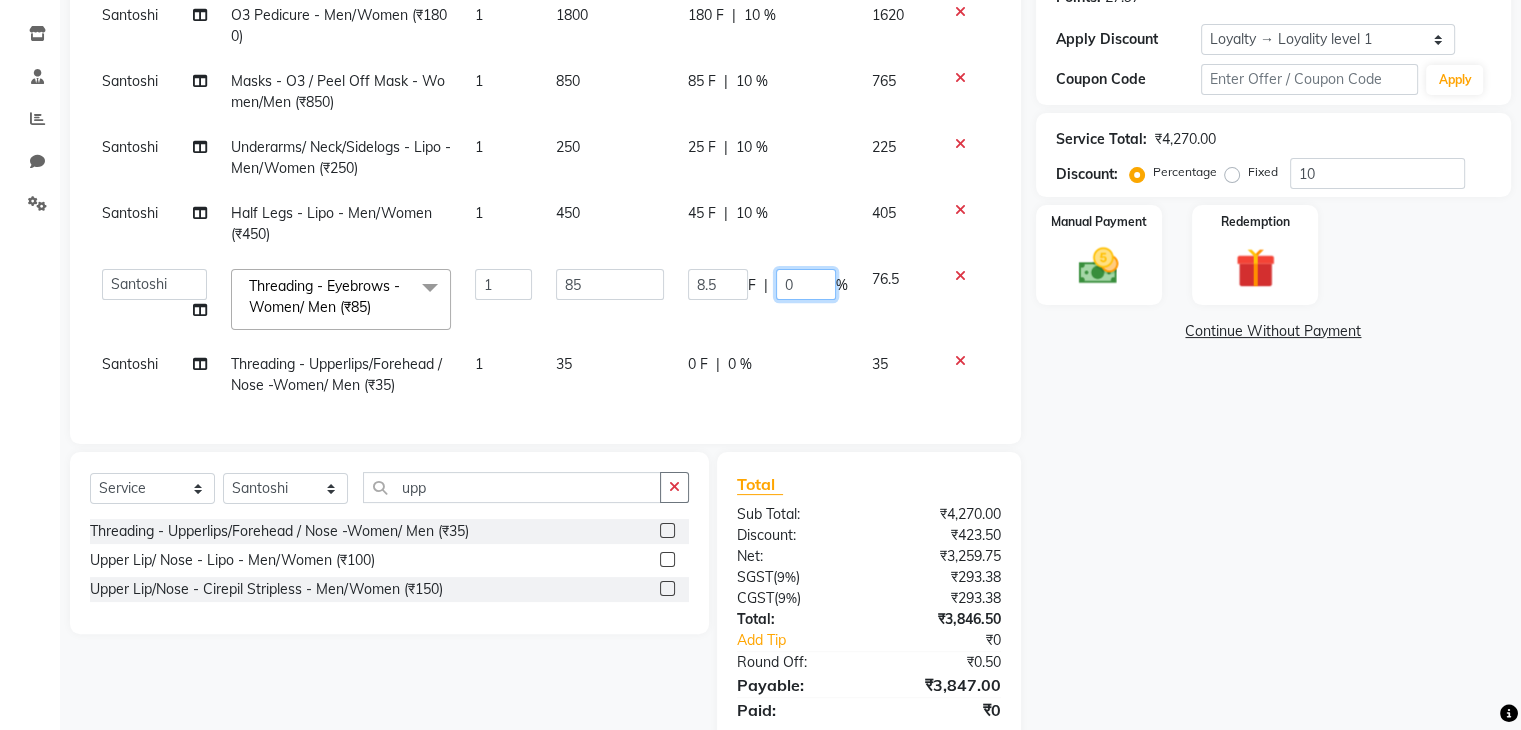 click on "0" 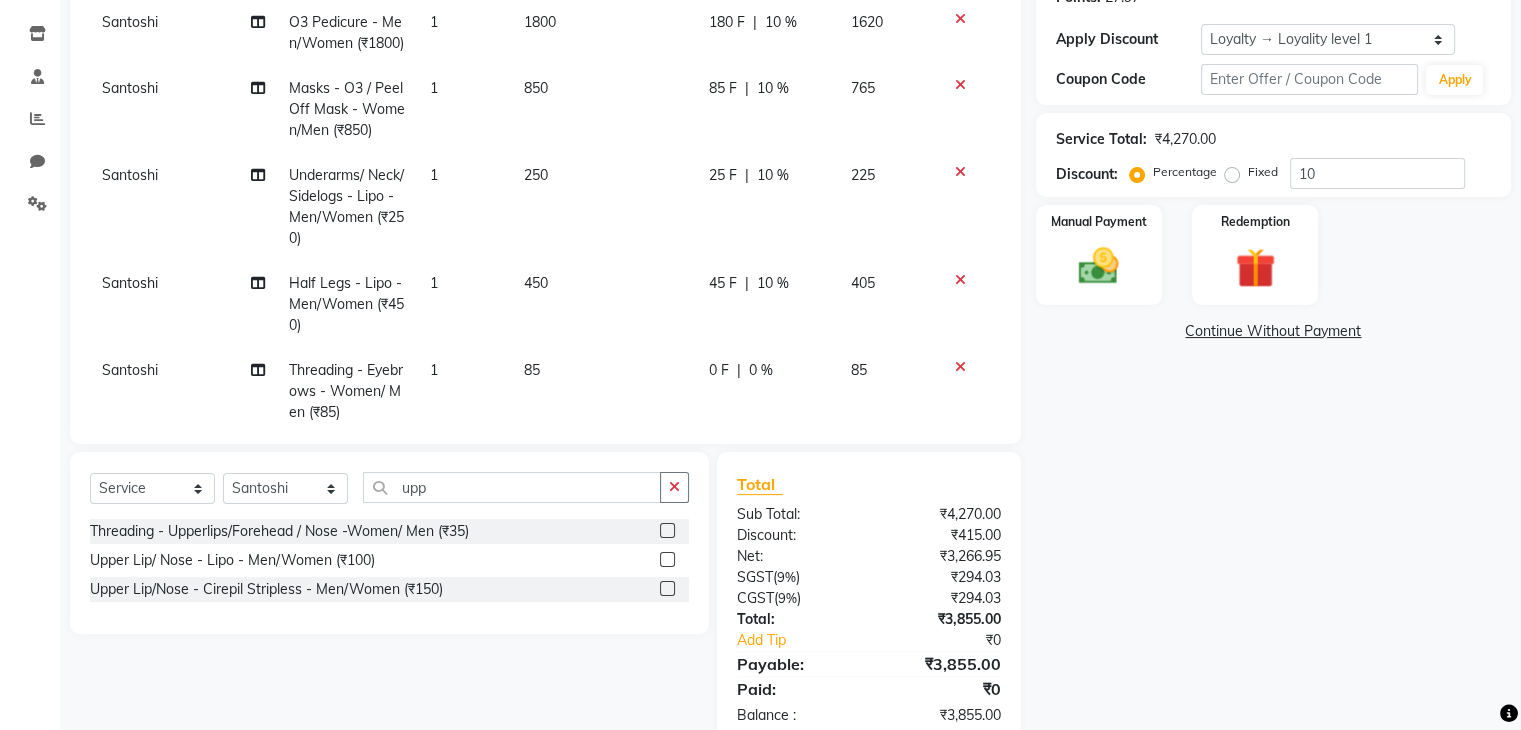 click on "[SERVICE] - [SERVICE] ([PRICE]) [NUMBER] [PRICE] [DISCOUNT] [PRICE]  [SERVICE] [SERVICE] ([PRICE]) [NUMBER] [PRICE] [DISCOUNT] [PRICE]  [SERVICE] [SERVICE] ([PRICE]) [NUMBER] [PRICE] [DISCOUNT] [PRICE]  [SERVICE] [SERVICE] ([PRICE]) [NUMBER] [PRICE] [DISCOUNT] [PRICE]  [SERVICE] [SERVICE] ([PRICE]) [NUMBER] [PRICE] [DISCOUNT] [PRICE]  [SERVICE] [SERVICE] ([PRICE]) [NUMBER] [PRICE] [DISCOUNT] [PRICE]  [SERVICE] [SERVICE] ([PRICE]) [NUMBER] [PRICE] [DISCOUNT] [PRICE]" 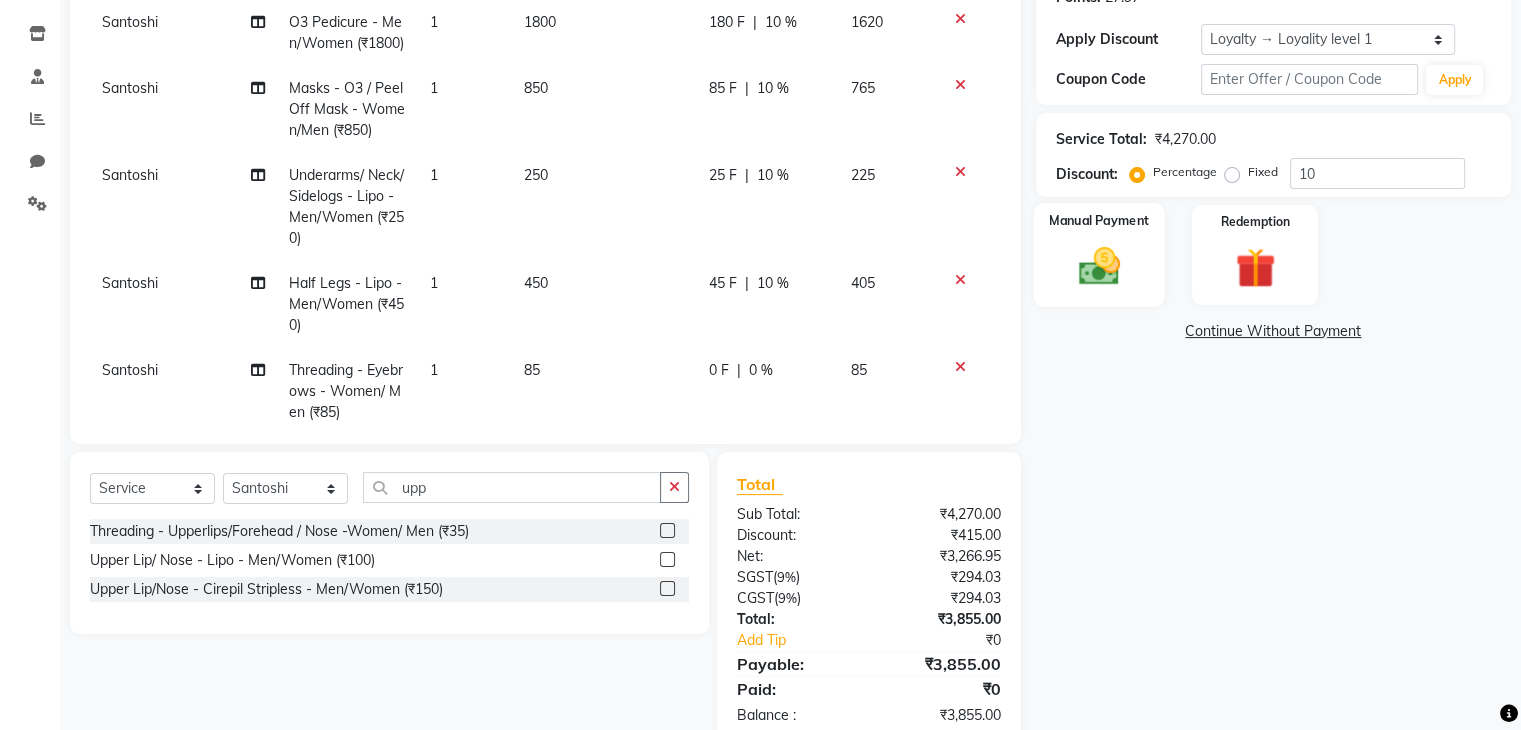 click on "Manual Payment" 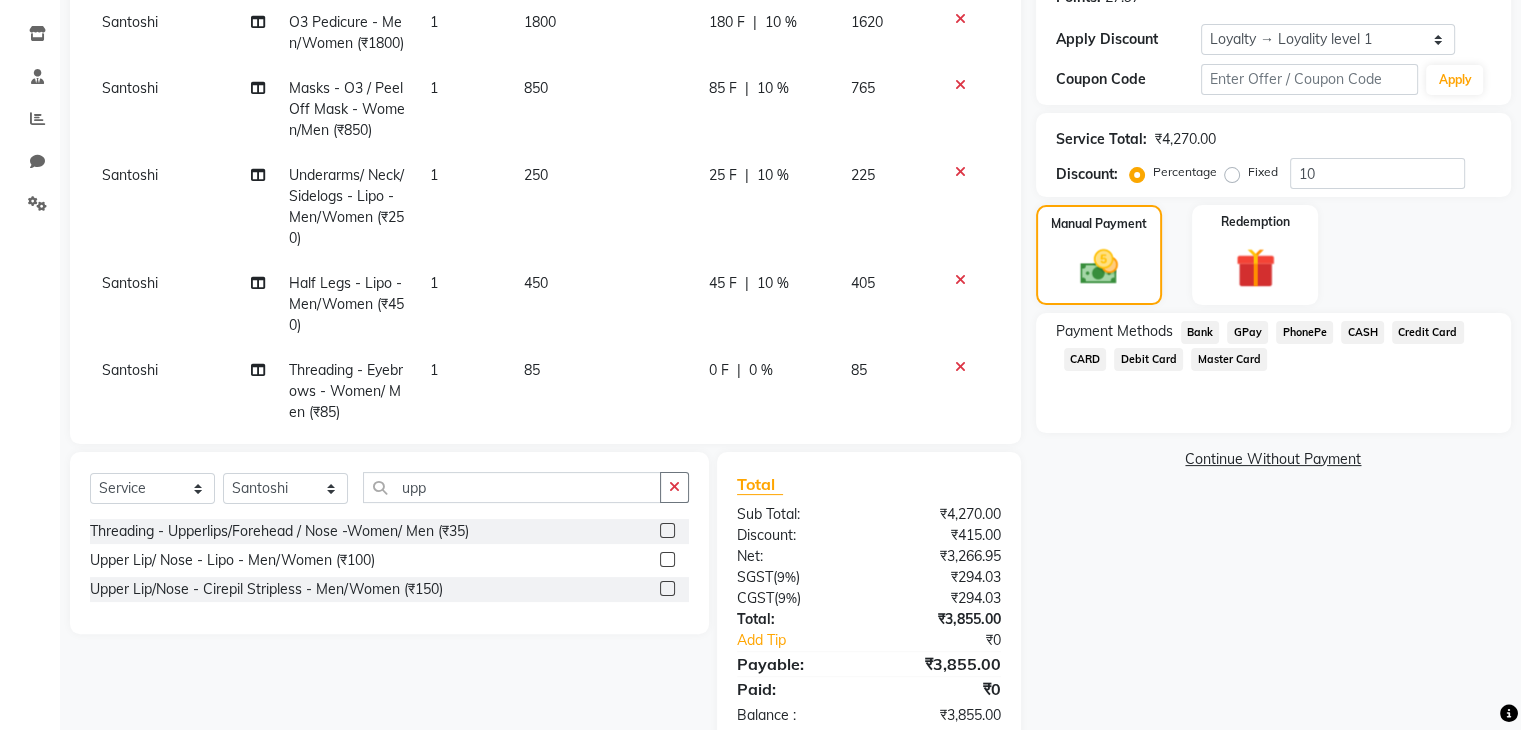 click on "GPay" 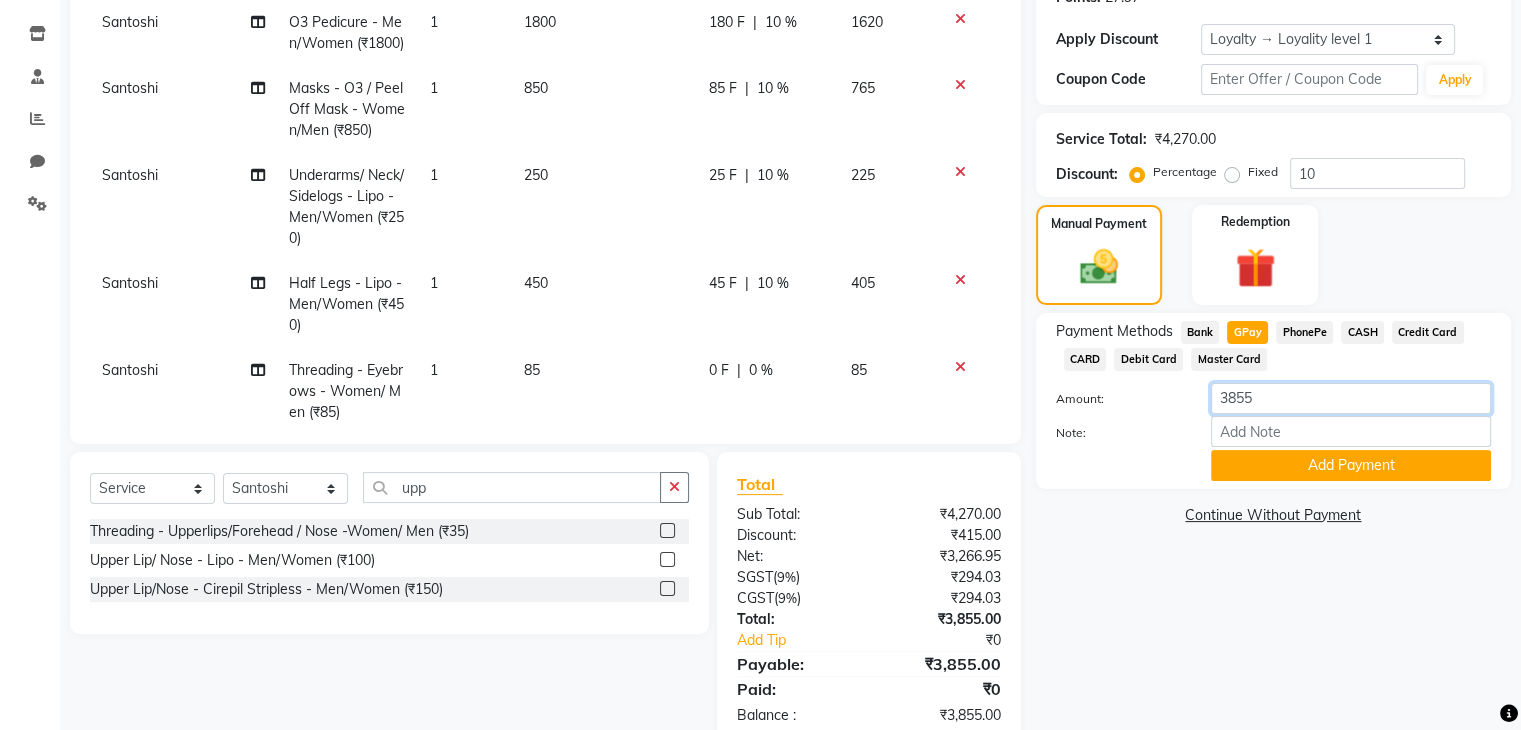 click on "3855" 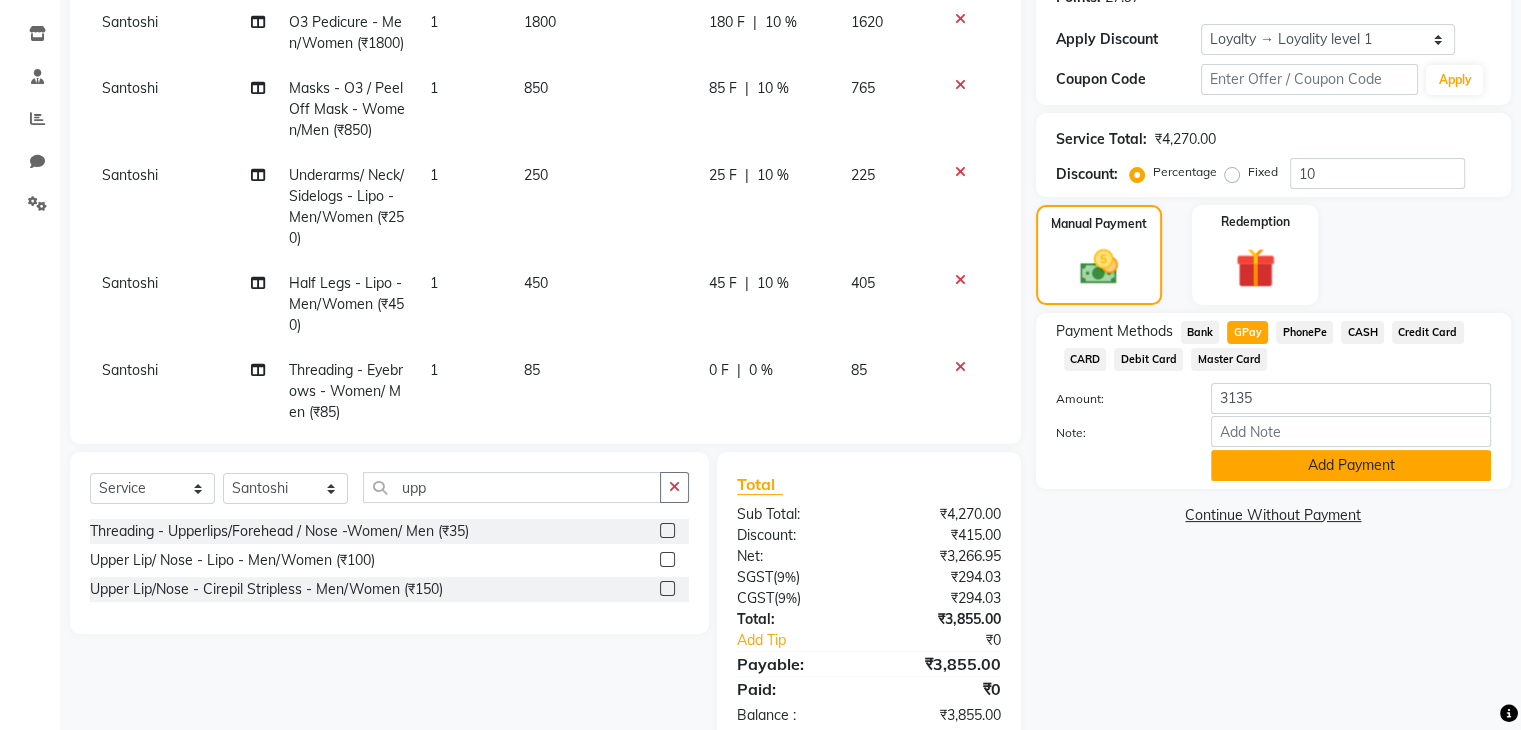drag, startPoint x: 1316, startPoint y: 487, endPoint x: 1312, endPoint y: 475, distance: 12.649111 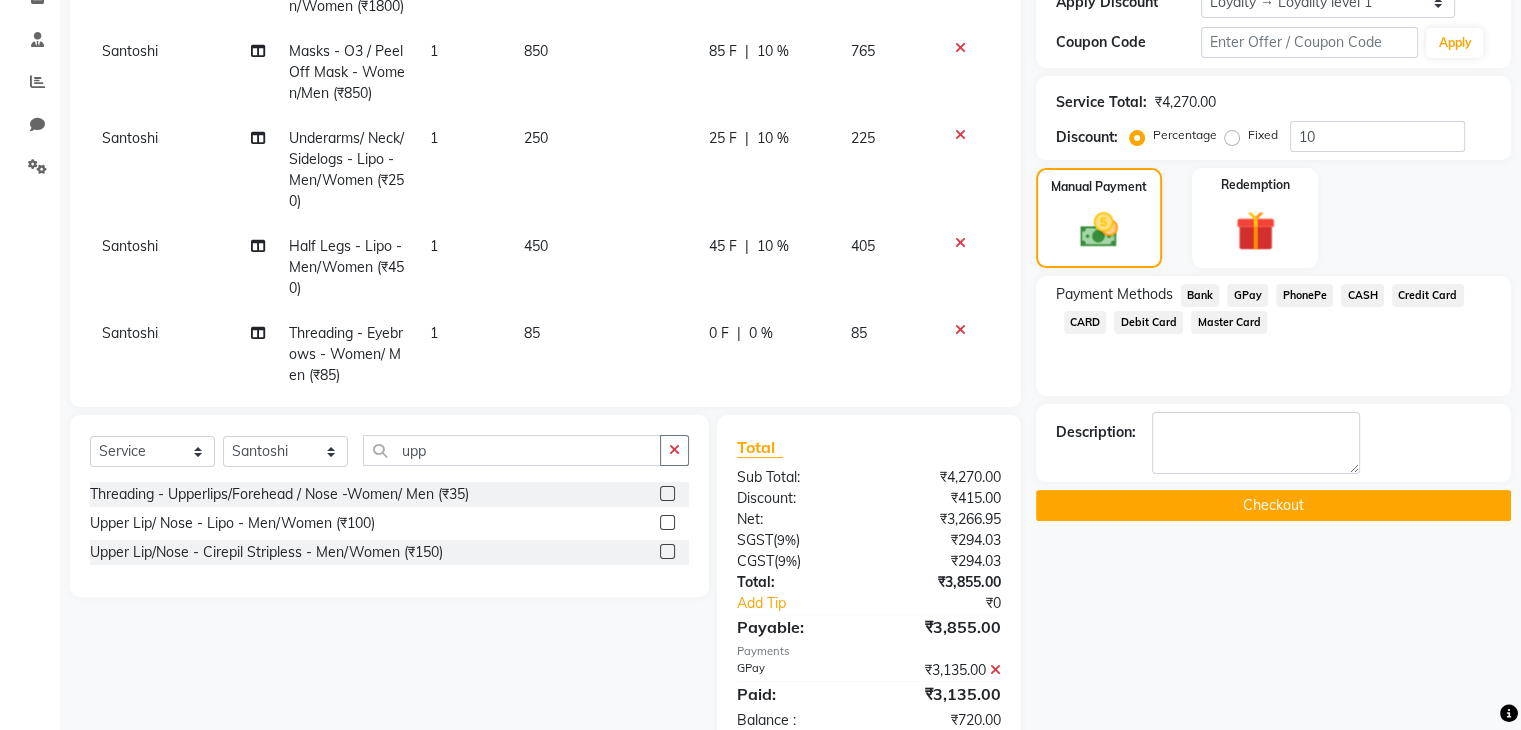 scroll, scrollTop: 373, scrollLeft: 0, axis: vertical 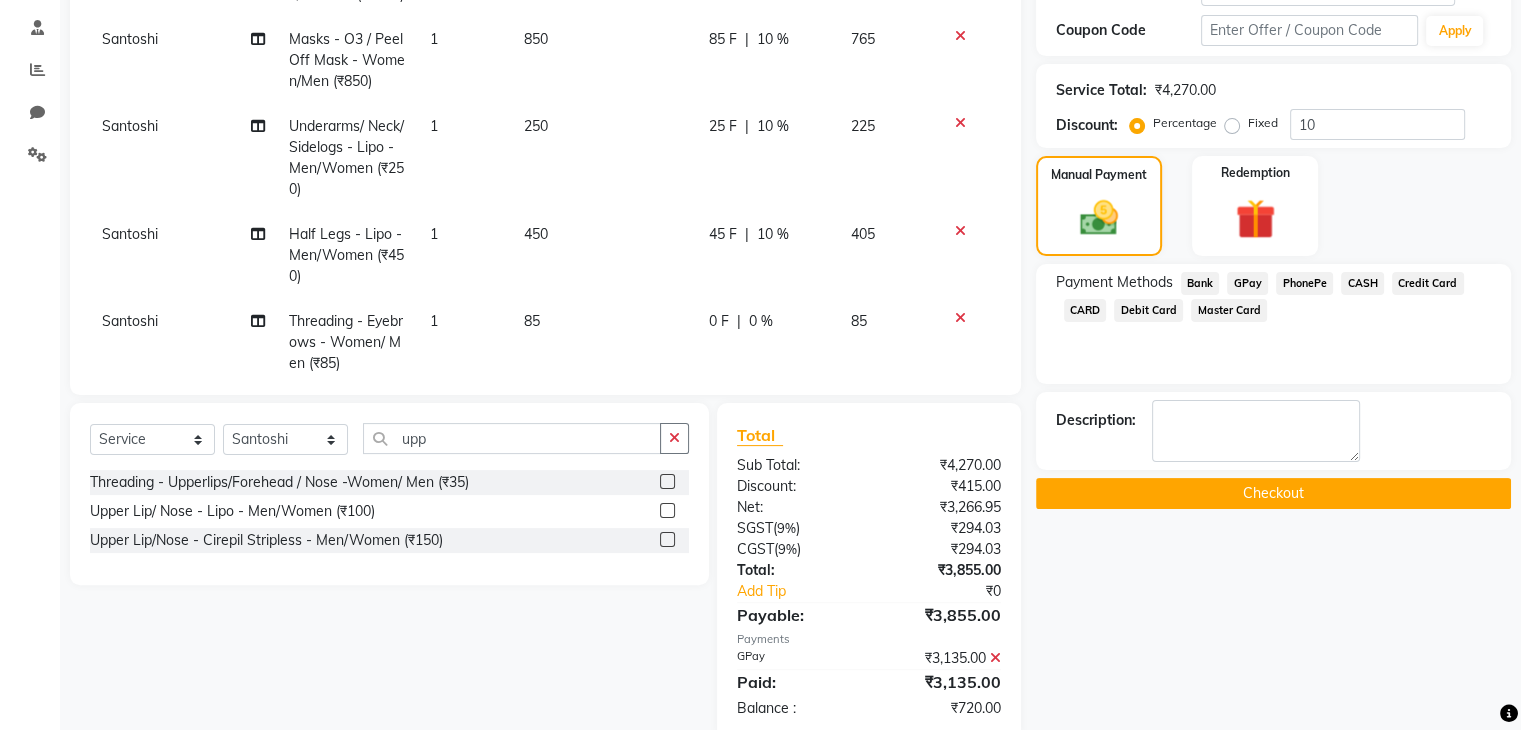click on "Checkout" 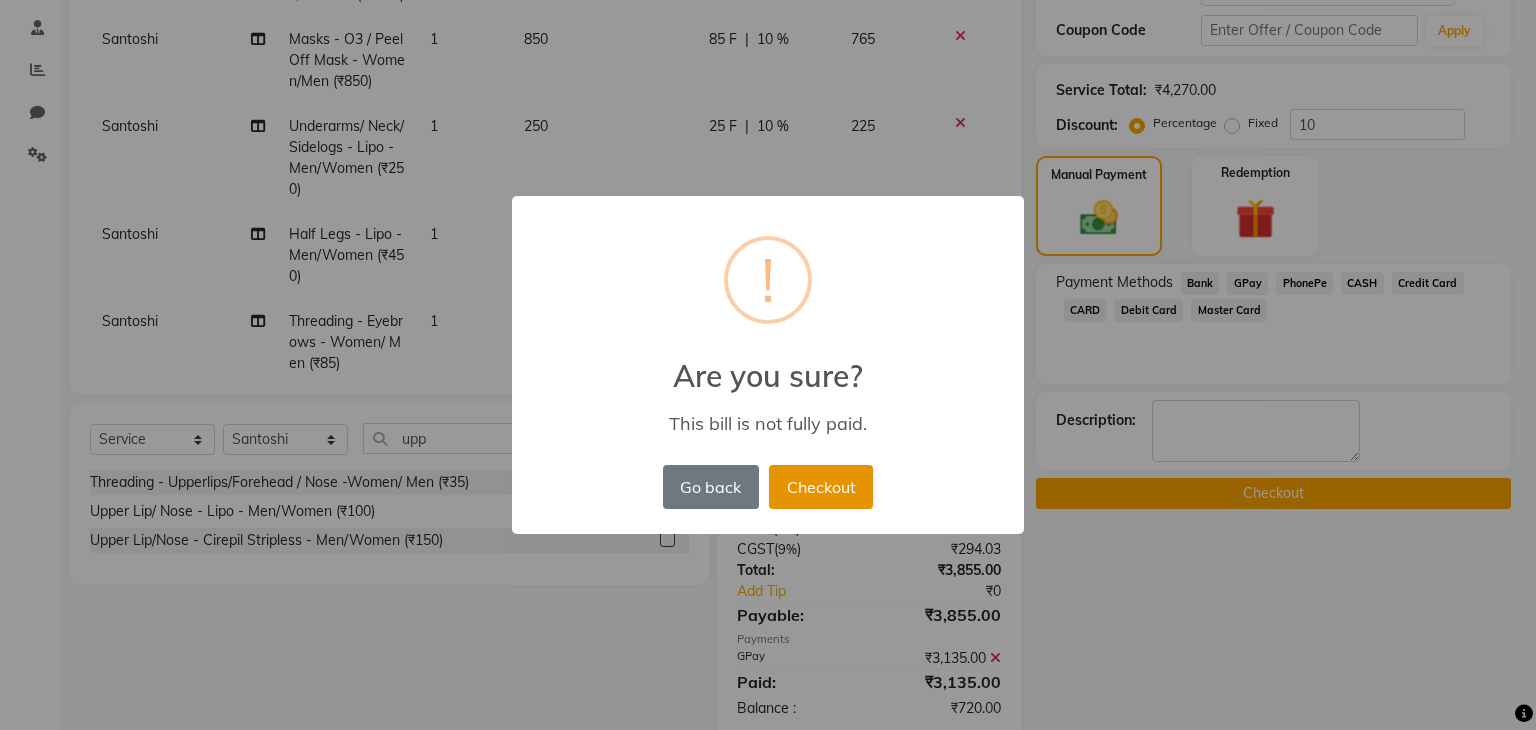 click on "Checkout" at bounding box center (821, 487) 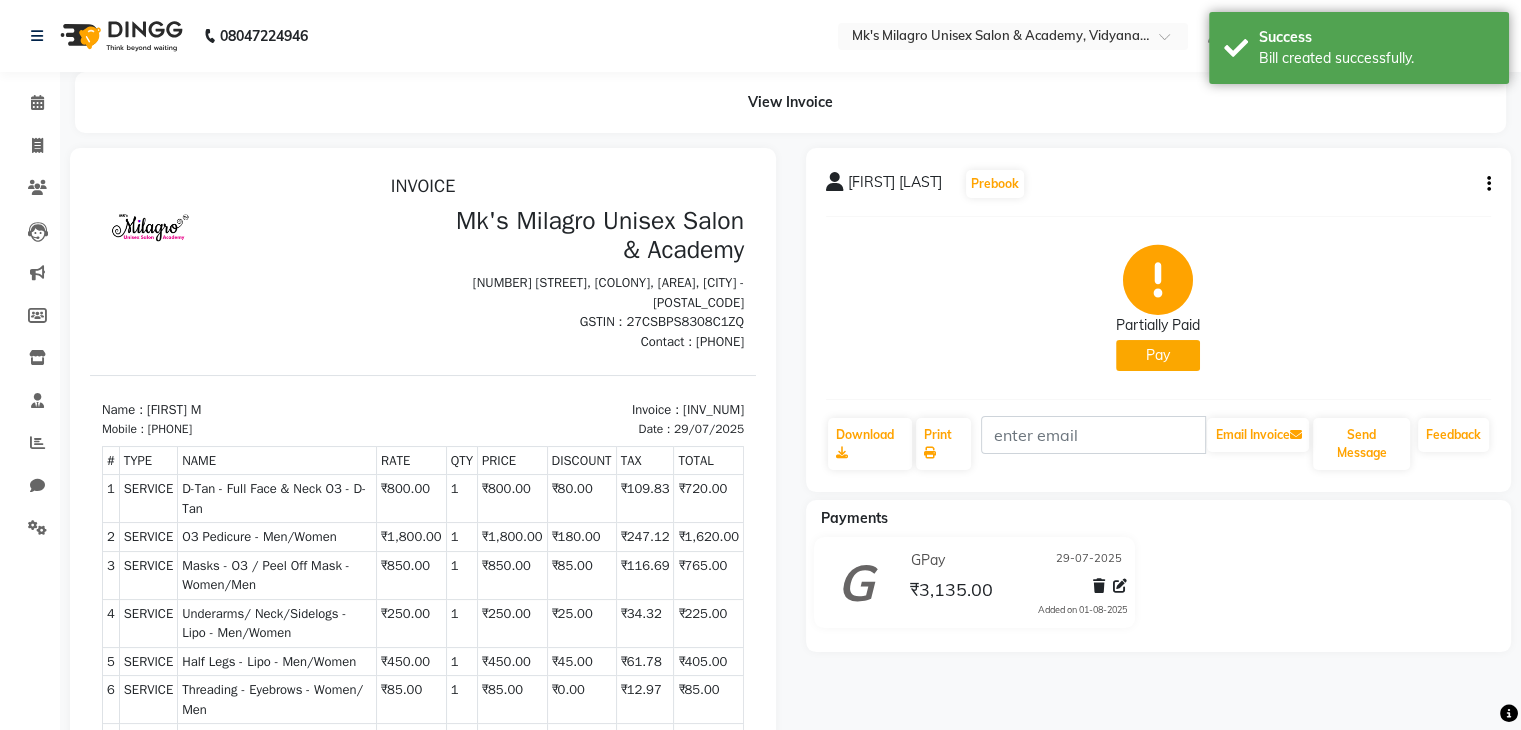scroll, scrollTop: 0, scrollLeft: 0, axis: both 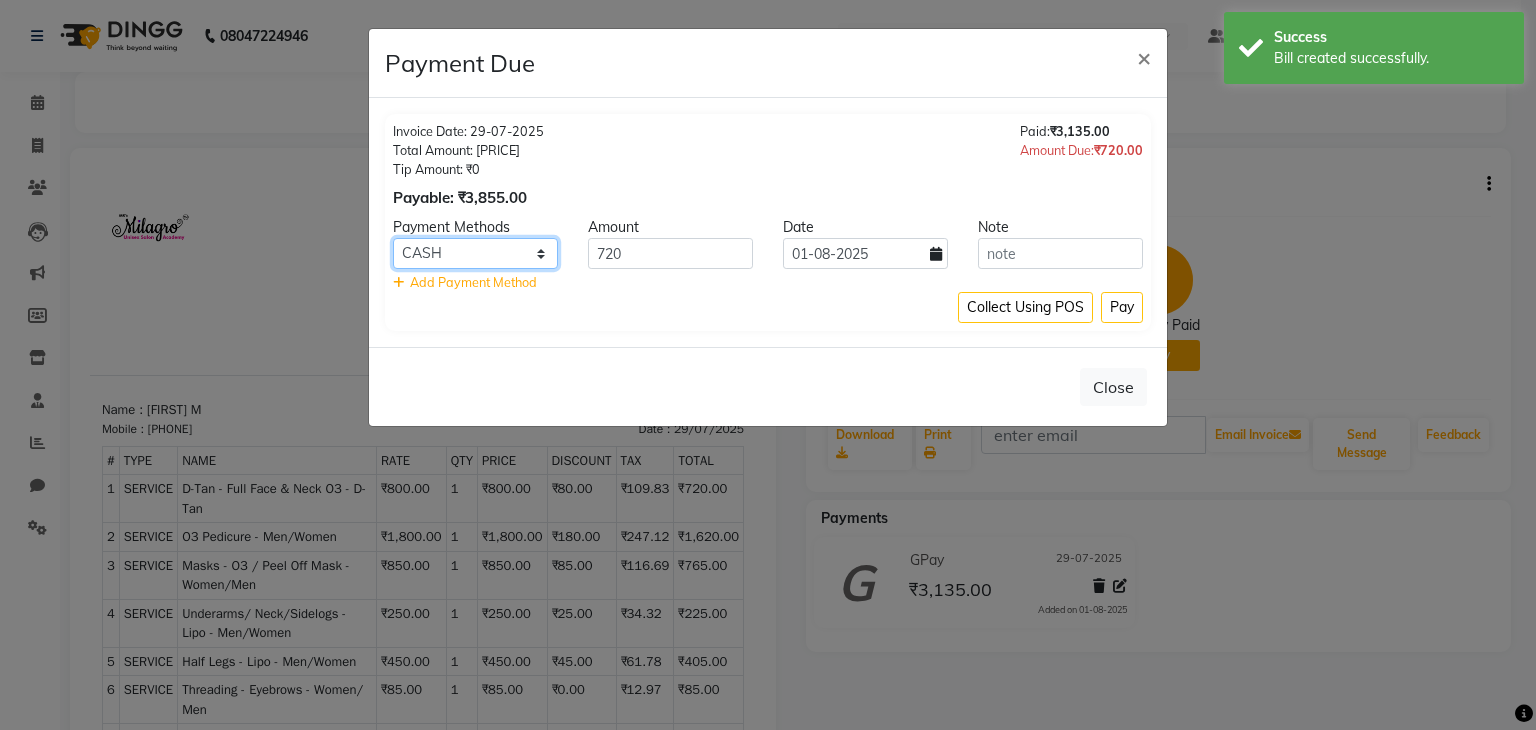 click on "Bank GPay PhonePe CASH Credit Card CARD Debit Card Master Card" 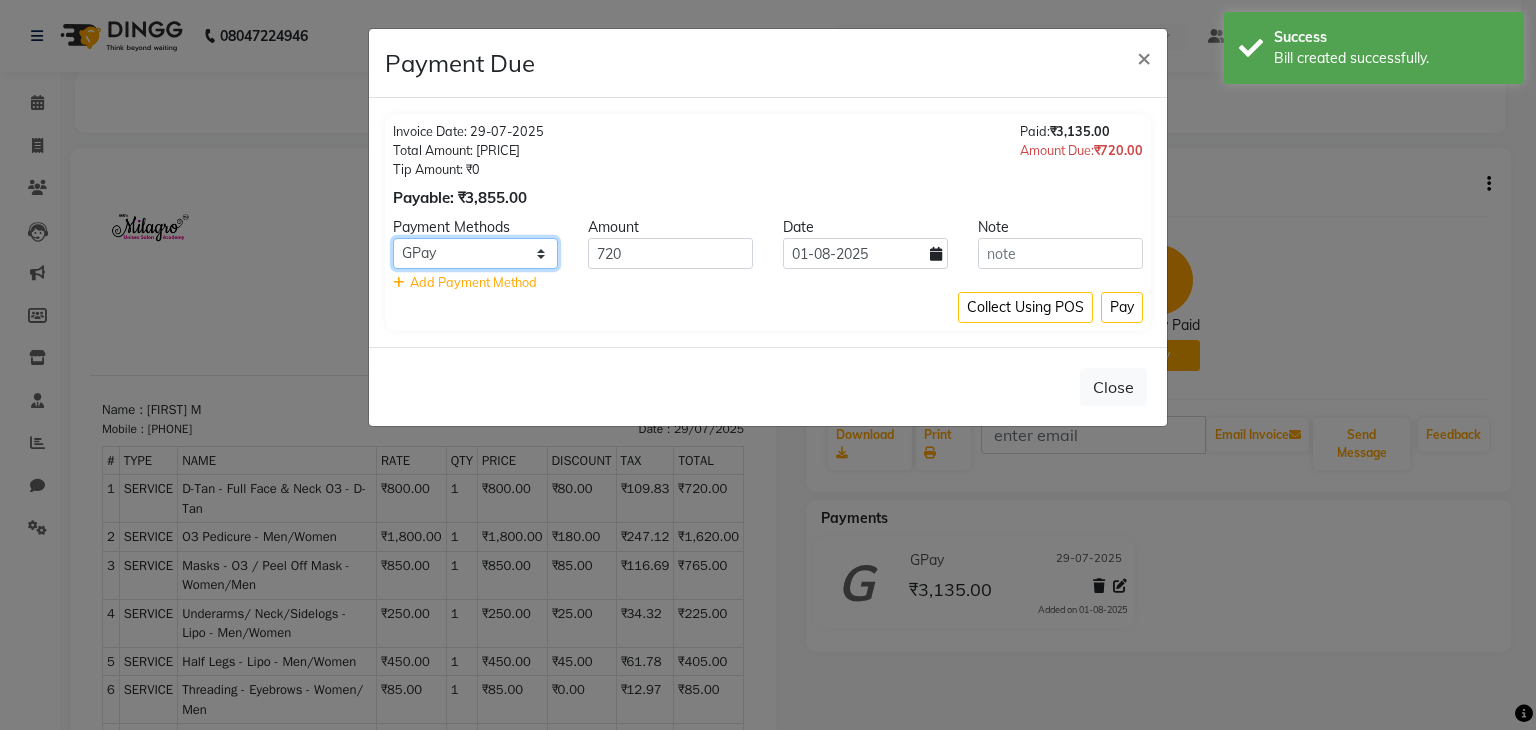 click on "Bank GPay PhonePe CASH Credit Card CARD Debit Card Master Card" 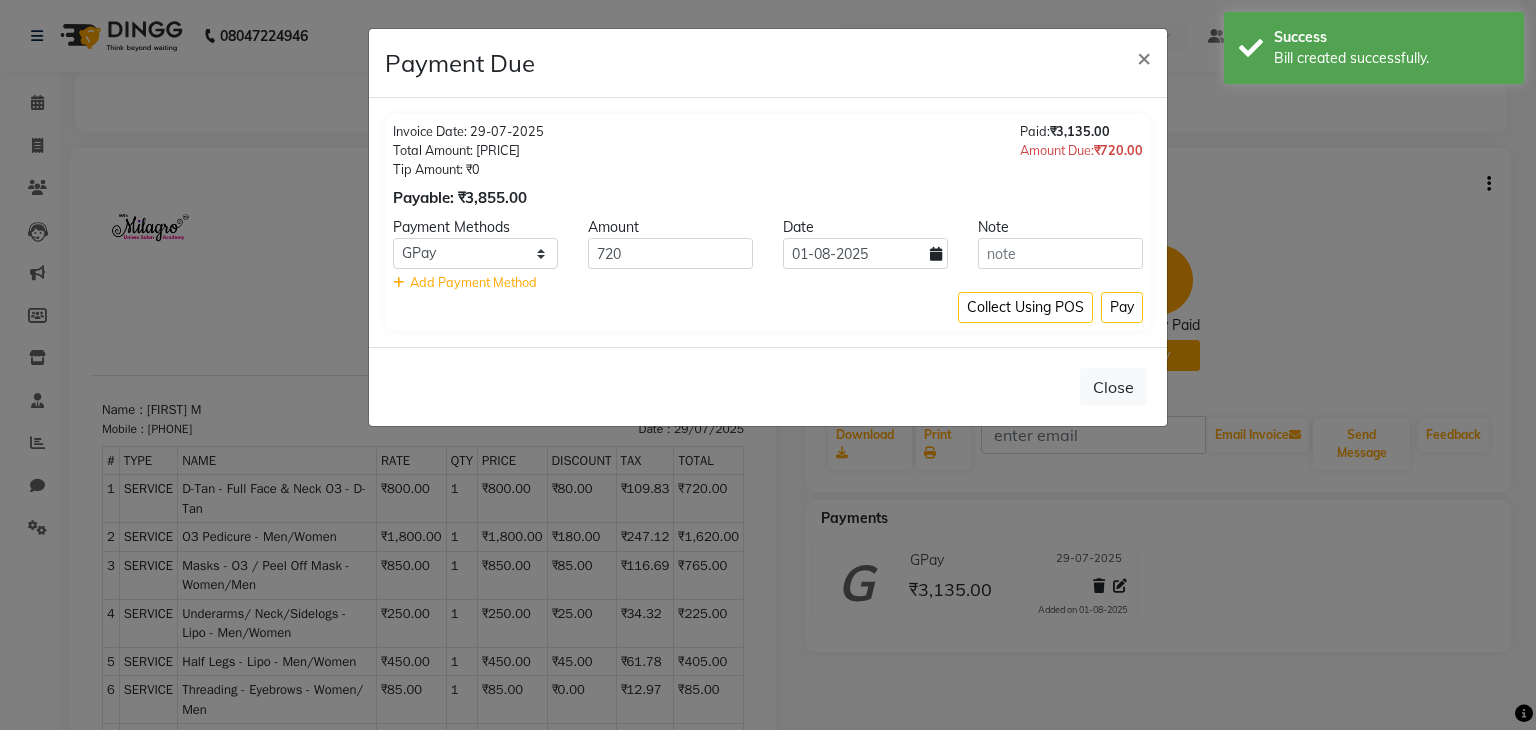 click 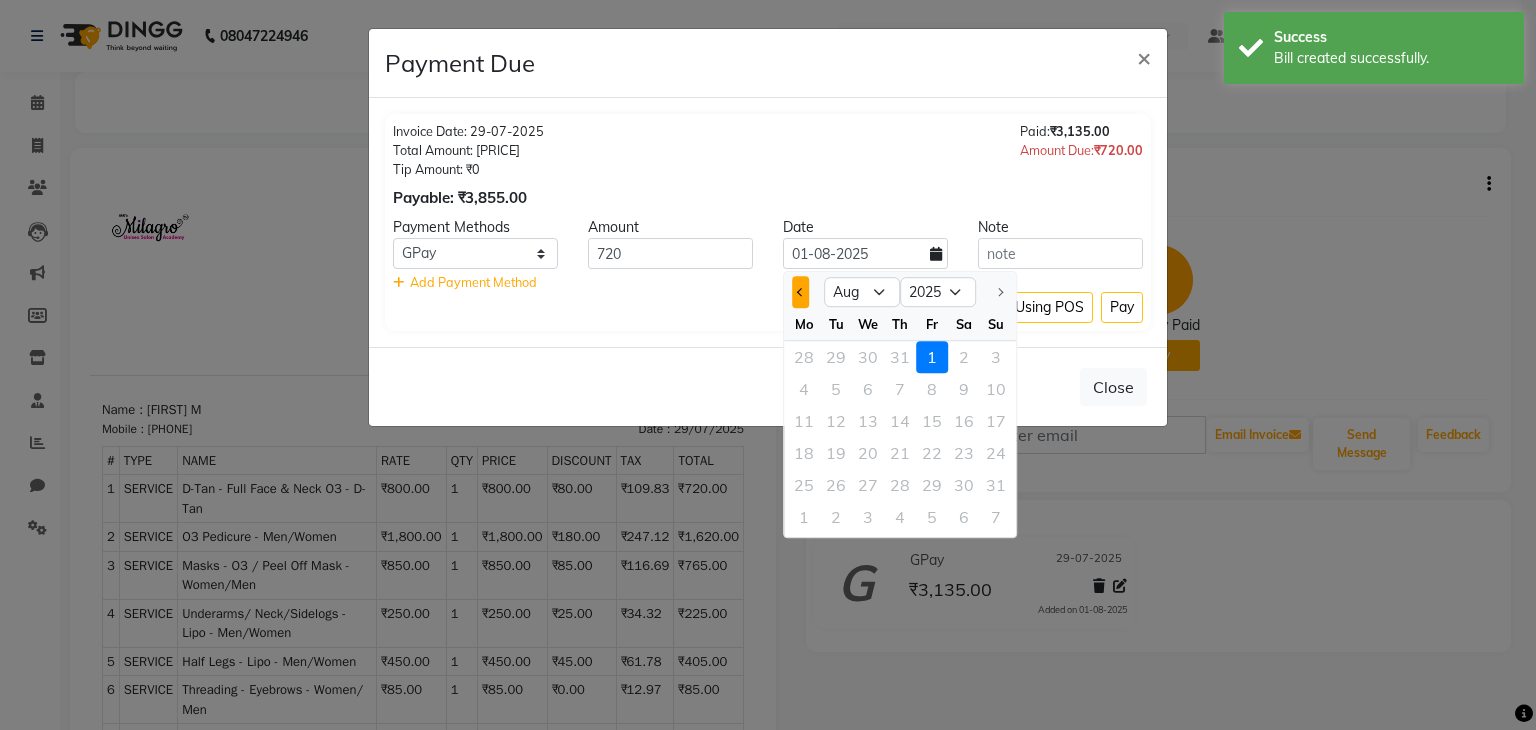 click 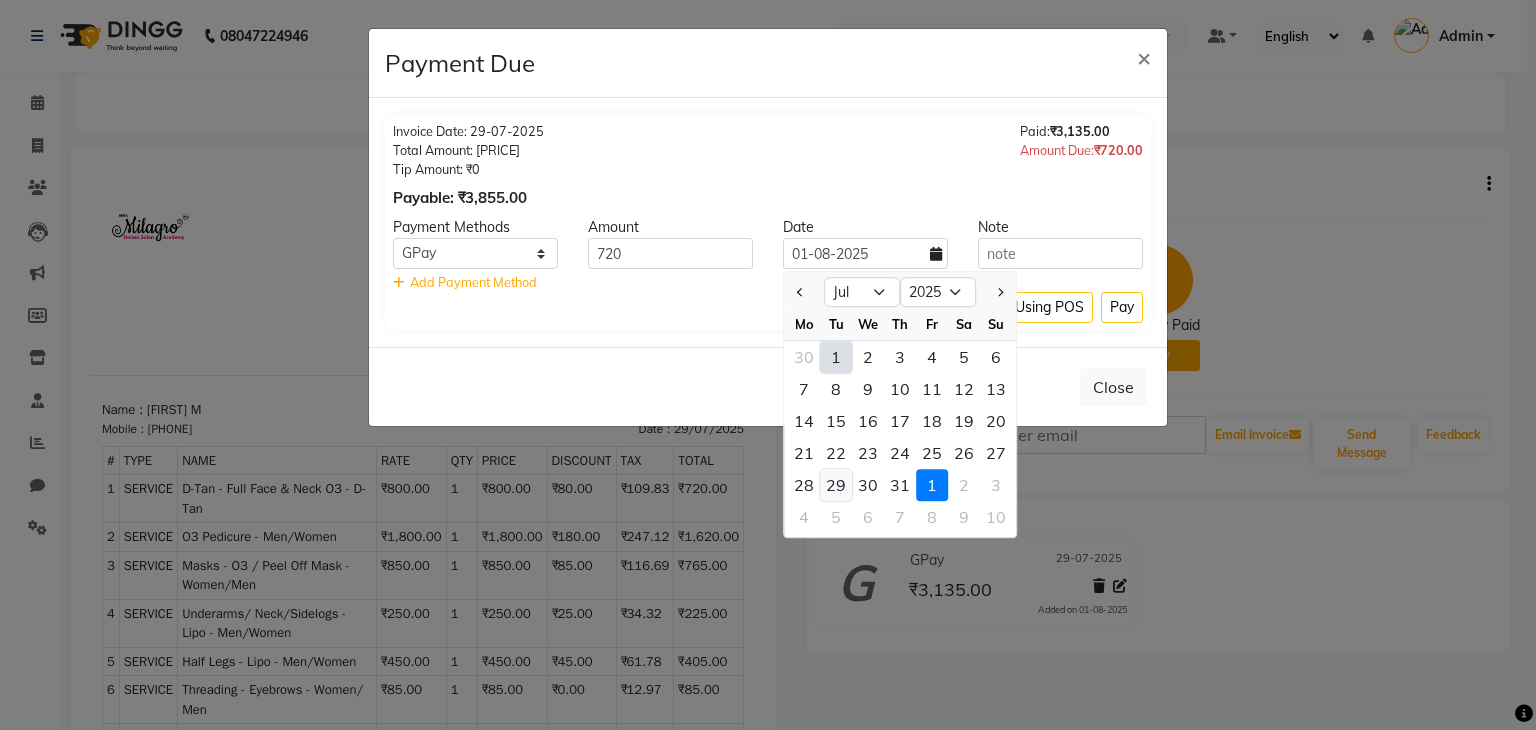 click on "29" 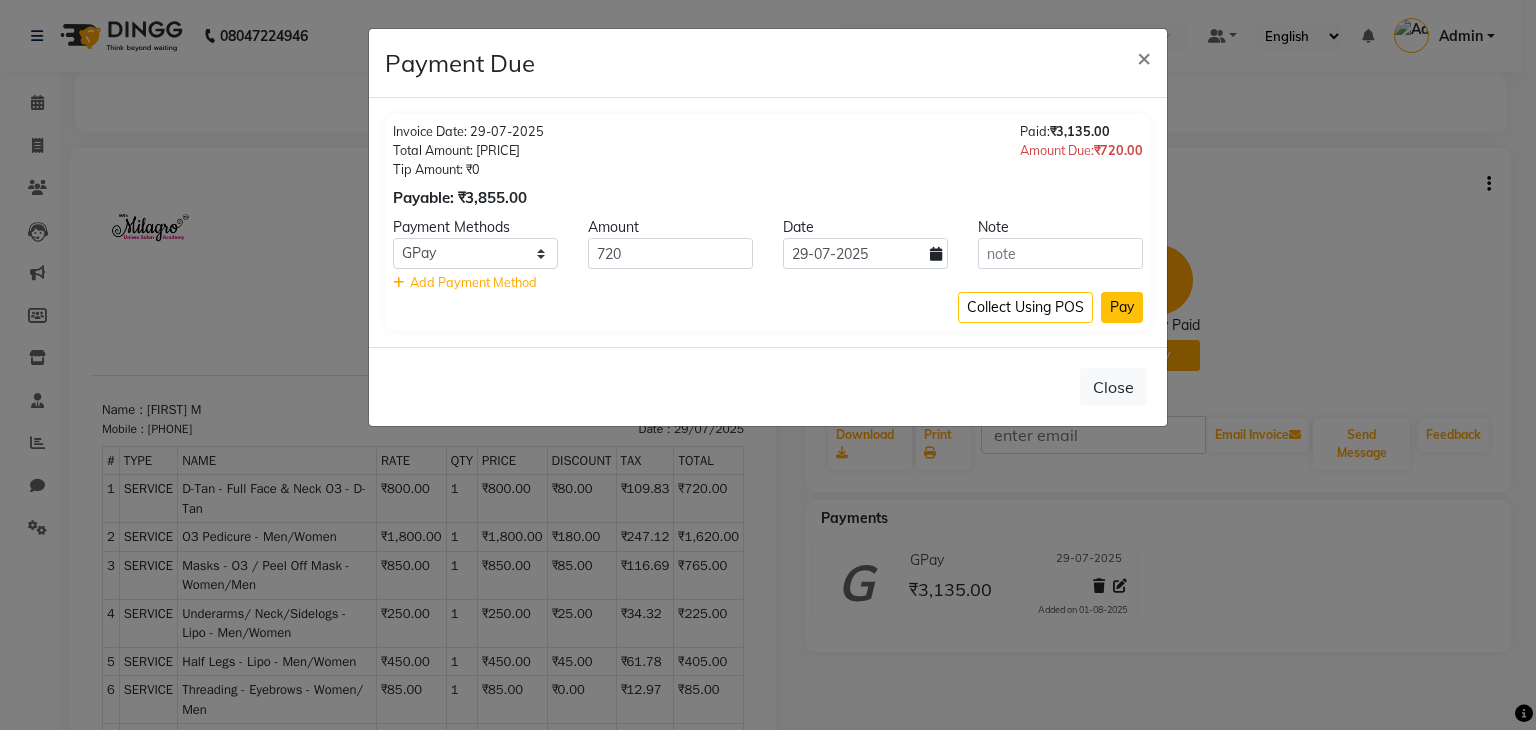click on "Pay" 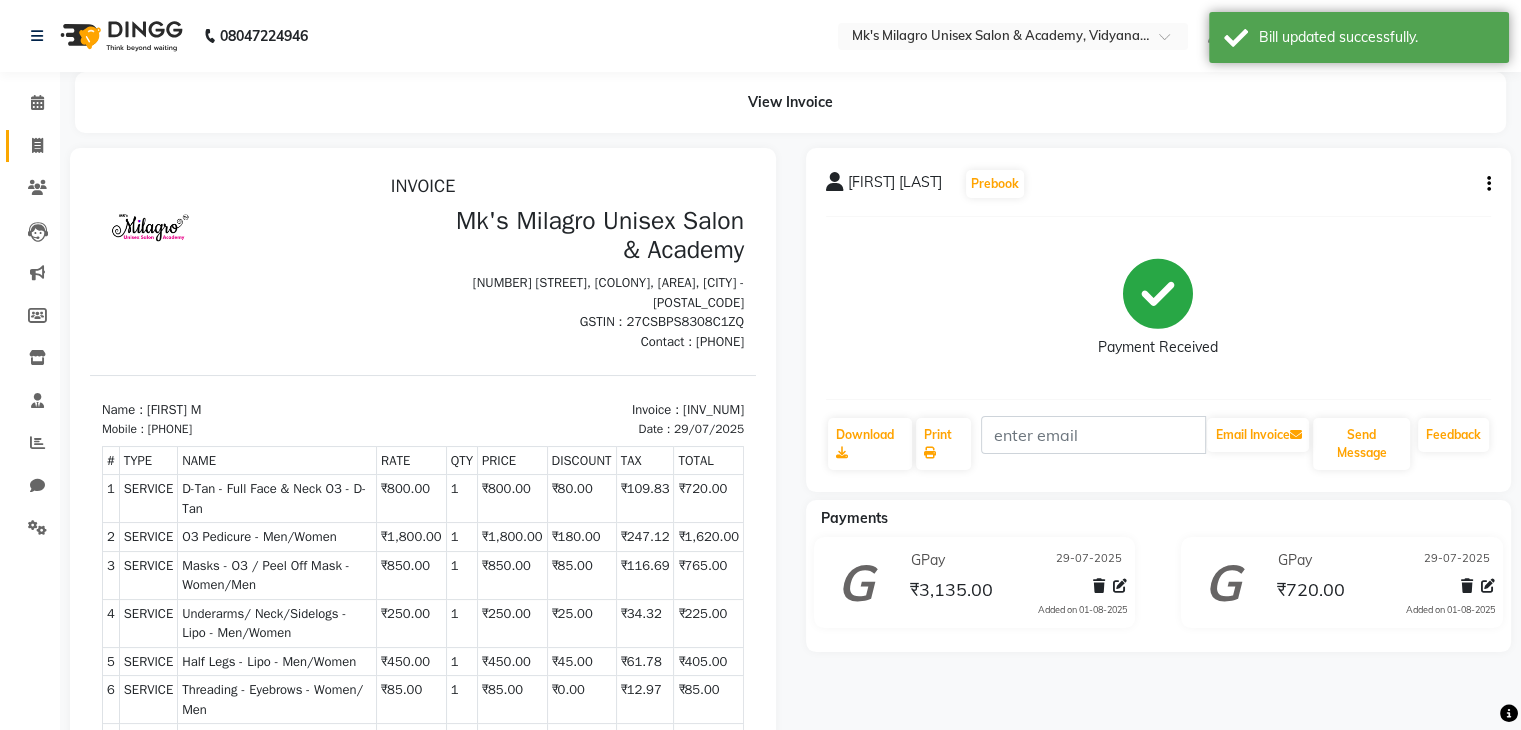 click on "Invoice" 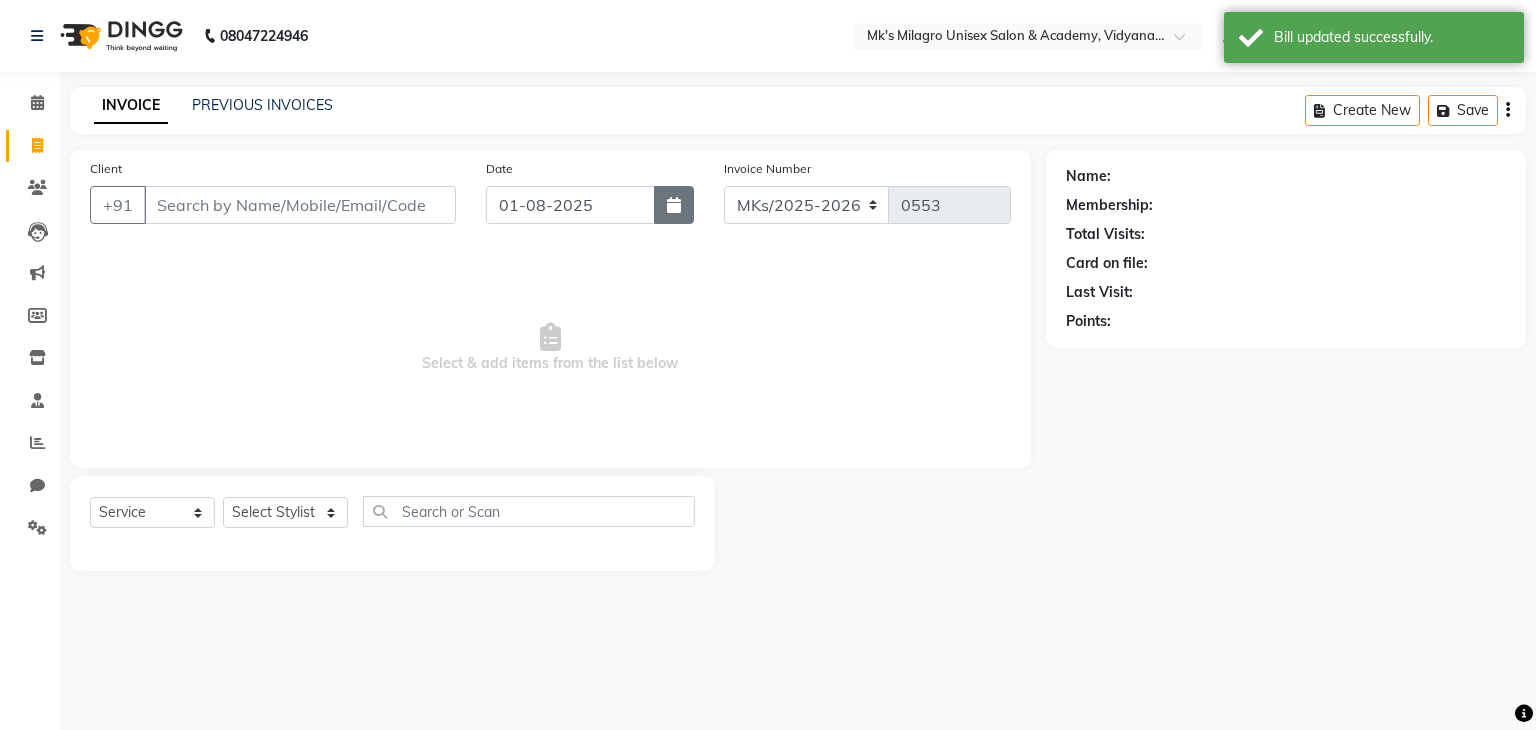 click 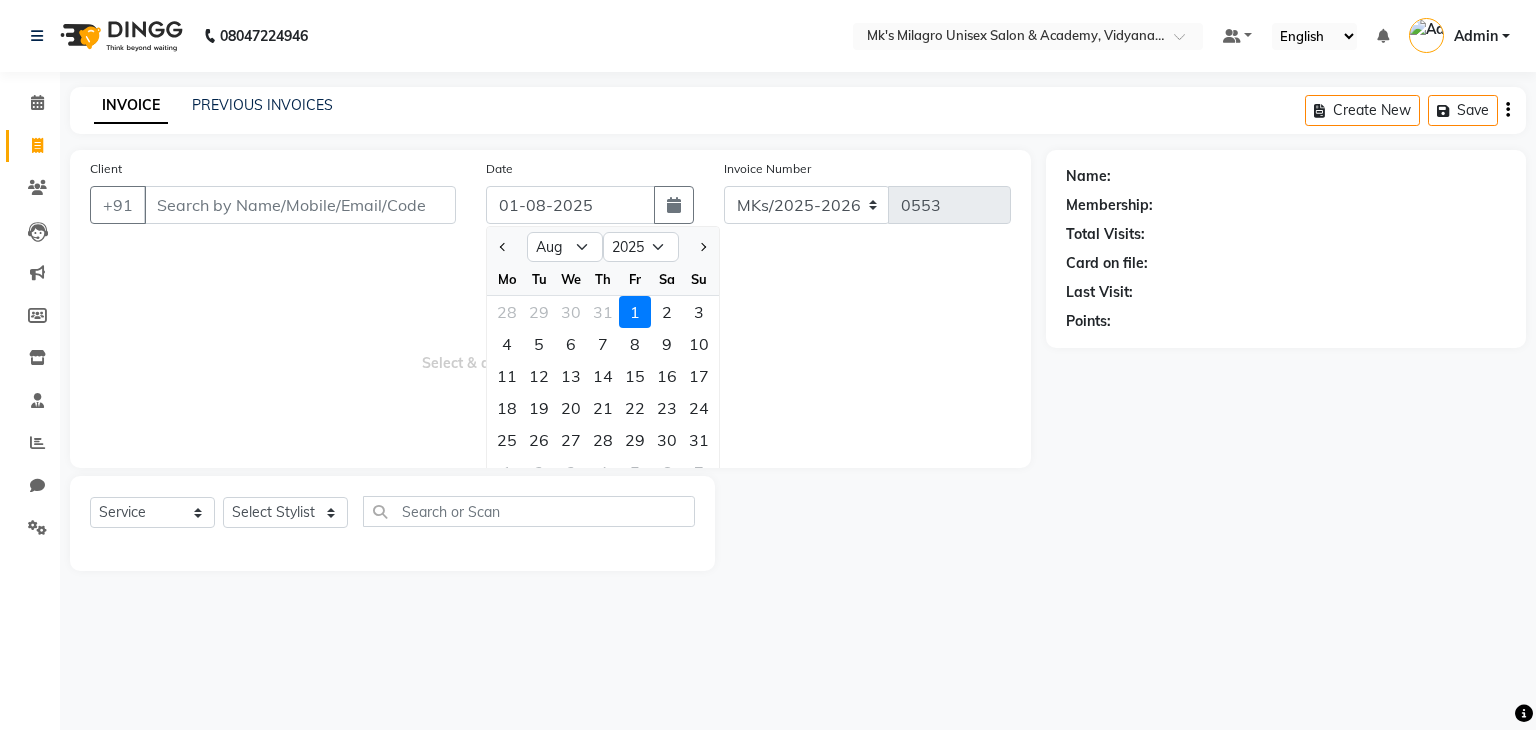 click on "Select & add items from the list below" at bounding box center [550, 348] 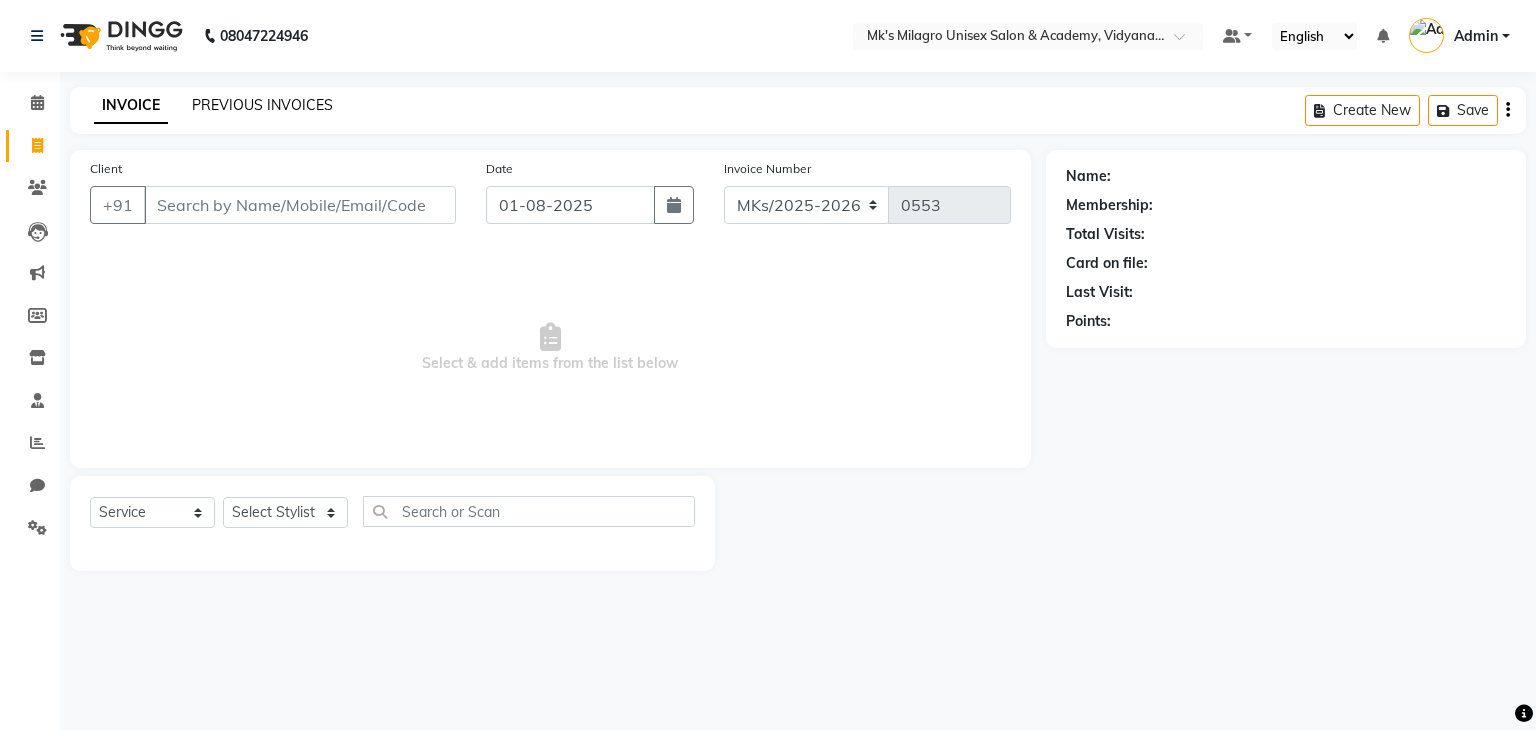 click on "PREVIOUS INVOICES" 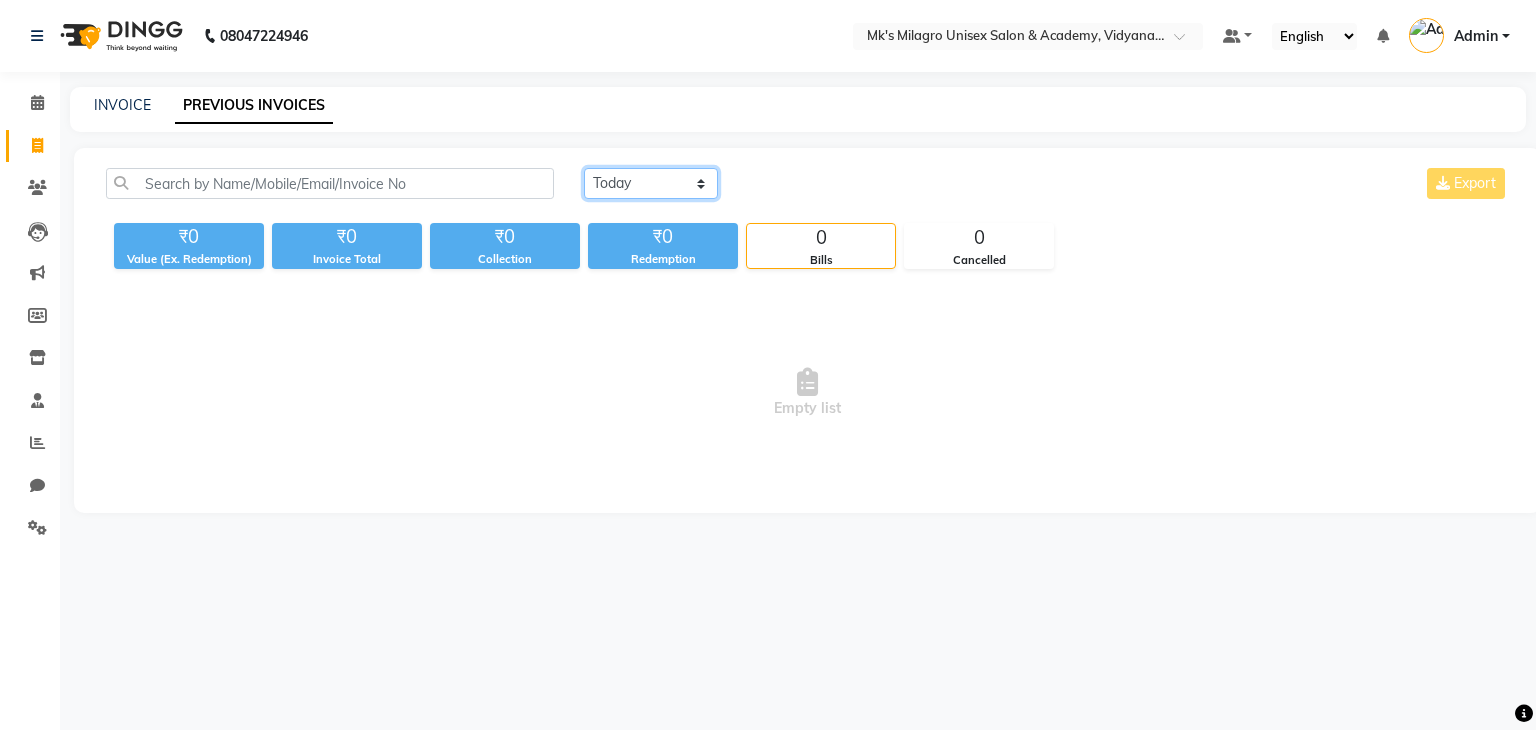 click on "Today Yesterday Custom Range" 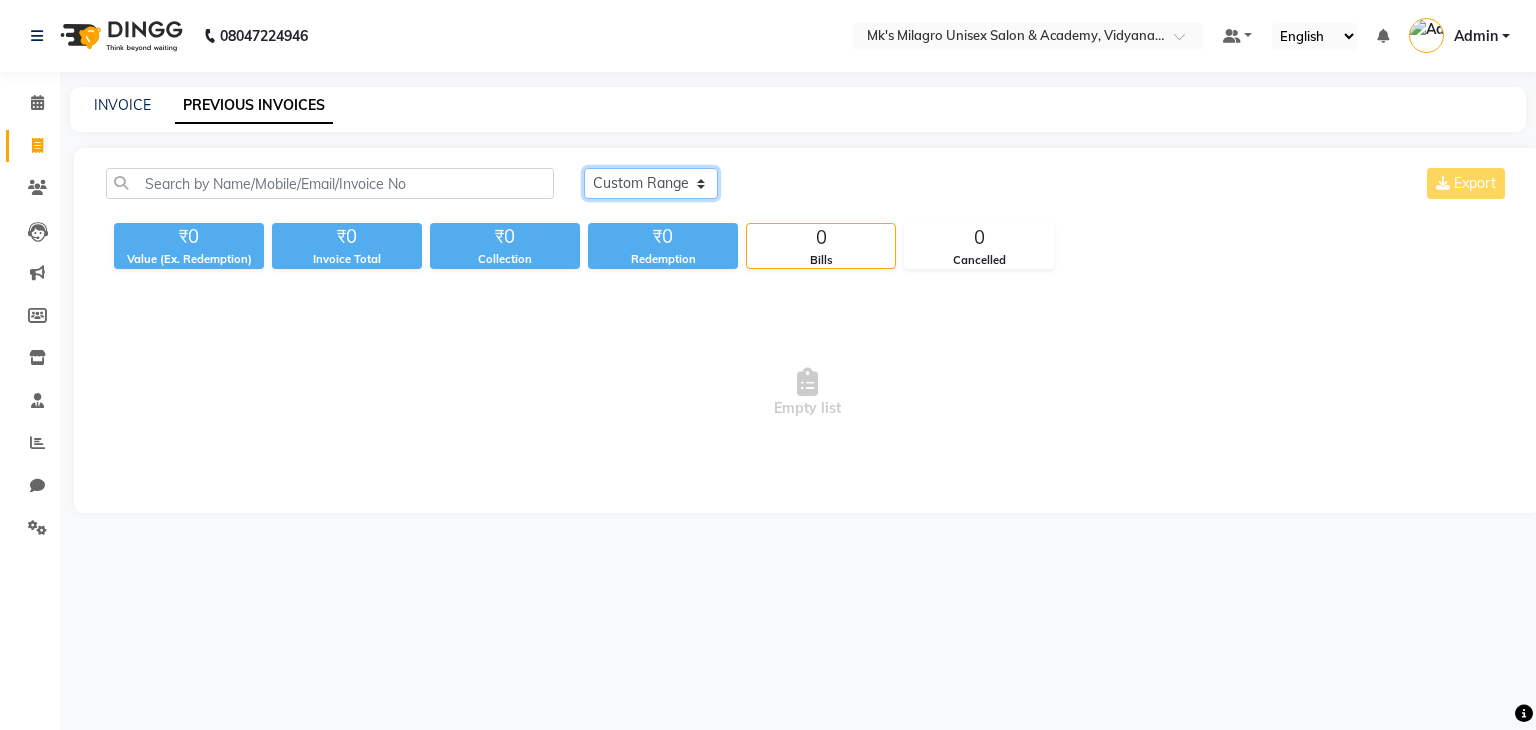 click on "Today Yesterday Custom Range" 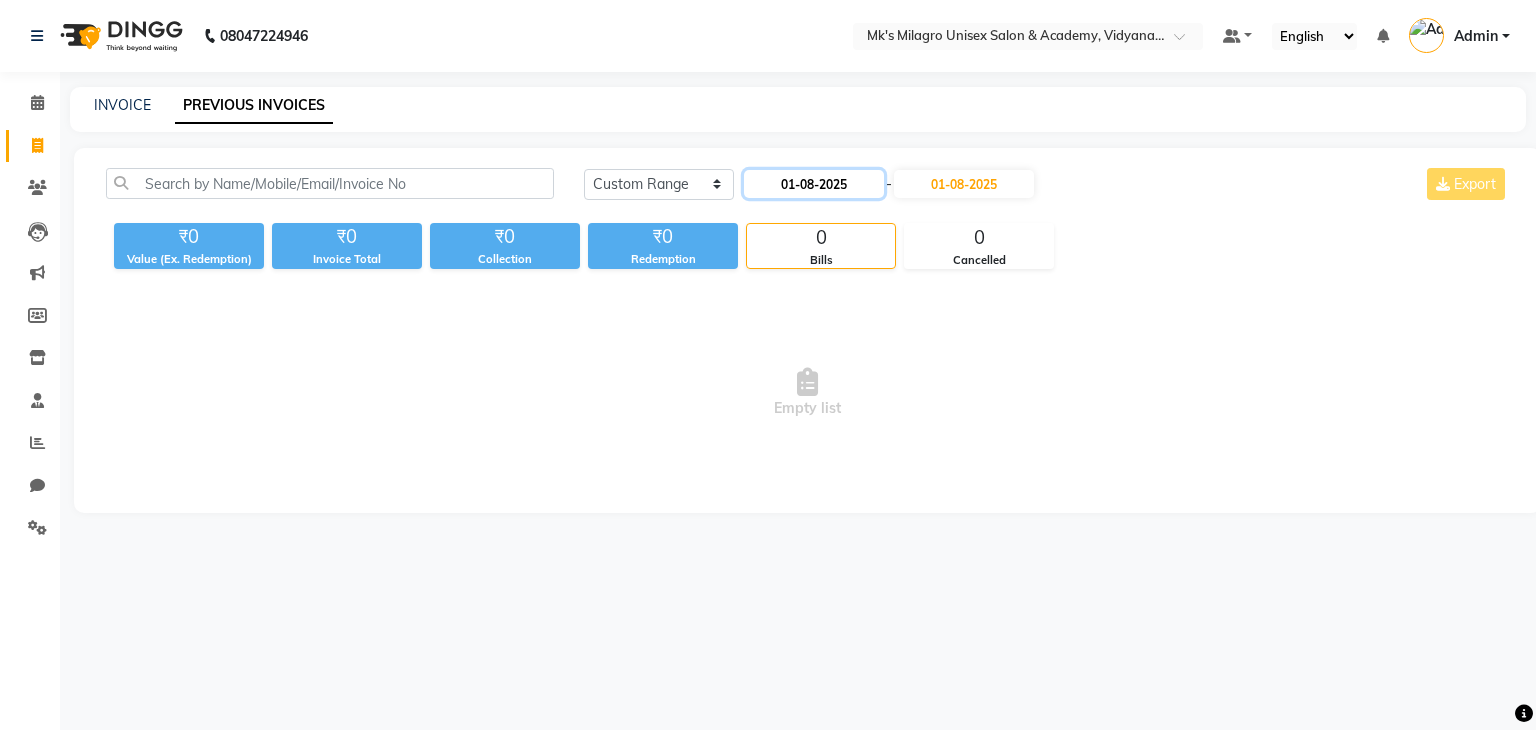 click on "01-08-2025" 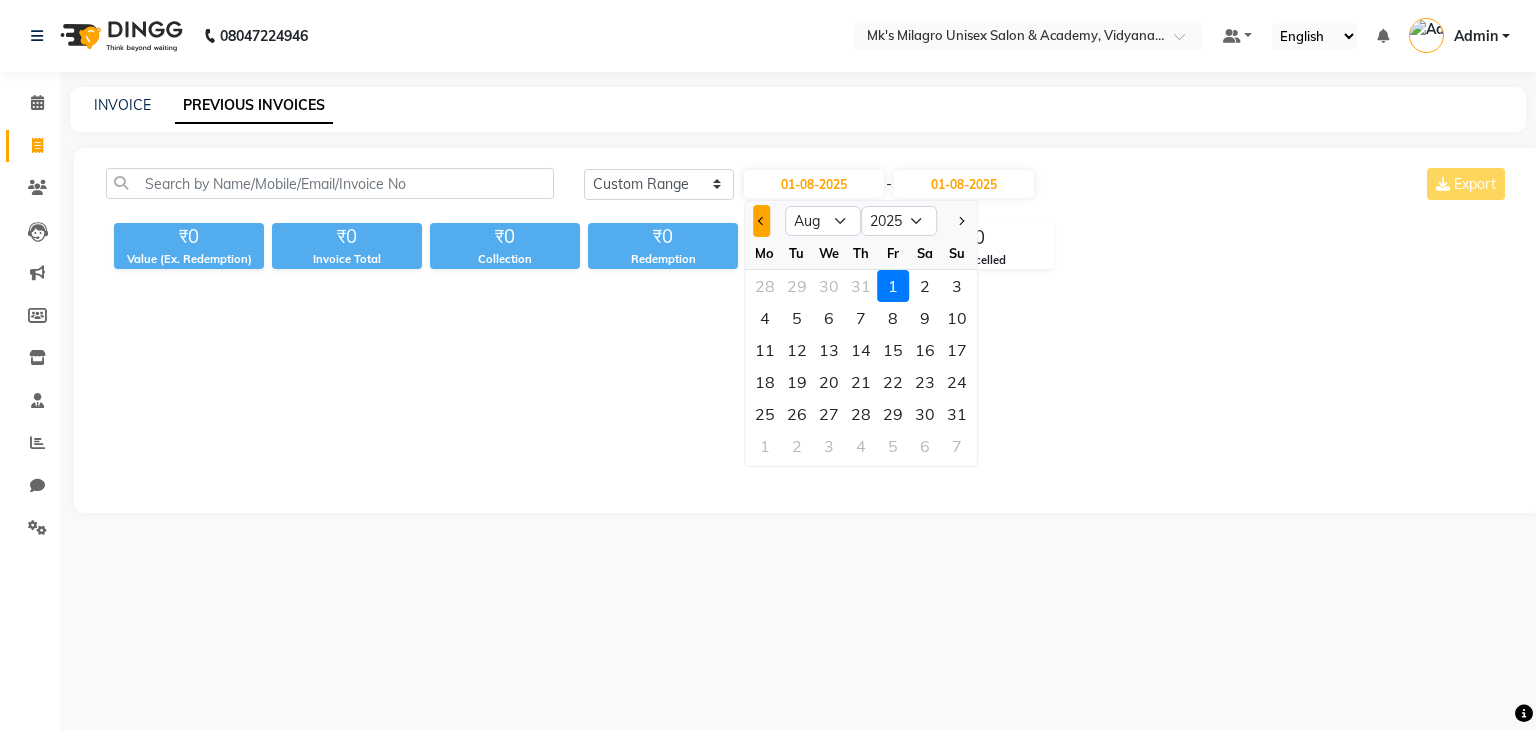 click 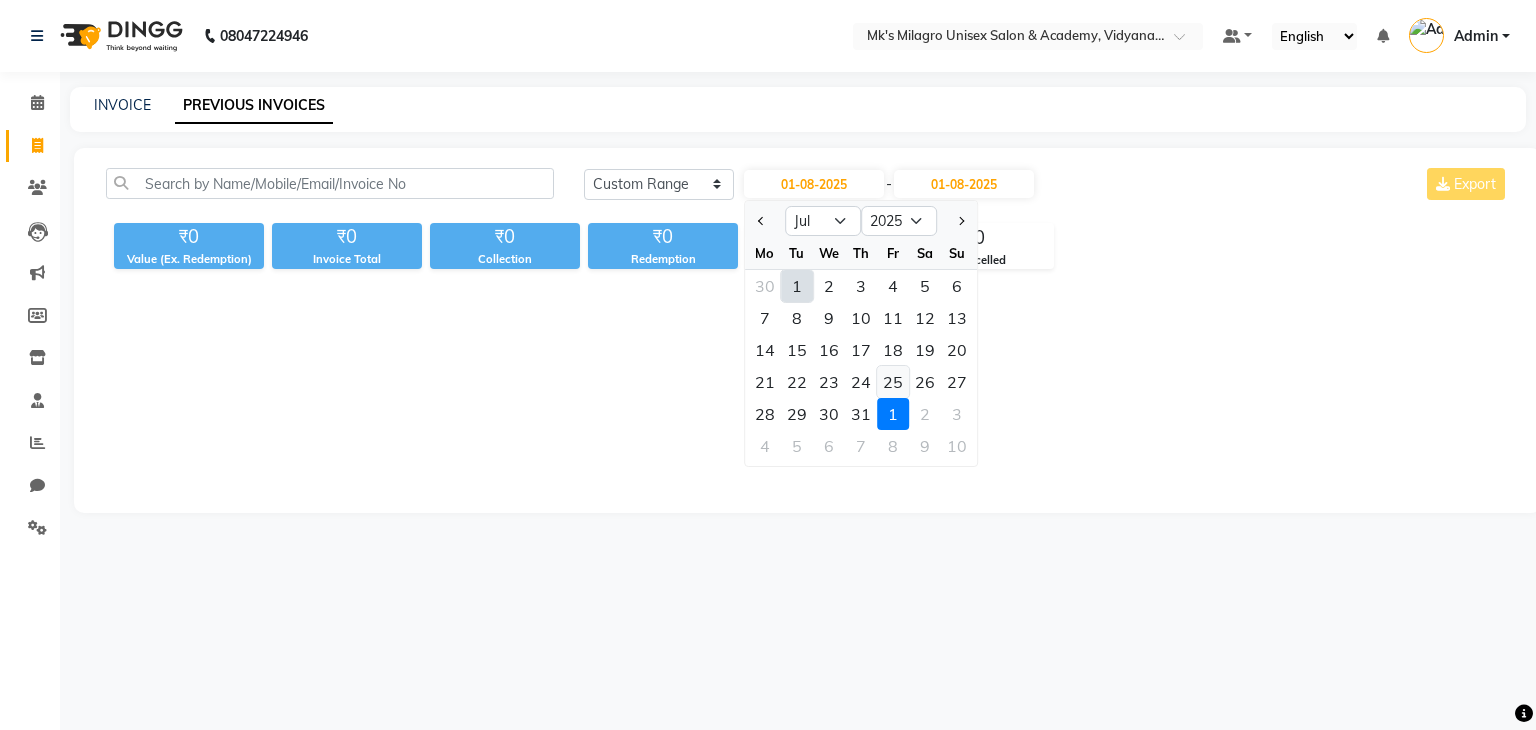 click on "25" 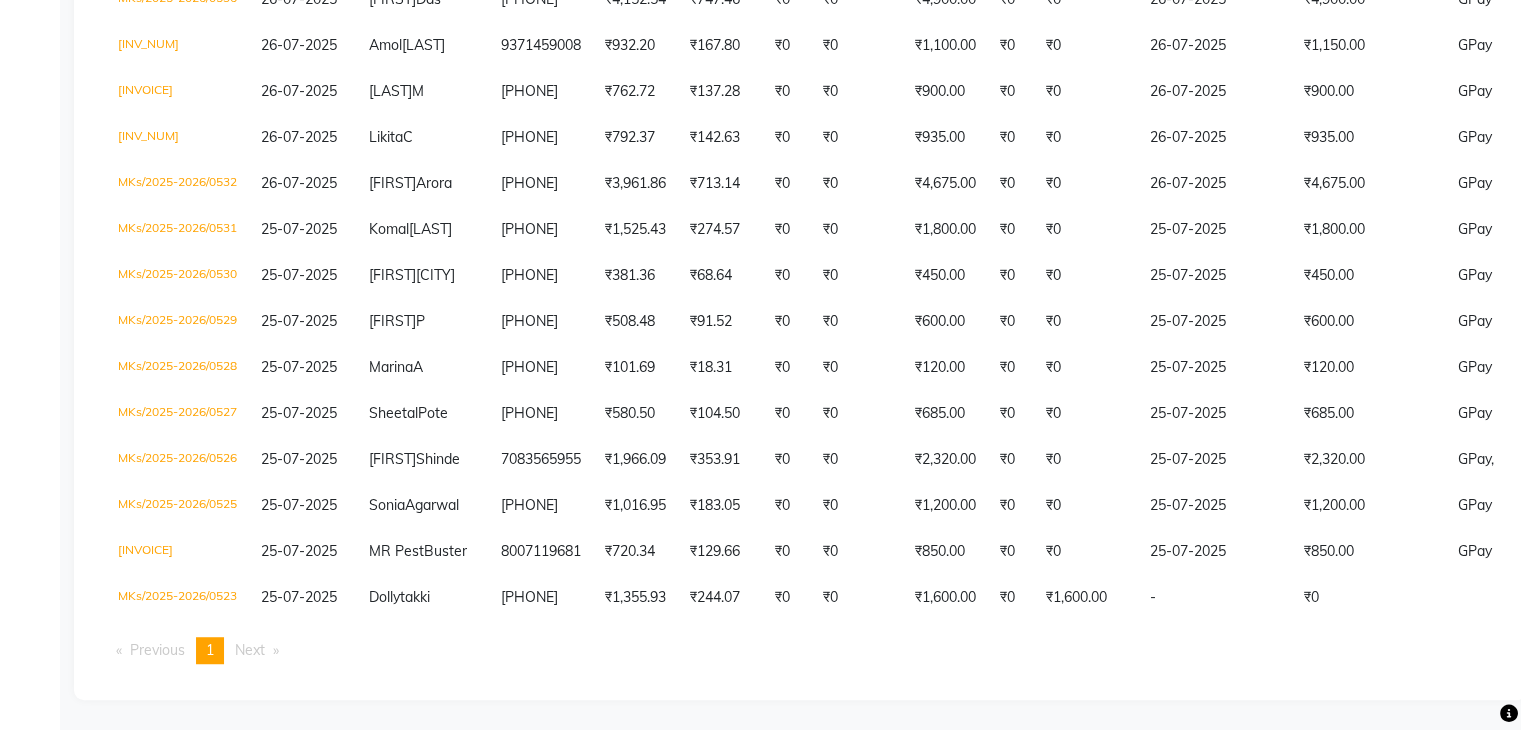 scroll, scrollTop: 1489, scrollLeft: 0, axis: vertical 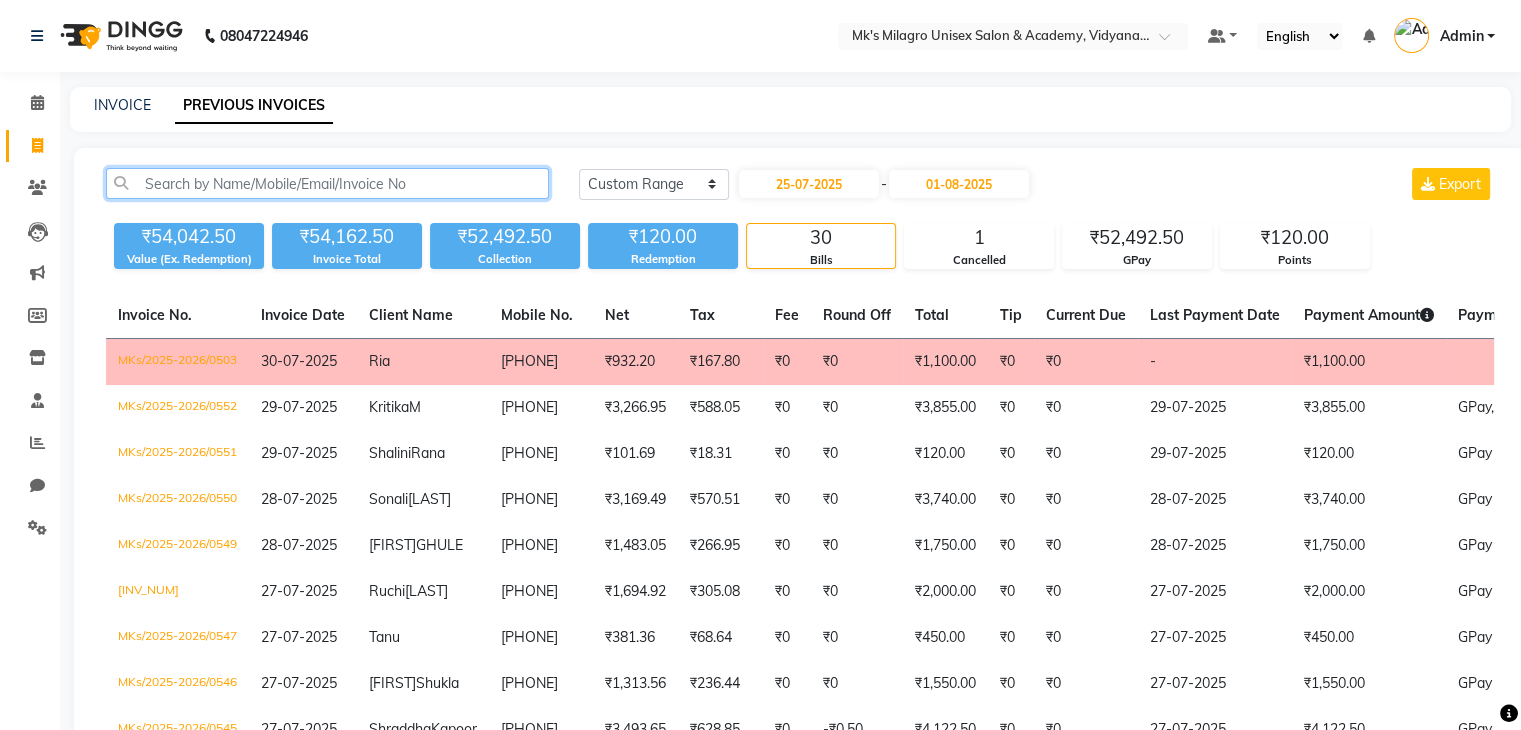 click 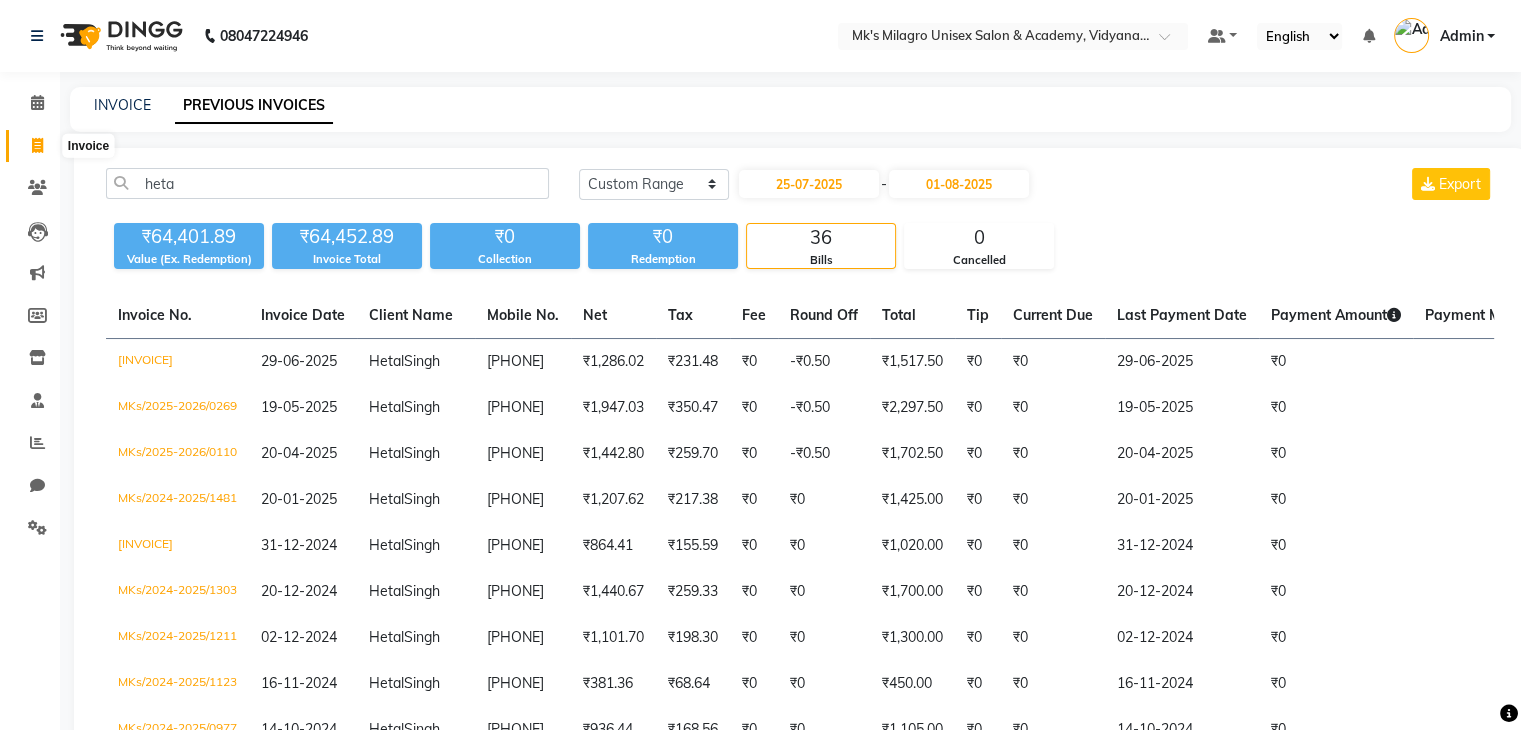 click 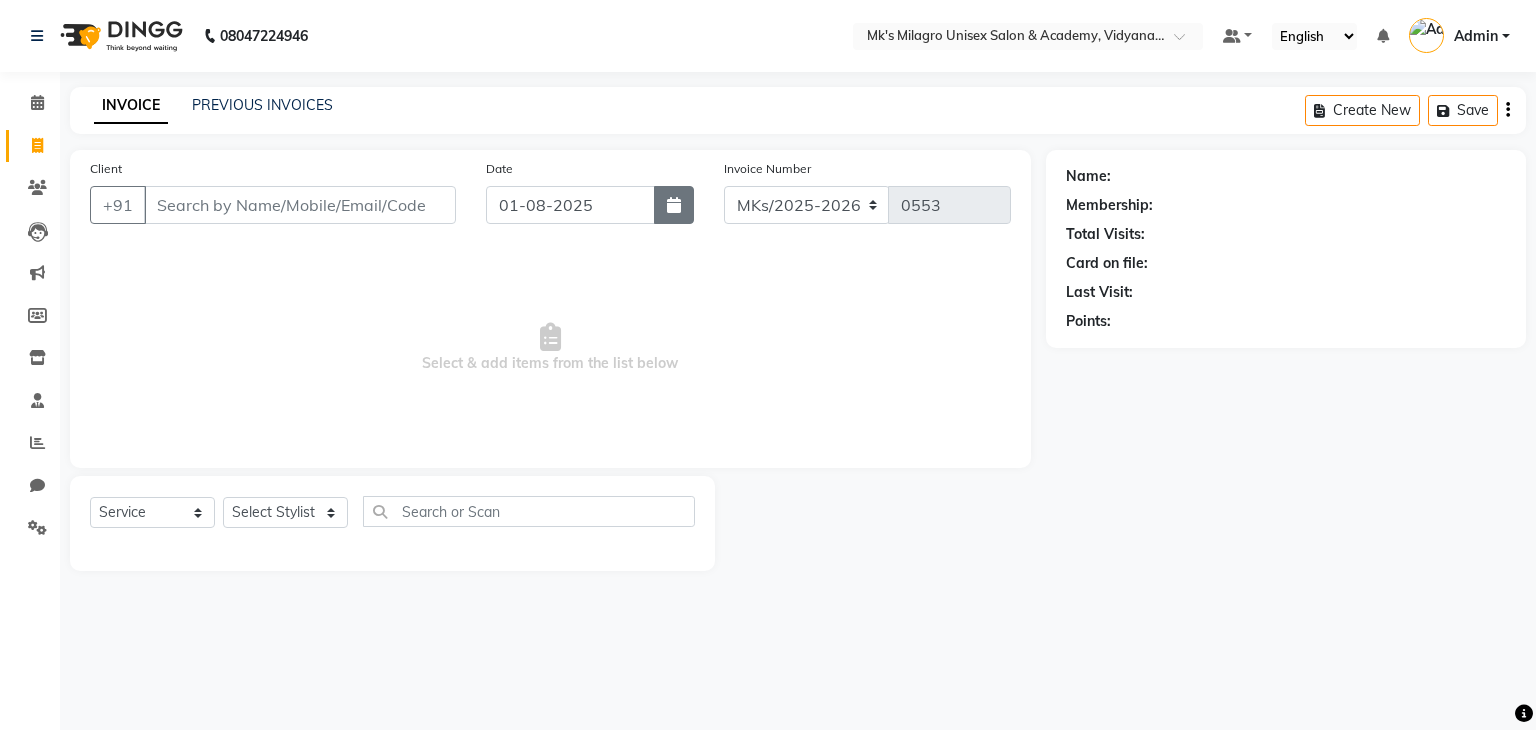 click 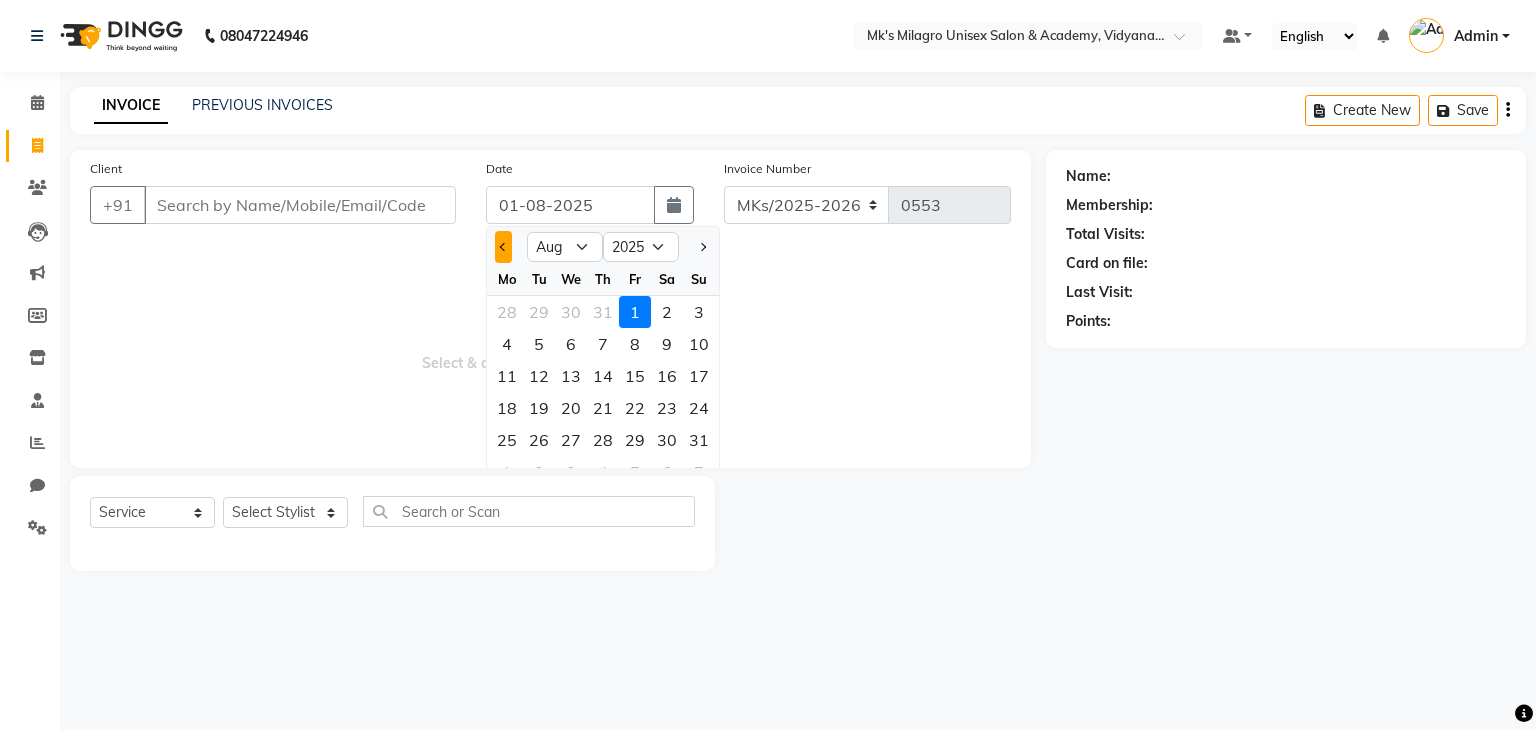click 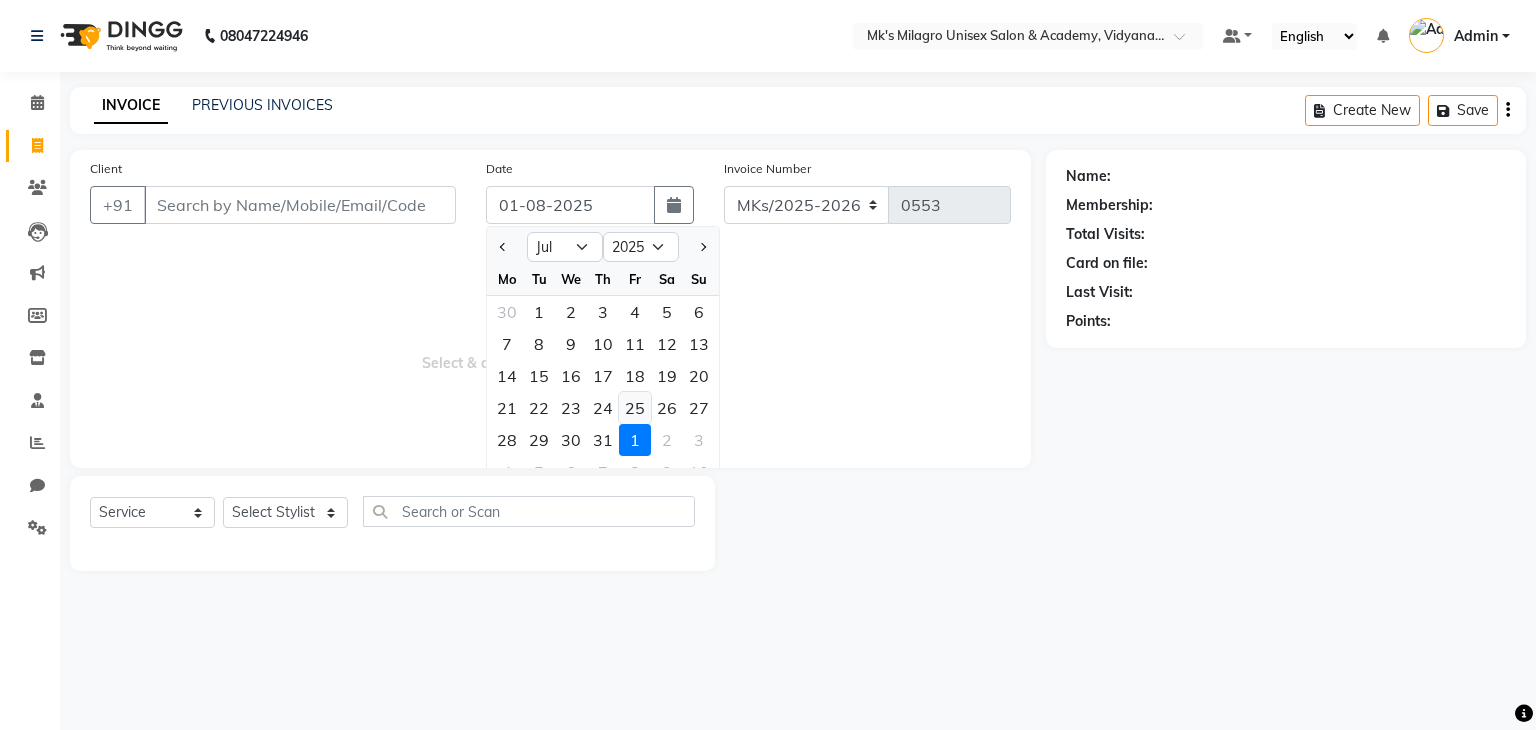 click on "25" 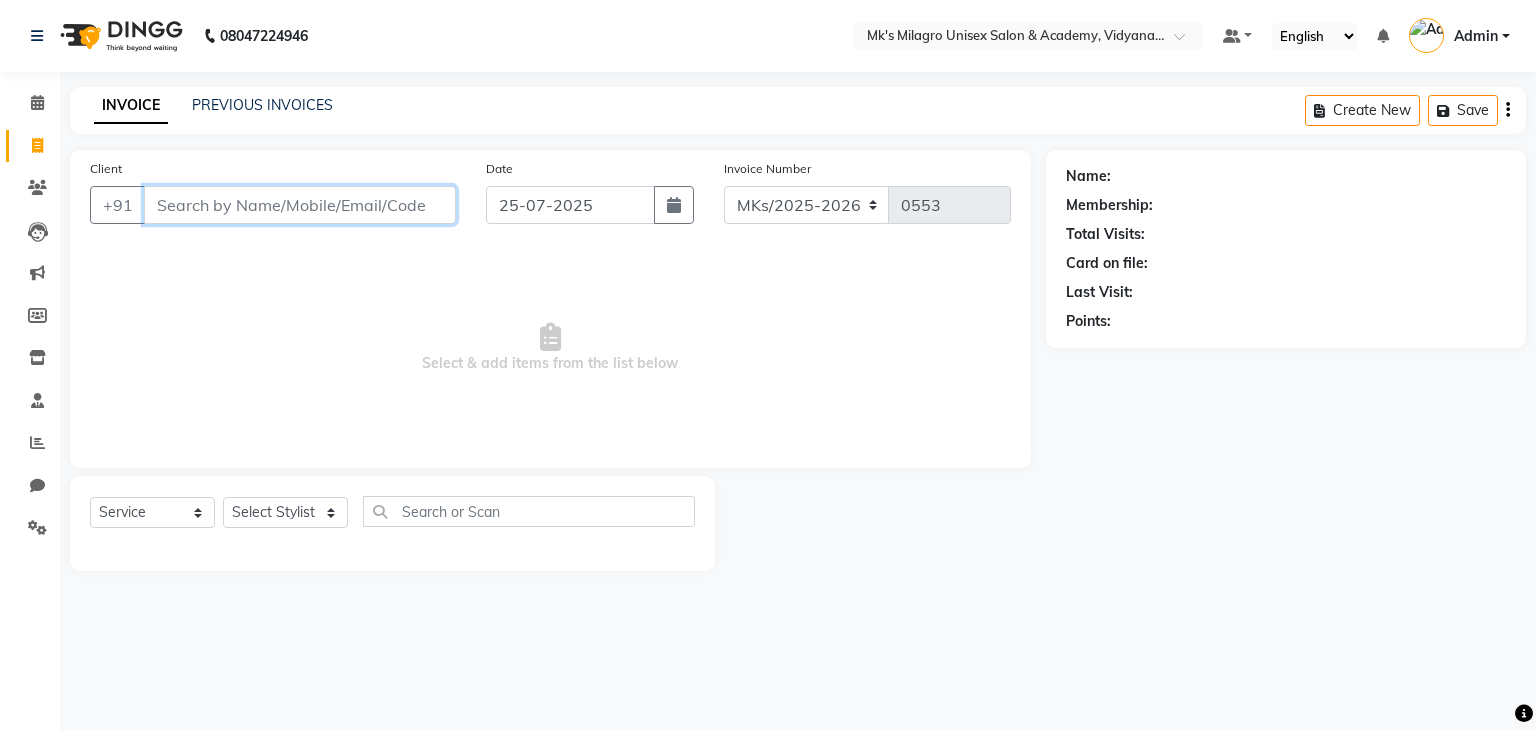 click on "Client" at bounding box center (300, 205) 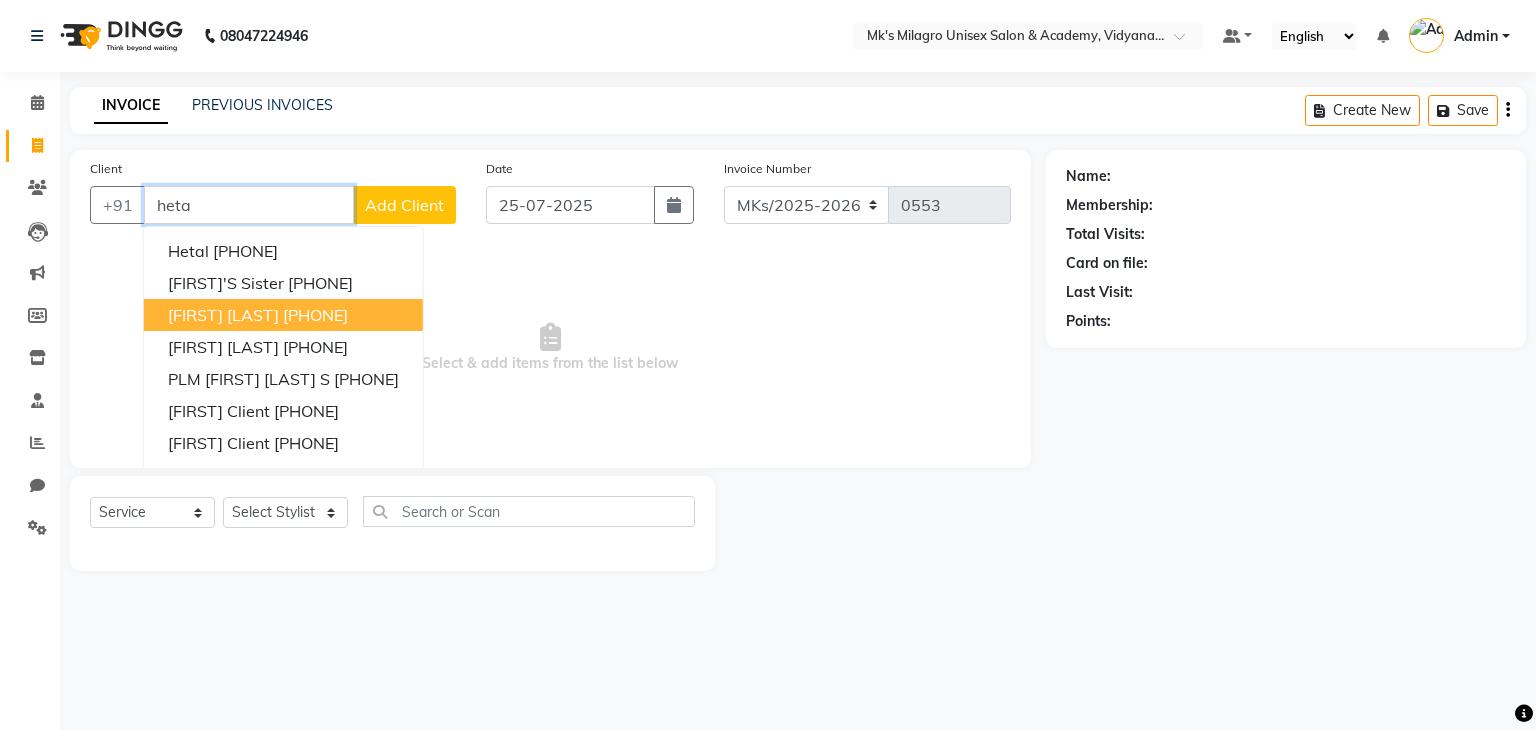 click on "[PHONE]" at bounding box center (315, 315) 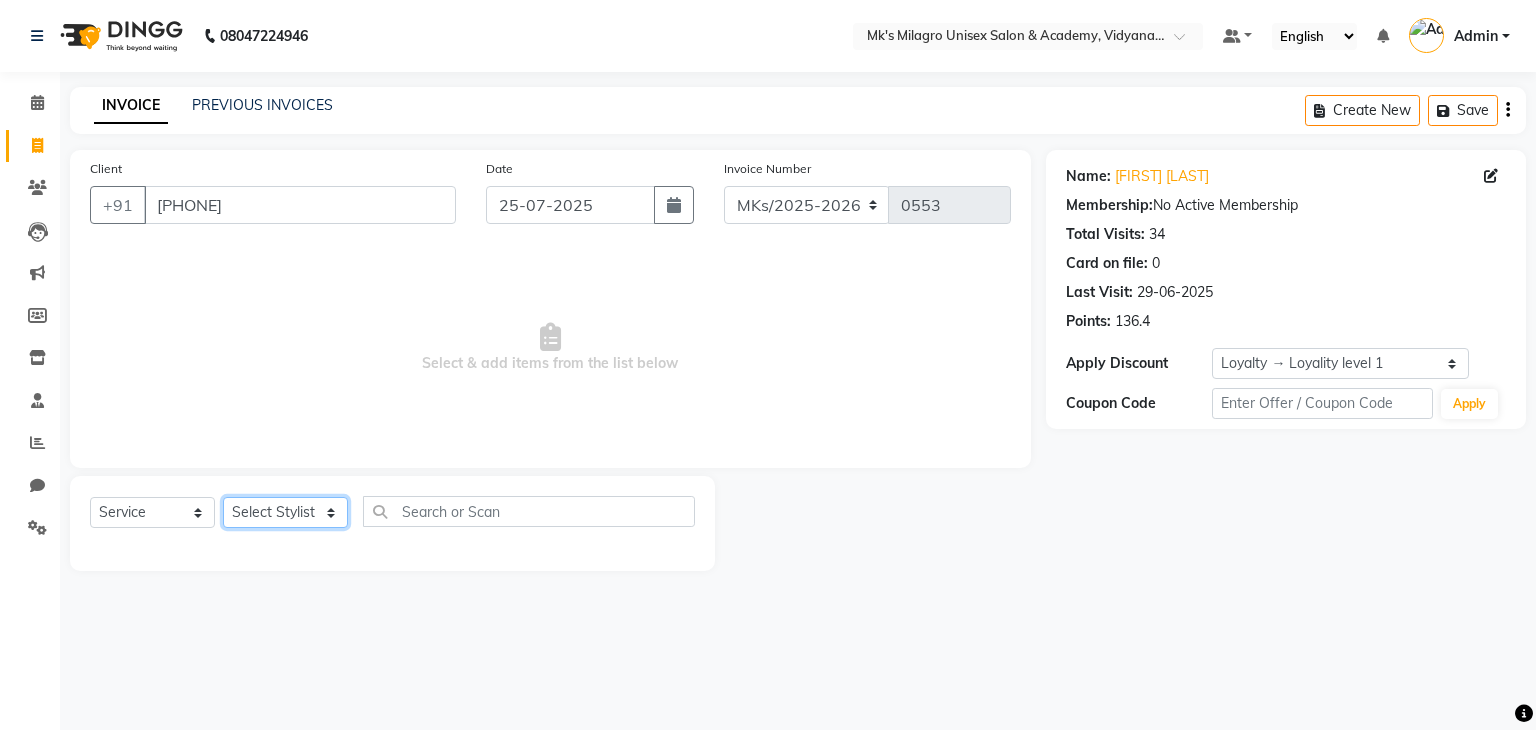 click on "Select Stylist Madhuri Jadhav Minsi Ramesh Renuka Riya Sandhaya Santoshi" 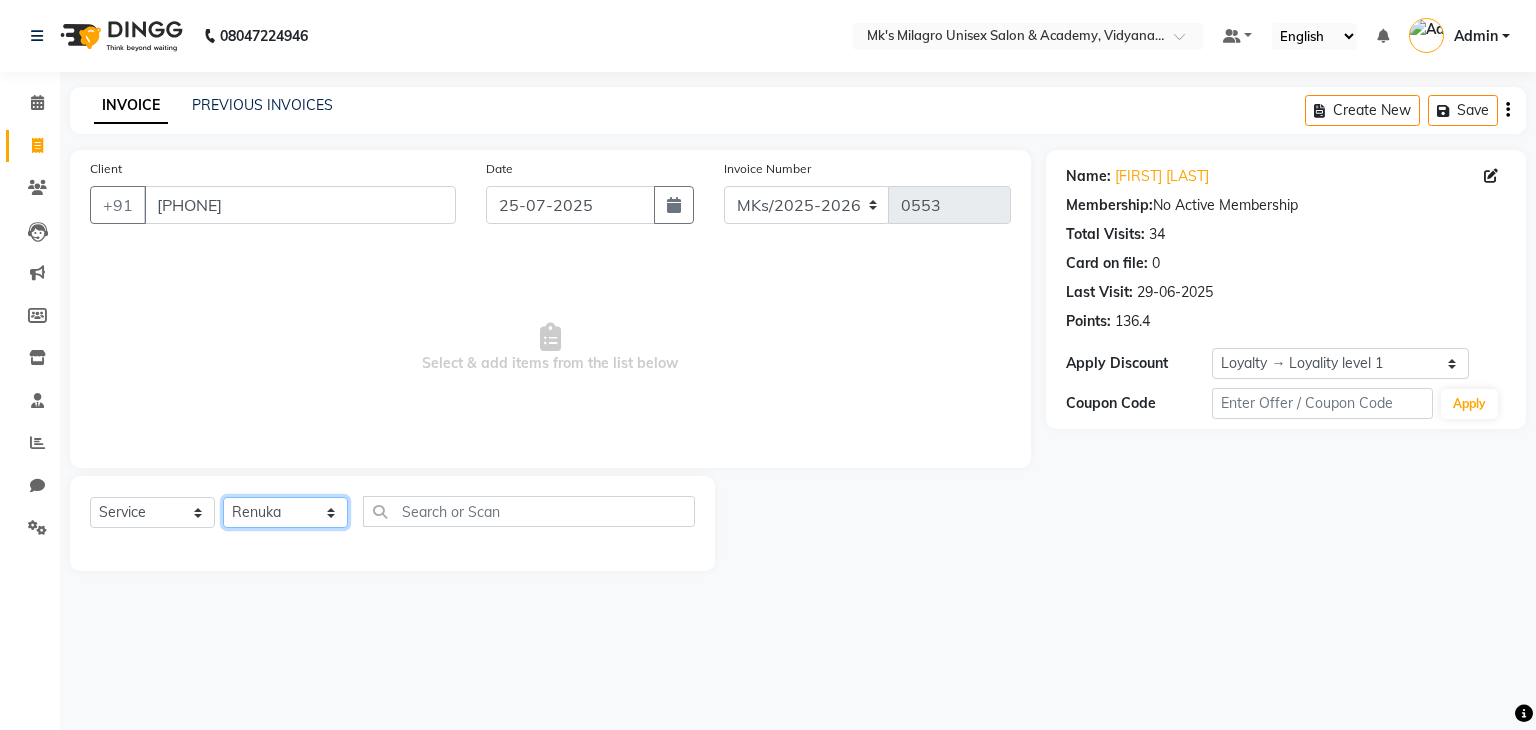 click on "Select Stylist Madhuri Jadhav Minsi Ramesh Renuka Riya Sandhaya Santoshi" 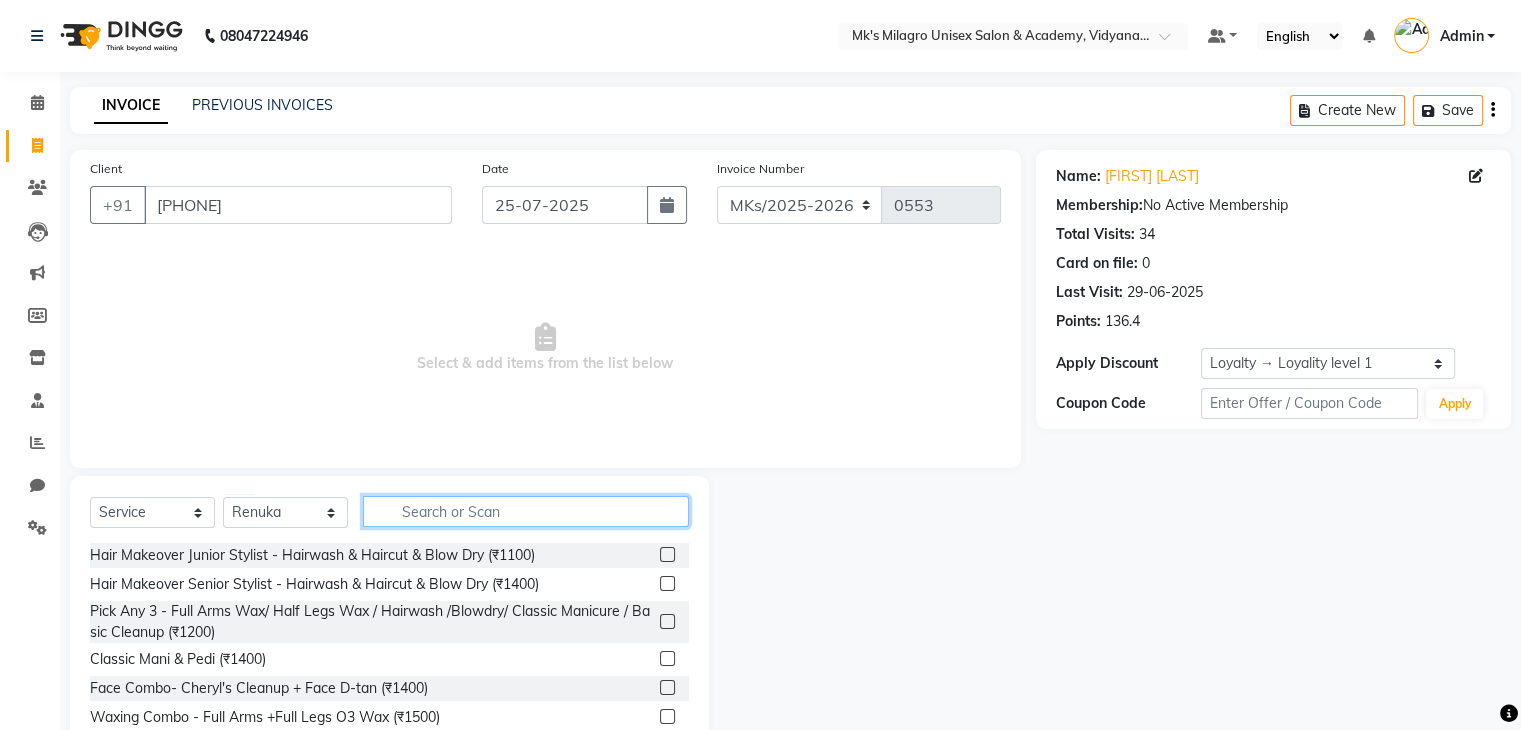 click 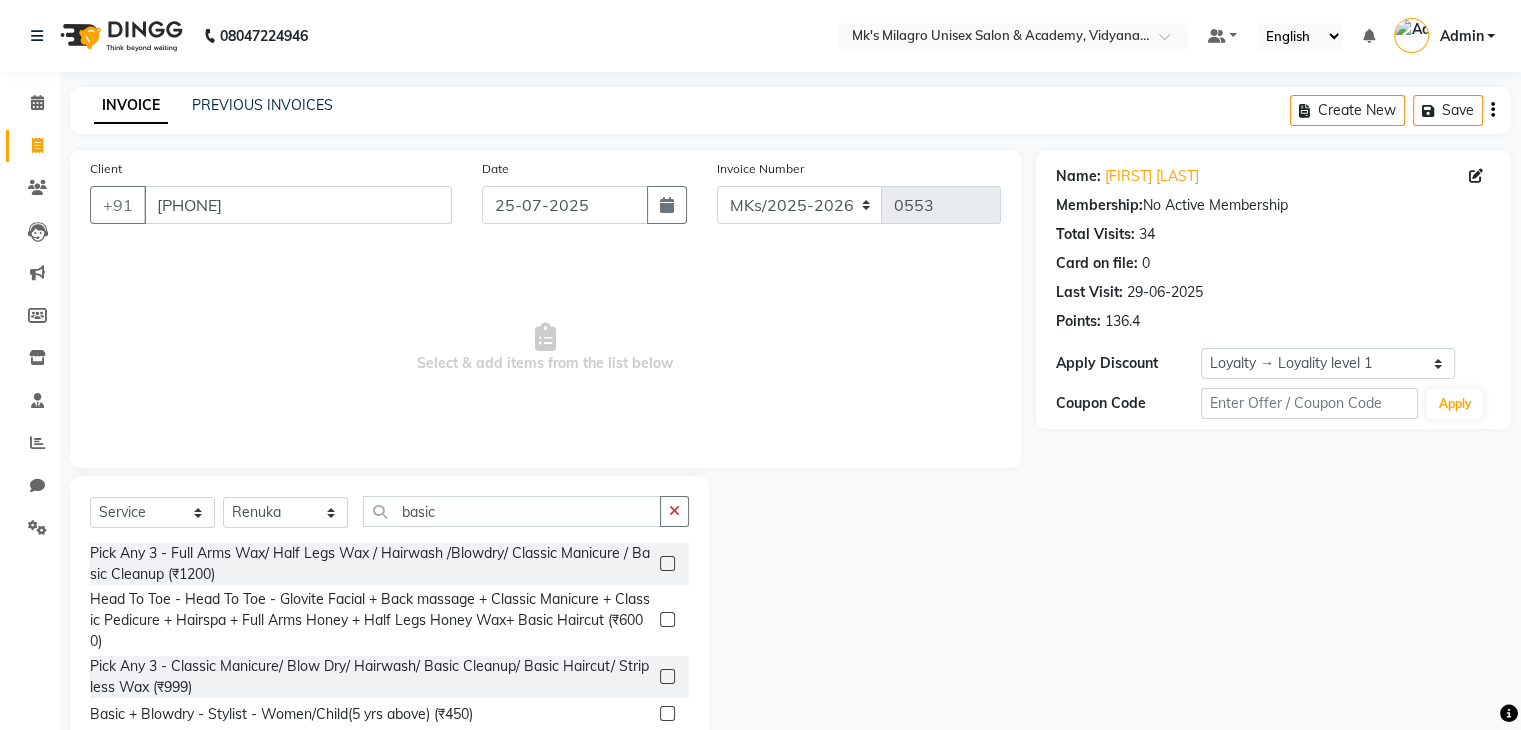 click 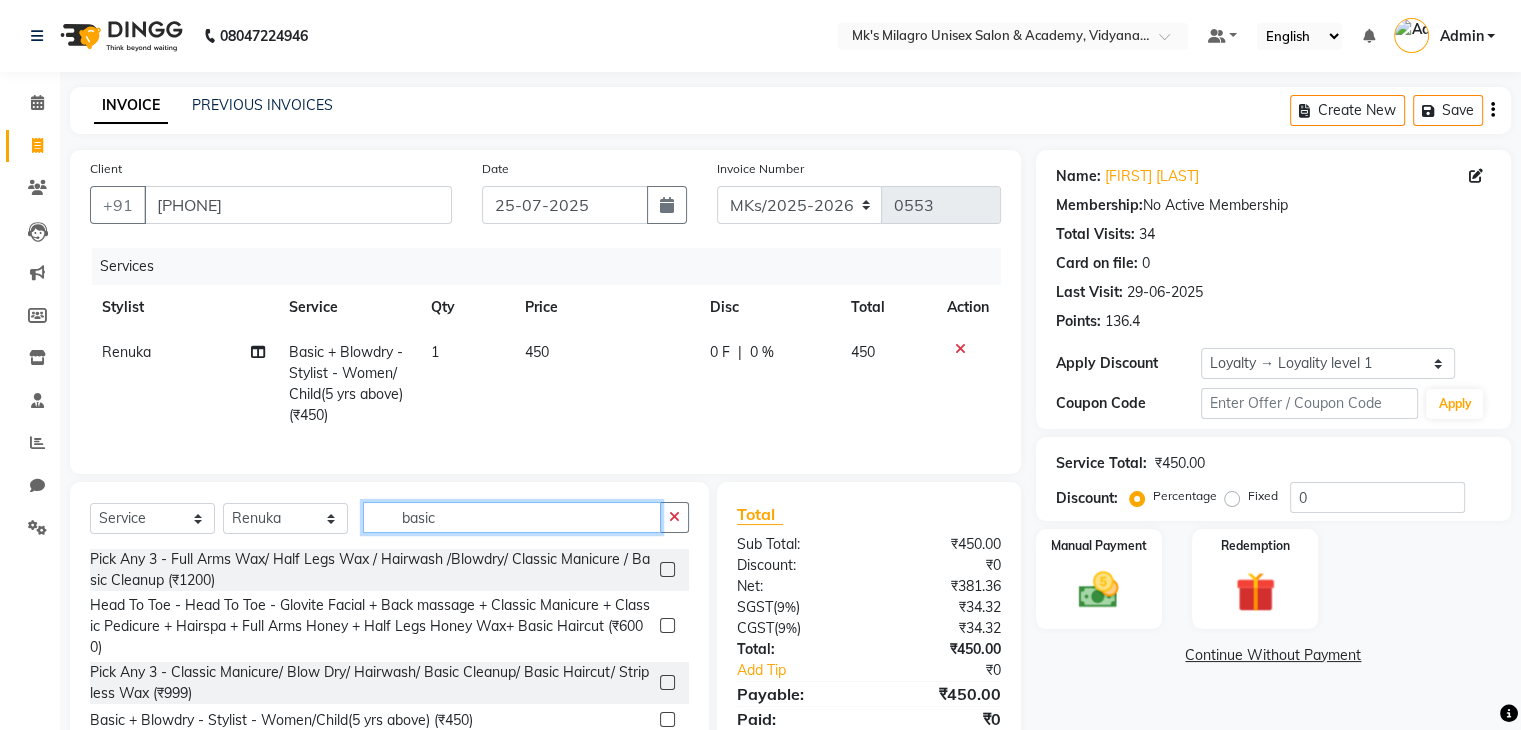 click on "basic" 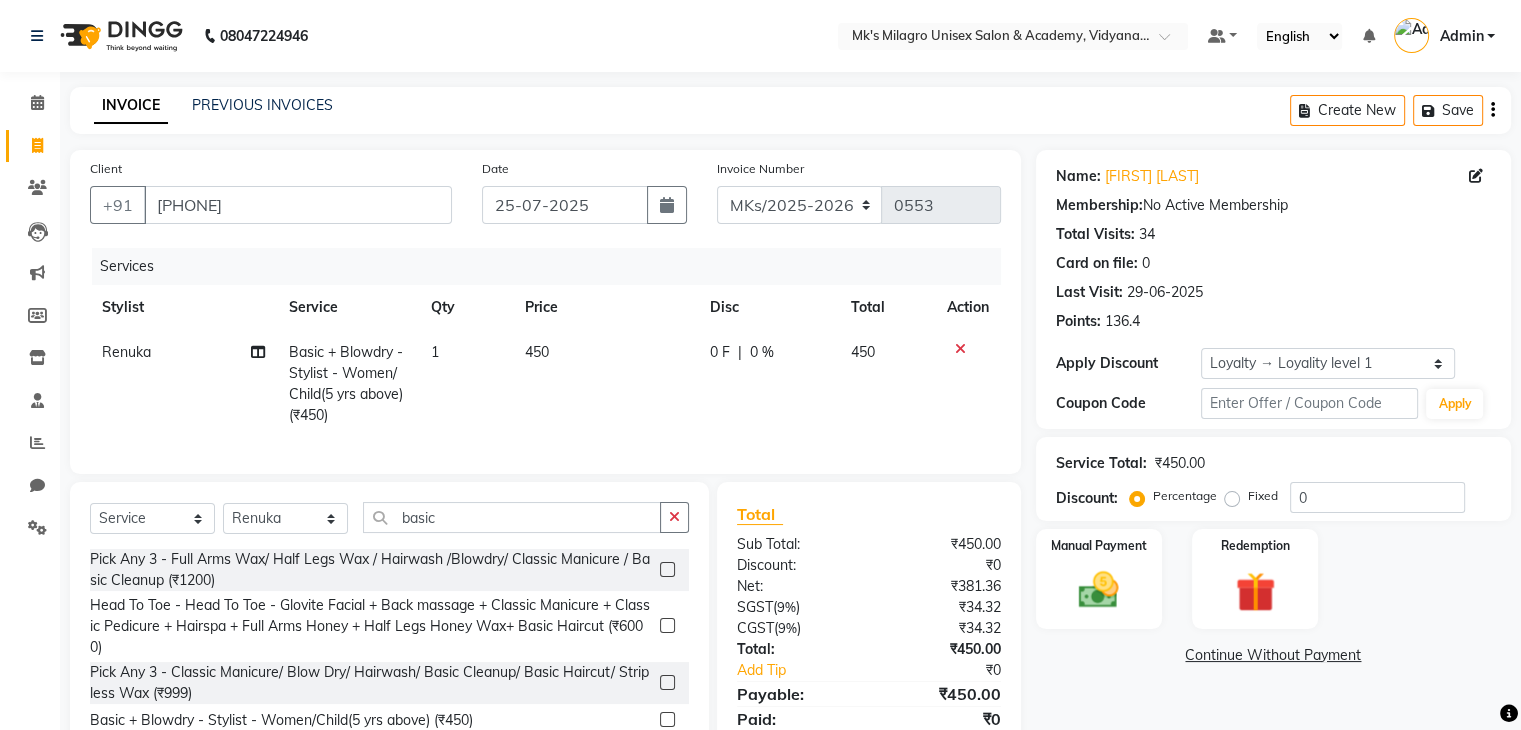 click on "0 %" 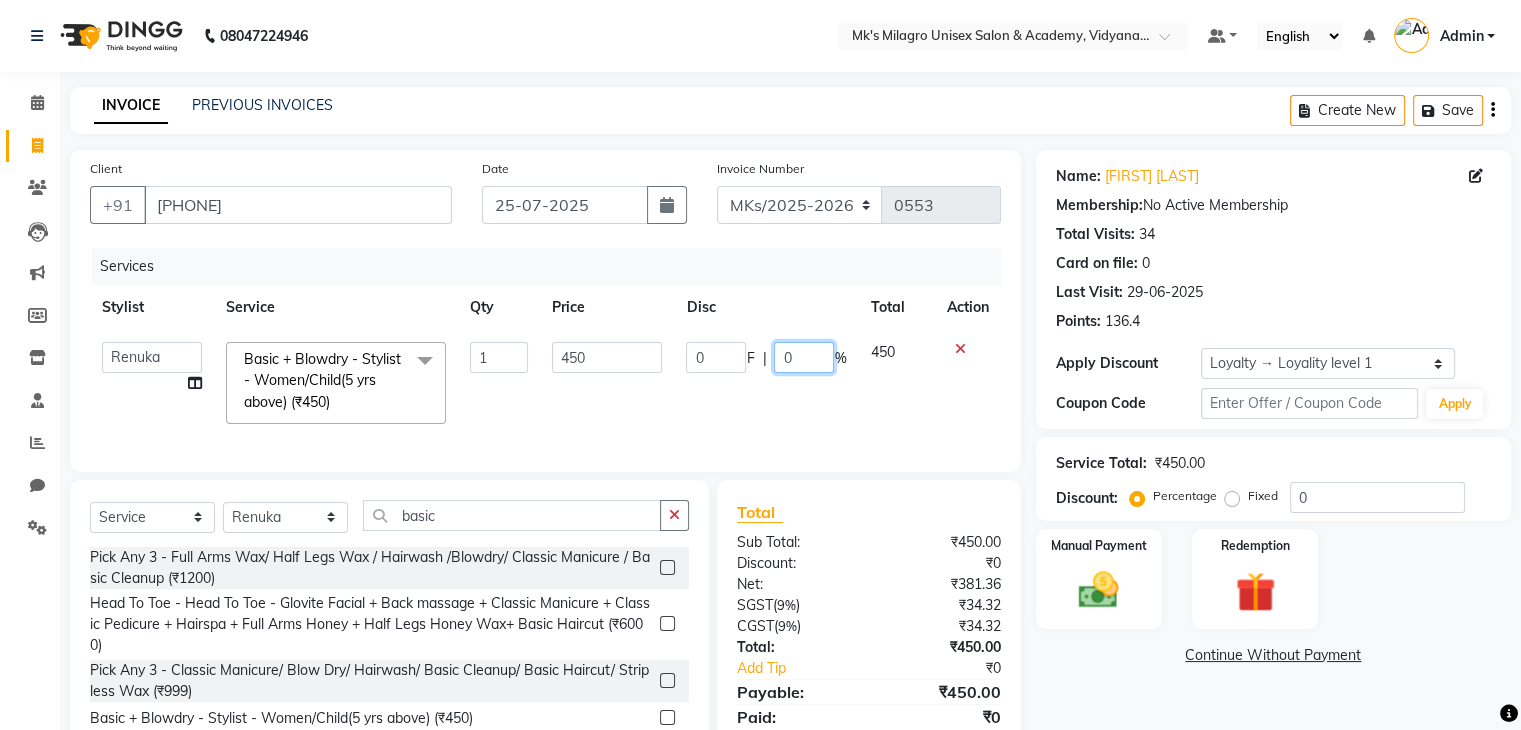 click on "0" 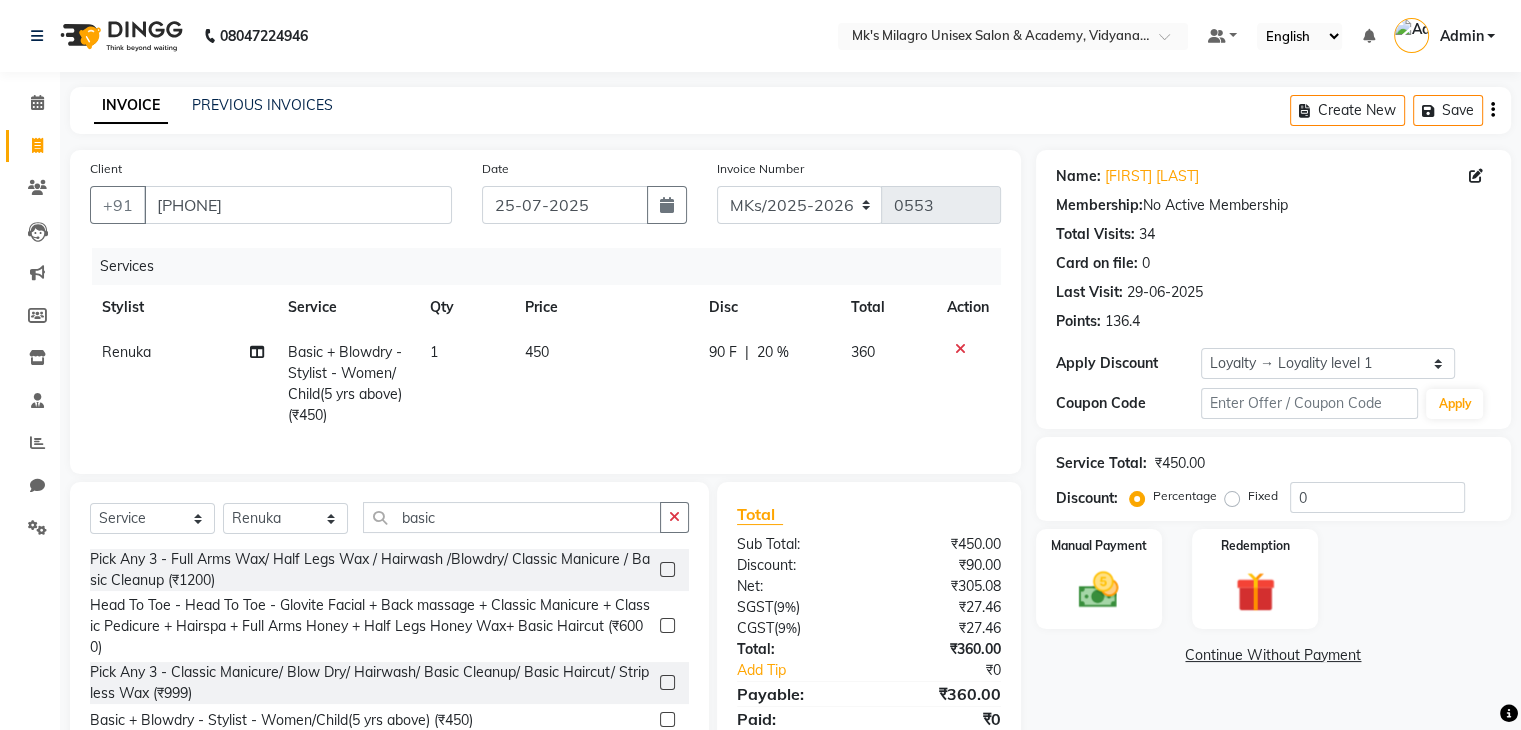 click on "90 F | 20 %" 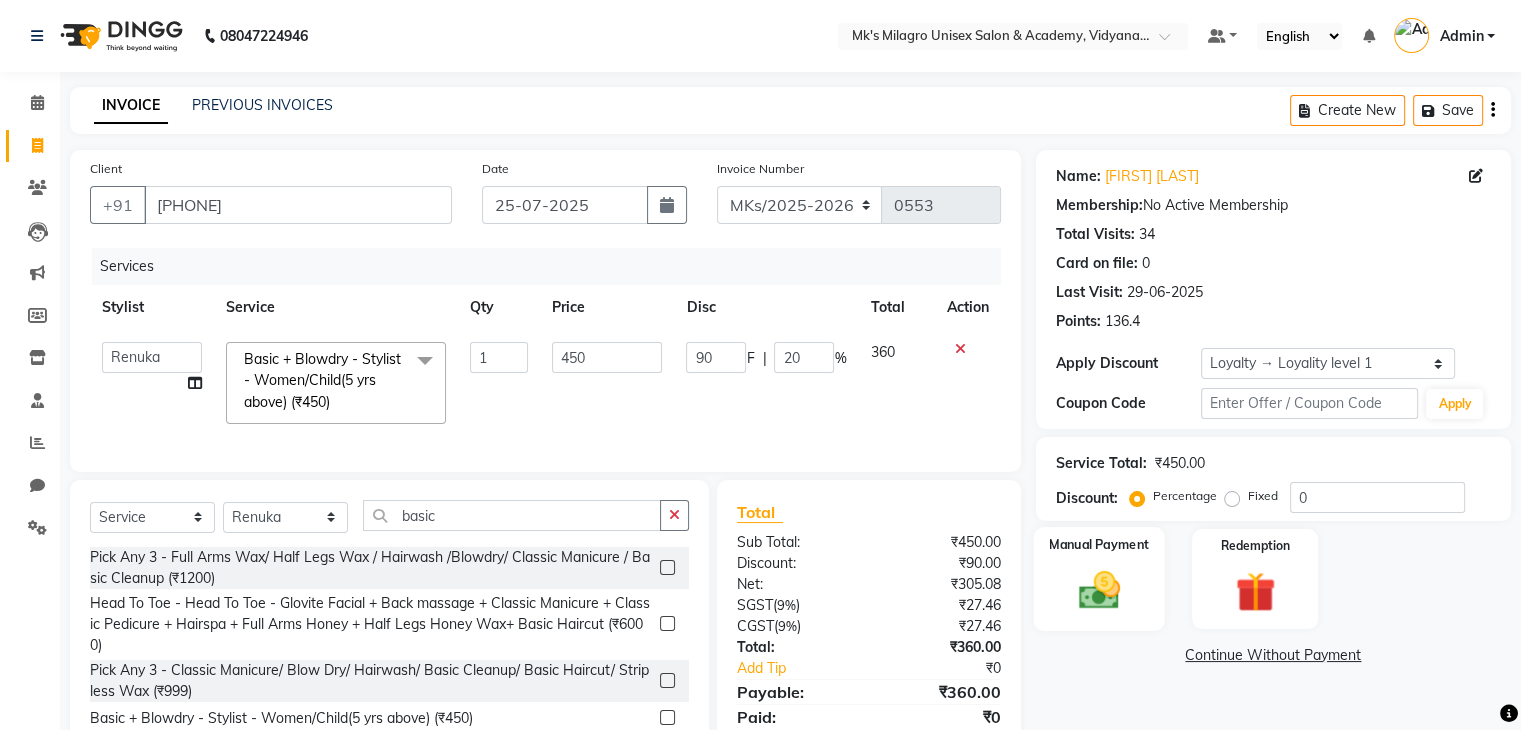 click 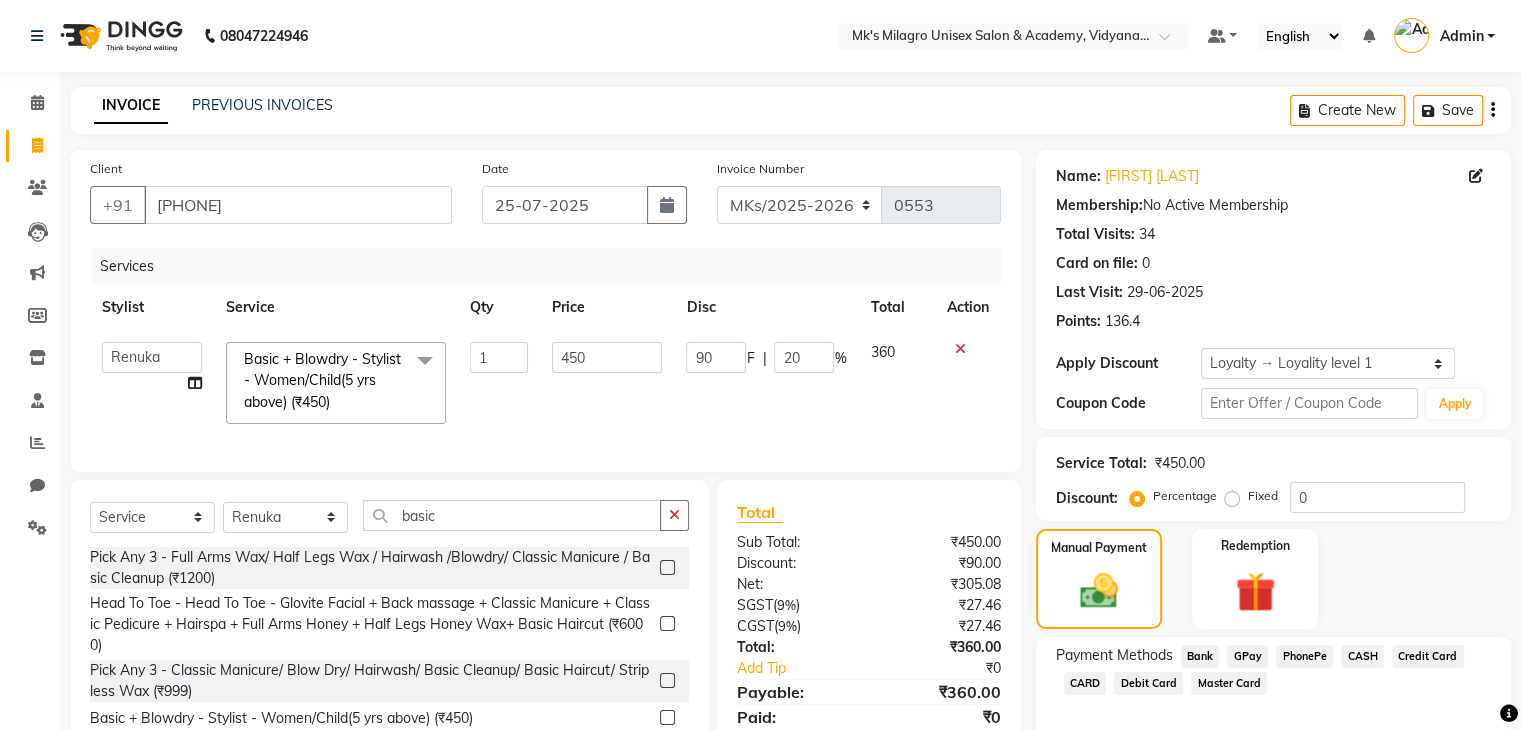 click on "GPay" 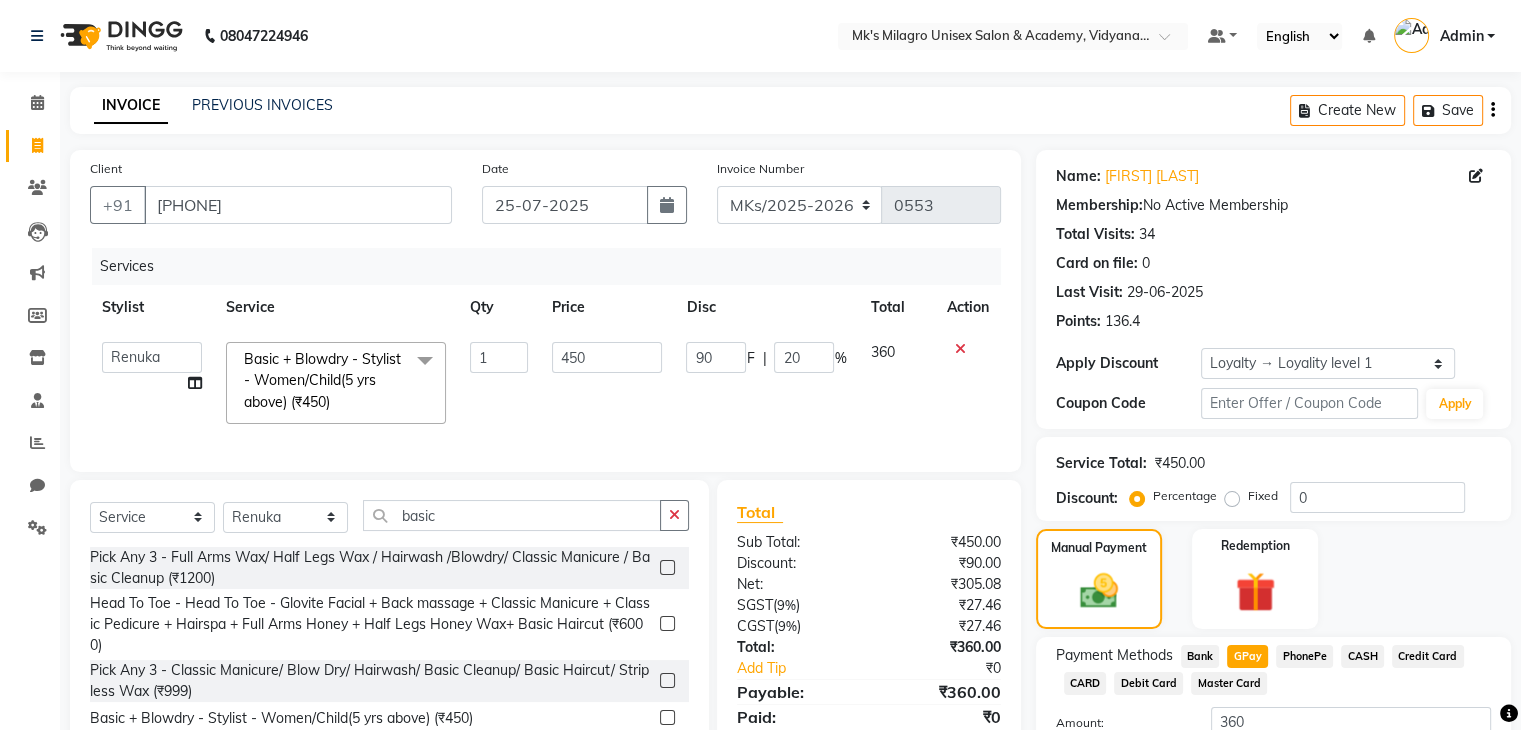 scroll, scrollTop: 156, scrollLeft: 0, axis: vertical 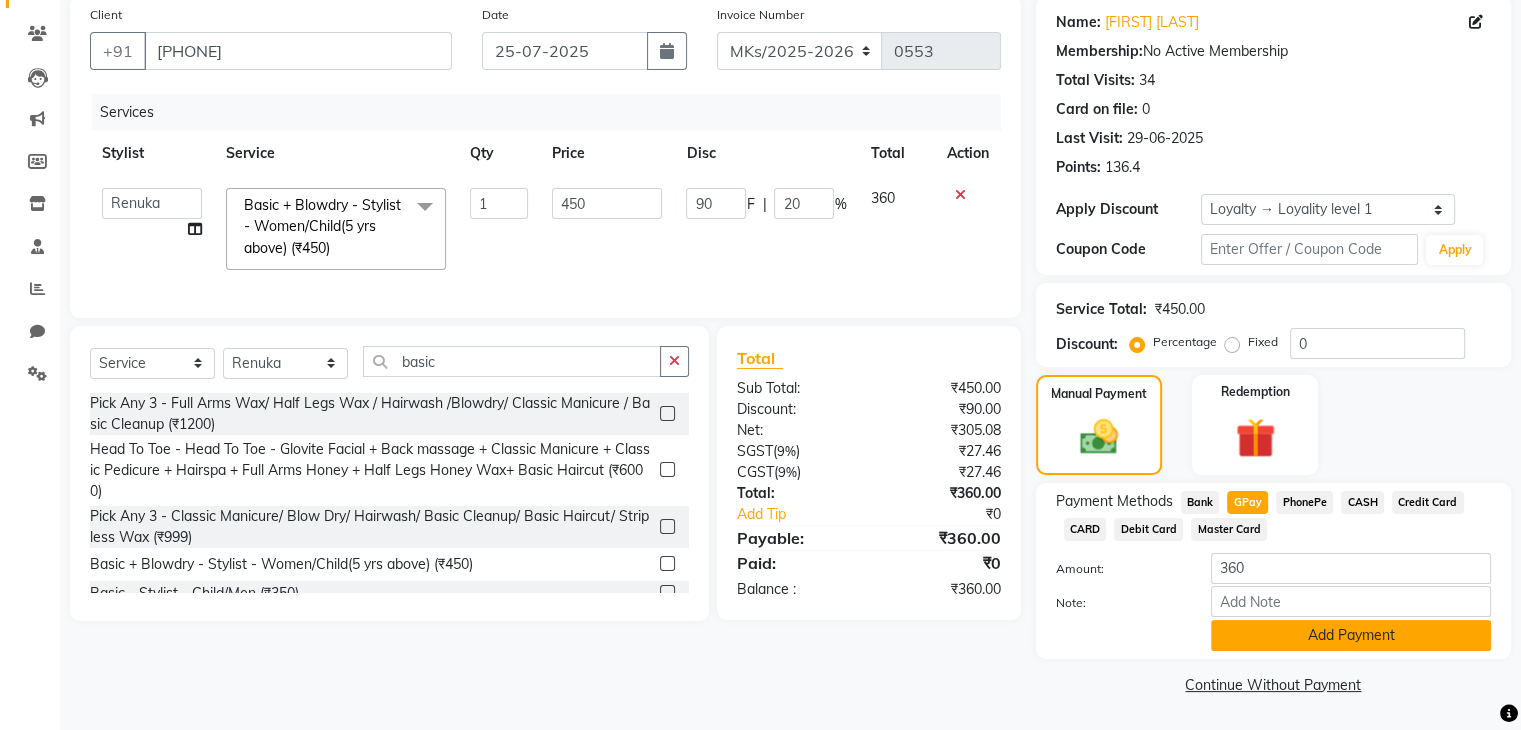 click on "Add Payment" 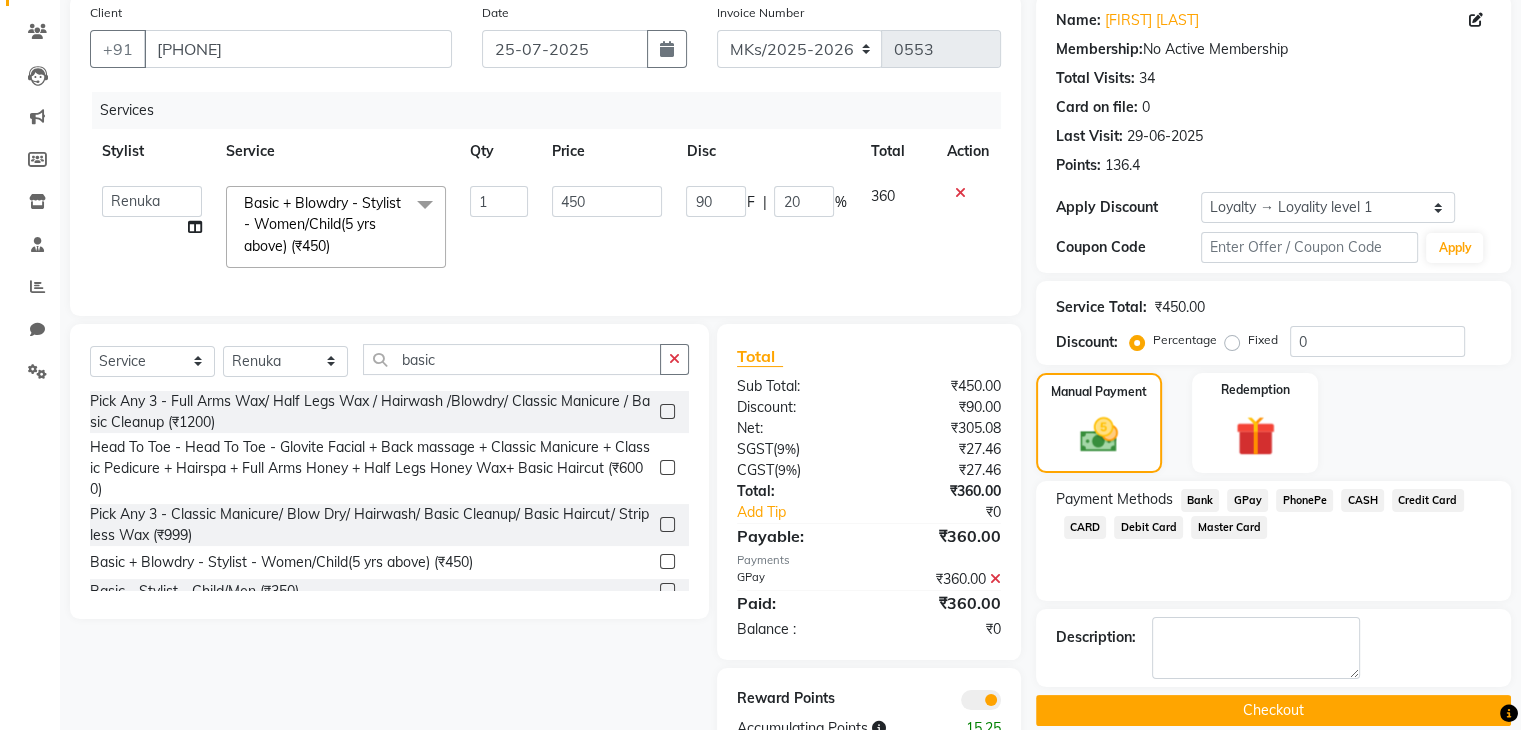 click on "Checkout" 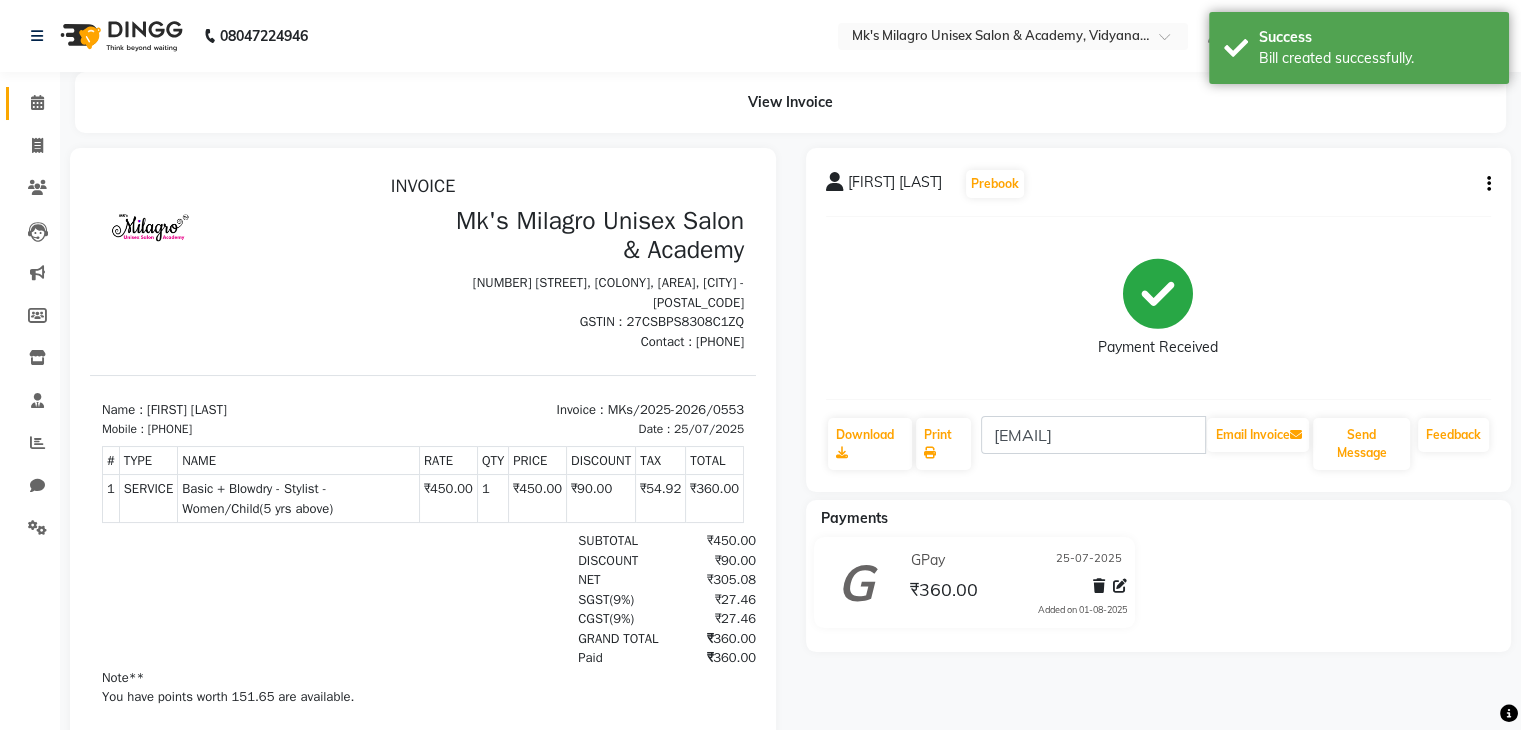 scroll, scrollTop: 0, scrollLeft: 0, axis: both 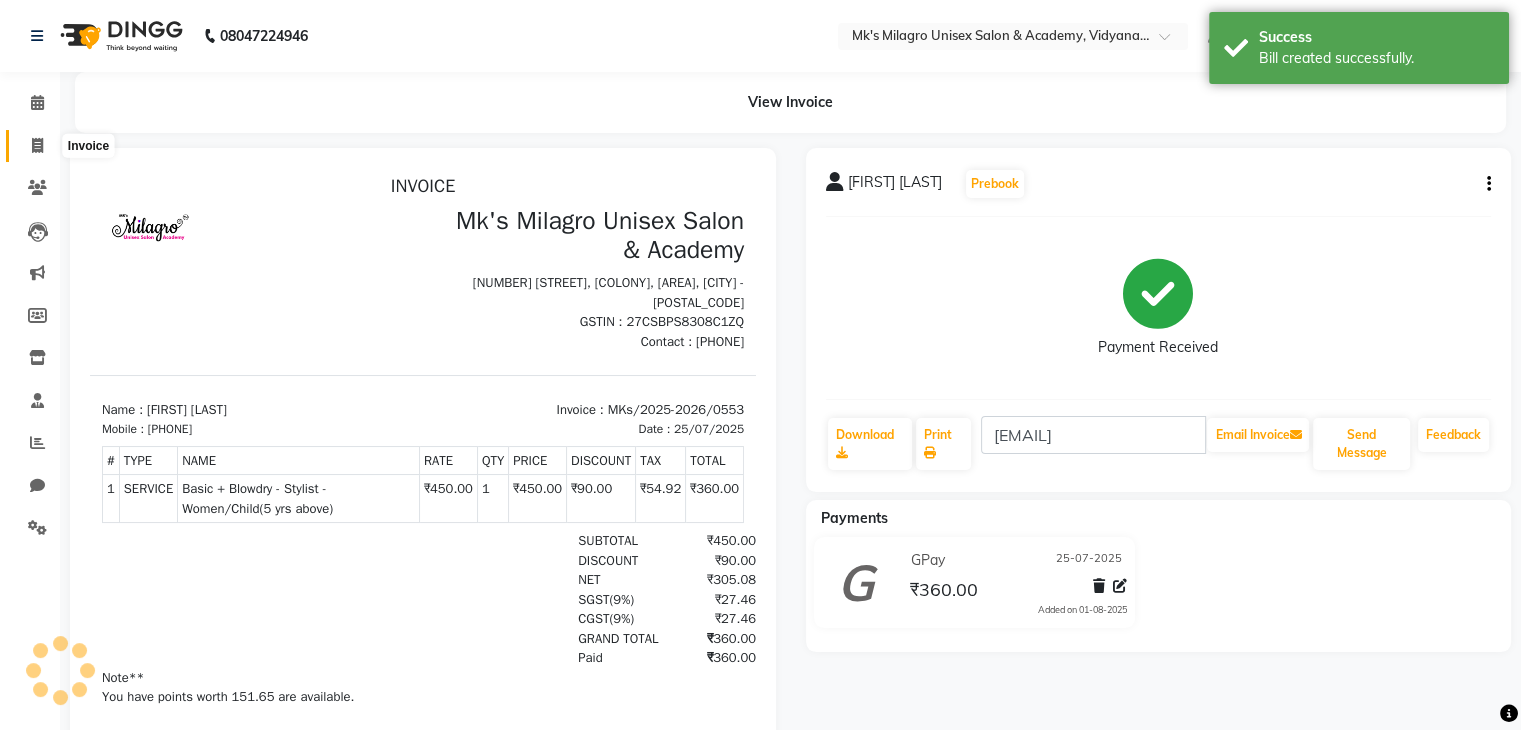 click 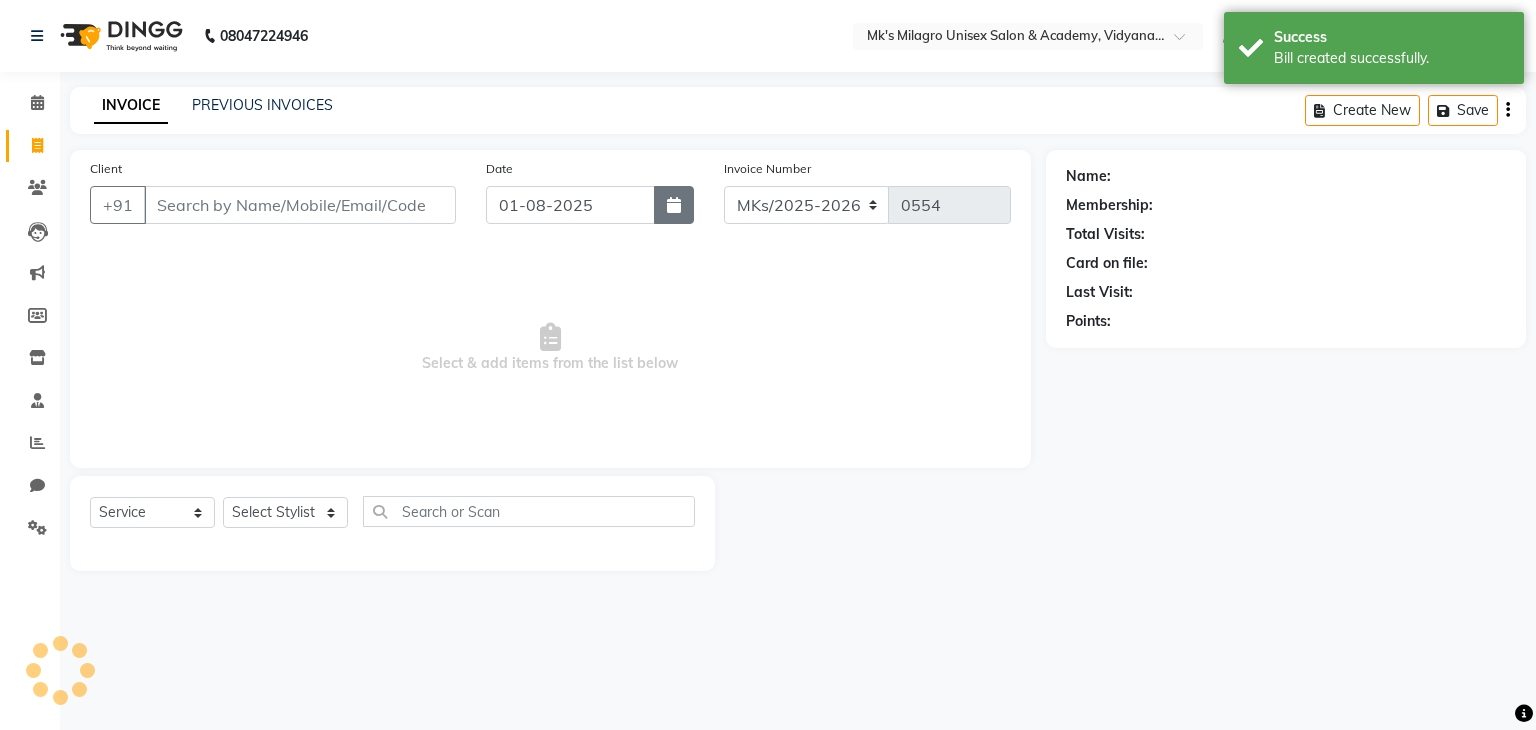click 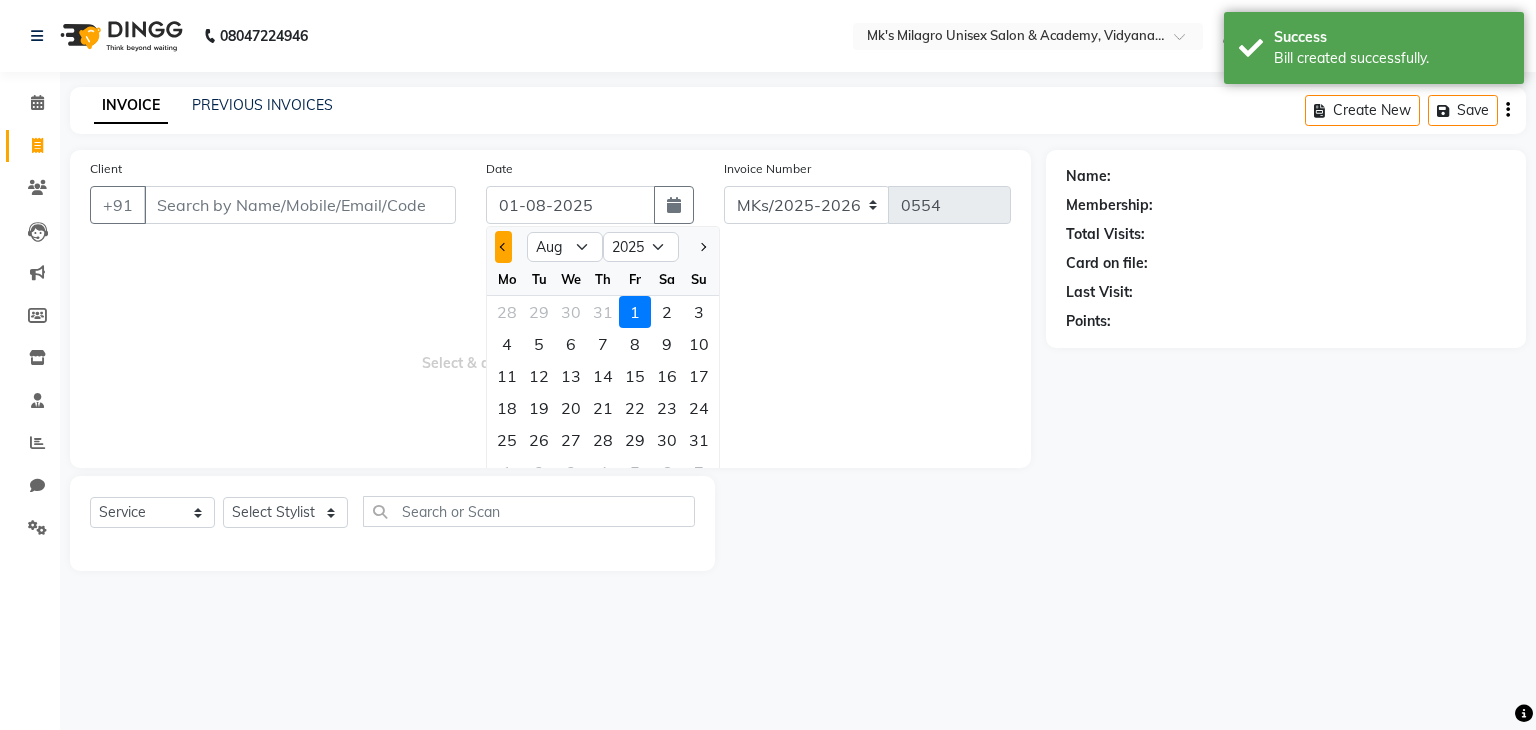click 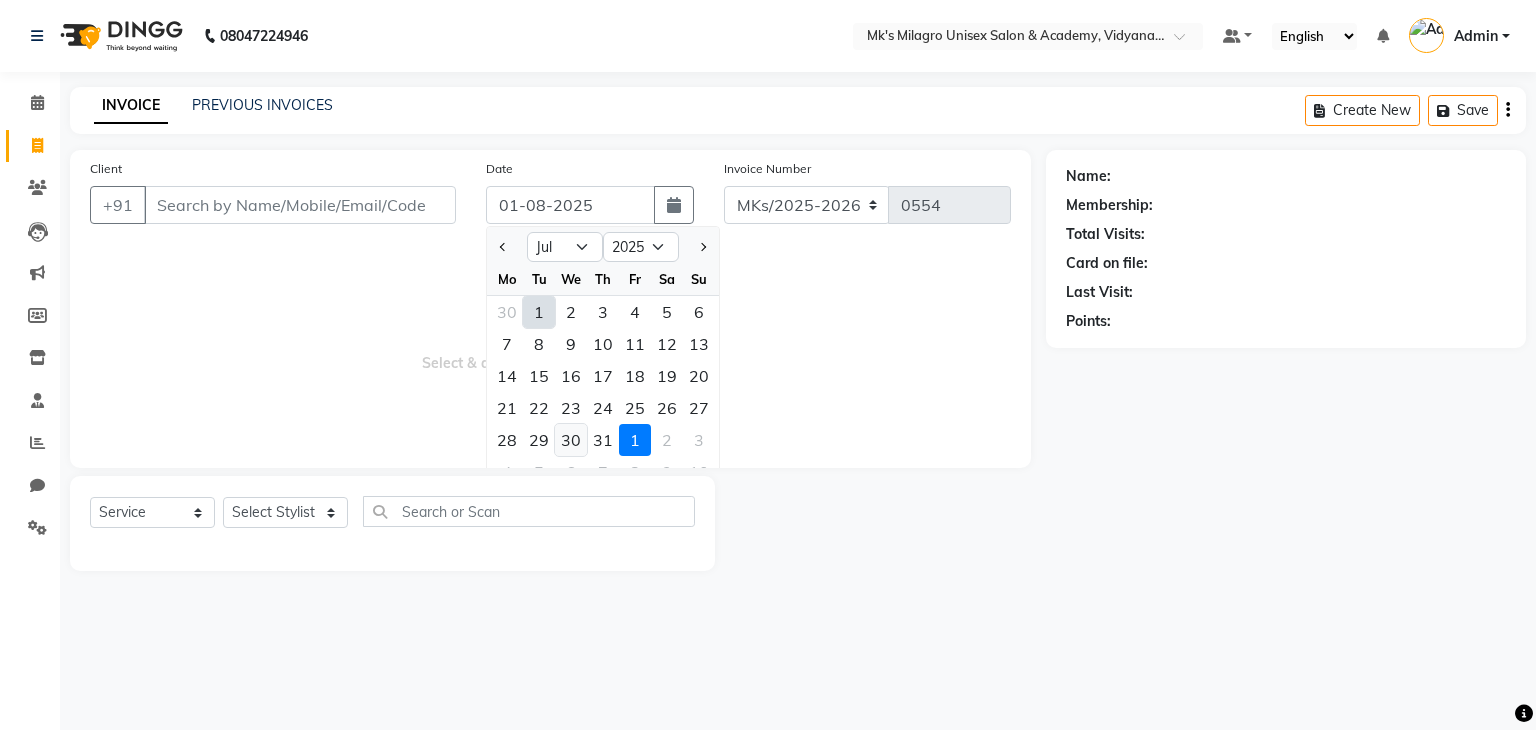 click on "30" 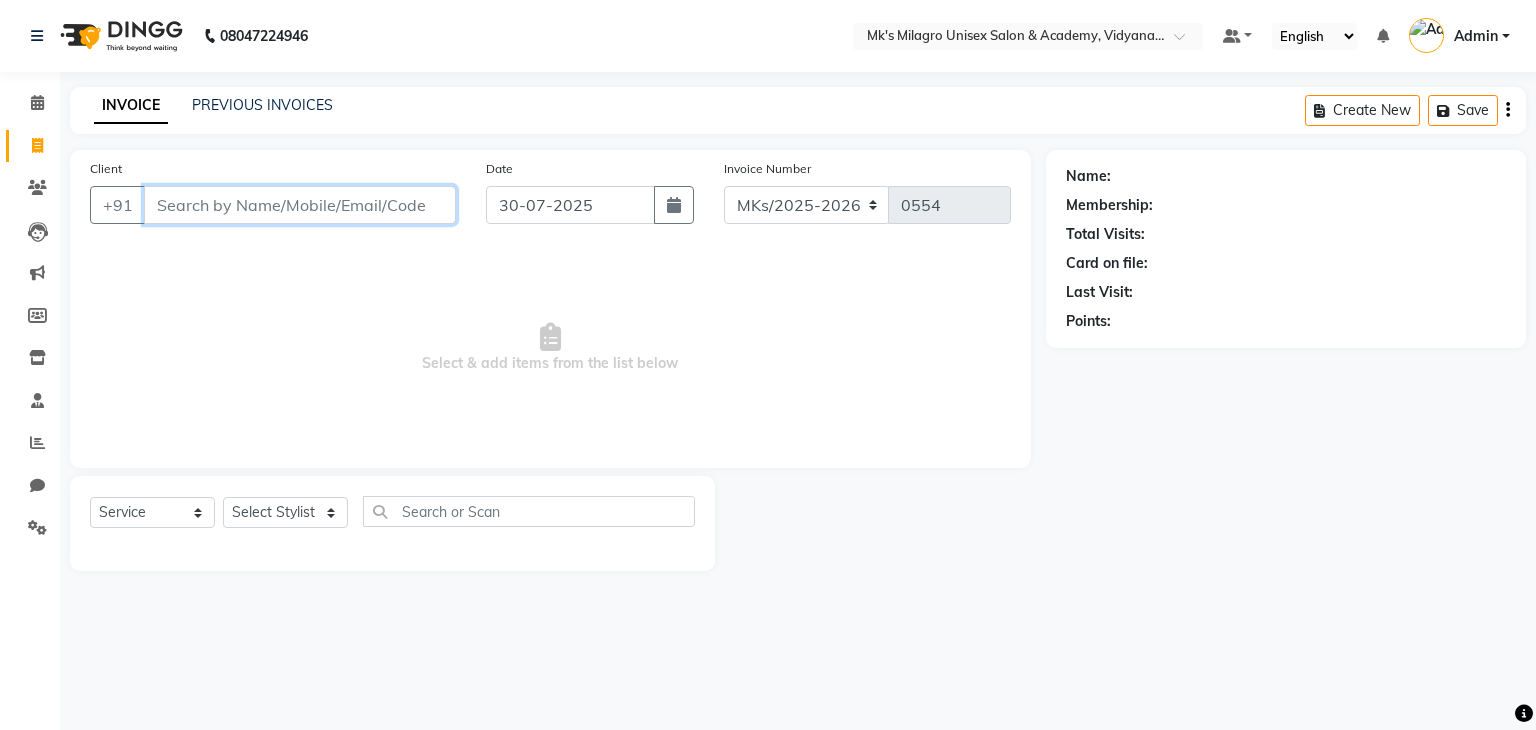 click on "Client" at bounding box center (300, 205) 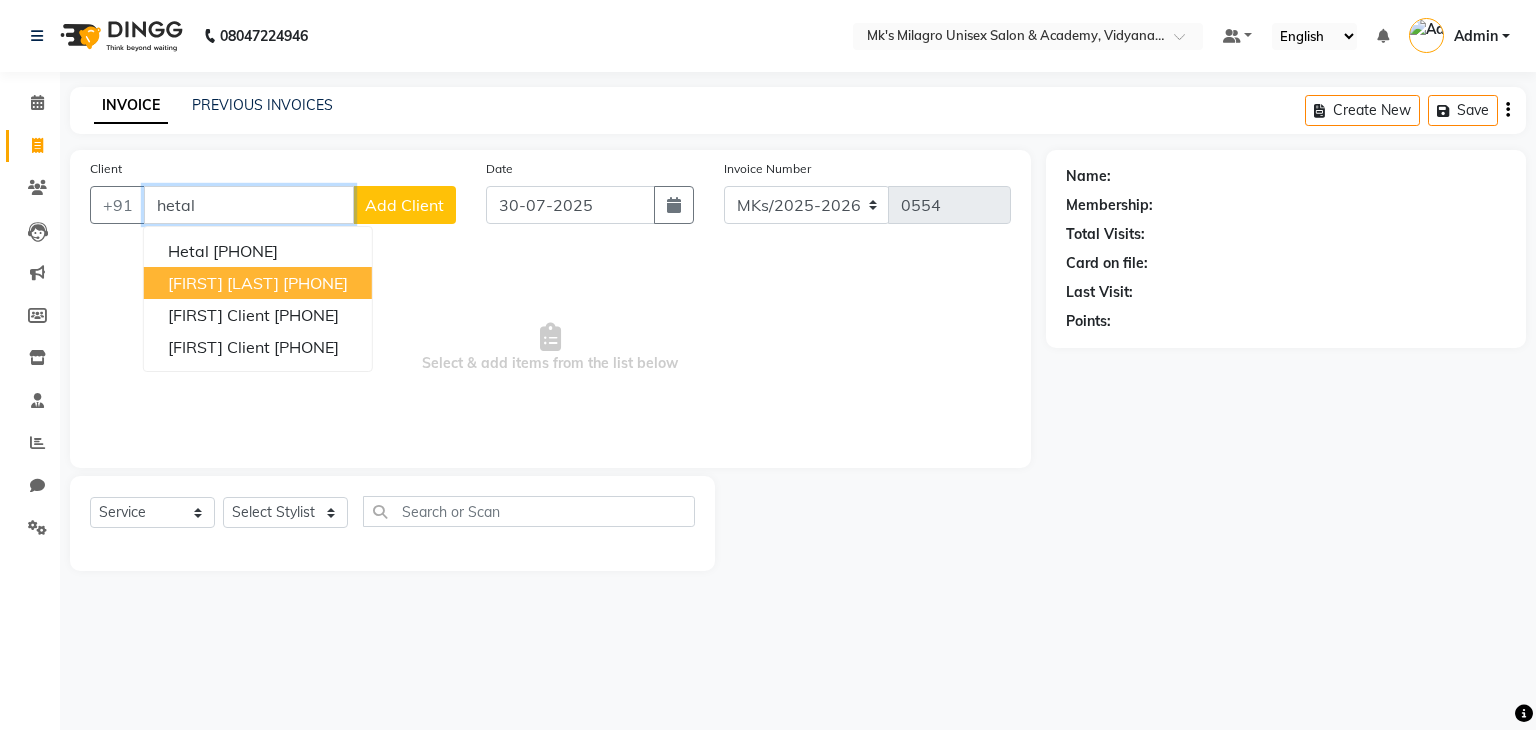 click on "[PHONE]" at bounding box center [315, 283] 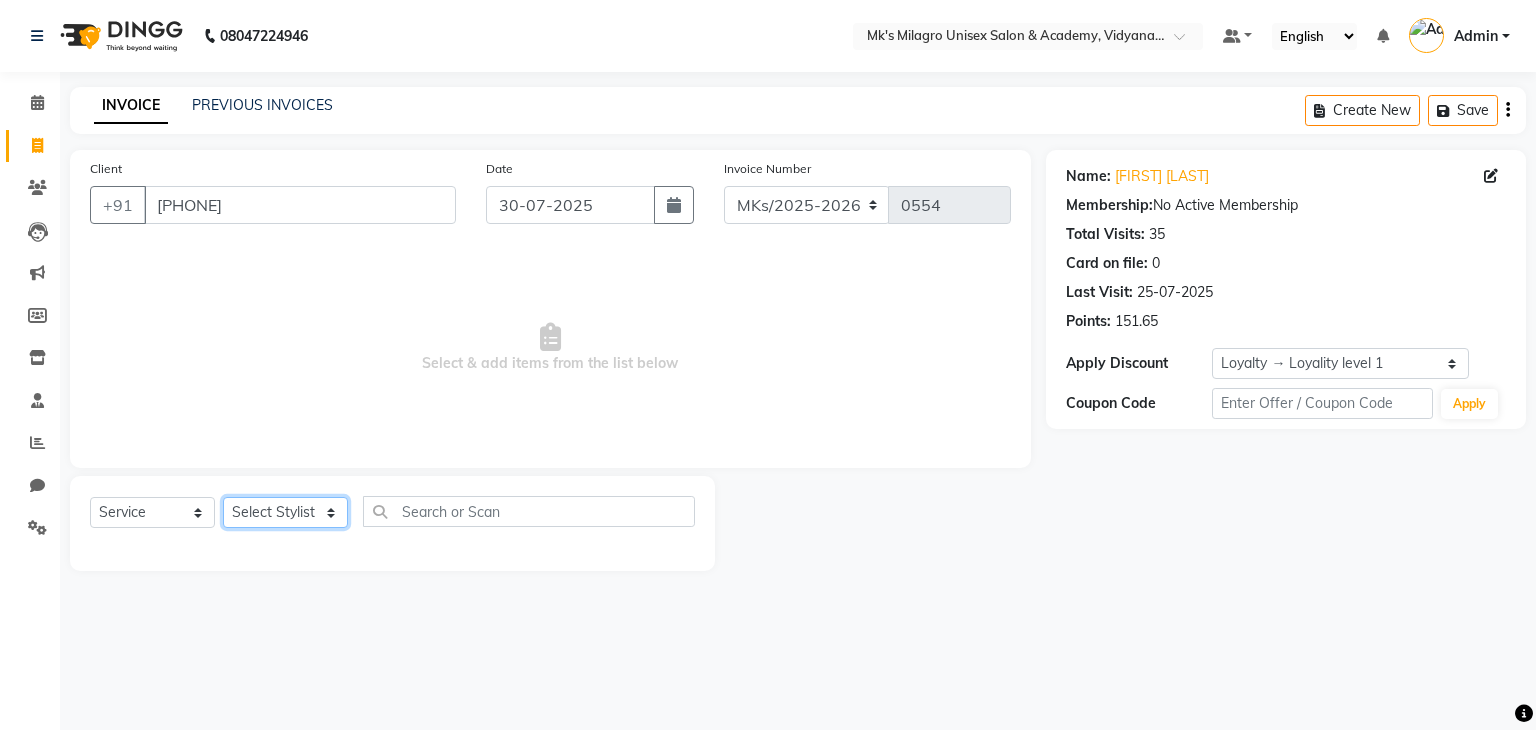 click on "Select Stylist Madhuri Jadhav Minsi Ramesh Renuka Riya Sandhaya Santoshi" 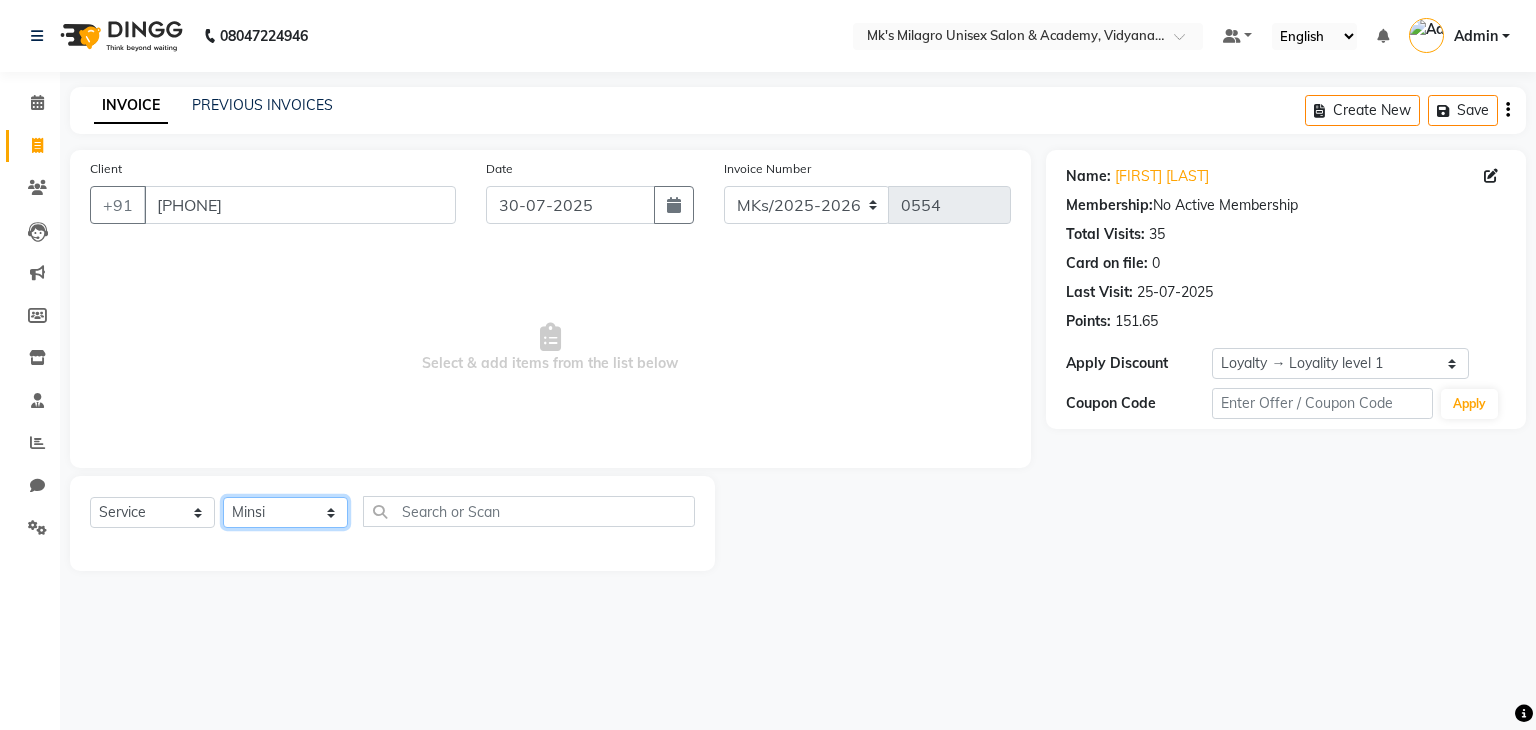 click on "Select Stylist Madhuri Jadhav Minsi Ramesh Renuka Riya Sandhaya Santoshi" 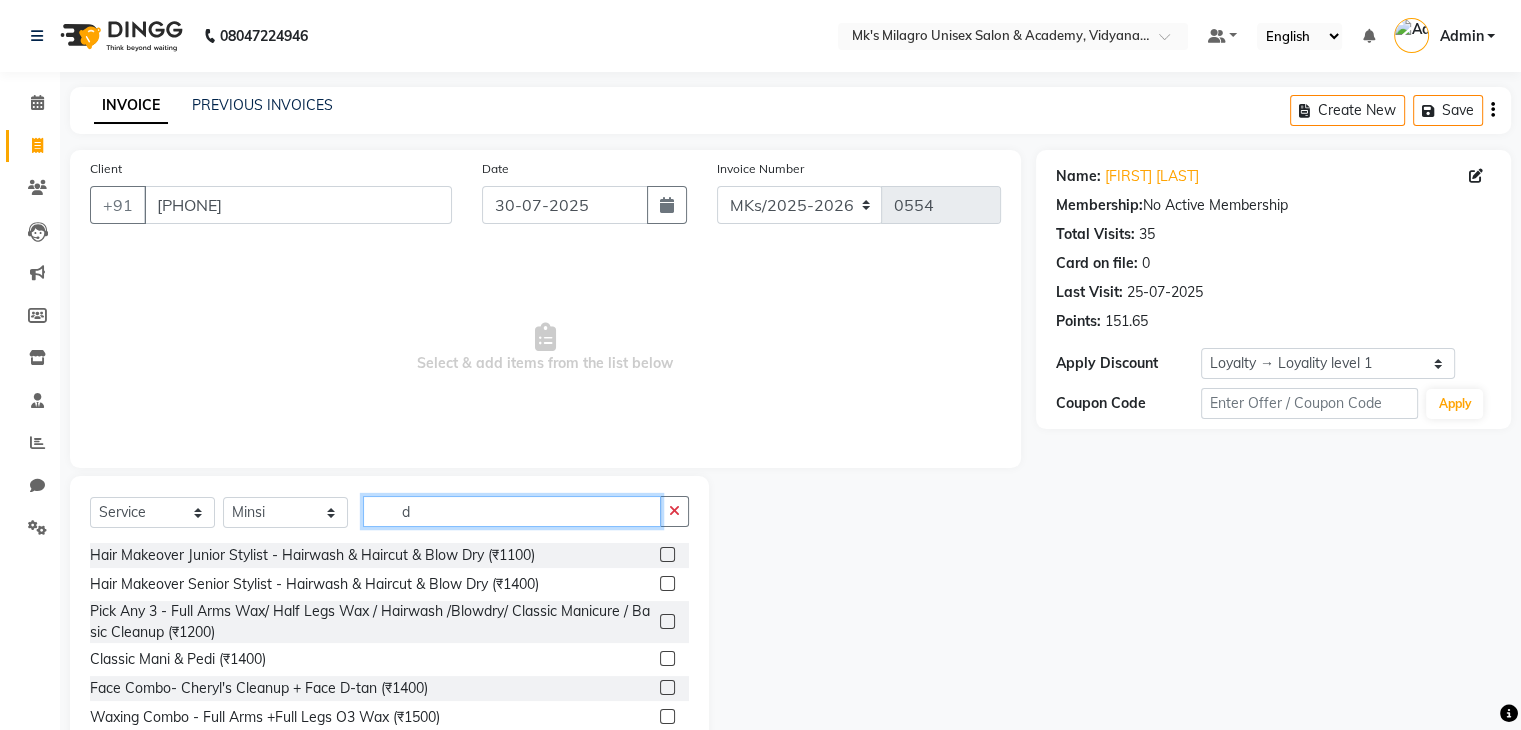 click on "d" 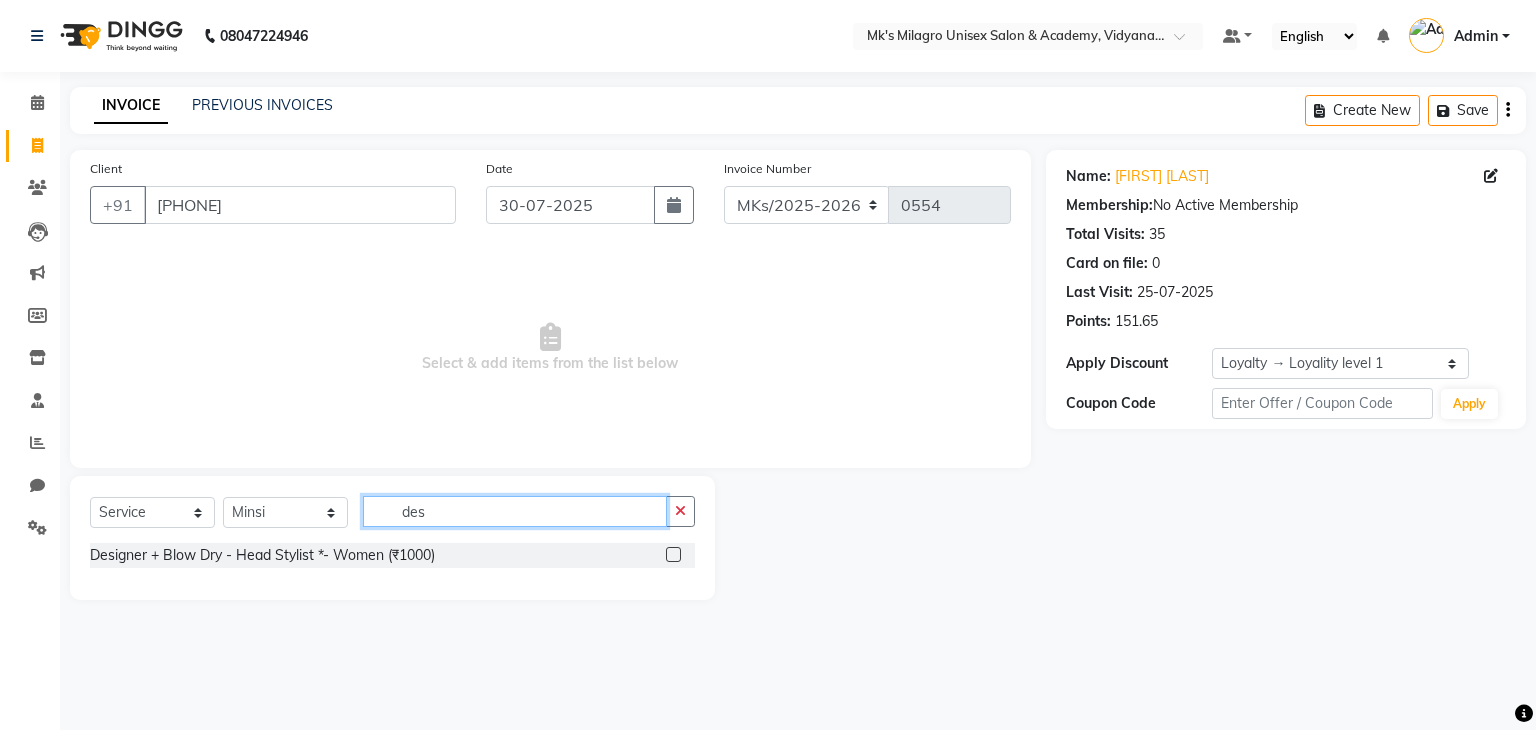 click on "des" 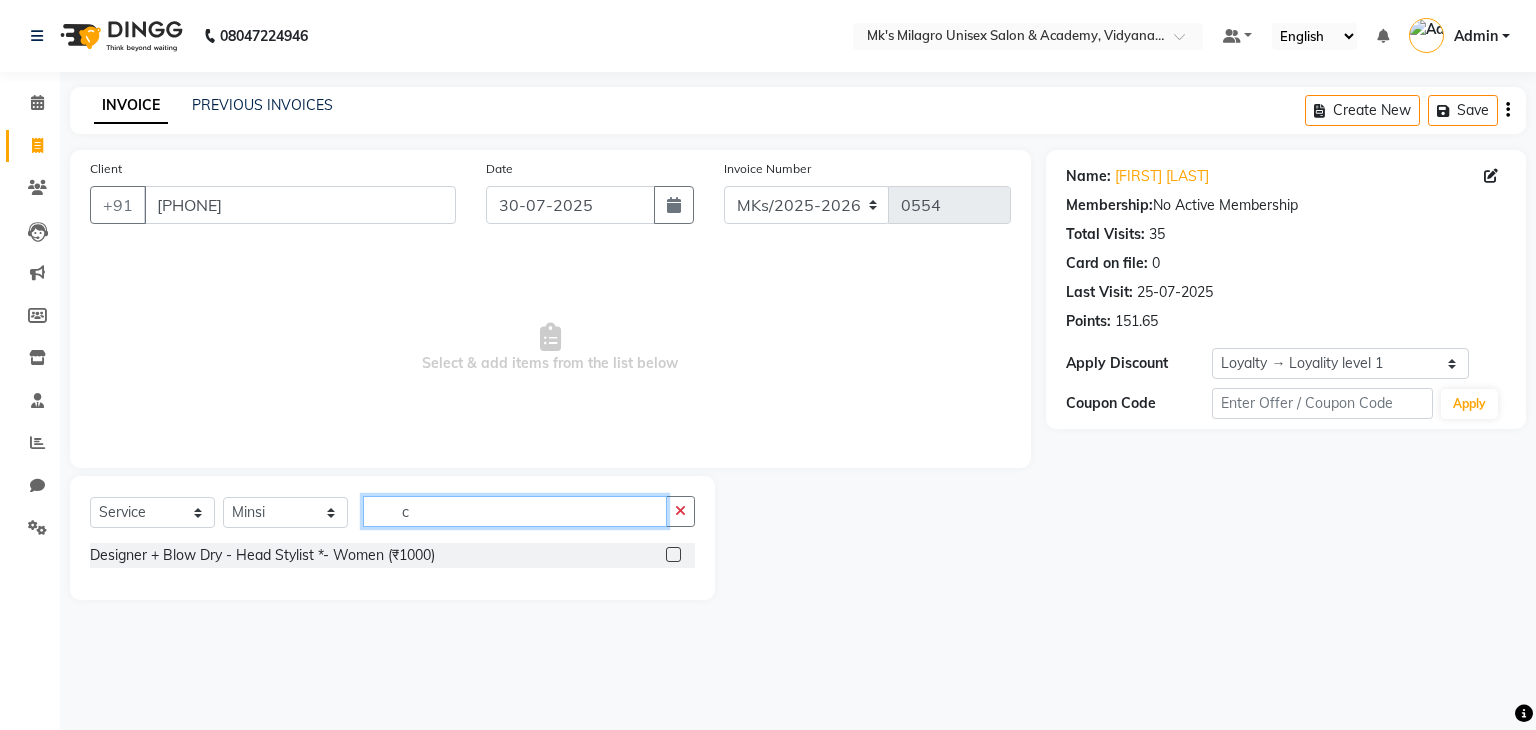click on "c" 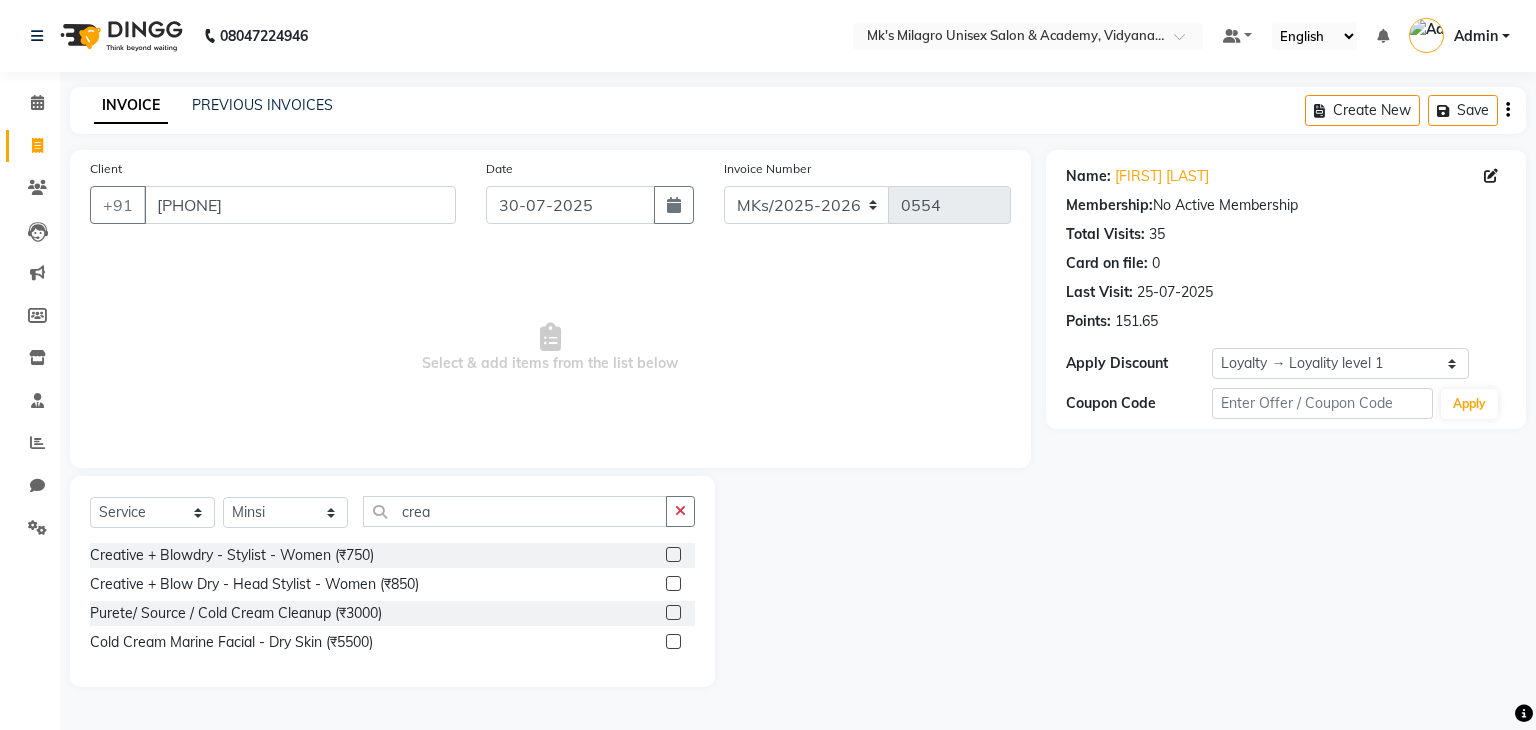 click 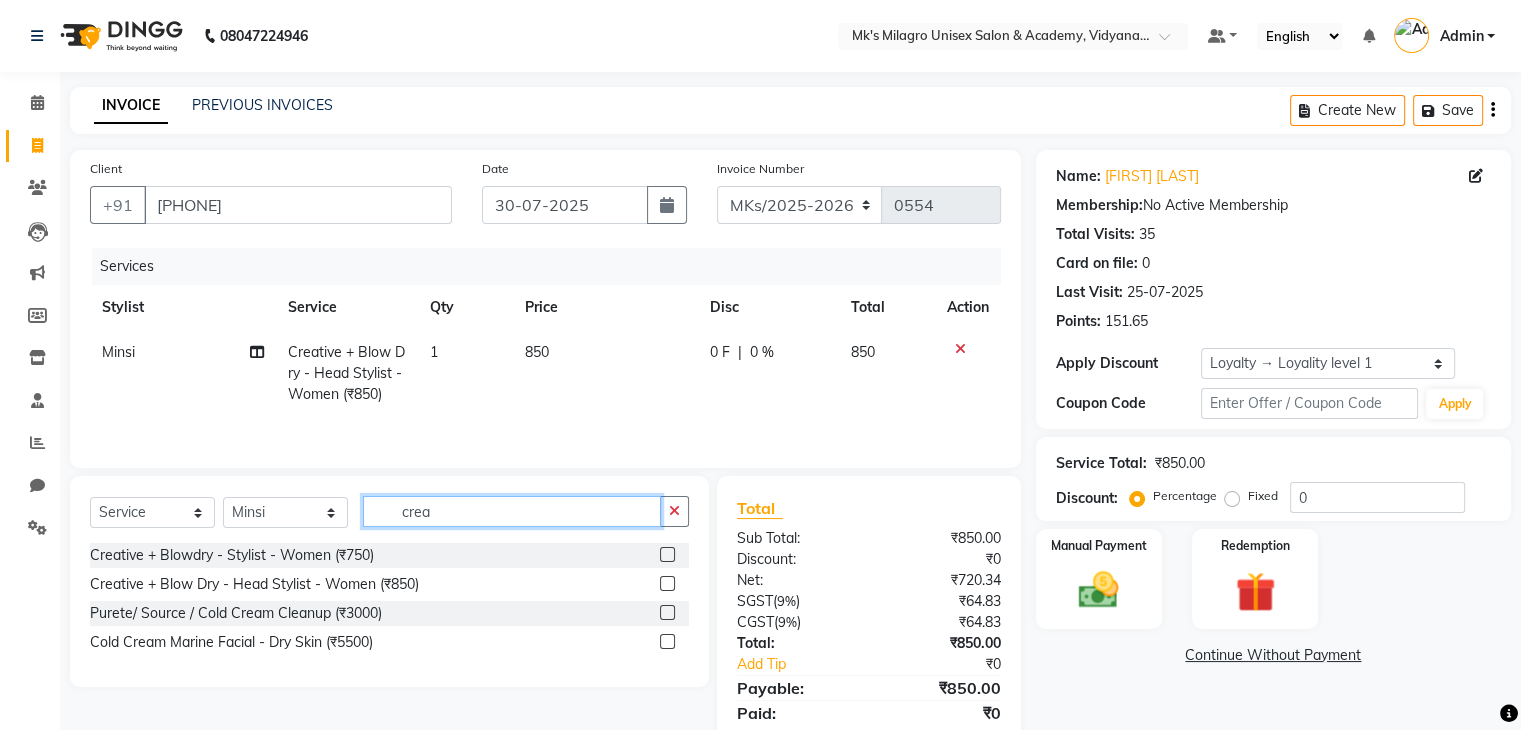 click on "crea" 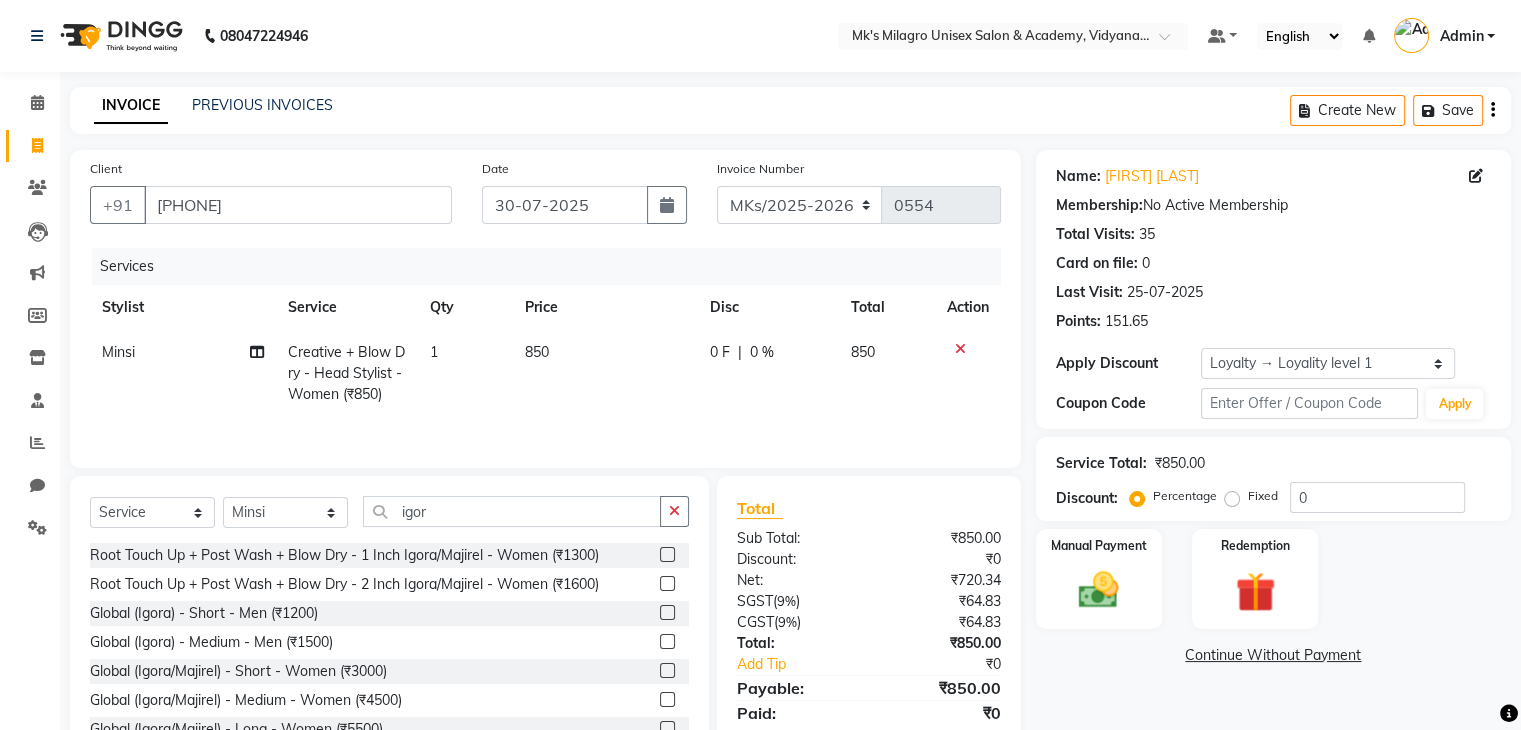 click 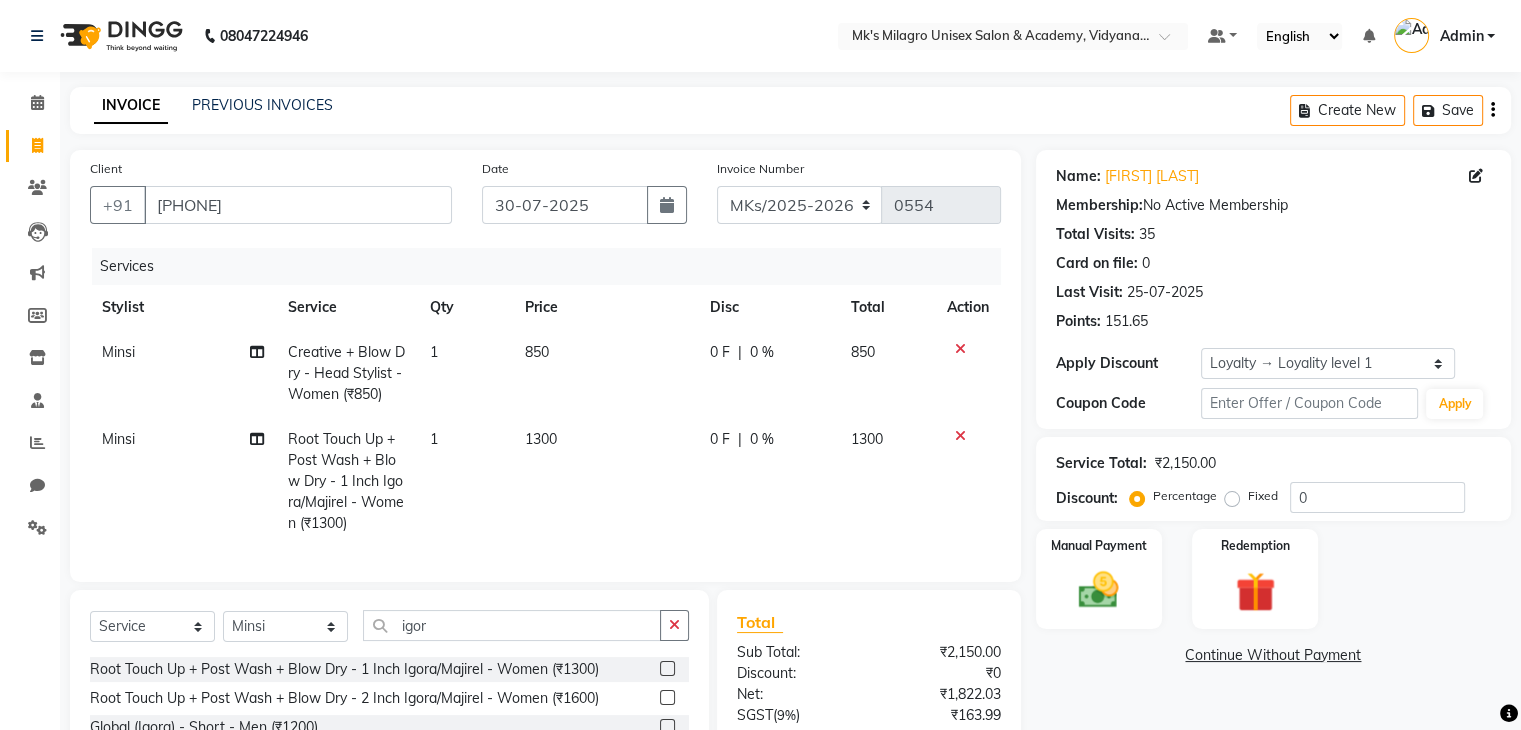 click on "1300" 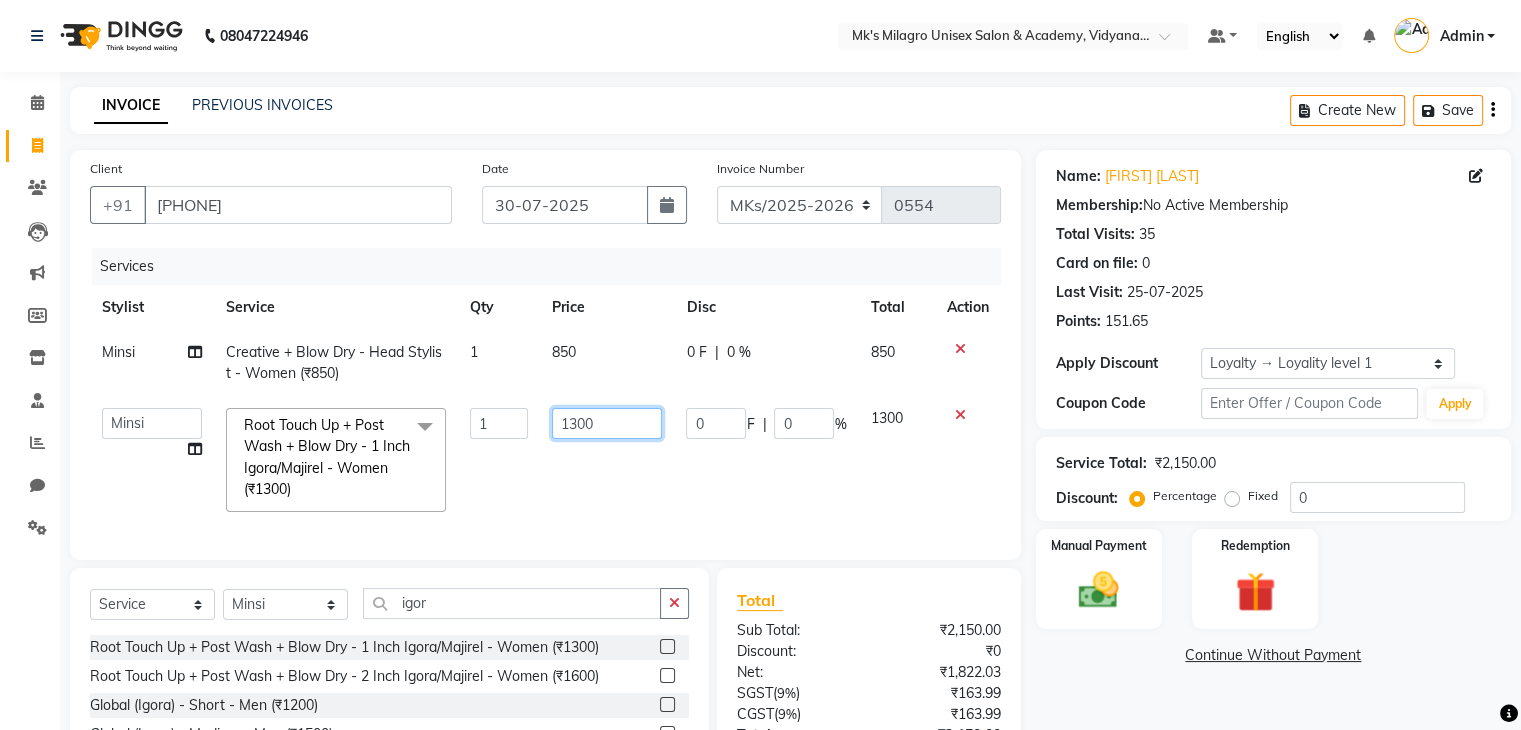 click on "1300" 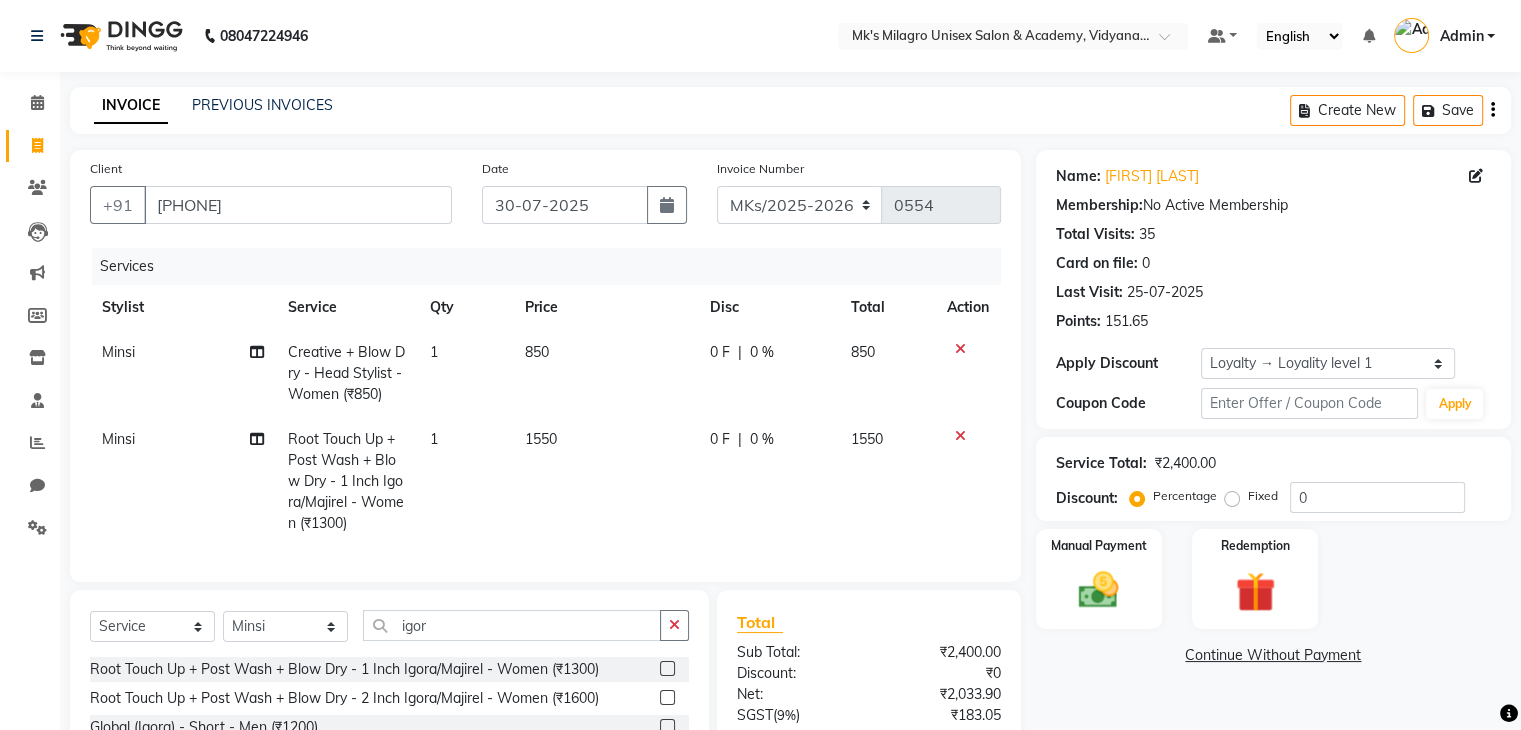 click on "1550" 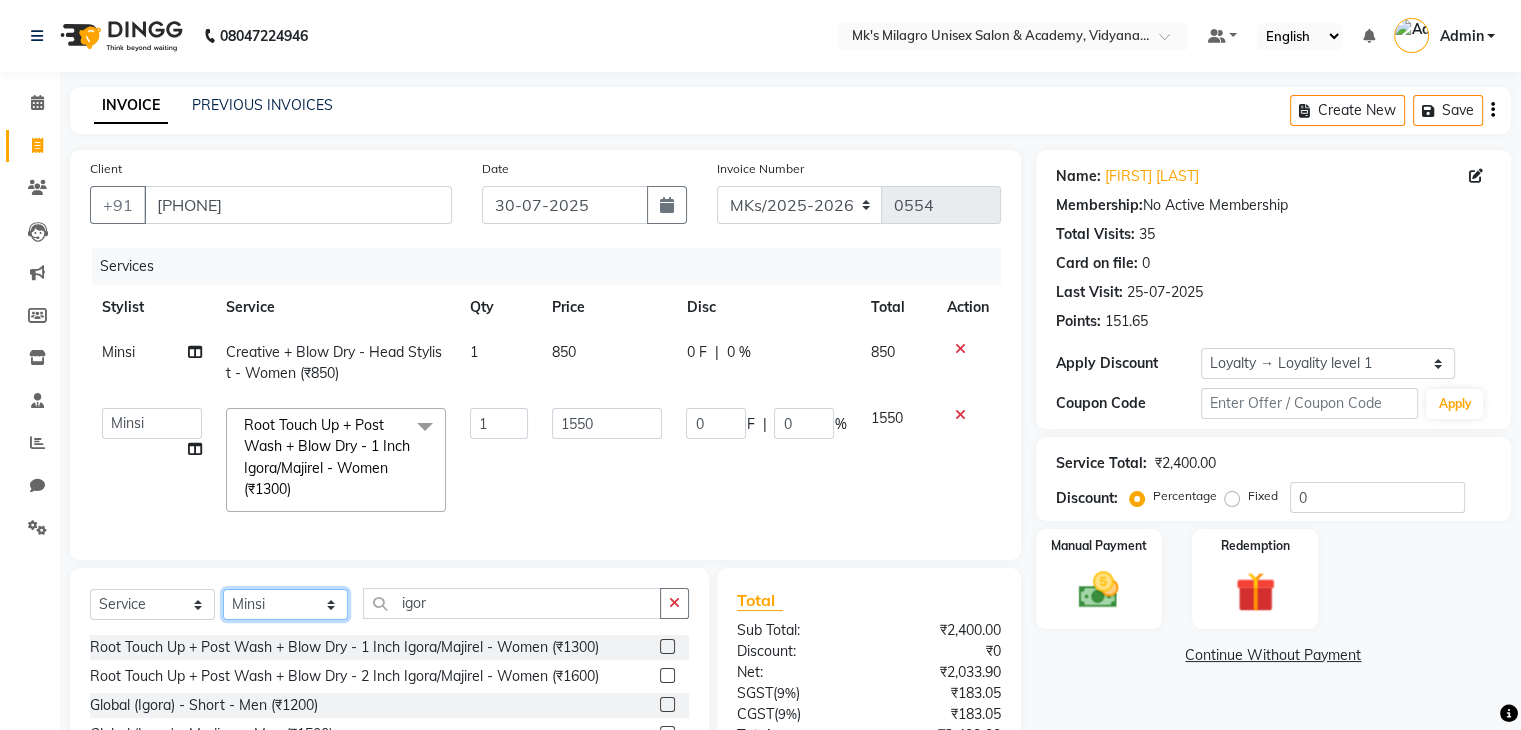 drag, startPoint x: 320, startPoint y: 615, endPoint x: 300, endPoint y: 425, distance: 191.04973 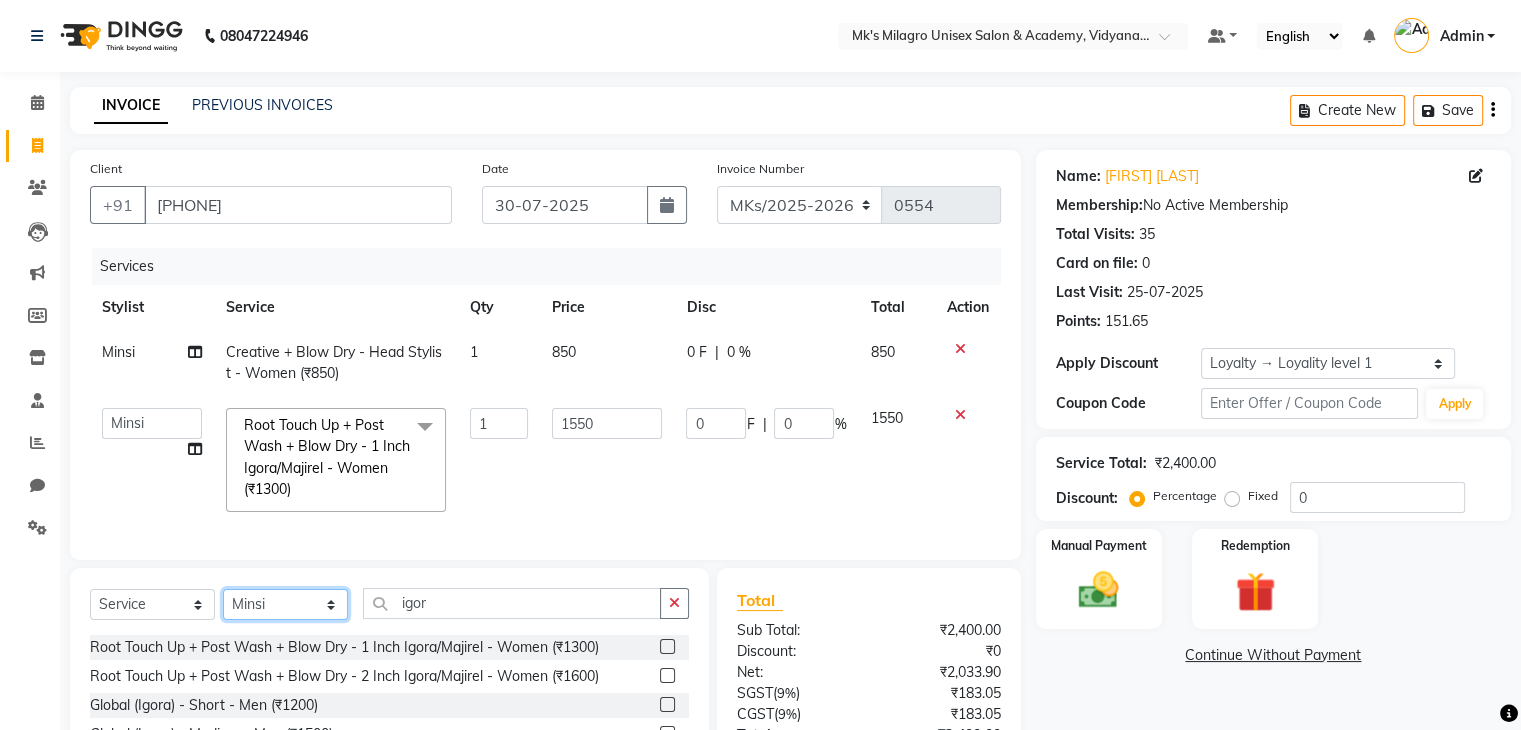 click on "Client +[COUNTRYCODE] [PHONE] Date [DATE] Invoice Number [INV_NUM] [INV_NUM] [INV_NUM] [INV_NUM] [INV_NUM] Services Stylist Service Qty Price Disc Total Action Minsi Creative + Blow Dry - Head Stylist - Women (₹850) 1 850 0 F | 0 % 850 Madhuri Jadhav Minsi Ramesh Renuka Riya Sandhaya Santoshi Root Touch Up + Post Wash + Blow Dry - 1 Inch Igora/Majirel - Women (₹1300) x Hair Makeover Junior Stylist - Hairwash & Haircut & Blow Dry (₹1100) Hair Makeover Senior Stylist - Hairwash & Haircut & Blow Dry (₹1400) Pick Any 3 - Full Arms Wax/ Half Legs Wax / Hairwash /Blowdry/ Classic Manicure / Basic Cleanup (₹1200) Classic Mani & Pedi (₹1400) Face Combo- Cheryl's Cleanup + Face D-tan (₹1400) Waxing Combo - Full Arms +Full Legs O3 Wax (₹1500) Gel Polish Hands & Feet (₹1500) Haircut + Hair Color (Men) (₹1700) Hair Combo - Hydrating Hair Spa & Scalp Exfoliation/Foot Massage (10 min) (₹2000) Spa Manicure & Pedicure (₹2200) Nail Extensions & Nail Art (₹2200) De-coat Shampoo* (₹650)" 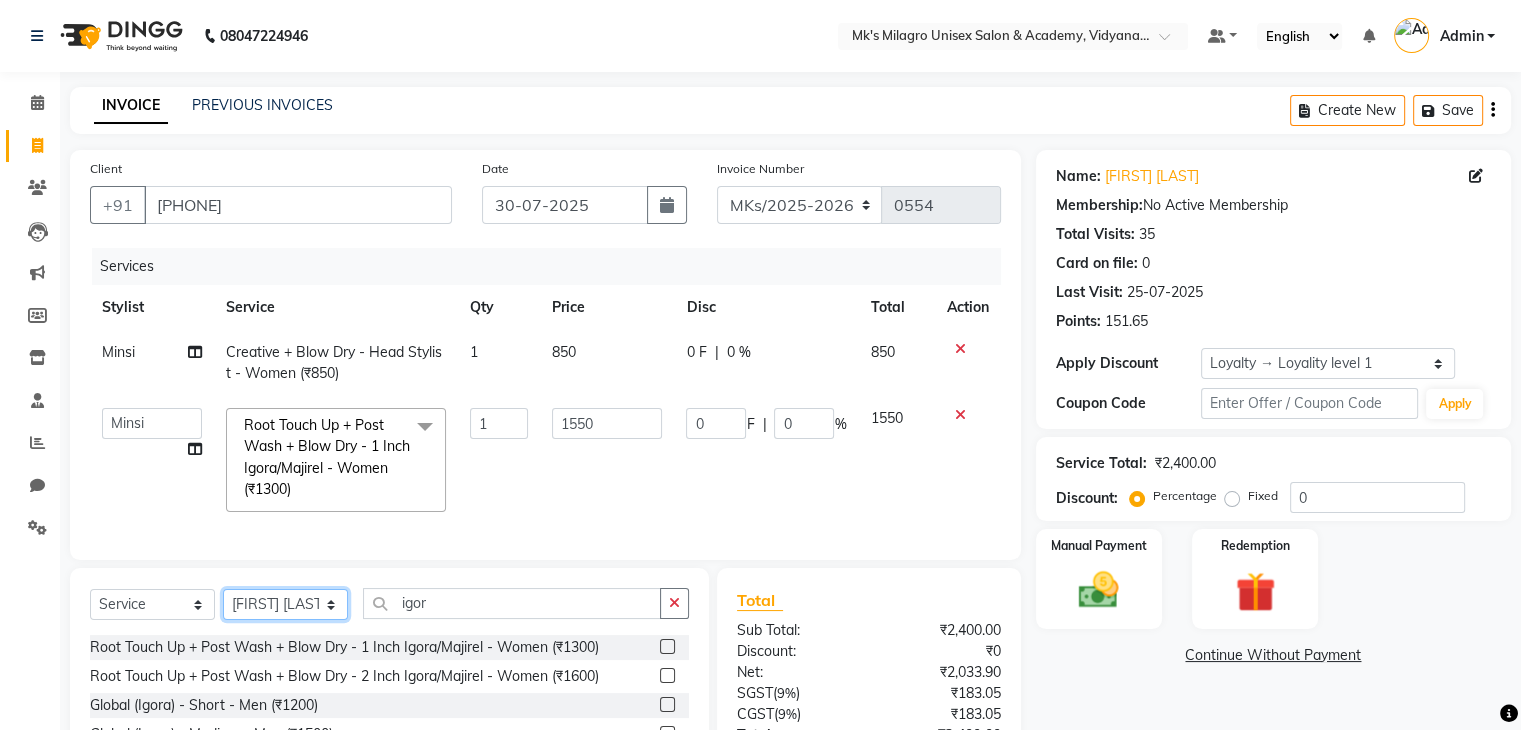 click on "Select Stylist Madhuri Jadhav Minsi Ramesh Renuka Riya Sandhaya Santoshi" 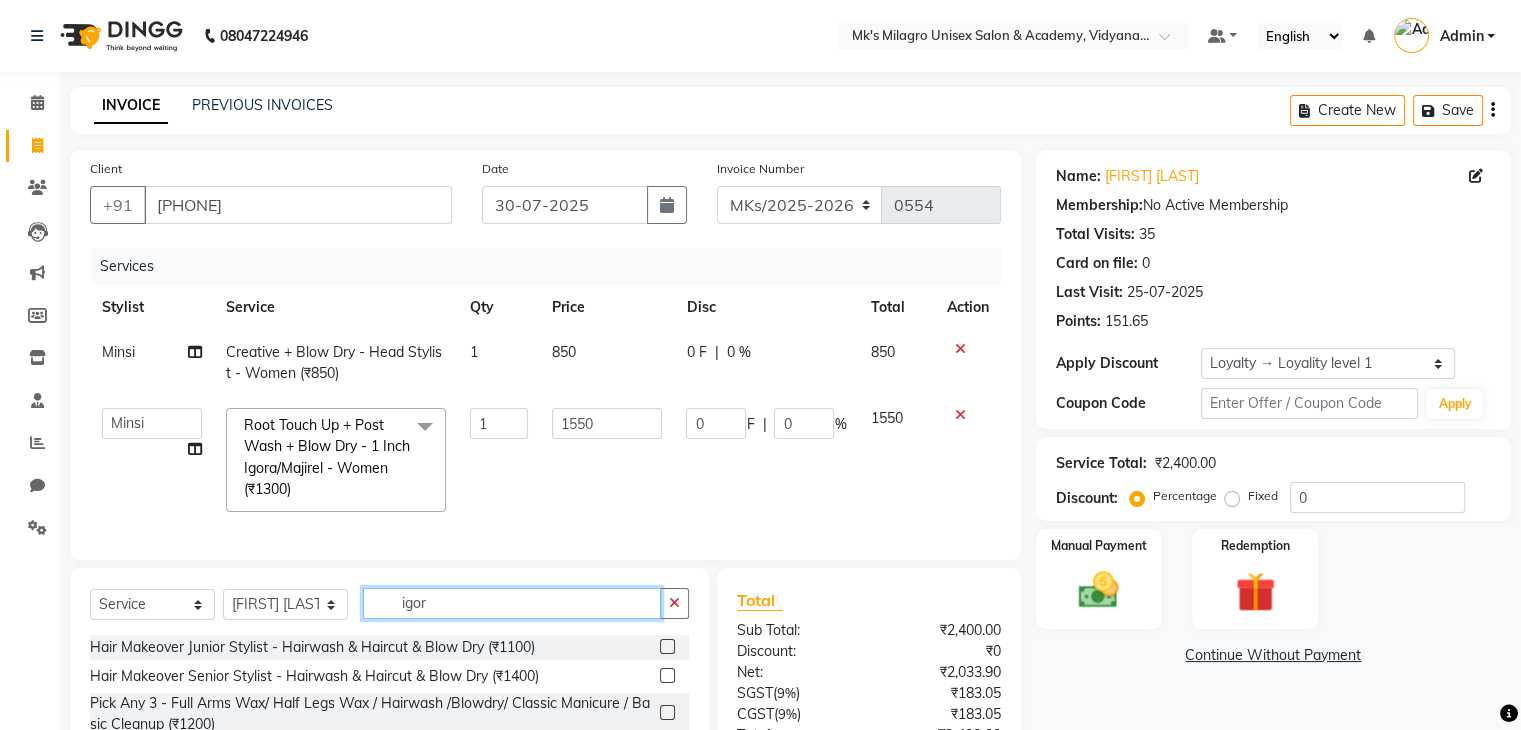 click on "igor" 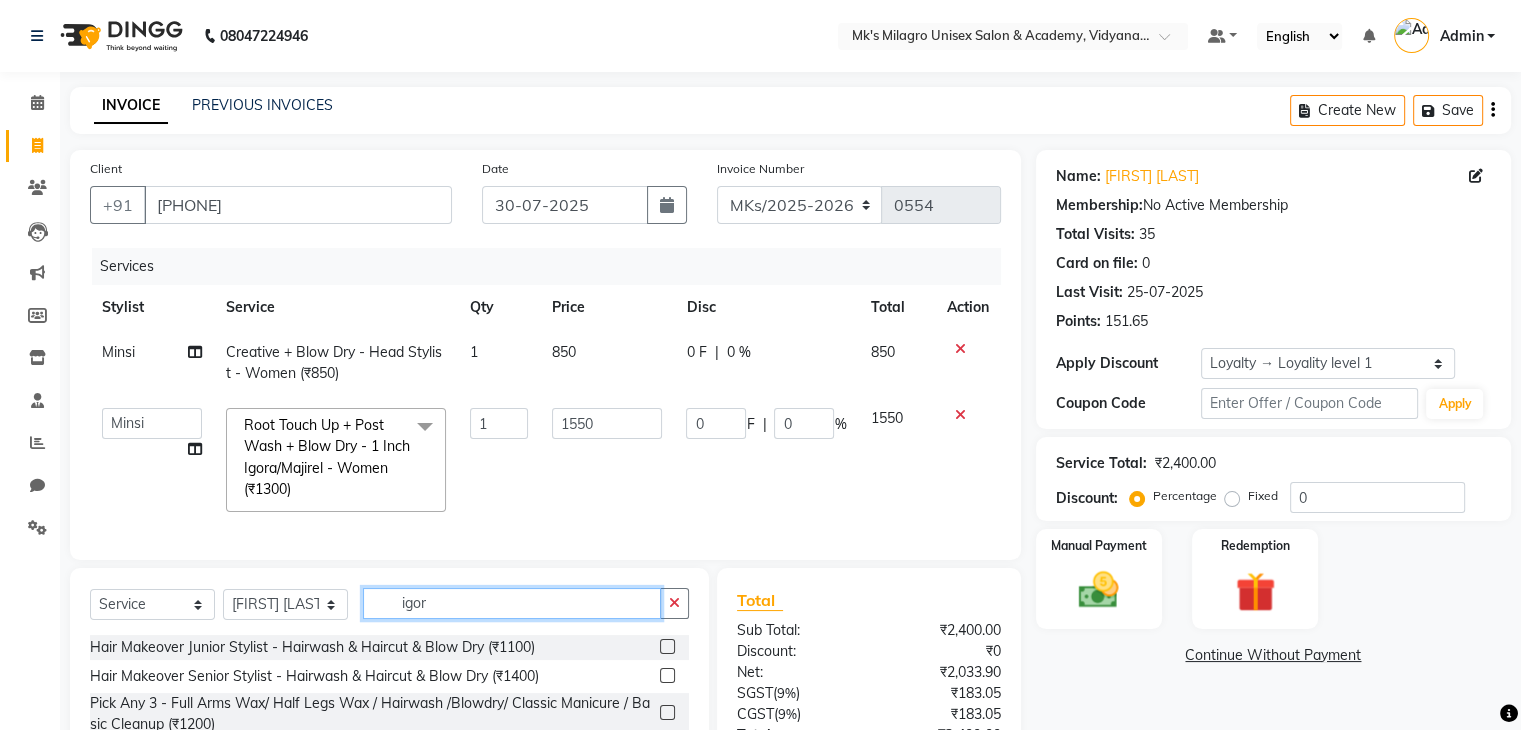 click on "igor" 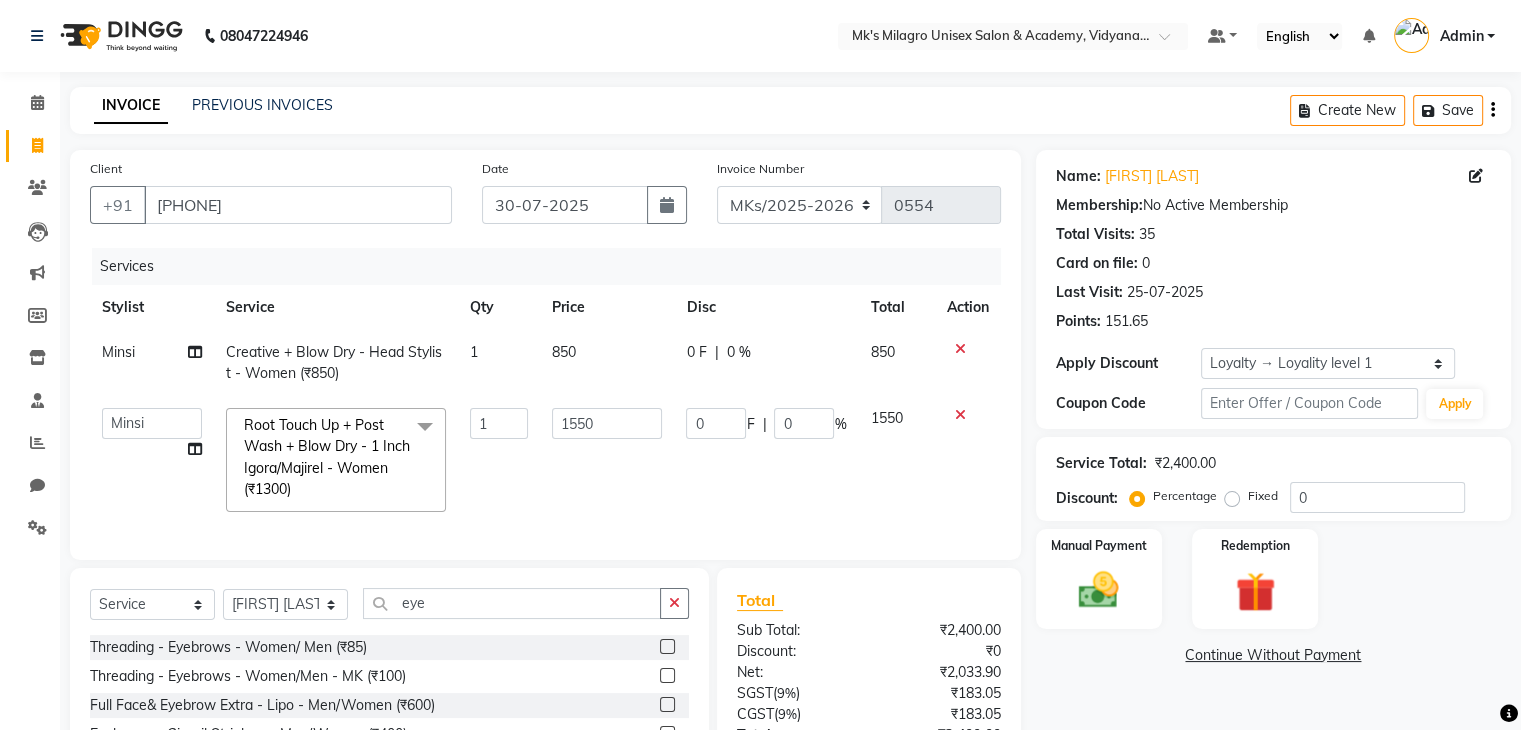 click 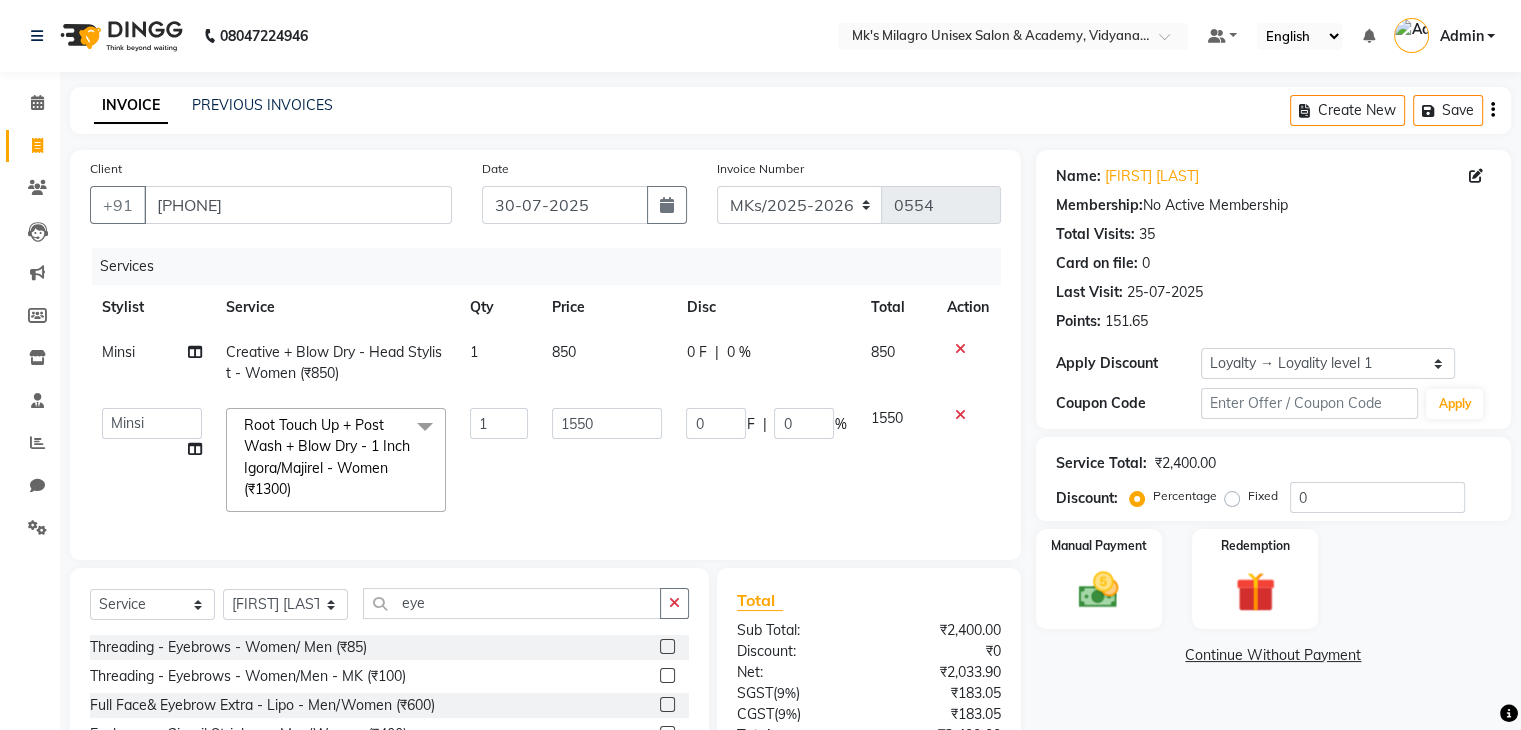 click 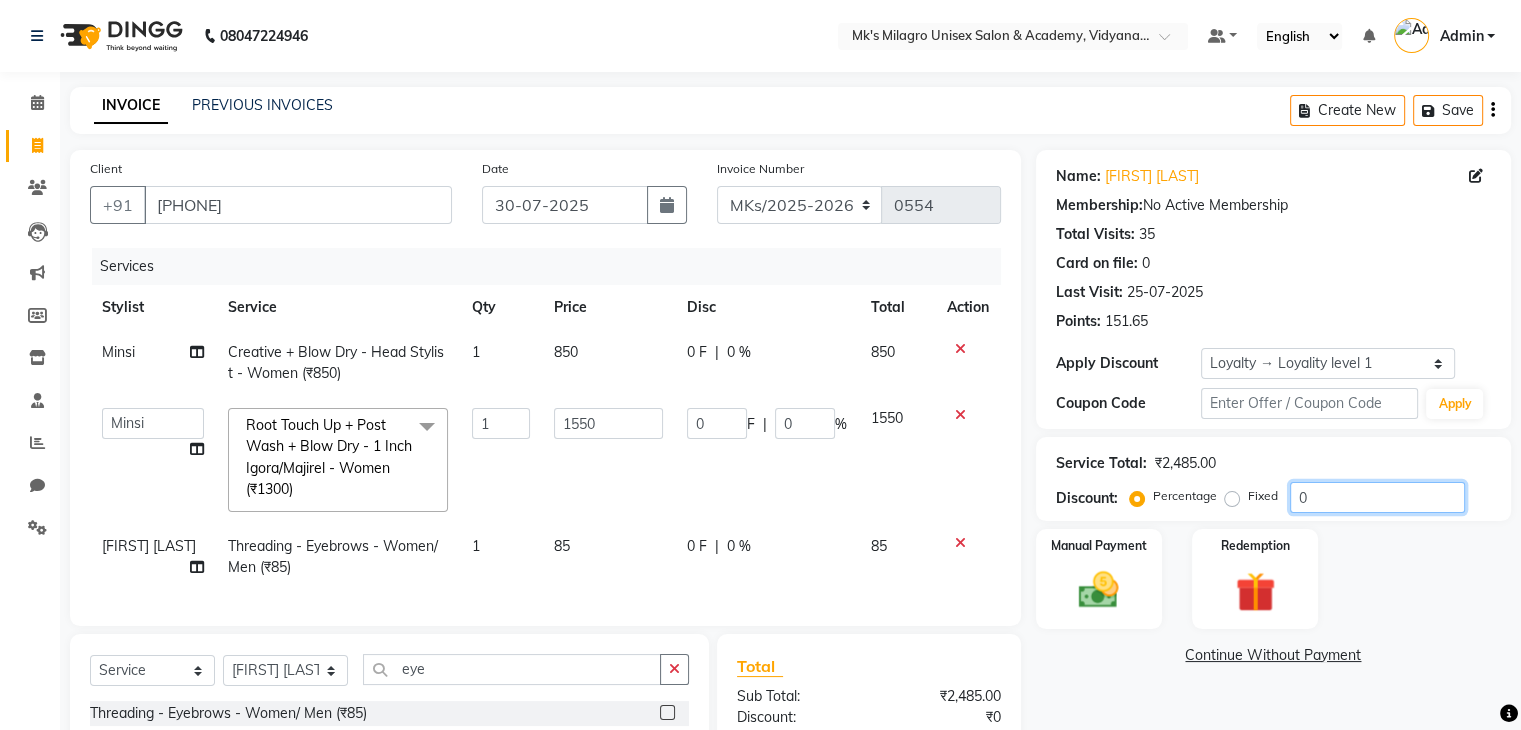 click on "0" 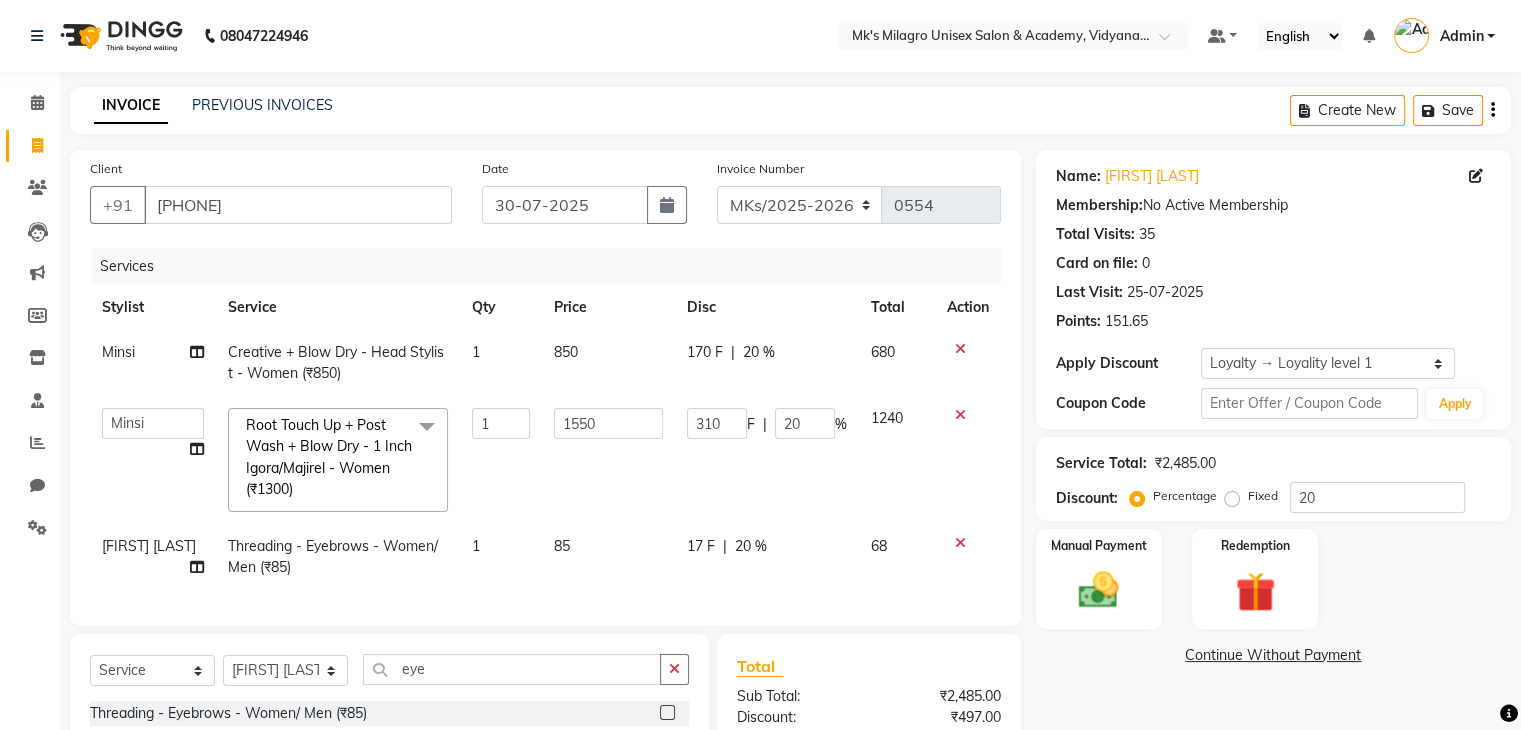 click on "17 F | 20 %" 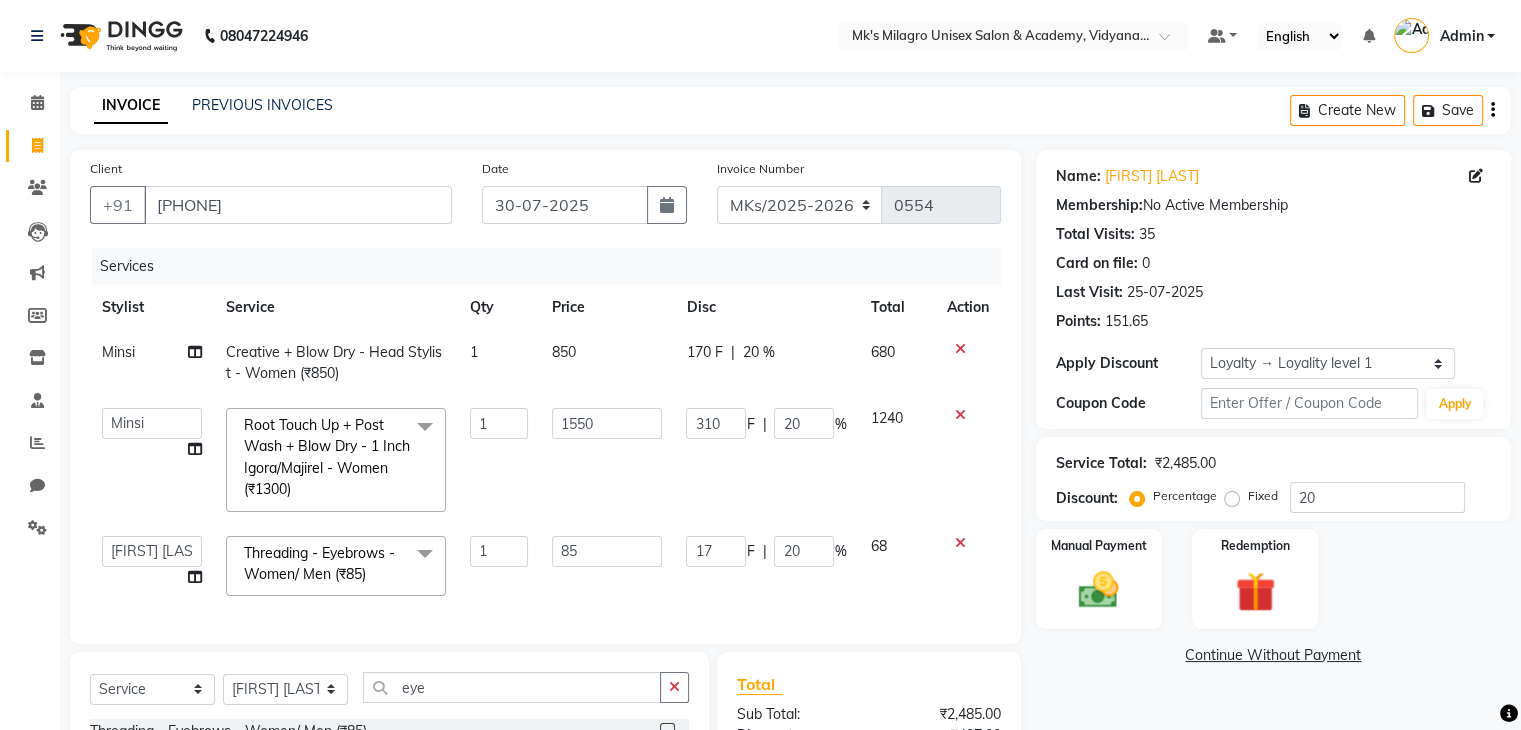 click on "17 F | 20 %" 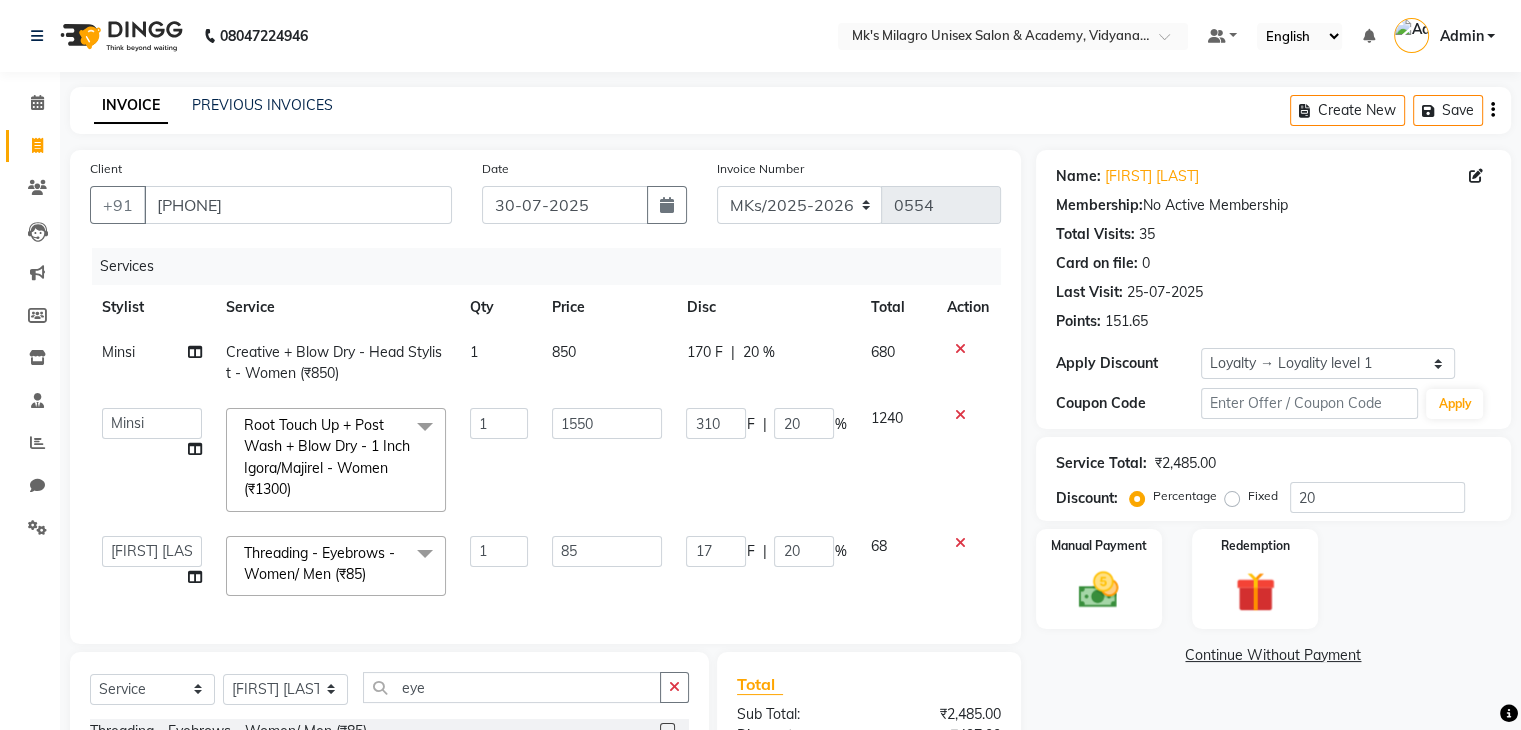 click on "17 F | 20 %" 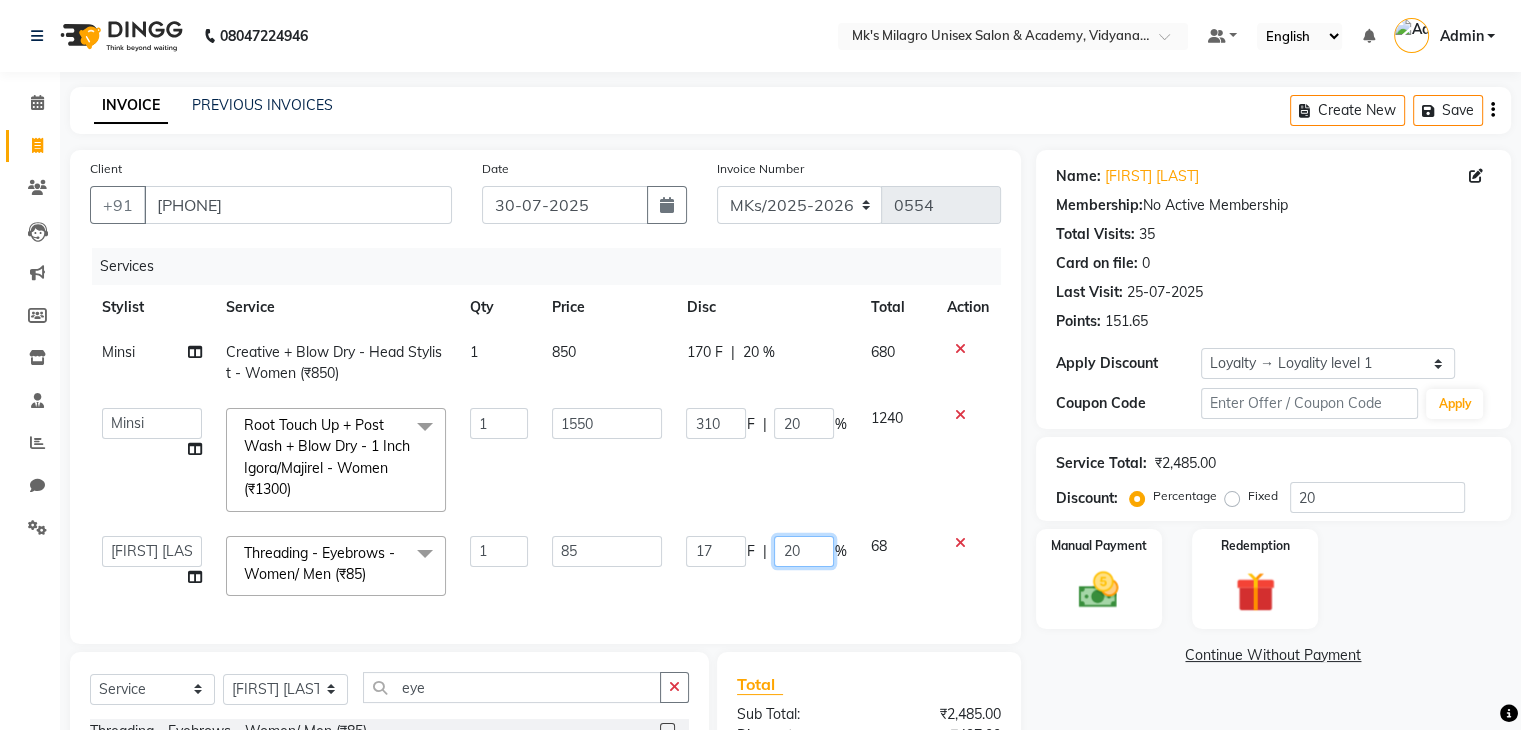 click on "20" 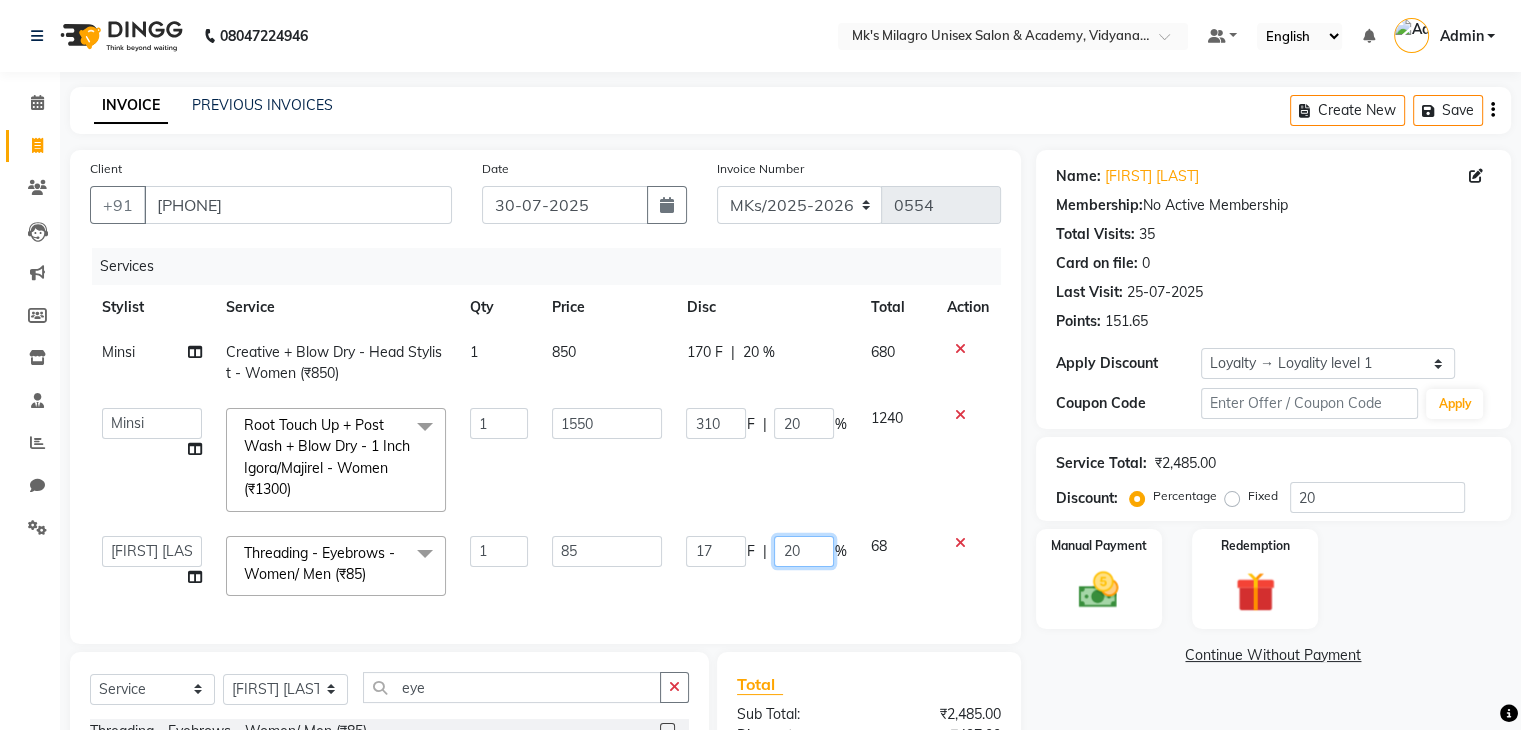 click on "20" 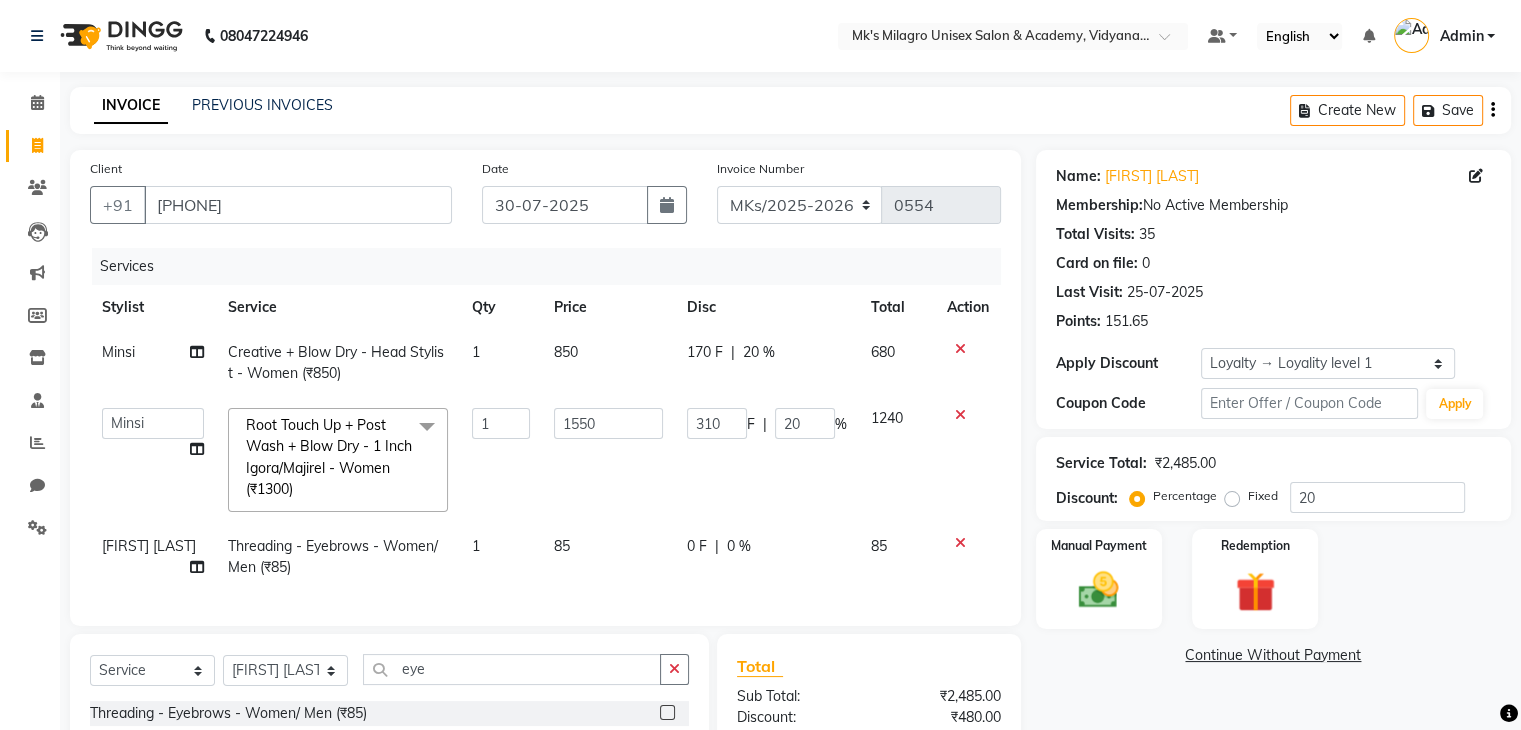 click on "Services Stylist Service Qty Price Disc Total Action Minsi Creative + Blow Dry - Head Stylist - Women (₹850) 1 850 170 F | 20 % 680 Madhuri Jadhav Minsi Ramesh Renuka Riya Sandhaya Santoshi Root Touch Up + Post Wash + Blow Dry - 1 Inch Igora/Majirel - Women (₹1300) x Hair Makeover Junior Stylist - Hairwash & Haircut & Blow Dry (₹1100) Hair Makeover Senior Stylist - Hairwash & Haircut & Blow Dry (₹1400) Pick Any 3 - Full Arms Wax/ Half Legs Wax / Hairwash /Blowdry/ Classic Manicure / Basic Cleanup (₹1200) Classic Mani & Pedi (₹1400) Face Combo- Cheryl's Cleanup + Face D-tan (₹1400) Waxing Combo - Full Arms +Full Legs O3 Wax (₹1500) Gel Polish Hands & Feet (₹1500) Haircut + Hair Color (Men) (₹1700) Hair Combo - Hydrating Hair Spa & Scalp Exfoliation/Foot Massage (10 min) (₹2000) Spa Manicure & Pedicure (₹2200) Nail Extensions & Nail Art (₹2200) Feet Combo - Classic Pedicure + Heel Peel + Classic Manicure/Paraffin wax (₹2500) O3 Facial + O3 D-tan (₹3800) 1 1550" 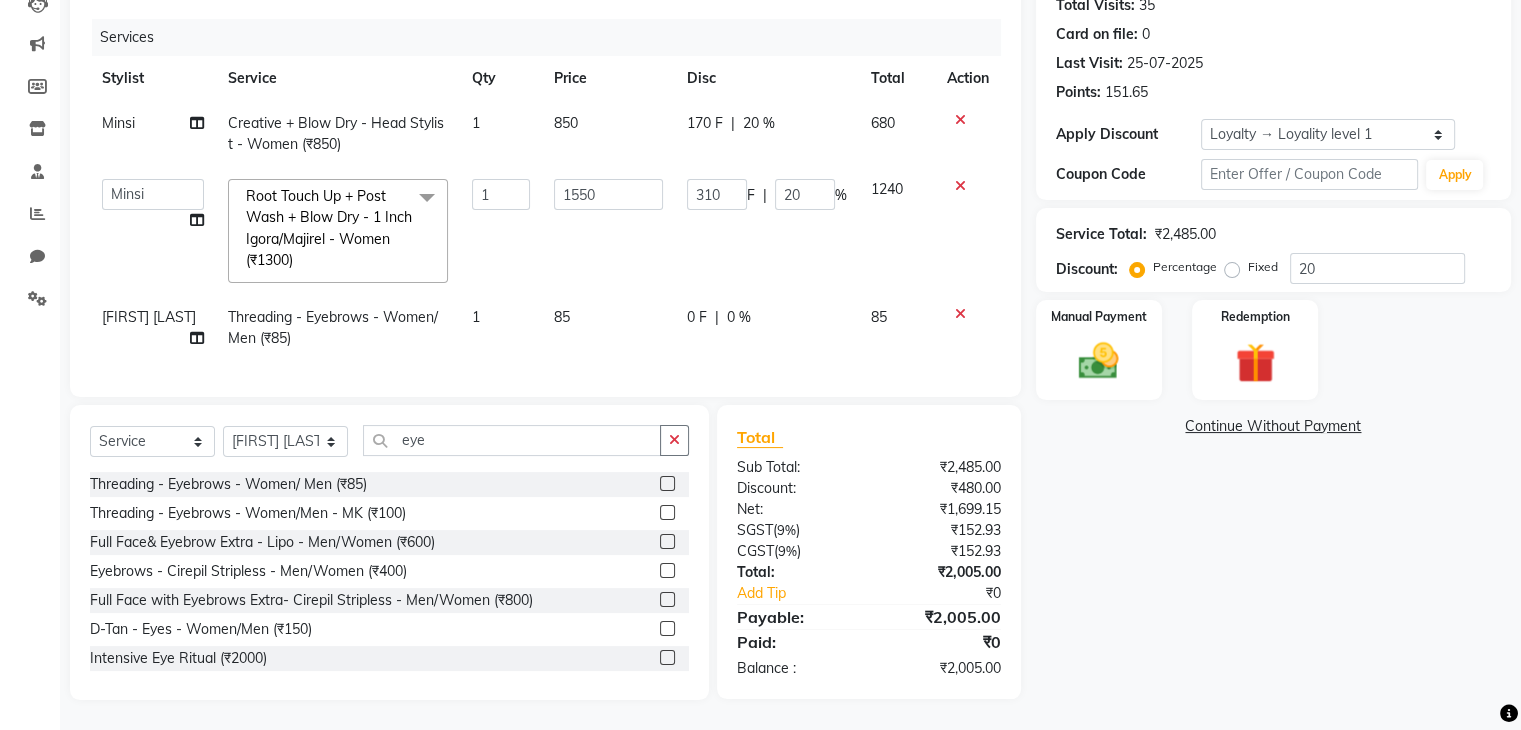 scroll, scrollTop: 147, scrollLeft: 0, axis: vertical 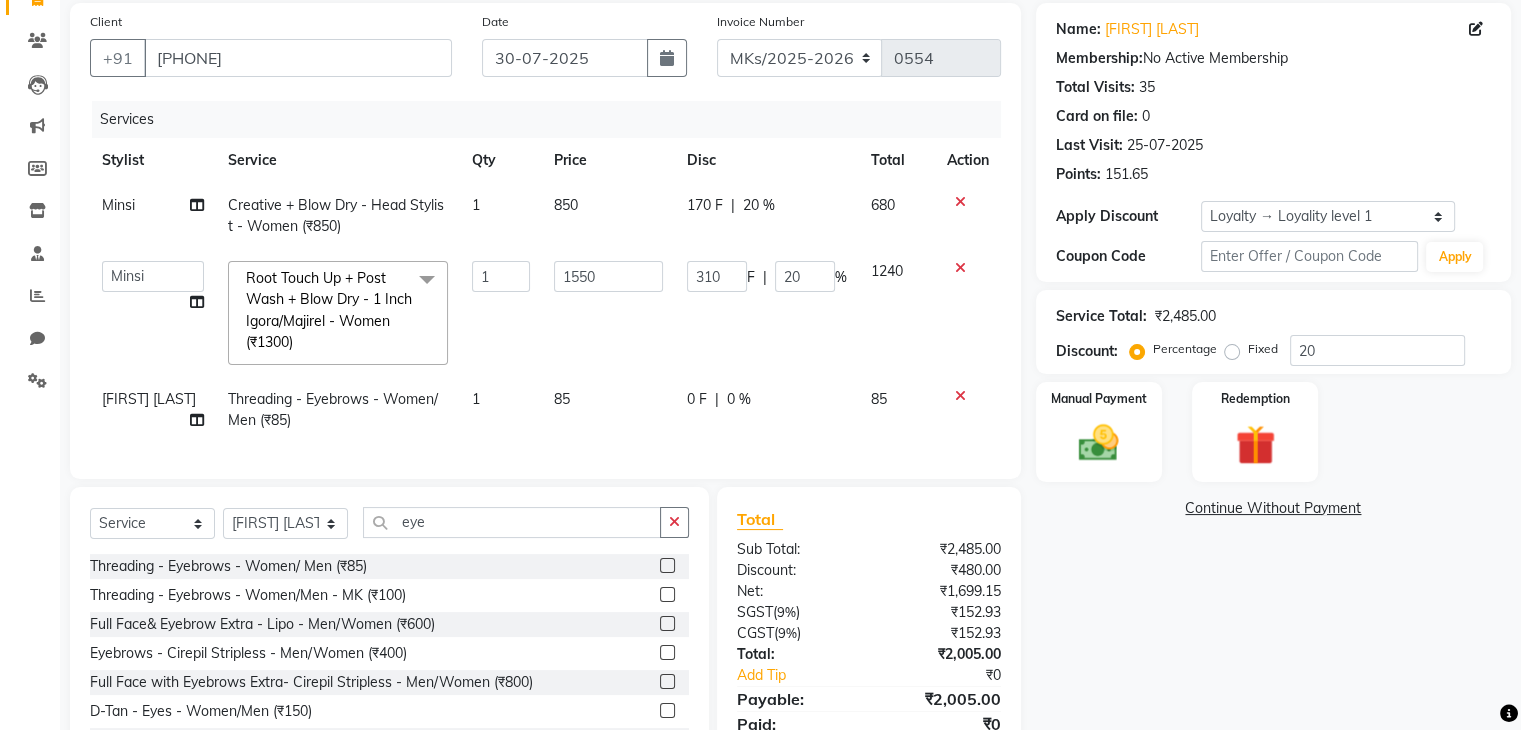 click on "850" 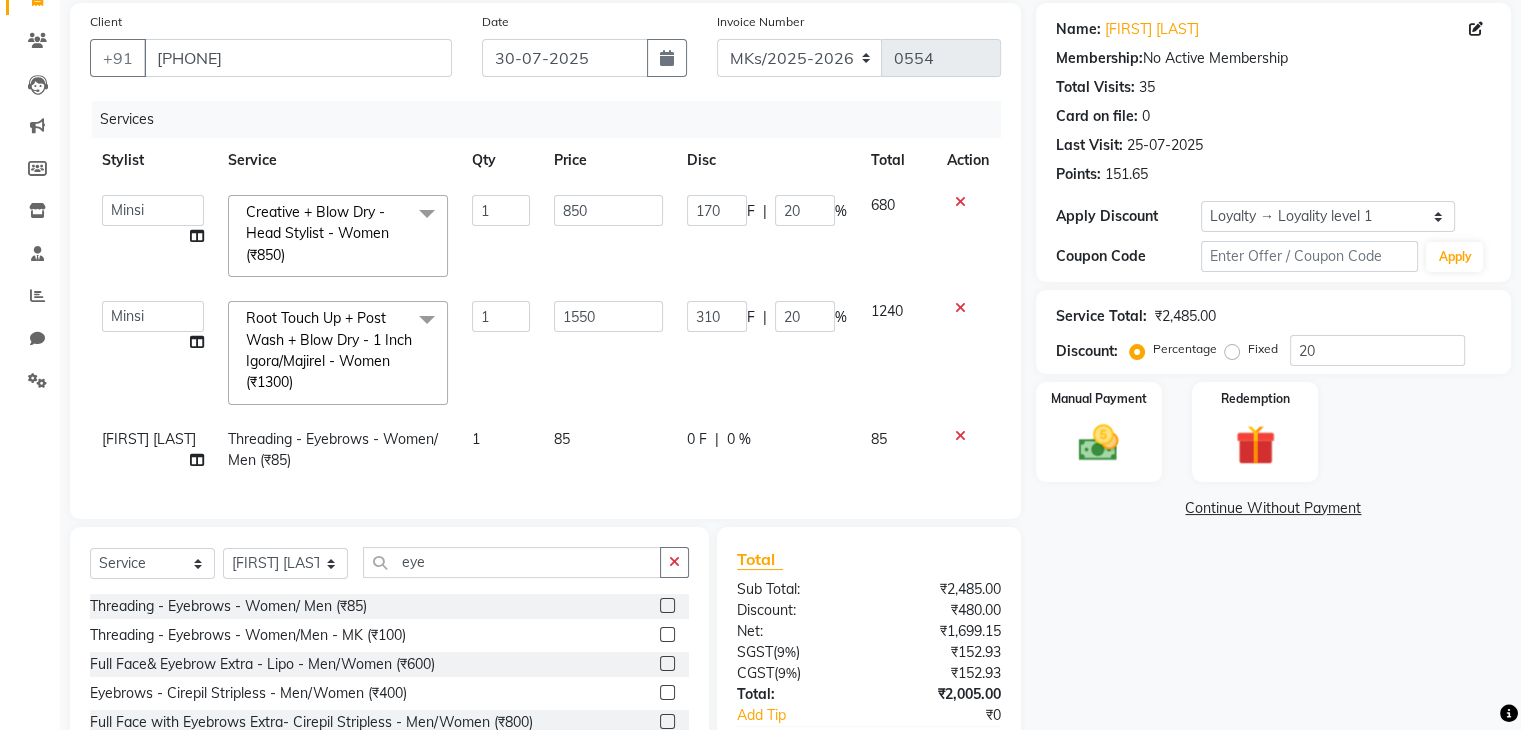 click on "850" 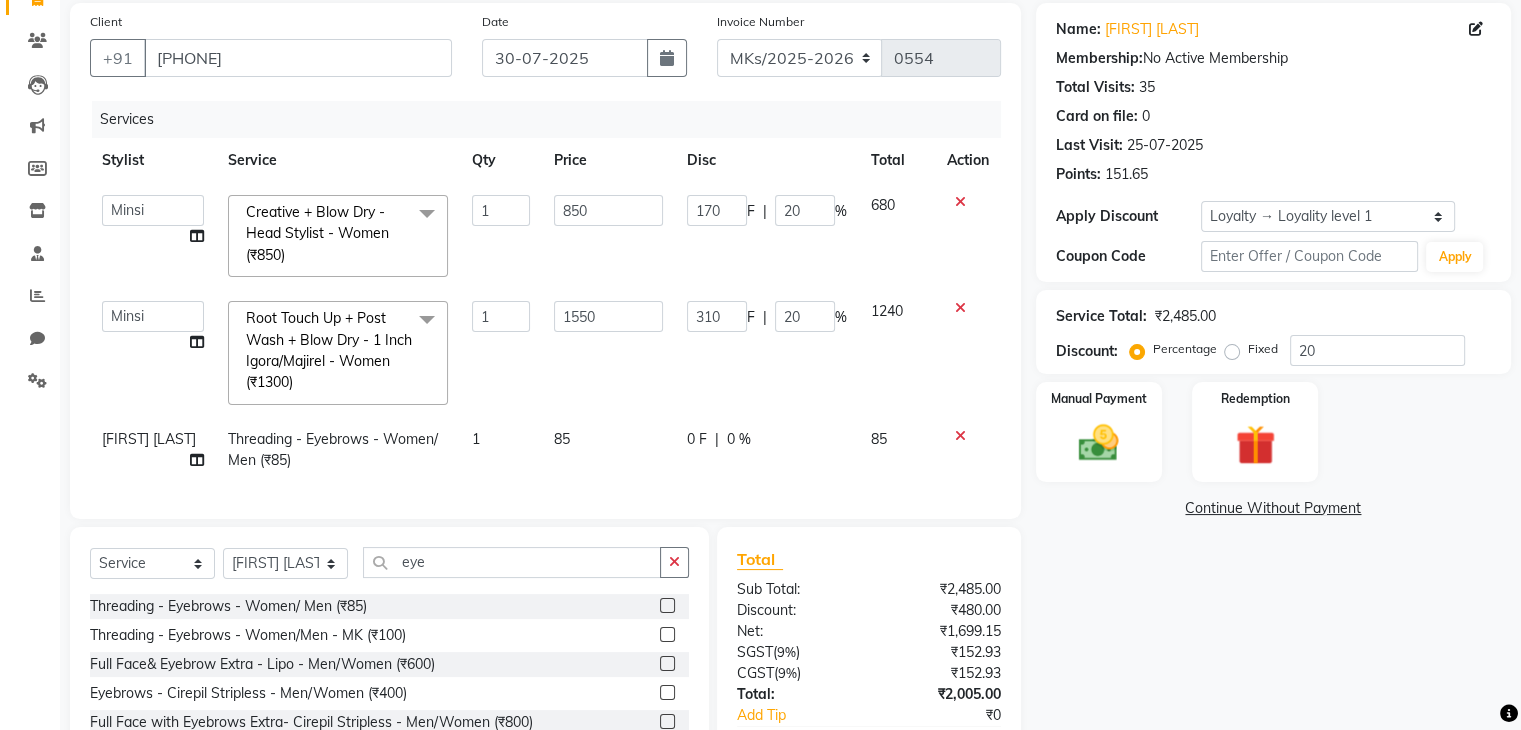 click on "850" 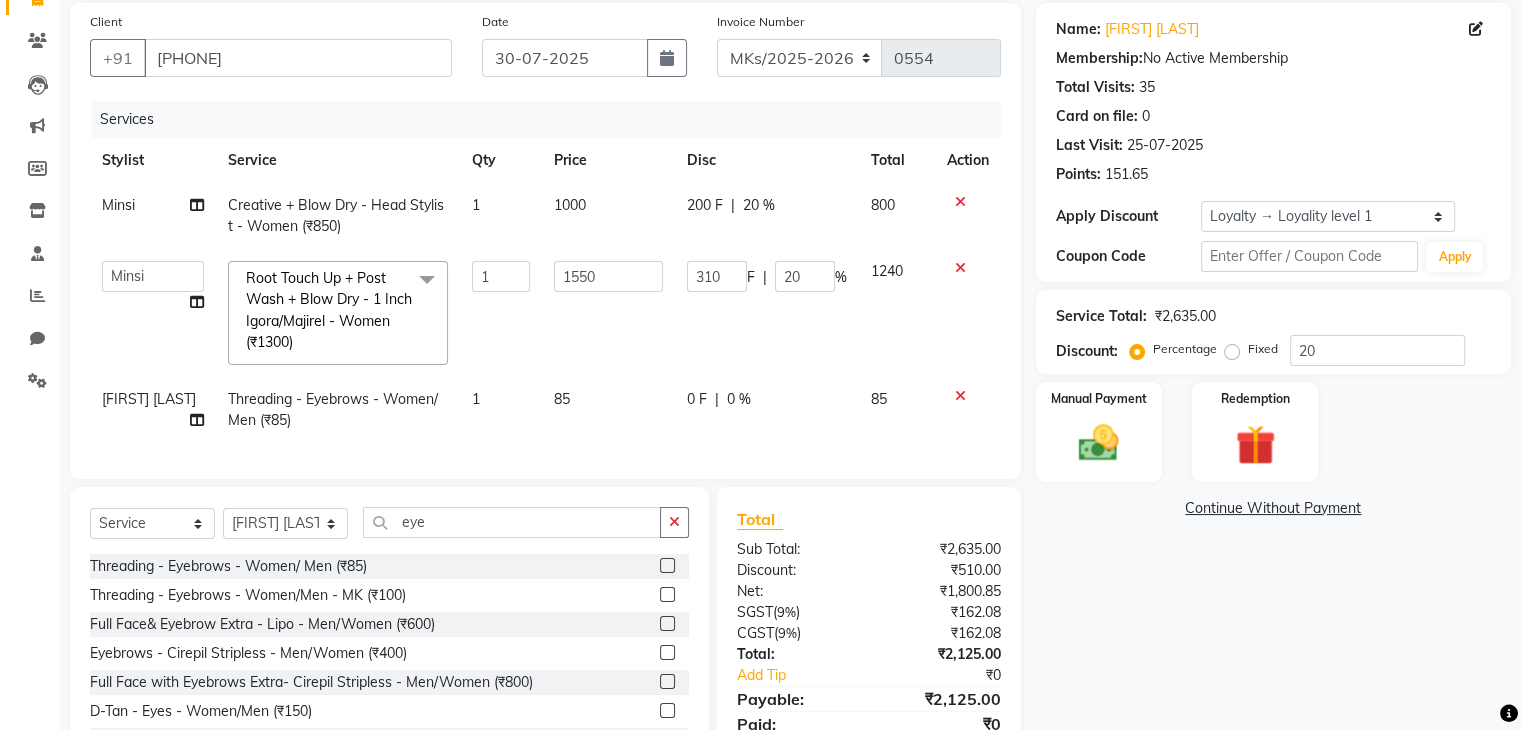 drag, startPoint x: 791, startPoint y: 255, endPoint x: 776, endPoint y: 178, distance: 78.44743 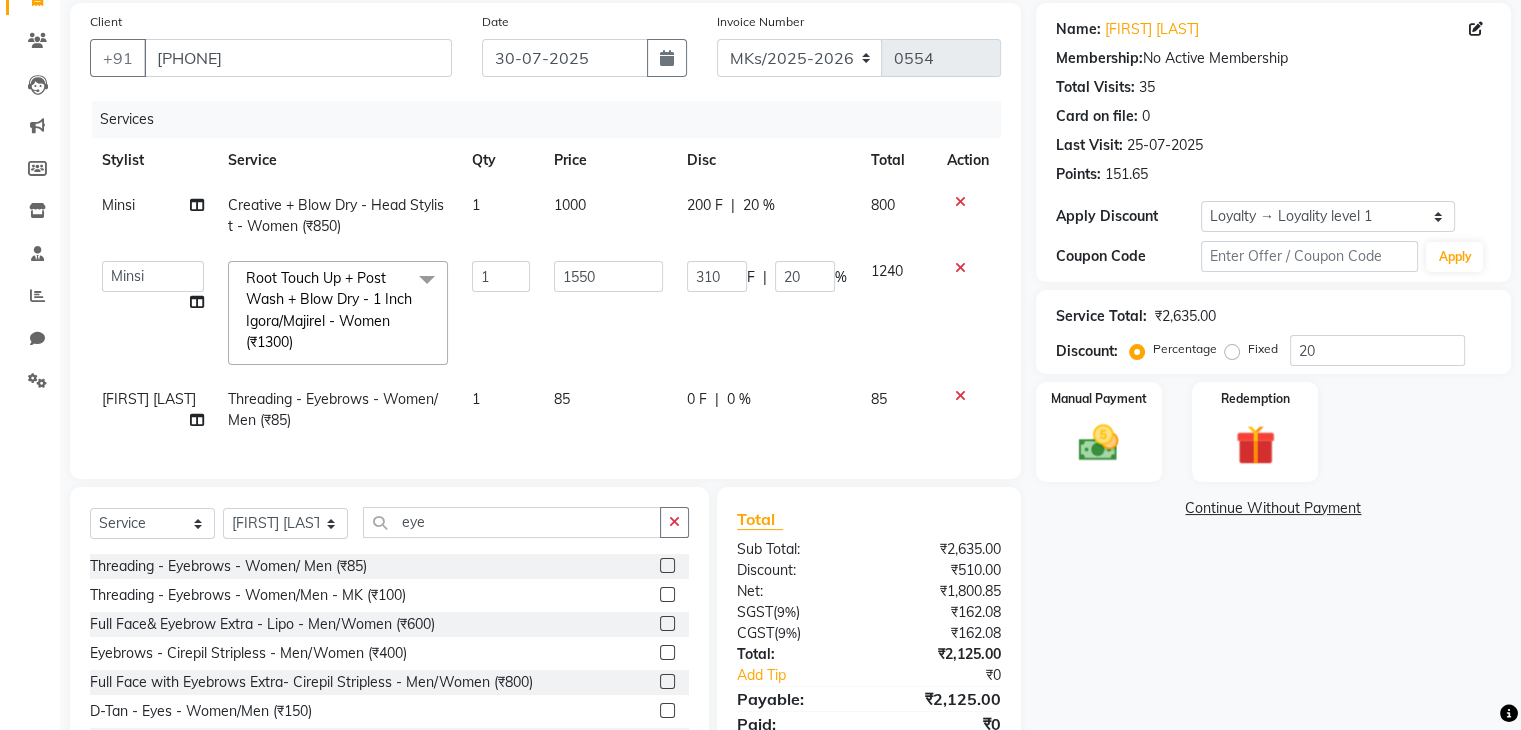 click on "Stylist Service Qty Price Disc Total Action Minsi Creative + Blow Dry - Head Stylist - Women (₹850) 1 1000 200 F | 20 % 800  Madhuri Jadhav   Minsi   Ramesh   Renuka   Riya   Sandhaya   Santoshi  Root Touch Up + Post Wash + Blow Dry - 1 Inch Igora/Majirel  - Women (₹1300)  x Hair Makeover  Junior Stylist - Hairwash & Haircut & Blow Dry (₹1100) Hair Makeover  Senior Stylist - Hairwash & Haircut & Blow Dry (₹1400) Pick Any 3 - Full Arms Wax/ Half Legs Wax /  Hairwash /Blowdry/ Classic Manicure / Basic Cleanup (₹1200) Classic Mani & Pedi (₹1400) Face Combo- Cheryl's Cleanup + Face D-tan (₹1400) Waxing Combo - Full Arms +Full Legs O3 Wax (₹1500) Gel Polish Hands & Feet (₹1500) Haircut + Hair Color (Men) (₹1700) Hair Combo - Hydrating Hair Spa & Scalp Exfoliation/Foot Massage (10 min) (₹2000) Spa Manicure & Pedicure (₹2200) Nail Extensions & Nail Art (₹2200) Feet Combo - Classic Pedicure + Heel Peel + Classic  Manicure/Paraffin wax  (₹2500) O3 Facial + O3 D-tan (₹3800) 1 1550 310 F |" 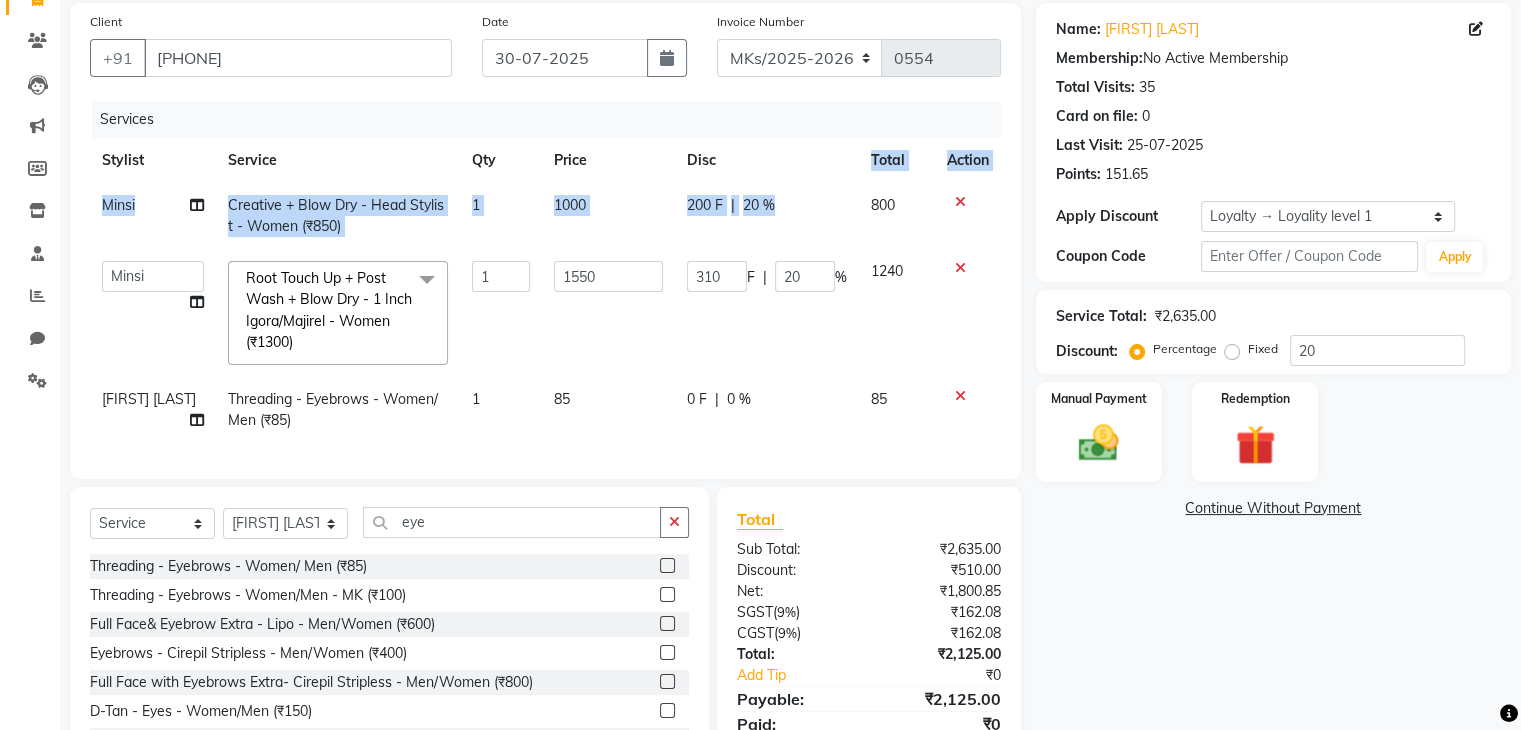 click on "Disc" 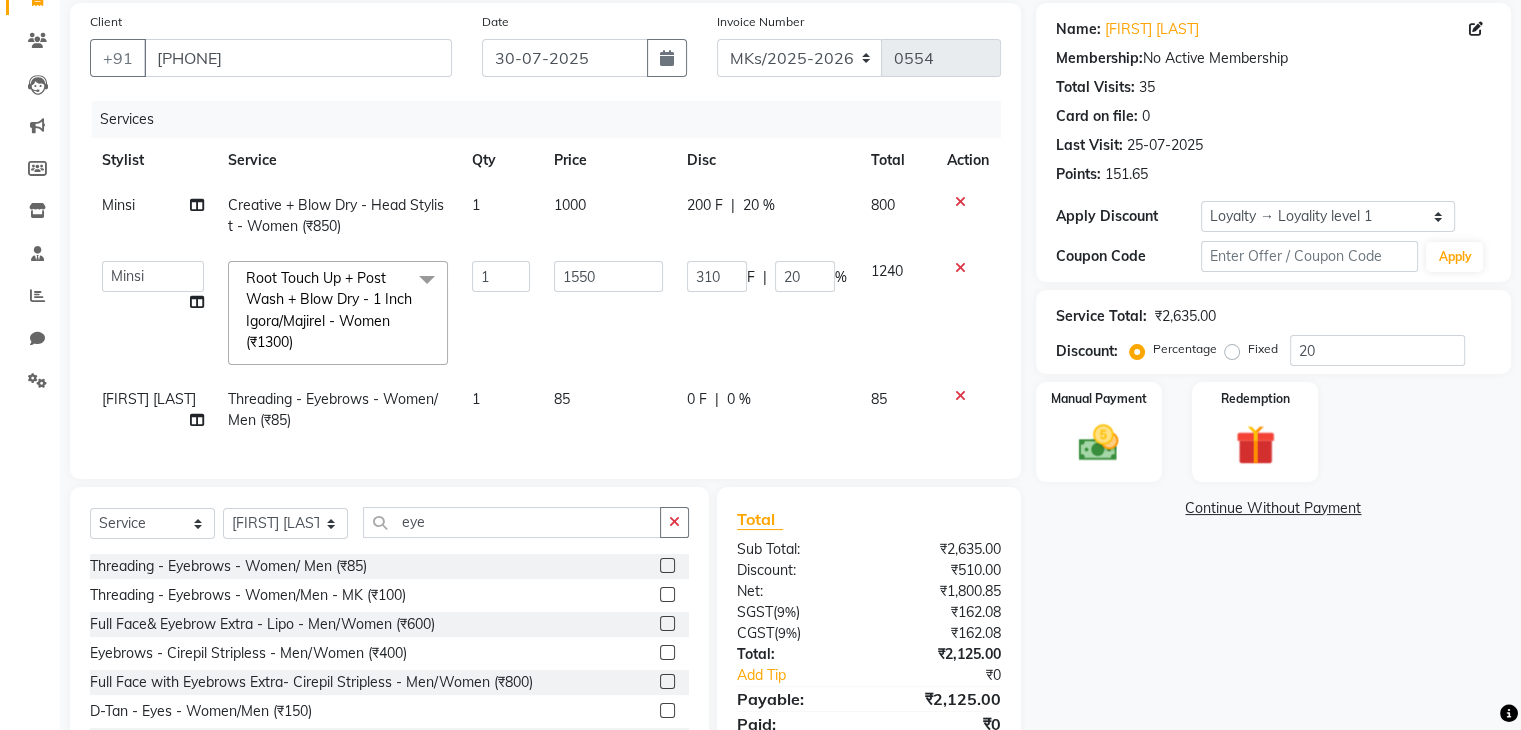 click on "200 F | 20 %" 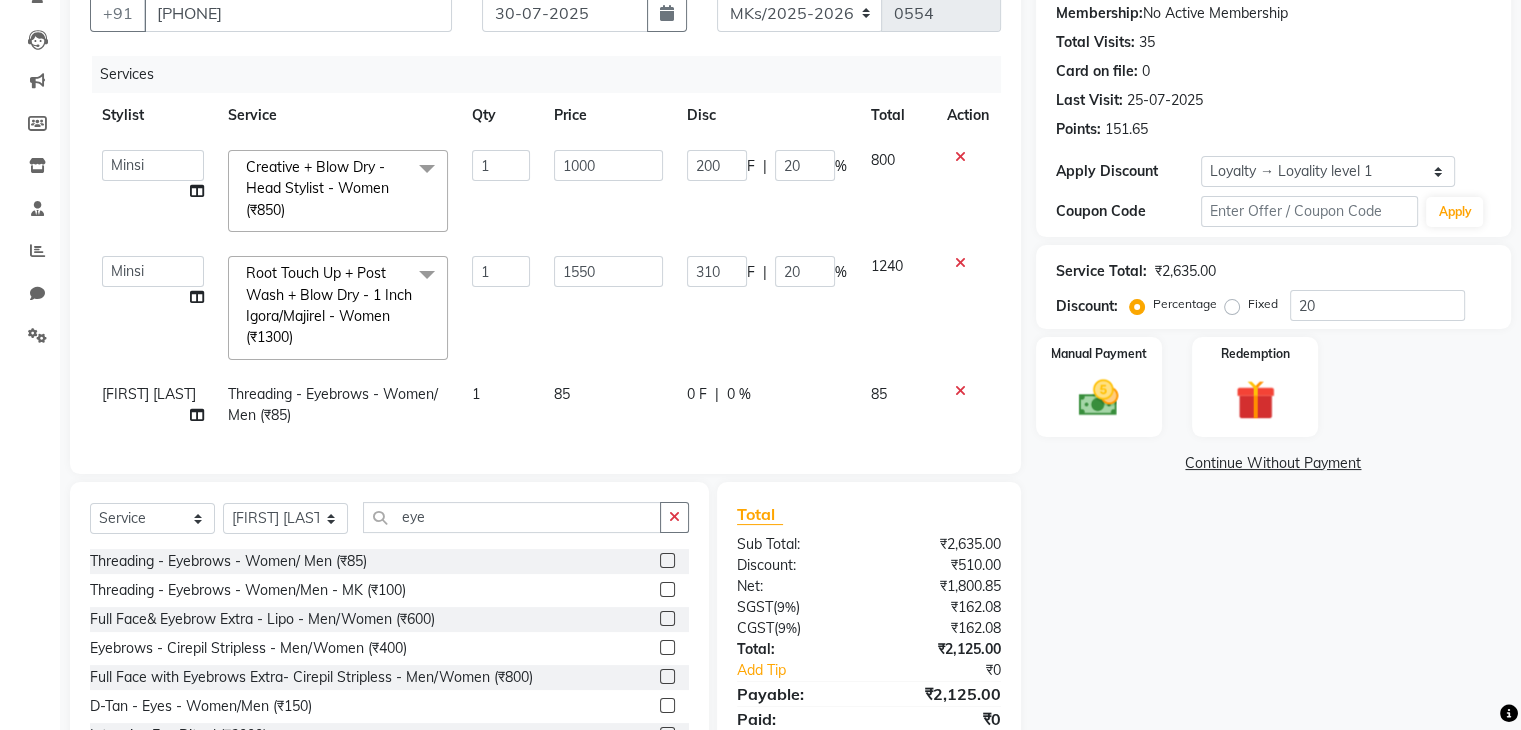 scroll, scrollTop: 188, scrollLeft: 0, axis: vertical 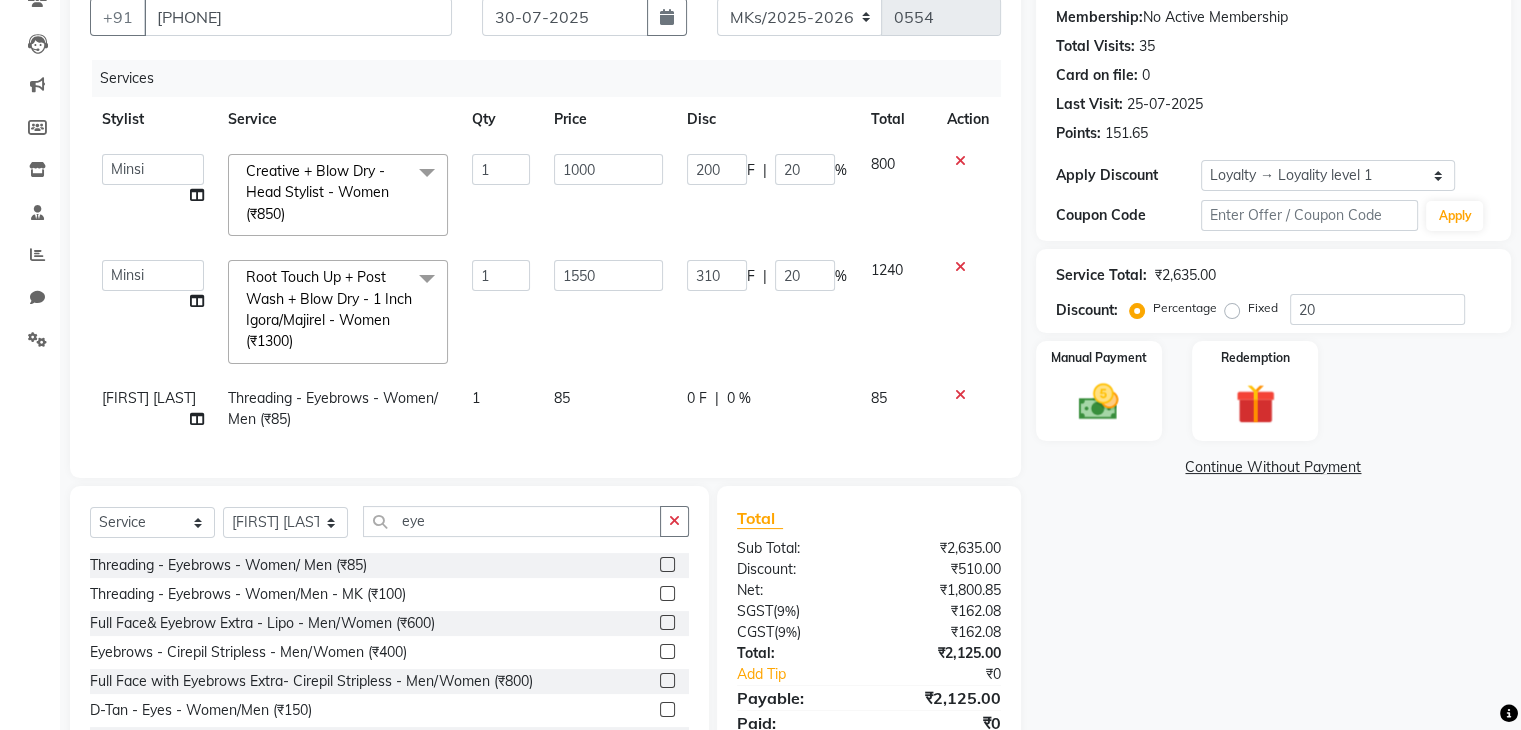 click on "0 %" 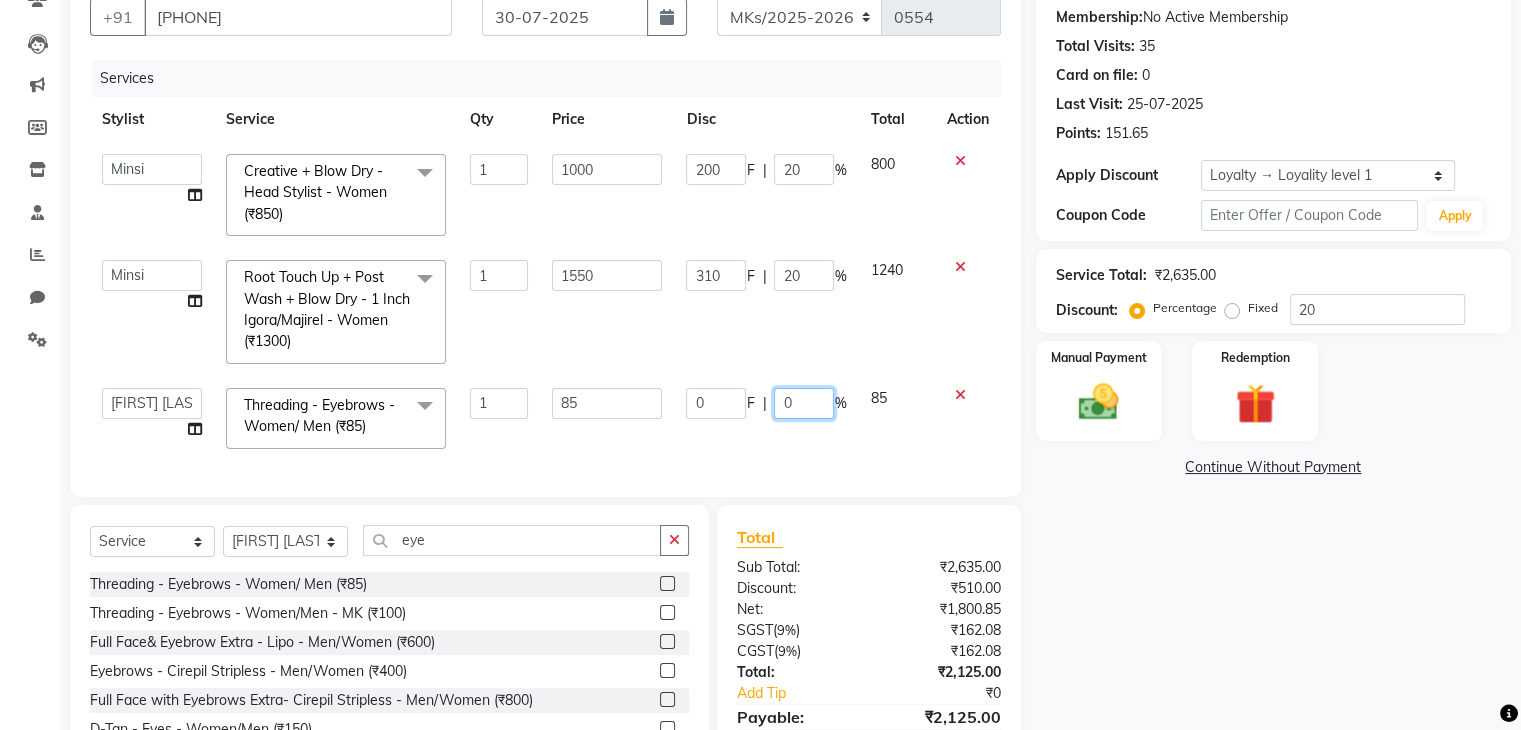 click on "0" 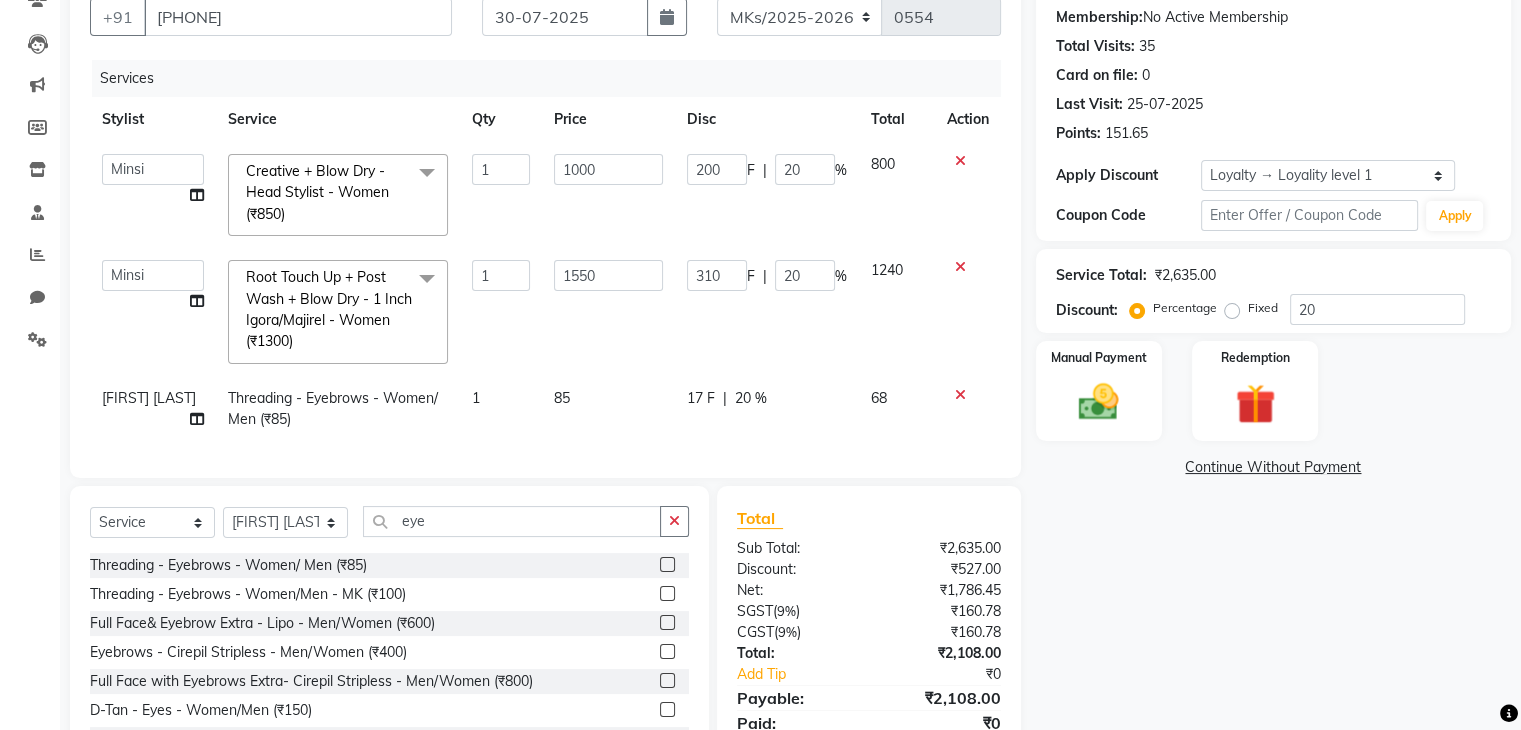 click on "17 F | 20 %" 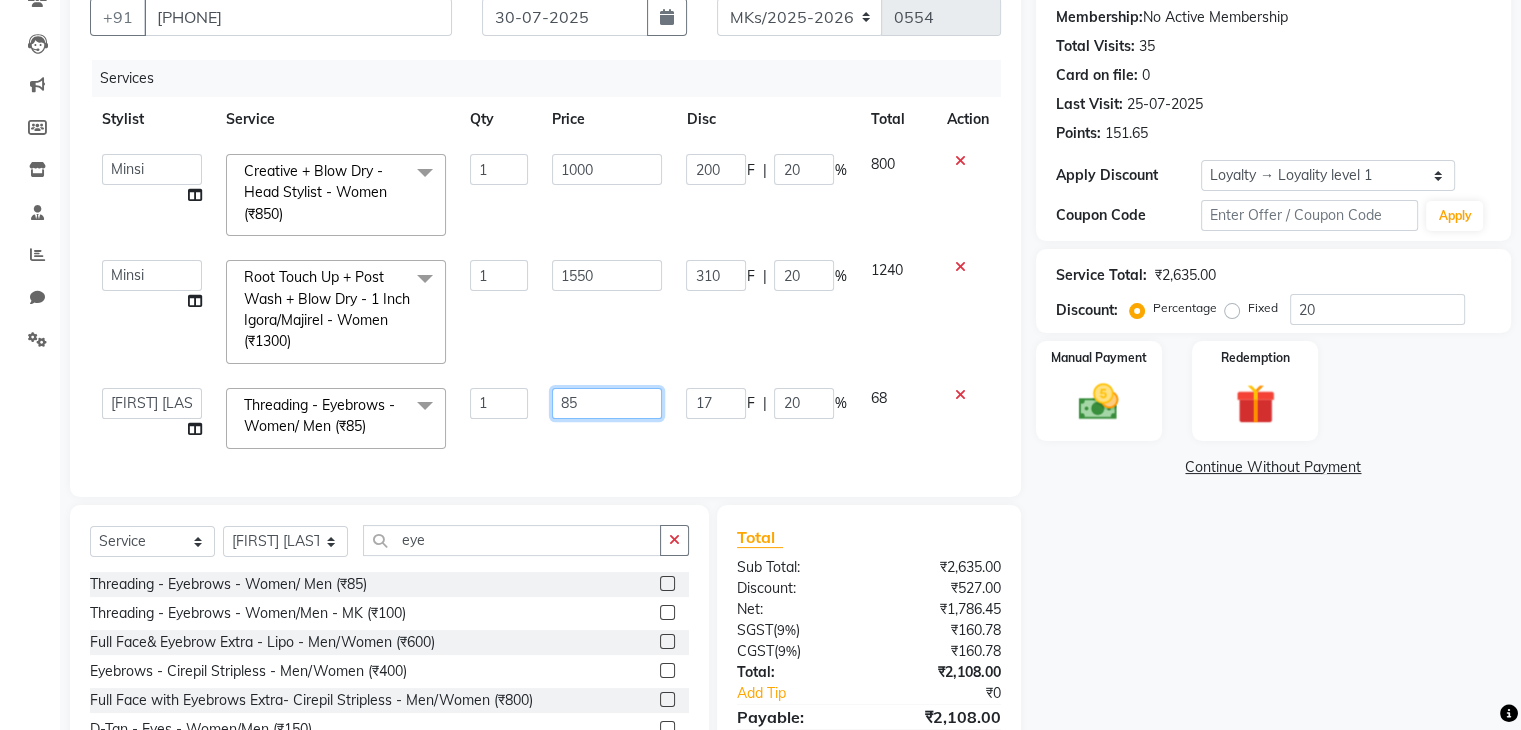click on "85" 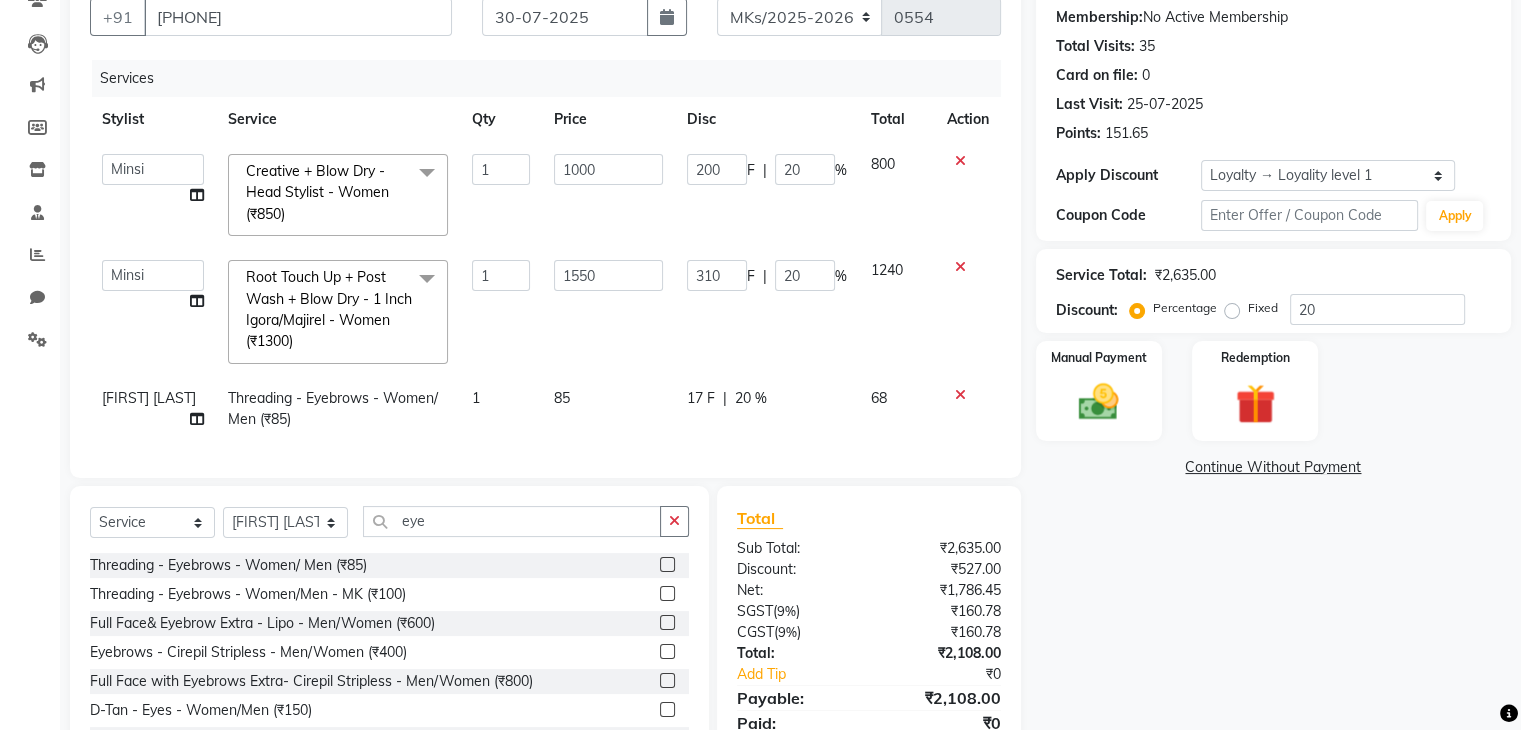 click on "17 F | 20 %" 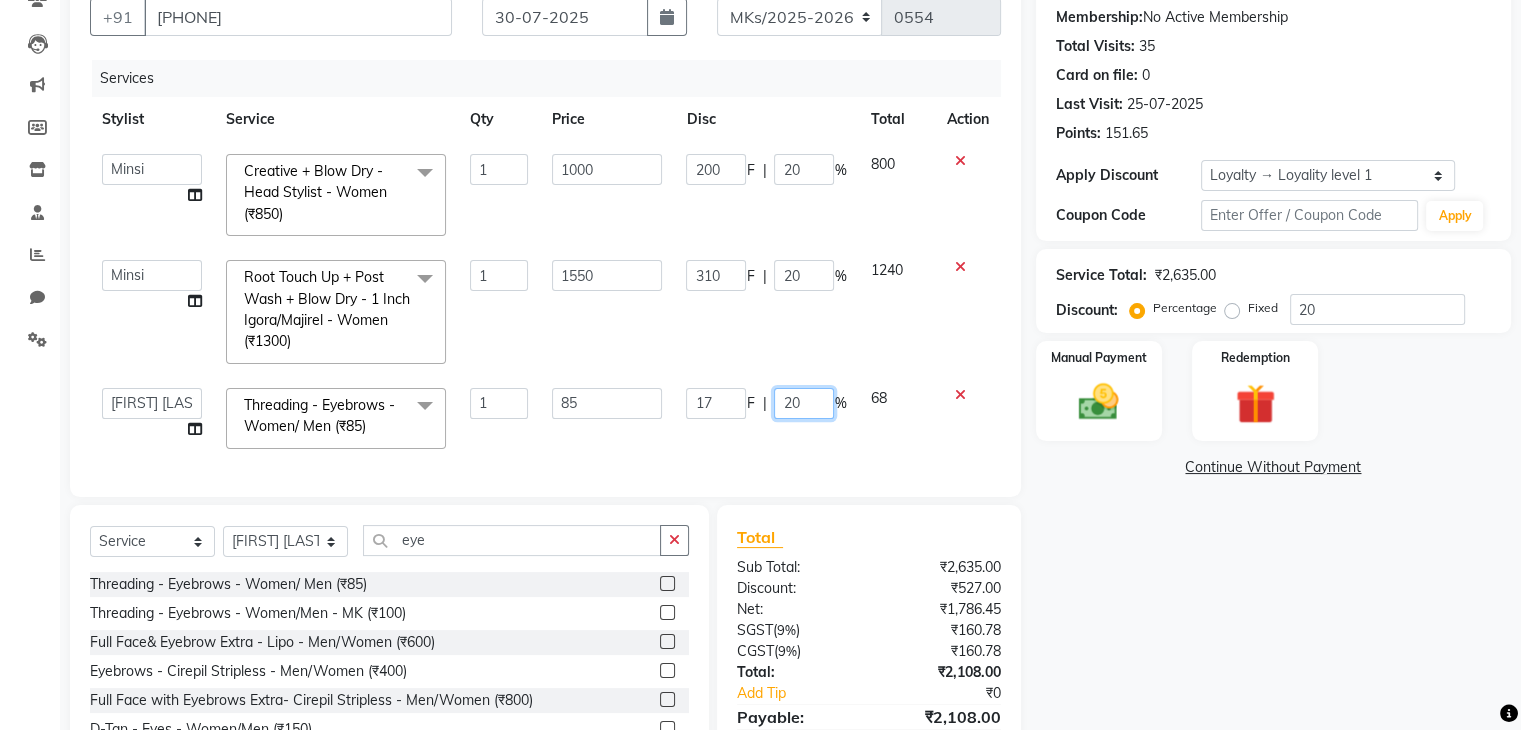 click on "20" 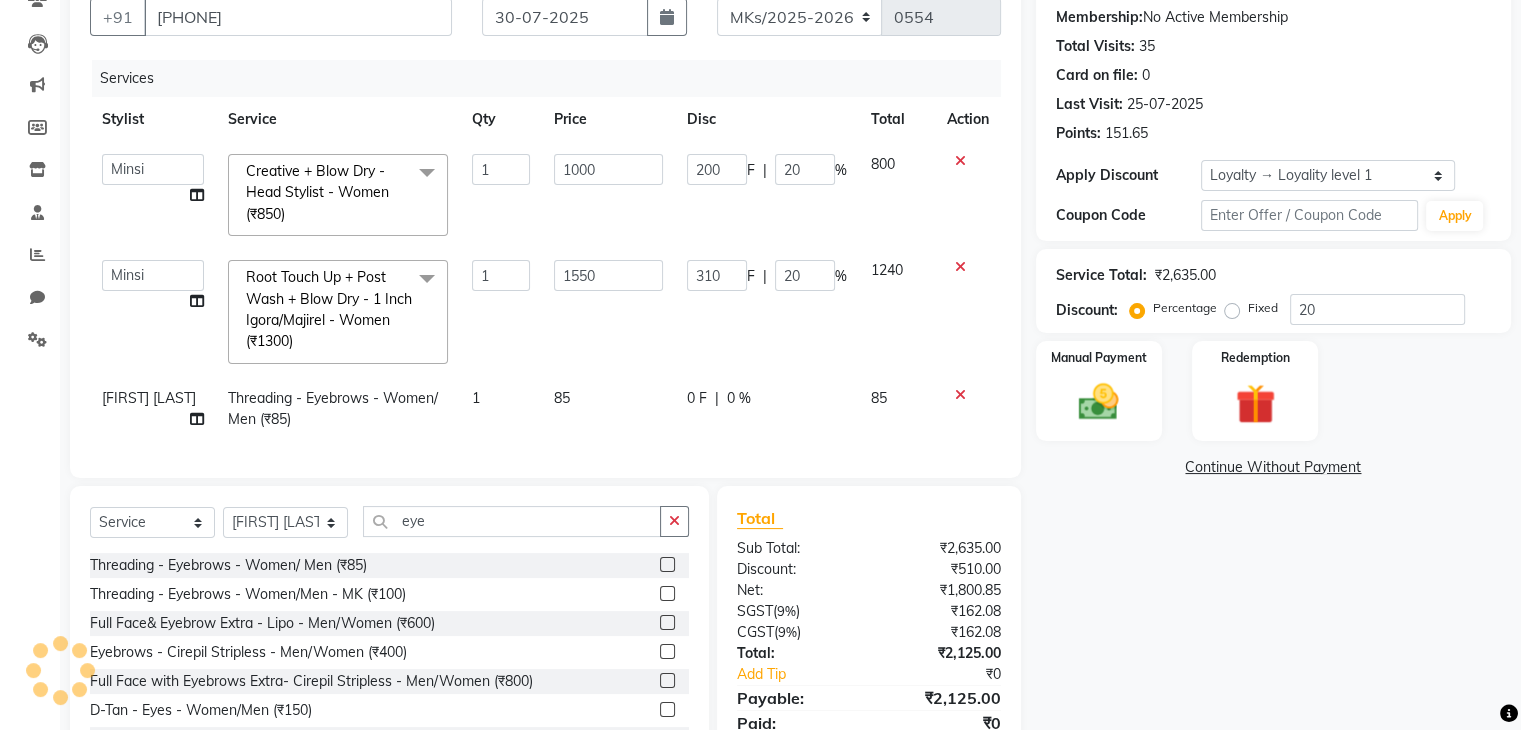 click on "0 F | 0 %" 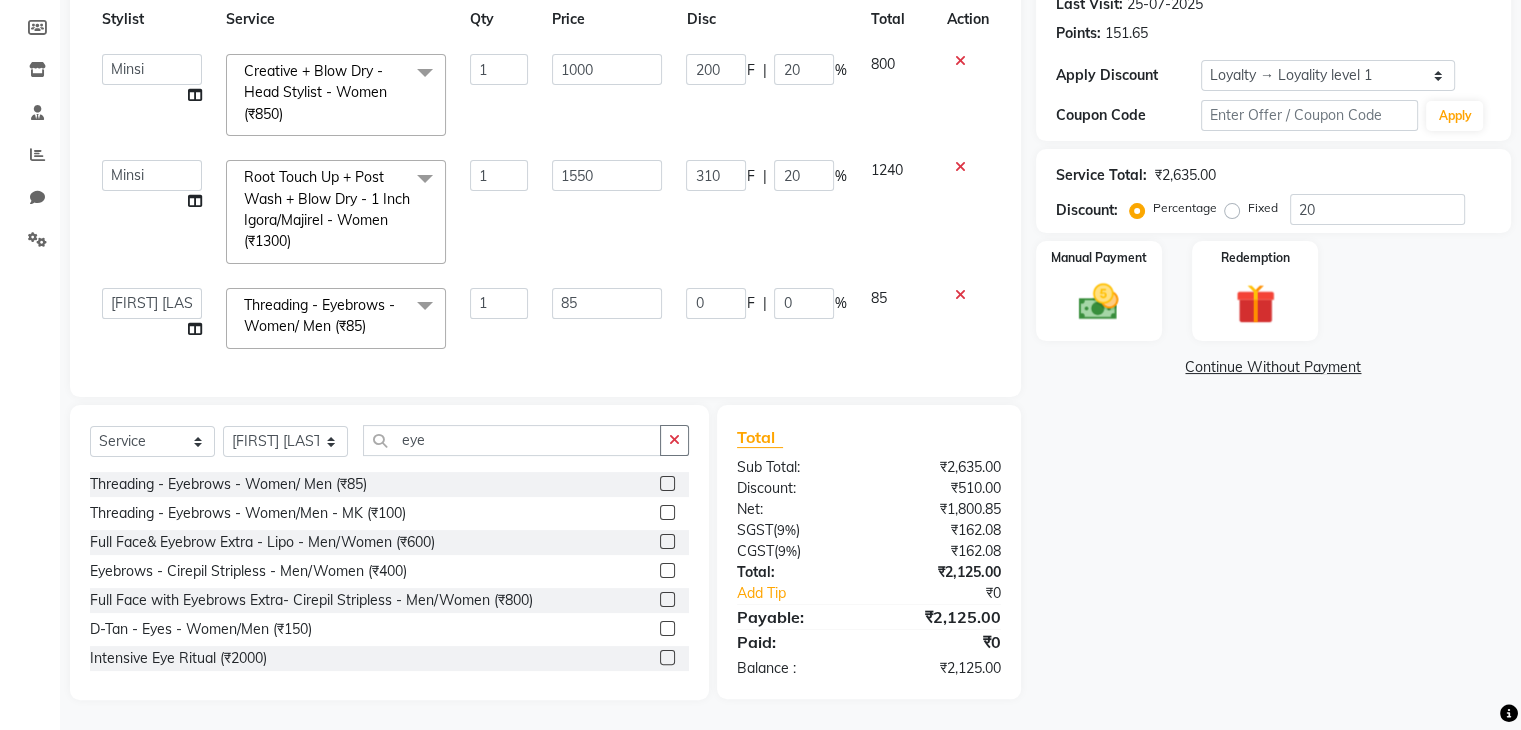 scroll, scrollTop: 0, scrollLeft: 0, axis: both 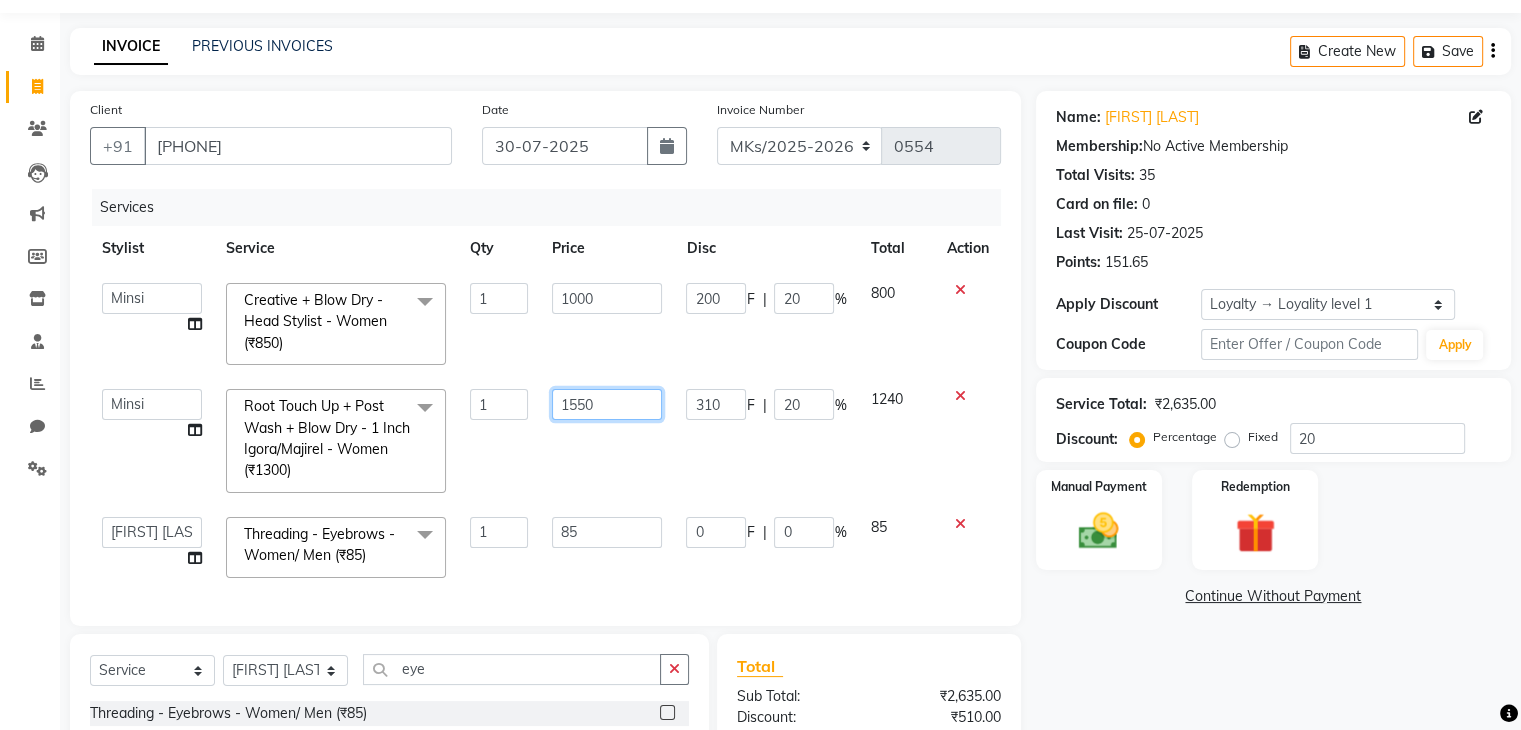 click on "1550" 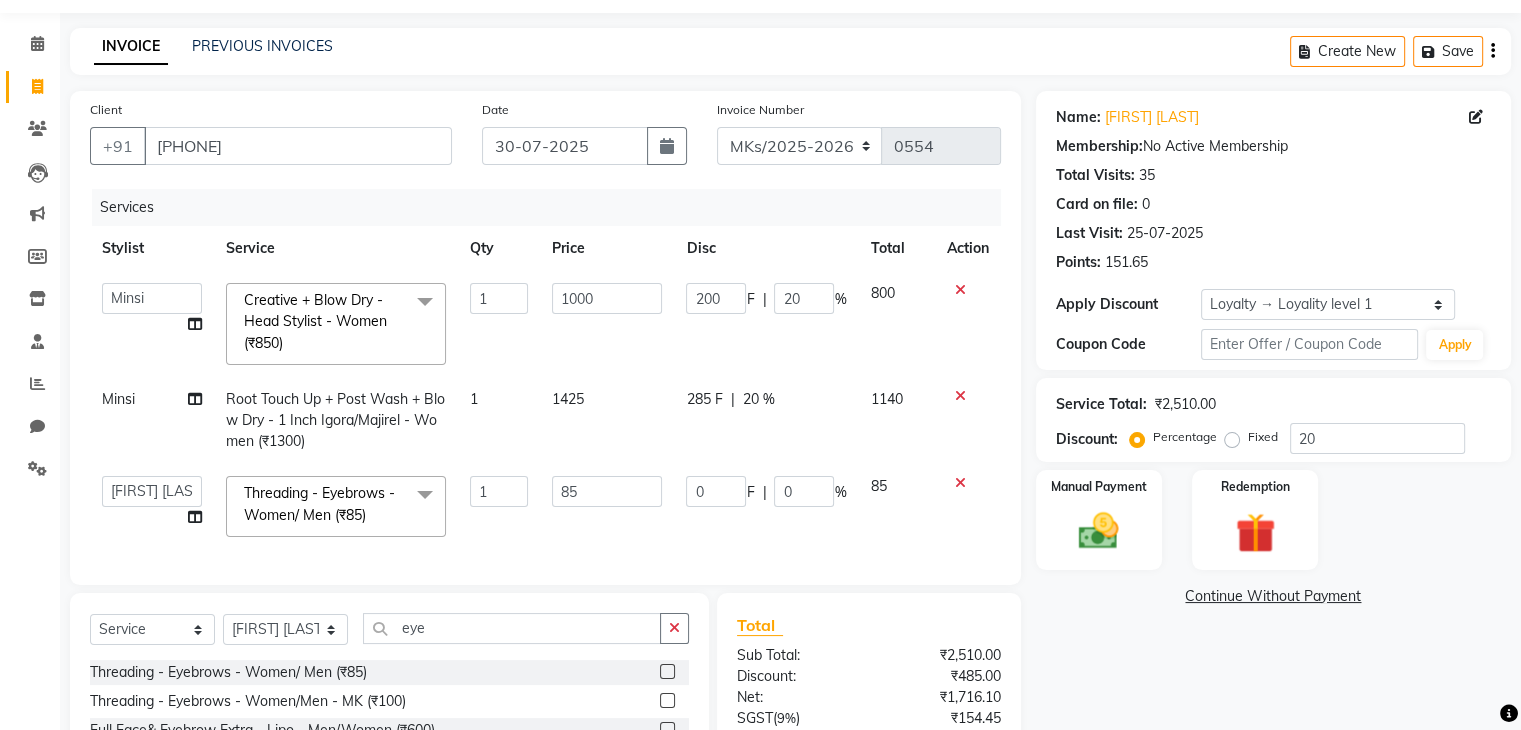 click on "Madhuri Jadhav   Minsi   Ramesh   Renuka   Riya   Sandhaya   Santoshi  Creative + Blow Dry - Head Stylist - Women (₹850)  x Hair Makeover  Junior Stylist - Hairwash & Haircut & Blow Dry (₹1100) Hair Makeover  Senior Stylist - Hairwash & Haircut & Blow Dry (₹1400) Pick Any 3 - Full Arms Wax/ Half Legs Wax /  Hairwash /Blowdry/ Classic Manicure / Basic Cleanup (₹1200) Classic Mani & Pedi (₹1400) Face Combo- Cheryl's Cleanup + Face D-tan (₹1400) Waxing Combo - Full Arms +Full Legs O3 Wax (₹1500) Gel Polish Hands & Feet (₹1500) Haircut + Hair Color (Men) (₹1700) Hair Combo - Hydrating Hair Spa & Scalp Exfoliation/Foot Massage (10 min) (₹2000) Spa Manicure & Pedicure (₹2200) Nail Extensions & Nail Art (₹2200) Feet Combo - Classic Pedicure + Heel Peel + Classic  Manicure/Paraffin wax  (₹2500) Pick Any 3 - Root-Touchup(1 inch)/ Cheryl's Cleanup/ Haircut / Hair Spa/  Pedicure (₹3000) O3 Facial + O3 D-tan (₹3800) O3 Manicure & Pedicure  (₹3000) De-coat  Shampoo* (₹650) 1 1000 200 F" 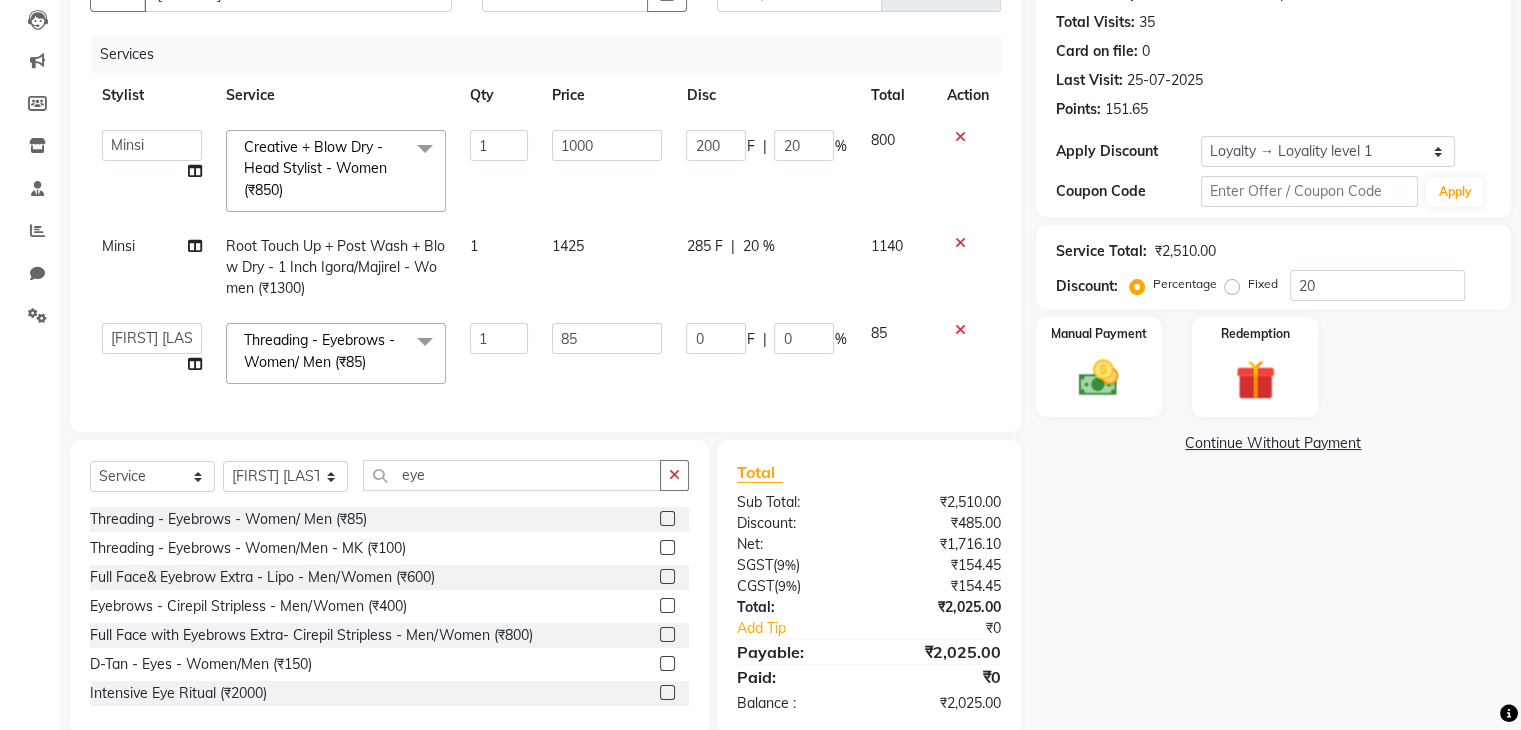 scroll, scrollTop: 213, scrollLeft: 0, axis: vertical 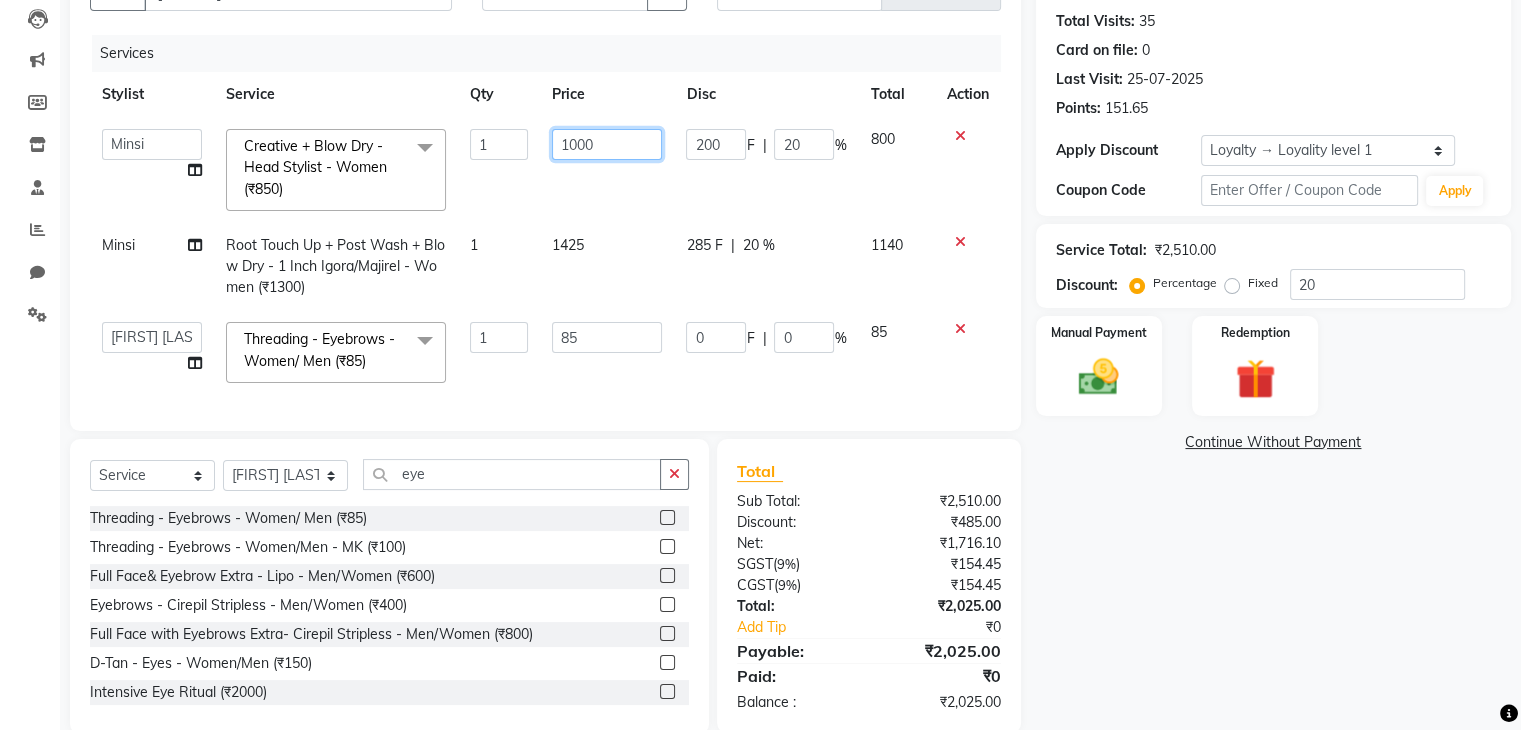 click on "1000" 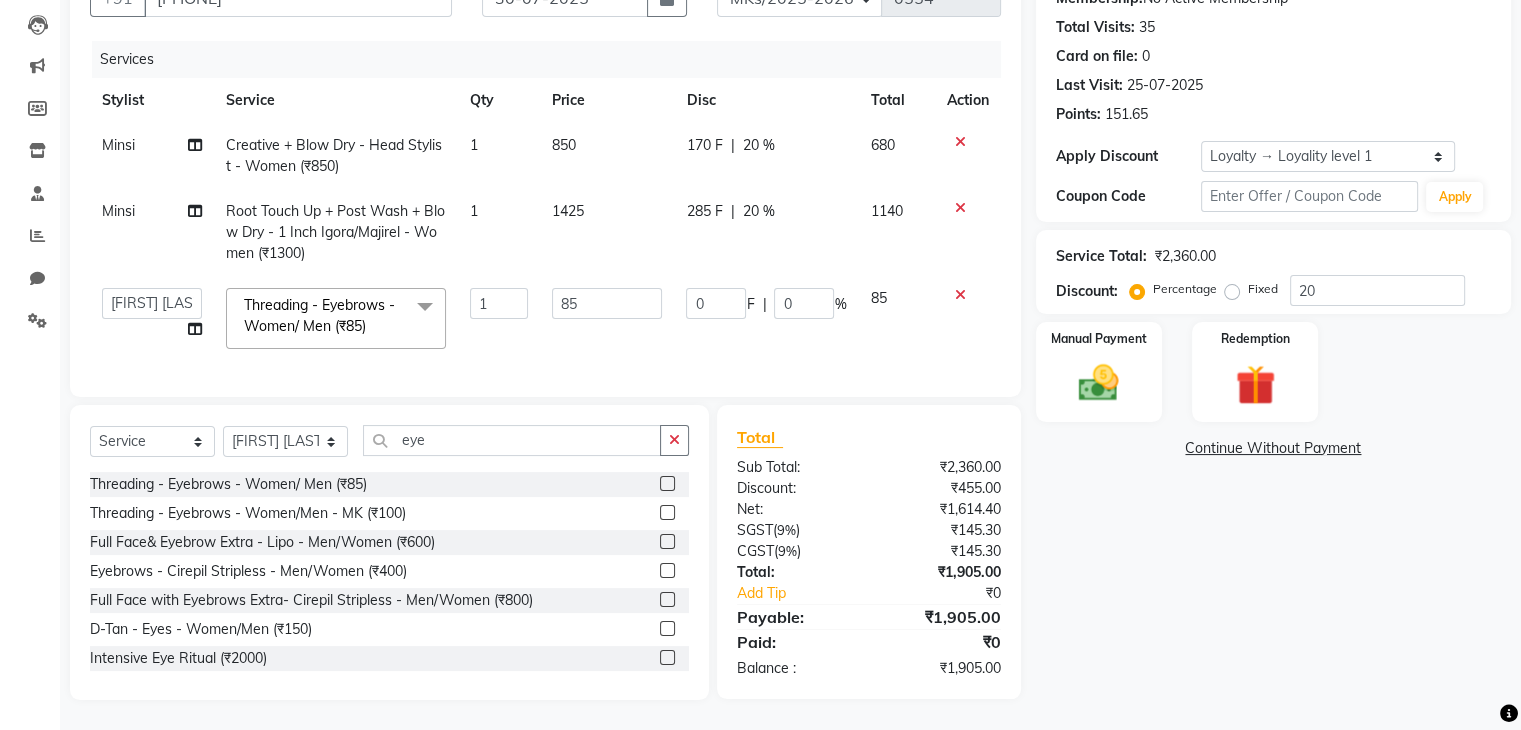click on "Minsi Creative + Blow Dry - Head Stylist - Women (₹850) 1 850 170 F | 20 % 680 Minsi Root Touch Up + Post Wash + Blow Dry - 1 Inch Igora/Majirel  - Women (₹1300) 1 1425 285 F | 20 % 1140  Madhuri Jadhav   Minsi   Ramesh   Renuka   Riya   Sandhaya   Santoshi  Threading - Eyebrows - Women/ Men (₹85)  x Hair Makeover  Junior Stylist - Hairwash & Haircut & Blow Dry (₹1100) Hair Makeover  Senior Stylist - Hairwash & Haircut & Blow Dry (₹1400) Pick Any 3 - Full Arms Wax/ Half Legs Wax /  Hairwash /Blowdry/ Classic Manicure / Basic Cleanup (₹1200) Classic Mani & Pedi (₹1400) Face Combo- Cheryl's Cleanup + Face D-tan (₹1400) Waxing Combo - Full Arms +Full Legs O3 Wax (₹1500) Gel Polish Hands & Feet (₹1500) Haircut + Hair Color (Men) (₹1700) Hair Combo - Hydrating Hair Spa & Scalp Exfoliation/Foot Massage (10 min) (₹2000) Spa Manicure & Pedicure (₹2200) Nail Extensions & Nail Art (₹2200) Feet Combo - Classic Pedicure + Heel Peel + Classic  Manicure/Paraffin wax  (₹2500) Base* (₹1000) 1" 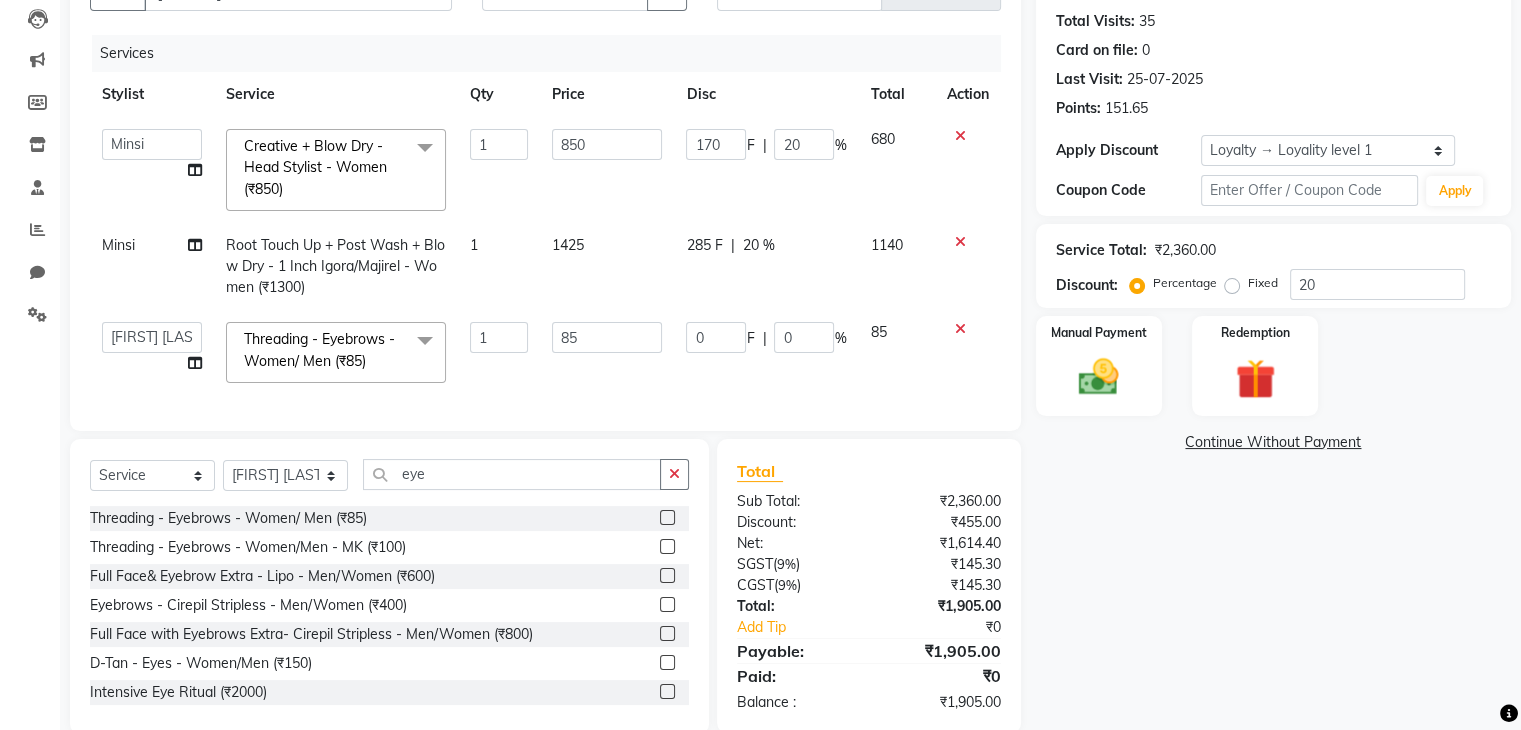 click on "850" 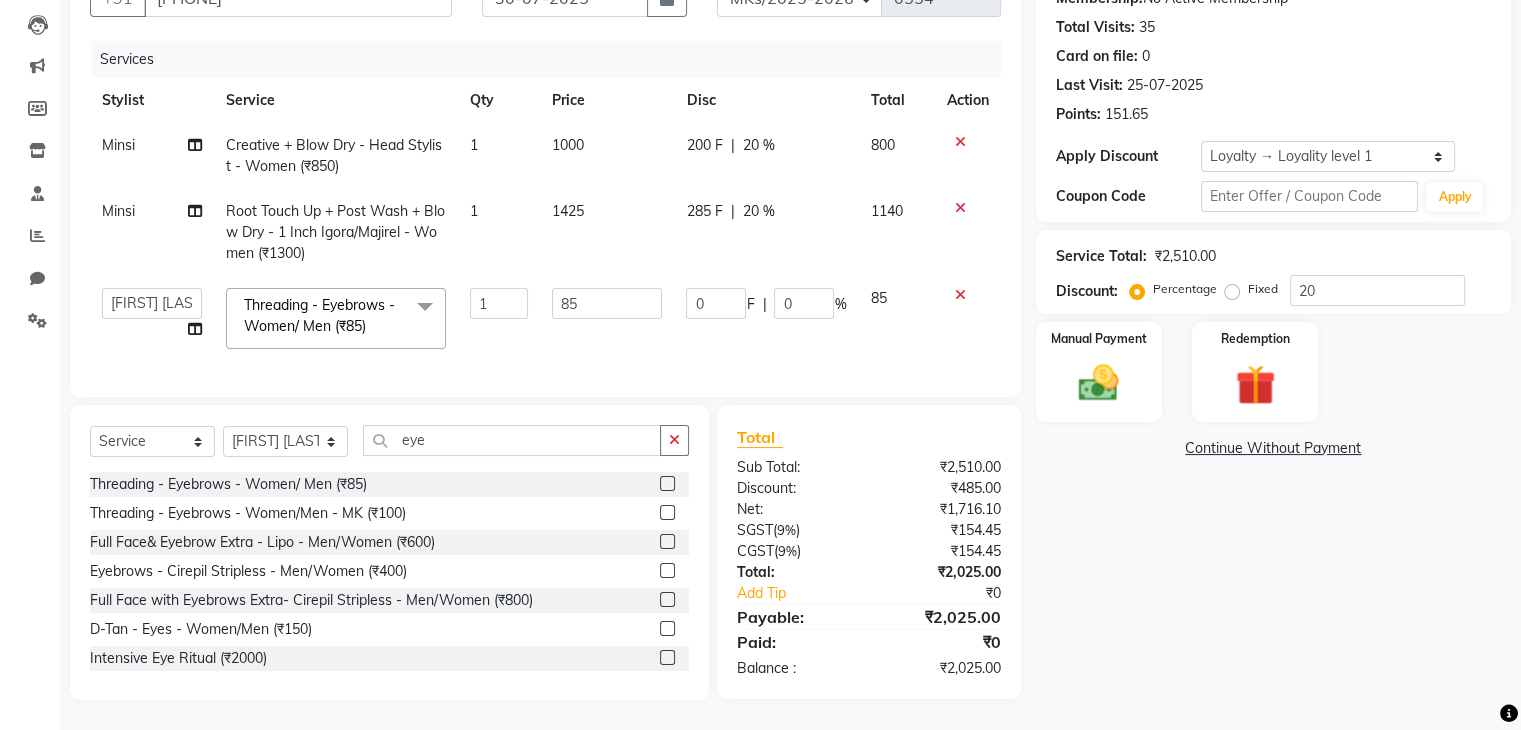 click on "1000" 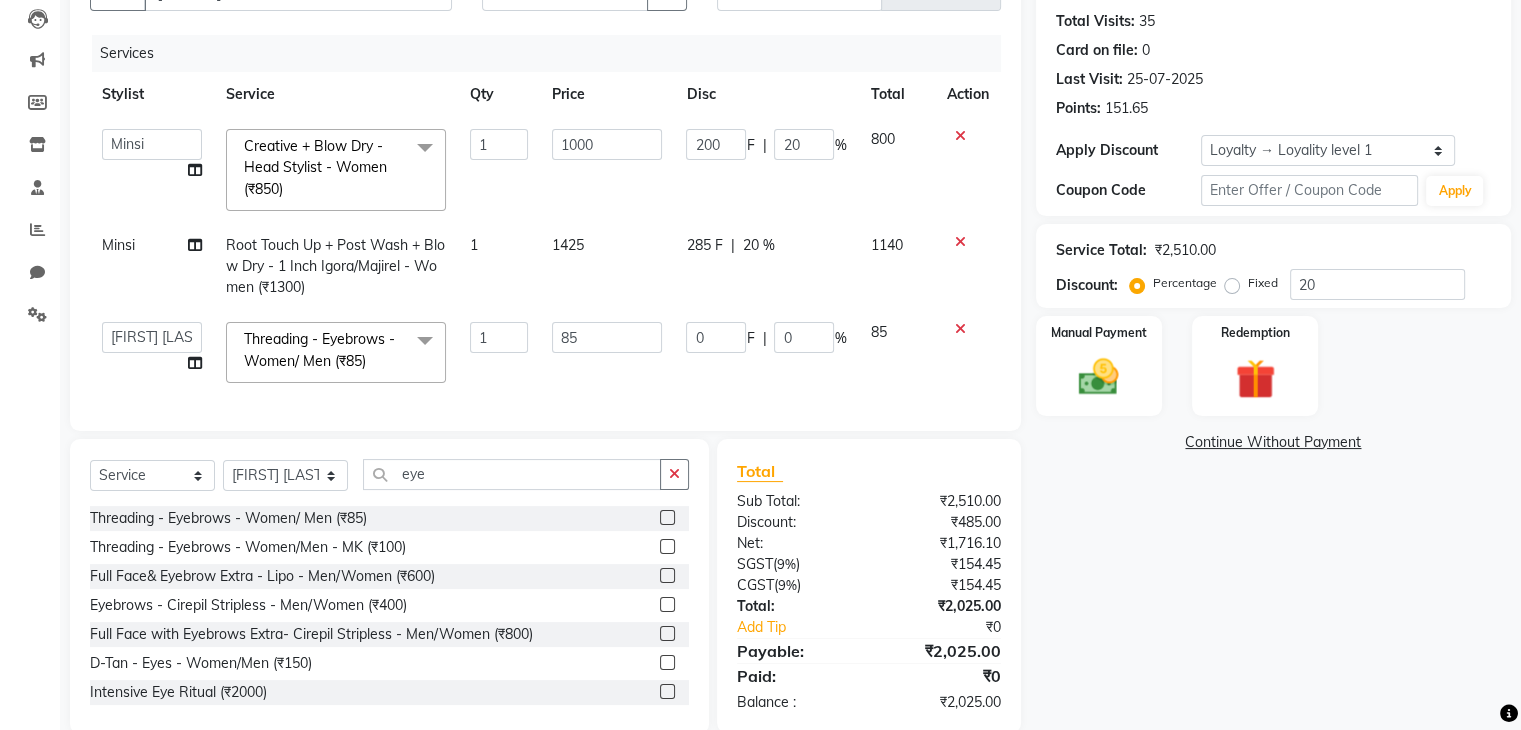 click on "1425" 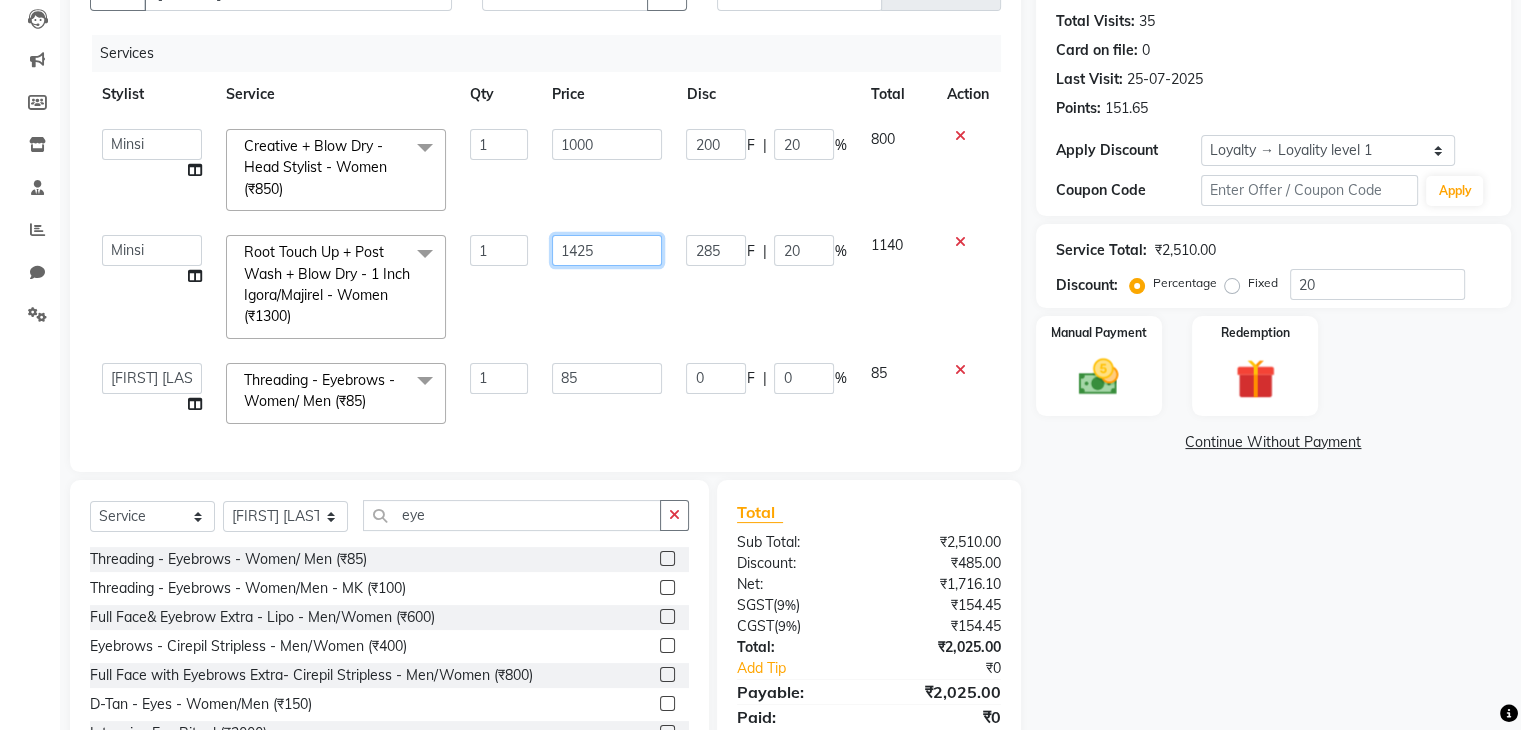 click on "1425" 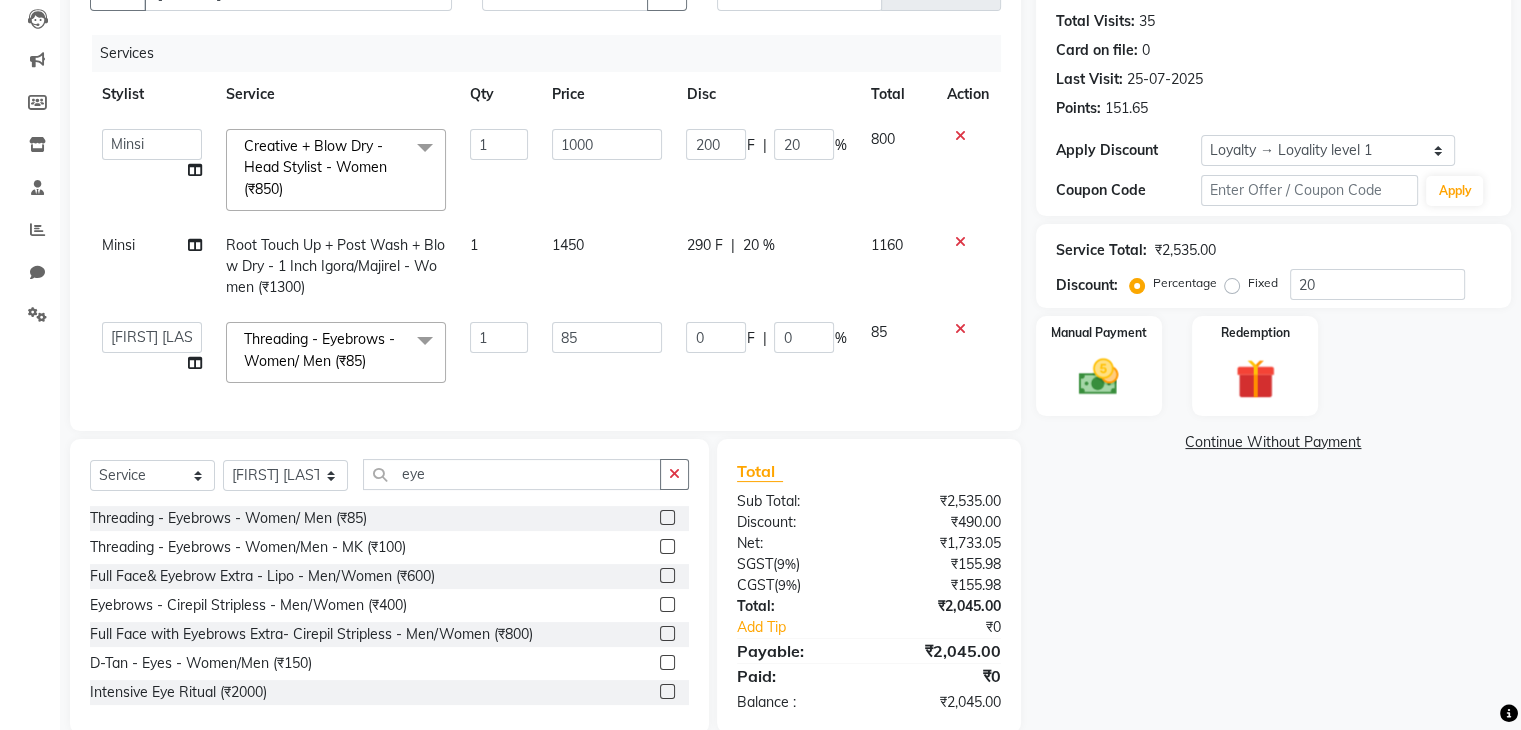 click on "1450" 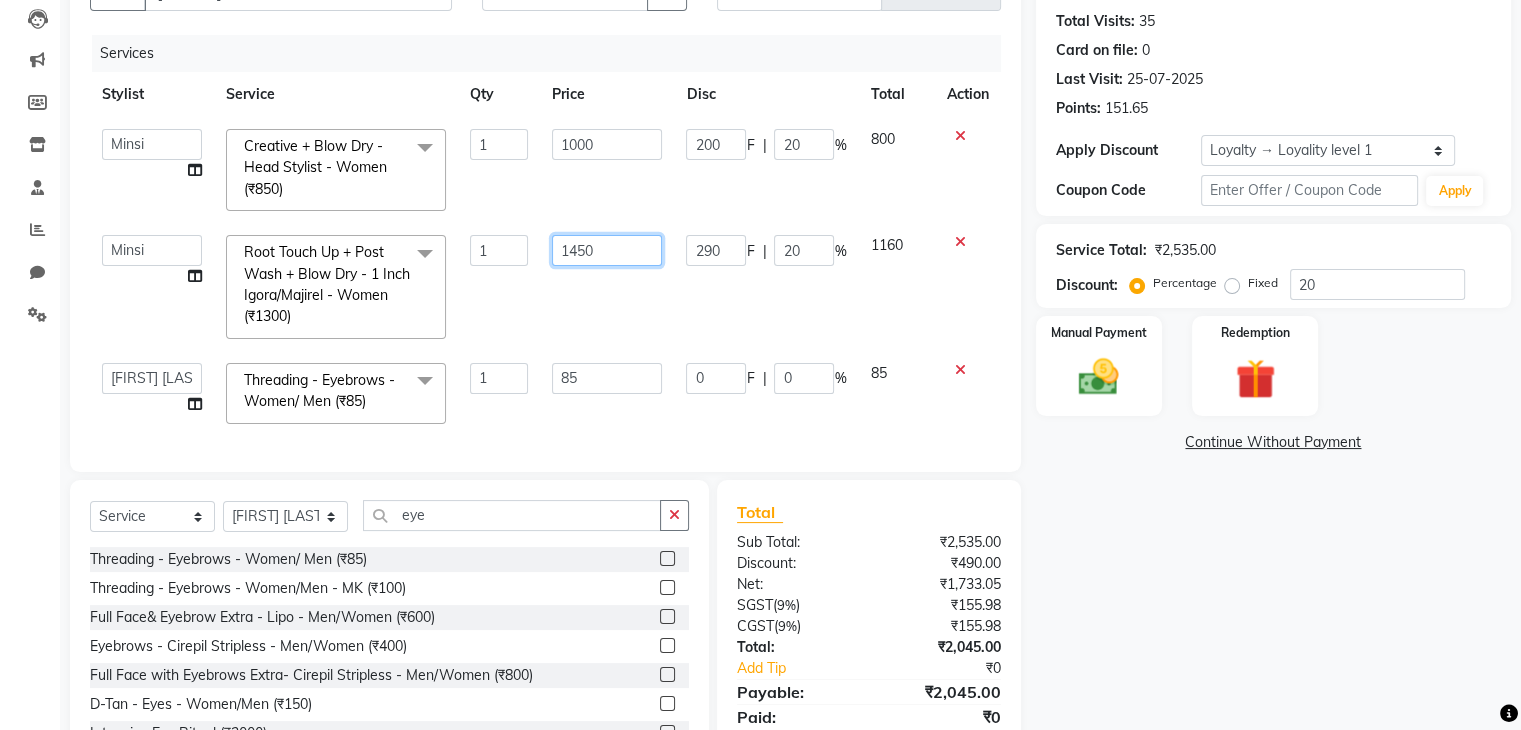 click on "1450" 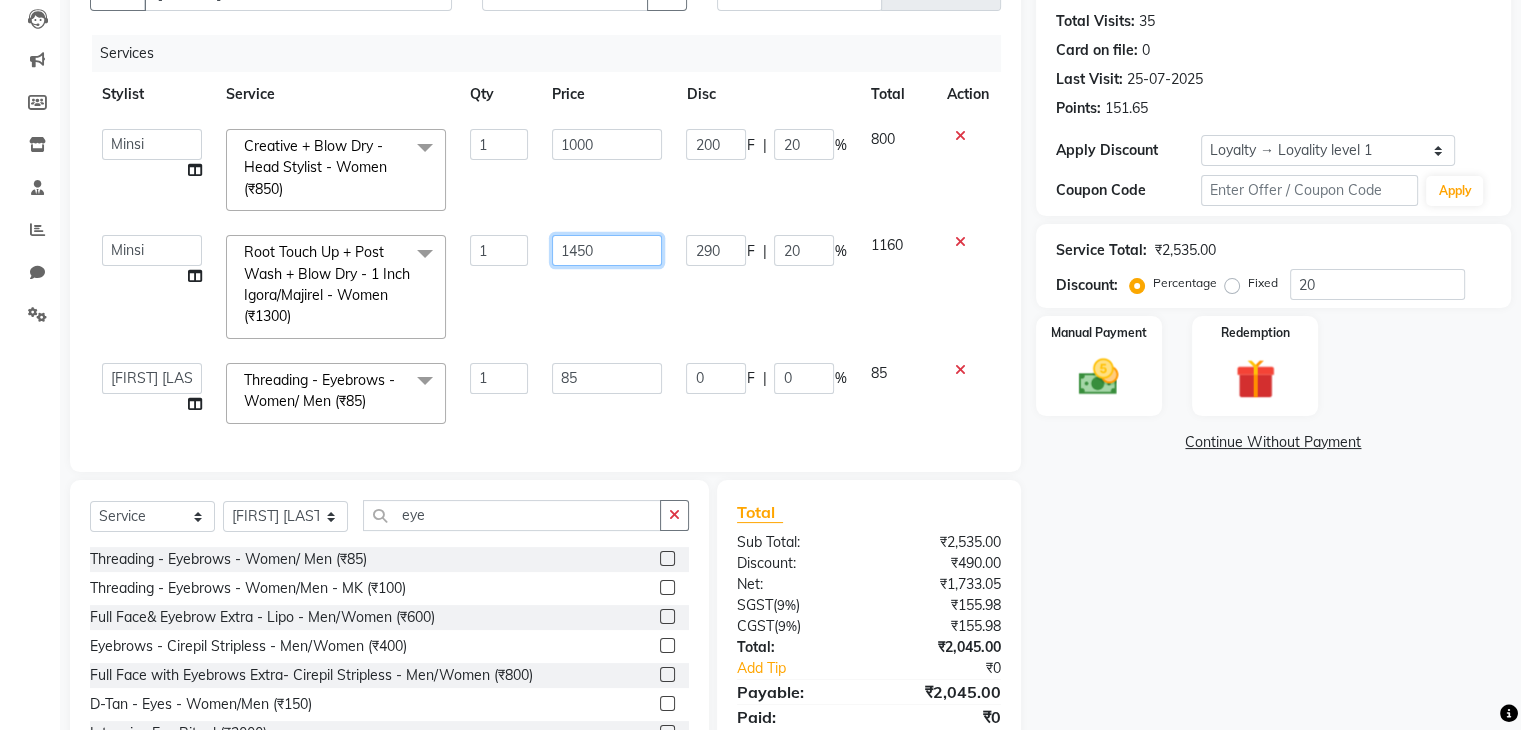 click on "1450" 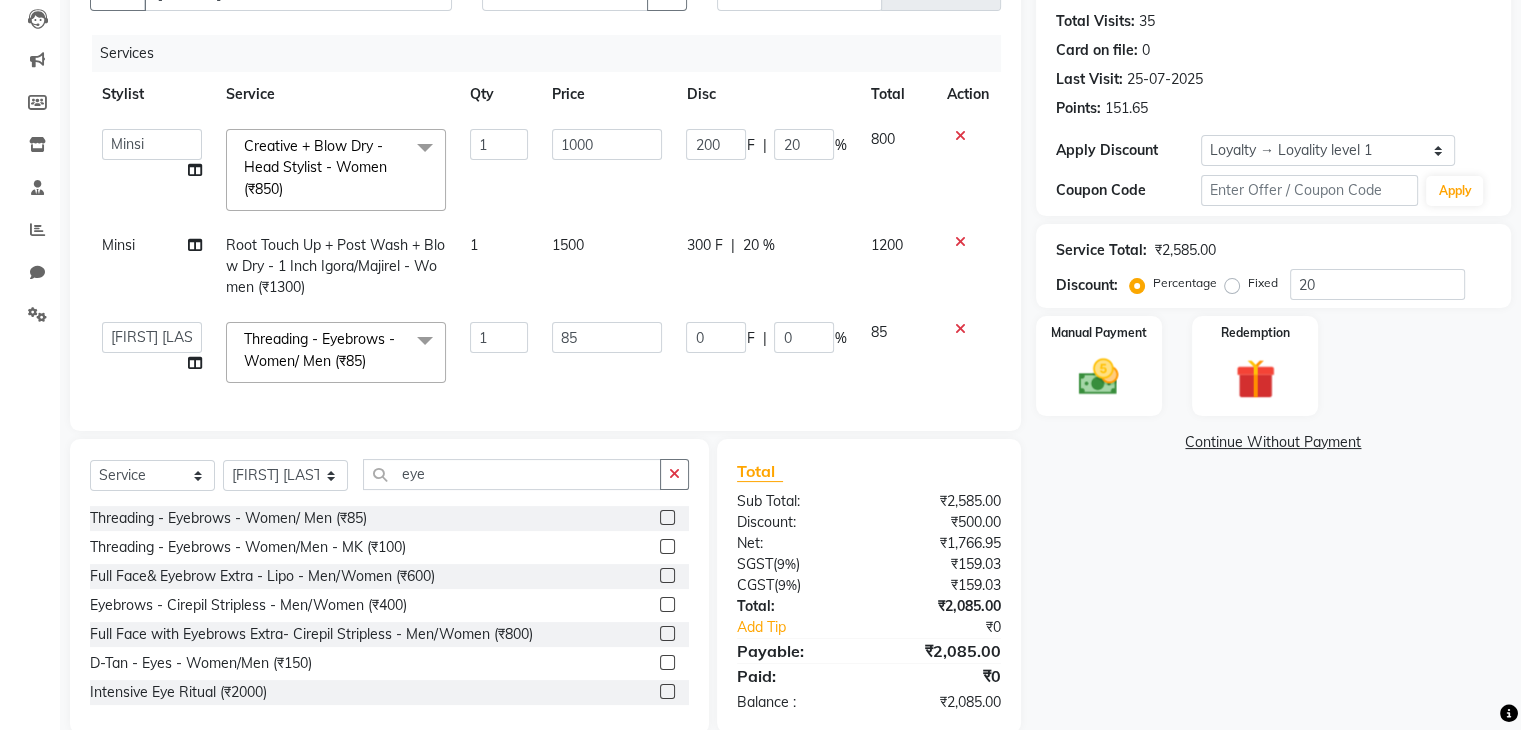 click on "1500" 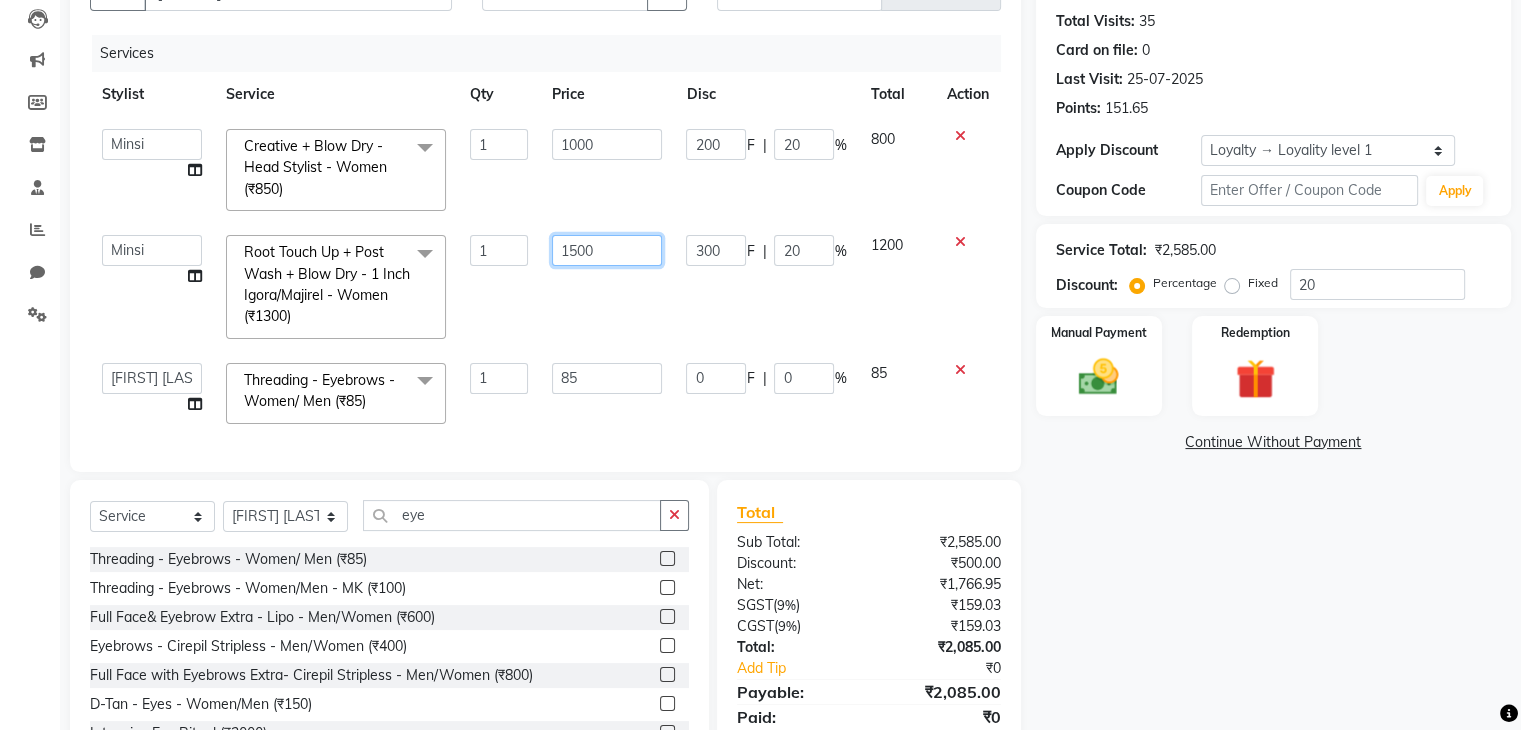 click on "1500" 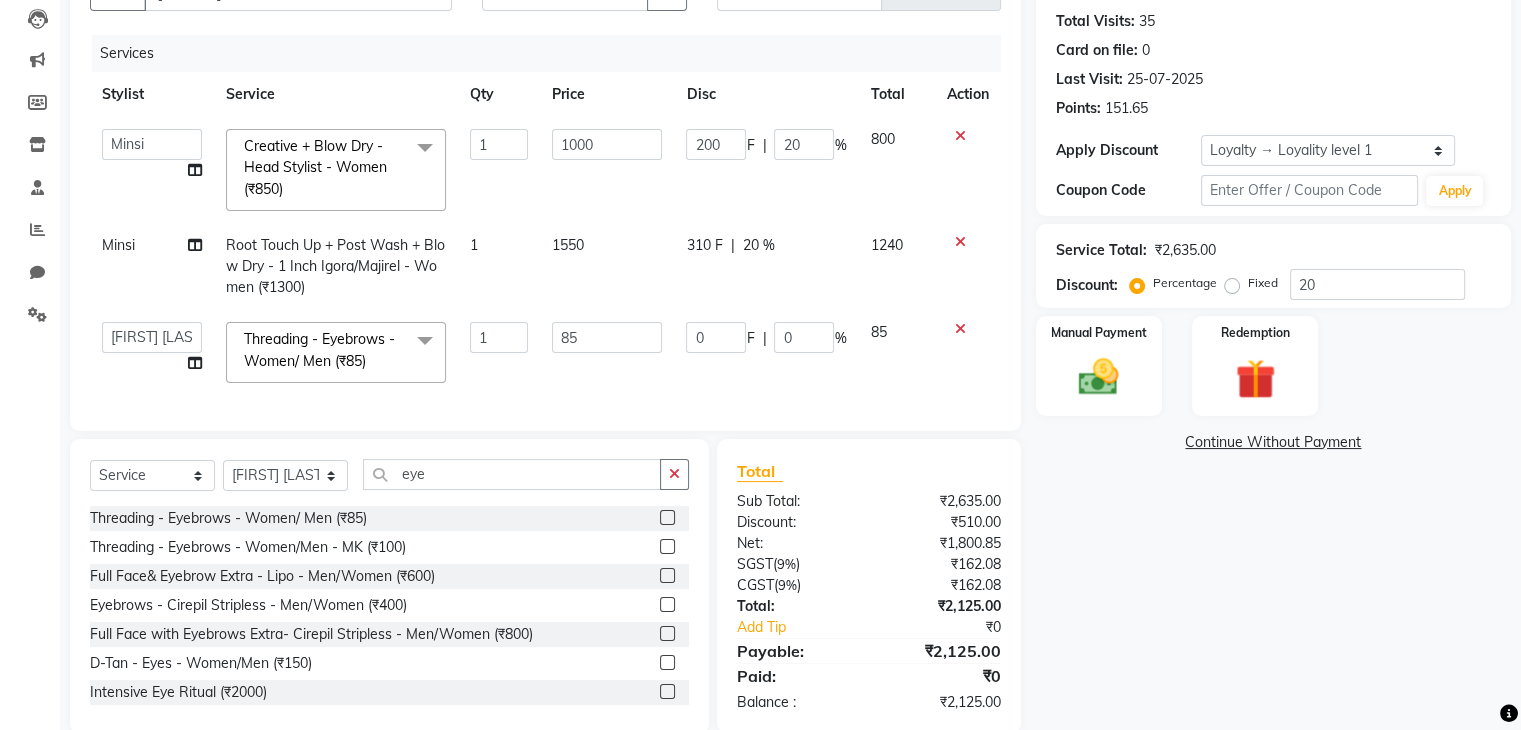 click on "1550" 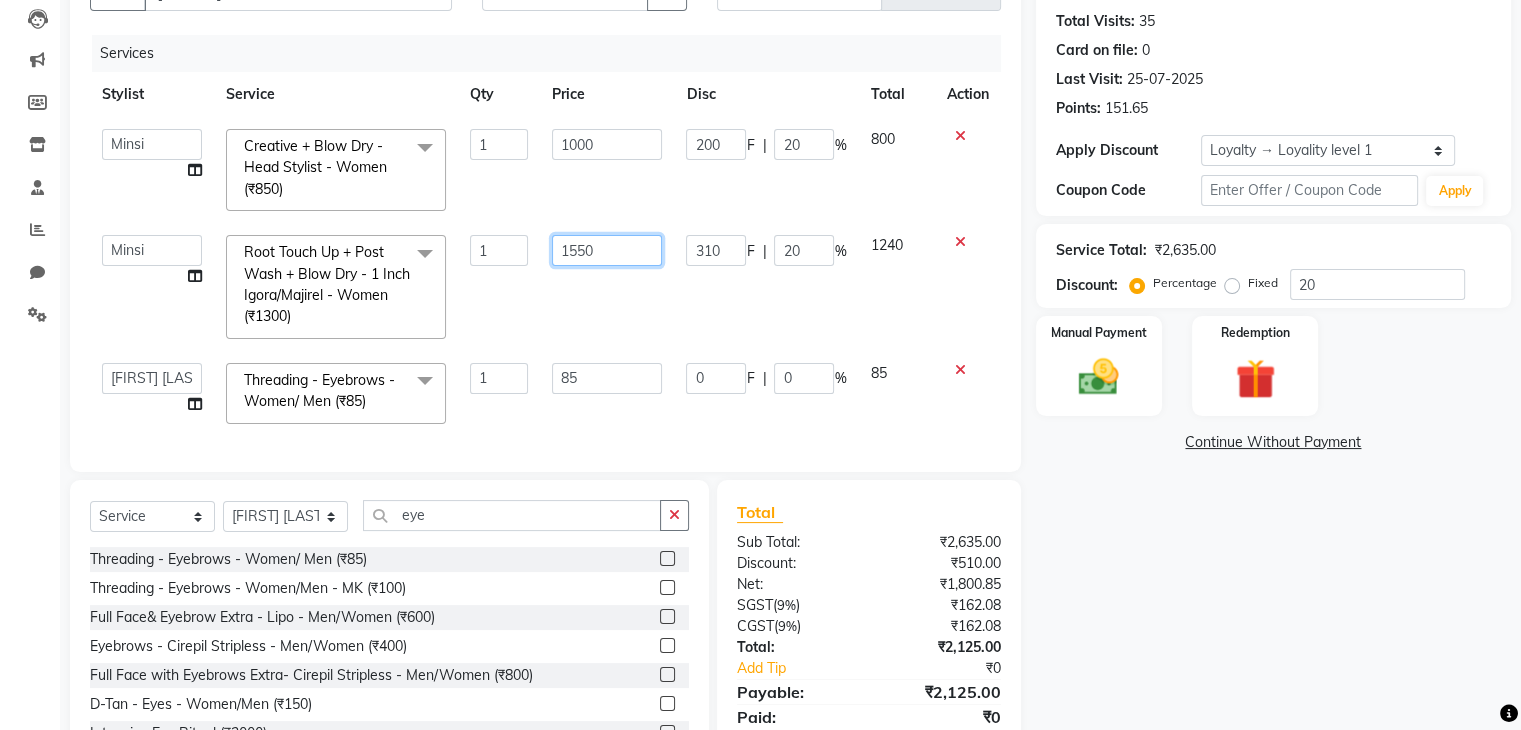 click on "1550" 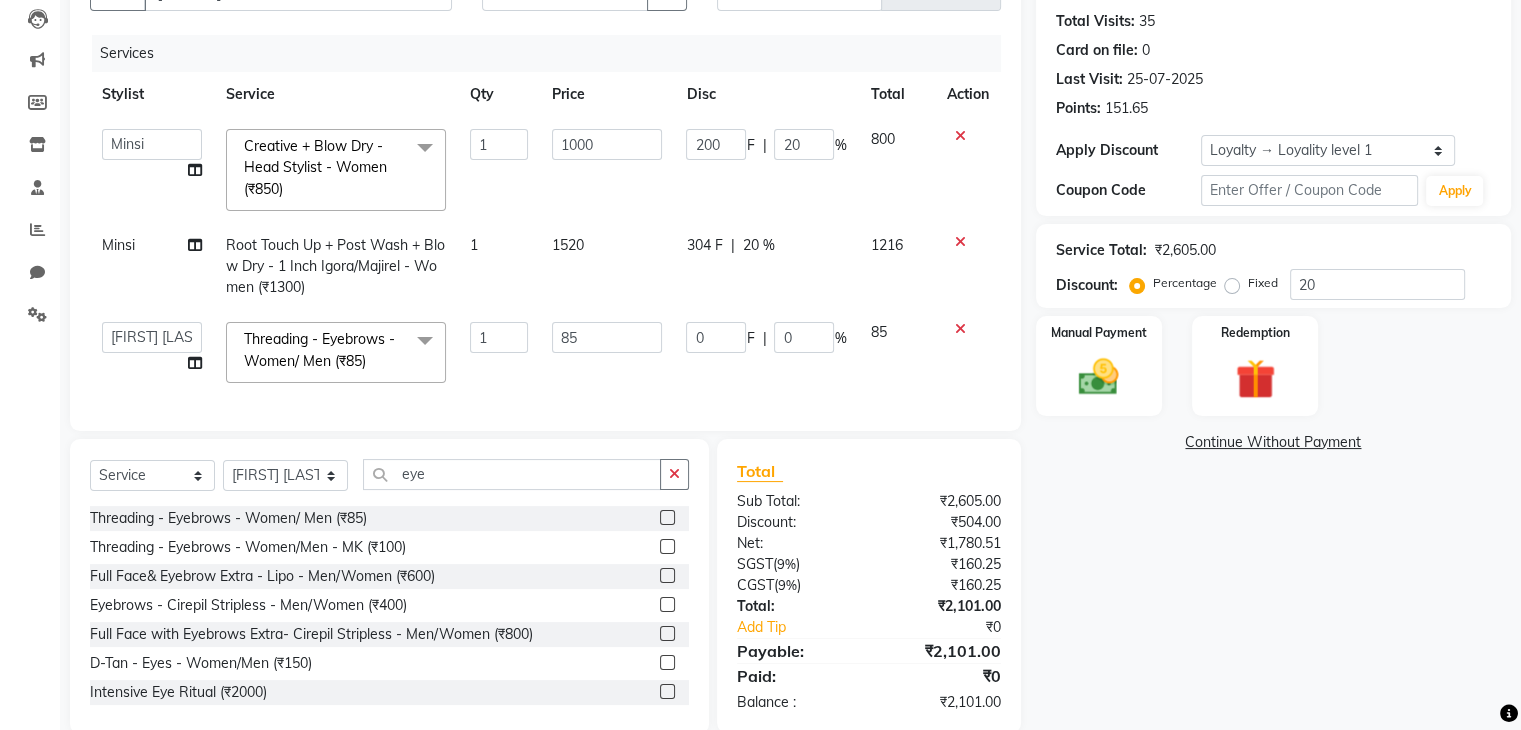 click on "1520" 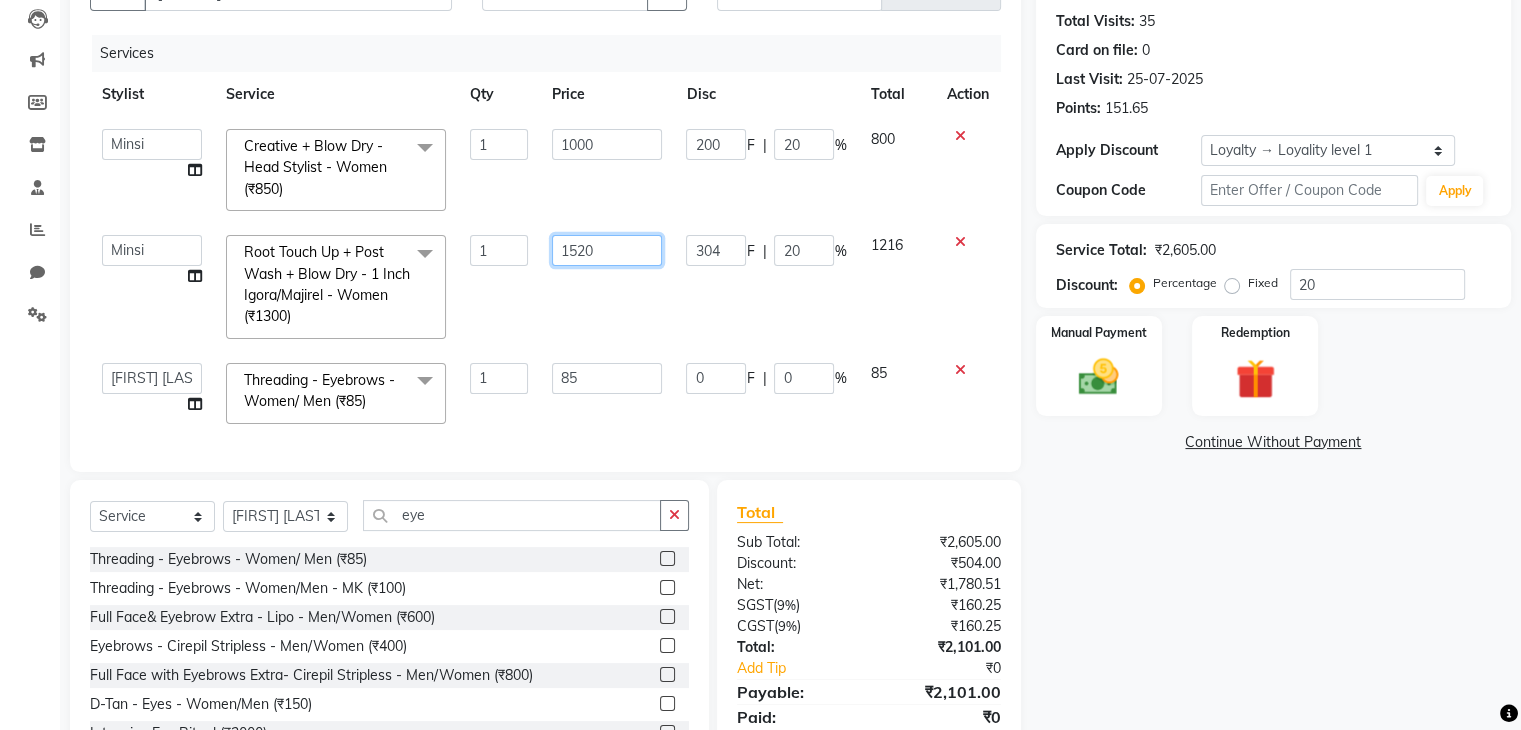 click on "1520" 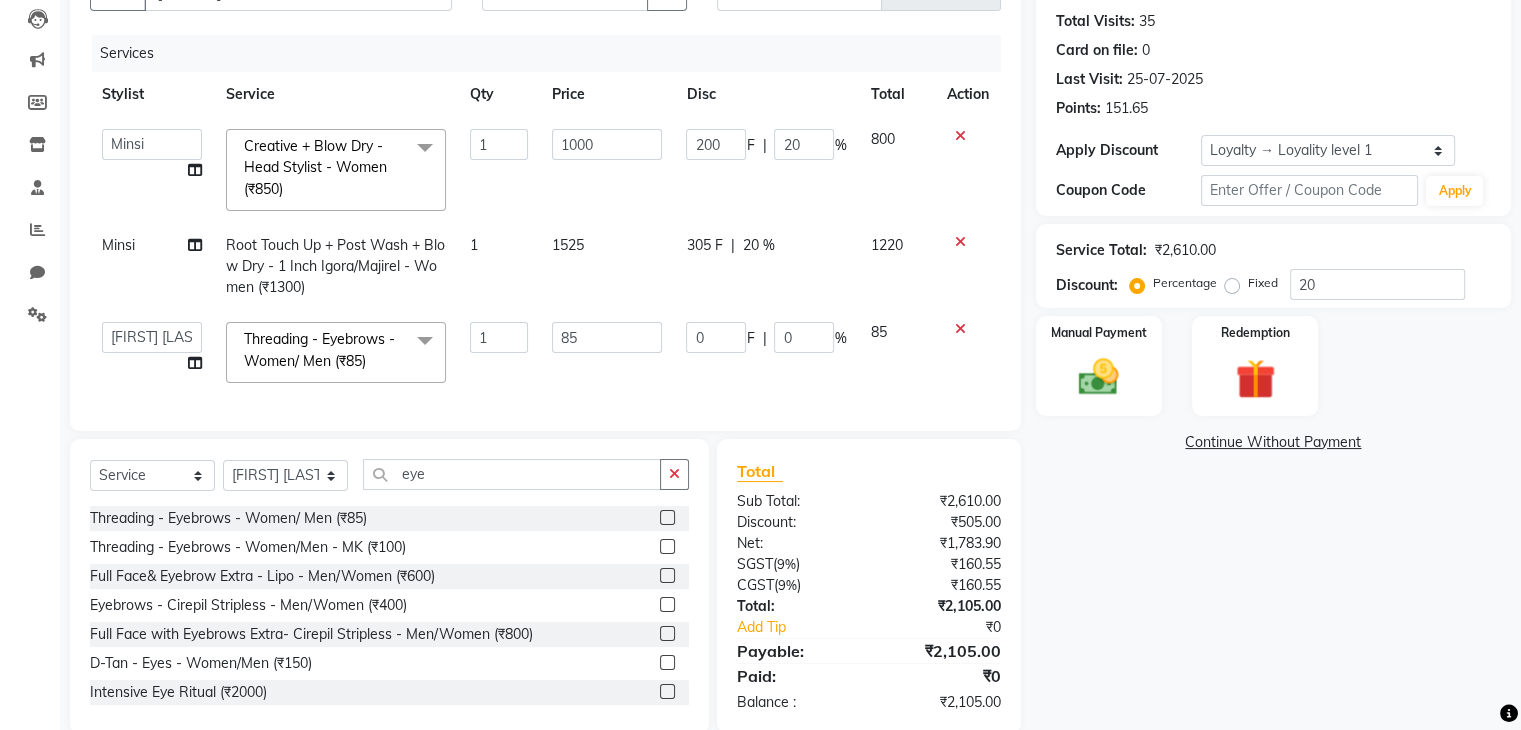 click on "Madhuri Jadhav   Minsi   Ramesh   Renuka   Riya   Sandhaya   Santoshi  Creative + Blow Dry - Head Stylist - Women (₹850)  x Hair Makeover  Junior Stylist - Hairwash & Haircut & Blow Dry (₹1100) Hair Makeover  Senior Stylist - Hairwash & Haircut & Blow Dry (₹1400) Pick Any 3 - Full Arms Wax/ Half Legs Wax /  Hairwash /Blowdry/ Classic Manicure / Basic Cleanup (₹1200) Classic Mani & Pedi (₹1400) Face Combo- Cheryl's Cleanup + Face D-tan (₹1400) Waxing Combo - Full Arms +Full Legs O3 Wax (₹1500) Gel Polish Hands & Feet (₹1500) Haircut + Hair Color (Men) (₹1700) Hair Combo - Hydrating Hair Spa & Scalp Exfoliation/Foot Massage (10 min) (₹2000) Spa Manicure & Pedicure (₹2200) Nail Extensions & Nail Art (₹2200) Feet Combo - Classic Pedicure + Heel Peel + Classic  Manicure/Paraffin wax  (₹2500) Pick Any 3 - Root-Touchup(1 inch)/ Cheryl's Cleanup/ Haircut / Hair Spa/  Pedicure (₹3000) O3 Facial + O3 D-tan (₹3800) O3 Manicure & Pedicure  (₹3000) De-coat  Shampoo* (₹650) 1 1000 200 F" 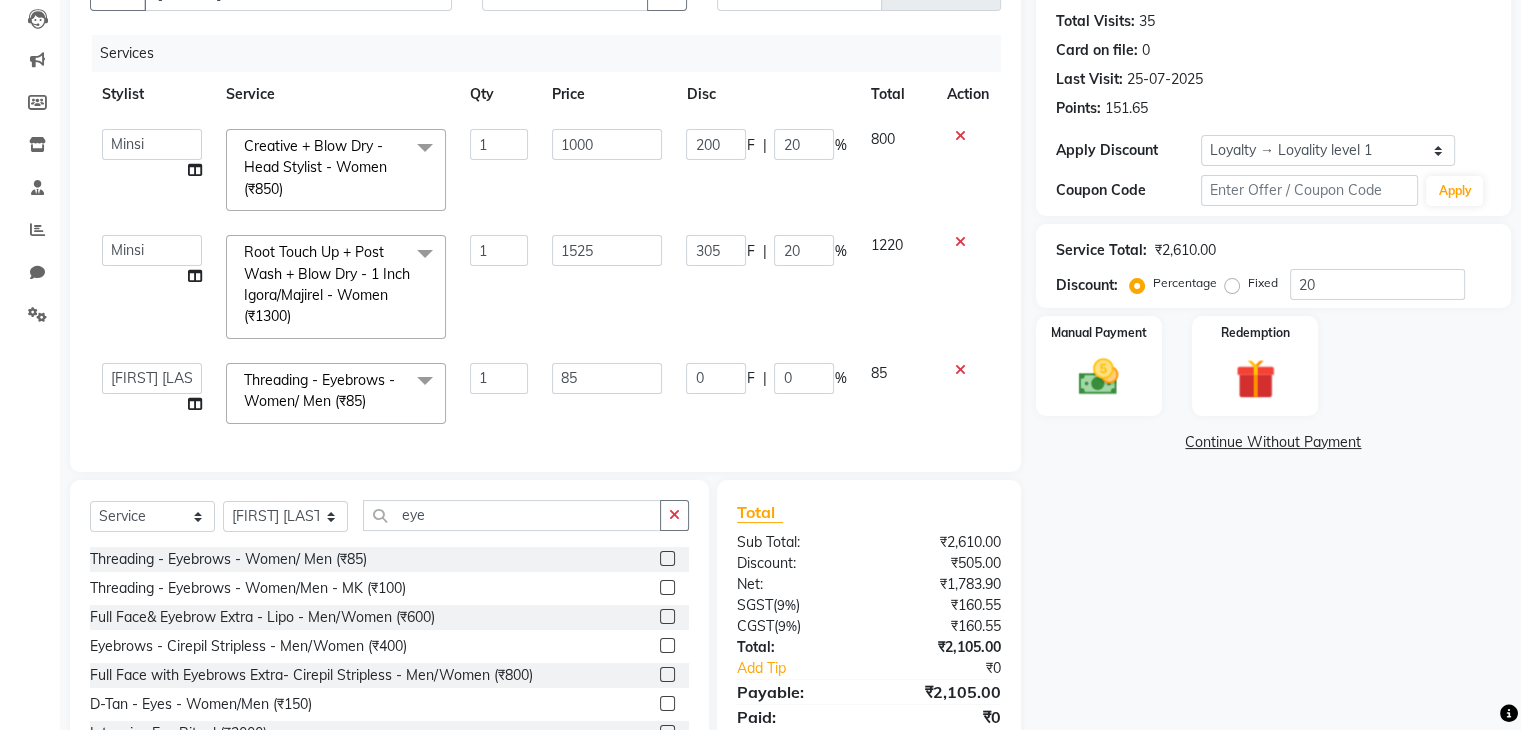 click on "1525" 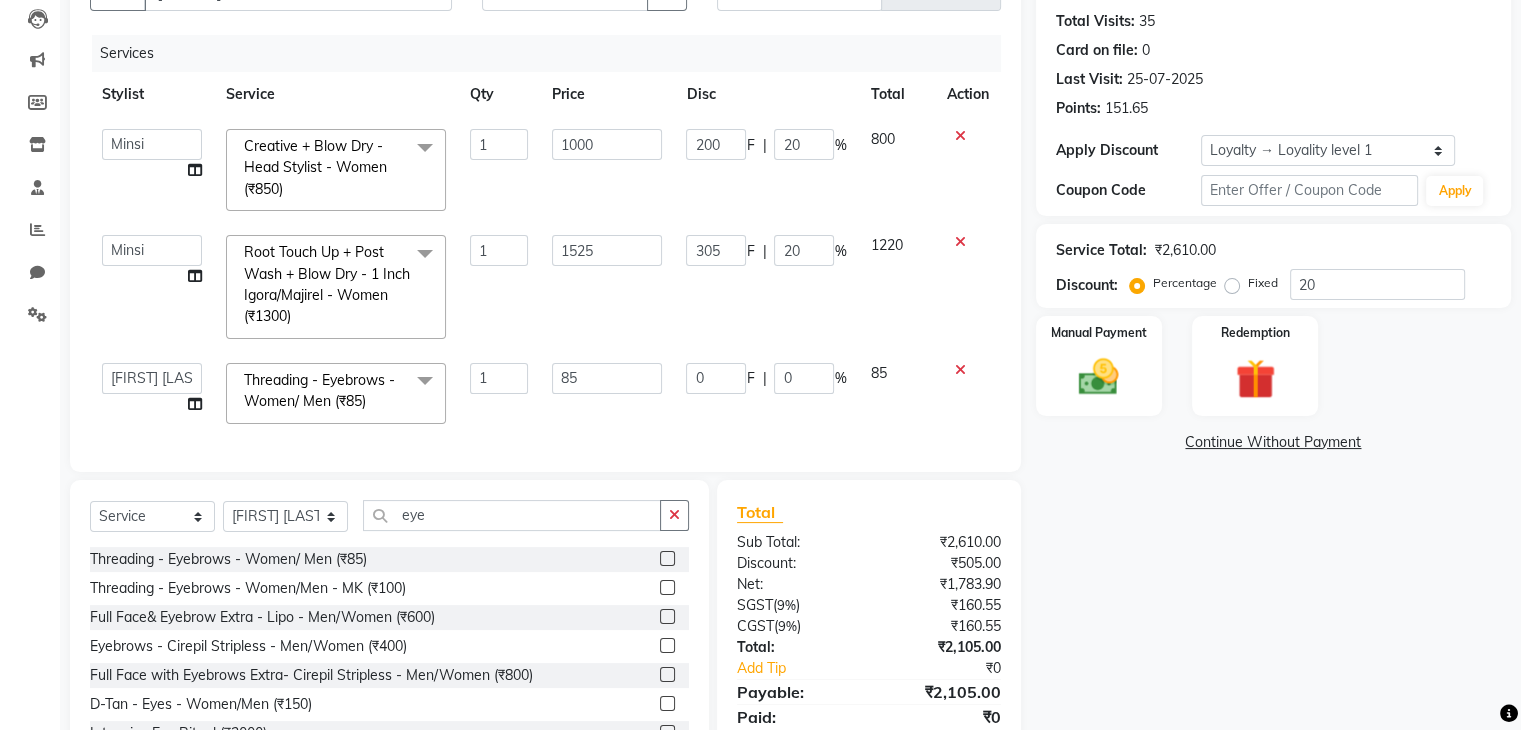 click on "1525" 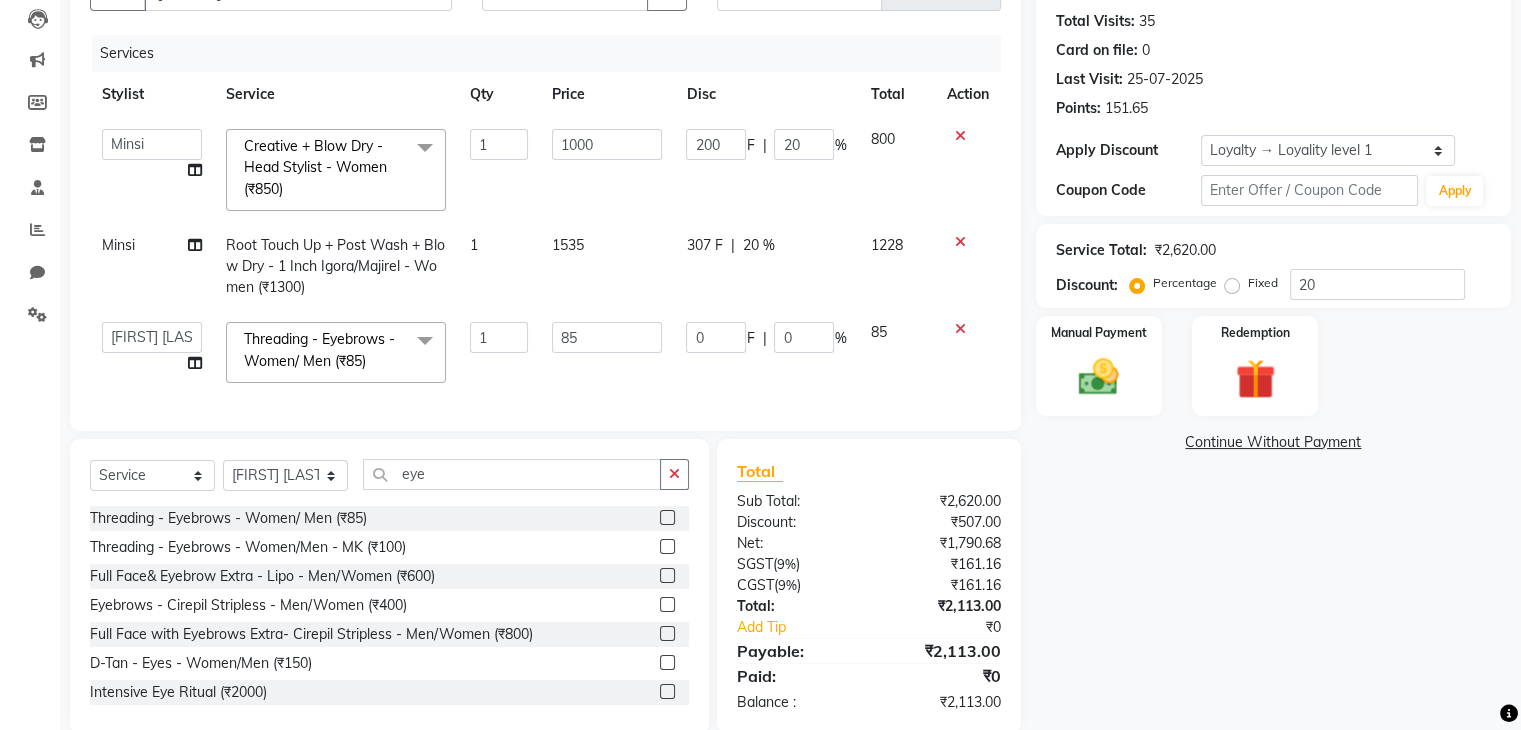 click on "1535" 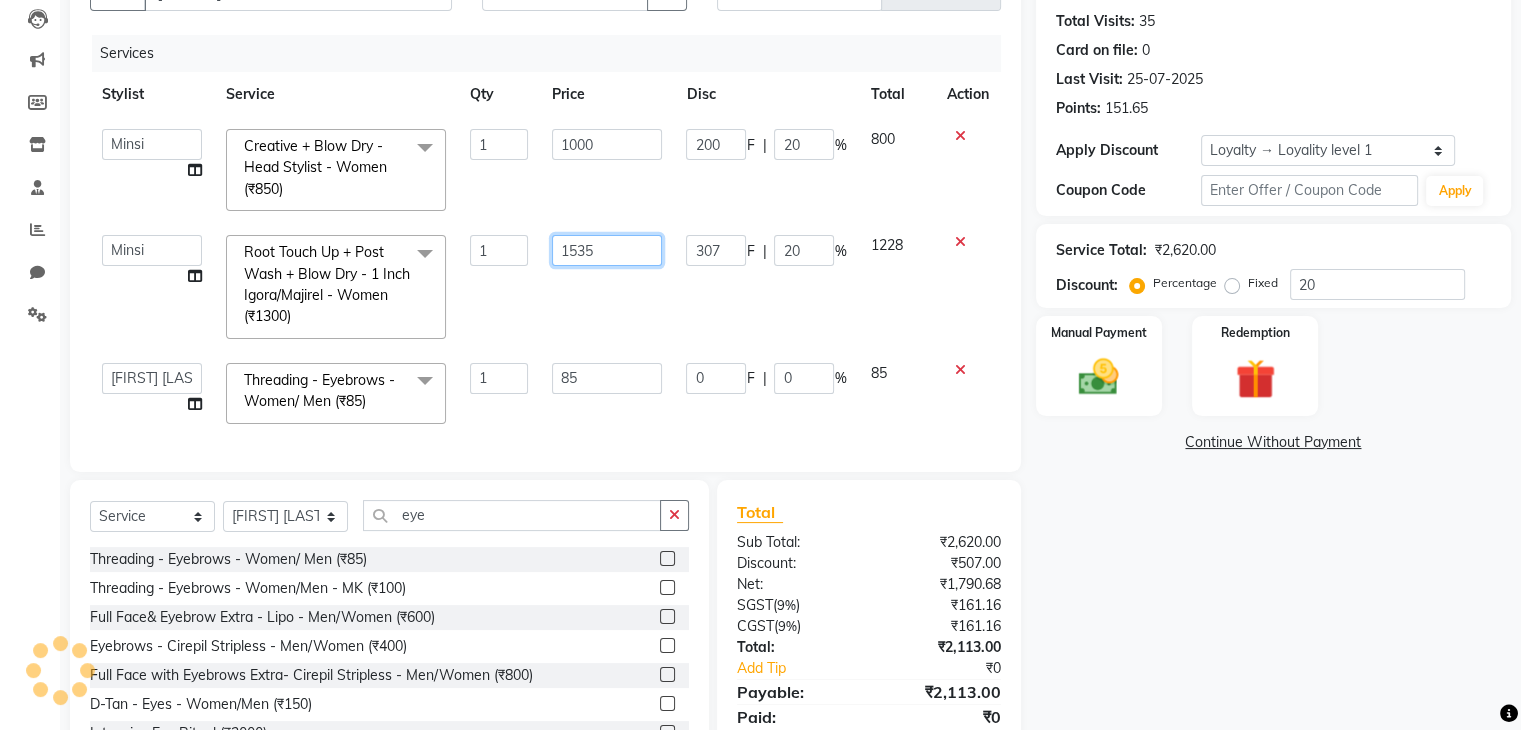 click on "1535" 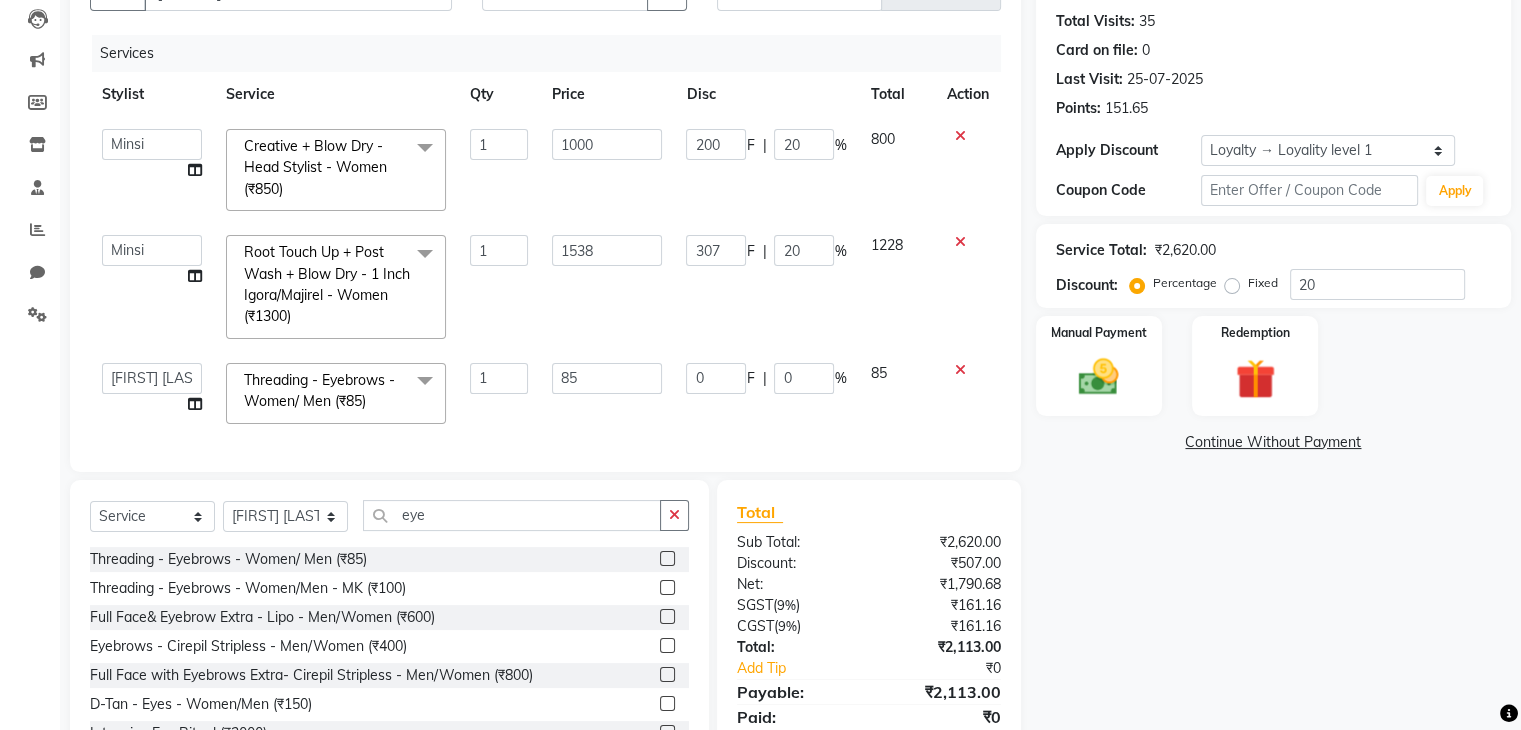 click on "1538" 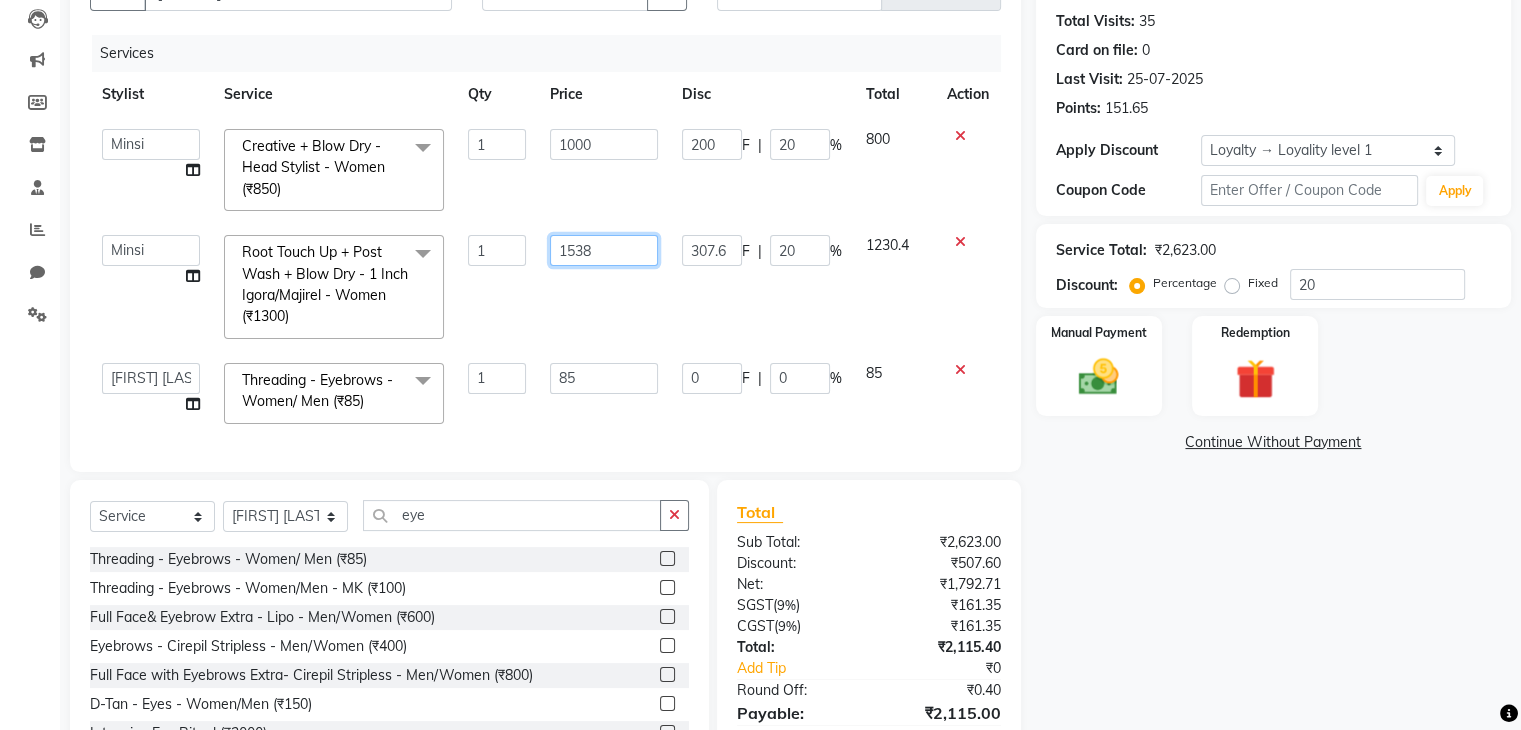 click on "1538" 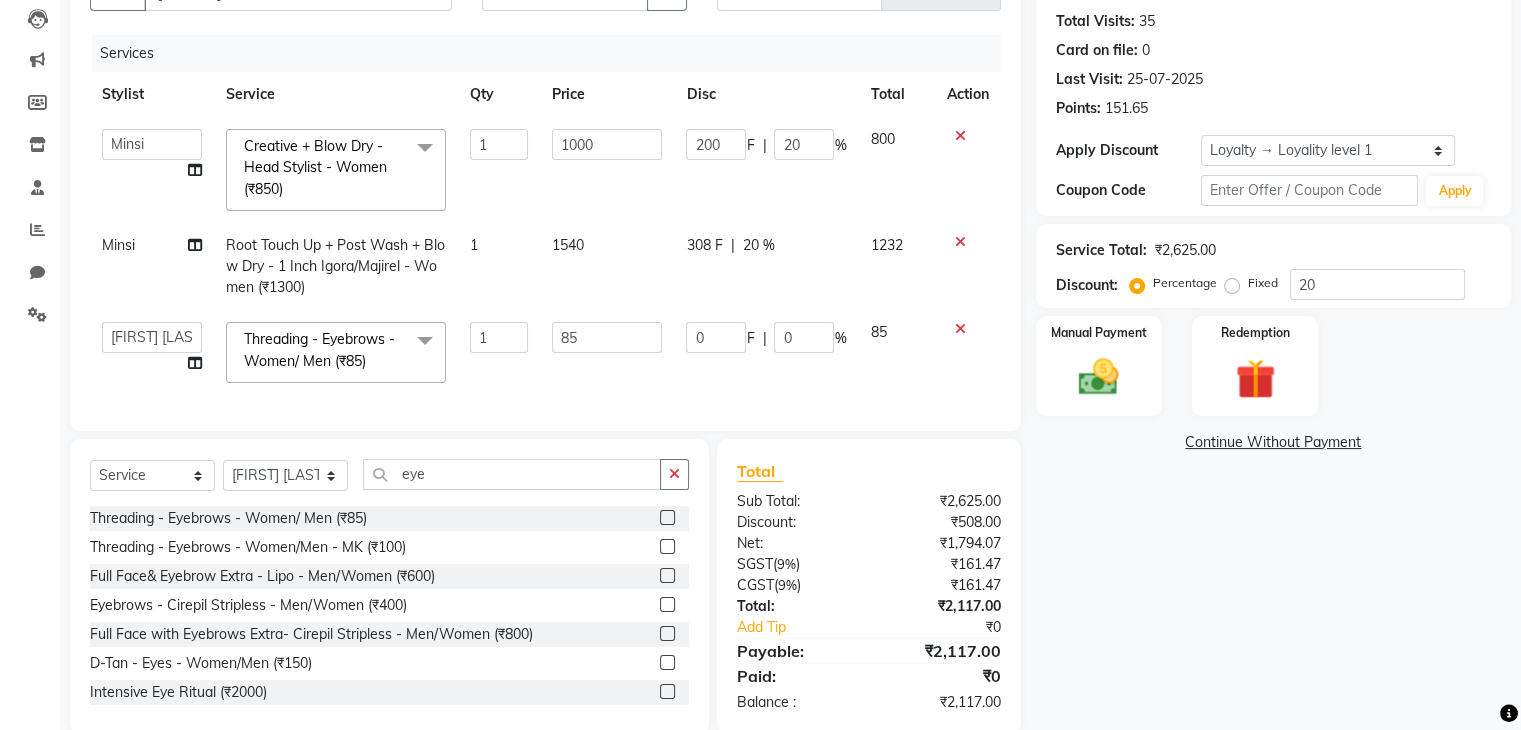 click on "1540" 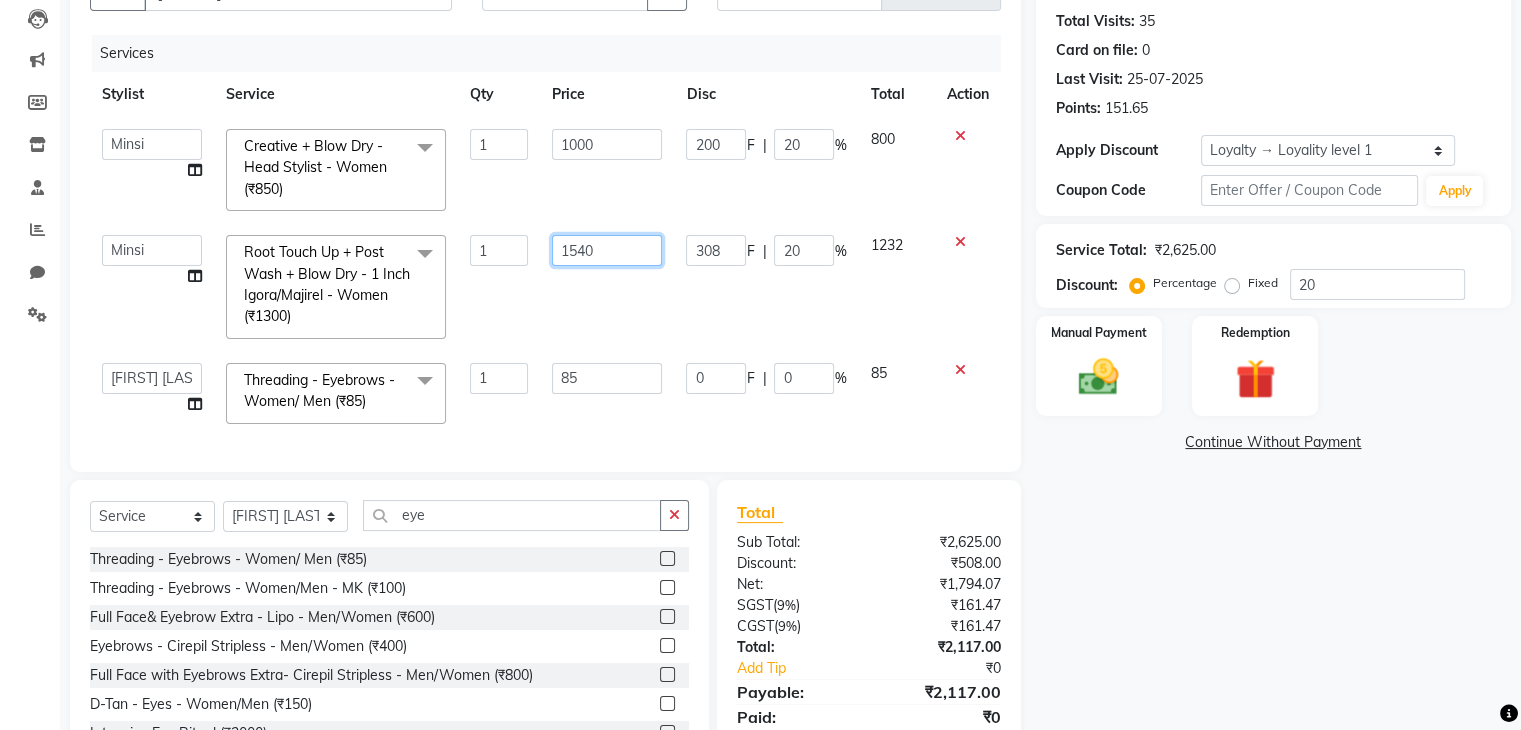 click on "1540" 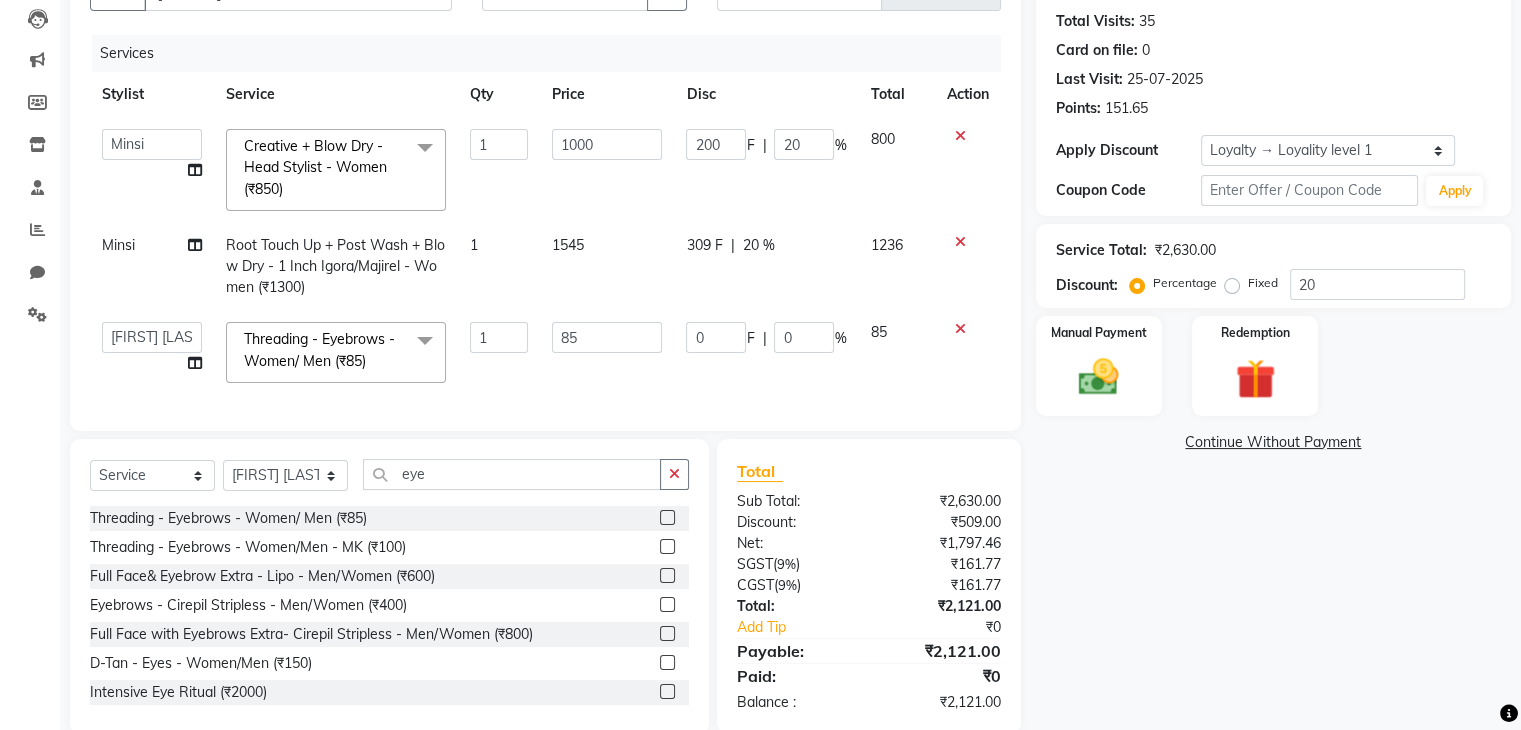 click on "Madhuri Jadhav   Minsi   Ramesh   Renuka   Riya   Sandhaya   Santoshi  Creative + Blow Dry - Head Stylist - Women (₹850)  x Hair Makeover  Junior Stylist - Hairwash & Haircut & Blow Dry (₹1100) Hair Makeover  Senior Stylist - Hairwash & Haircut & Blow Dry (₹1400) Pick Any 3 - Full Arms Wax/ Half Legs Wax /  Hairwash /Blowdry/ Classic Manicure / Basic Cleanup (₹1200) Classic Mani & Pedi (₹1400) Face Combo- Cheryl's Cleanup + Face D-tan (₹1400) Waxing Combo - Full Arms +Full Legs O3 Wax (₹1500) Gel Polish Hands & Feet (₹1500) Haircut + Hair Color (Men) (₹1700) Hair Combo - Hydrating Hair Spa & Scalp Exfoliation/Foot Massage (10 min) (₹2000) Spa Manicure & Pedicure (₹2200) Nail Extensions & Nail Art (₹2200) Feet Combo - Classic Pedicure + Heel Peel + Classic  Manicure/Paraffin wax  (₹2500) Pick Any 3 - Root-Touchup(1 inch)/ Cheryl's Cleanup/ Haircut / Hair Spa/  Pedicure (₹3000) O3 Facial + O3 D-tan (₹3800) O3 Manicure & Pedicure  (₹3000) De-coat  Shampoo* (₹650) 1 1000 200 F" 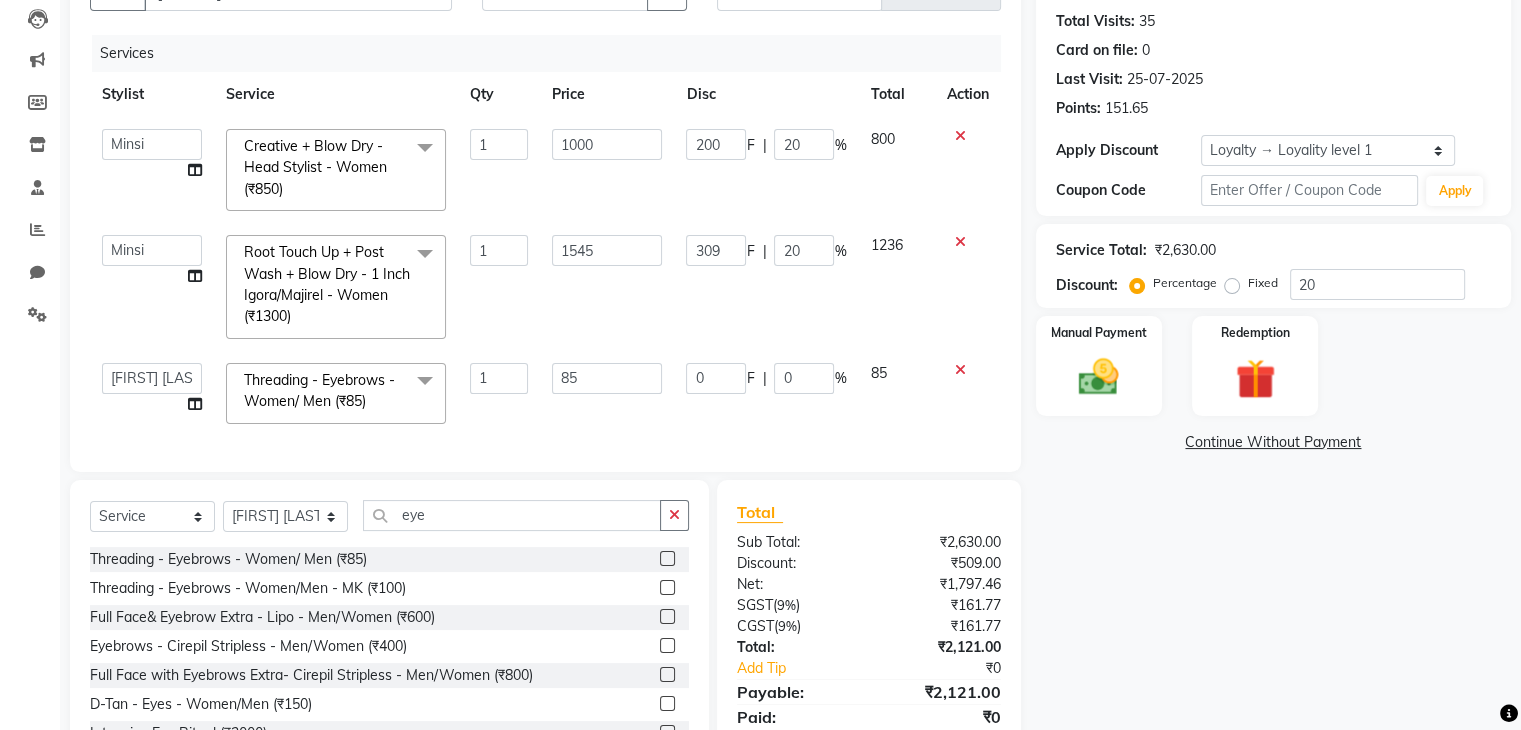 click on "1545" 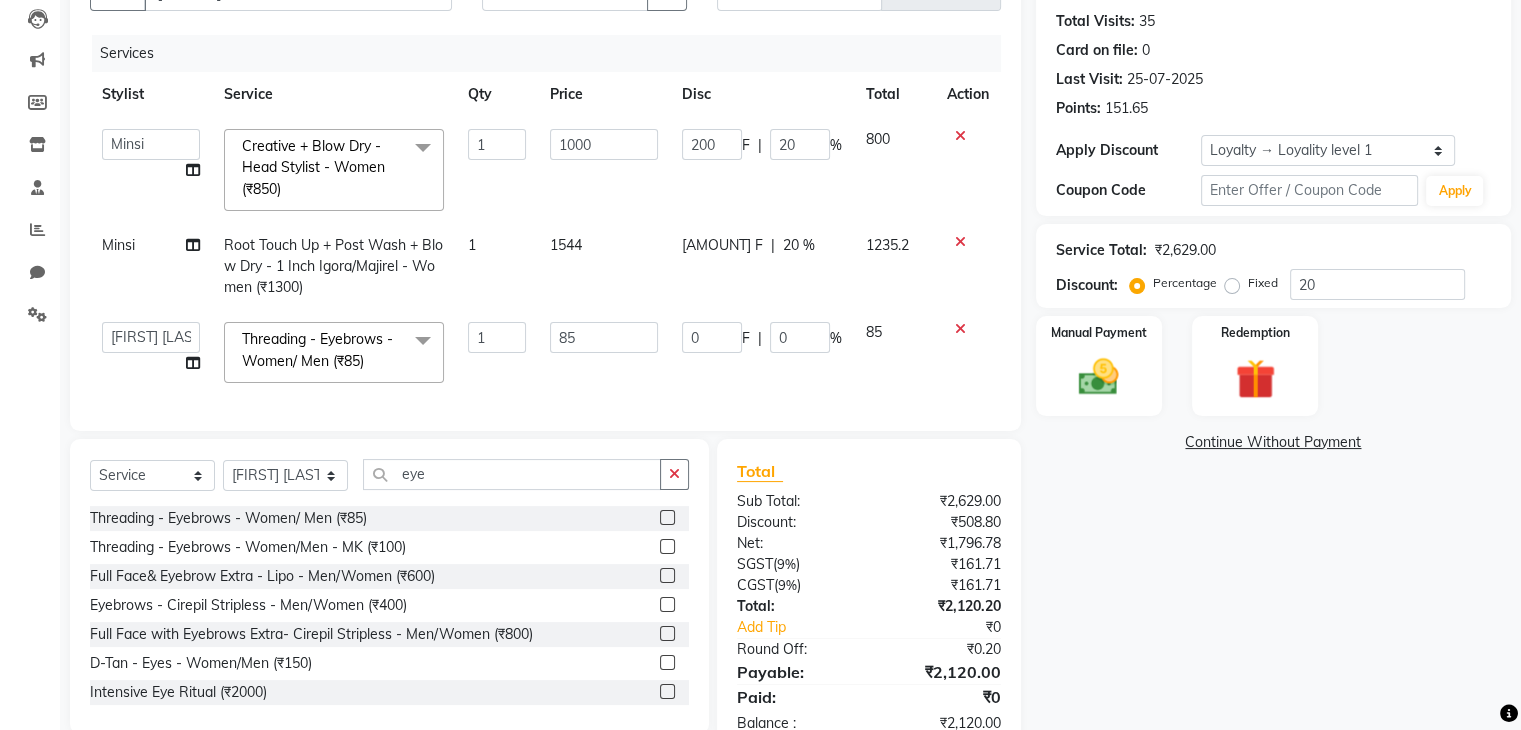 click on "Madhuri Jadhav   Minsi   Ramesh   Renuka   Riya   Sandhaya   Santoshi  Creative + Blow Dry - Head Stylist - Women (₹850)  x Hair Makeover  Junior Stylist - Hairwash & Haircut & Blow Dry (₹1100) Hair Makeover  Senior Stylist - Hairwash & Haircut & Blow Dry (₹1400) Pick Any 3 - Full Arms Wax/ Half Legs Wax /  Hairwash /Blowdry/ Classic Manicure / Basic Cleanup (₹1200) Classic Mani & Pedi (₹1400) Face Combo- Cheryl's Cleanup + Face D-tan (₹1400) Waxing Combo - Full Arms +Full Legs O3 Wax (₹1500) Gel Polish Hands & Feet (₹1500) Haircut + Hair Color (Men) (₹1700) Hair Combo - Hydrating Hair Spa & Scalp Exfoliation/Foot Massage (10 min) (₹2000) Spa Manicure & Pedicure (₹2200) Nail Extensions & Nail Art (₹2200) Feet Combo - Classic Pedicure + Heel Peel + Classic  Manicure/Paraffin wax  (₹2500) Pick Any 3 - Root-Touchup(1 inch)/ Cheryl's Cleanup/ Haircut / Hair Spa/  Pedicure (₹3000) O3 Facial + O3 D-tan (₹3800) O3 Manicure & Pedicure  (₹3000) De-coat  Shampoo* (₹650) 1 1000 200 F" 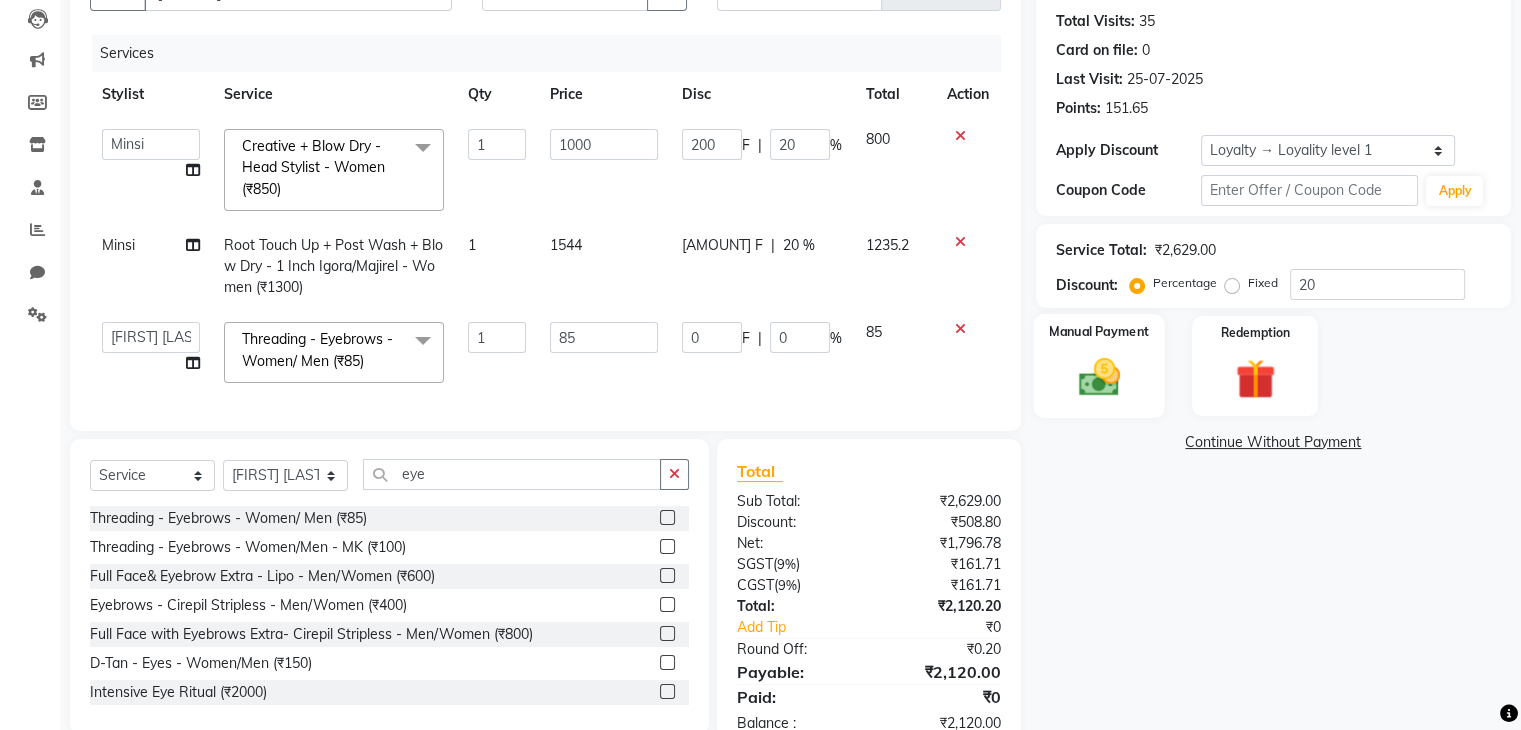 click 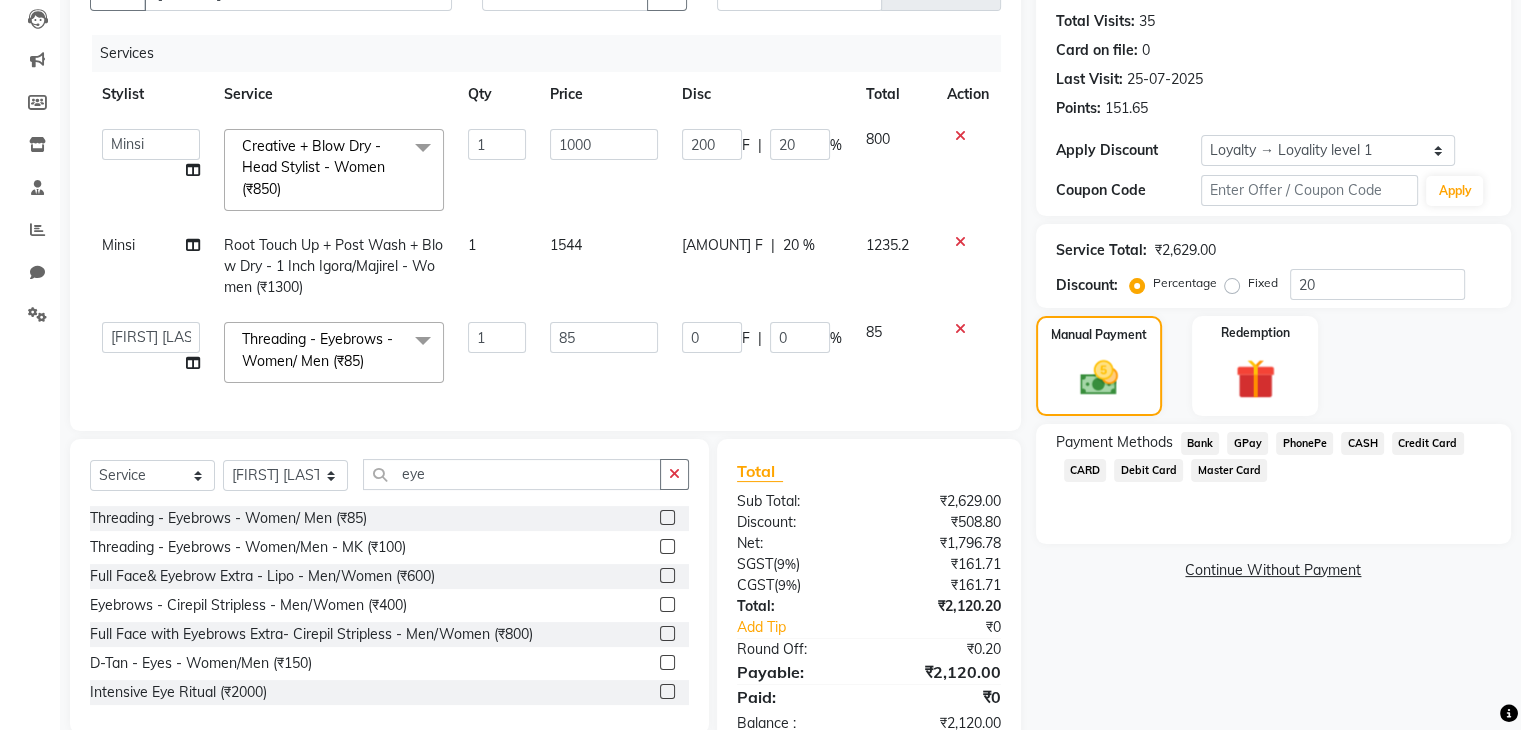 click on "GPay" 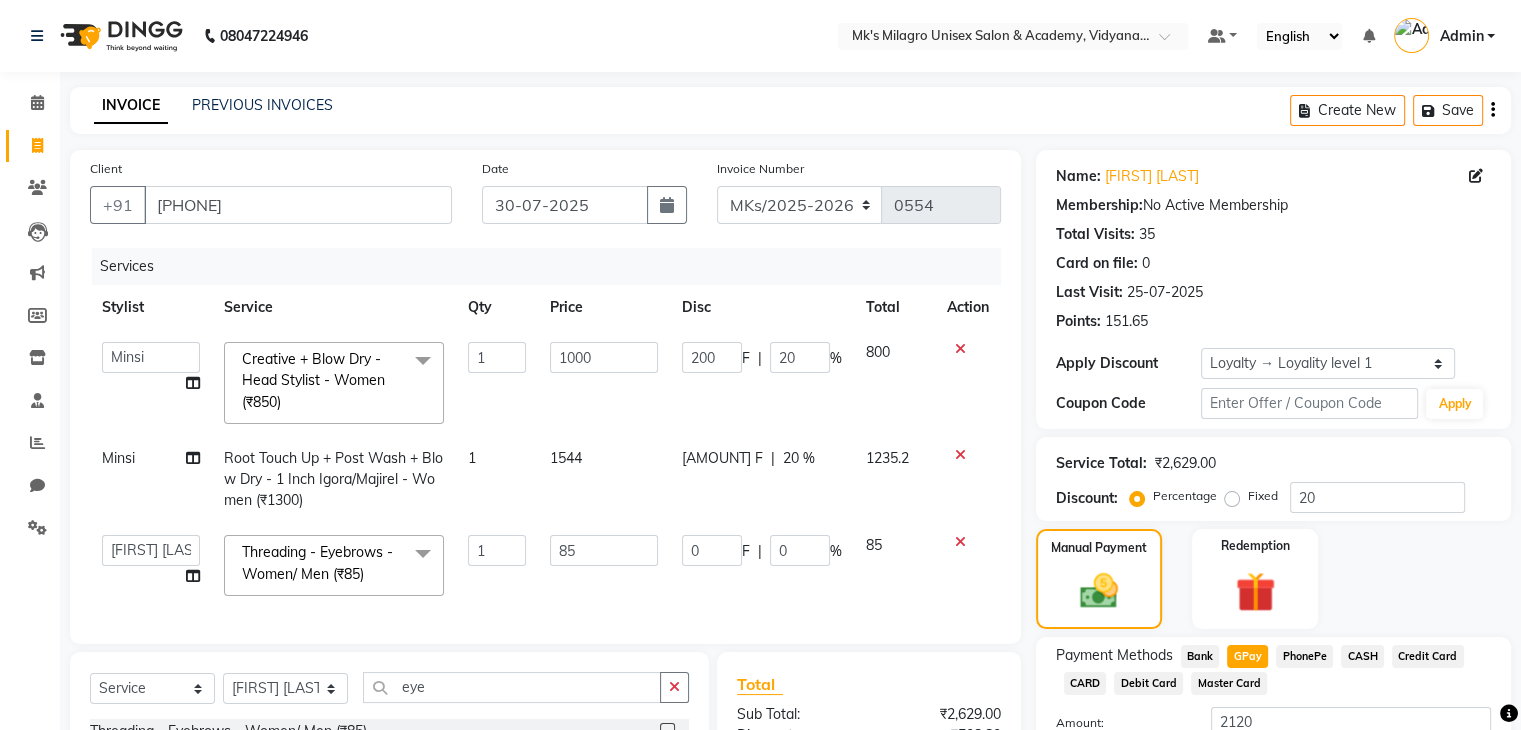 scroll, scrollTop: 282, scrollLeft: 0, axis: vertical 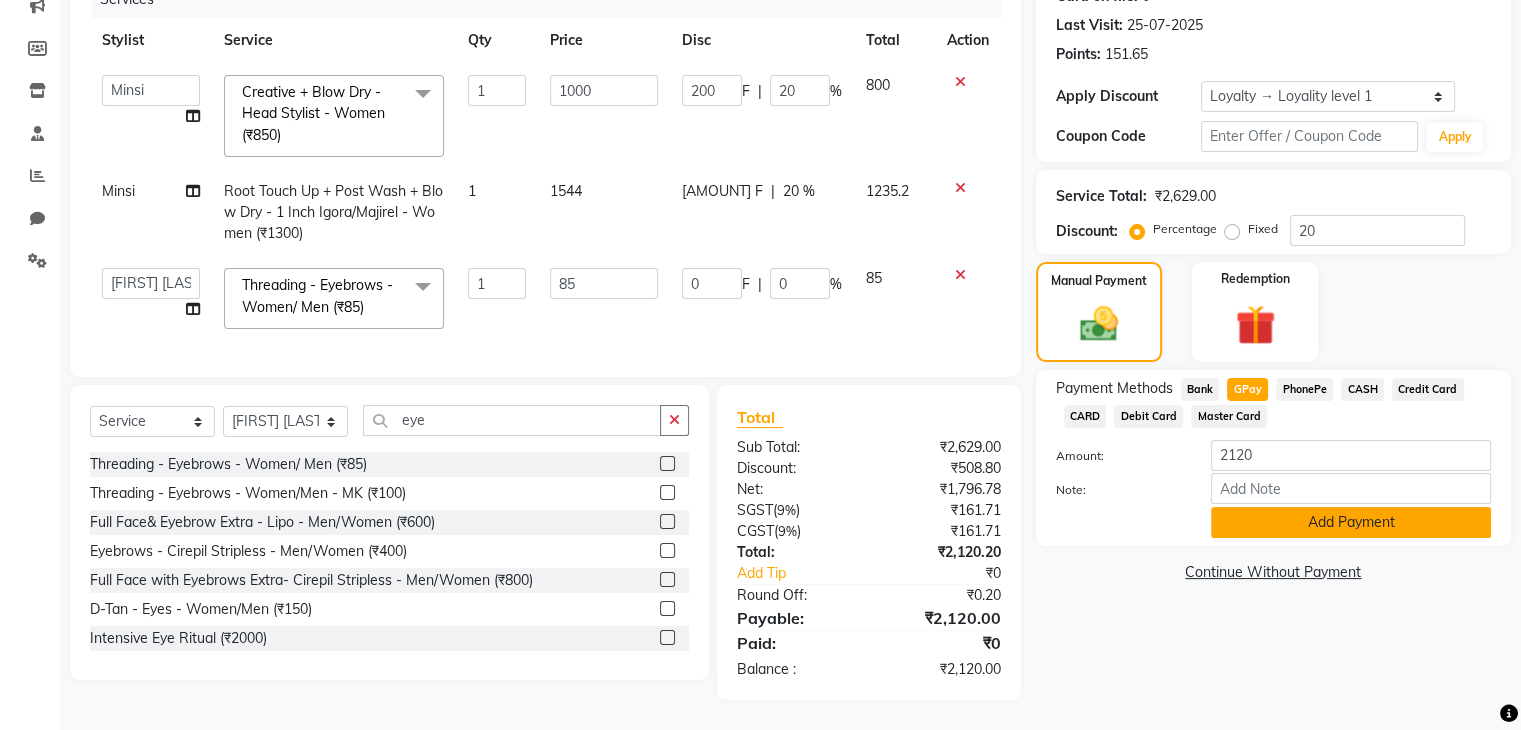 click on "Add Payment" 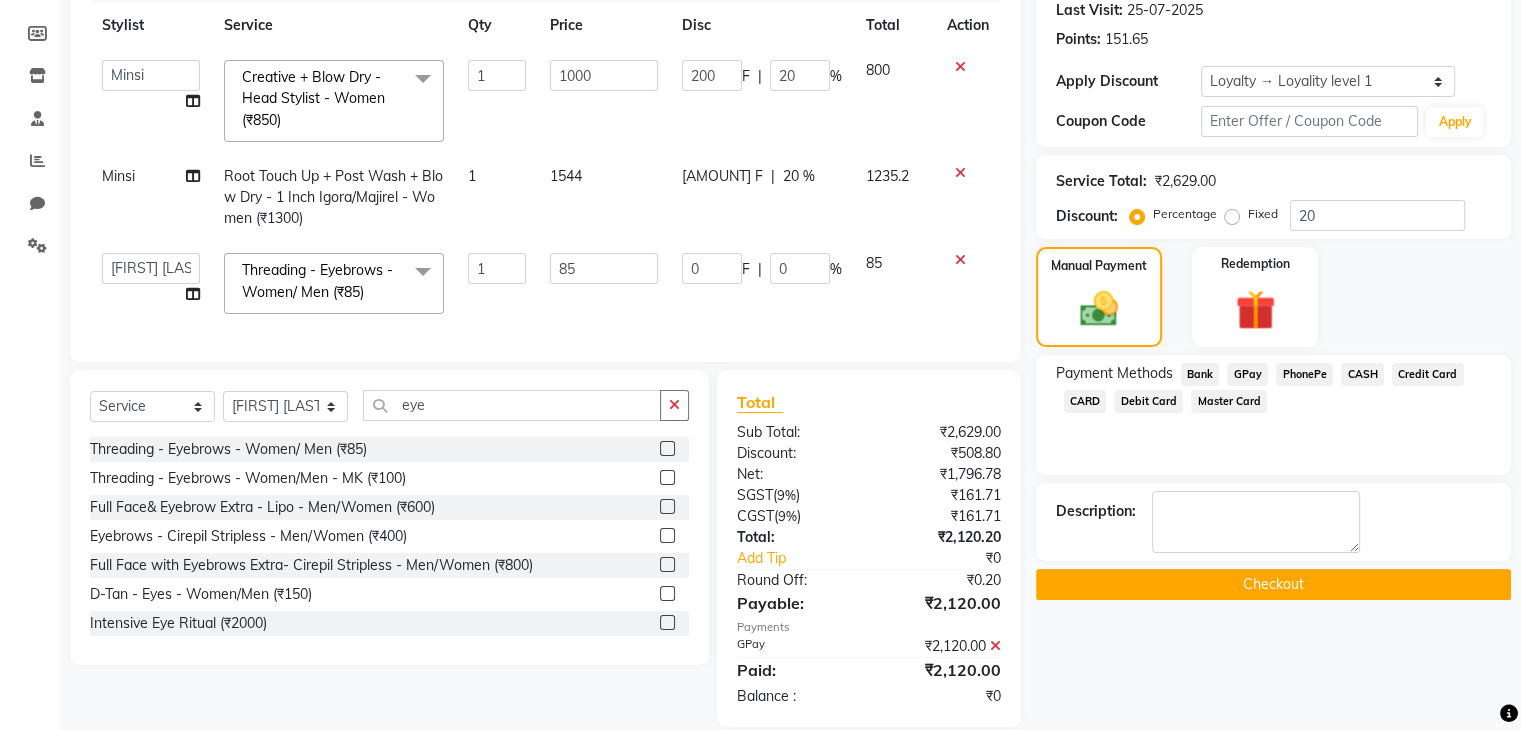 click on "Checkout" 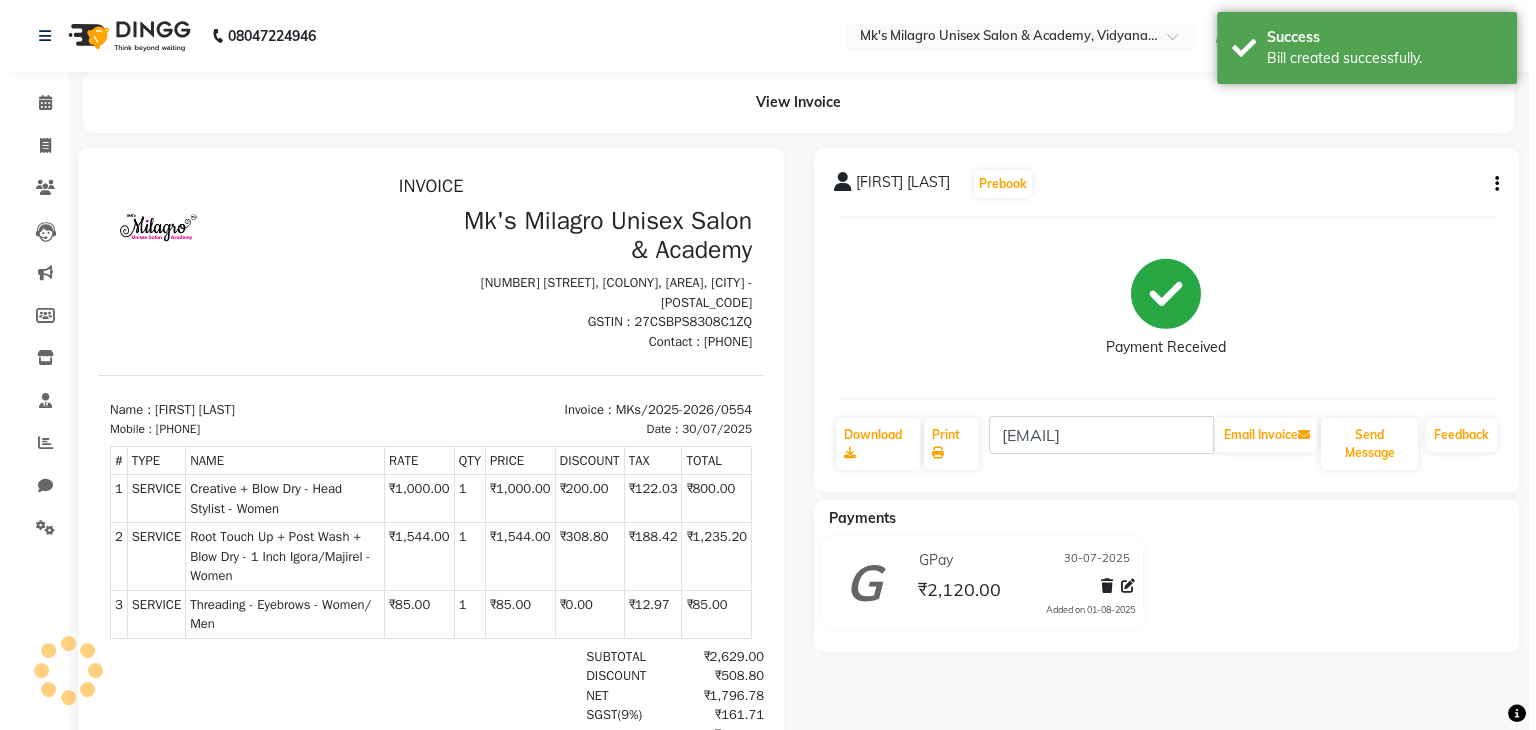 scroll, scrollTop: 0, scrollLeft: 0, axis: both 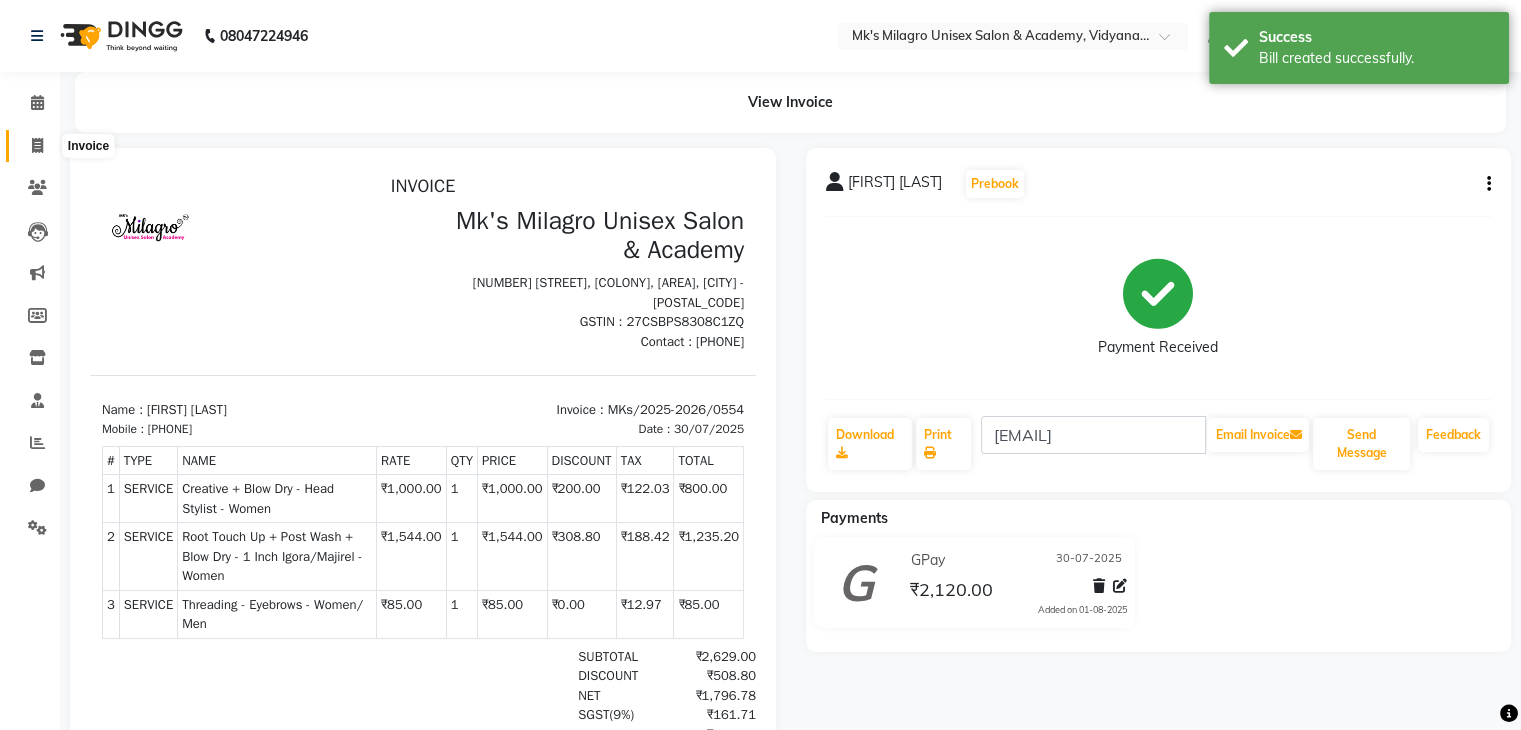 click 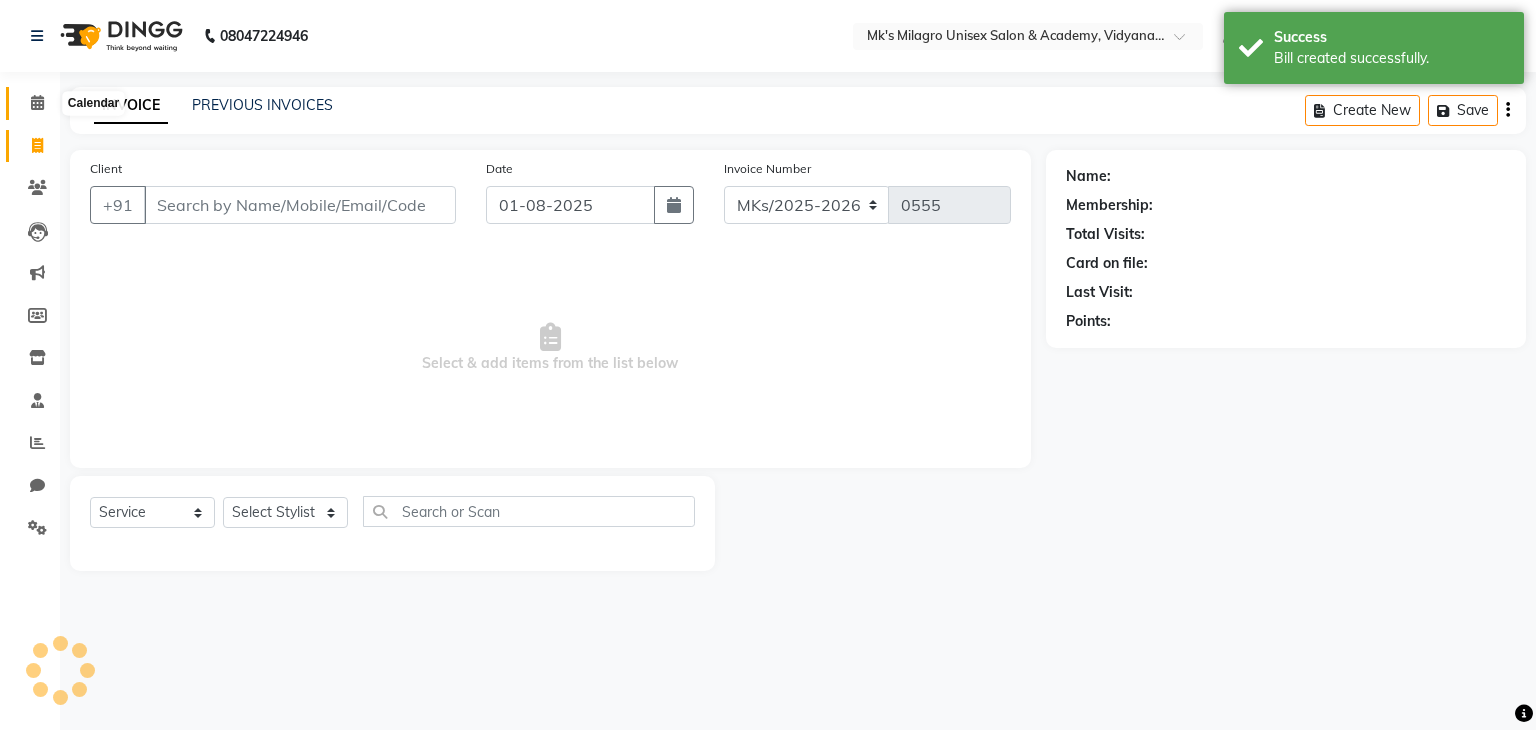 click 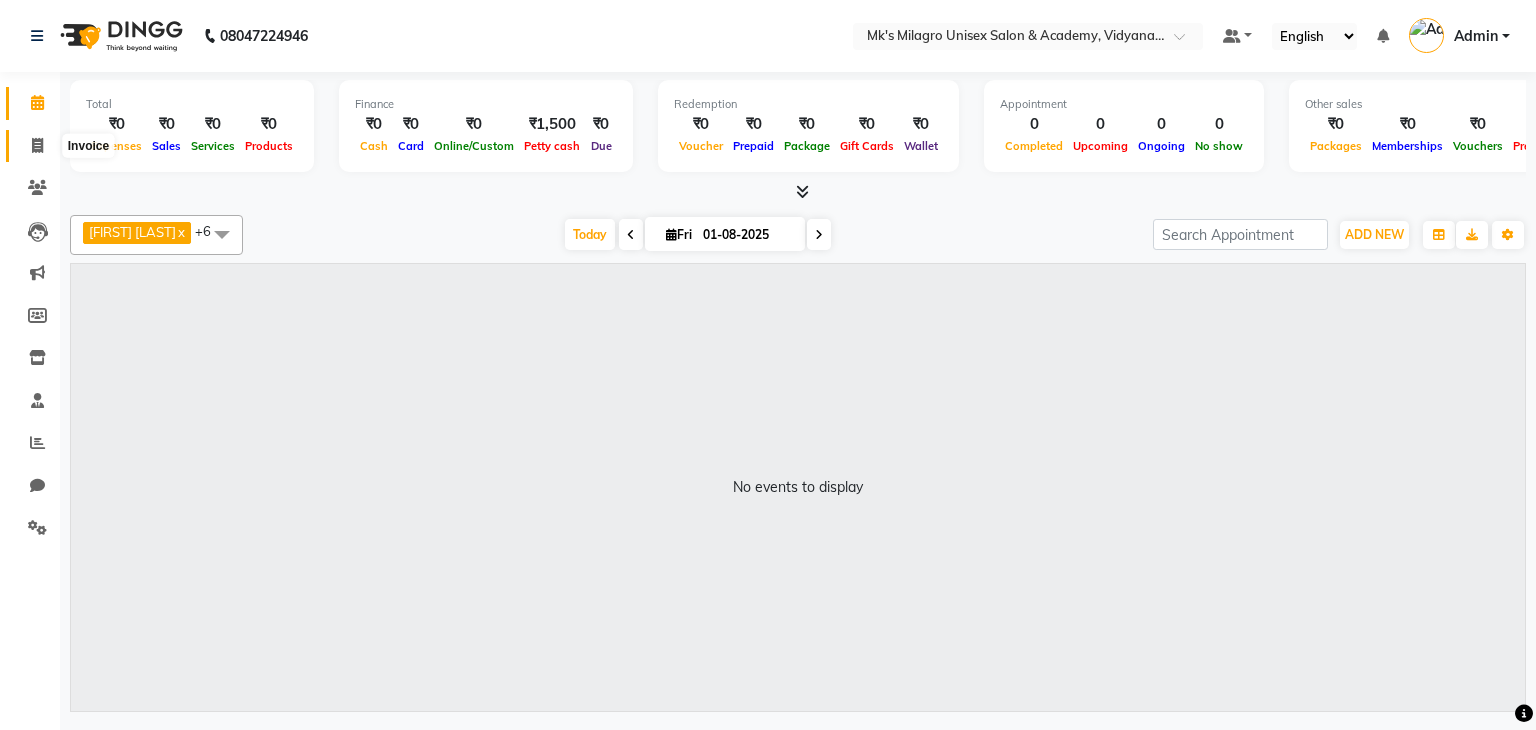 click 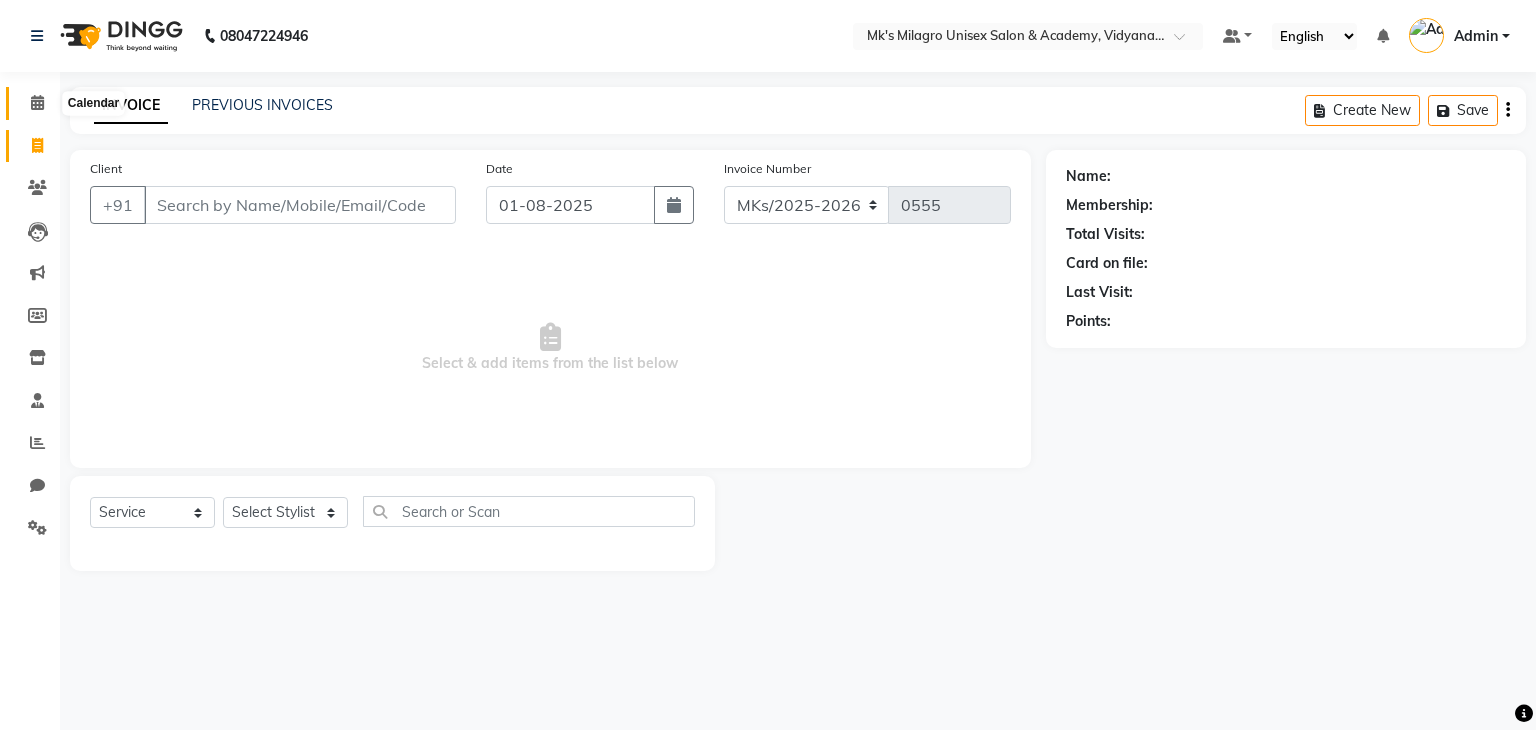 click 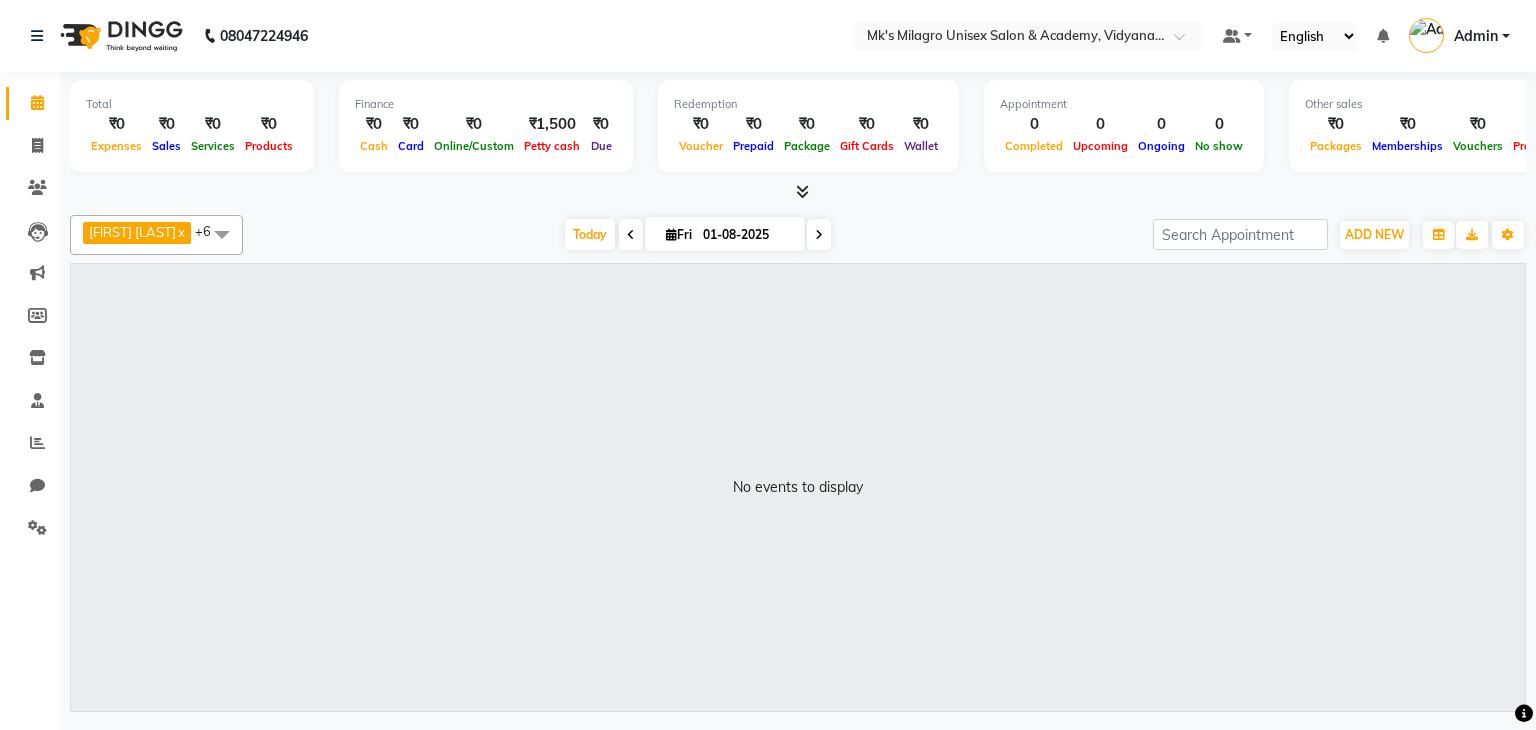 click at bounding box center (798, 192) 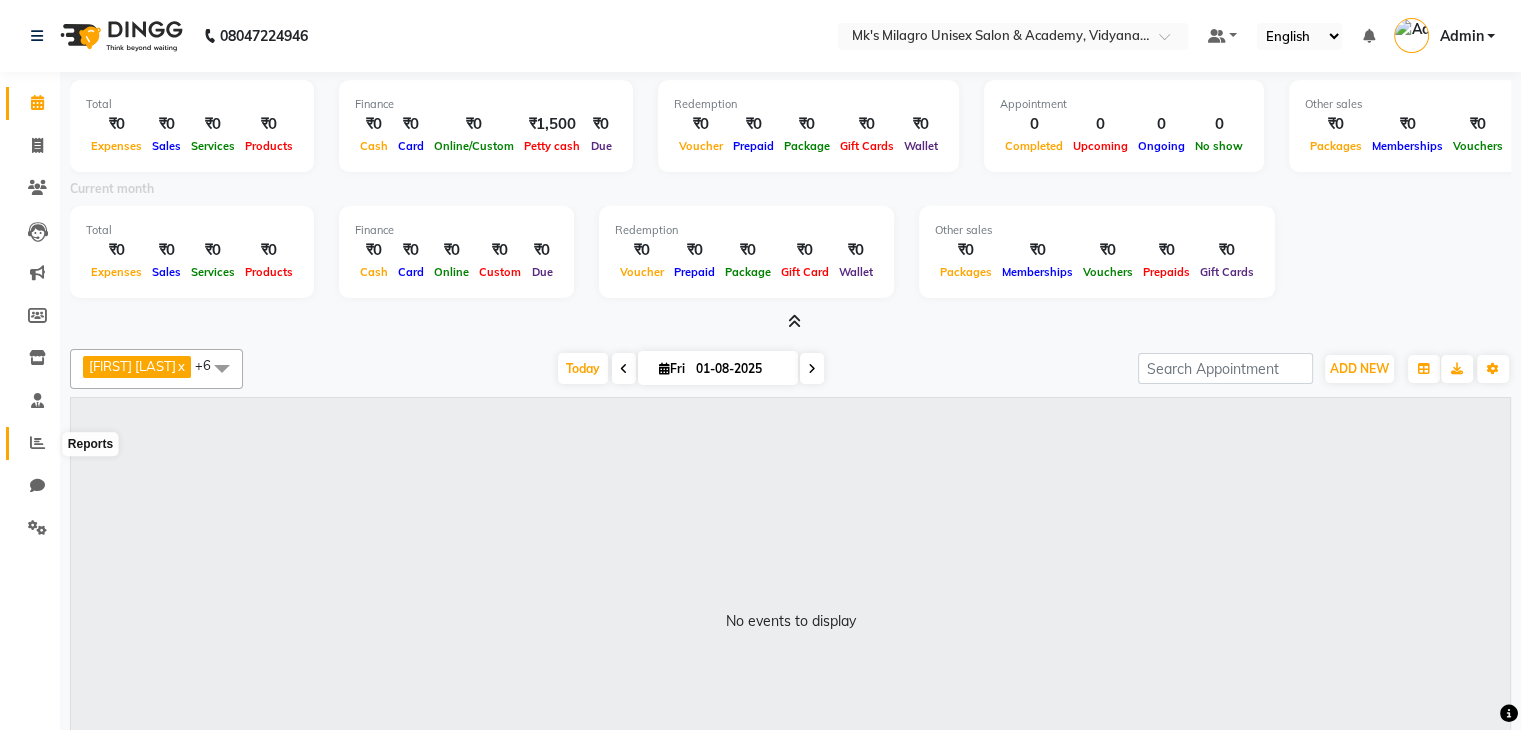click 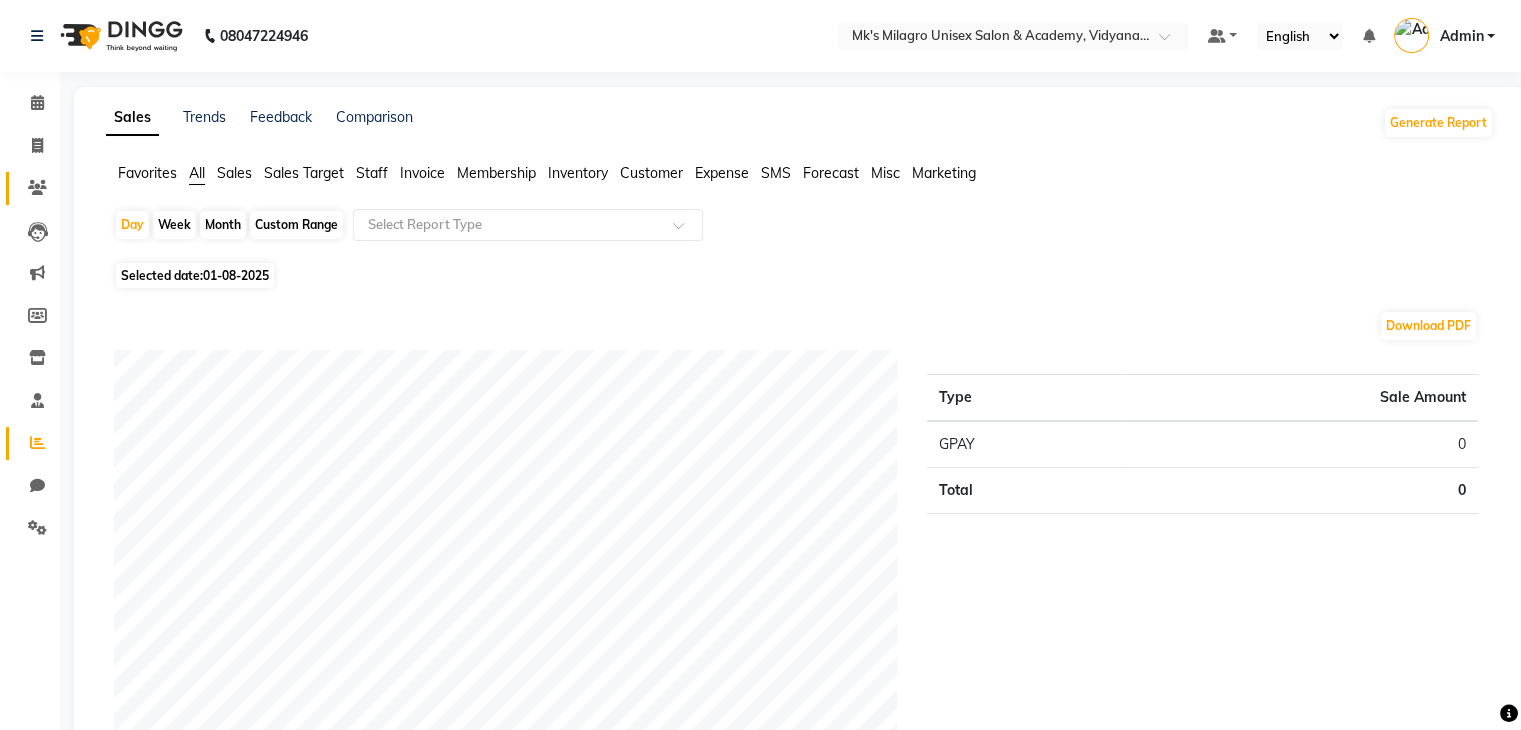click on "Clients" 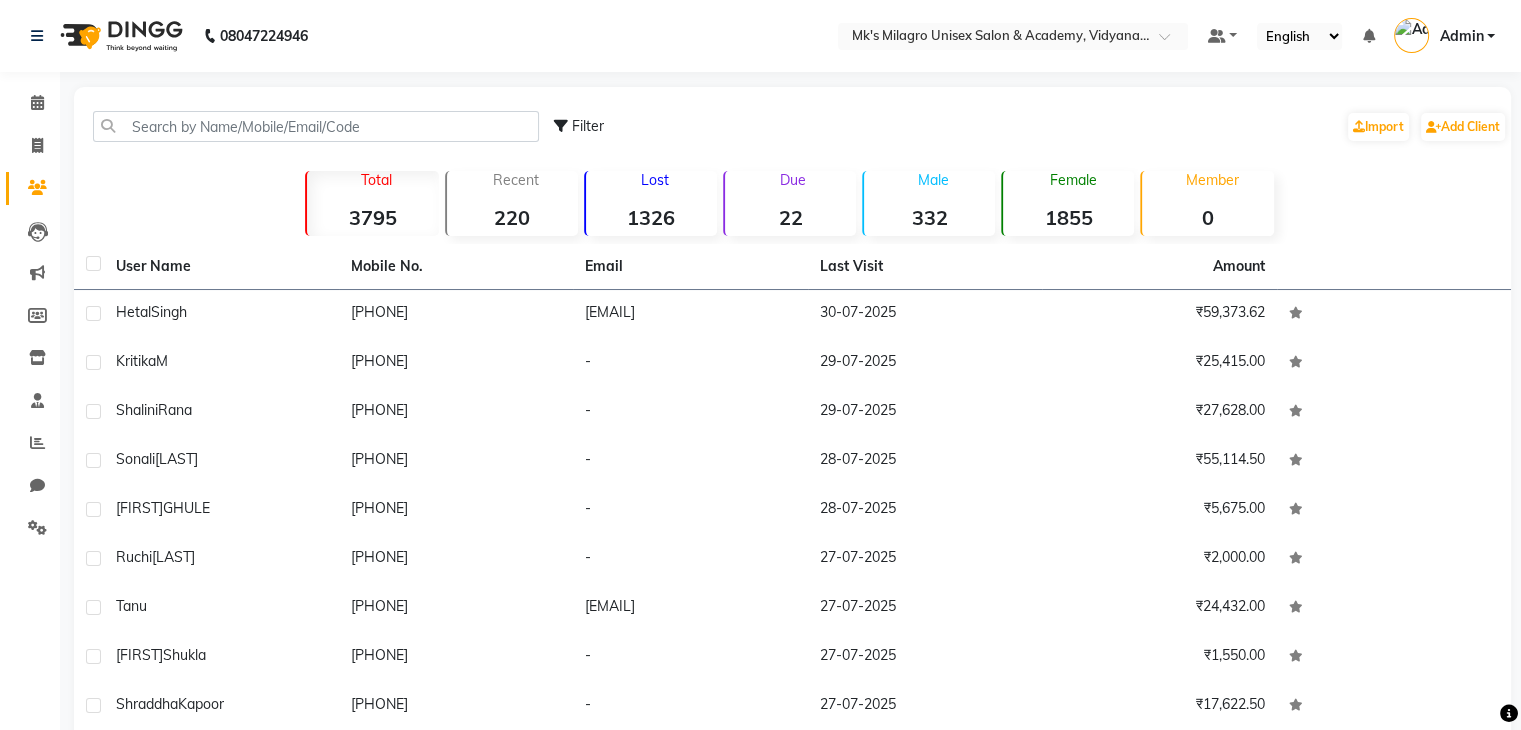 click on "Due  22" 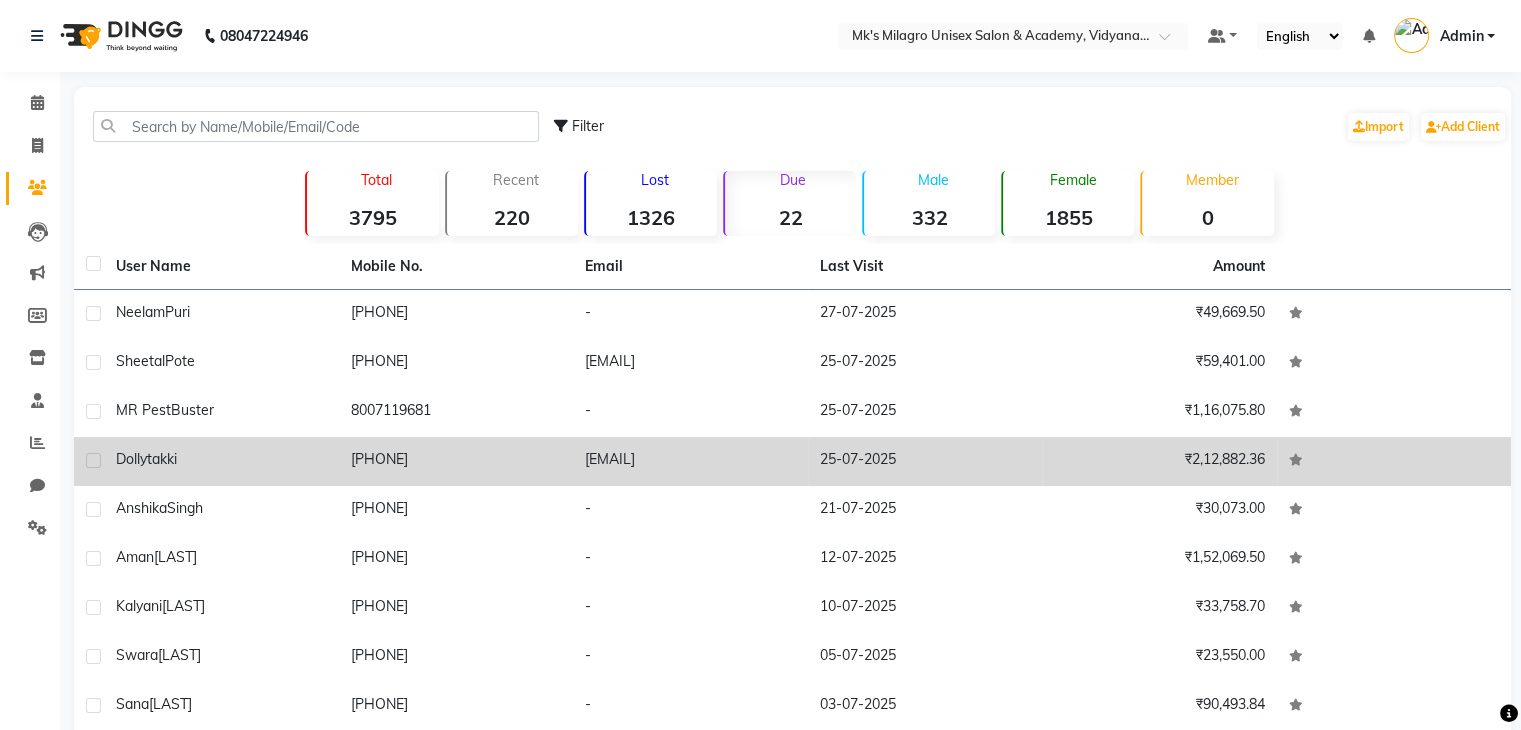 click on "[EMAIL]" 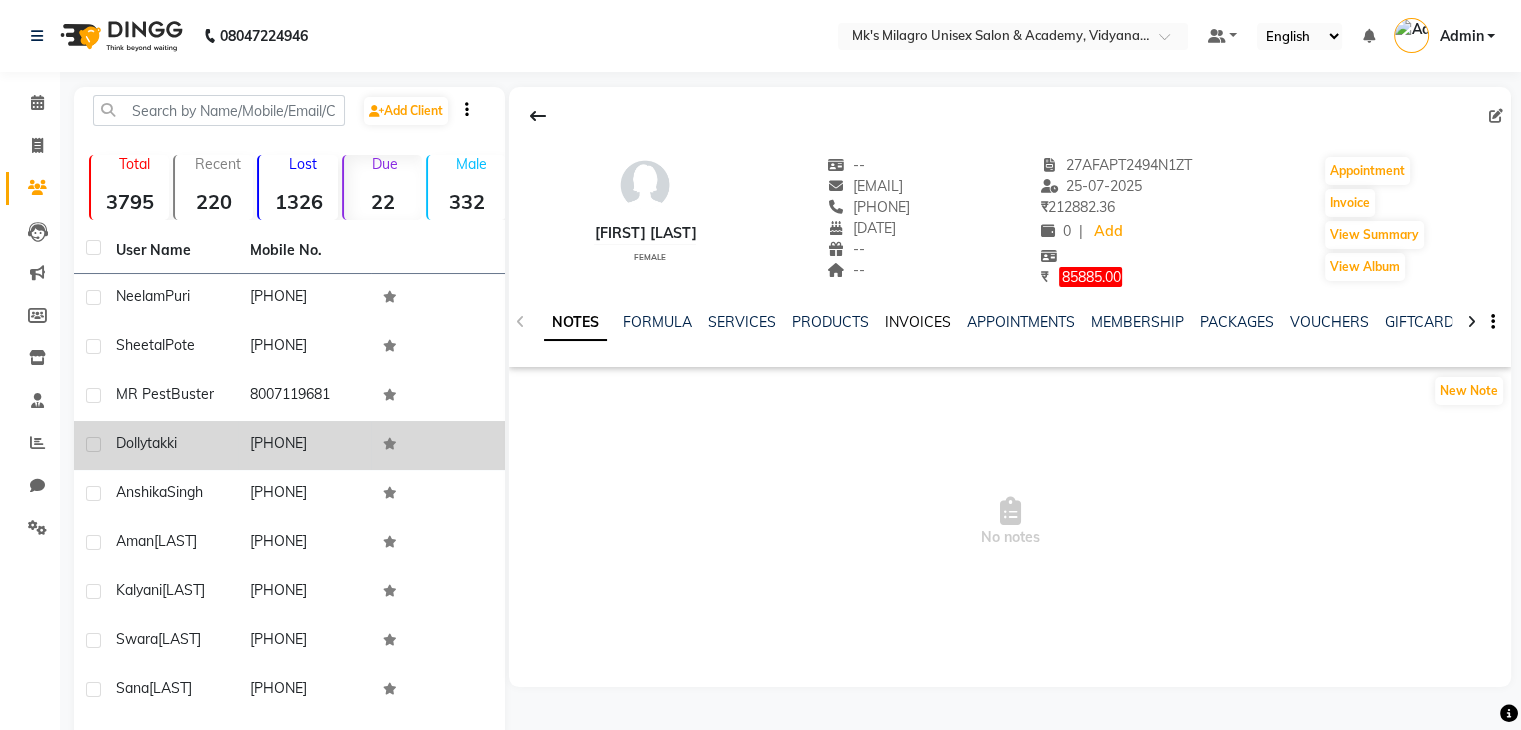 click on "INVOICES" 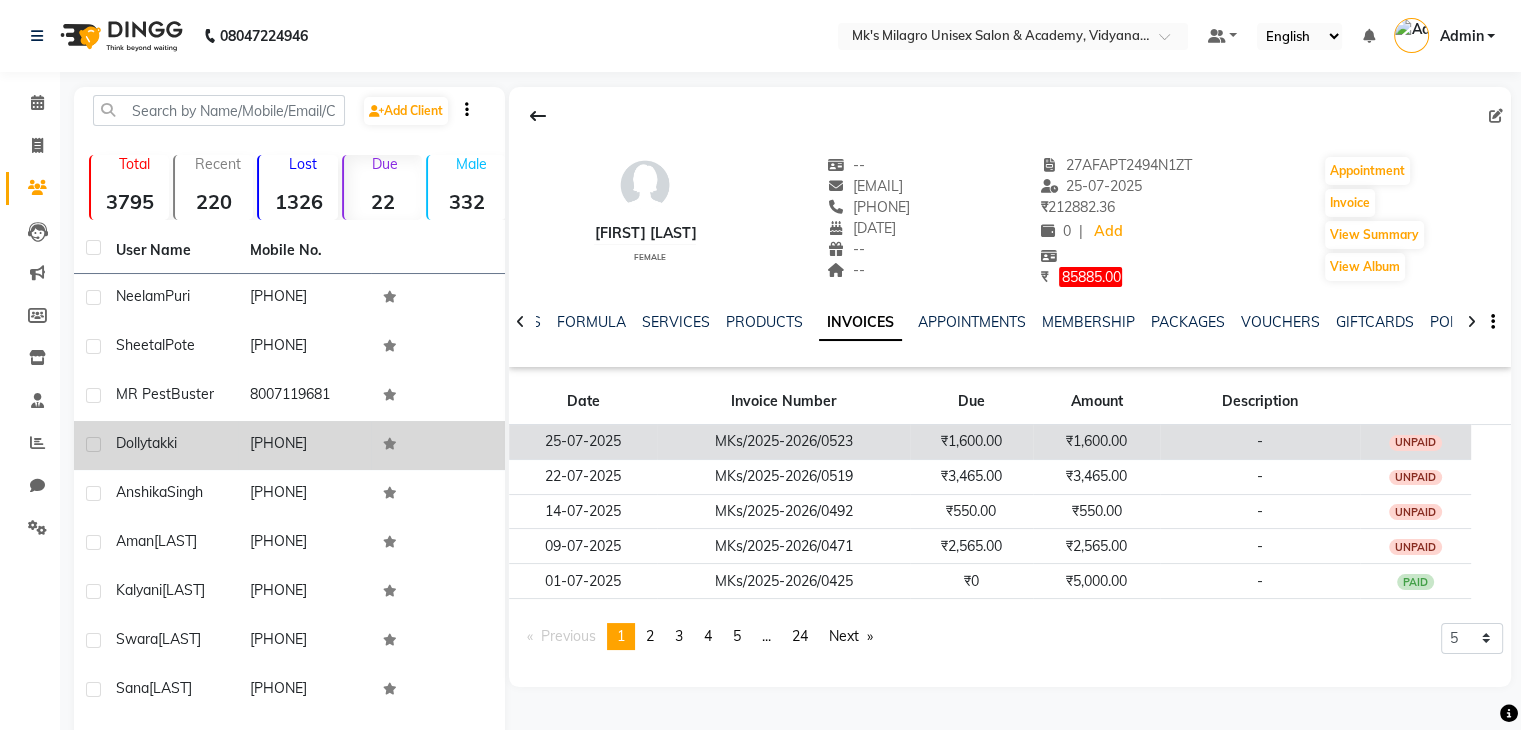 click on "₹1,600.00" 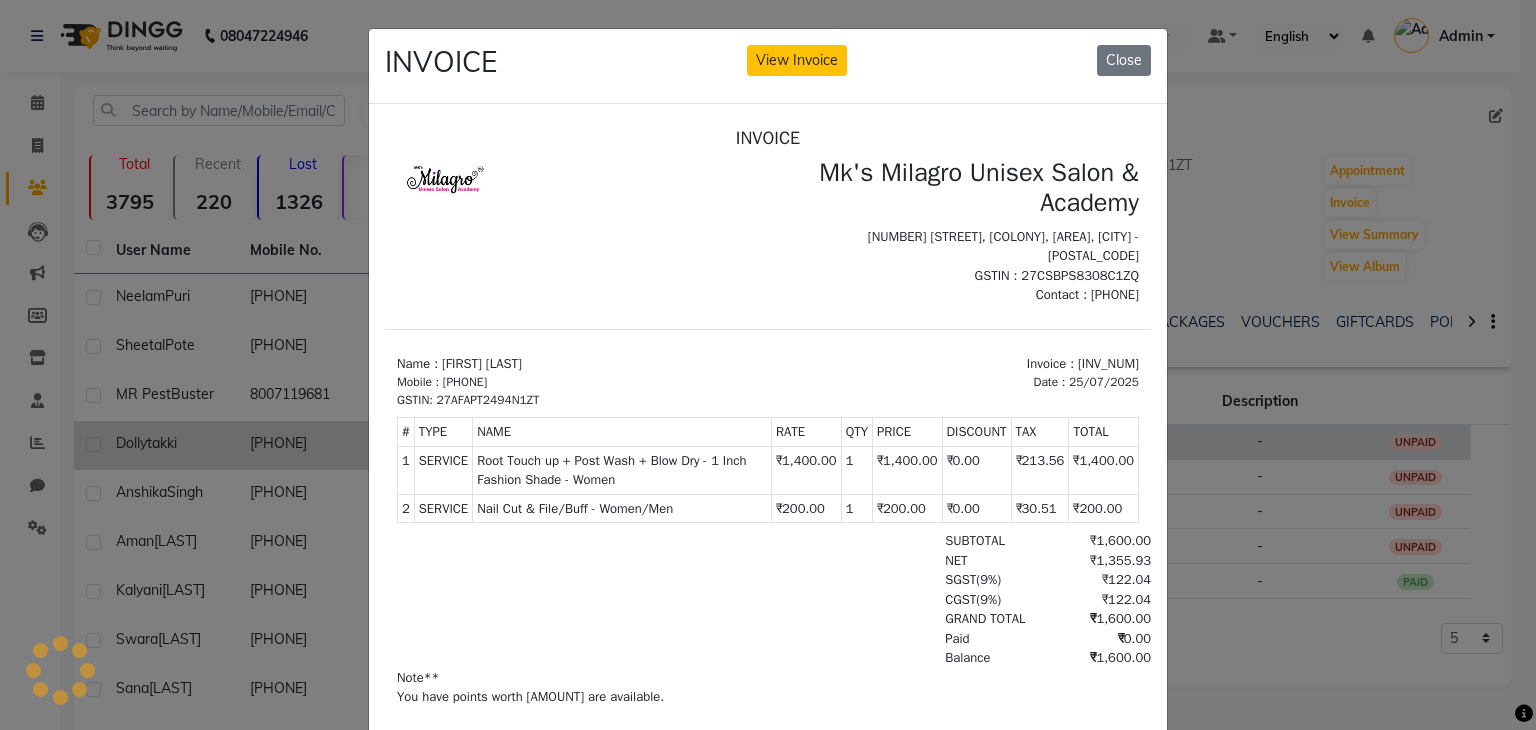 scroll, scrollTop: 0, scrollLeft: 0, axis: both 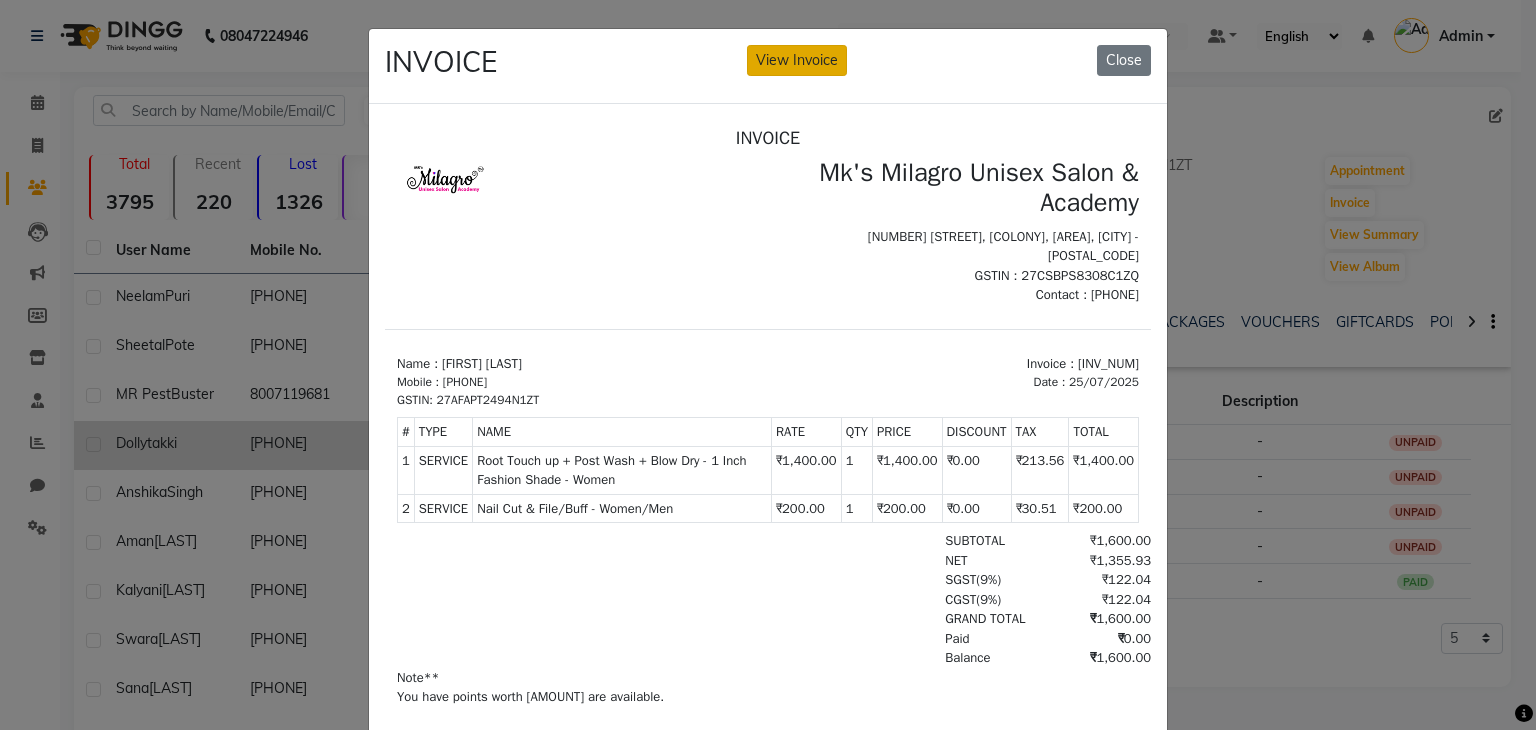 click on "View Invoice" 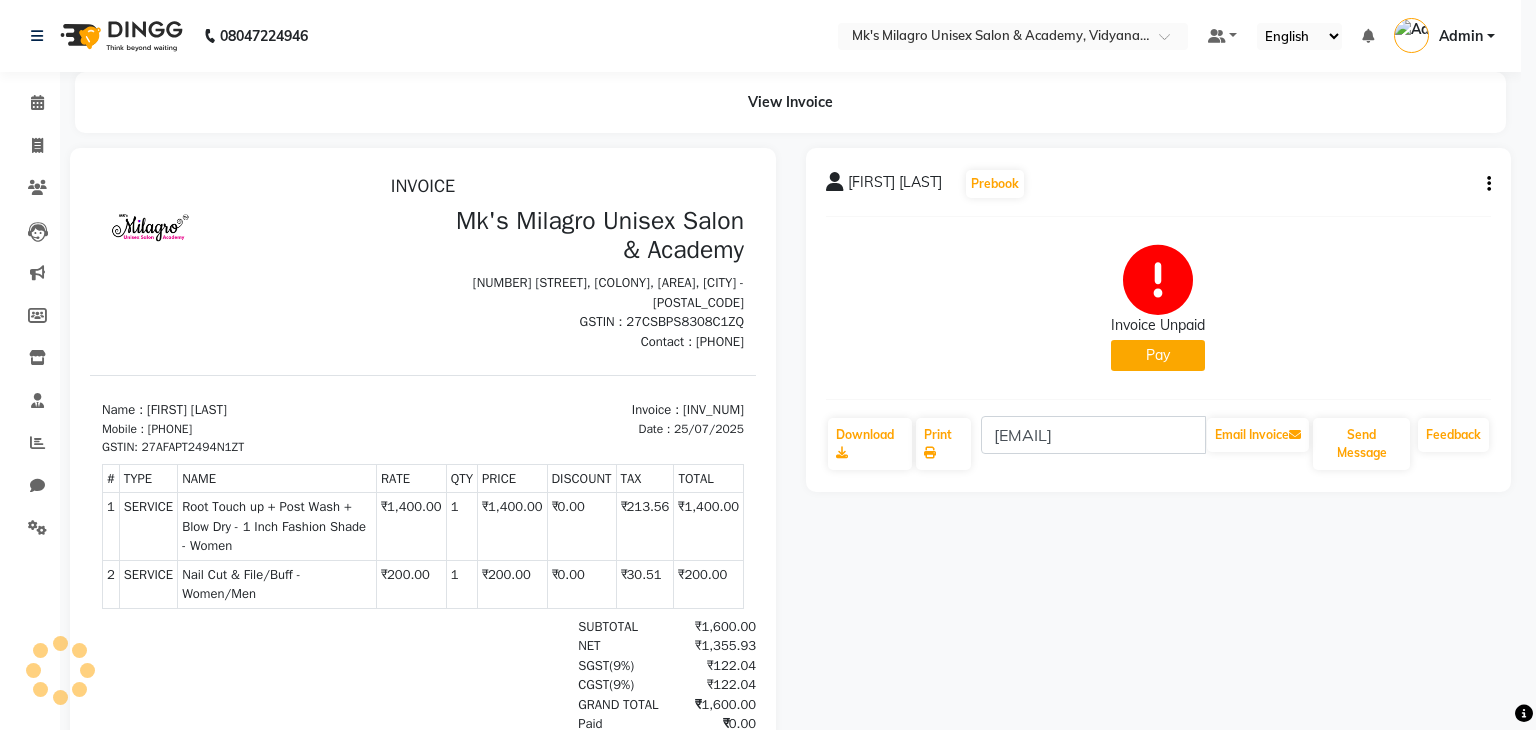 scroll, scrollTop: 0, scrollLeft: 0, axis: both 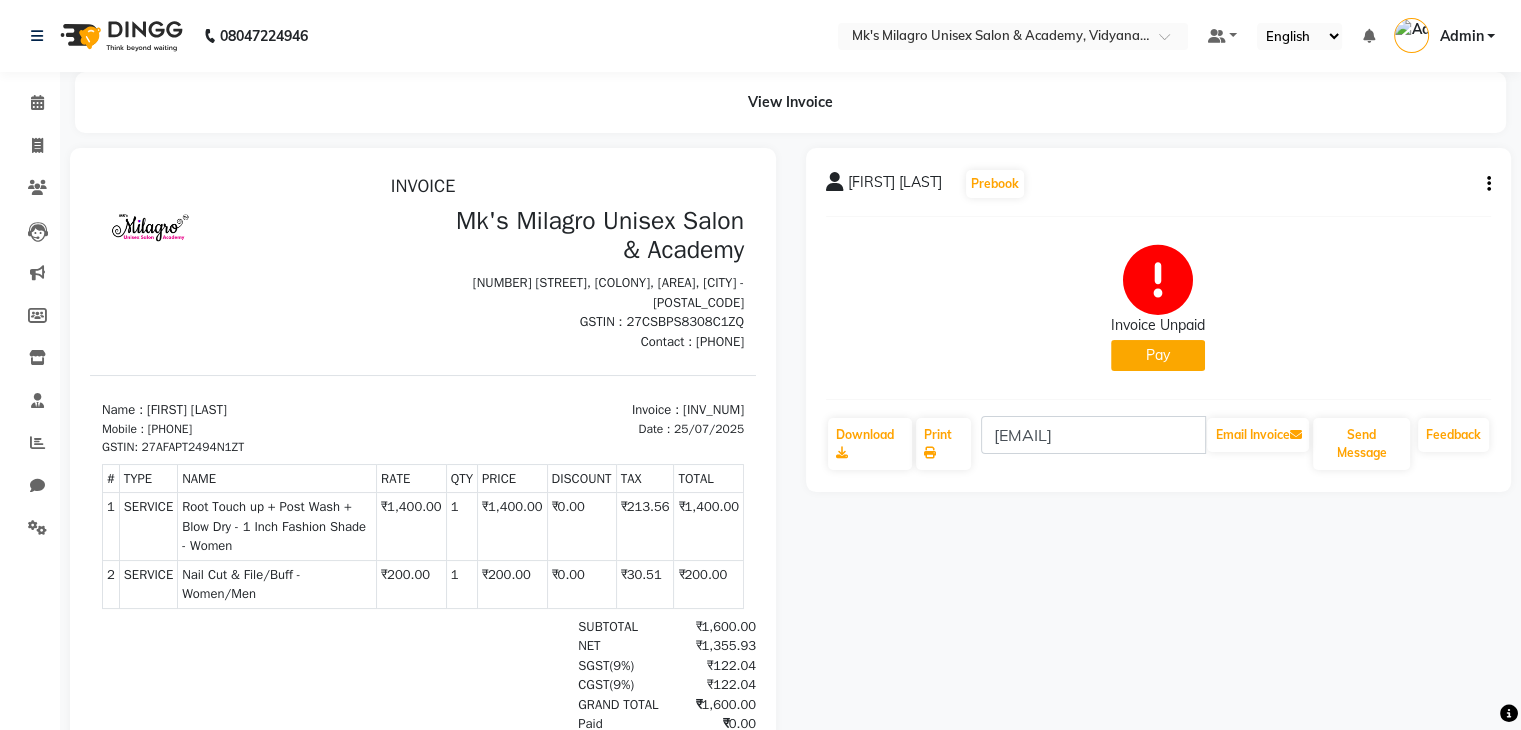 click on "Pay" 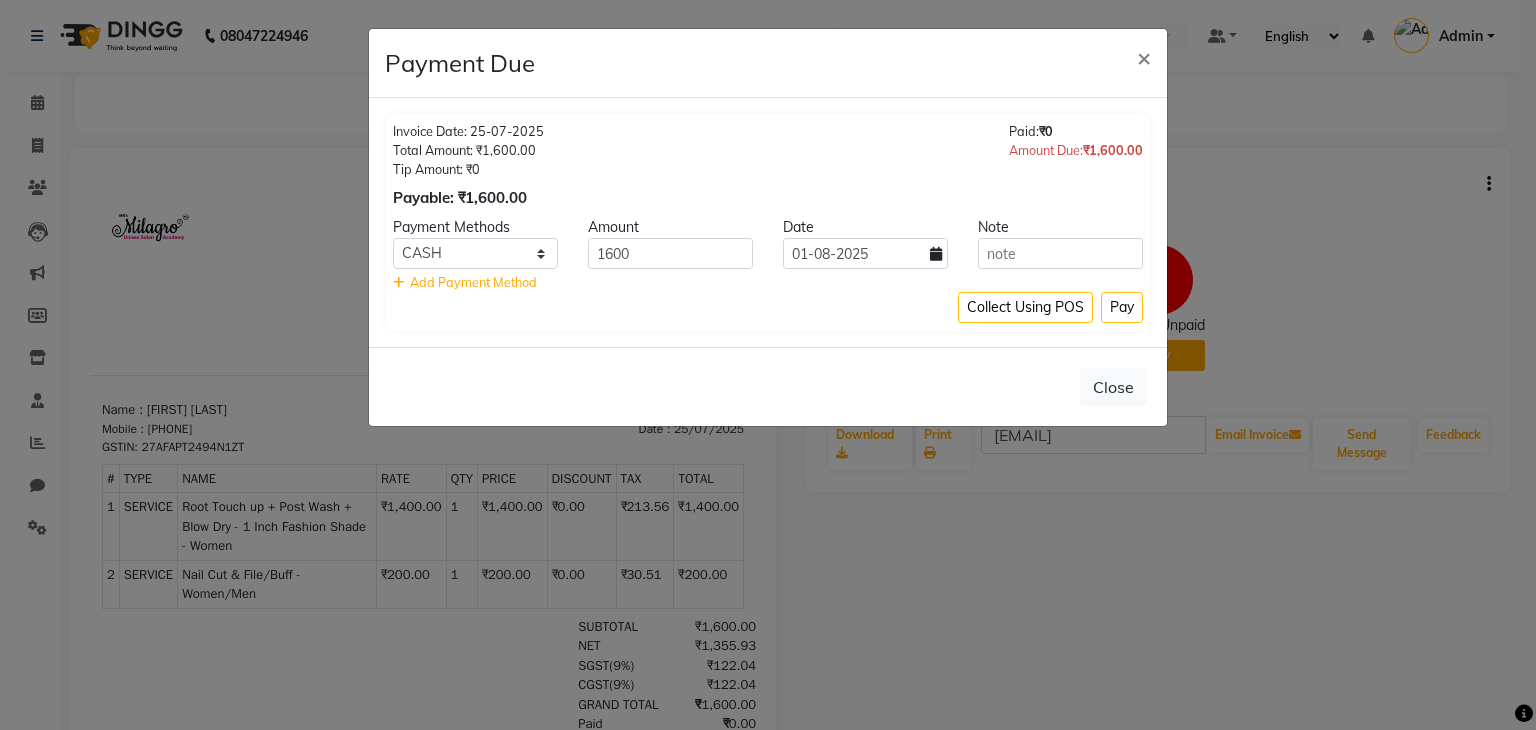 click 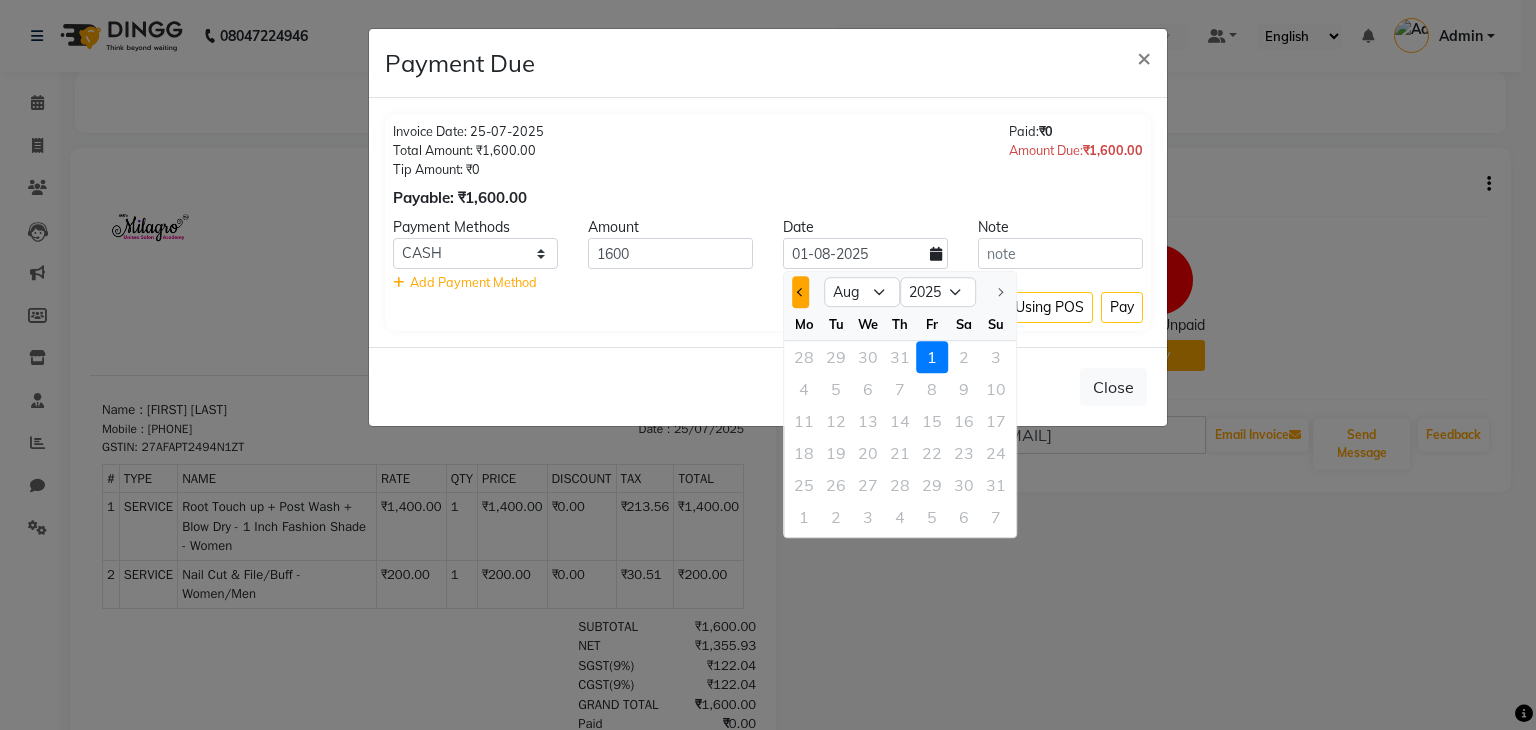 click 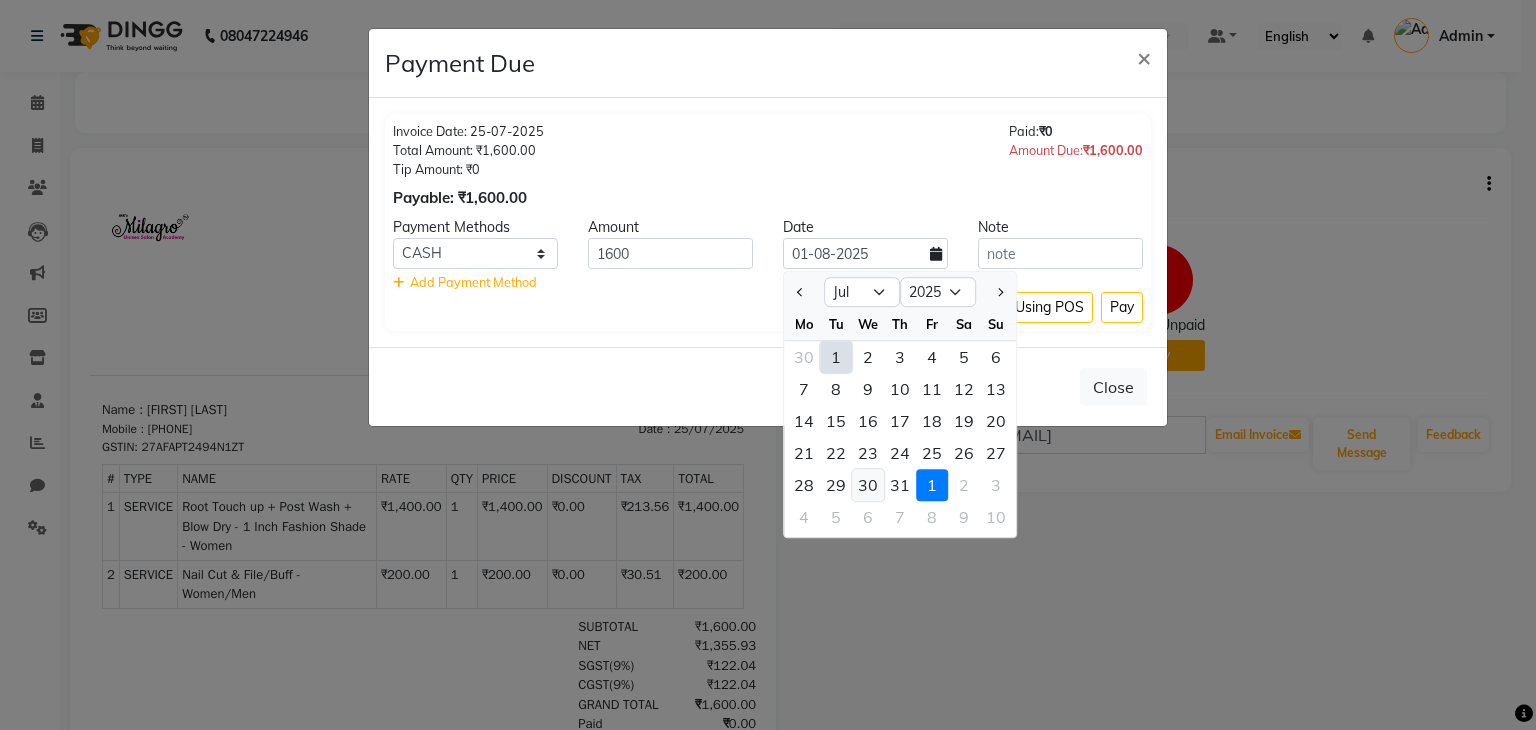 click on "30" 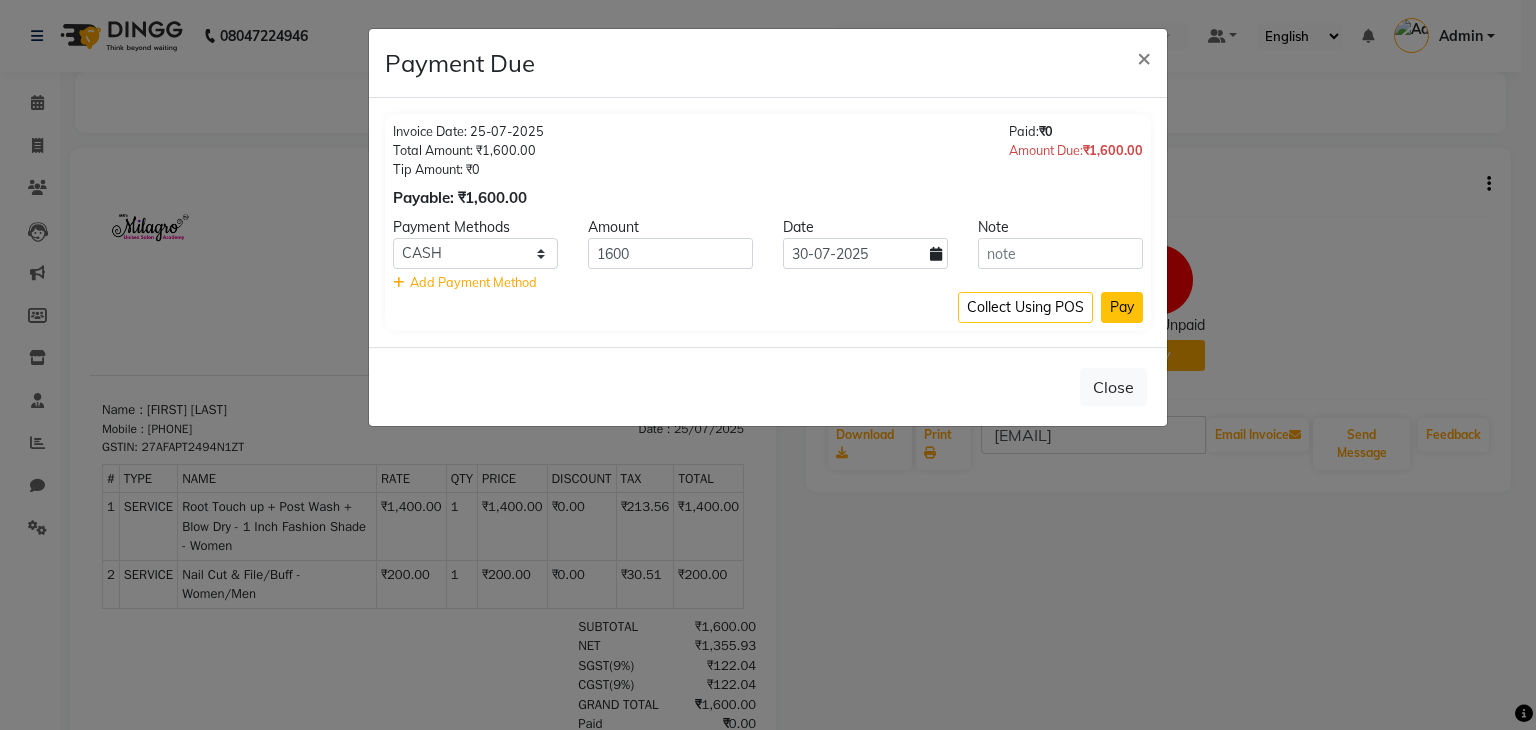 click on "Pay" 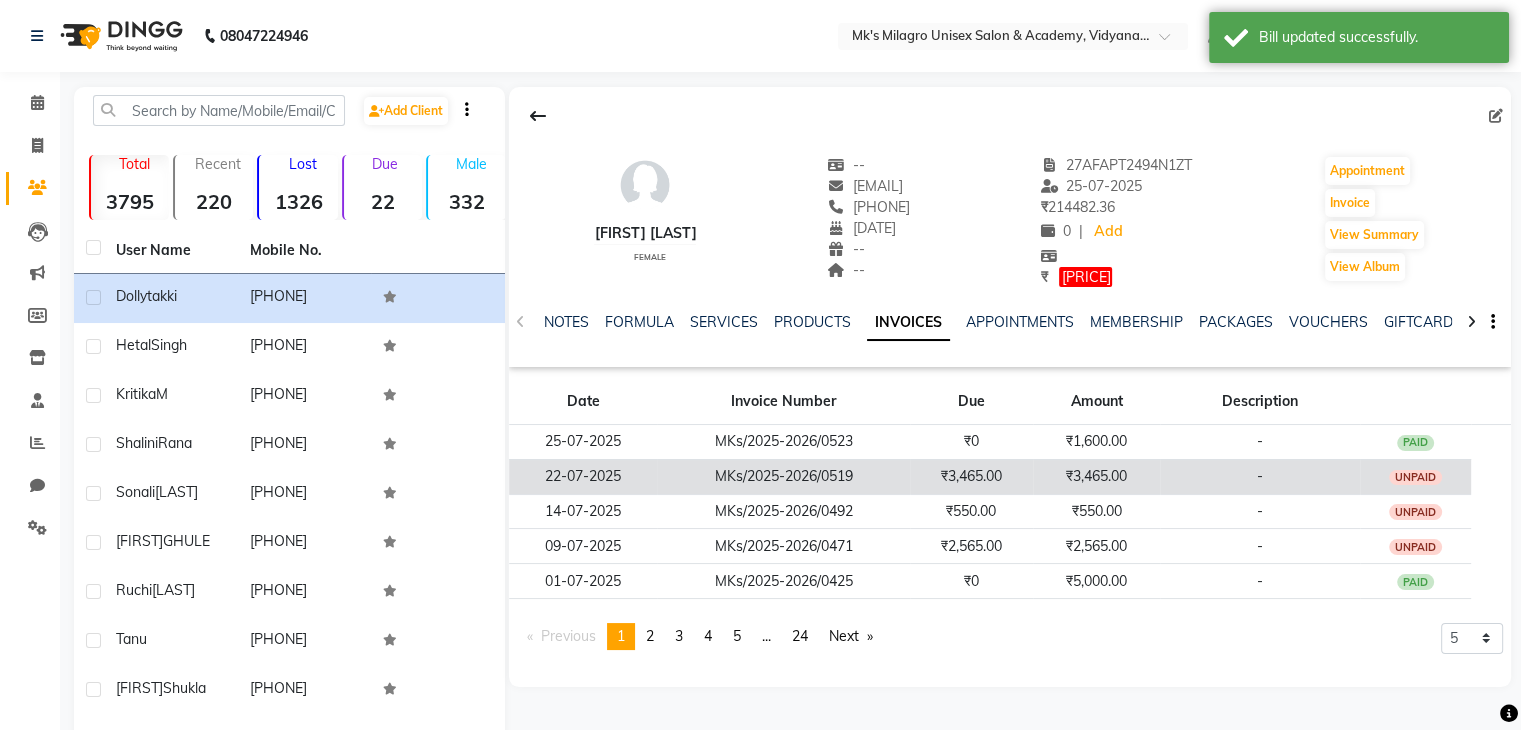 click on "₹3,465.00" 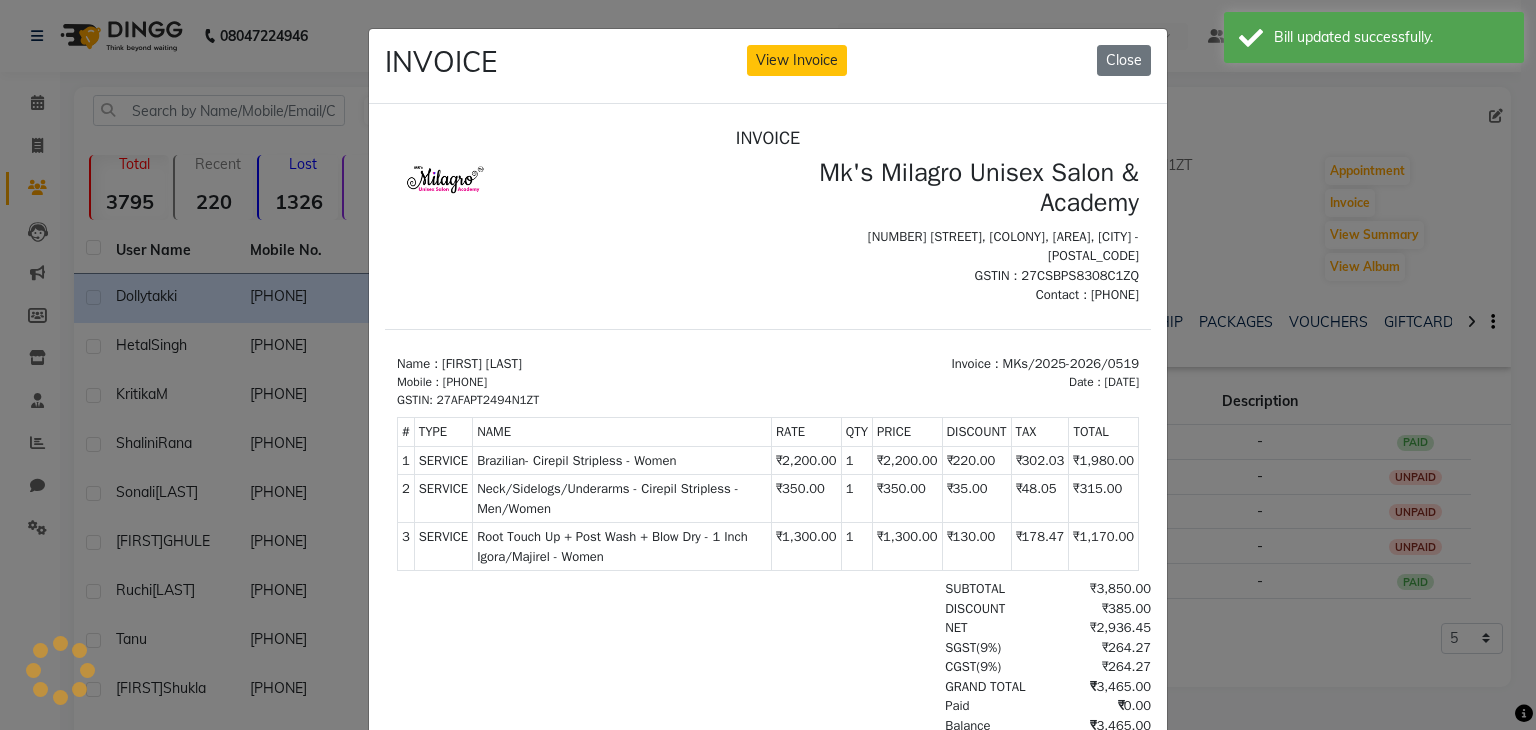 scroll, scrollTop: 0, scrollLeft: 0, axis: both 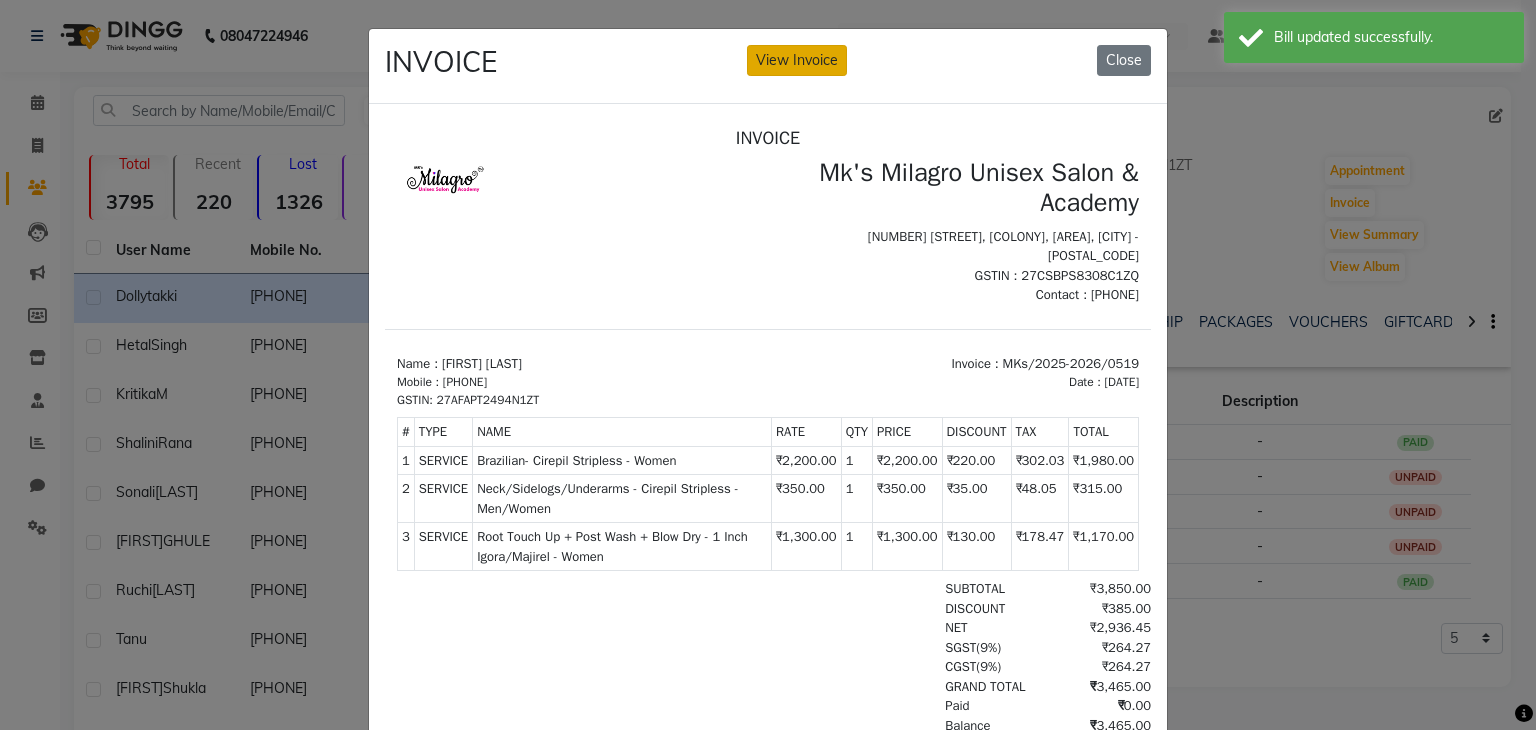 click on "View Invoice" 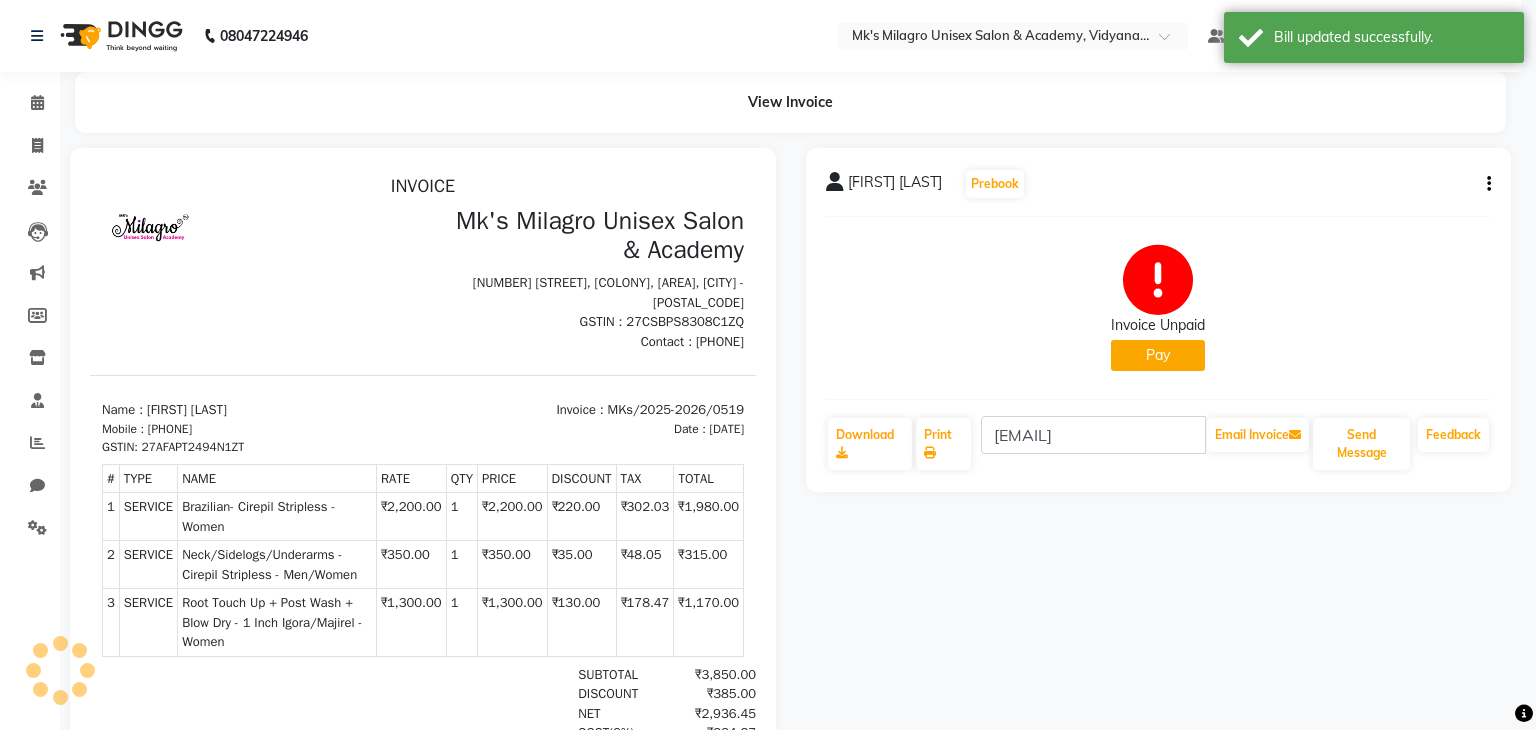 scroll, scrollTop: 0, scrollLeft: 0, axis: both 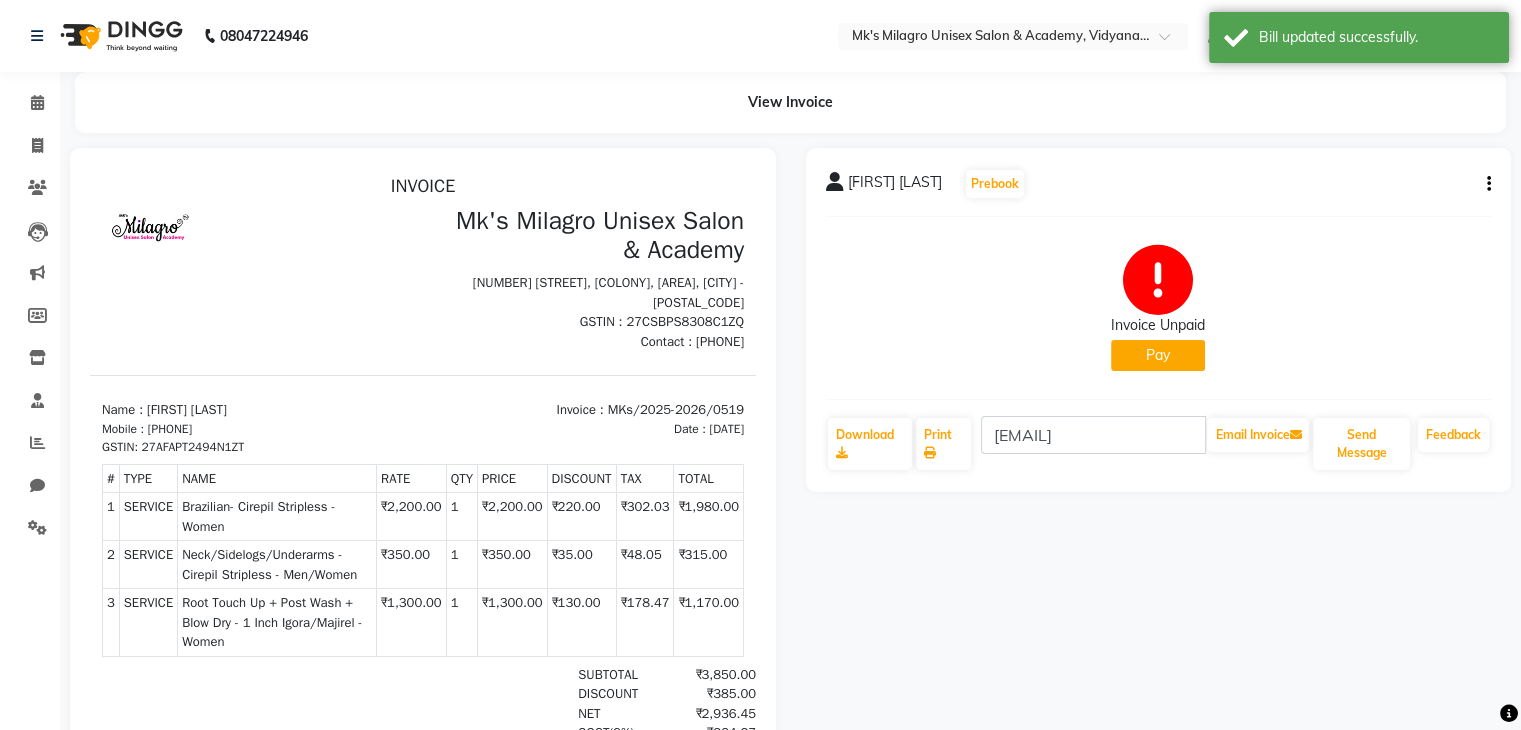 click on "Invoice Unpaid   Pay" 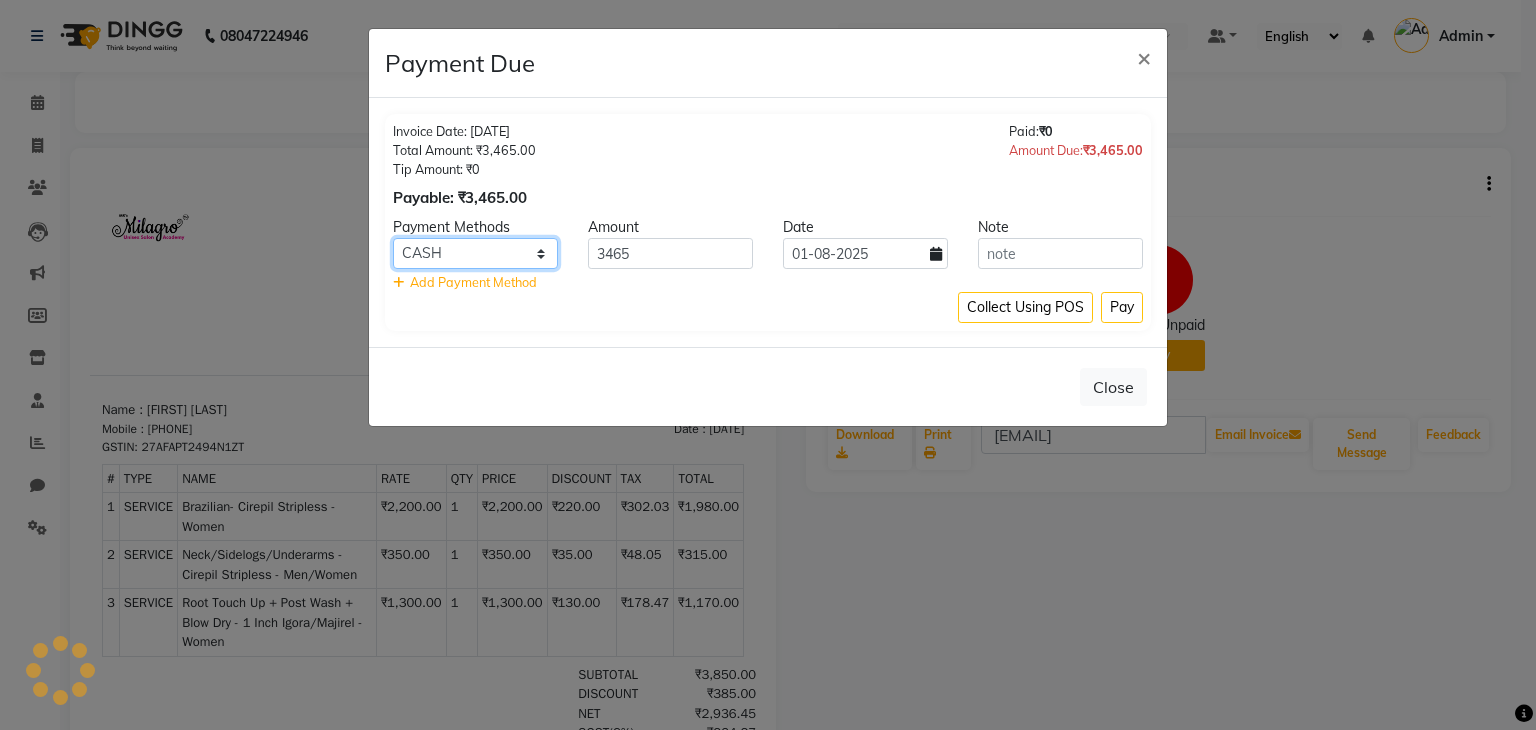click on "Bank GPay PhonePe CASH Credit Card CARD Debit Card Master Card" 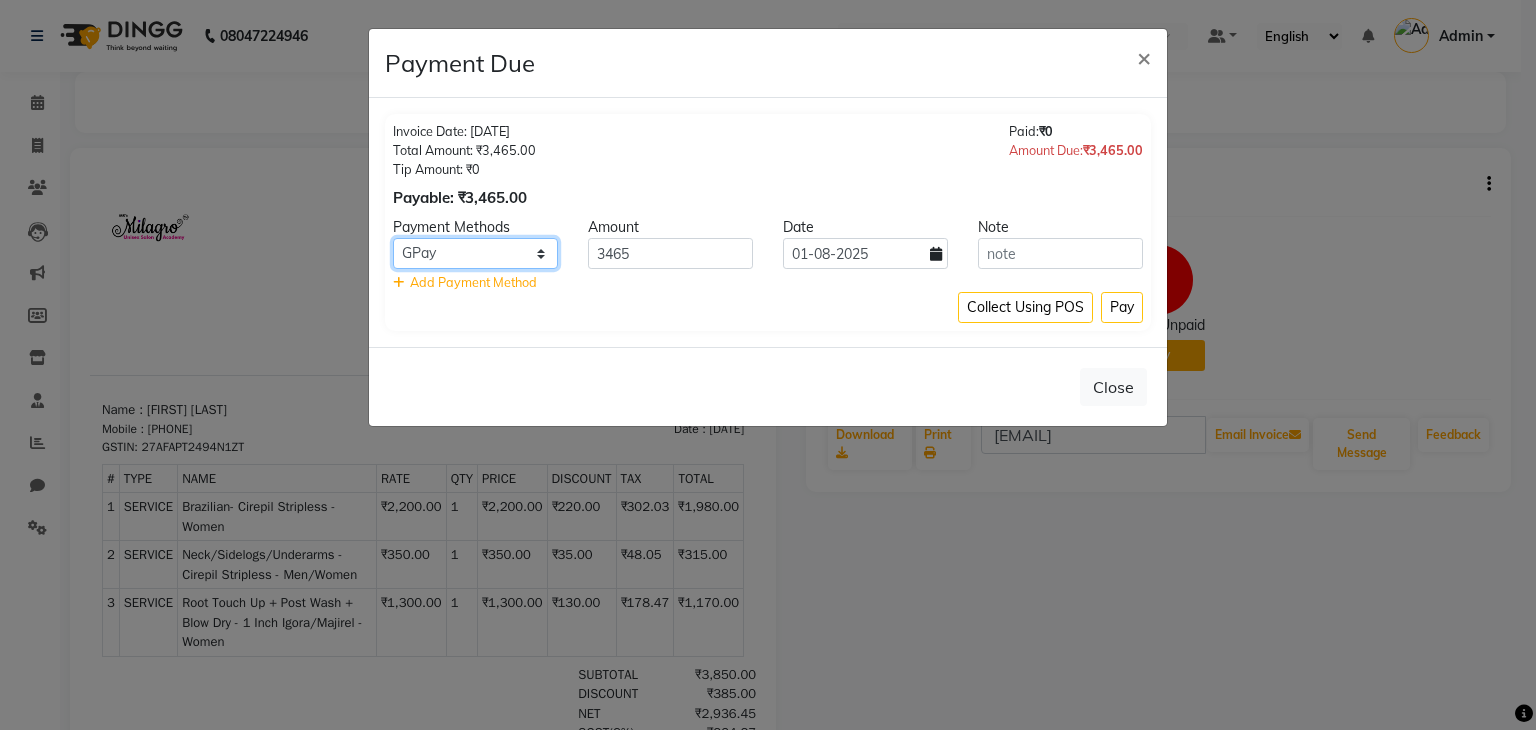 click on "Bank GPay PhonePe CASH Credit Card CARD Debit Card Master Card" 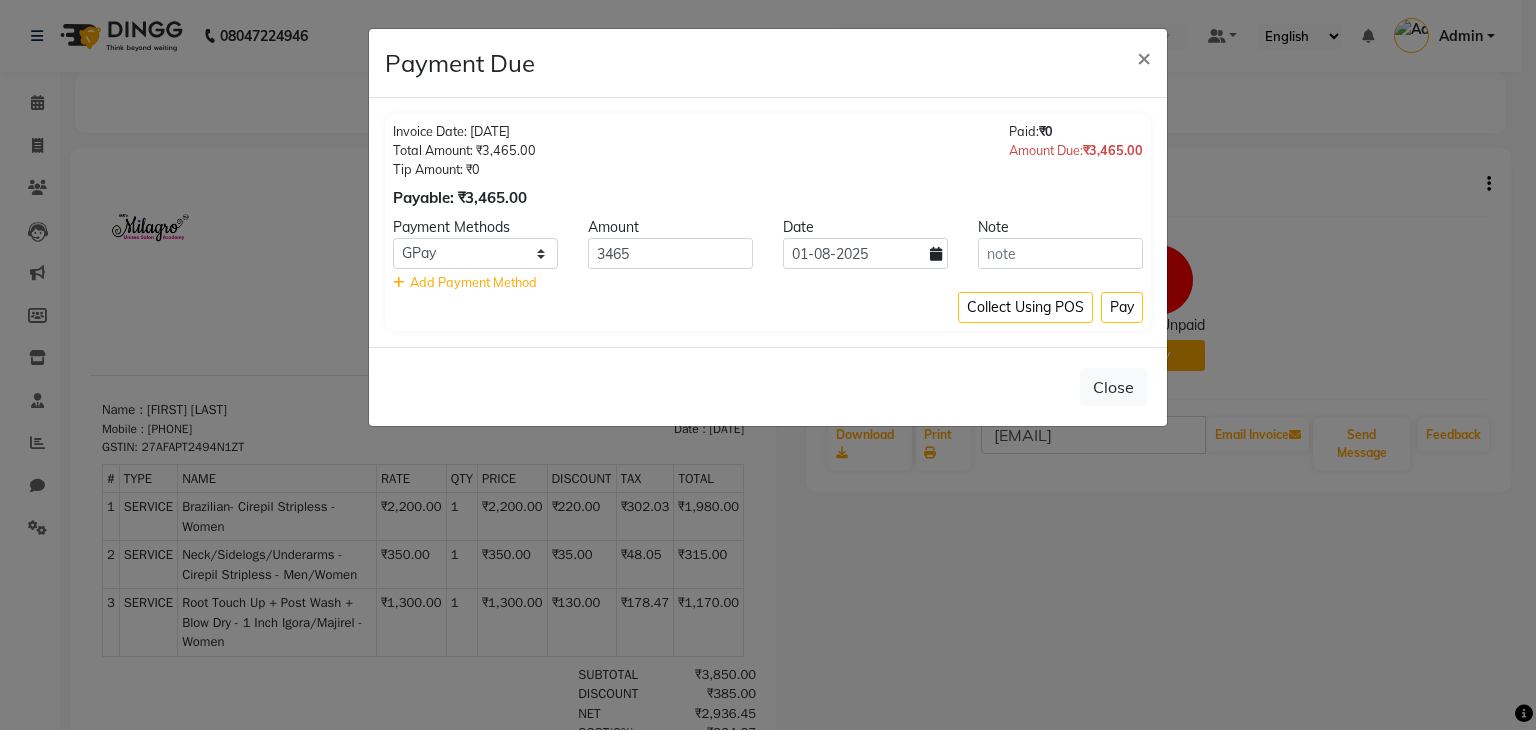 click 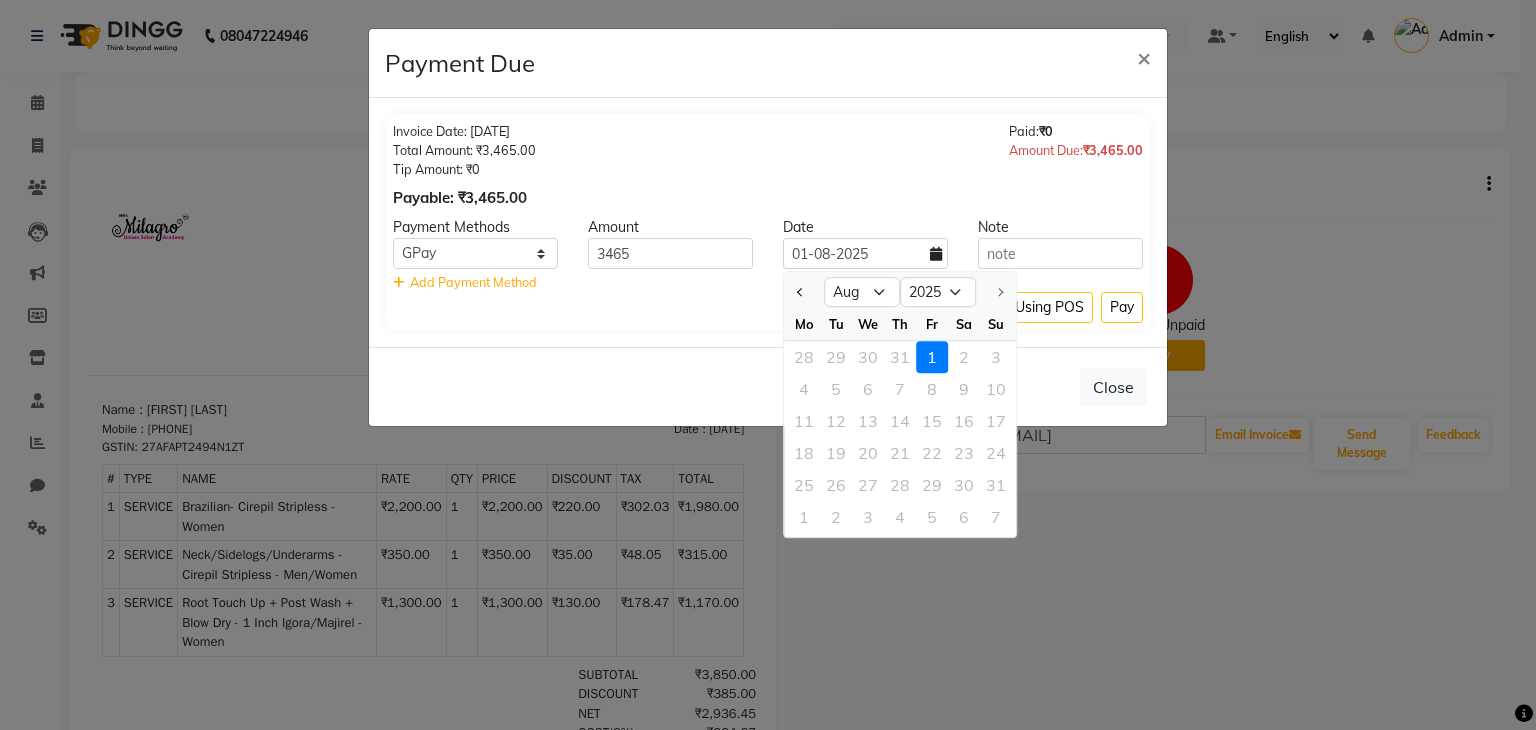 click 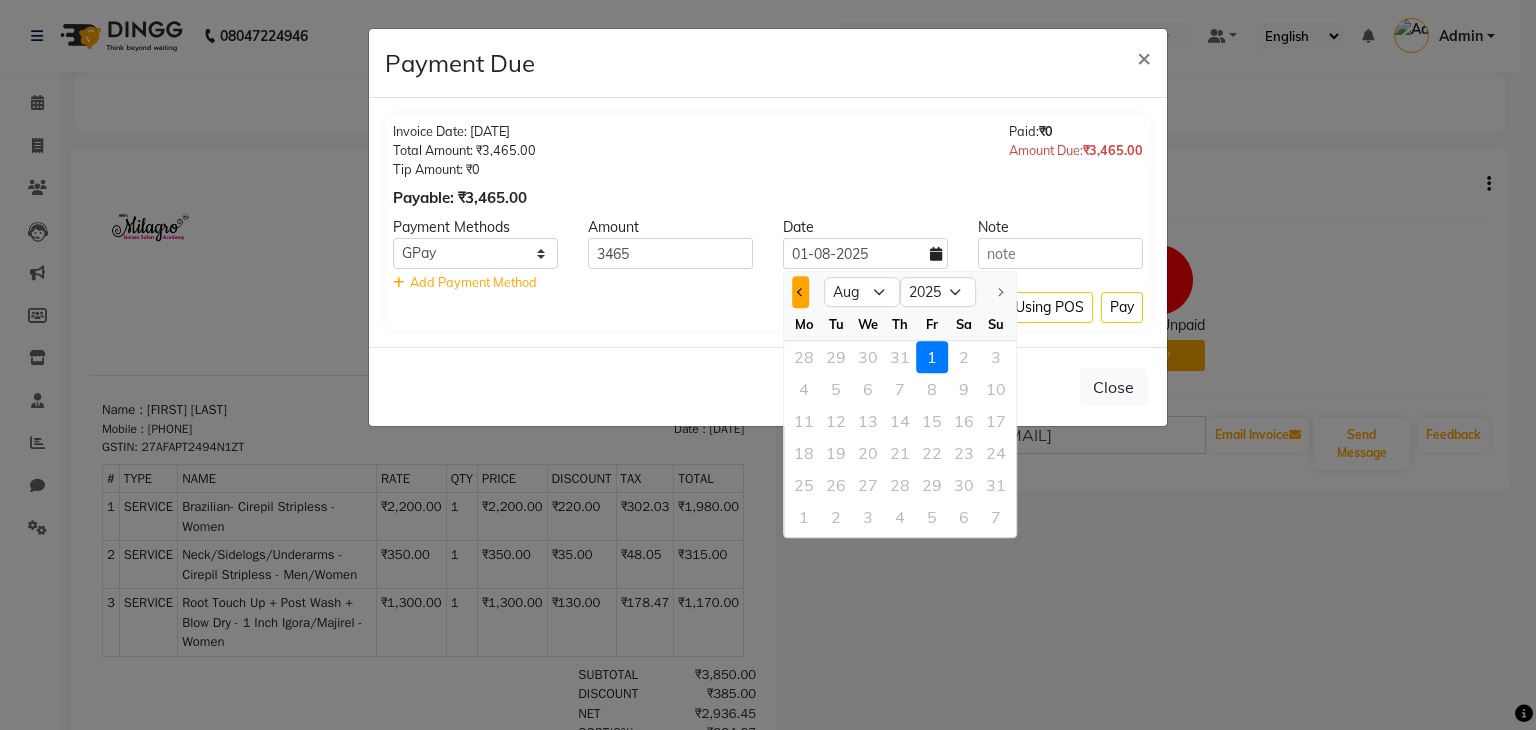 click 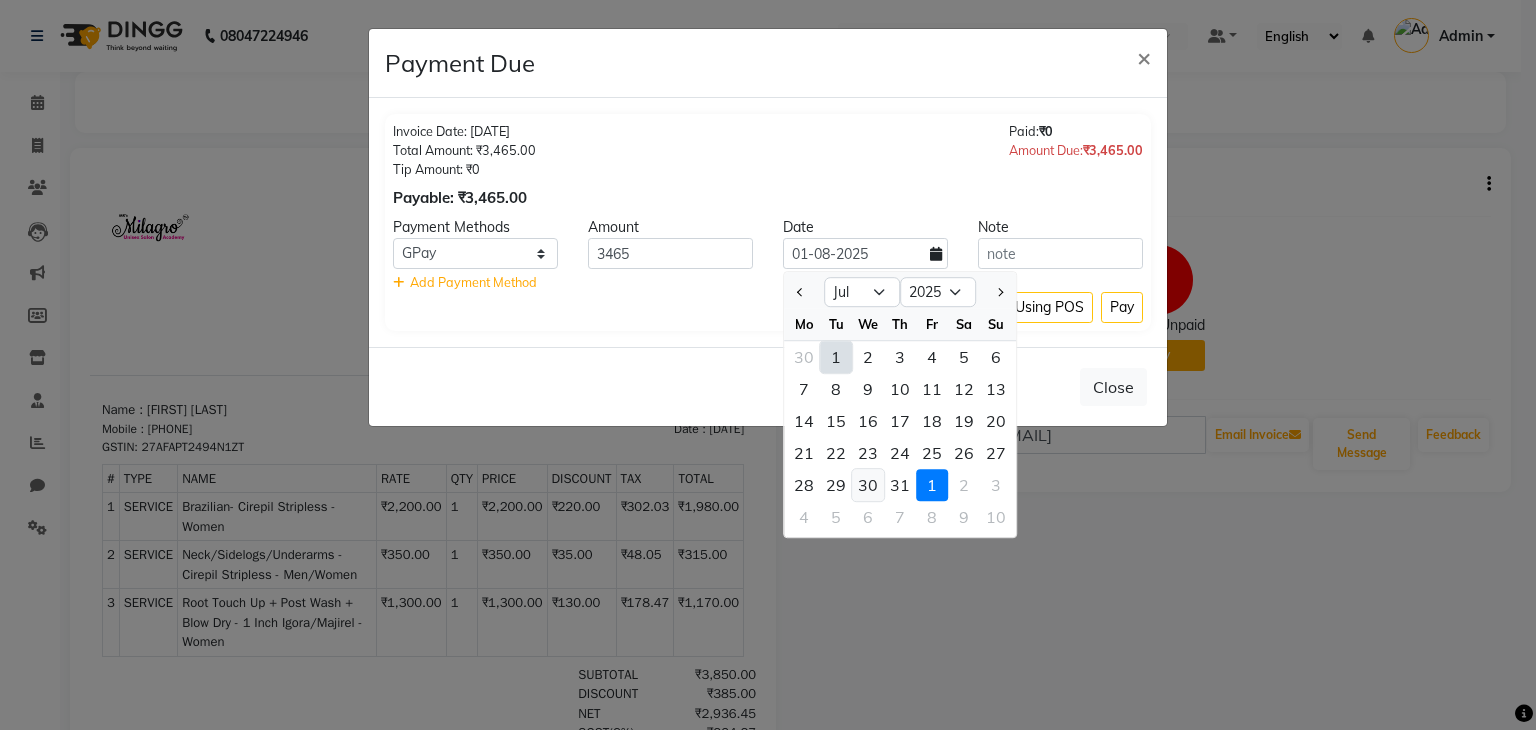 click on "30" 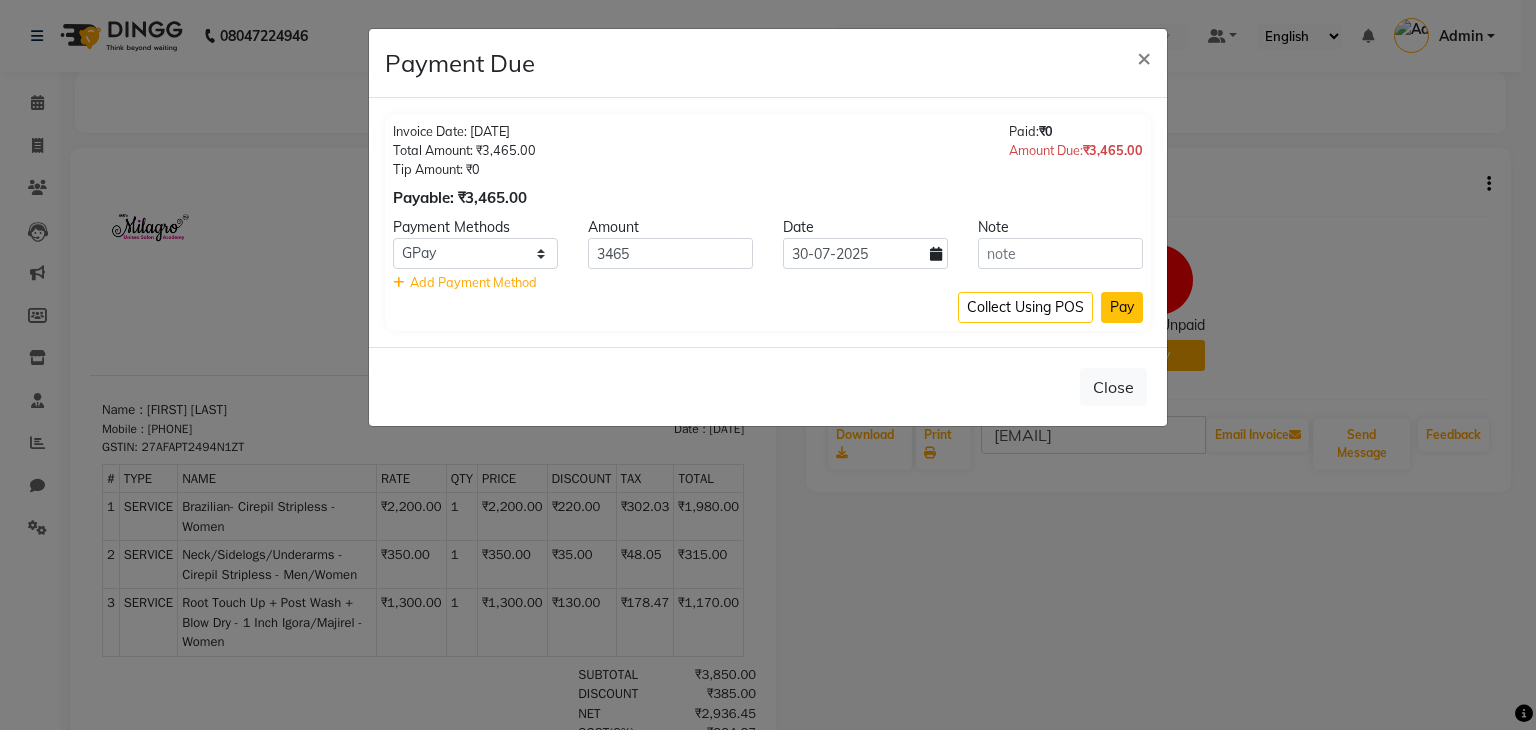 click on "Pay" 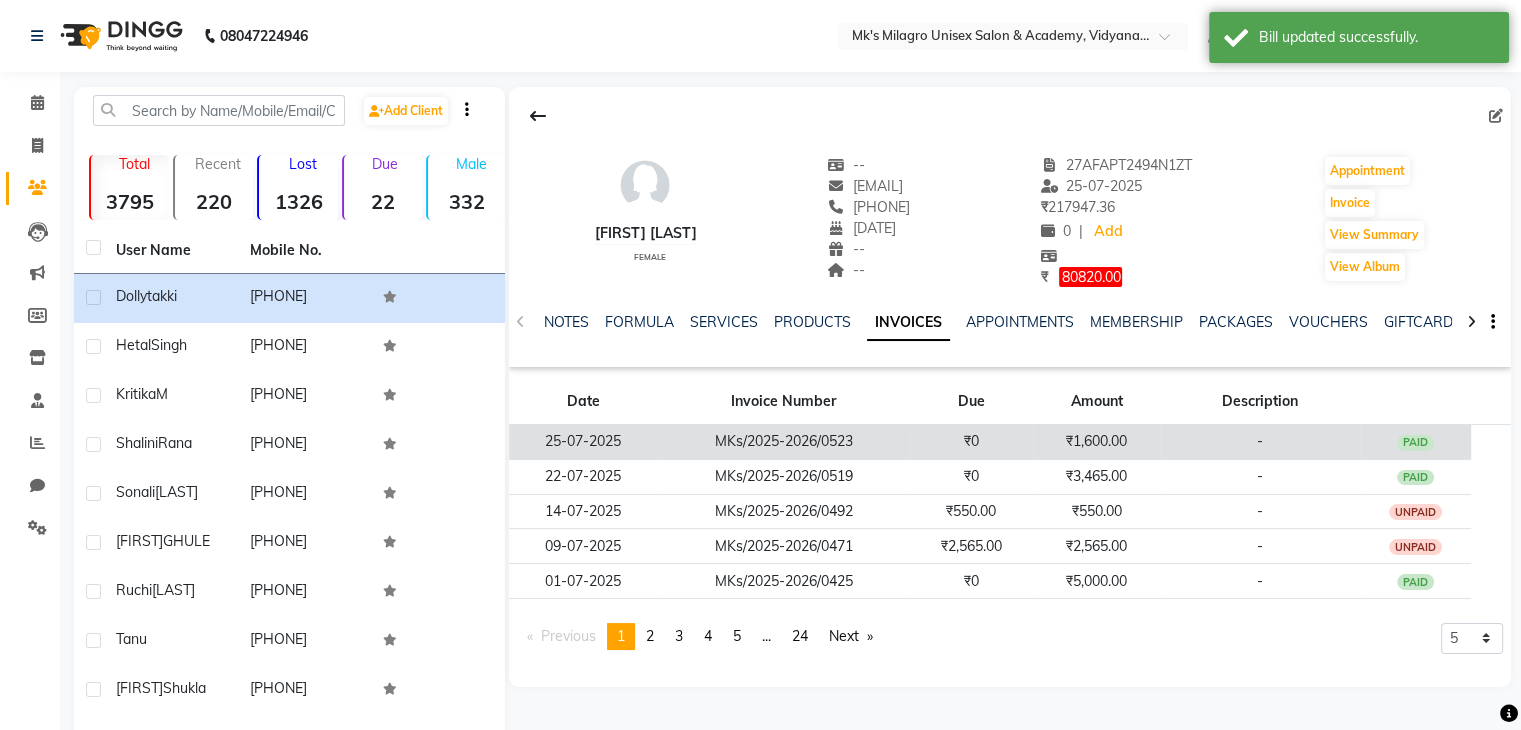click on "MKs/2025-2026/0523" 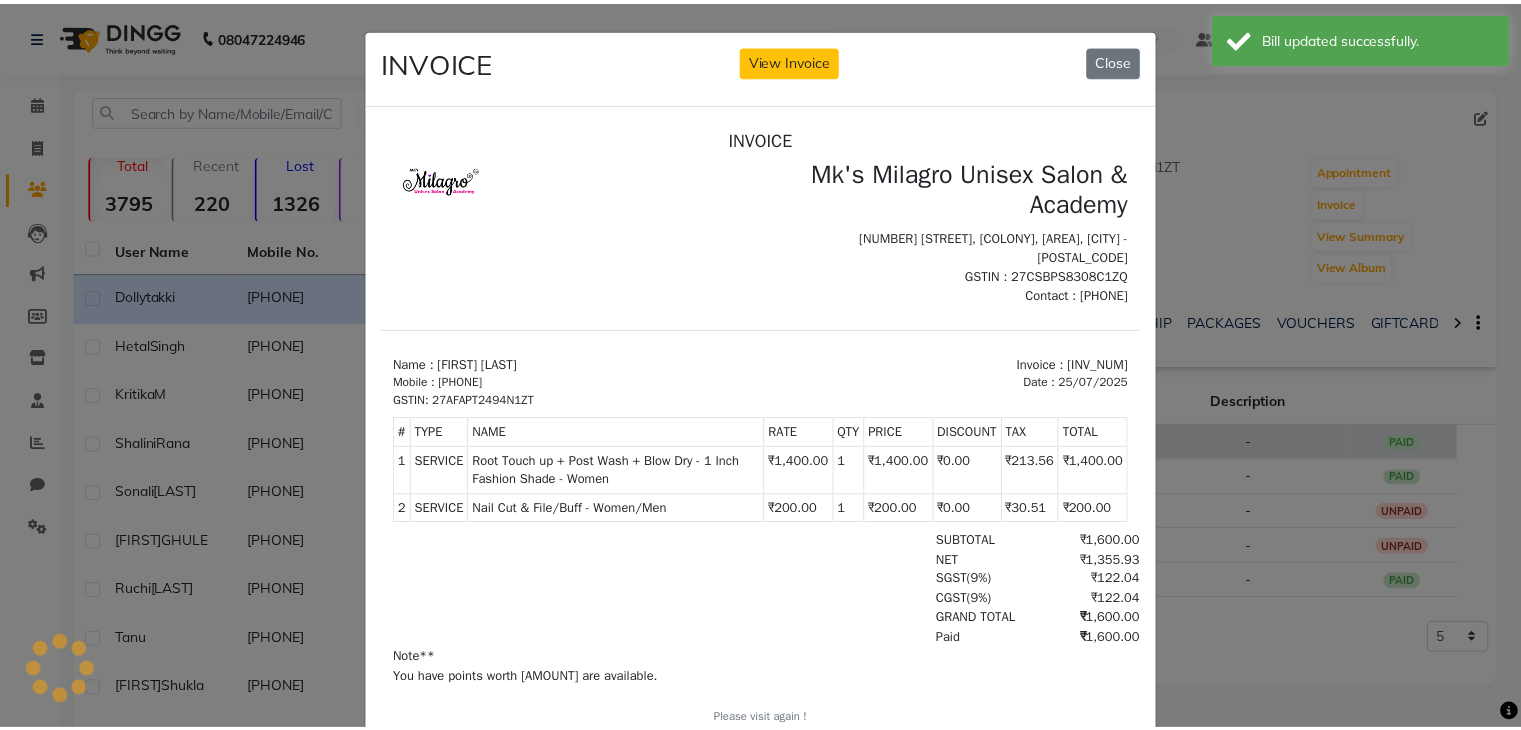 scroll, scrollTop: 0, scrollLeft: 0, axis: both 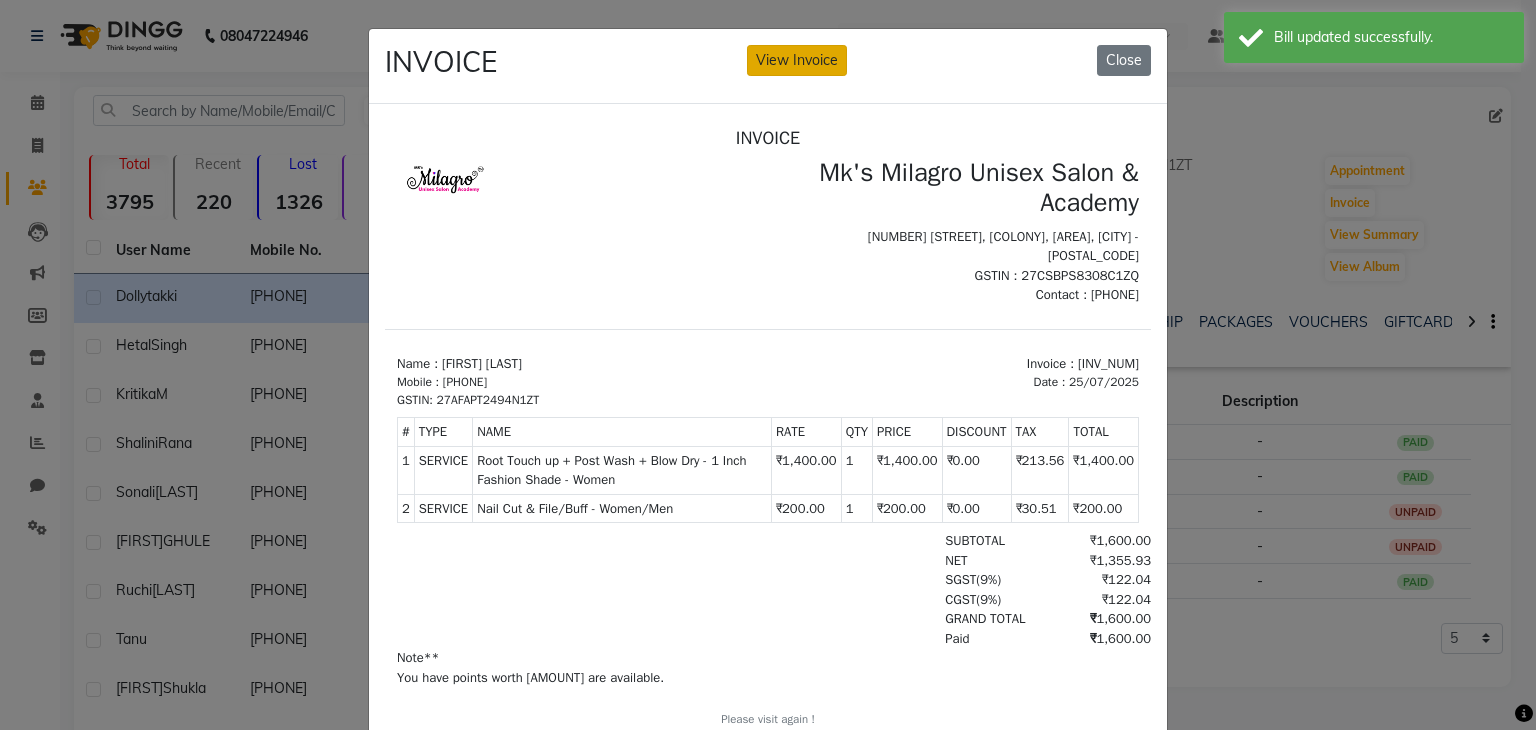 click on "View Invoice" 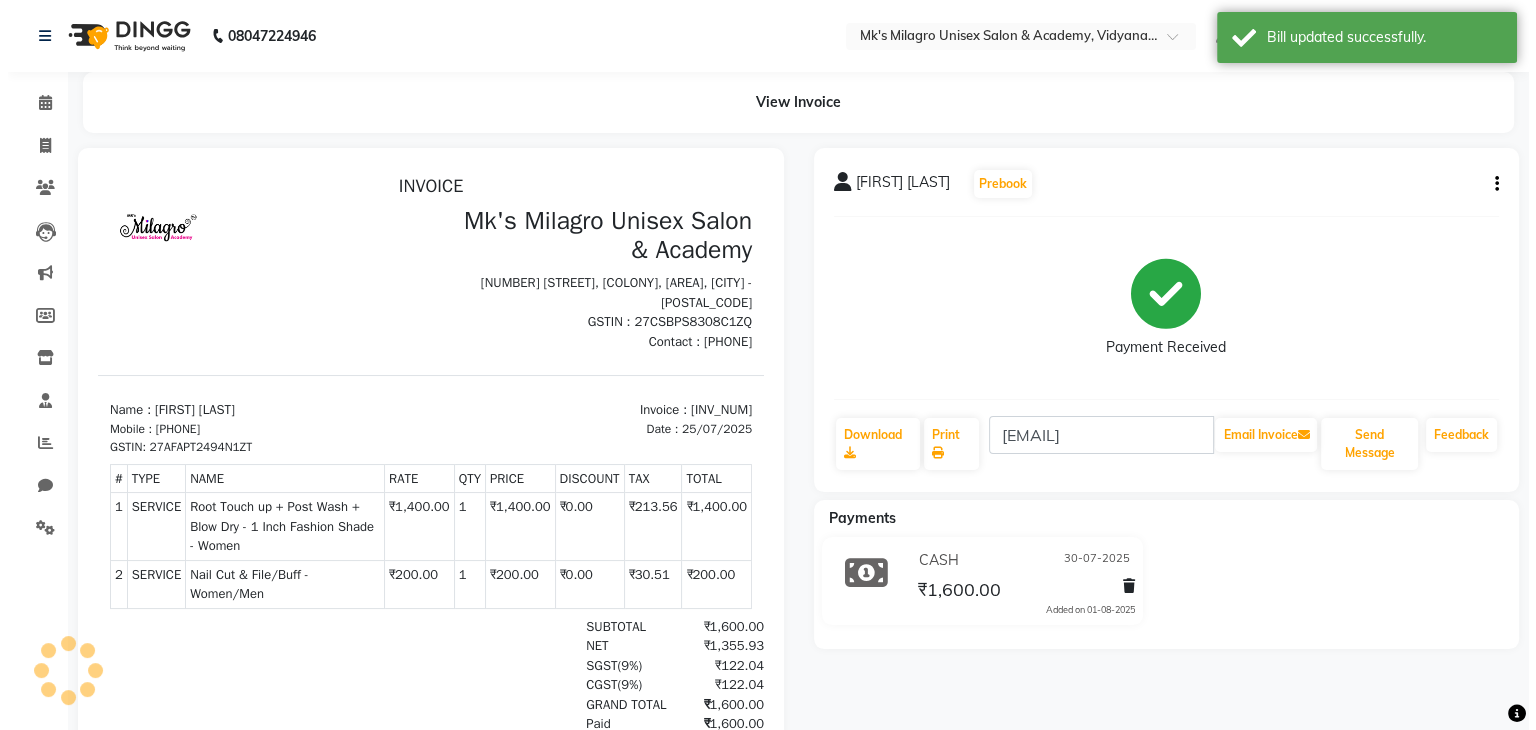 scroll, scrollTop: 0, scrollLeft: 0, axis: both 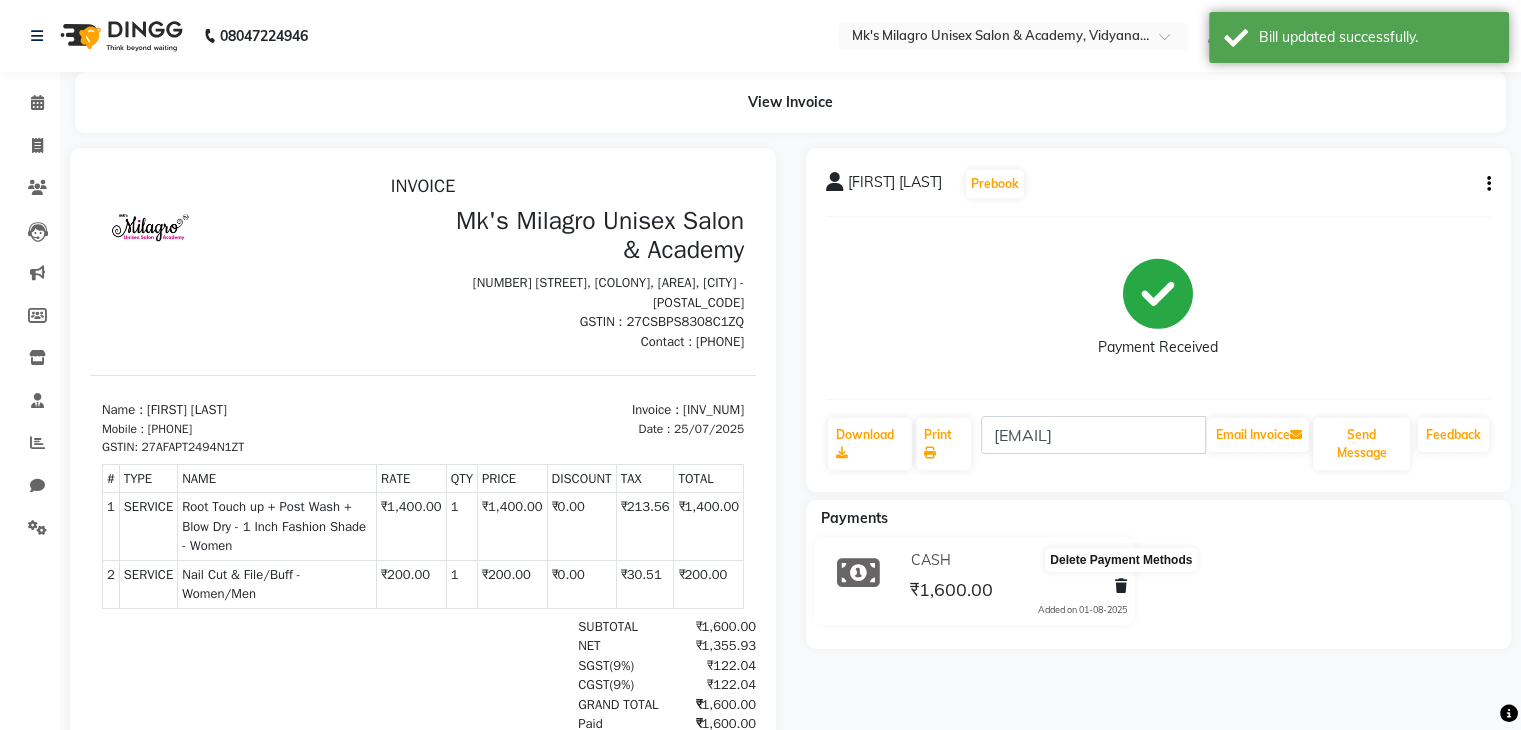 click 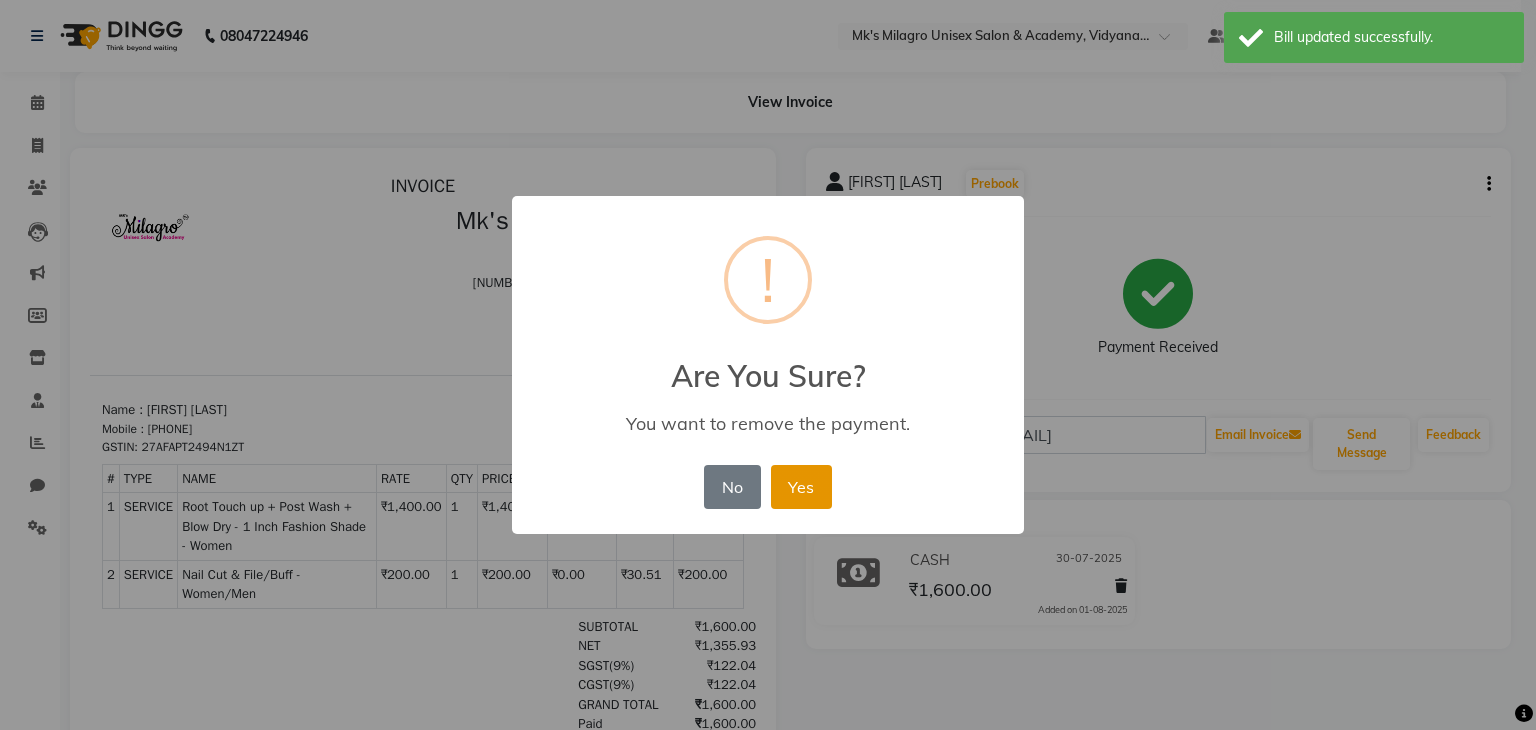 click on "Yes" at bounding box center (801, 487) 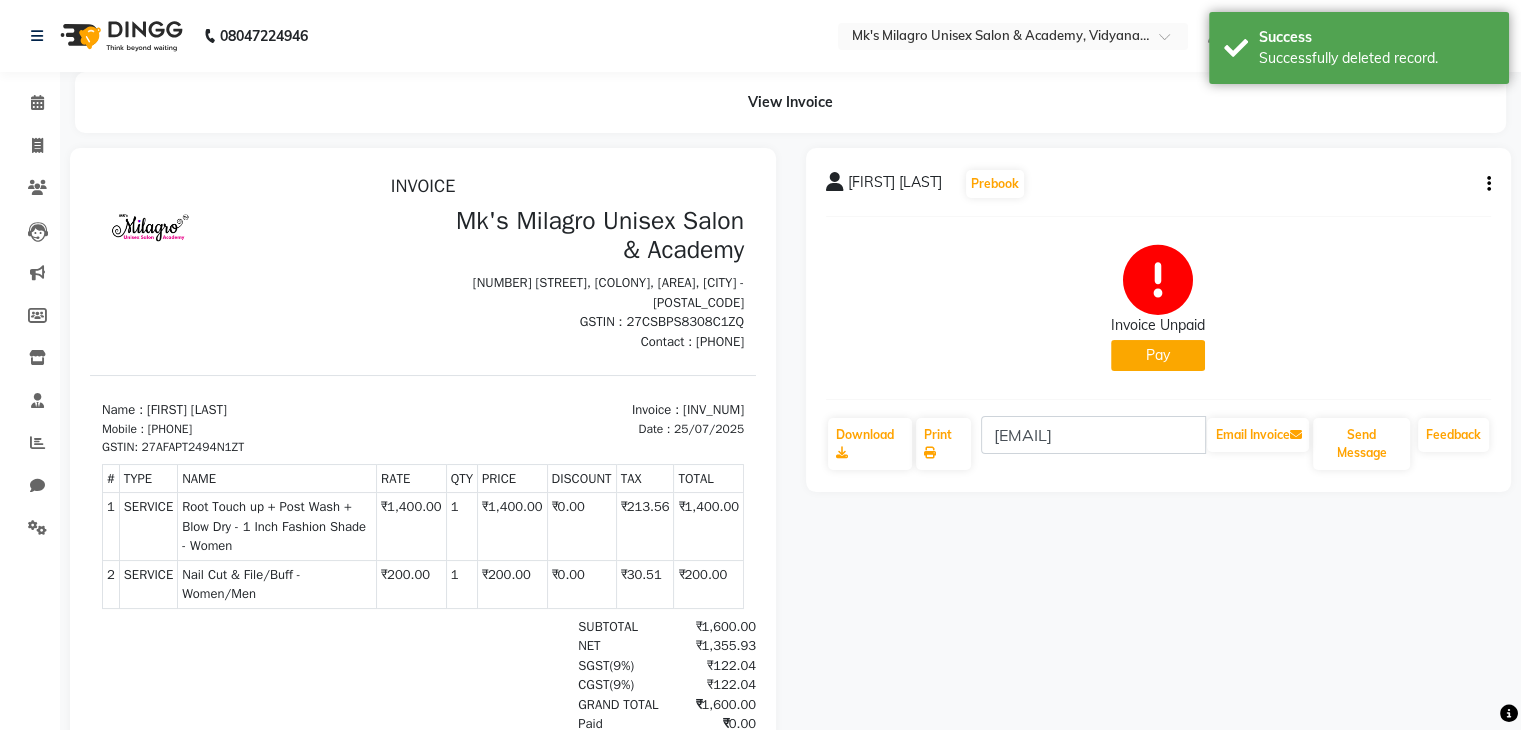 drag, startPoint x: 1121, startPoint y: 371, endPoint x: 1133, endPoint y: 350, distance: 24.186773 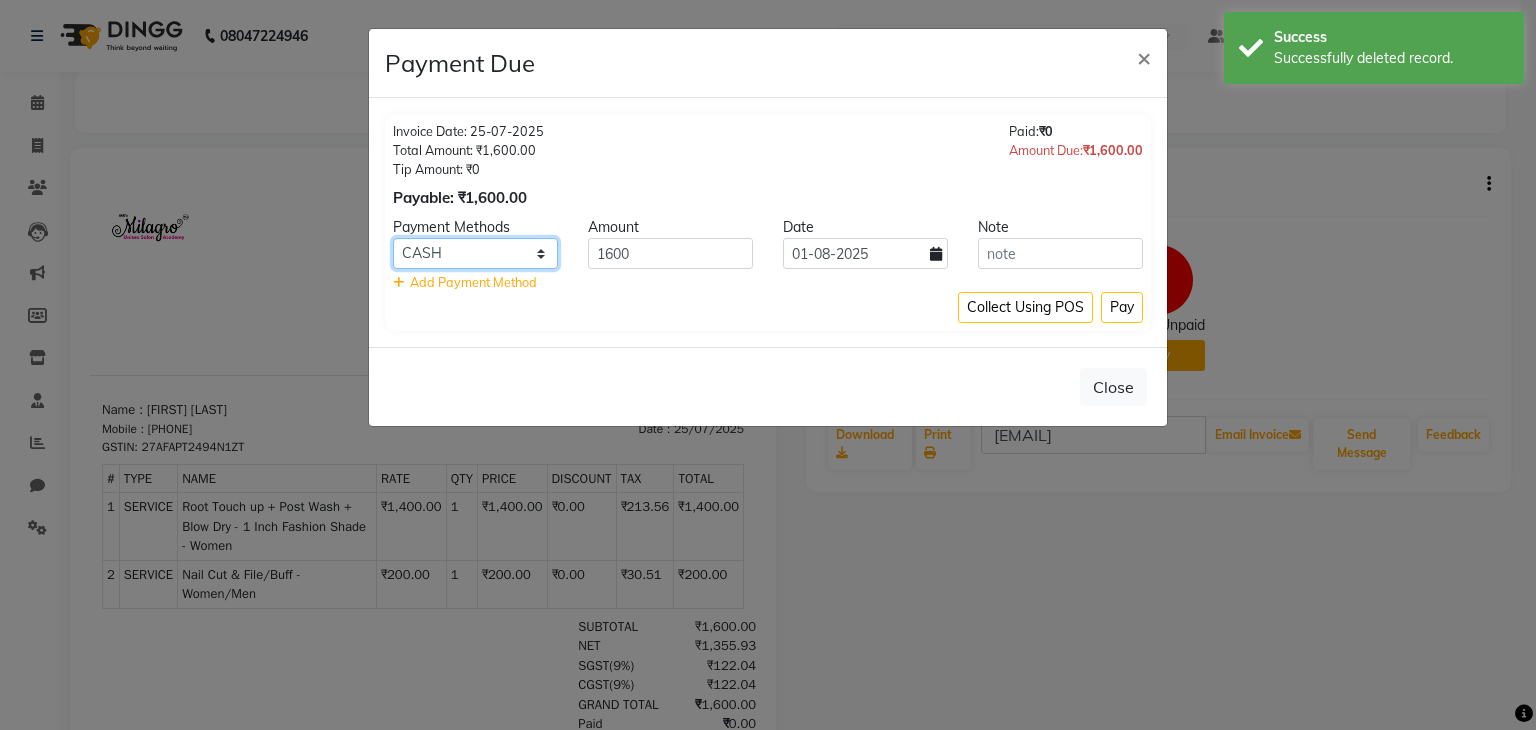 click on "Bank GPay PhonePe CASH Credit Card CARD Debit Card Master Card" 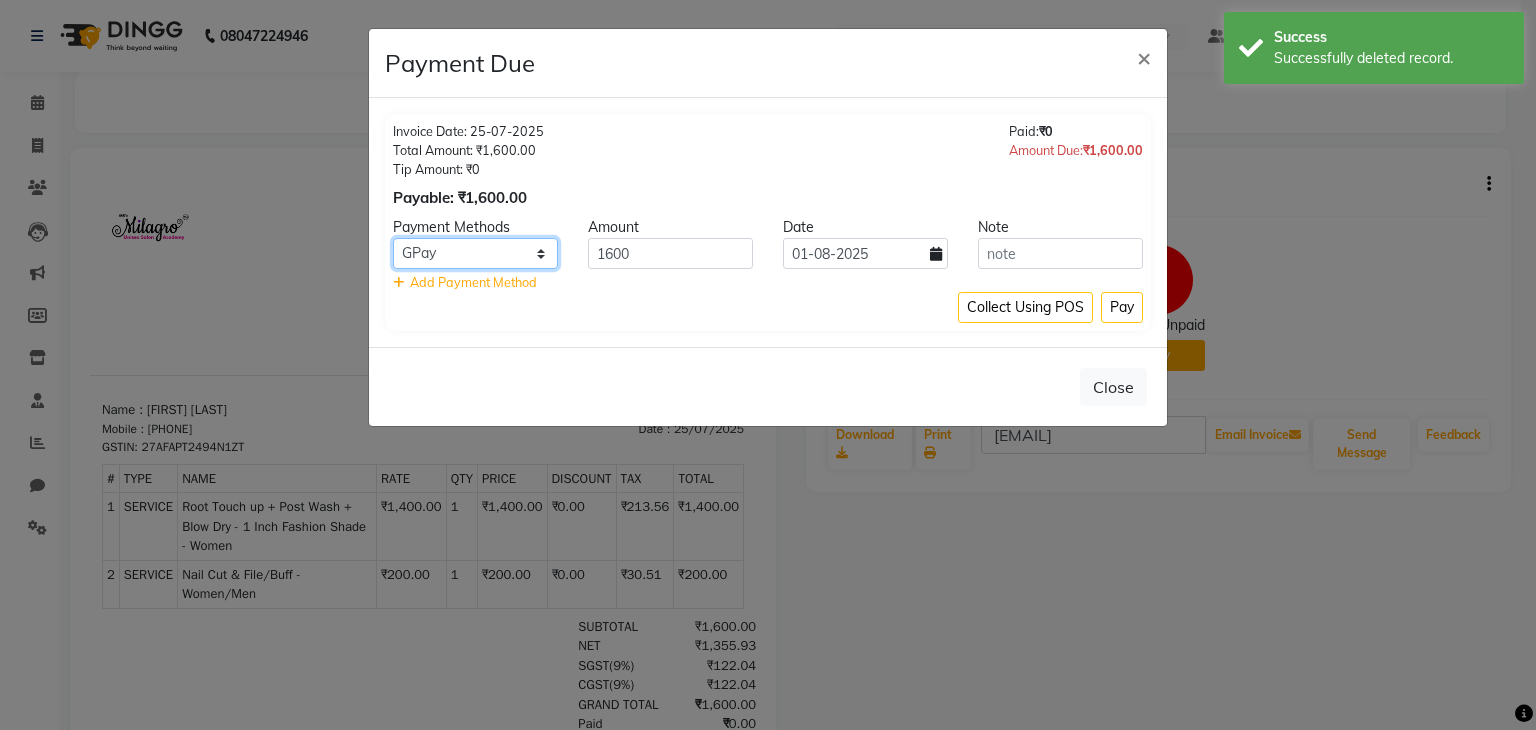 click on "Bank GPay PhonePe CASH Credit Card CARD Debit Card Master Card" 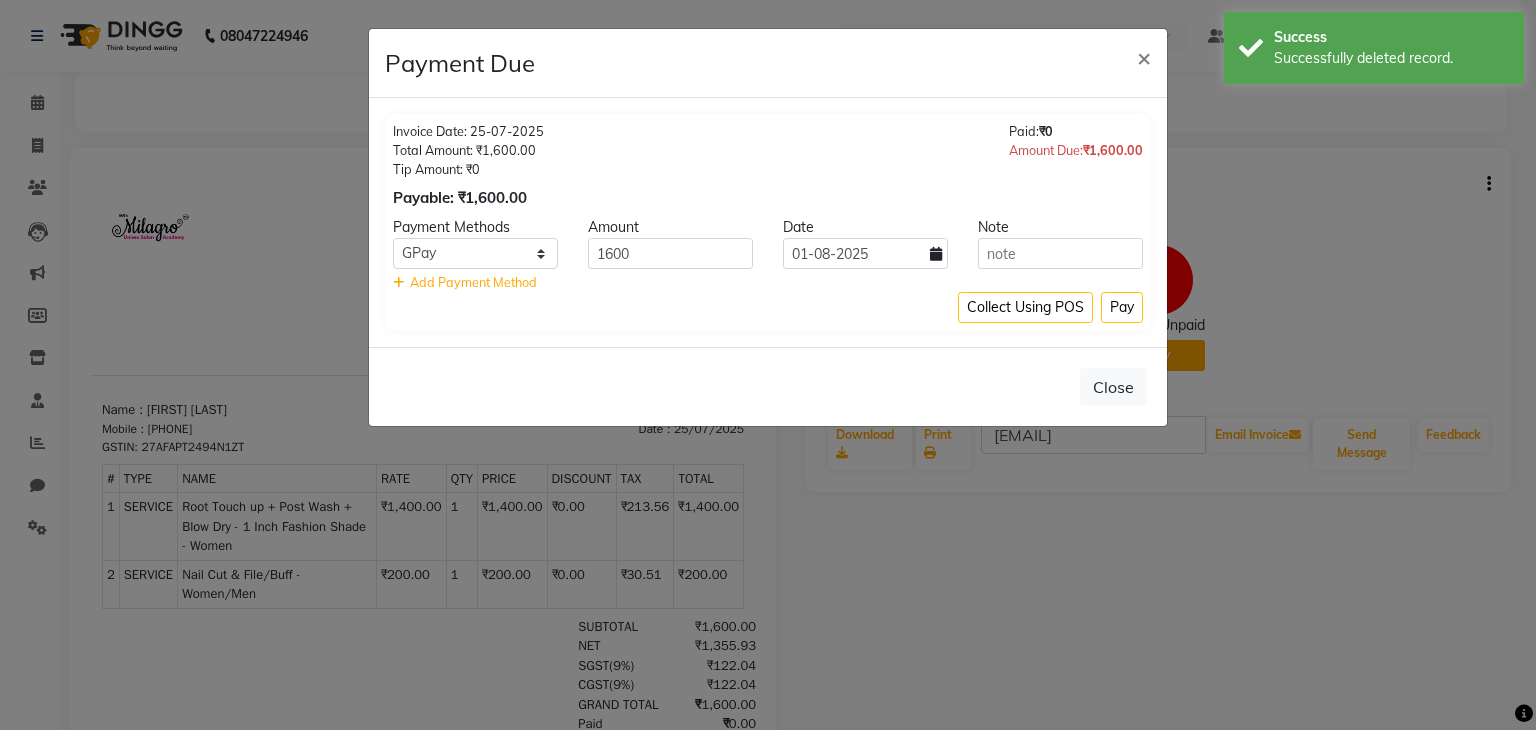 click 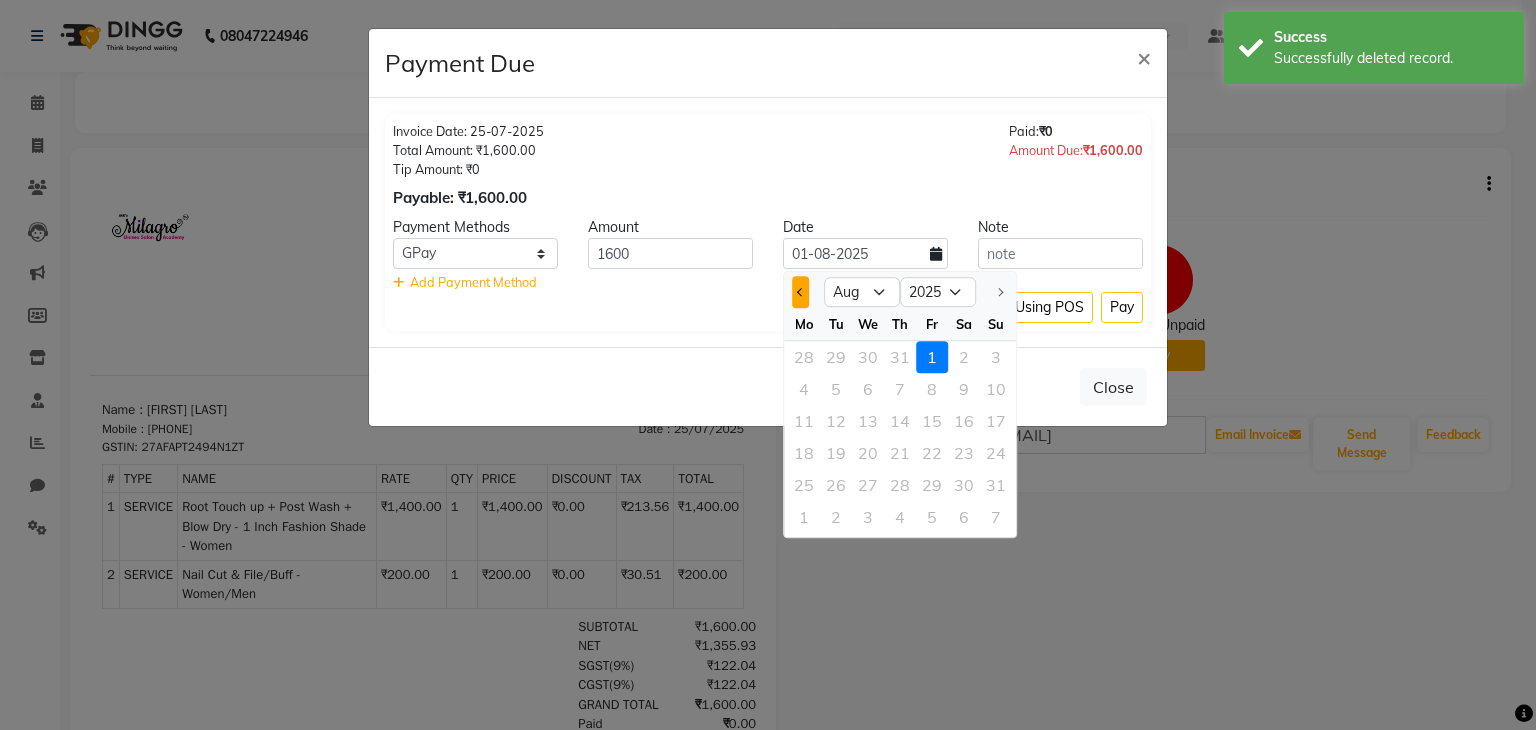 click 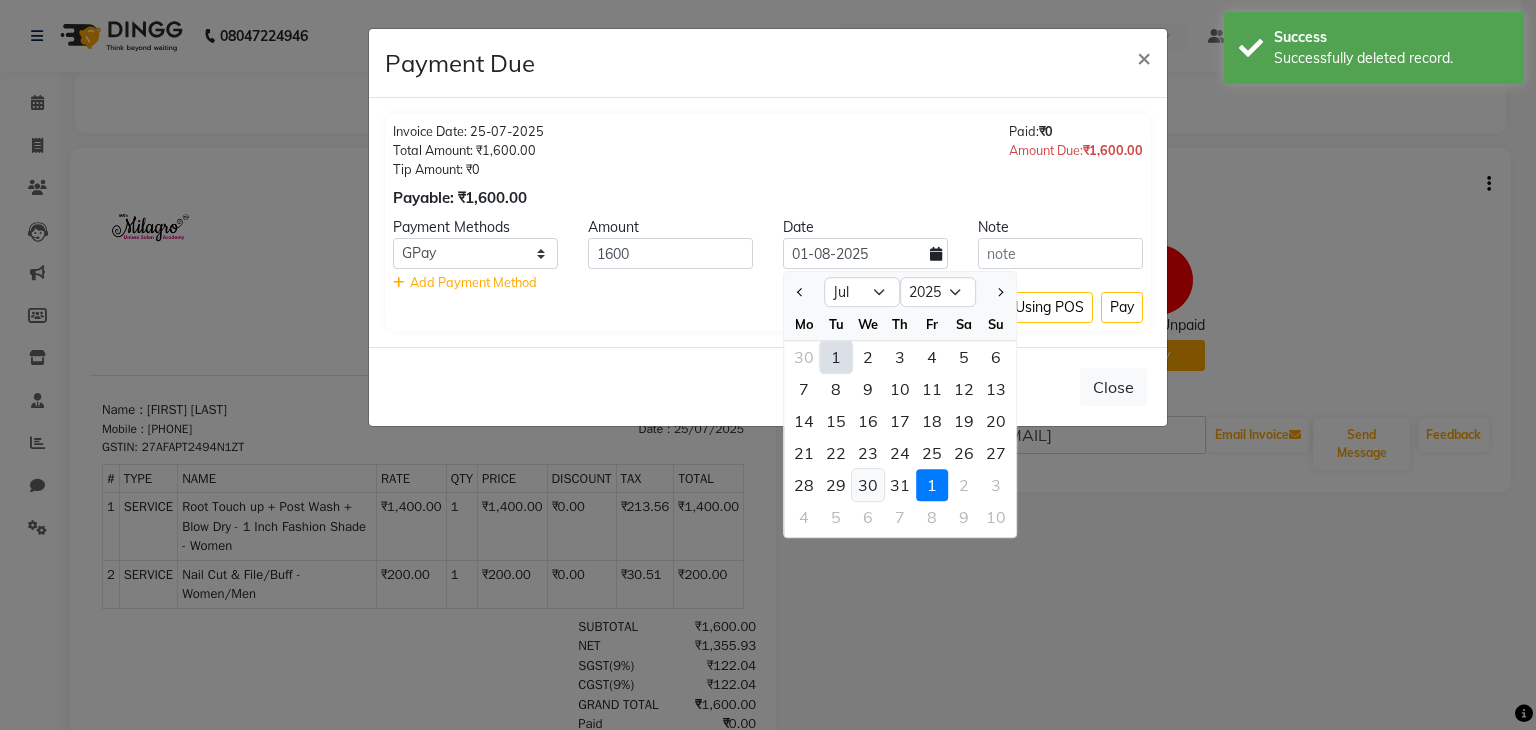 click on "30" 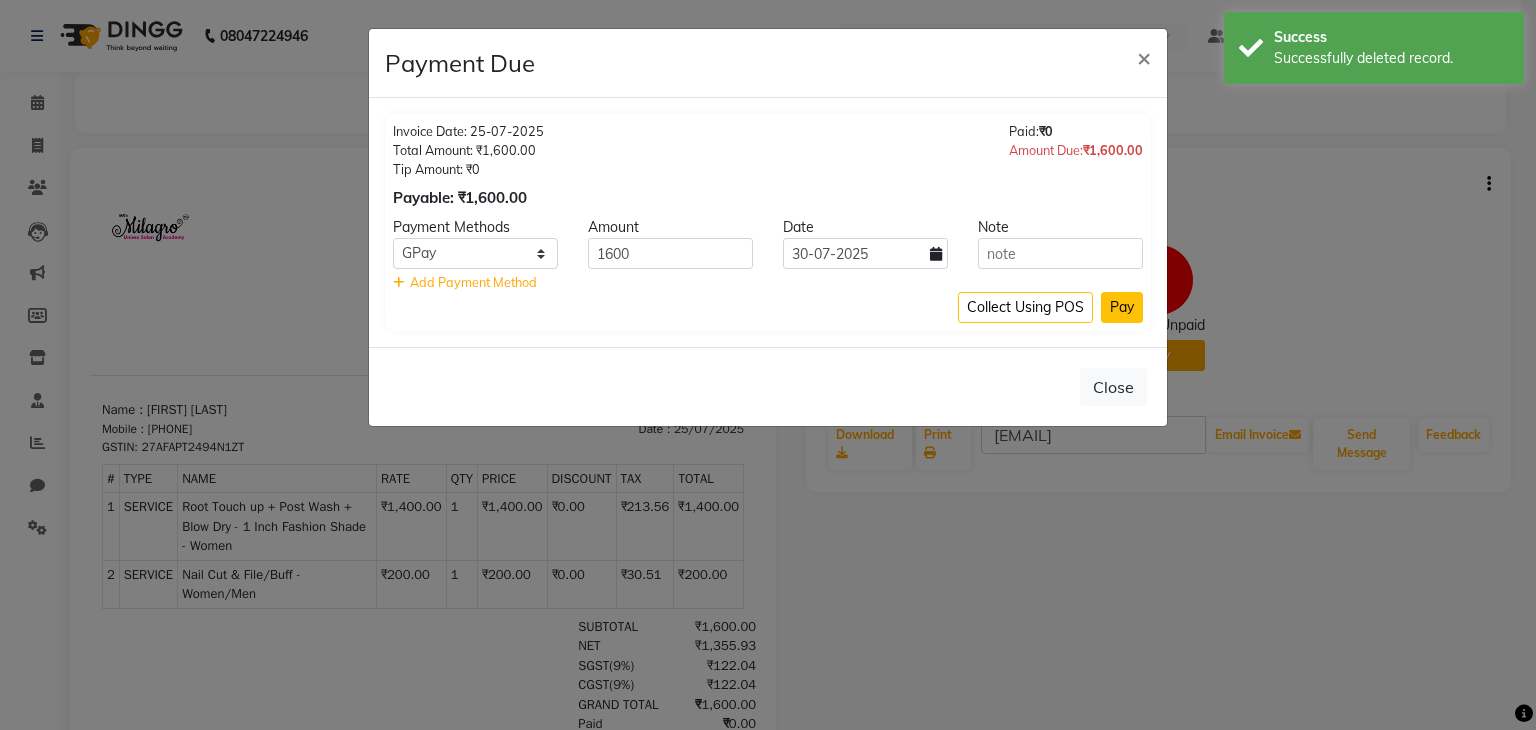 click on "Pay" 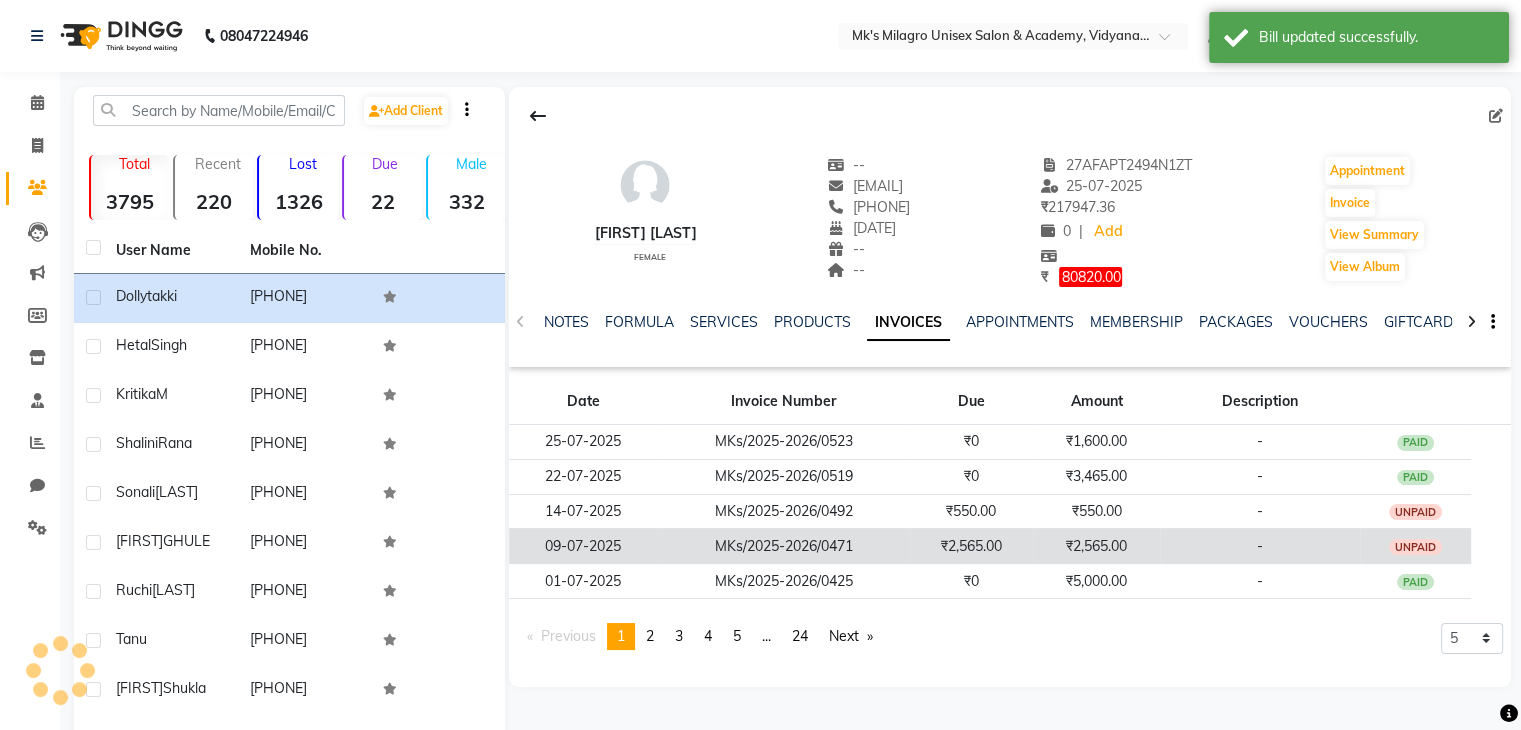 click on "₹2,565.00" 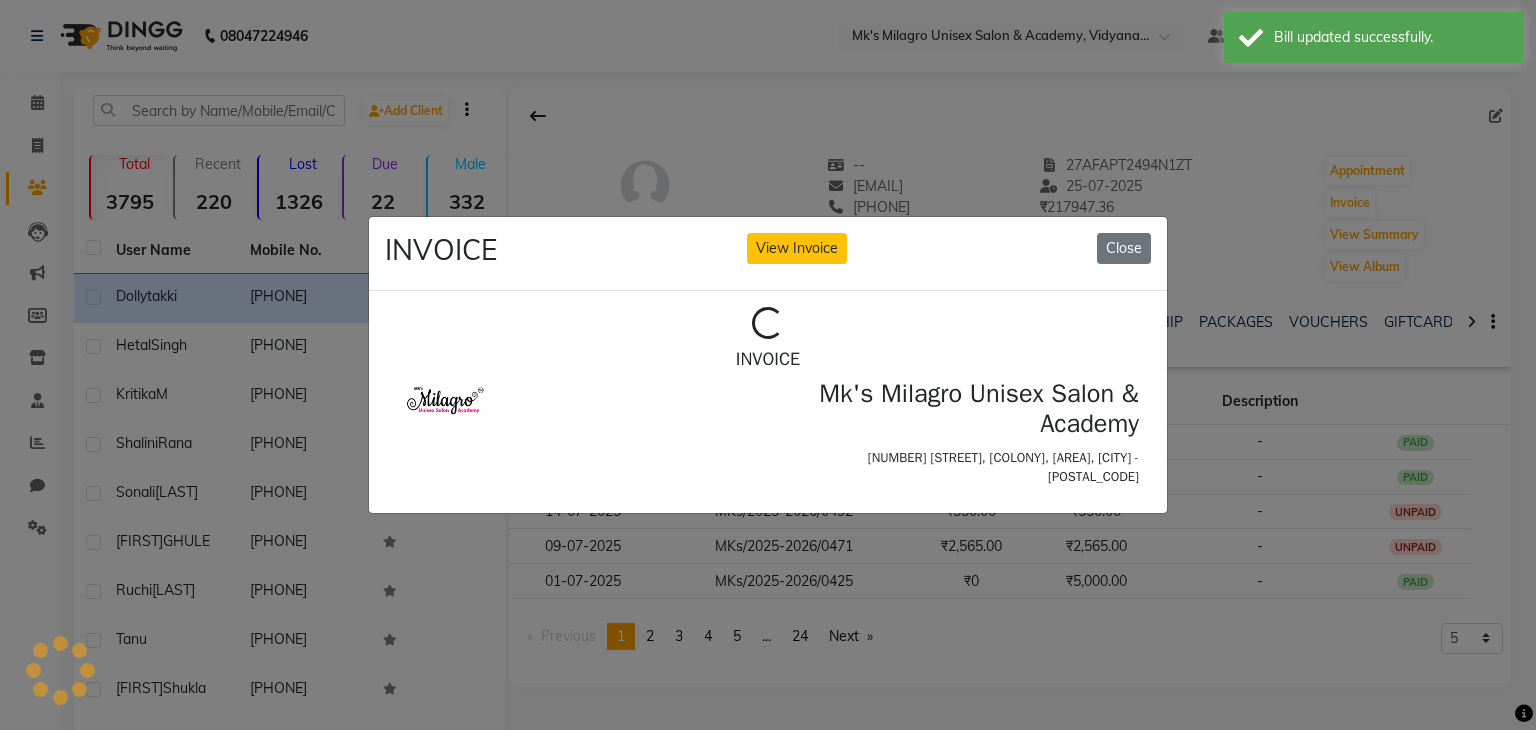 scroll, scrollTop: 0, scrollLeft: 0, axis: both 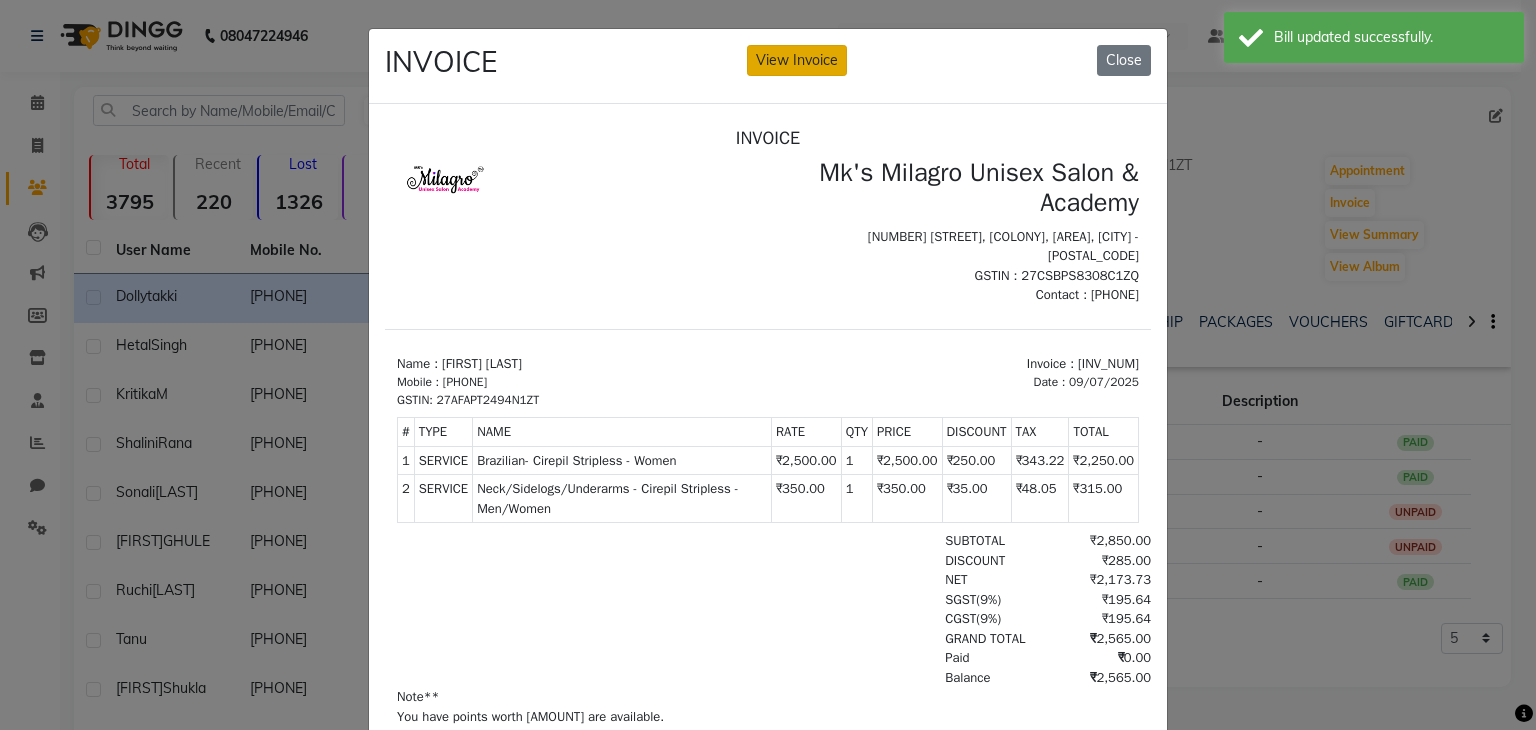 click on "View Invoice" 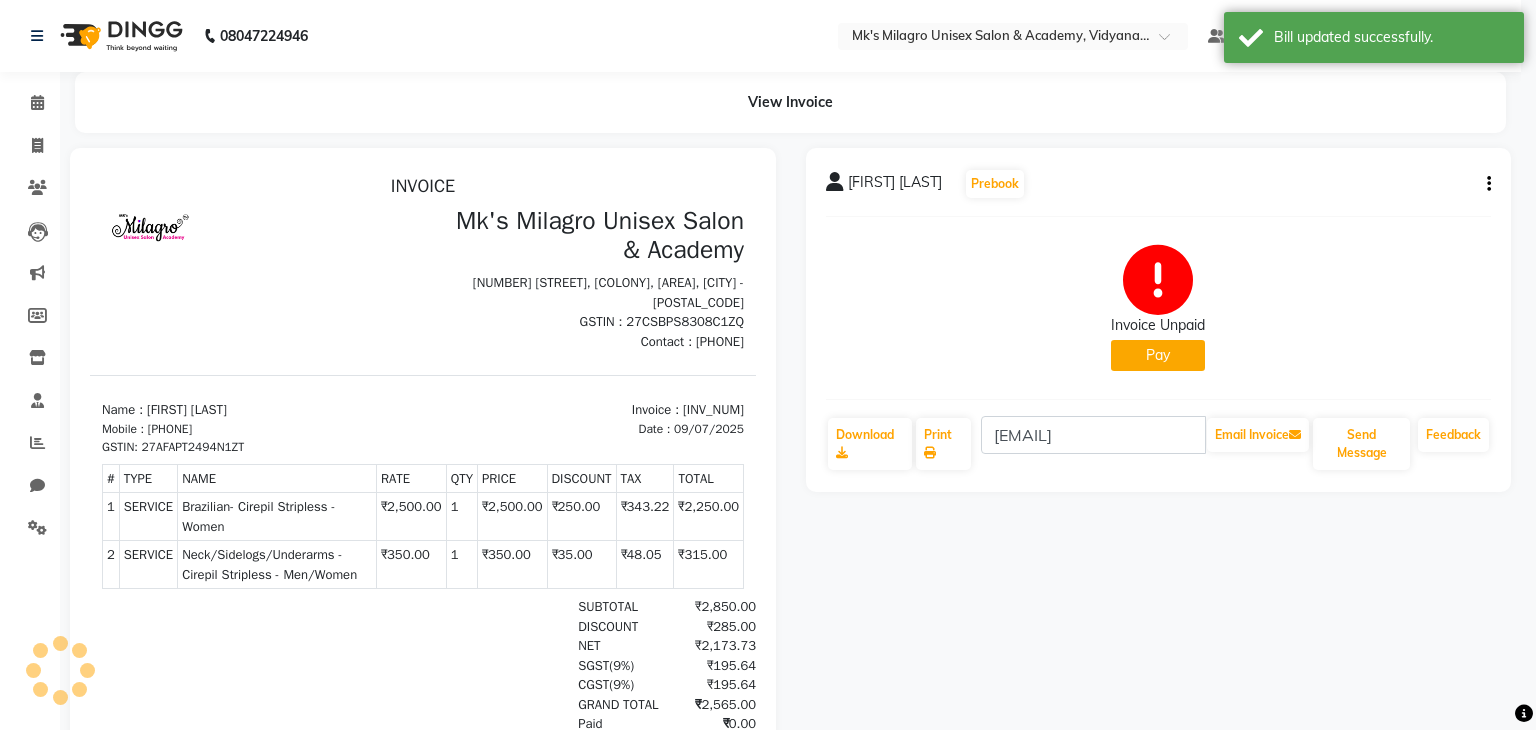 scroll, scrollTop: 0, scrollLeft: 0, axis: both 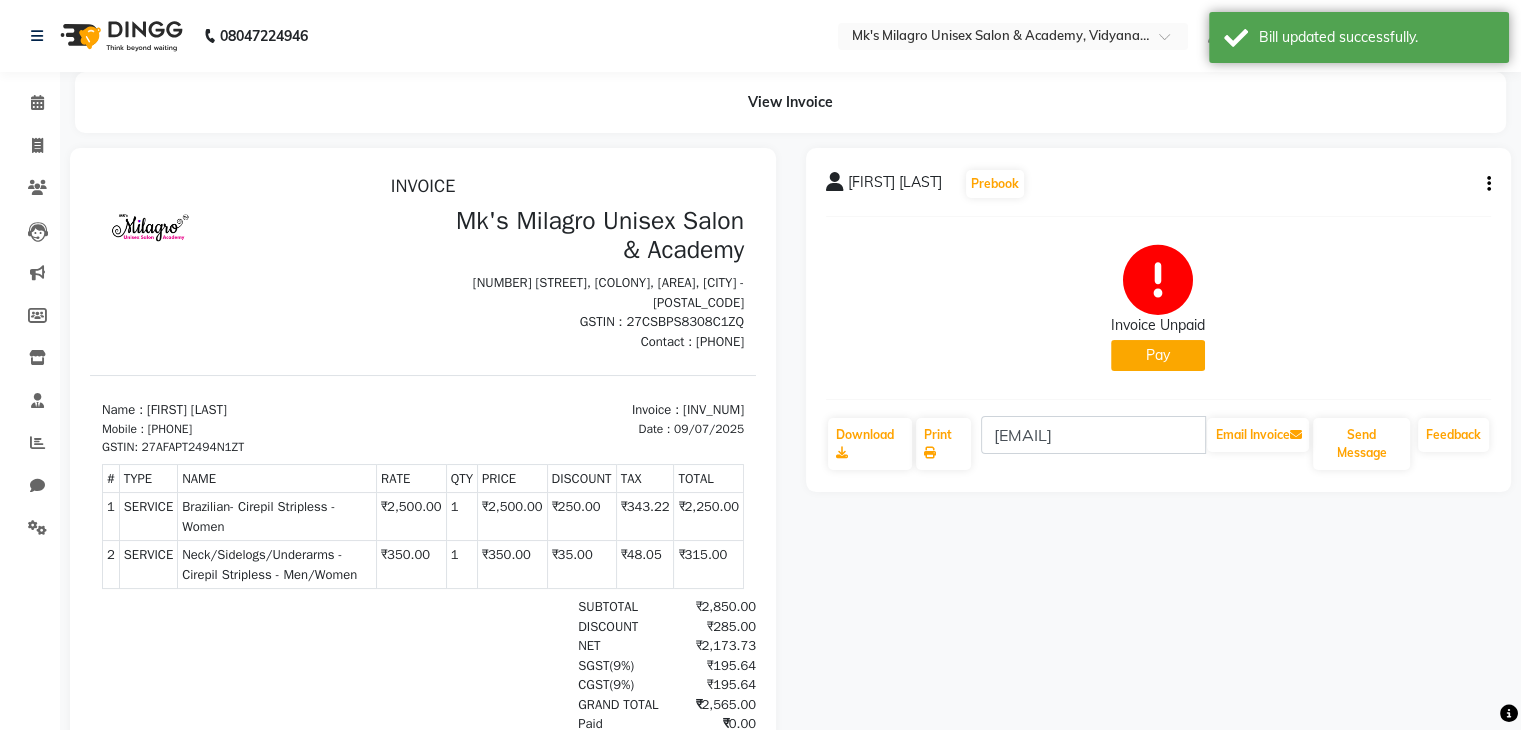 click on "Pay" 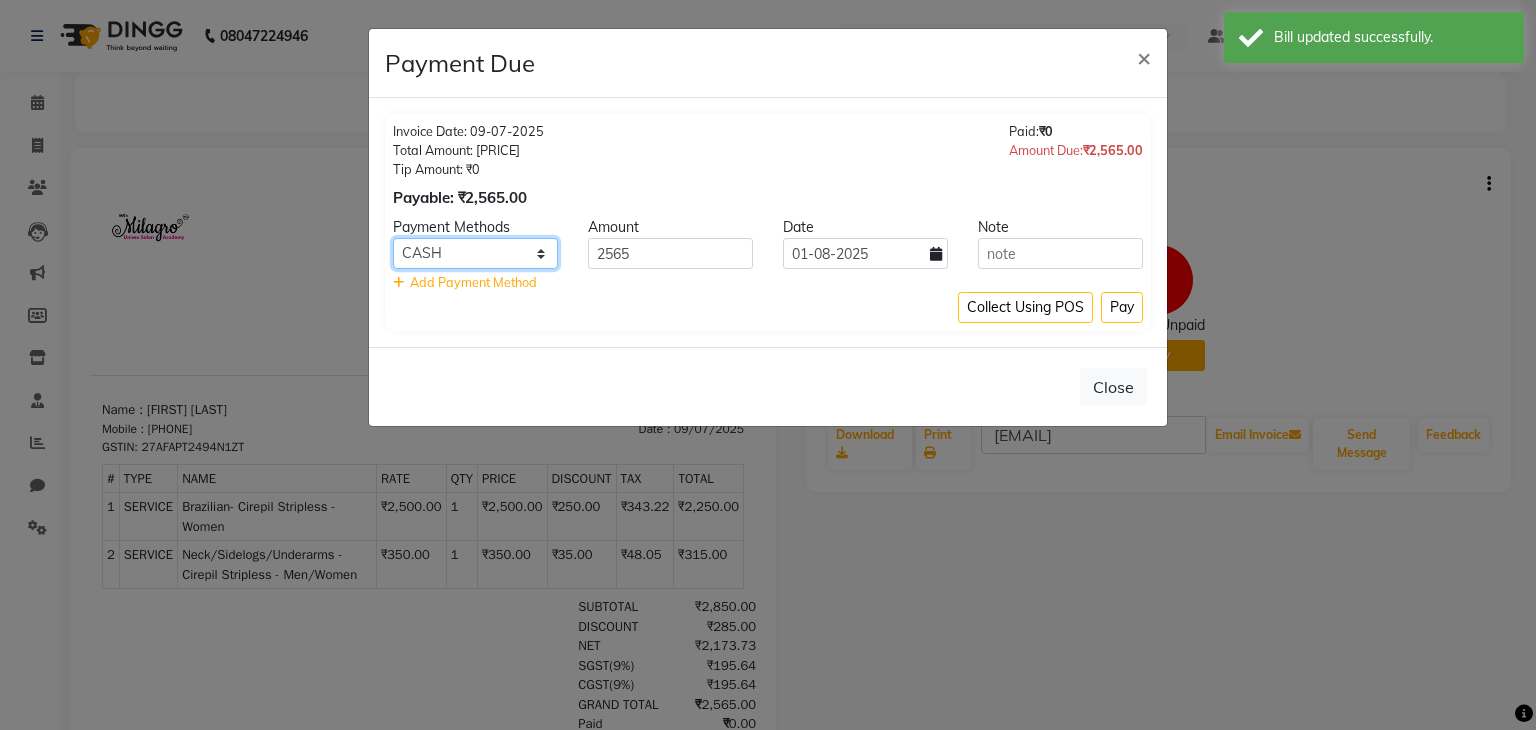 click on "Bank GPay PhonePe CASH Credit Card CARD Debit Card Master Card" 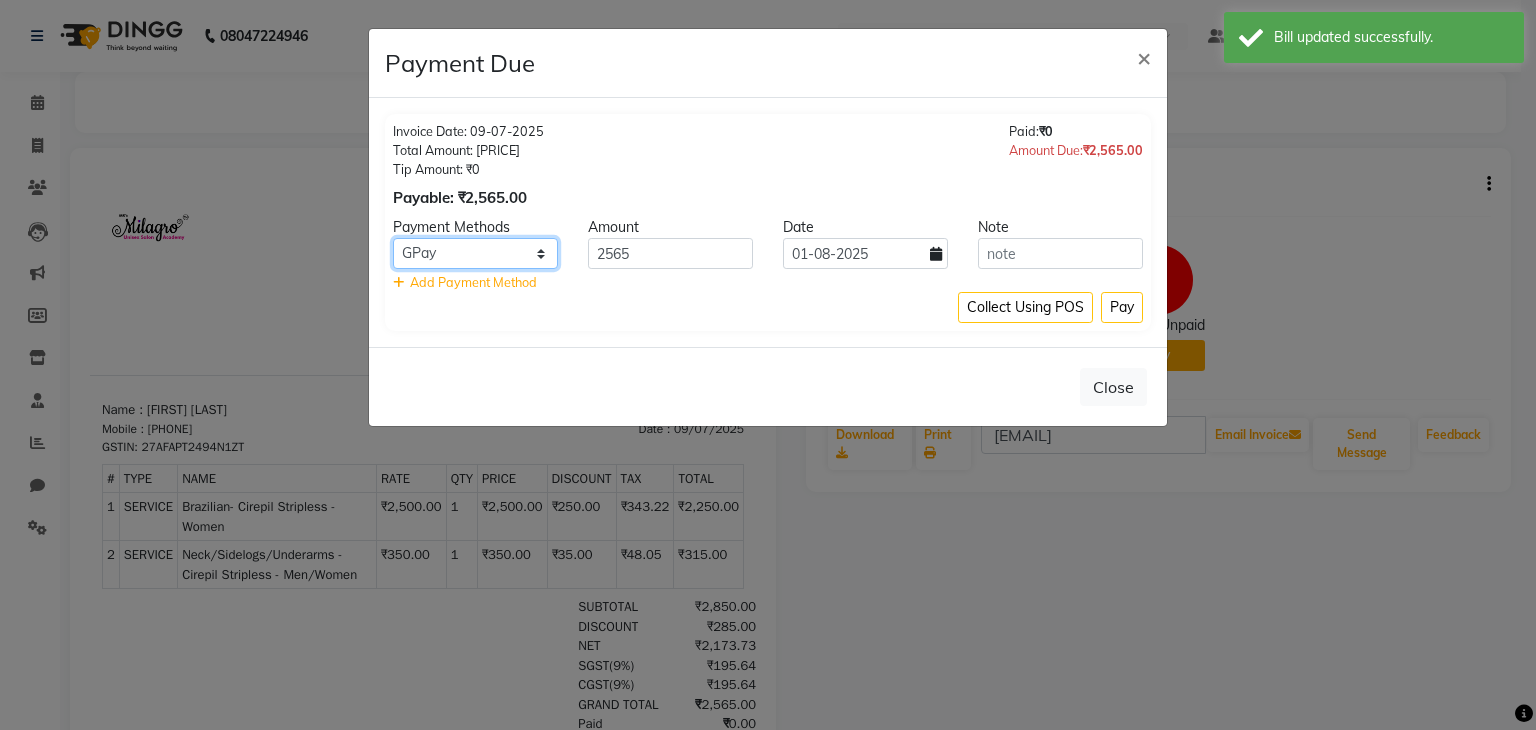click on "Bank GPay PhonePe CASH Credit Card CARD Debit Card Master Card" 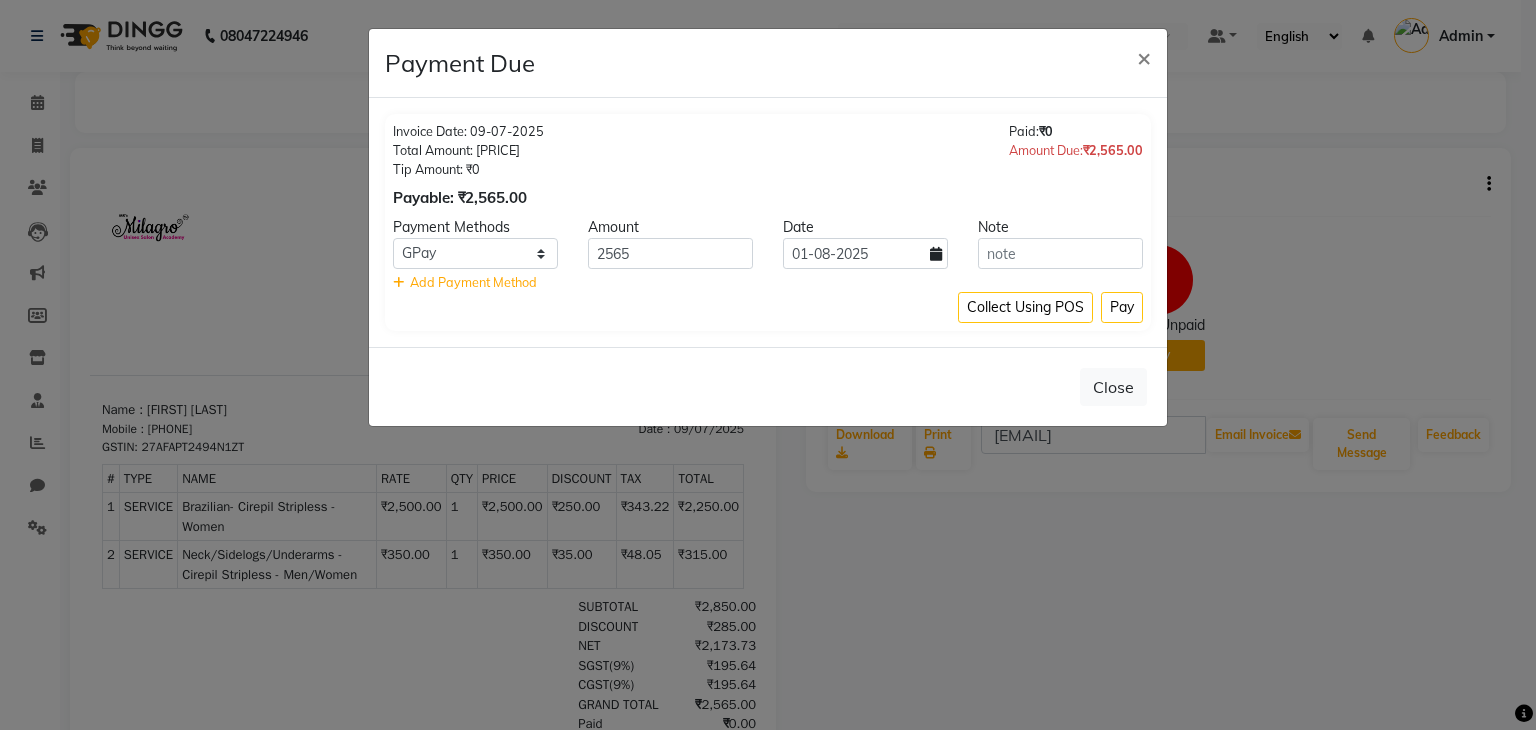 click 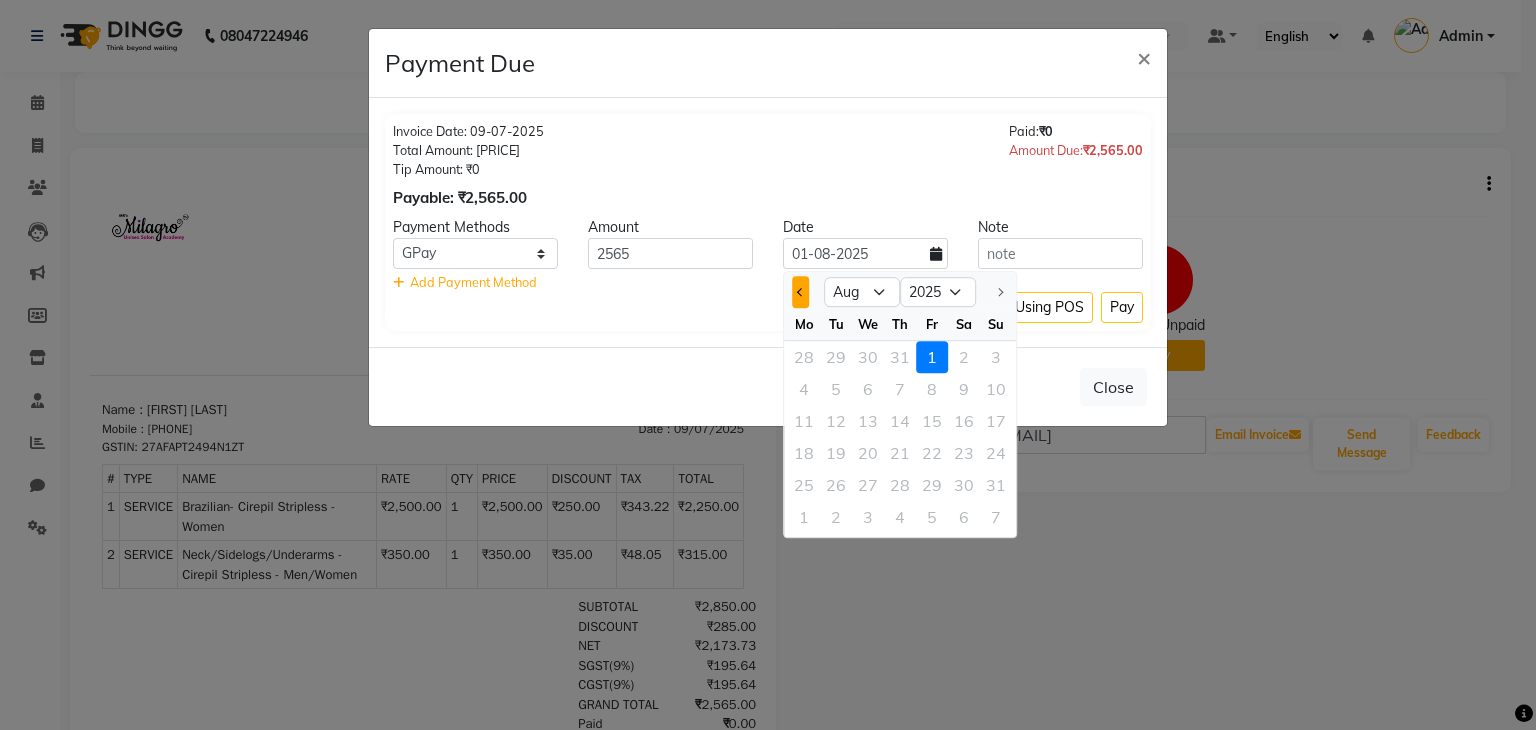 click 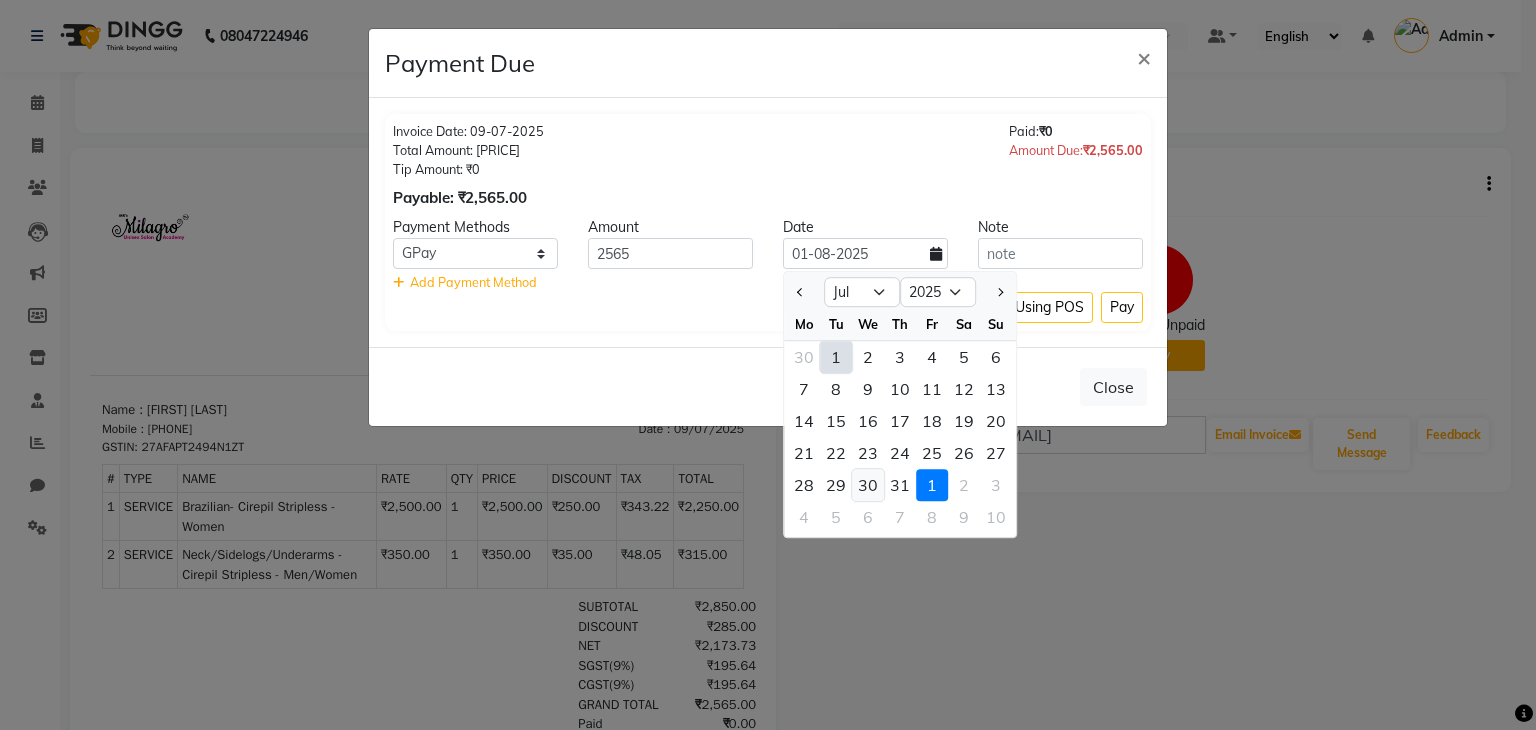 click on "30" 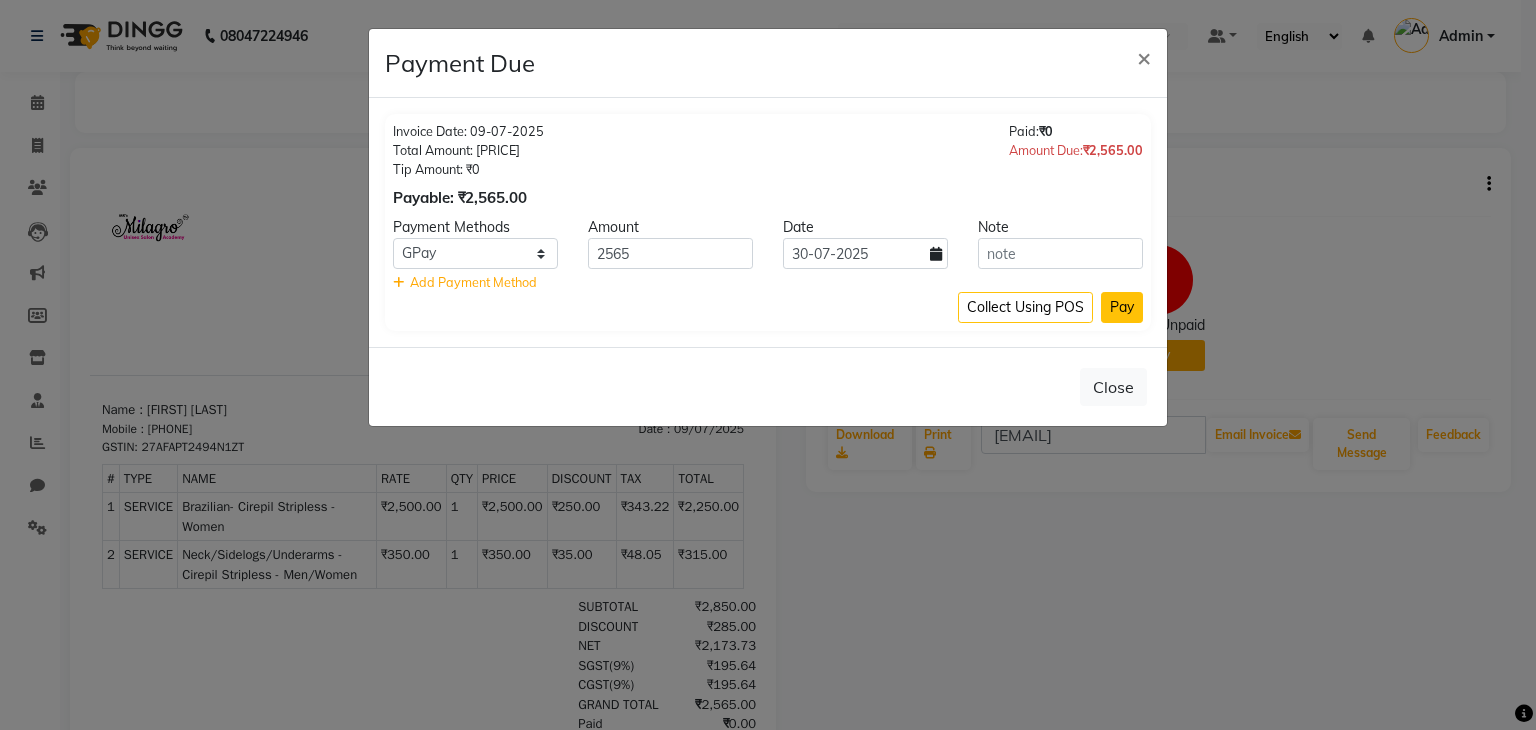 click on "Pay" 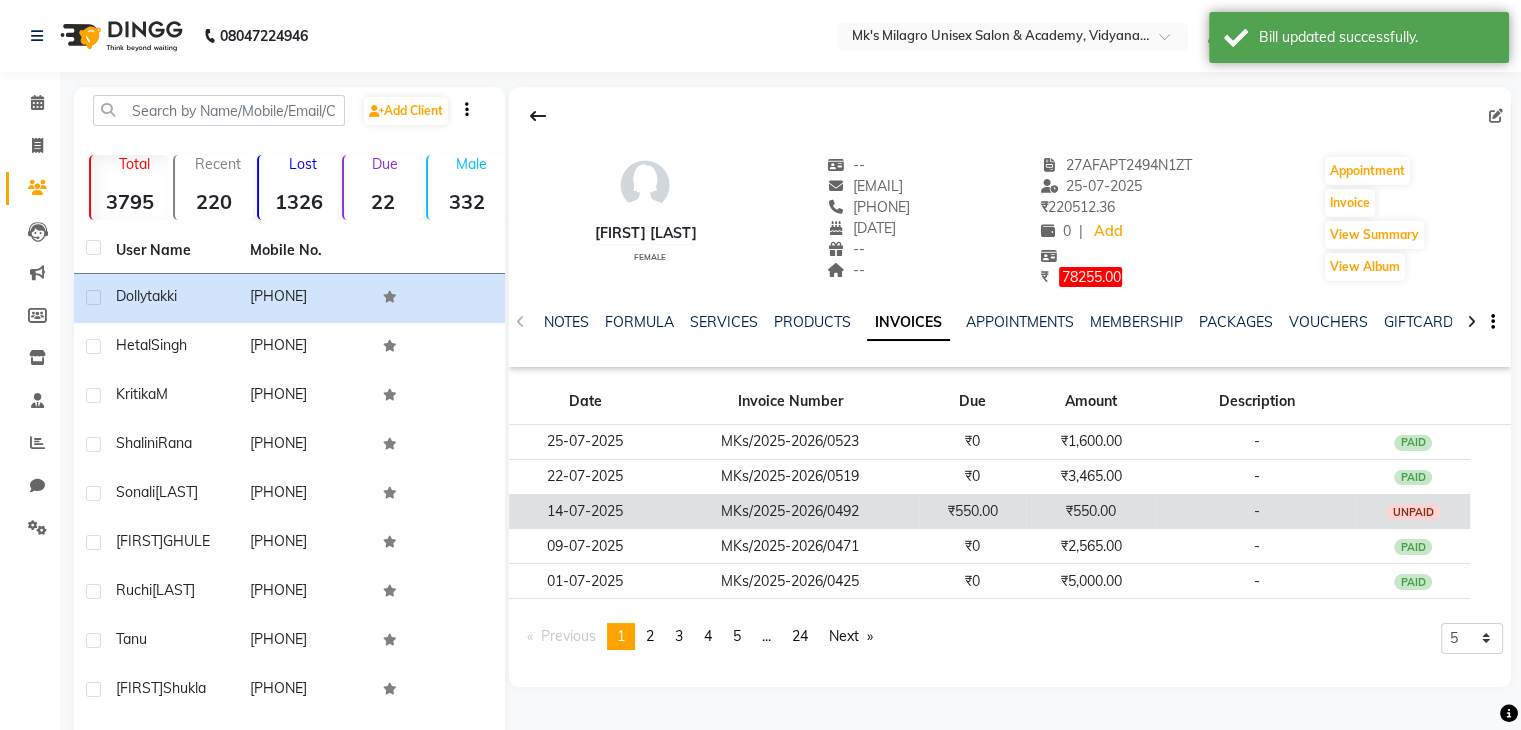 click on "₹550.00" 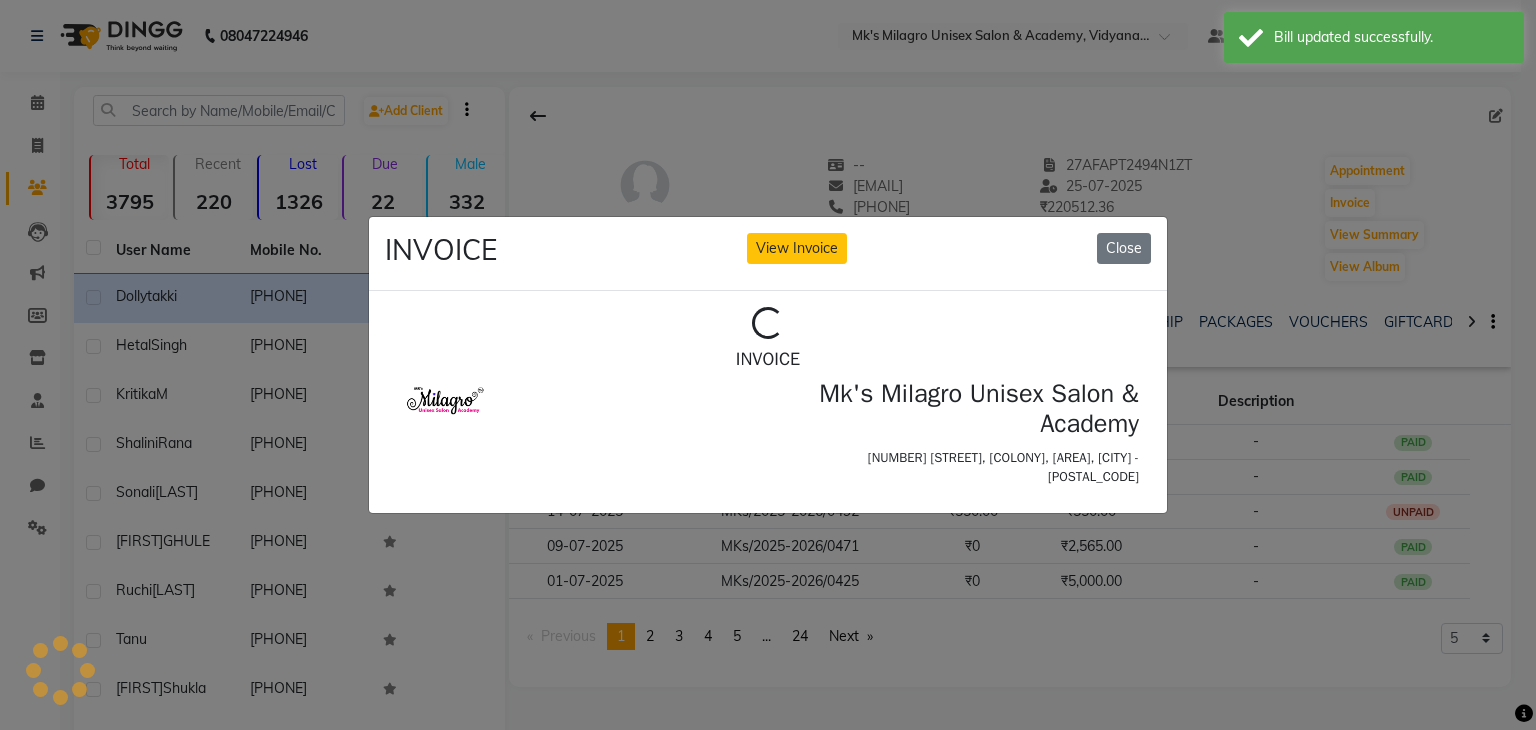 scroll, scrollTop: 0, scrollLeft: 0, axis: both 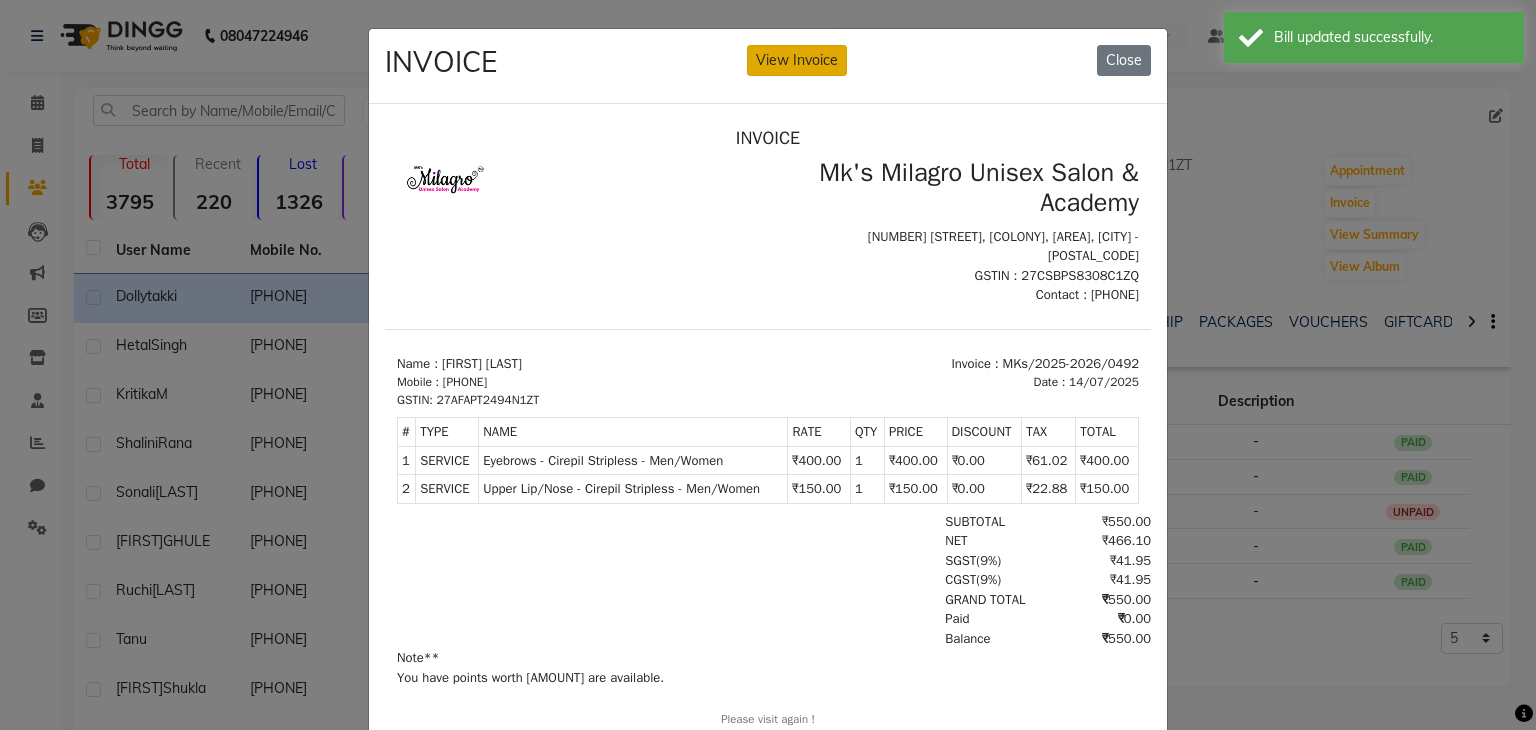 click on "View Invoice" 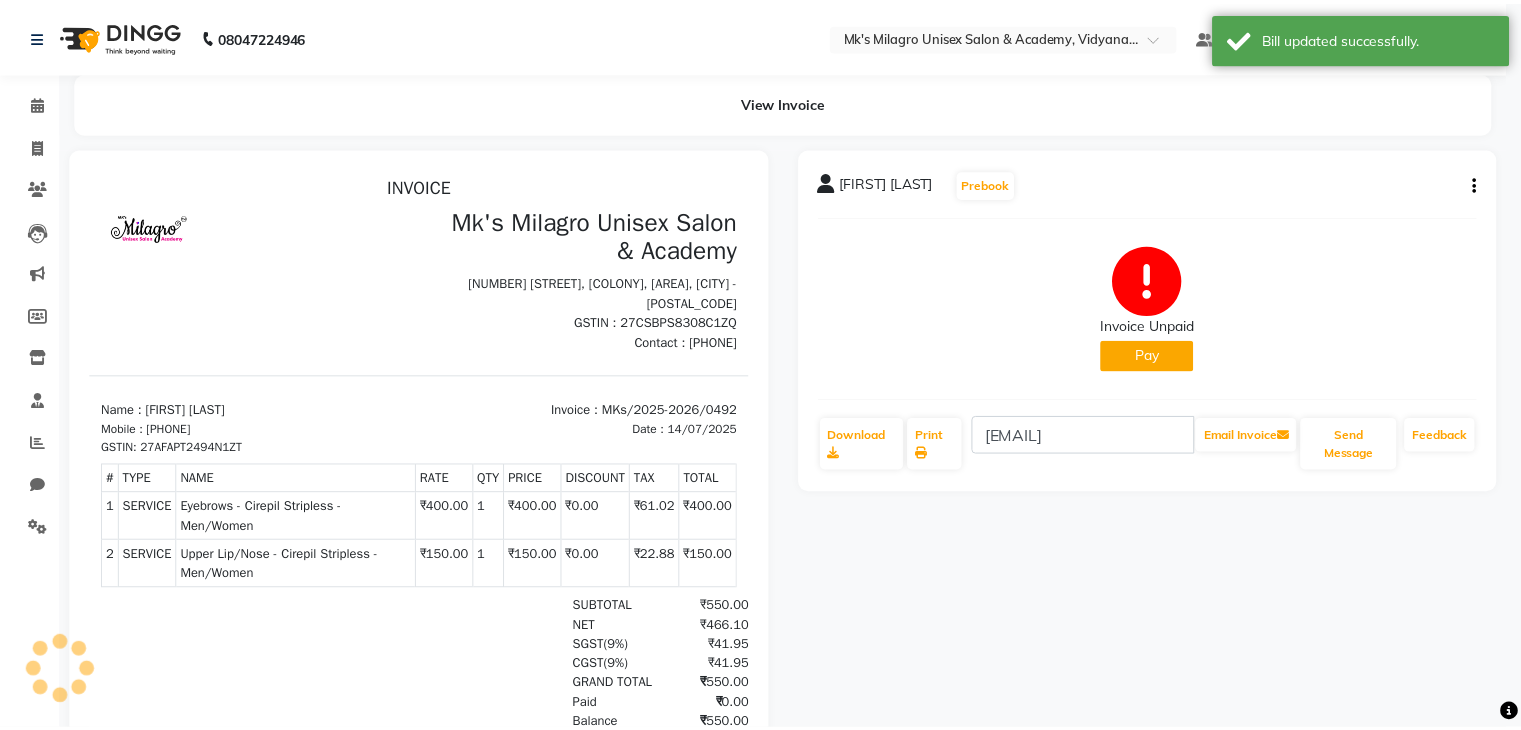 scroll, scrollTop: 0, scrollLeft: 0, axis: both 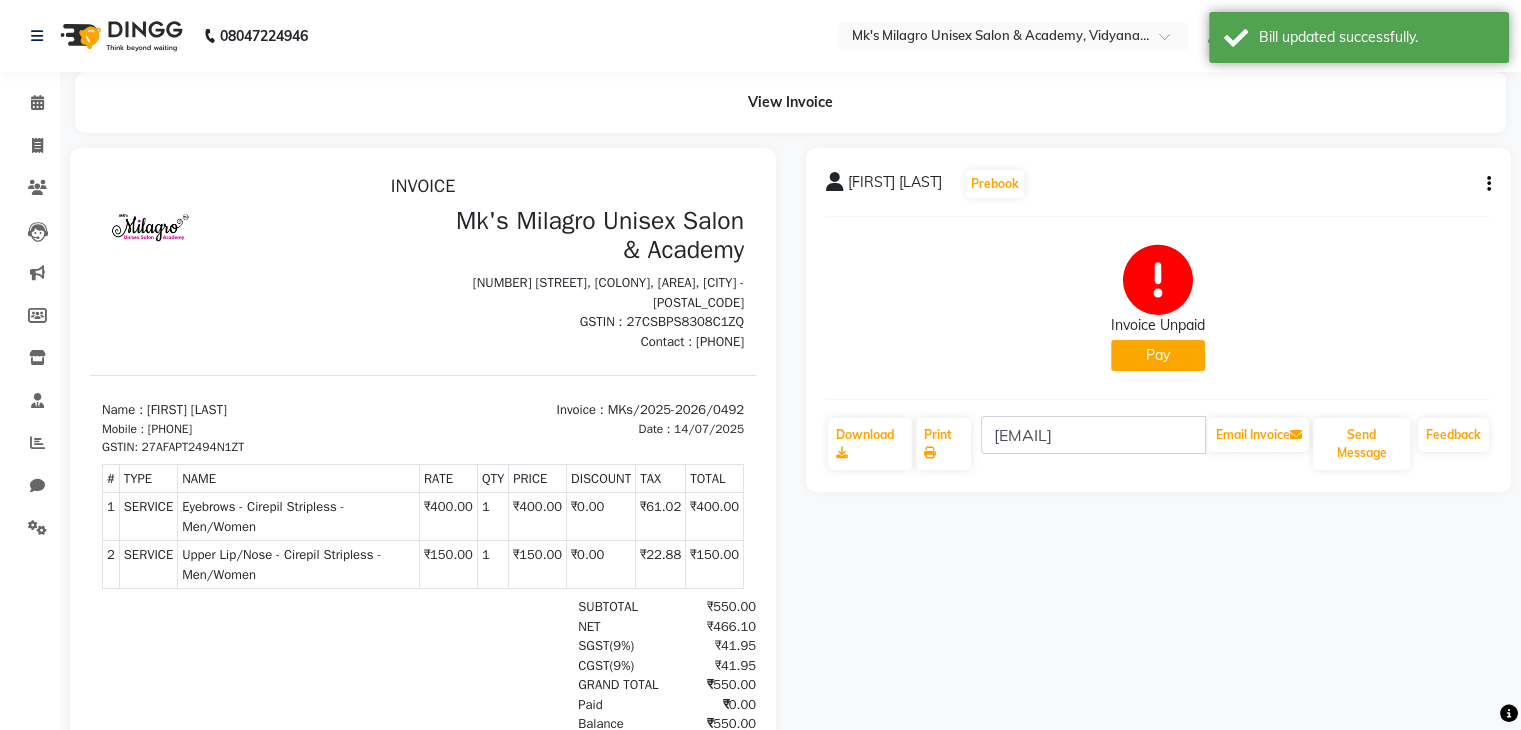 click on "Pay" 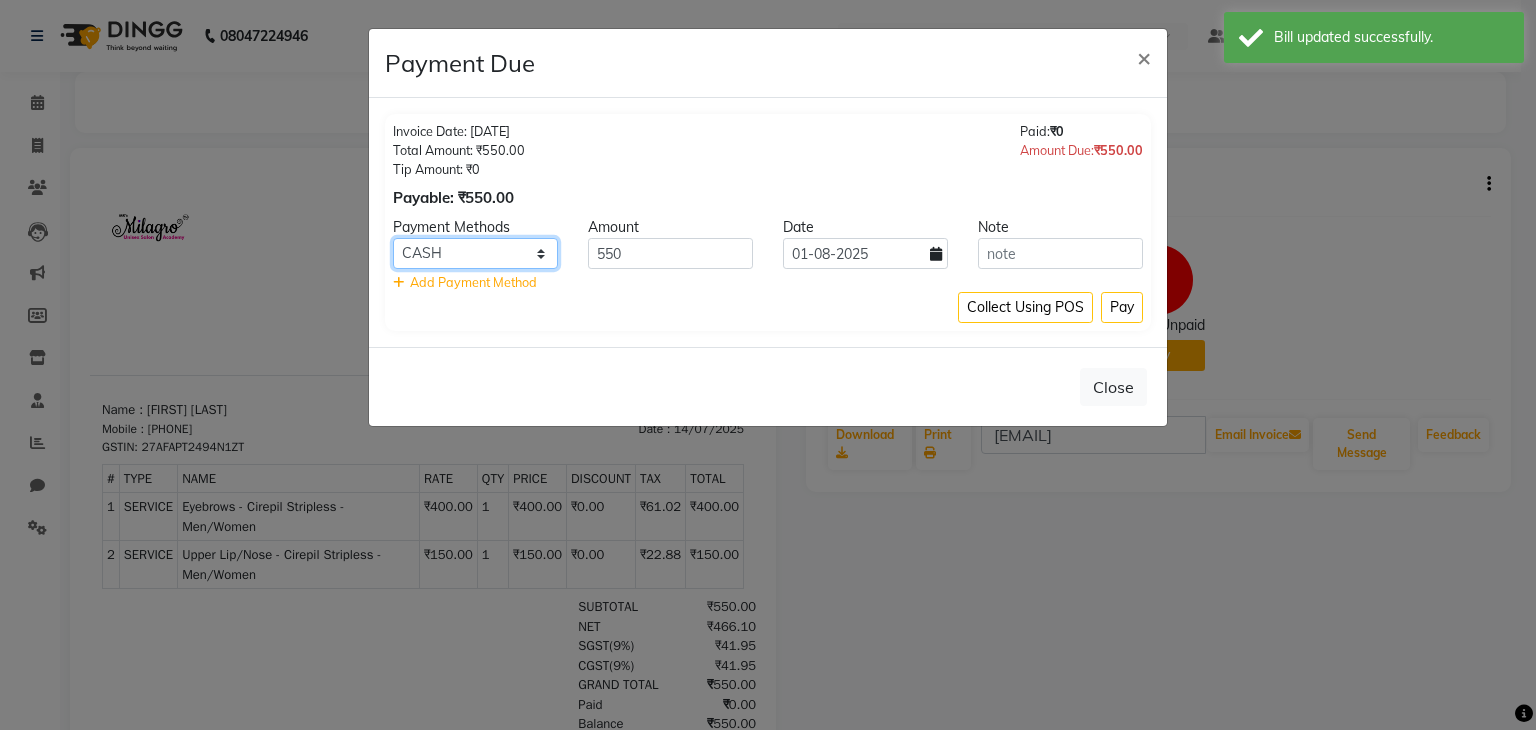 click on "Bank GPay PhonePe CASH Credit Card CARD Debit Card Master Card" 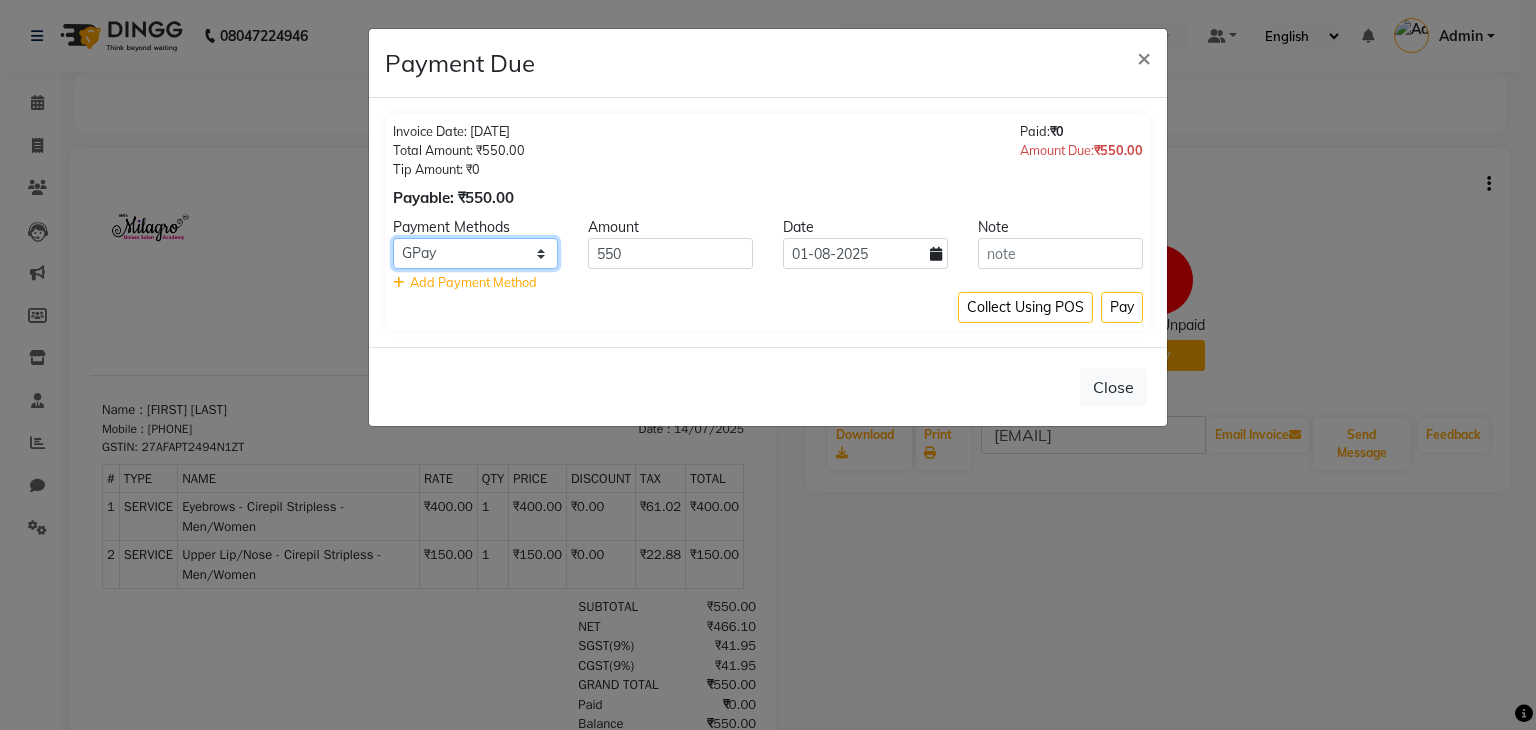 click on "Bank GPay PhonePe CASH Credit Card CARD Debit Card Master Card" 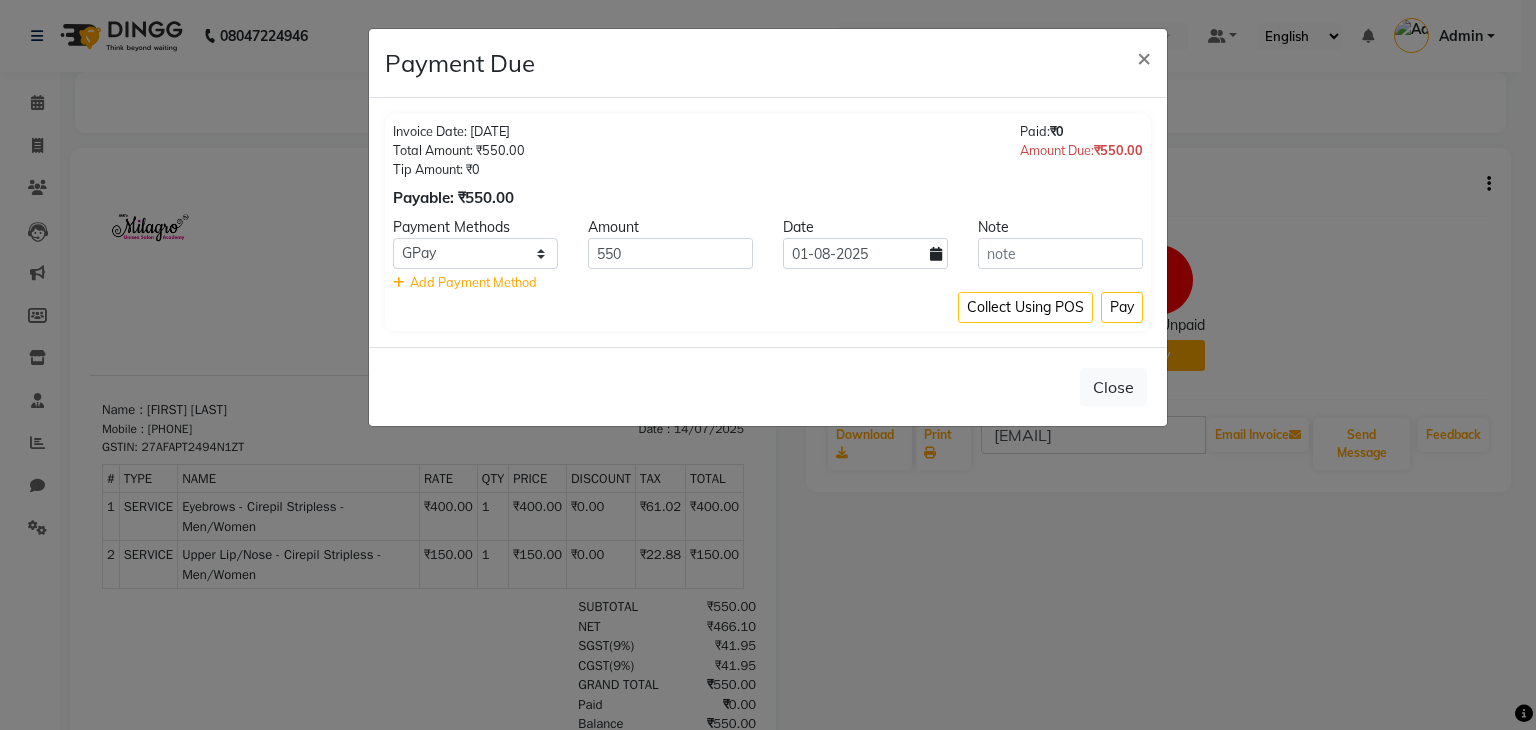 click 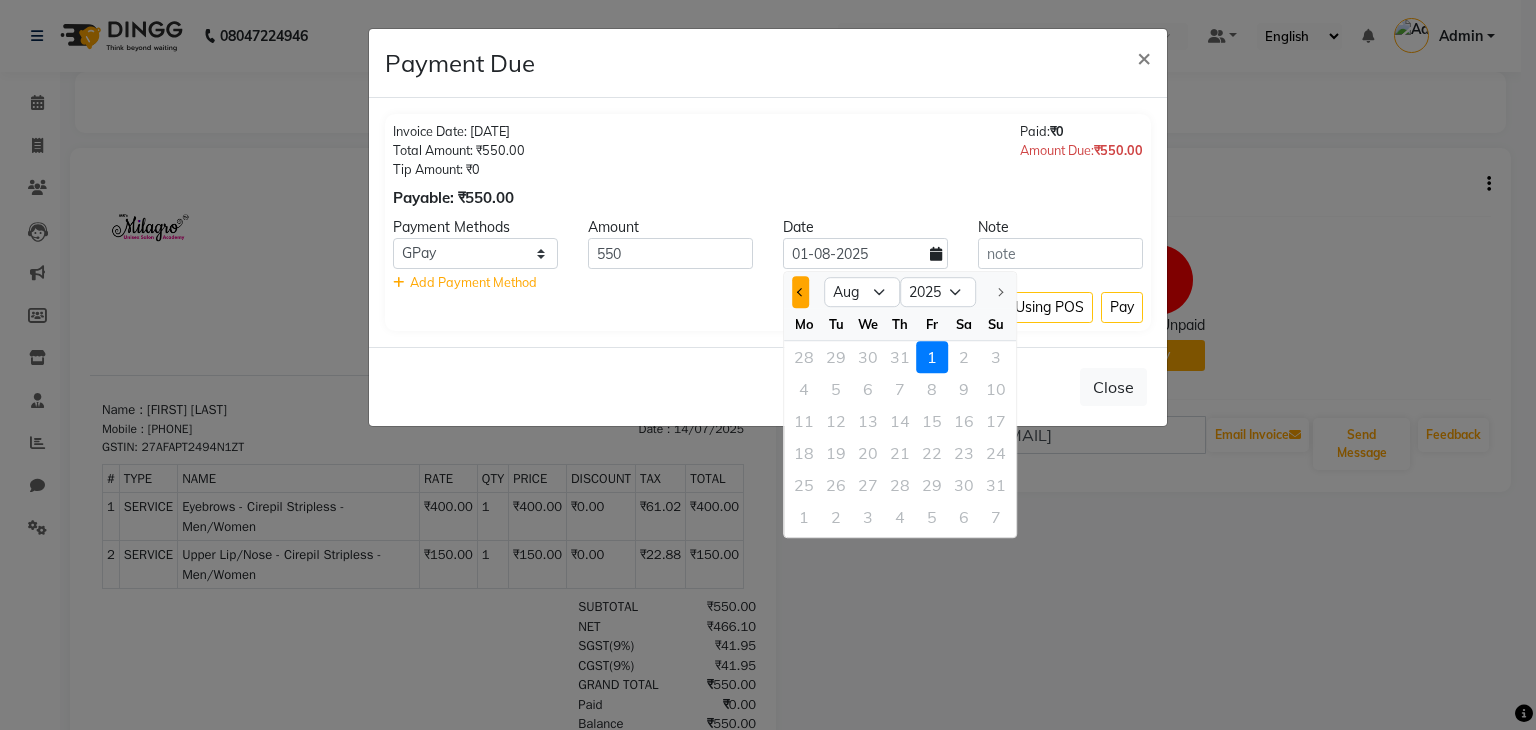 click 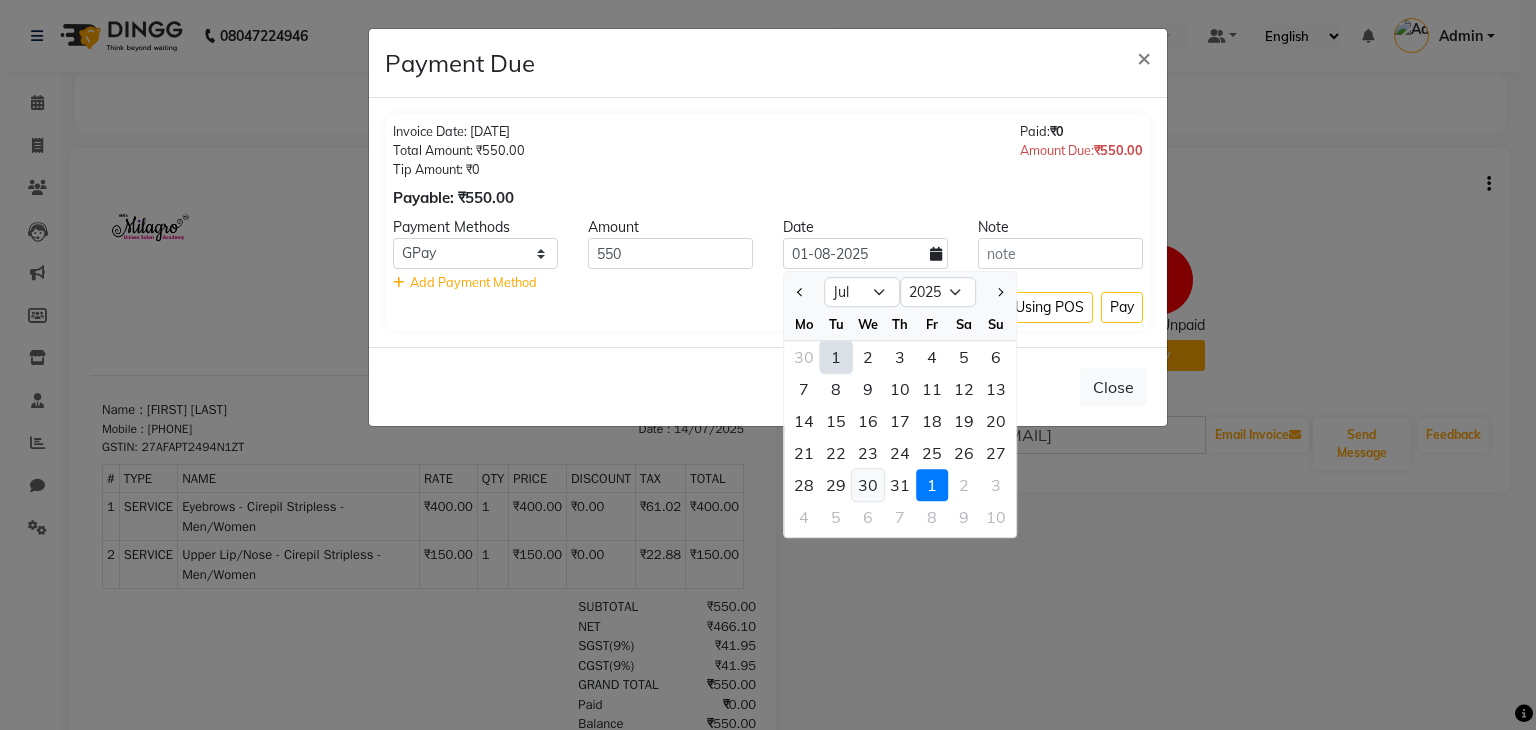 click on "30" 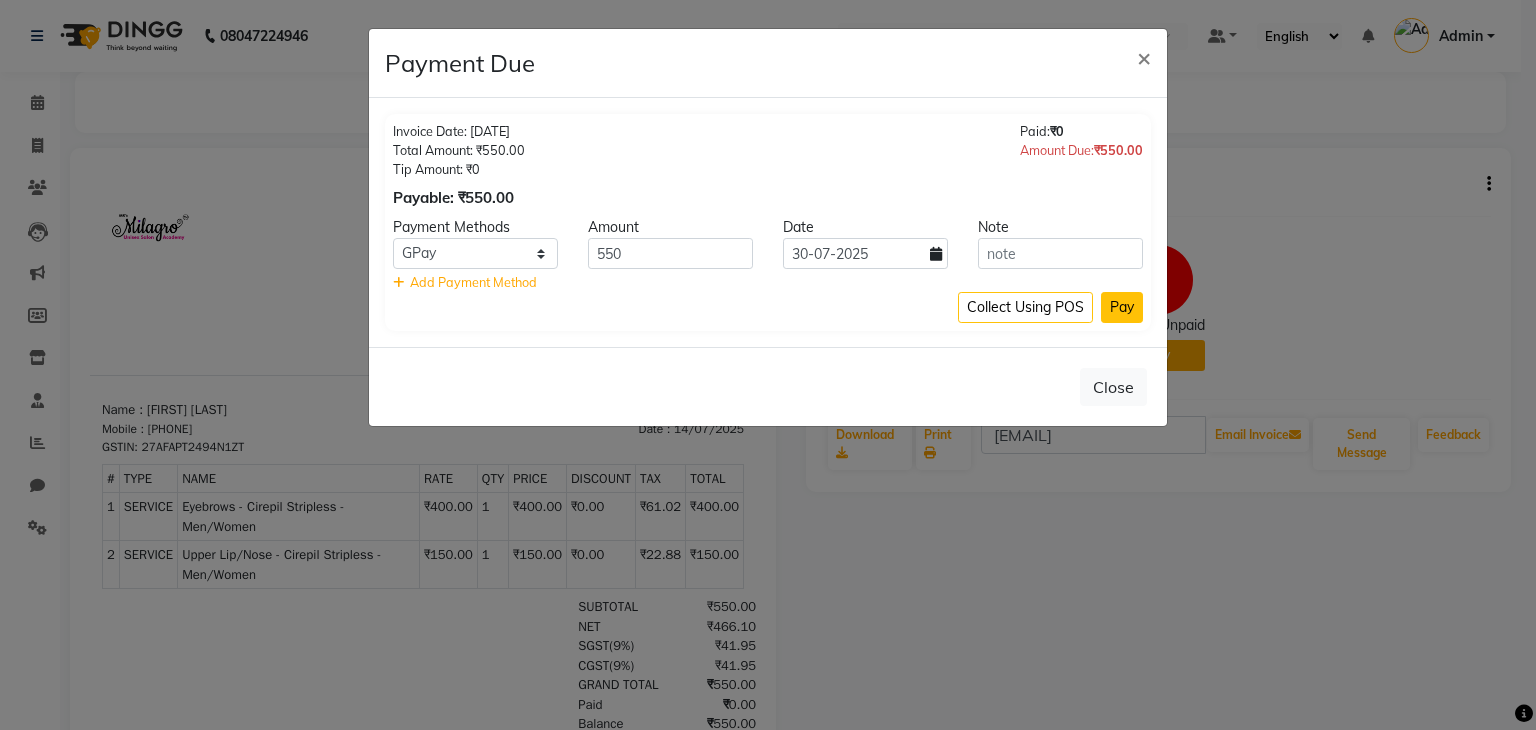 click on "Pay" 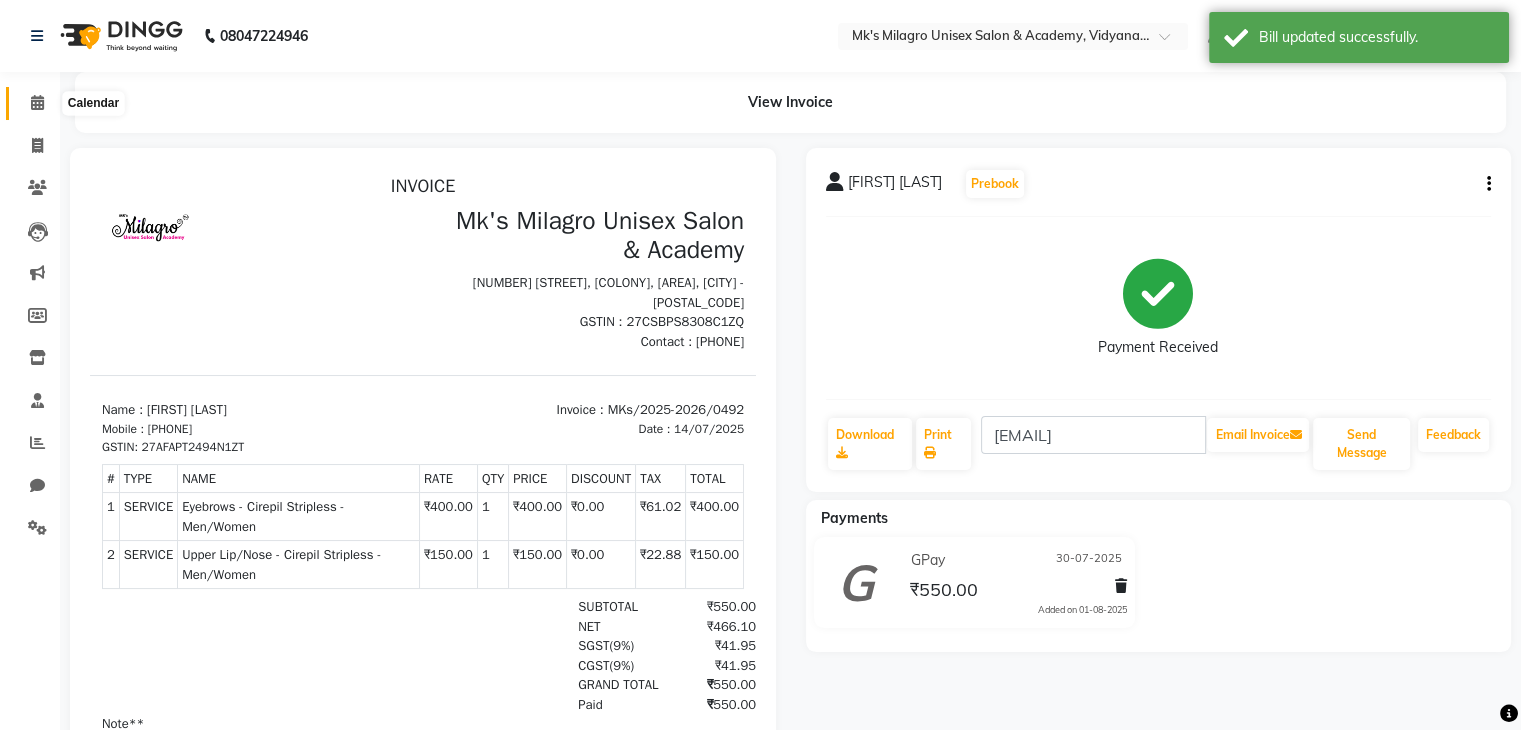 click 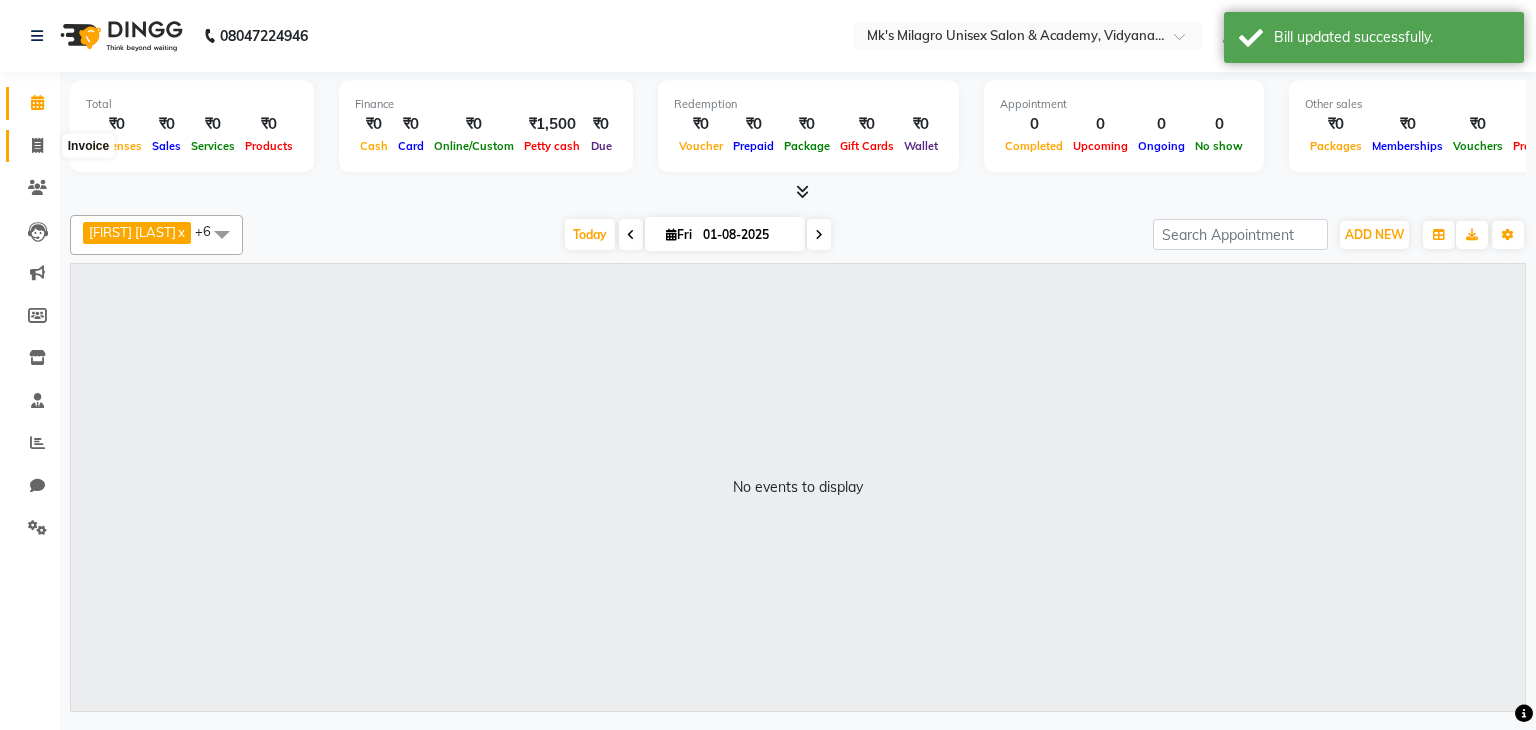 click 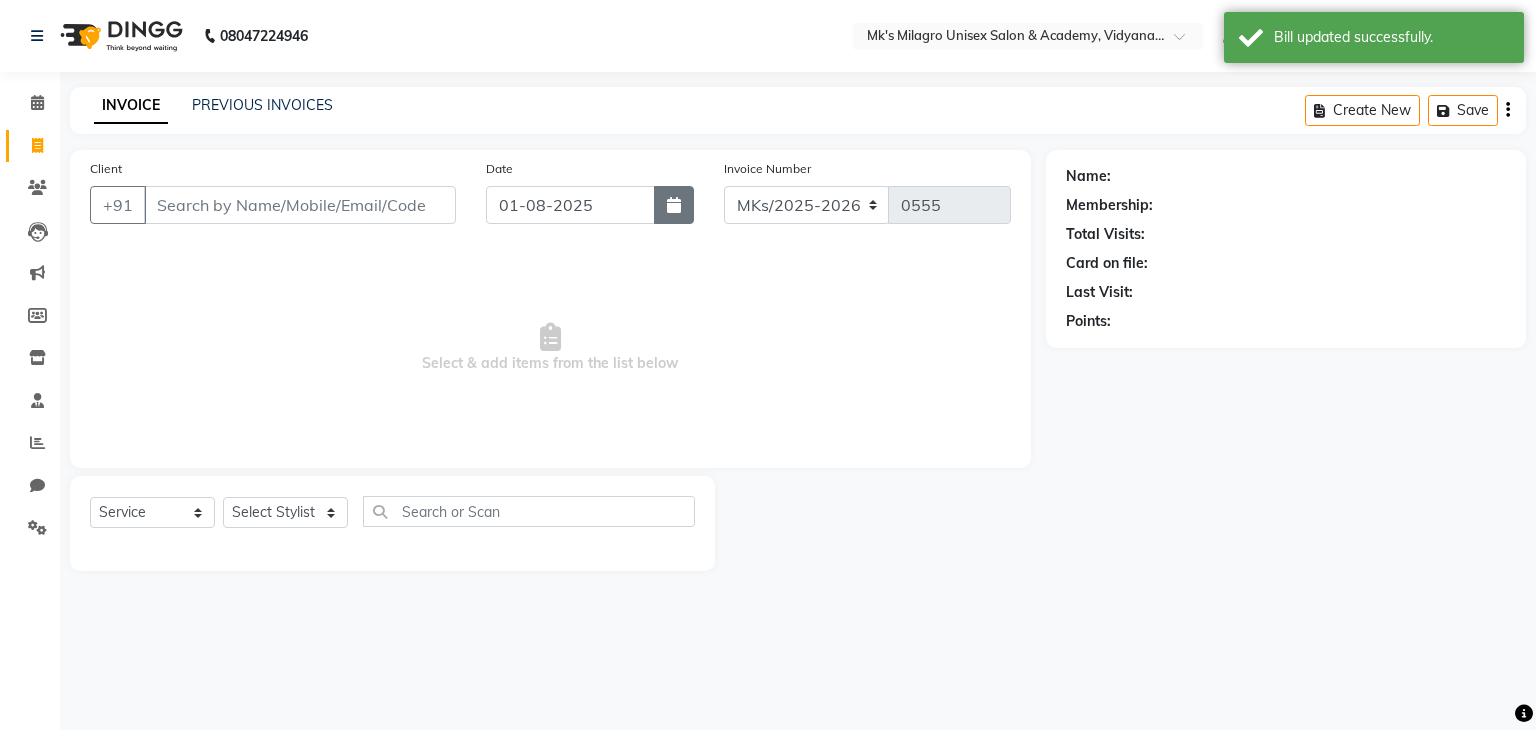 drag, startPoint x: 696, startPoint y: 217, endPoint x: 674, endPoint y: 205, distance: 25.059929 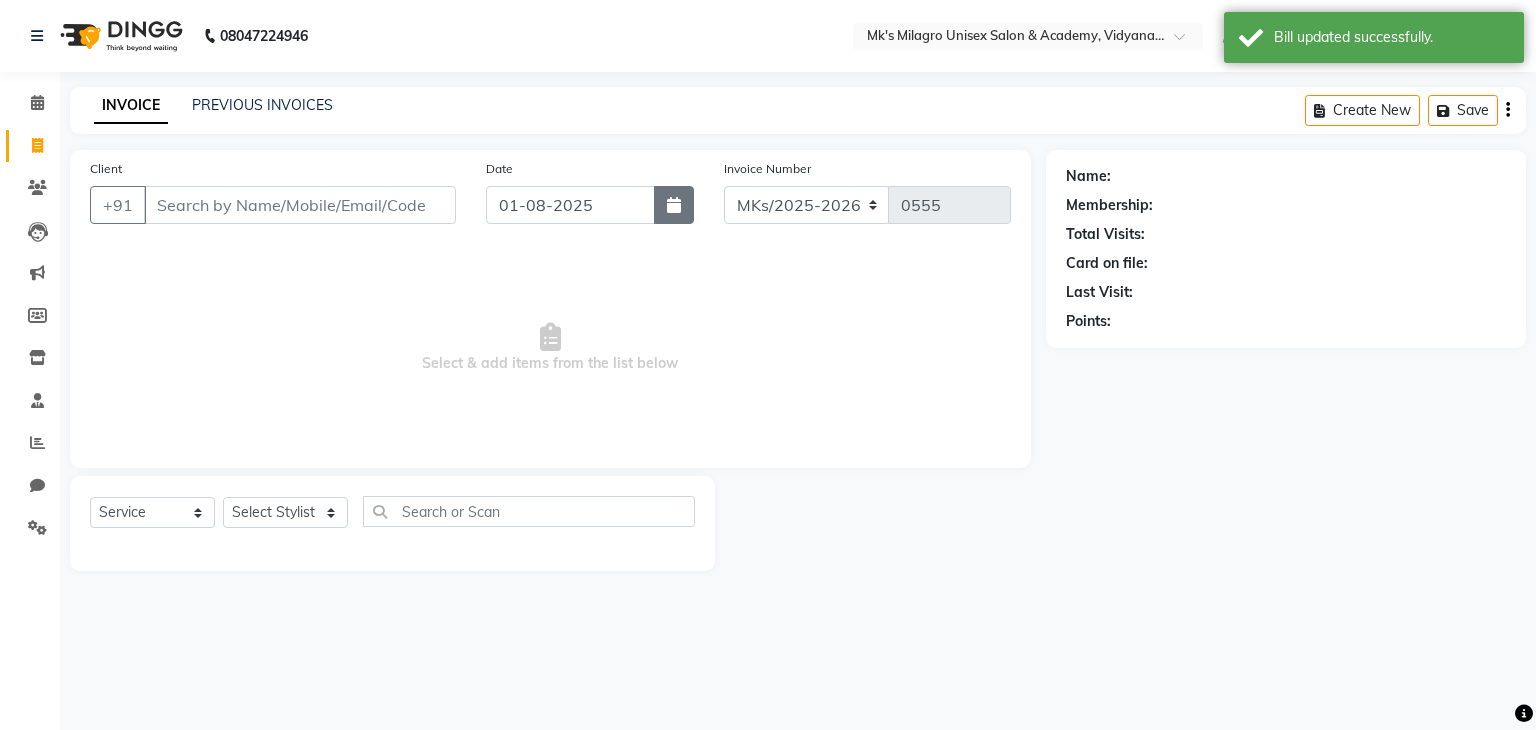 click 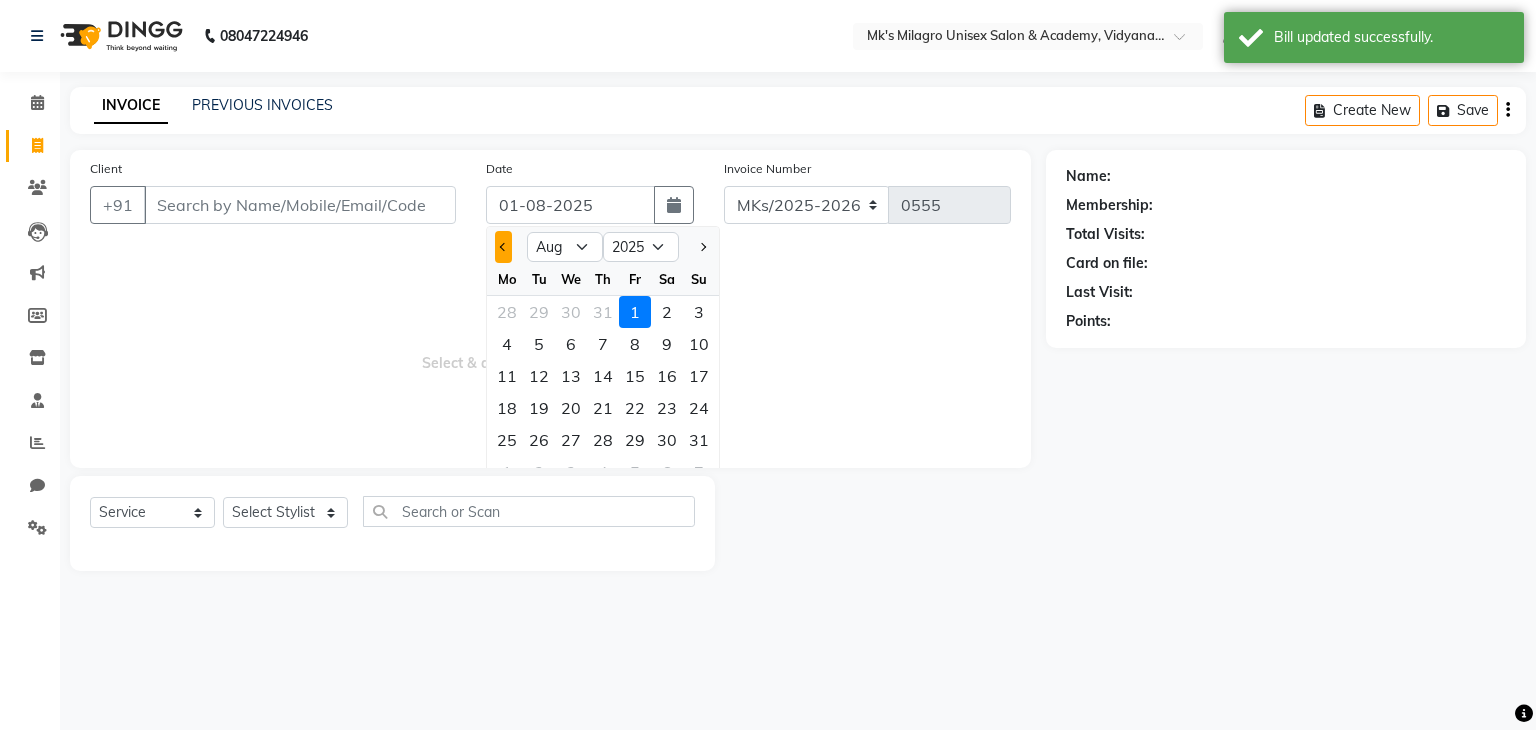 click 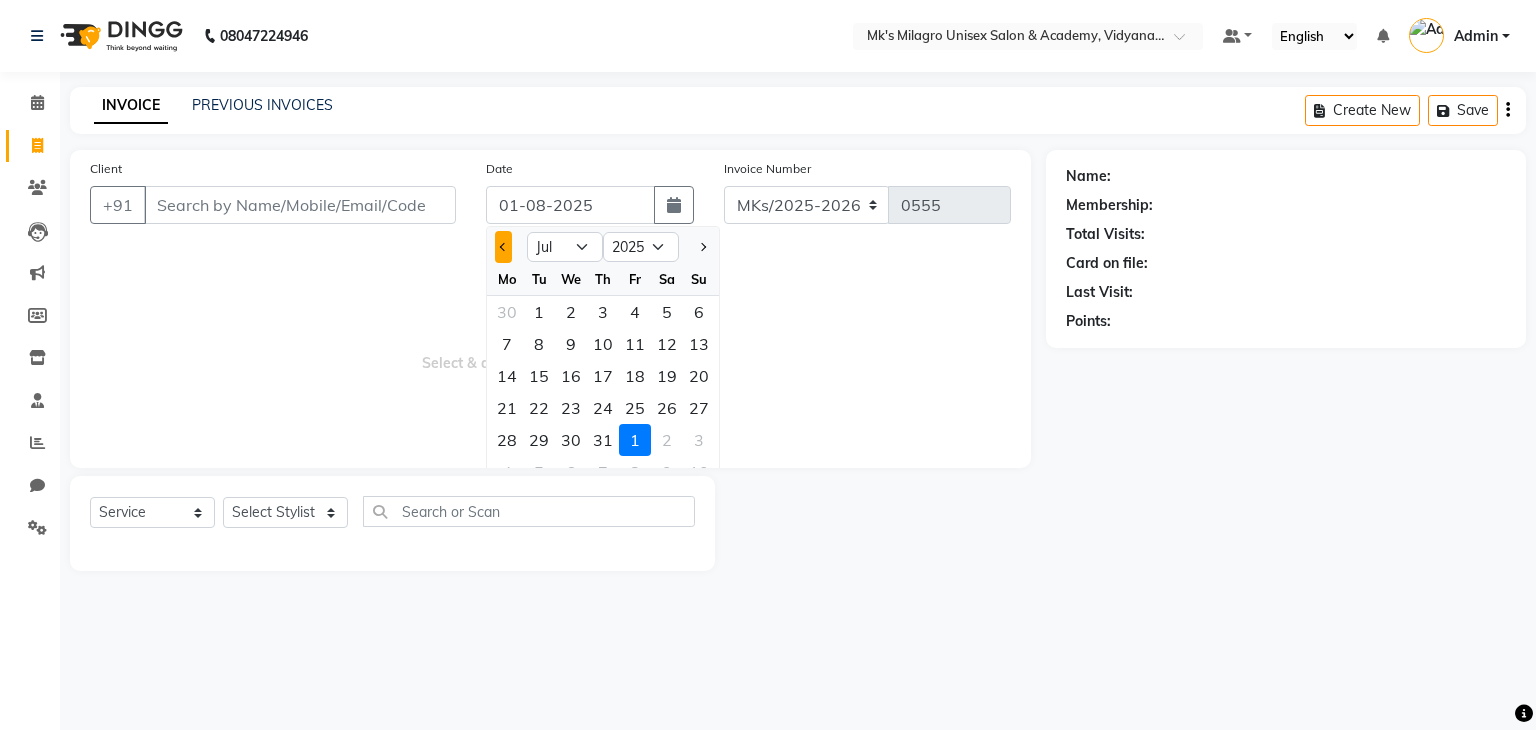 click 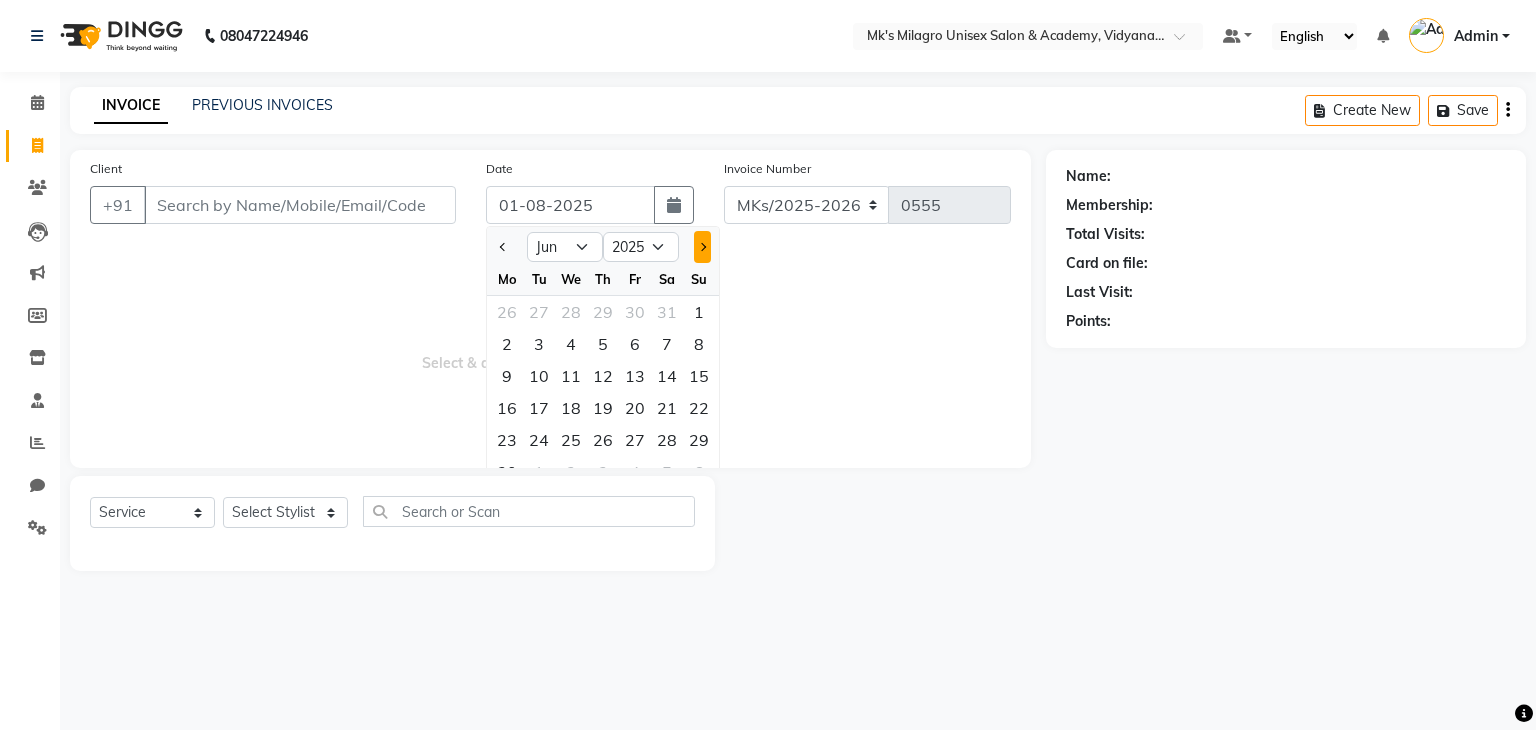 click 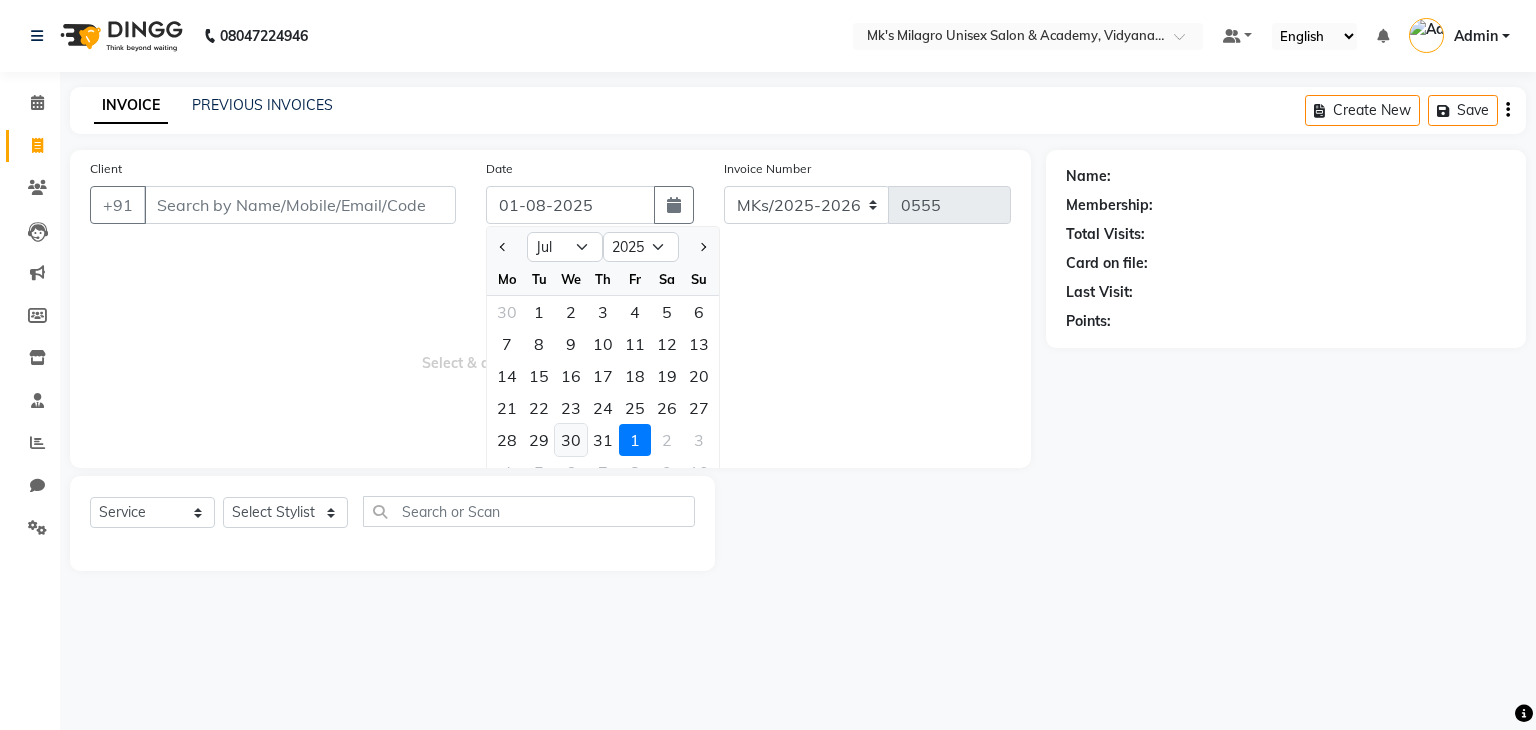 click on "30" 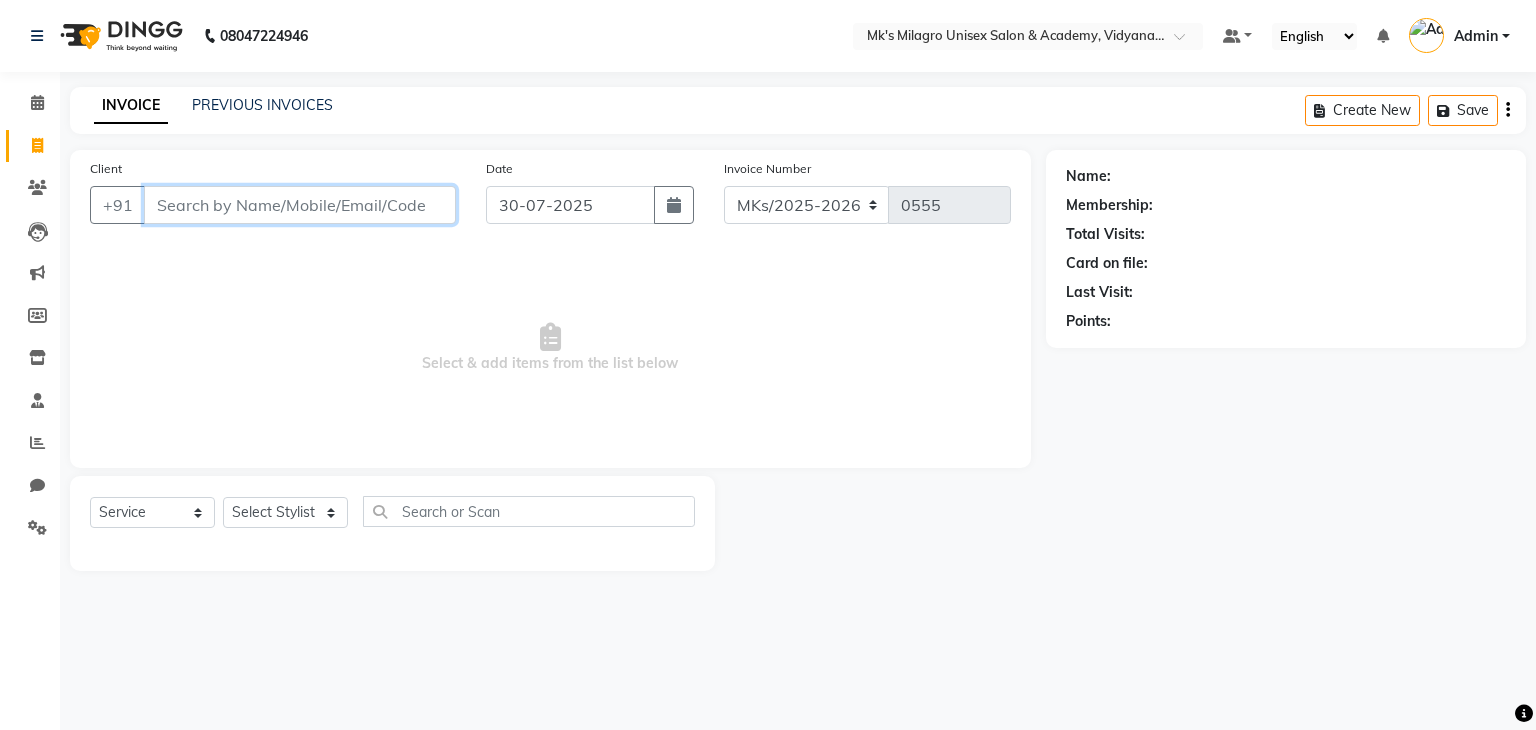 click on "Client" at bounding box center (300, 205) 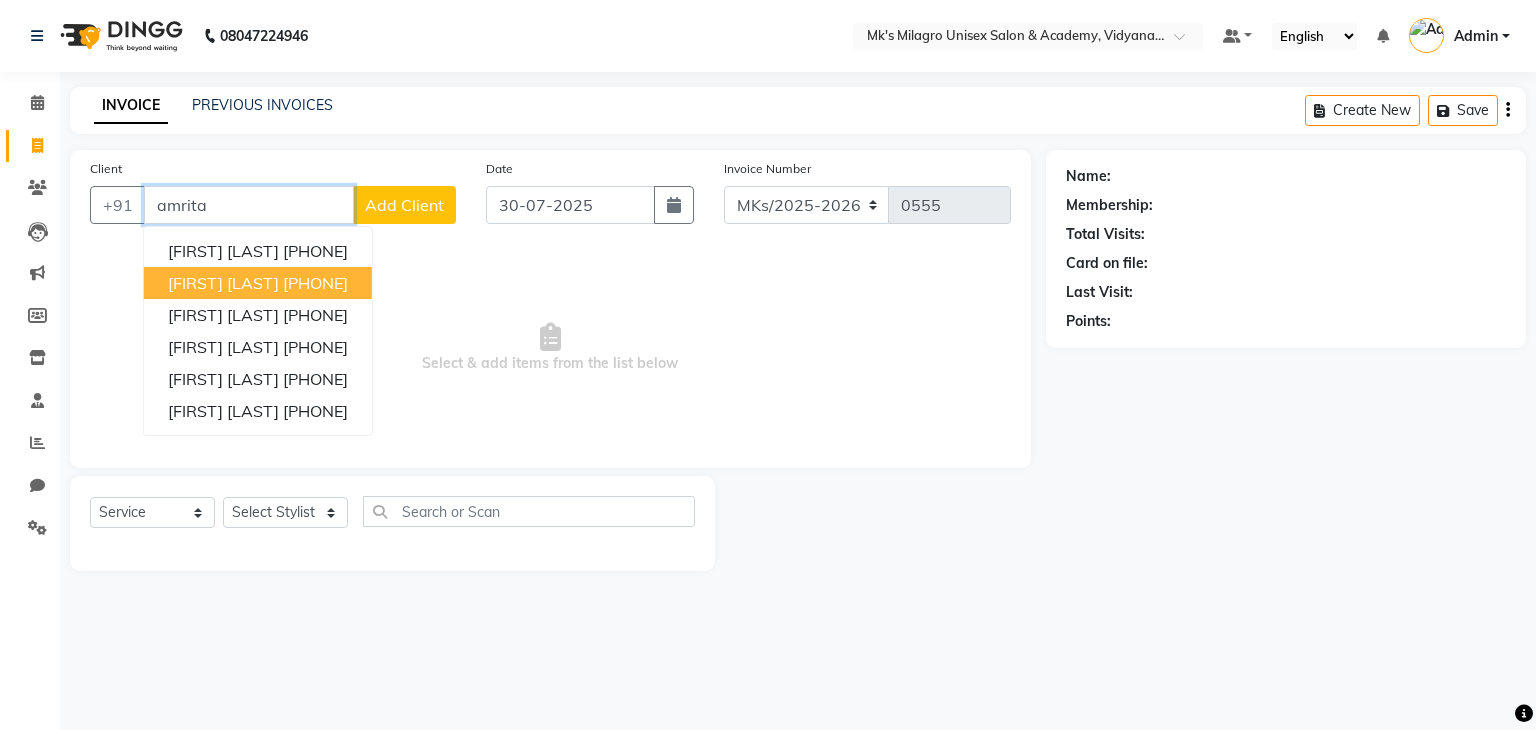 click on "[PHONE]" at bounding box center [315, 283] 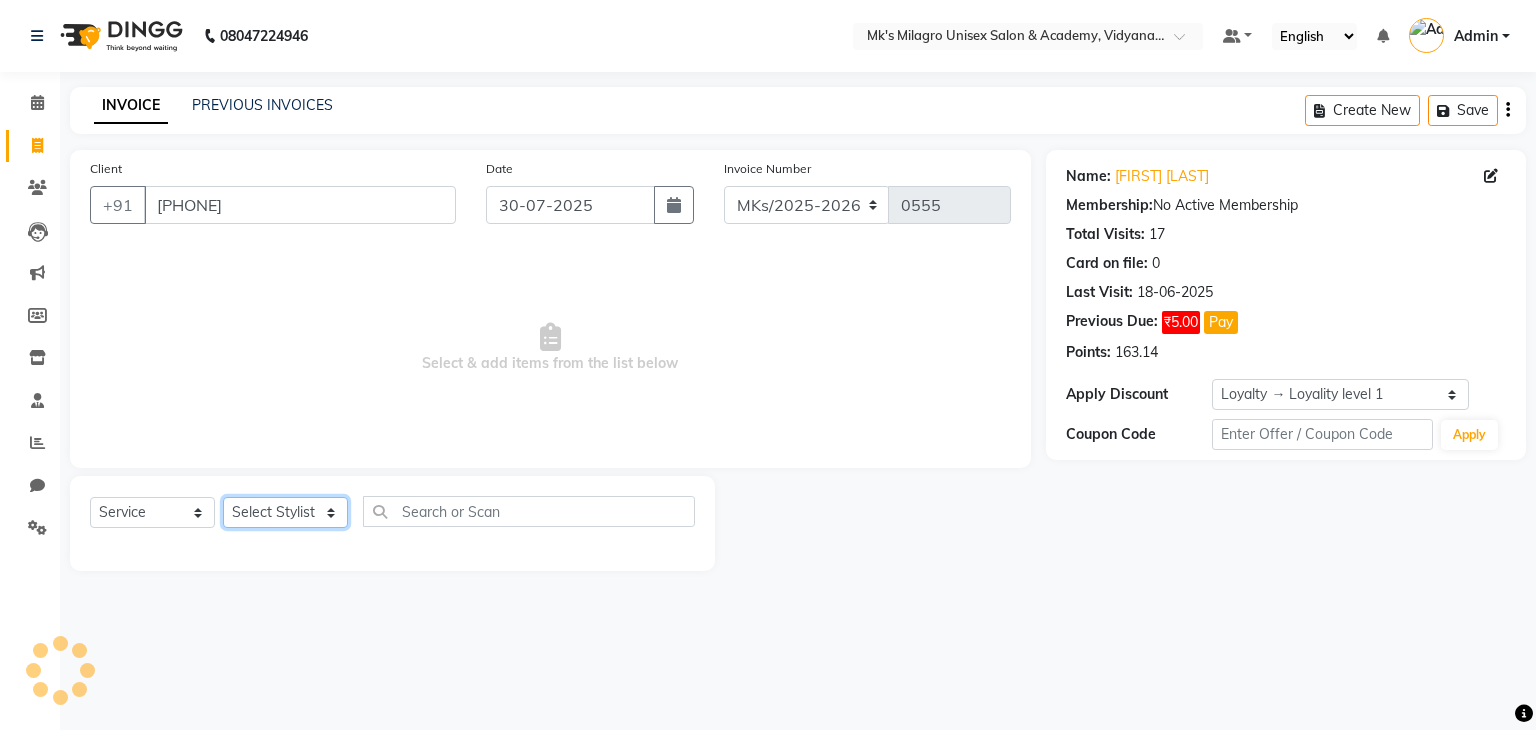 click on "Select Stylist Madhuri Jadhav Minsi Ramesh Renuka Riya Sandhaya Santoshi" 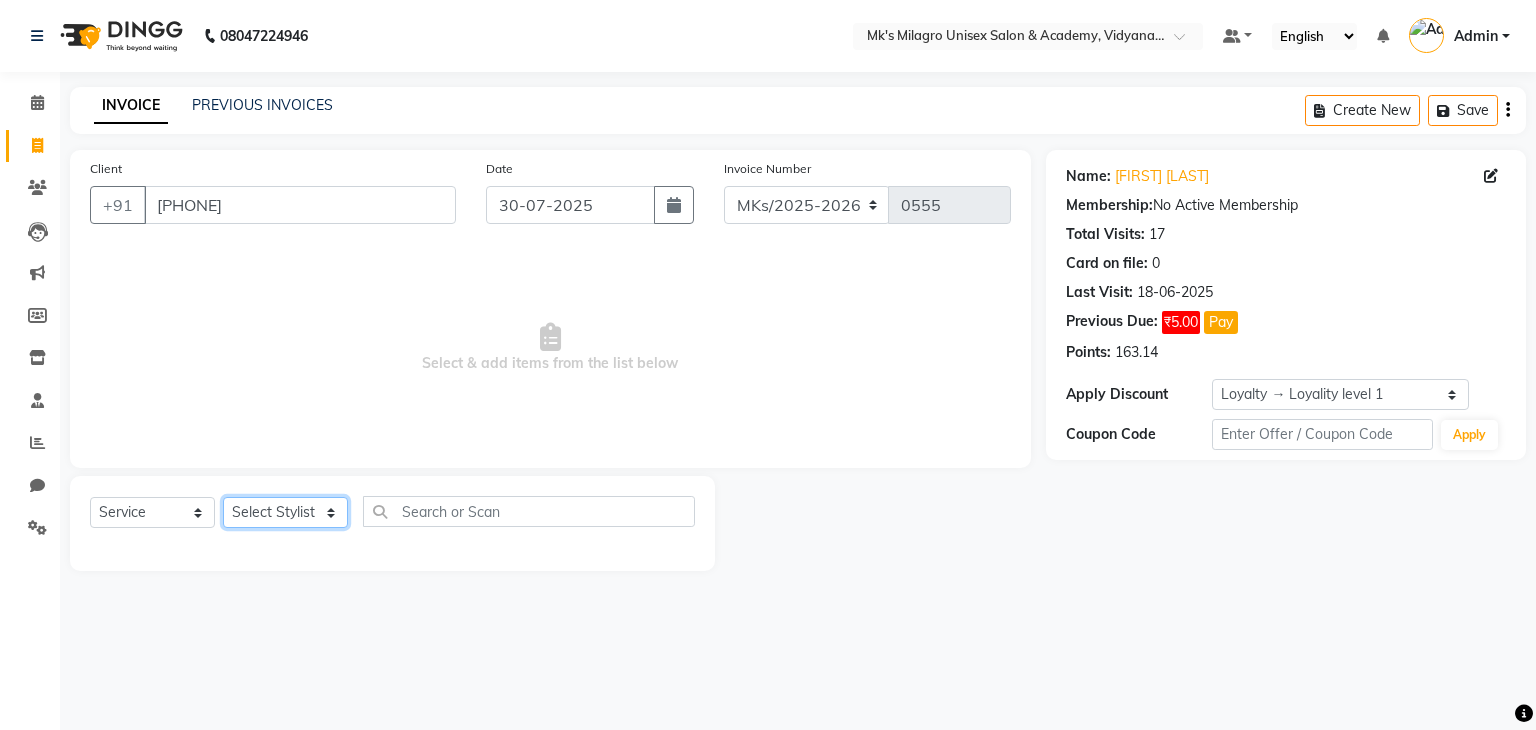 click on "Select Stylist Madhuri Jadhav Minsi Ramesh Renuka Riya Sandhaya Santoshi" 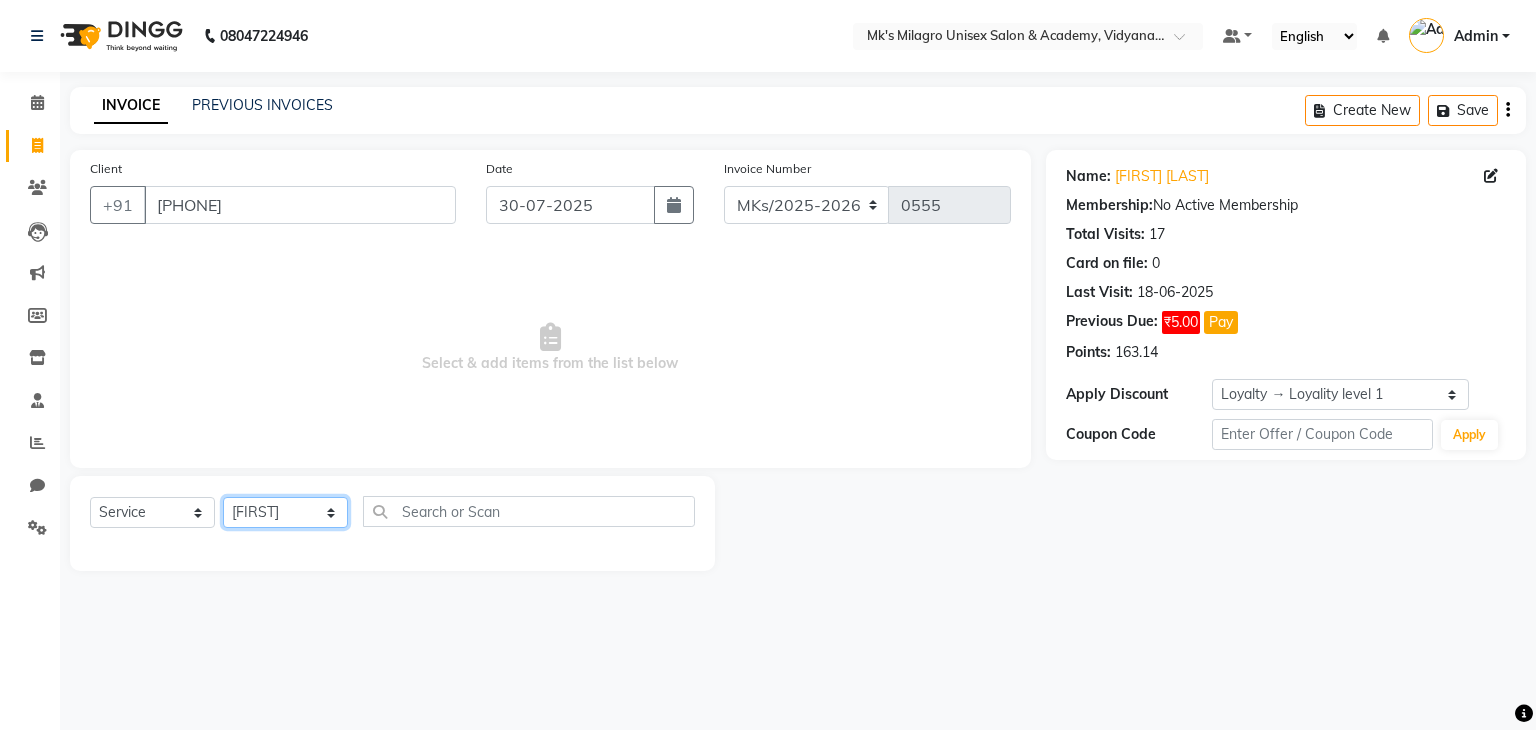 click on "Select Stylist Madhuri Jadhav Minsi Ramesh Renuka Riya Sandhaya Santoshi" 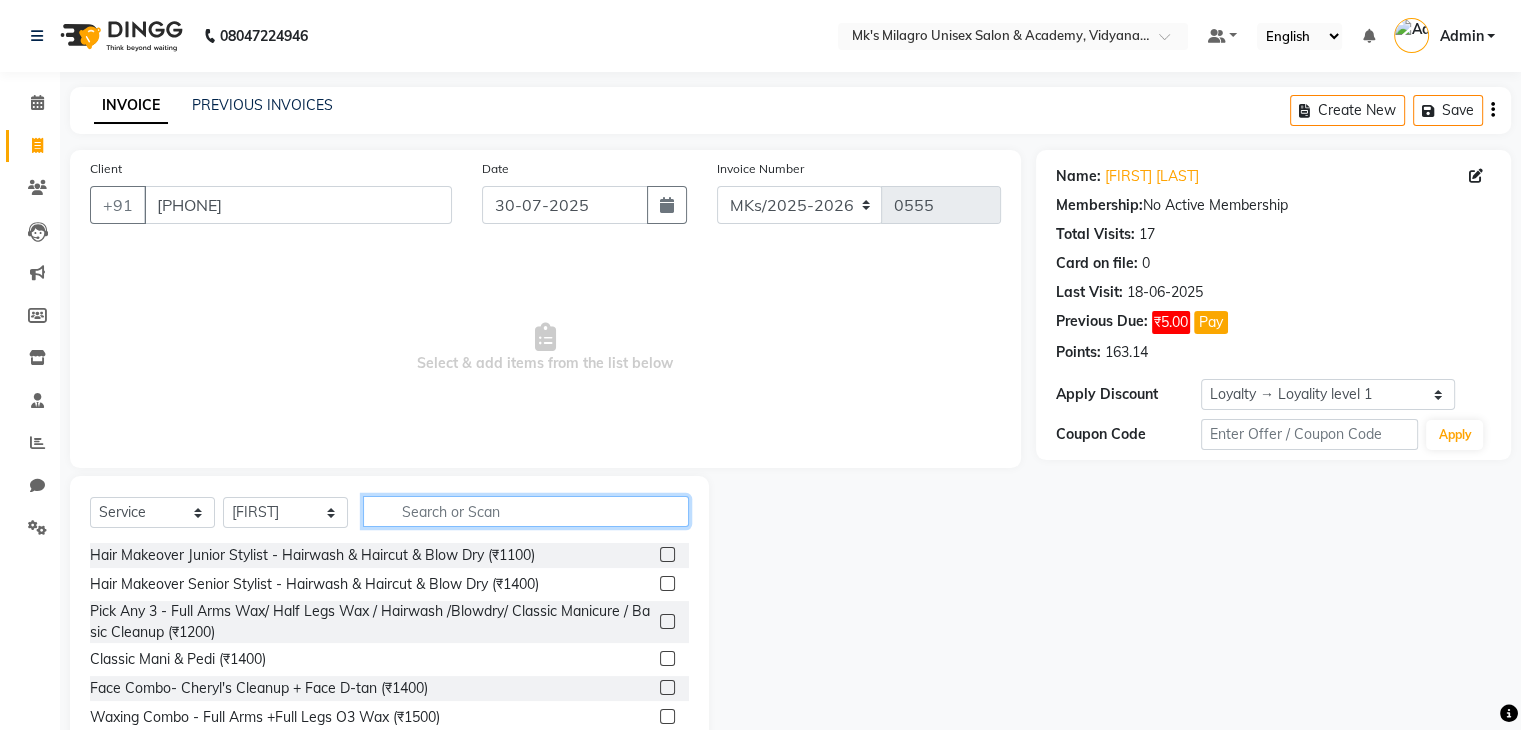 click 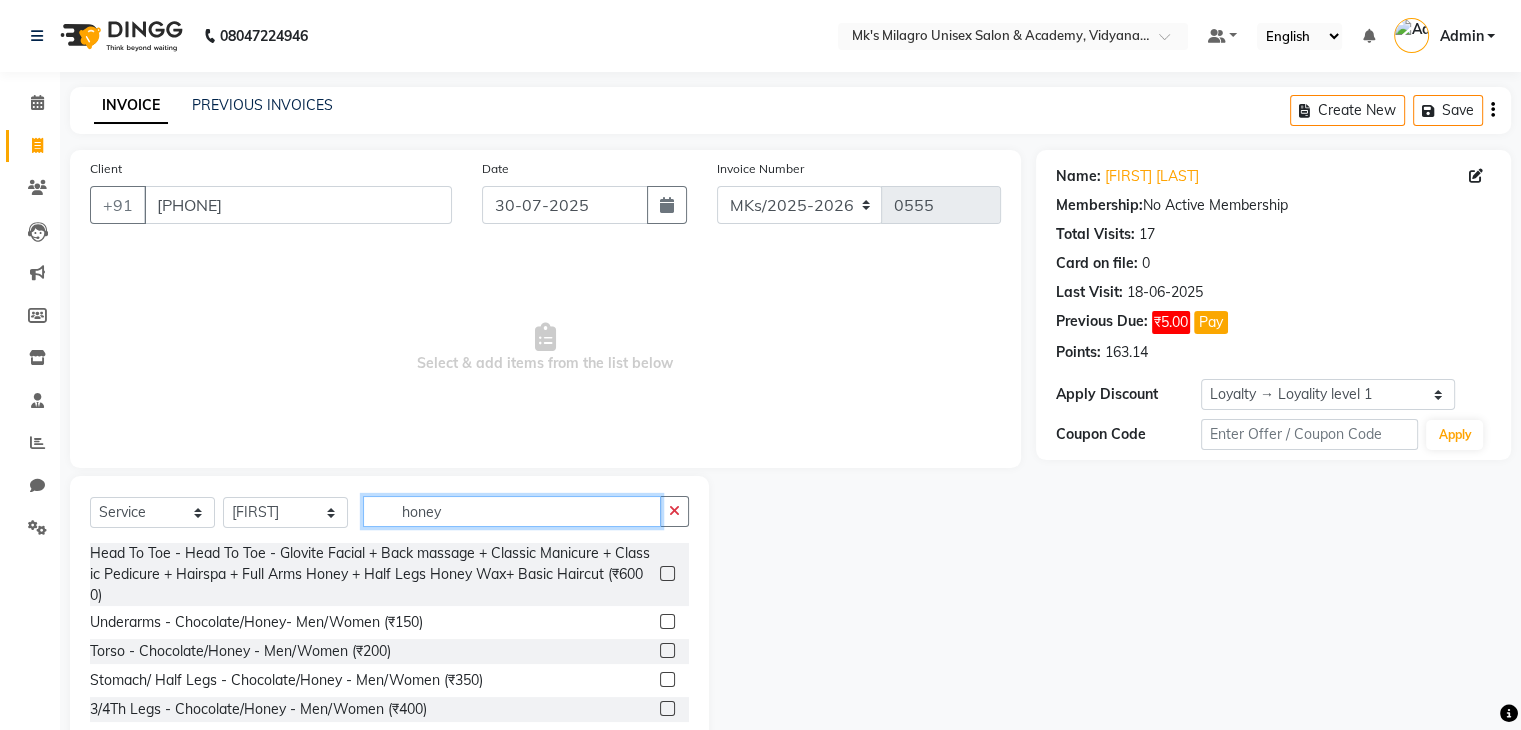 scroll, scrollTop: 99, scrollLeft: 0, axis: vertical 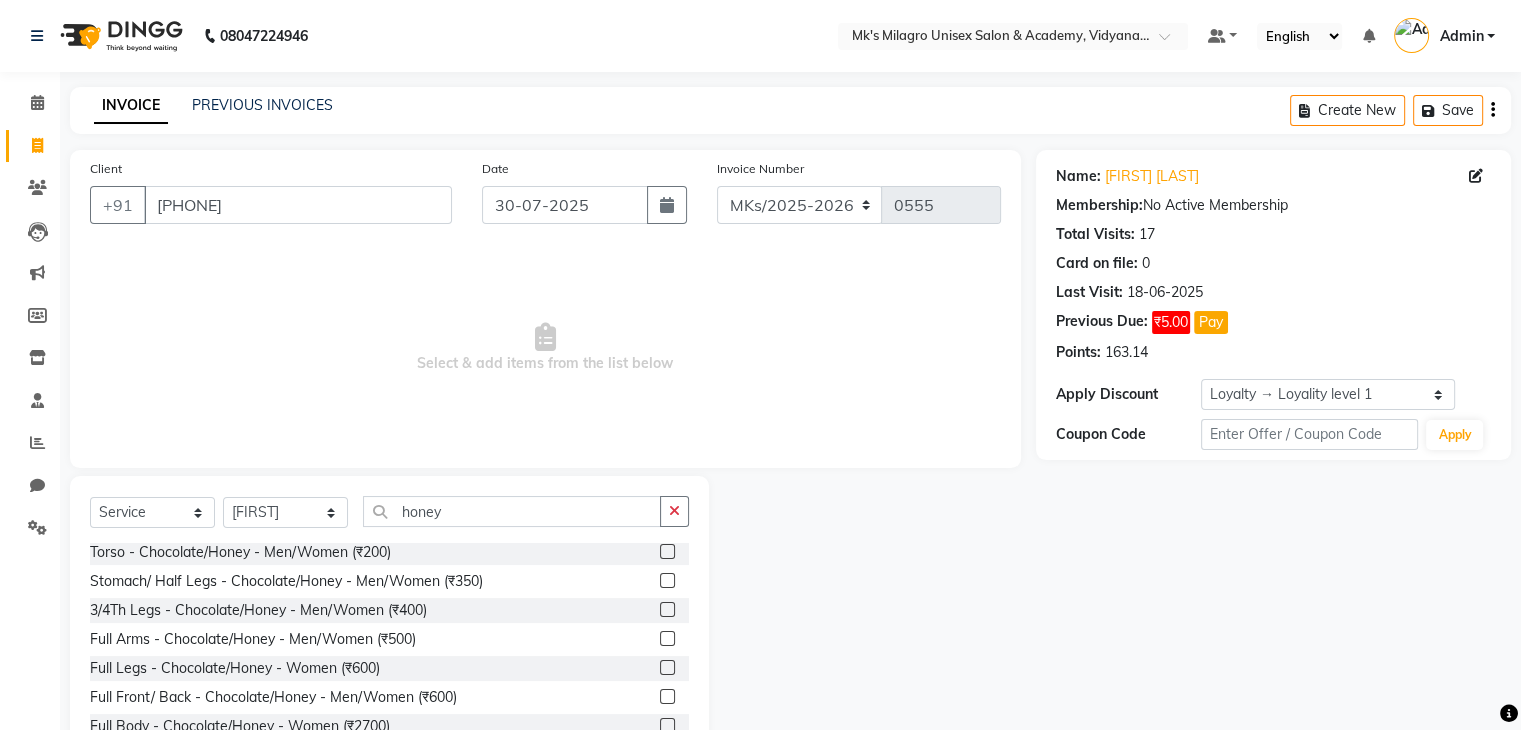 click 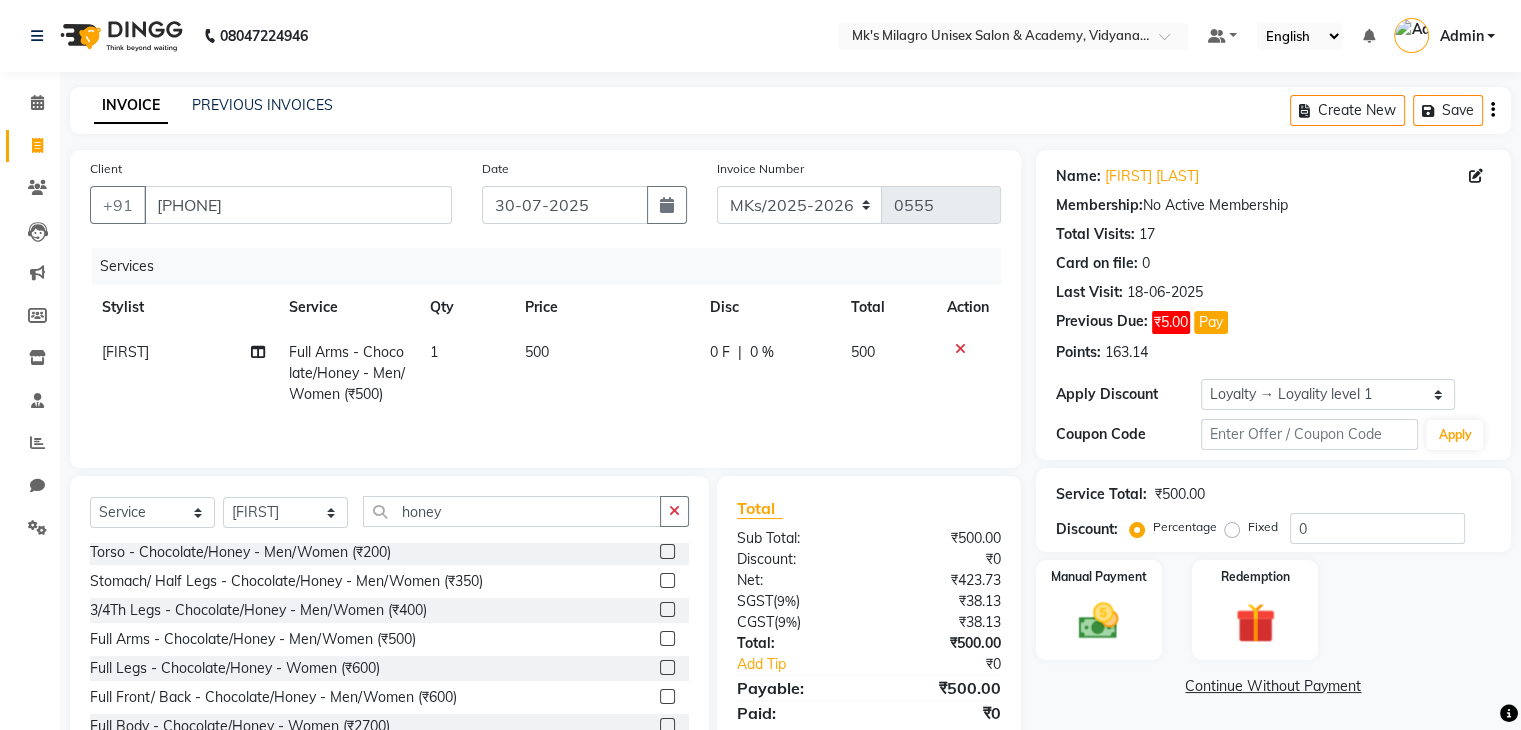 click 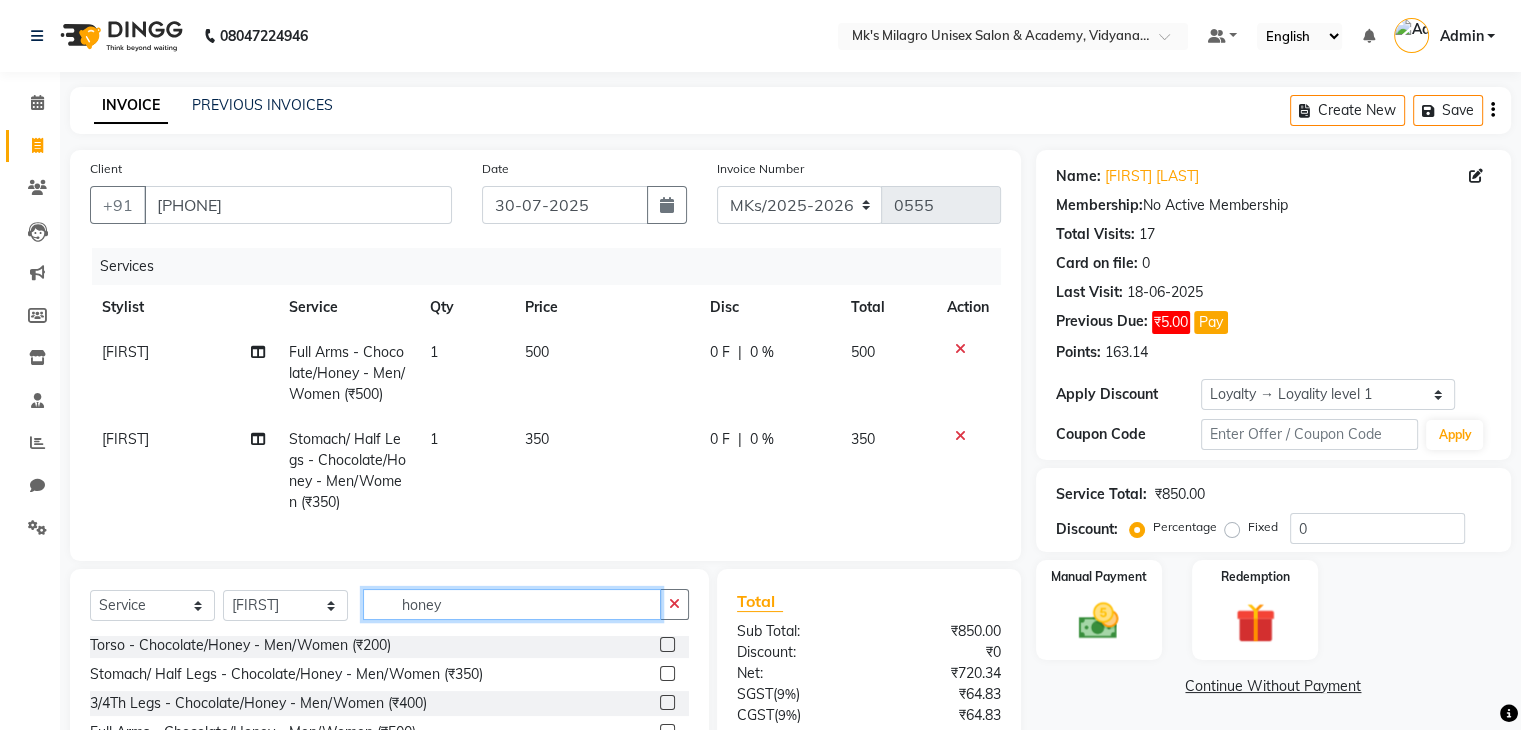 click on "honey" 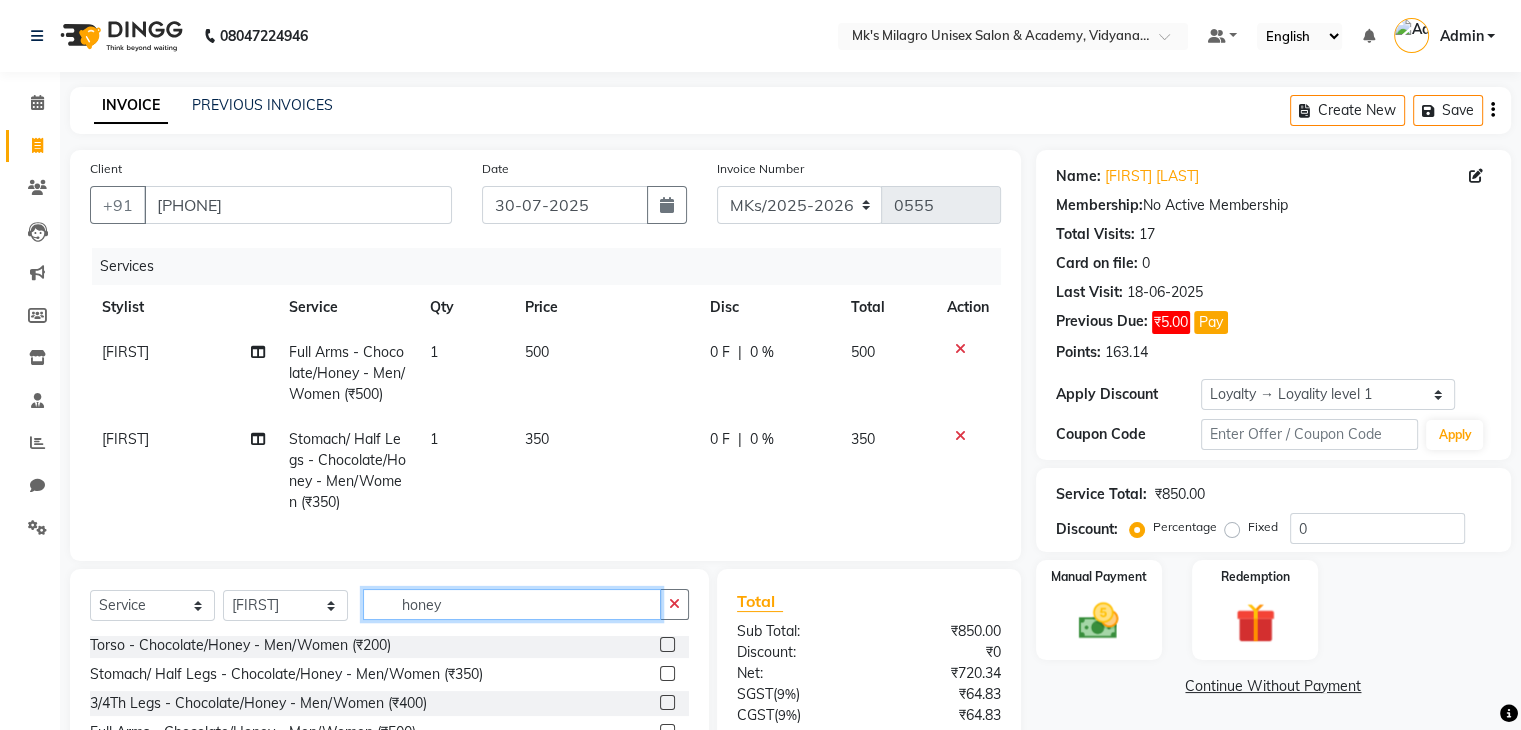 click on "honey" 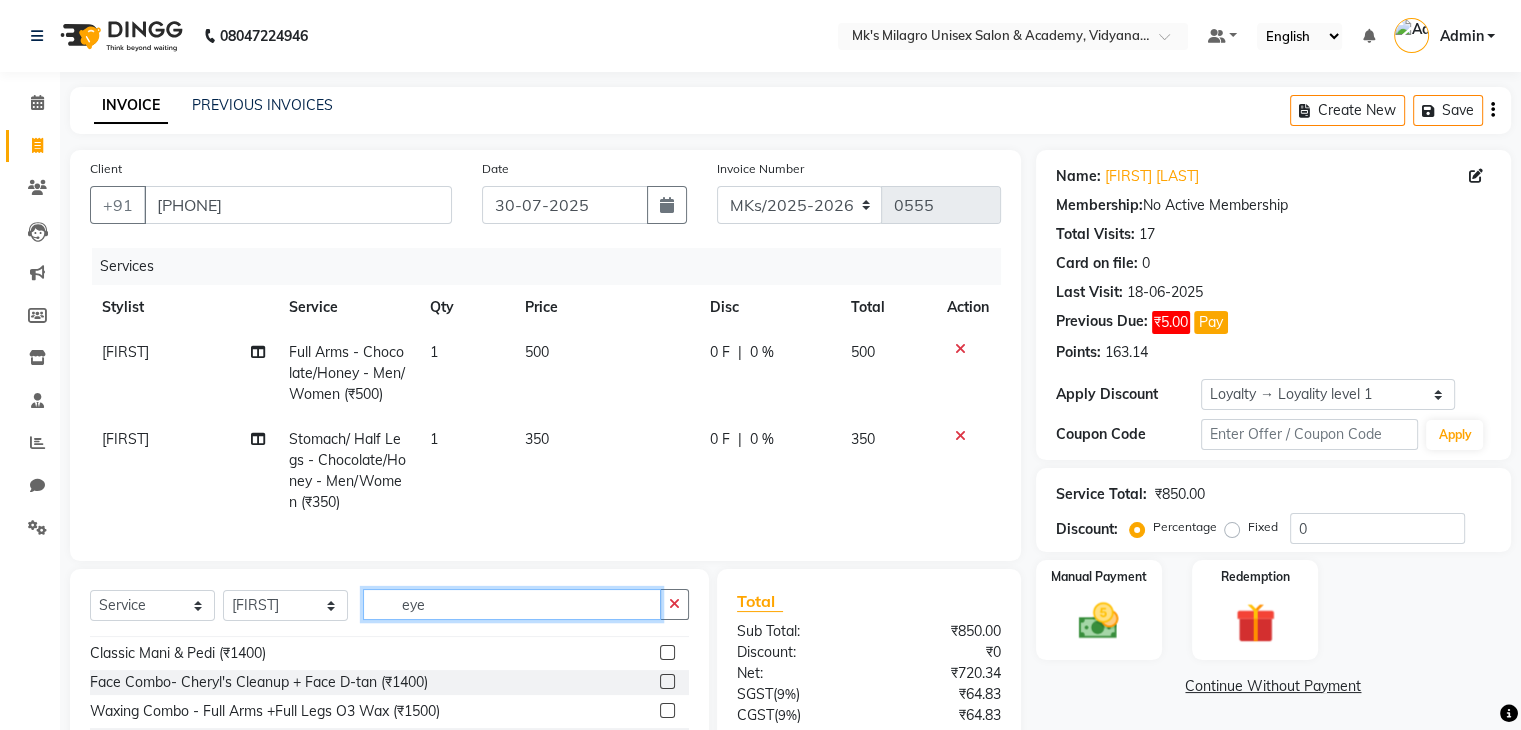 scroll, scrollTop: 32, scrollLeft: 0, axis: vertical 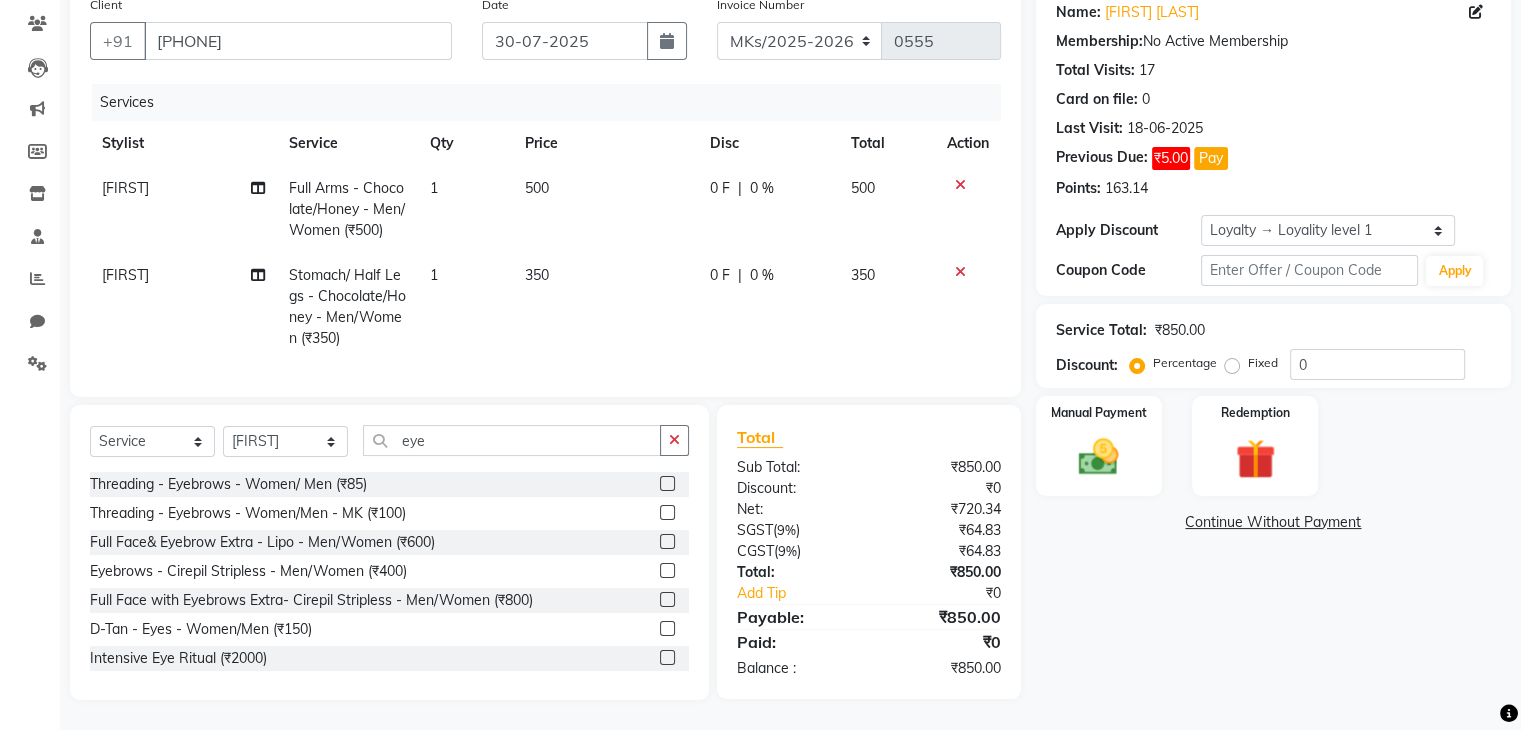 click 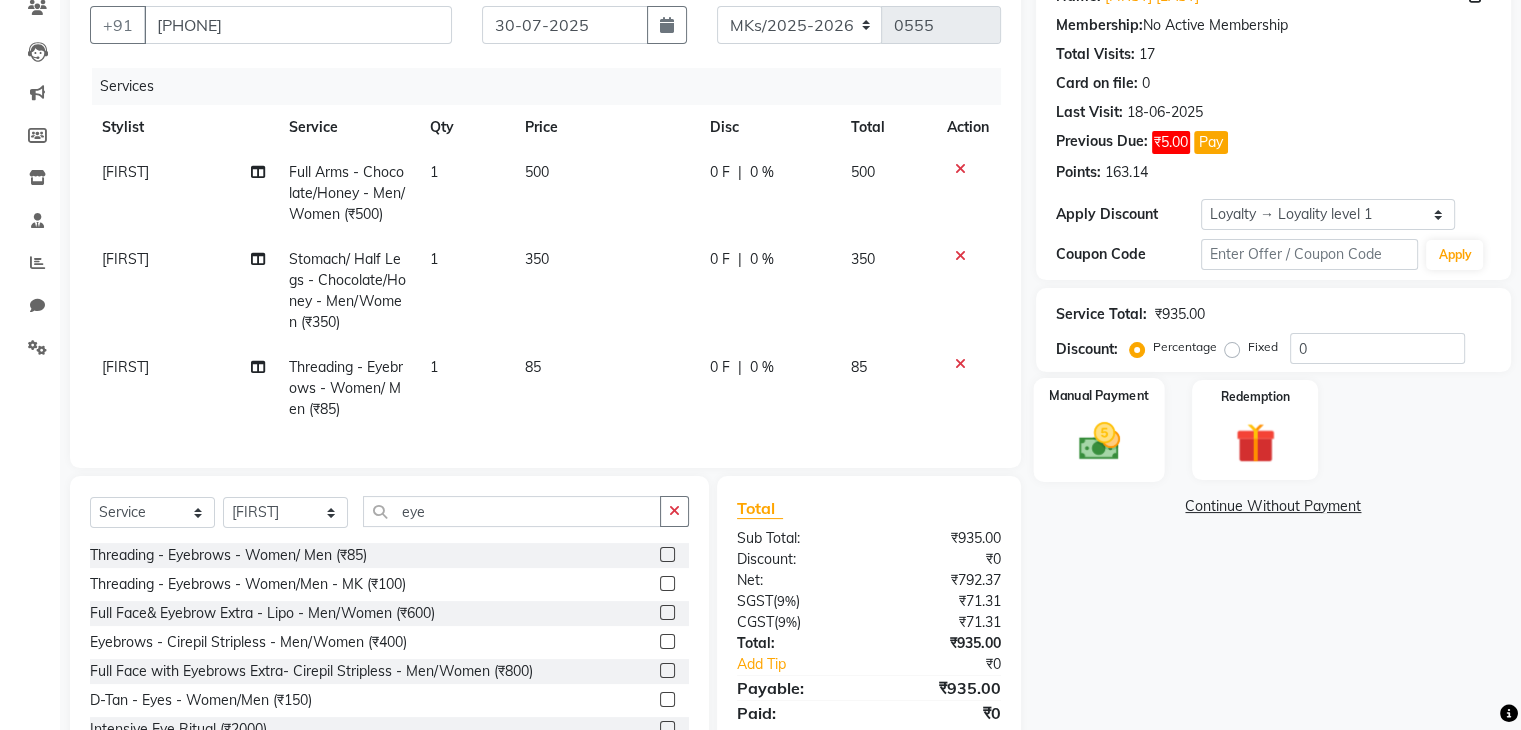 click 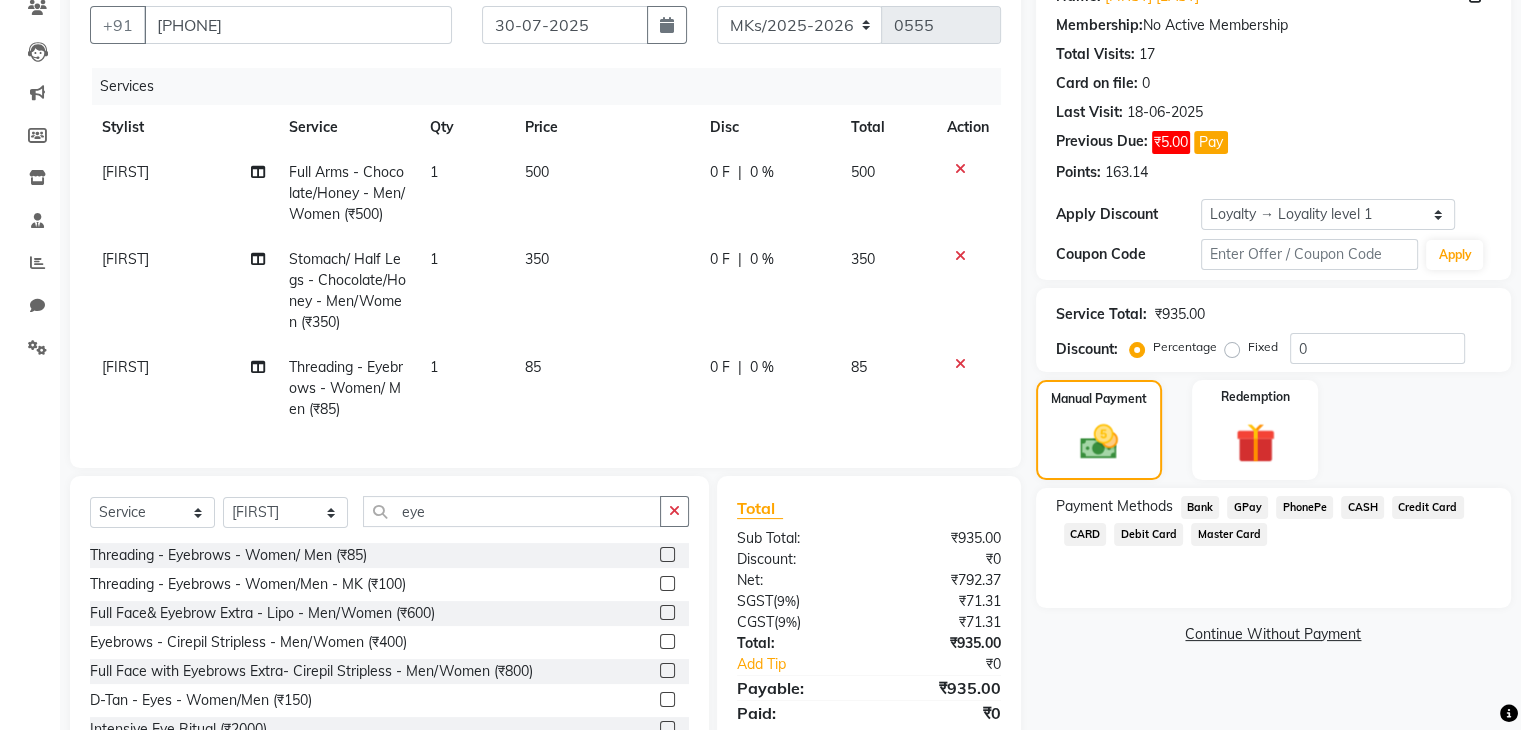 click on "GPay" 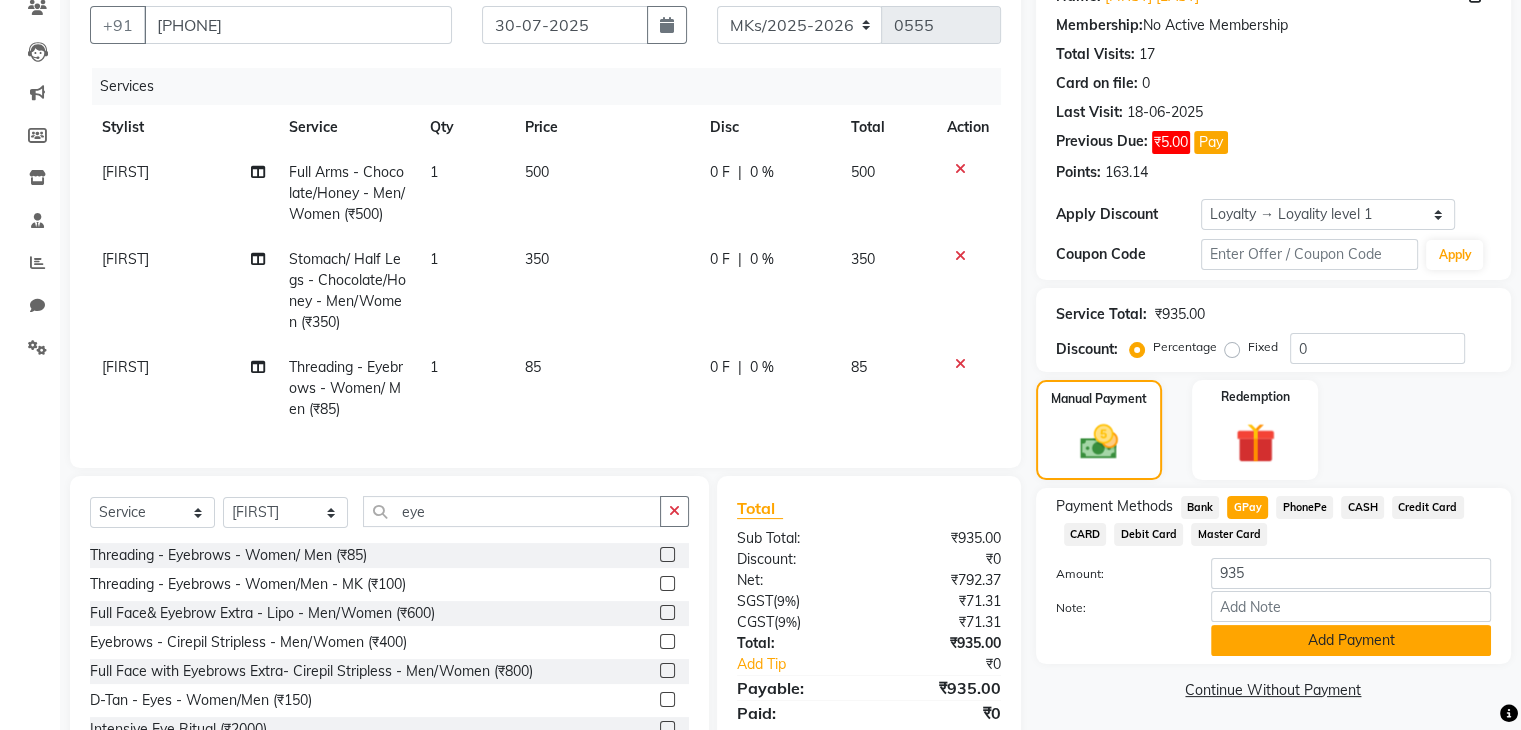 click on "Add Payment" 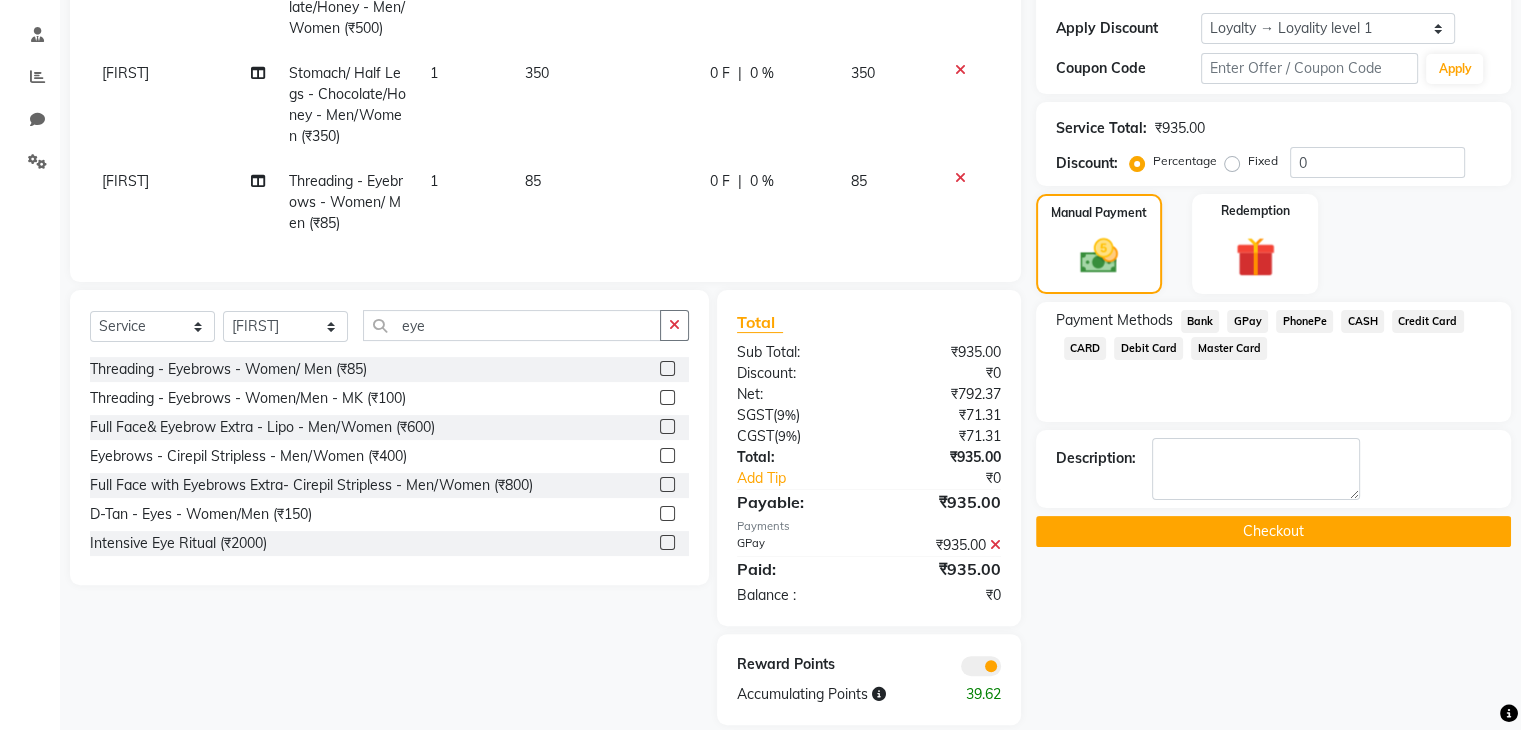 scroll, scrollTop: 408, scrollLeft: 0, axis: vertical 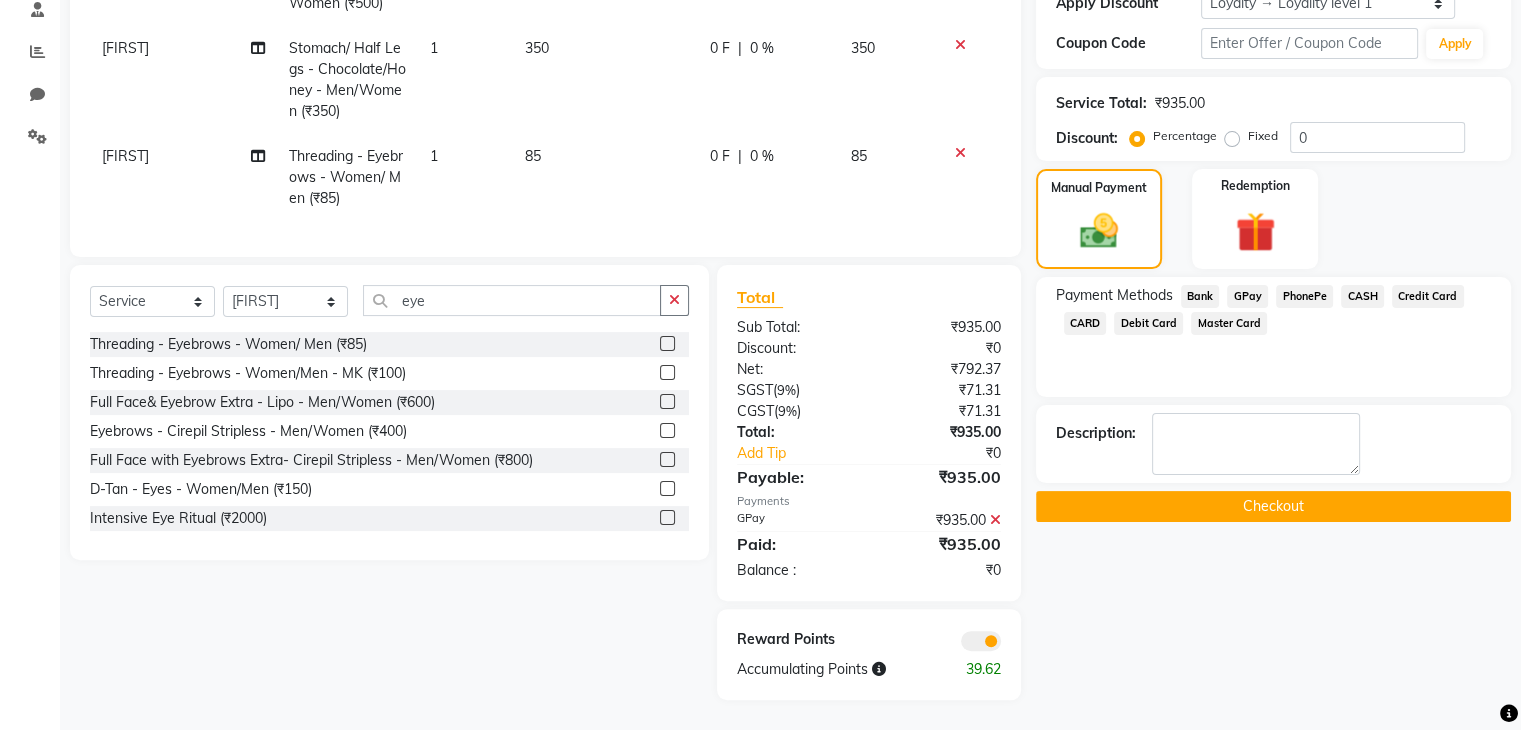 click on "Name: [FIRST] [LAST] Membership:  No Active Membership  Total Visits:  17 Card on file:  0 Last Visit:   [DATE] Previous Due:  [PRICE] Pay Points:   [NUMBER]  Apply Discount Select  Loyalty → Loyality level 1  Coupon Code Apply Service Total:  [PRICE]  Discount:  Percentage   Fixed  0 Manual Payment Redemption Payment Methods  Bank   GPay   PhonePe   CASH   Credit Card   CARD   Debit Card   Master Card  Description:                   Checkout" 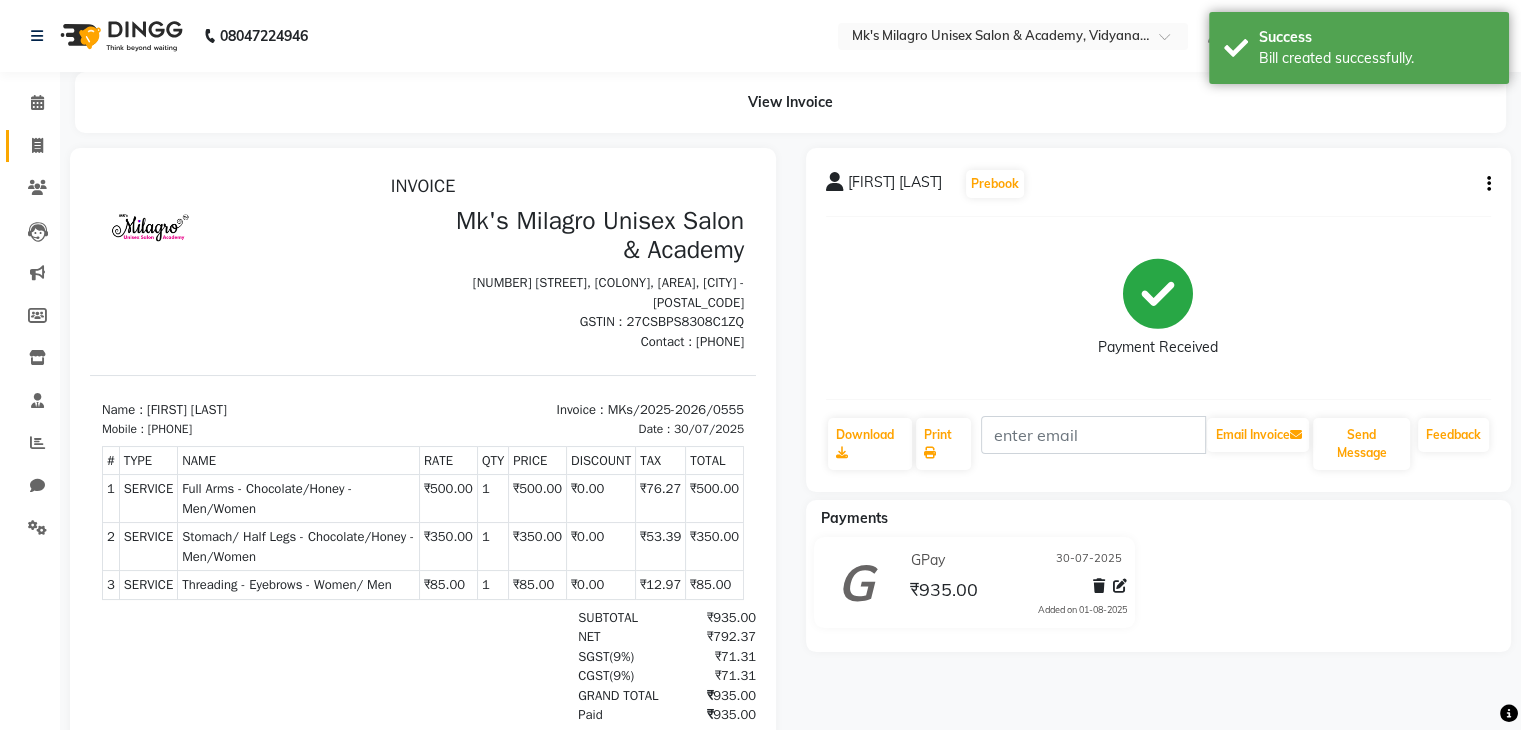 scroll, scrollTop: 0, scrollLeft: 0, axis: both 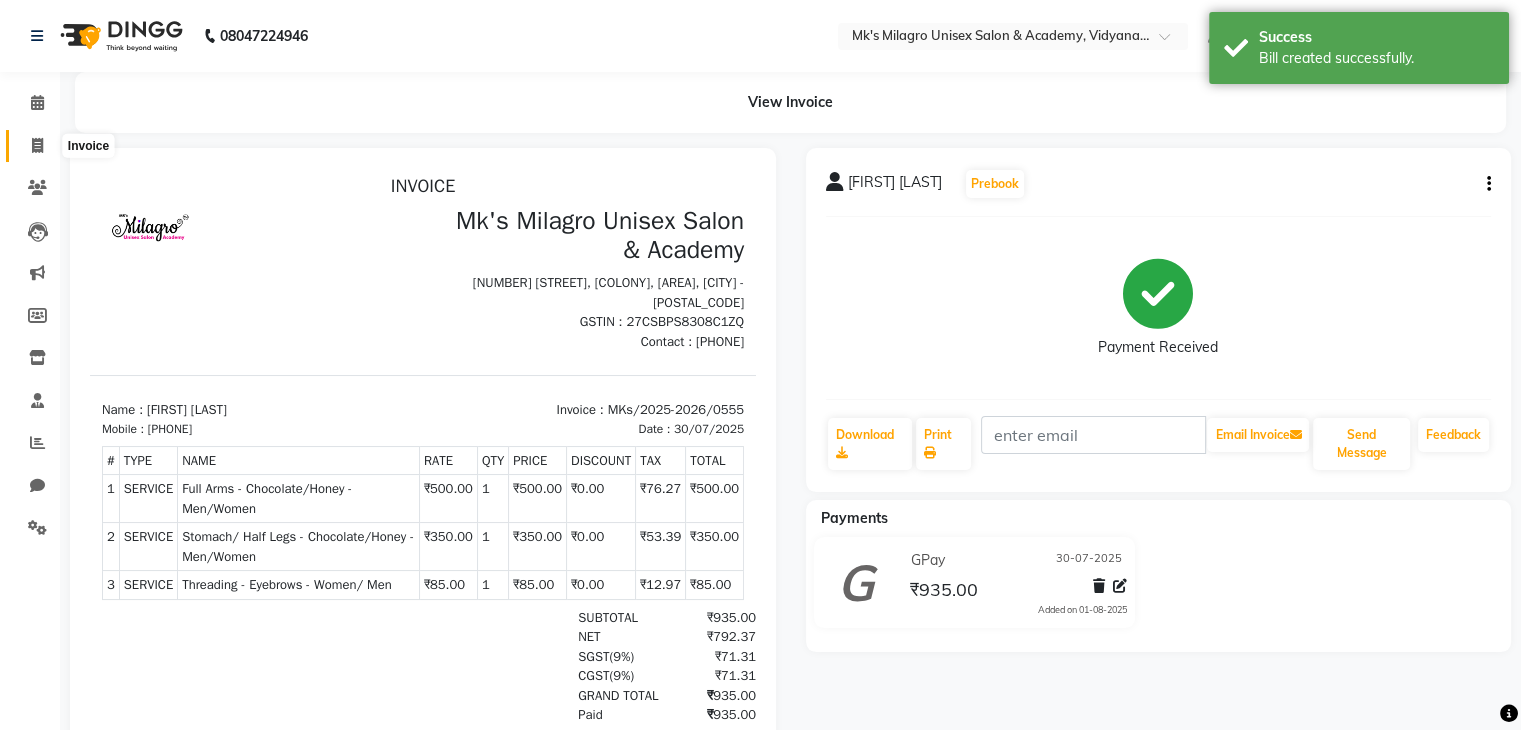 click 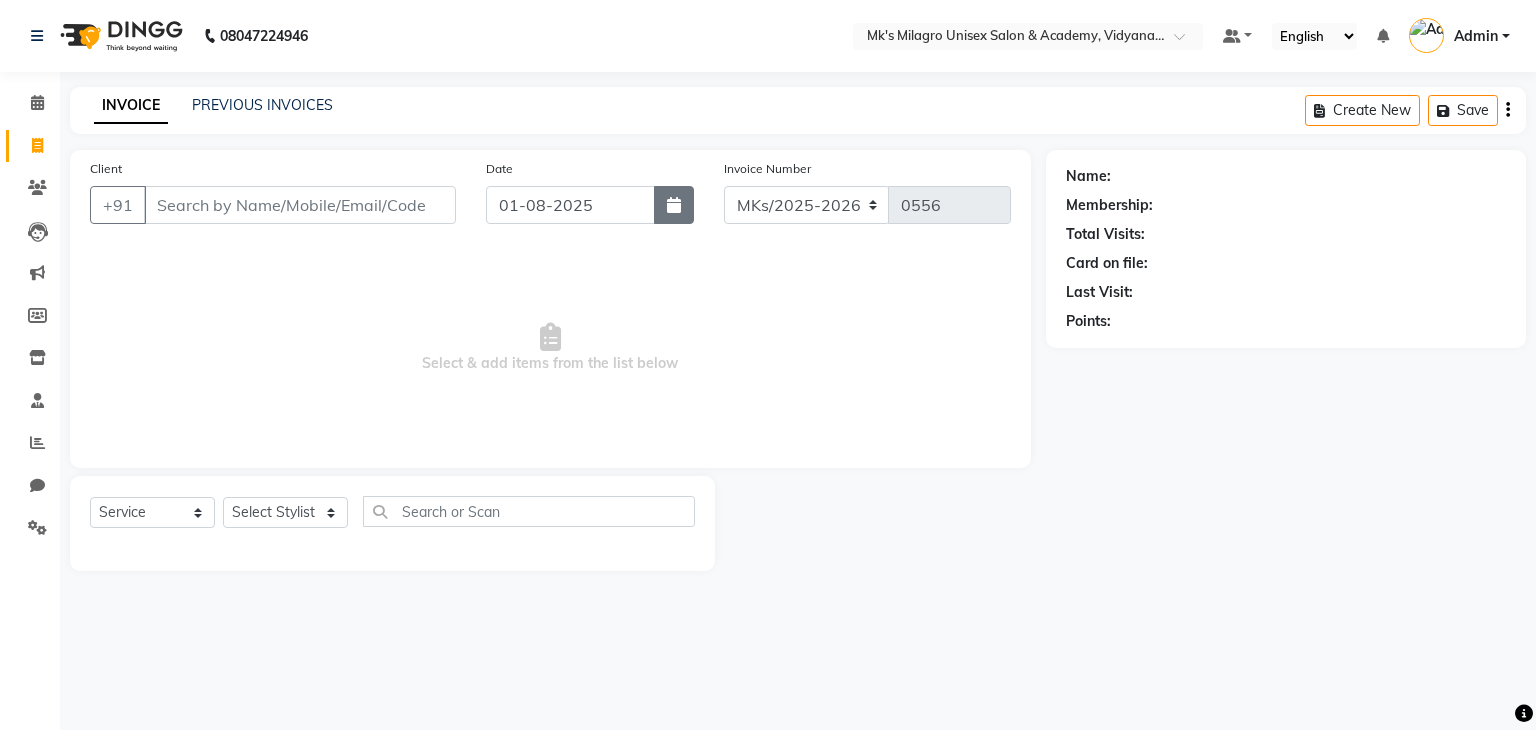 click 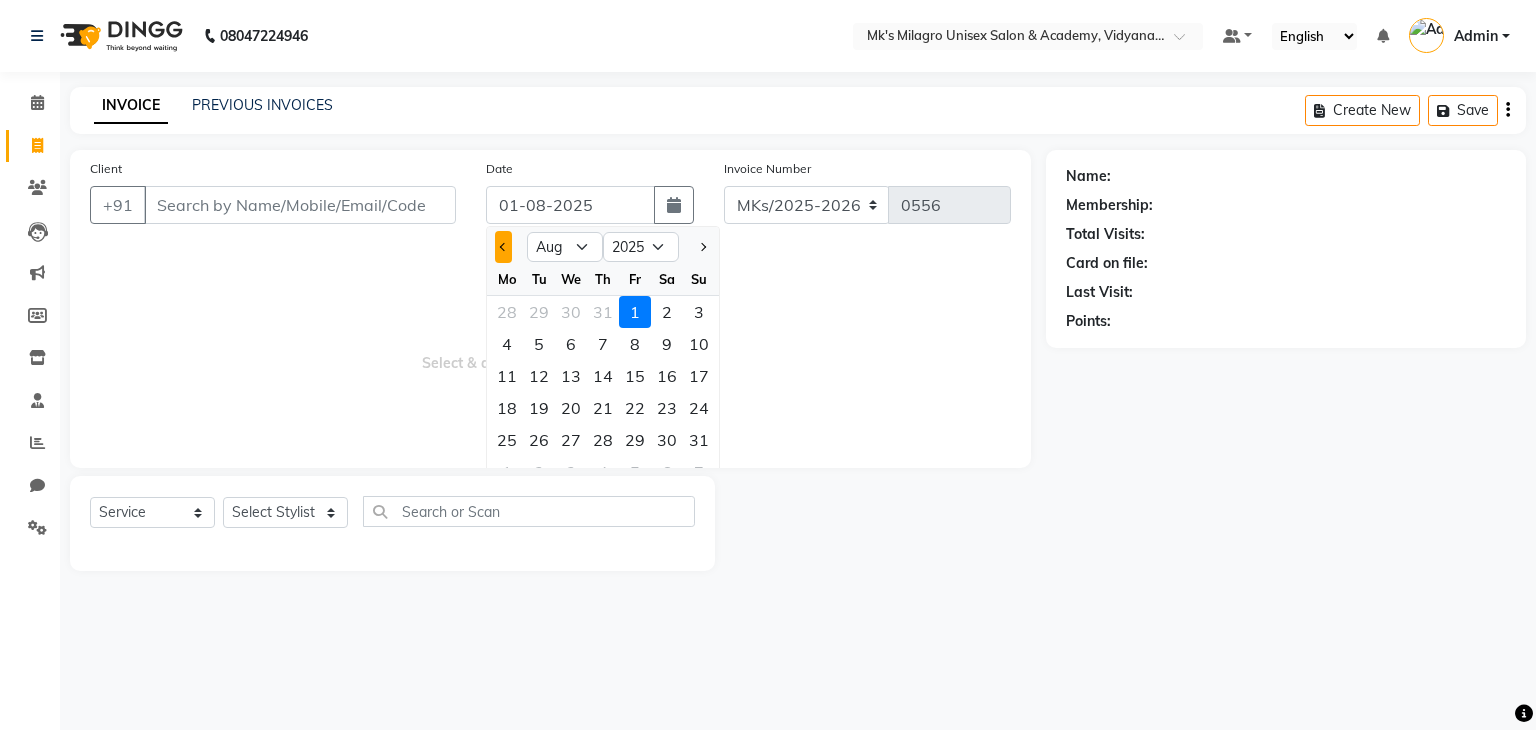 click 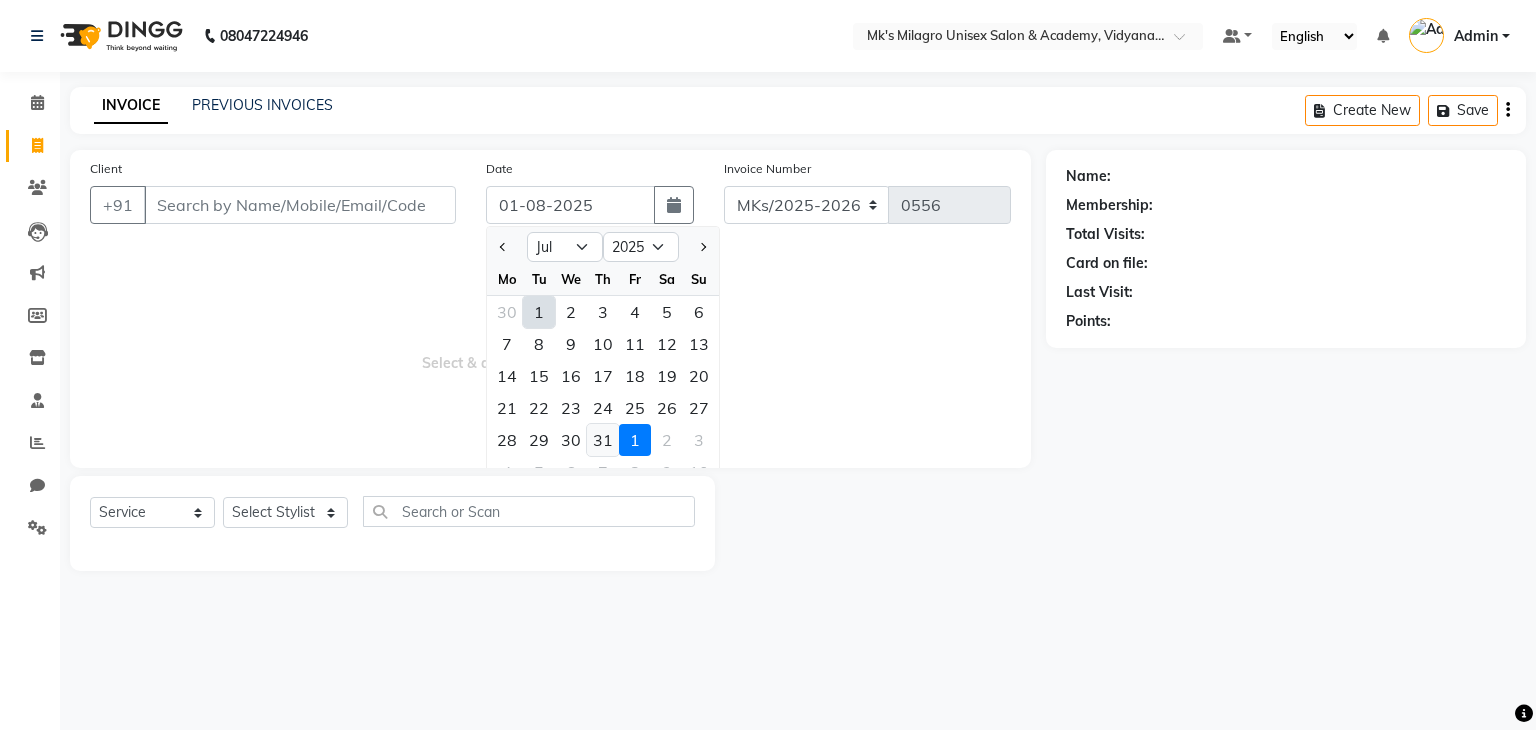 click on "31" 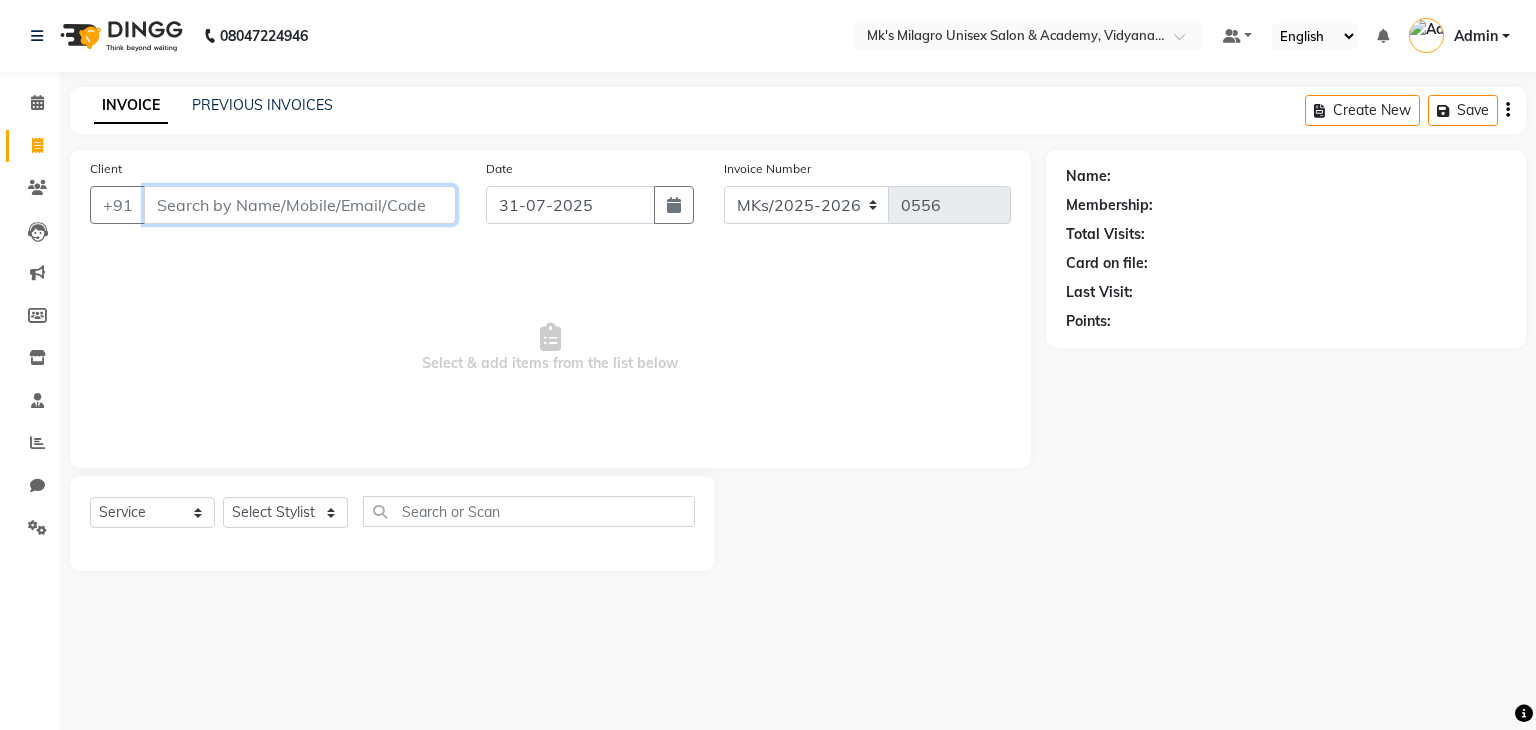 click on "Client" at bounding box center [300, 205] 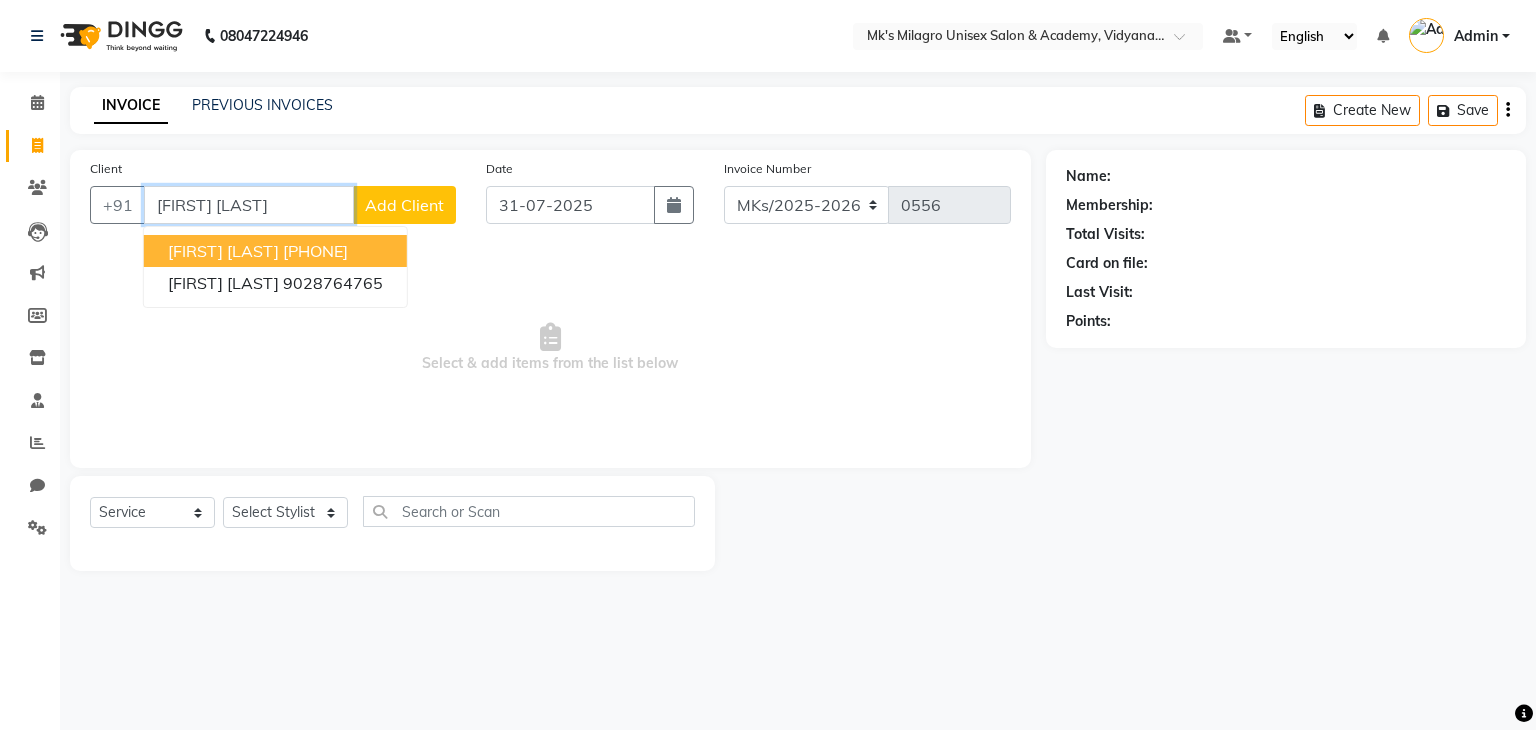 click on "[FIRST] [LAST] [PHONE]" at bounding box center (275, 251) 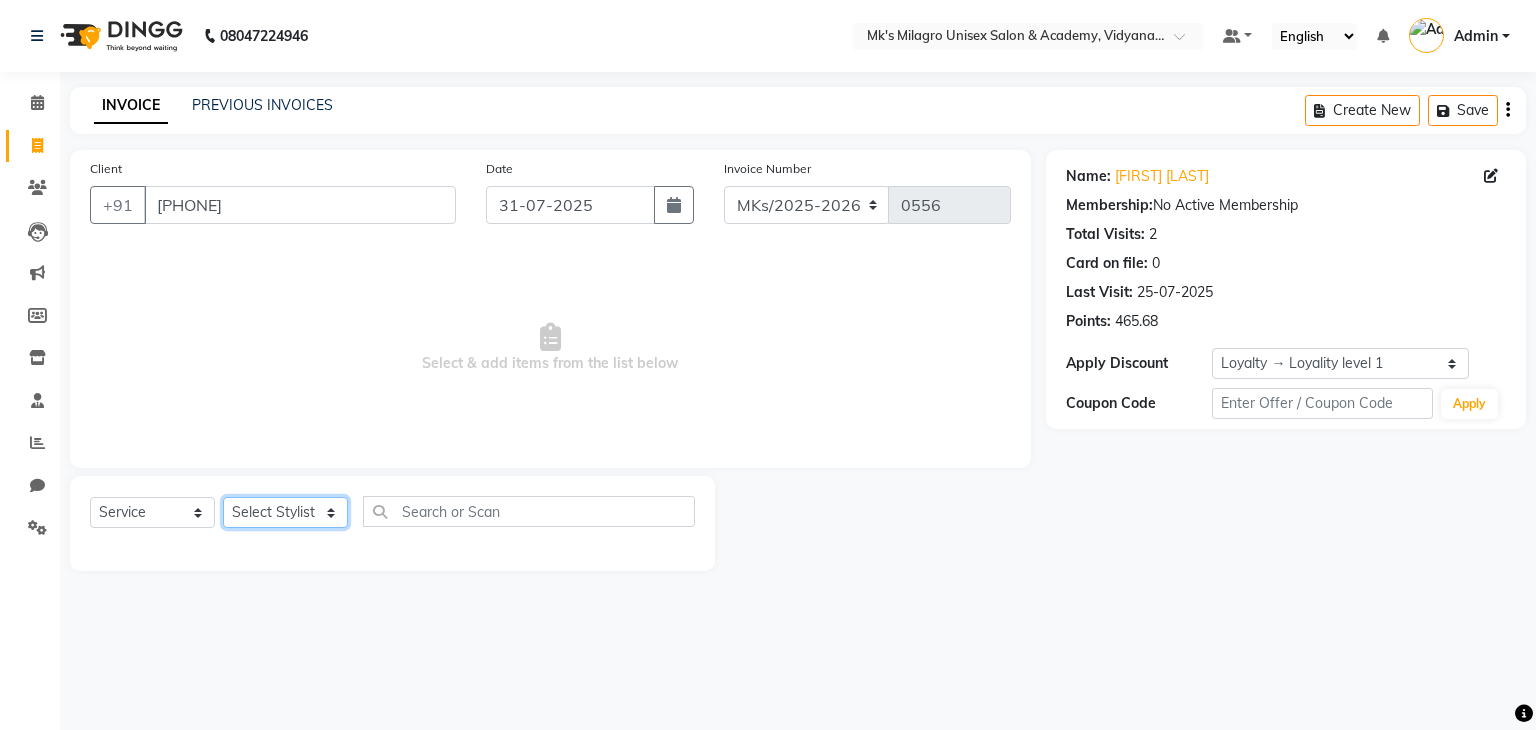 click on "Select Stylist Madhuri Jadhav Minsi Ramesh Renuka Riya Sandhaya Santoshi" 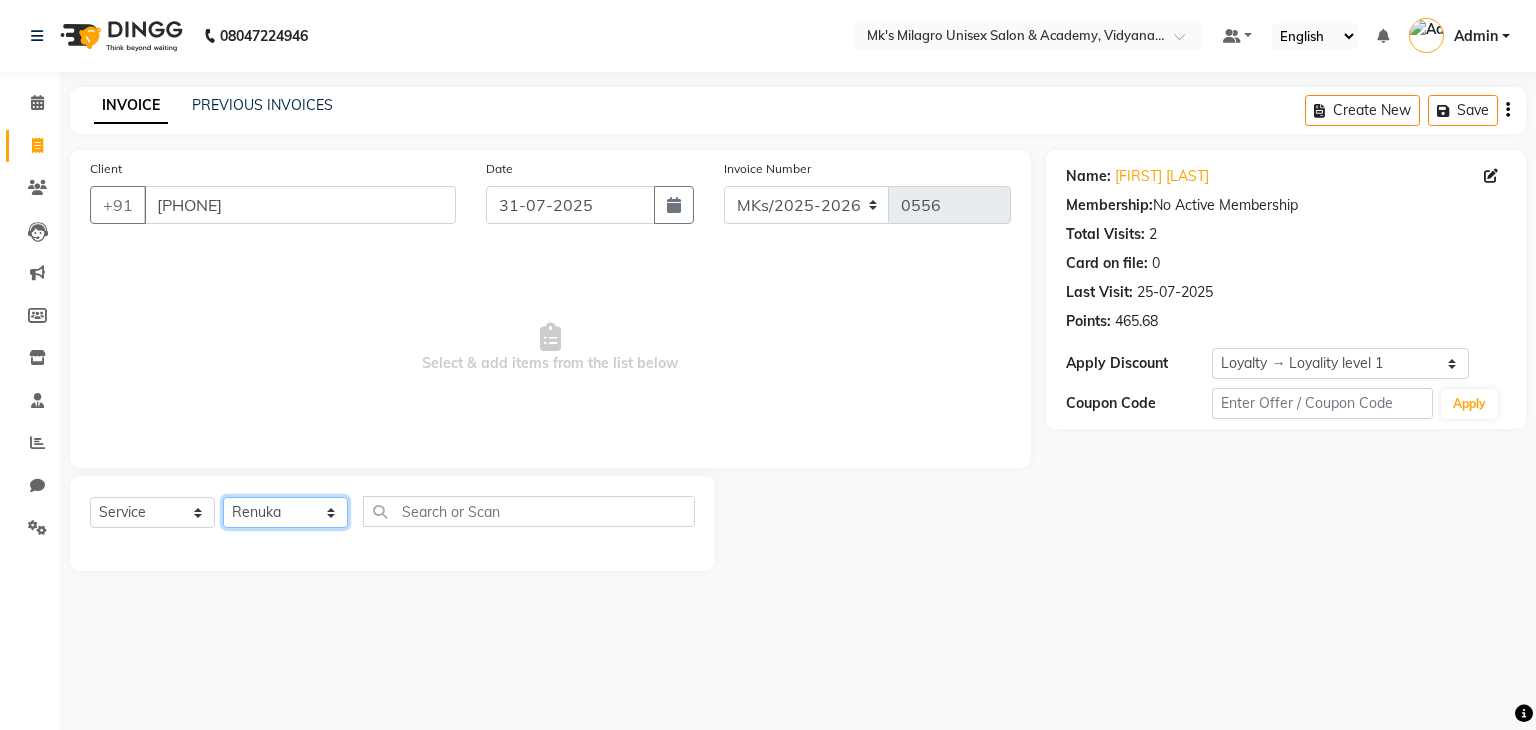 click on "Select Stylist Madhuri Jadhav Minsi Ramesh Renuka Riya Sandhaya Santoshi" 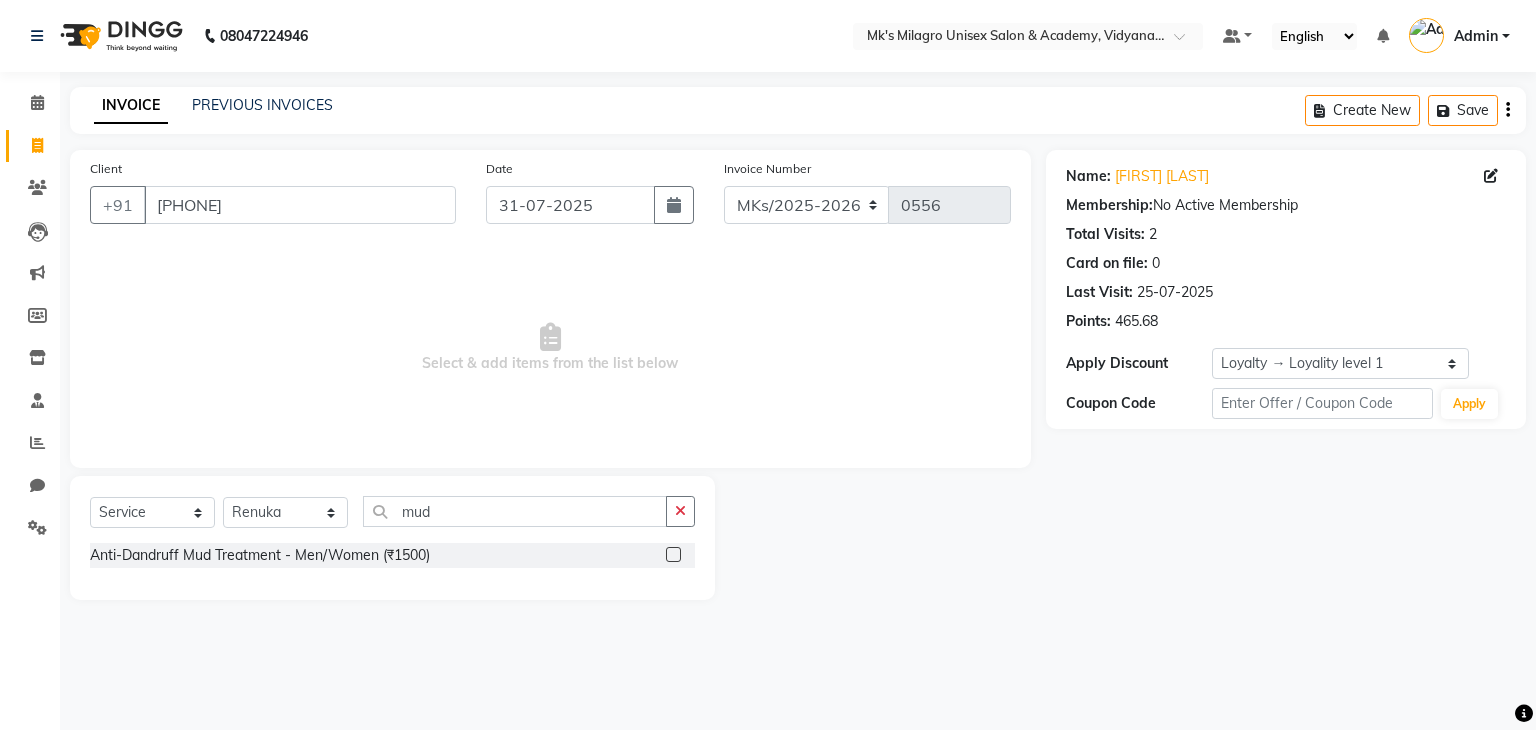 click 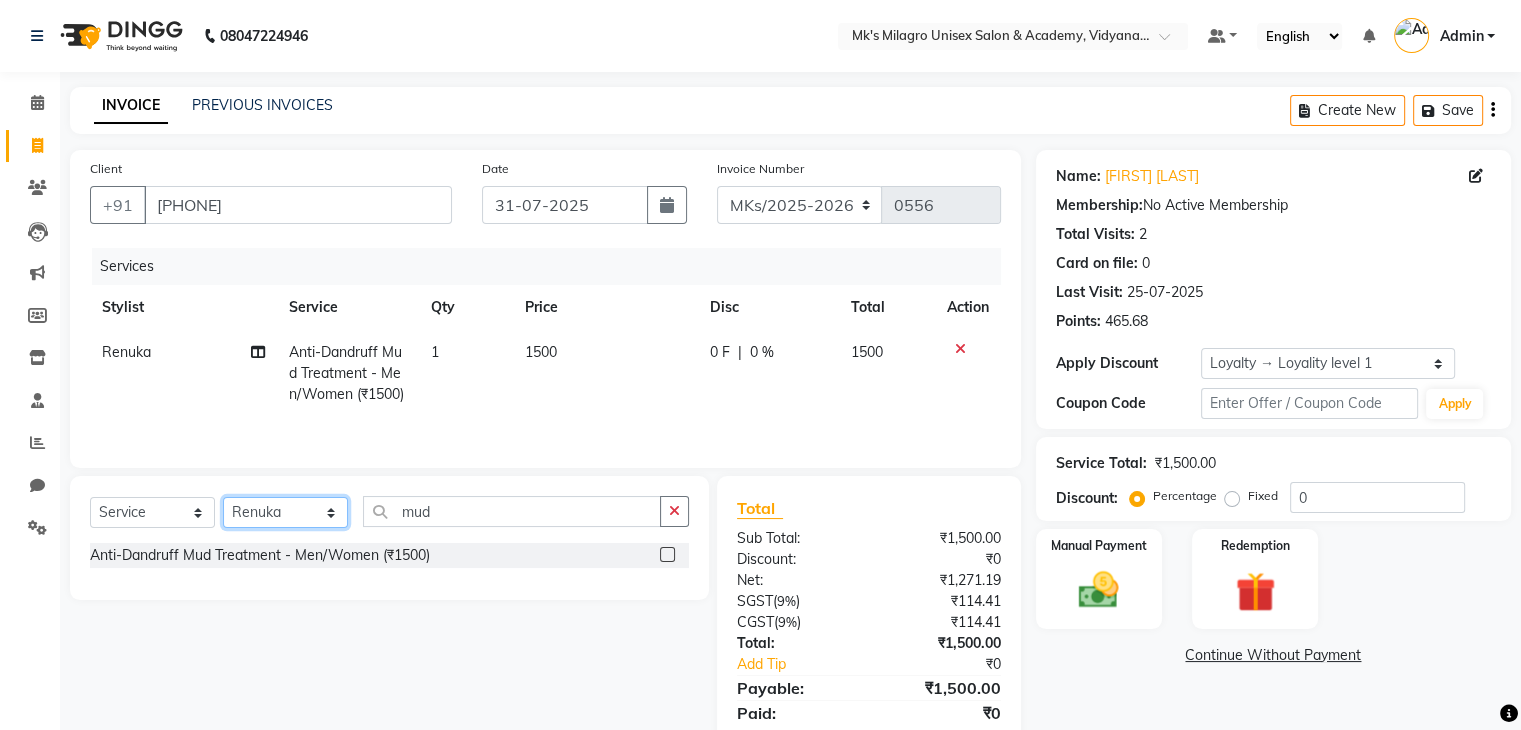click on "Select Stylist Madhuri Jadhav Minsi Ramesh Renuka Riya Sandhaya Santoshi" 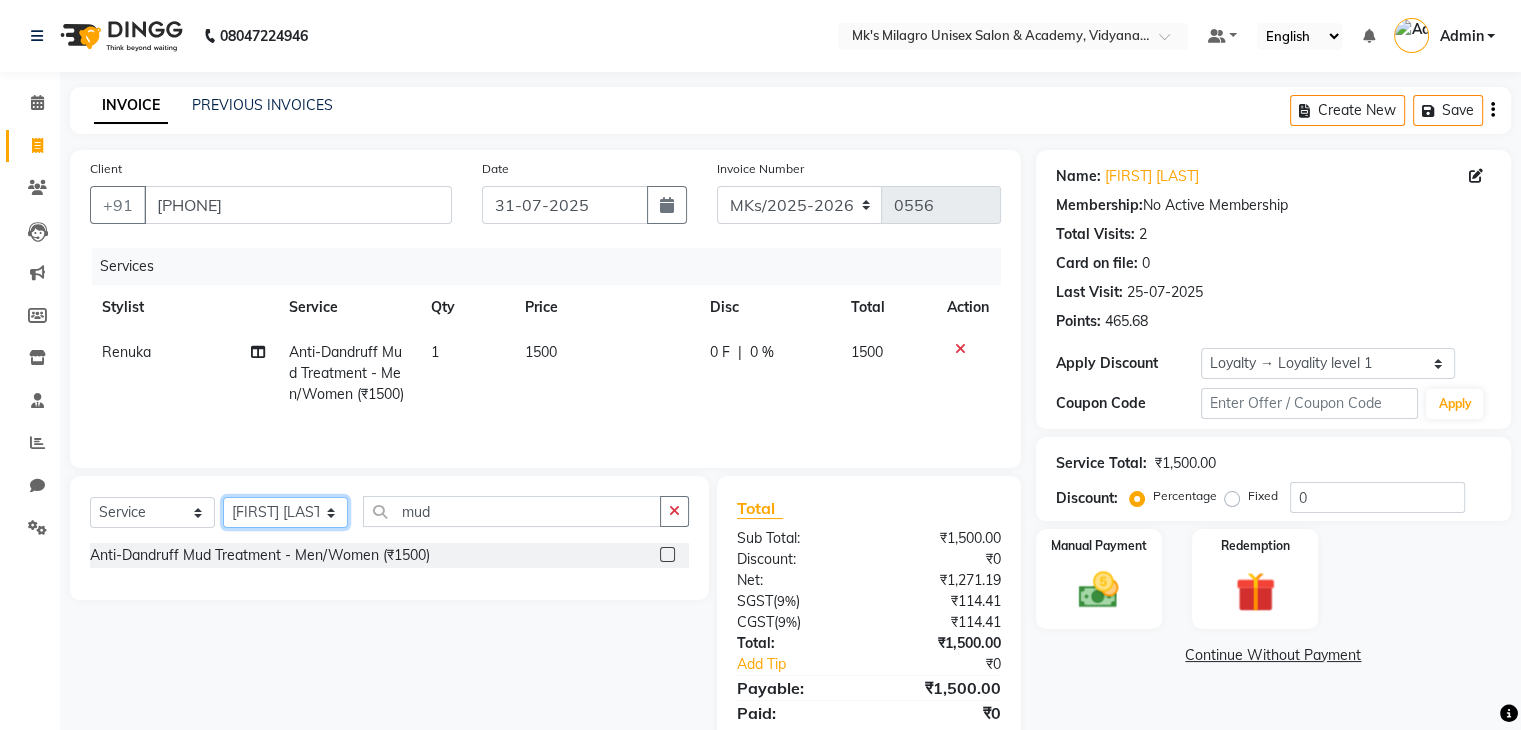 click on "Select Stylist Madhuri Jadhav Minsi Ramesh Renuka Riya Sandhaya Santoshi" 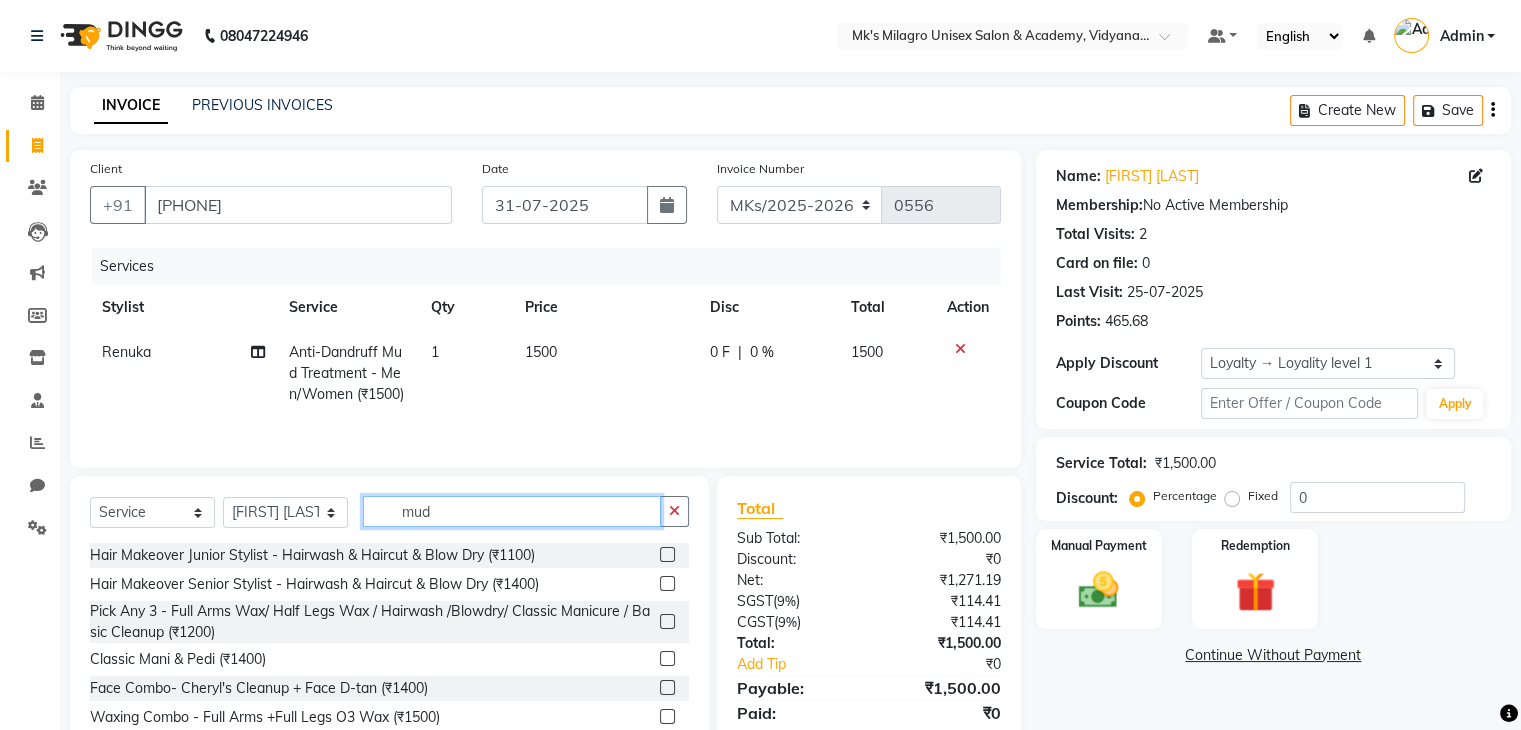 click on "mud" 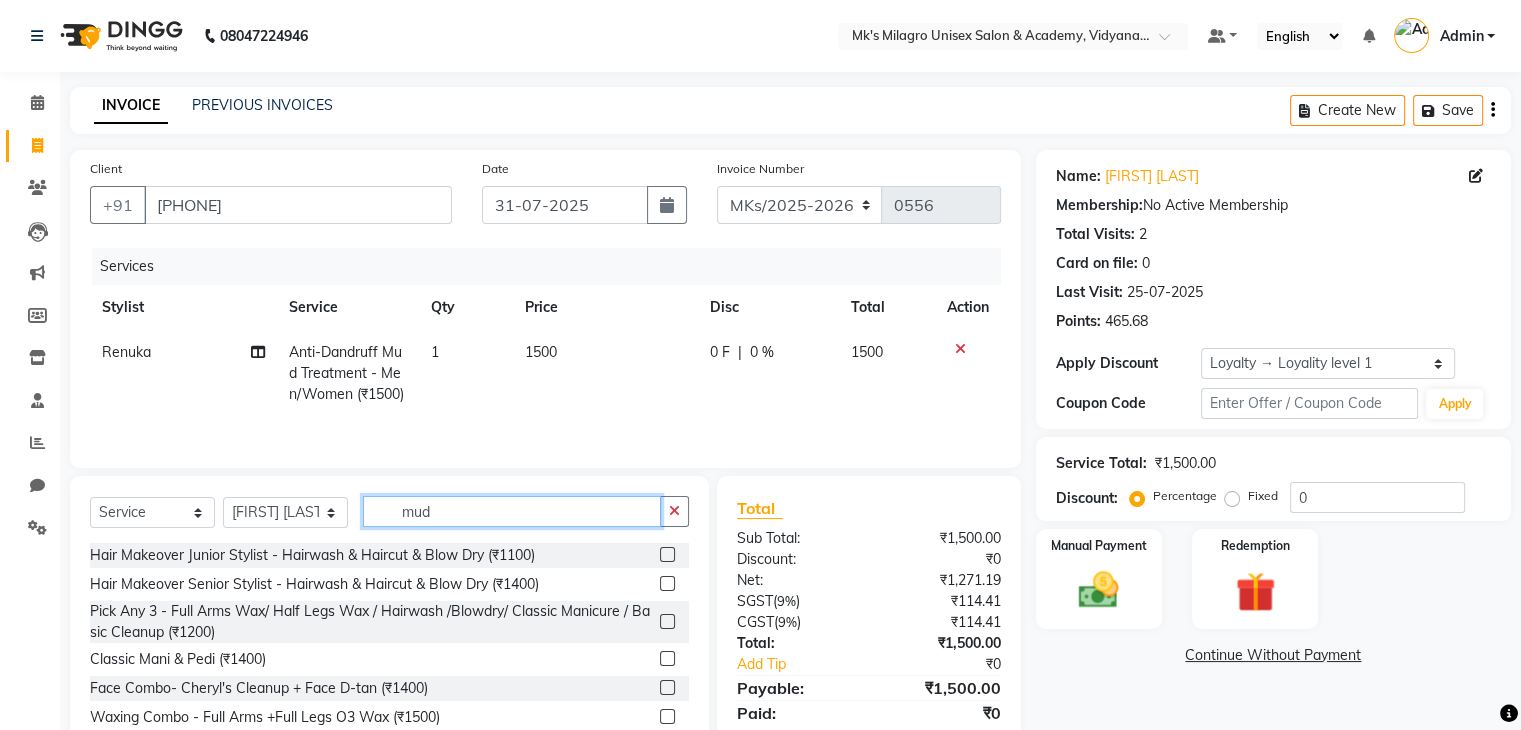click on "mud" 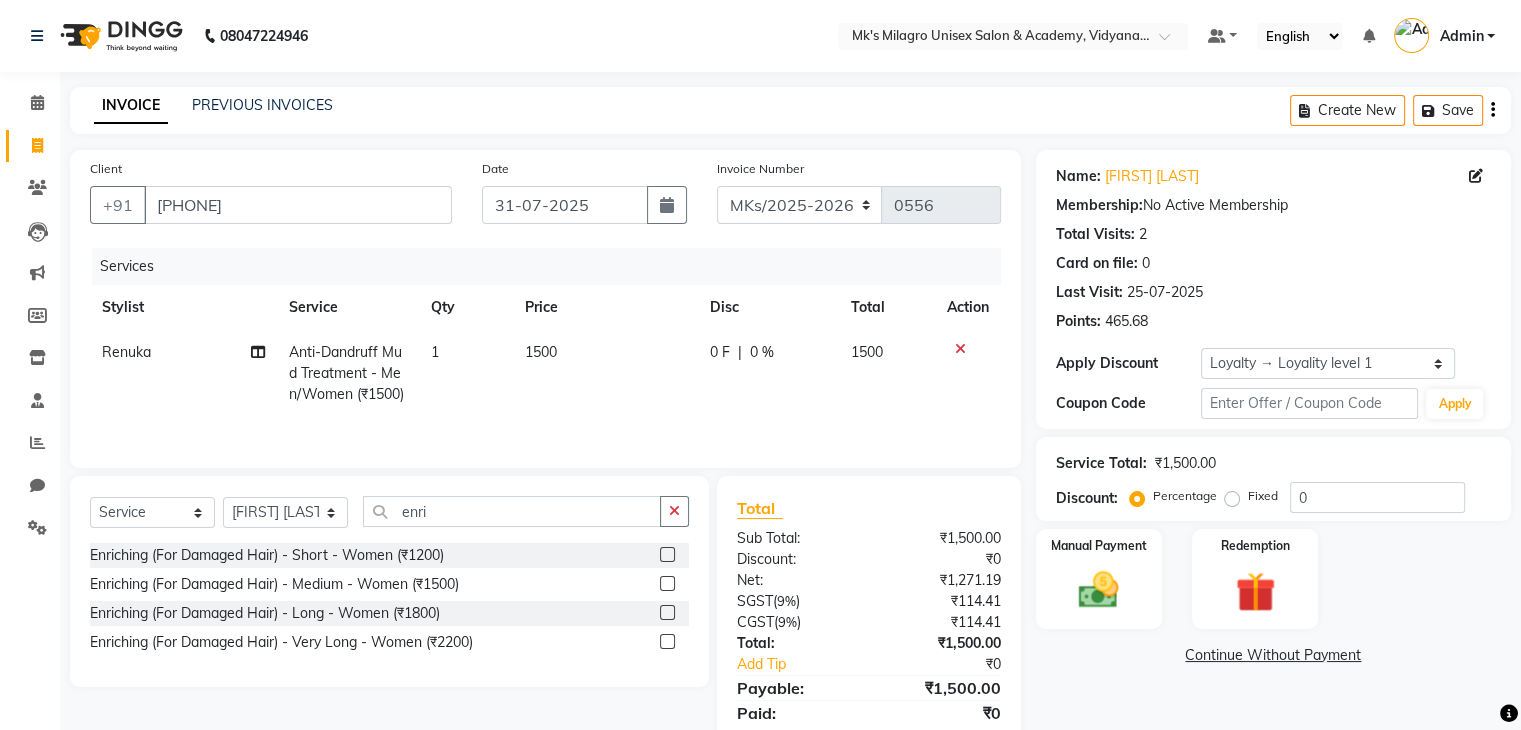 click 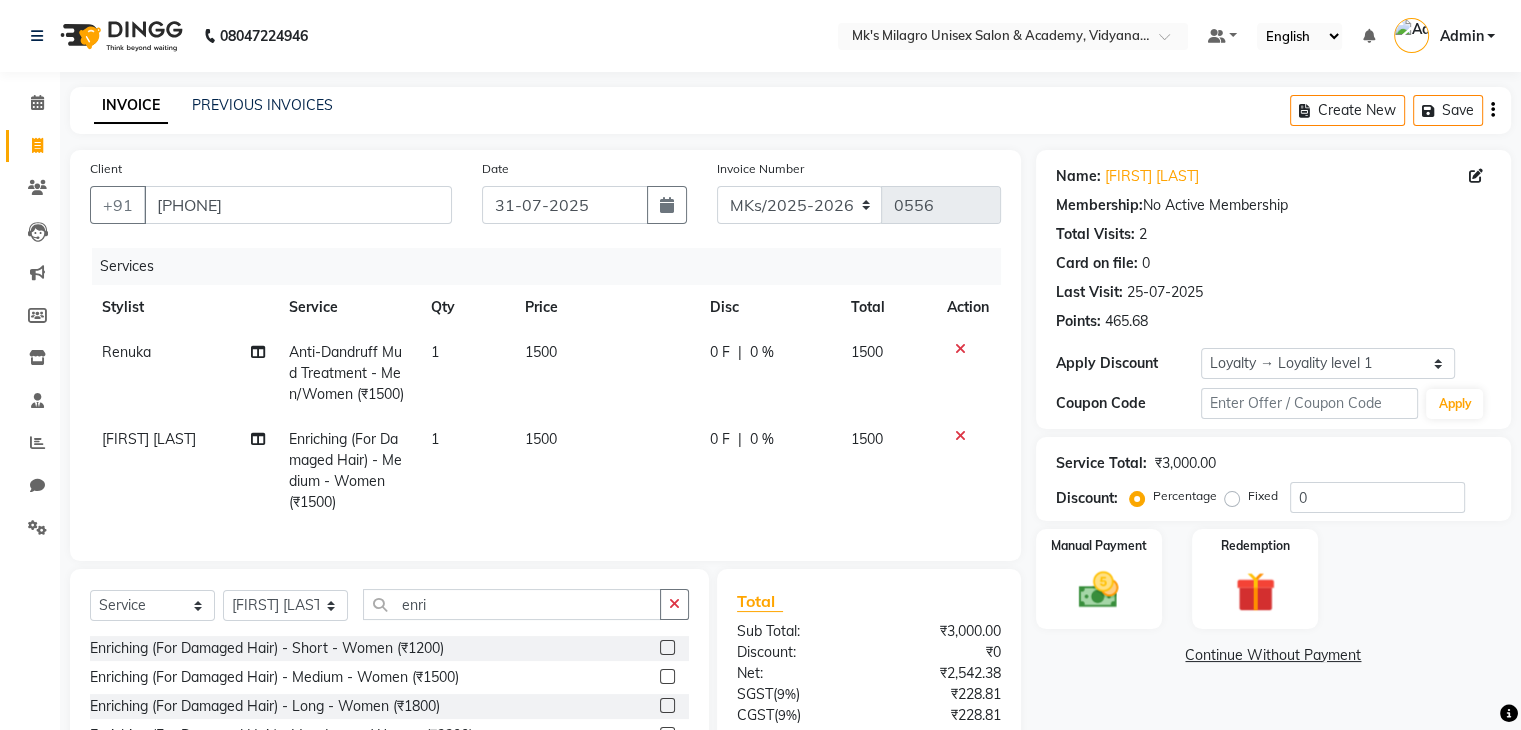 click on "0 %" 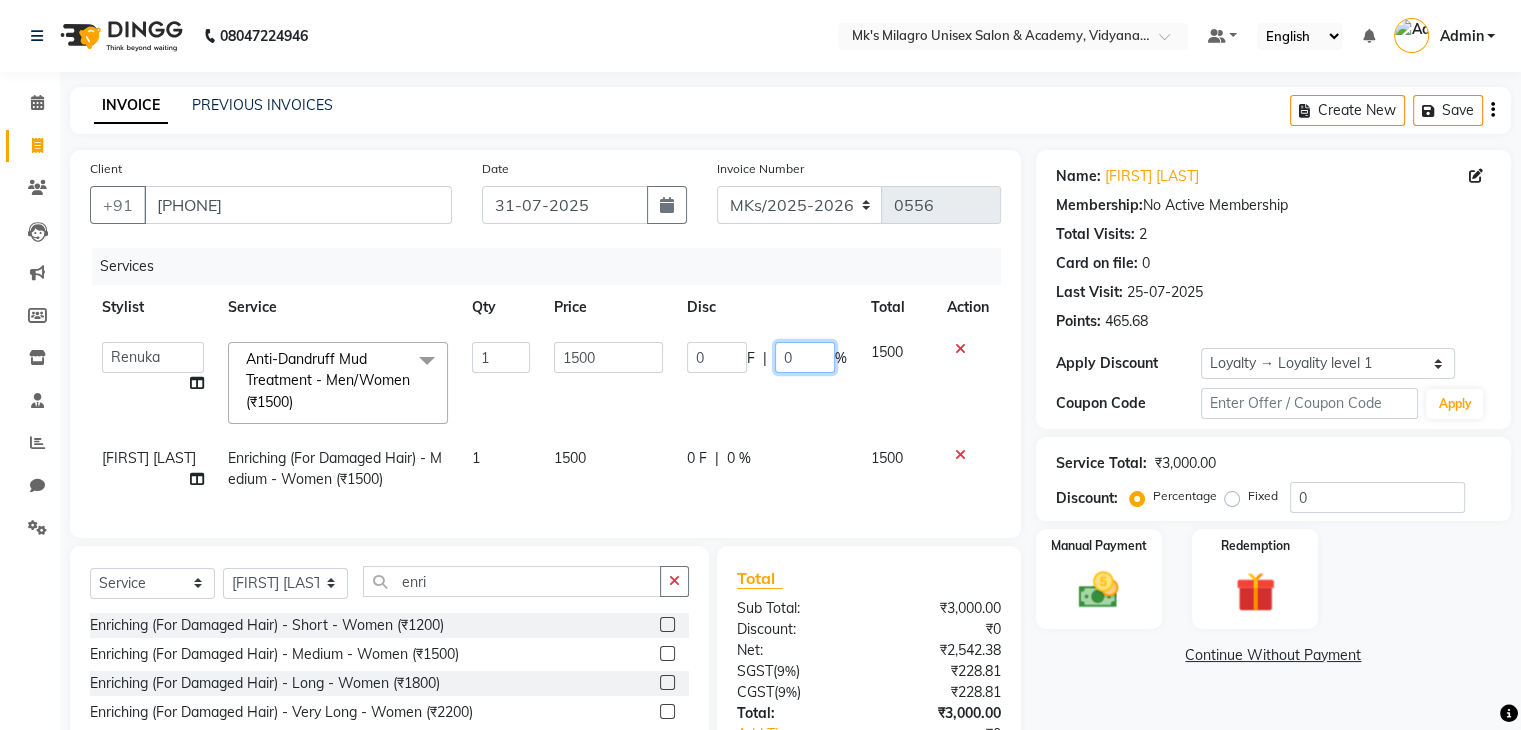 click on "0" 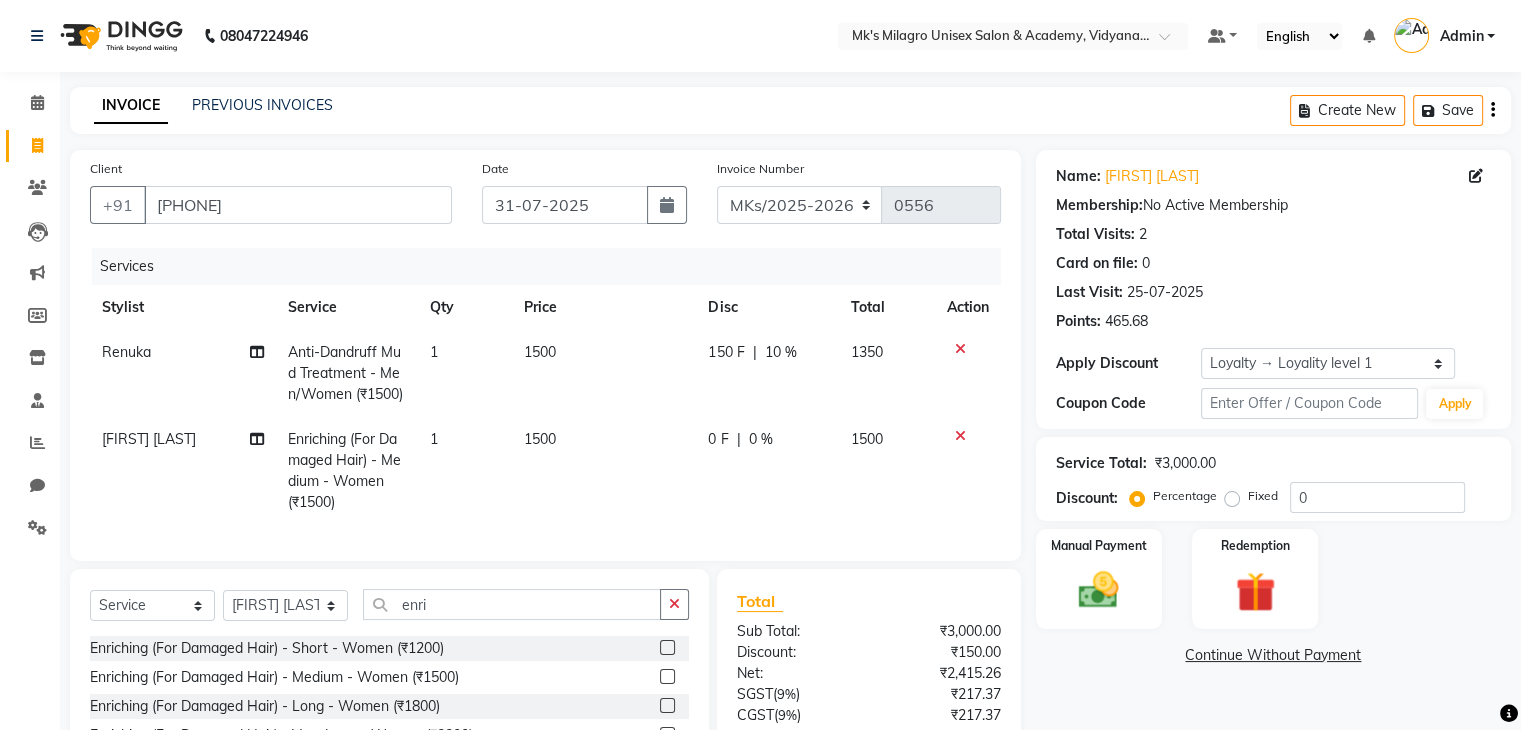 click on "0 F | 0 %" 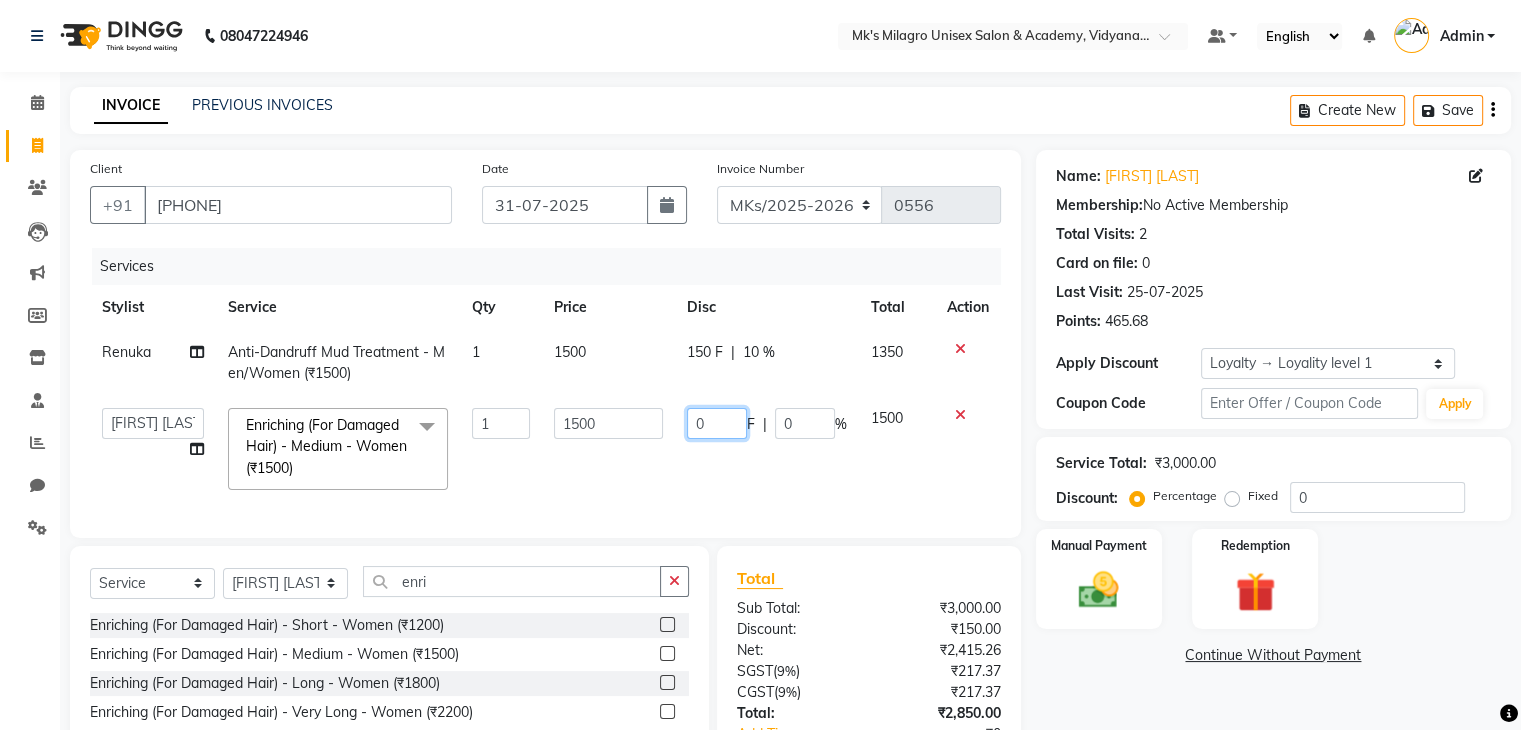 click on "0" 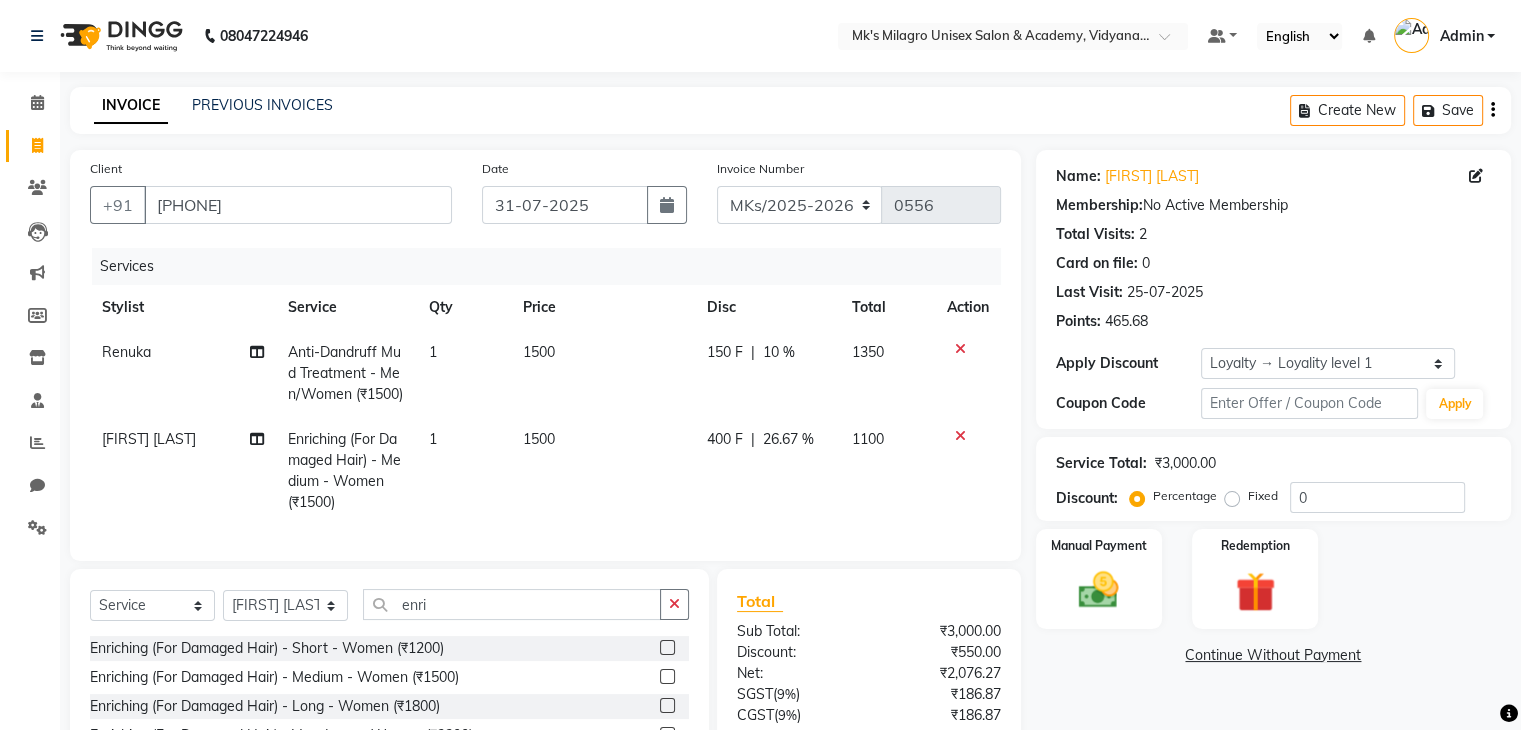 click on "400 F | 26.67 %" 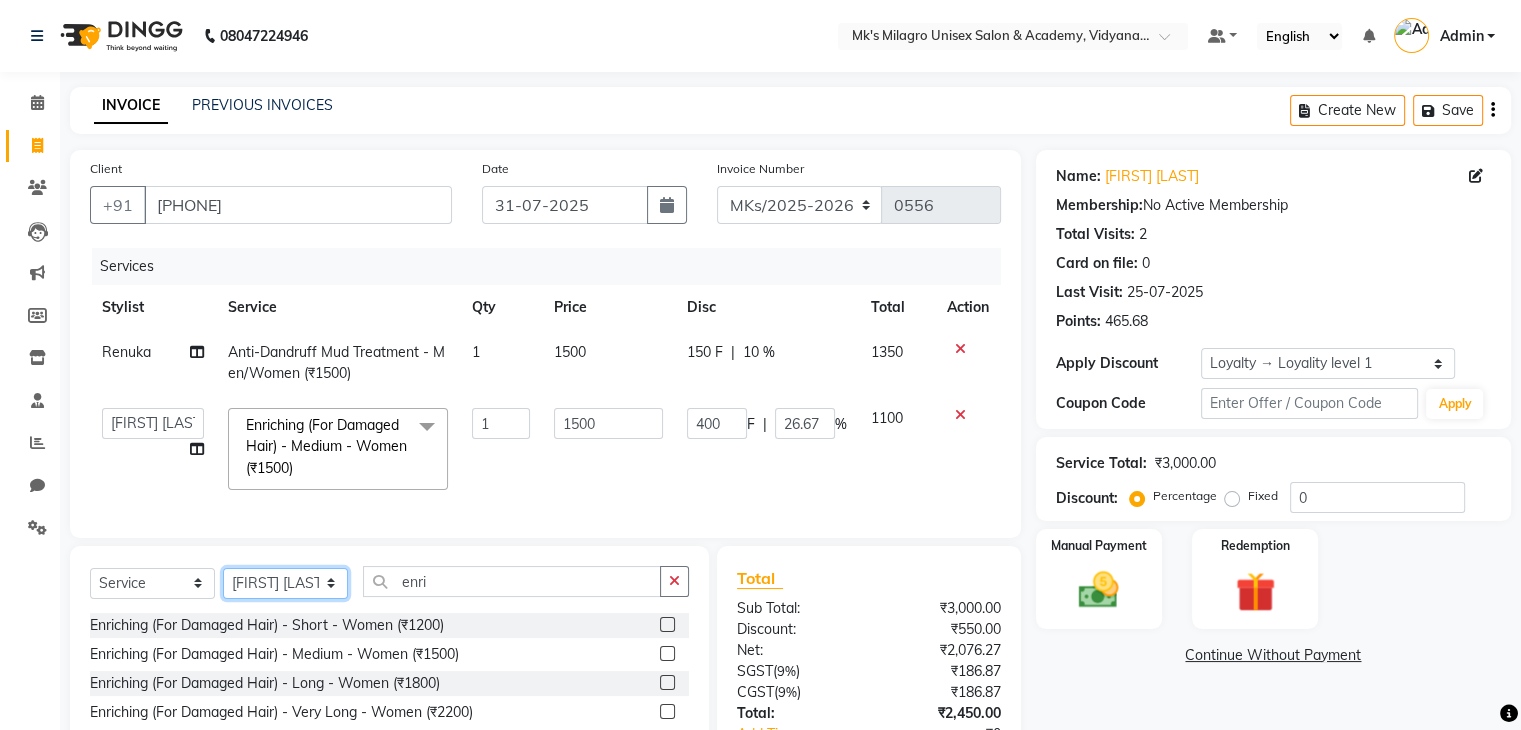 click on "Select Stylist Madhuri Jadhav Minsi Ramesh Renuka Riya Sandhaya Santoshi" 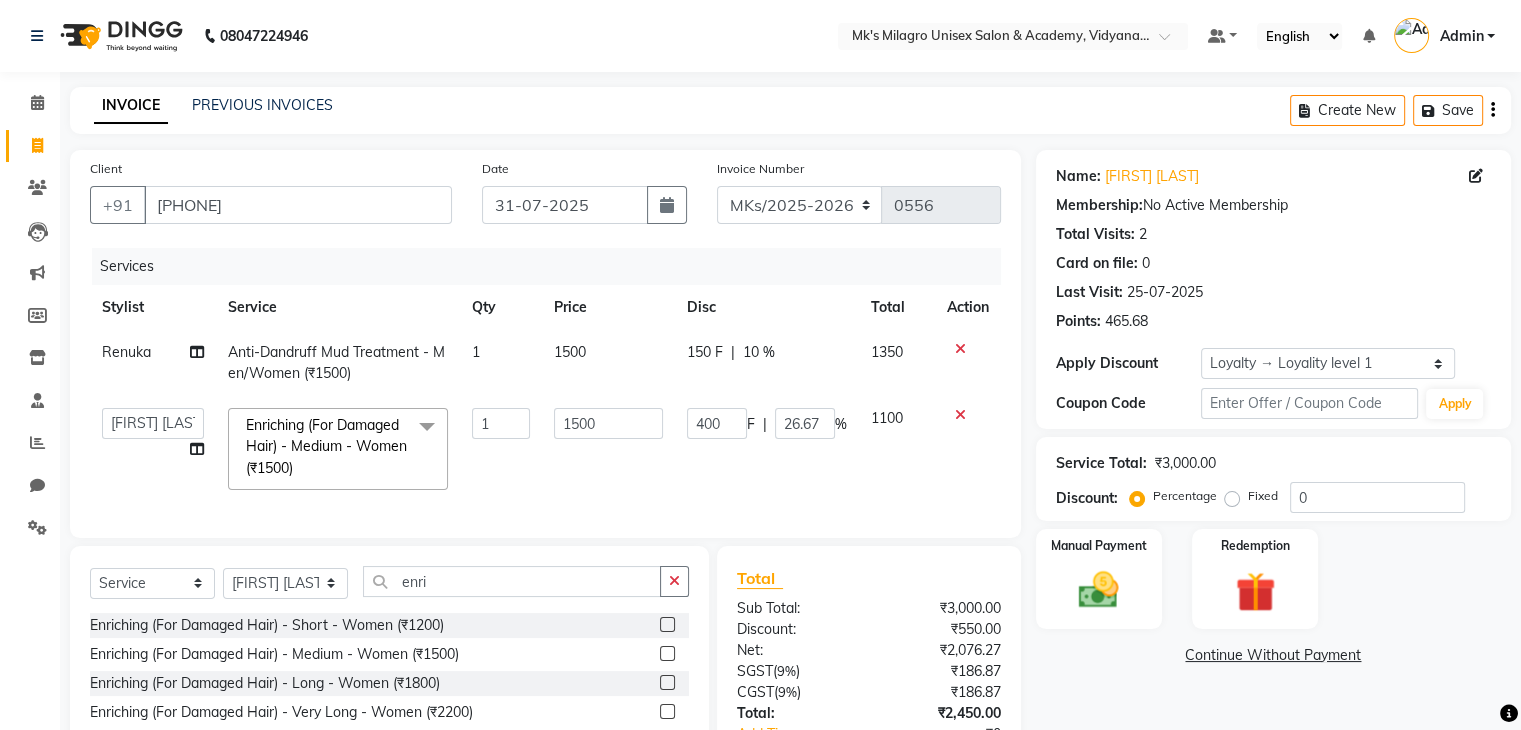 click 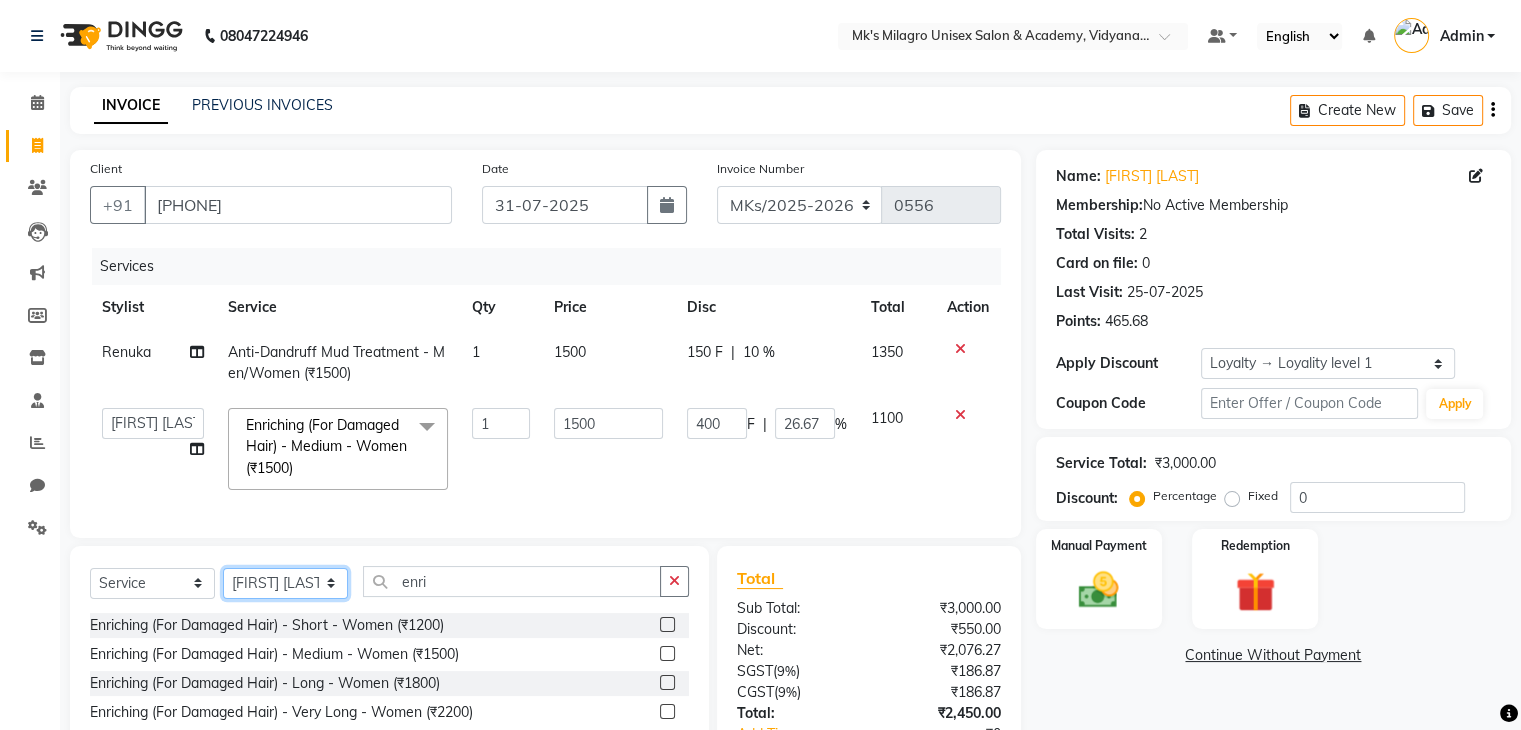 click on "Select Stylist Madhuri Jadhav Minsi Ramesh Renuka Riya Sandhaya Santoshi" 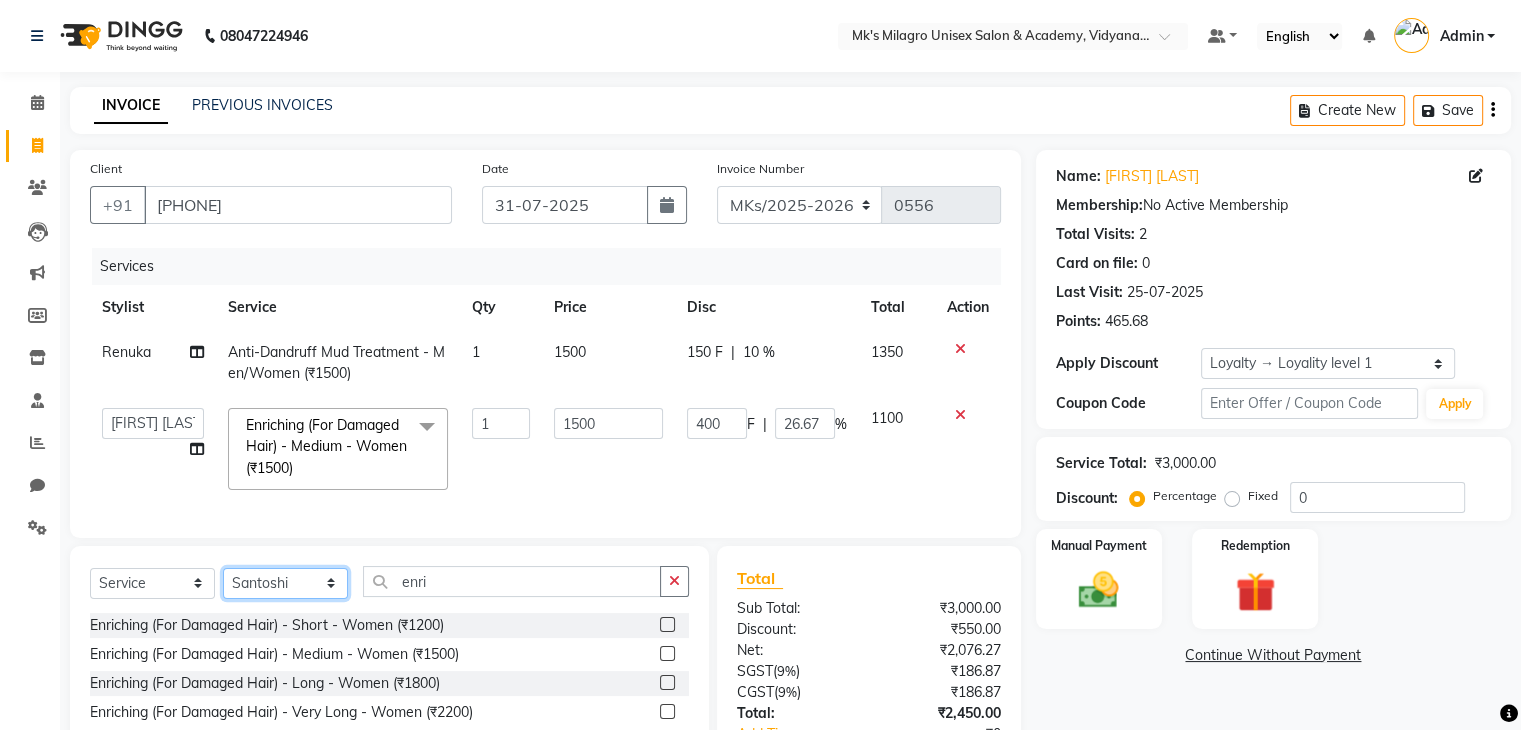 click on "Select Stylist Madhuri Jadhav Minsi Ramesh Renuka Riya Sandhaya Santoshi" 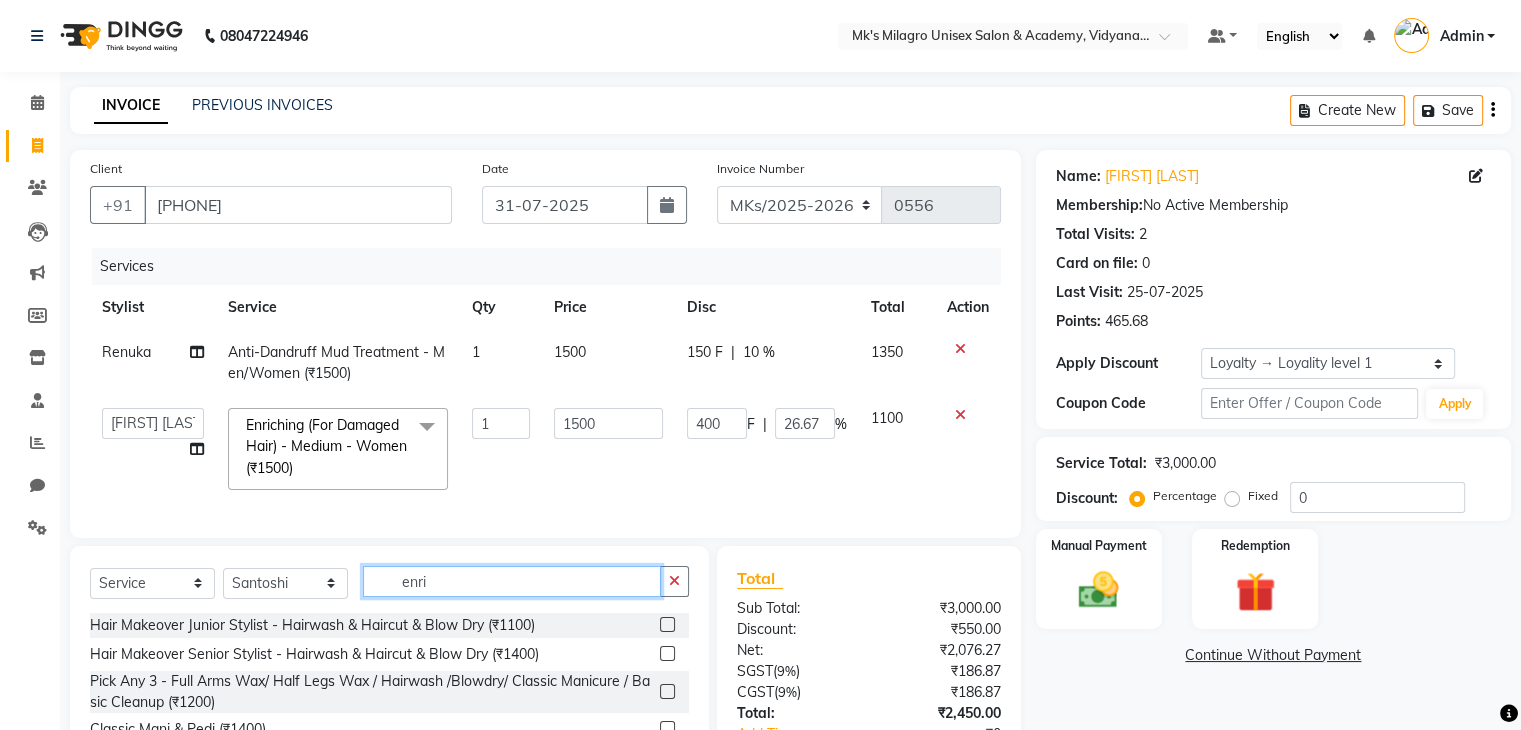 click on "enri" 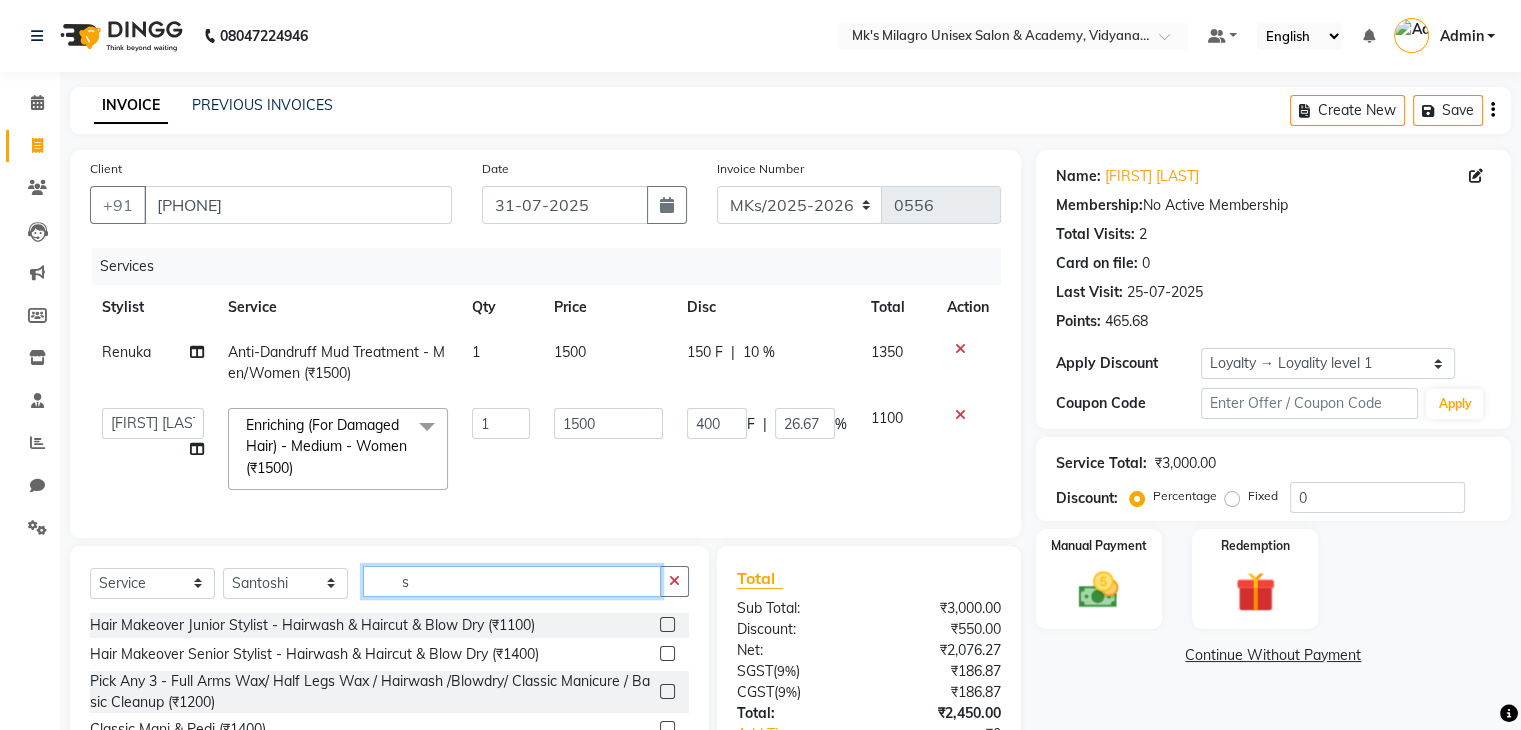 click on "s" 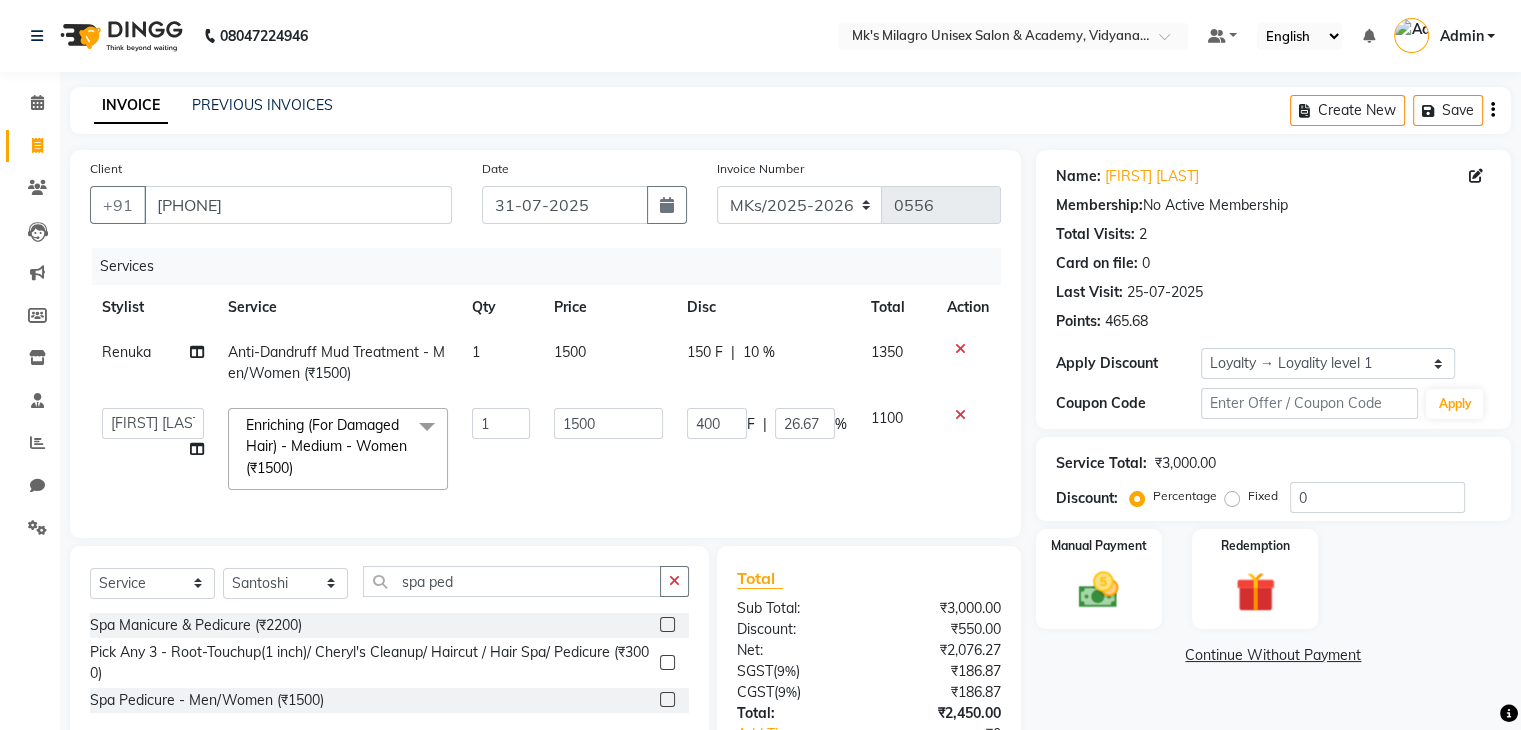 click 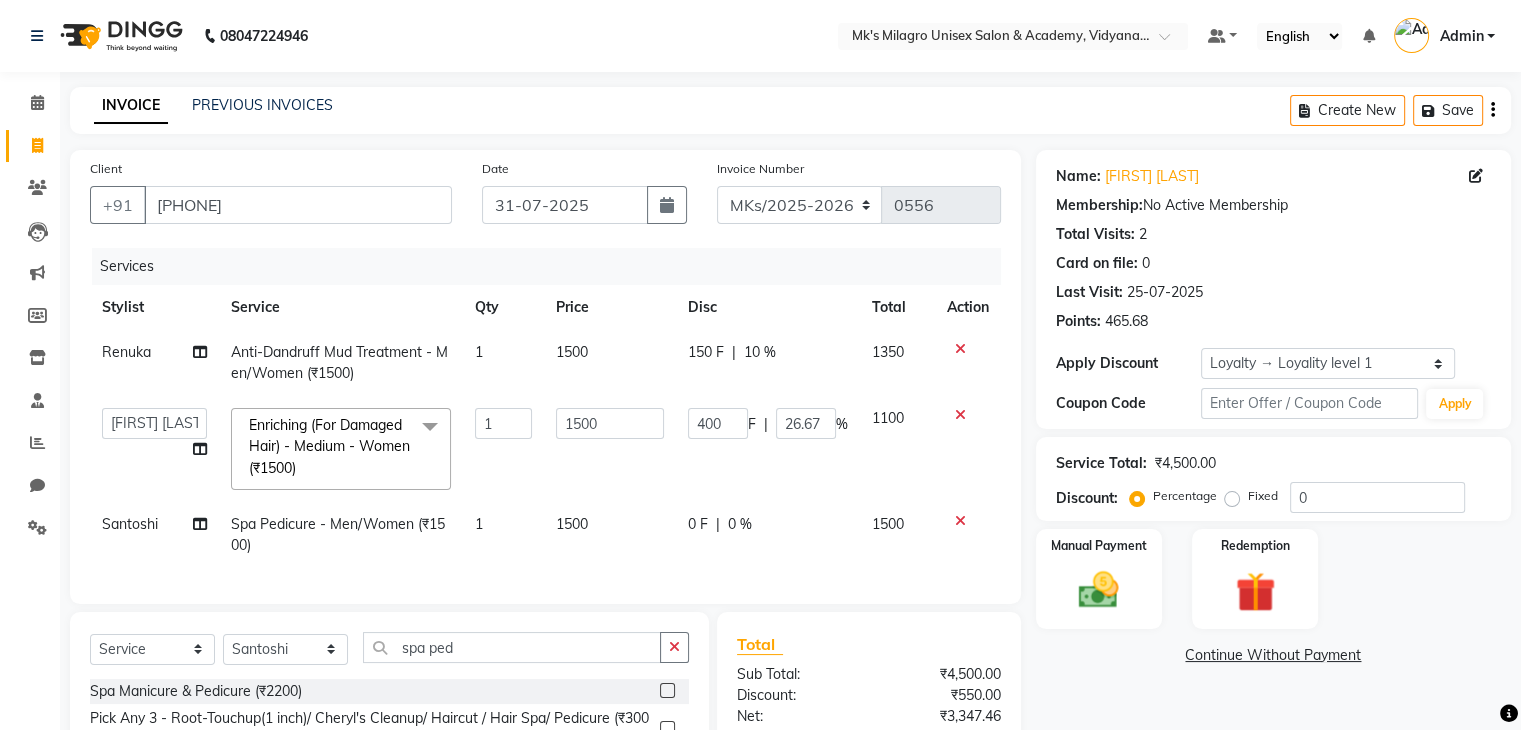 click on "400 F | 26.67 %" 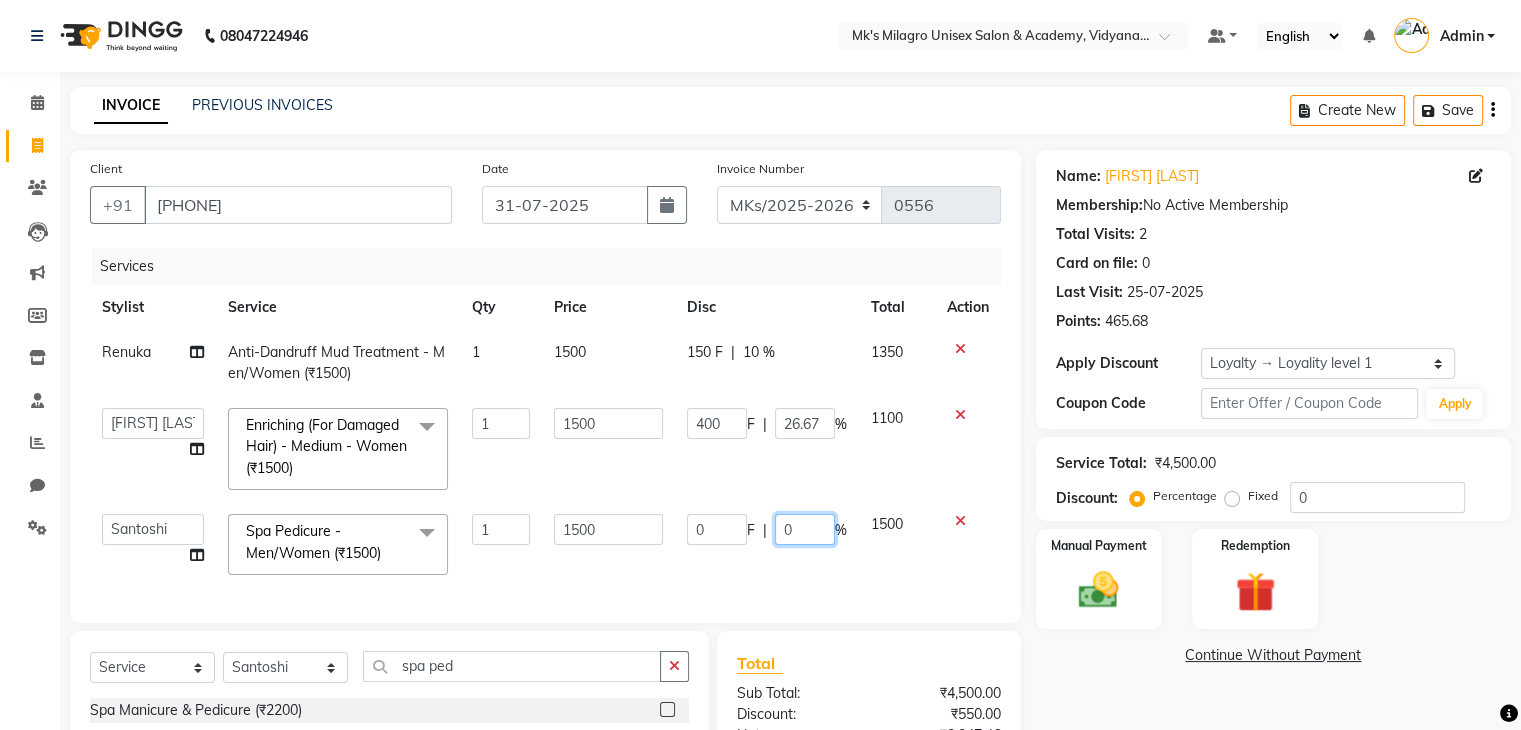 click on "0" 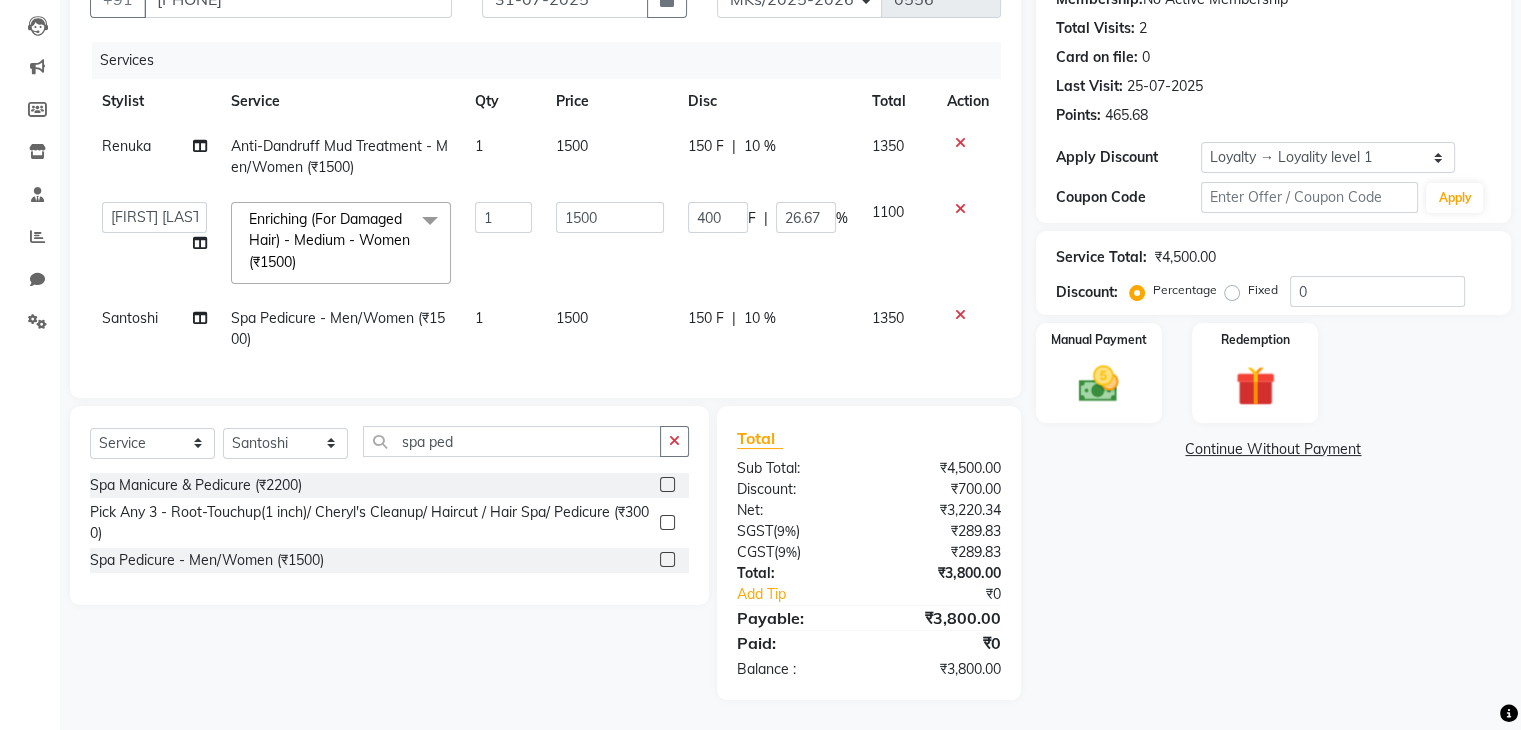 scroll, scrollTop: 222, scrollLeft: 0, axis: vertical 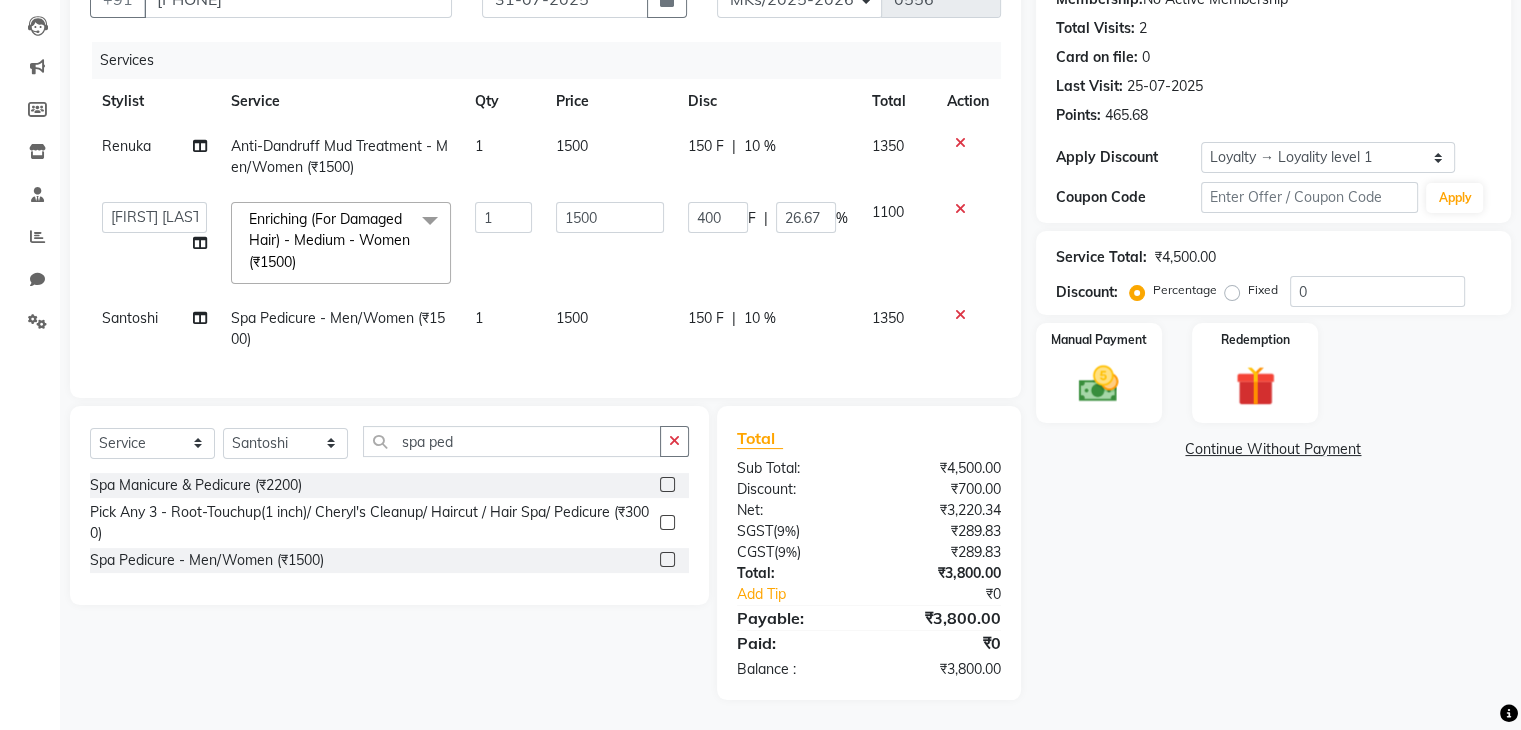 click on "Name: [FIRST] [LAST] Membership: No Active Membership Total Visits: 2 Card on file: 0 Last Visit: [DATE] Points: [NUMBER] Apply Discount Select Loyalty → Loyality level 1 Coupon Code Apply Service Total: ₹4,500.00 Discount: Percentage Fixed 0 Manual Payment Redemption Continue Without Payment" 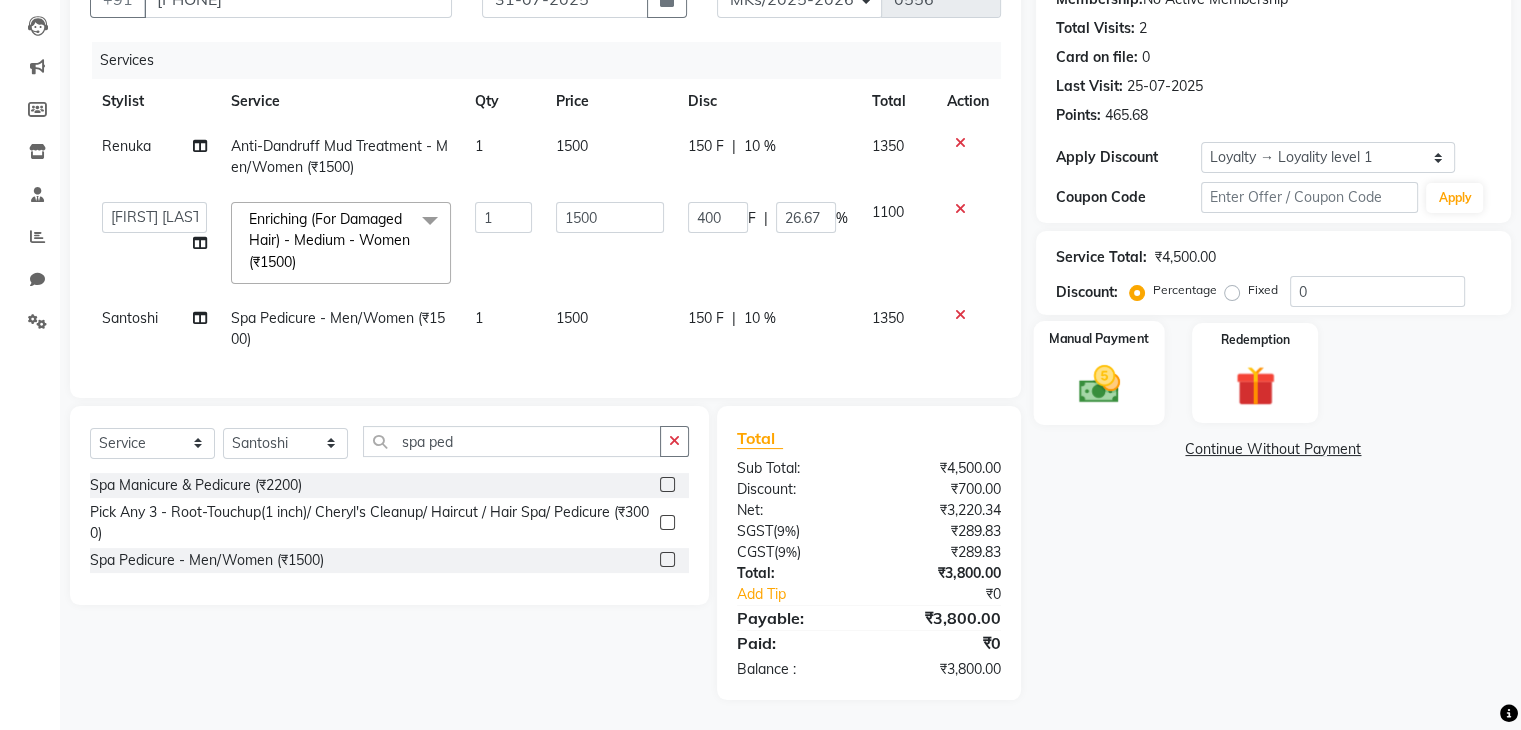 click 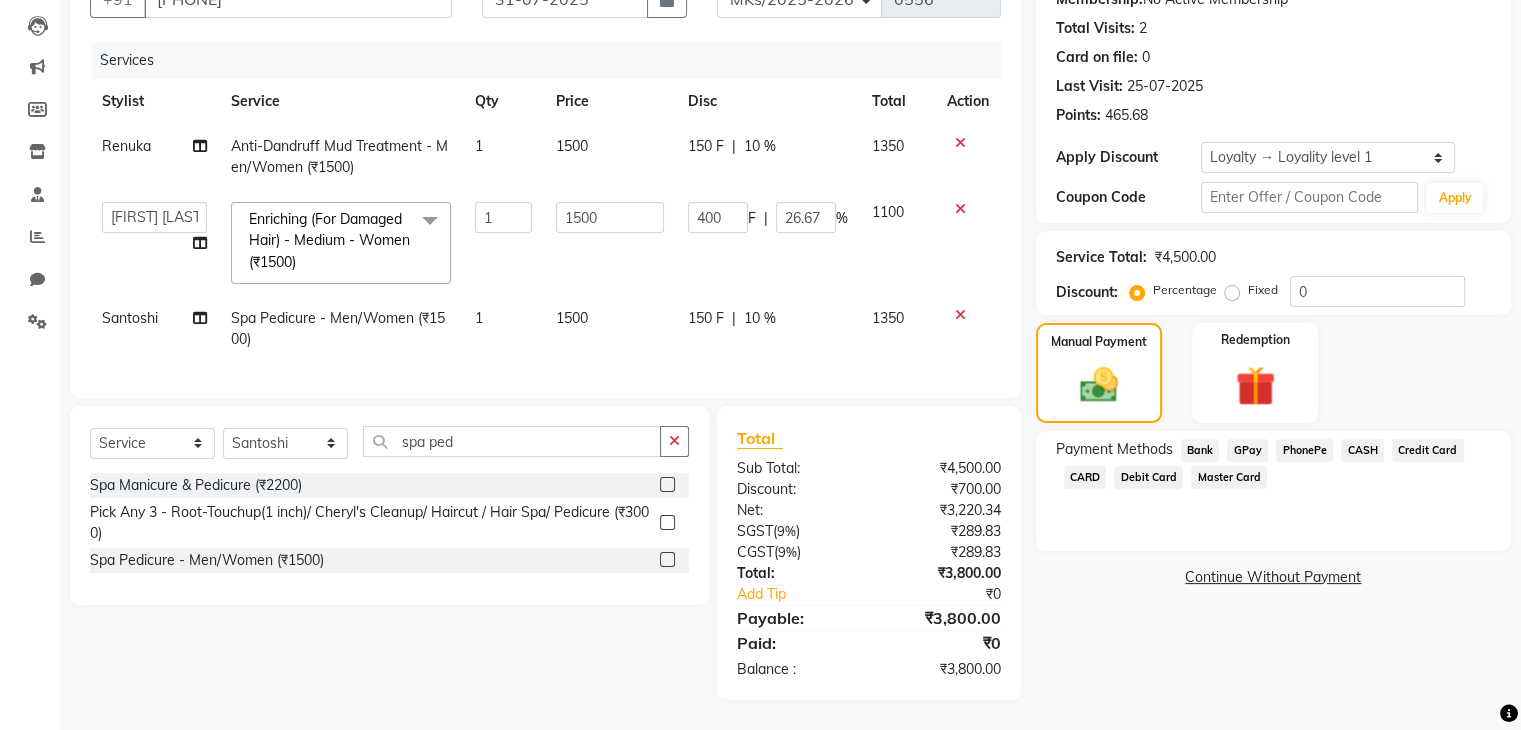 click on "GPay" 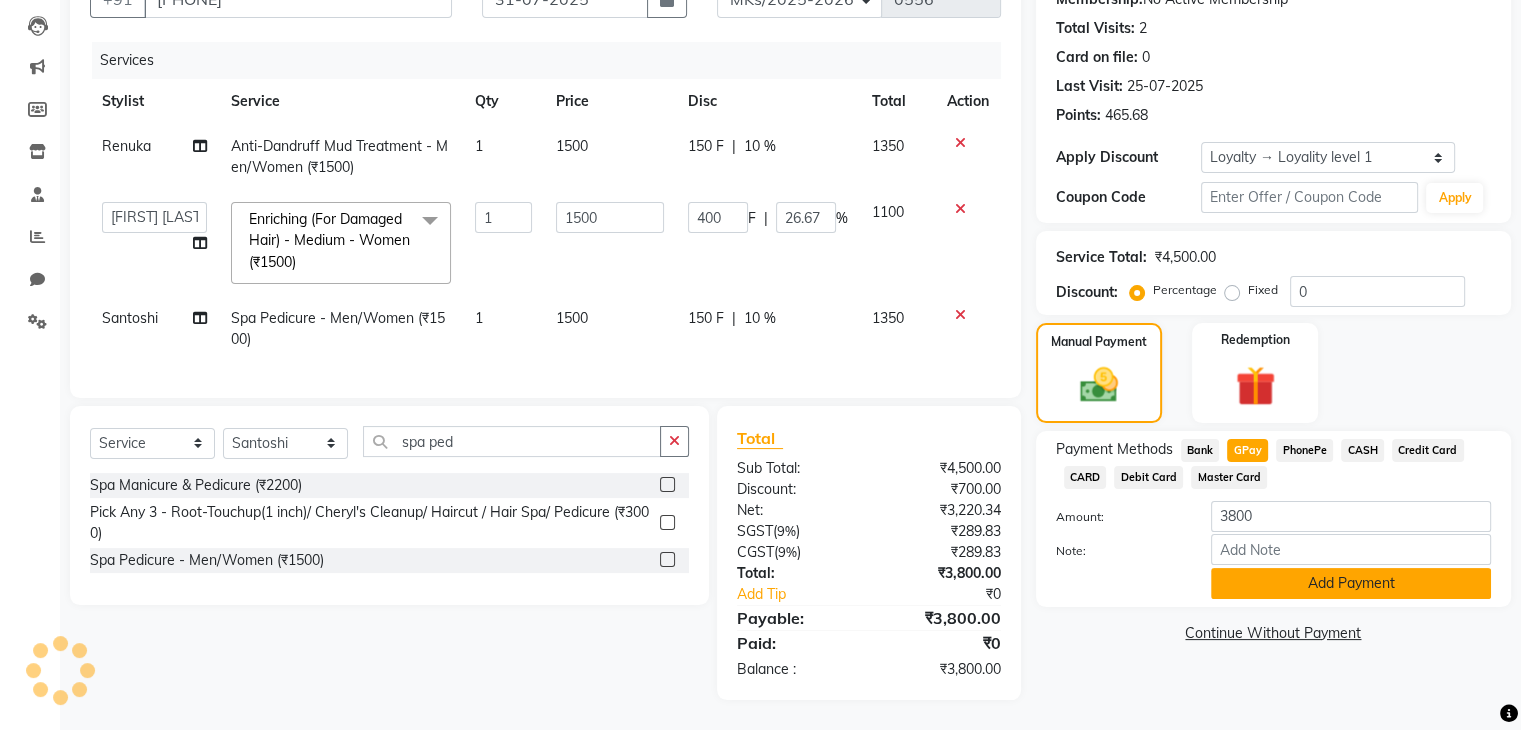 click on "Add Payment" 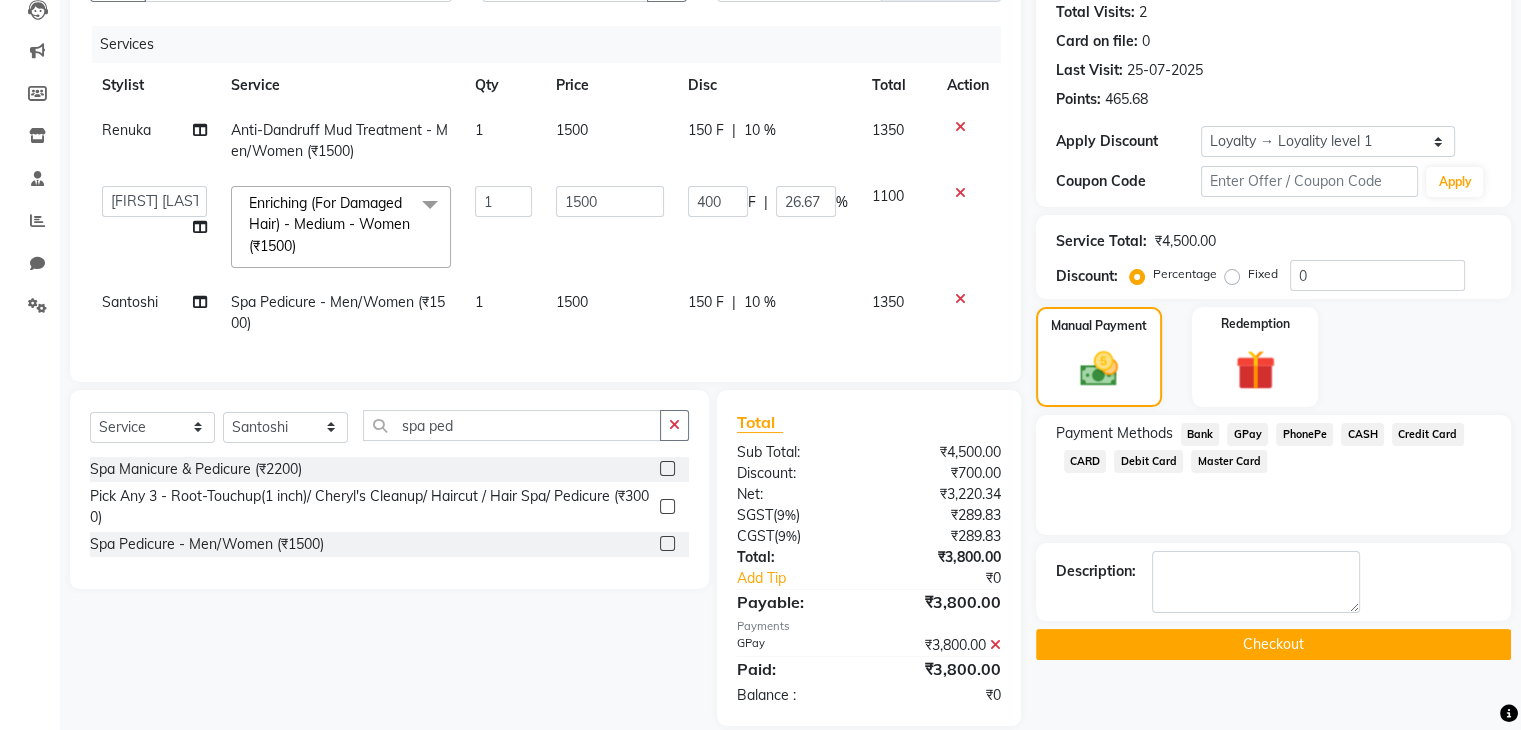 click on "Checkout" 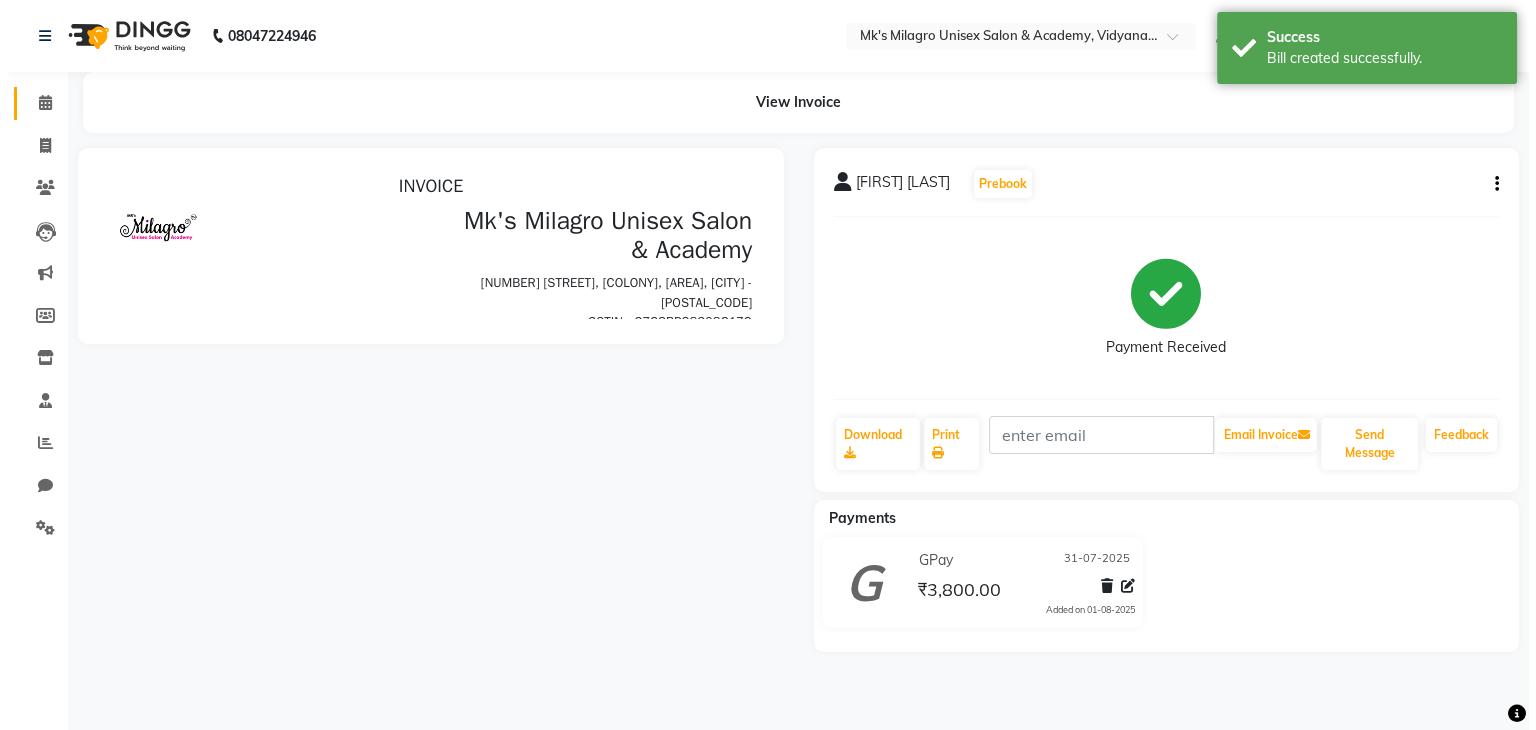 scroll, scrollTop: 0, scrollLeft: 0, axis: both 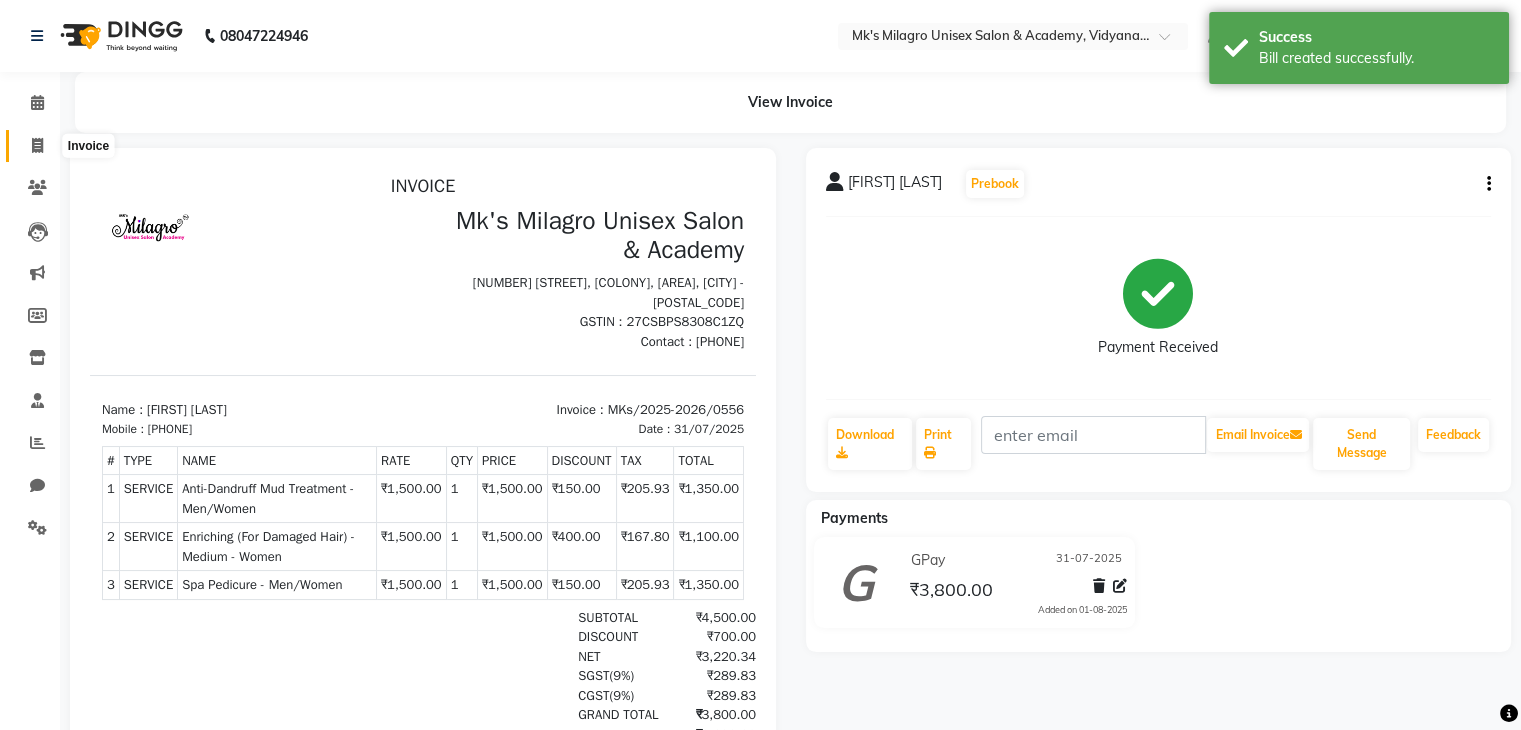 click 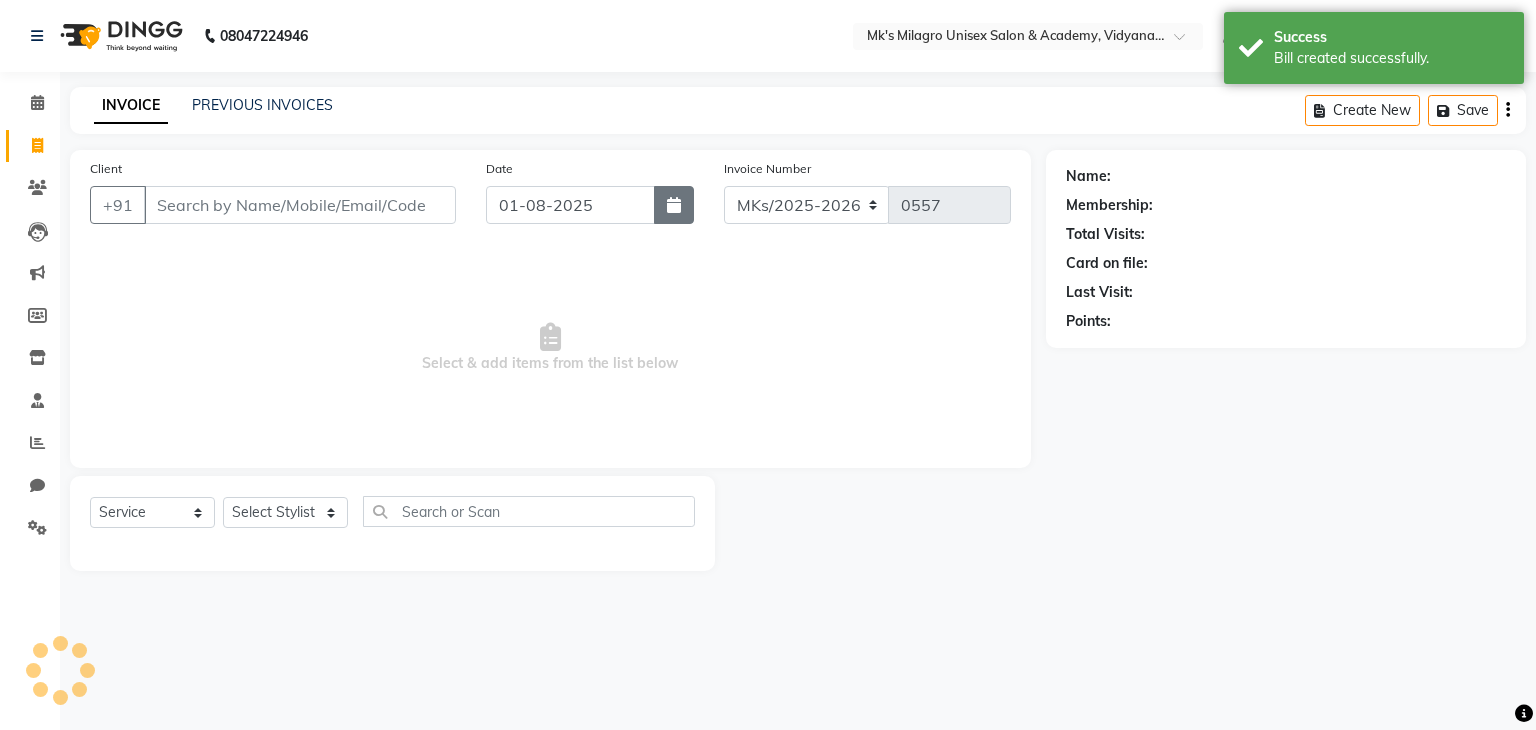 click 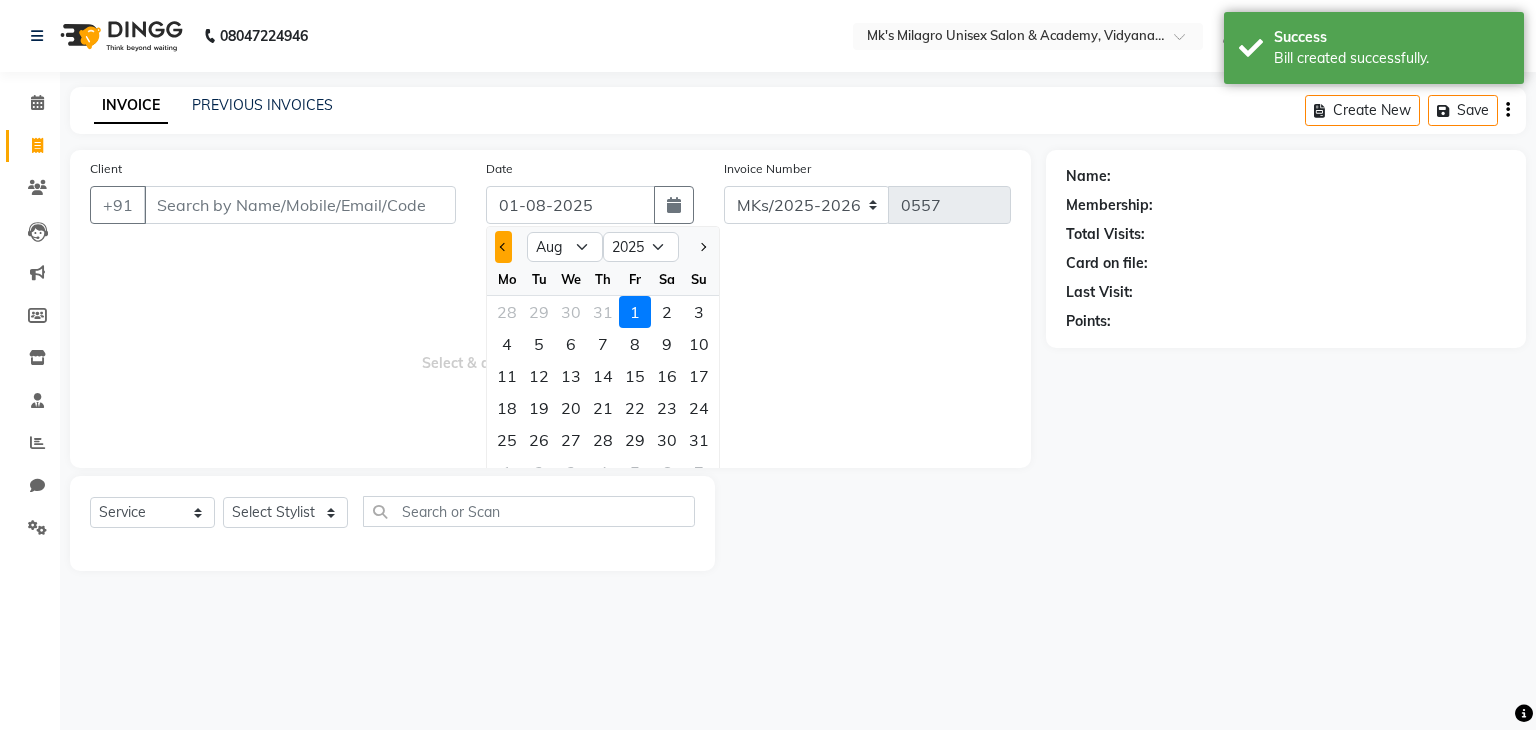 drag, startPoint x: 488, startPoint y: 250, endPoint x: 506, endPoint y: 250, distance: 18 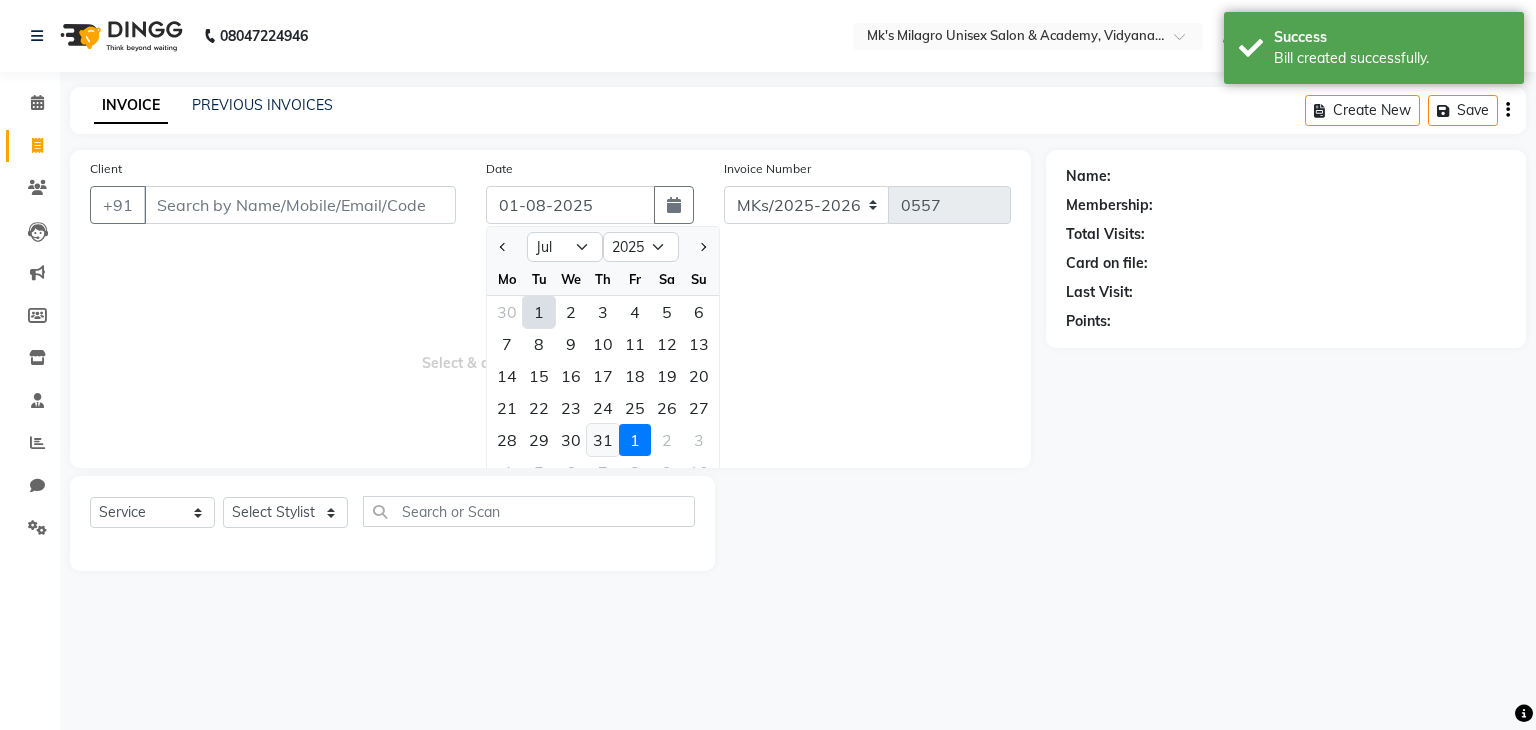 click on "31" 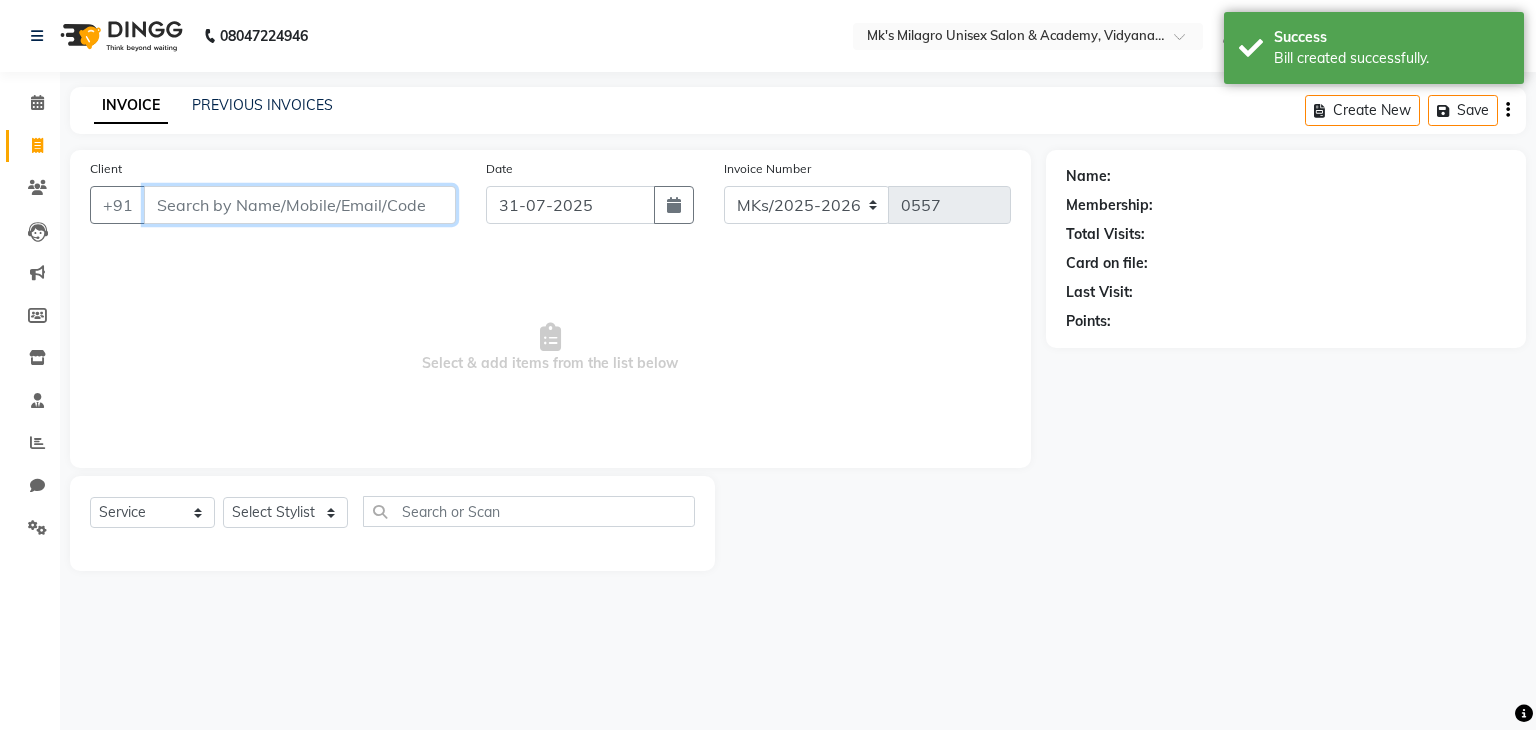 click on "Client" at bounding box center (300, 205) 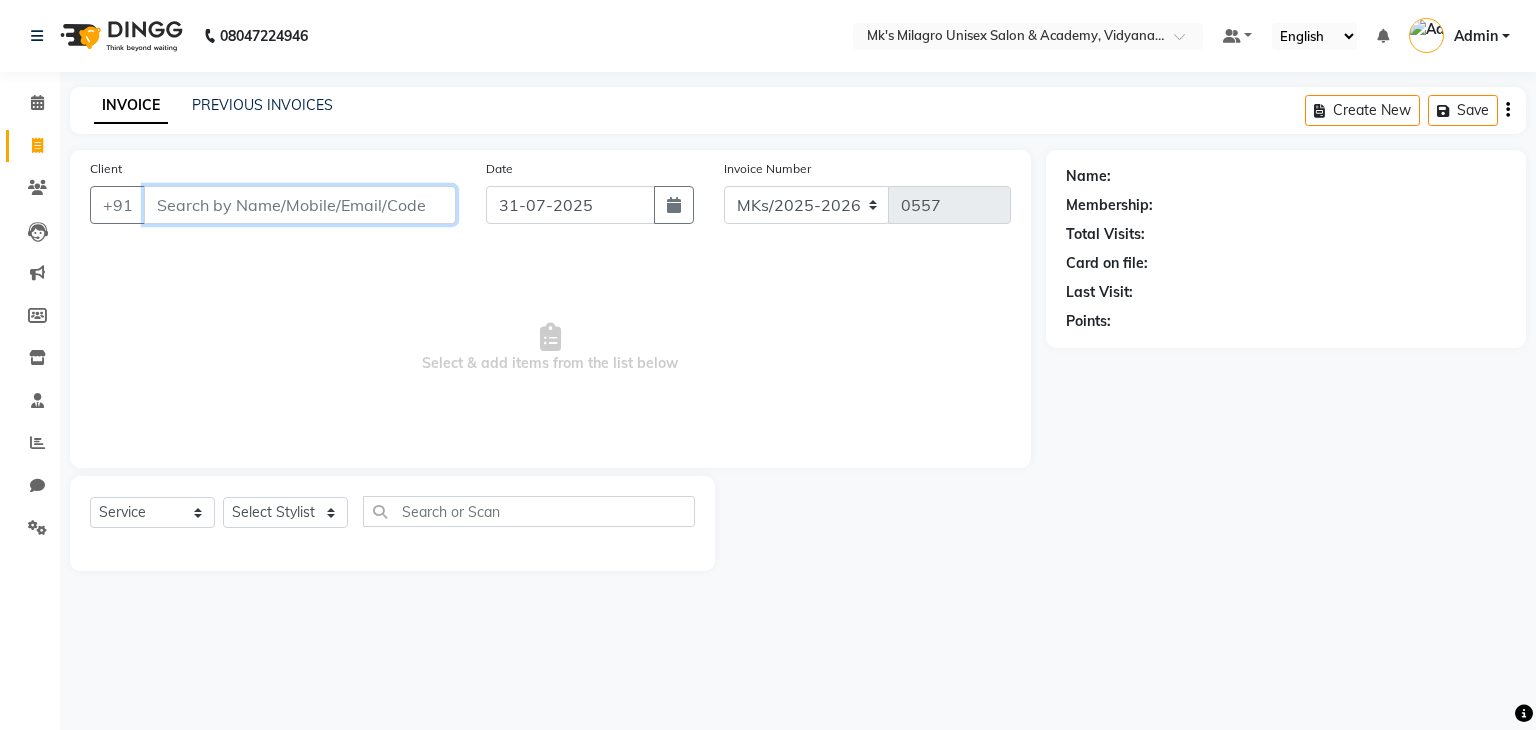 paste on "[PHONE]" 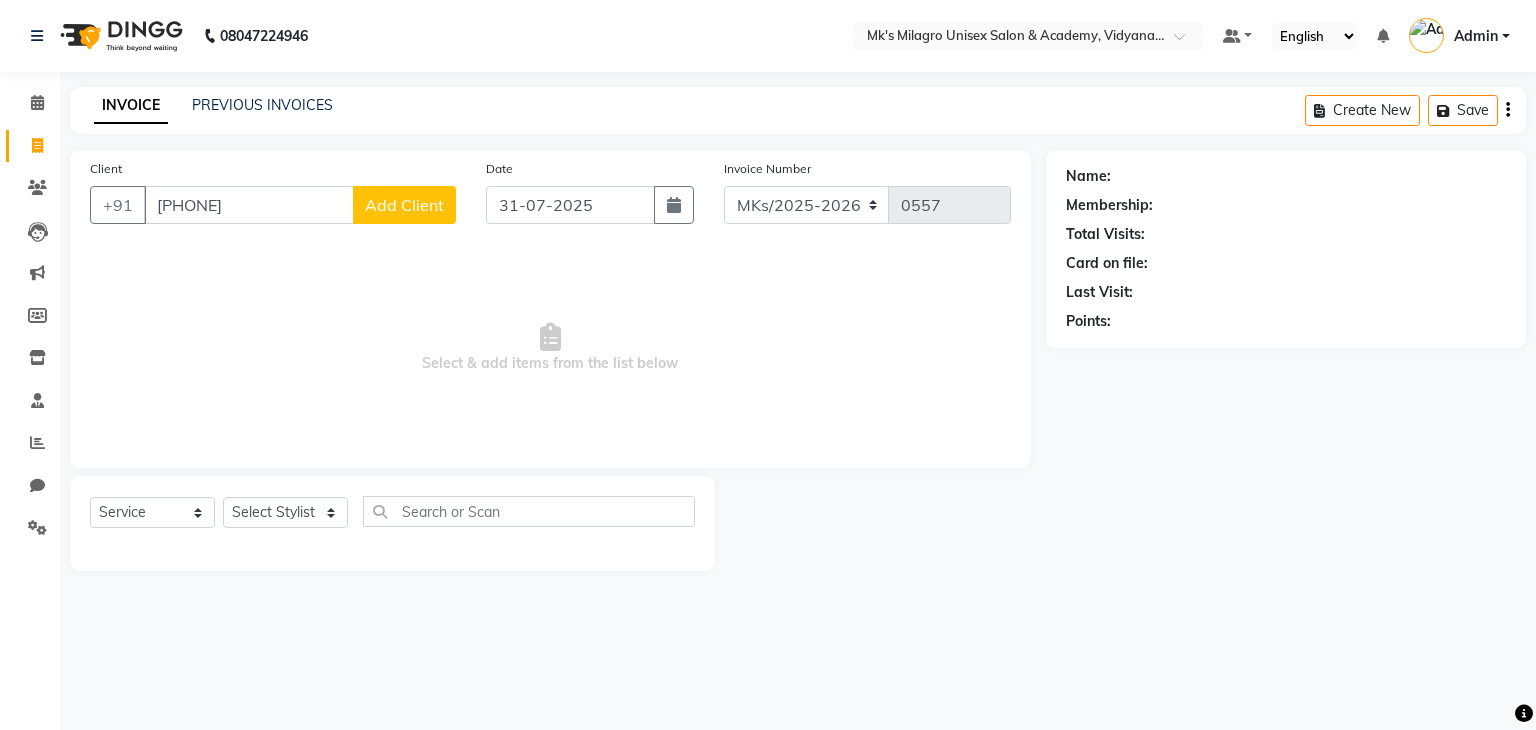 click on "Add Client" 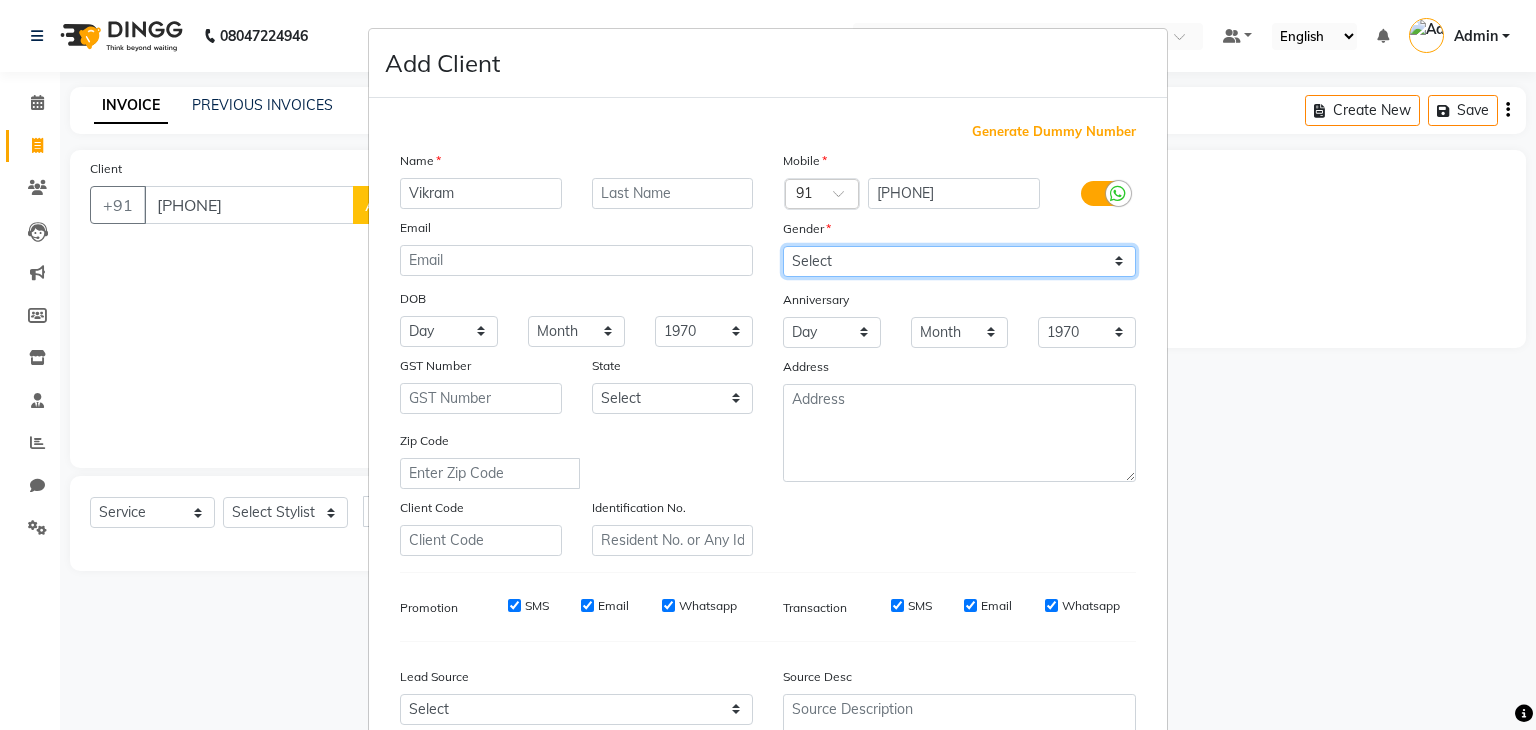 drag, startPoint x: 893, startPoint y: 253, endPoint x: 832, endPoint y: 318, distance: 89.140335 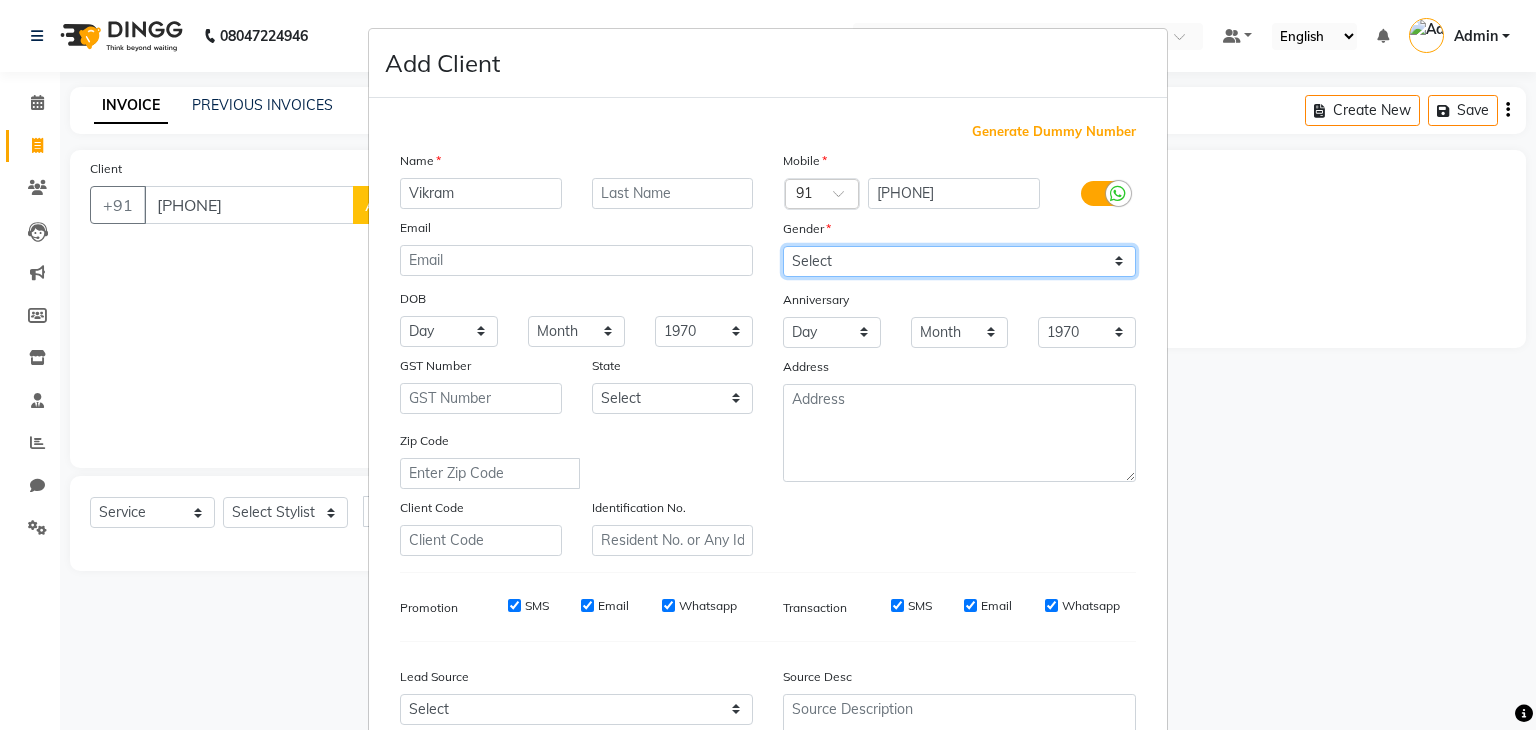 click on "Mobile Country Code × 91 [PHONE] Gender Select Male Female Other Prefer Not To Say Anniversary Day 01 02 03 04 05 06 07 08 09 10 11 12 13 14 15 16 17 18 19 20 21 22 23 24 25 26 27 28 29 30 31 Month January February March April May June July August September October November December 1970 1971 1972 1973 1974 1975 1976 1977 1978 1979 1980 1981 1982 1983 1984 1985 1986 1987 1988 1989 1990 1991 1992 1993 1994 1995 1996 1997 1998 1999 2000 2001 2002 2003 2004 2005 2006 2007 2008 2009 2010 2011 2012 2013 2014 2015 2016 2017 2018 2019 2020 2021 2022 2023 2024 2025 Address" at bounding box center [959, 353] 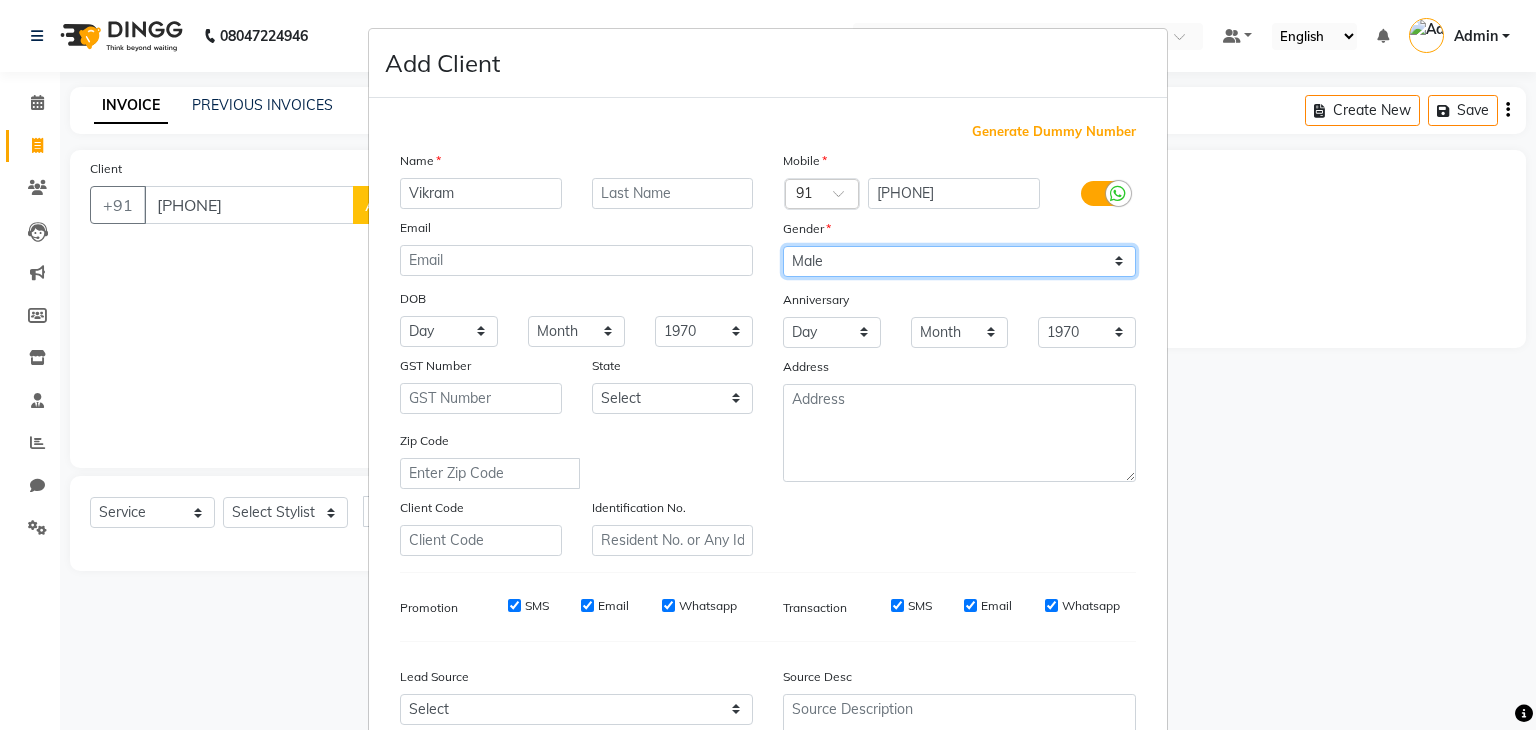 click on "Select Male Female Other Prefer Not To Say" at bounding box center (959, 261) 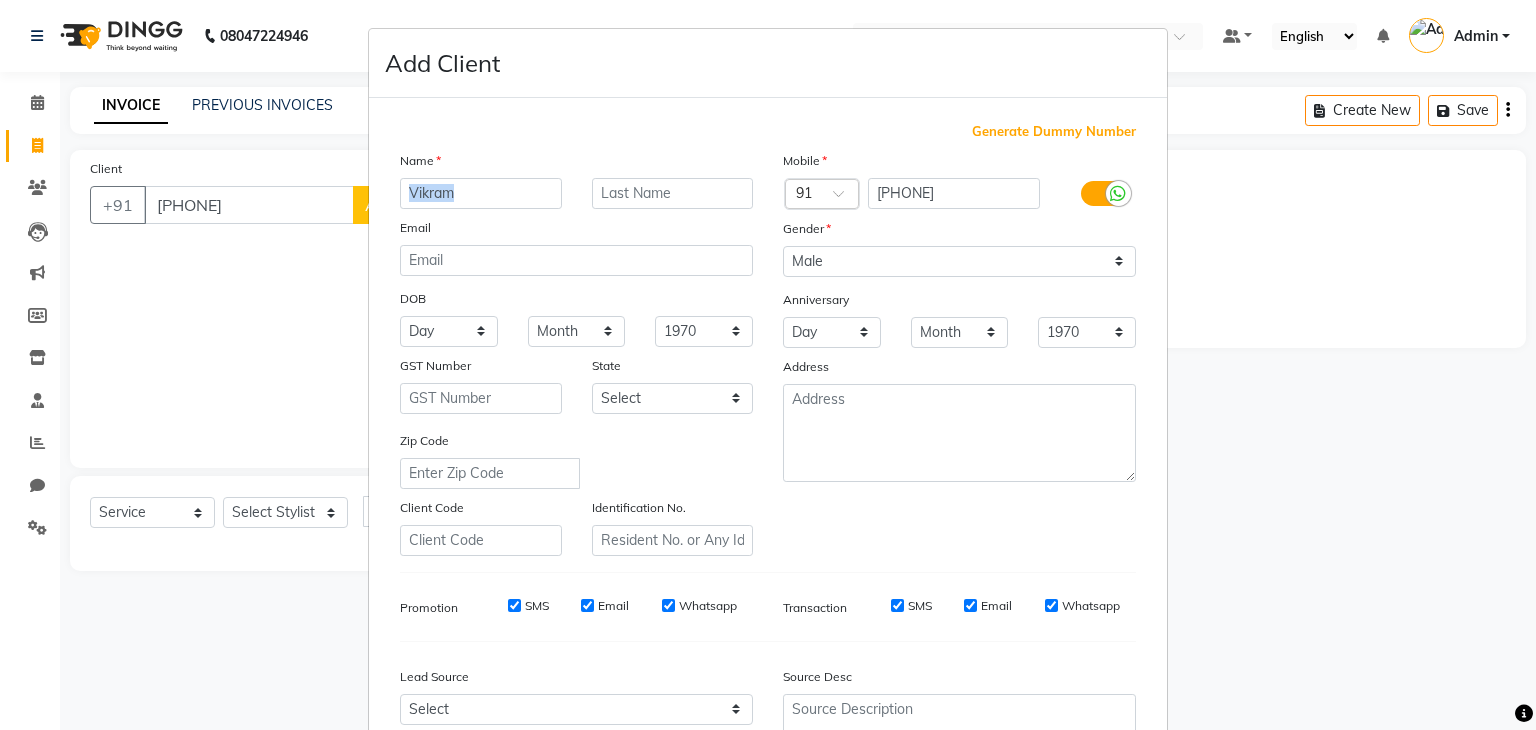 drag, startPoint x: 621, startPoint y: 173, endPoint x: 626, endPoint y: 192, distance: 19.646883 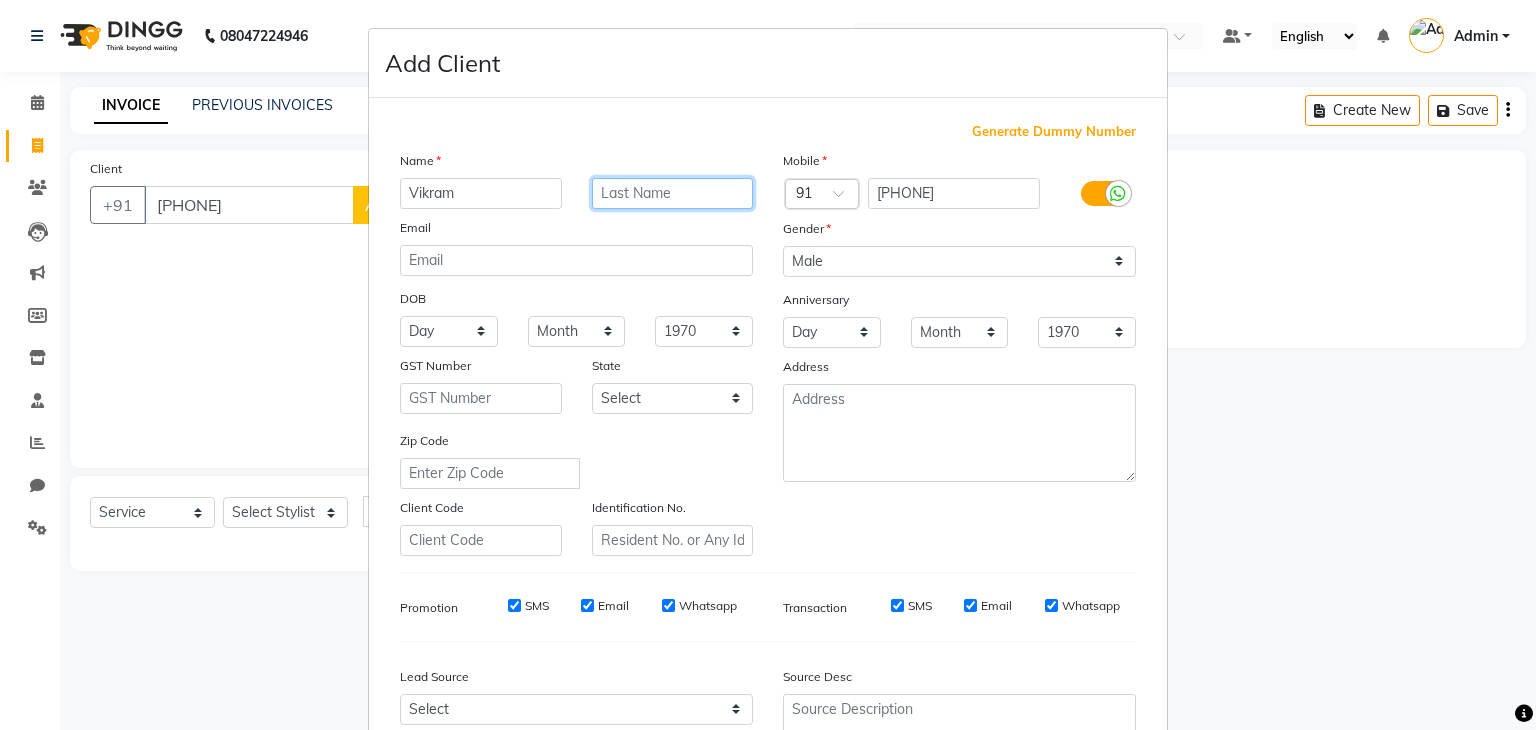 click at bounding box center [673, 193] 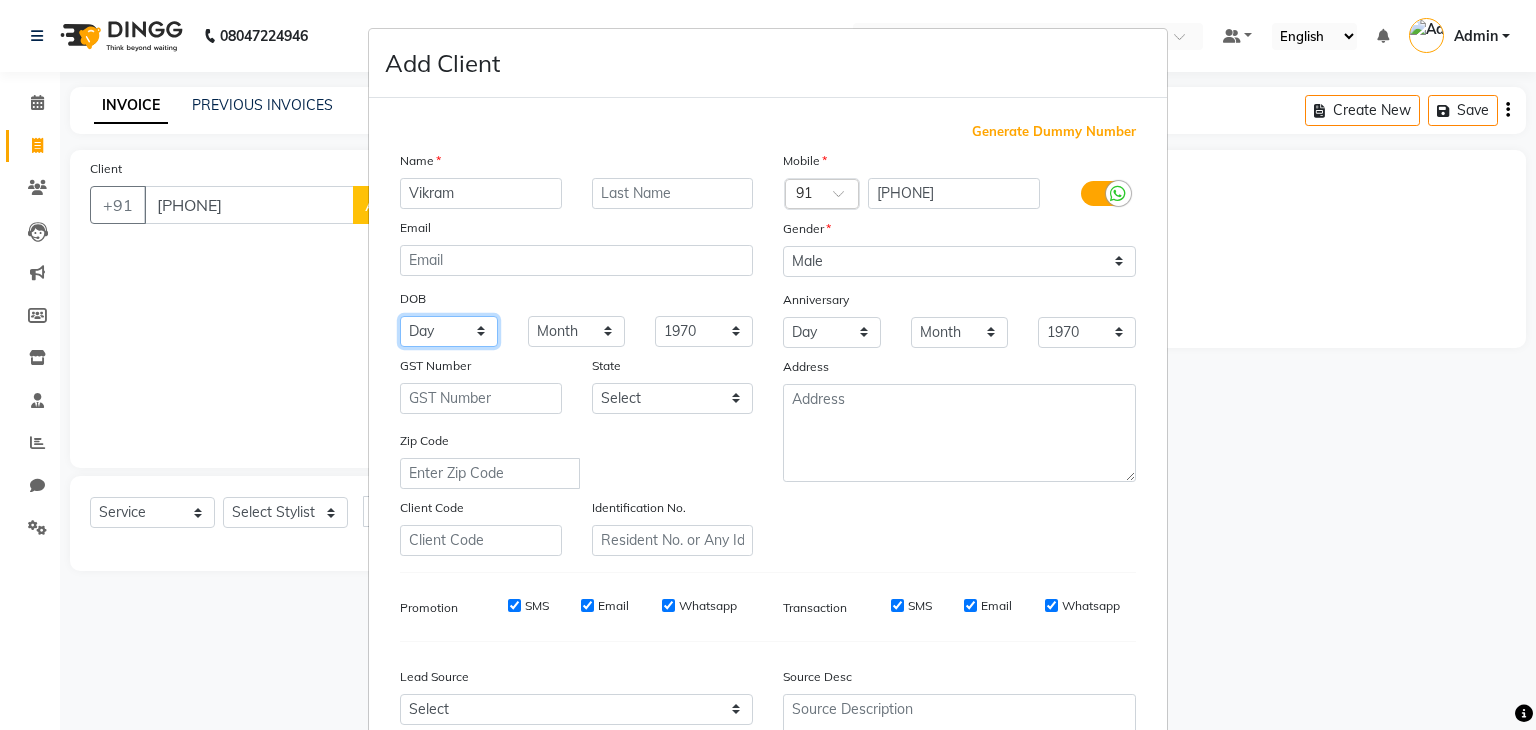 click on "Day 01 02 03 04 05 06 07 08 09 10 11 12 13 14 15 16 17 18 19 20 21 22 23 24 25 26 27 28 29 30 31" at bounding box center [449, 331] 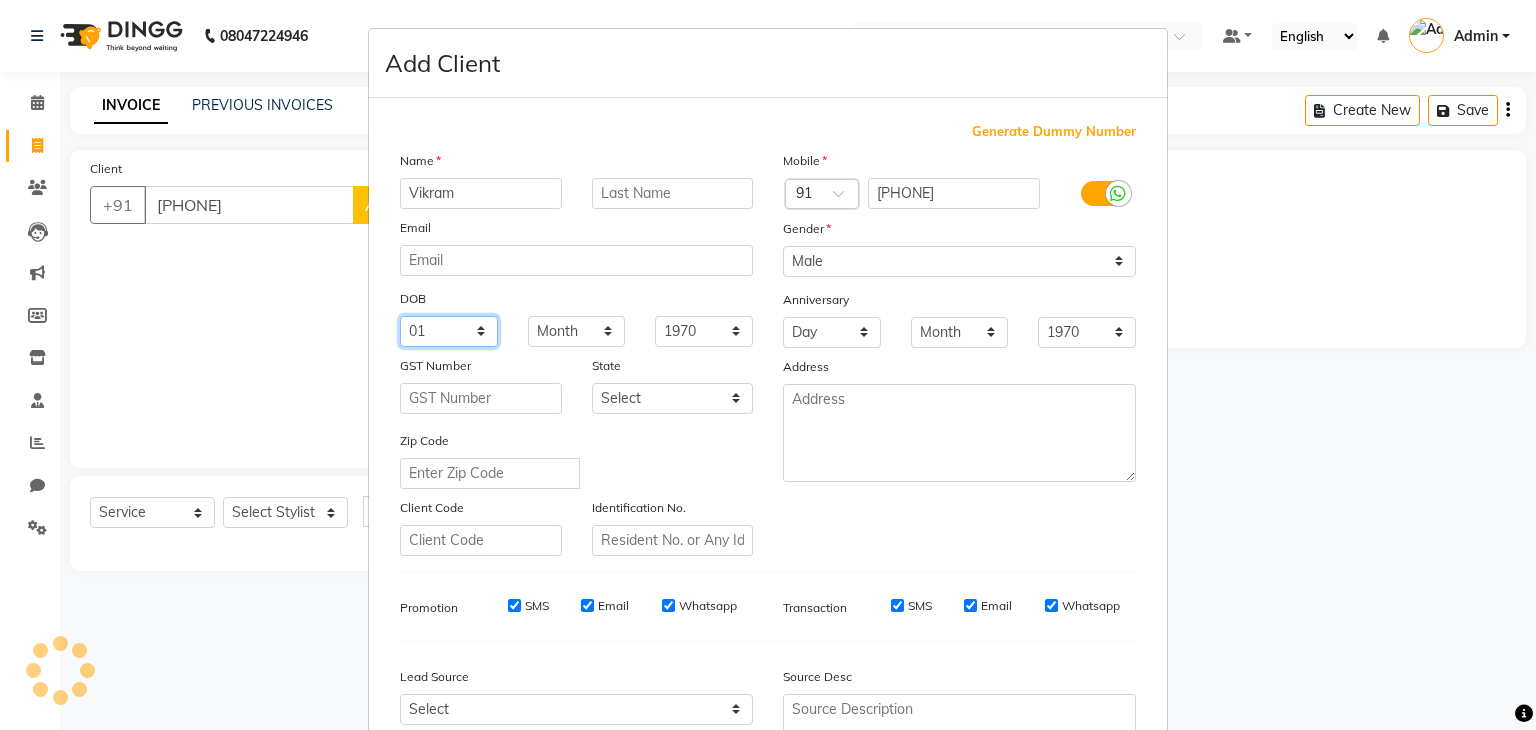 click on "Day 01 02 03 04 05 06 07 08 09 10 11 12 13 14 15 16 17 18 19 20 21 22 23 24 25 26 27 28 29 30 31" at bounding box center (449, 331) 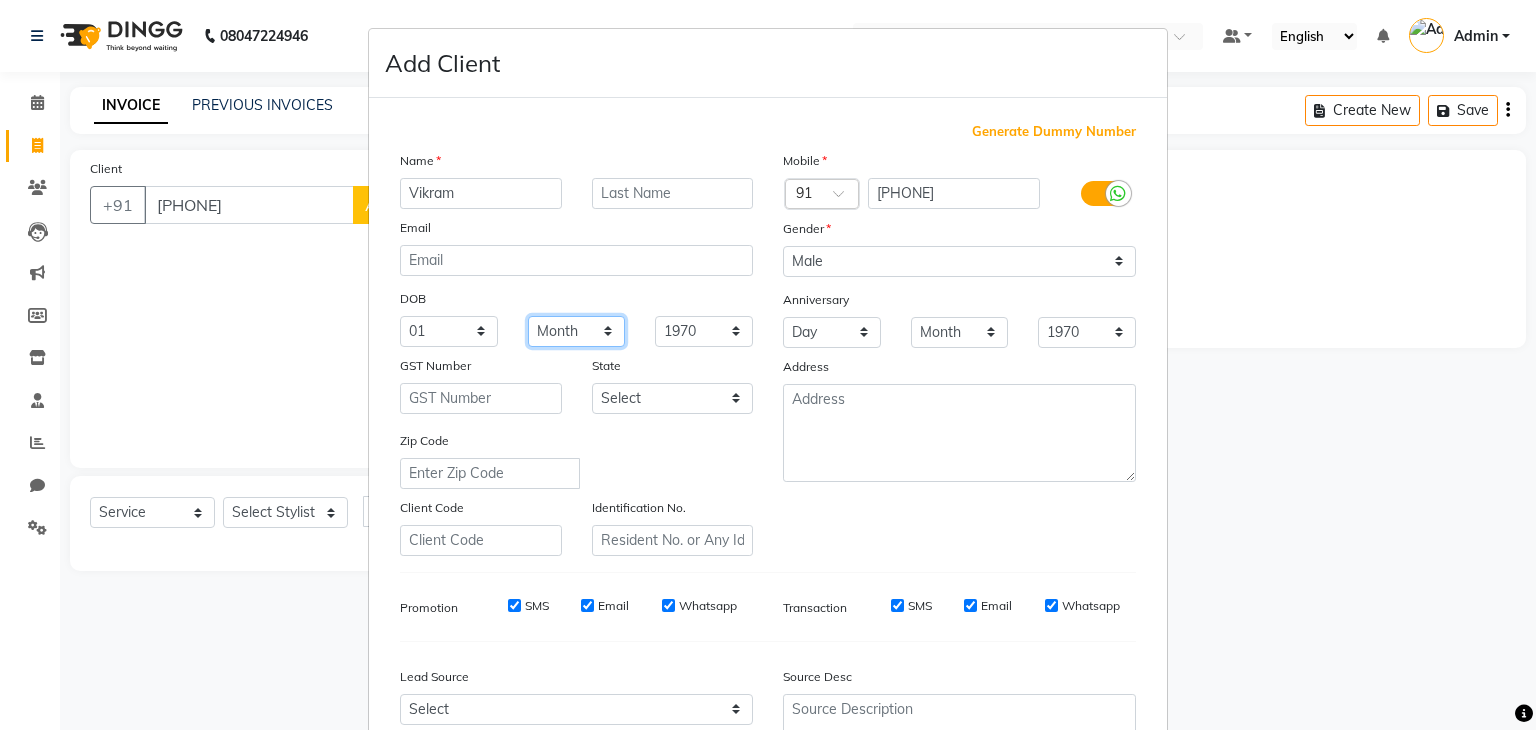 click on "Month January February March April May June July August September October November December" at bounding box center [577, 331] 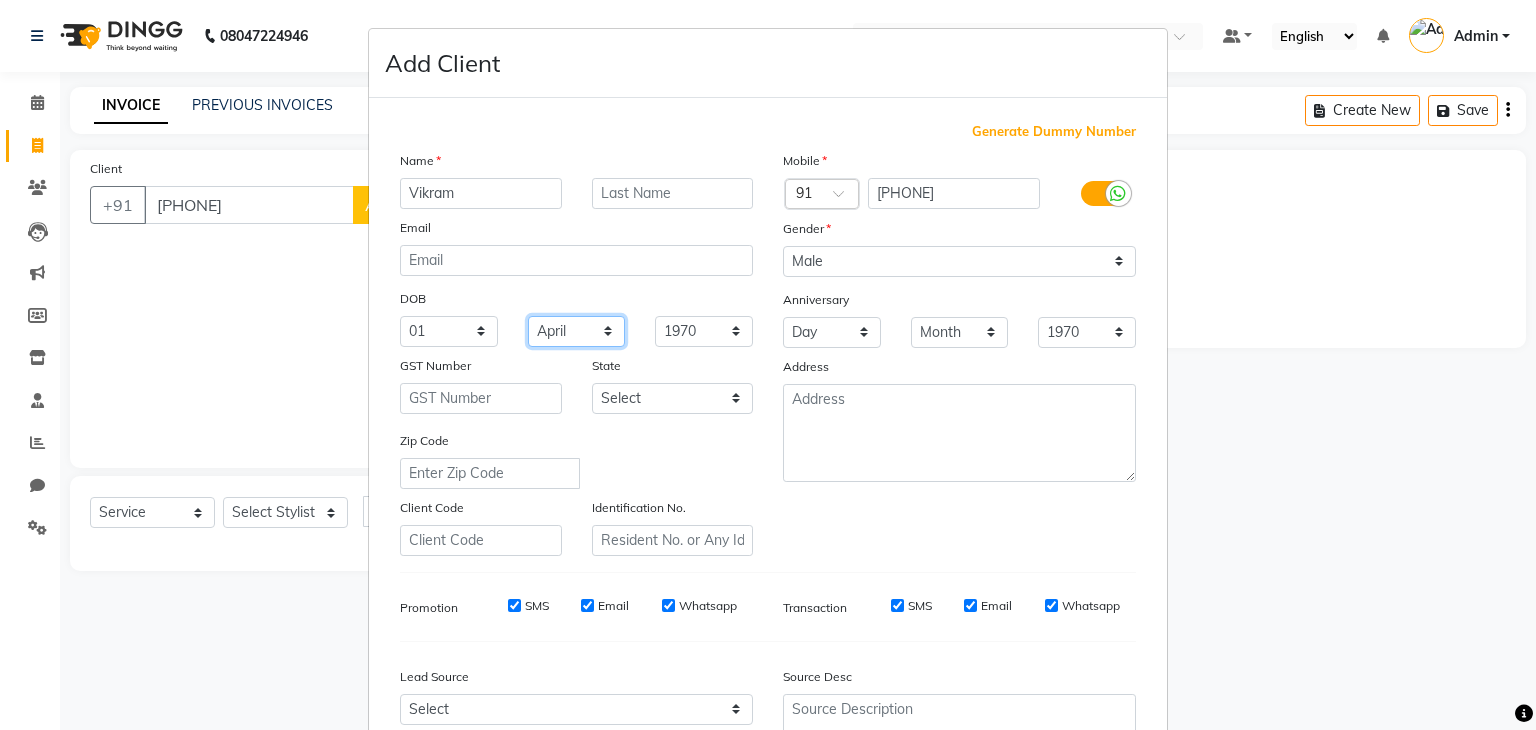 click on "Month January February March April May June July August September October November December" at bounding box center (577, 331) 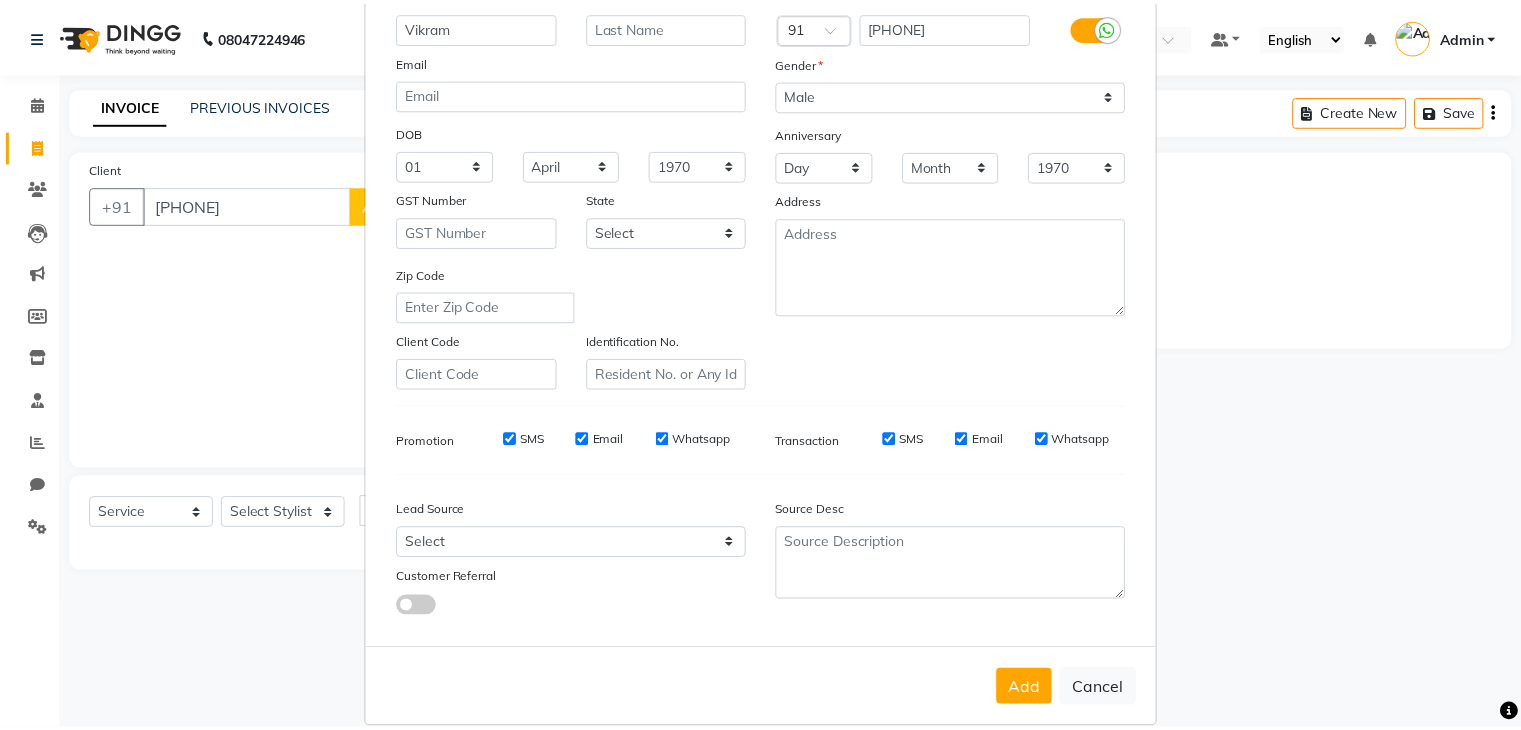 scroll, scrollTop: 203, scrollLeft: 0, axis: vertical 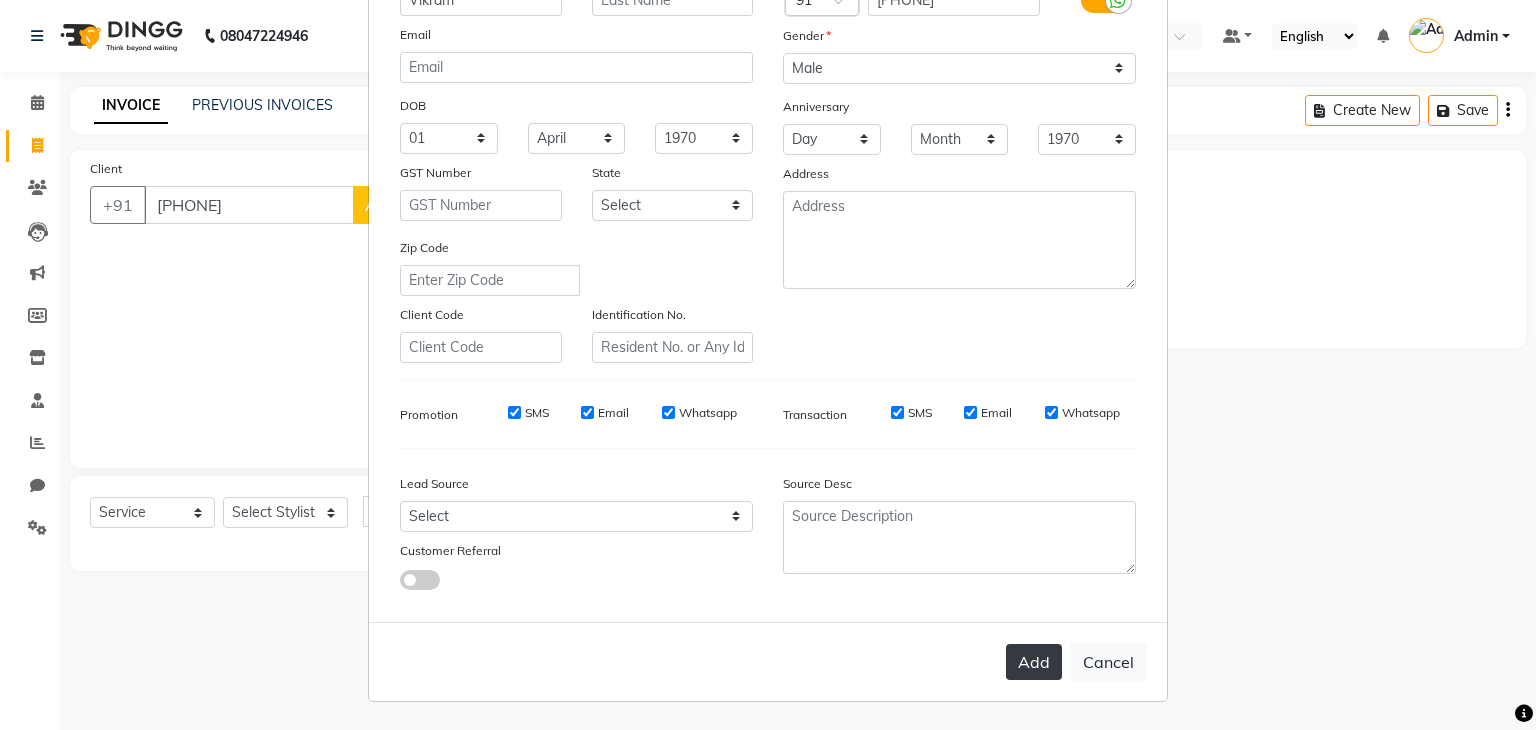 click on "Add" at bounding box center [1034, 662] 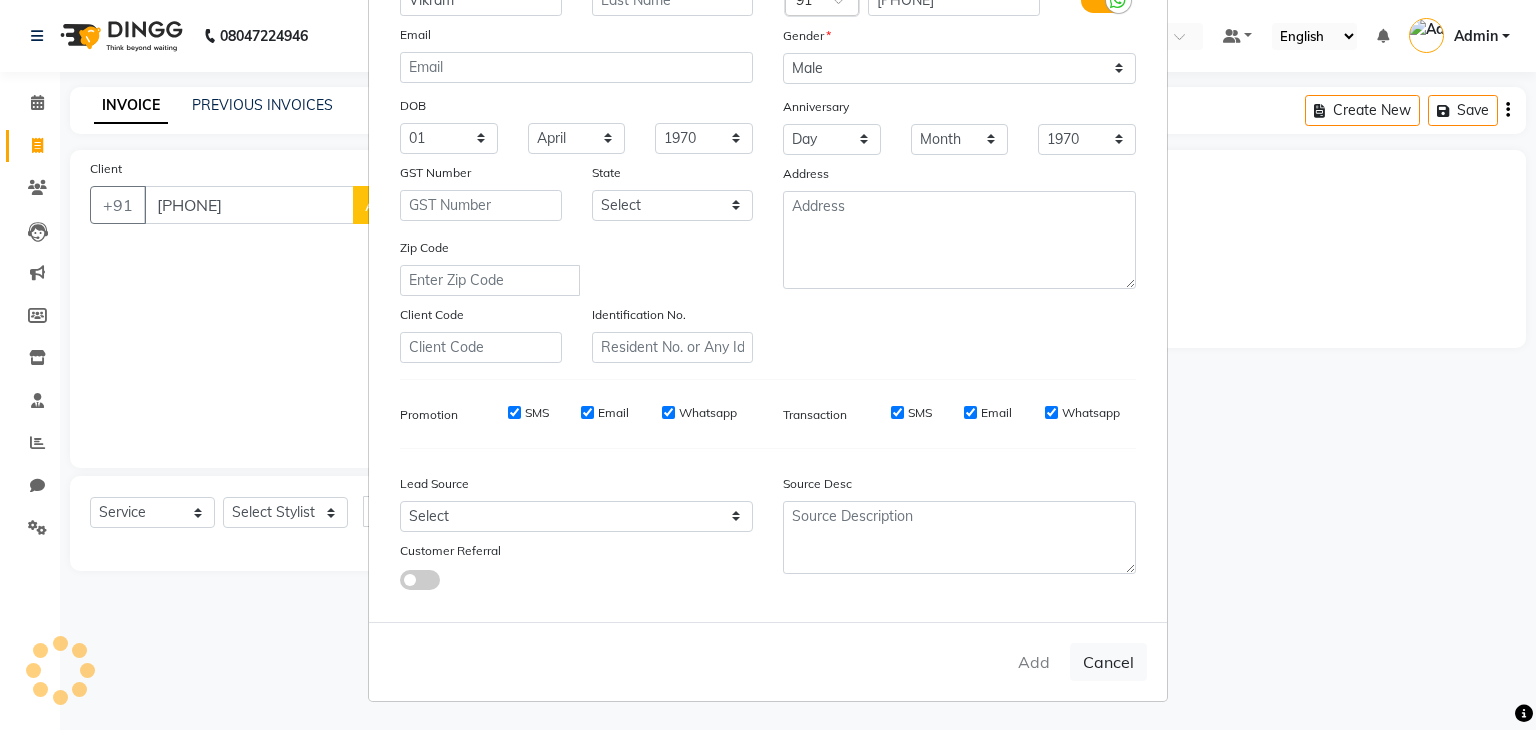 click on "Add Client Generate Dummy Number Name [FIRST] [LAST] Email DOB Day 01 02 03 04 05 06 07 08 09 10 11 12 13 14 15 16 17 18 19 20 21 22 23 24 25 26 27 28 29 30 31 Month January February March April May June July August September October November December 1940 1941 1942 1943 1944 1945 1946 1947 1948 1949 1950 1951 1952 1953 1954 1955 1956 1957 1958 1959 1960 1961 1962 1963 1964 1965 1966 1967 1968 1969 1970 1971 1972 1973 1974 1975 1976 1977 1978 1979 1980 1981 1982 1983 1984 1985 1986 1987 1988 1989 1990 1991 1992 1993 1994 1995 1996 1997 1998 1999 2000 2001 2002 2003 2004 2005 2006 2007 2008 2009 2010 2011 2012 2013 2014 2015 2016 2017 2018 2019 2020 2021 2022 2023 2024 GST Number State Select Andaman and Nicobar Islands Andhra Pradesh Arunachal Pradesh Assam Bihar Chandigarh Chhattisgarh Dadra and Nagar Haveli Daman and Diu Delhi Goa Gujarat Haryana Himachal Pradesh Jammu and Kashmir Jharkhand Karnataka Kerala Lakshadweep Madhya Pradesh Maharashtra Manipur Meghalaya Mizoram Nagaland Odisha Pondicherry Punjab Rajasthan" at bounding box center [768, 365] 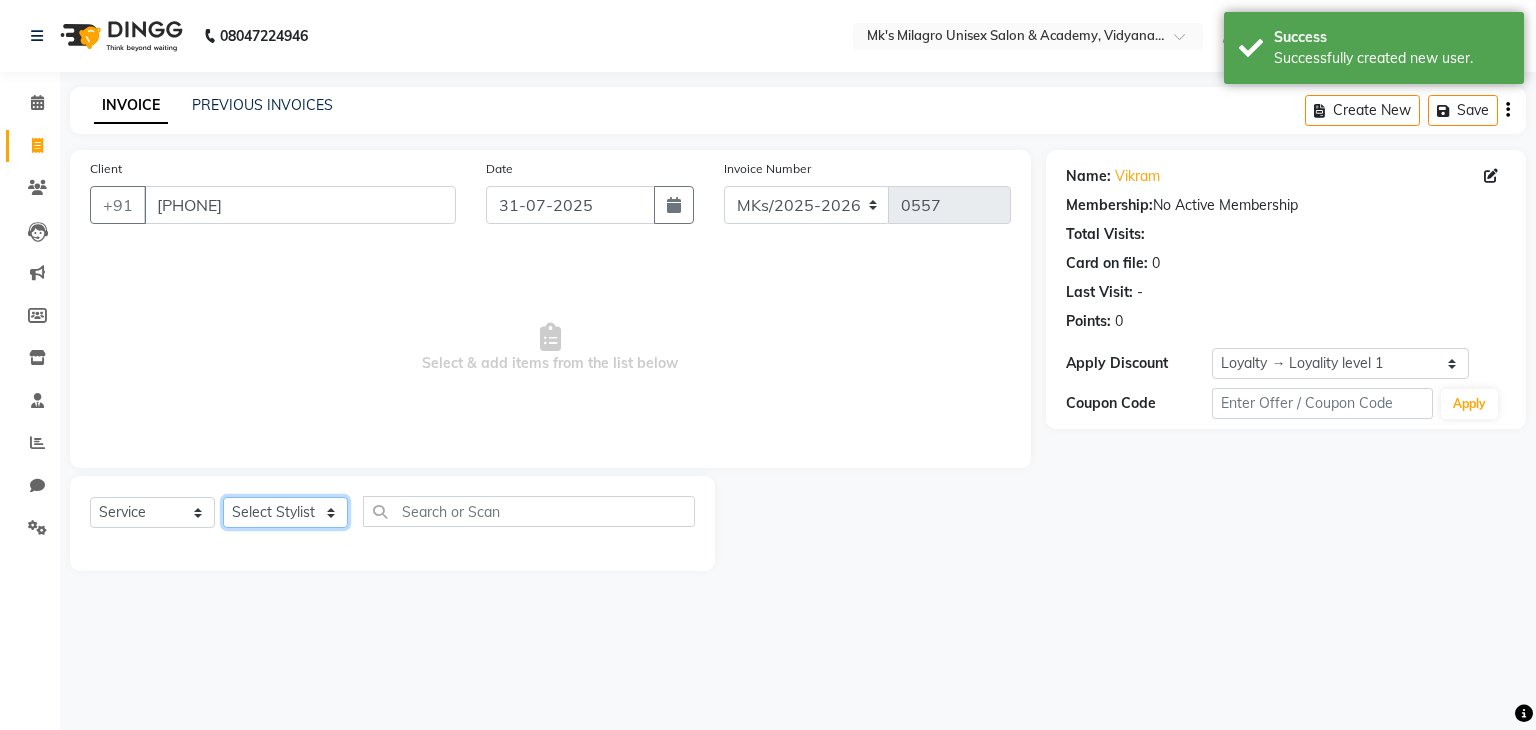click on "Select Stylist Madhuri Jadhav Minsi Ramesh Renuka Riya Sandhaya Santoshi" 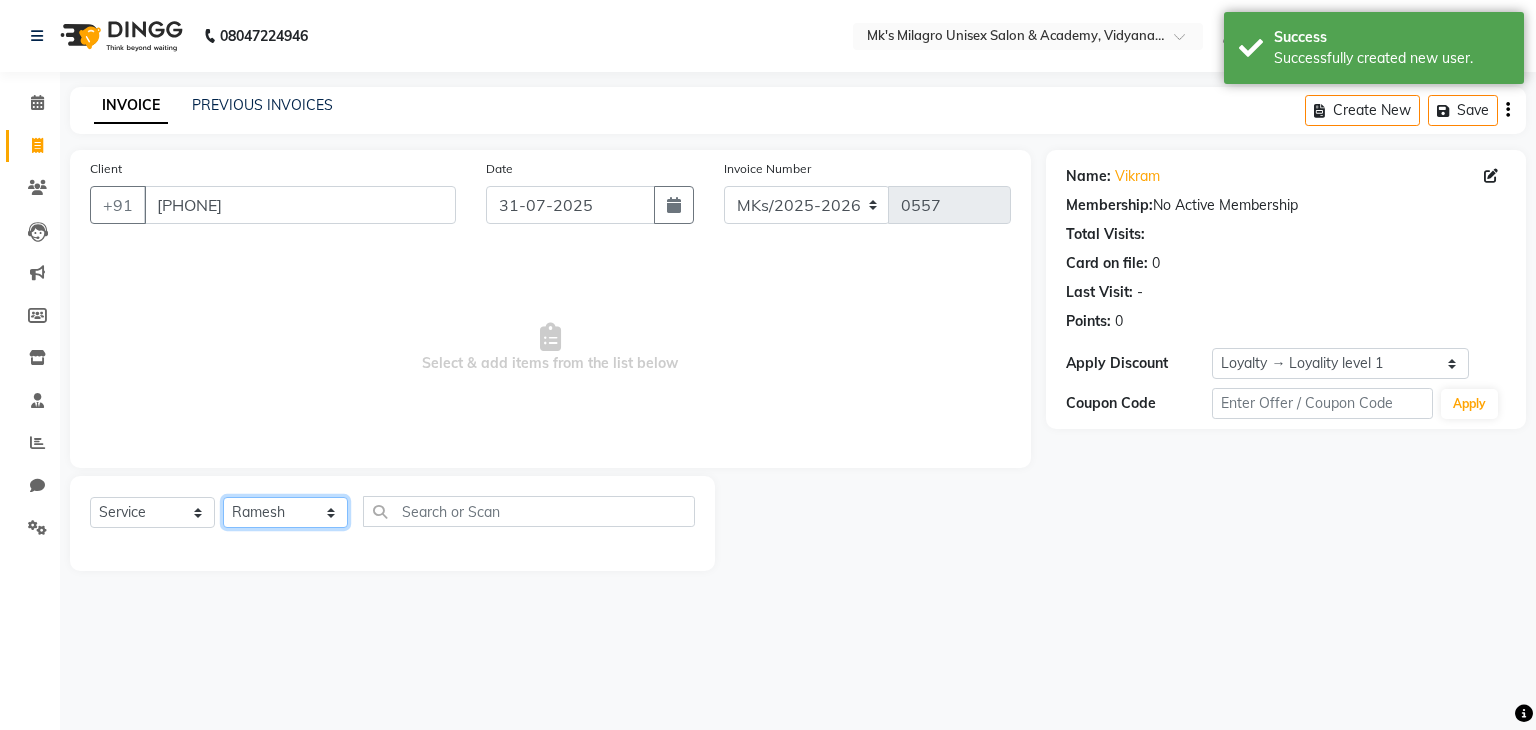 click on "Select Stylist Madhuri Jadhav Minsi Ramesh Renuka Riya Sandhaya Santoshi" 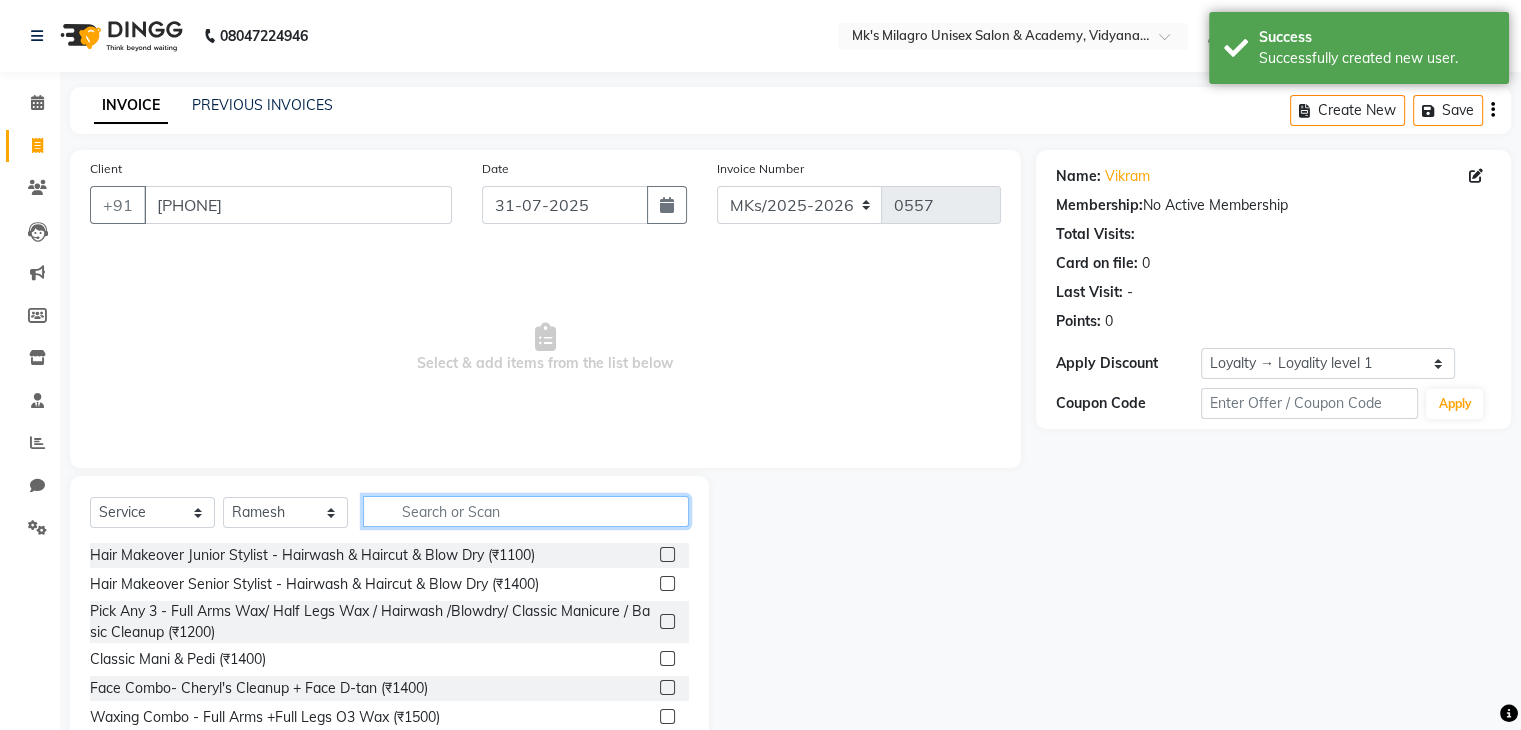 click 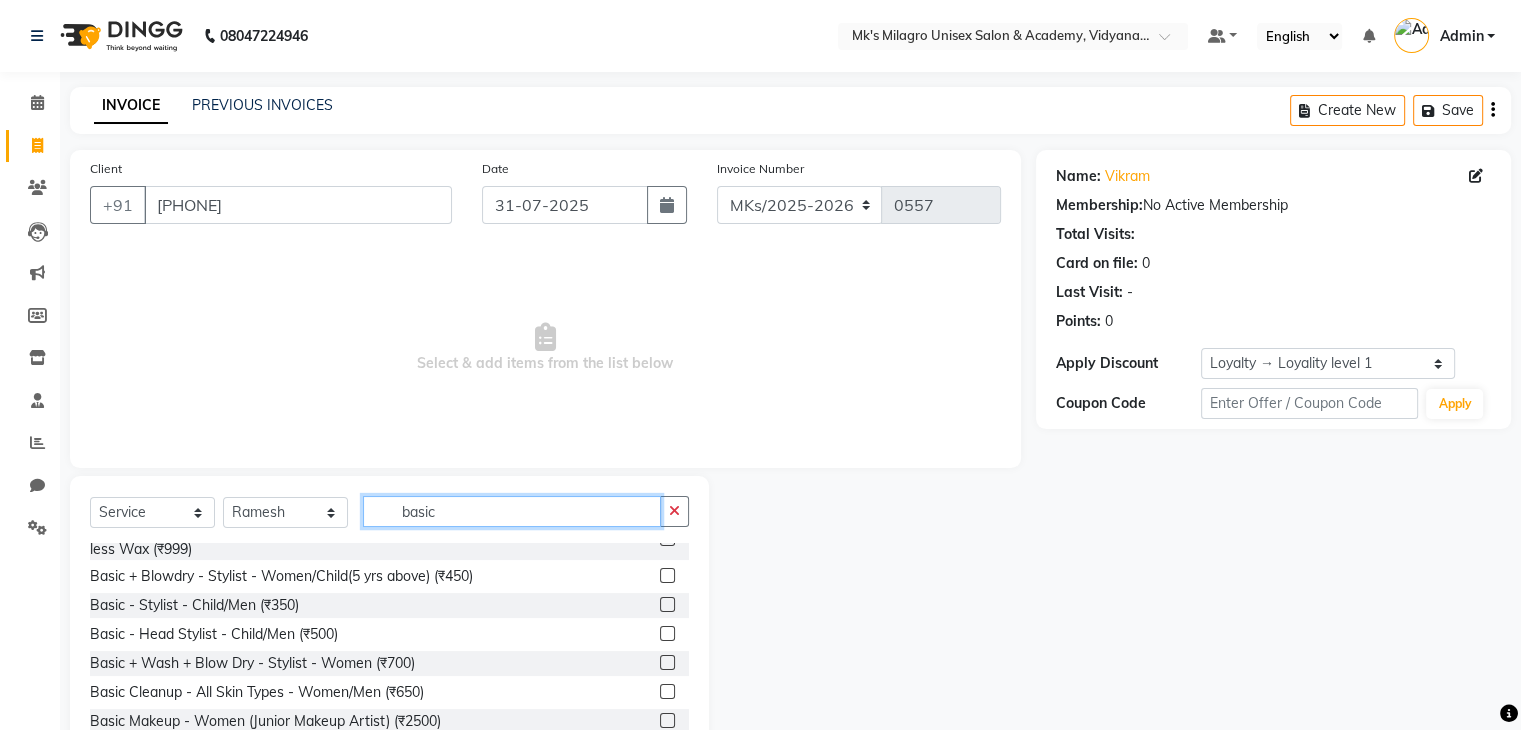 scroll, scrollTop: 159, scrollLeft: 0, axis: vertical 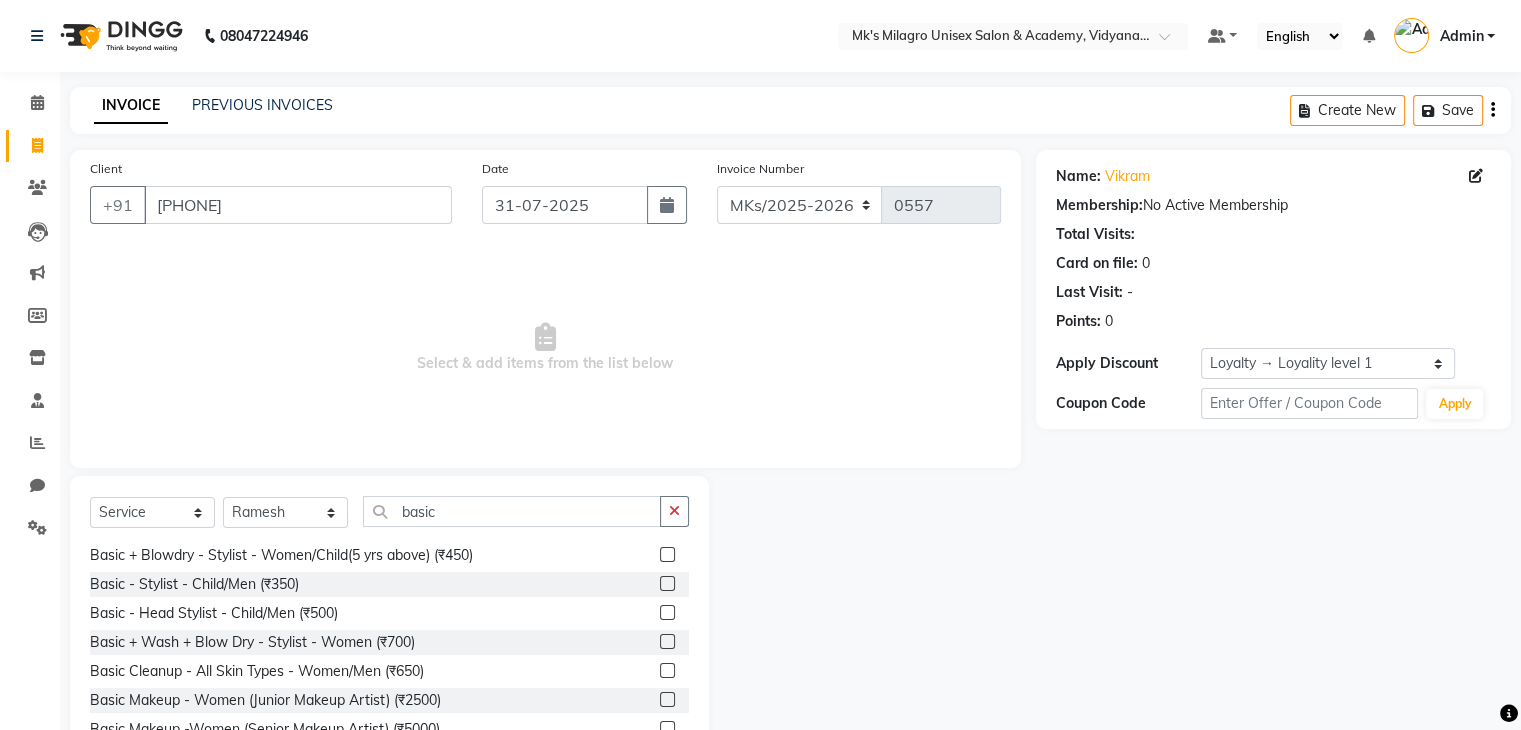 click 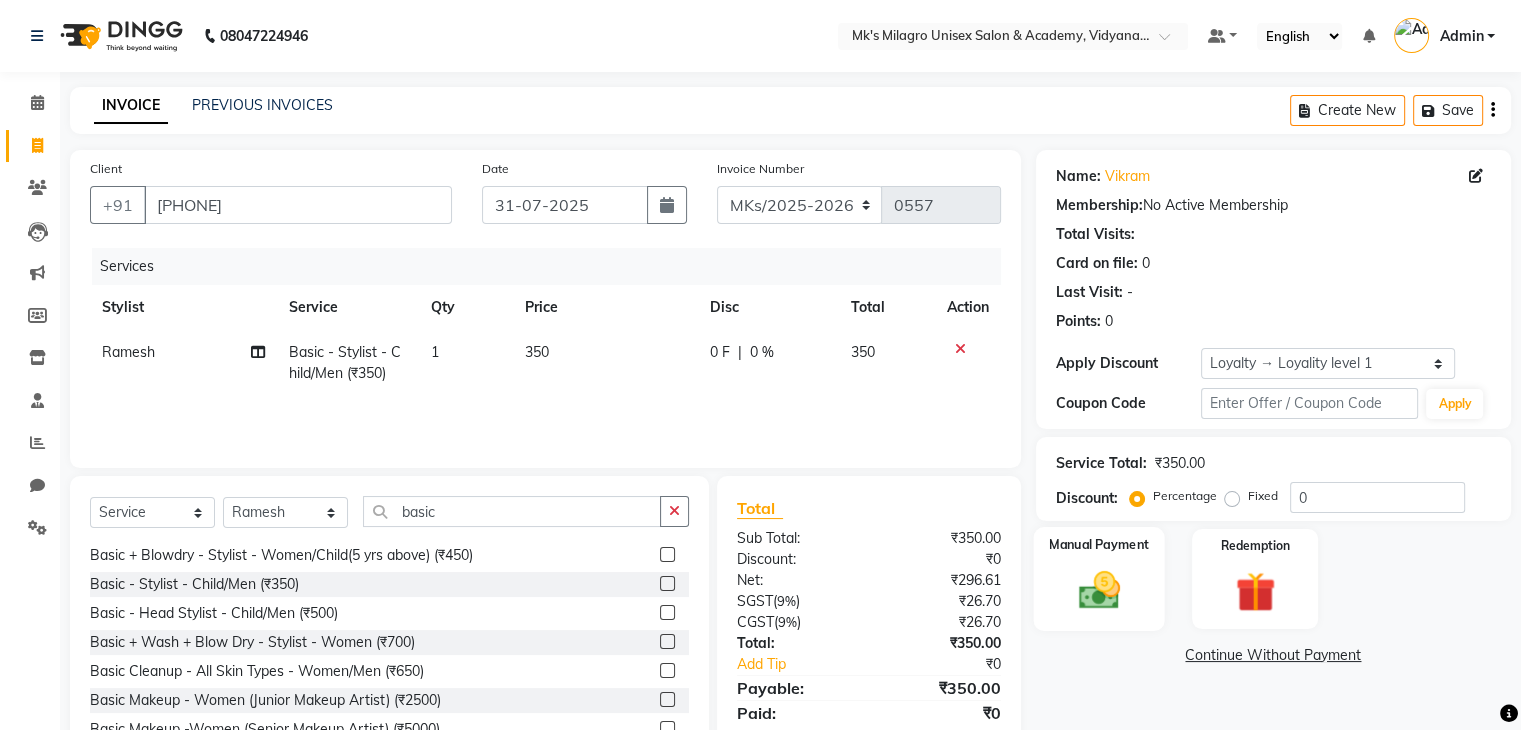 click 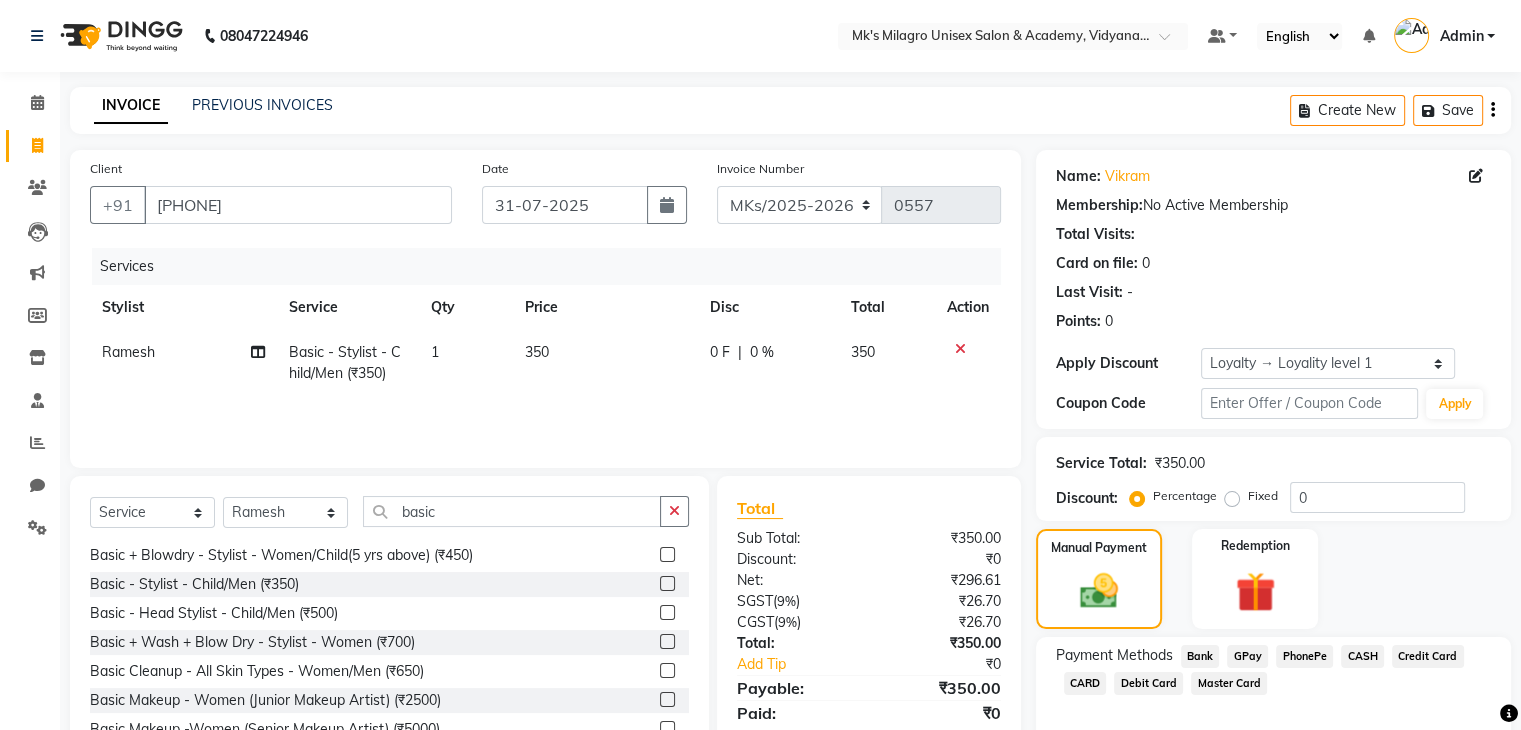 click on "GPay" 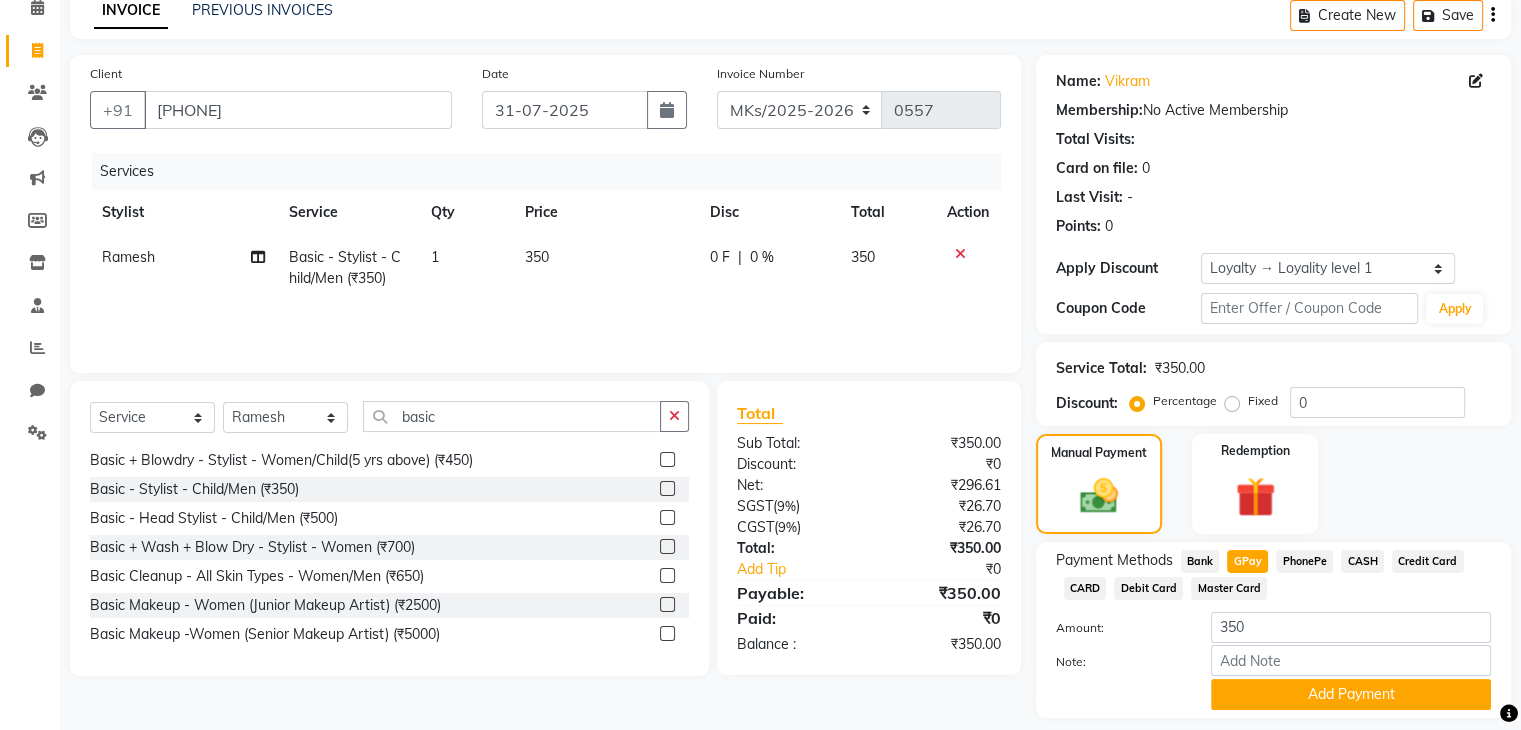 scroll, scrollTop: 156, scrollLeft: 0, axis: vertical 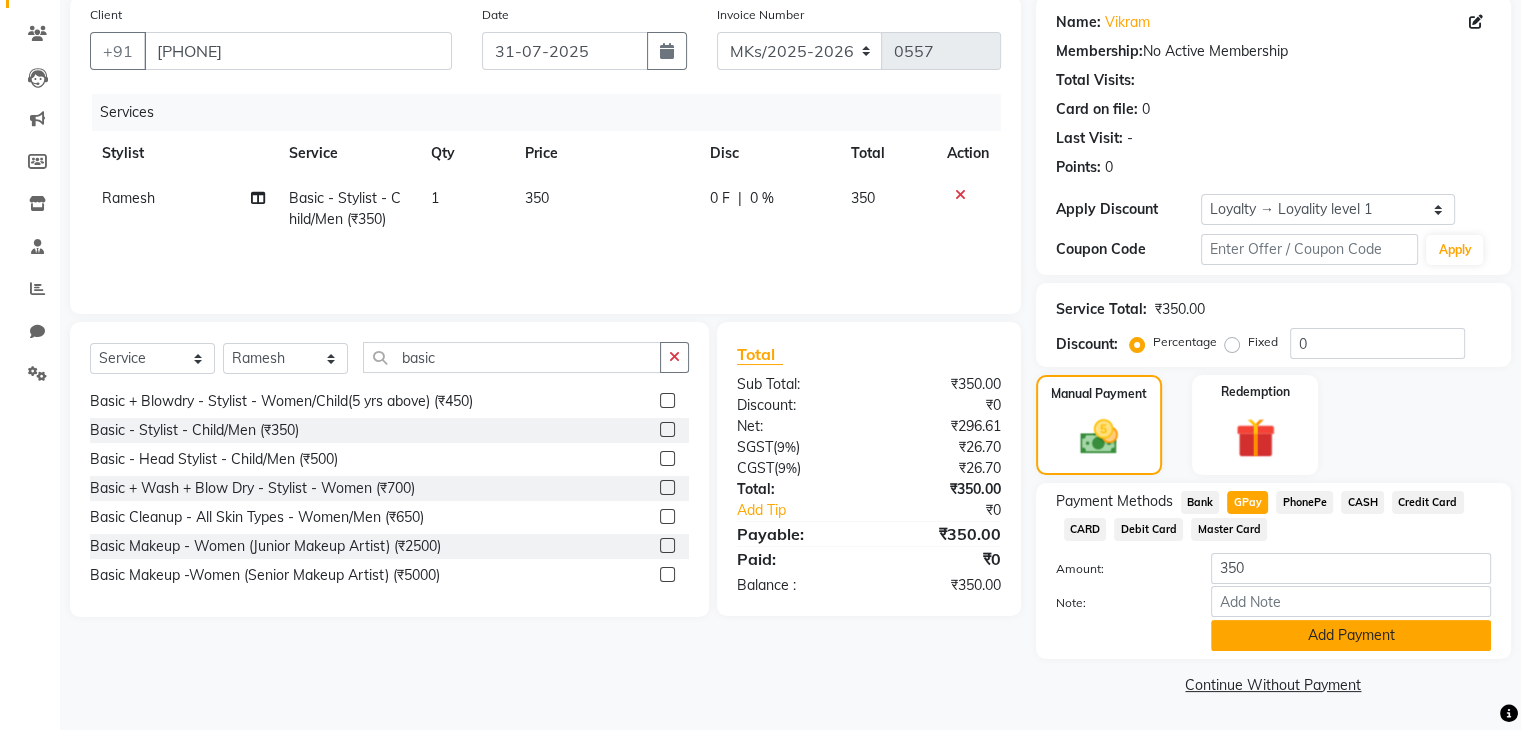 click on "Add Payment" 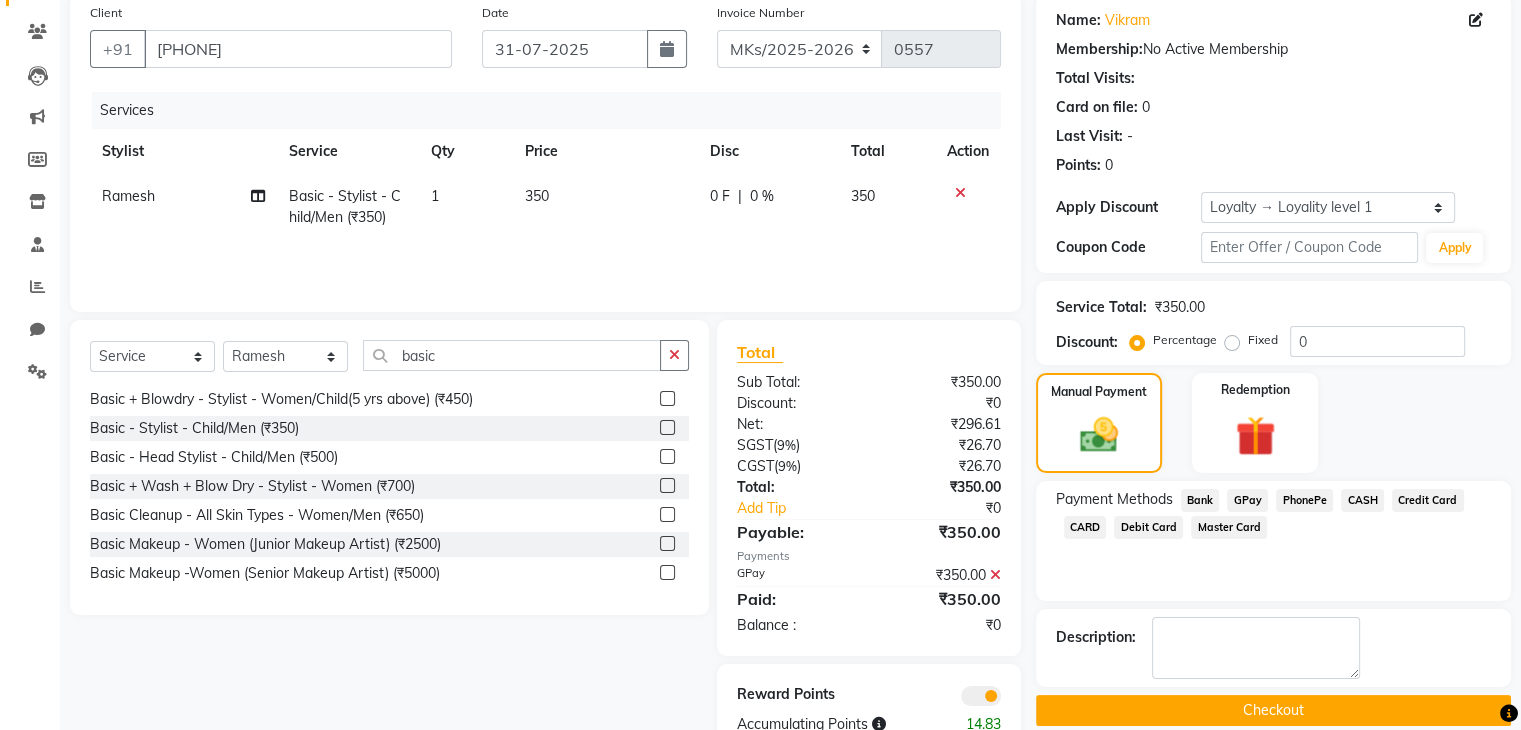 drag, startPoint x: 1348, startPoint y: 714, endPoint x: 734, endPoint y: 450, distance: 668.3502 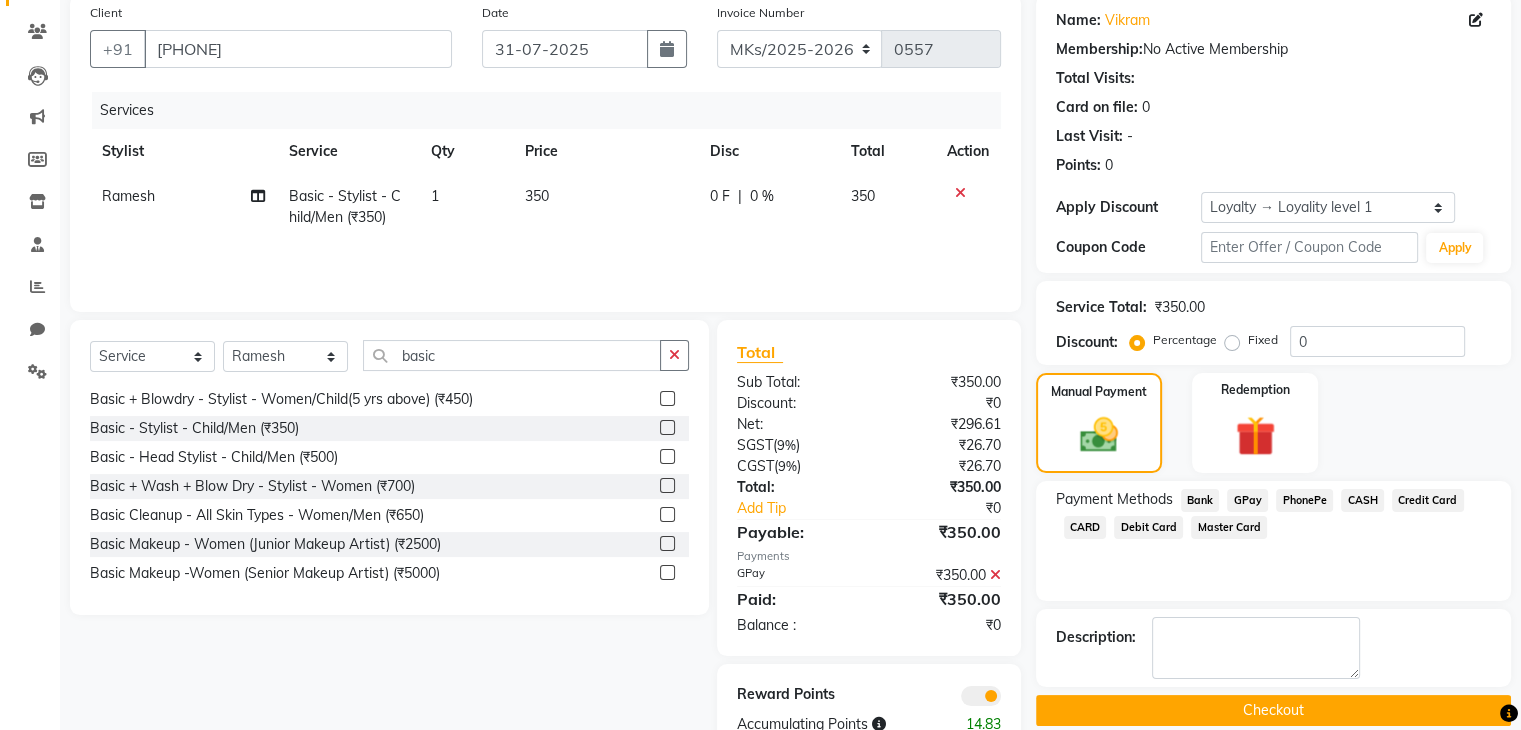 click on "Checkout" 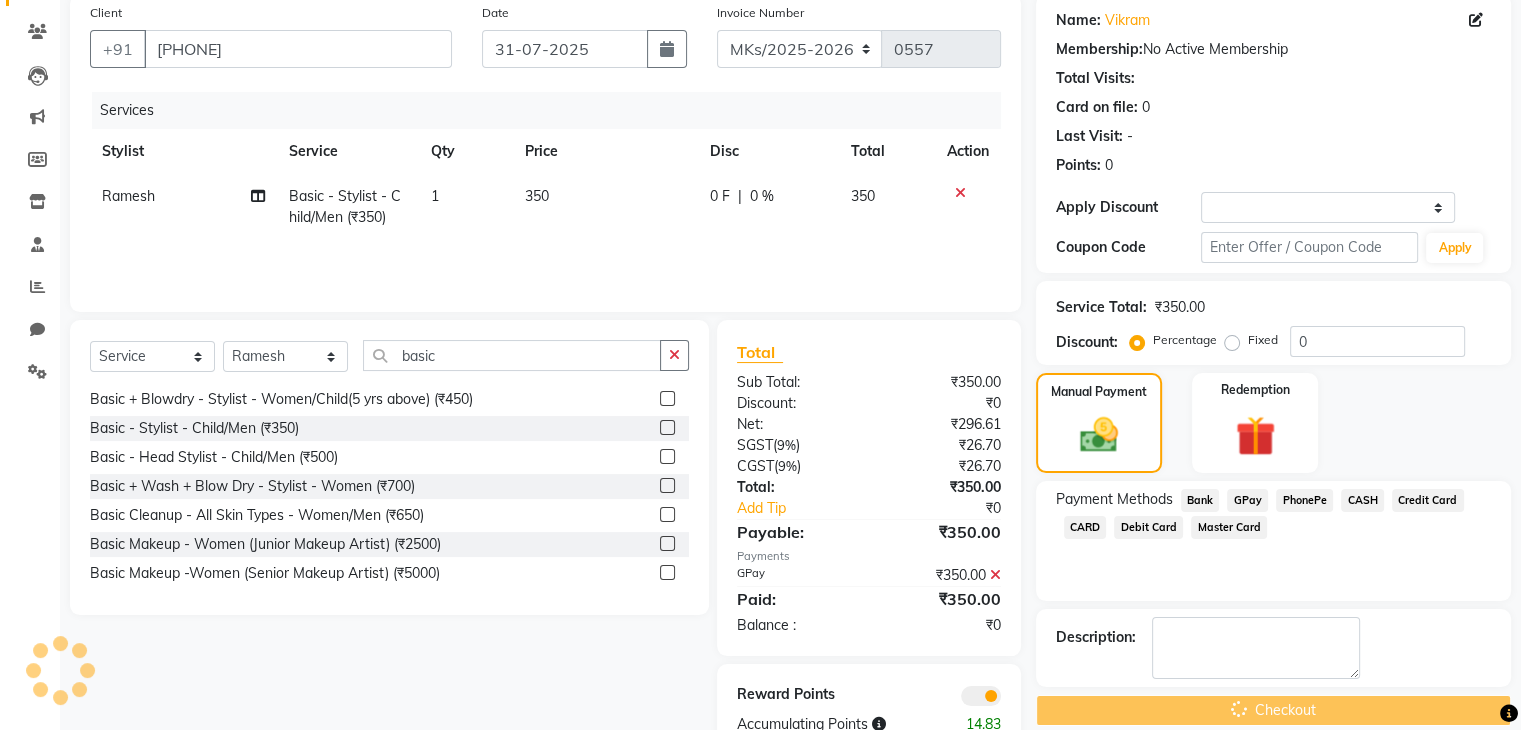 scroll, scrollTop: 0, scrollLeft: 0, axis: both 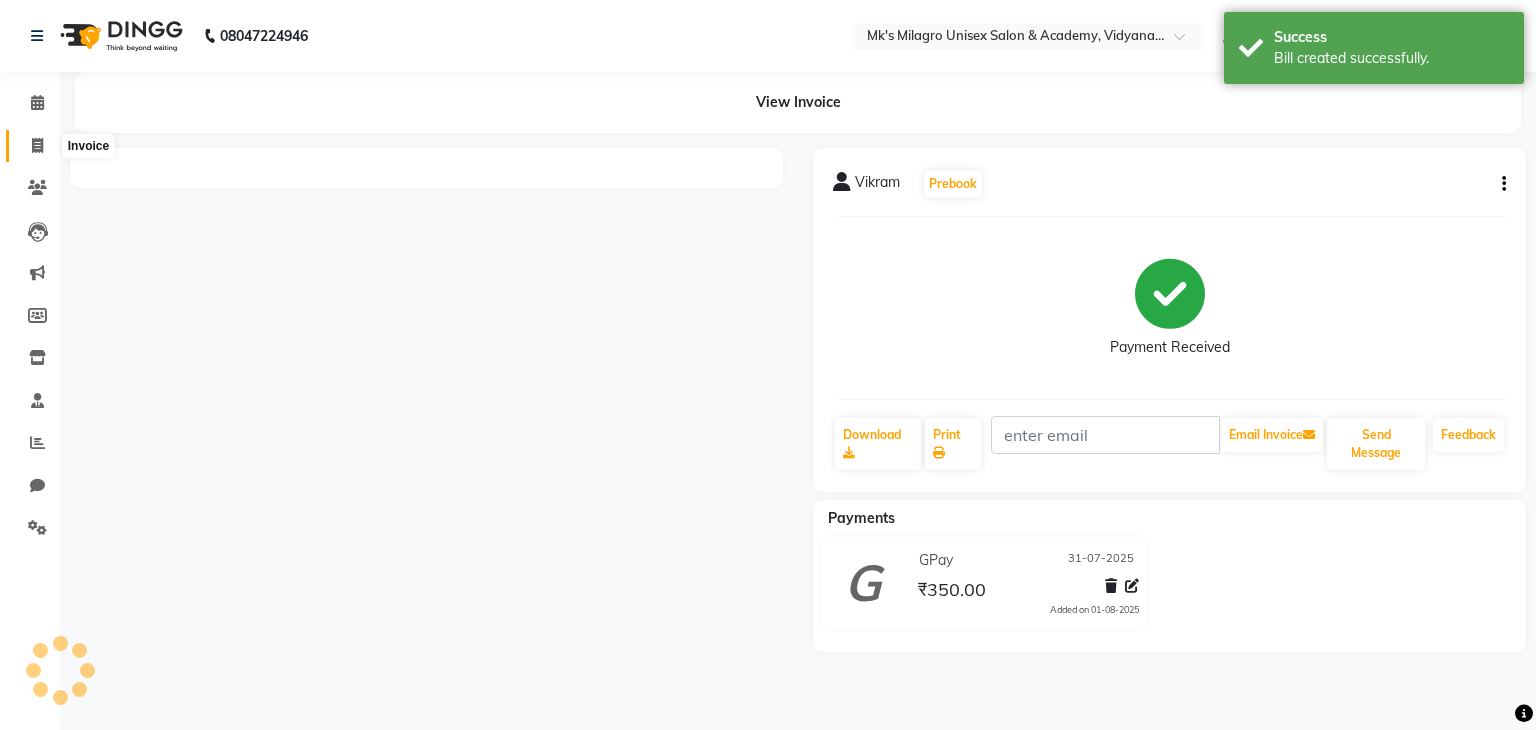 click 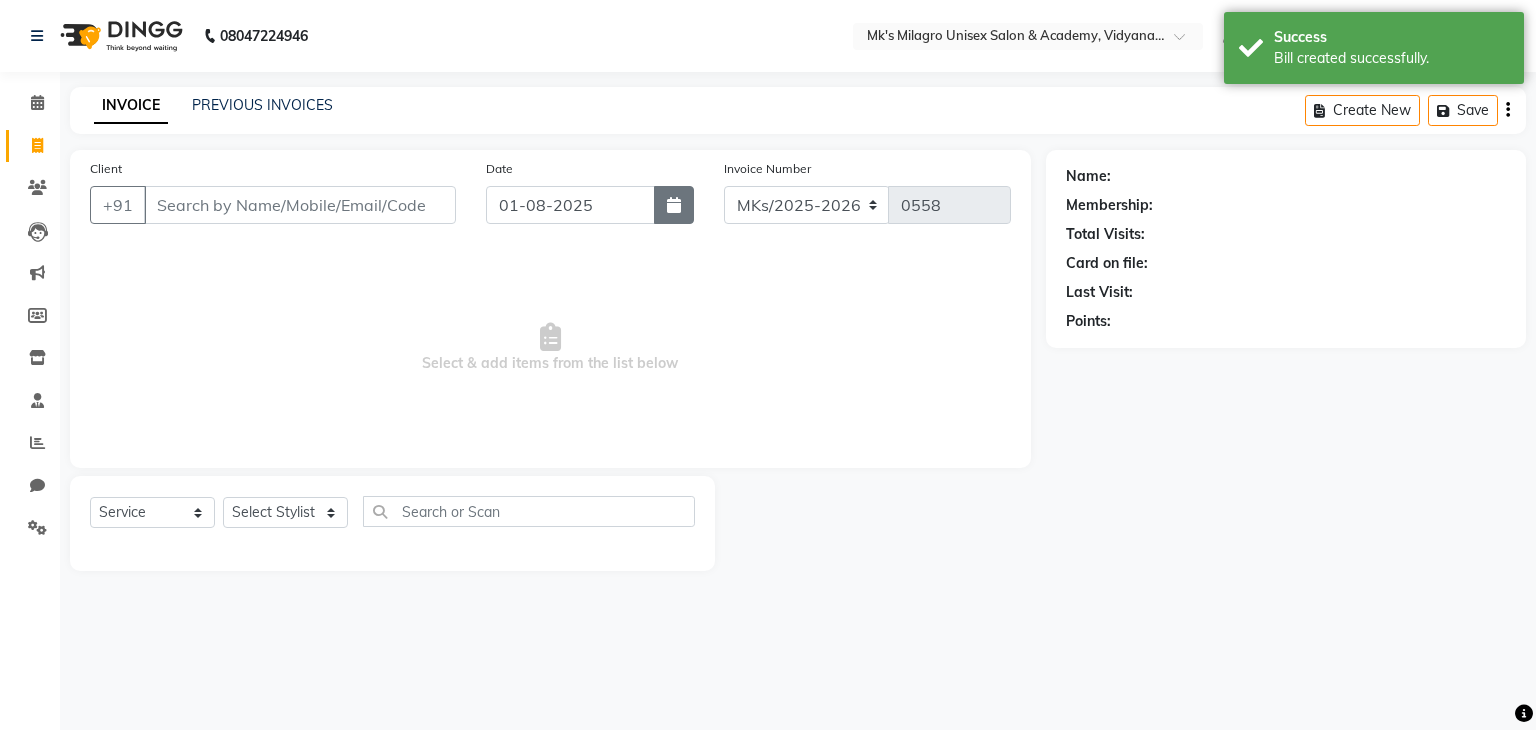click 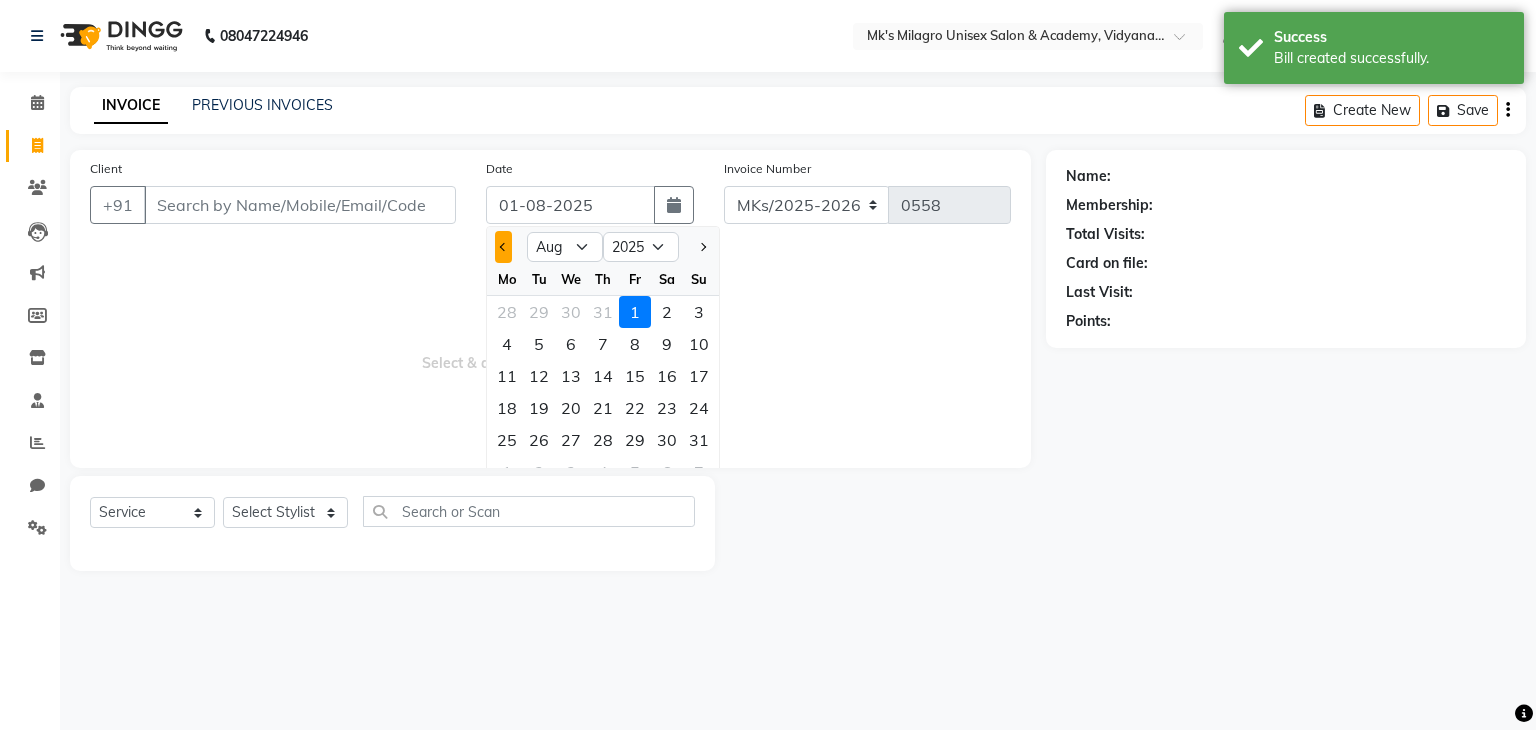 click 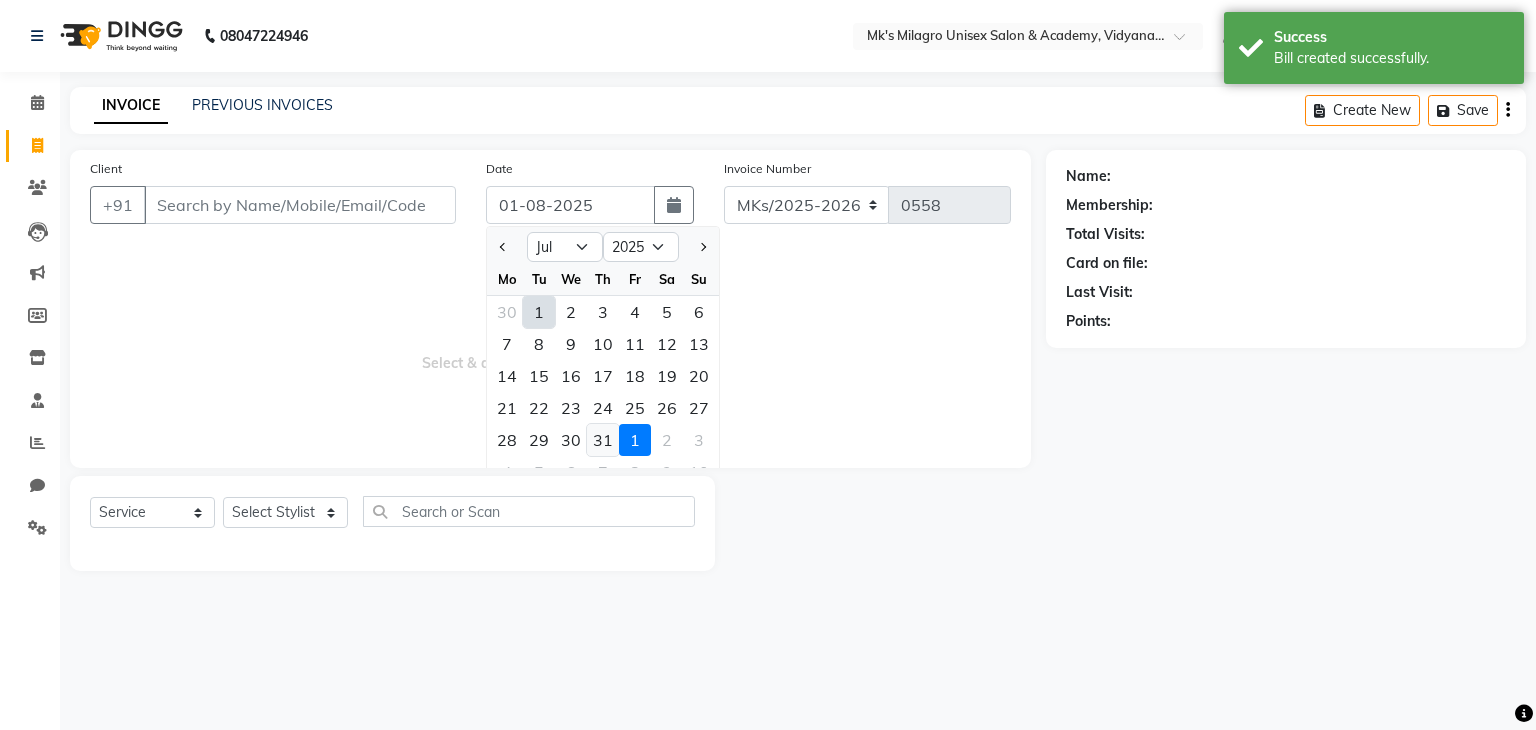 click on "31" 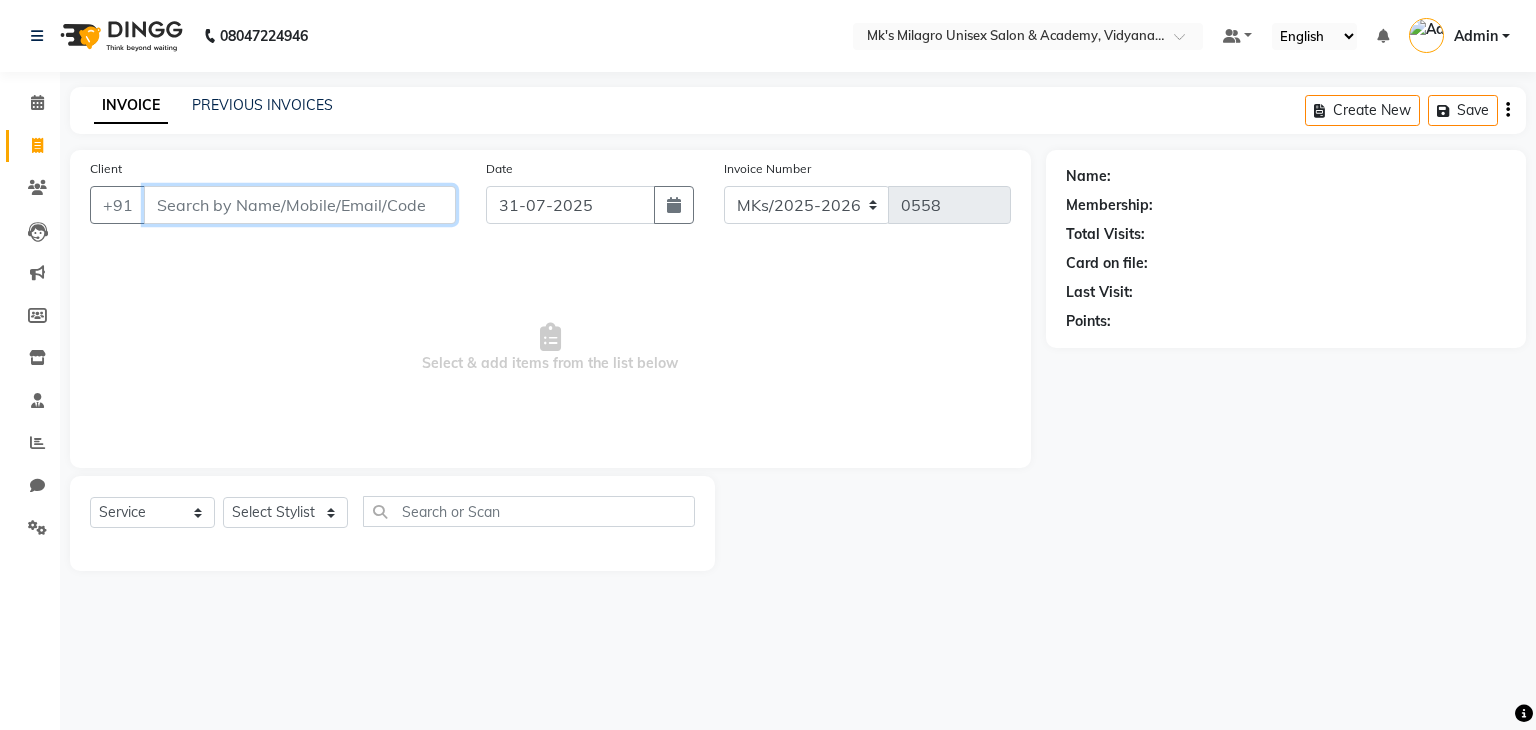 click on "Client" at bounding box center [300, 205] 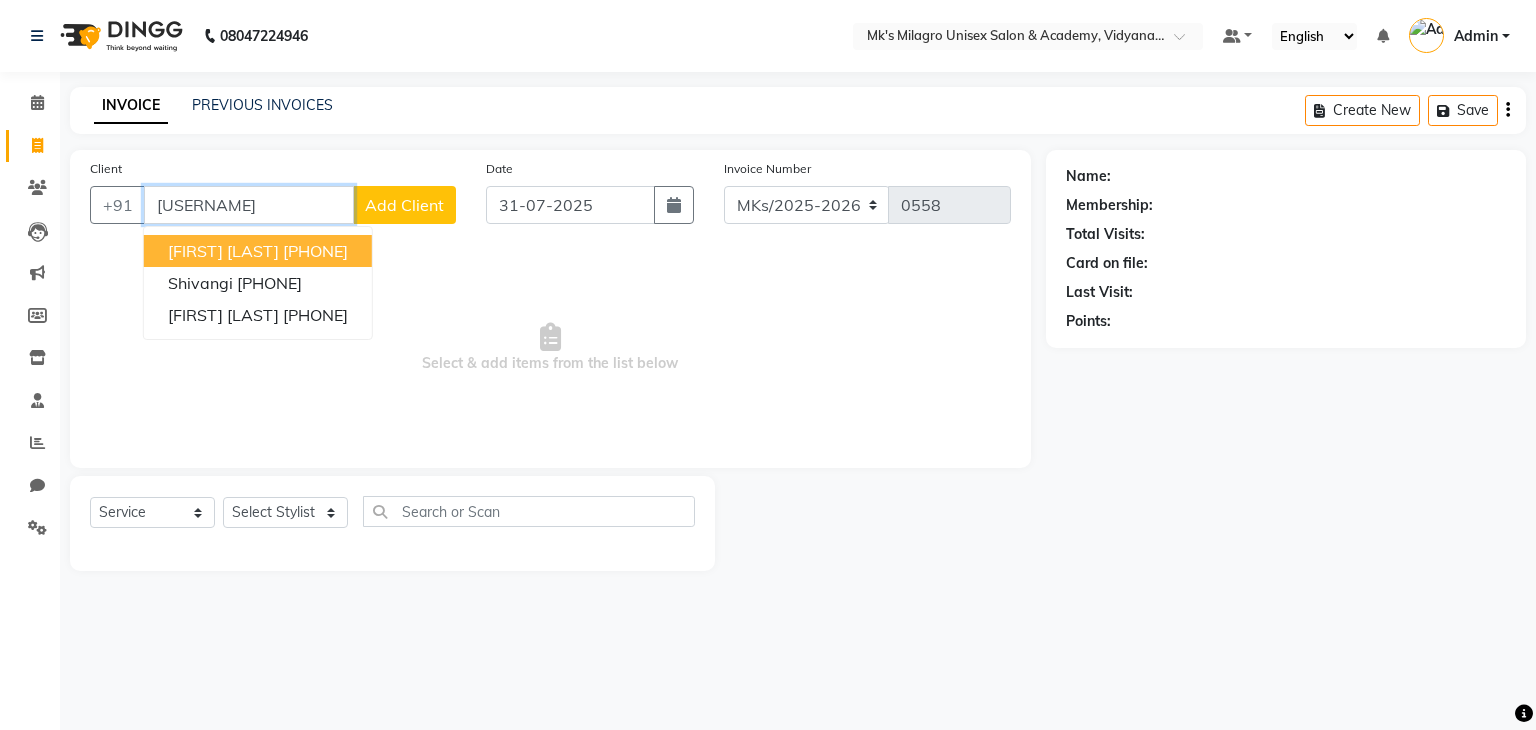 click on "[PHONE]" at bounding box center [315, 251] 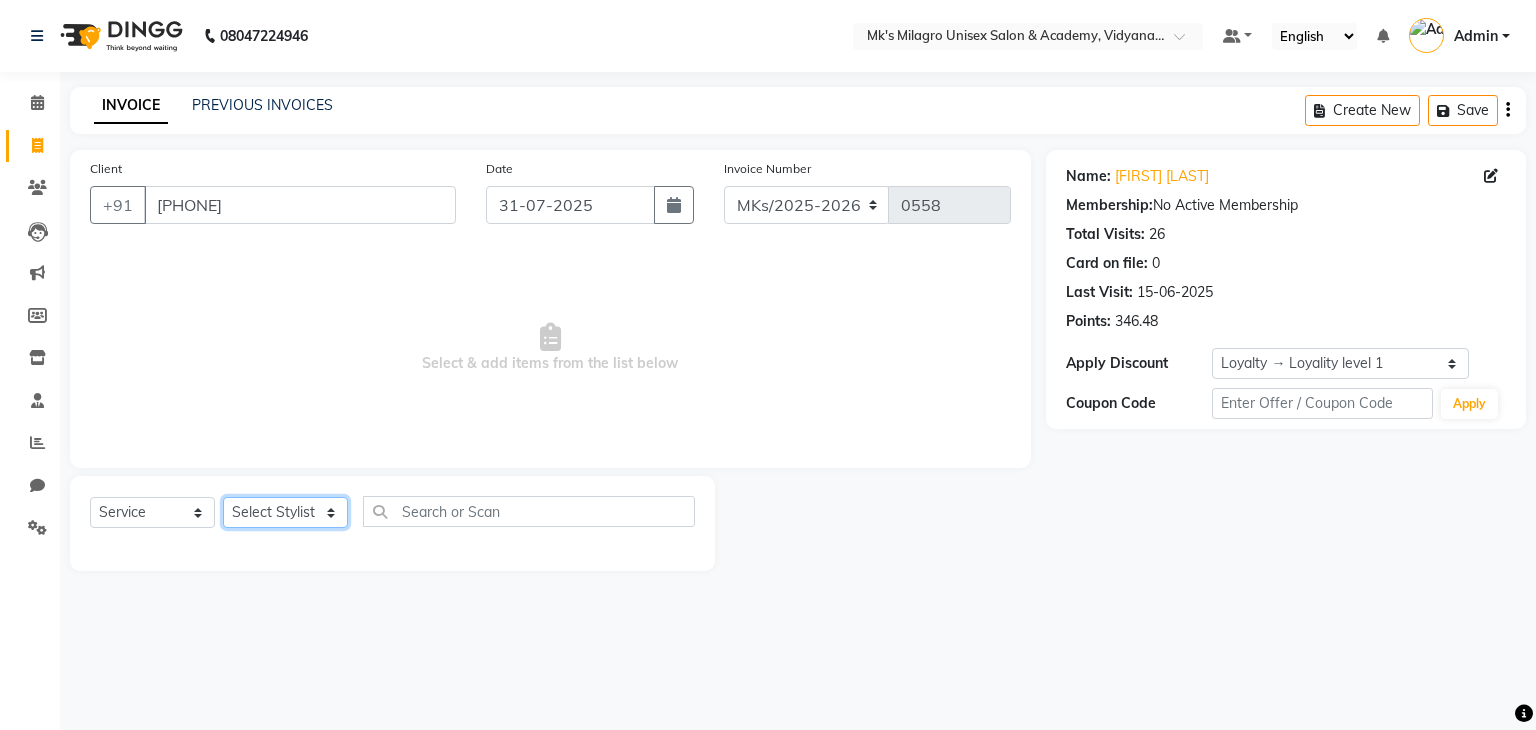 click on "Select Stylist Madhuri Jadhav Minsi Ramesh Renuka Riya Sandhaya Santoshi" 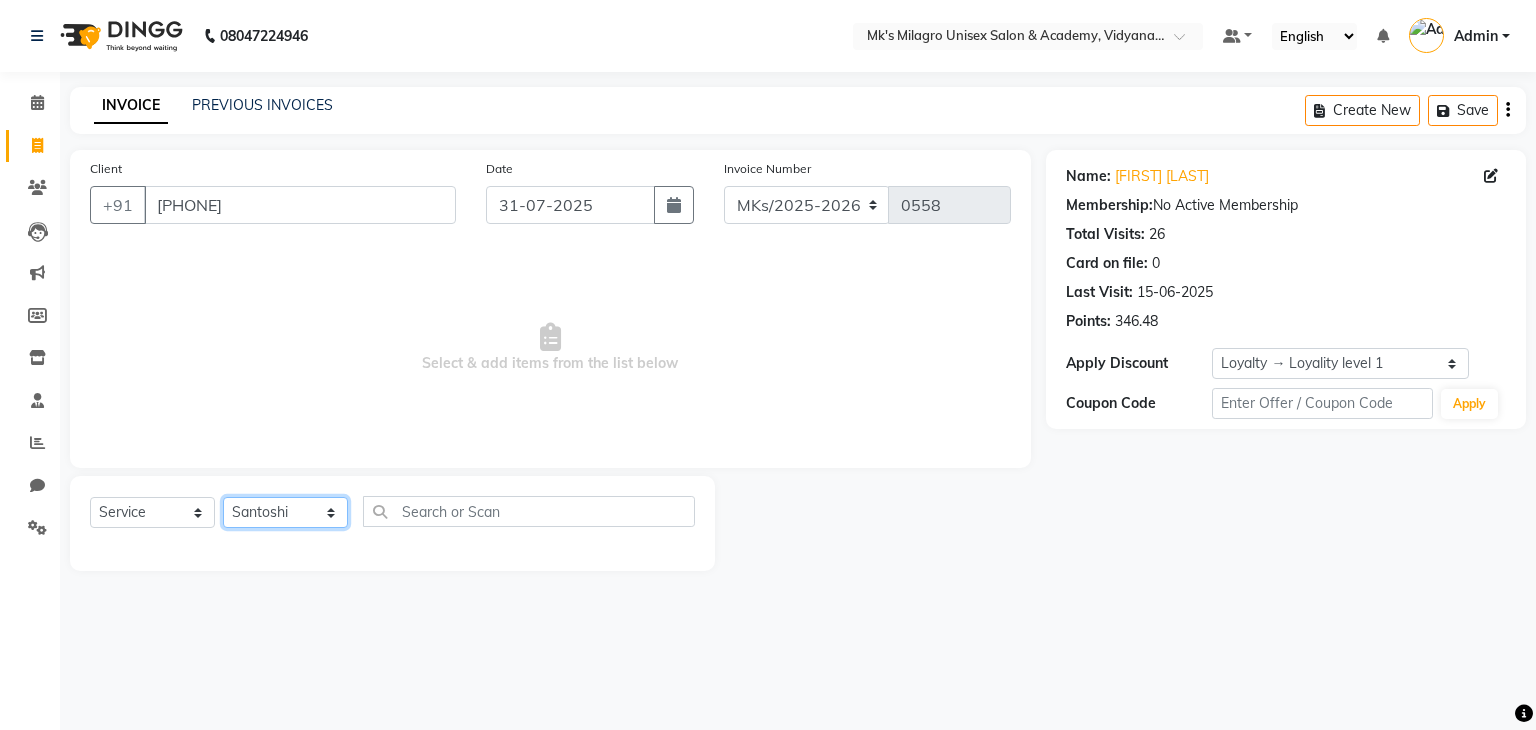 click on "Select Stylist Madhuri Jadhav Minsi Ramesh Renuka Riya Sandhaya Santoshi" 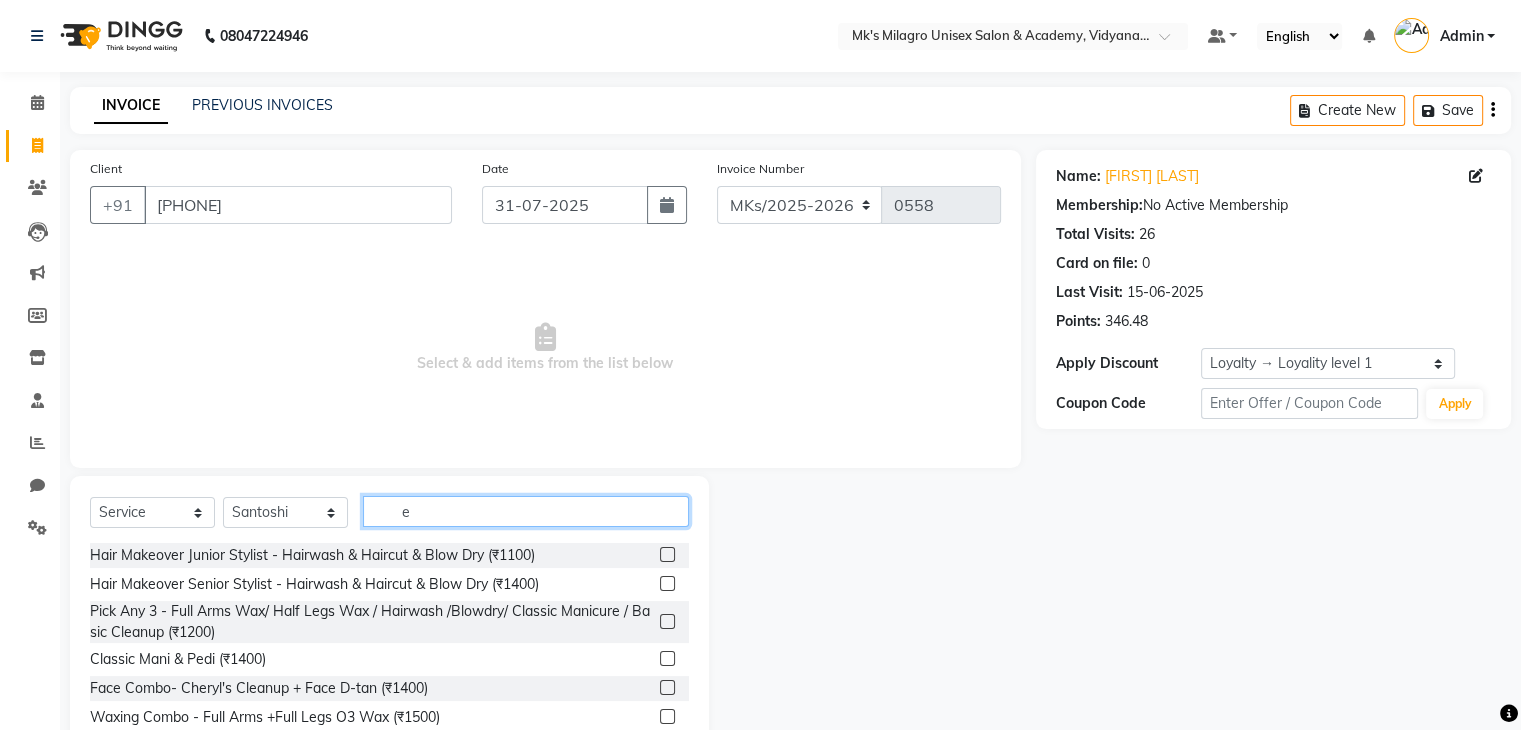 click on "e" 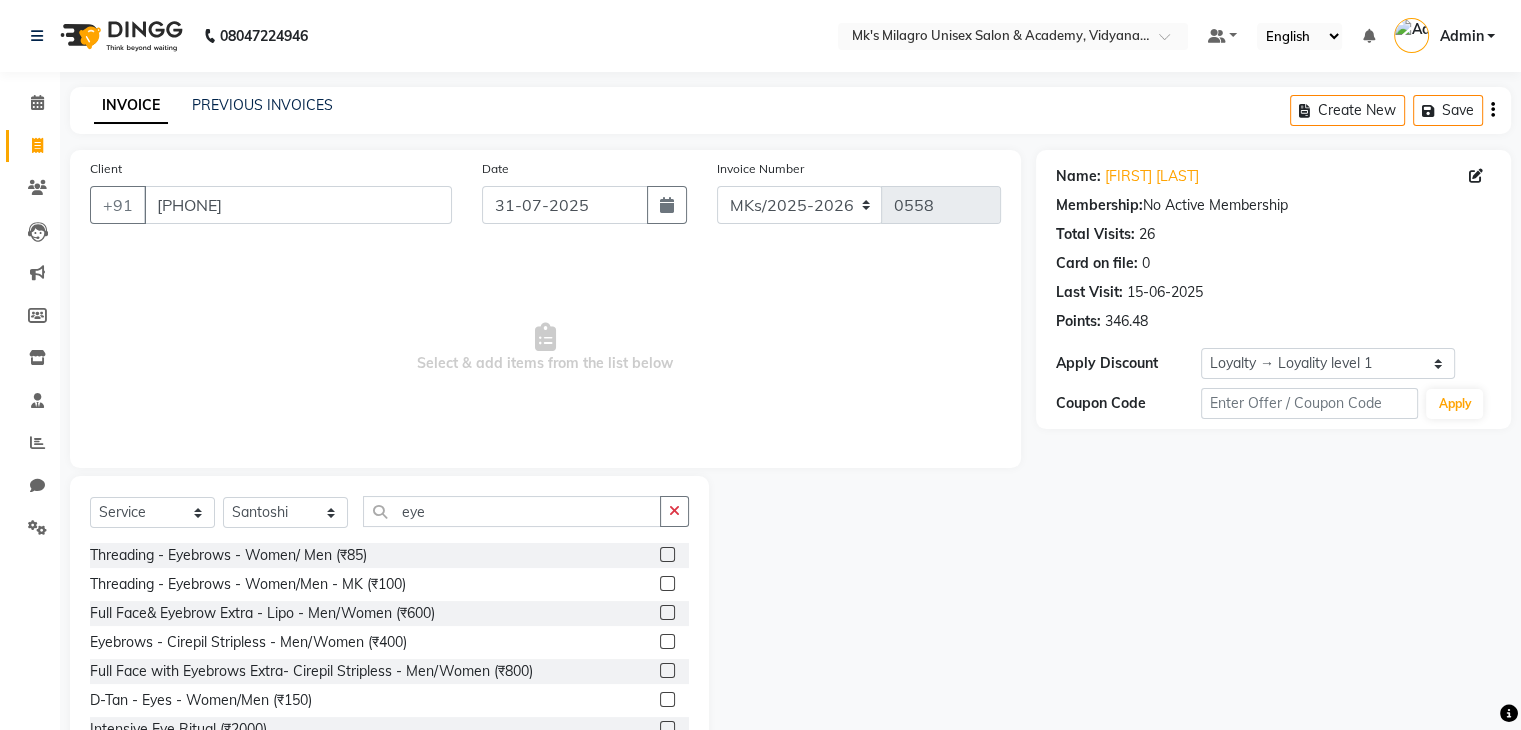 click 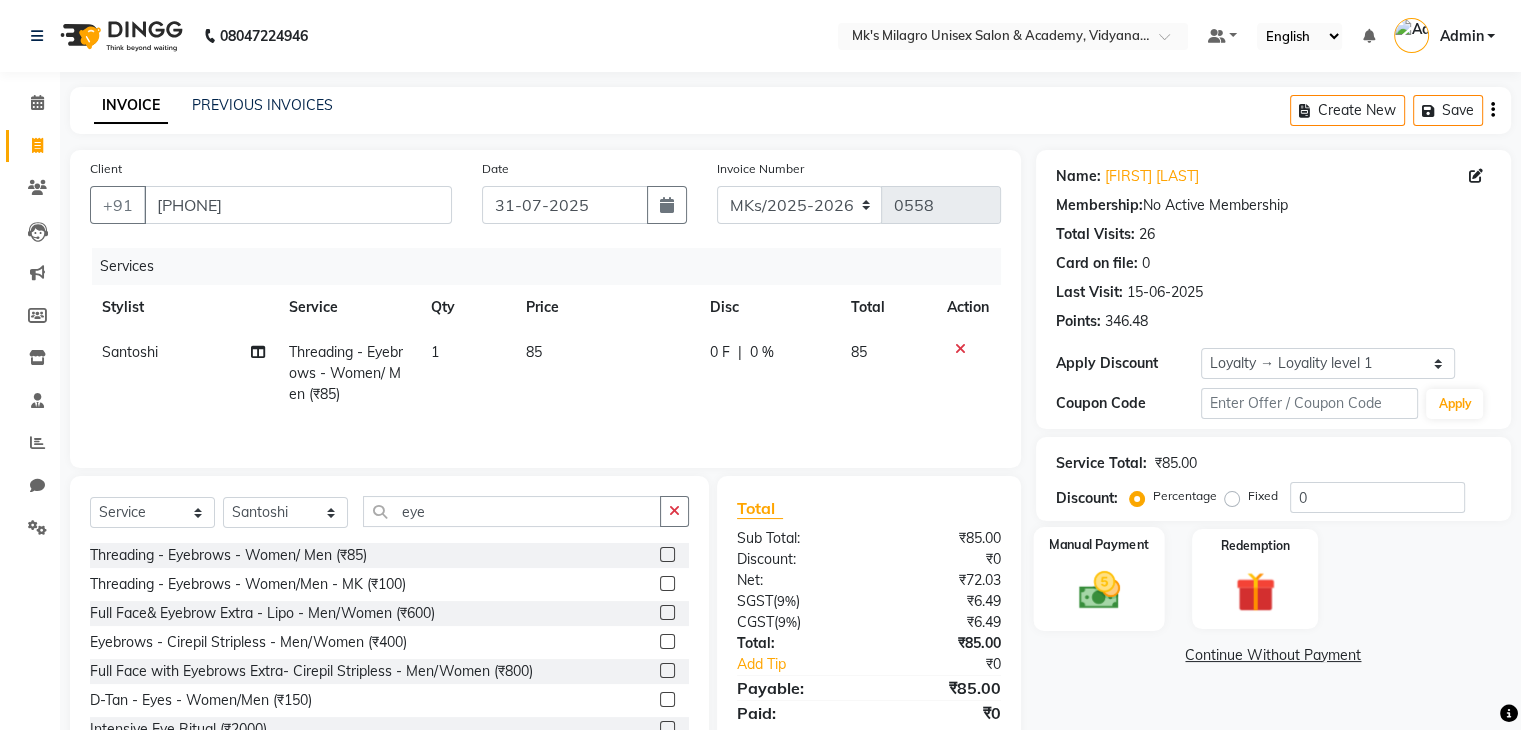 click on "Manual Payment" 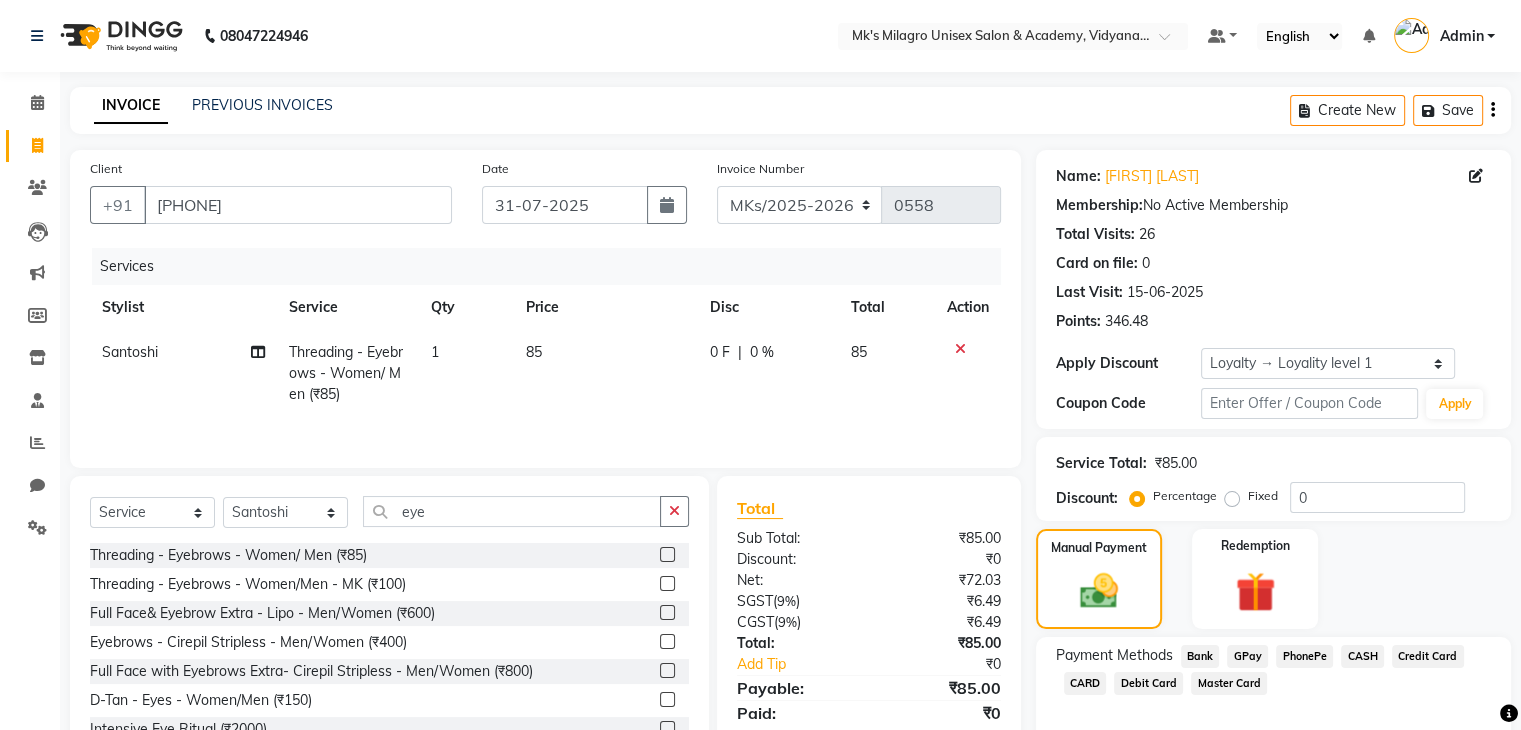 click on "GPay" 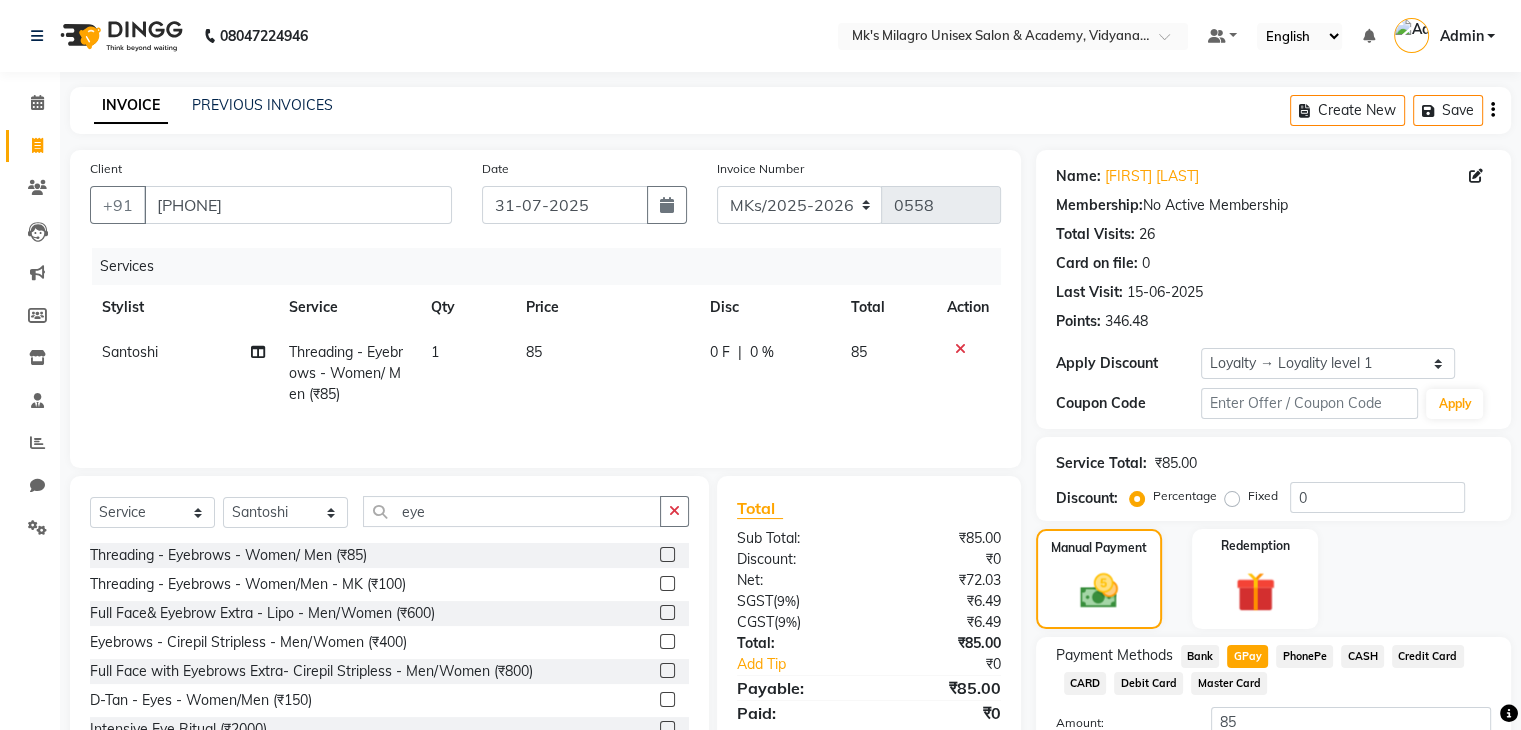 scroll, scrollTop: 156, scrollLeft: 0, axis: vertical 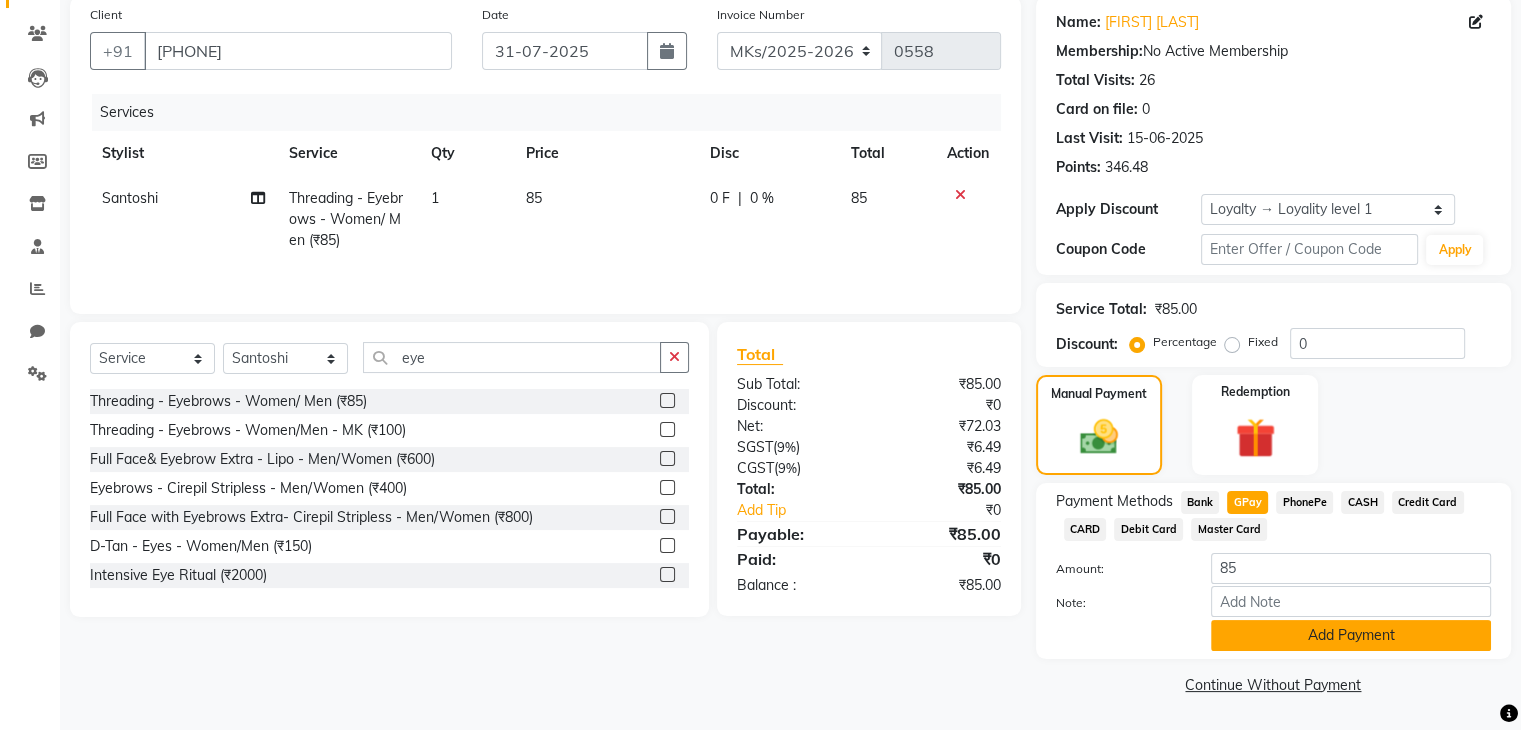 click on "Add Payment" 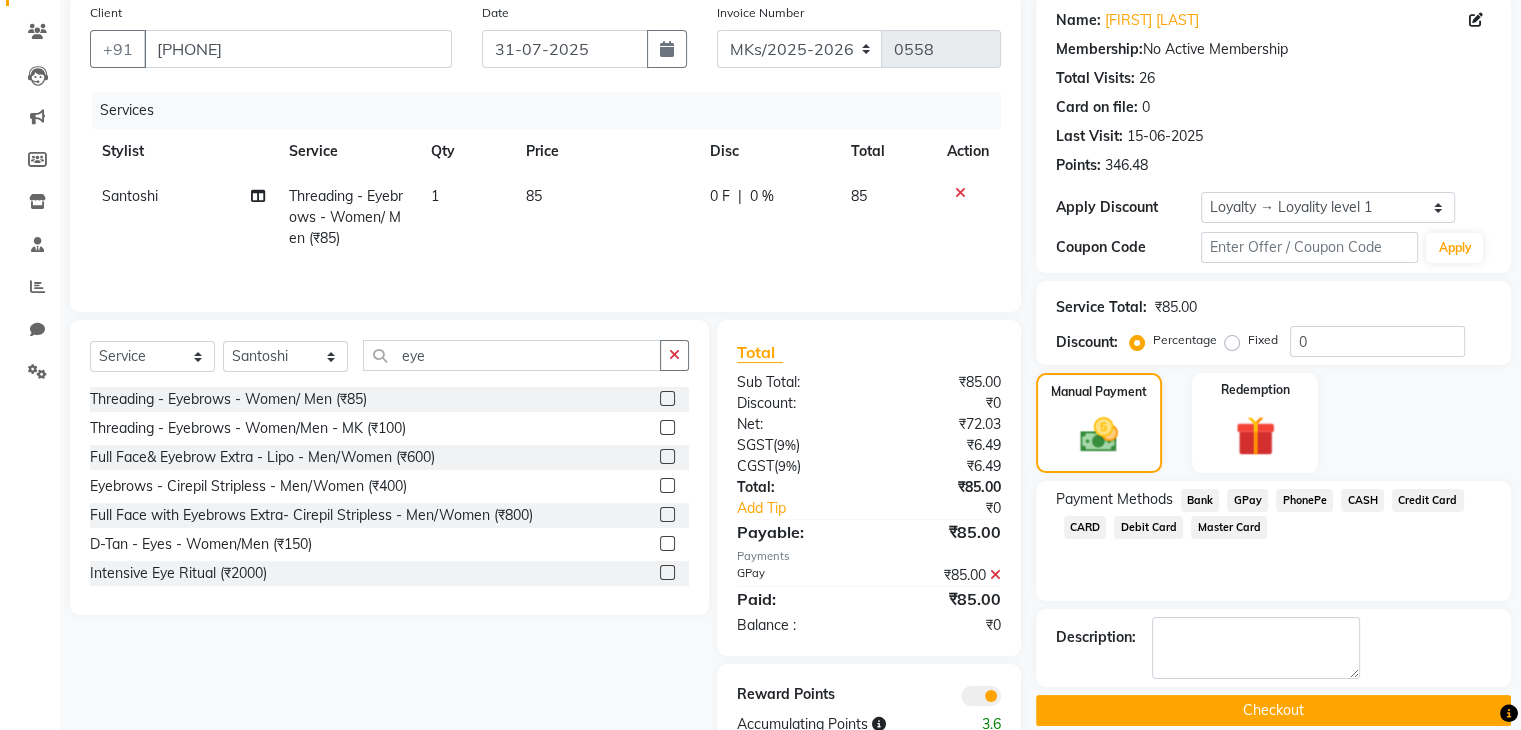 click on "Checkout" 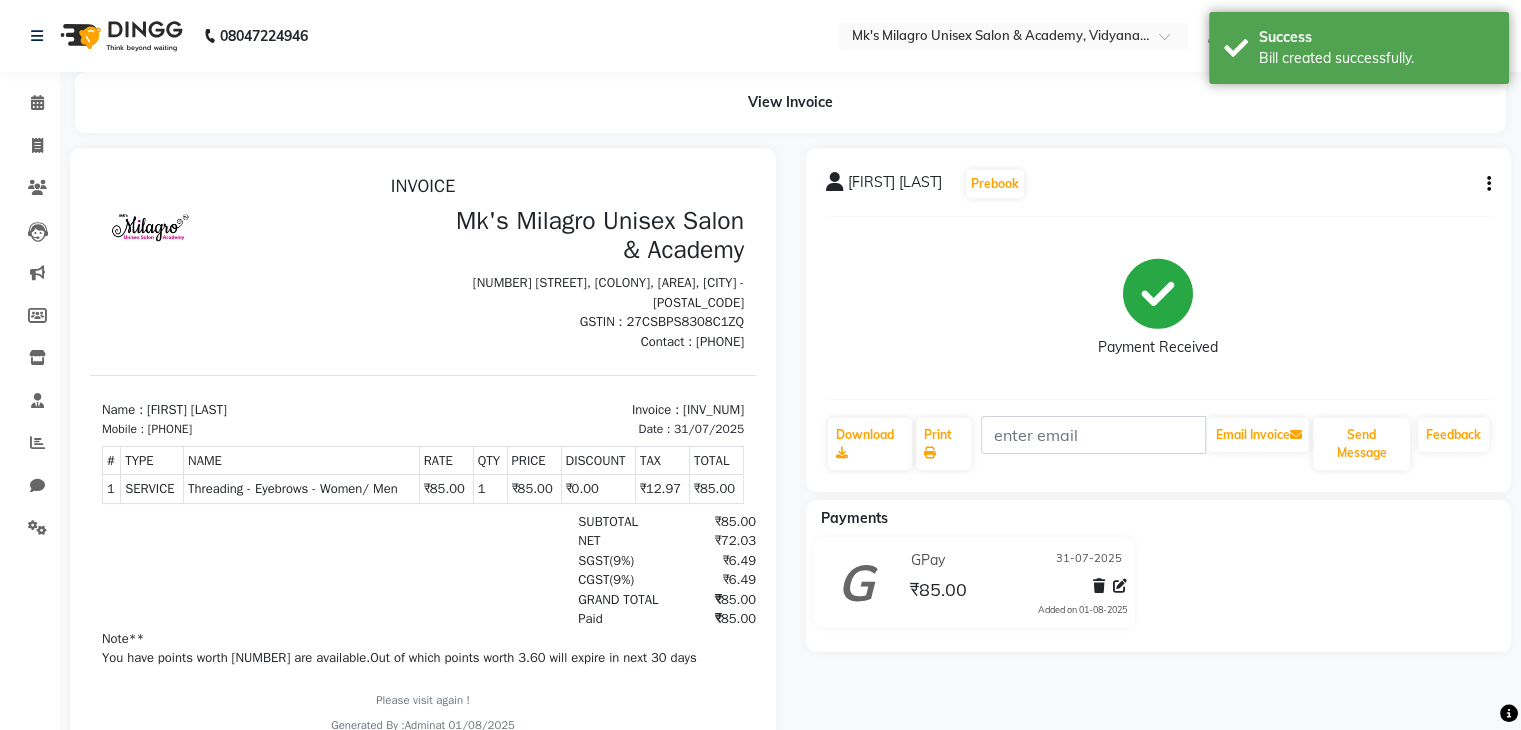 scroll, scrollTop: 0, scrollLeft: 0, axis: both 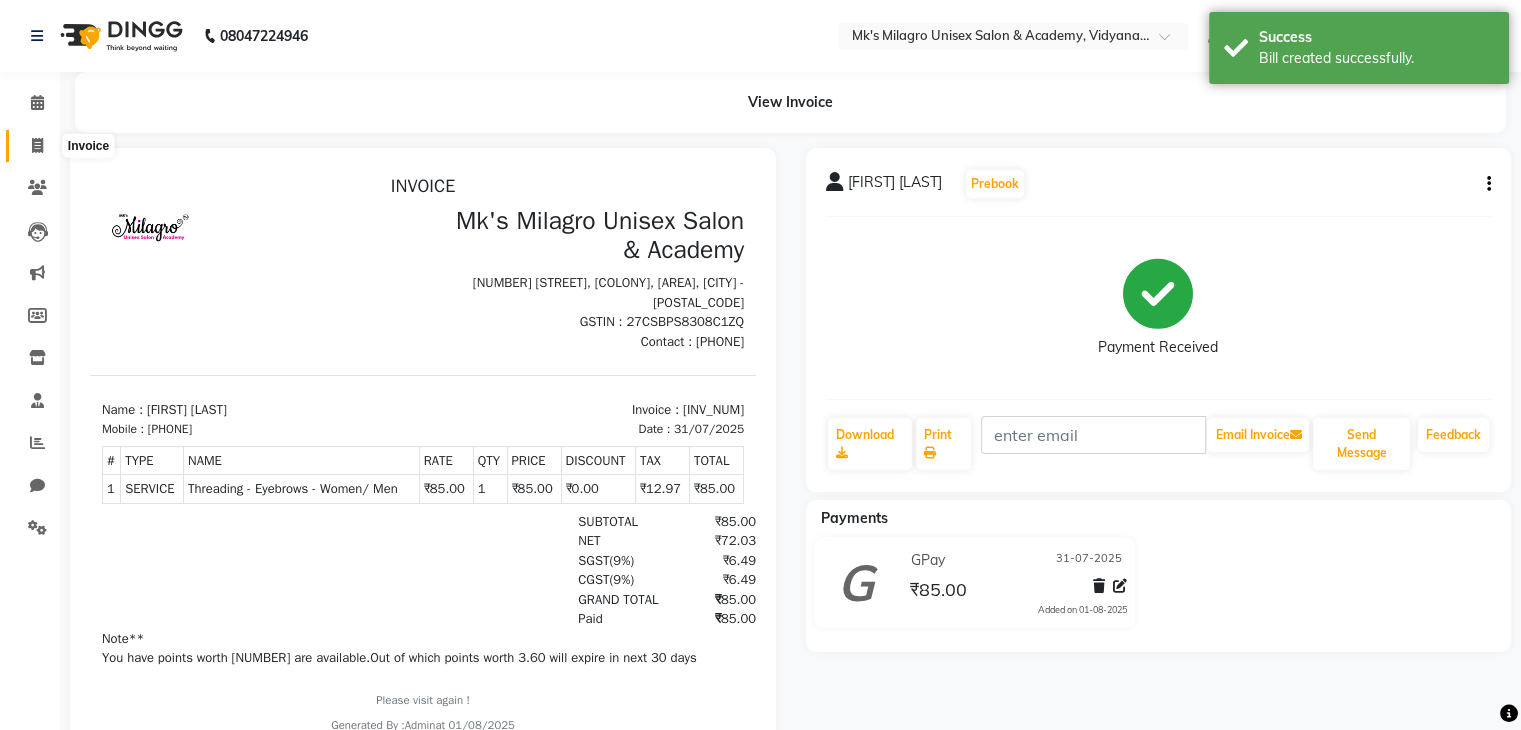 click 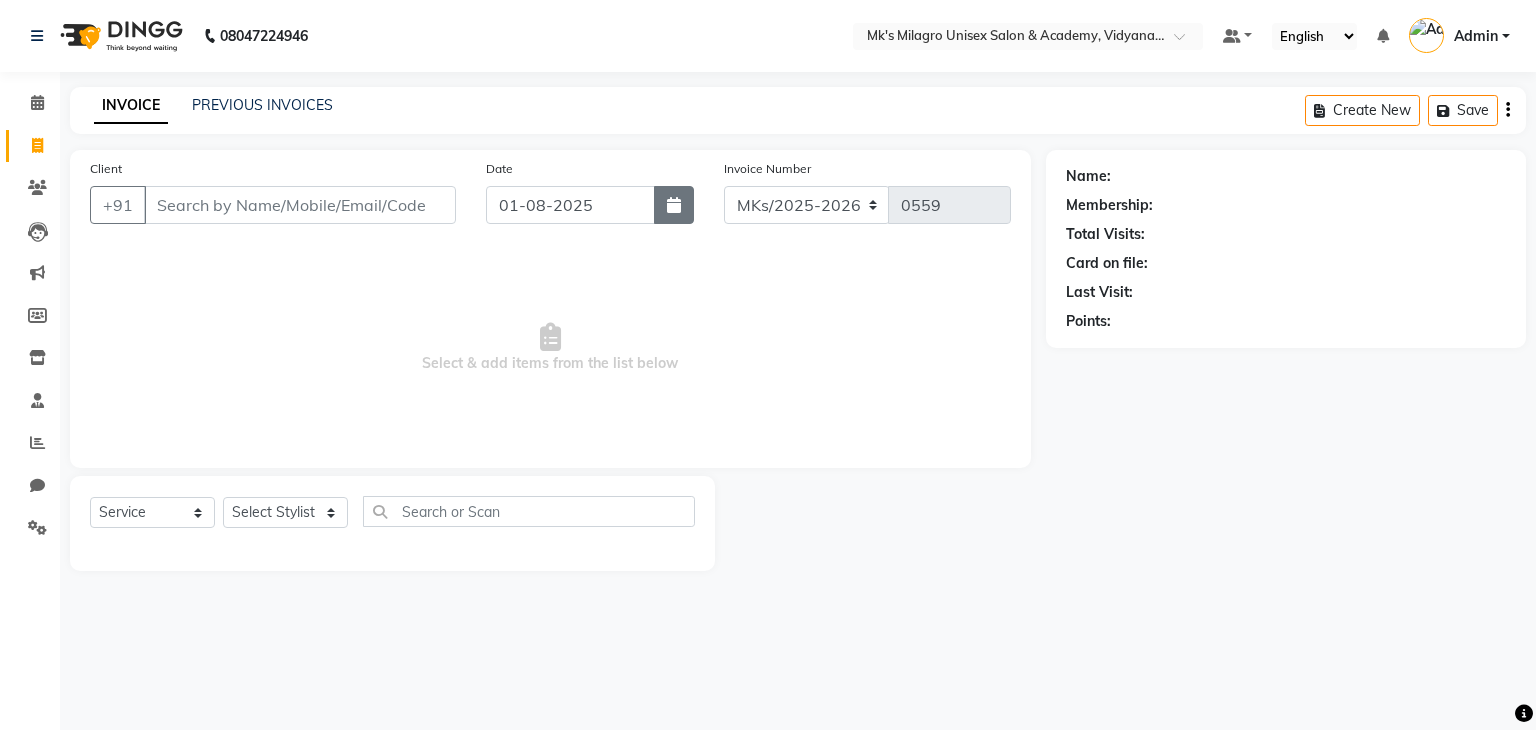 click 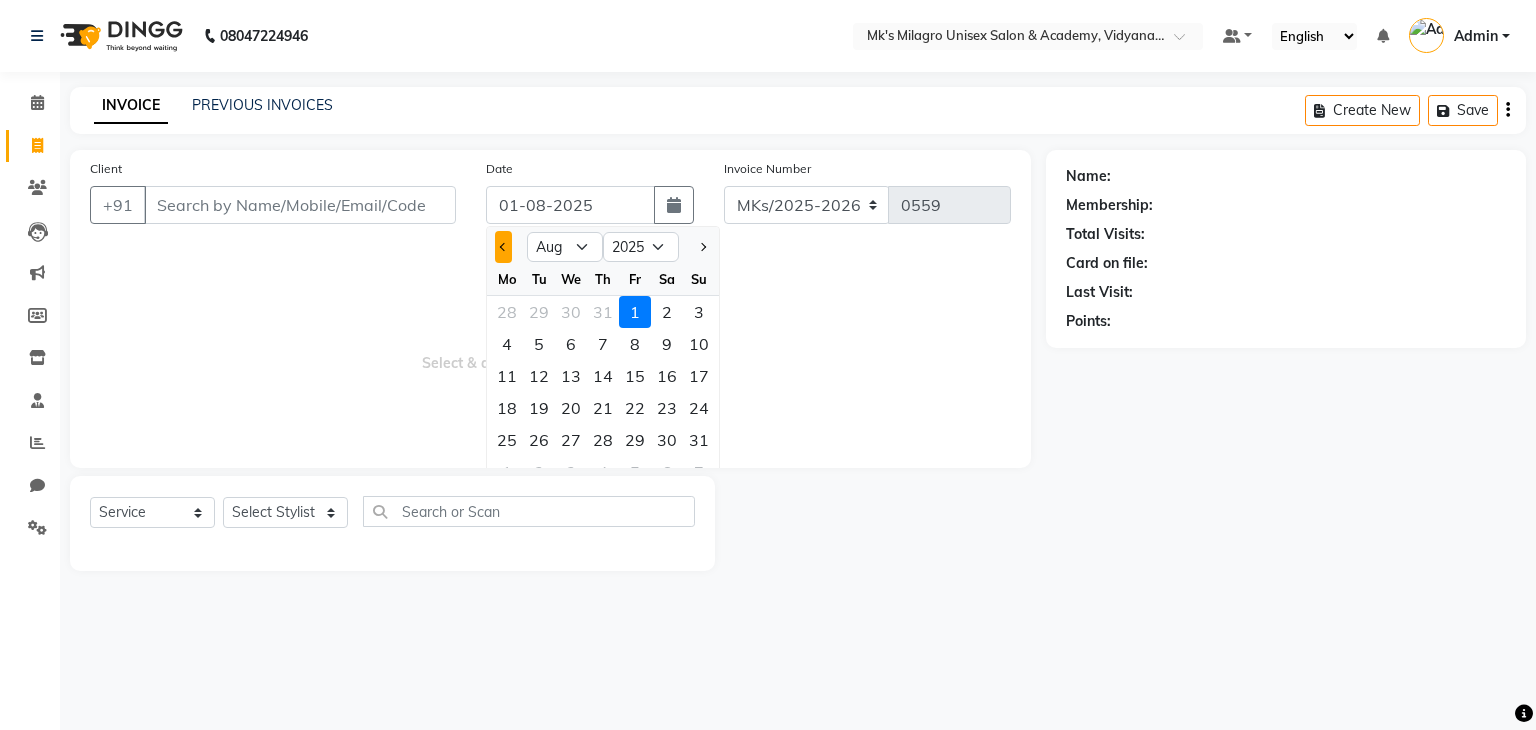 click 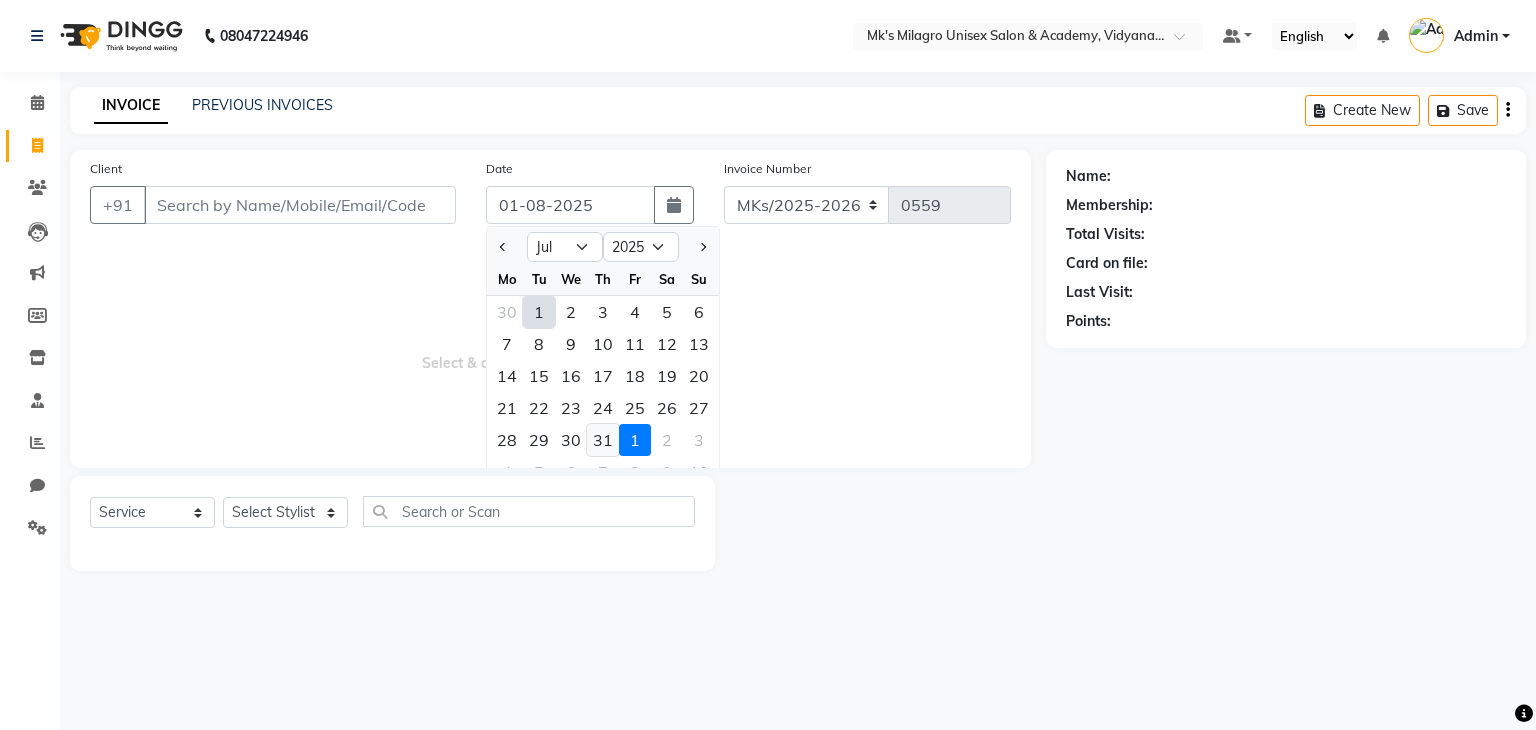 click on "31" 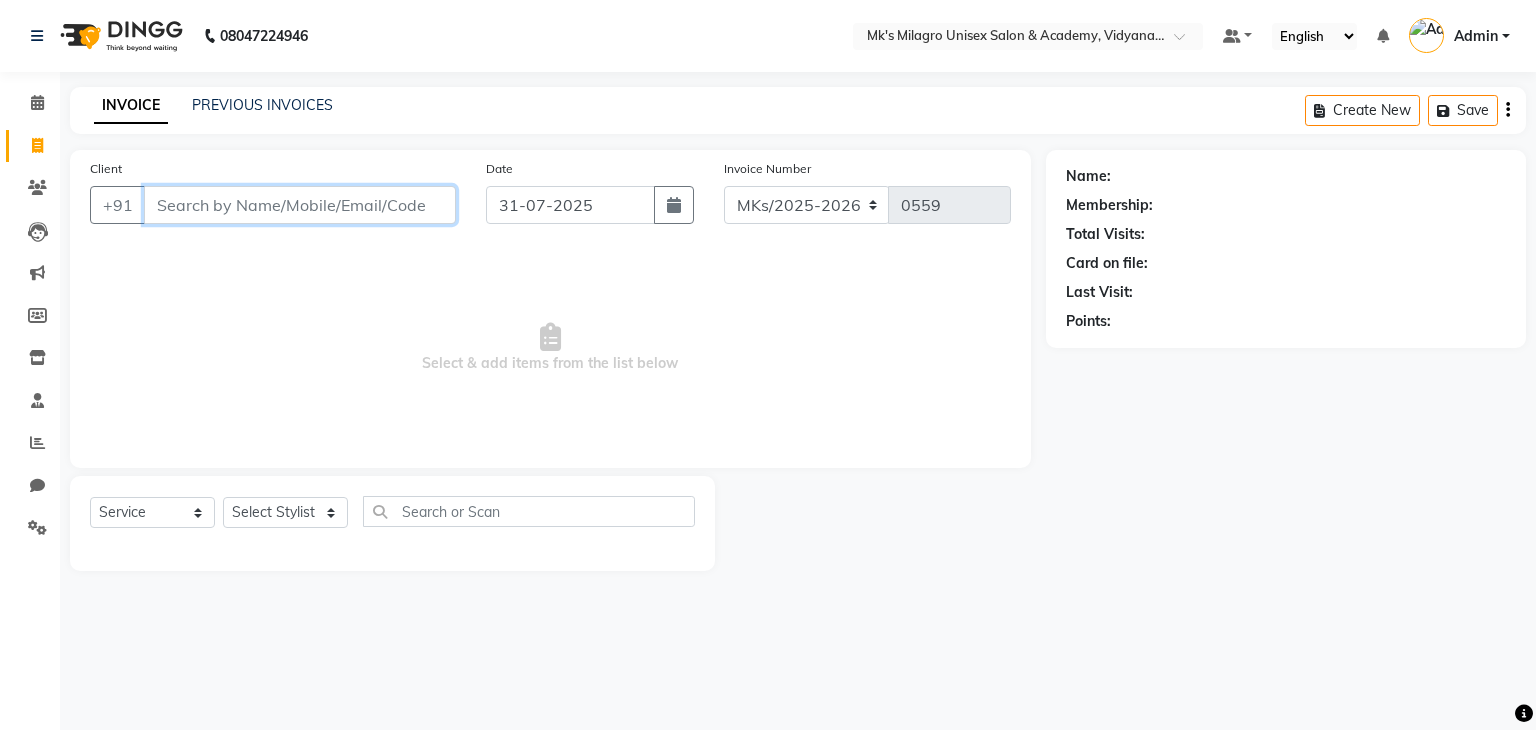 click on "Client" at bounding box center [300, 205] 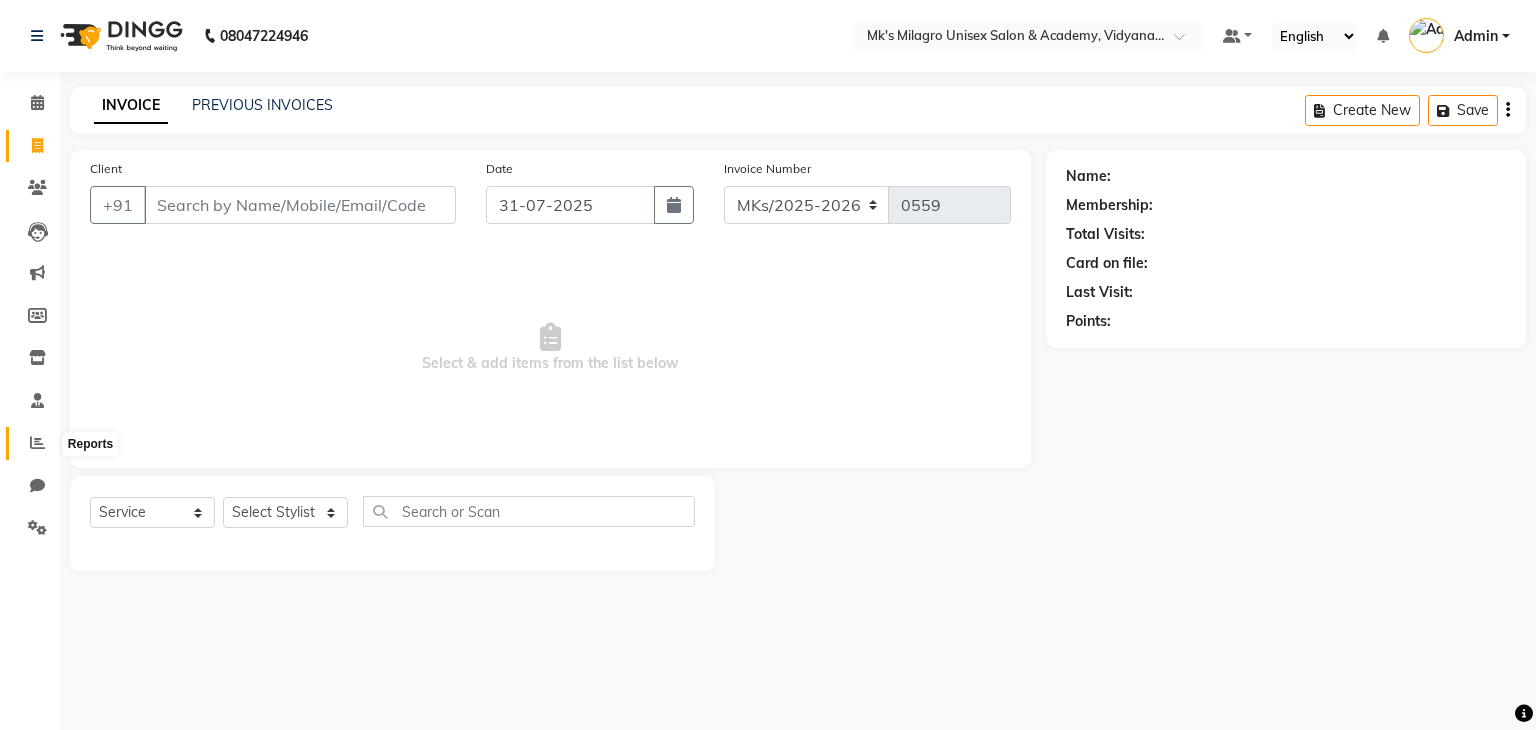 click 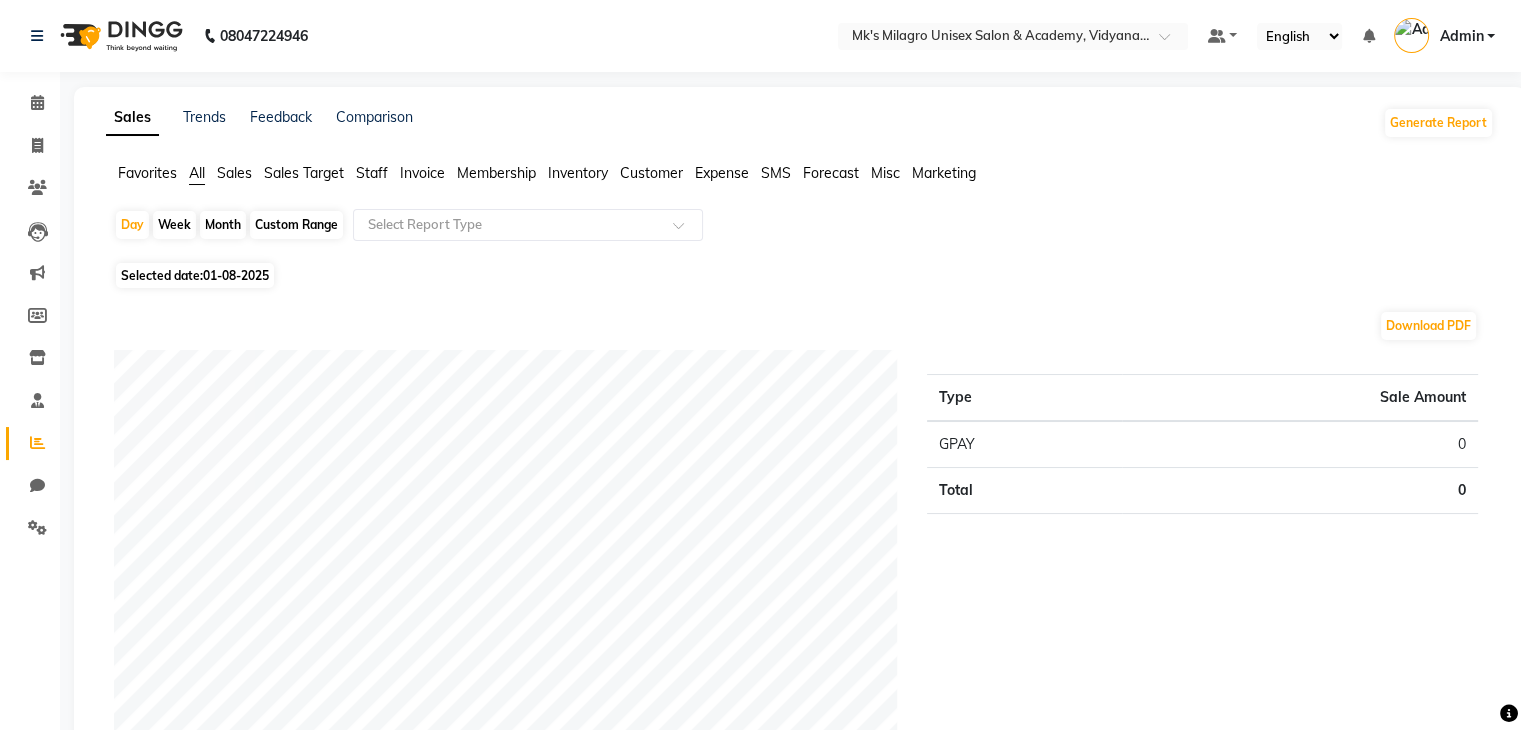 click on "Sales" 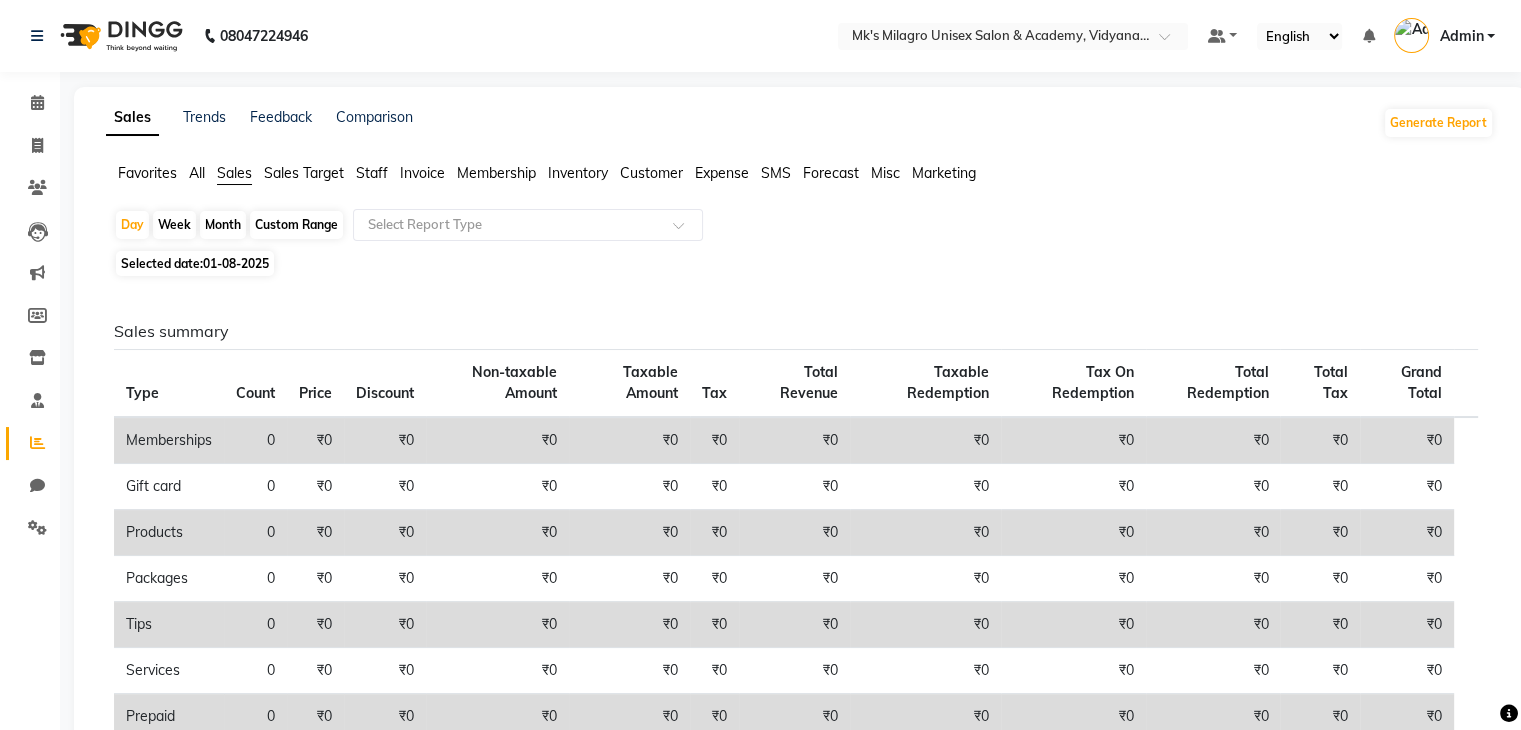 click on "Month" 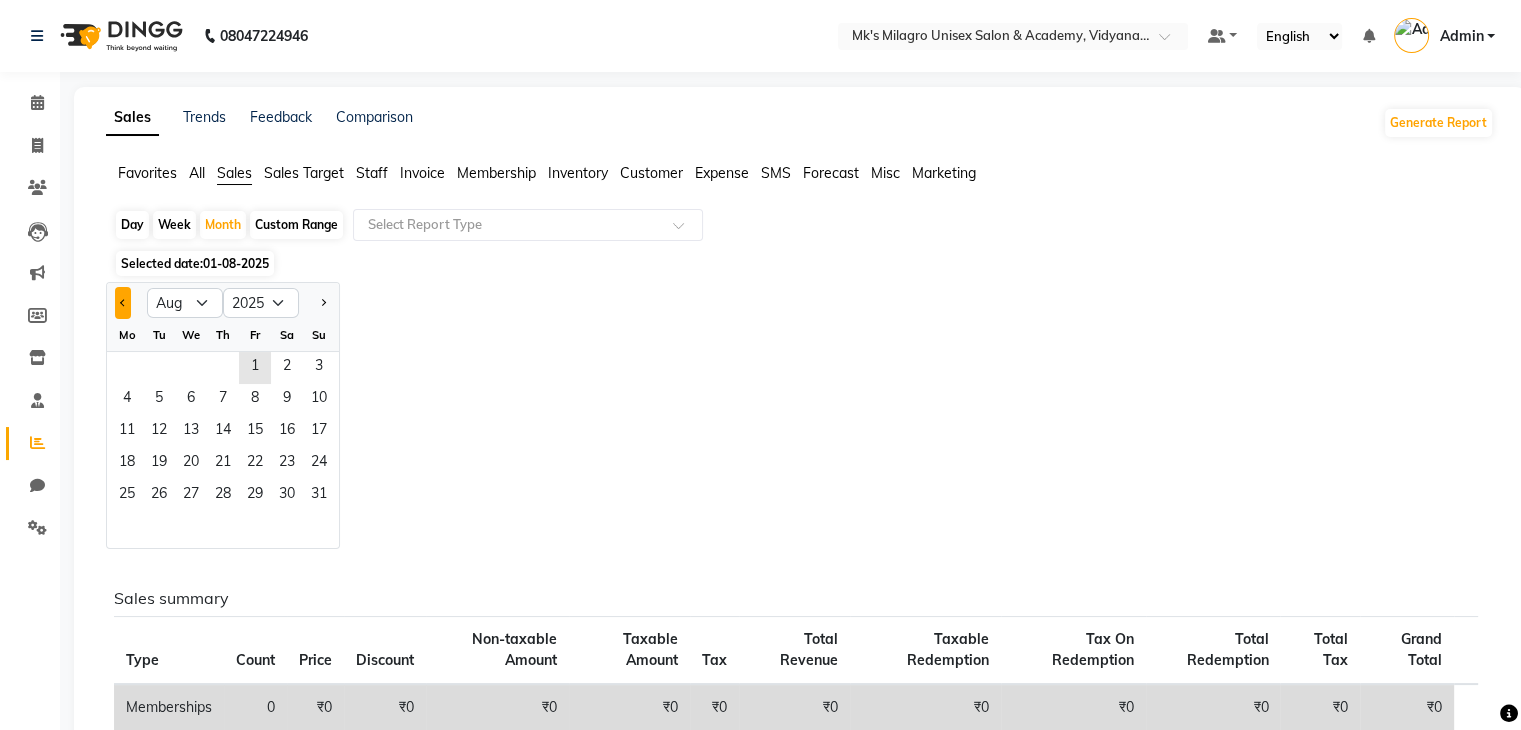 click 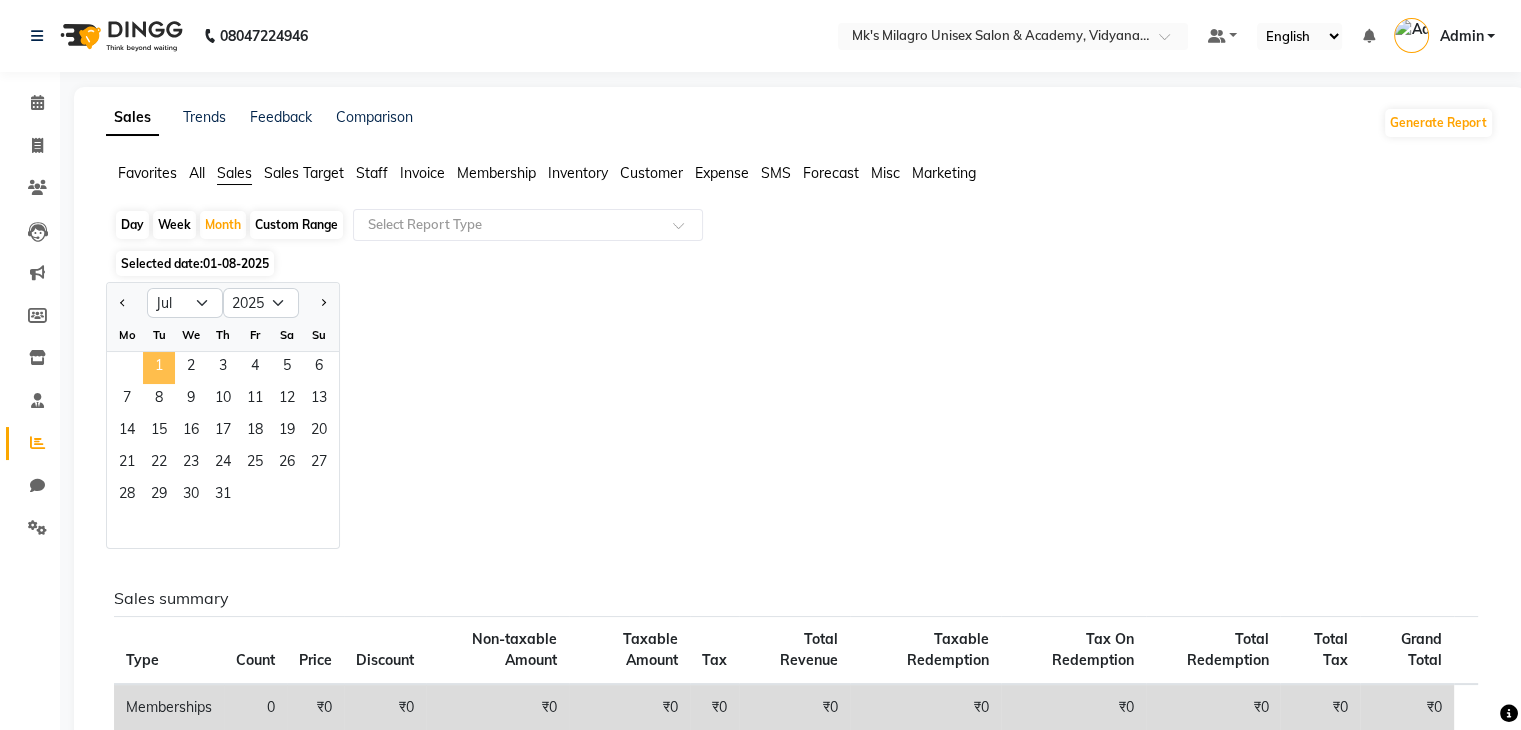 click on "1" 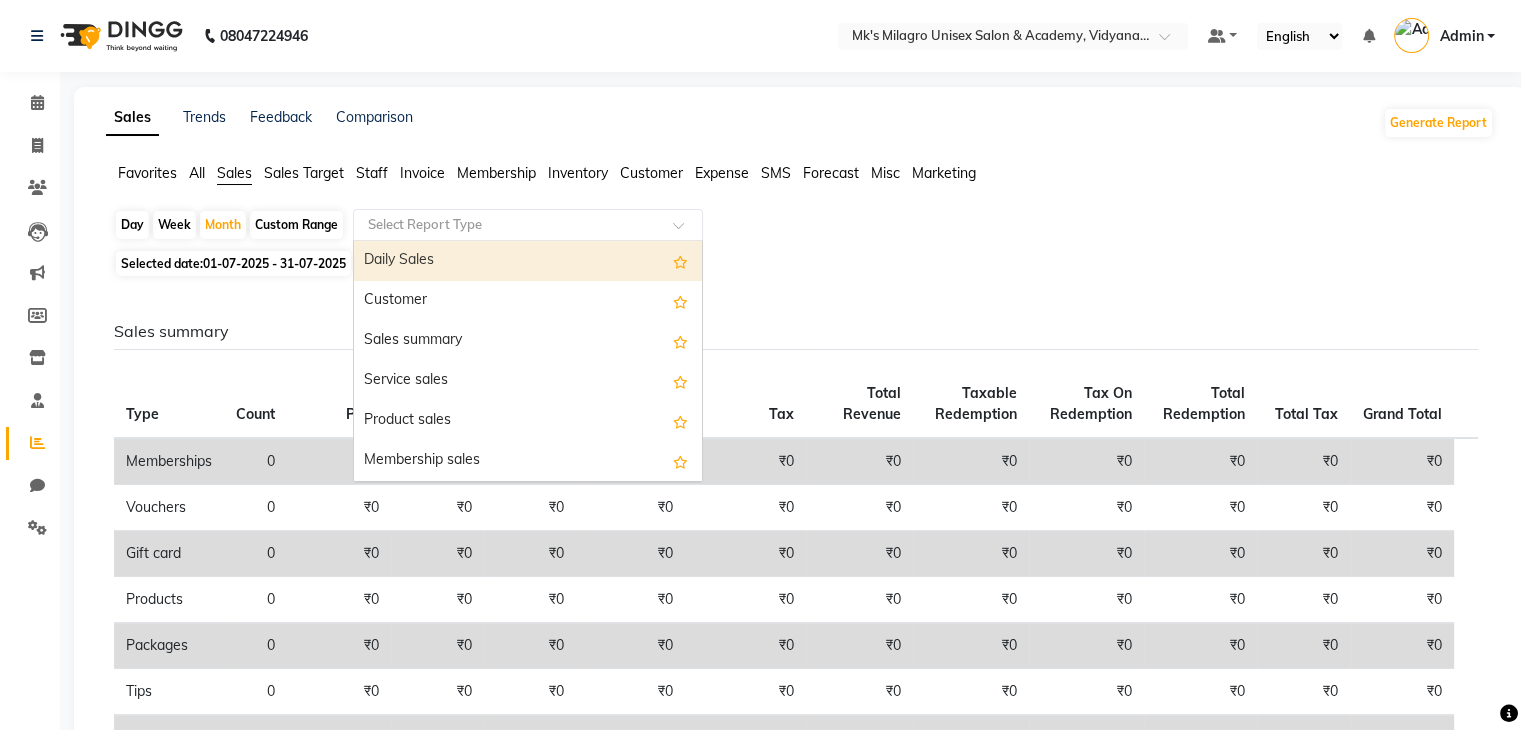 drag, startPoint x: 586, startPoint y: 209, endPoint x: 510, endPoint y: 273, distance: 99.35794 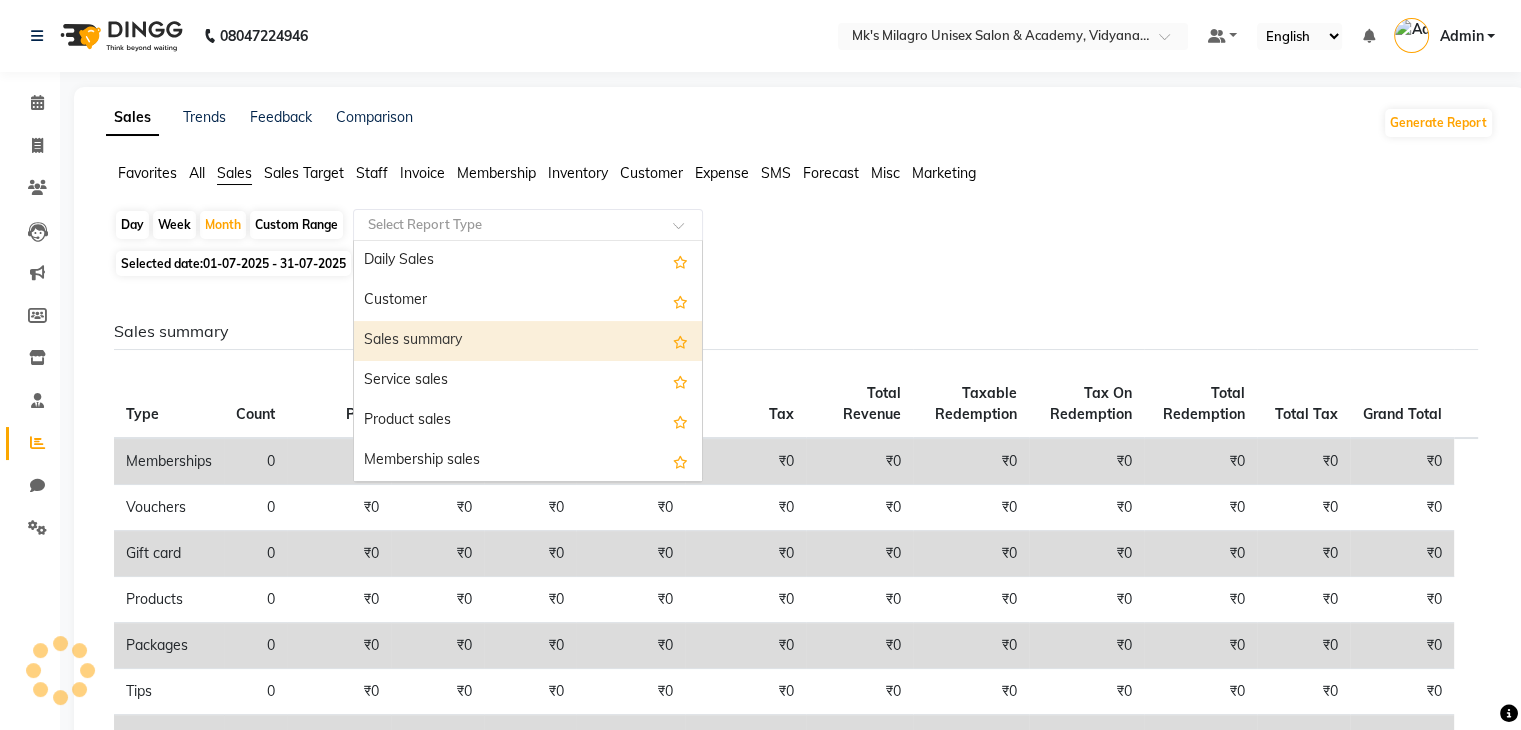click on "Sales summary" at bounding box center (528, 341) 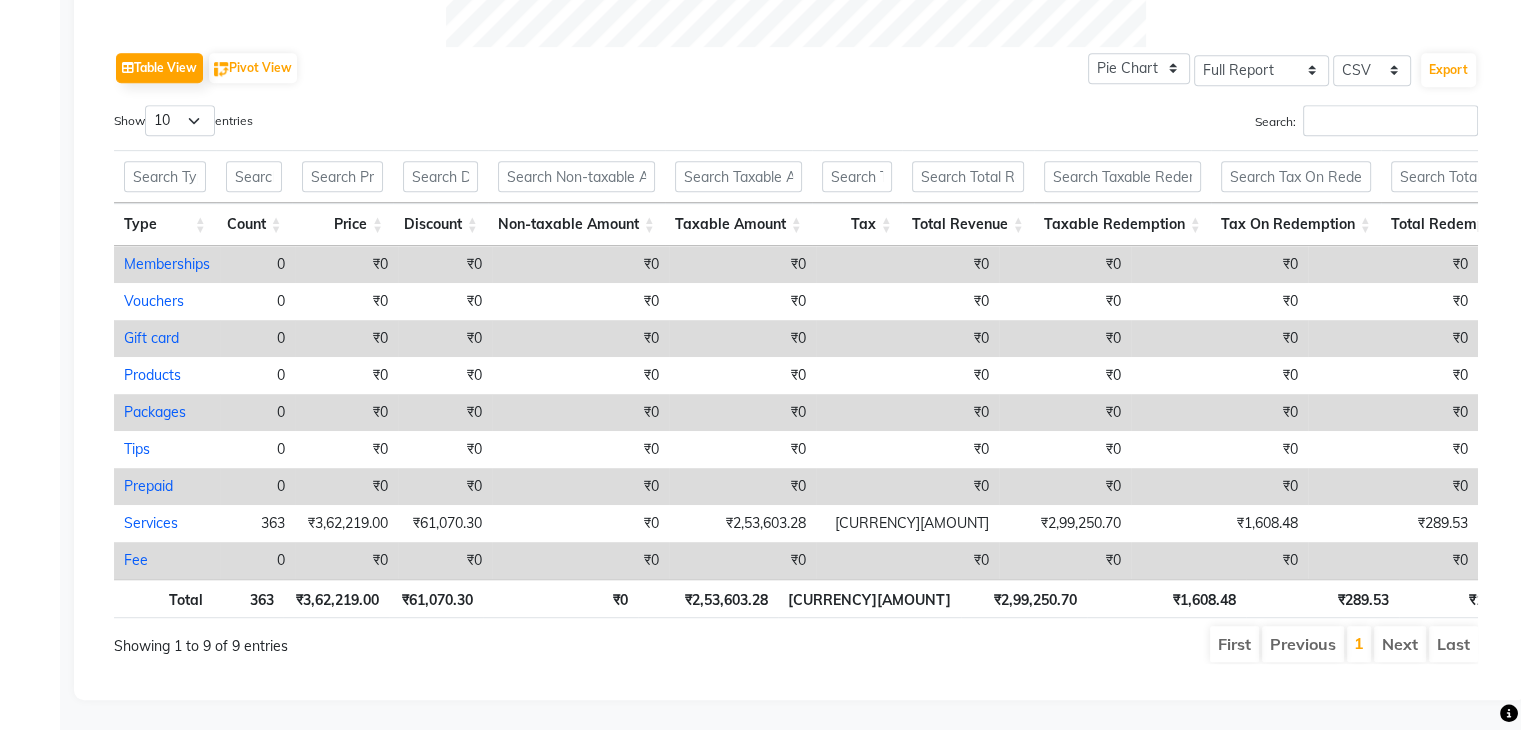 scroll, scrollTop: 0, scrollLeft: 0, axis: both 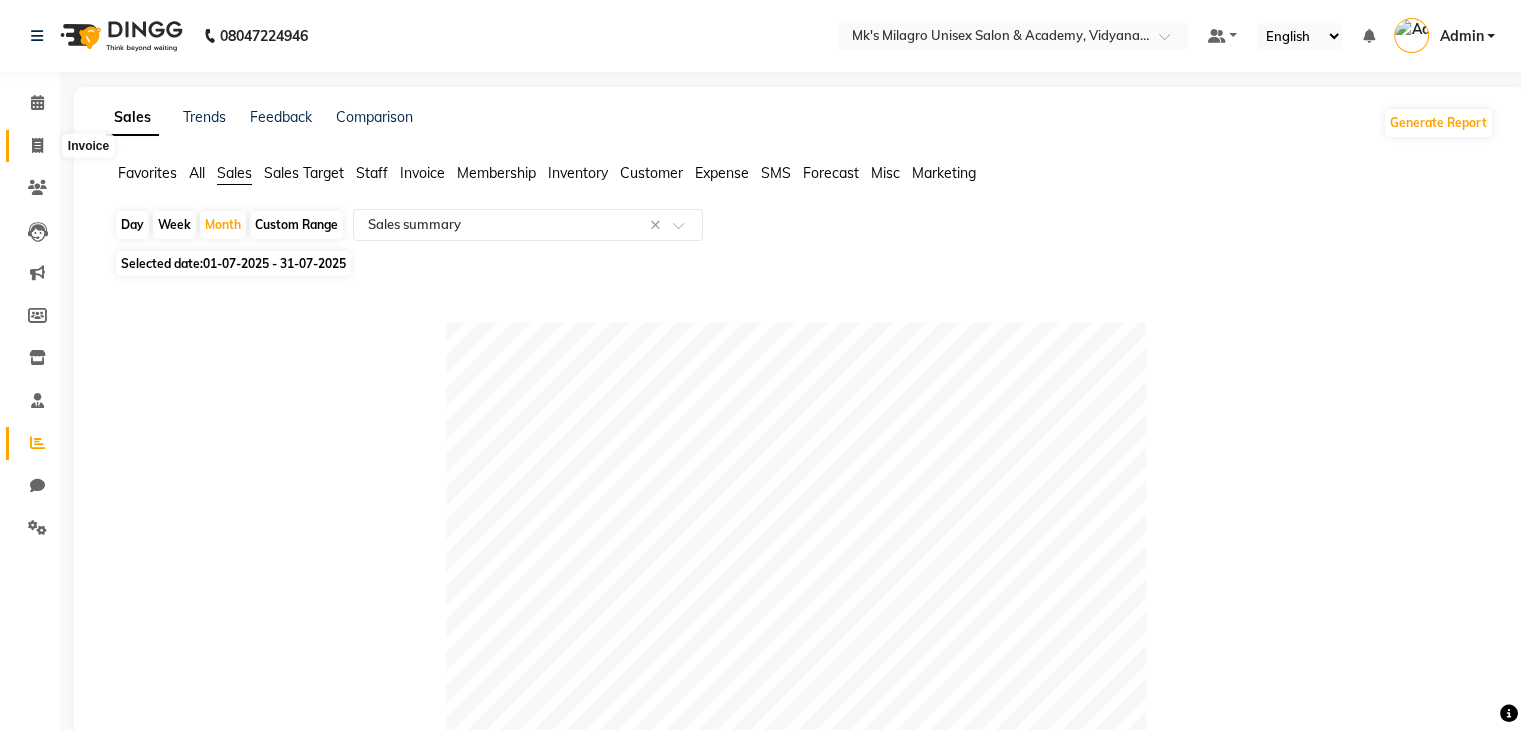 click 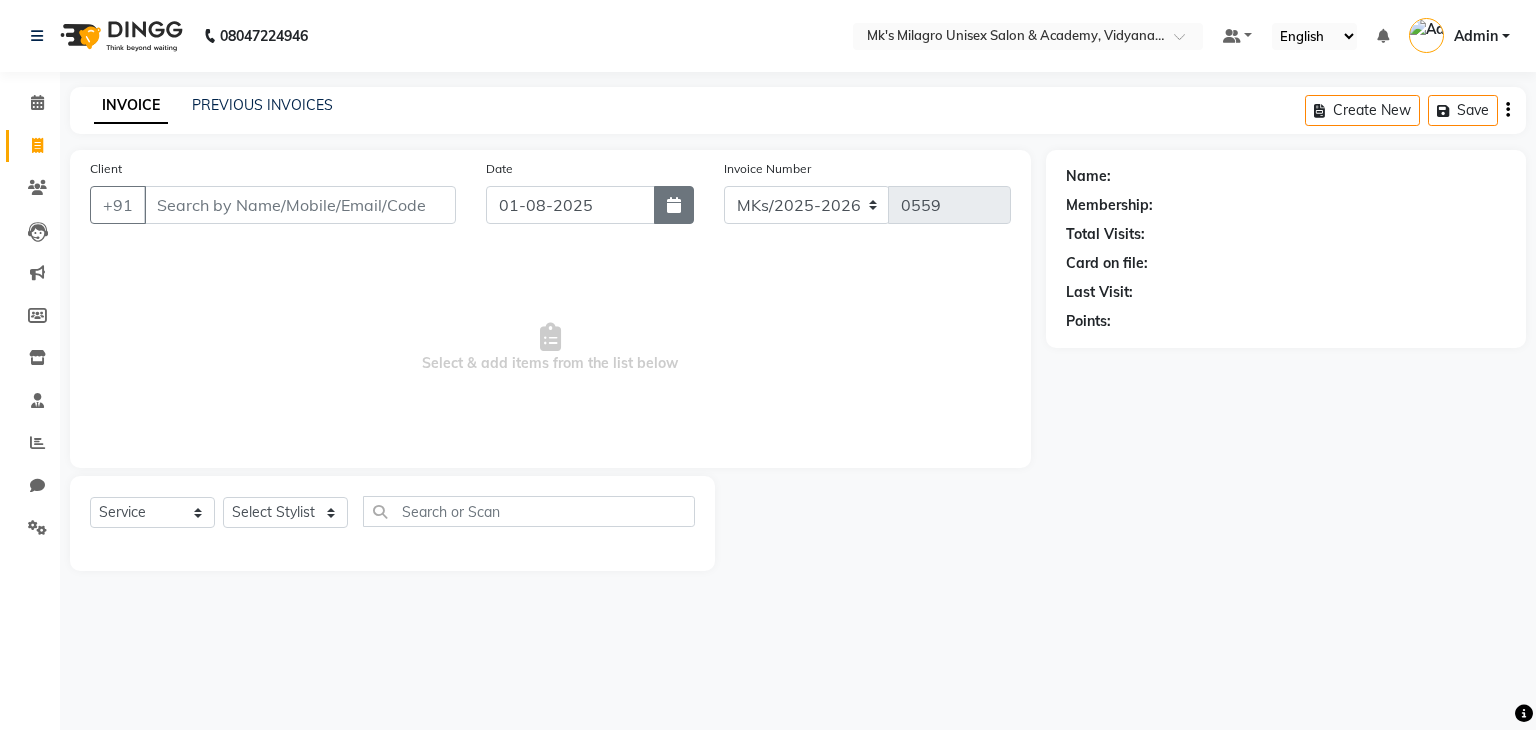 click 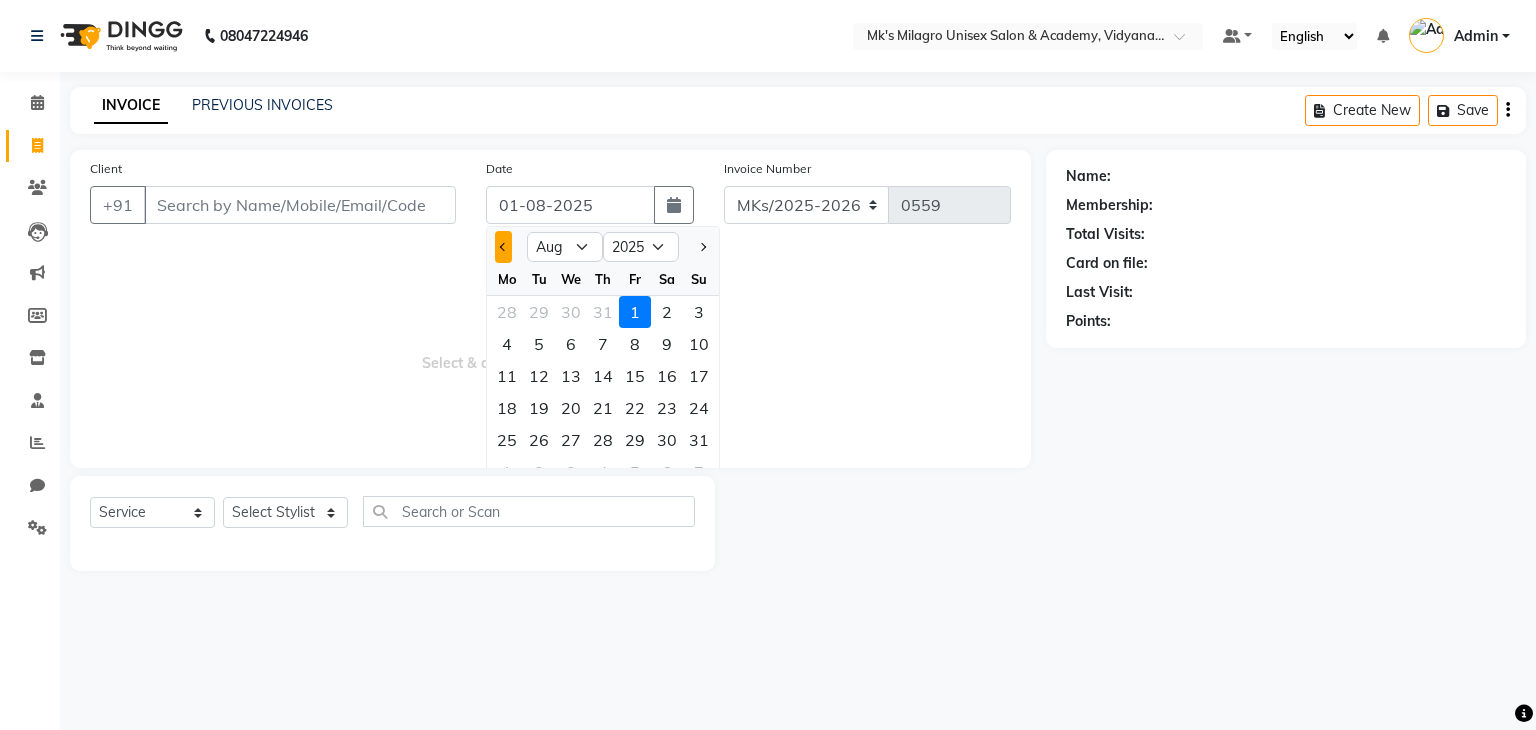 click 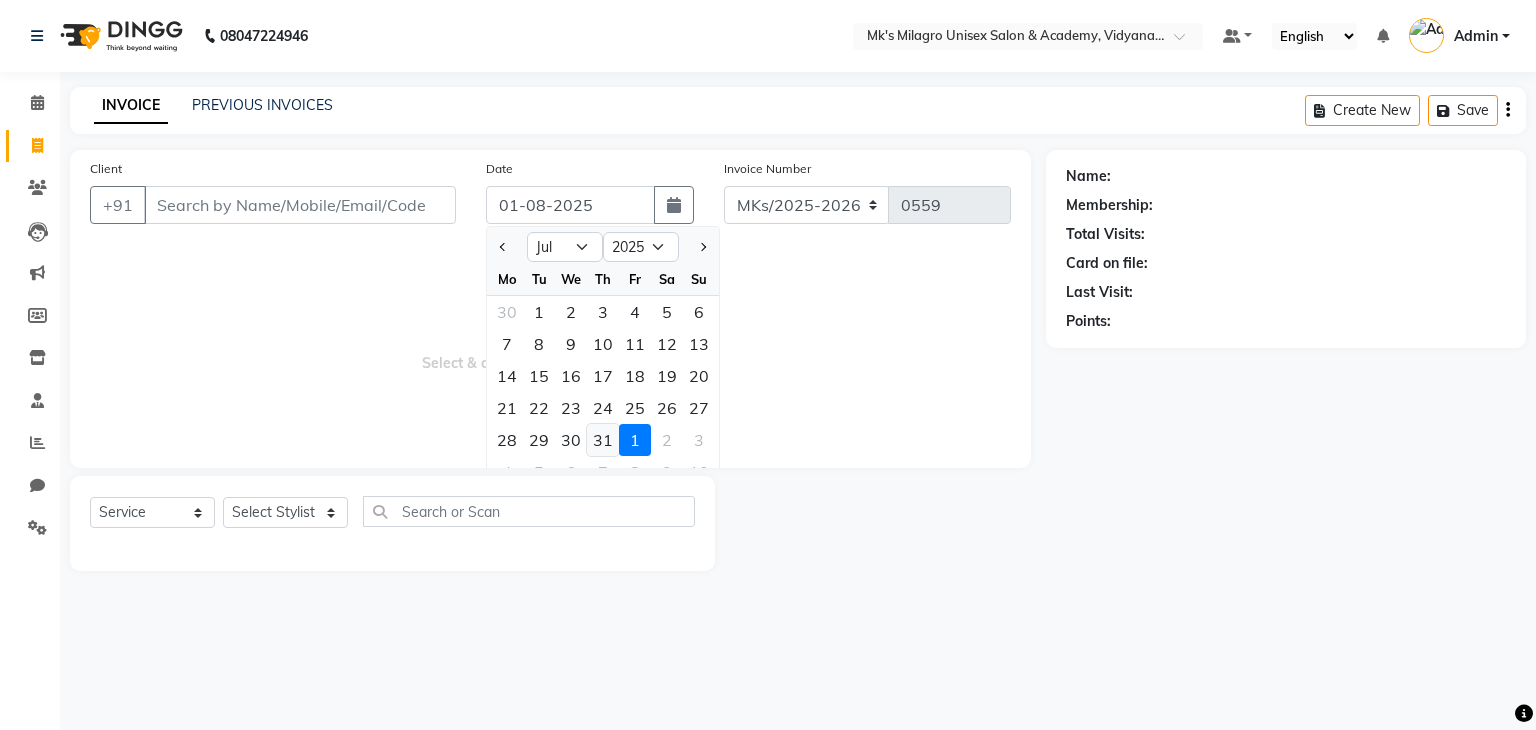 click on "31" 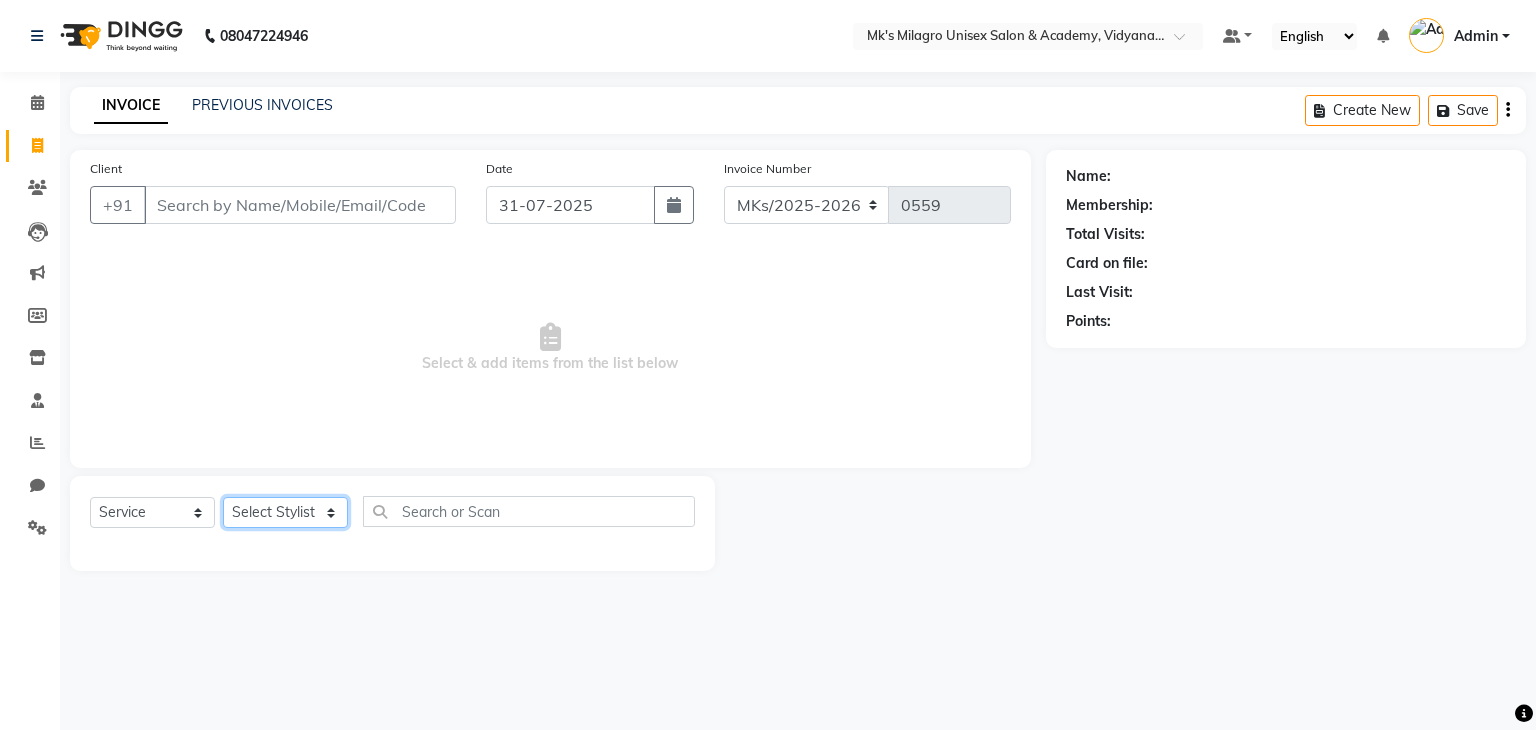 click on "Select Stylist Madhuri Jadhav Minsi Ramesh Renuka Riya Sandhaya Santoshi" 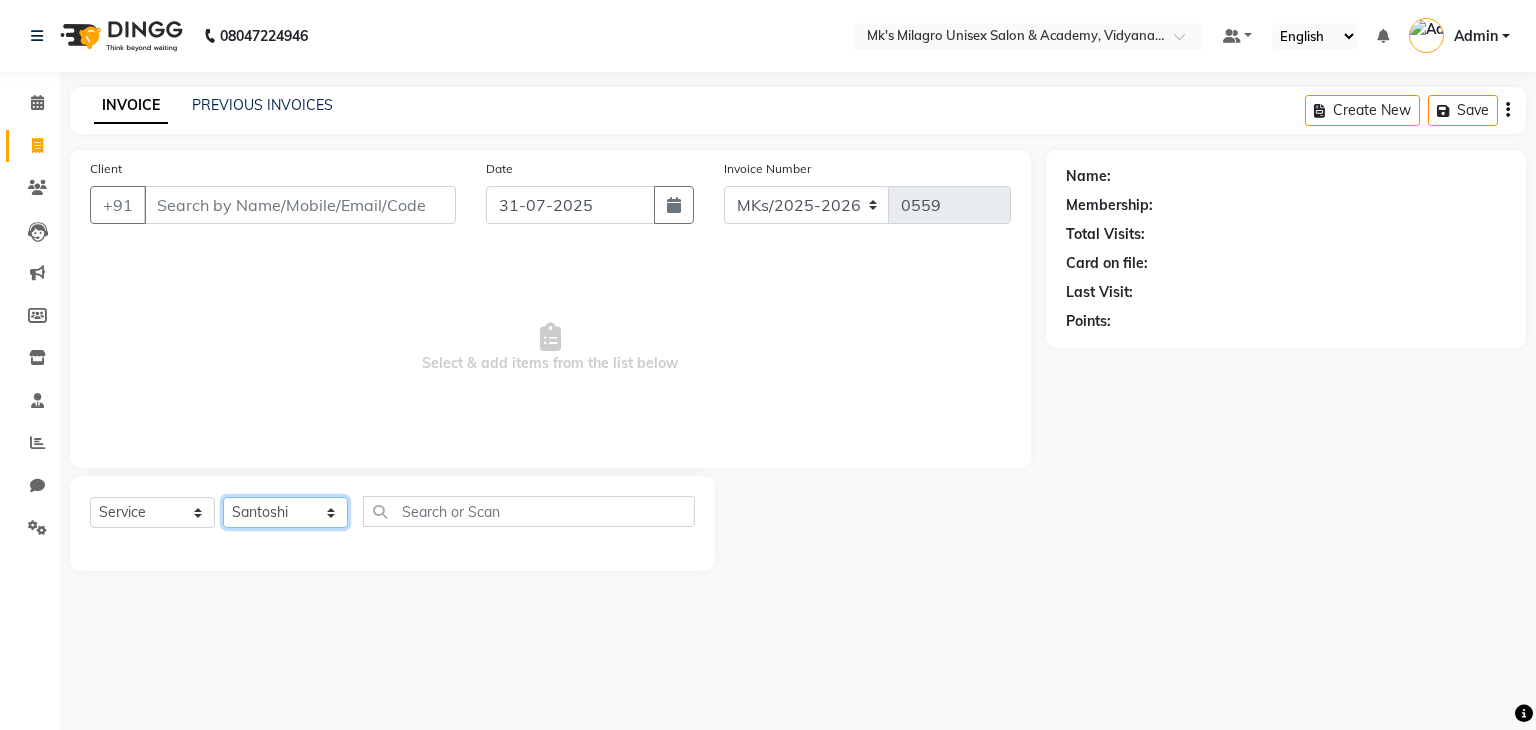 click on "Select Stylist Madhuri Jadhav Minsi Ramesh Renuka Riya Sandhaya Santoshi" 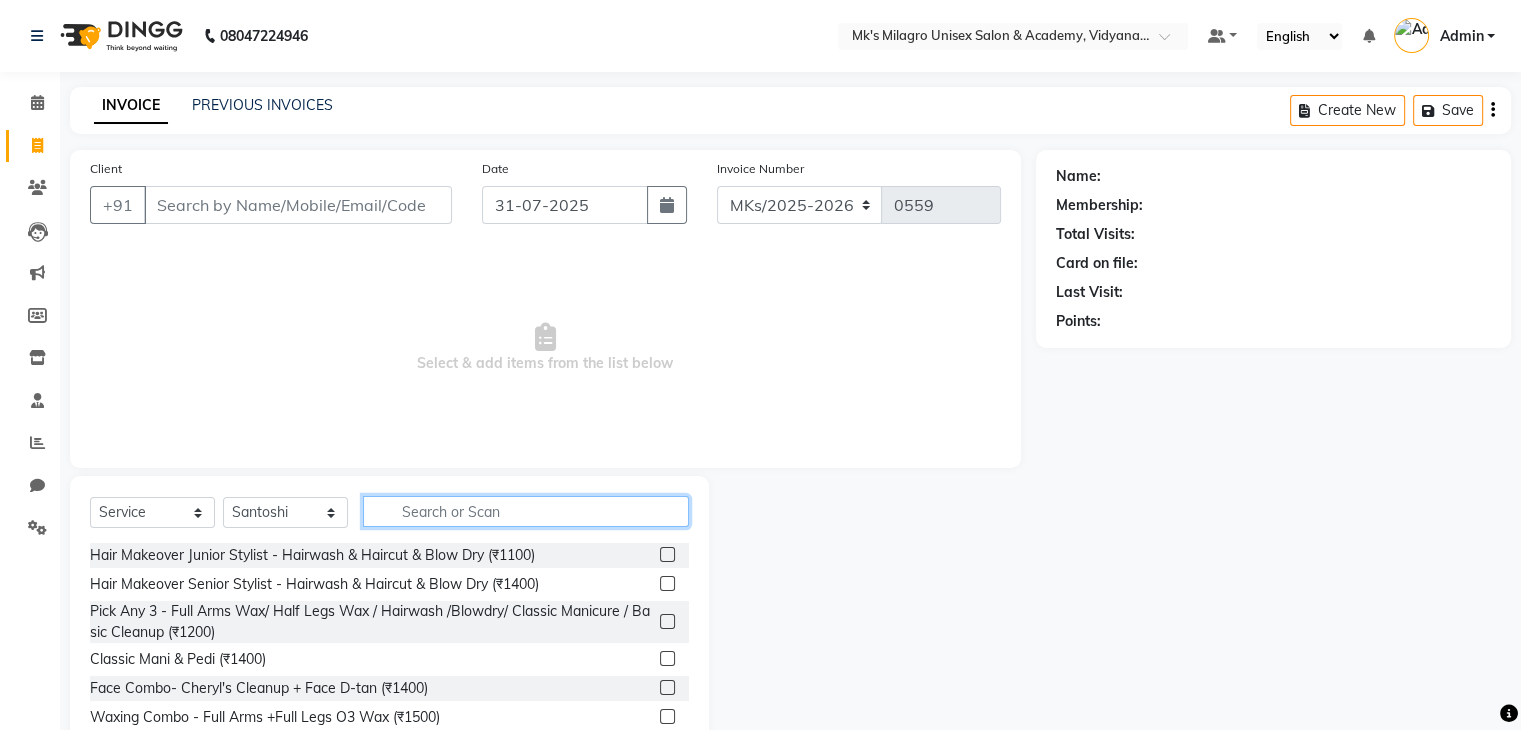 click 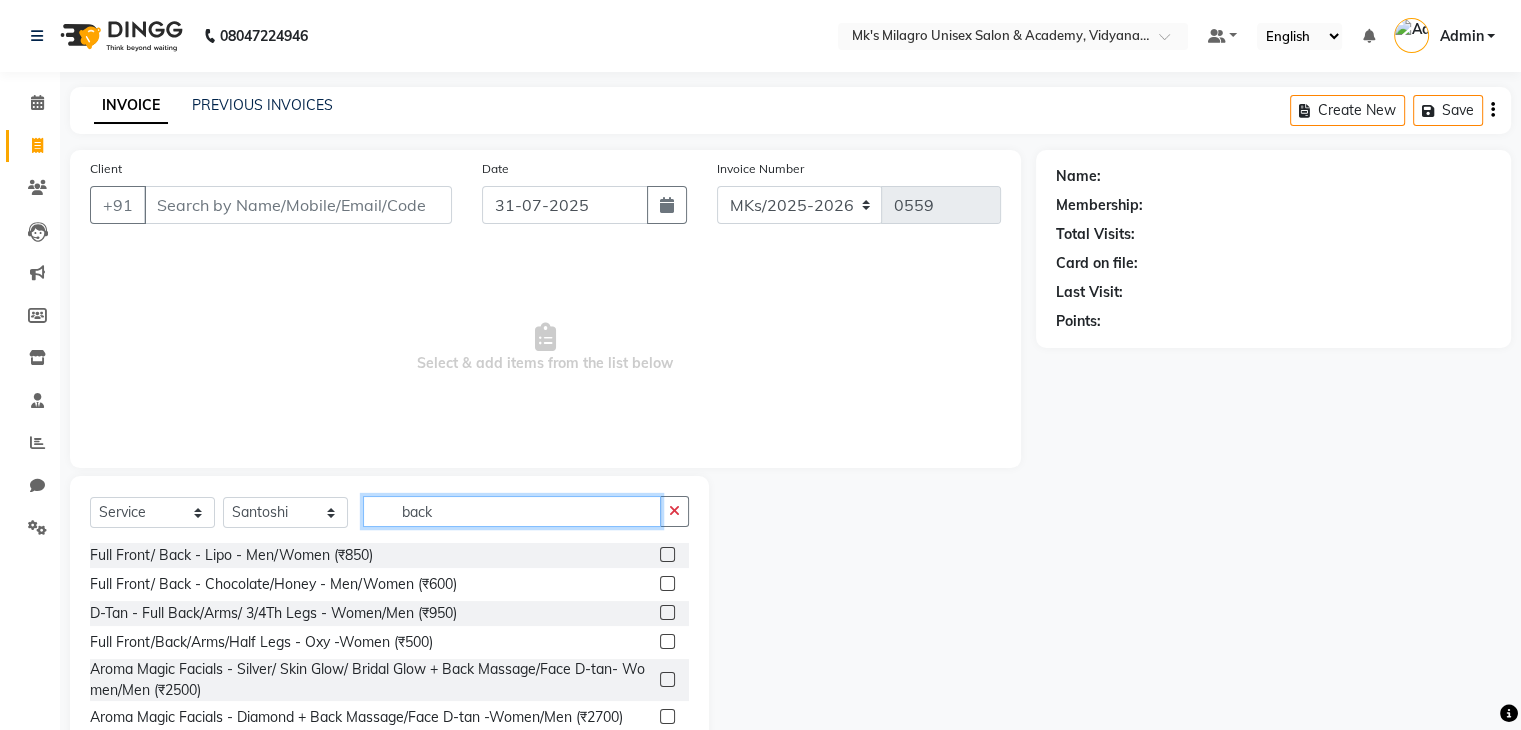 scroll, scrollTop: 116, scrollLeft: 0, axis: vertical 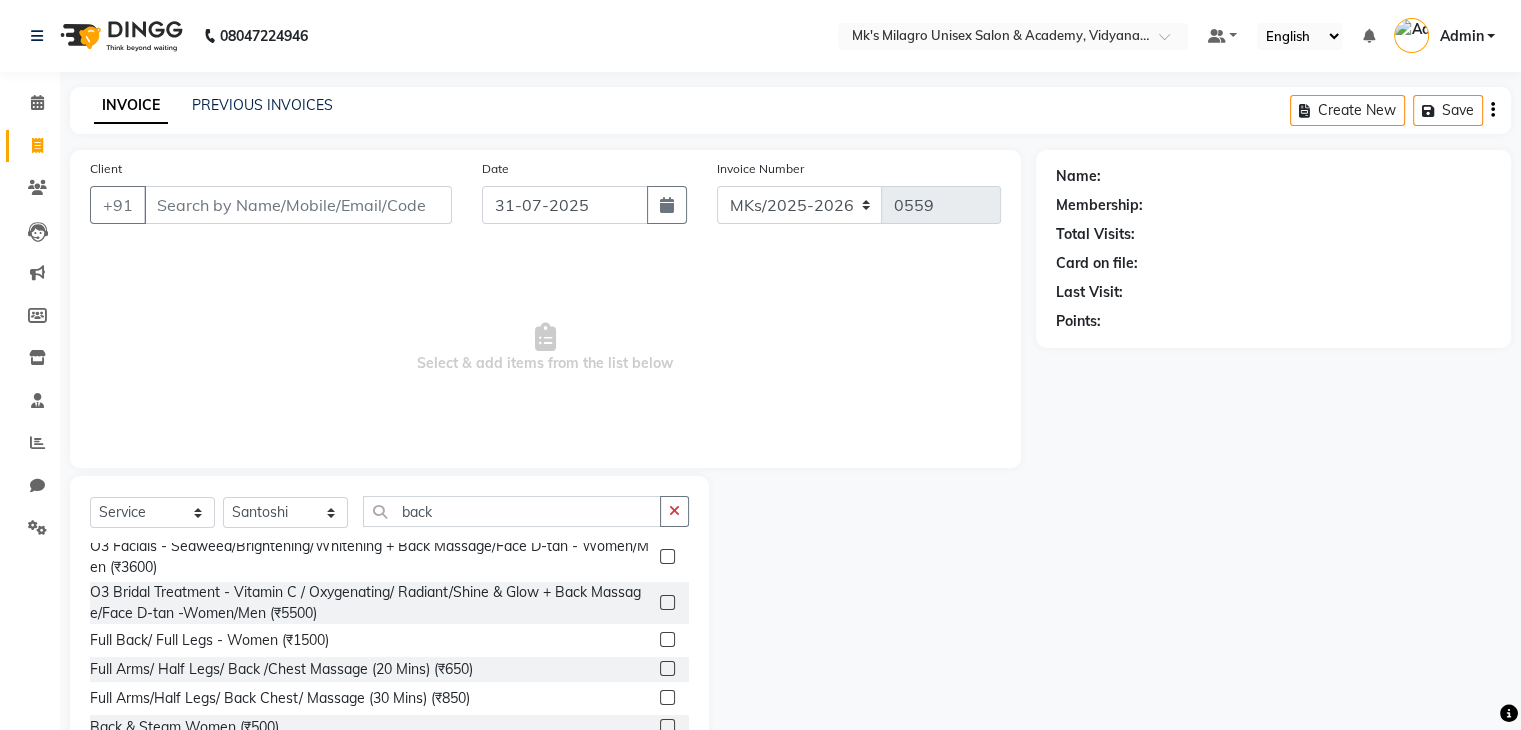 click 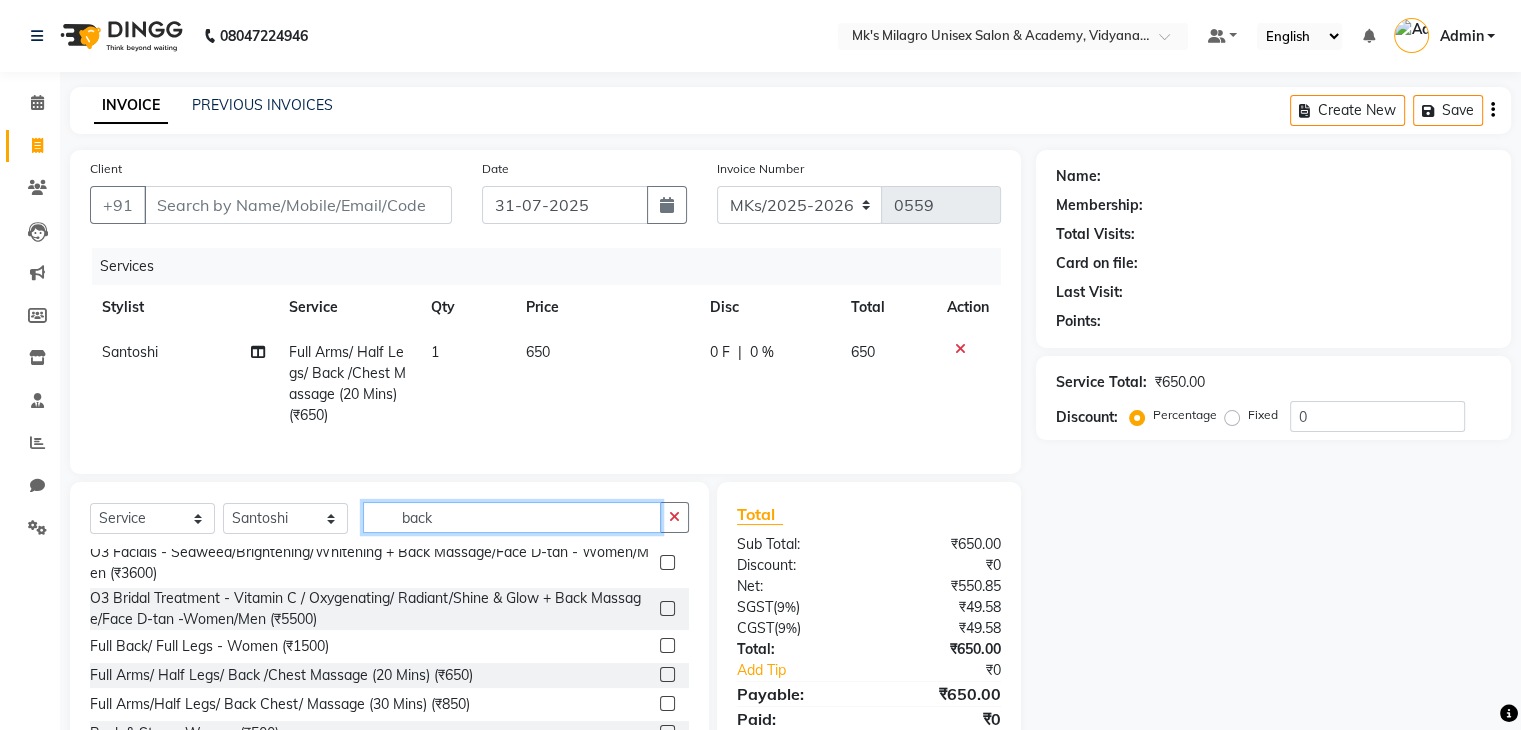 click on "back" 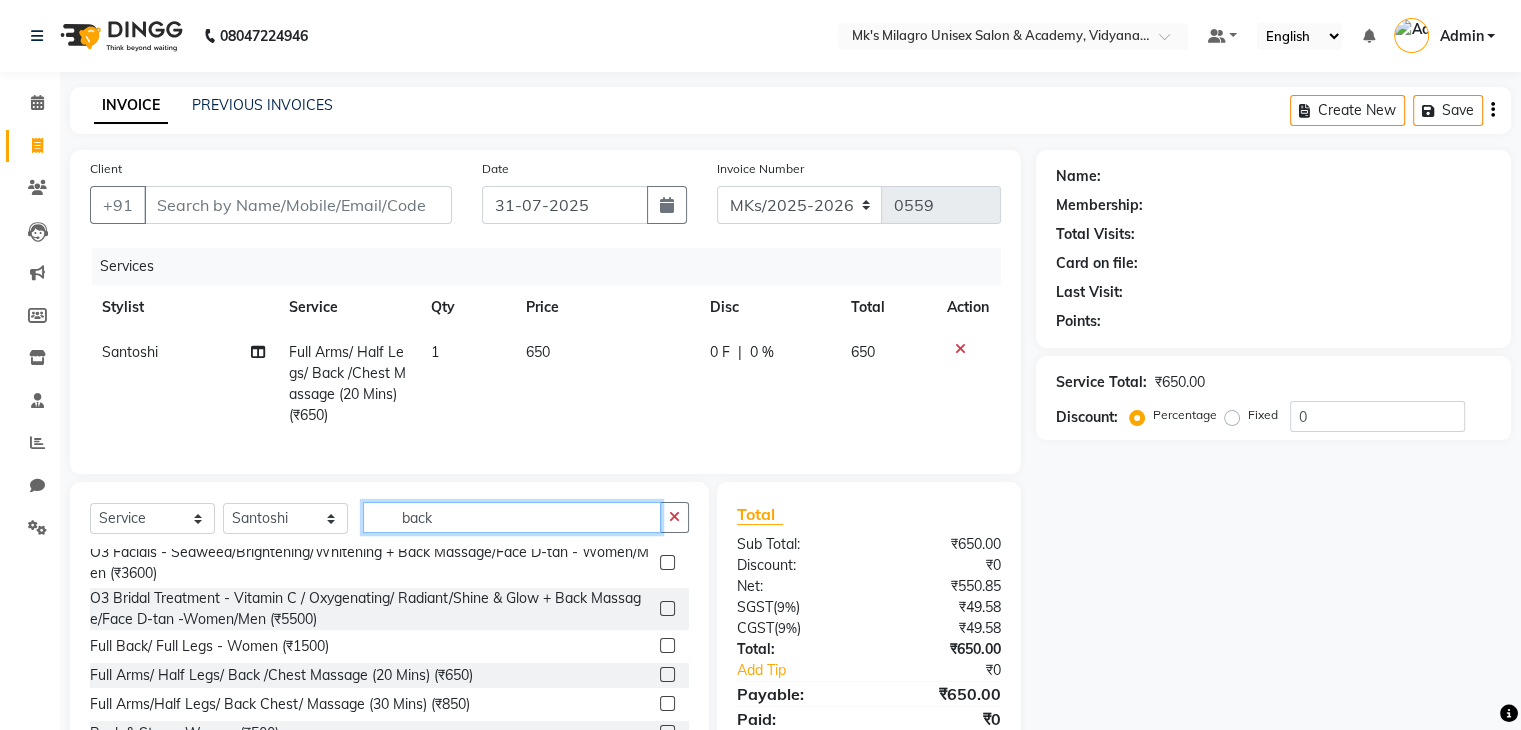 click on "back" 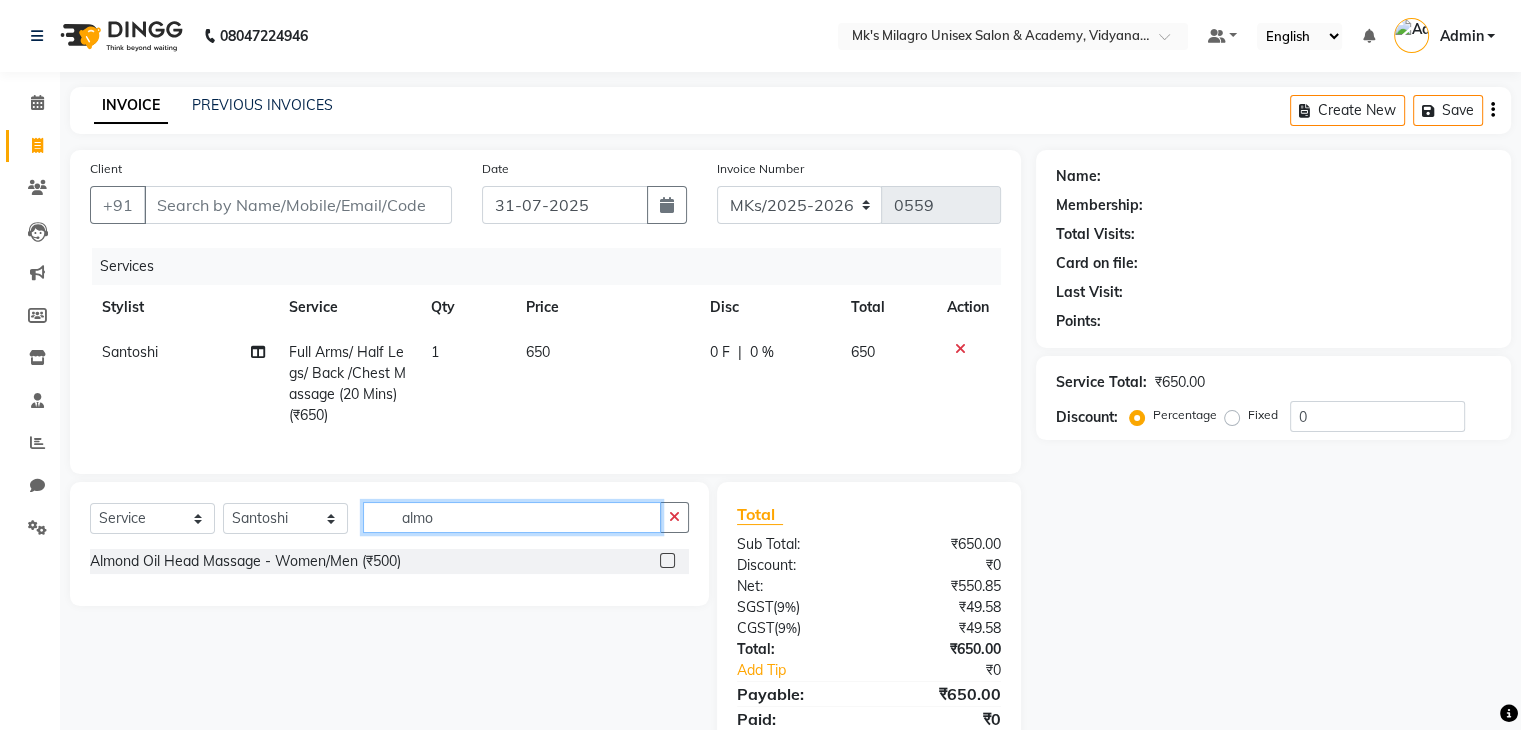 scroll, scrollTop: 0, scrollLeft: 0, axis: both 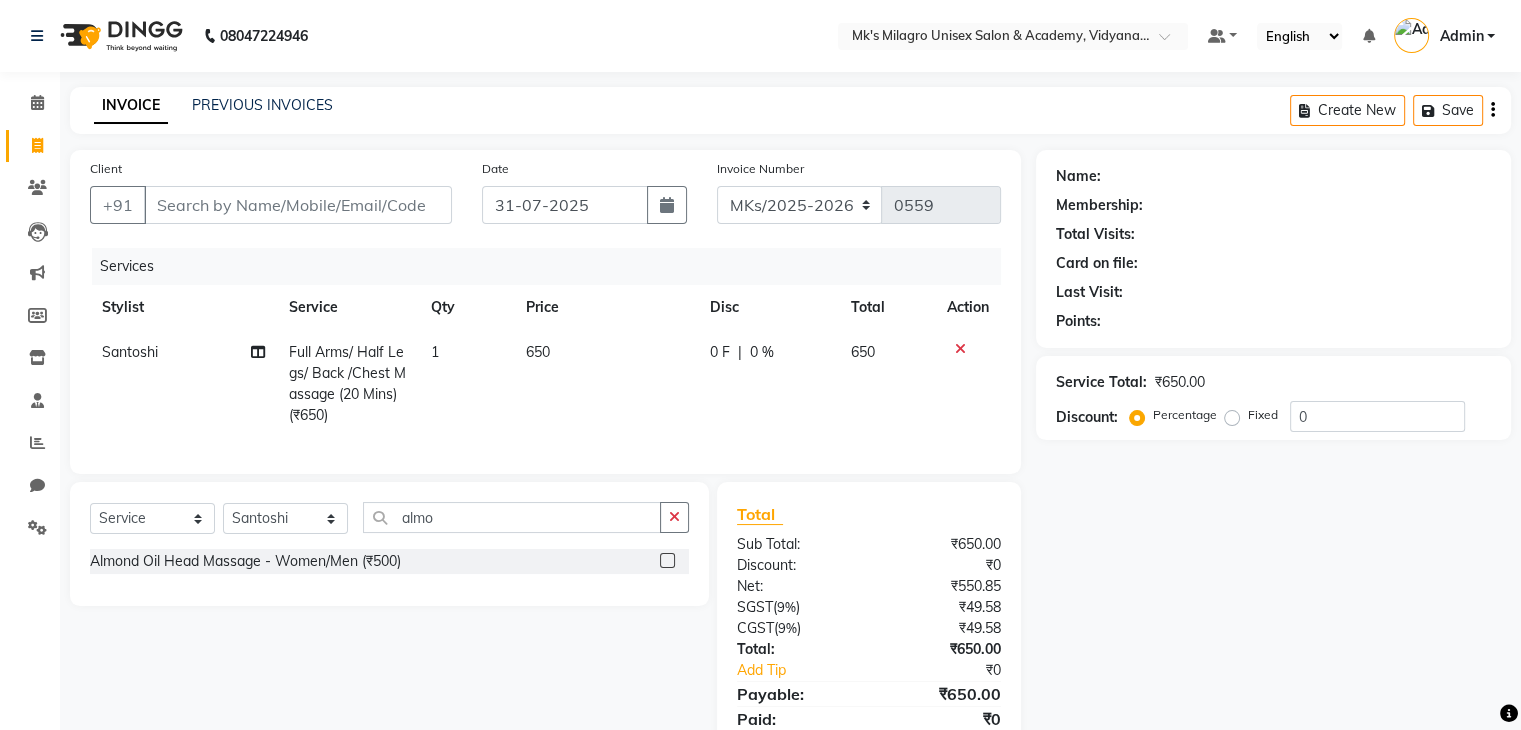 click 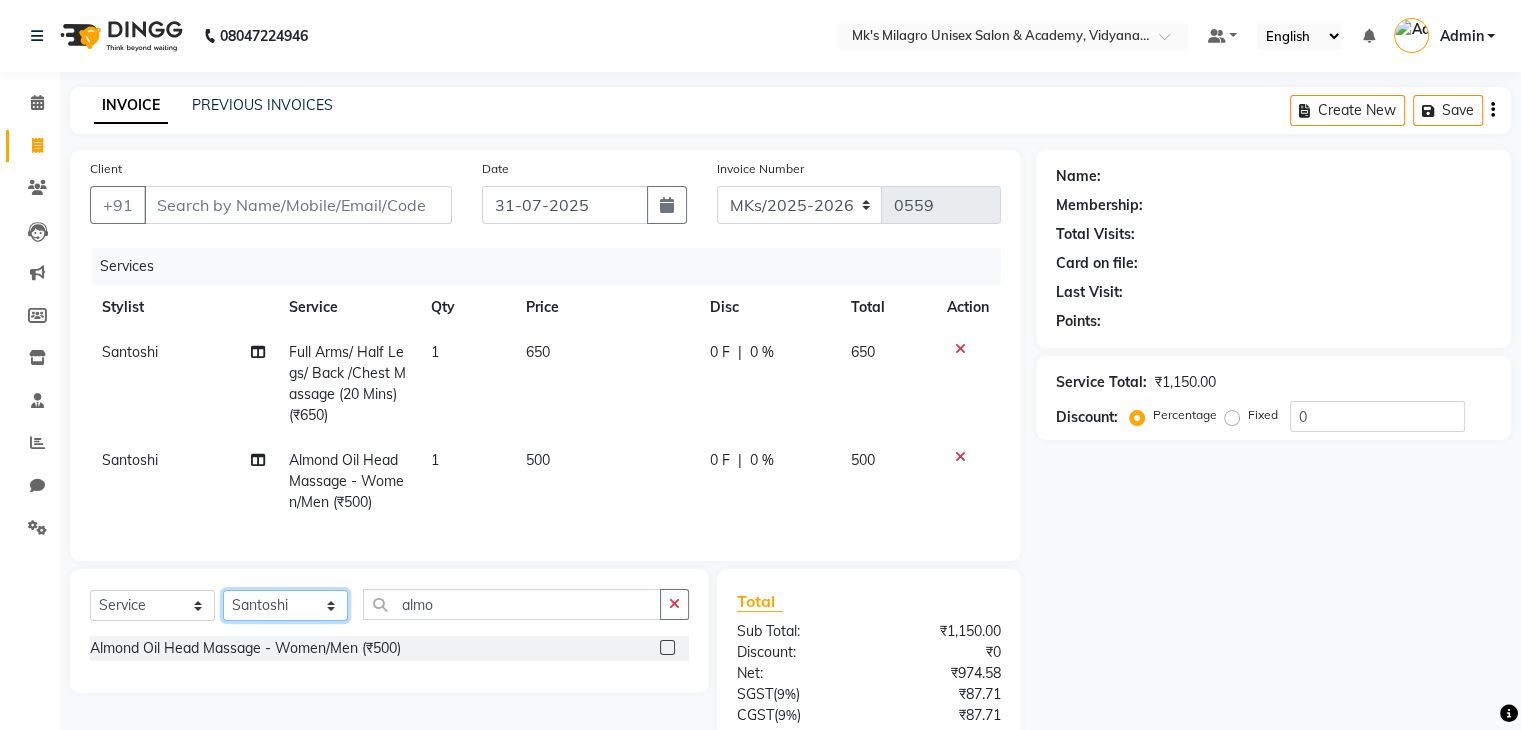 click on "Select Stylist Madhuri Jadhav Minsi Ramesh Renuka Riya Sandhaya Santoshi" 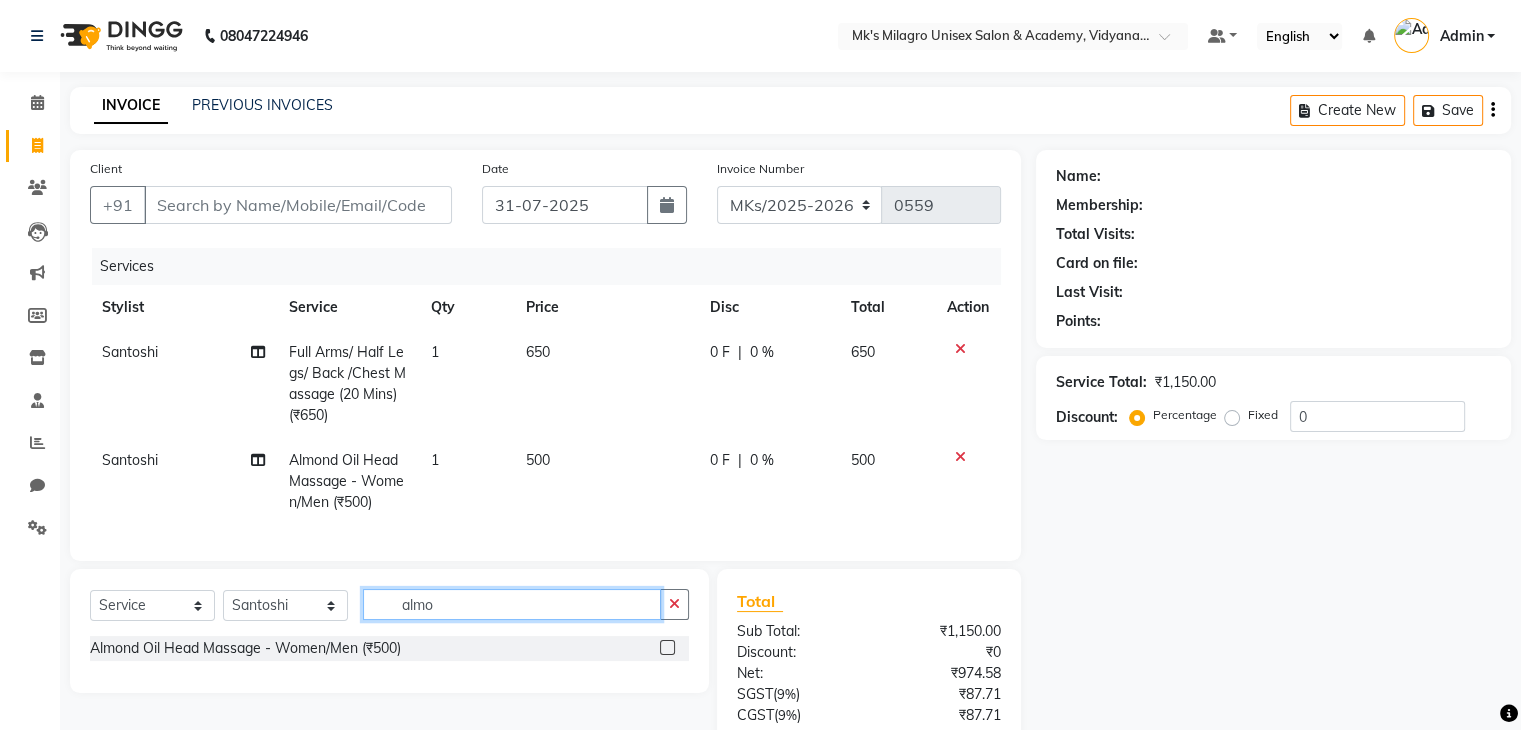 click on "almo" 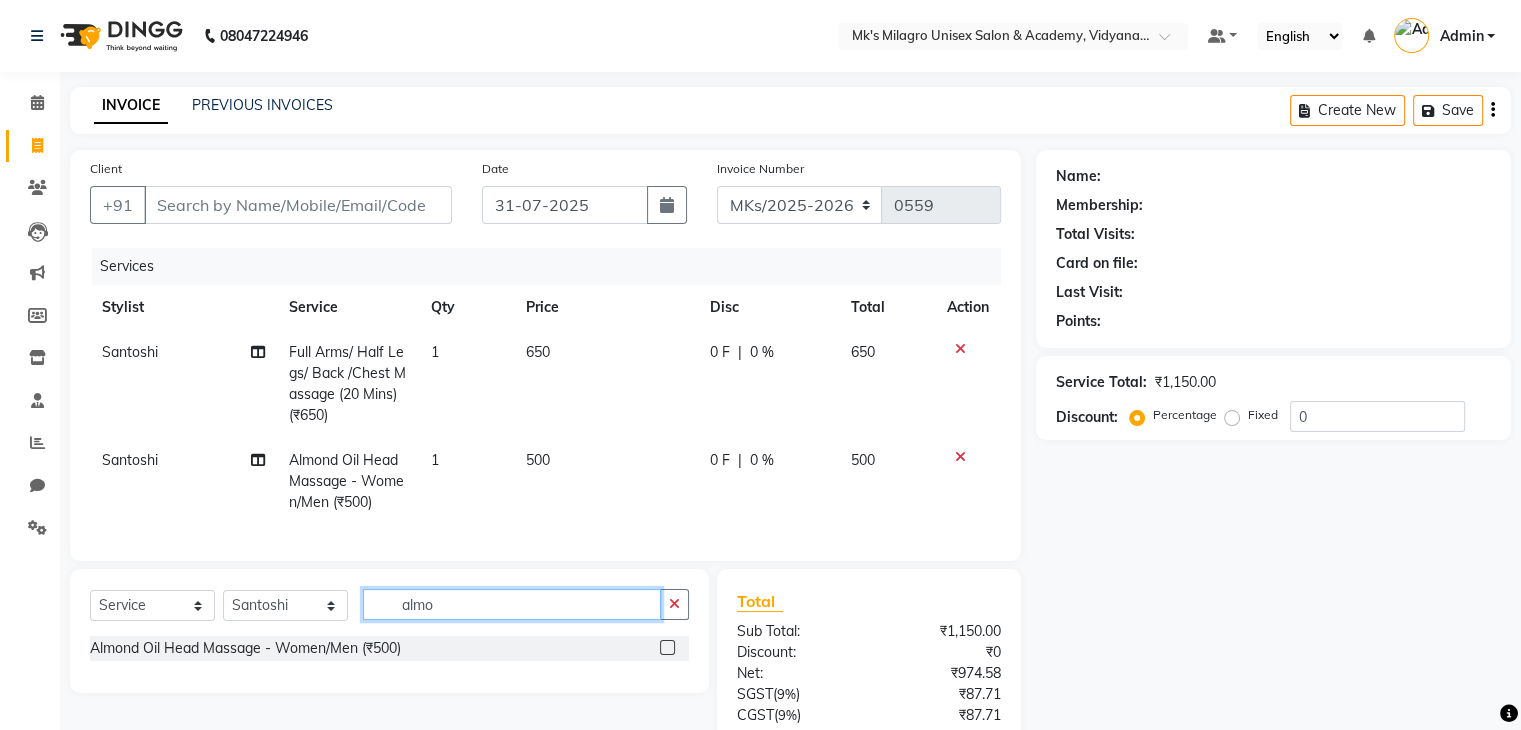 click on "almo" 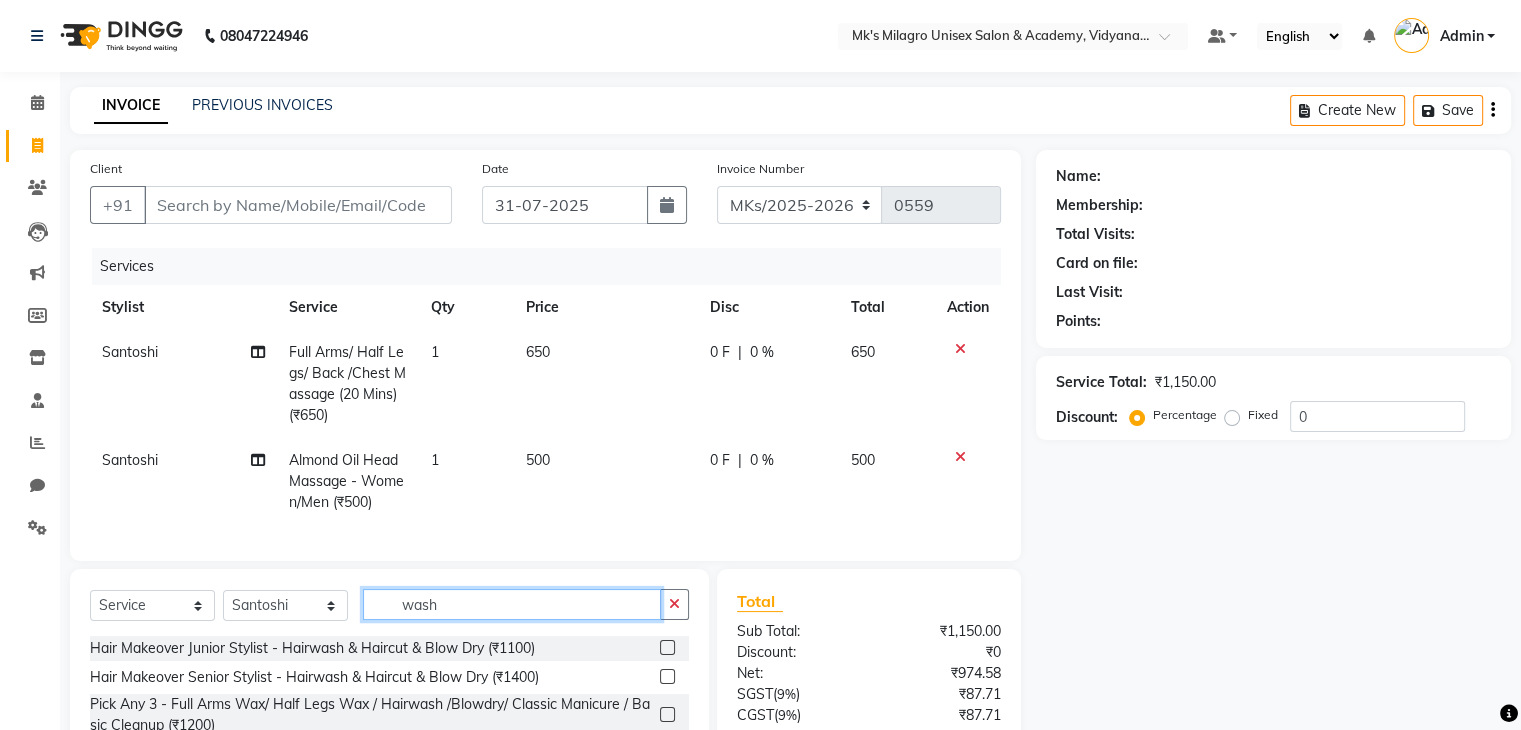 scroll, scrollTop: 180, scrollLeft: 0, axis: vertical 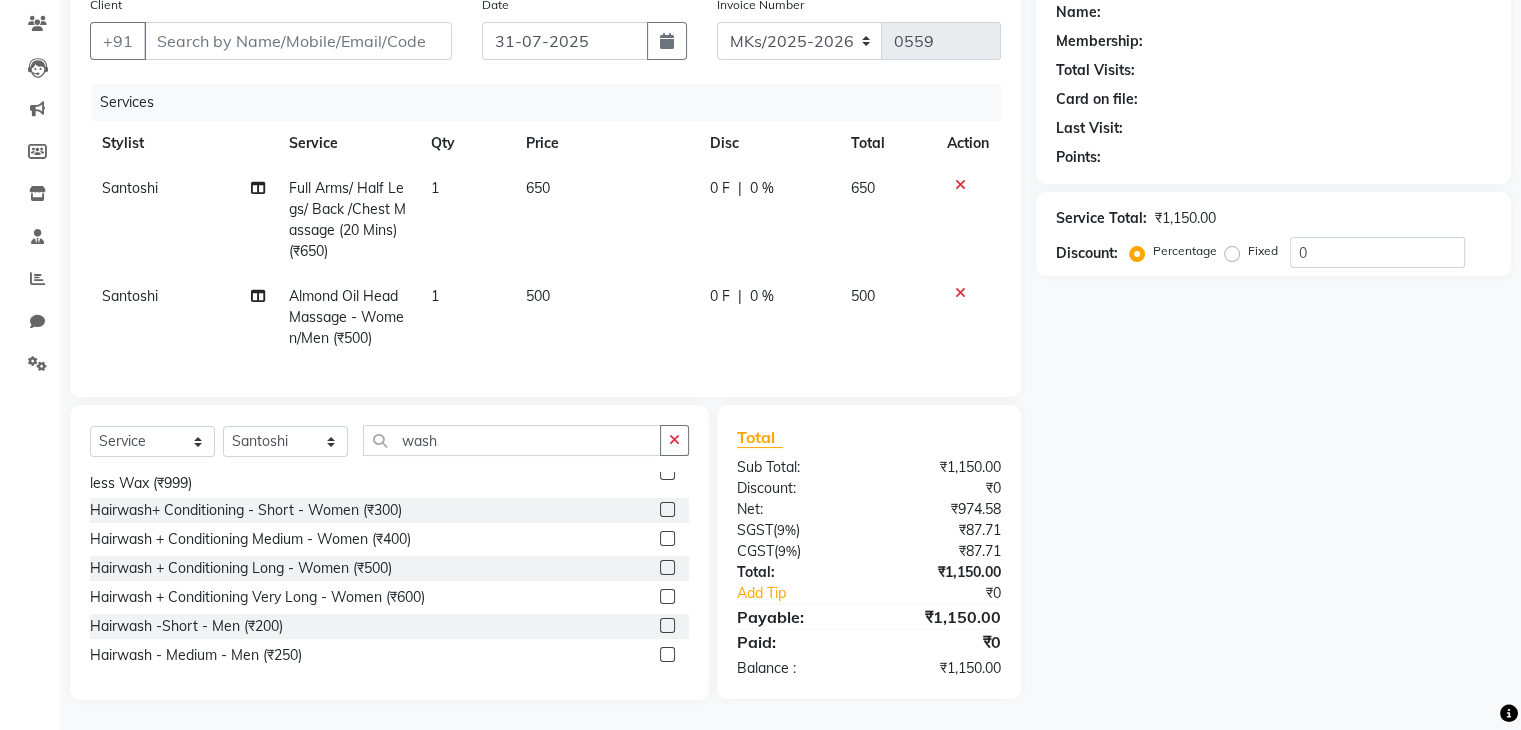 click 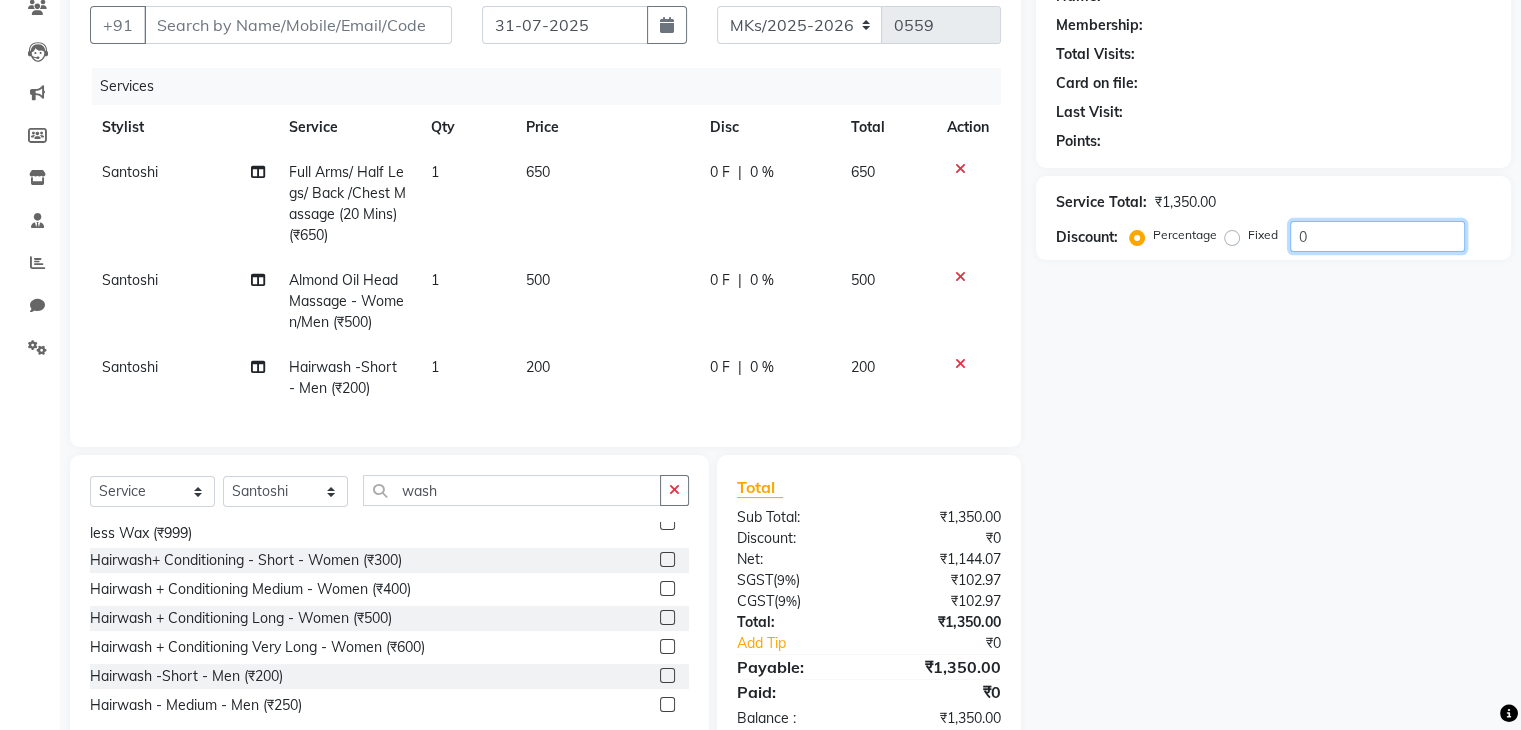click on "0" 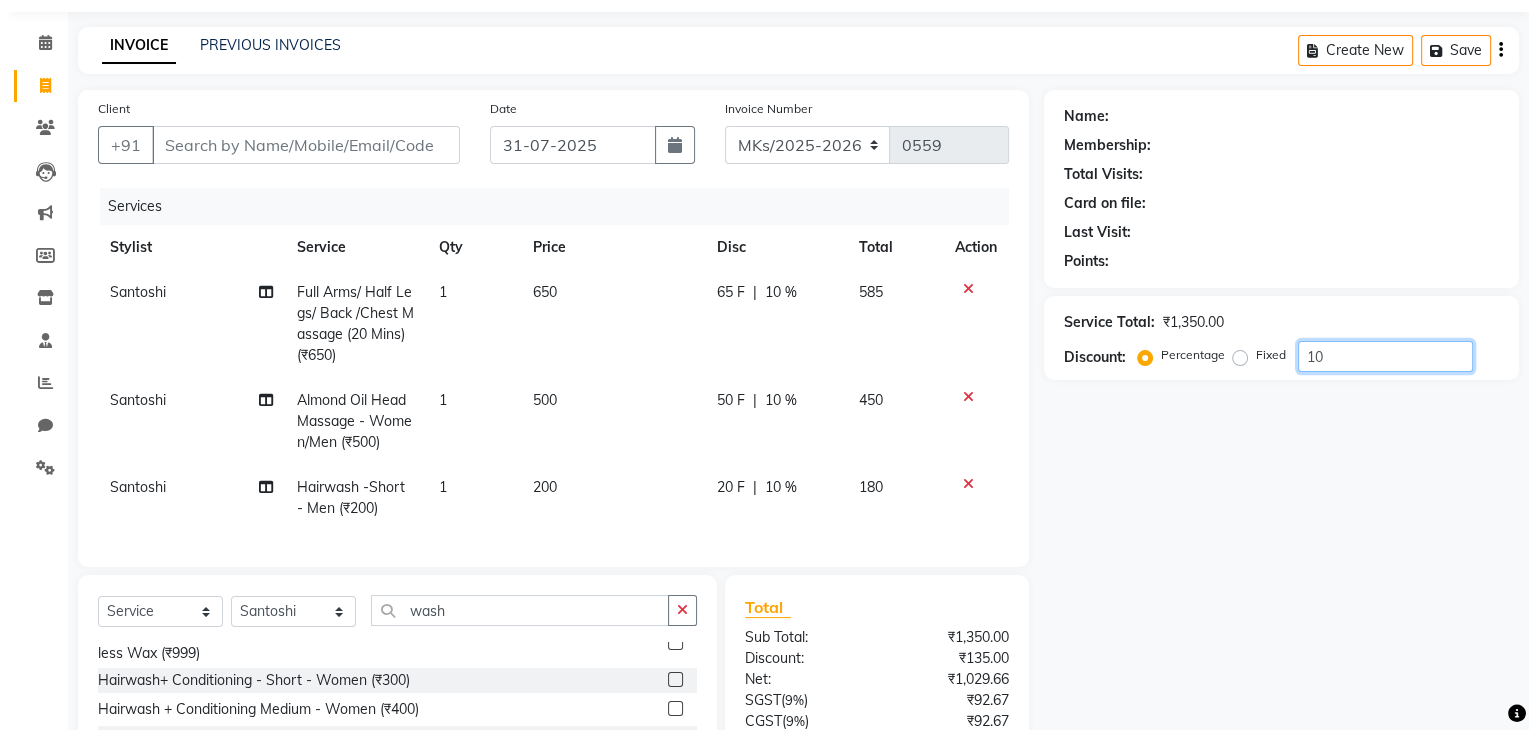 scroll, scrollTop: 56, scrollLeft: 0, axis: vertical 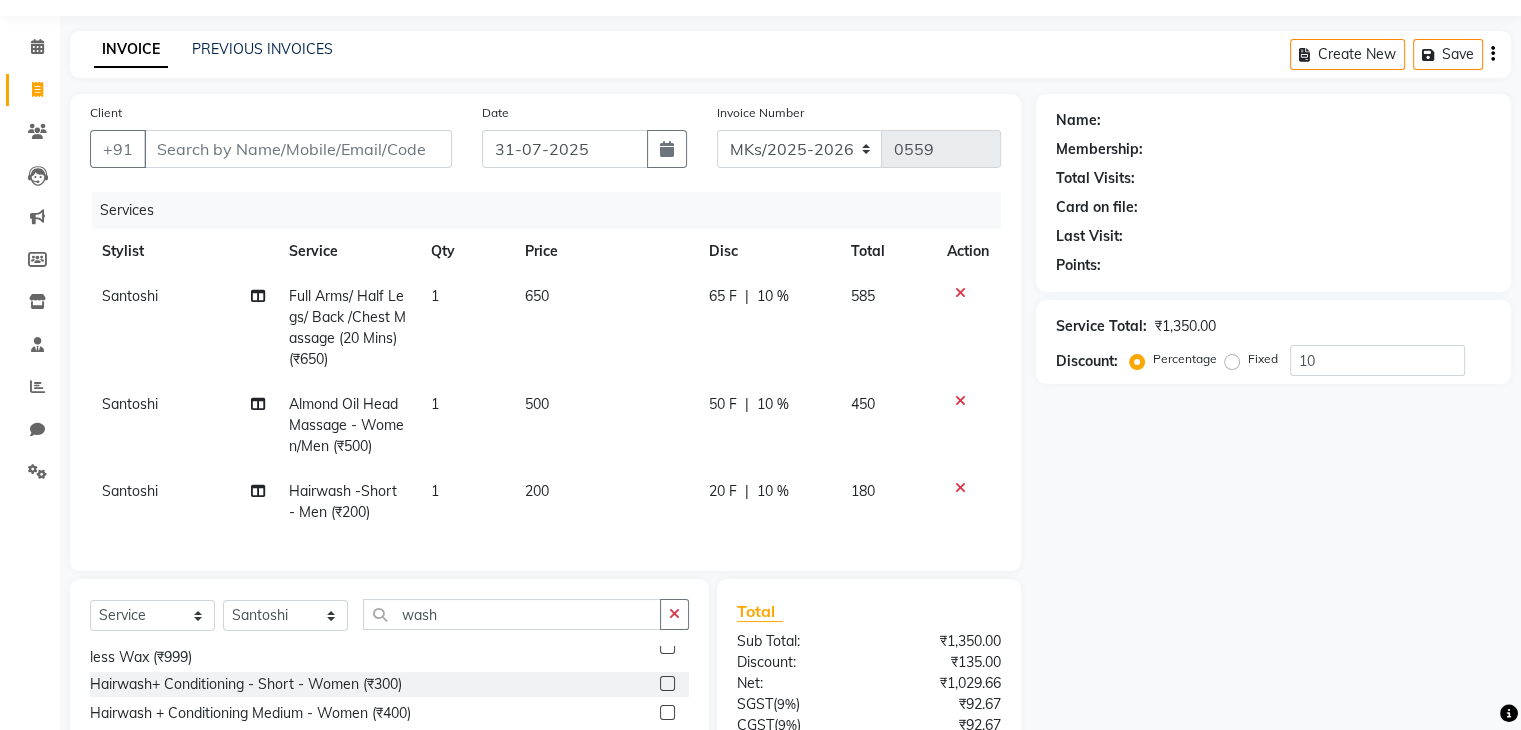 drag, startPoint x: 448, startPoint y: 168, endPoint x: 364, endPoint y: 131, distance: 91.787796 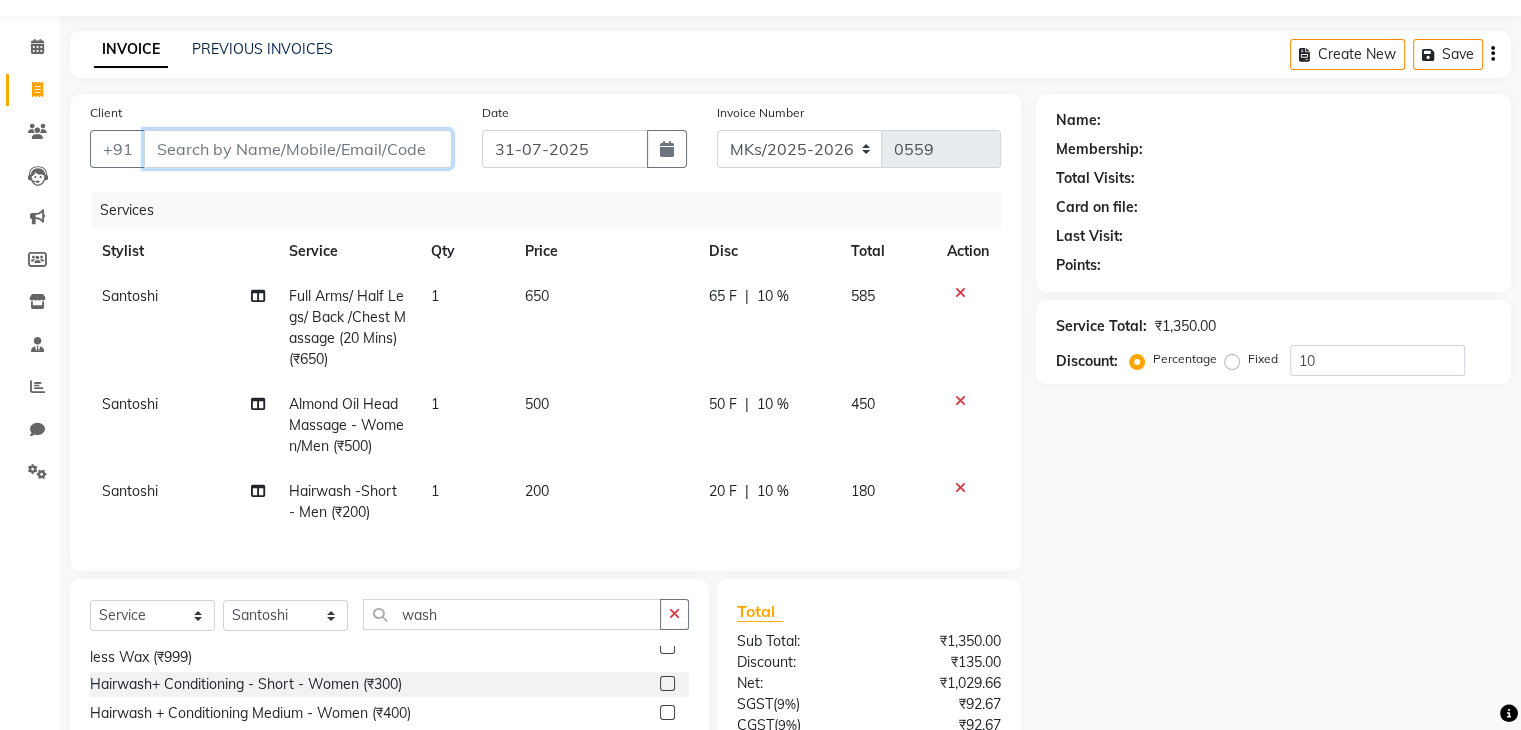 click on "Client" at bounding box center [298, 149] 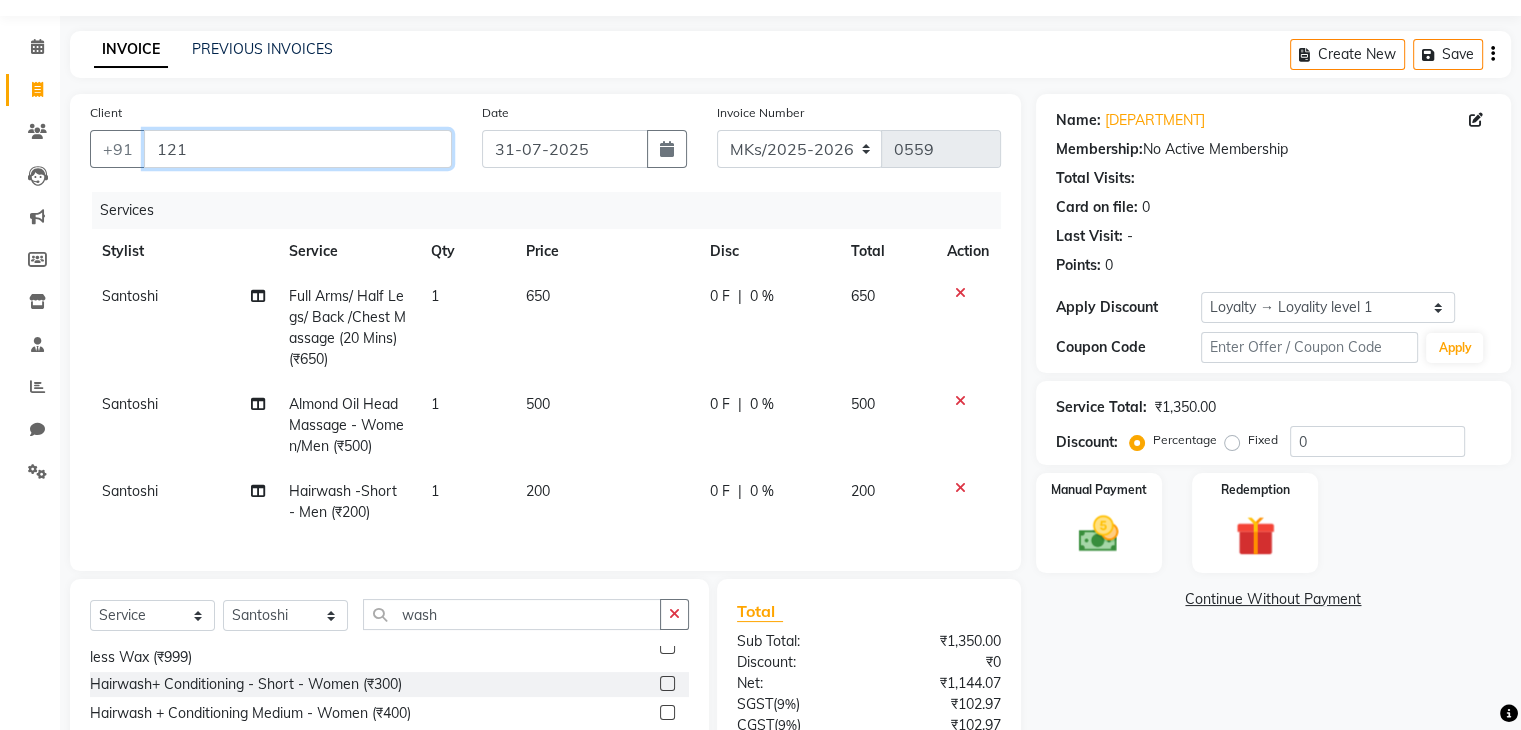 click on "121" at bounding box center (298, 149) 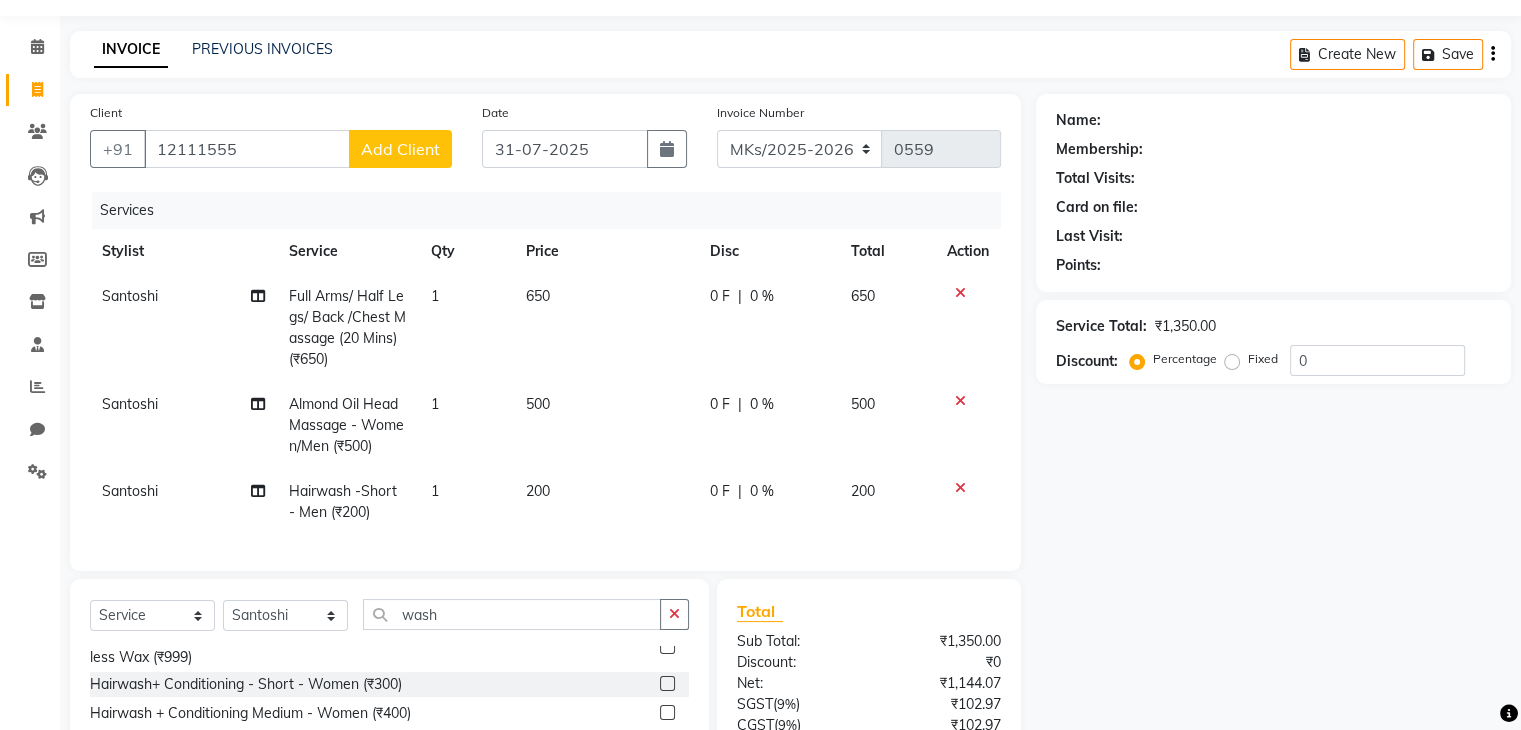 click on "Add Client" 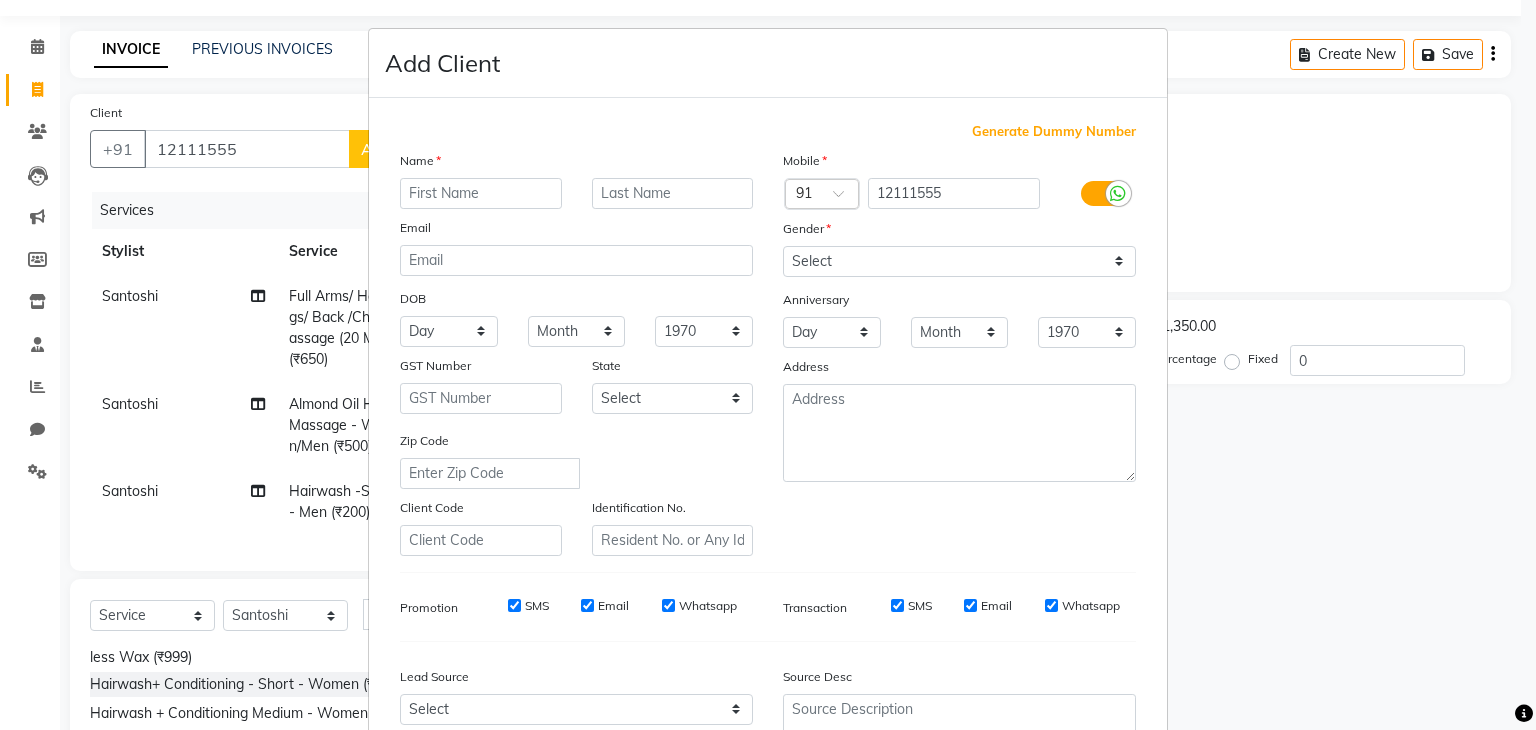 click at bounding box center [481, 193] 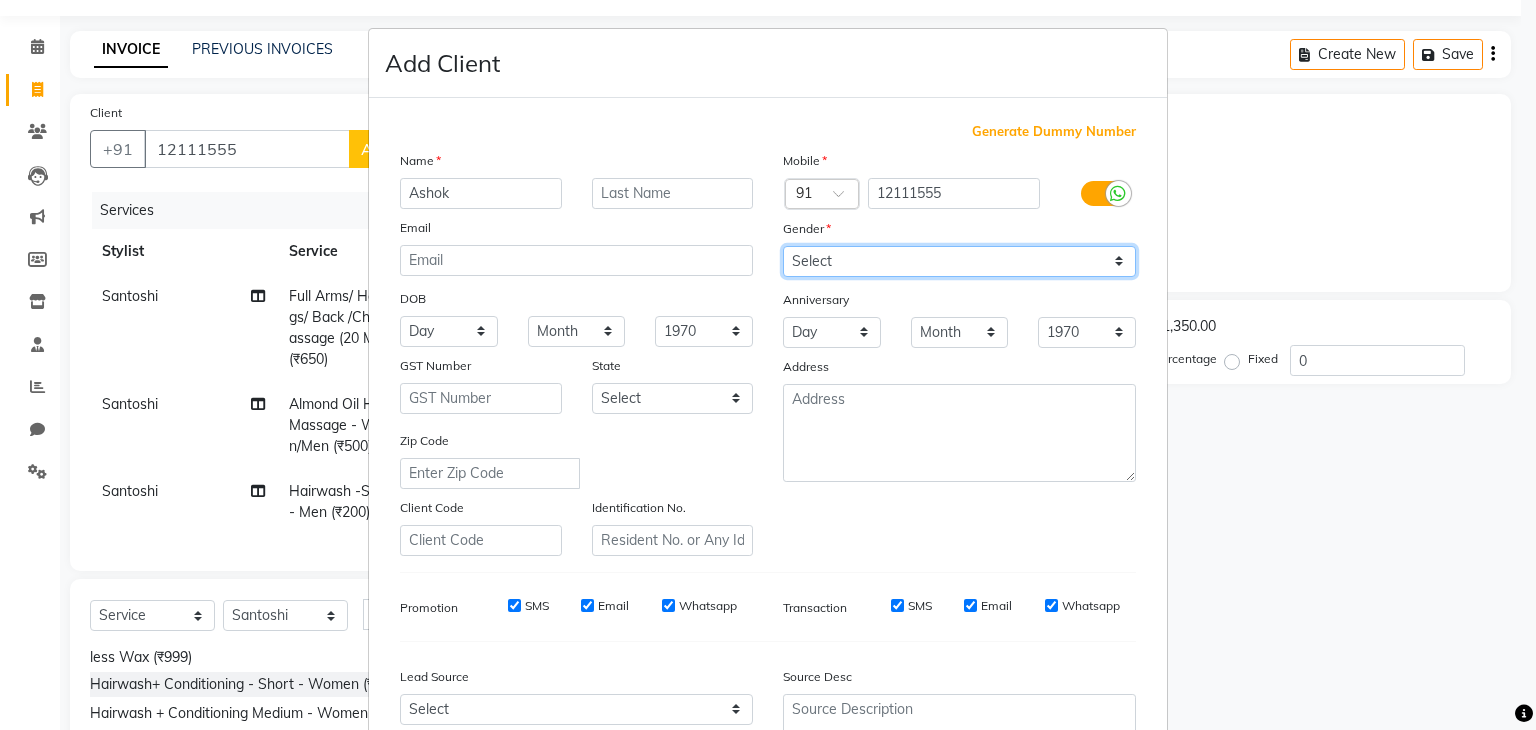 click on "Select Male Female Other Prefer Not To Say" at bounding box center (959, 261) 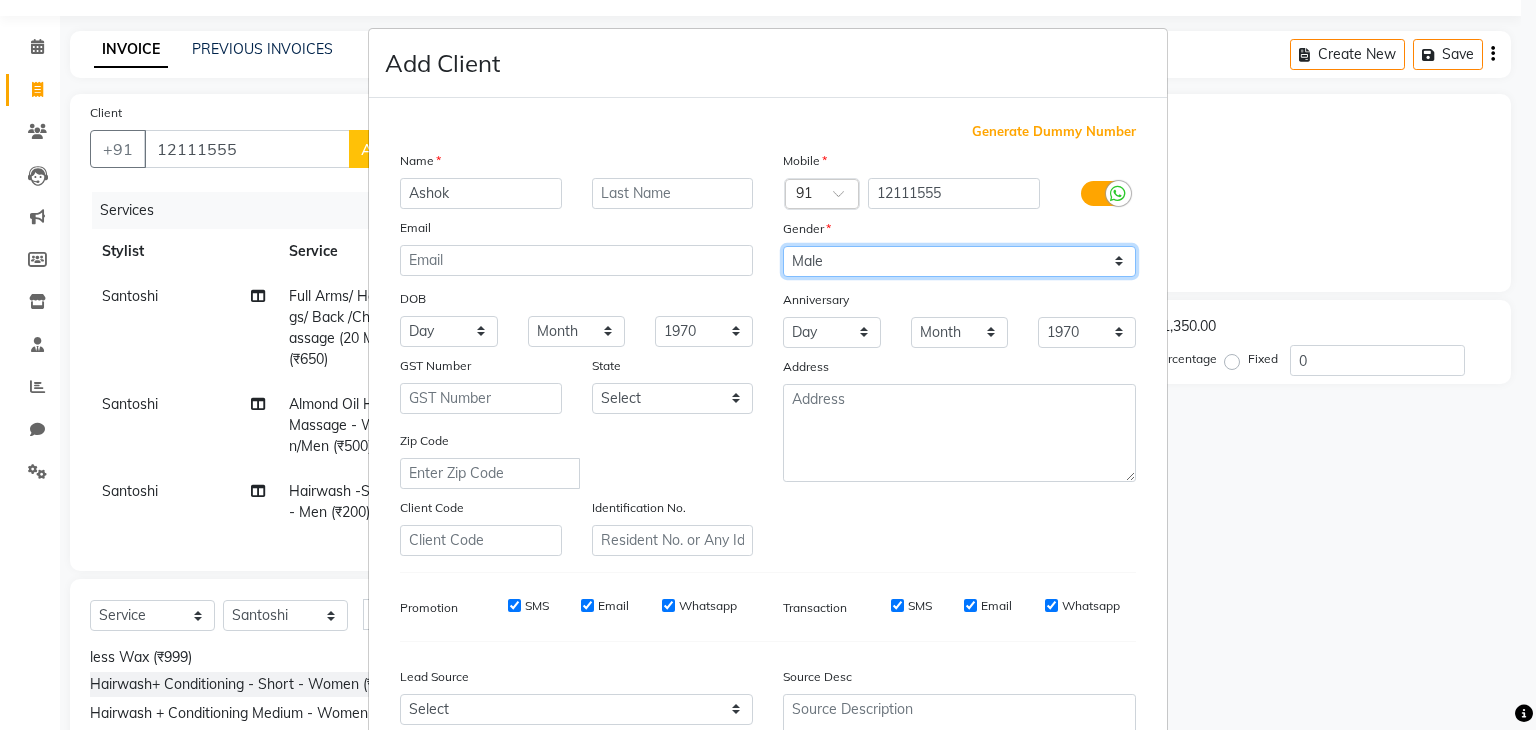 click on "Select Male Female Other Prefer Not To Say" at bounding box center (959, 261) 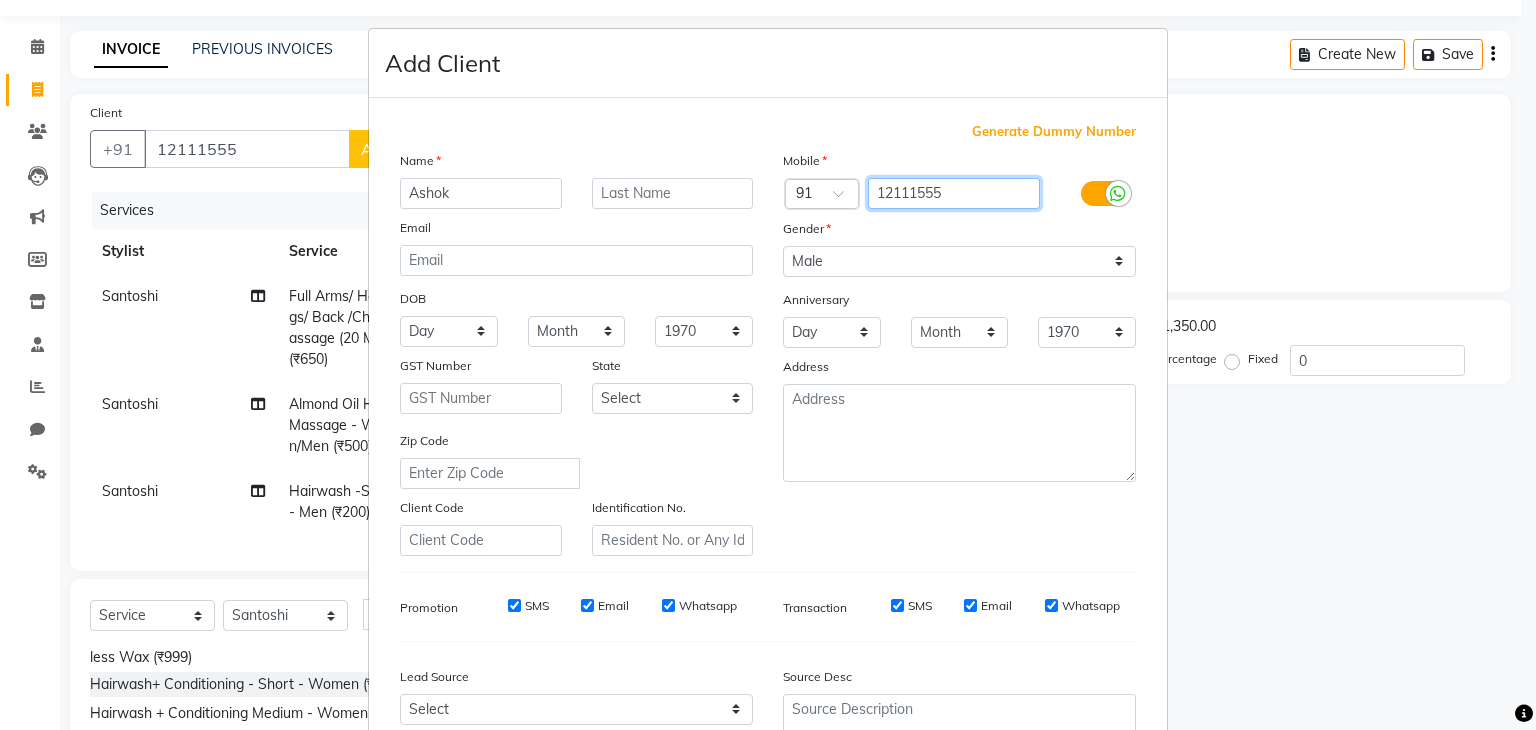 click on "12111555" at bounding box center [954, 193] 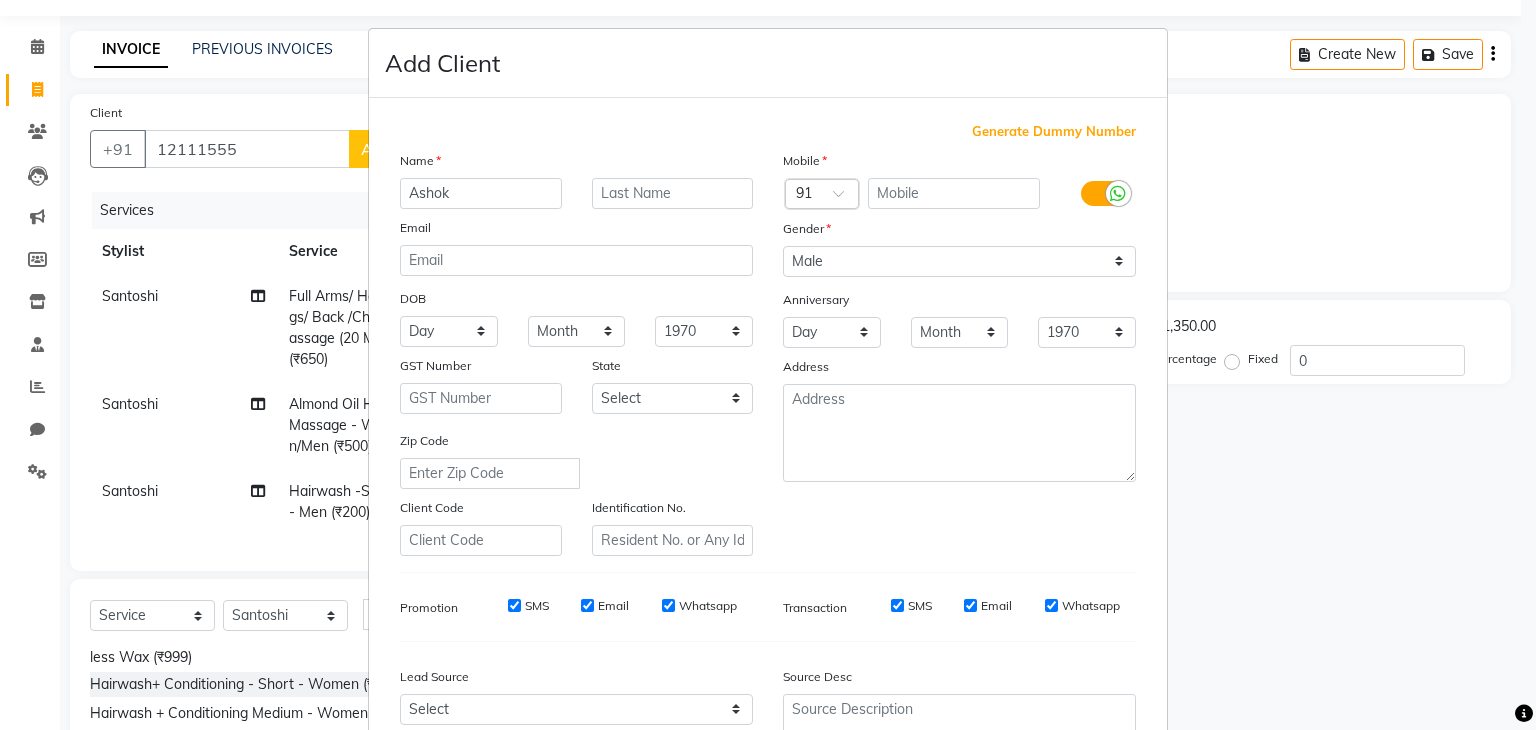 click on "Generate Dummy Number Name [FIRST] Email DOB Day 01 02 03 04 05 06 07 08 09 10 11 12 13 14 15 16 17 18 19 20 21 22 23 24 25 26 27 28 29 30 31 Month January February March April May June July August September October November December 1940 1941 1942 1943 1944 1945 1946 1947 1948 1949 1950 1951 1952 1953 1954 1955 1956 1957 1958 1959 1960 1961 1962 1963 1964 1965 1966 1967 1968 1969 1970 1971 1972 1973 1974 1975 1976 1977 1978 1979 1980 1981 1982 1983 1984 1985 1986 1987 1988 1989 1990 1991 1992 1993 1994 1995 1996 1997 1998 1999 2000 2001 2002 2003 2004 2005 2006 2007 2008 2009 2010 2011 2012 2013 2014 2015 2016 2017 2018 2019 2020 2021 2022 2023 2024 GST Number State Select Andaman and Nicobar Islands Andhra Pradesh Arunachal Pradesh Assam Bihar Chandigarh Chhattisgarh Dadra and Nagar Haveli Daman and Diu Delhi Goa Gujarat Haryana Himachal Pradesh Jammu and Kashmir Jharkhand Karnataka Kerala Lakshadweep Madhya Pradesh Maharashtra Manipur Meghalaya Mizoram Nagaland Odisha Pondicherry Punjab Rajasthan Sikkim ×" at bounding box center [768, 456] 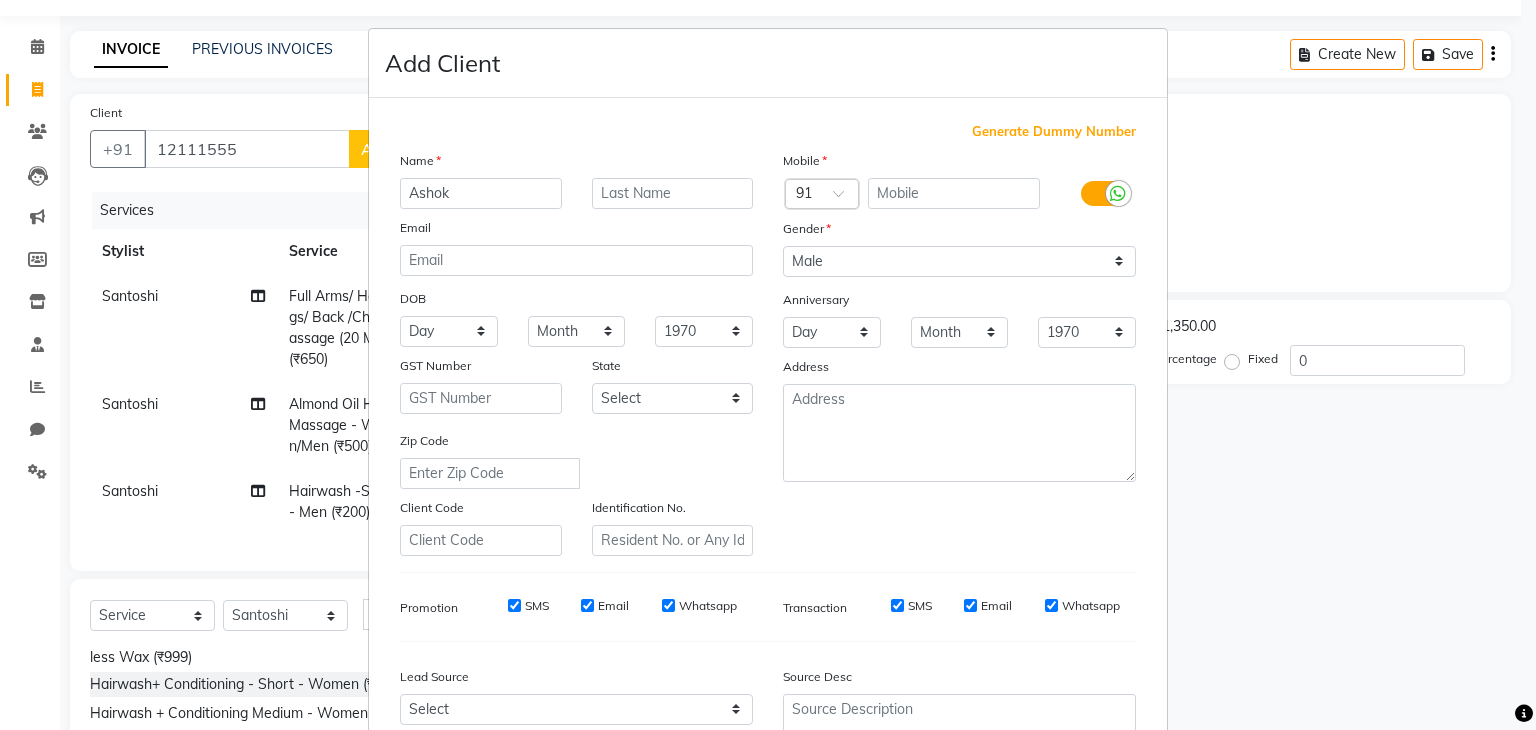 click on "Generate Dummy Number" at bounding box center (1054, 132) 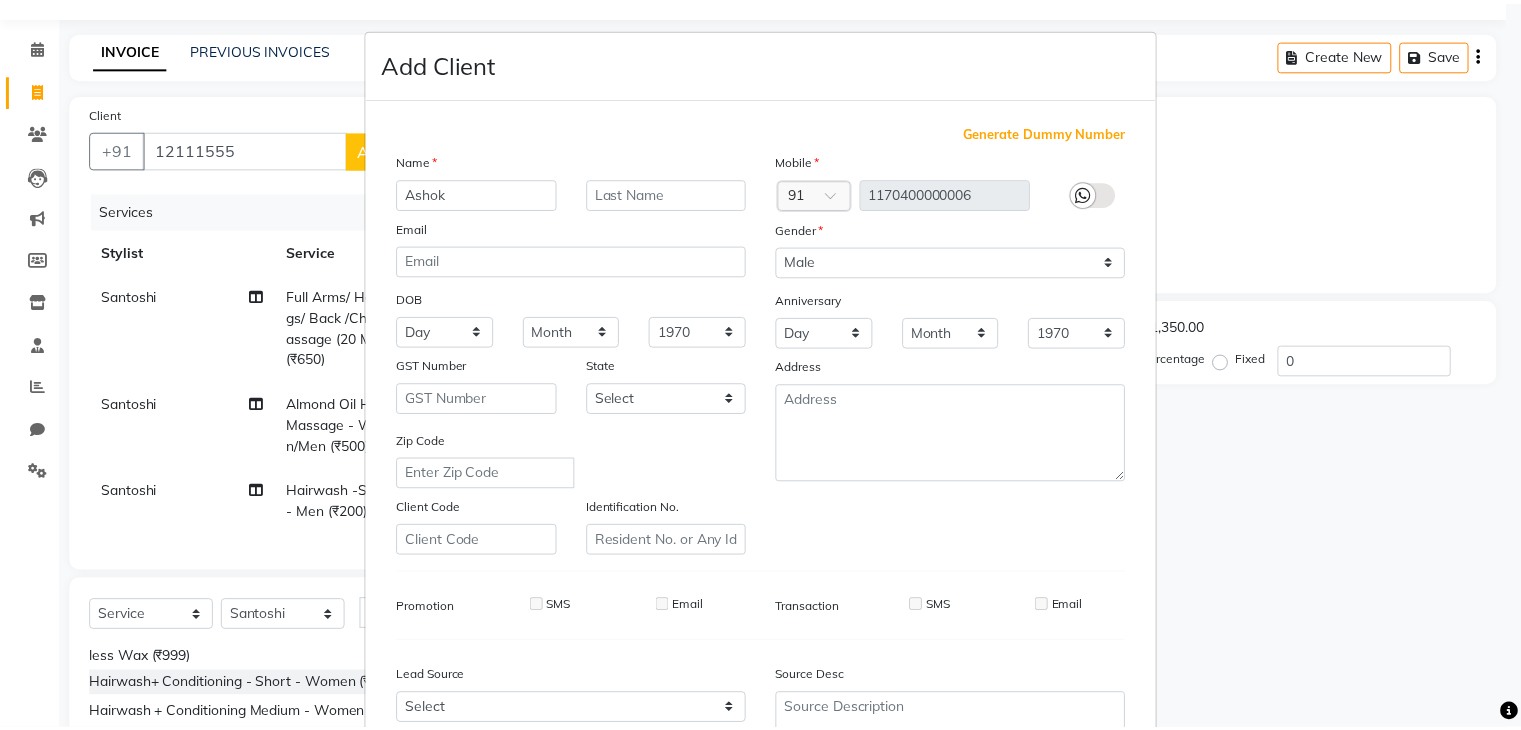 scroll, scrollTop: 203, scrollLeft: 0, axis: vertical 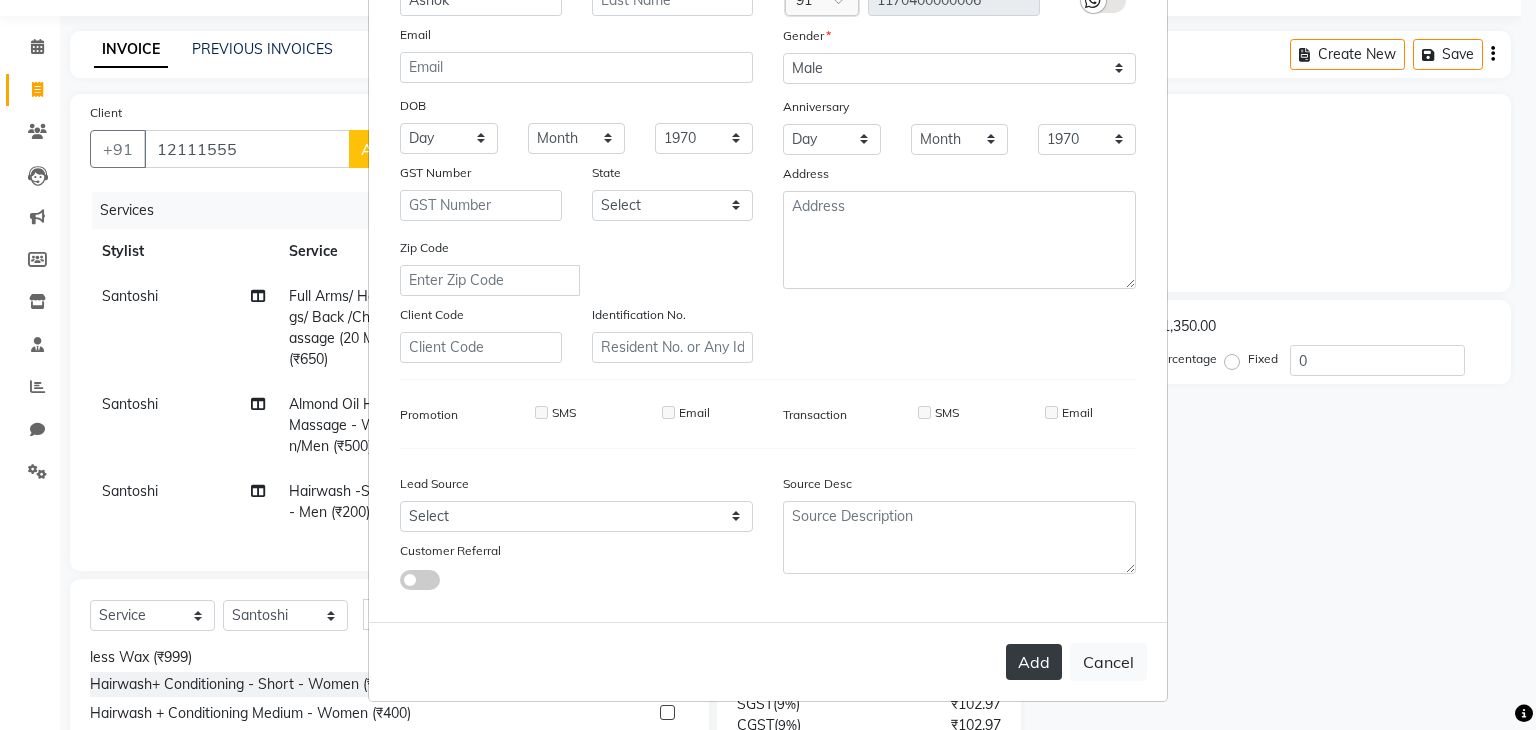 click on "Add" at bounding box center [1034, 662] 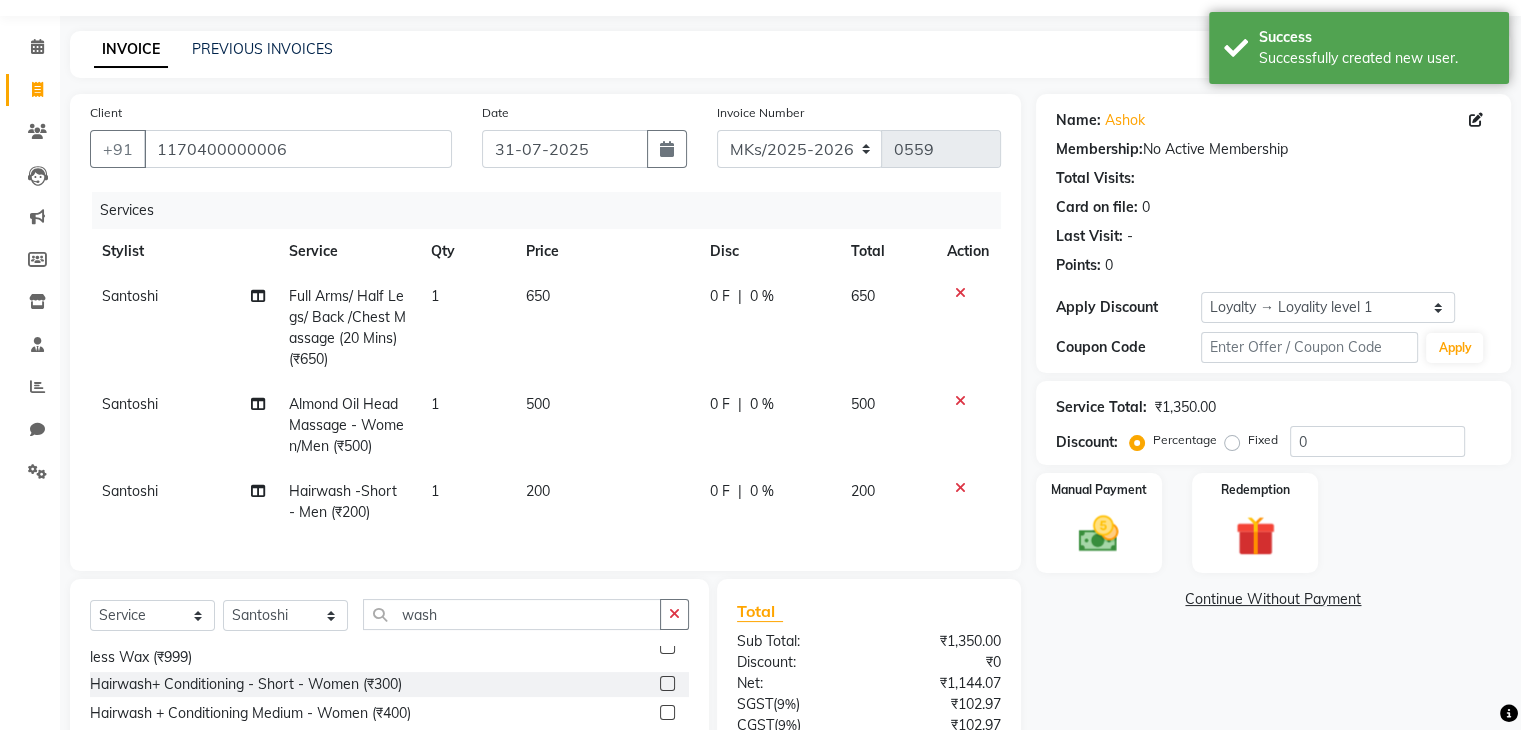 scroll, scrollTop: 0, scrollLeft: 0, axis: both 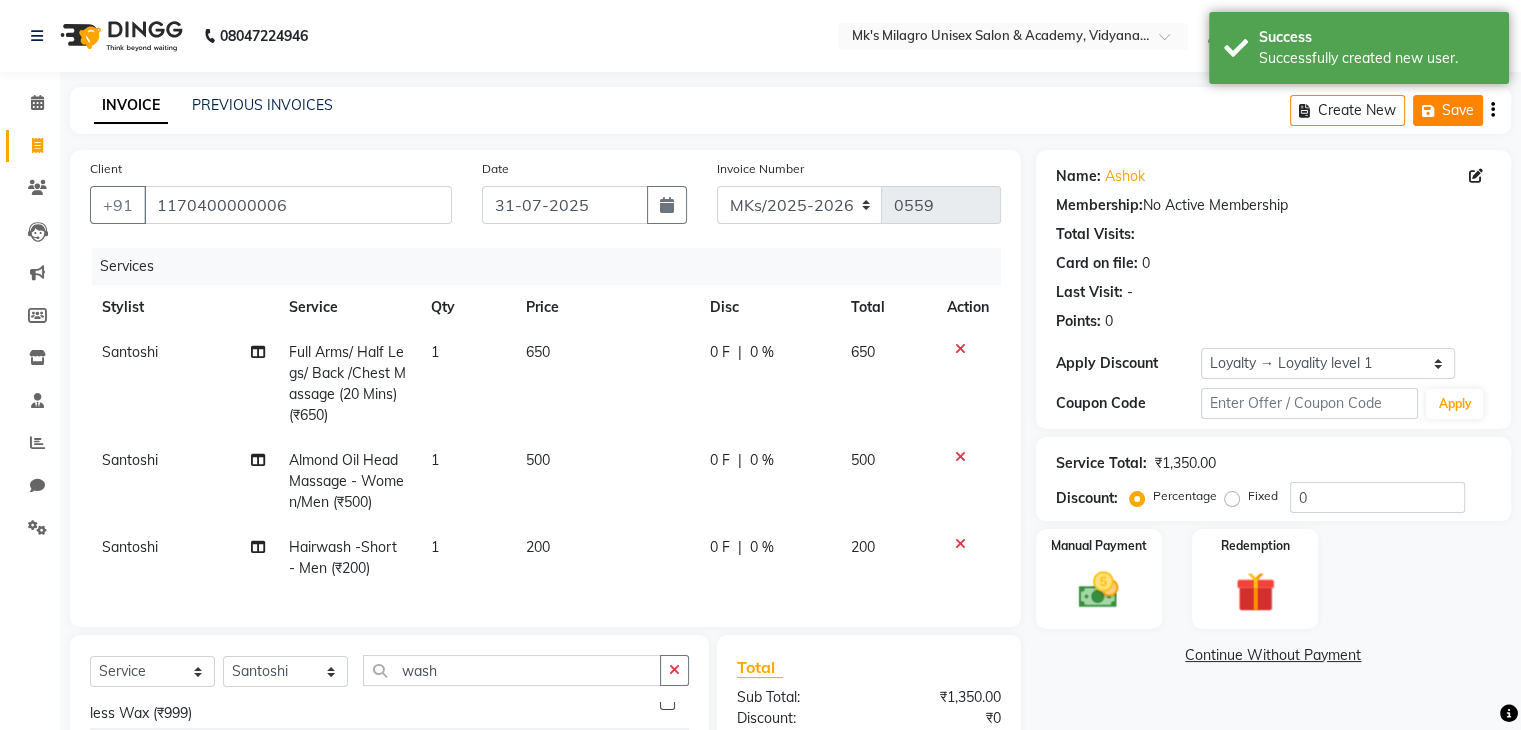 click 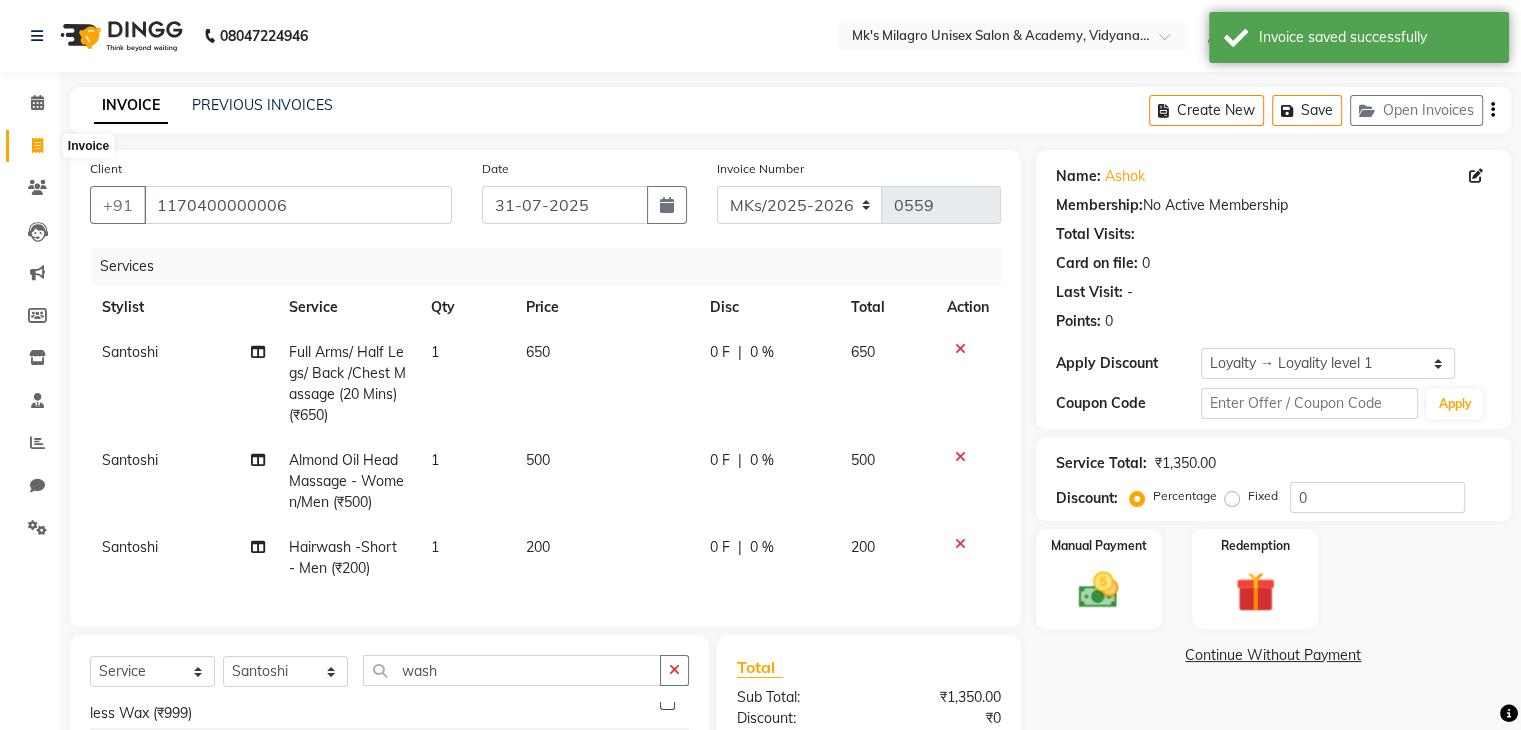 click 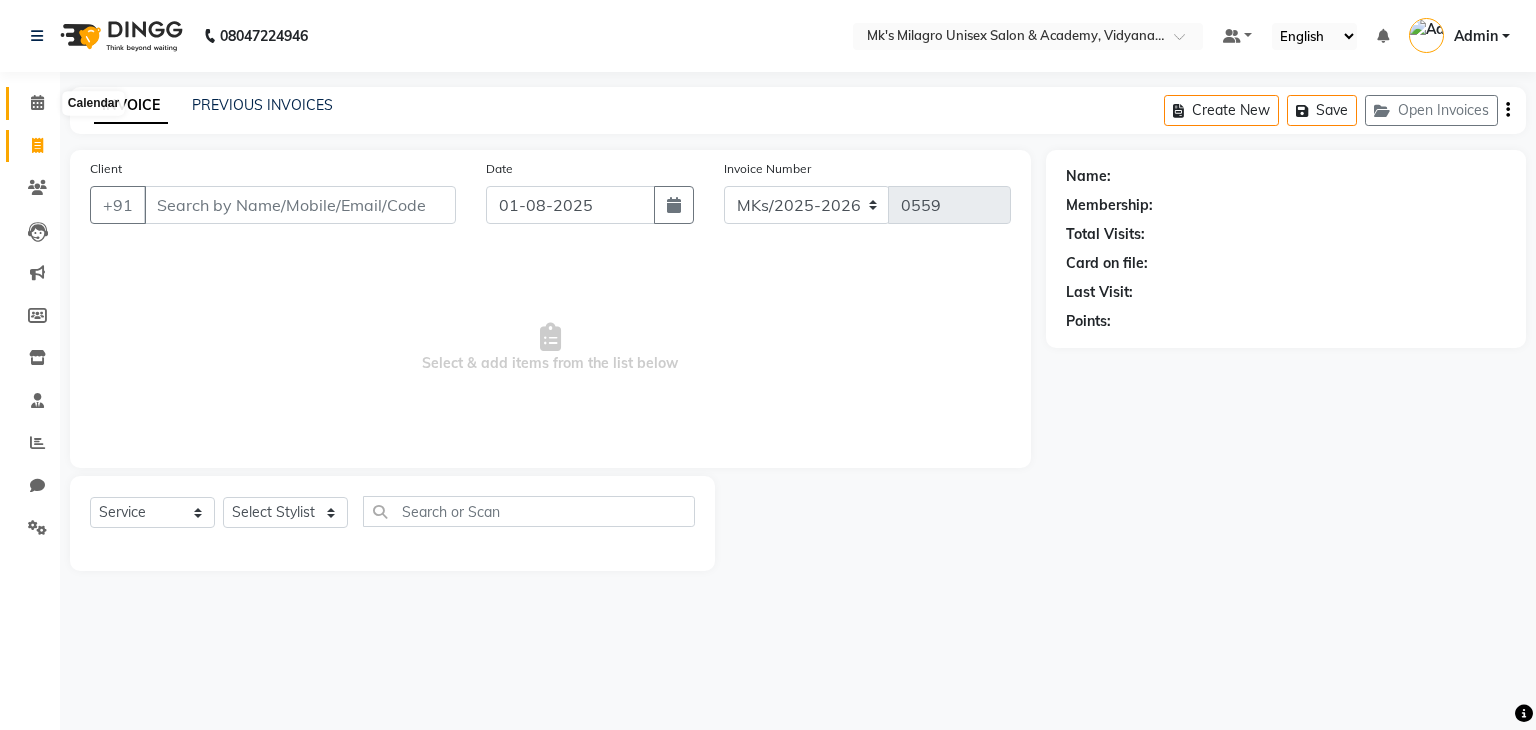 click 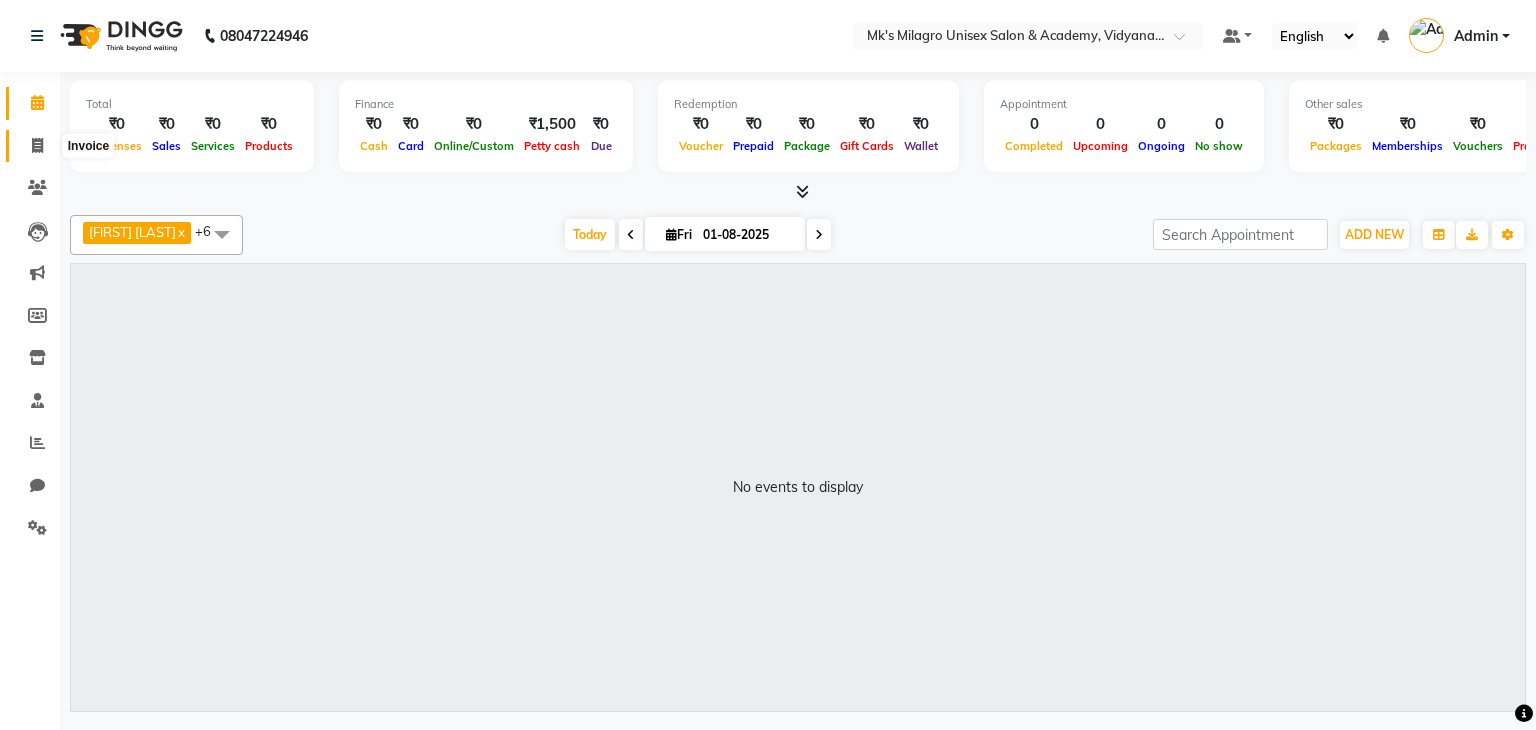 click 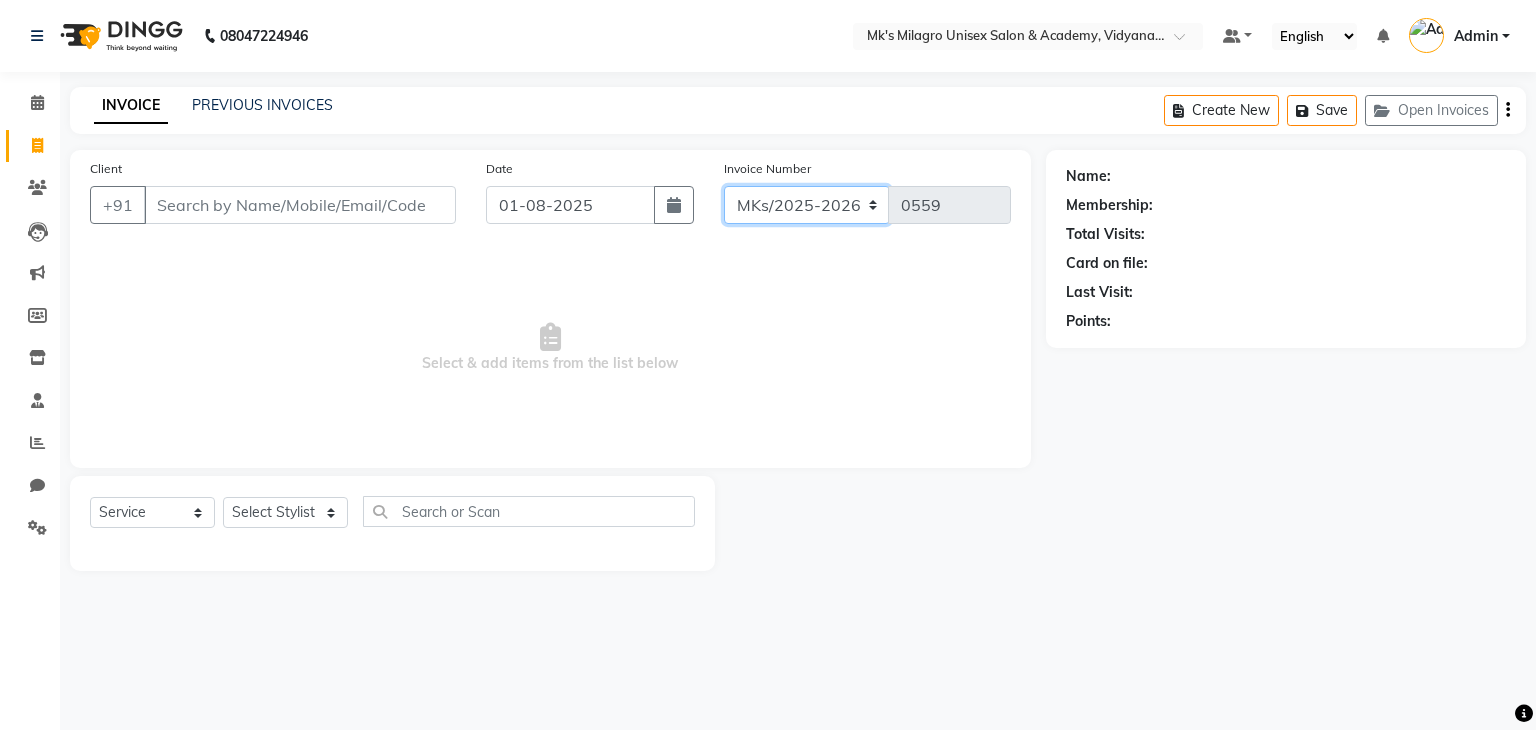 click on "[INVOICE]" 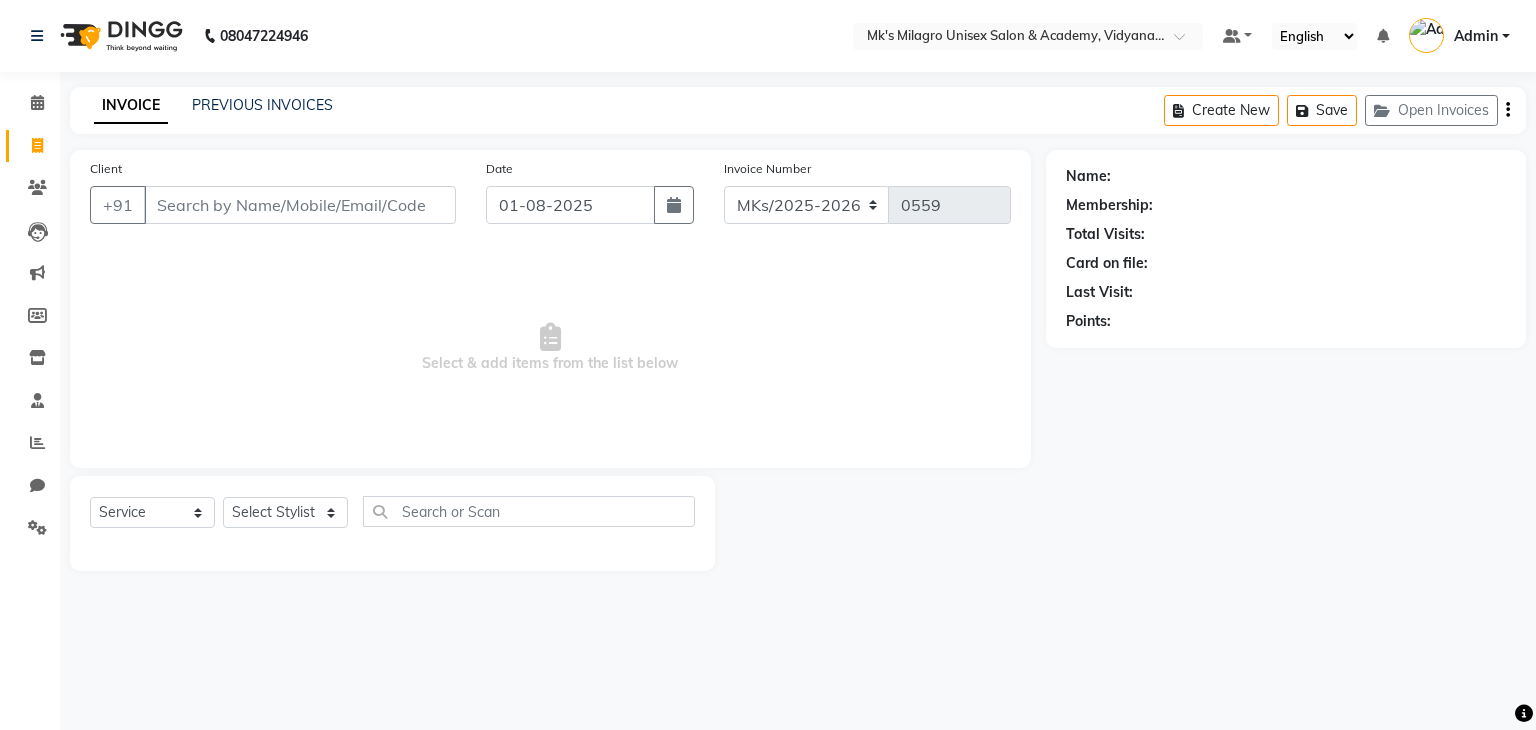 click on "Select & add items from the list below" at bounding box center [550, 348] 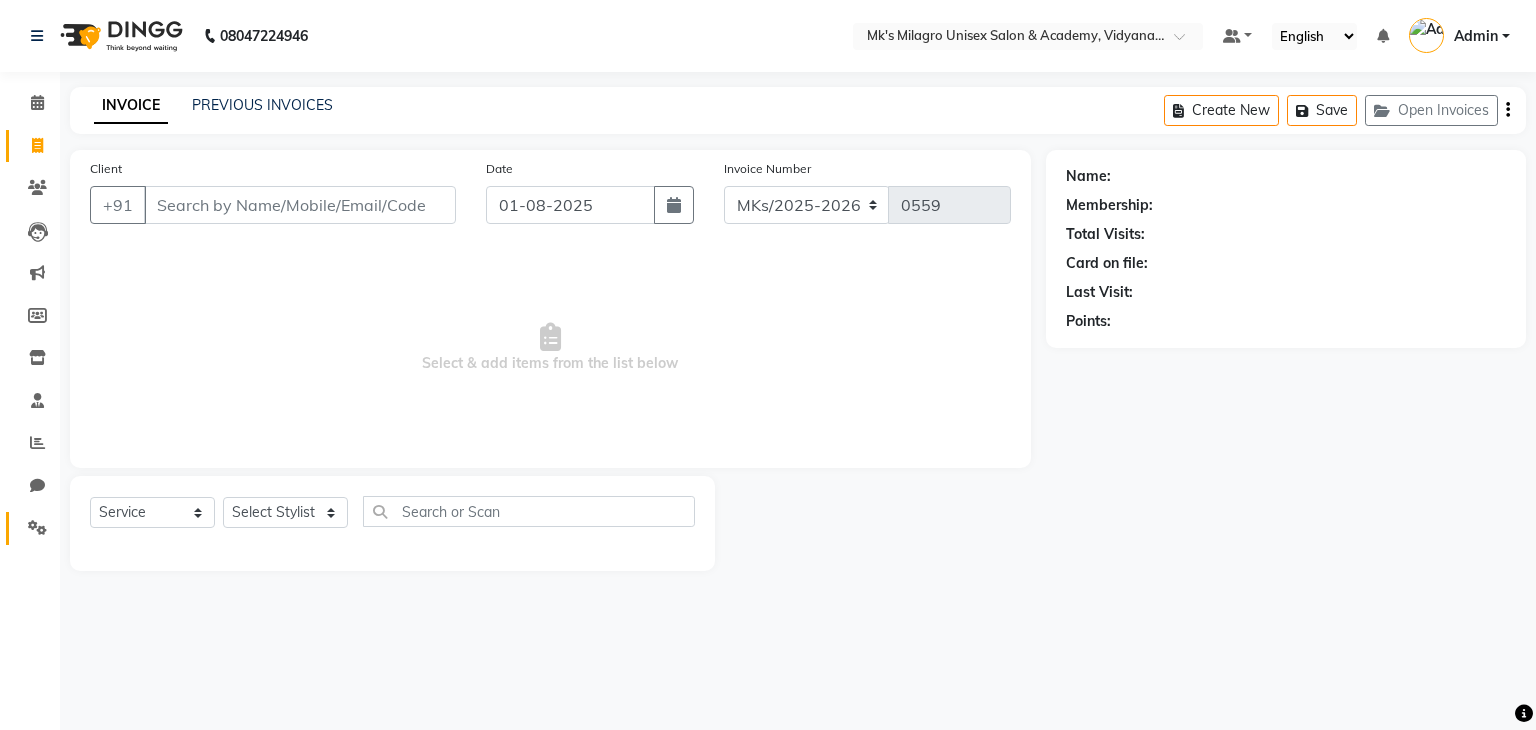 click on "Settings" 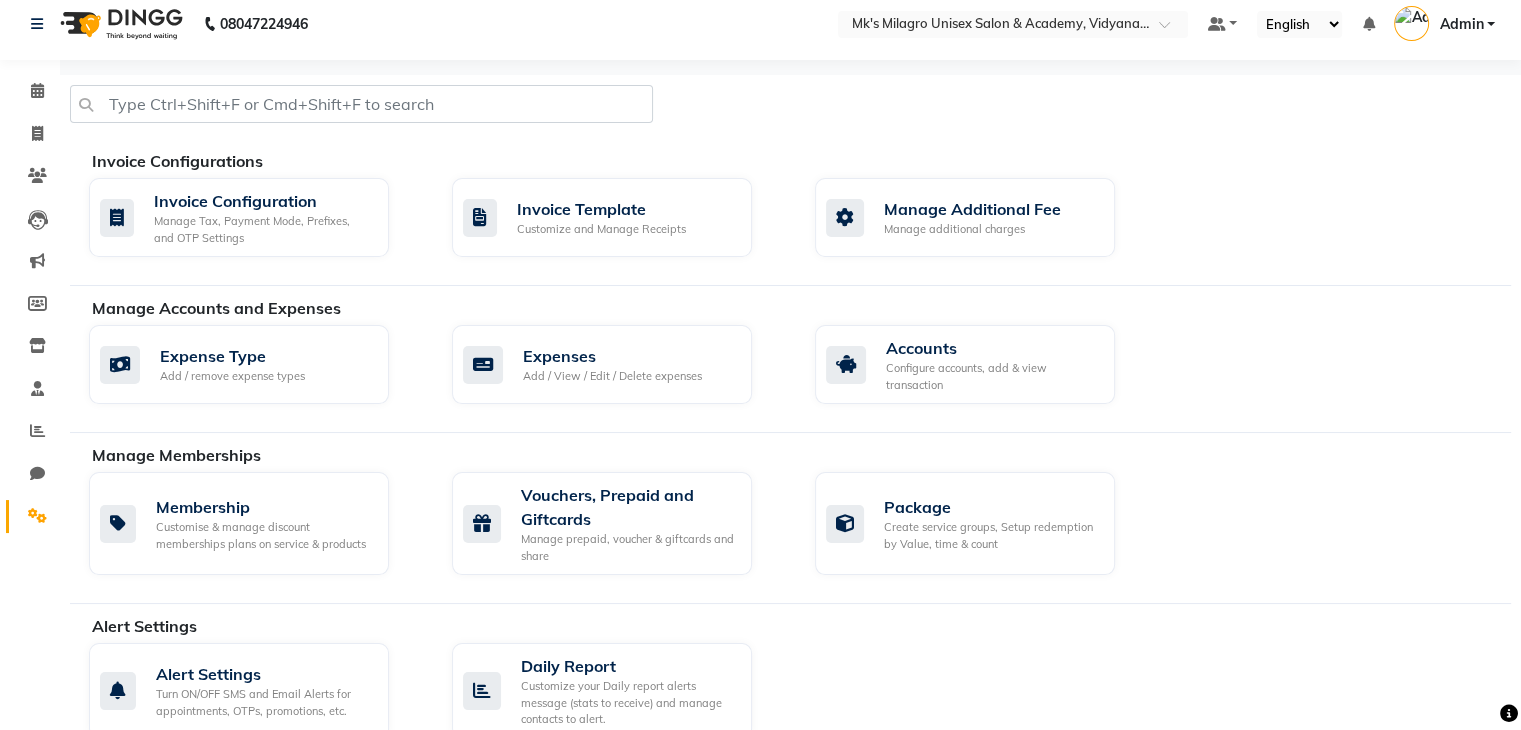 scroll, scrollTop: 0, scrollLeft: 0, axis: both 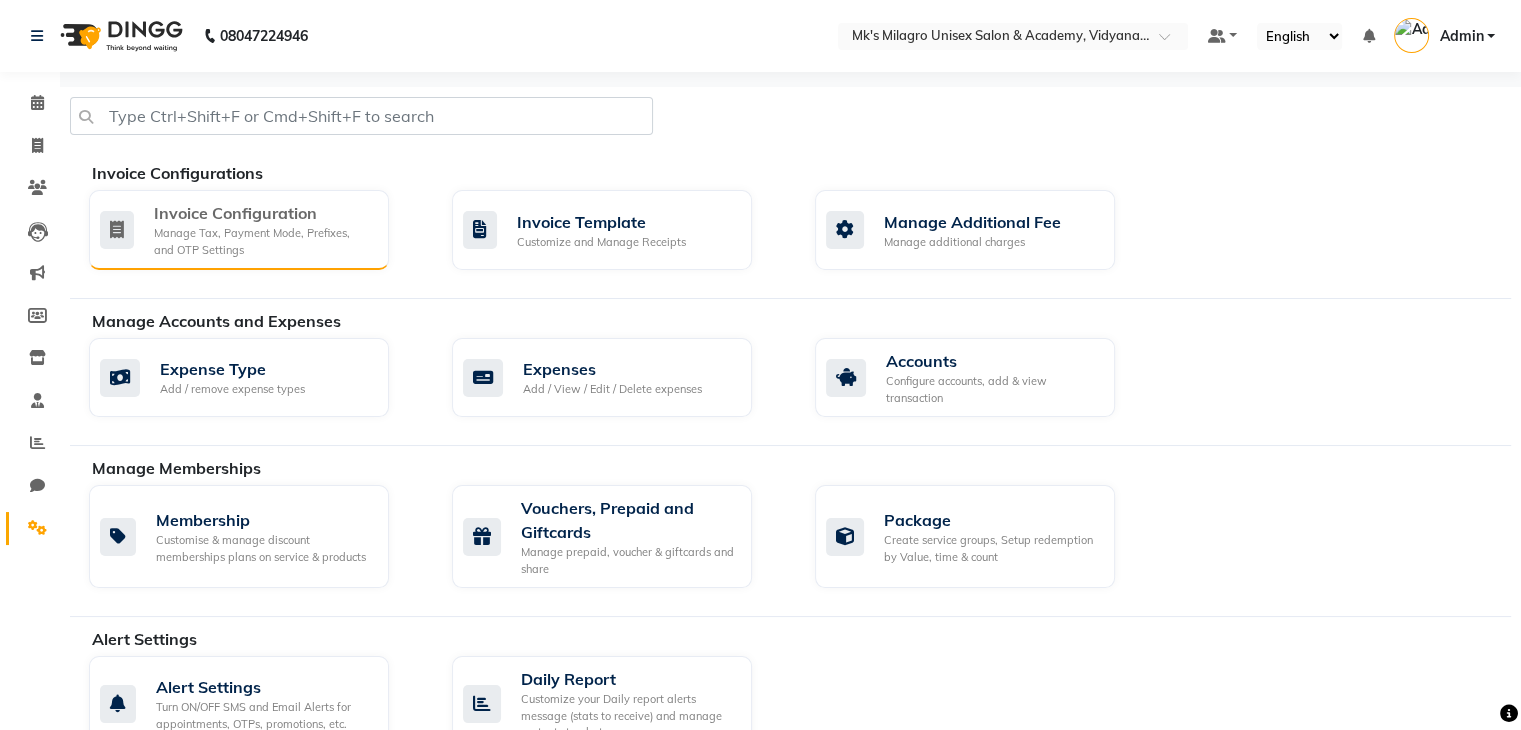 click on "Manage Tax, Payment Mode, Prefixes, and OTP Settings" 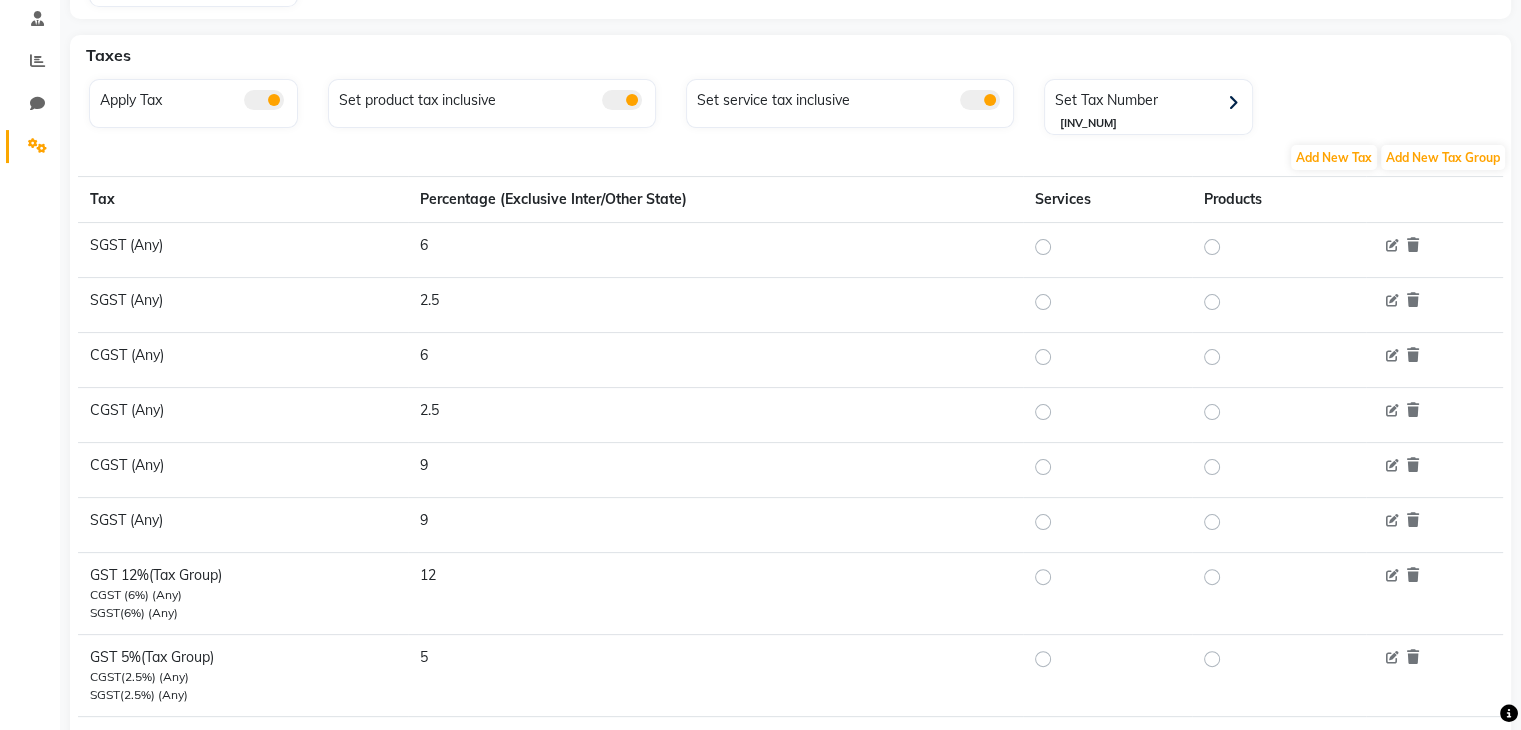 scroll, scrollTop: 381, scrollLeft: 0, axis: vertical 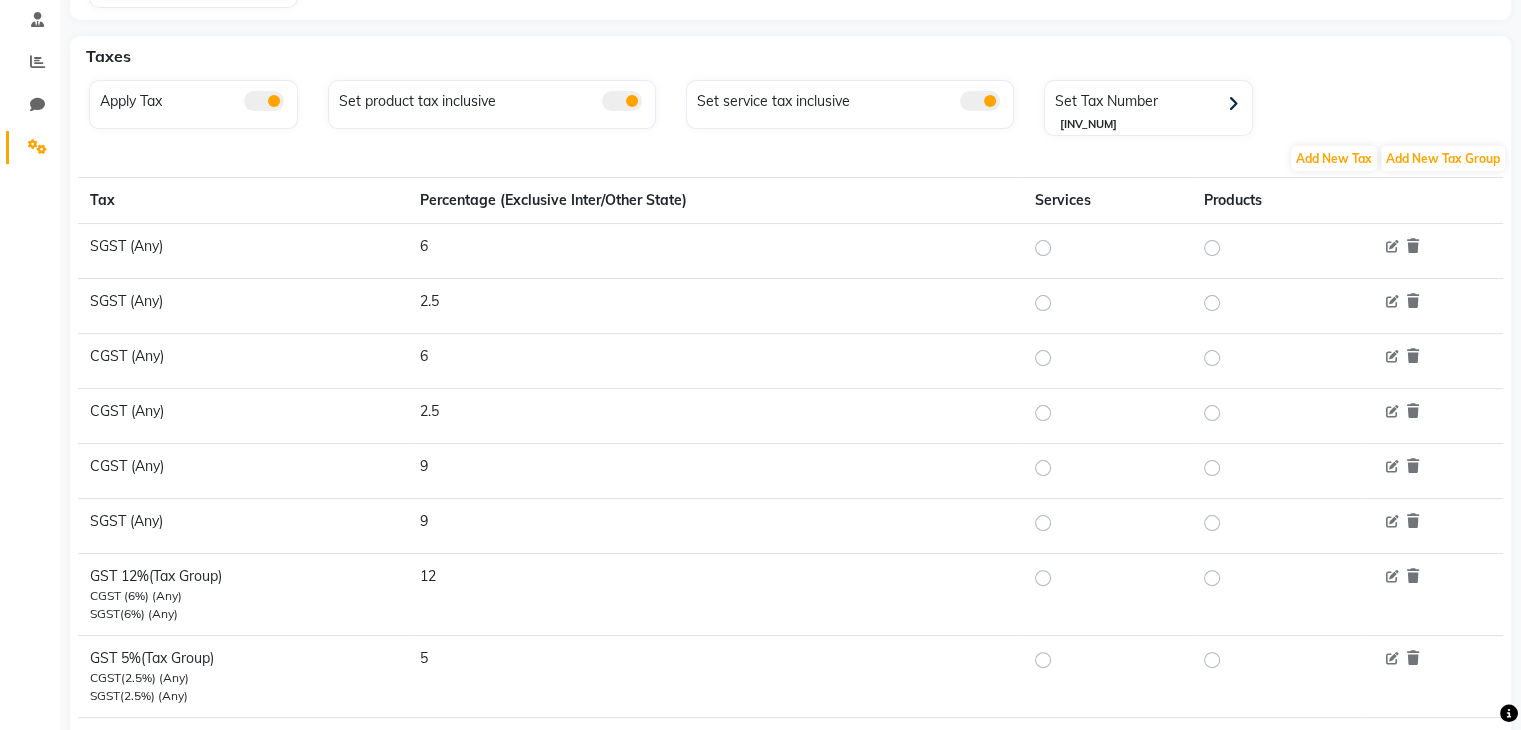 click on "Apply Tax   Set product tax inclusive   Set service tax inclusive   Set Tax Number   [TAX_NUMBER]" 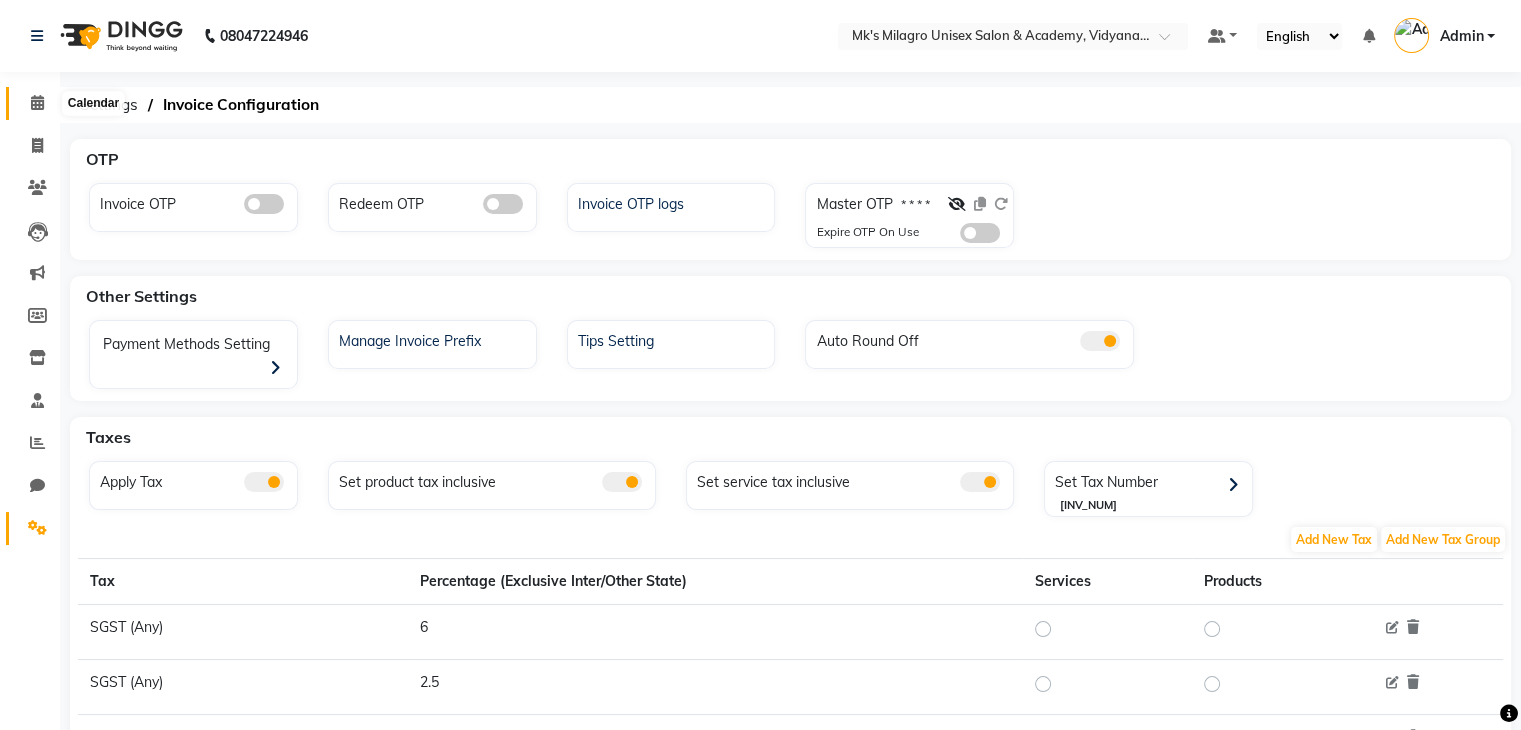 click 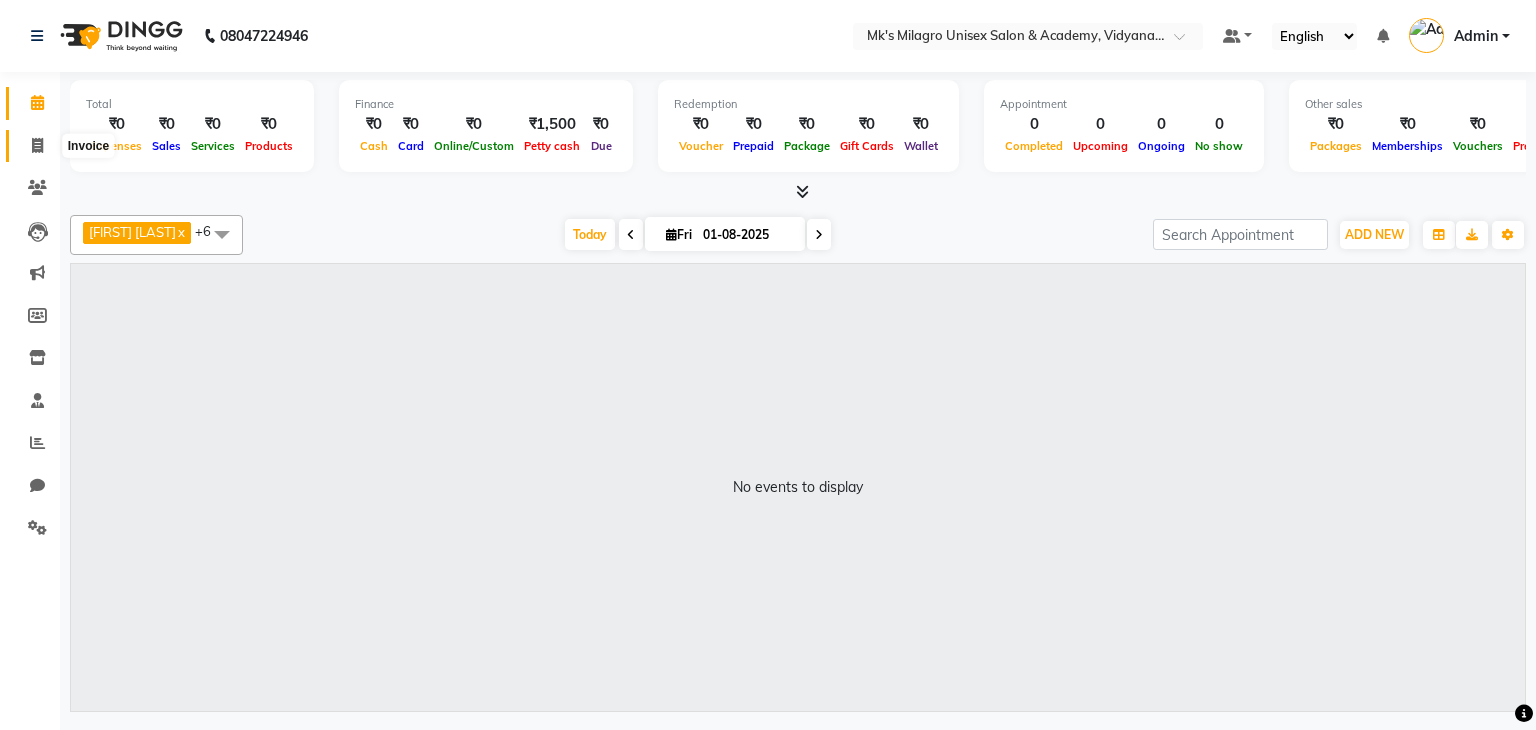 click 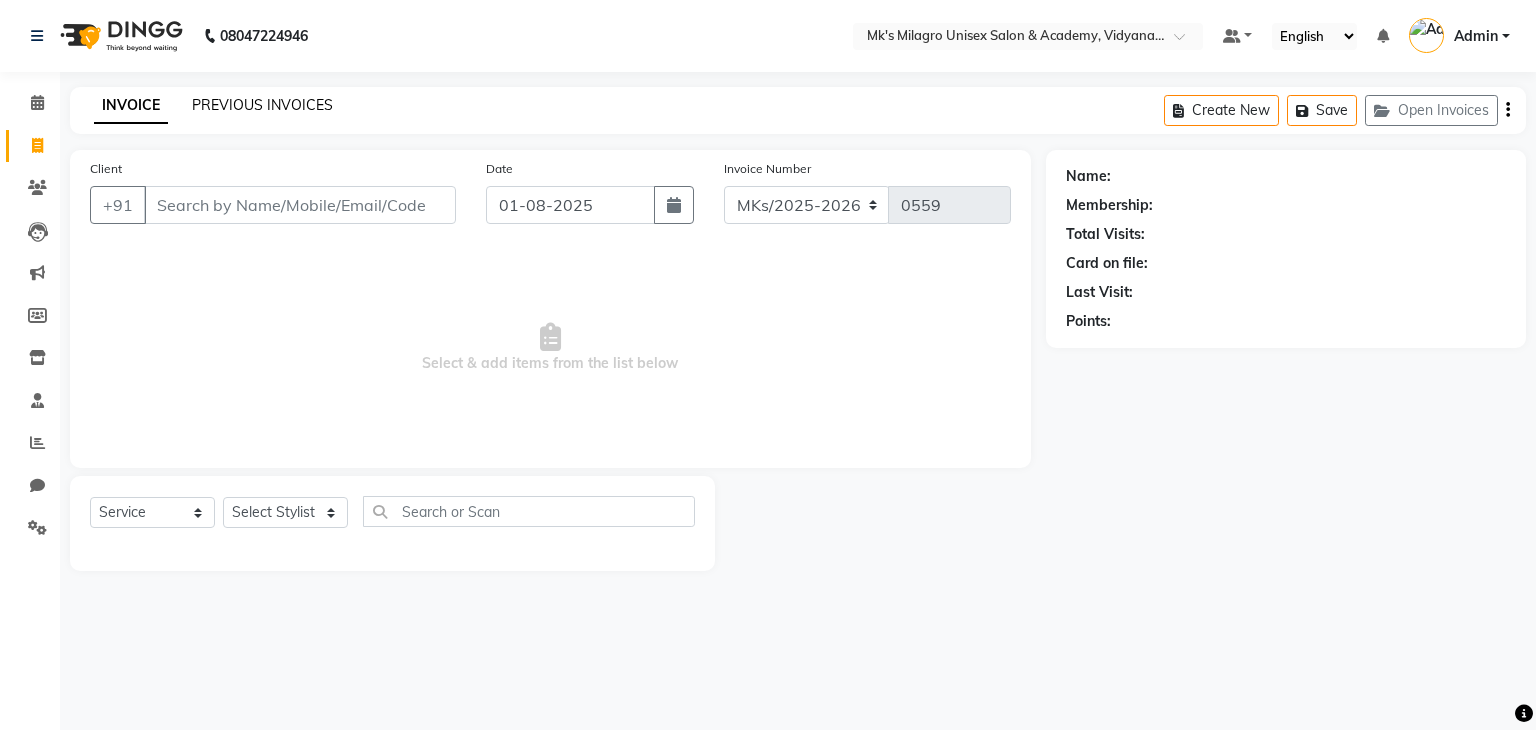 click on "PREVIOUS INVOICES" 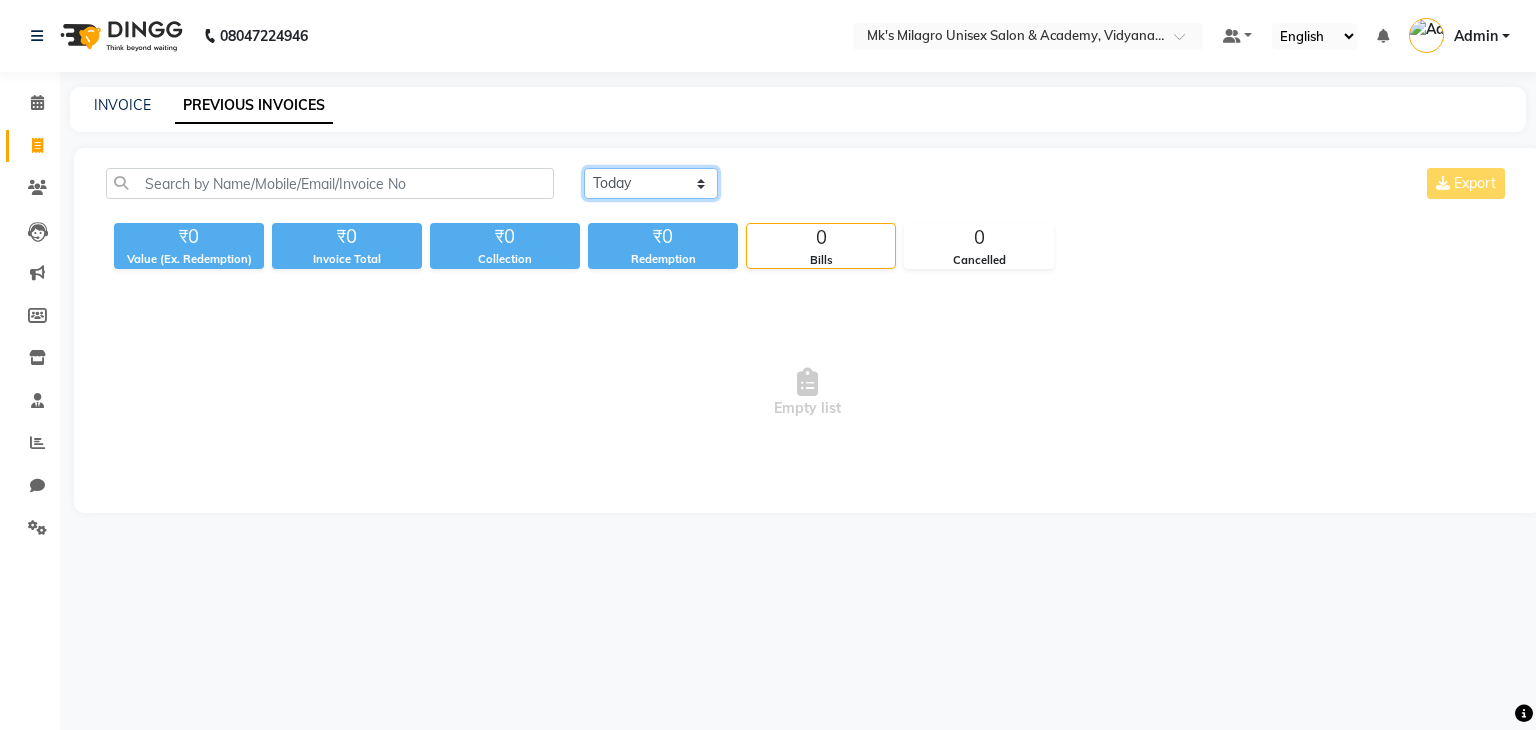 click on "Today Yesterday Custom Range" 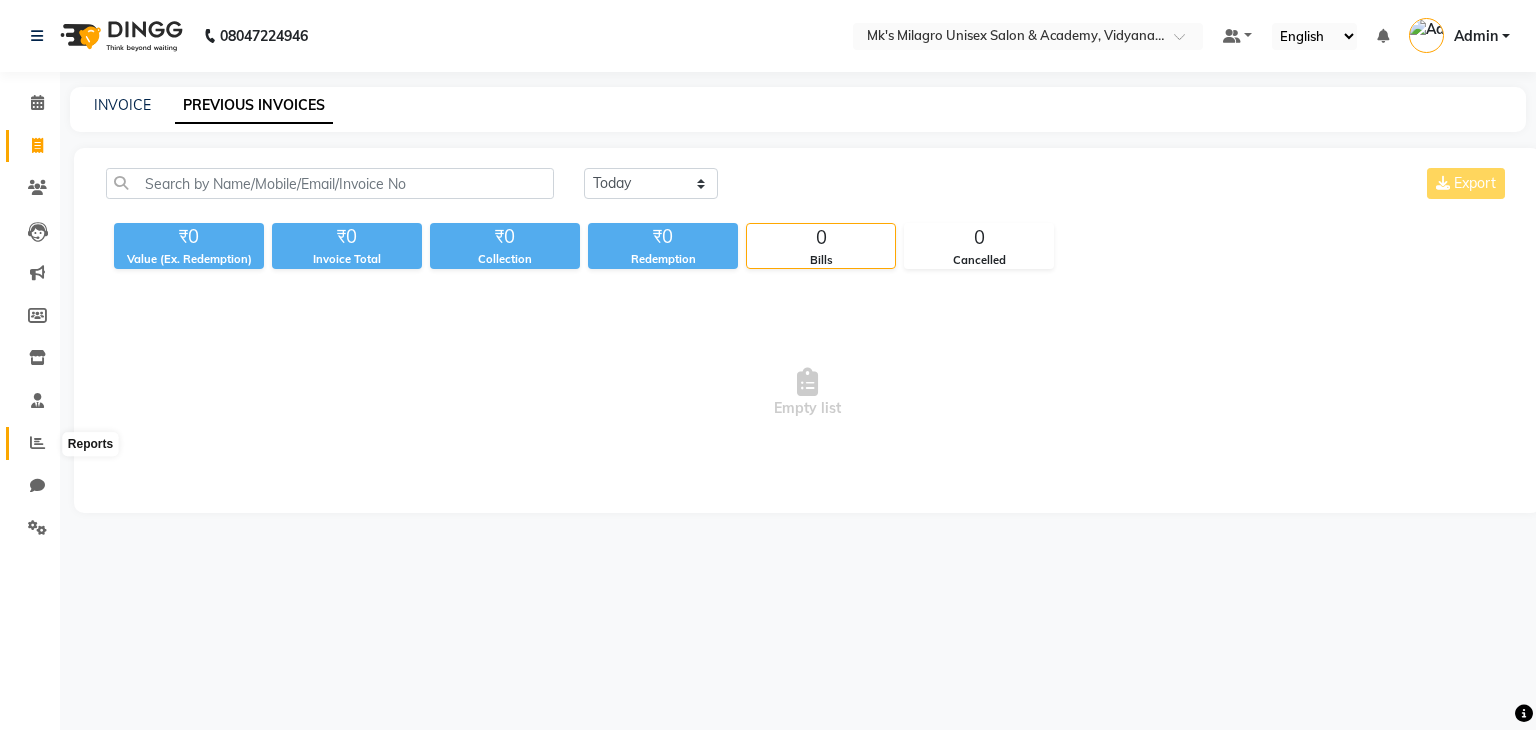 click 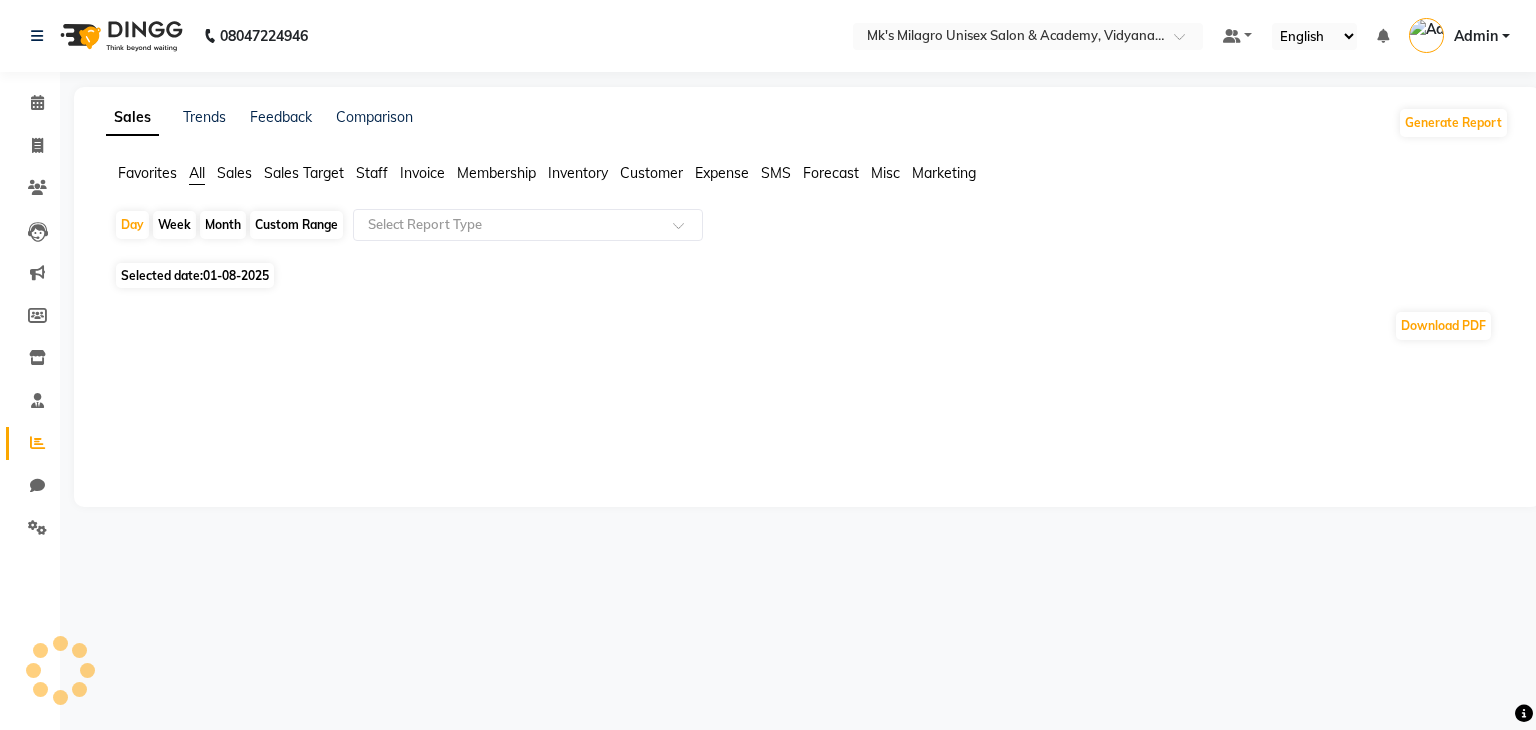 click on "Sales" 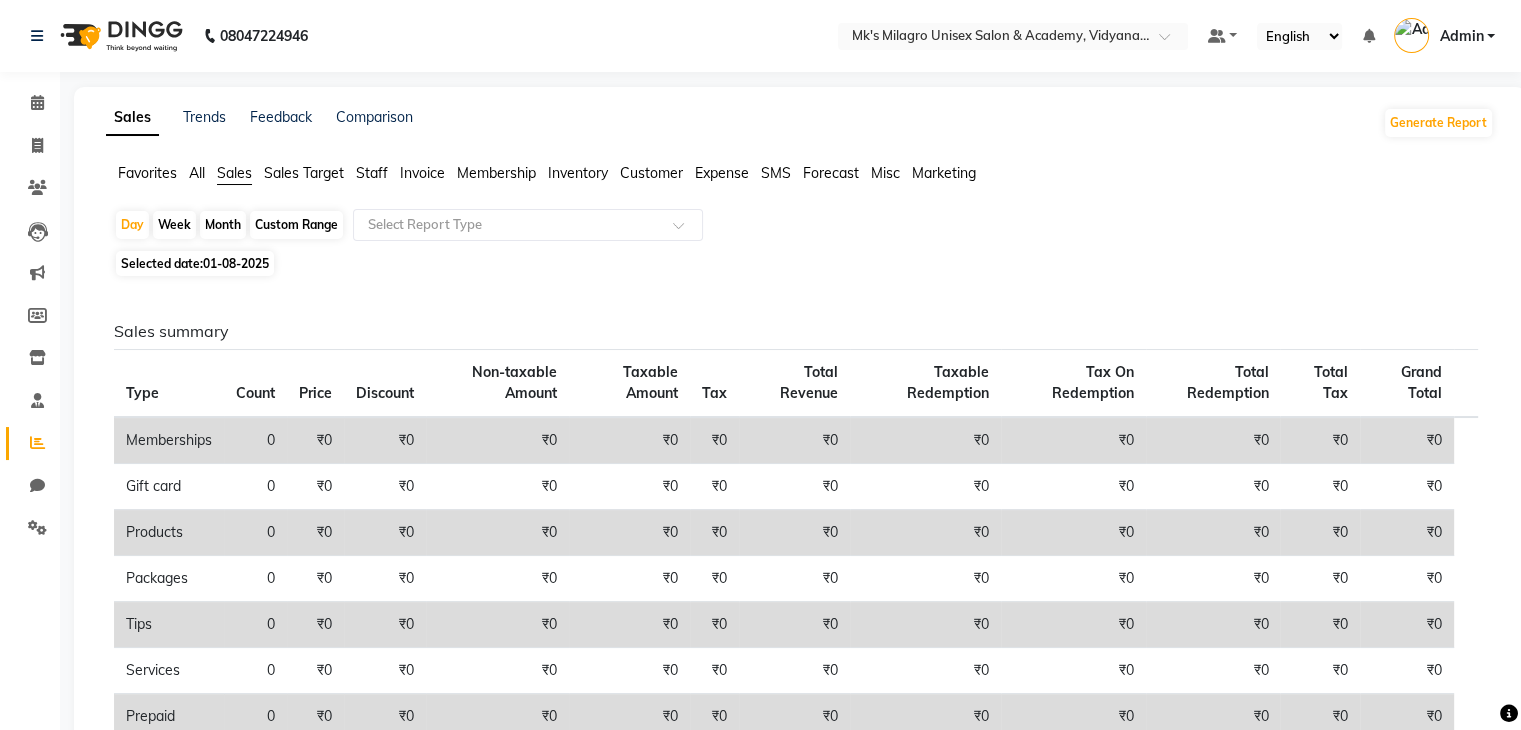 click on "Month" 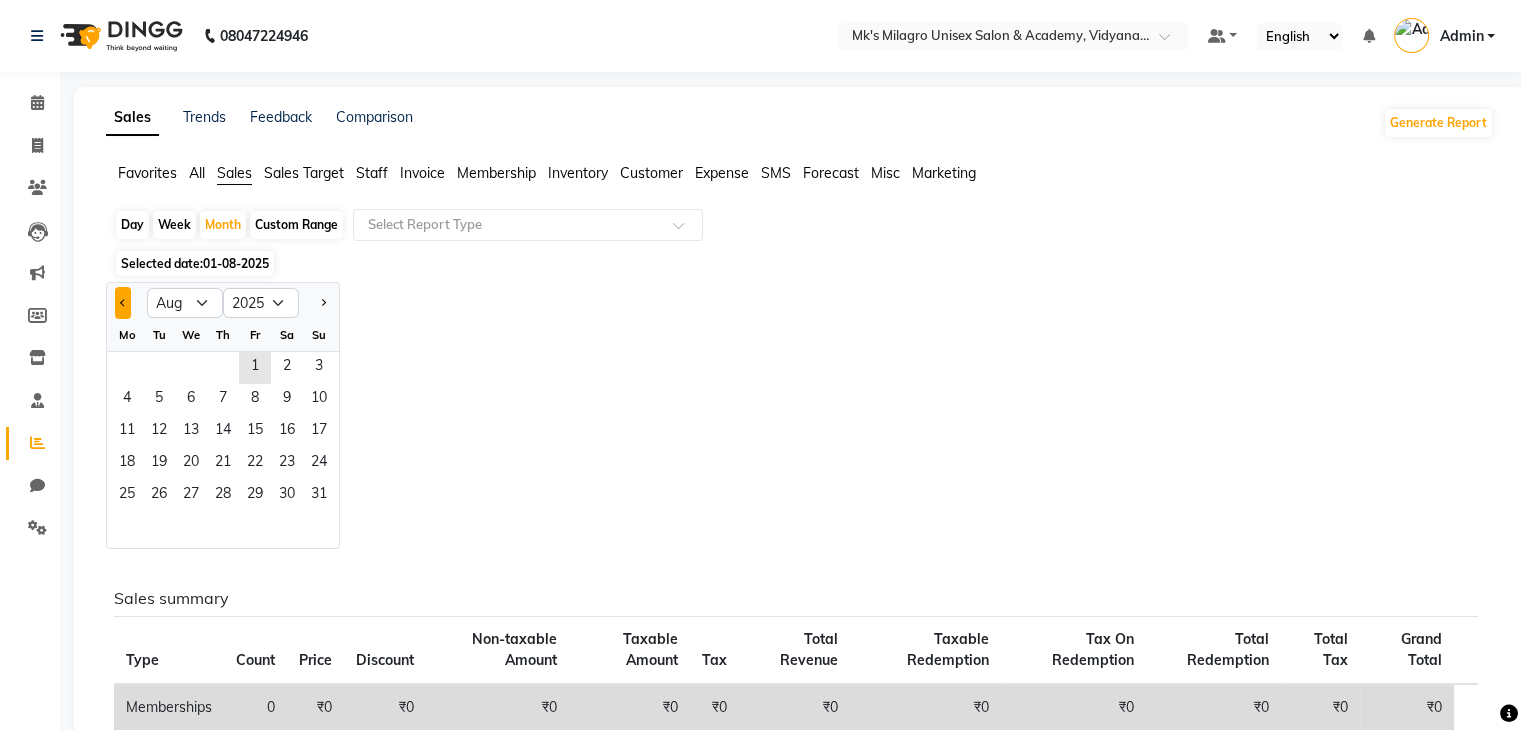 click 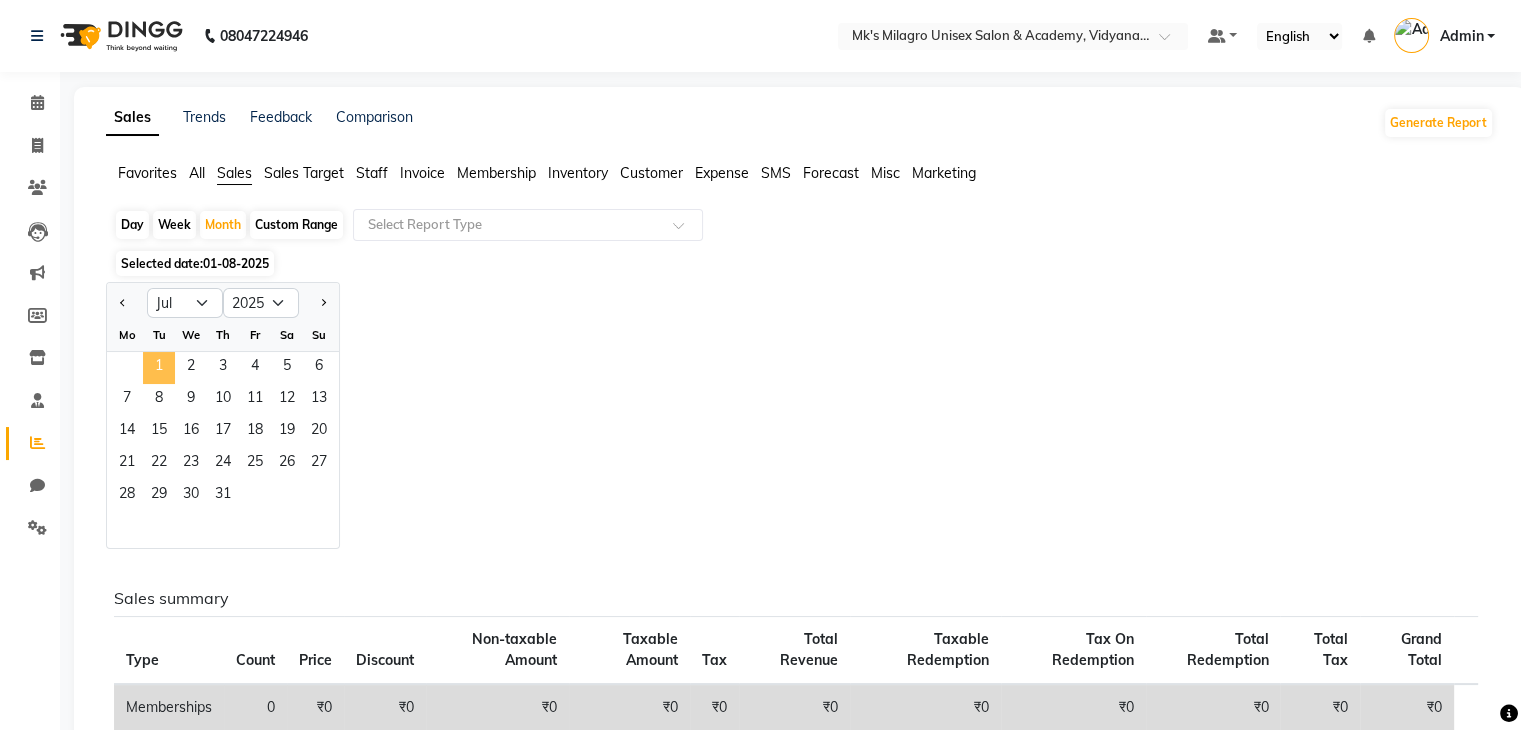 click on "1" 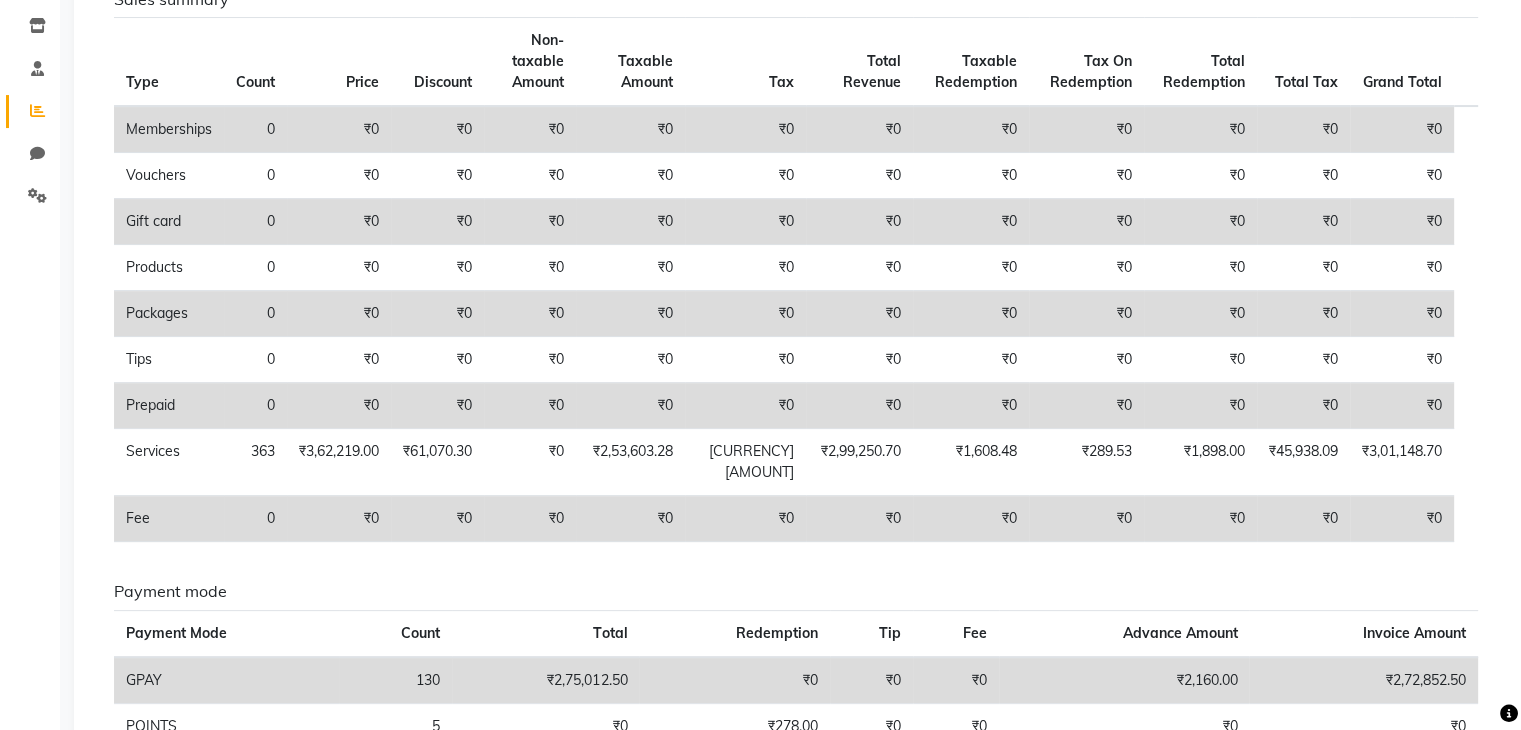 scroll, scrollTop: 331, scrollLeft: 0, axis: vertical 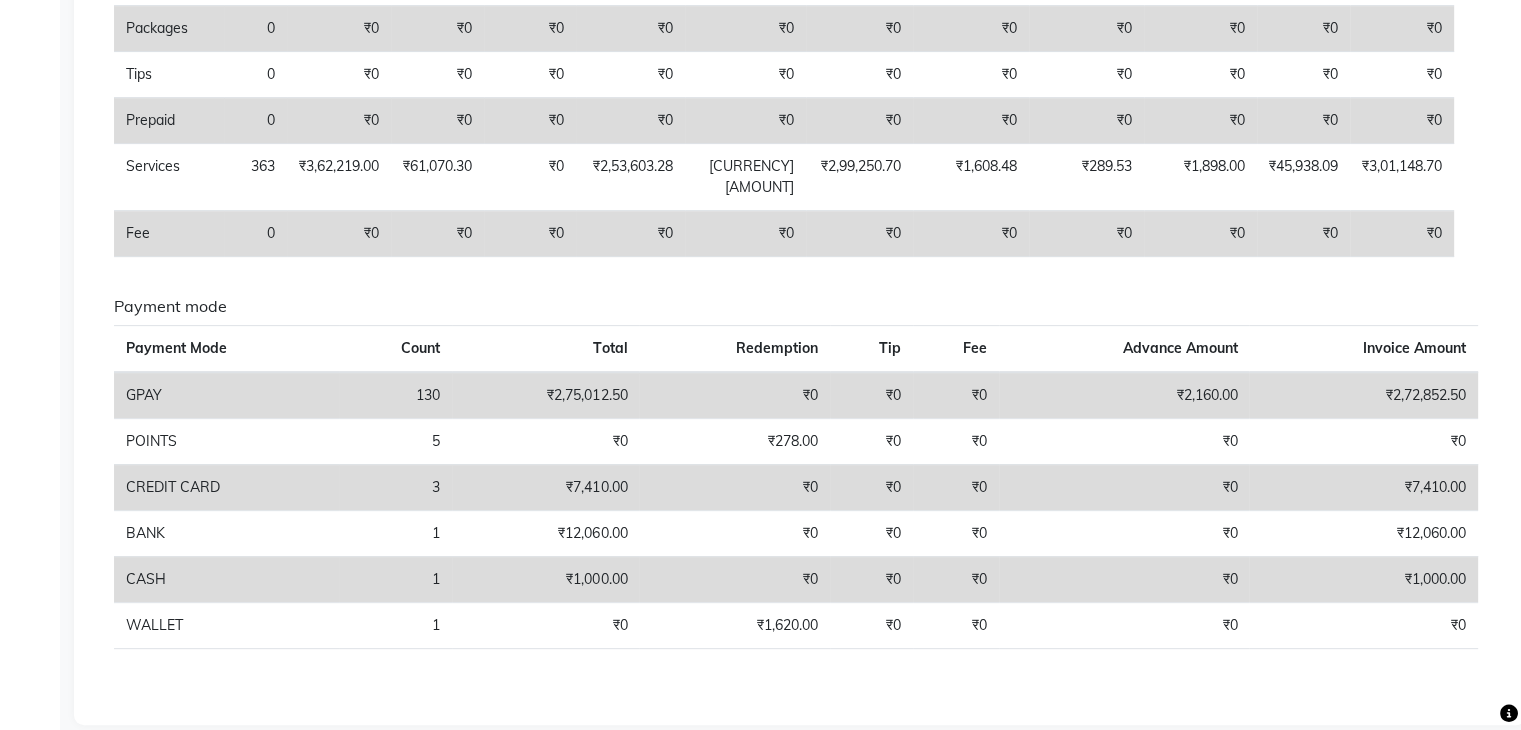 click on "Selected date: [DATE] - [DATE] Sales summary Type Count Price Discount Non-taxable Amount Taxable Amount Tax Total Revenue Taxable Redemption Tax On Redemption Total Redemption Total Tax Grand Total Memberships 0 ₹0 ₹0 ₹0 ₹0 ₹0 ₹0 ₹0 ₹0 ₹0 ₹0 ₹0 Vouchers 0 ₹0 ₹0 ₹0 ₹0 ₹0 ₹0 ₹0 ₹0 ₹0 ₹0 ₹0 Gift card 0 ₹0 ₹0 ₹0 ₹0 ₹0 ₹0 ₹0 ₹0 ₹0 ₹0 ₹0 Products 0 ₹0 ₹0 ₹0 ₹0 ₹0 ₹0 ₹0 ₹0 ₹0 ₹0 ₹0 Packages 0 ₹0 ₹0 ₹0 ₹0 ₹0 ₹0 ₹0 ₹0 ₹0 ₹0 ₹0 Tips 0 ₹0 ₹0 ₹0 ₹0 ₹0 ₹0 ₹0 ₹0 ₹0 ₹0 ₹0 Prepaid 0 ₹0 ₹0 ₹0 ₹0 ₹0 ₹0 ₹0 ₹0 ₹0 ₹0 ₹0 Services 363 ₹3,62,219.00 ₹61,070.30 ₹0 ₹2,53,603.28 ₹45,648.56 ₹2,99,250.70 ₹1,608.48 ₹289.53 ₹1,898.00 Fee 0" 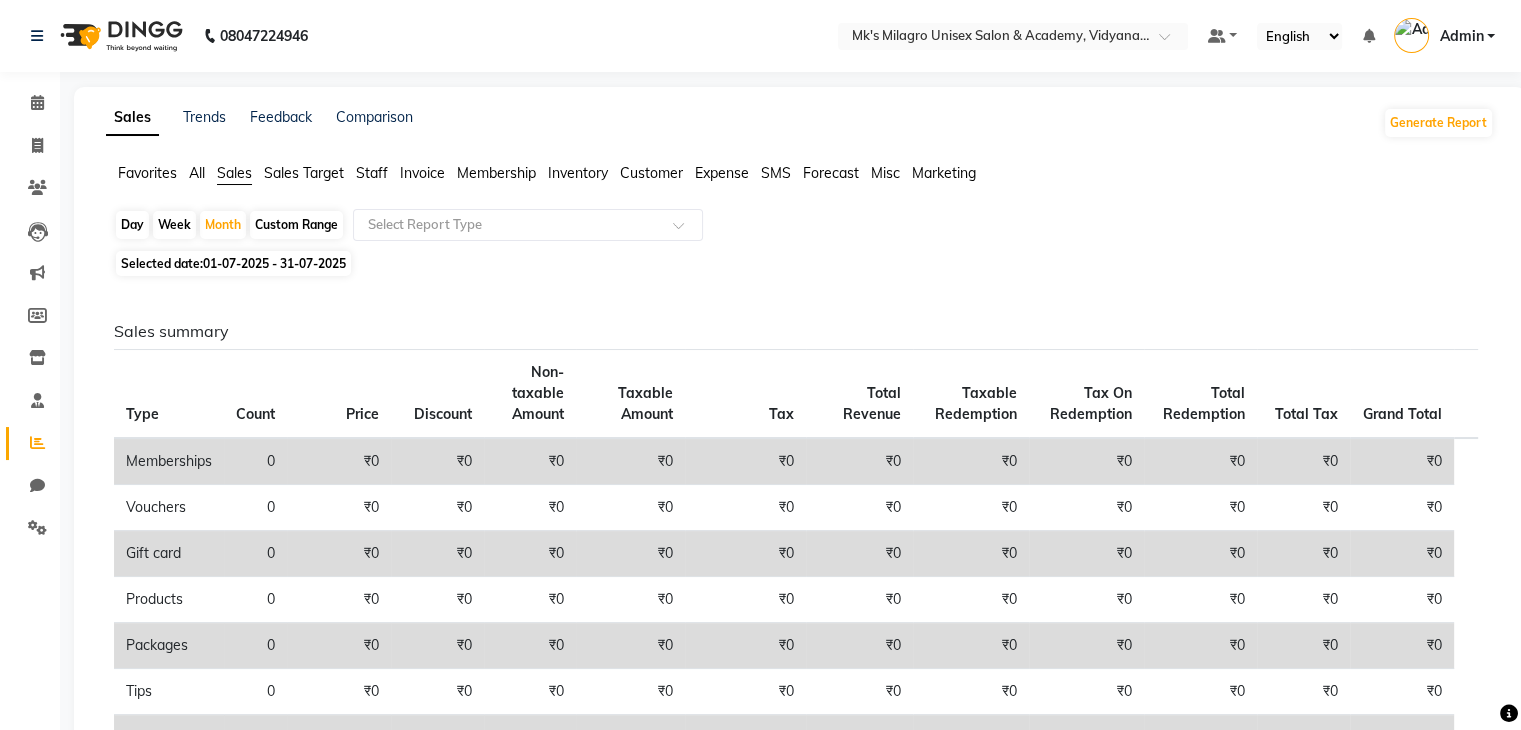 click on "Staff" 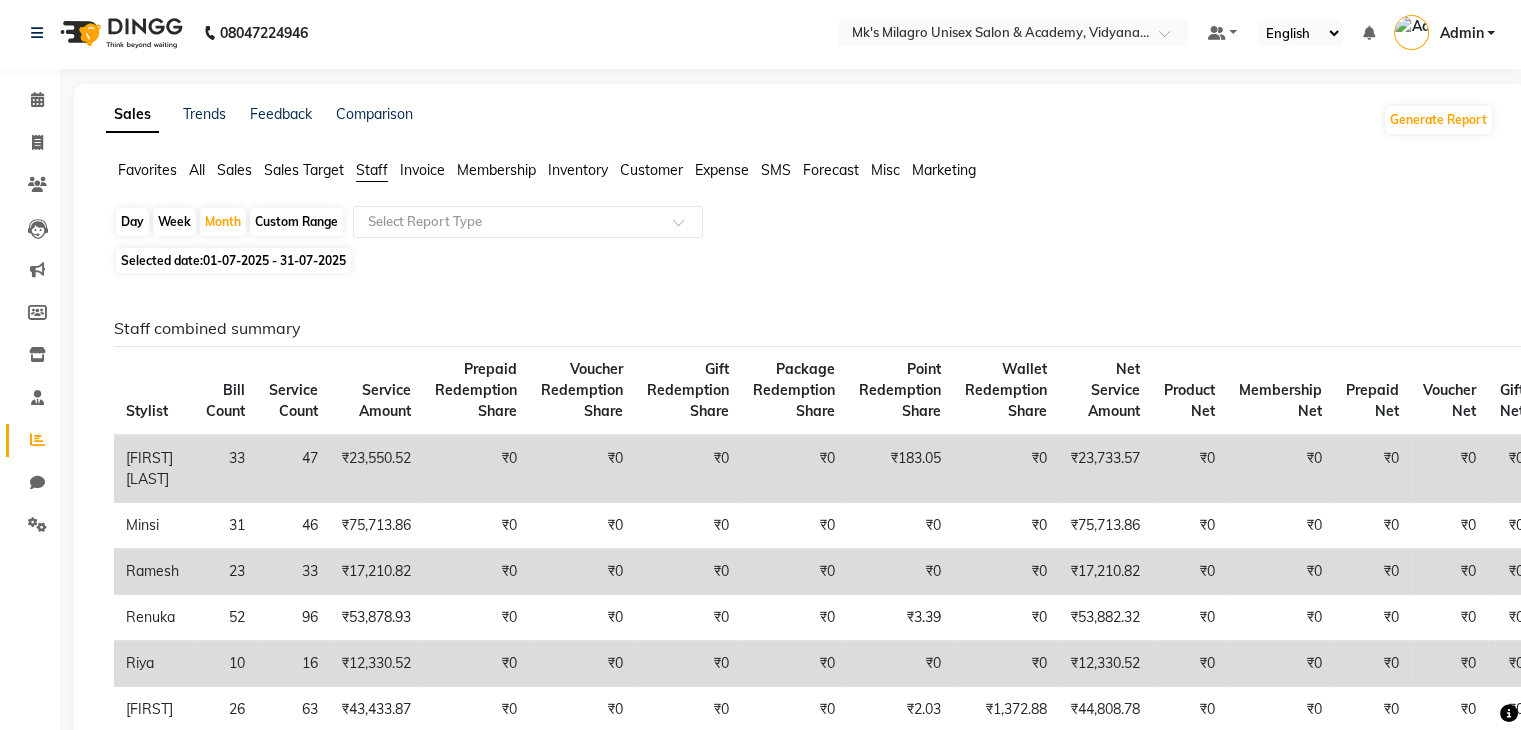 scroll, scrollTop: 0, scrollLeft: 0, axis: both 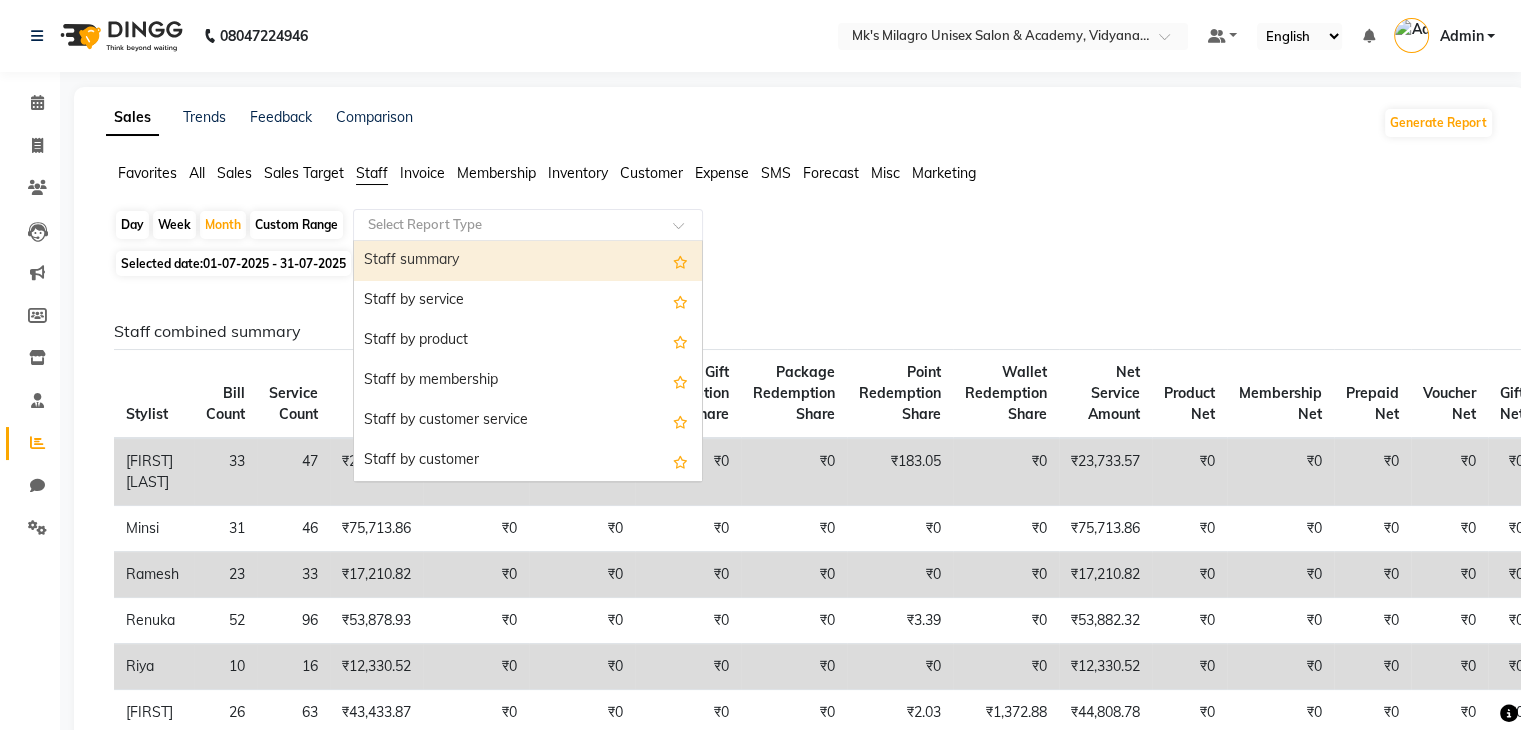 click 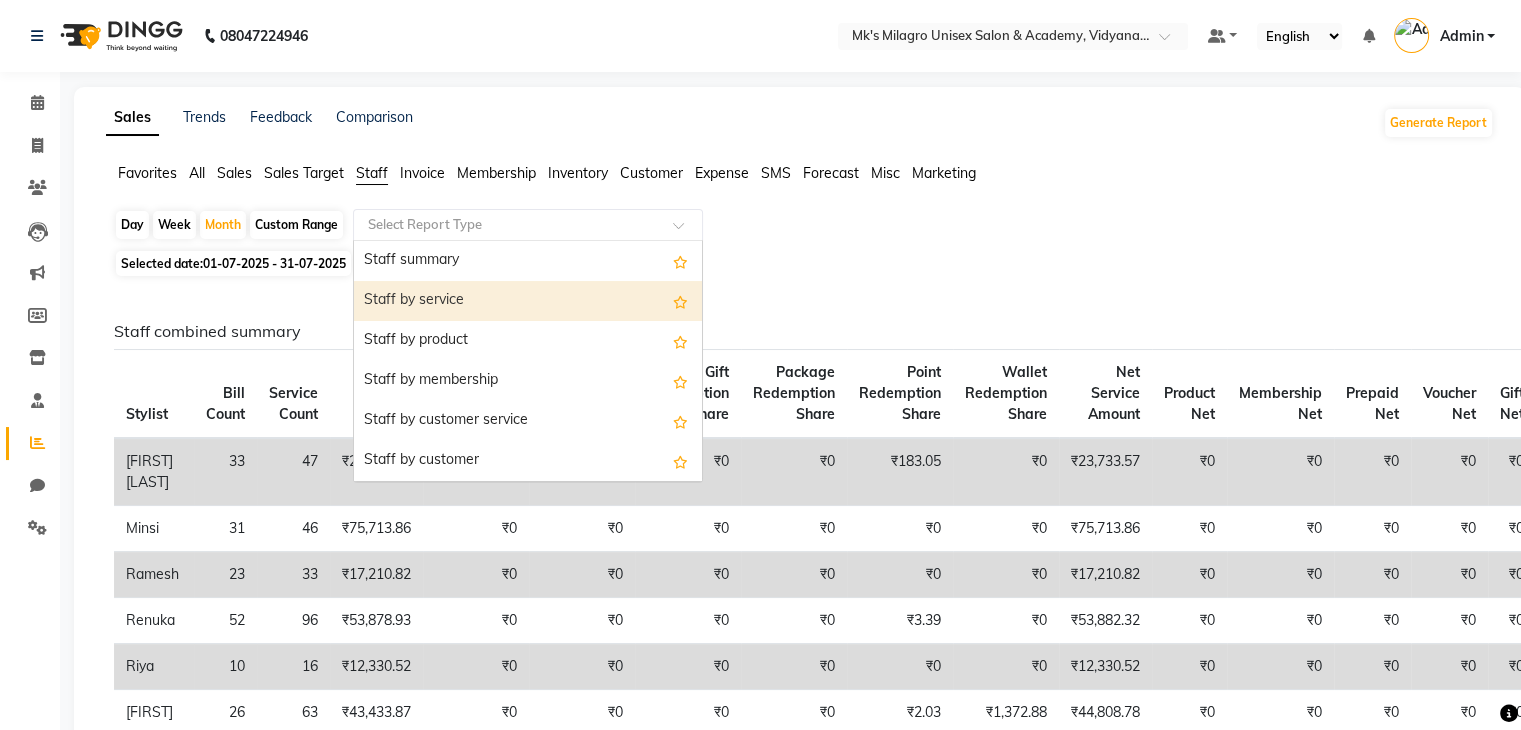 click on "Staff by service" at bounding box center [528, 301] 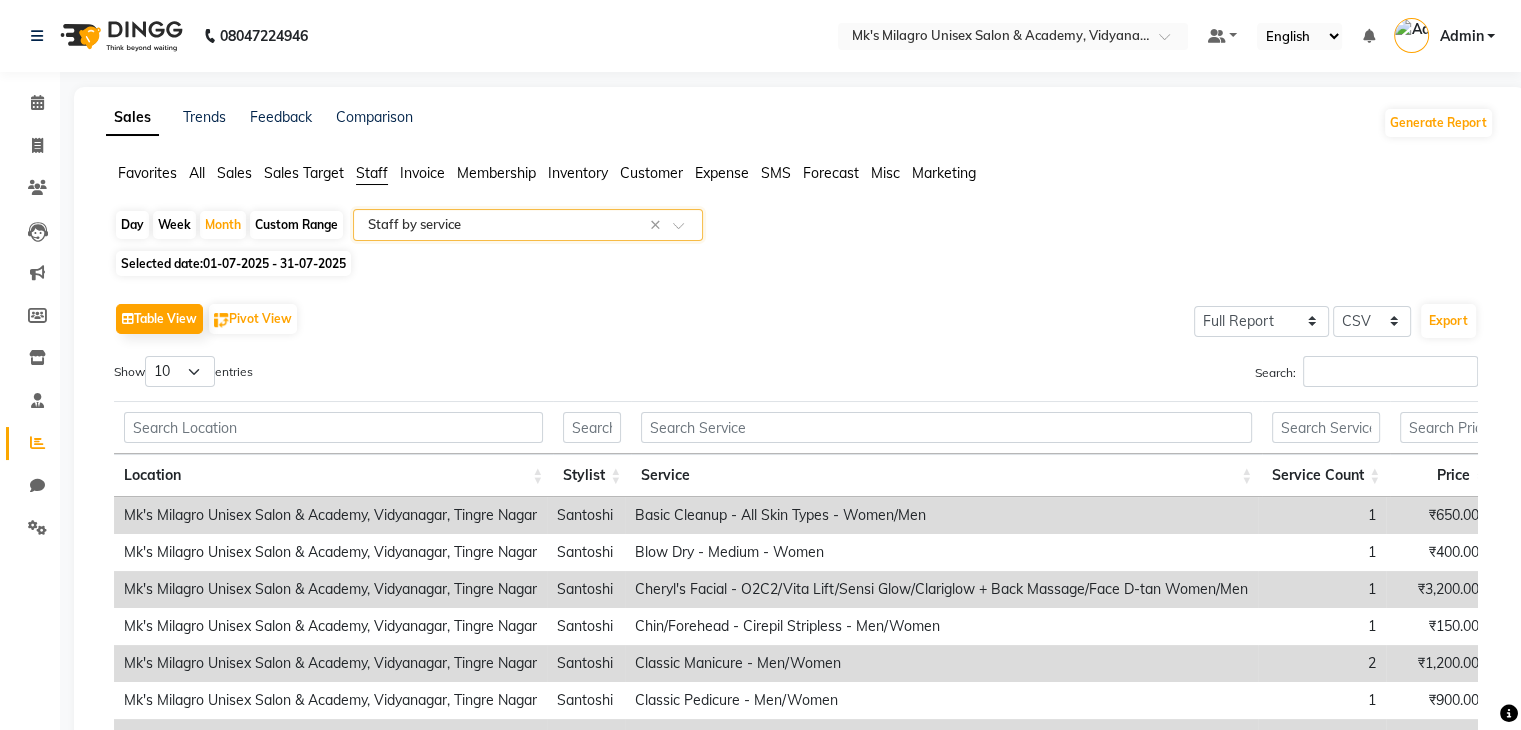 click 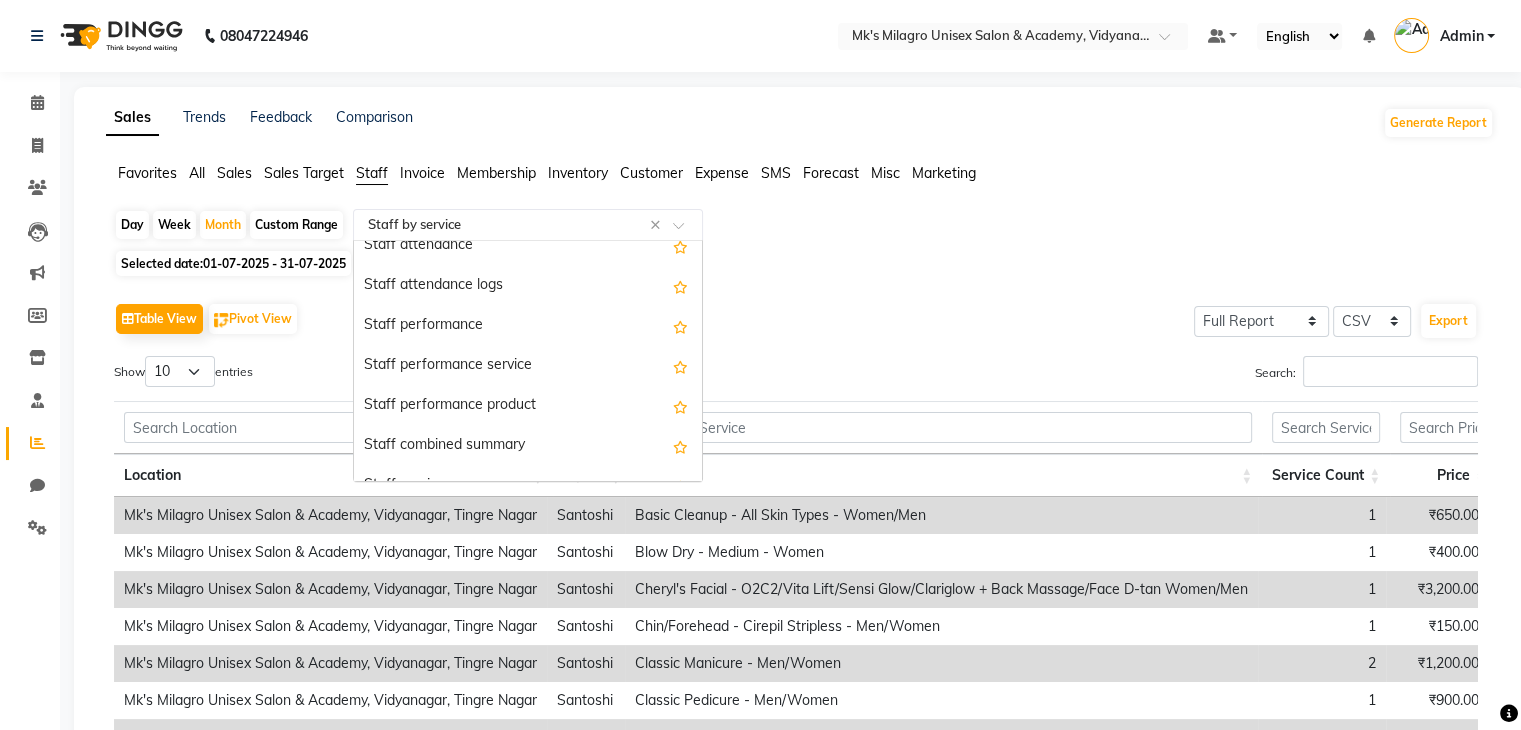 scroll, scrollTop: 258, scrollLeft: 0, axis: vertical 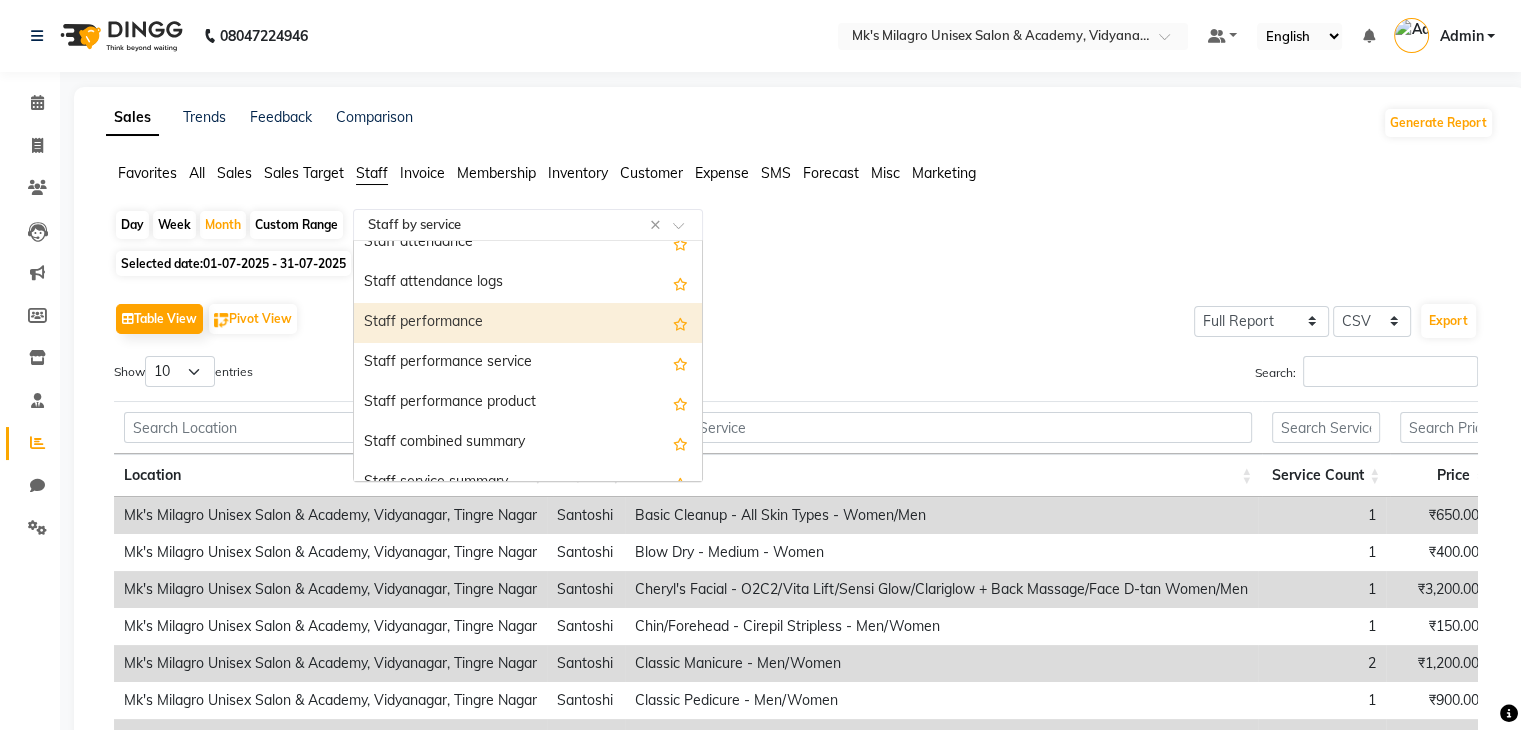 click on "Staff performance" at bounding box center (528, 323) 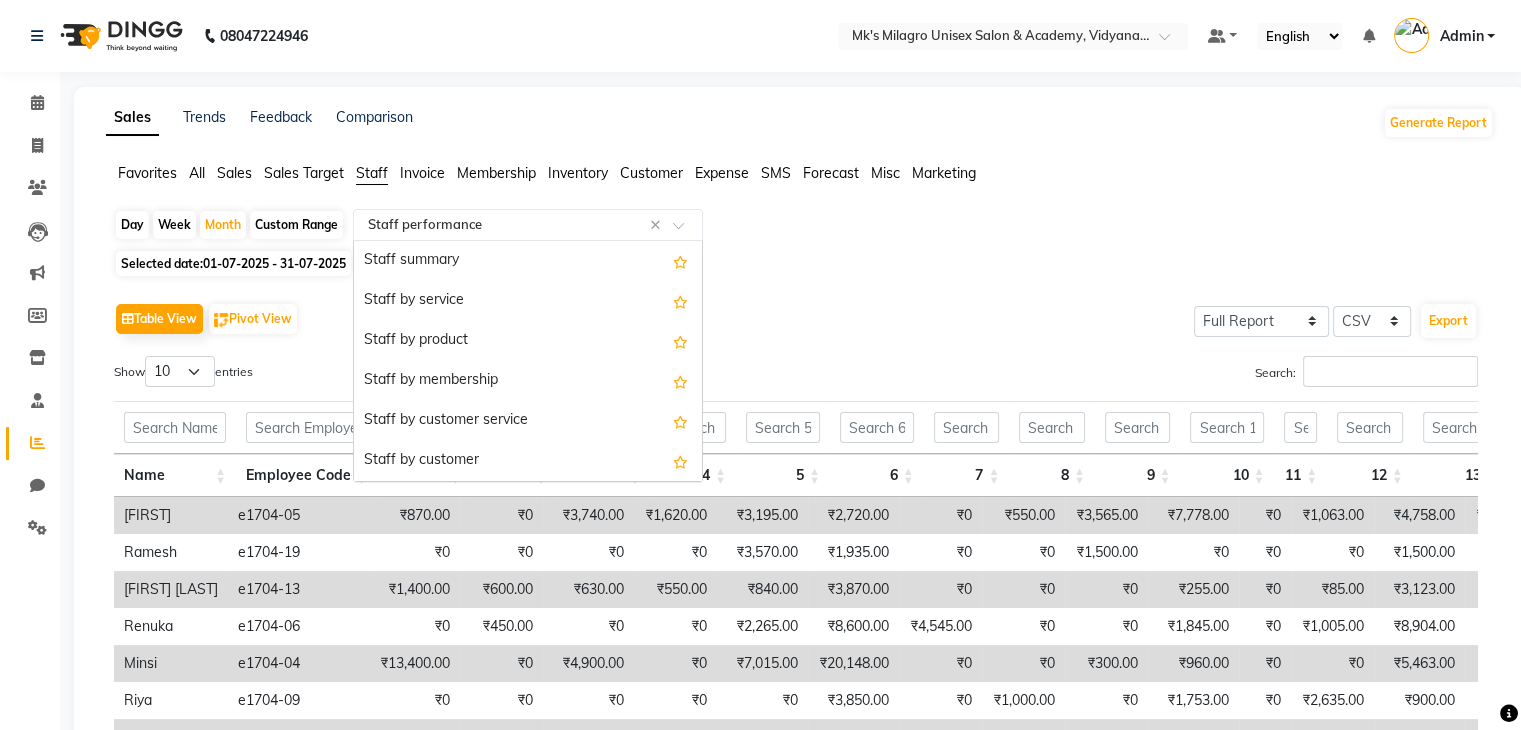 click on "Select Report Type × Staff performance ×" 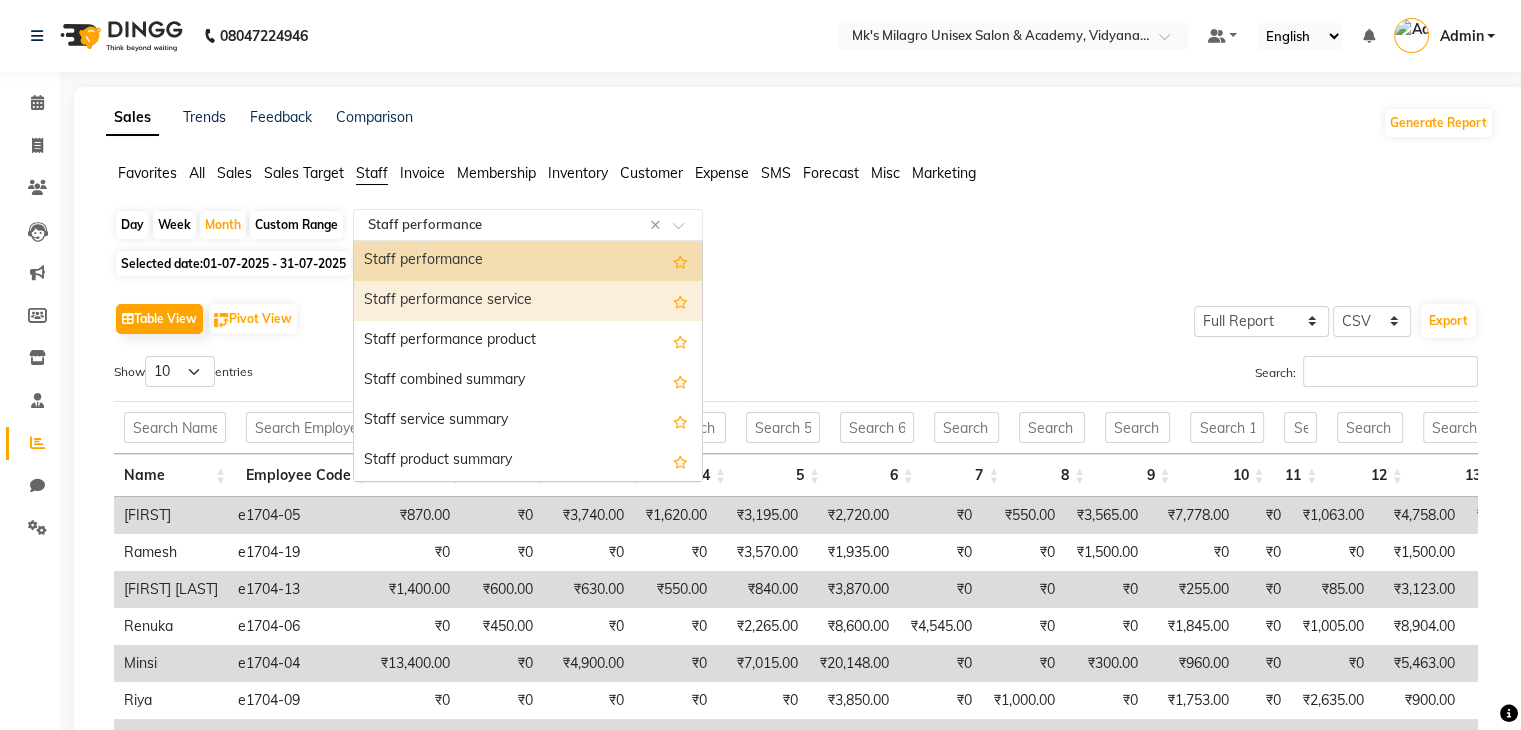click on "Staff performance service" at bounding box center [528, 301] 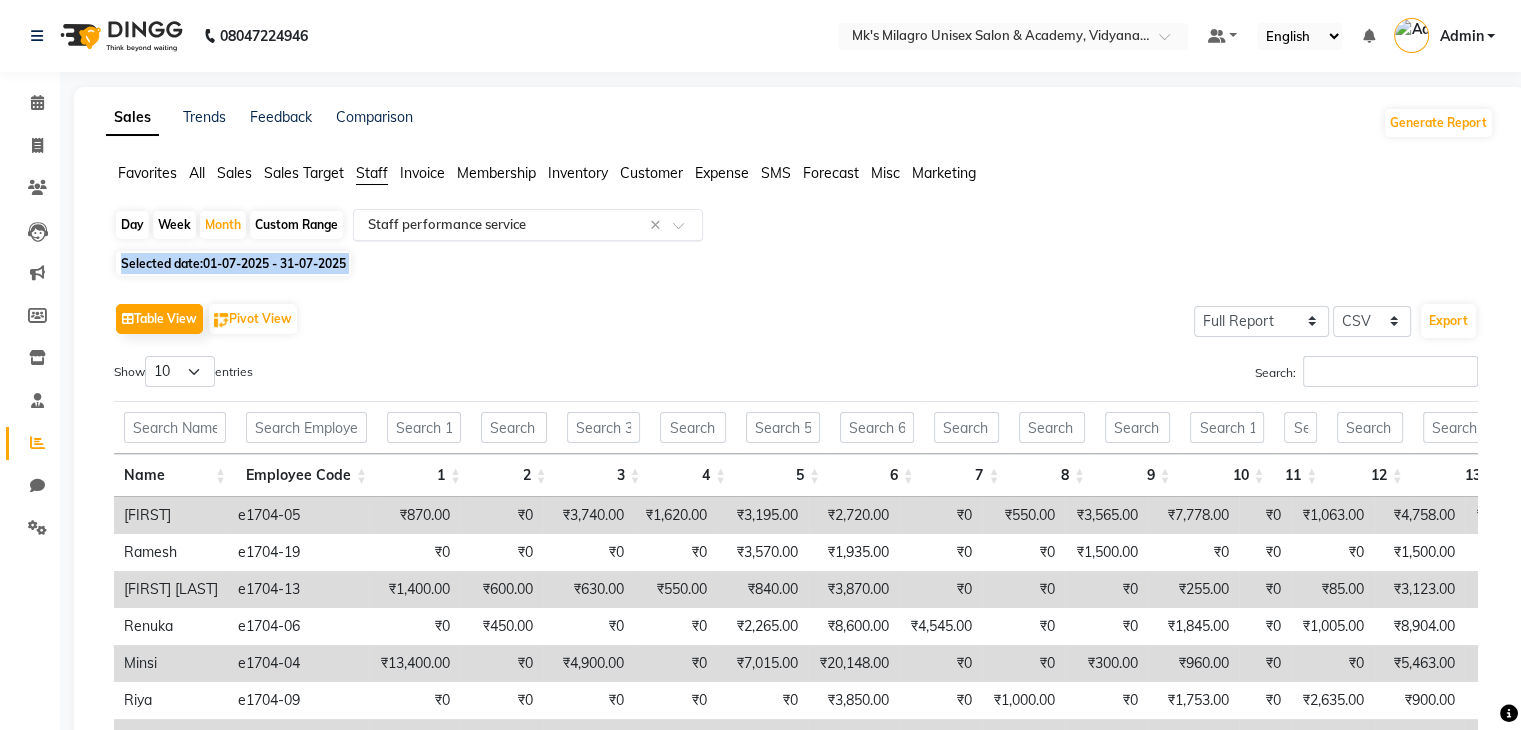 drag, startPoint x: 527, startPoint y: 310, endPoint x: 452, endPoint y: 227, distance: 111.86599 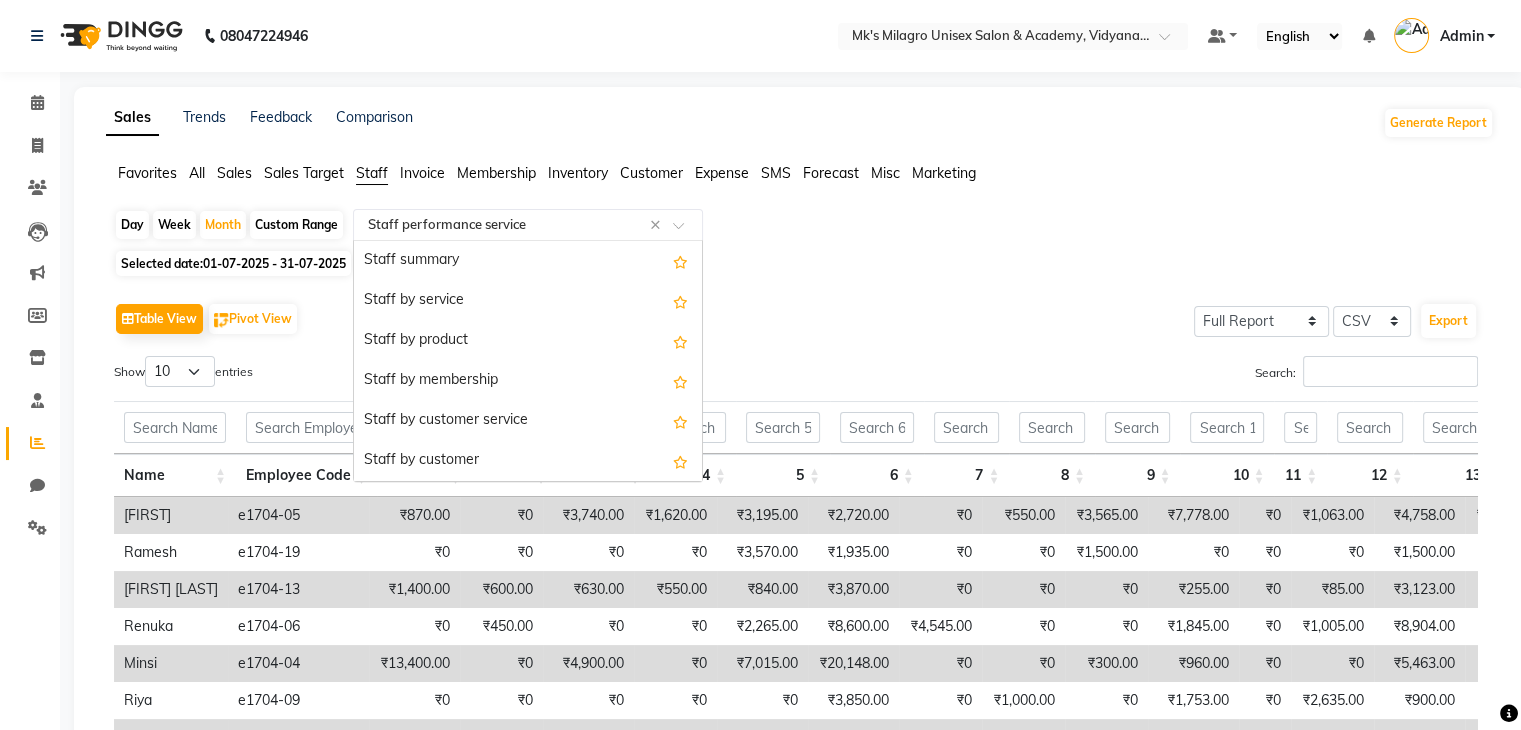 scroll, scrollTop: 360, scrollLeft: 0, axis: vertical 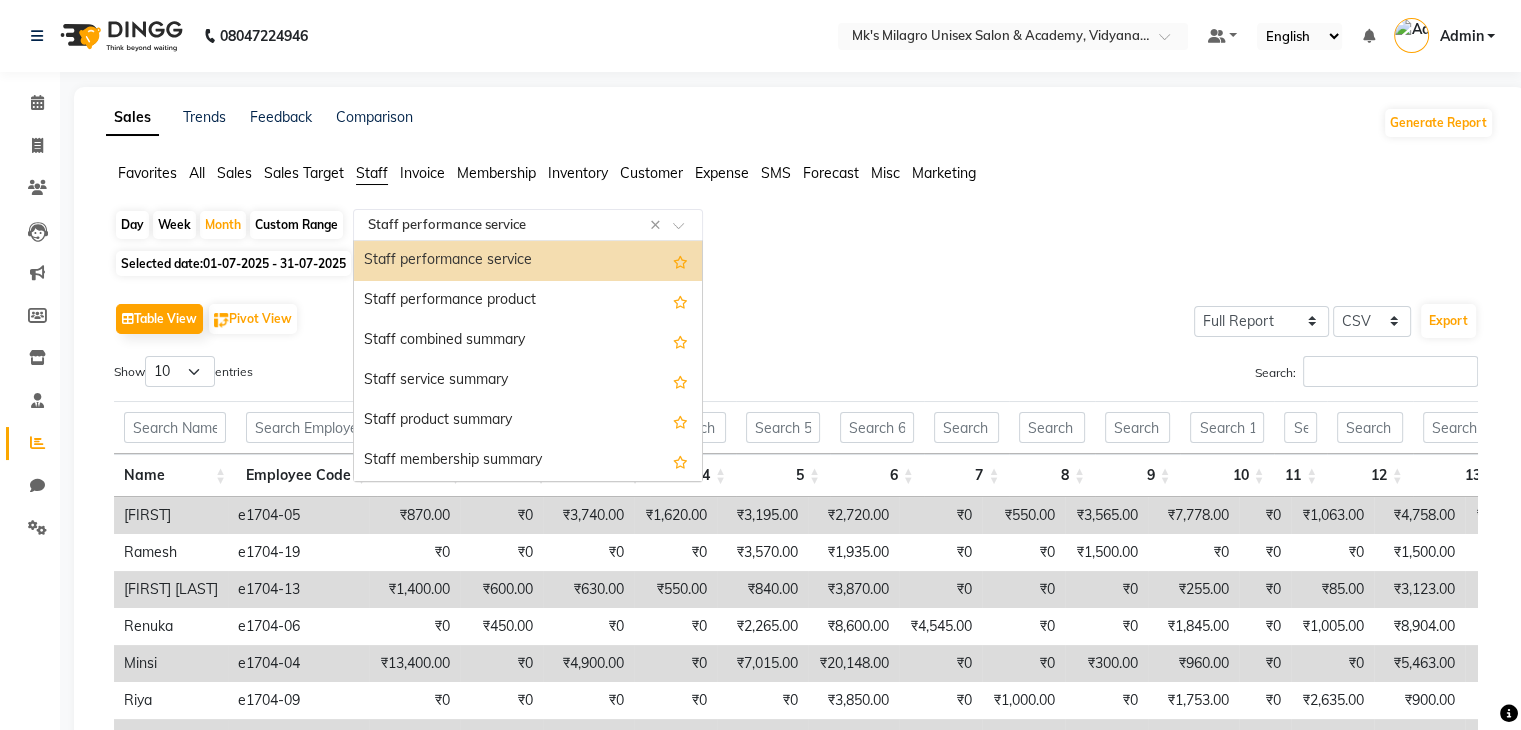 click 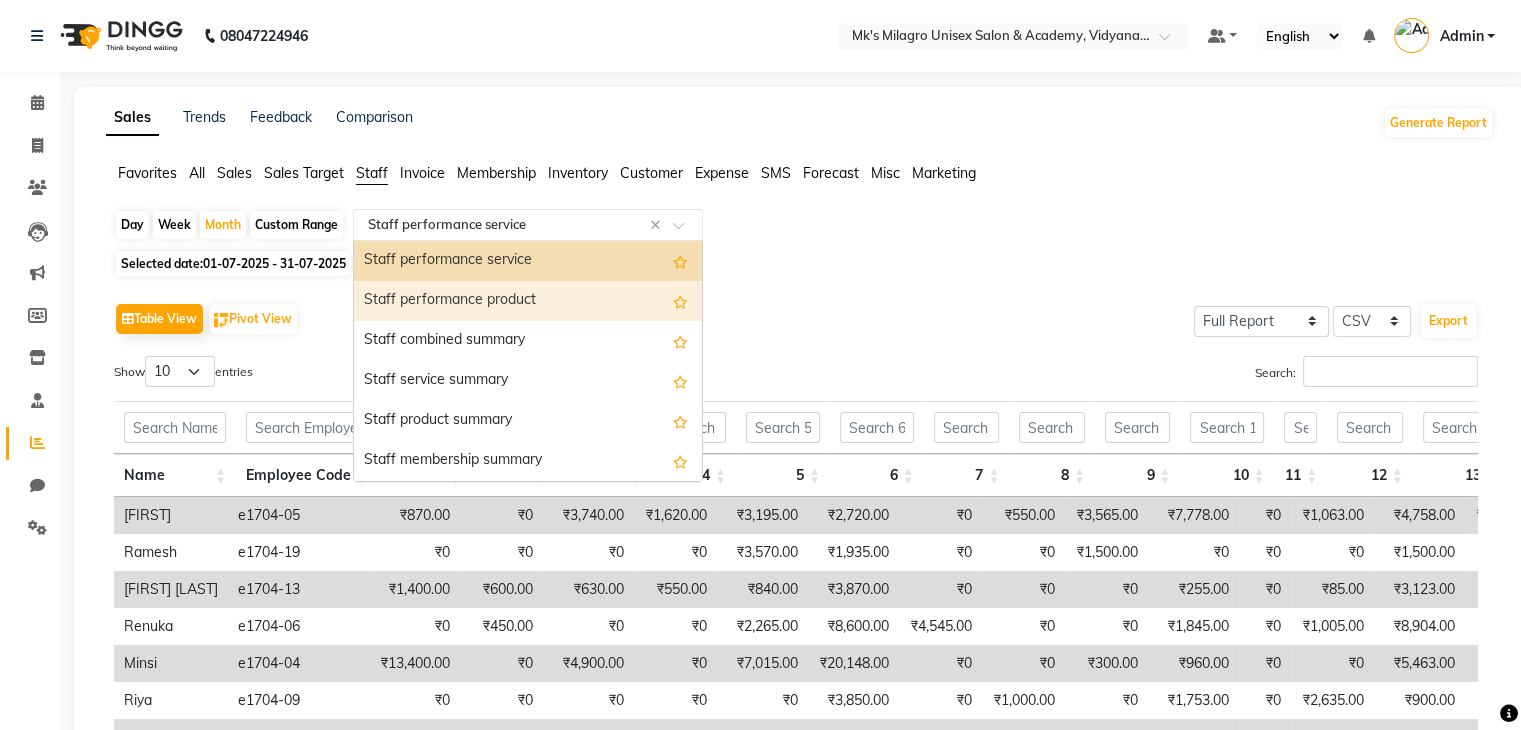 click on "Staff performance product" at bounding box center [528, 301] 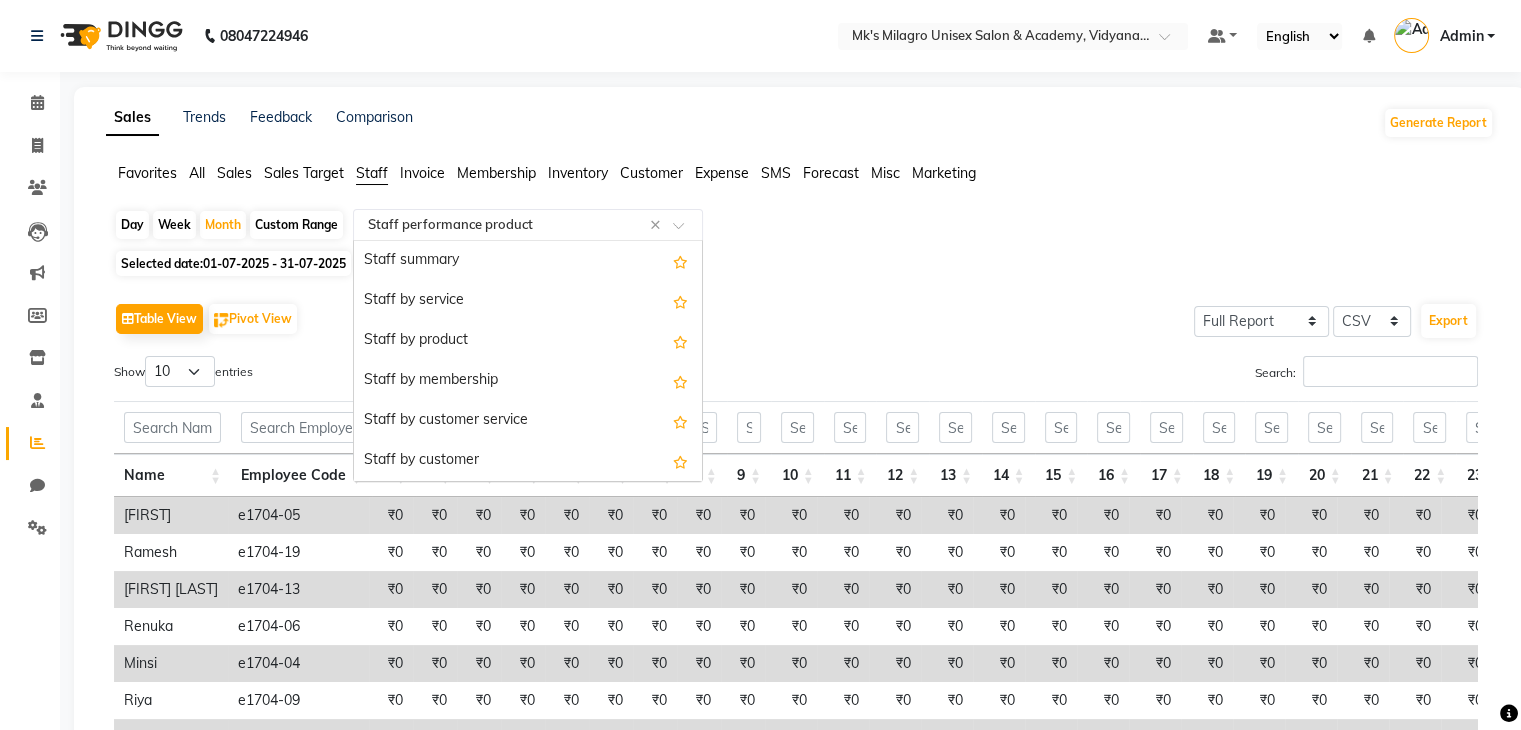 click 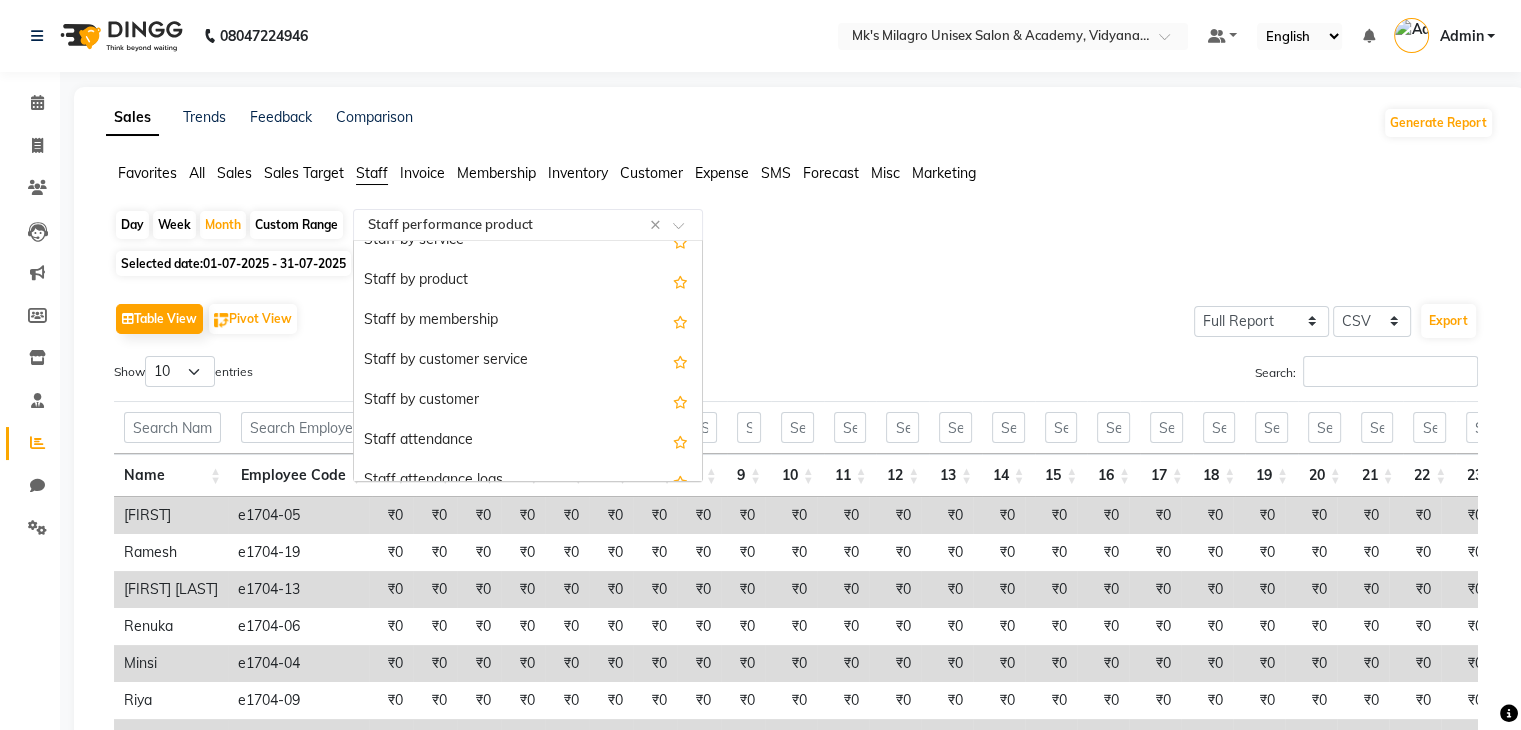 scroll, scrollTop: 0, scrollLeft: 0, axis: both 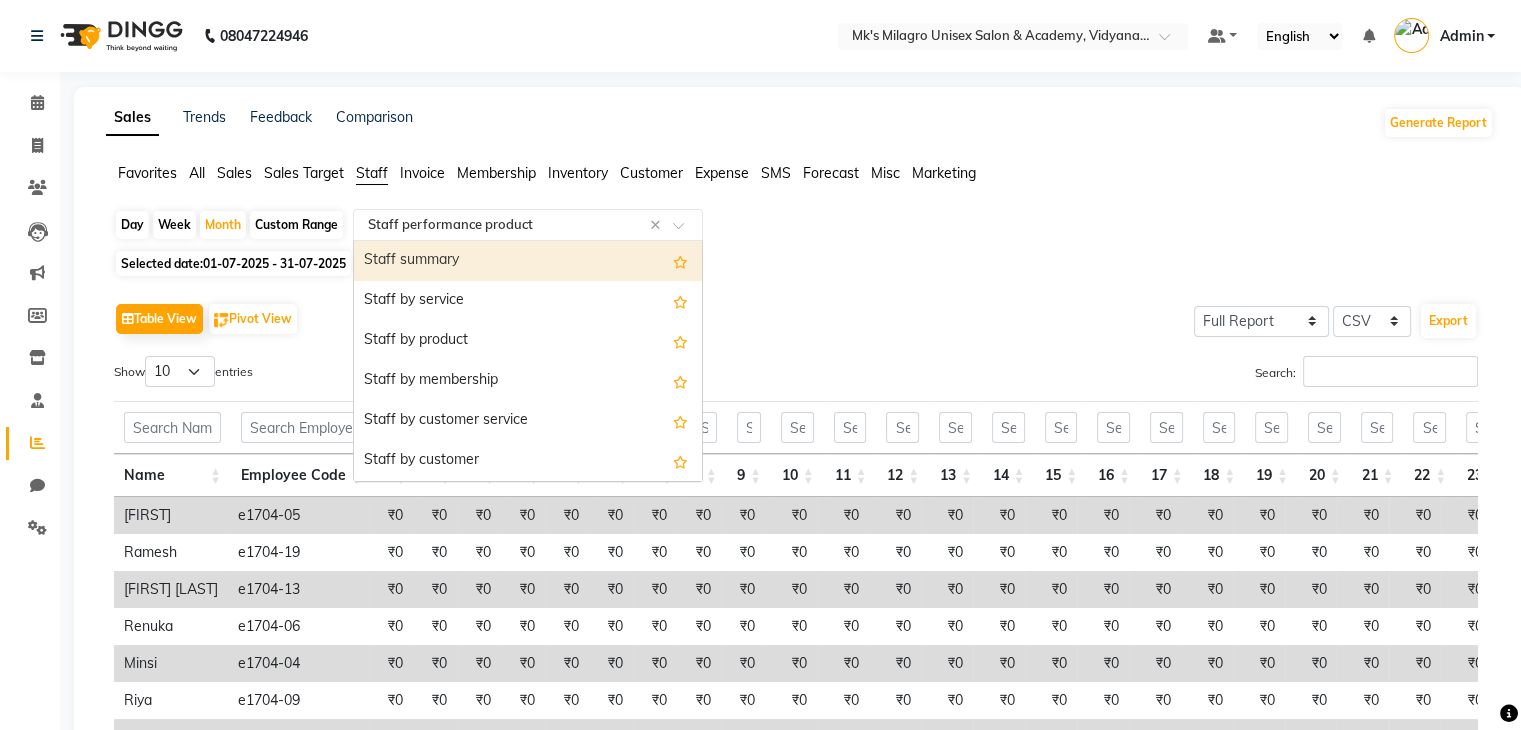 click on "Staff summary" at bounding box center [528, 261] 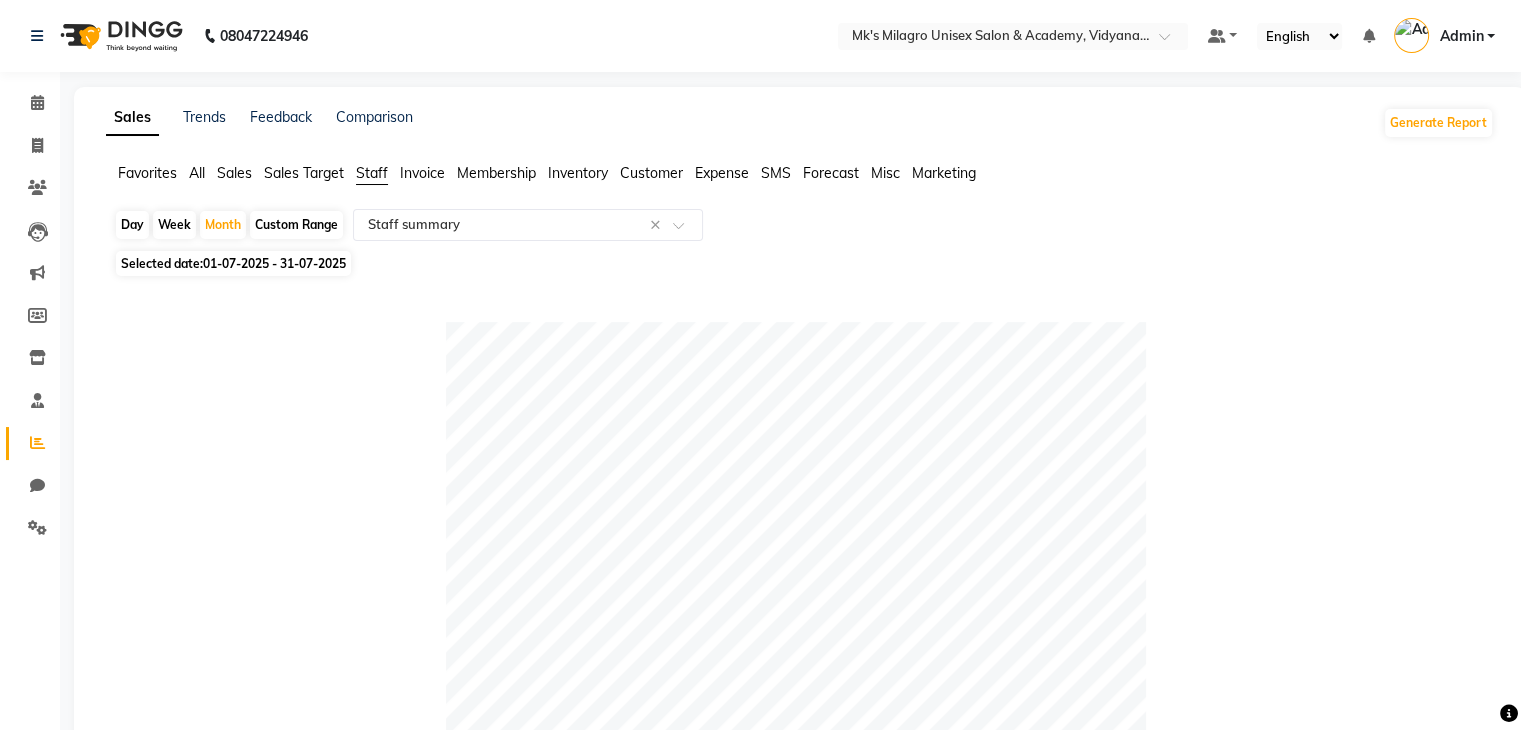 click on "Table View Pivot View Pie Chart Bar Chart Select Full Report Filtered Report Select CSV PDF Export Show 10 25 50 100 entries Search: Location Stylist Customer Invoices Services Services W/o Tax Memberships Products Packages Vouchers Prepaid Gifts Average Total Total W/o Tax Payment Redemption Redemption Share Emp Code Location Stylist Customer Invoices Services Services W/o Tax Memberships Products Packages Vouchers Prepaid Gifts Average Total Total W/o Tax Payment Redemption Redemption Share Emp Code Total 195 207 ₹3,01,148.70 ₹2,55,207.41 ₹0 ₹0 ₹0 ₹0 ₹0 ₹0 ₹10,935.44 ₹3,01,148.70 ₹2,55,207.41 ₹2,99,250.70 ₹1,898.00 ₹1,561.35 Mk's Milagro Unisex Salon & Academy, Vidyanagar, Tingre Nagar Minsi 29 31 ₹89,342.70 ₹75,713.86 ₹0 ₹0 ₹0 ₹0 ₹0 ₹0 ₹3,080.78 ₹89,342.70 ₹75,713.86 ₹89,342.70 ₹0 ₹0 e1704-04 Mk's Milagro Unisex Salon & Academy, Vidyanagar, Tingre Nagar Renuka 48 52 ₹63,583.50 ₹53,883.17 ₹0 ₹0 ₹0 ₹0 ₹0 ₹0 ₹1,324.66 ₹5.00" 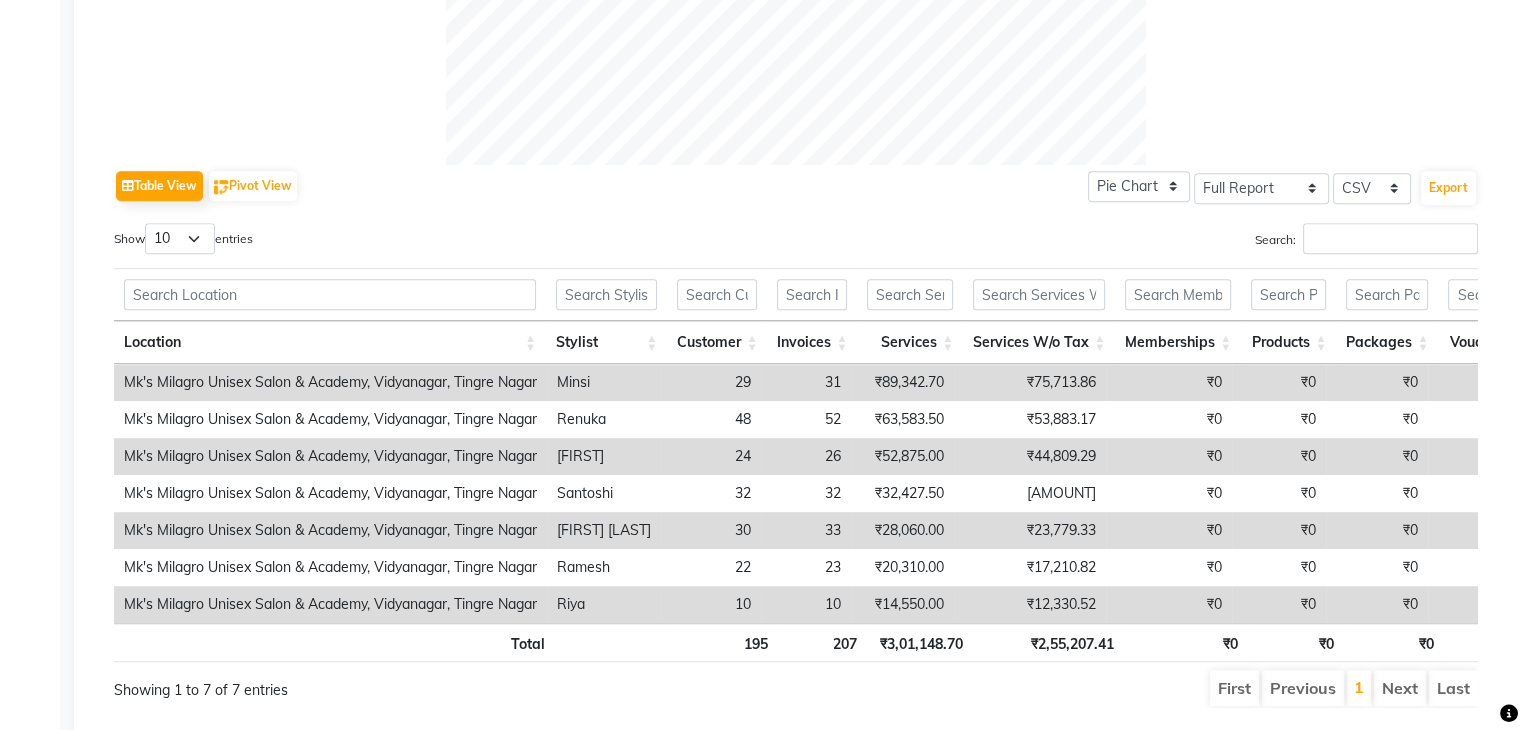 scroll, scrollTop: 880, scrollLeft: 0, axis: vertical 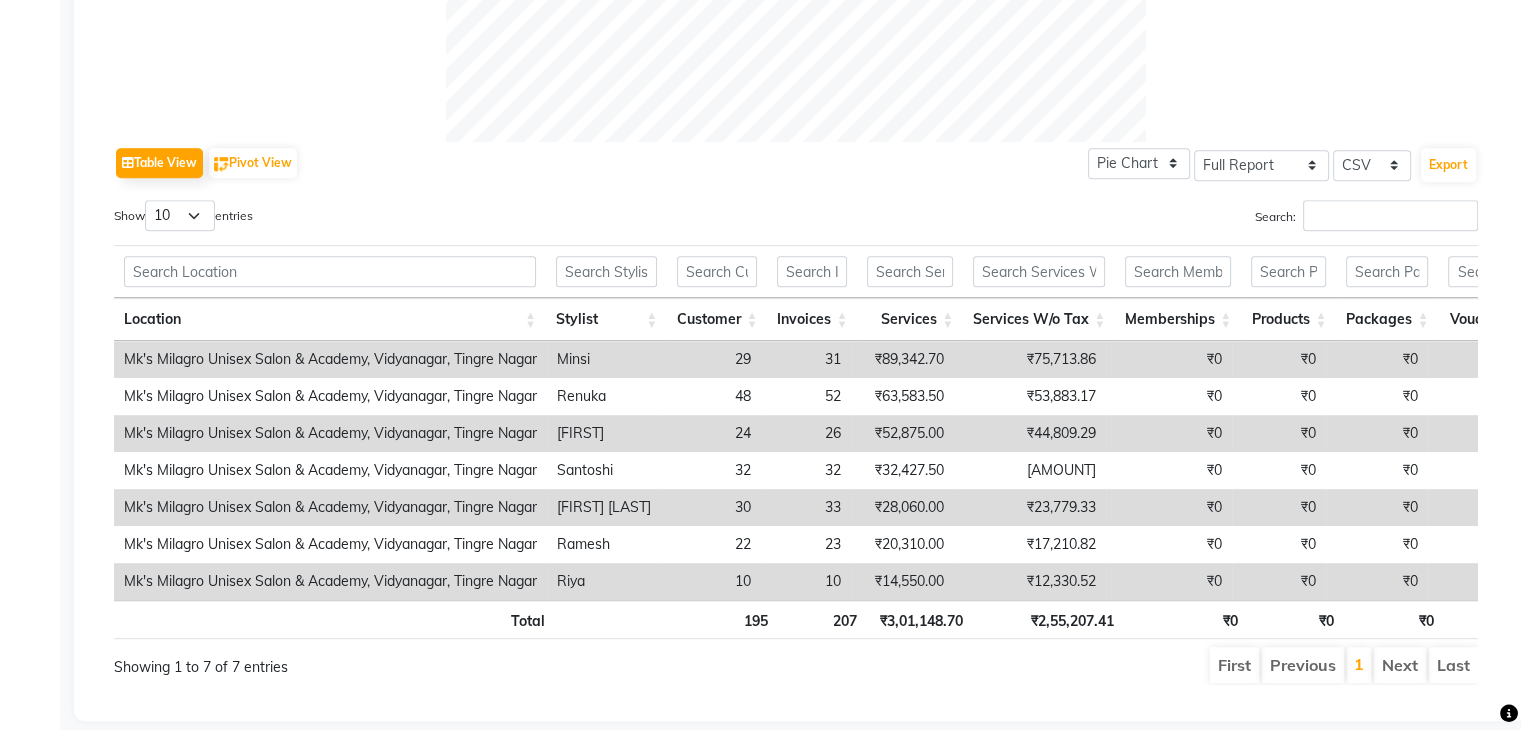 click on "₹89,342.70" at bounding box center (902, 359) 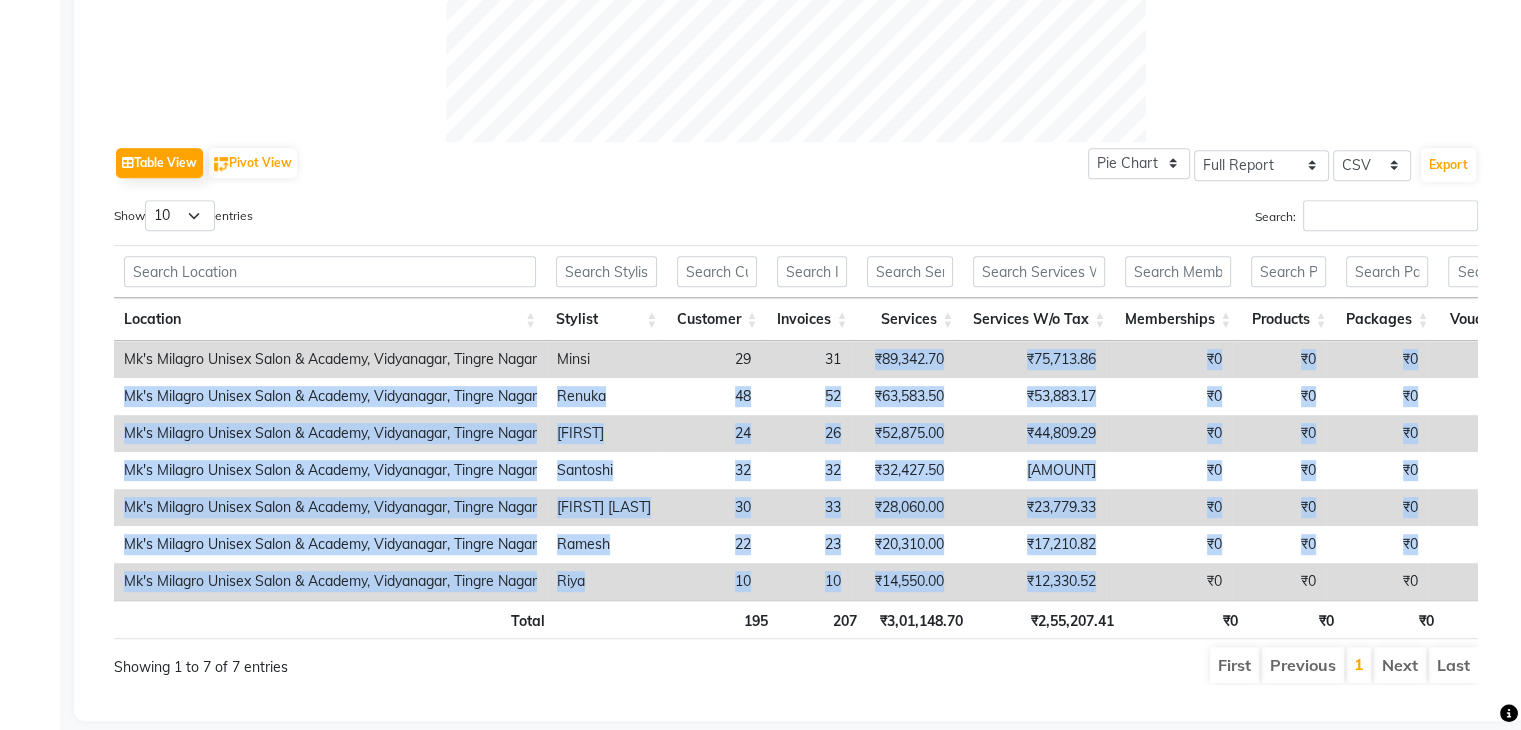 drag, startPoint x: 882, startPoint y: 353, endPoint x: 1080, endPoint y: 598, distance: 315.00635 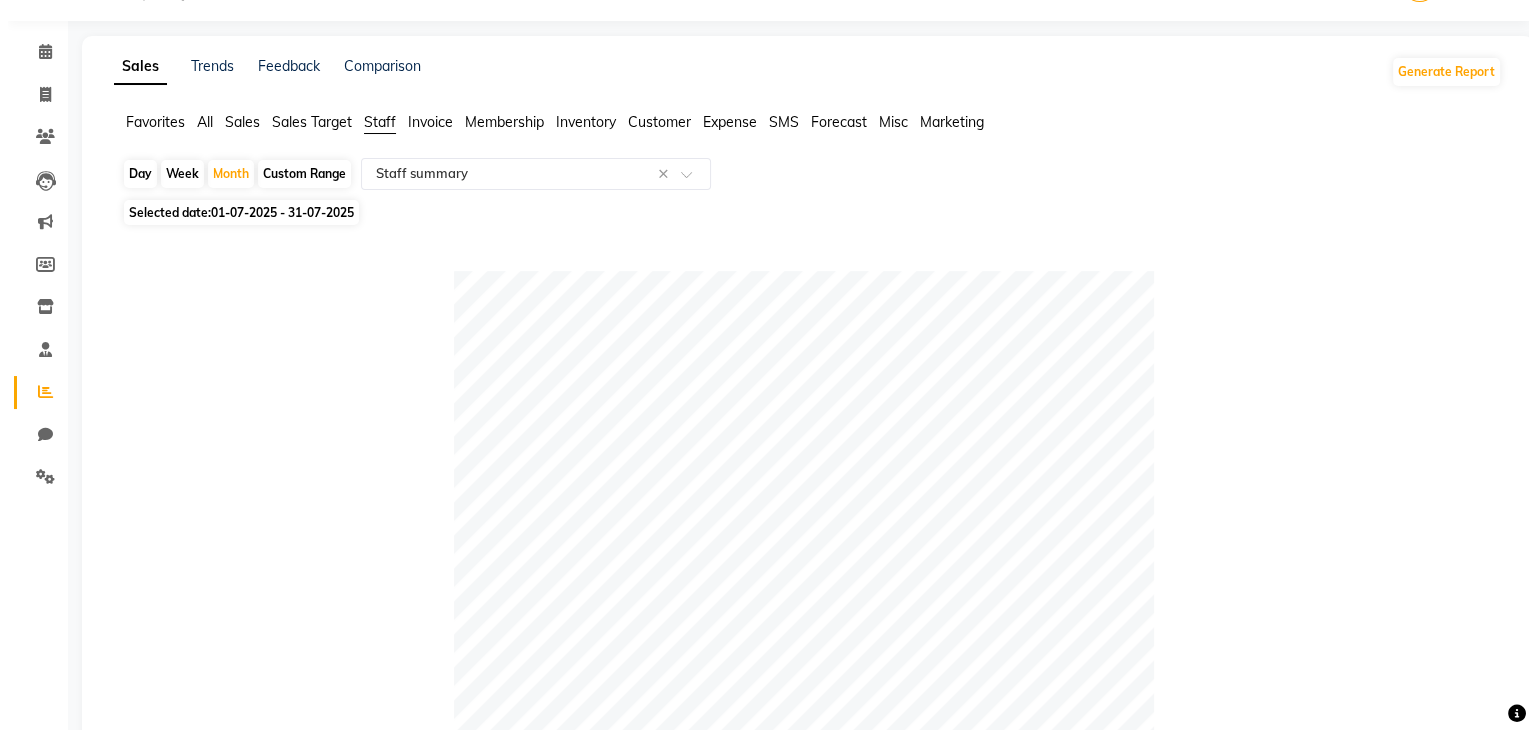 scroll, scrollTop: 0, scrollLeft: 0, axis: both 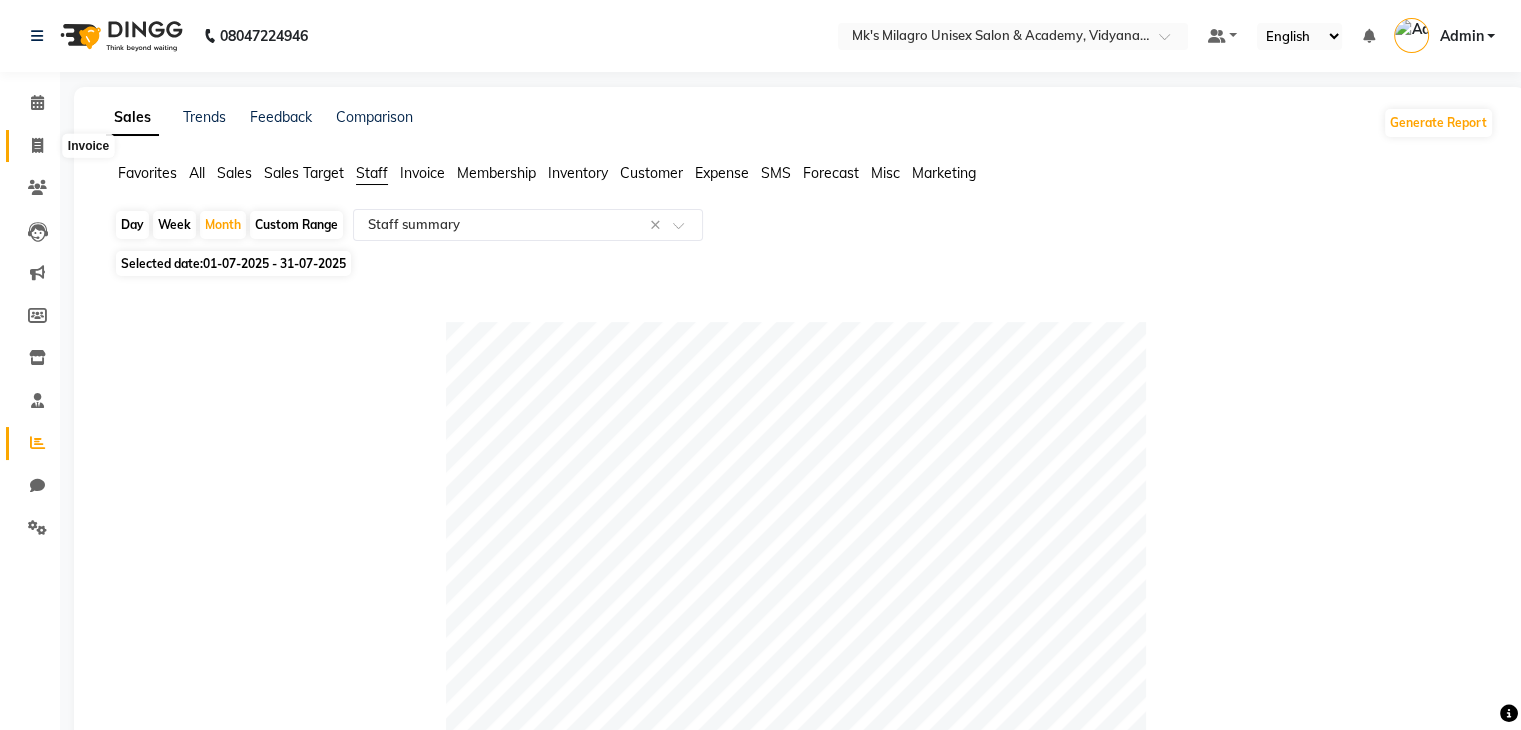 click 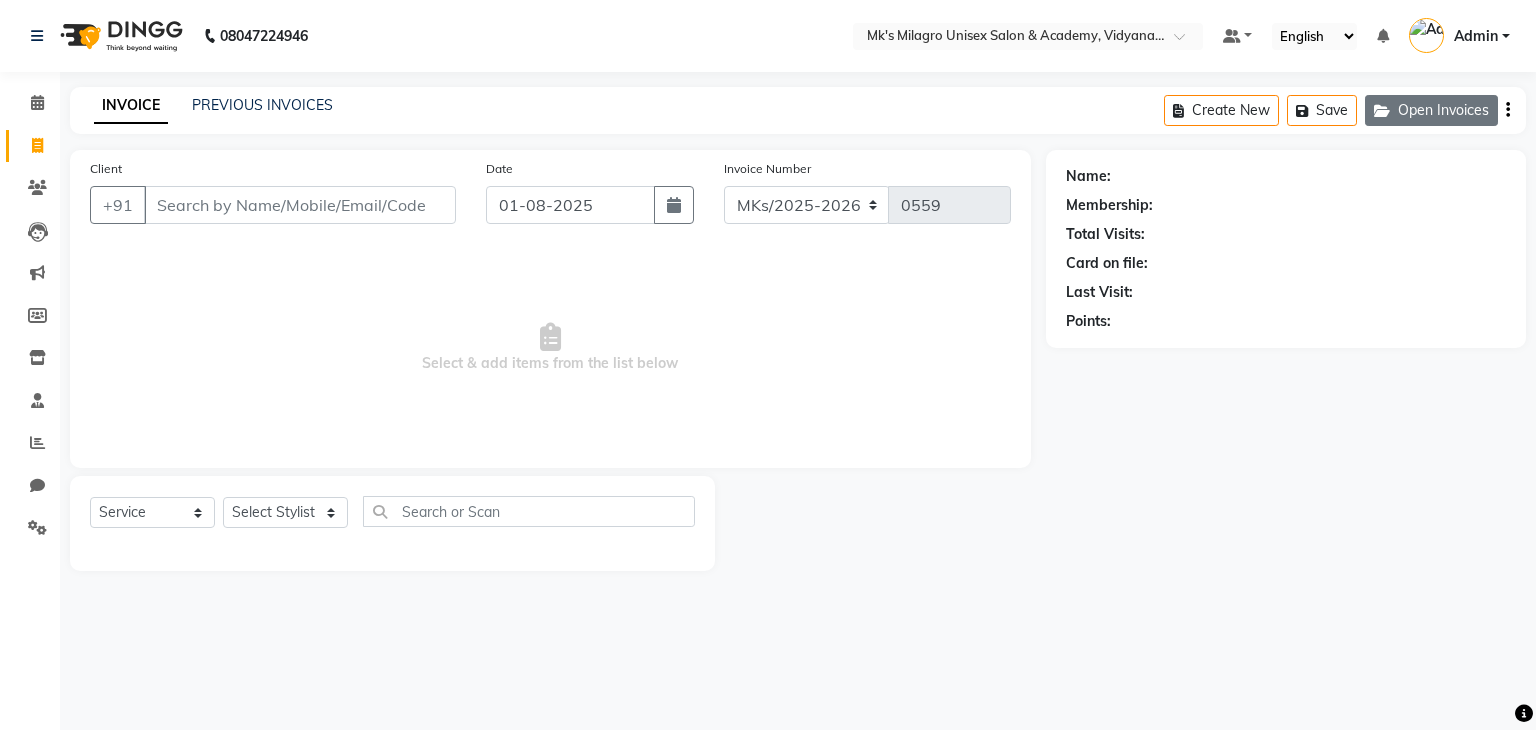 click on "Open Invoices" 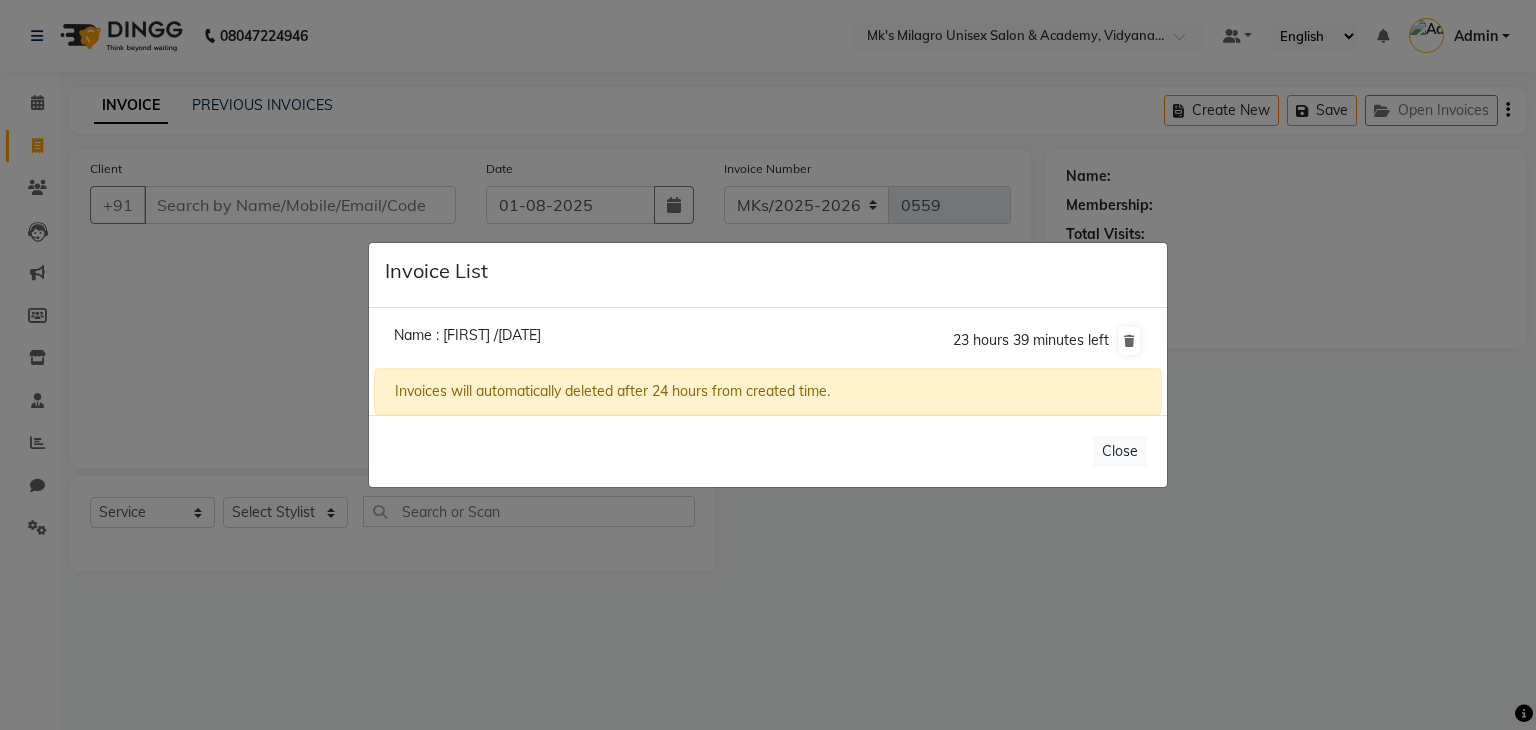 click on "Name  : [FIRST] /[DATE]" 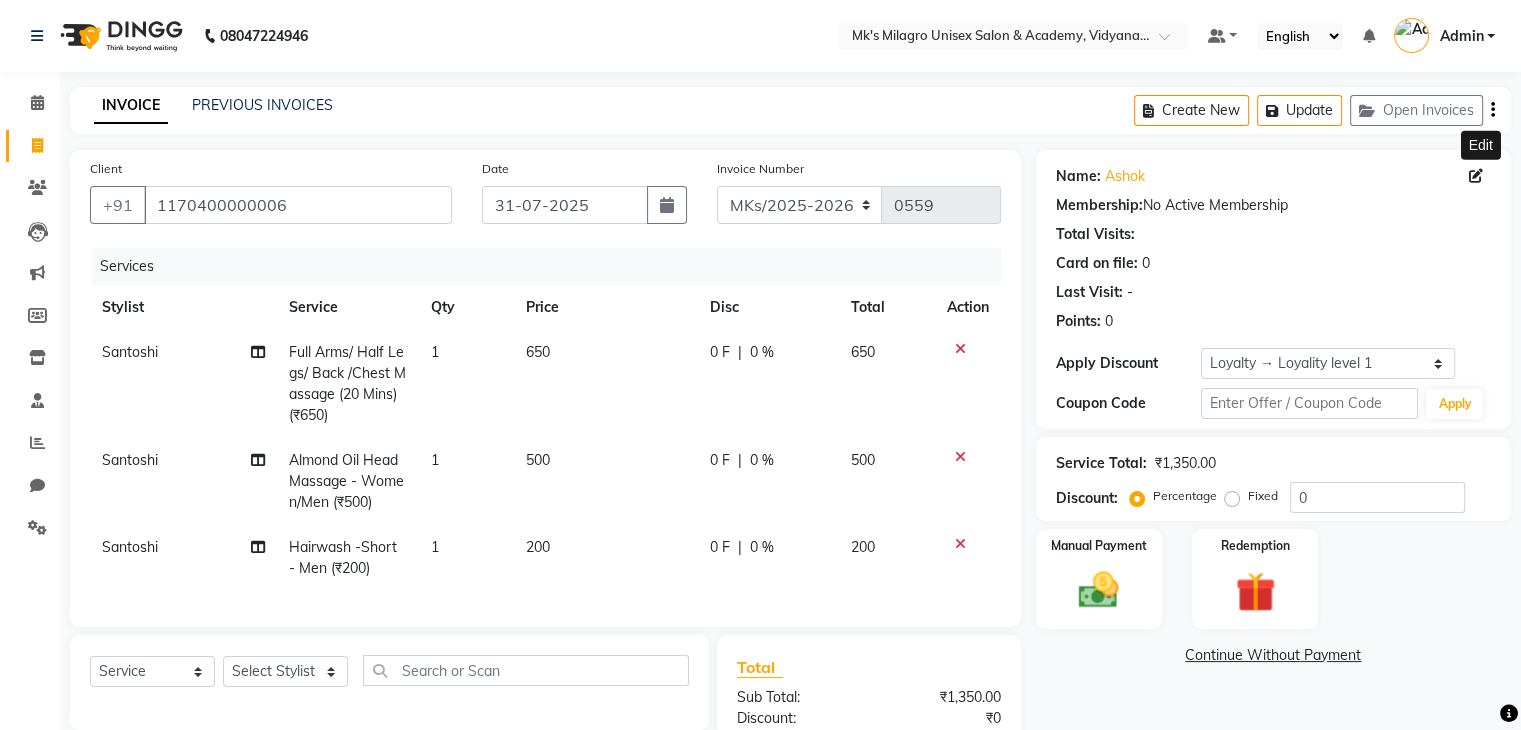 click 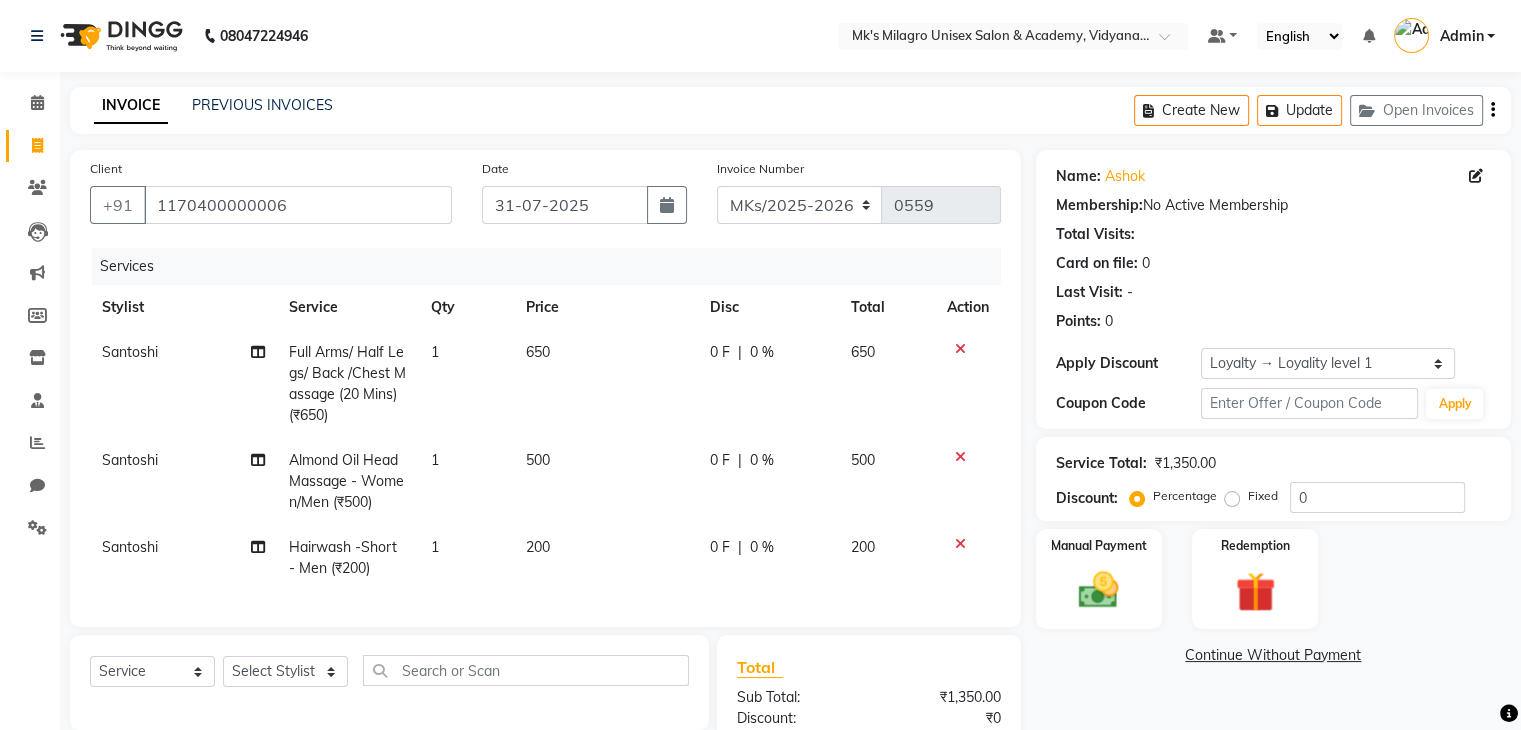 click on "Name: [FIRST] Membership:  No Active Membership  Total Visits:   Card on file:  0 Last Visit:   - Points:   0" 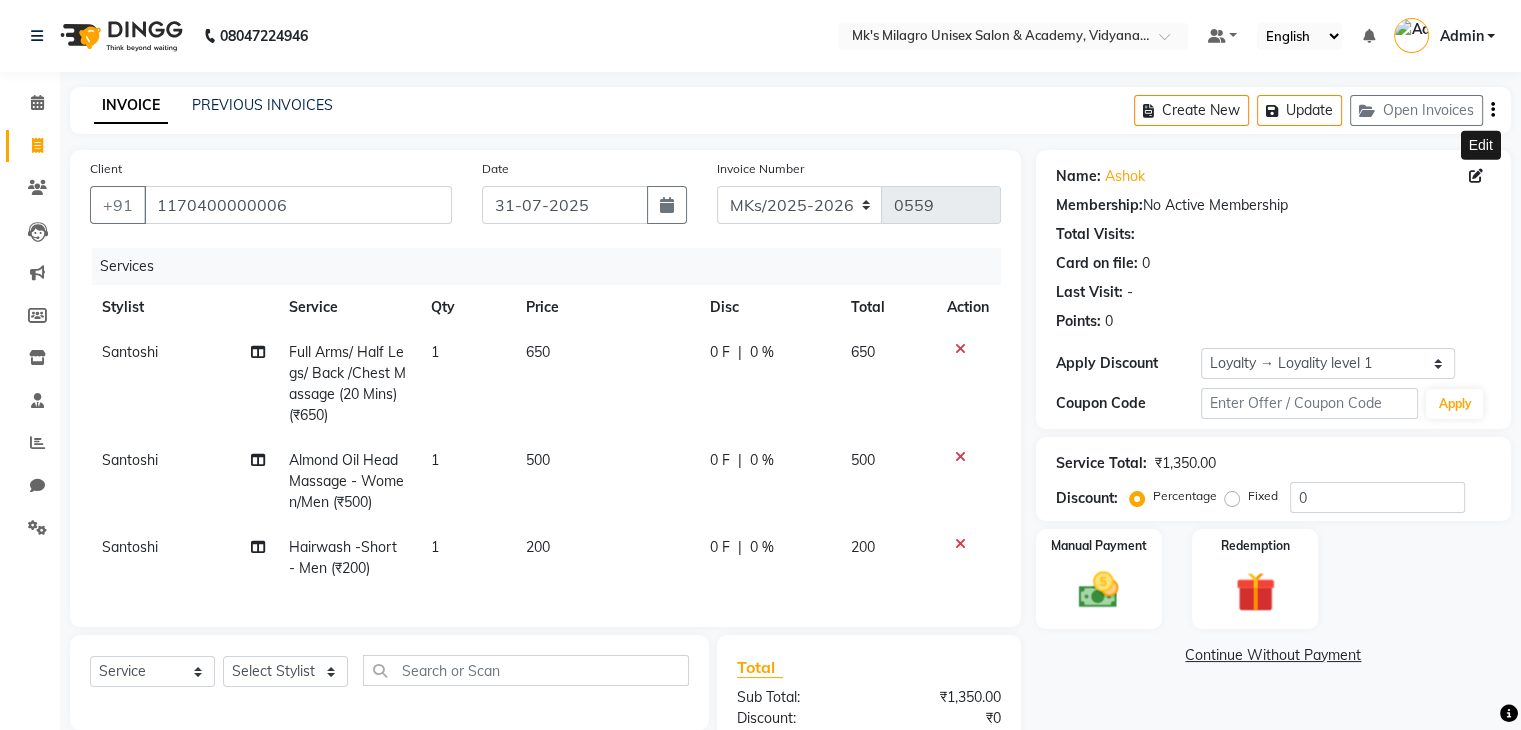 click 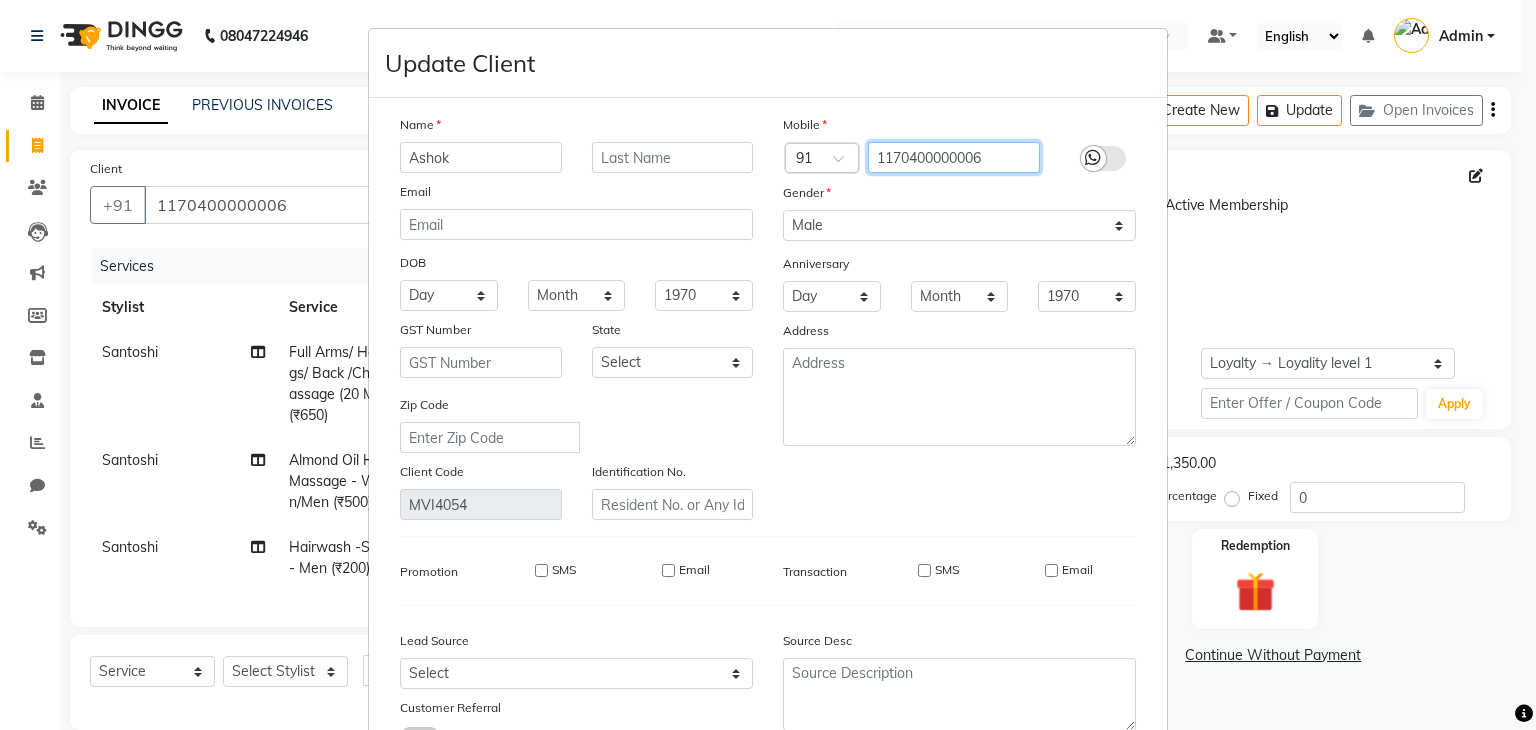 click on "1170400000006" at bounding box center [954, 157] 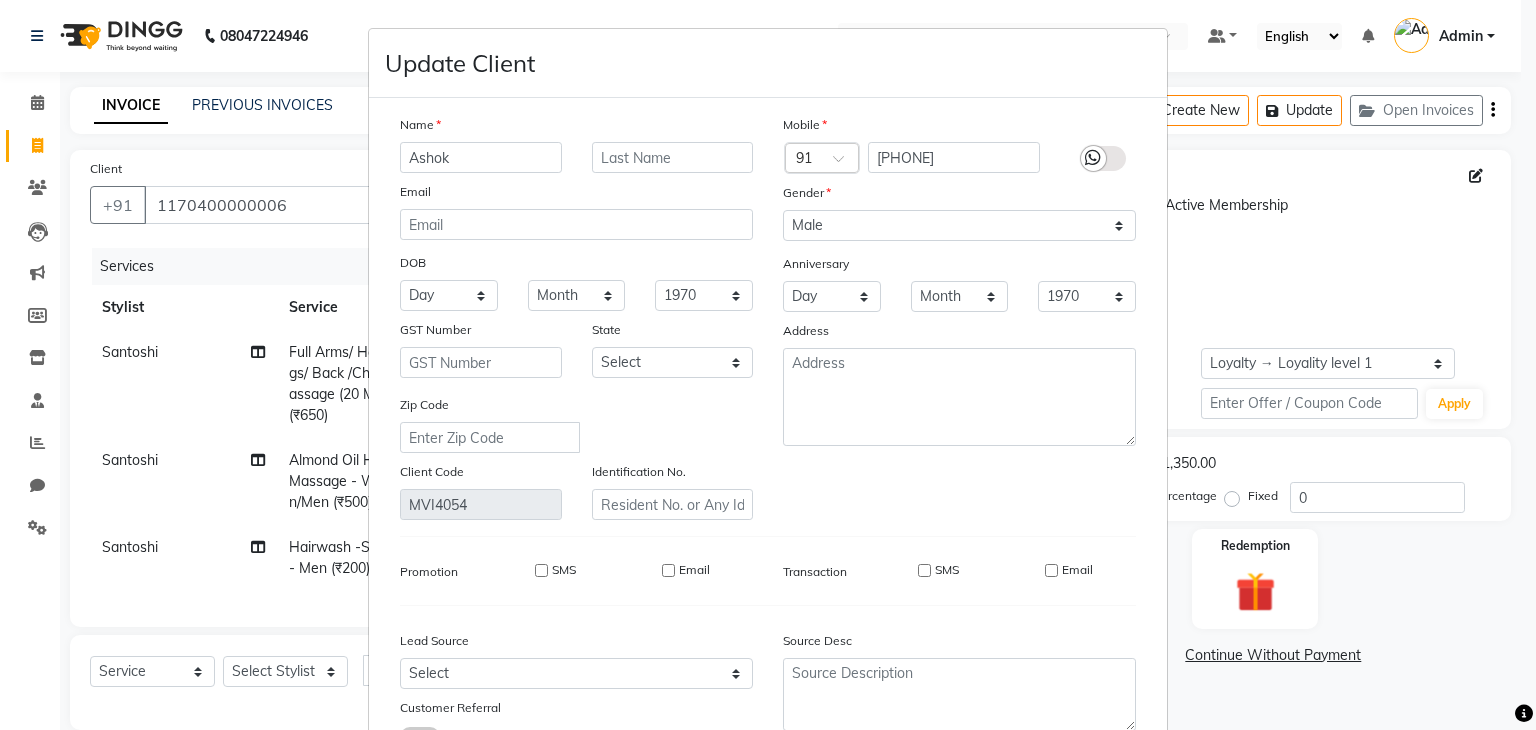click at bounding box center [1103, 158] 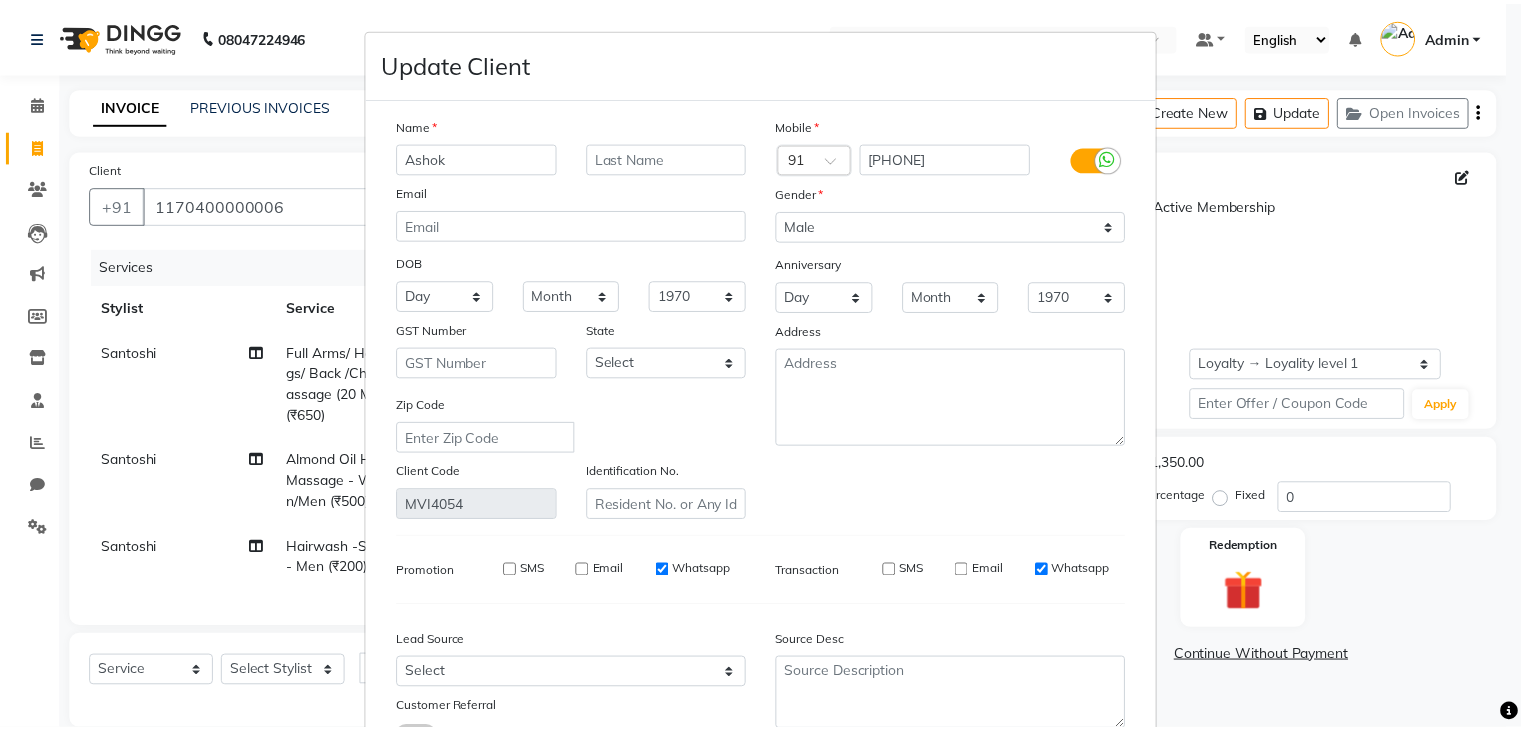 scroll, scrollTop: 168, scrollLeft: 0, axis: vertical 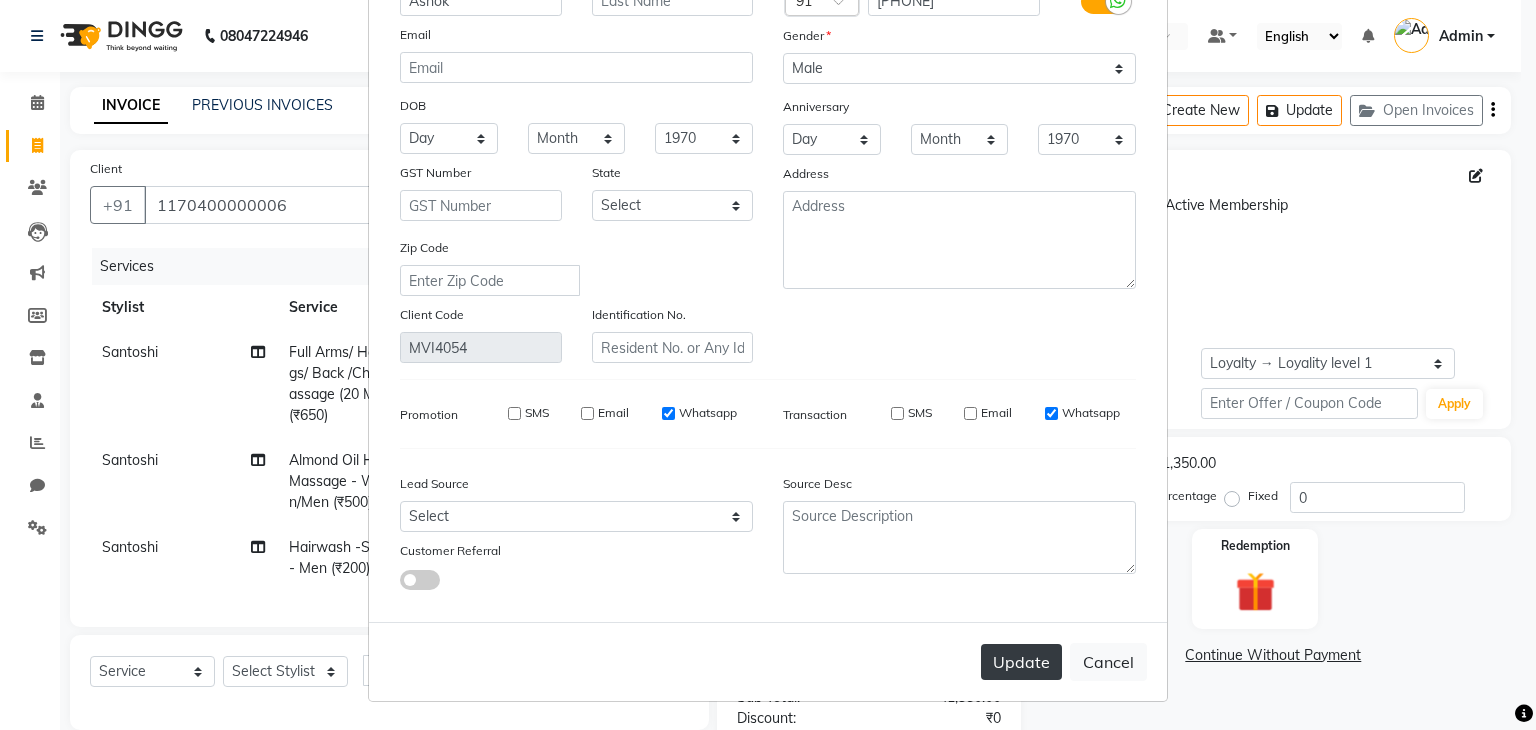 click on "Update" at bounding box center (1021, 662) 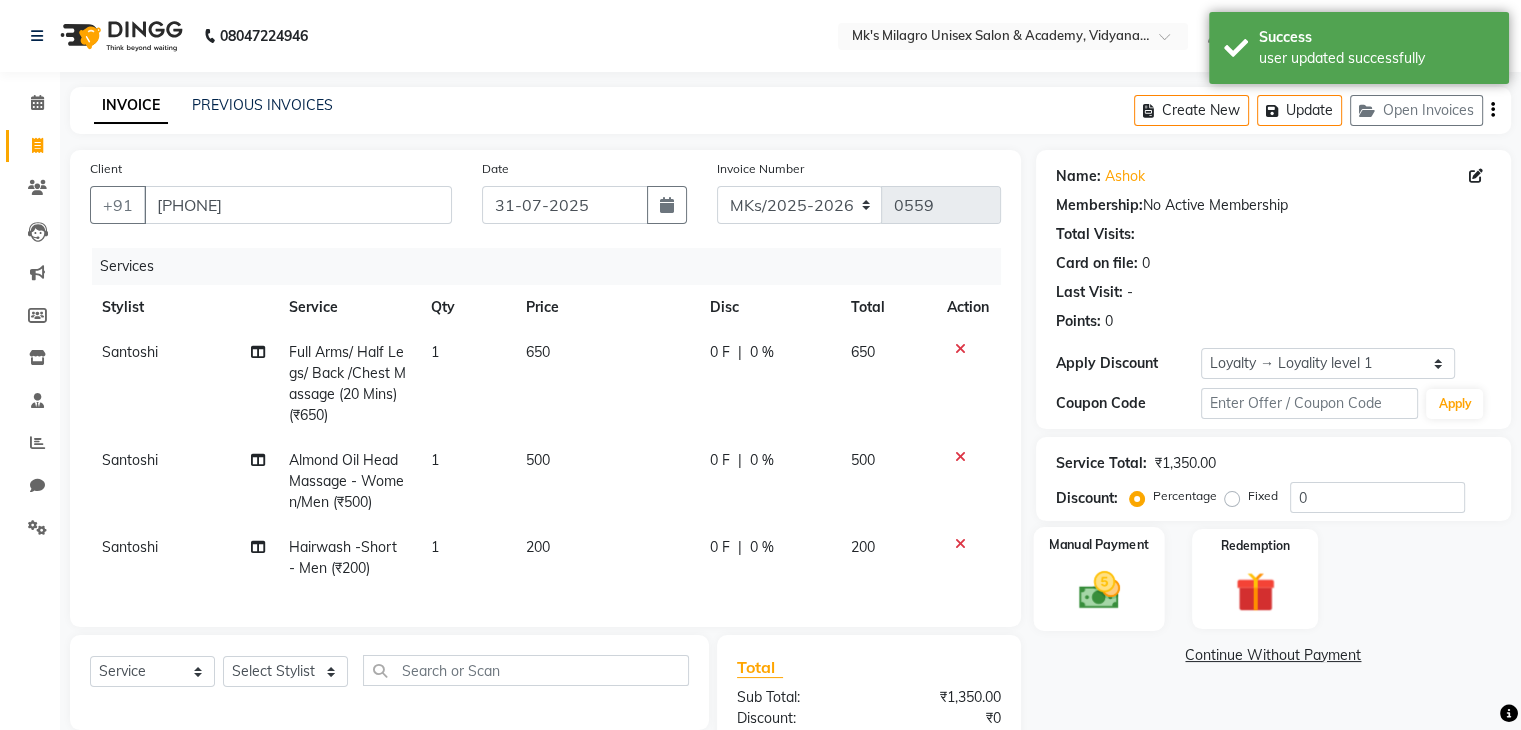 click on "Manual Payment" 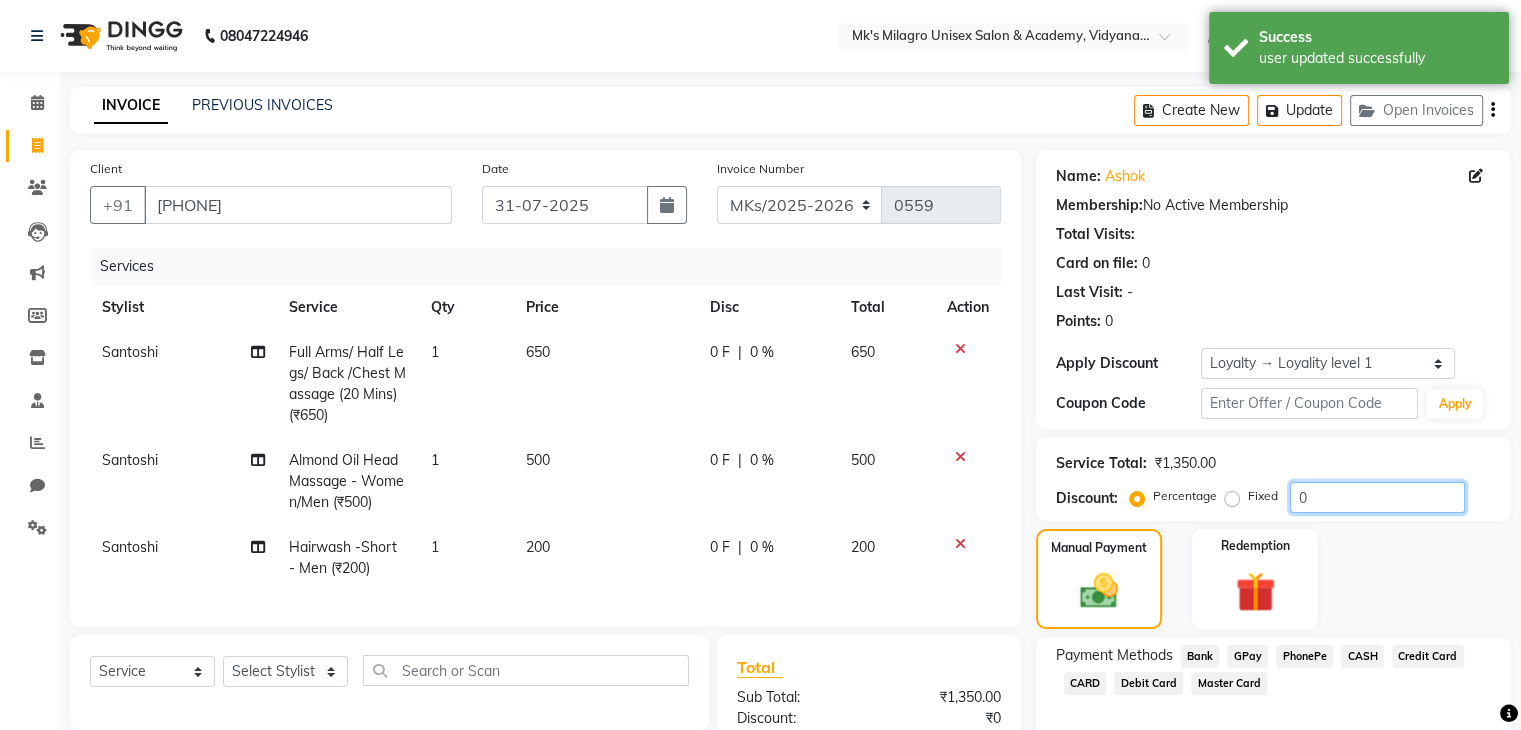 click on "0" 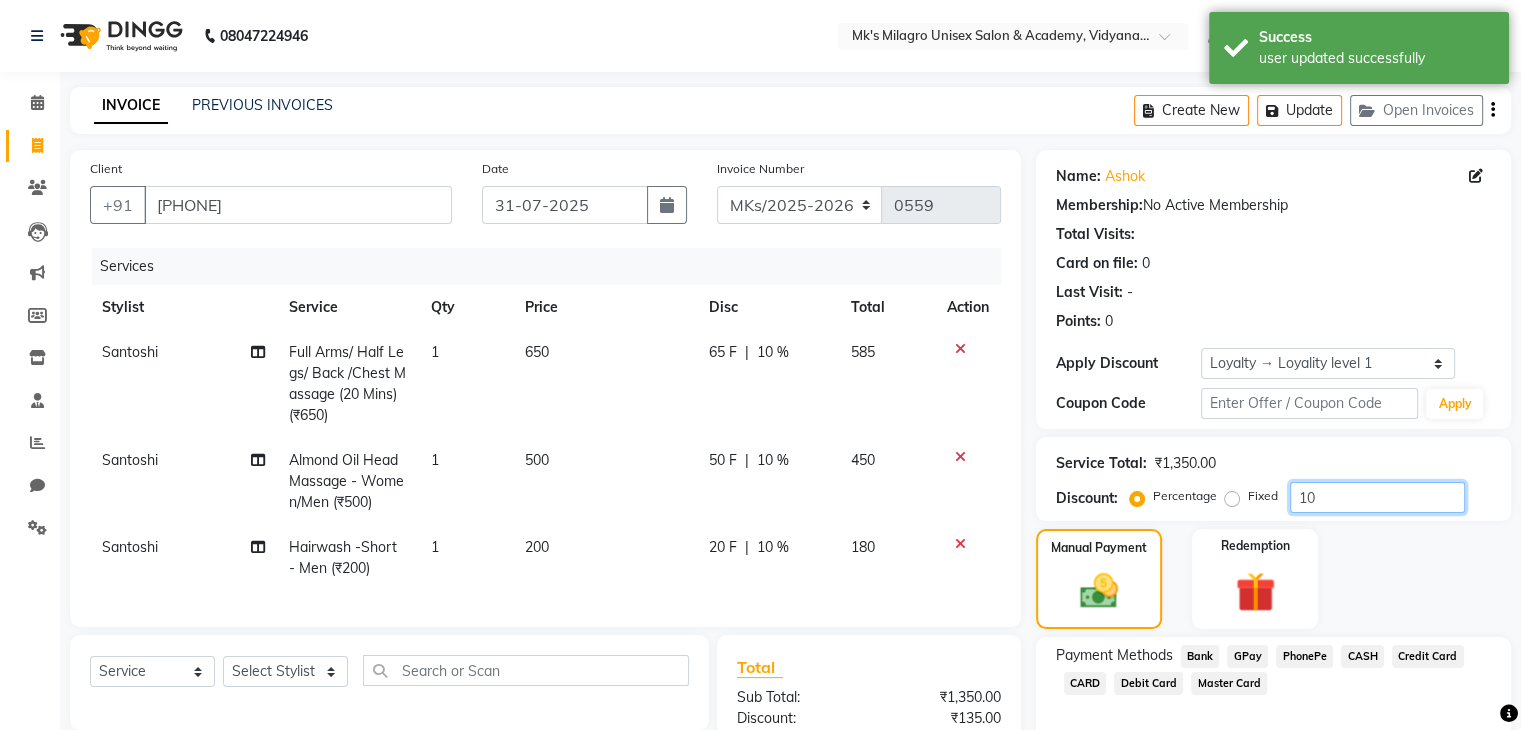 scroll, scrollTop: 245, scrollLeft: 0, axis: vertical 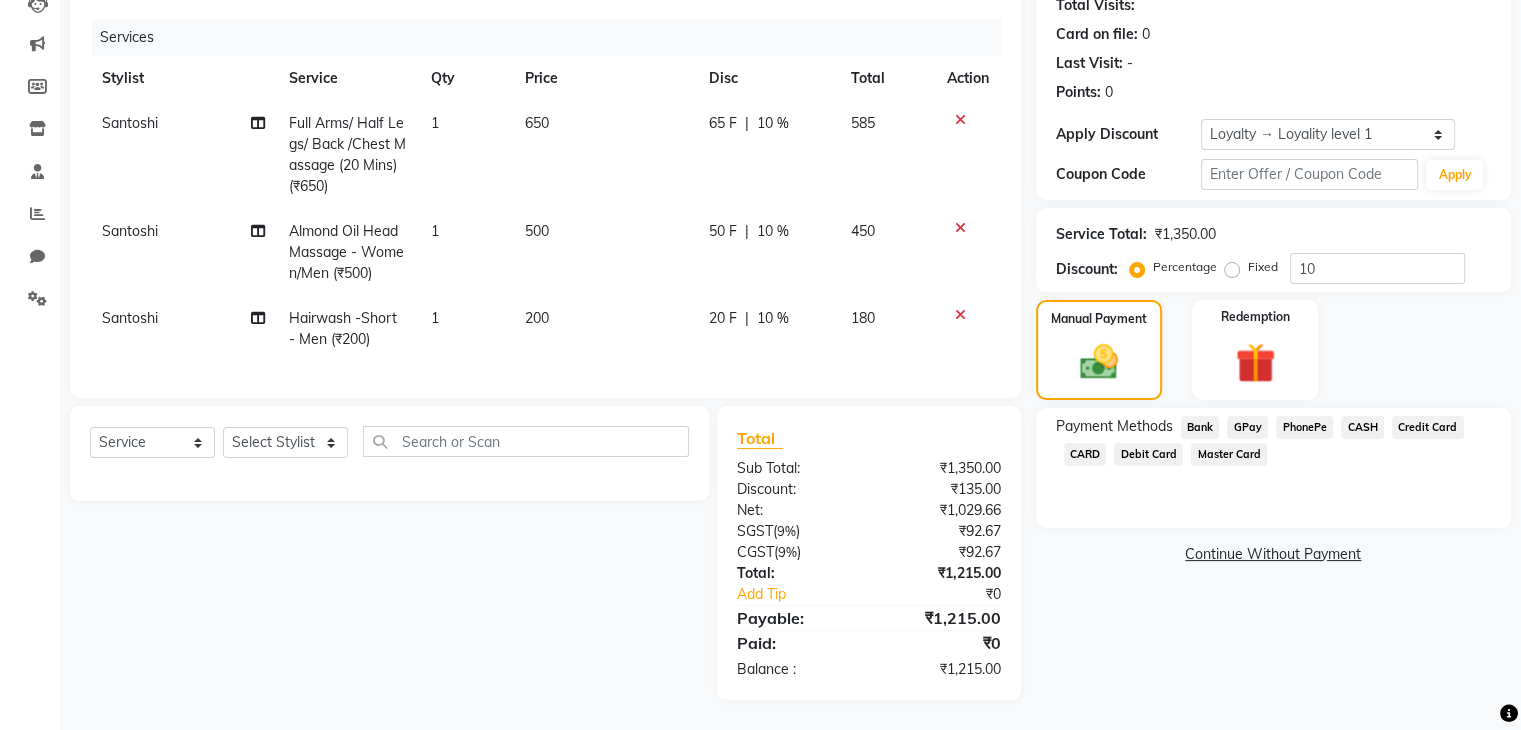 click on "GPay" 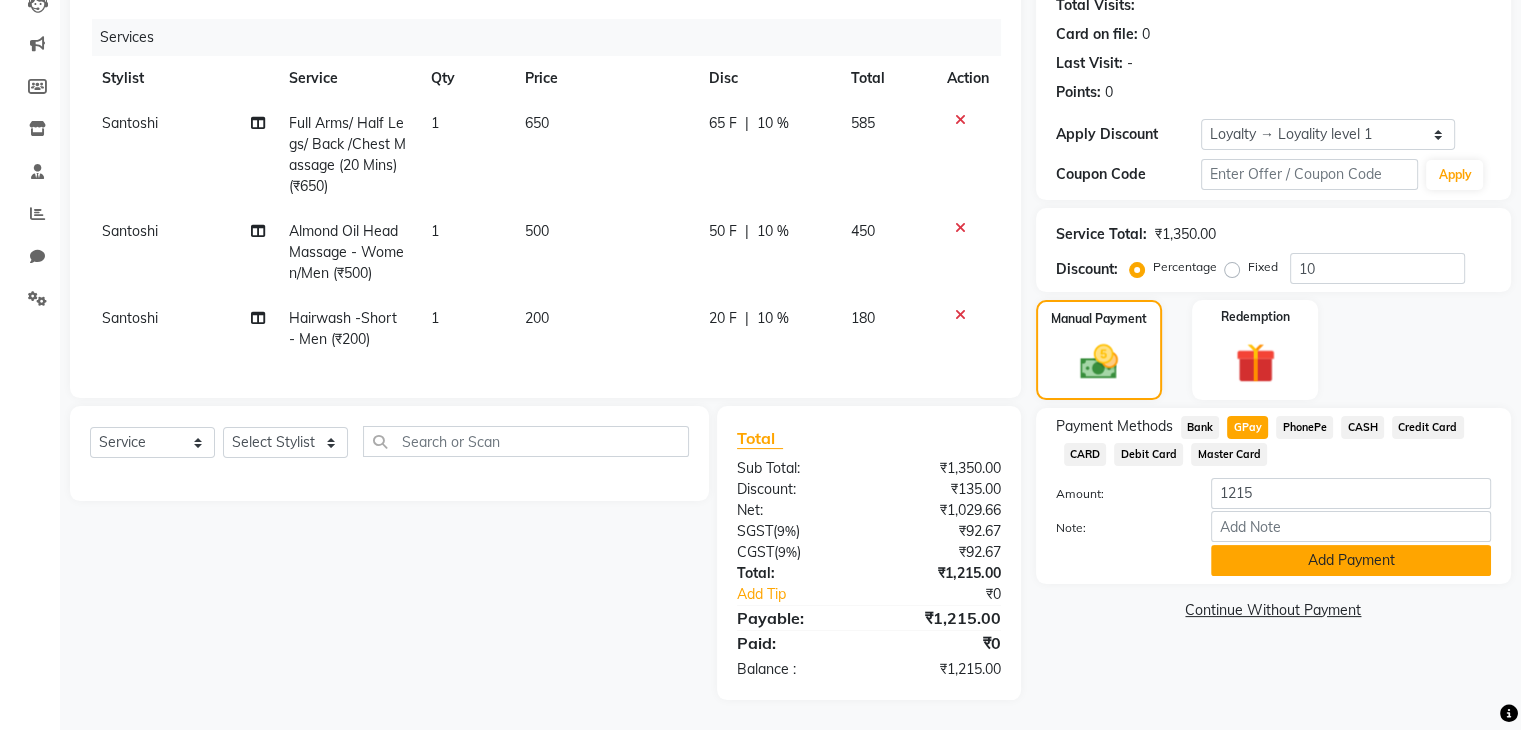 click on "Add Payment" 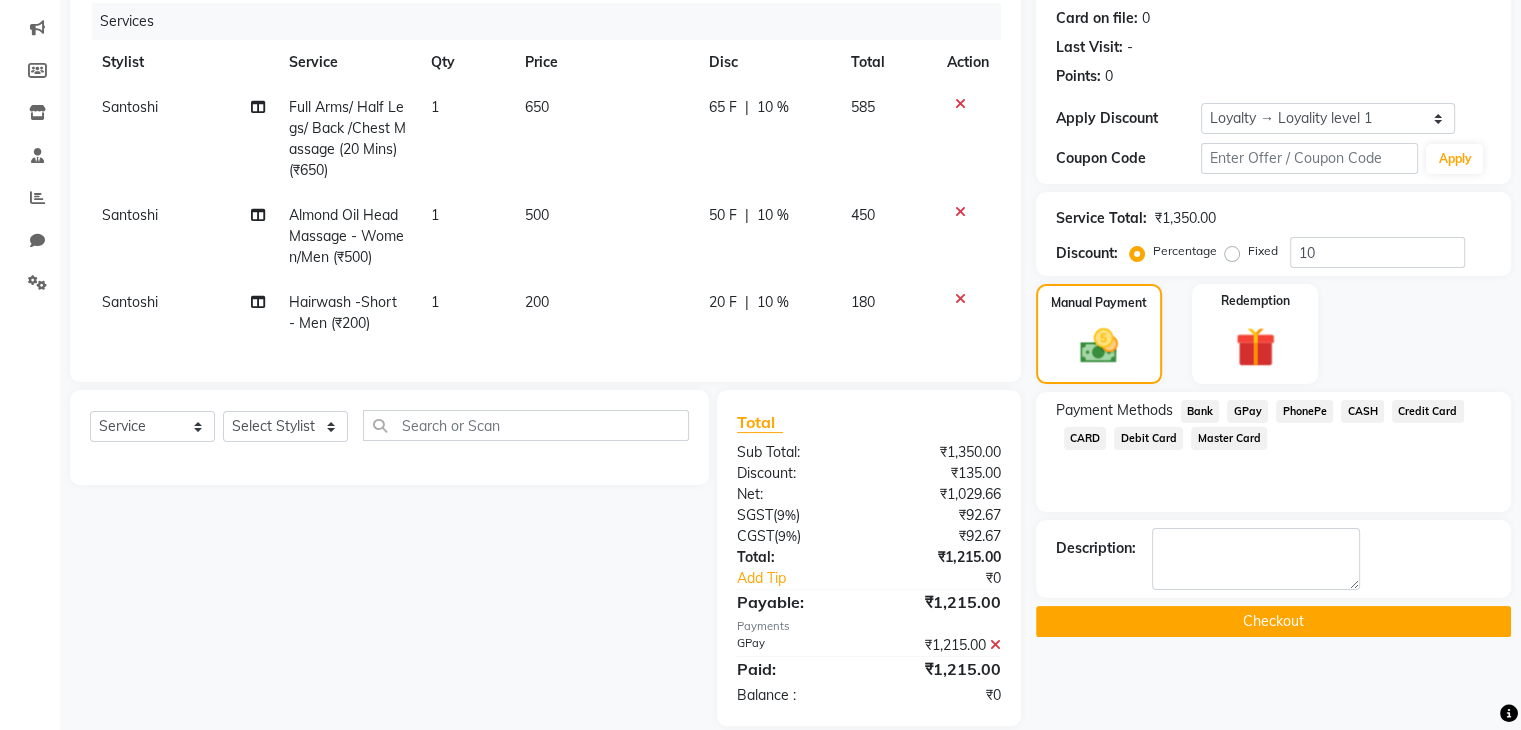 click on "Checkout" 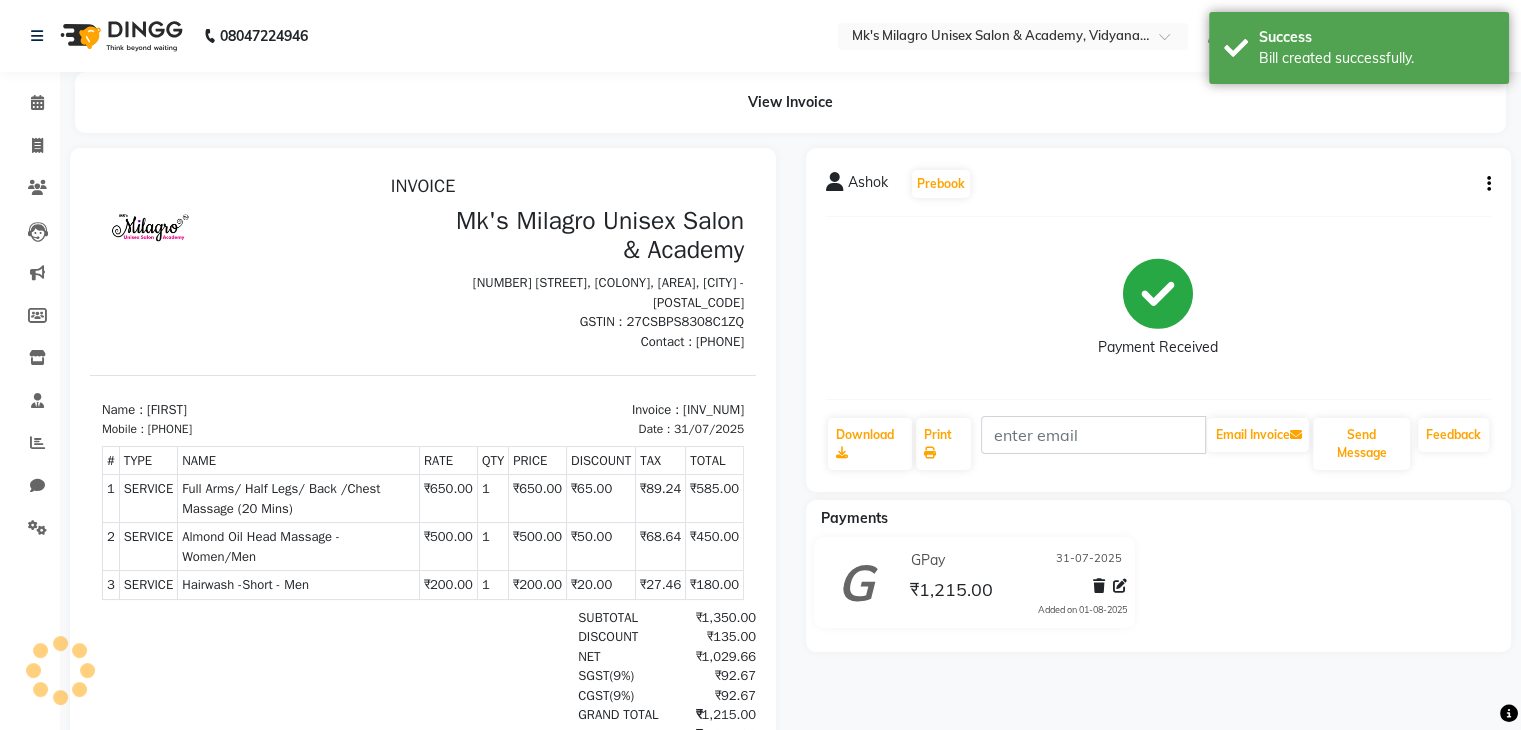 scroll, scrollTop: 0, scrollLeft: 0, axis: both 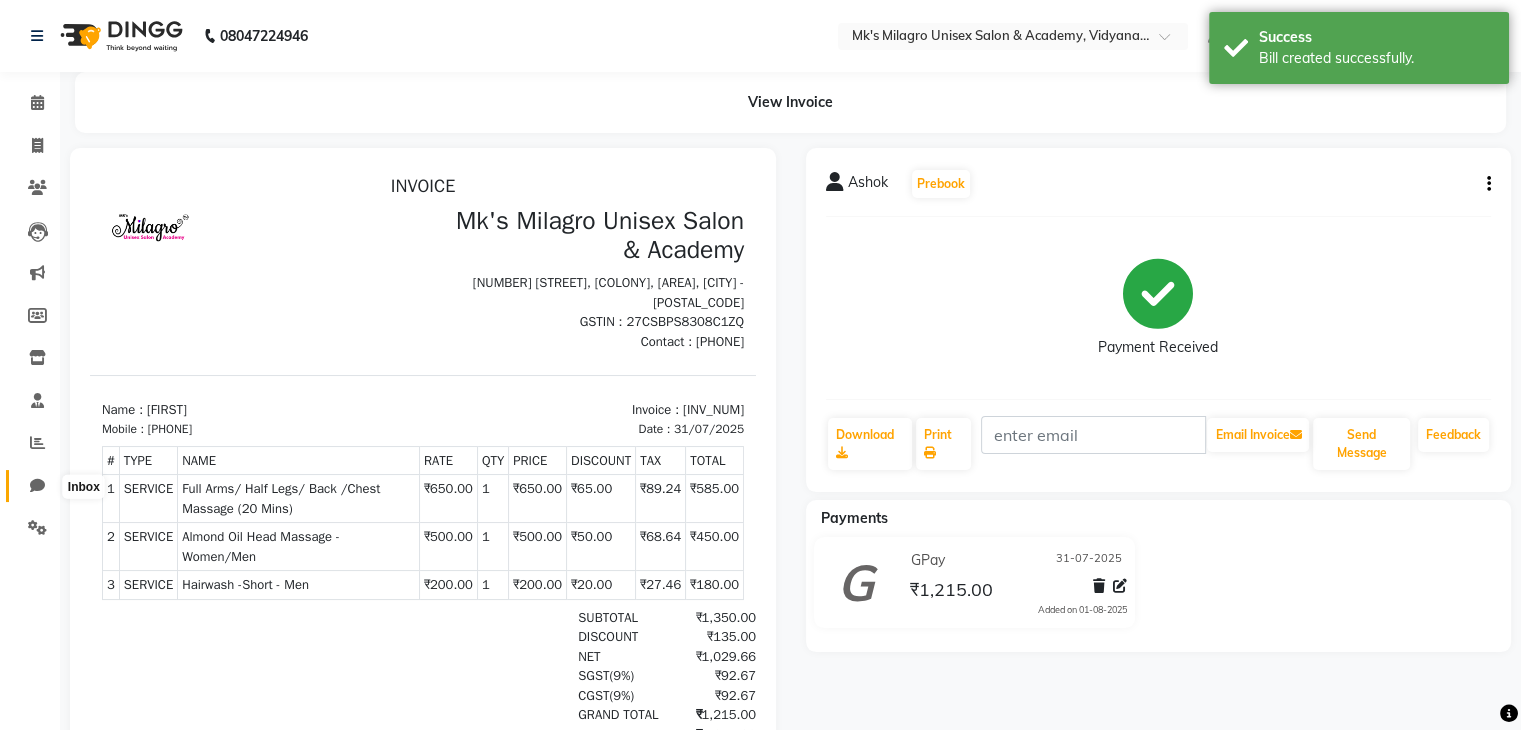 click 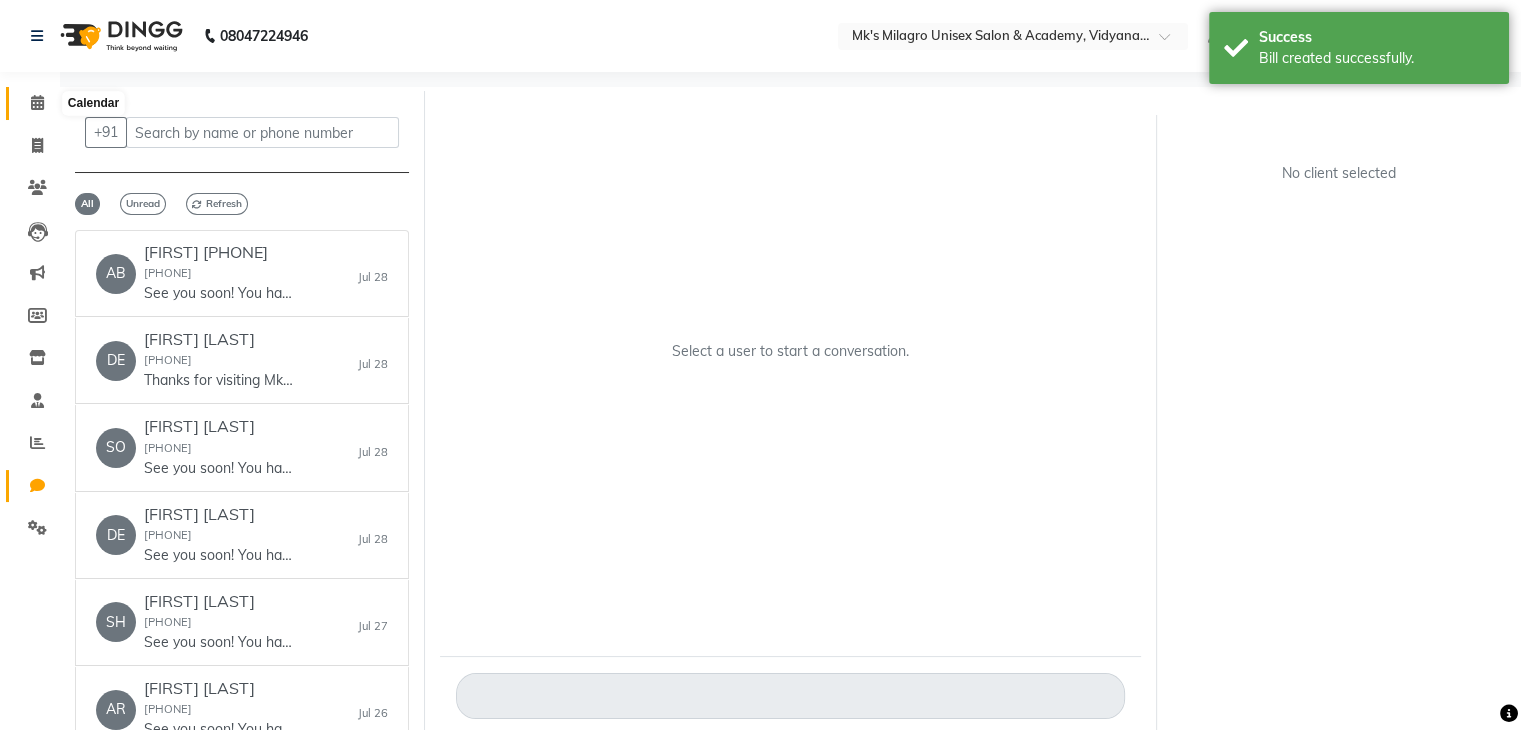 click 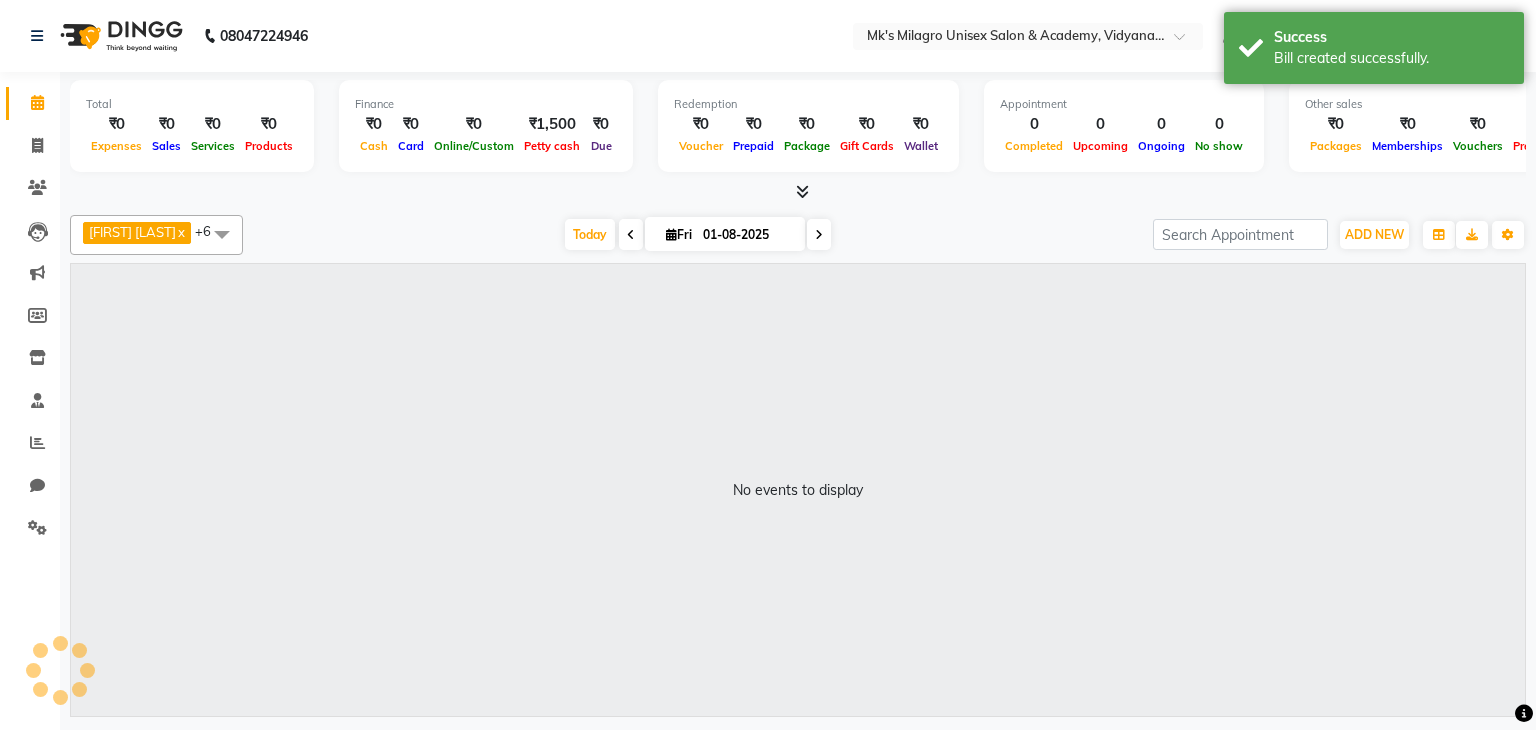 click at bounding box center [802, 191] 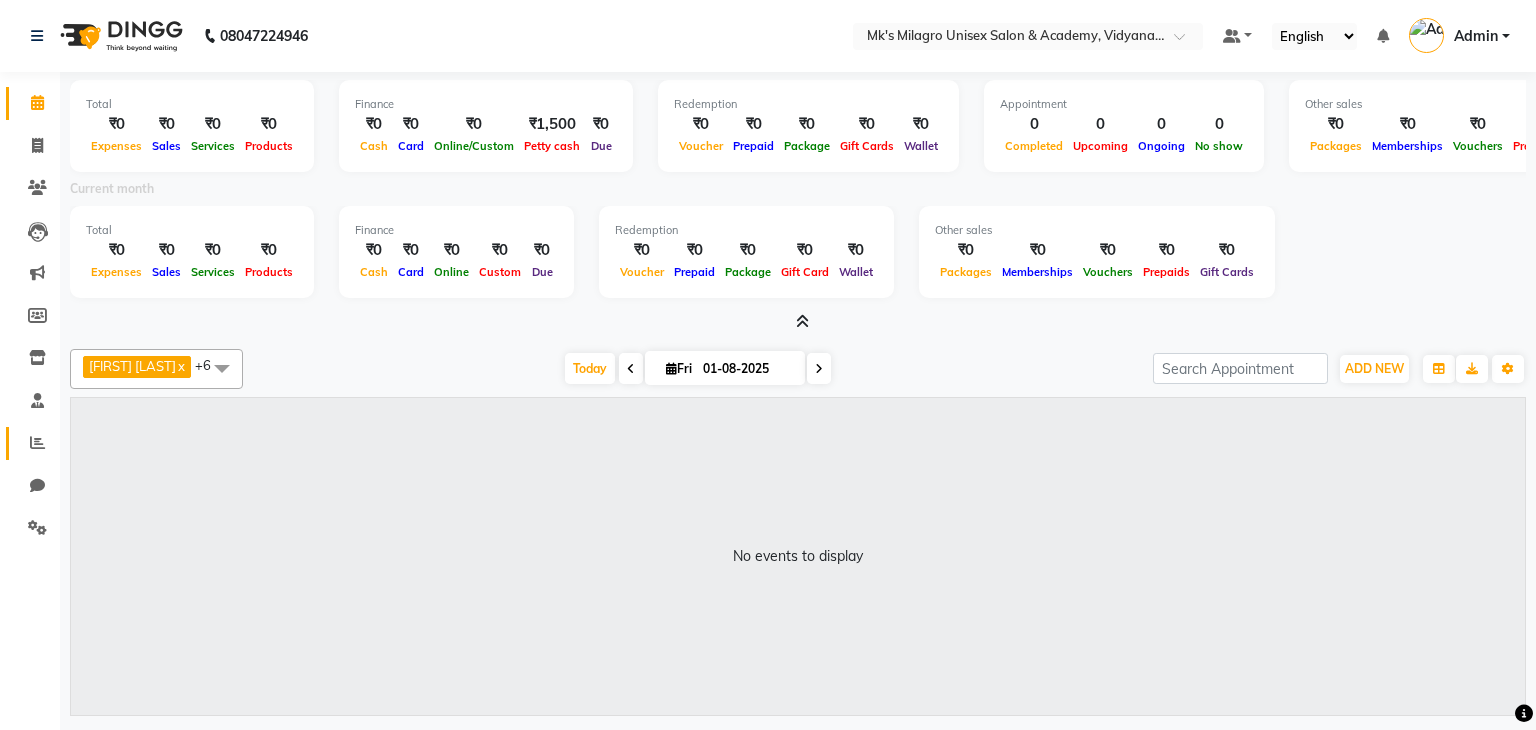click on "Reports" 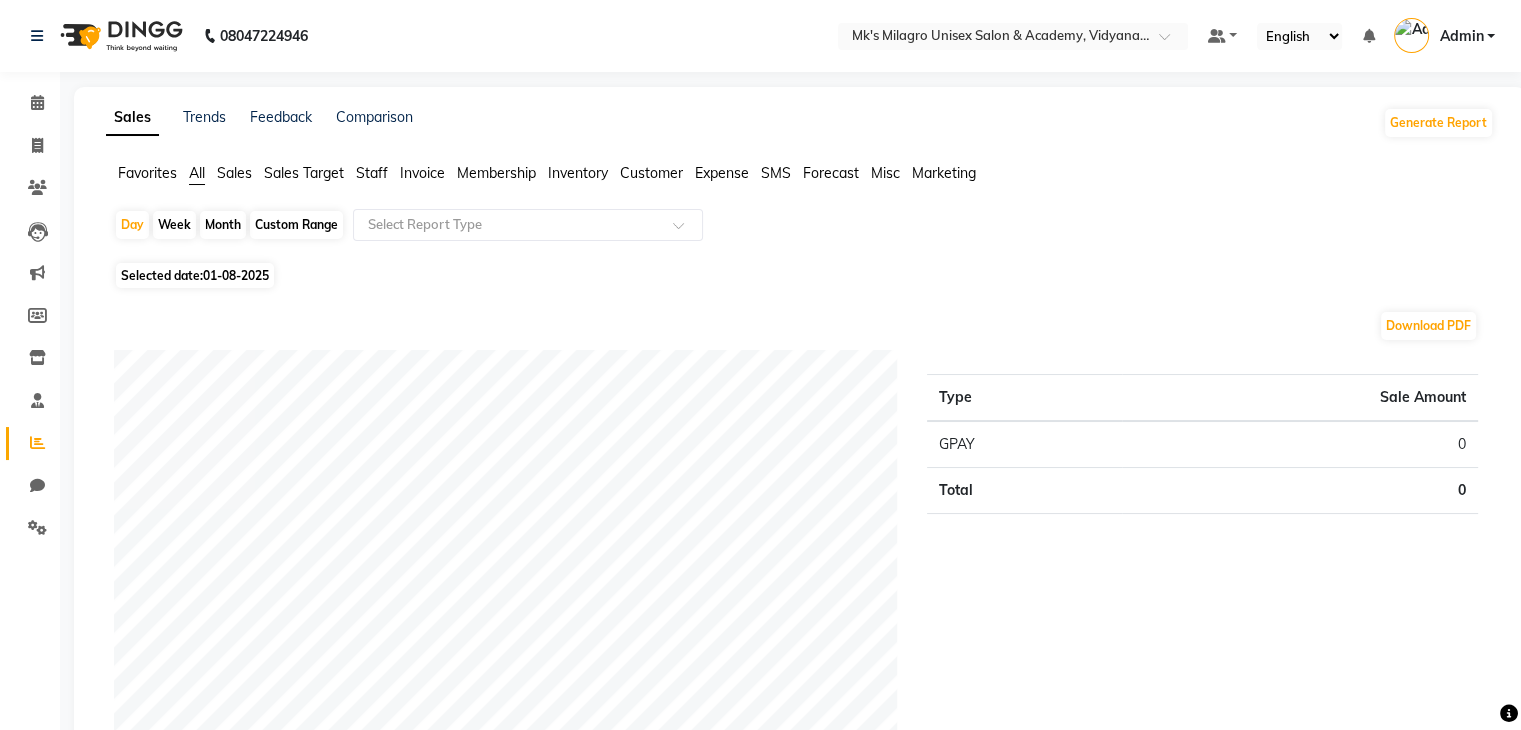 click on "Sales Target" 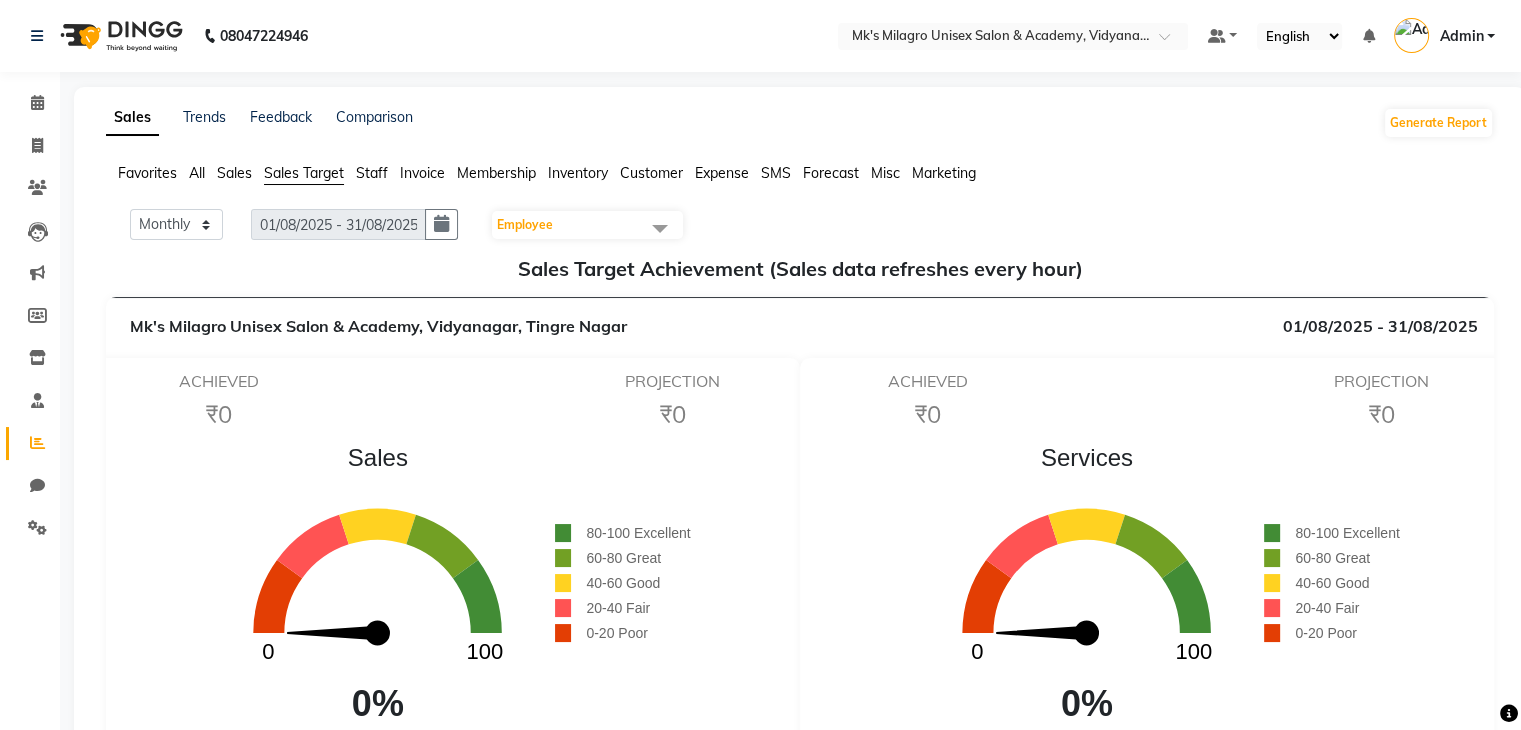 click on "Staff" 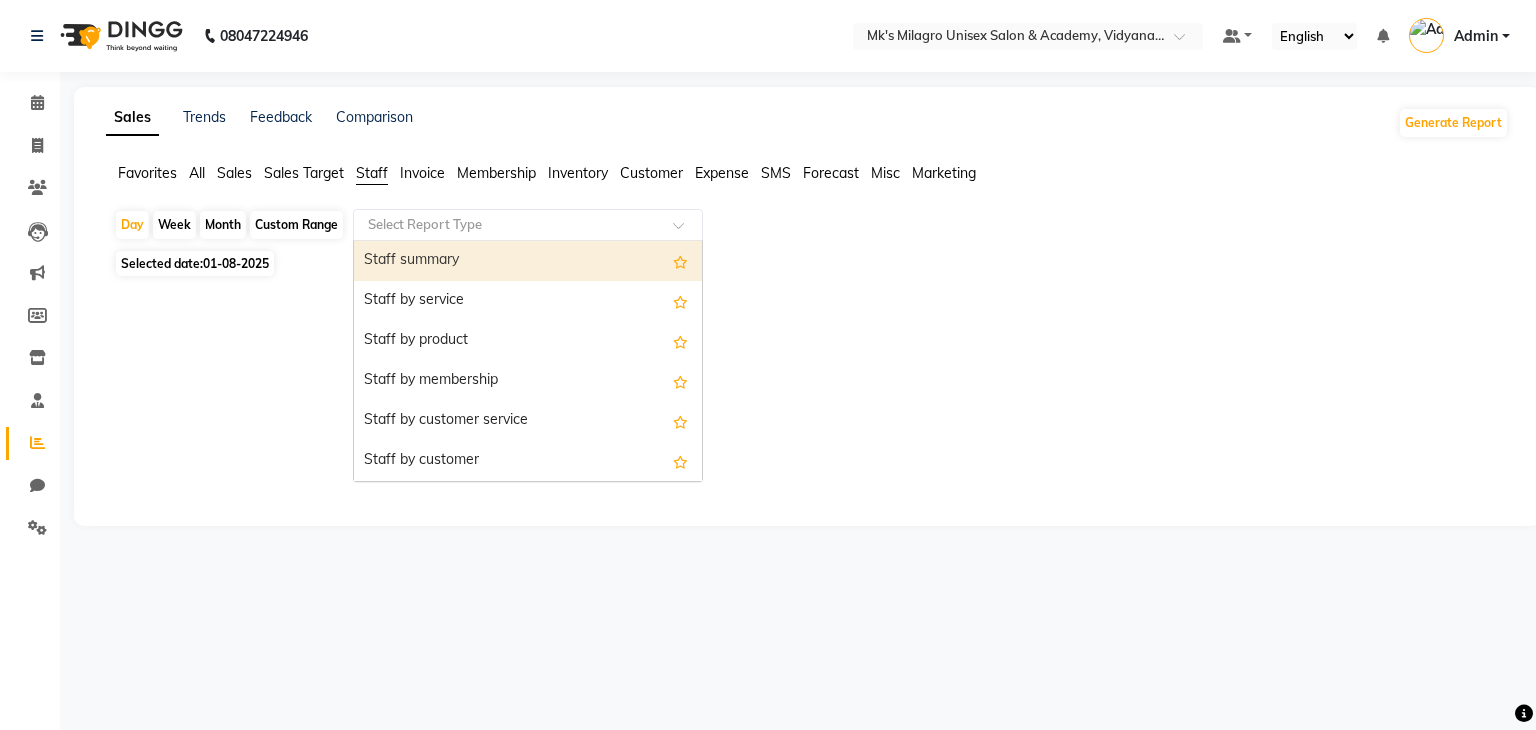 click 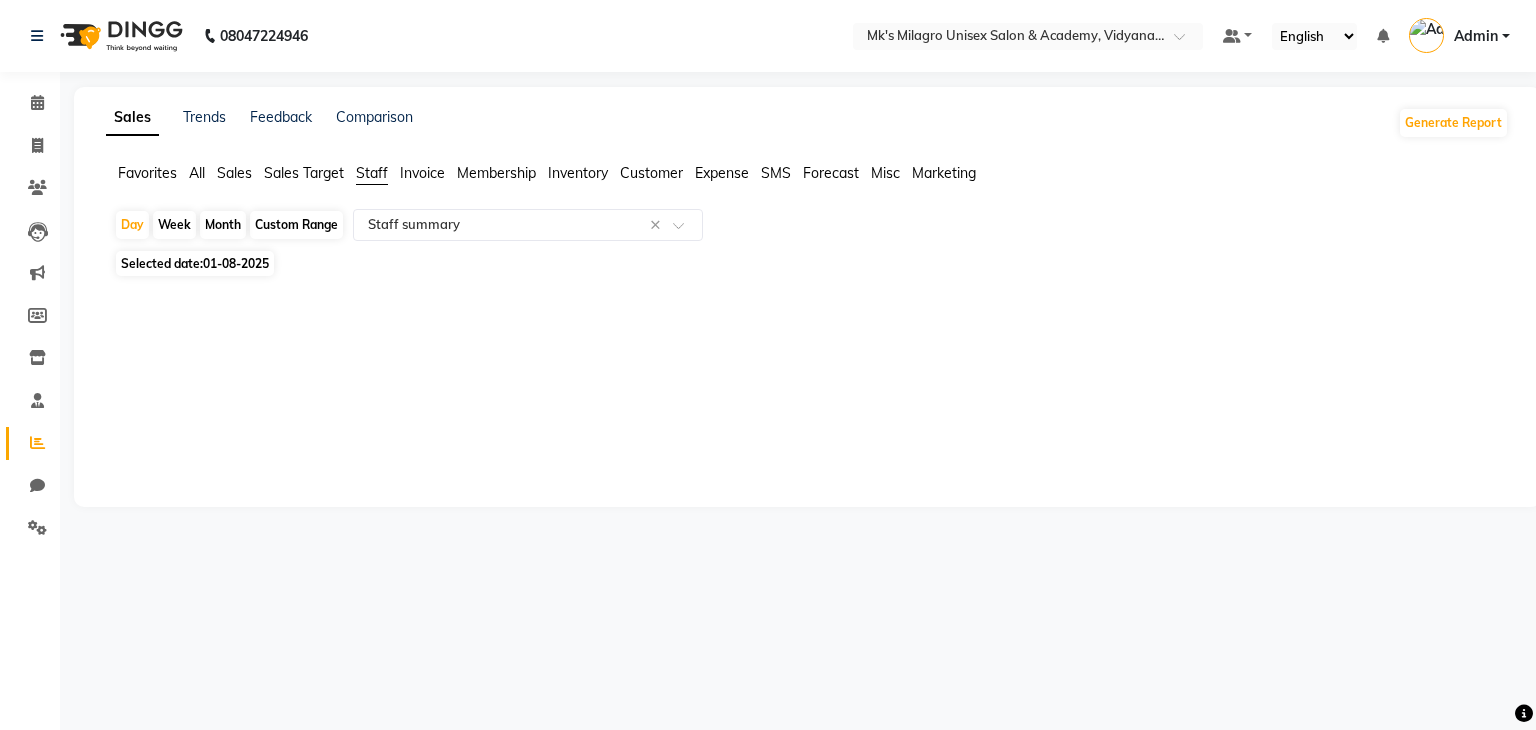 click on "Month" 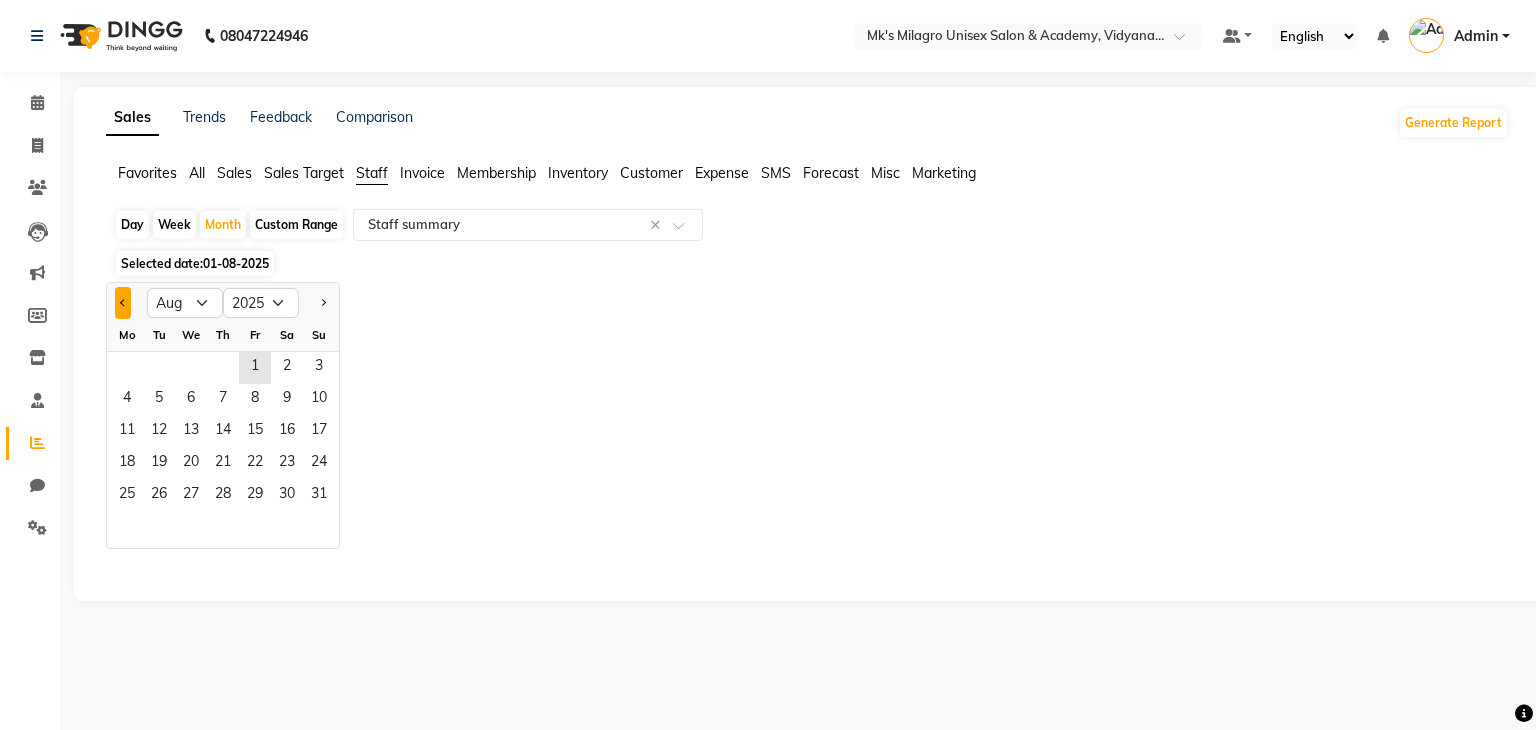 click 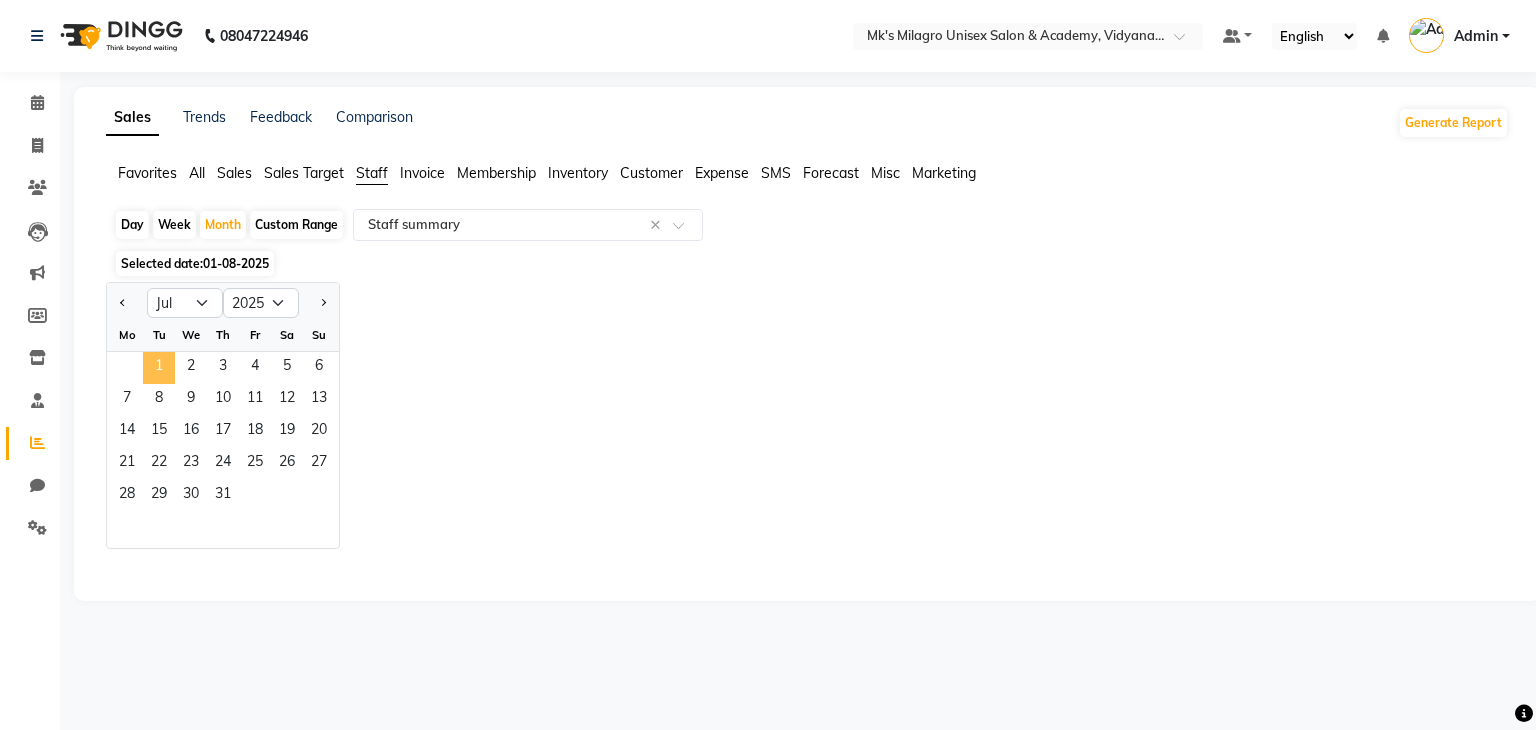 click on "1" 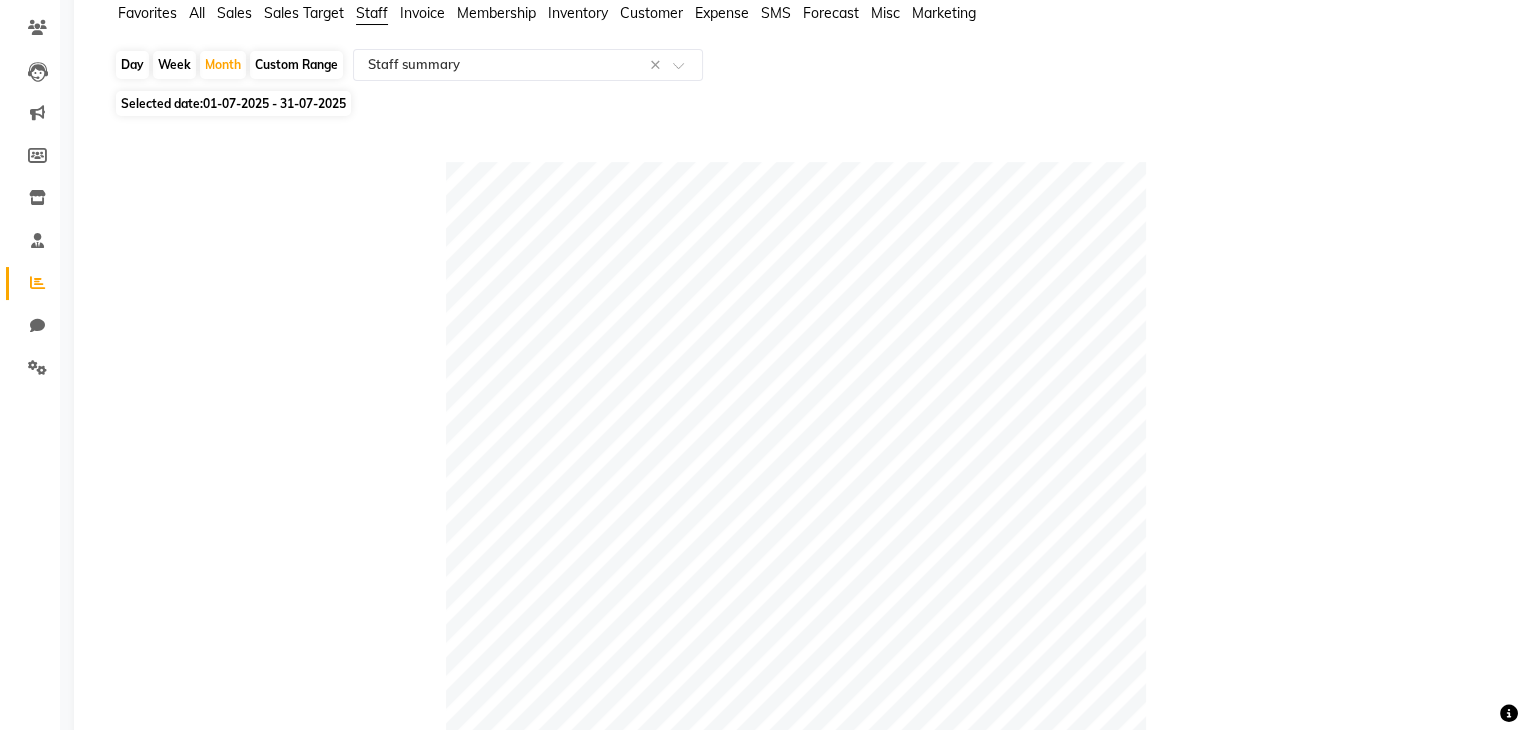 scroll, scrollTop: 638, scrollLeft: 0, axis: vertical 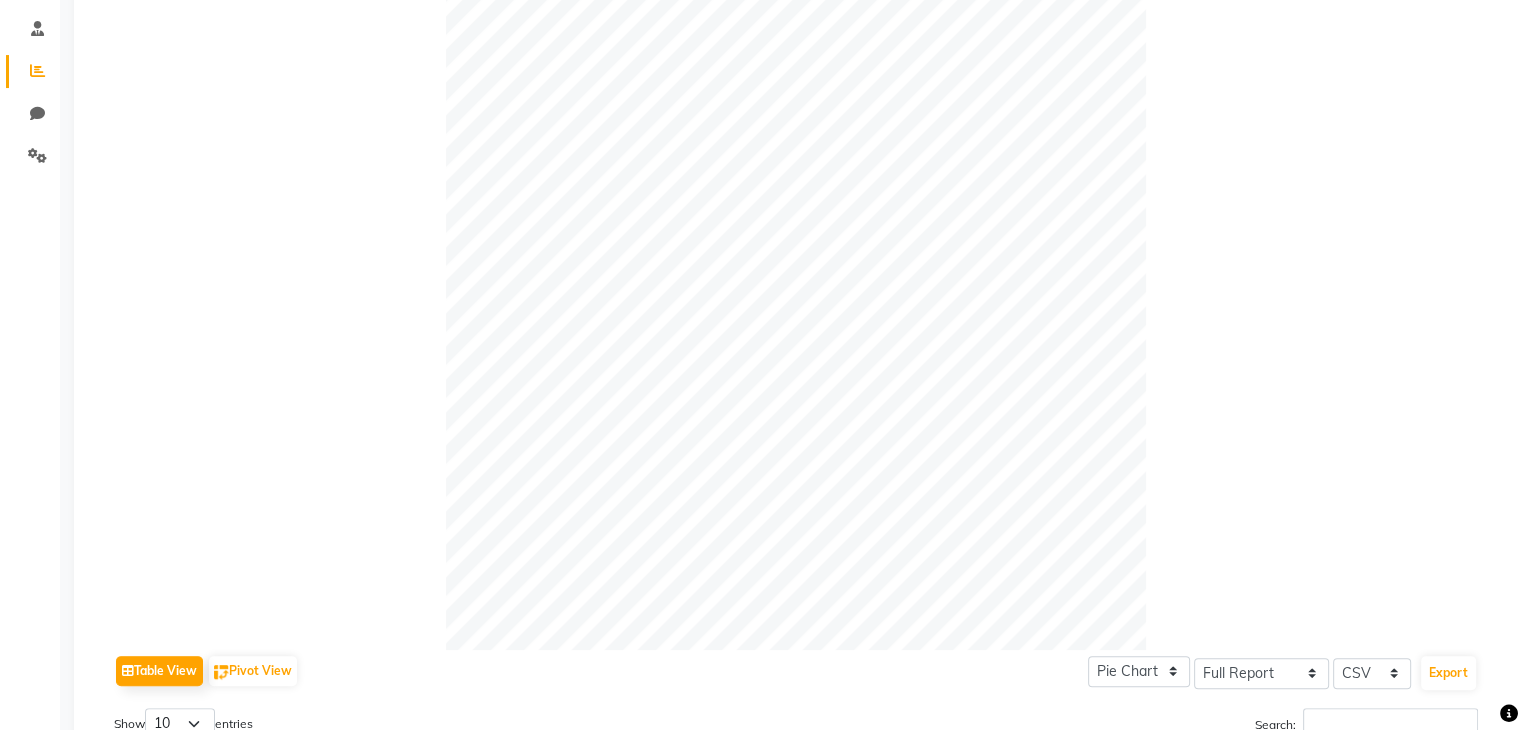 drag, startPoint x: 1464, startPoint y: 350, endPoint x: 1508, endPoint y: 352, distance: 44.04543 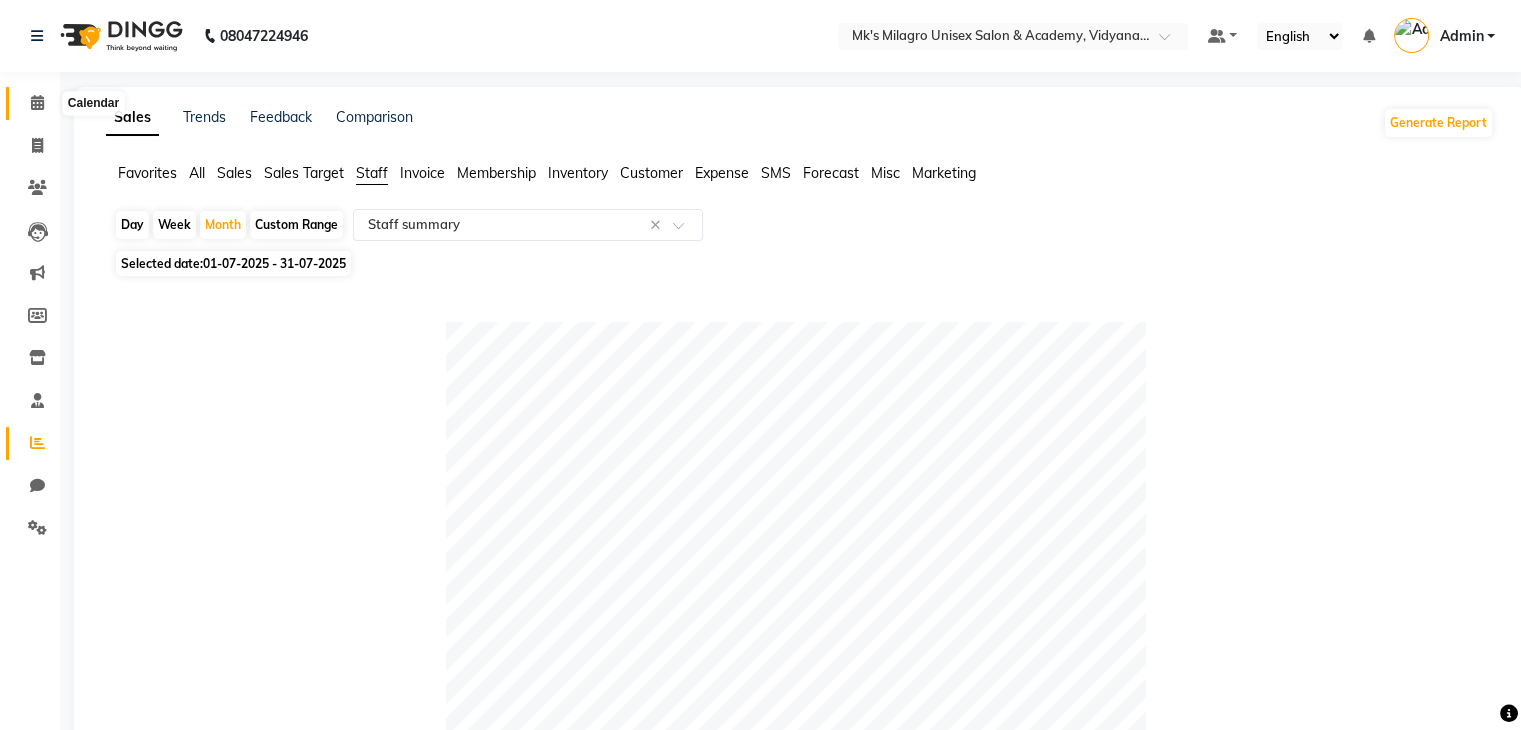 click 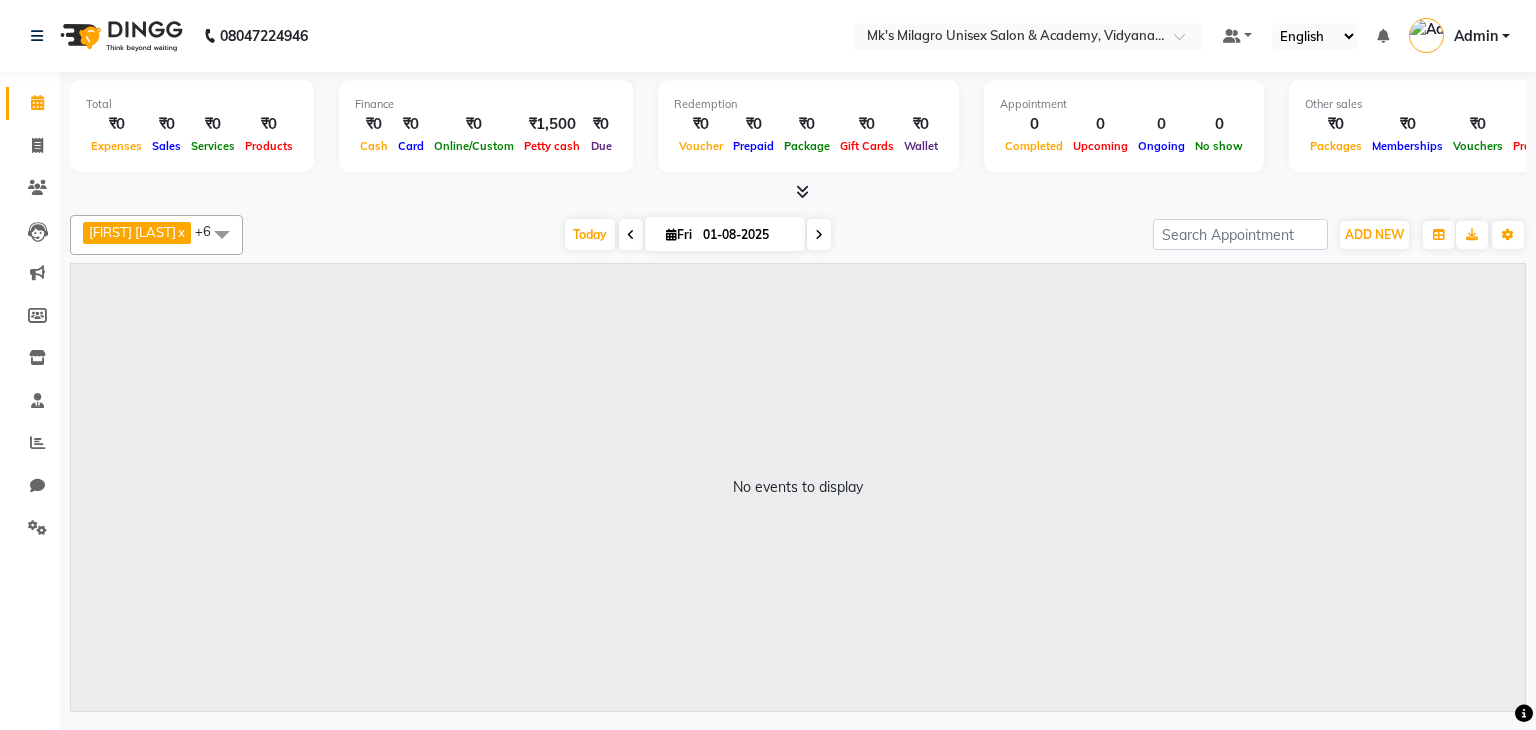 click at bounding box center (798, 192) 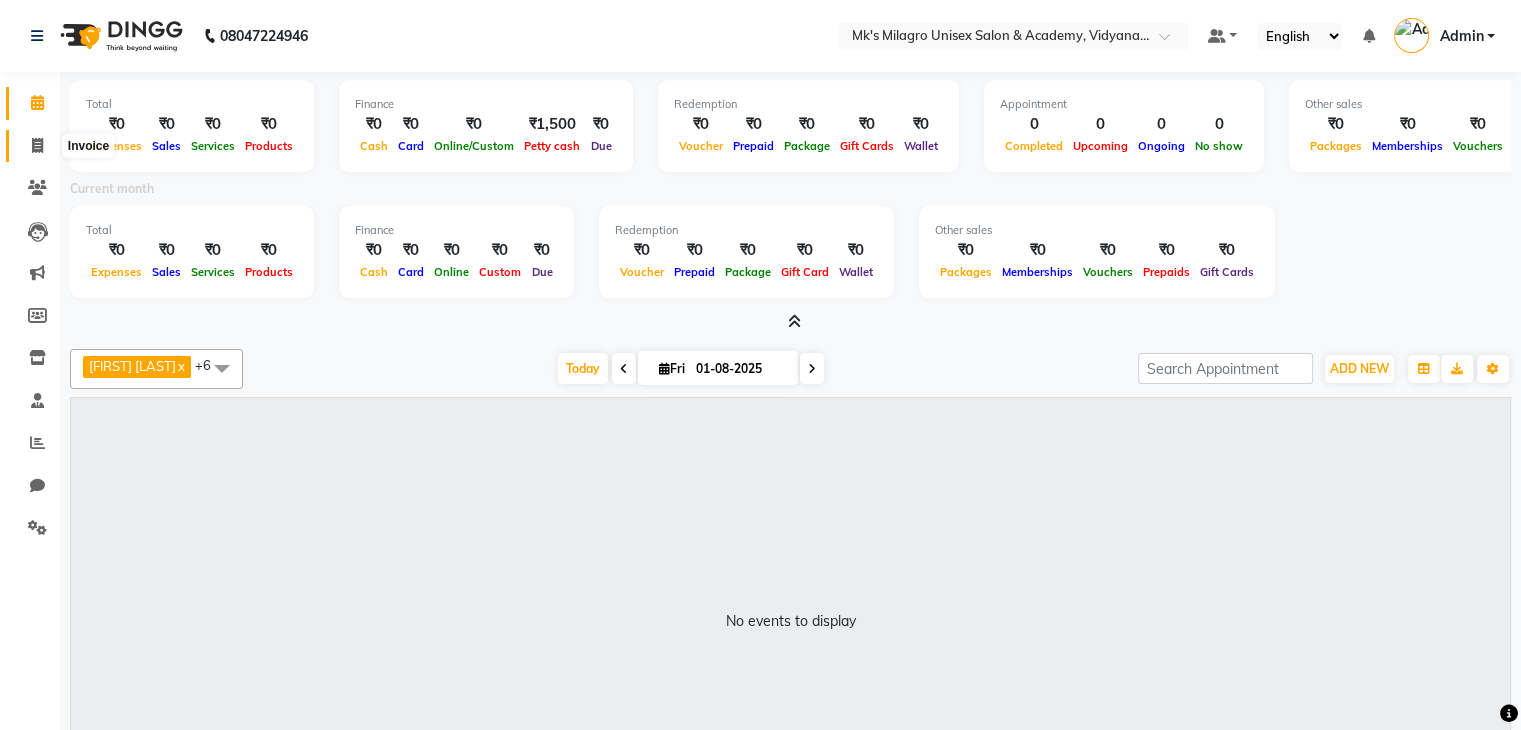 click 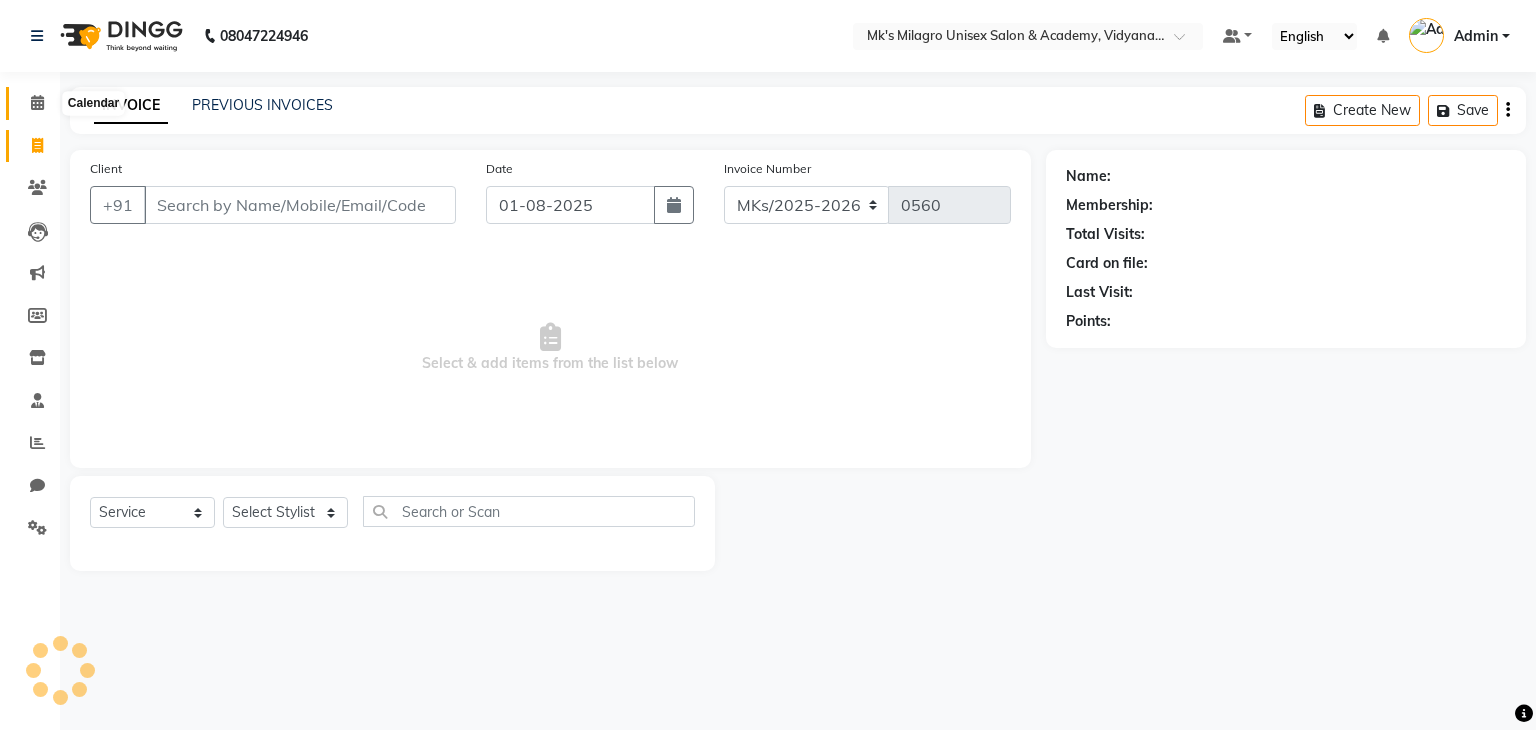 click 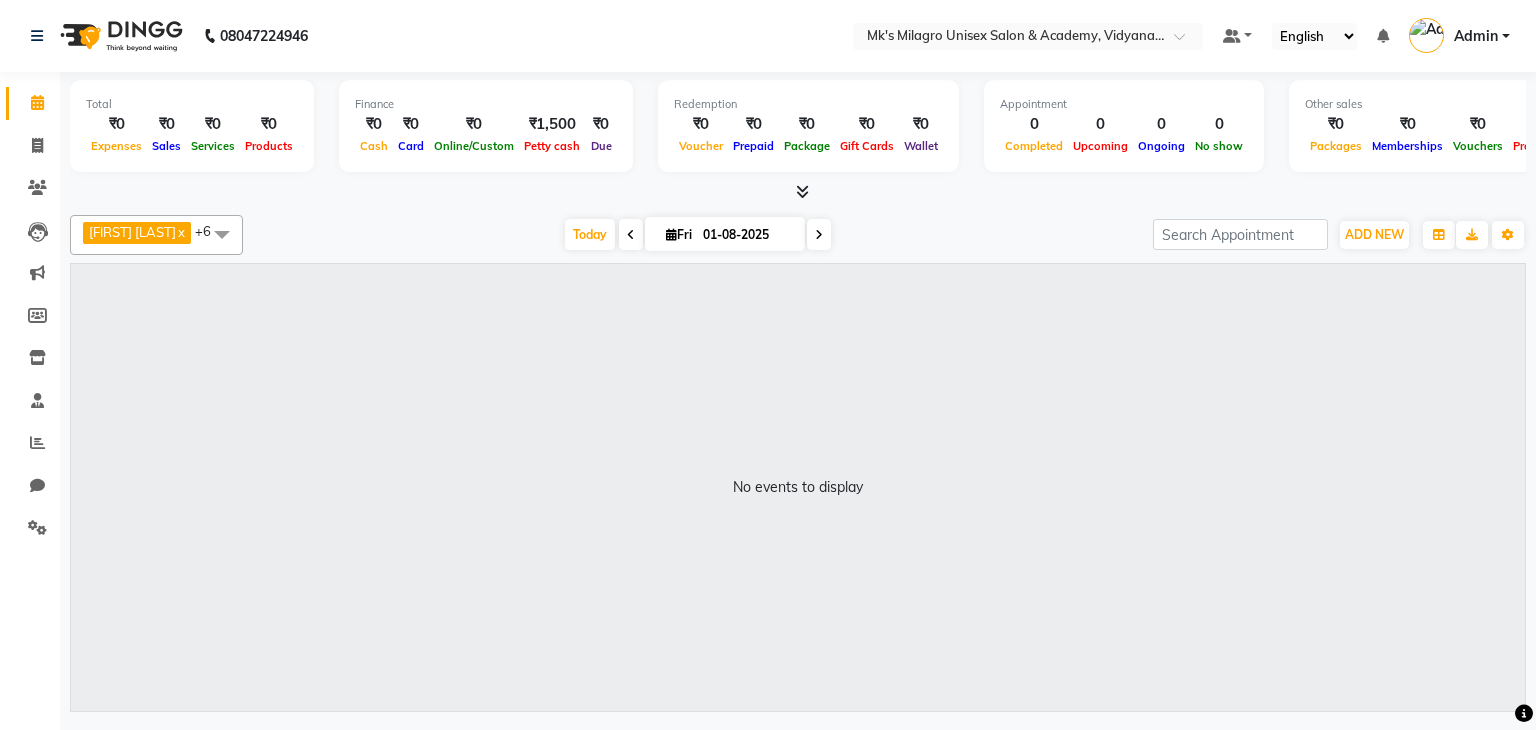 drag, startPoint x: 297, startPoint y: 117, endPoint x: 312, endPoint y: 70, distance: 49.335587 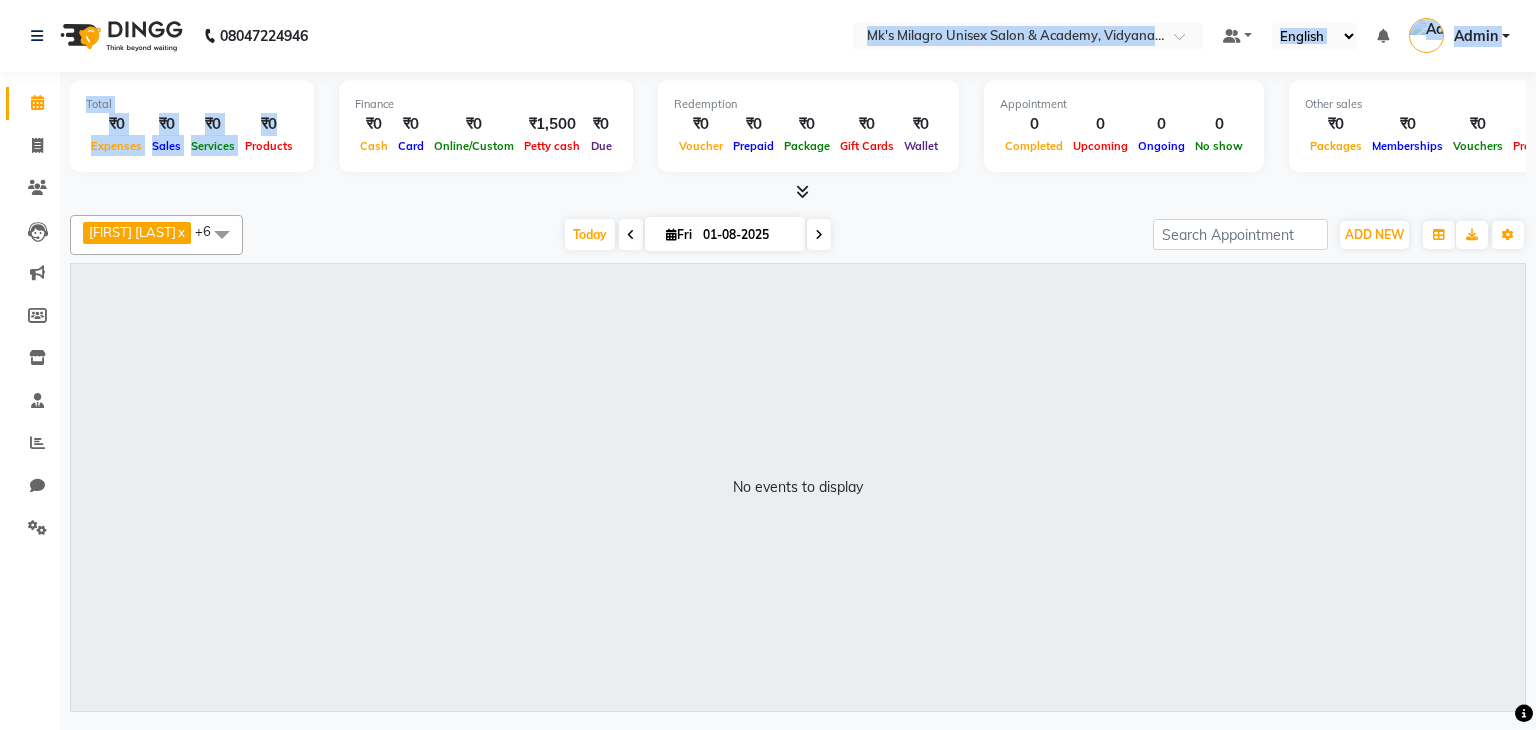 click on "[PHONE] Select Location × Mk's Milagro Unisex Salon & Academy, Vidyanagar, Tingre Nagar Default Panel My Panel English ENGLISH Español العربية मराठी हिंदी ગુજરાતી தமிழ் 中文 Notifications nothing to show Admin Manage Profile Change Password Sign out  Version:[VERSION]" 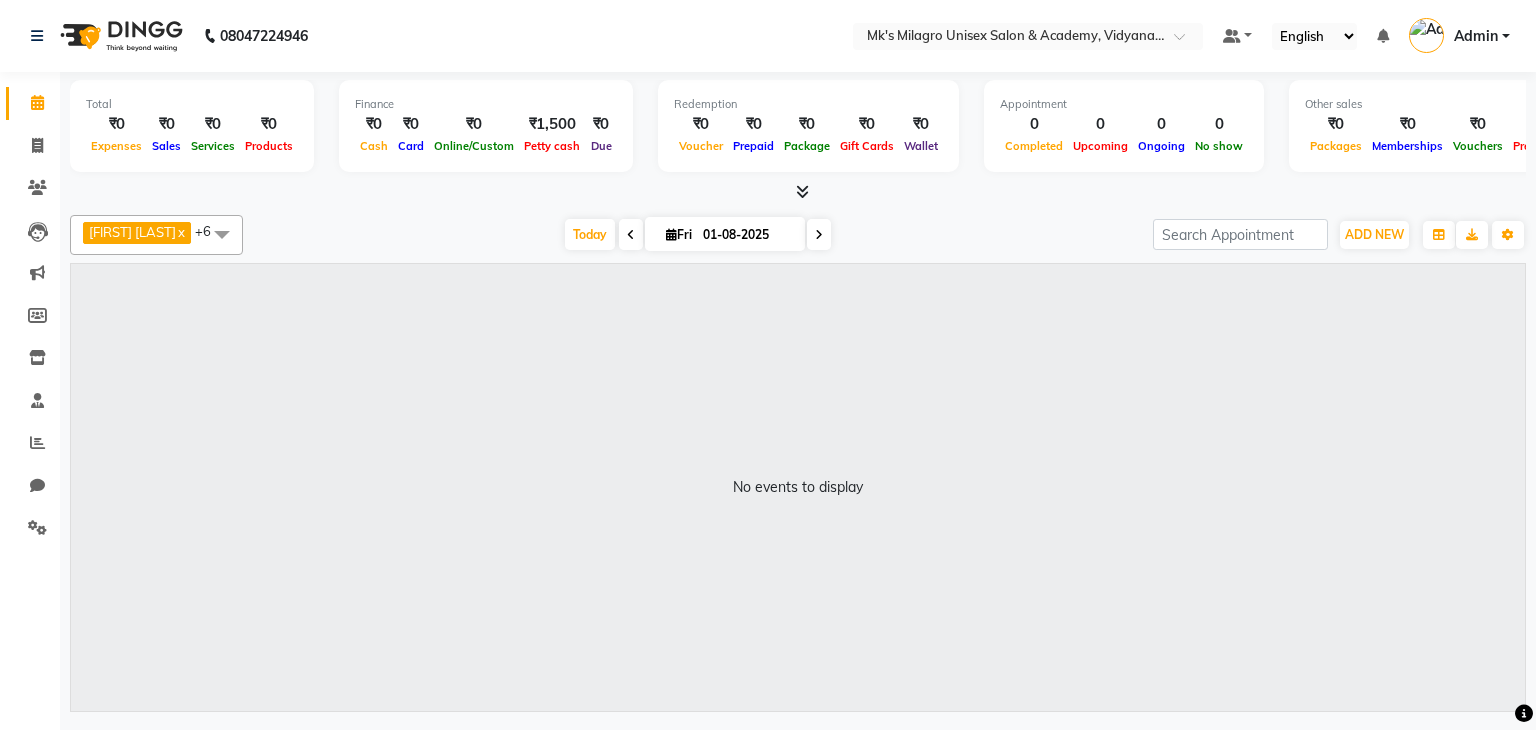 click on "Finance" at bounding box center [486, 104] 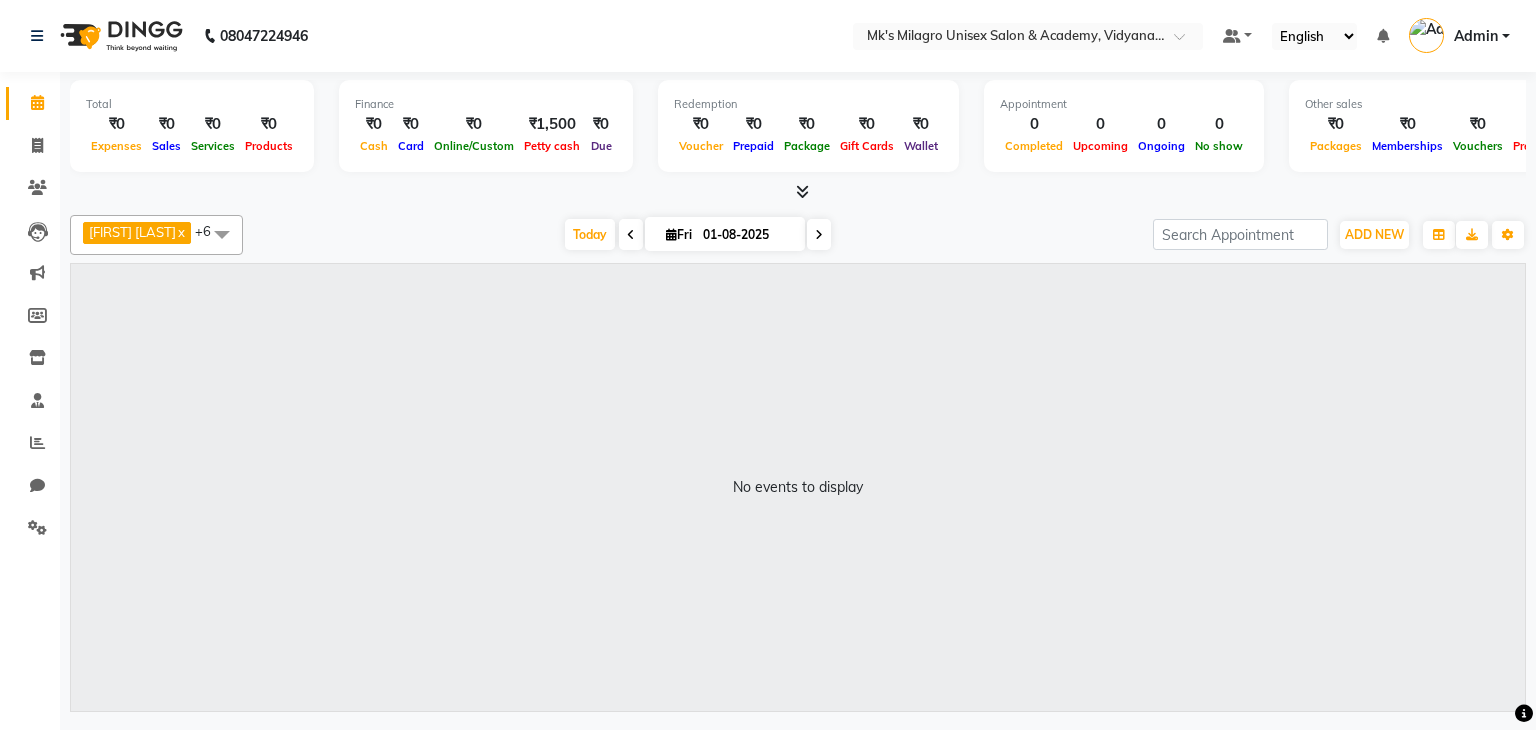click at bounding box center [798, 192] 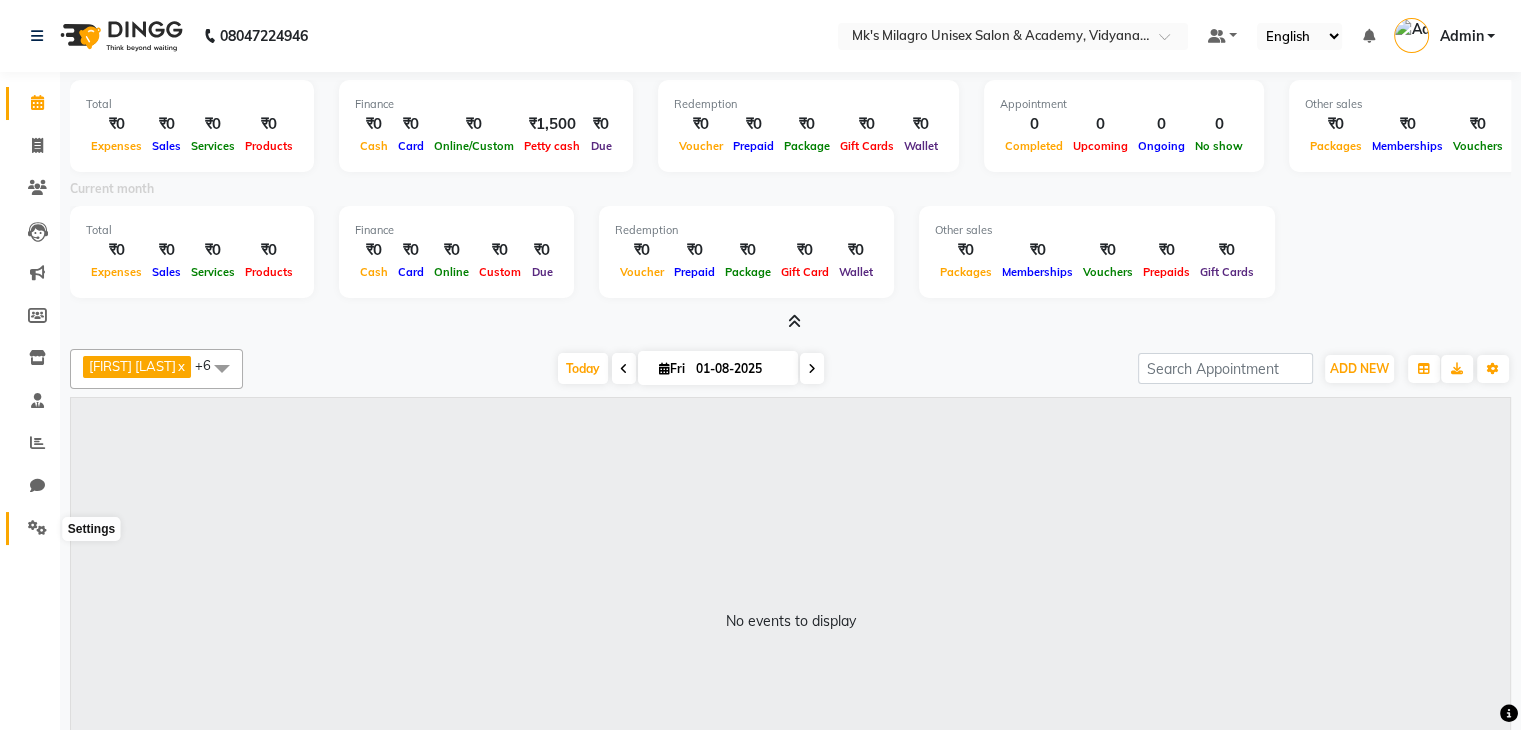 click 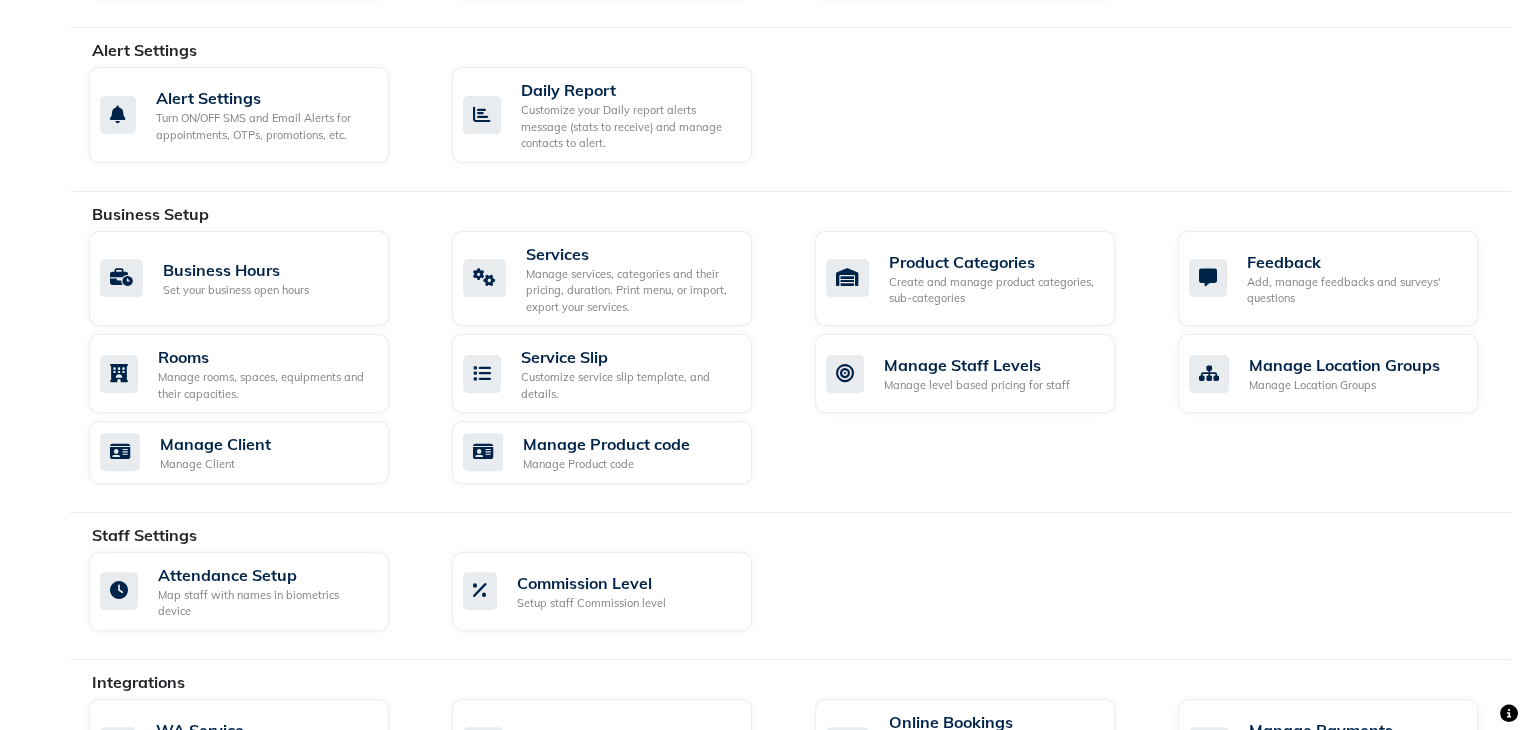 scroll, scrollTop: 600, scrollLeft: 0, axis: vertical 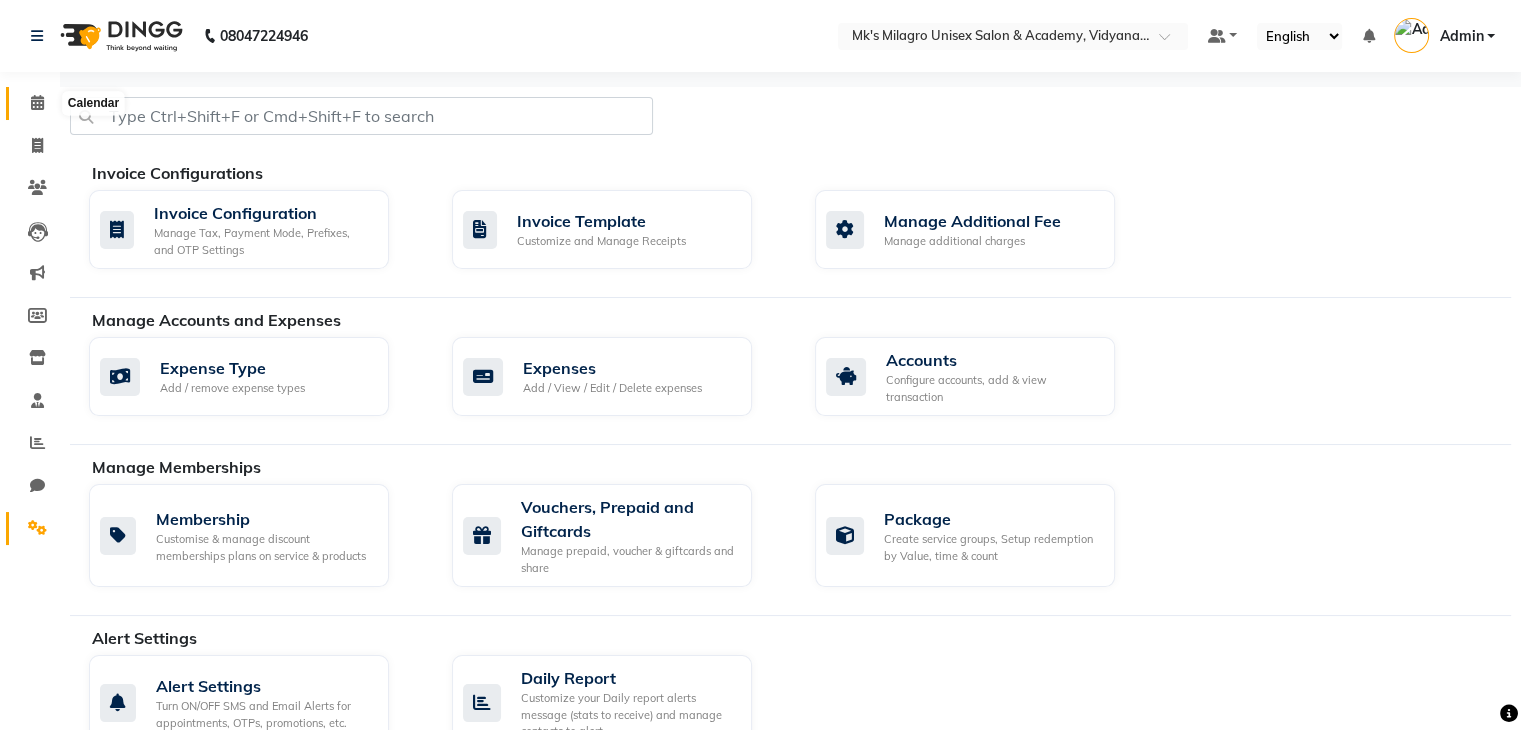 click 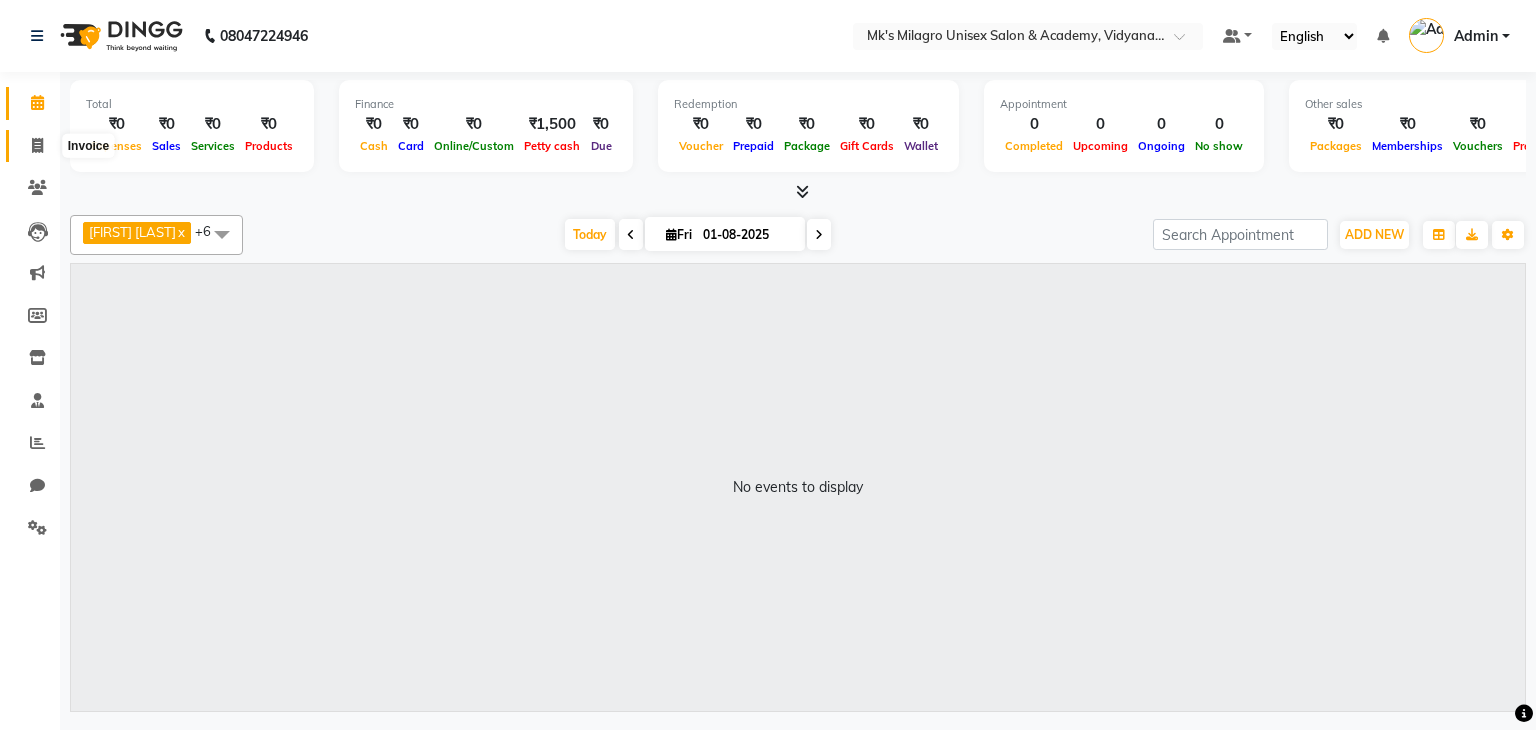 click 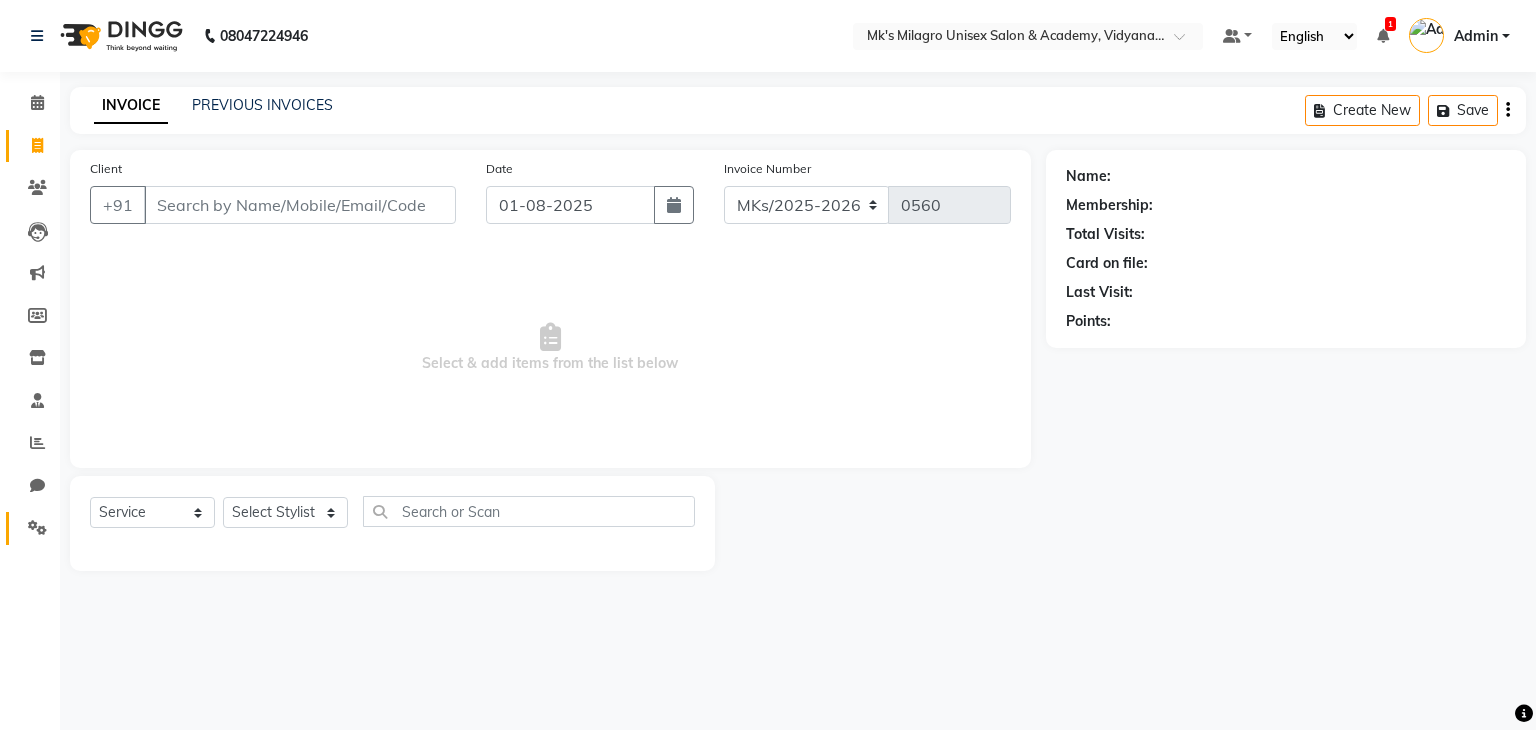 click on "Settings" 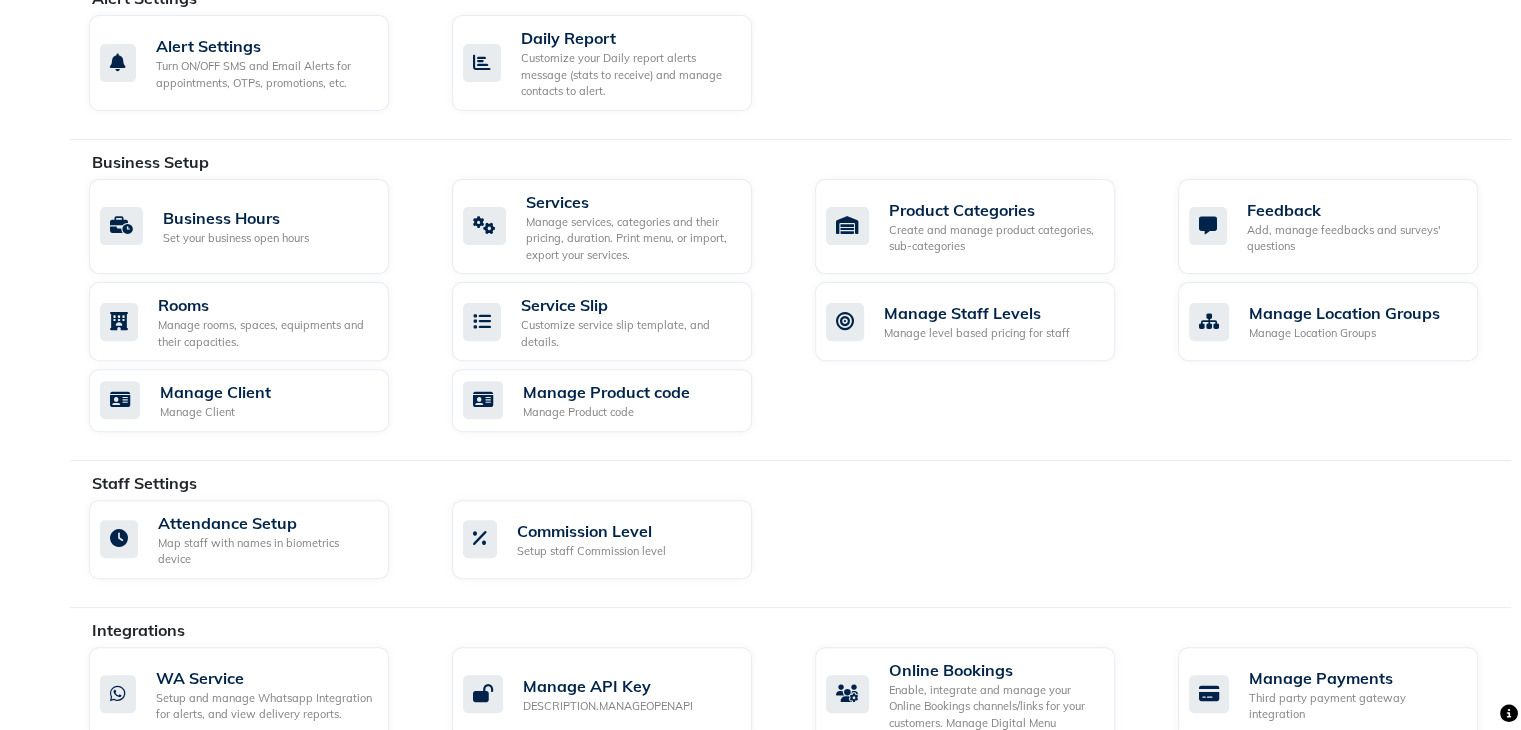 scroll, scrollTop: 600, scrollLeft: 0, axis: vertical 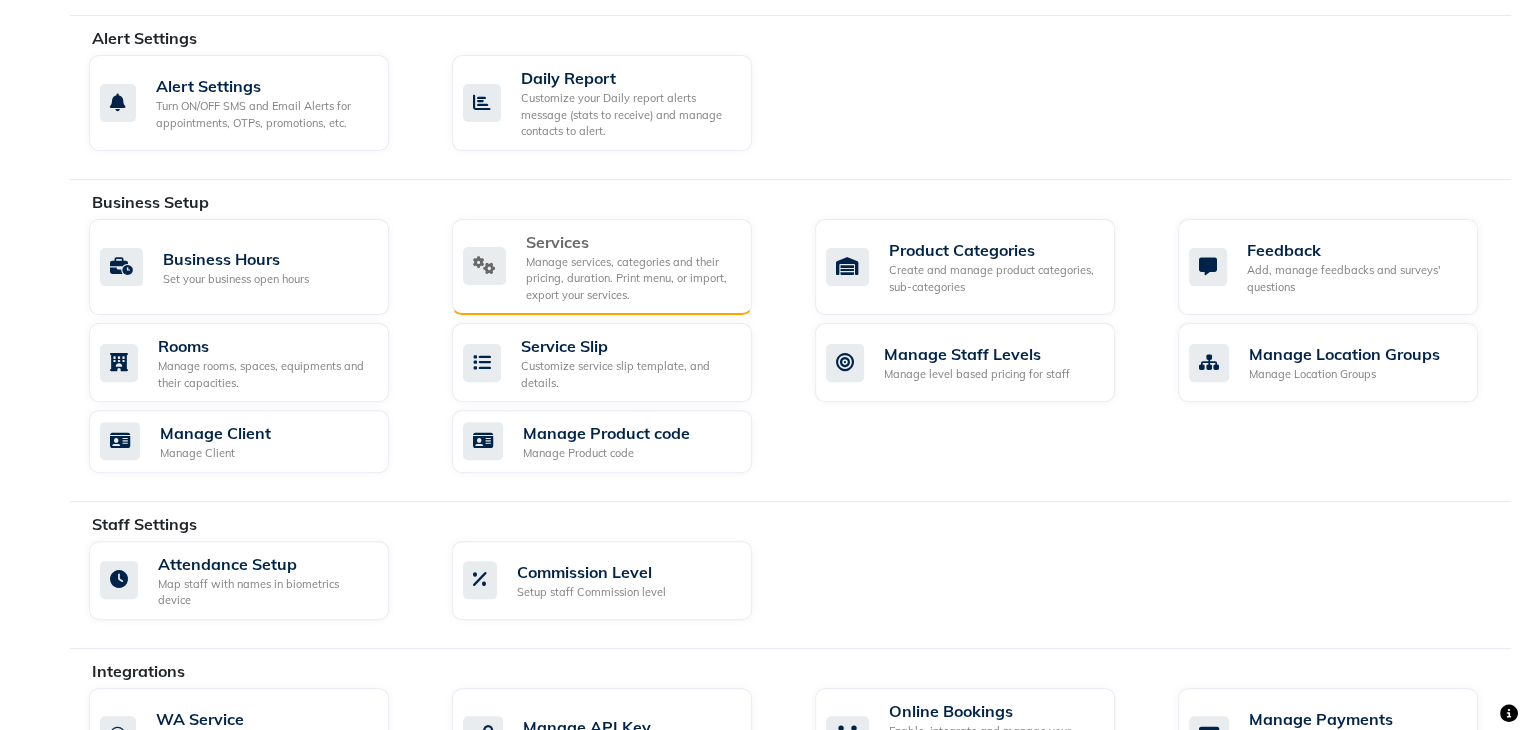 click on "Manage services, categories and their pricing, duration. Print menu, or import, export your services." 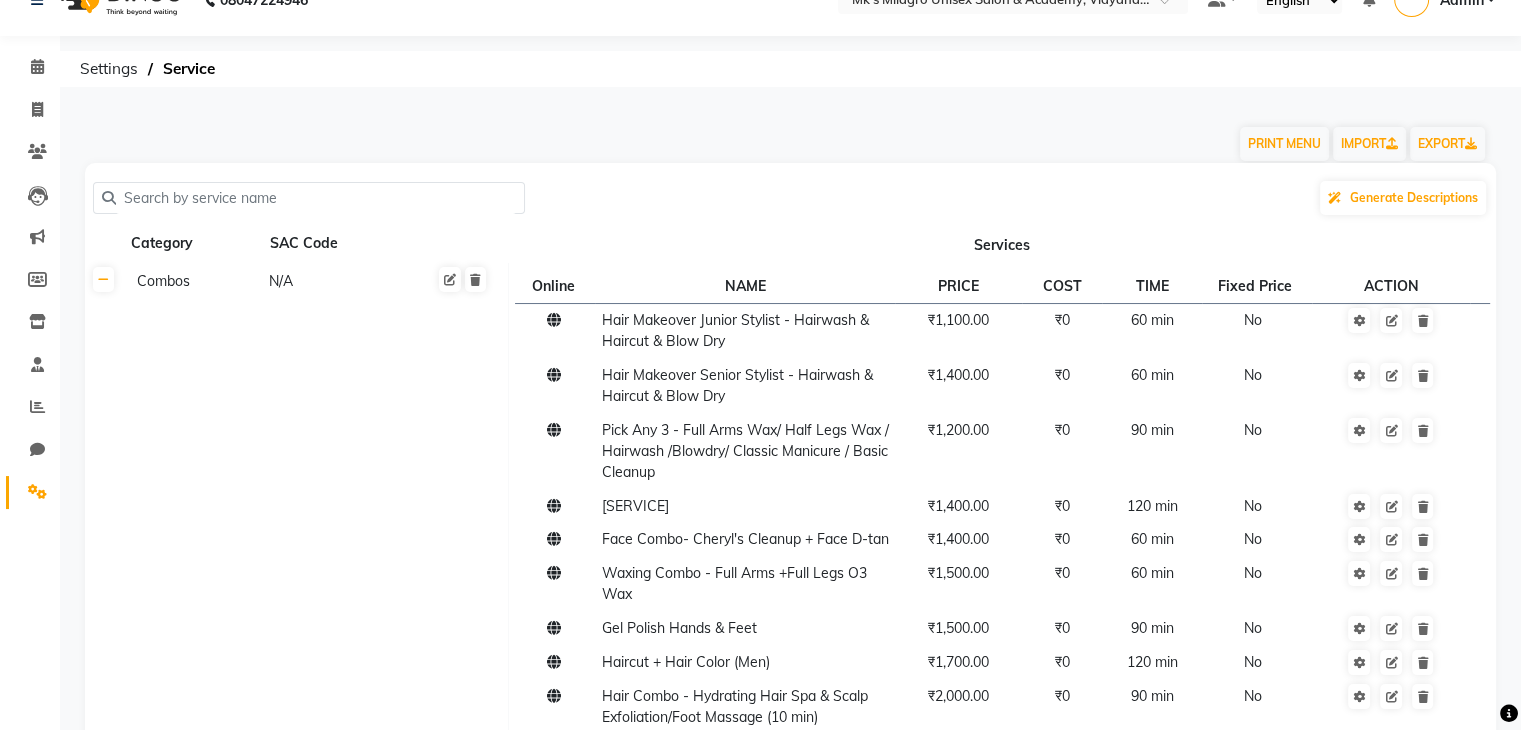 scroll, scrollTop: 40, scrollLeft: 0, axis: vertical 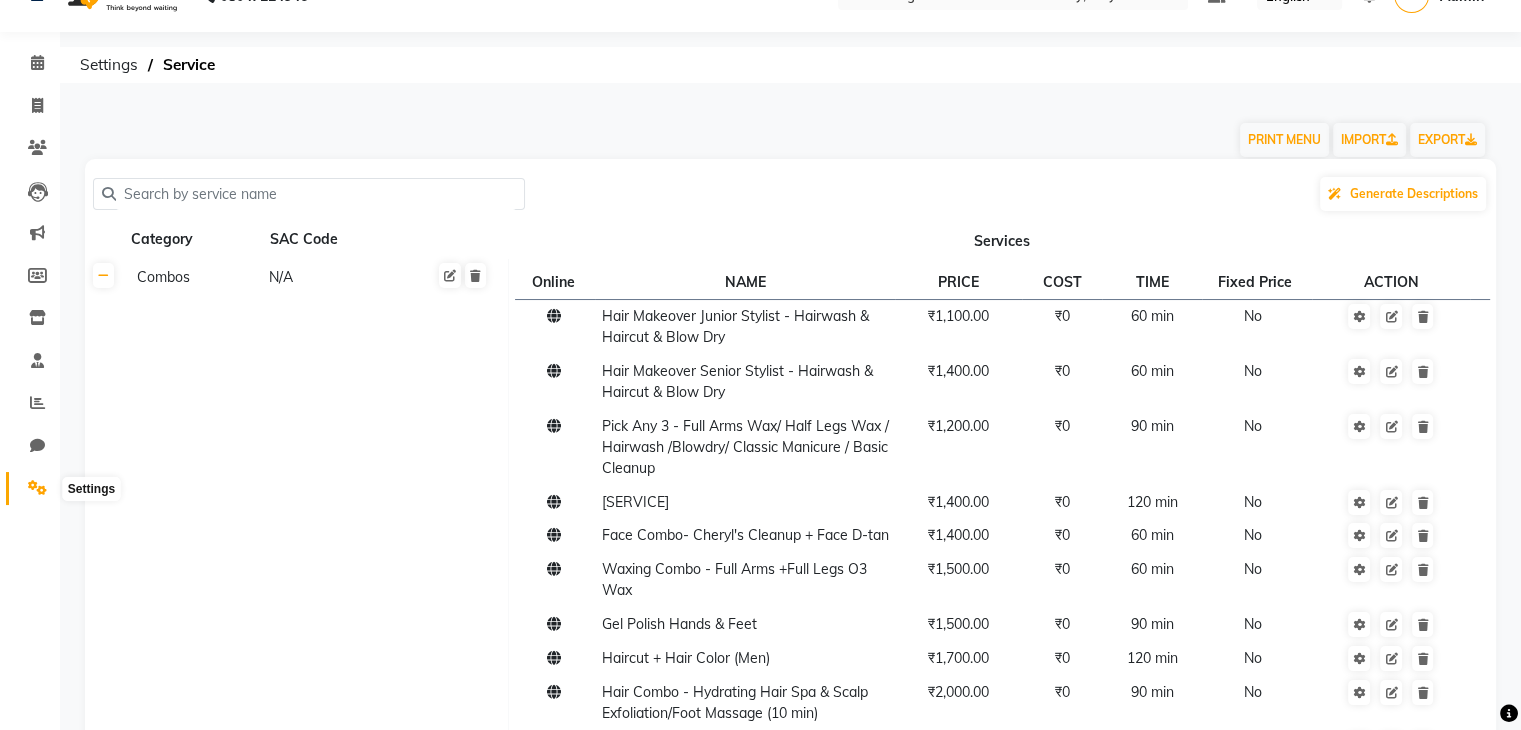 click 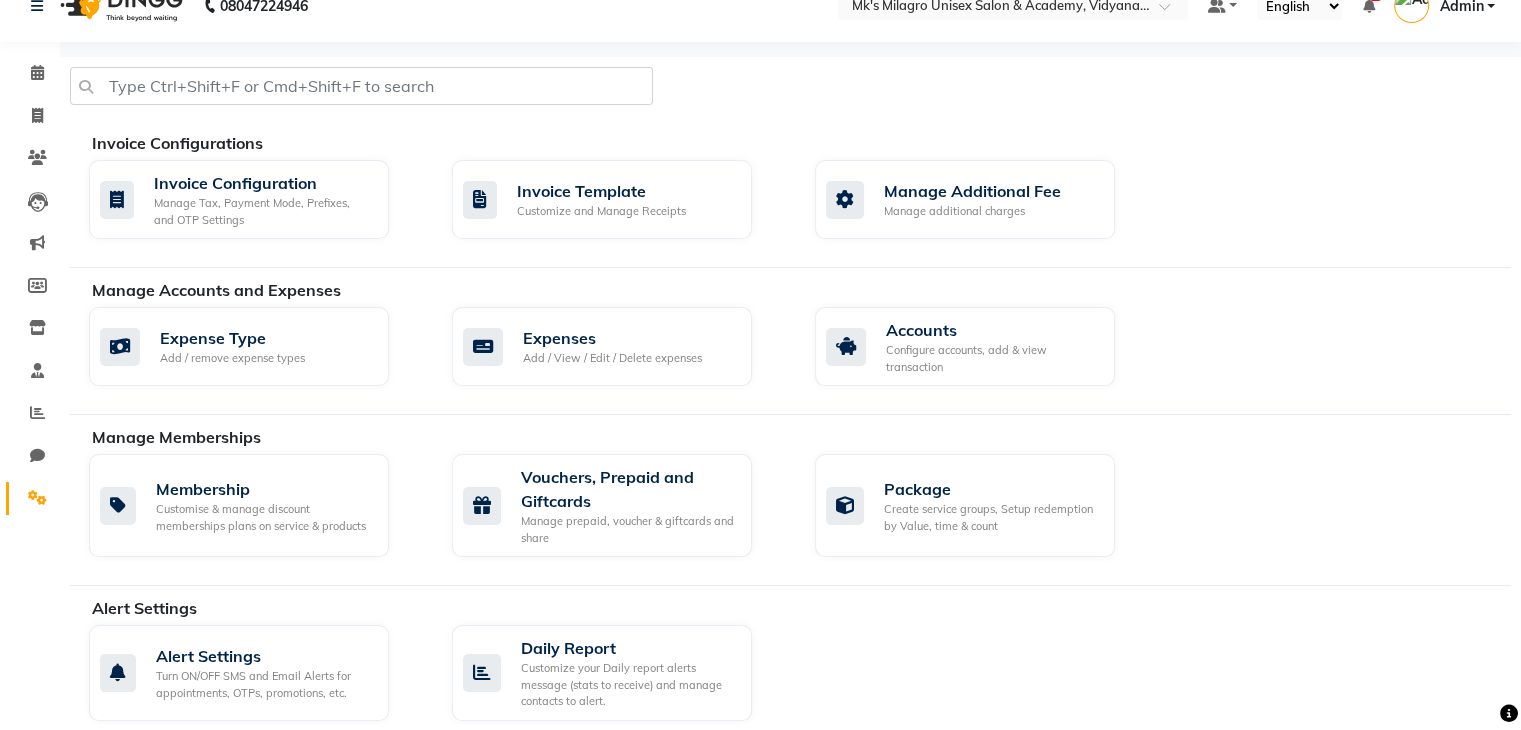 scroll, scrollTop: 0, scrollLeft: 0, axis: both 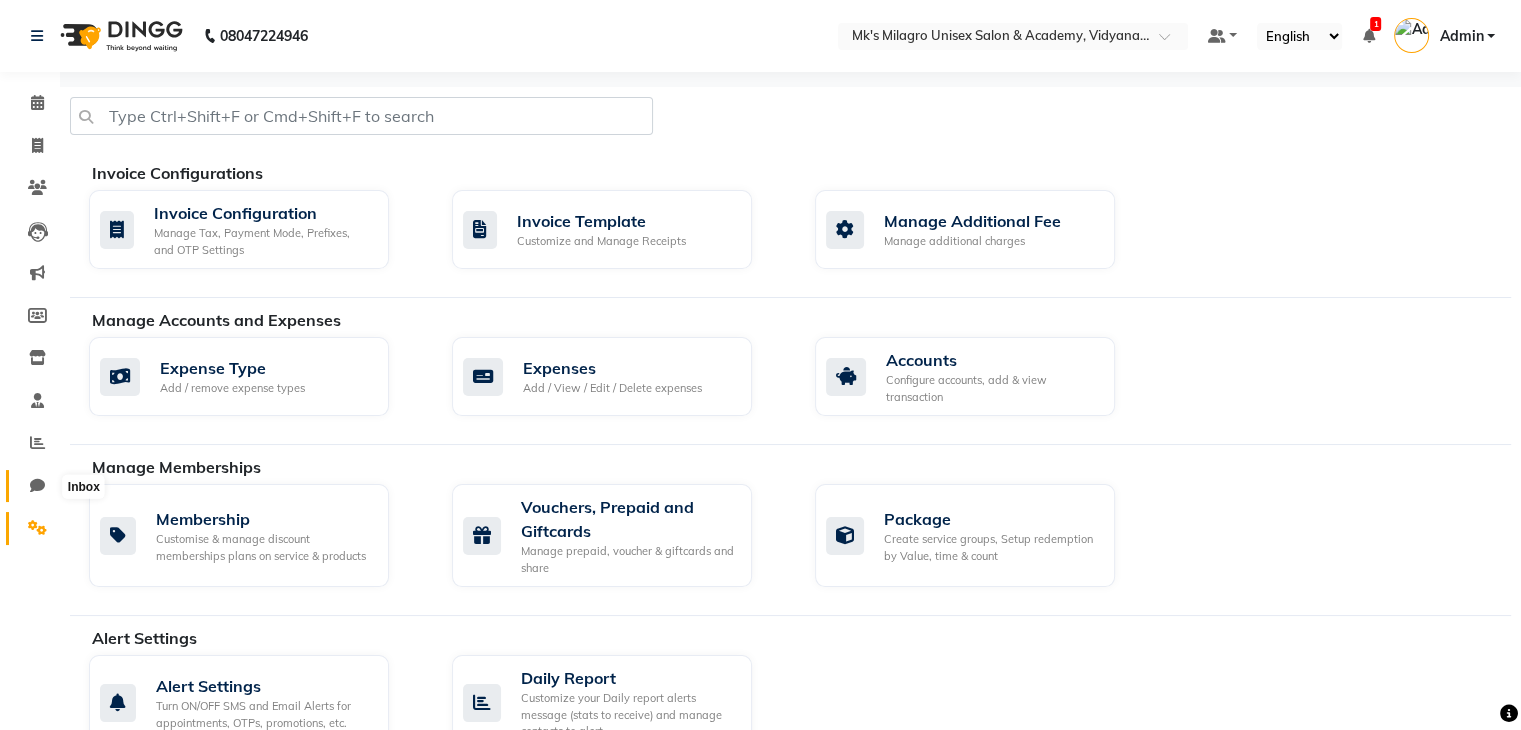 click 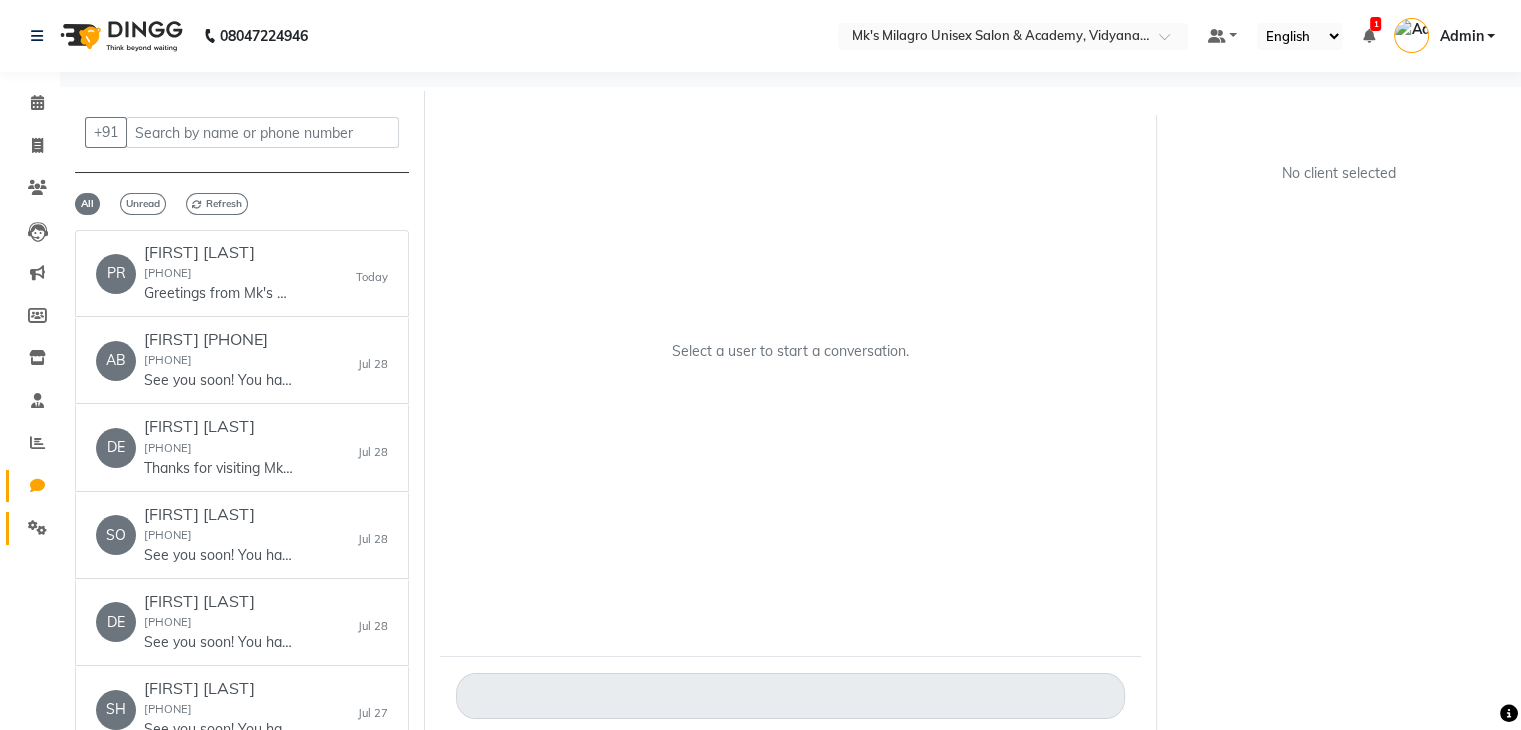 scroll, scrollTop: 15, scrollLeft: 0, axis: vertical 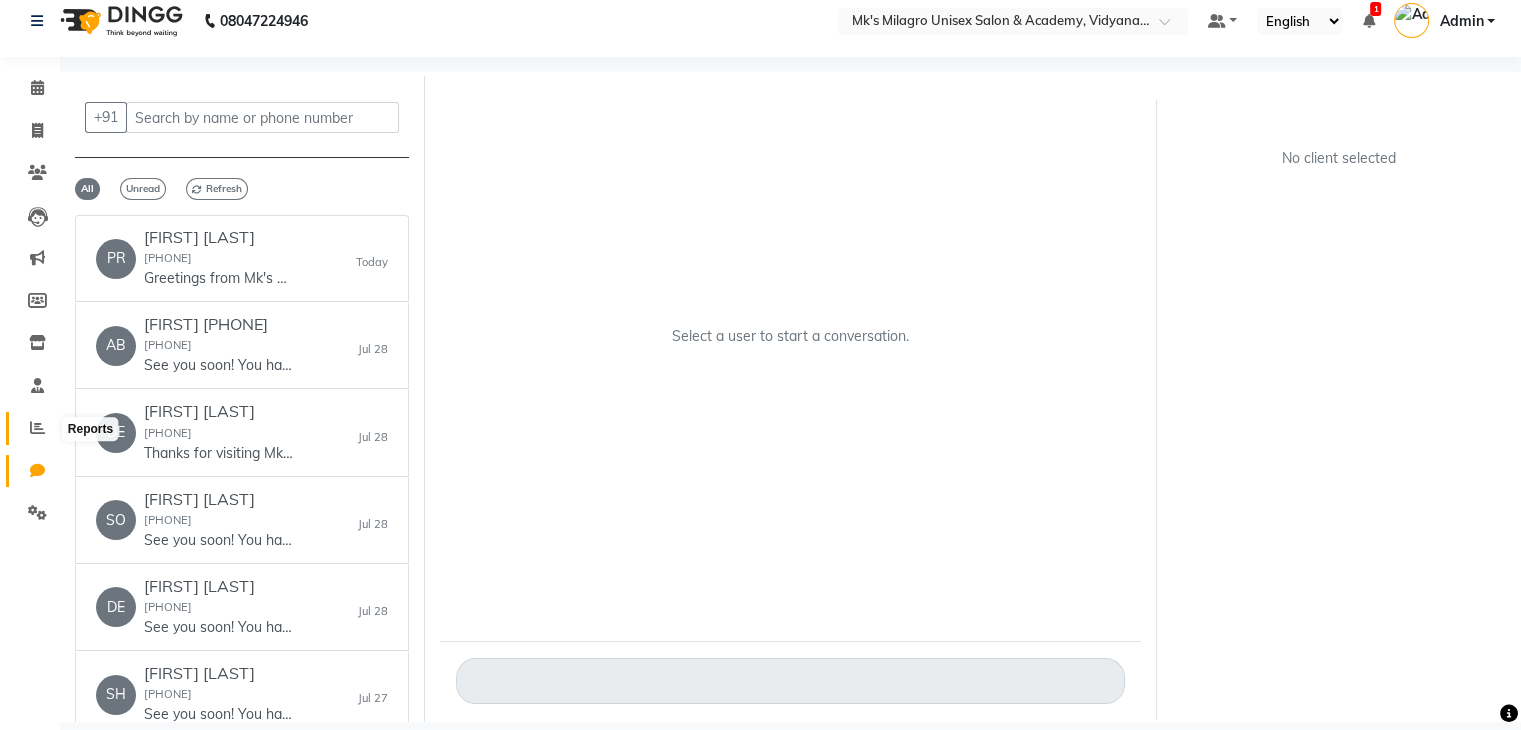 click 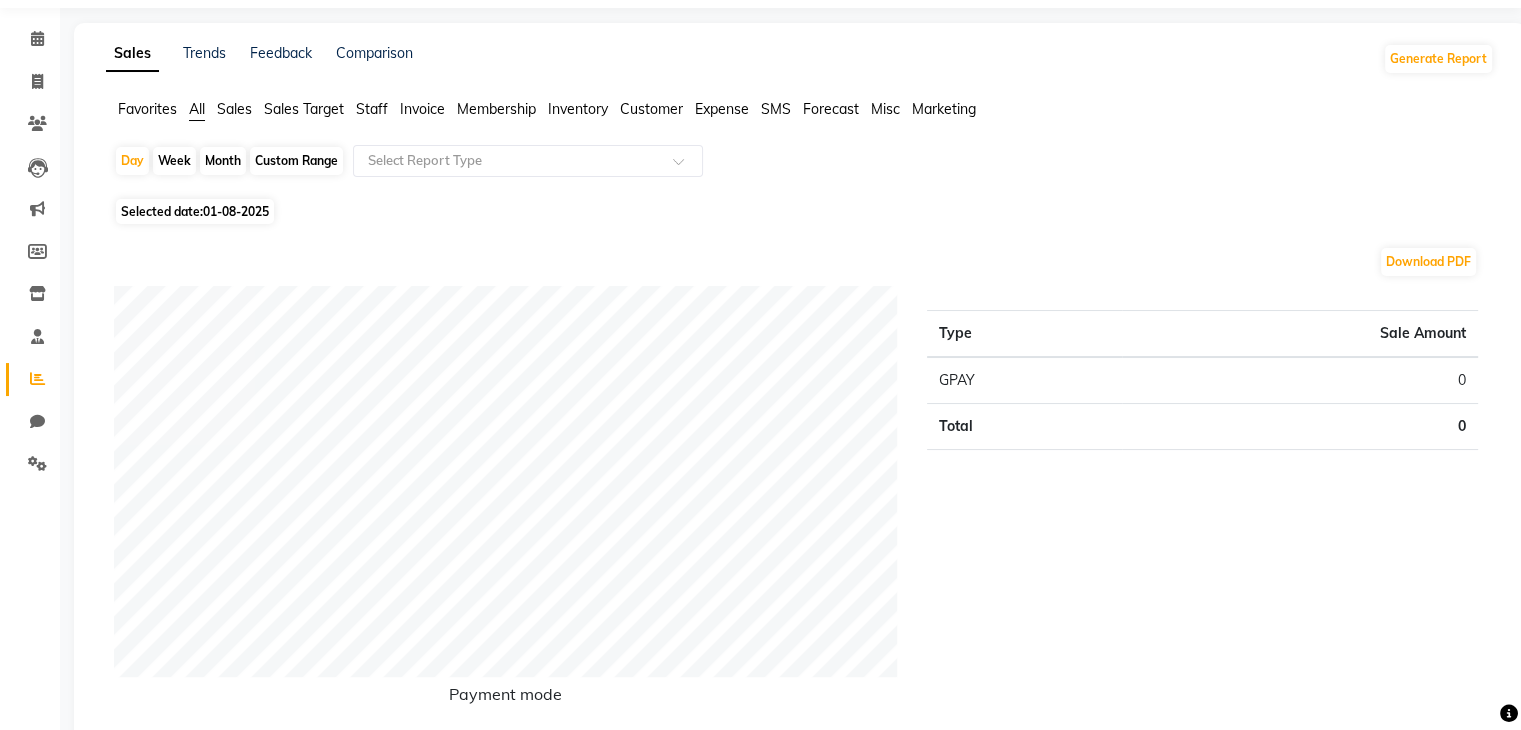 scroll, scrollTop: 80, scrollLeft: 0, axis: vertical 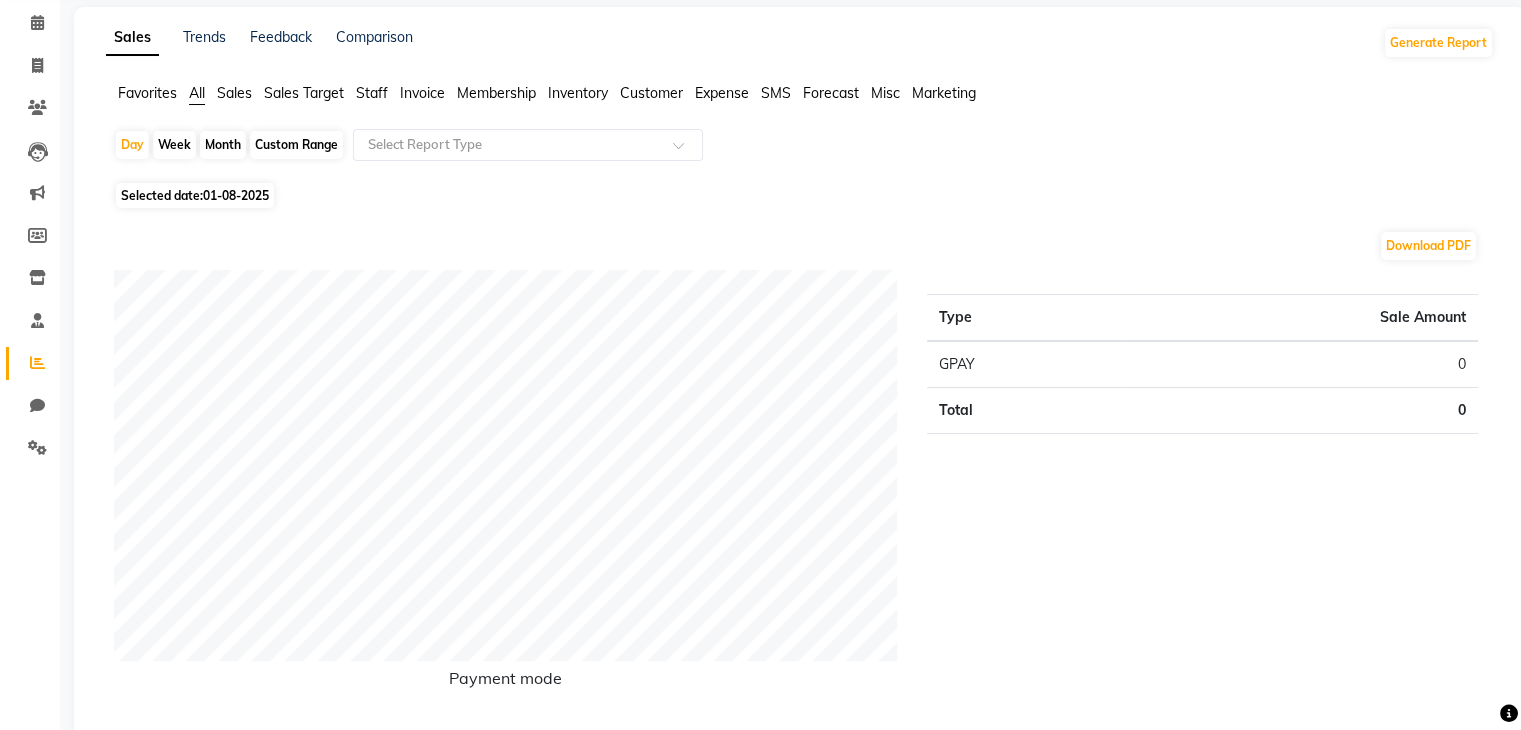 click on "Sales" 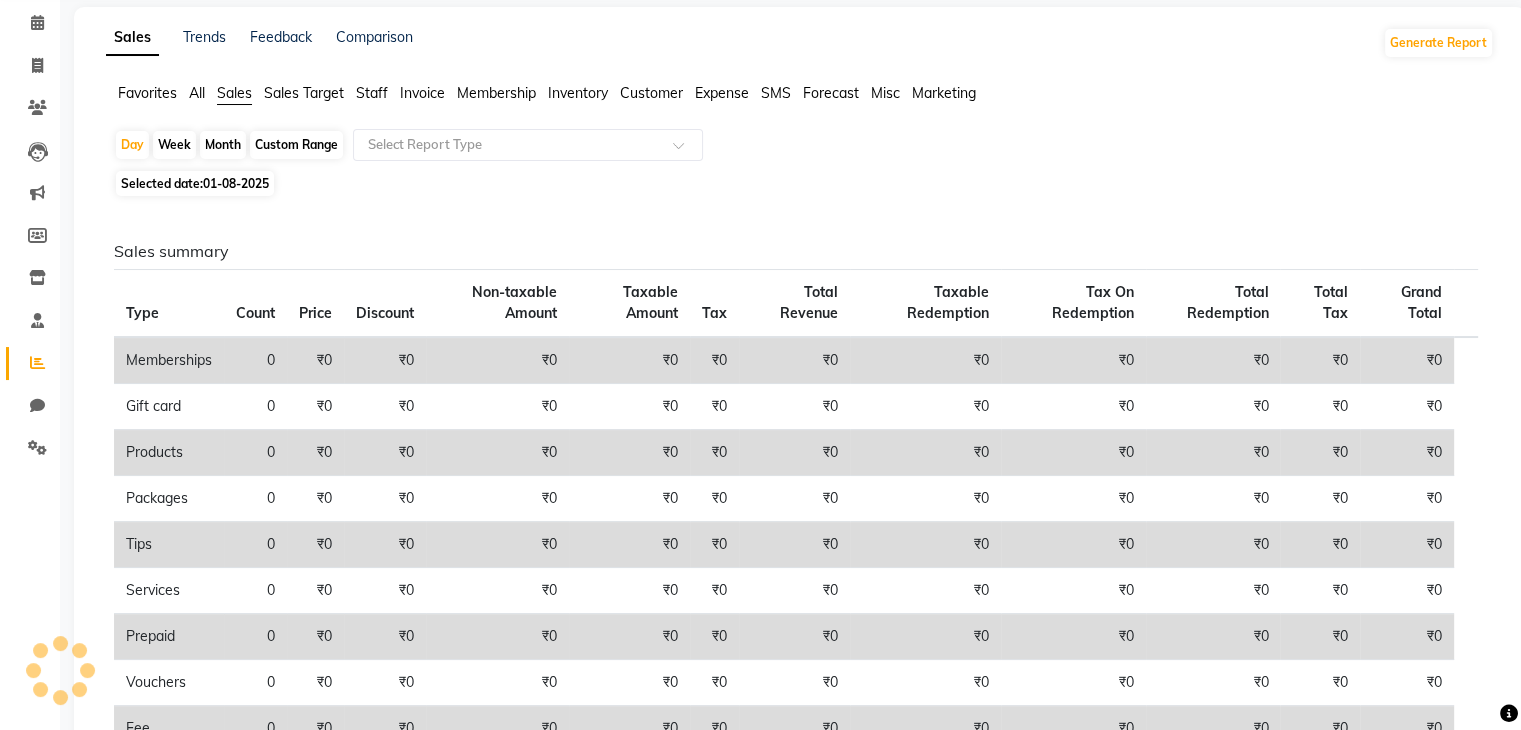 scroll, scrollTop: 0, scrollLeft: 0, axis: both 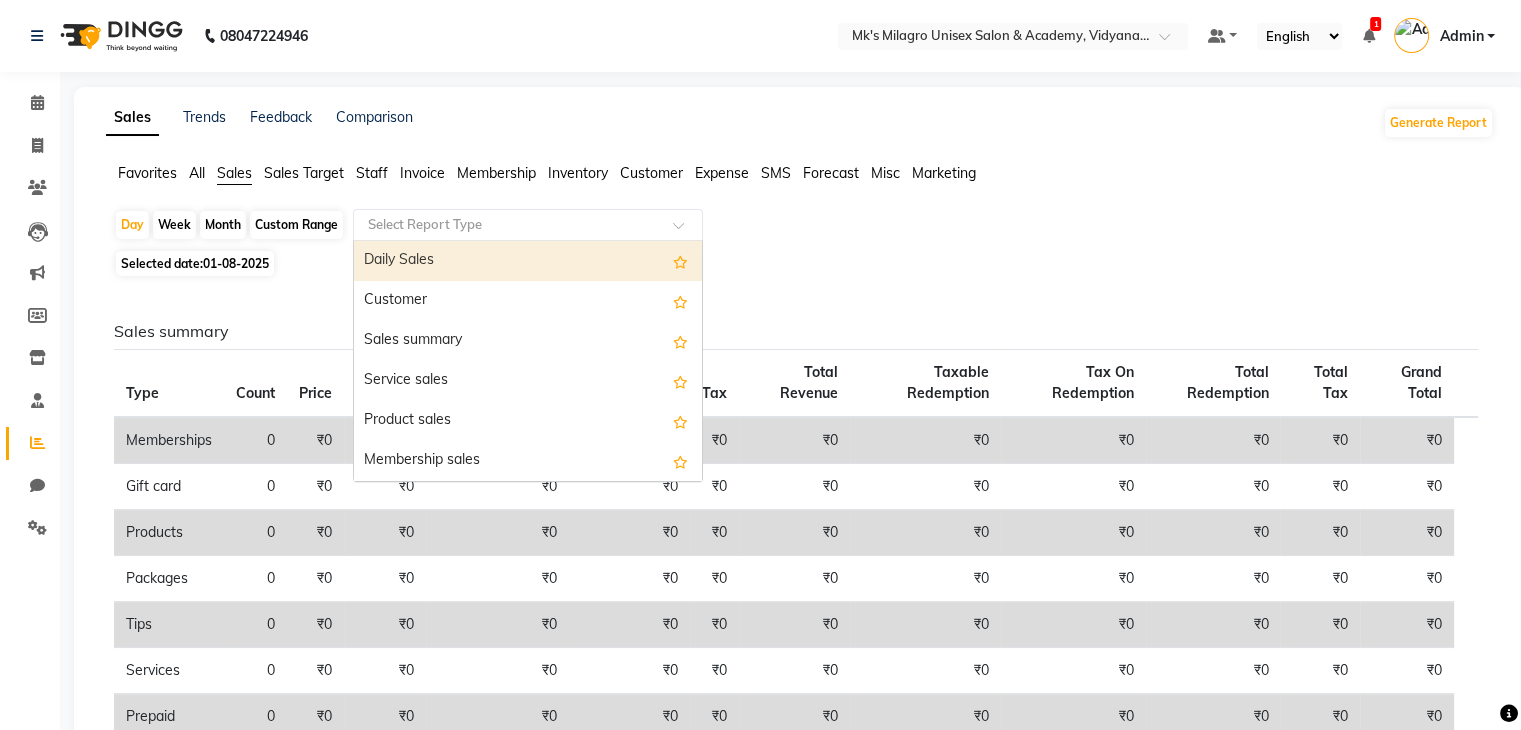 click on "Select Report Type" 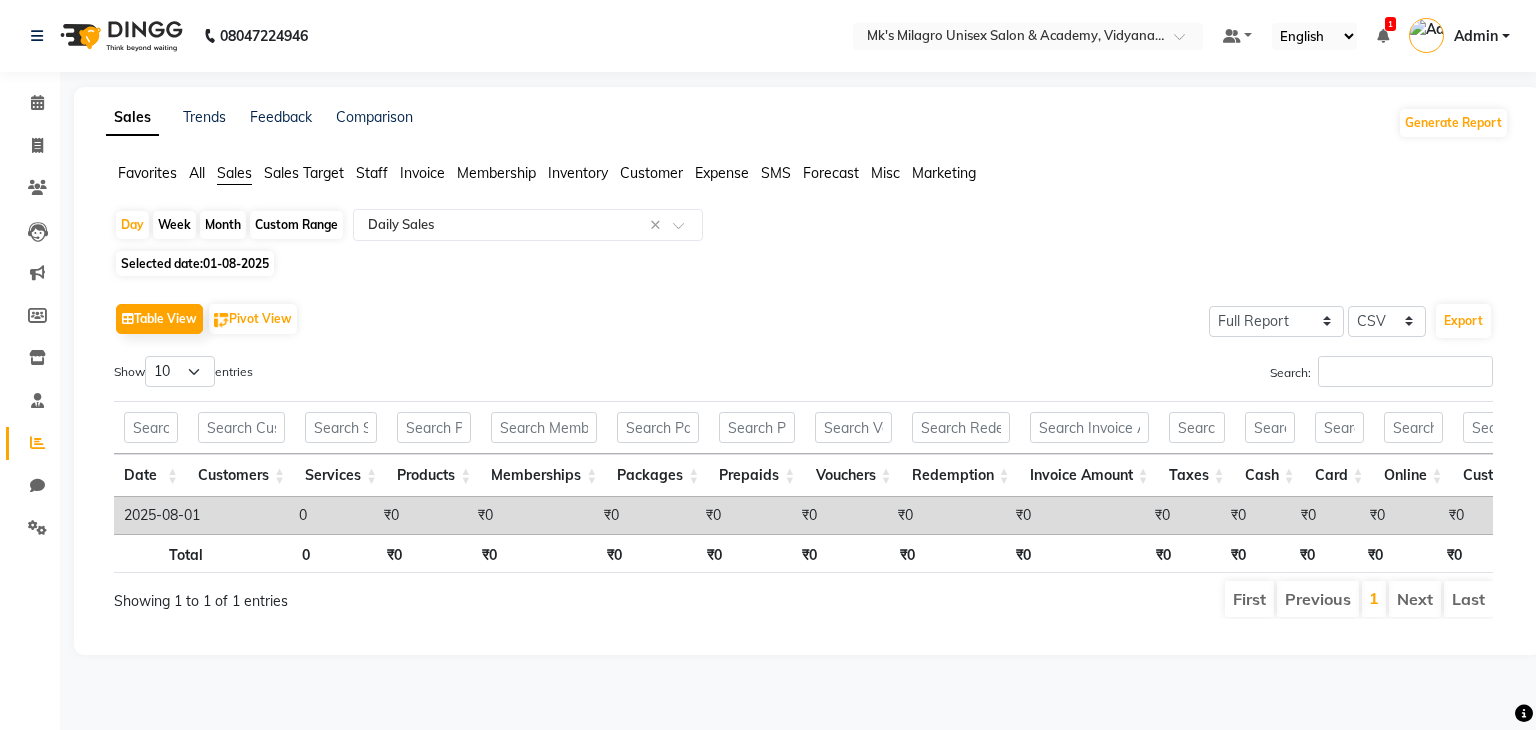 click on "Month" 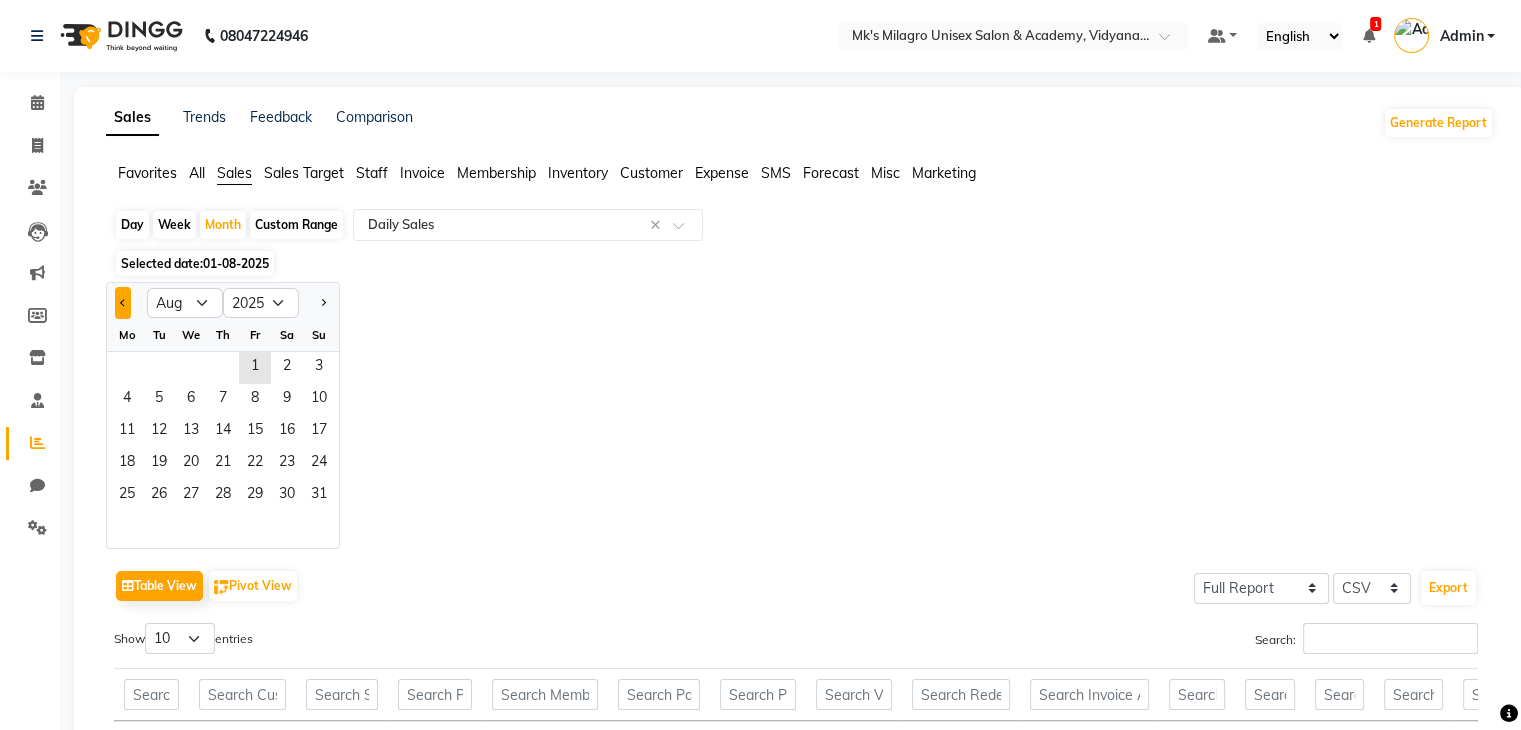 click 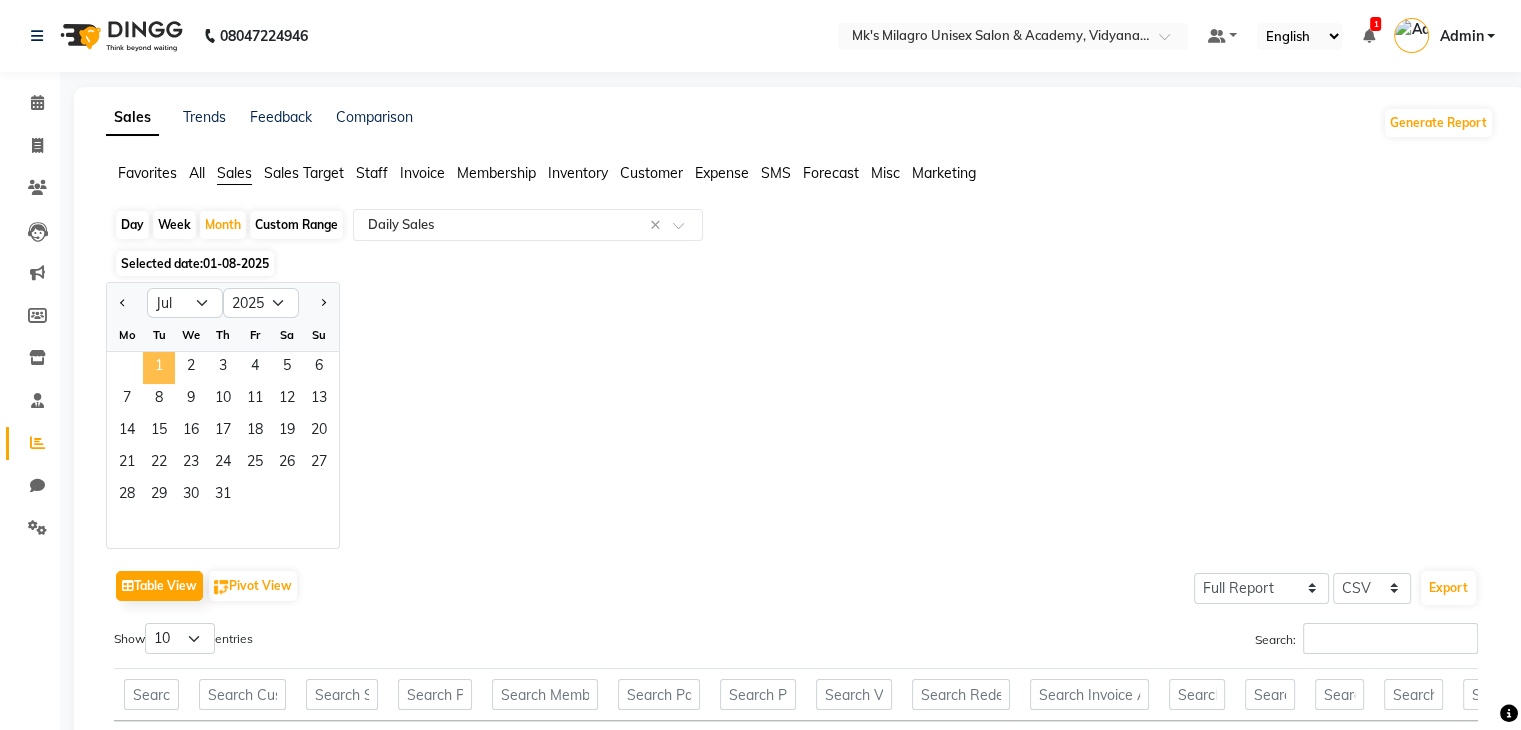 click on "1" 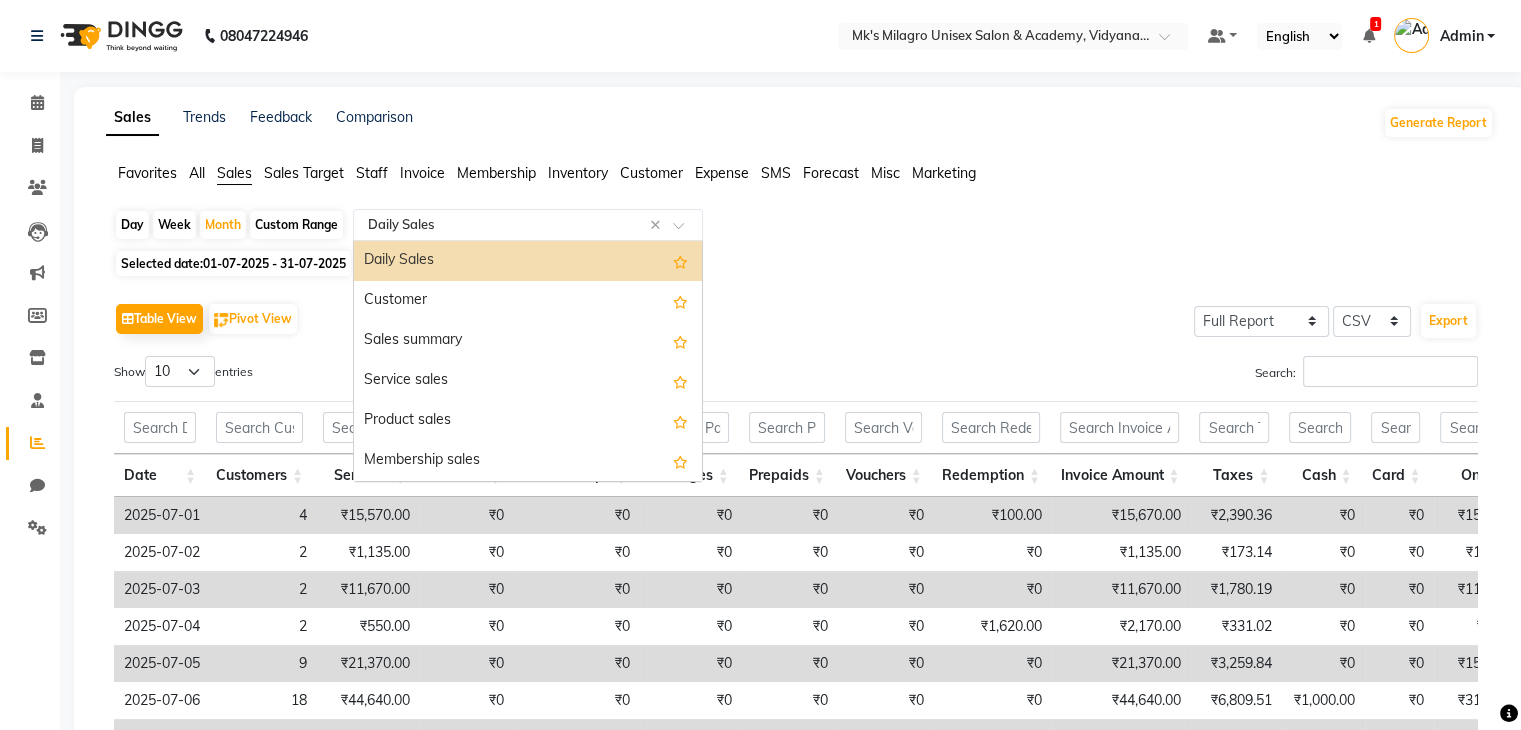 click 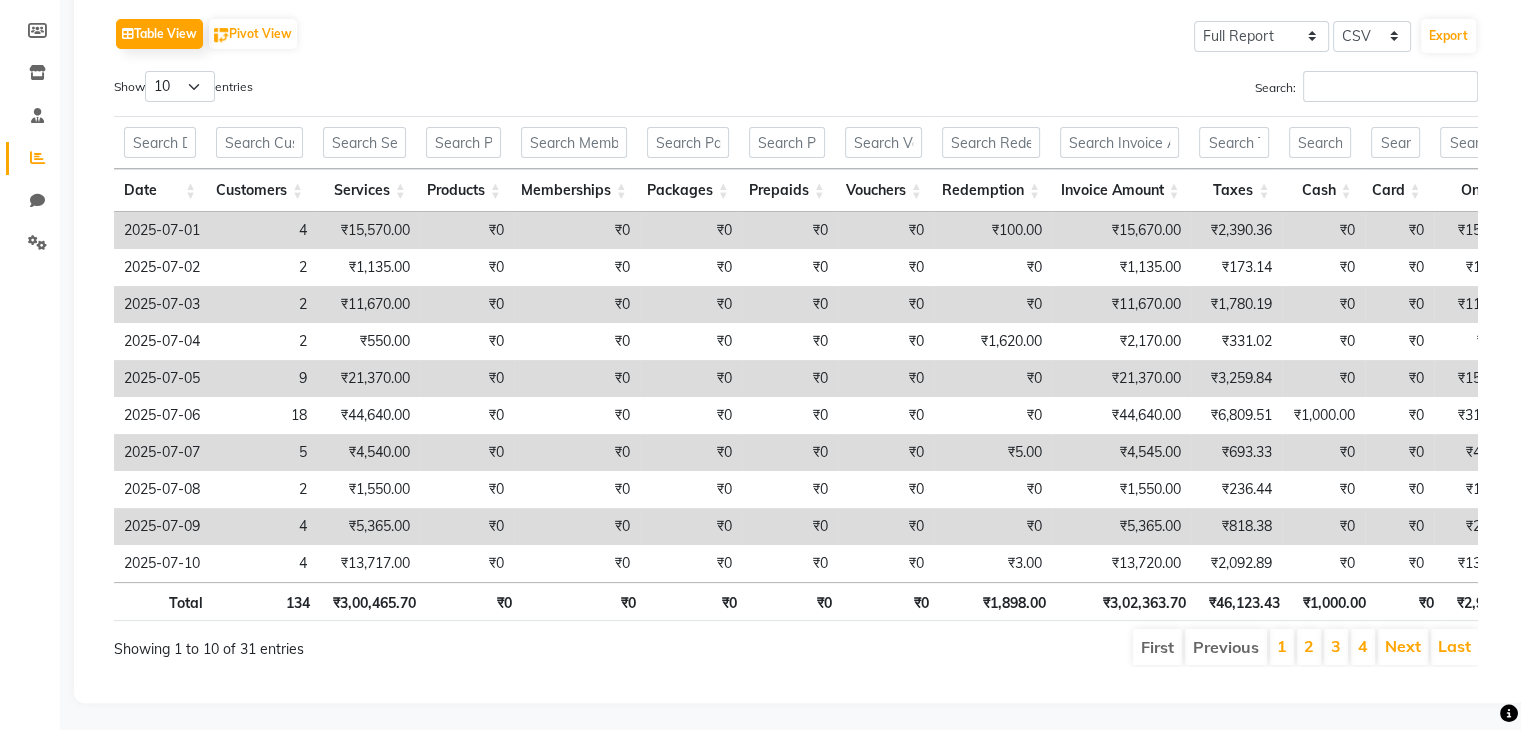 scroll, scrollTop: 317, scrollLeft: 0, axis: vertical 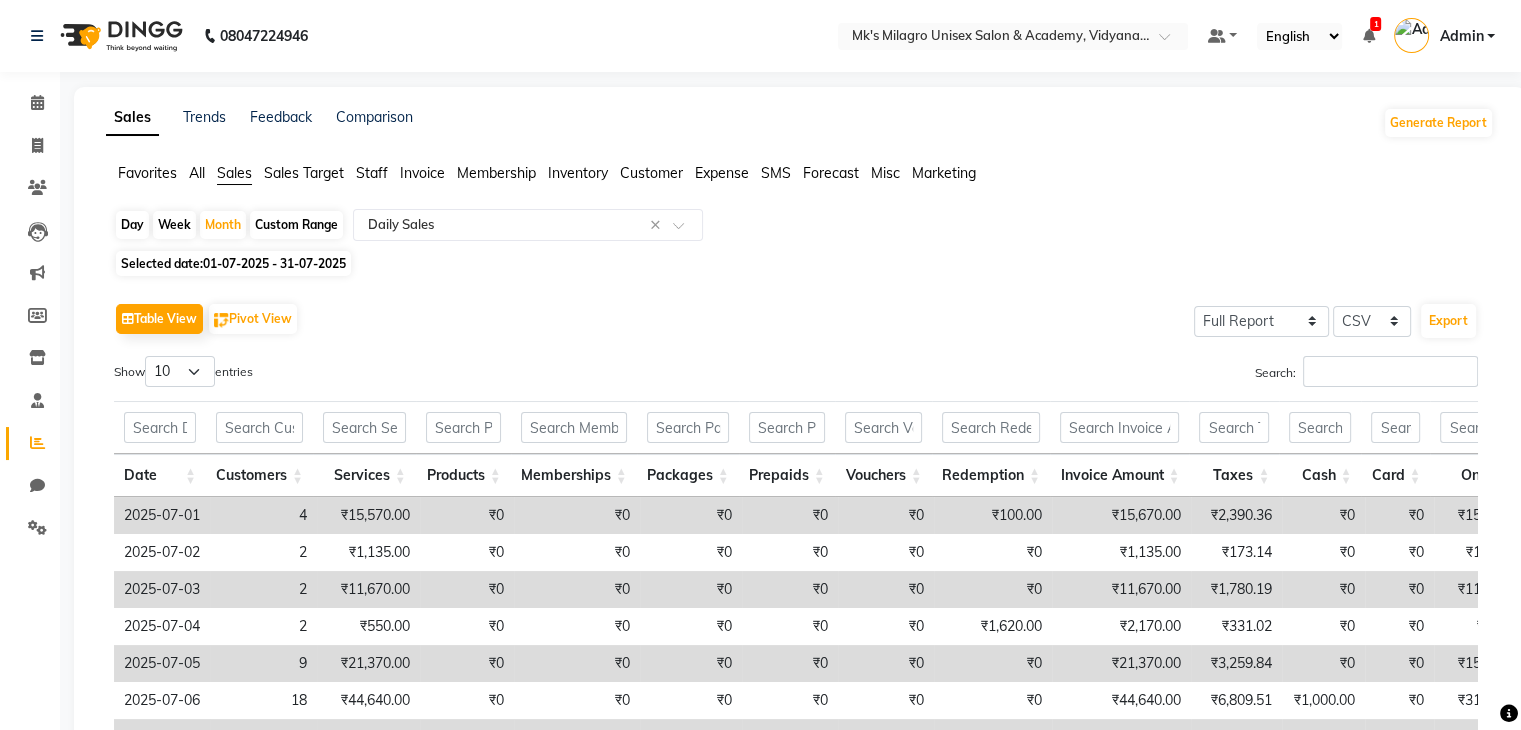 click on "Default Panel My Panel English ENGLISH Español العربية मराठी हिंदी ગુજરાતી தமிழ் 中文 1 Notifications nothing to show Admin Manage Profile Change Password Sign out  Version:3.15.11" at bounding box center (1013, 36) 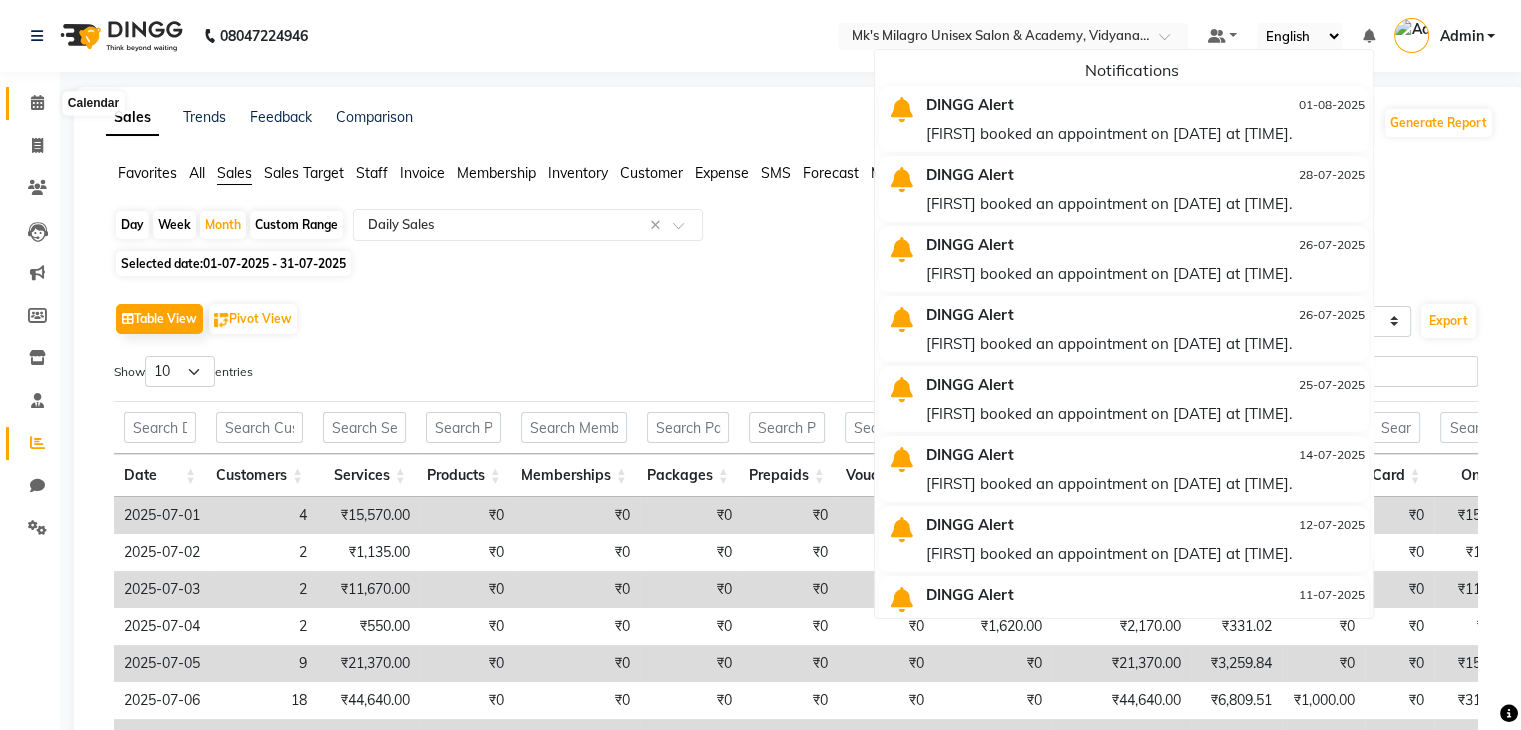 click 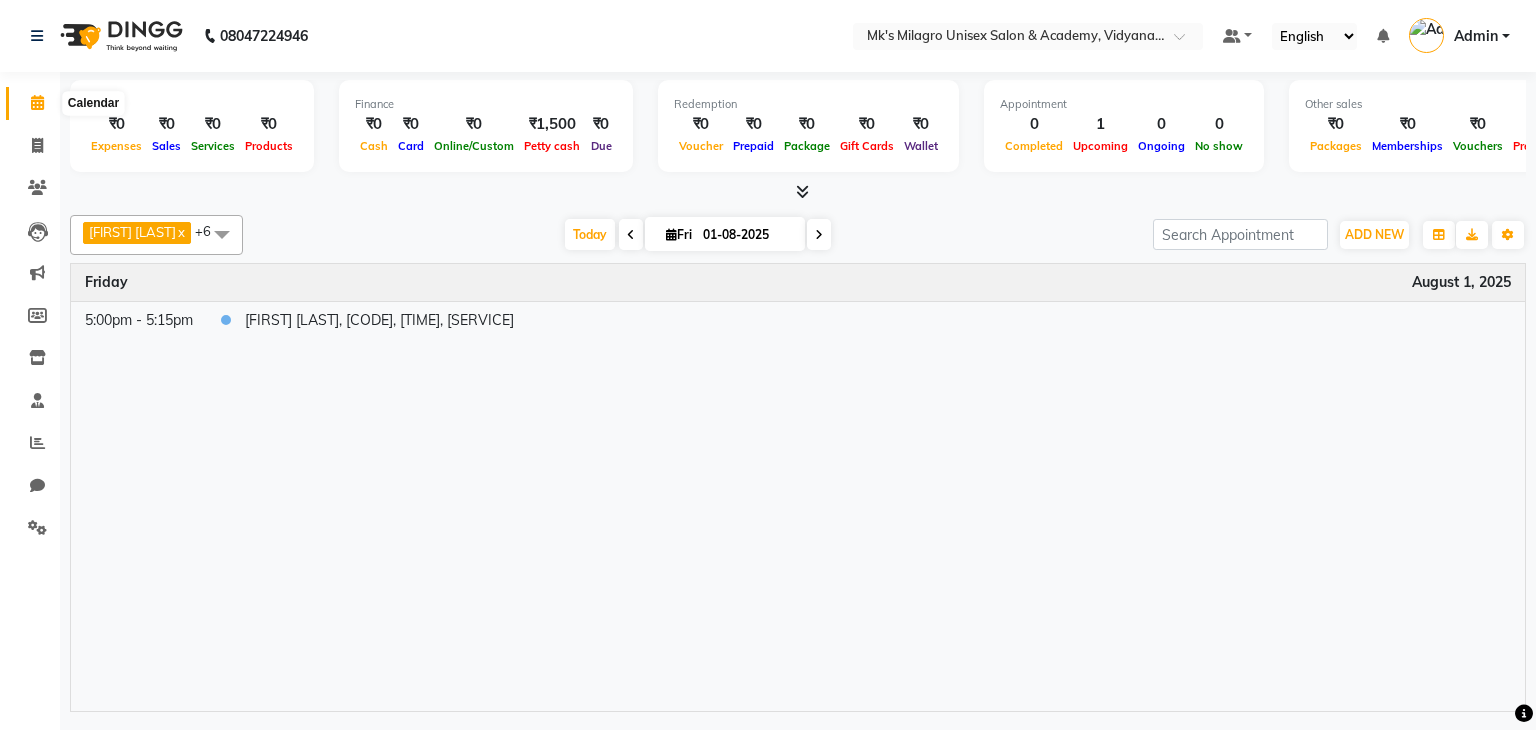 click 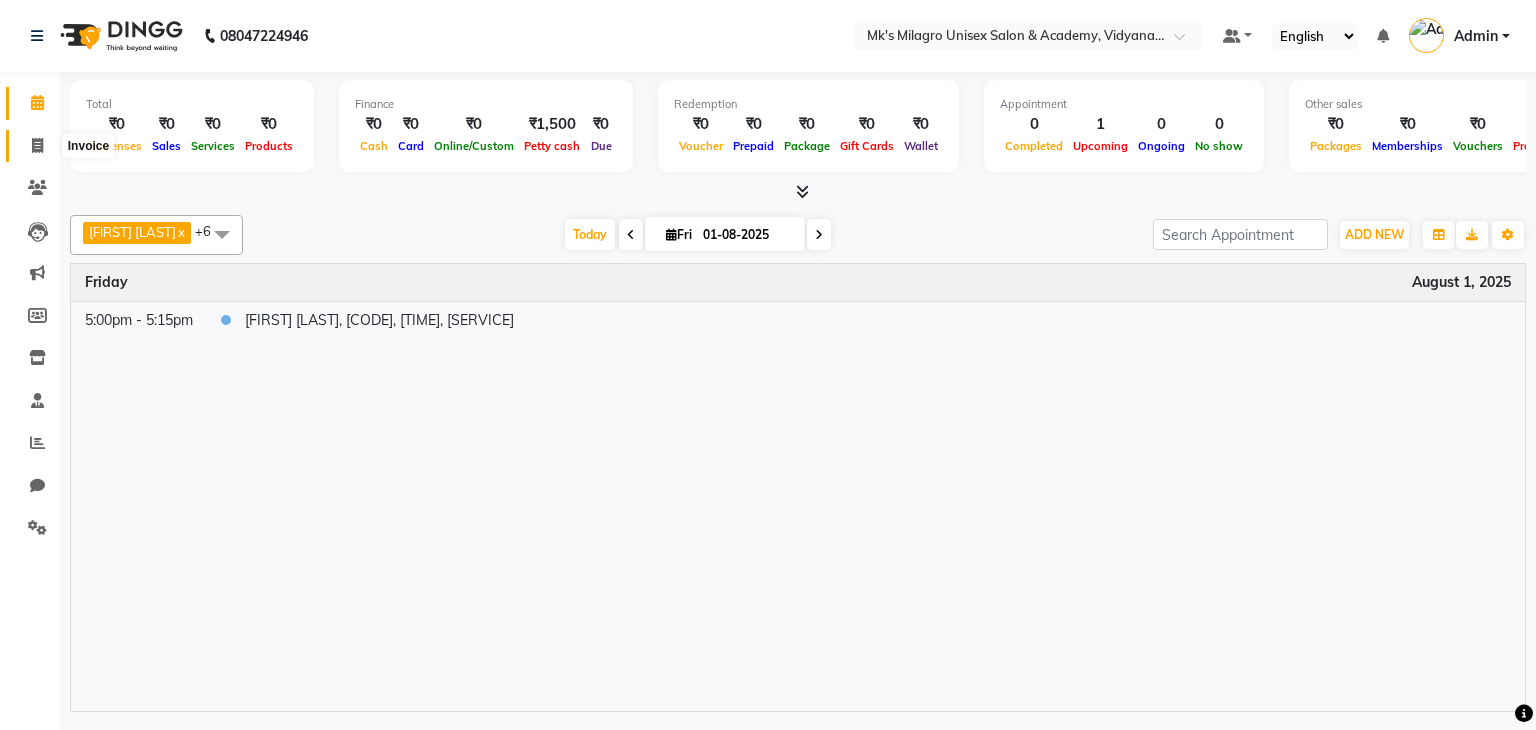 click 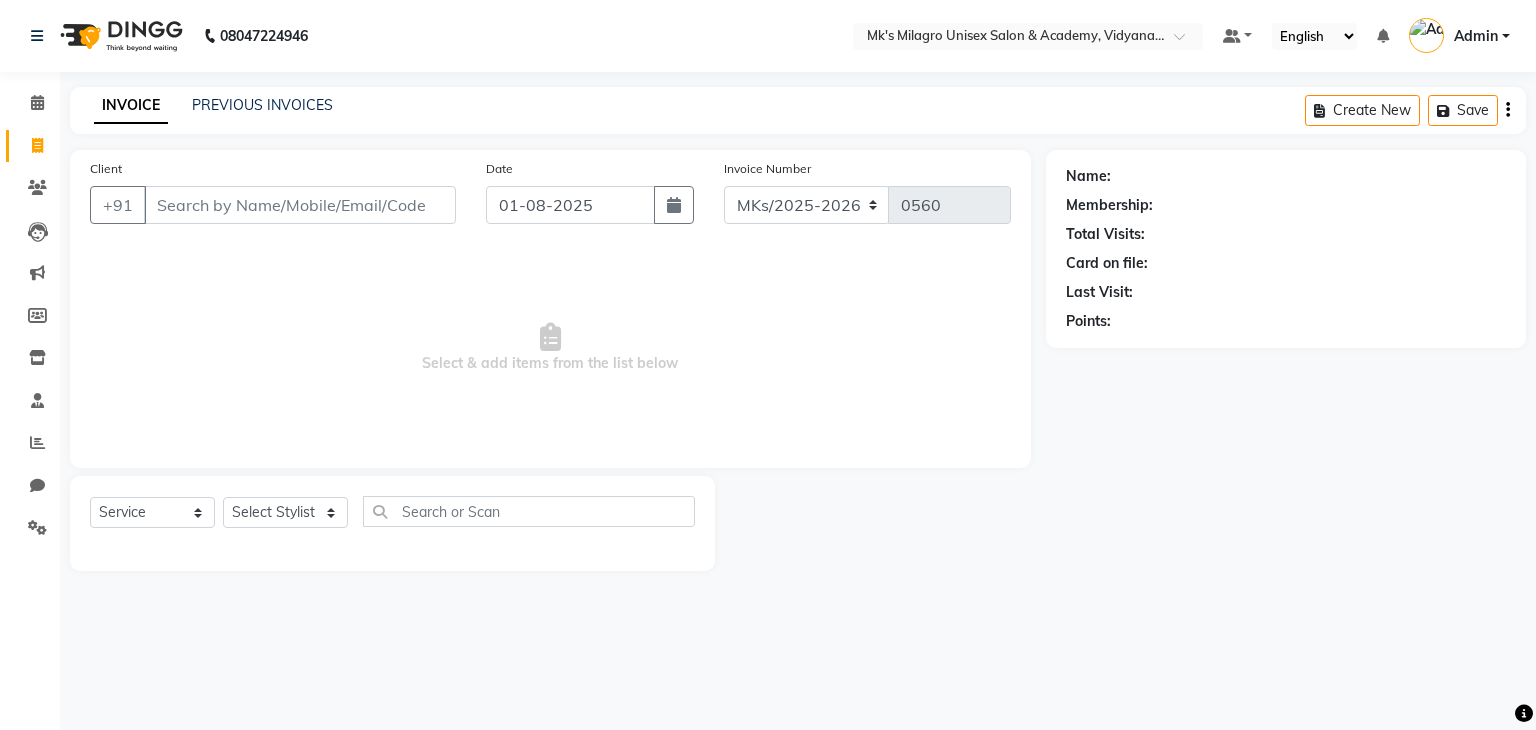 click on "PREVIOUS INVOICES" 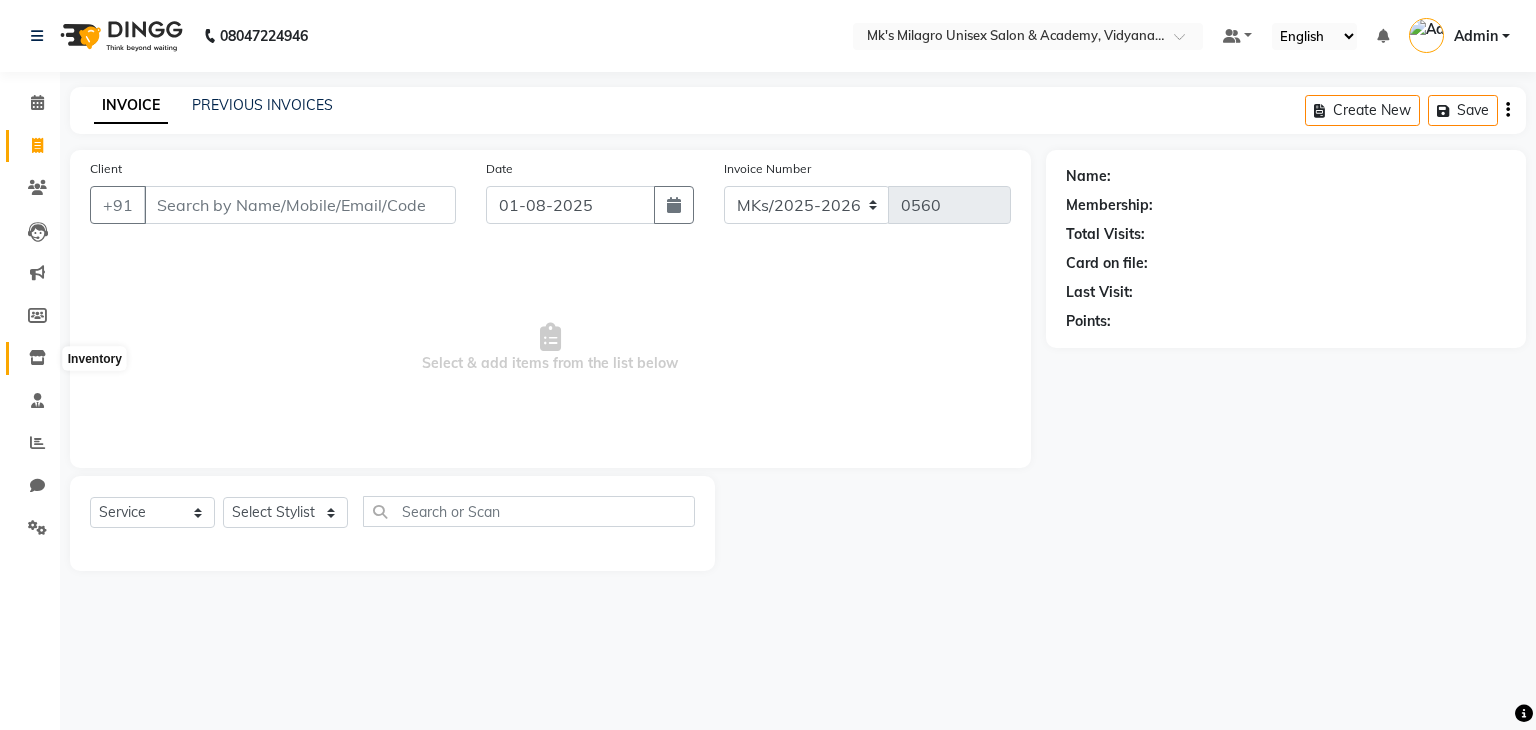 click 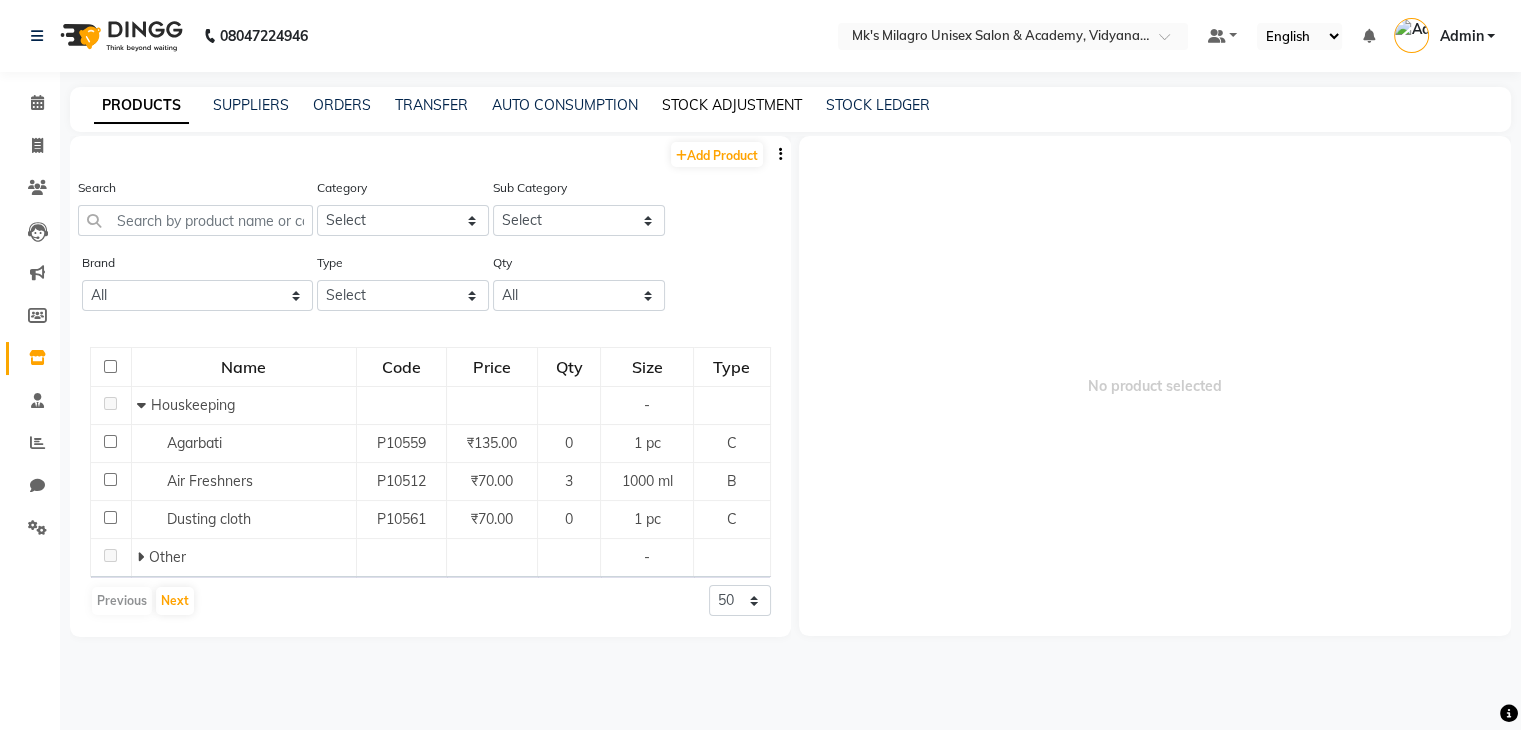 click on "STOCK ADJUSTMENT" 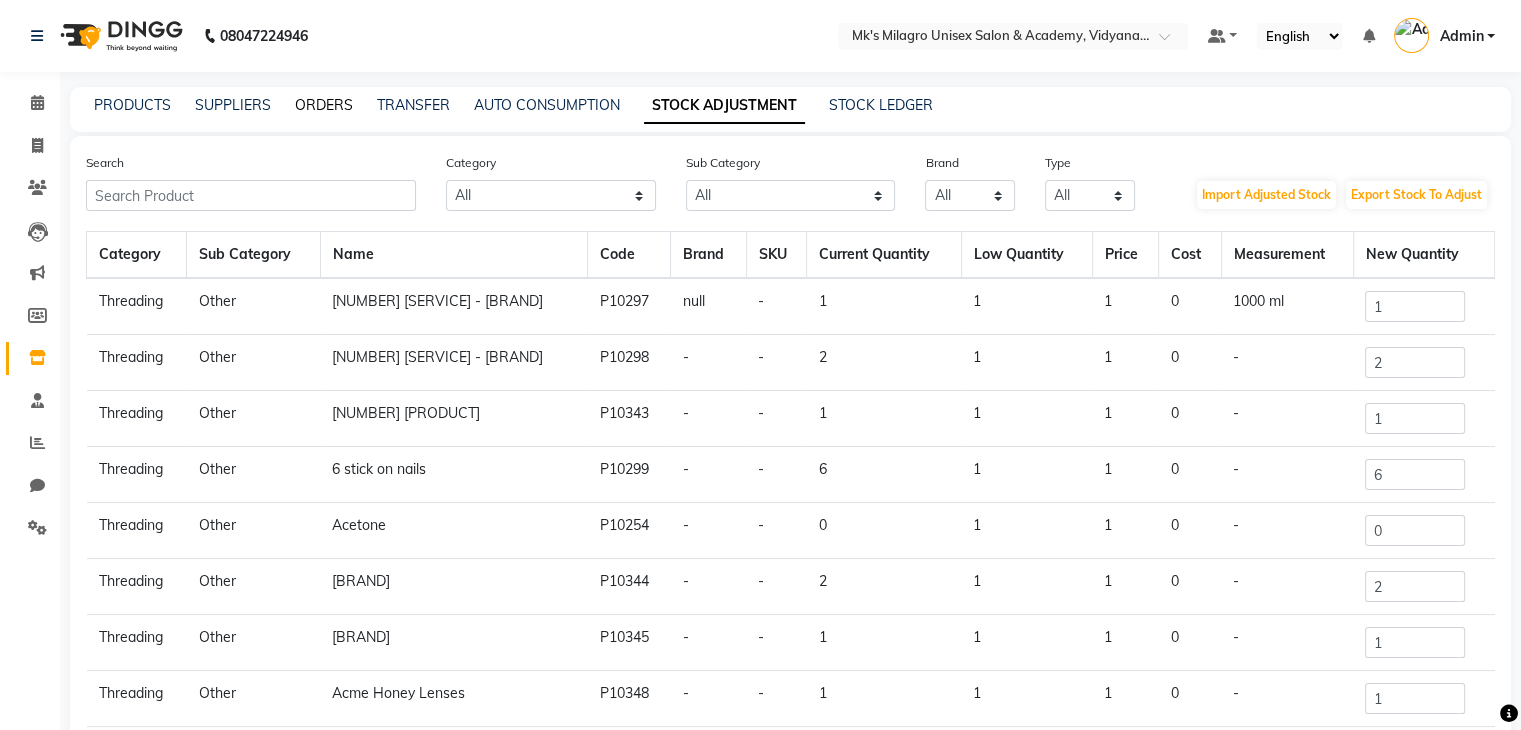 click on "ORDERS" 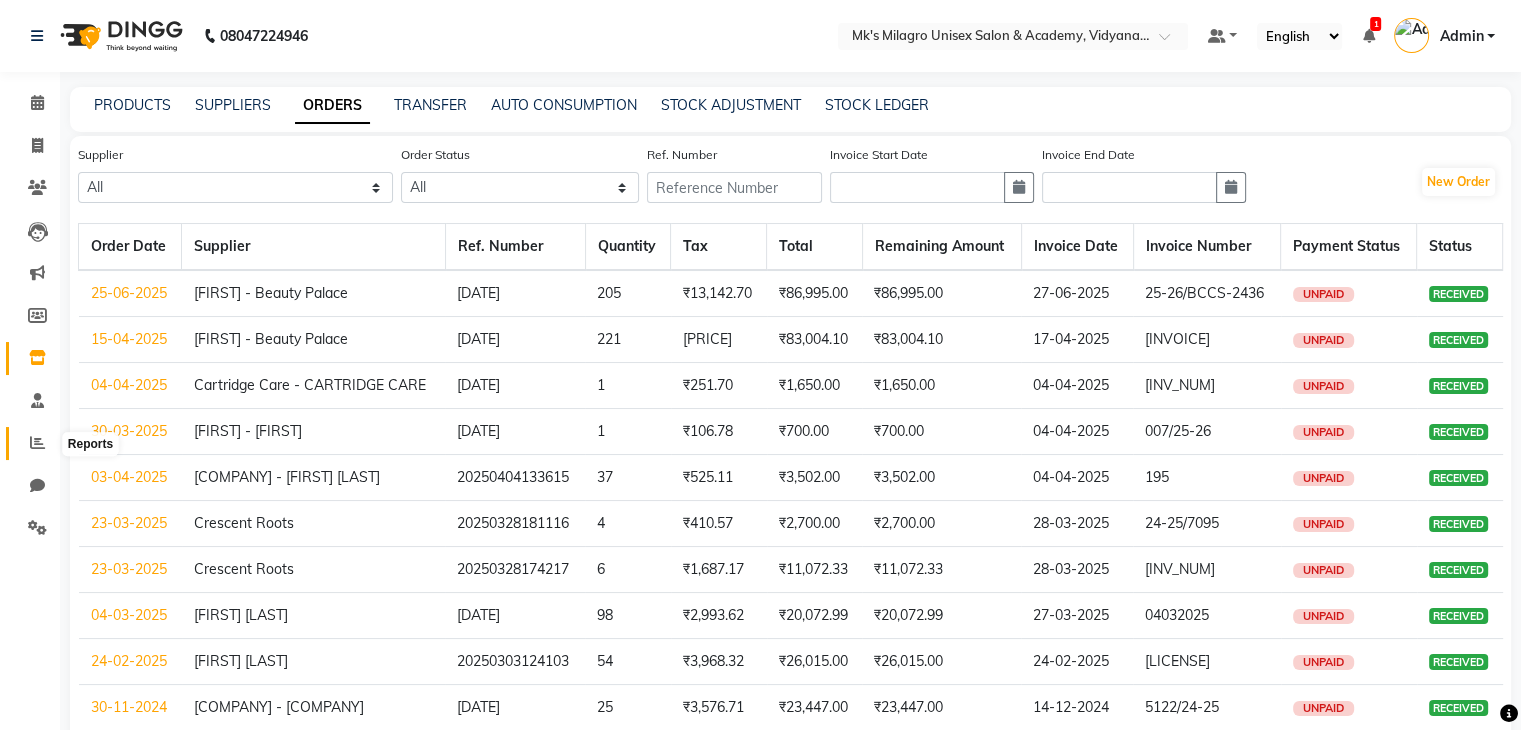 click 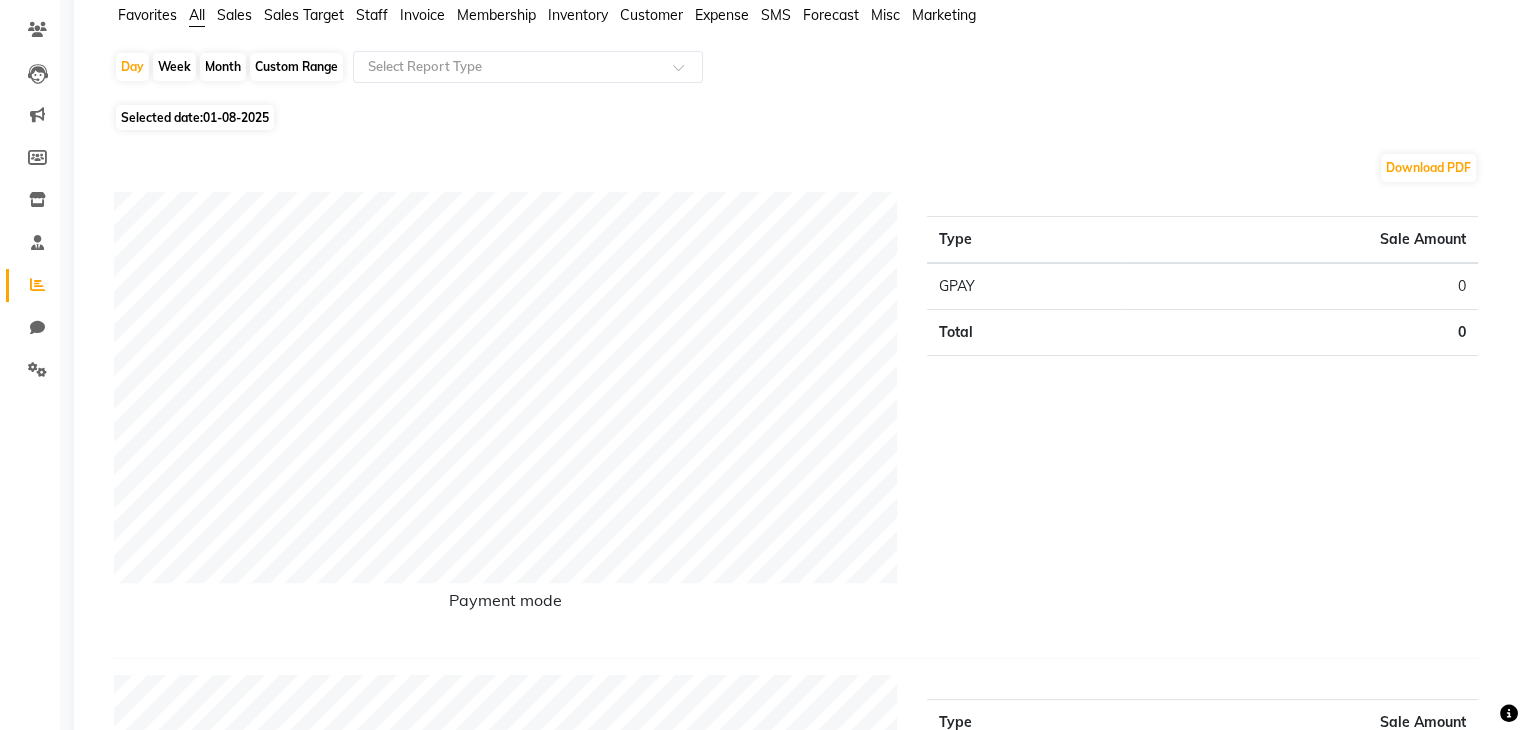scroll, scrollTop: 160, scrollLeft: 0, axis: vertical 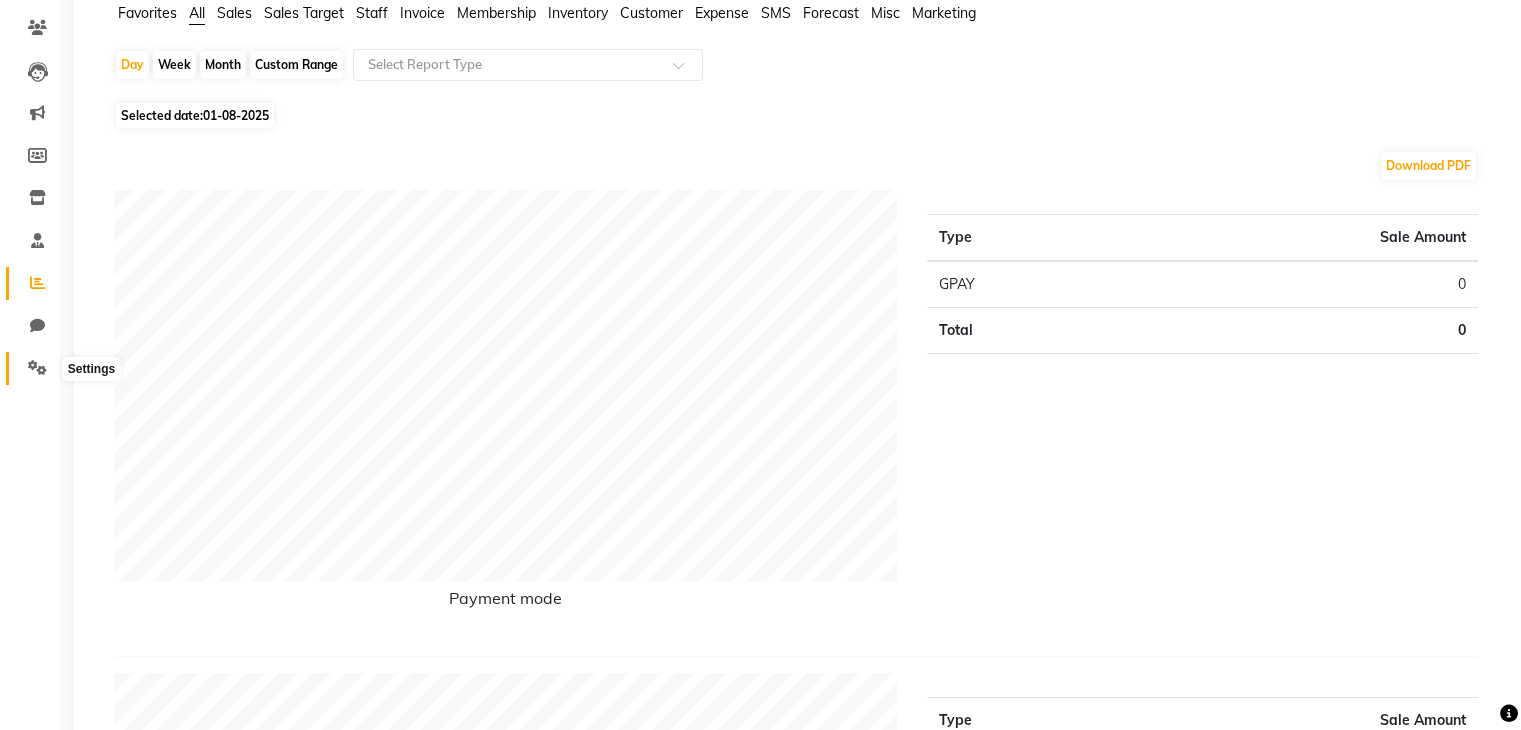 click 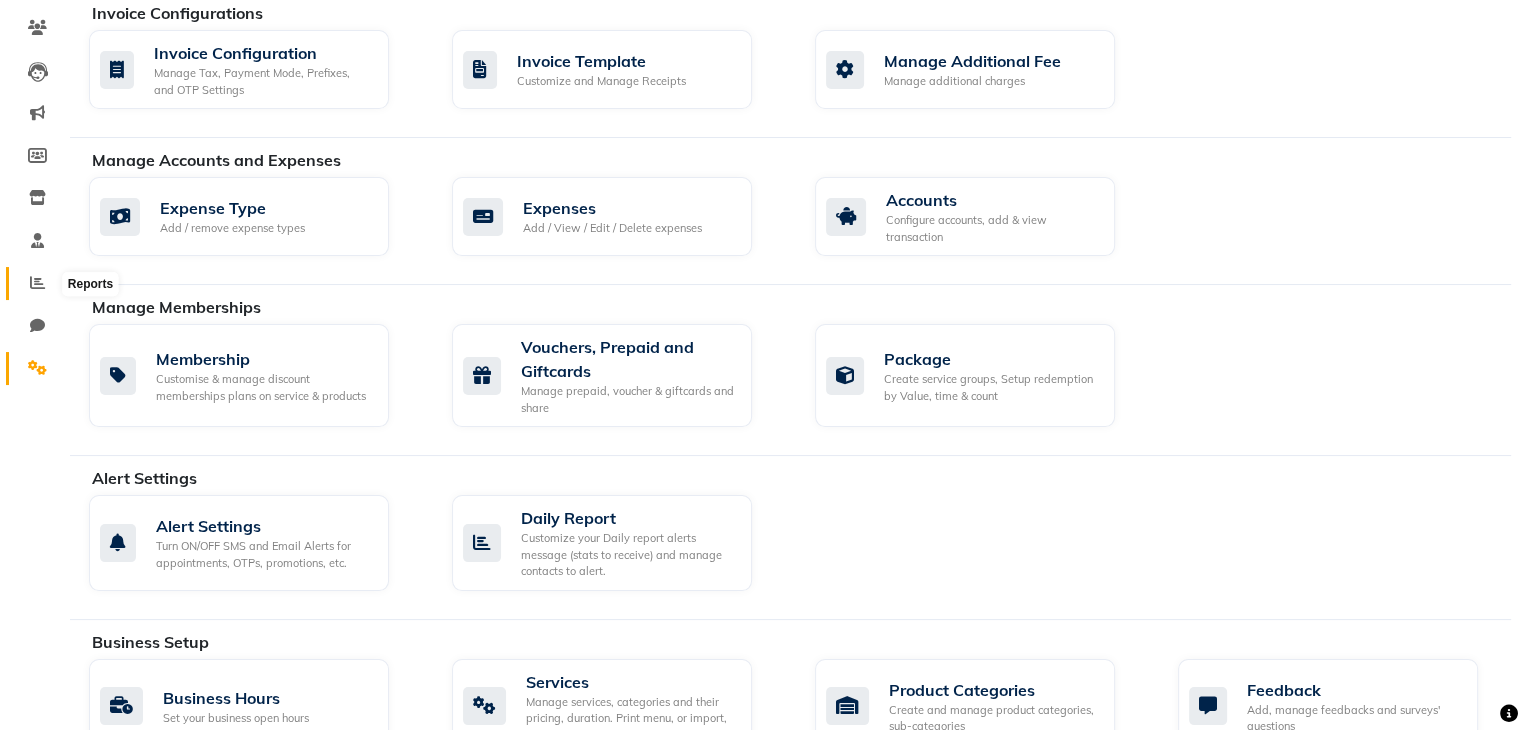 click 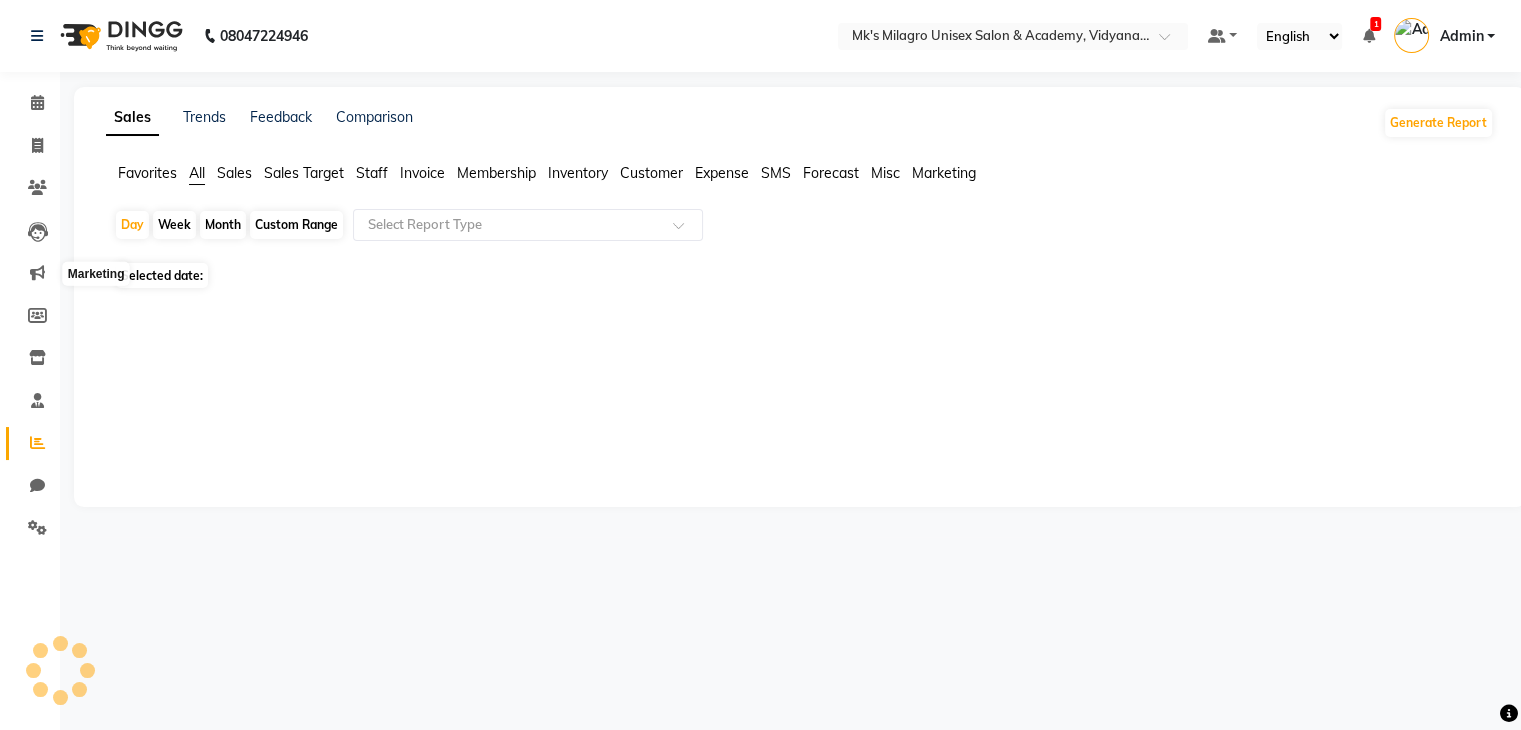 scroll, scrollTop: 0, scrollLeft: 0, axis: both 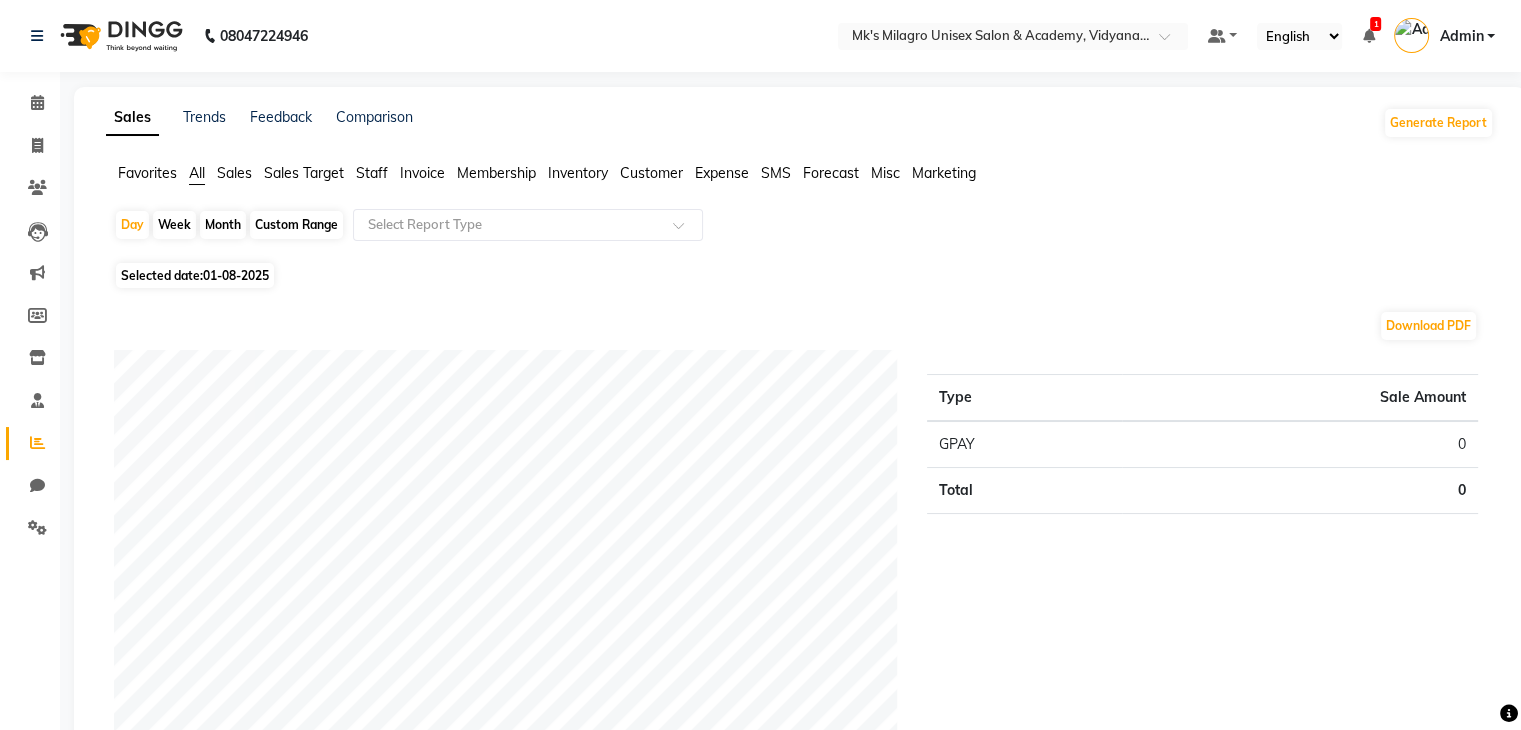 click on "Sales" 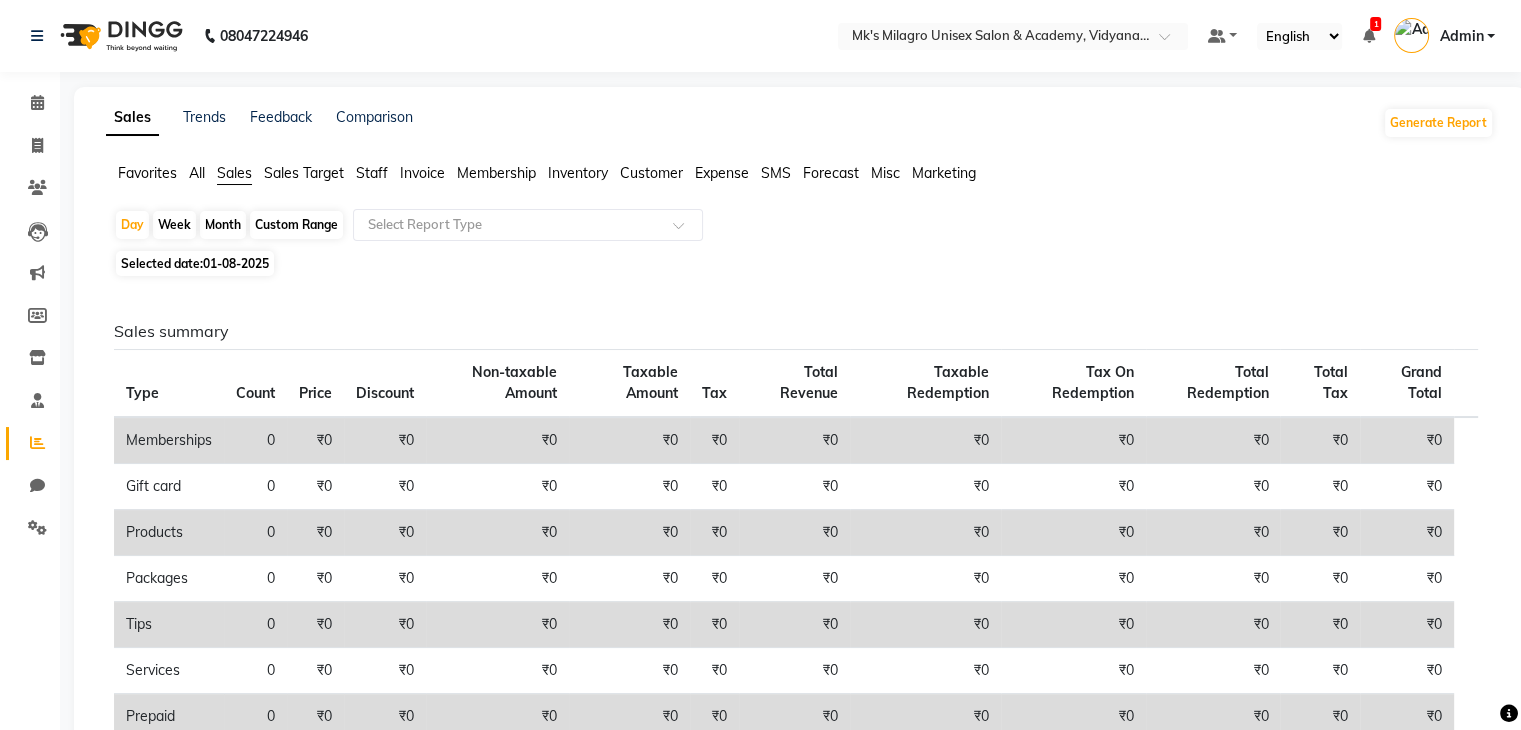 click on "Sales Target" 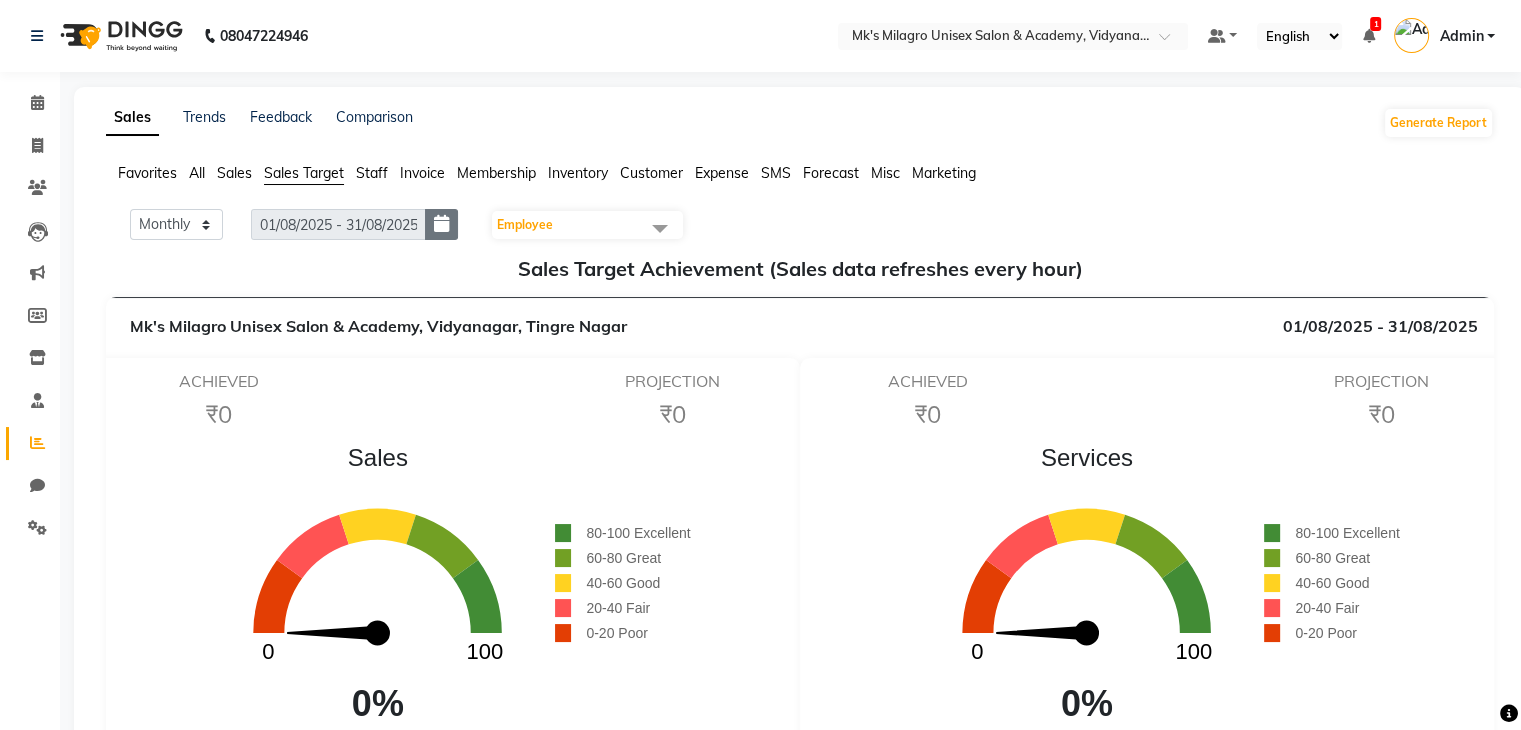 click 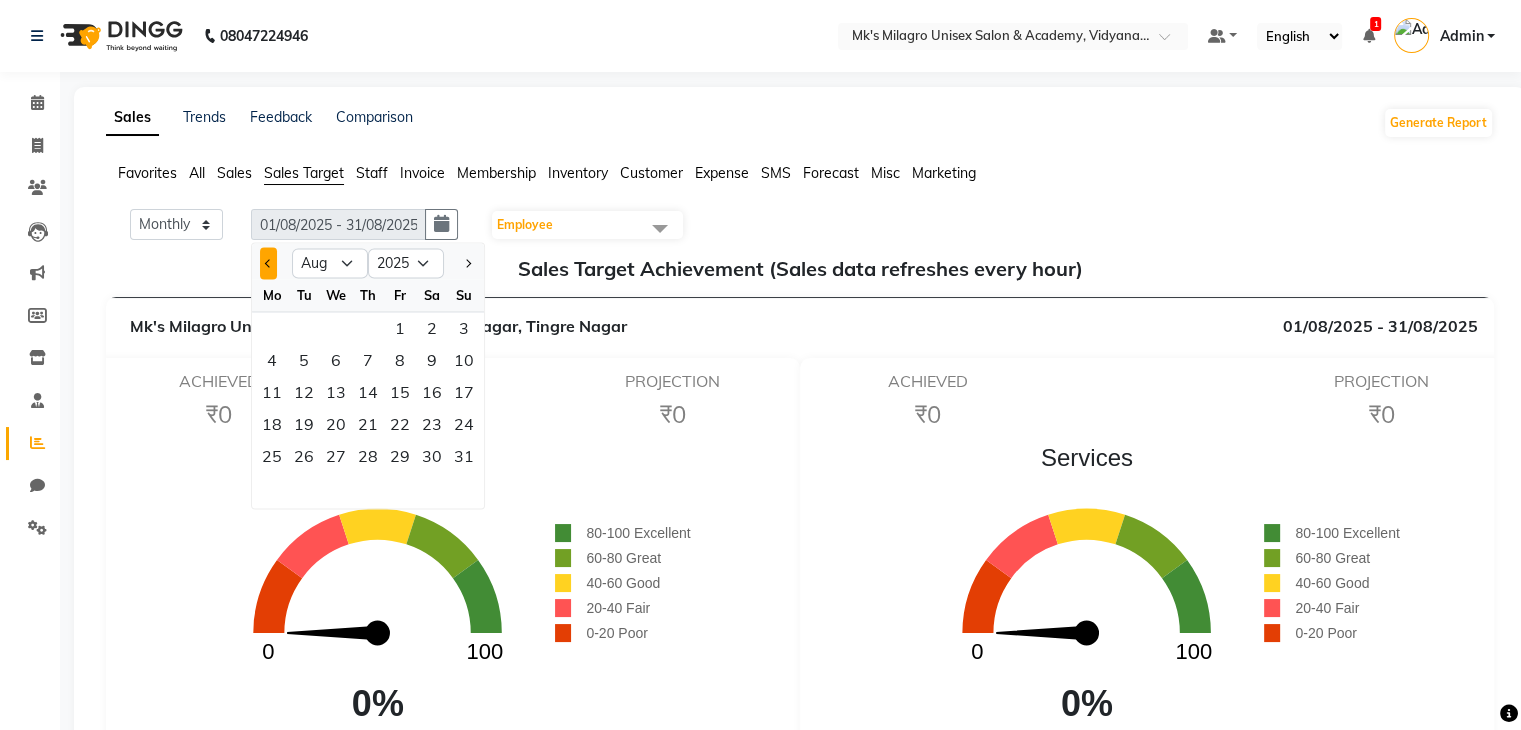 click 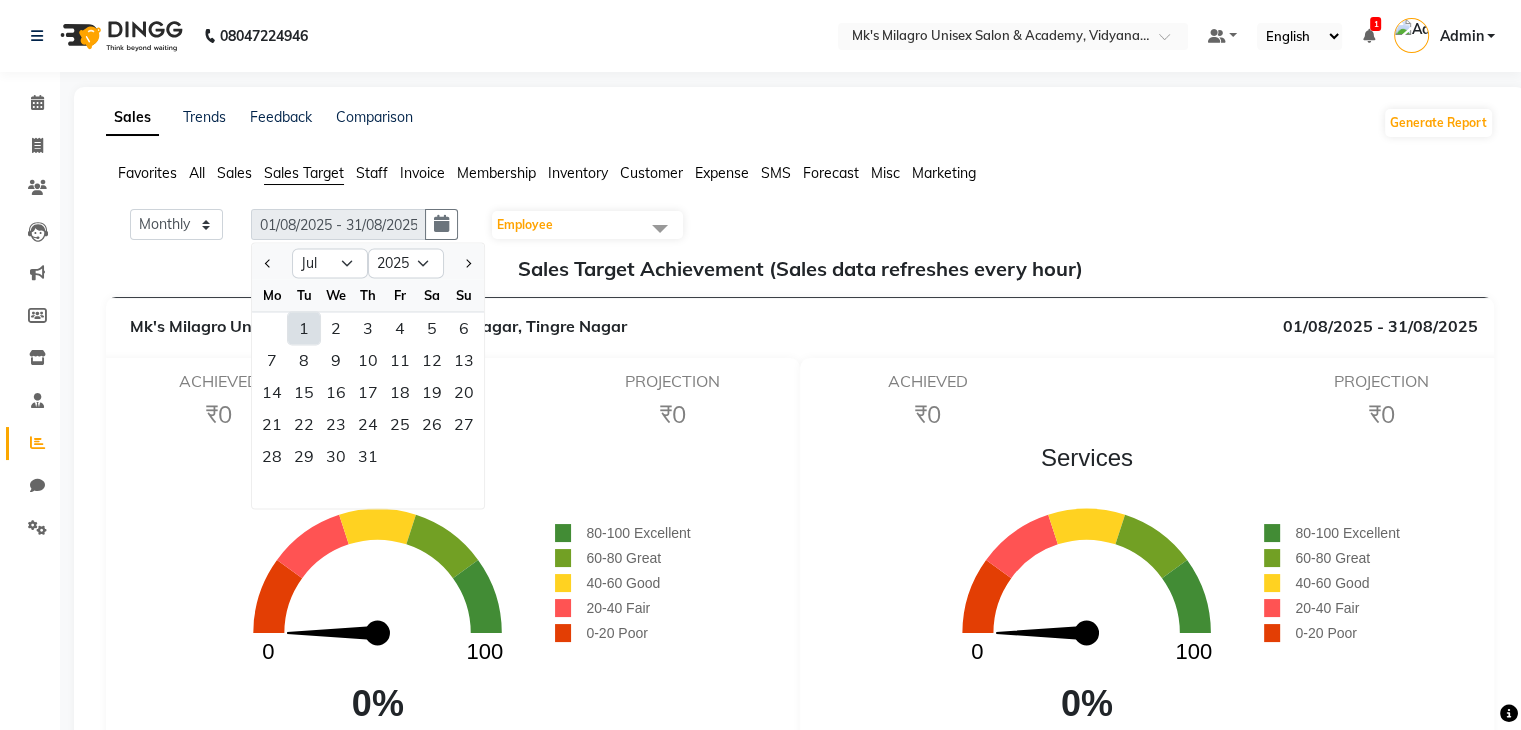 click on "1" 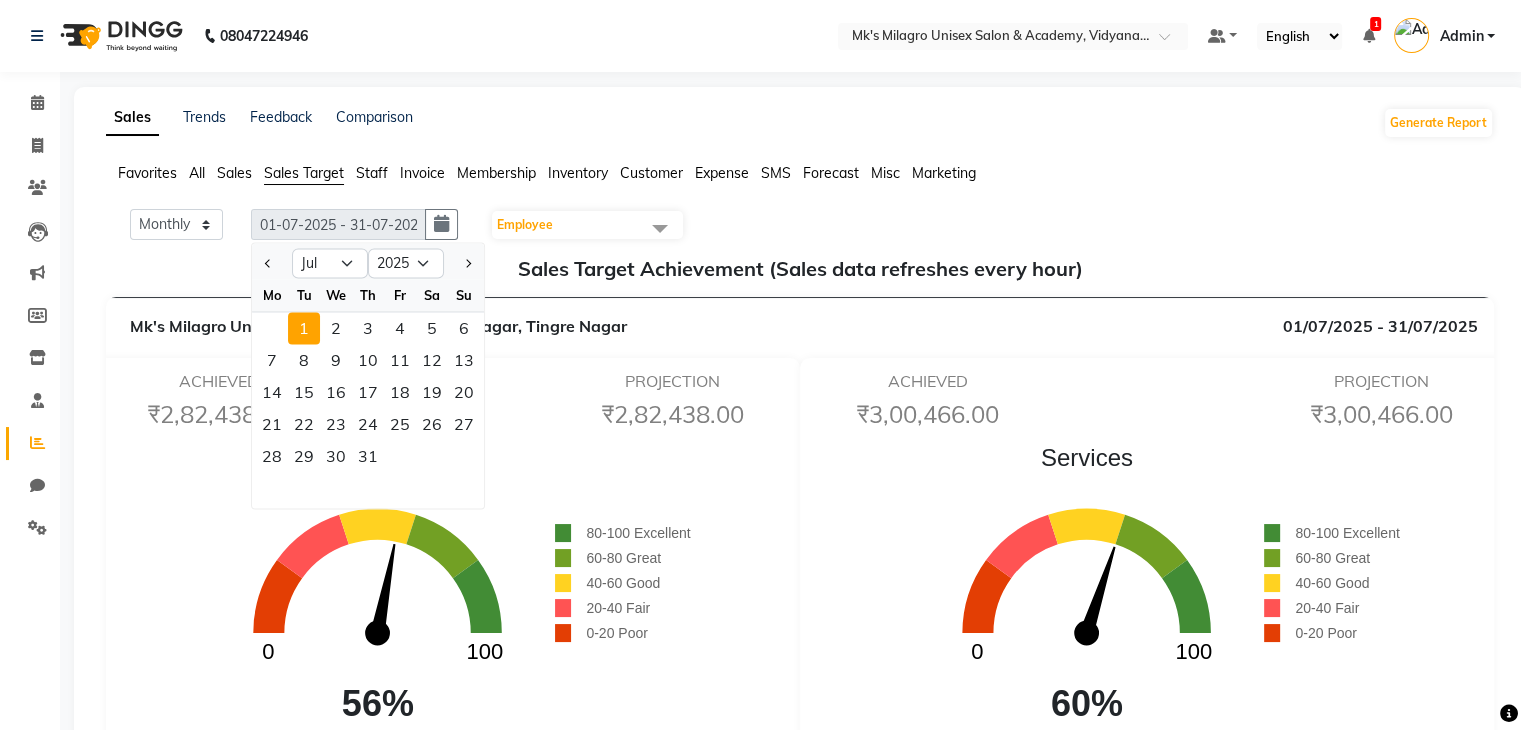 click on "Sales" 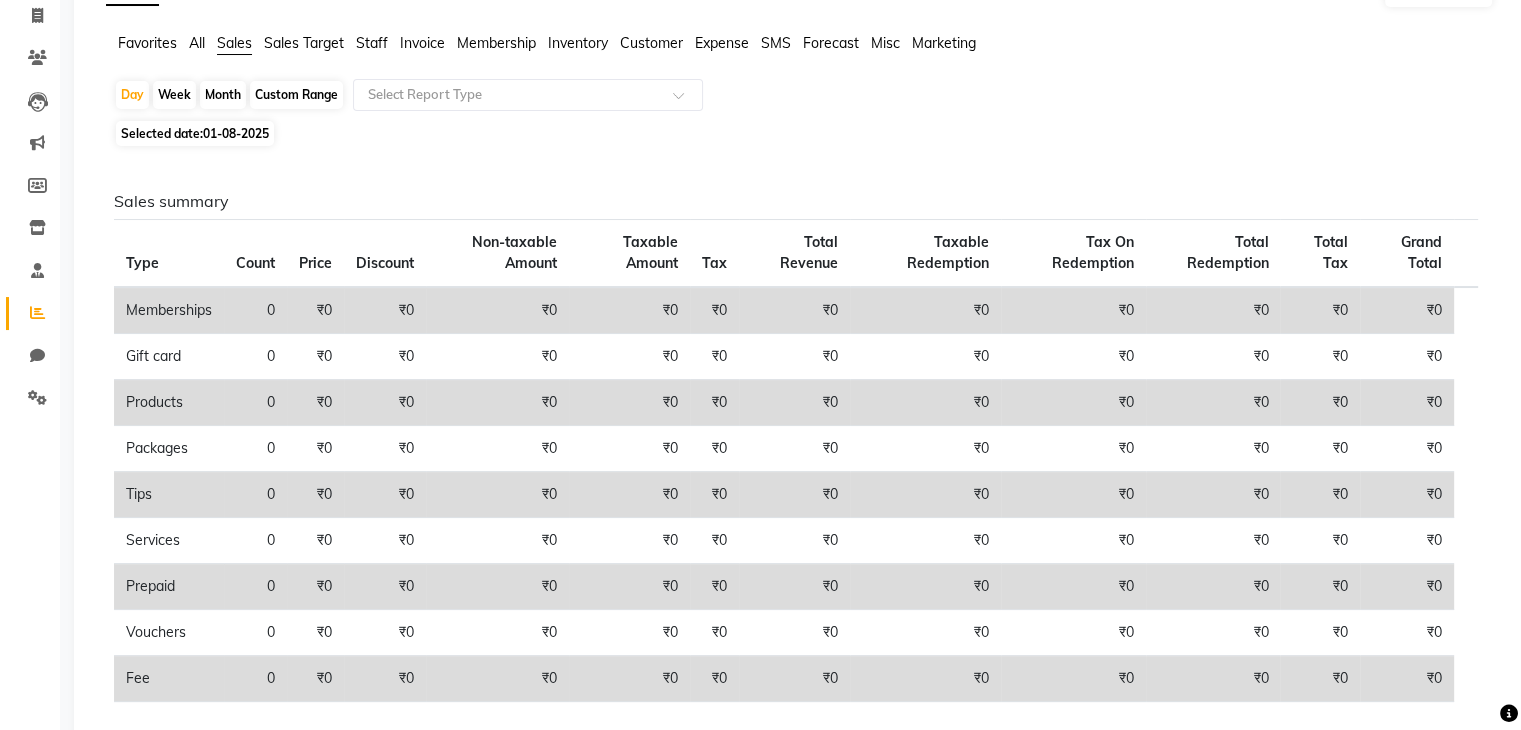 scroll, scrollTop: 0, scrollLeft: 0, axis: both 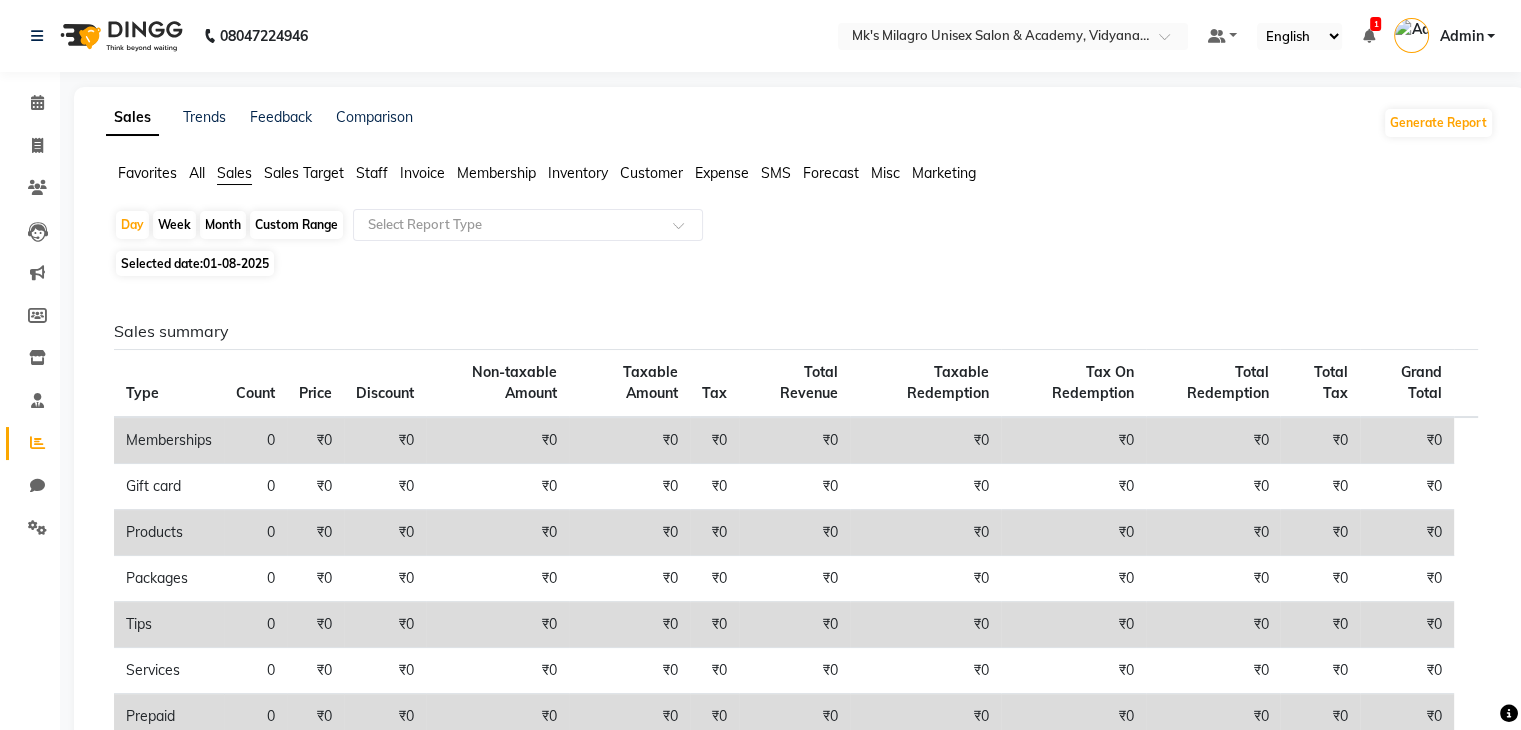 click on "Selected date:  01-08-2025" 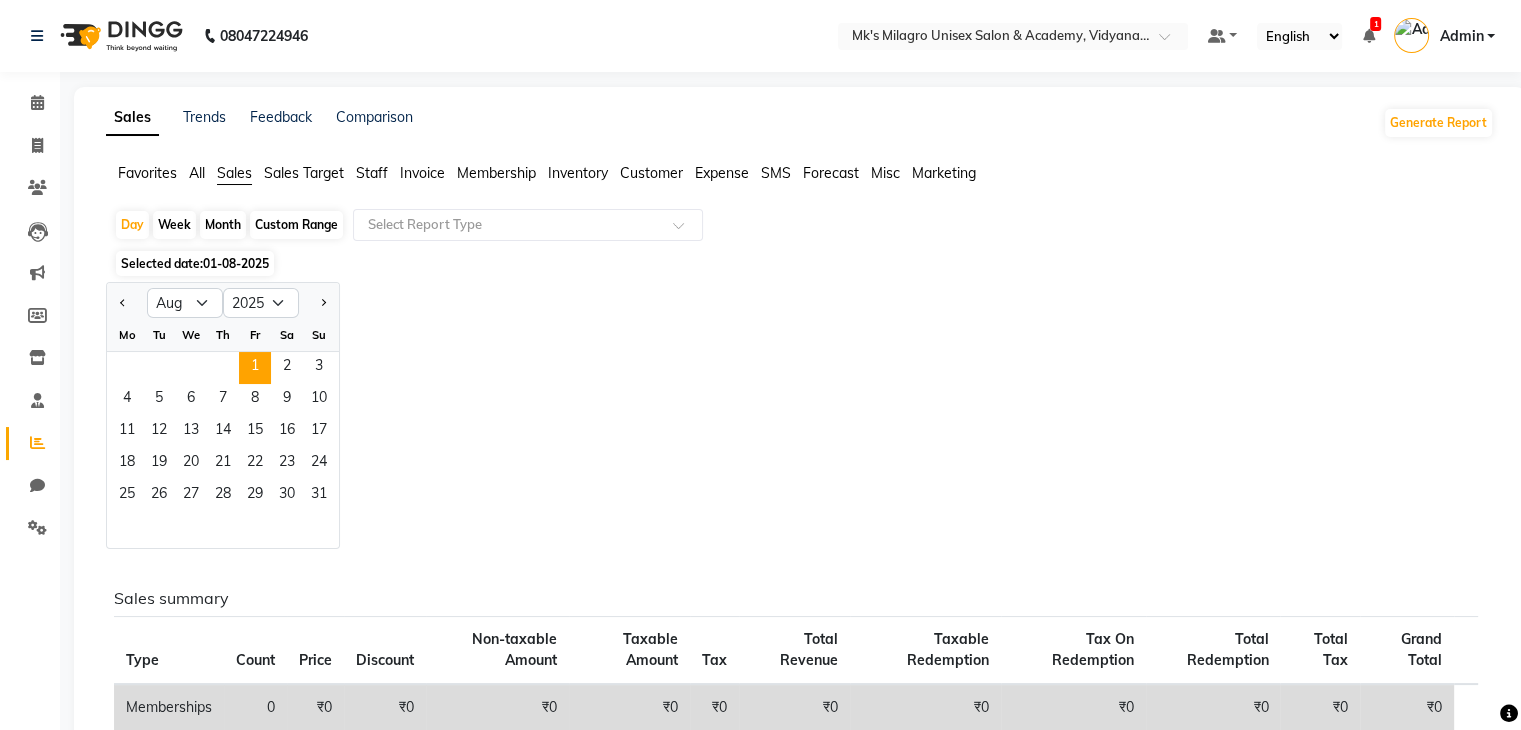 click on "Month" 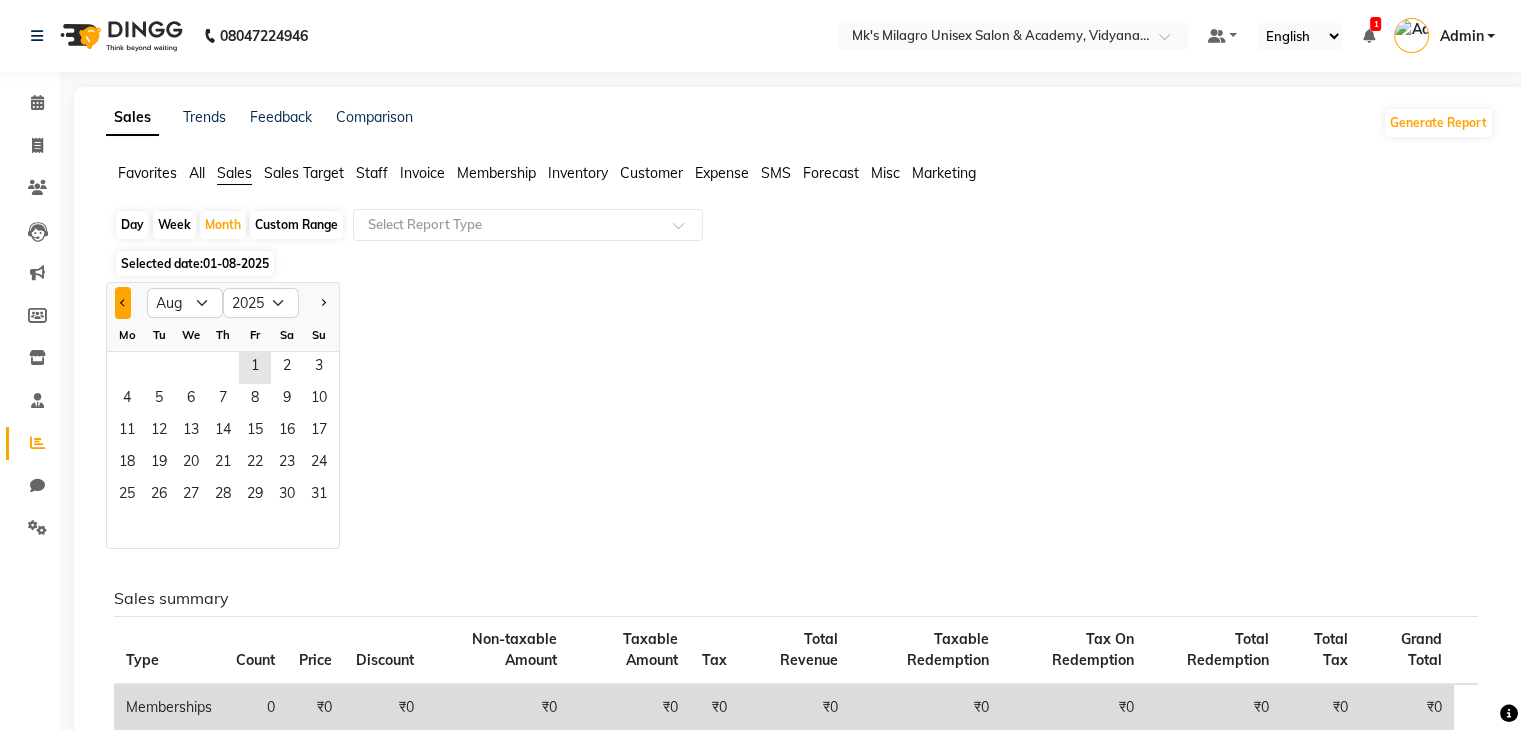 click 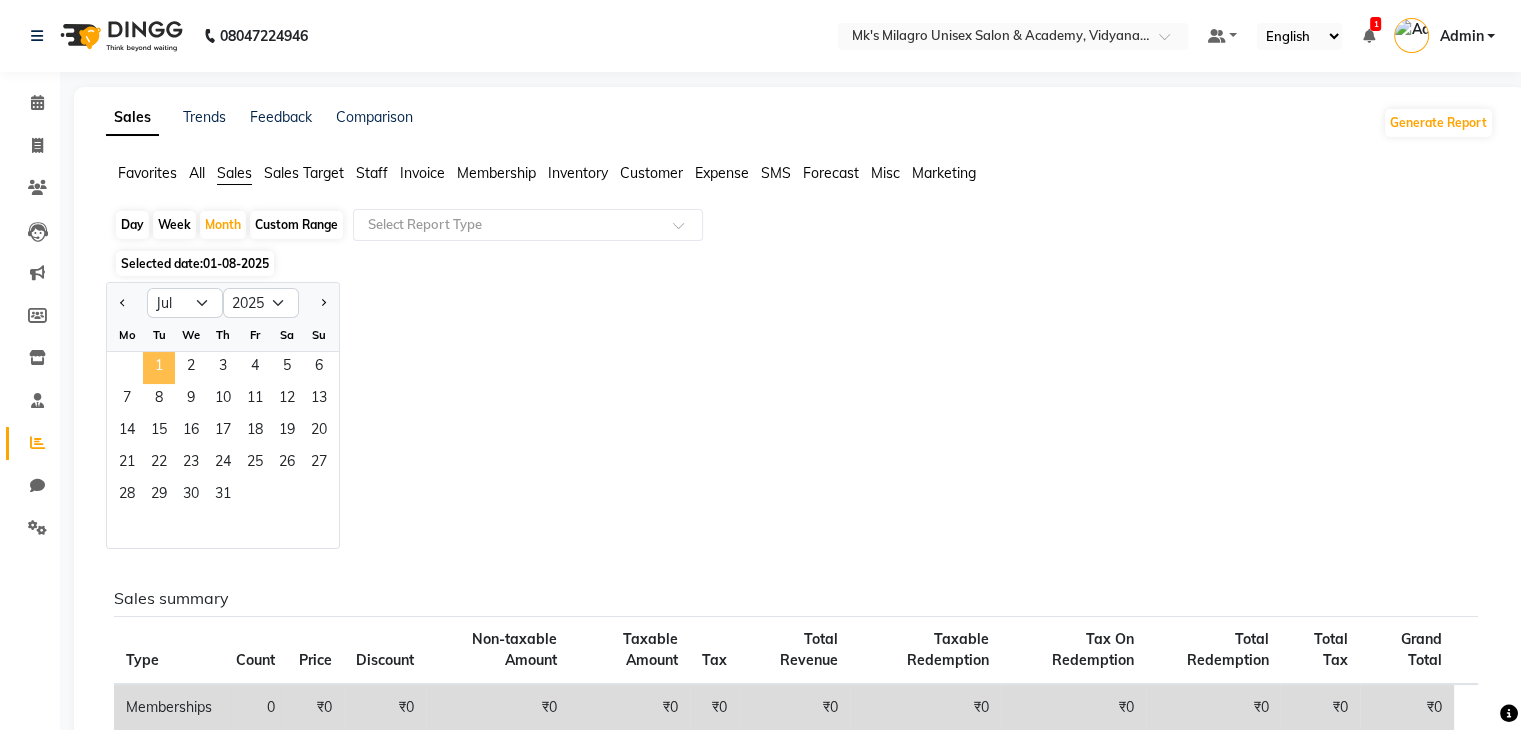 click on "1" 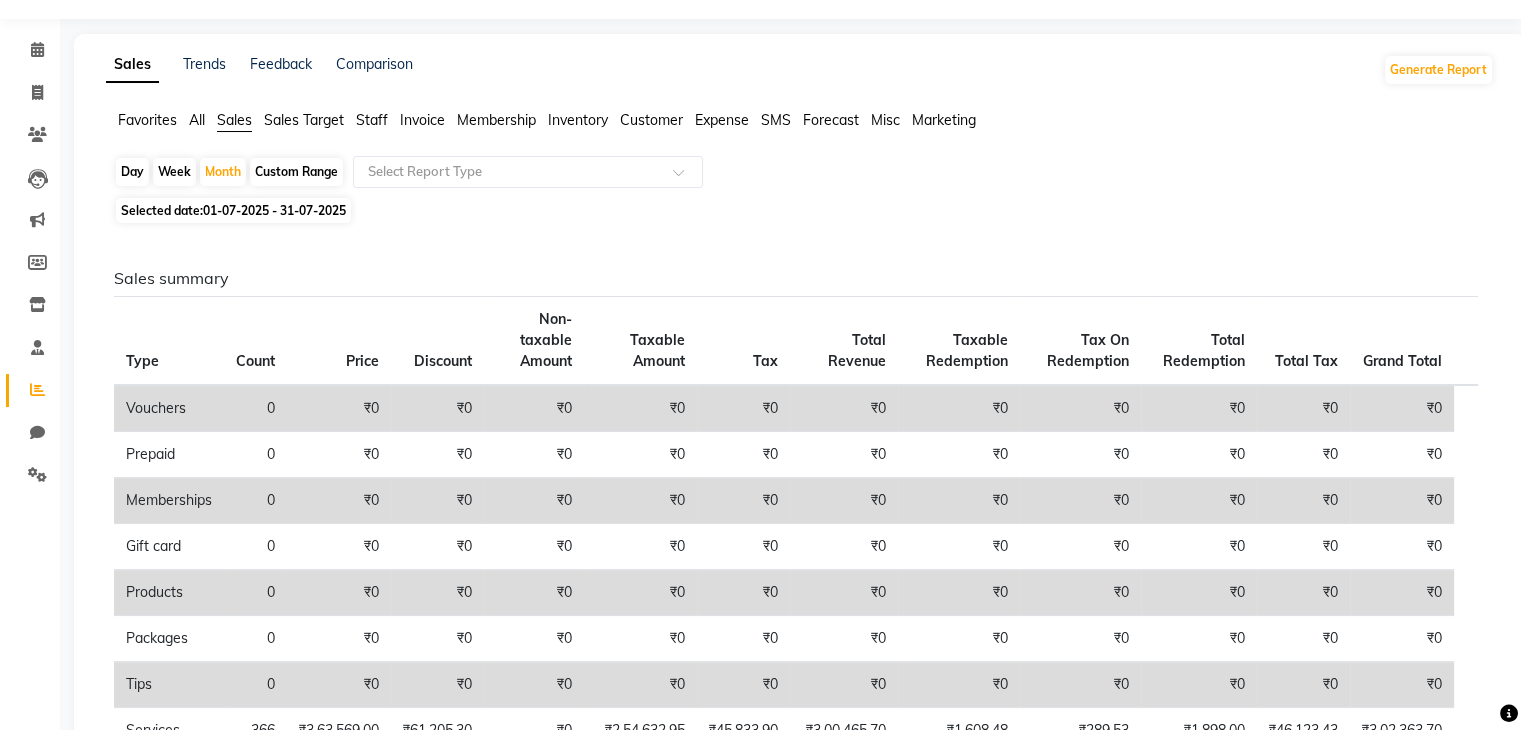 scroll, scrollTop: 0, scrollLeft: 0, axis: both 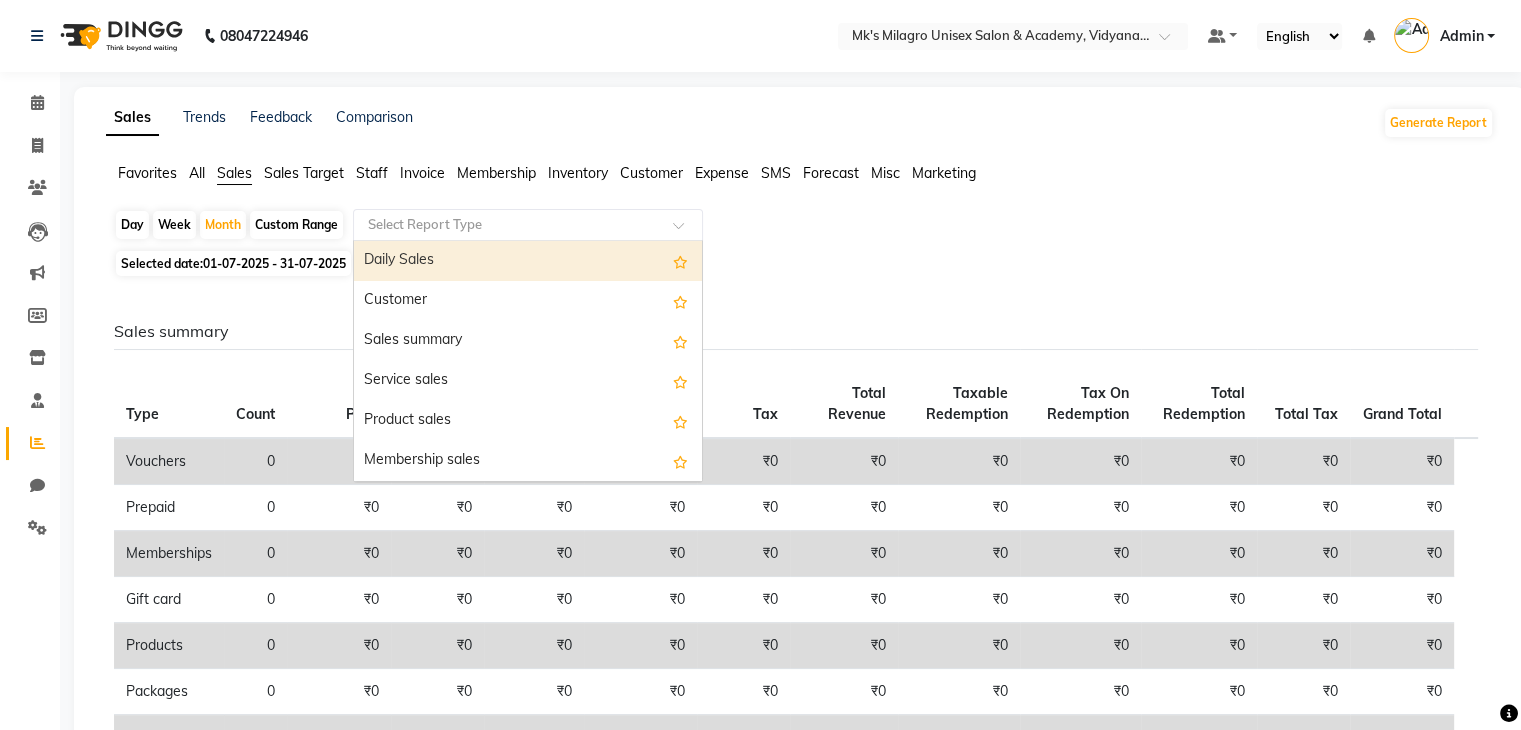 click 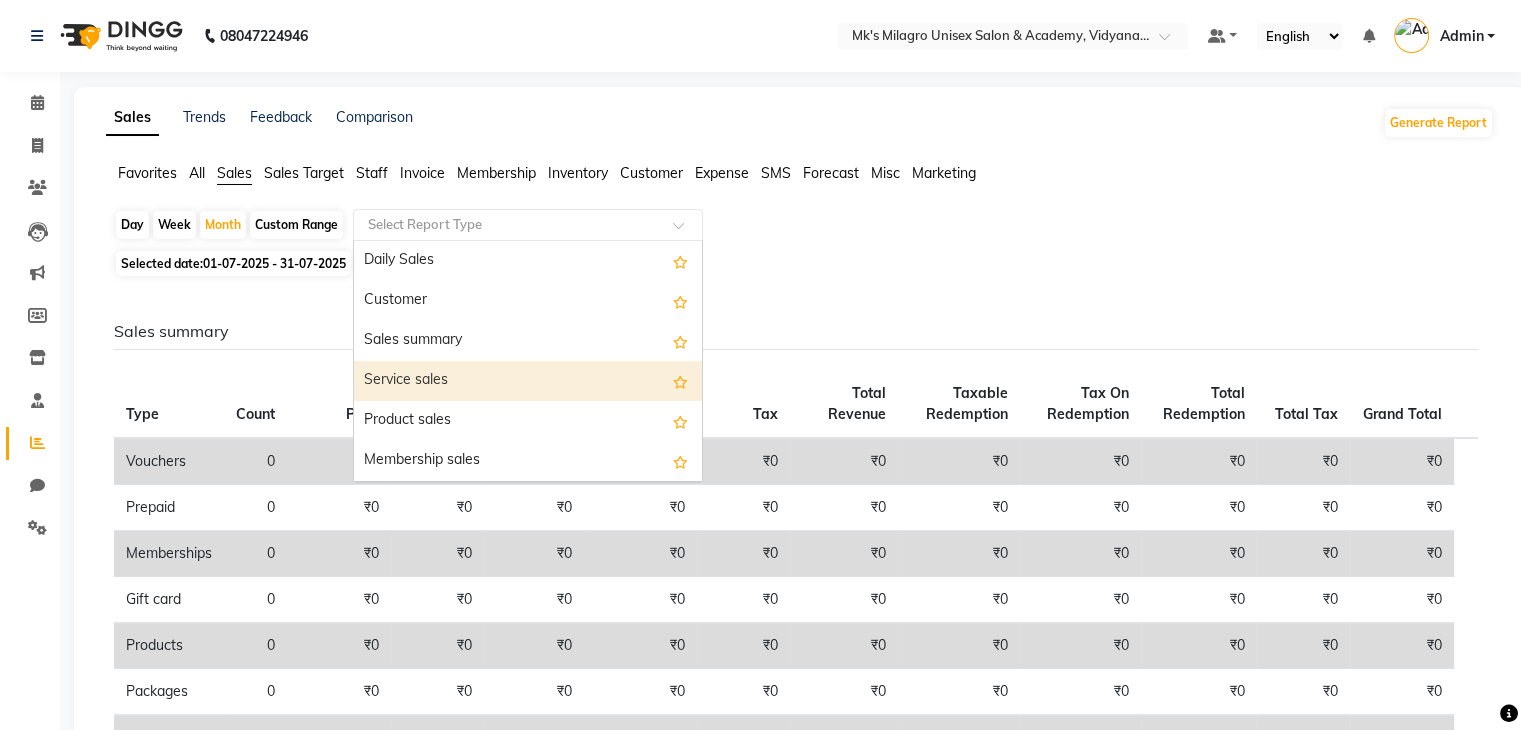 click on "Service sales" at bounding box center [528, 381] 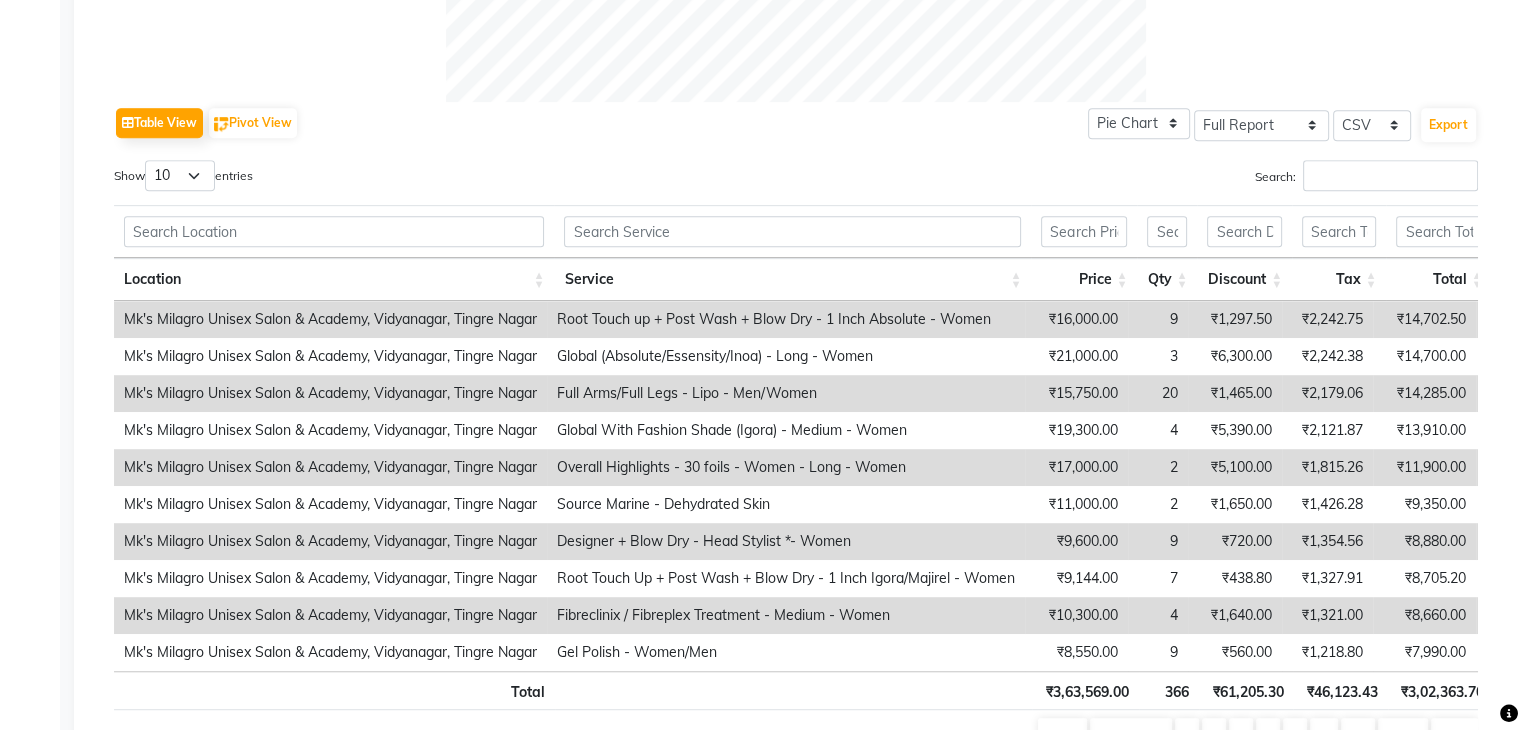 scroll, scrollTop: 960, scrollLeft: 0, axis: vertical 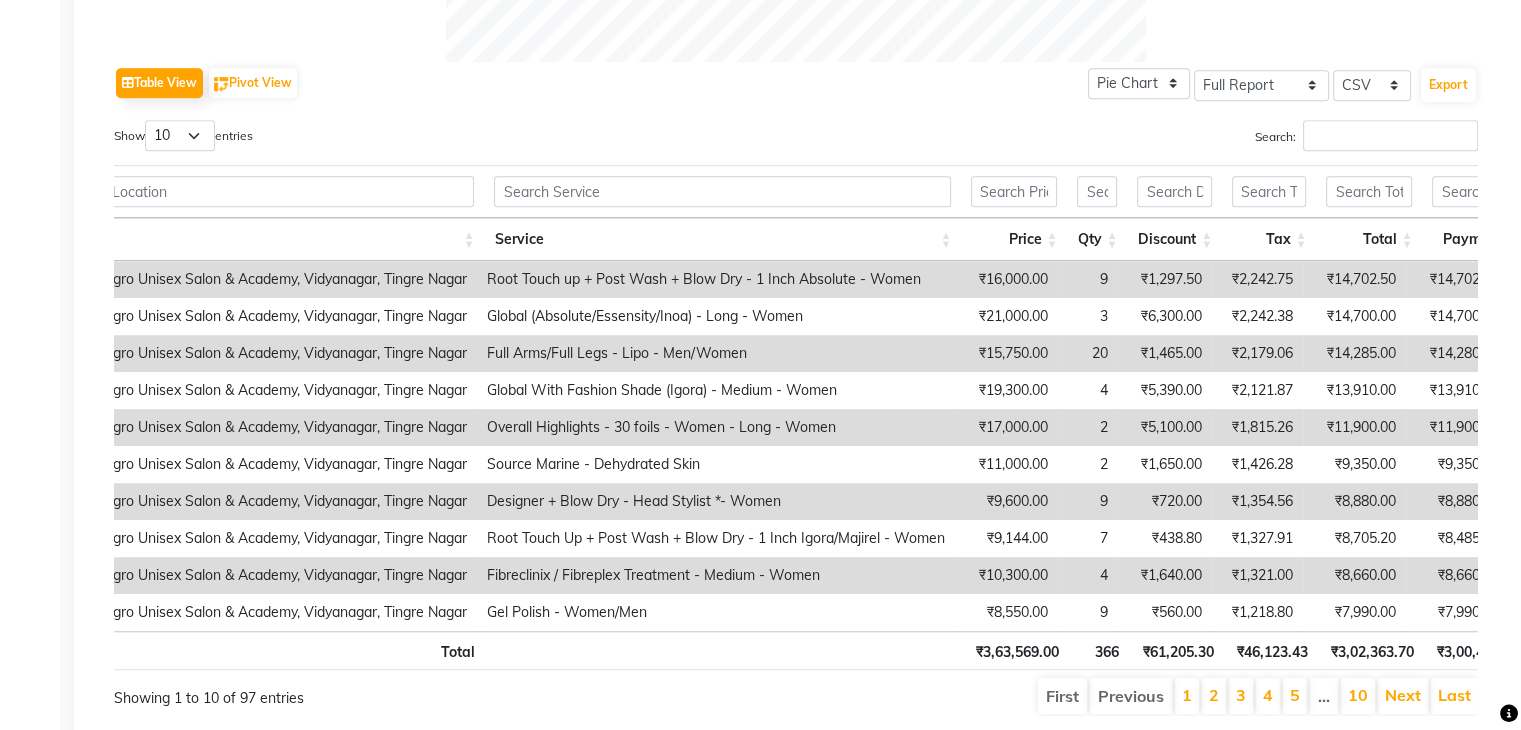 click on "2" at bounding box center [1214, 696] 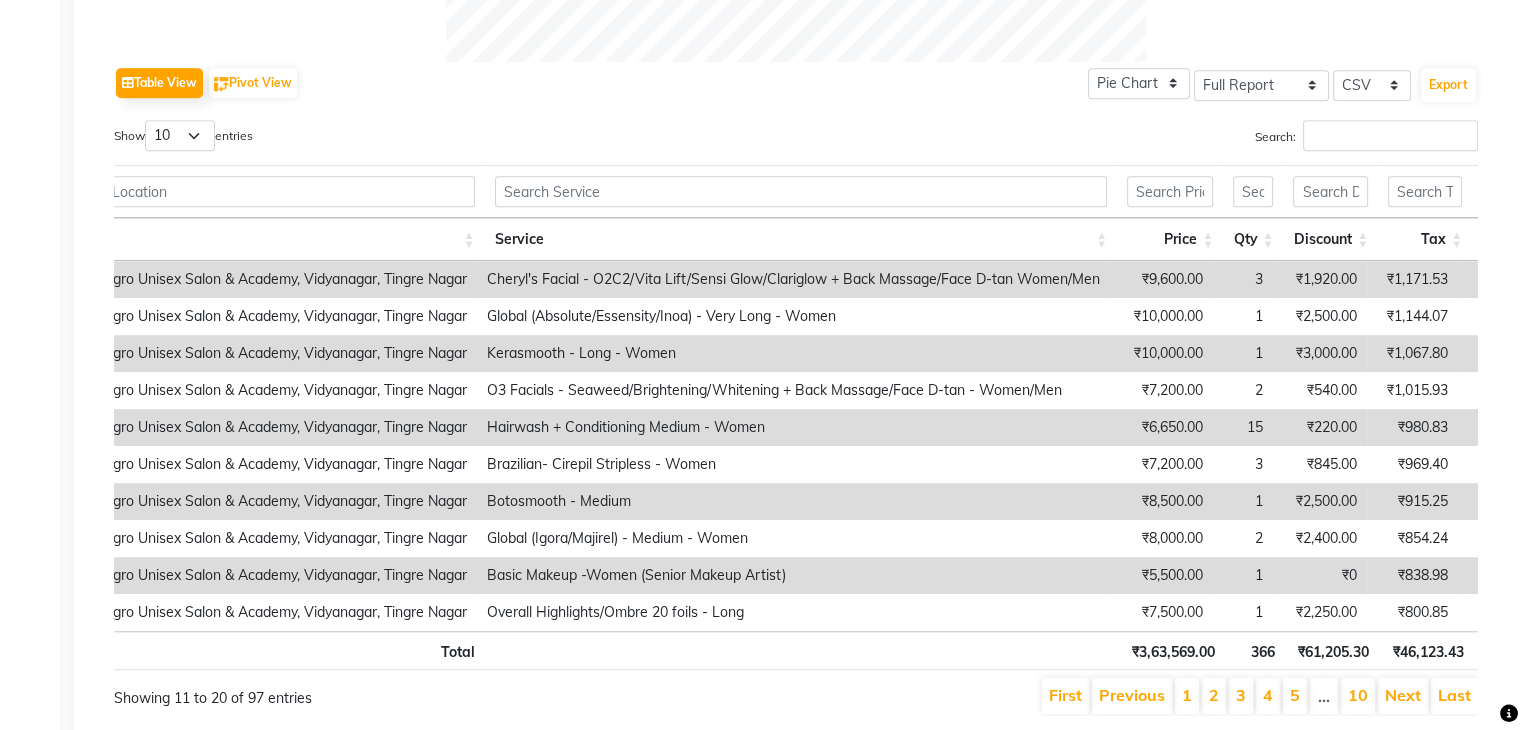 scroll, scrollTop: 0, scrollLeft: 15, axis: horizontal 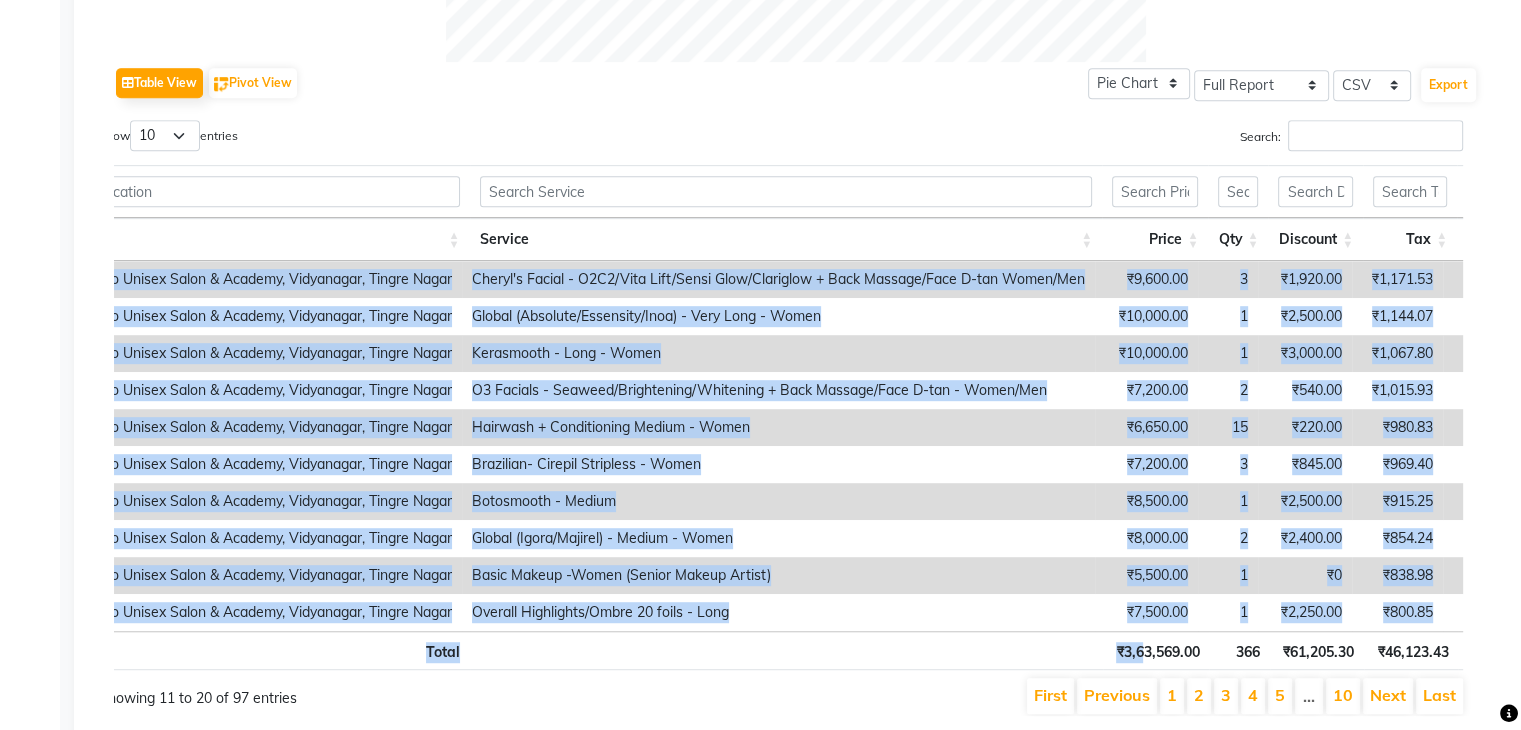 drag, startPoint x: 1144, startPoint y: 646, endPoint x: 1173, endPoint y: 635, distance: 31.016125 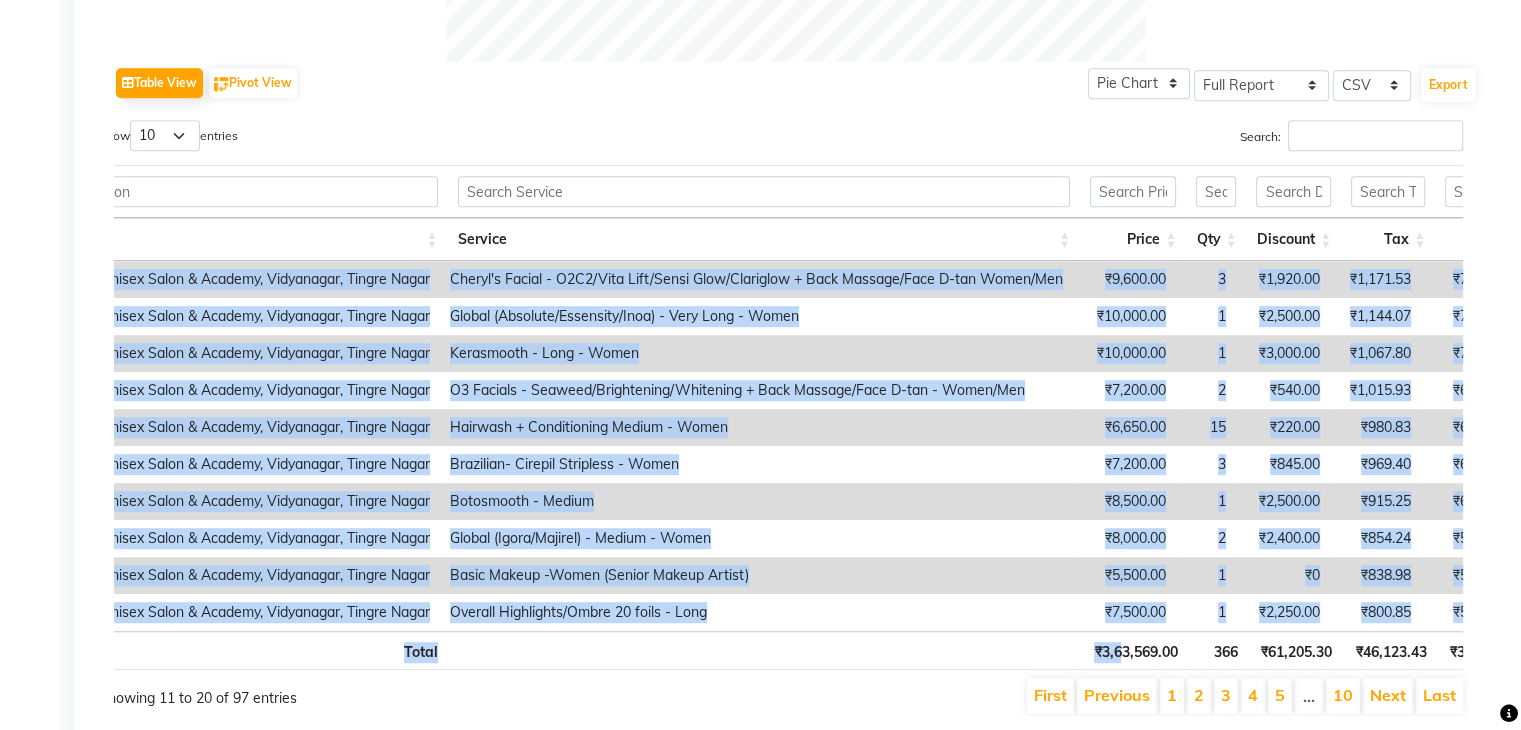 scroll, scrollTop: 0, scrollLeft: 108, axis: horizontal 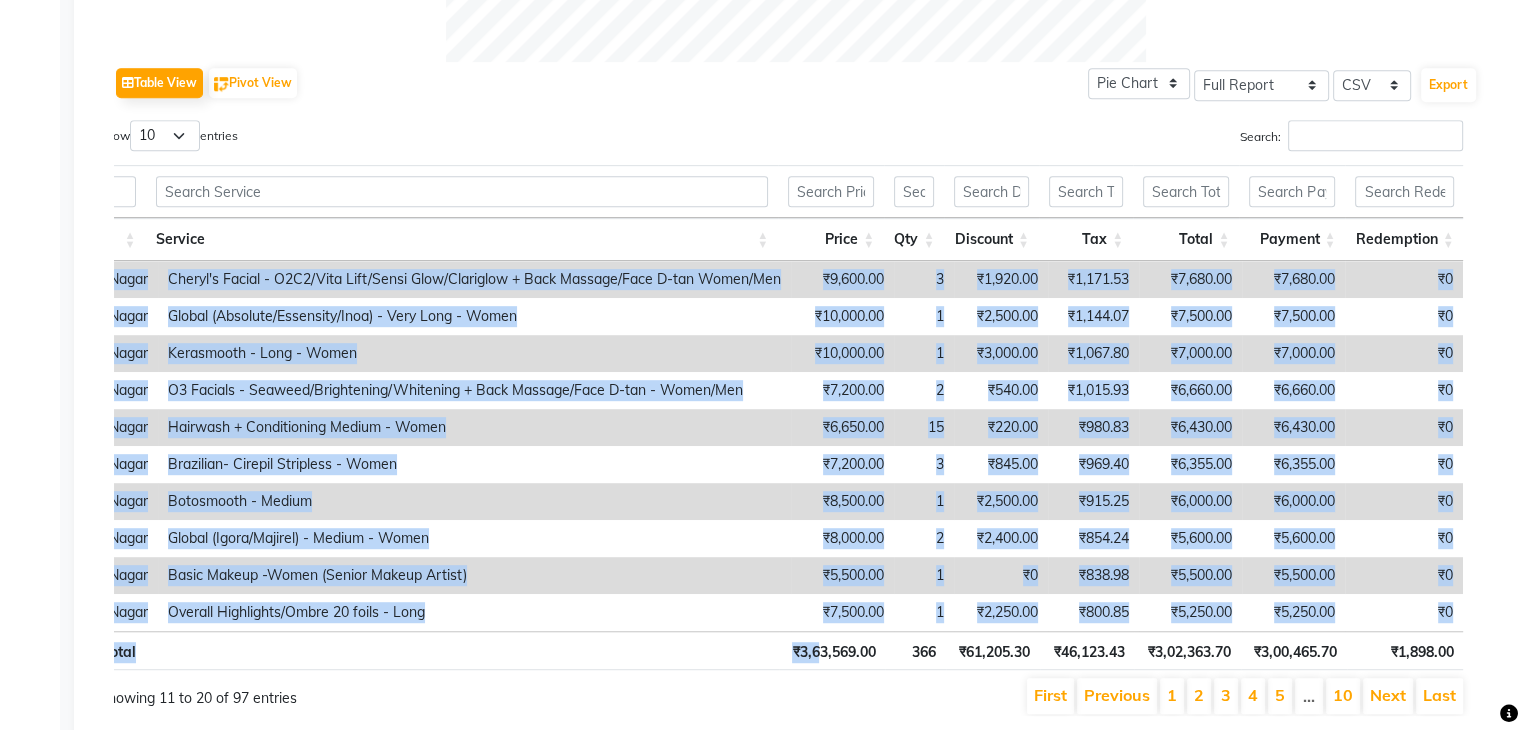 click on "3" at bounding box center [1226, 696] 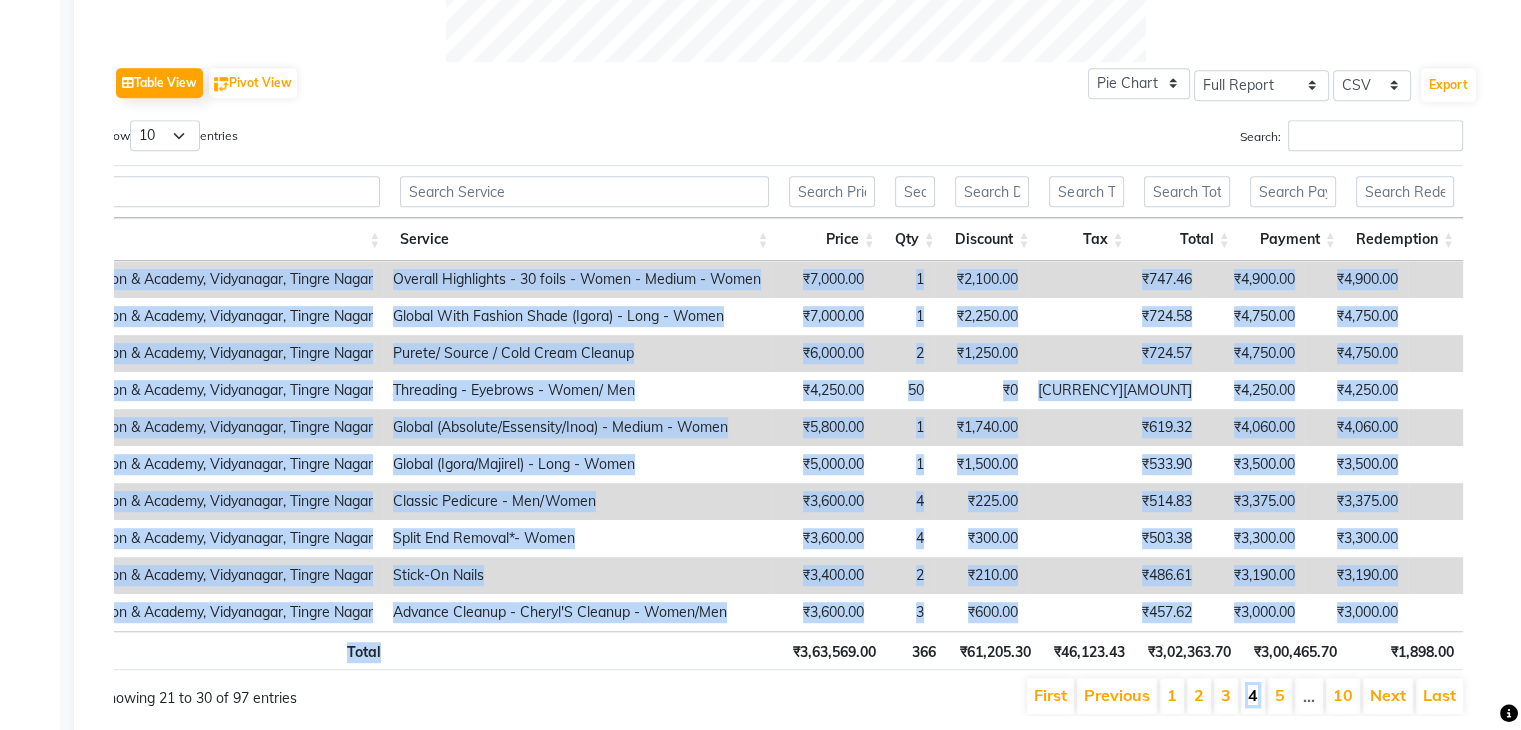 click on "4" at bounding box center (1253, 695) 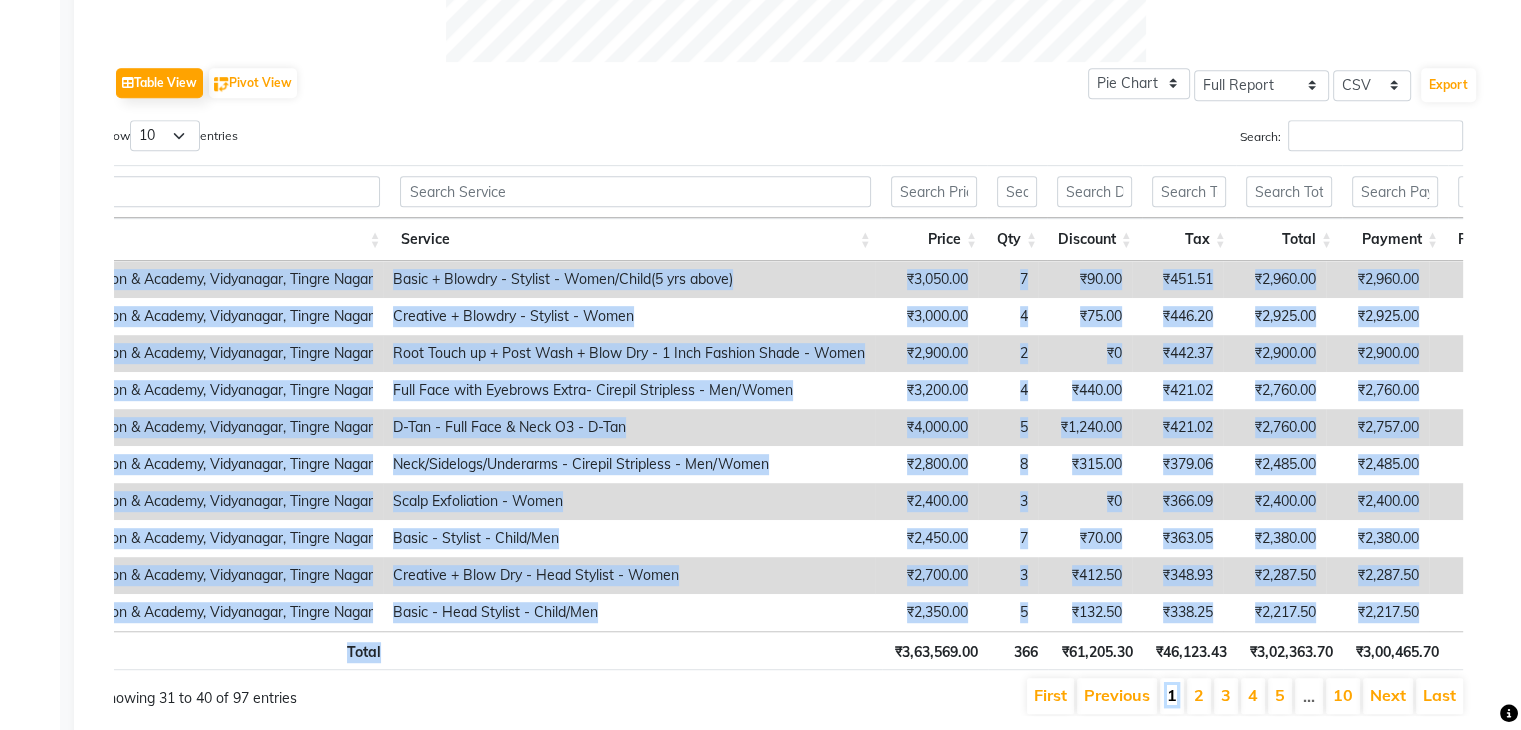 click on "1" at bounding box center (1172, 695) 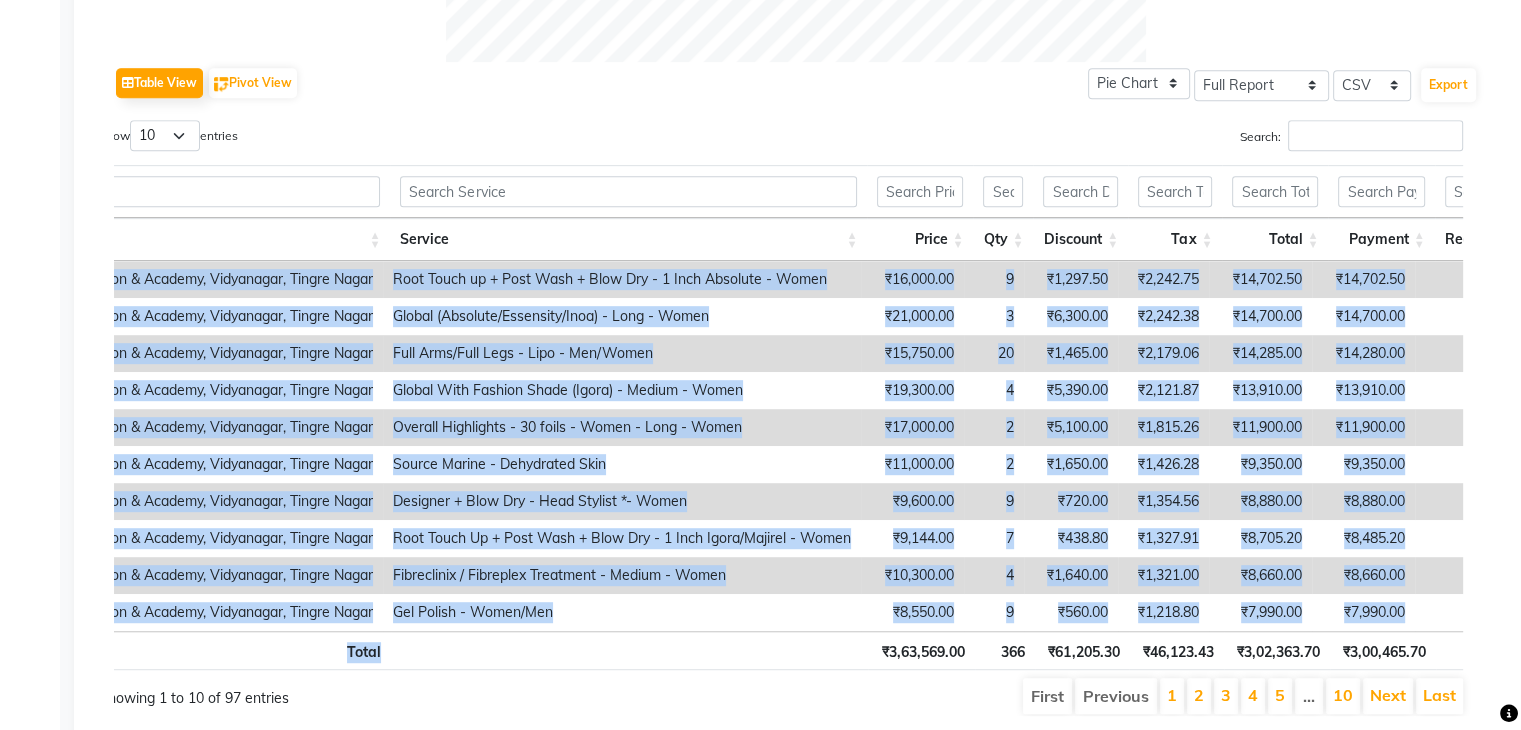 click on "2" at bounding box center (1199, 696) 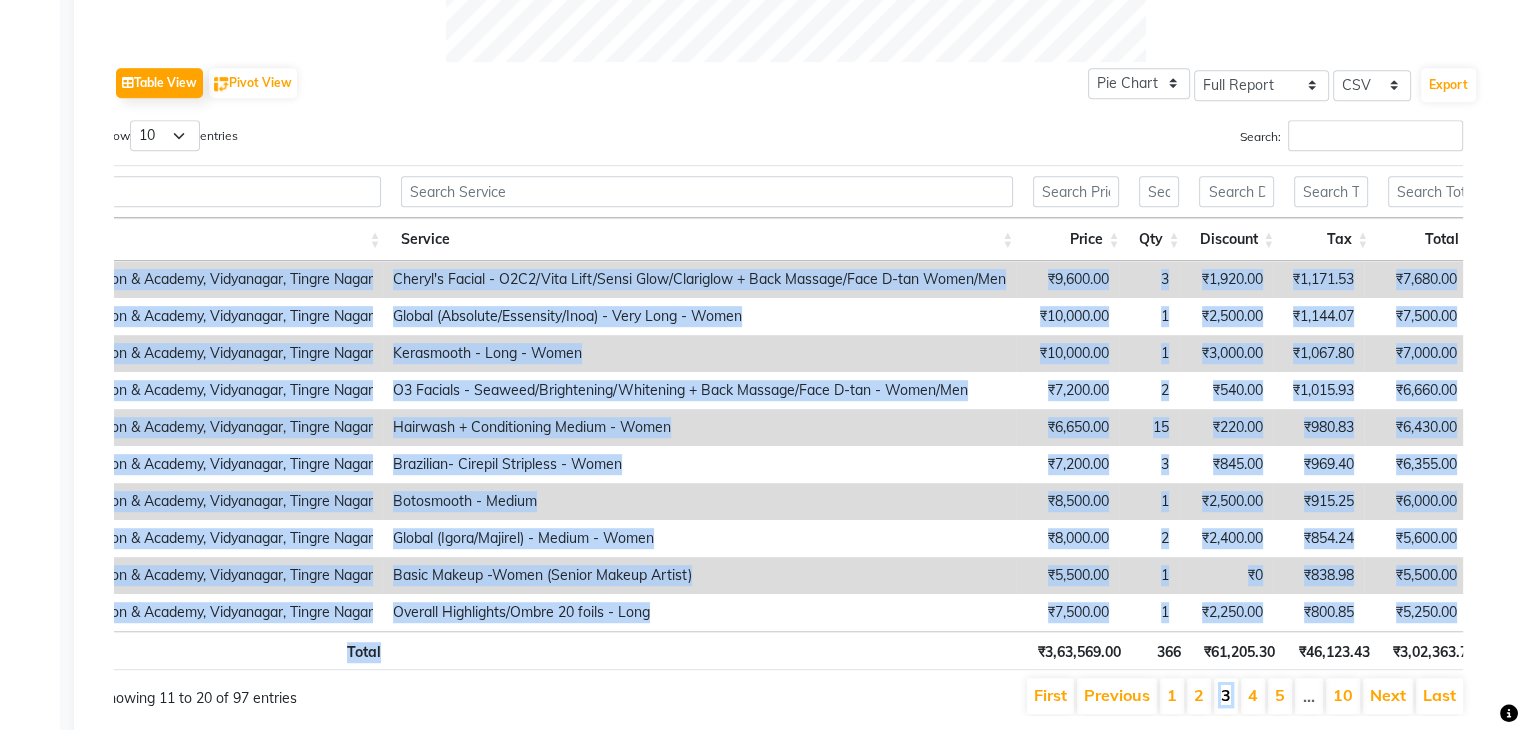 click on "3" at bounding box center (1226, 695) 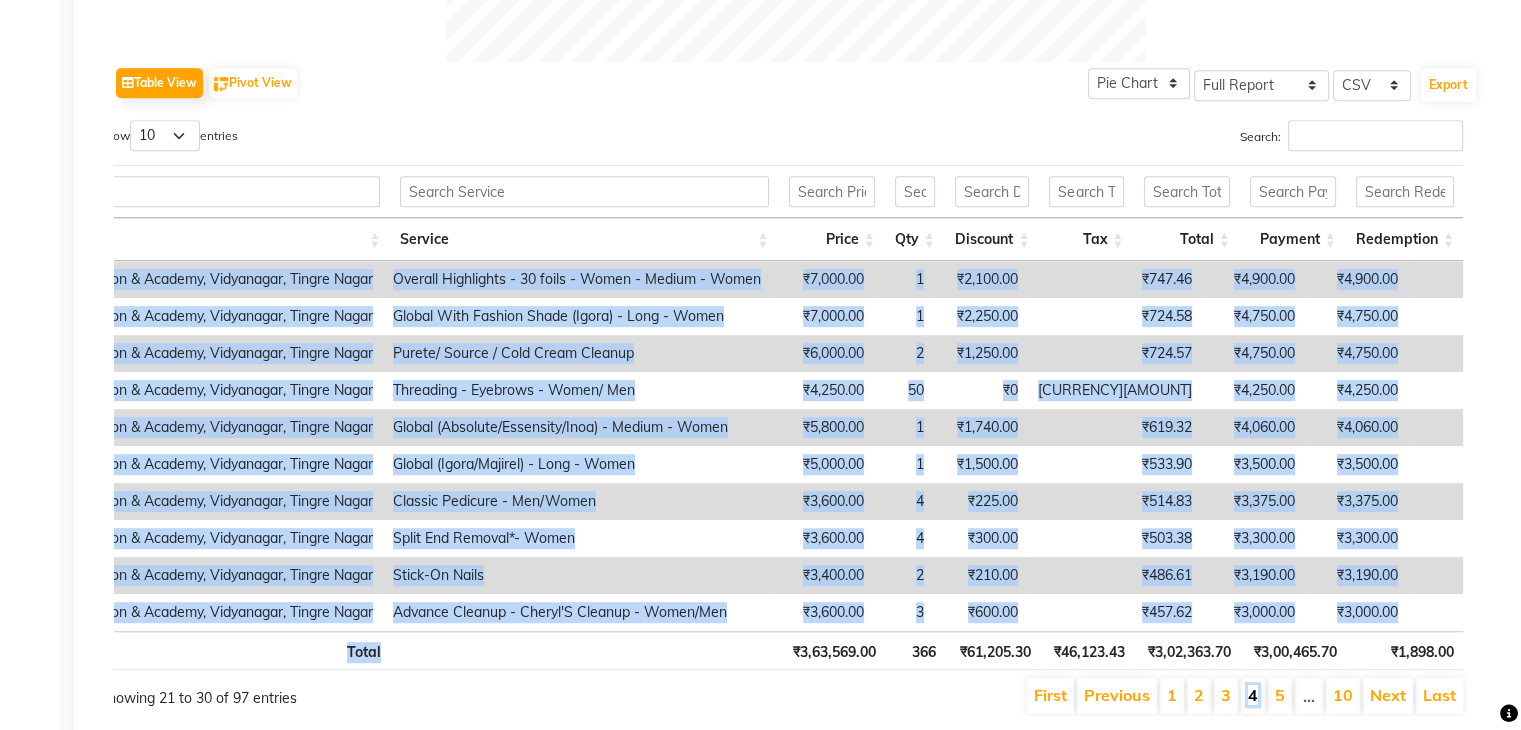 click on "4" at bounding box center [1253, 695] 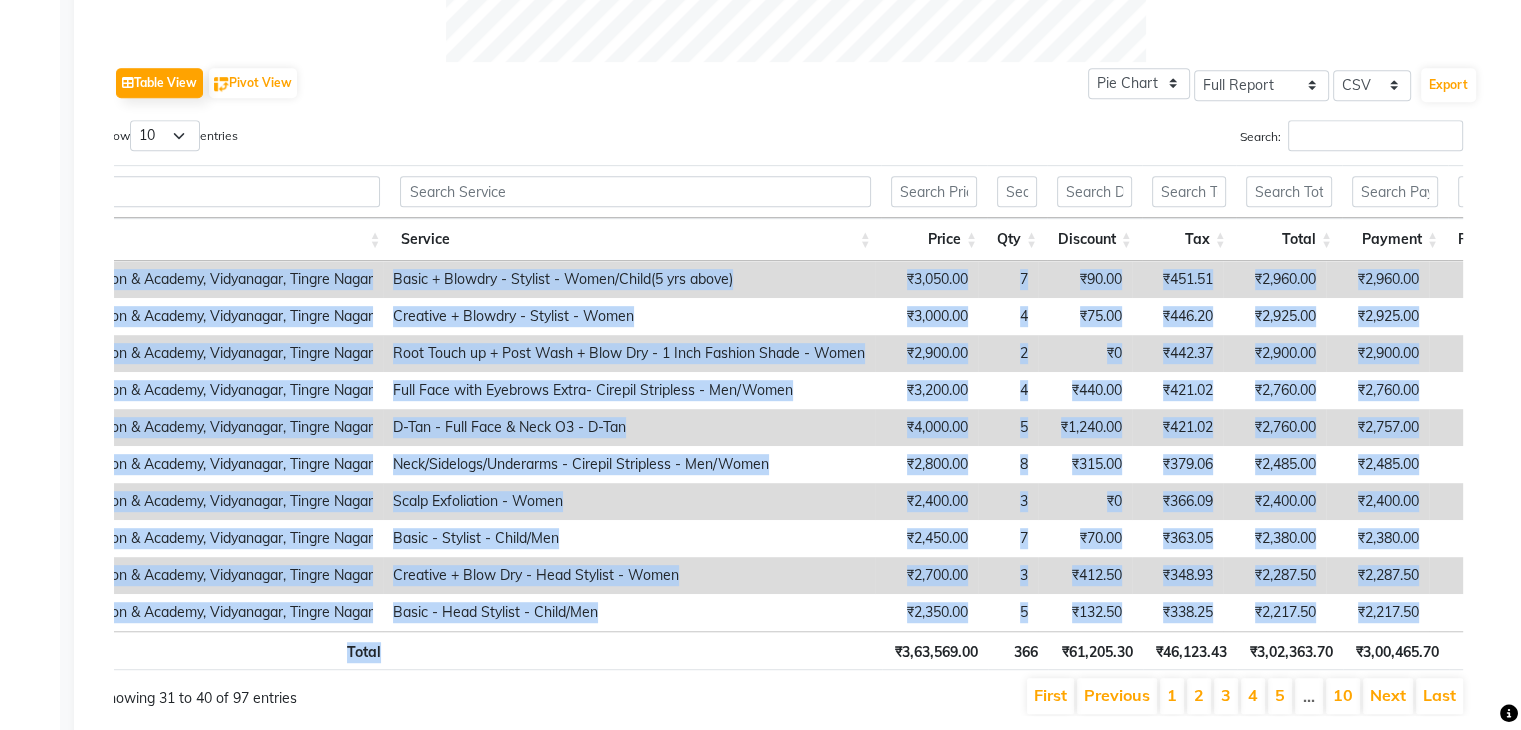 click on "5" at bounding box center [1280, 696] 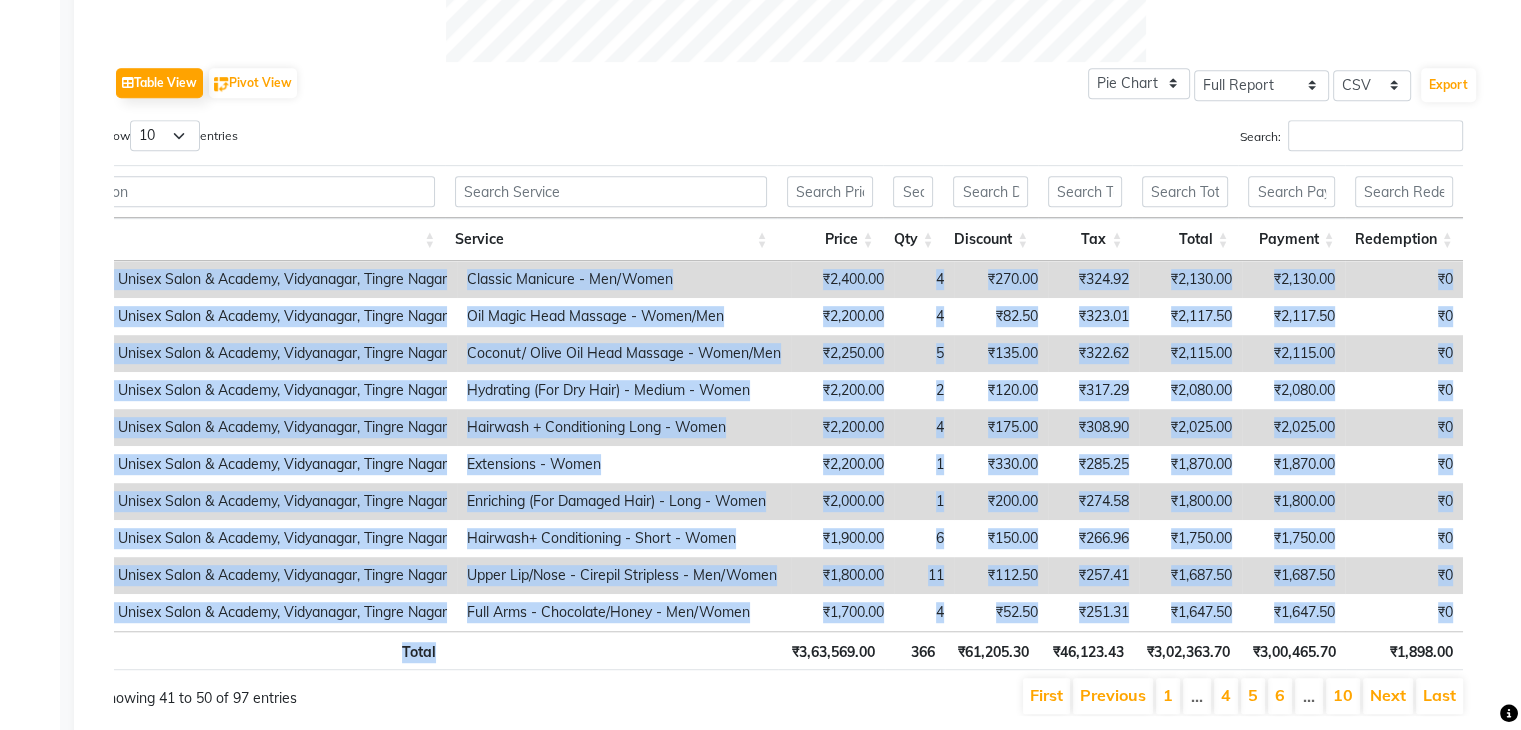 scroll, scrollTop: 0, scrollLeft: 93, axis: horizontal 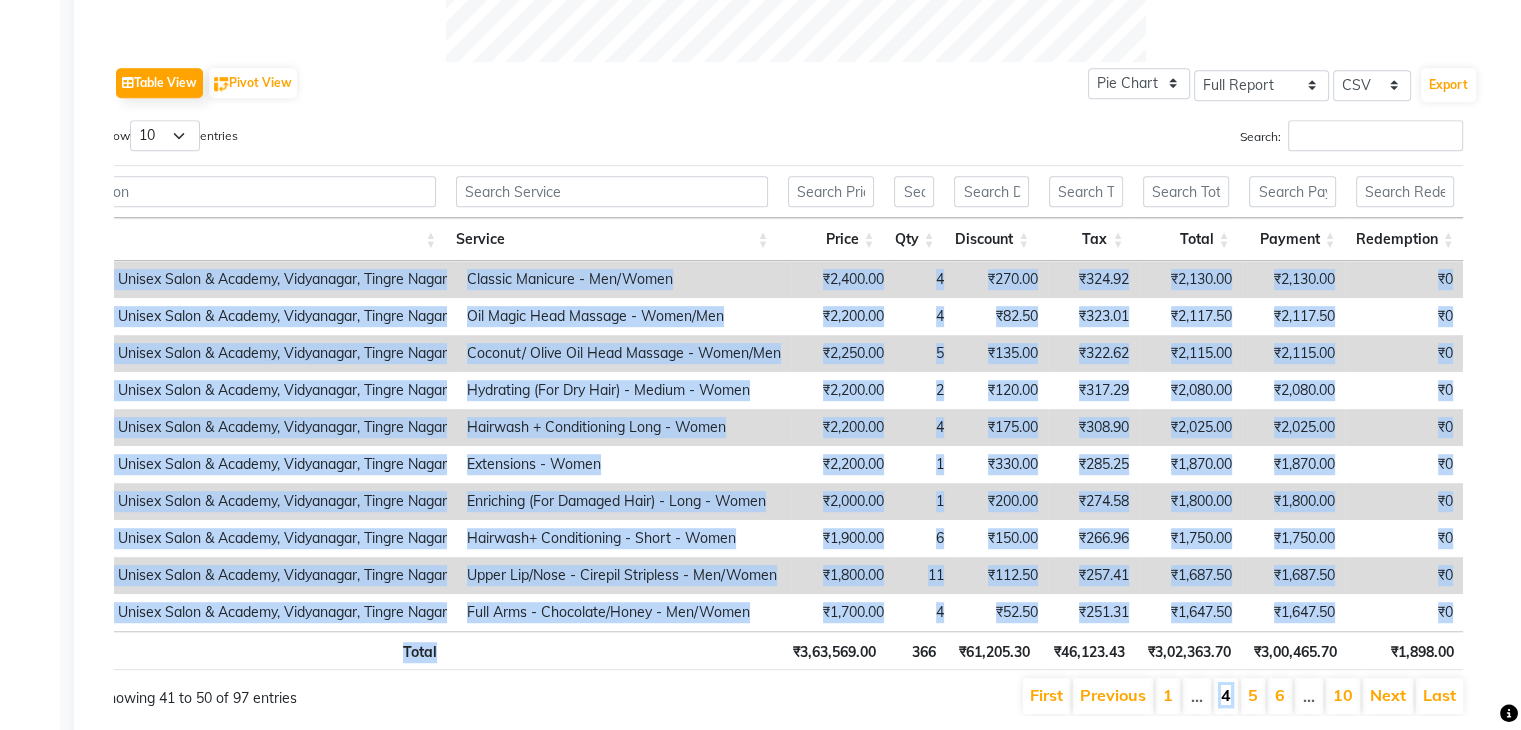 click on "4" at bounding box center [1226, 695] 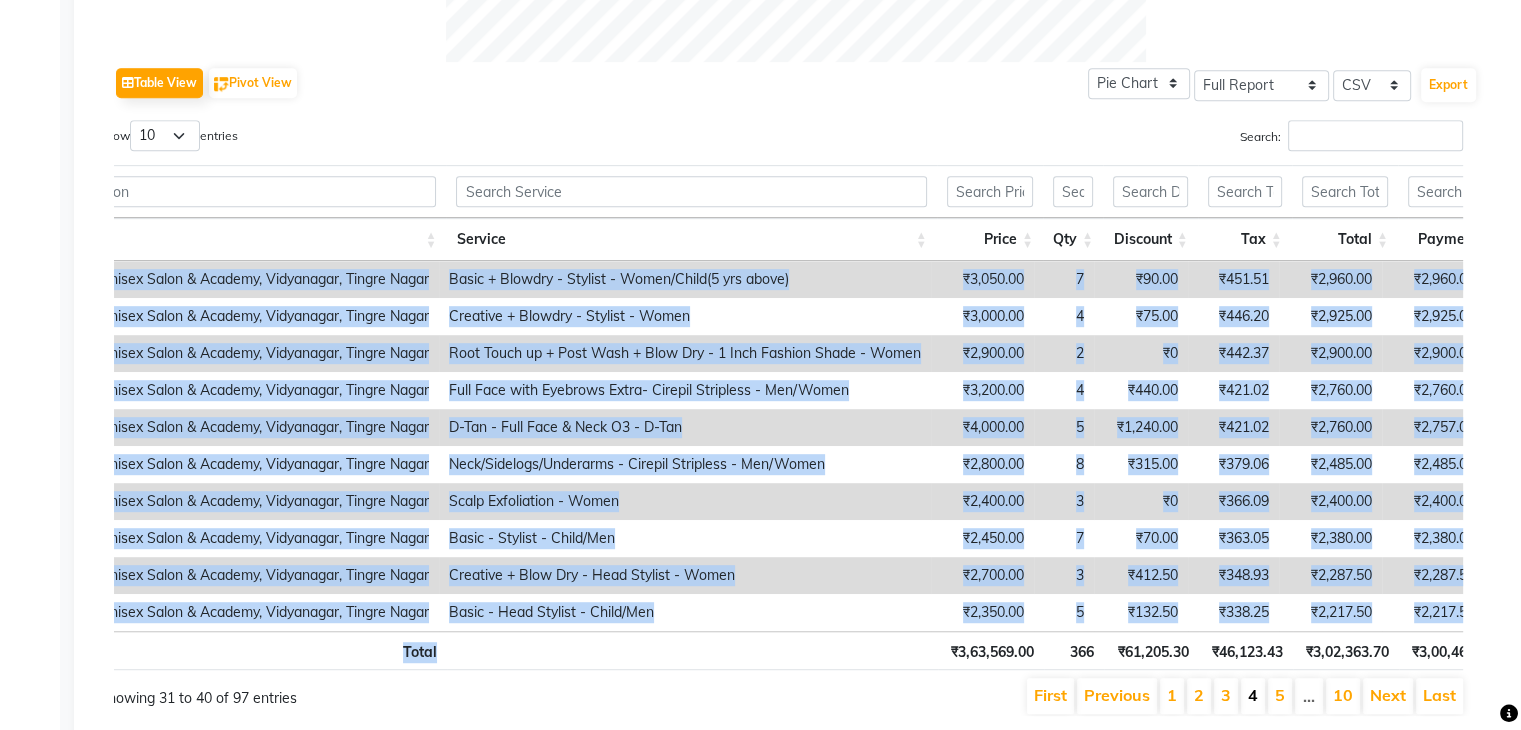 click on "4" at bounding box center (1253, 695) 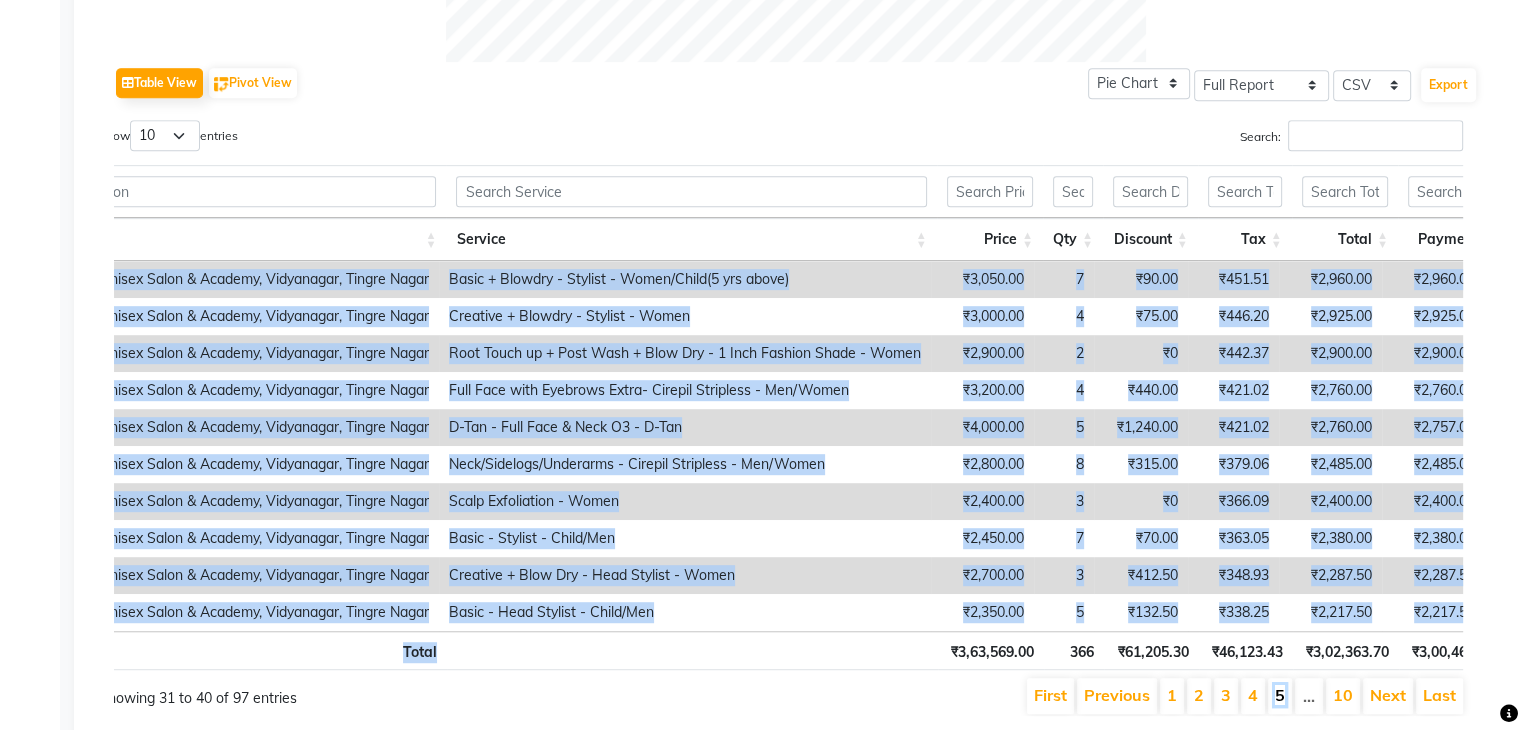 click on "5" at bounding box center (1280, 695) 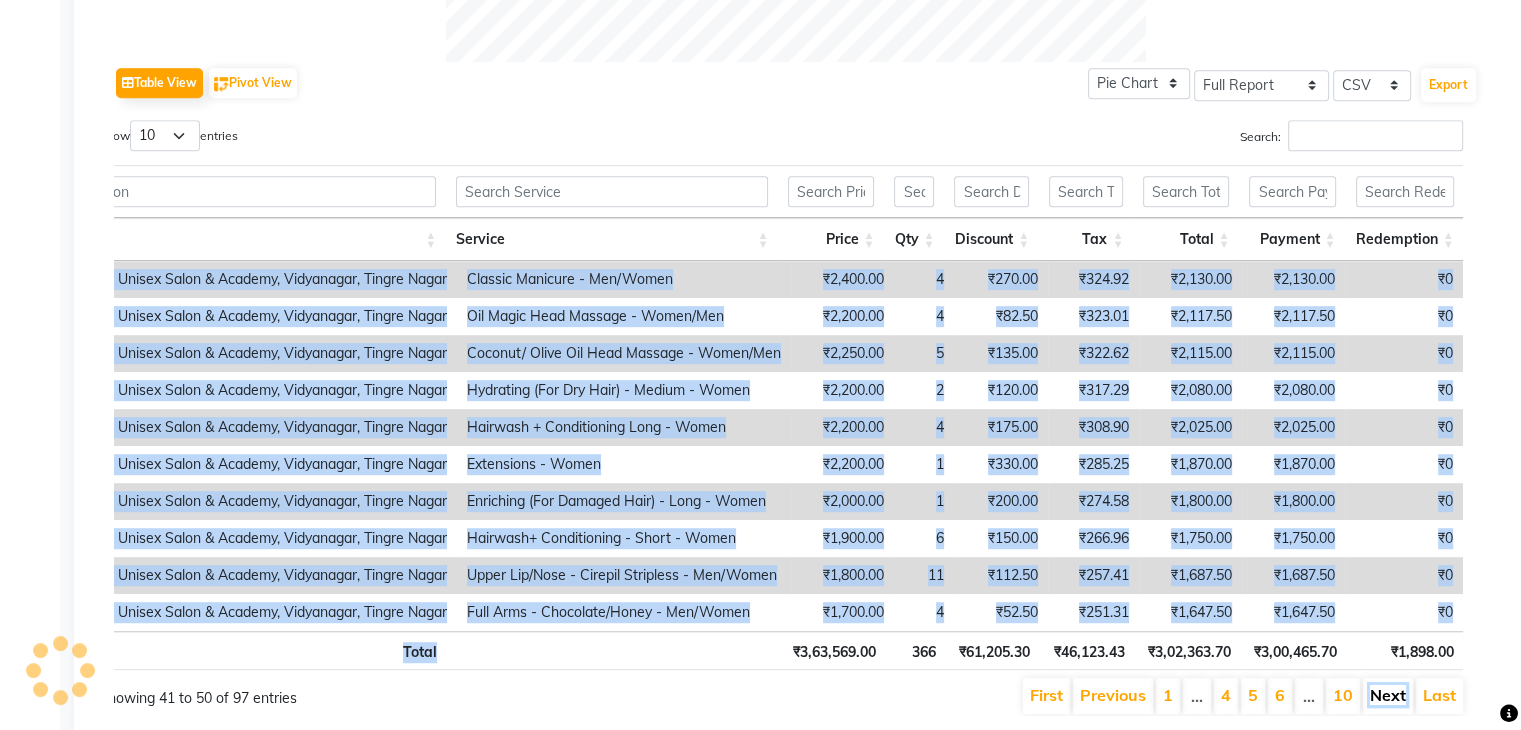 click on "Next" at bounding box center (1388, 695) 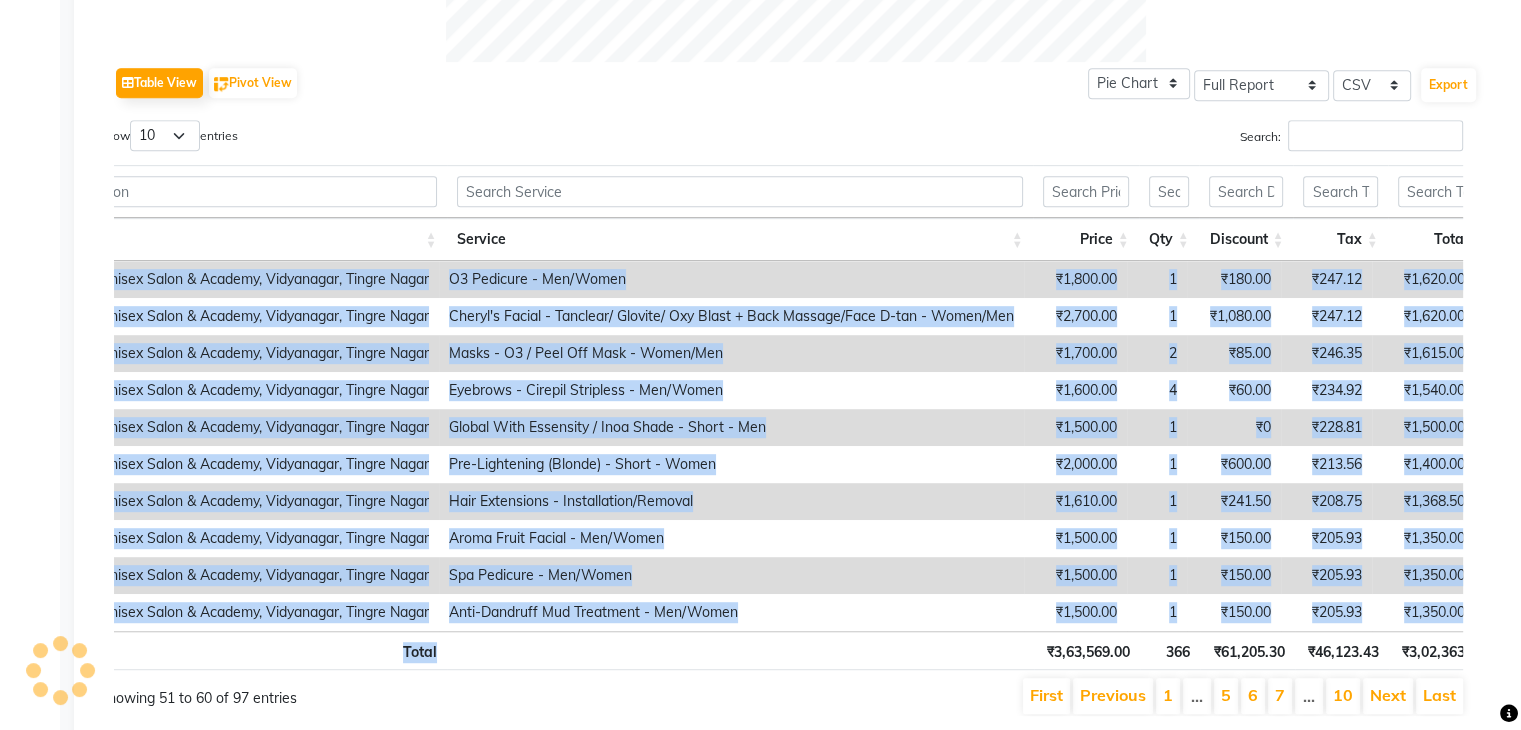 click on "Next" at bounding box center [1388, 695] 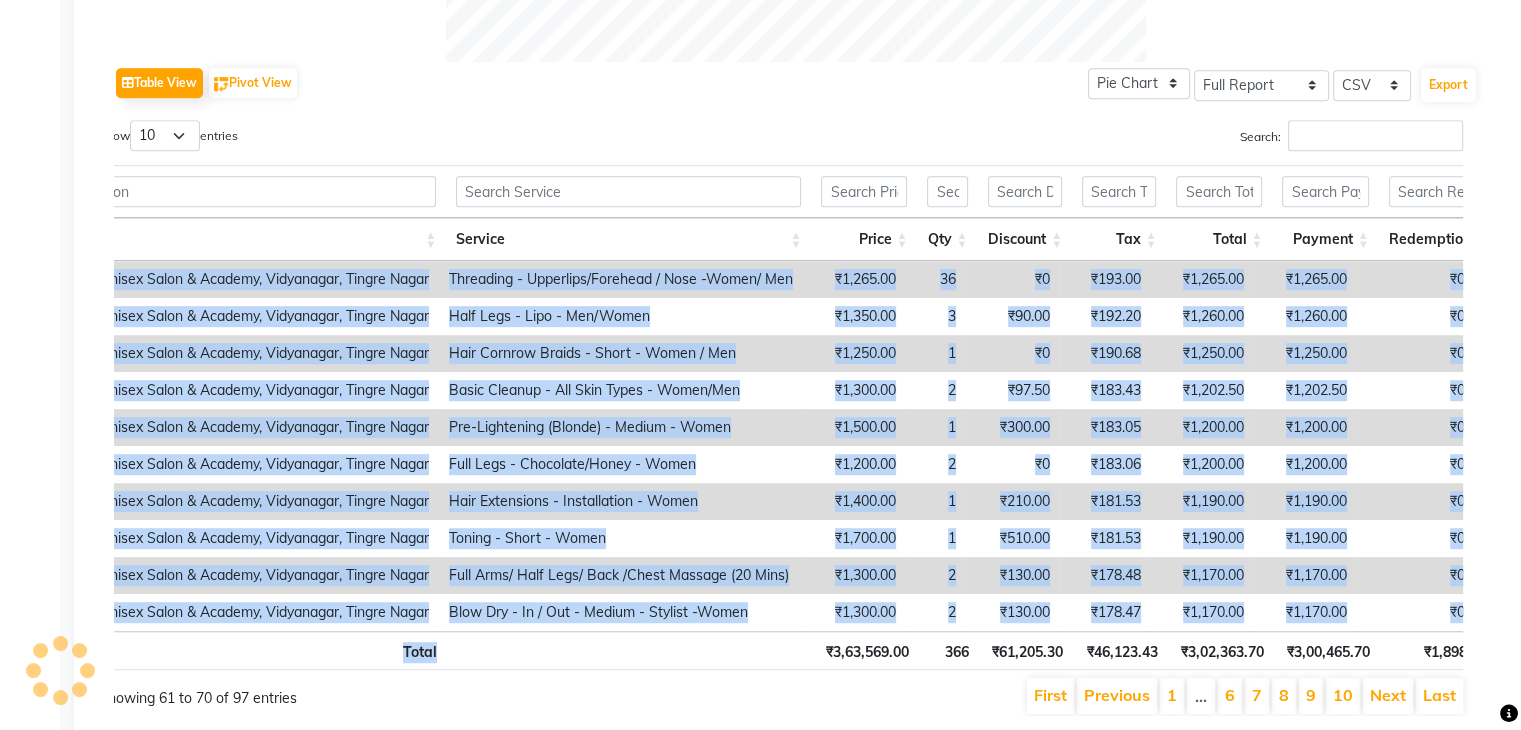 click on "Next" at bounding box center (1388, 695) 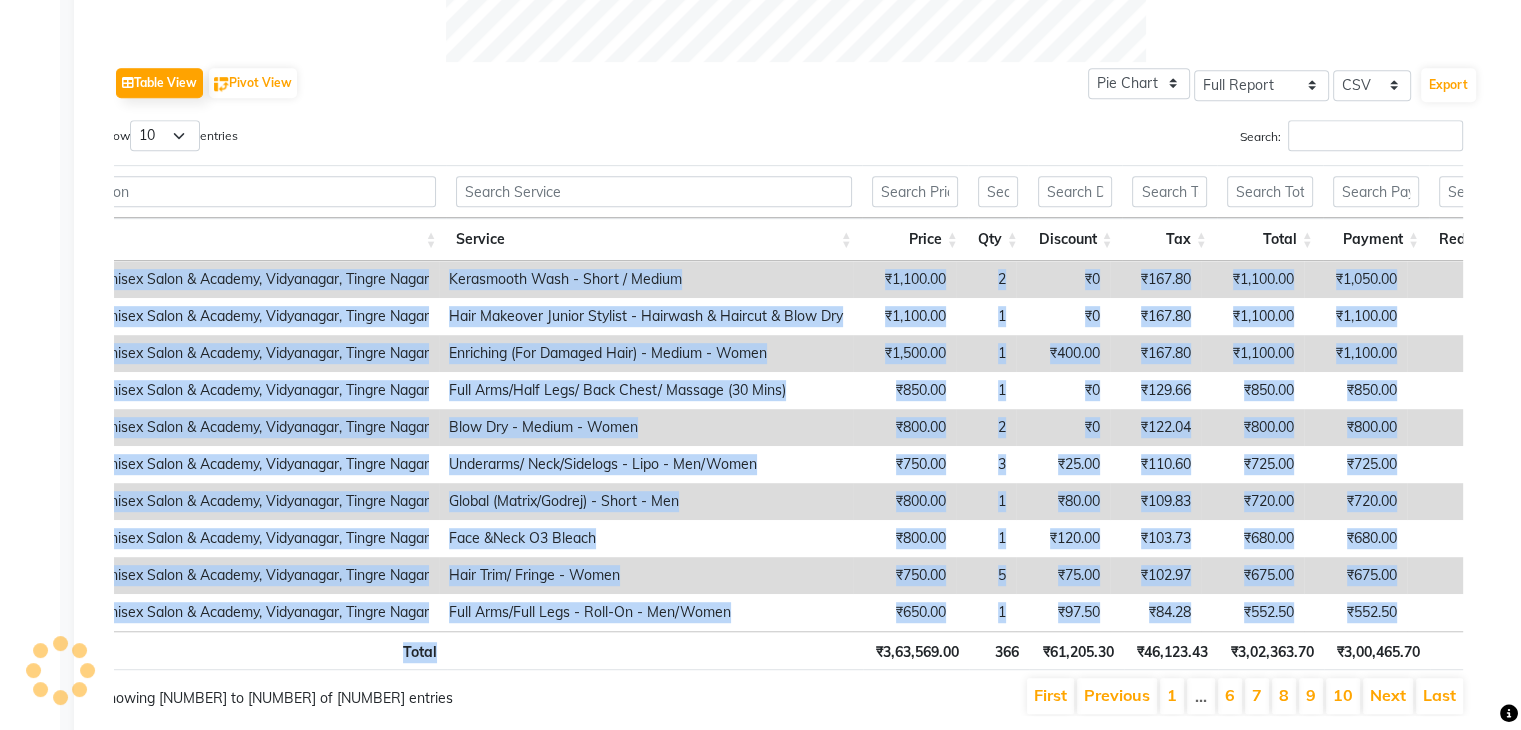 click on "Next" at bounding box center [1388, 695] 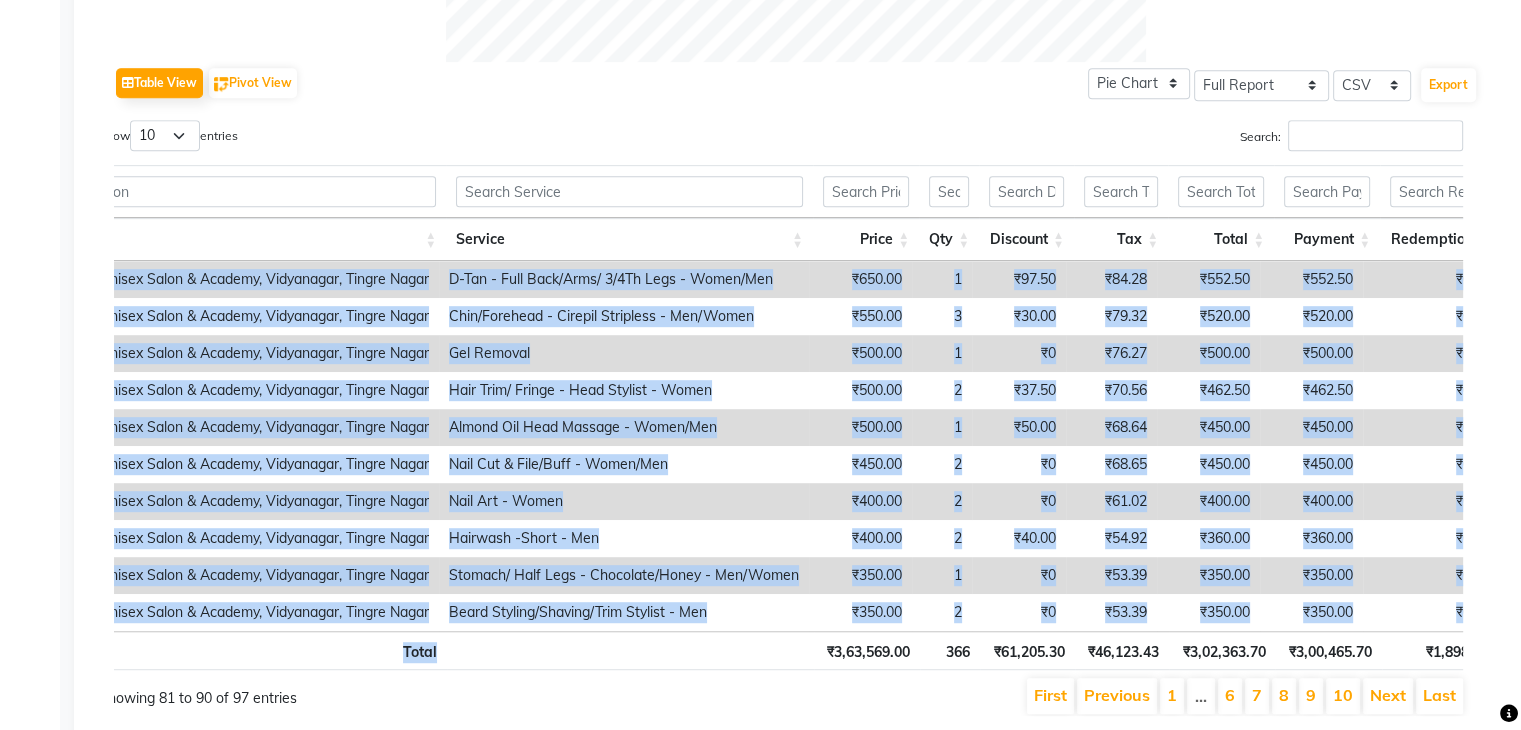 click on "Next" at bounding box center (1388, 695) 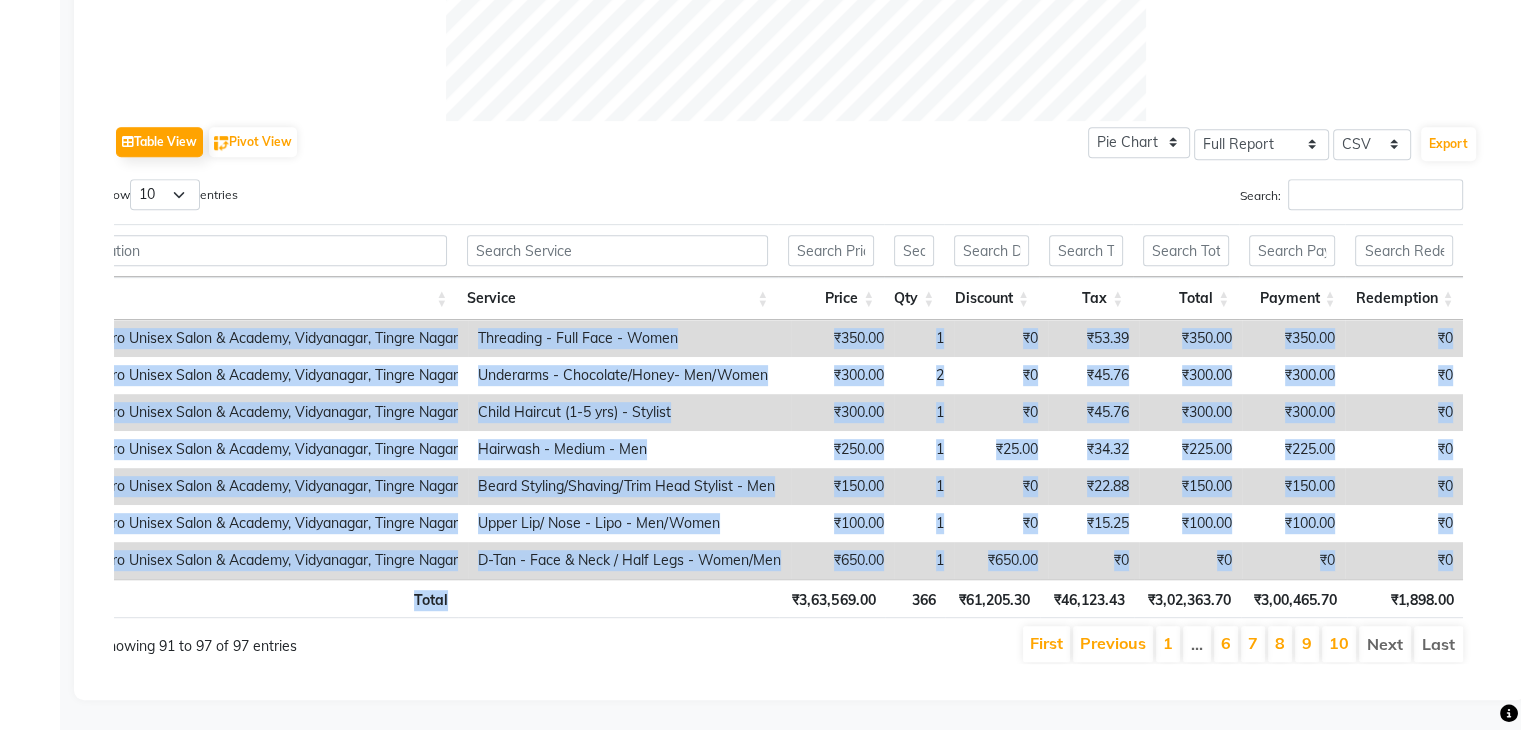 scroll, scrollTop: 930, scrollLeft: 0, axis: vertical 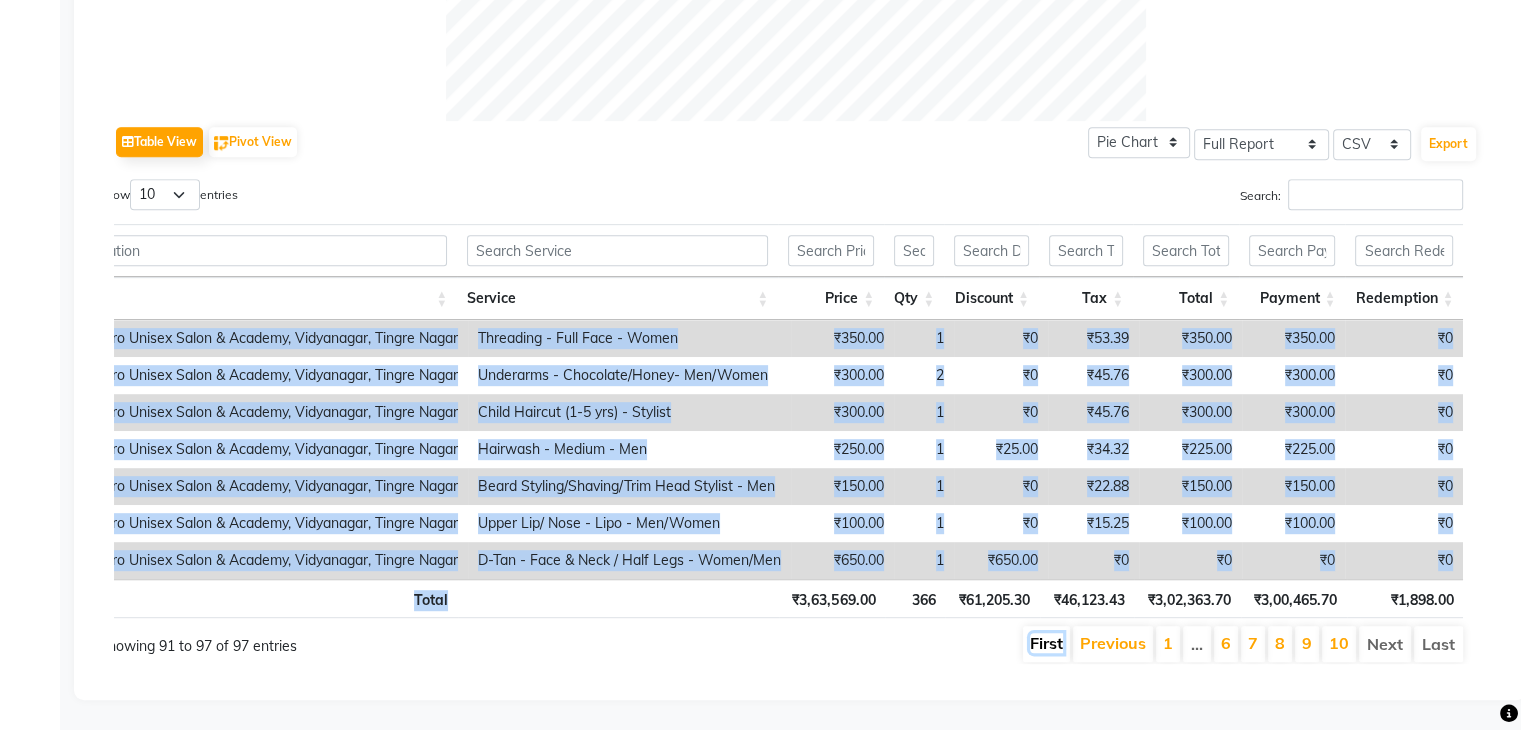 click on "First" at bounding box center [1046, 643] 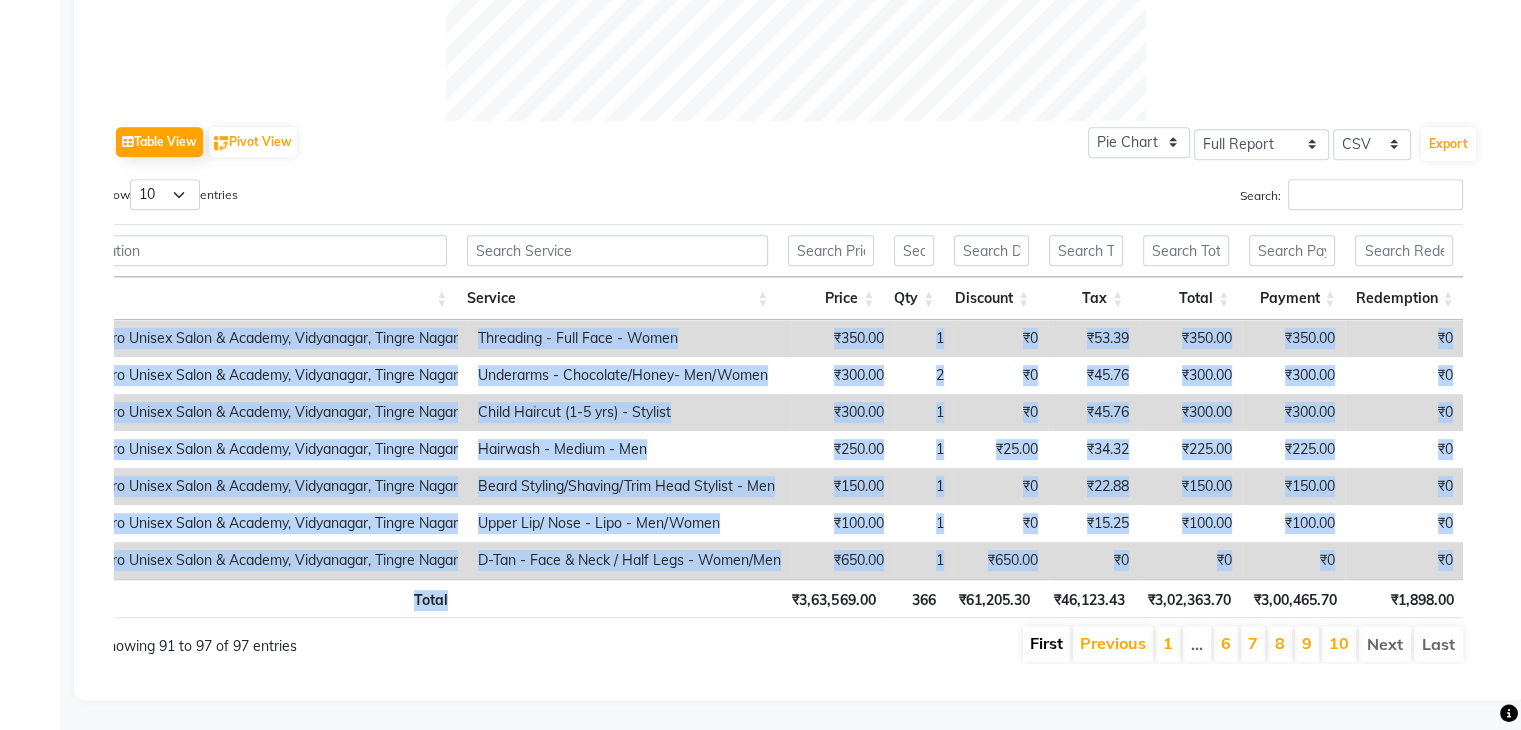 scroll, scrollTop: 951, scrollLeft: 0, axis: vertical 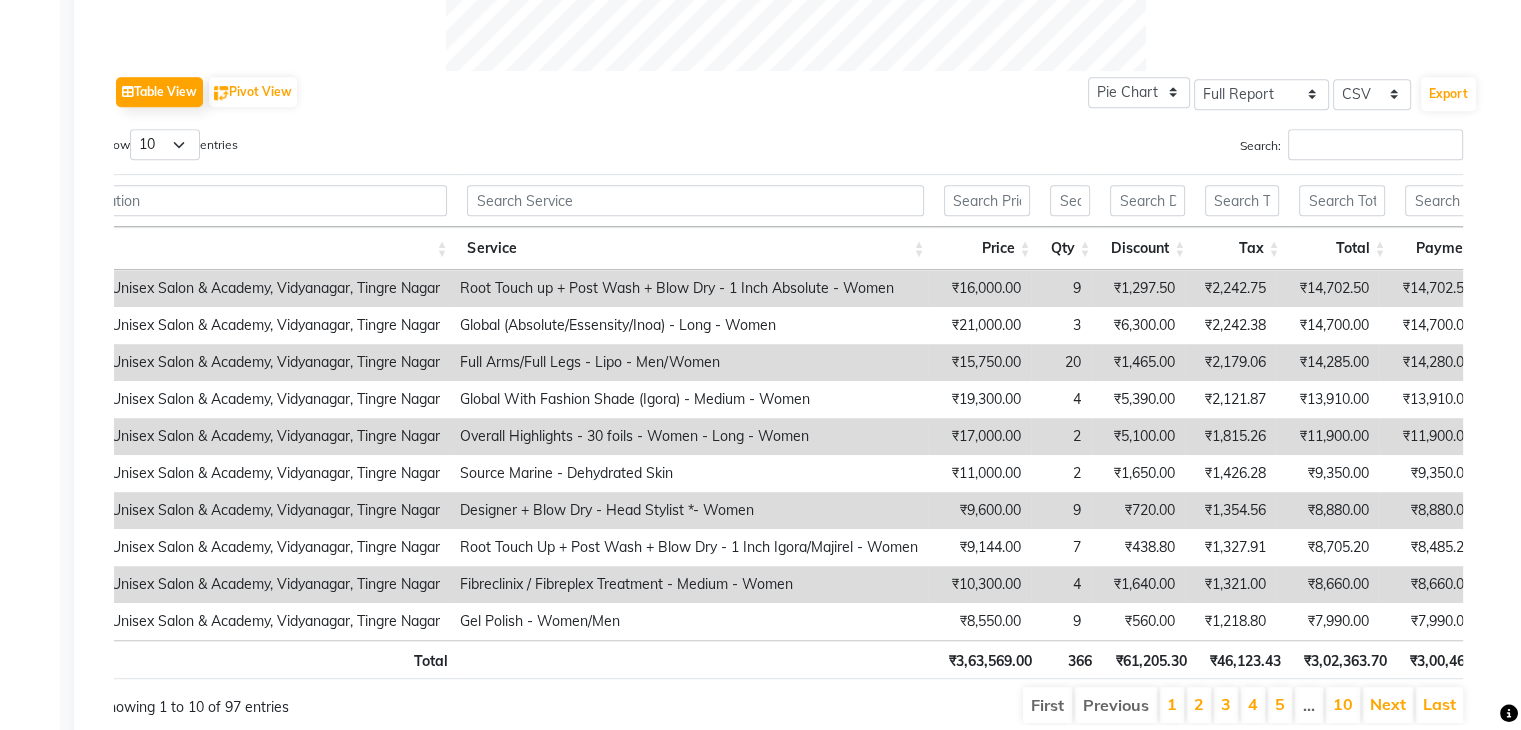 click on "9" at bounding box center (1061, 621) 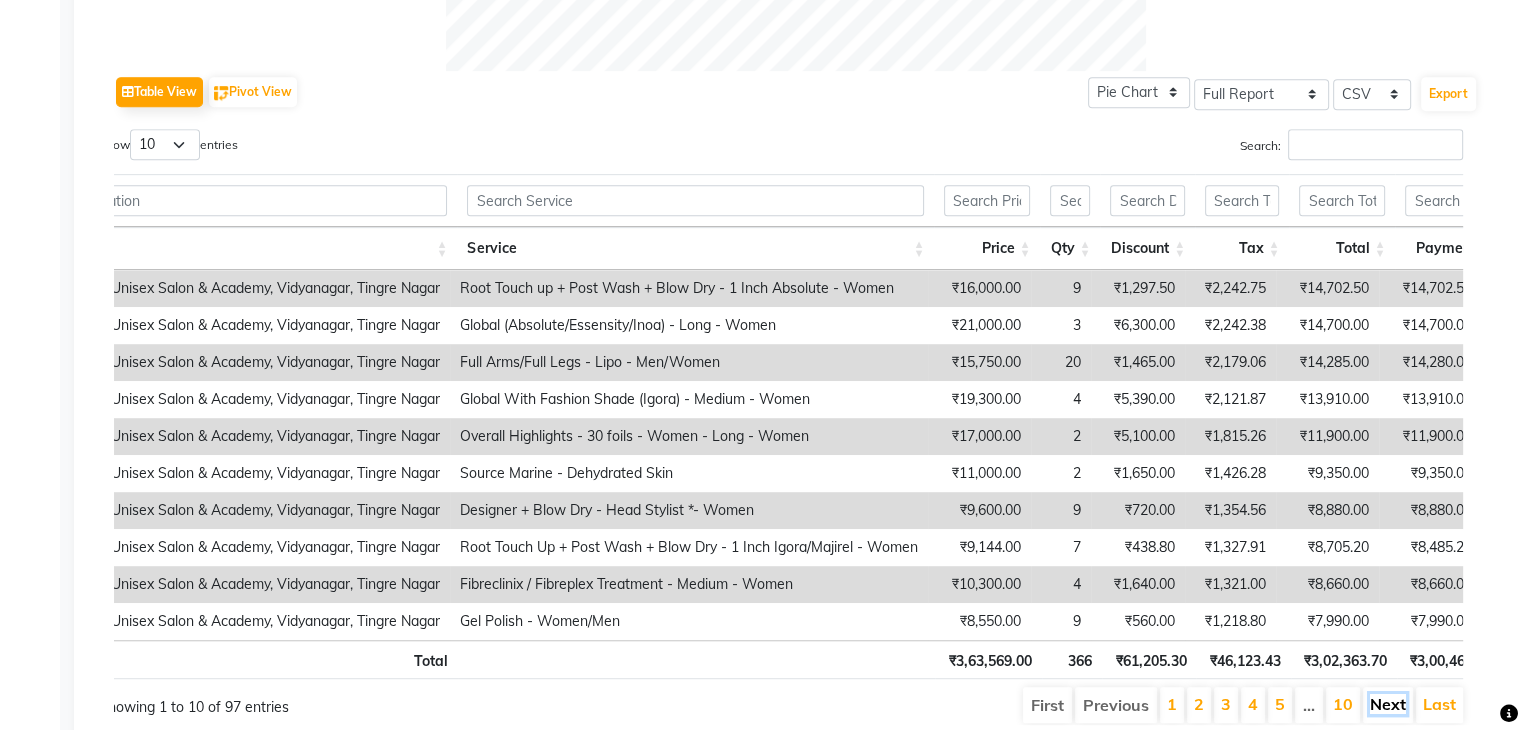 click on "Next" at bounding box center [1388, 704] 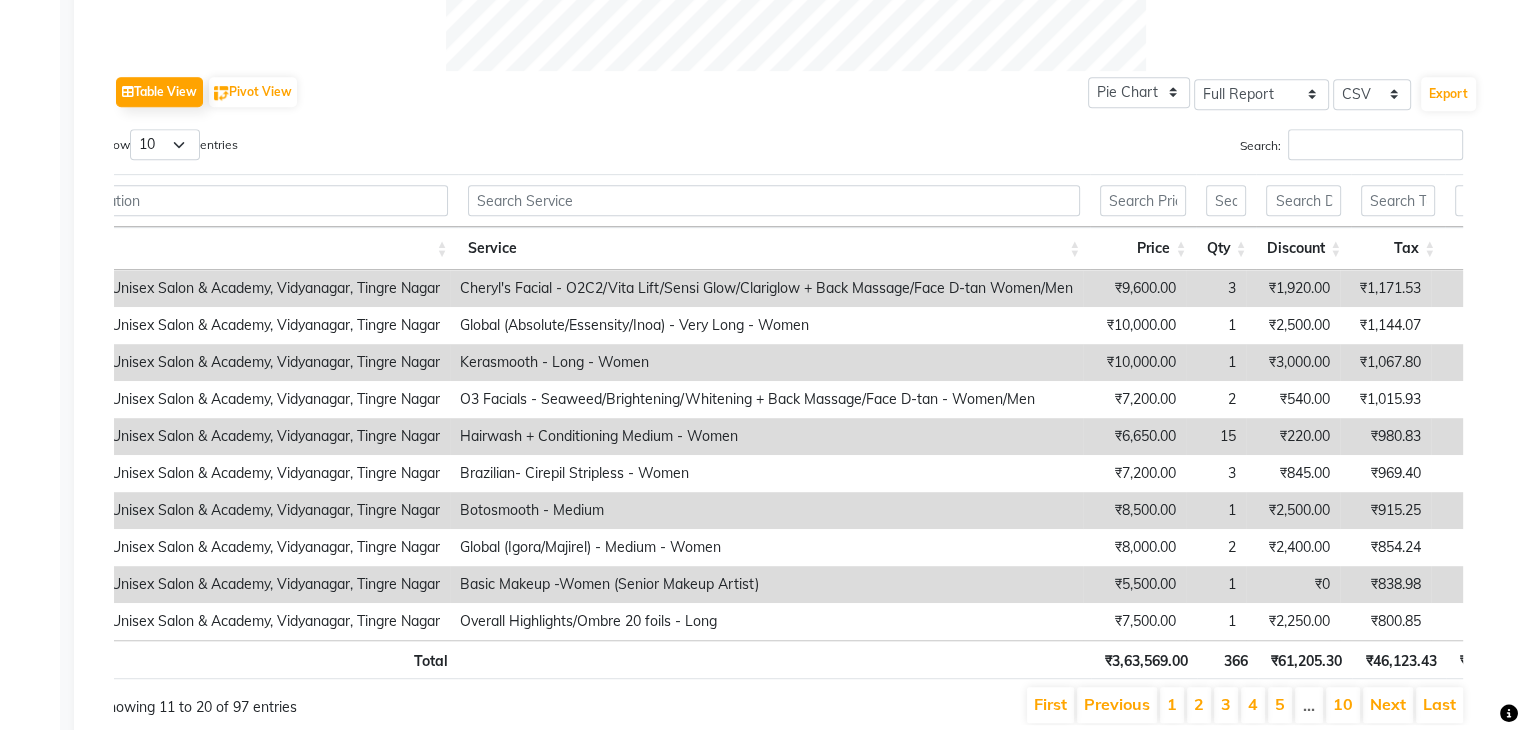 scroll, scrollTop: 0, scrollLeft: 103, axis: horizontal 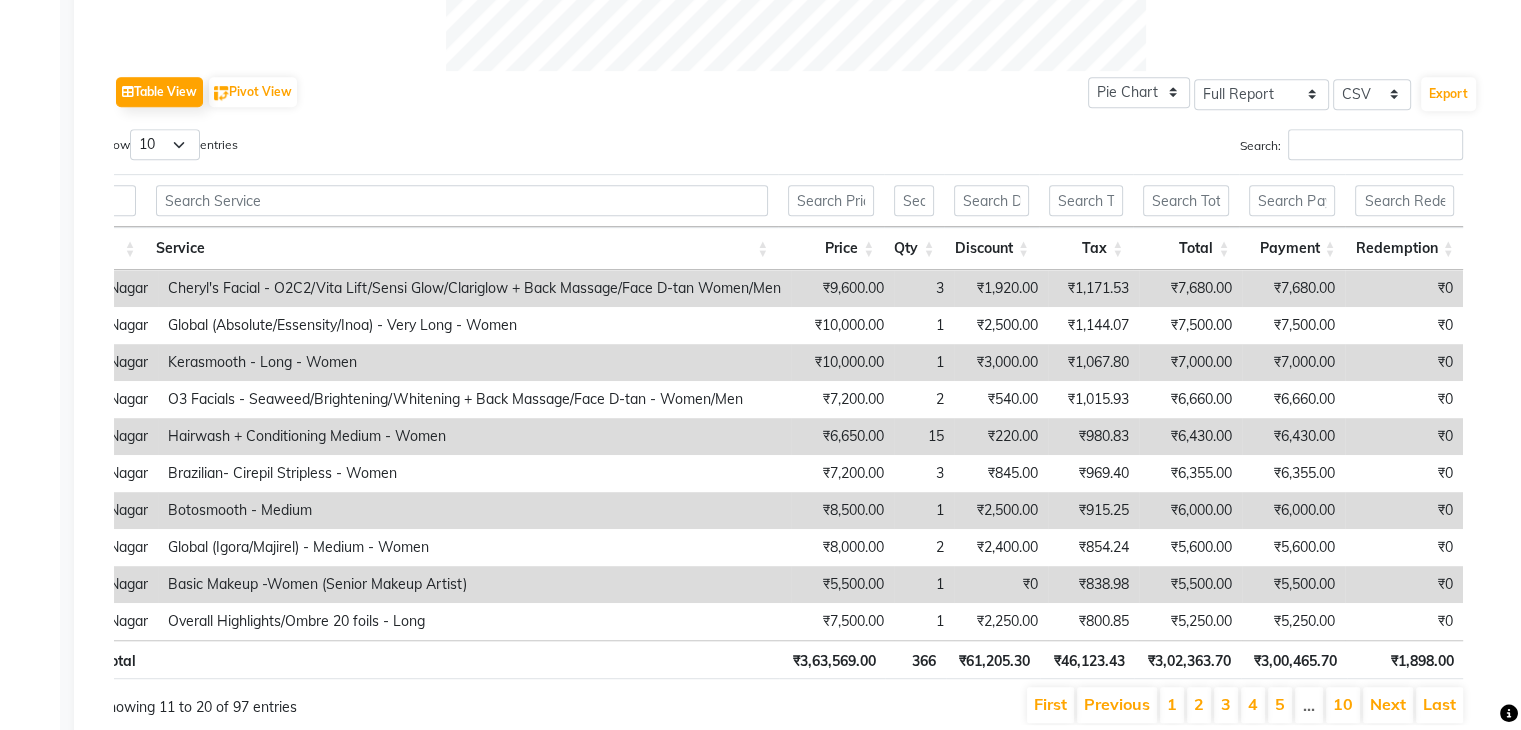 click on "Next" at bounding box center [1388, 705] 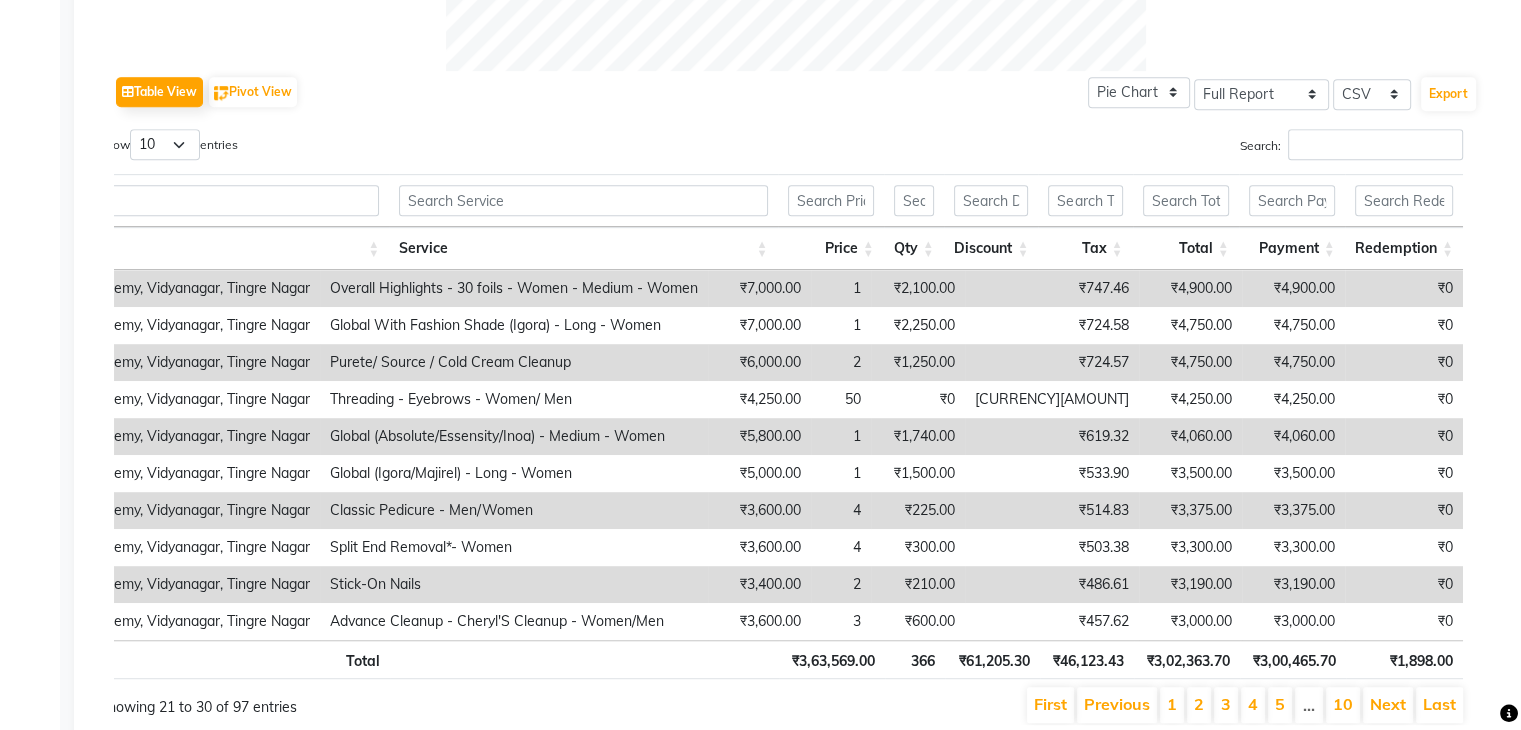 scroll, scrollTop: 0, scrollLeft: 149, axis: horizontal 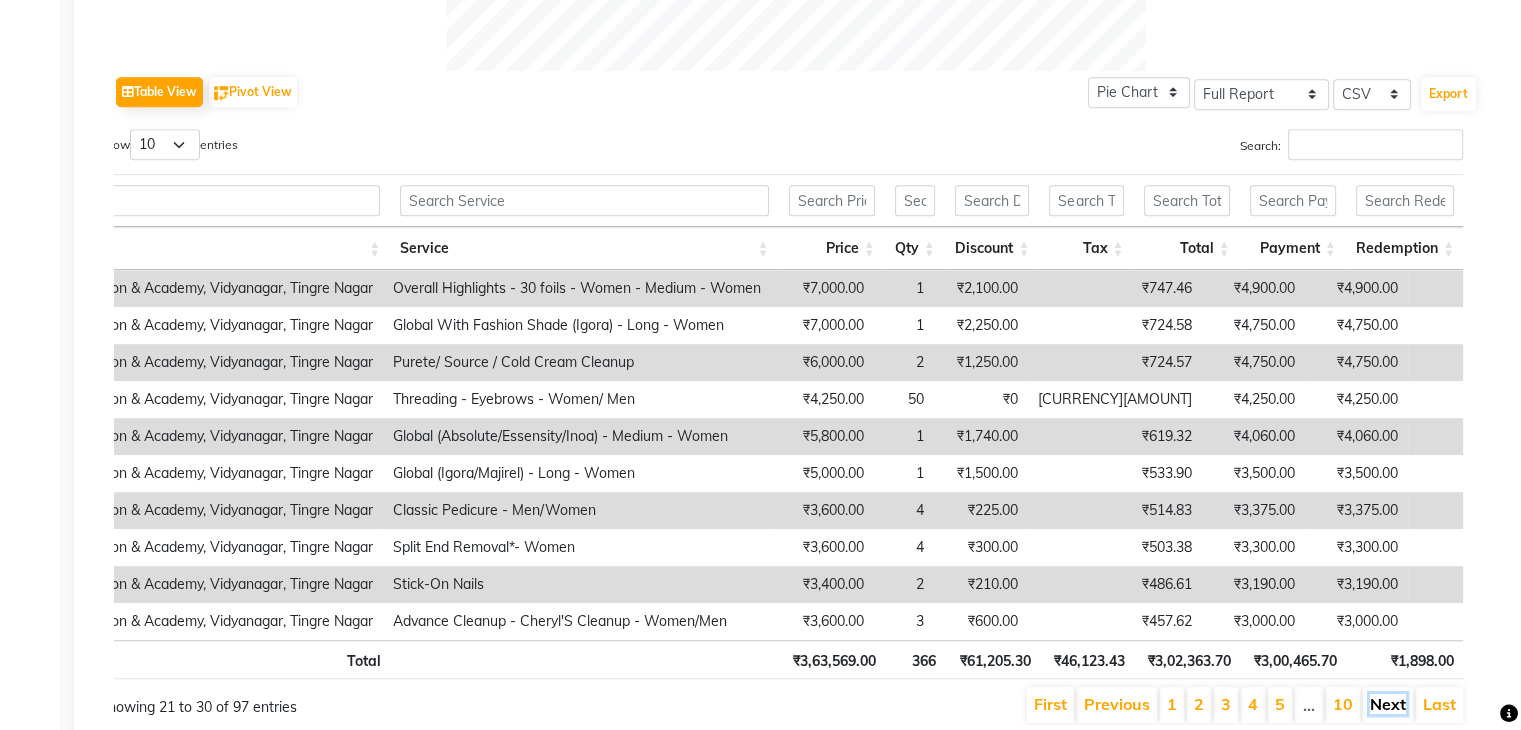 click on "Next" at bounding box center [1388, 704] 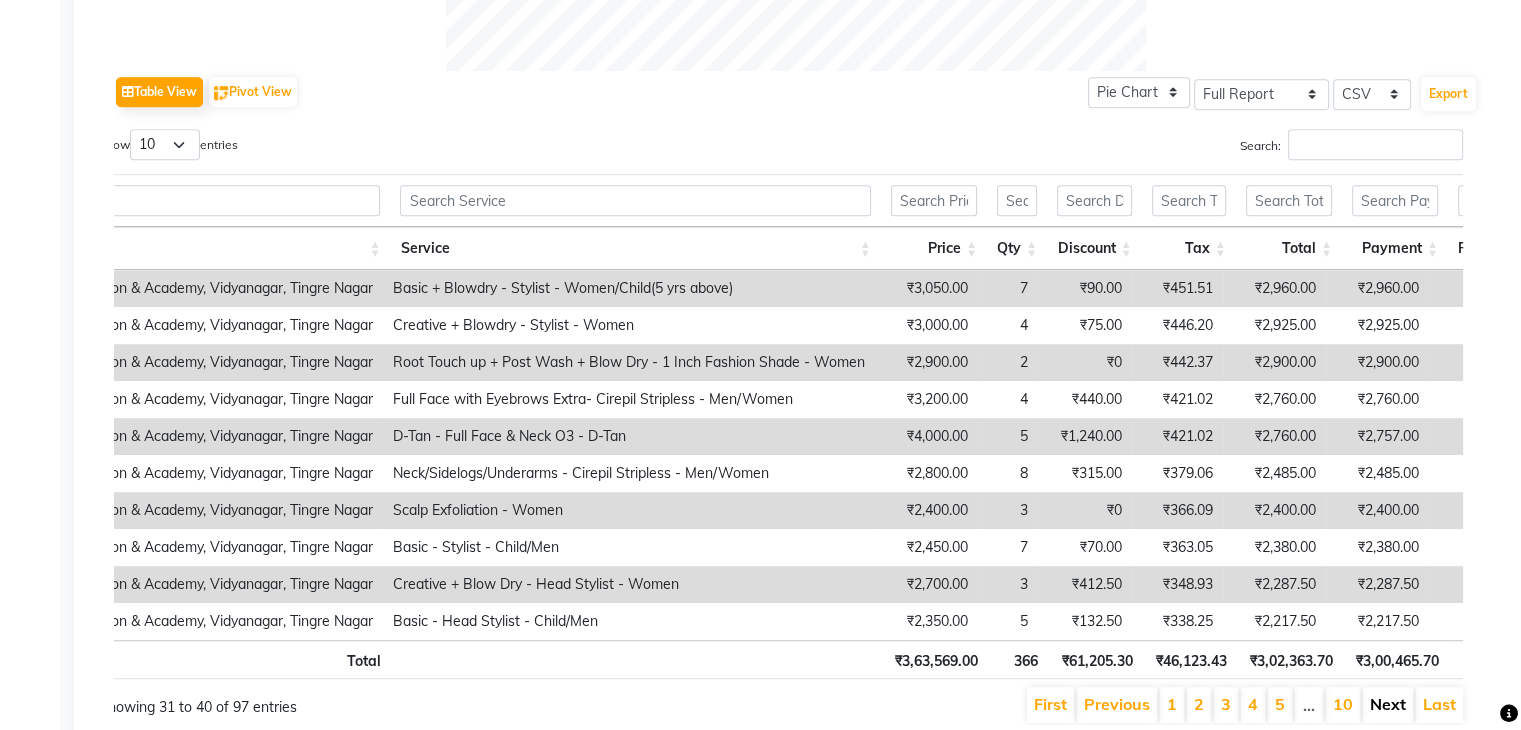 click on "Next" at bounding box center [1388, 704] 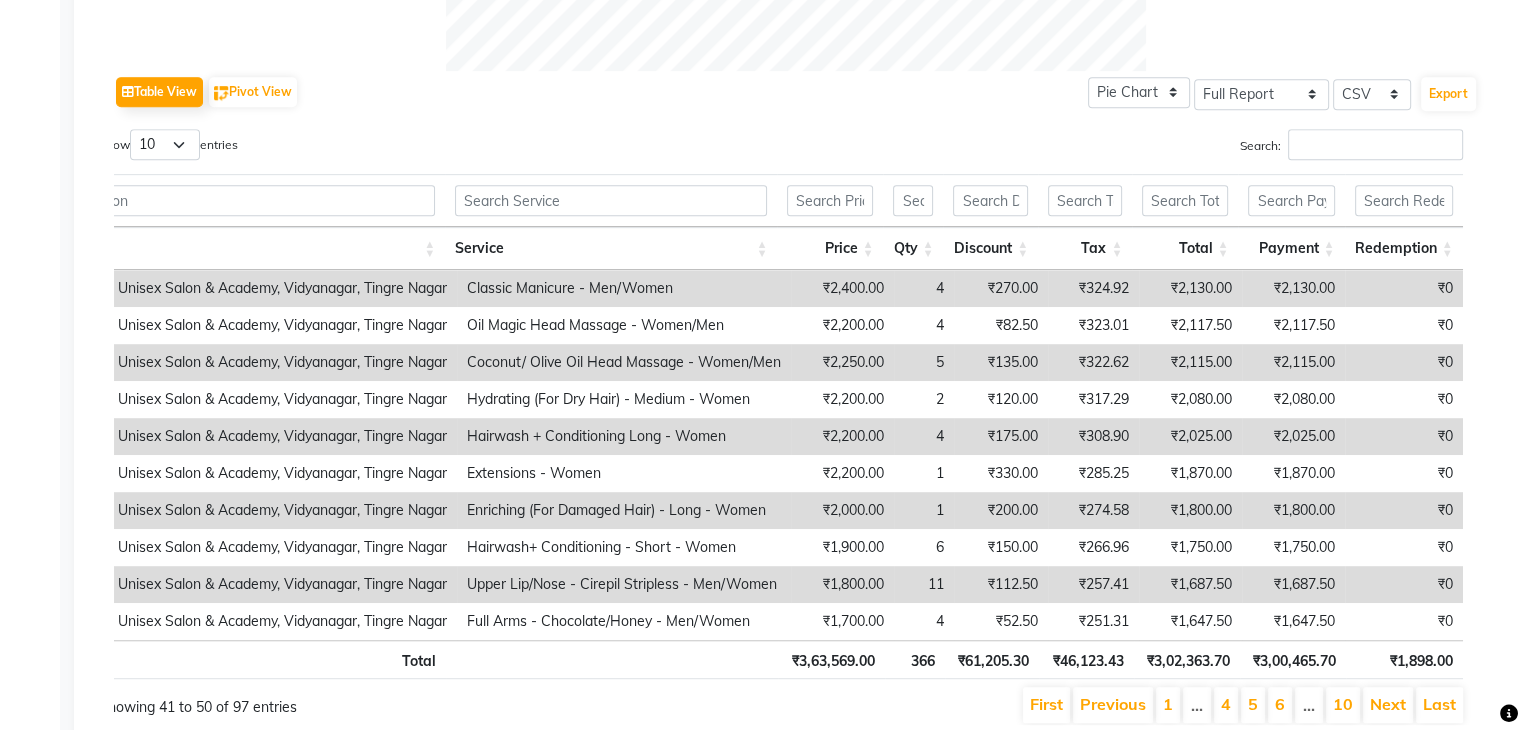 scroll, scrollTop: 0, scrollLeft: 93, axis: horizontal 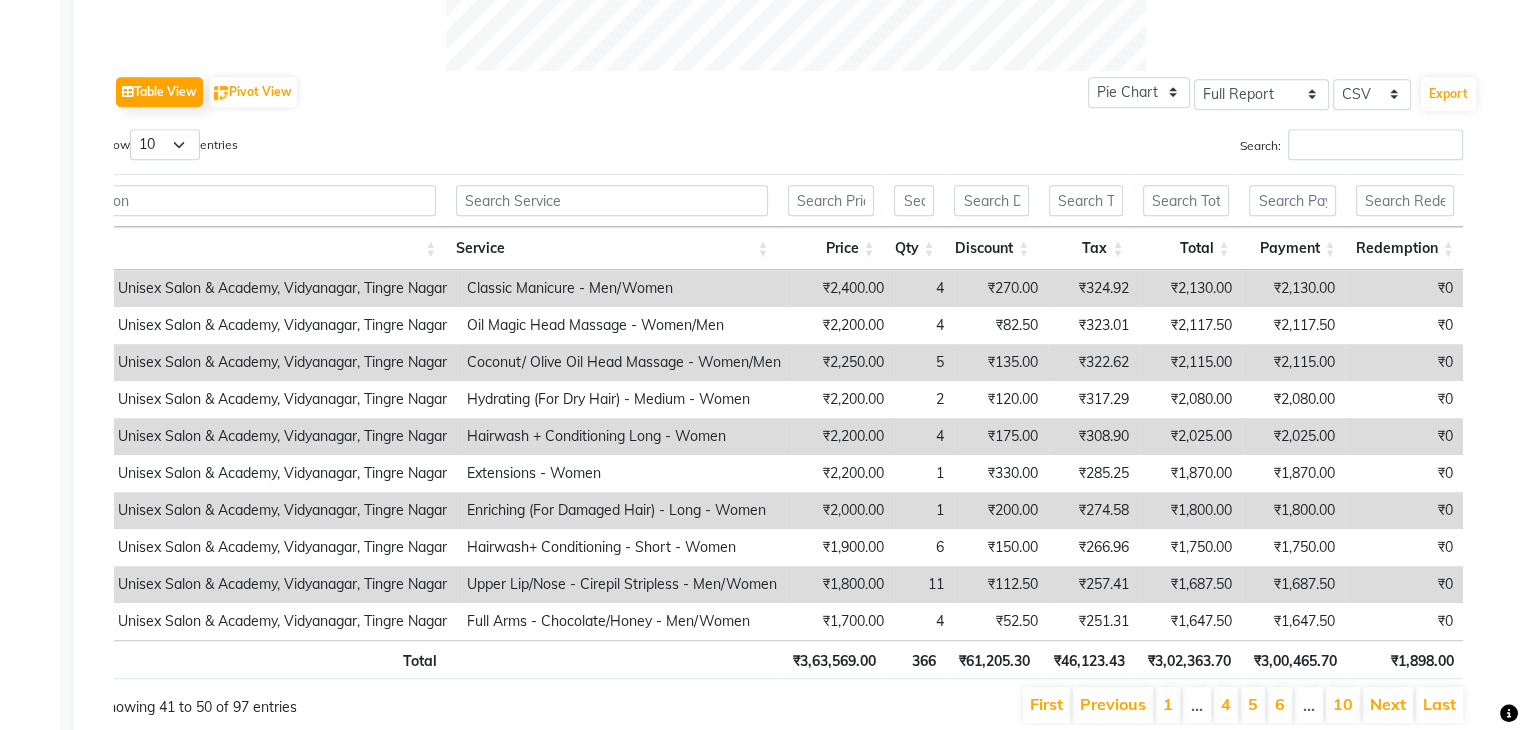 click on "Next" at bounding box center (1388, 704) 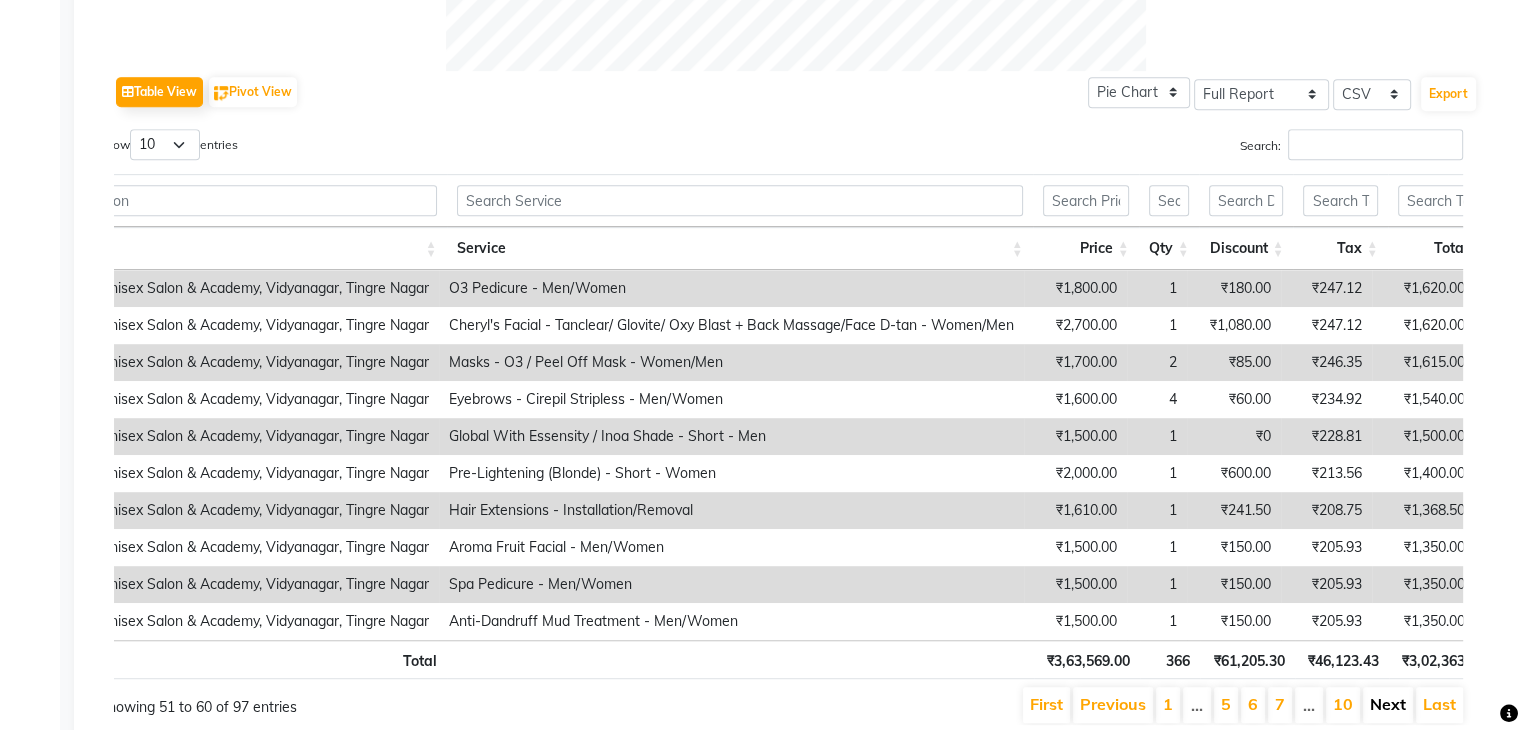 click on "Next" at bounding box center [1388, 704] 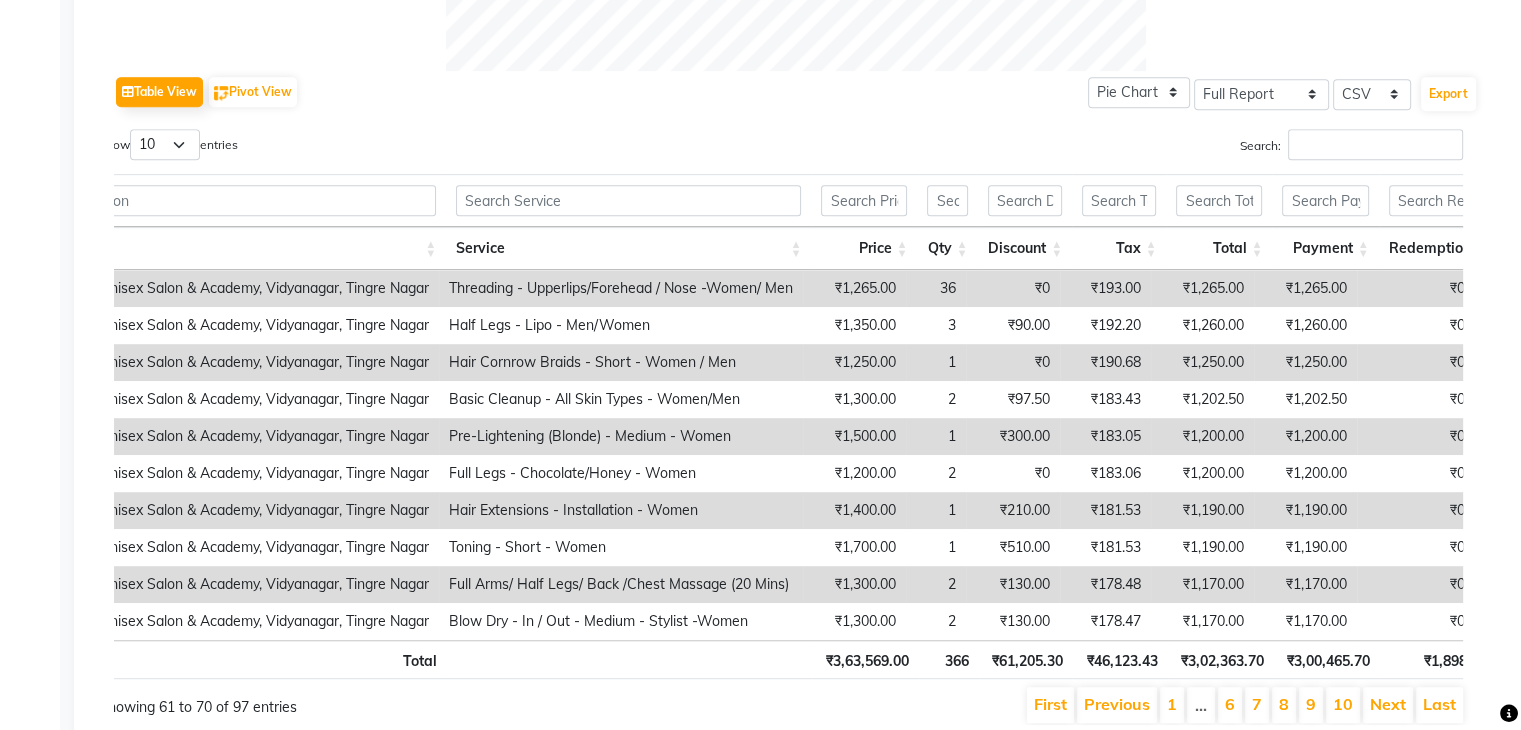 click on "Next" at bounding box center [1388, 704] 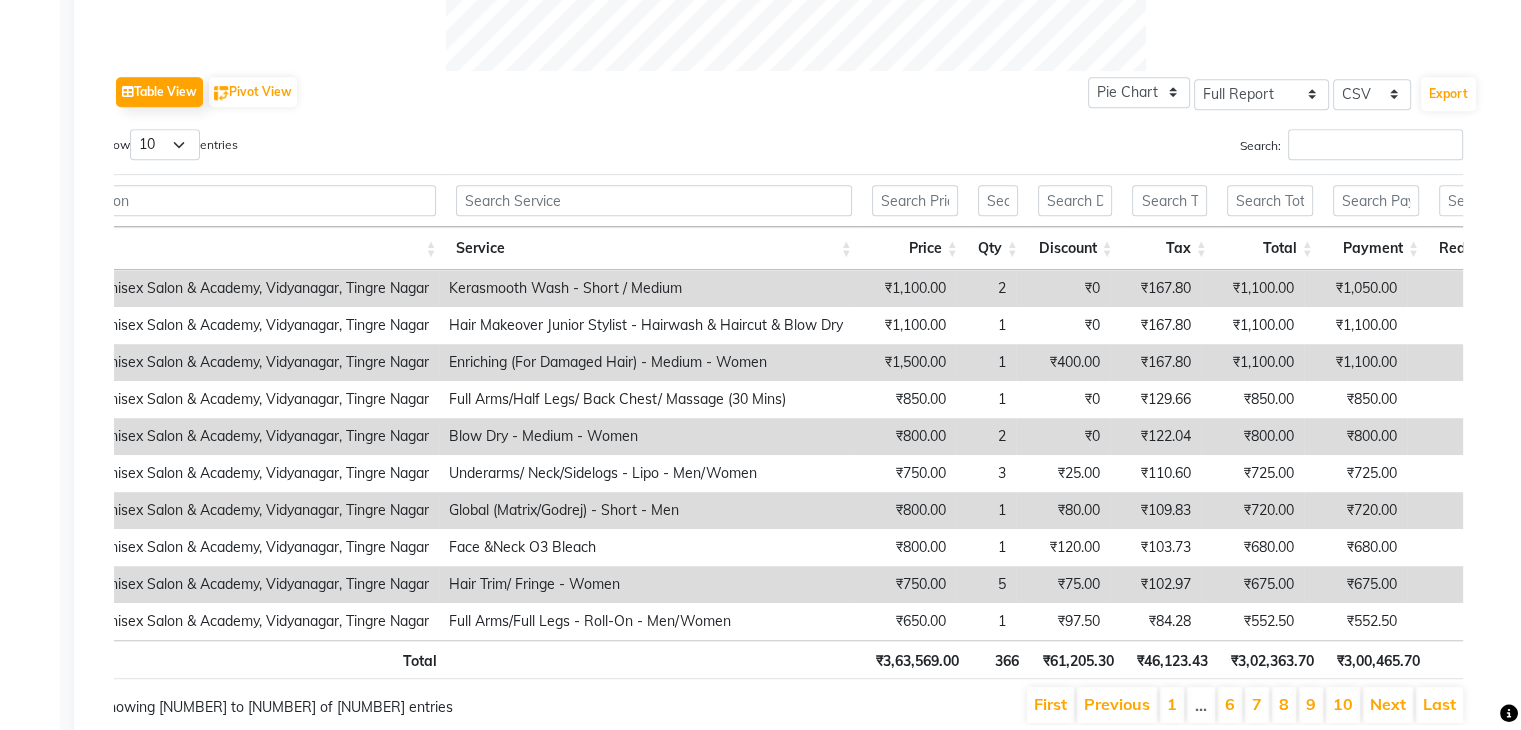click on "Next" at bounding box center (1388, 704) 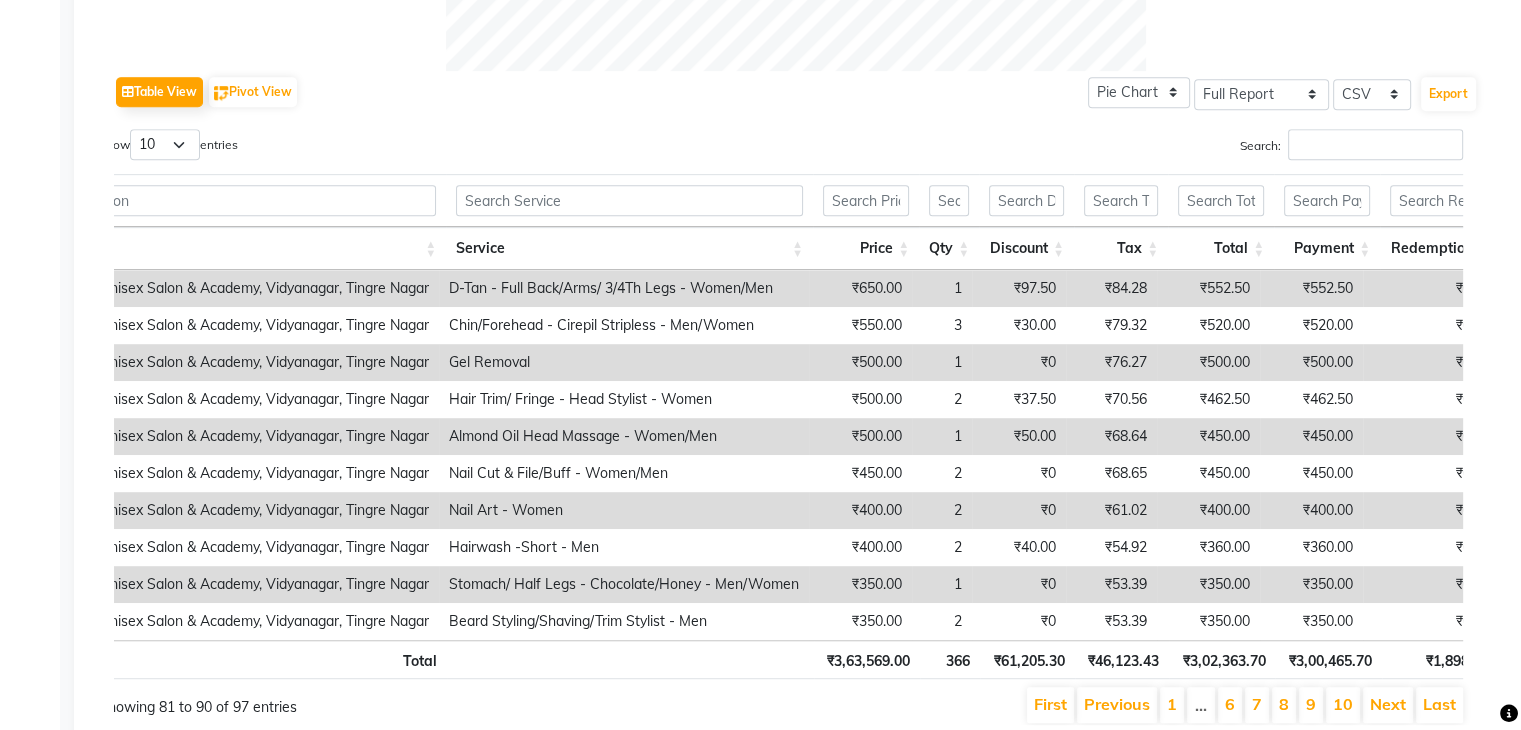 click on "Next" at bounding box center (1388, 704) 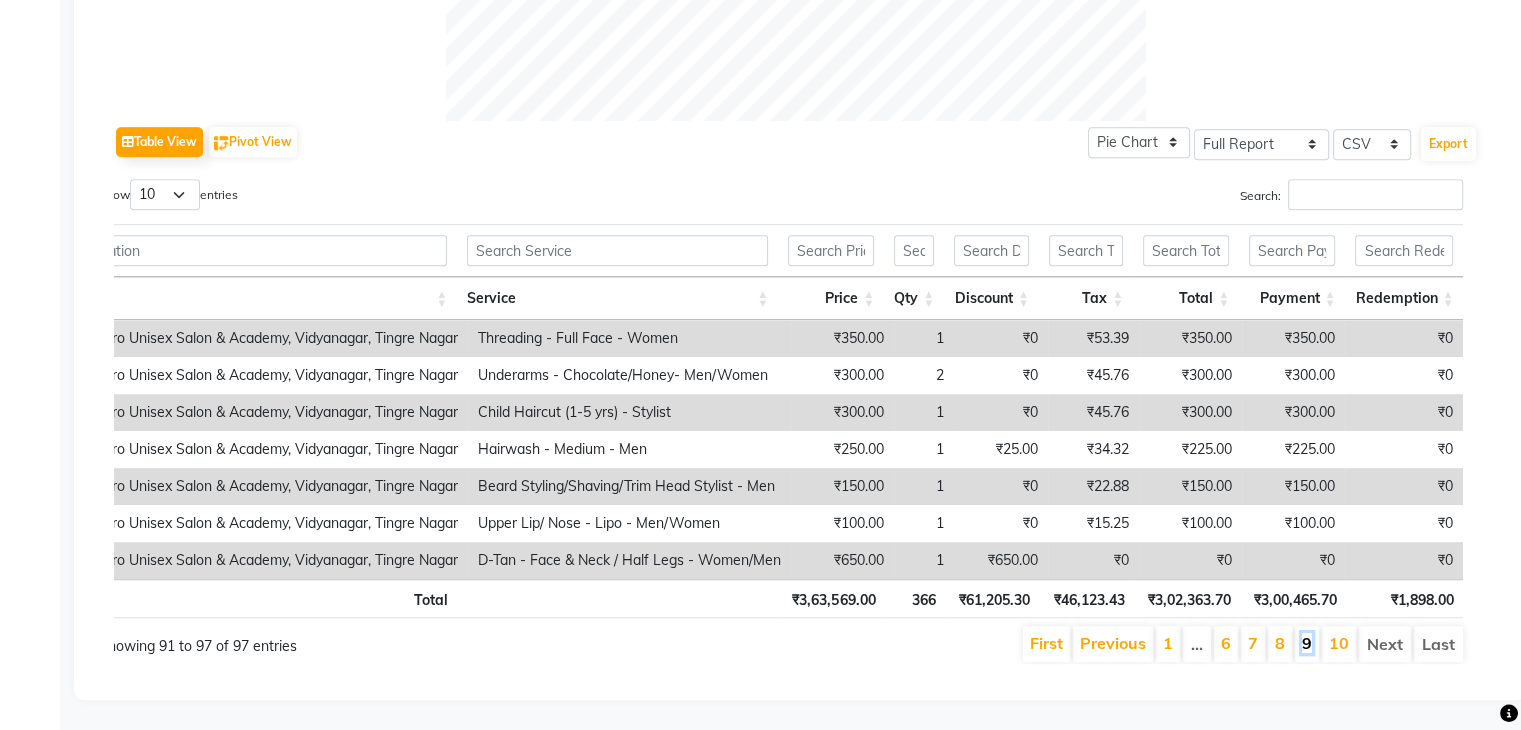 click on "9" at bounding box center [1307, 643] 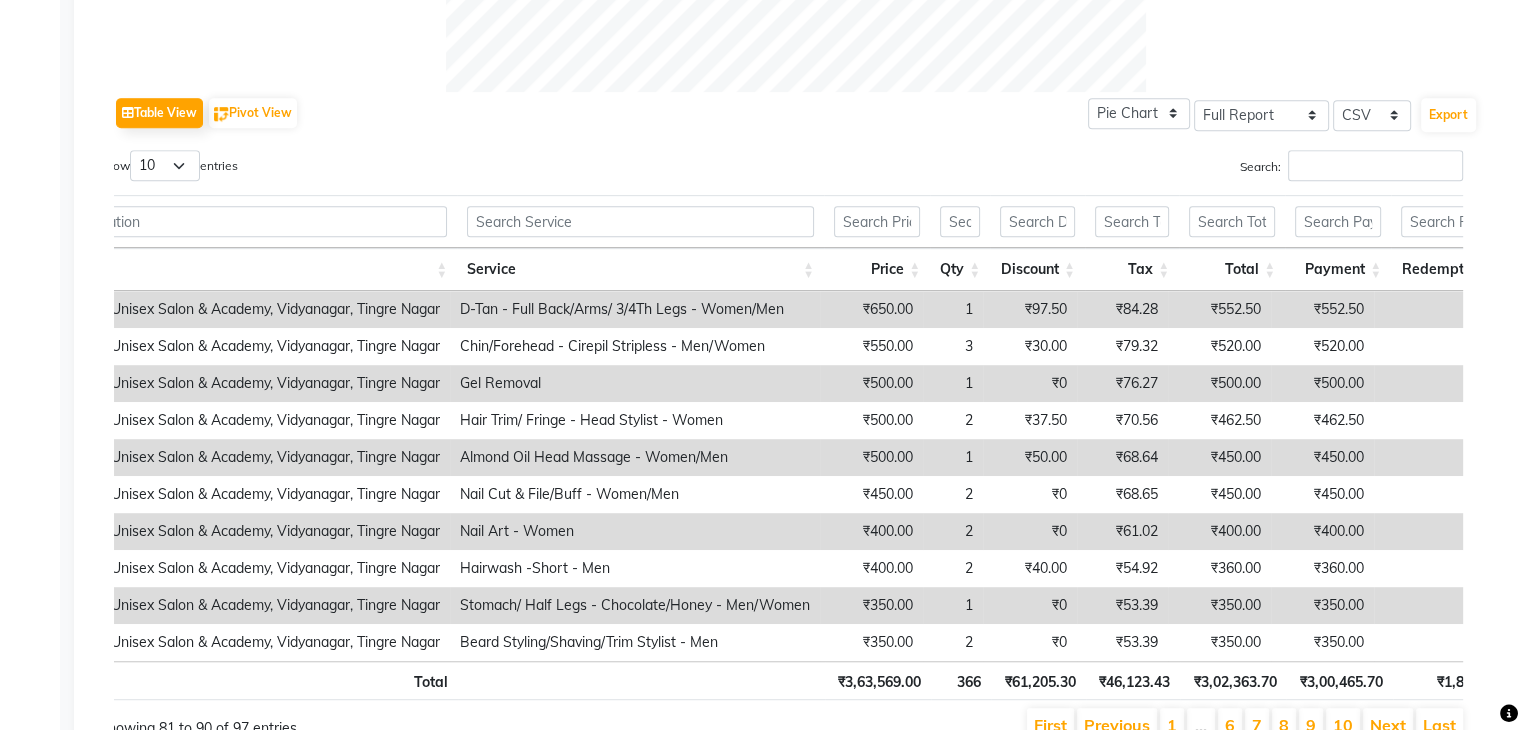 scroll, scrollTop: 949, scrollLeft: 0, axis: vertical 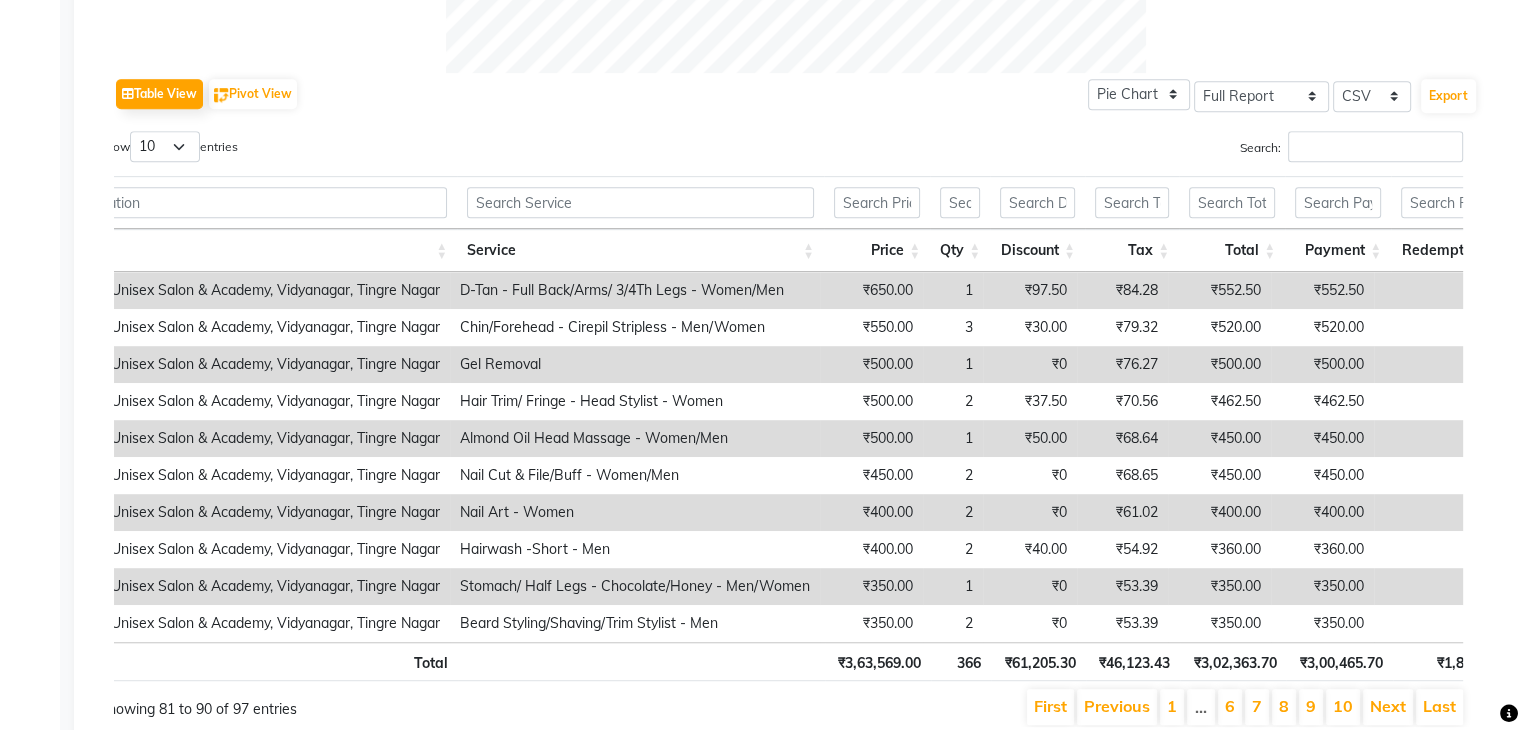 click on "8" at bounding box center [1284, 707] 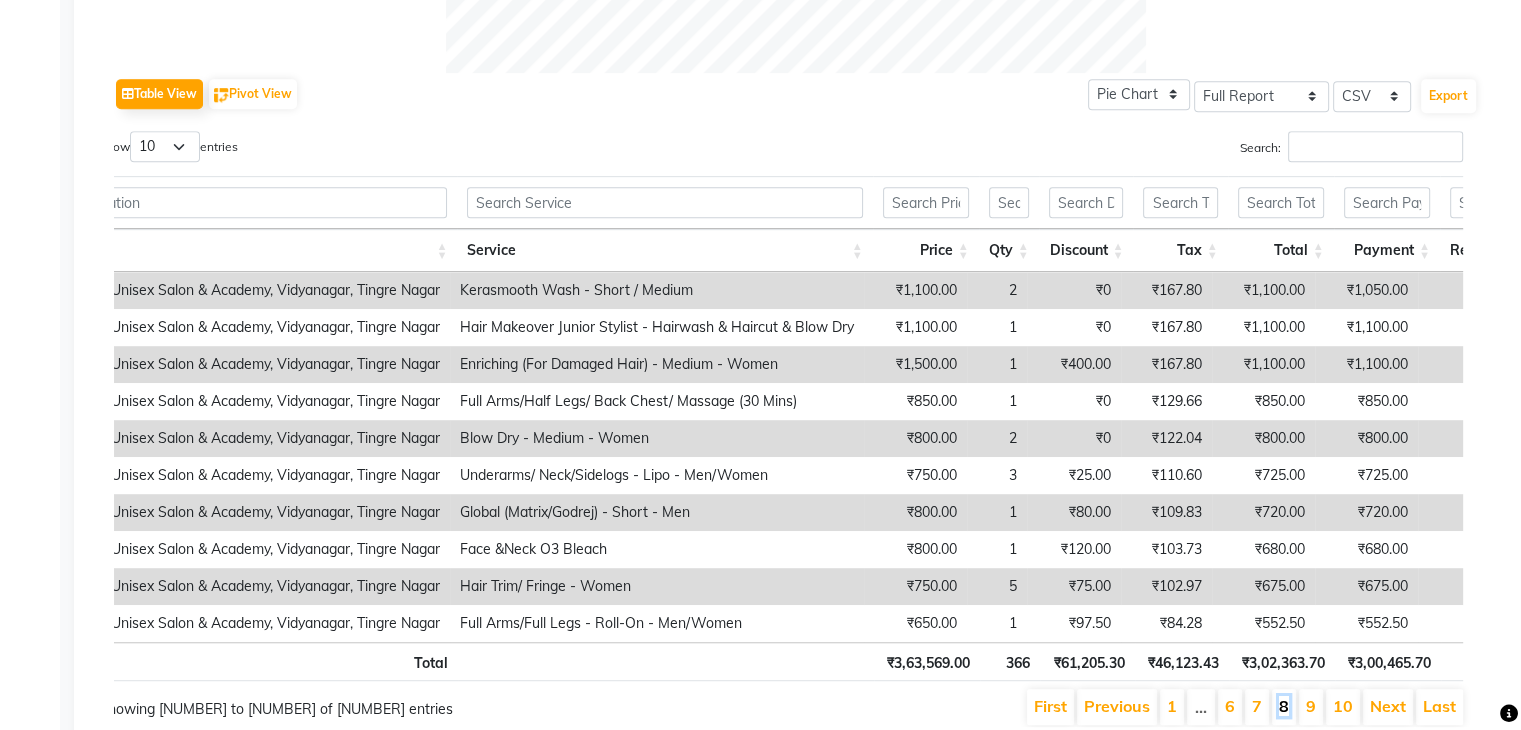 click on "8" at bounding box center [1284, 706] 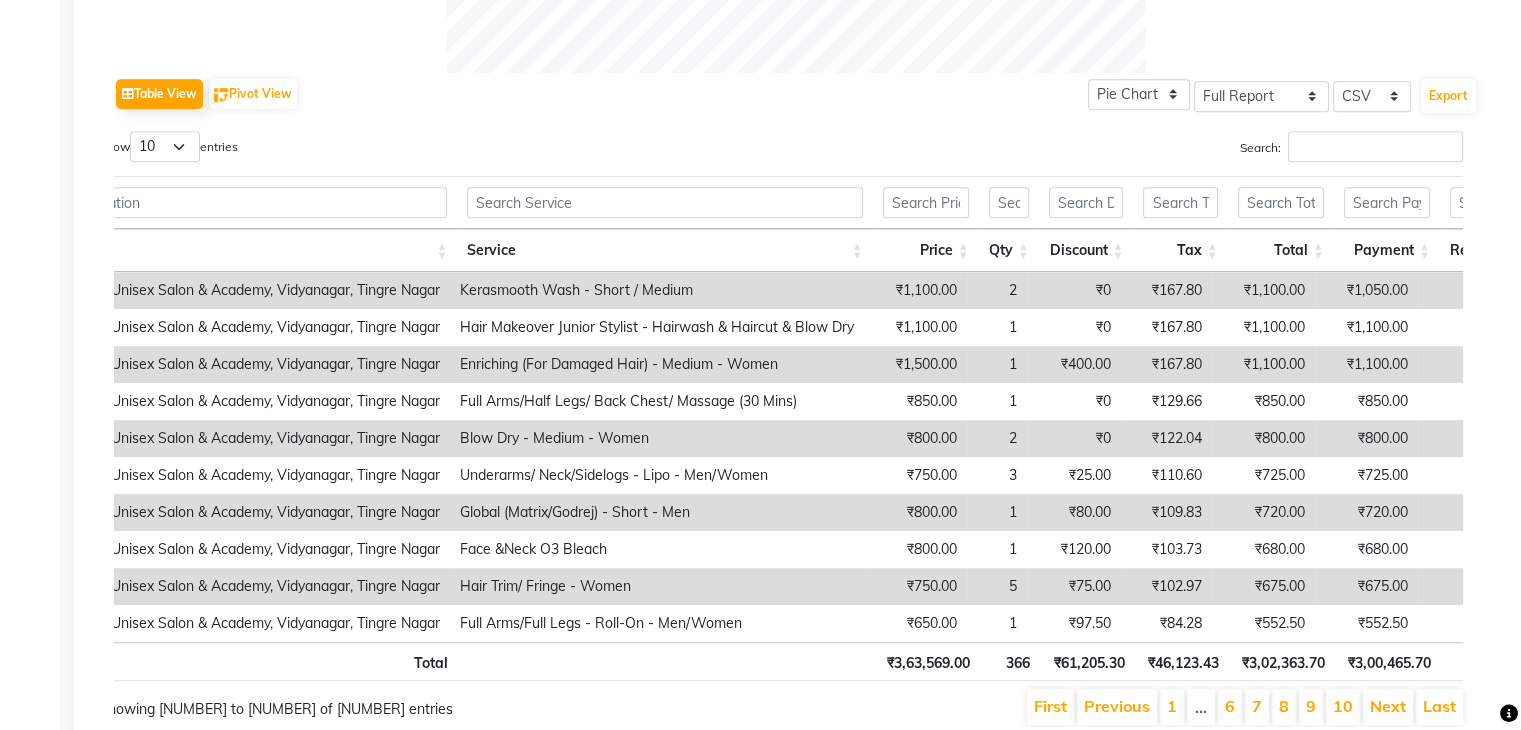 click on "7" at bounding box center (1257, 707) 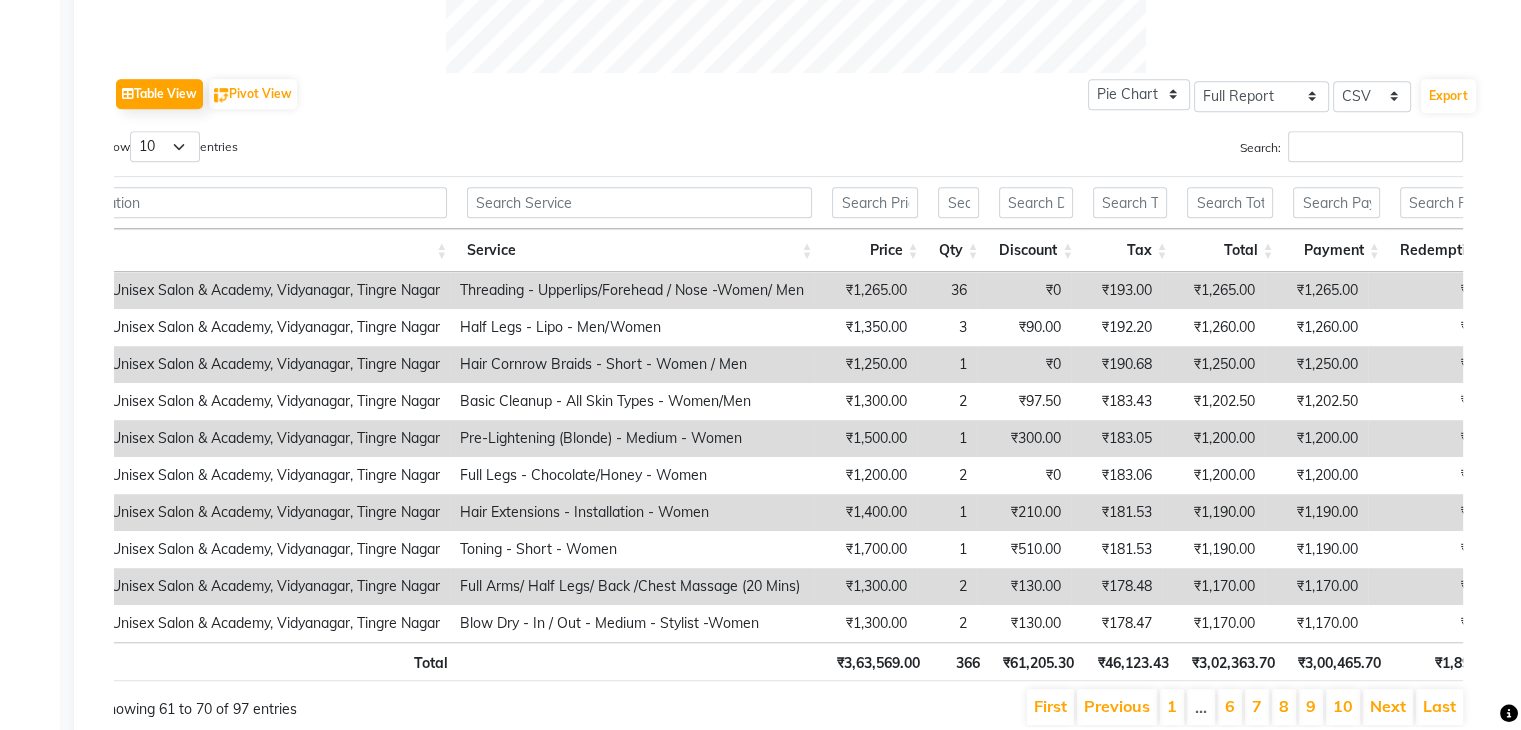 click on "1" at bounding box center (1172, 707) 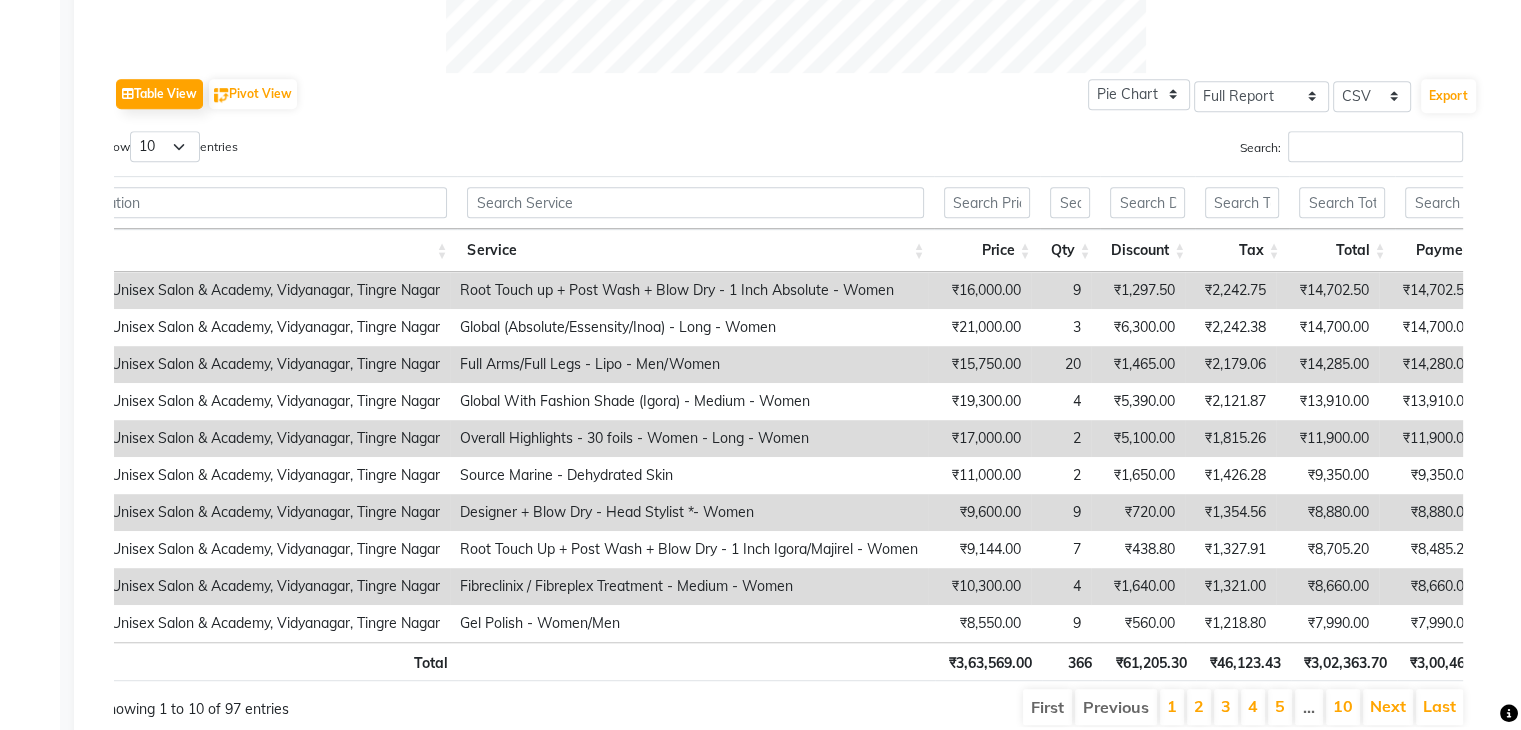 scroll, scrollTop: 311, scrollLeft: 0, axis: vertical 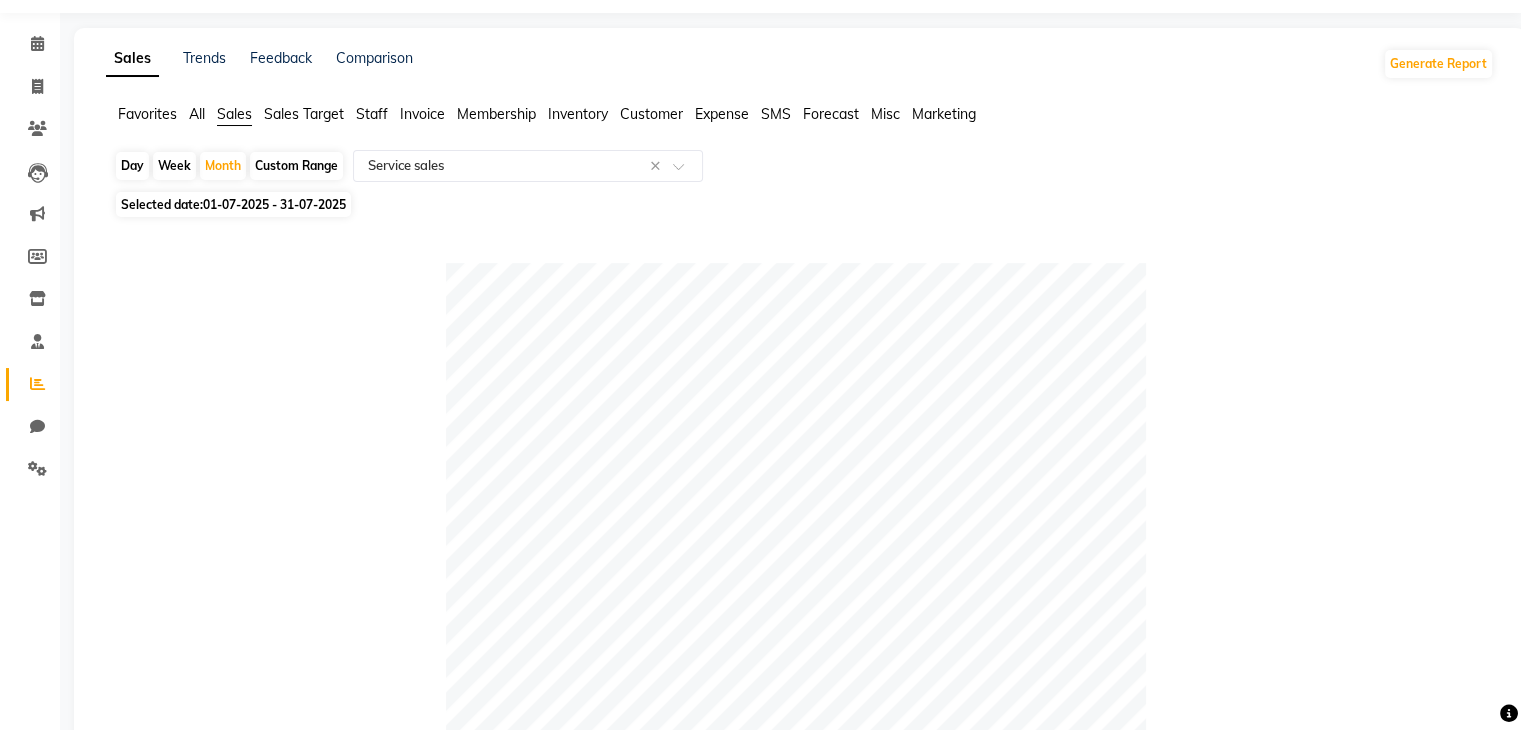 click on "01-07-2025 - 31-07-2025" 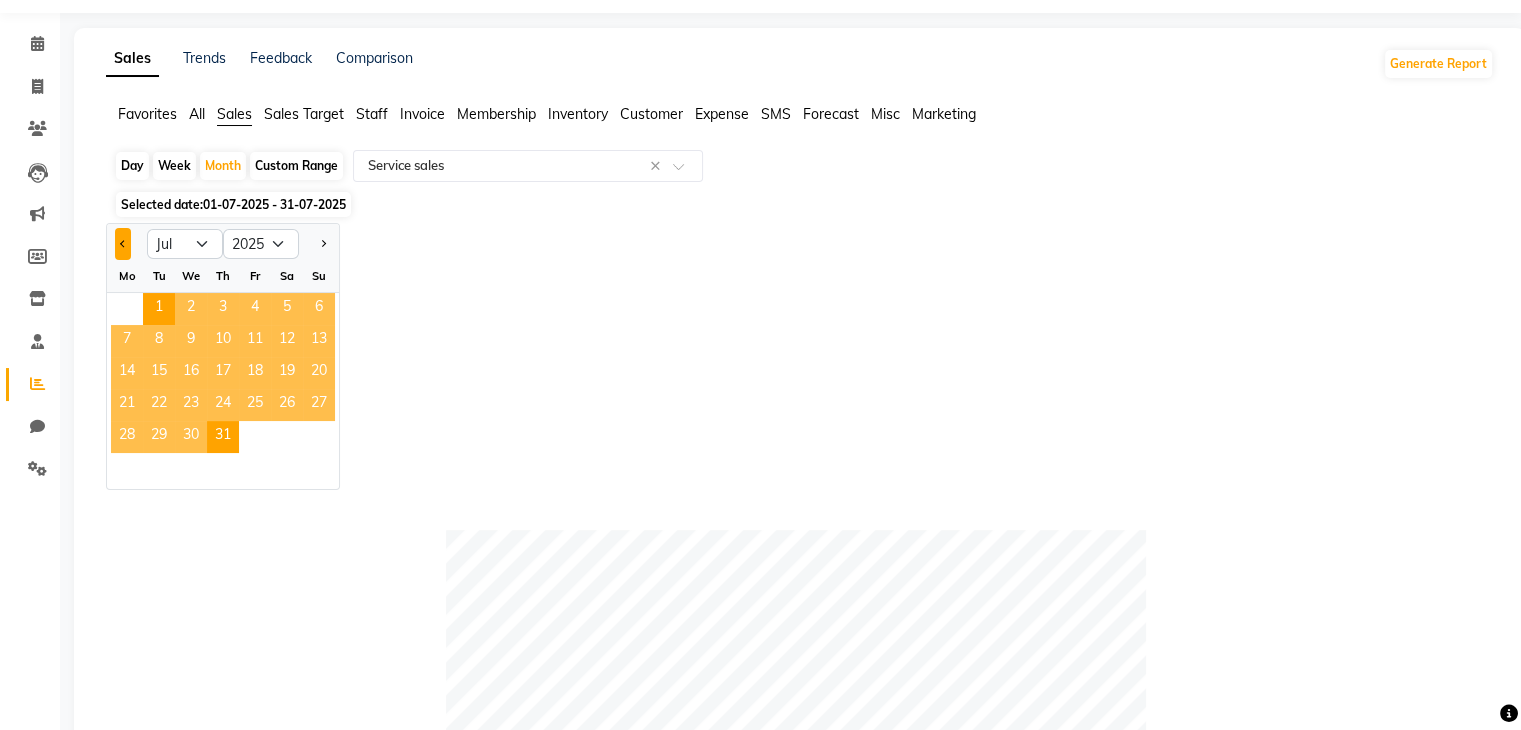 click 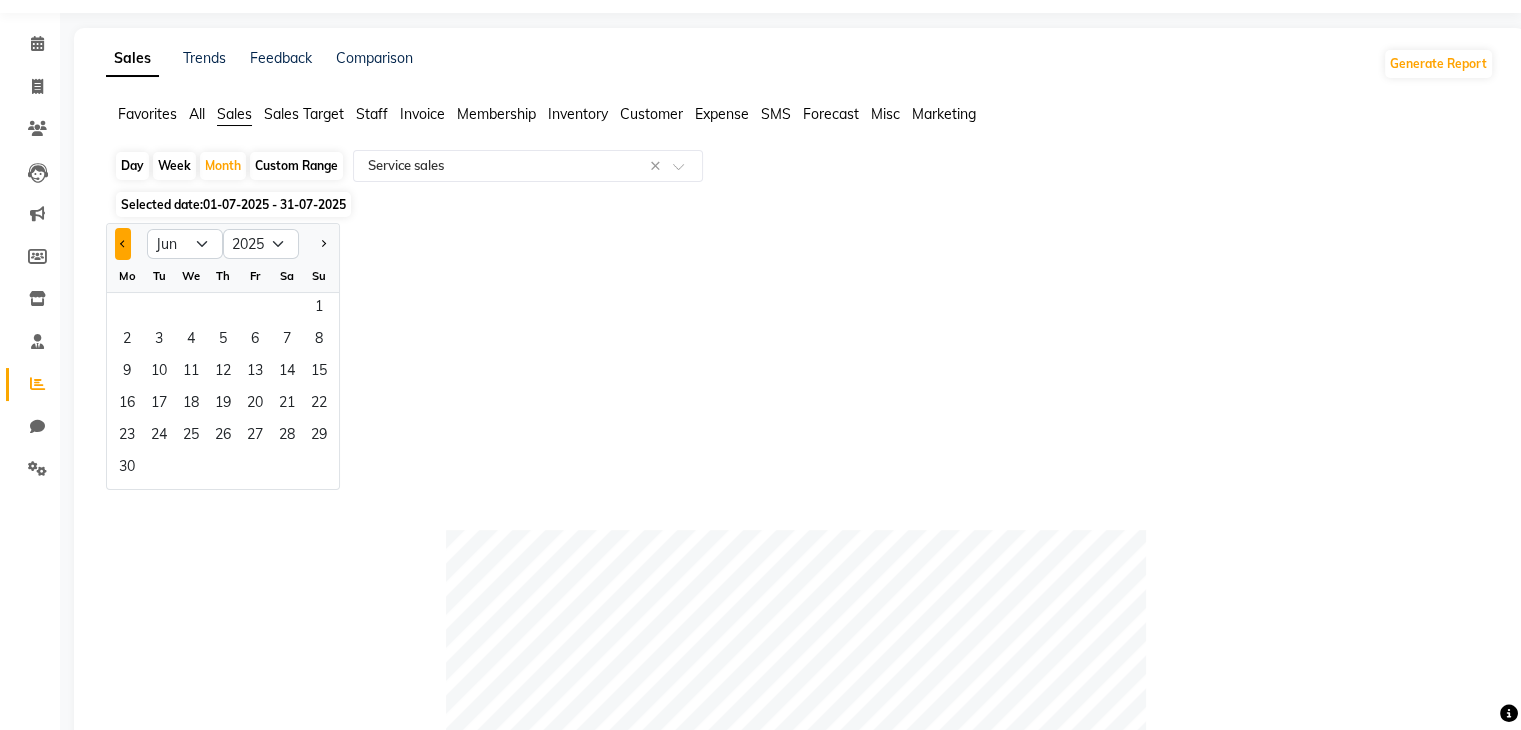 click 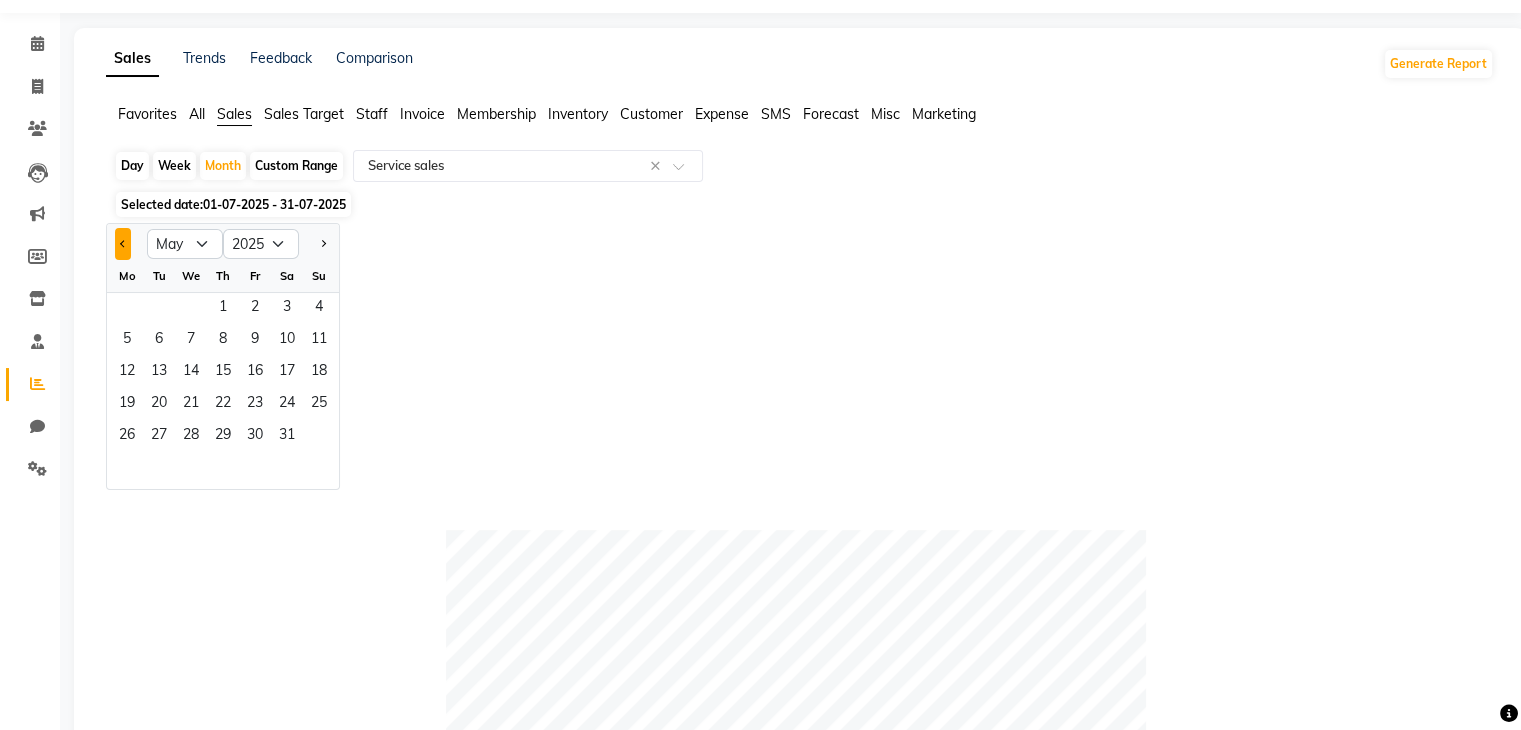 click 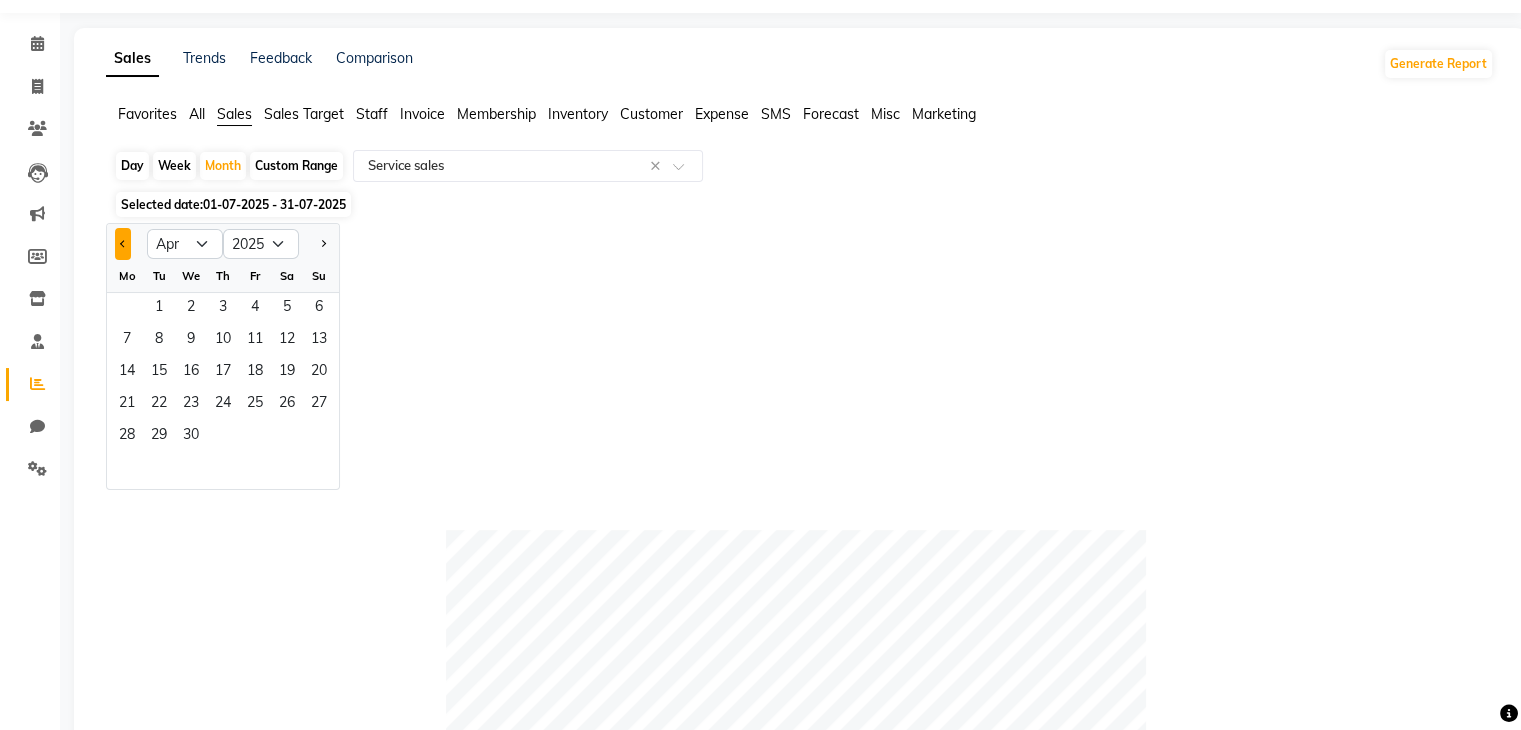 click 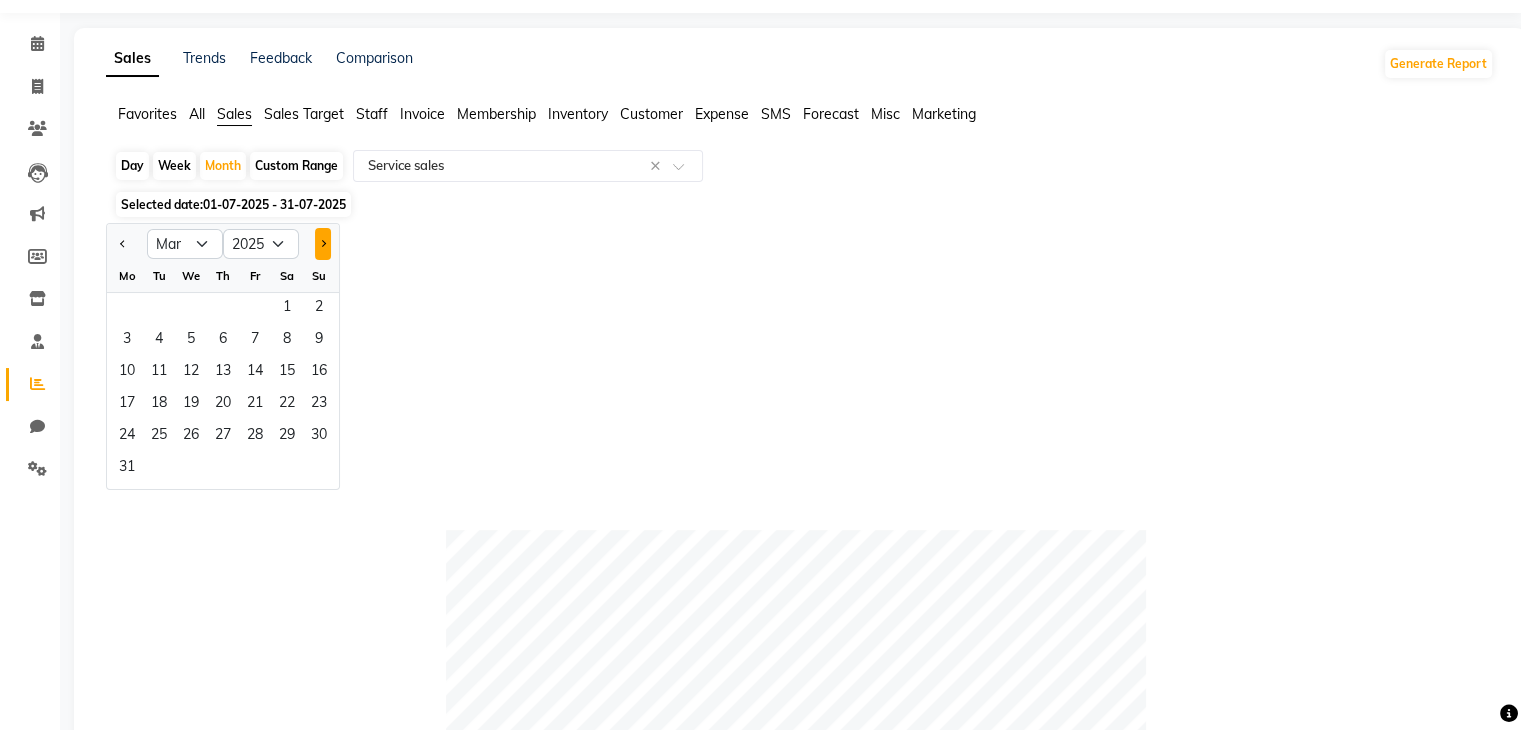 click 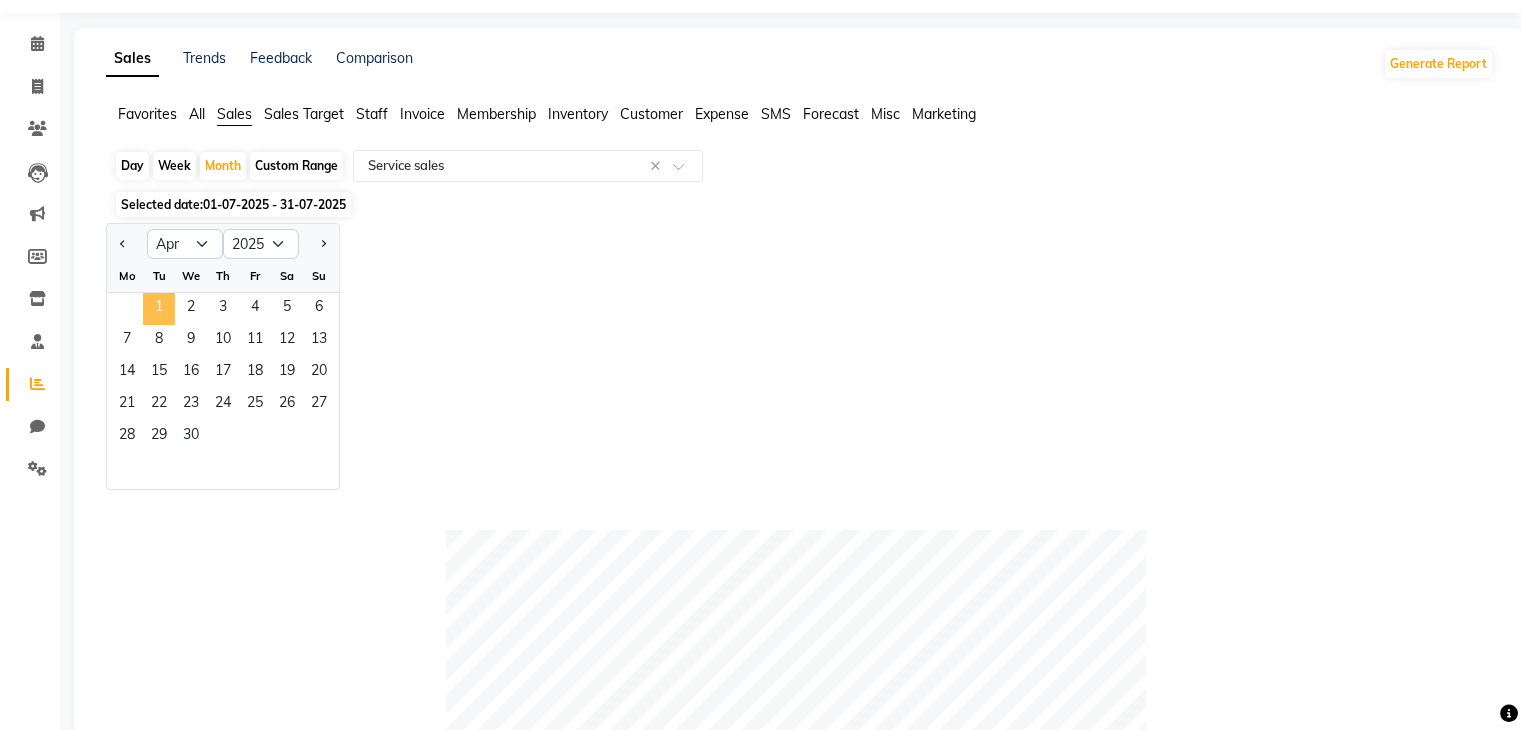 click on "1" 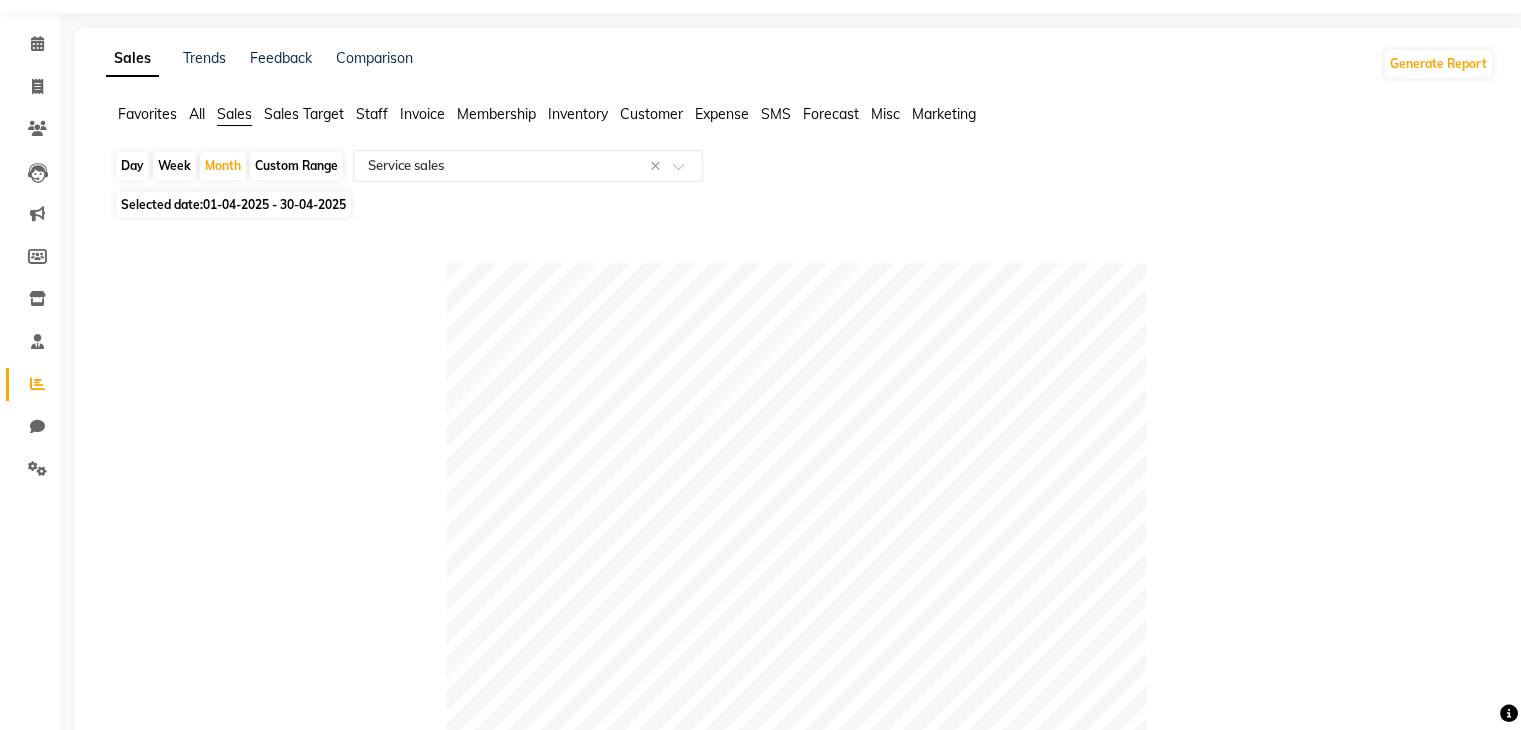 click on "01-04-2025 - 30-04-2025" 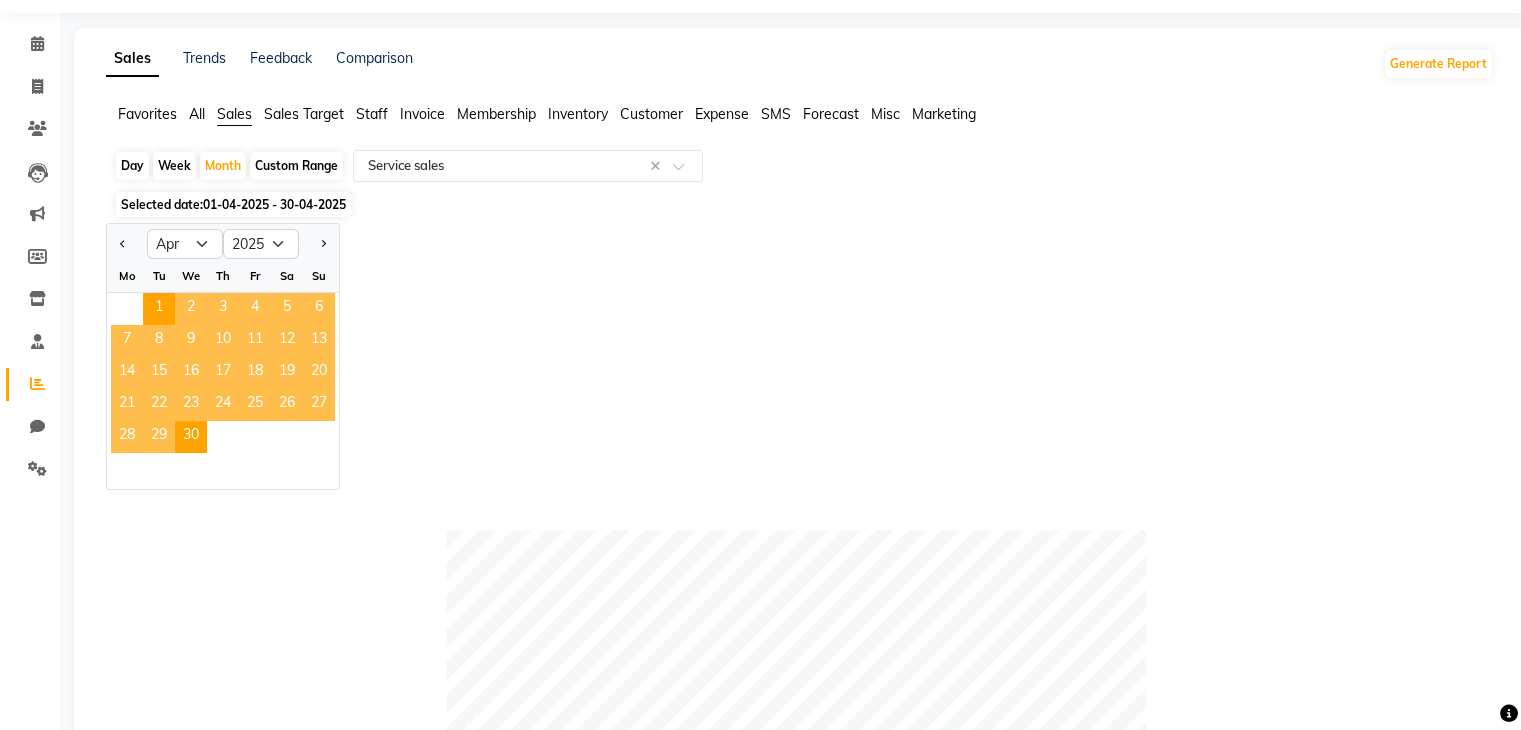 click on "01-04-2025 - 30-04-2025" 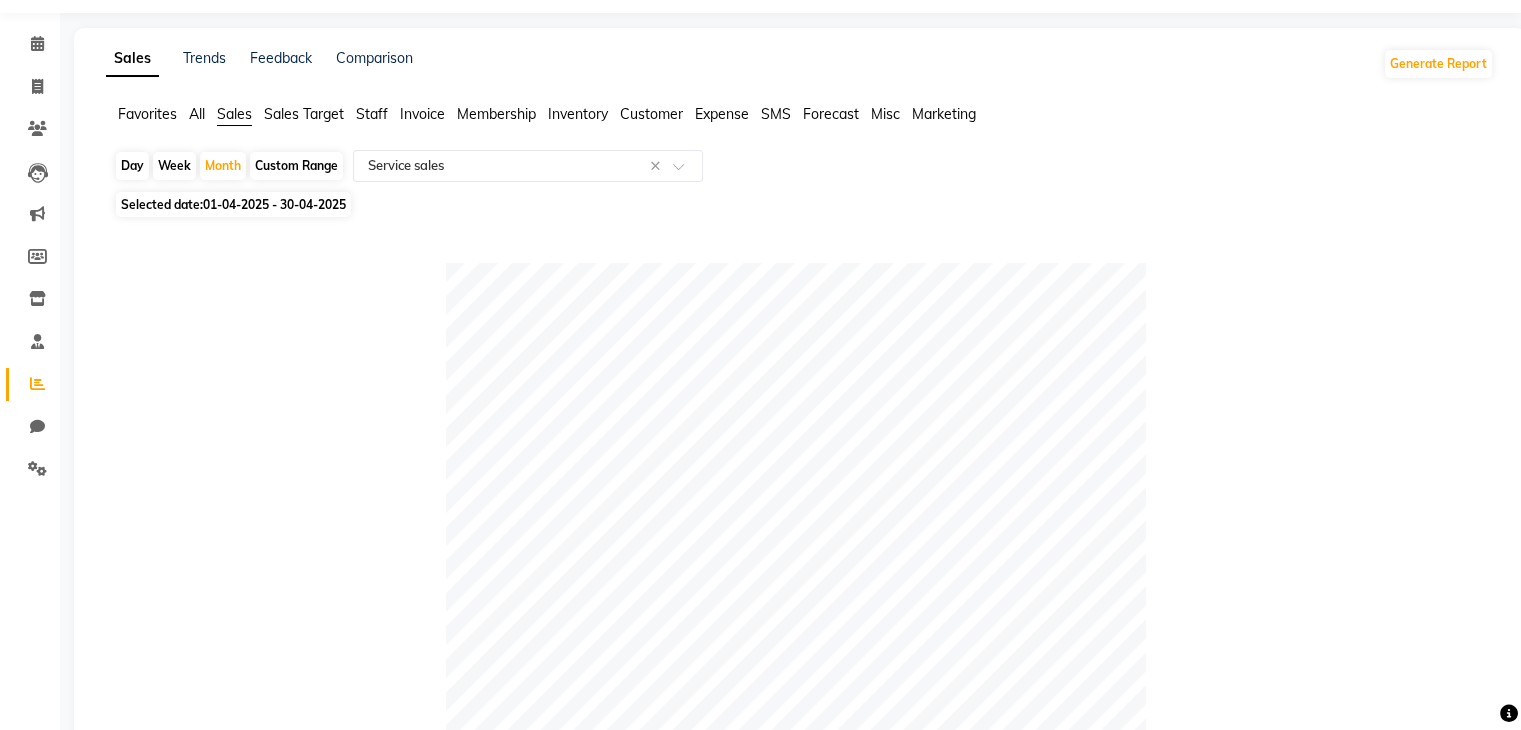 click on "01-04-2025 - 30-04-2025" 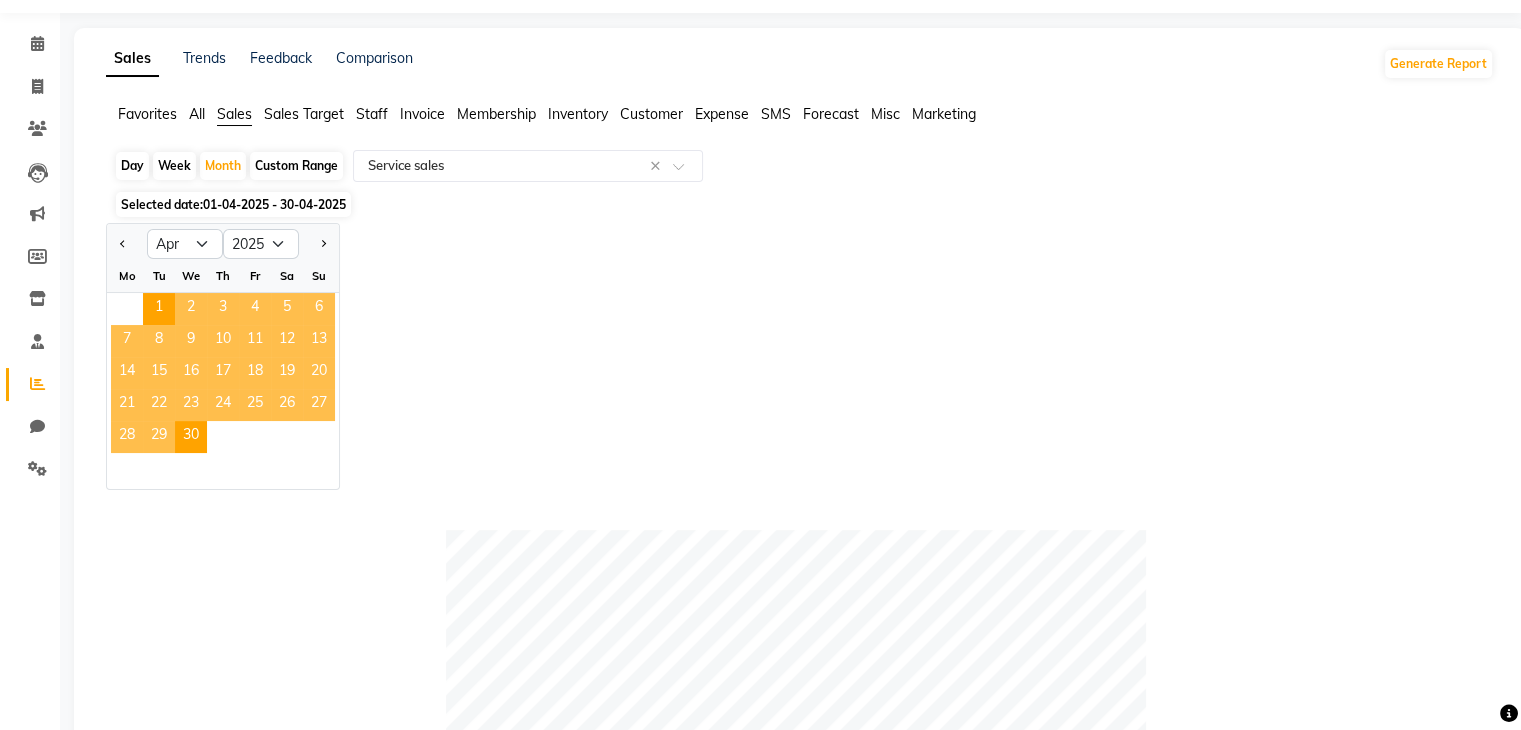 click on "Custom Range" 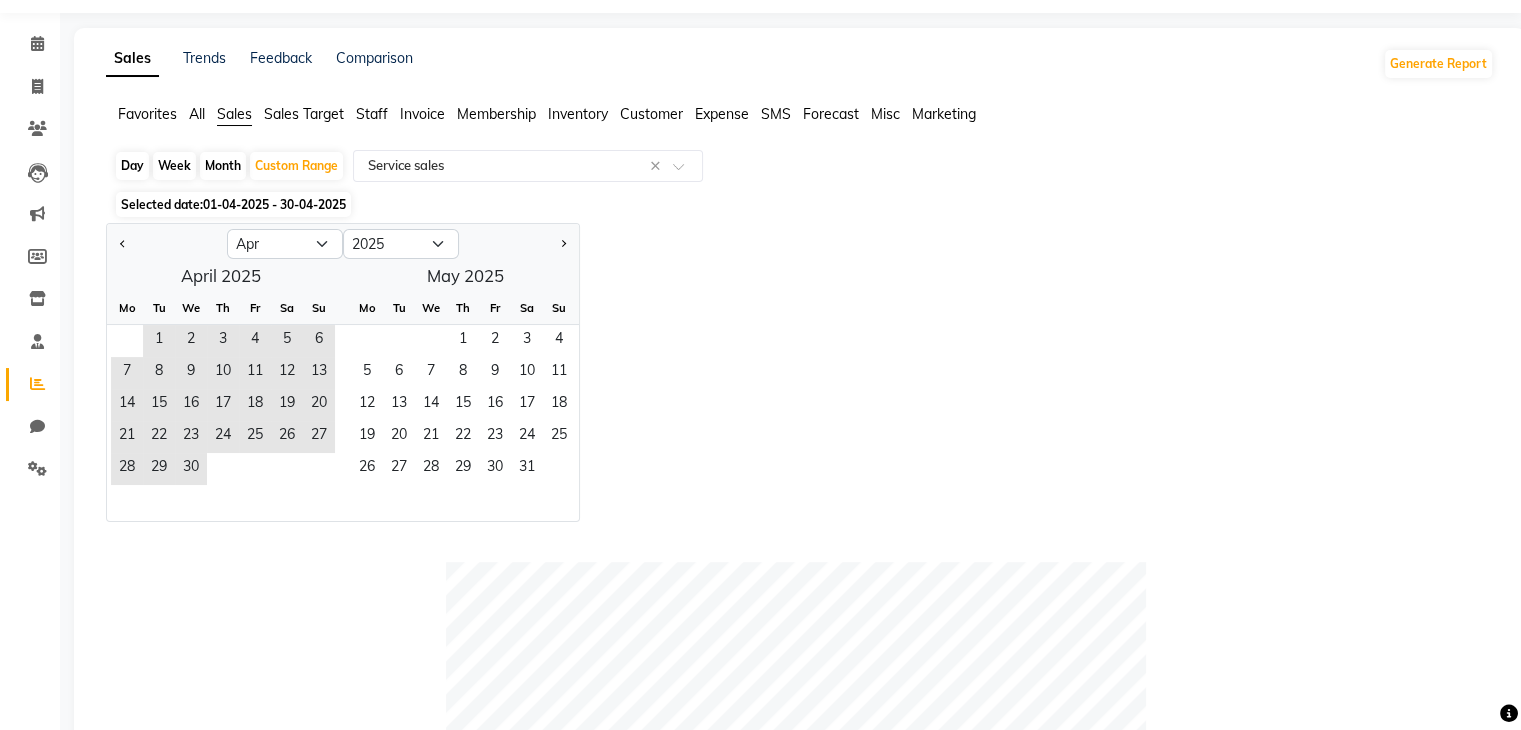 click 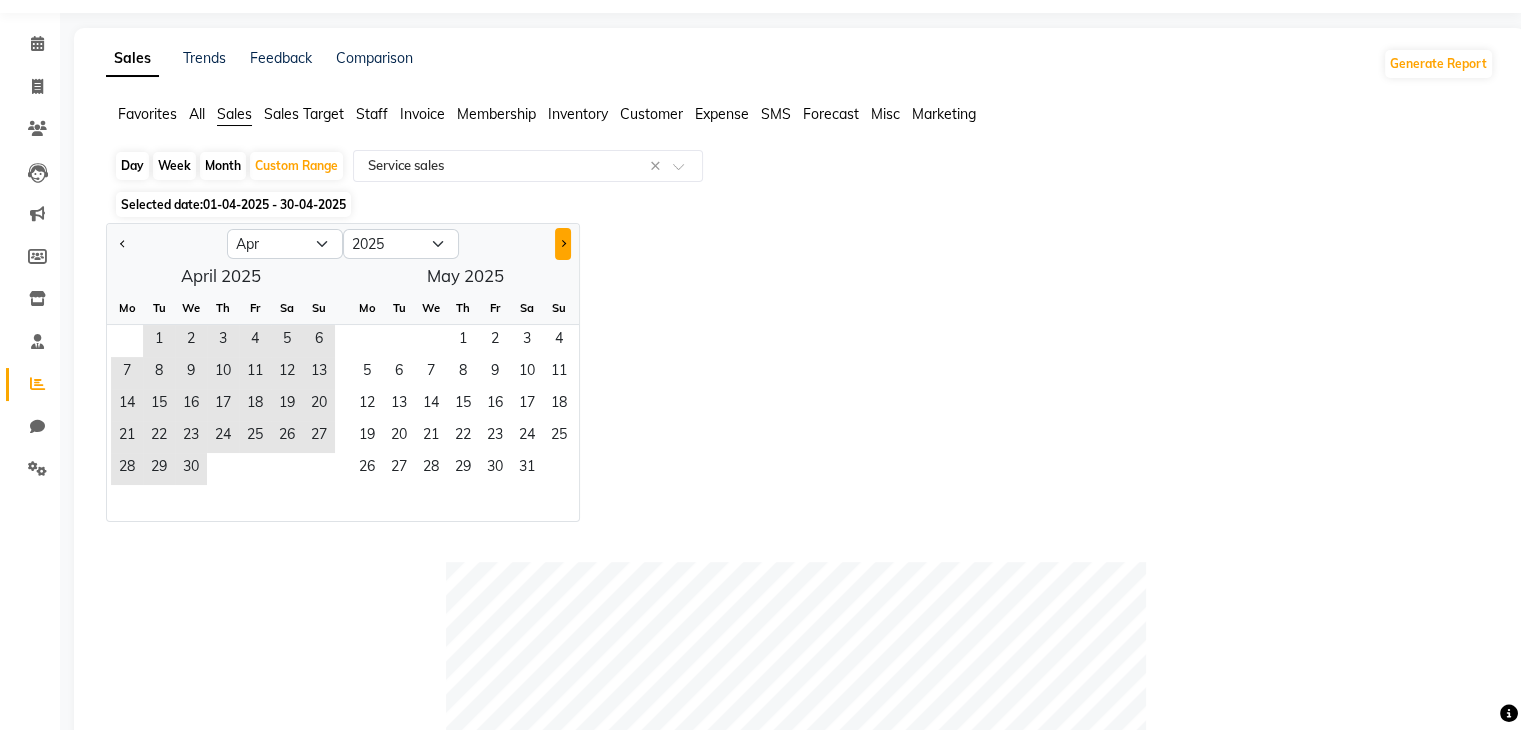 click 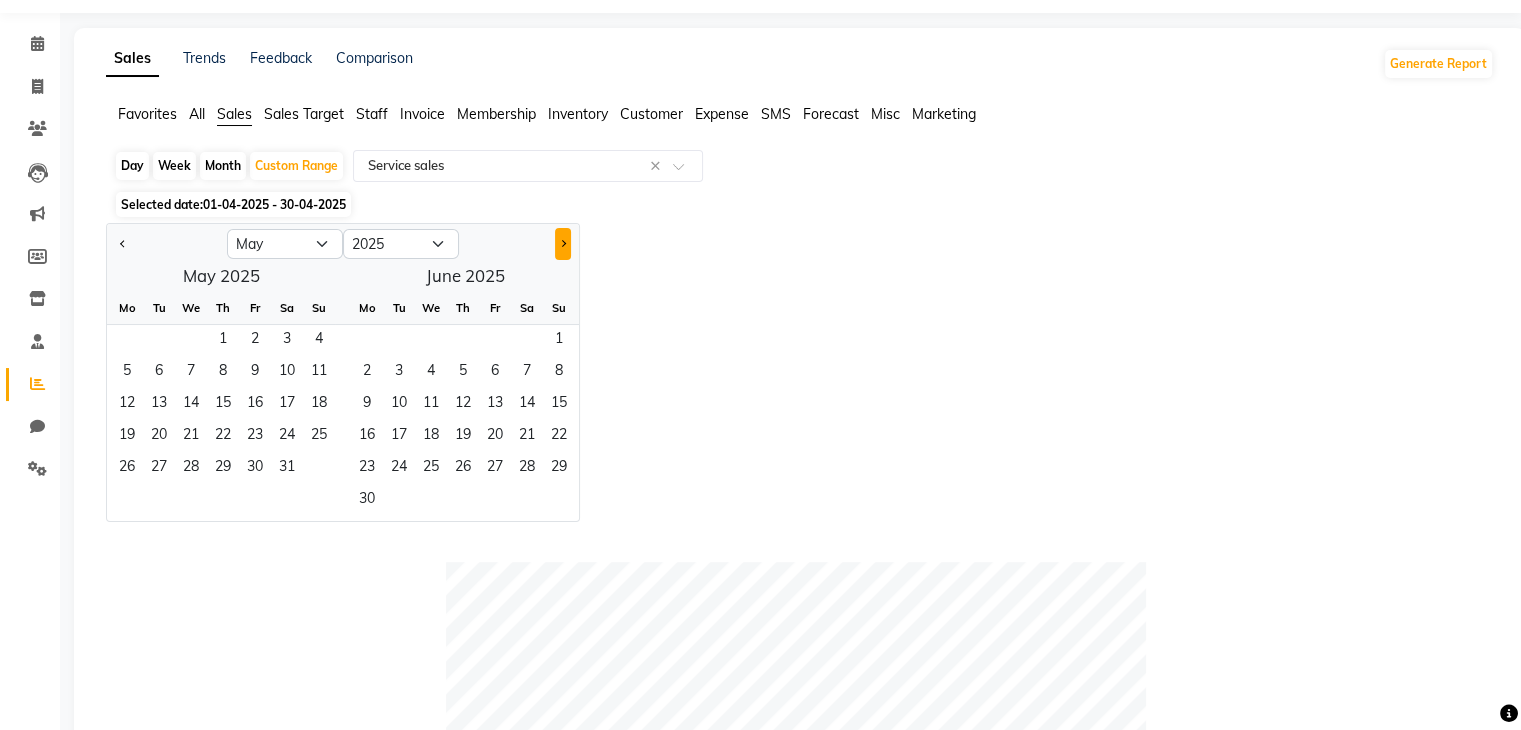 click 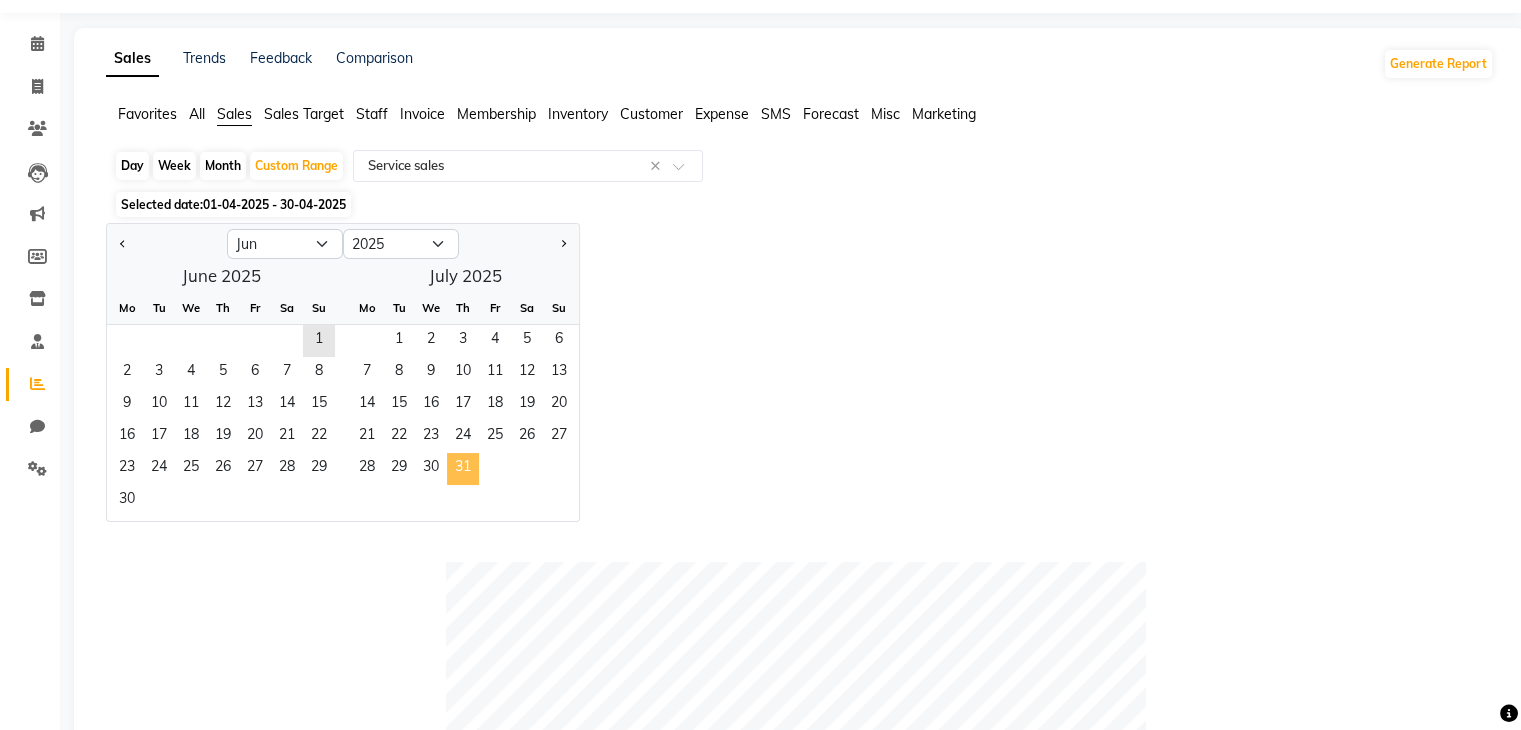 click on "31" 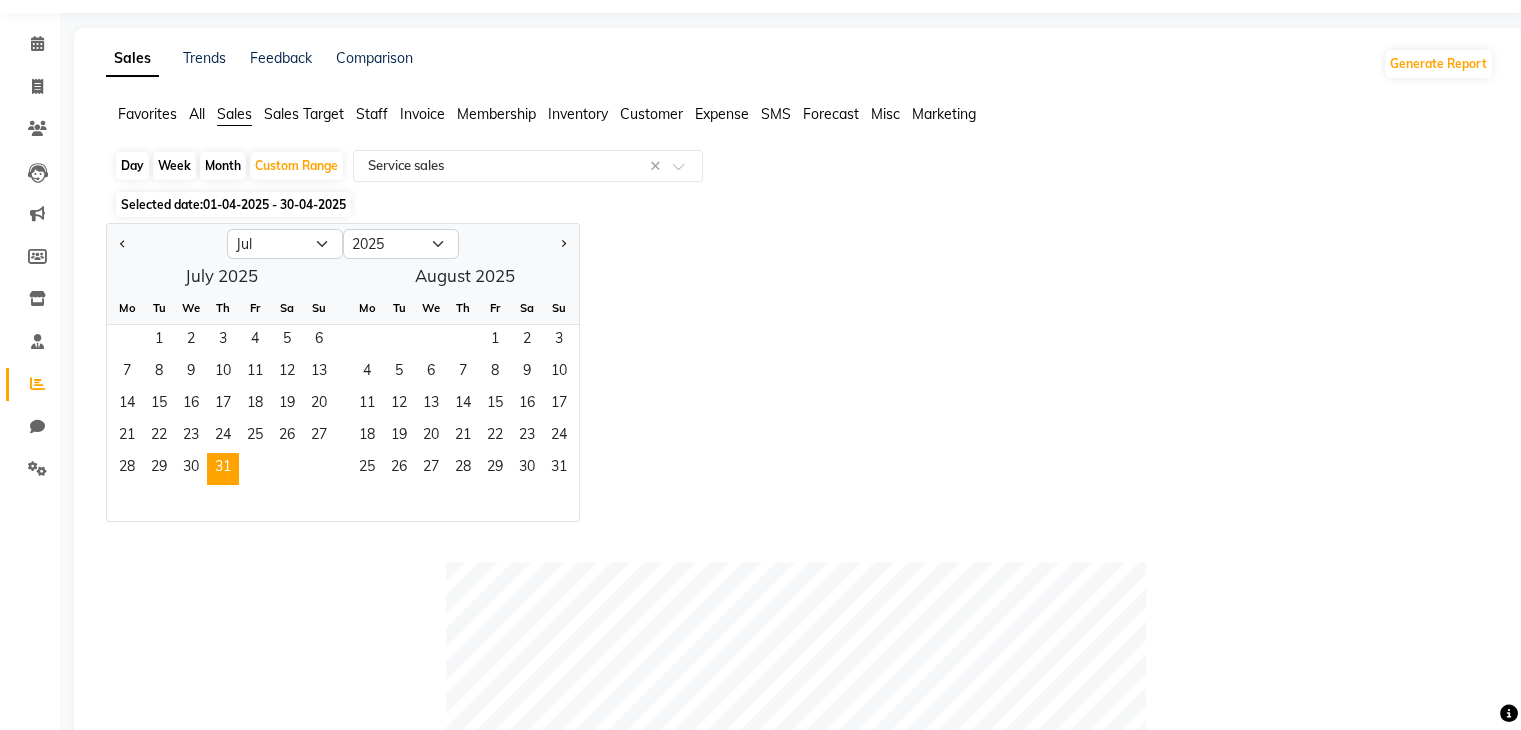 click on "Selected date:  01-04-2025 - 30-04-2025" 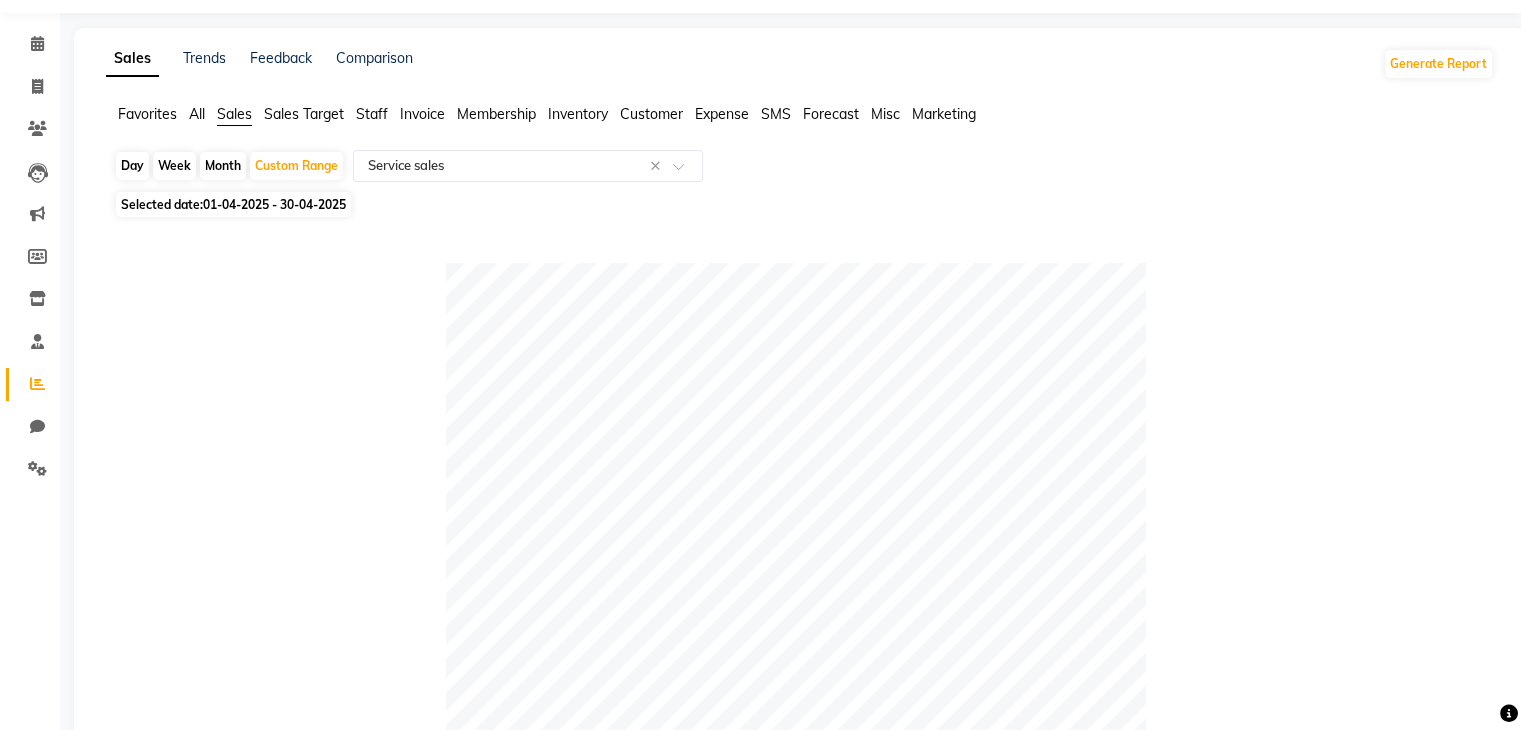 click on "Selected date:  01-04-2025 - 30-04-2025" 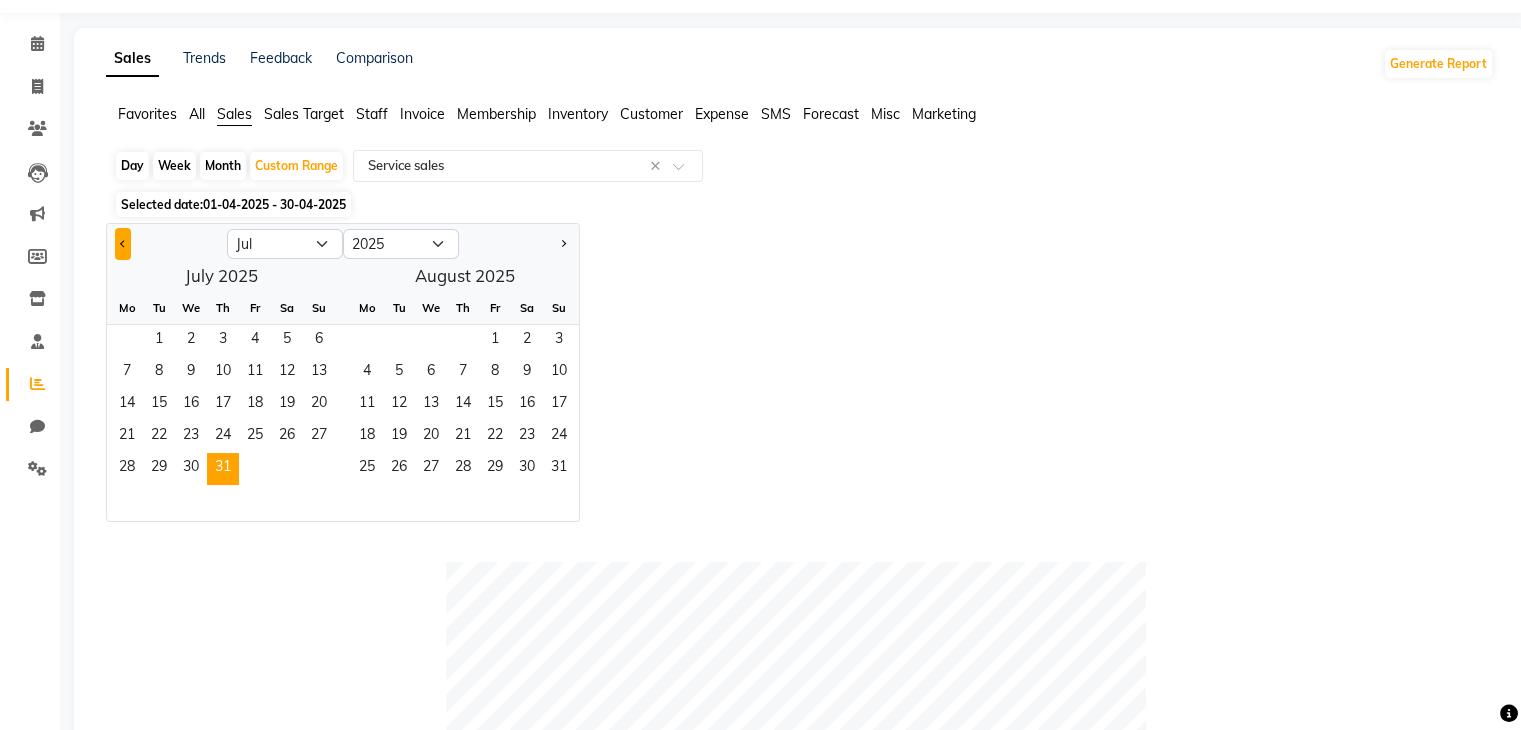 click 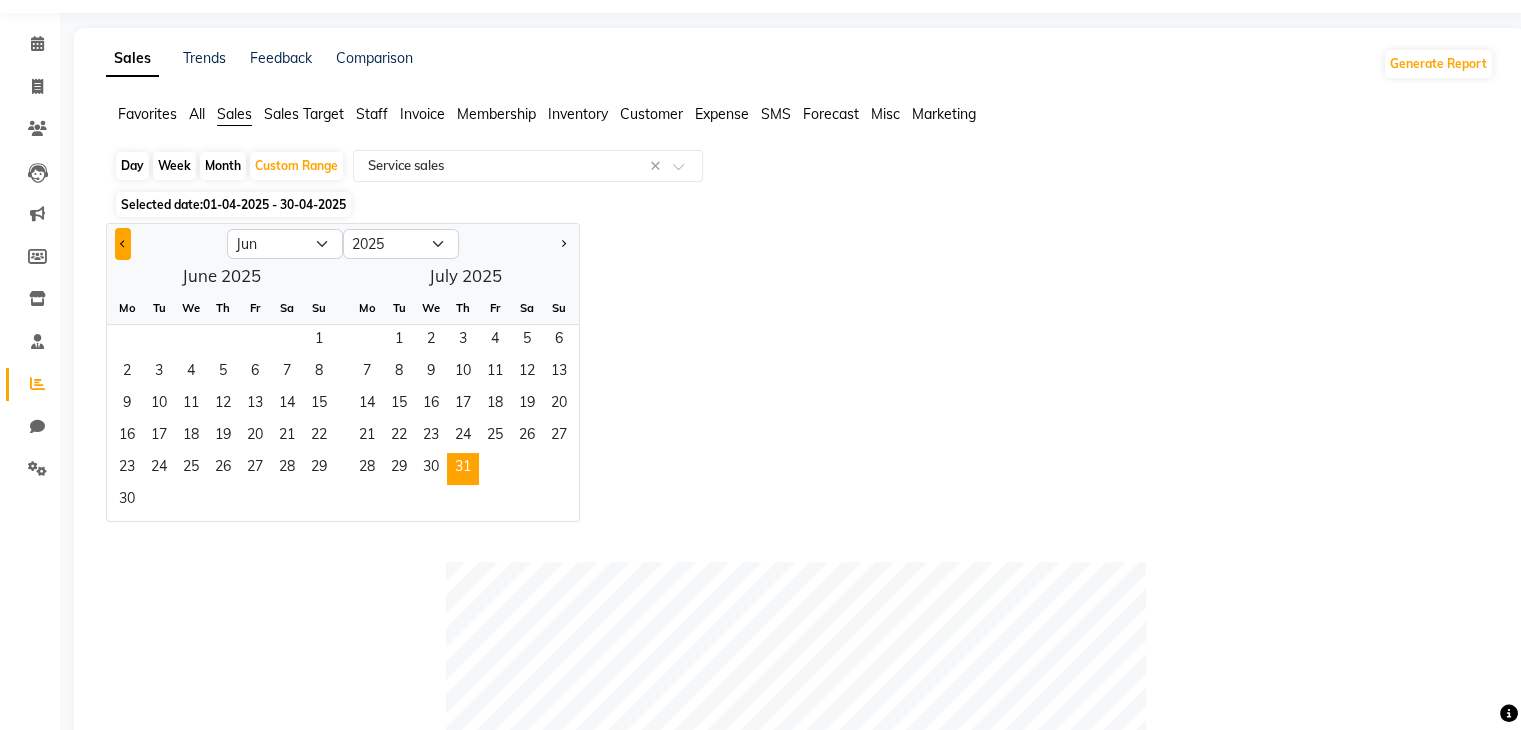 click 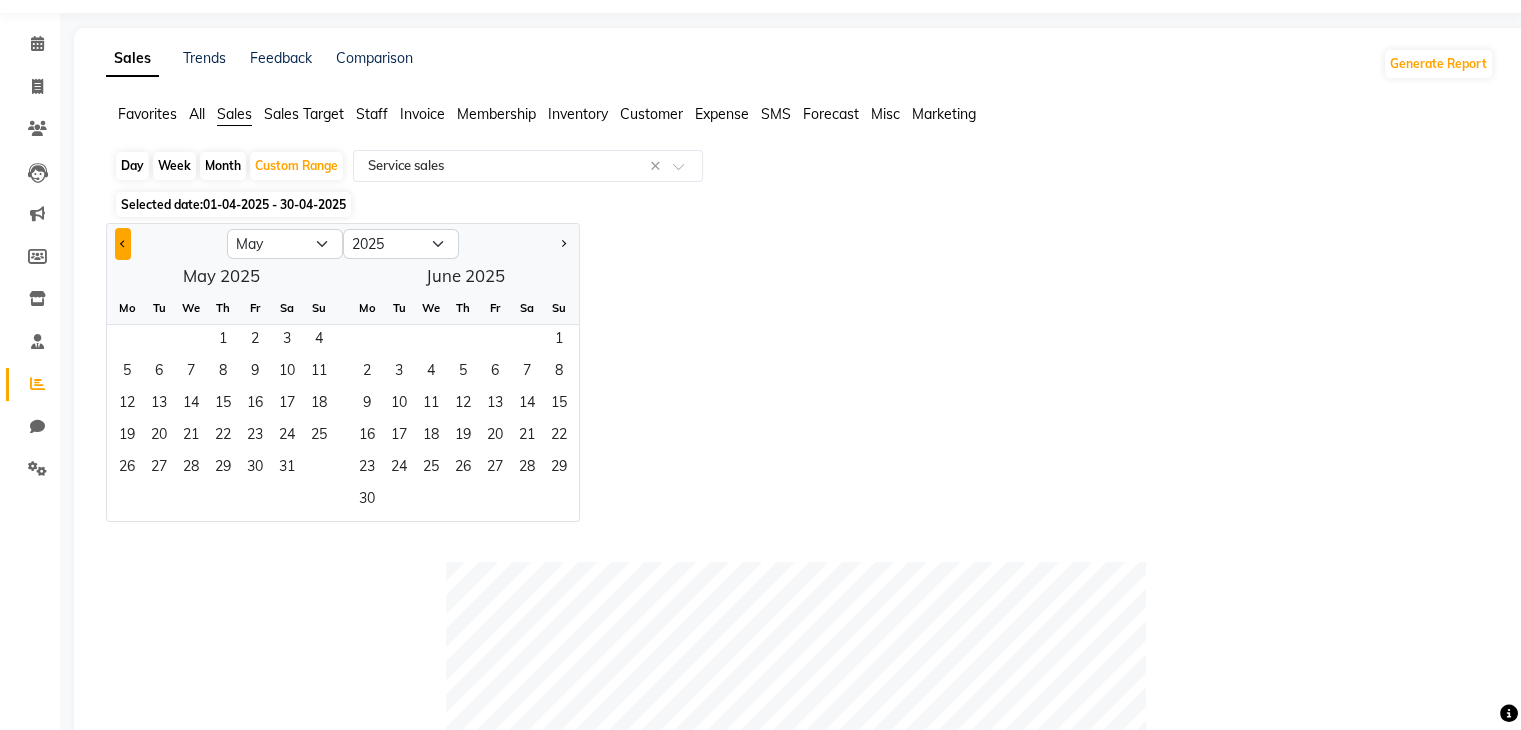 click 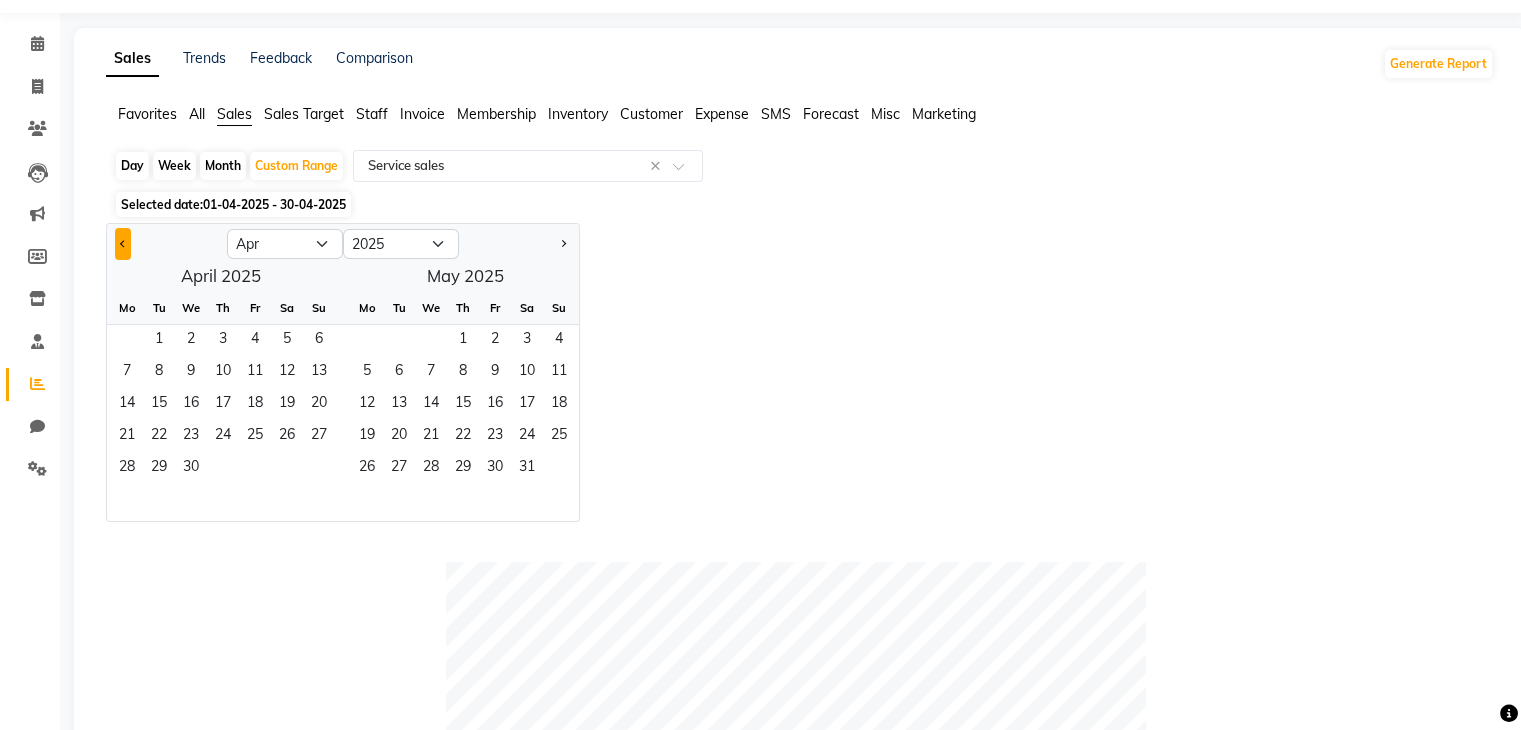 click 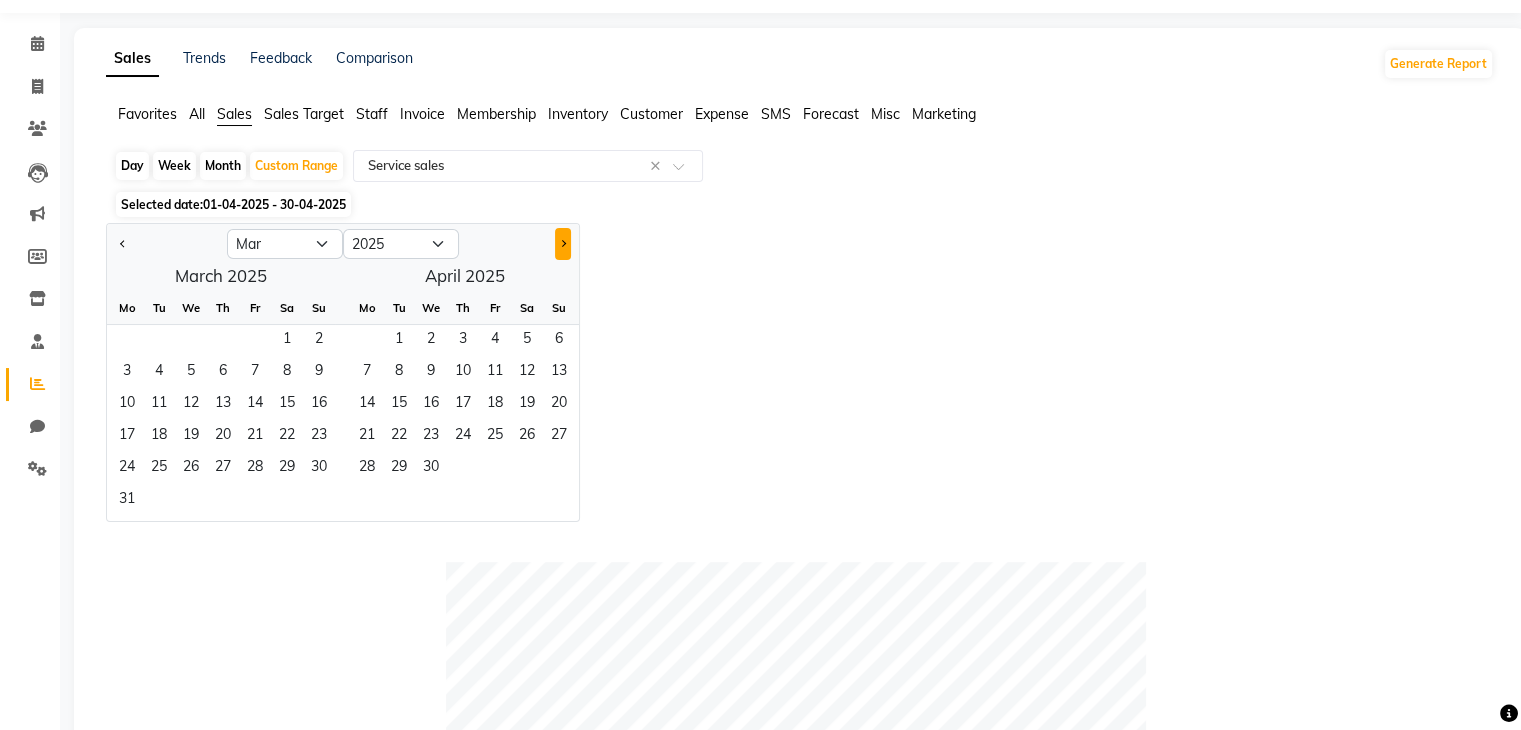 click 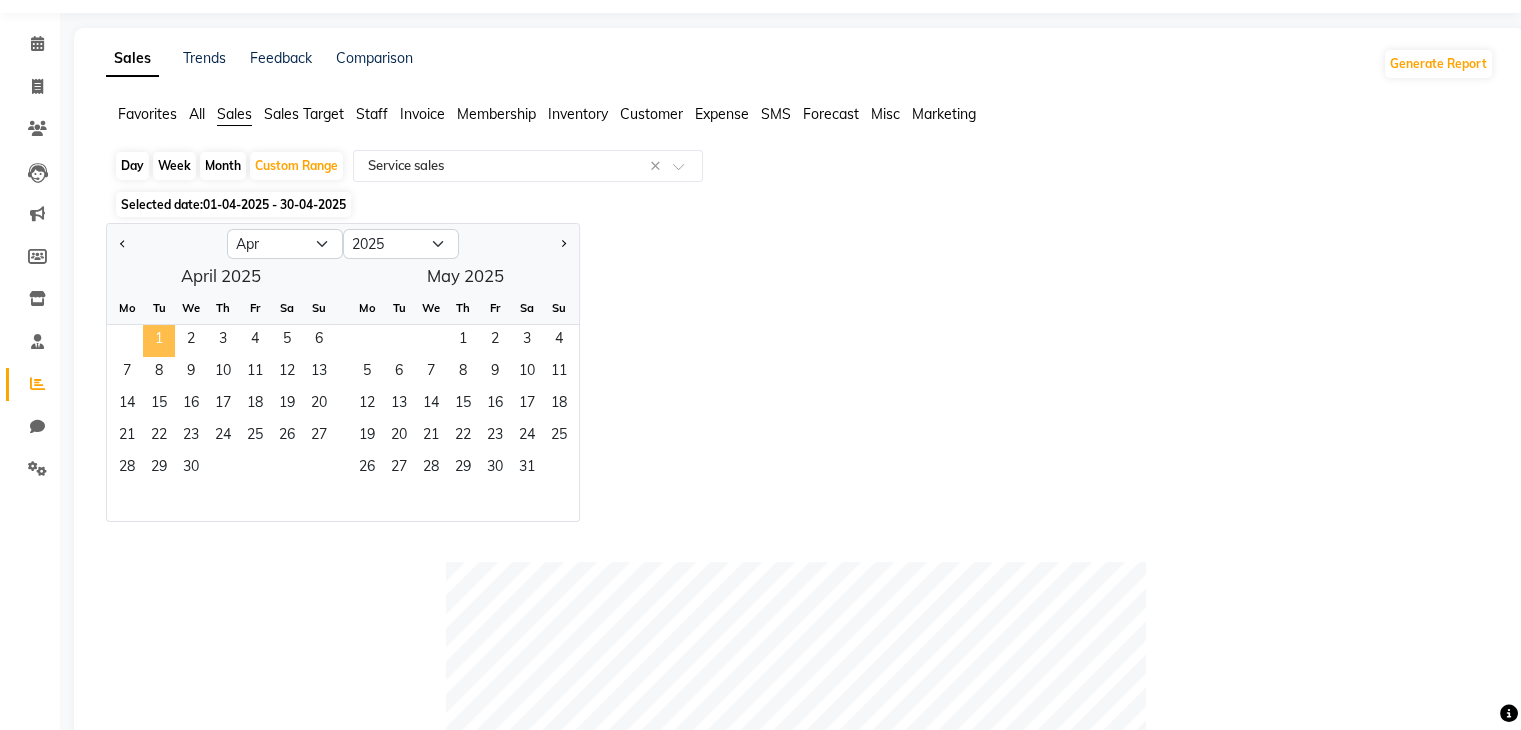 click on "1" 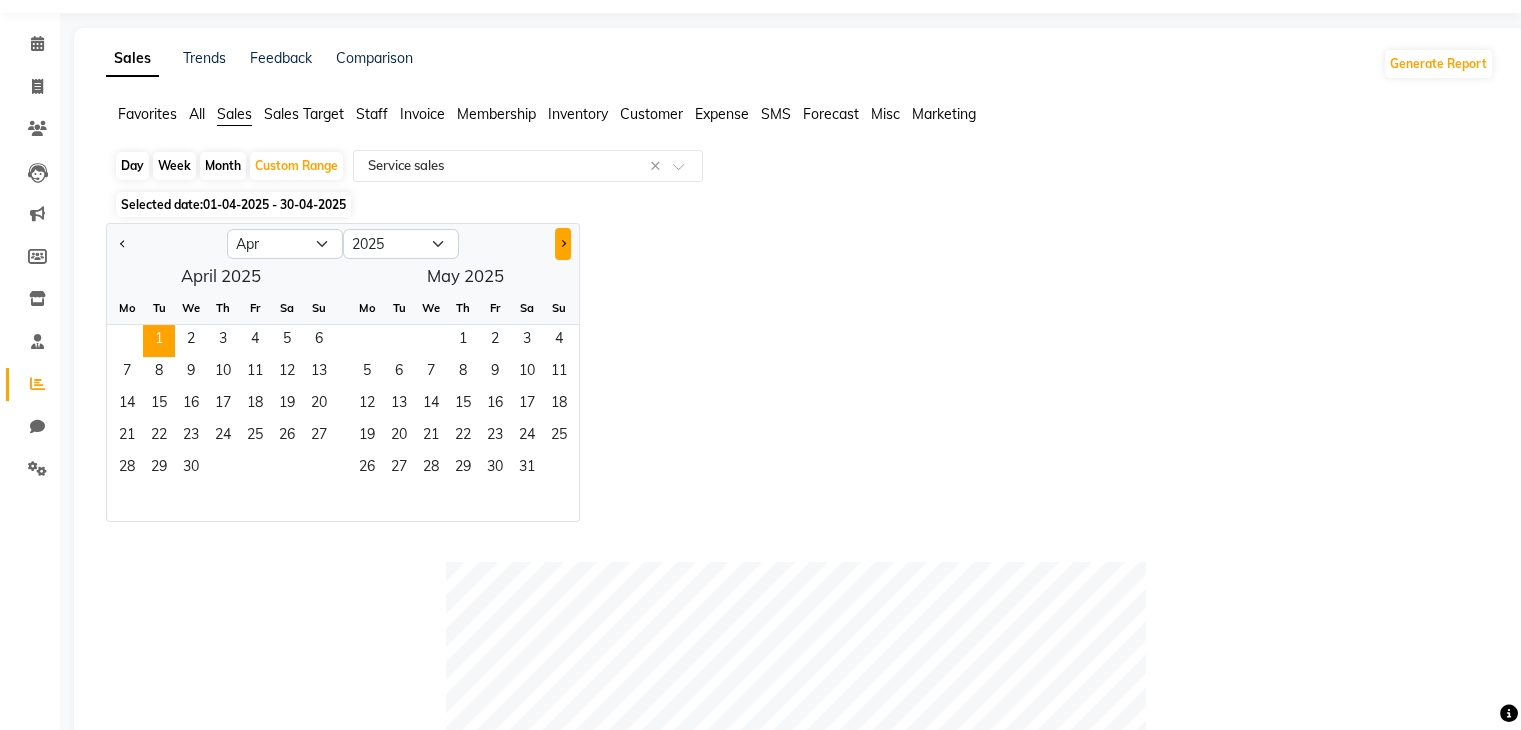click 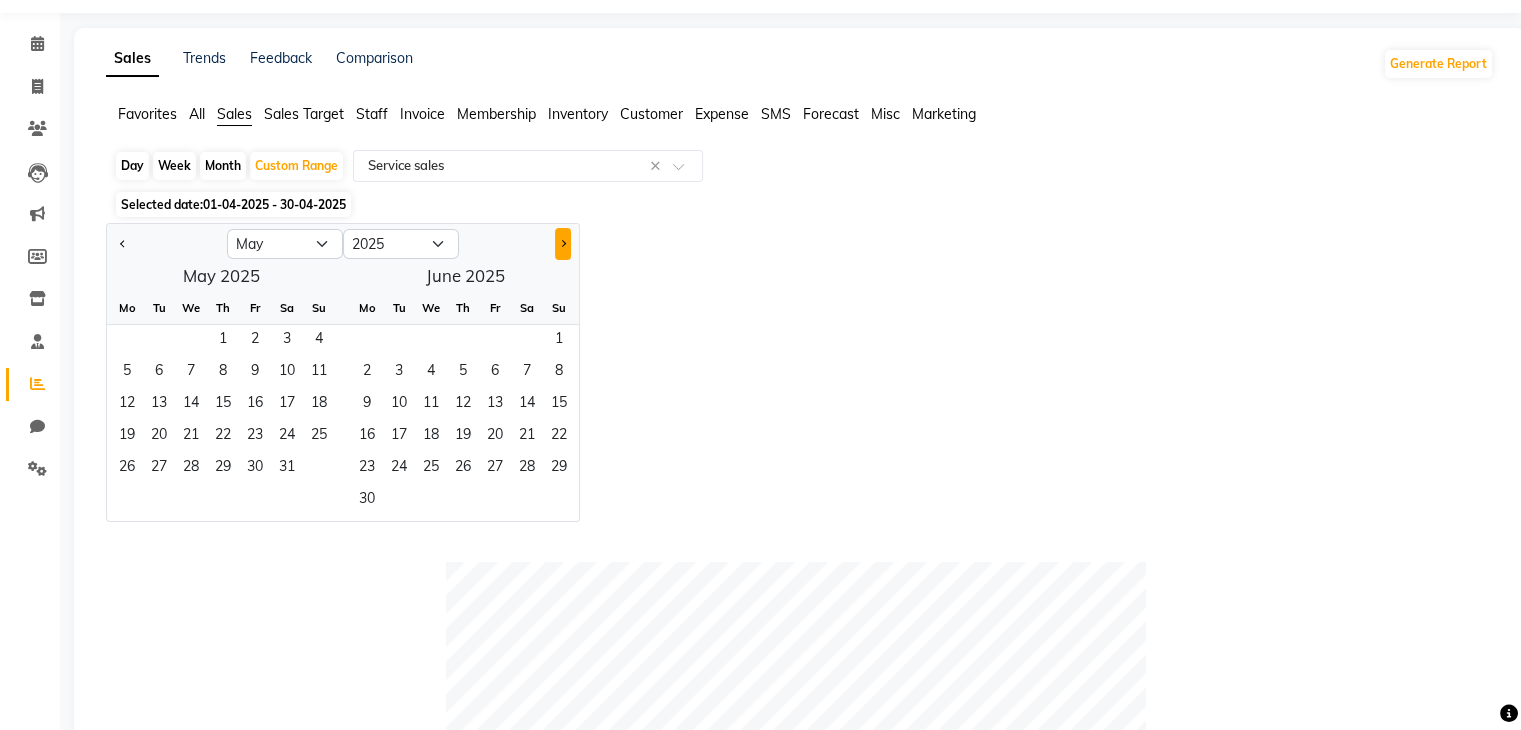 click 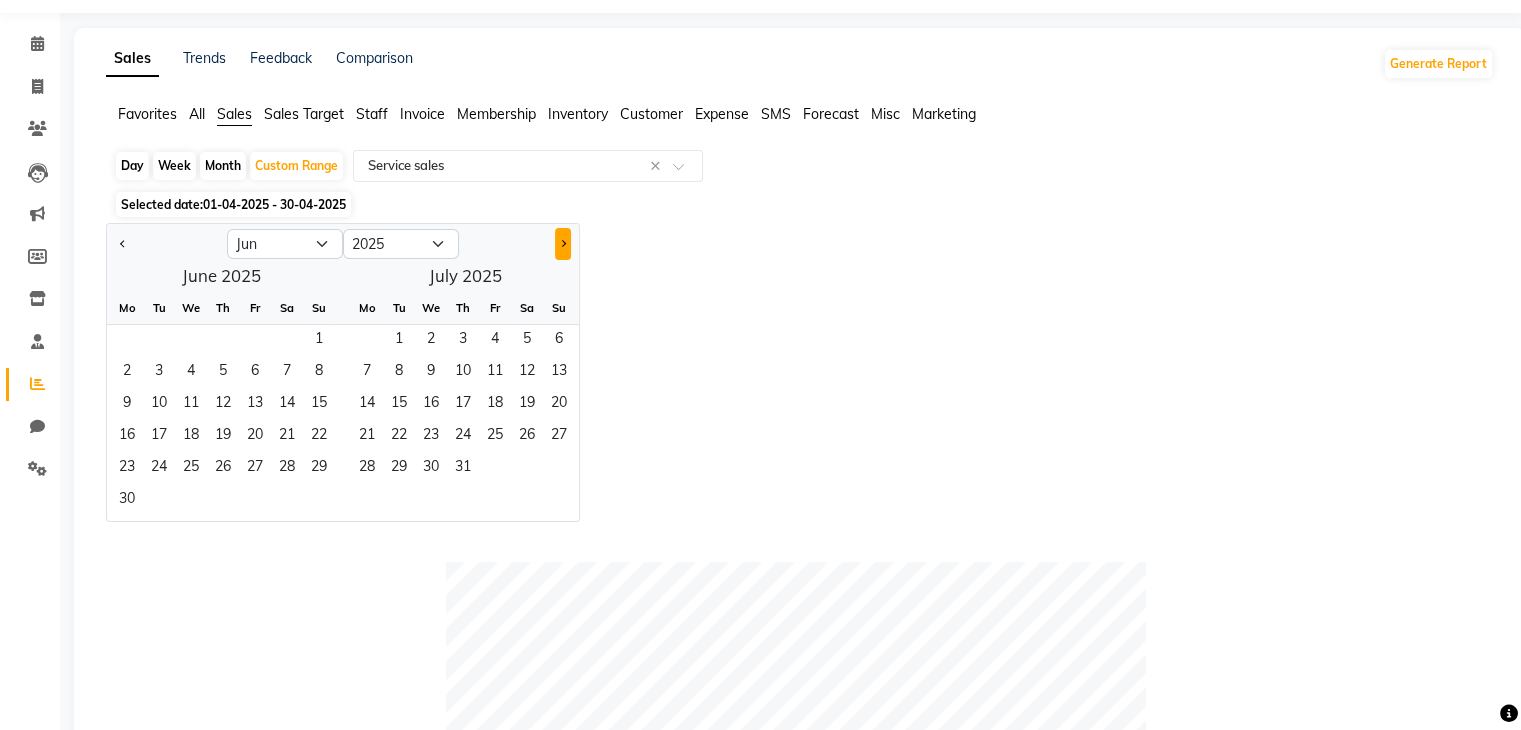 click 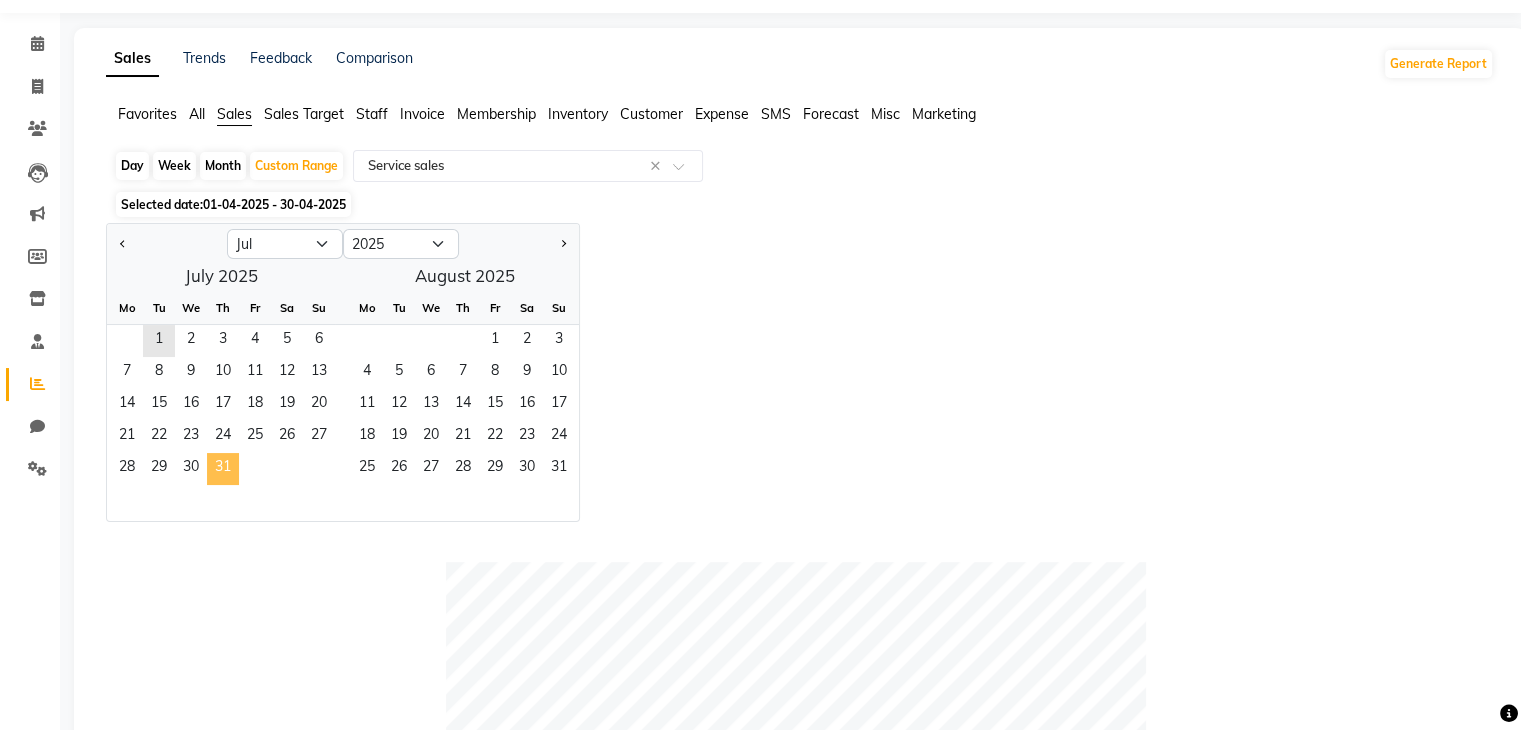 click on "31" 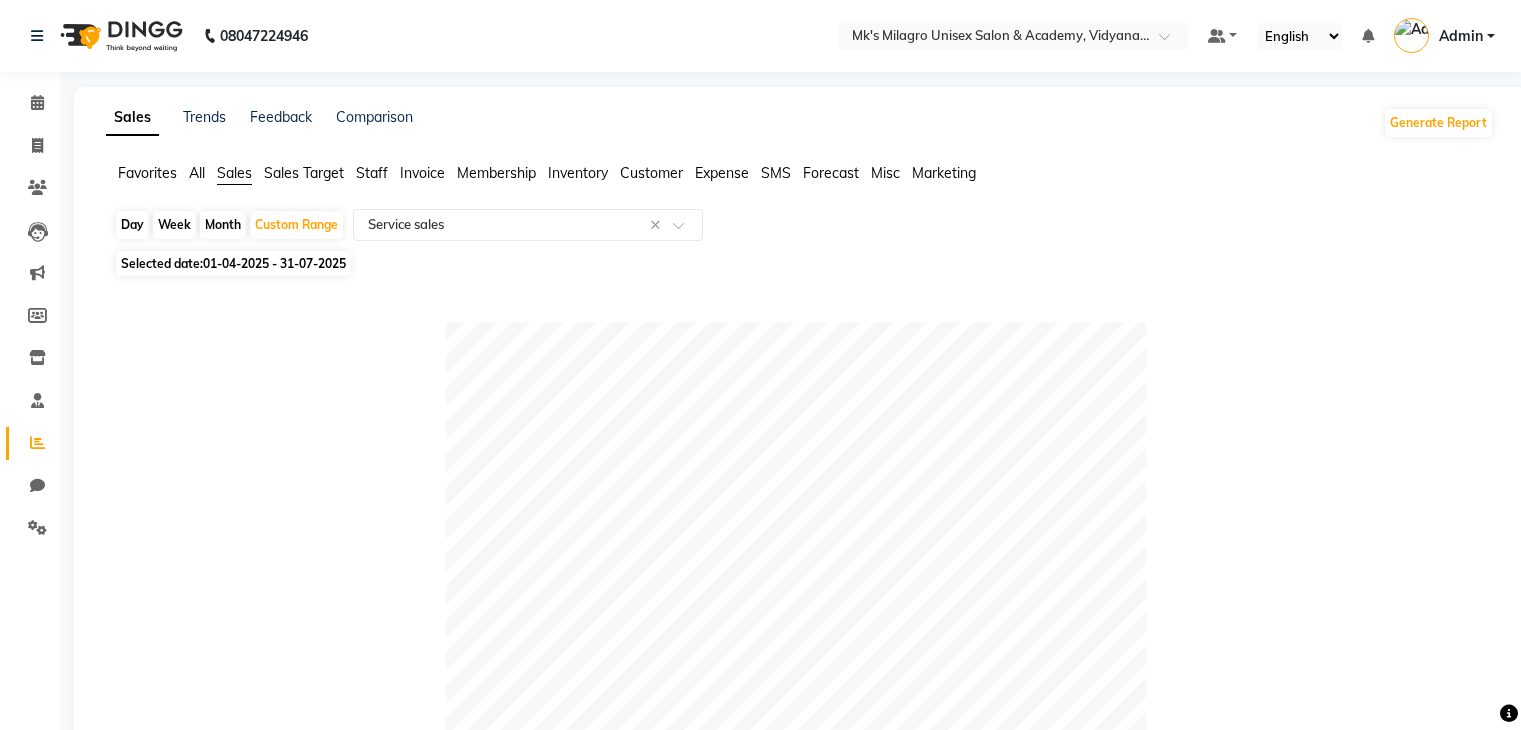 select on "full_report" 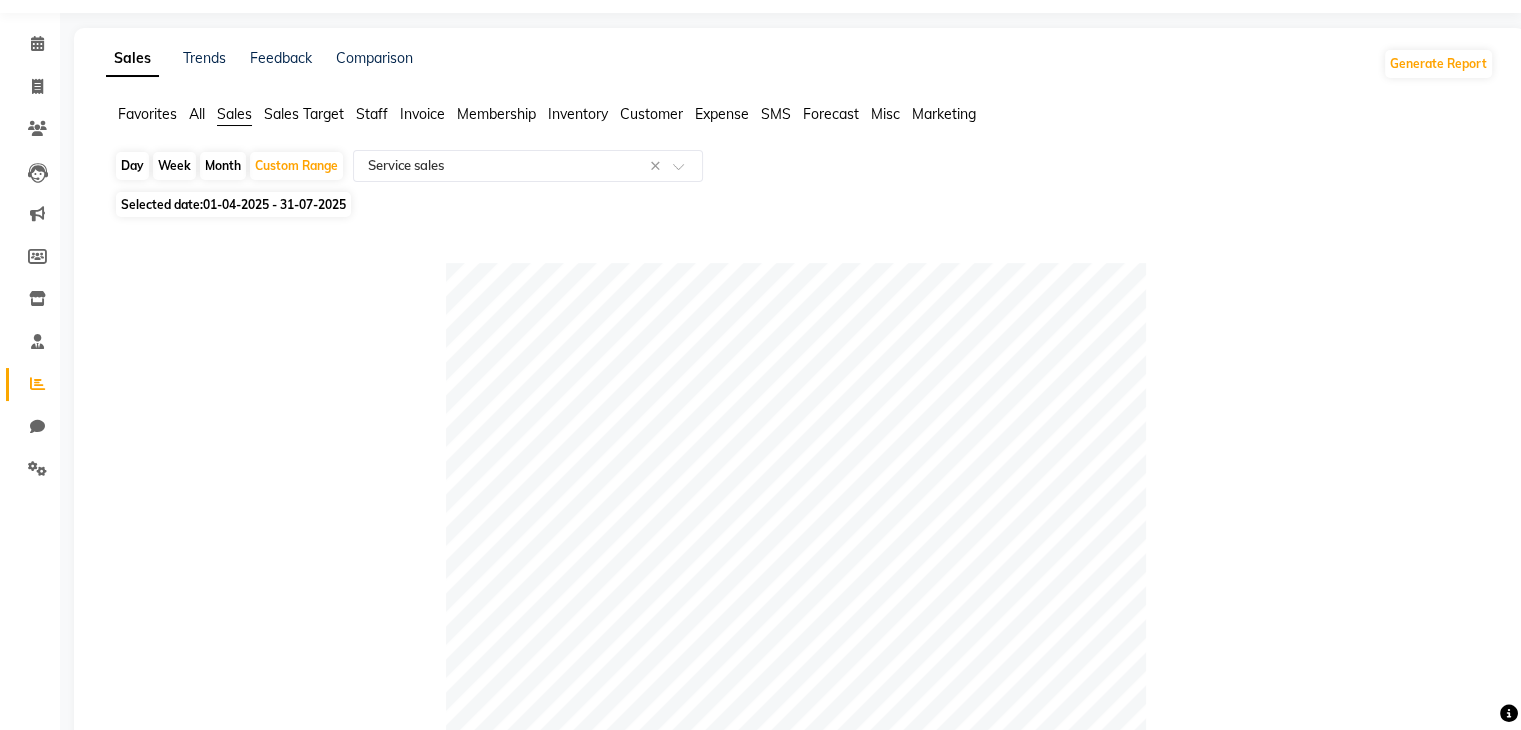 scroll, scrollTop: 0, scrollLeft: 0, axis: both 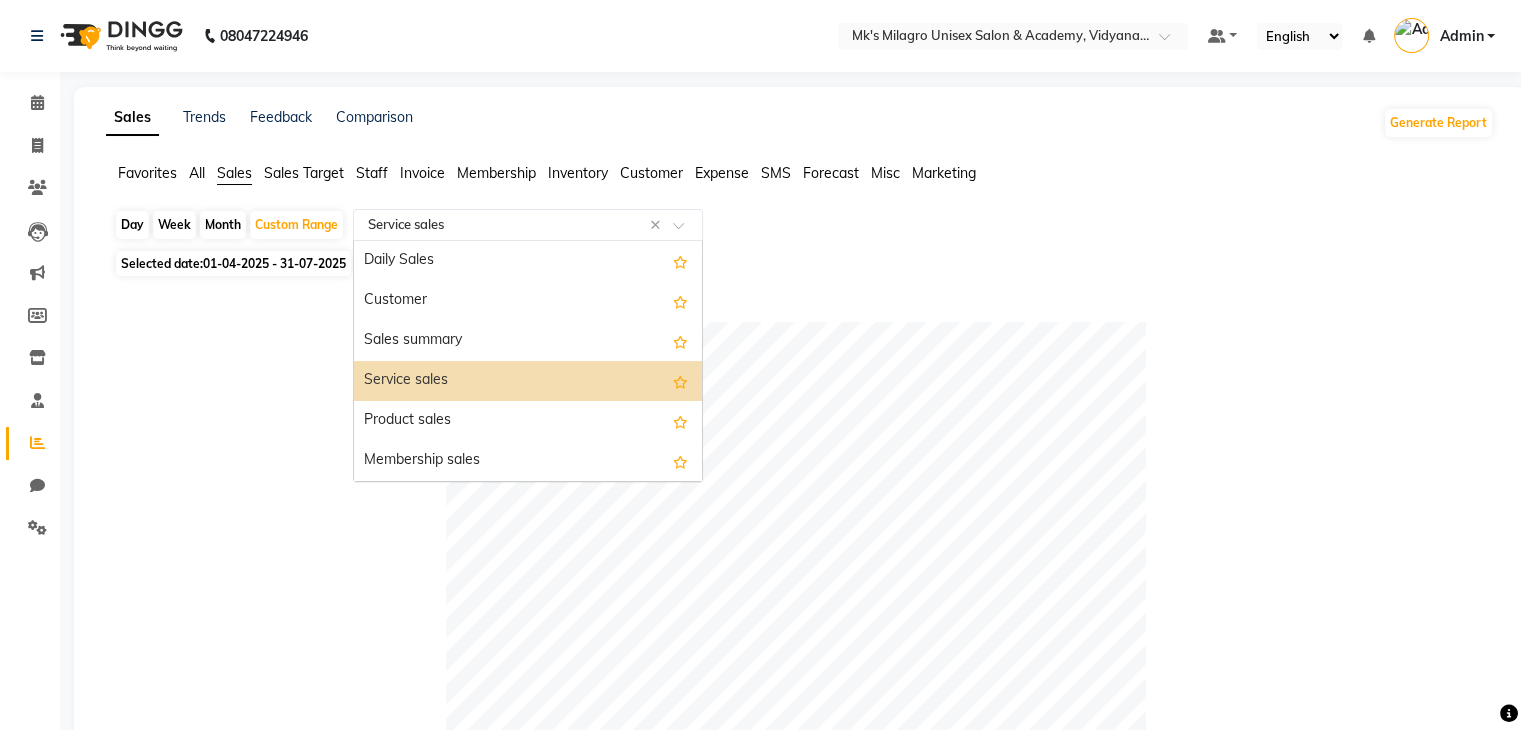 click 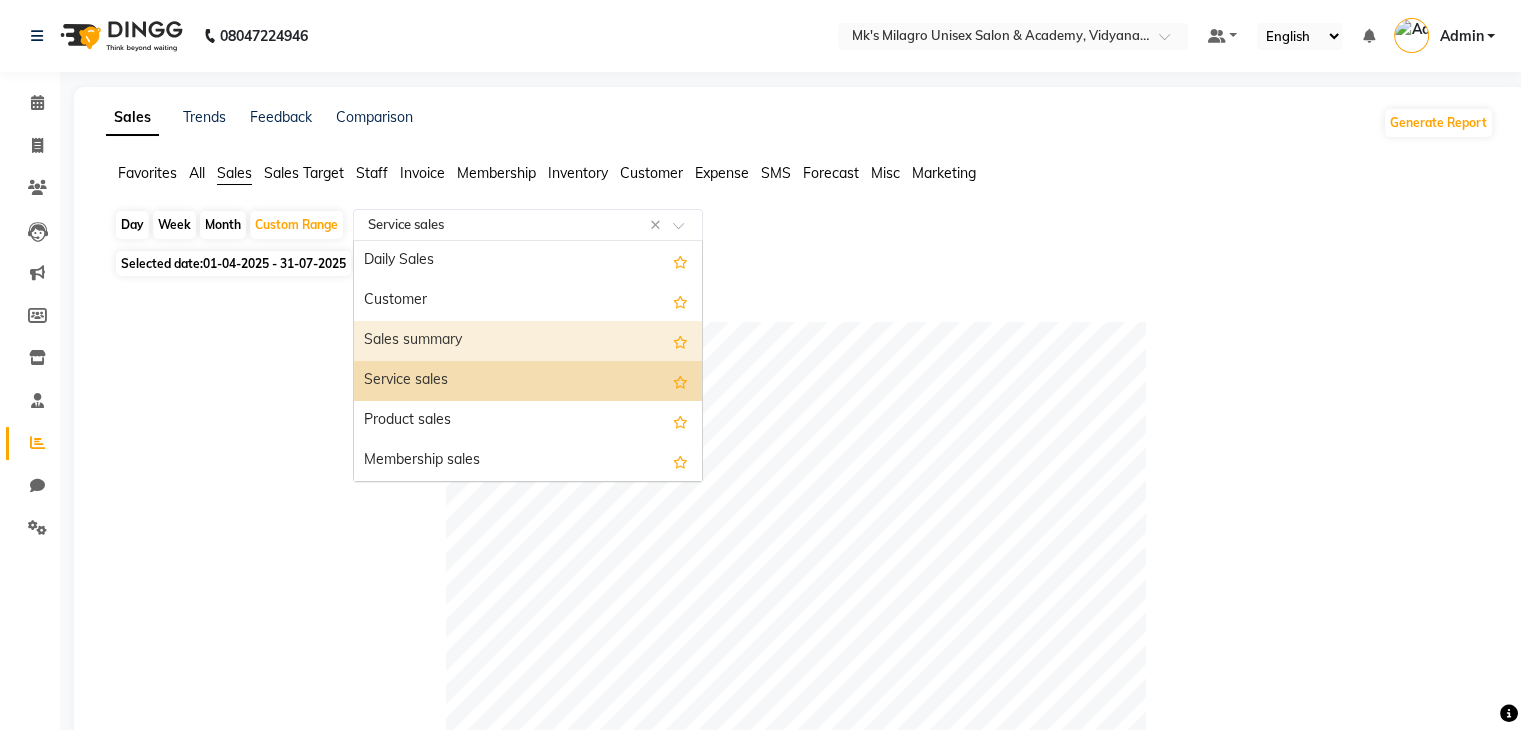 click on "Sales summary" at bounding box center (528, 341) 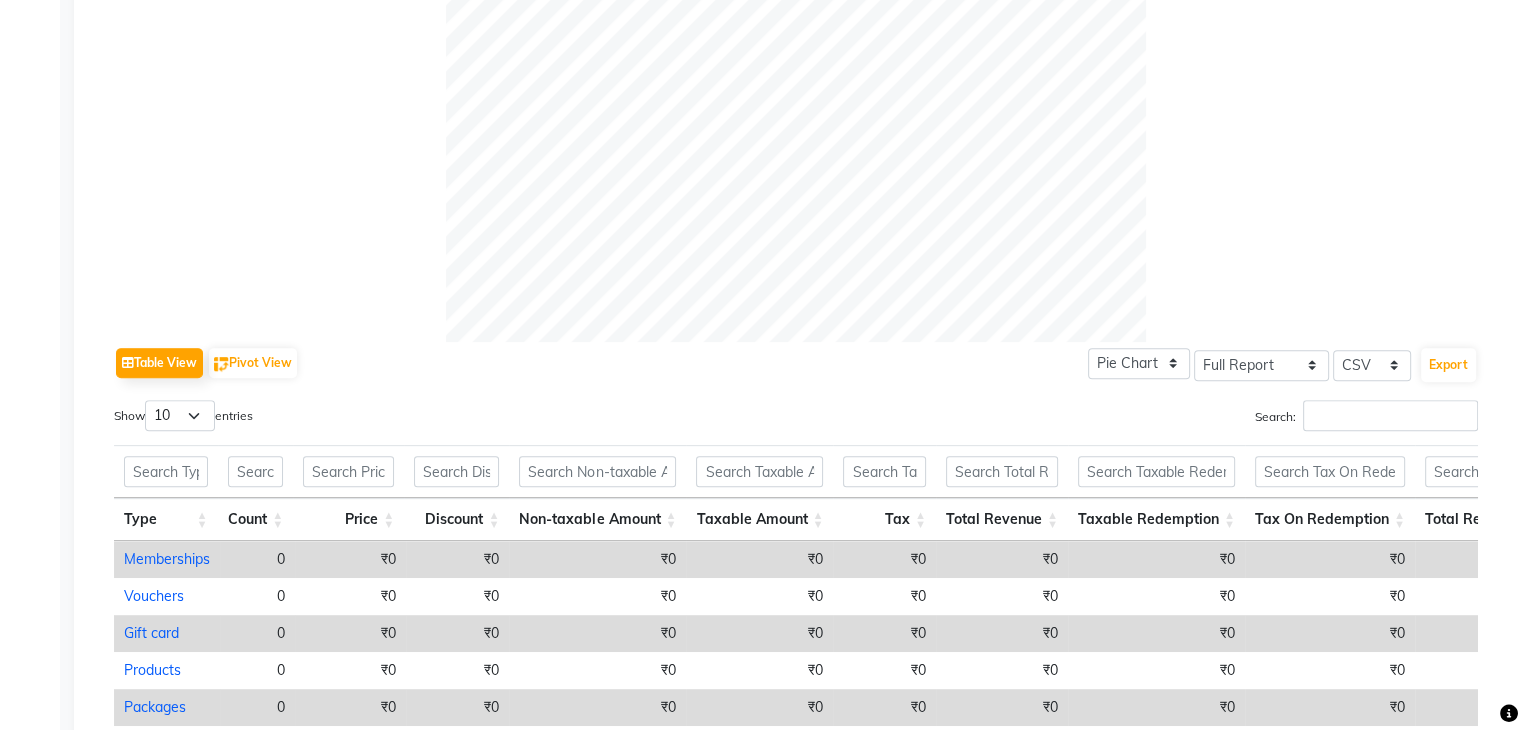 scroll, scrollTop: 0, scrollLeft: 0, axis: both 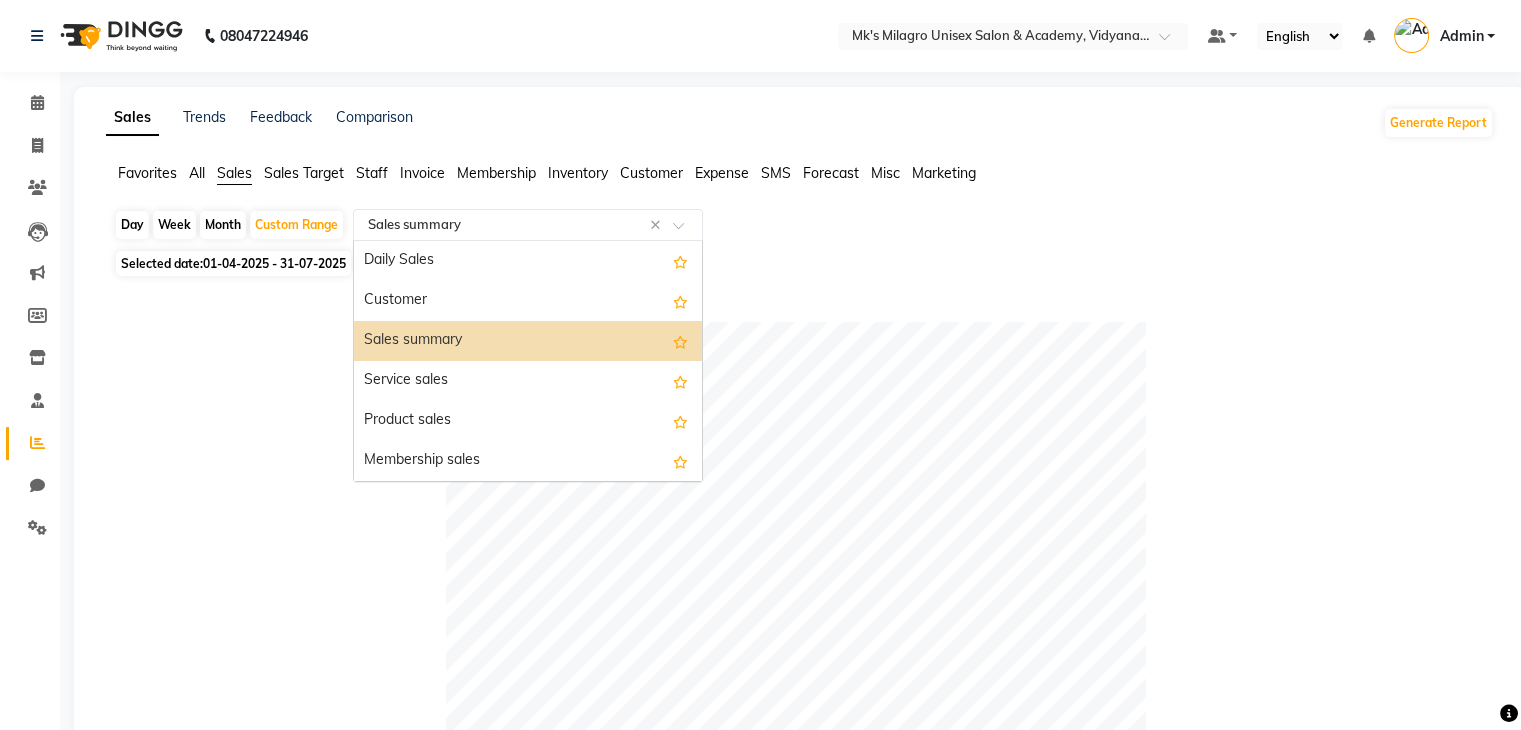 click on "Select Report Type × Sales summary ×" 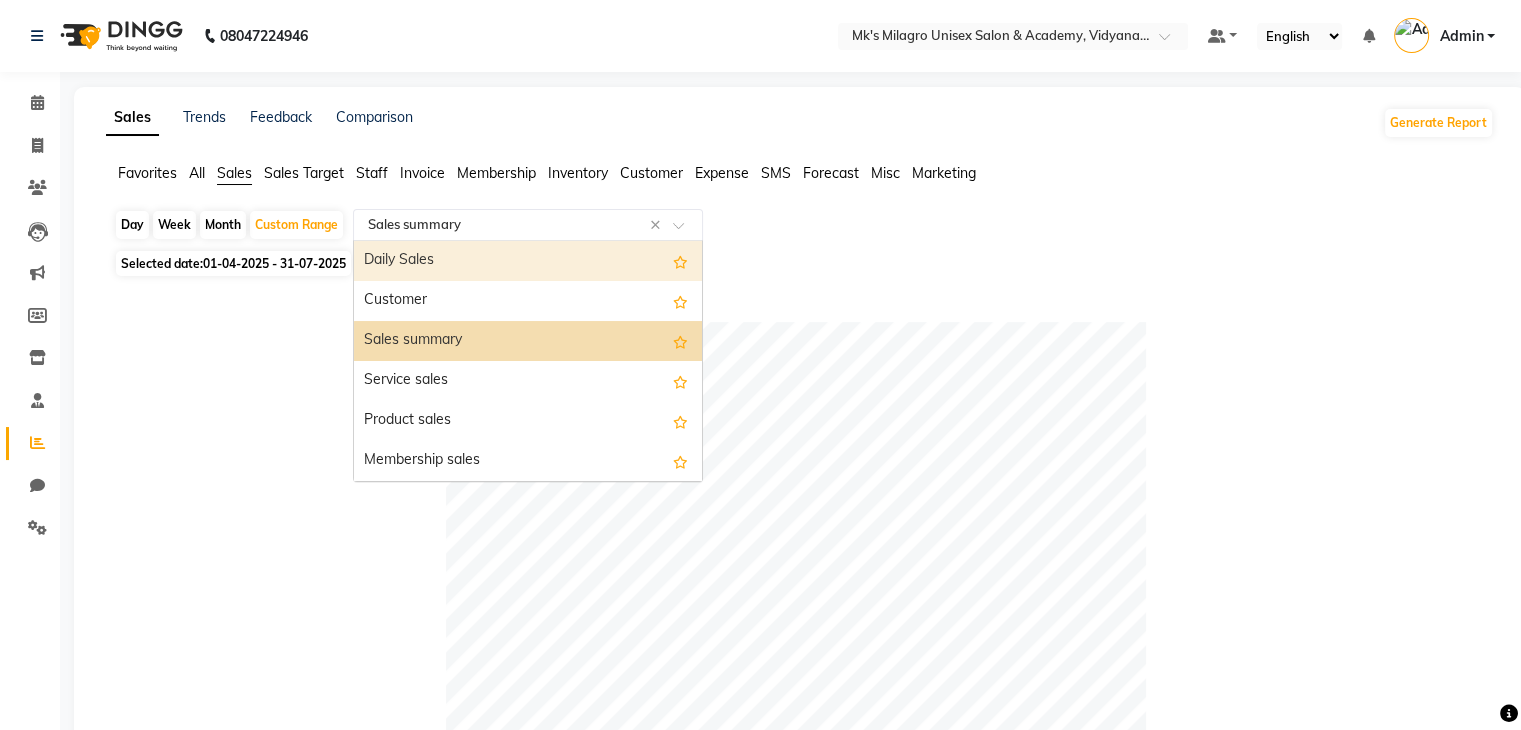 click on "Daily Sales" at bounding box center [528, 261] 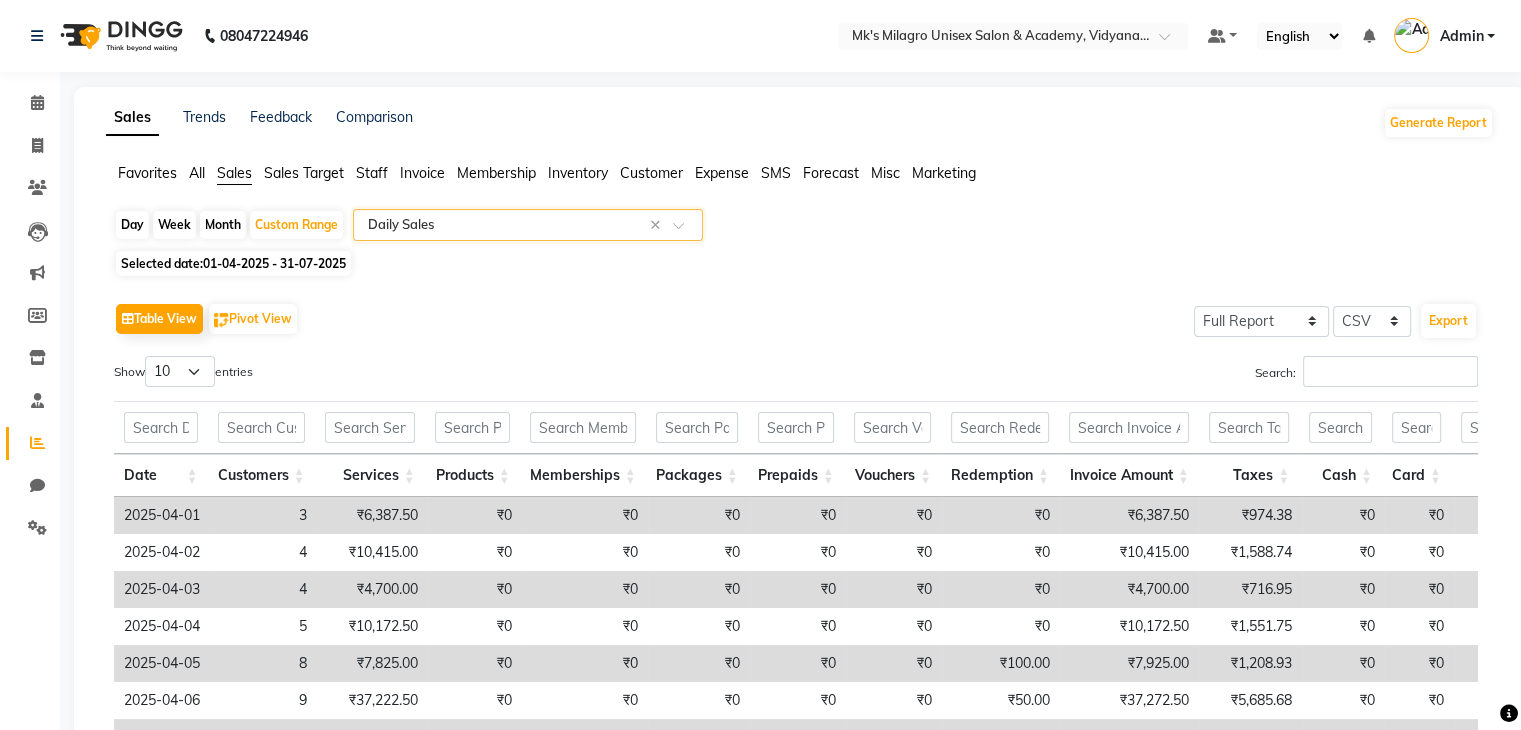 scroll, scrollTop: 317, scrollLeft: 0, axis: vertical 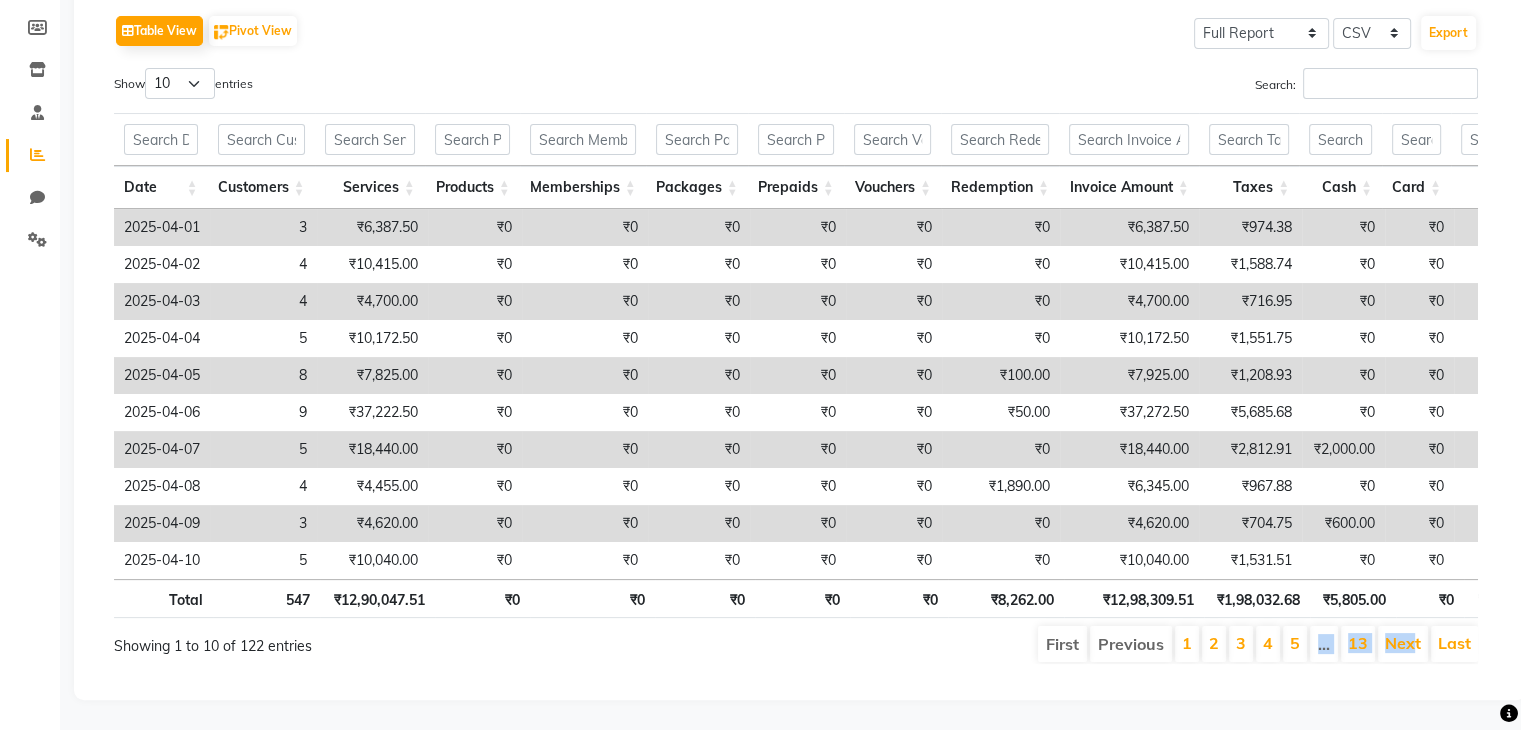drag, startPoint x: 1311, startPoint y: 647, endPoint x: 1416, endPoint y: 677, distance: 109.201645 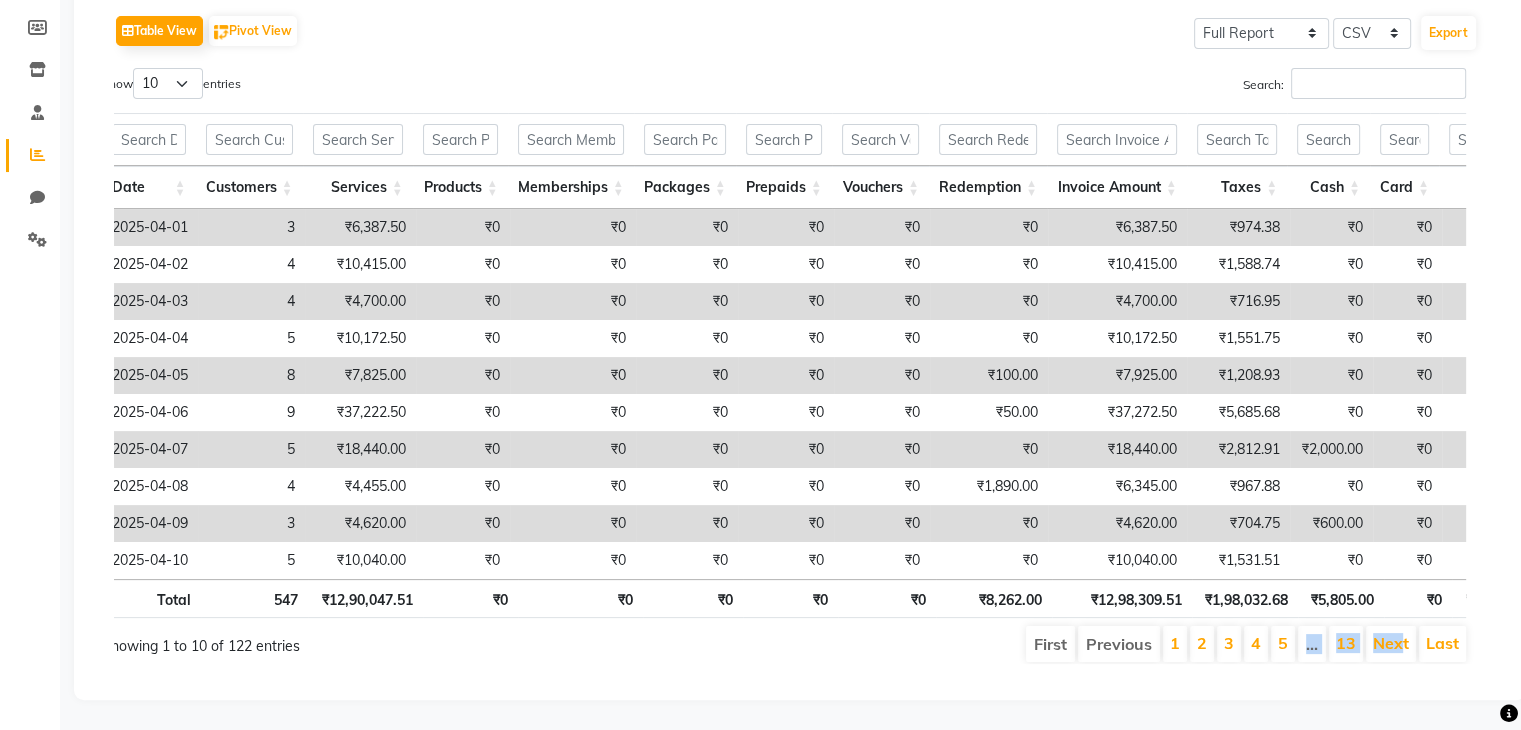 scroll, scrollTop: 0, scrollLeft: 15, axis: horizontal 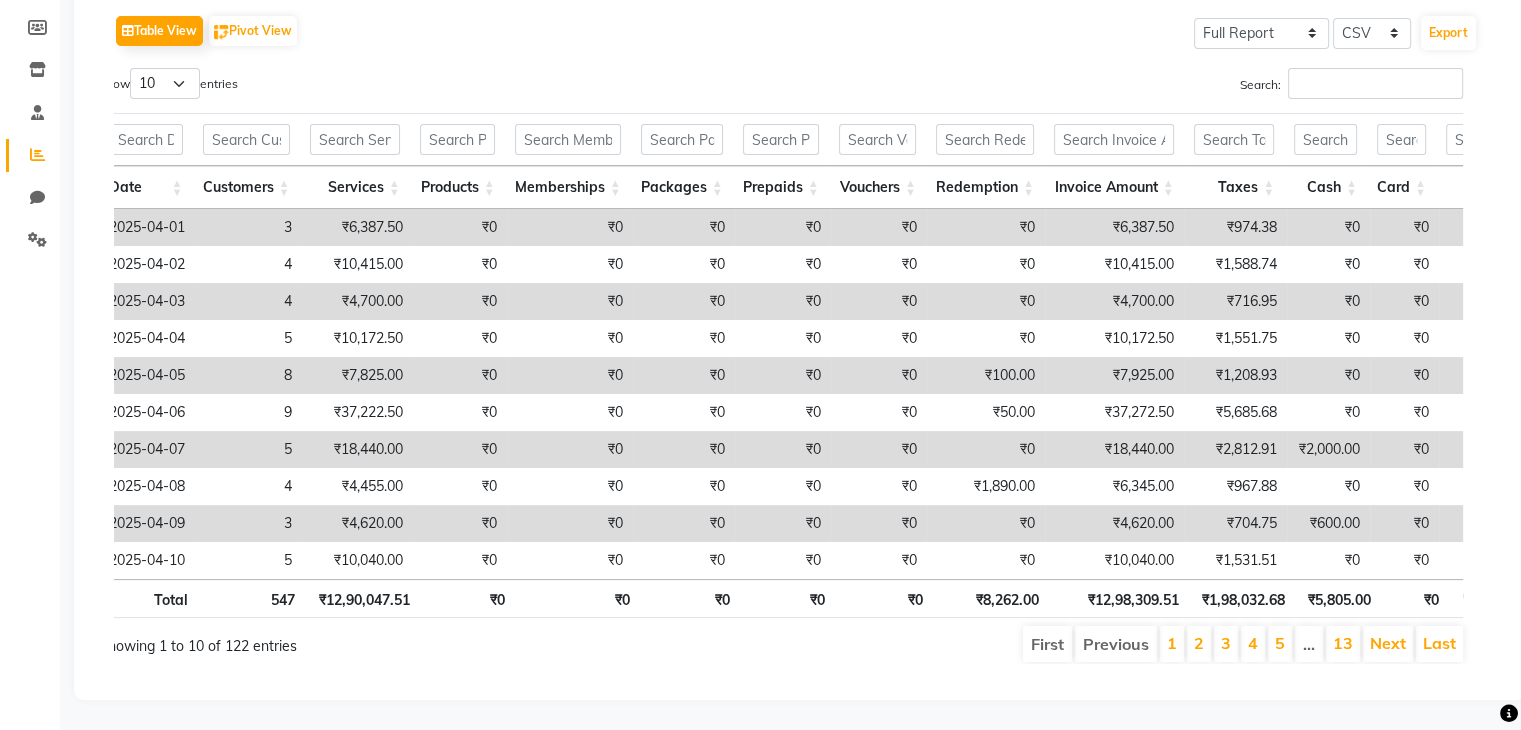 click on "Sales Trends Feedback Comparison Generate Report Favorites All Sales Sales Target Staff Invoice Membership Inventory Customer Expense SMS Forecast Misc Marketing  Day   Week   Month   Custom Range  Select Report Type × Daily Sales × Selected date:  01-04-2025 - 31-07-2025   Table View   Pivot View  Select Full Report Filtered Report Select CSV PDF  Export  Show  10 25 50 100  entries Search: Date Customers Services Products Memberships Packages Prepaids Vouchers Redemption Invoice Amount Taxes Cash Card Online Custom Total Collection Total Sale Ex. Redemption Excess Amount Due Received Actual Due Due As On Today Expense Cash Expense Online Total Sale Ex. Expenses Opening Cash Closing / Petty Cash Added To Wallet Invoice Refund Advance Refund Date Customers Services Products Memberships Packages Prepaids Vouchers Redemption Invoice Amount Taxes Cash Card Online Custom Total Collection Total Sale Ex. Redemption Excess Amount Due Received Actual Due Due As On Today Expense Cash Expense Online Opening Cash 3" 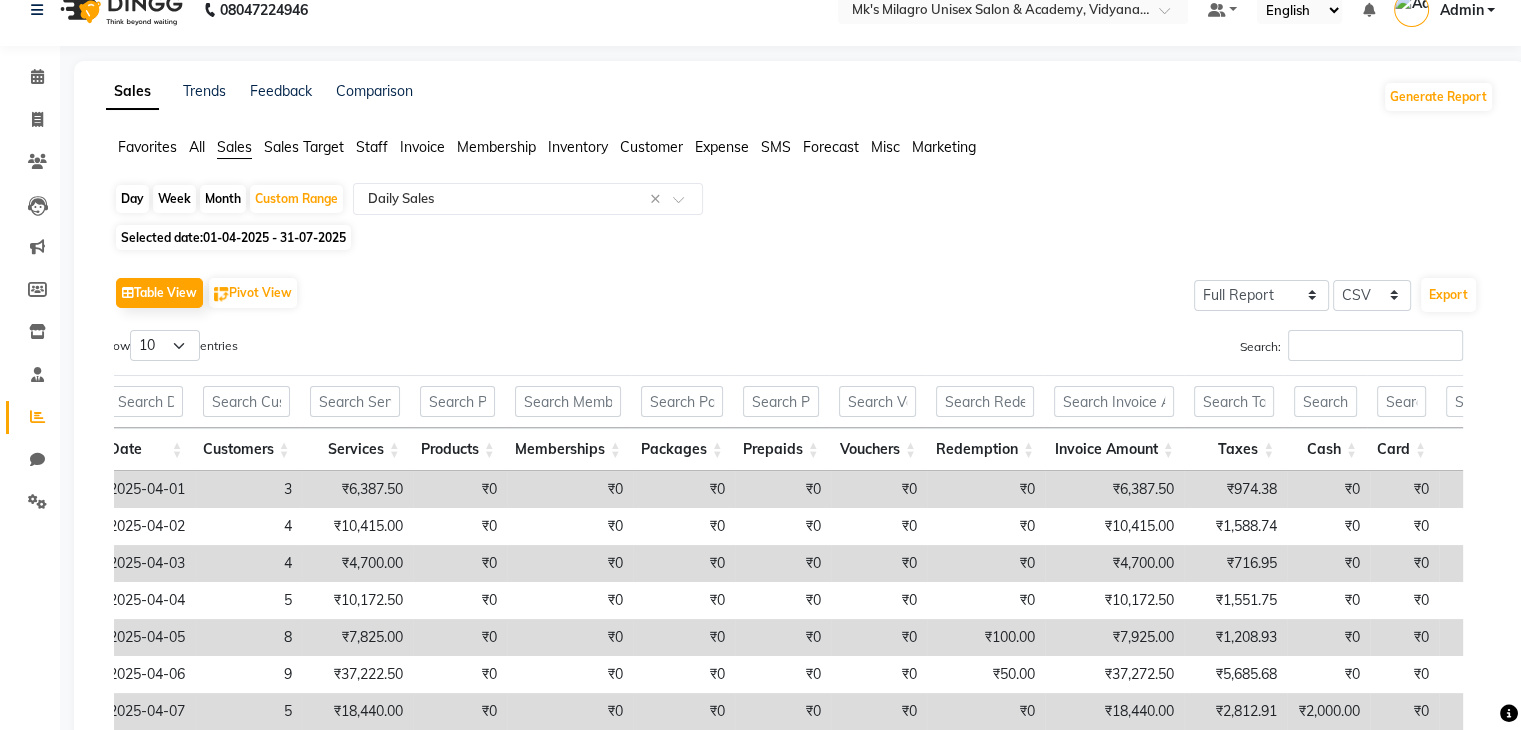 scroll, scrollTop: 317, scrollLeft: 0, axis: vertical 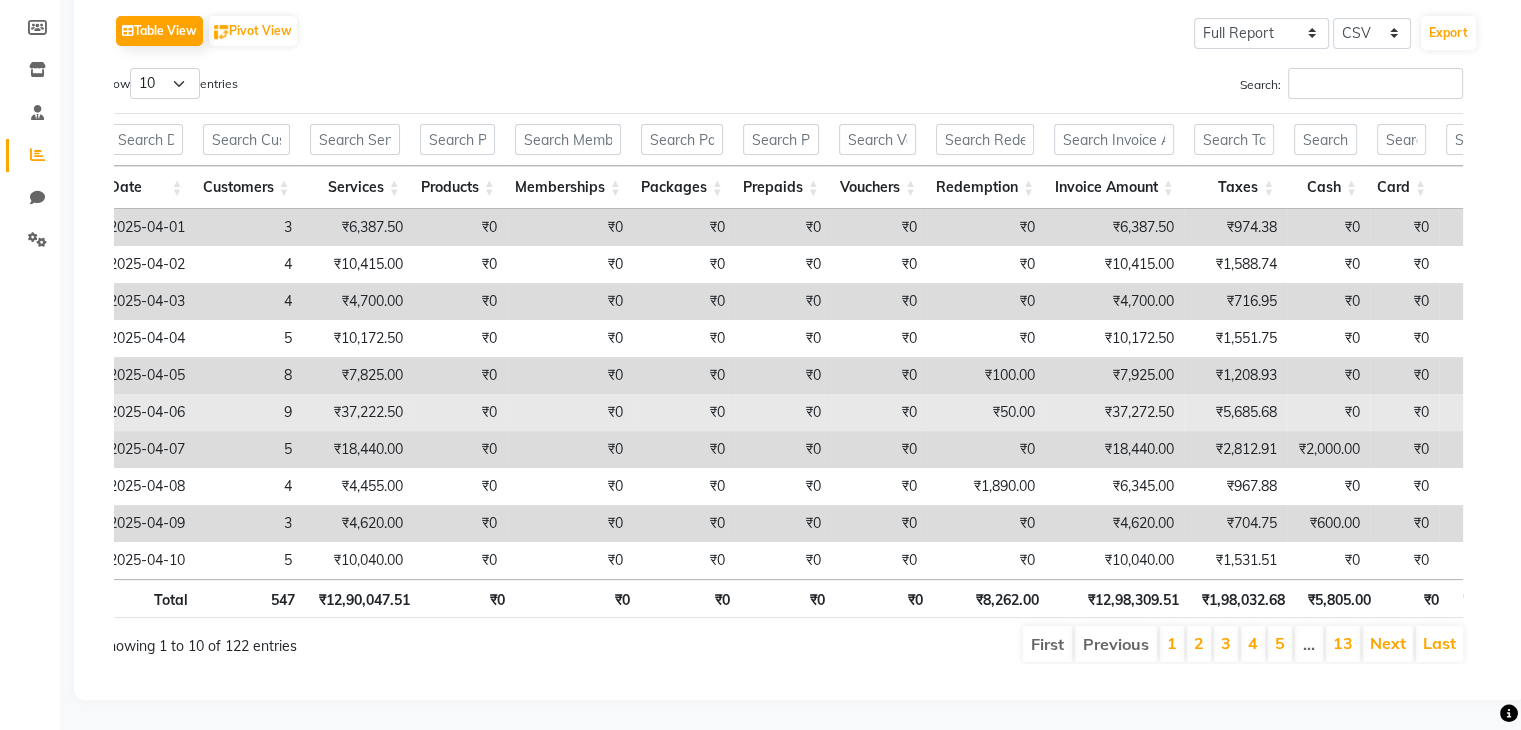 click on "₹0" at bounding box center [570, 412] 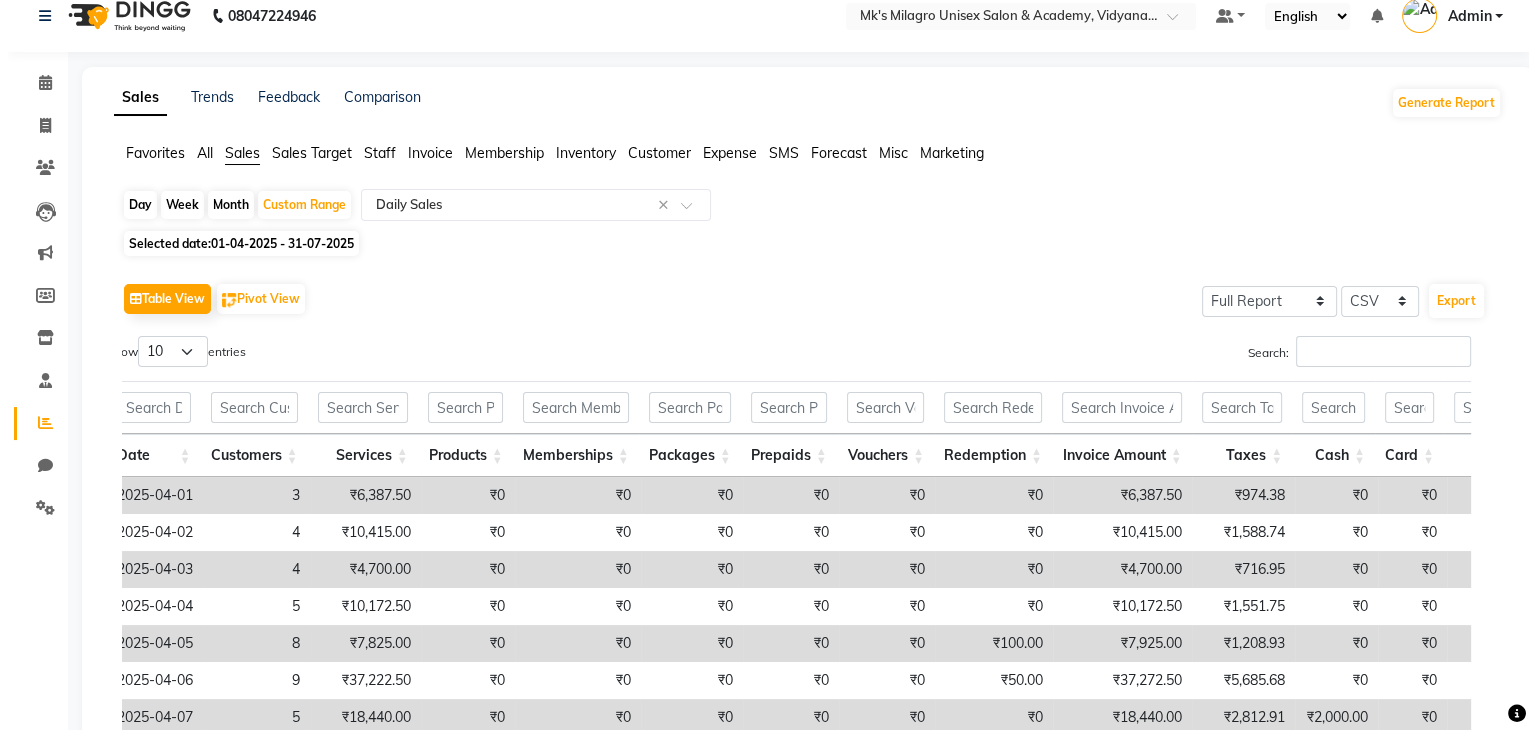 scroll, scrollTop: 0, scrollLeft: 0, axis: both 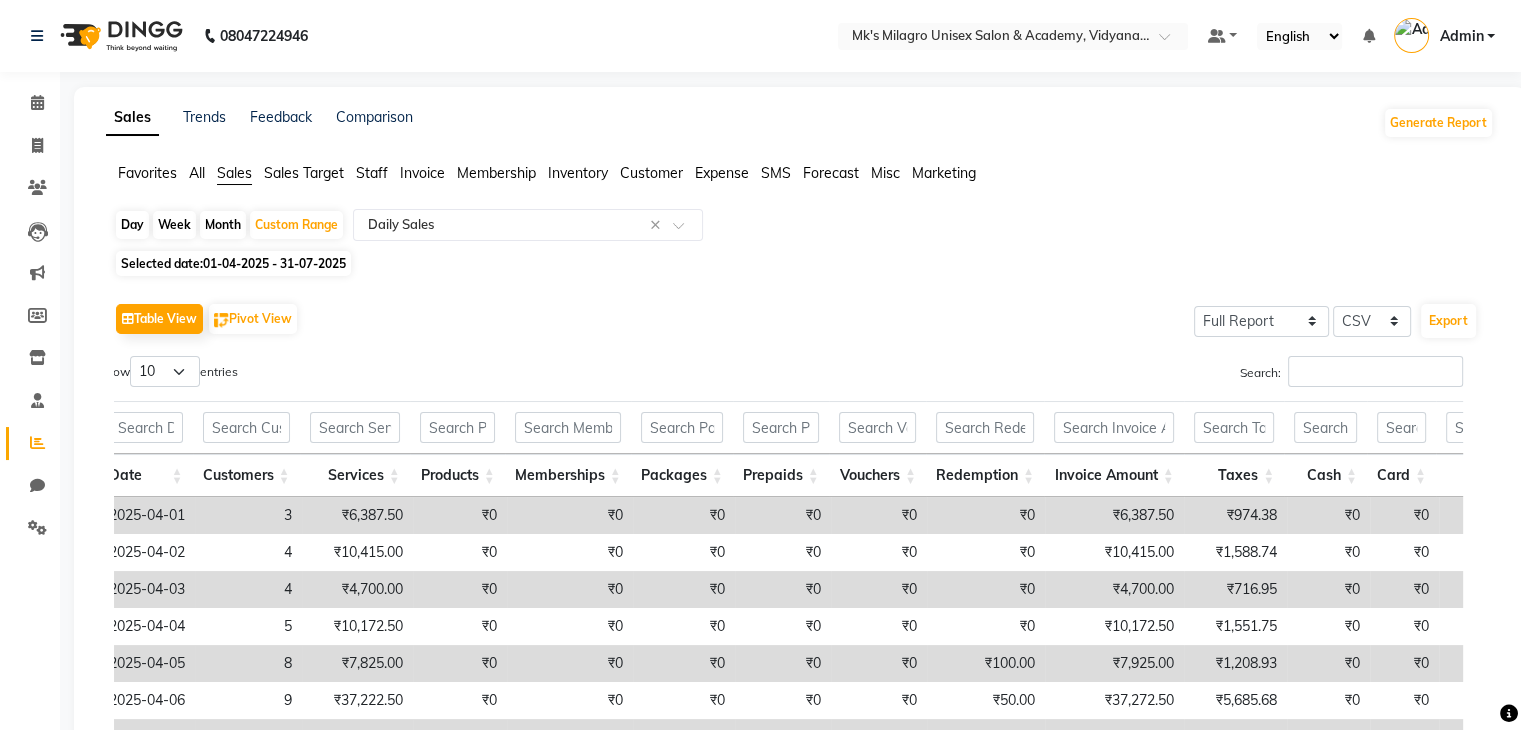 click on "Sales Target" 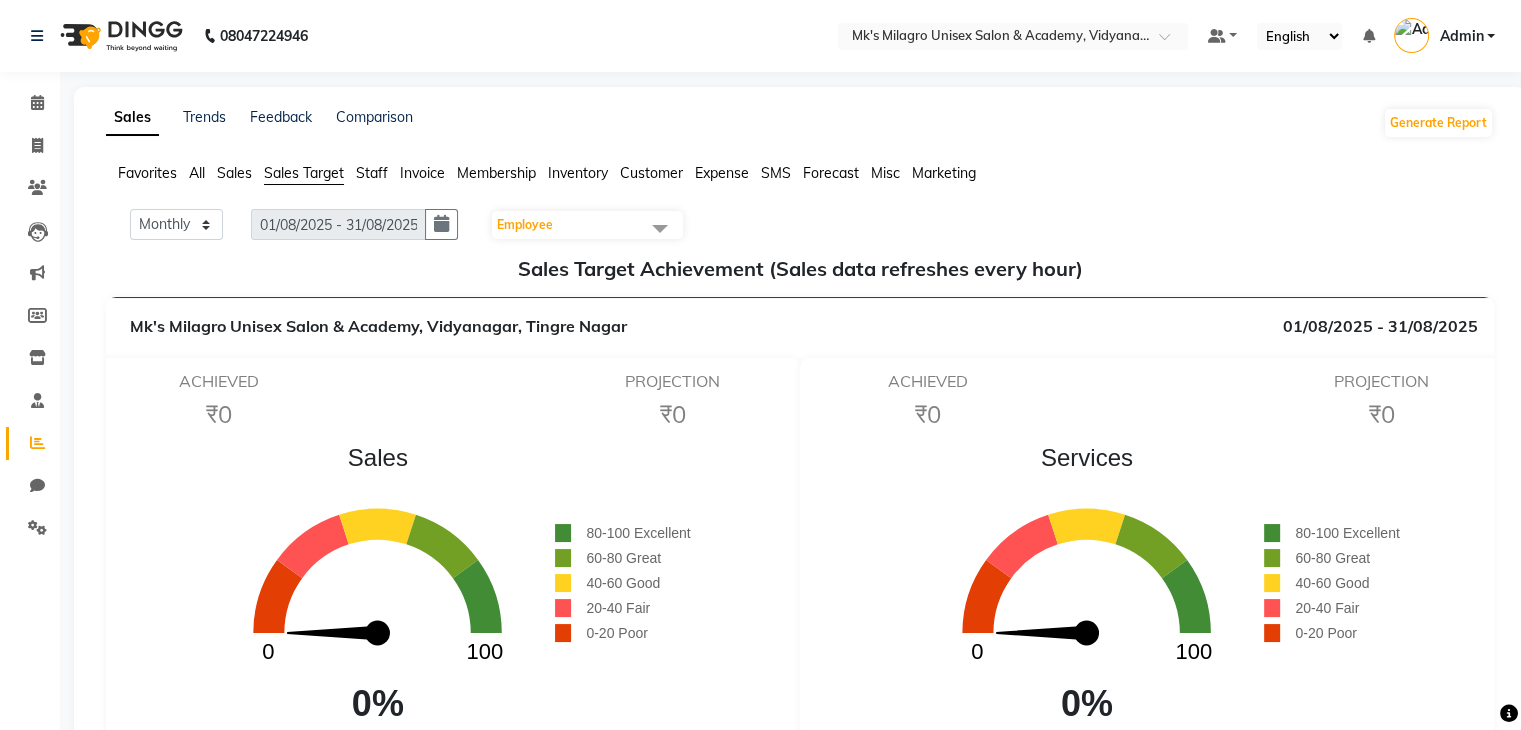 click on "Staff" 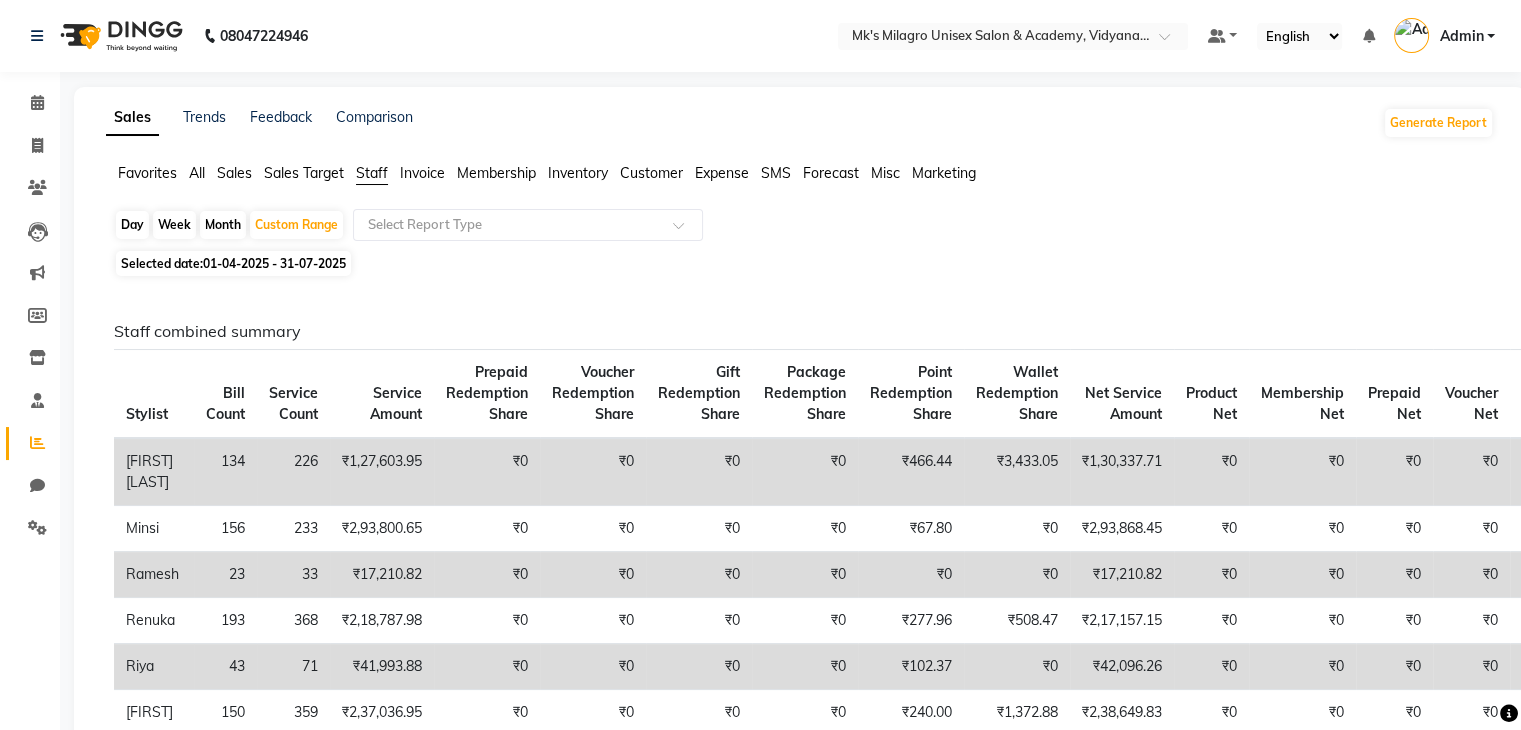 click on "Invoice" 